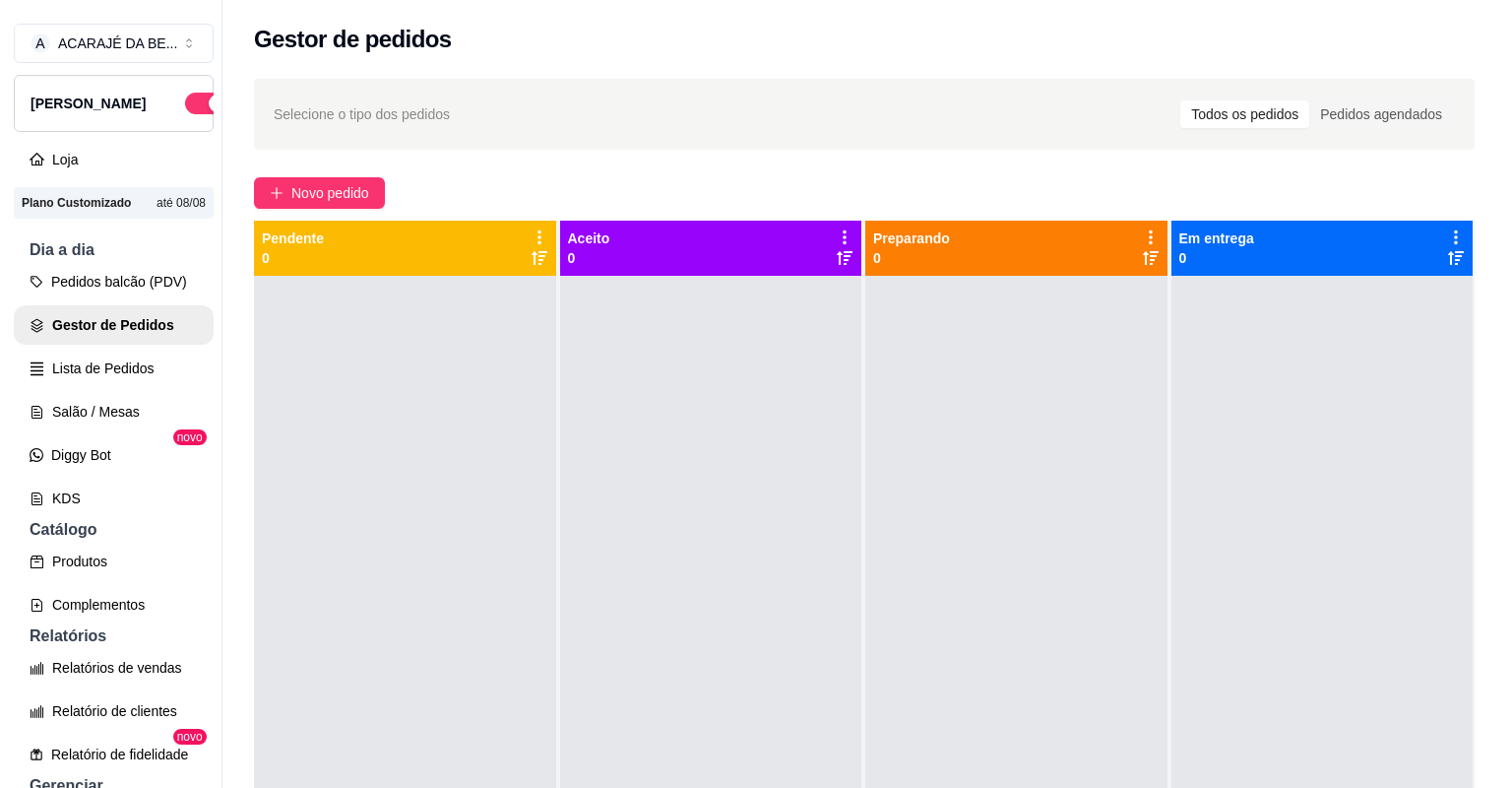 scroll, scrollTop: 0, scrollLeft: 0, axis: both 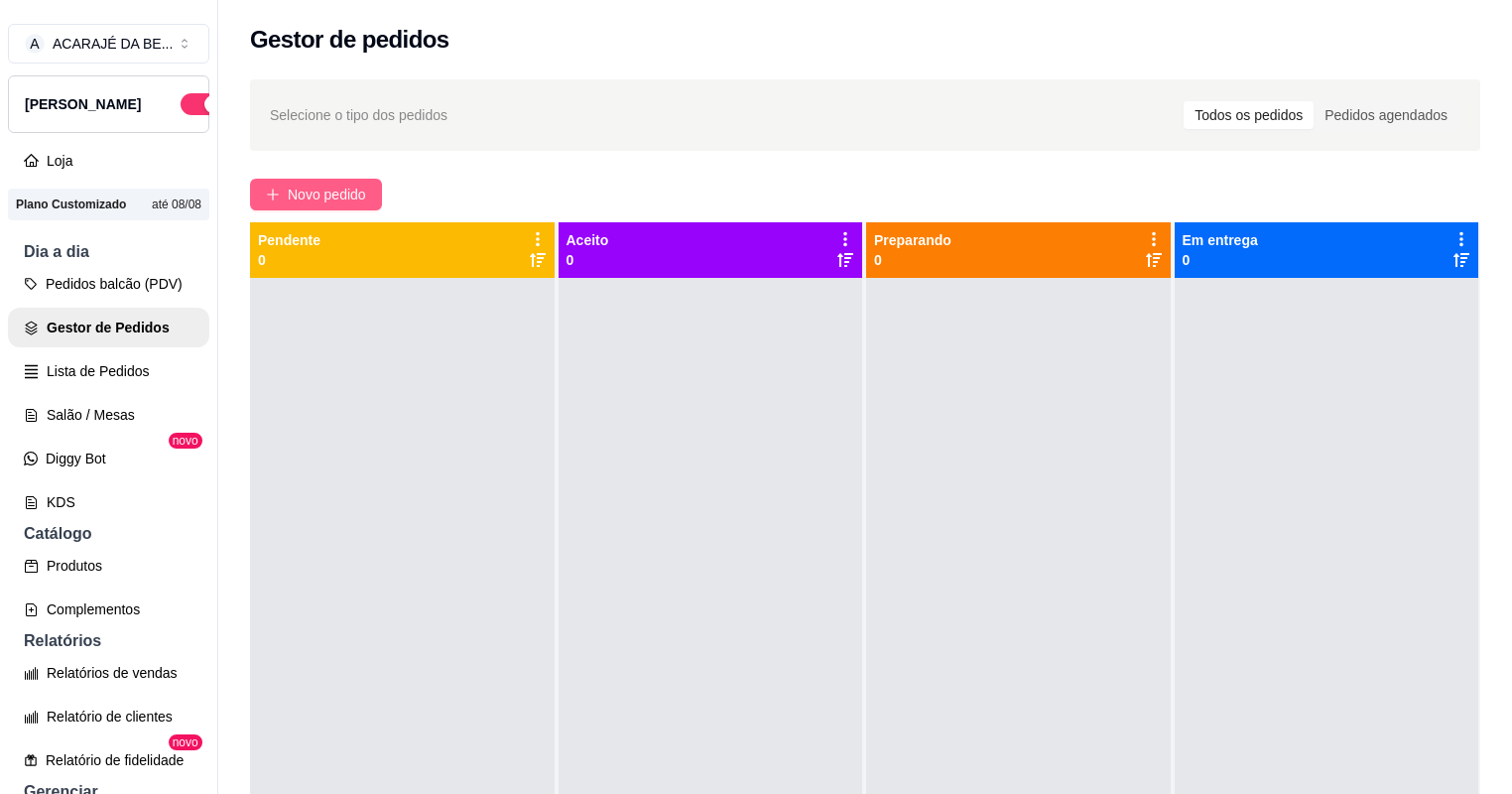 click on "Novo pedido" at bounding box center (315, 195) 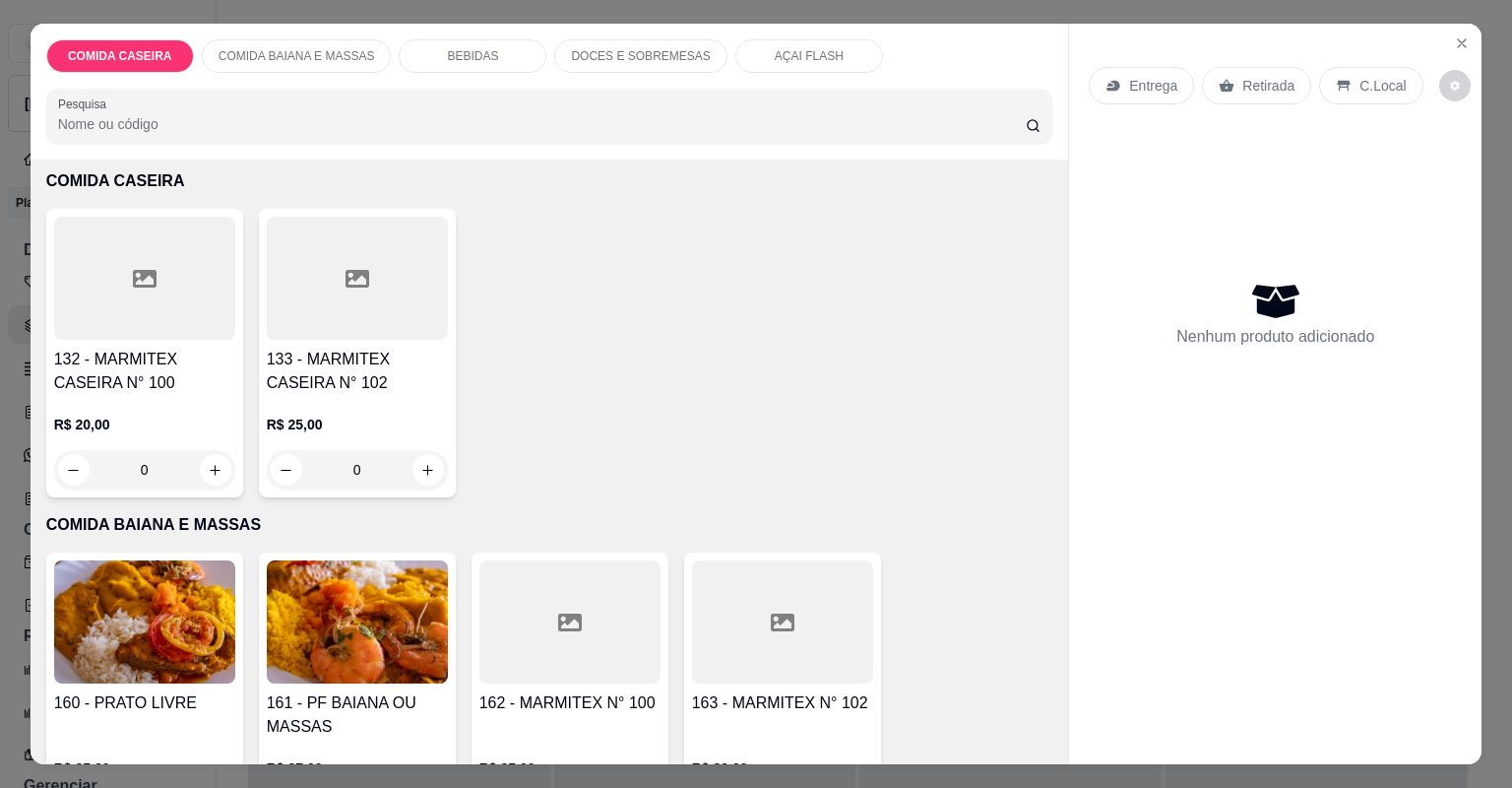 scroll, scrollTop: 236, scrollLeft: 0, axis: vertical 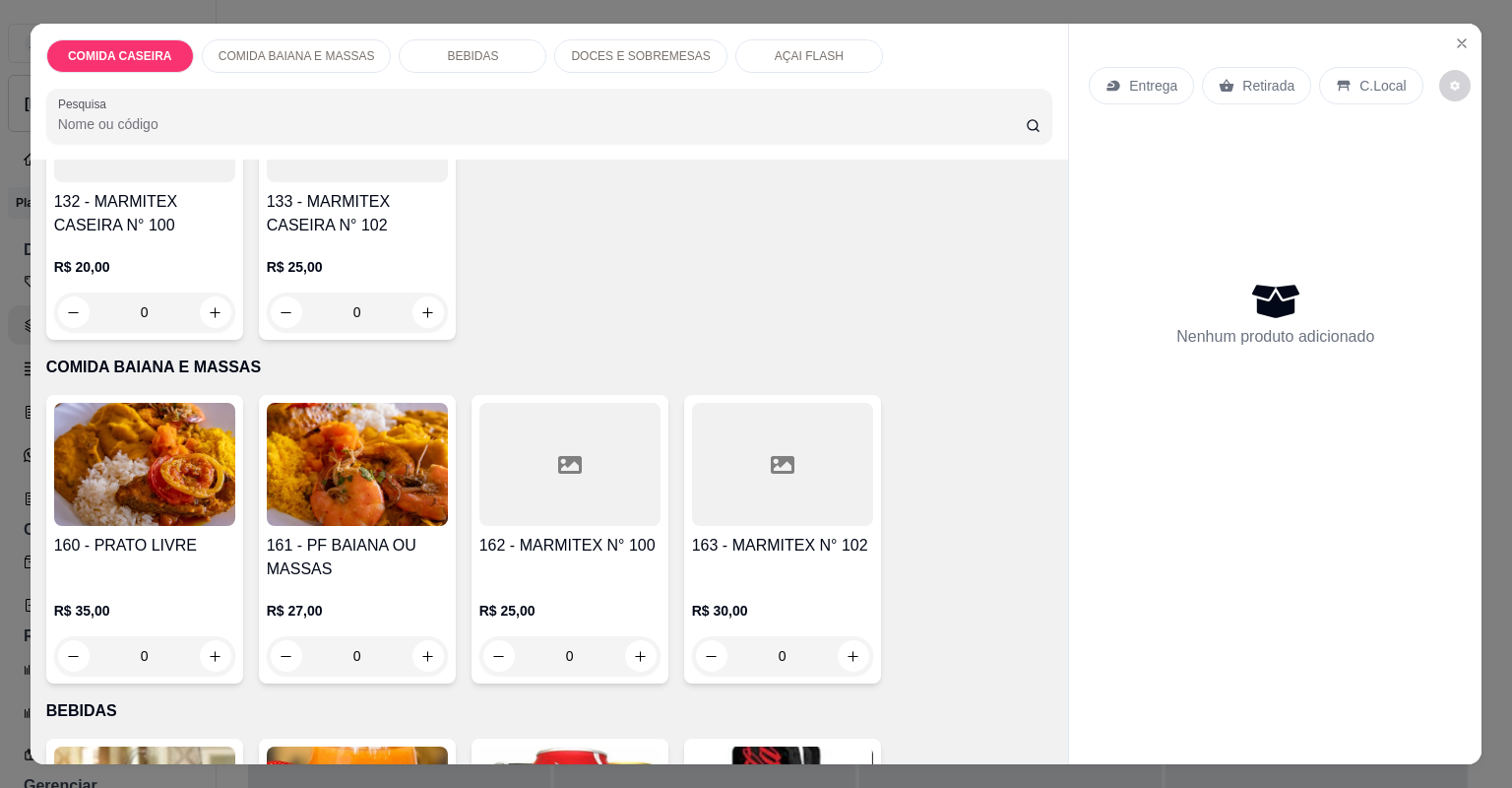 click at bounding box center (570, 464) 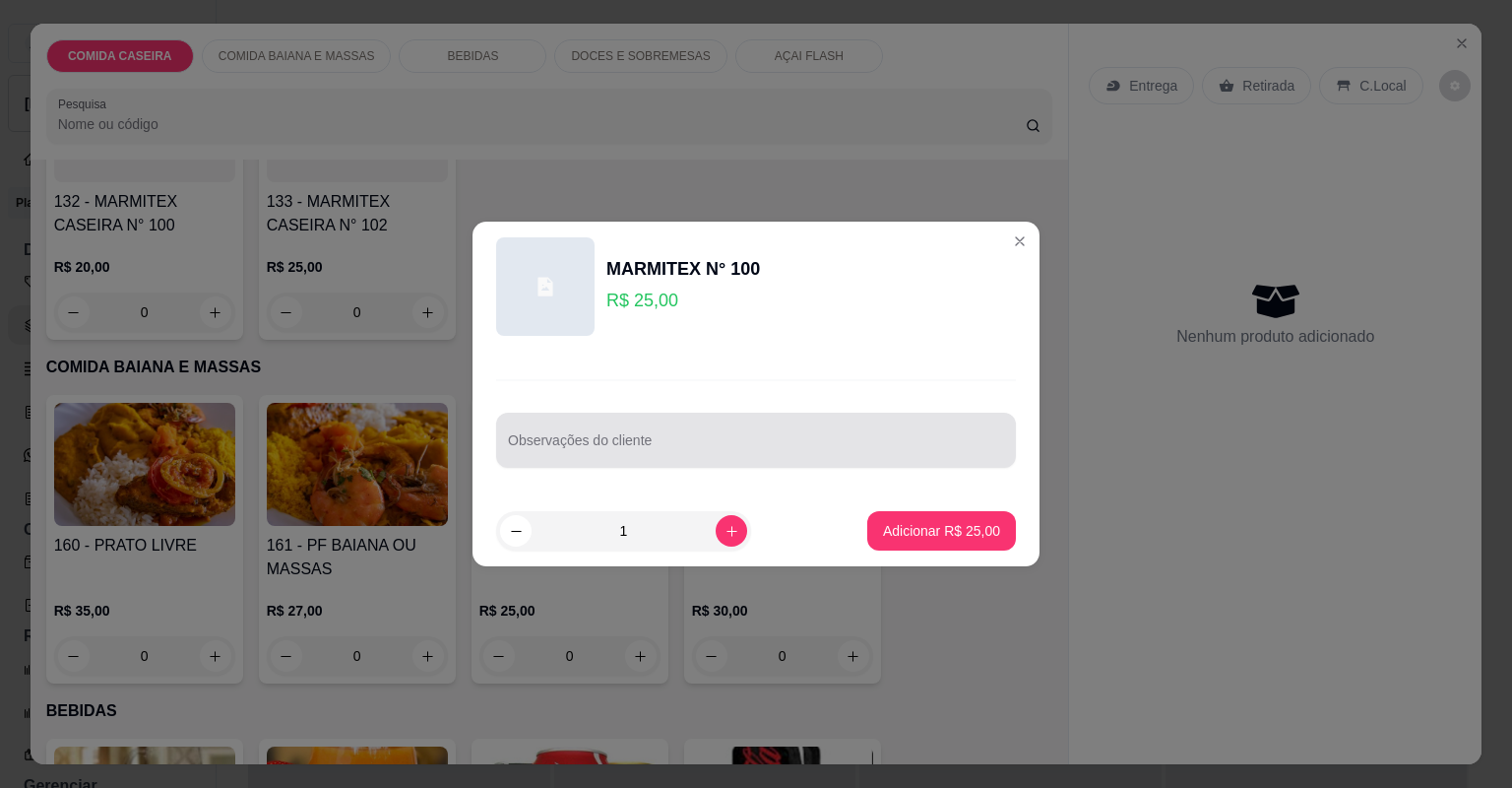 click at bounding box center [756, 440] 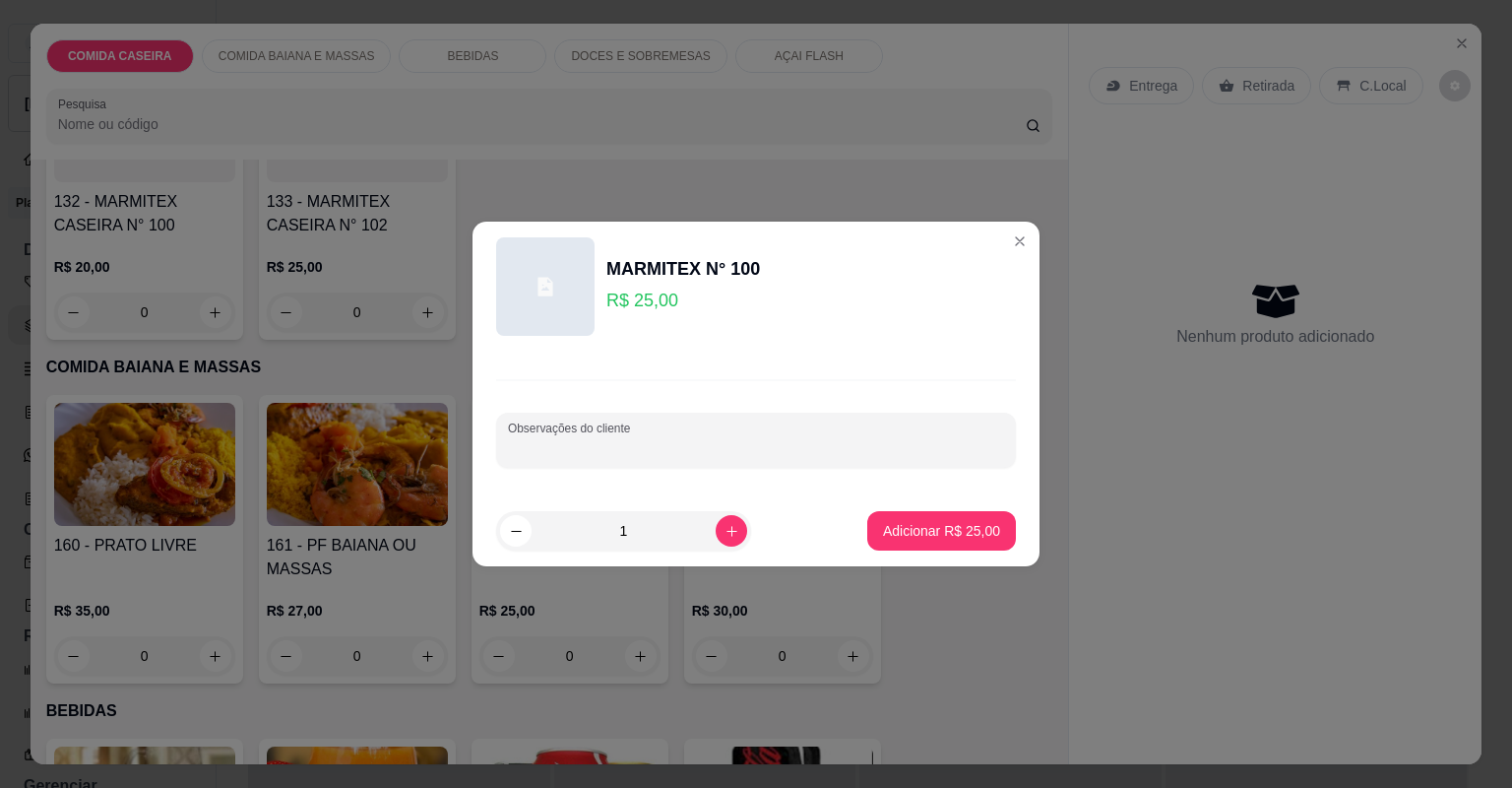 paste on "Bom dia! Qro uma marmitex de 25 com vatapá,  farofa de dendê, xingam de galinha e peixe frito" 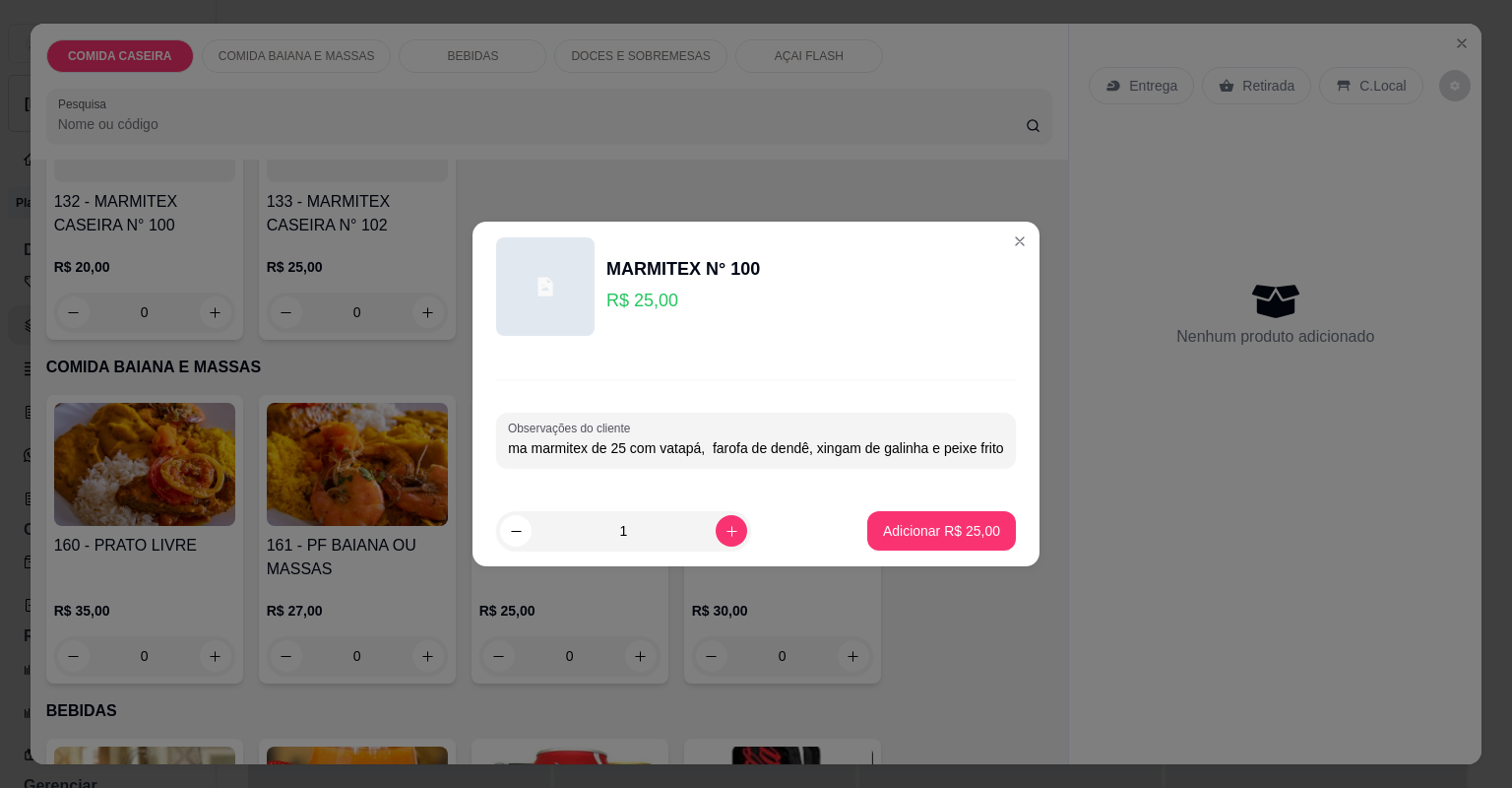 scroll, scrollTop: 0, scrollLeft: 105, axis: horizontal 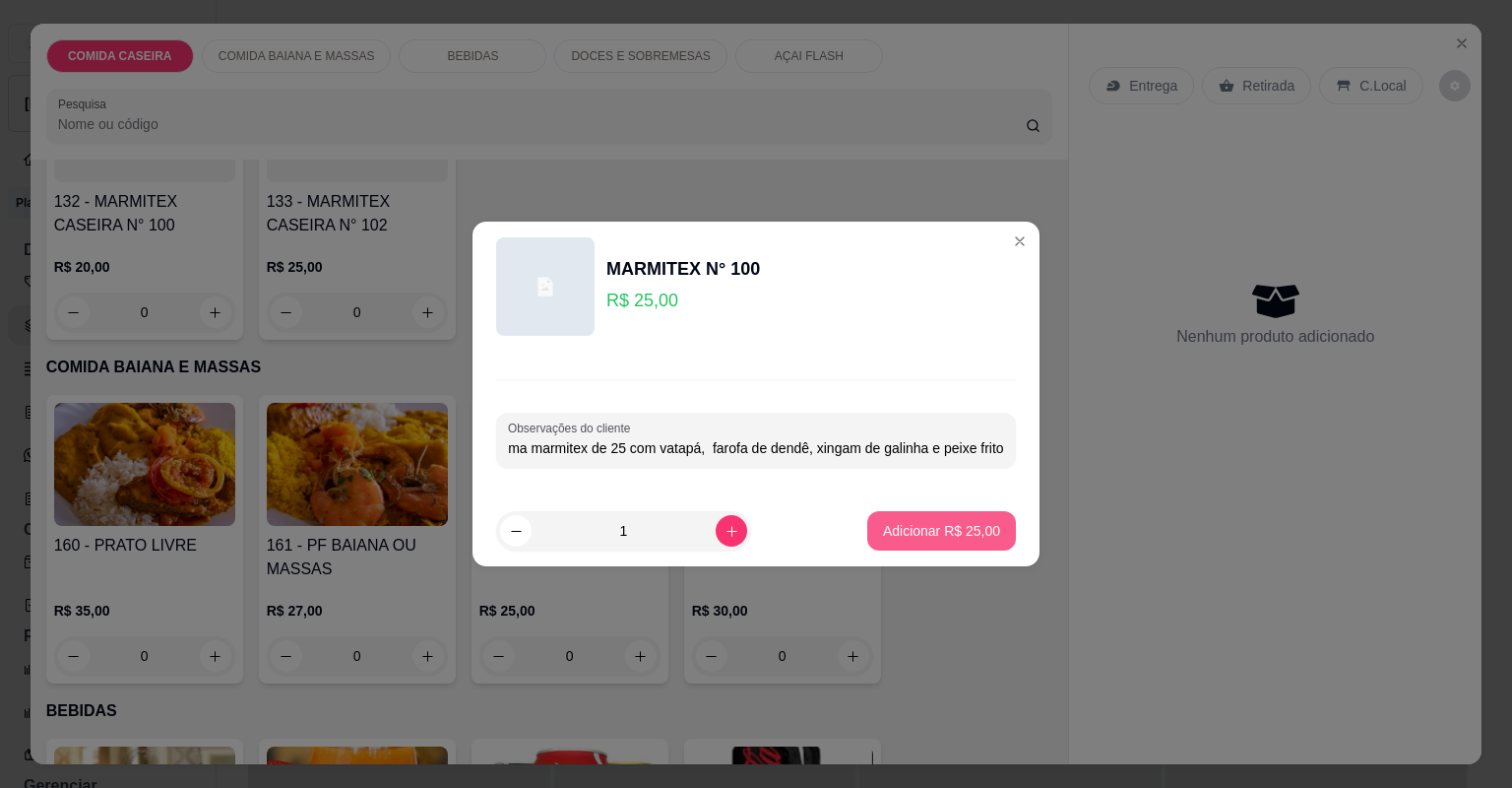 type on "Bom dia! Qro uma marmitex de 25 com vatapá,  farofa de dendê, xingam de galinha e peixe frito" 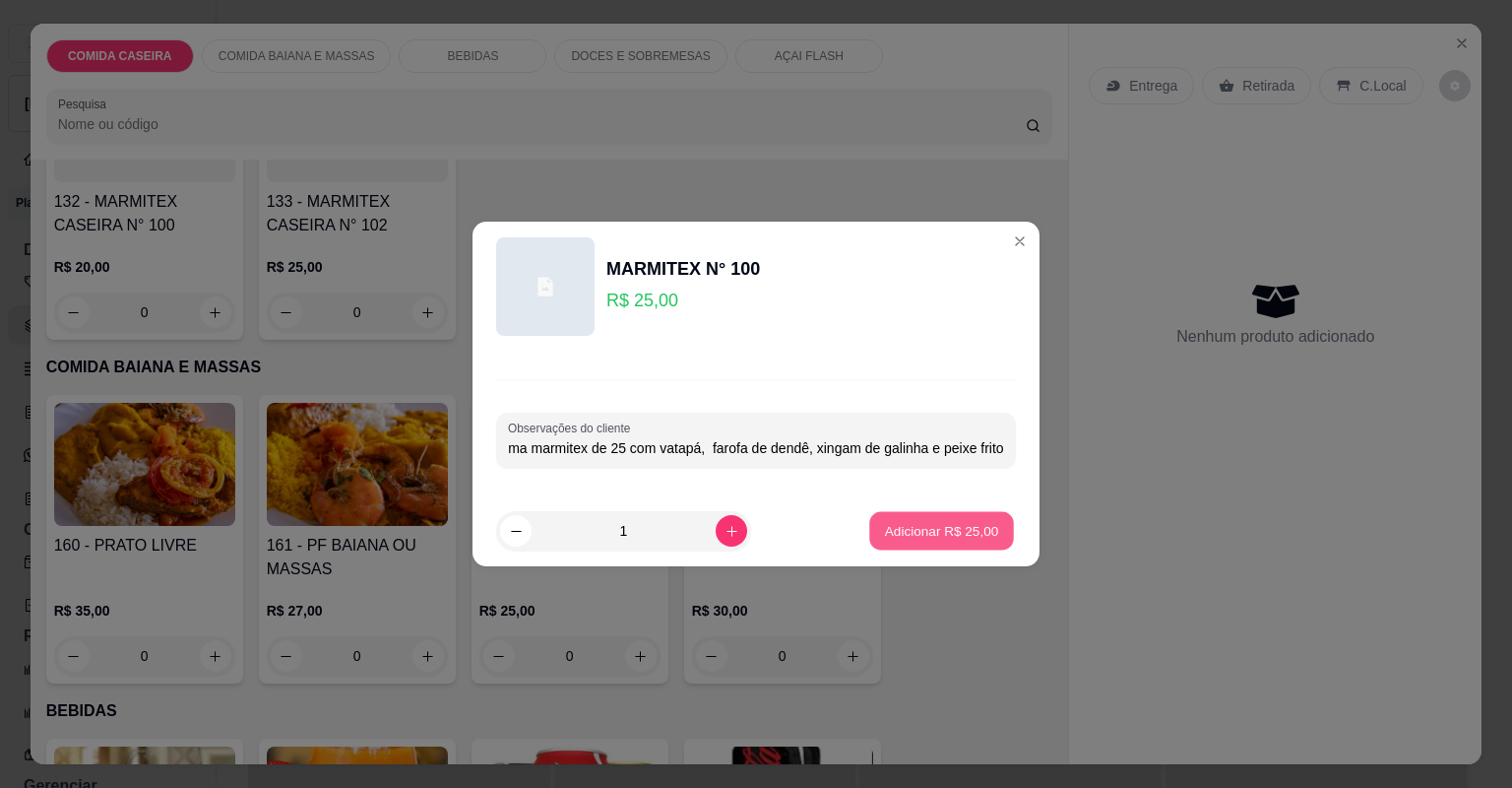 scroll, scrollTop: 0, scrollLeft: 0, axis: both 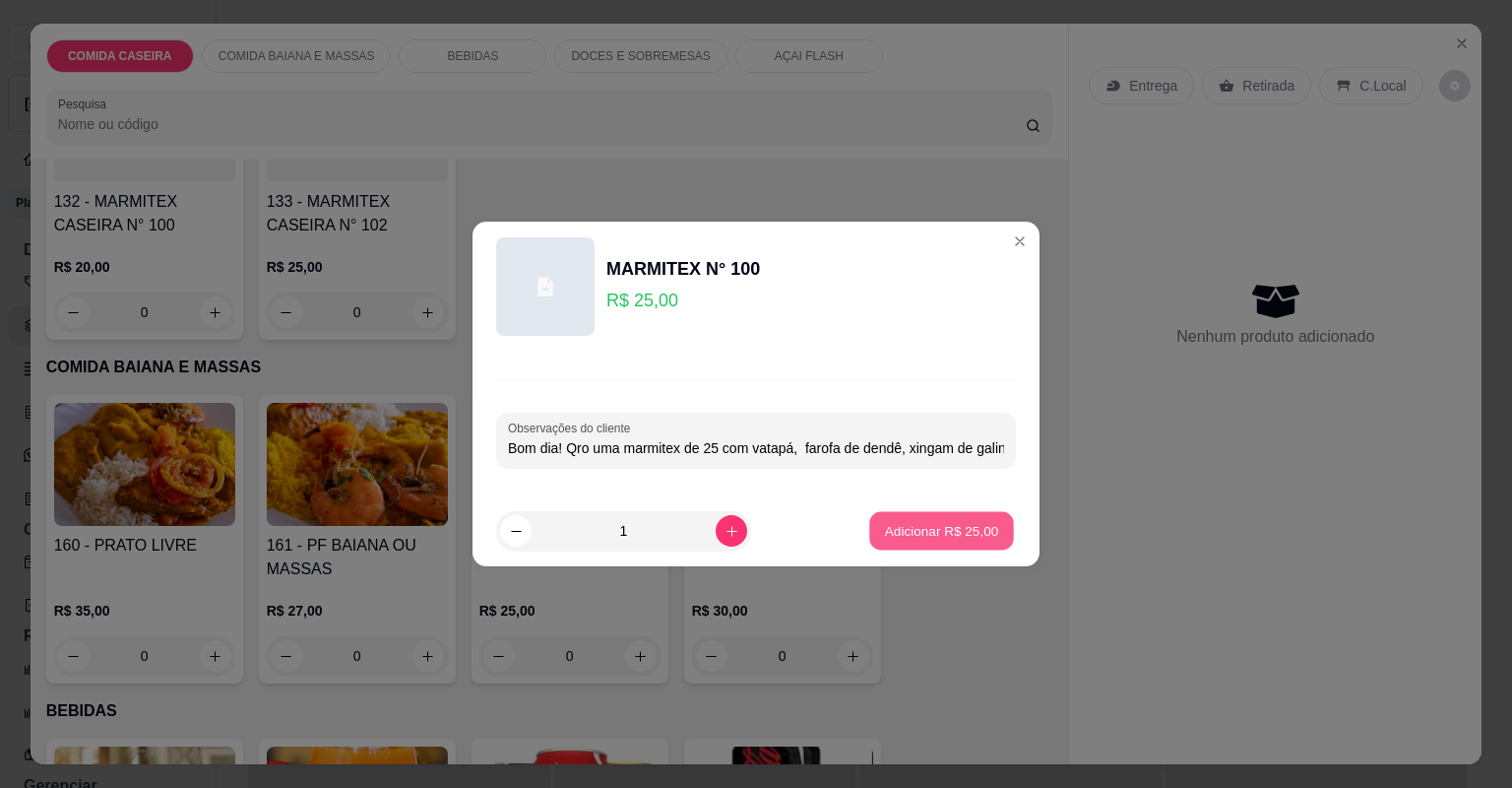click on "Adicionar   R$ 25,00" at bounding box center (941, 531) 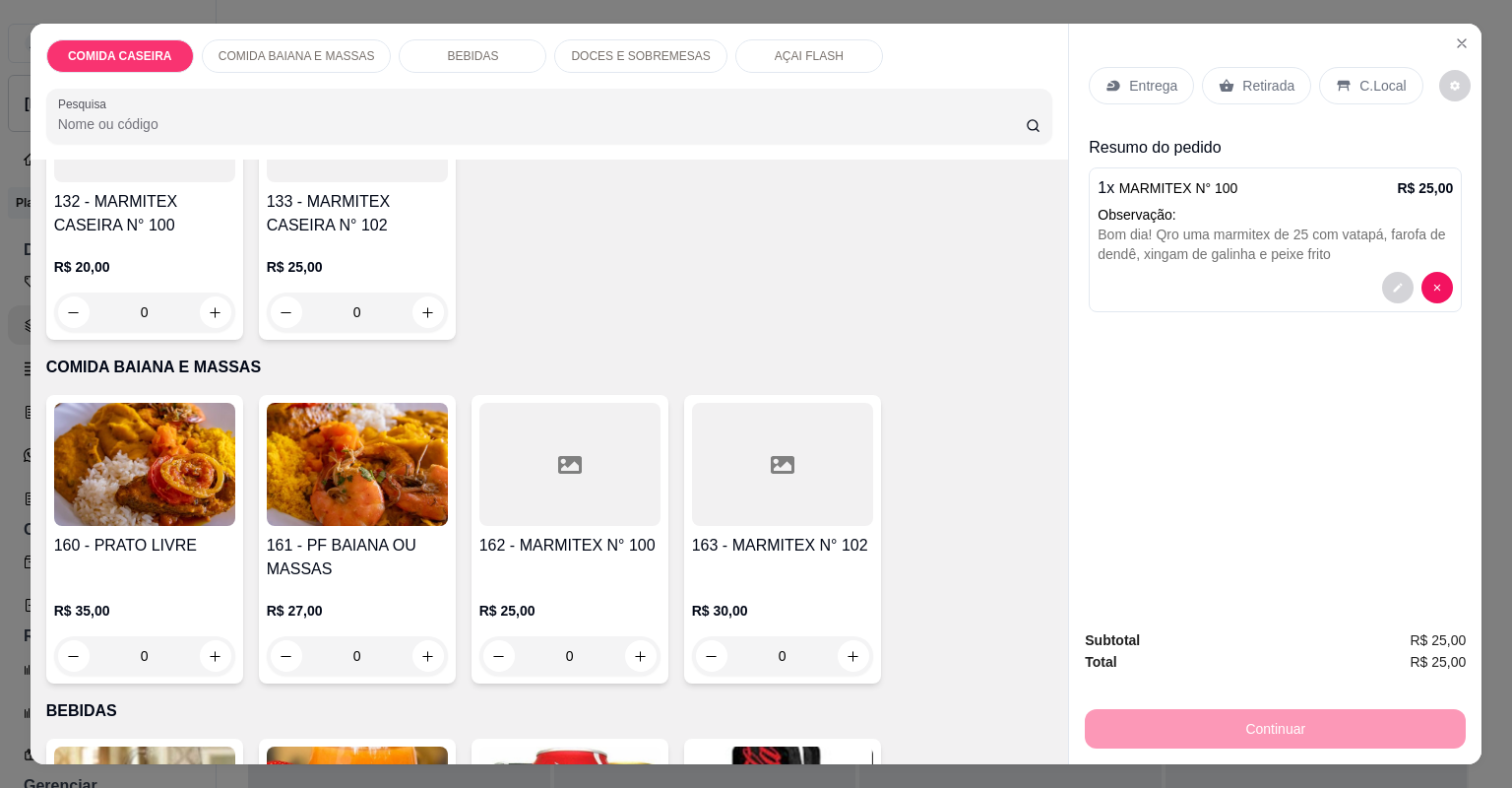 click at bounding box center [570, 464] 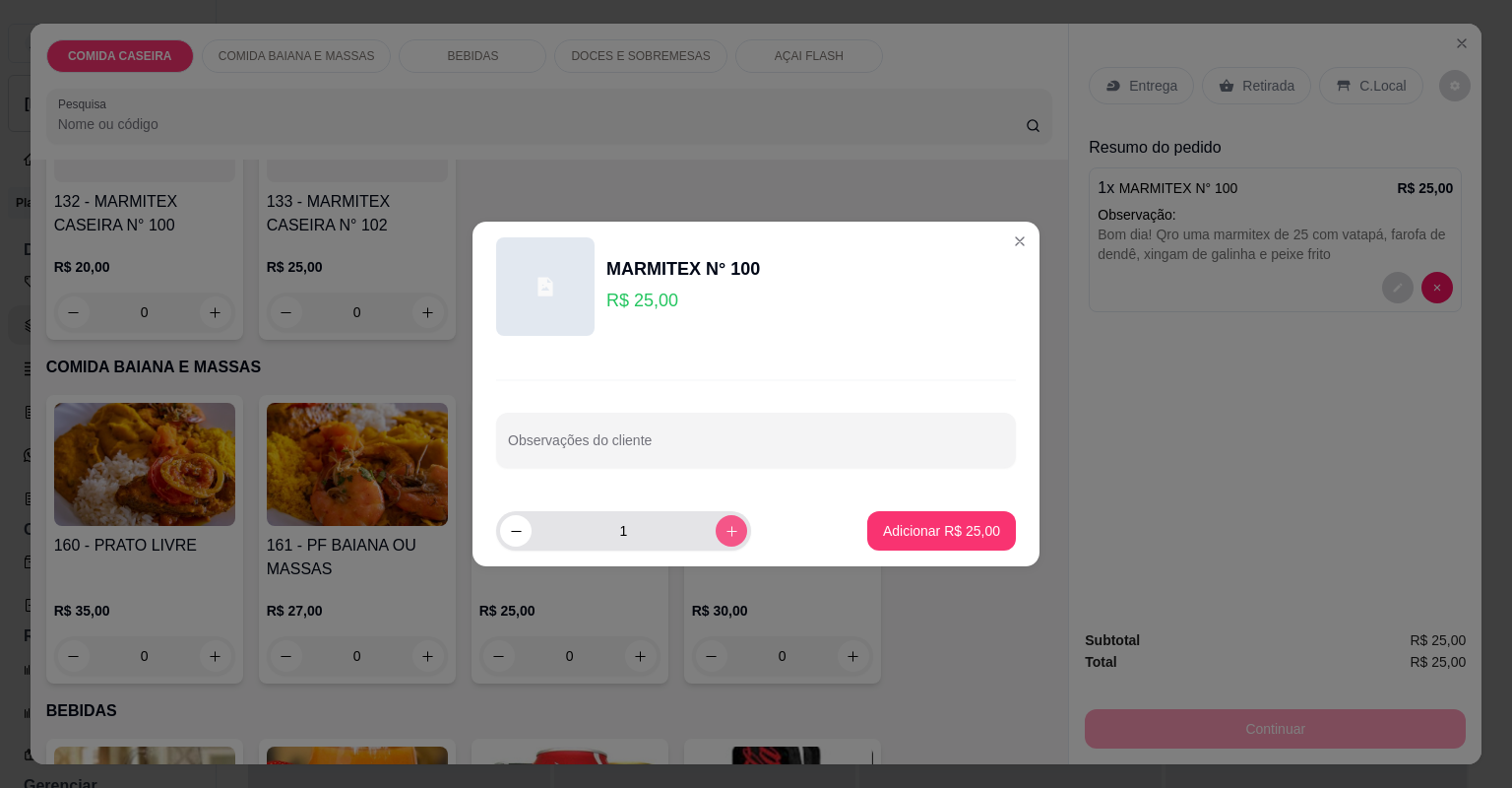 click 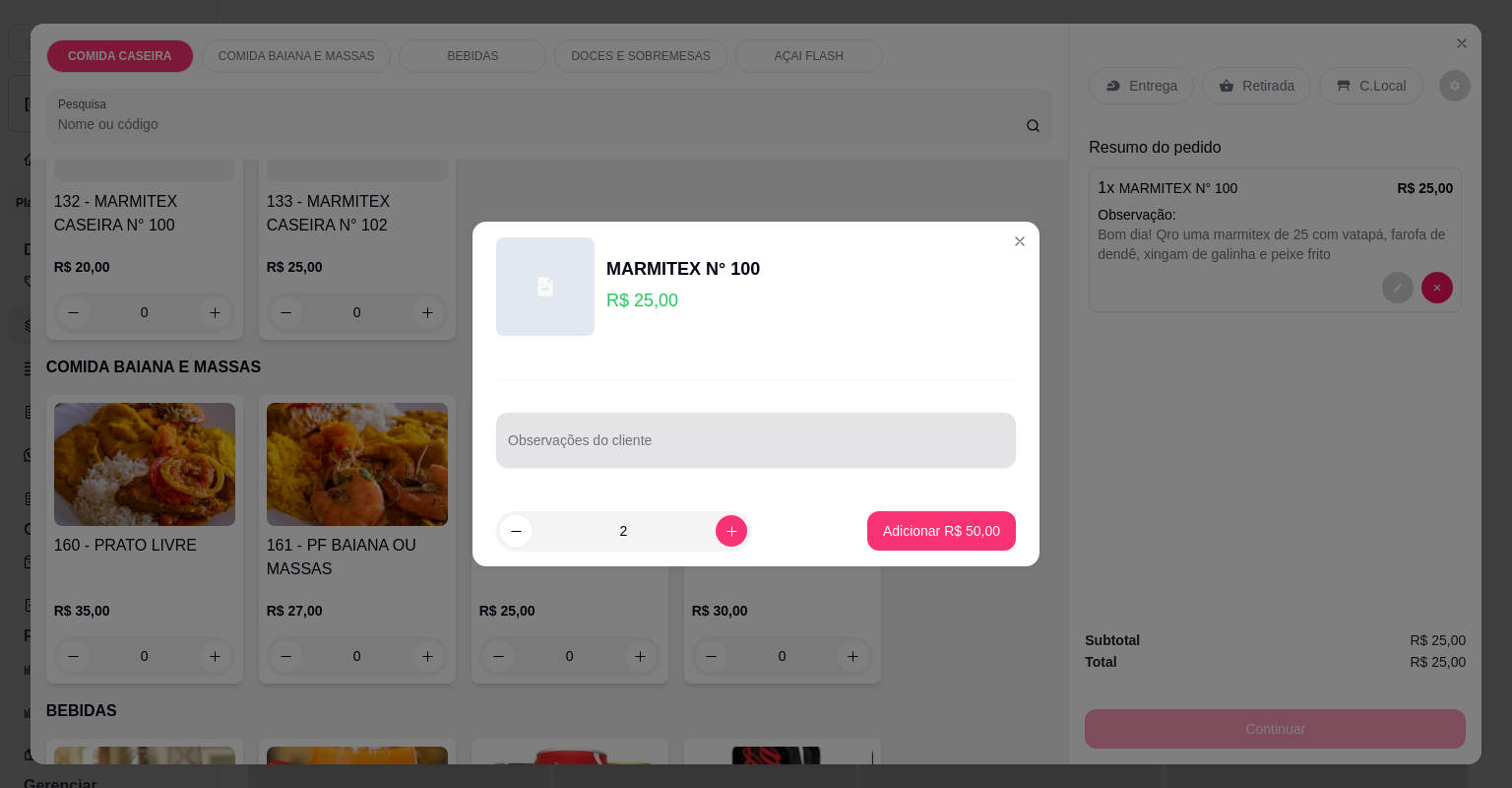 click at bounding box center (756, 440) 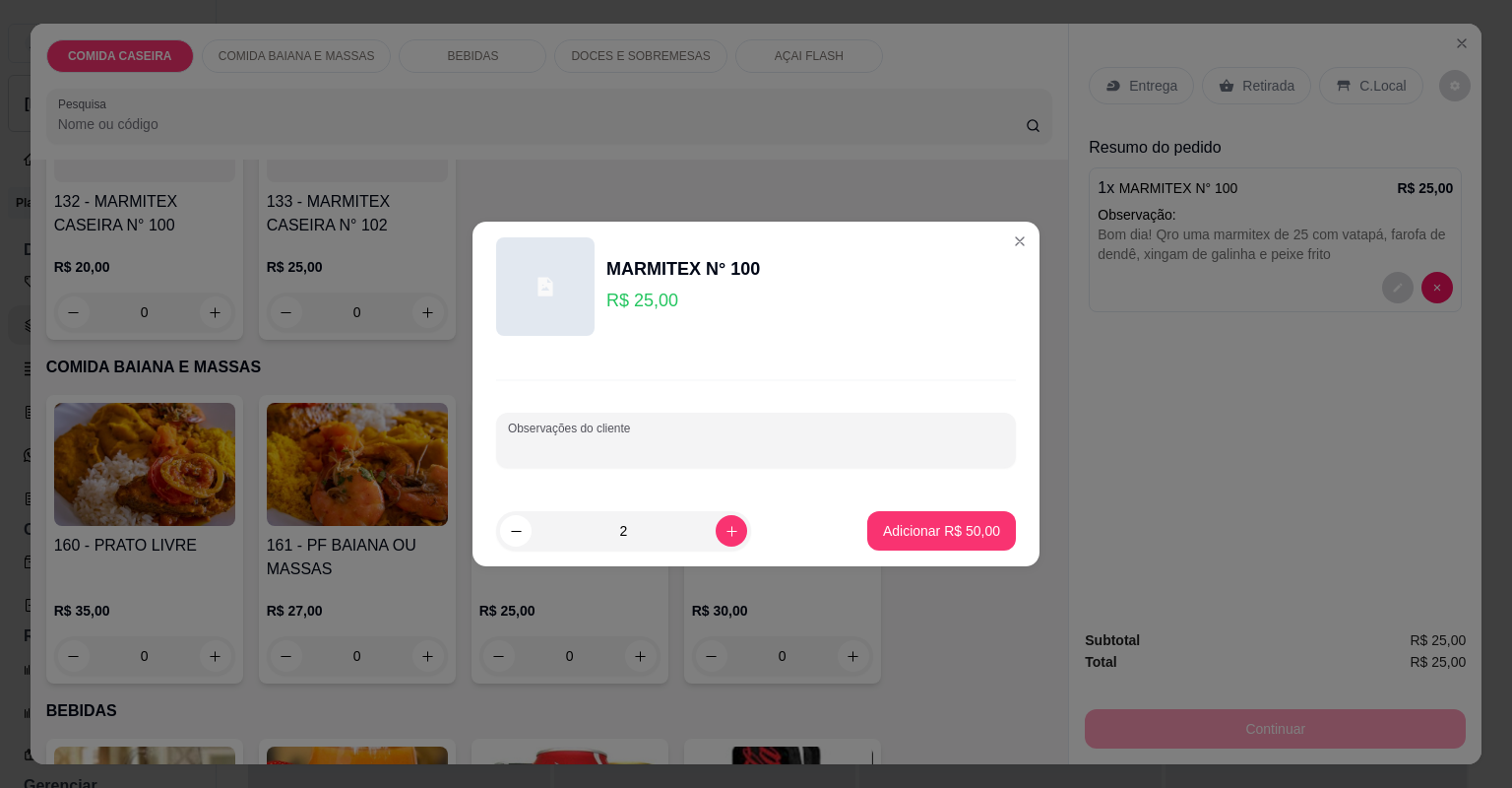 paste on "Duas marmitex  de 25 com vatapá,  [GEOGRAPHIC_DATA], [GEOGRAPHIC_DATA],  [GEOGRAPHIC_DATA] , [GEOGRAPHIC_DATA]" 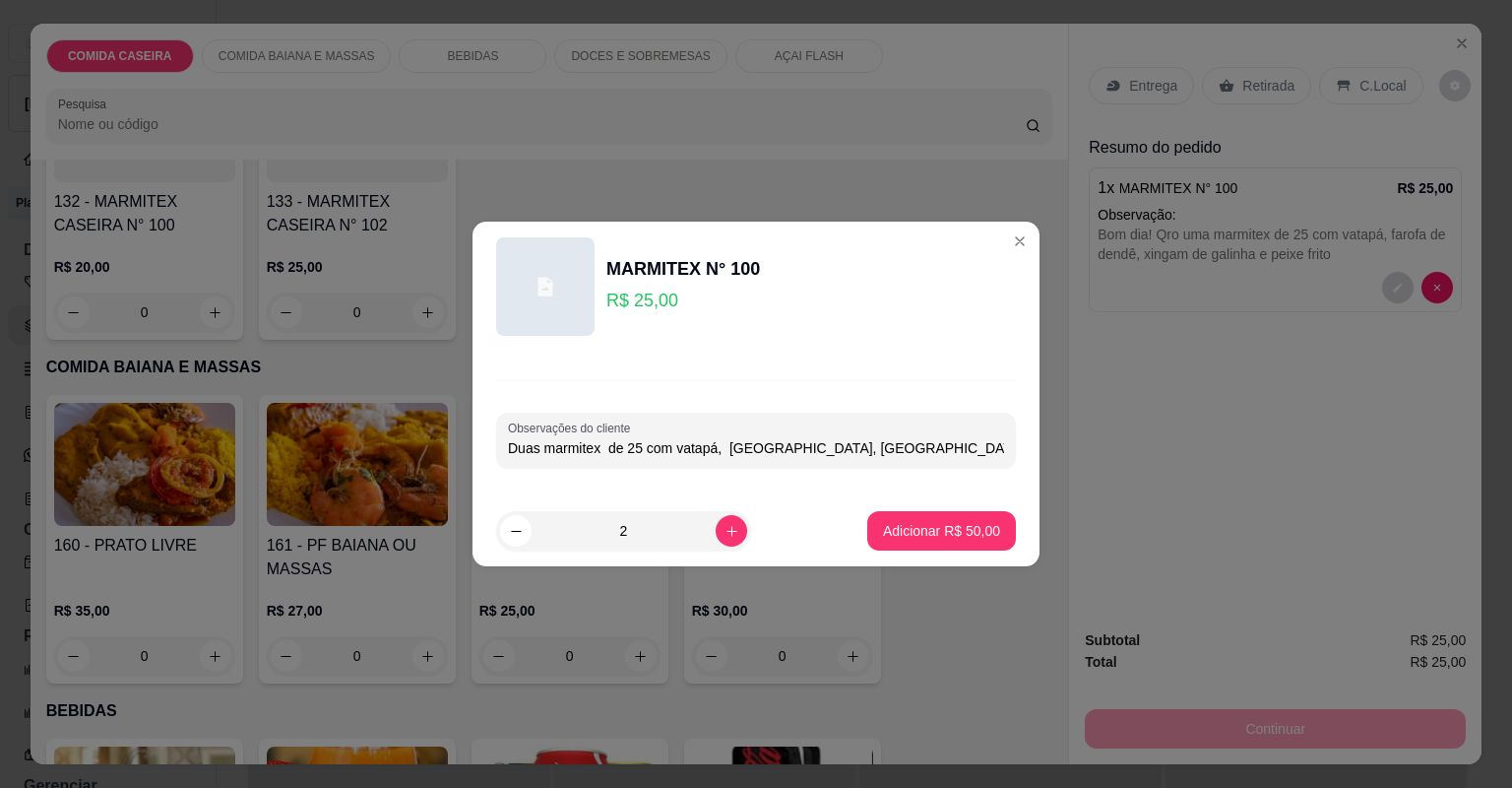 scroll, scrollTop: 0, scrollLeft: 143, axis: horizontal 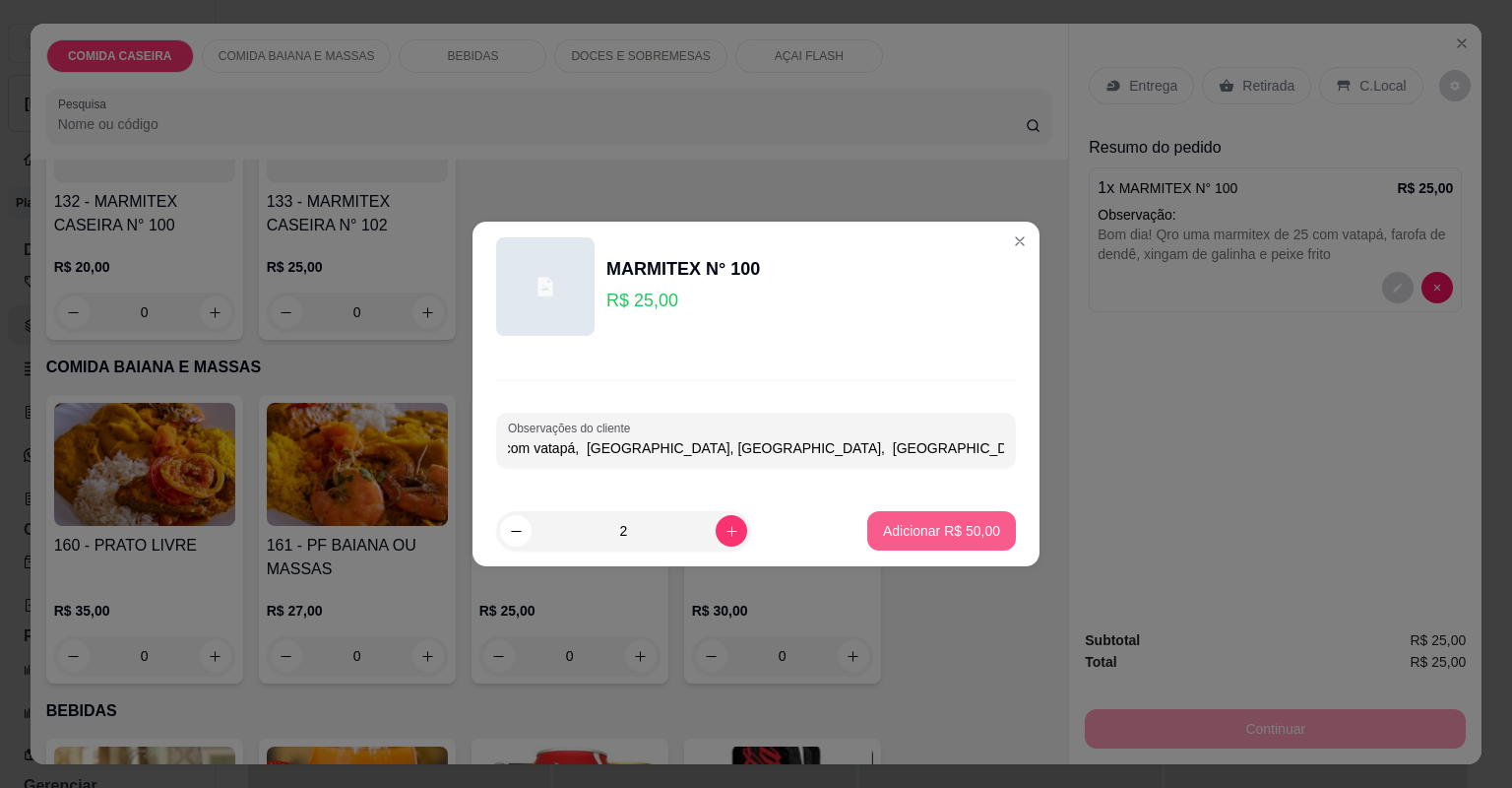type on "Duas marmitex  de 25 com vatapá,  [GEOGRAPHIC_DATA], [GEOGRAPHIC_DATA],  [GEOGRAPHIC_DATA] , [GEOGRAPHIC_DATA]" 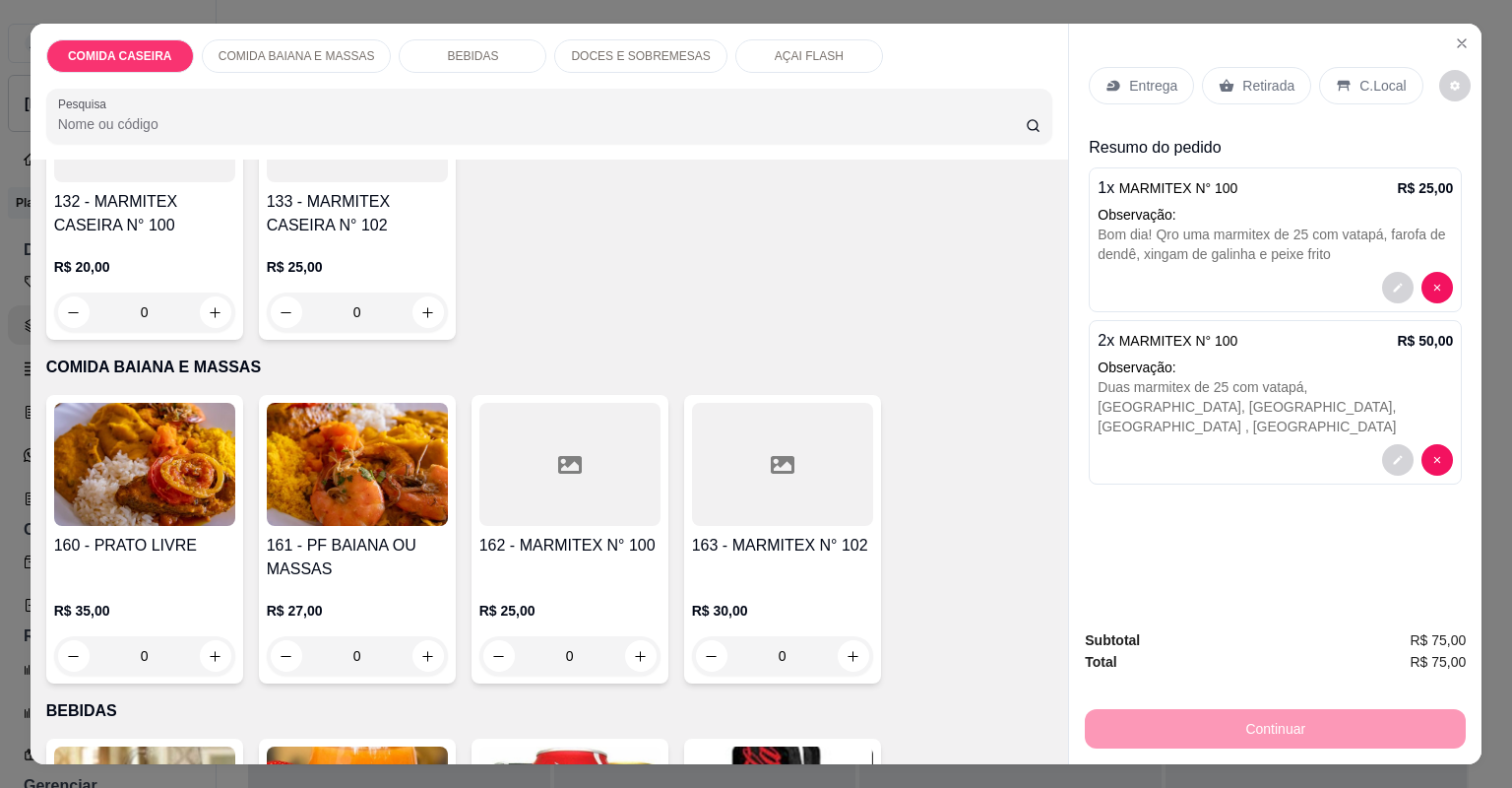 click at bounding box center (570, 464) 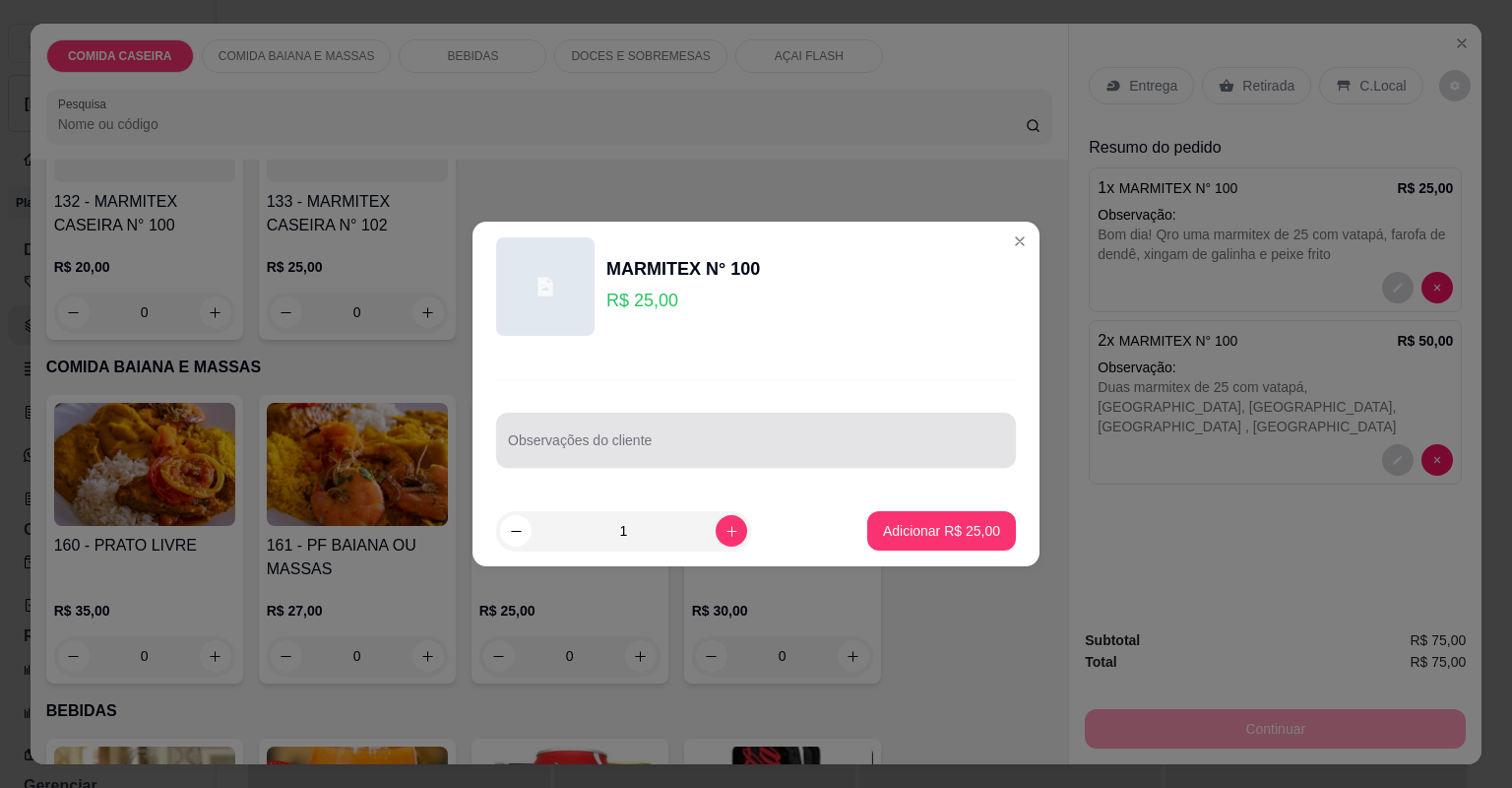 click at bounding box center [756, 440] 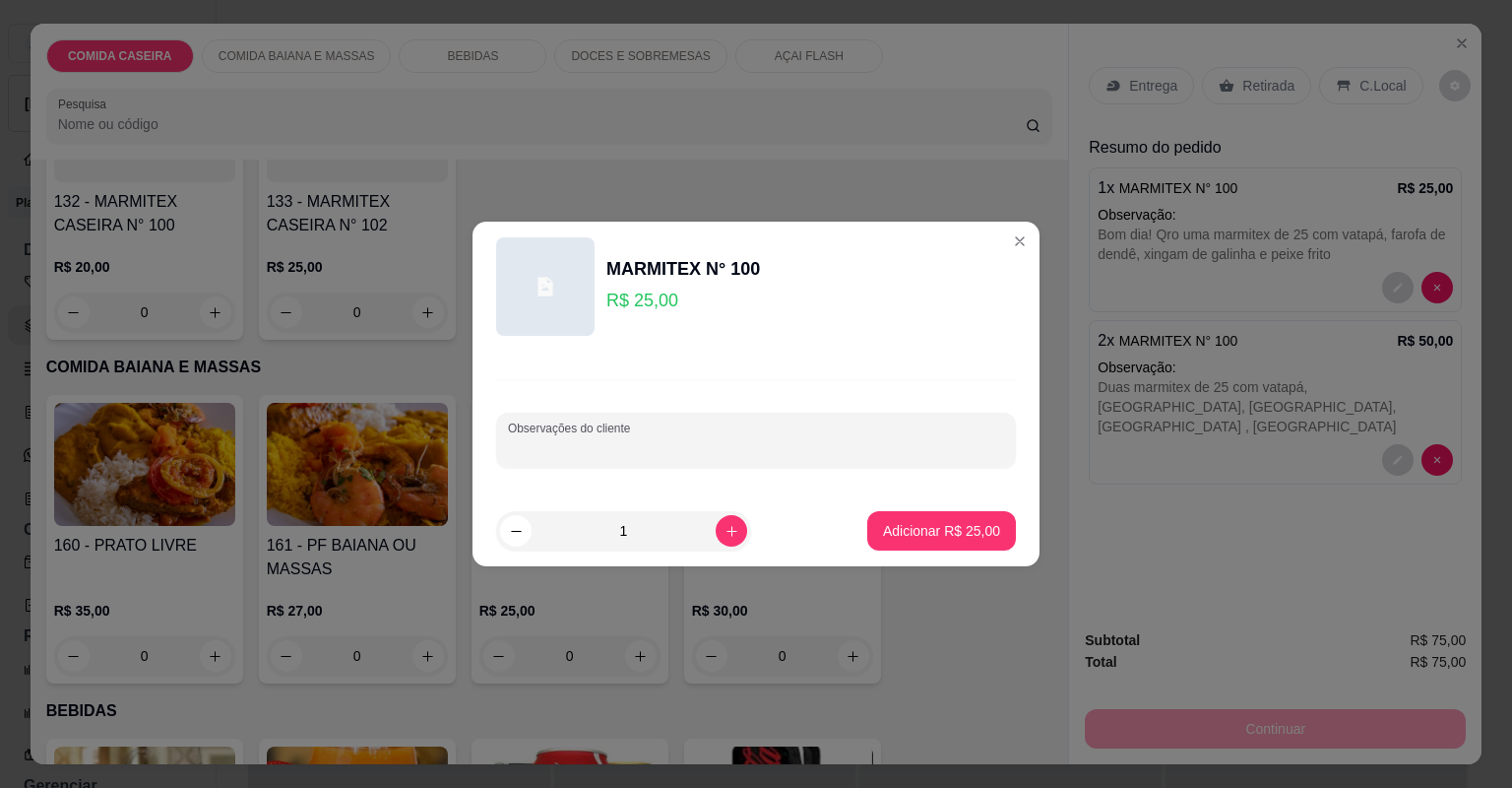 paste on "Uma marmitex de 25 com vatapá,  [GEOGRAPHIC_DATA], [GEOGRAPHIC_DATA],  xinxim de [GEOGRAPHIC_DATA], moqueca  de bacalhau c frango" 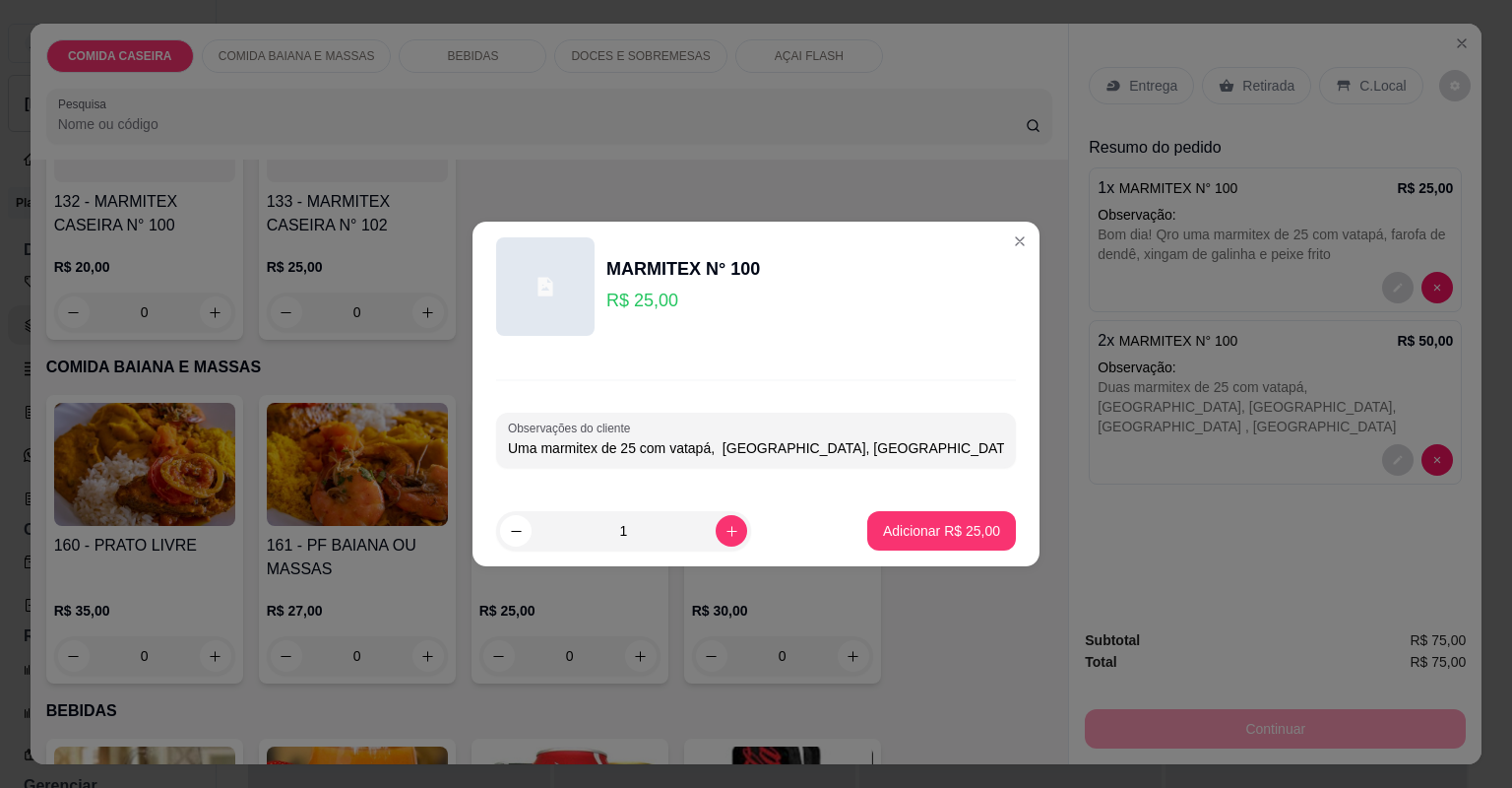 scroll, scrollTop: 0, scrollLeft: 202, axis: horizontal 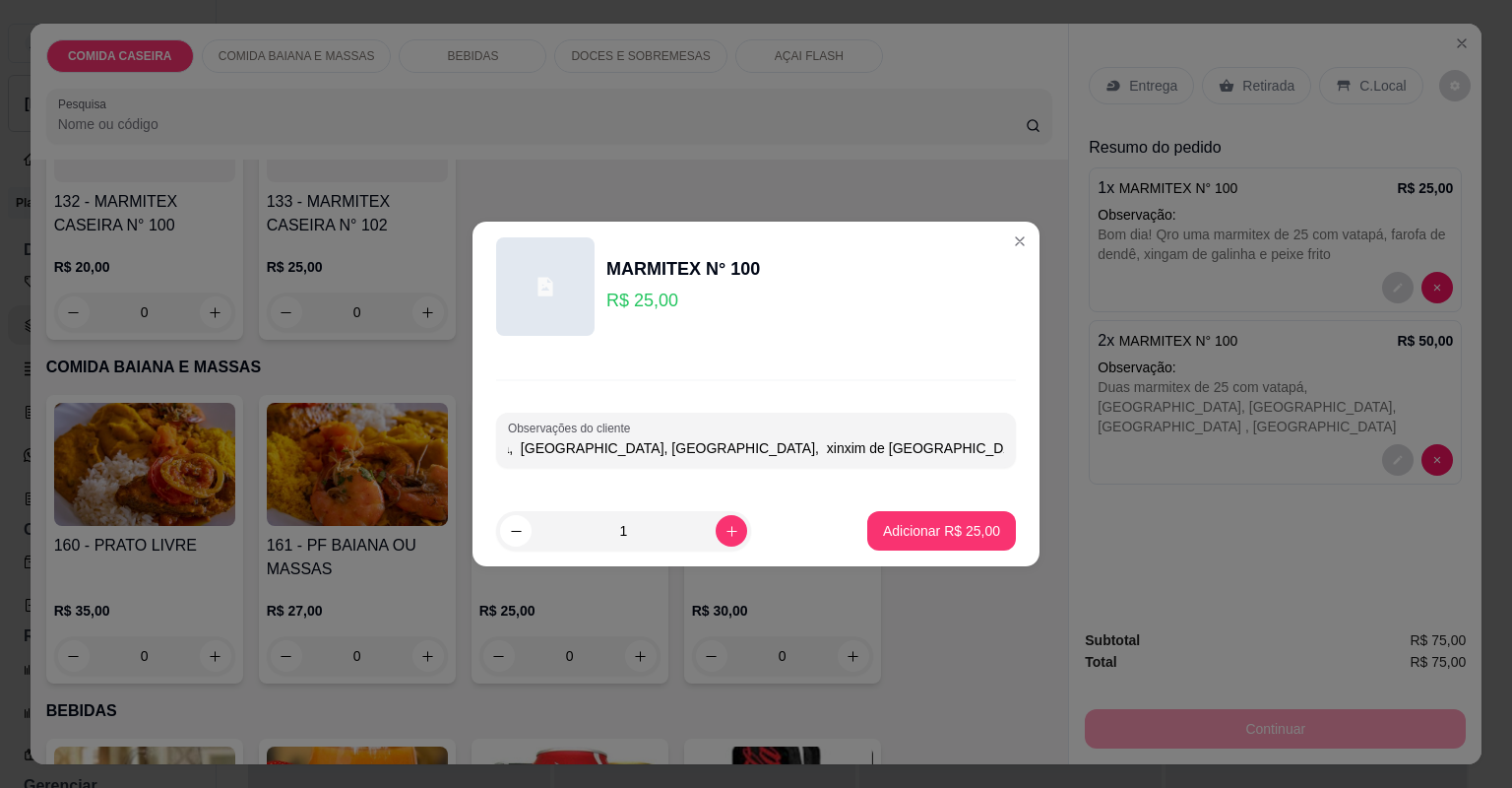 drag, startPoint x: 791, startPoint y: 449, endPoint x: 687, endPoint y: 460, distance: 104.58011 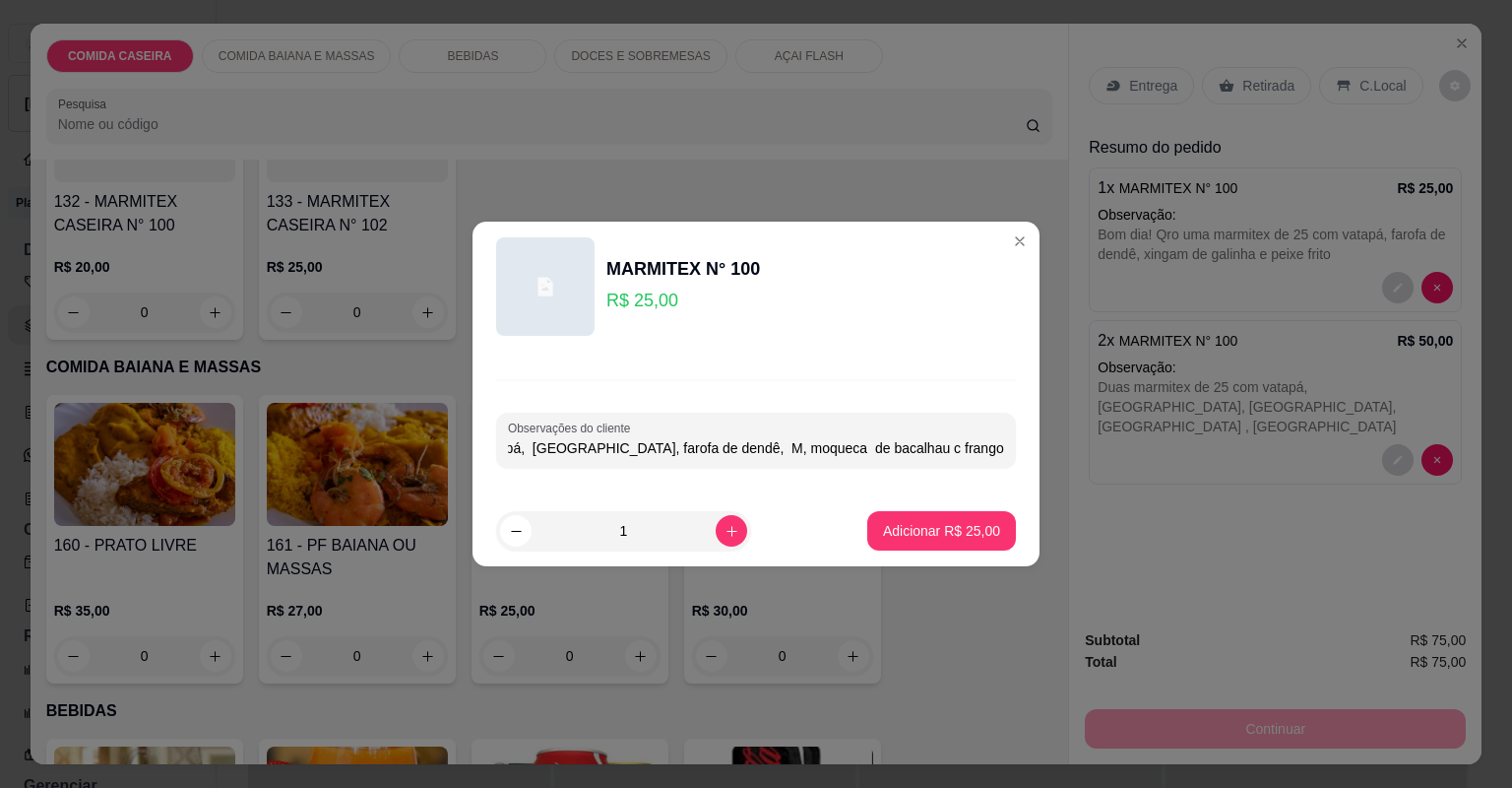 scroll, scrollTop: 0, scrollLeft: 108, axis: horizontal 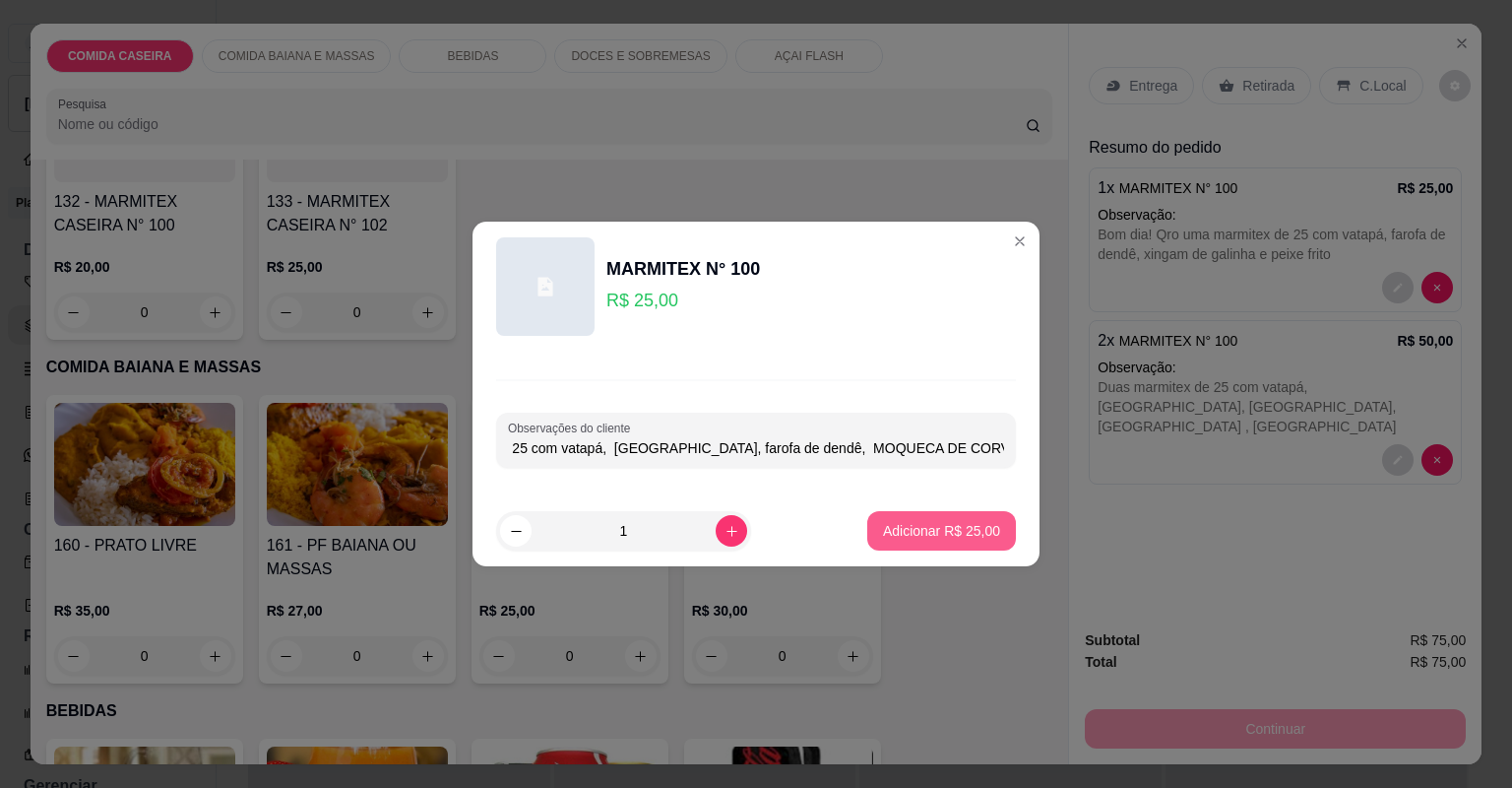 type on "Uma marmitex de 25 com vatapá,  [GEOGRAPHIC_DATA], farofa de dendê,  MOQUECA DE CORVINA , moqueca  de bacalhau c frango" 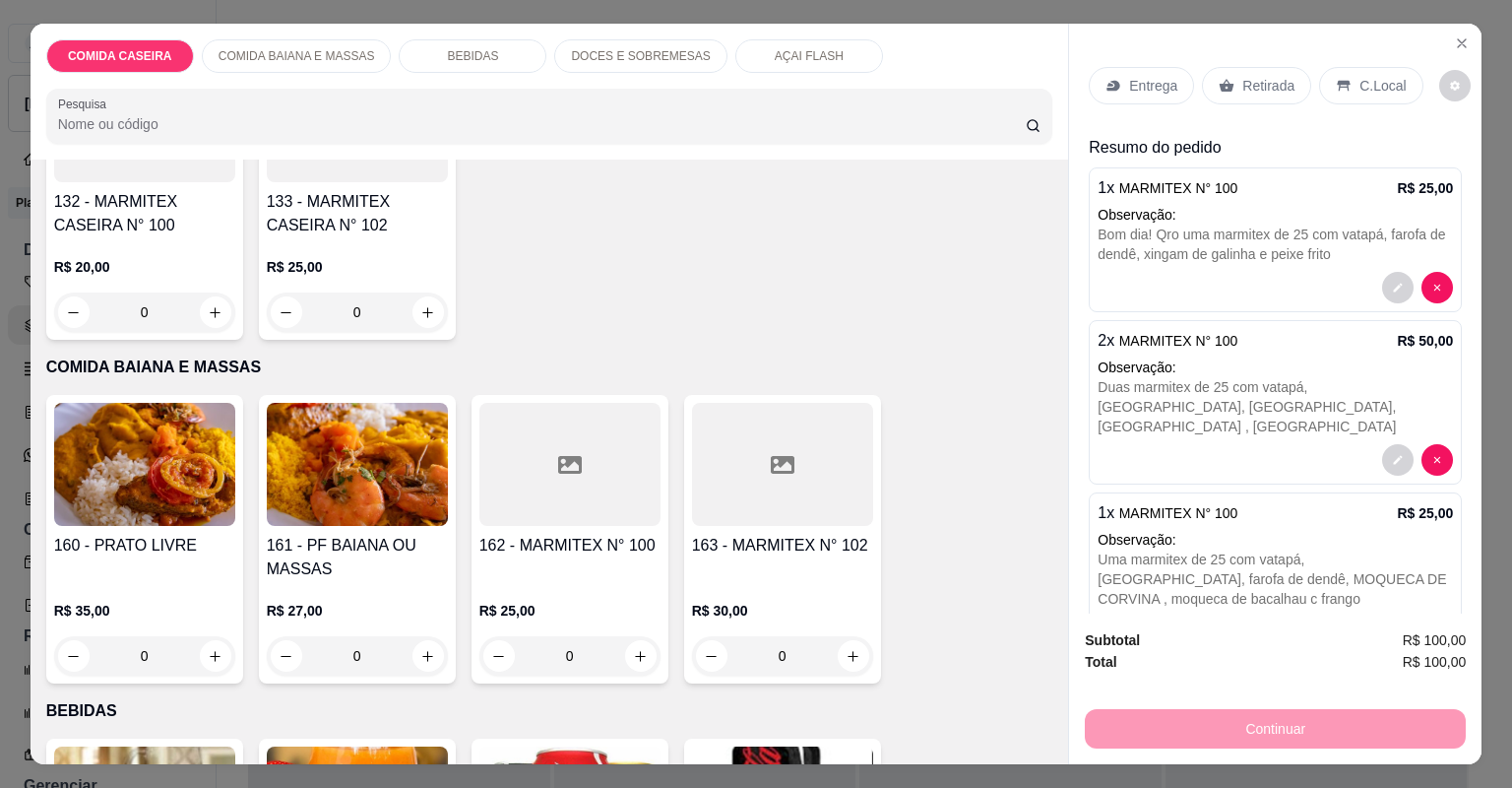 click on "Entrega" at bounding box center (1153, 86) 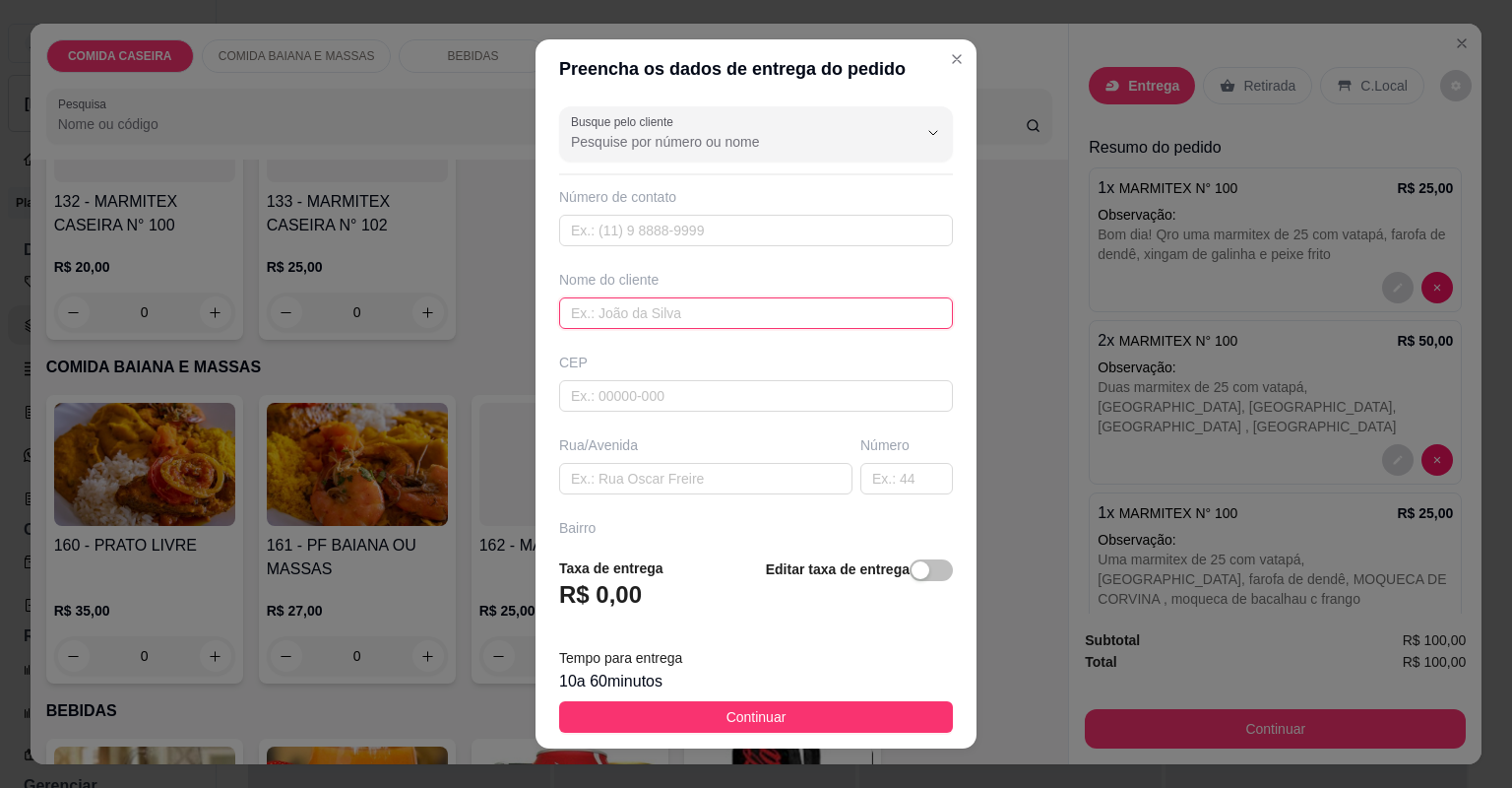 click at bounding box center (756, 313) 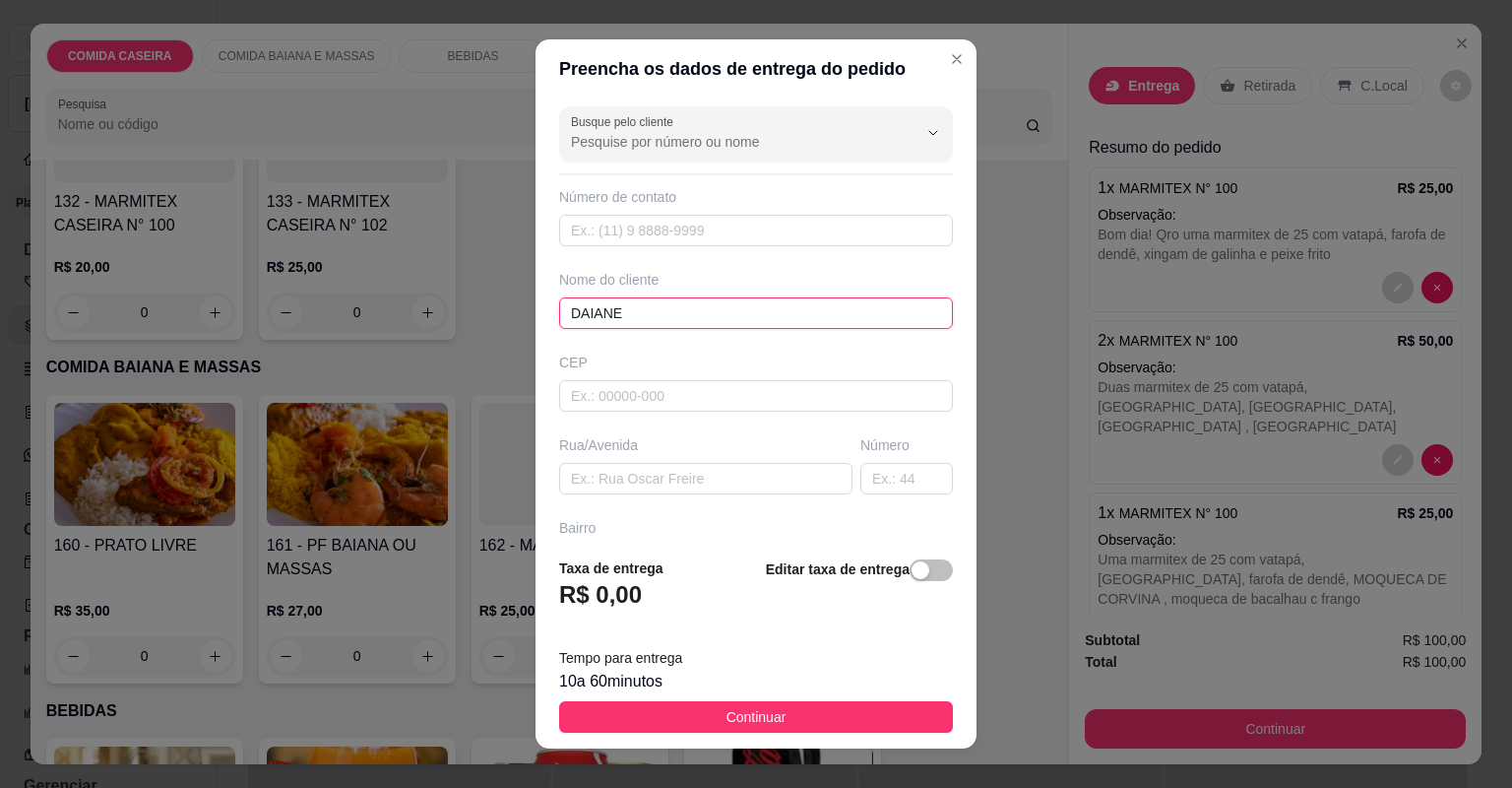 type on "DAIANE" 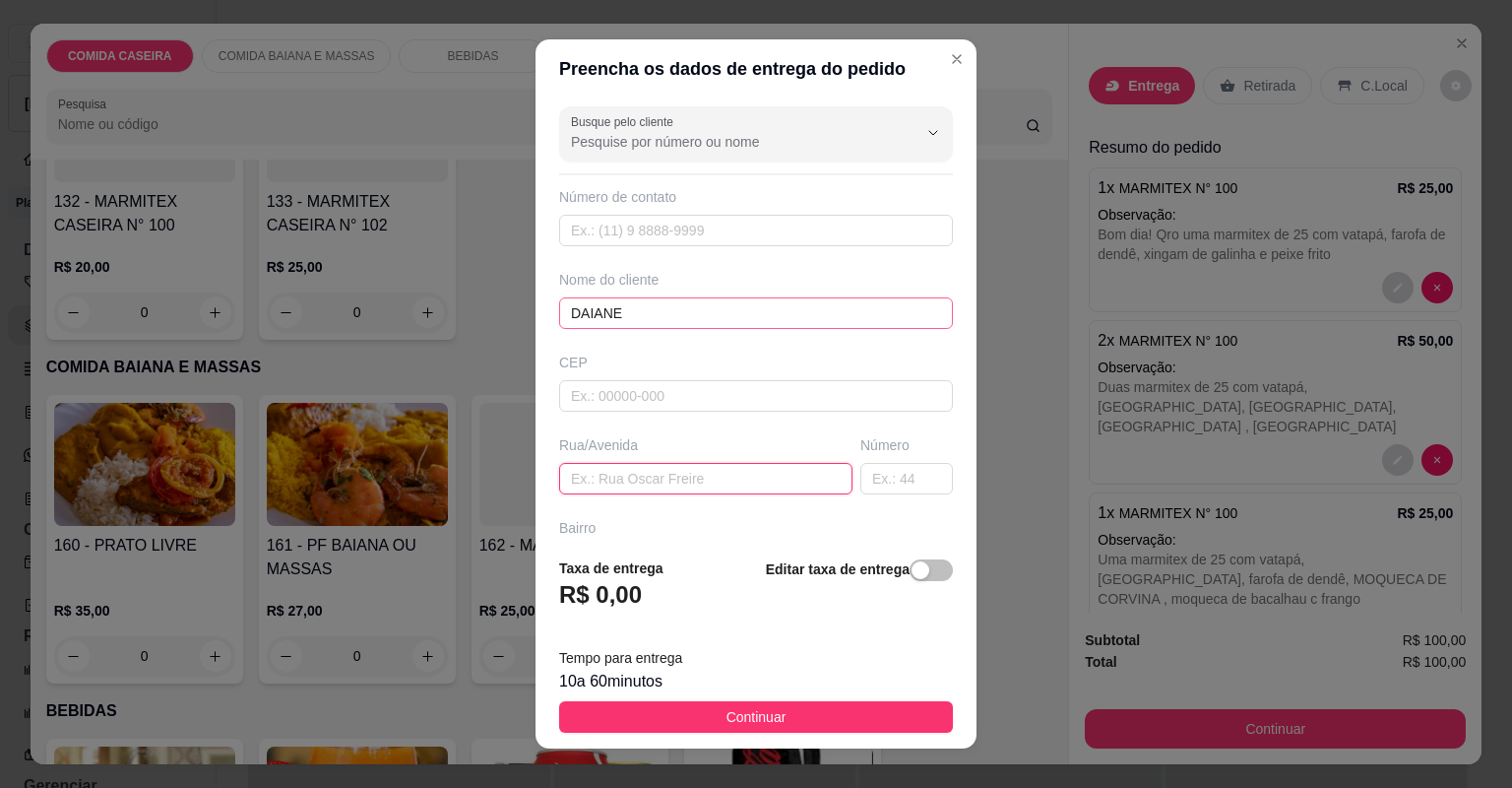 paste on "[STREET_ADDRESS][PERSON_NAME] Próximo ao escritório da nutricau" 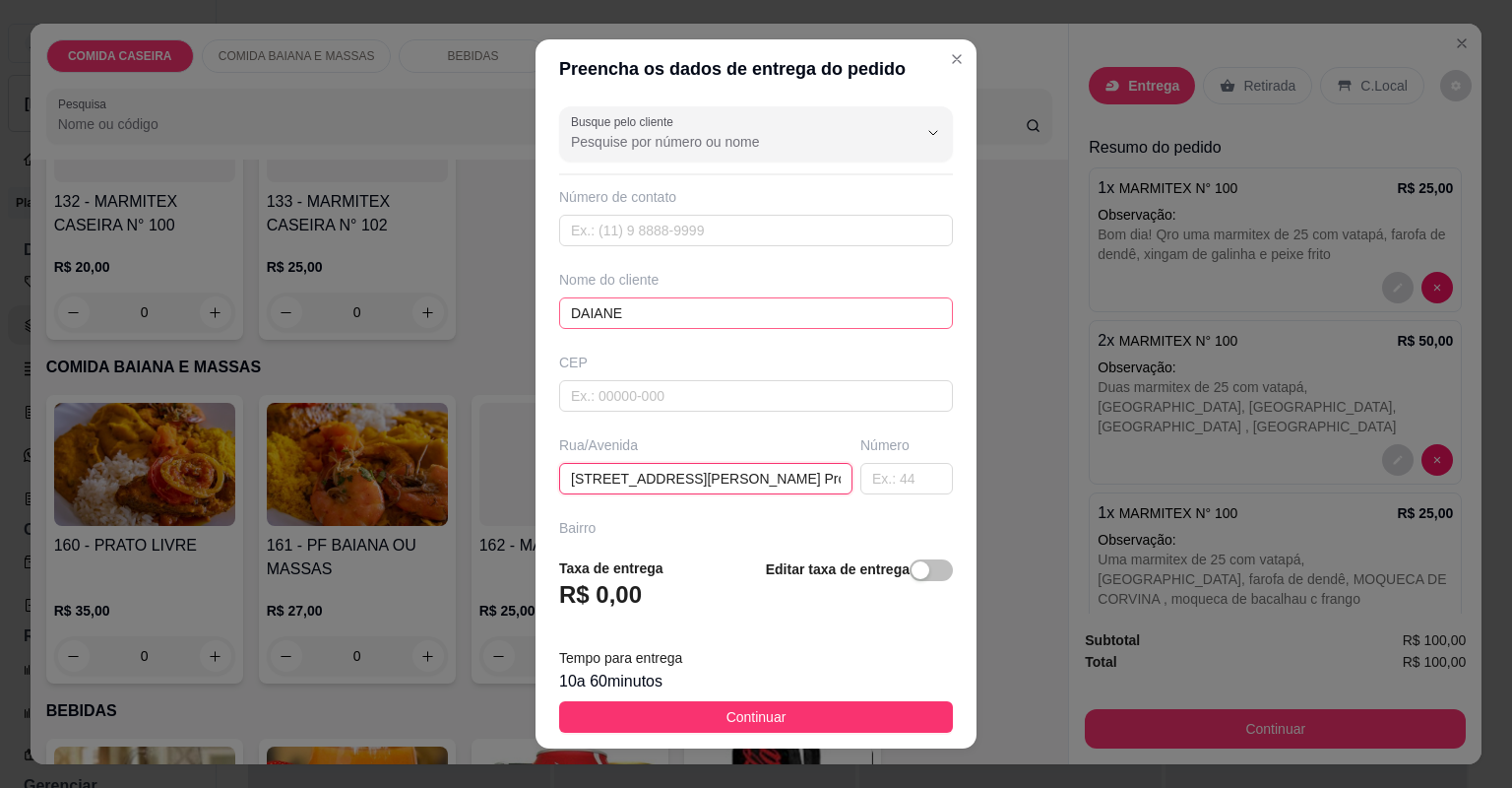 scroll, scrollTop: 0, scrollLeft: 95, axis: horizontal 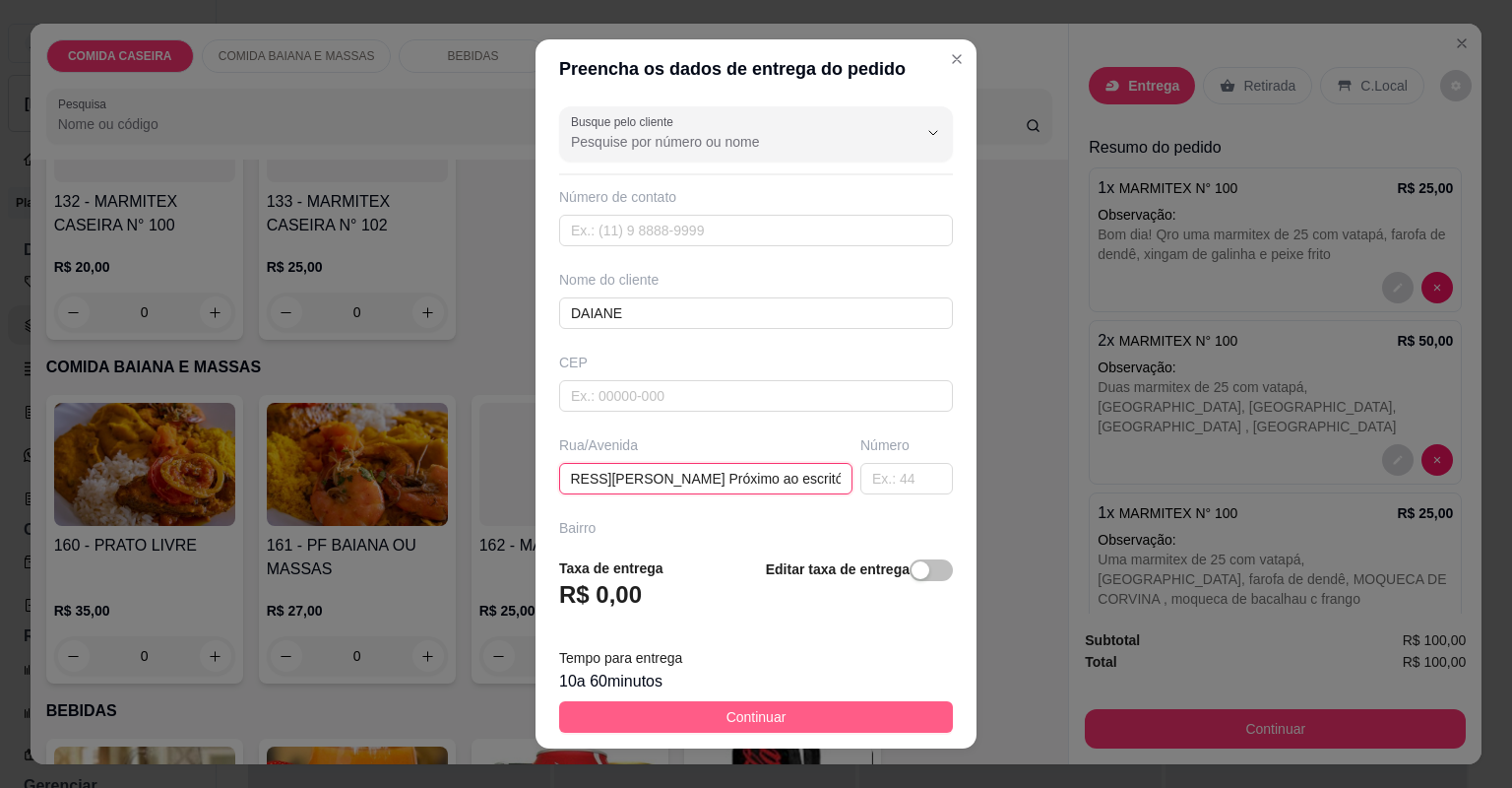 type on "[STREET_ADDRESS][PERSON_NAME] Próximo ao escritório da nutricau" 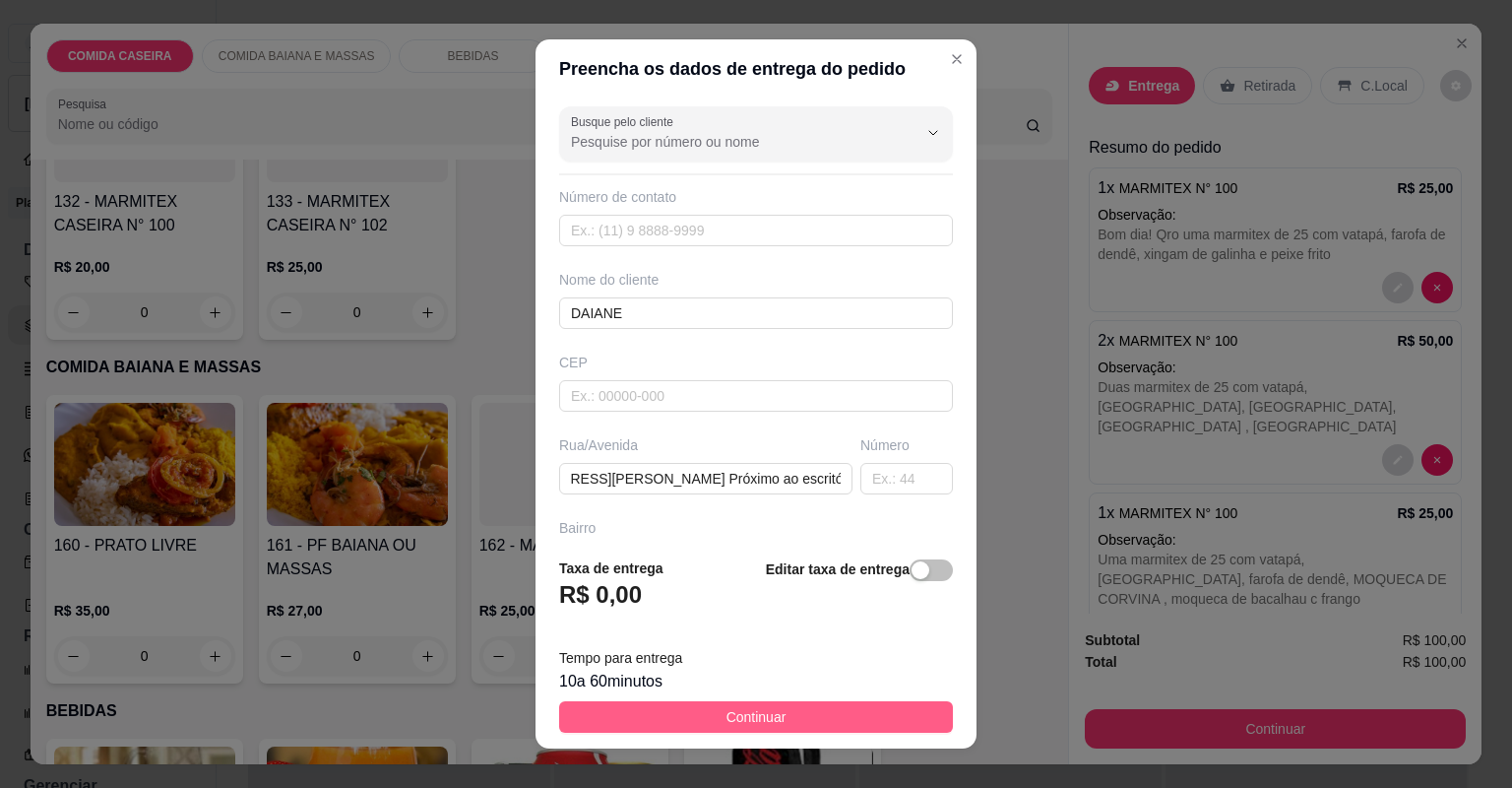 click on "Continuar" at bounding box center (756, 717) 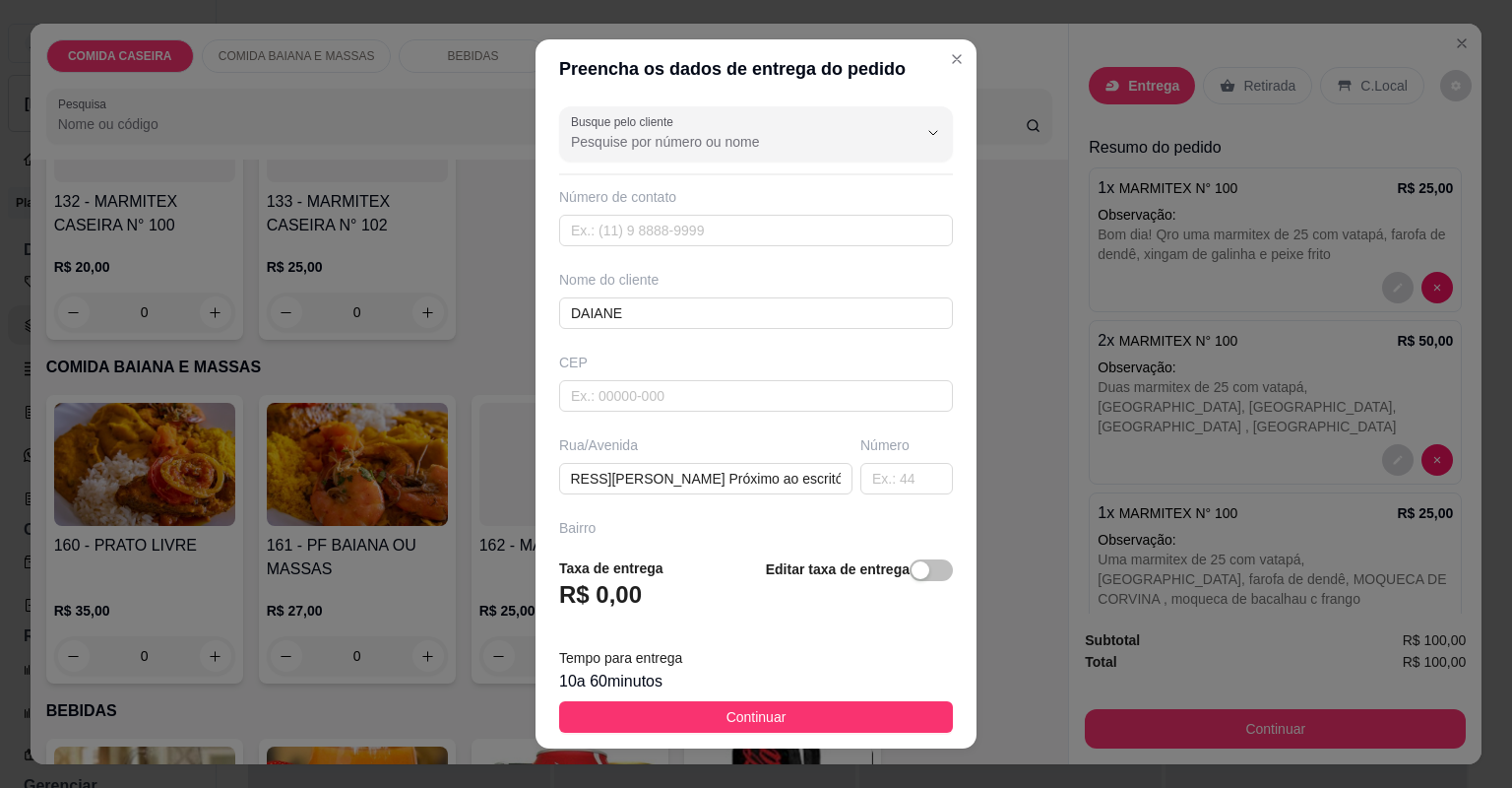 scroll, scrollTop: 0, scrollLeft: 0, axis: both 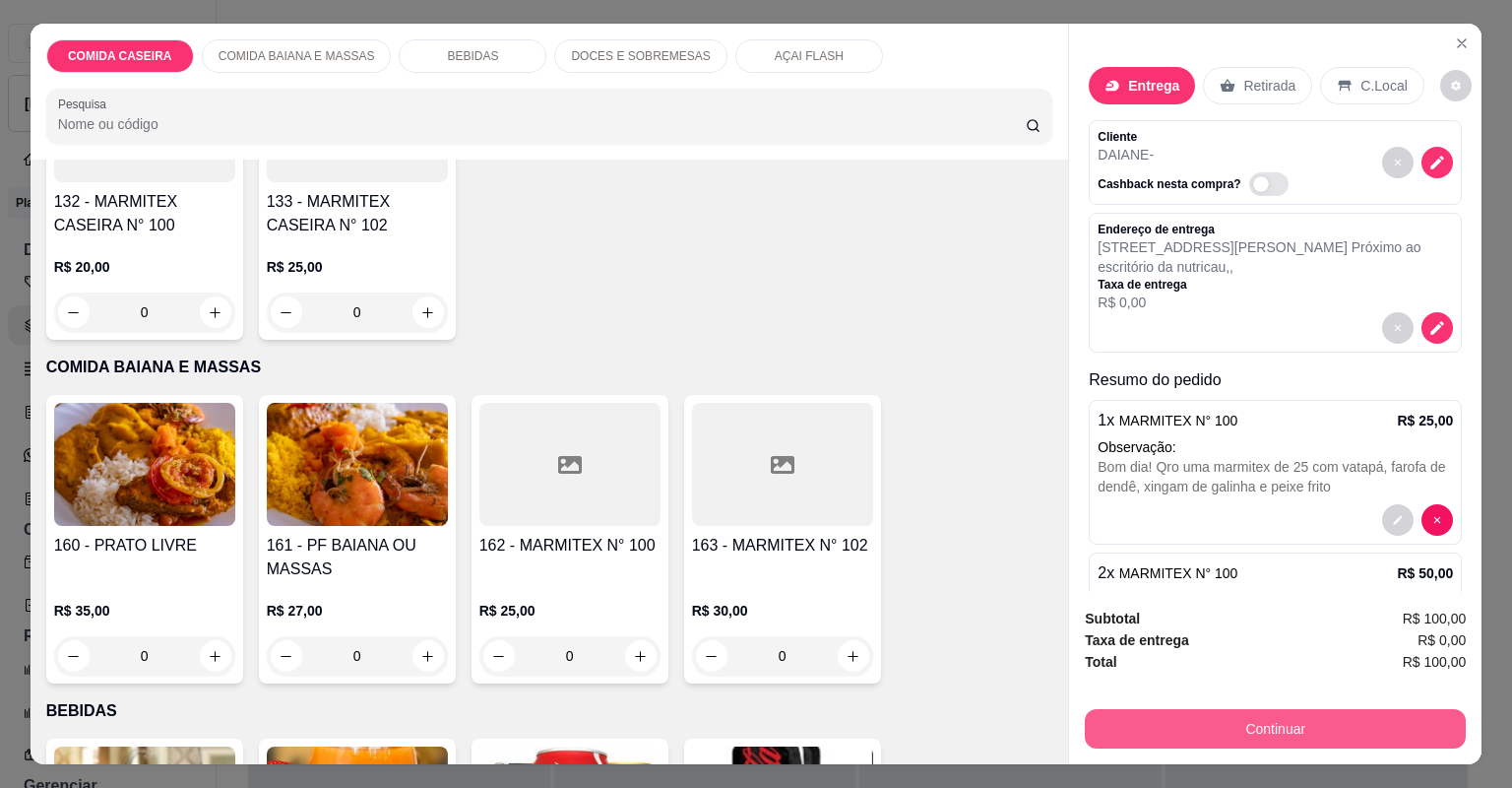 click on "Continuar" at bounding box center [1275, 729] 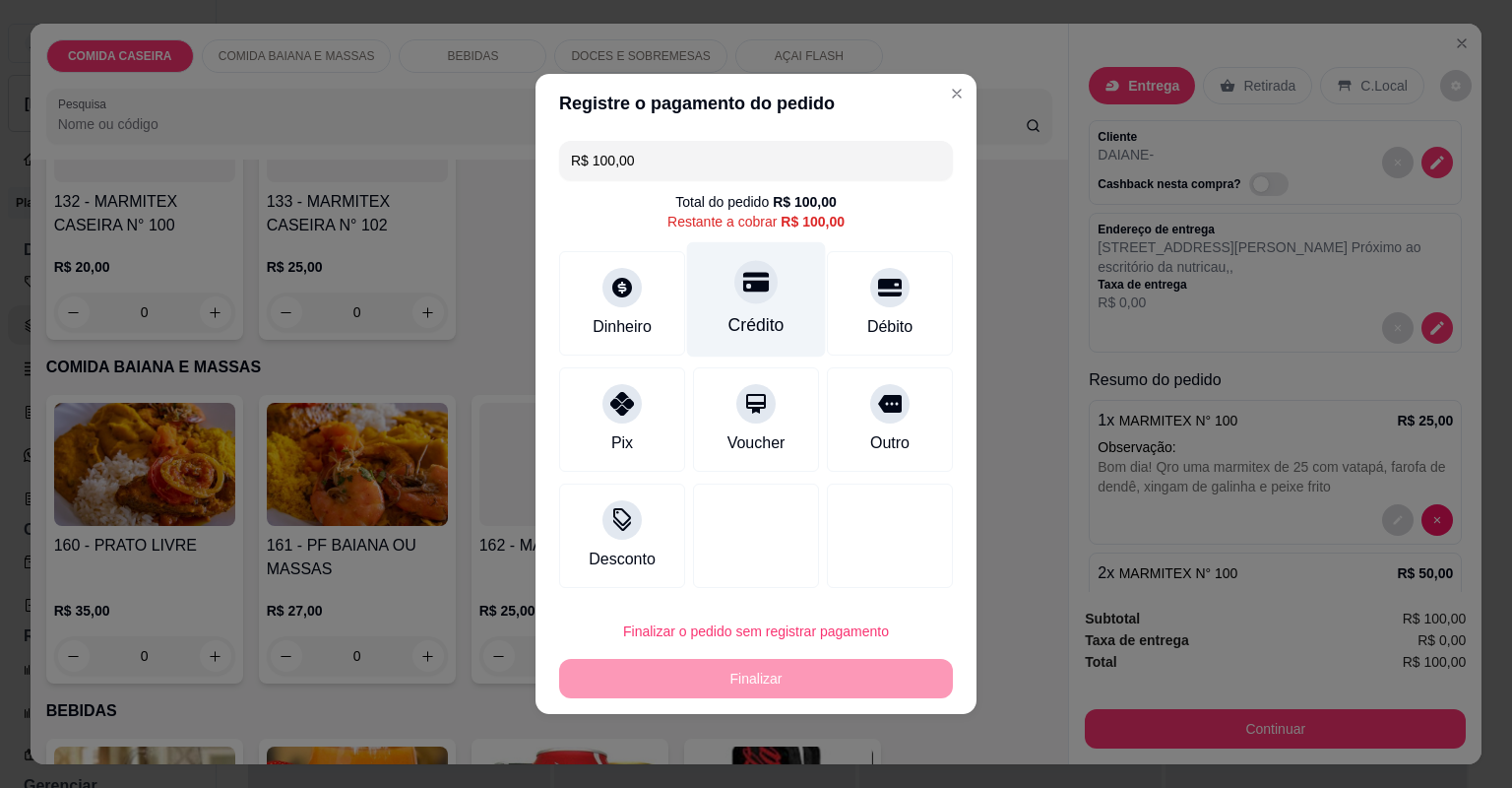 click on "Crédito" at bounding box center (756, 325) 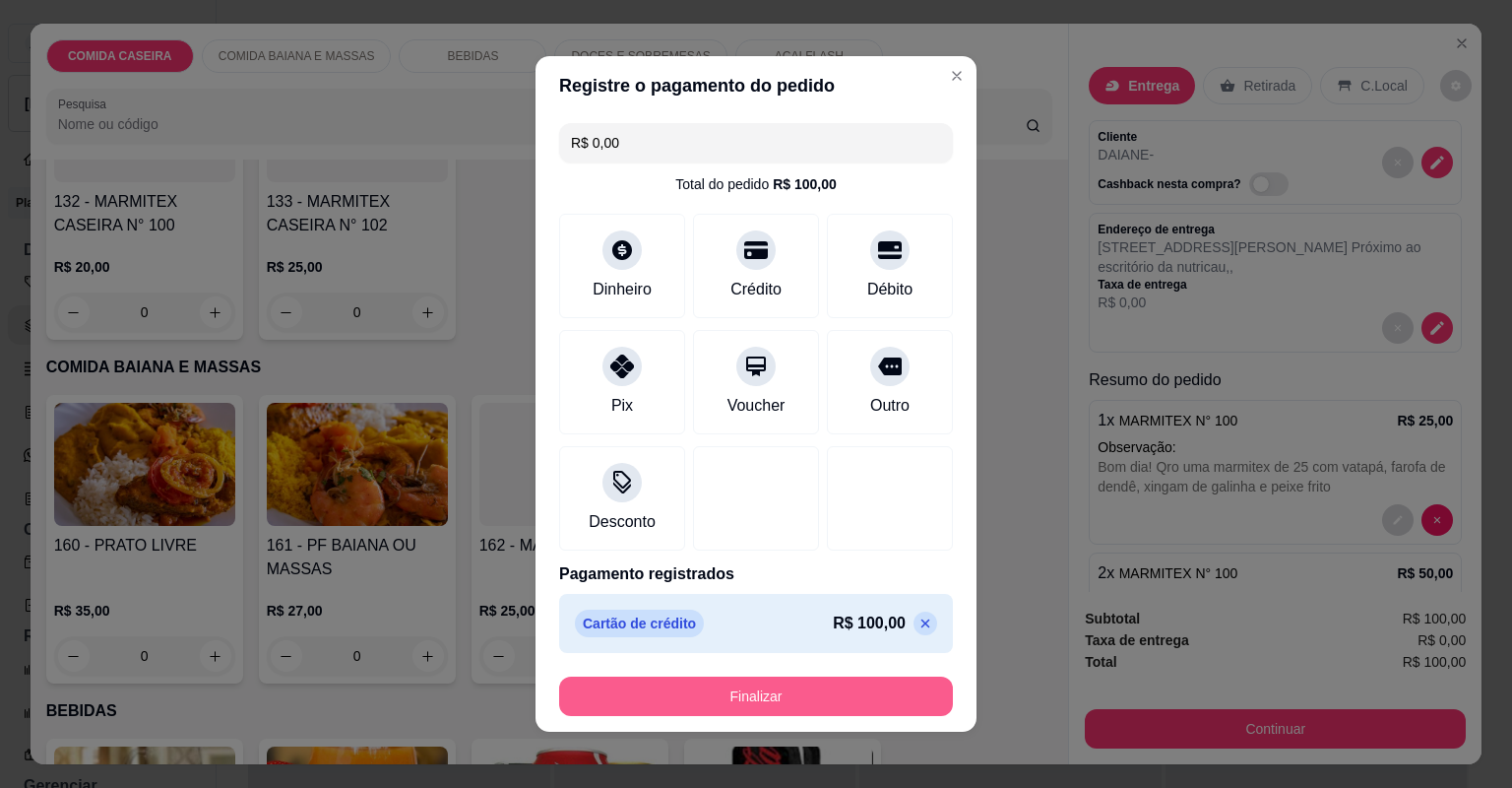 click on "Finalizar" at bounding box center [756, 696] 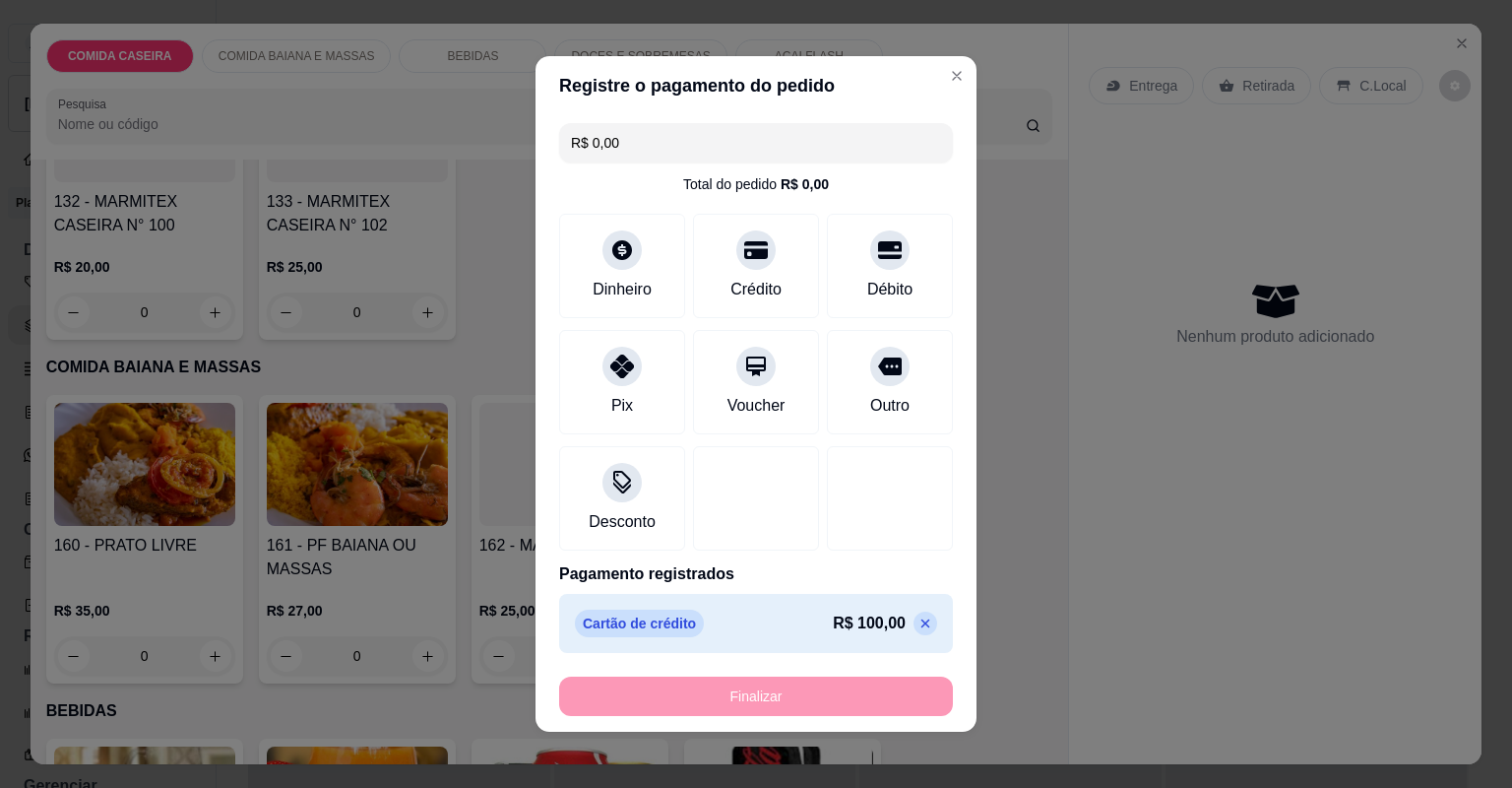 type on "-R$ 100,00" 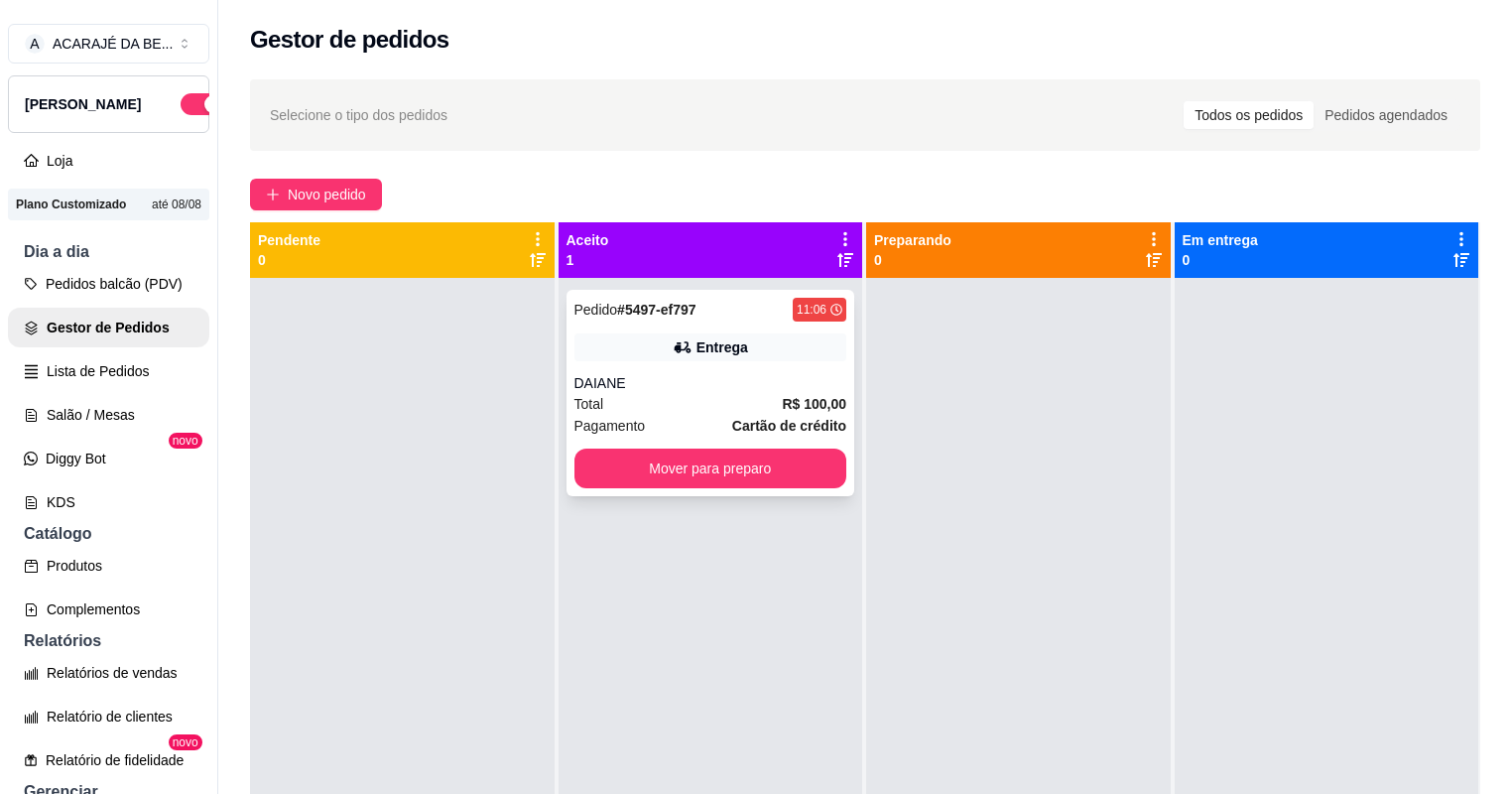 click on "Pedido  # 5497-ef797 11:06 Entrega DAIANE  Total R$ 100,00 Pagamento Cartão de crédito Mover para preparo" at bounding box center [710, 393] 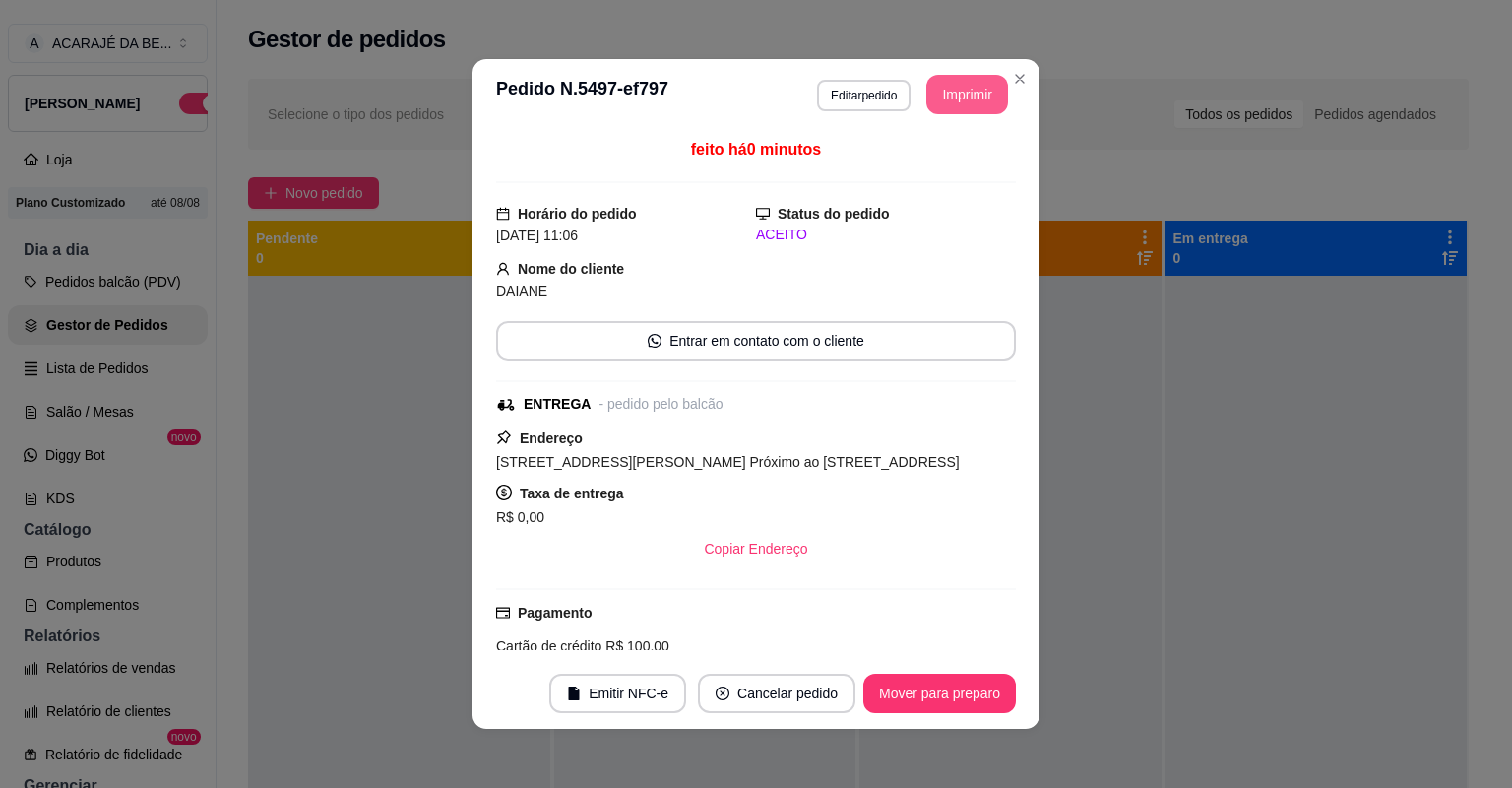 click on "Imprimir" at bounding box center [967, 95] 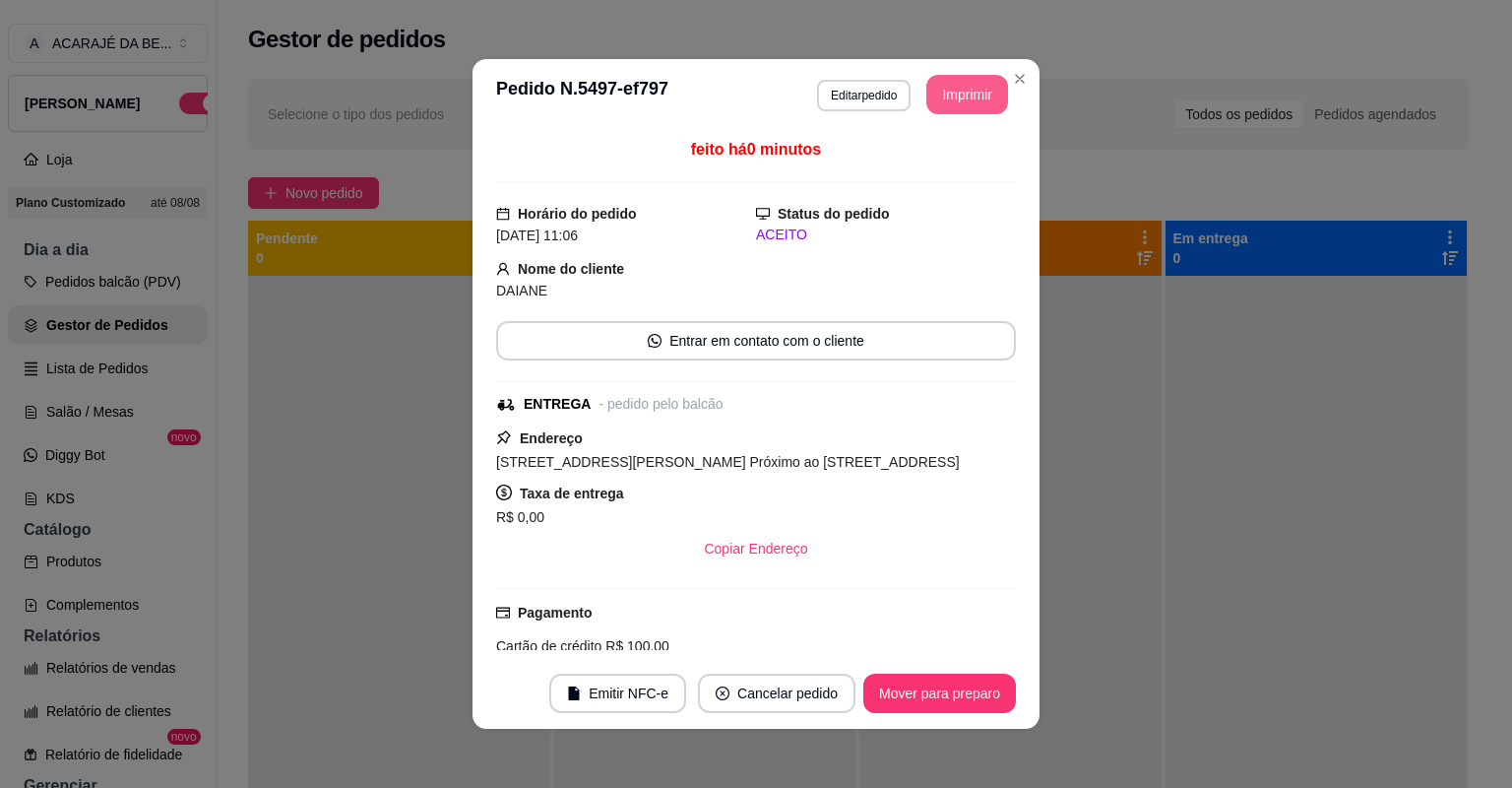 scroll, scrollTop: 0, scrollLeft: 0, axis: both 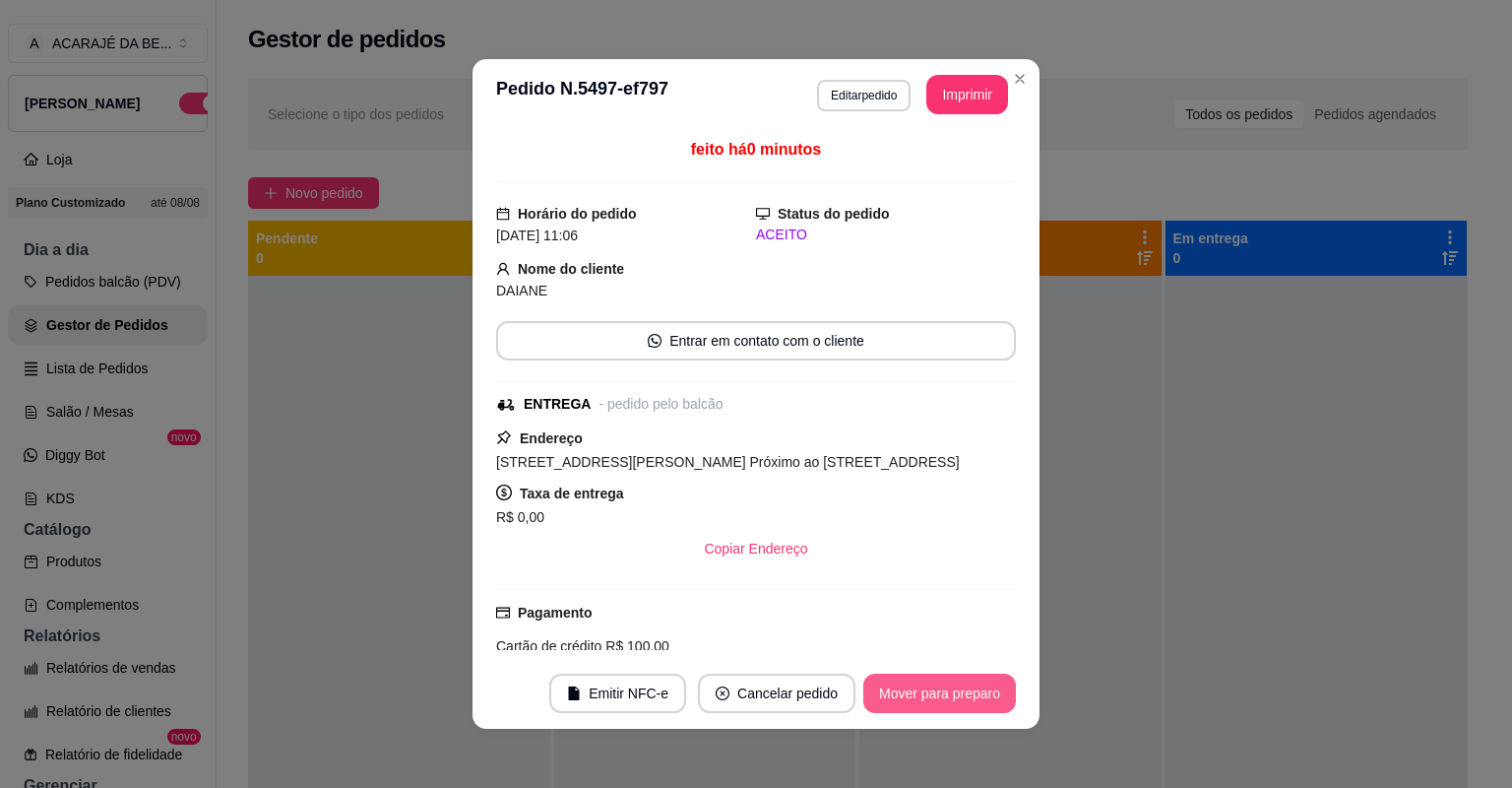 click on "Mover para preparo" at bounding box center [939, 693] 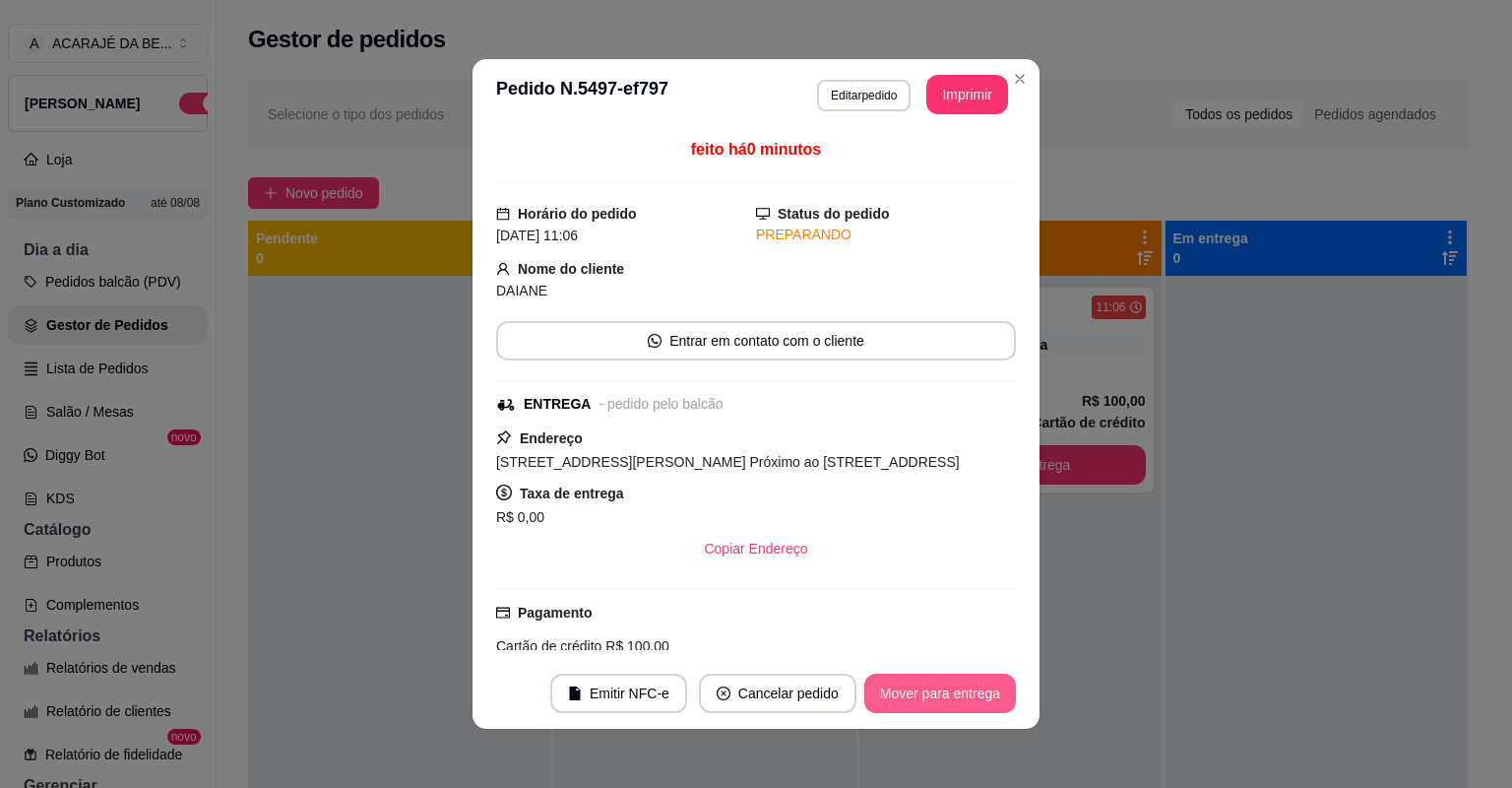 click on "Mover para entrega" at bounding box center (940, 693) 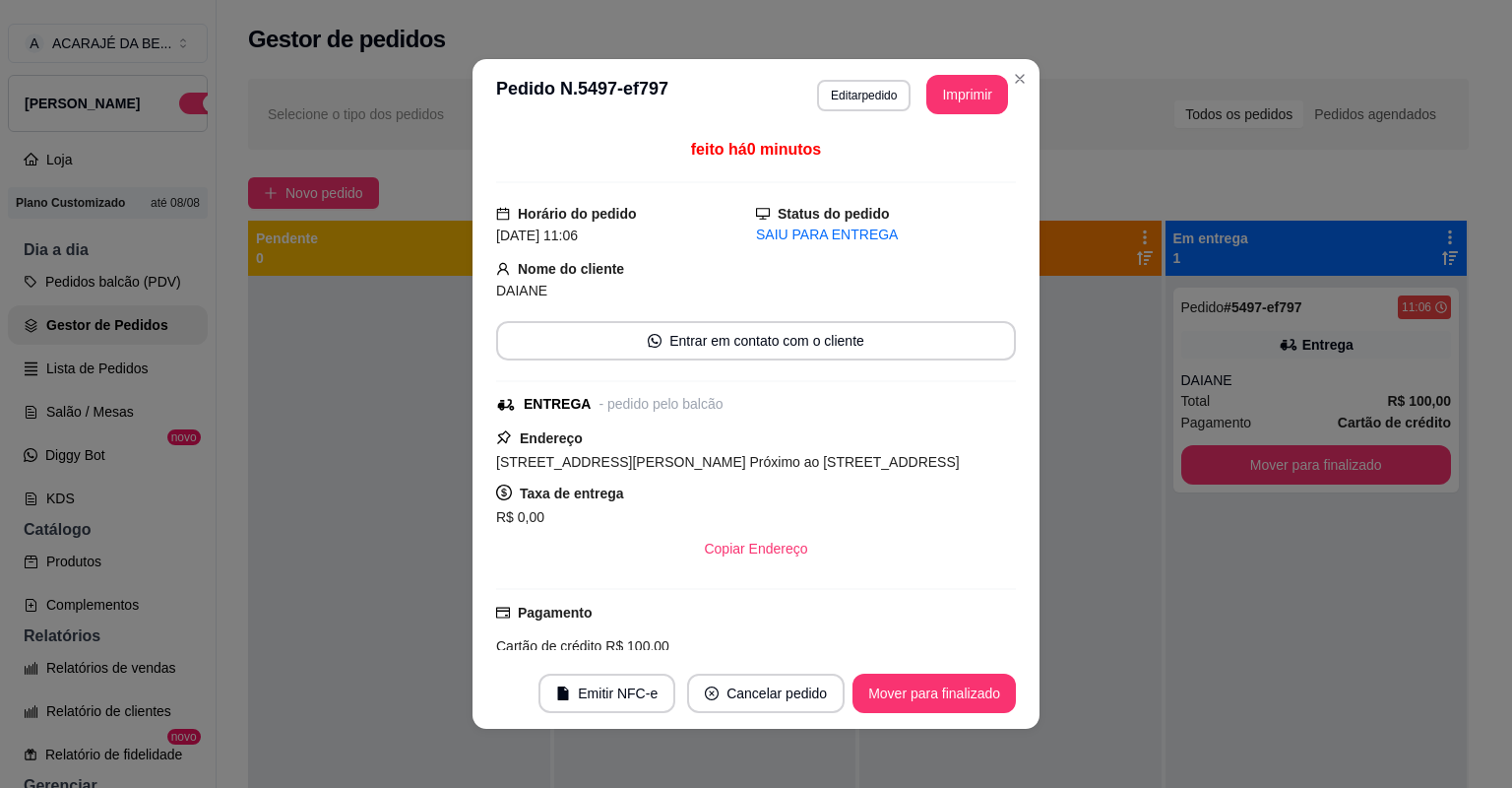 click on "Emitir NFC-e Cancelar pedido Mover para finalizado" at bounding box center [756, 693] 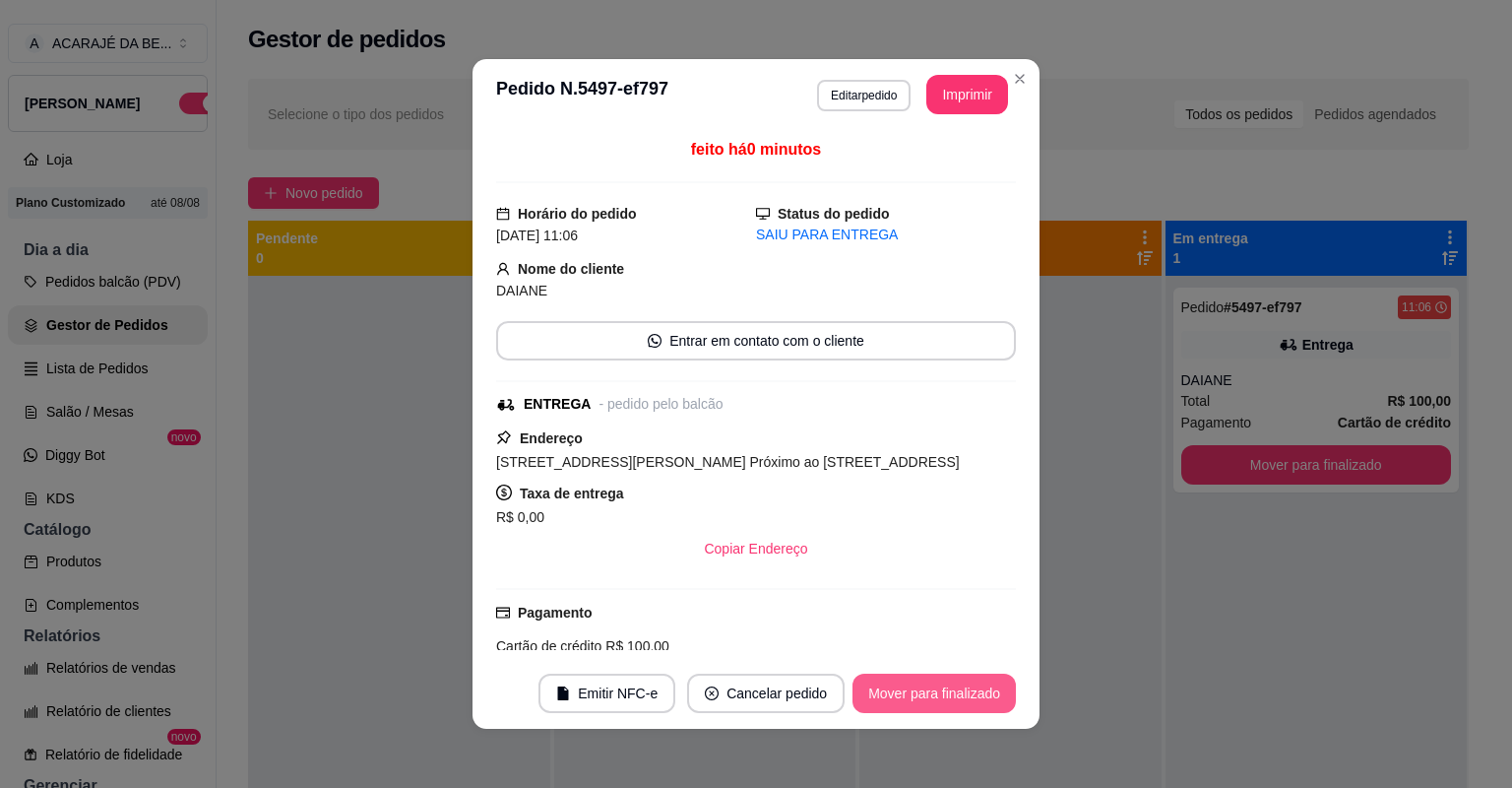 click on "Mover para finalizado" at bounding box center (934, 693) 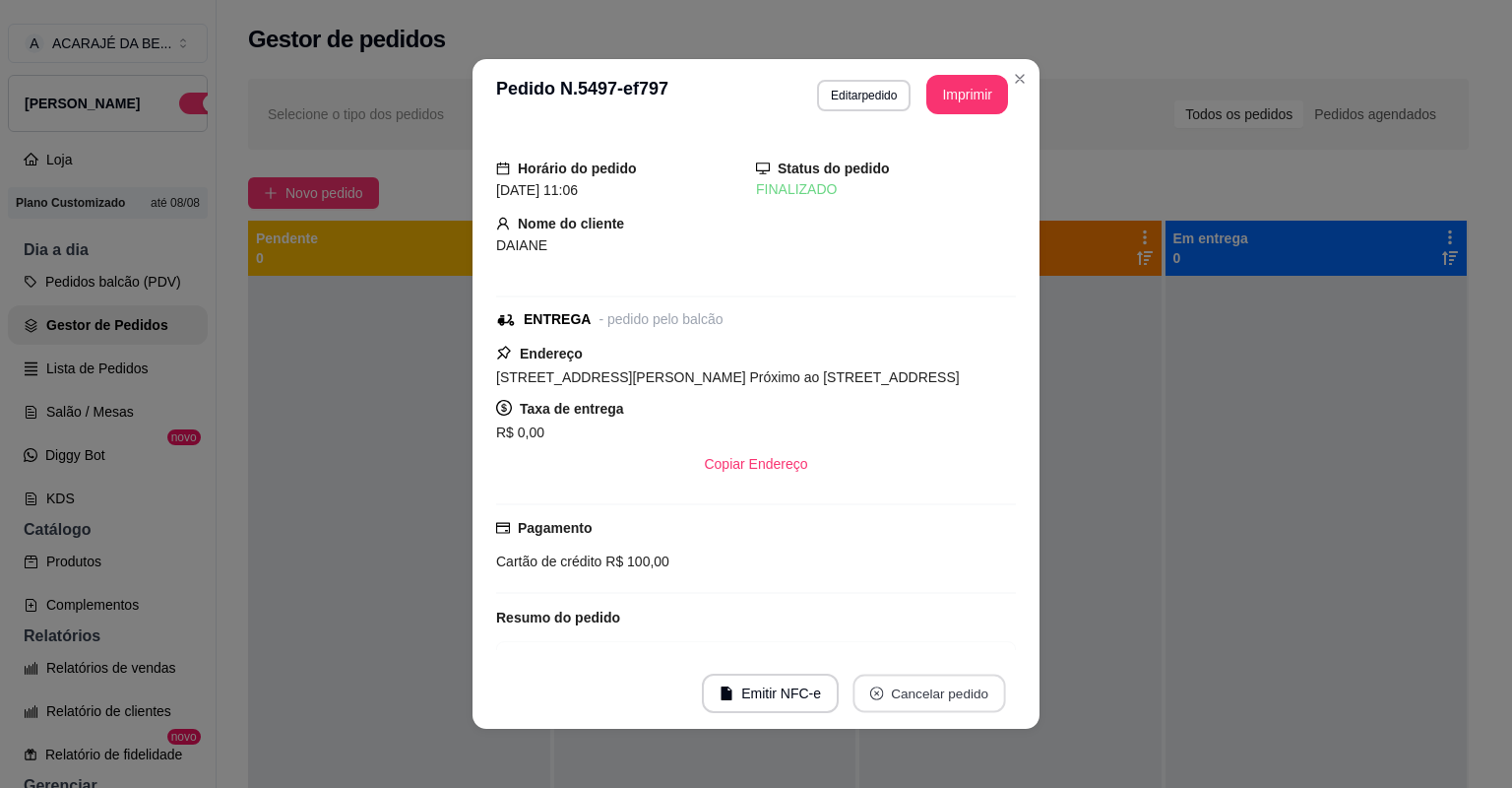 click on "Cancelar pedido" at bounding box center (928, 693) 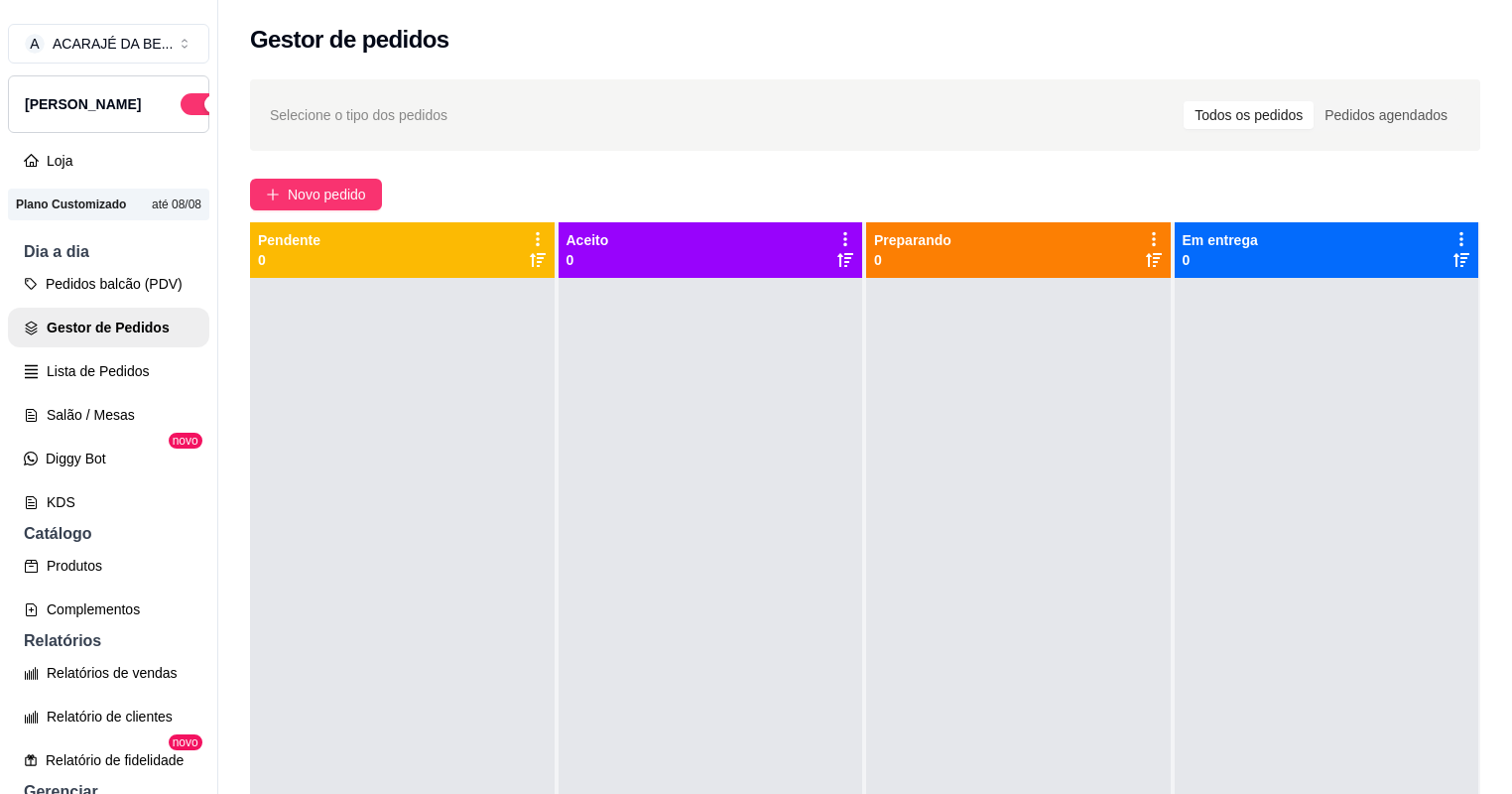 click at bounding box center (1018, 675) 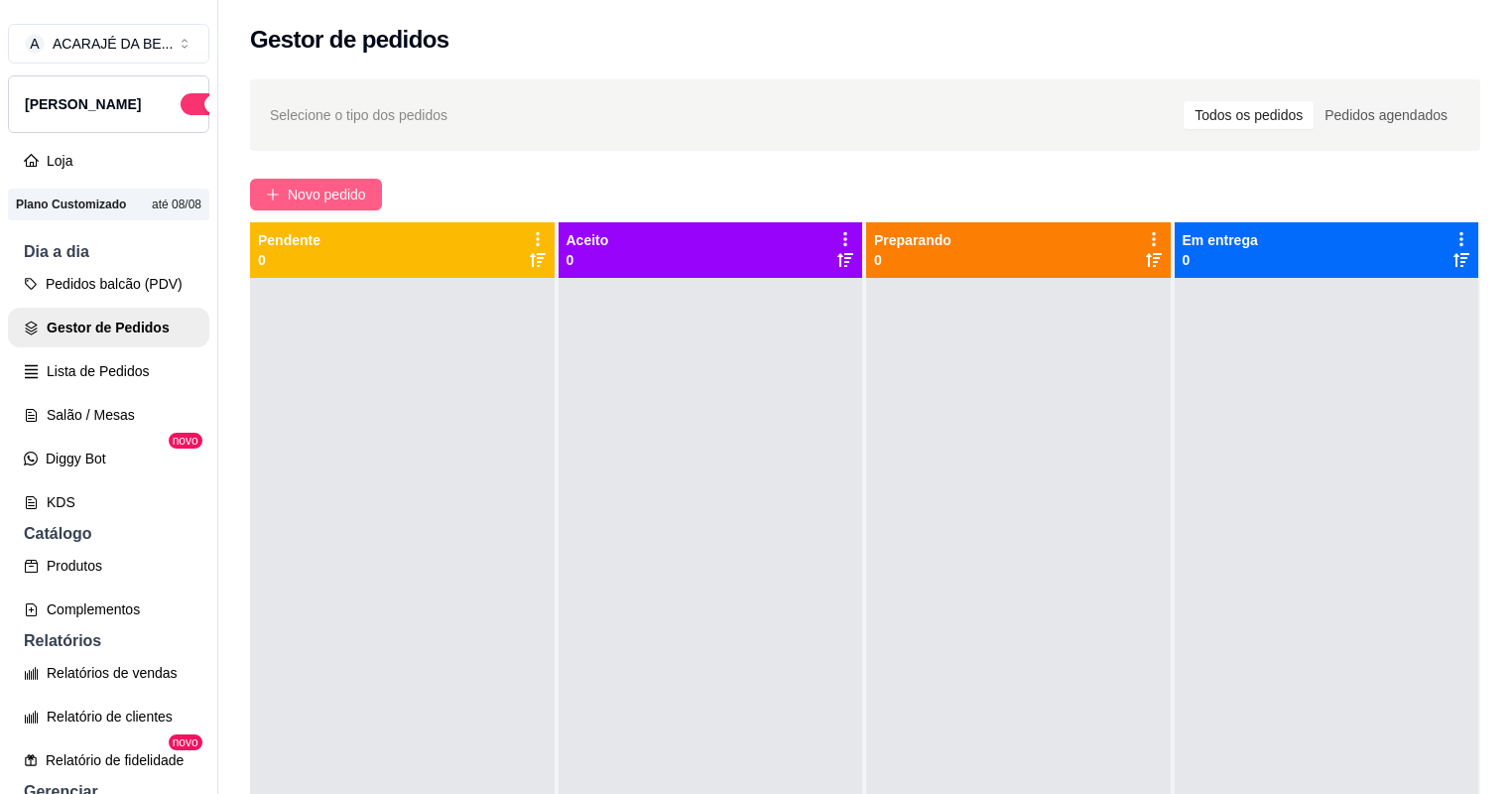 click on "Novo pedido" at bounding box center (315, 195) 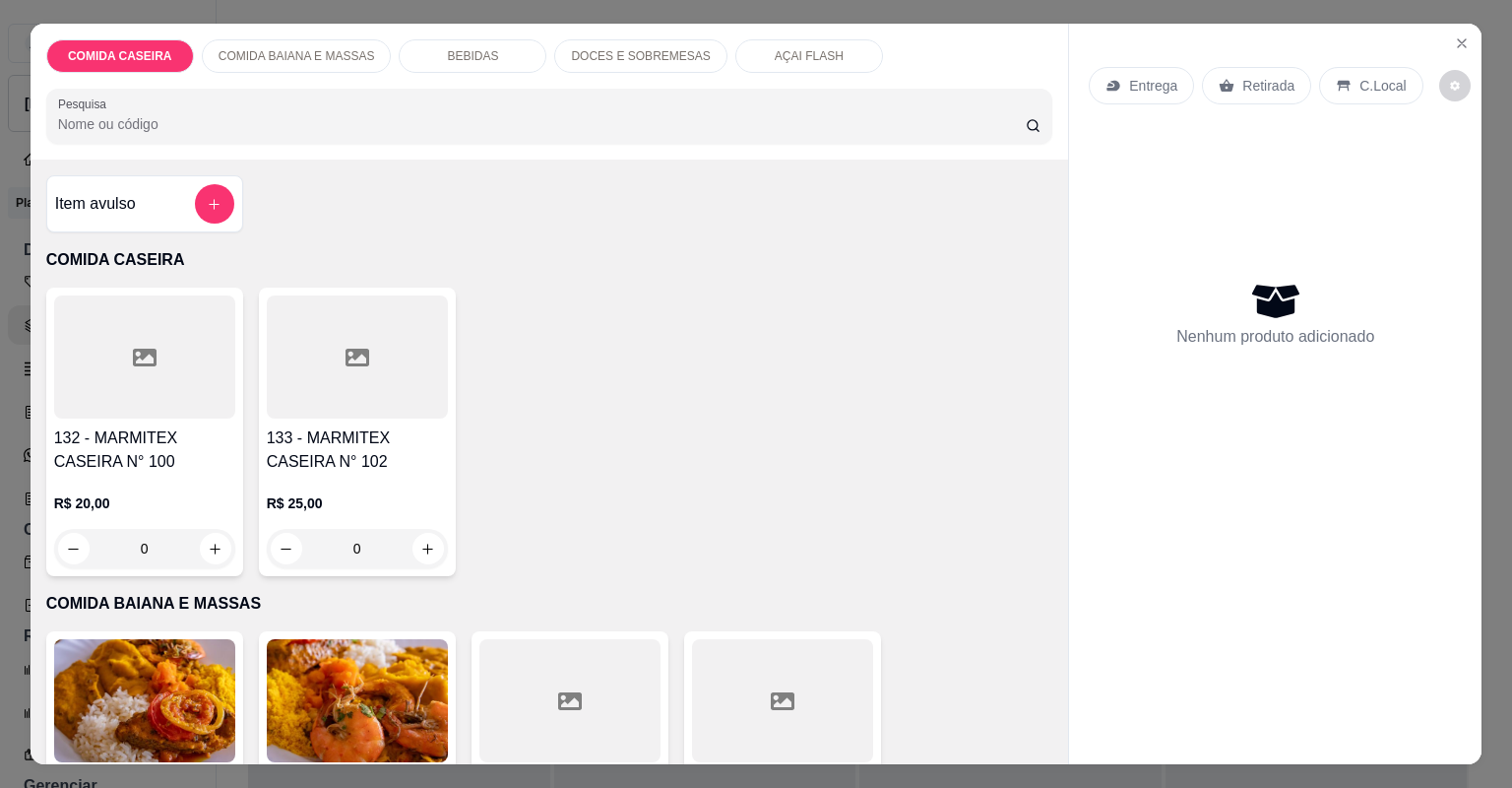 click on "132 - MARMITEX CASEIRA N° 100" at bounding box center (145, 450) 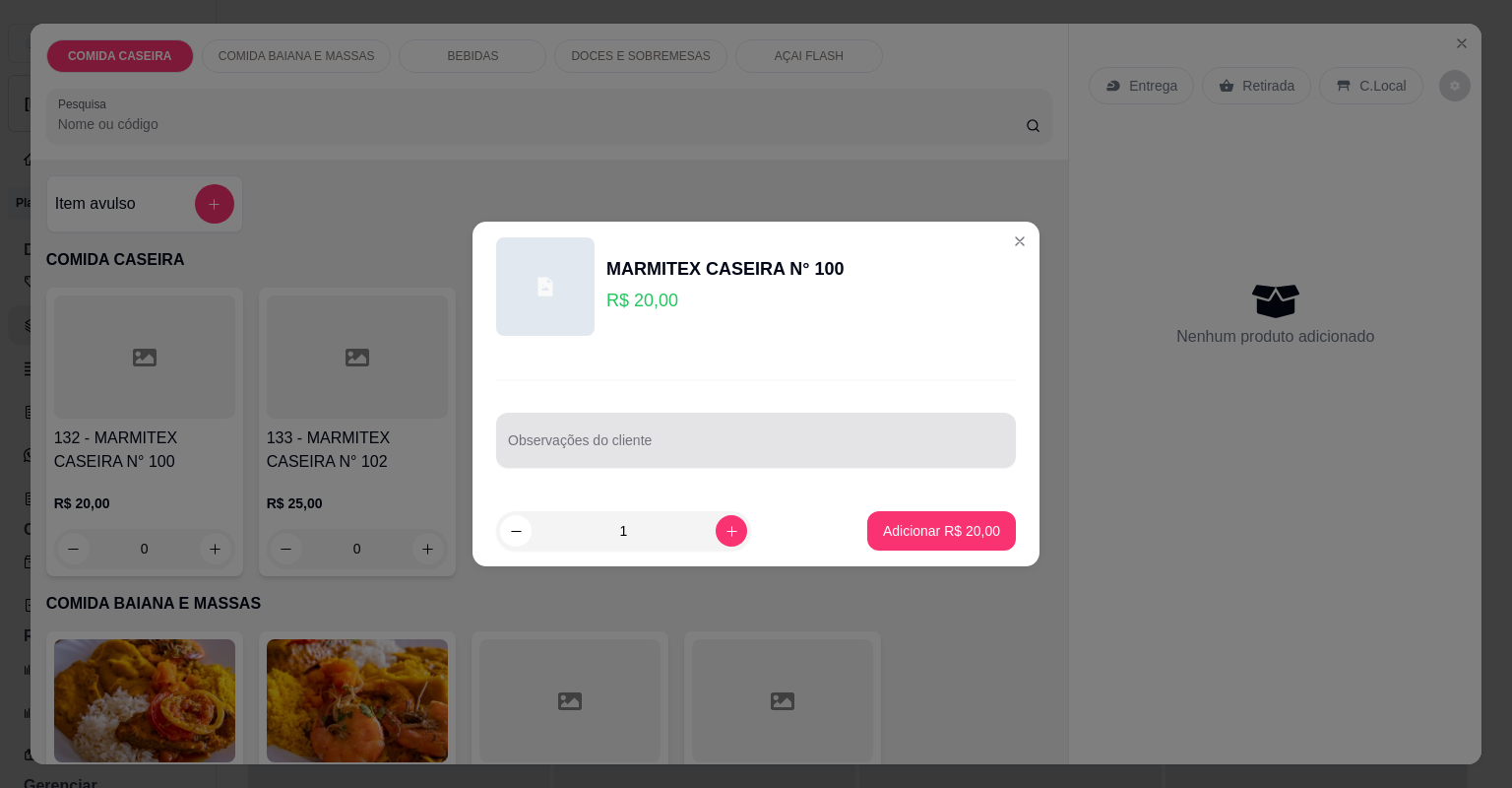 click at bounding box center [756, 440] 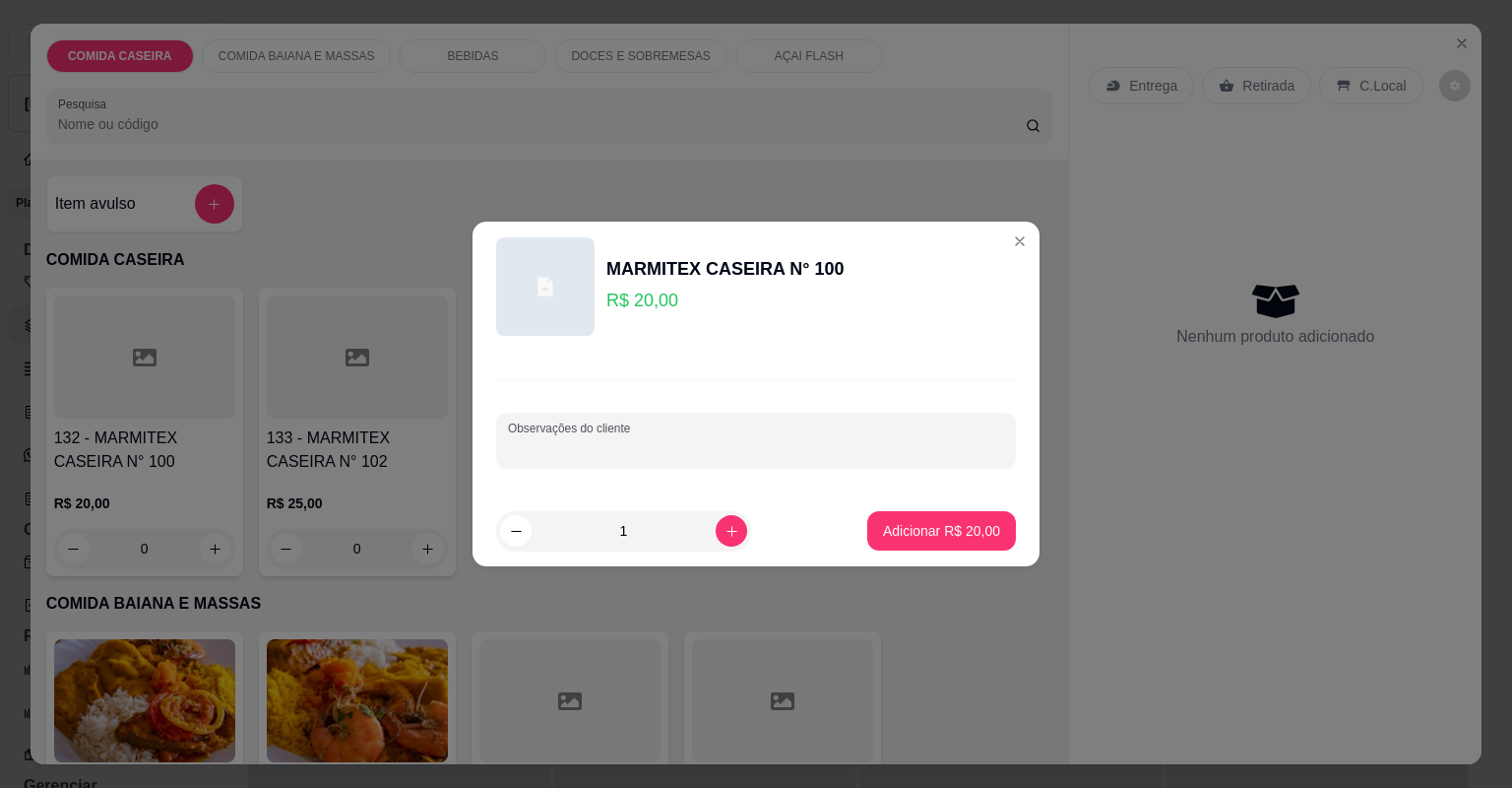 paste on "Feijão tropeiro  [PERSON_NAME]  Purê de batata  Alface  Vinagrete  Lombo bovino Fígado" 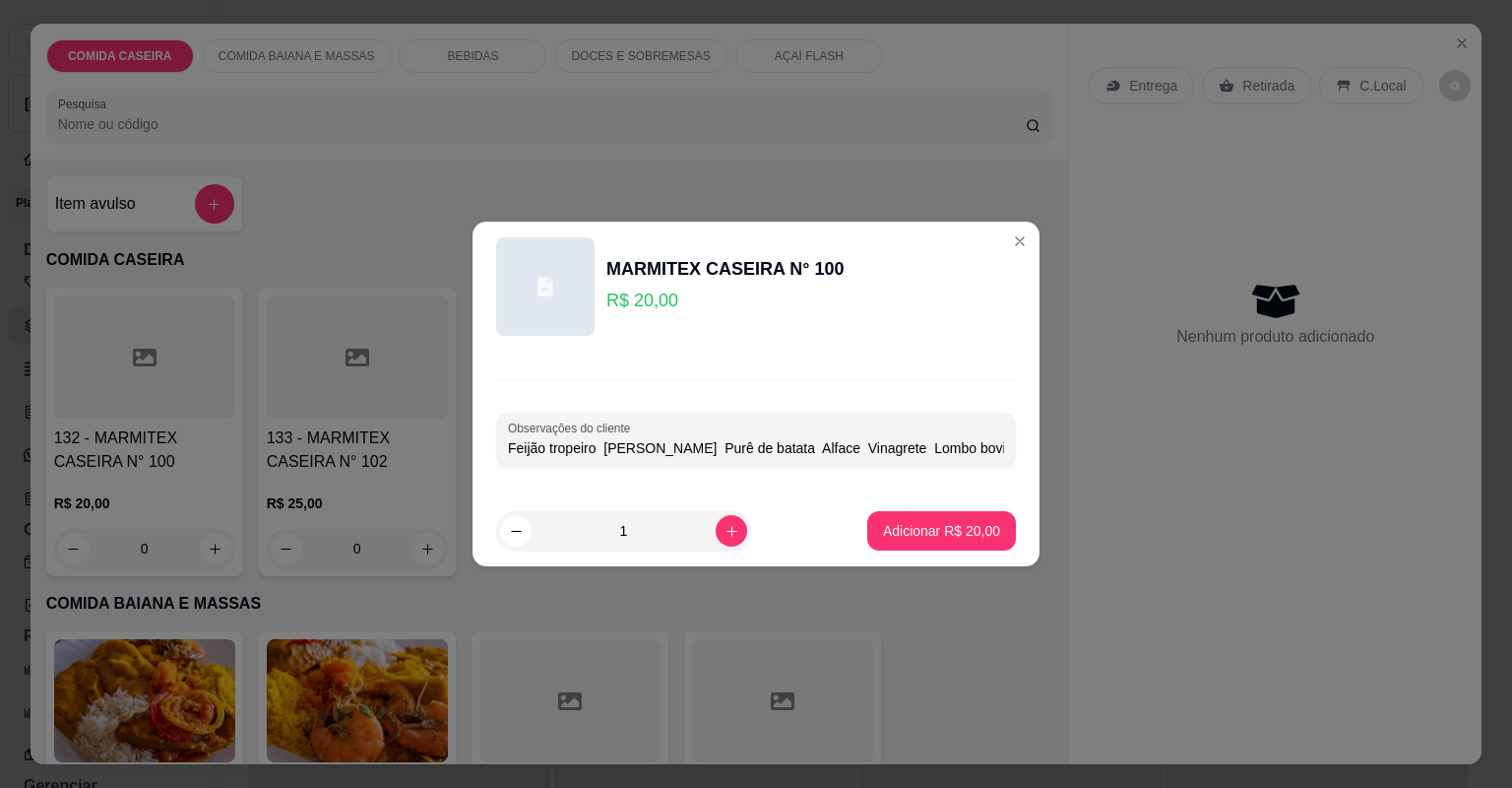scroll, scrollTop: 0, scrollLeft: 57, axis: horizontal 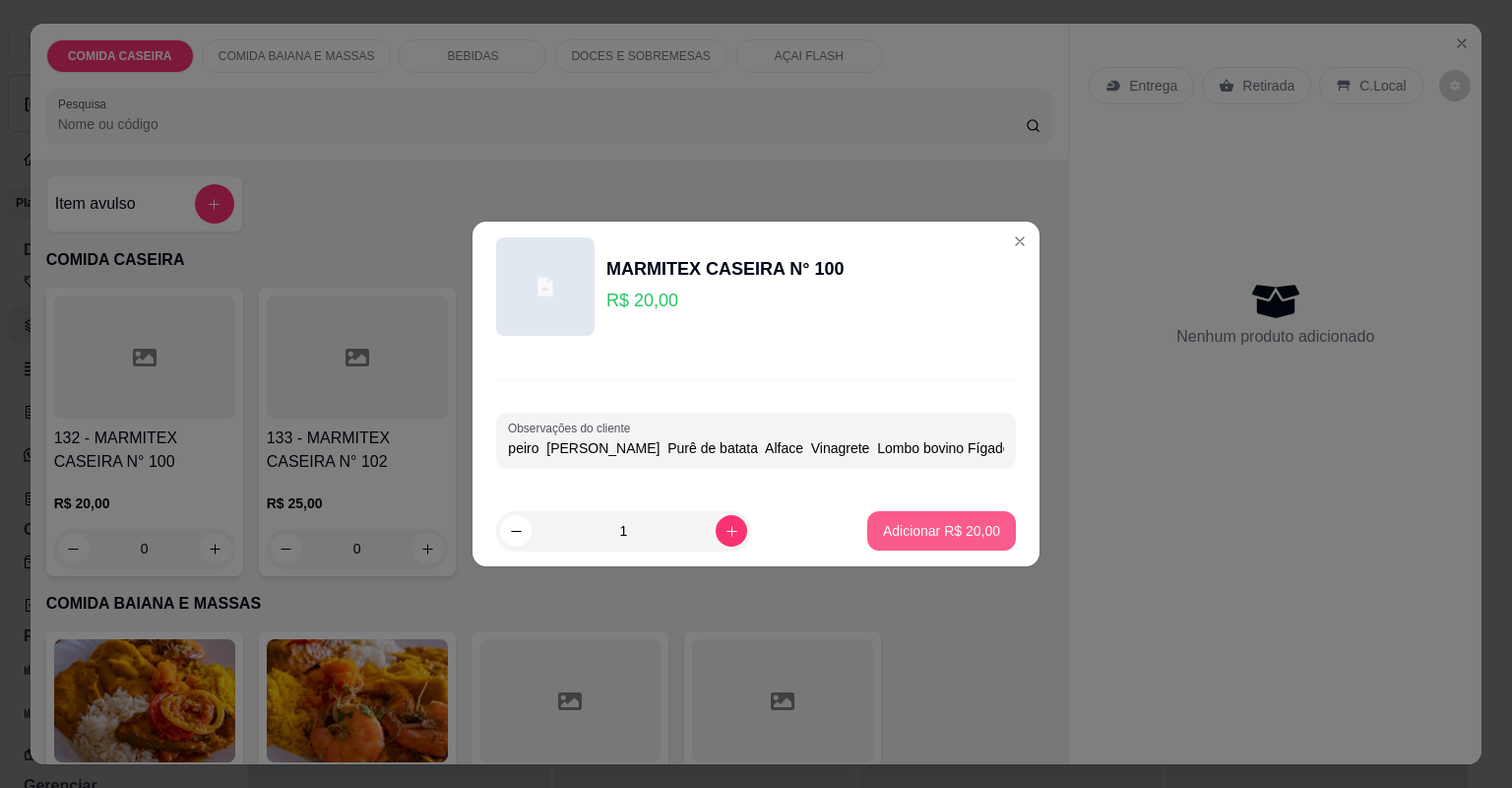 type on "Feijão tropeiro  [PERSON_NAME]  Purê de batata  Alface  Vinagrete  Lombo bovino Fígado" 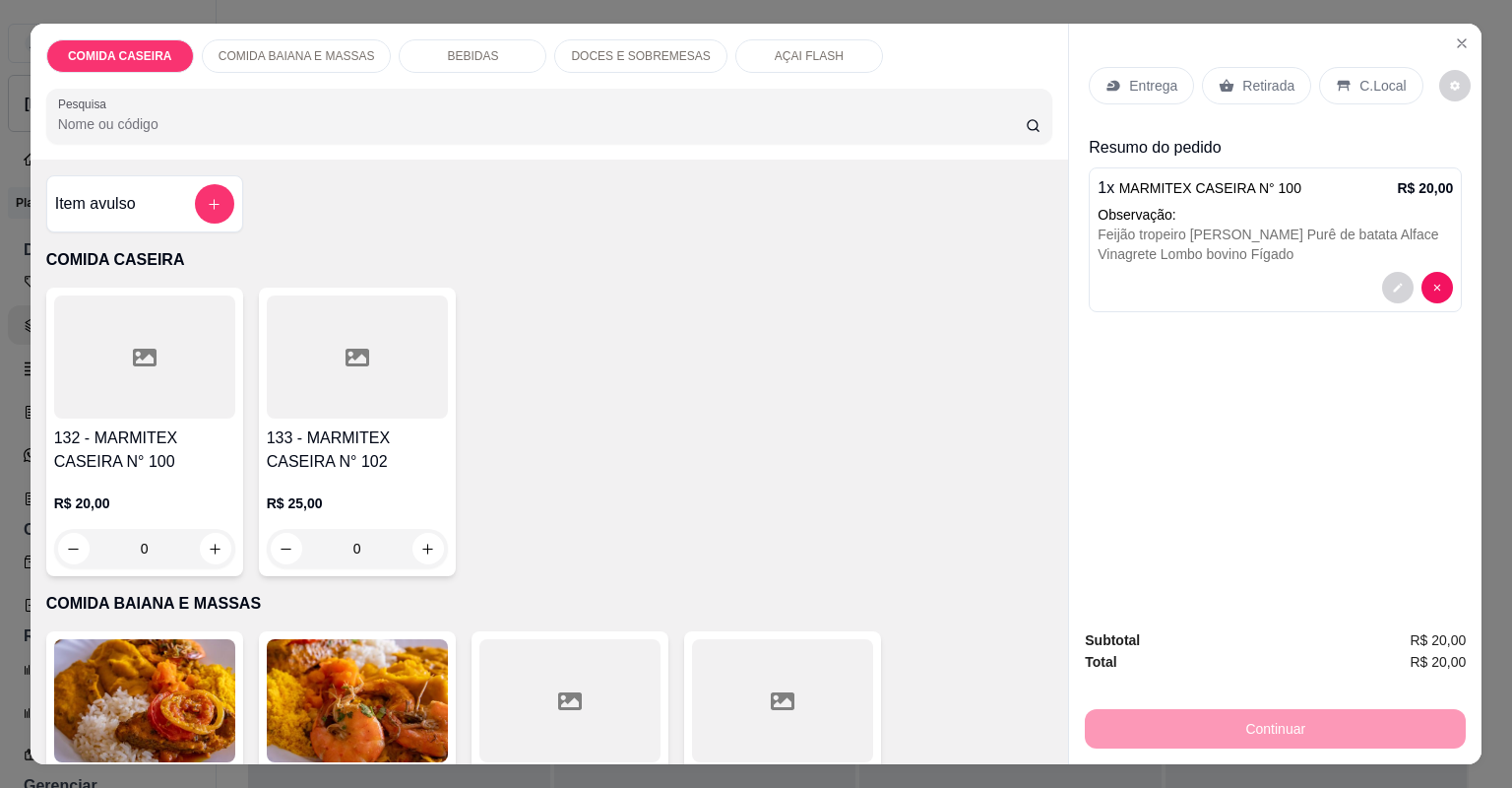 click on "Entrega" at bounding box center (1141, 86) 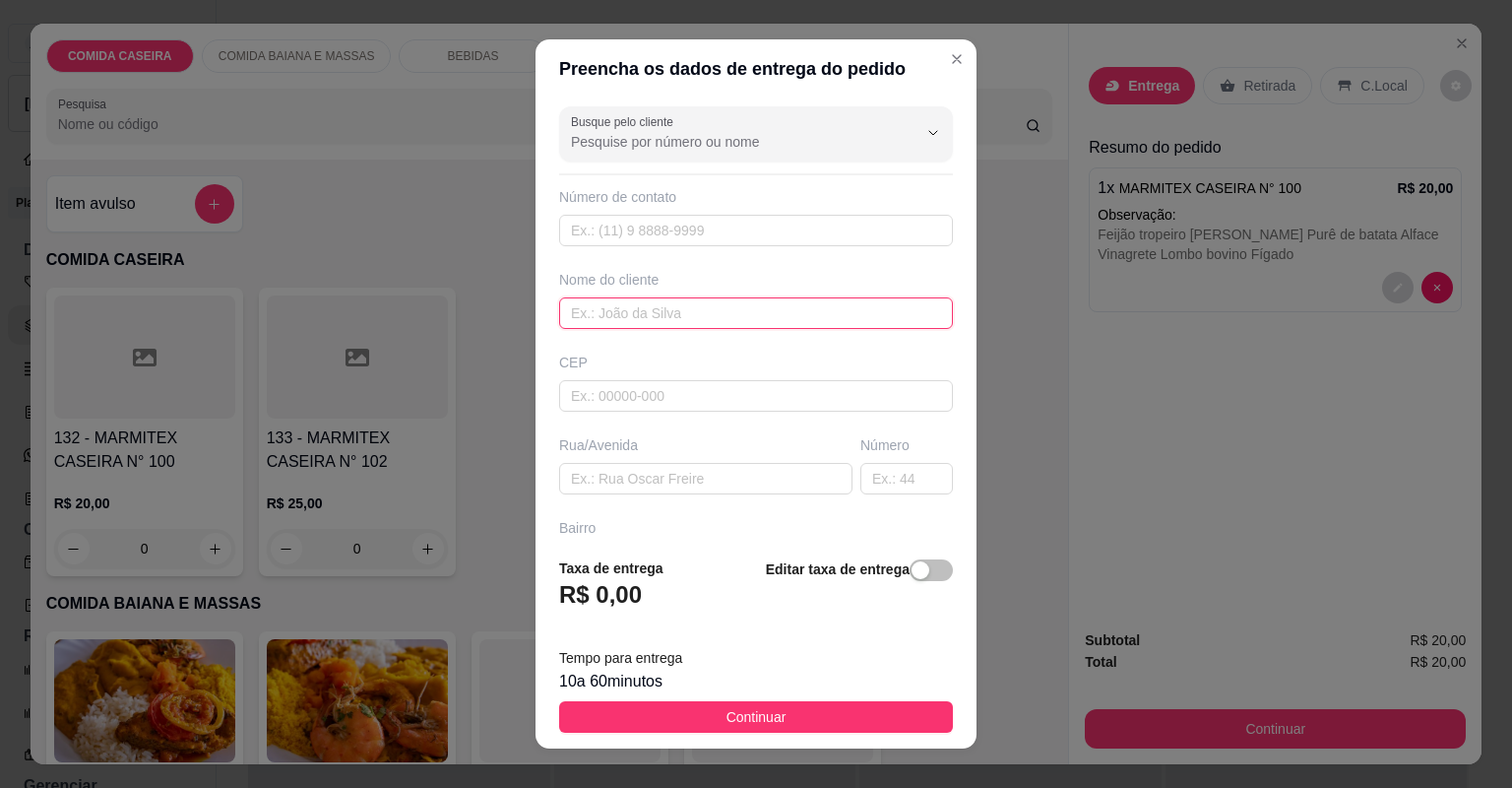 click at bounding box center [756, 313] 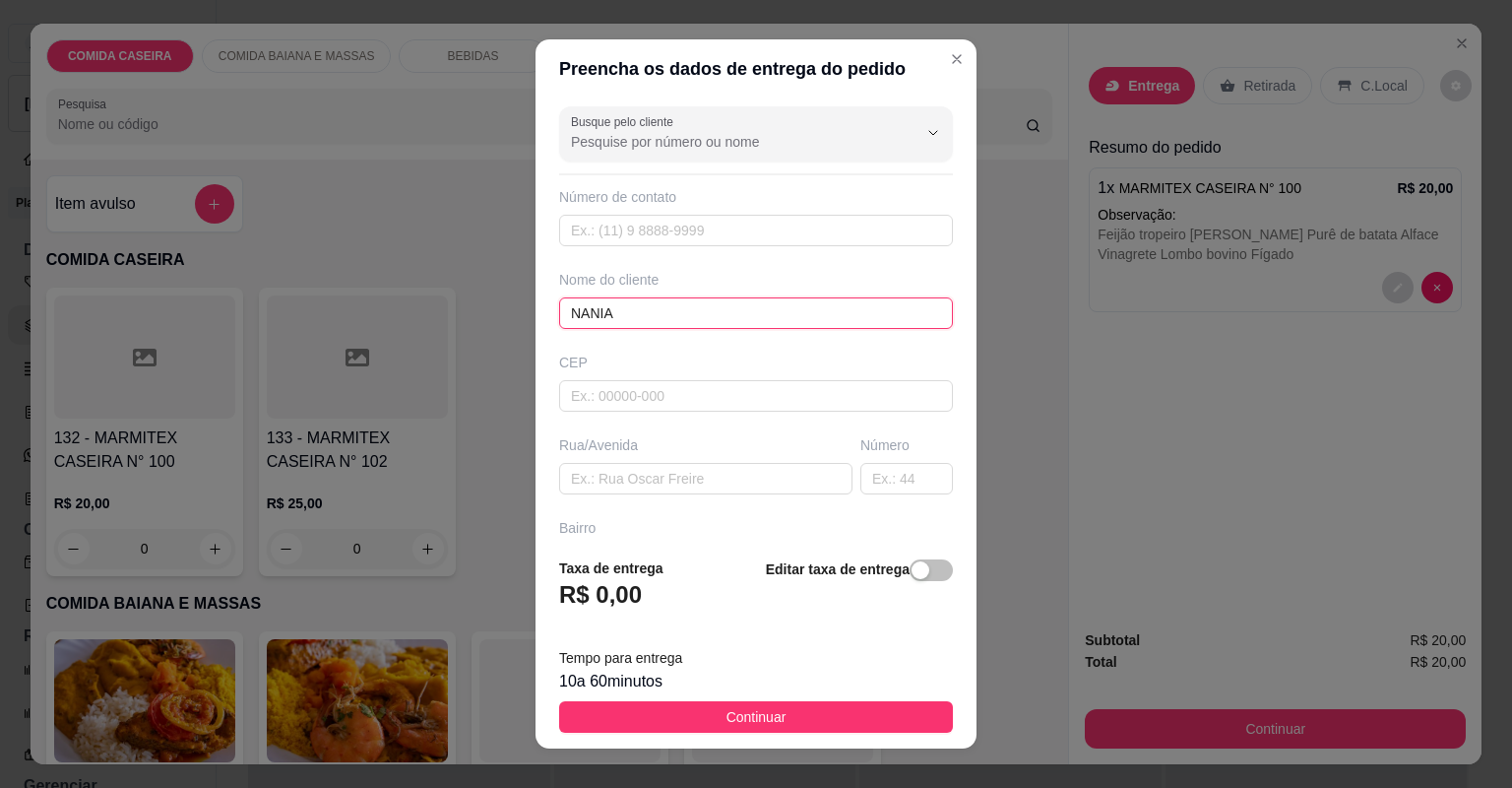 type on "NANIA" 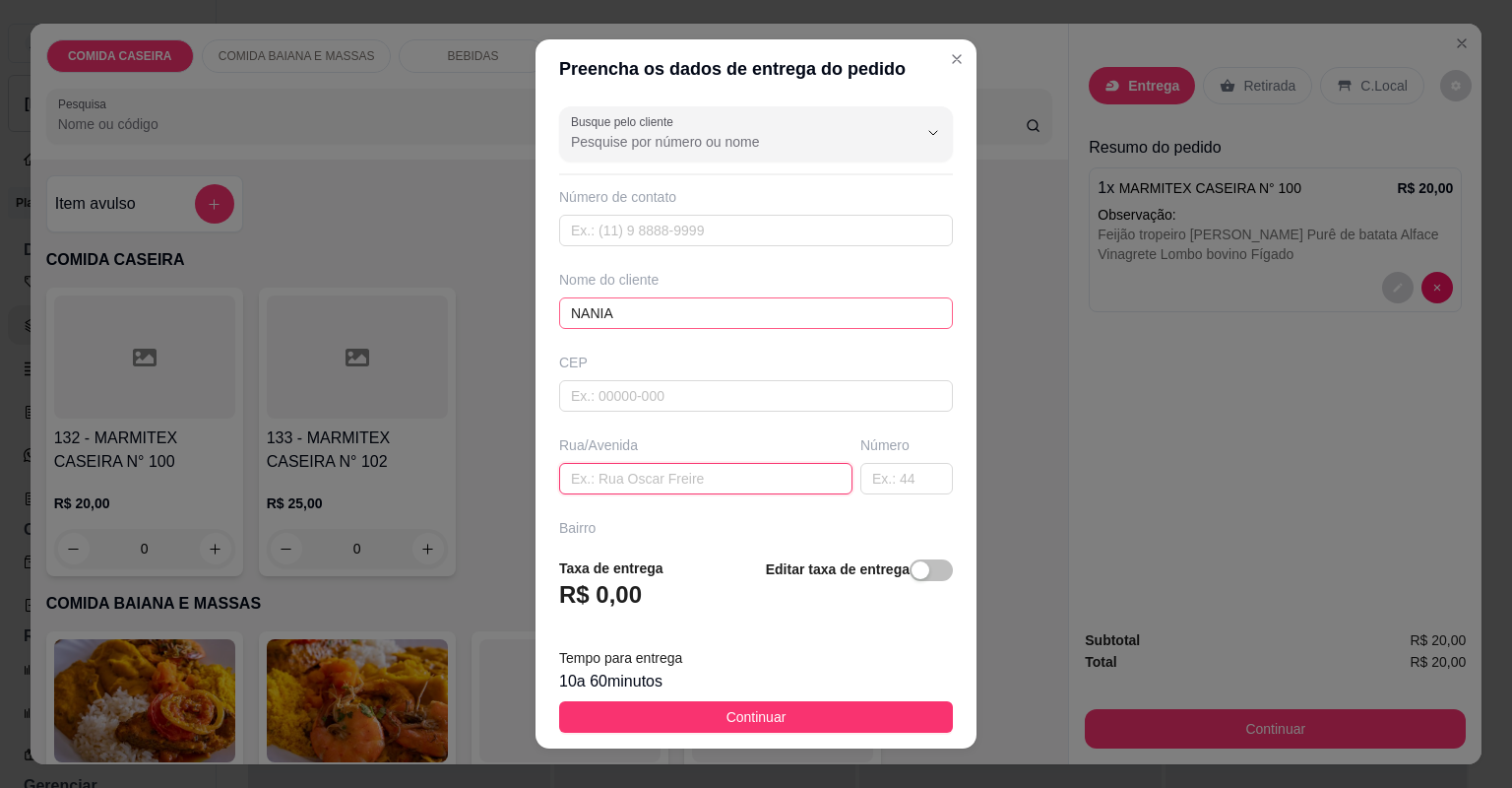 paste on "Nania 2 travessa comissão número 9 Vizinho do funcionário [PERSON_NAME]" 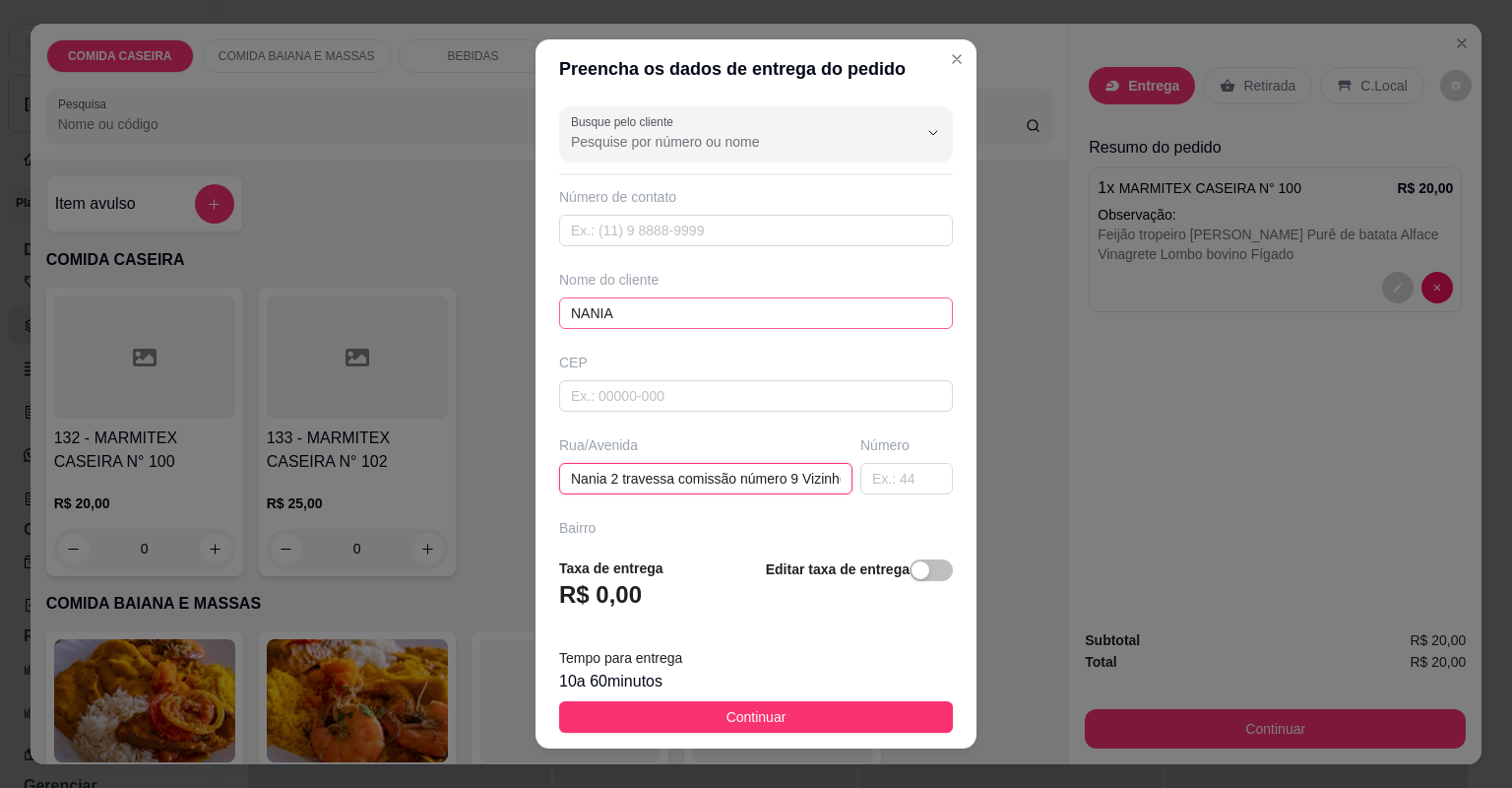 scroll, scrollTop: 0, scrollLeft: 238, axis: horizontal 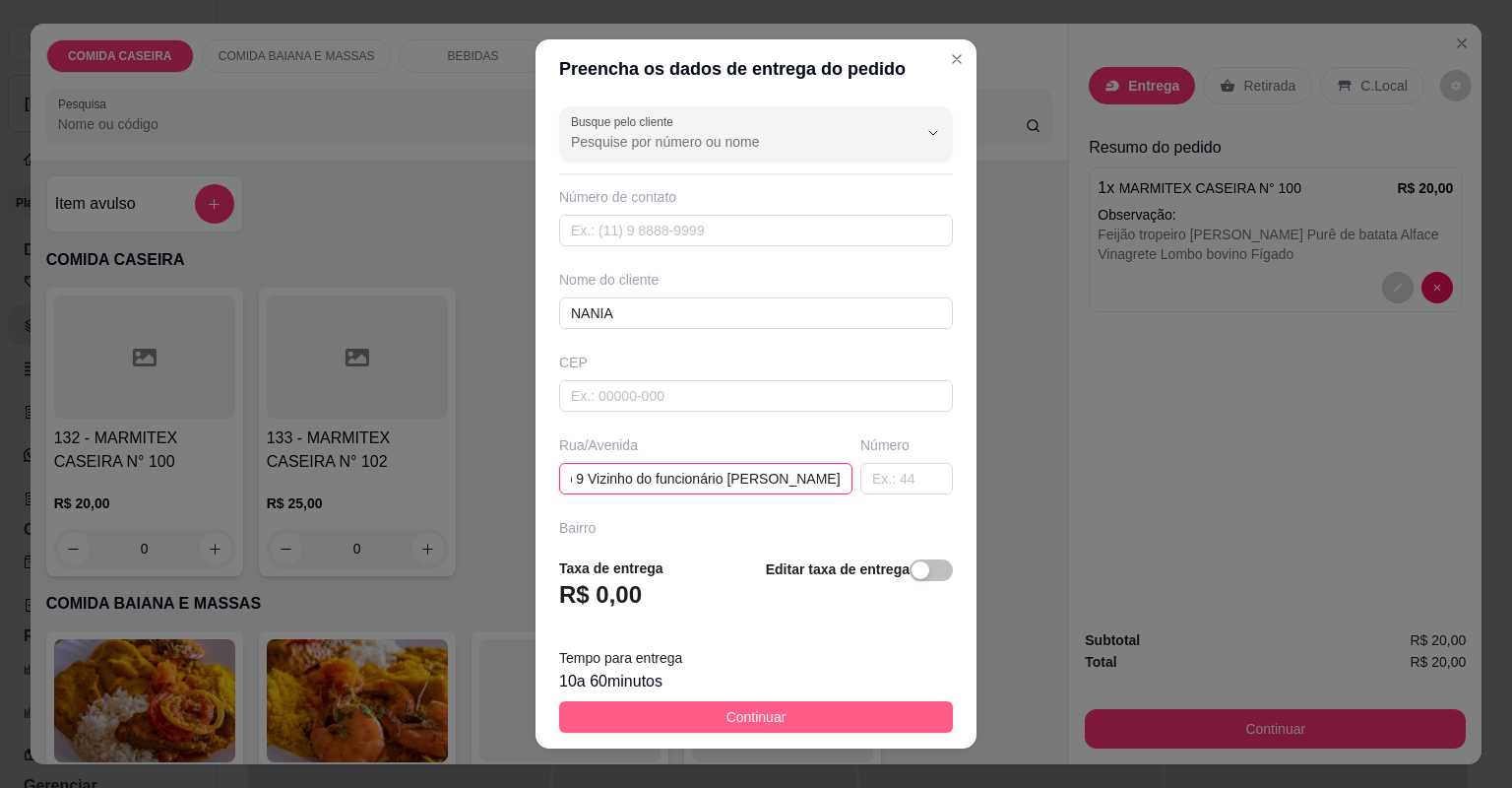 type on "Nania 2 travessa comissão número 9 Vizinho do funcionário [PERSON_NAME]" 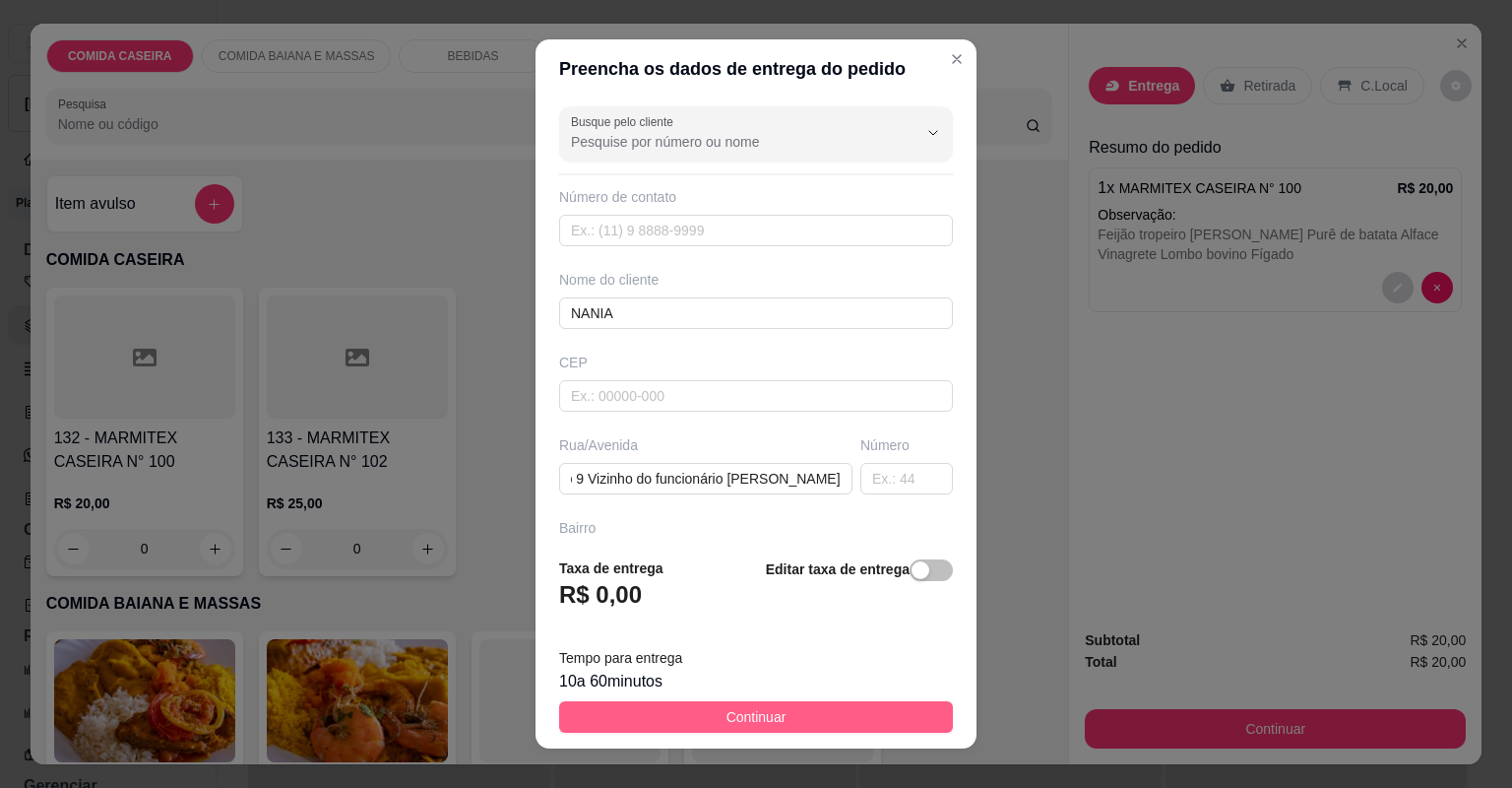 scroll, scrollTop: 0, scrollLeft: 0, axis: both 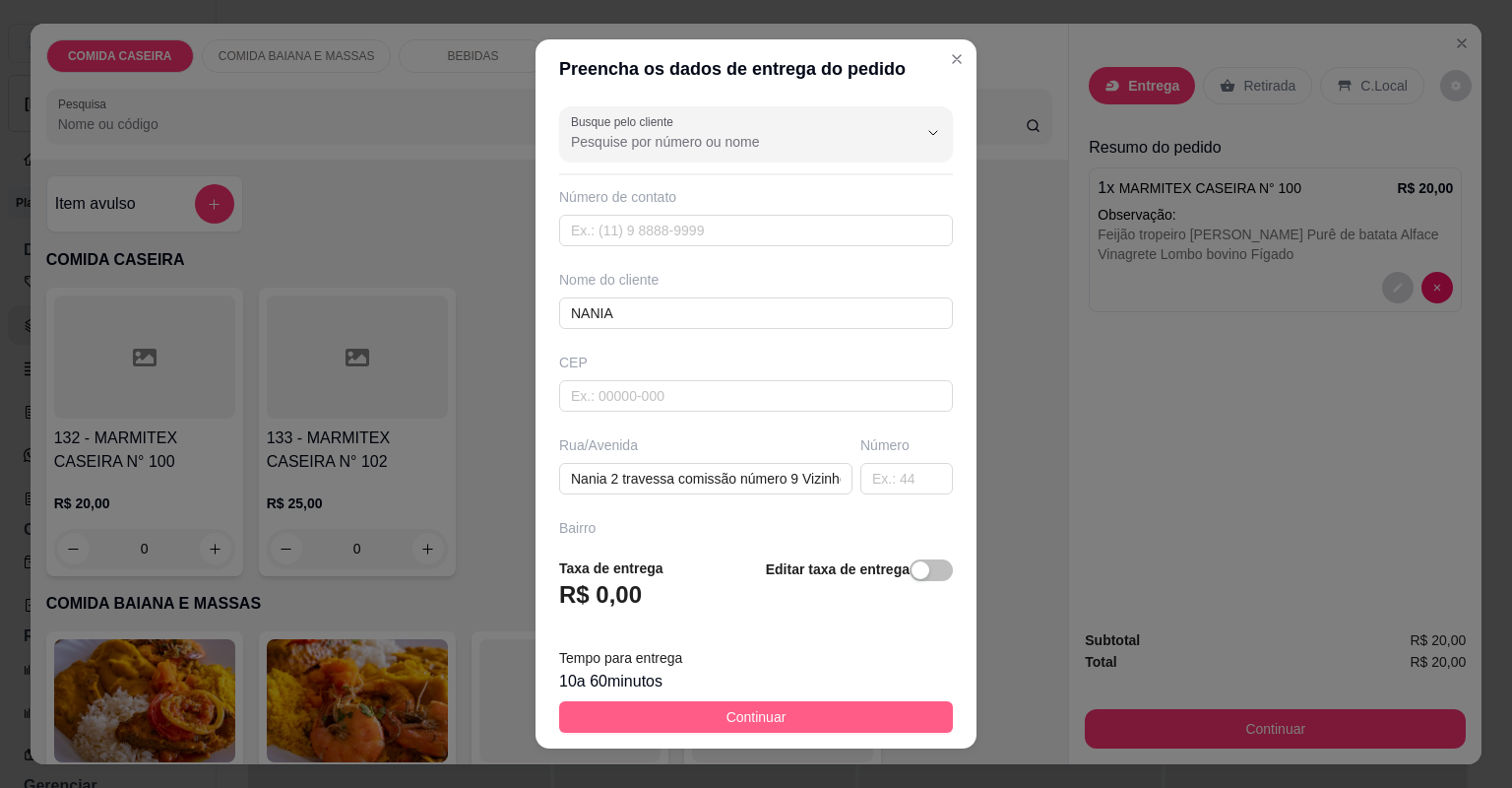 click on "Continuar" at bounding box center (756, 717) 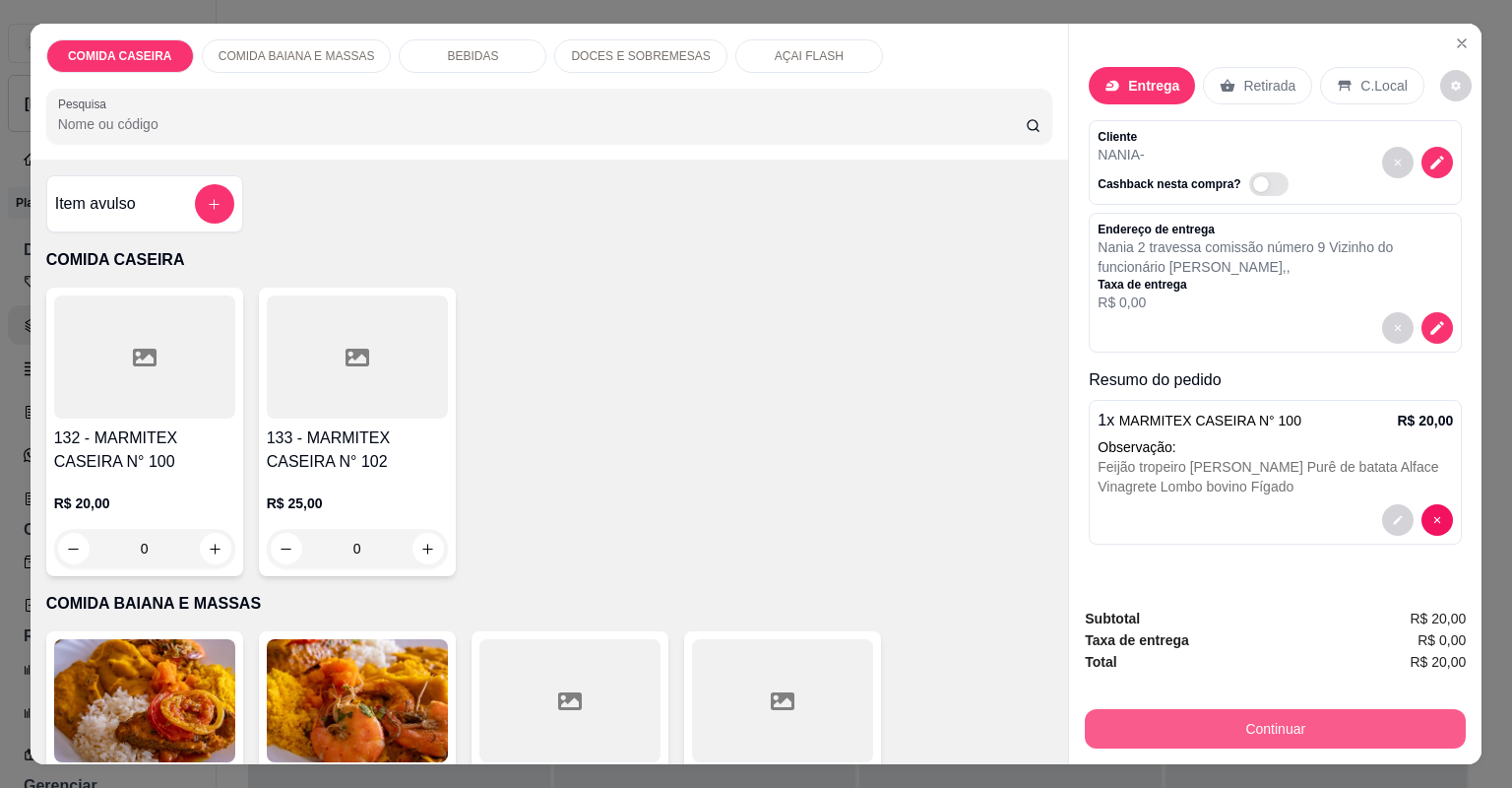 click on "Continuar" at bounding box center [1275, 729] 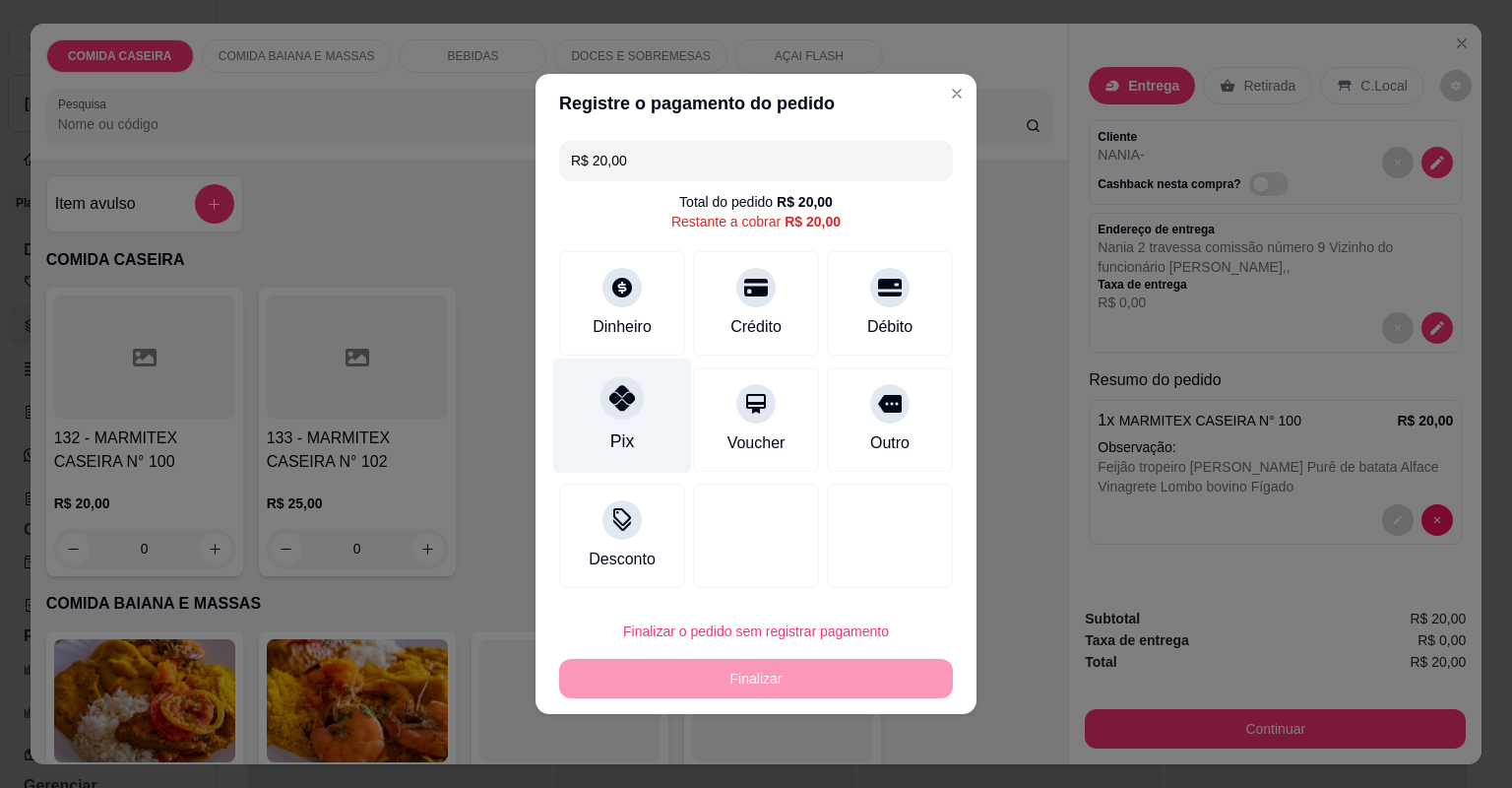 click on "Pix" at bounding box center (622, 441) 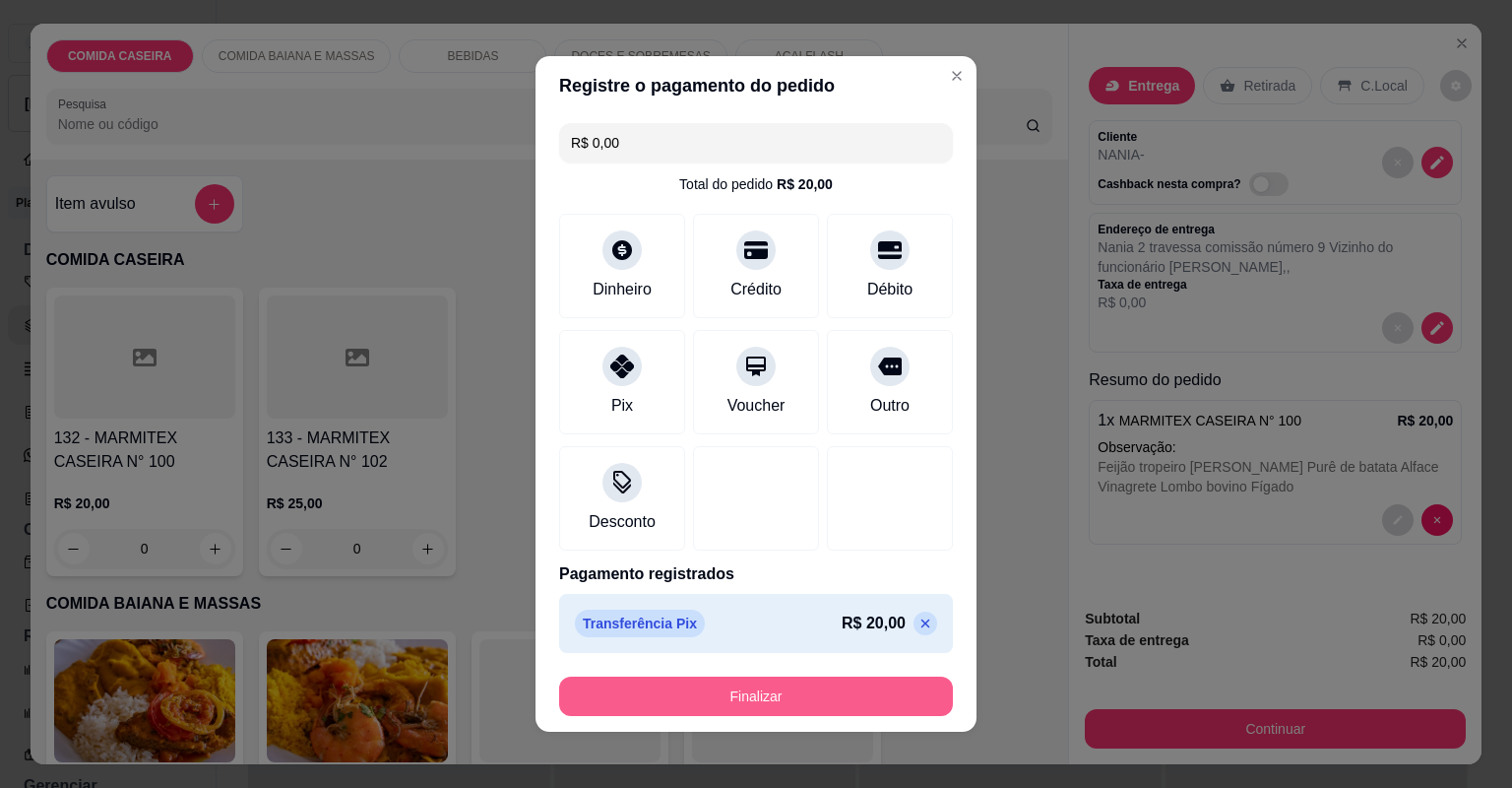 click on "Finalizar" at bounding box center [756, 696] 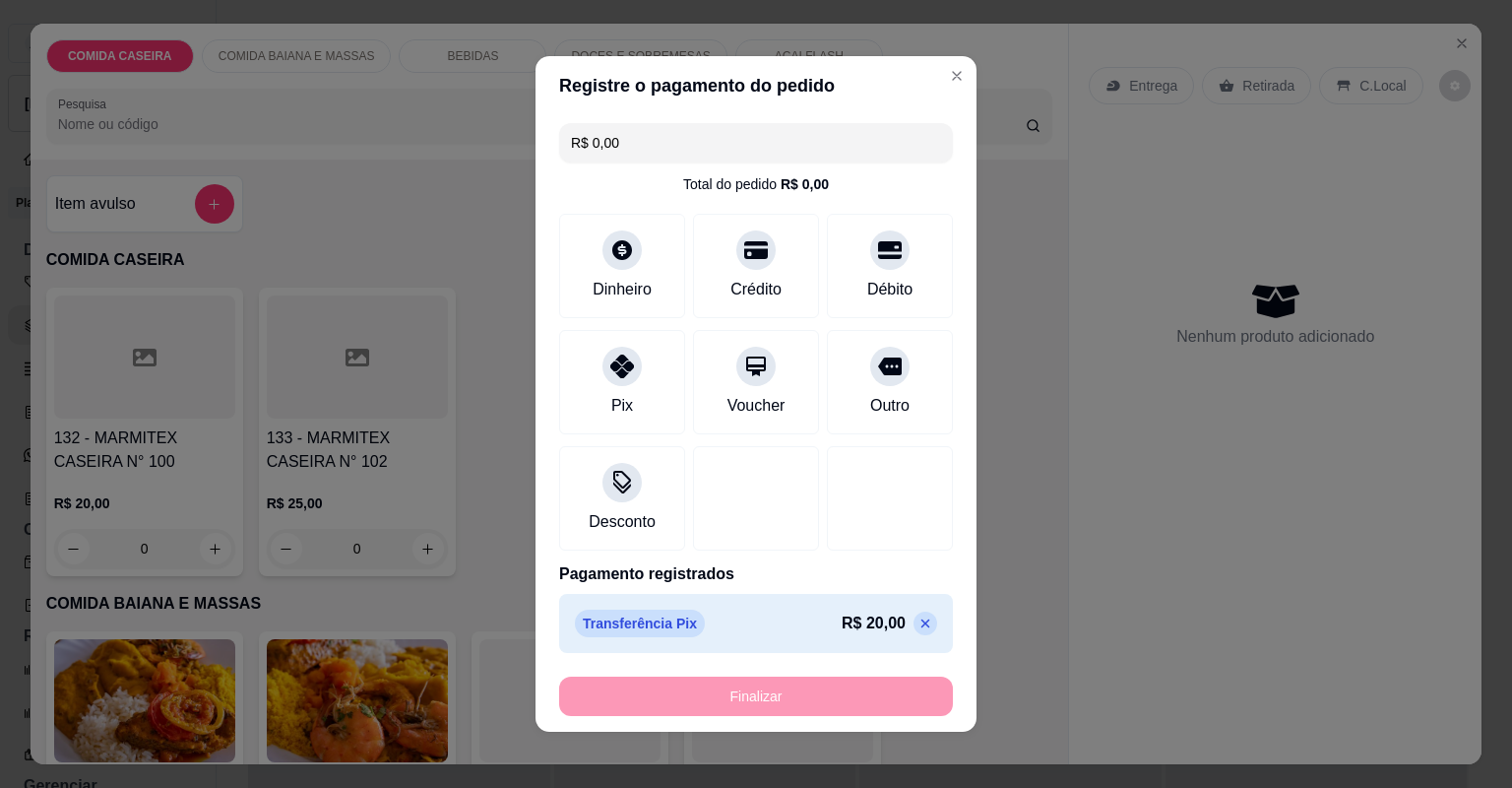 type on "-R$ 20,00" 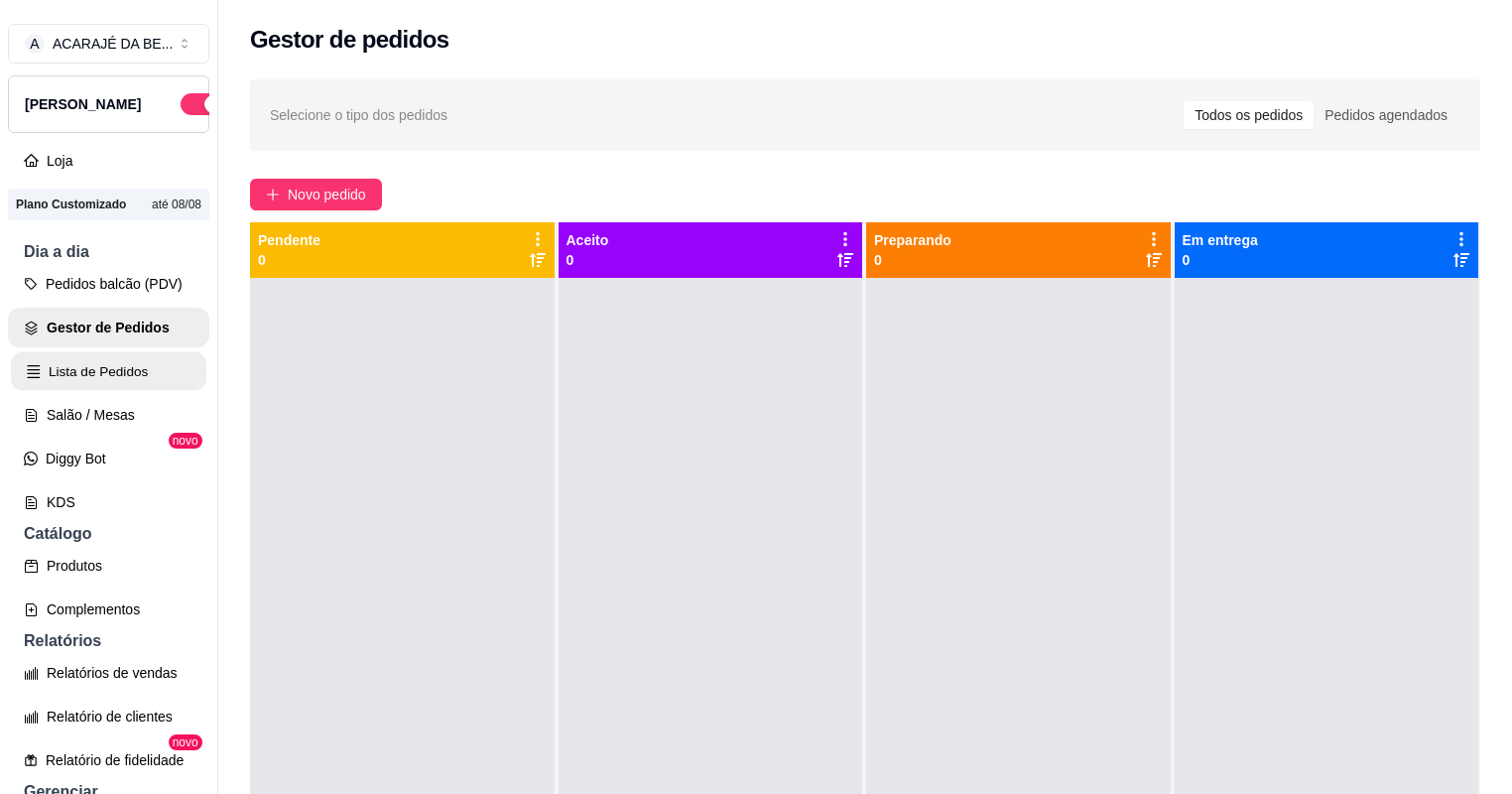 click on "Lista de Pedidos" at bounding box center [108, 371] 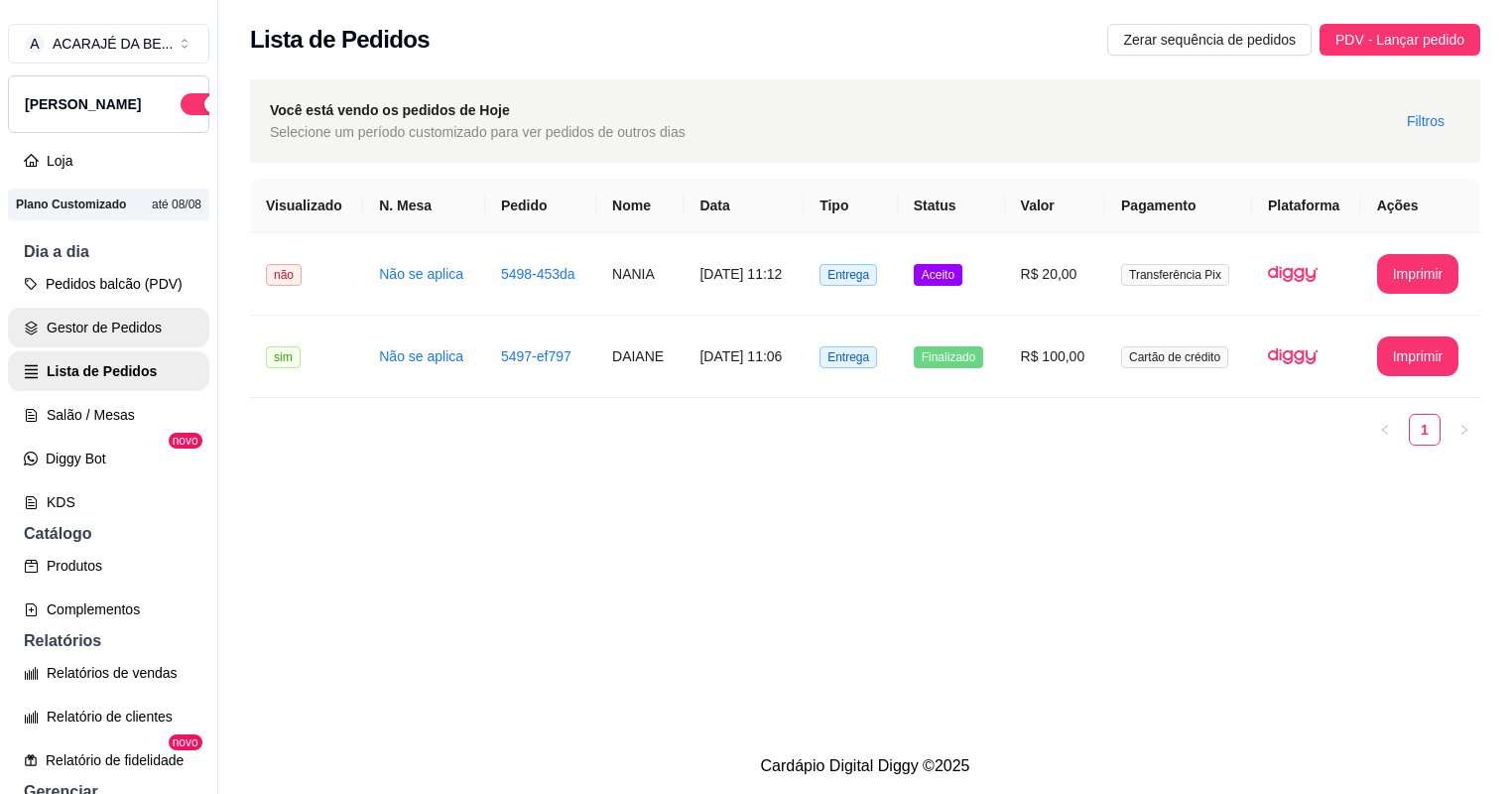 click on "Gestor de Pedidos" at bounding box center [108, 328] 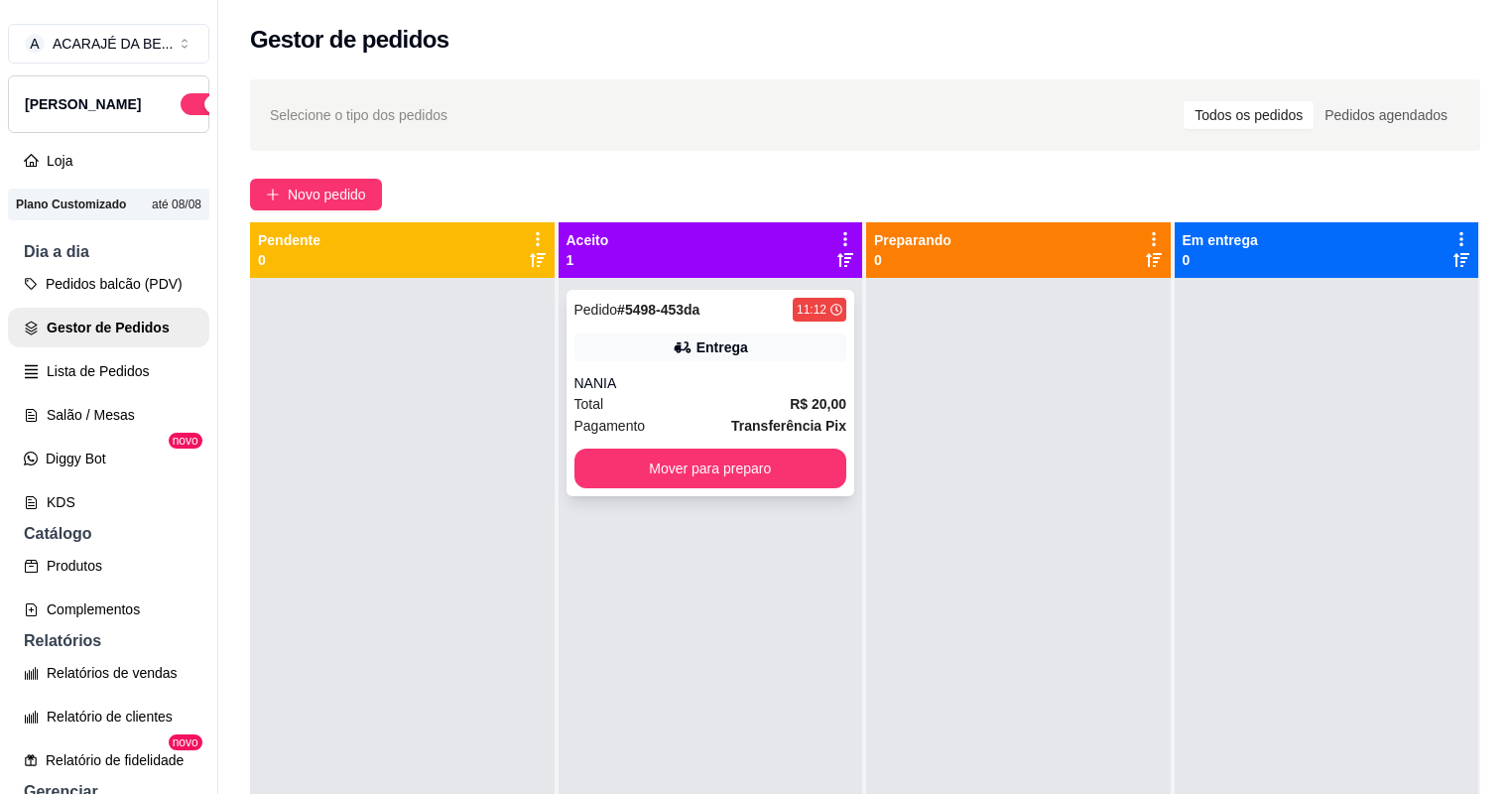 click on "Total R$ 20,00" at bounding box center (710, 404) 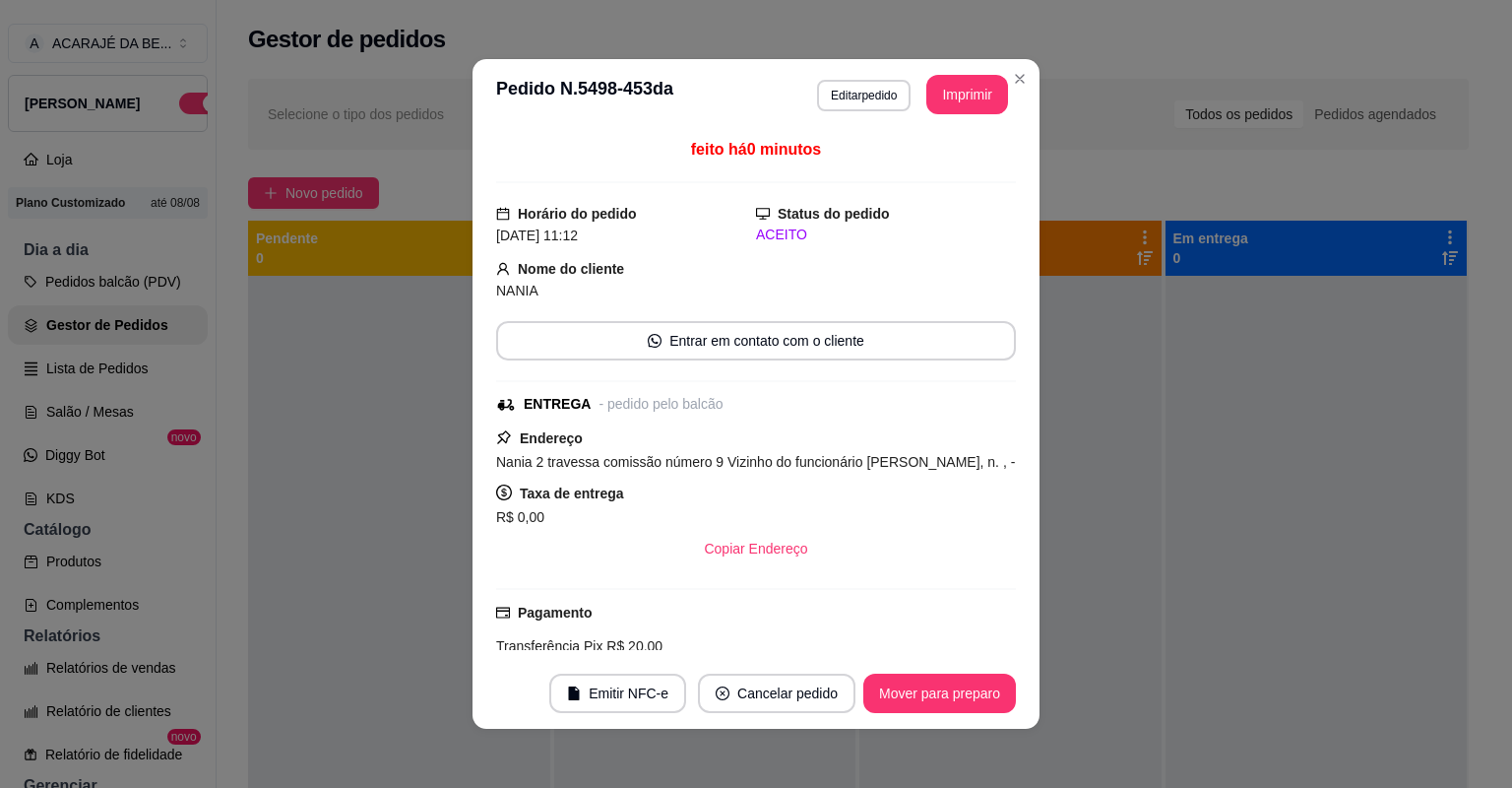 click on "**********" at bounding box center [756, 95] 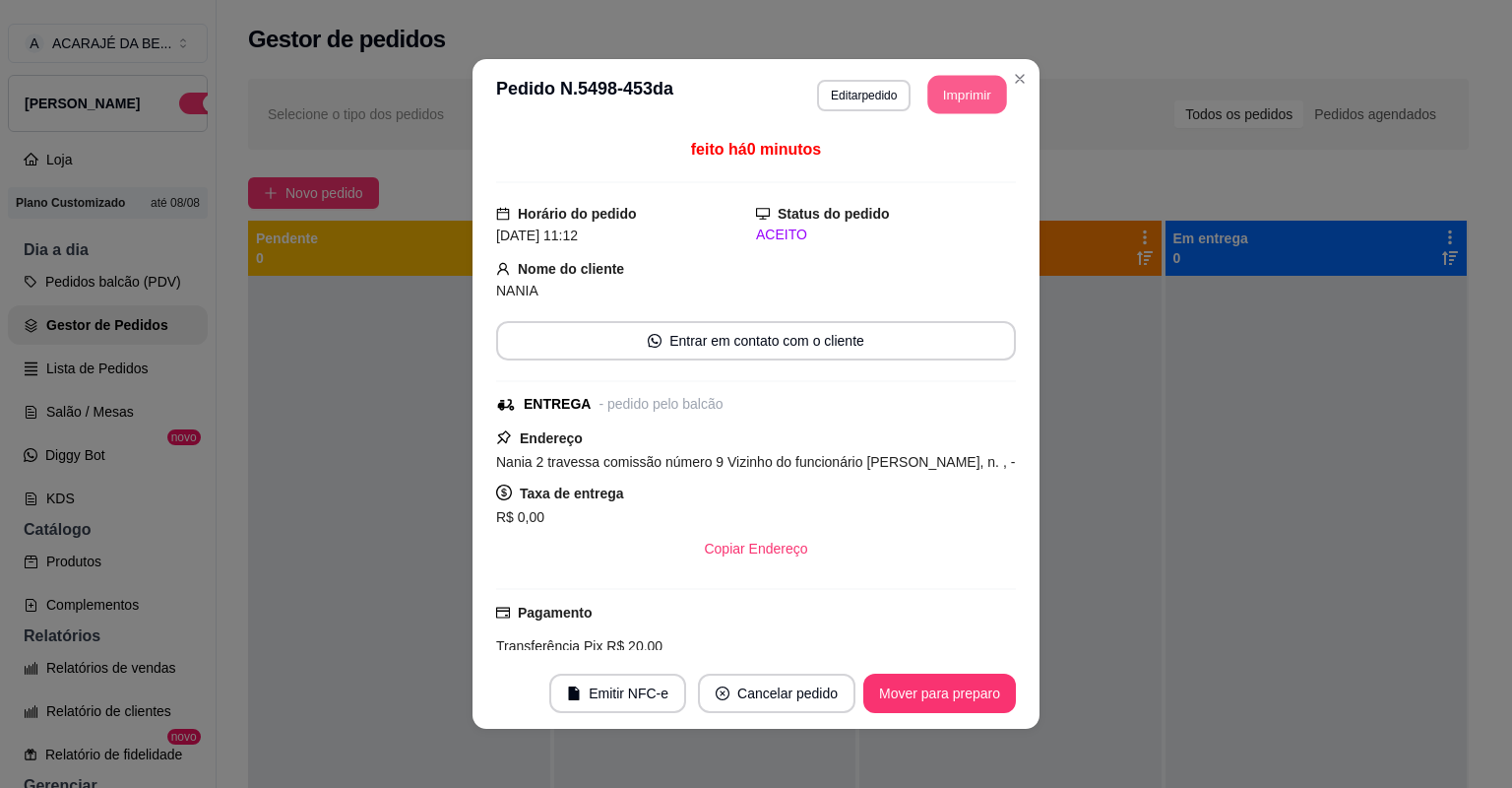 click on "Imprimir" at bounding box center (968, 95) 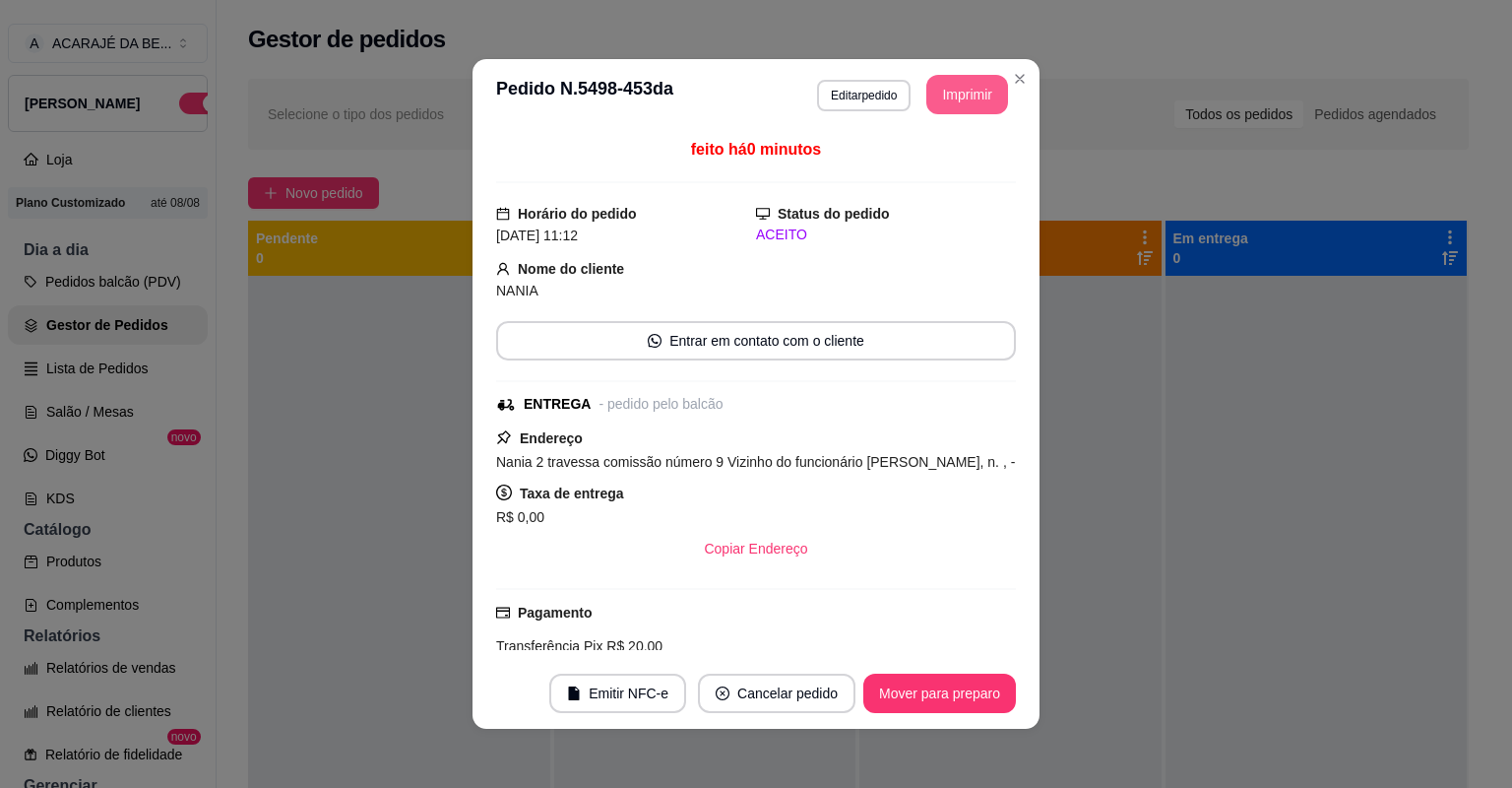 scroll, scrollTop: 0, scrollLeft: 0, axis: both 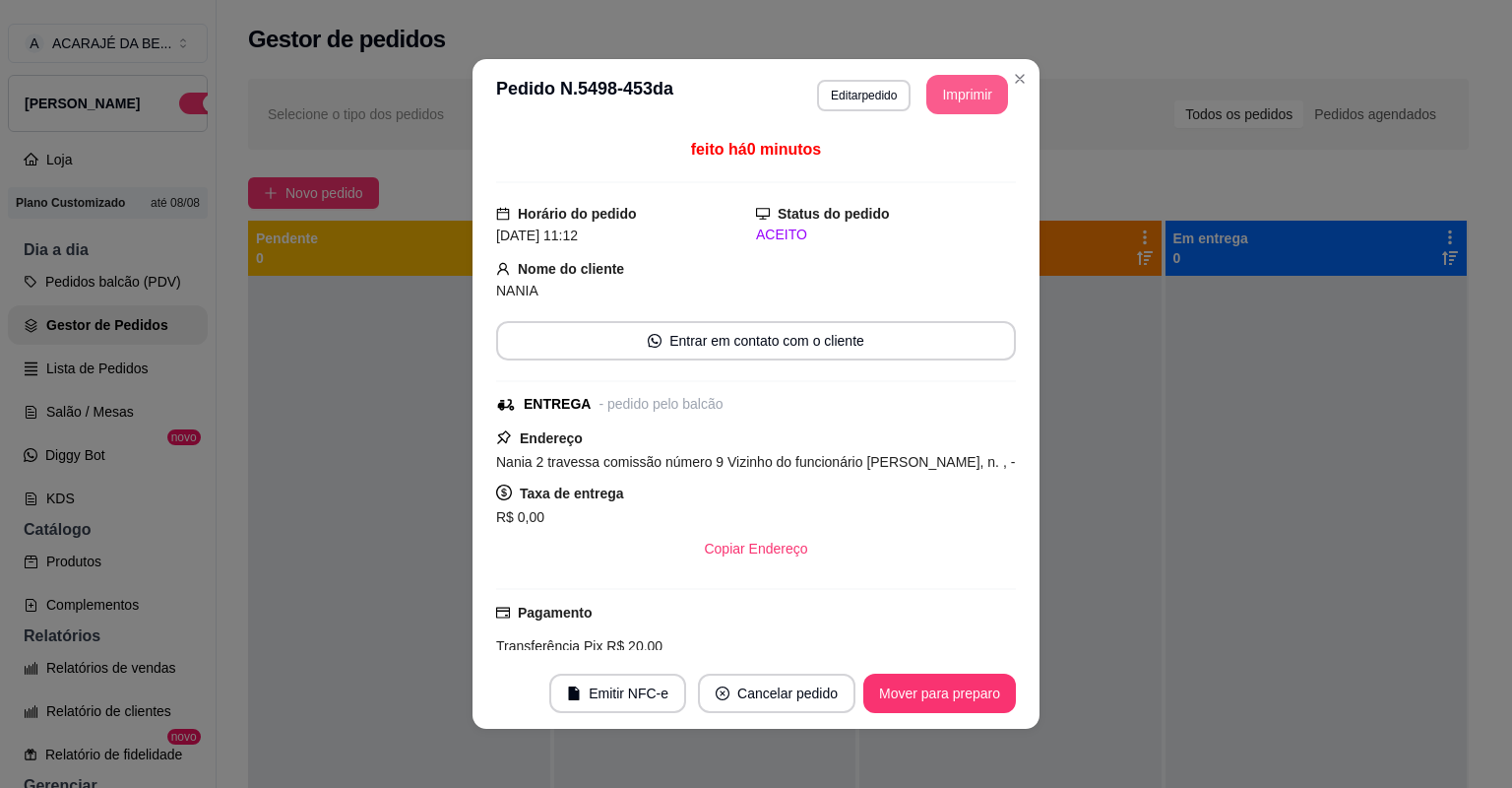 click on "Mover para preparo" at bounding box center (939, 693) 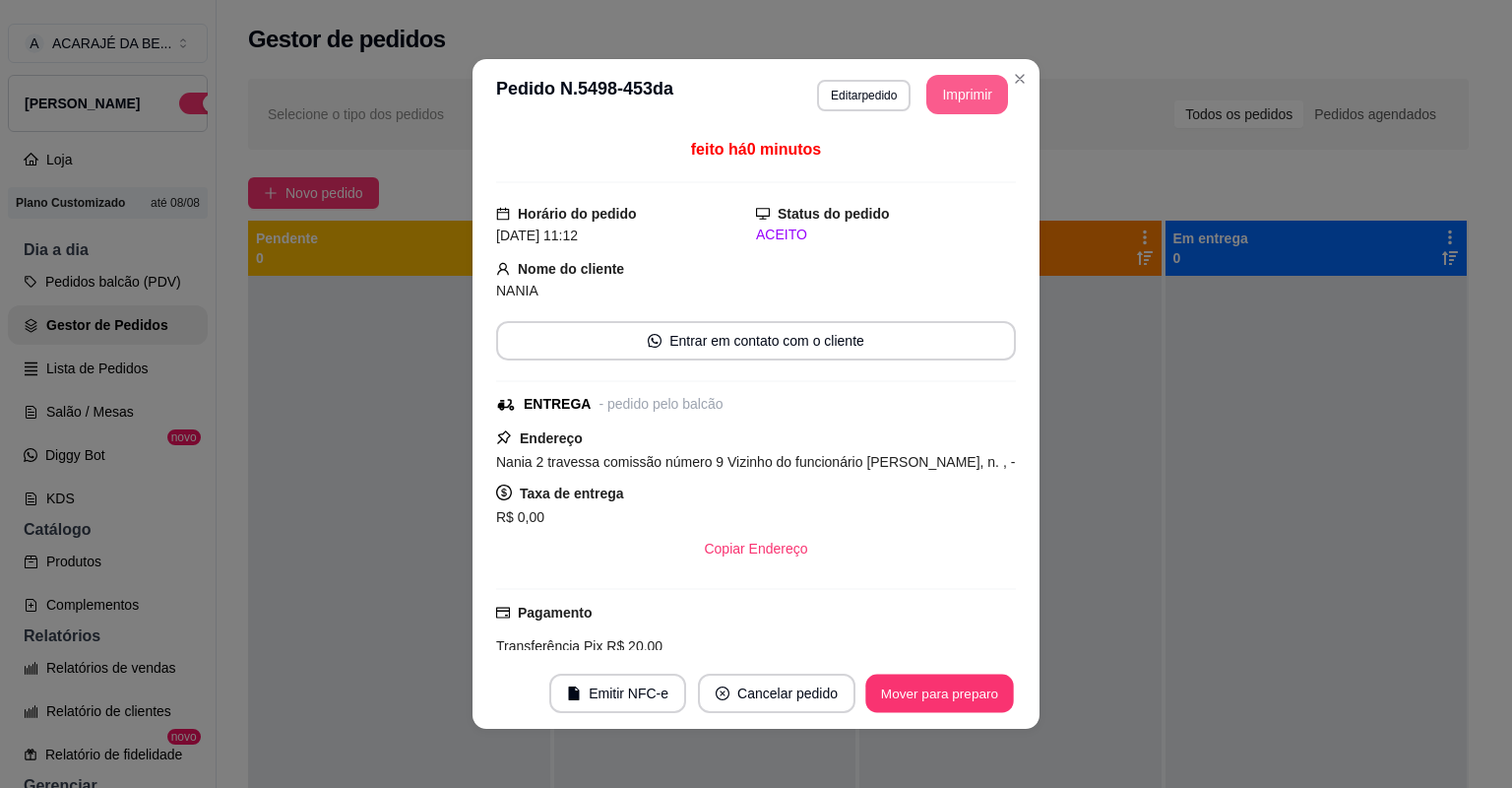 click on "Mover para preparo" at bounding box center (939, 693) 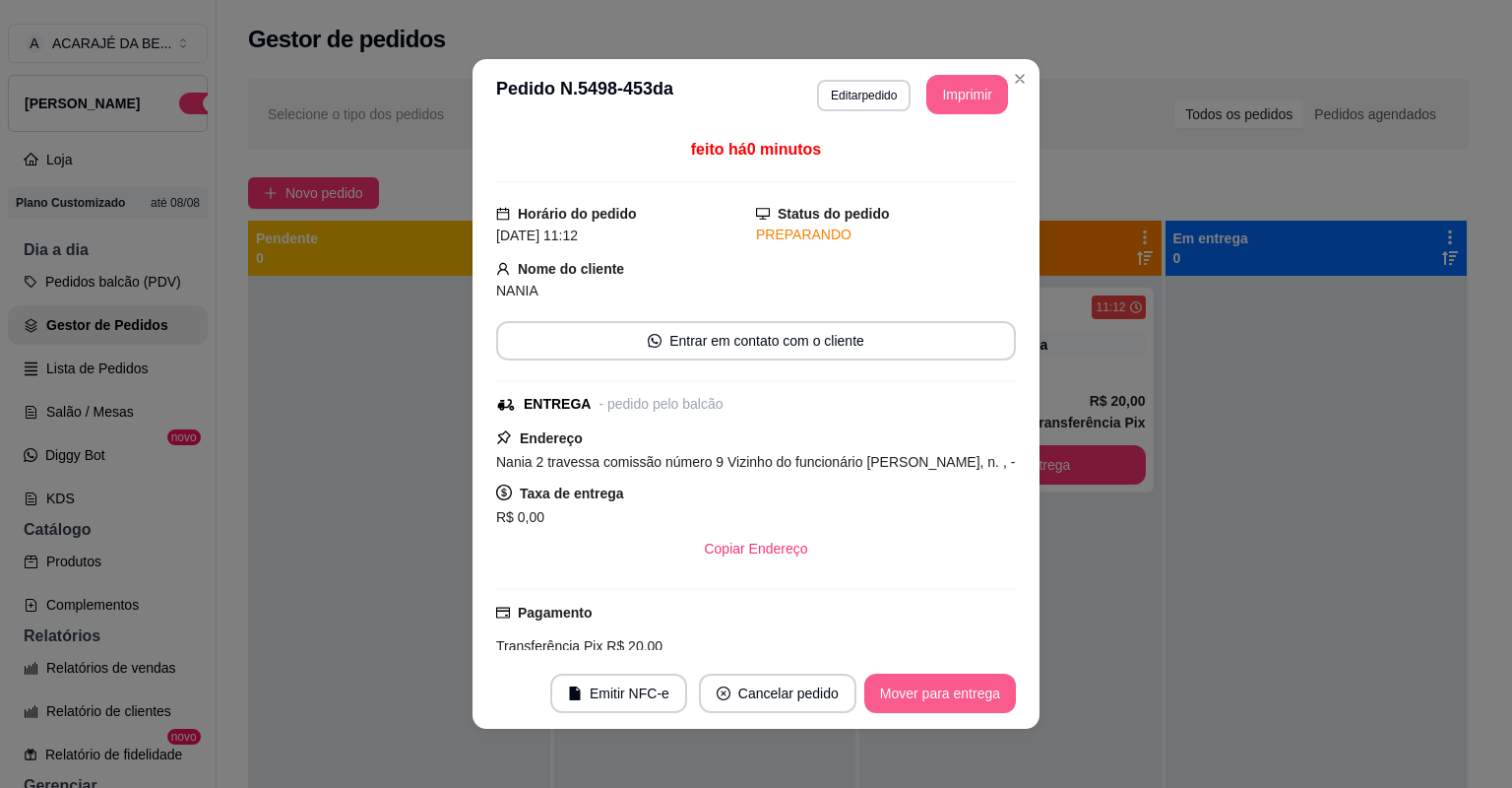 click on "Mover para entrega" at bounding box center [940, 693] 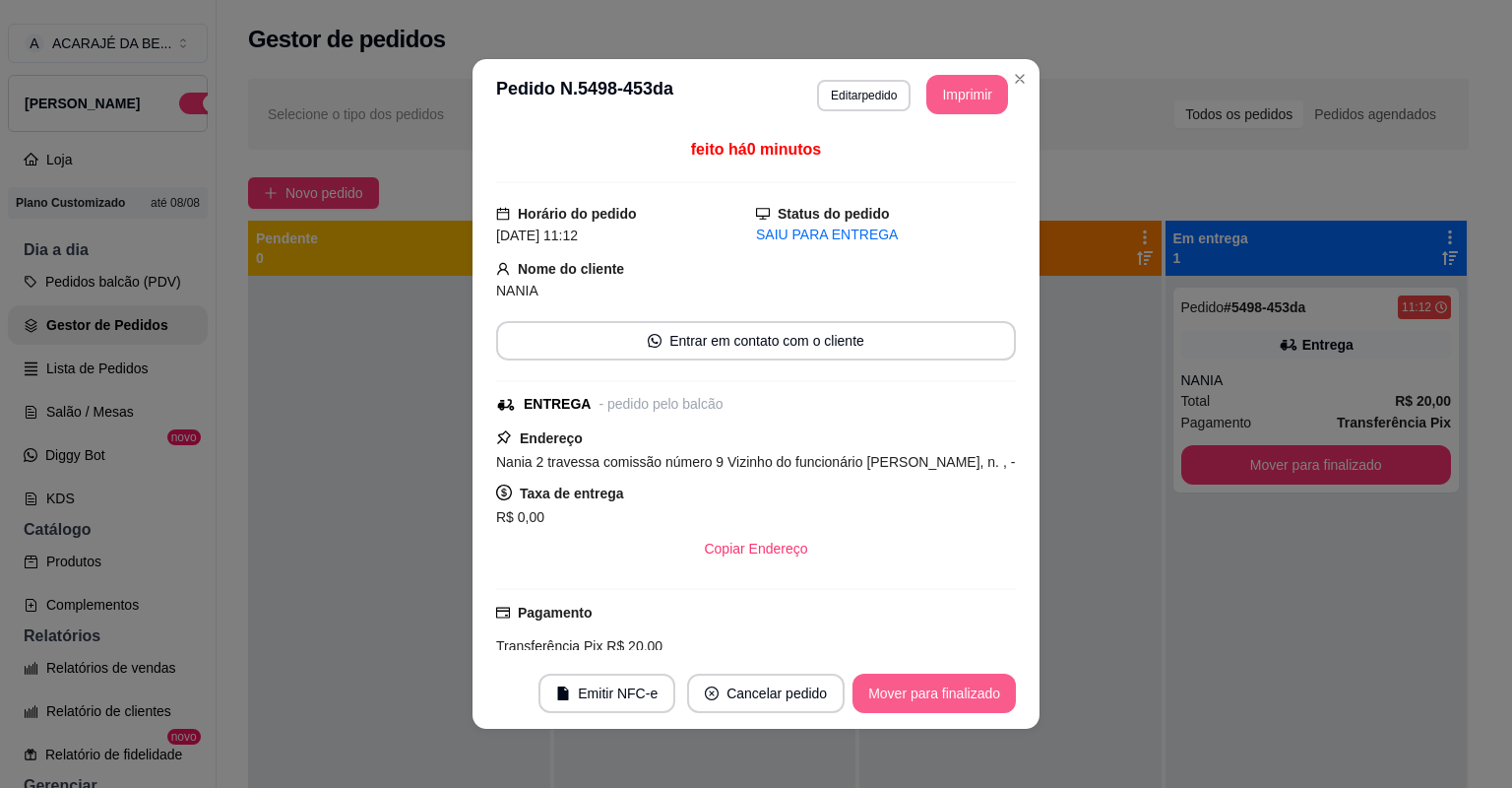 click on "Mover para finalizado" at bounding box center (934, 693) 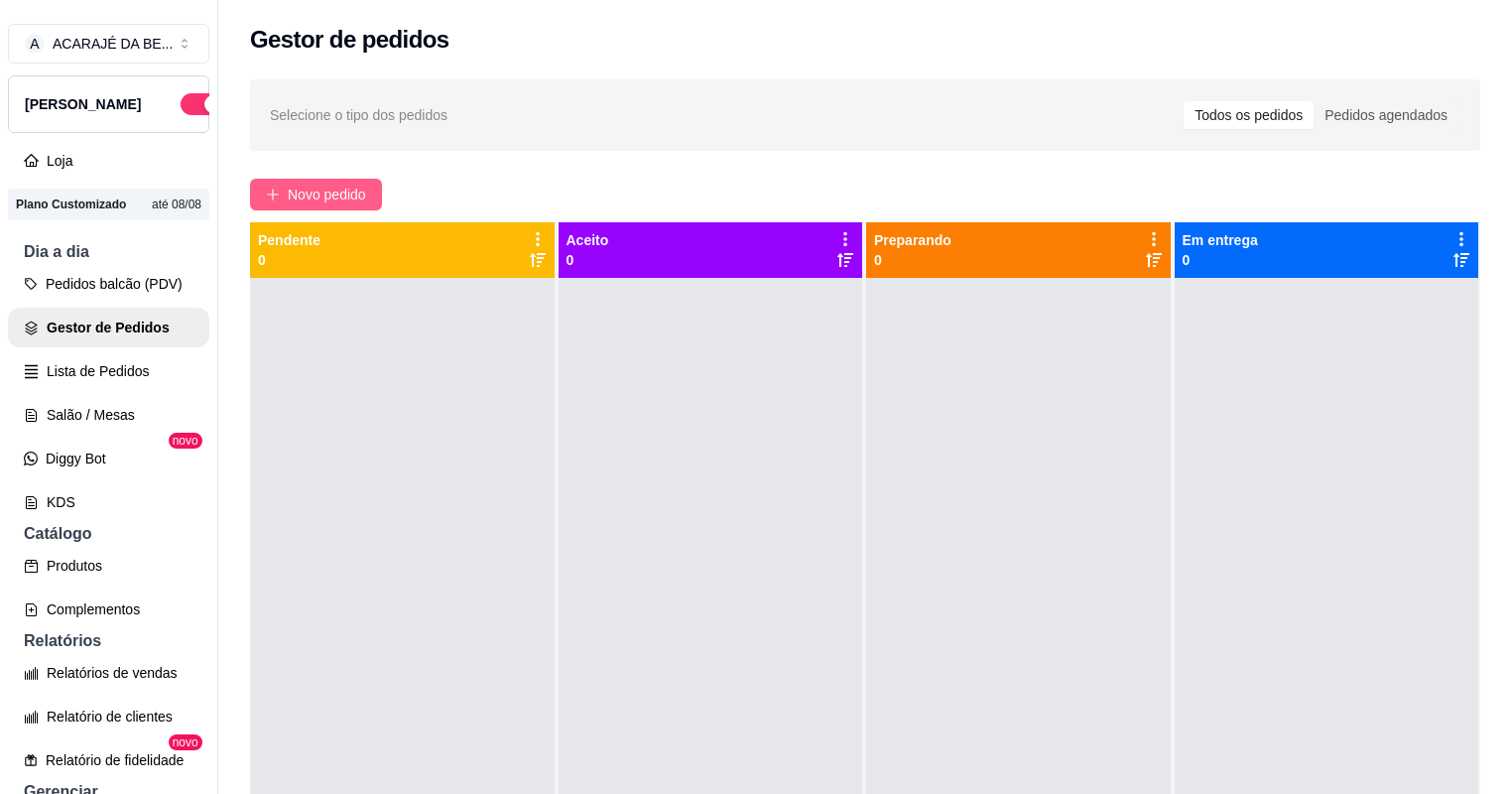 click on "Novo pedido" at bounding box center (326, 195) 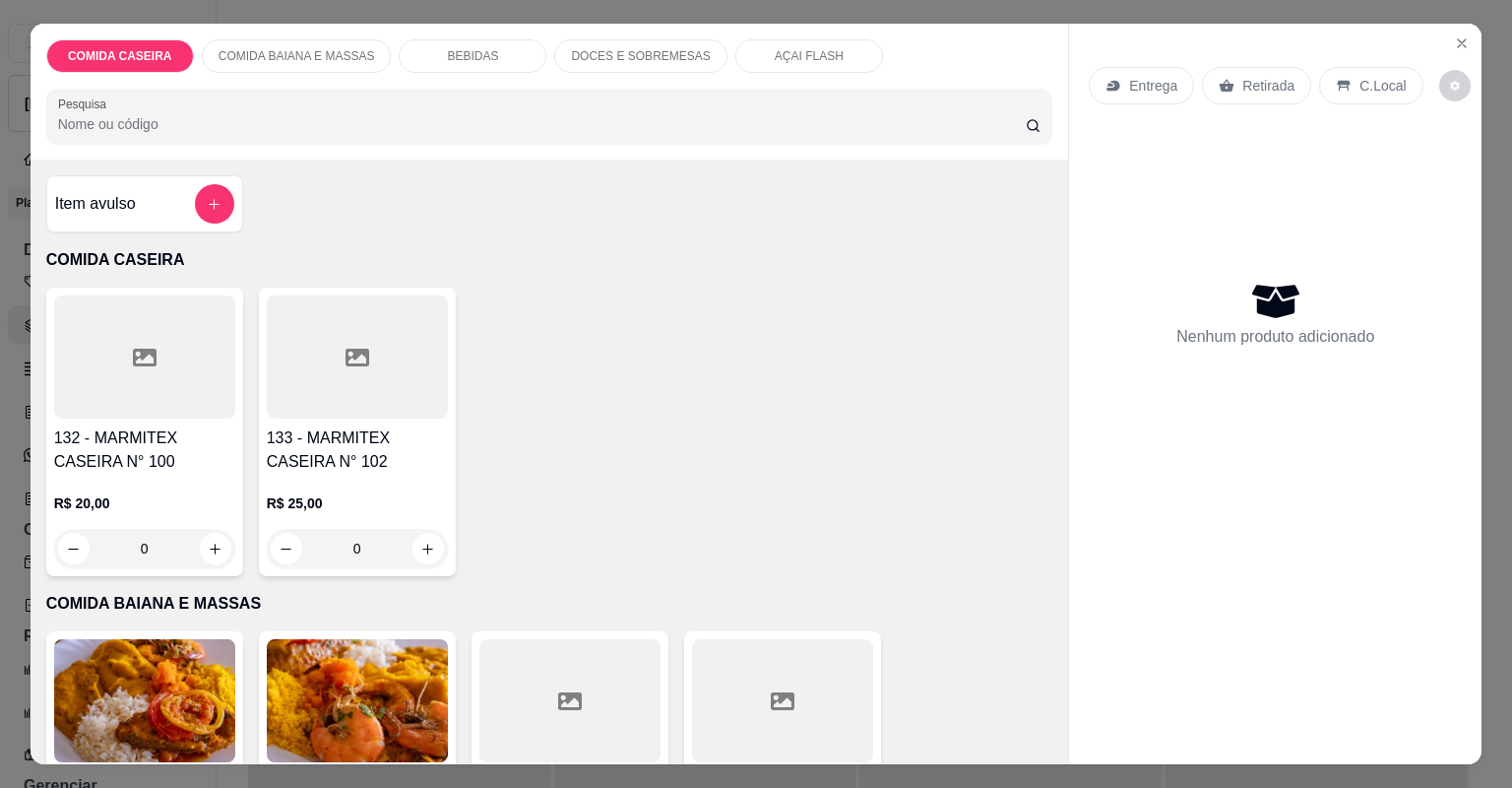scroll, scrollTop: 473, scrollLeft: 0, axis: vertical 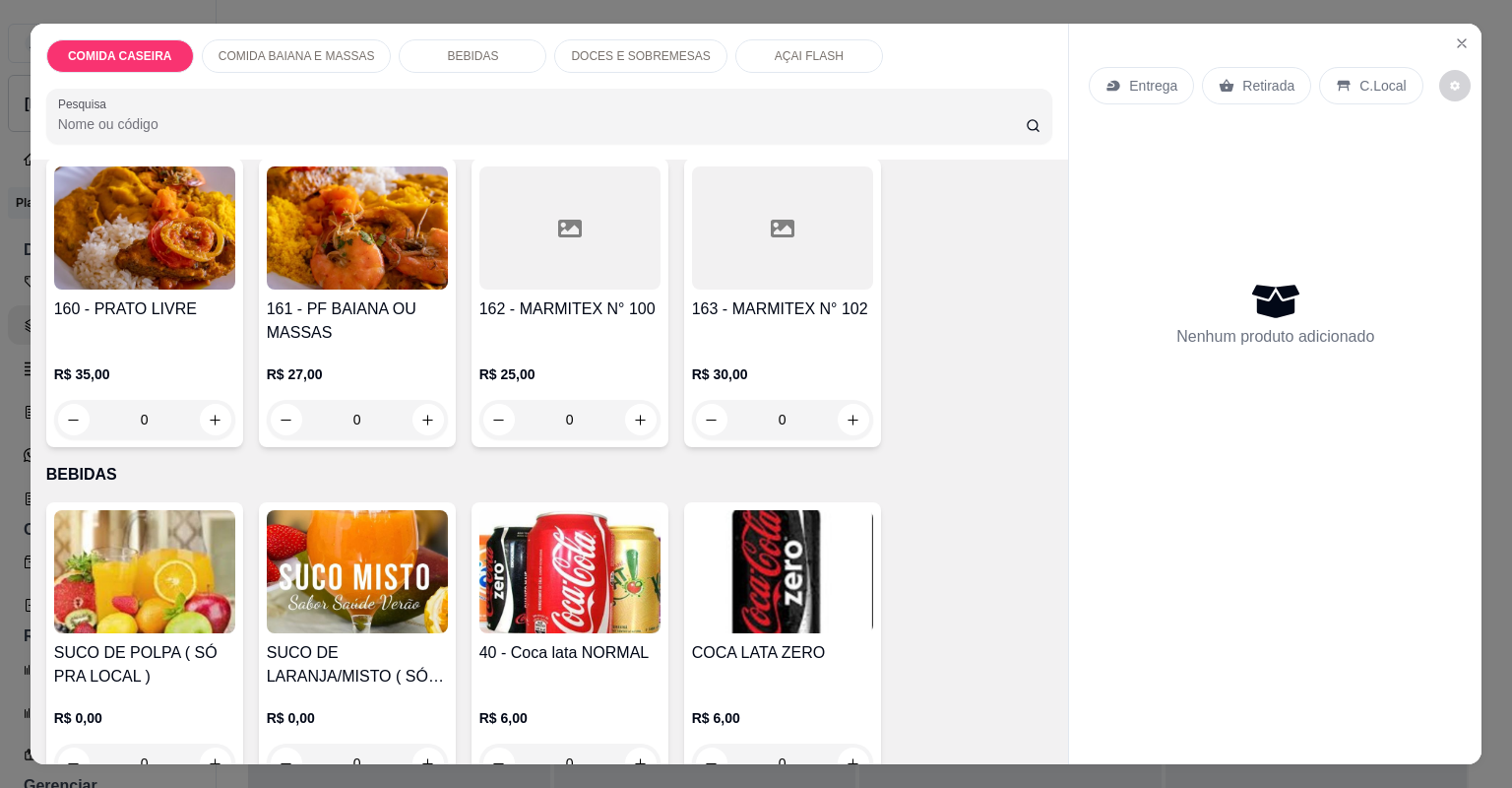 click at bounding box center (783, 228) 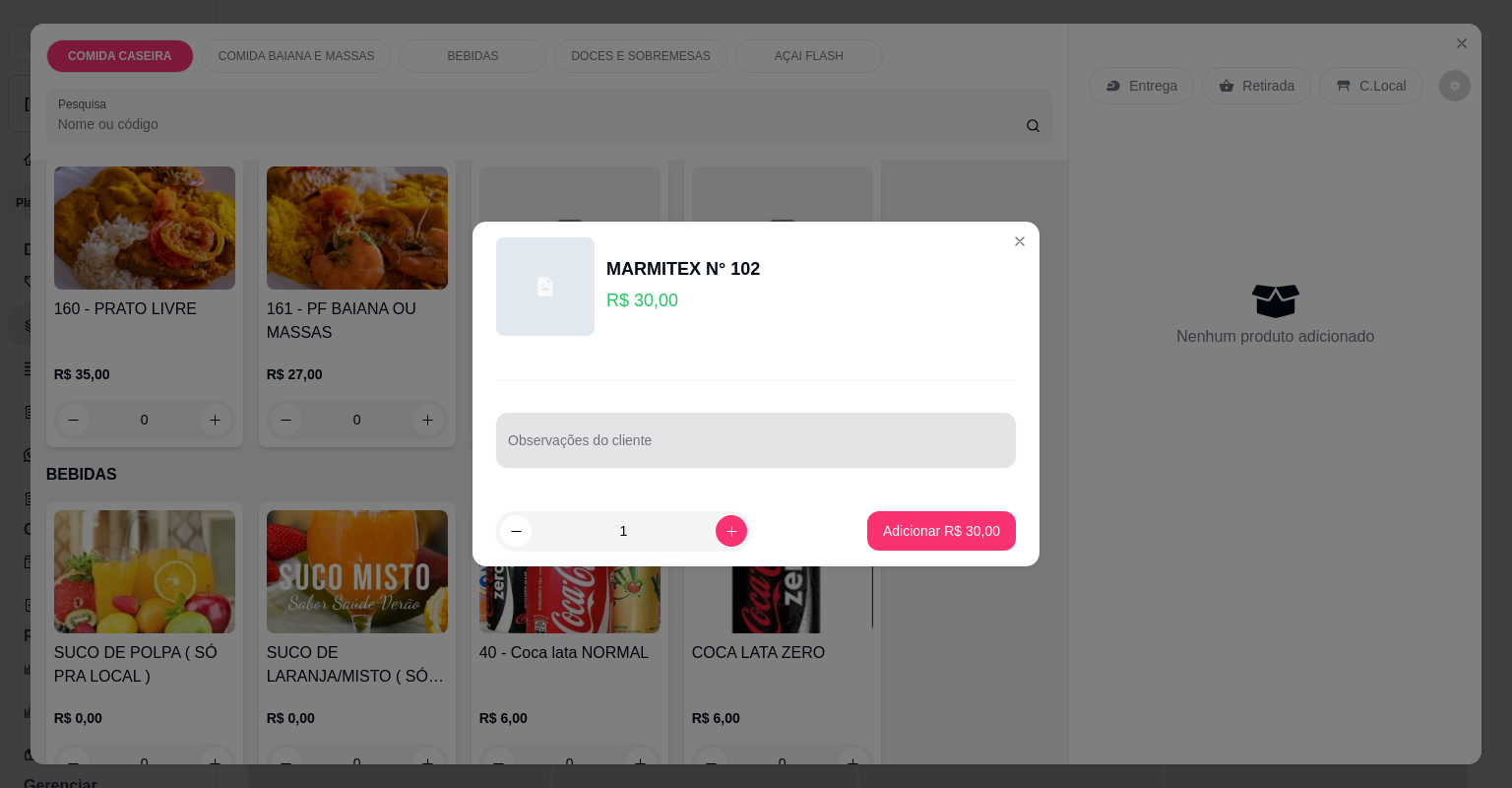 click at bounding box center [756, 440] 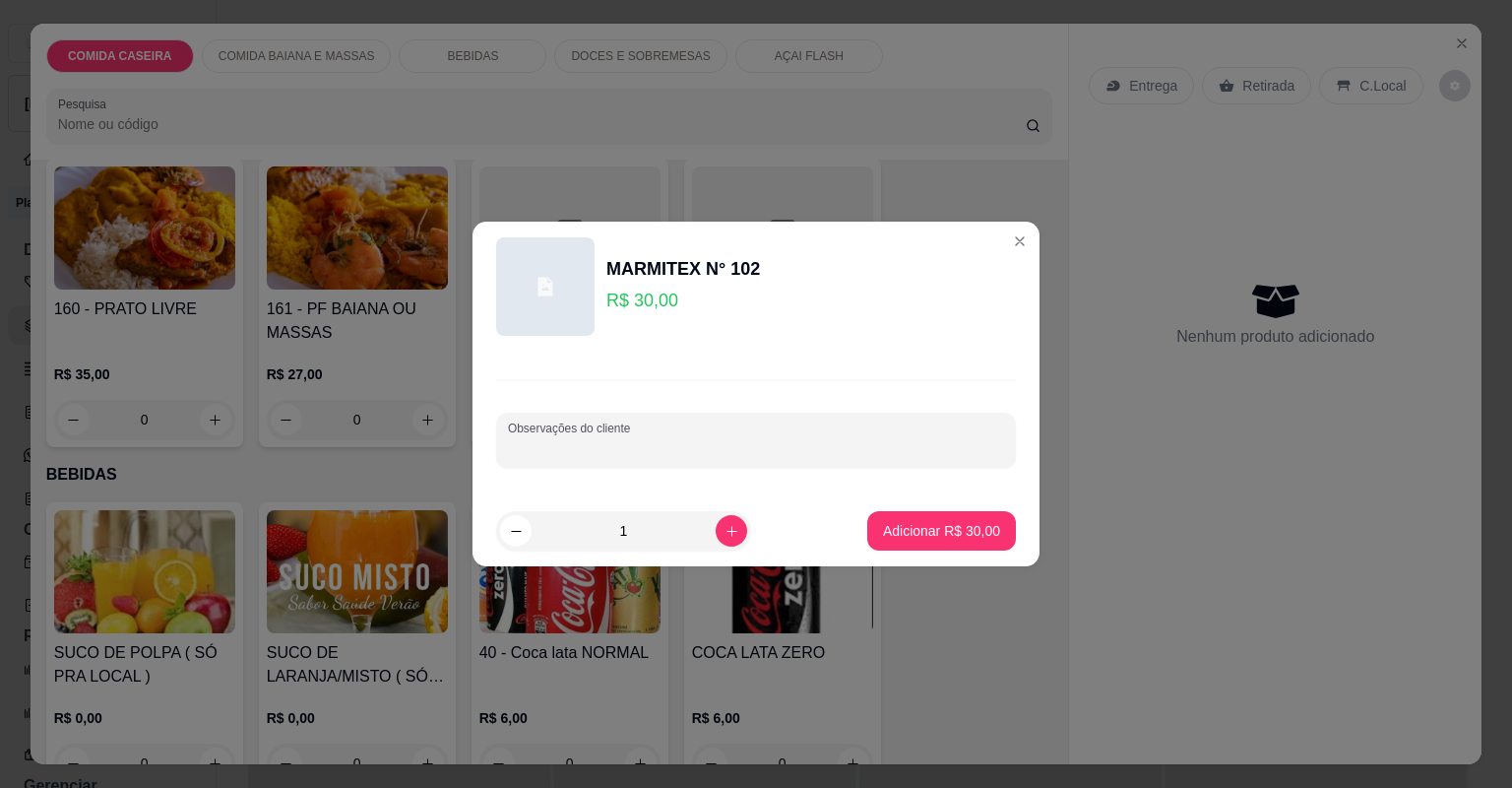 paste on "Vatapa Quiabada Cortado aborbora Farrofa dede [PERSON_NAME]" 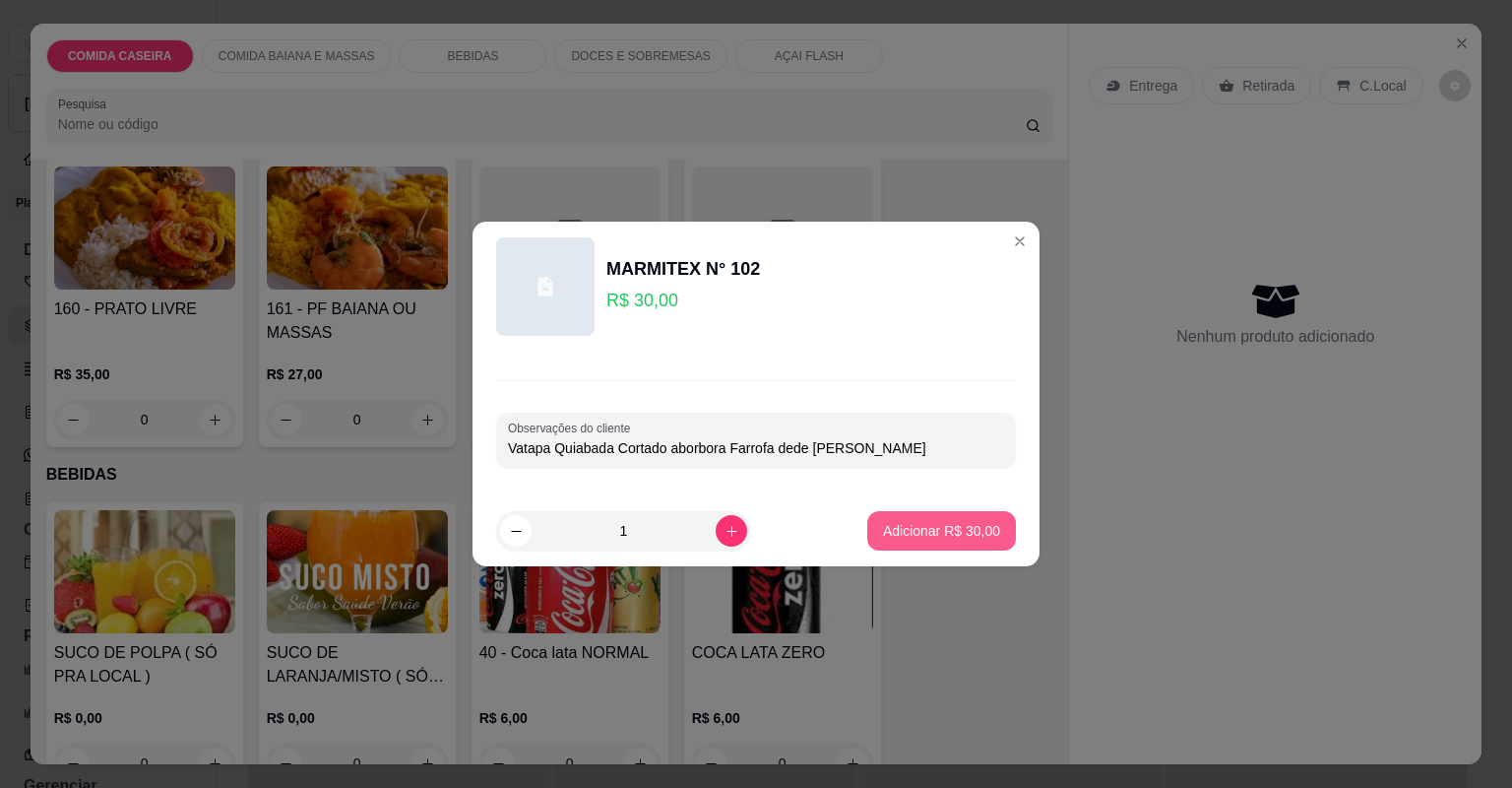 type on "Vatapa Quiabada Cortado aborbora Farrofa dede [PERSON_NAME]" 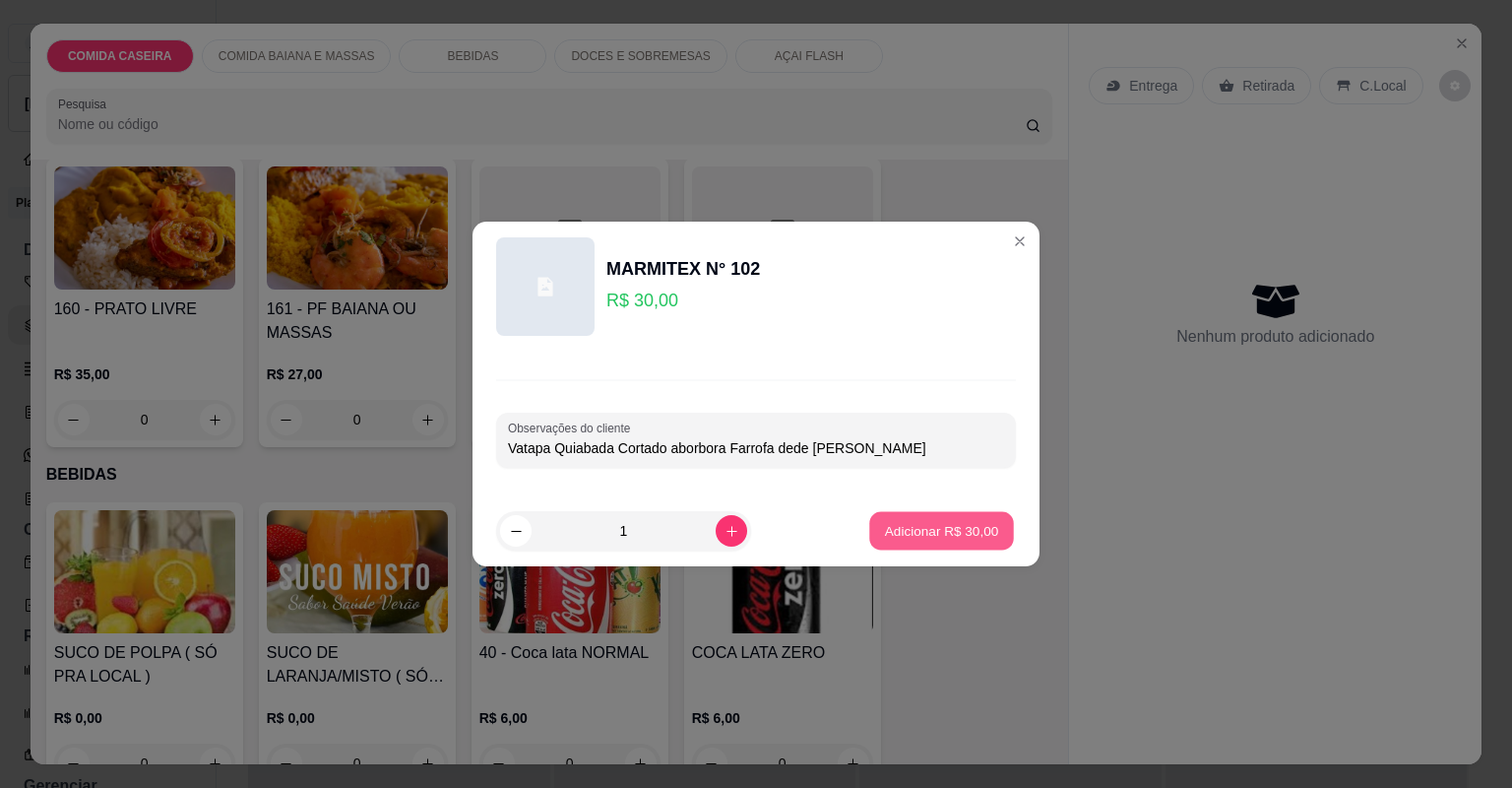 click on "Adicionar   R$ 30,00" at bounding box center [942, 530] 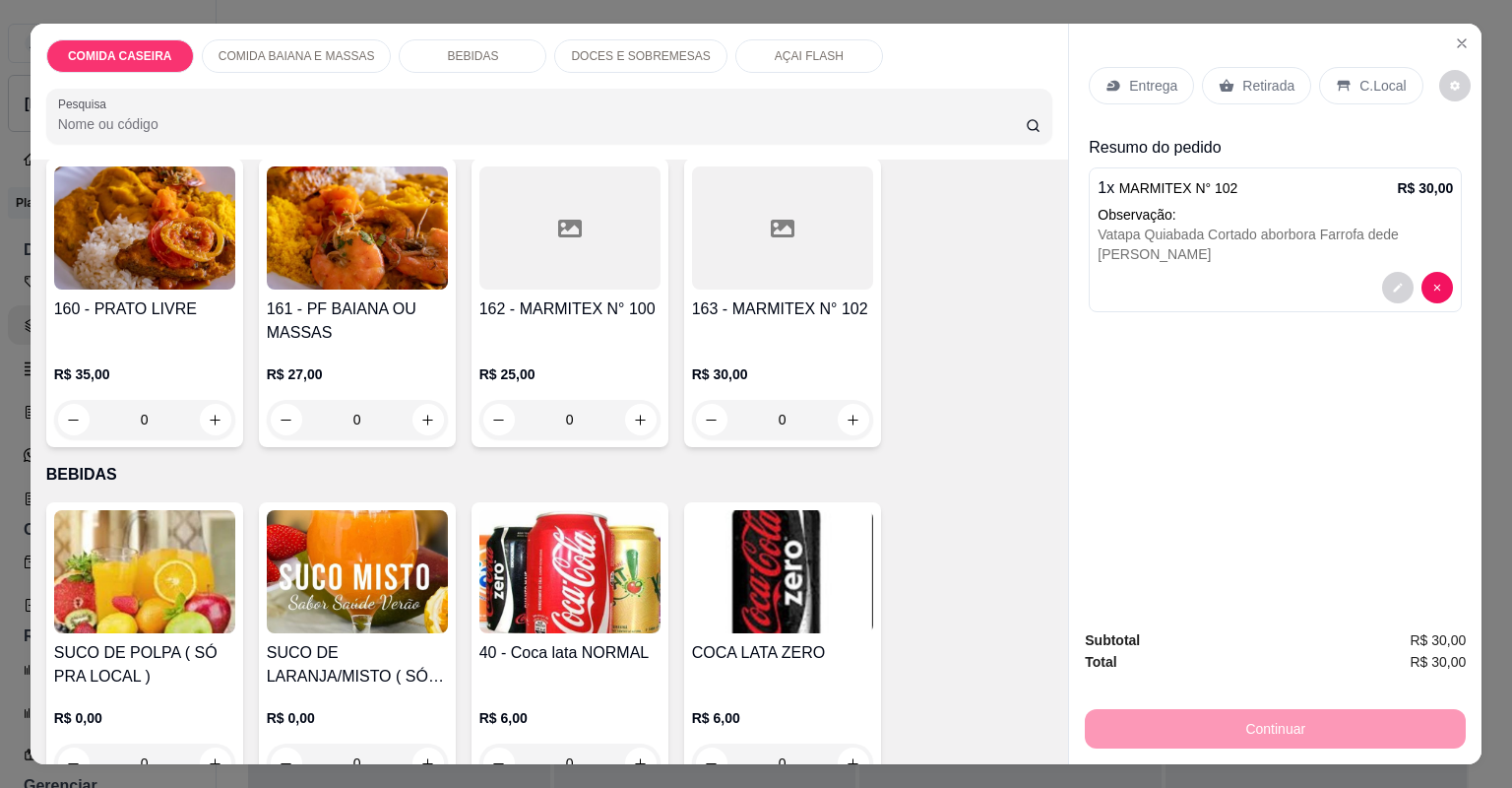 click on "Entrega" at bounding box center (1141, 86) 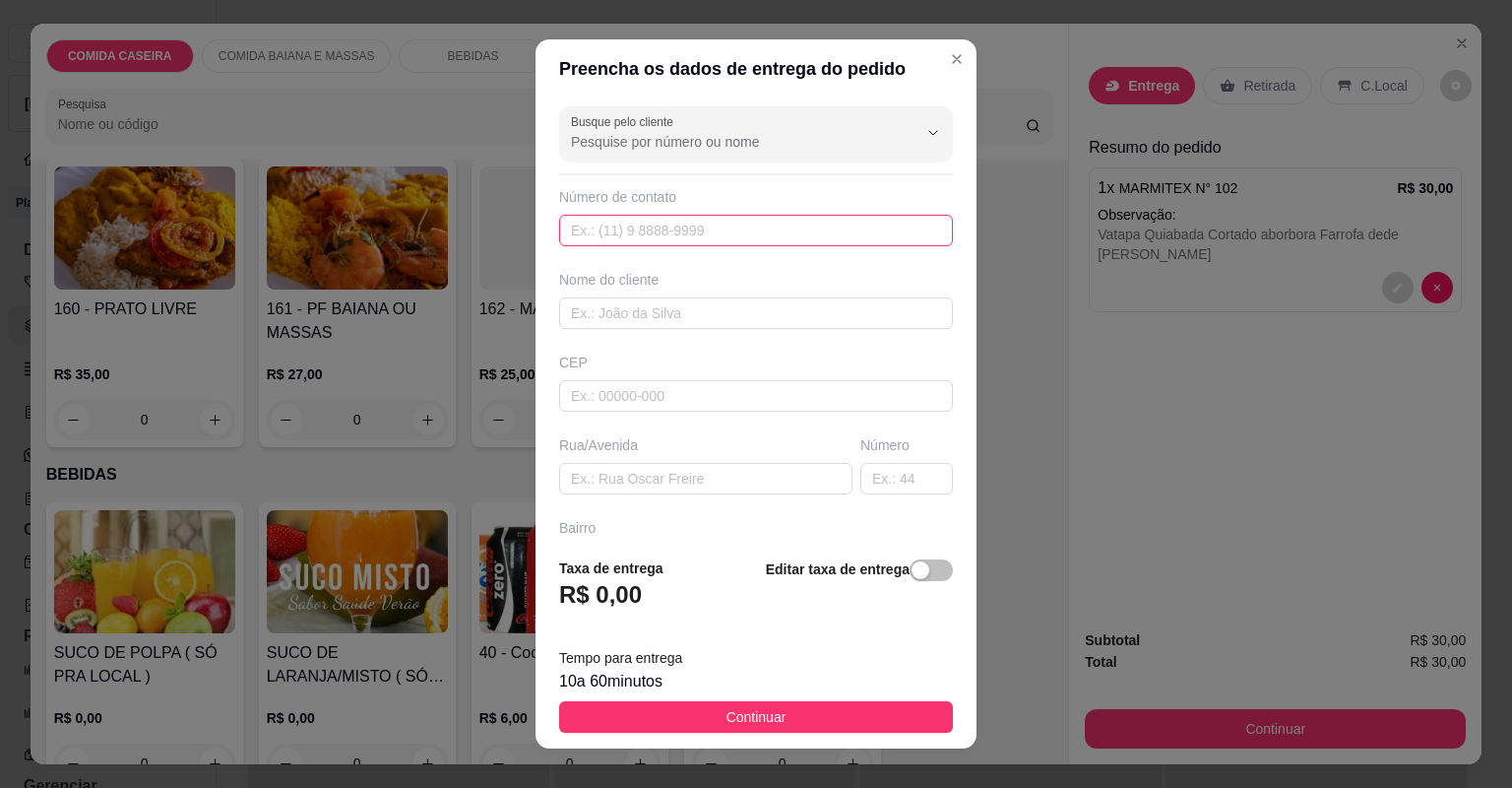 click at bounding box center [756, 230] 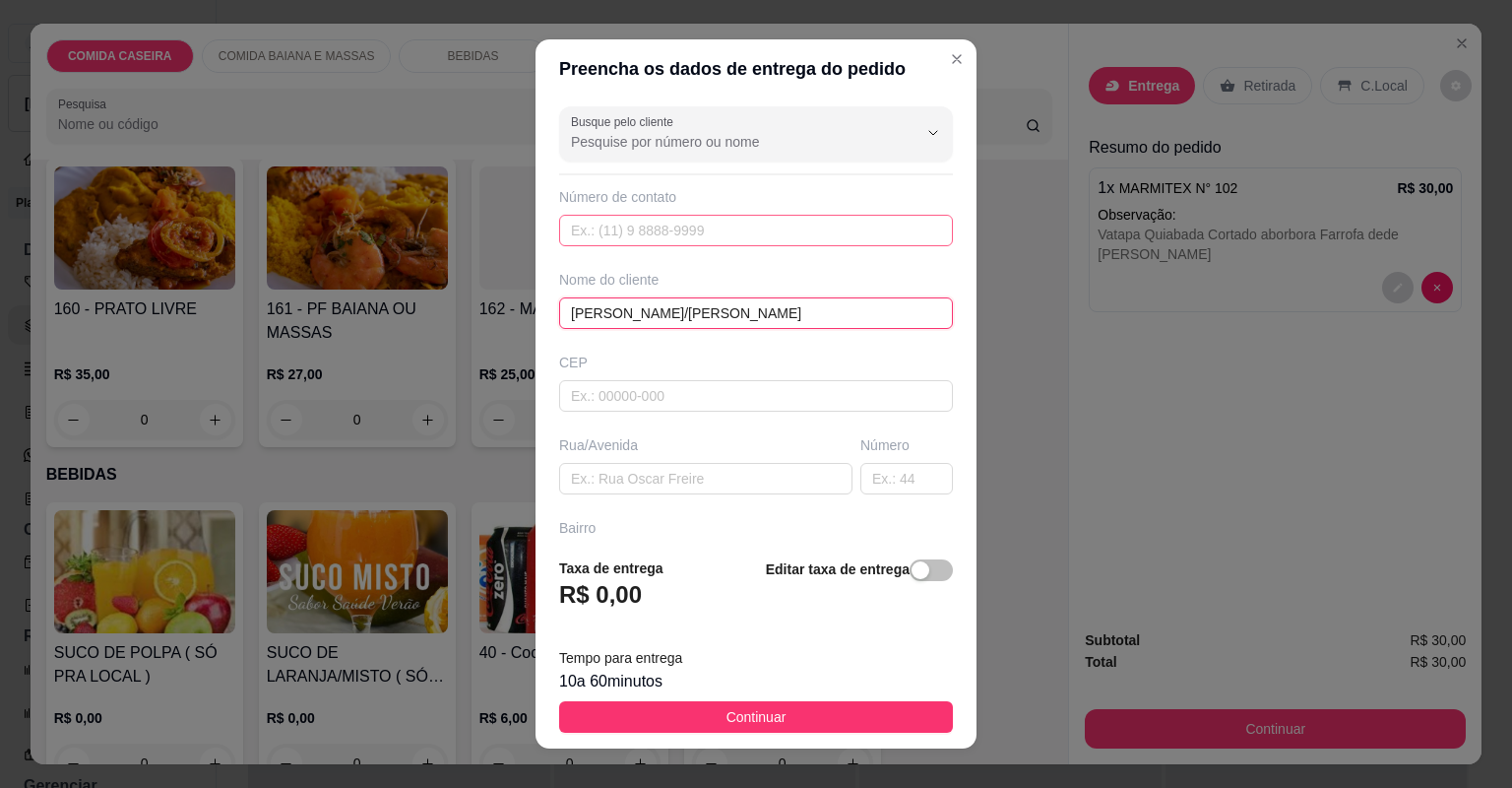 type on "[PERSON_NAME]/[PERSON_NAME]" 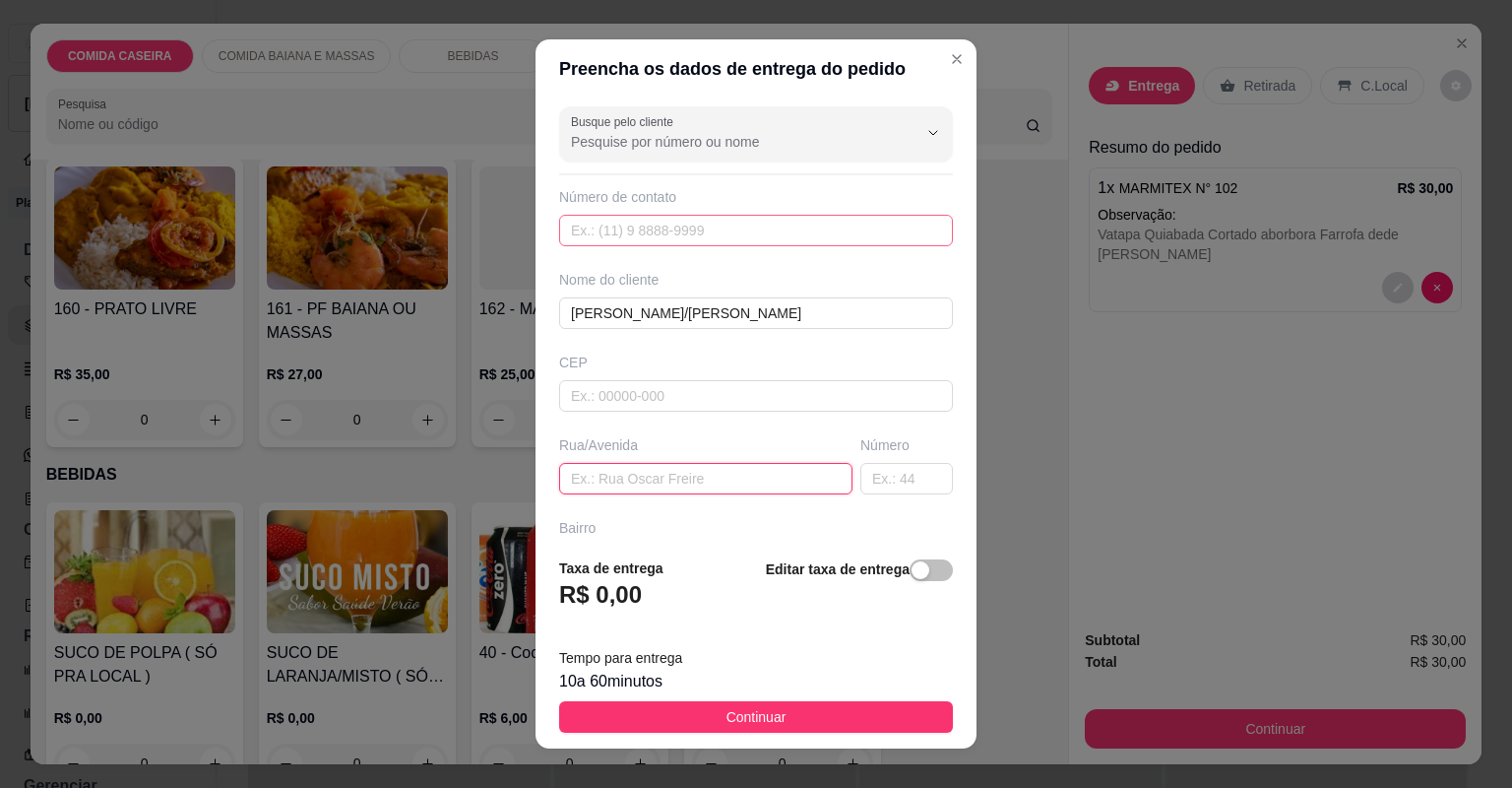 paste on "[STREET_ADDRESS] Rampa alta proximo ao salao de Brokue" 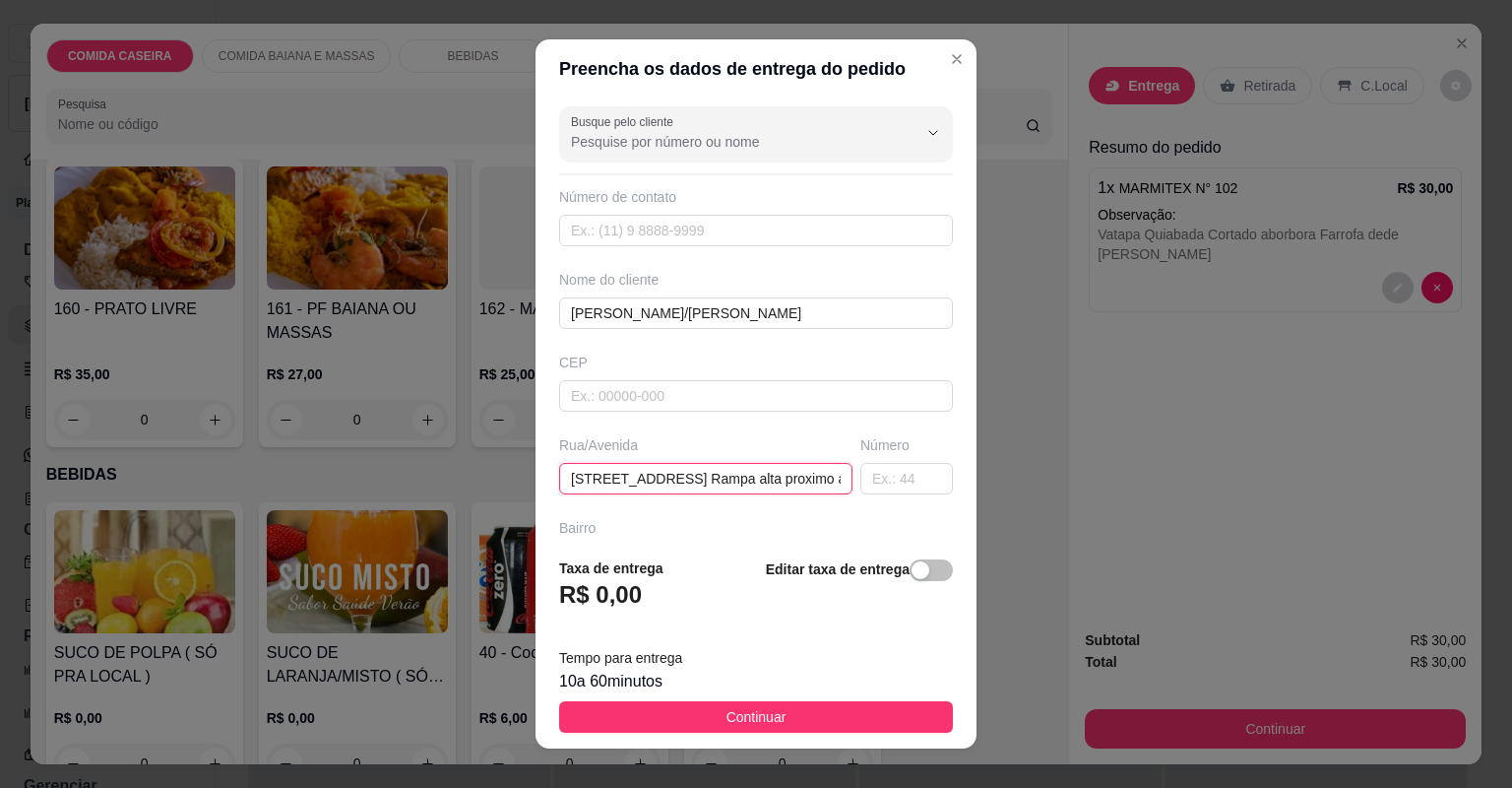 scroll, scrollTop: 0, scrollLeft: 149, axis: horizontal 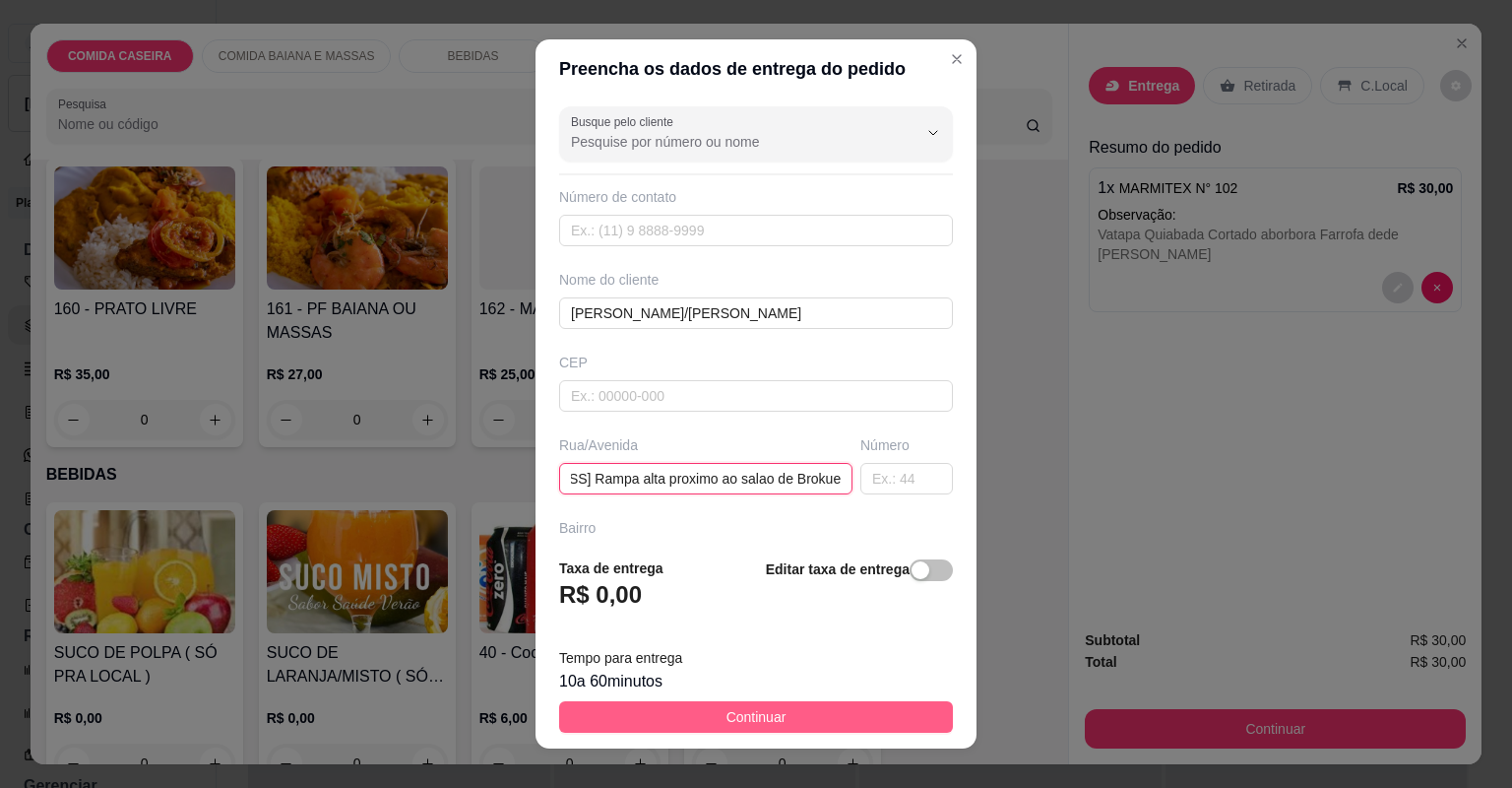 type on "[STREET_ADDRESS] Rampa alta proximo ao salao de Brokue" 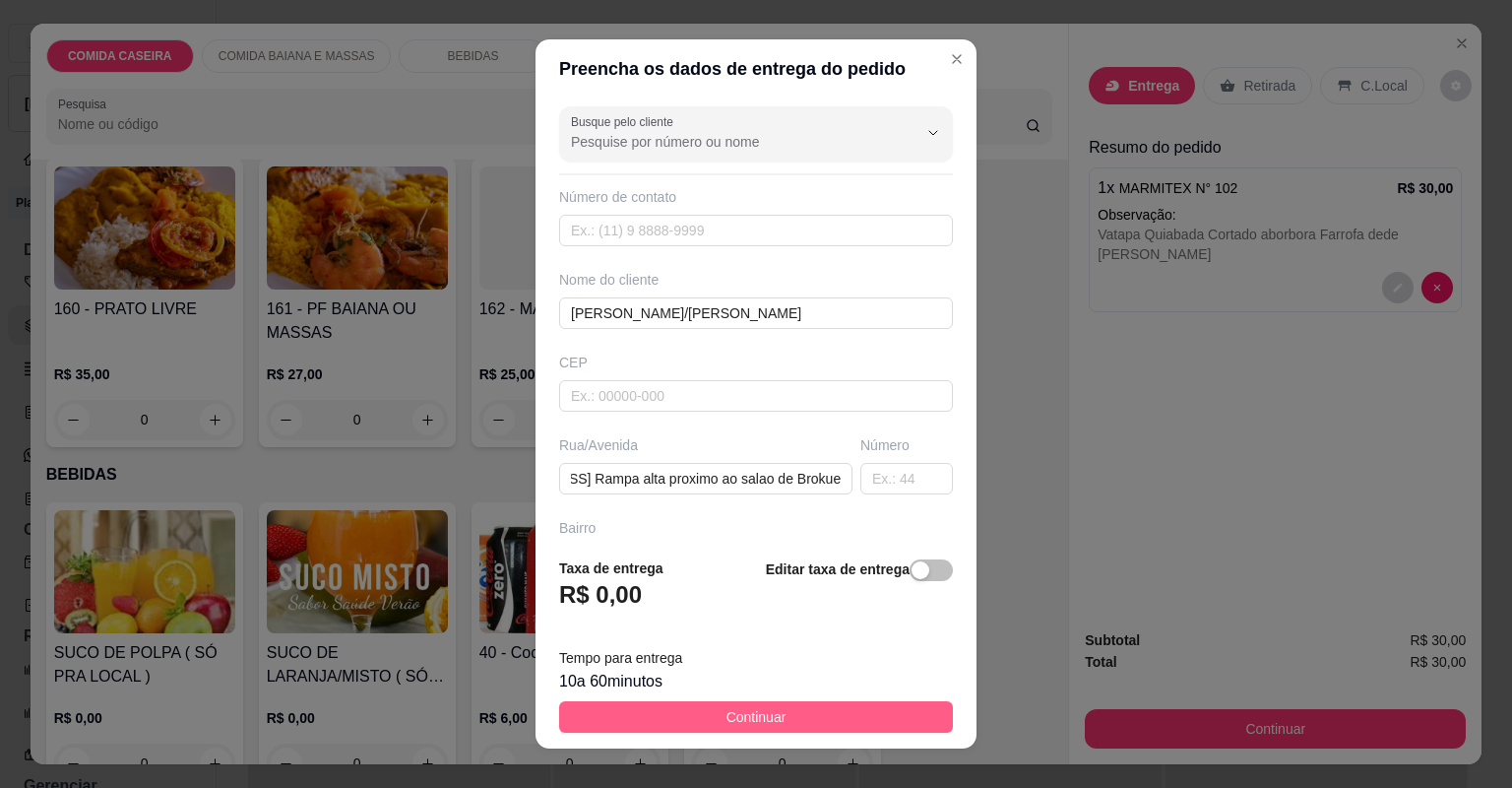 click on "Continuar" at bounding box center (756, 717) 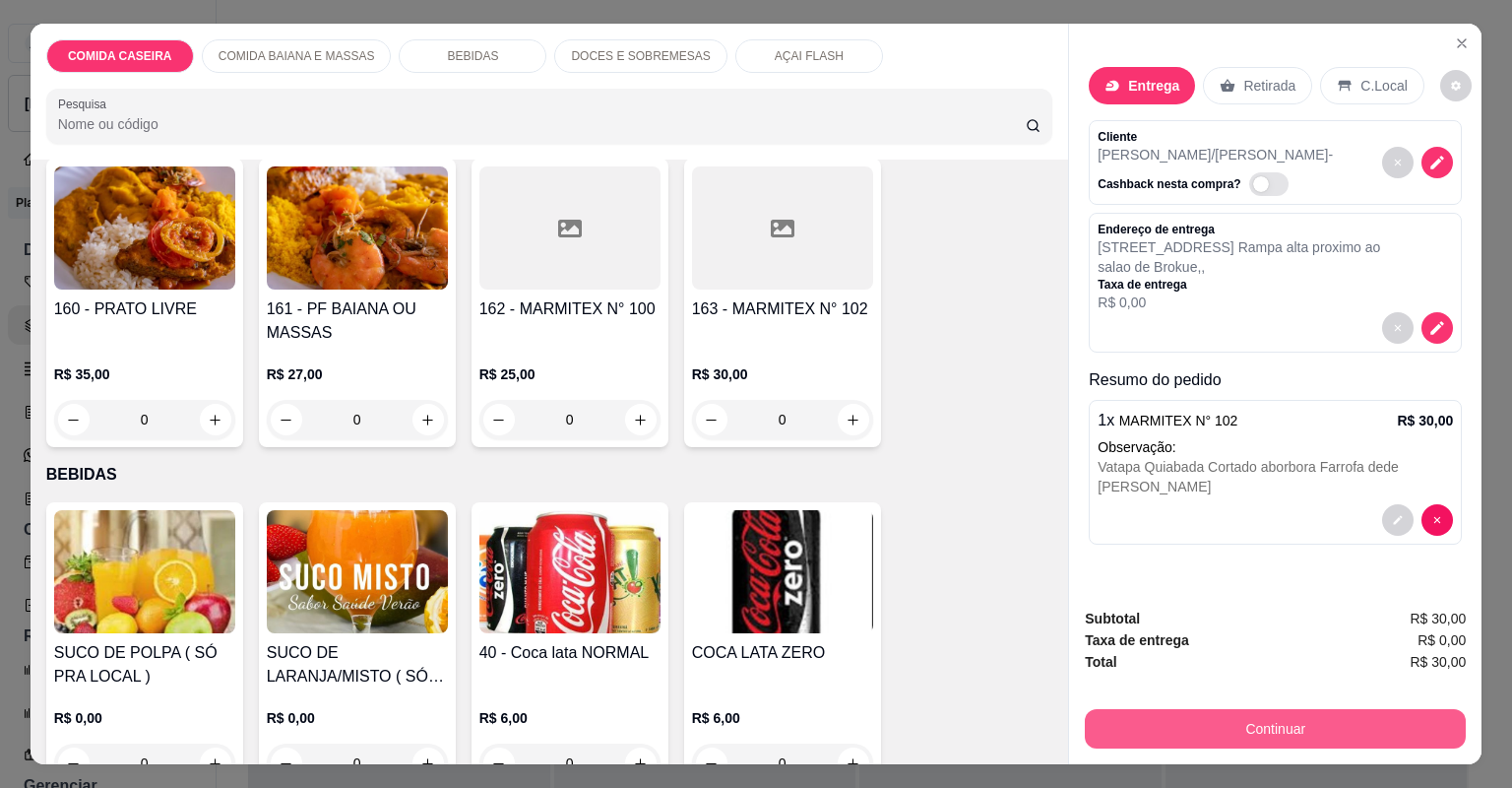 click on "Continuar" at bounding box center [1275, 729] 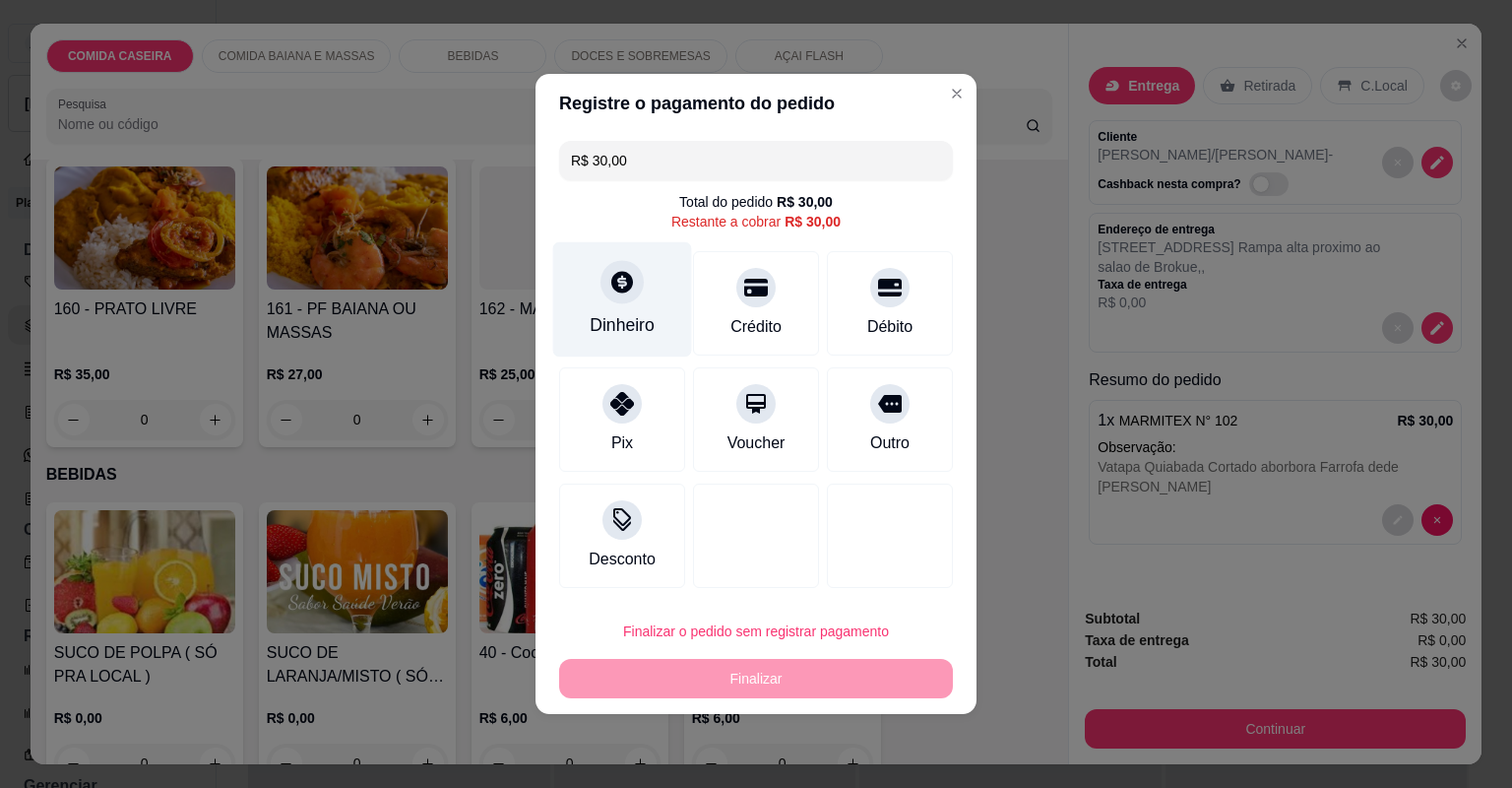 click on "Dinheiro" at bounding box center (622, 325) 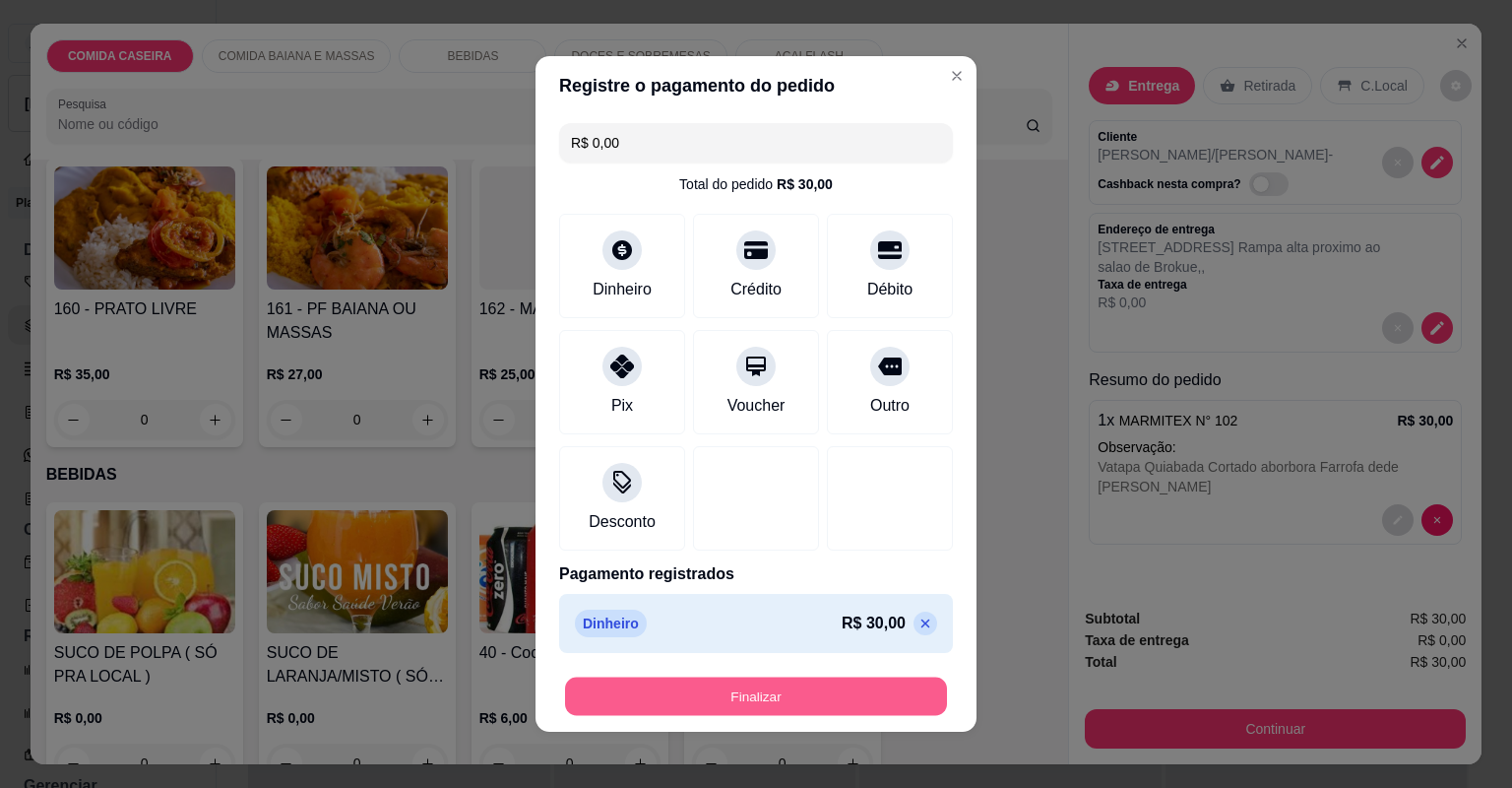 click on "Finalizar" at bounding box center [756, 696] 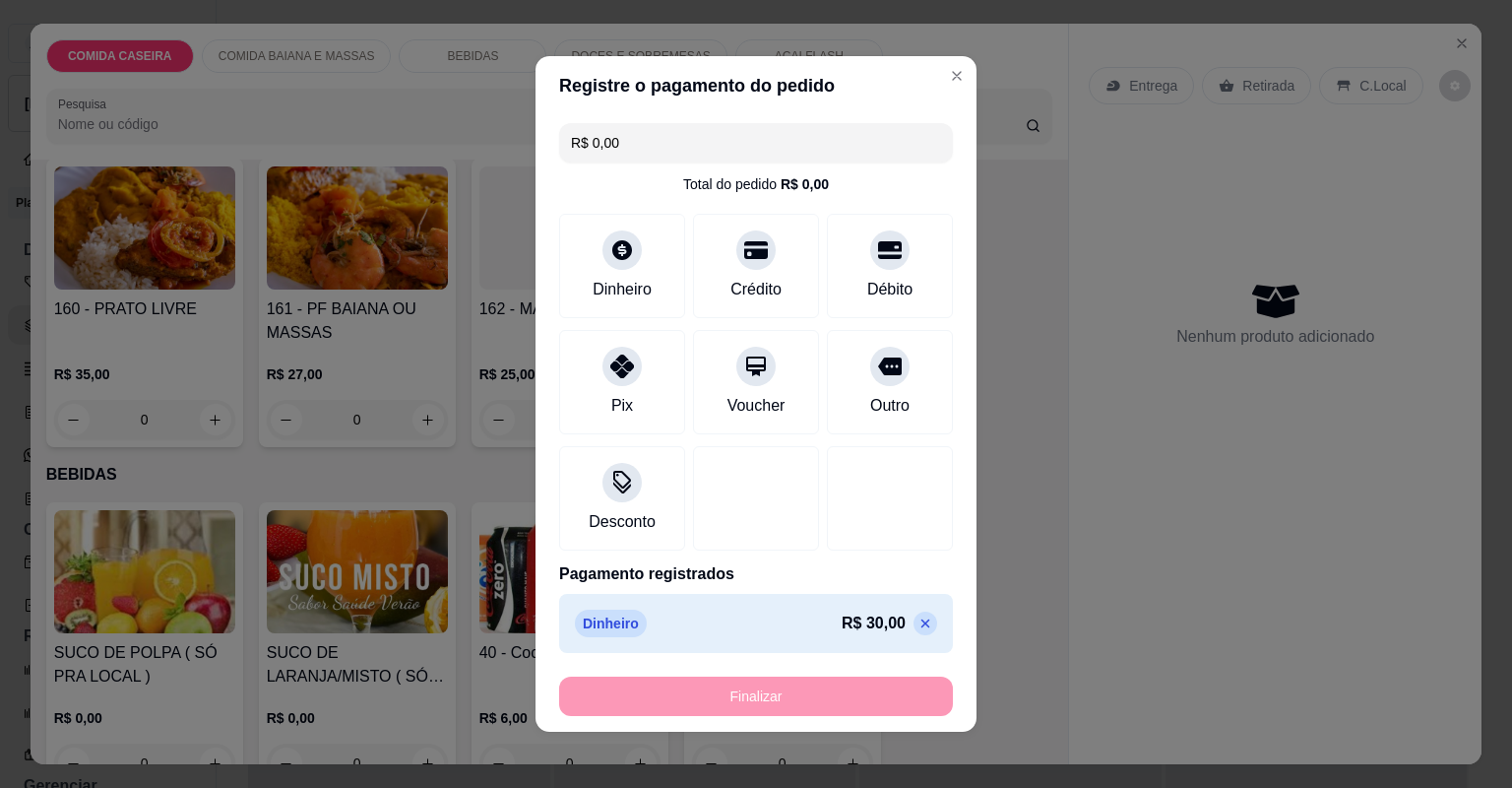 type on "-R$ 30,00" 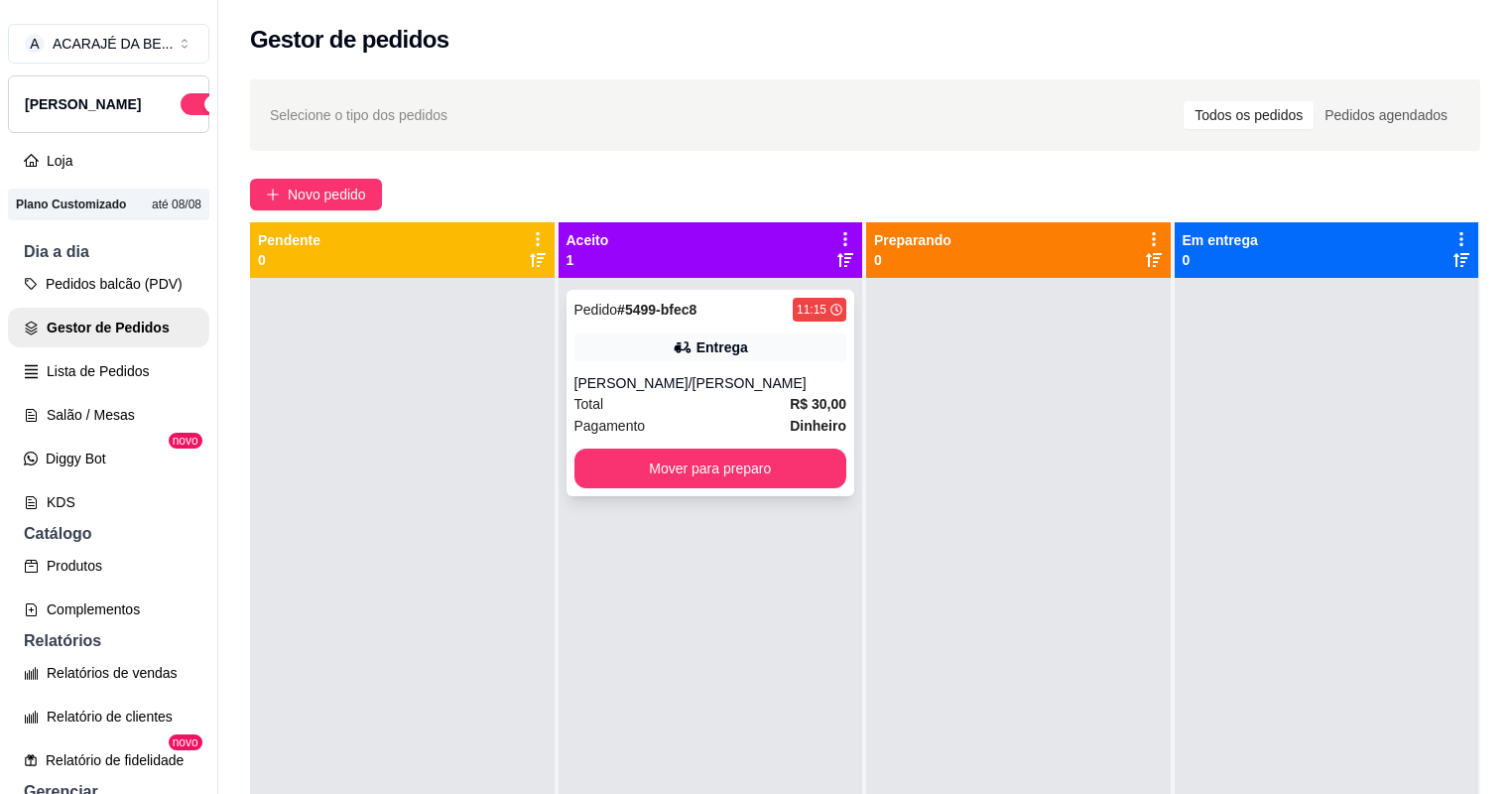 click on "[PERSON_NAME]/[PERSON_NAME]" at bounding box center (710, 383) 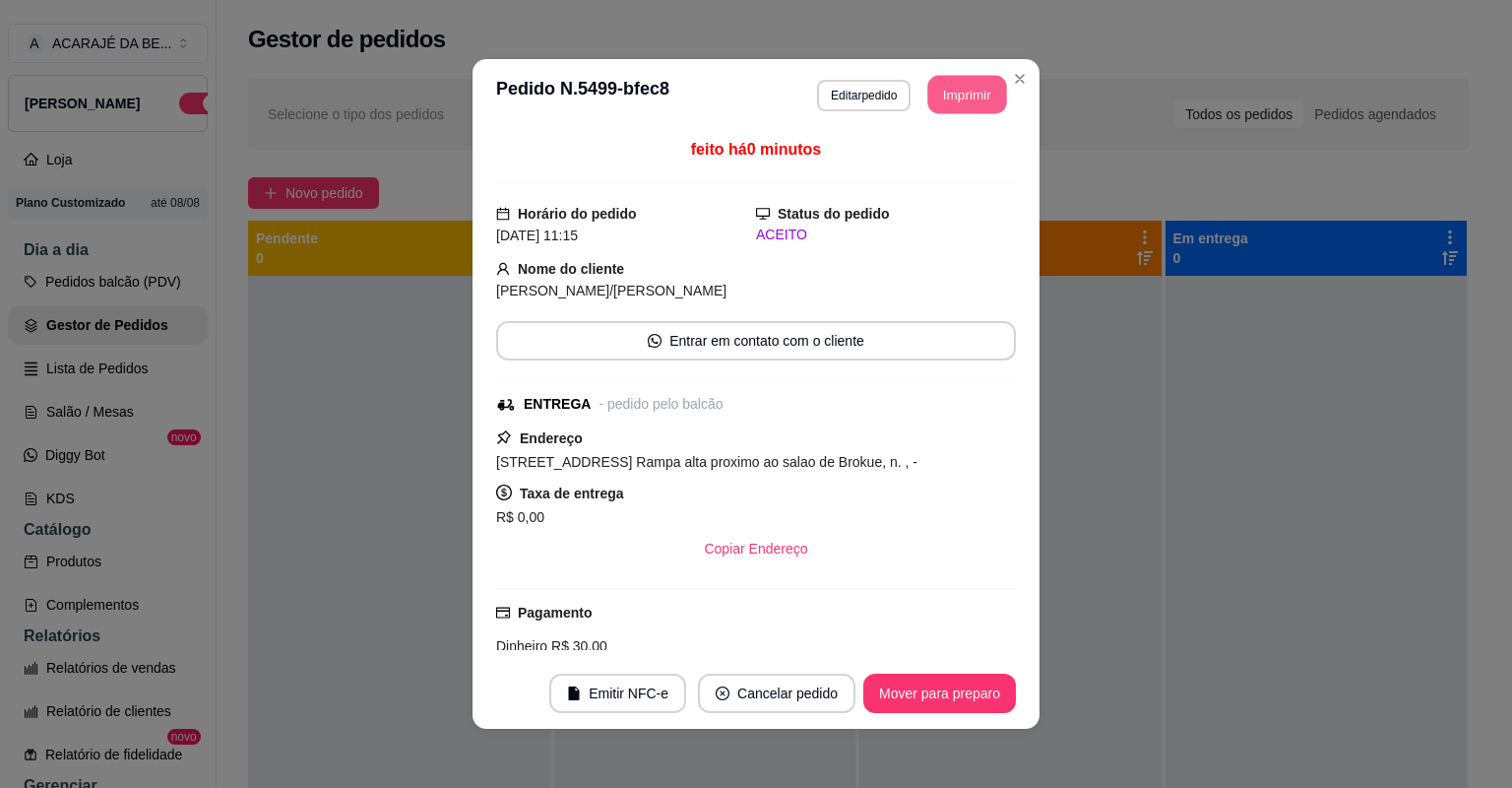 click on "Imprimir" at bounding box center (968, 95) 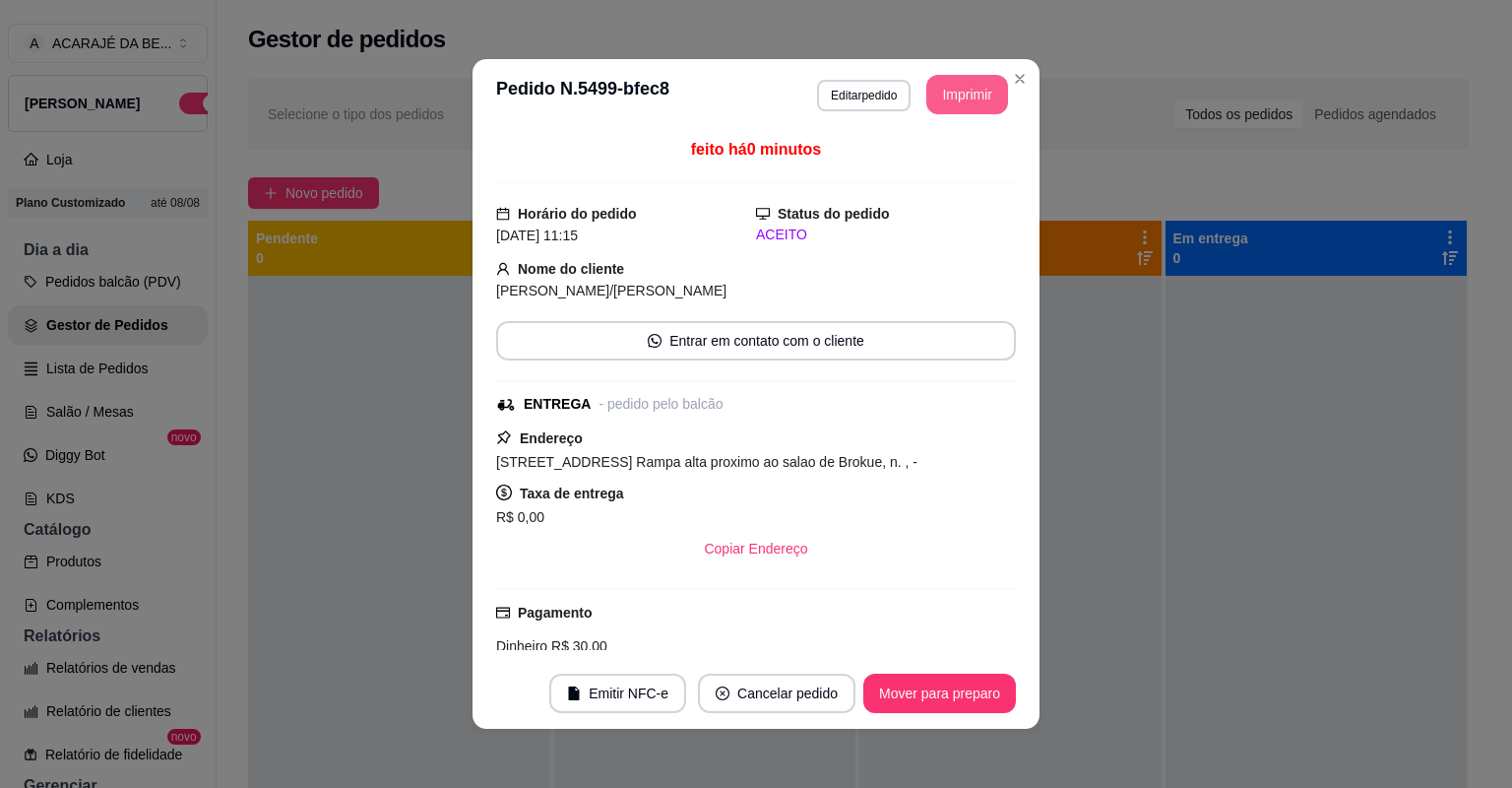 scroll, scrollTop: 0, scrollLeft: 0, axis: both 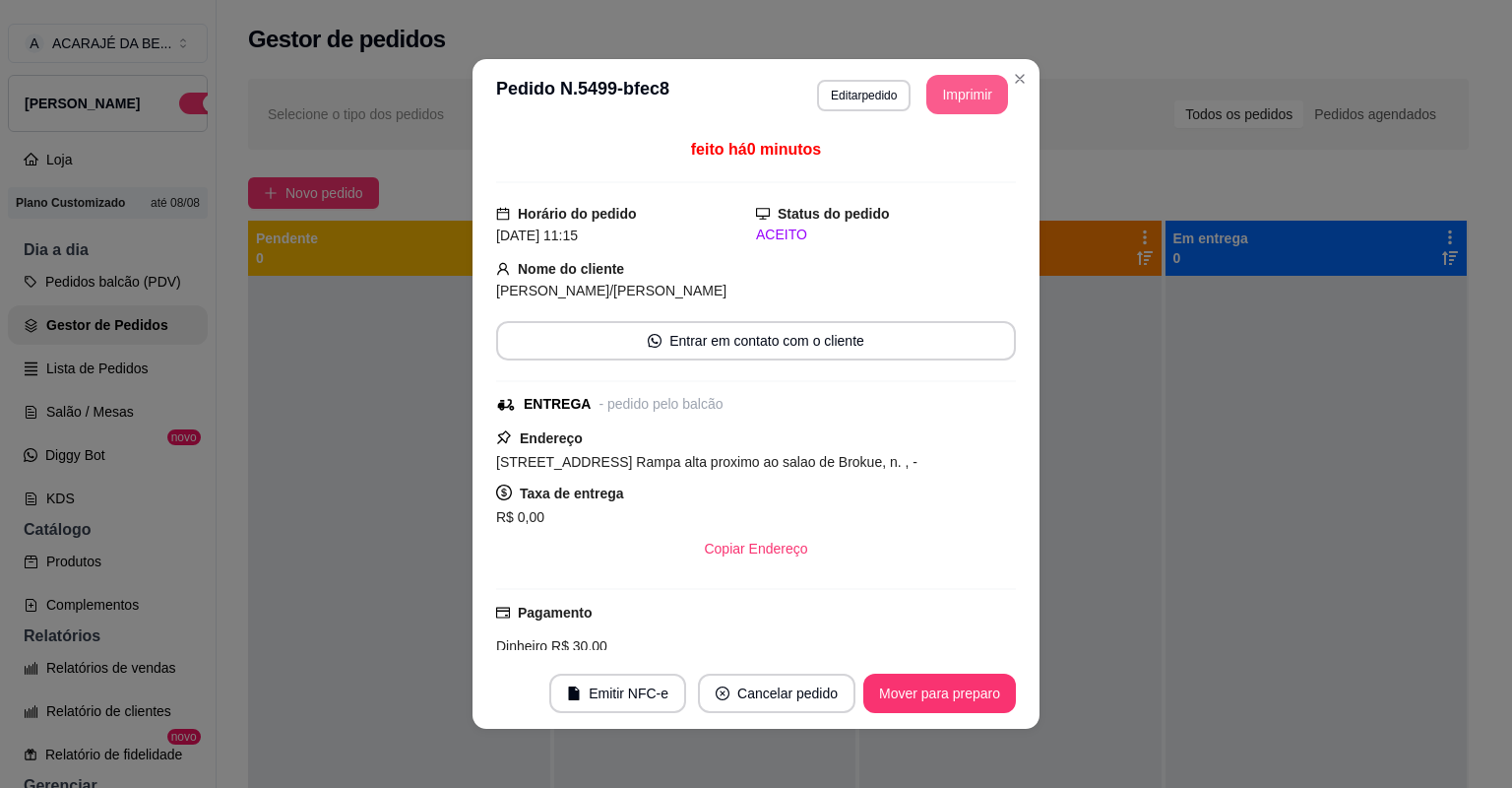 click on "Mover para preparo" at bounding box center (939, 693) 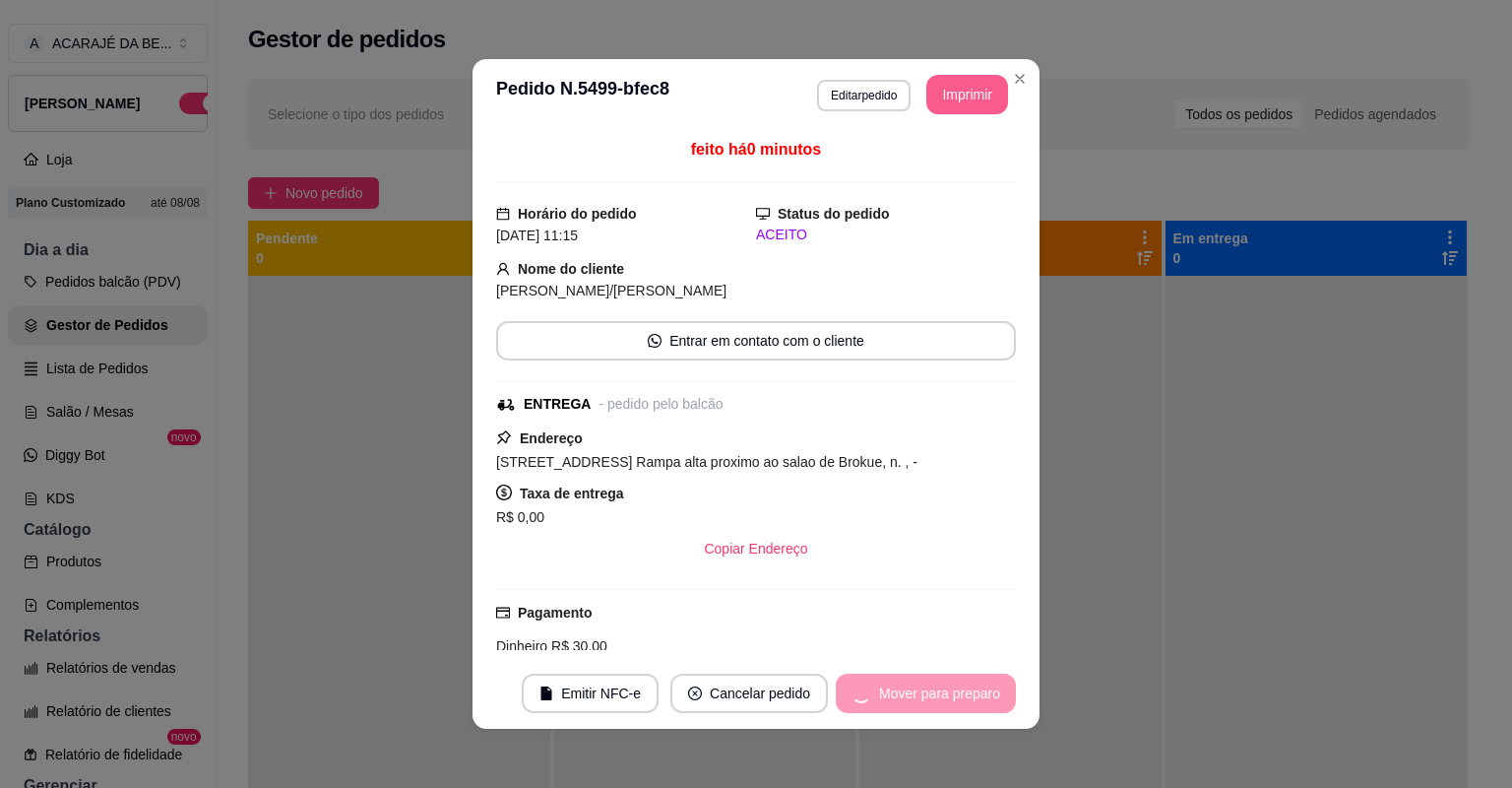click on "Mover para preparo" at bounding box center [925, 693] 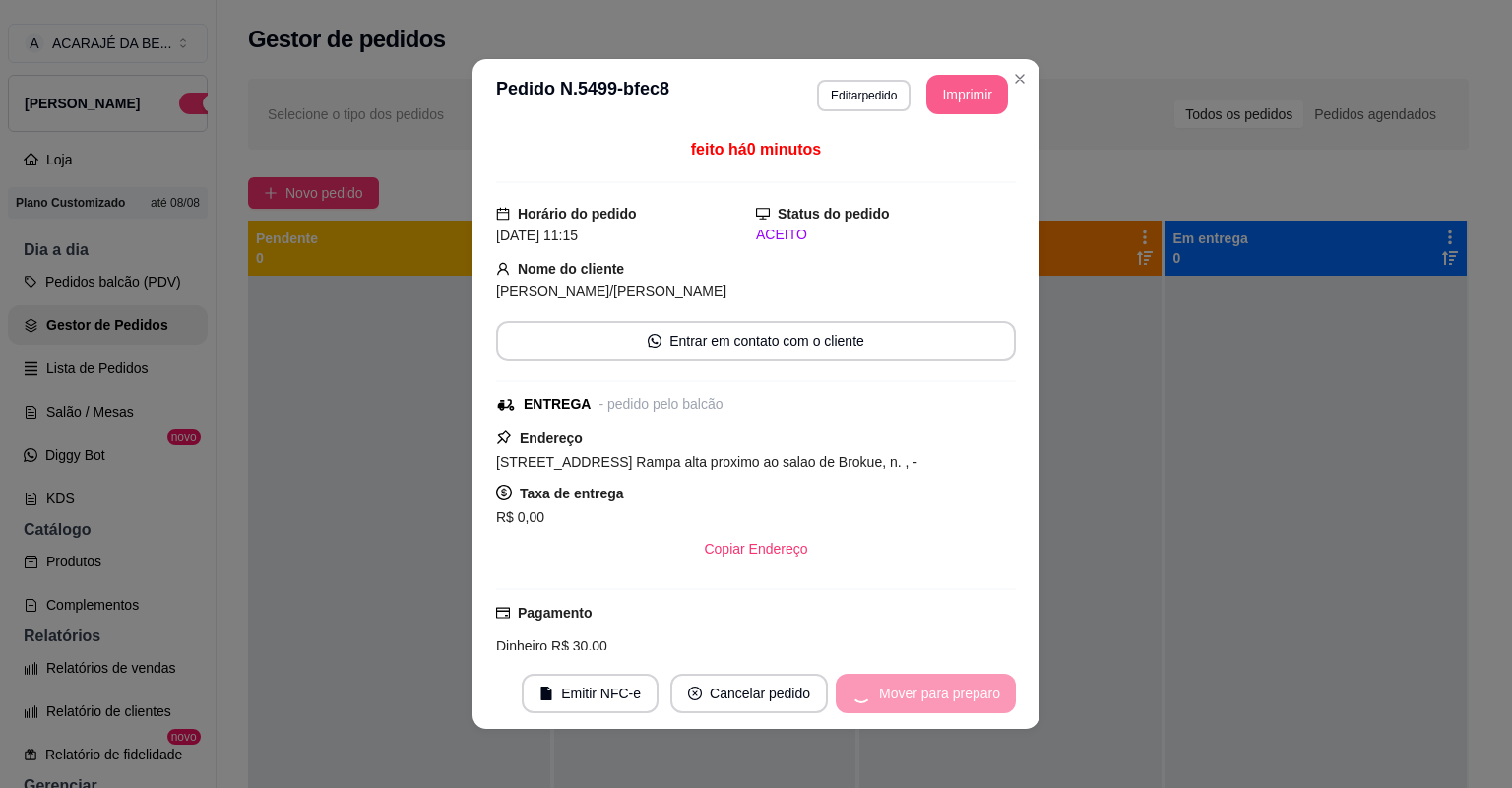 click on "Mover para preparo" at bounding box center [925, 693] 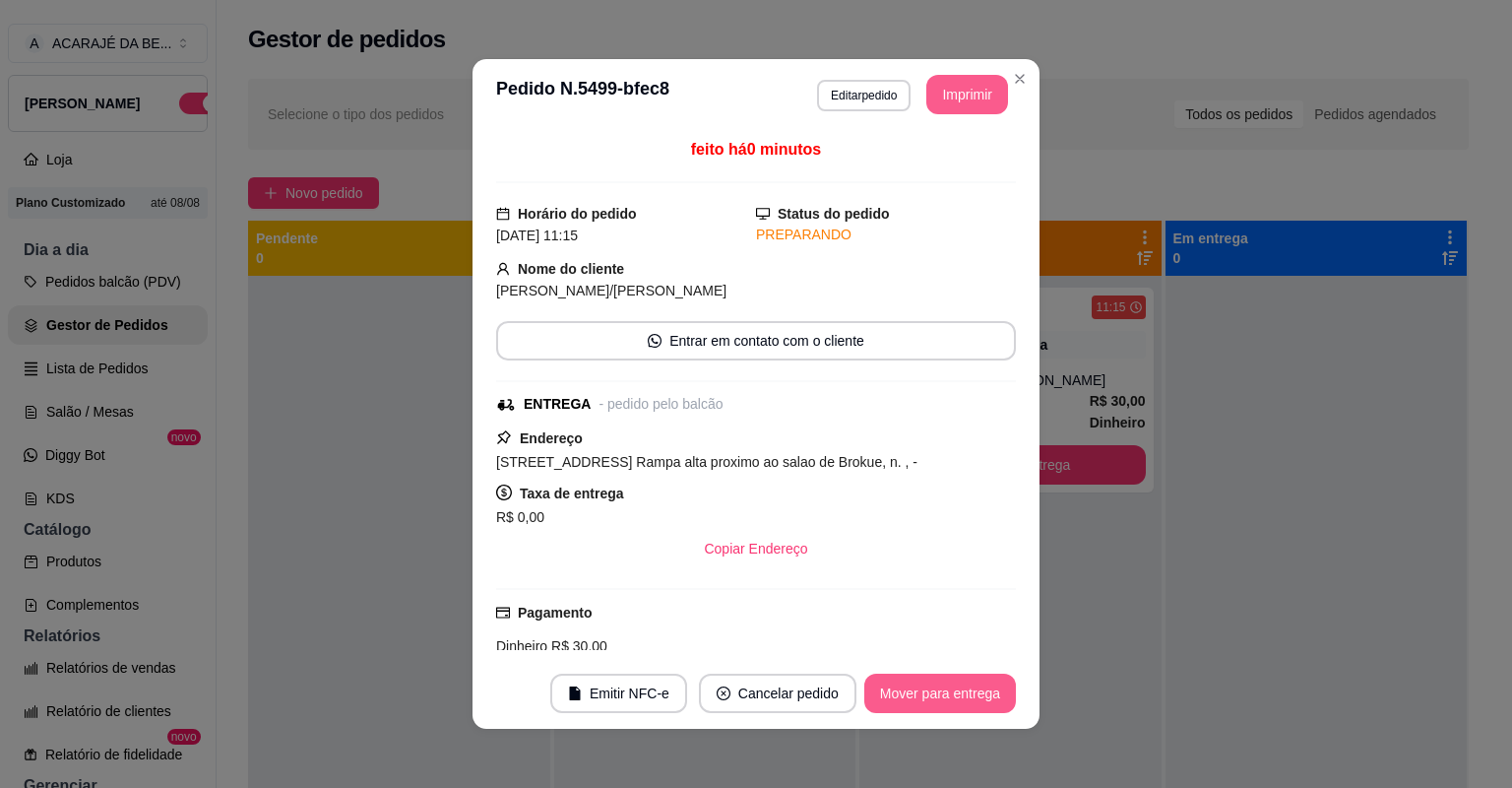click on "Mover para entrega" at bounding box center (940, 693) 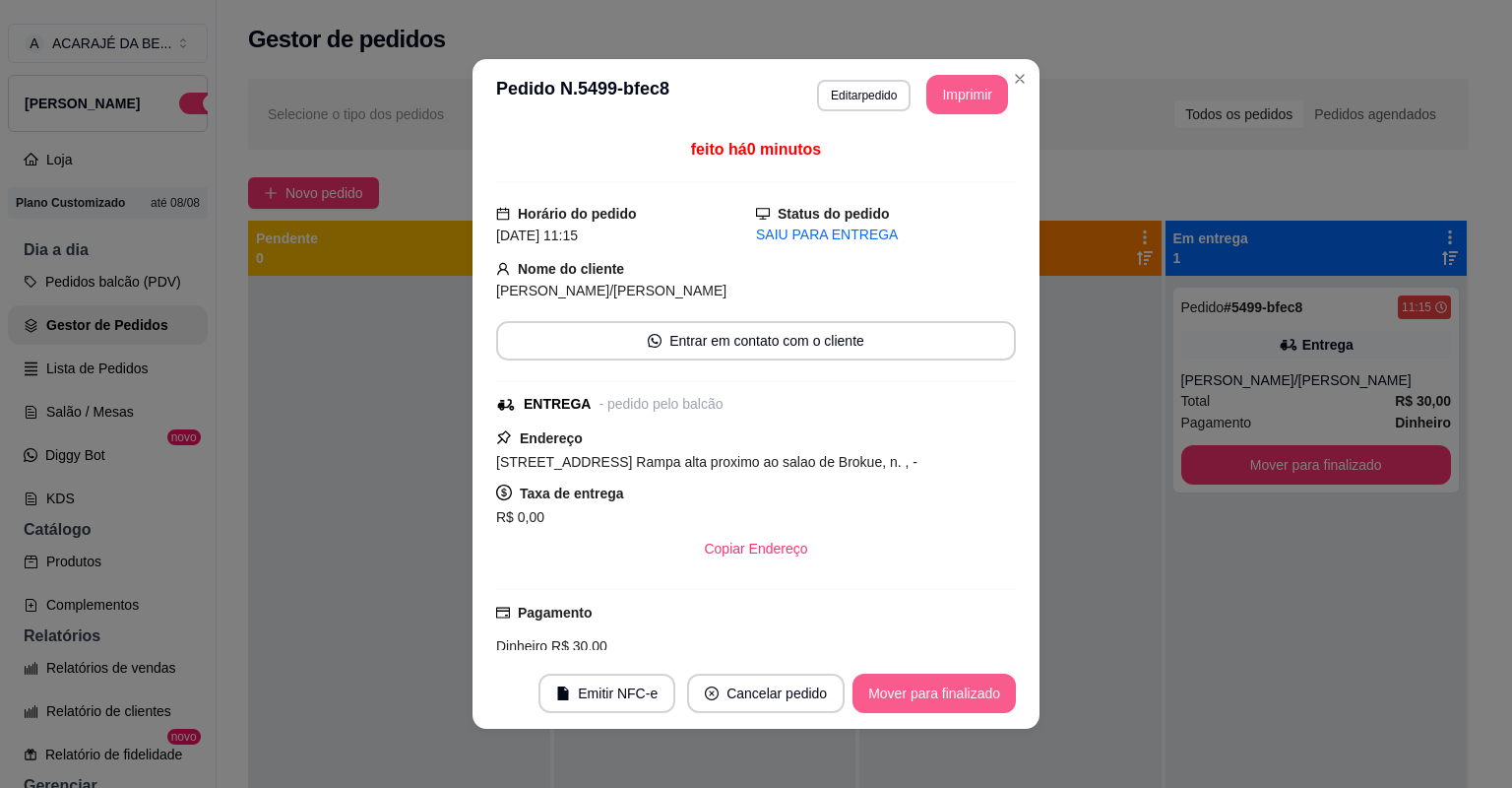click on "Mover para finalizado" at bounding box center (934, 693) 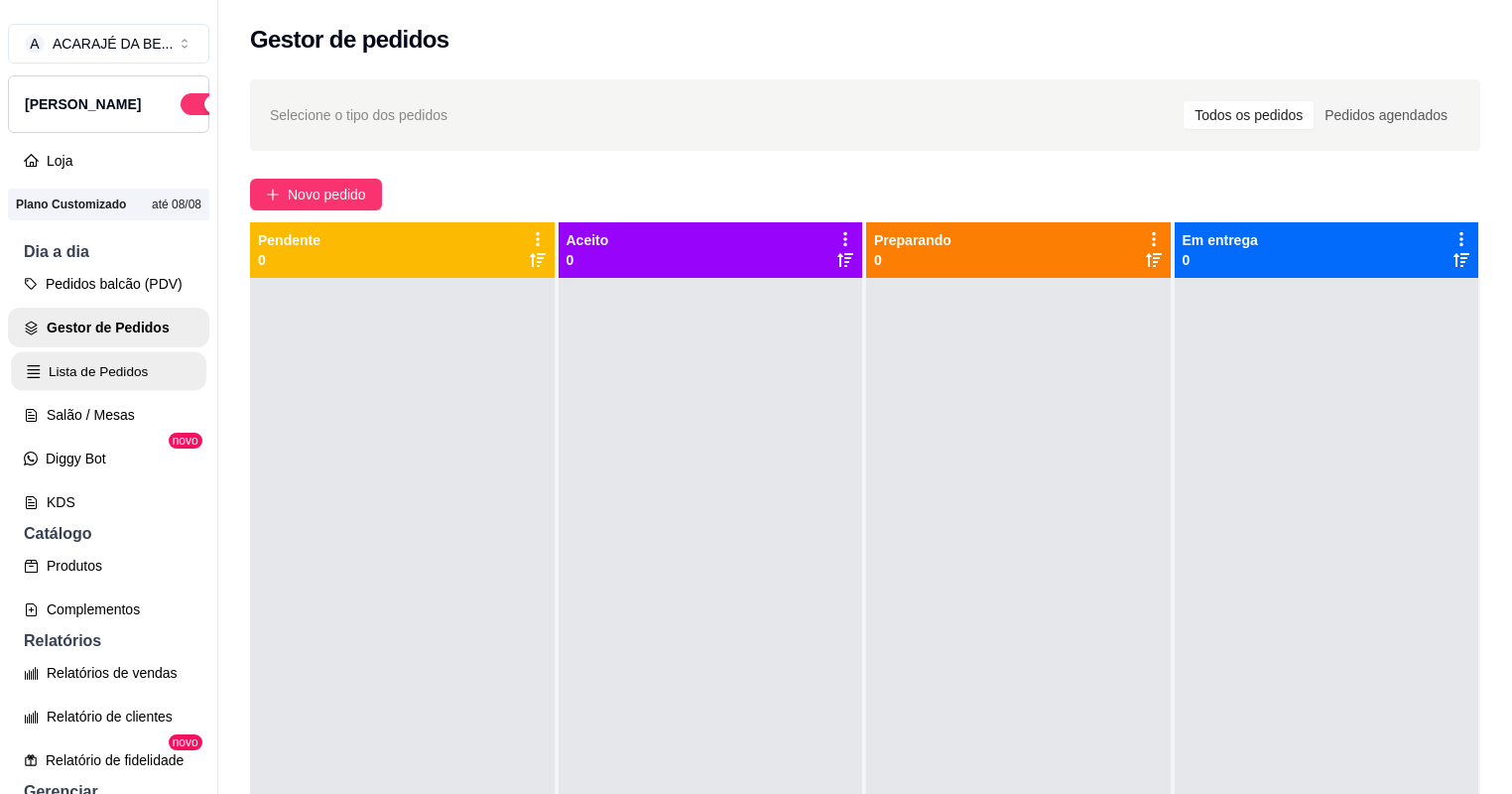 click on "Lista de Pedidos" at bounding box center (108, 371) 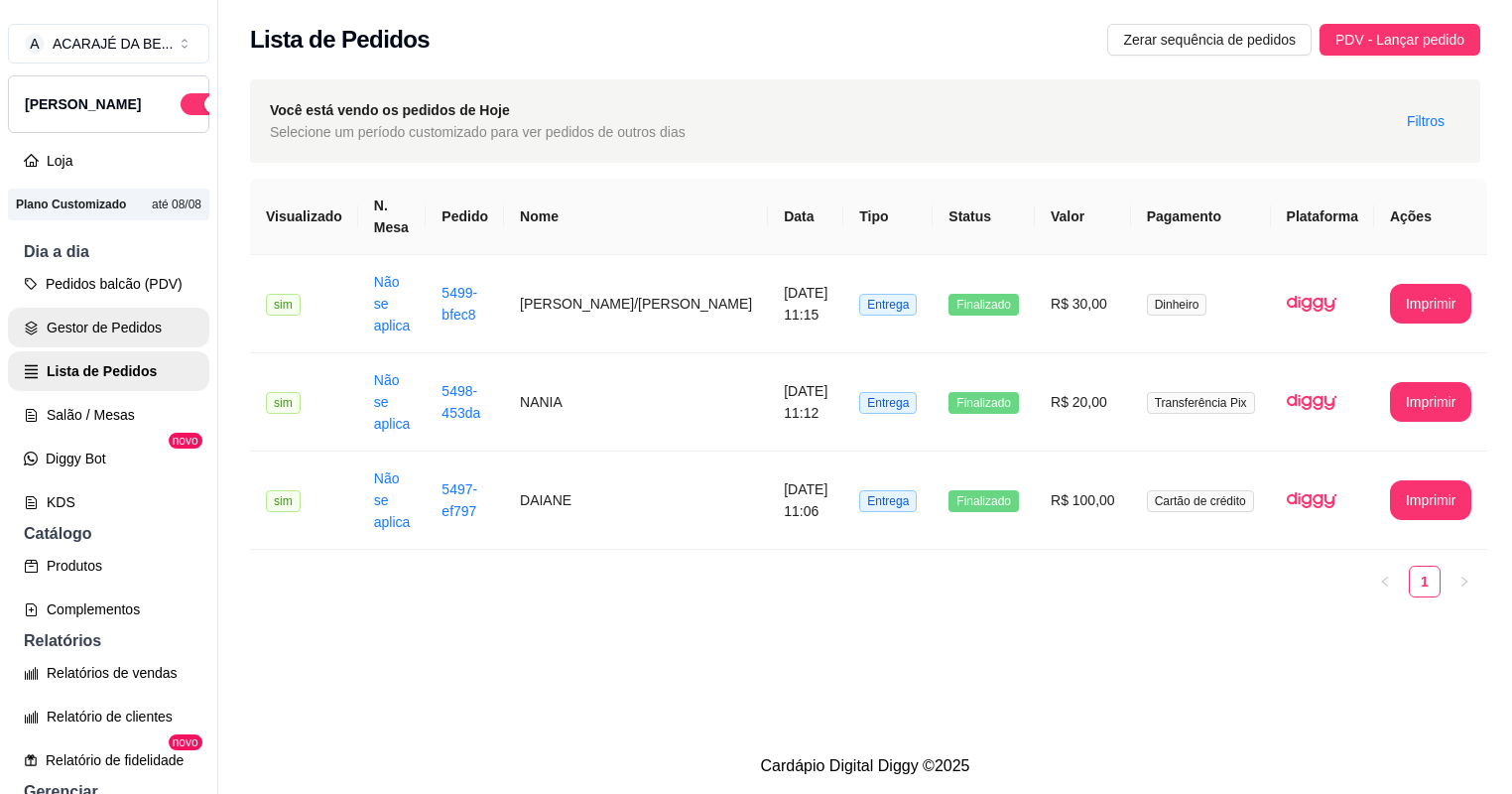 click on "Gestor de Pedidos" at bounding box center [108, 328] 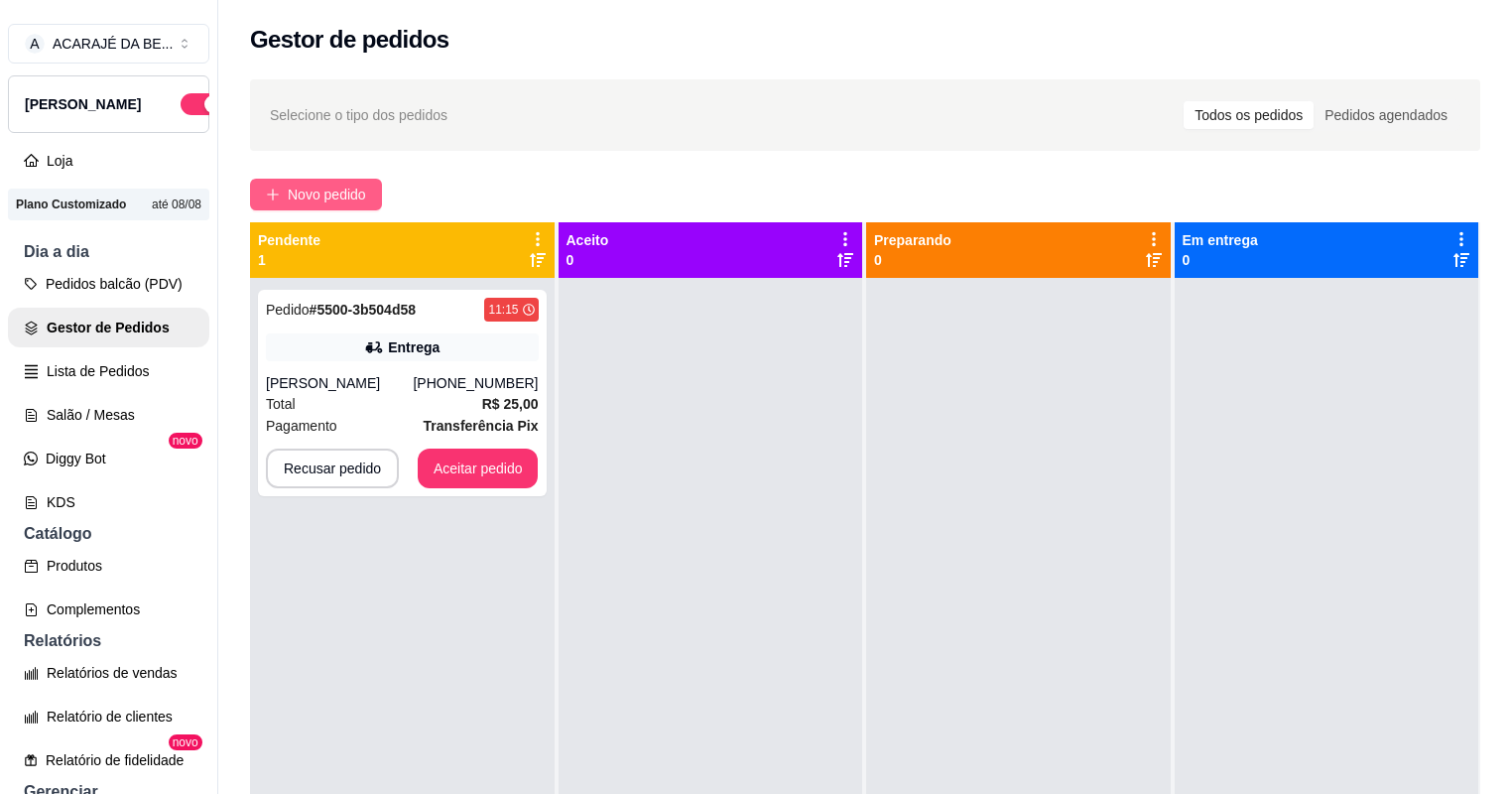 click on "Novo pedido" at bounding box center (326, 195) 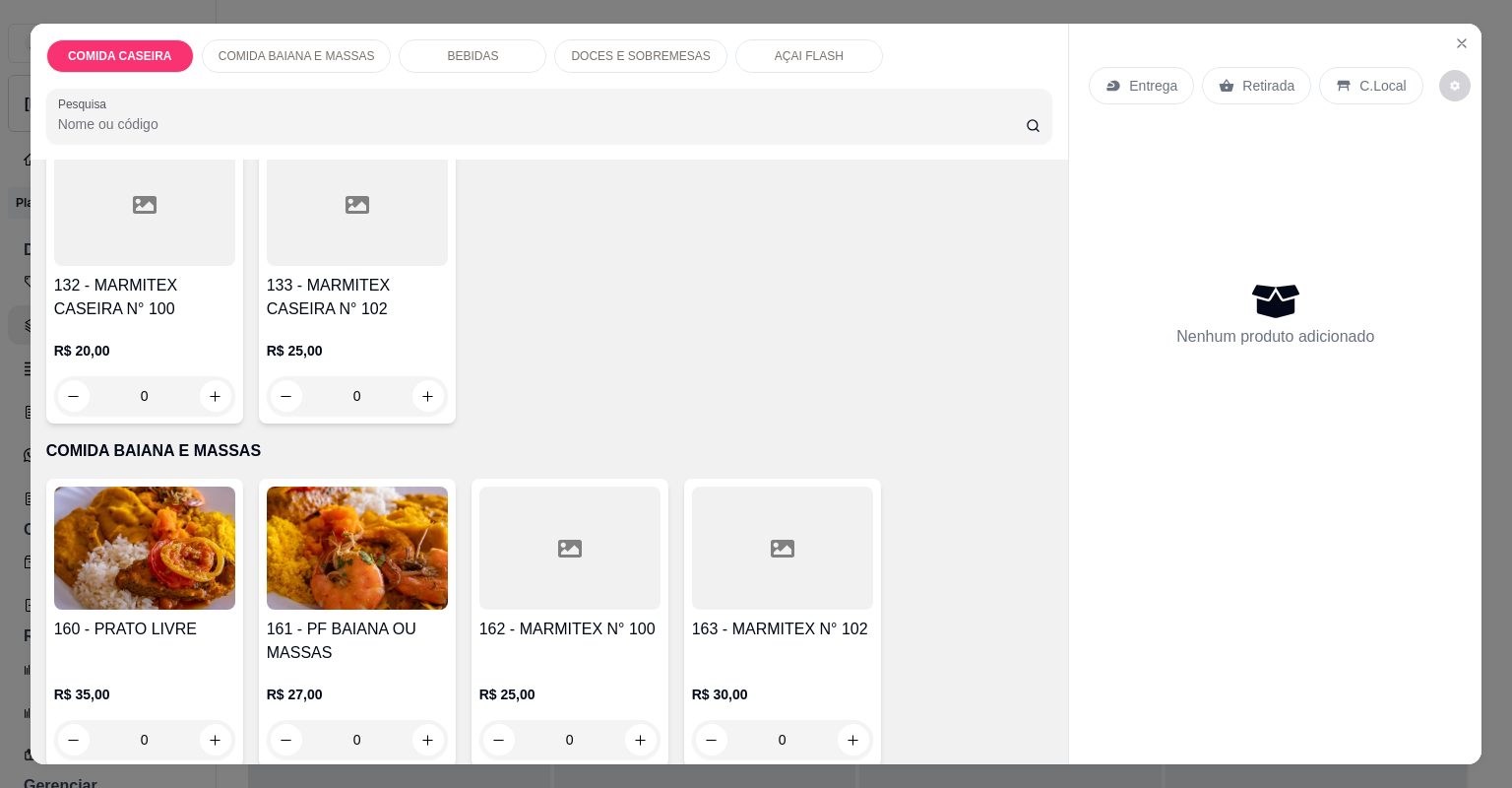 scroll, scrollTop: 315, scrollLeft: 0, axis: vertical 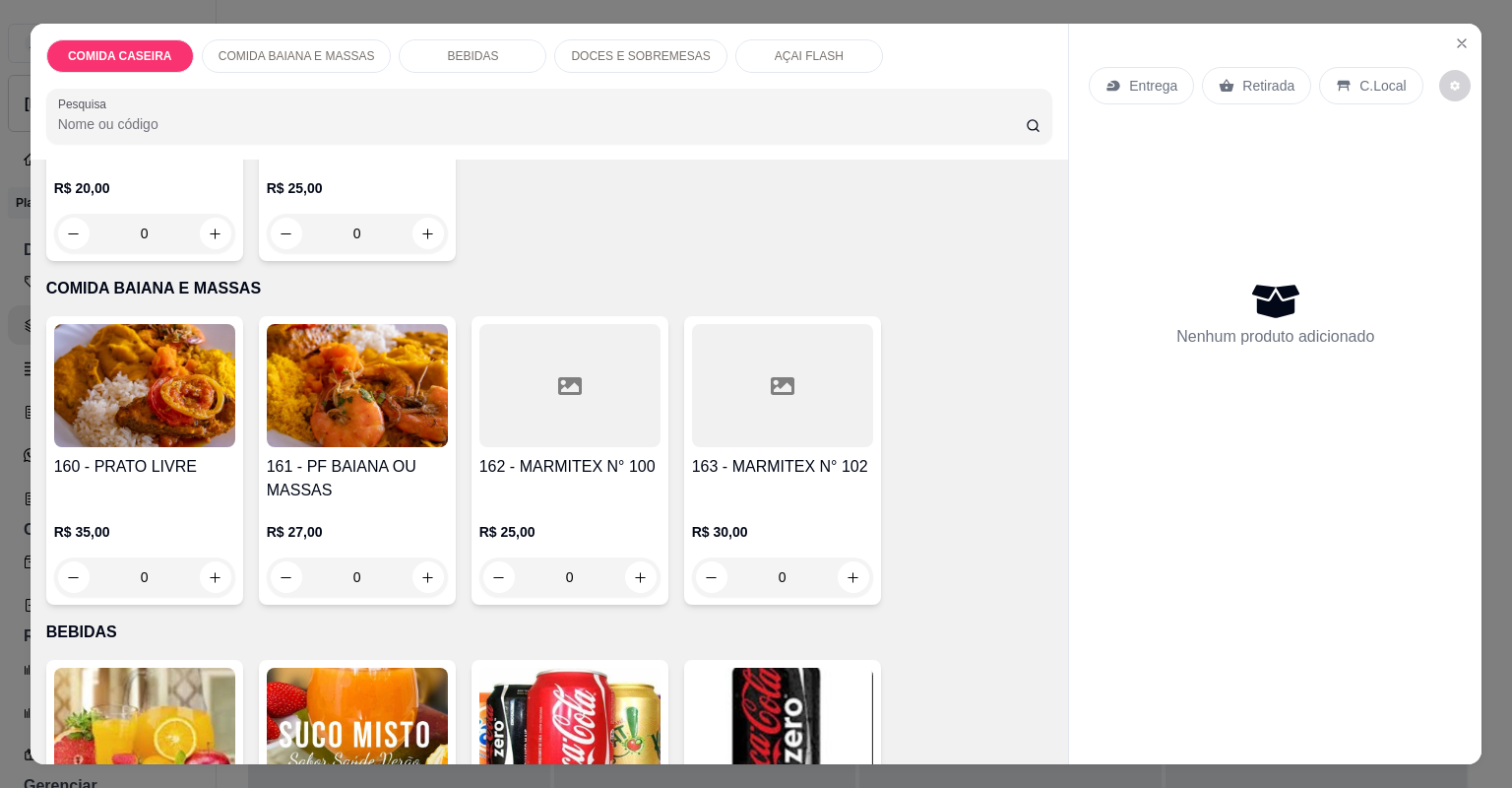 click at bounding box center (570, 385) 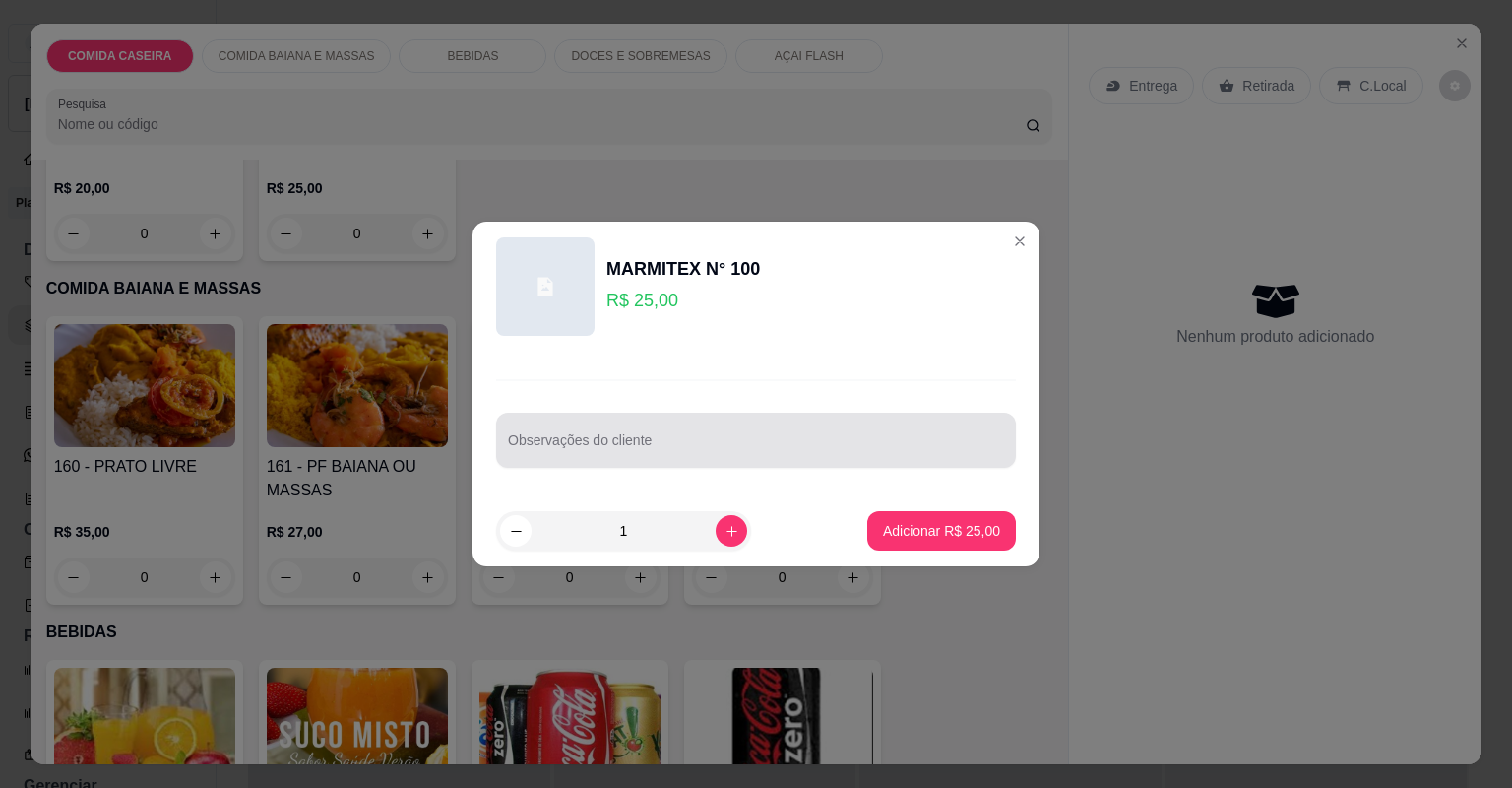 click on "Observações do cliente" at bounding box center (756, 448) 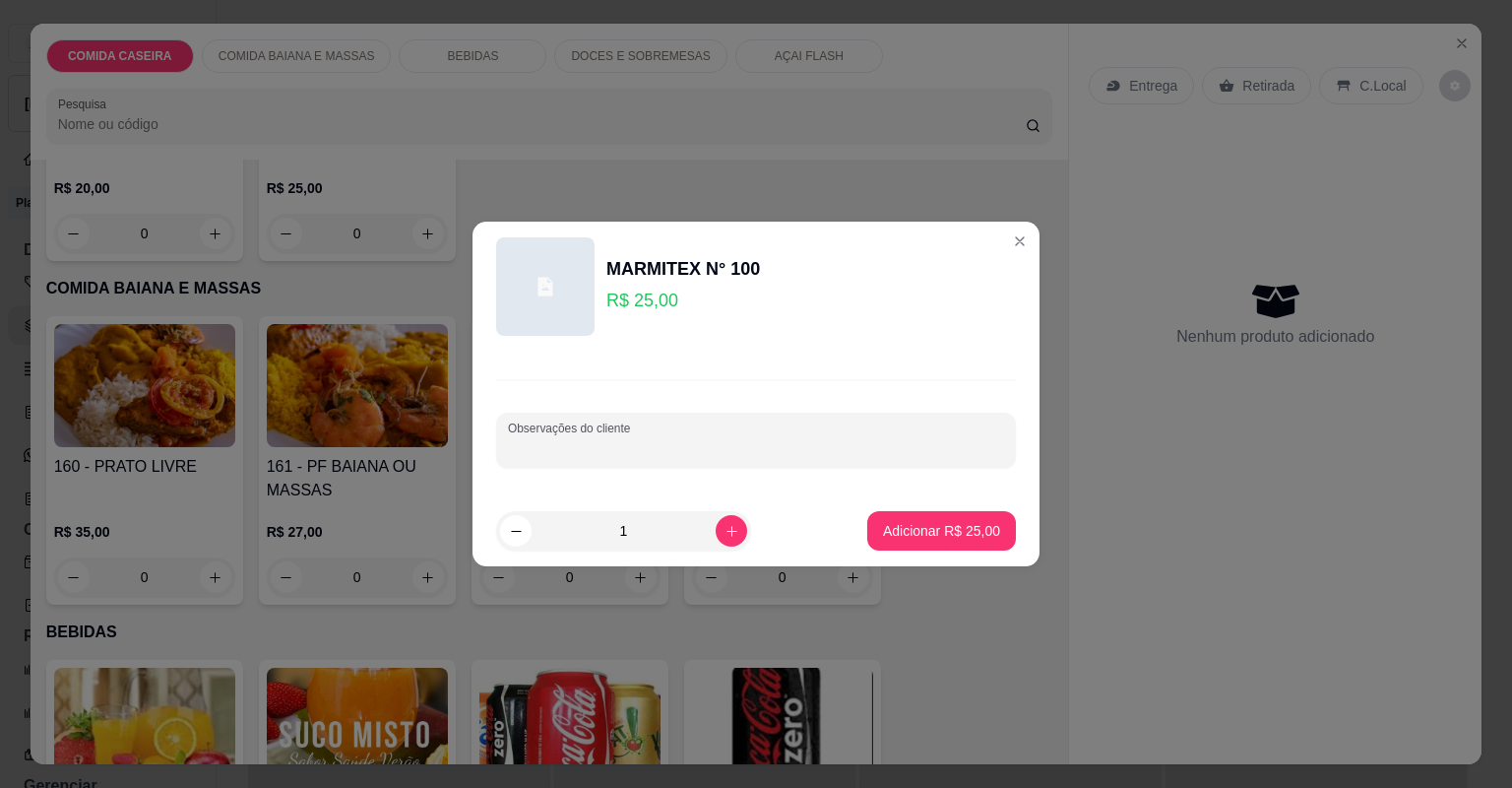 paste on "Moqueca de bacalhau bife de frango arroz temperado purê macarrão aolho e olho xinxim fr faminha perde do peito abóbora" 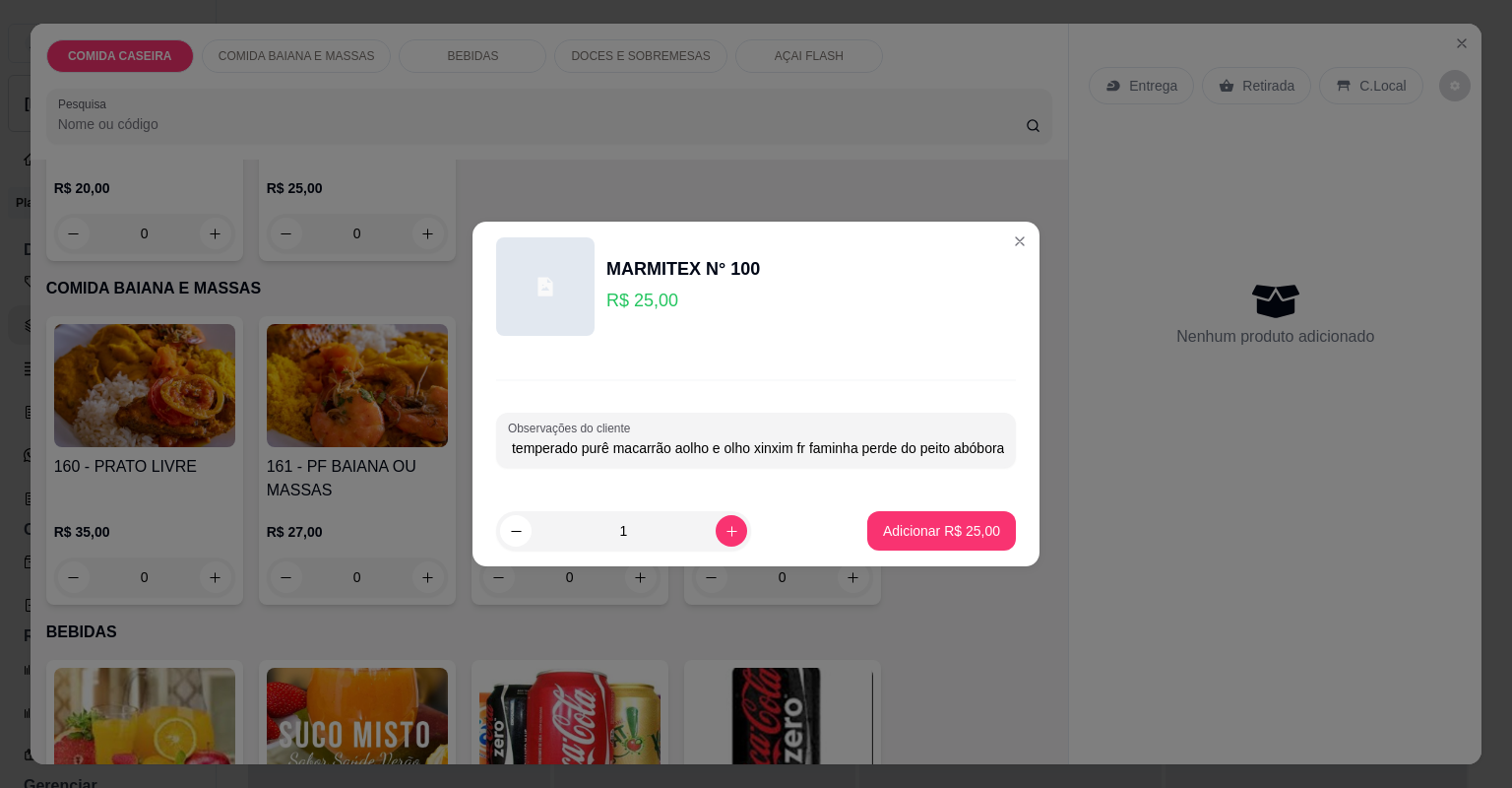 scroll, scrollTop: 0, scrollLeft: 279, axis: horizontal 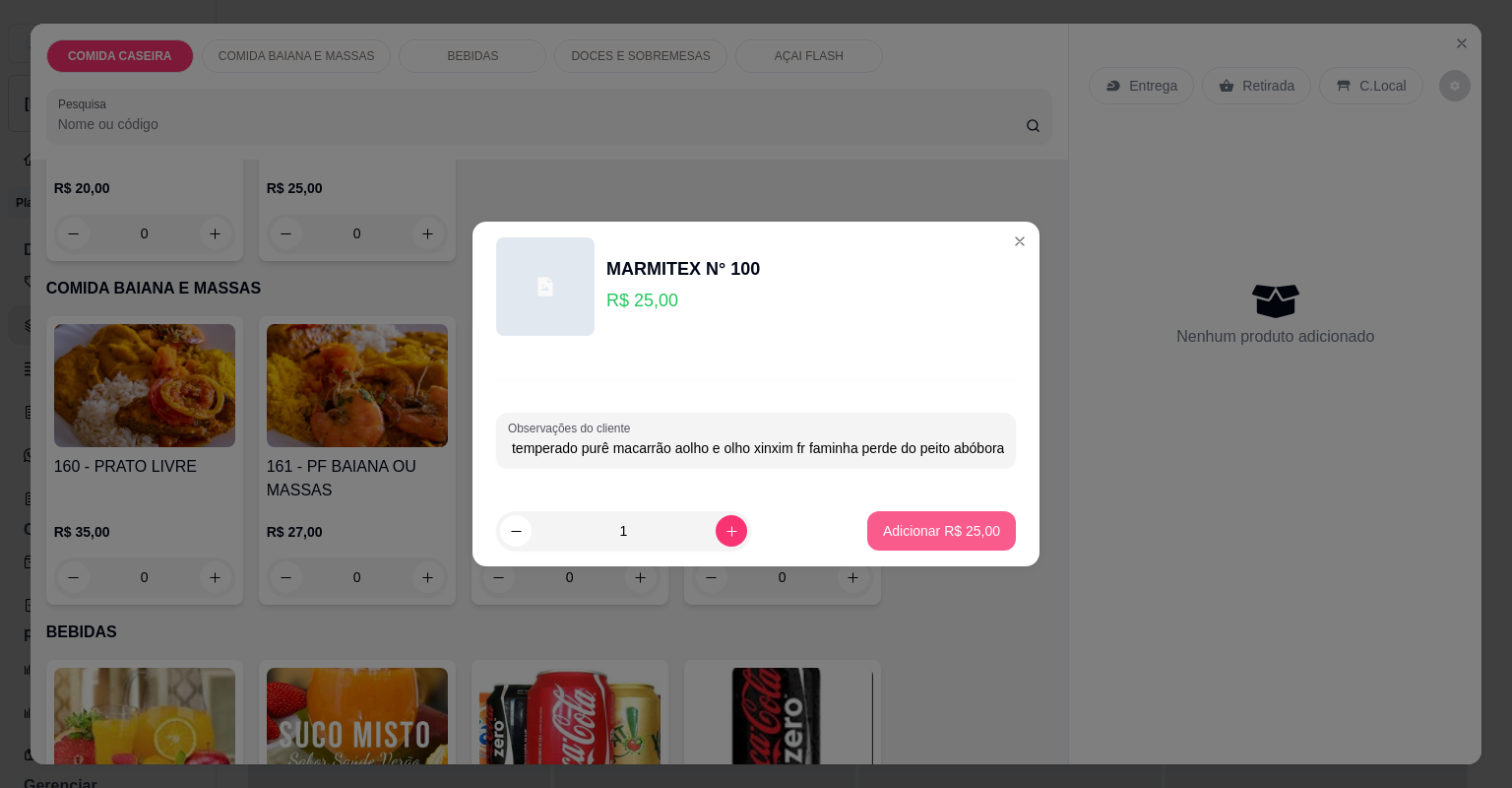type on "Moqueca de bacalhau bife de frango arroz temperado purê macarrão aolho e olho xinxim fr faminha perde do peito abóbora" 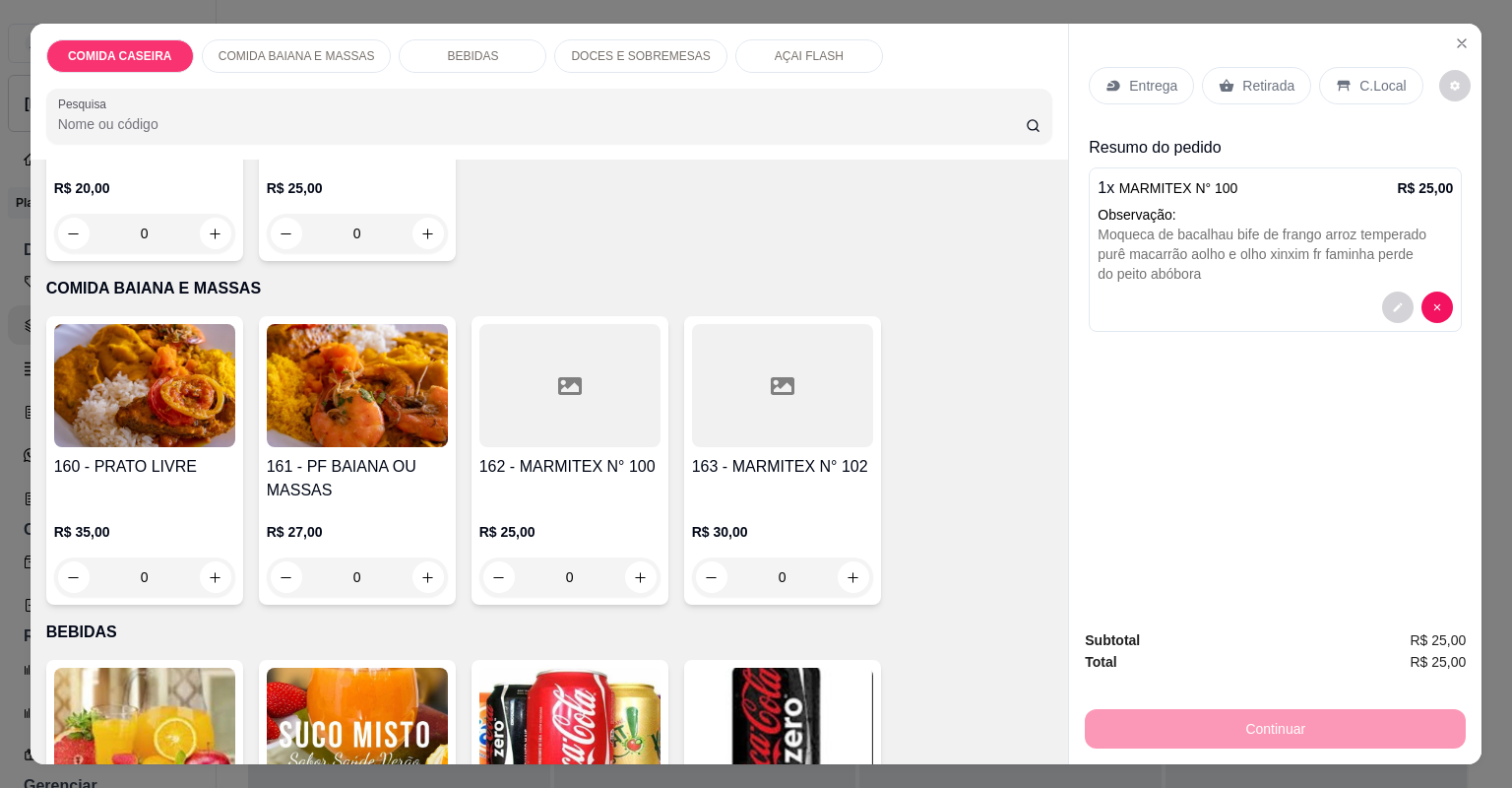 click on "Entrega" at bounding box center (1141, 86) 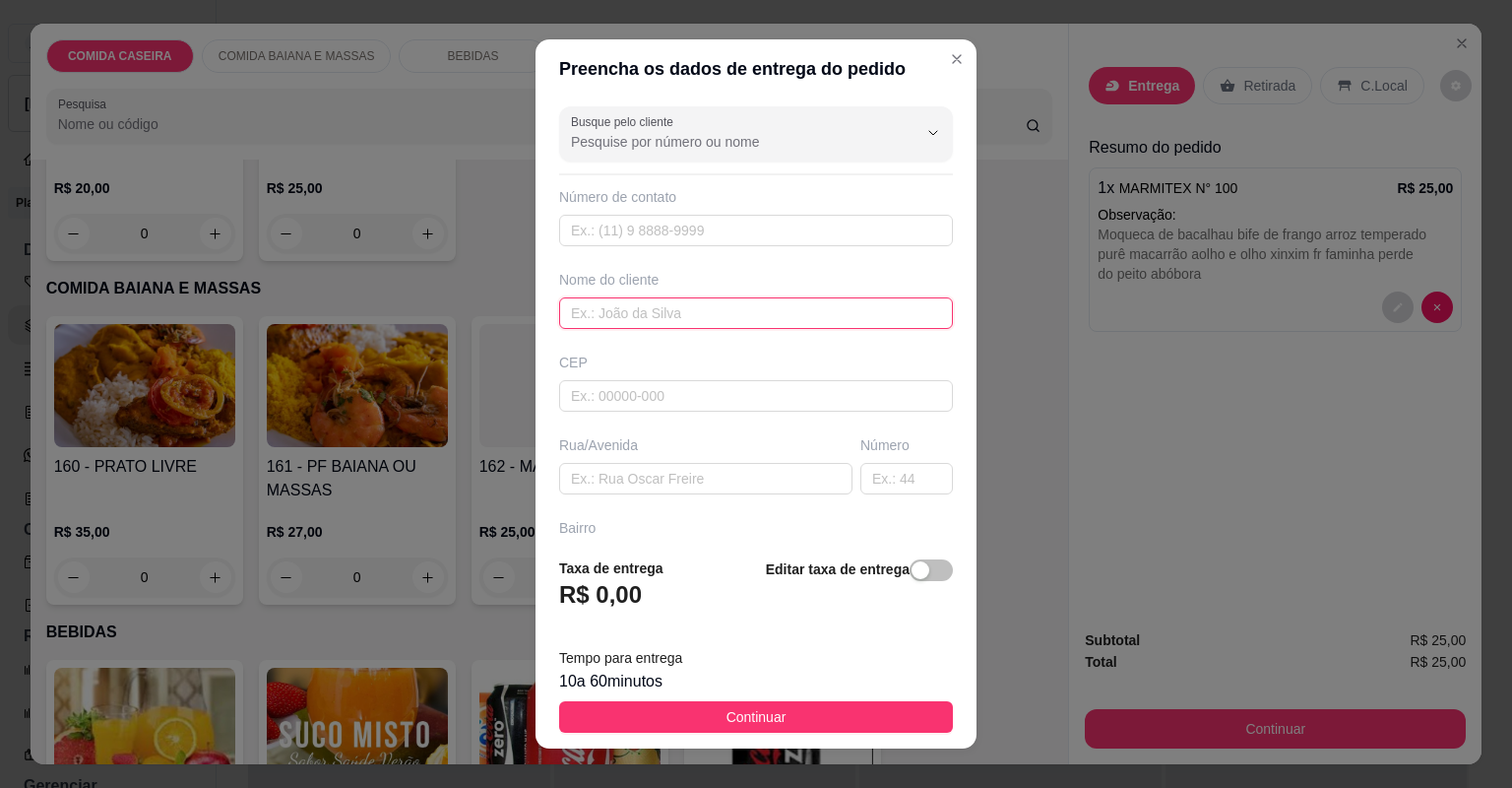 click at bounding box center [756, 313] 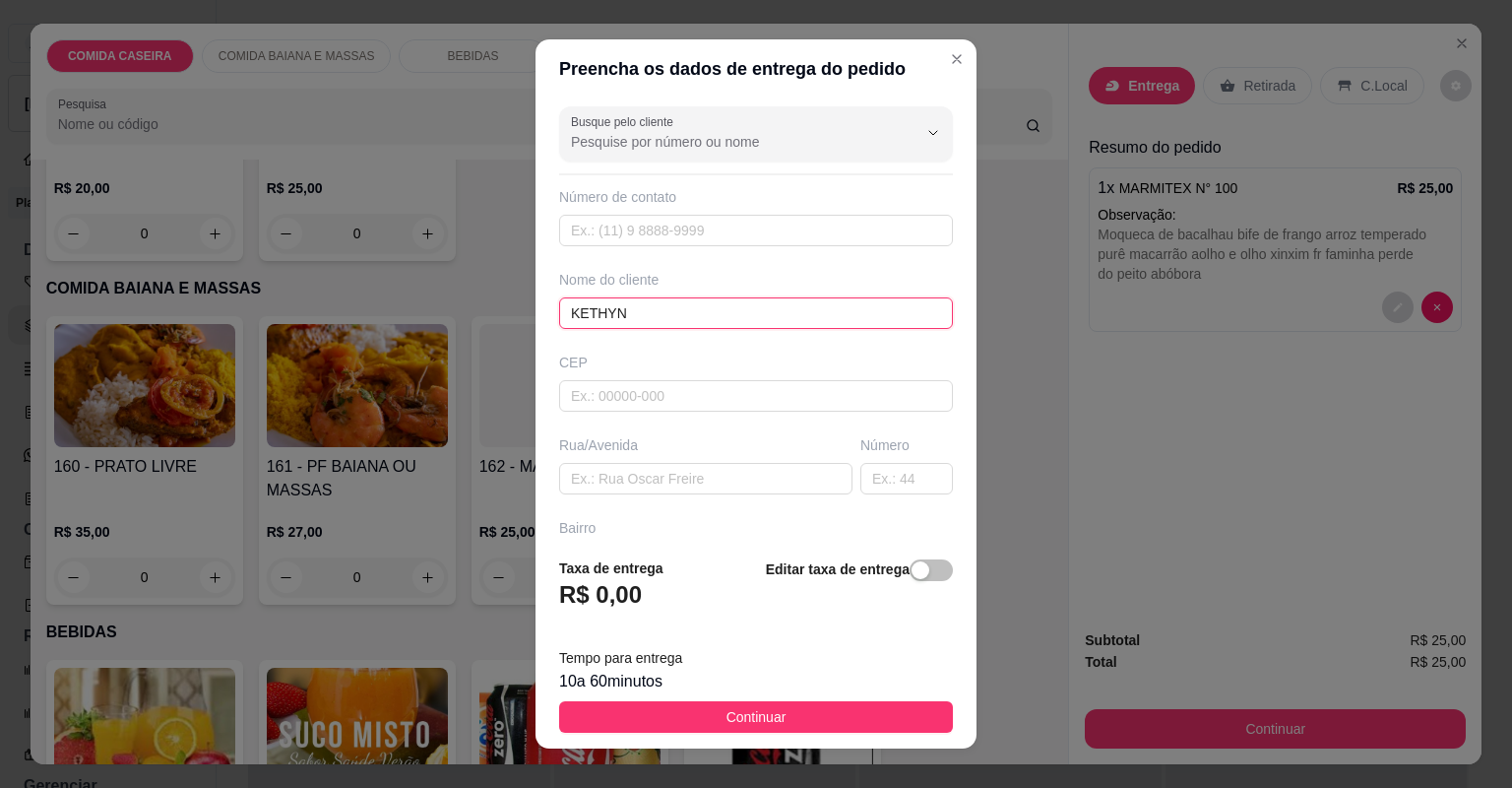 type on "KETHYN" 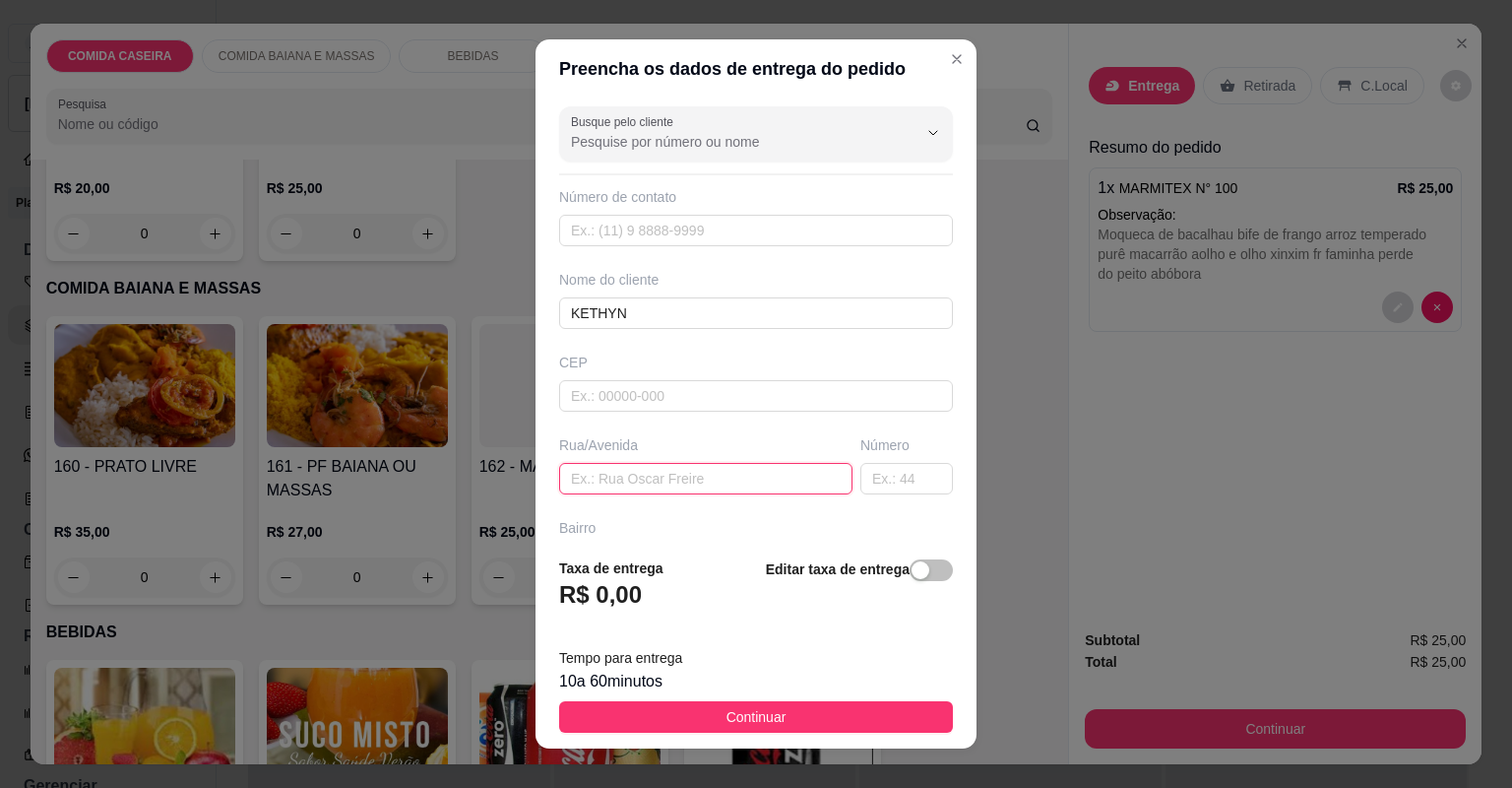 paste on "Número dois supermercado economia" 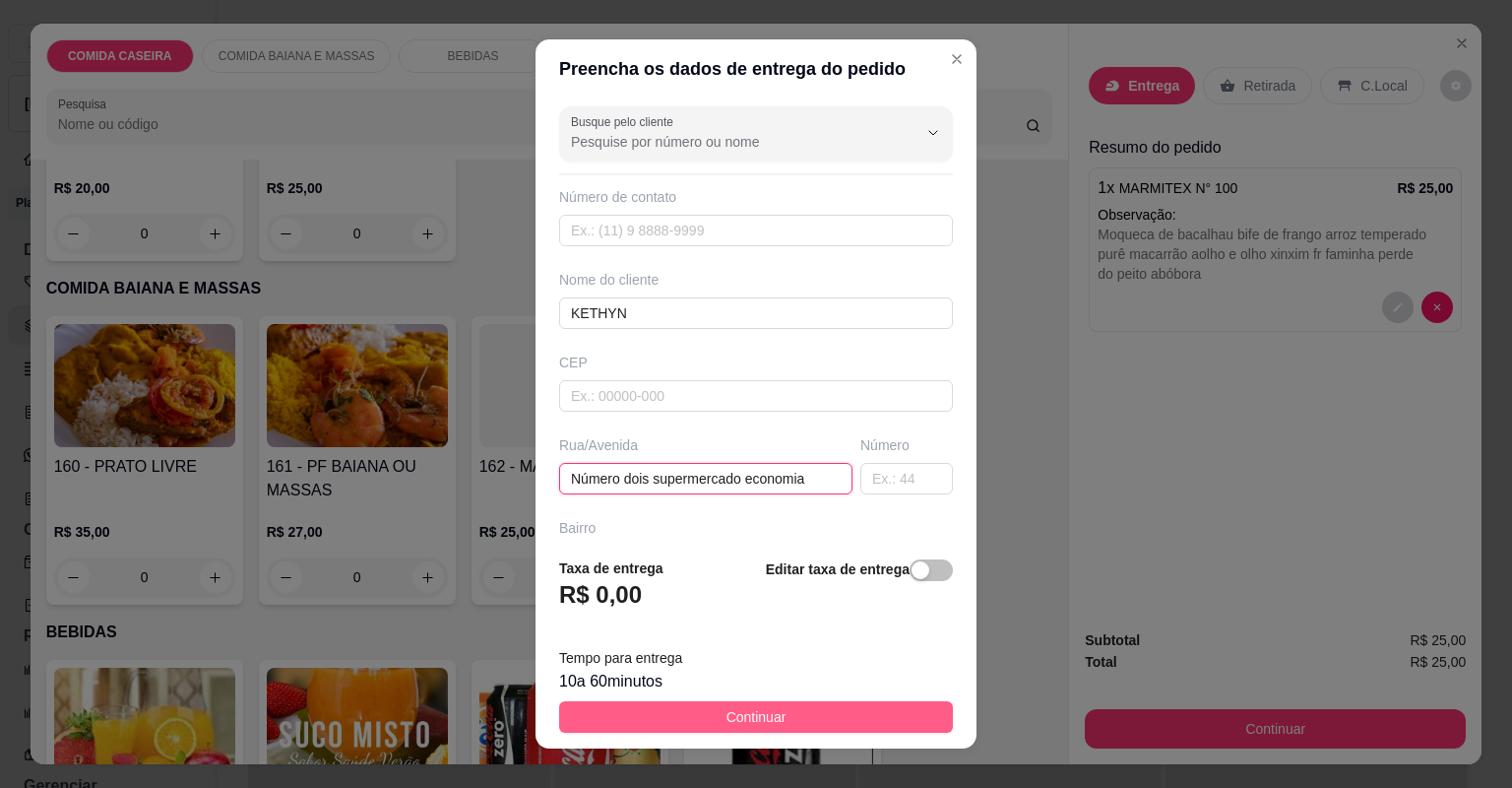 type on "Número dois supermercado economia" 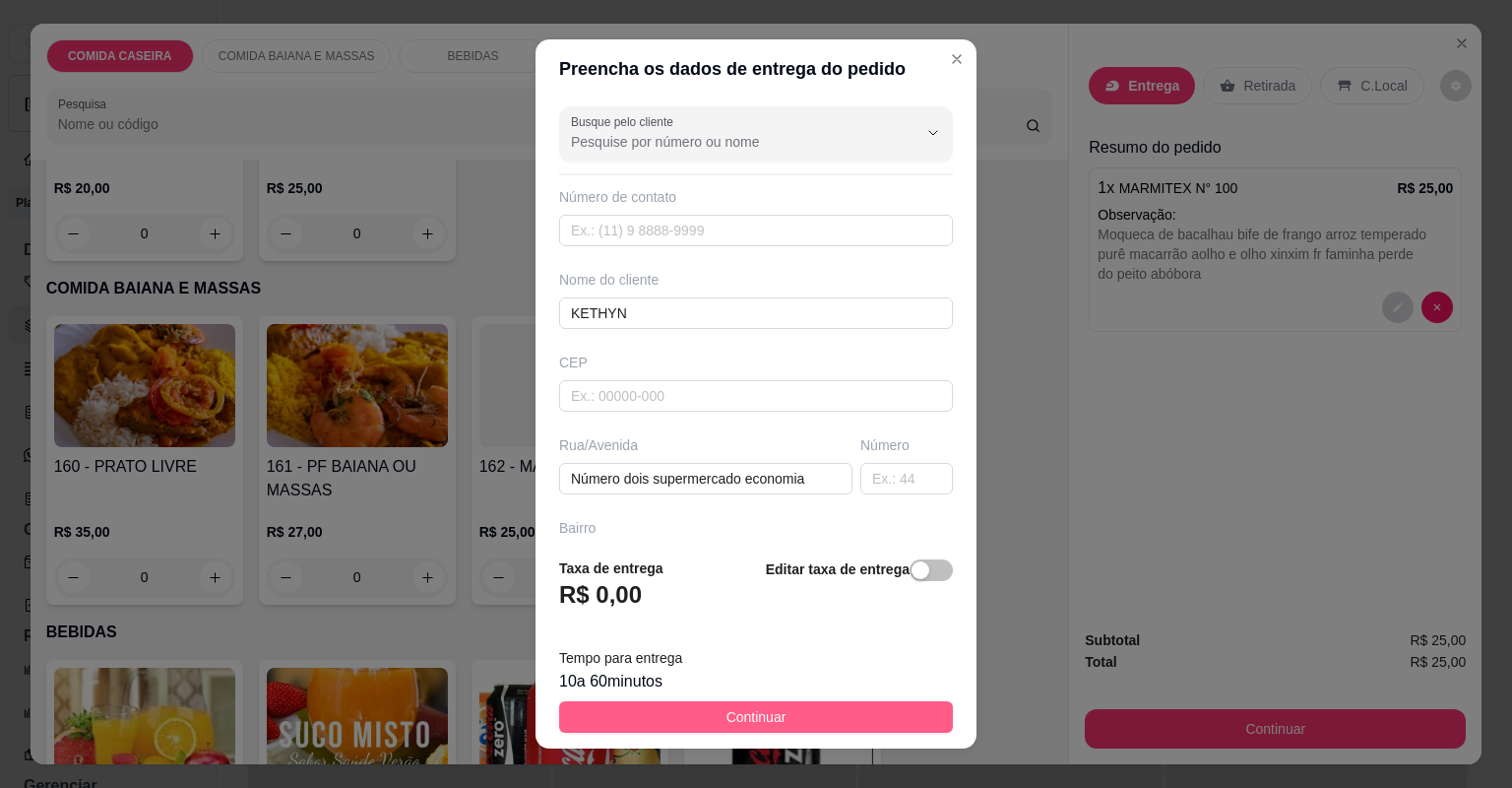 click on "Continuar" at bounding box center [756, 717] 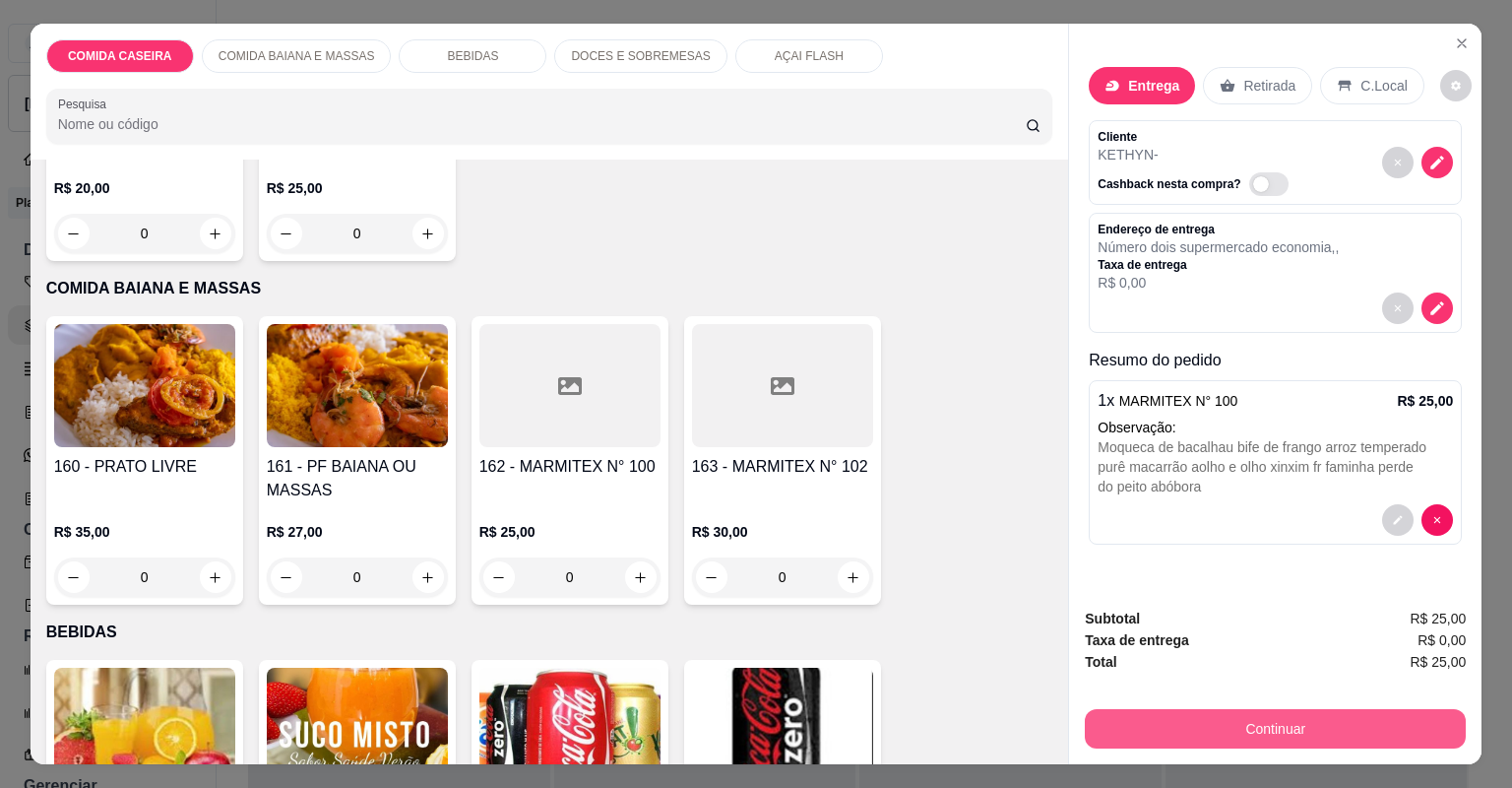 click on "Continuar" at bounding box center [1275, 729] 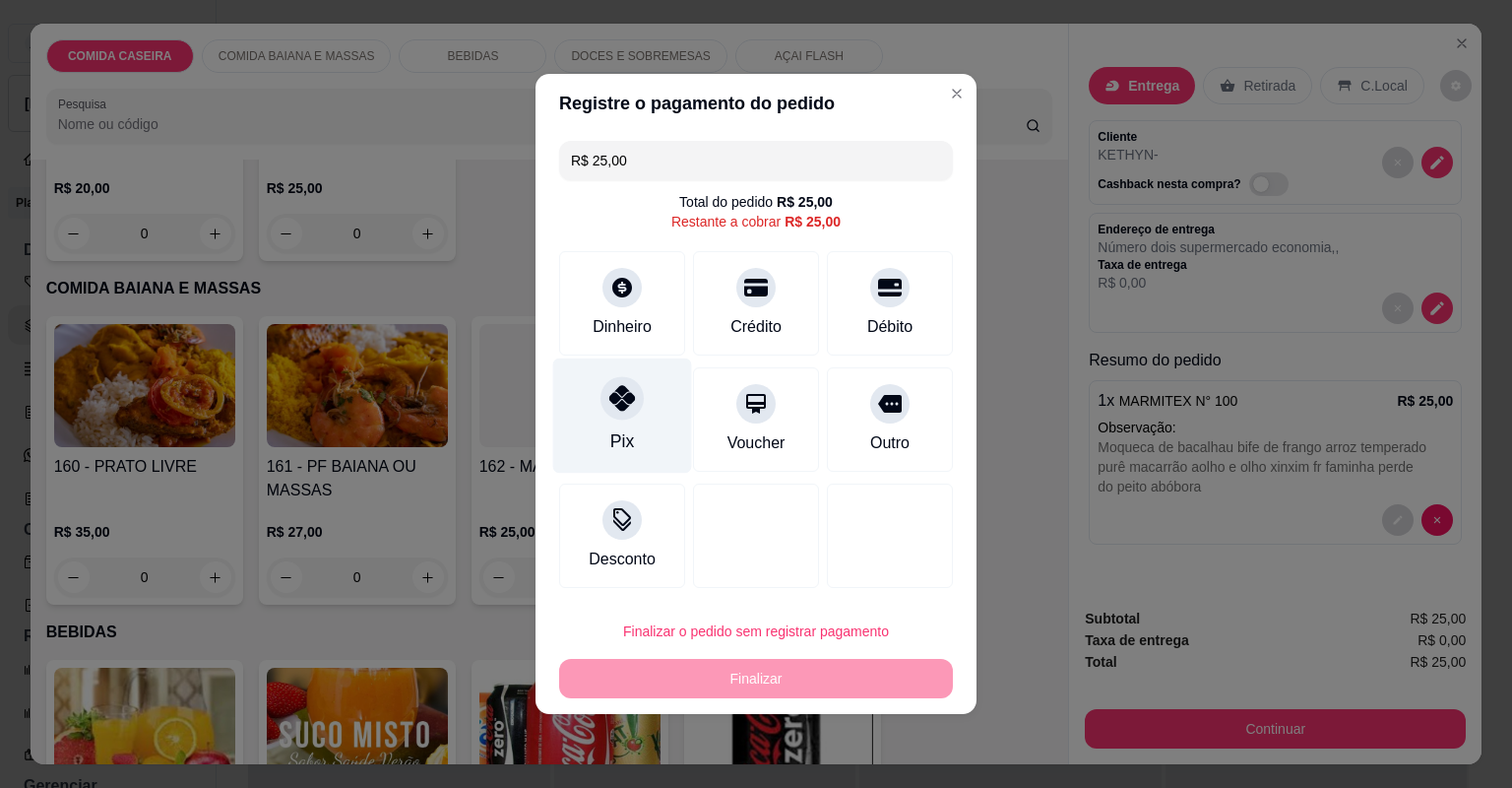click 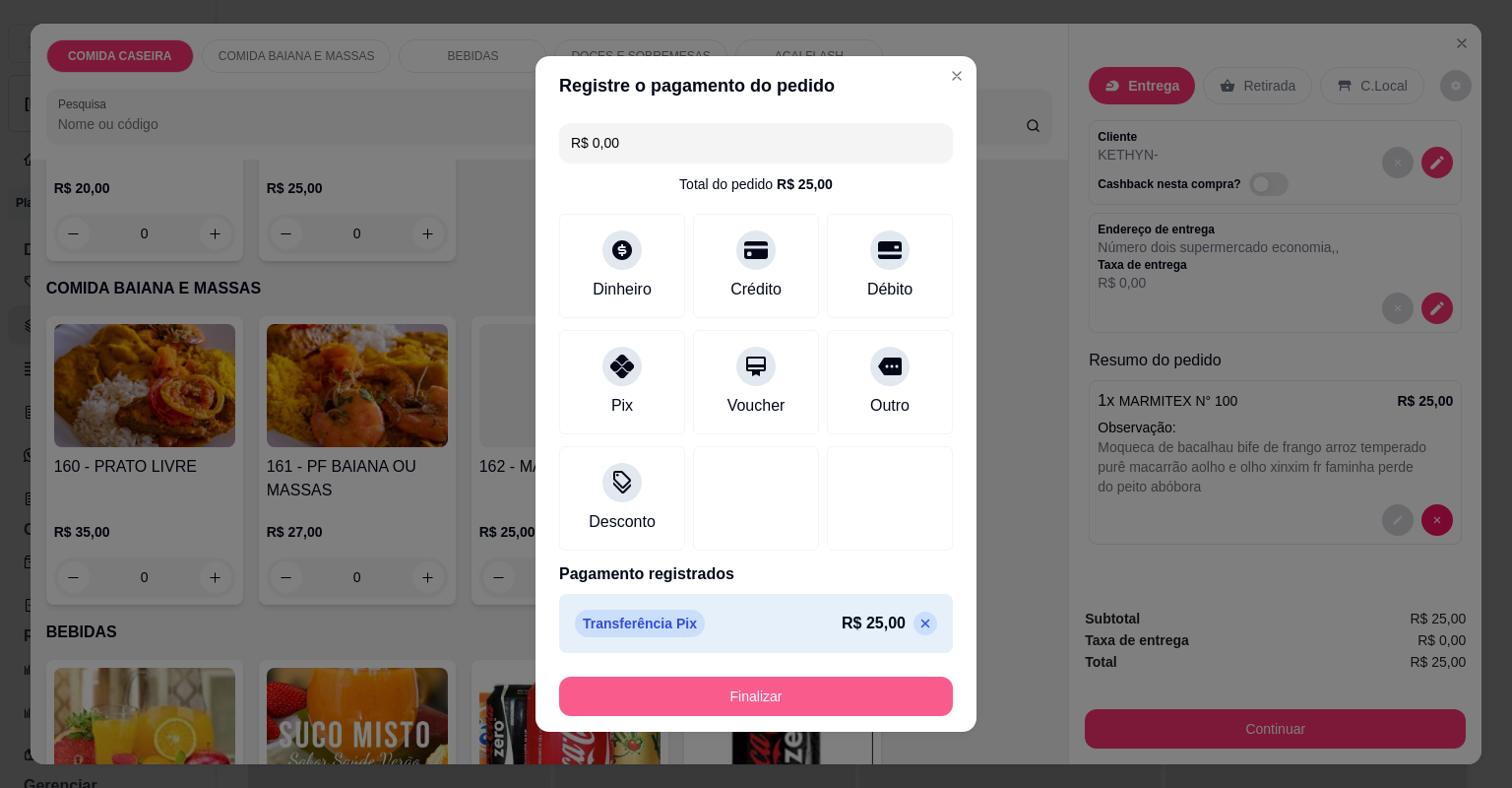click on "Finalizar" at bounding box center [756, 696] 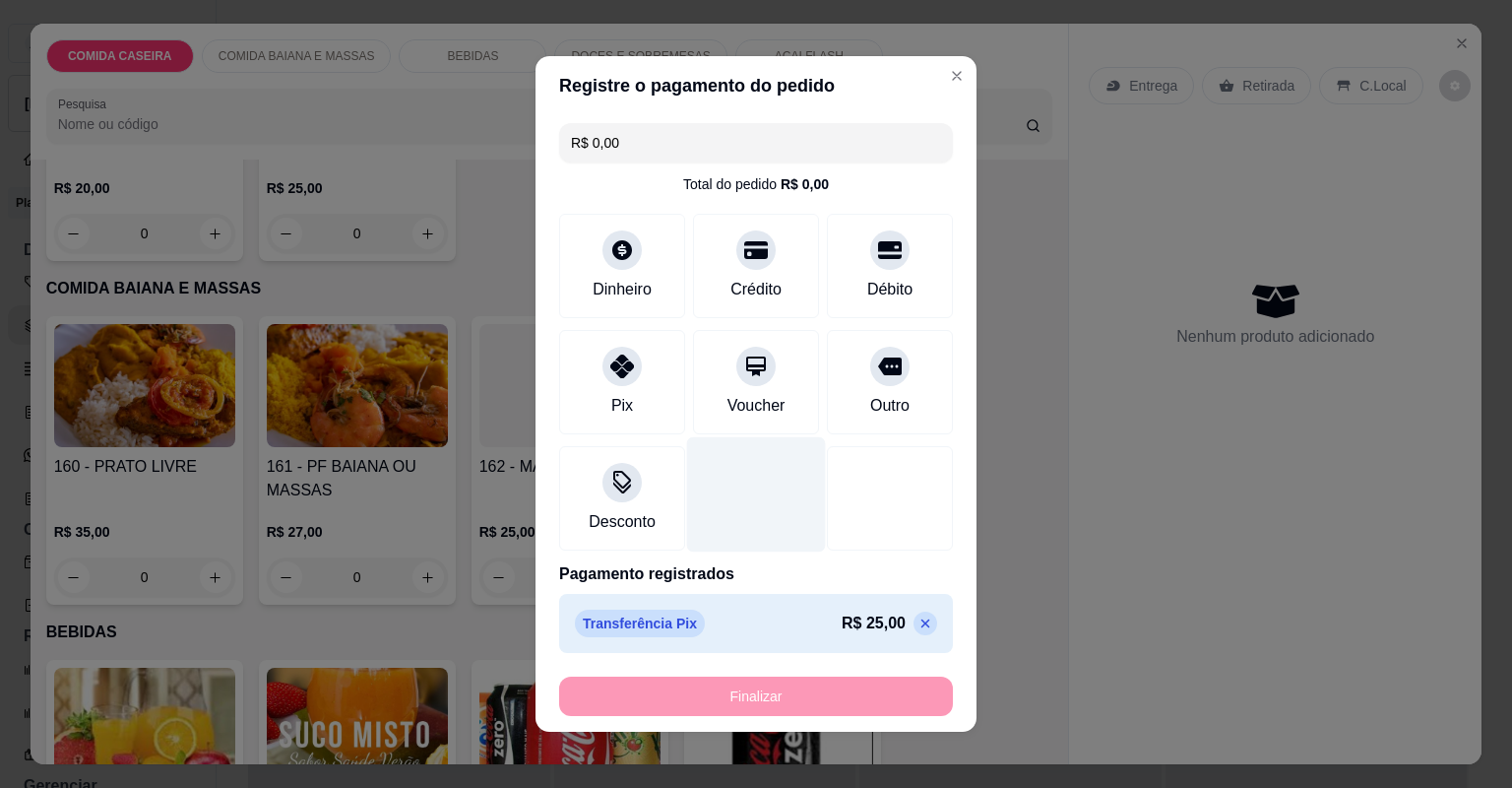 type on "-R$ 25,00" 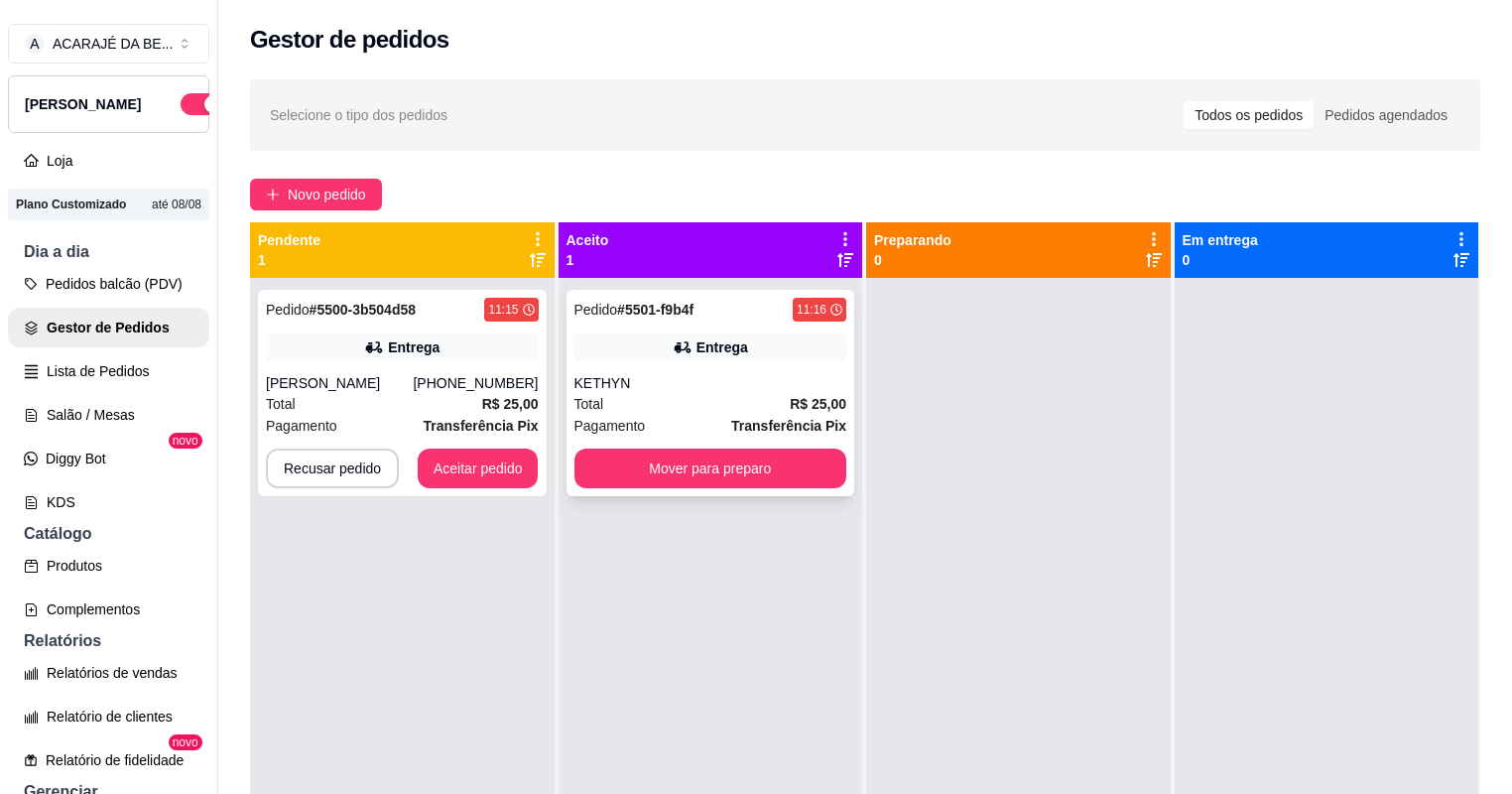 click on "Pedido  # 5501-f9b4f 11:16 Entrega KETHYN  Total R$ 25,00 Pagamento Transferência Pix Mover para preparo" at bounding box center [710, 393] 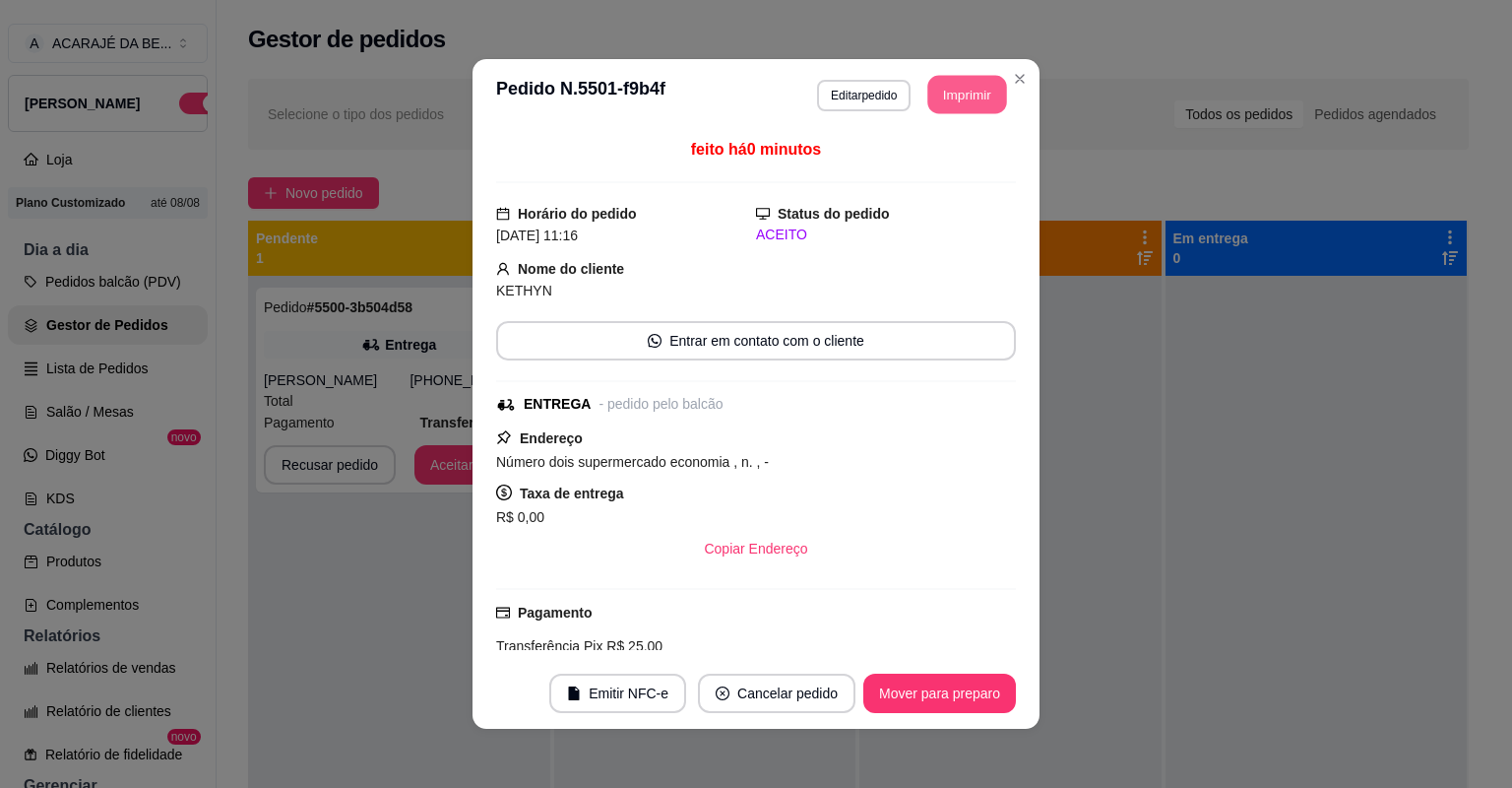 click on "Imprimir" at bounding box center [968, 95] 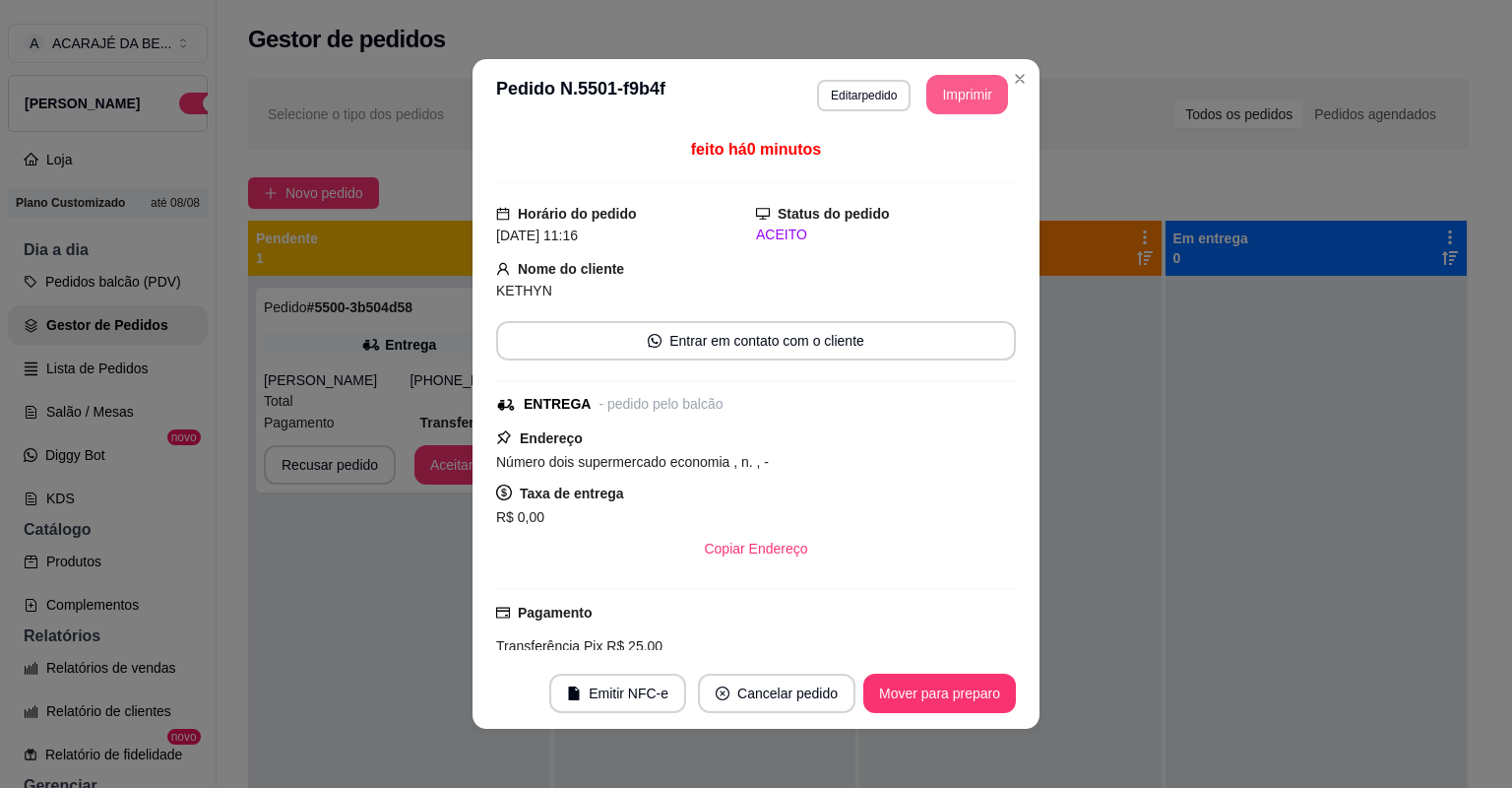 scroll, scrollTop: 0, scrollLeft: 0, axis: both 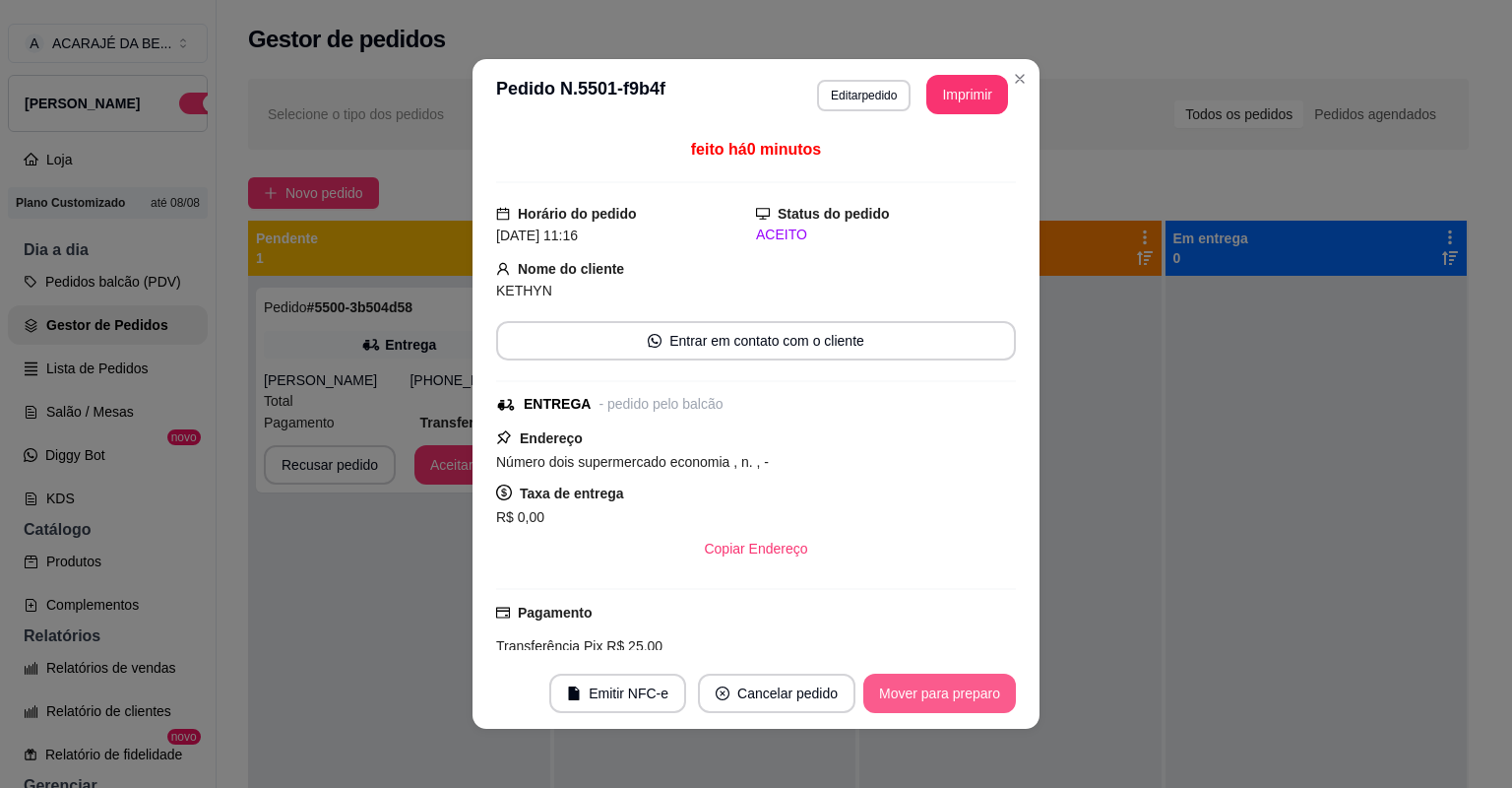 click on "Mover para preparo" at bounding box center [939, 693] 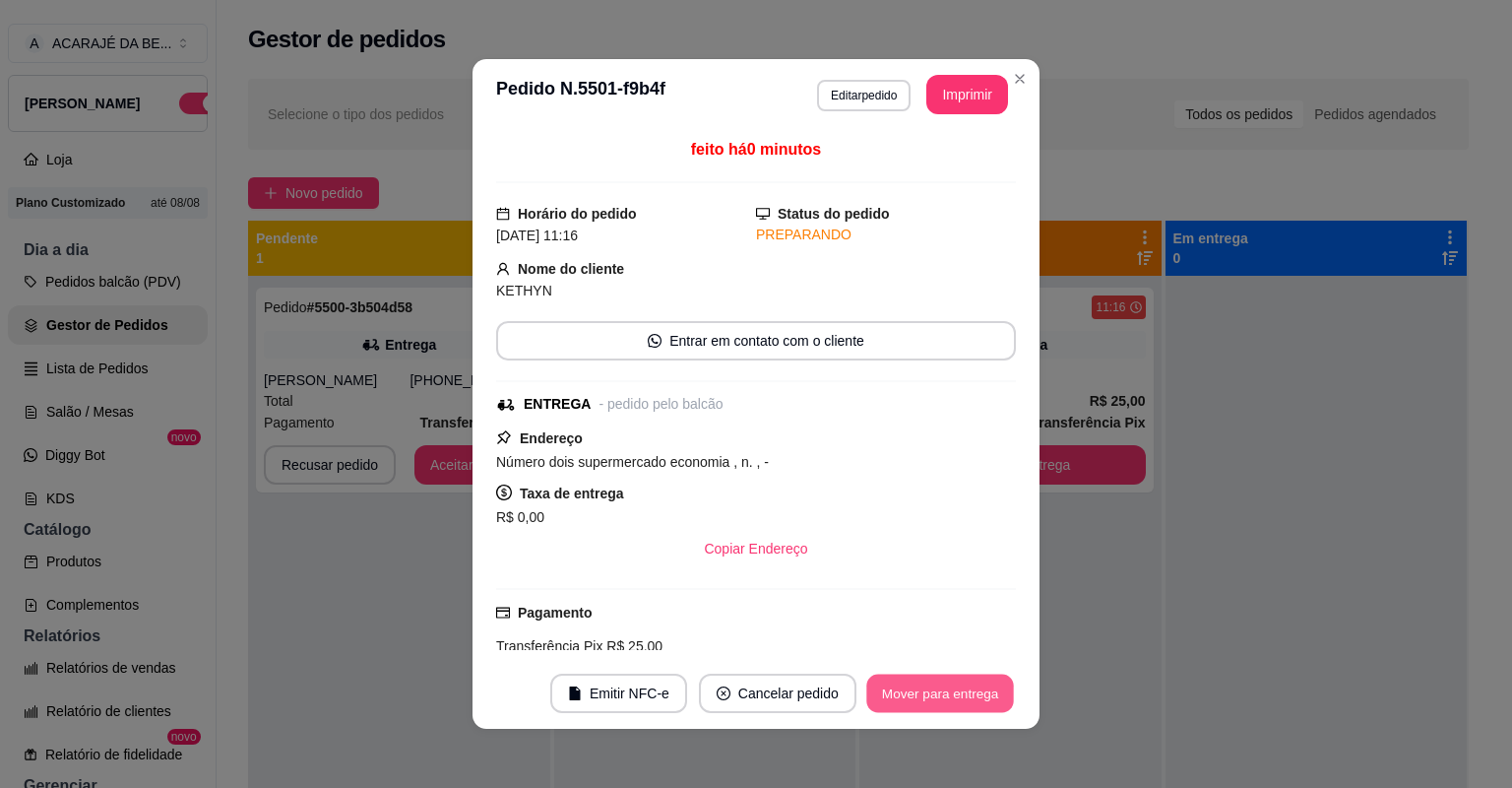 click on "Mover para entrega" at bounding box center [940, 693] 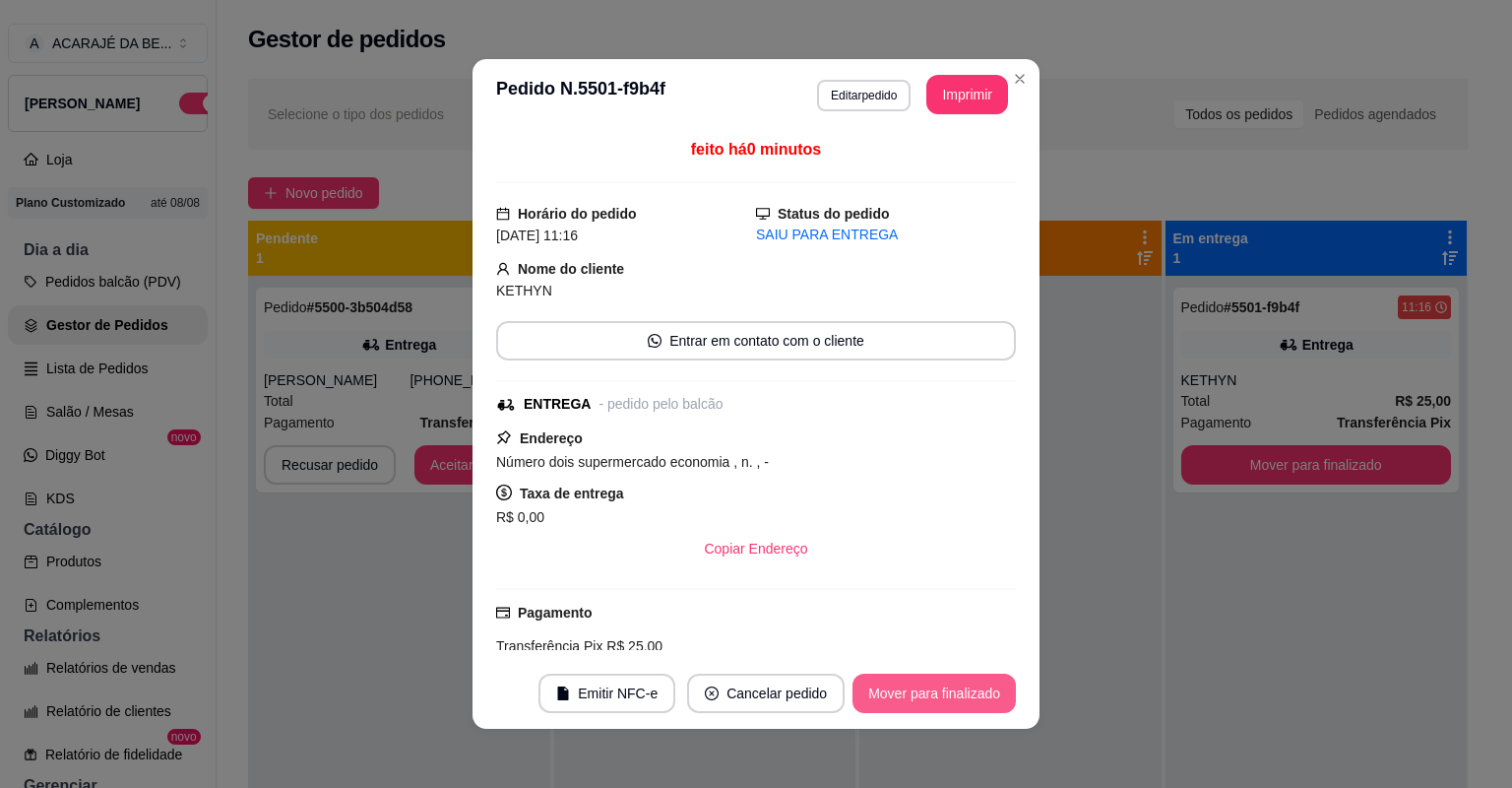 click on "Mover para finalizado" at bounding box center [934, 693] 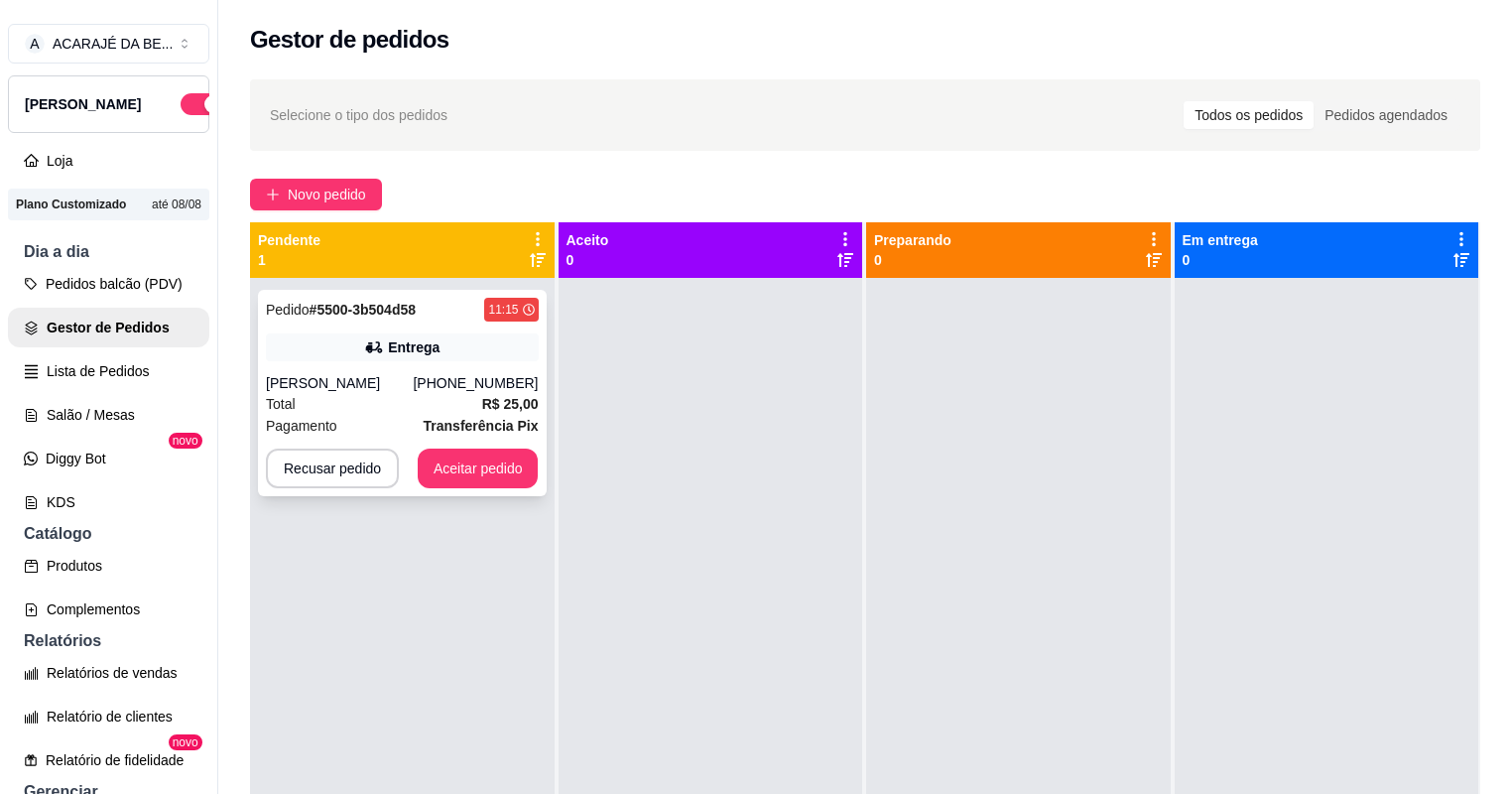 click on "[PERSON_NAME]" at bounding box center [339, 383] 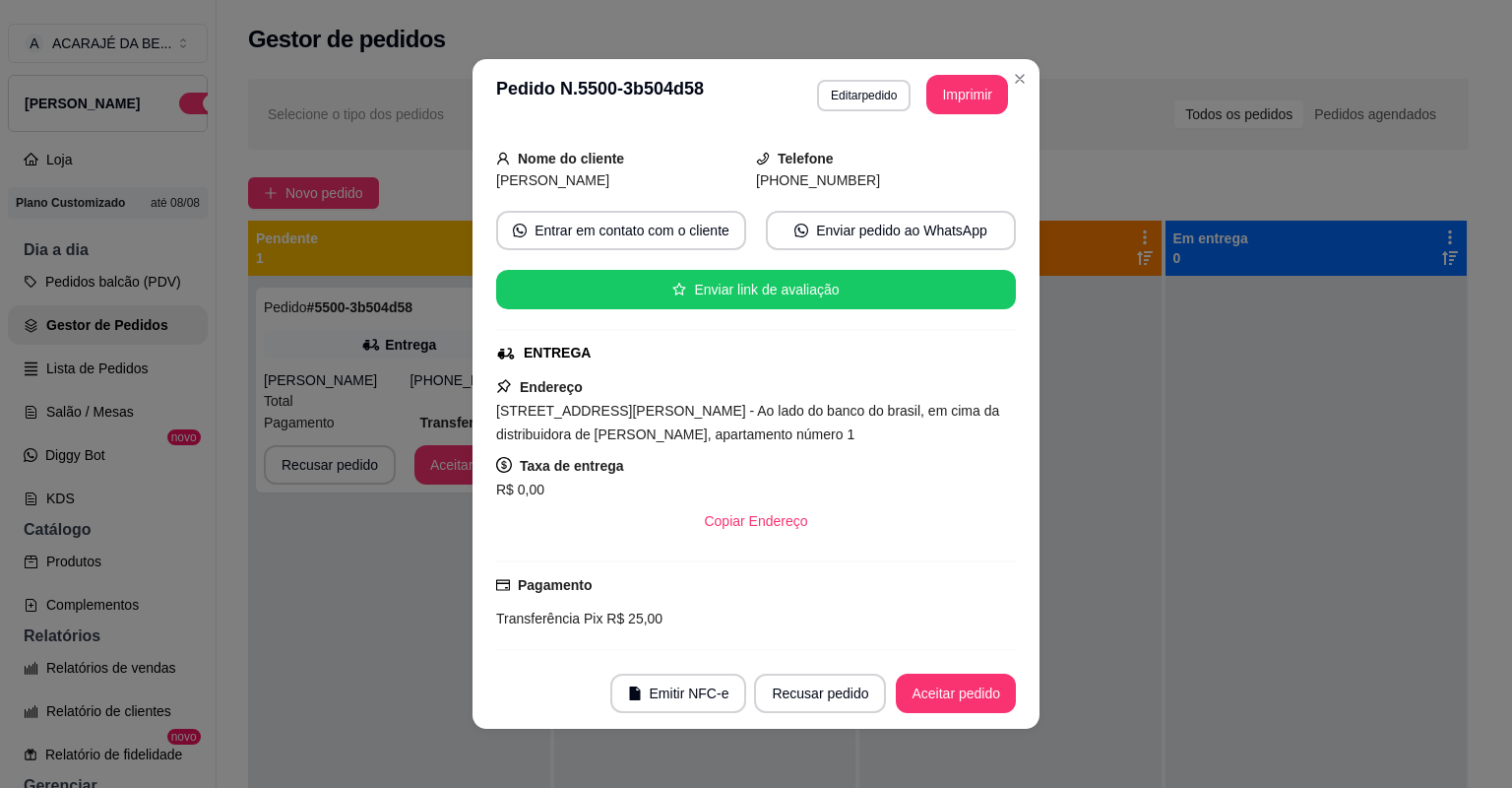 scroll, scrollTop: 347, scrollLeft: 0, axis: vertical 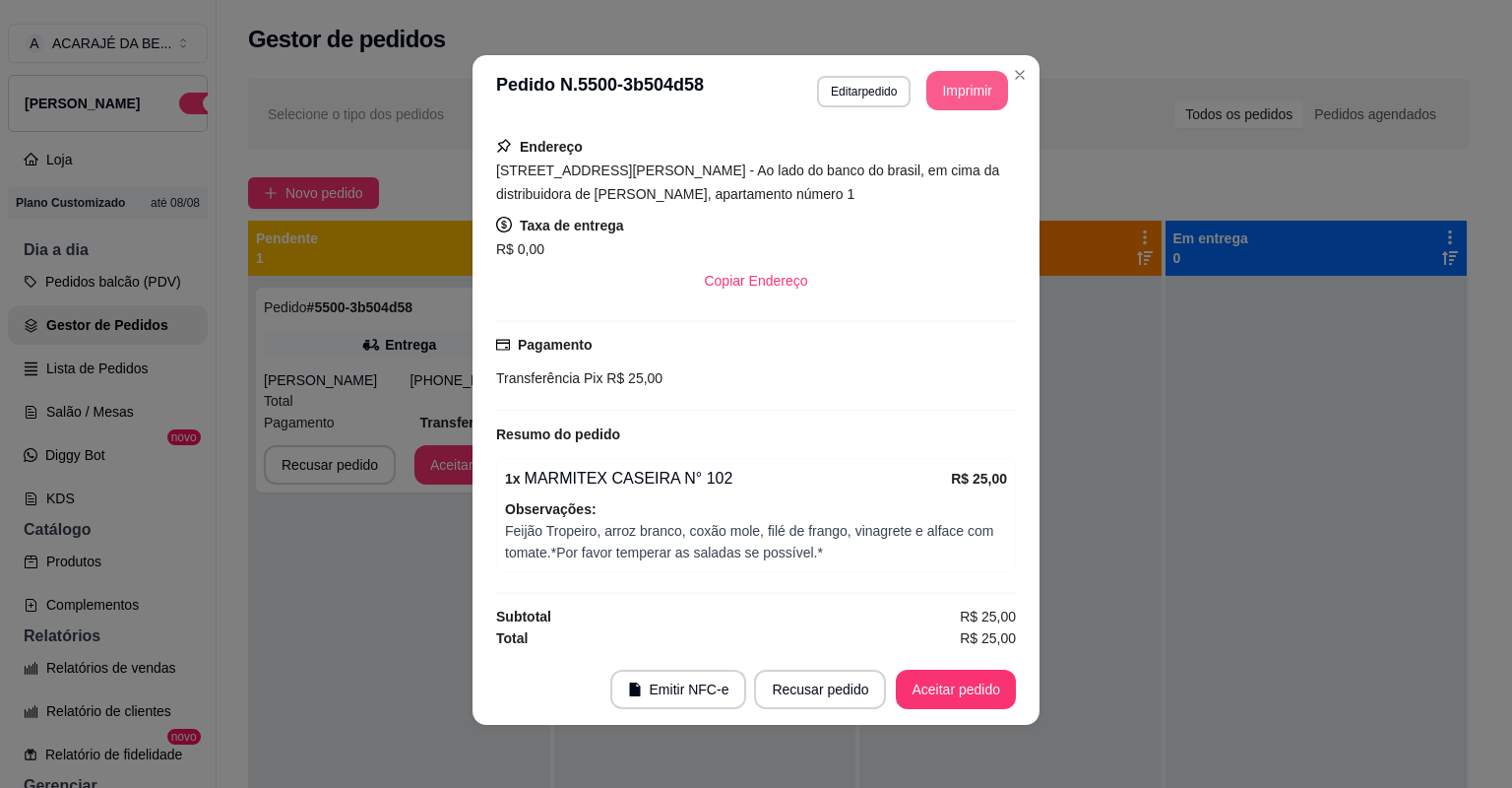 click on "Imprimir" at bounding box center (967, 91) 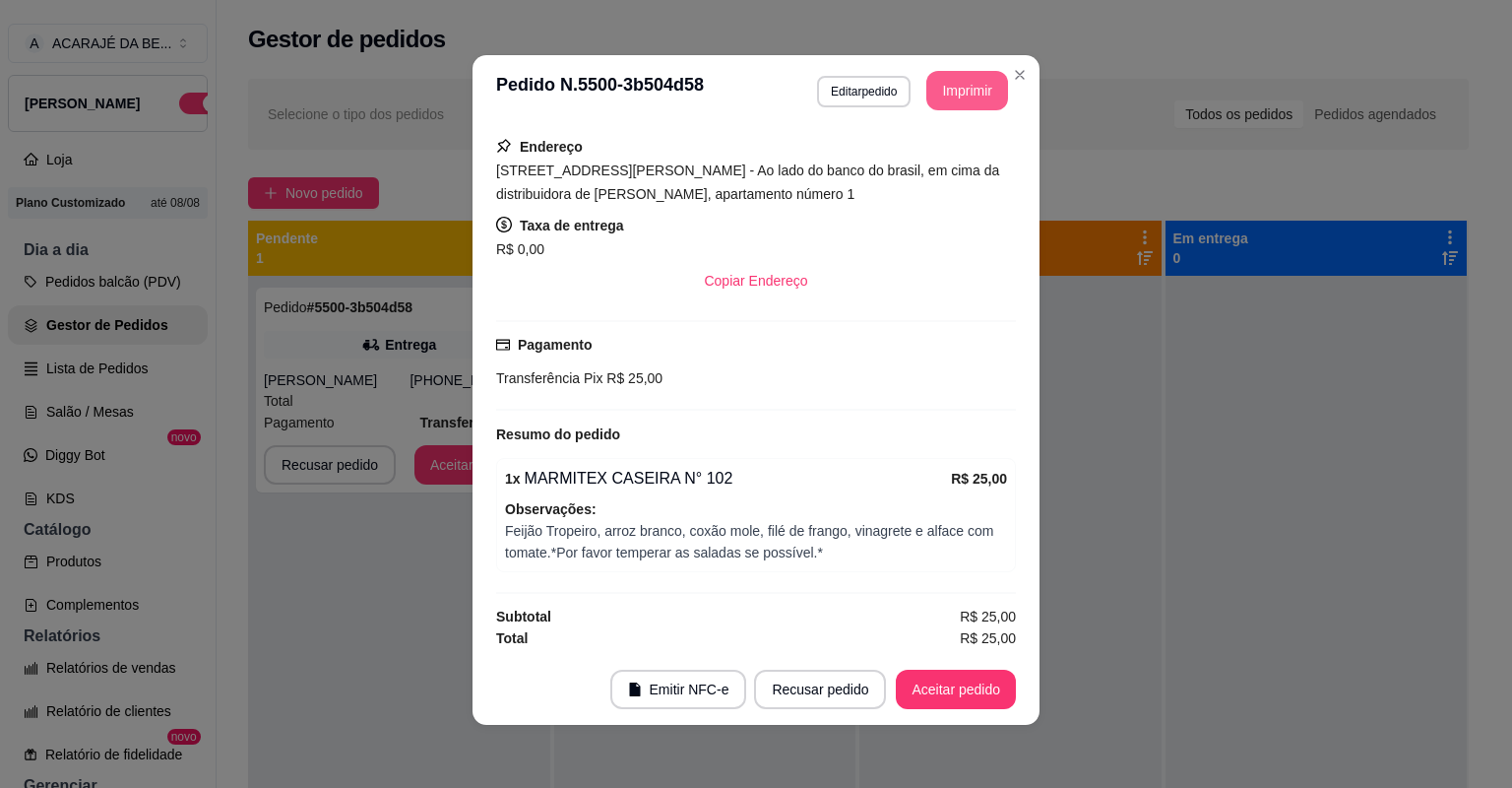 scroll, scrollTop: 0, scrollLeft: 0, axis: both 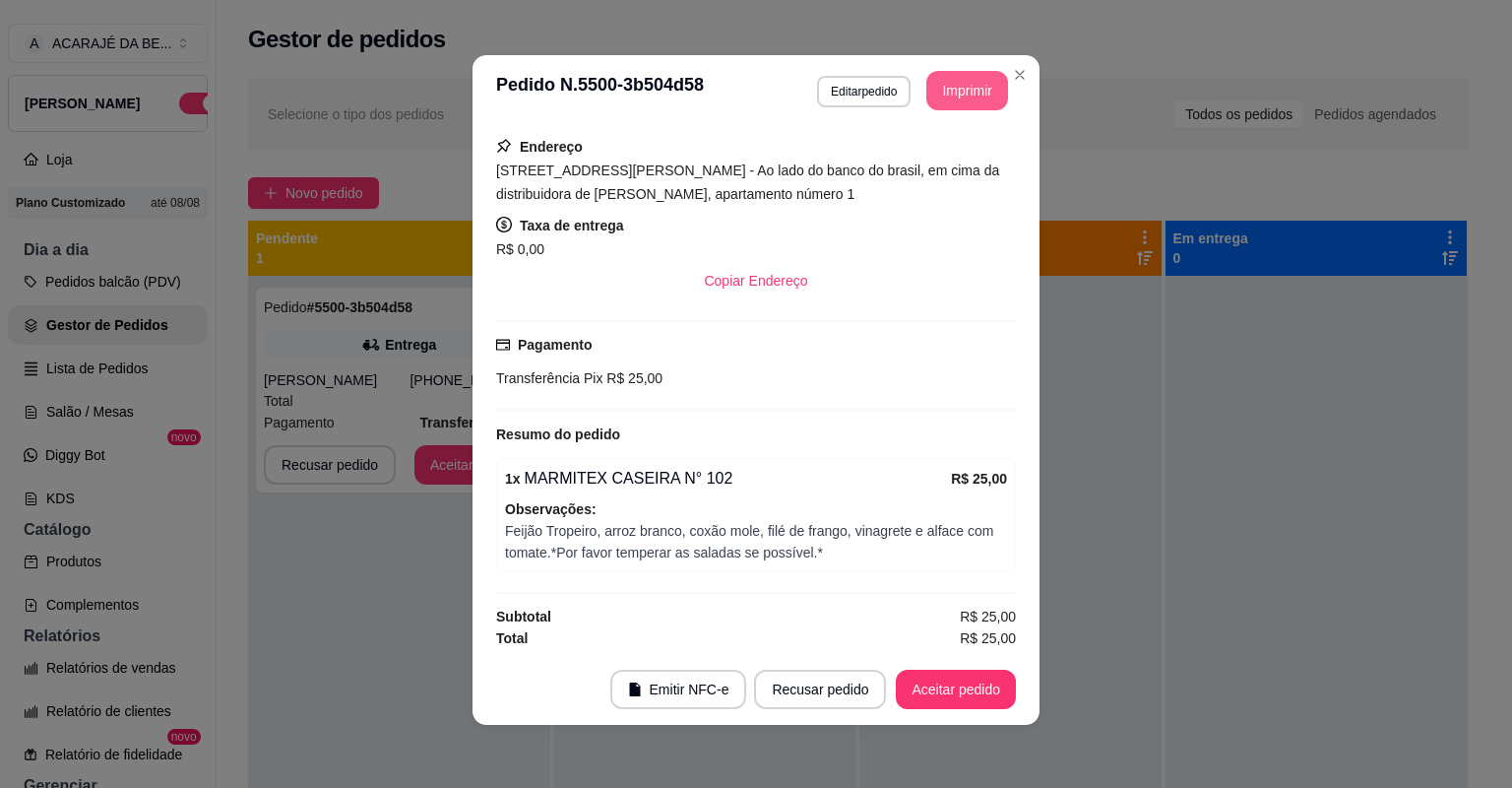 click on "Aceitar pedido" at bounding box center (956, 690) 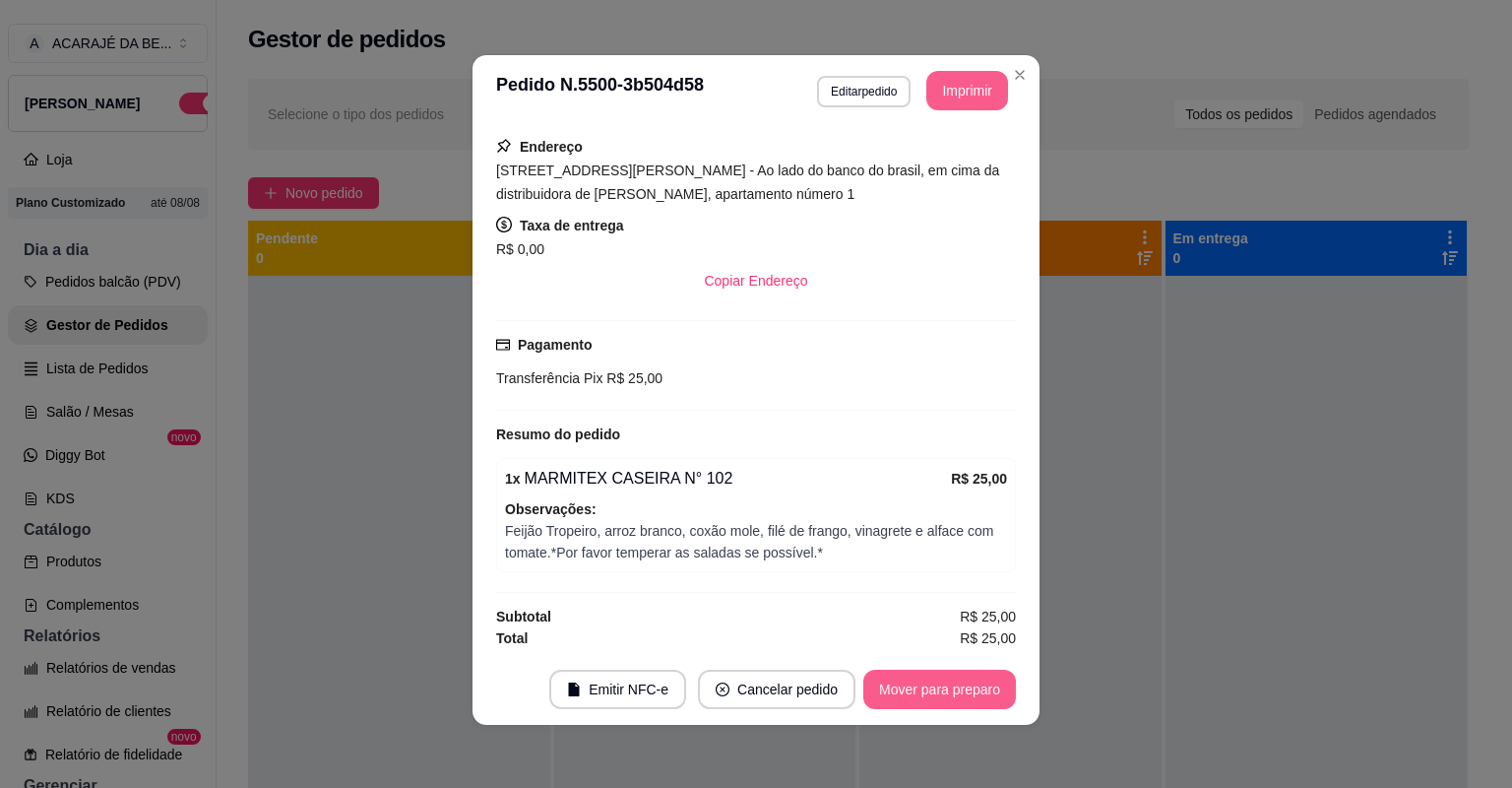 click on "Mover para preparo" at bounding box center (939, 690) 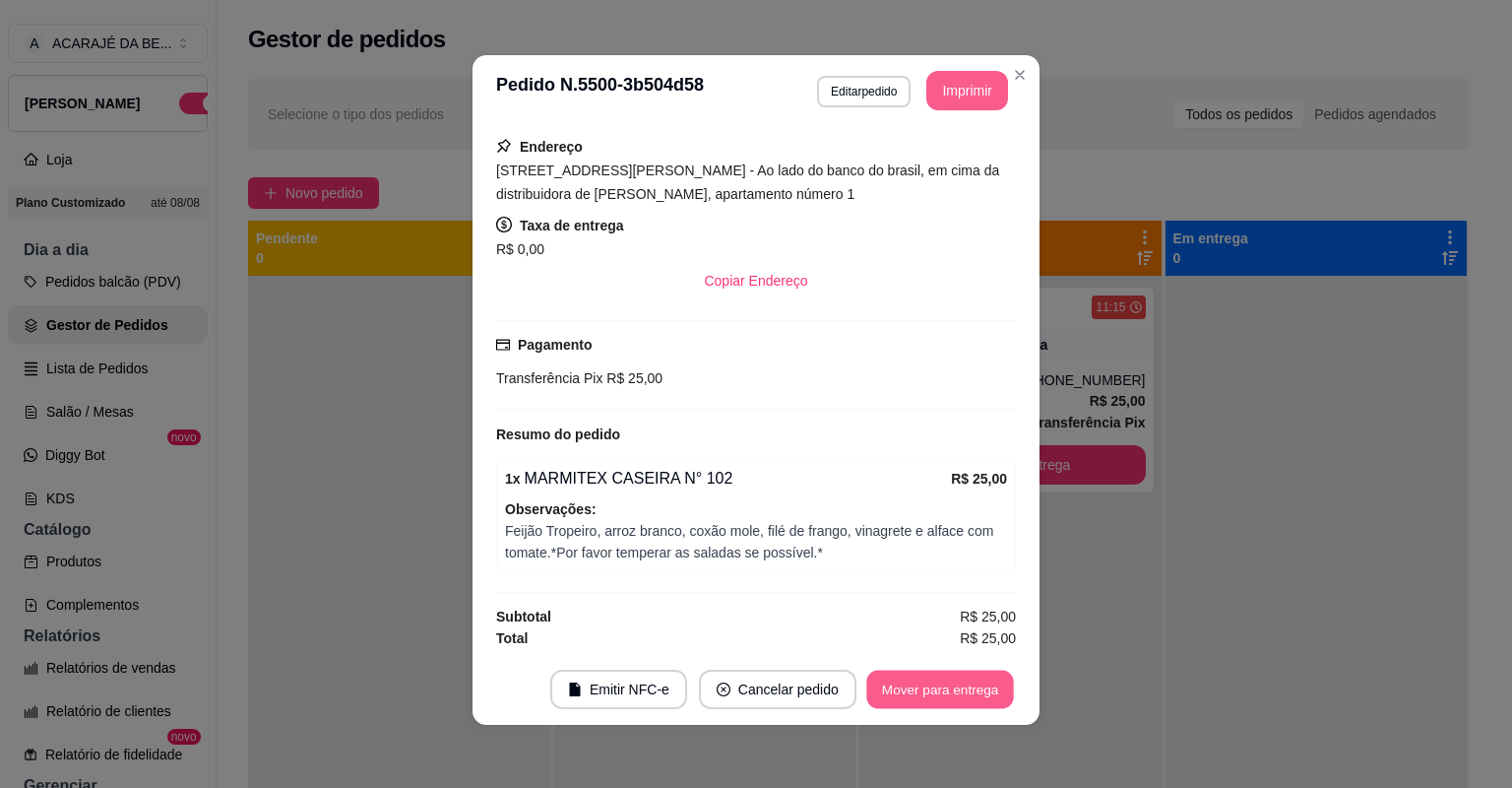 click on "Mover para entrega" at bounding box center (940, 690) 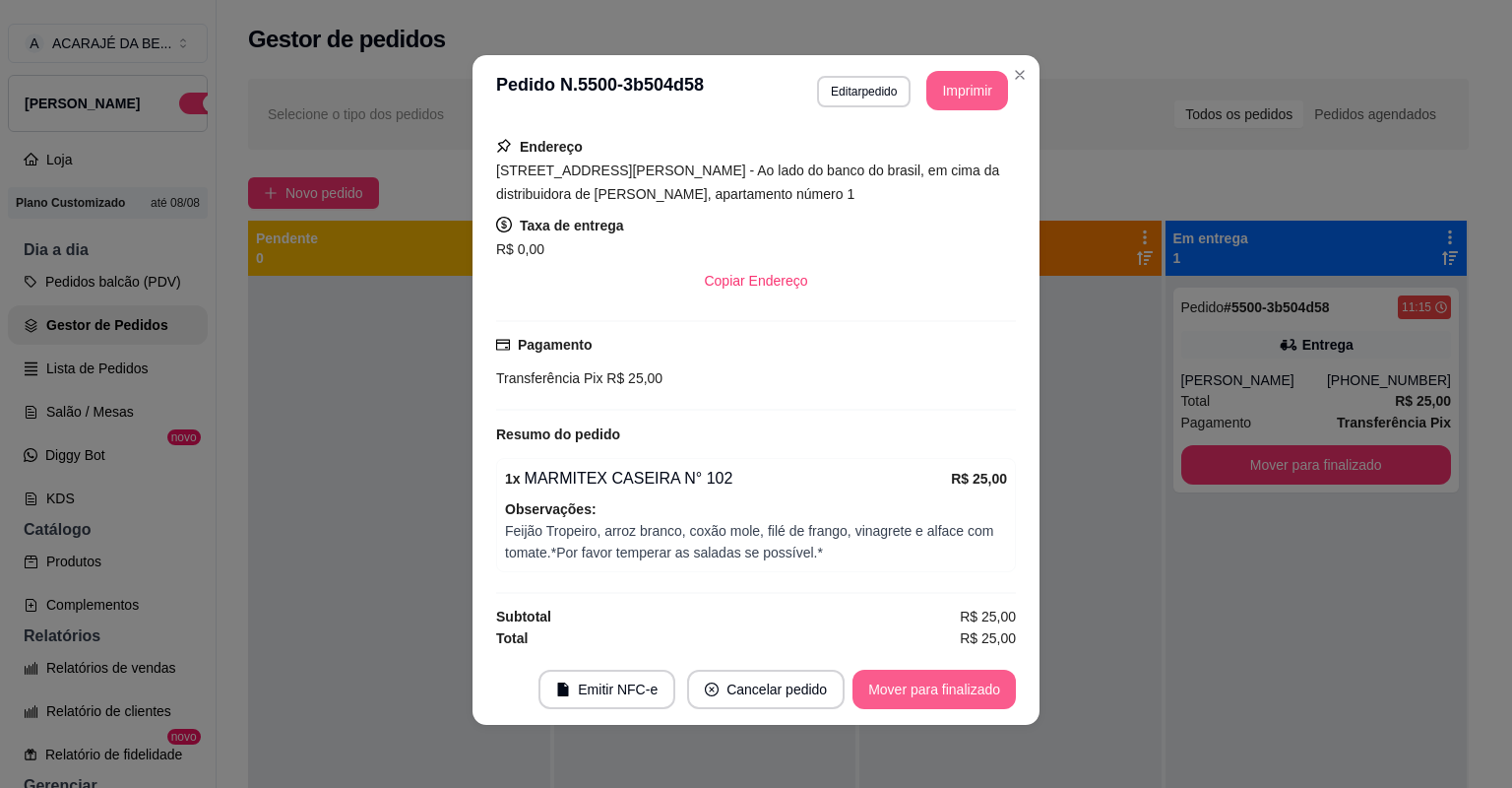 click on "Mover para finalizado" at bounding box center [934, 690] 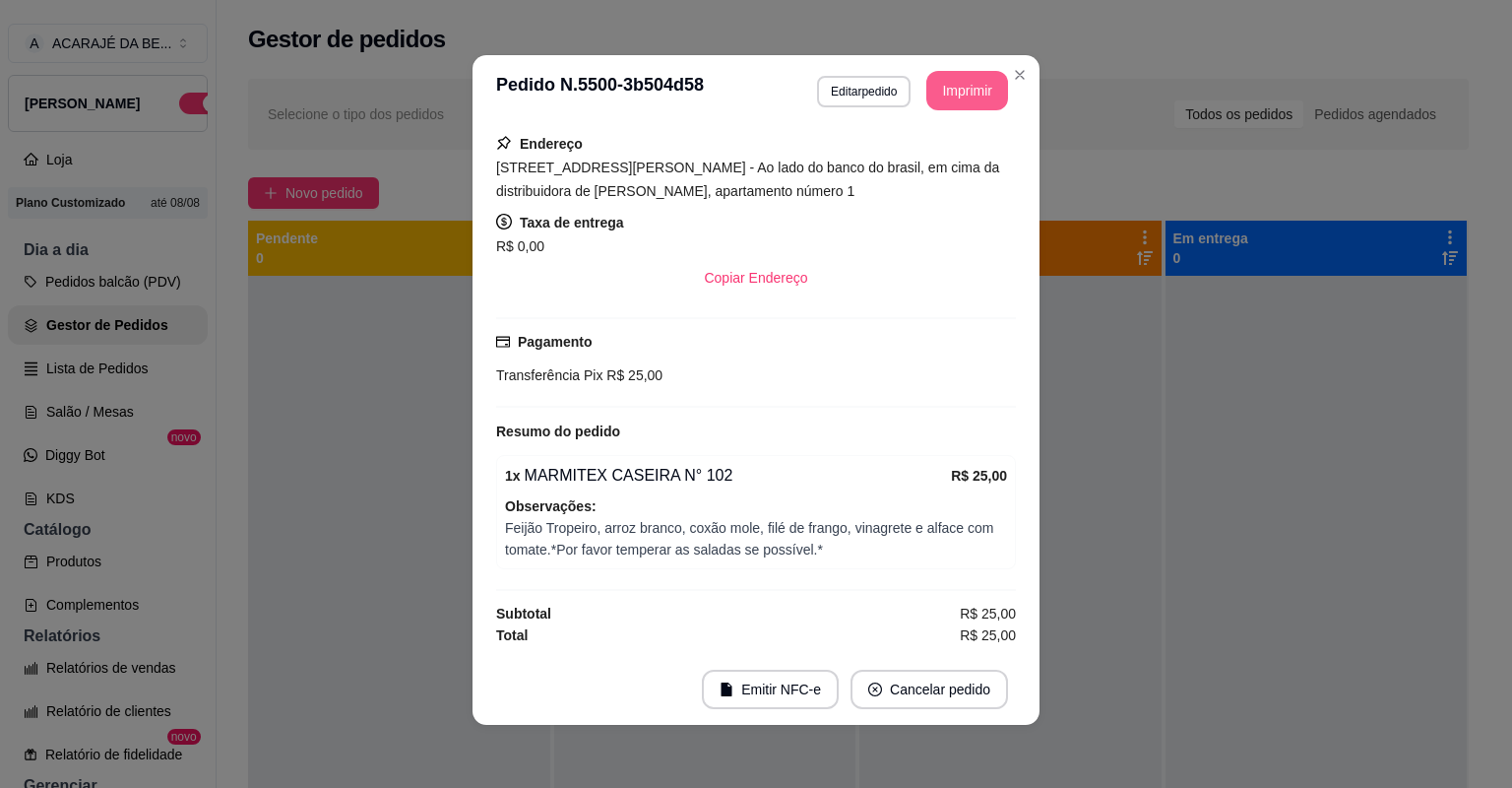 scroll, scrollTop: 302, scrollLeft: 0, axis: vertical 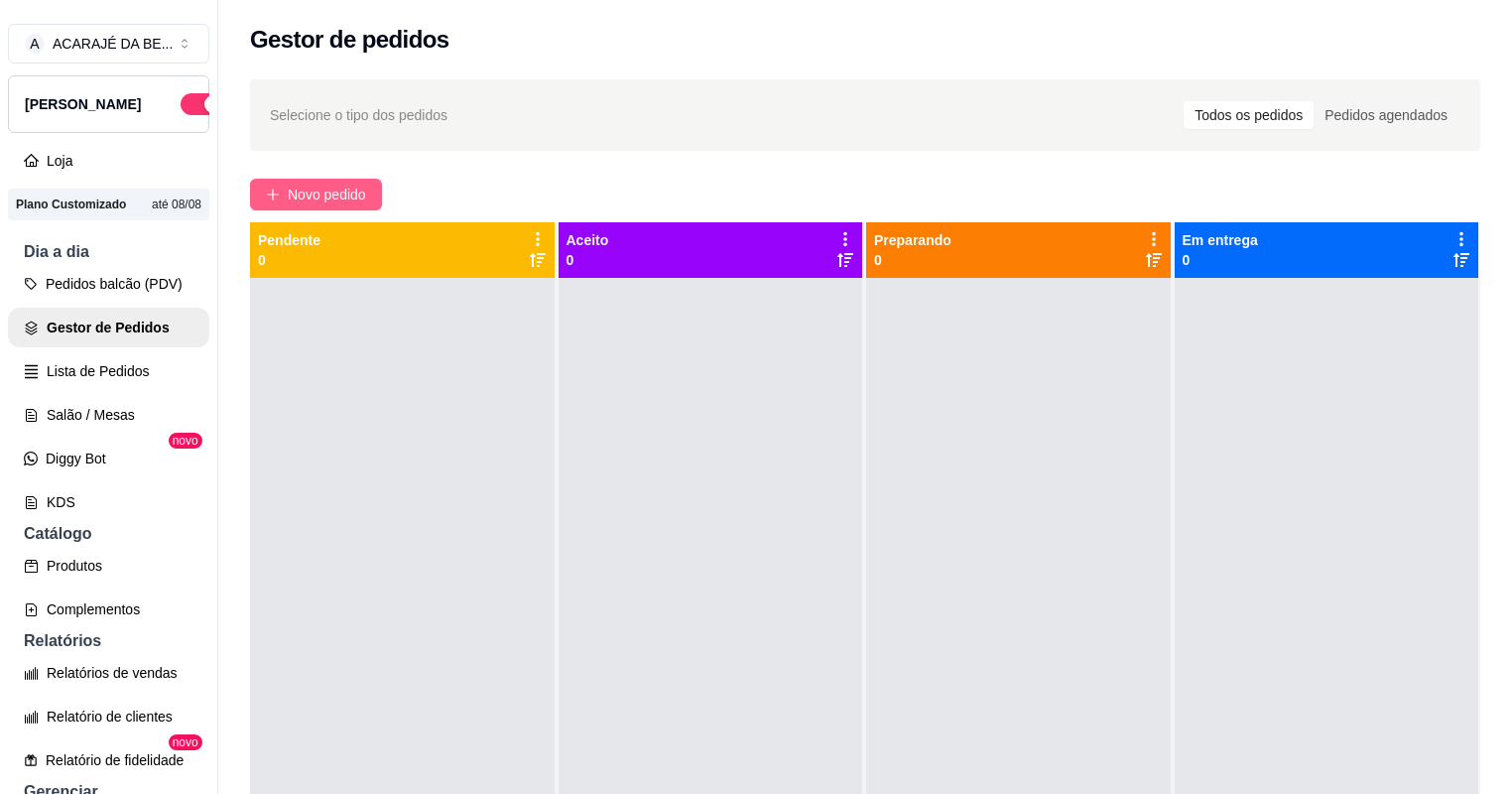 click on "Novo pedido" at bounding box center [326, 195] 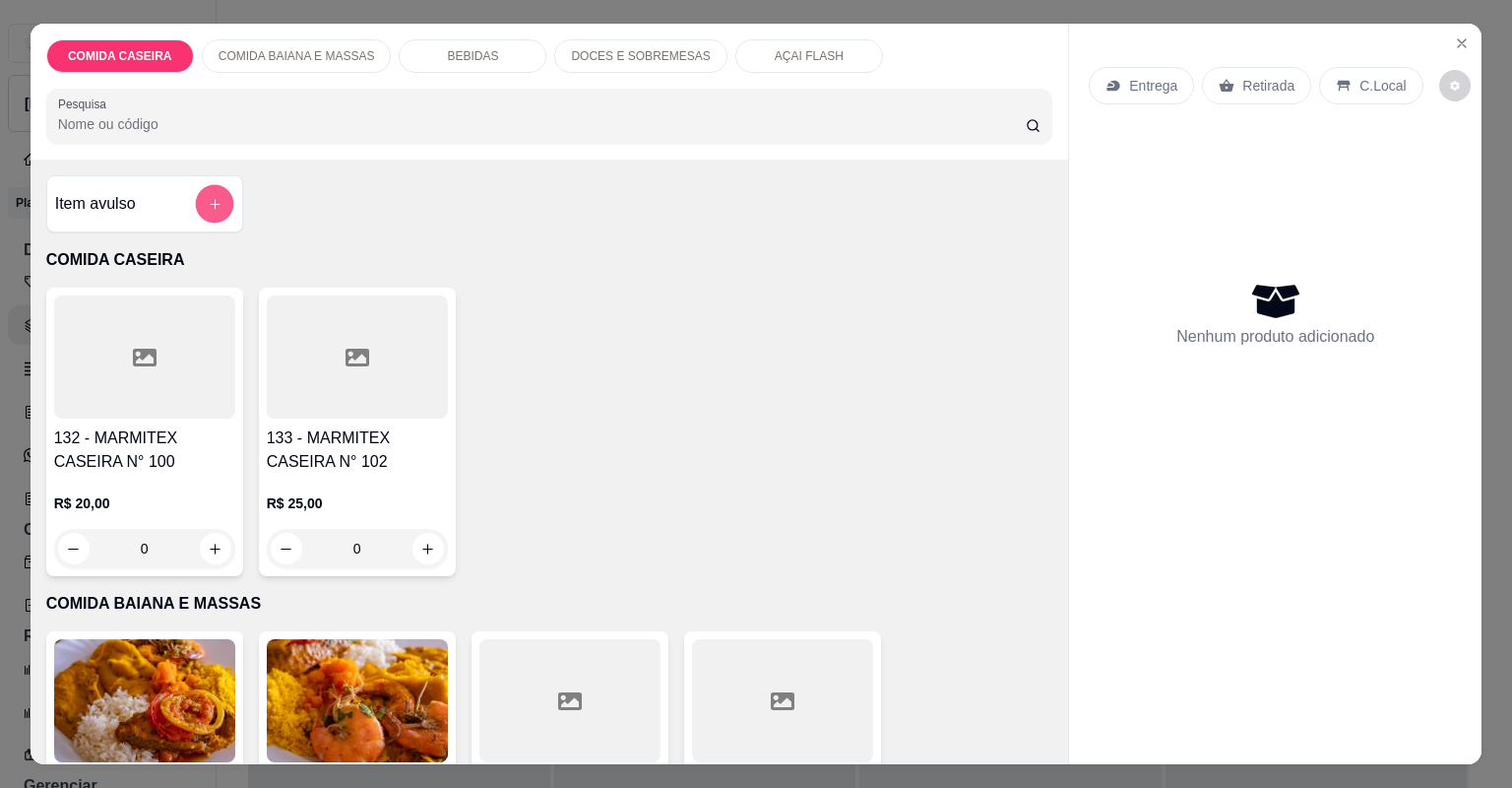 click at bounding box center [214, 204] 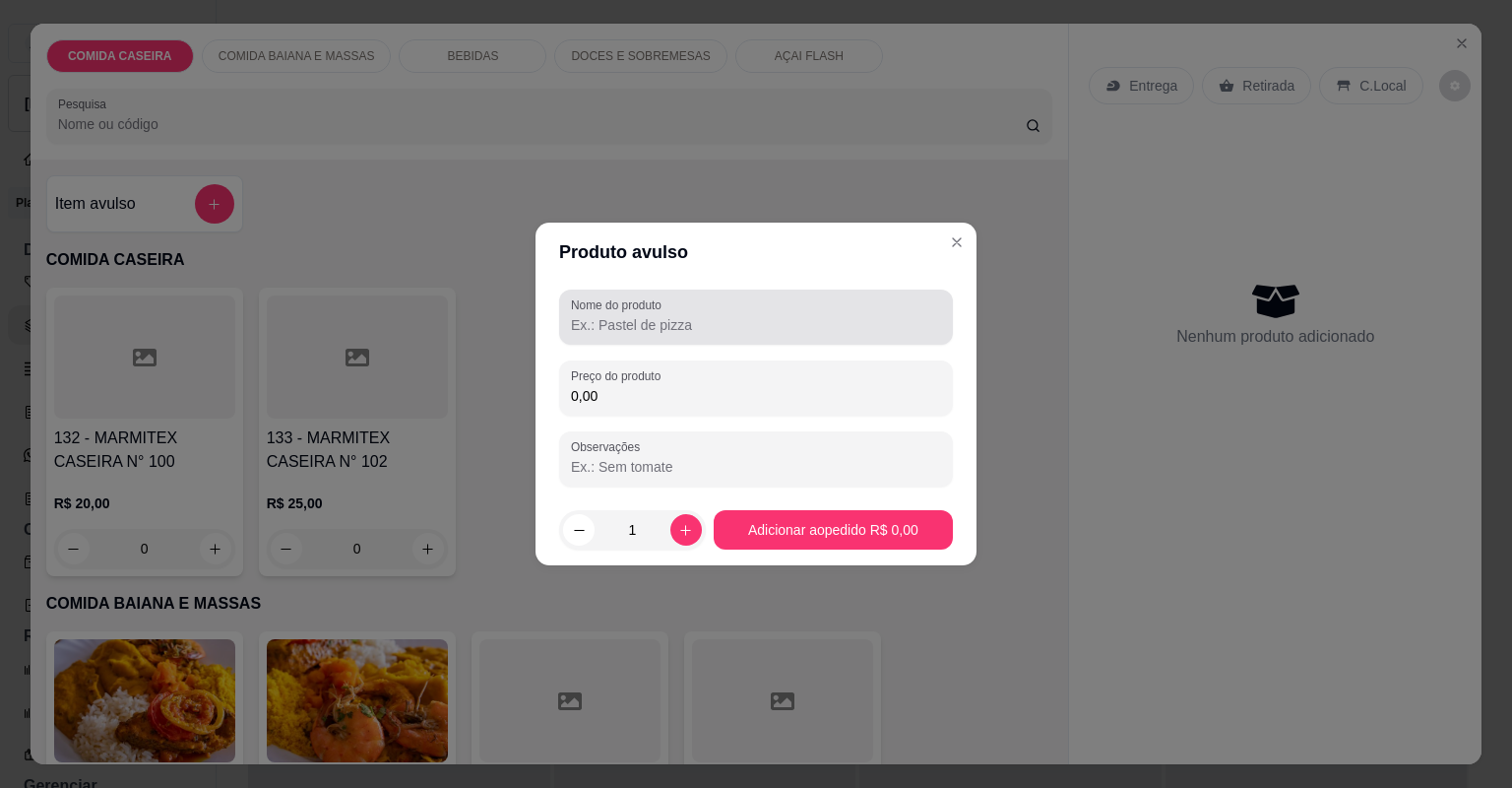click on "Nome do produto" at bounding box center [756, 325] 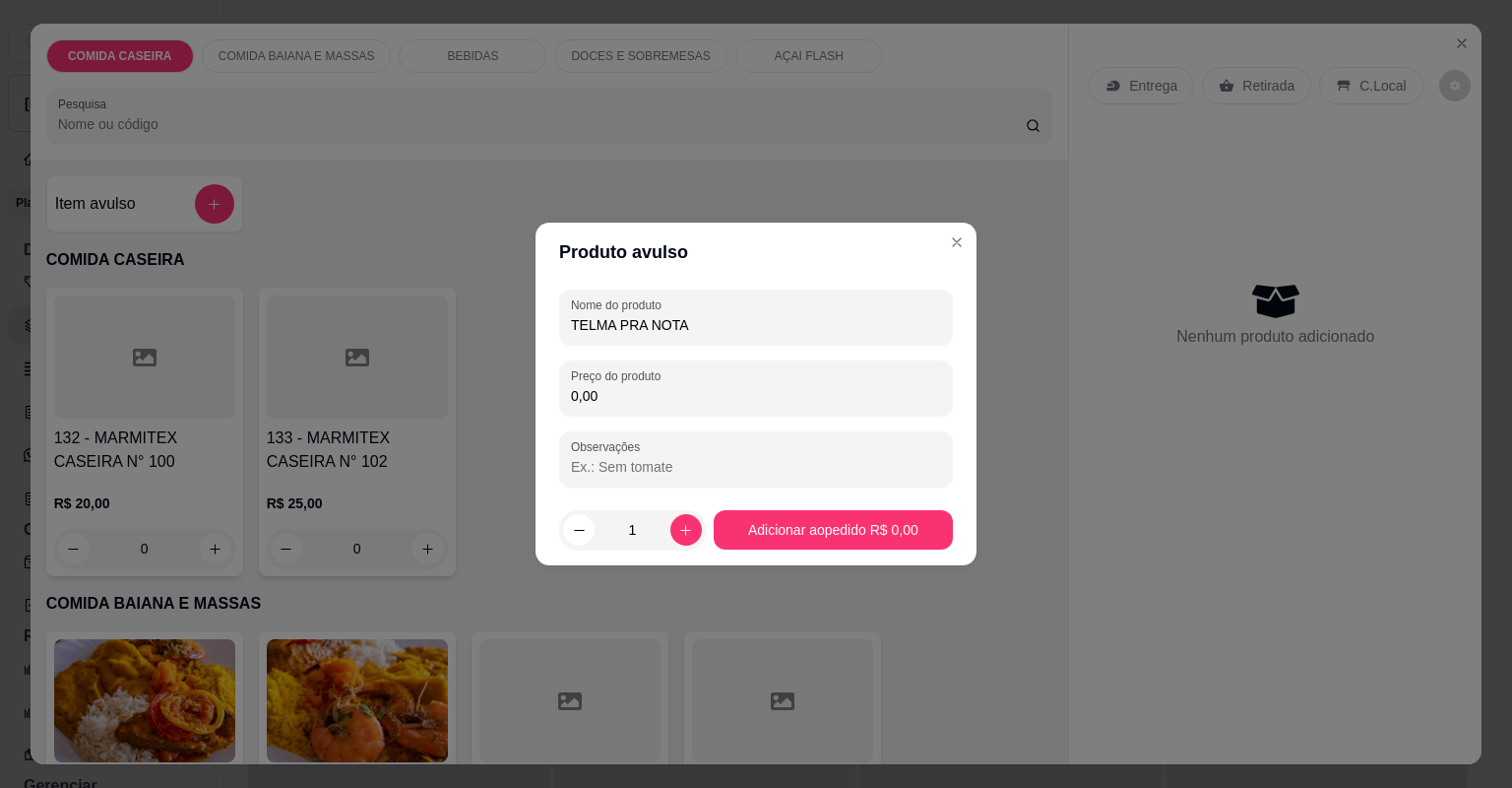 type on "TELMA PRA NOTA" 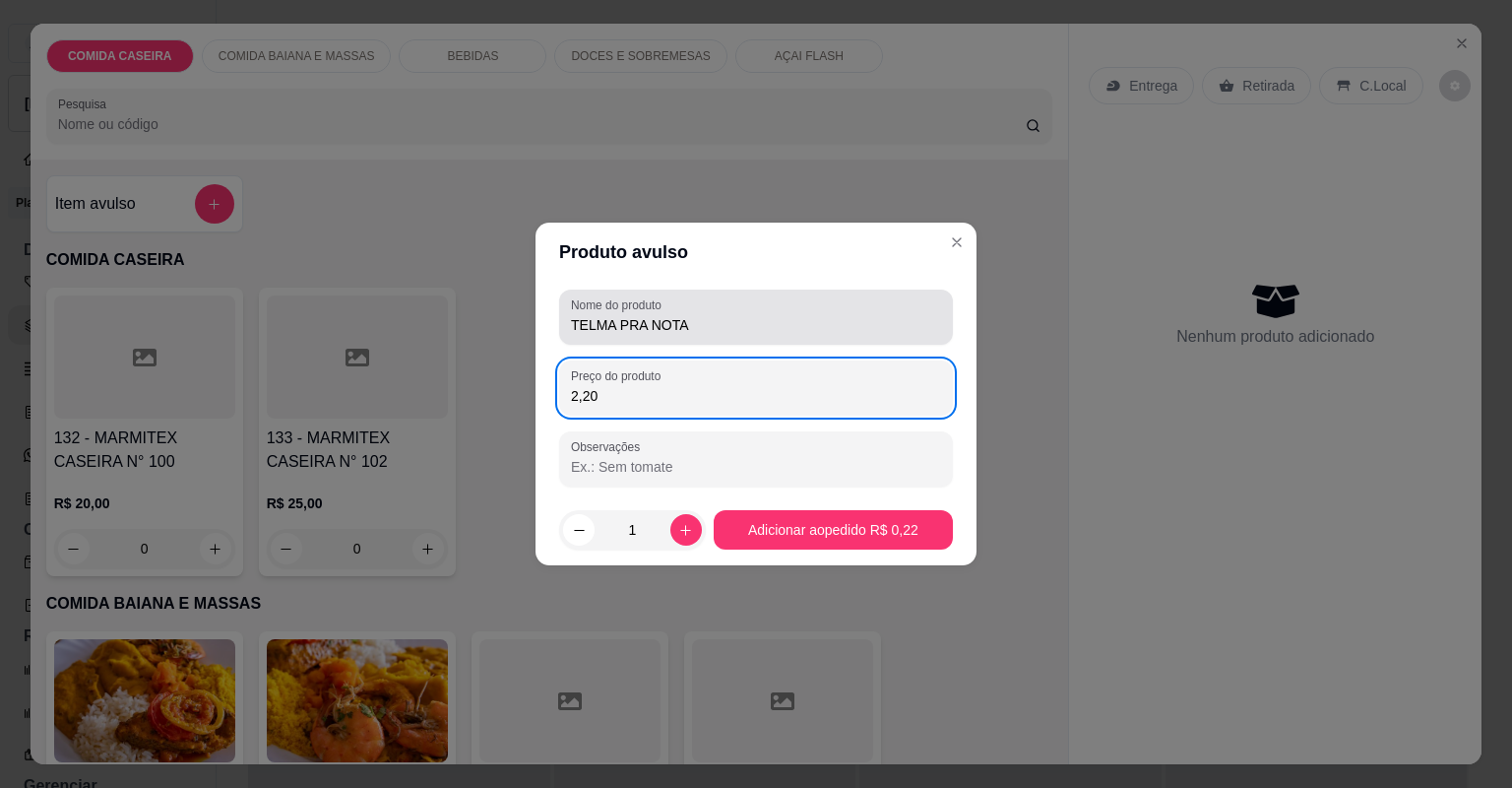 type on "22,00" 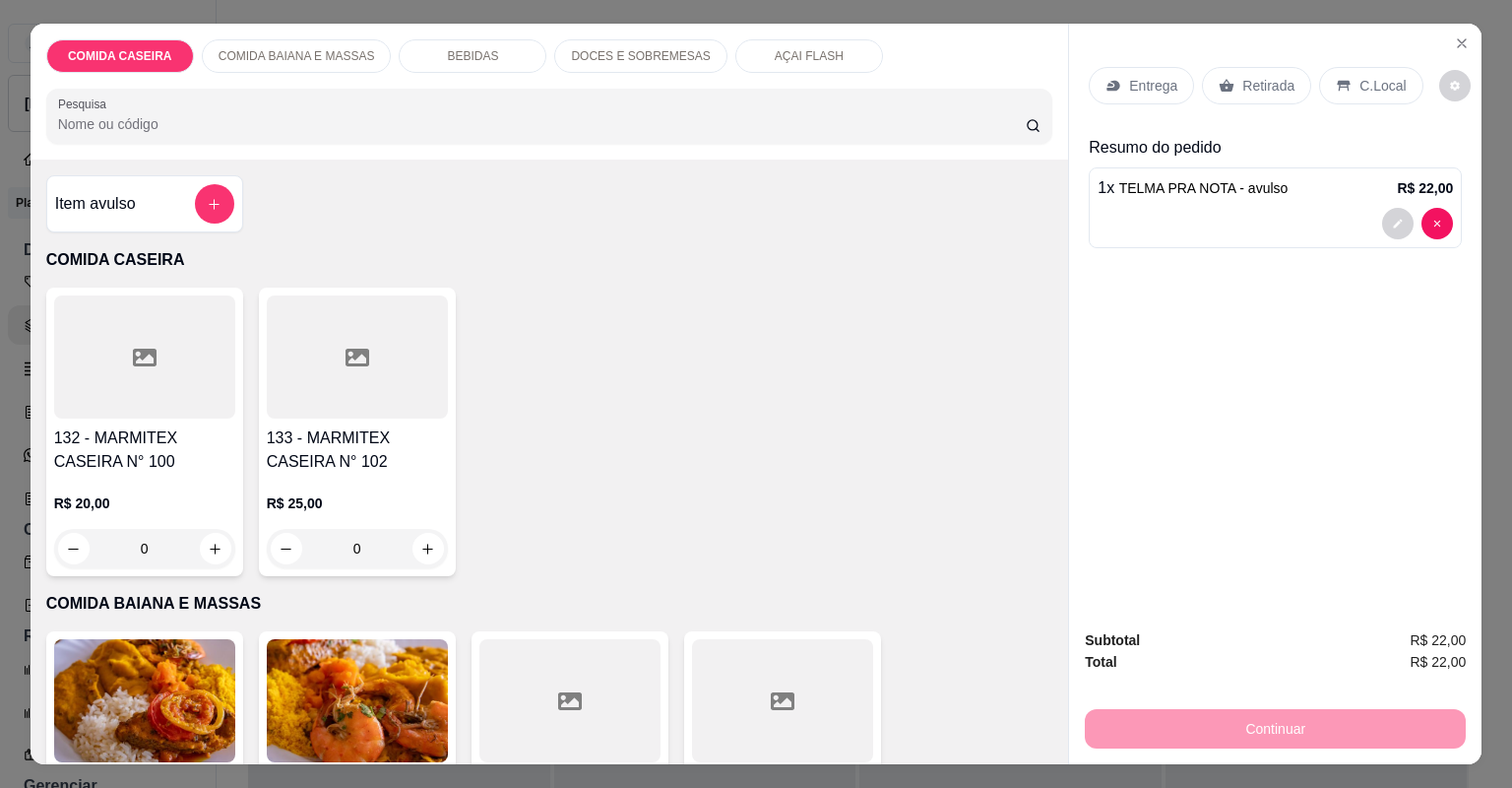 click on "Entrega" at bounding box center (1153, 86) 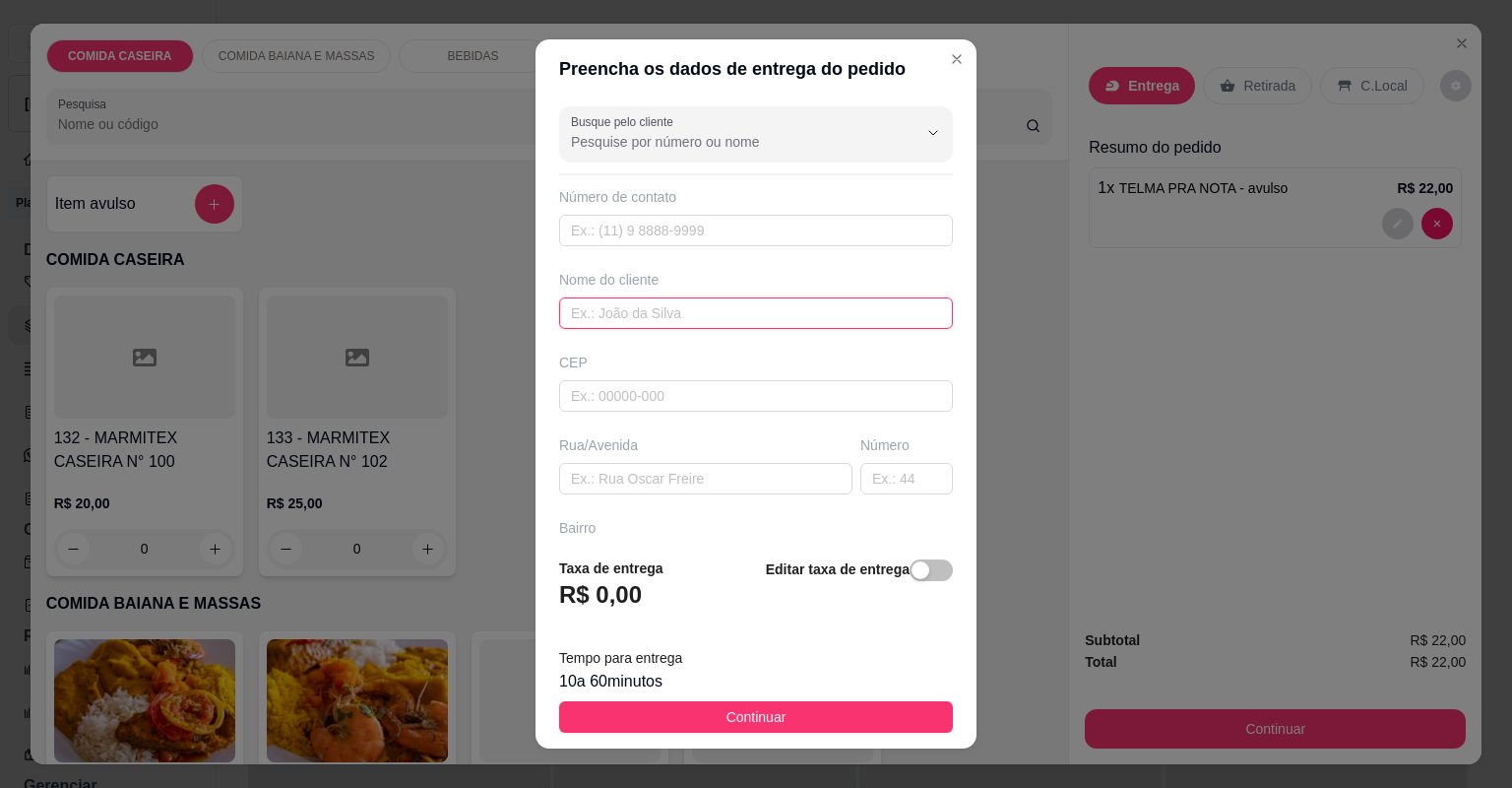 click at bounding box center [756, 313] 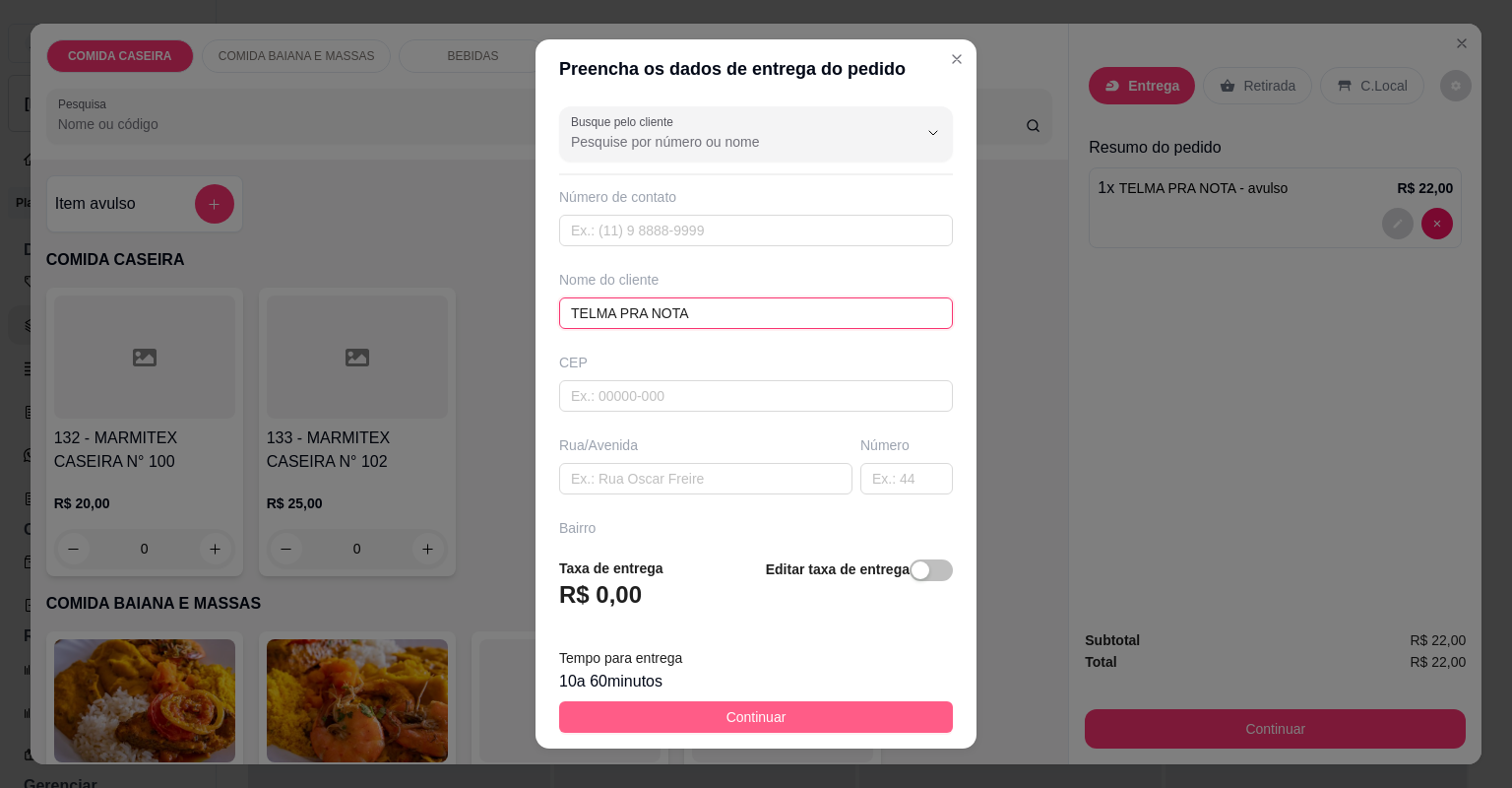 type on "TELMA PRA NOTA" 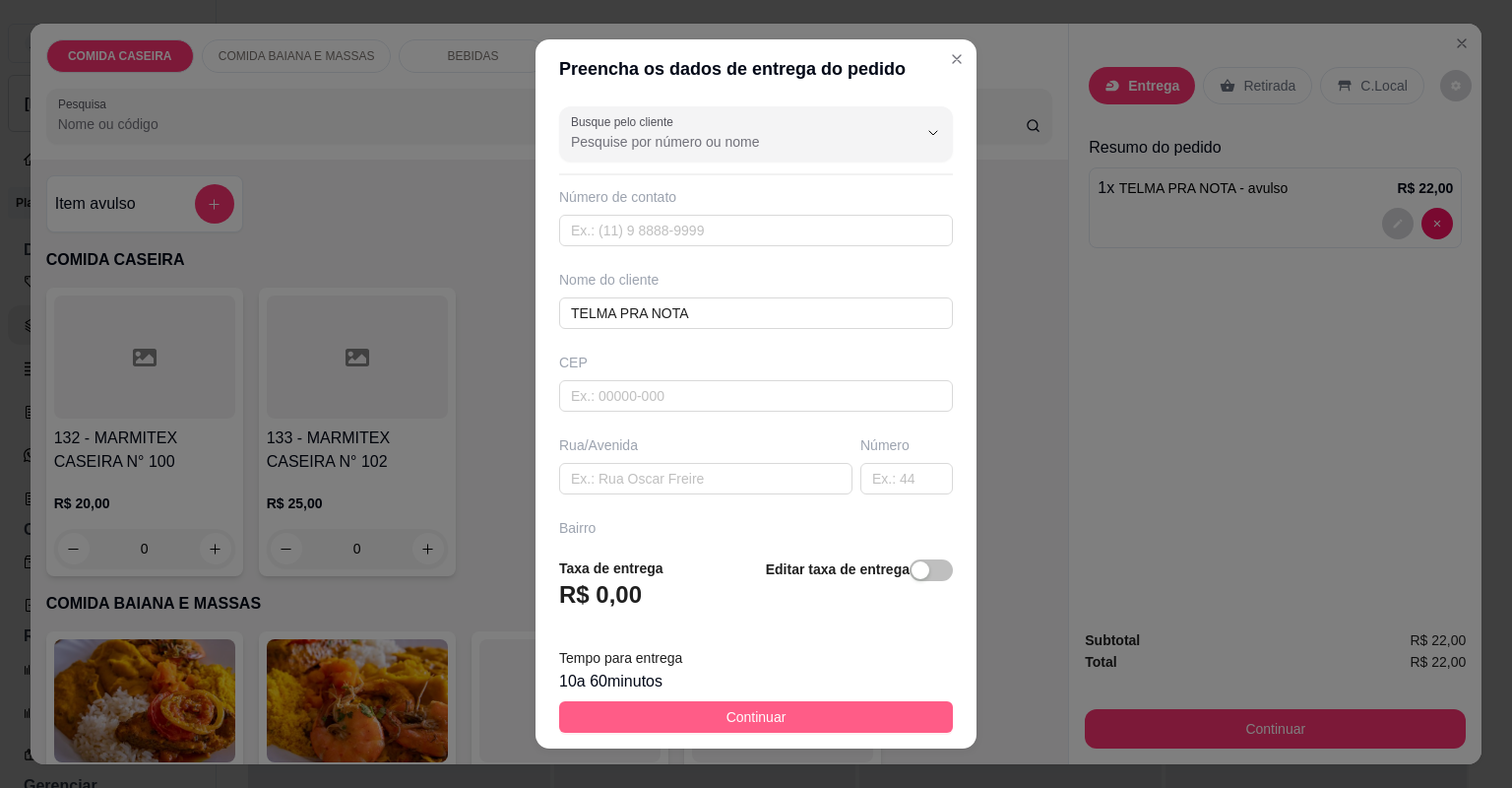 click on "Continuar" at bounding box center (756, 717) 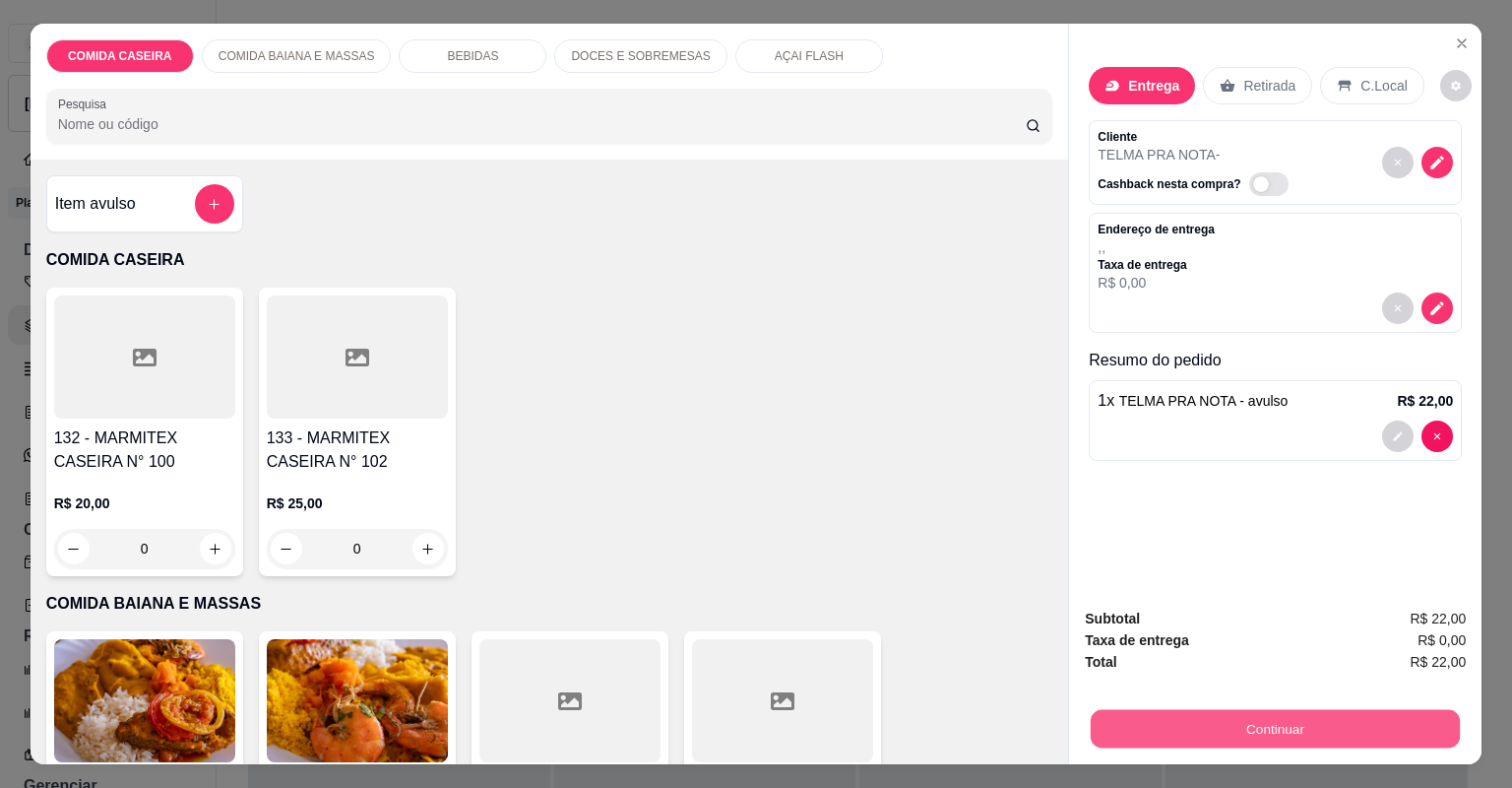 click on "Continuar" at bounding box center [1275, 729] 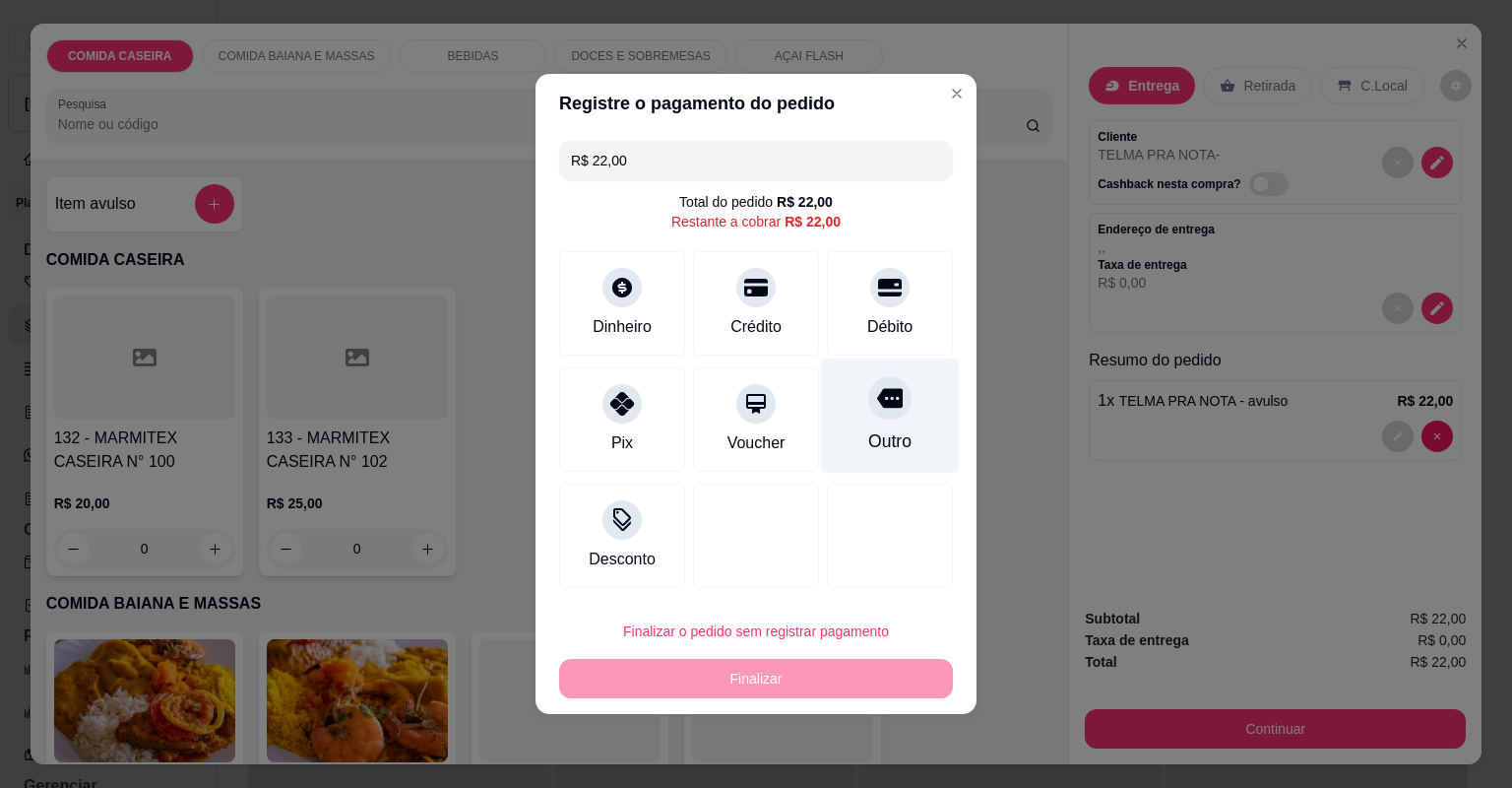 click 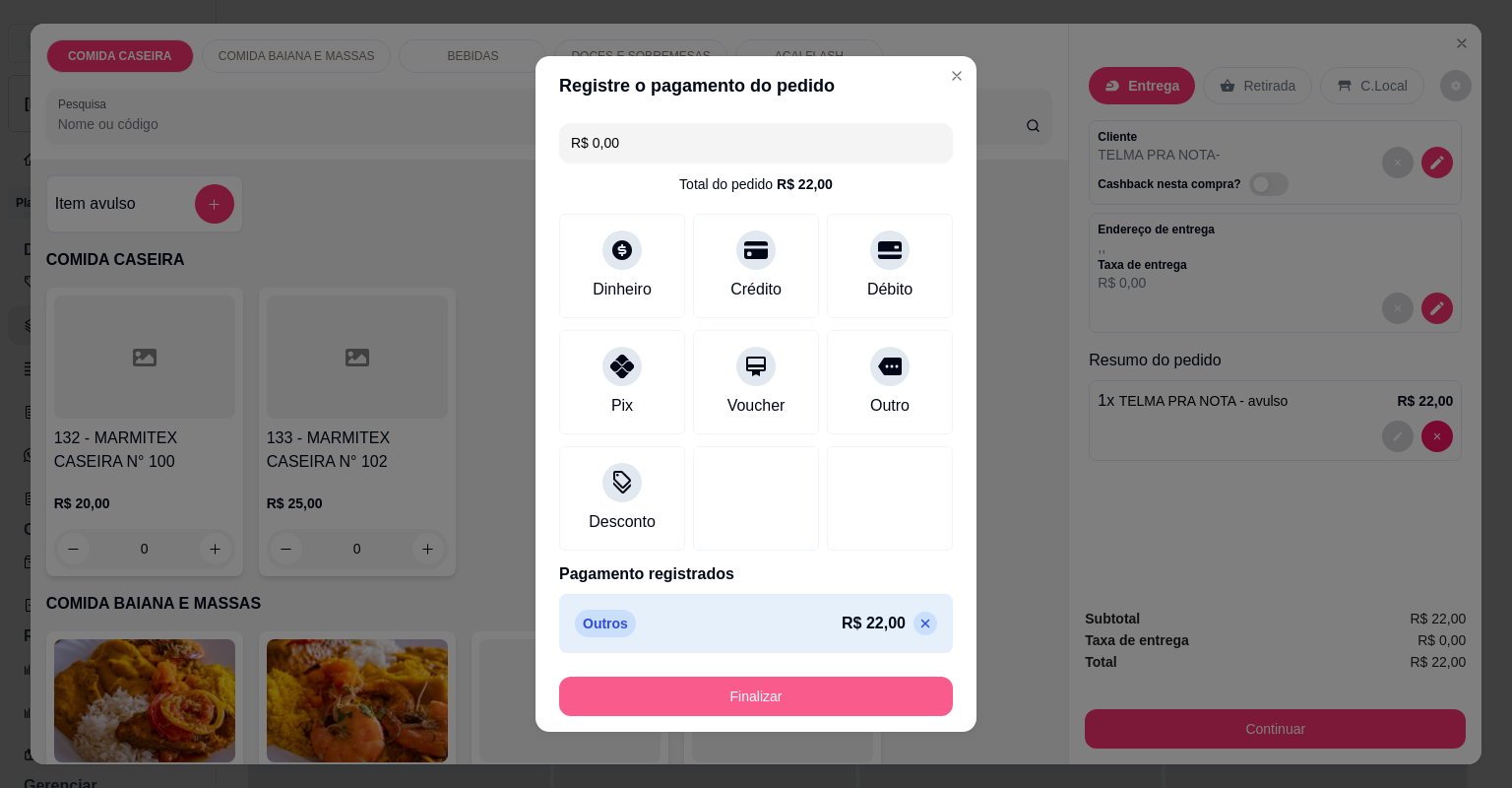 click on "Finalizar" at bounding box center (756, 696) 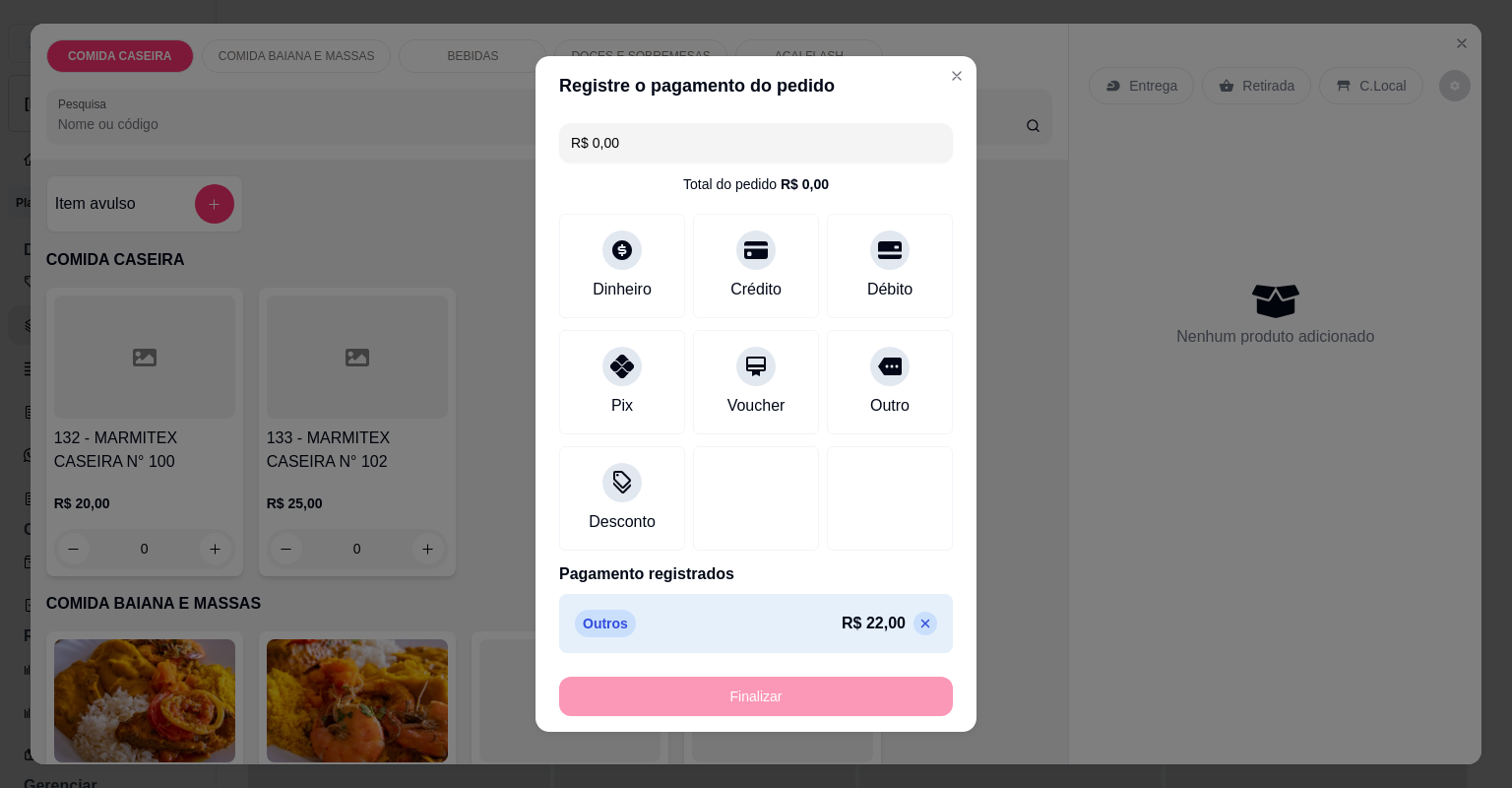 type on "-R$ 22,00" 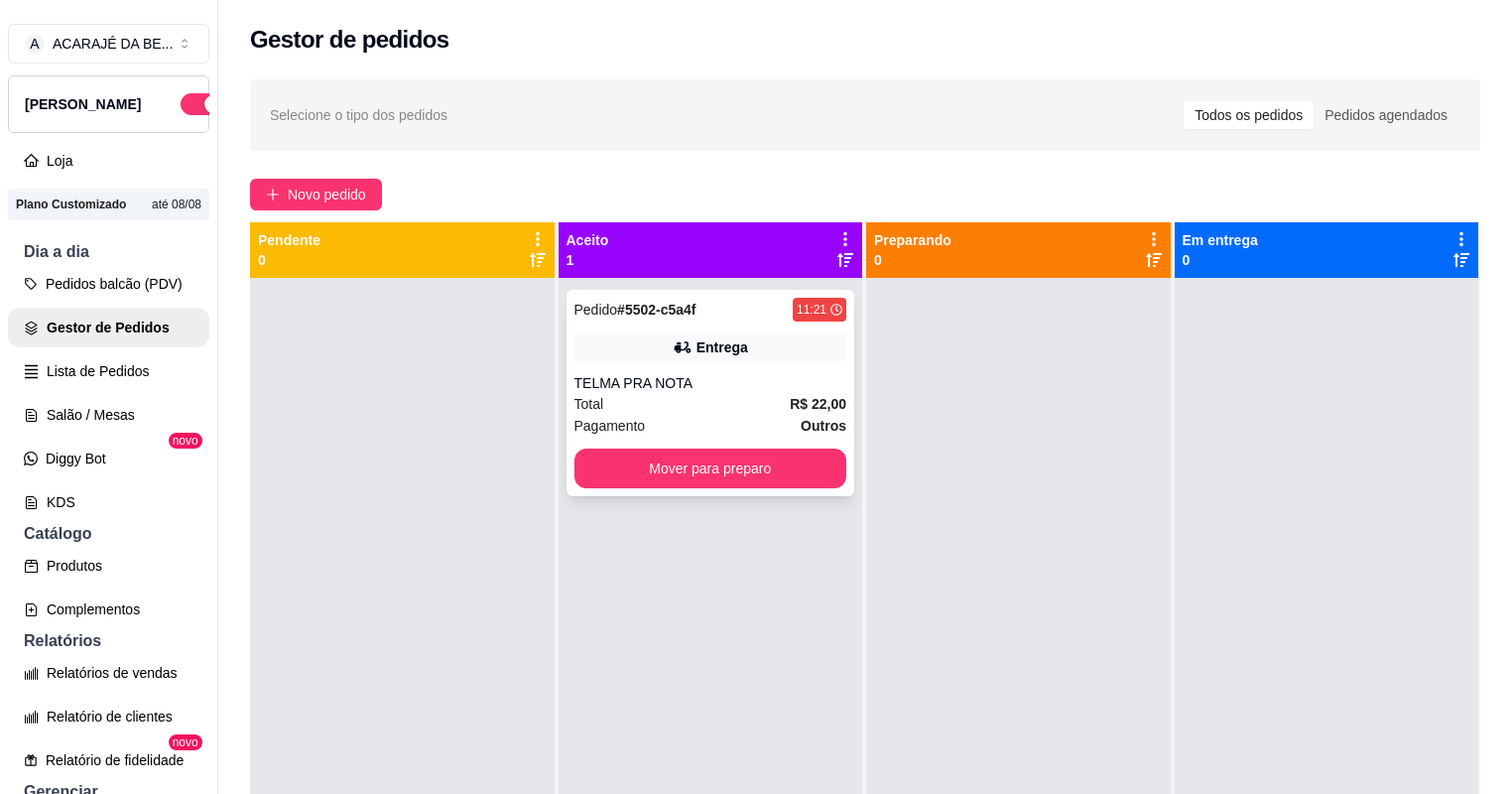 click on "TELMA PRA NOTA" at bounding box center [710, 383] 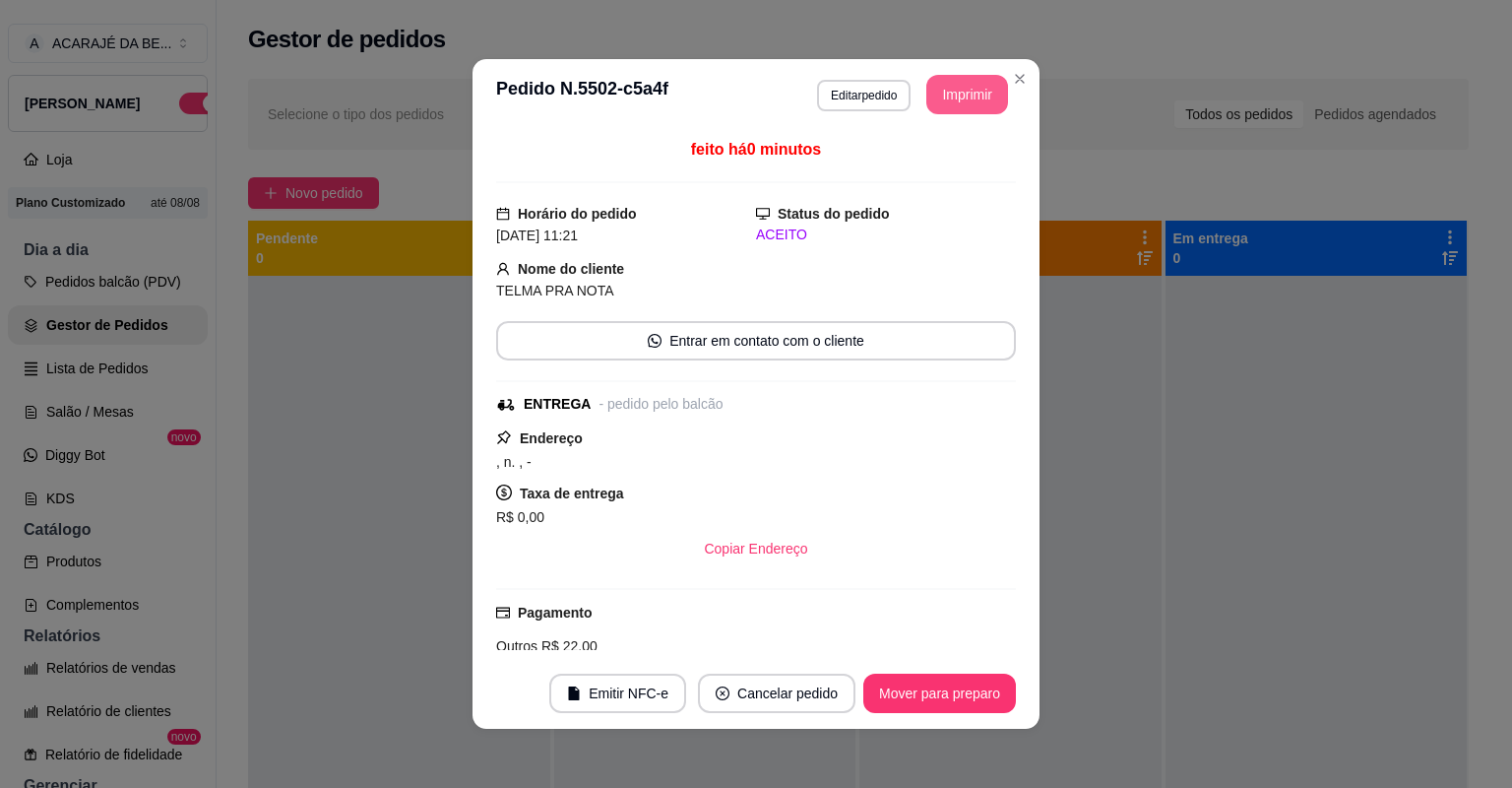 click on "Imprimir" at bounding box center [967, 95] 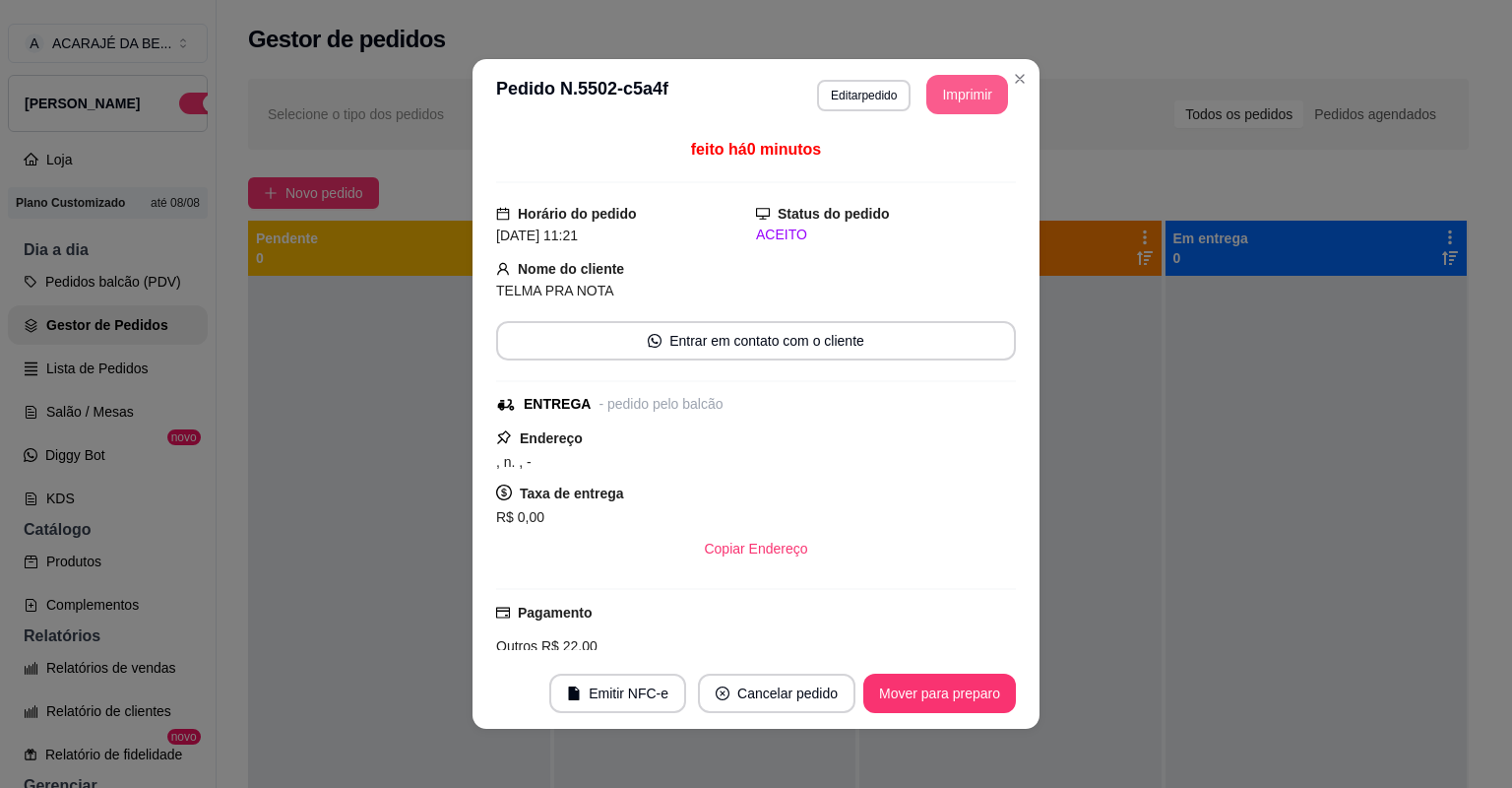scroll, scrollTop: 0, scrollLeft: 0, axis: both 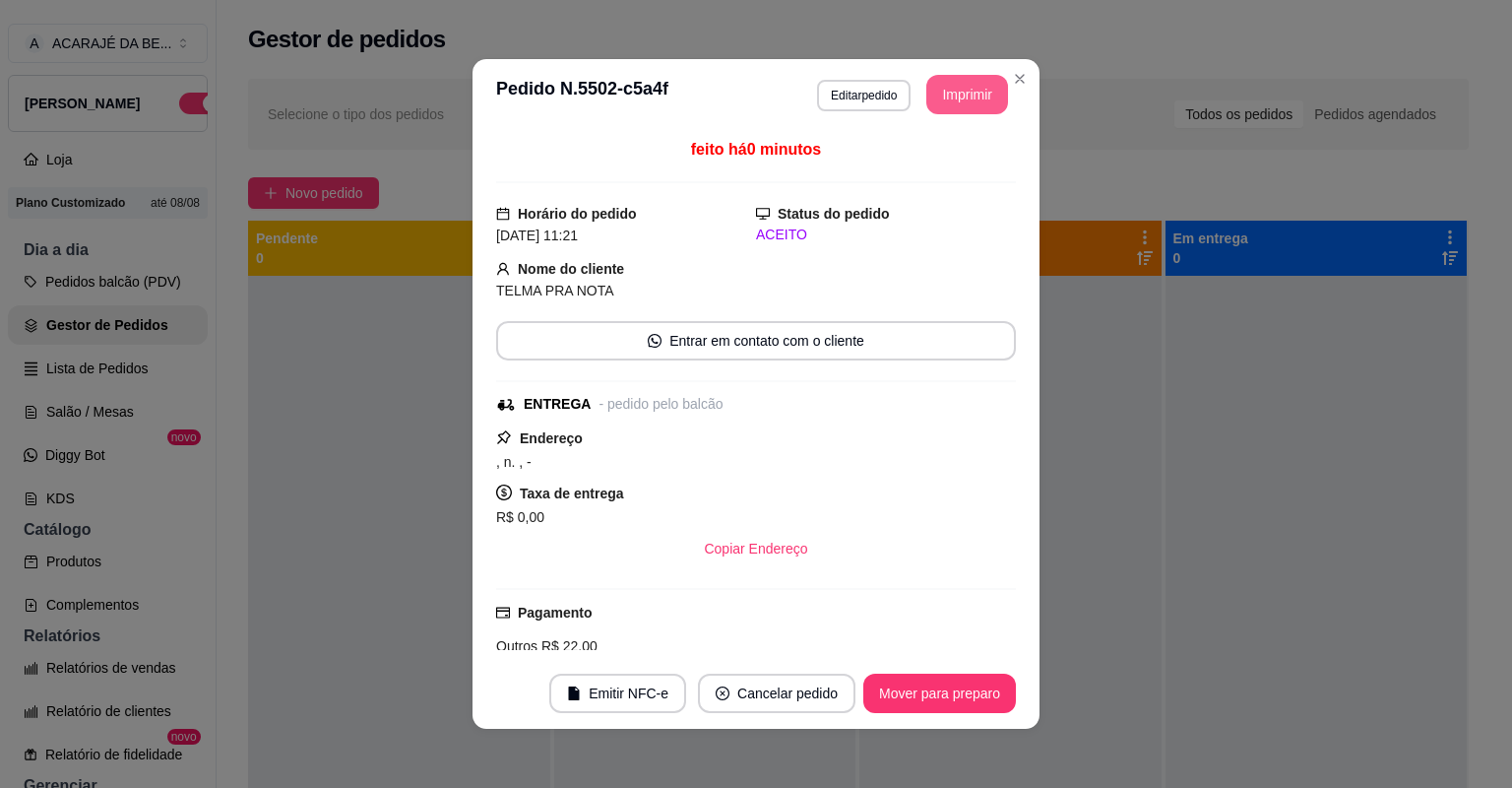 click on "Mover para preparo" at bounding box center [939, 693] 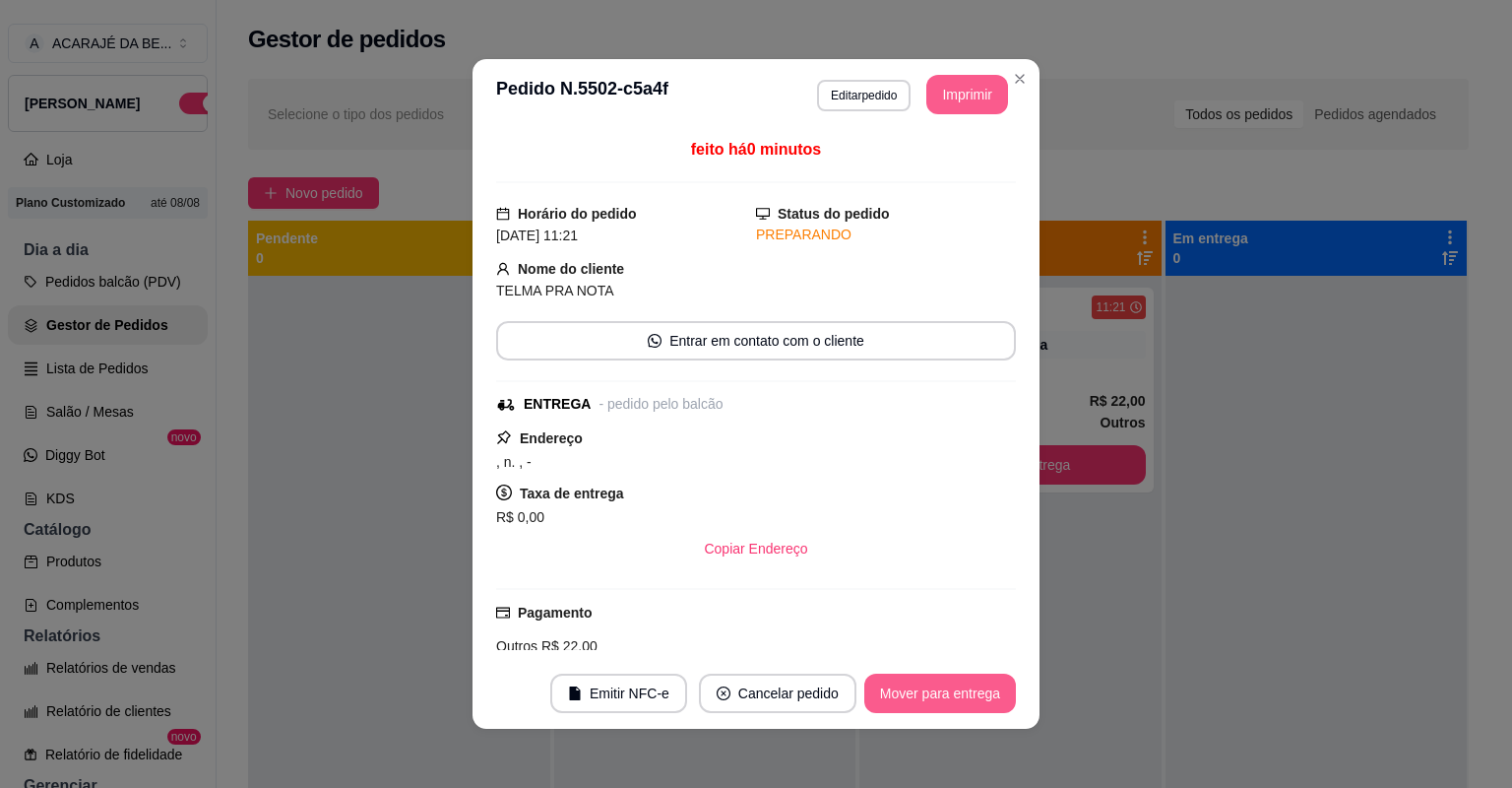 click on "Mover para entrega" at bounding box center (940, 693) 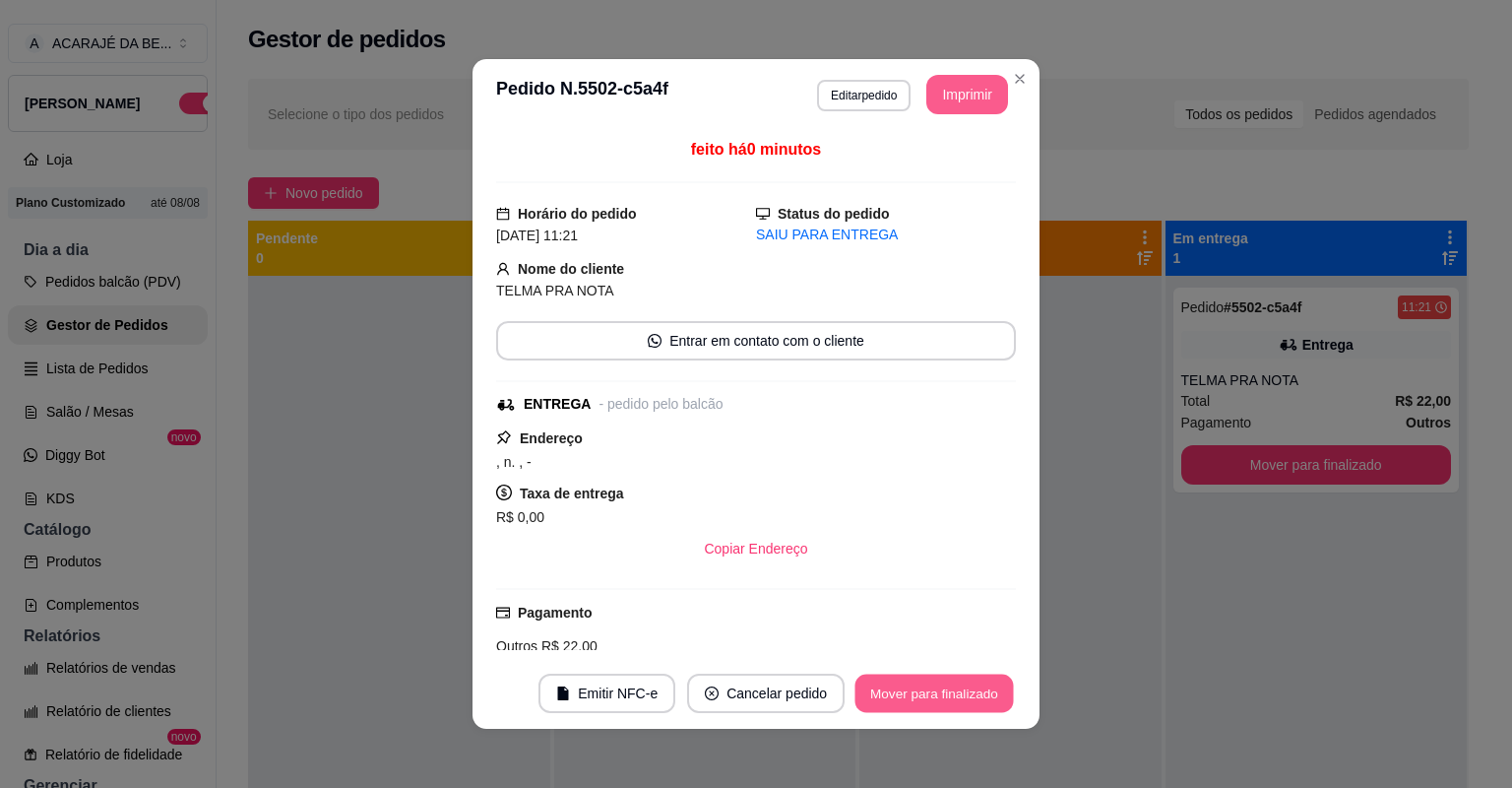 click on "Mover para finalizado" at bounding box center [934, 693] 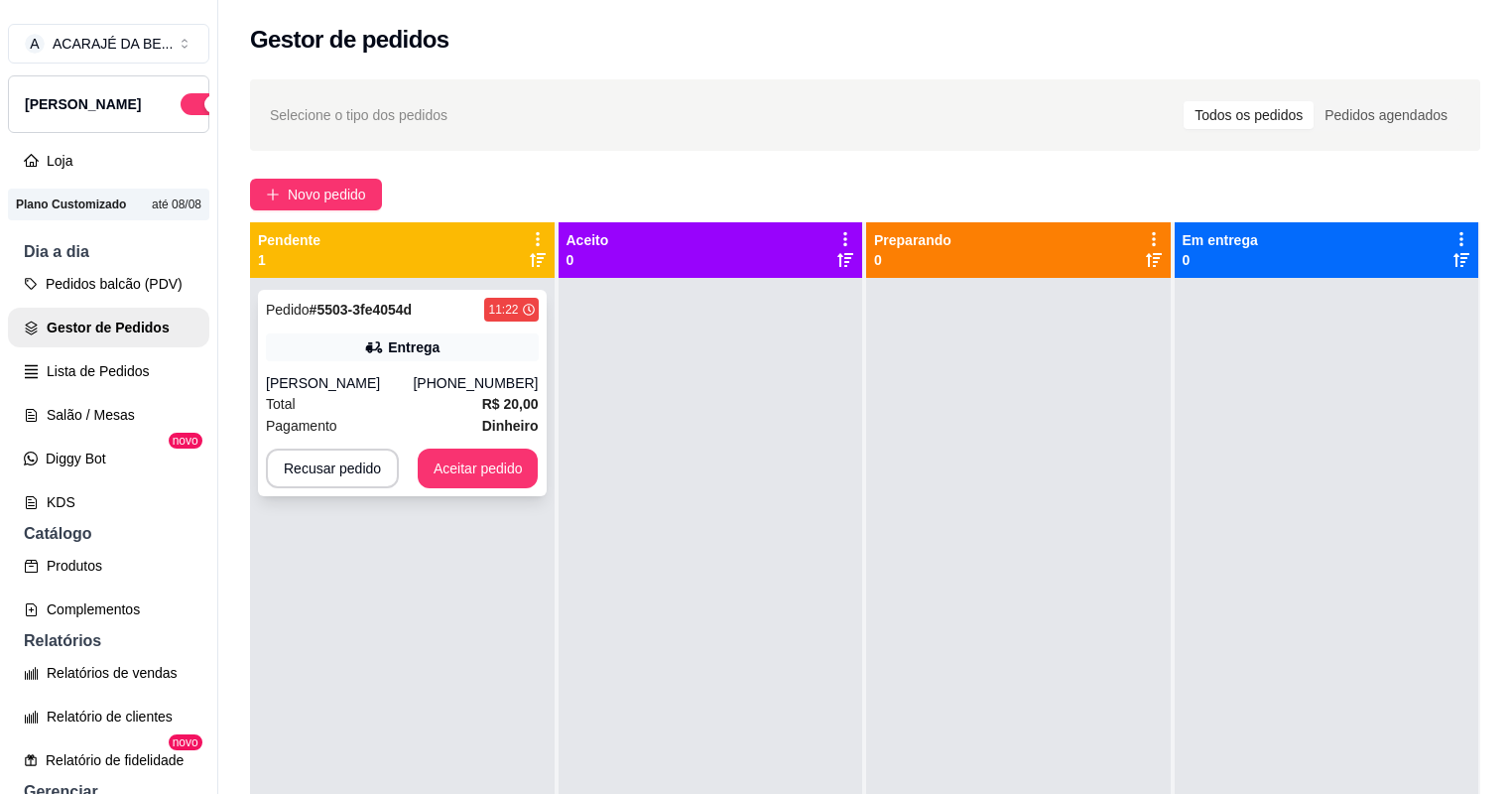 click on "[PERSON_NAME]" at bounding box center (339, 383) 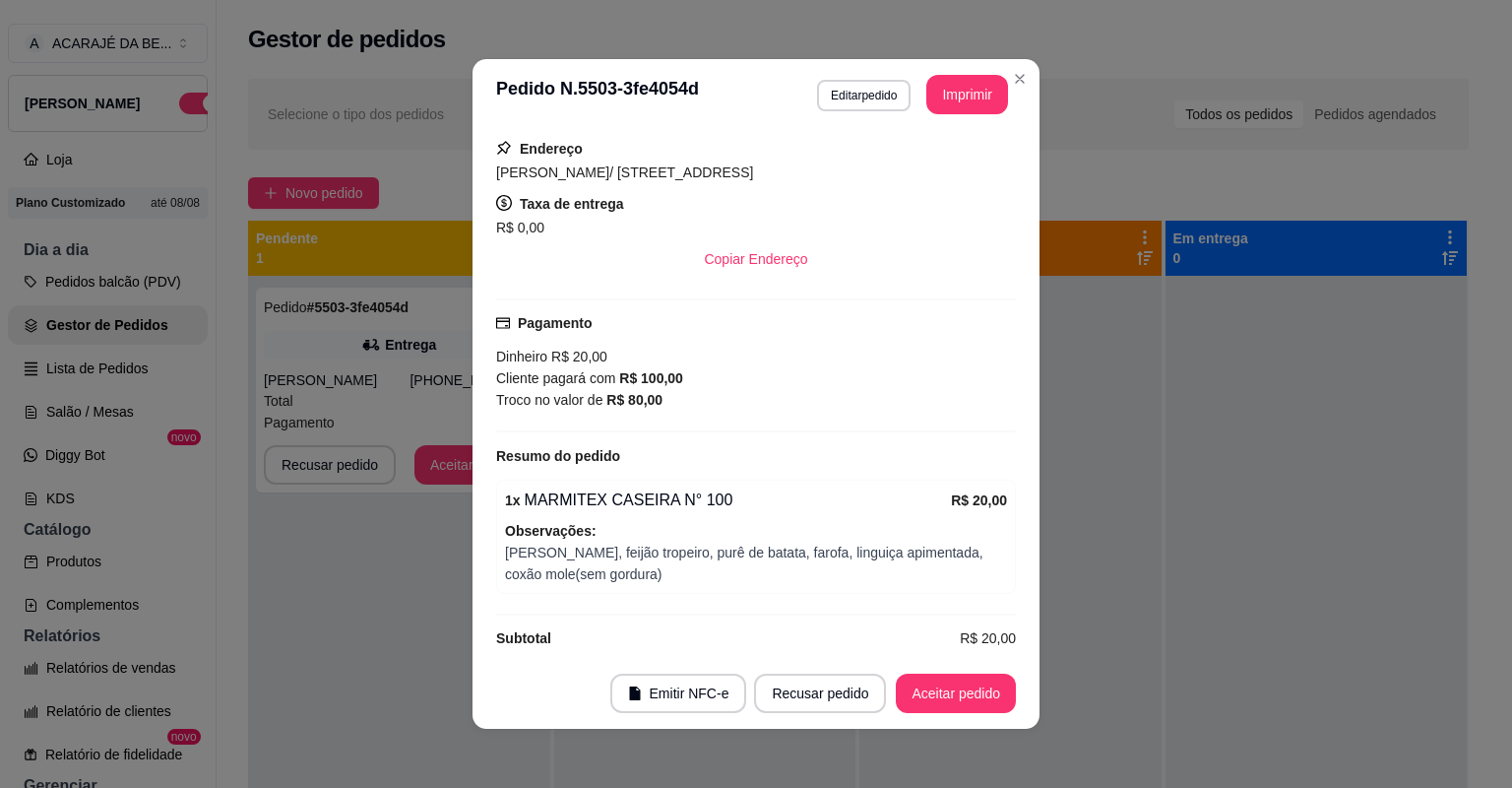 scroll, scrollTop: 366, scrollLeft: 0, axis: vertical 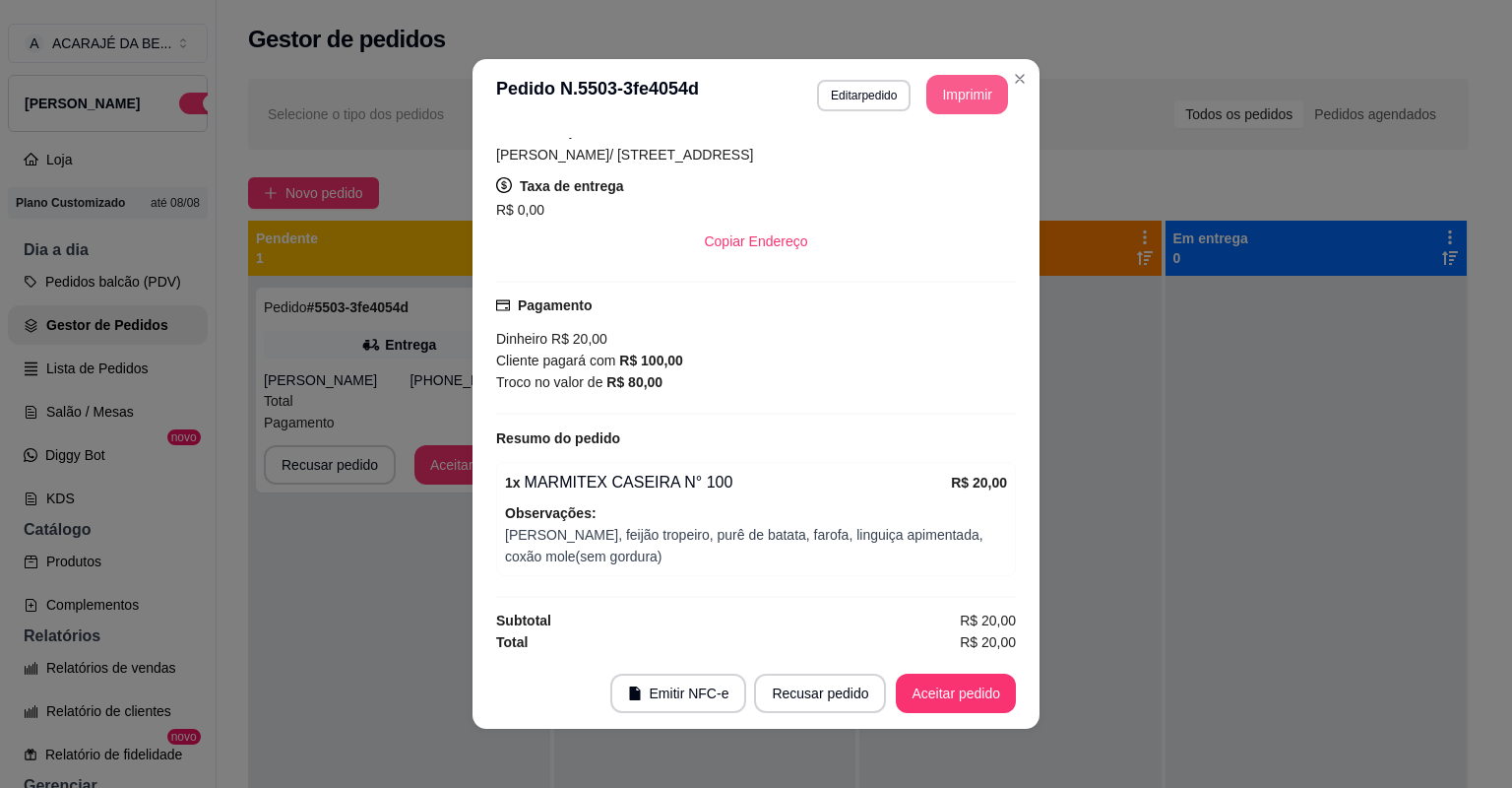 click on "Imprimir" at bounding box center [967, 95] 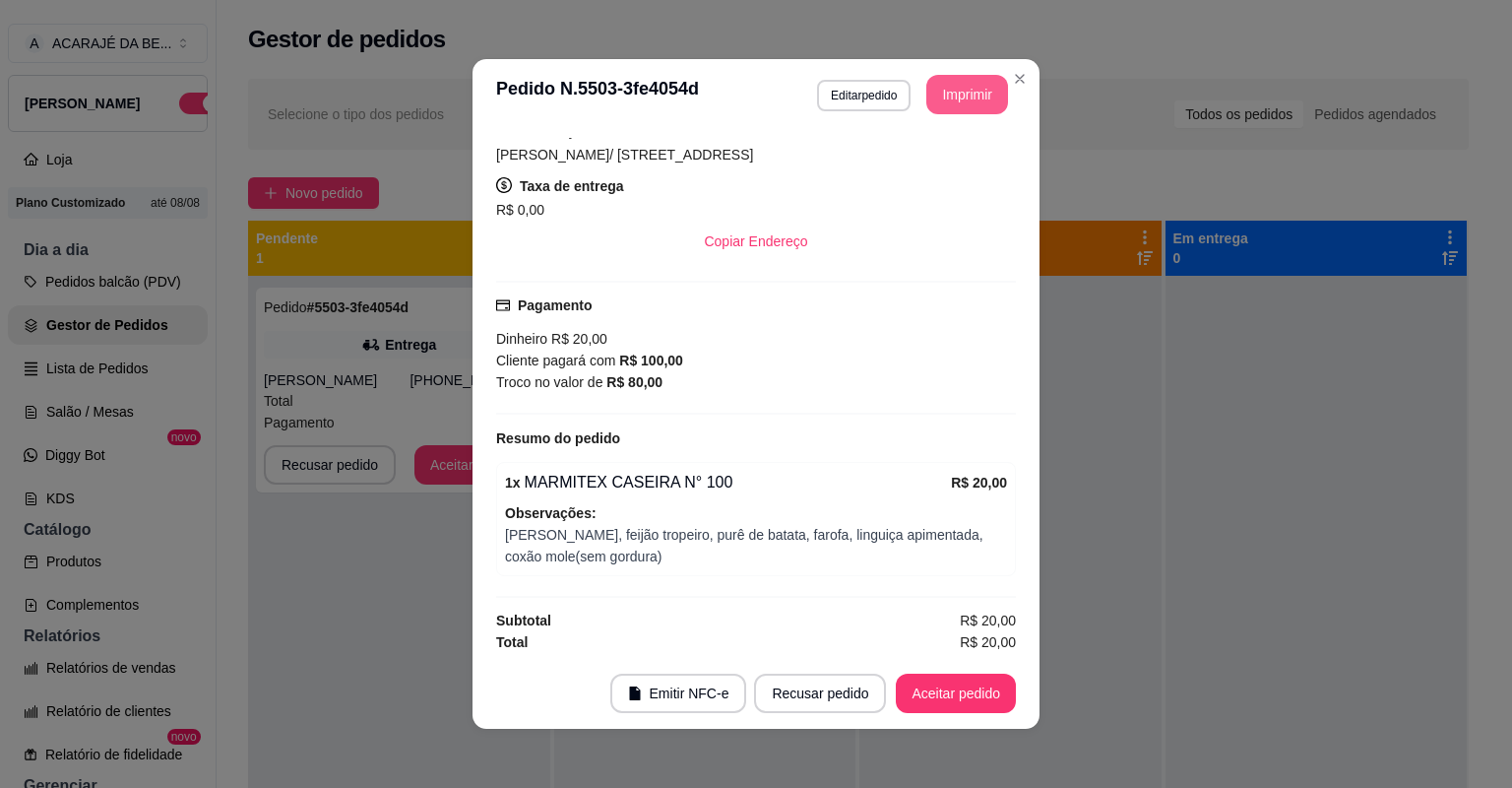 scroll, scrollTop: 0, scrollLeft: 0, axis: both 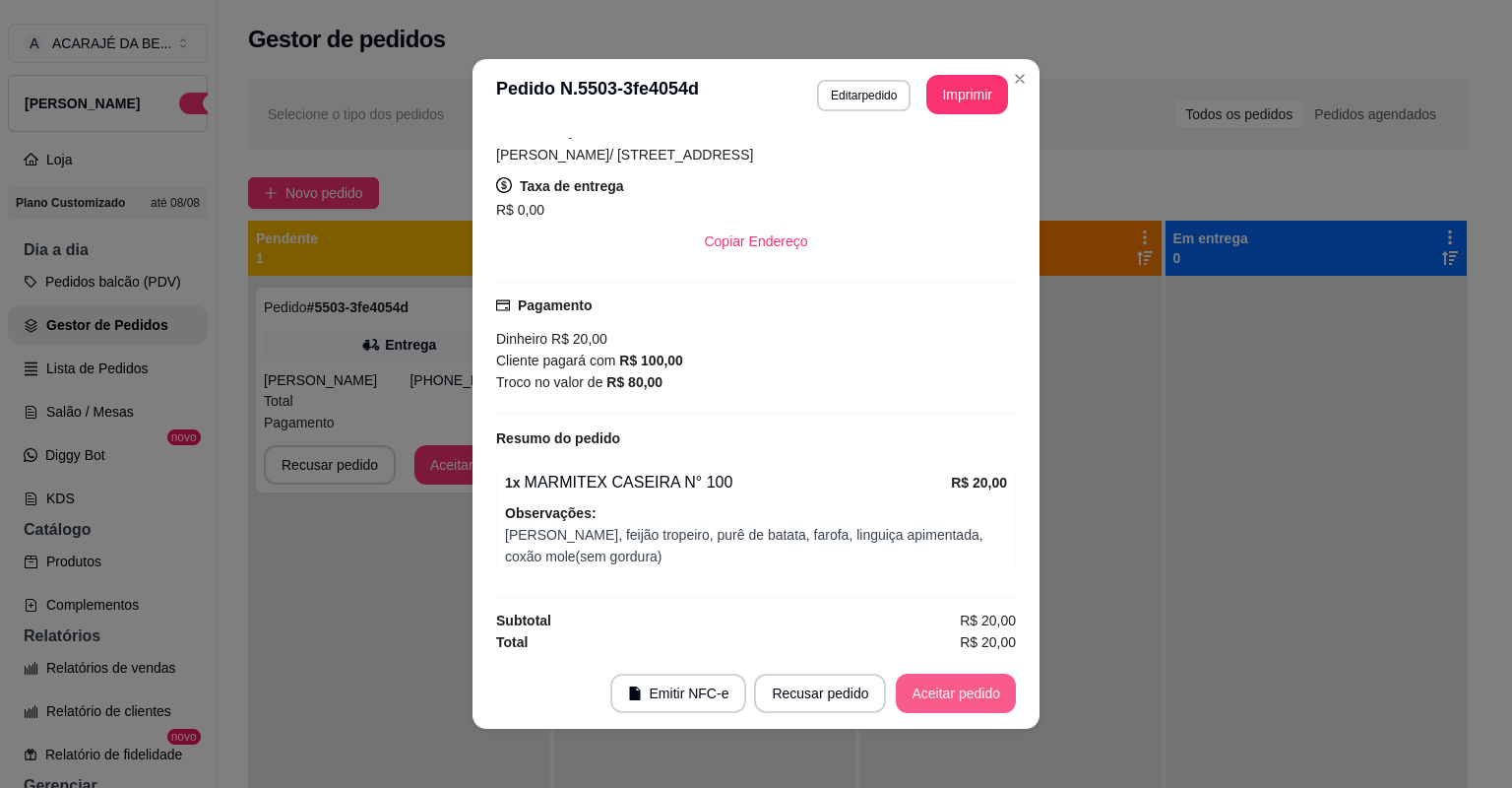 click on "Aceitar pedido" at bounding box center (956, 693) 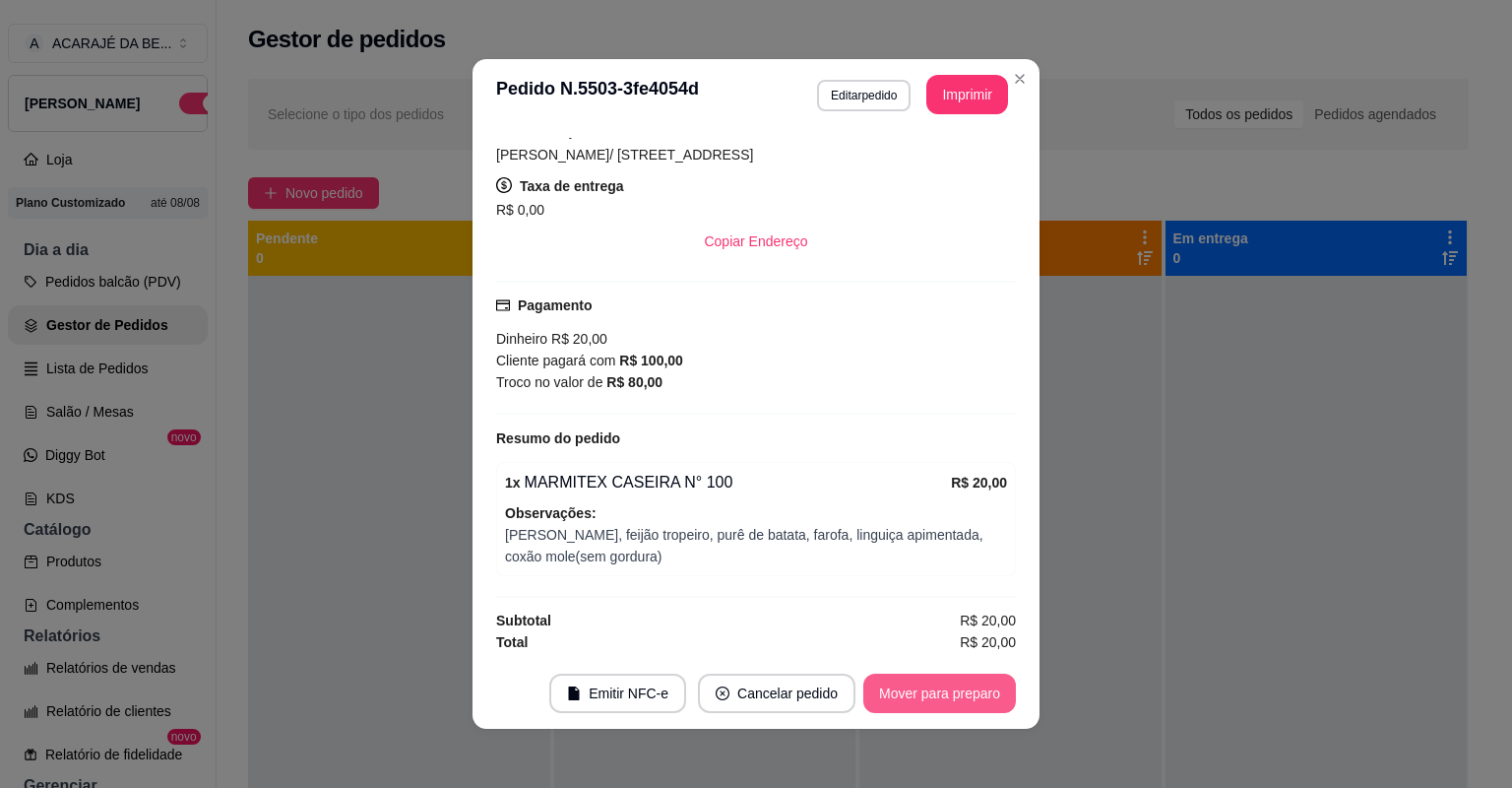 click on "Mover para preparo" at bounding box center [939, 693] 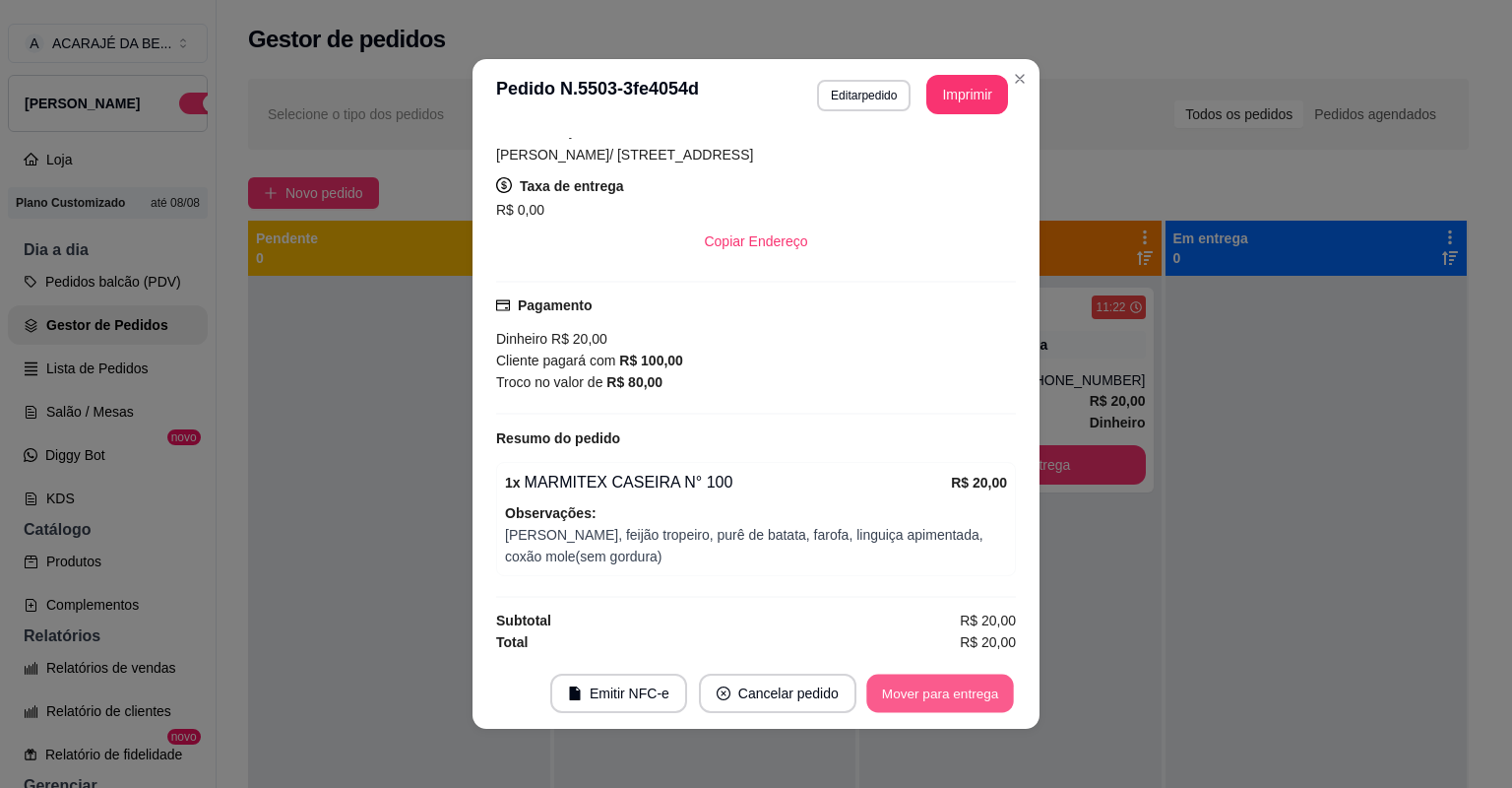 click on "Mover para entrega" at bounding box center [940, 693] 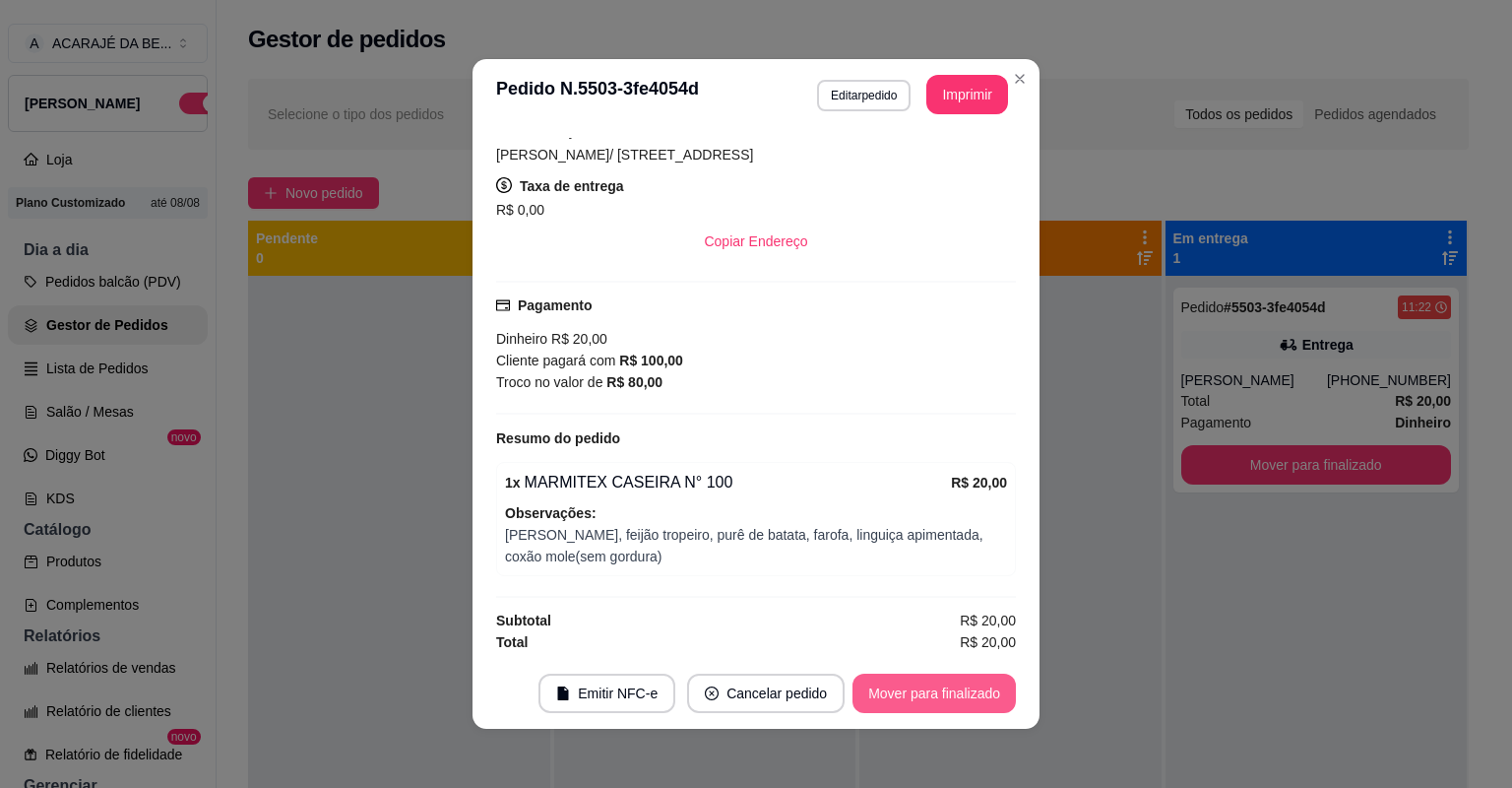 click on "Mover para finalizado" at bounding box center (934, 693) 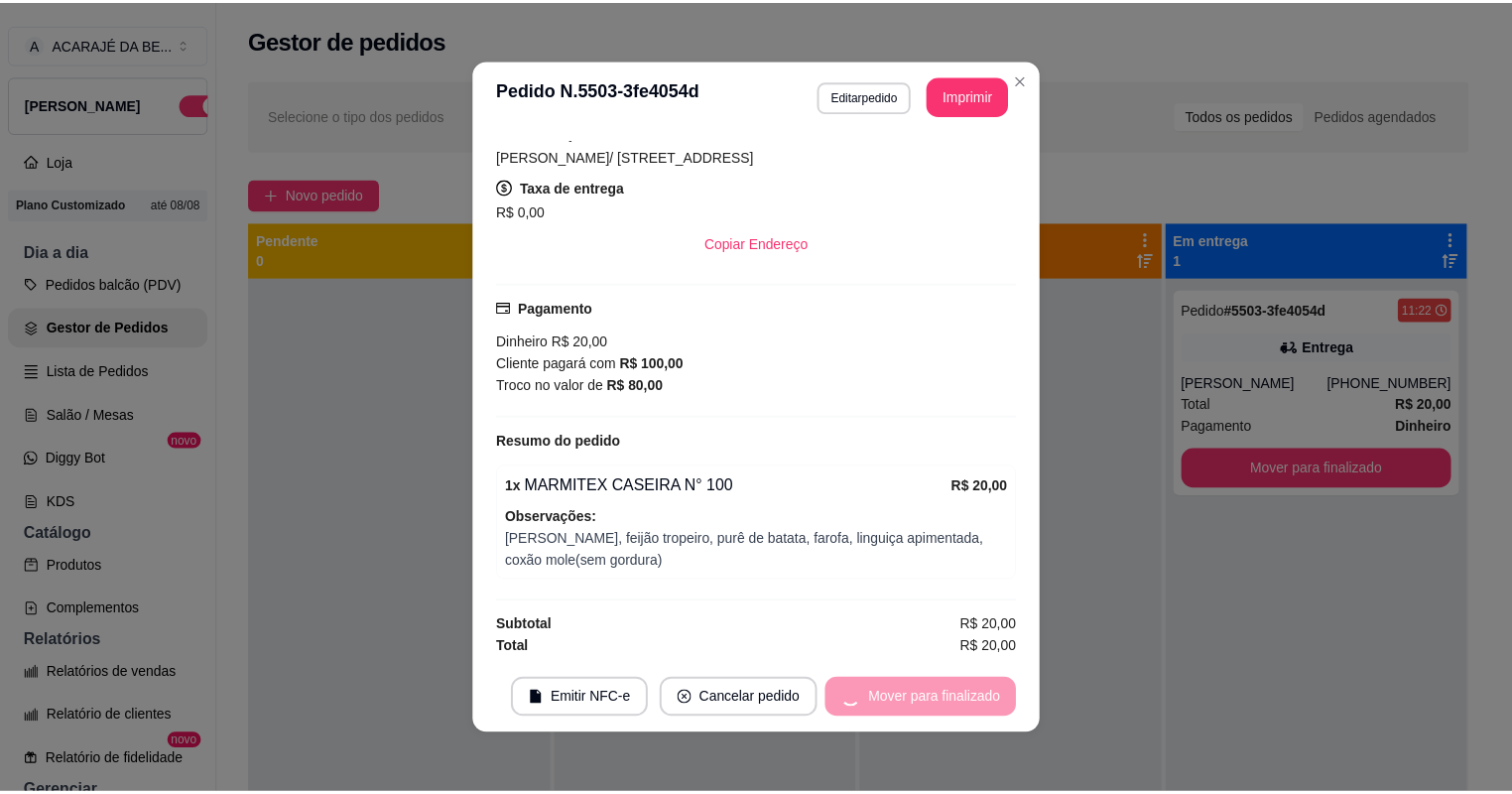 scroll, scrollTop: 325, scrollLeft: 0, axis: vertical 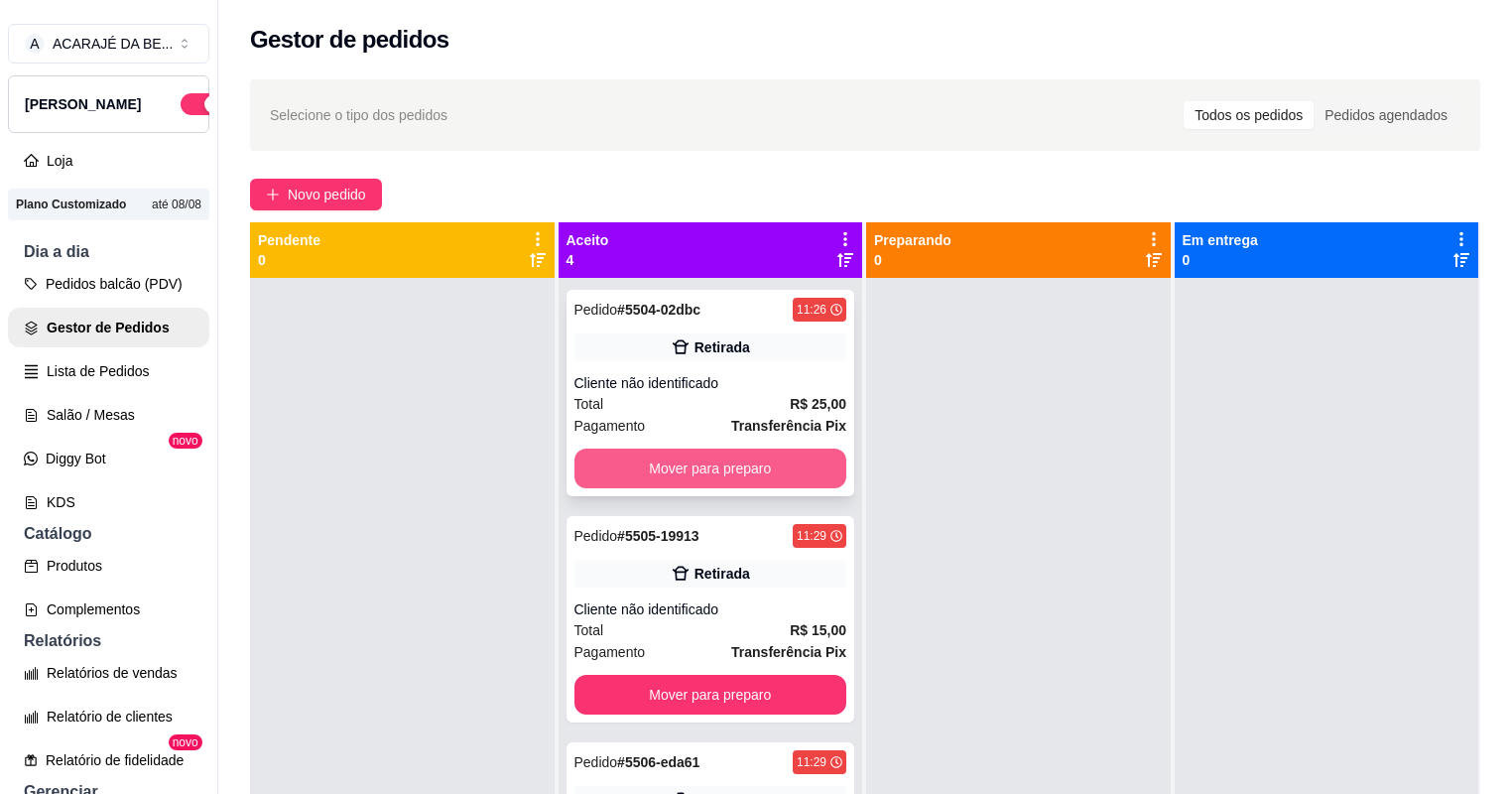 click on "Mover para preparo" at bounding box center (710, 468) 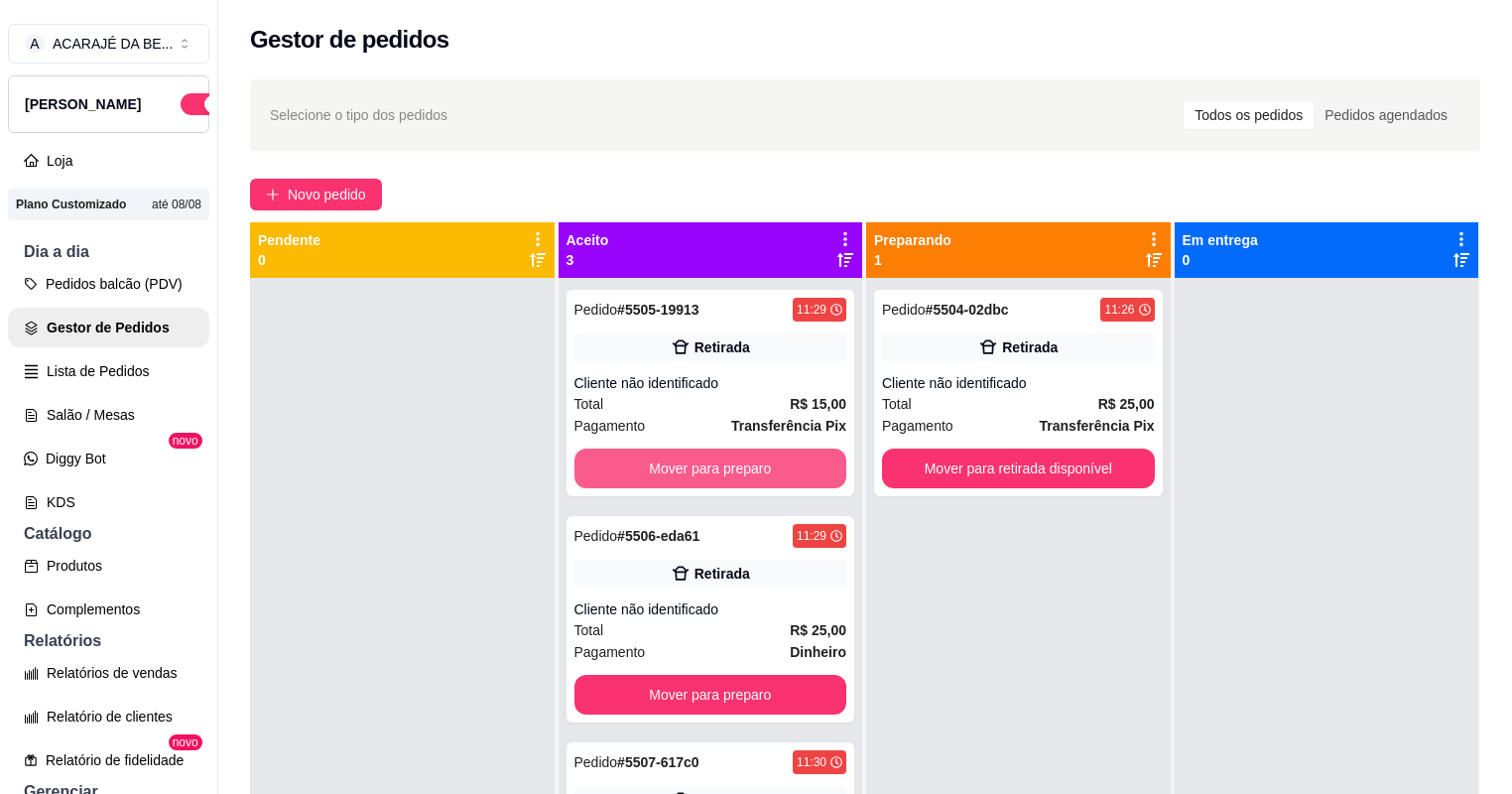 click on "Mover para preparo" at bounding box center [710, 468] 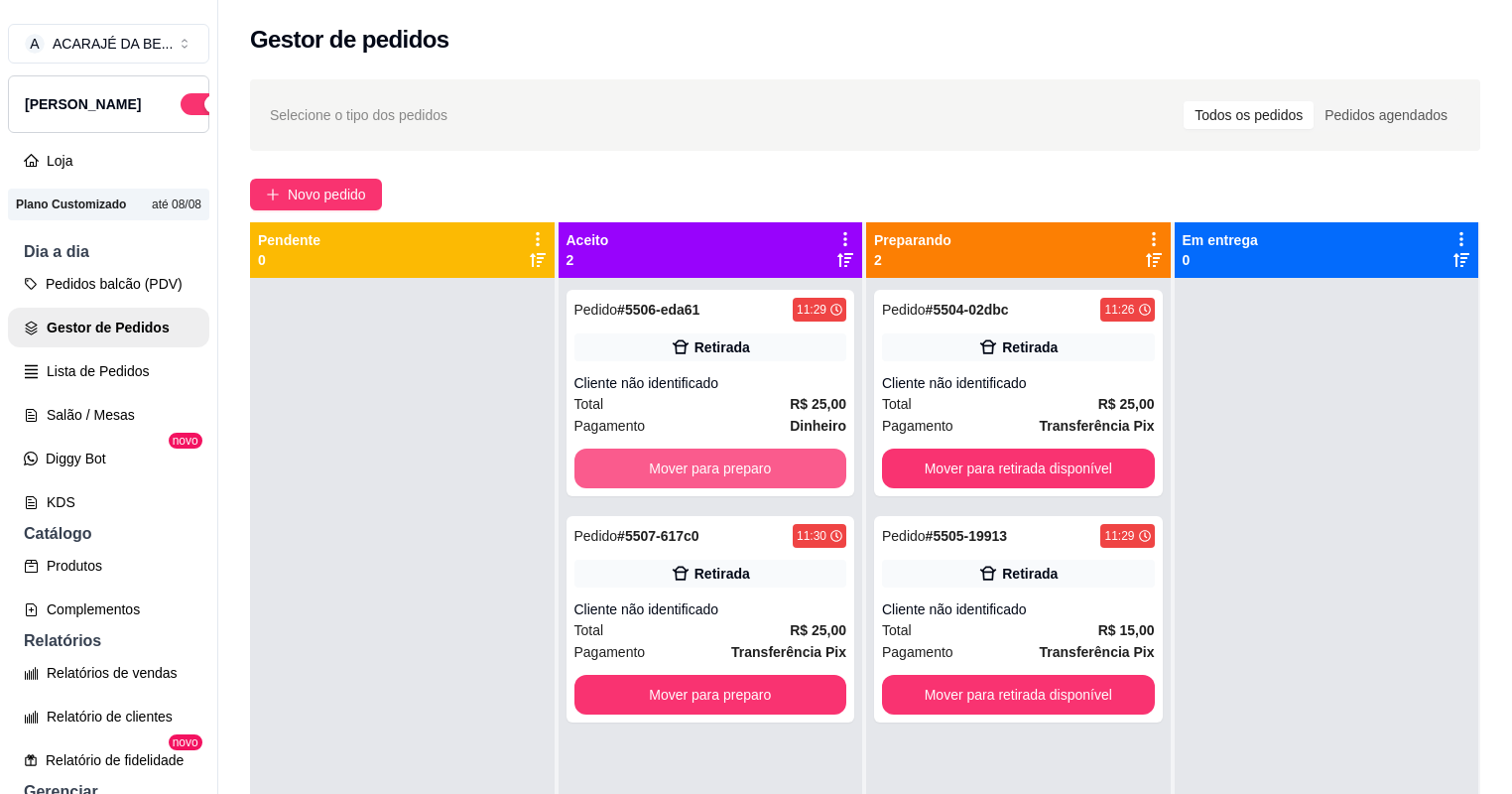 click on "Mover para preparo" at bounding box center (710, 468) 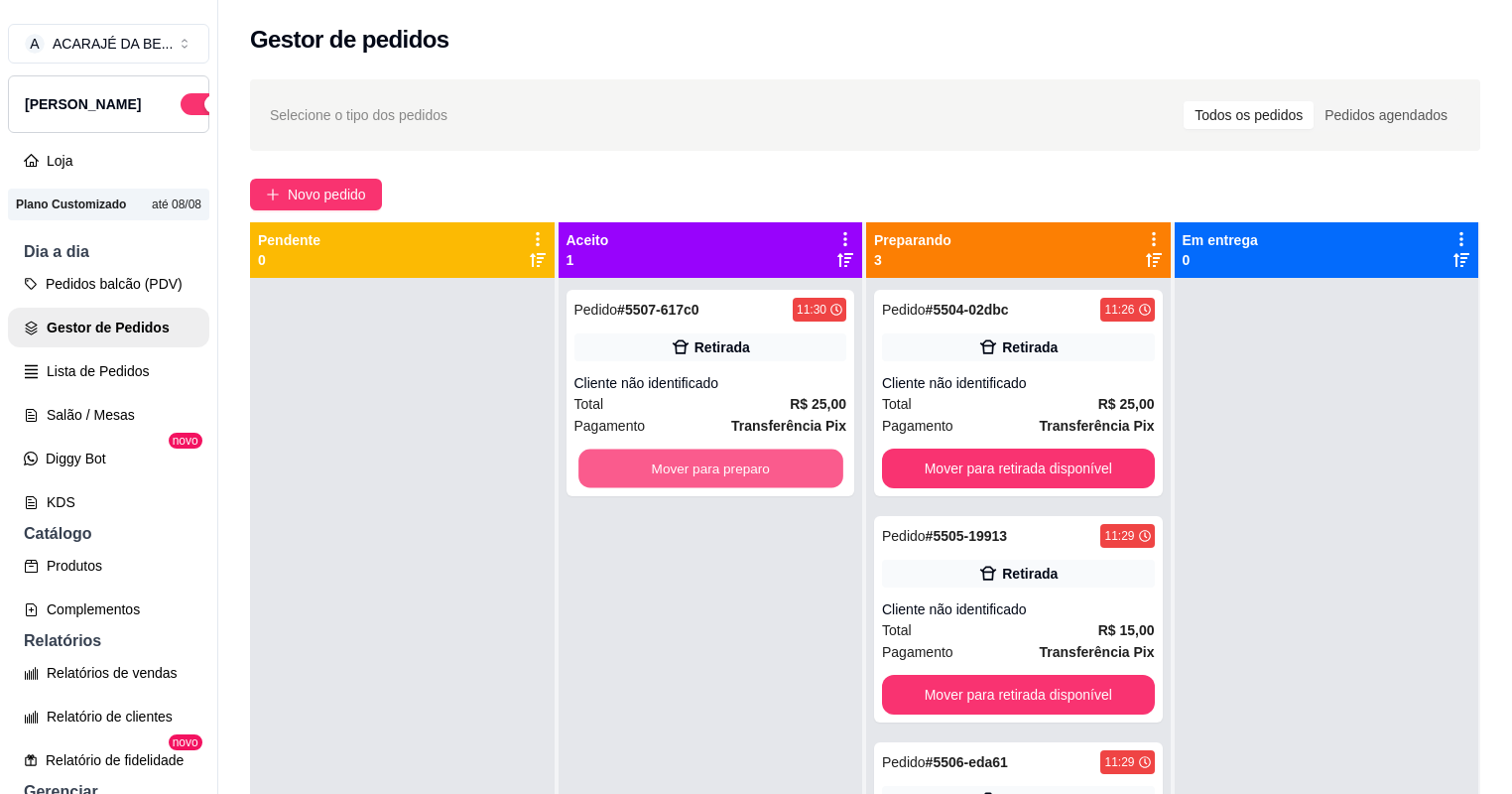 click on "Mover para preparo" at bounding box center [710, 468] 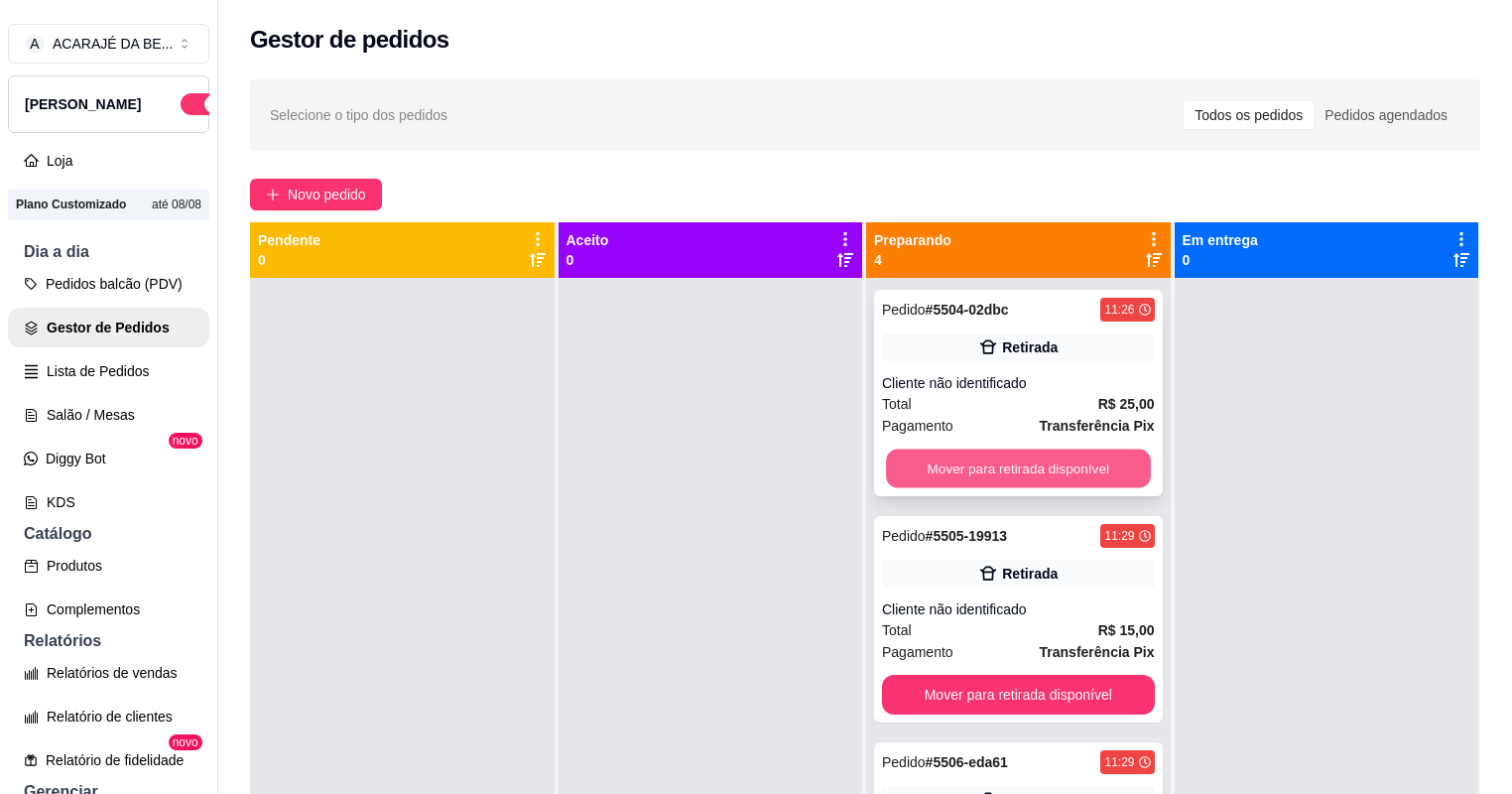 click on "Mover para retirada disponível" at bounding box center (1018, 468) 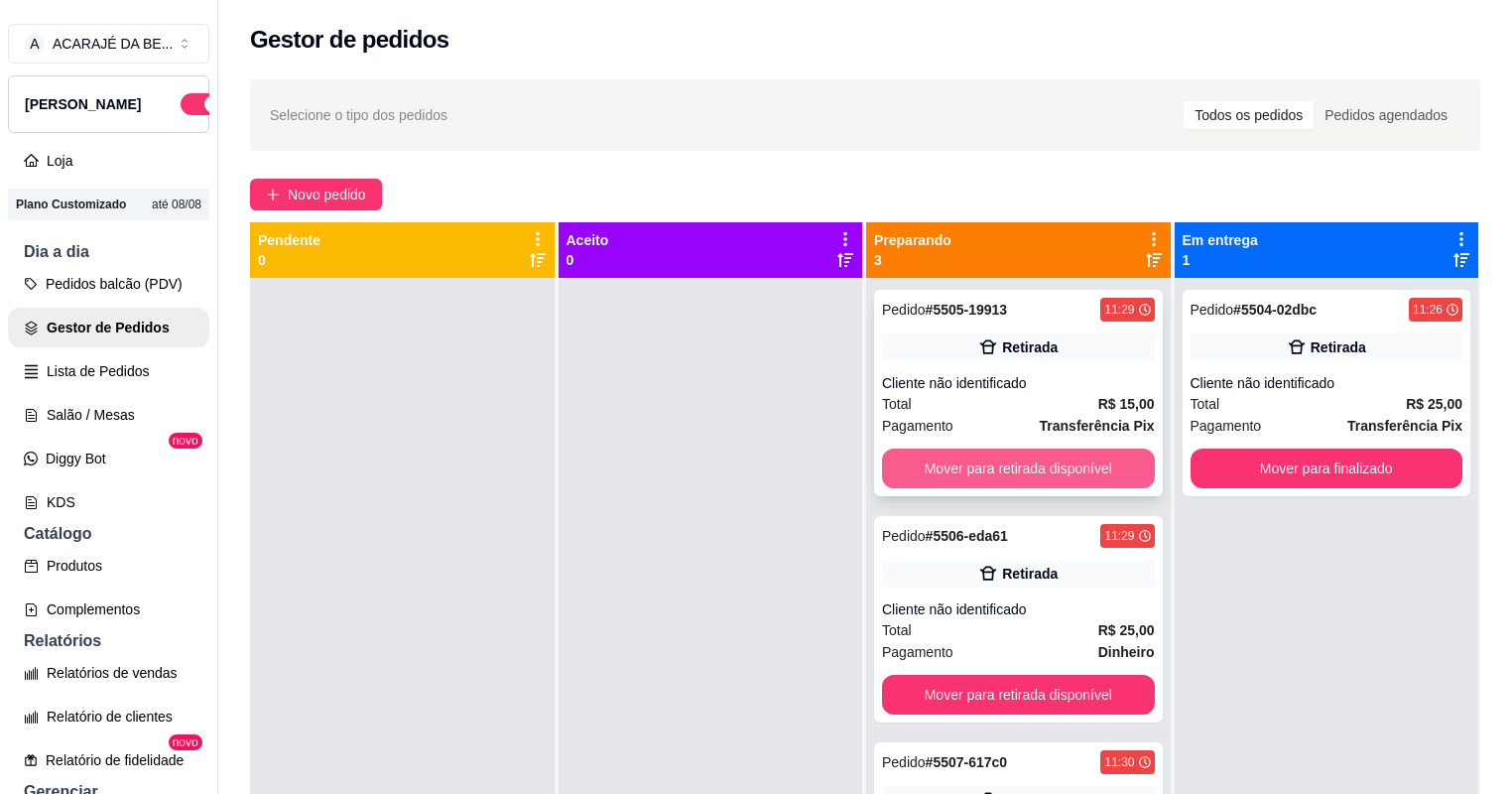 click on "Mover para retirada disponível" at bounding box center (1018, 468) 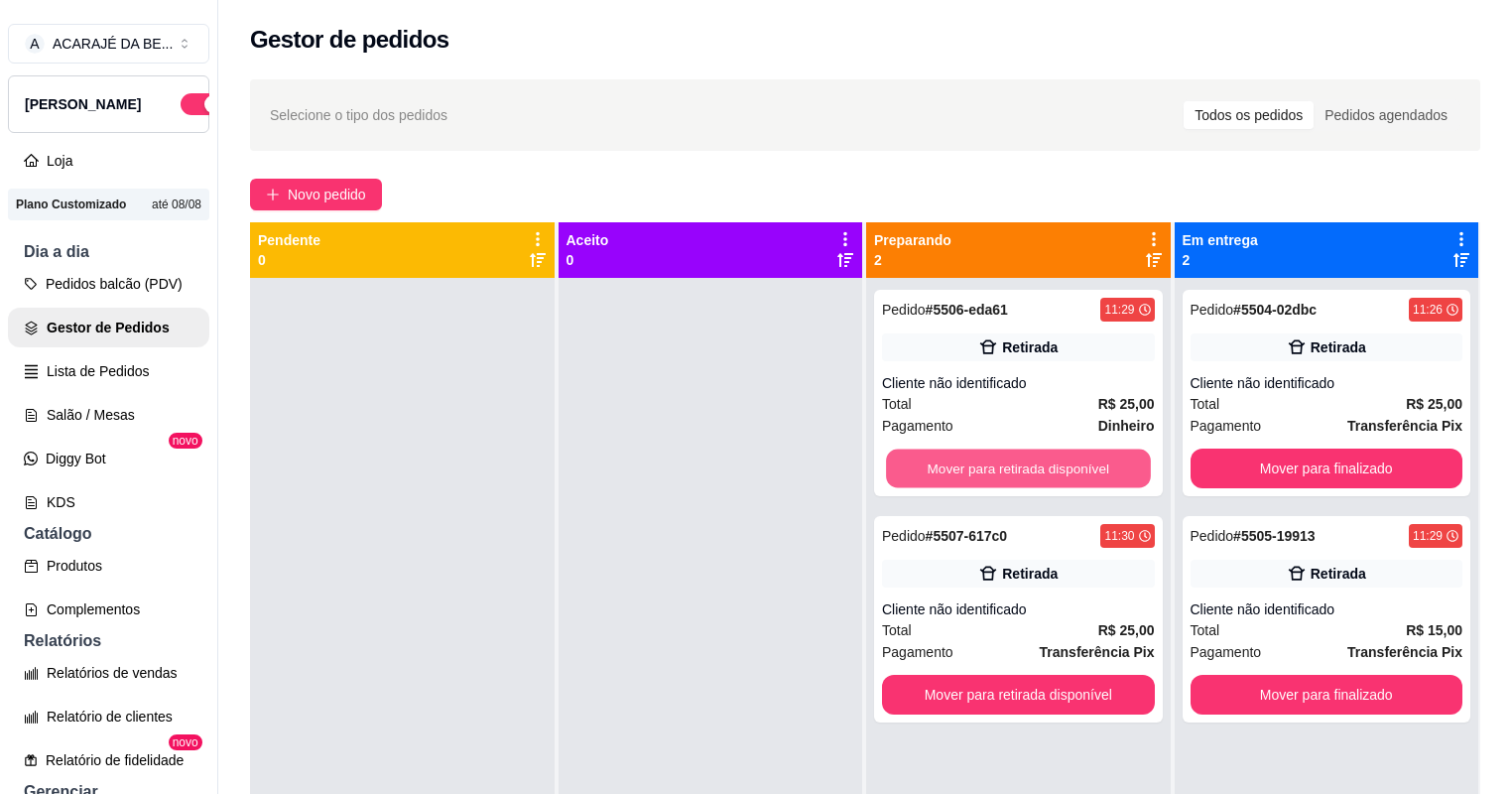 click on "Mover para retirada disponível" at bounding box center (1018, 468) 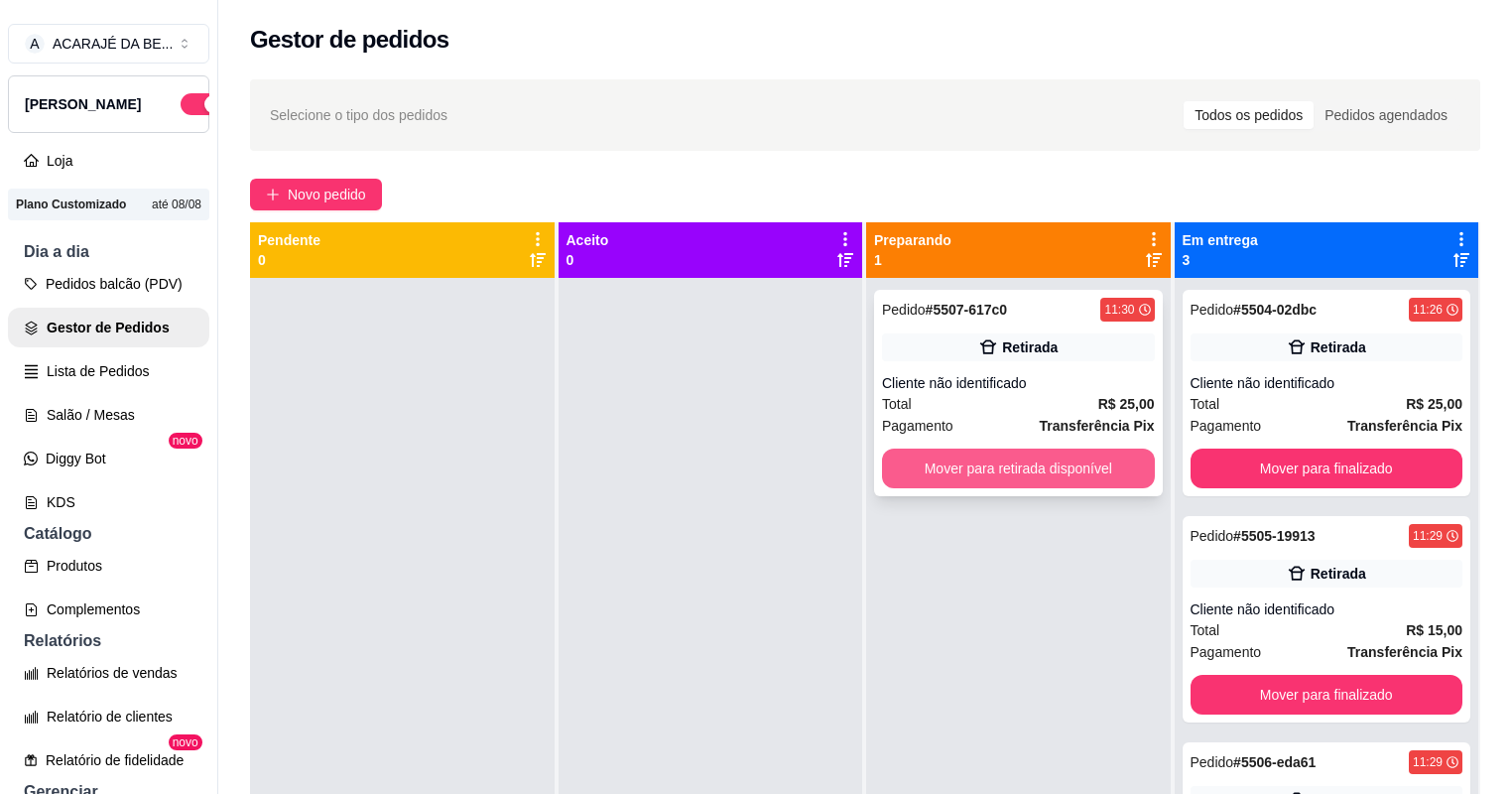 click on "Mover para retirada disponível" at bounding box center [1018, 468] 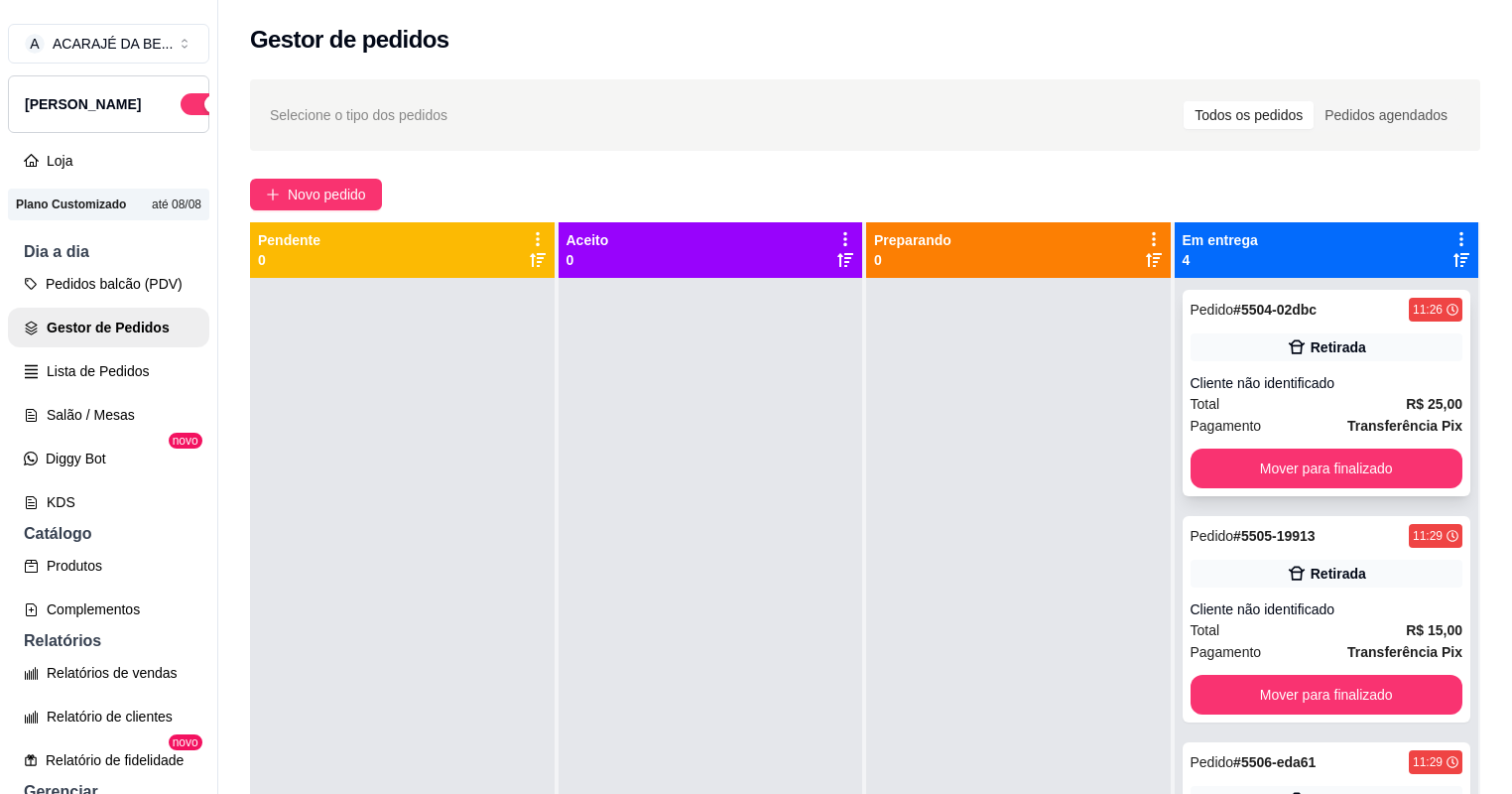 click on "Pedido  # 5504-02dbc 11:26 Retirada Cliente não identificado Total R$ 25,00 Pagamento Transferência Pix Mover para finalizado" at bounding box center [1326, 393] 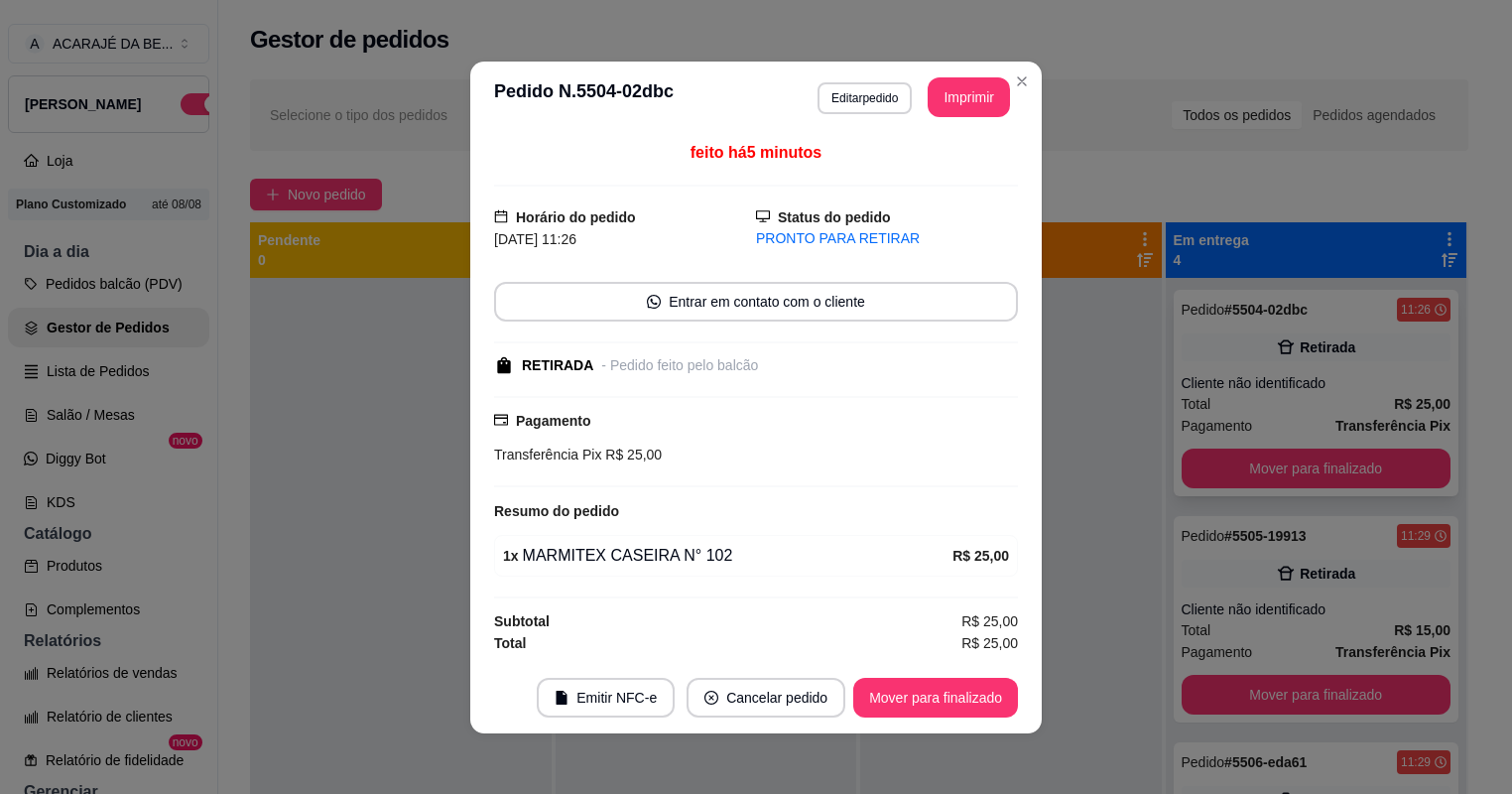 click on "Mover para finalizado" at bounding box center [1317, 468] 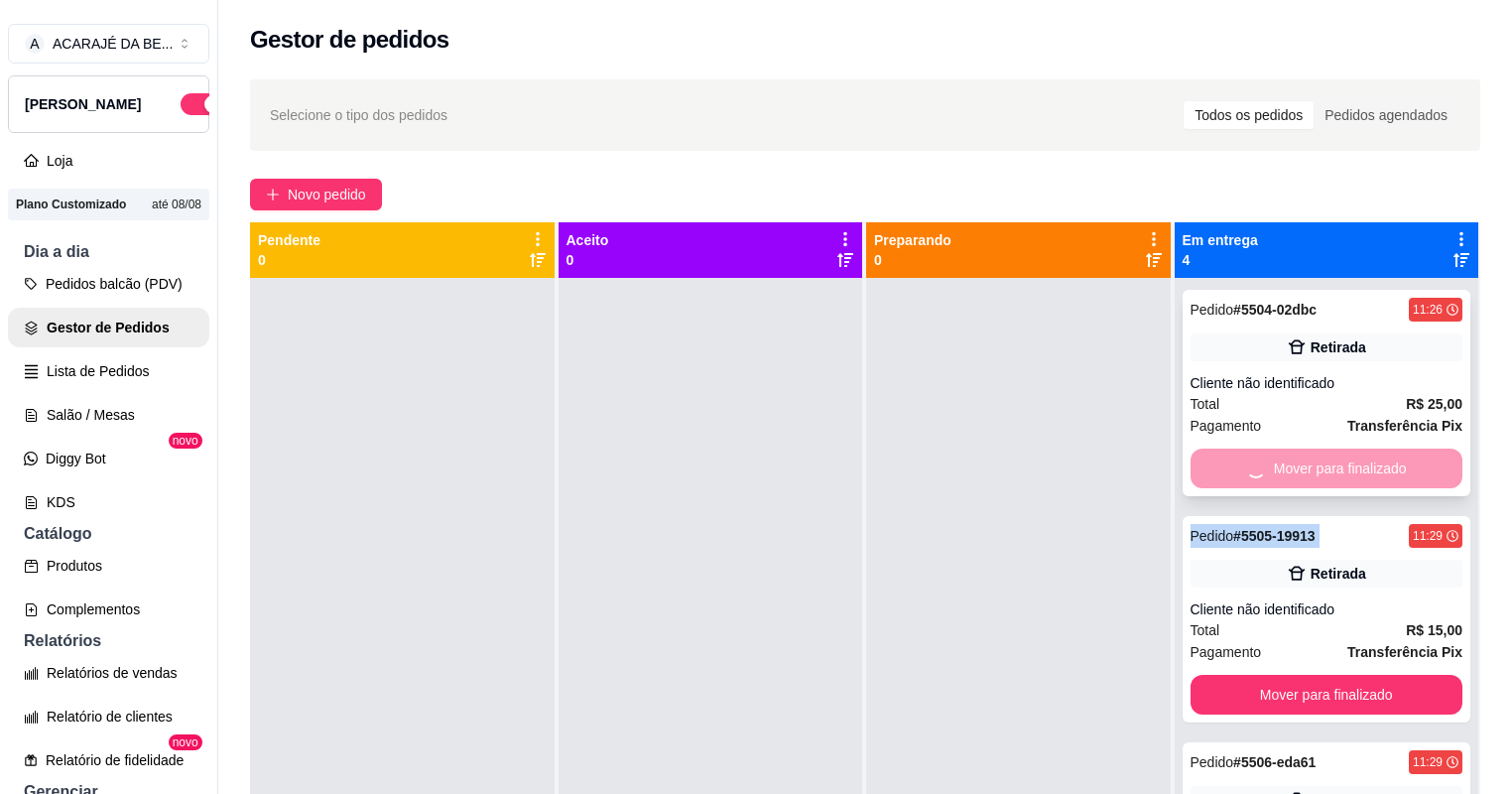 click on "Mover para finalizado" at bounding box center [1326, 468] 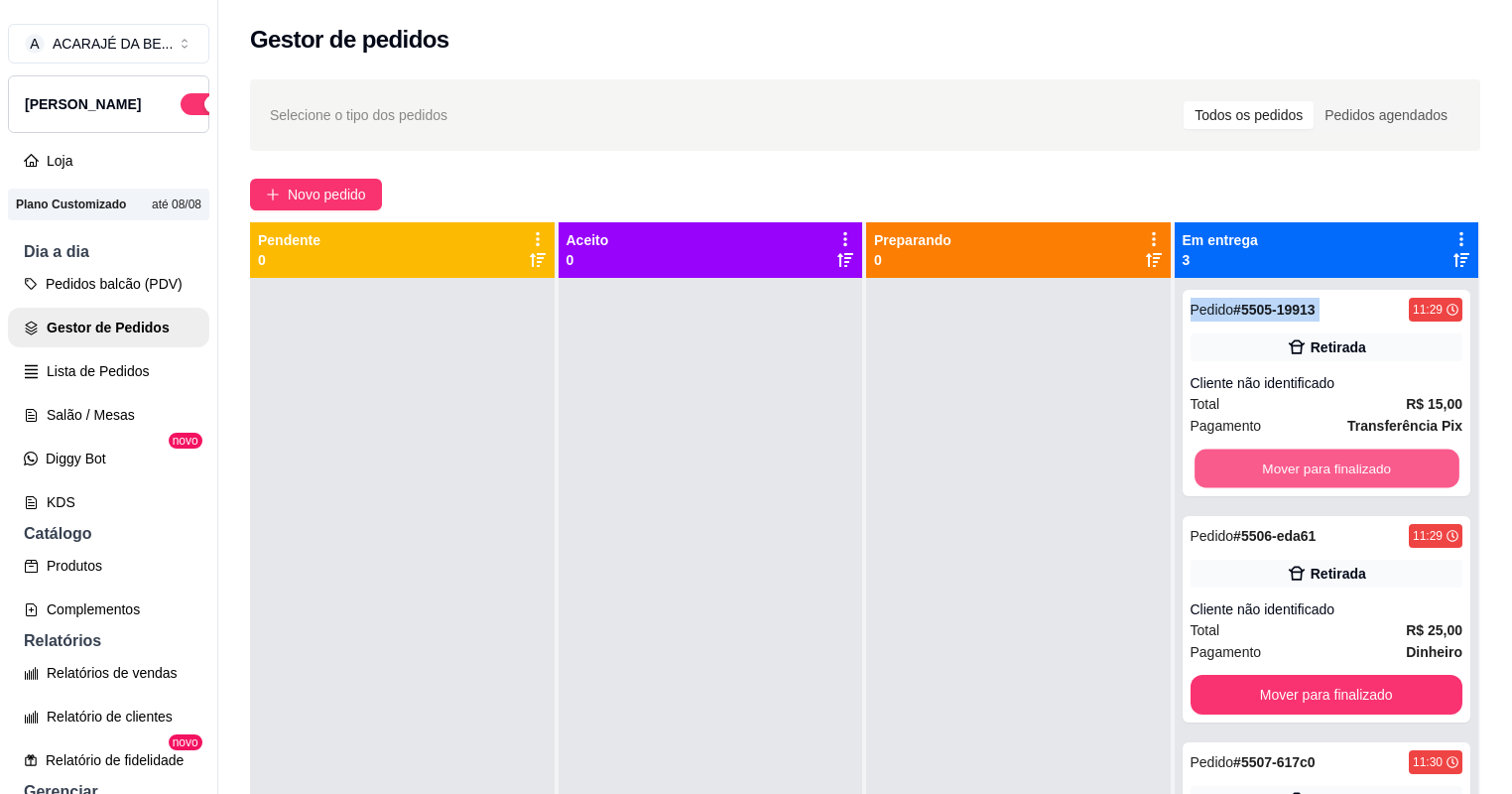 click on "Mover para finalizado" at bounding box center (1326, 468) 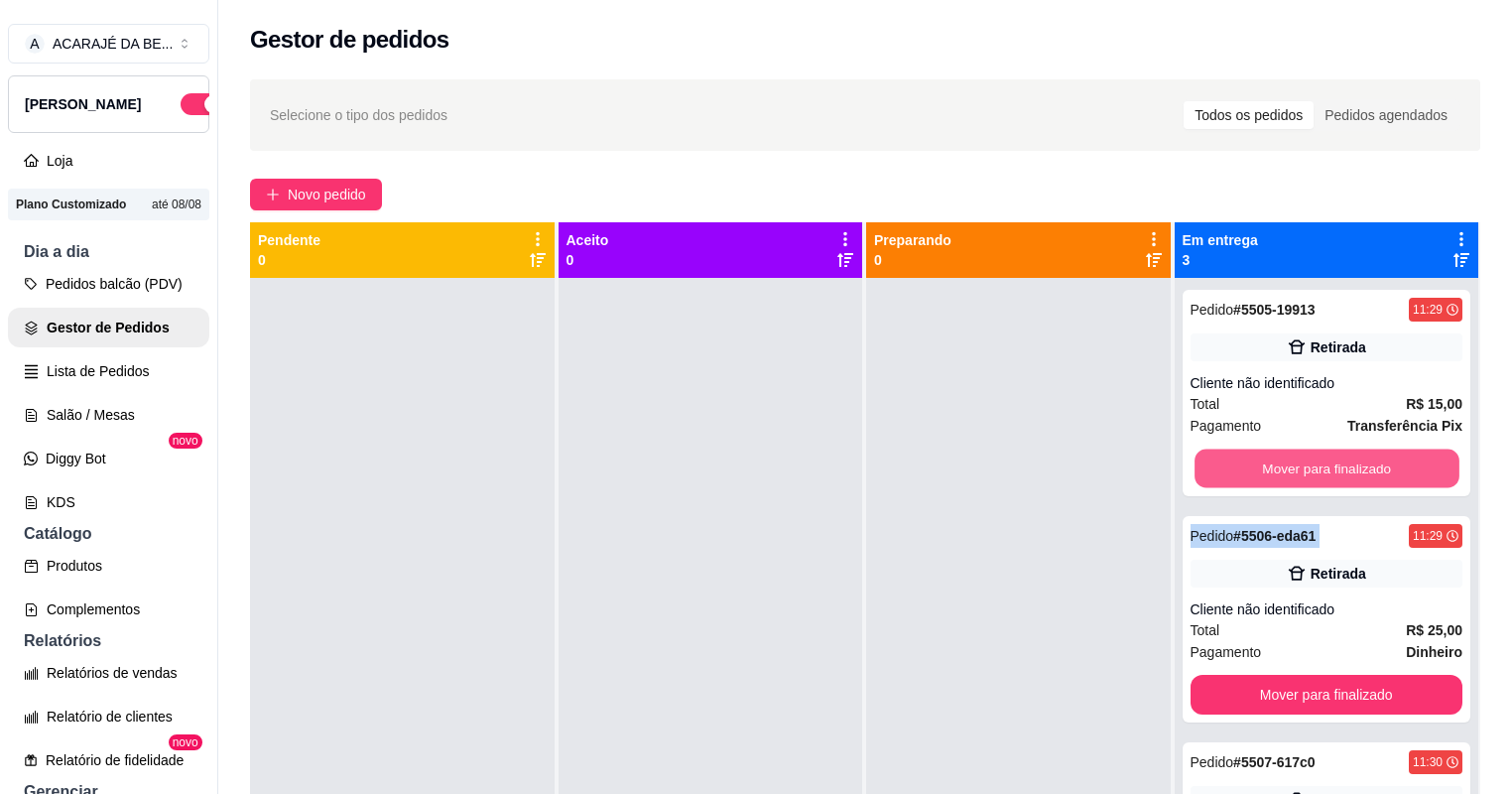 click on "Mover para finalizado" at bounding box center (1326, 468) 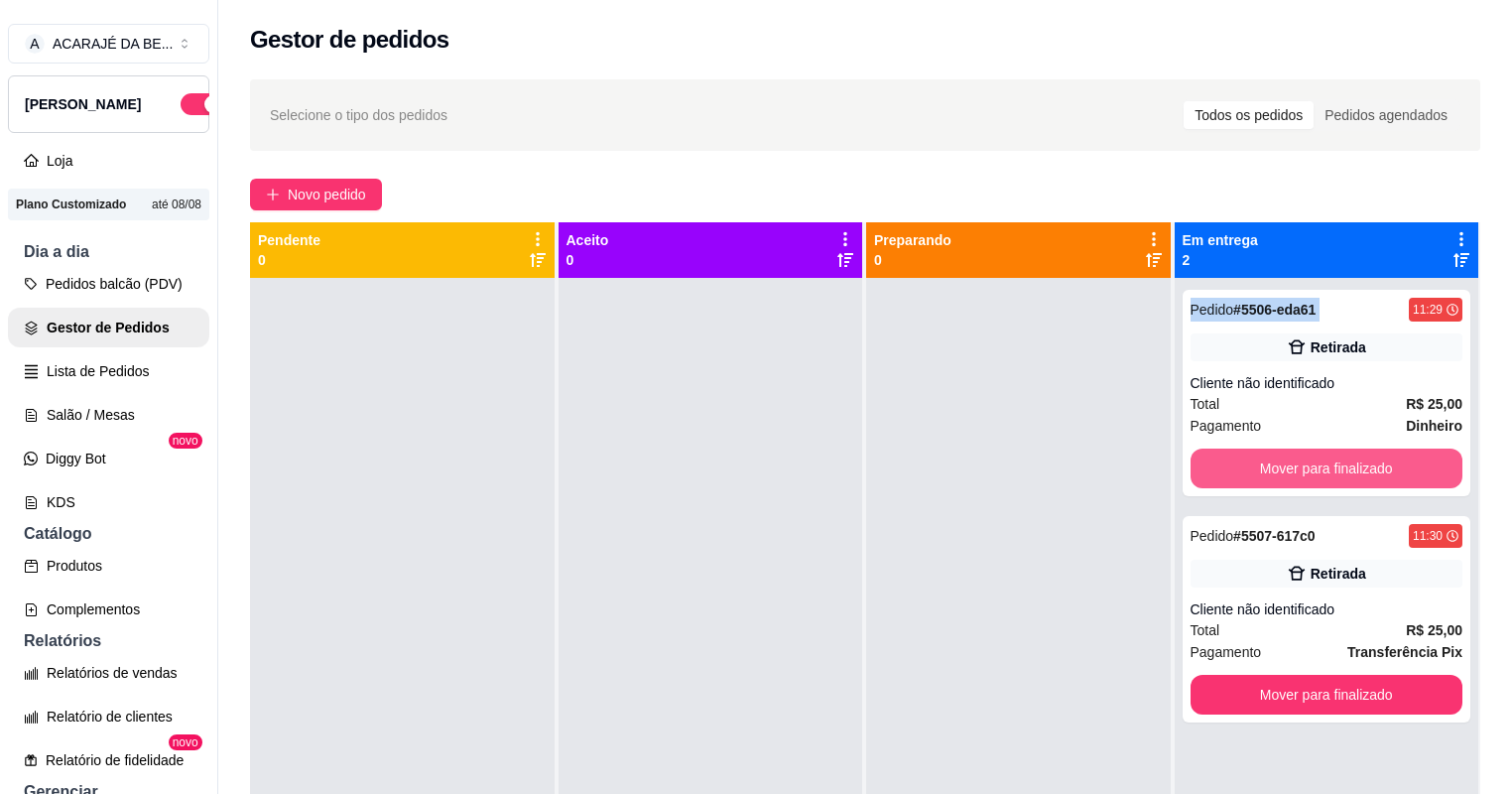 click on "Mover para finalizado" at bounding box center [1326, 468] 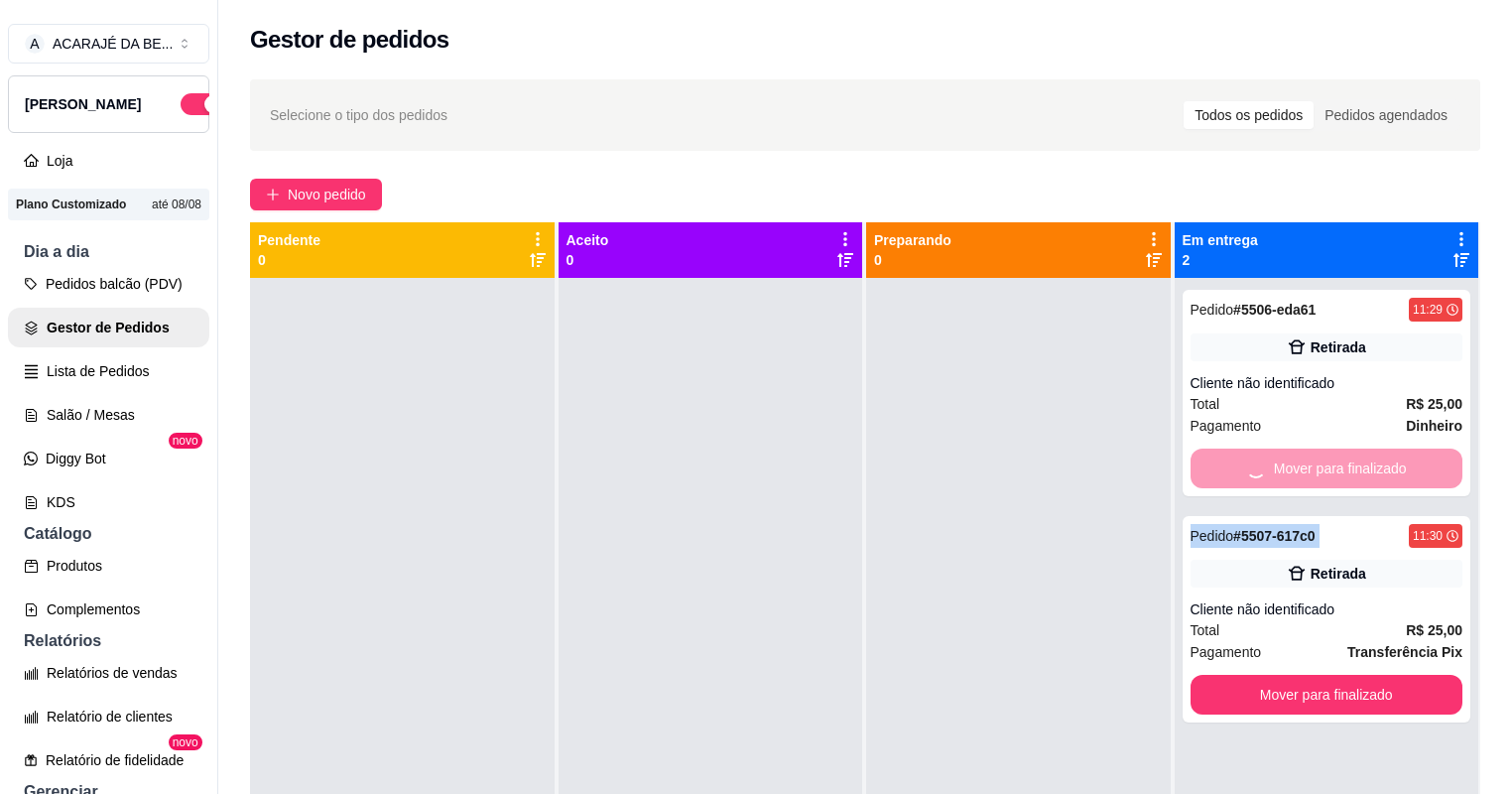click on "Mover para finalizado" at bounding box center (1326, 468) 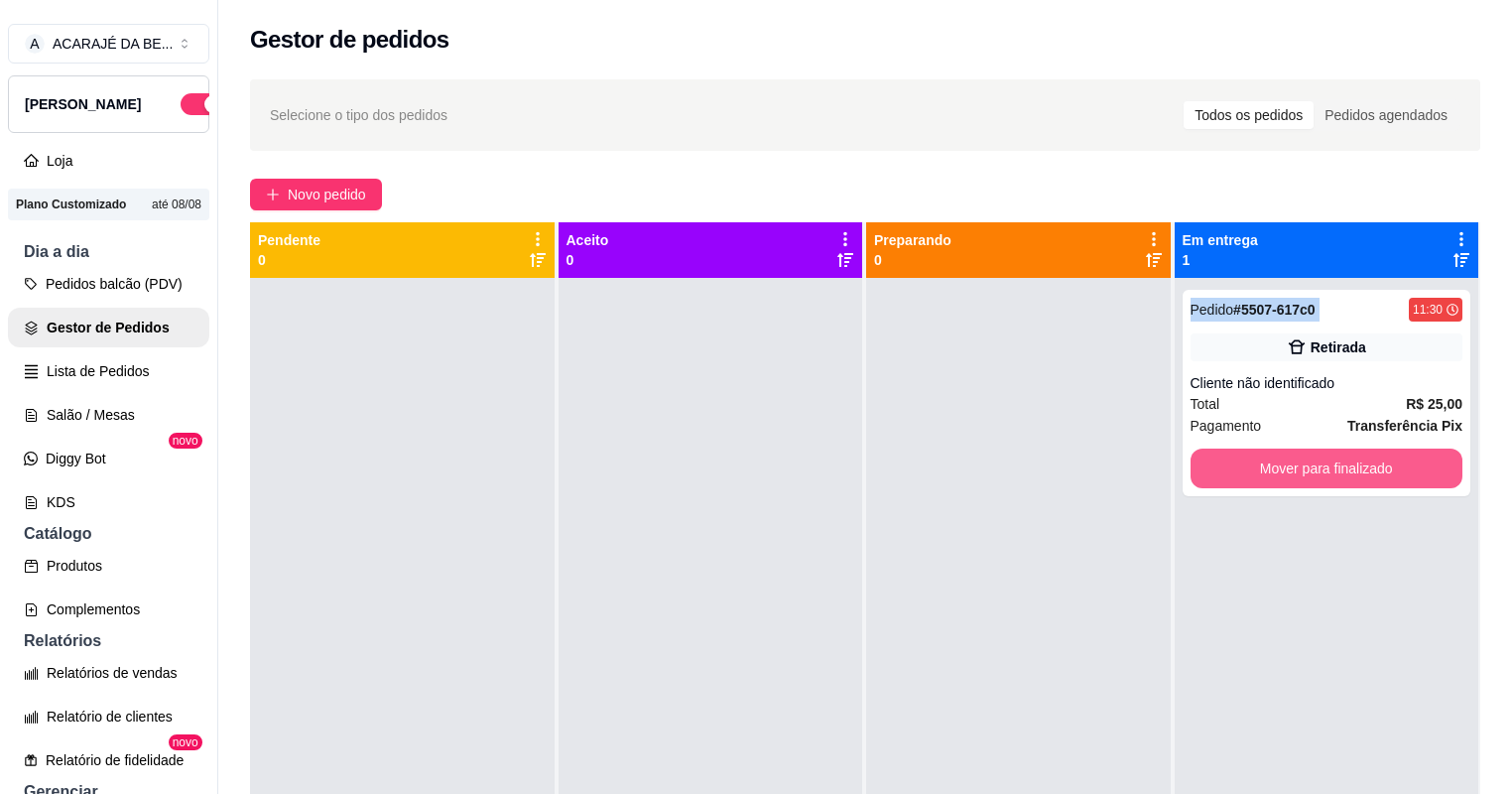 click on "Mover para finalizado" at bounding box center [1326, 468] 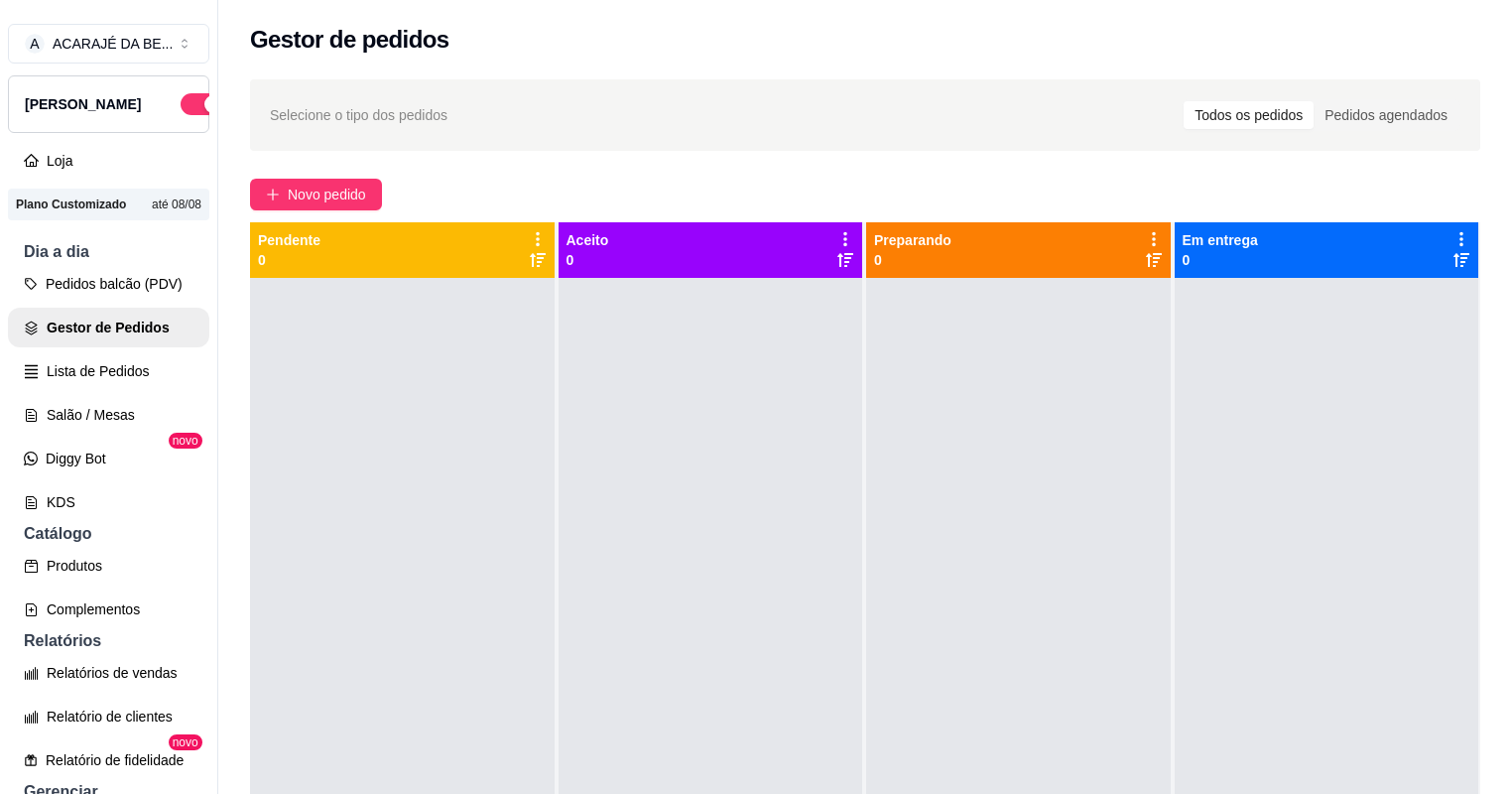 drag, startPoint x: 999, startPoint y: 457, endPoint x: 897, endPoint y: 456, distance: 102.0049 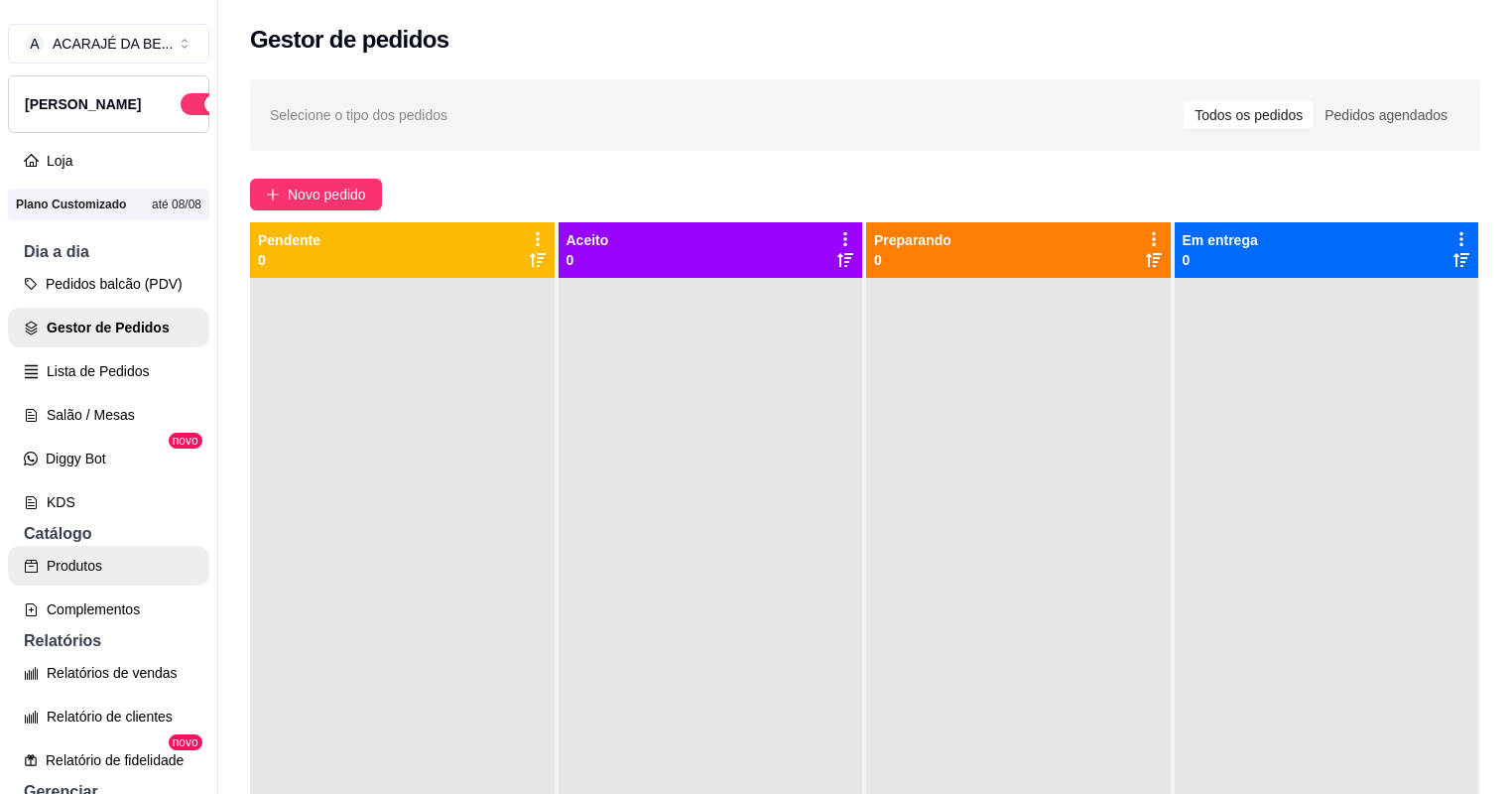 click on "Produtos" at bounding box center [108, 566] 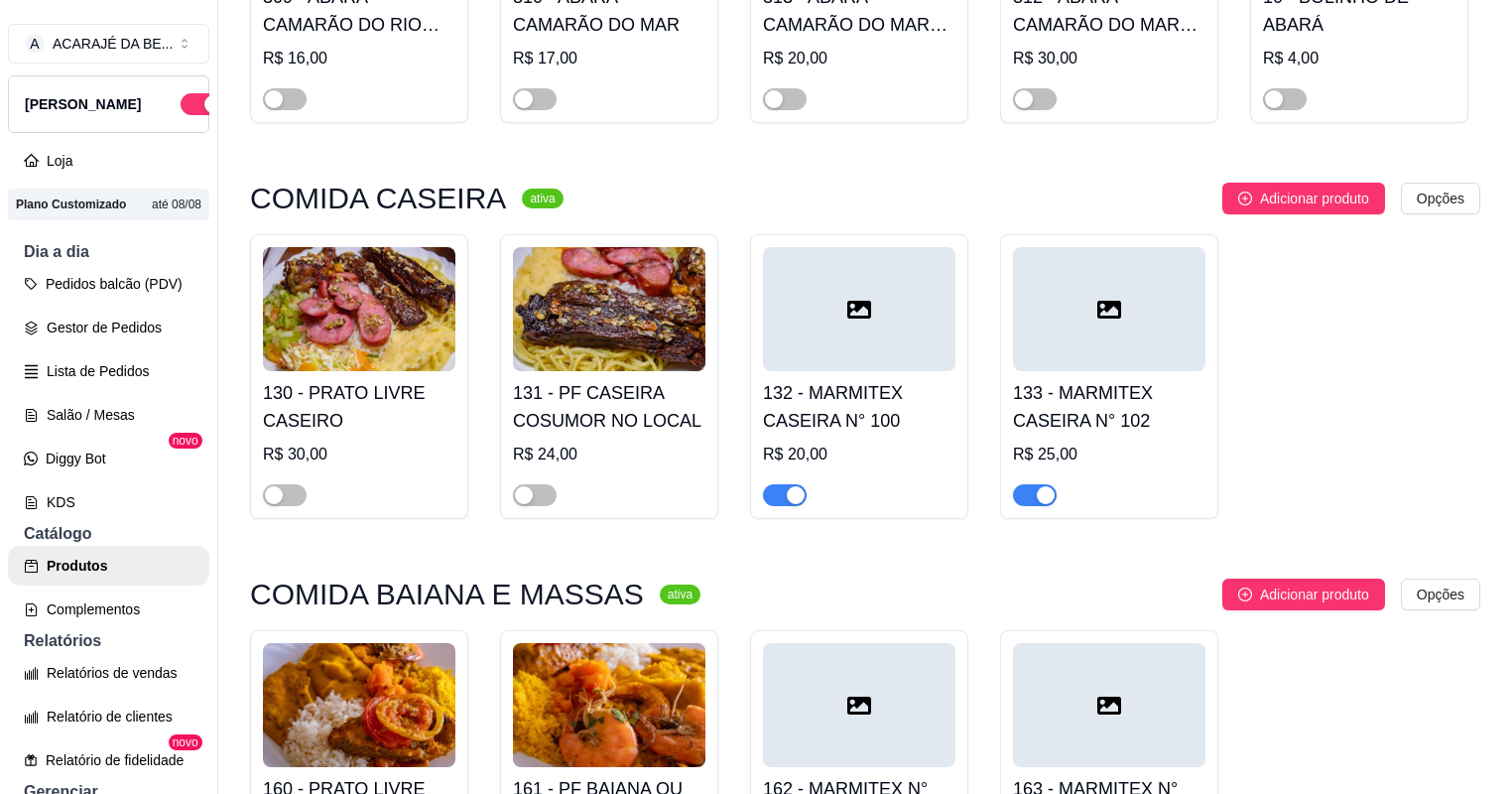 scroll, scrollTop: 1429, scrollLeft: 0, axis: vertical 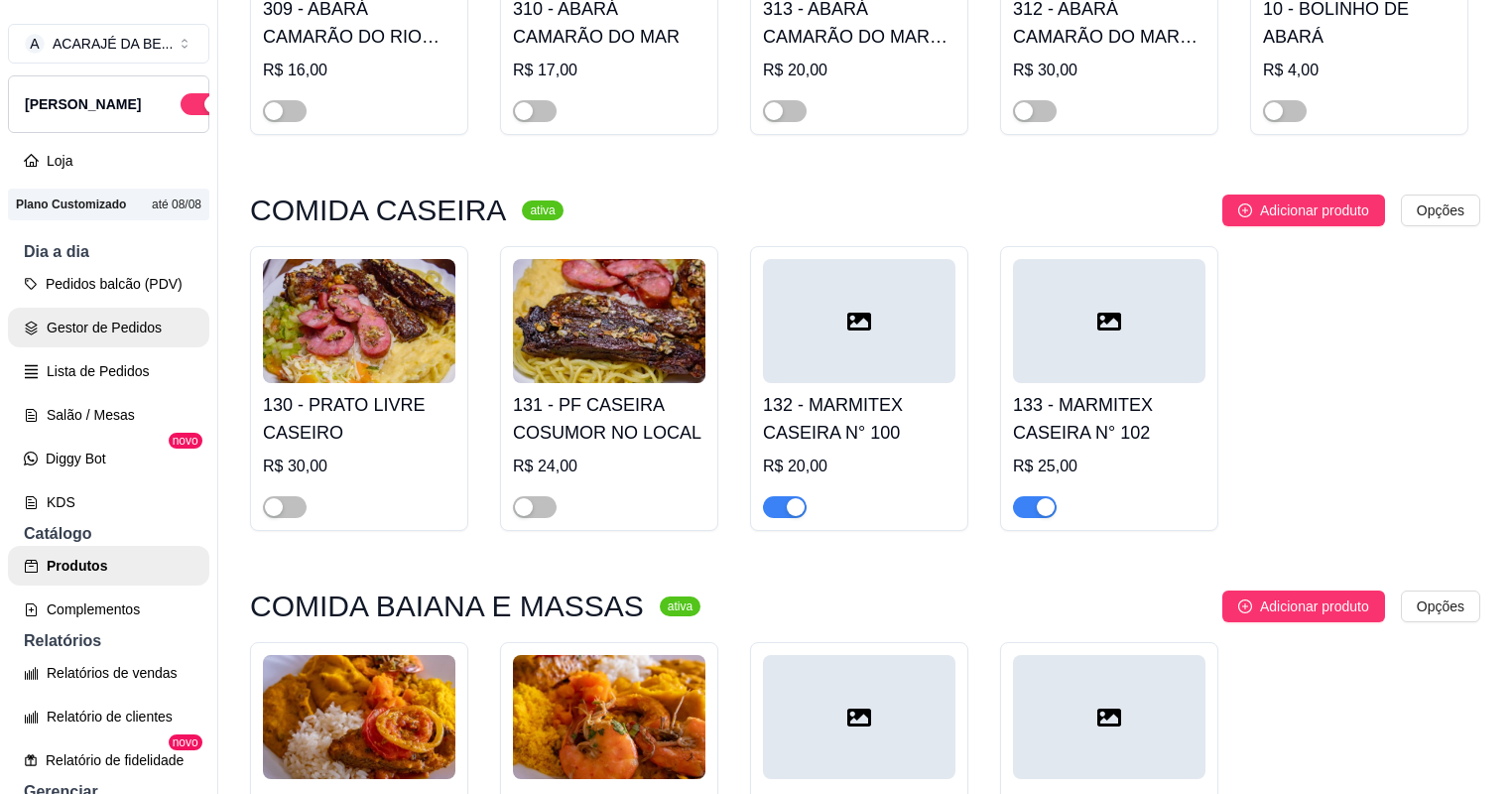 click on "Gestor de Pedidos" at bounding box center [108, 328] 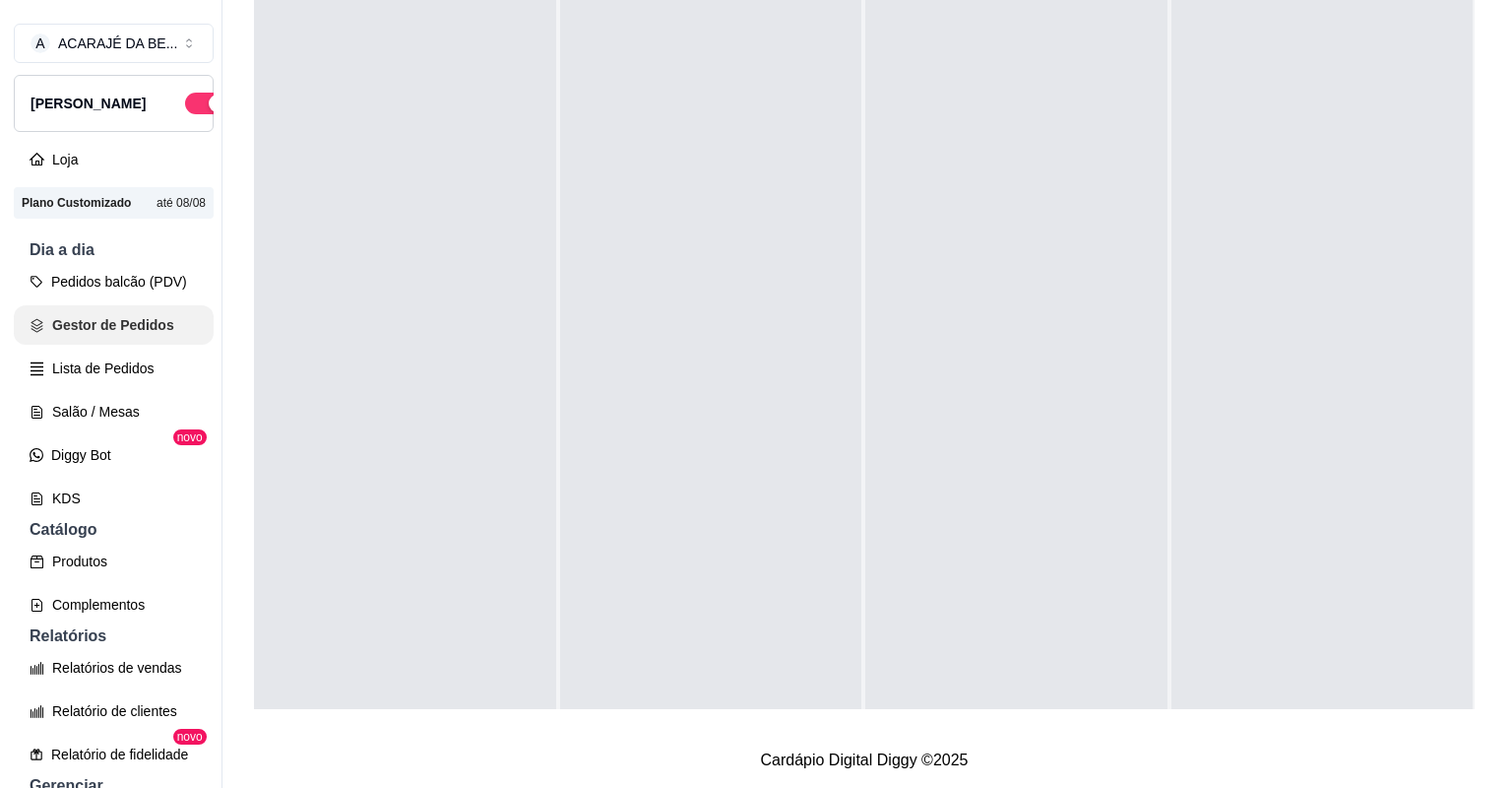 scroll, scrollTop: 0, scrollLeft: 0, axis: both 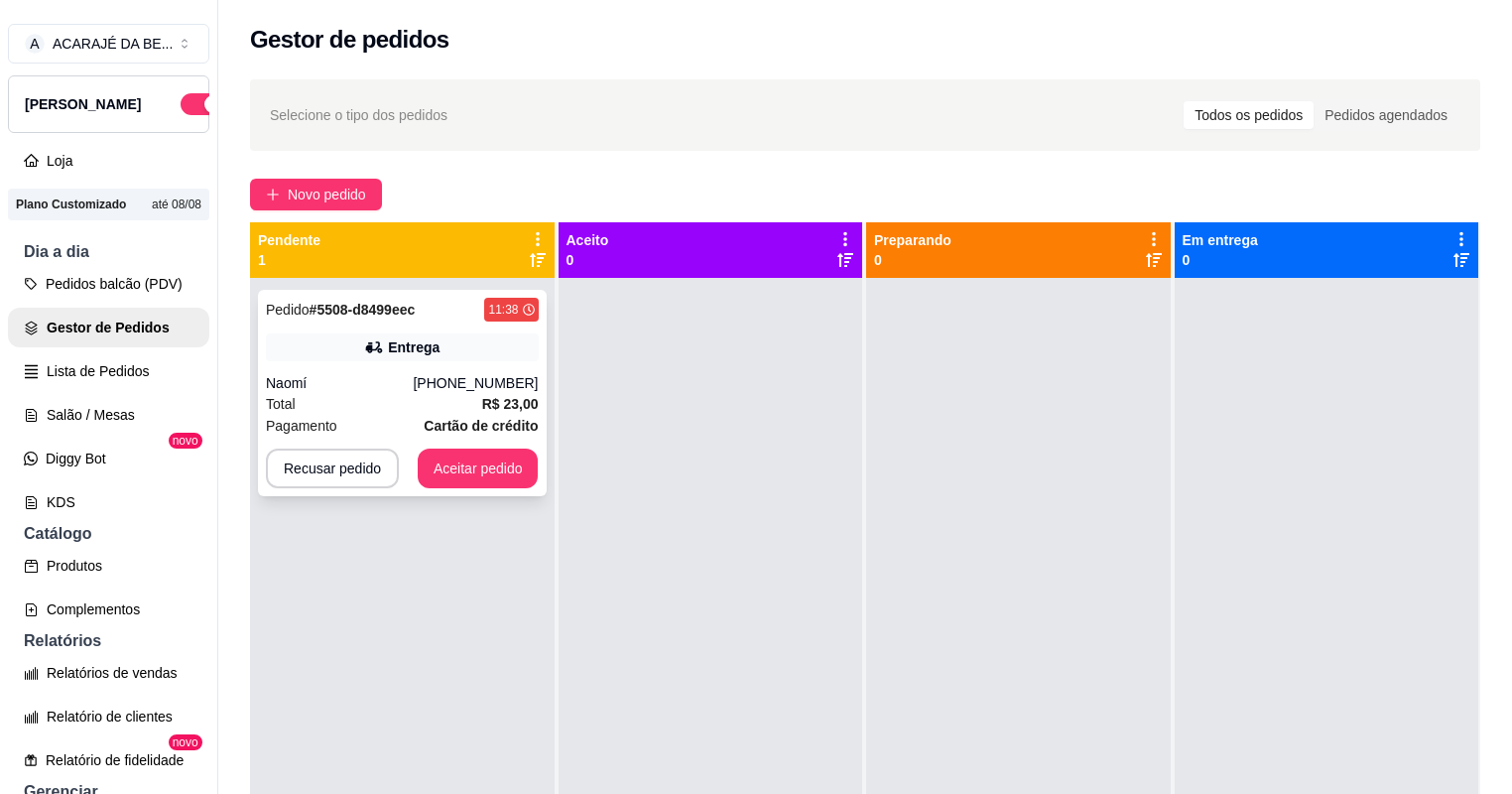 click on "Naomí" at bounding box center (339, 383) 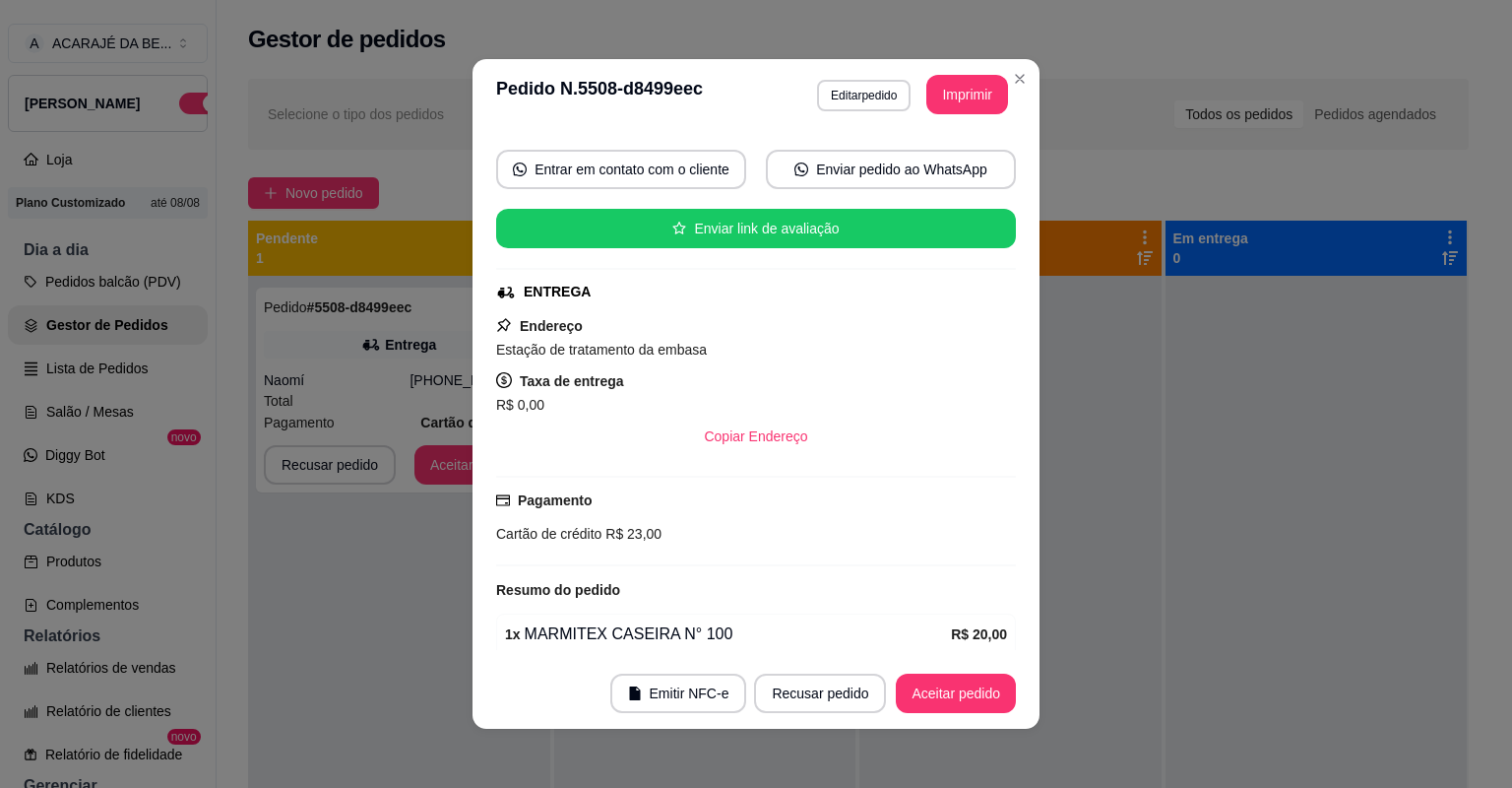 scroll, scrollTop: 384, scrollLeft: 0, axis: vertical 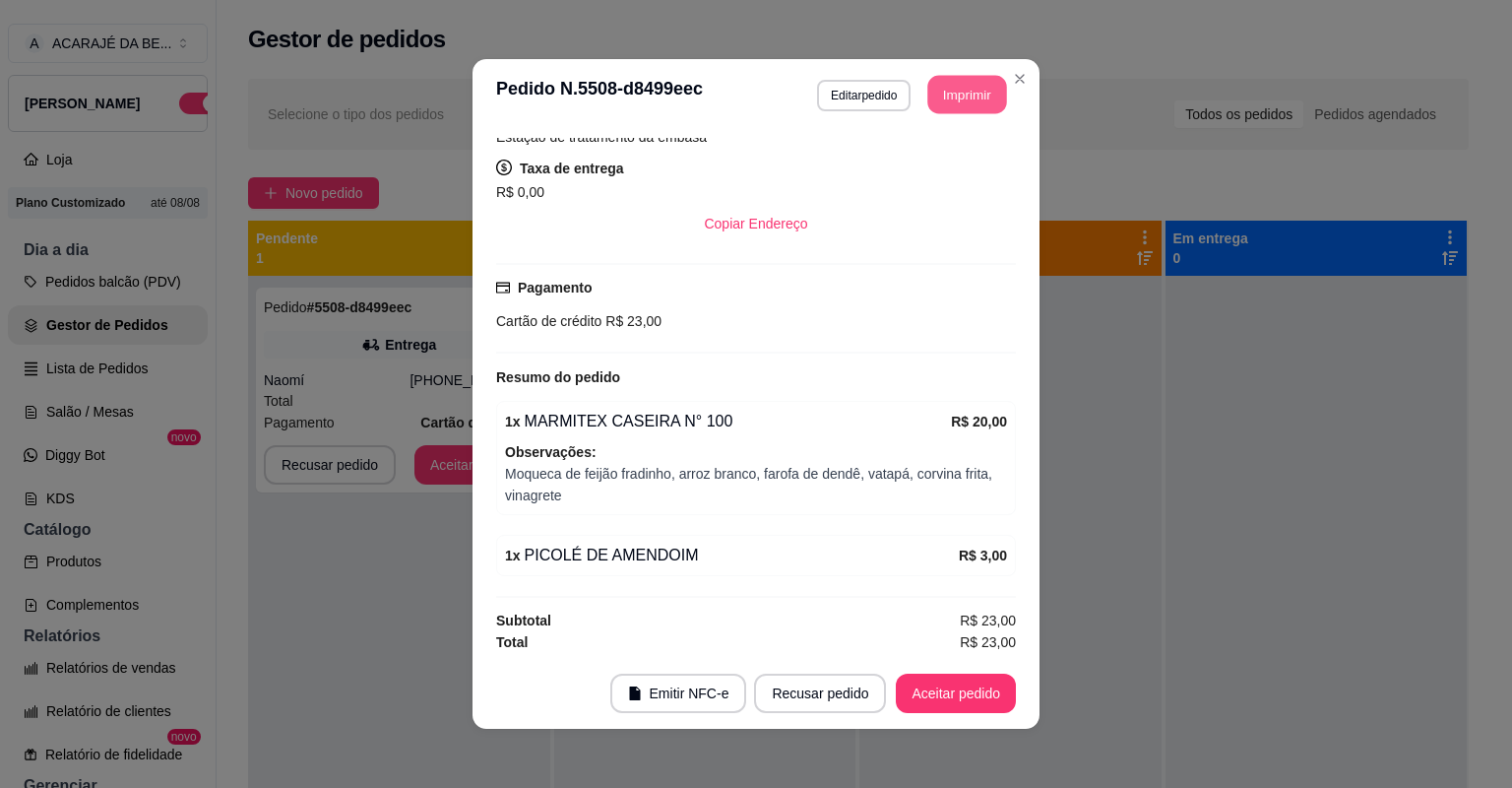 click on "Imprimir" at bounding box center (968, 95) 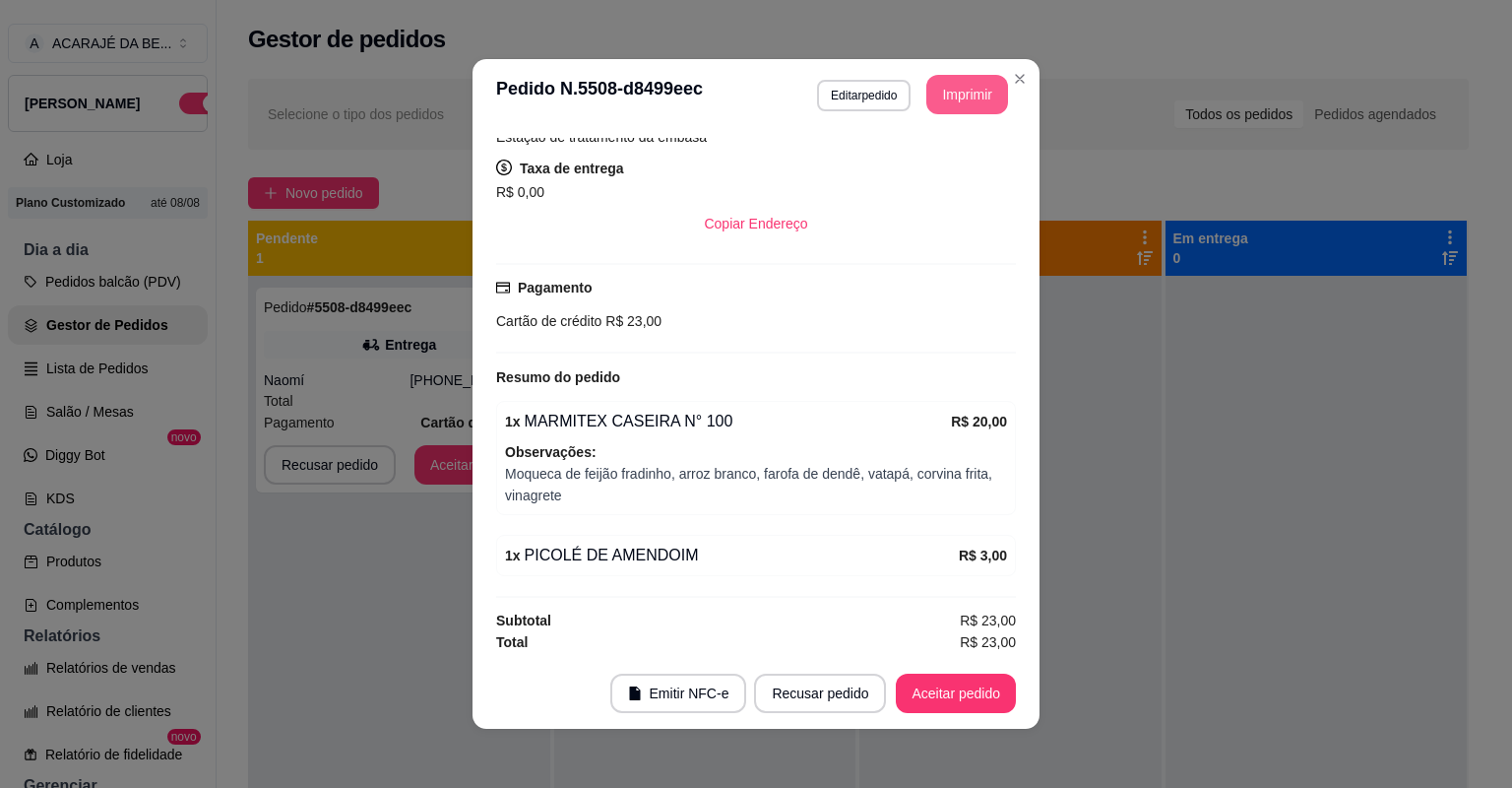scroll, scrollTop: 0, scrollLeft: 0, axis: both 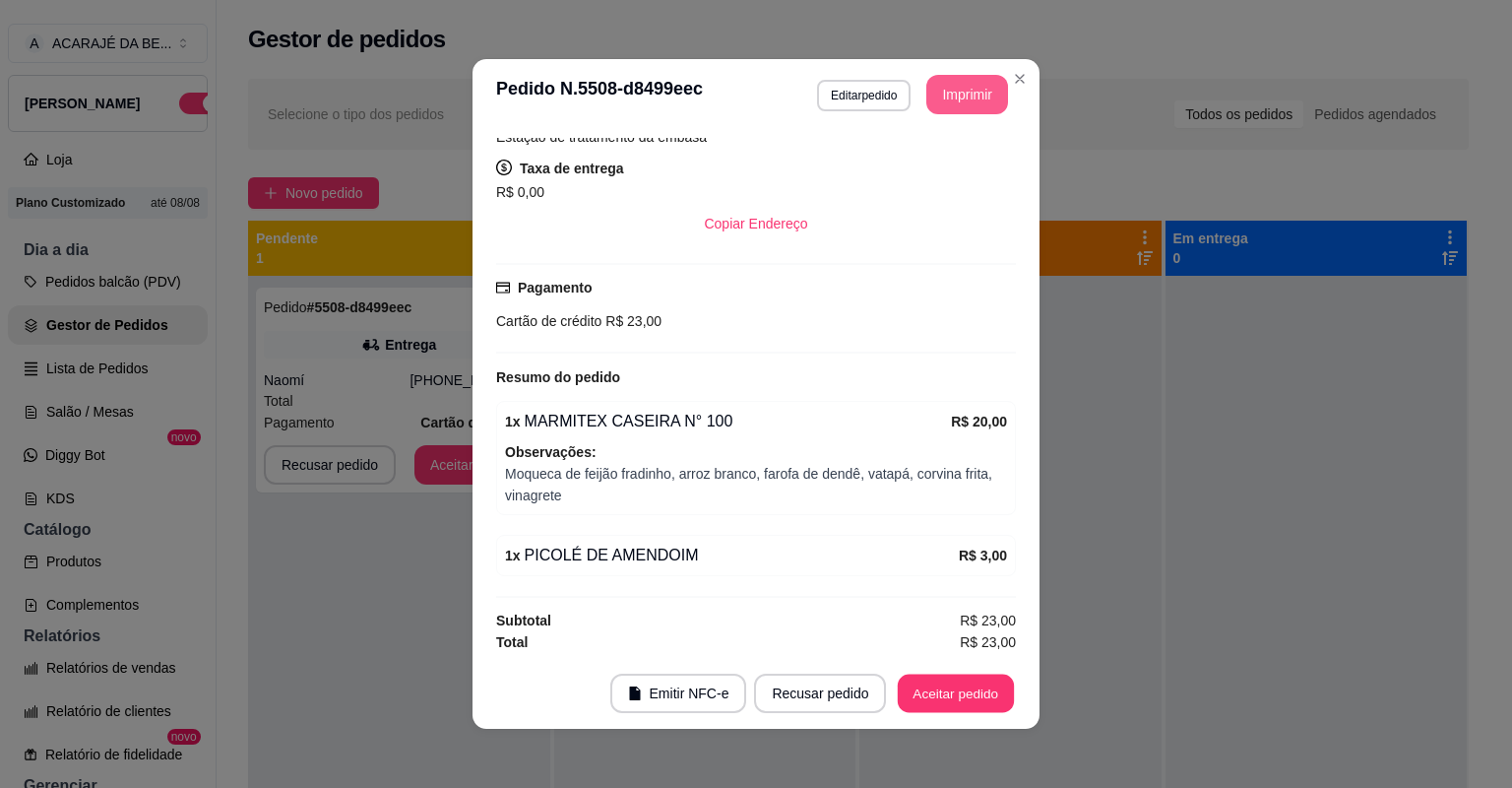 click on "Aceitar pedido" at bounding box center (956, 693) 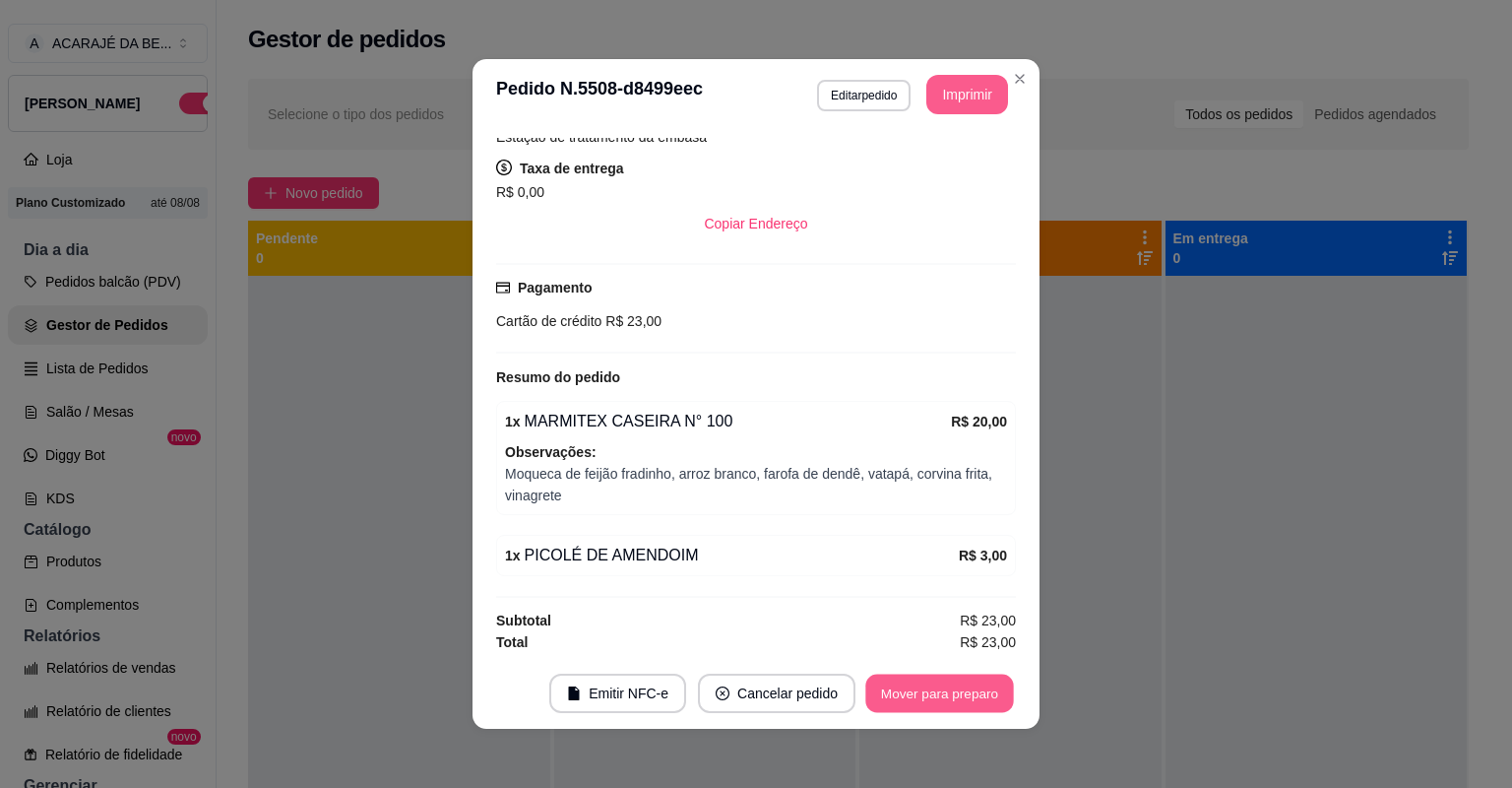 click on "Mover para preparo" at bounding box center (939, 693) 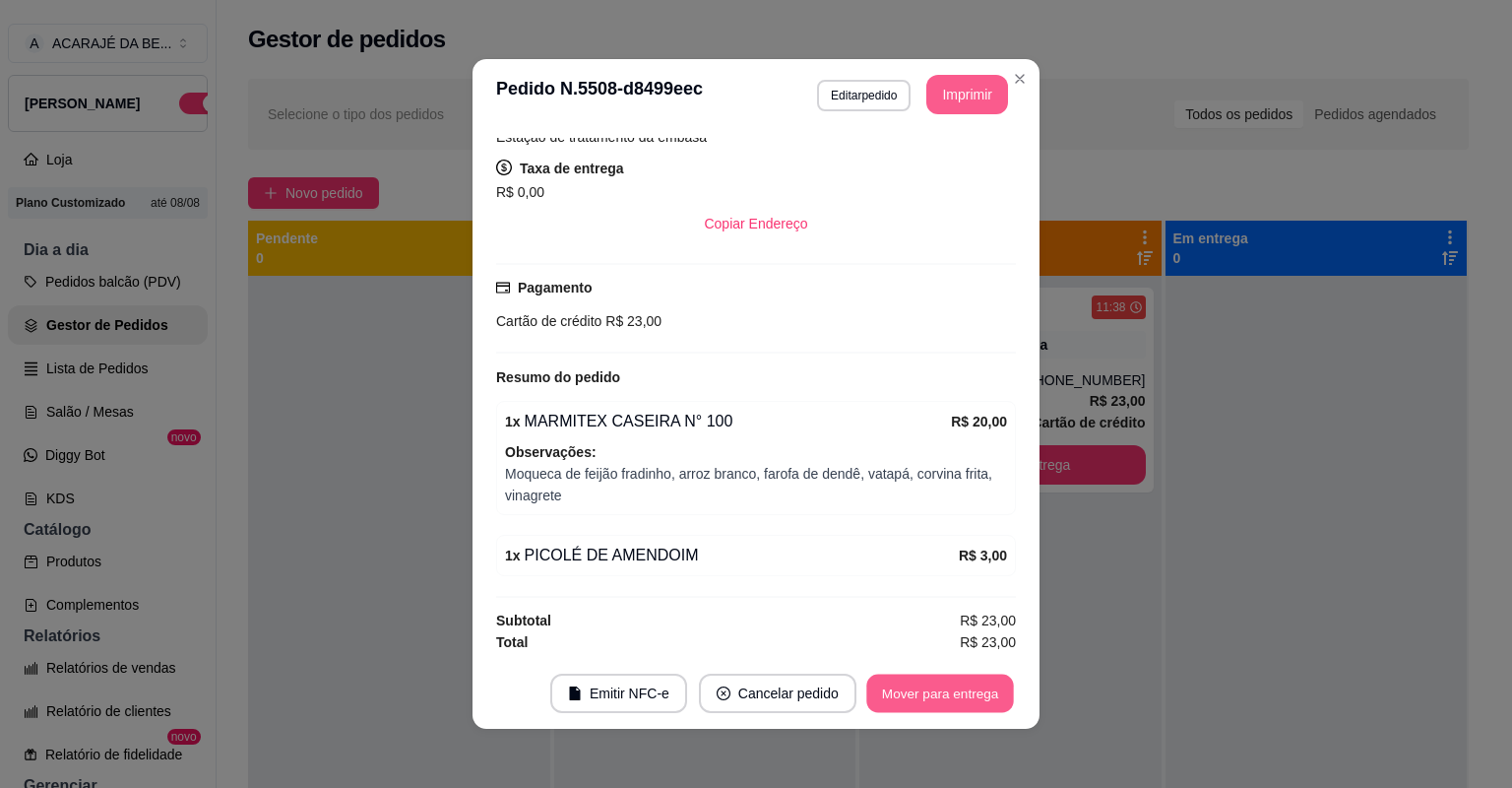 click on "Mover para entrega" at bounding box center [940, 693] 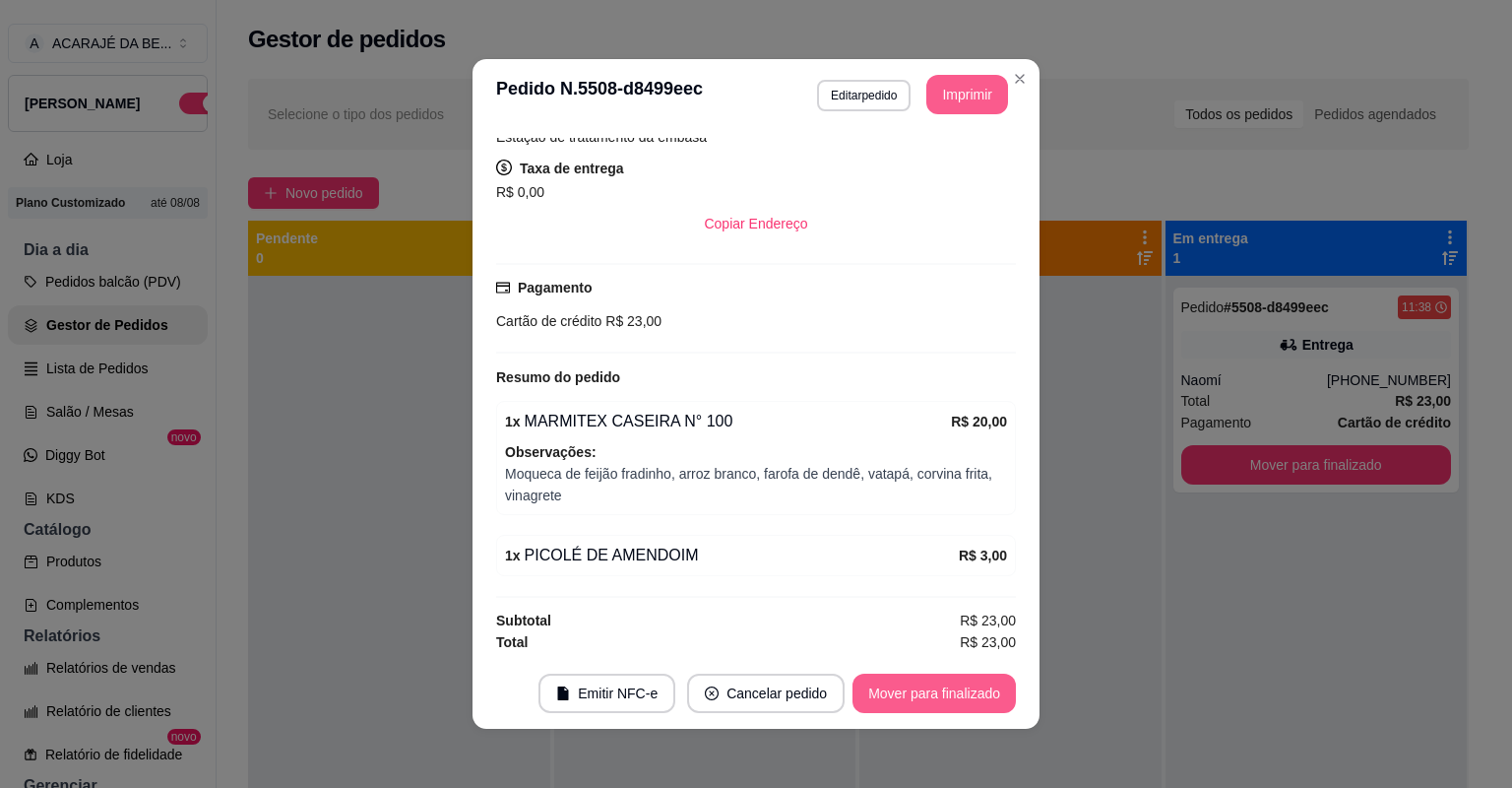 click on "Mover para finalizado" at bounding box center [934, 693] 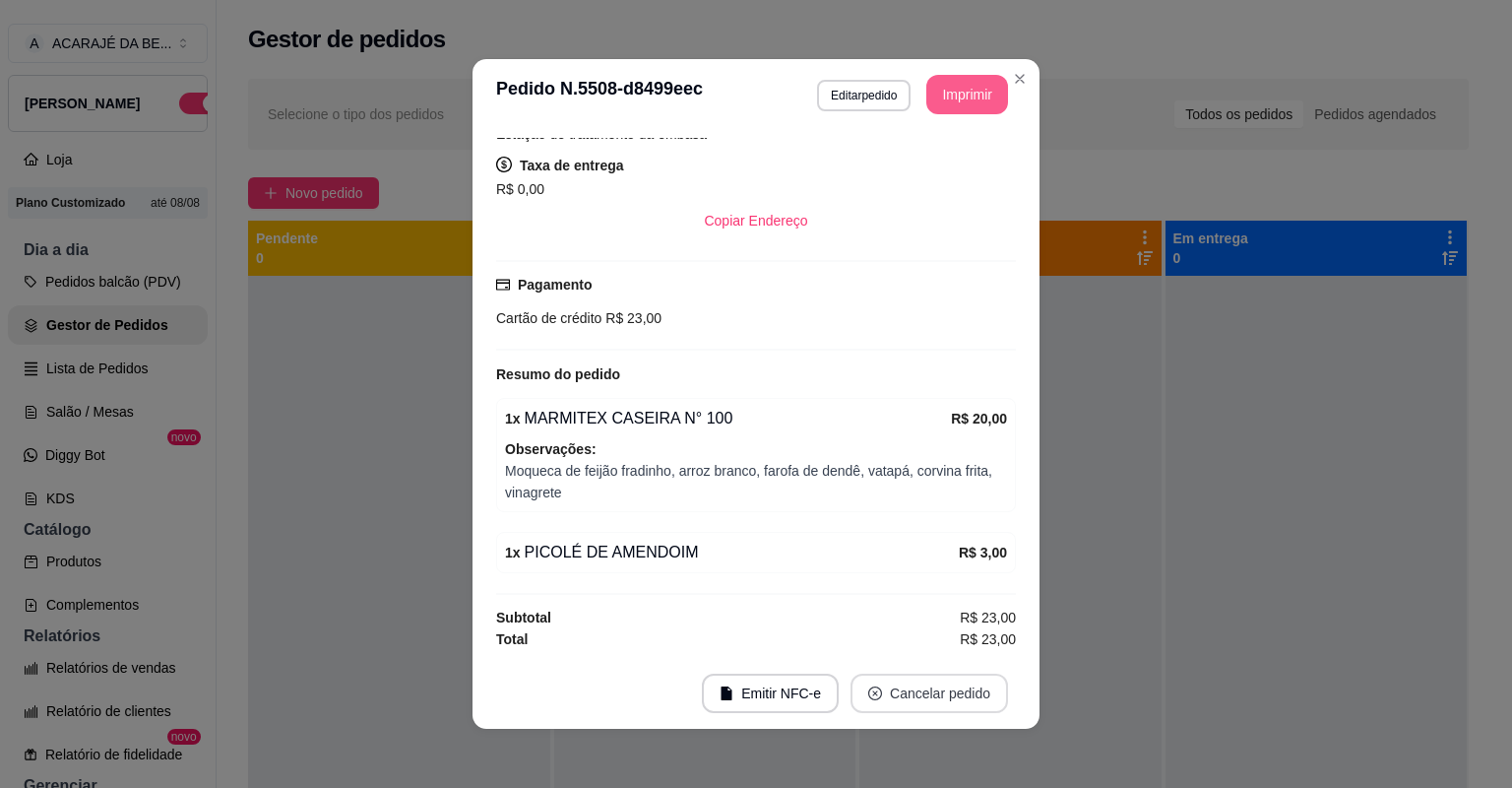scroll, scrollTop: 339, scrollLeft: 0, axis: vertical 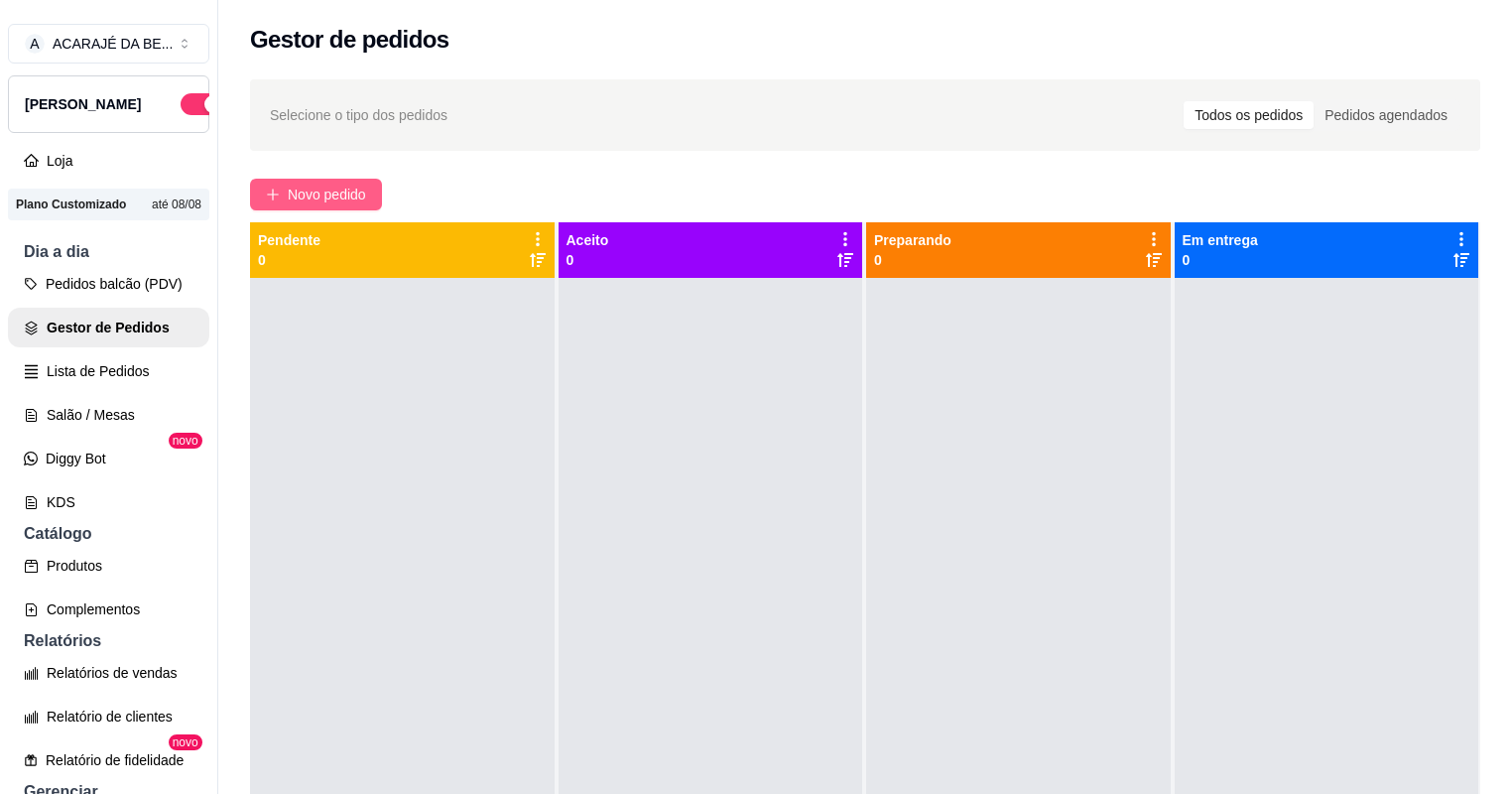 click on "Novo pedido" at bounding box center (326, 195) 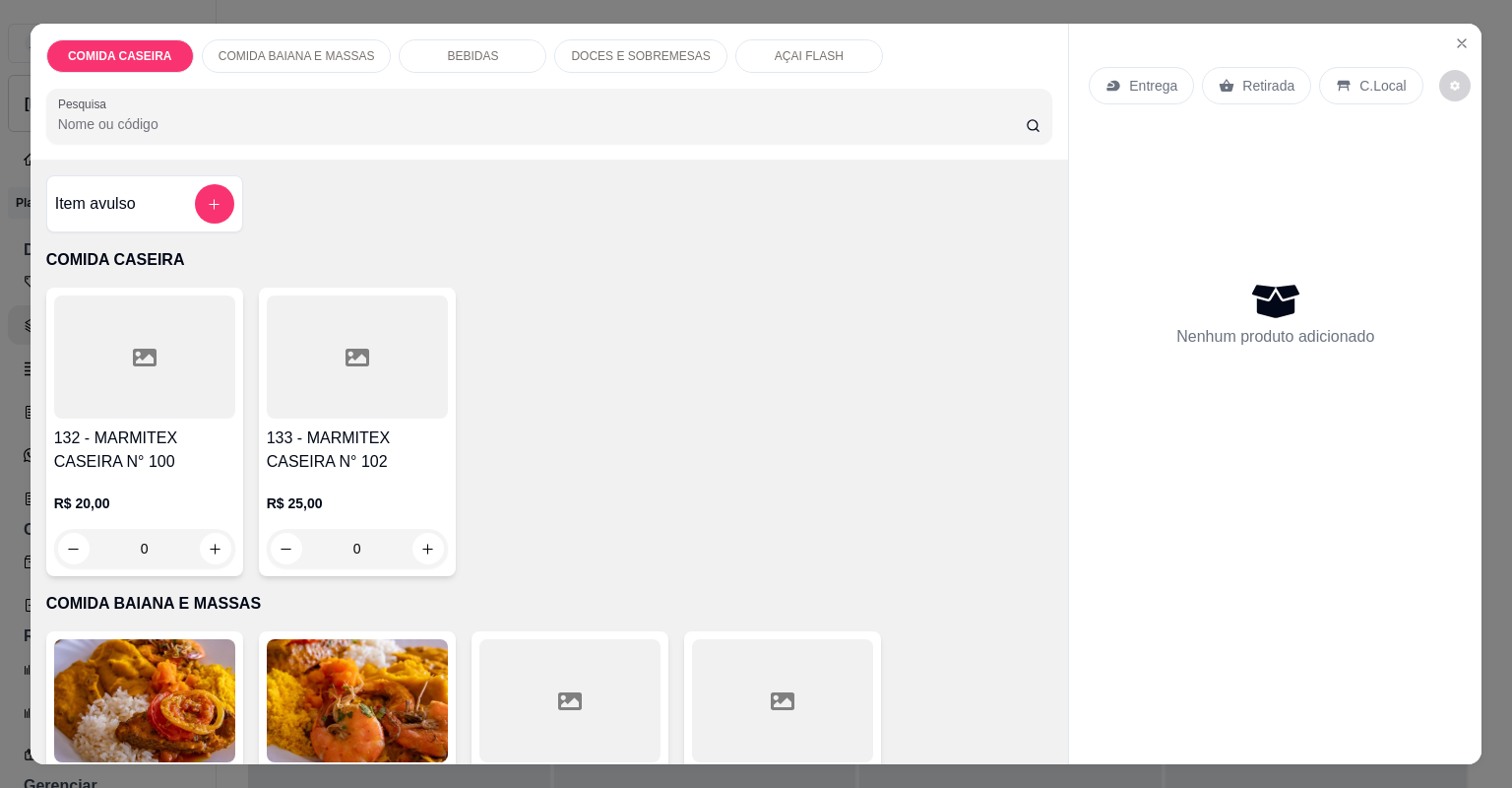scroll, scrollTop: 394, scrollLeft: 0, axis: vertical 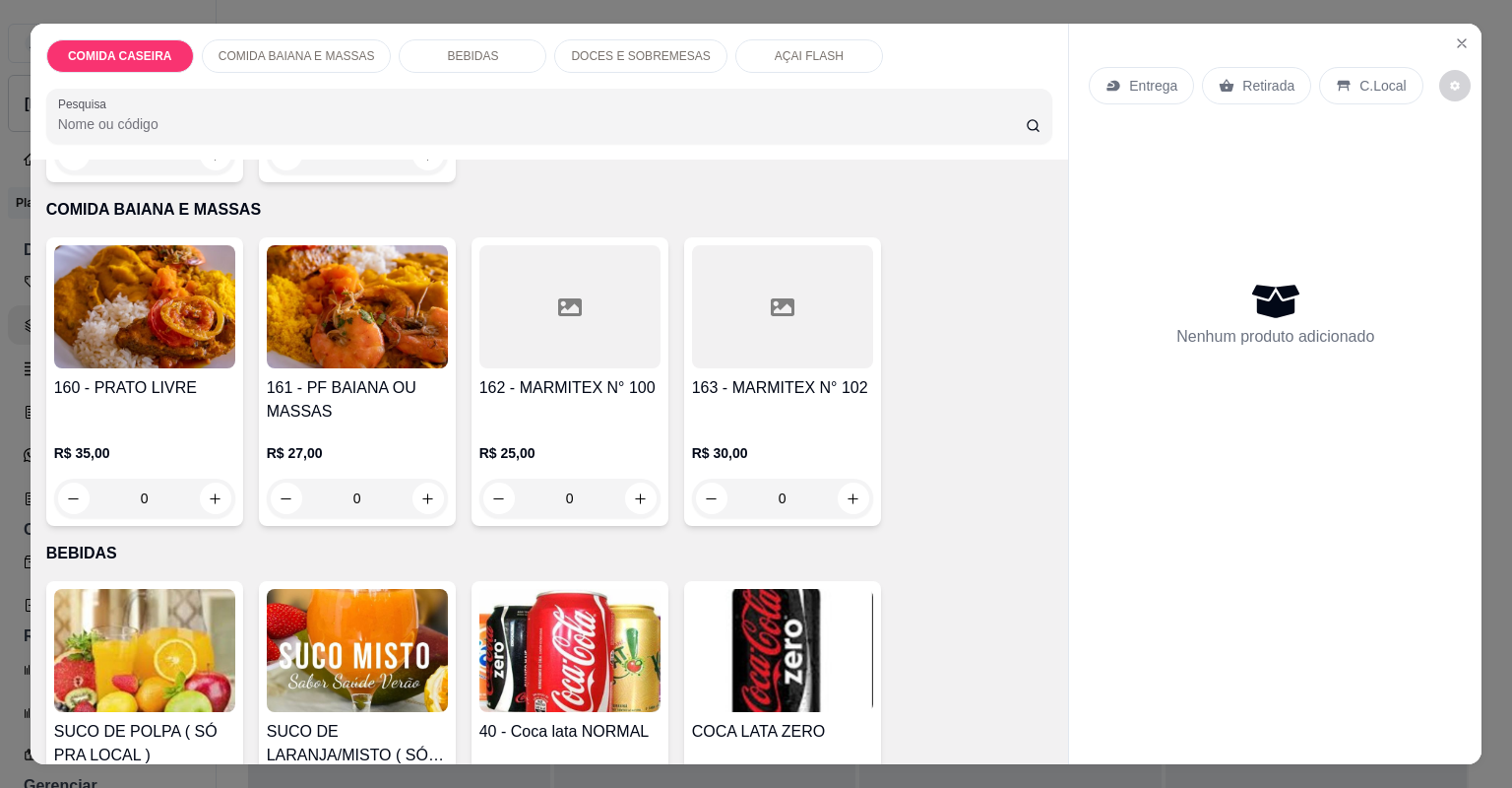 click at bounding box center (570, 306) 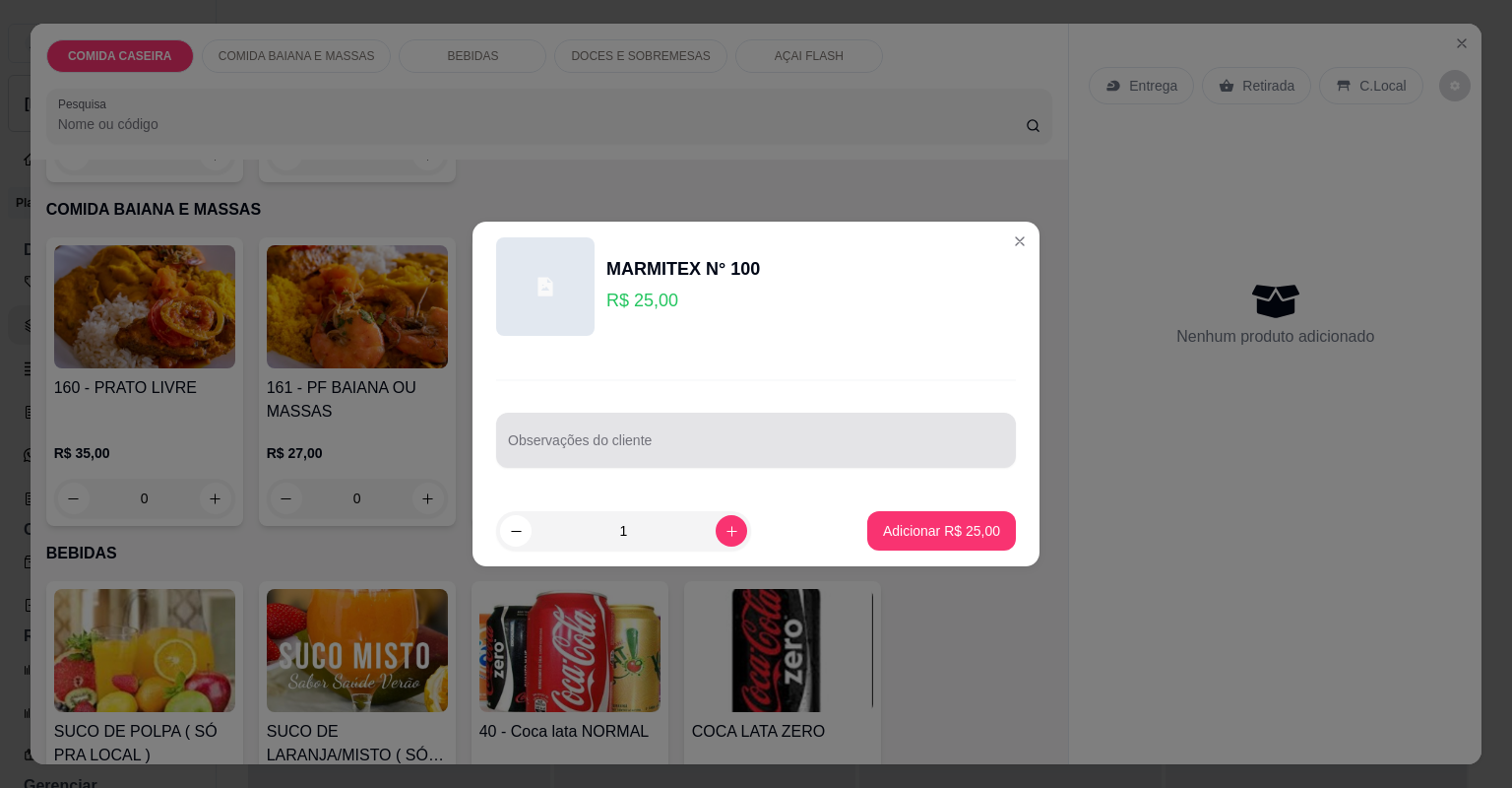 click at bounding box center [756, 440] 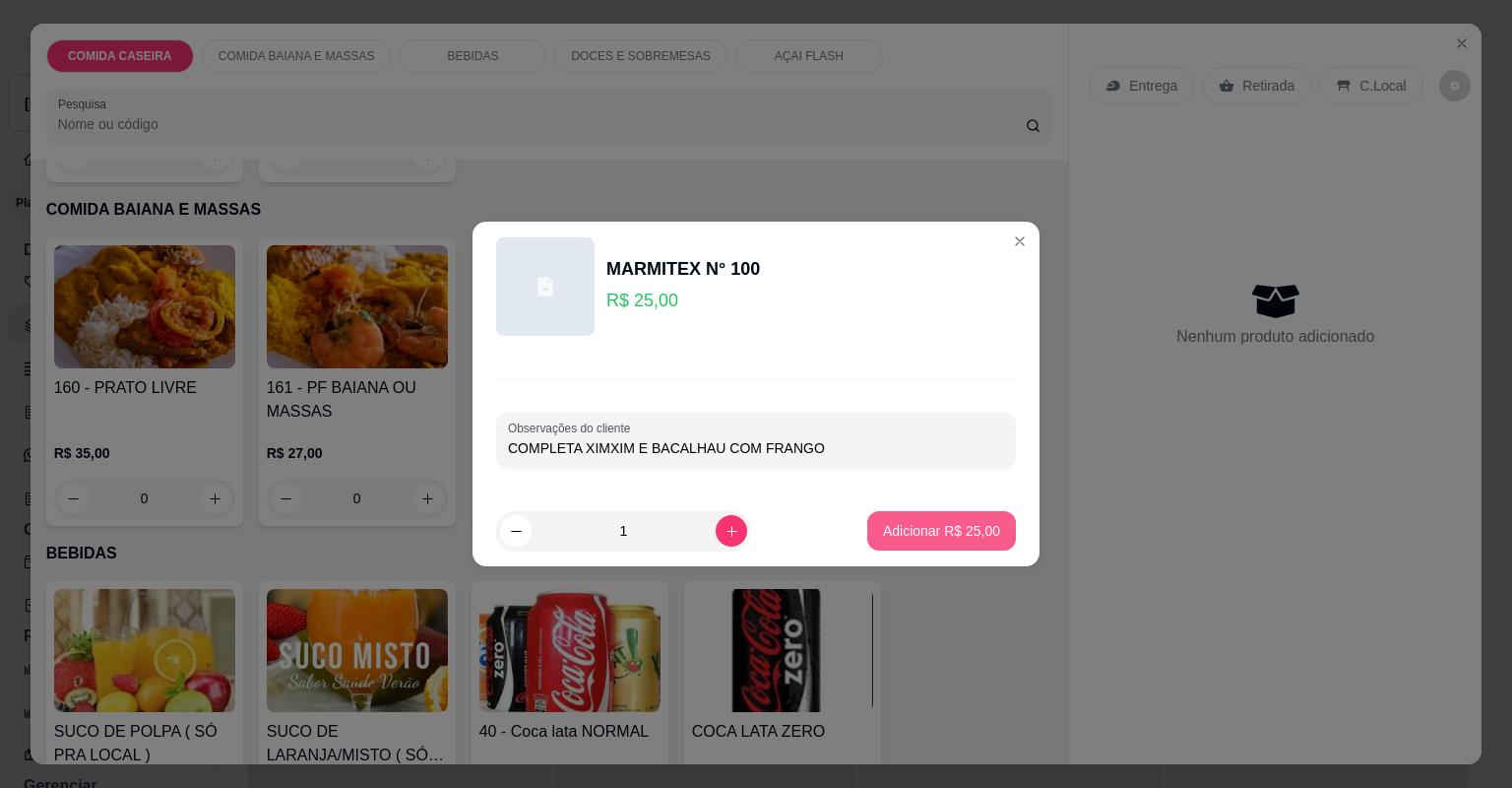 type on "COMPLETA XIMXIM E BACALHAU COM FRANGO" 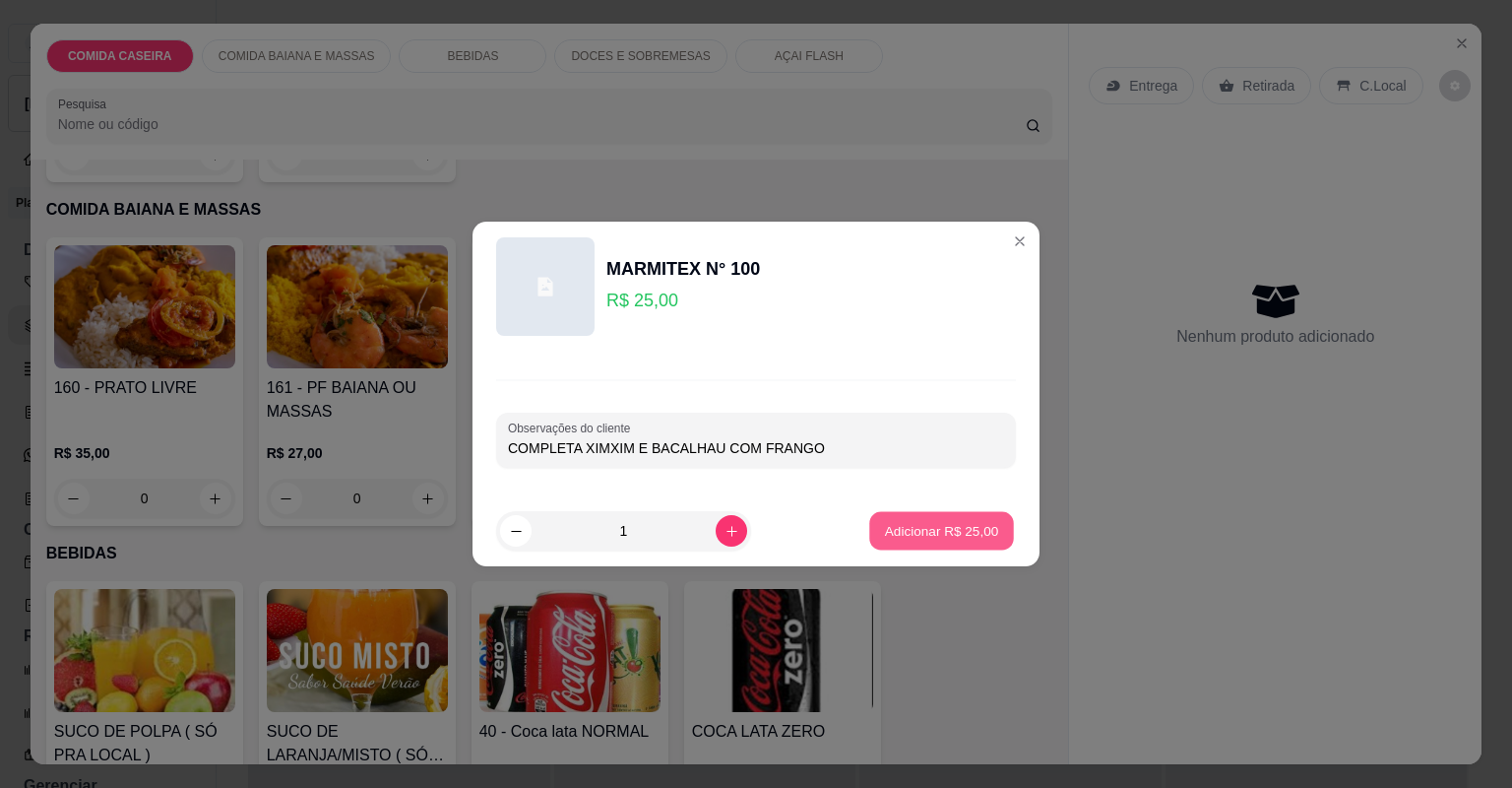 click on "Adicionar   R$ 25,00" at bounding box center [942, 530] 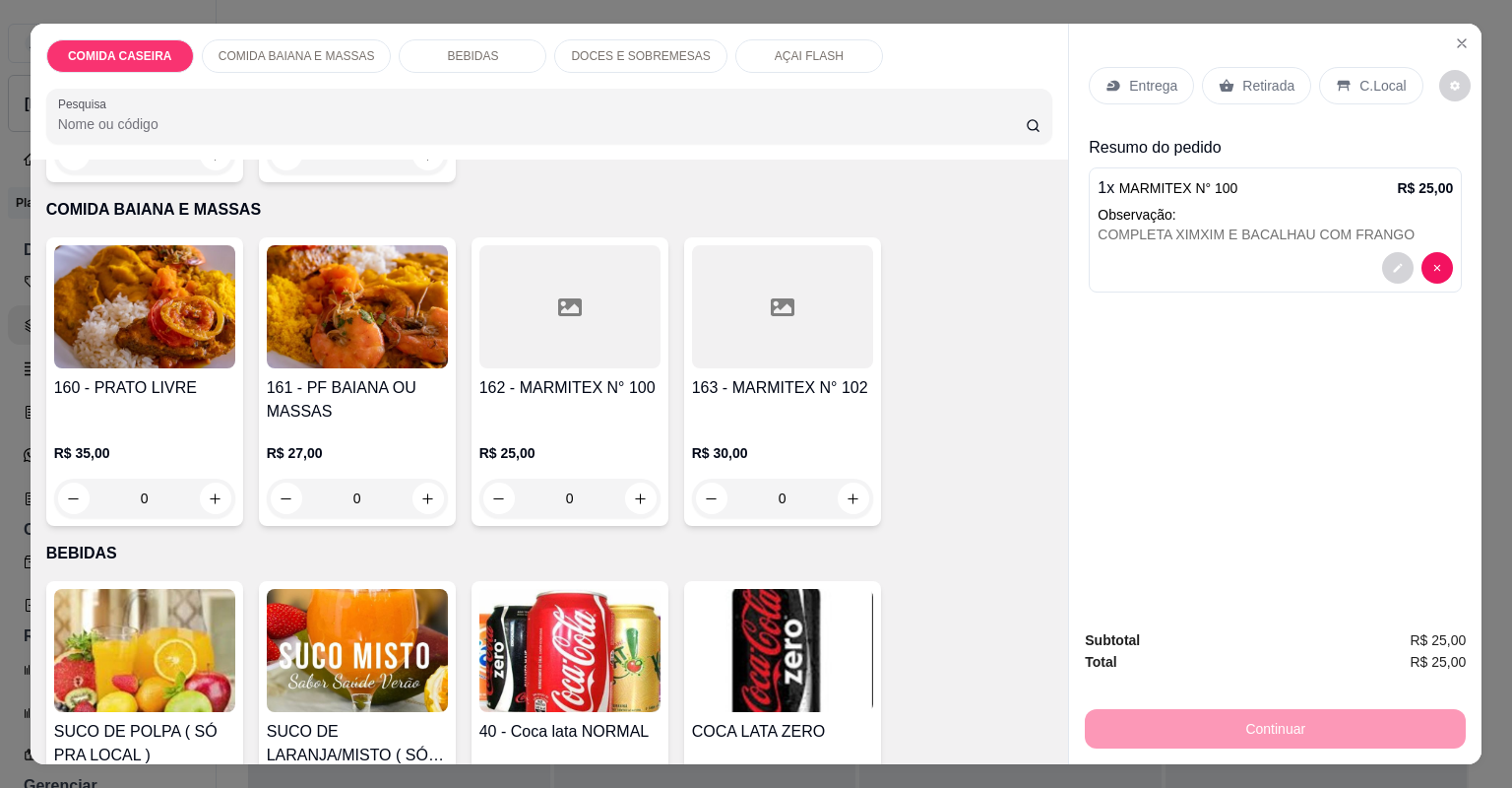 click on "Entrega" at bounding box center [1153, 86] 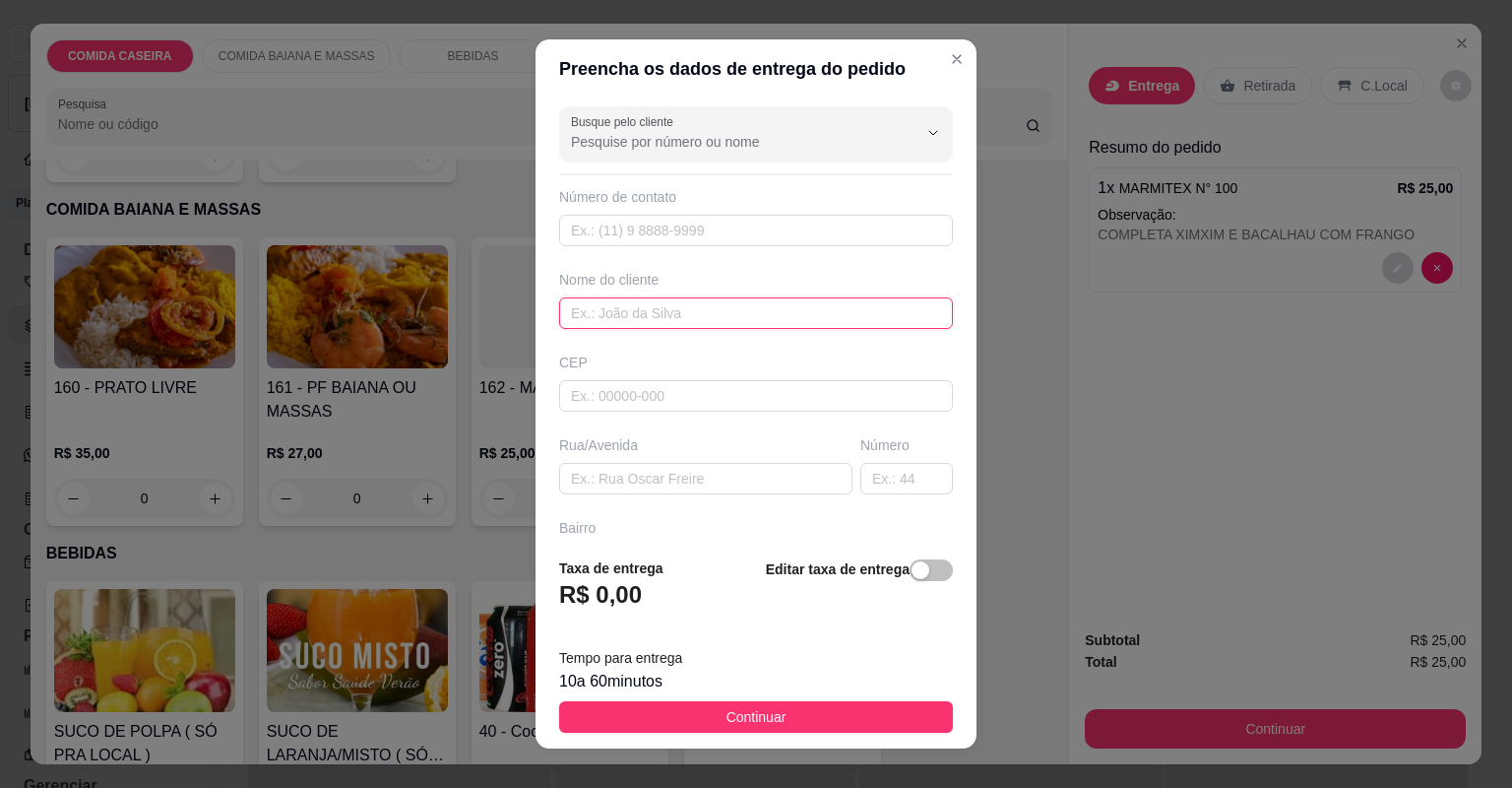 click at bounding box center (756, 313) 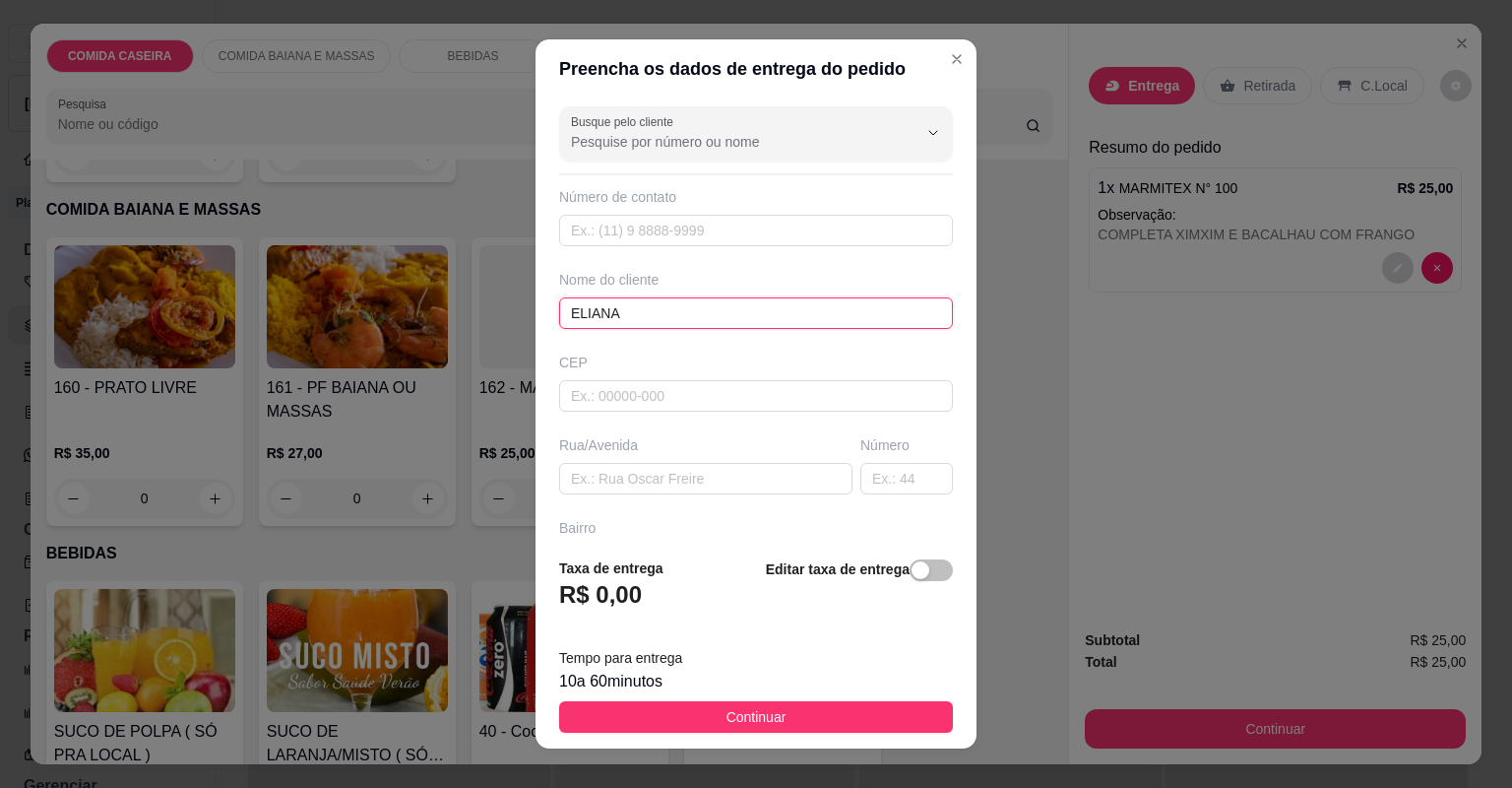 type on "ELIANA" 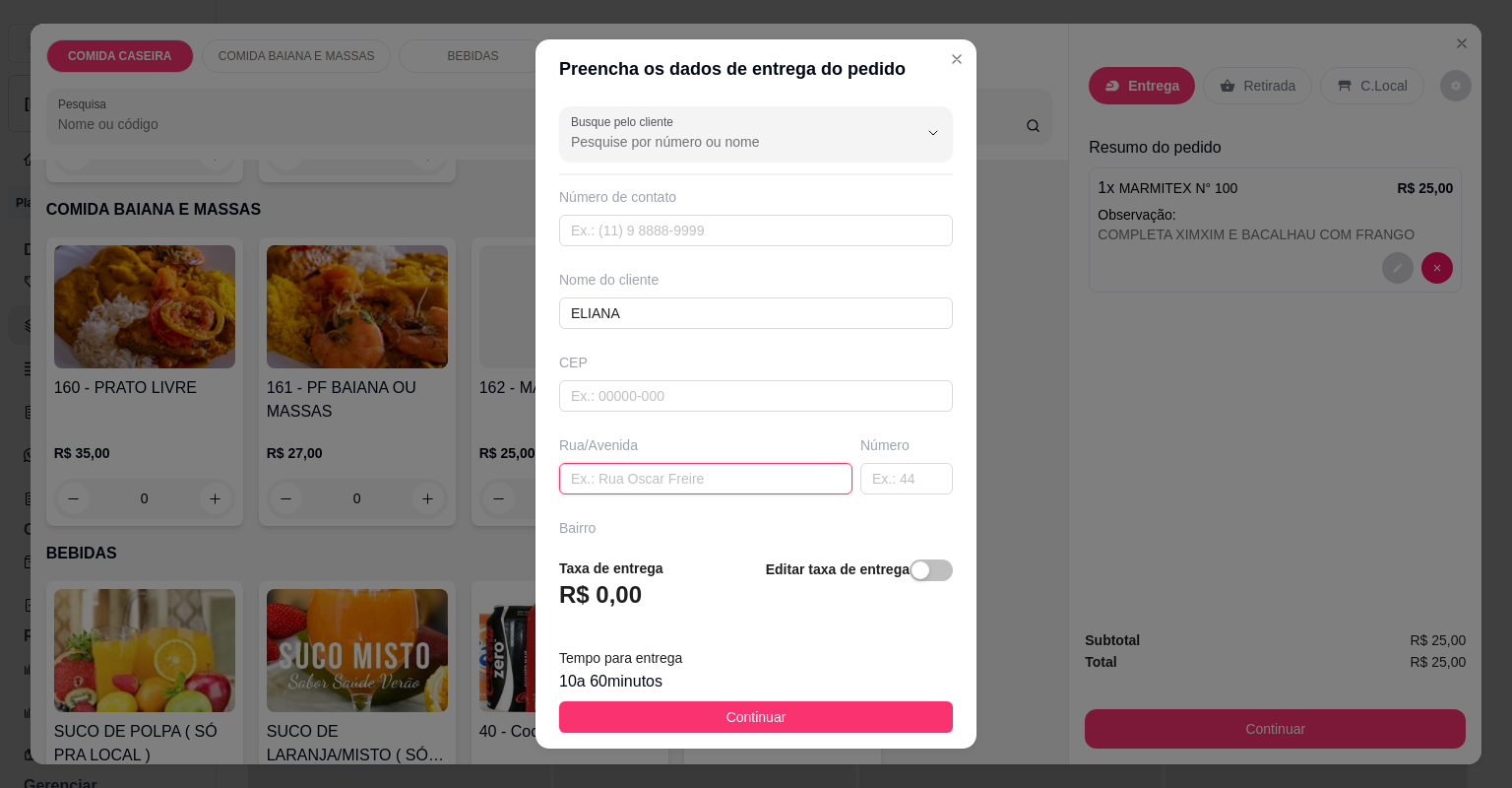 click at bounding box center (706, 479) 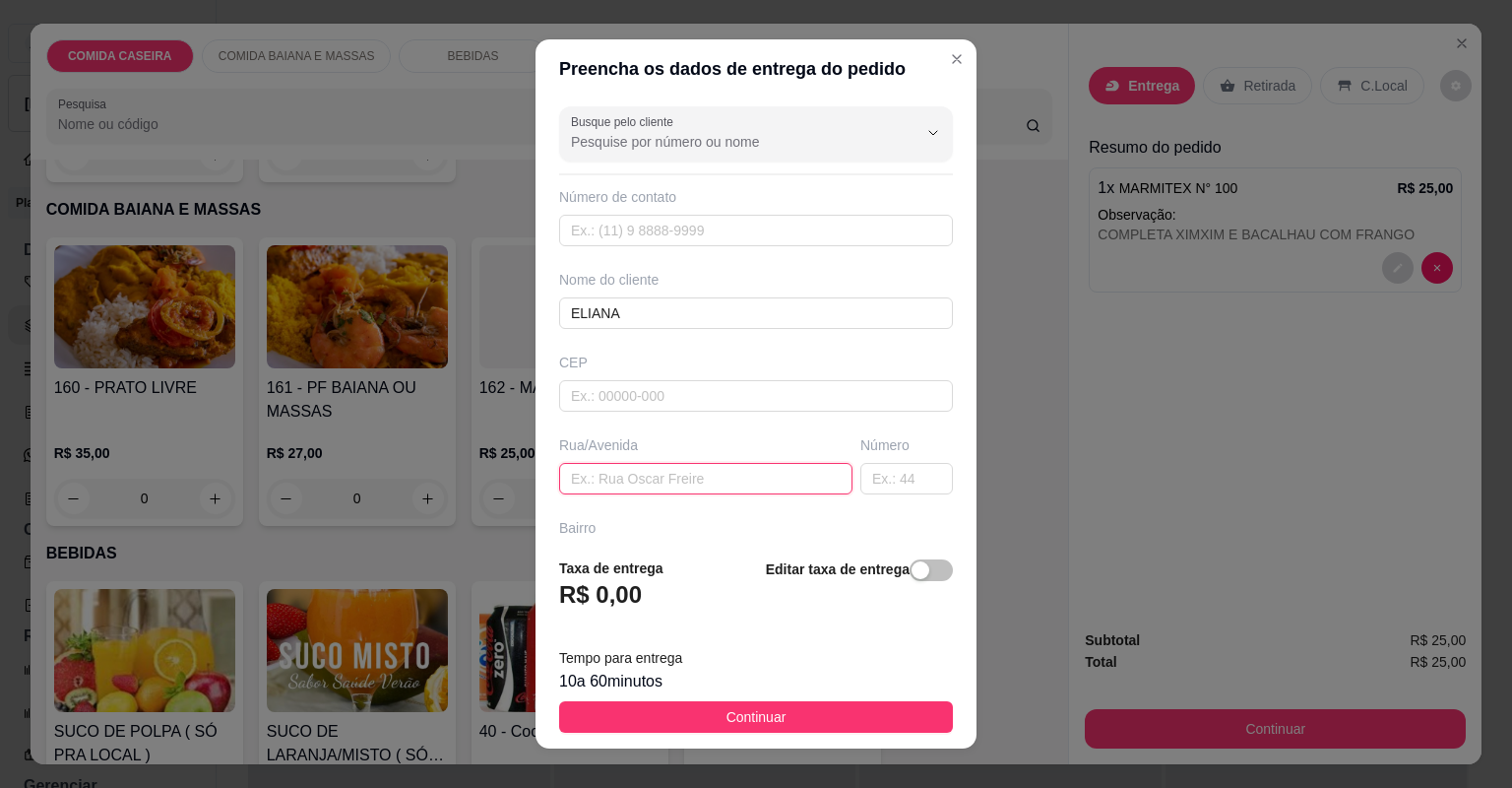 paste on "[STREET_ADDRESS][PERSON_NAME] casa vermelha colada com a.  Lili" 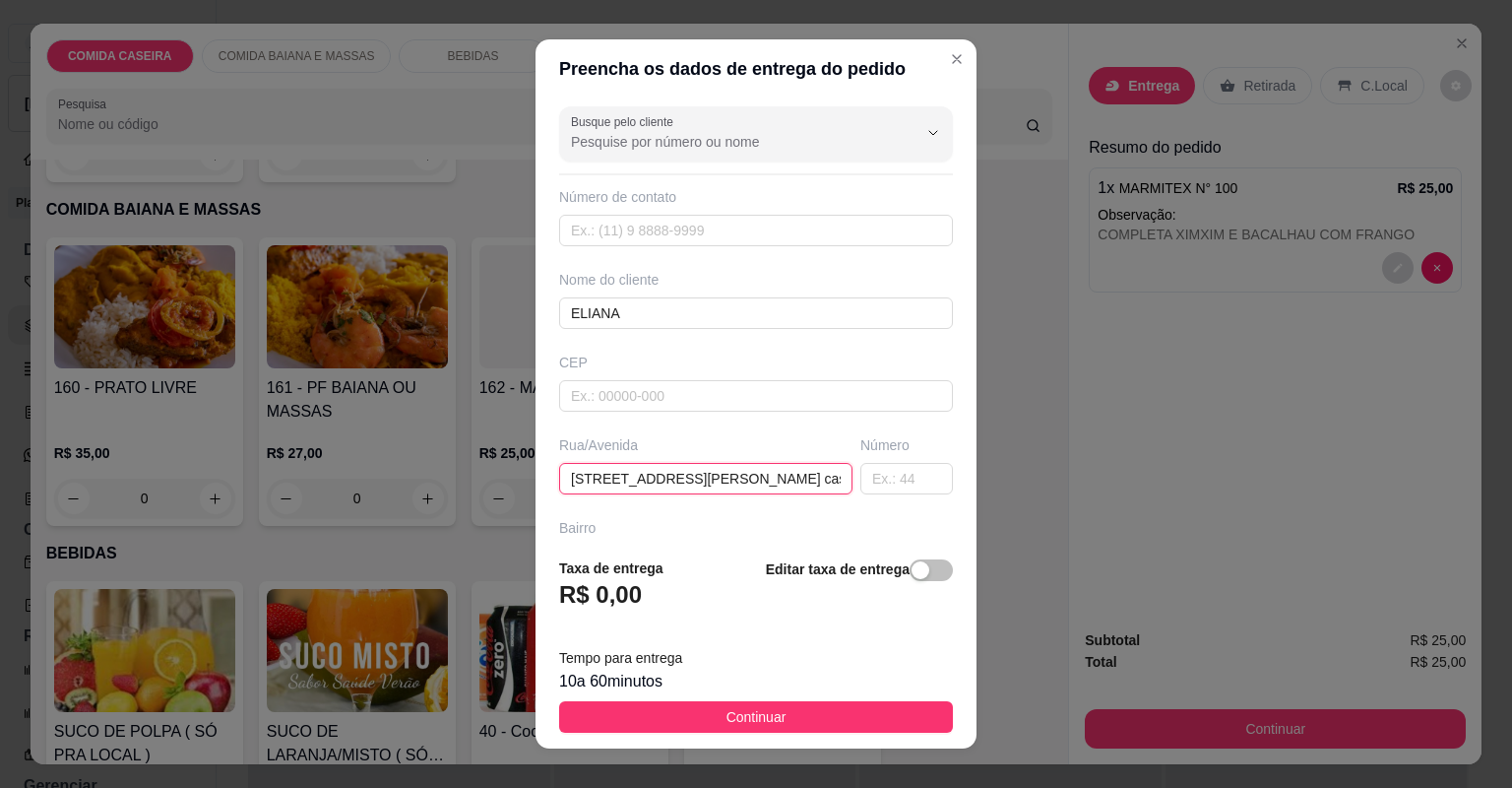 scroll, scrollTop: 0, scrollLeft: 164, axis: horizontal 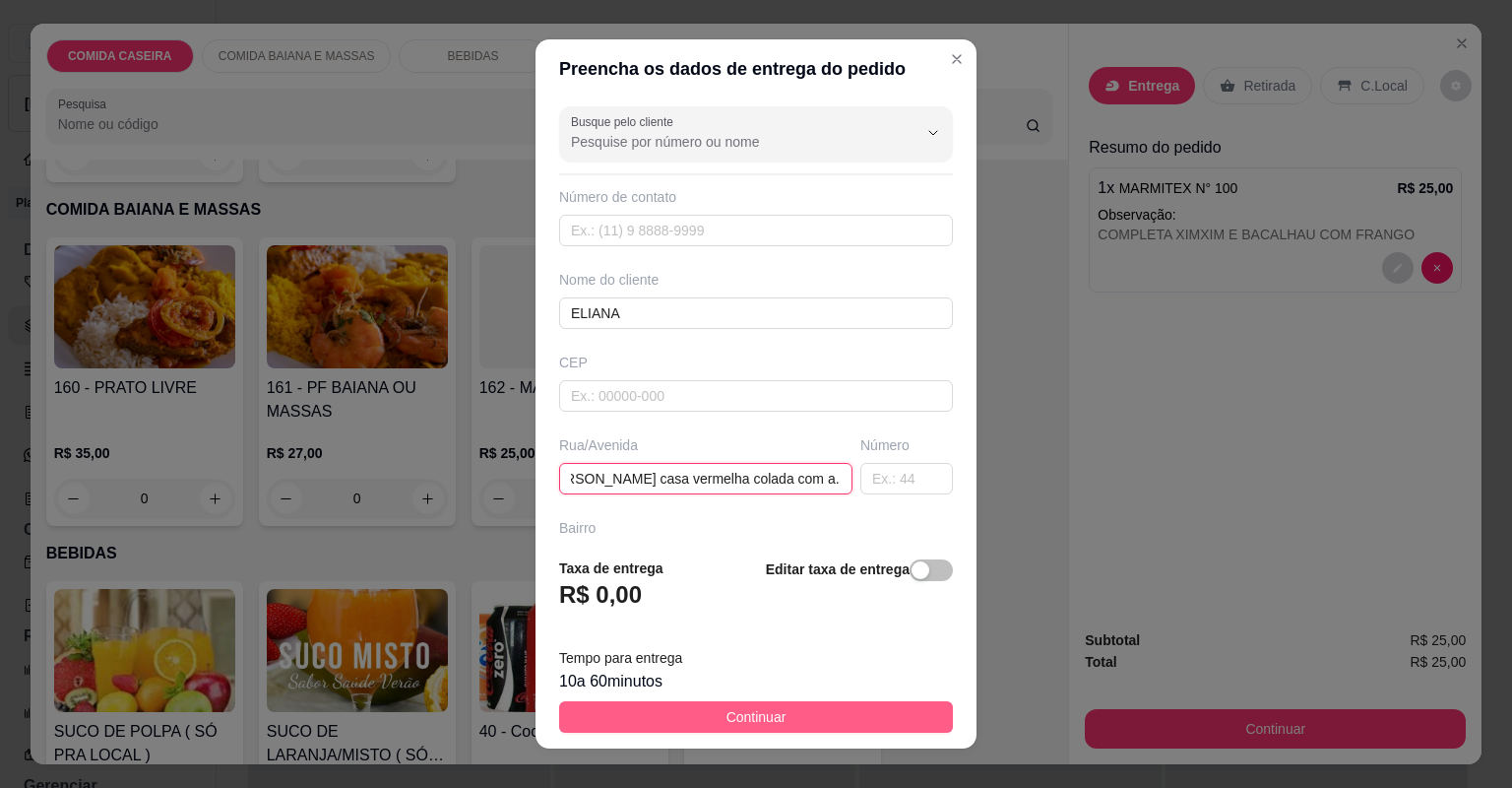 type on "[STREET_ADDRESS][PERSON_NAME] casa vermelha colada com a.  Lili" 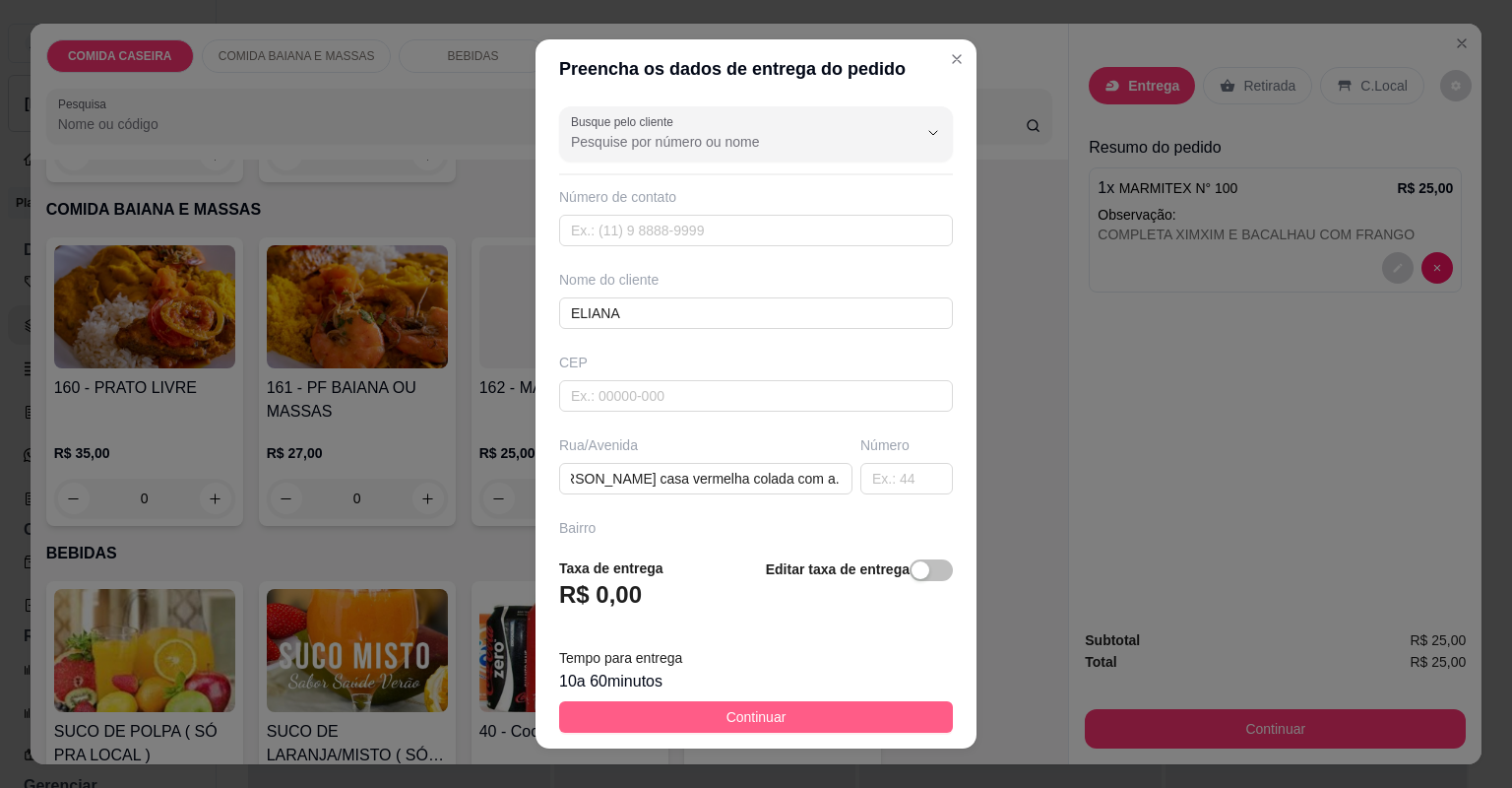 scroll, scrollTop: 0, scrollLeft: 0, axis: both 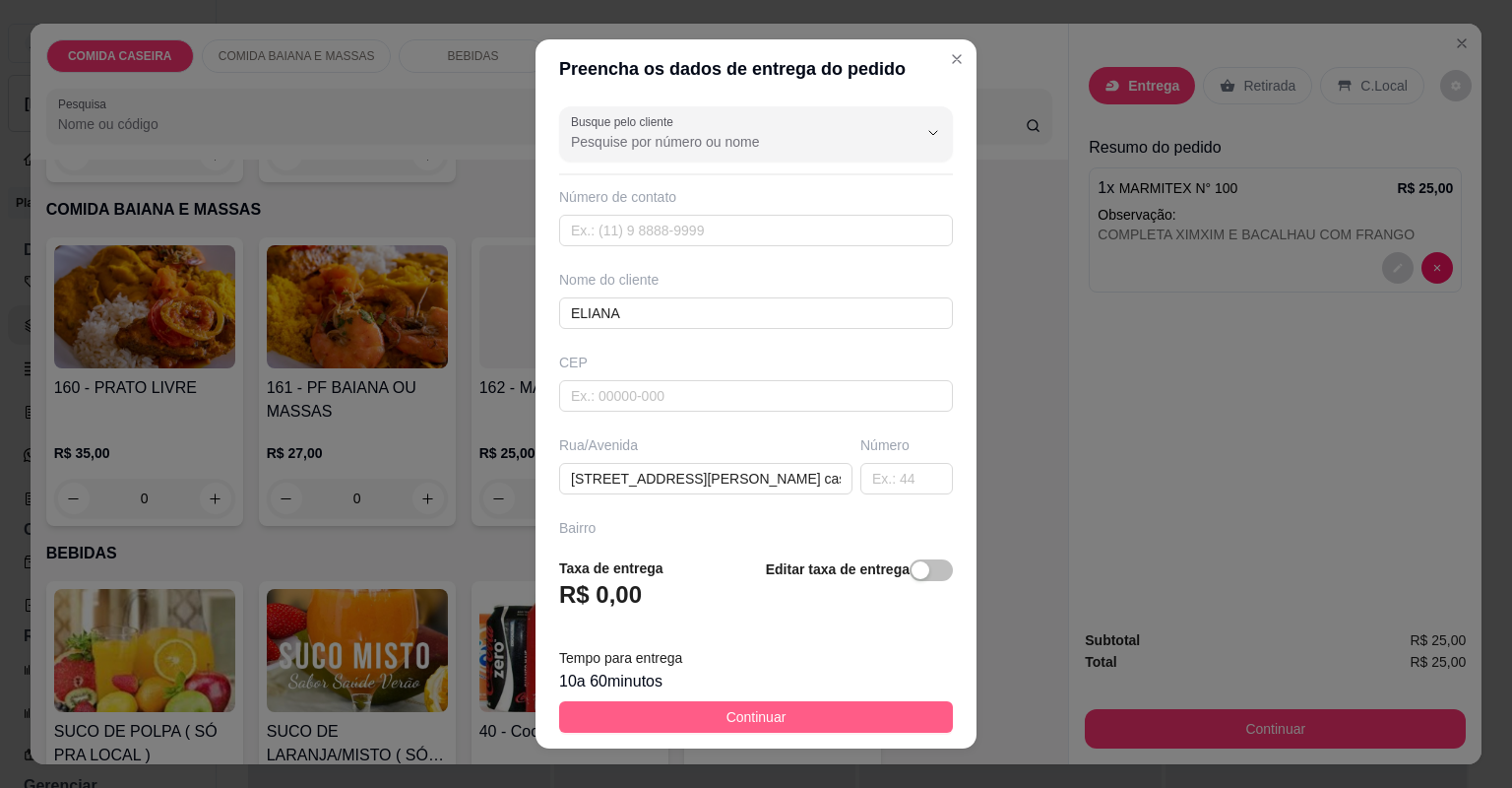click on "Continuar" at bounding box center [756, 717] 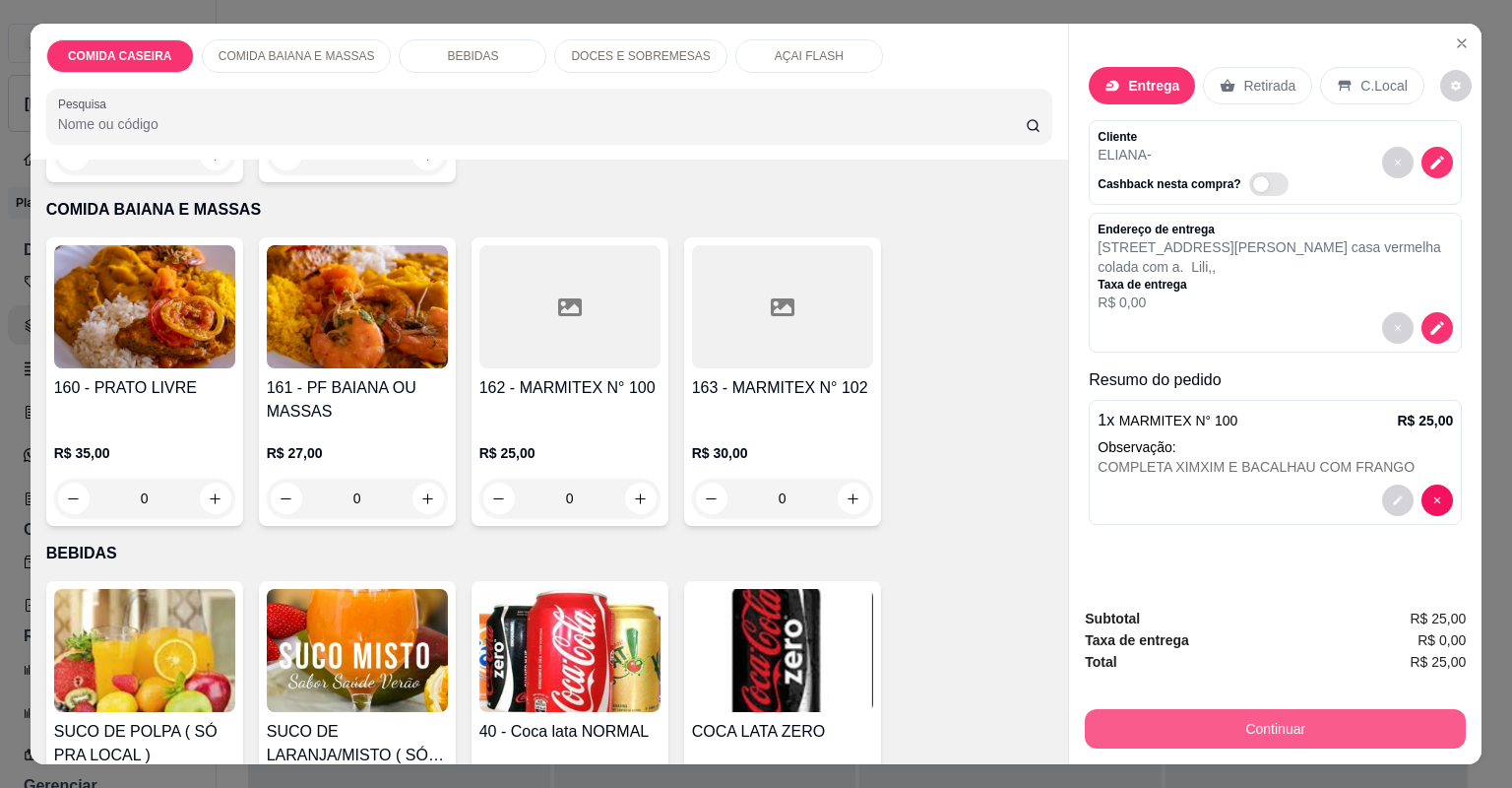 click on "Continuar" at bounding box center [1275, 729] 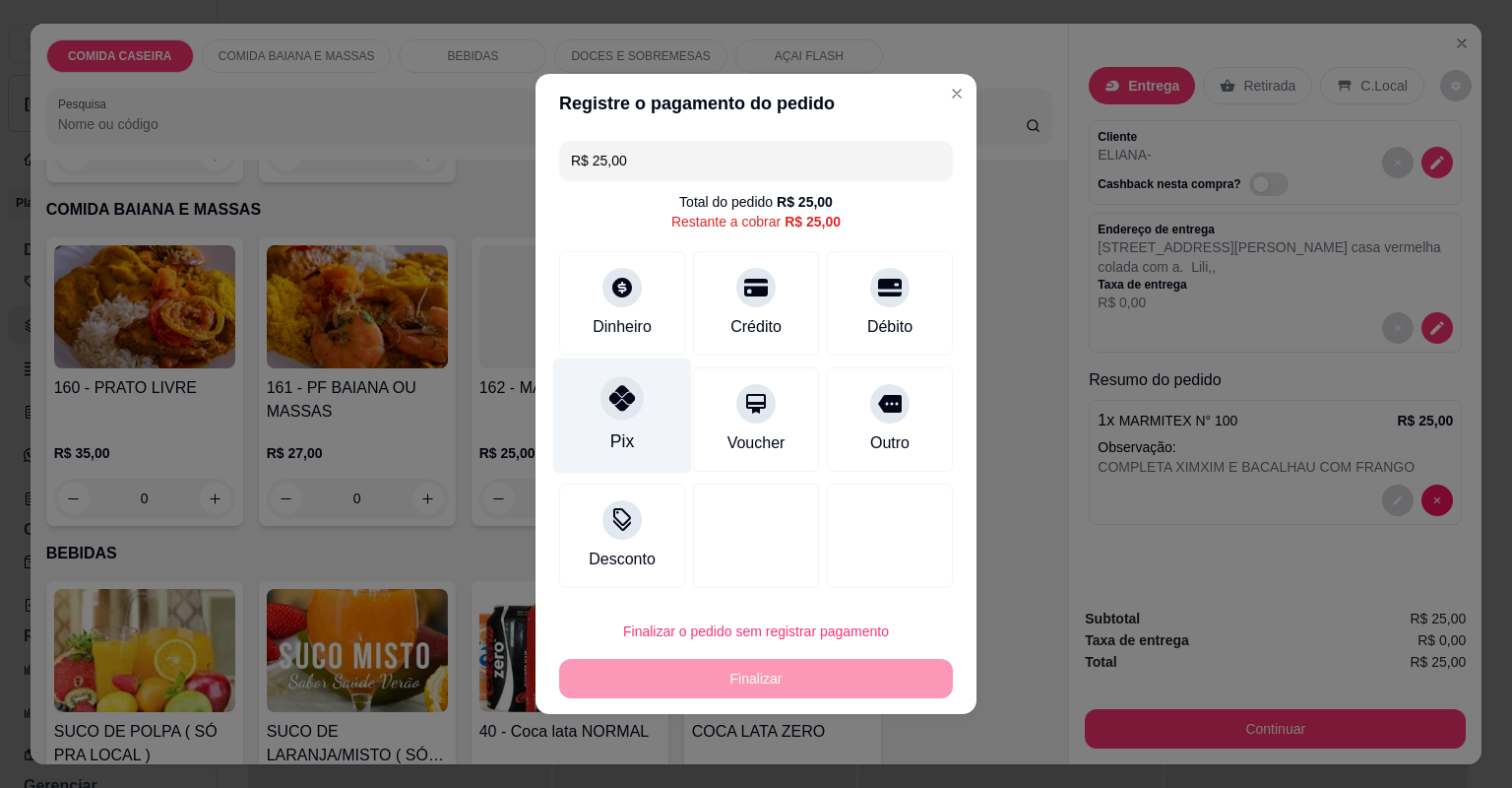 click at bounding box center (622, 398) 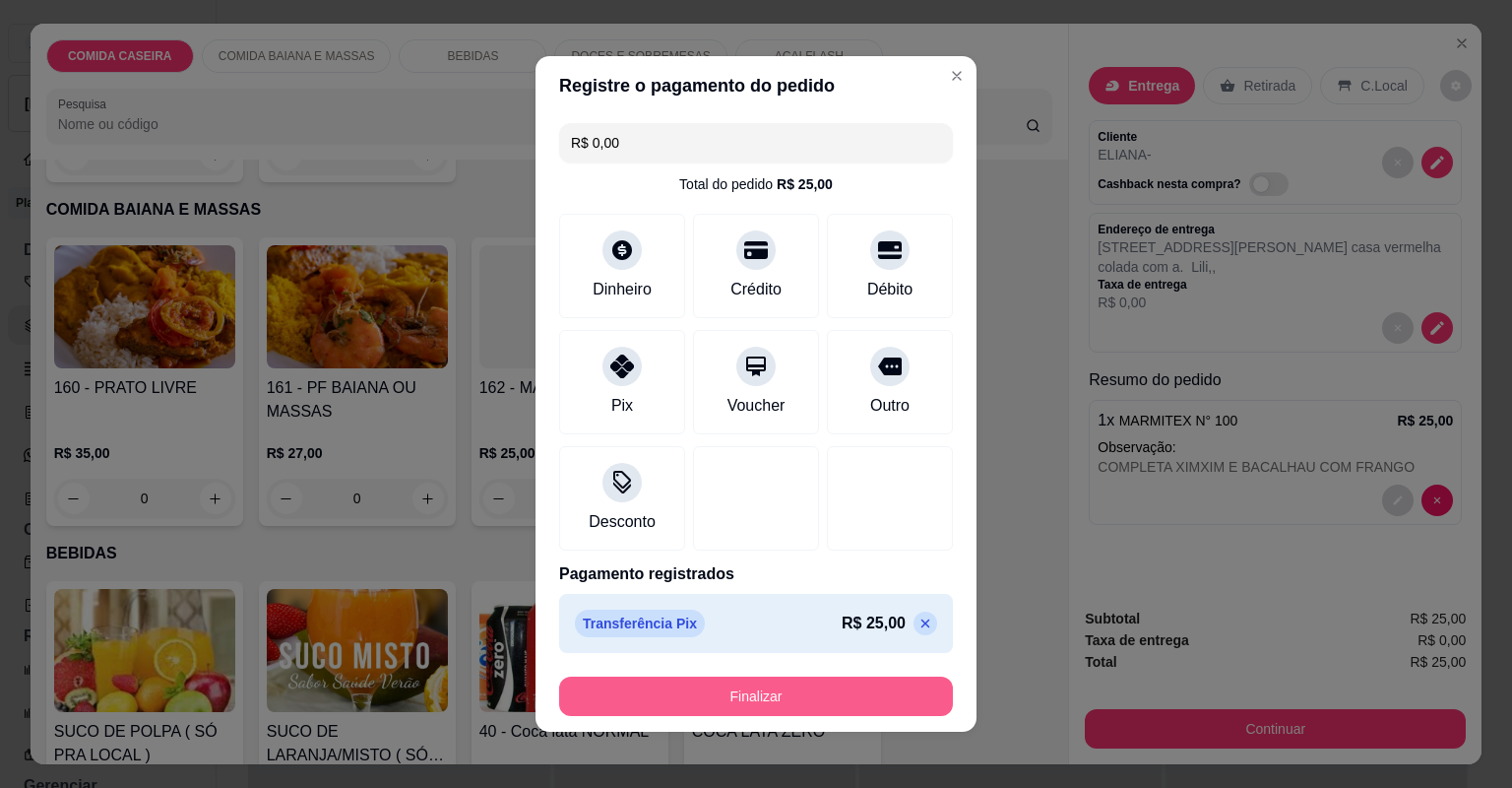 click on "Finalizar" at bounding box center [756, 696] 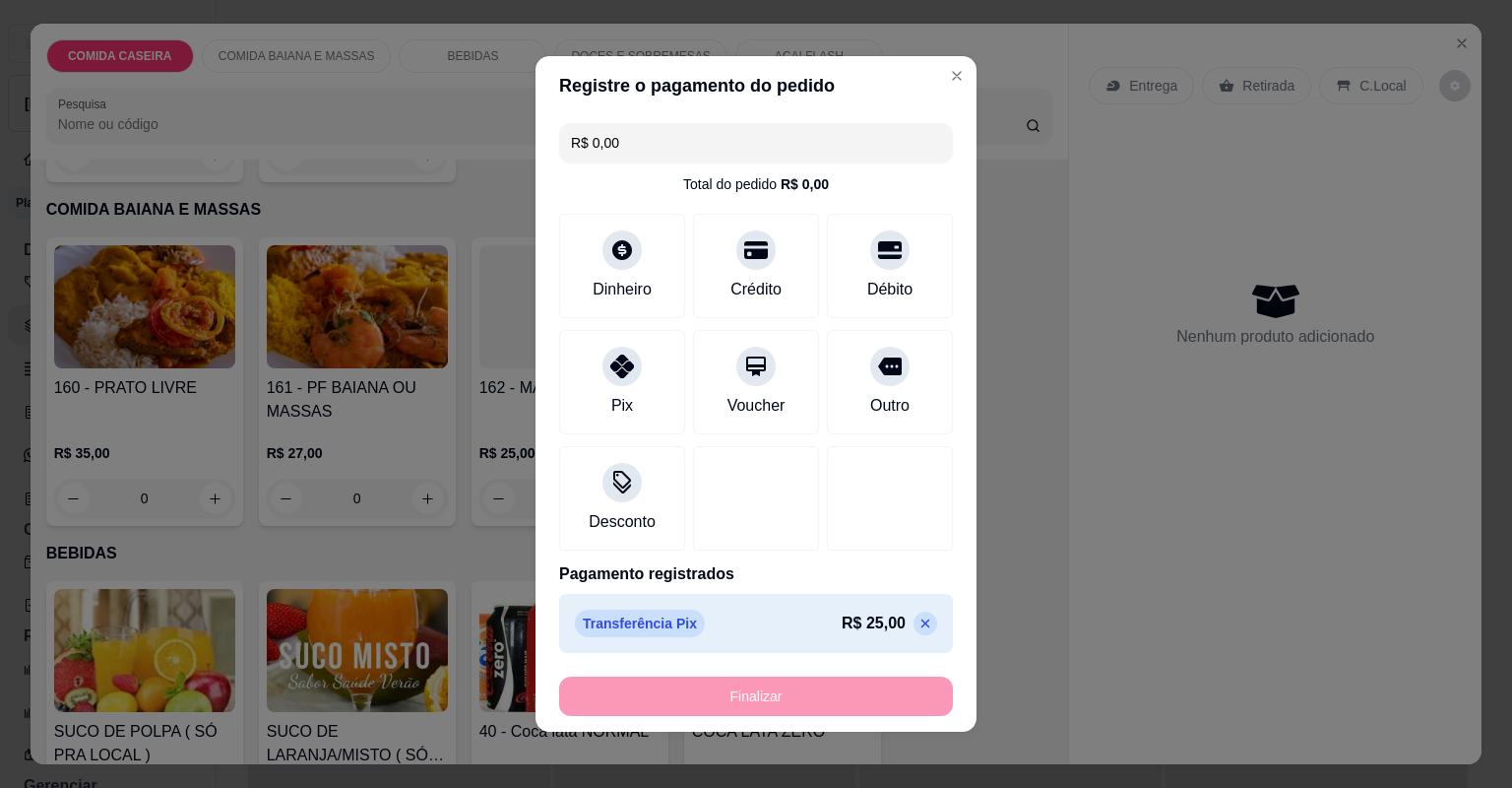 type on "-R$ 25,00" 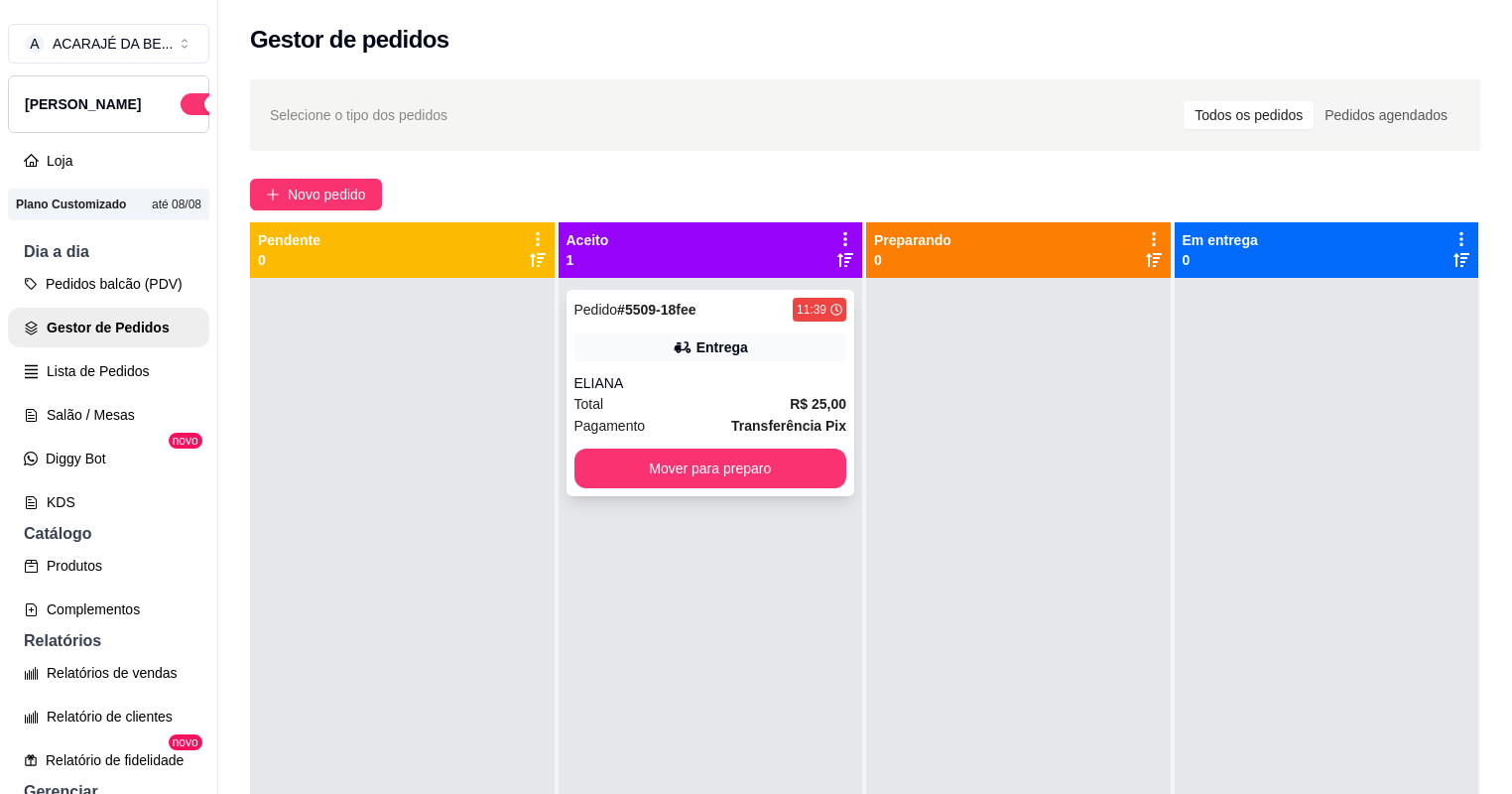 click on "Pedido  # 5509-18fee 11:39 Entrega ELIANA  Total R$ 25,00 Pagamento Transferência Pix Mover para preparo" at bounding box center [710, 393] 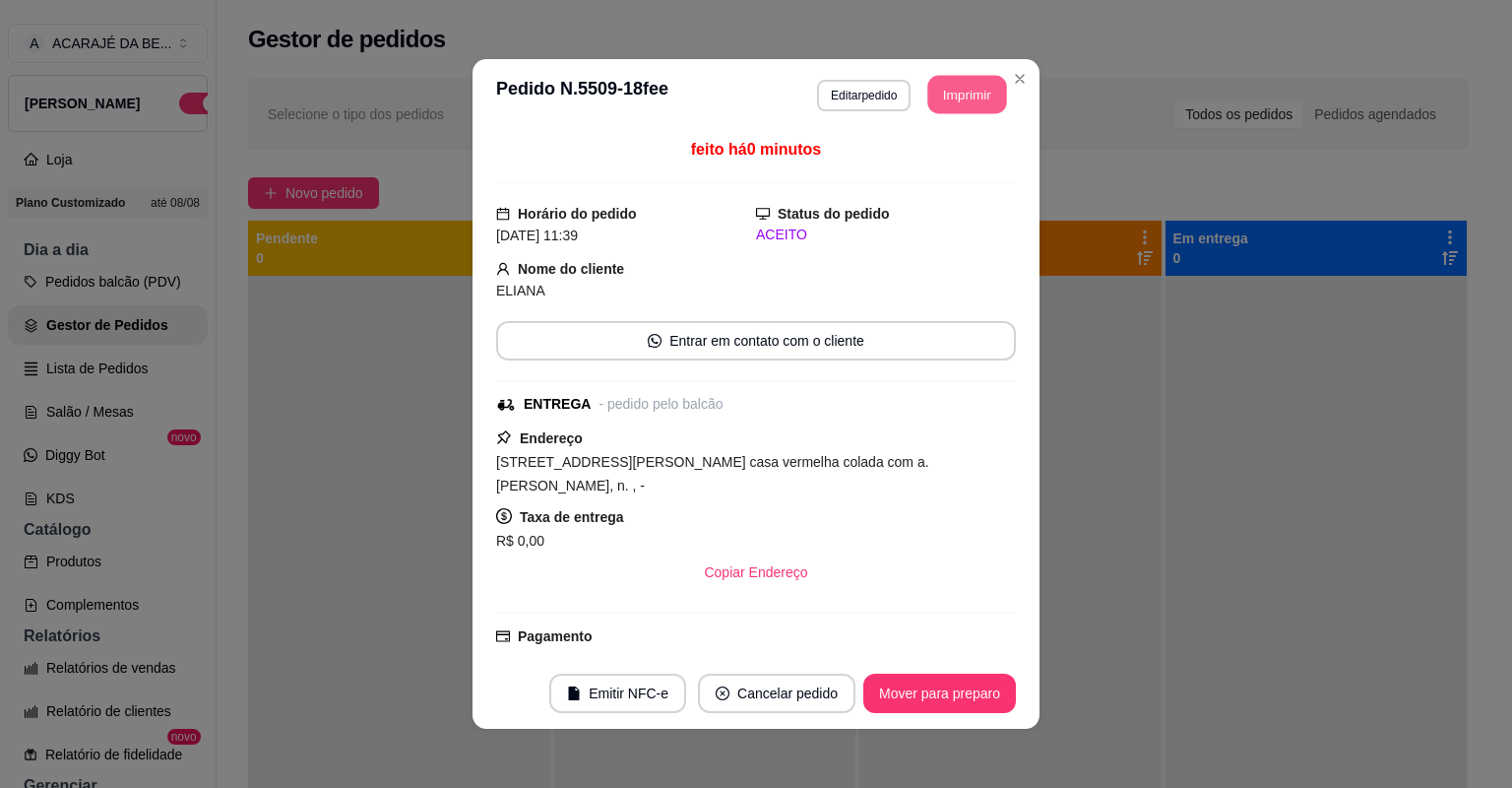 click on "Imprimir" at bounding box center (968, 95) 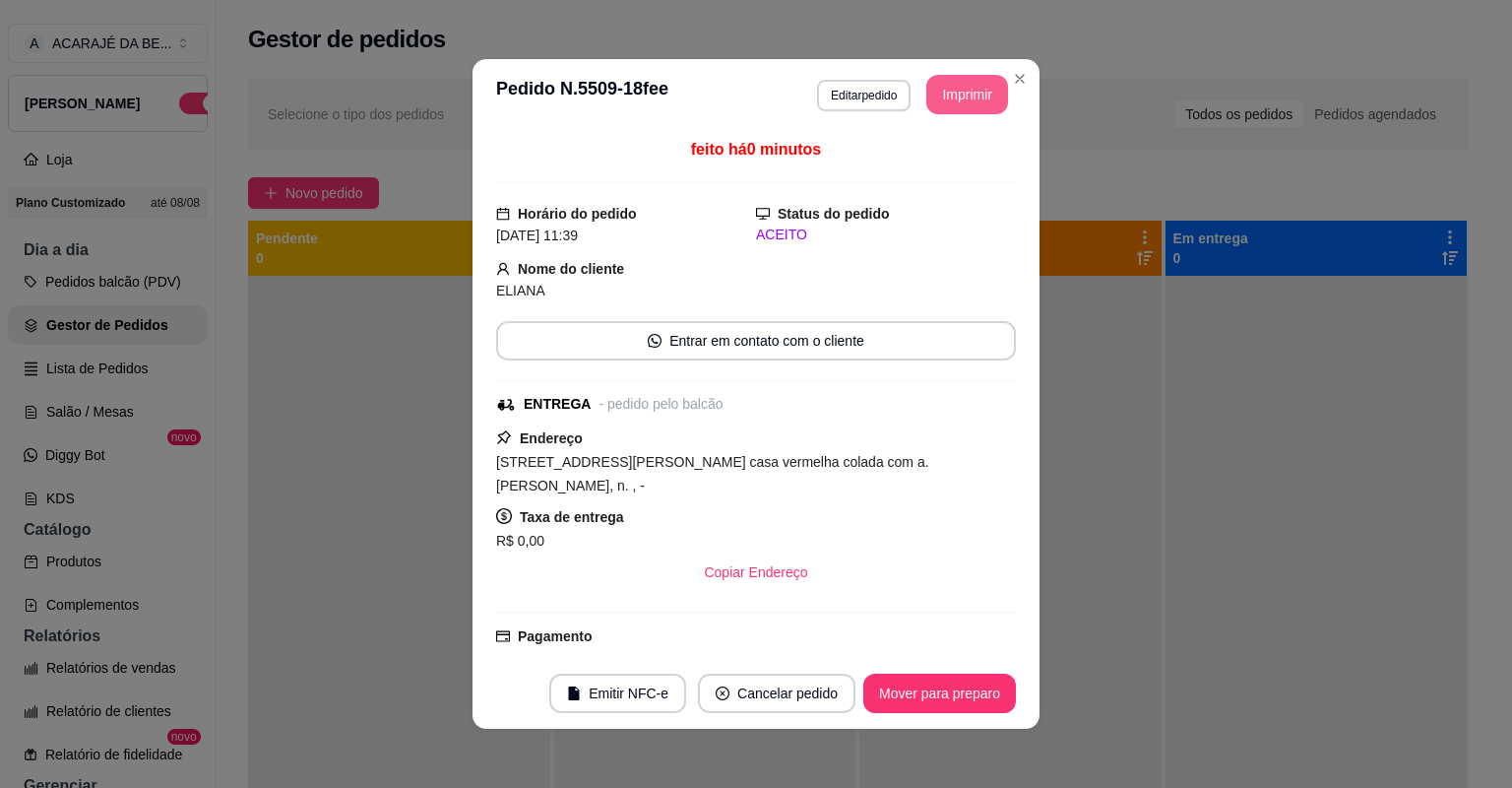 scroll, scrollTop: 0, scrollLeft: 0, axis: both 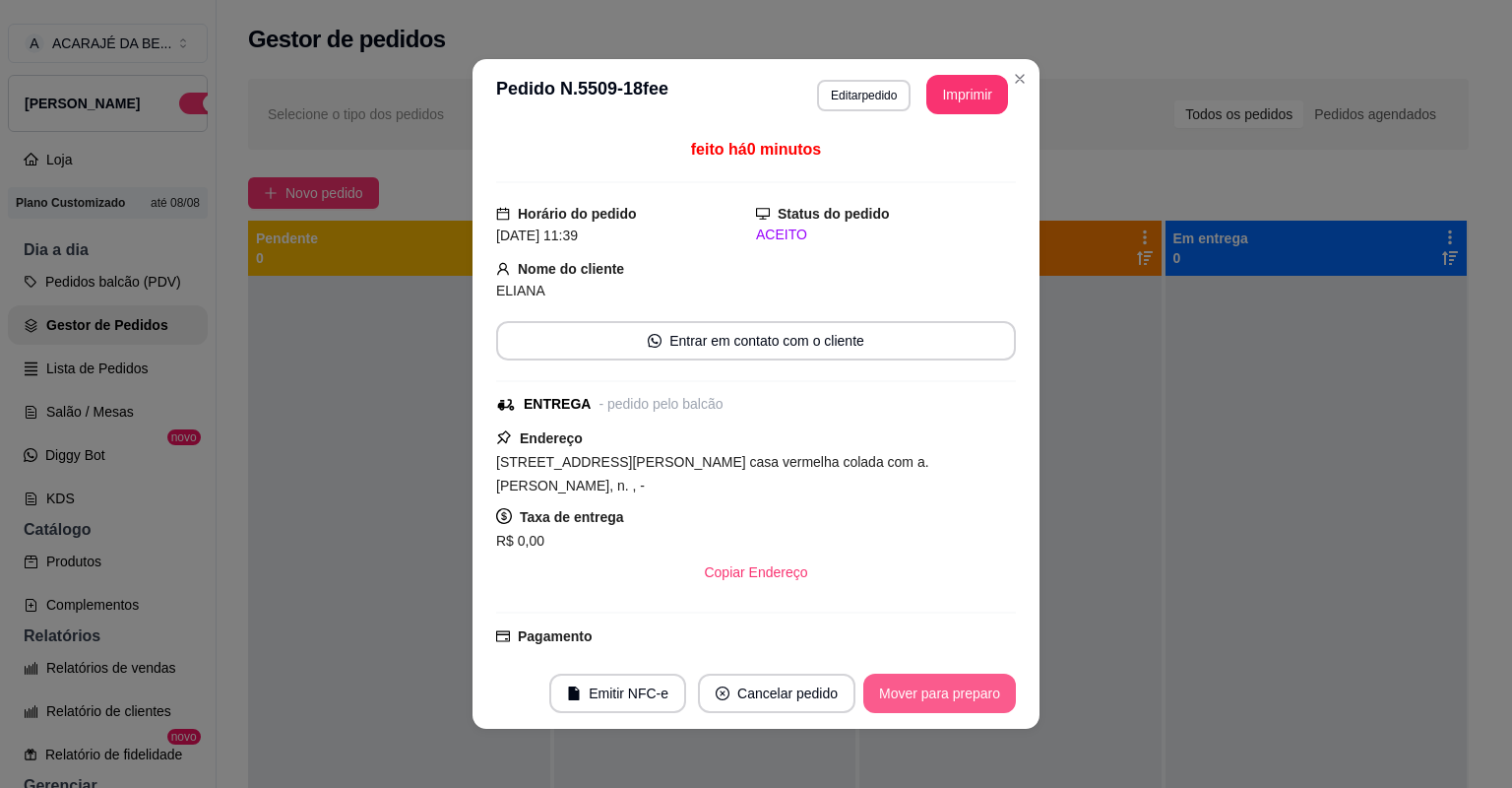 click on "Mover para preparo" at bounding box center [939, 693] 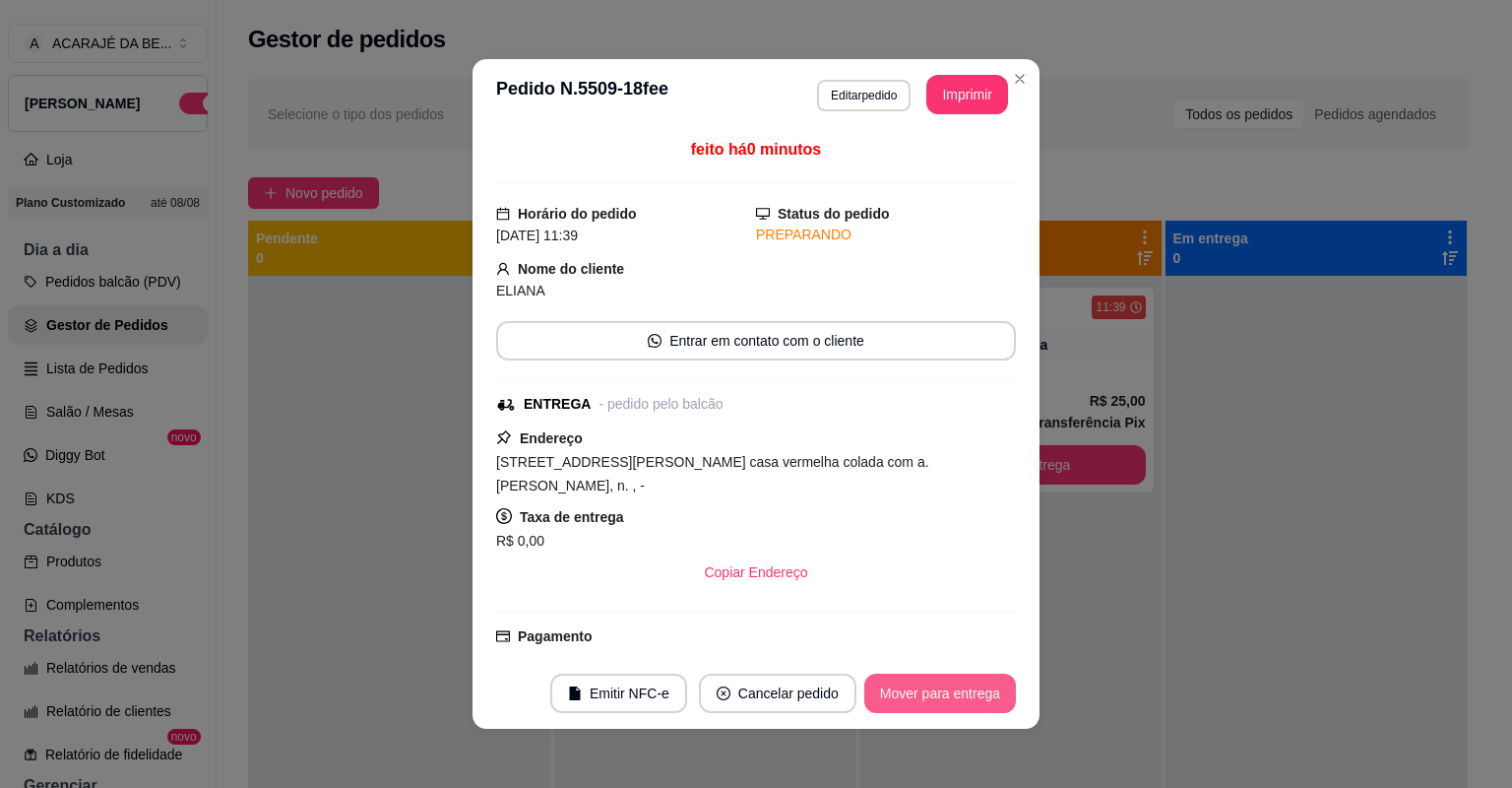 click on "Mover para entrega" at bounding box center (940, 693) 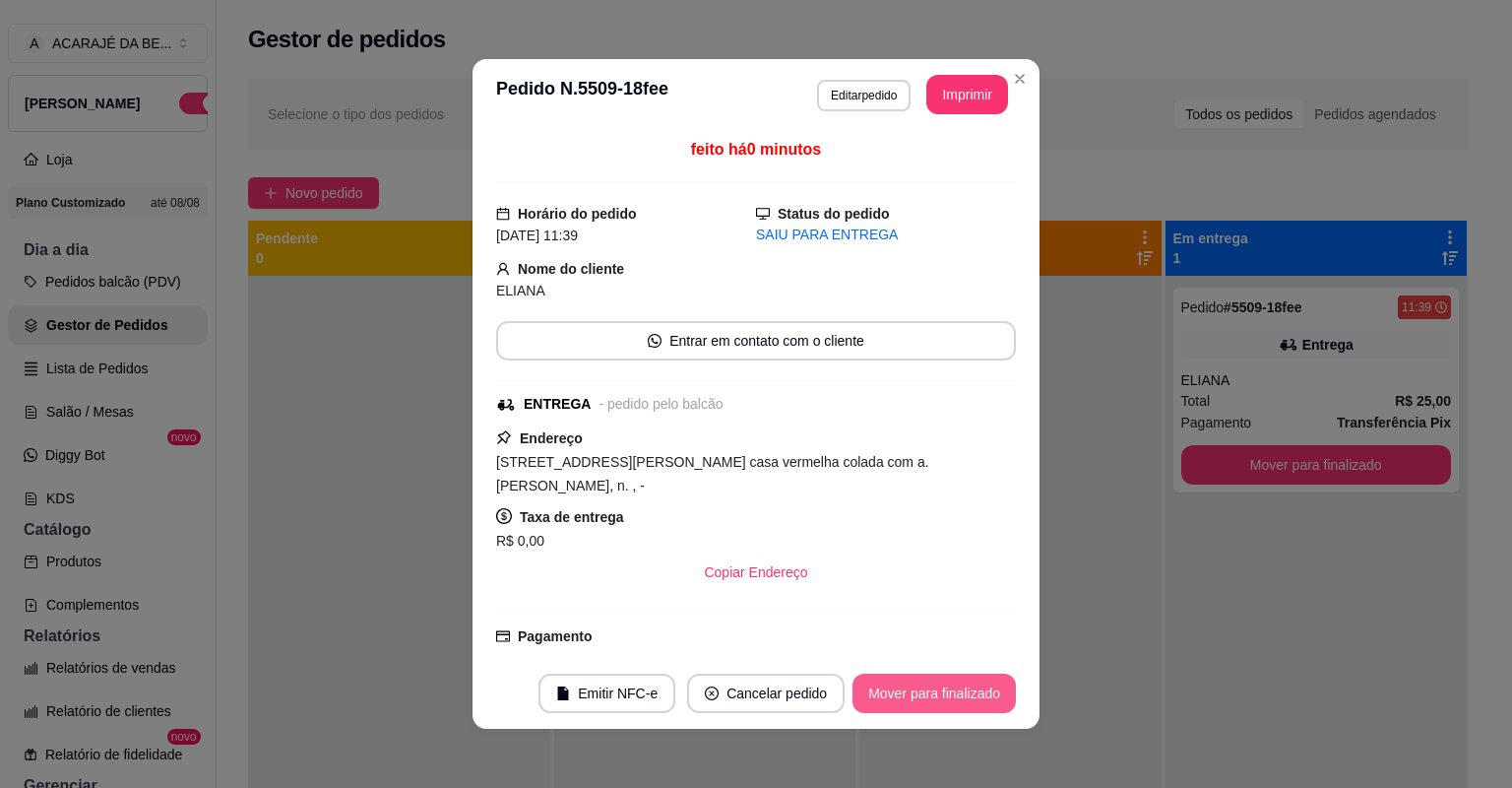 click on "Mover para finalizado" at bounding box center (934, 693) 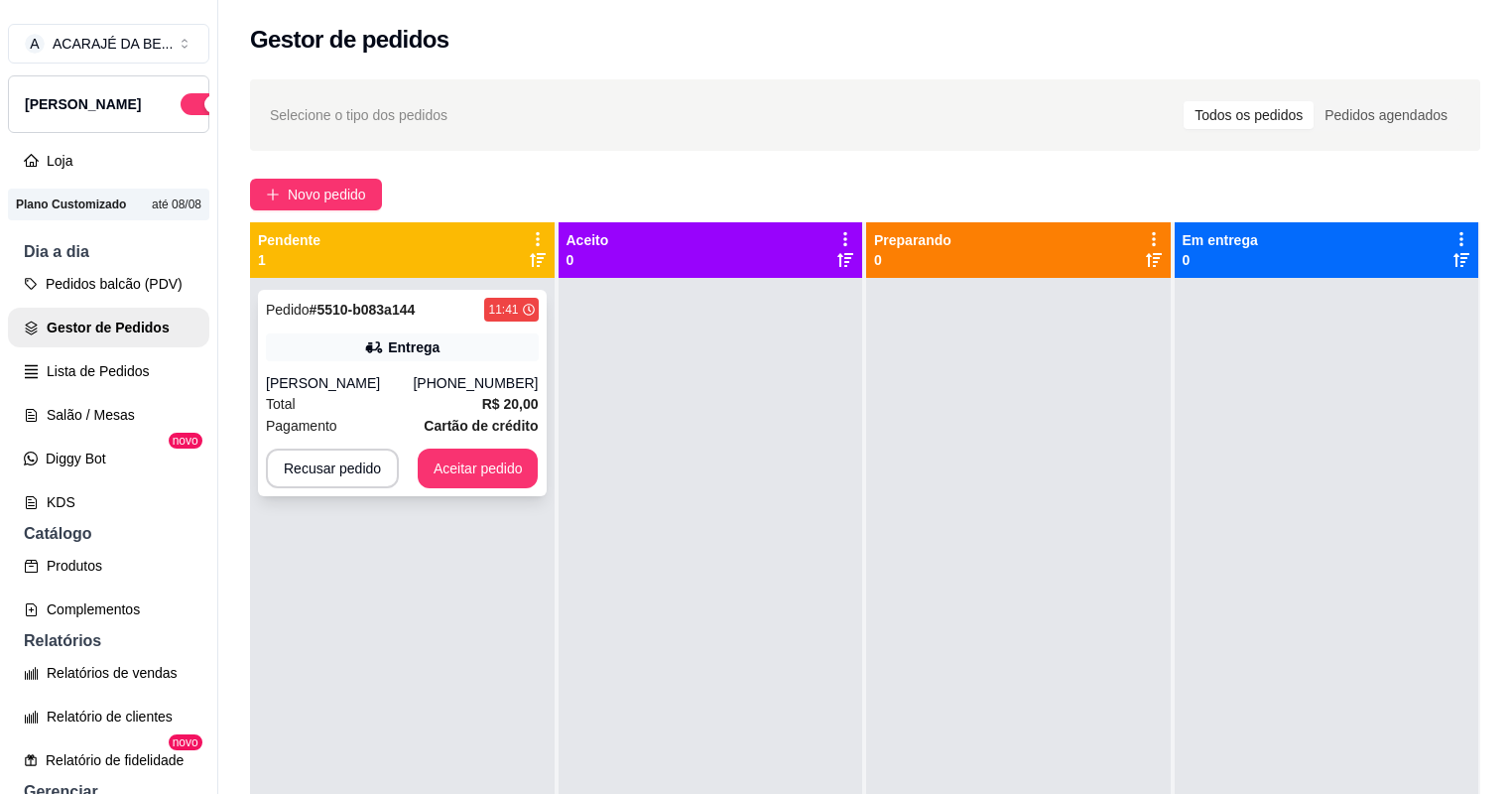 click on "Total R$ 20,00" at bounding box center (402, 404) 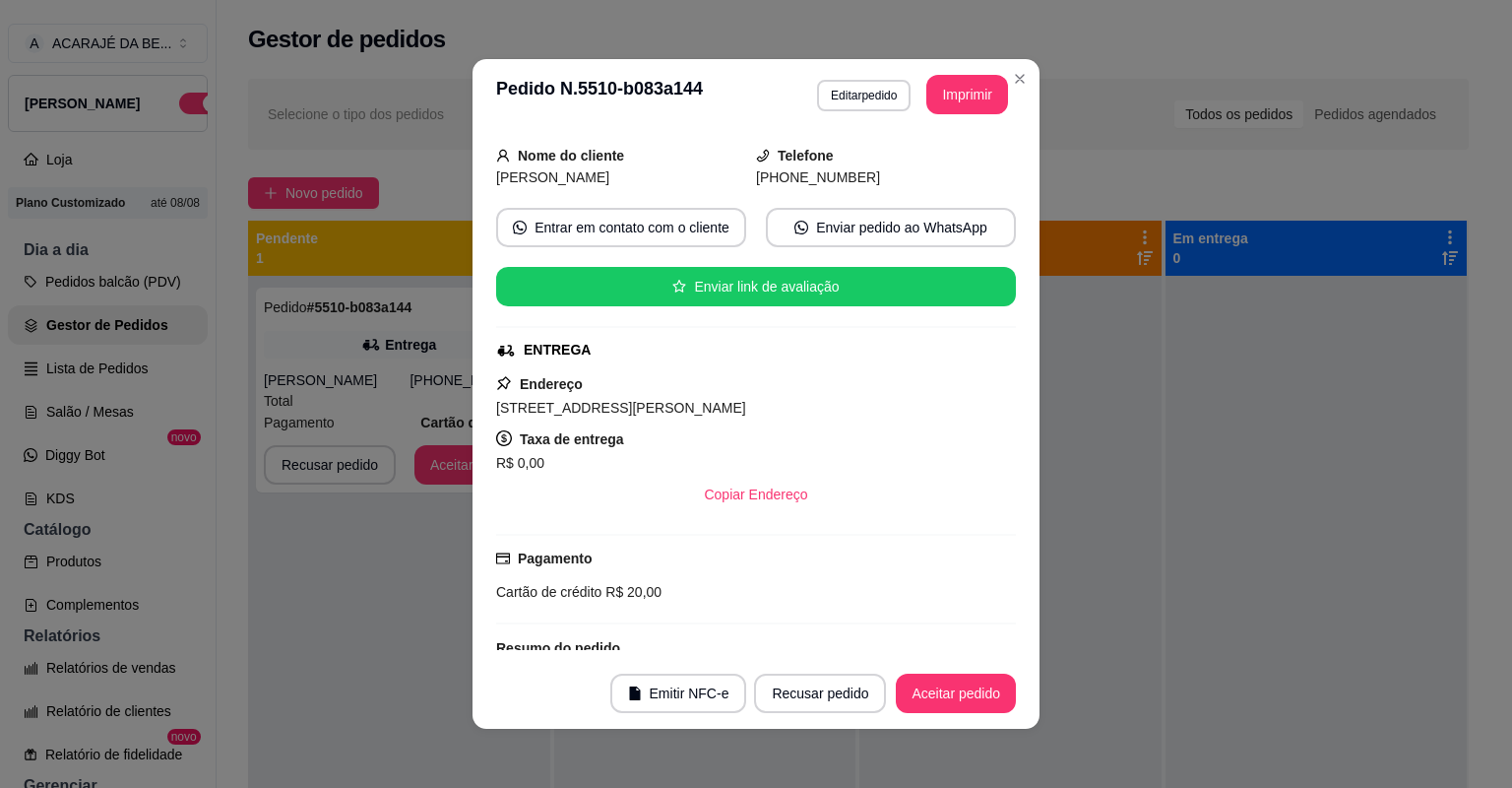 scroll, scrollTop: 323, scrollLeft: 0, axis: vertical 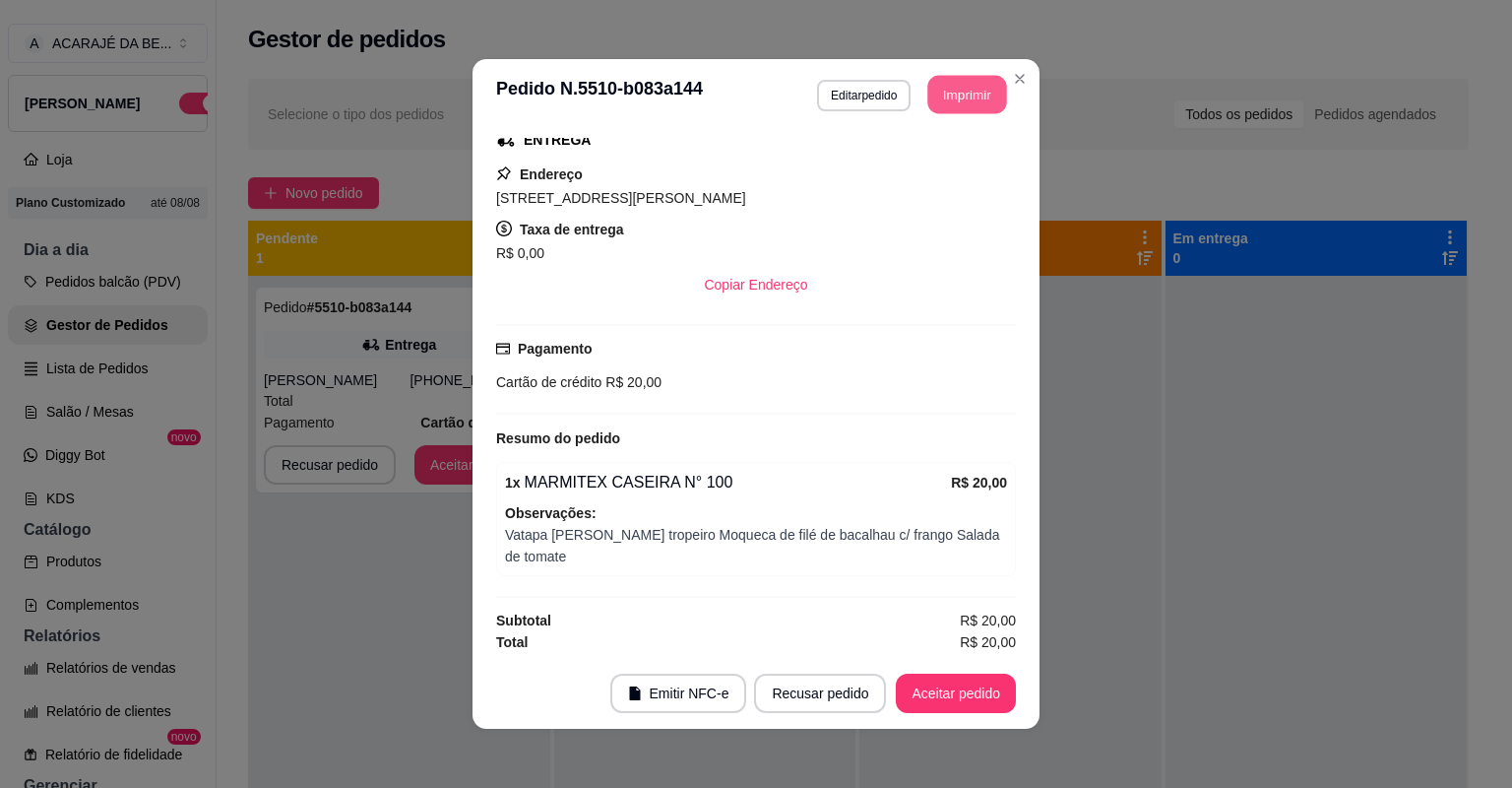 click on "Imprimir" at bounding box center [968, 95] 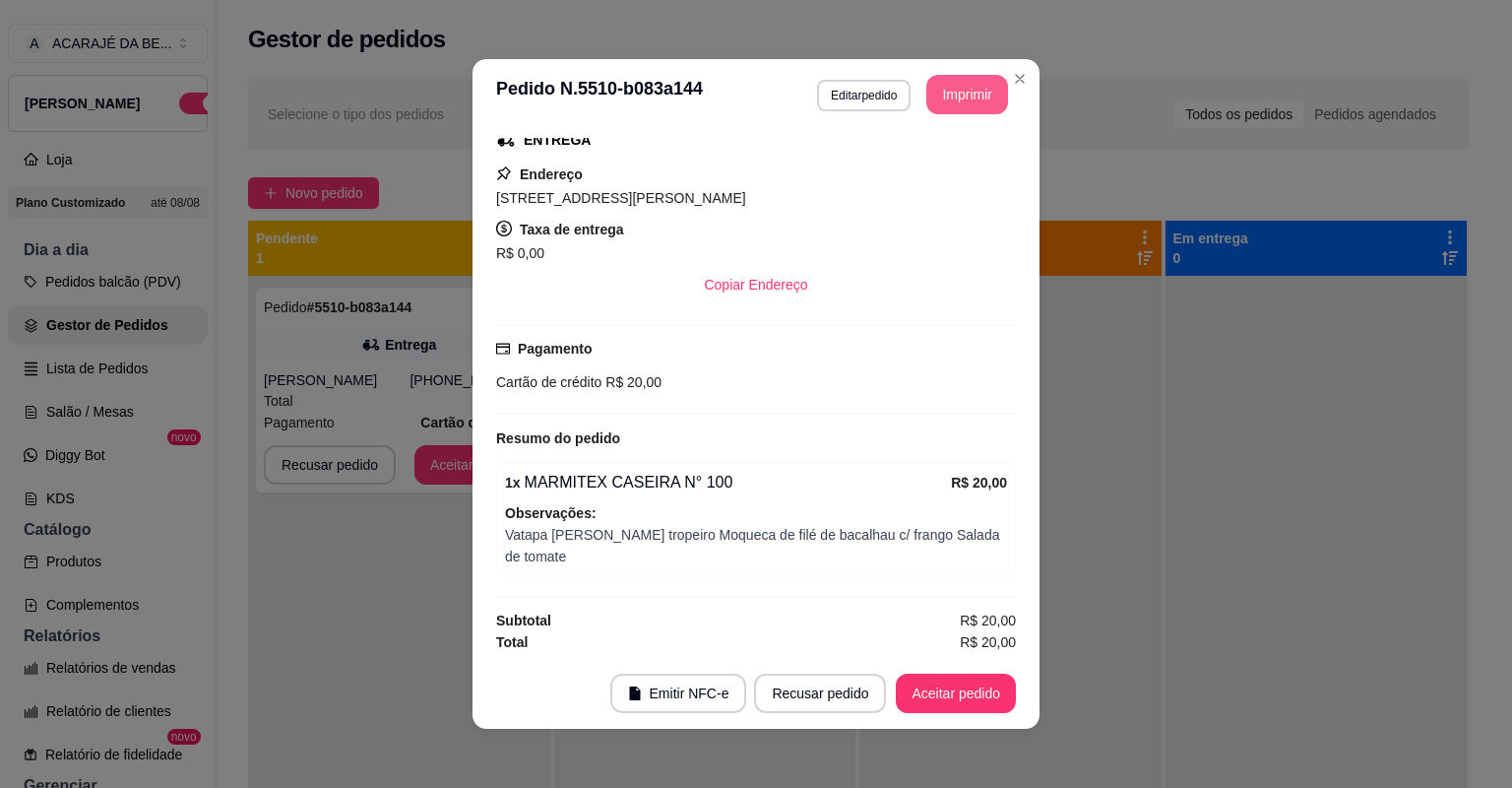 scroll, scrollTop: 0, scrollLeft: 0, axis: both 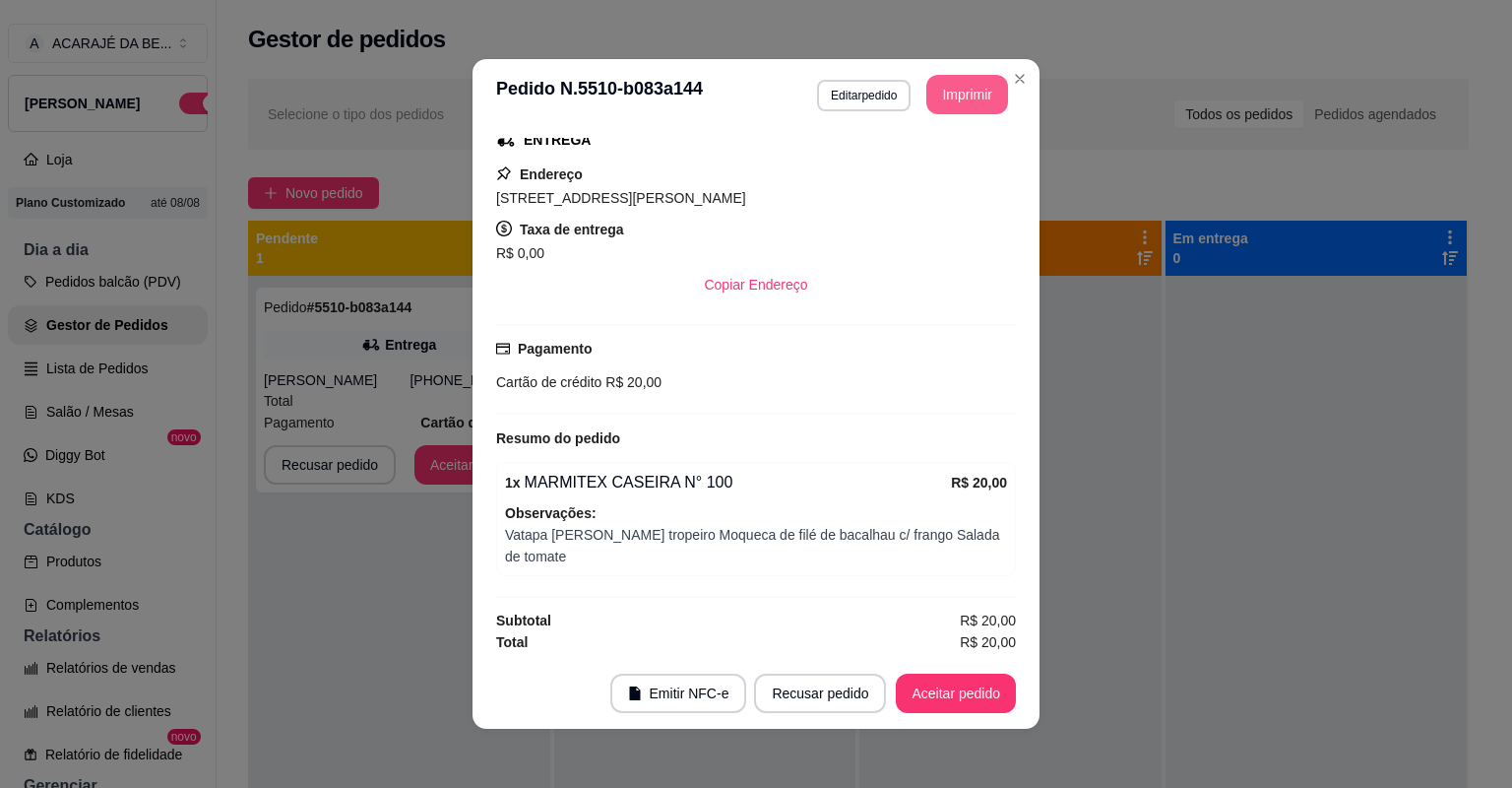 click on "Aceitar pedido" at bounding box center (956, 693) 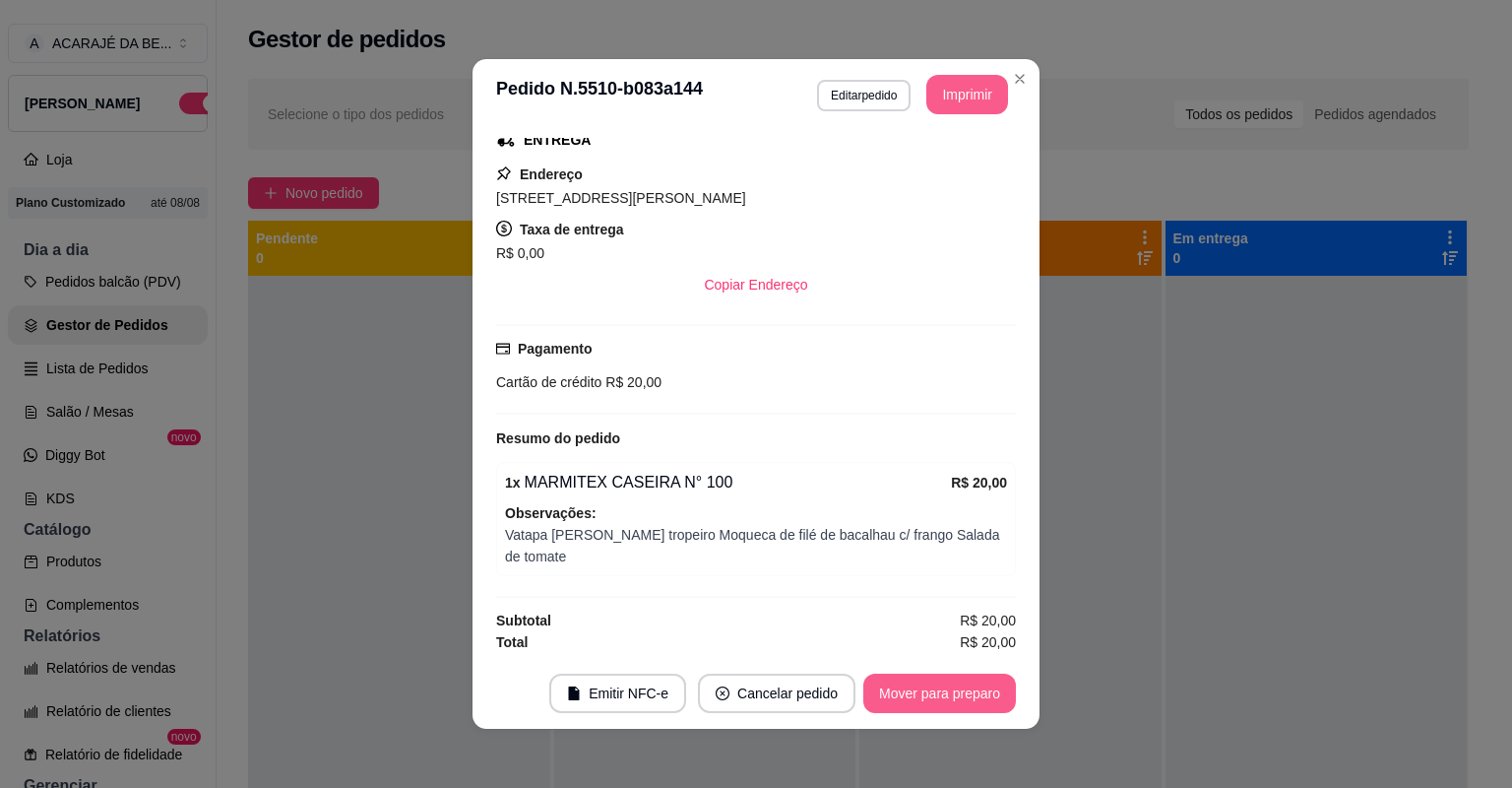 click on "Mover para preparo" at bounding box center [939, 693] 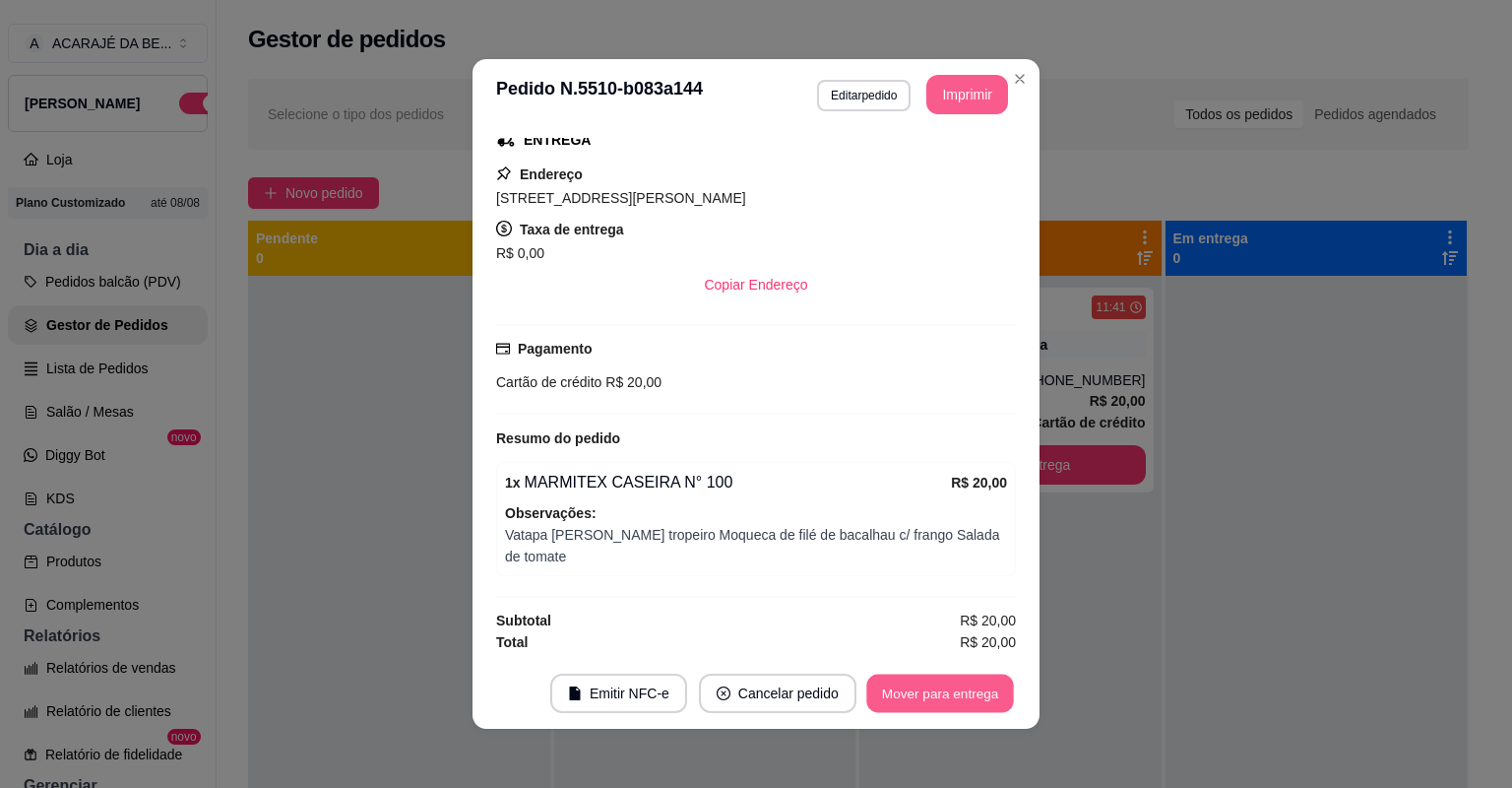 click on "Mover para entrega" at bounding box center (940, 693) 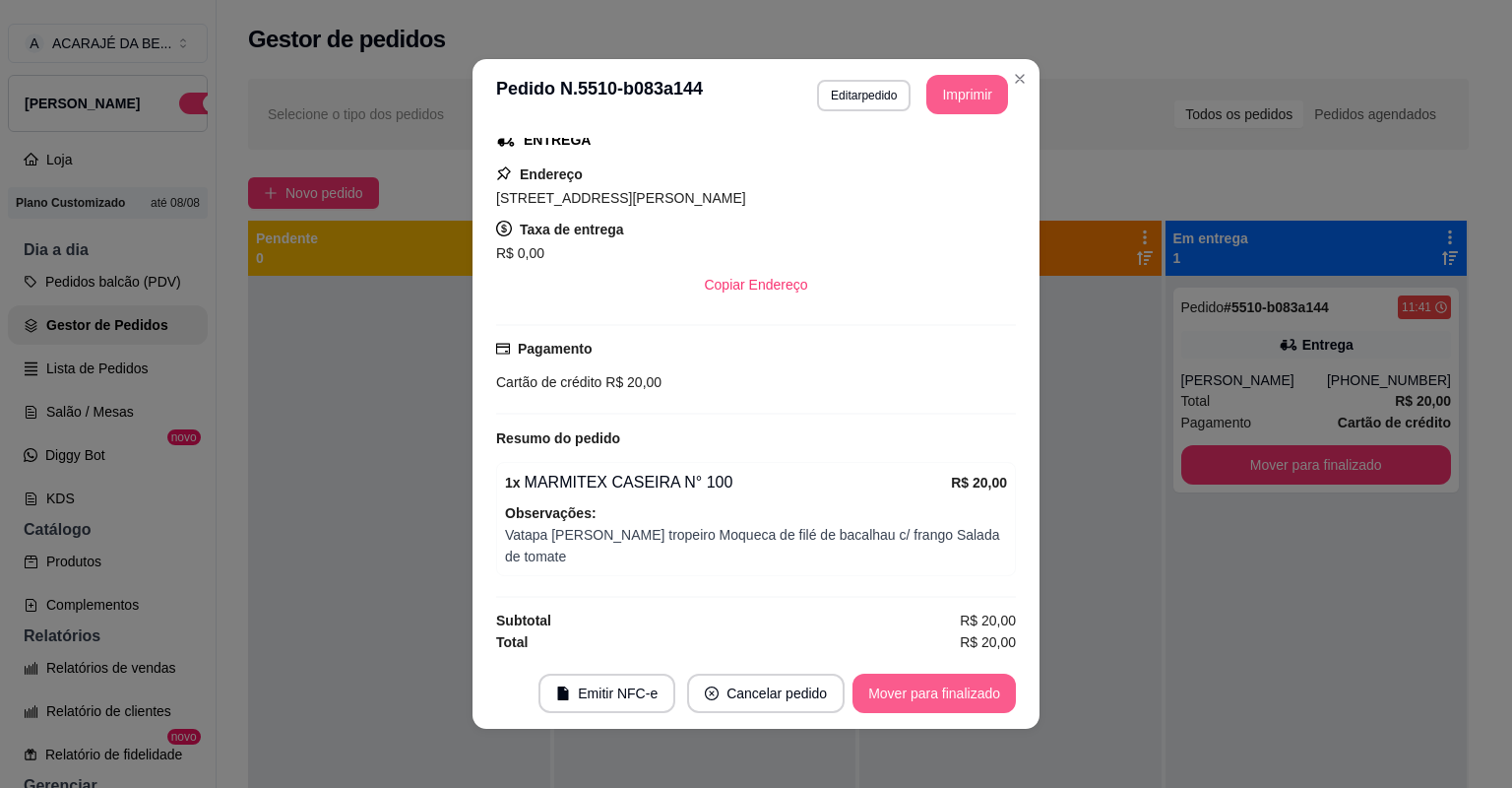 click on "Mover para finalizado" at bounding box center (934, 693) 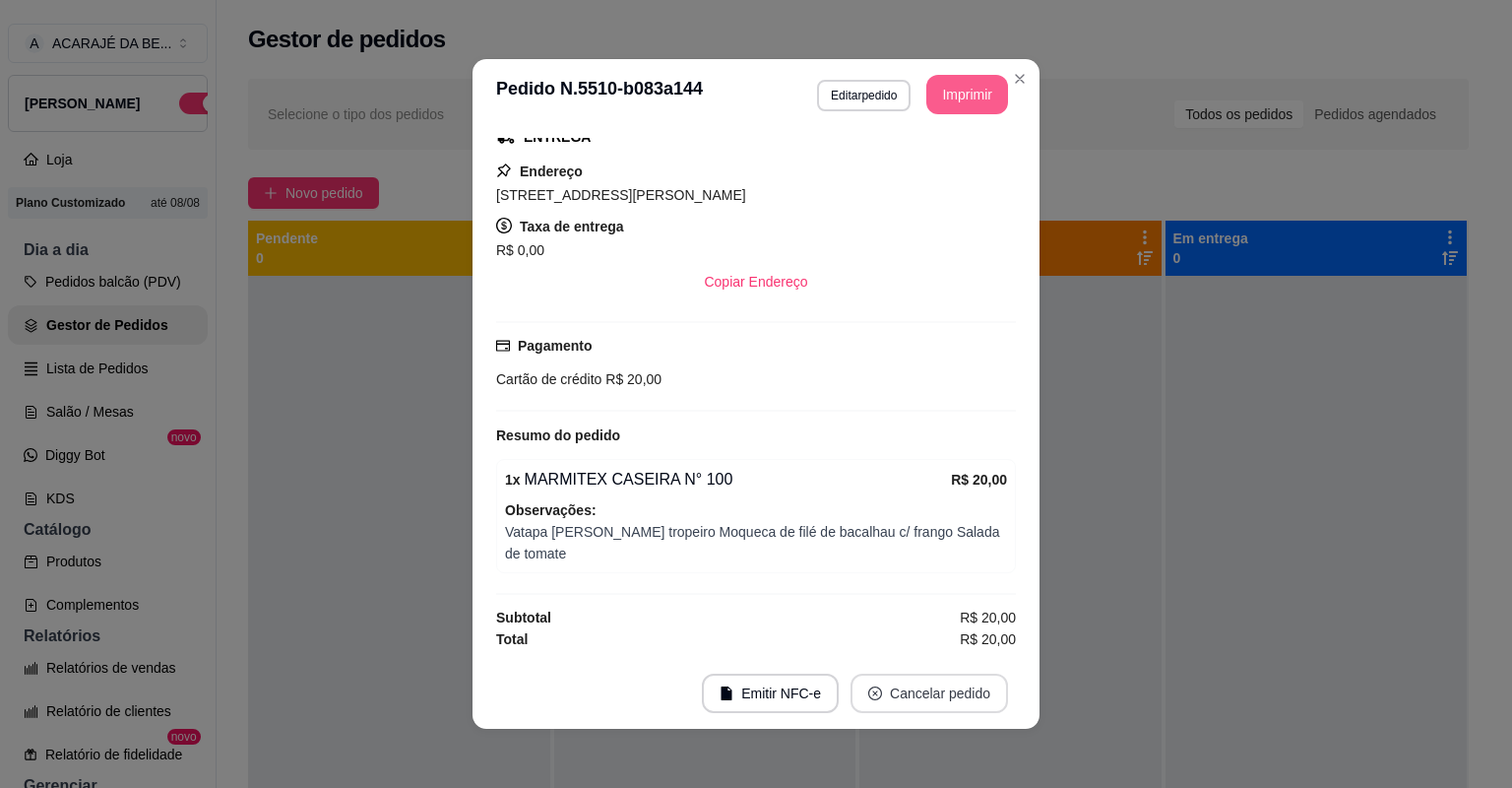 scroll, scrollTop: 279, scrollLeft: 0, axis: vertical 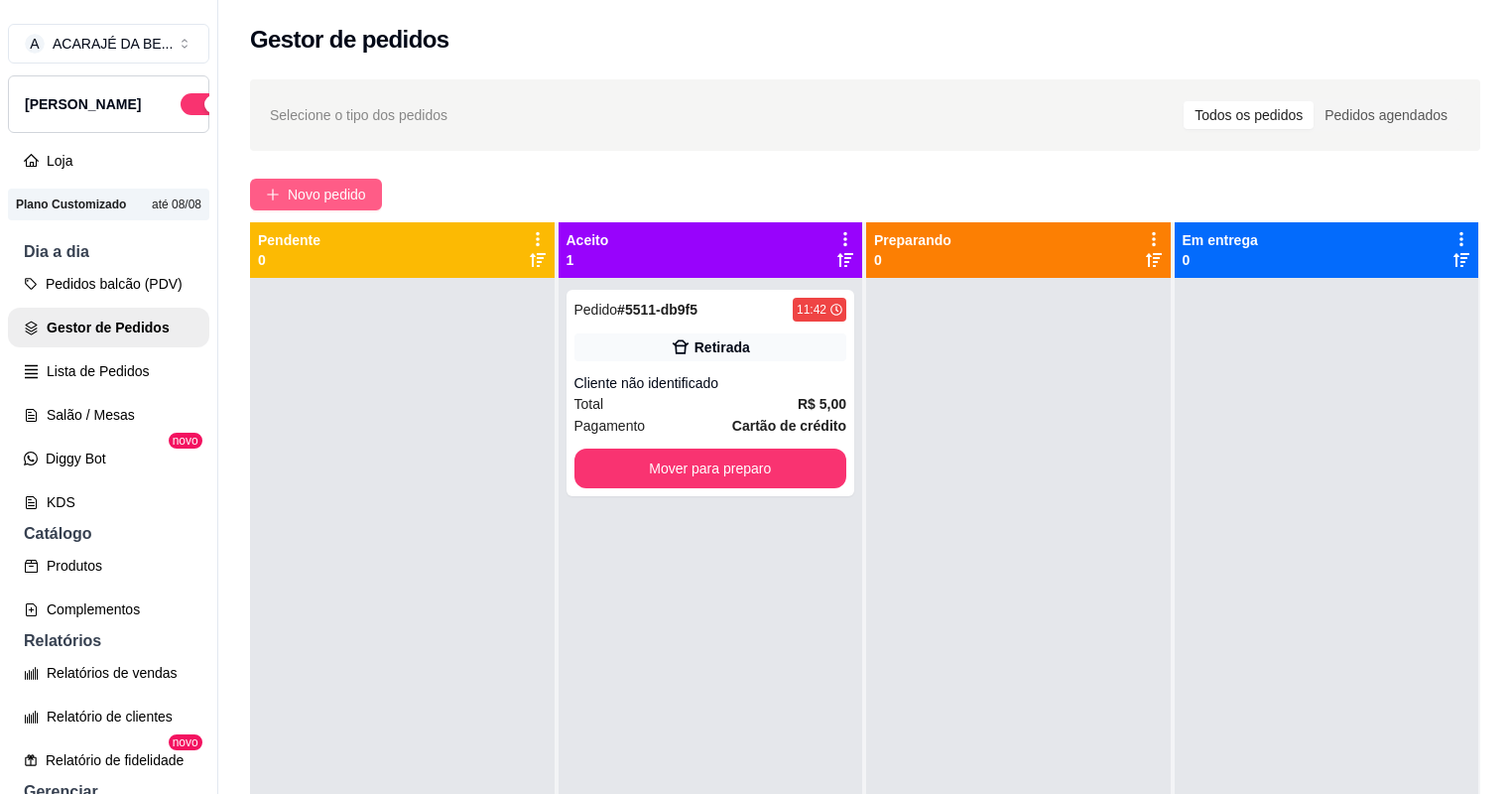 click on "Novo pedido" at bounding box center (326, 195) 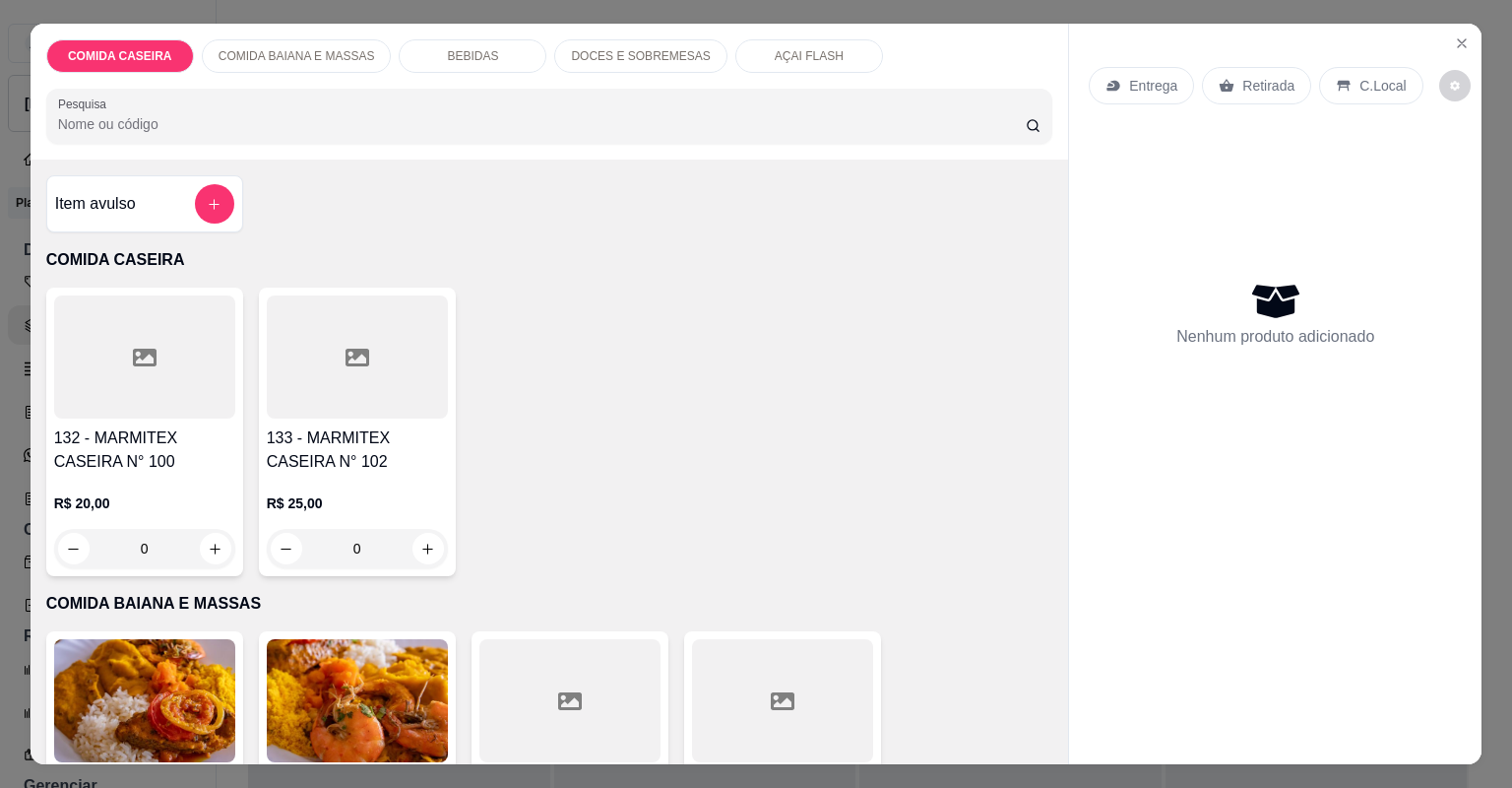 click at bounding box center [145, 357] 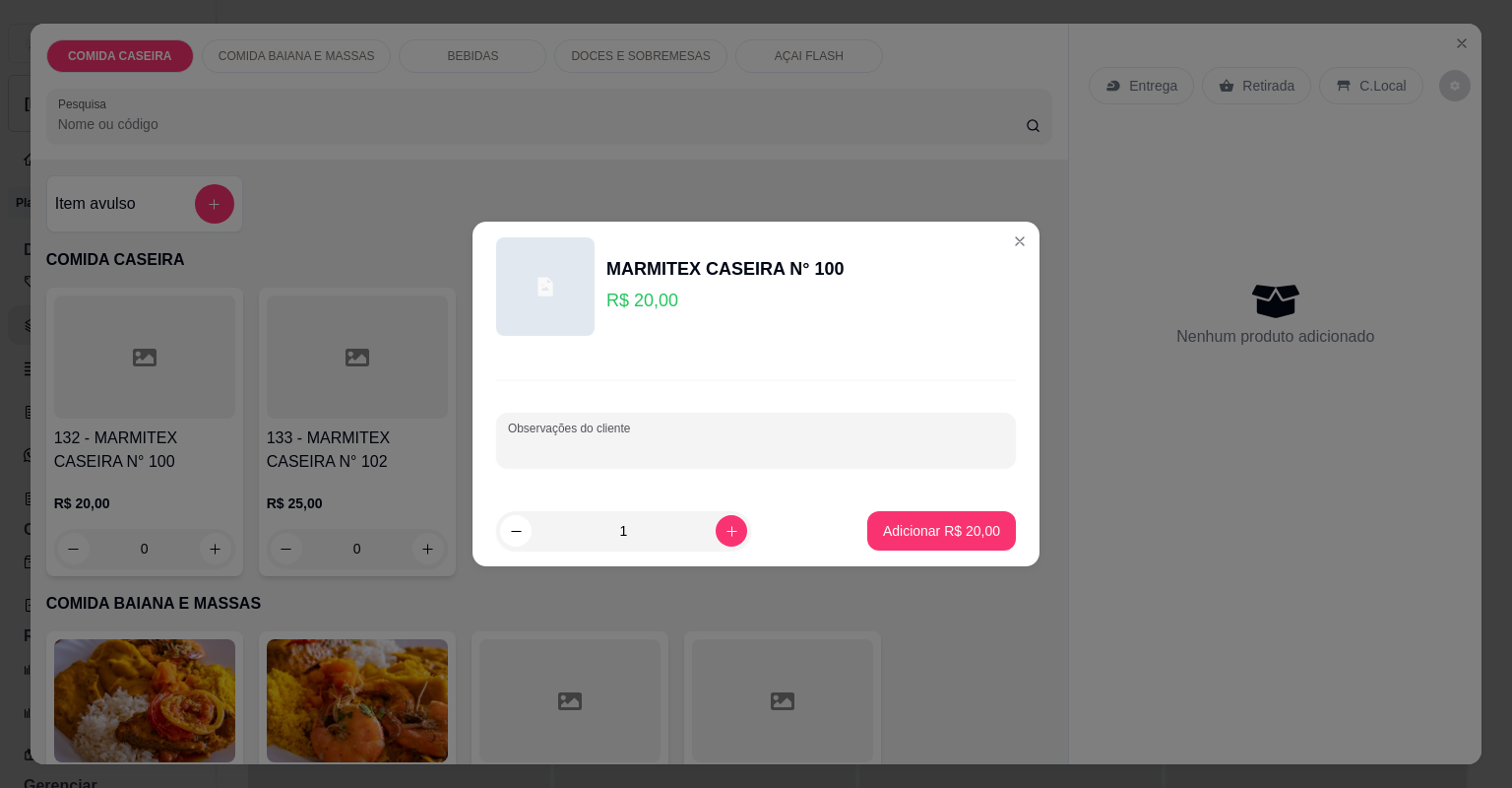 click on "Observações do cliente" at bounding box center [756, 448] 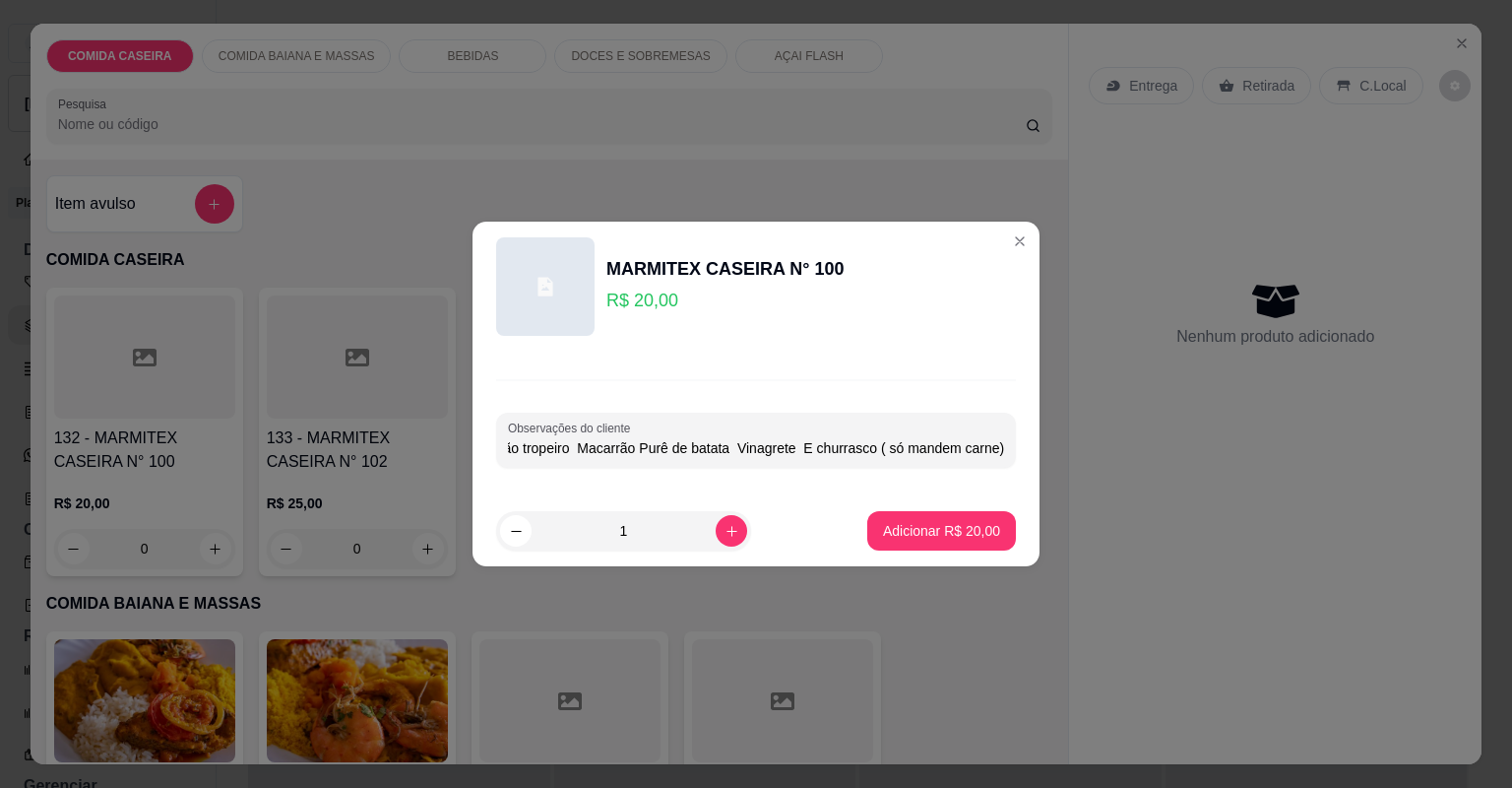 scroll, scrollTop: 0, scrollLeft: 32, axis: horizontal 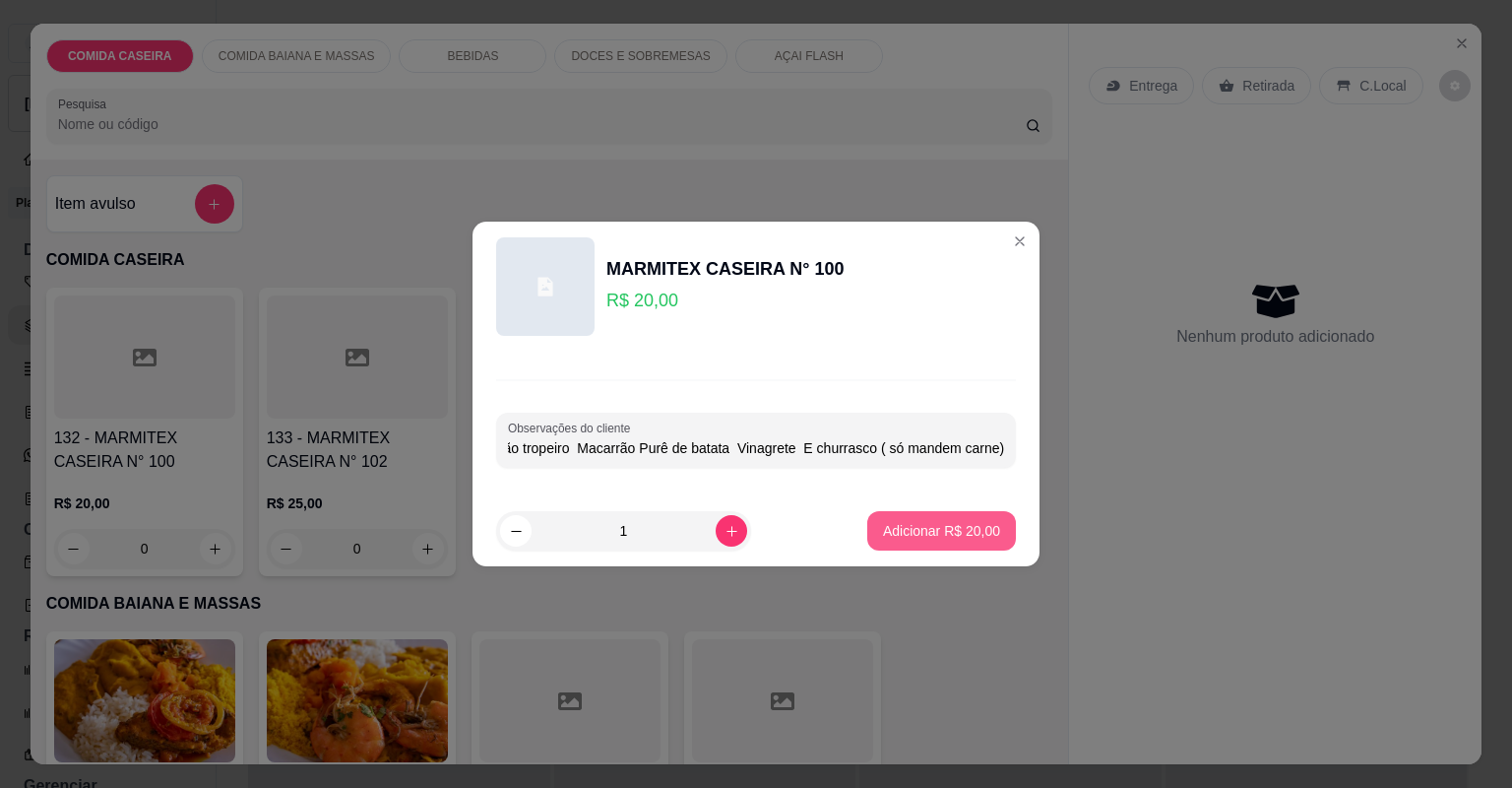 type on "Feijão tropeiro  Macarrão Purê de batata  Vinagrete  E churrasco ( só mandem carne)" 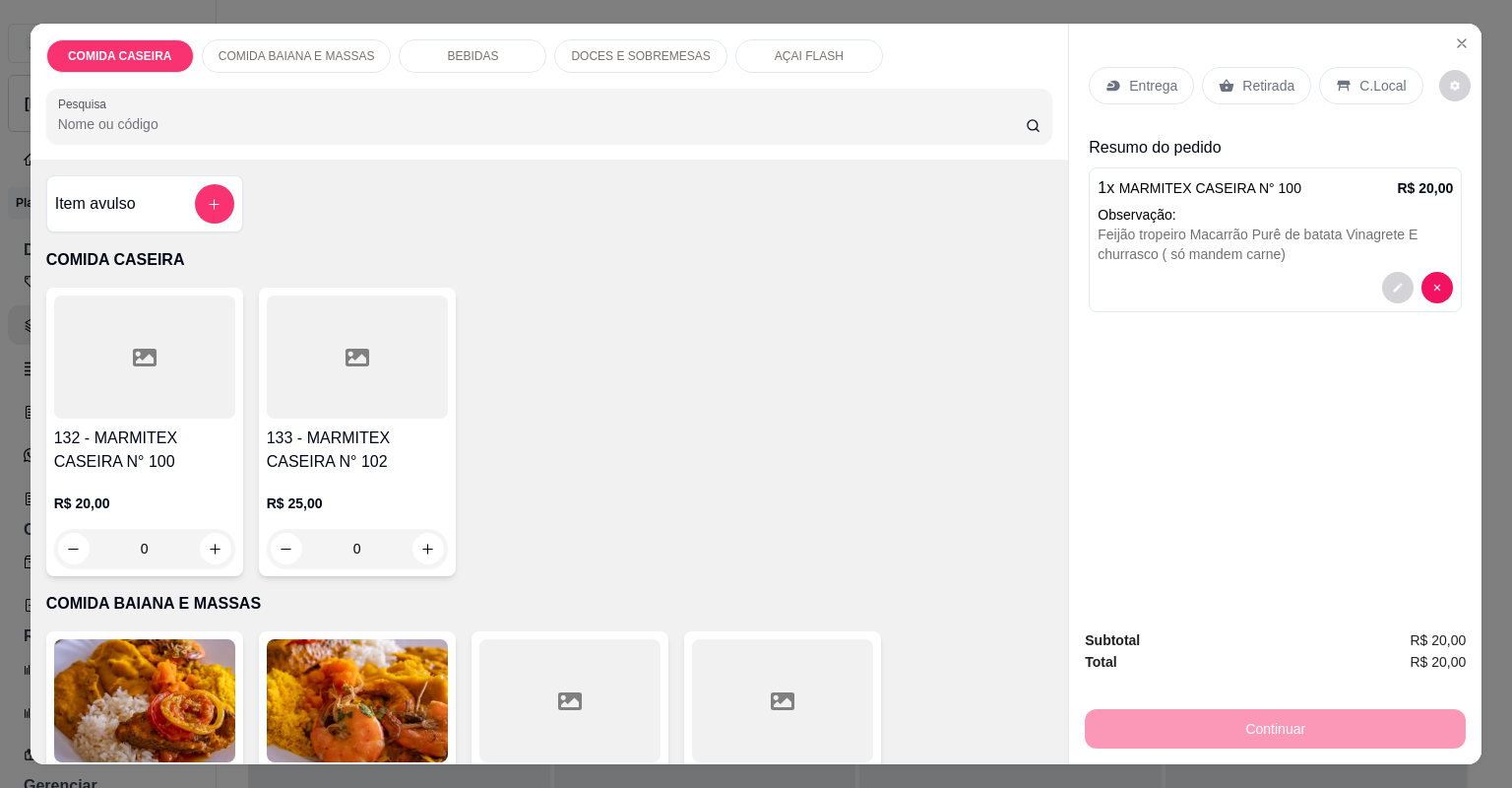 click on "Entrega" at bounding box center [1153, 86] 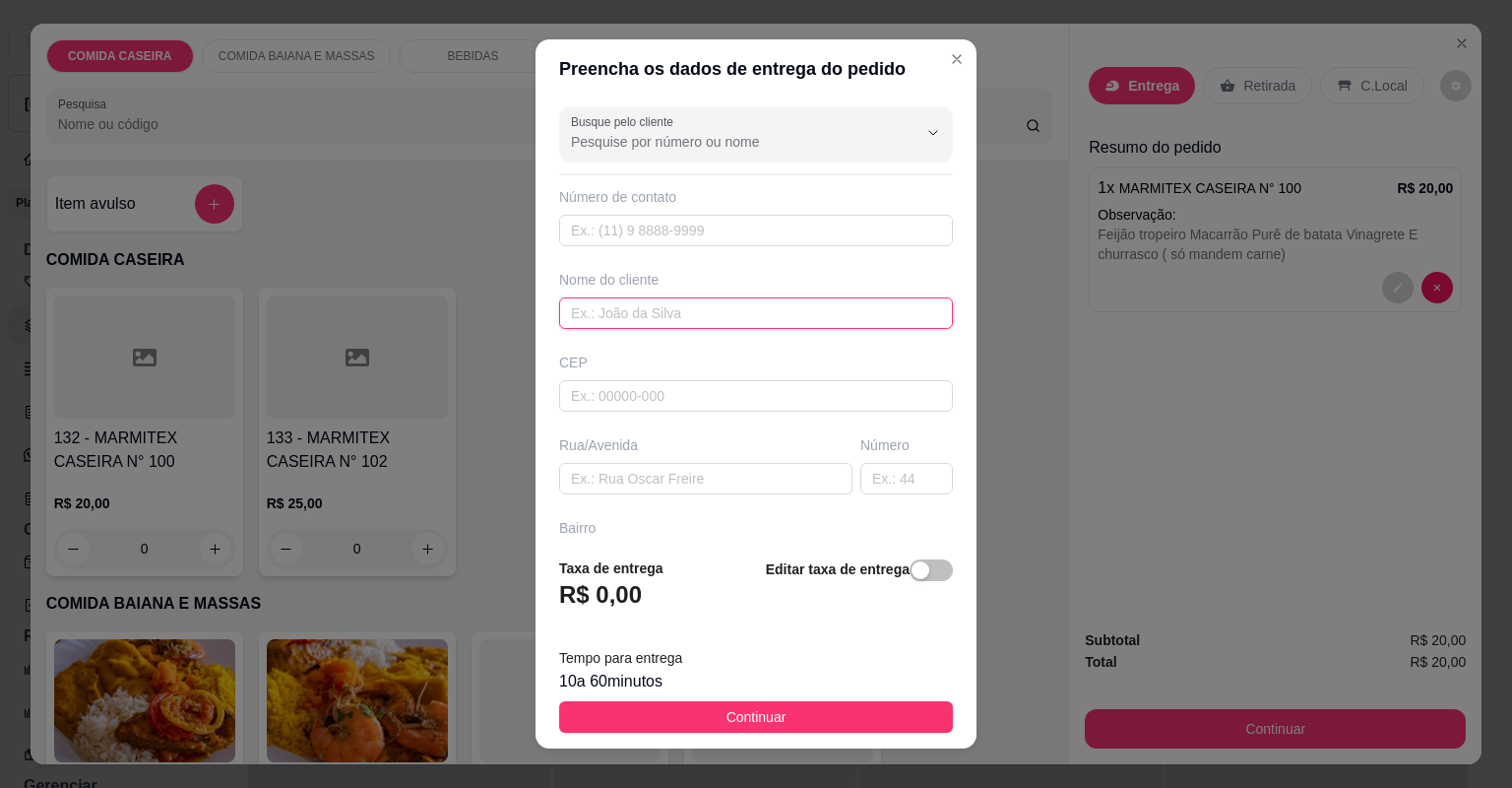 click at bounding box center (756, 313) 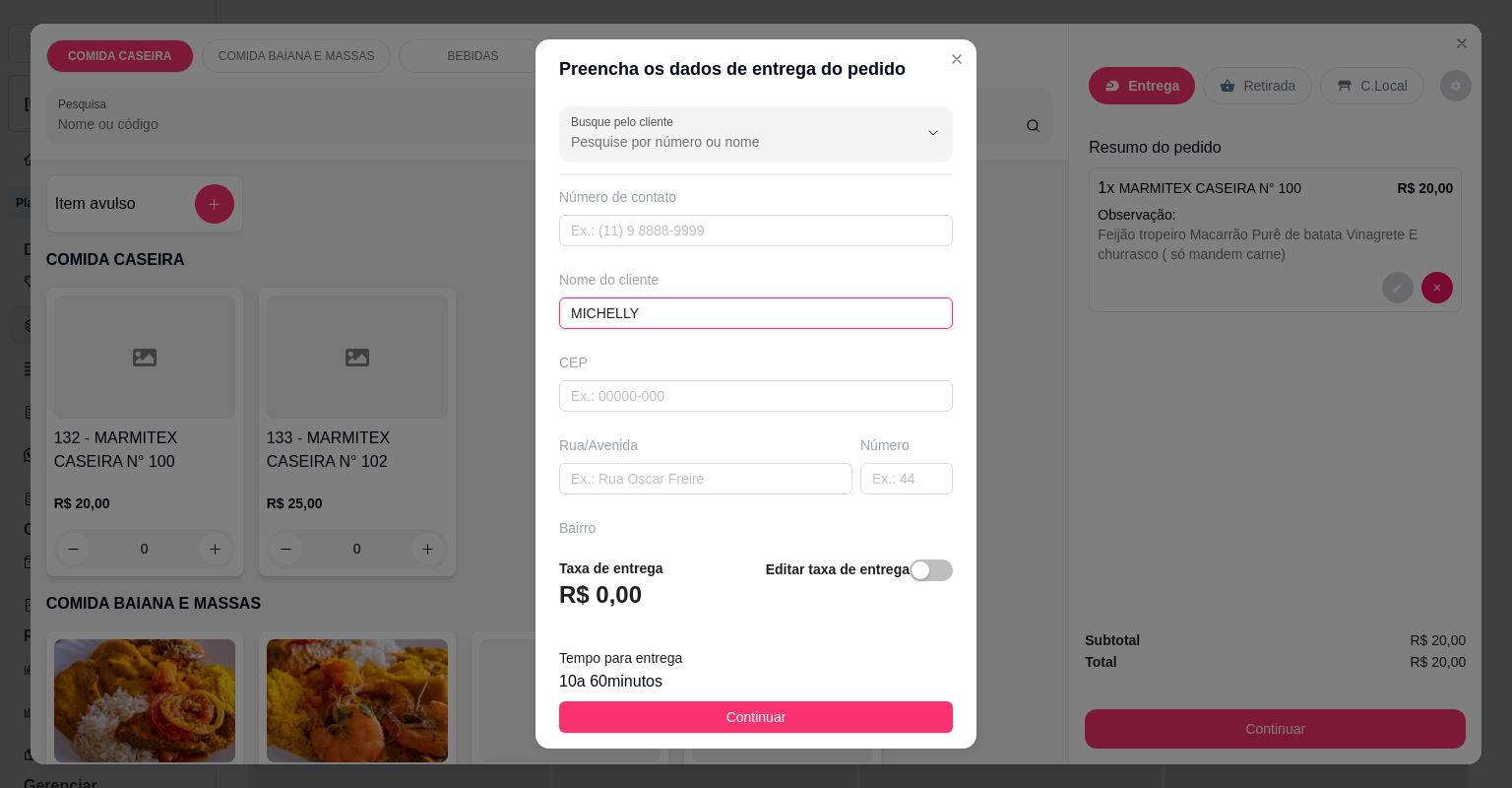 type on "MICHELLY" 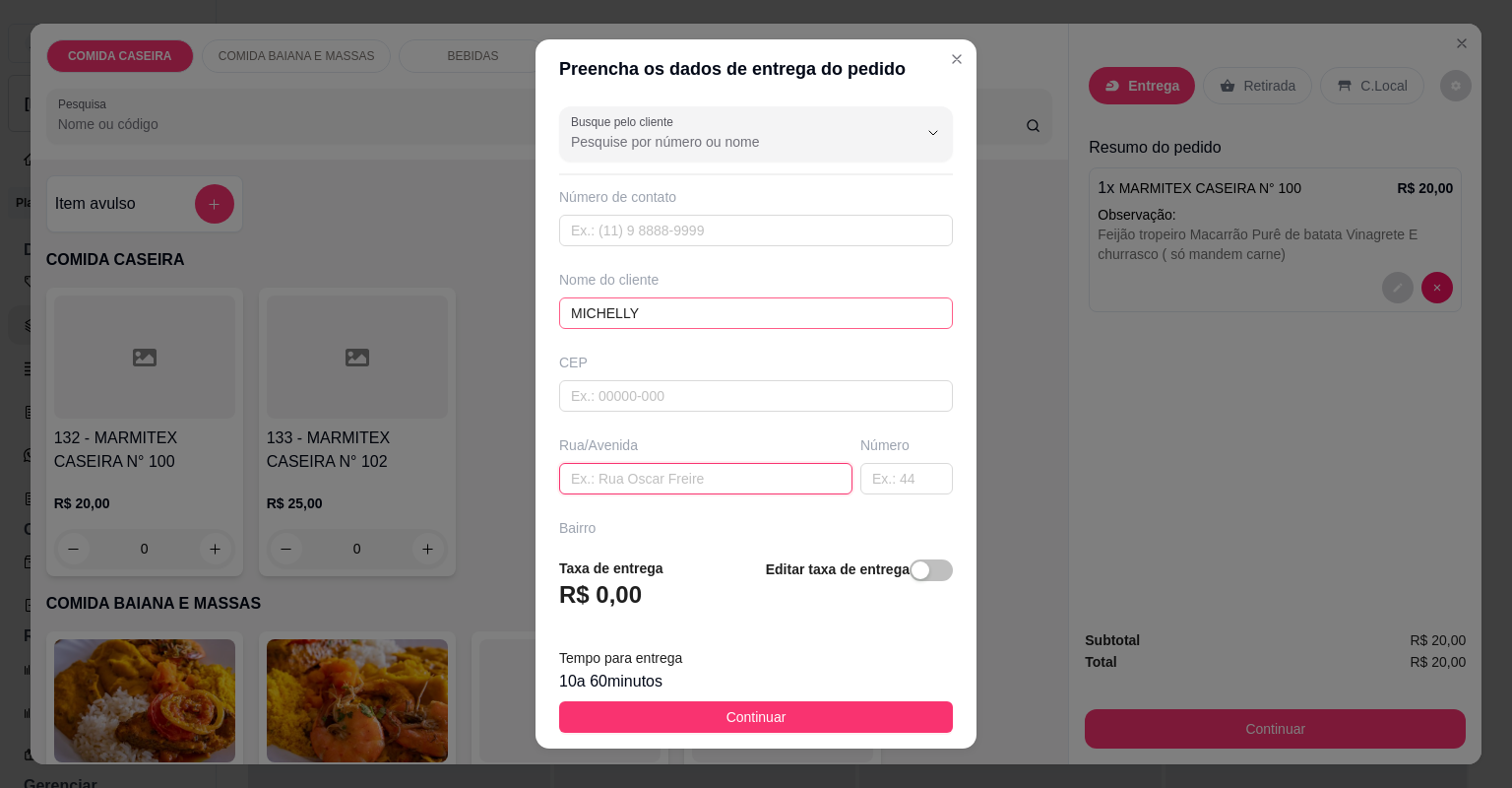 paste on "Endereço: [STREET_ADDRESS][PERSON_NAME]" 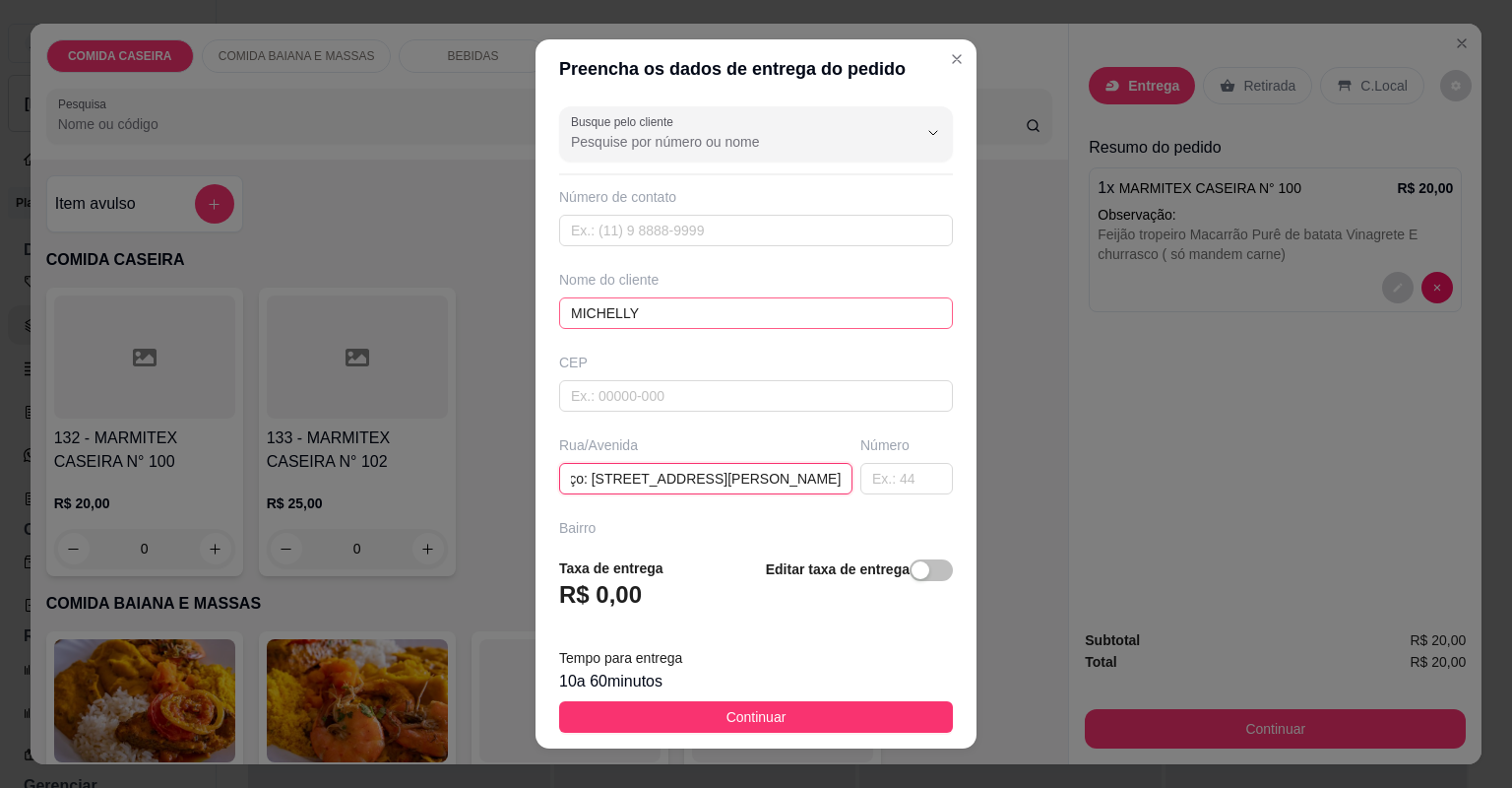 scroll, scrollTop: 0, scrollLeft: 161, axis: horizontal 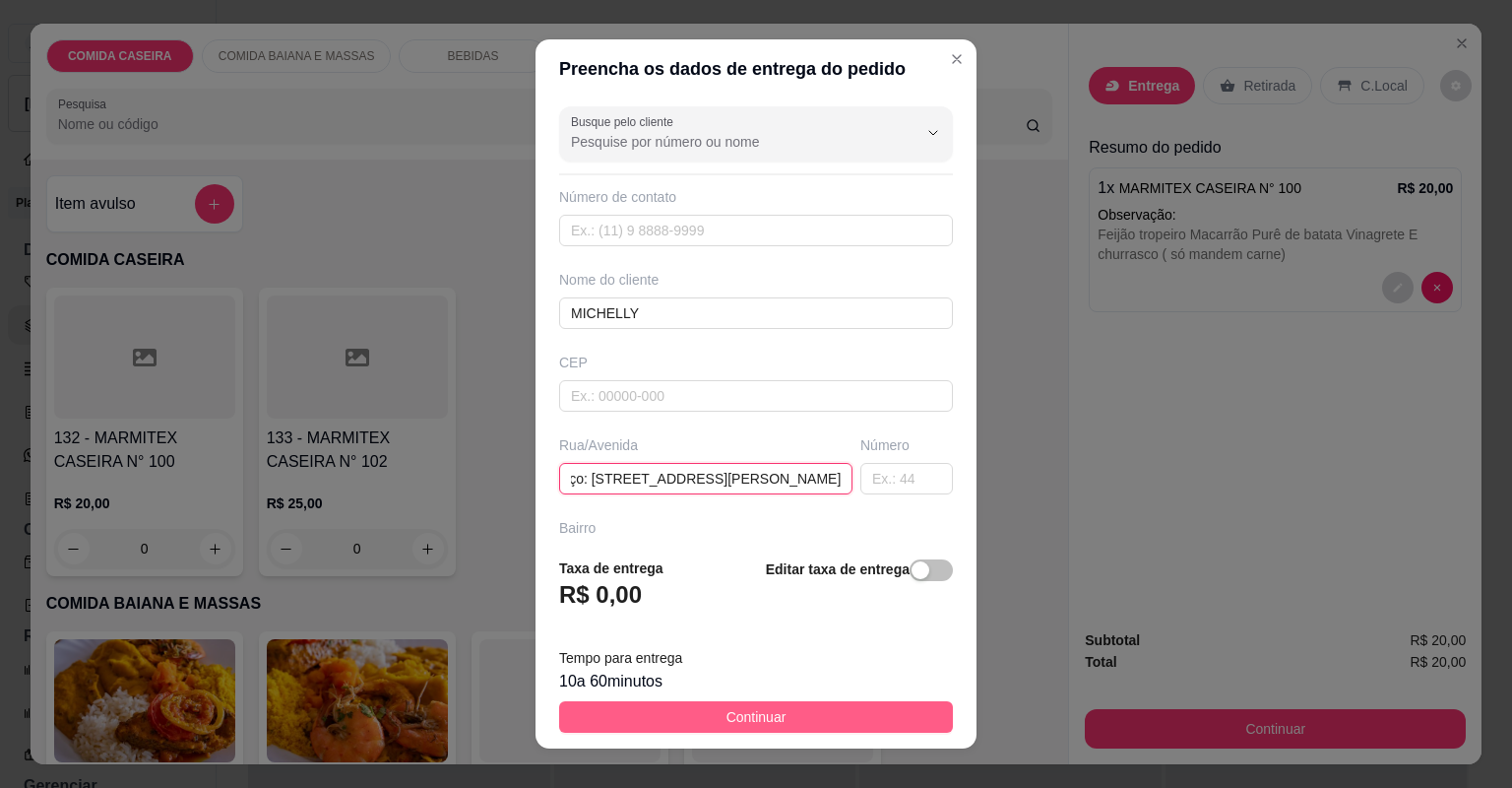 type on "Endereço: [STREET_ADDRESS][PERSON_NAME]" 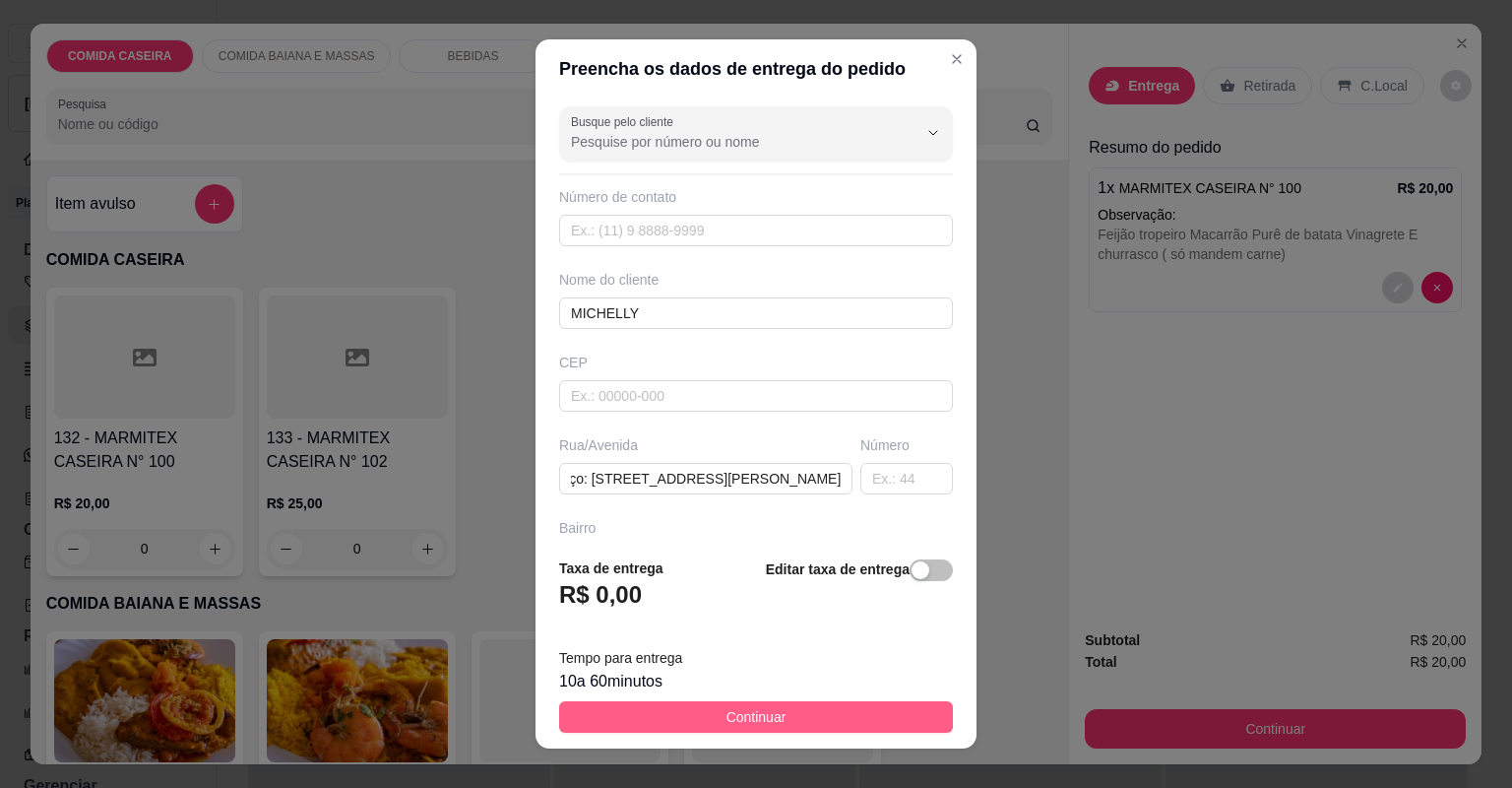 click on "Continuar" at bounding box center (756, 717) 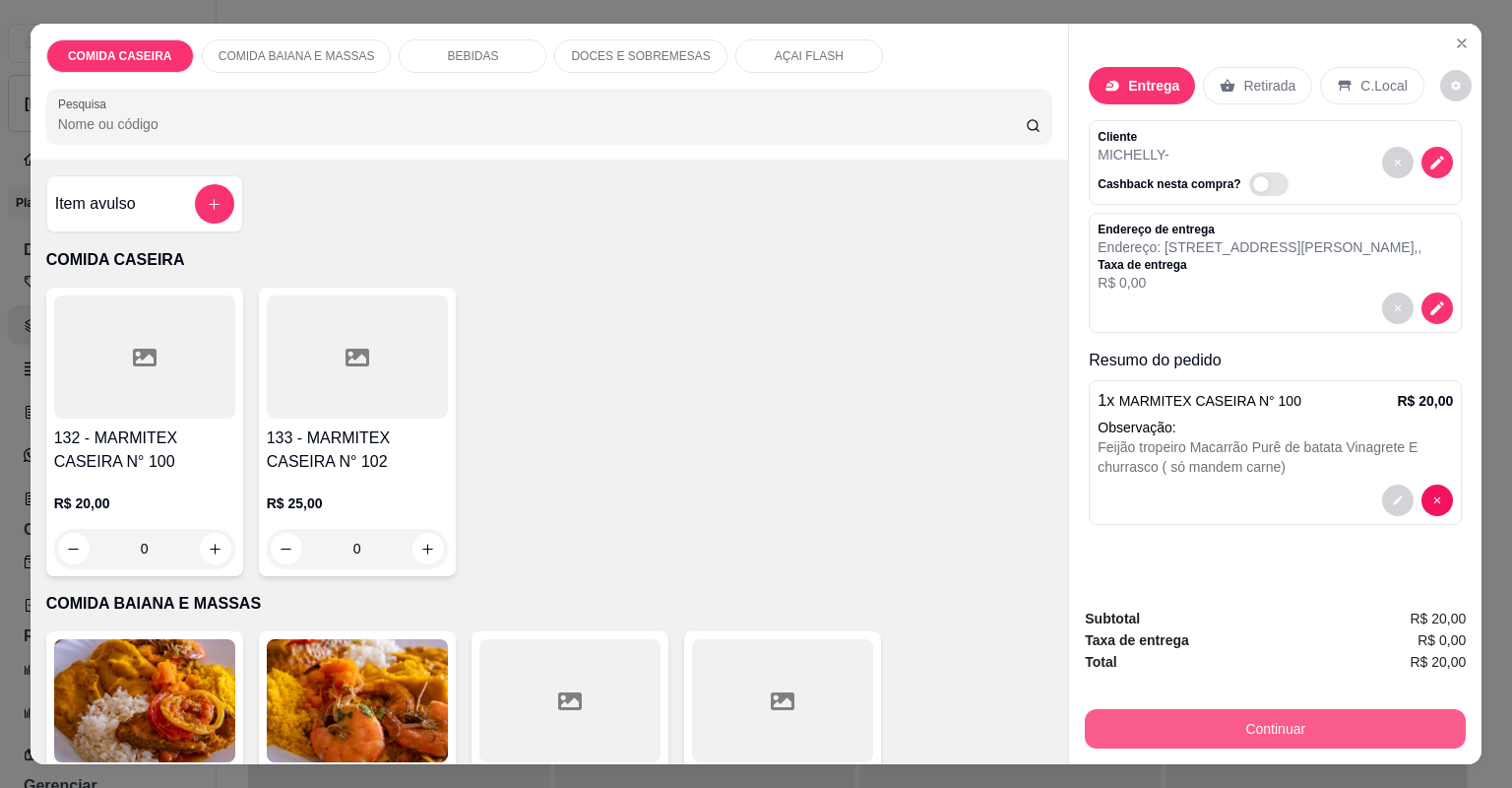 click on "Continuar" at bounding box center (1275, 729) 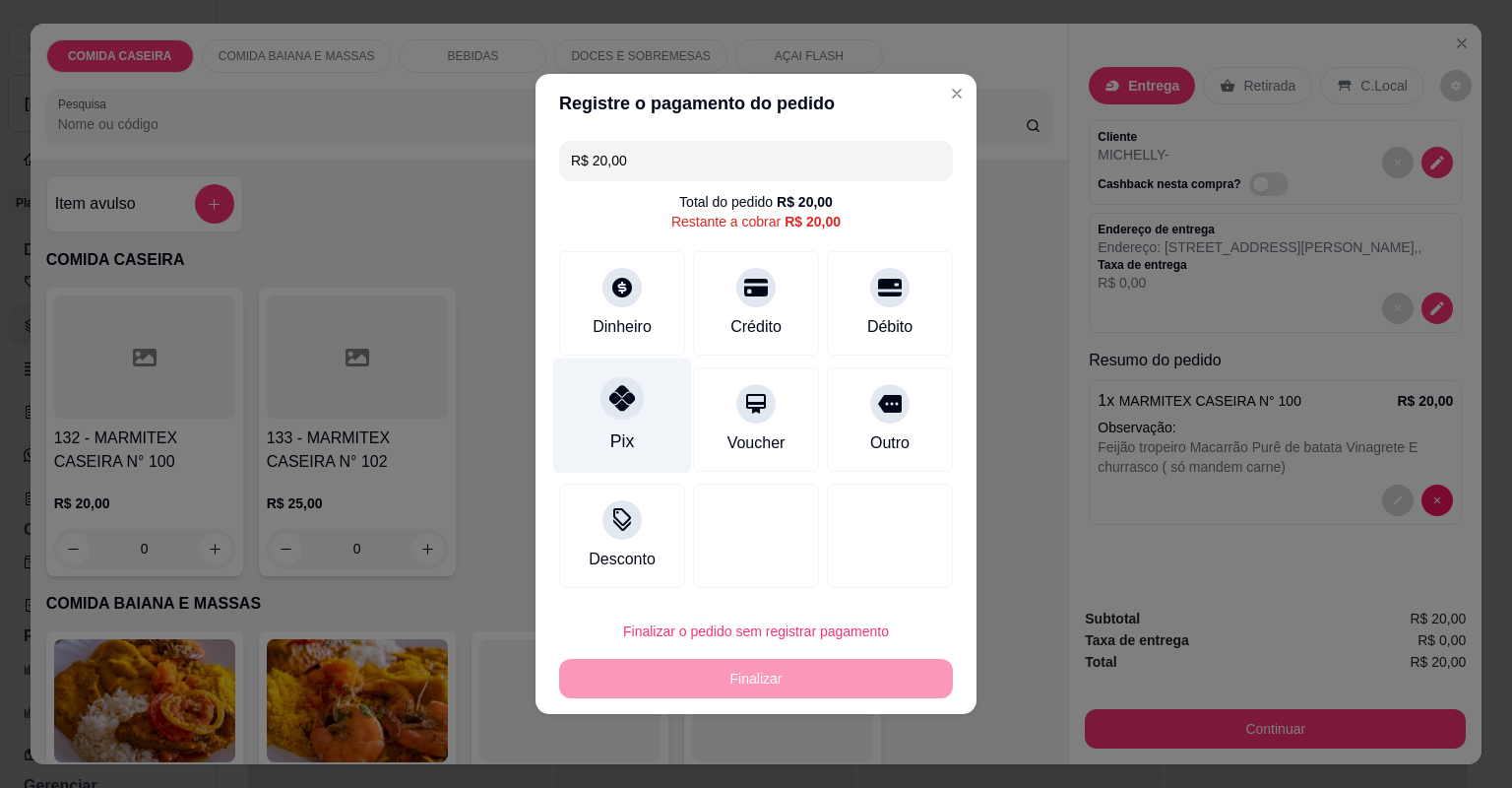 click on "Pix" at bounding box center [622, 416] 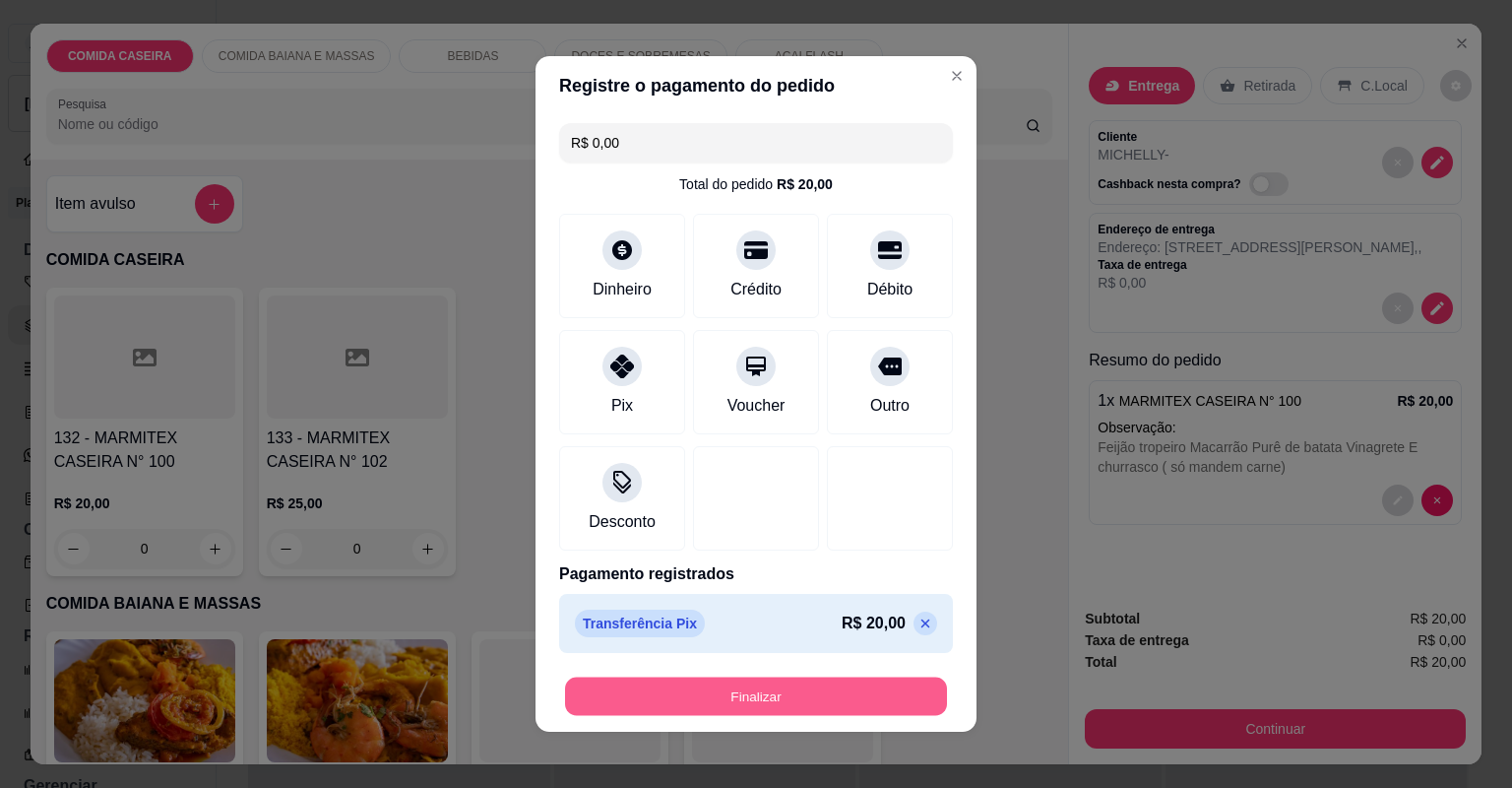 click on "Finalizar" at bounding box center (756, 696) 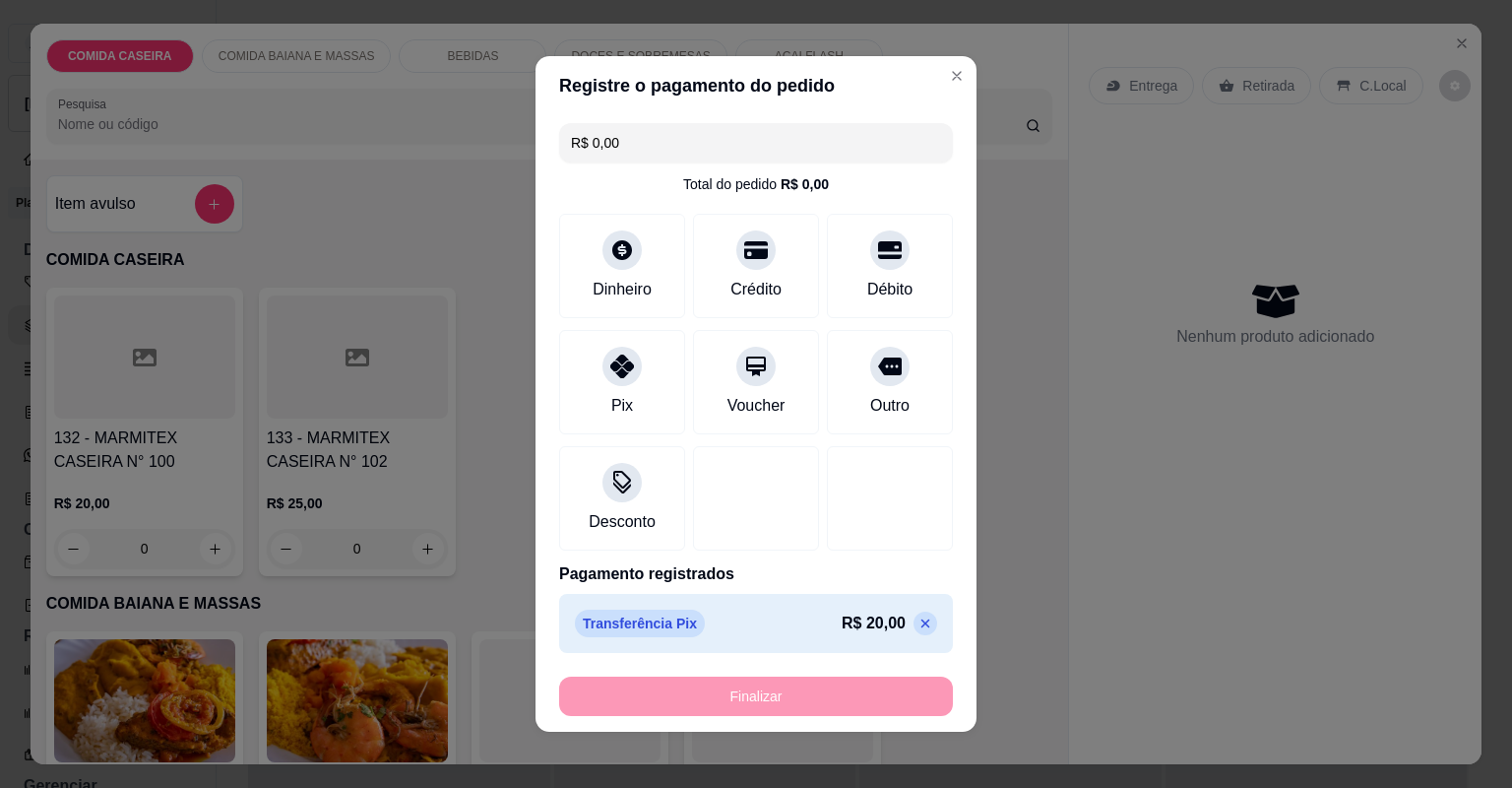 type on "-R$ 20,00" 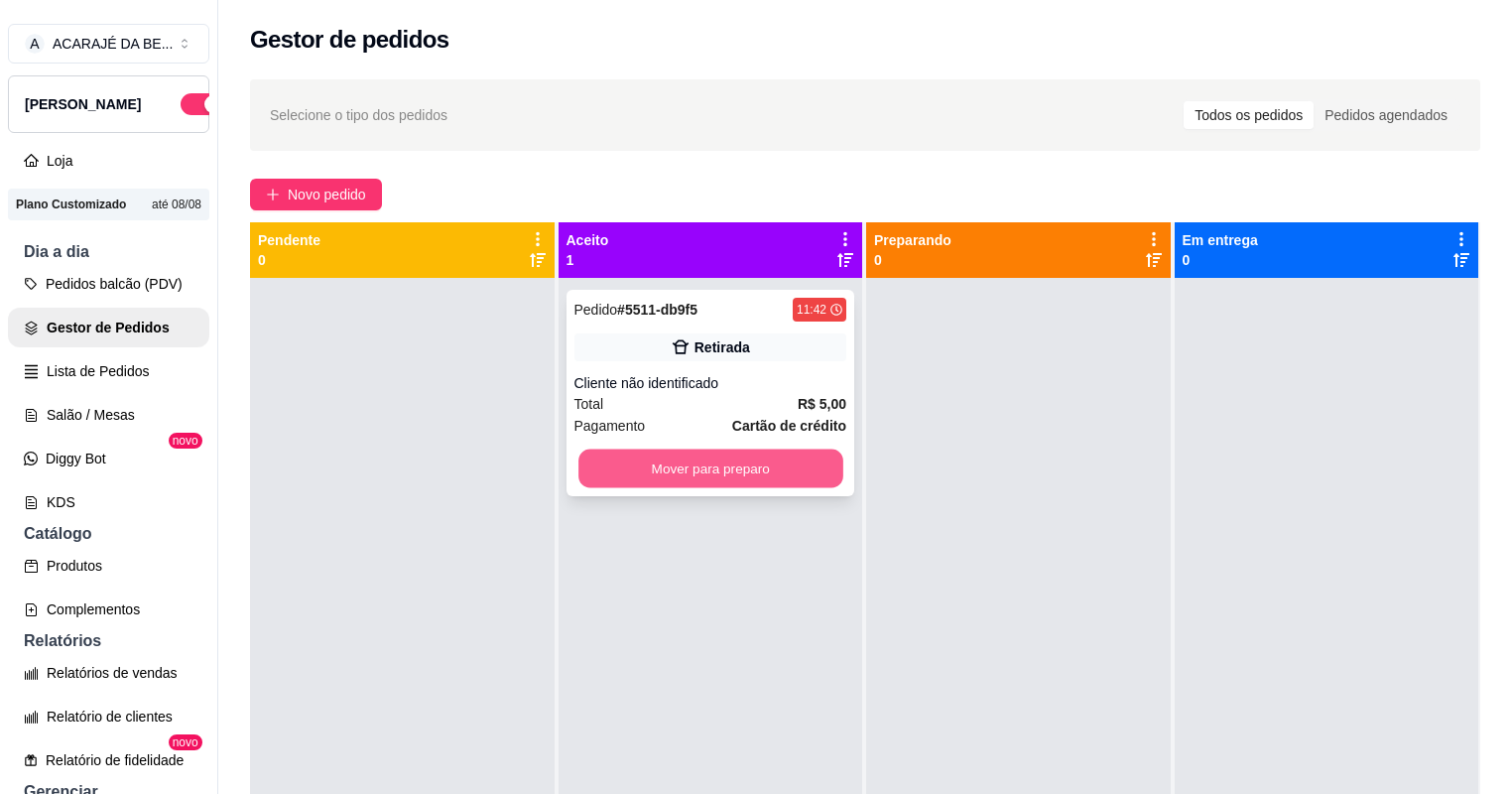 click on "Mover para preparo" at bounding box center (710, 468) 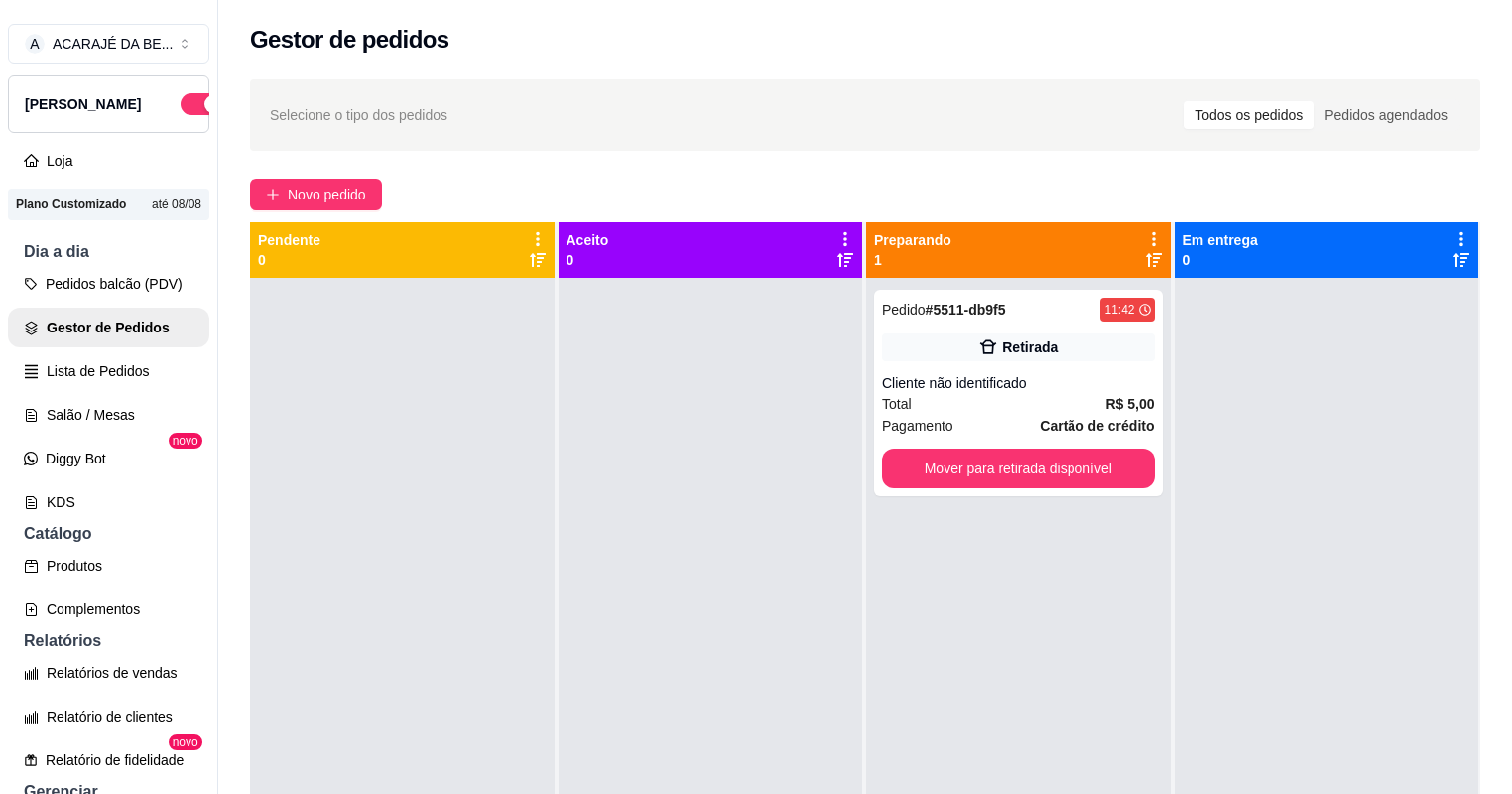 click at bounding box center (710, 675) 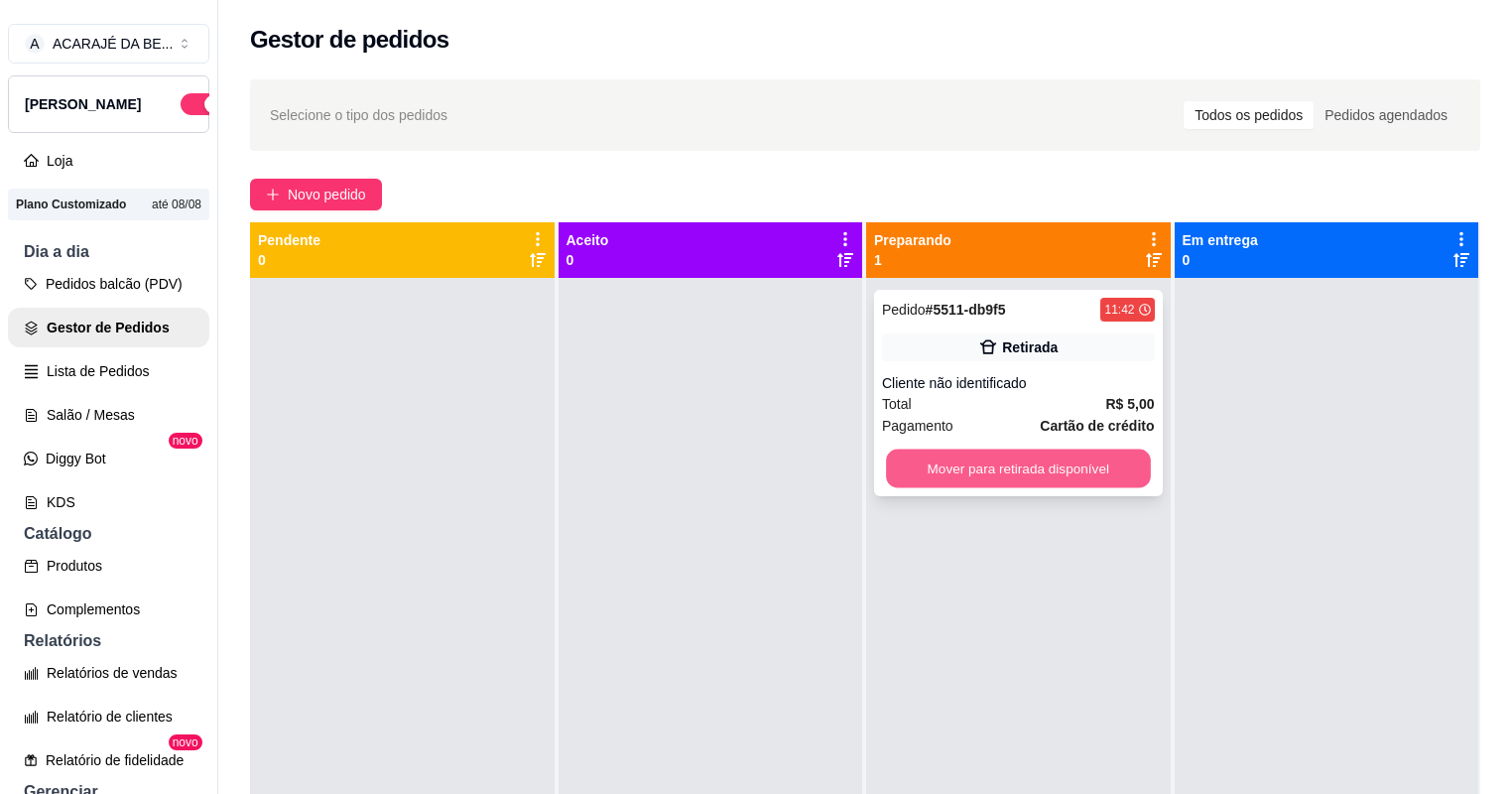 click on "Mover para retirada disponível" at bounding box center [1018, 468] 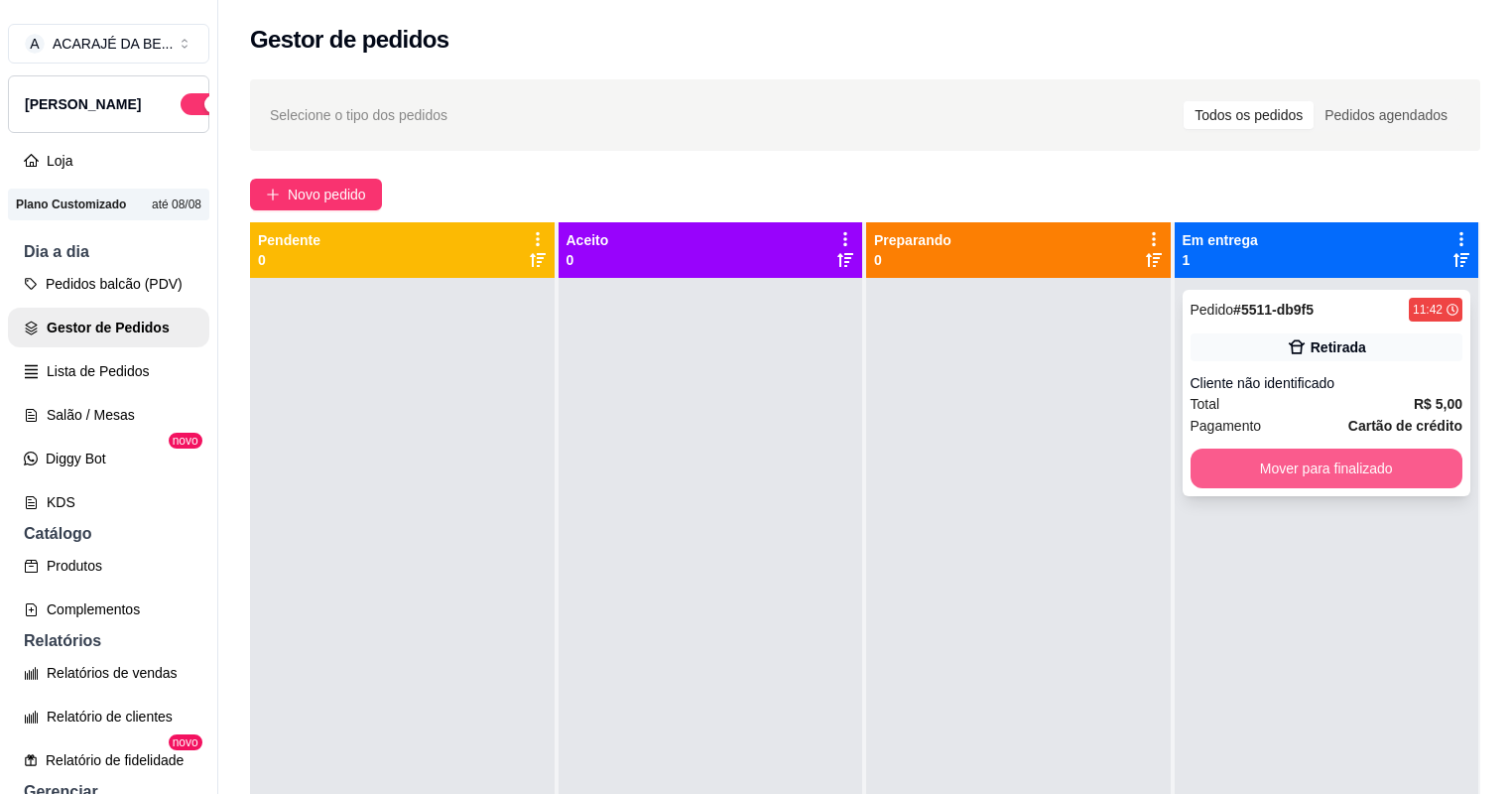 click on "Mover para finalizado" at bounding box center (1326, 468) 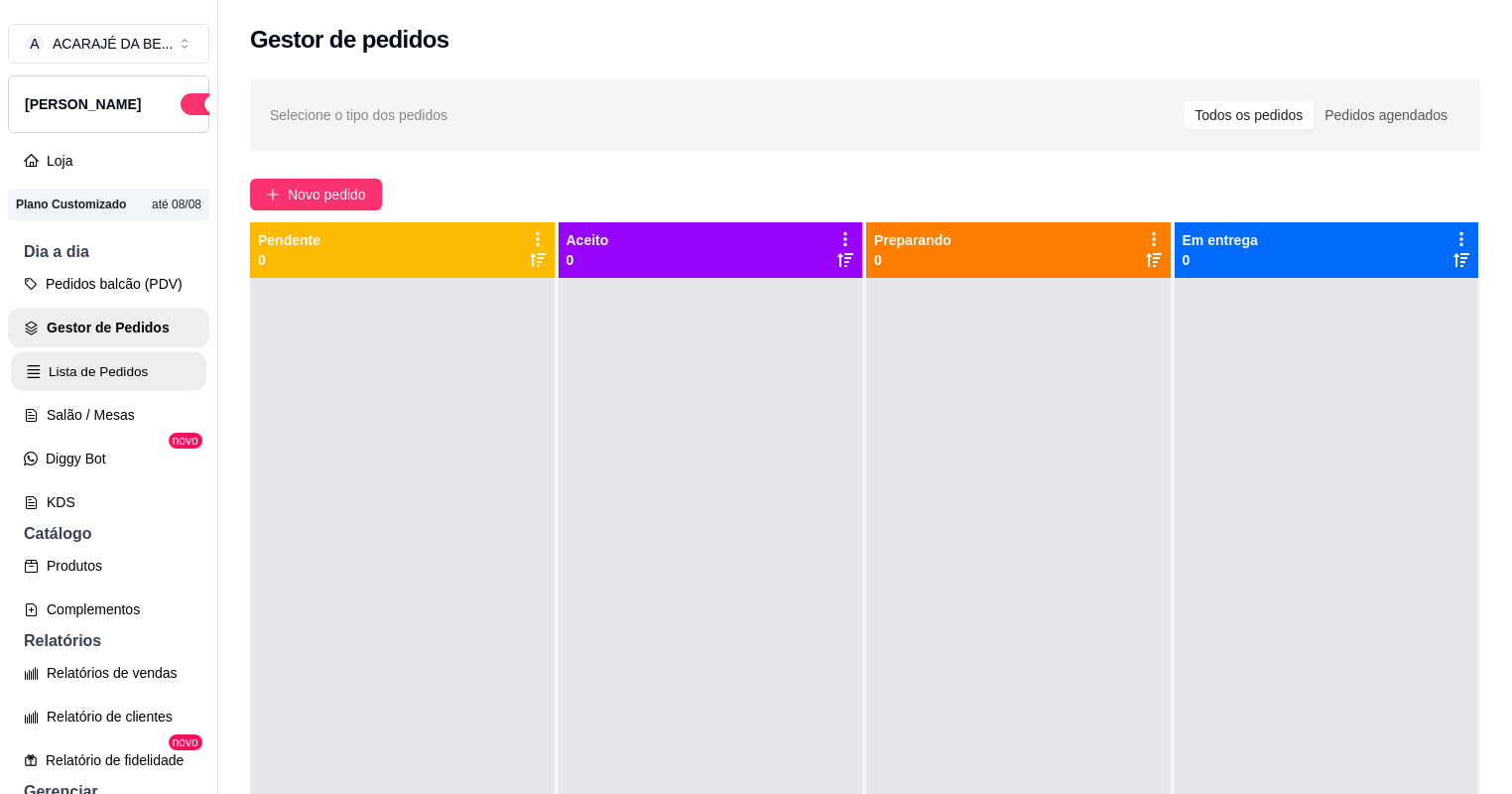 click on "Lista de Pedidos" at bounding box center (108, 371) 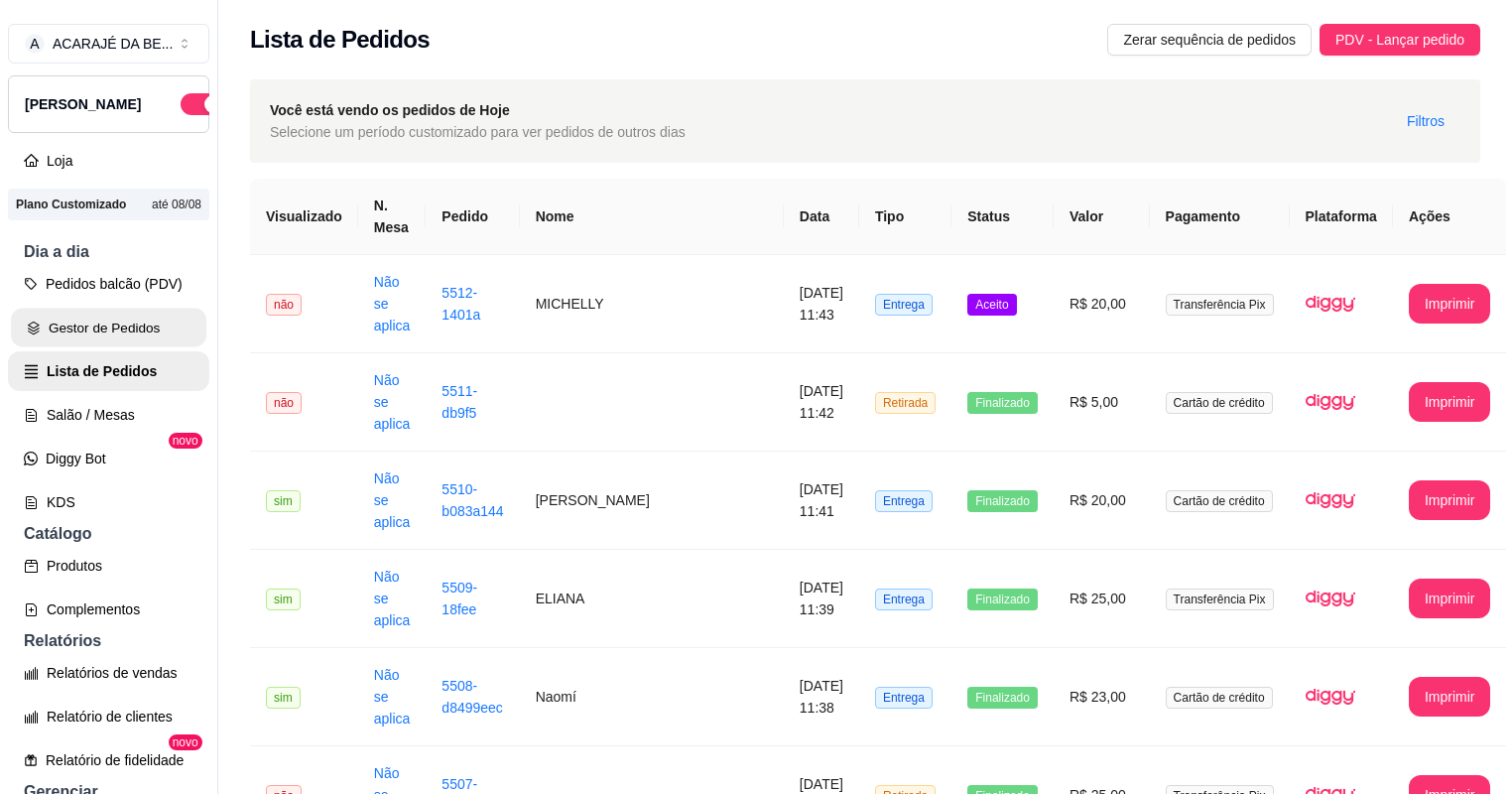 click on "Gestor de Pedidos" at bounding box center [108, 328] 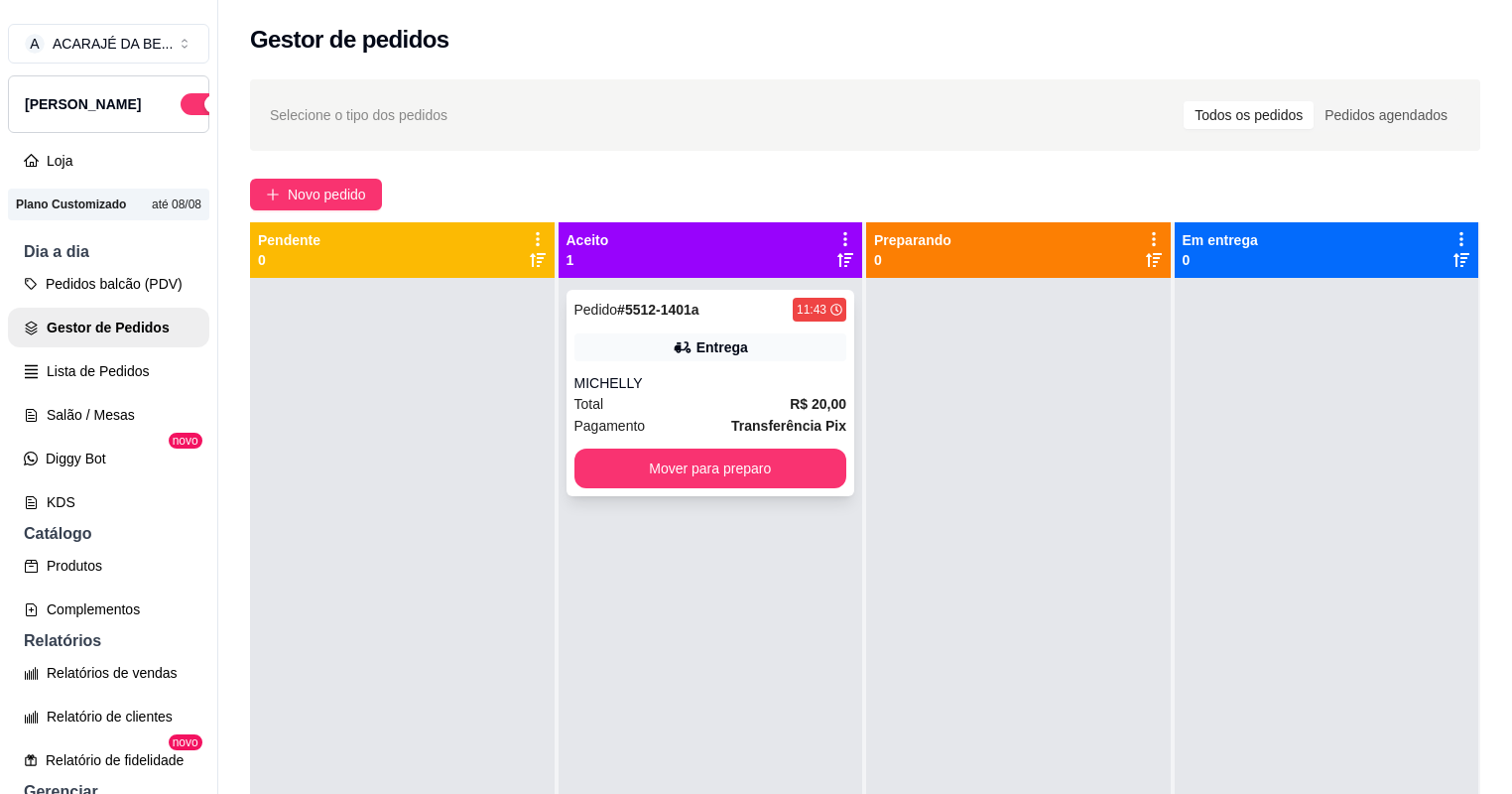 click on "Pedido  # 5512-1401a 11:43 Entrega MICHELLY  Total R$ 20,00 Pagamento Transferência Pix Mover para preparo" at bounding box center (710, 393) 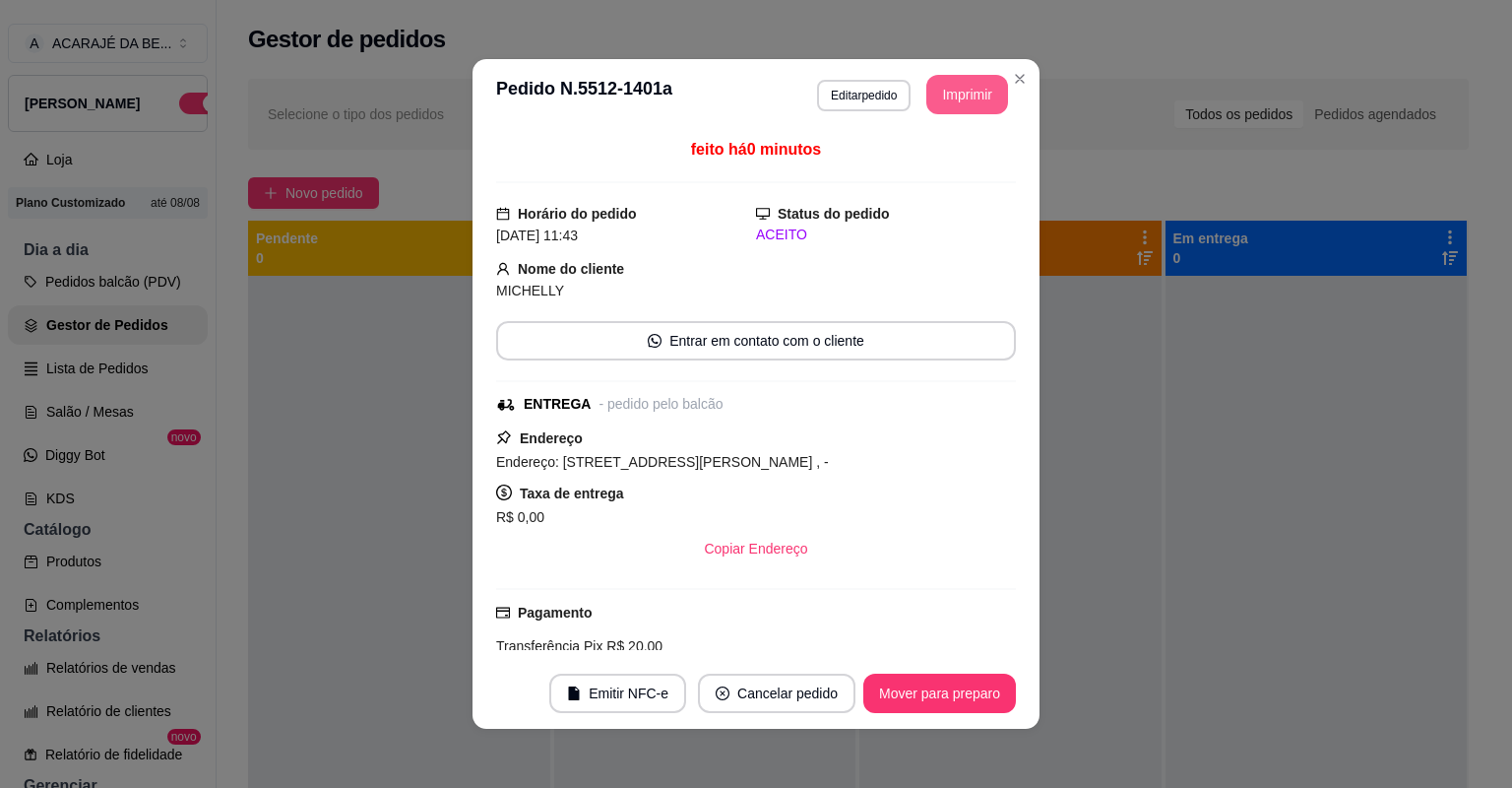 click on "Imprimir" at bounding box center [967, 95] 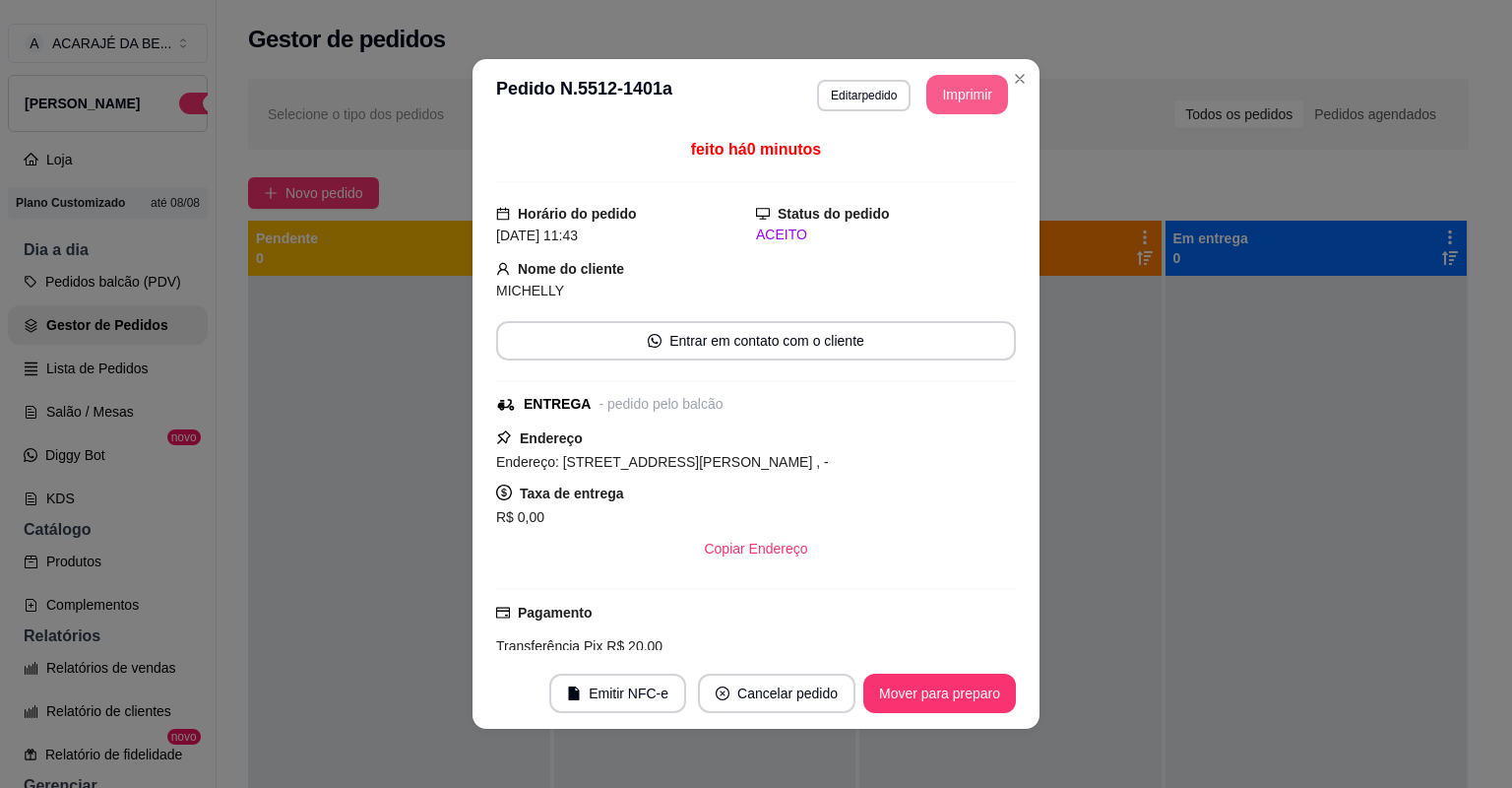 scroll, scrollTop: 0, scrollLeft: 0, axis: both 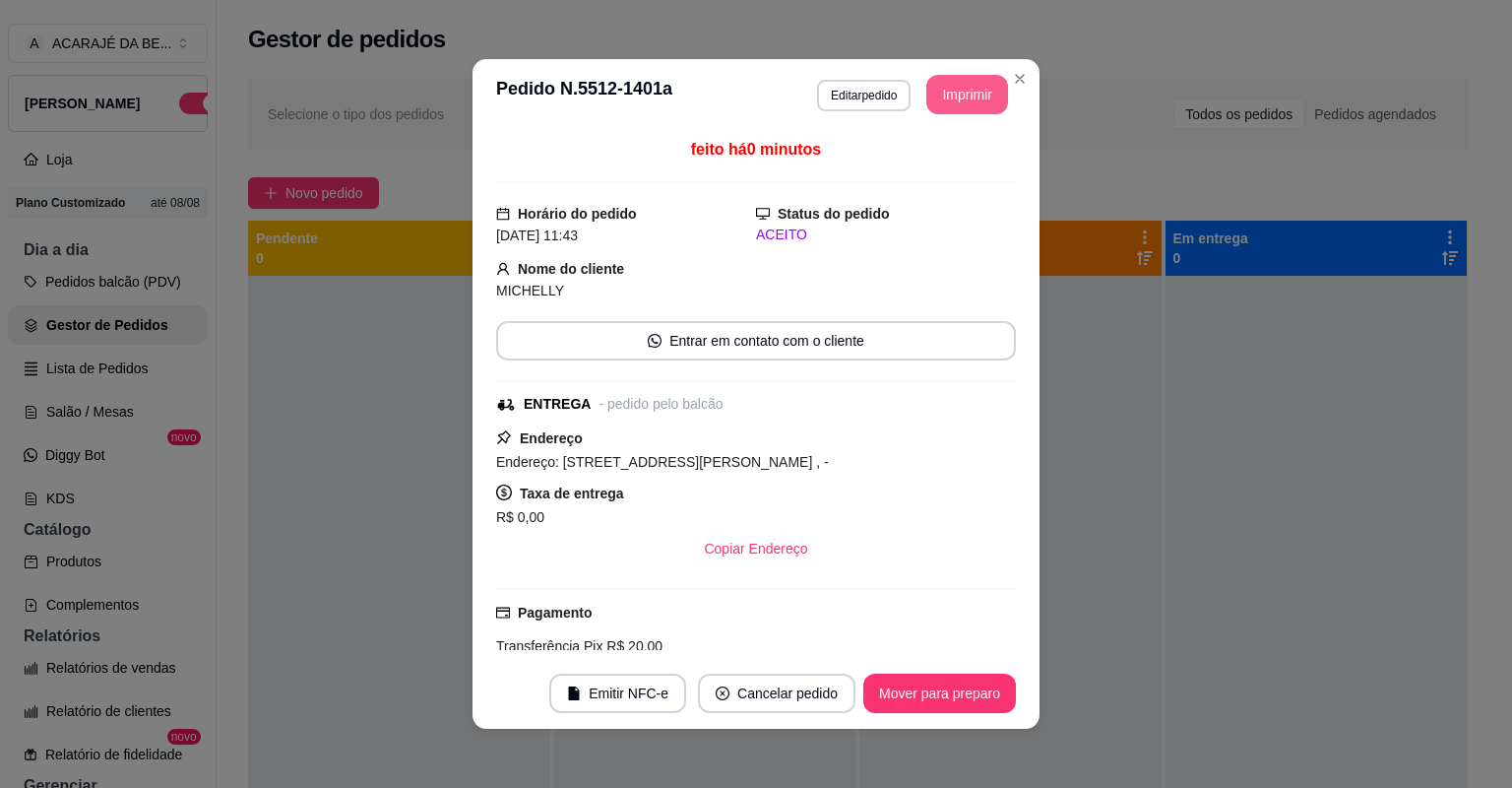 click on "Mover para preparo" at bounding box center [939, 693] 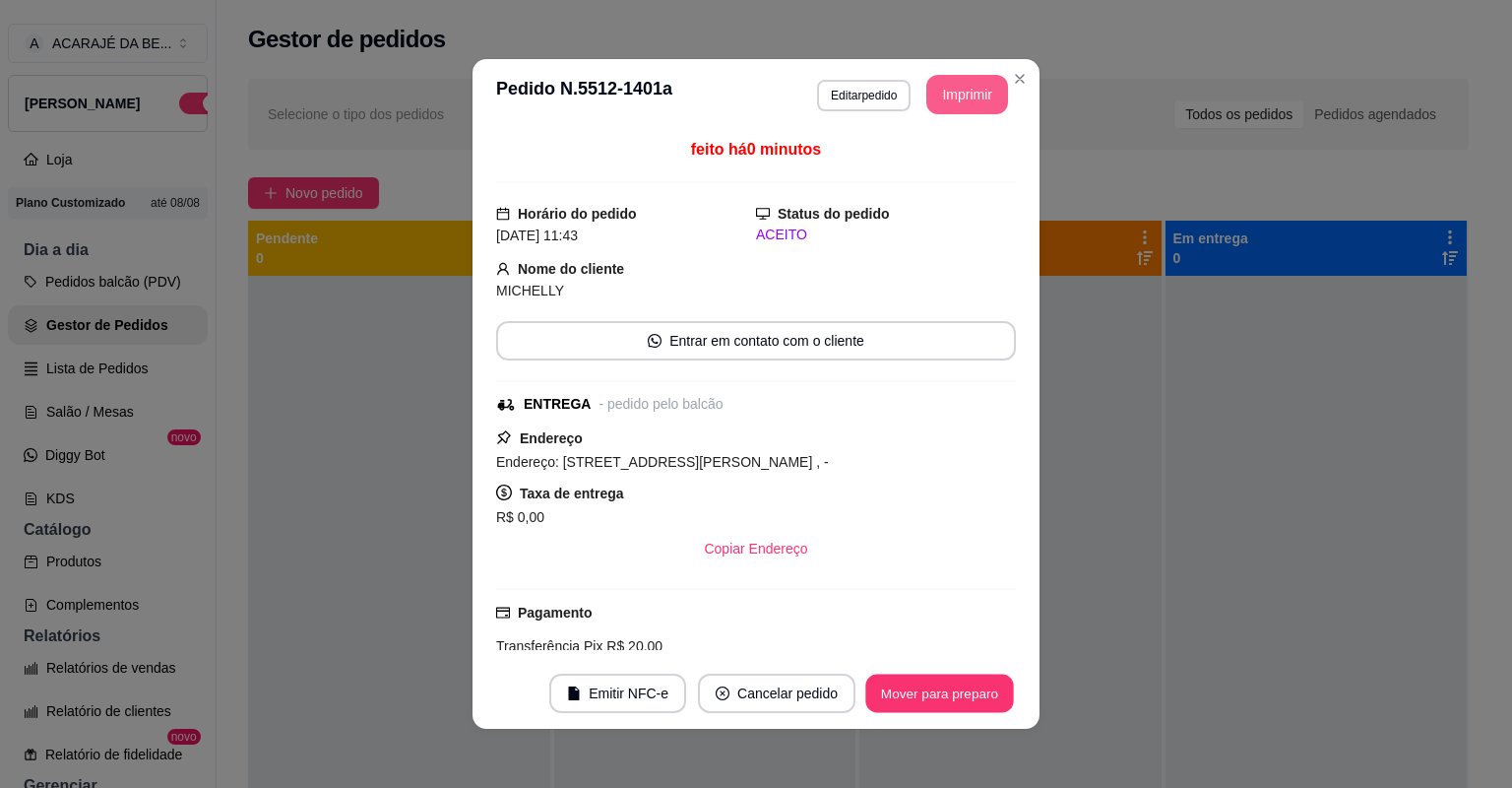 click on "Mover para preparo" at bounding box center (939, 693) 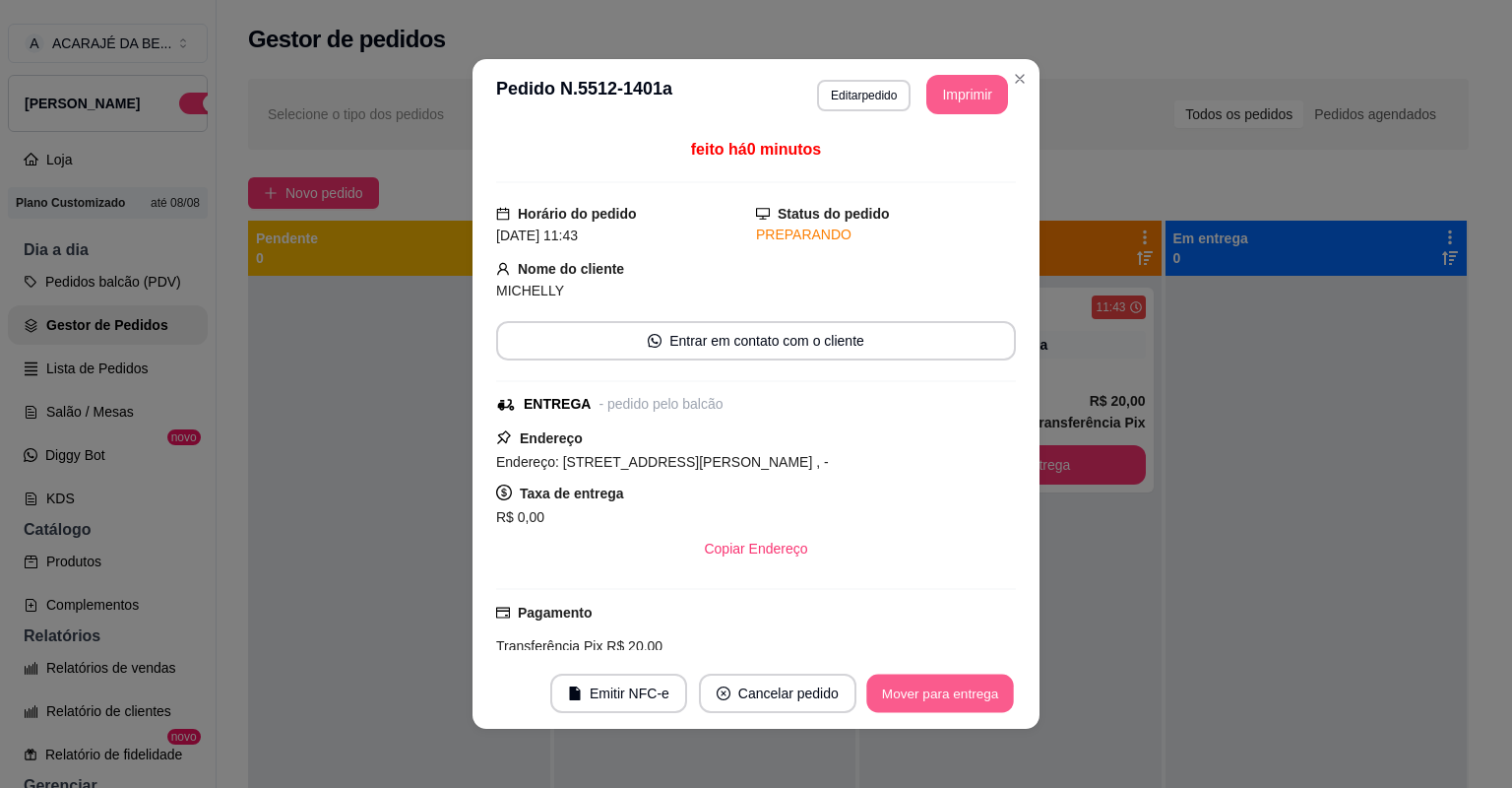 click on "Mover para entrega" at bounding box center [940, 693] 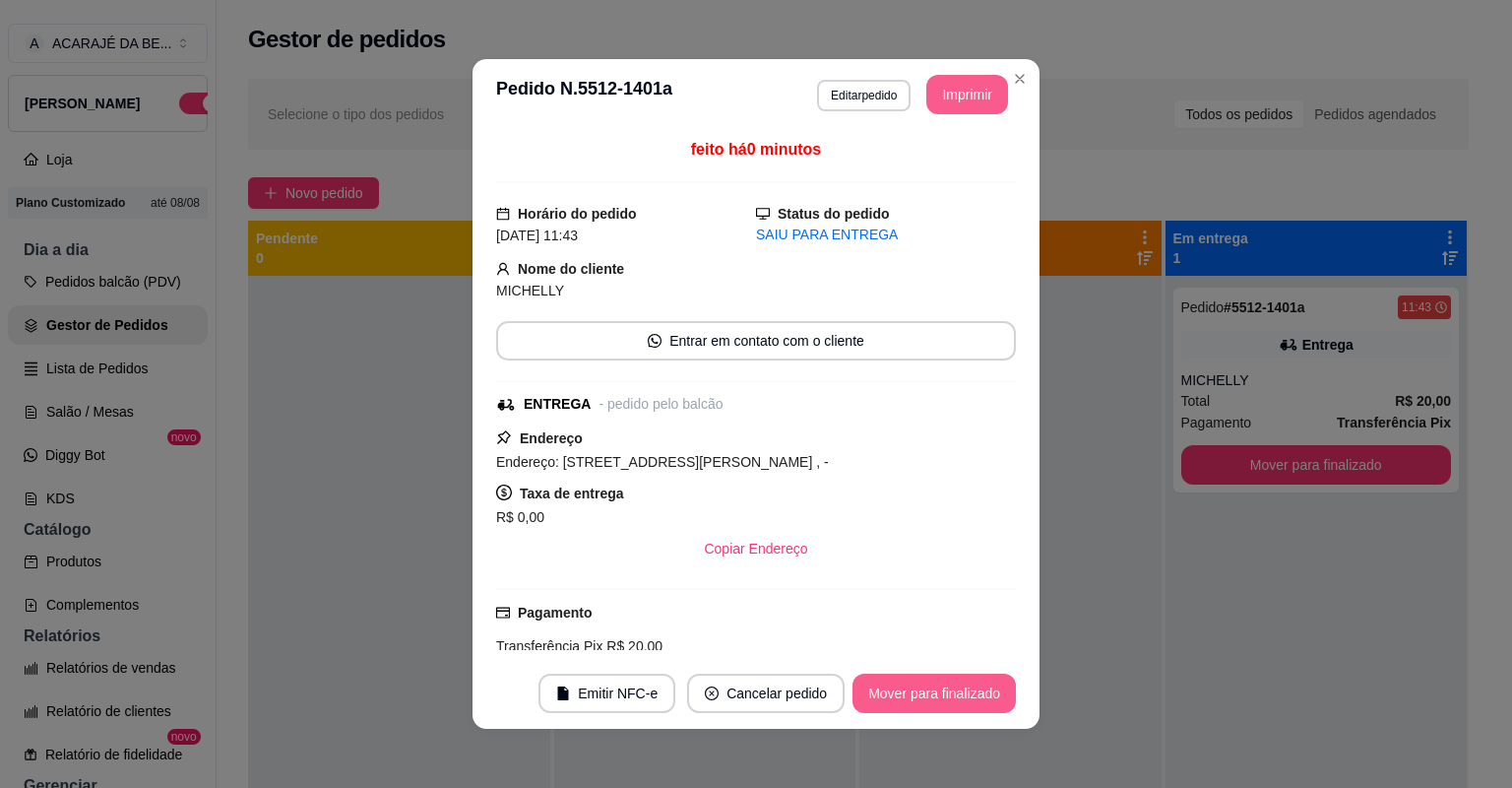 click on "Mover para finalizado" at bounding box center (934, 693) 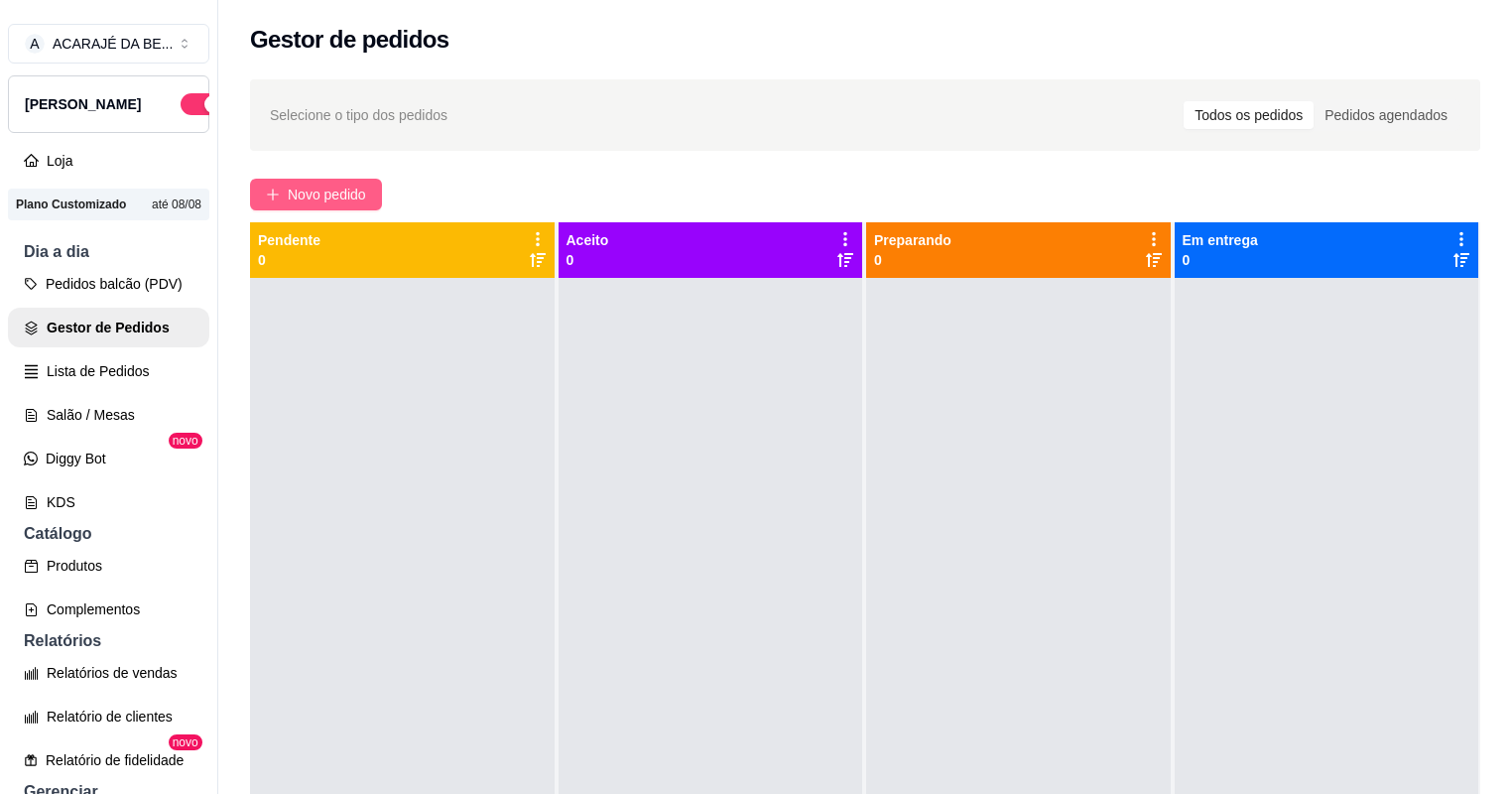 click on "Novo pedido" at bounding box center (326, 195) 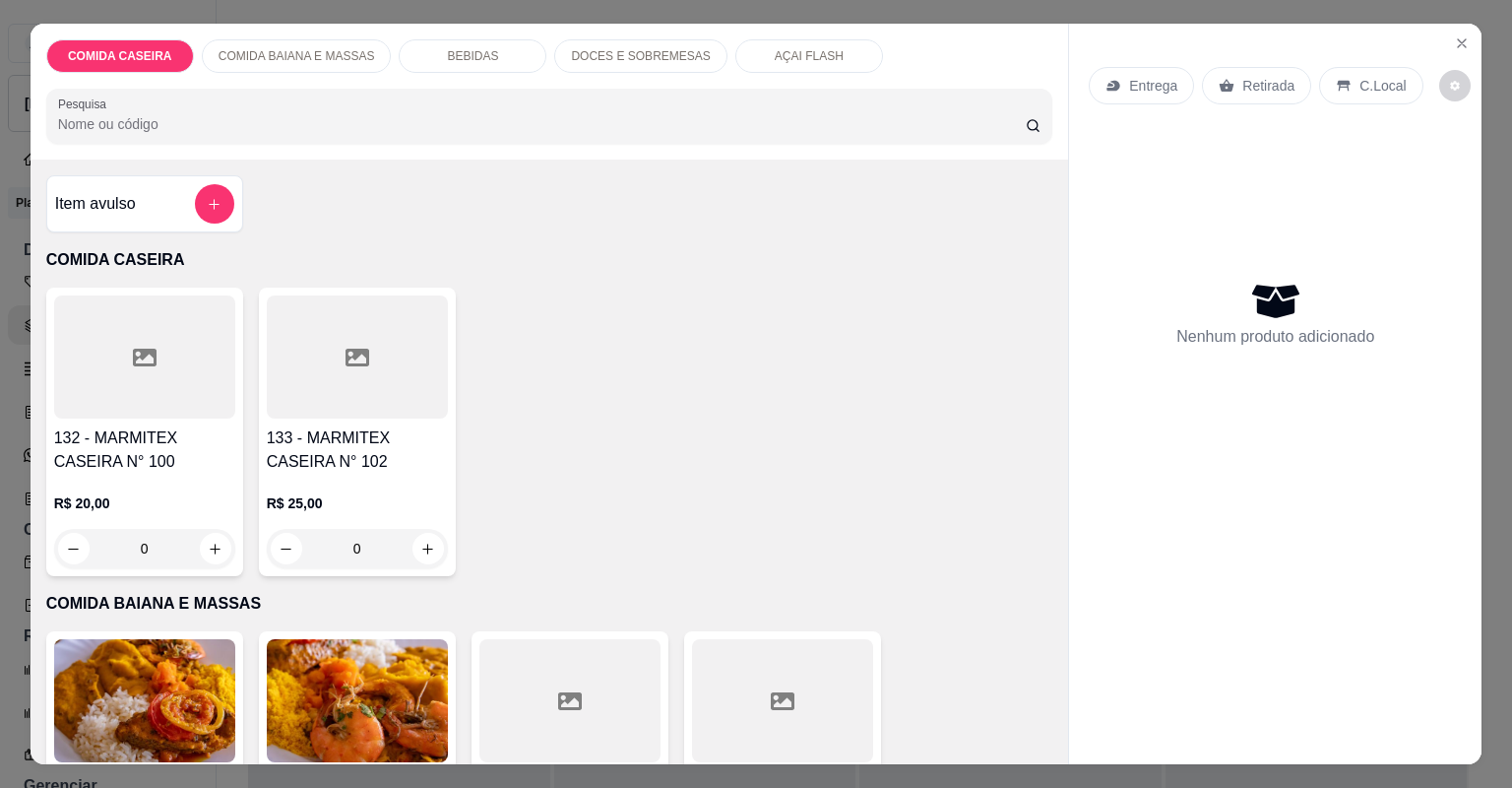 scroll, scrollTop: 394, scrollLeft: 0, axis: vertical 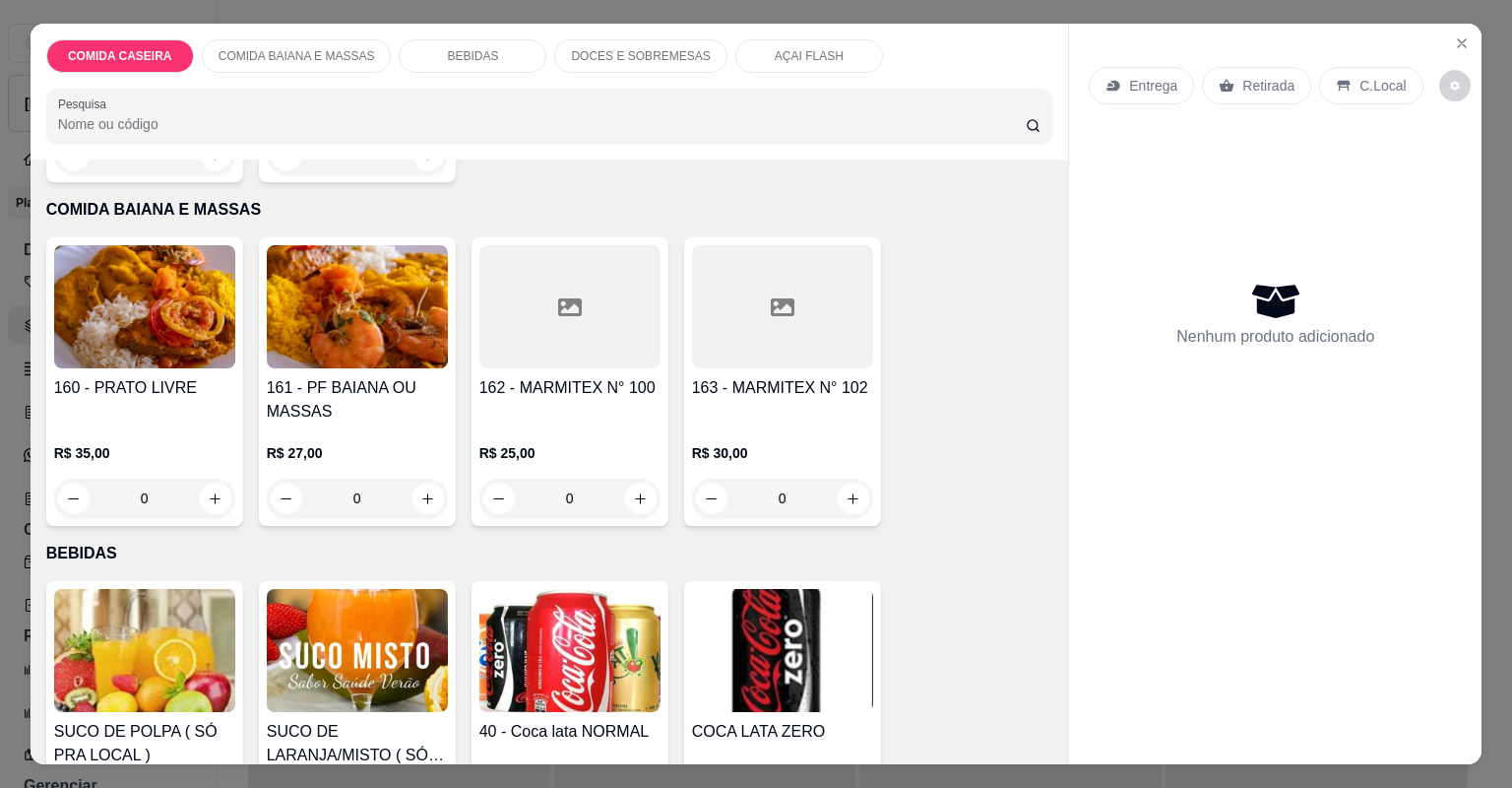 click on "163 - MARMITEX N° 102" at bounding box center [783, 388] 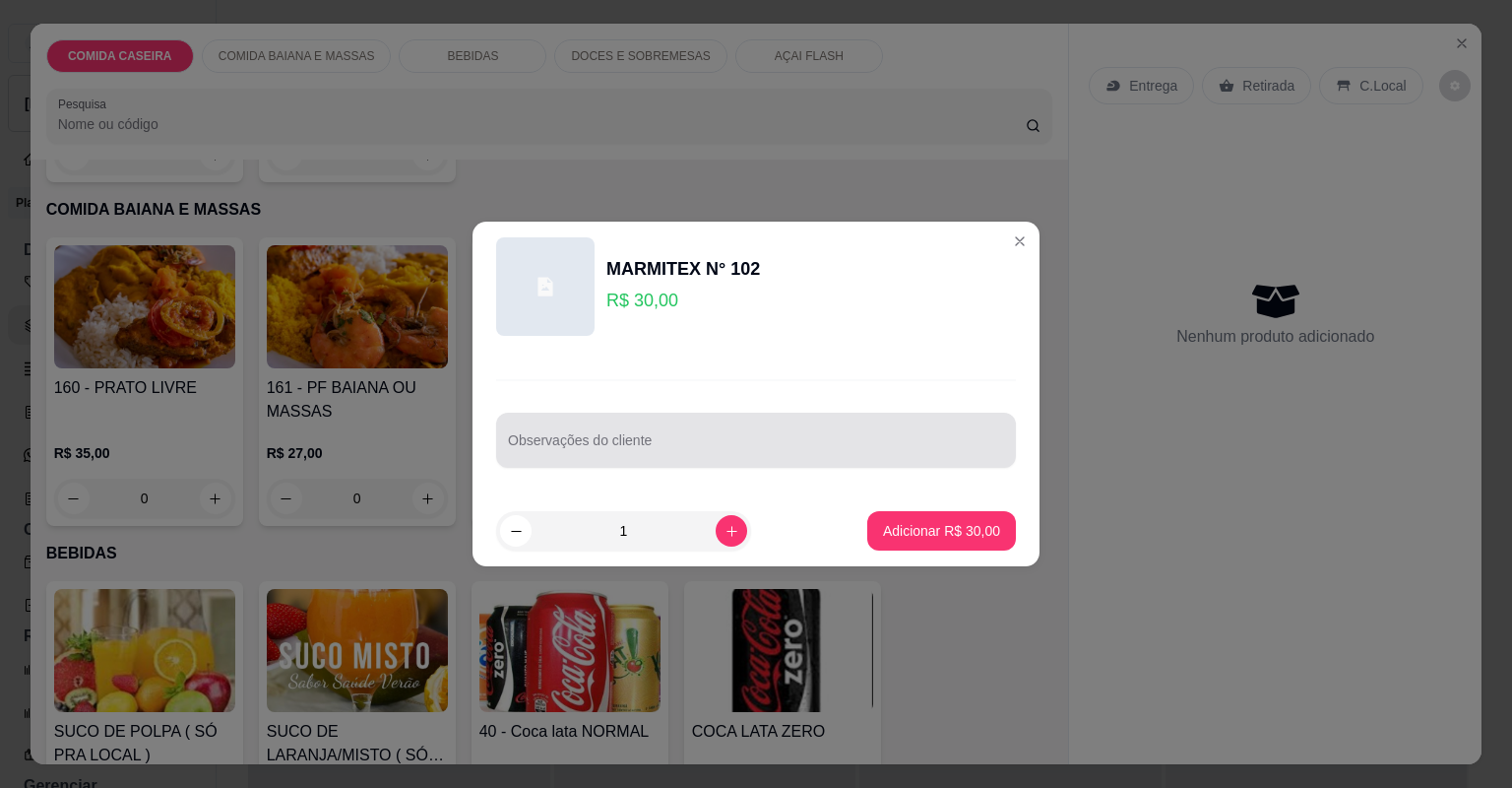 click on "Observações do cliente" at bounding box center [756, 448] 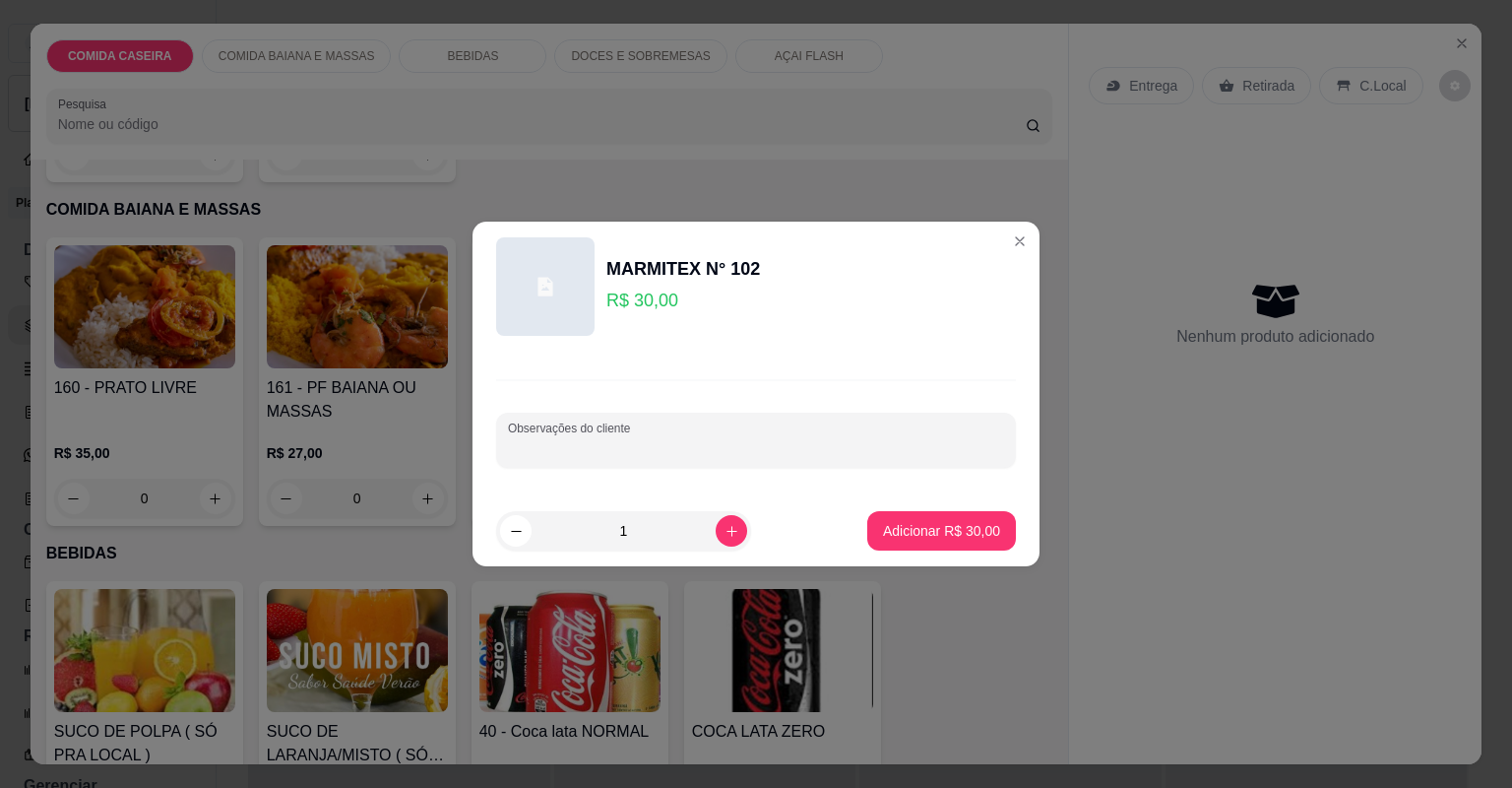 paste on "Arroz branco  Farofa de dendê  Vatapá  Vinagrete  Bobó de camarão" 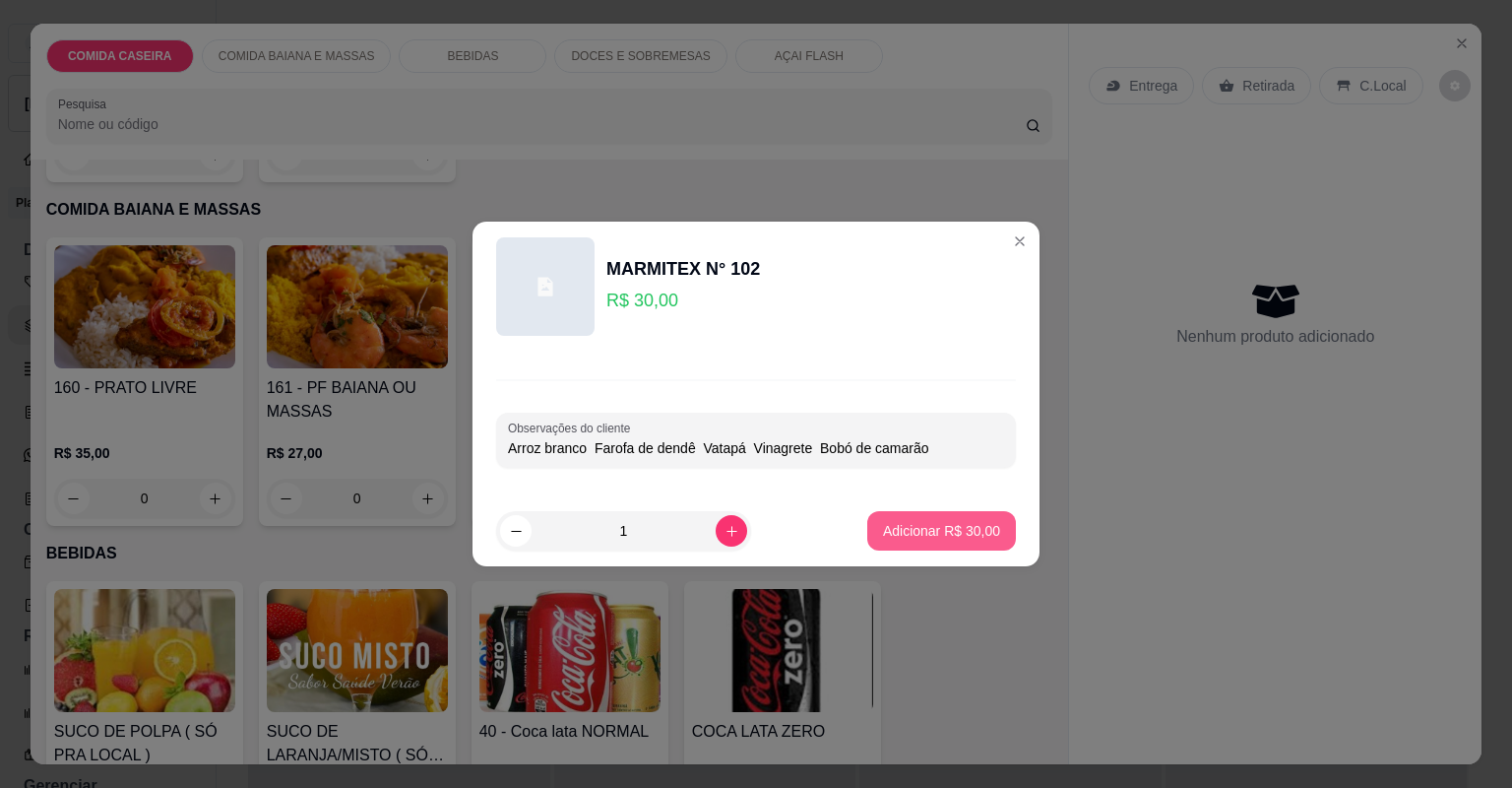 type on "Arroz branco  Farofa de dendê  Vatapá  Vinagrete  Bobó de camarão" 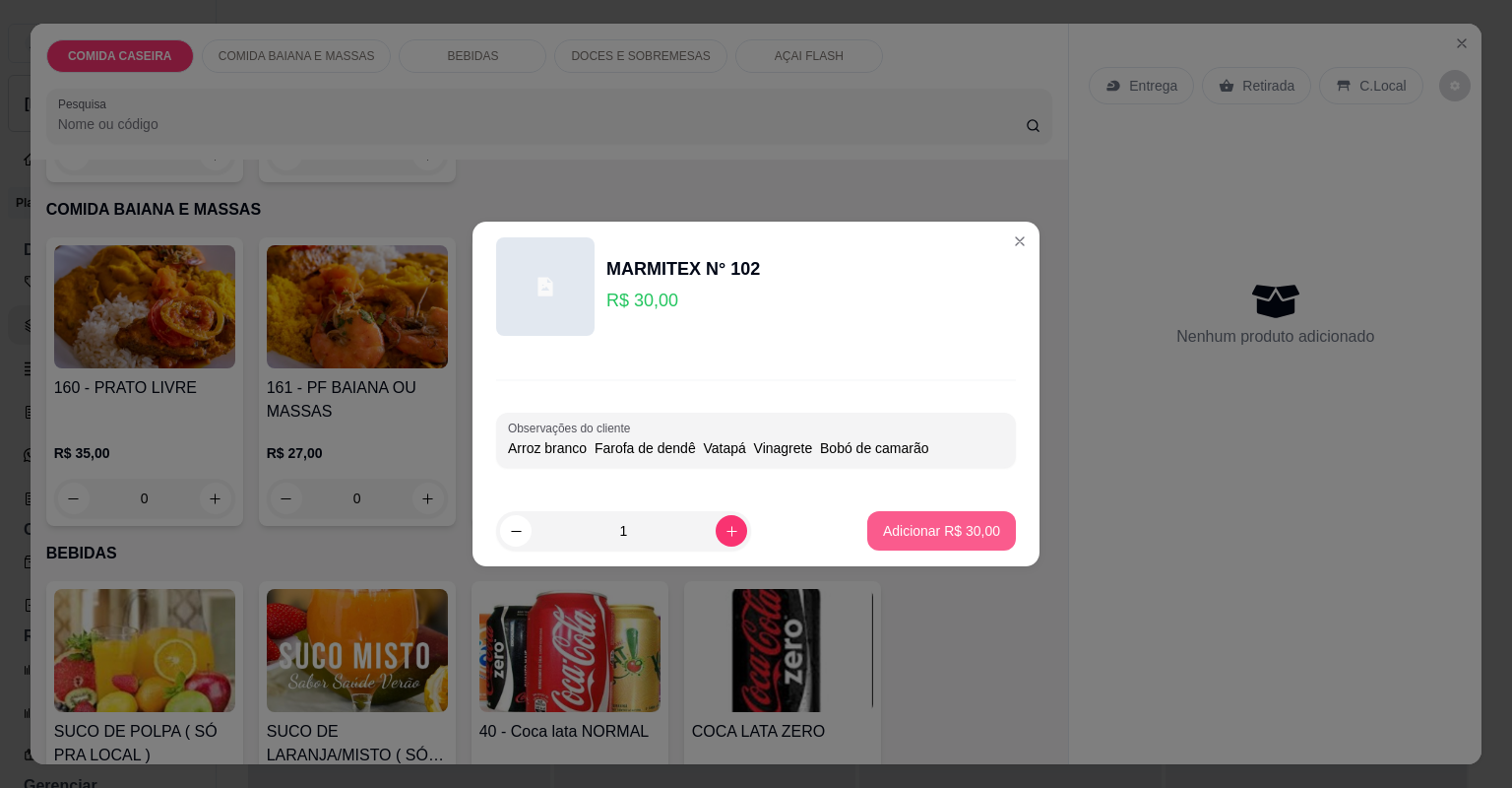 click on "Adicionar   R$ 30,00" at bounding box center [941, 531] 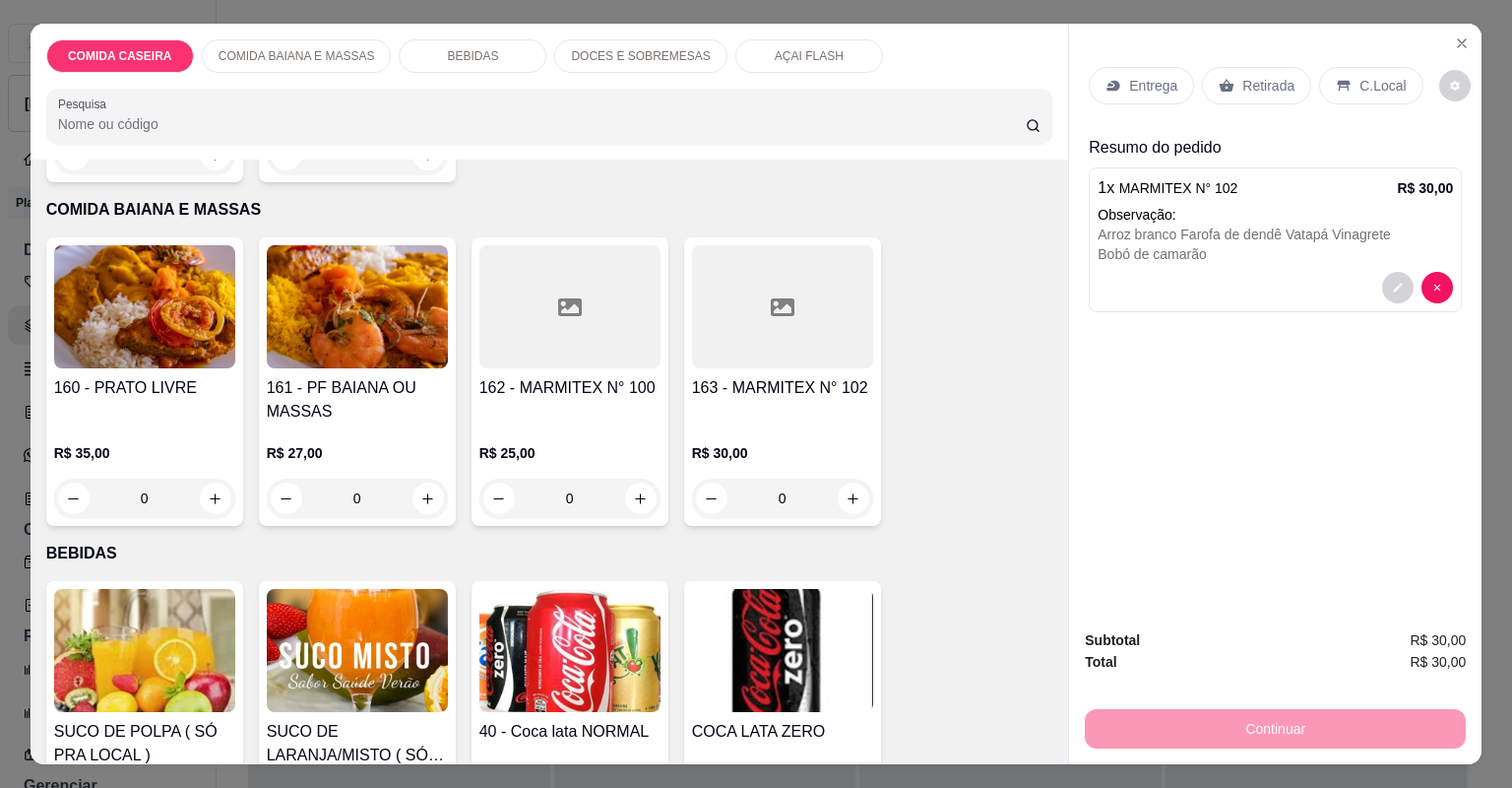 click on "163 - MARMITEX N° 102" at bounding box center [783, 388] 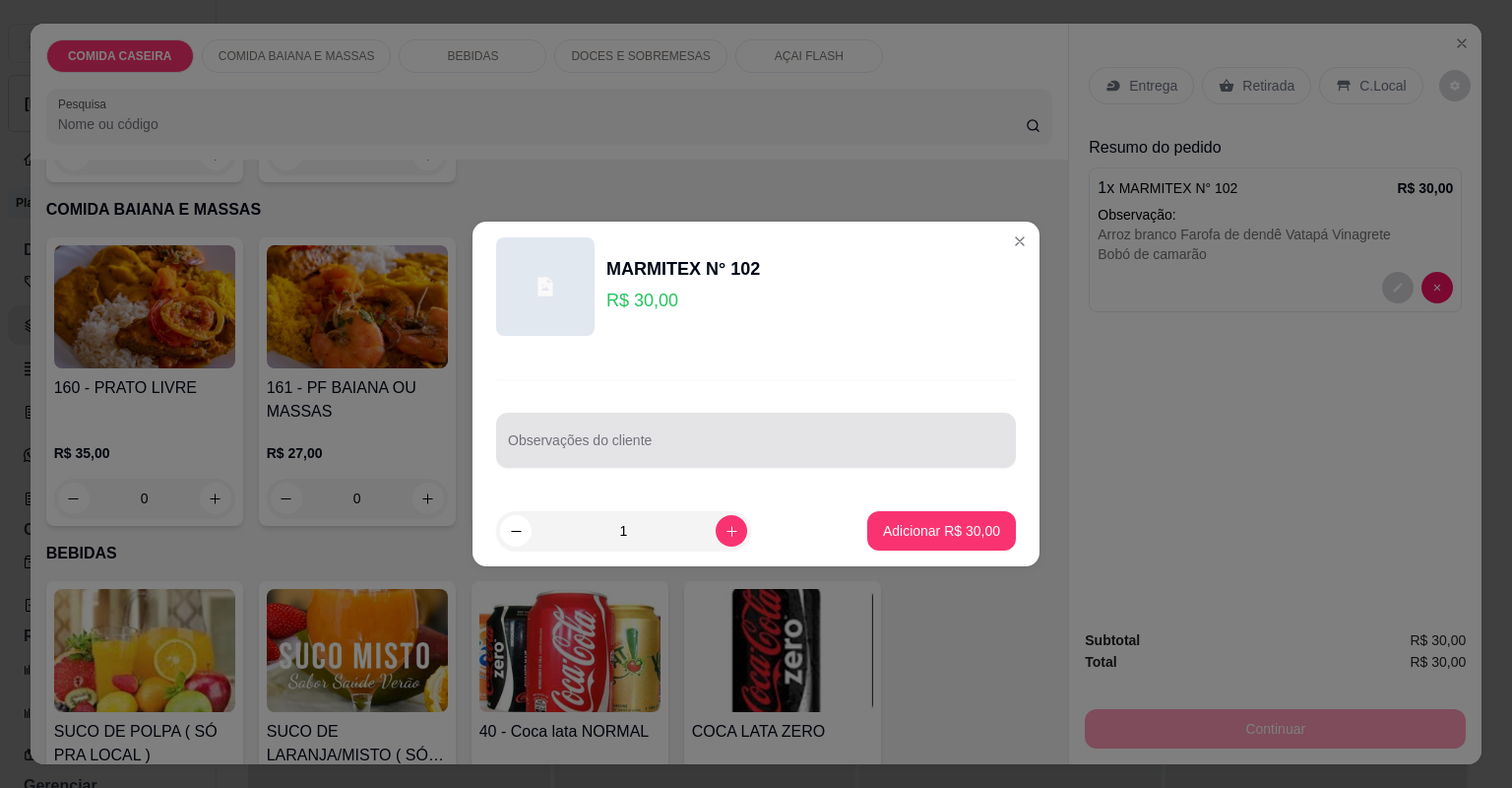 click at bounding box center (756, 440) 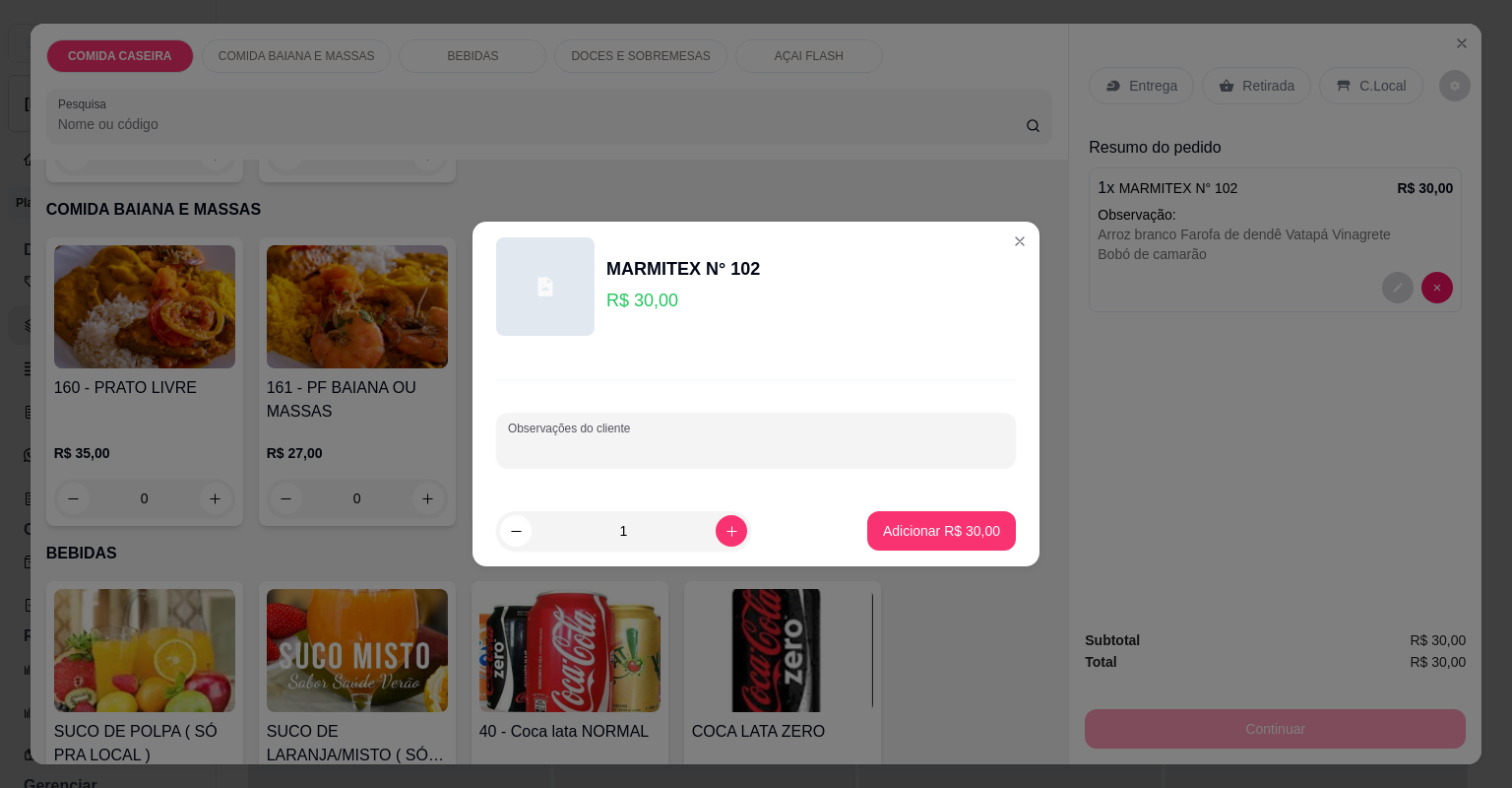 paste on "Arroz branco  Vatapá  Quiabada  [GEOGRAPHIC_DATA] de manteiga  Bobó de camarão  Moqueca de filé de bacalhau com frango" 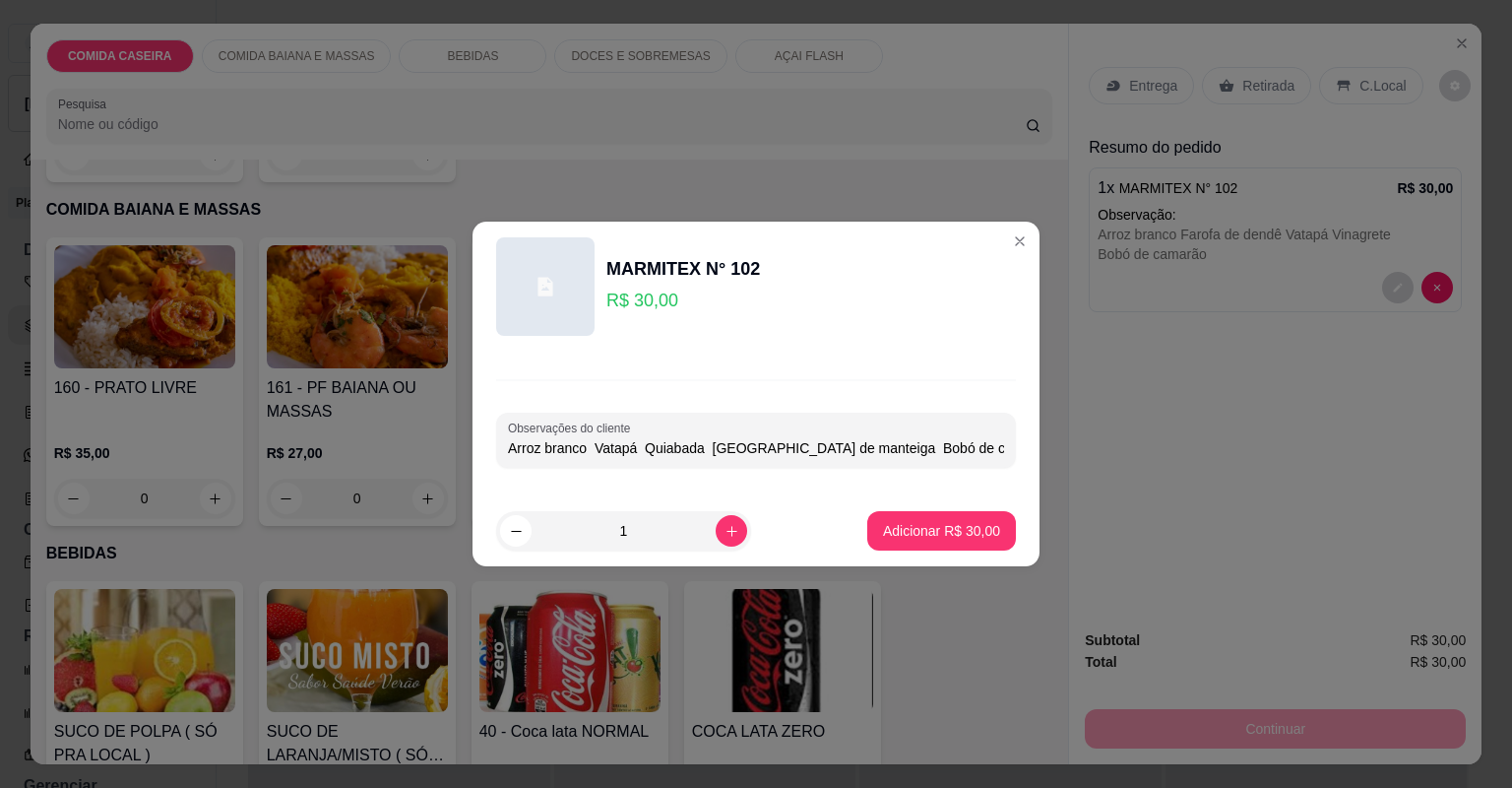 scroll, scrollTop: 0, scrollLeft: 205, axis: horizontal 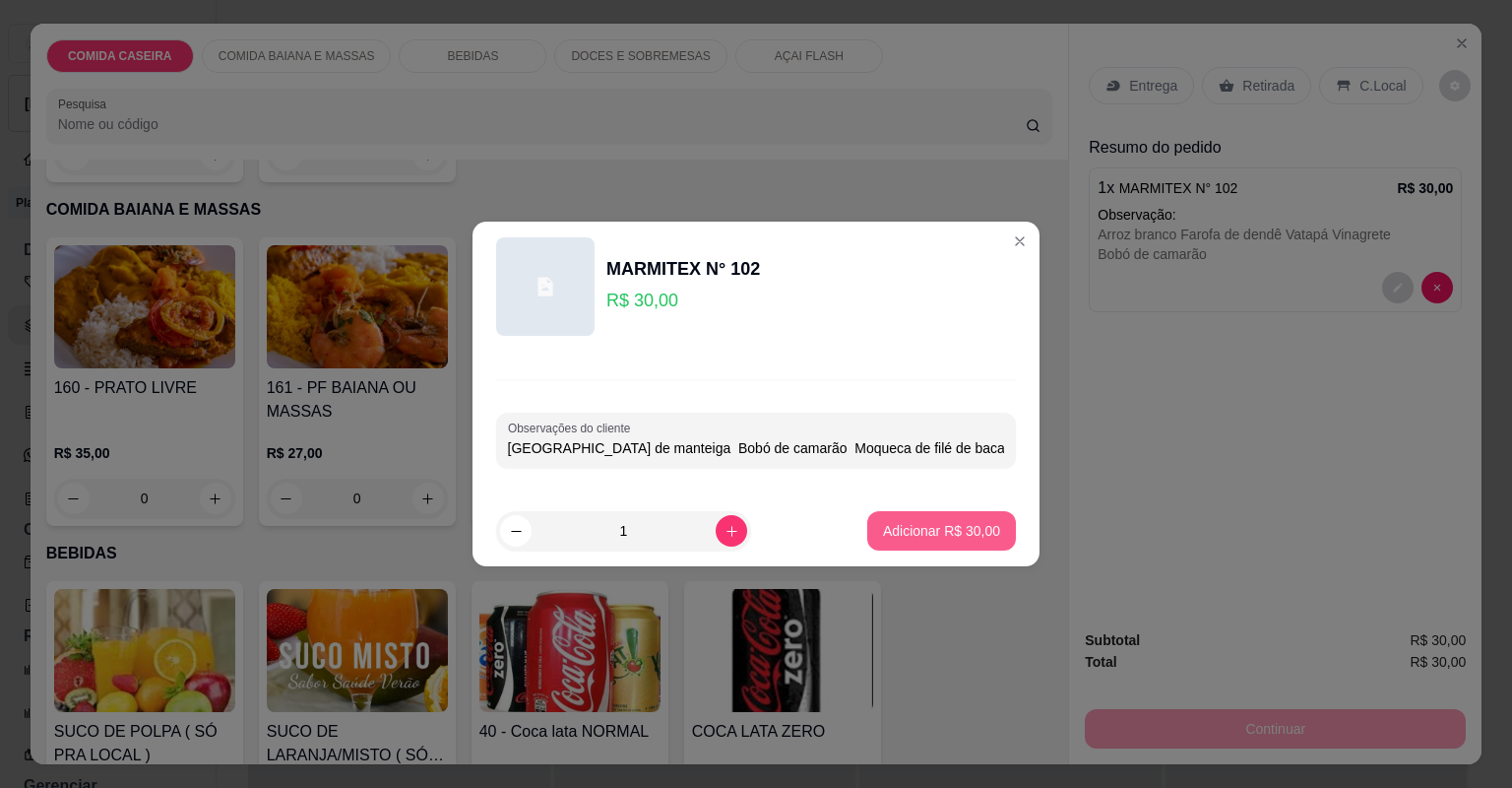 type on "Arroz branco  Vatapá  Quiabada  [GEOGRAPHIC_DATA] de manteiga  Bobó de camarão  Moqueca de filé de bacalhau com frango" 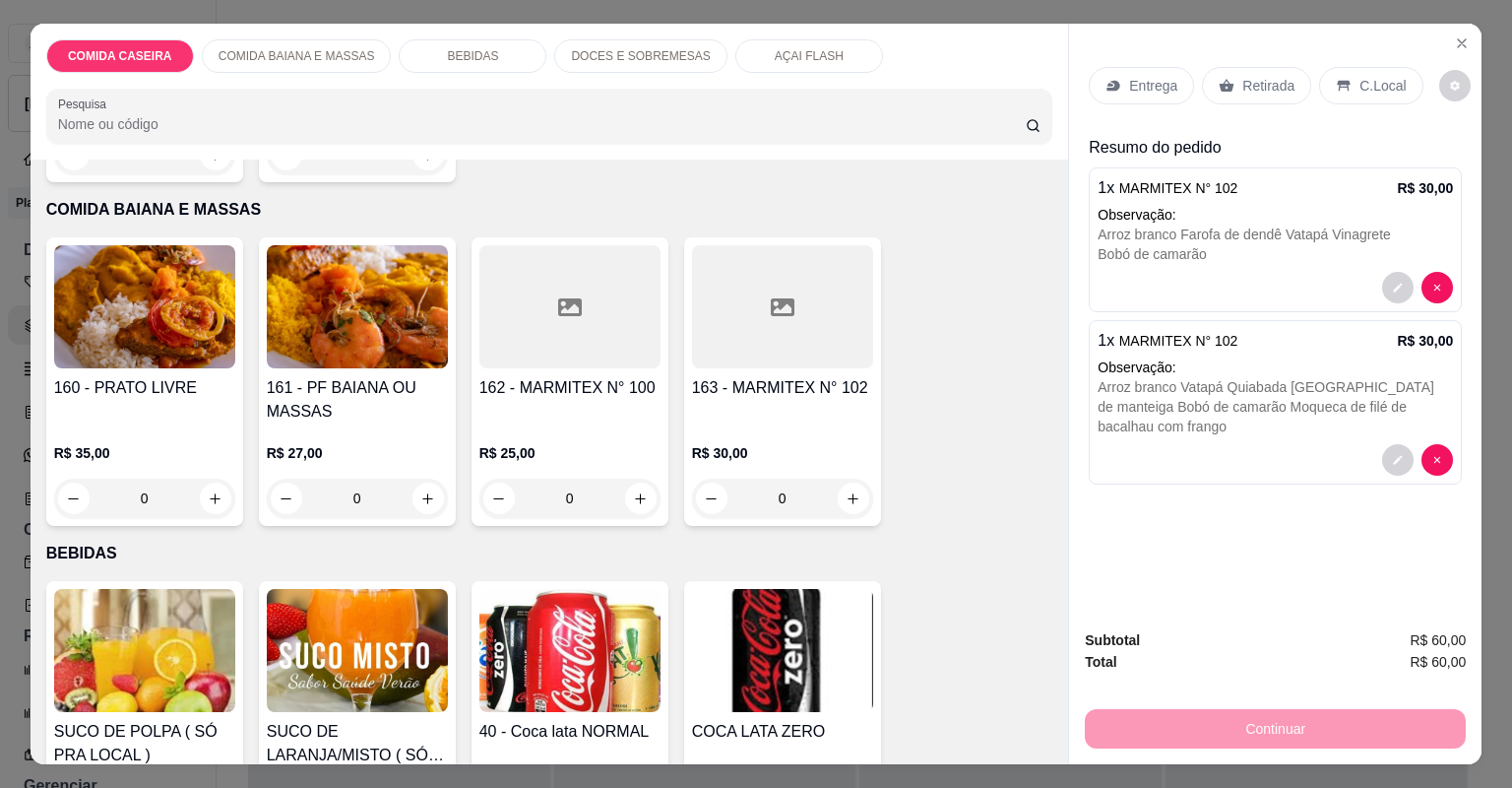 click on "R$ 30,00 0" at bounding box center (783, 471) 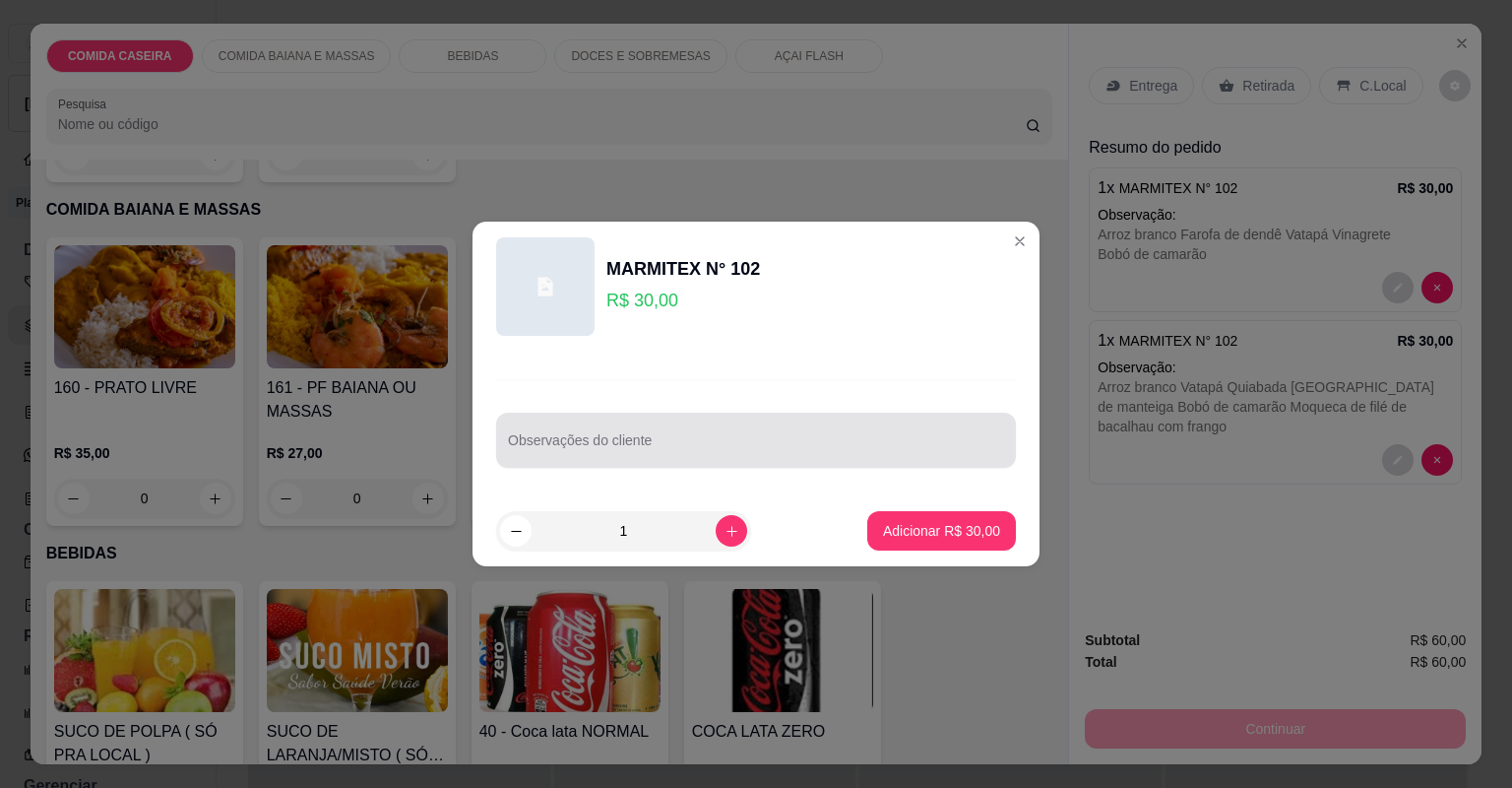 click on "Observações do cliente" at bounding box center (756, 448) 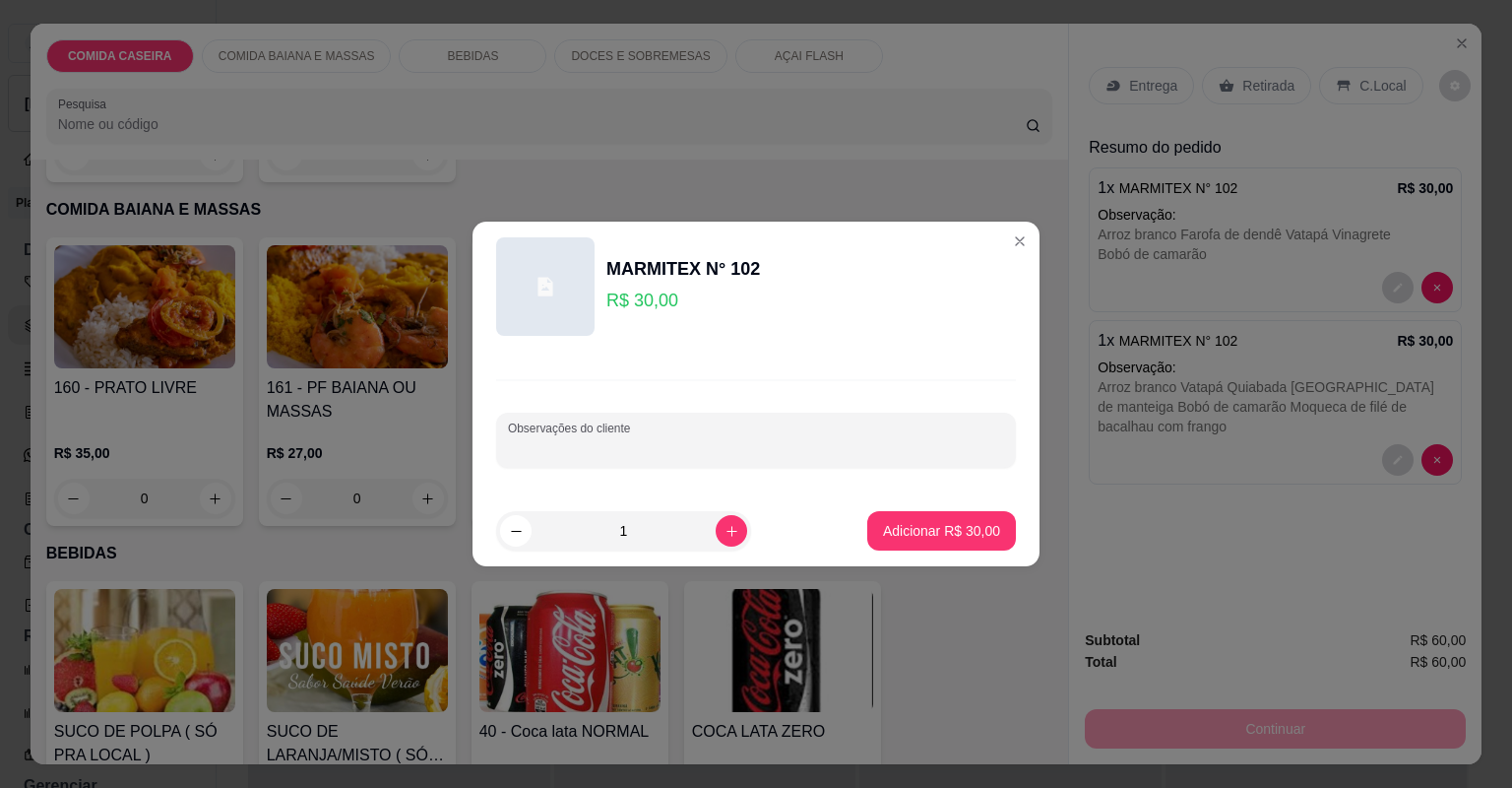 paste on "Arroz branco  Vatapá  Quiabada  Moqueca de filé de bacalhau com [PERSON_NAME]" 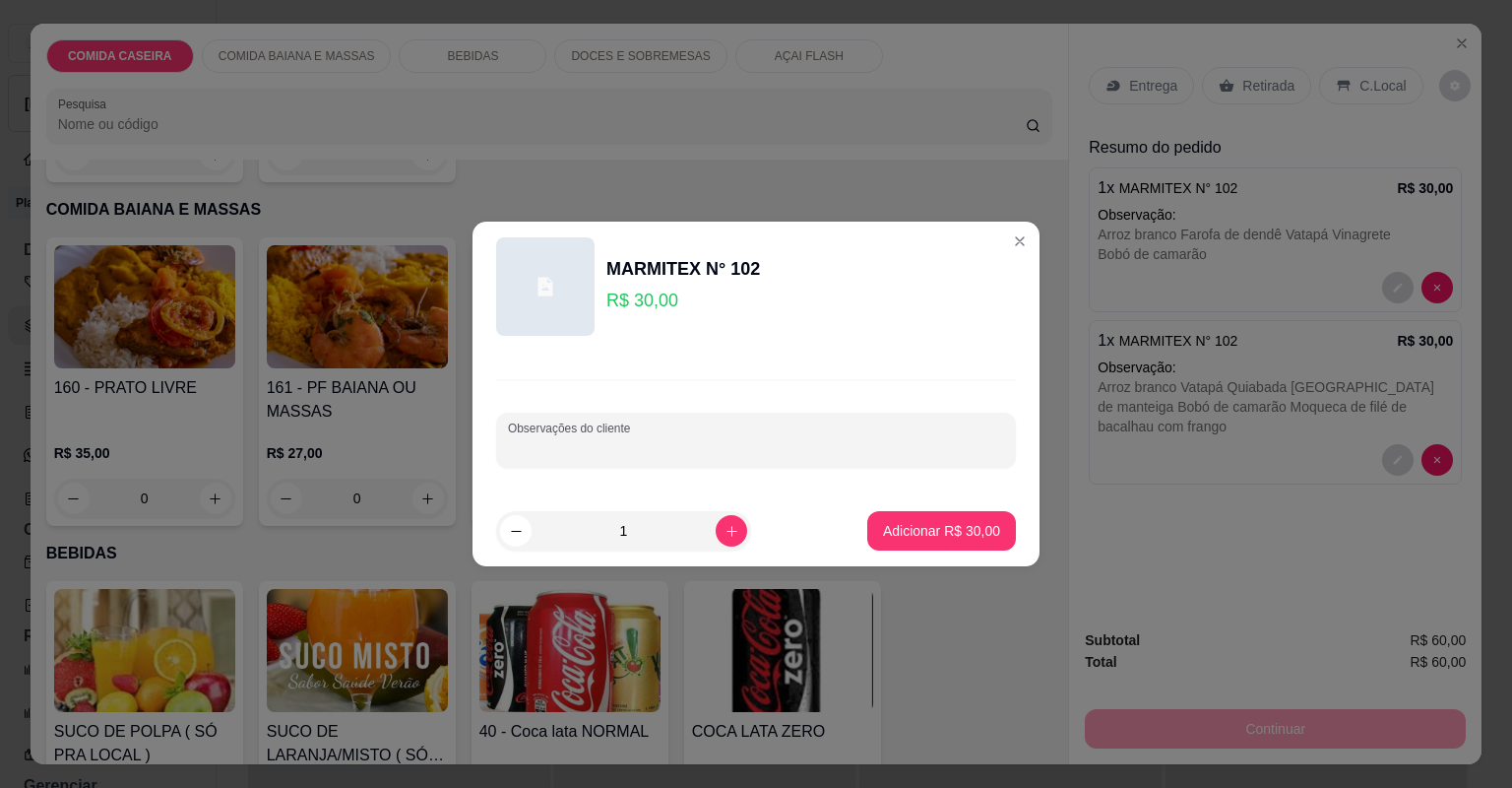 type on "Arroz branco  Vatapá  Quiabada  Moqueca de filé de bacalhau com [PERSON_NAME]" 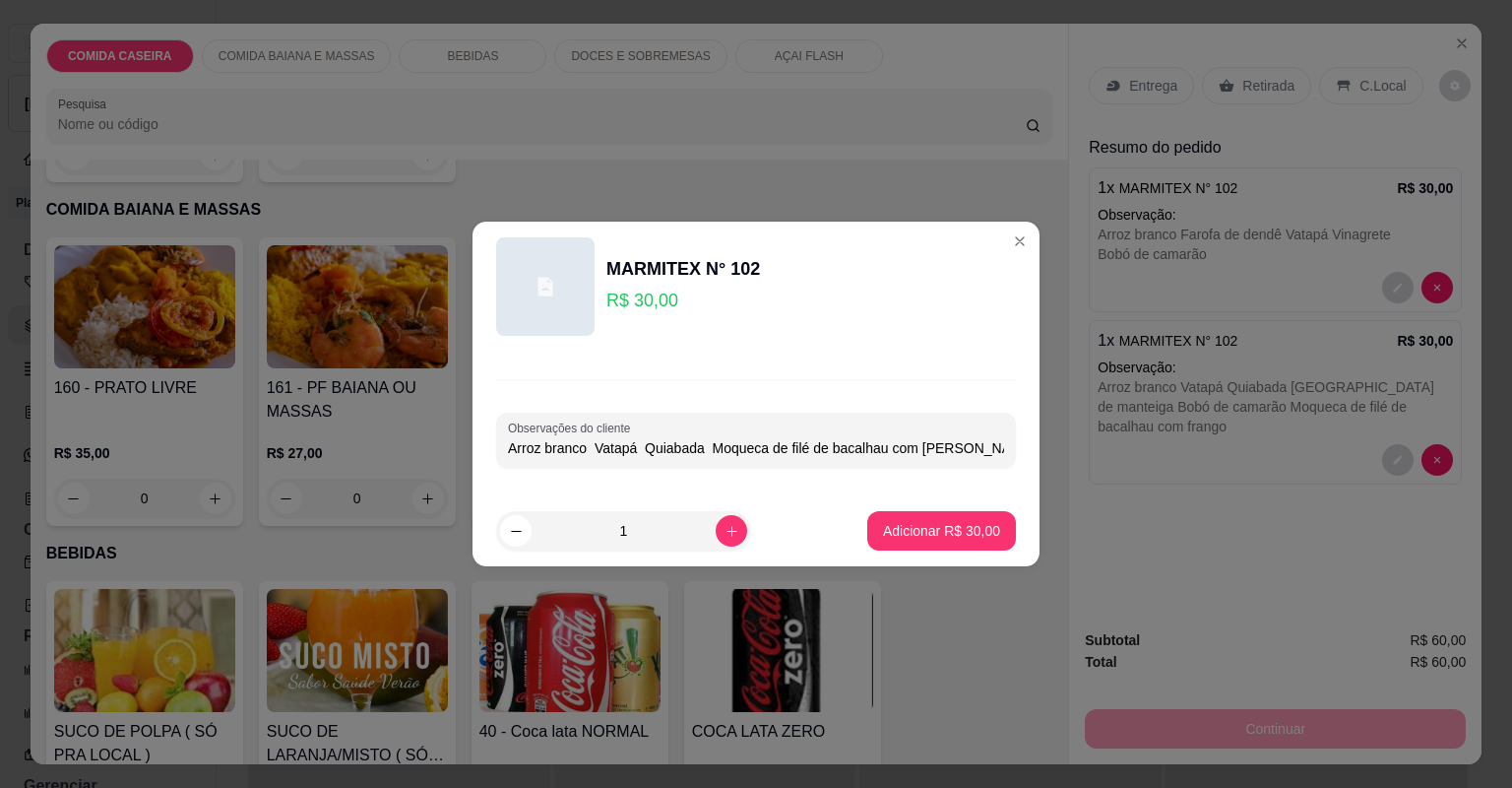 scroll, scrollTop: 0, scrollLeft: 81, axis: horizontal 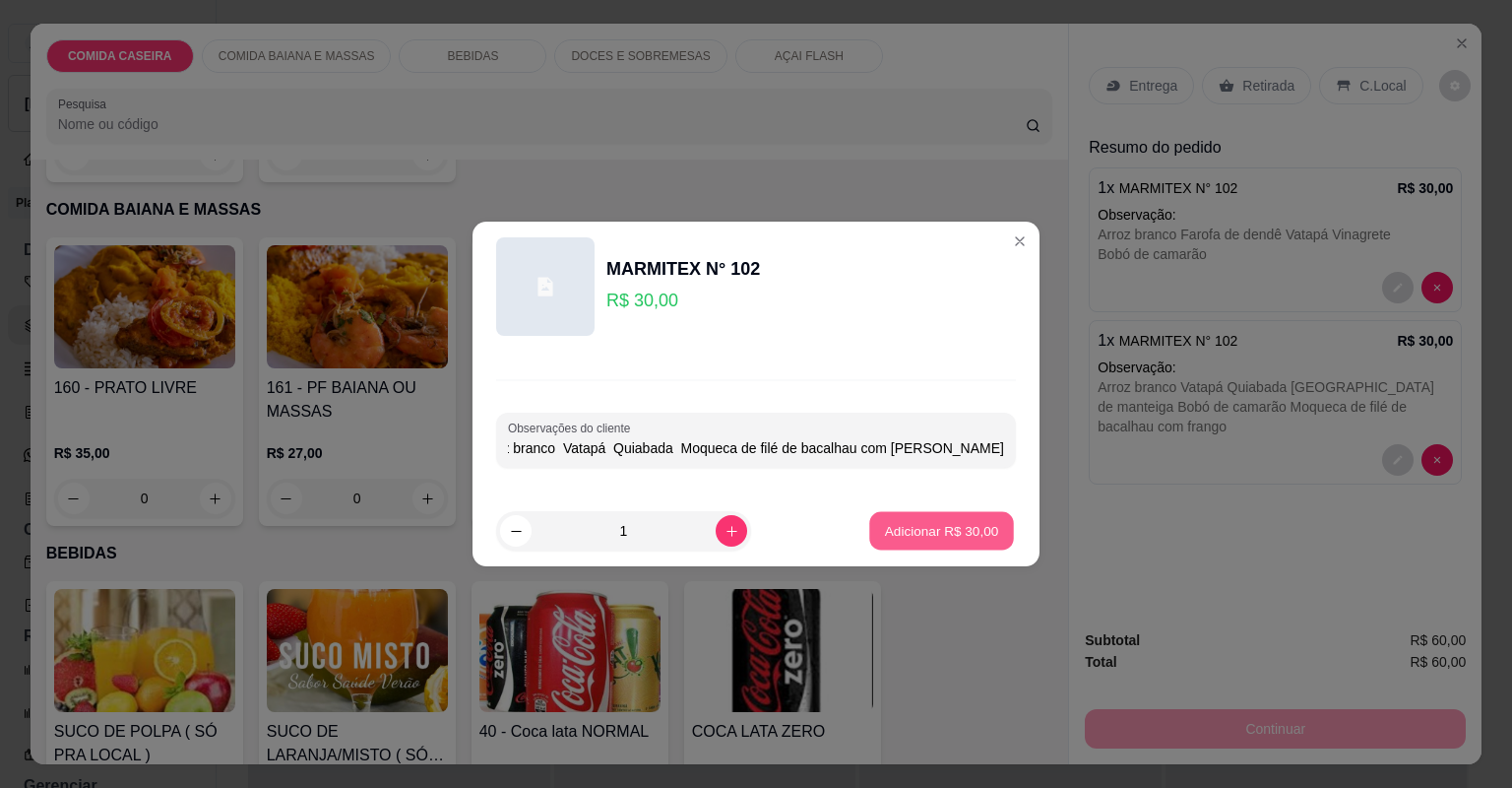 click on "Adicionar   R$ 30,00" at bounding box center [942, 530] 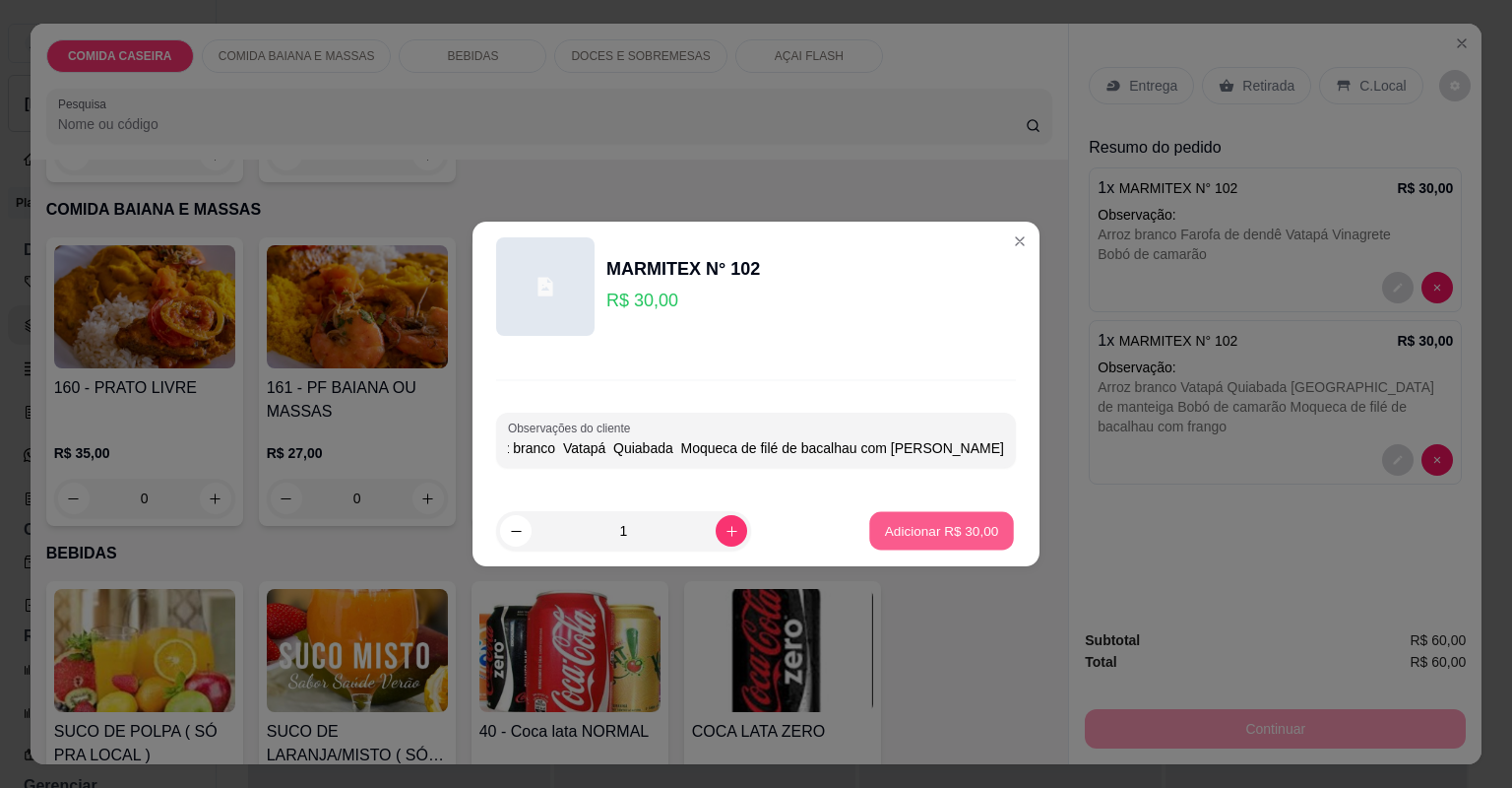 scroll, scrollTop: 0, scrollLeft: 0, axis: both 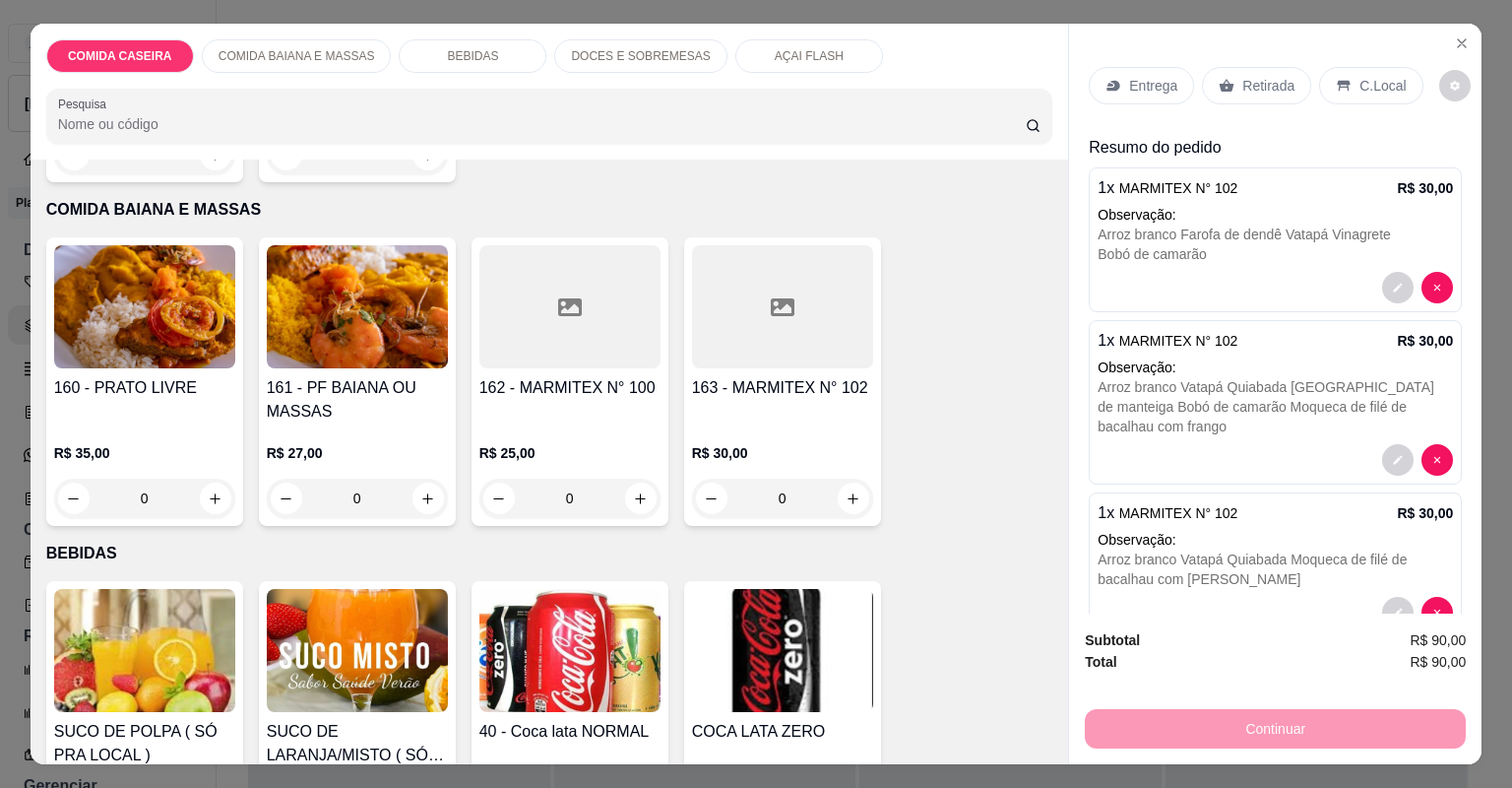 click on "Entrega" at bounding box center (1153, 86) 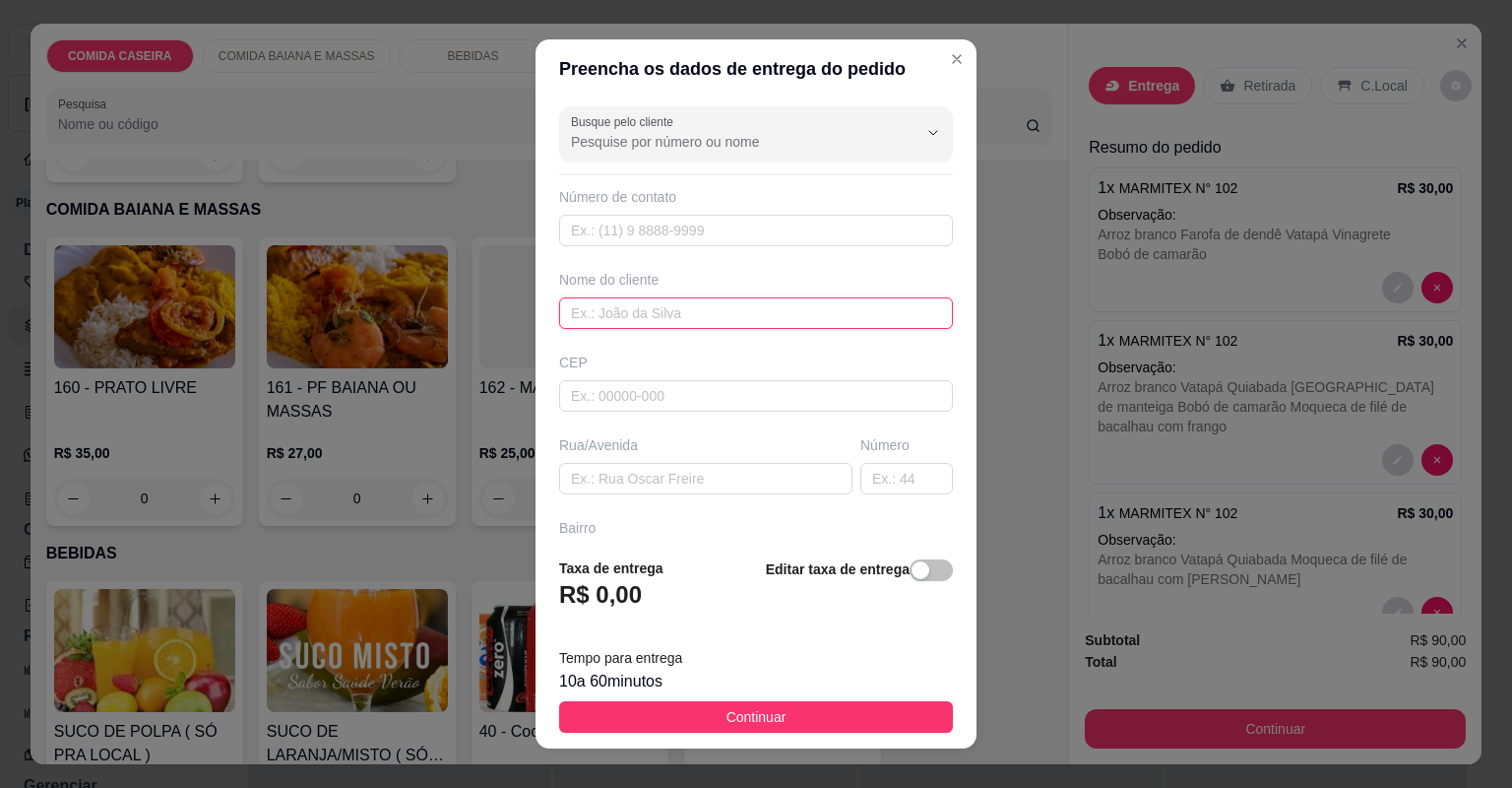 click at bounding box center [756, 313] 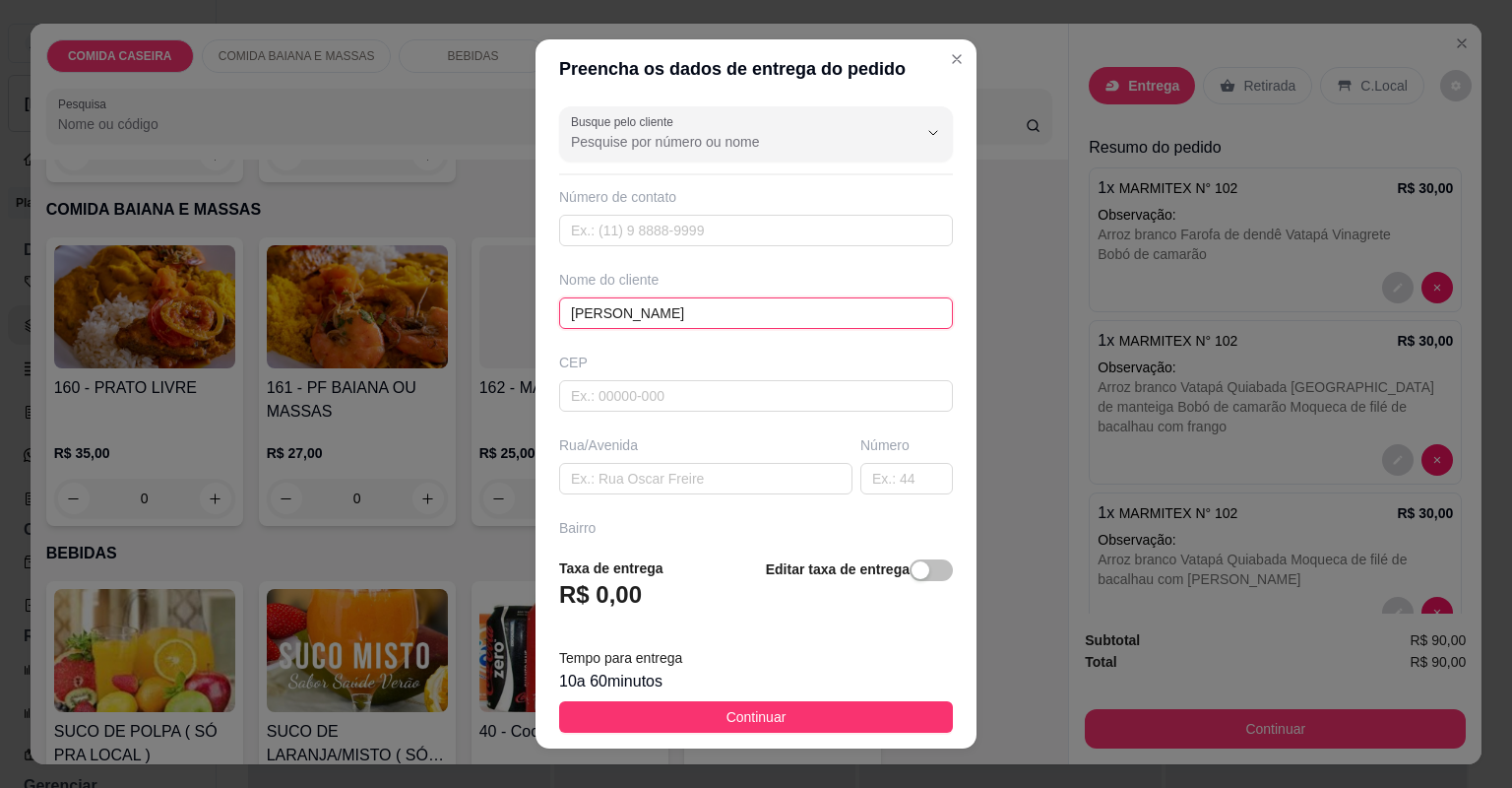 type on "[PERSON_NAME]" 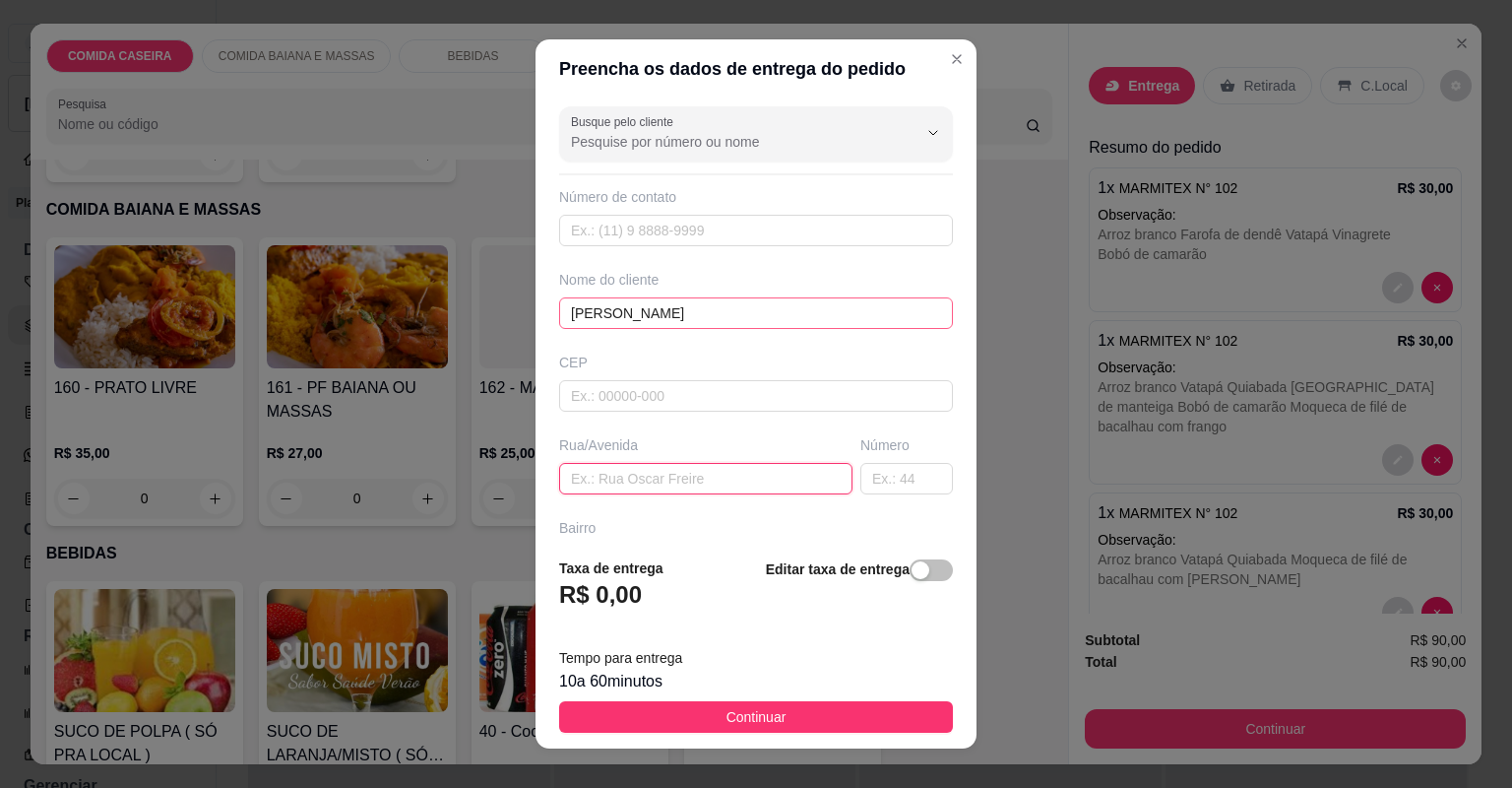 paste on "Entregar na [STREET_ADDRESS]. Em frente ao portão do fundo do hospital. Casa de [PERSON_NAME]." 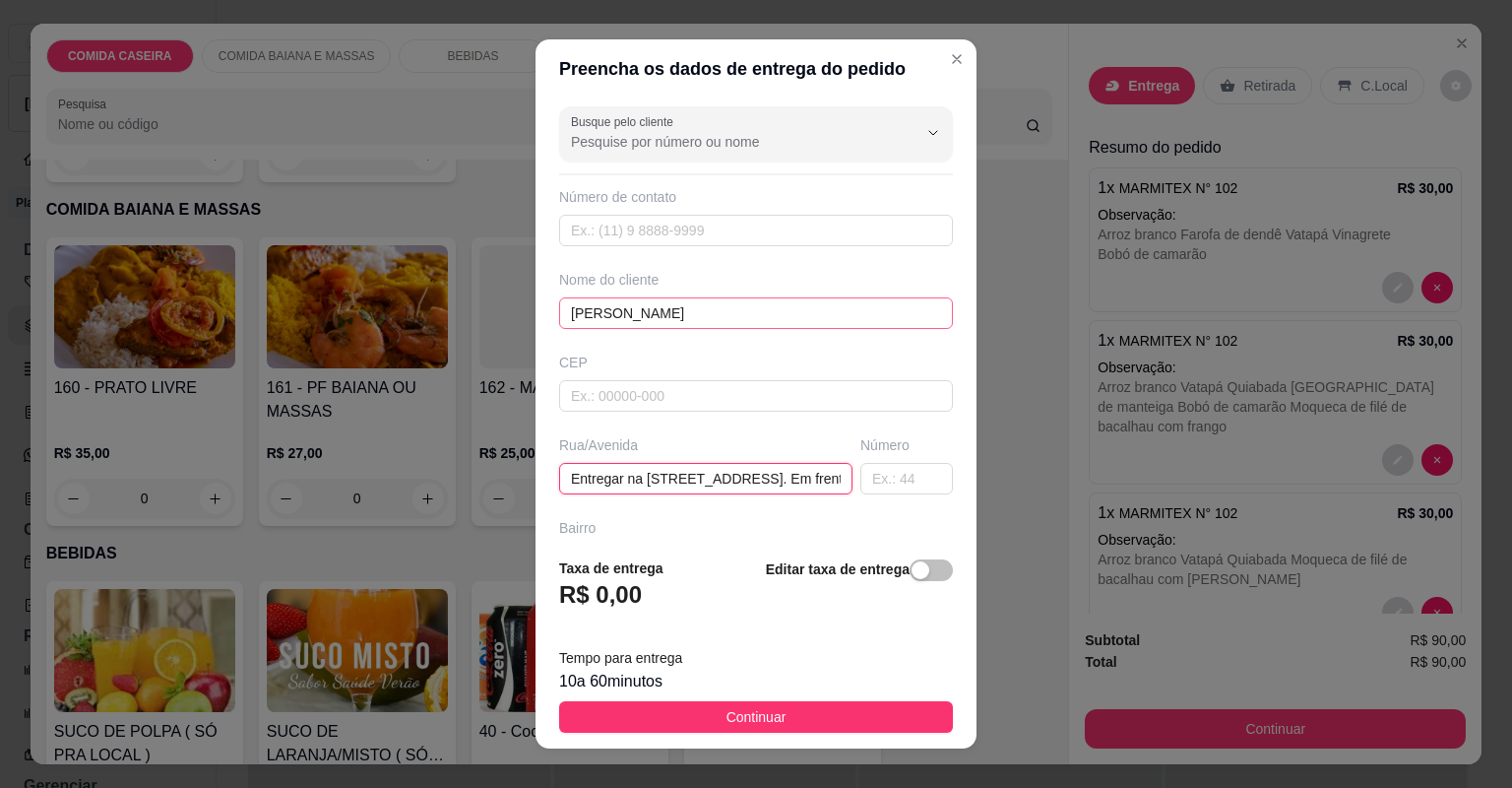 scroll, scrollTop: 0, scrollLeft: 457, axis: horizontal 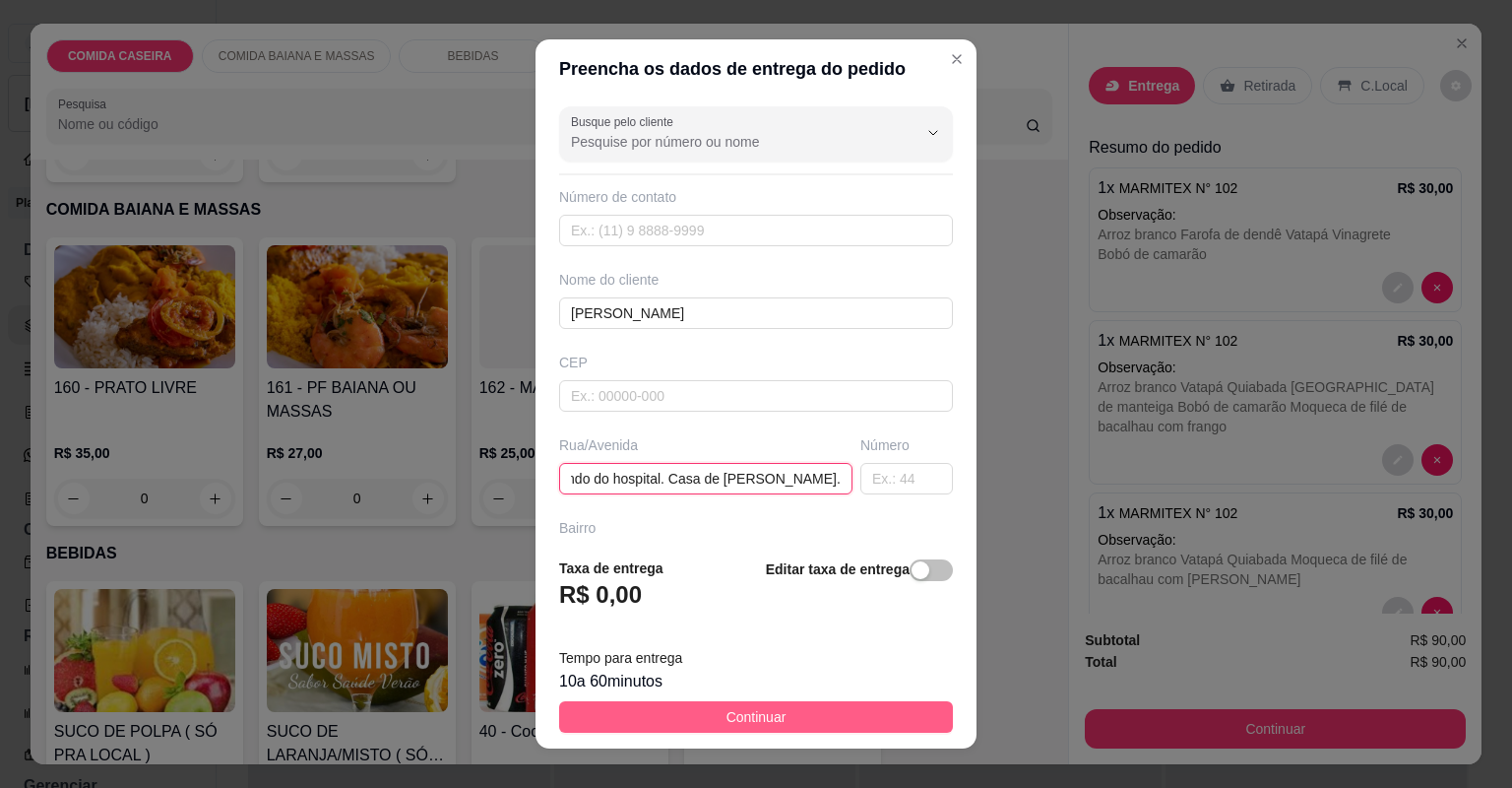 type on "Entregar na [STREET_ADDRESS]. Em frente ao portão do fundo do hospital. Casa de [PERSON_NAME]." 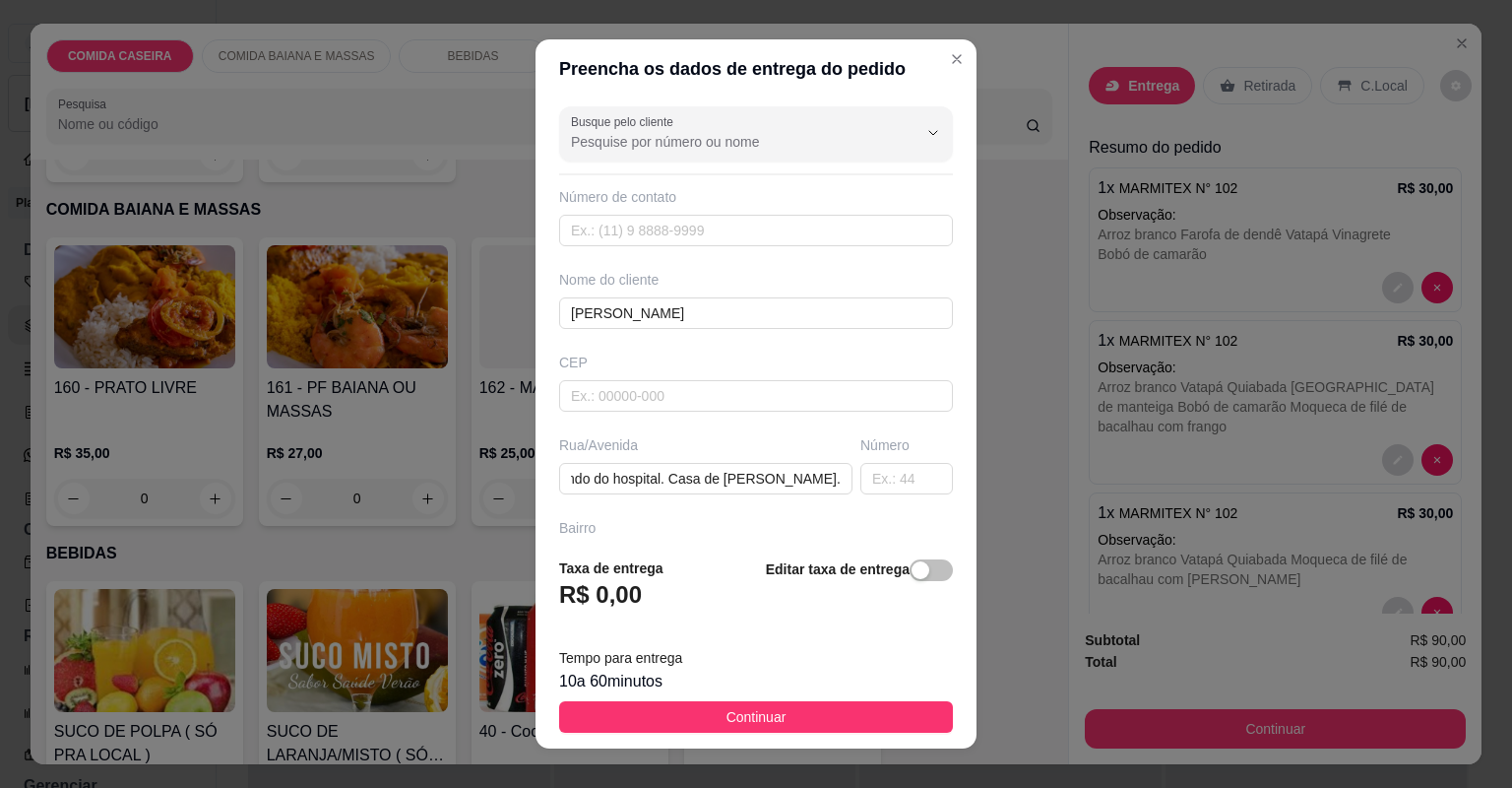 drag, startPoint x: 865, startPoint y: 722, endPoint x: 1052, endPoint y: 727, distance: 187.06683 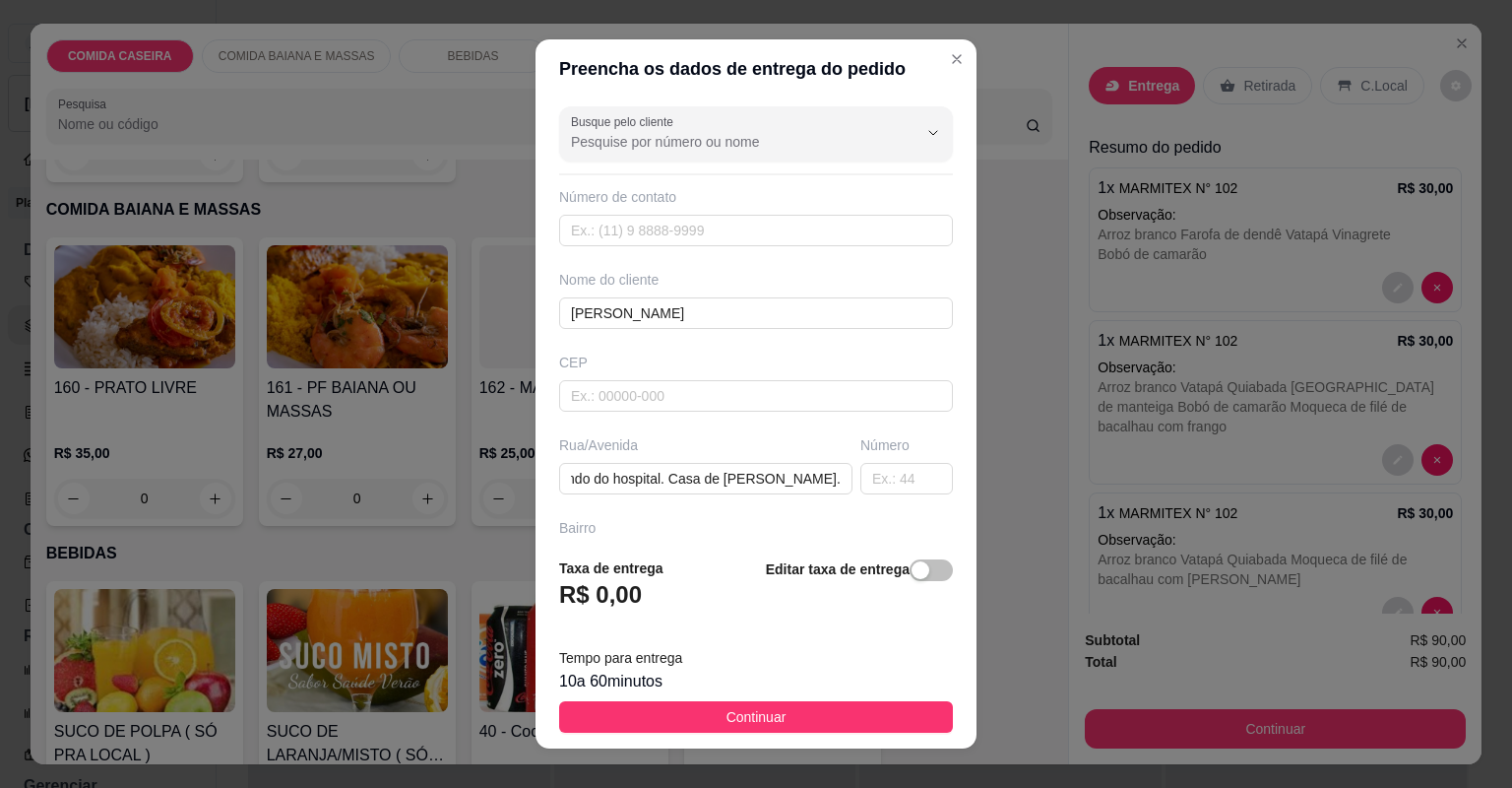 click on "Continuar" at bounding box center [756, 717] 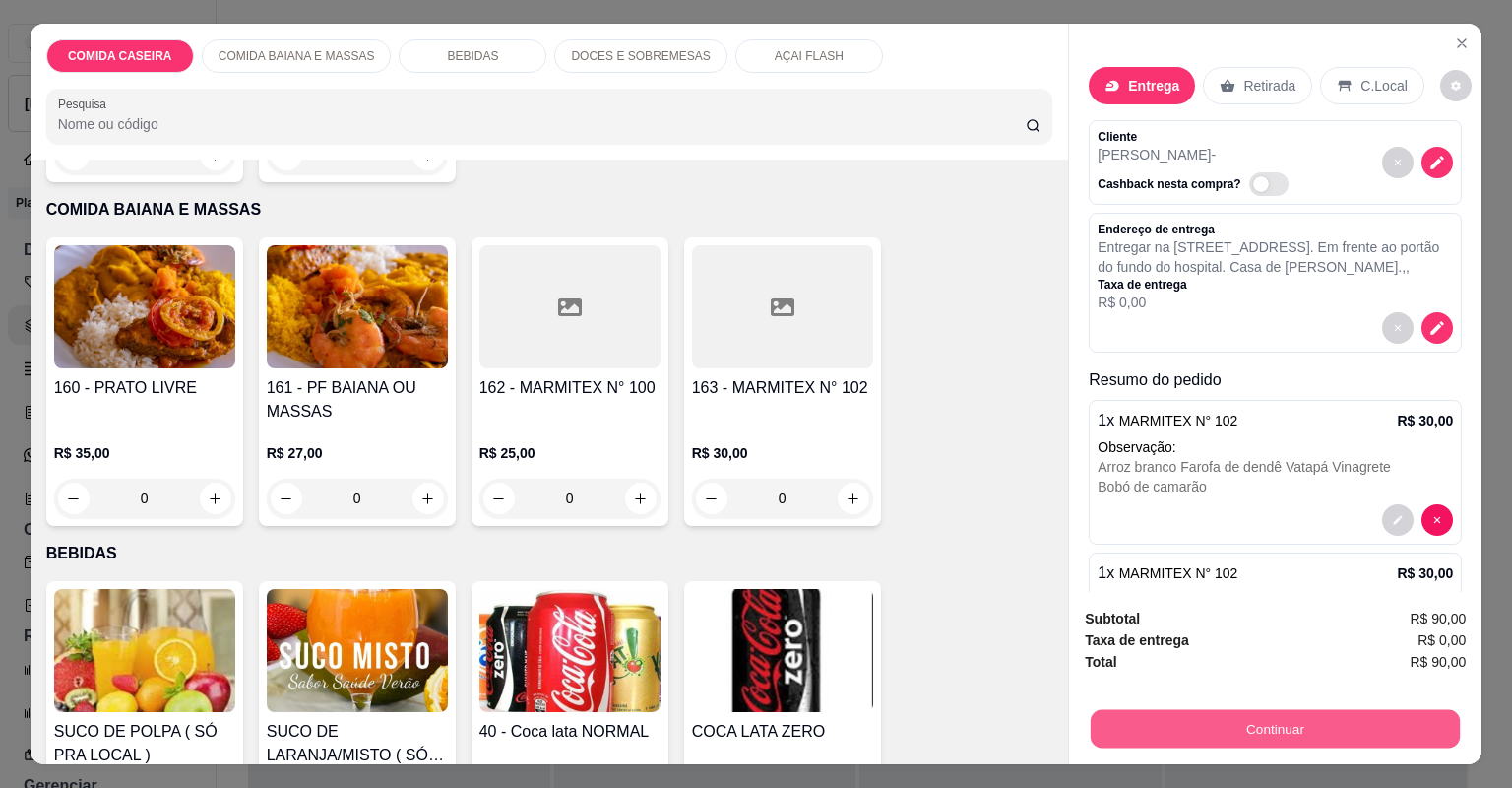 click on "Continuar" at bounding box center [1275, 729] 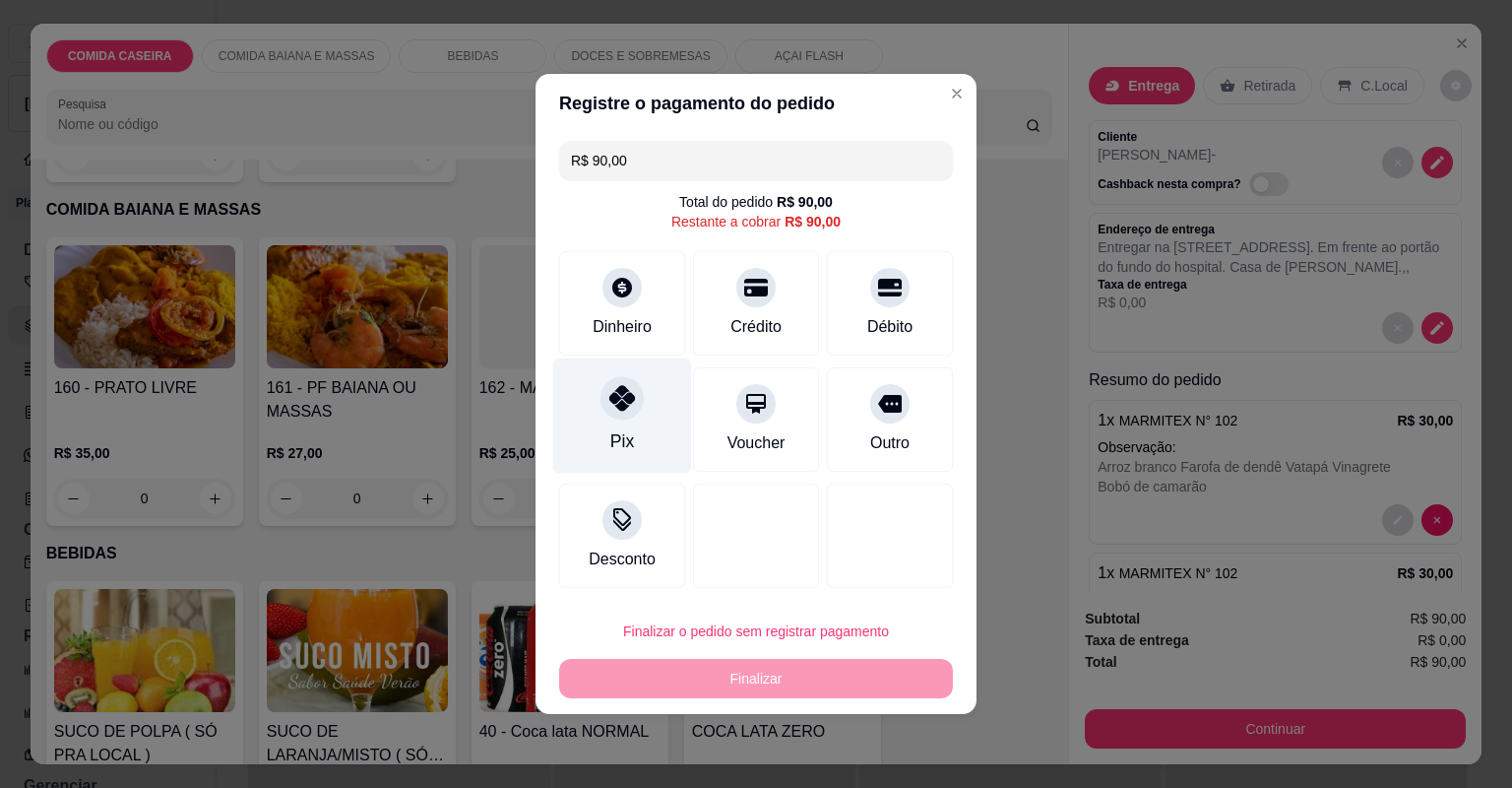 click at bounding box center [622, 398] 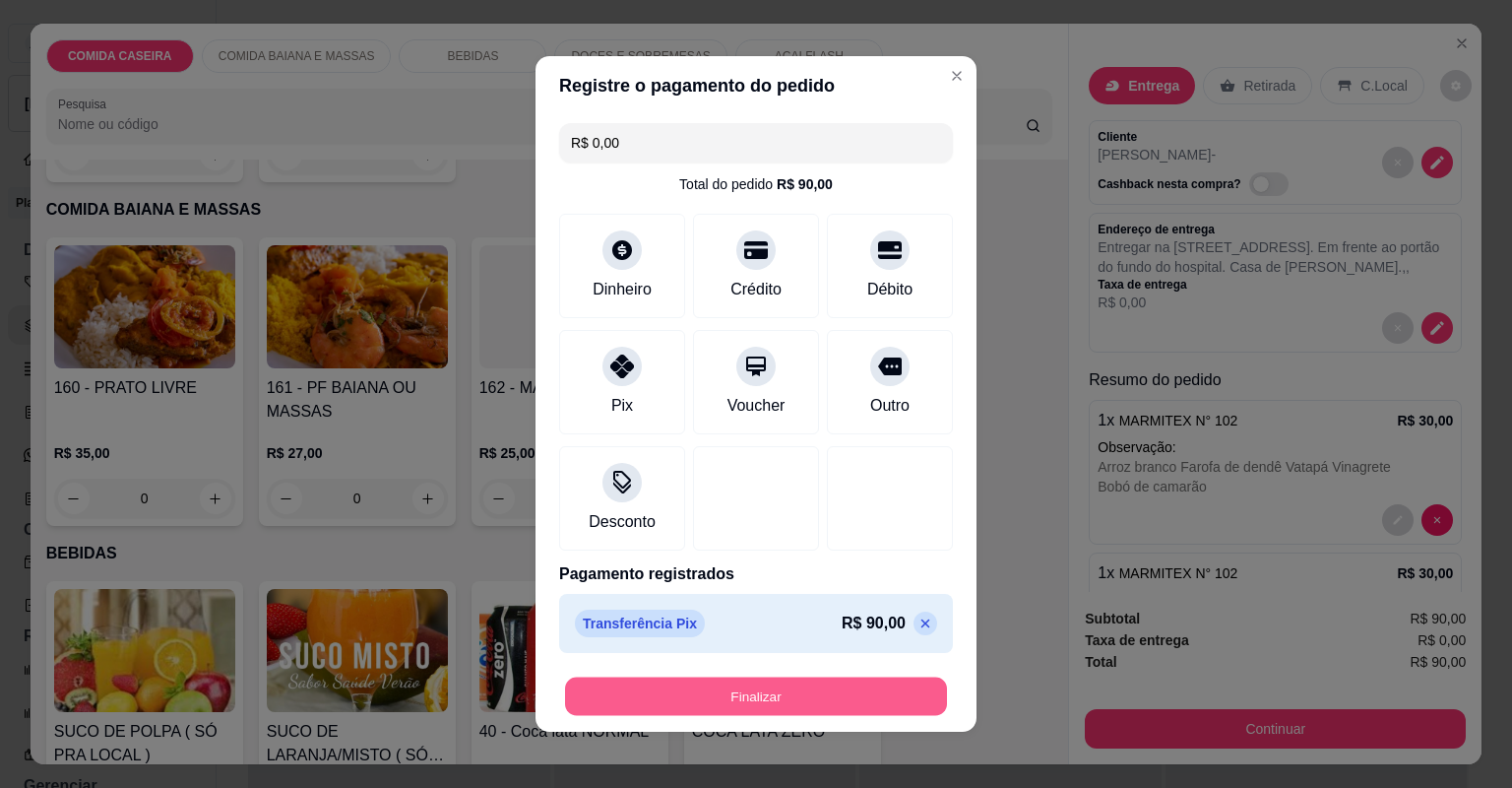click on "Finalizar" at bounding box center [756, 696] 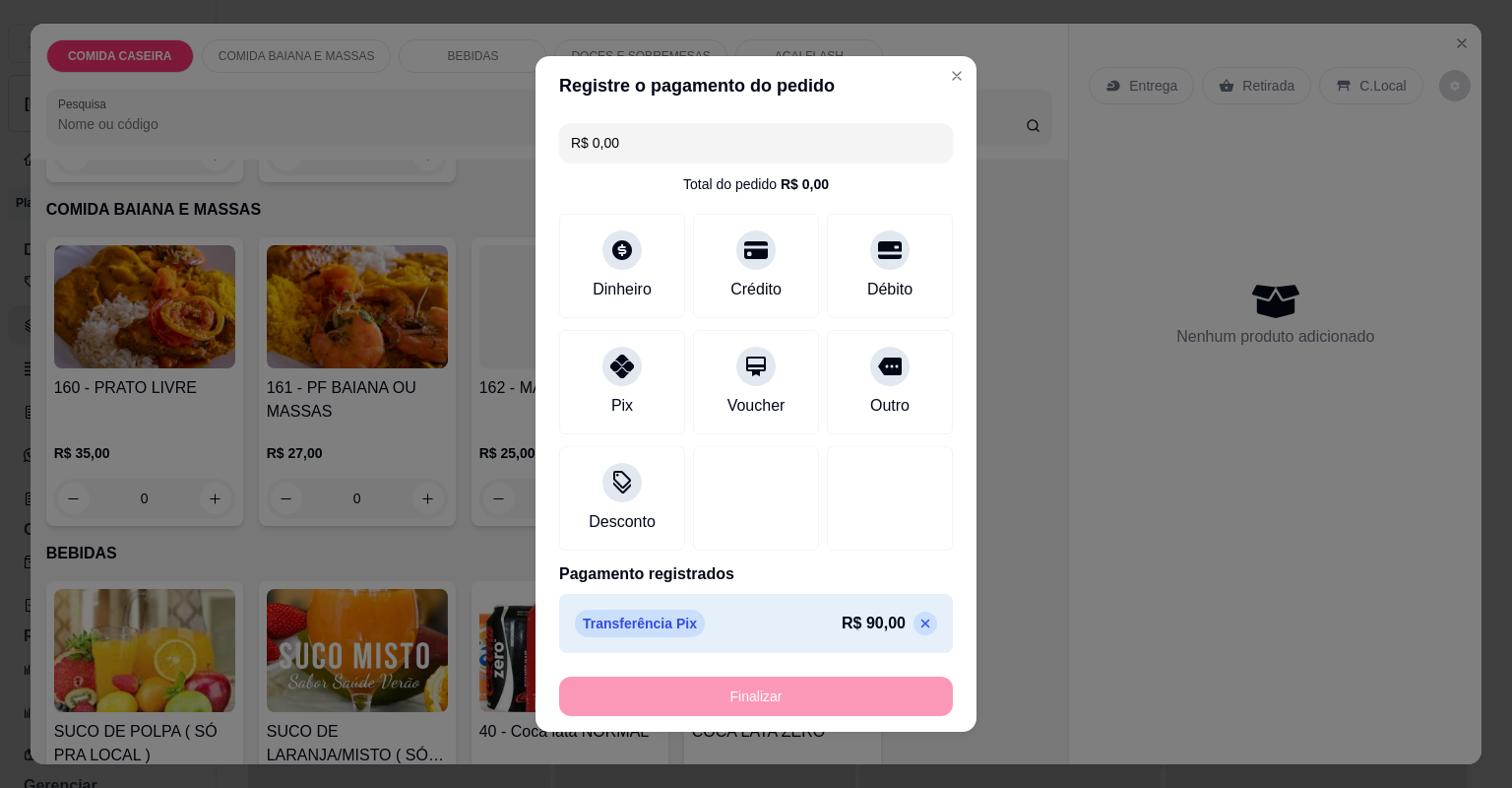 type on "-R$ 90,00" 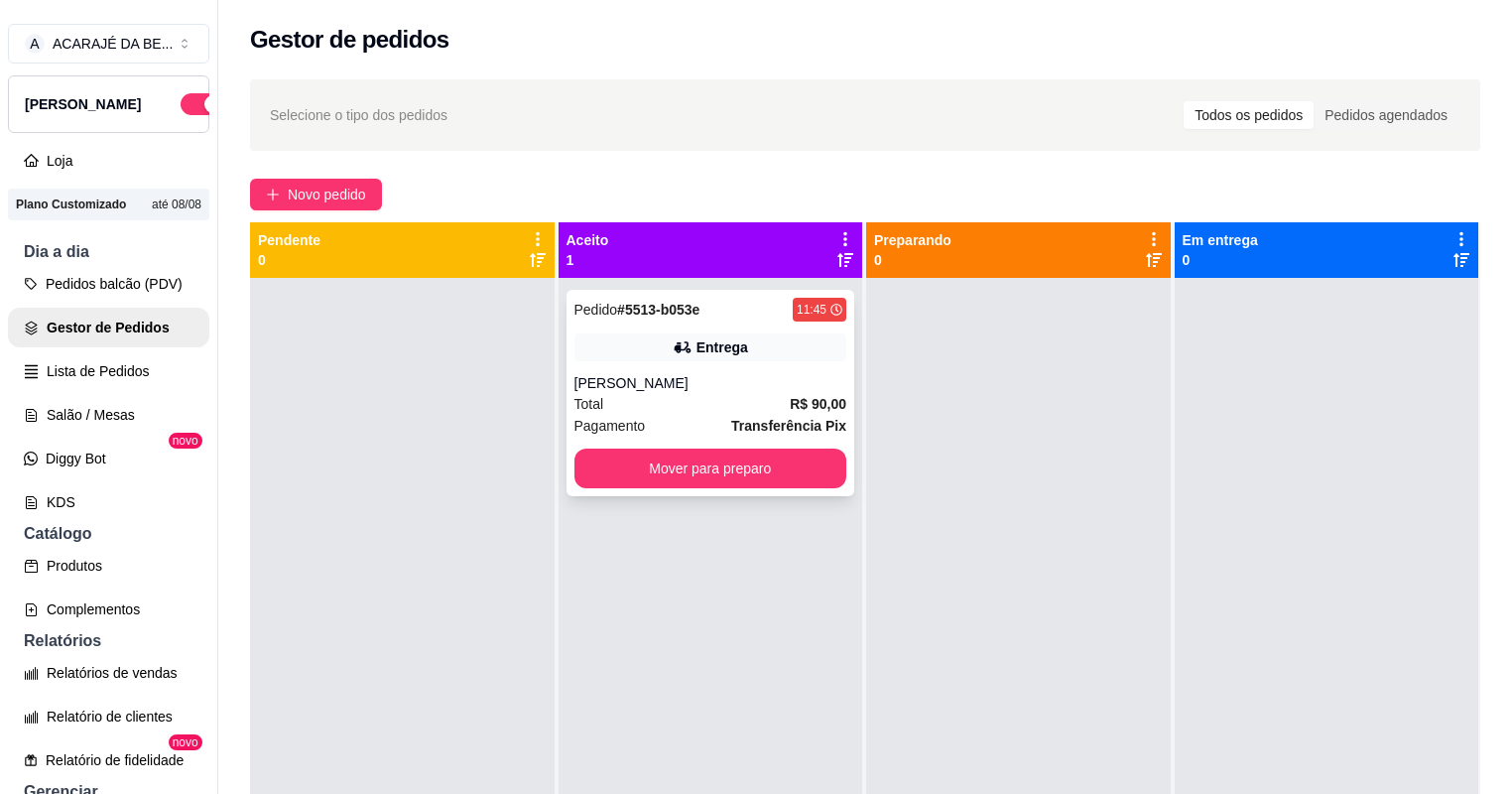 click on "[PERSON_NAME]" at bounding box center (710, 383) 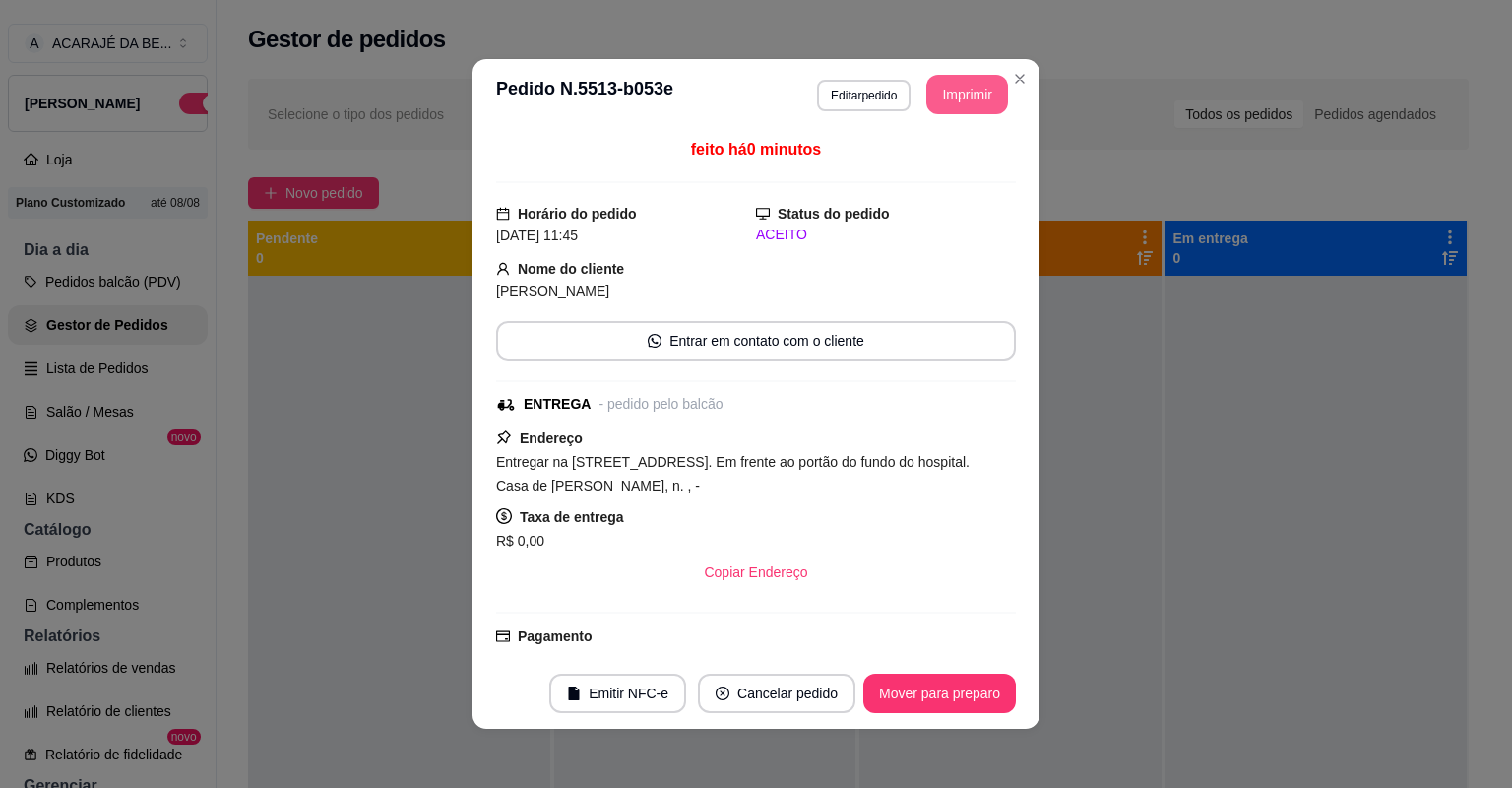 click on "Imprimir" at bounding box center (967, 95) 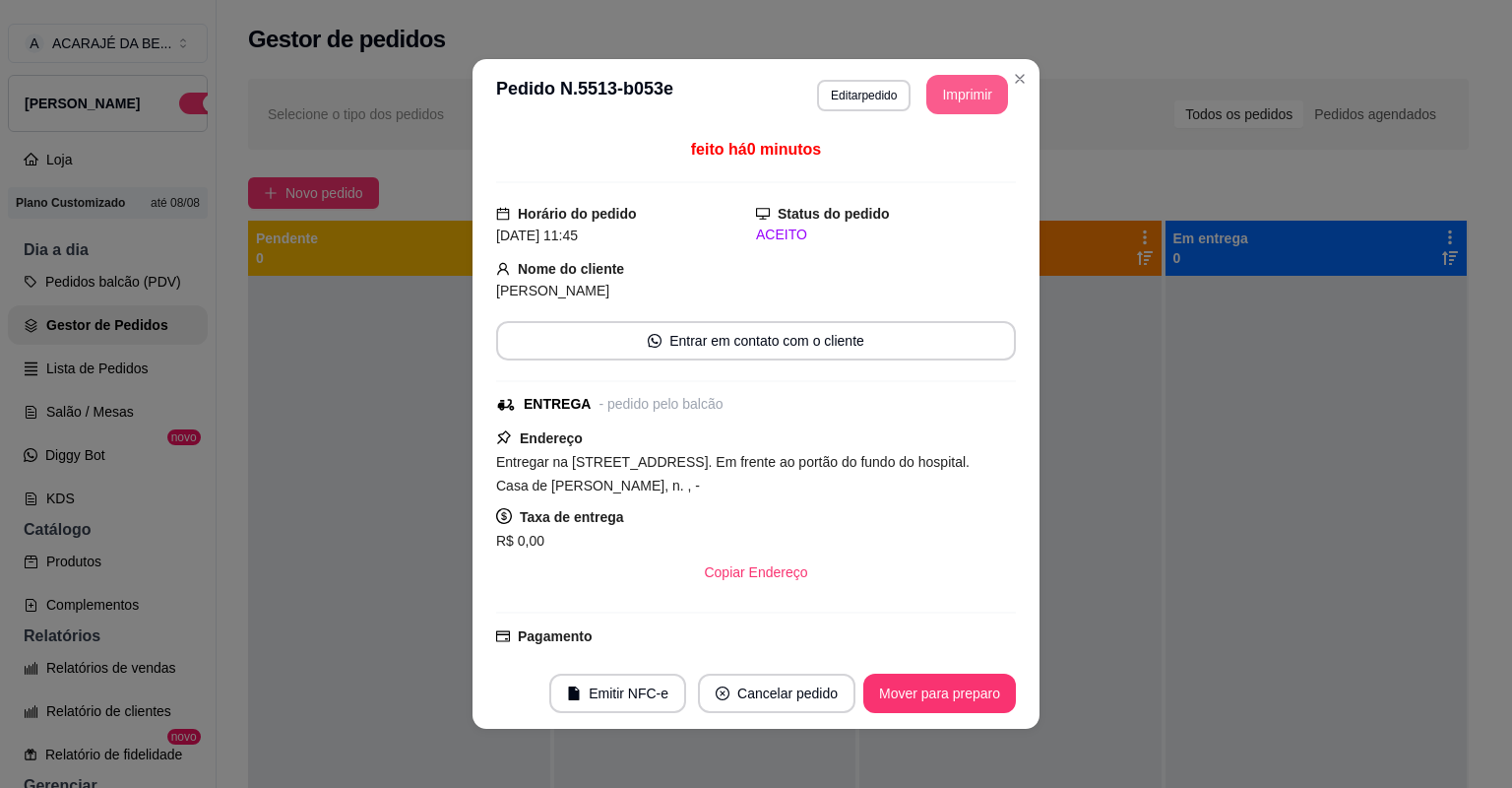 scroll, scrollTop: 0, scrollLeft: 0, axis: both 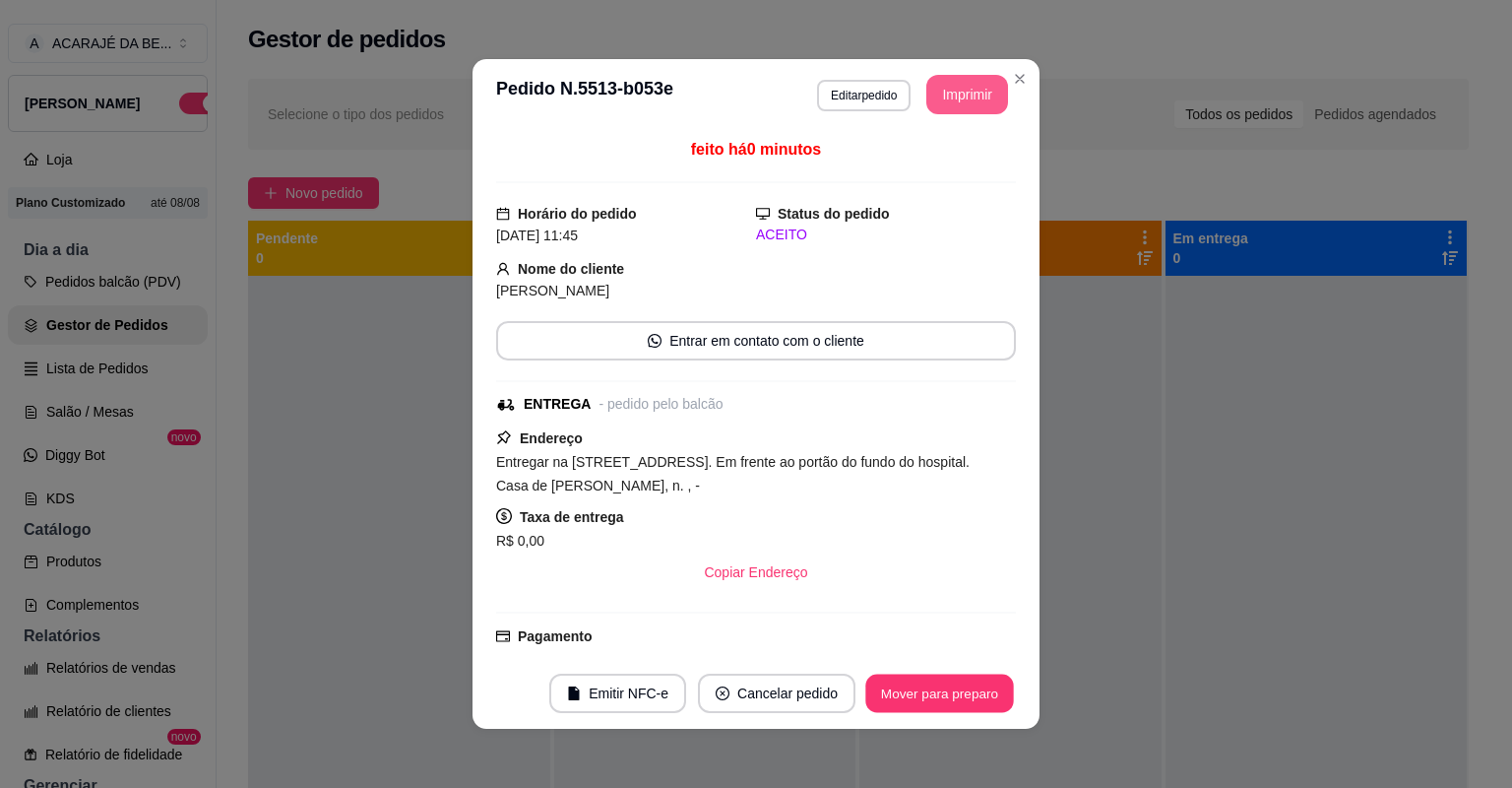 click on "Mover para preparo" at bounding box center (939, 693) 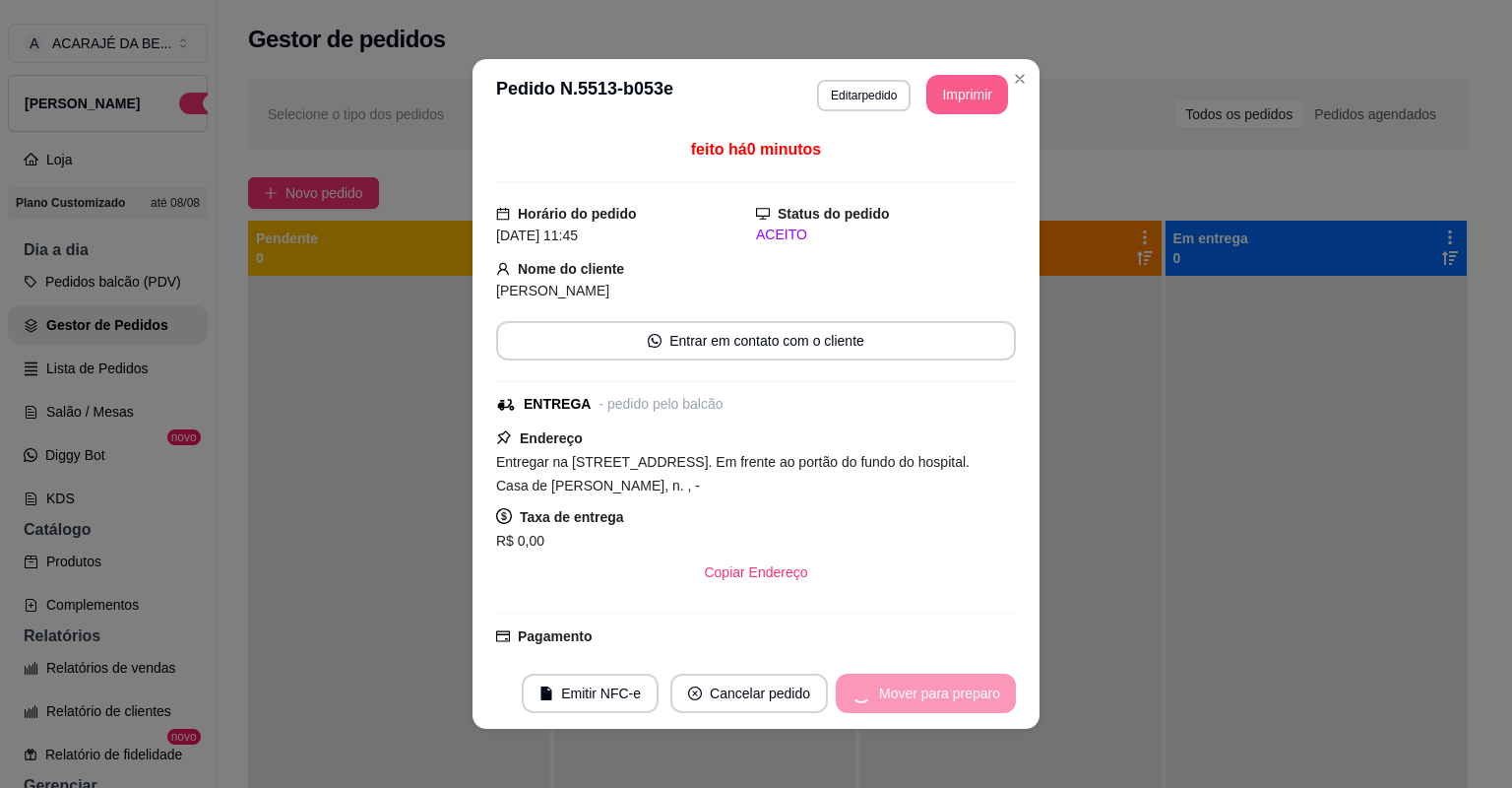 click on "Mover para preparo" at bounding box center (925, 693) 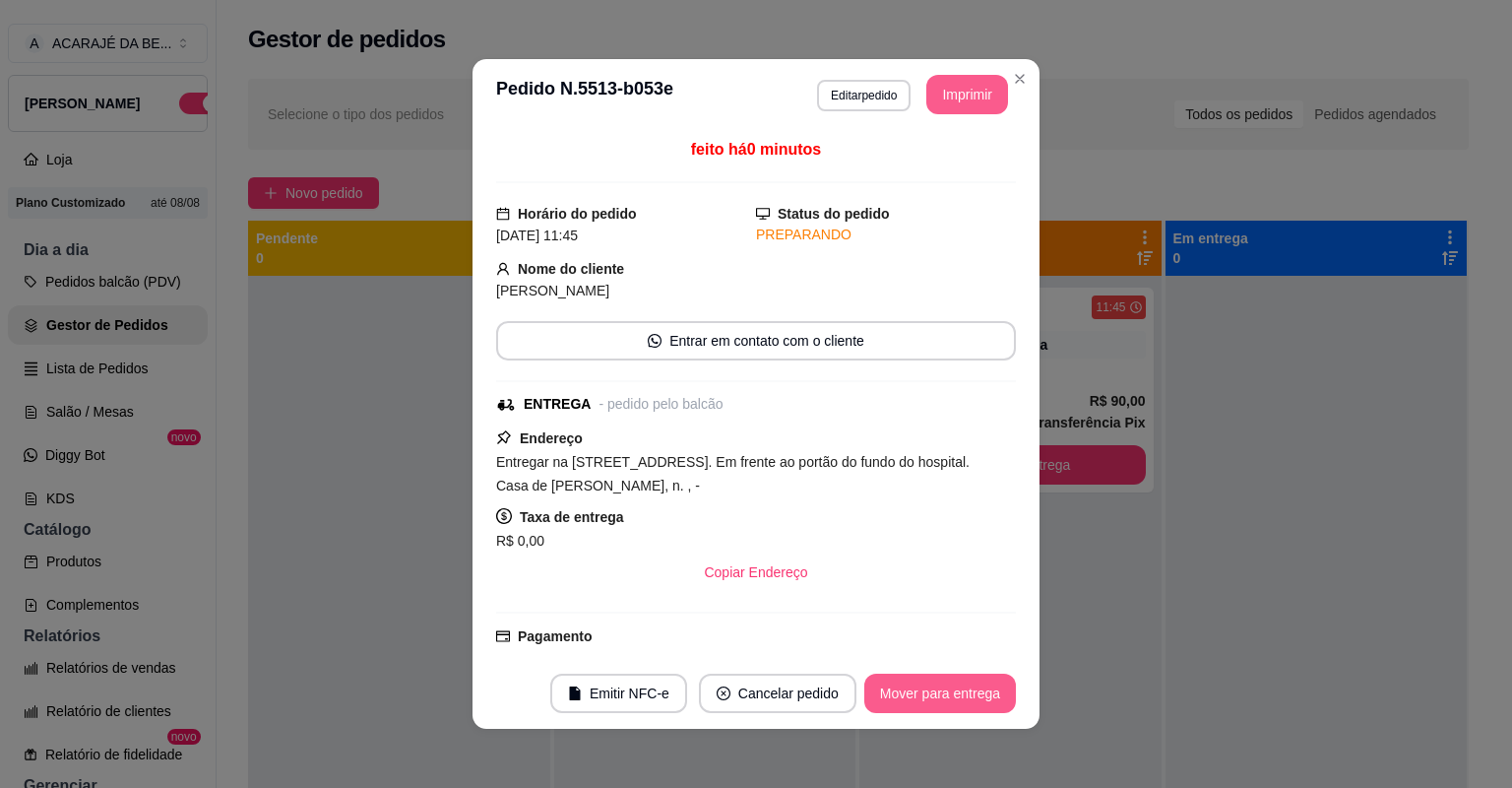 click on "Mover para entrega" at bounding box center (940, 693) 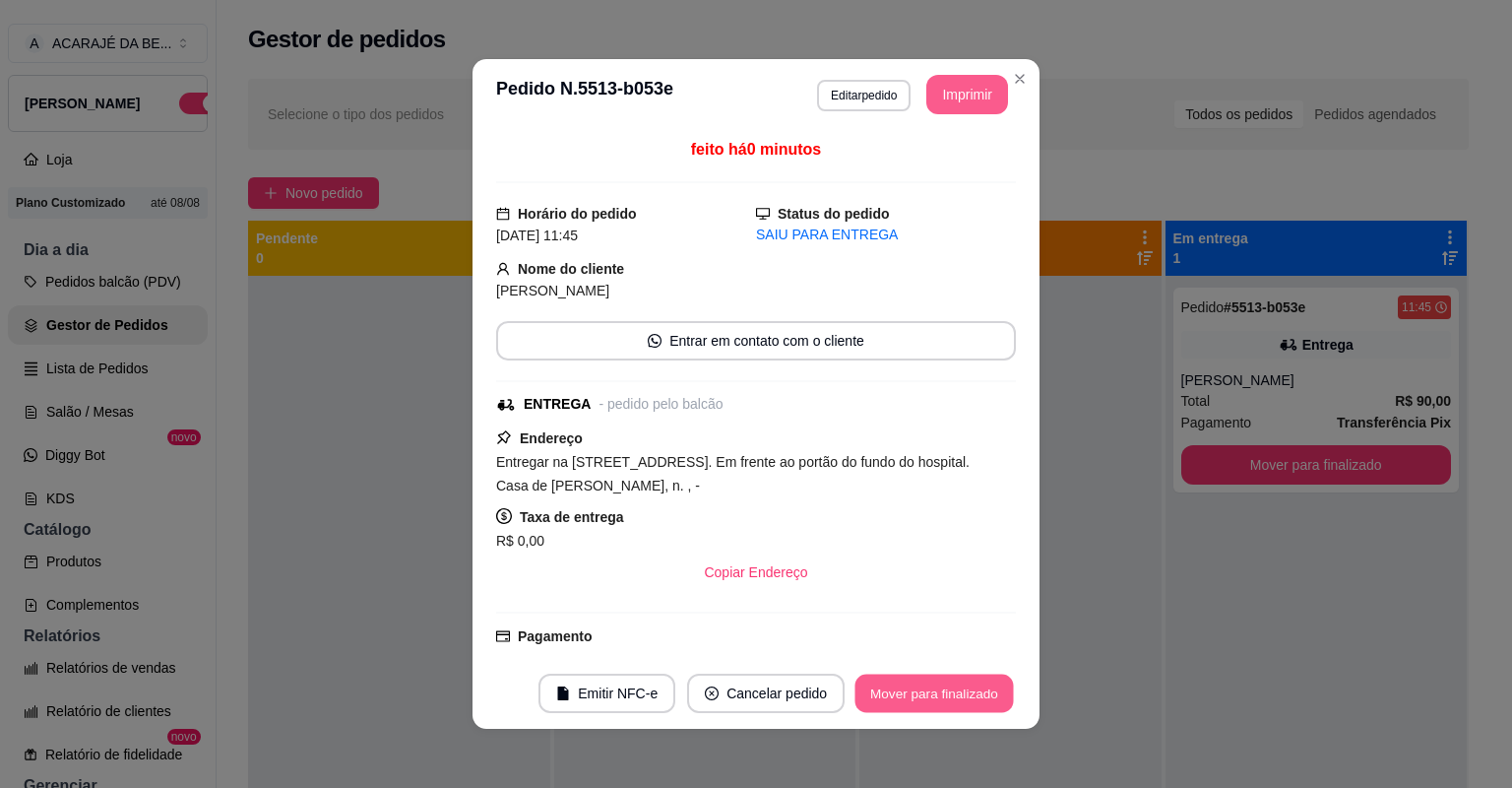 click on "Mover para finalizado" at bounding box center [934, 693] 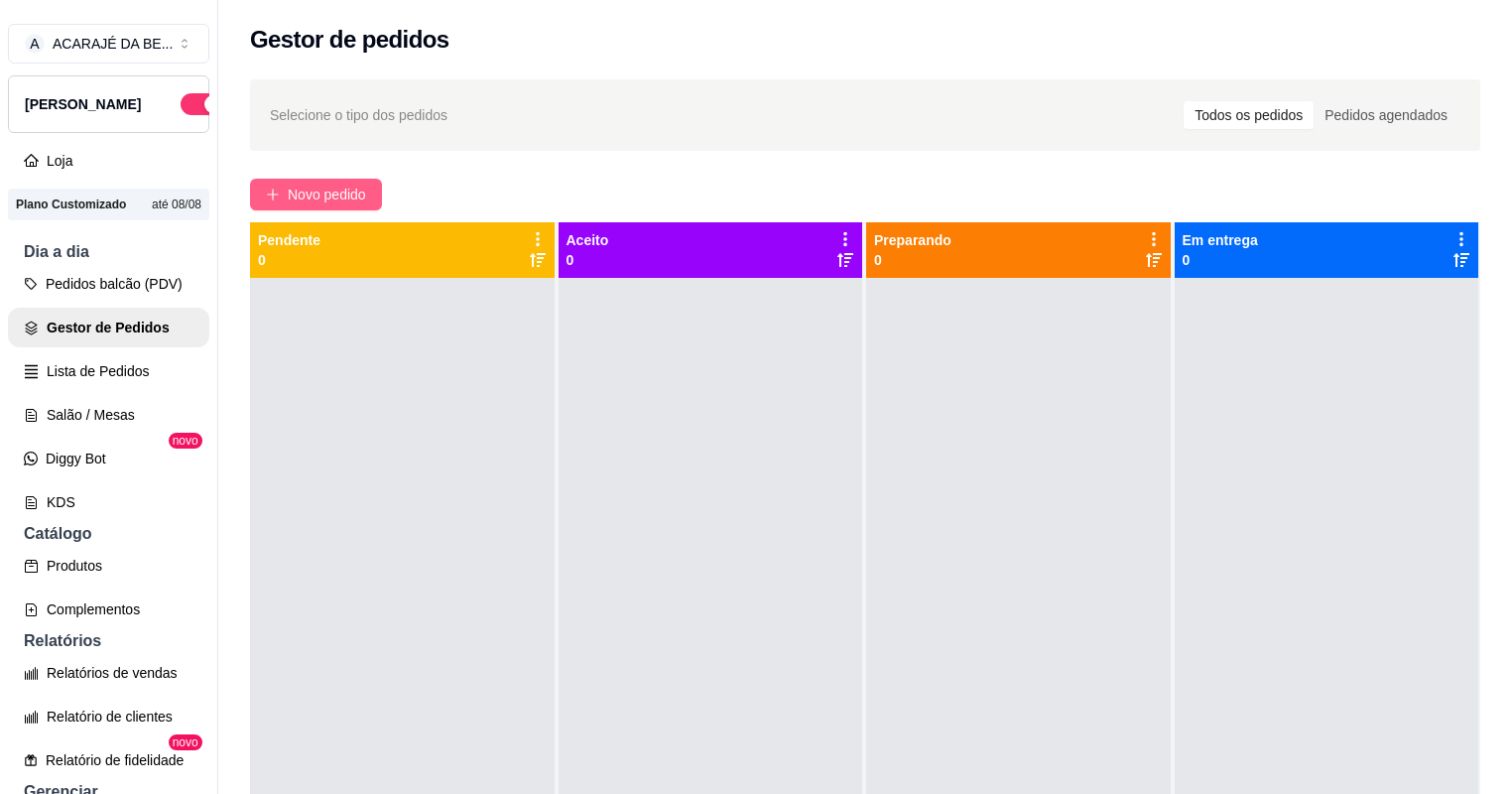 click on "Novo pedido" at bounding box center [326, 195] 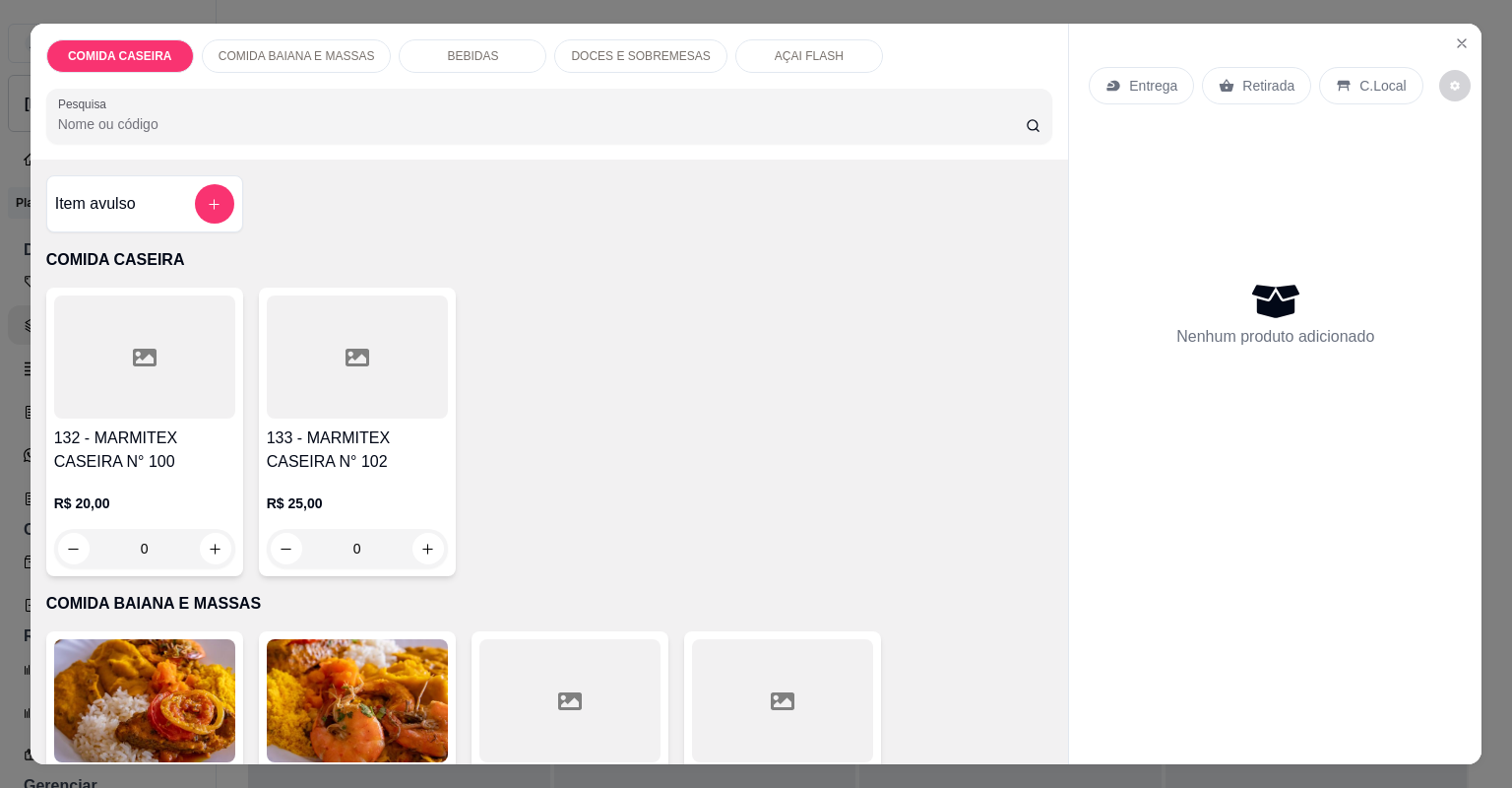click on "132 - MARMITEX CASEIRA N° 100" at bounding box center (145, 450) 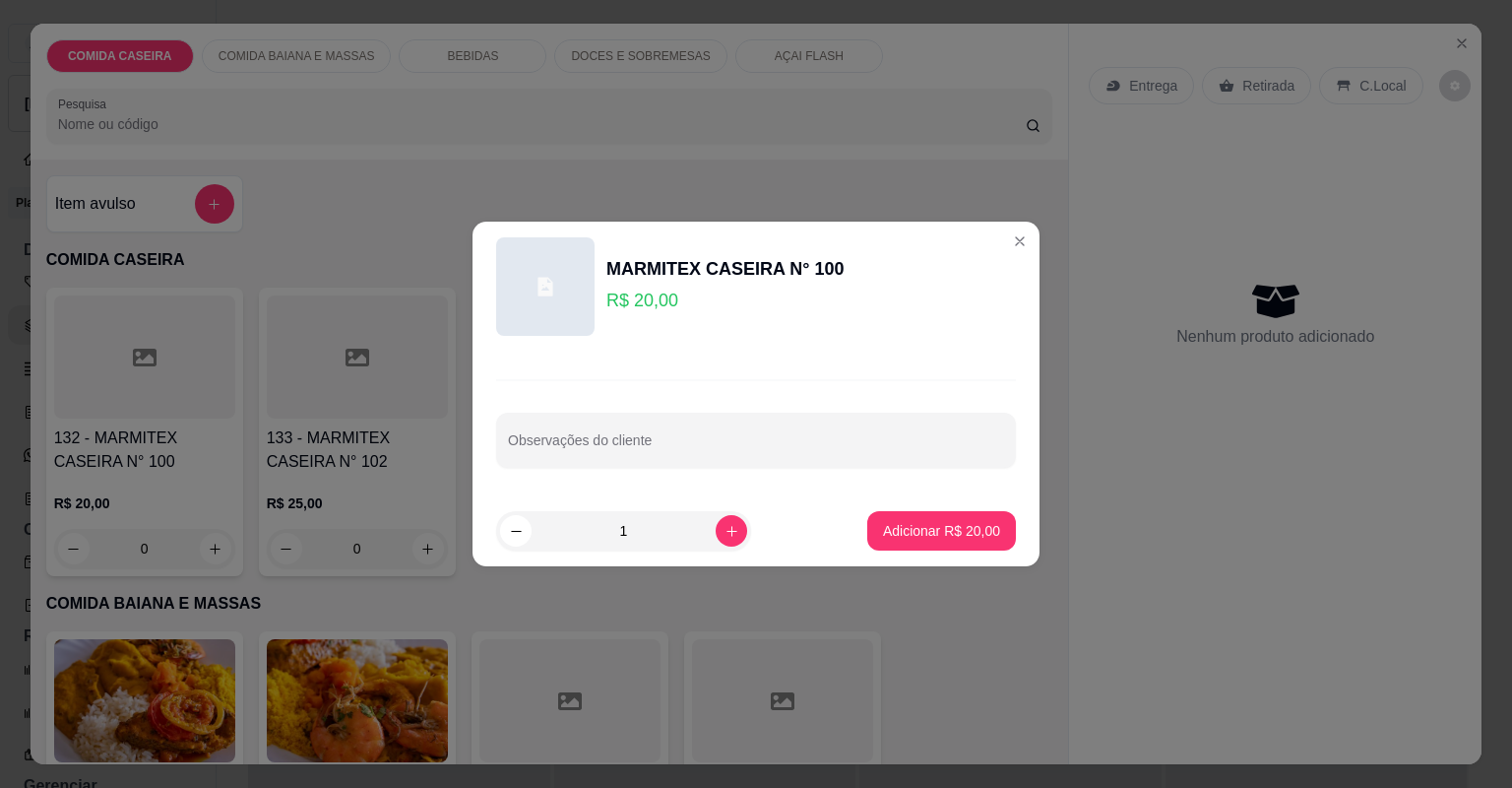 click on "Observações do cliente" at bounding box center [756, 448] 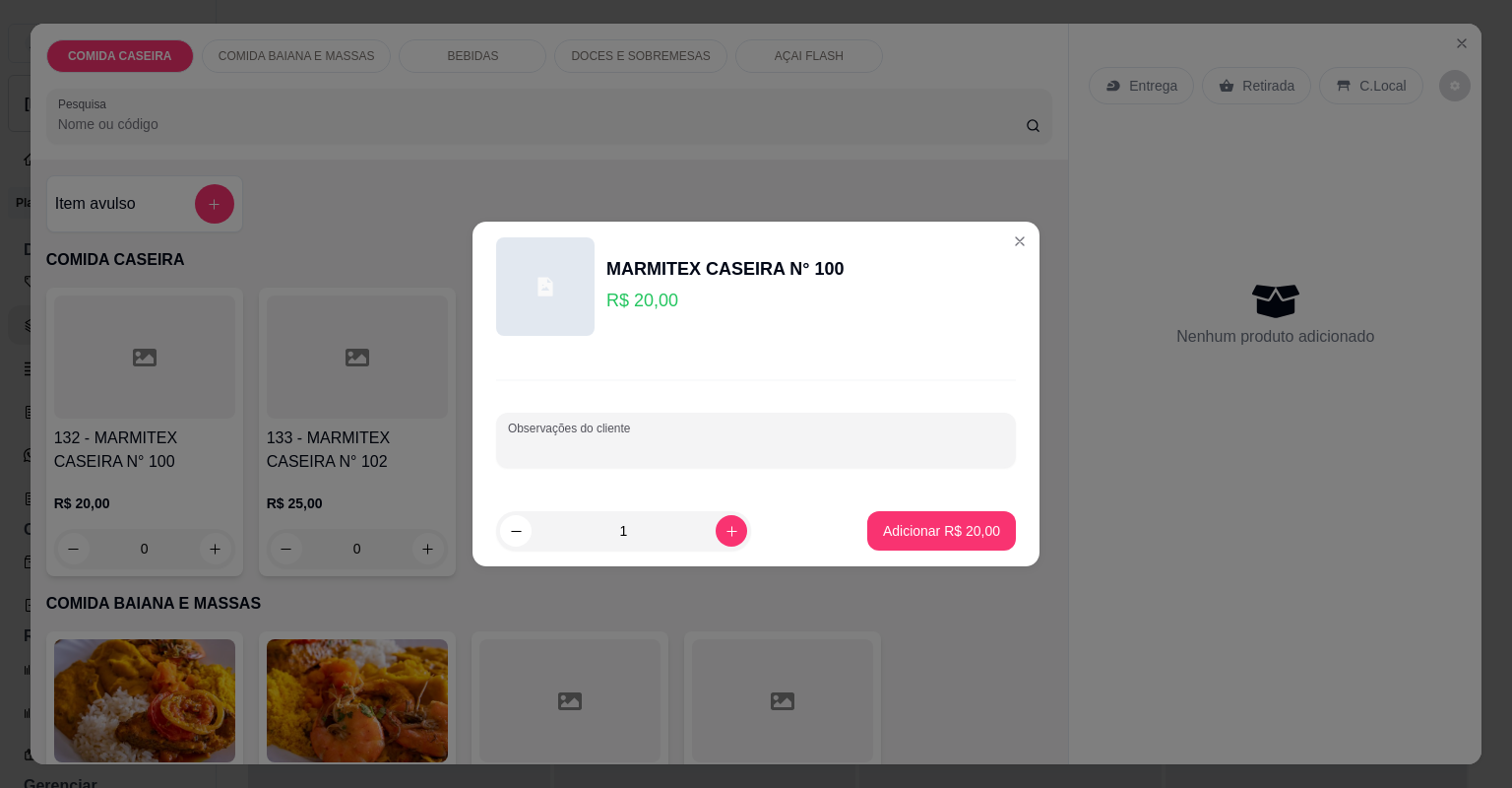 paste on "📌 Feijão tropeiro  Purê de batata Macarrão ao alho e óleo  Vinagrete  Colchão mole" 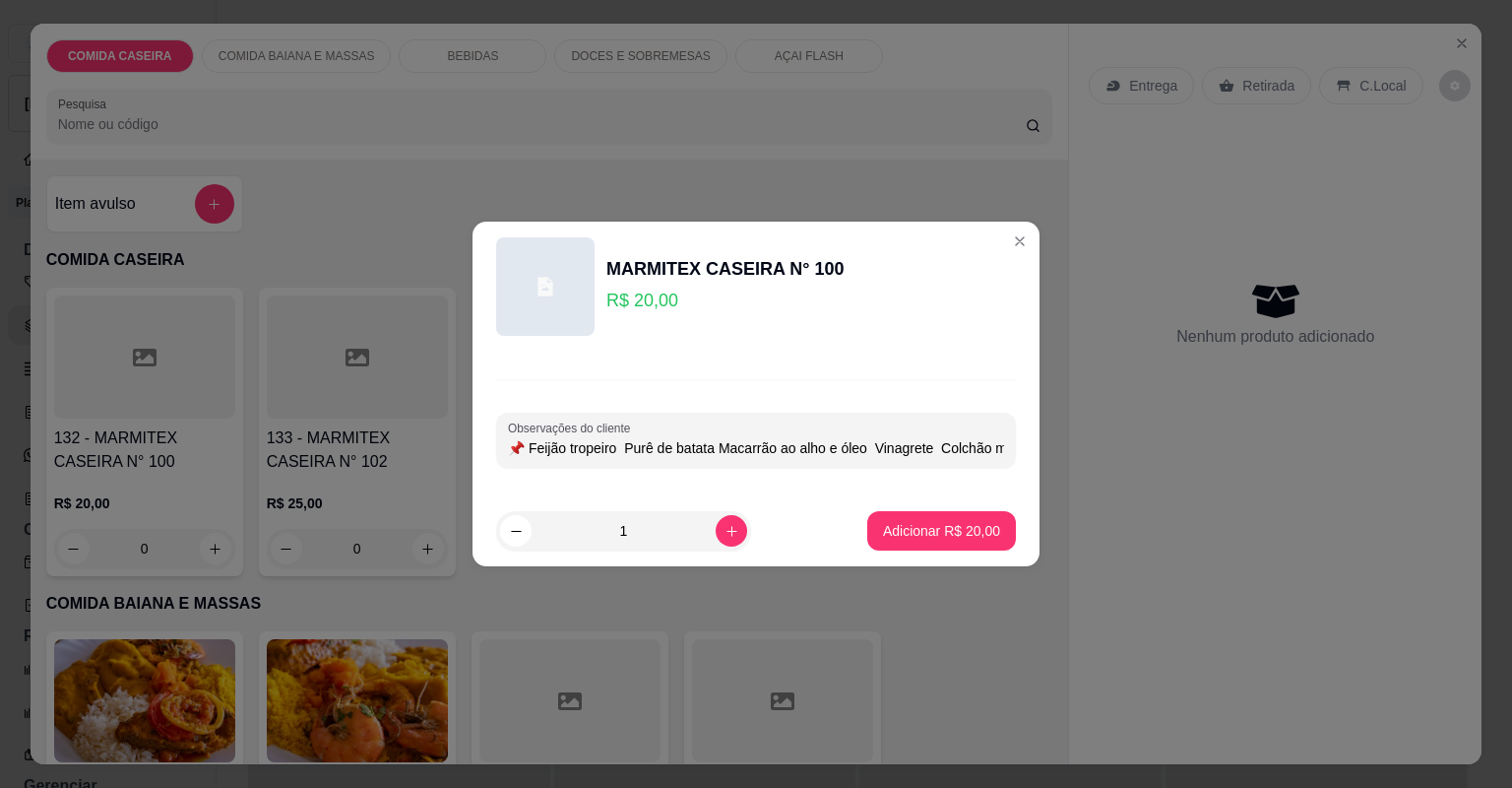 scroll, scrollTop: 0, scrollLeft: 32, axis: horizontal 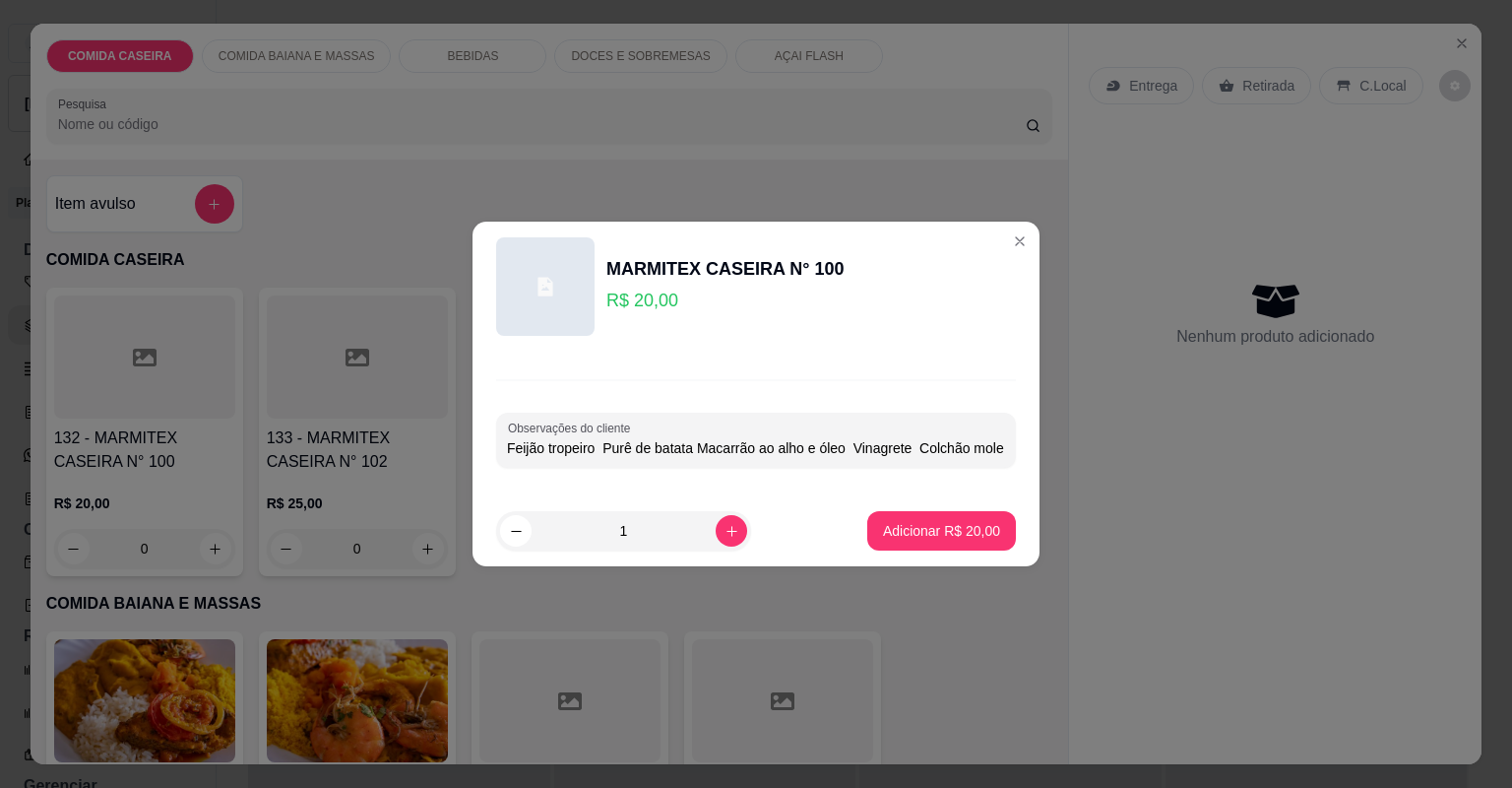 type on "📌 Feijão tropeiro  Purê de batata Macarrão ao alho e óleo  Vinagrete  Colchão mole" 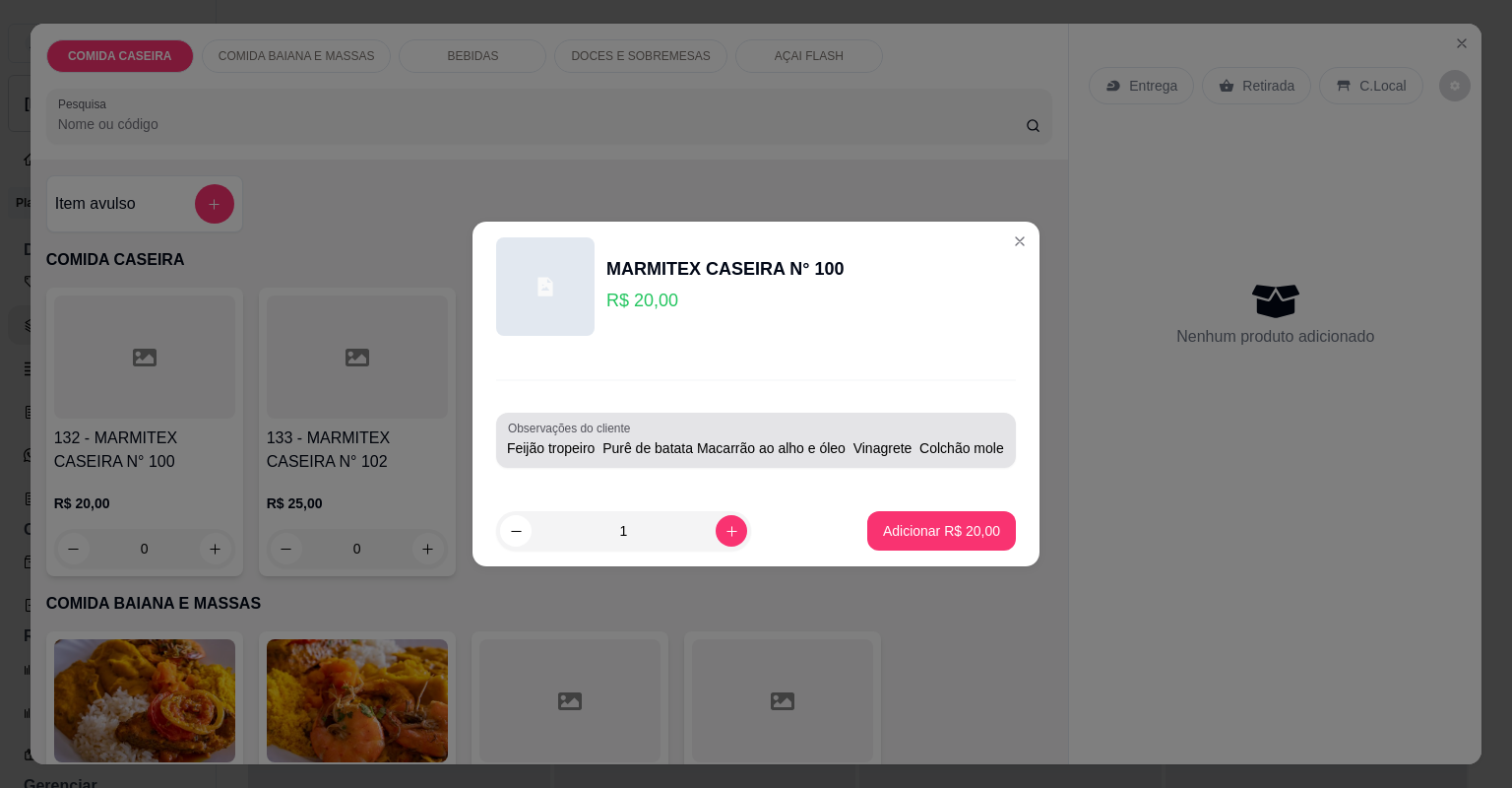 scroll, scrollTop: 0, scrollLeft: 0, axis: both 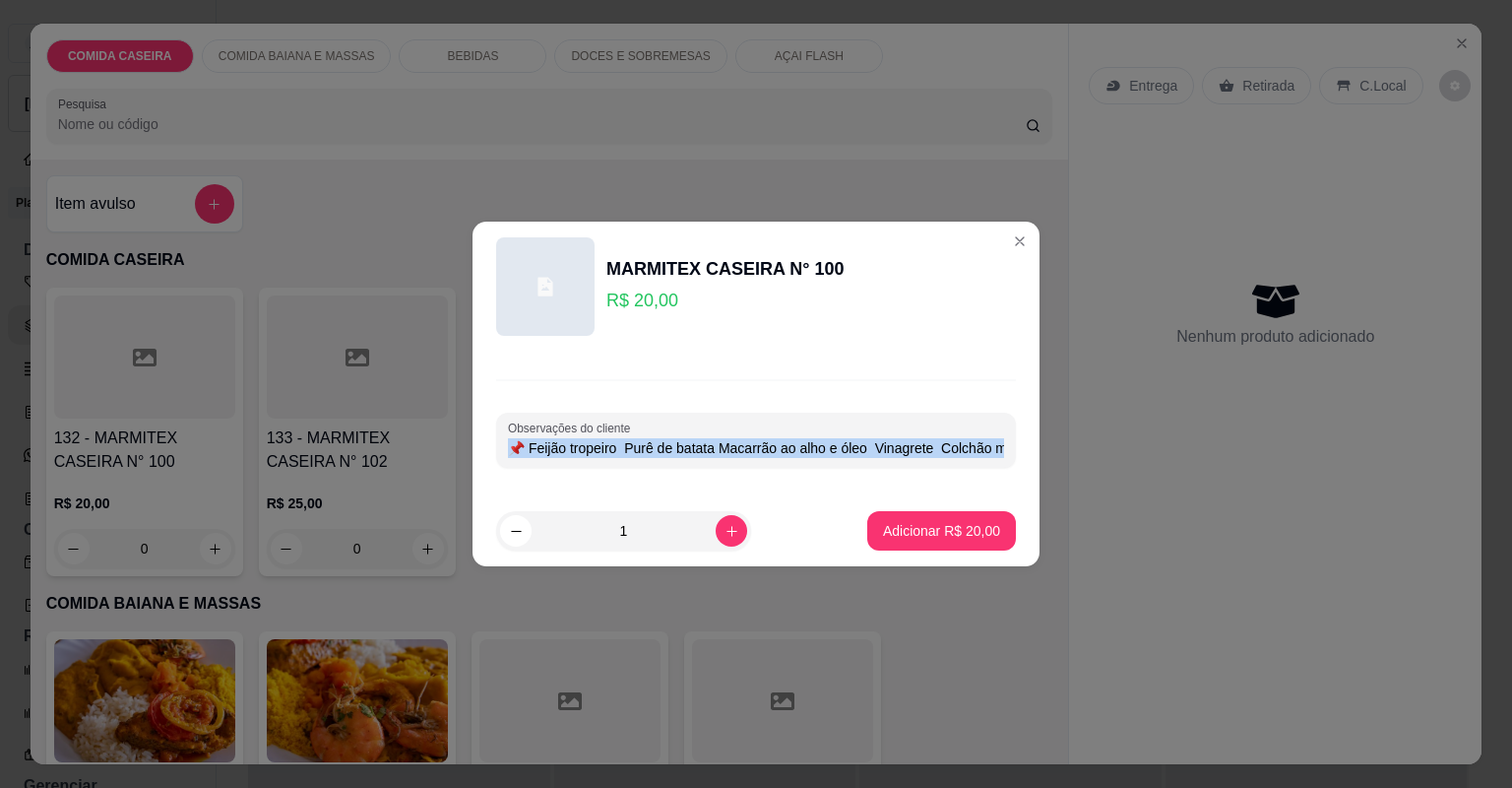 drag, startPoint x: 992, startPoint y: 444, endPoint x: 220, endPoint y: 518, distance: 775.5385 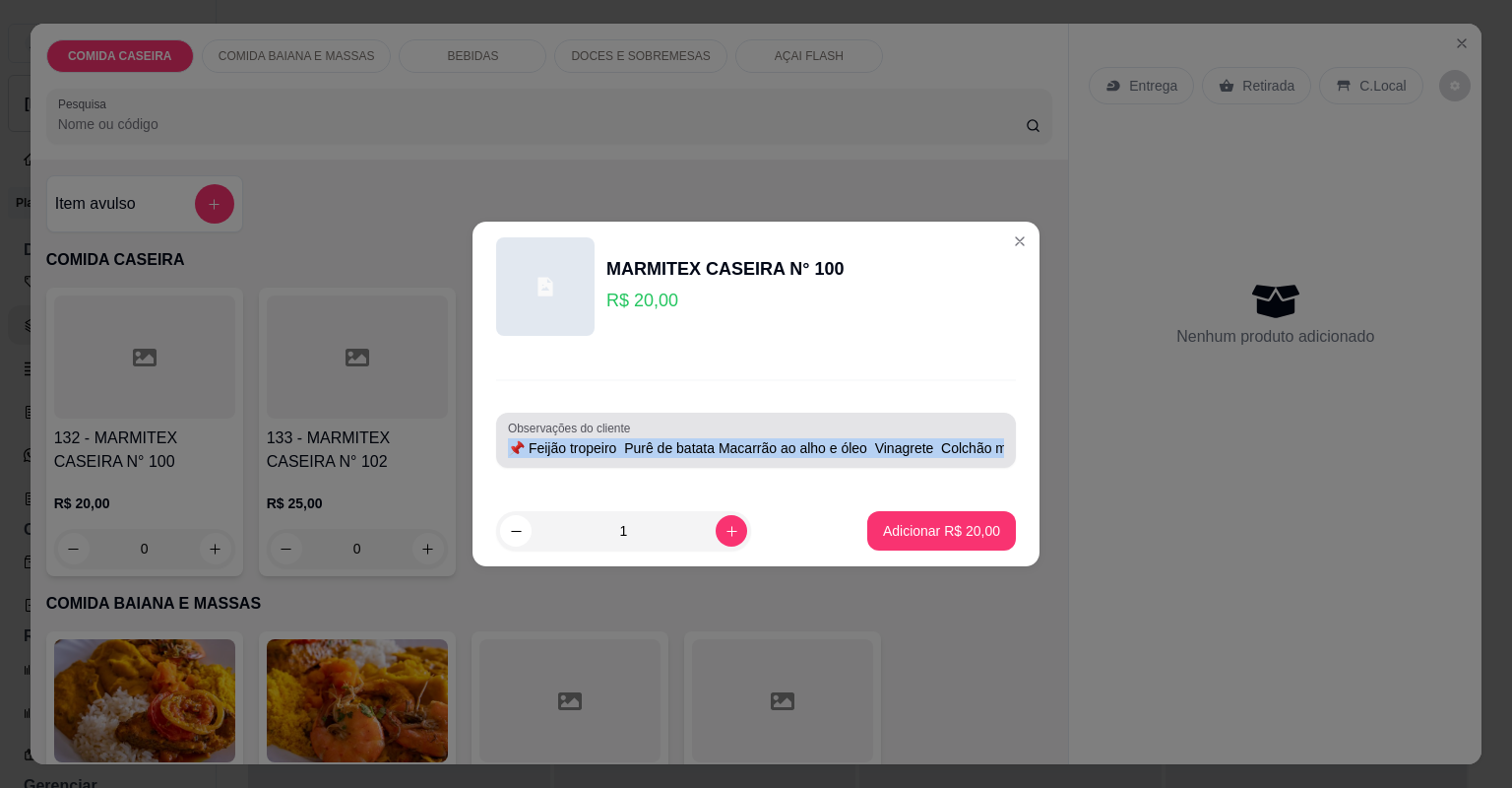 click on "📌 Feijão tropeiro  Purê de batata Macarrão ao alho e óleo  Vinagrete  Colchão mole" at bounding box center [756, 448] 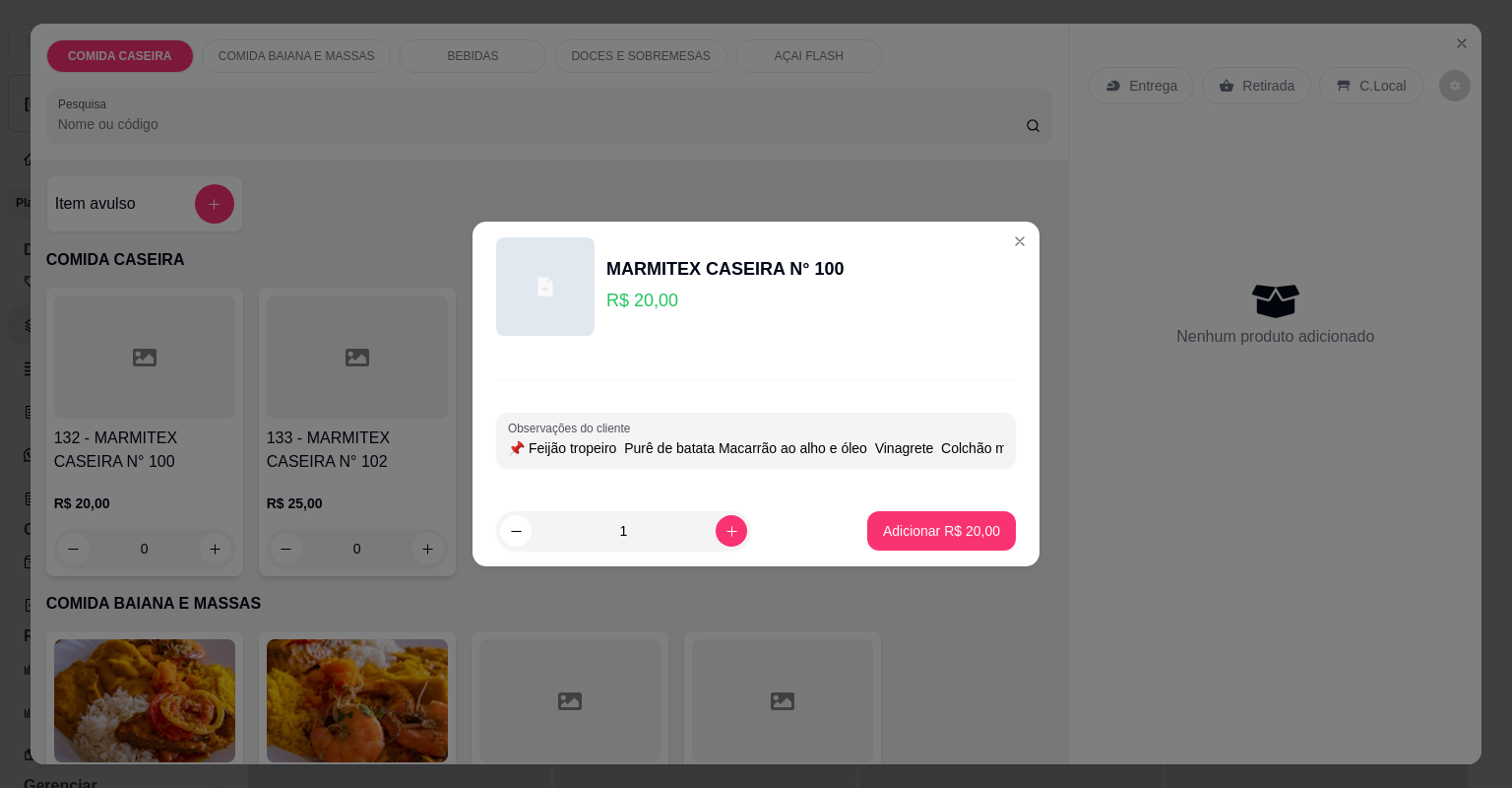 click on "📌 Feijão tropeiro  Purê de batata Macarrão ao alho e óleo  Vinagrete  Colchão mole" at bounding box center [756, 448] 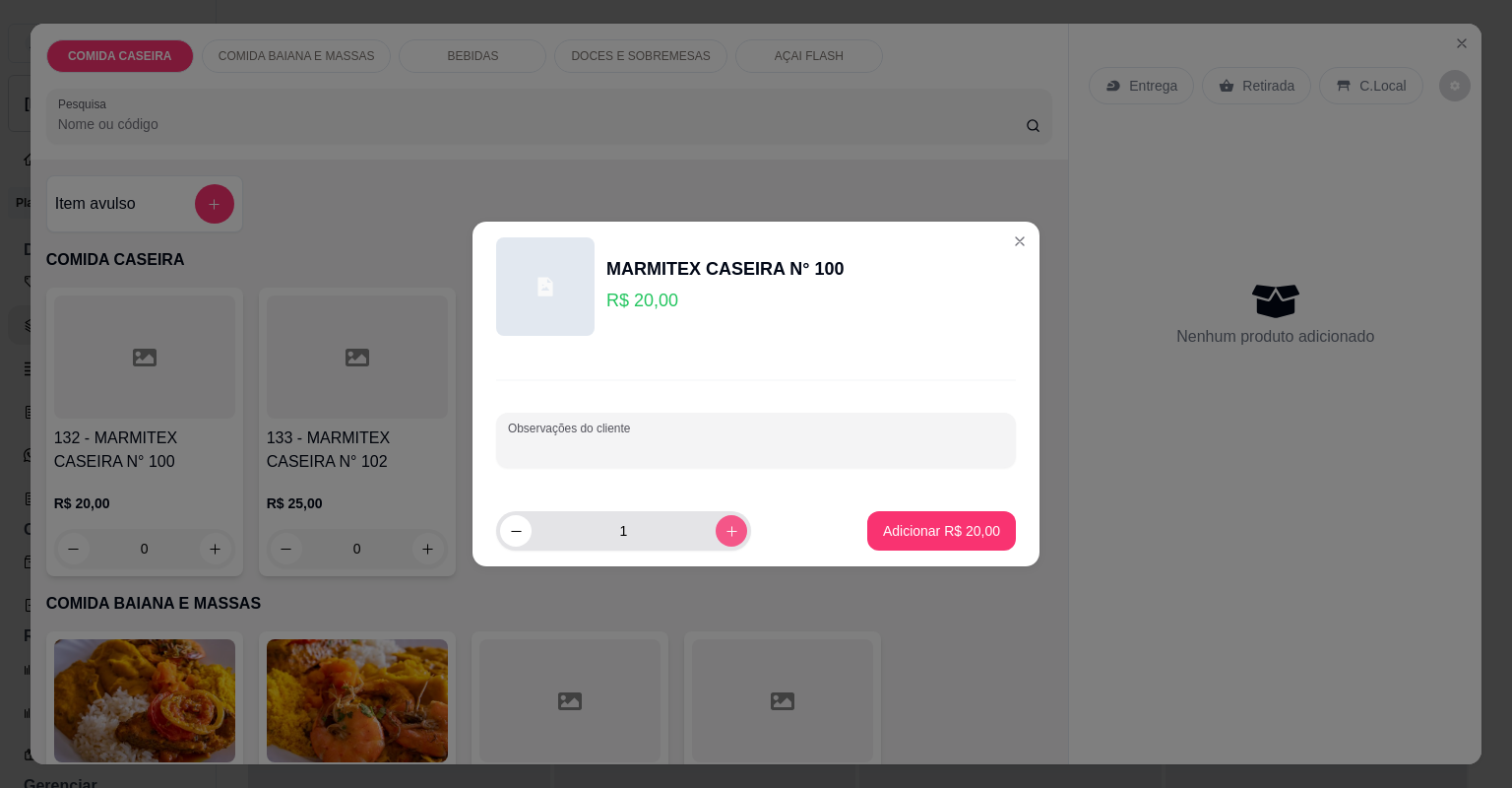 paste on "📌 Feijão tropeiro  Purê de batata Macarrão ao alho e óleo  Vinagrete  Colchão mole" 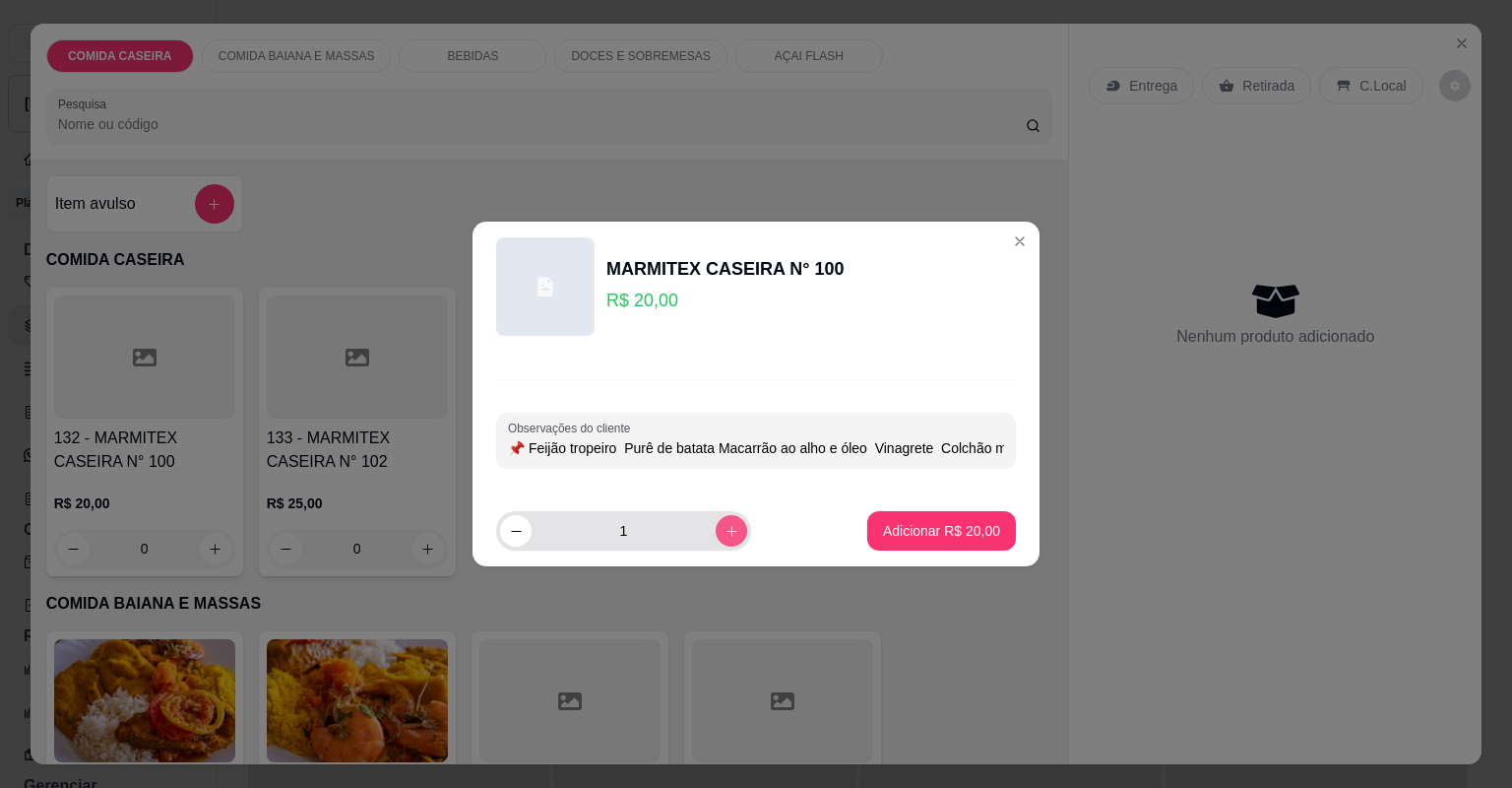 scroll, scrollTop: 0, scrollLeft: 32, axis: horizontal 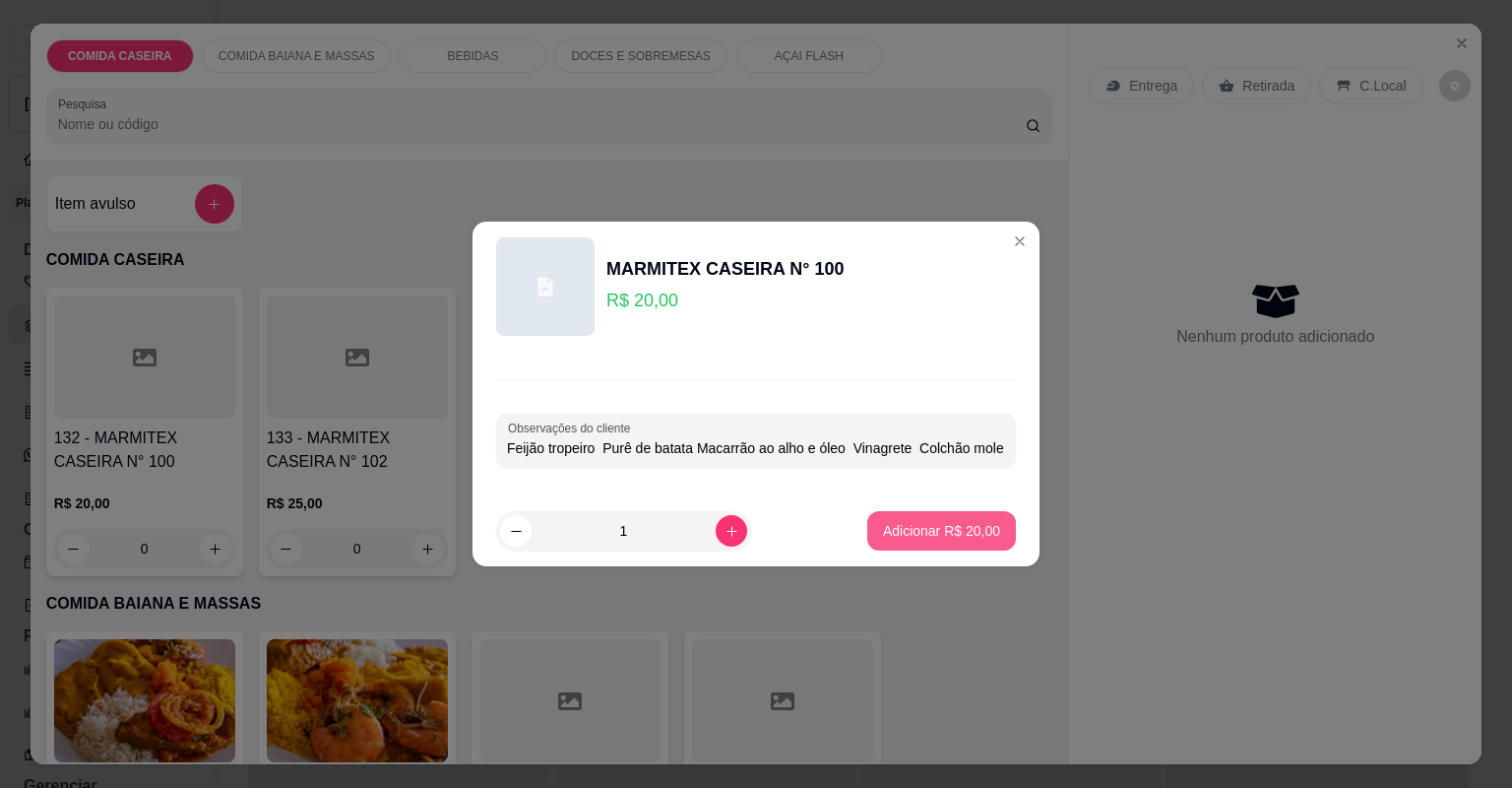 type on "📌 Feijão tropeiro  Purê de batata Macarrão ao alho e óleo  Vinagrete  Colchão mole" 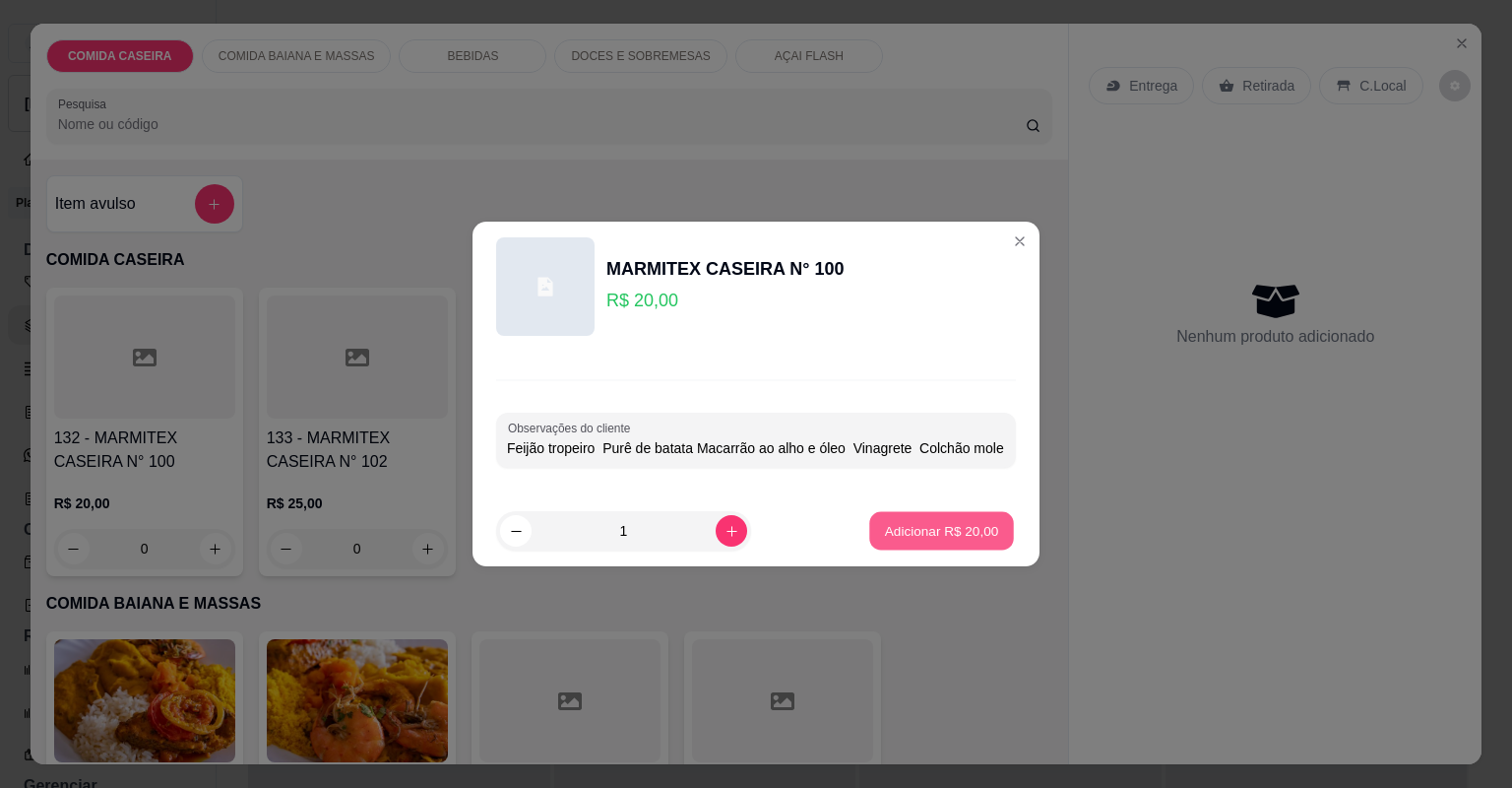 click on "Adicionar   R$ 20,00" at bounding box center (942, 530) 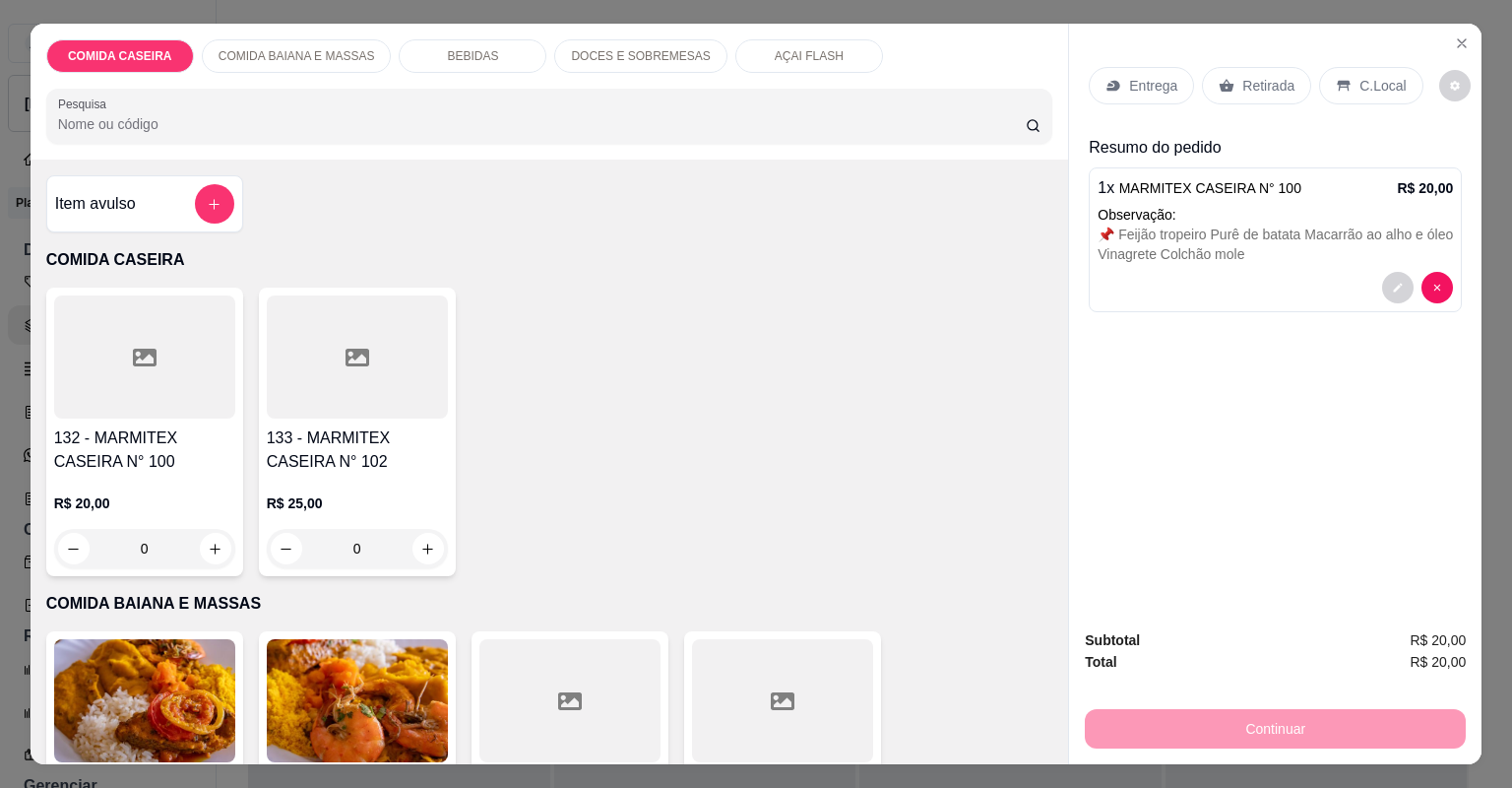 click 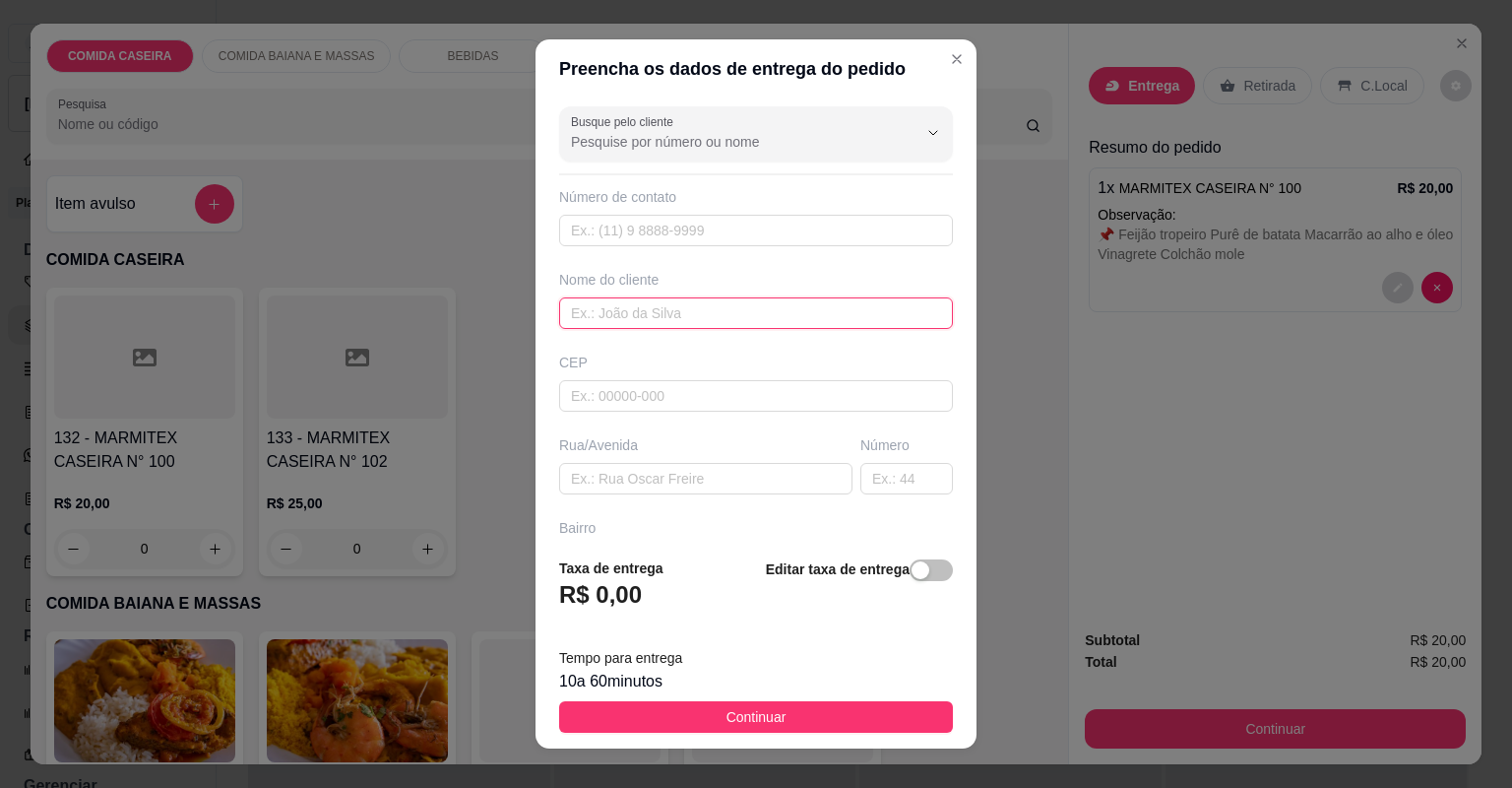 click at bounding box center (756, 313) 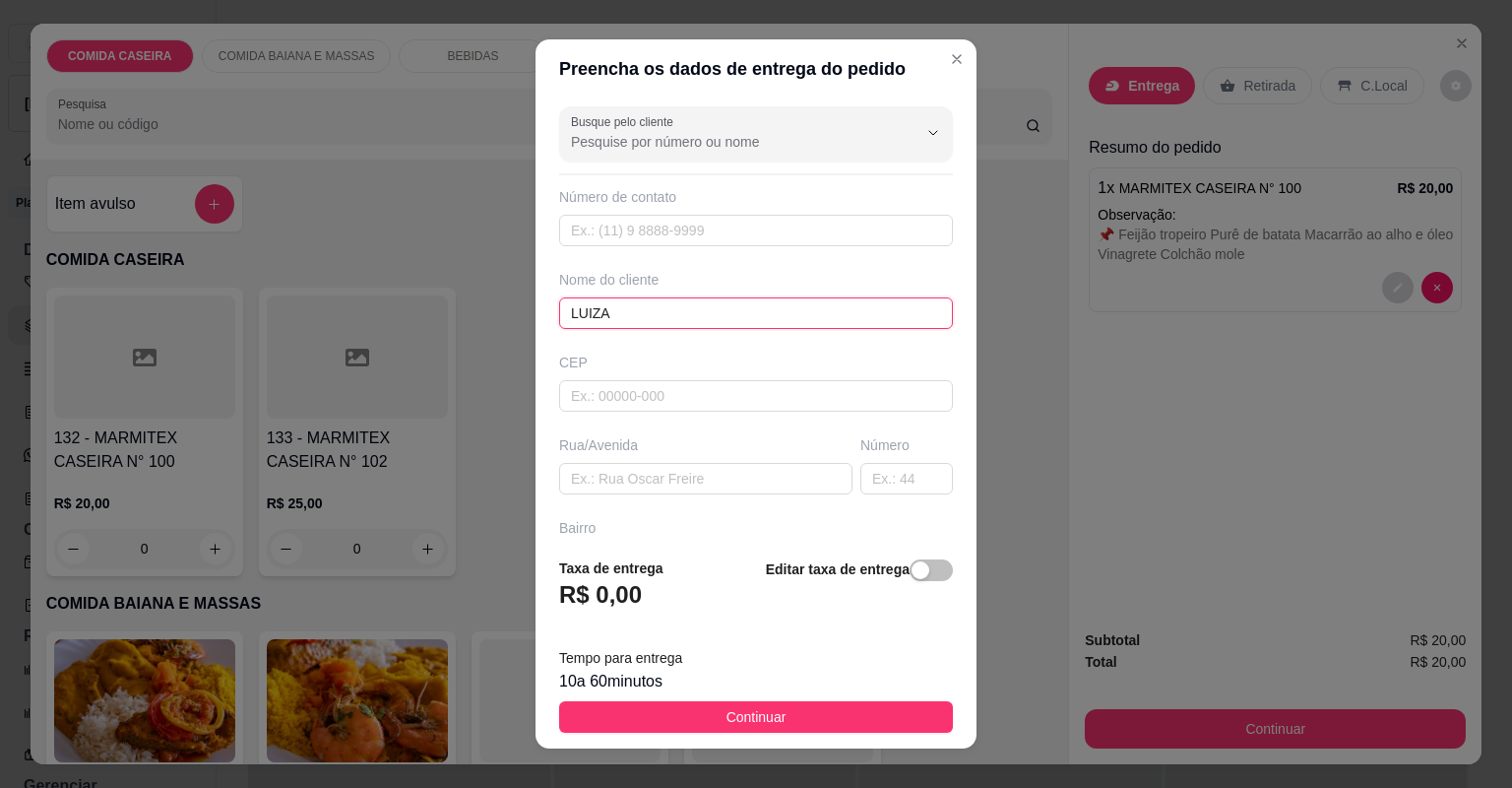 type on "LUIZA" 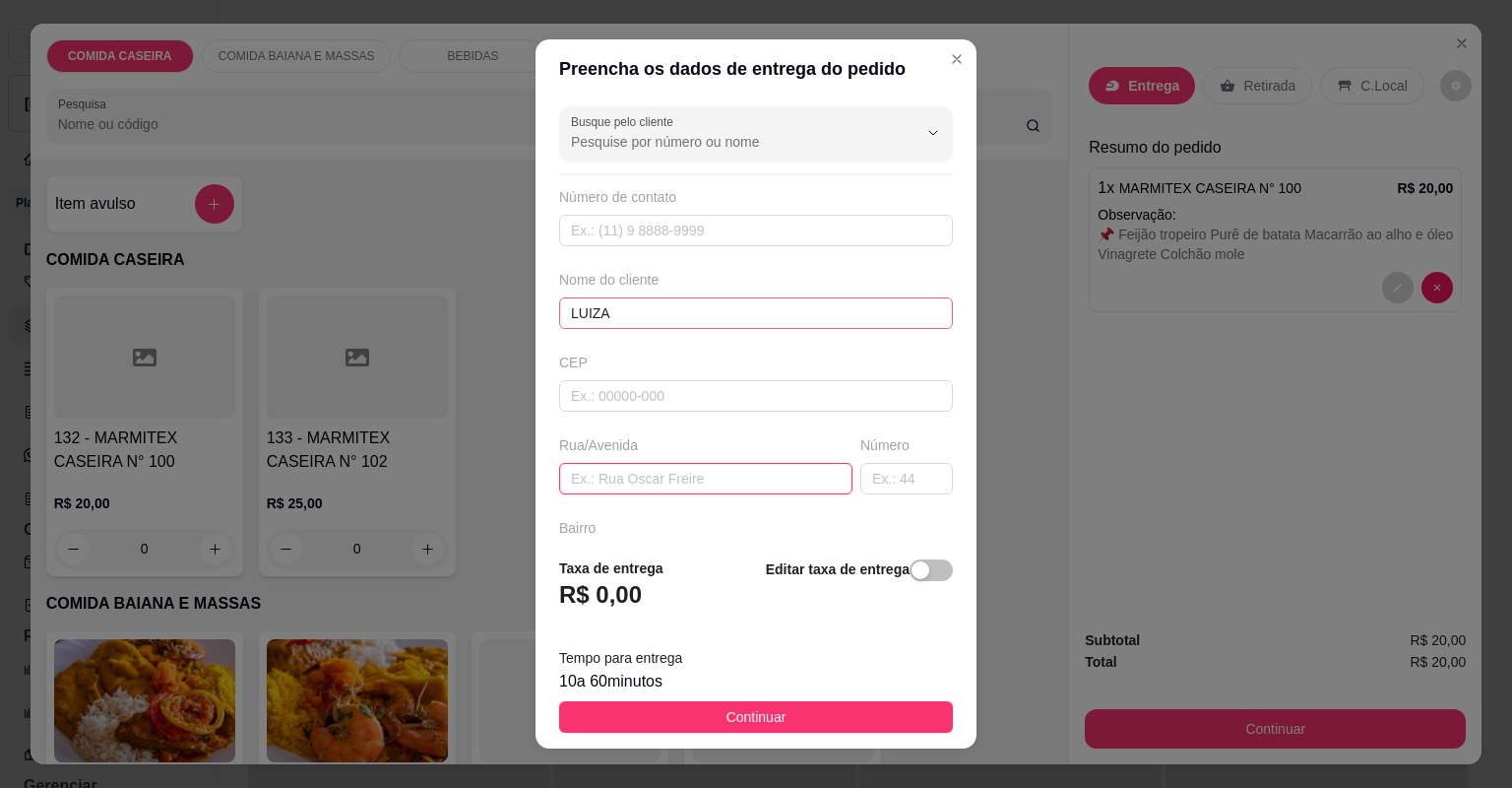 paste on "[STREET_ADDRESS]" 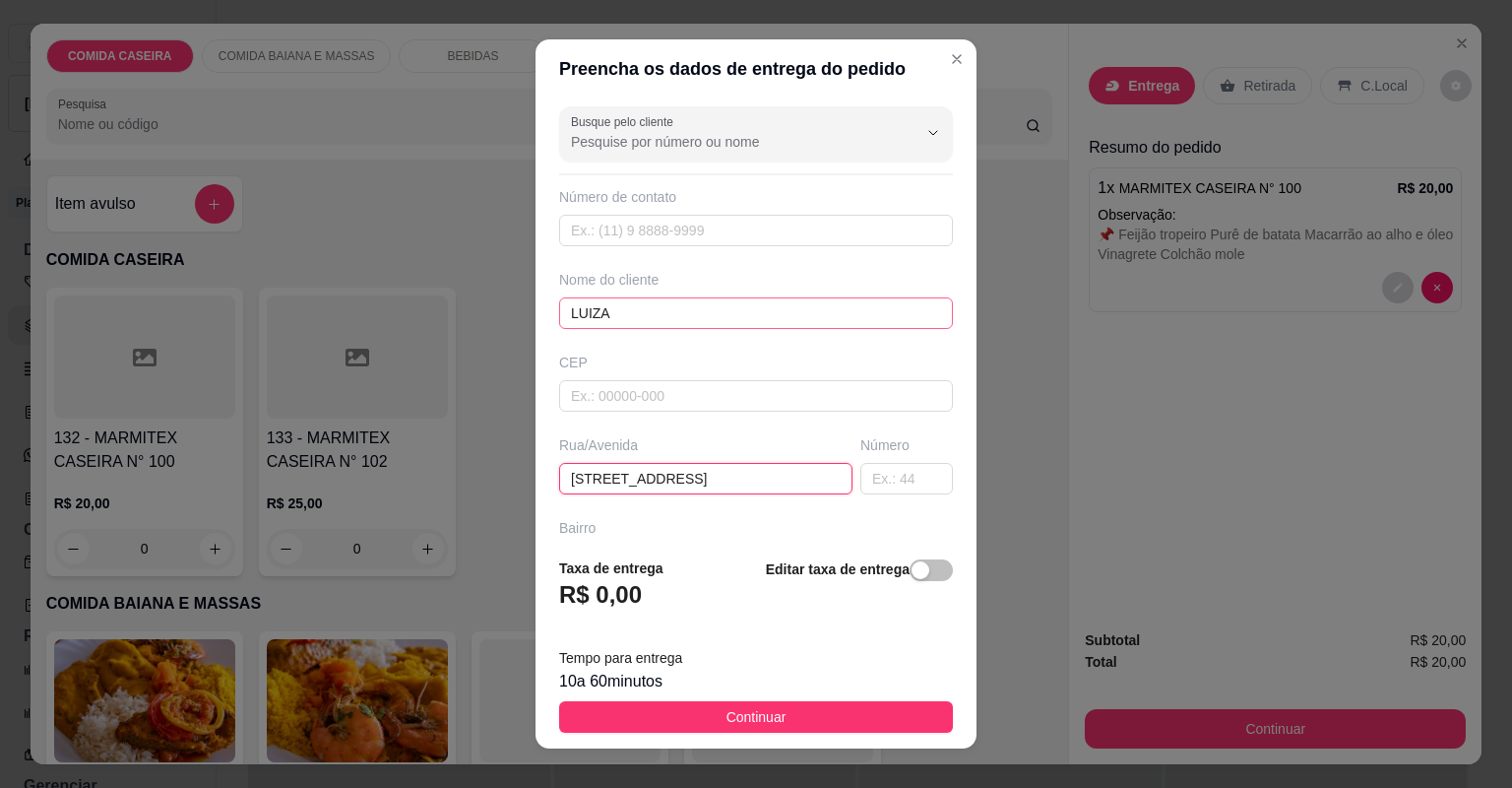 scroll, scrollTop: 0, scrollLeft: 5, axis: horizontal 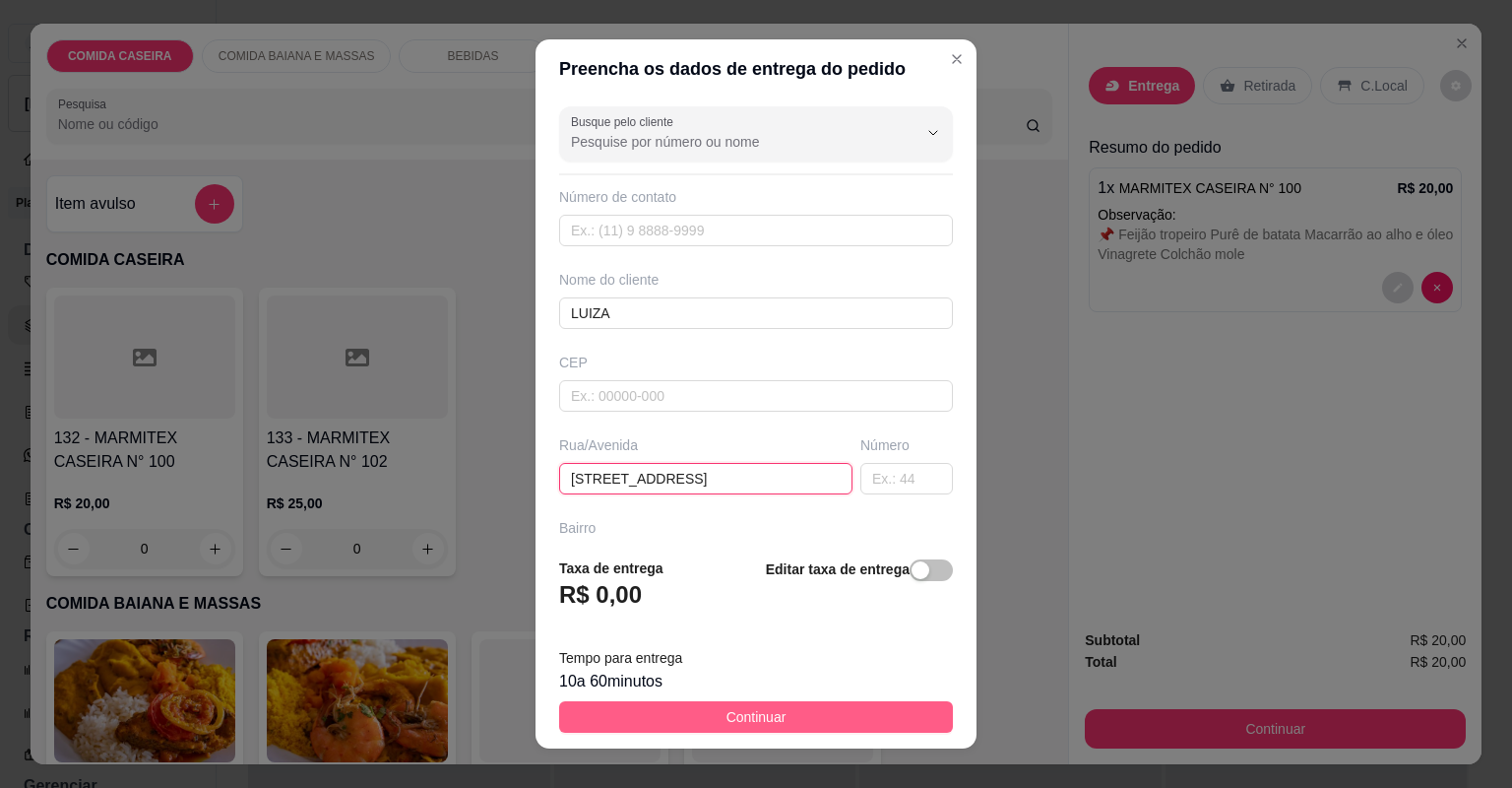 type on "[STREET_ADDRESS]" 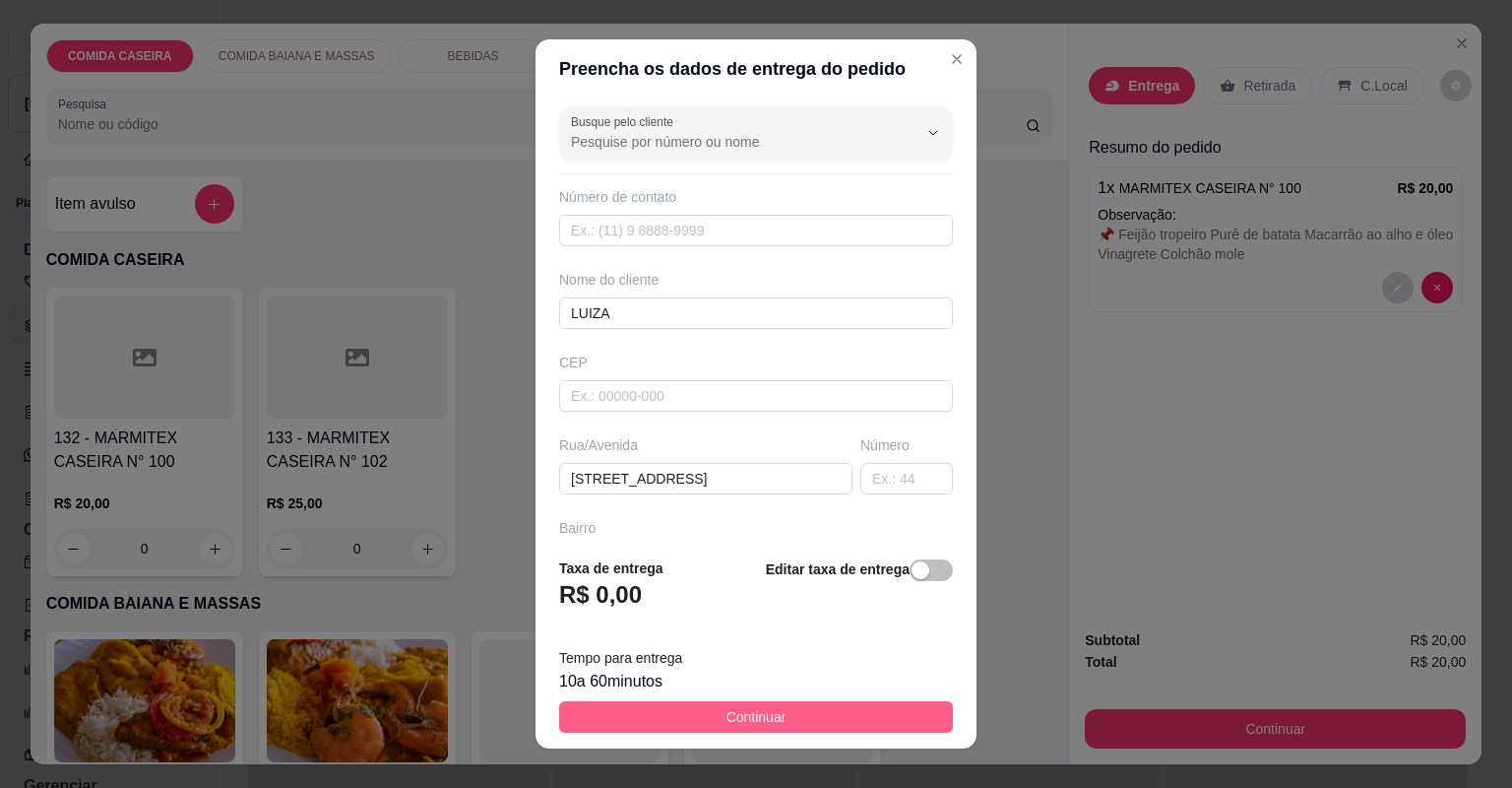 scroll, scrollTop: 0, scrollLeft: 0, axis: both 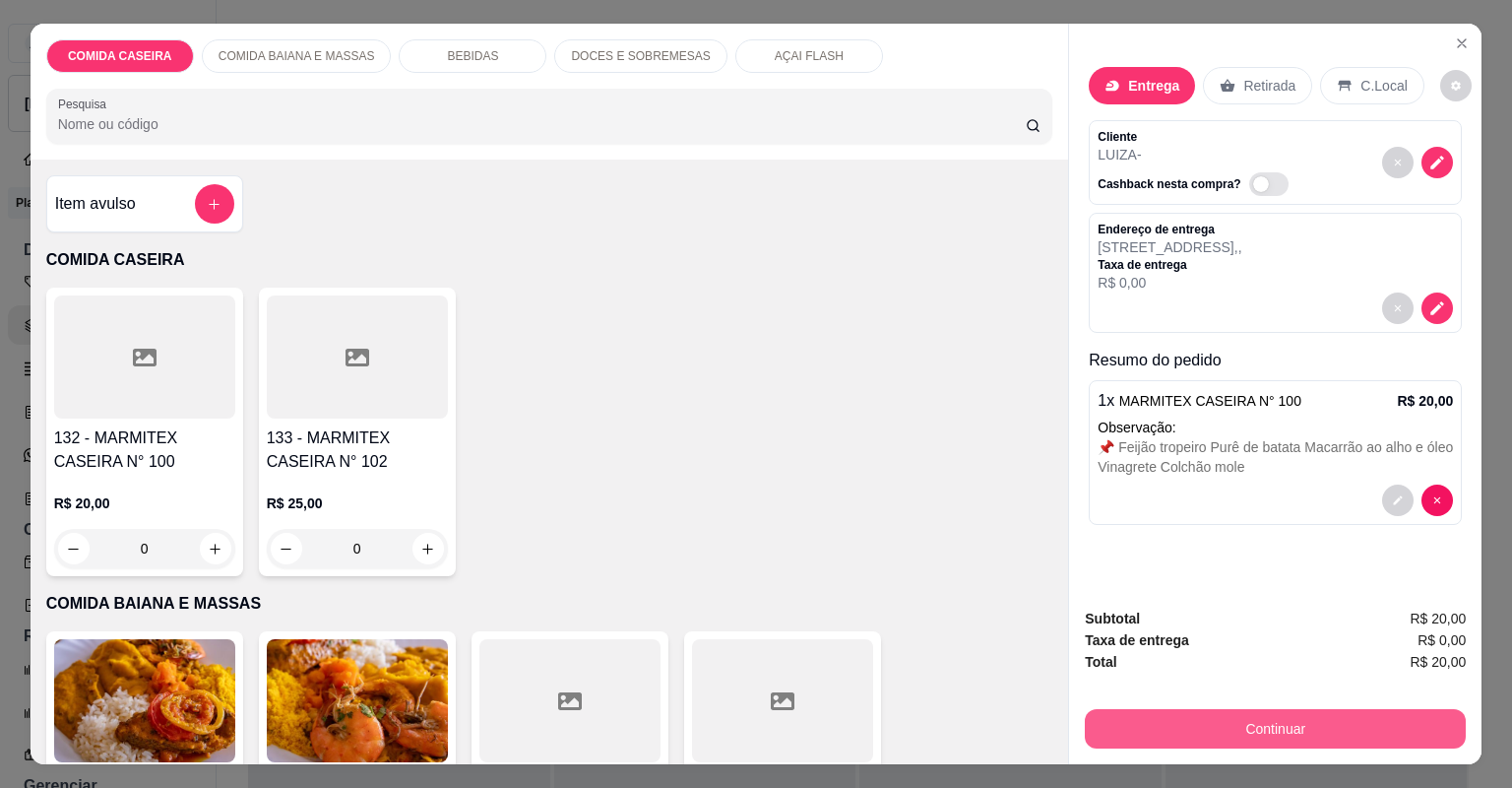 click on "Continuar" at bounding box center (1275, 729) 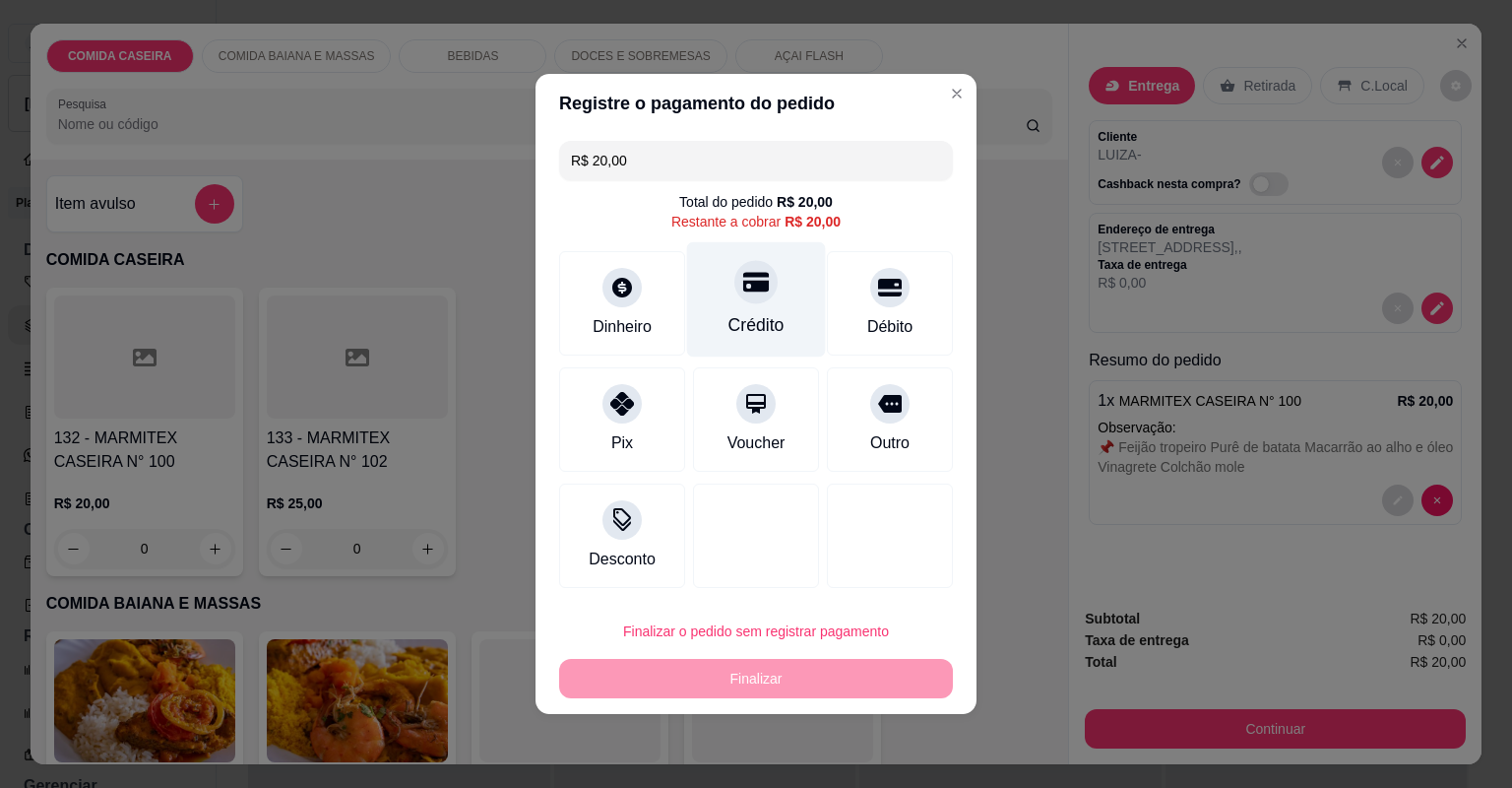 click at bounding box center (756, 282) 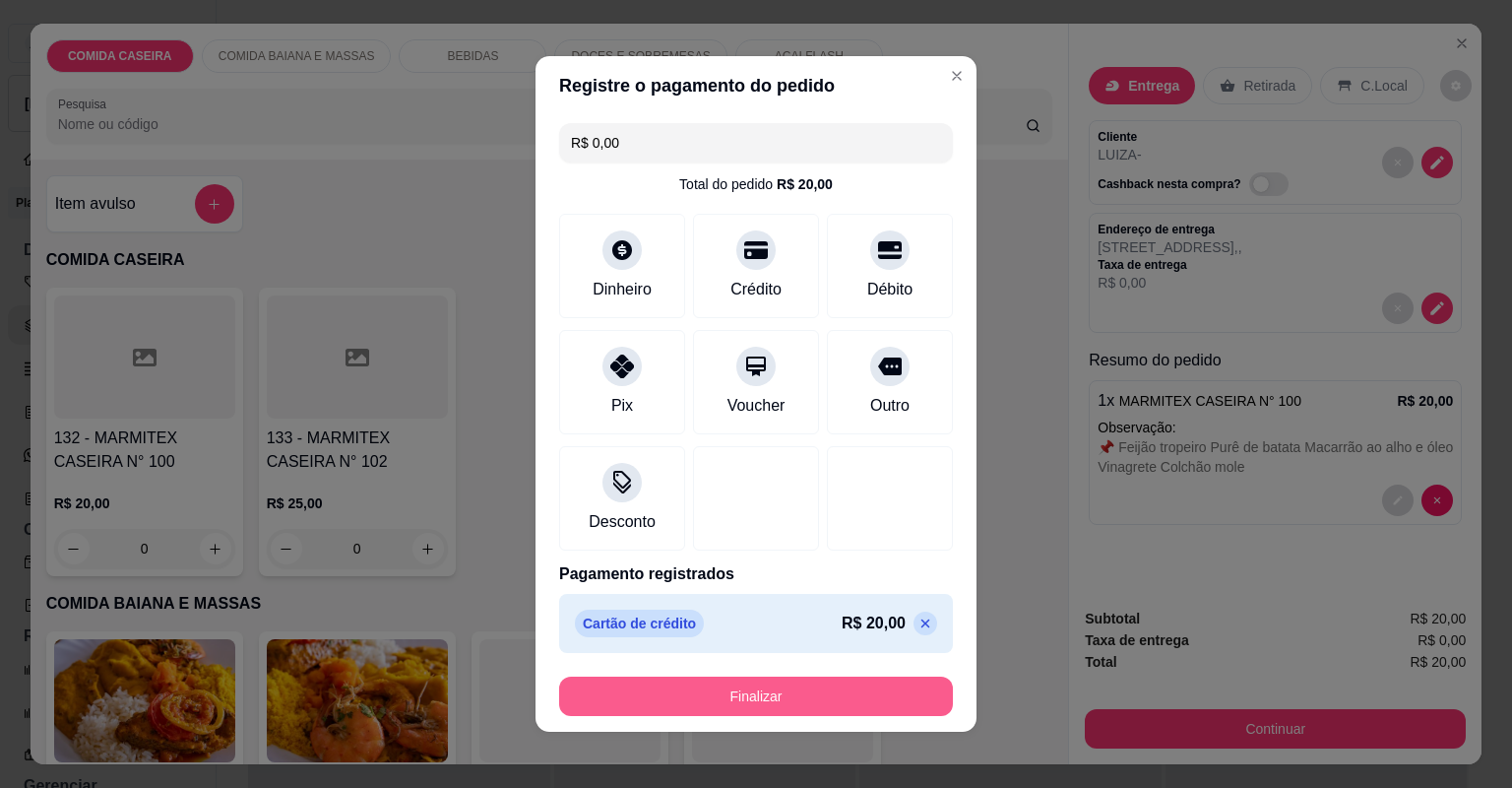 click on "Finalizar" at bounding box center [756, 696] 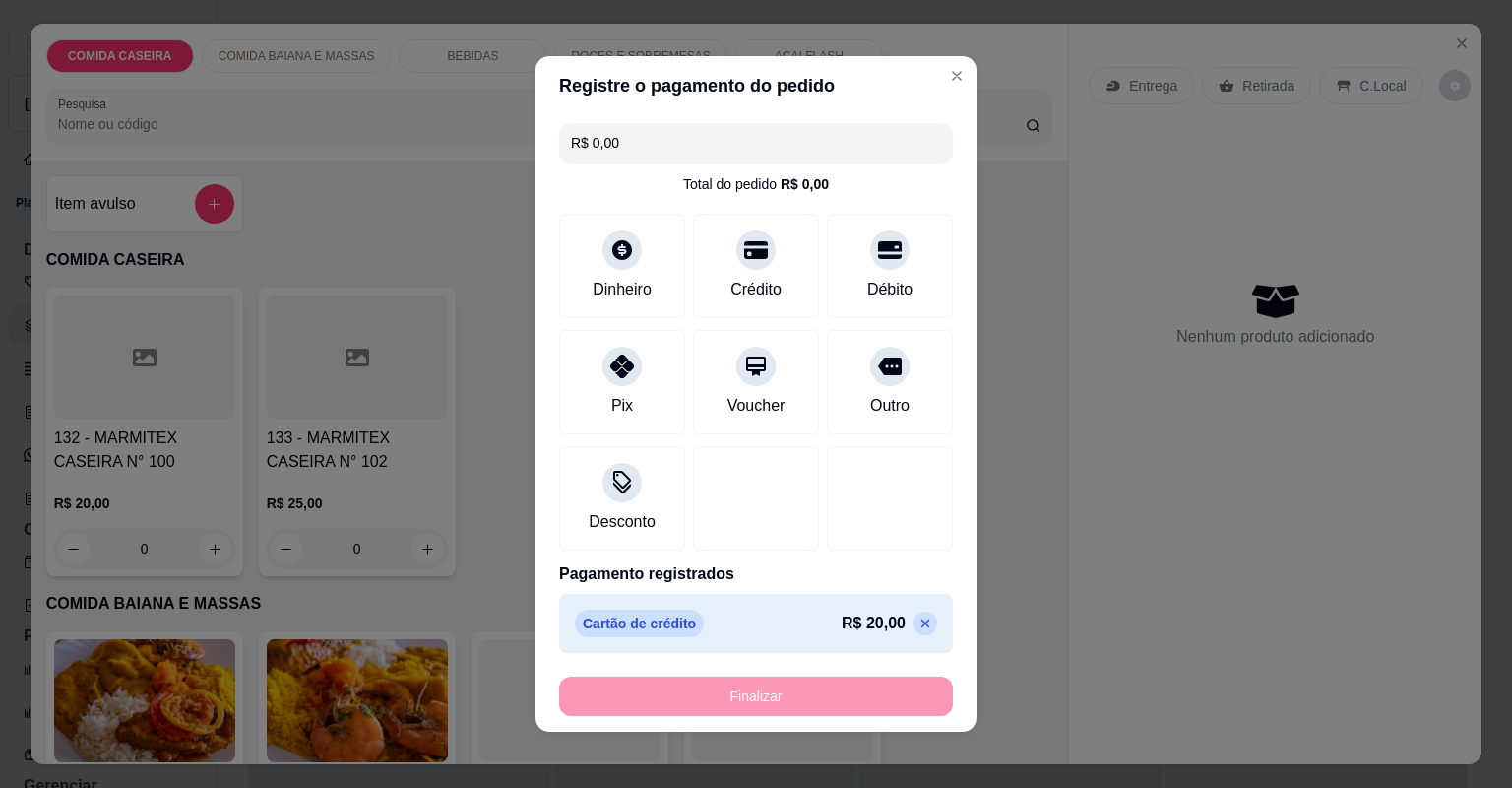 type on "-R$ 20,00" 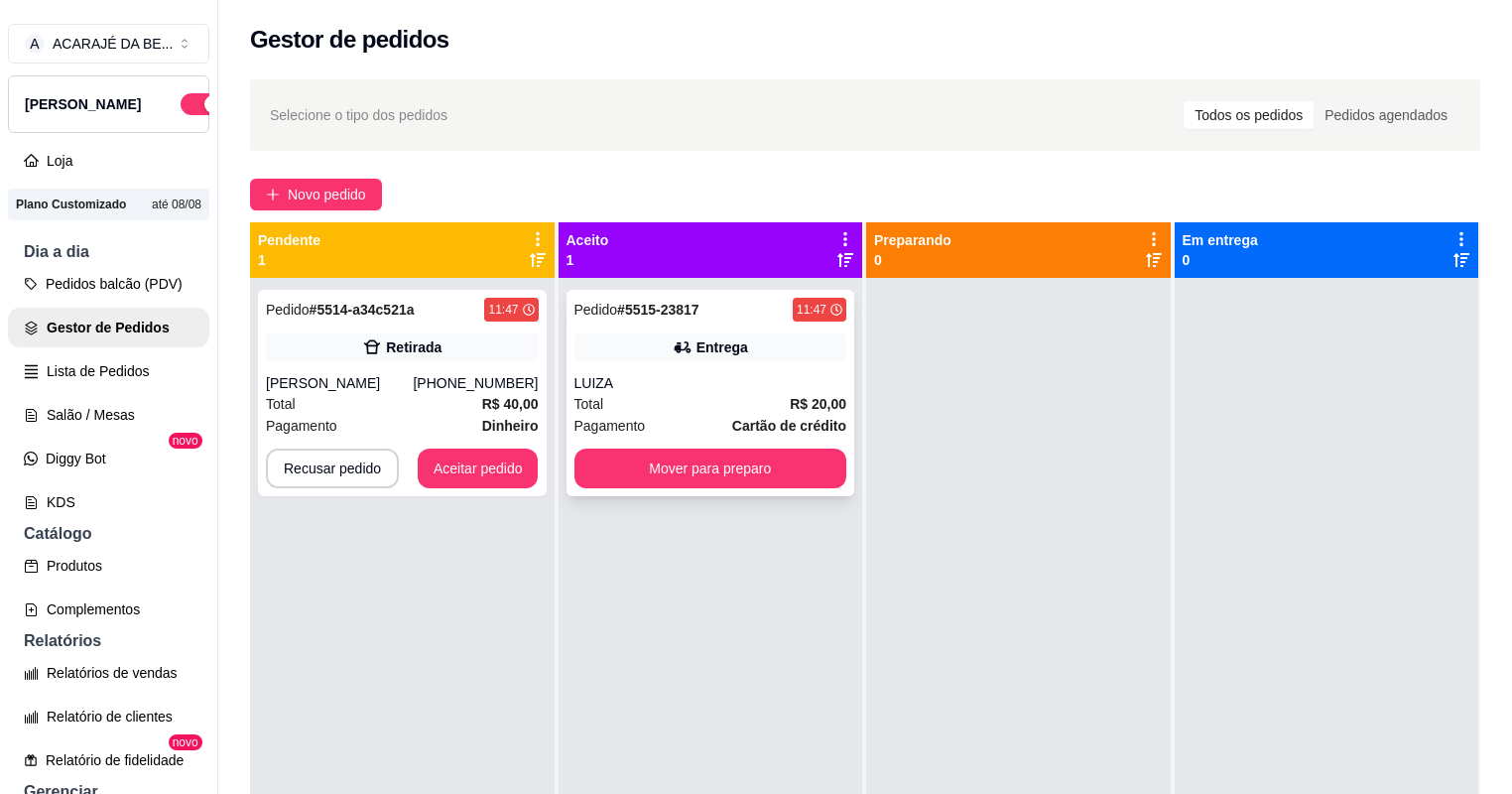 click on "LUIZA" at bounding box center (710, 383) 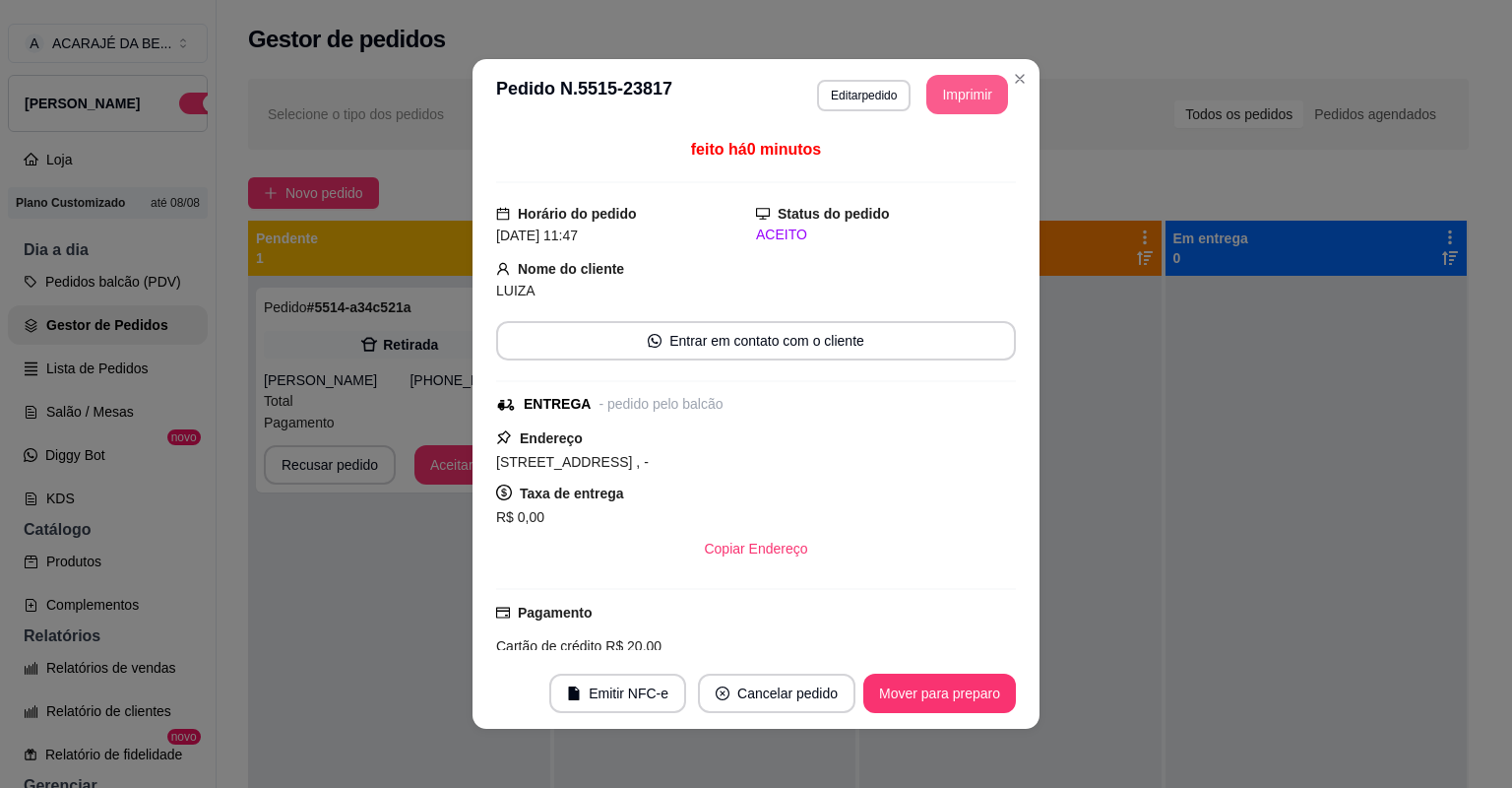 click on "Imprimir" at bounding box center [967, 95] 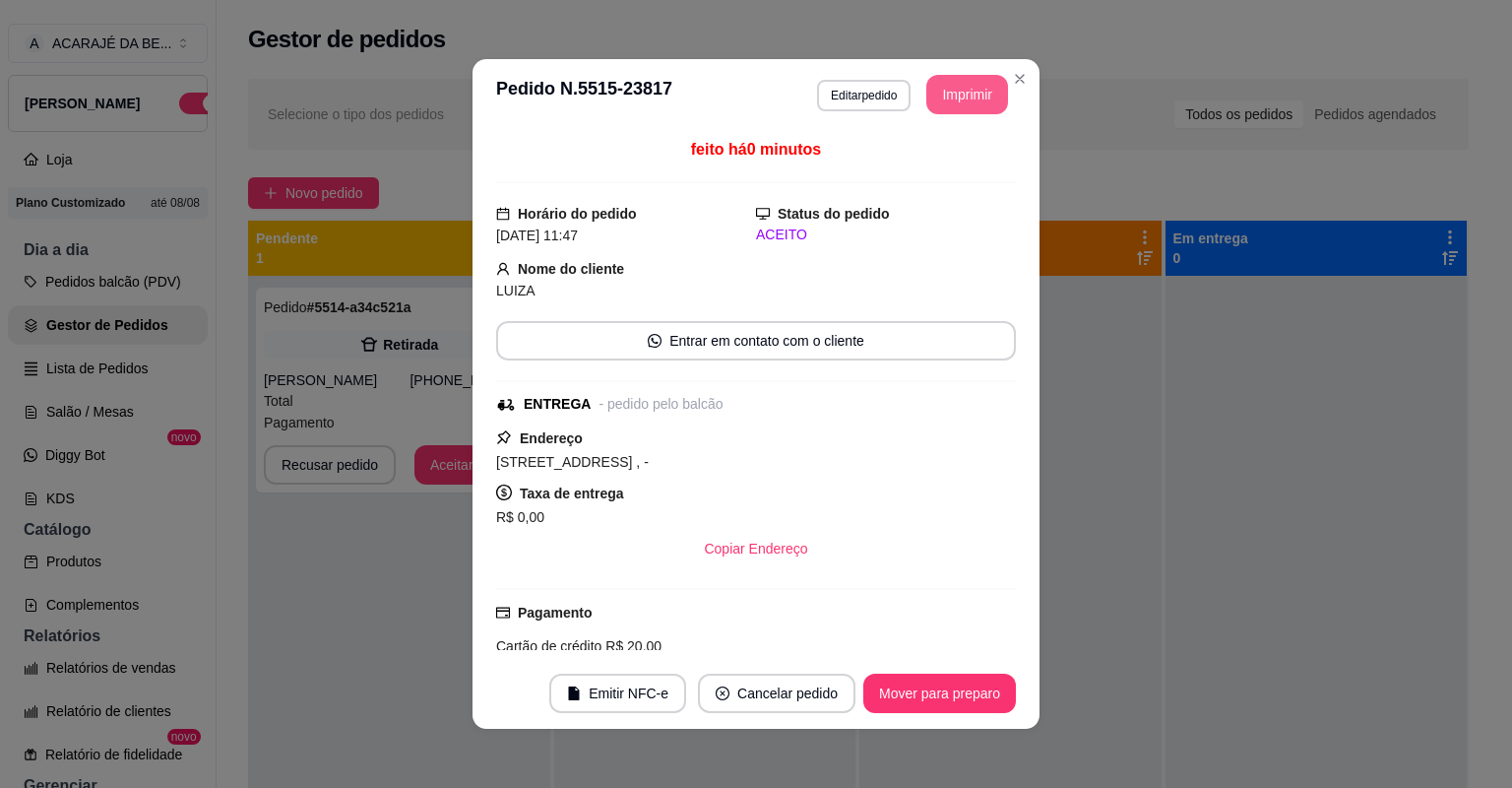 scroll, scrollTop: 0, scrollLeft: 0, axis: both 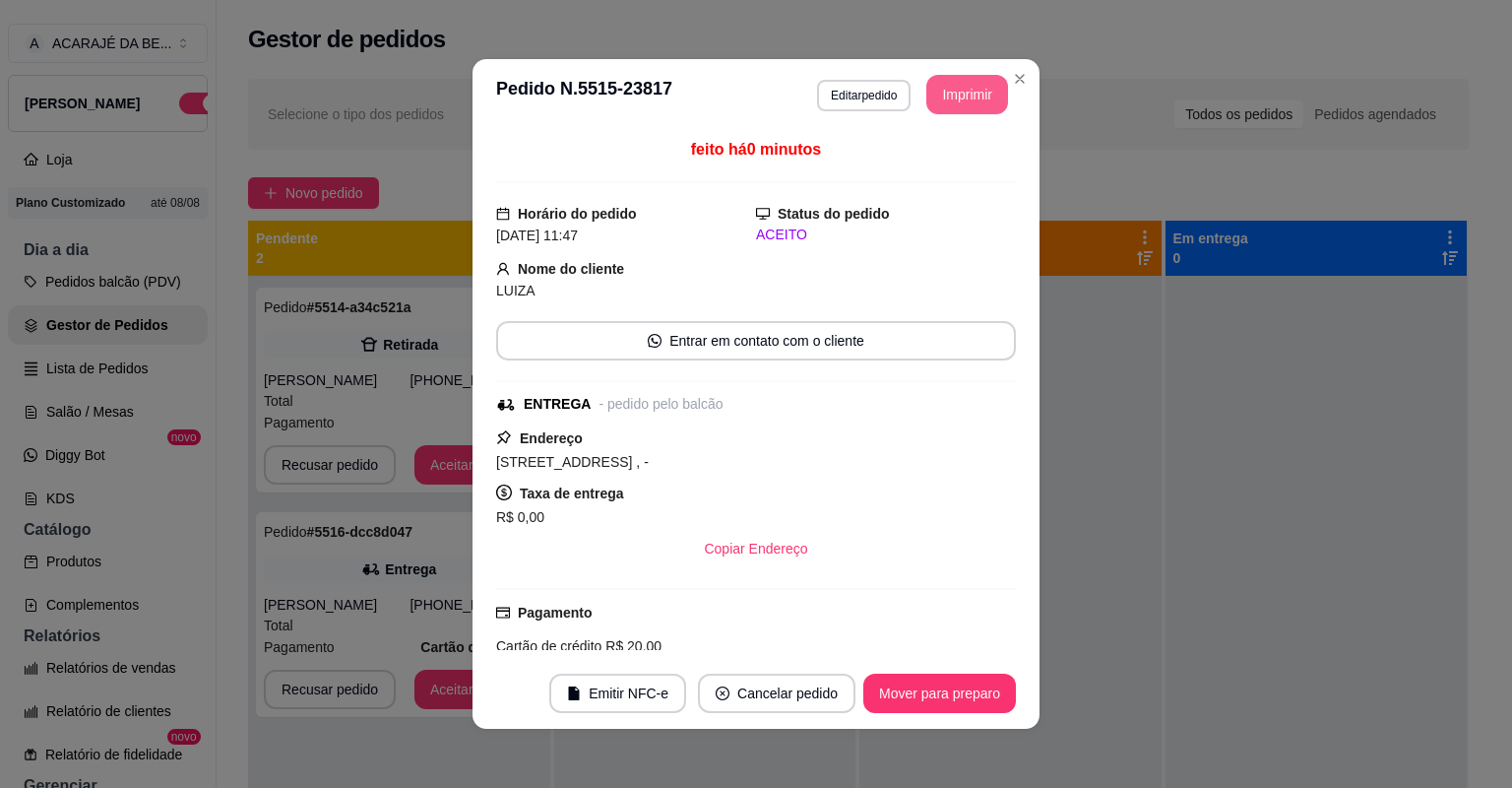 click on "Mover para preparo" at bounding box center (939, 693) 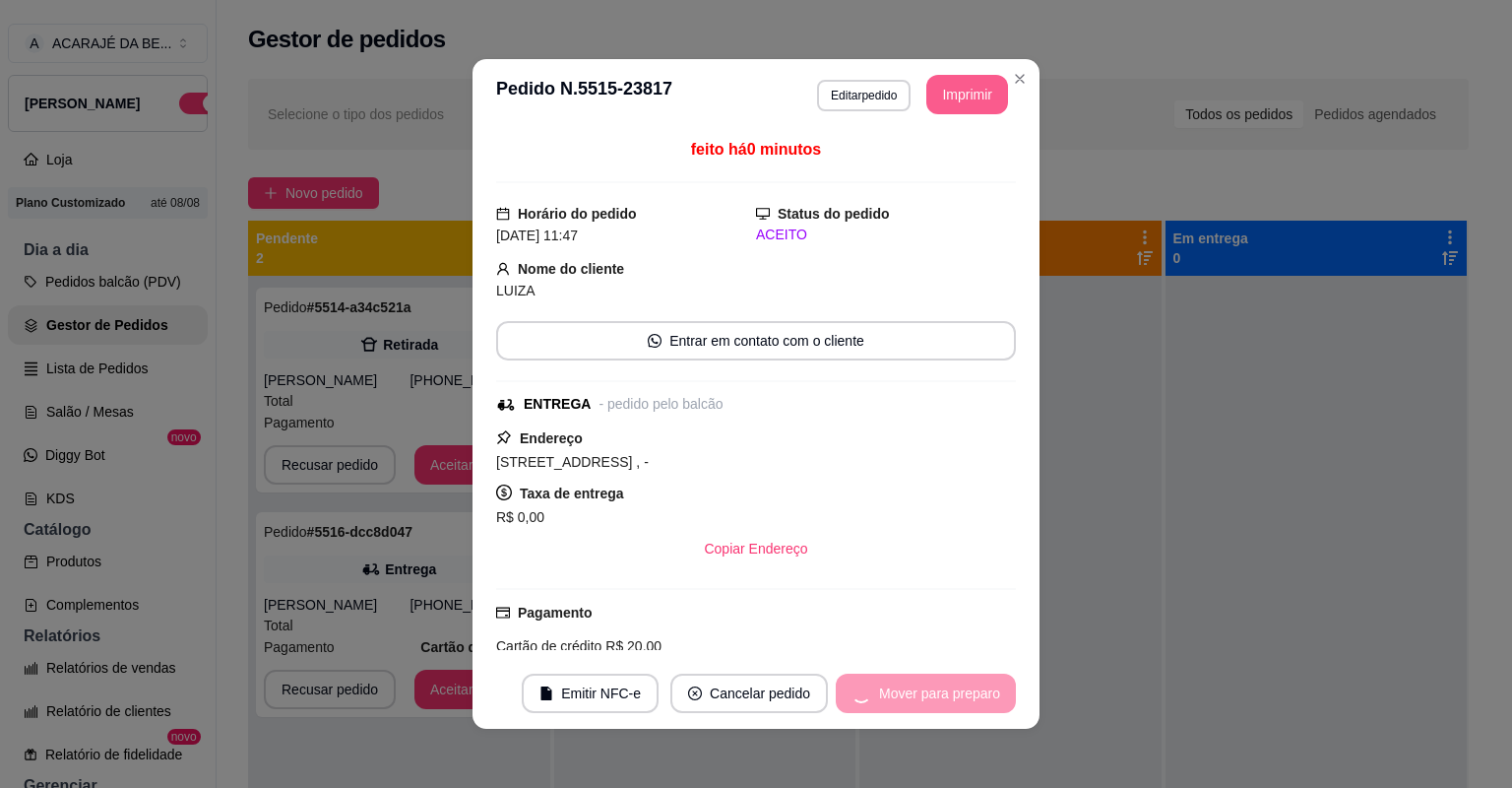click on "Mover para preparo" at bounding box center (925, 693) 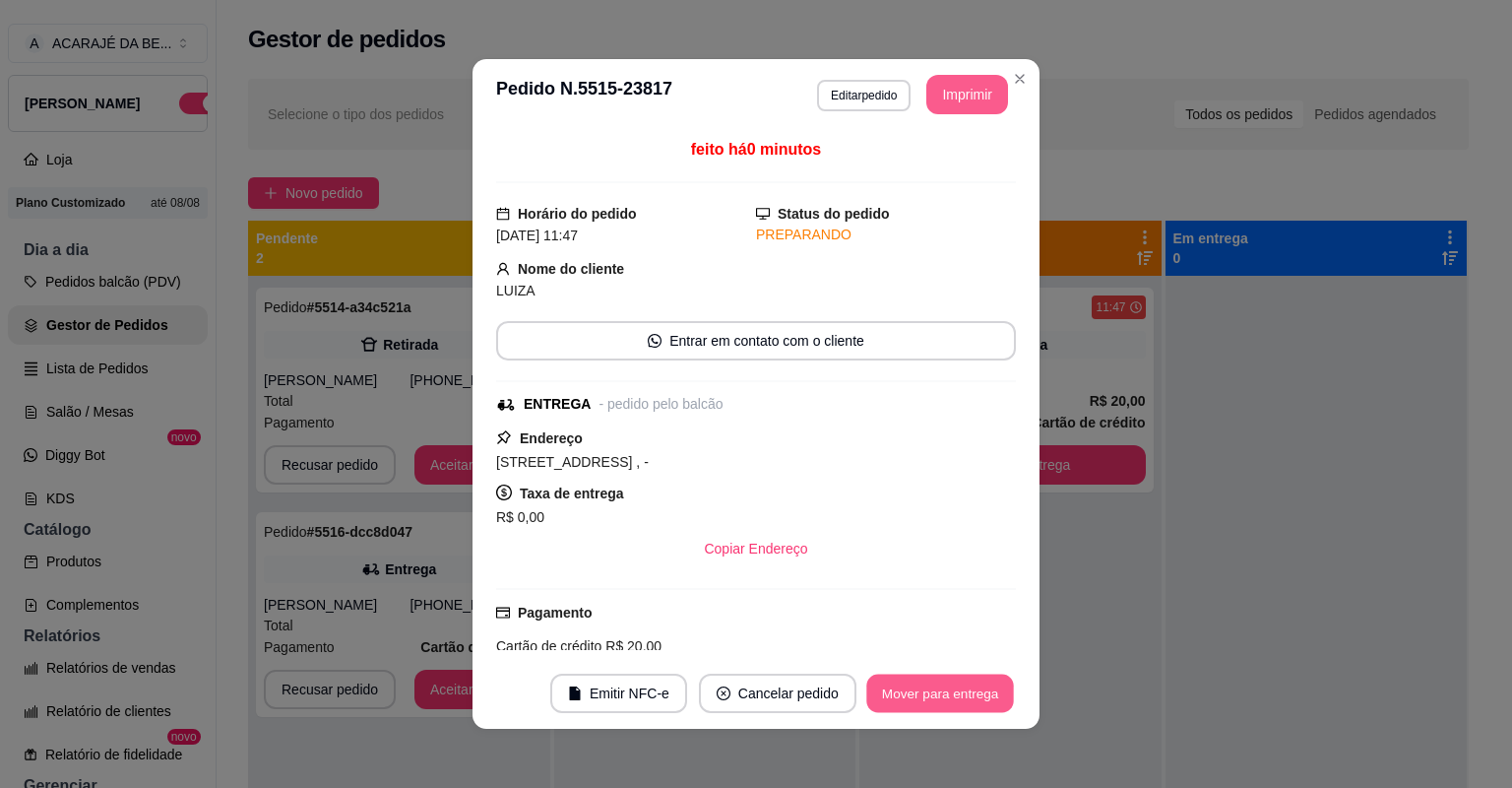 click on "Mover para entrega" at bounding box center (940, 693) 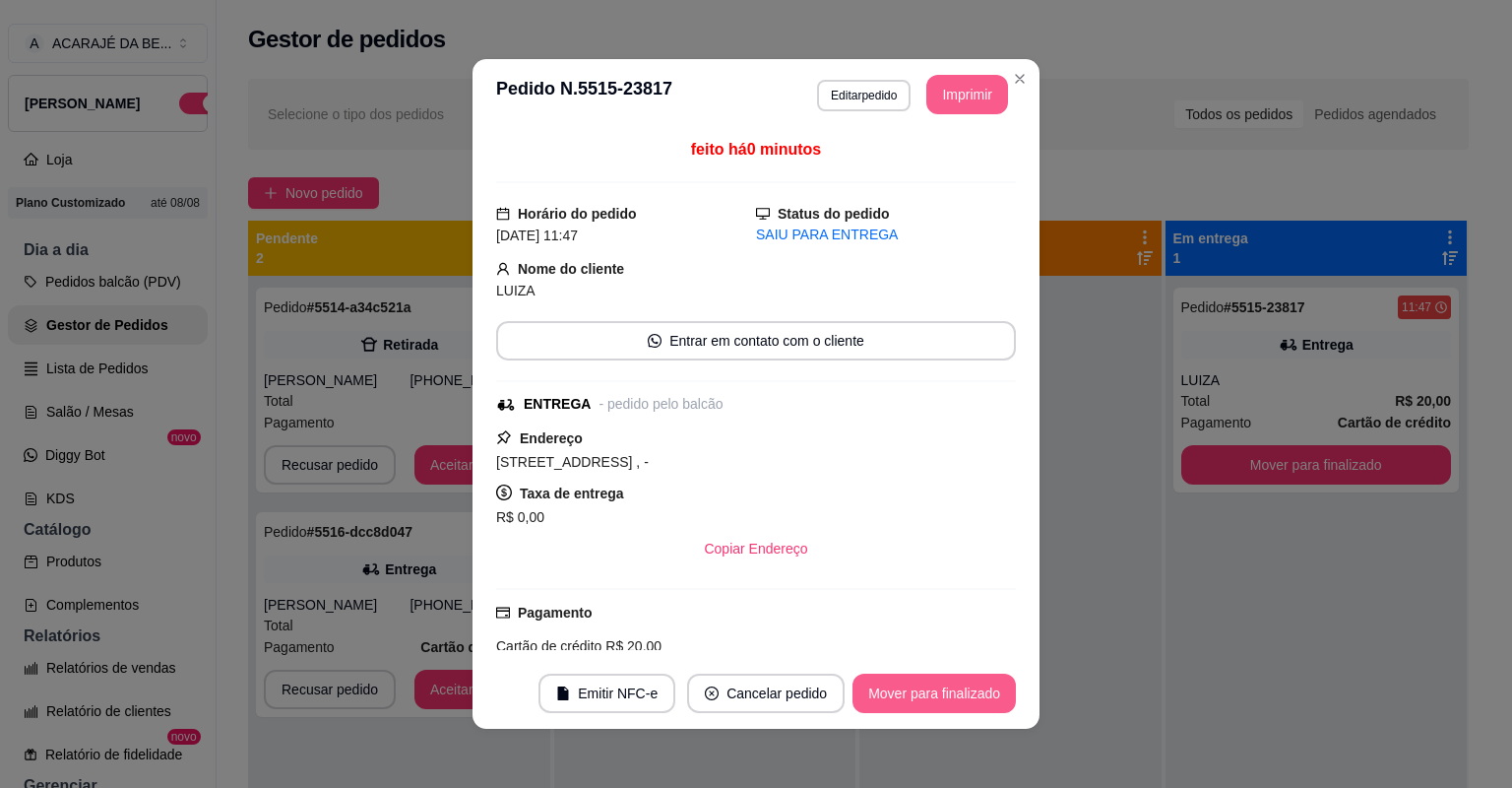 click on "Mover para finalizado" at bounding box center (934, 693) 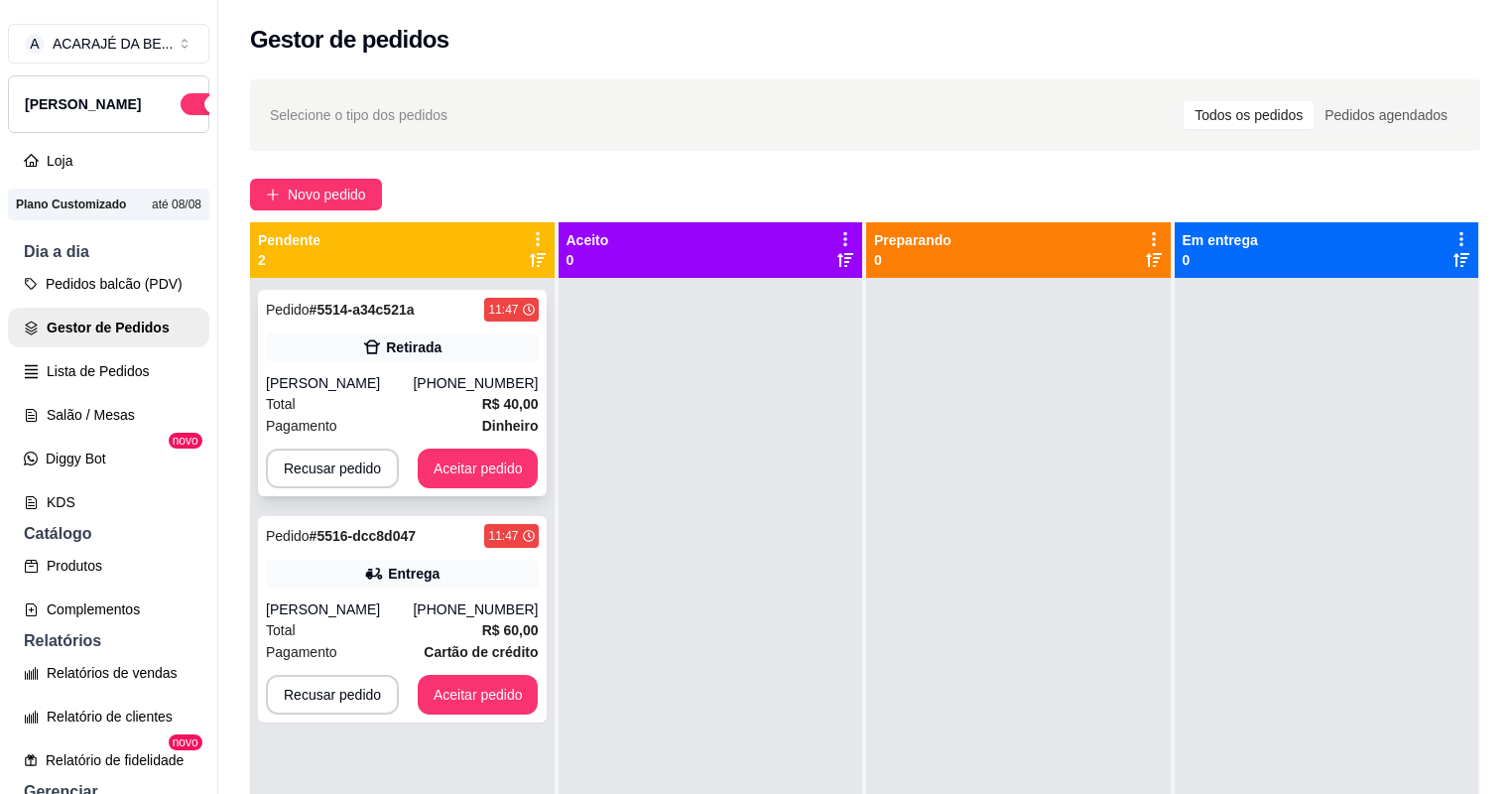 click on "Total R$ 40,00" at bounding box center (402, 404) 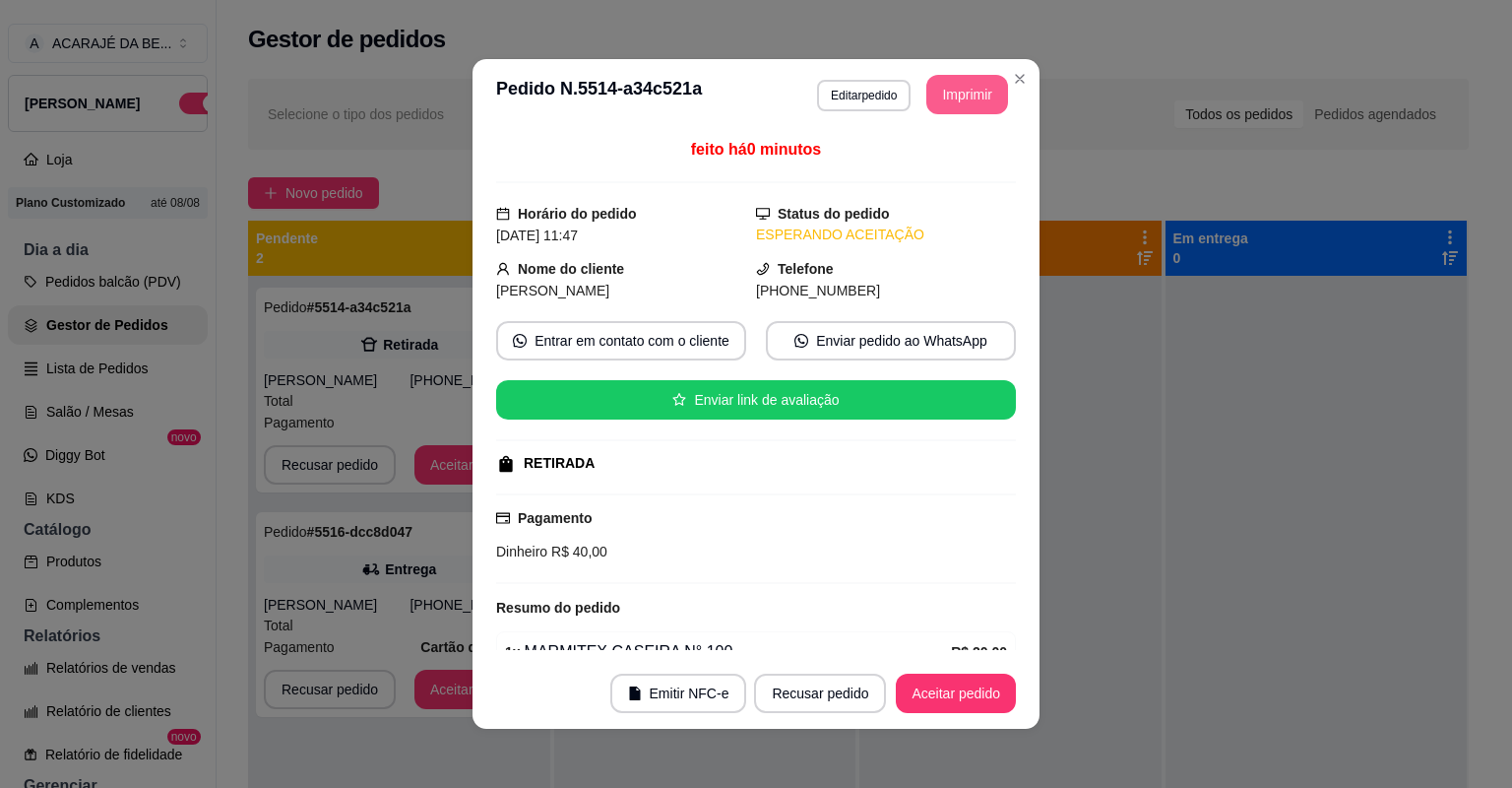 click on "Imprimir" at bounding box center [967, 95] 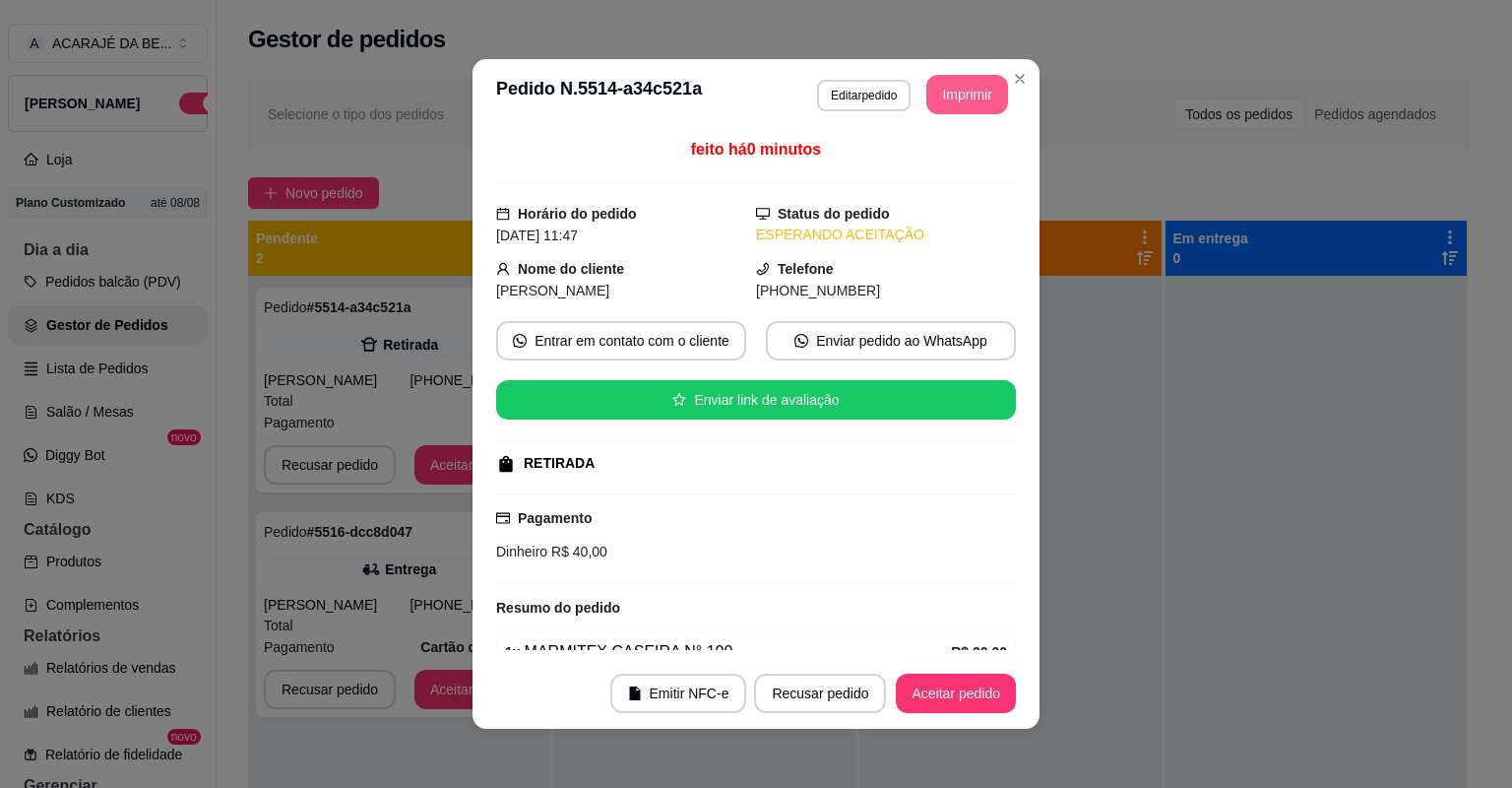 scroll, scrollTop: 0, scrollLeft: 0, axis: both 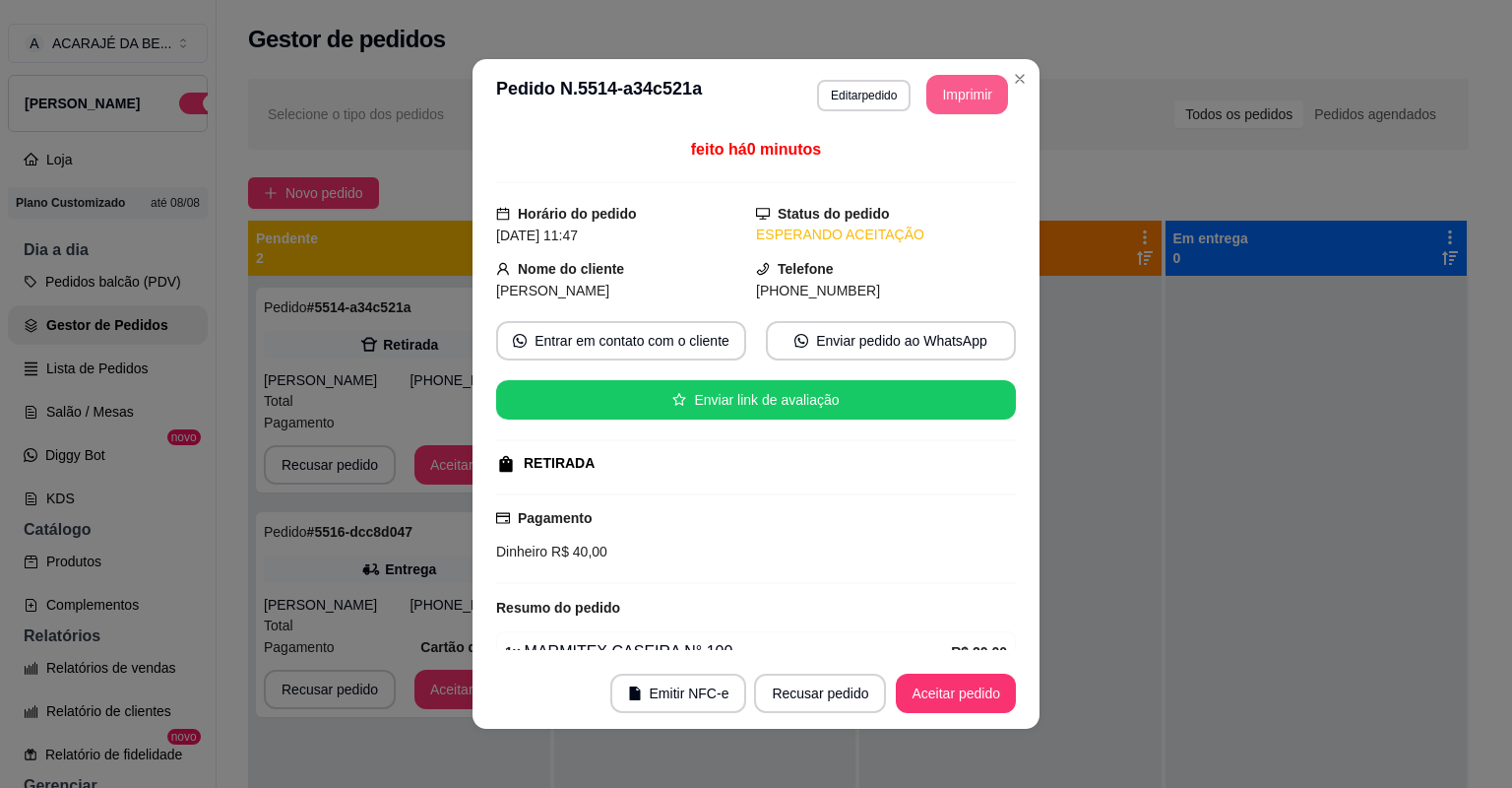click on "Aceitar pedido" at bounding box center [956, 693] 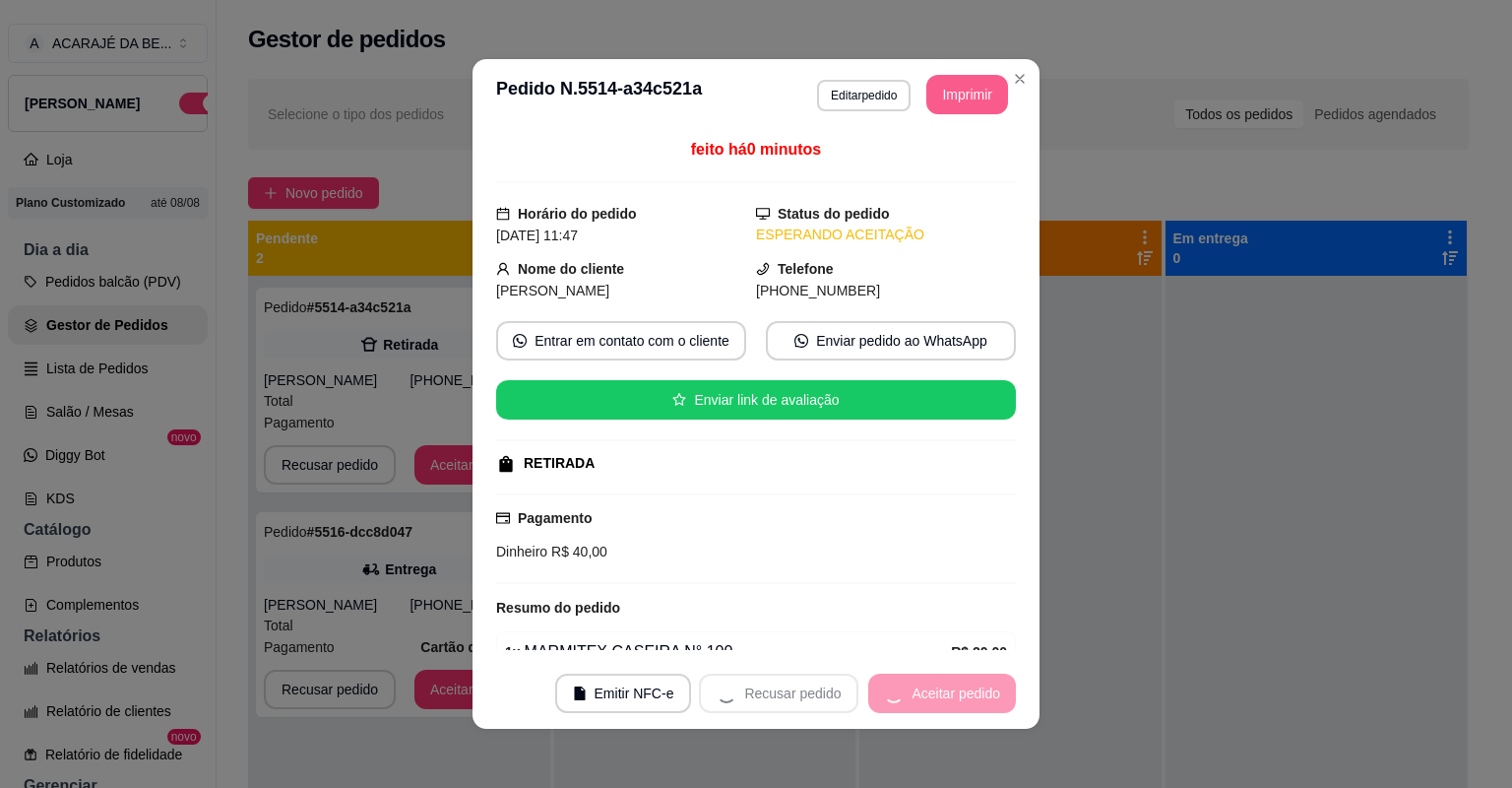 click on "Recusar pedido Aceitar pedido" at bounding box center [857, 693] 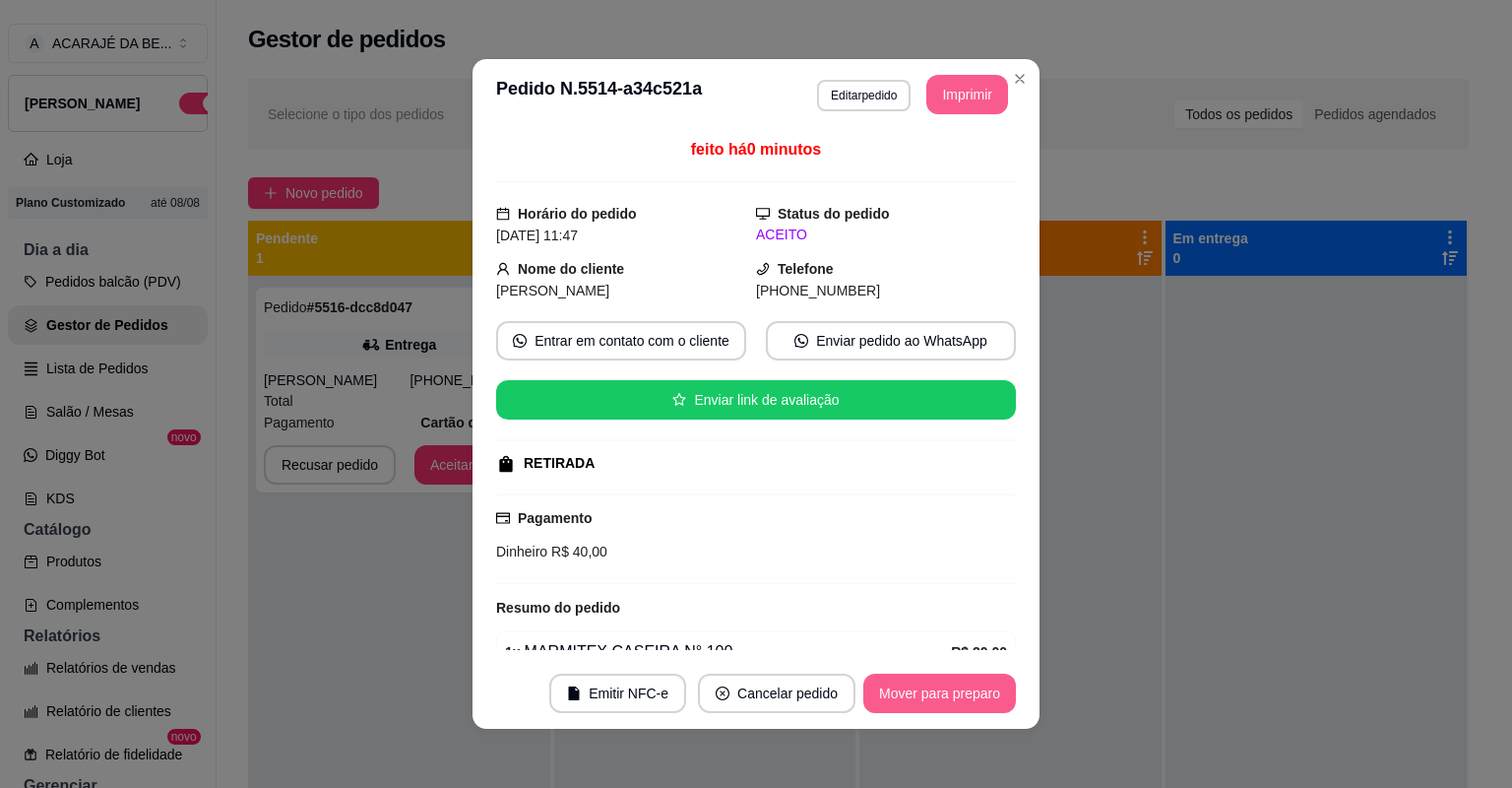 click on "Mover para preparo" at bounding box center [939, 693] 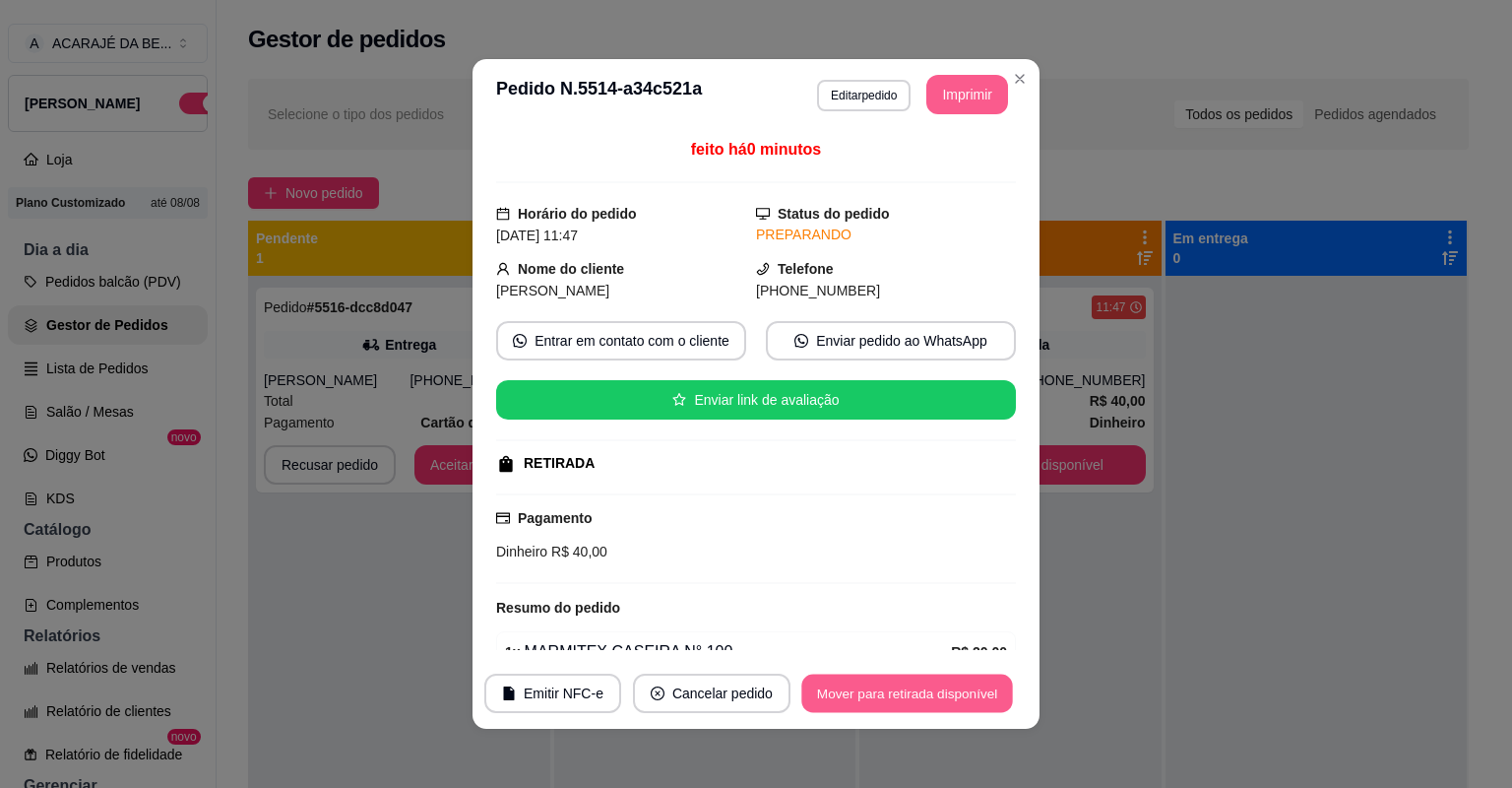 click on "Mover para retirada disponível" at bounding box center [907, 693] 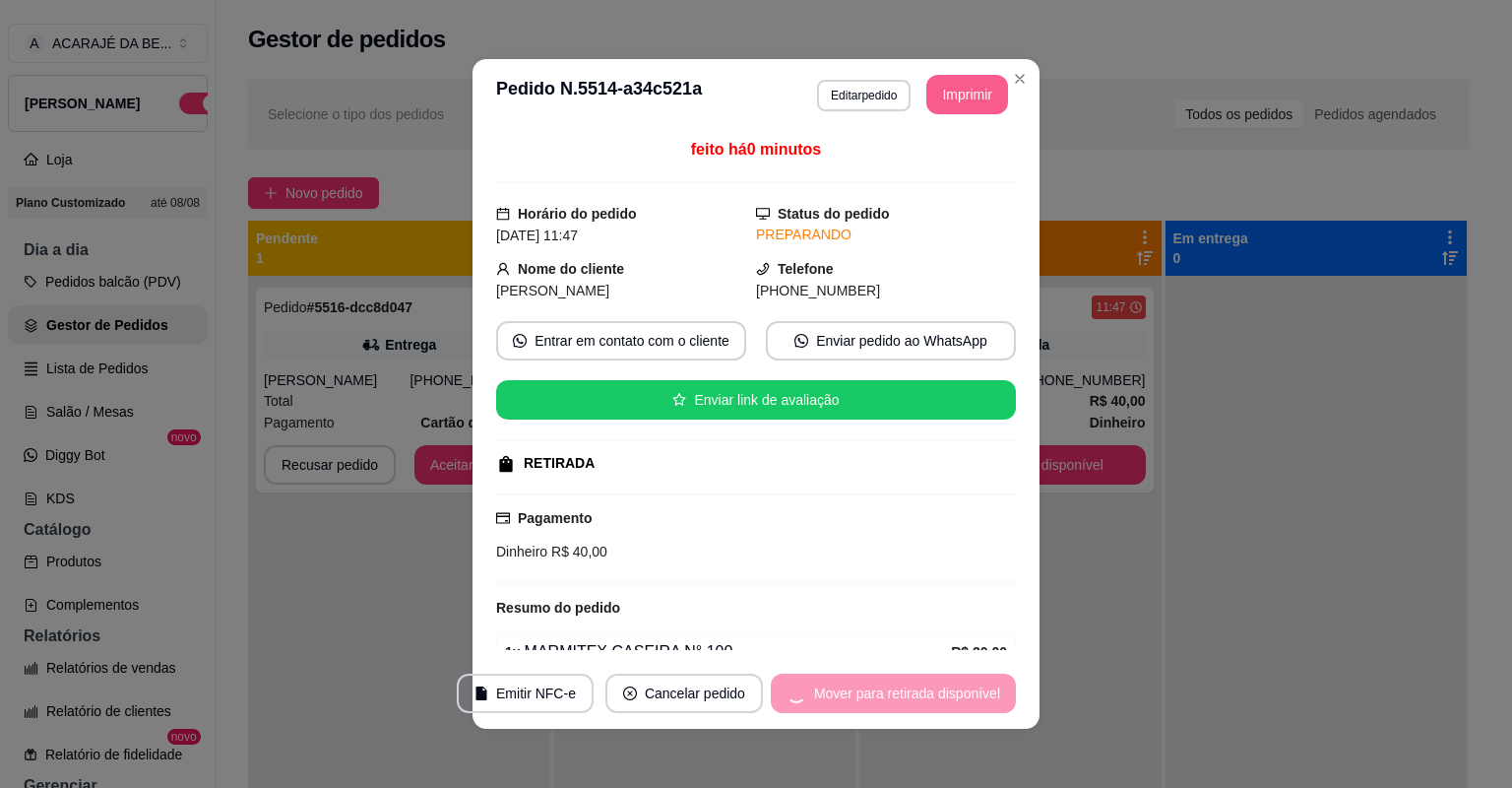 drag, startPoint x: 937, startPoint y: 91, endPoint x: 946, endPoint y: 698, distance: 607.0667 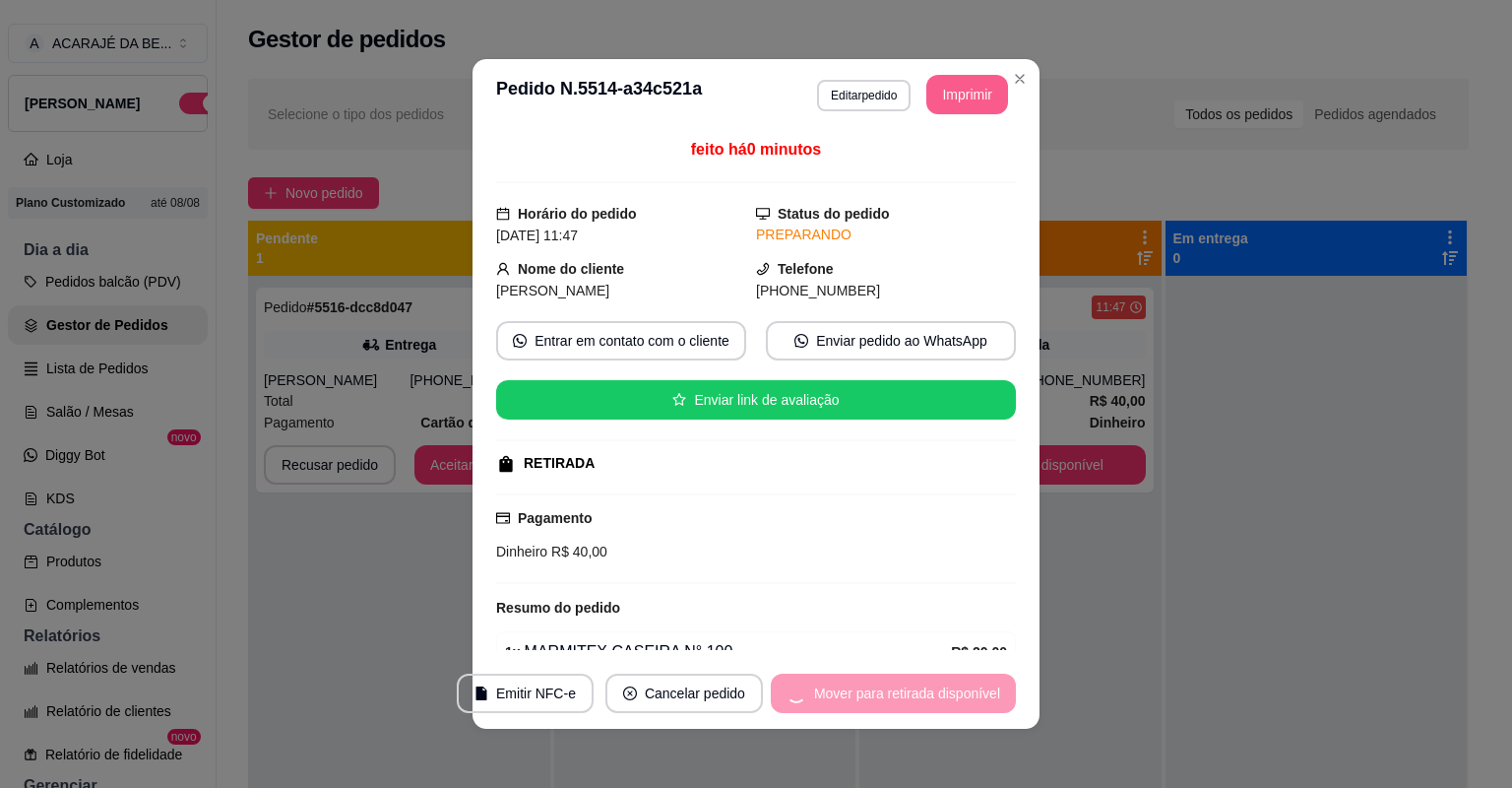 click on "Mover para retirada disponível" at bounding box center [893, 693] 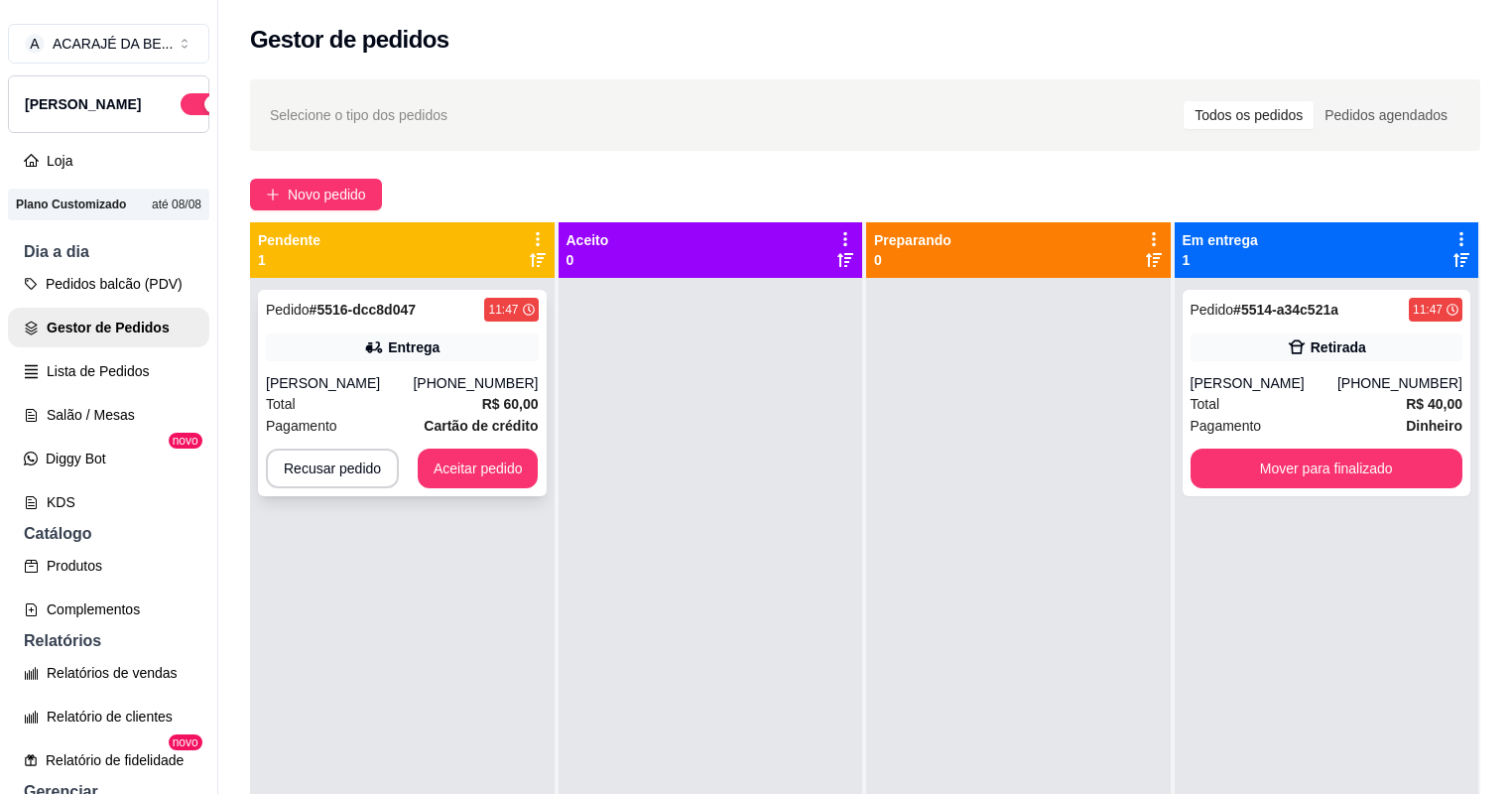 click on "Total R$ 60,00" at bounding box center [402, 404] 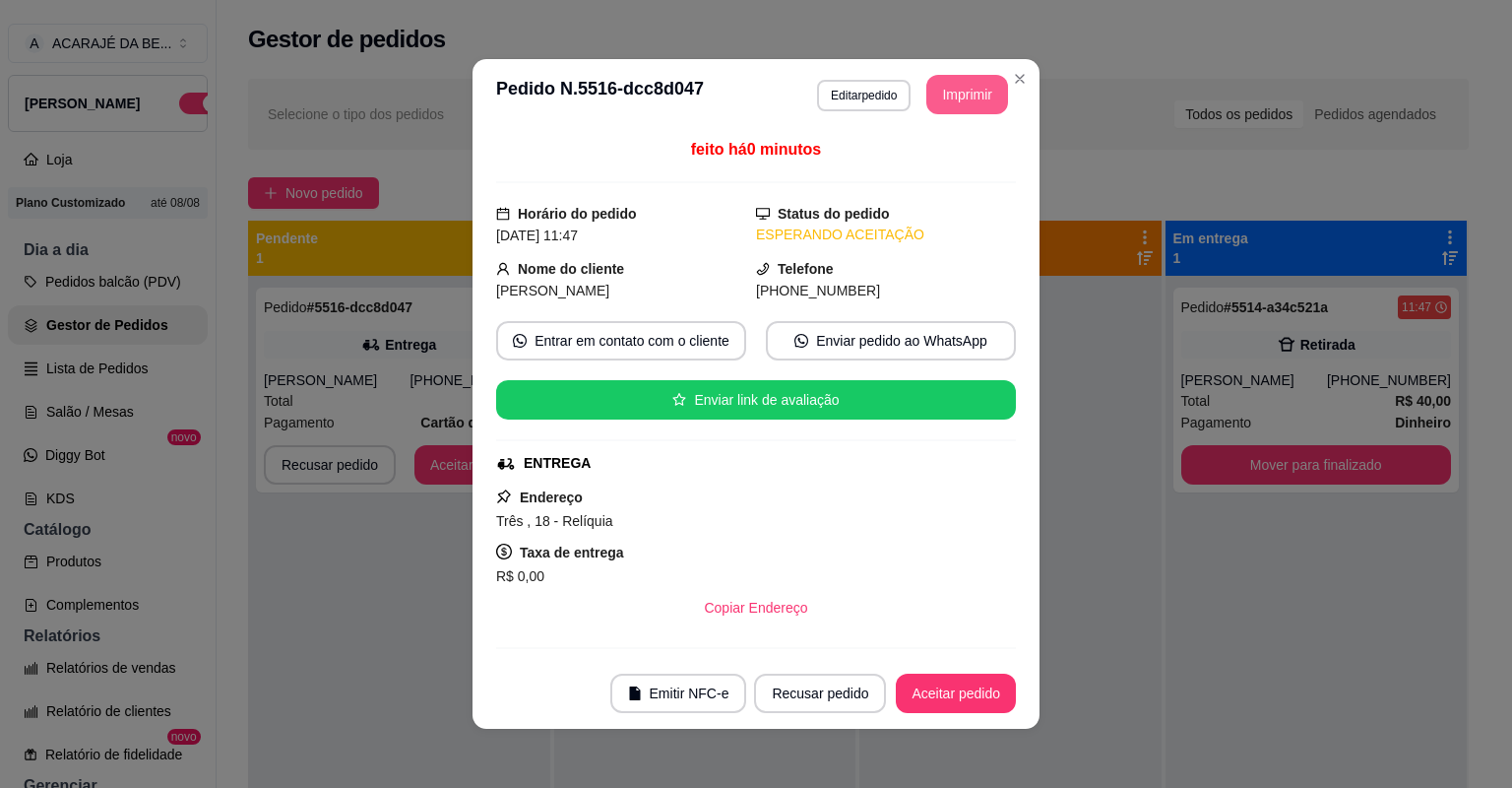 click on "Imprimir" at bounding box center (967, 95) 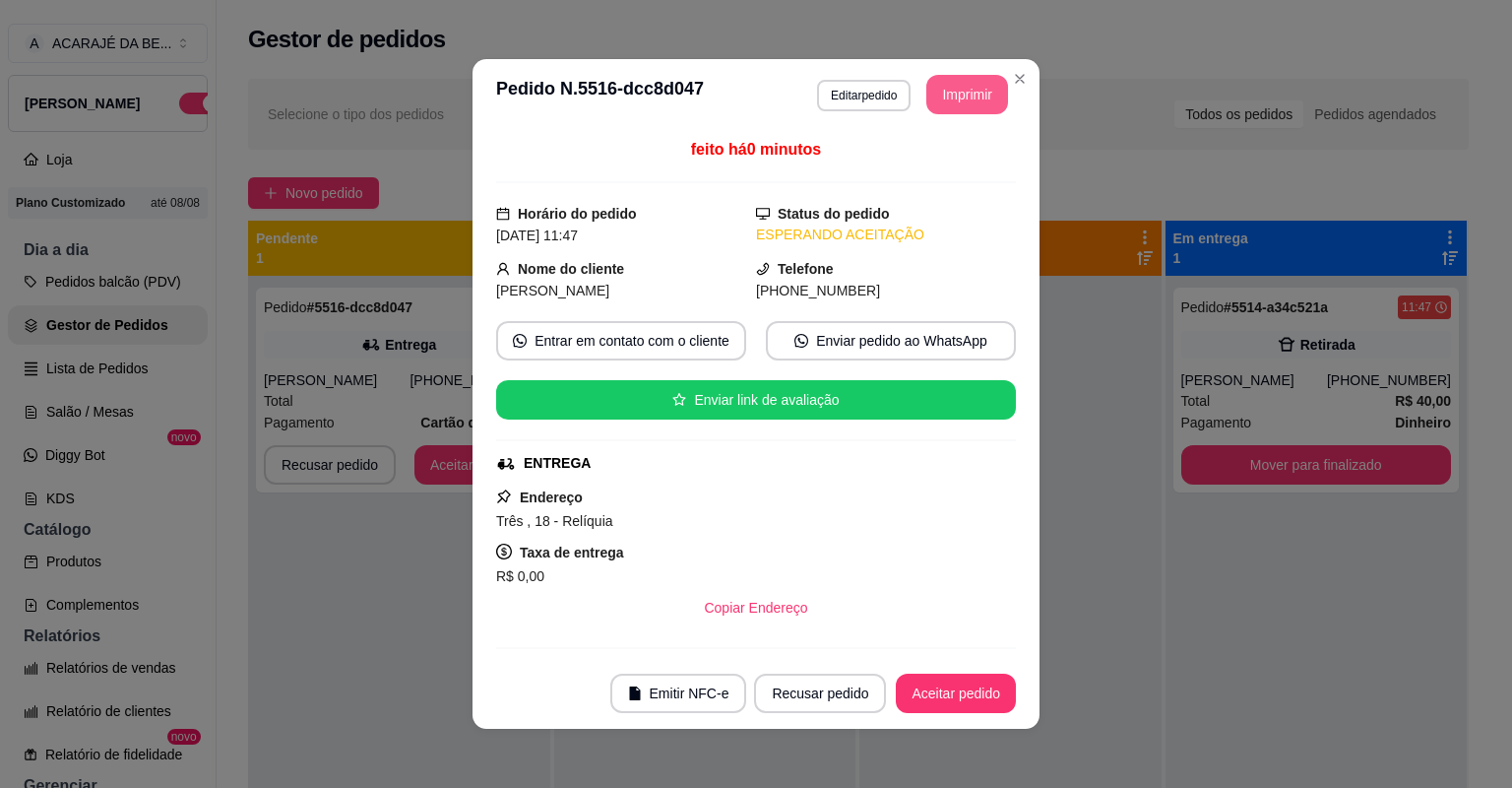 scroll, scrollTop: 0, scrollLeft: 0, axis: both 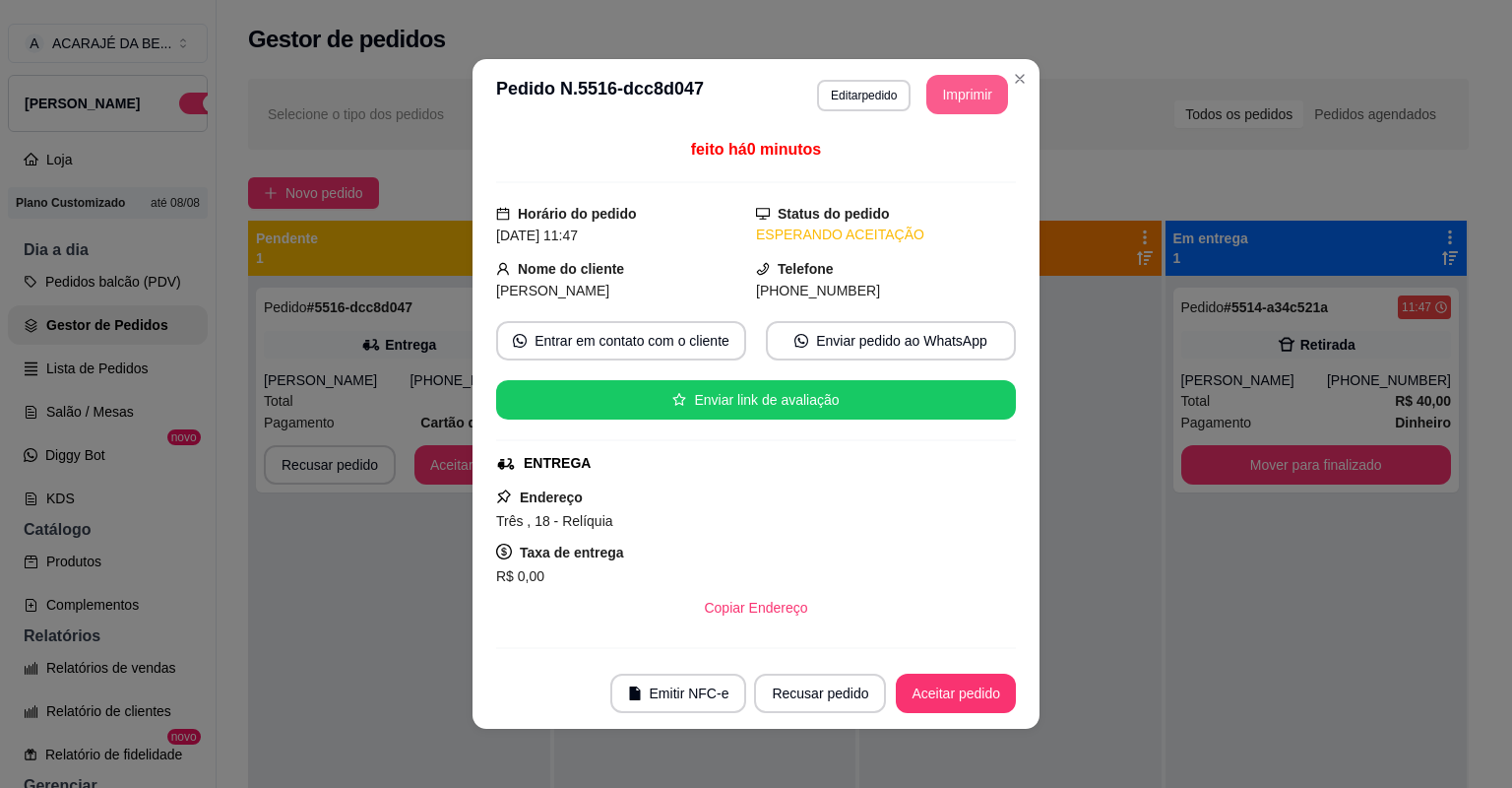 click on "Aceitar pedido" at bounding box center [956, 693] 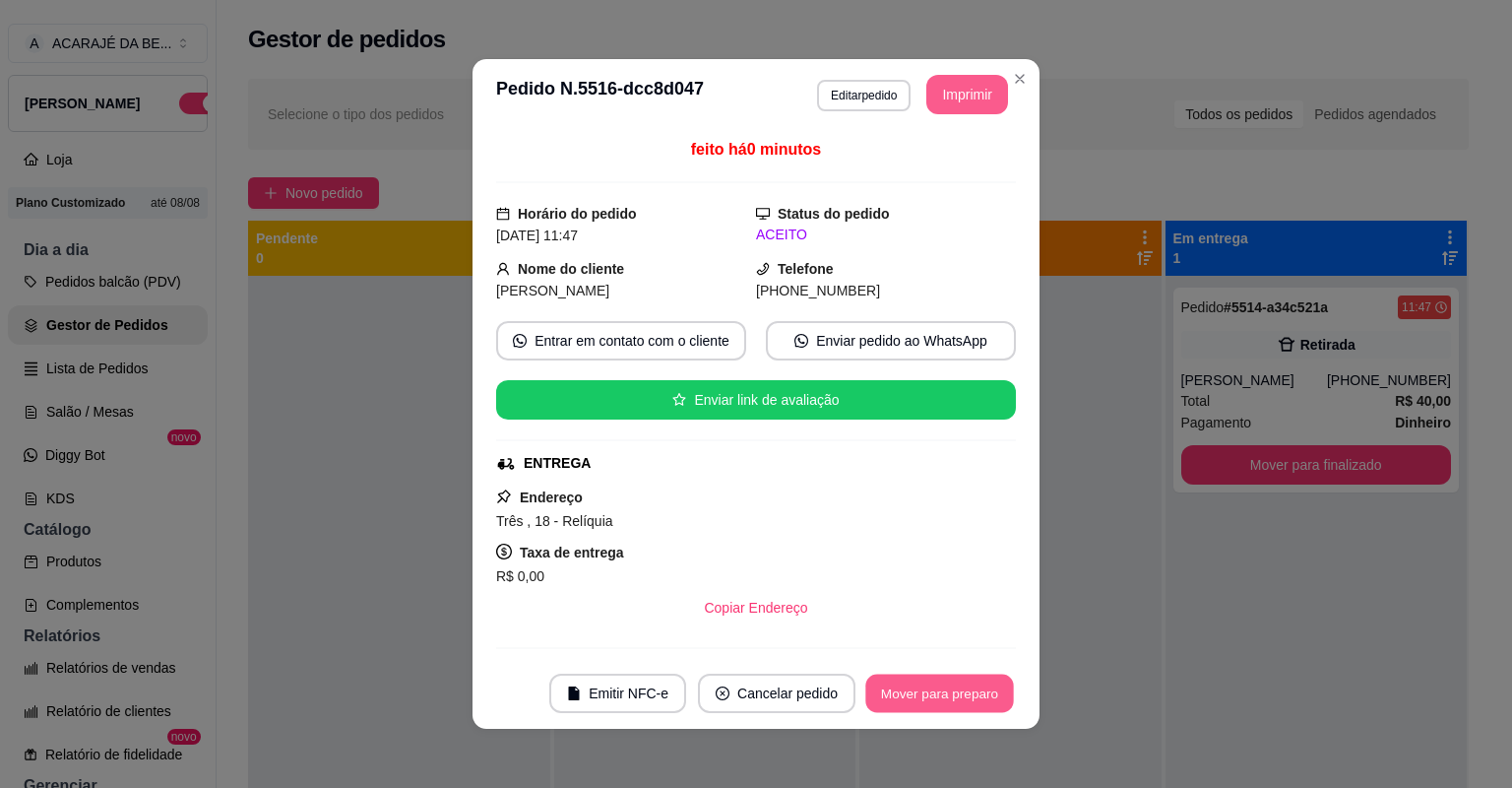 click on "Mover para preparo" at bounding box center (939, 693) 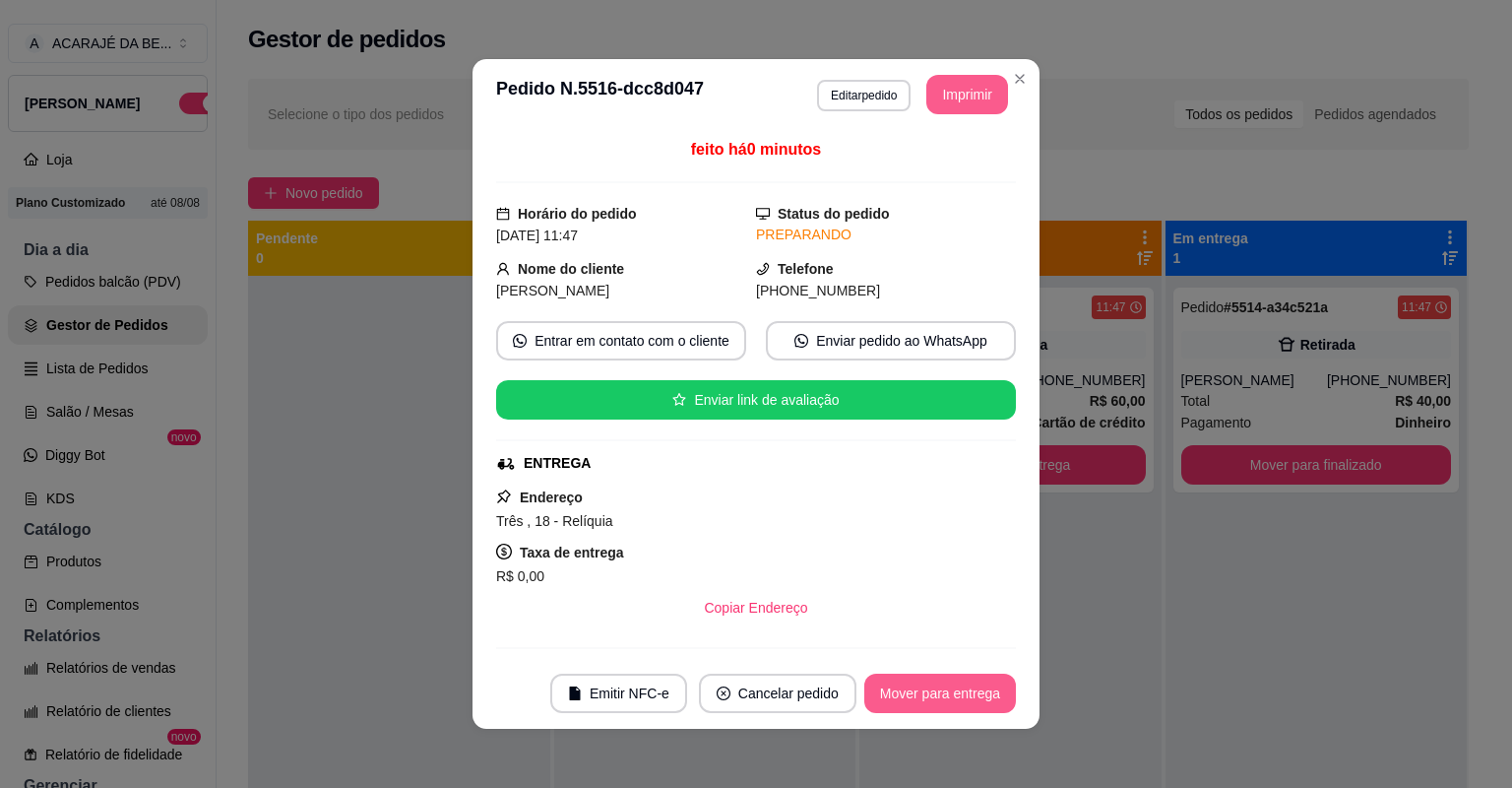 click on "Mover para entrega" at bounding box center [940, 693] 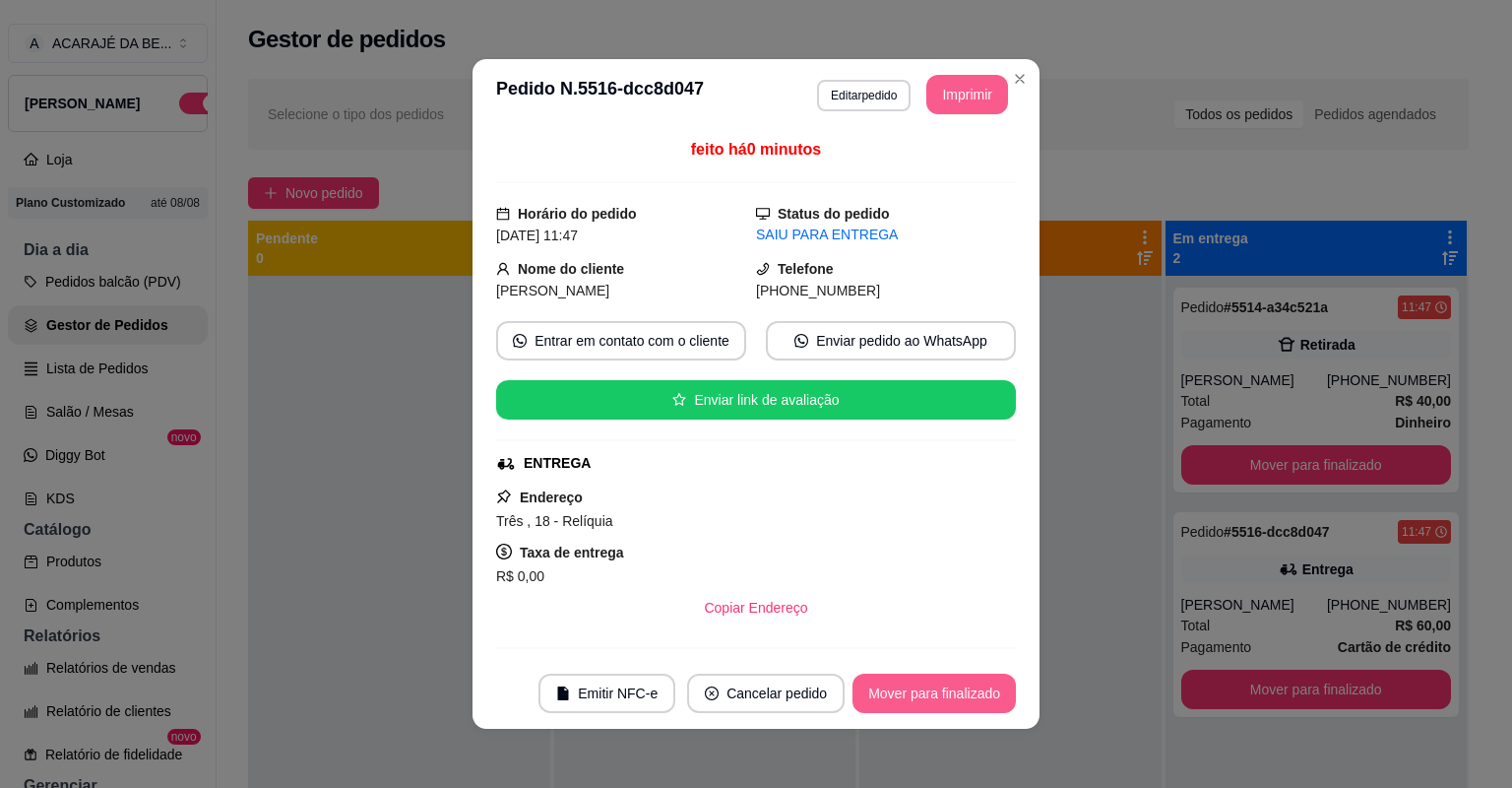 click on "Mover para finalizado" at bounding box center (934, 693) 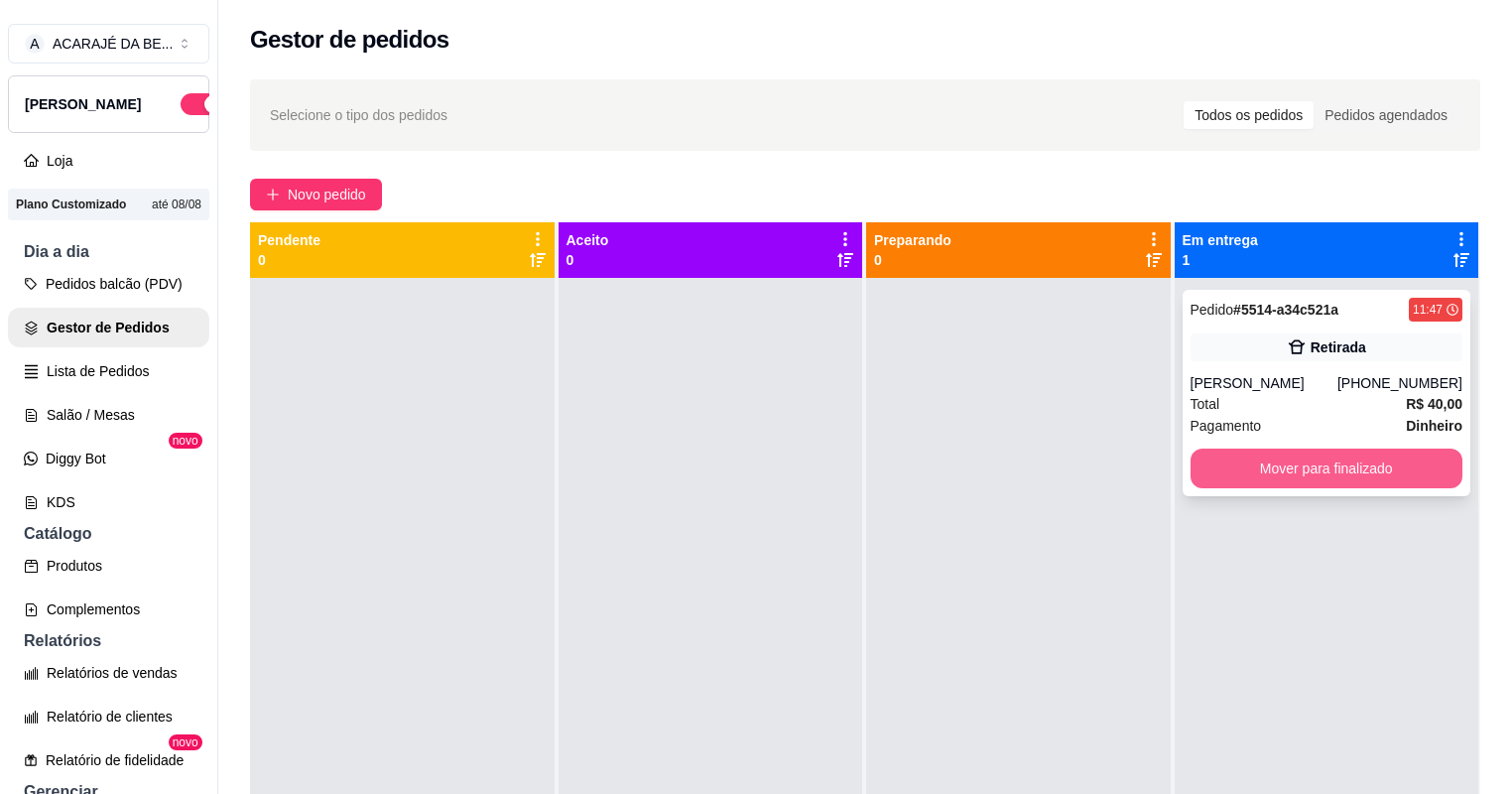 click on "Mover para finalizado" at bounding box center (1326, 468) 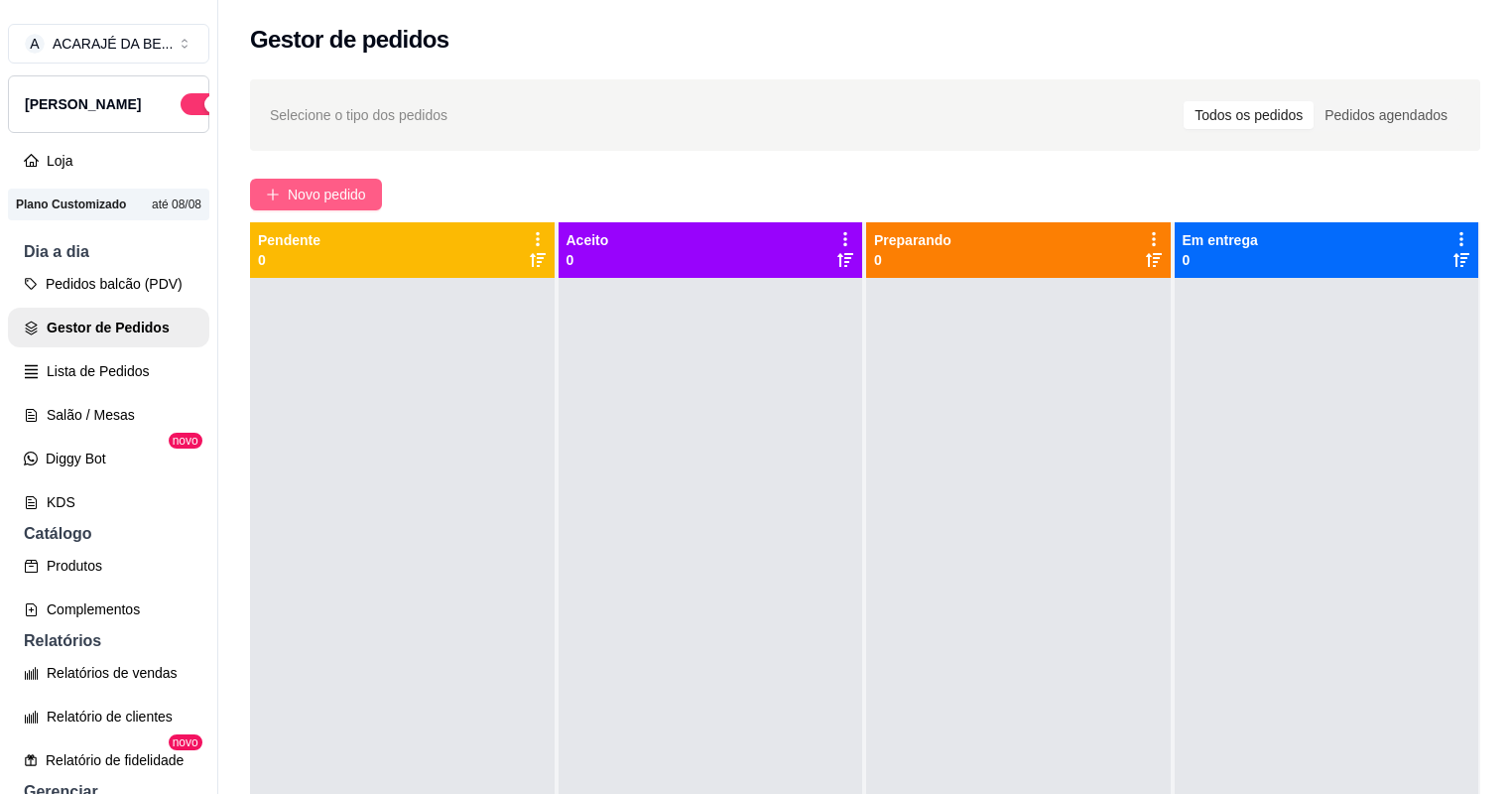 click on "Novo pedido" at bounding box center [326, 195] 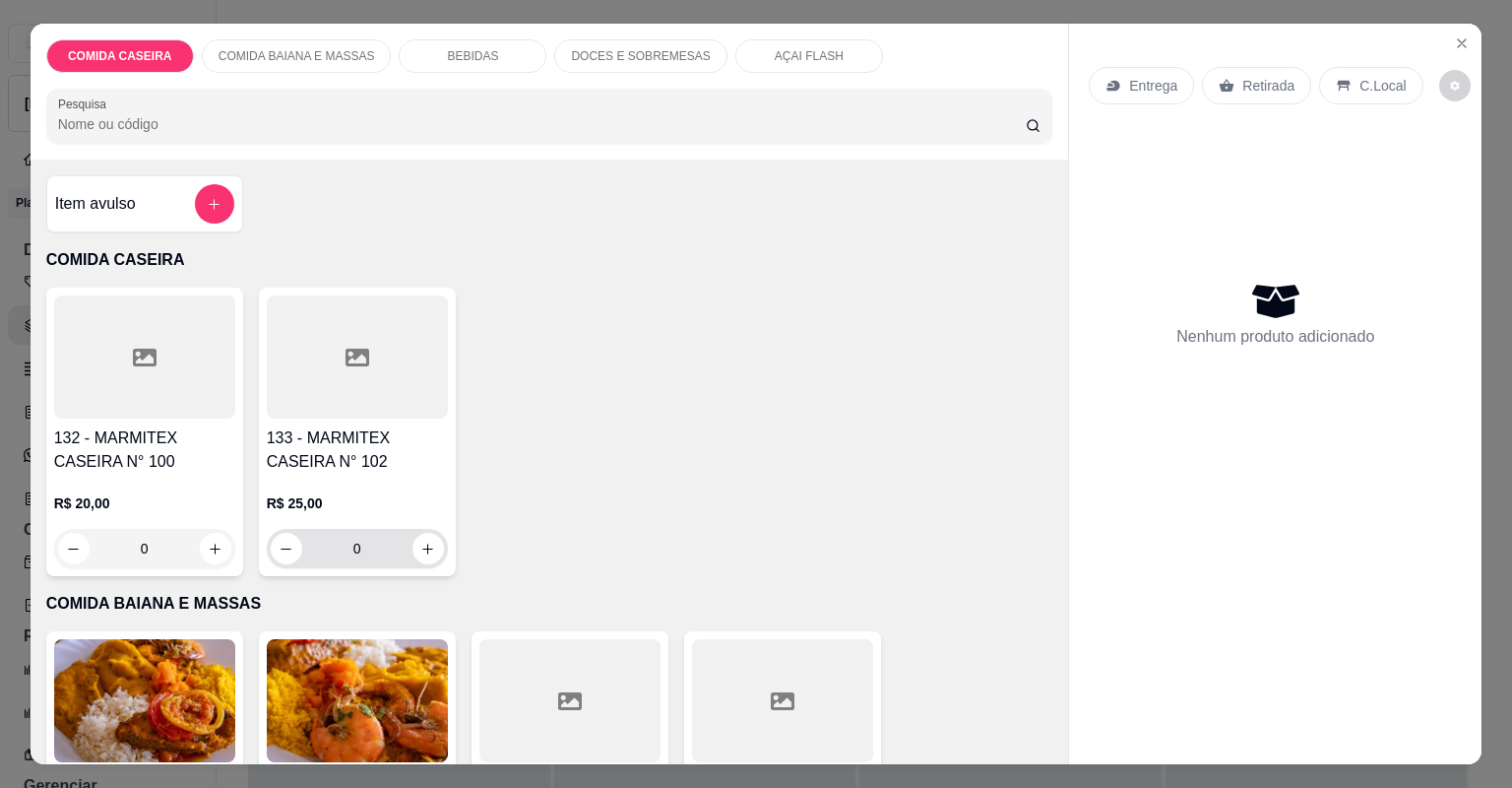 scroll, scrollTop: 394, scrollLeft: 0, axis: vertical 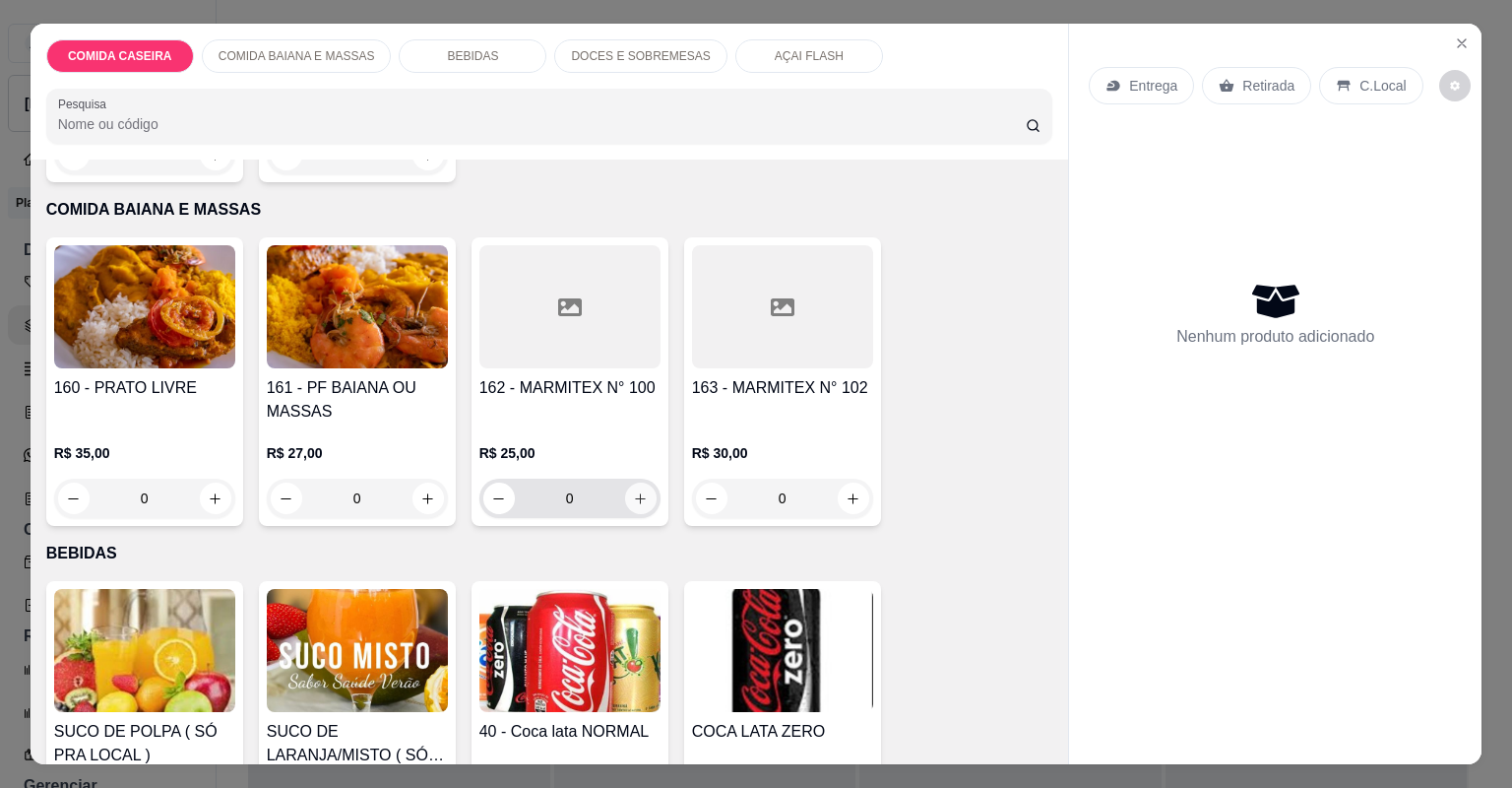 click 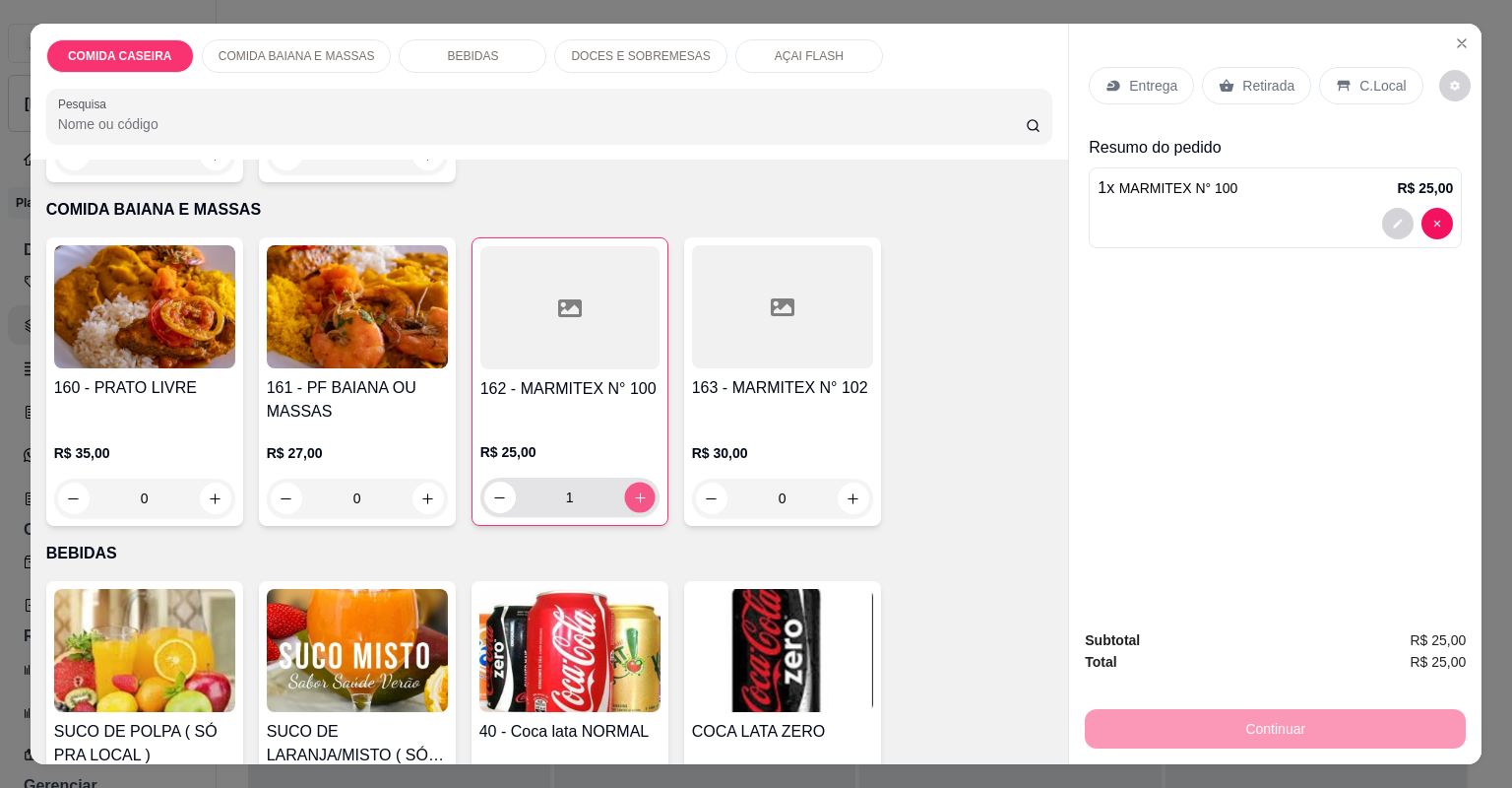 click 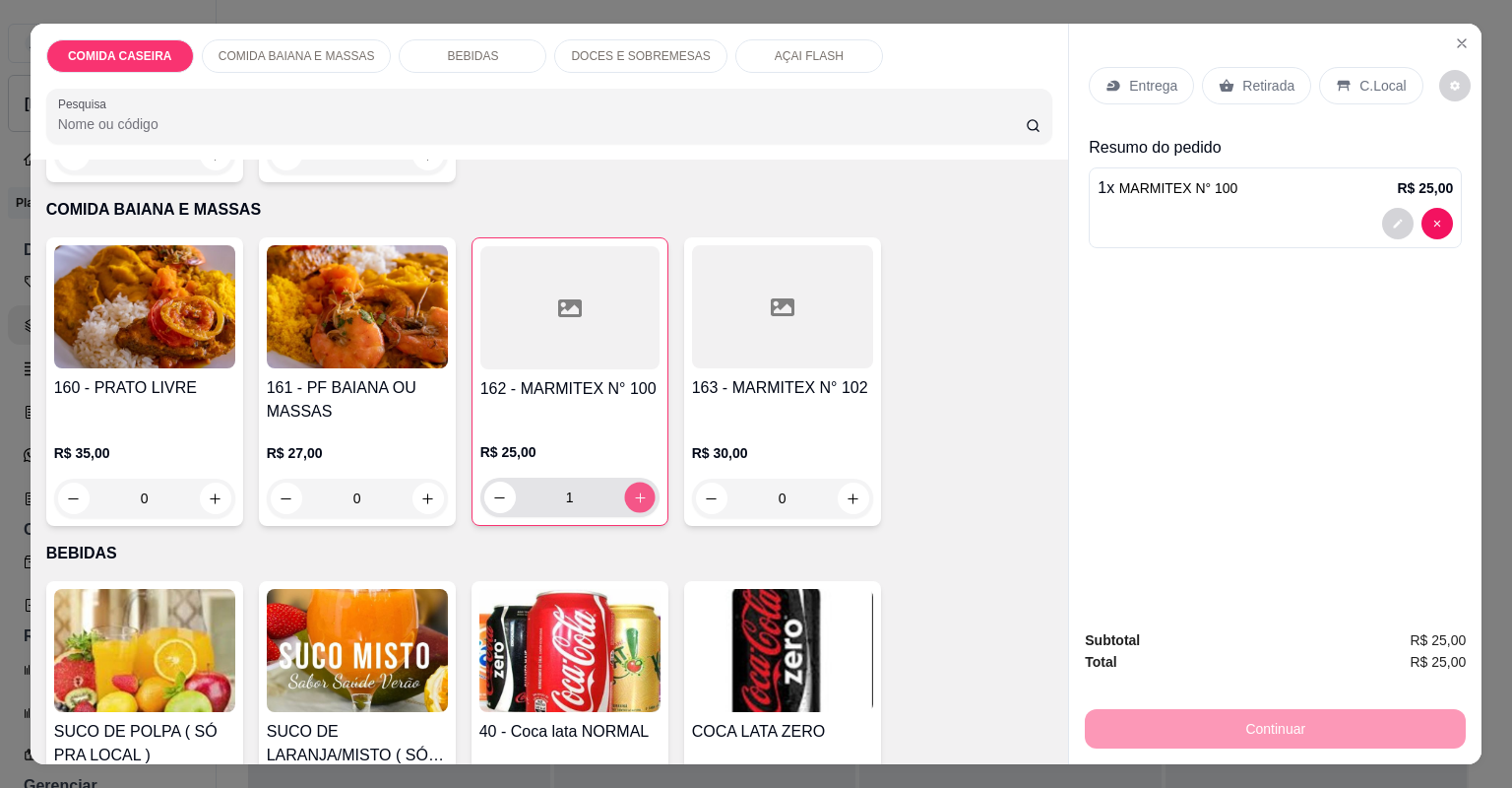 type on "2" 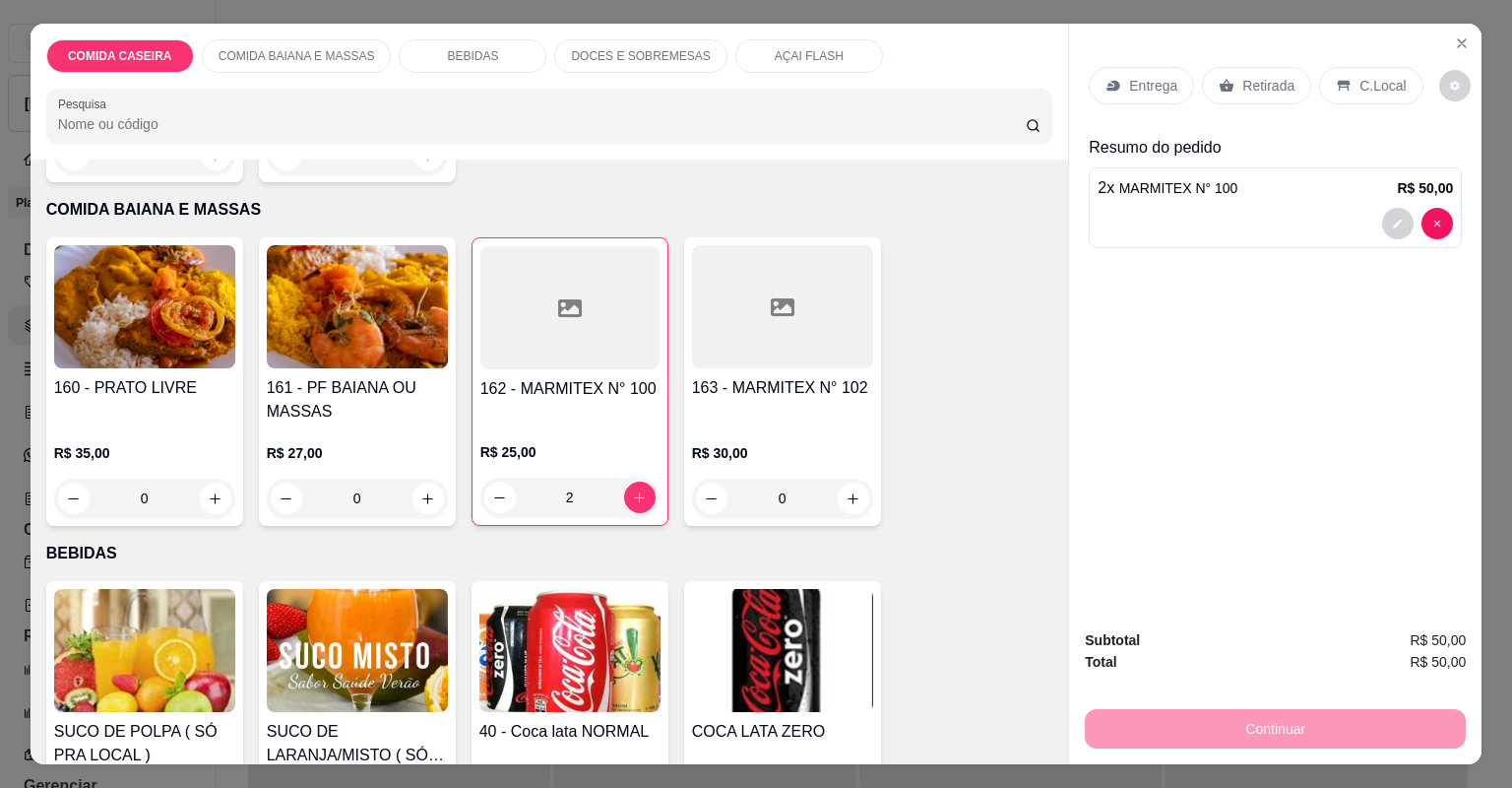 click on "Entrega" at bounding box center (1153, 86) 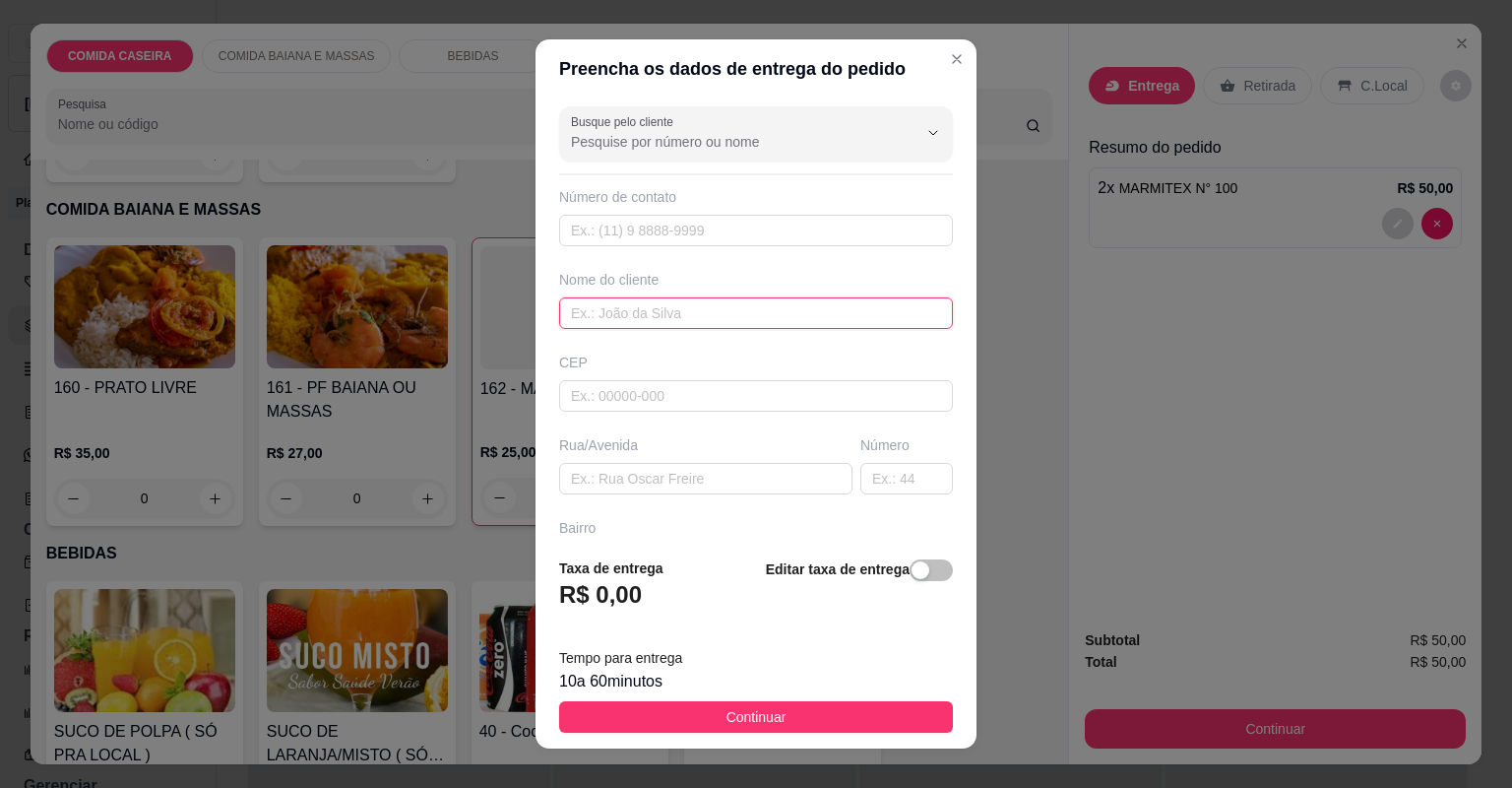 click at bounding box center [756, 313] 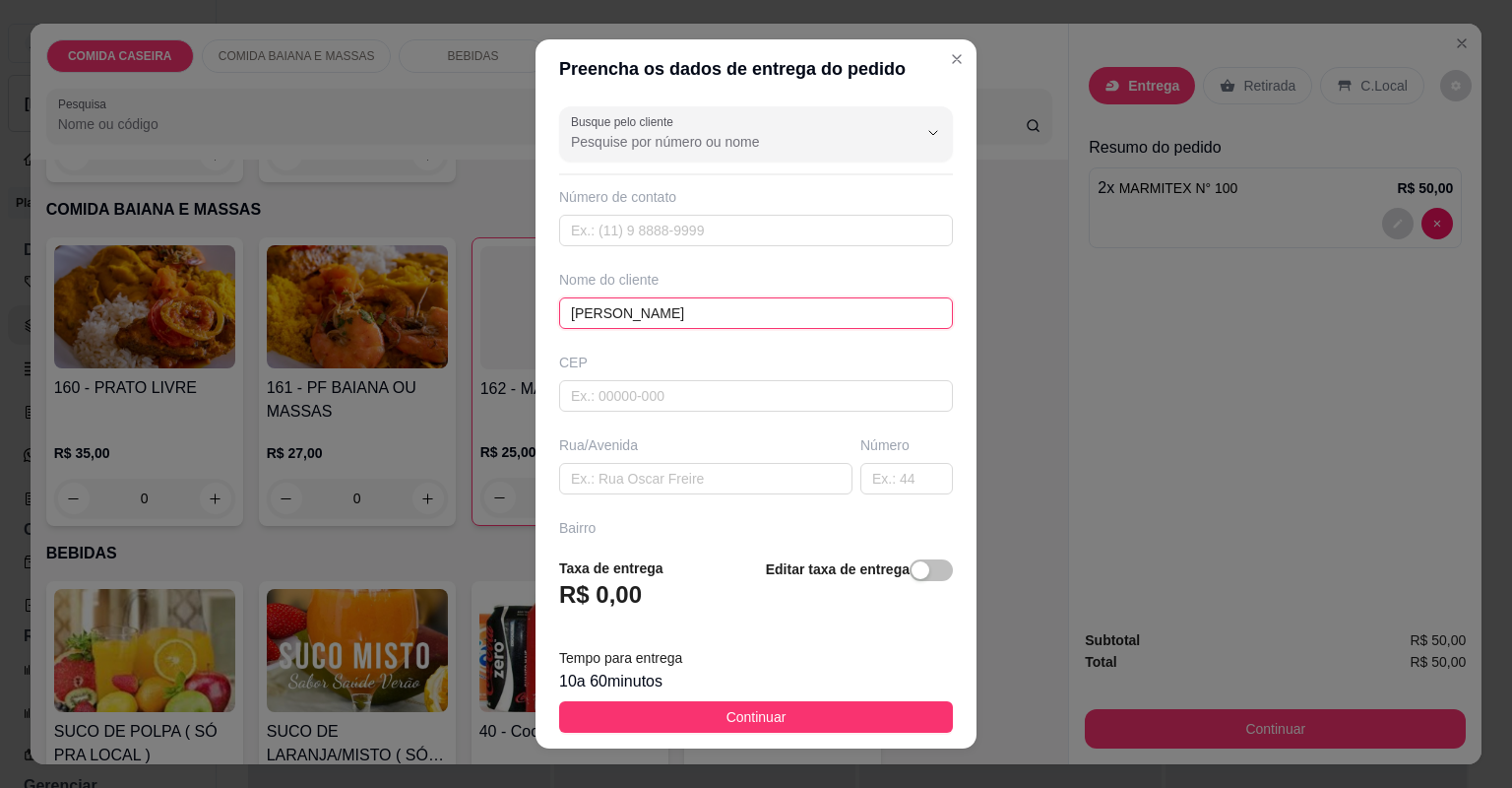 type on "[PERSON_NAME]" 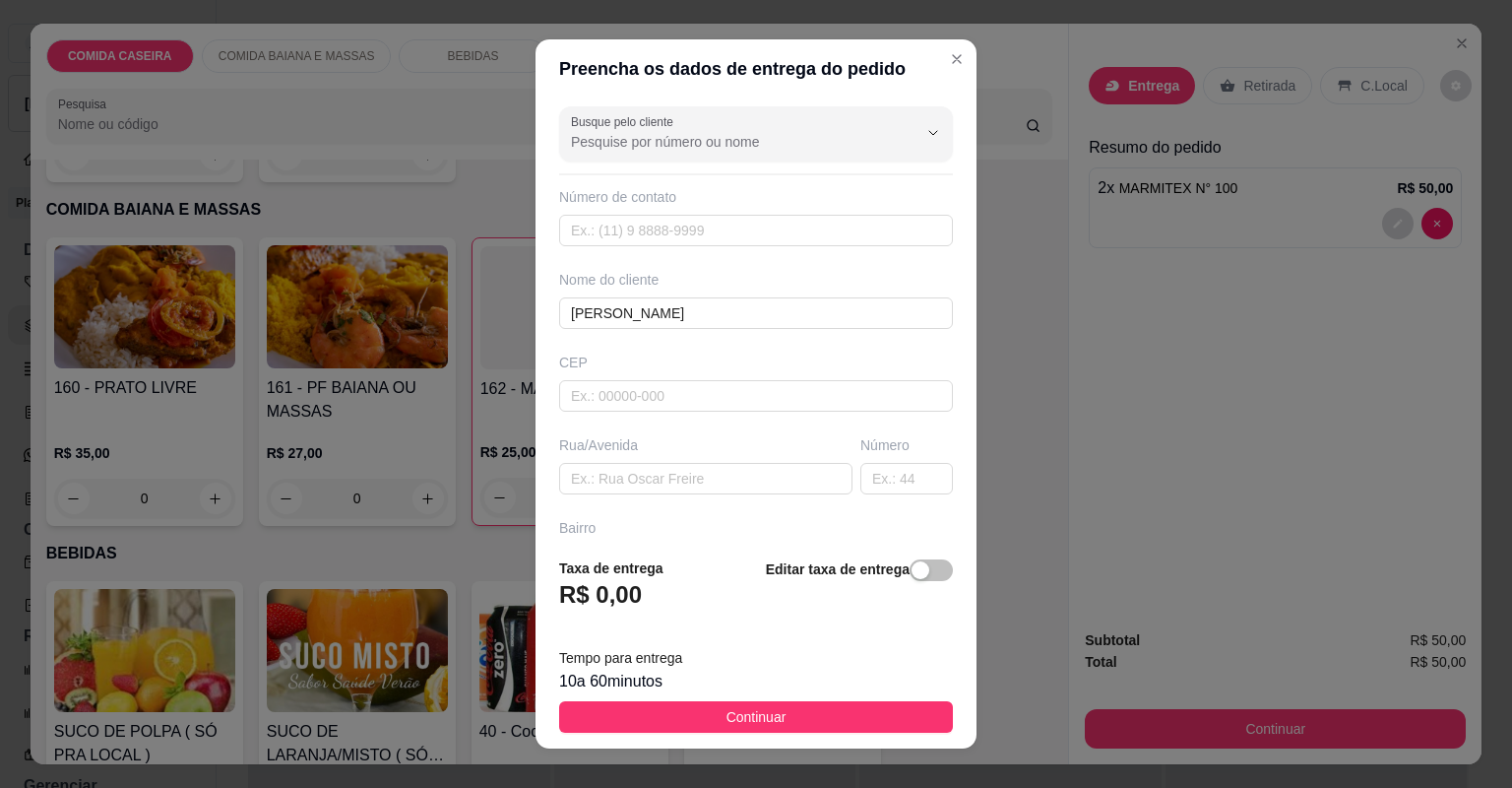 click on "Continuar" at bounding box center [756, 717] 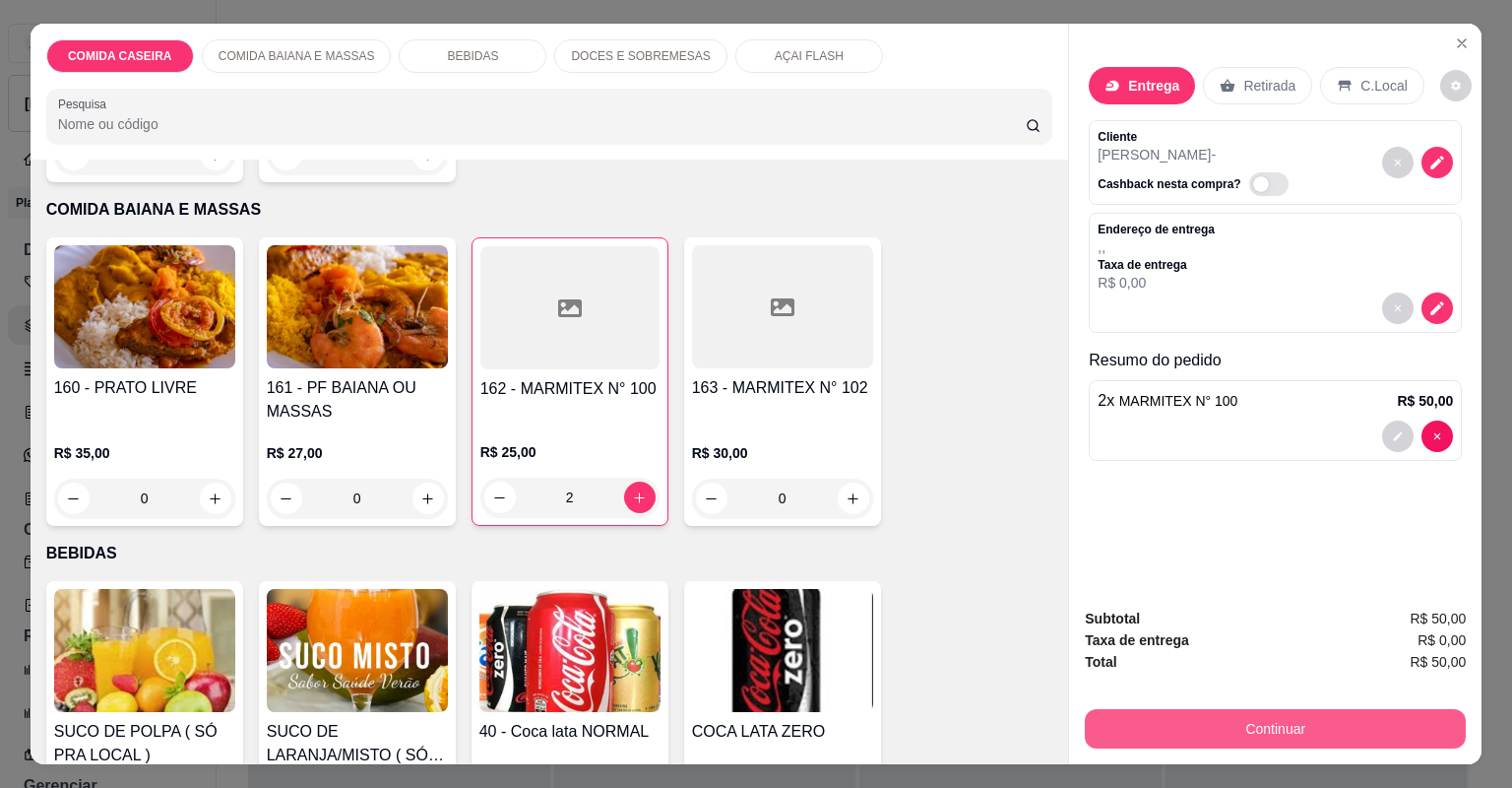 click on "Continuar" at bounding box center (1275, 729) 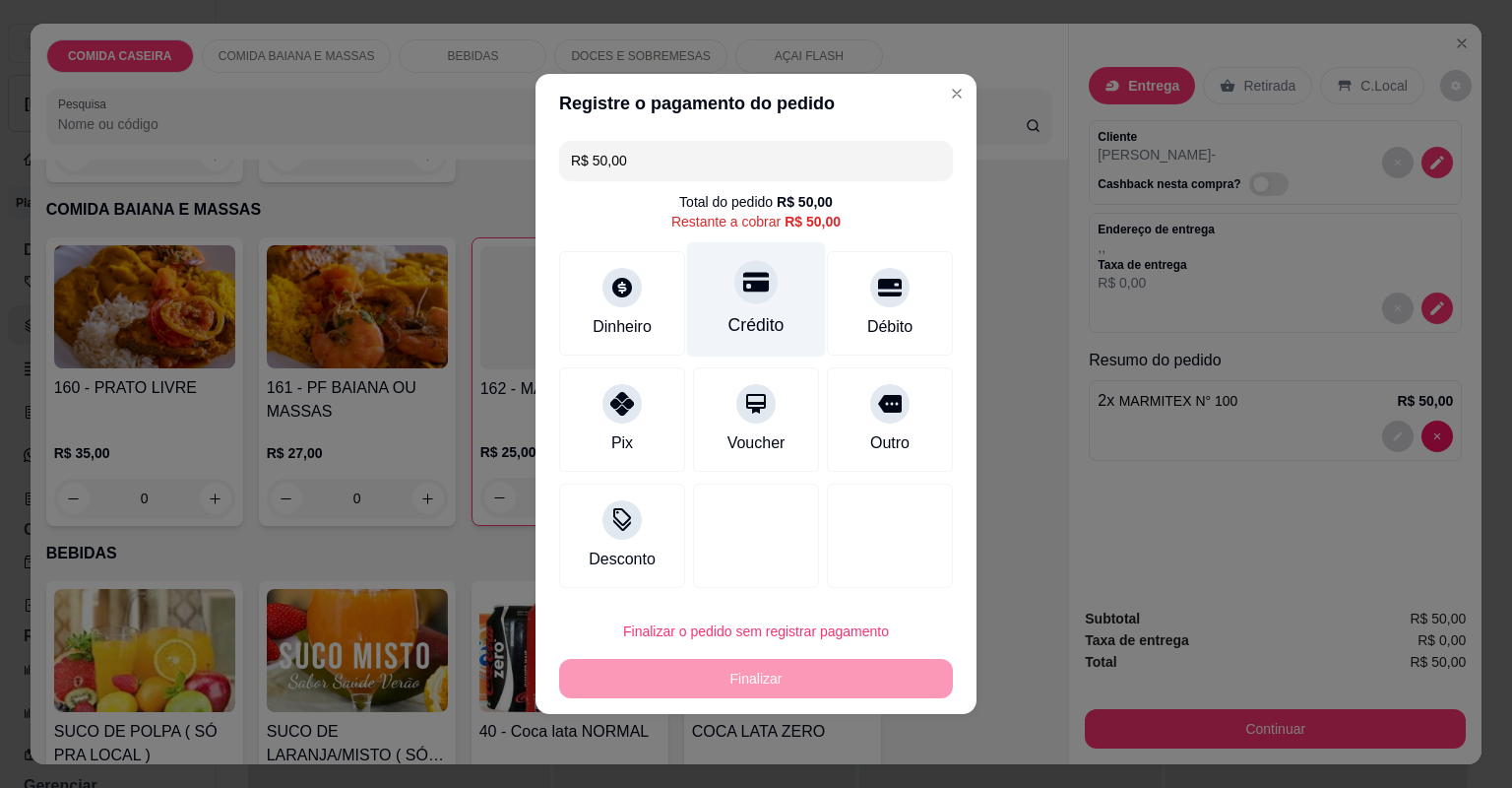 click on "Crédito" at bounding box center [756, 299] 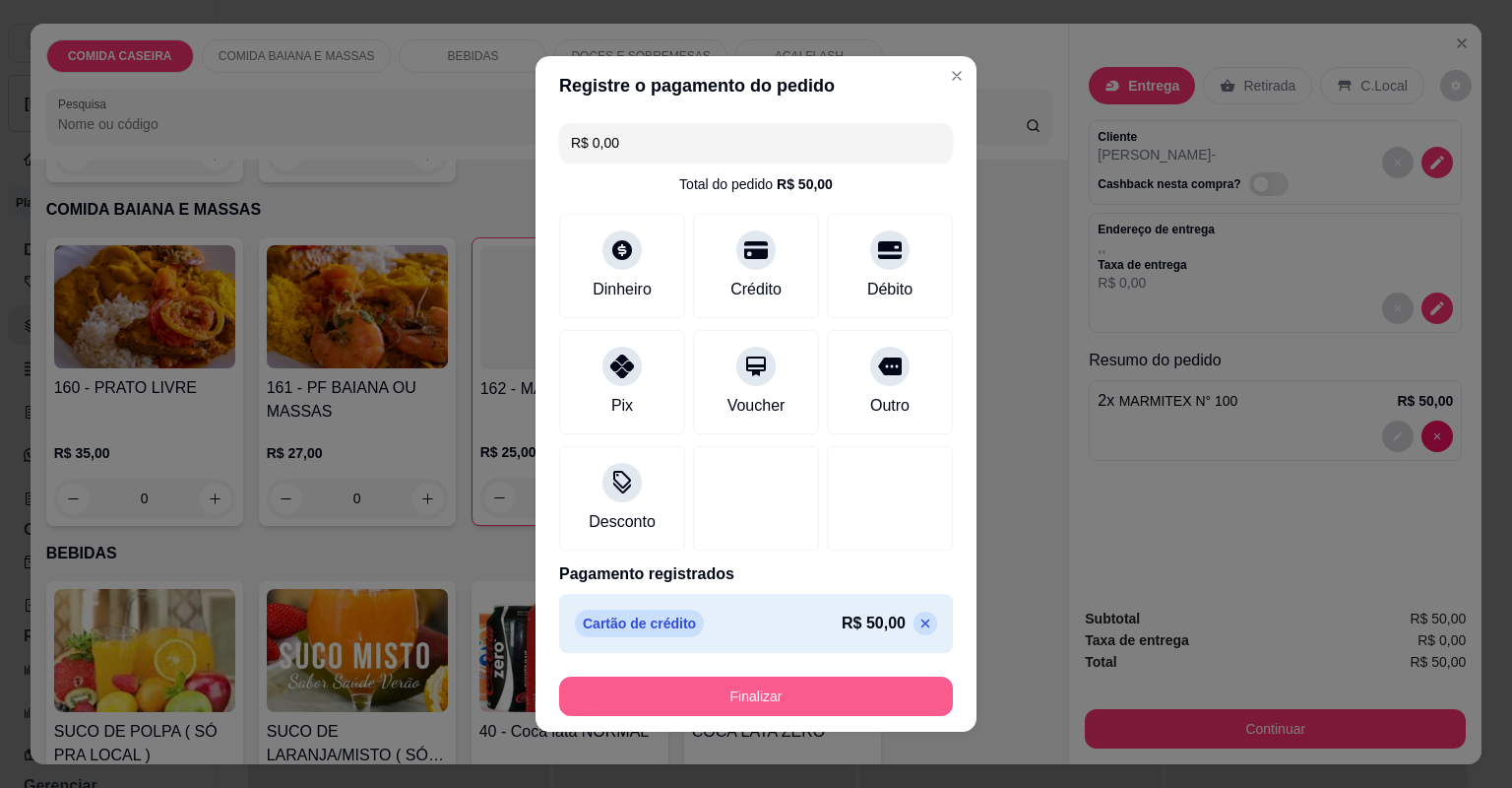 click on "Finalizar" at bounding box center (756, 696) 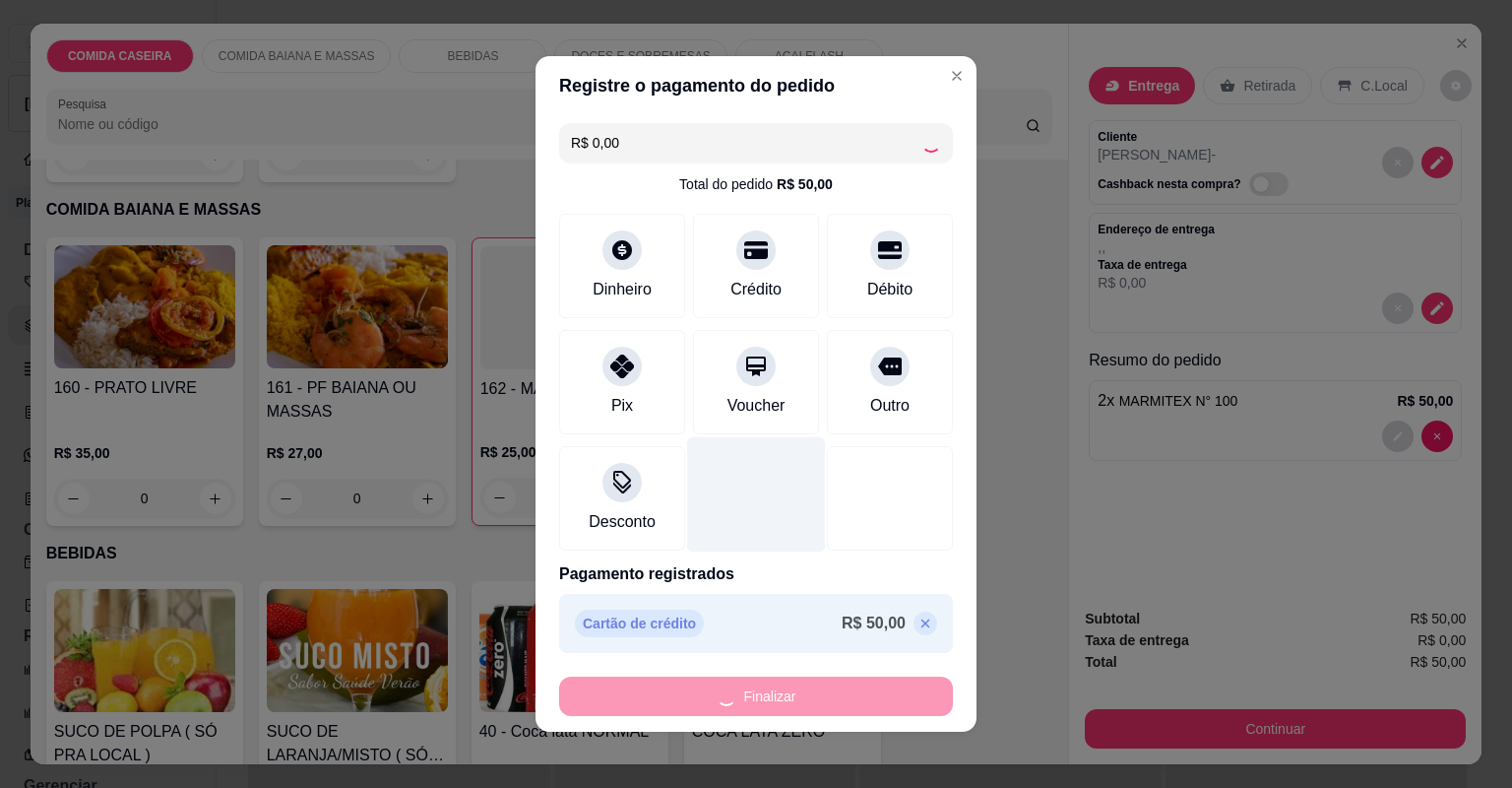 type on "0" 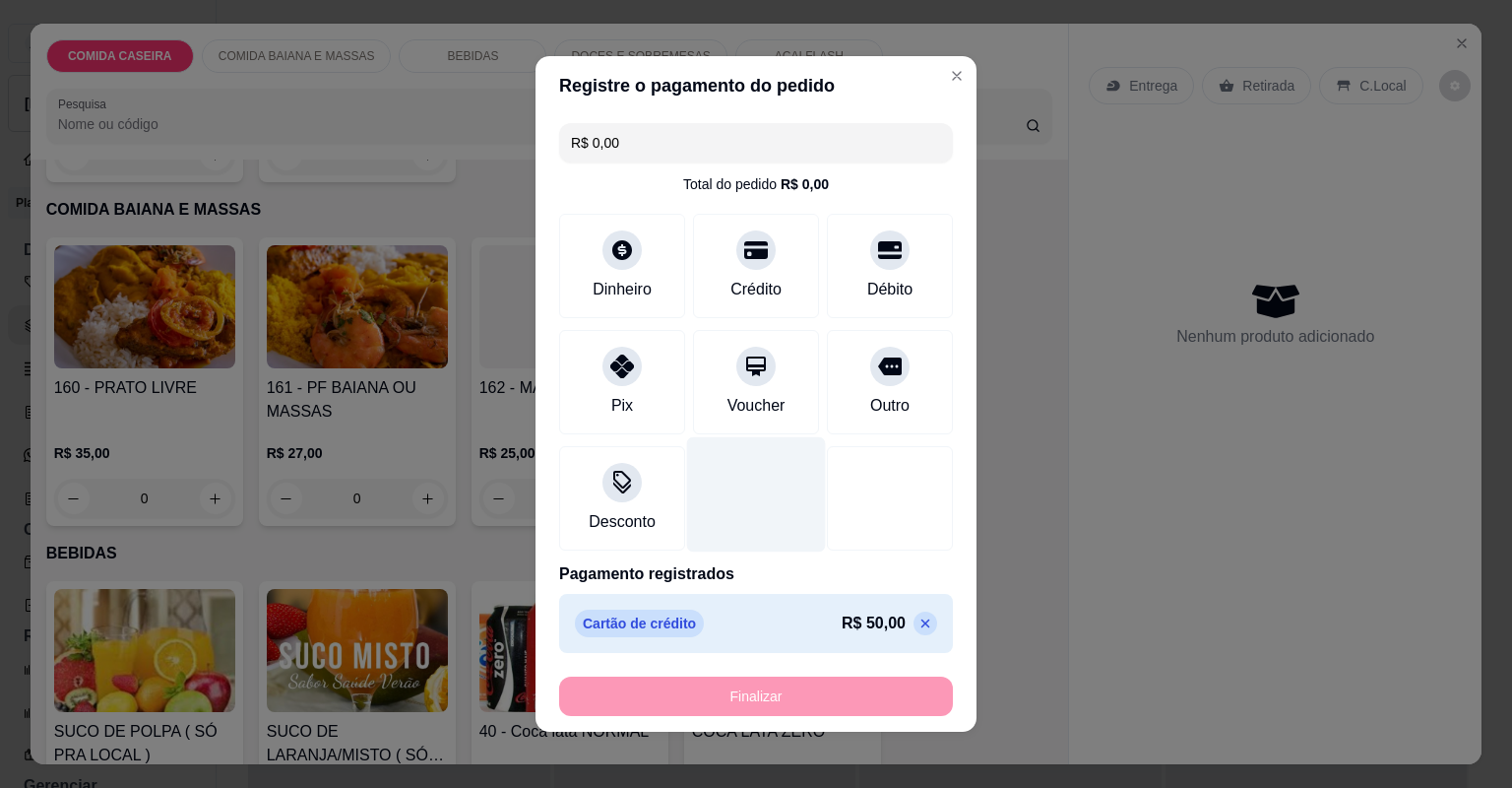 type on "-R$ 50,00" 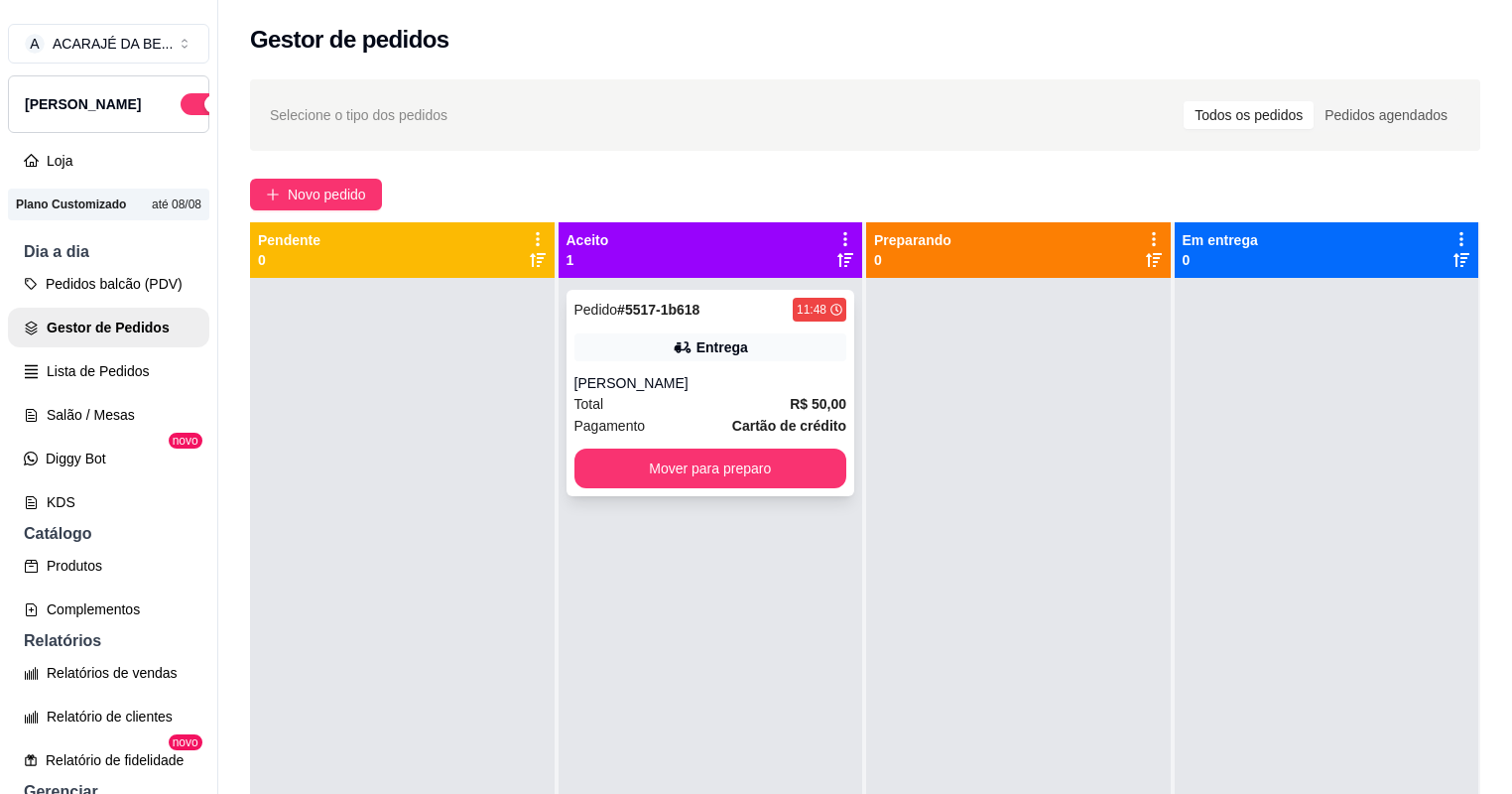 click on "Total R$ 50,00" at bounding box center (710, 404) 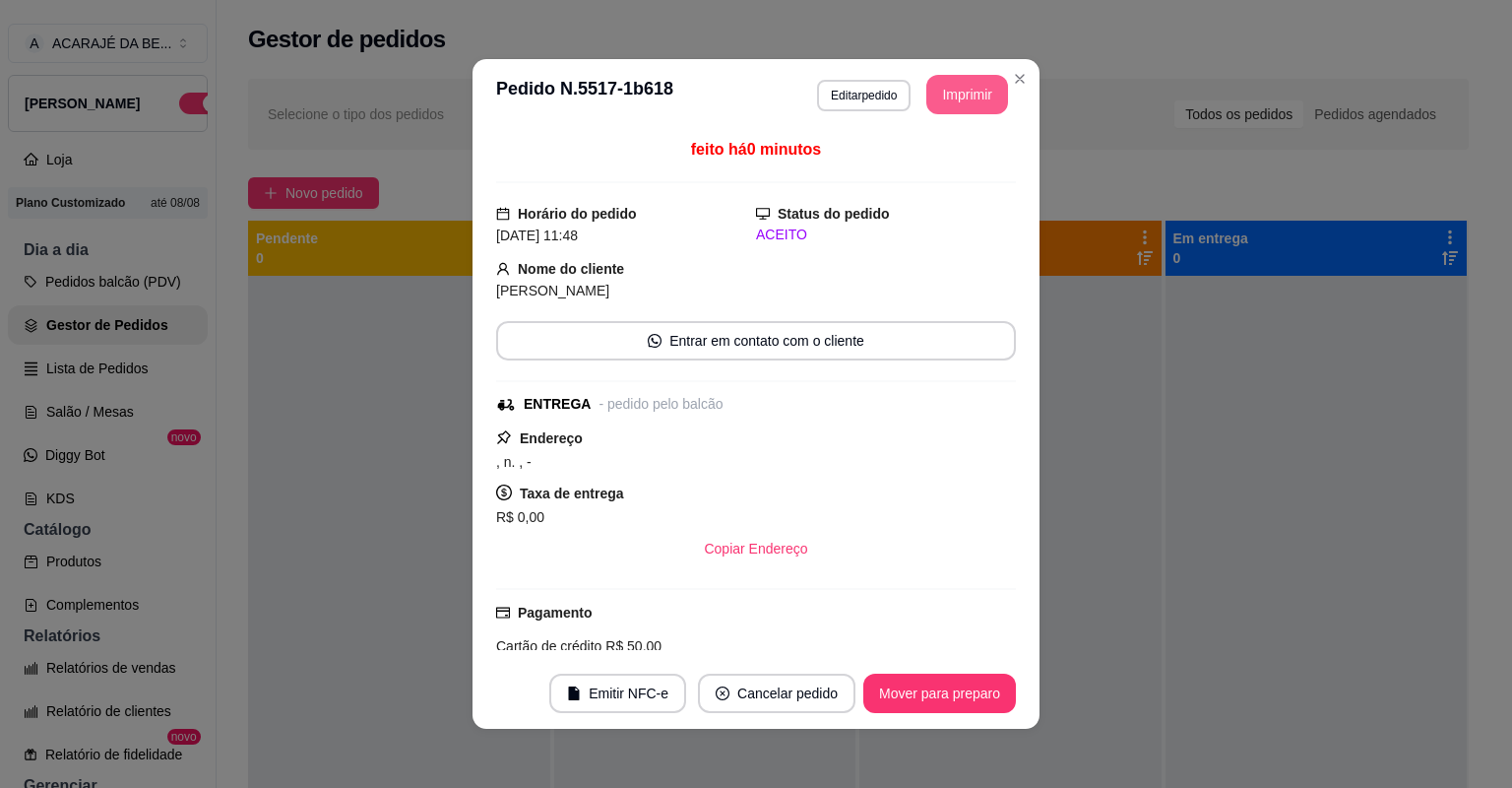 click on "Imprimir" at bounding box center (967, 95) 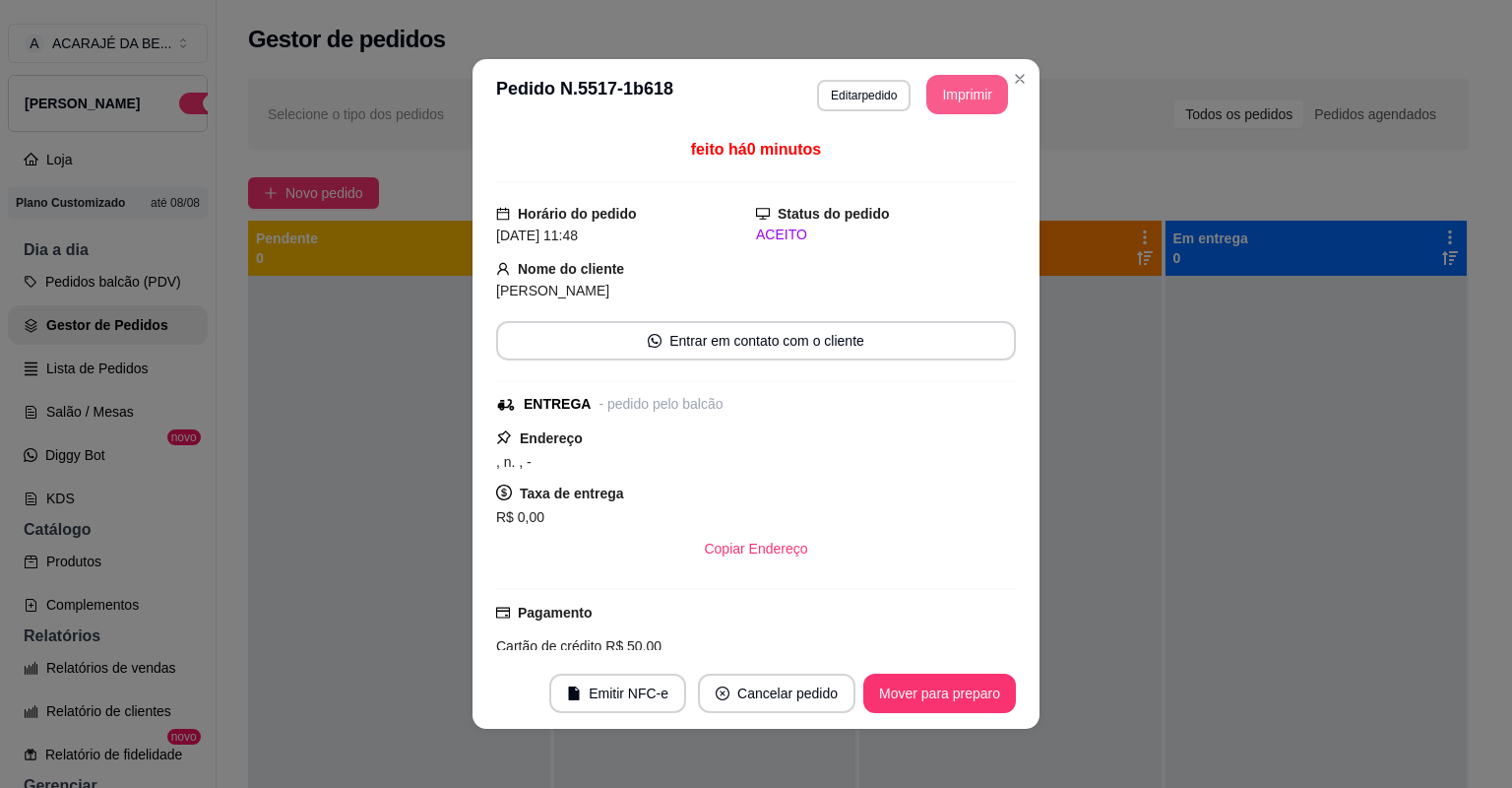 scroll, scrollTop: 0, scrollLeft: 0, axis: both 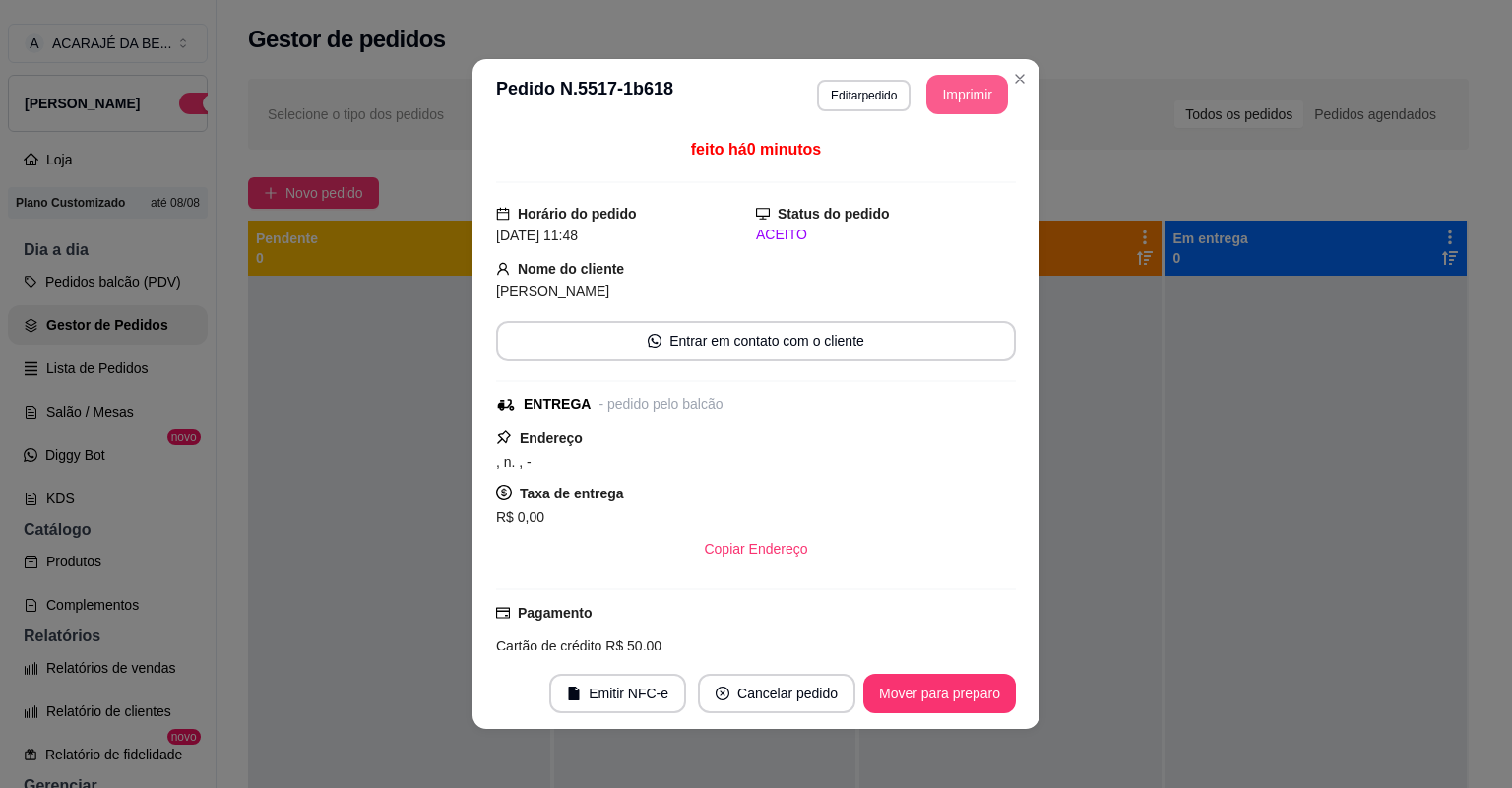 click on "Mover para preparo" at bounding box center [939, 693] 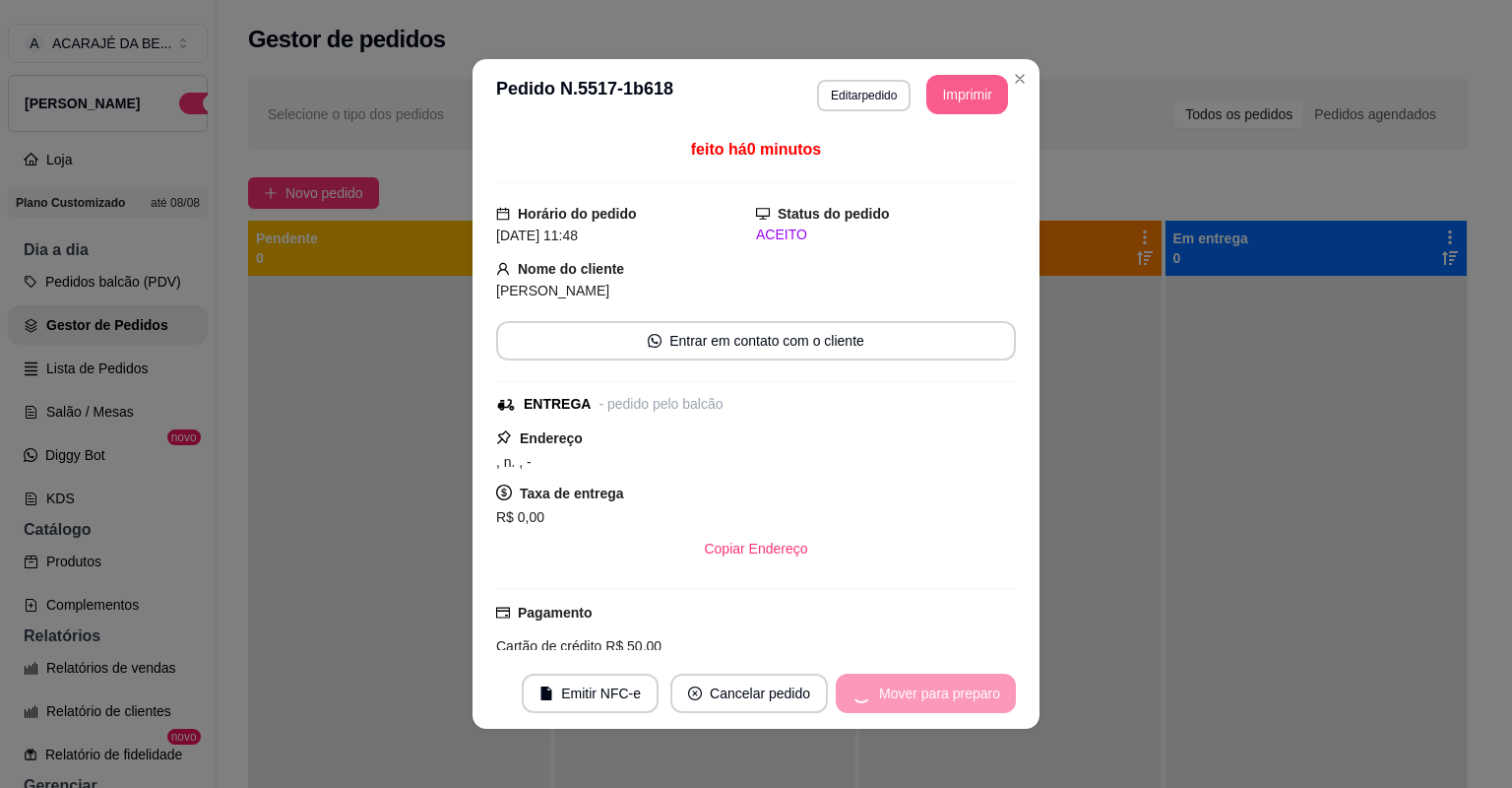 click on "Mover para preparo" at bounding box center [925, 693] 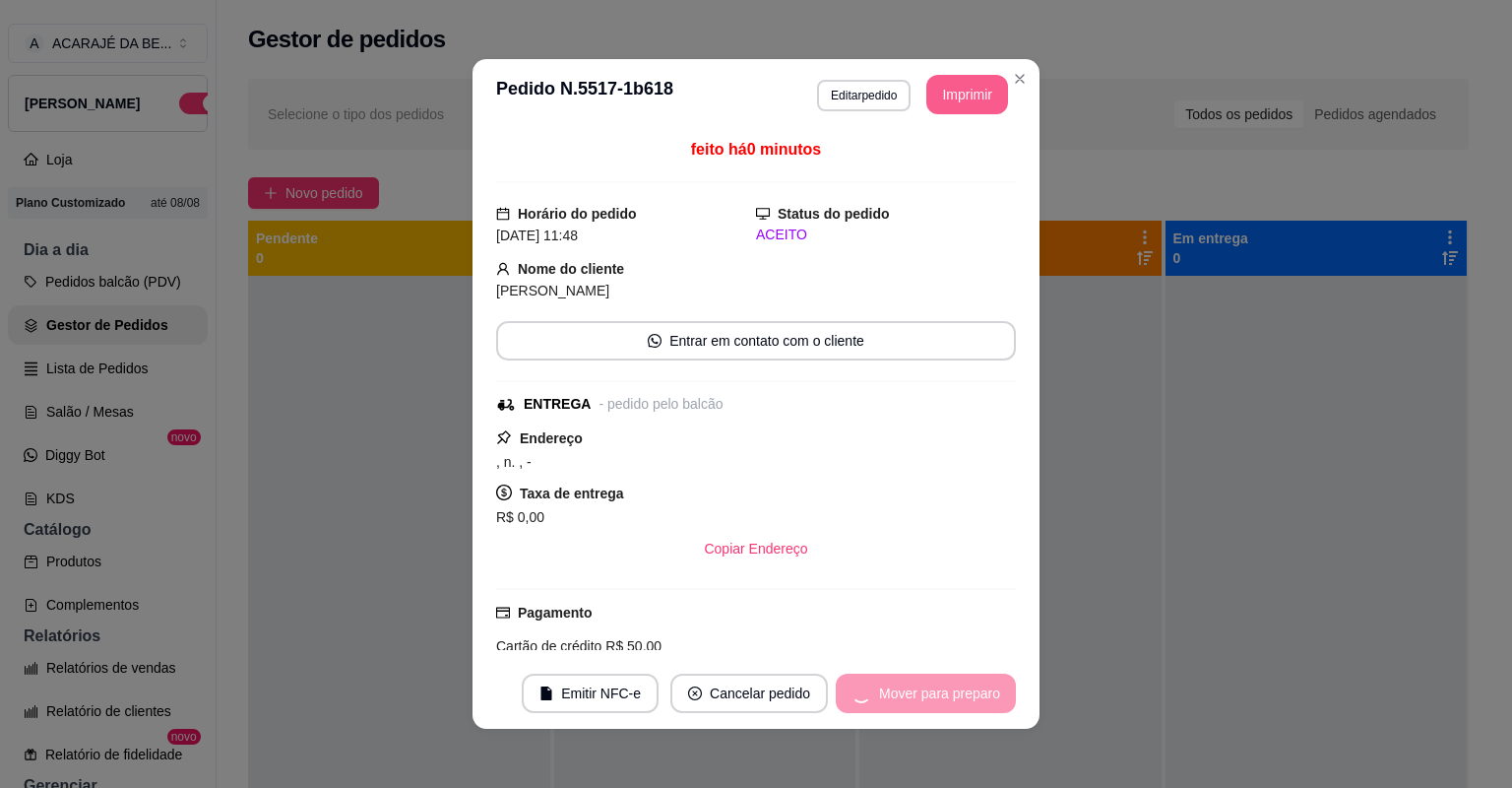 click on "Mover para preparo" at bounding box center (925, 693) 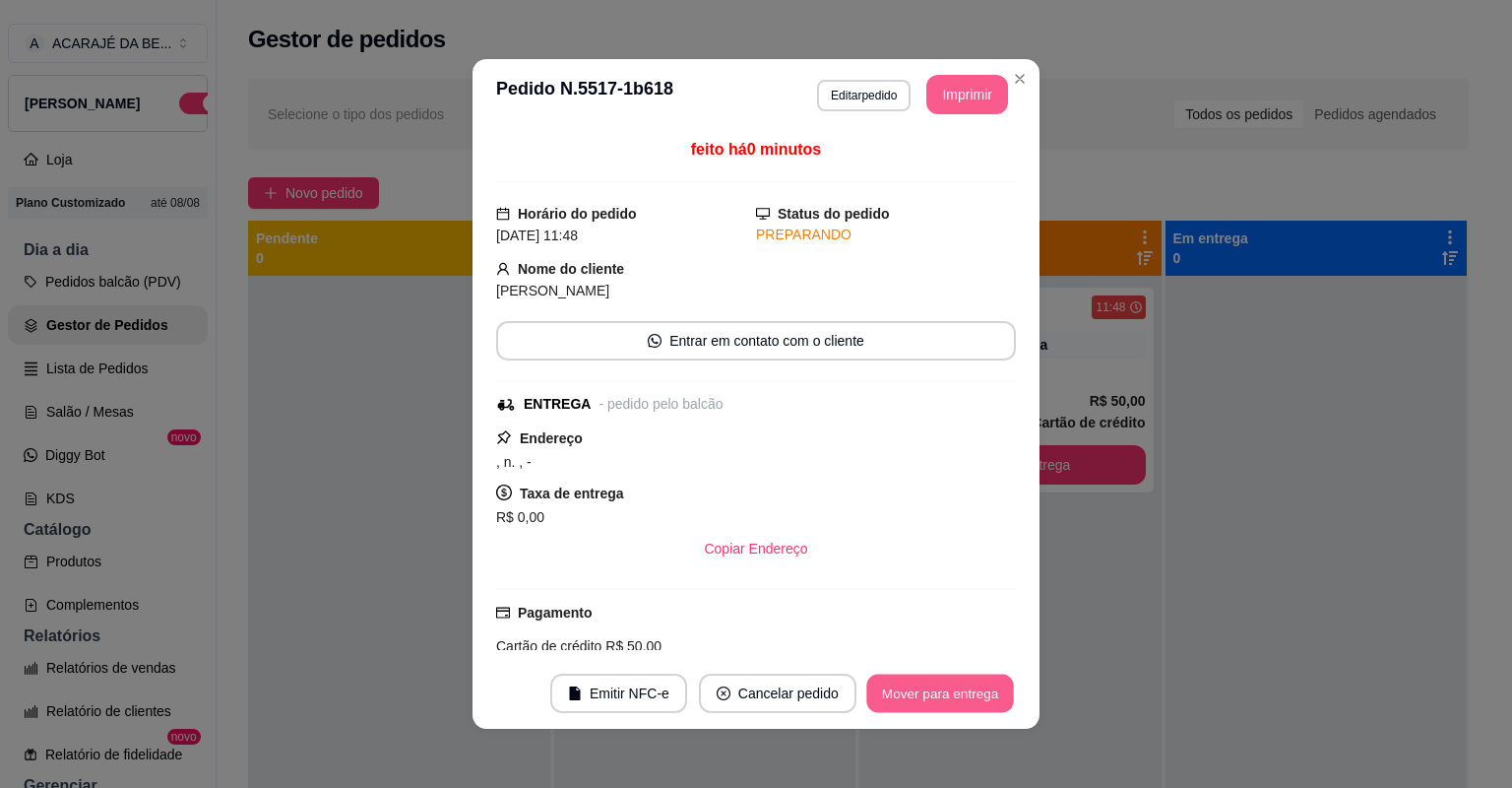 click on "Mover para entrega" at bounding box center [940, 693] 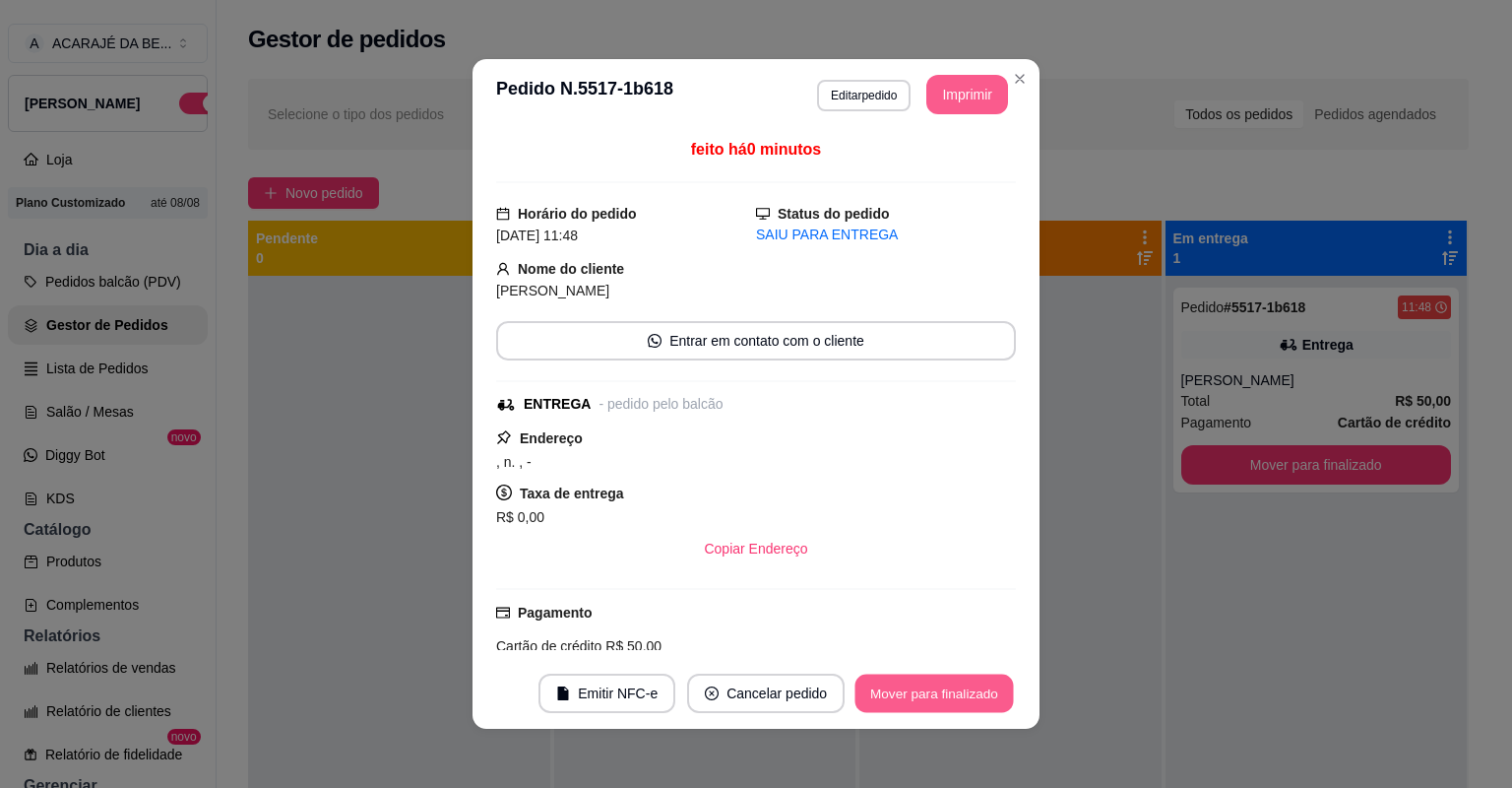 click on "Mover para finalizado" at bounding box center [934, 693] 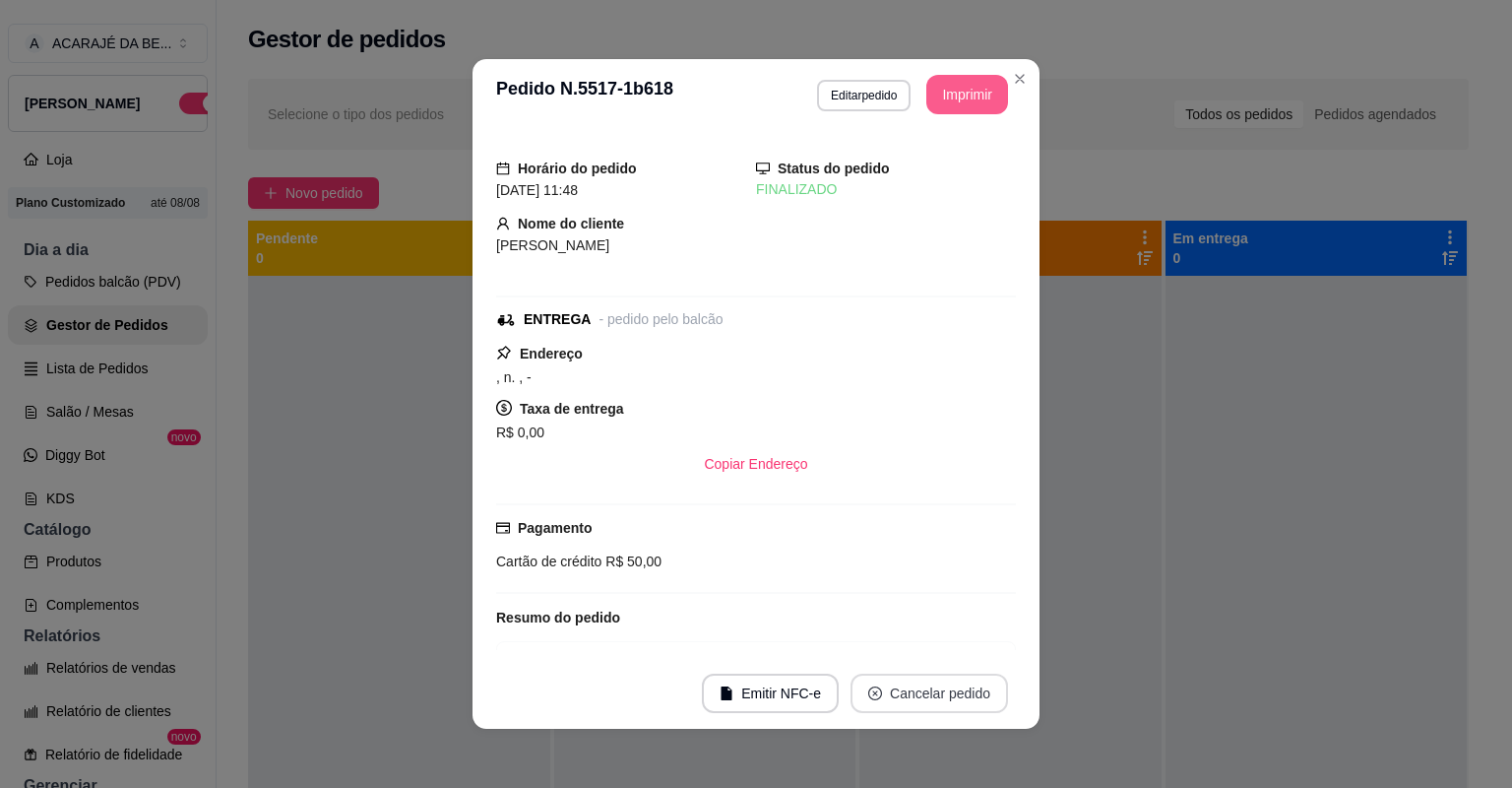 click on "Cancelar pedido" at bounding box center [929, 693] 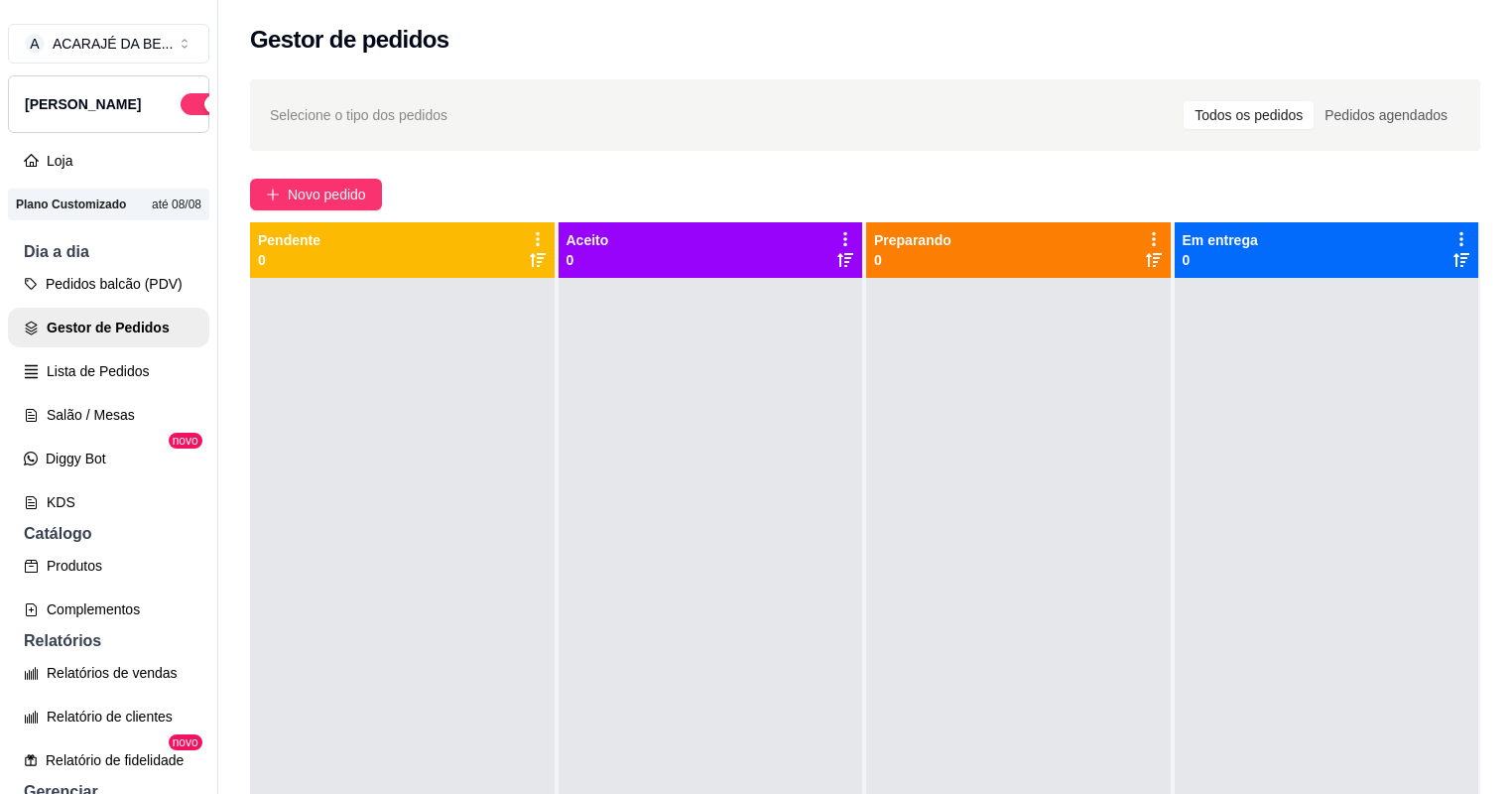 drag, startPoint x: 1200, startPoint y: 607, endPoint x: 1035, endPoint y: 719, distance: 199.42166 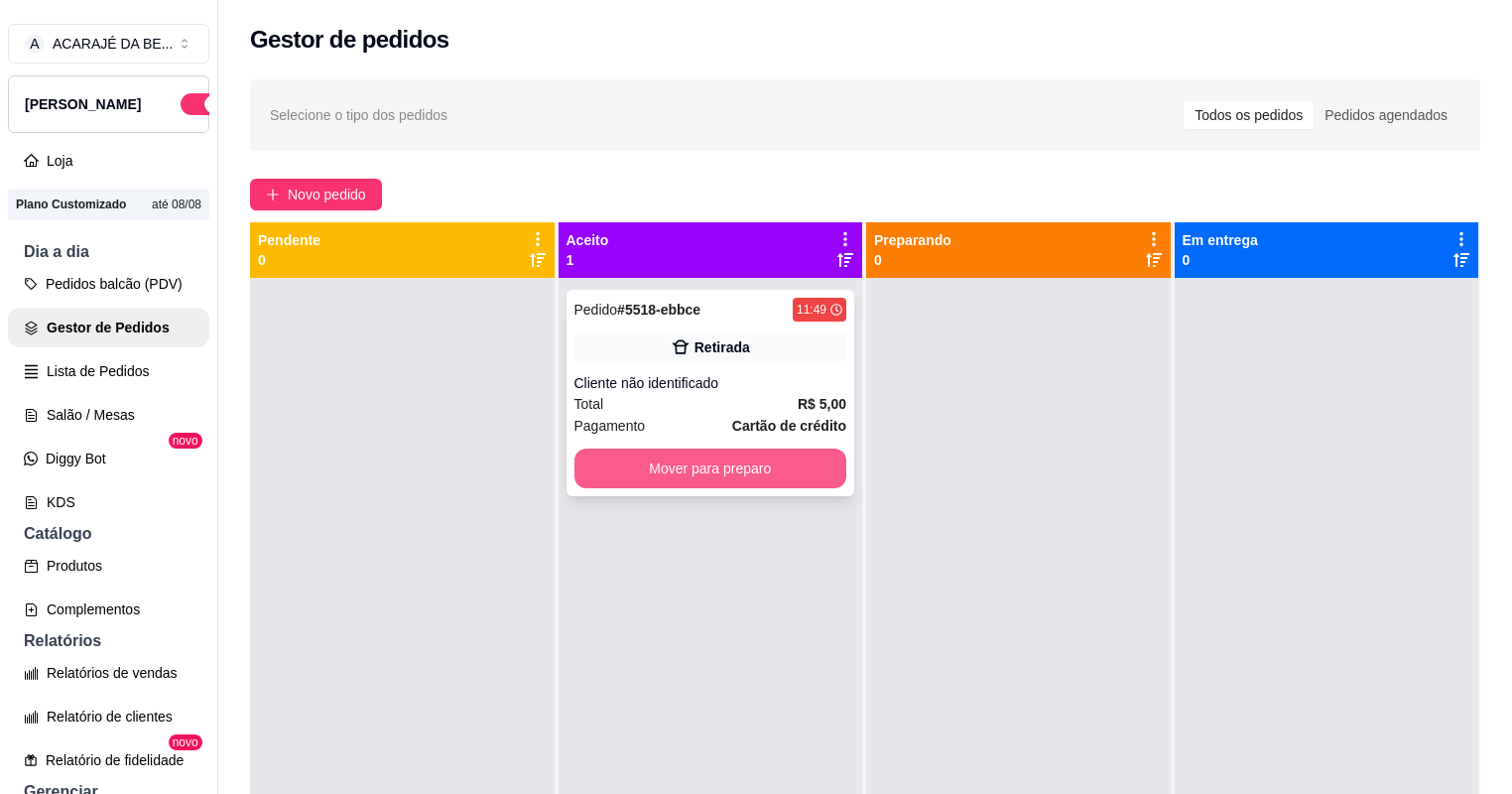 click on "Mover para preparo" at bounding box center (710, 468) 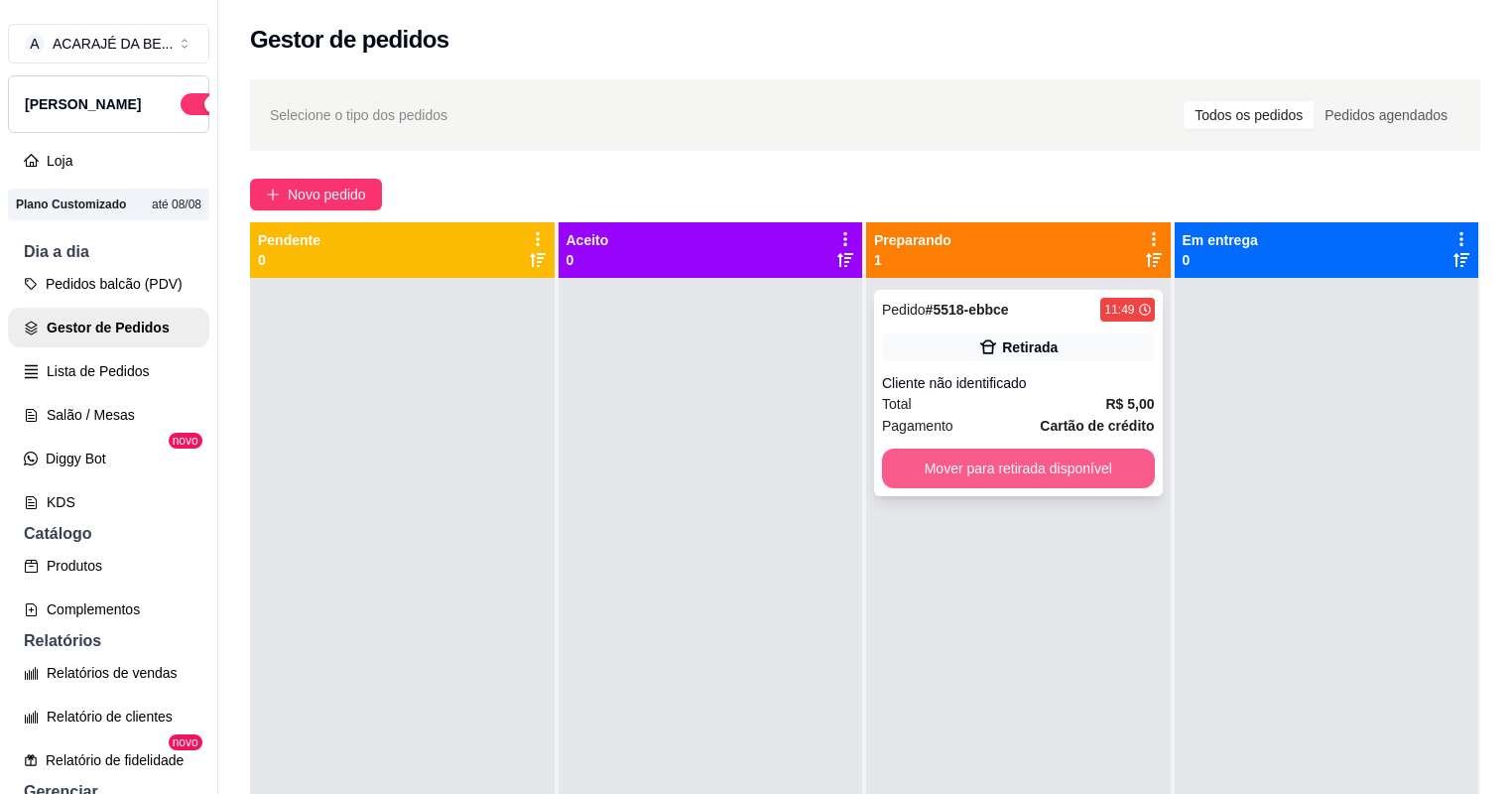 click on "Mover para retirada disponível" at bounding box center (1018, 468) 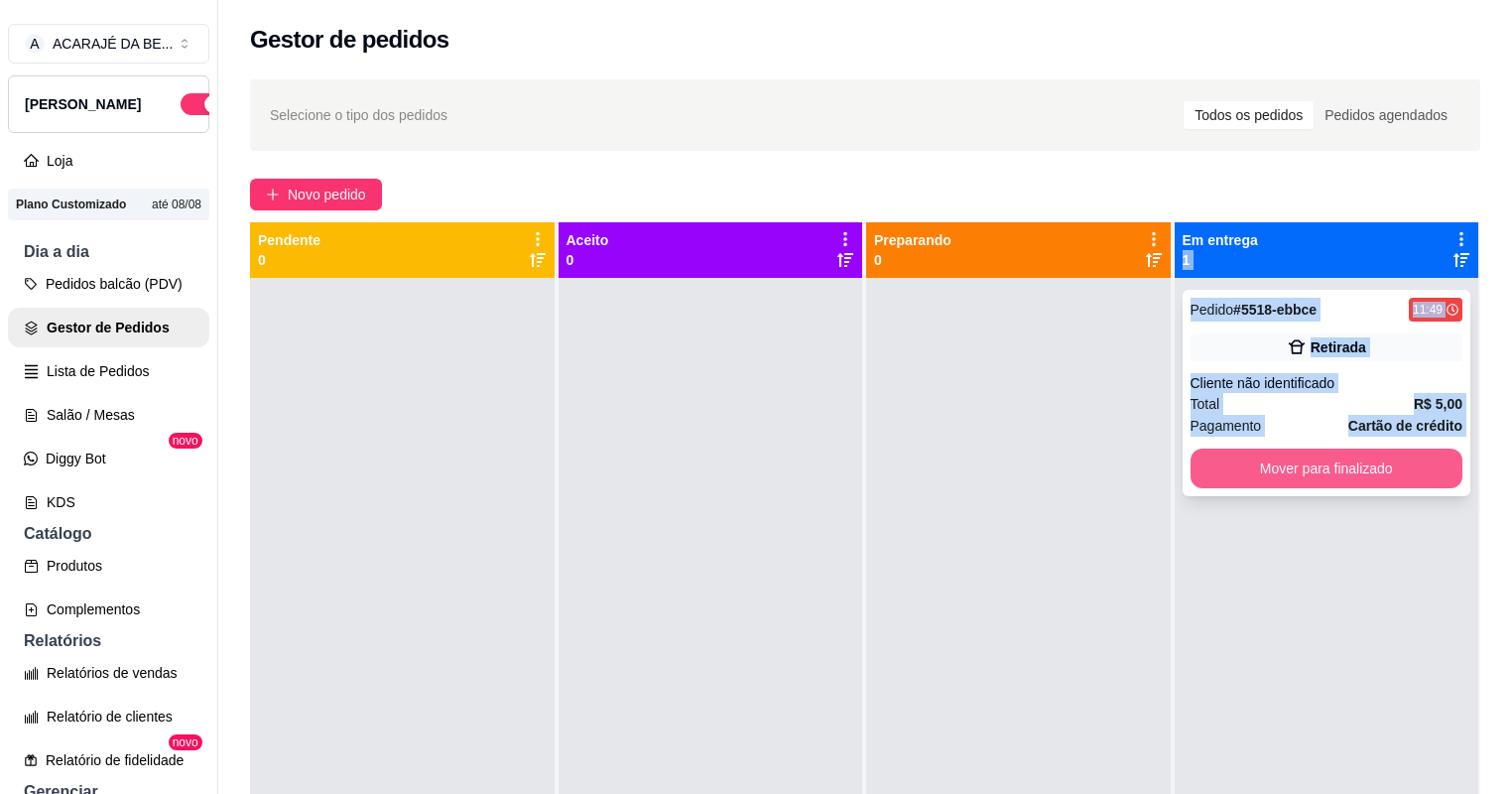 click on "Mover para finalizado" at bounding box center [1326, 468] 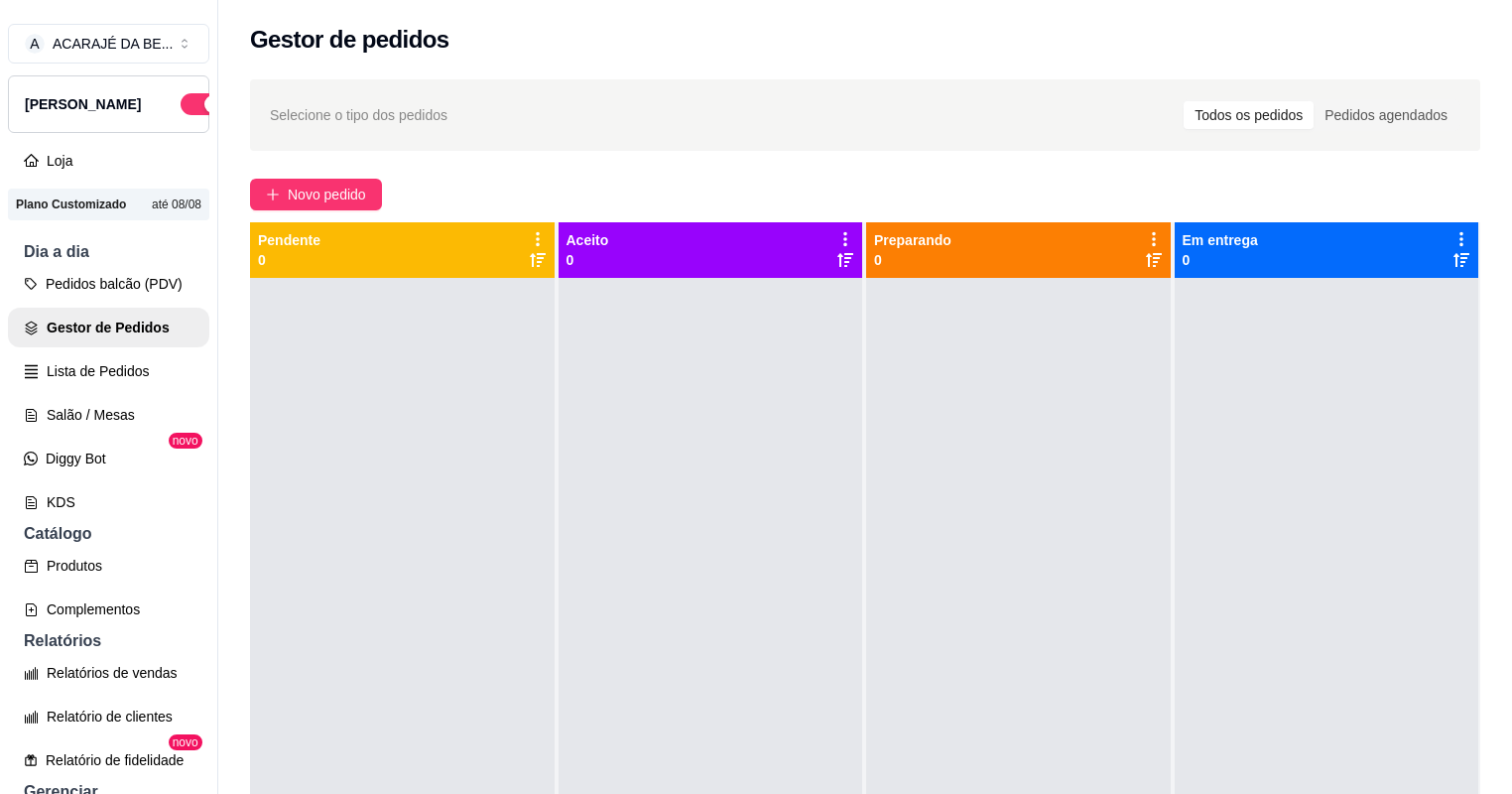 drag, startPoint x: 824, startPoint y: 466, endPoint x: 532, endPoint y: 369, distance: 307.68978 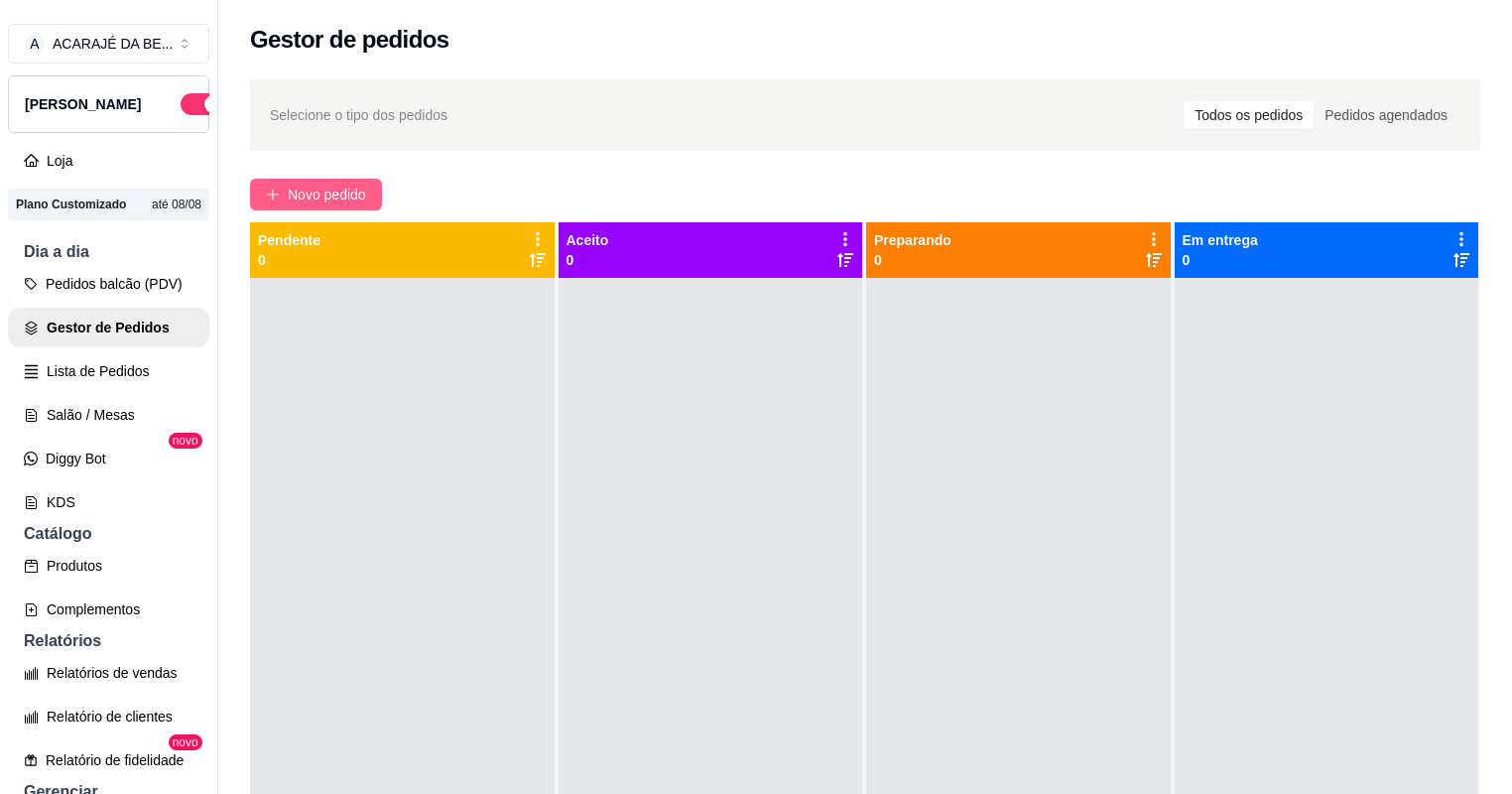 click on "Novo pedido" at bounding box center [315, 195] 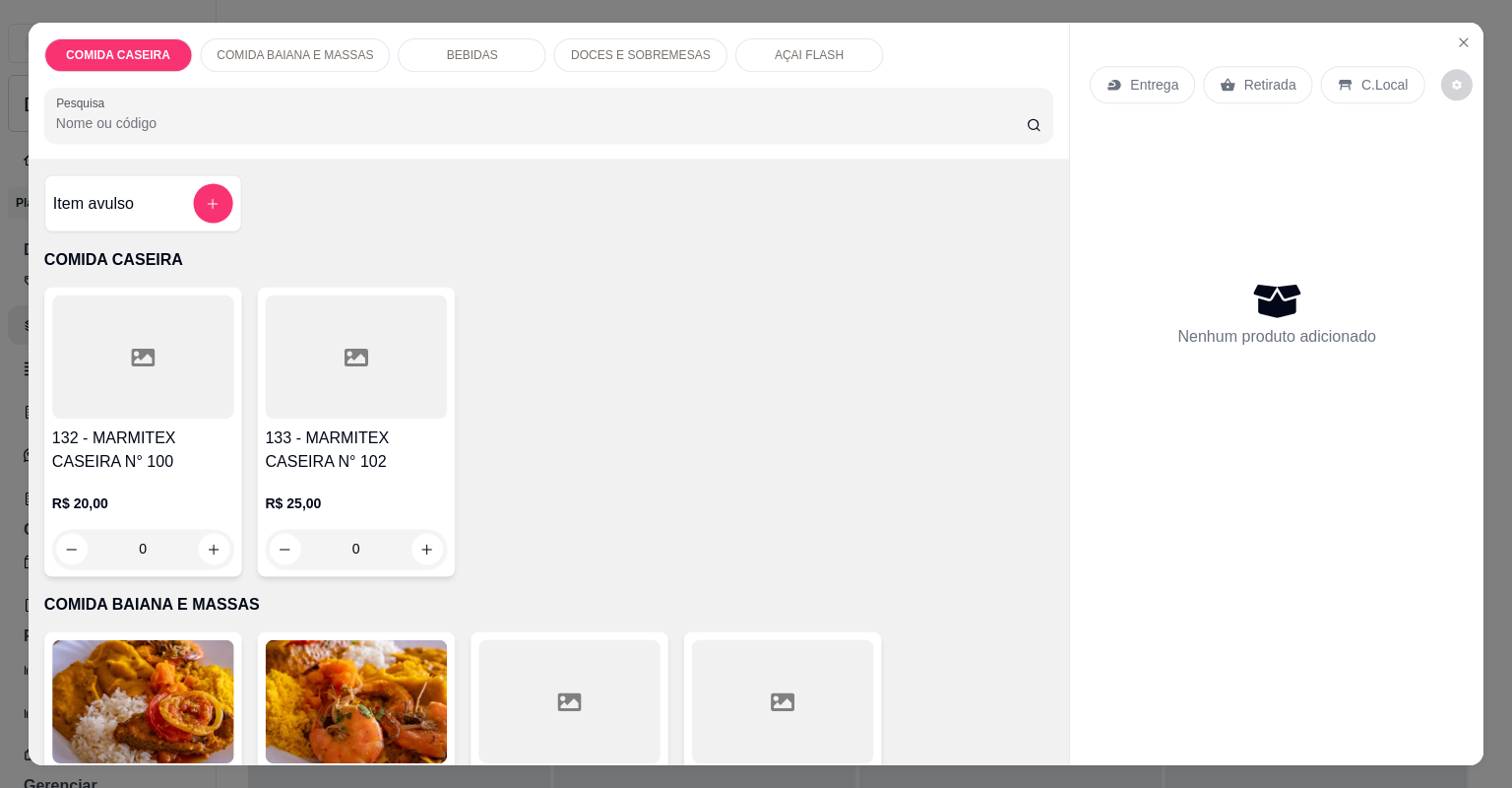 click on "Item avulso COMIDA CASEIRA  132 - MARMITEX CASEIRA N° 100    R$ 20,00 0 133 - MARMITEX CASEIRA N° 102     R$ 25,00 0 COMIDA BAIANA E MASSAS  160 - PRATO LIVRE    R$ 35,00 0 161 - PF BAIANA OU MASSAS    R$ 27,00 0 162 - MARMITEX N° 100   R$ 25,00 0 163 - MARMITEX N° 102   R$ 30,00 0 BEBIDAS  SUCO DE POLPA ( SÓ PRA LOCAL )   R$ 0,00 0 SUCO DE LARANJA/MISTO ( SÓ PRO LOCAL )   R$ 0,00 0 40 - Coca lata NORMAL   R$ 6,00 0 COCA LATA ZERO    R$ 6,00 0 PEPSI LATA    R$ 6,00 0 56 - Kuat lata   R$ 5,00 0 51 - KS   R$ 5,00 0 41 - SPRITE LEMON FRESH    R$ 6,00 0 42 - AGUA C/Gás   R$ 3,00 0 50 - agua sem gás   R$ 3,00 0 49 - SUCO DEL VALE 450ML  LARANJA OU UVA   R$ 6,00 0 47 - COCA 600ML    R$ 7,00 0 61 - COCA 600ML ZERO    R$ 7,00 0 44 - RETORNAVÉL 1L   R$ 8,00 0 43 - COCA 1Litro Normal    R$ 10,00 0 FANTA LARANJA DE 1L   R$ 10,00 0 62 - COCA 1L ZERO    R$ 10,00 0 59 - PEPSI 1 L   R$ 10,00 0 45 - REFRI 1,5L   R$ 12,00 0 46 - REFRI 2L COCA    R$ 15,00 0 DOCES E SOBREMESAS   R$ 3,00 0   0" at bounding box center [548, 462] 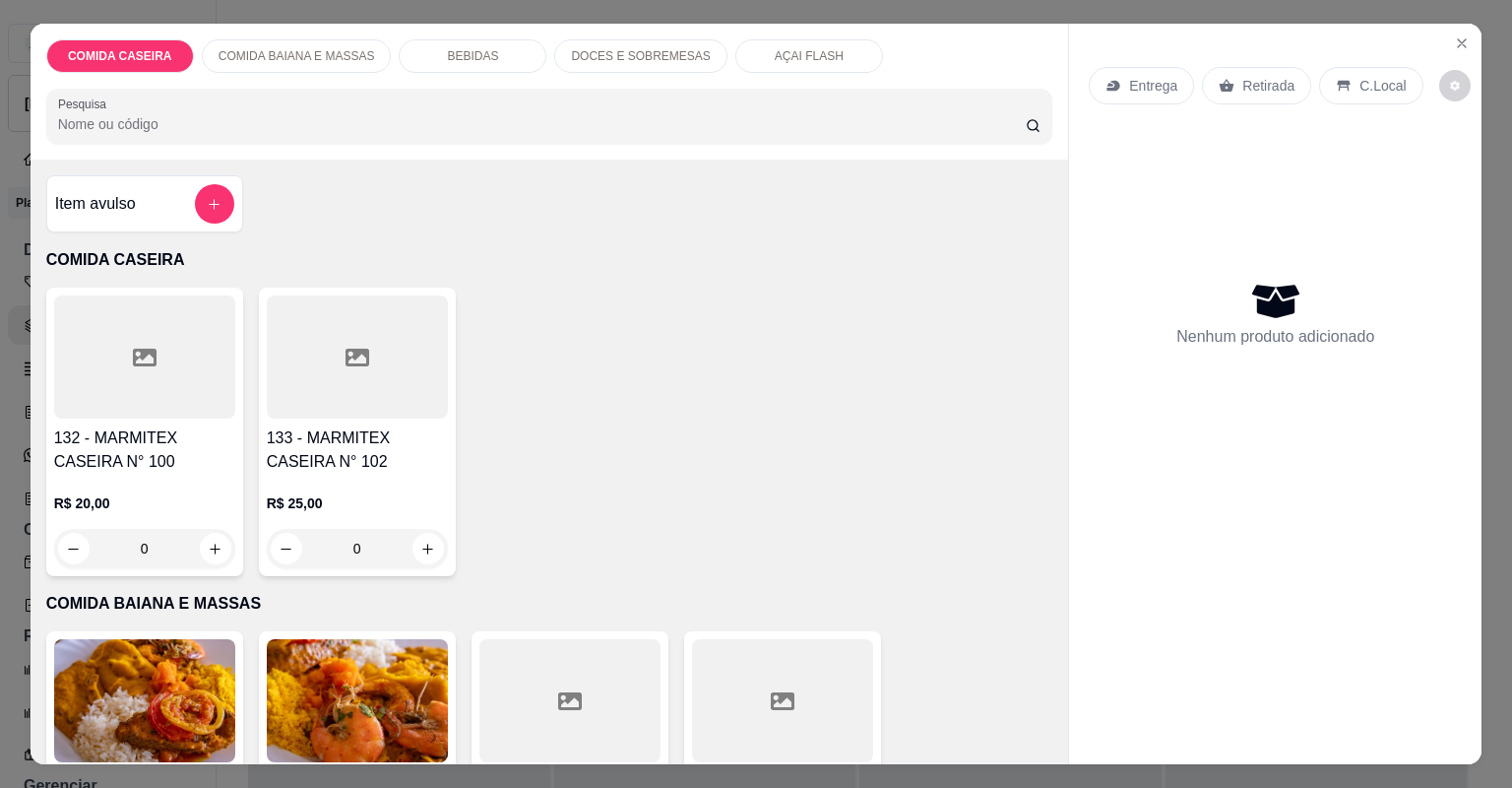 scroll, scrollTop: 236, scrollLeft: 0, axis: vertical 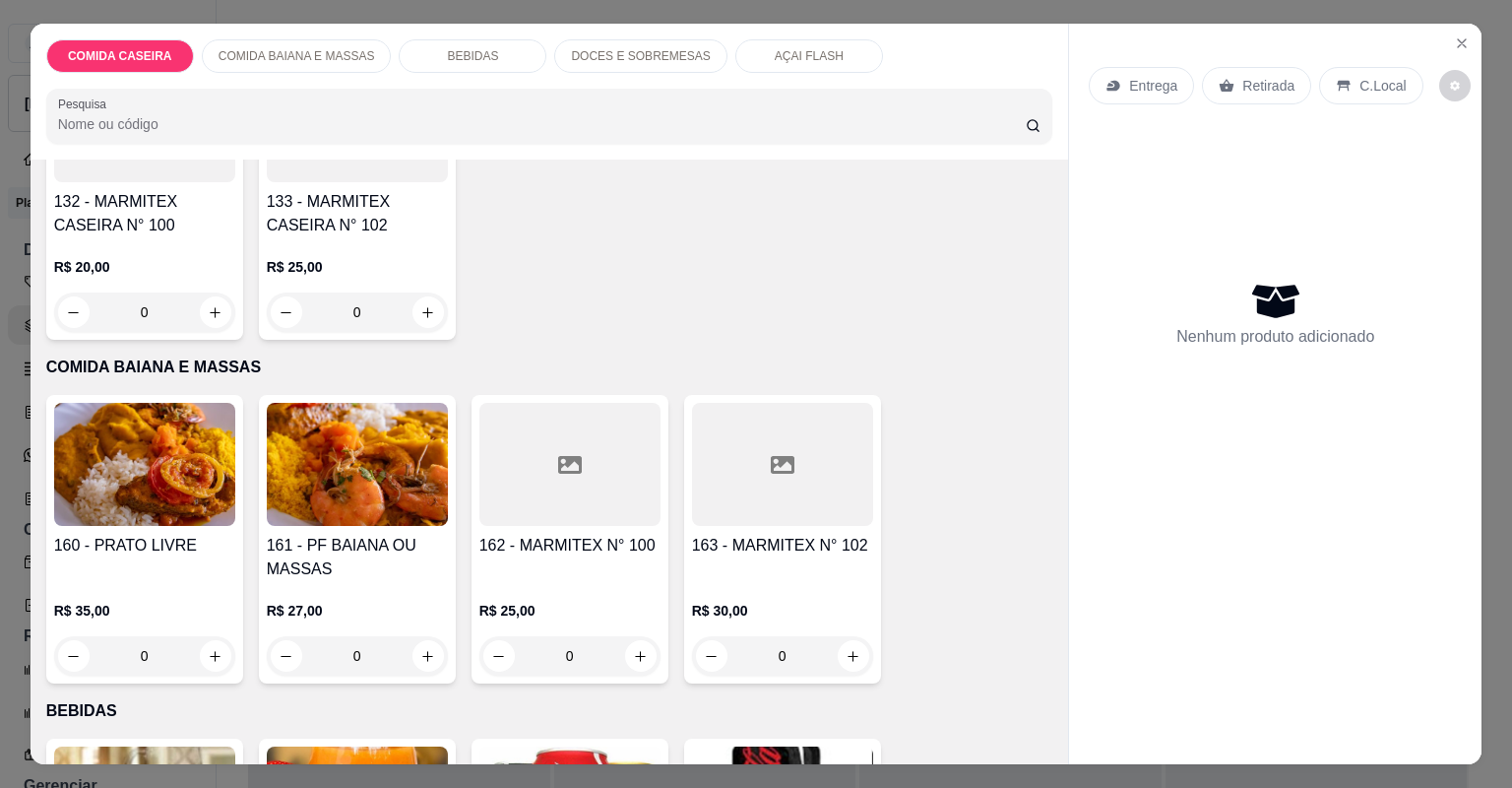 click at bounding box center (783, 464) 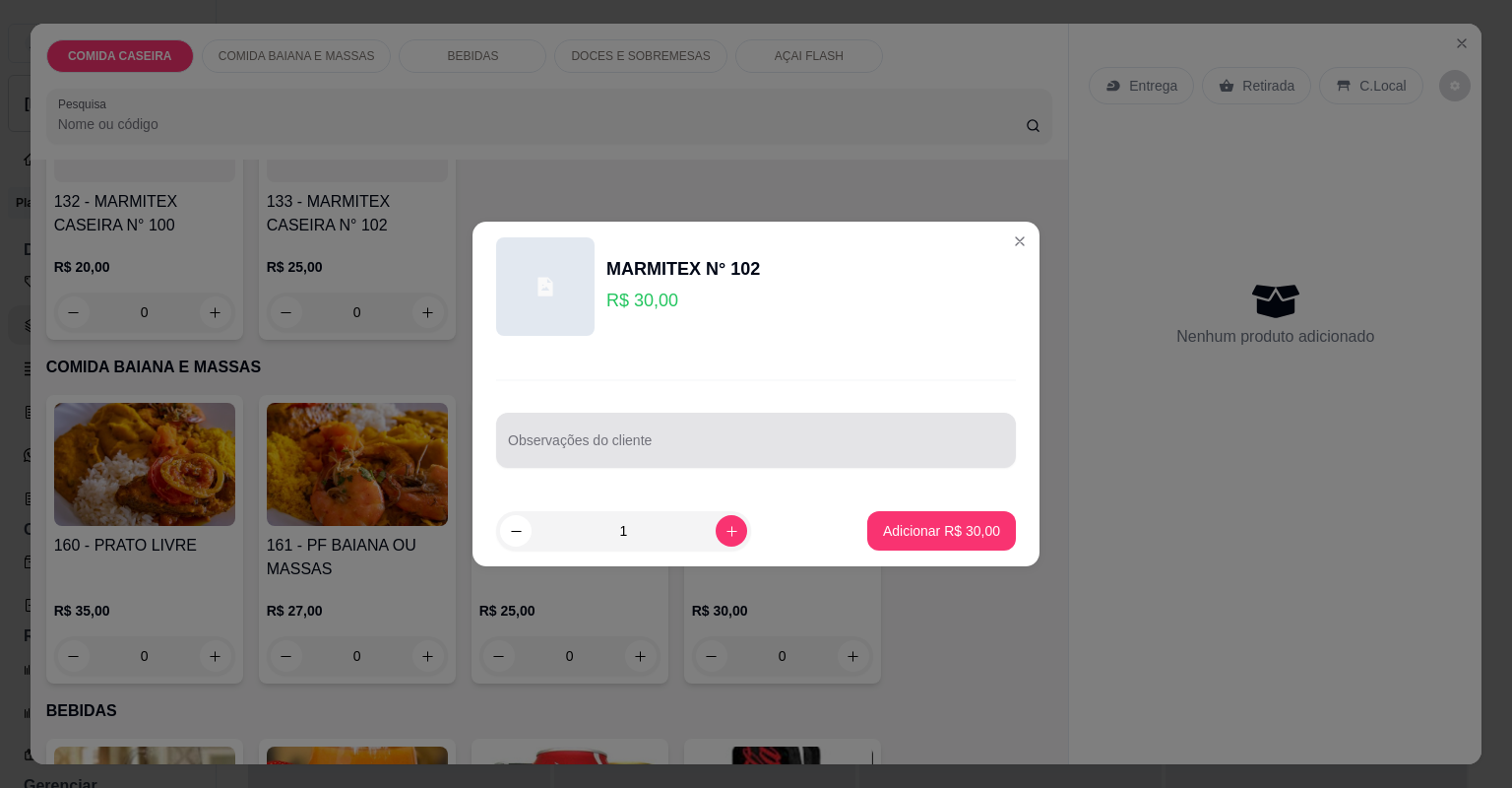 click on "Observações do cliente" at bounding box center (756, 448) 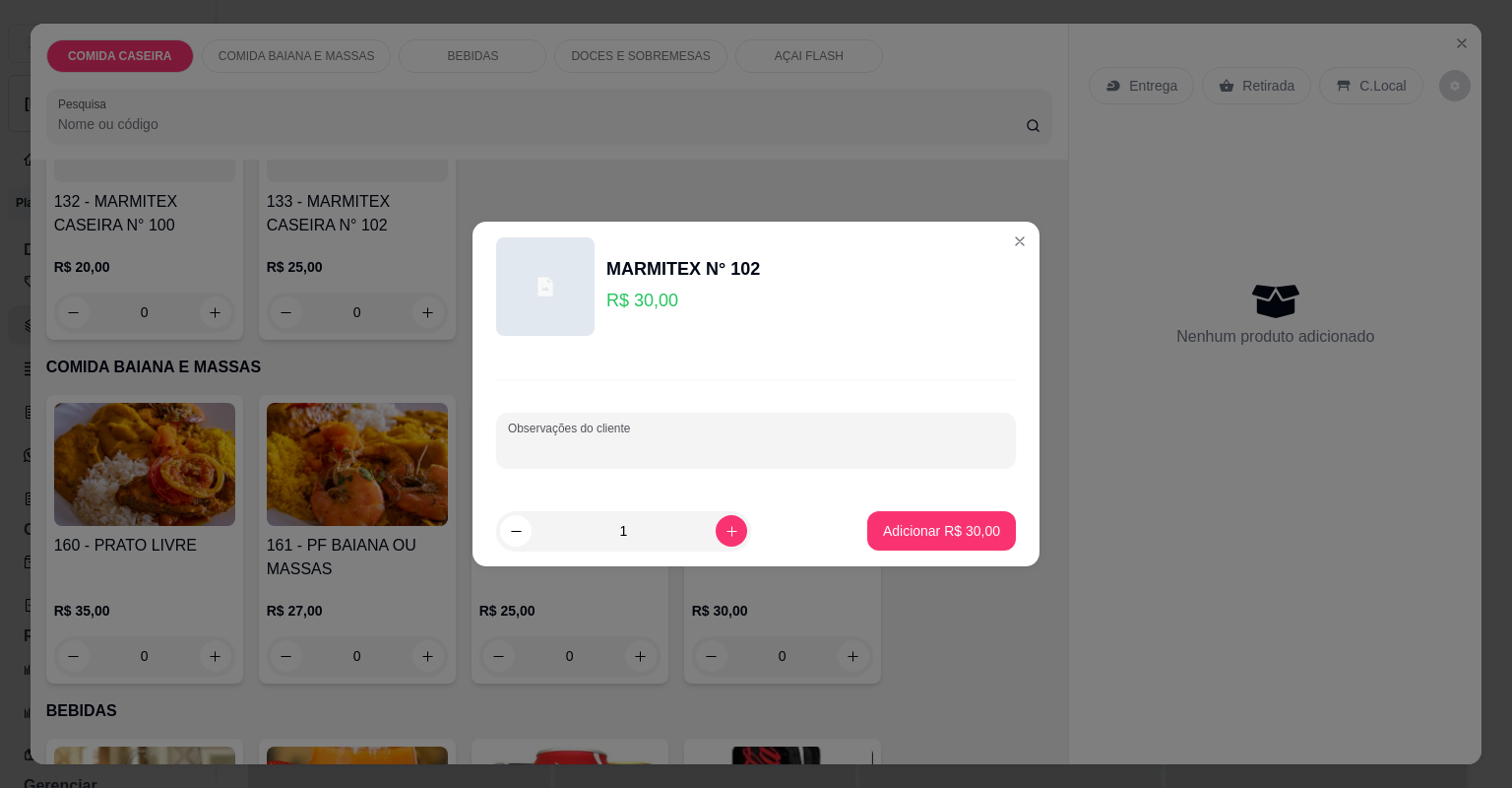 paste on "Quero 1 de 30 Vatapa Bobo de camarao Cortado de abobora Farofa de dende" 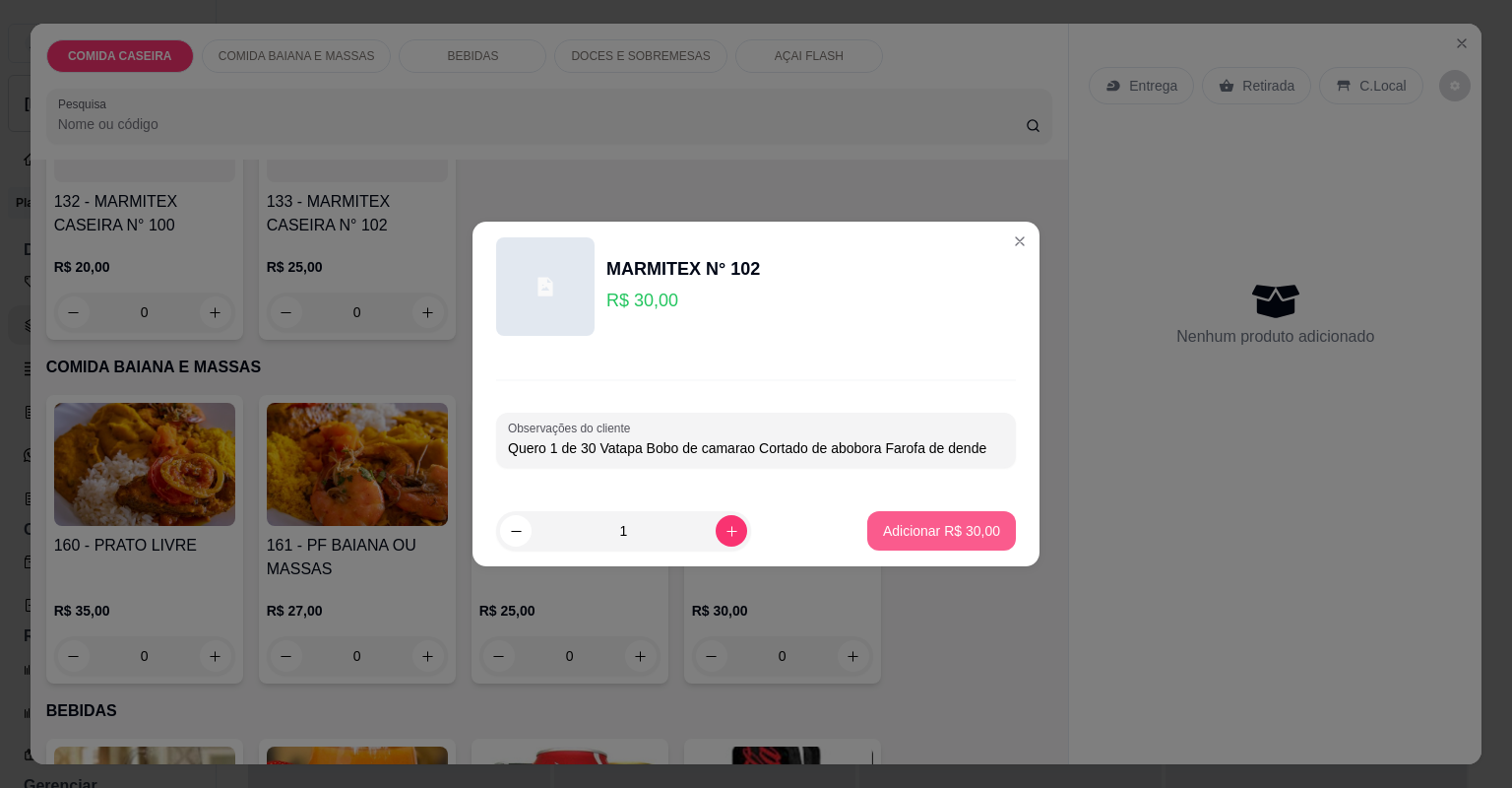type on "Quero 1 de 30 Vatapa Bobo de camarao Cortado de abobora Farofa de dende" 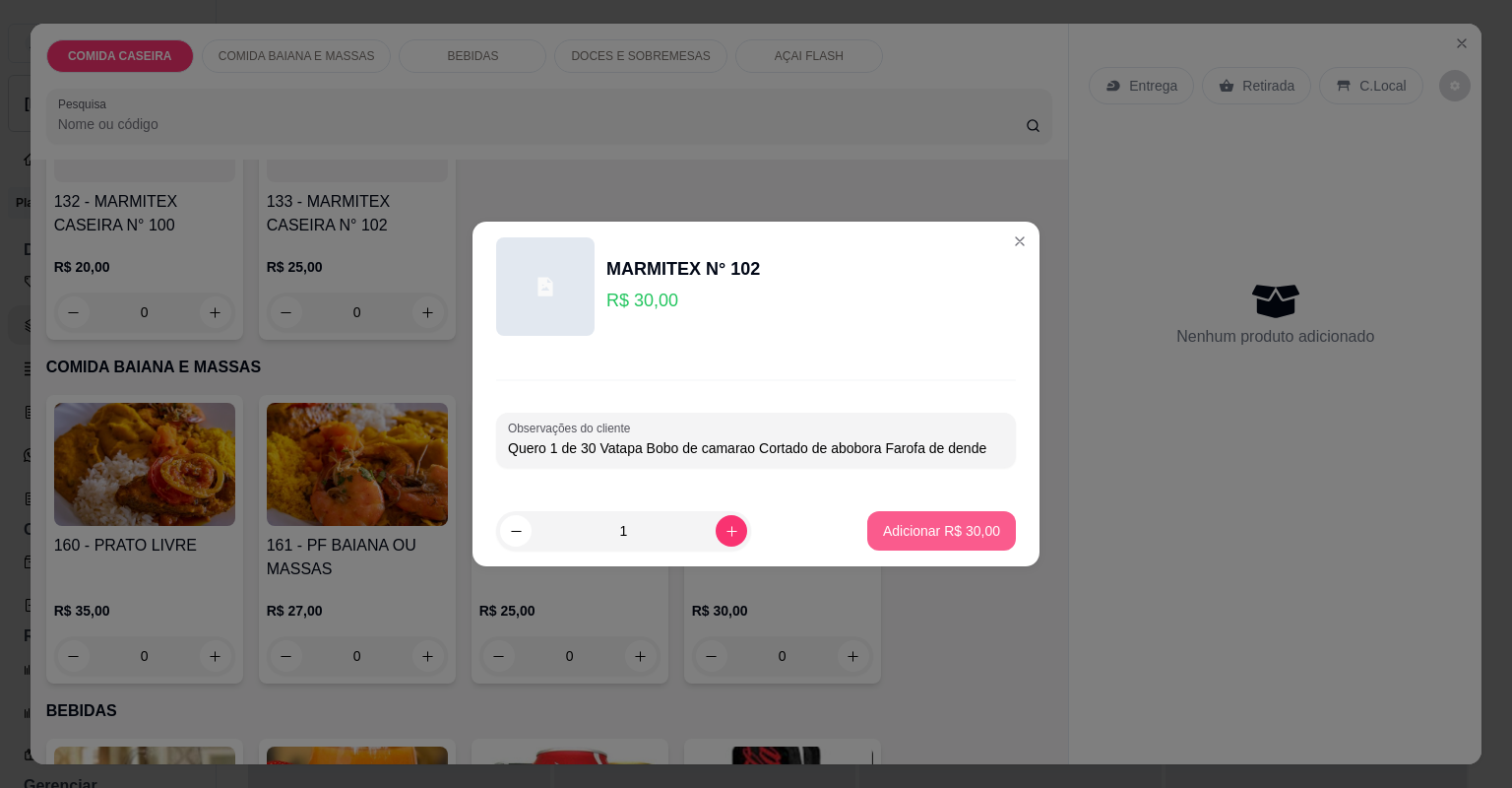 click on "Adicionar   R$ 30,00" at bounding box center [941, 531] 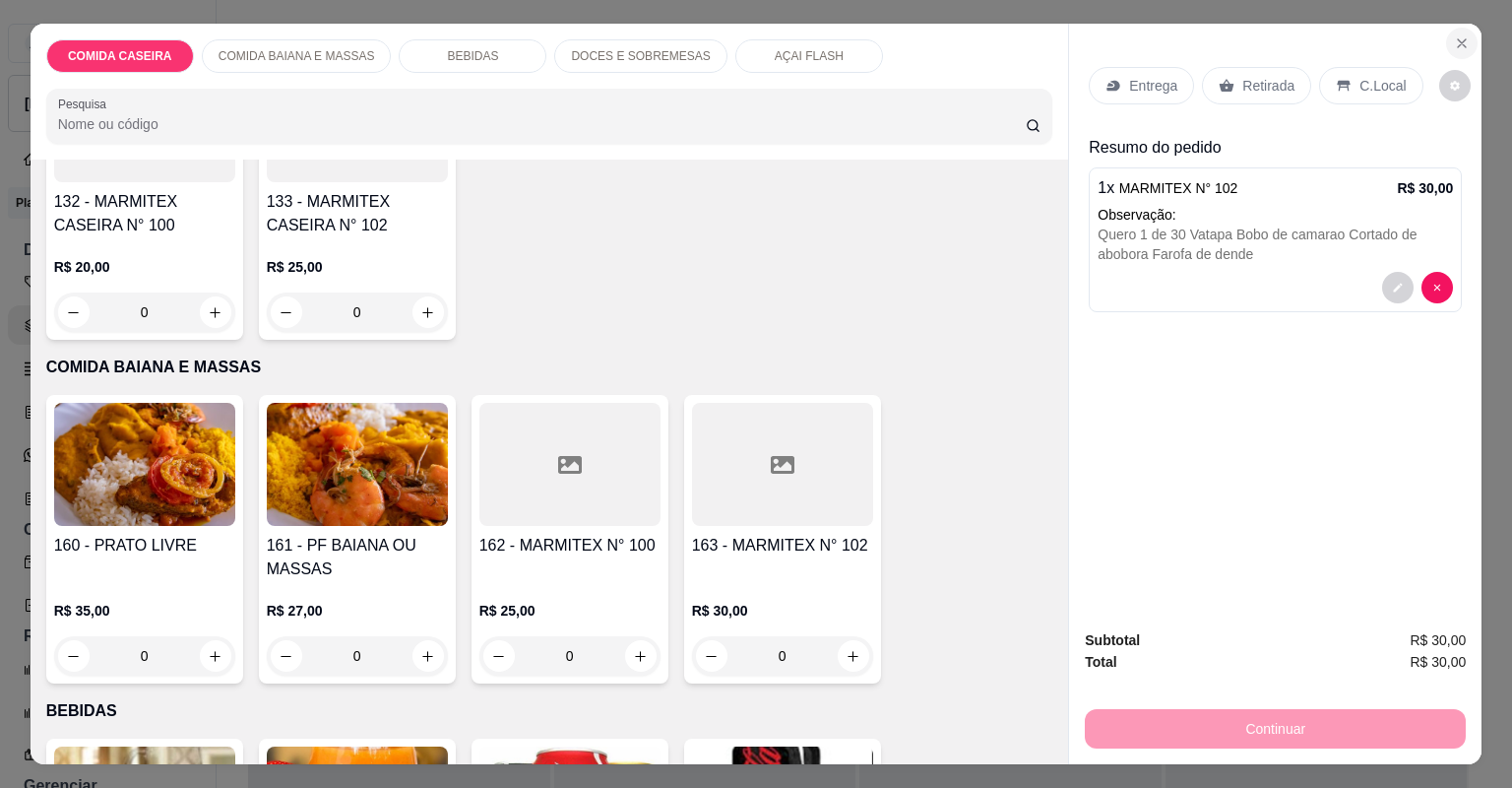 click 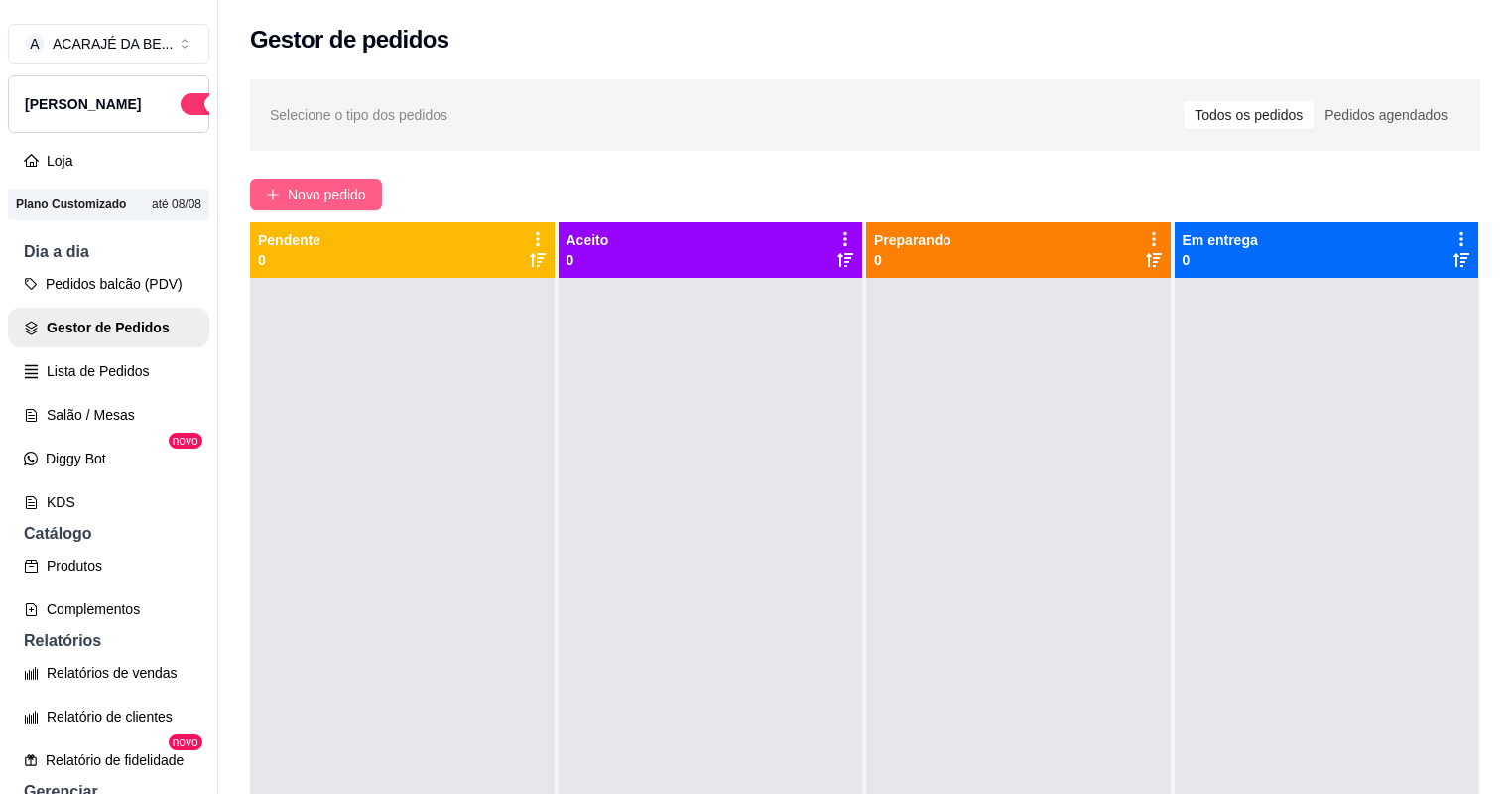 click on "Novo pedido" at bounding box center [326, 195] 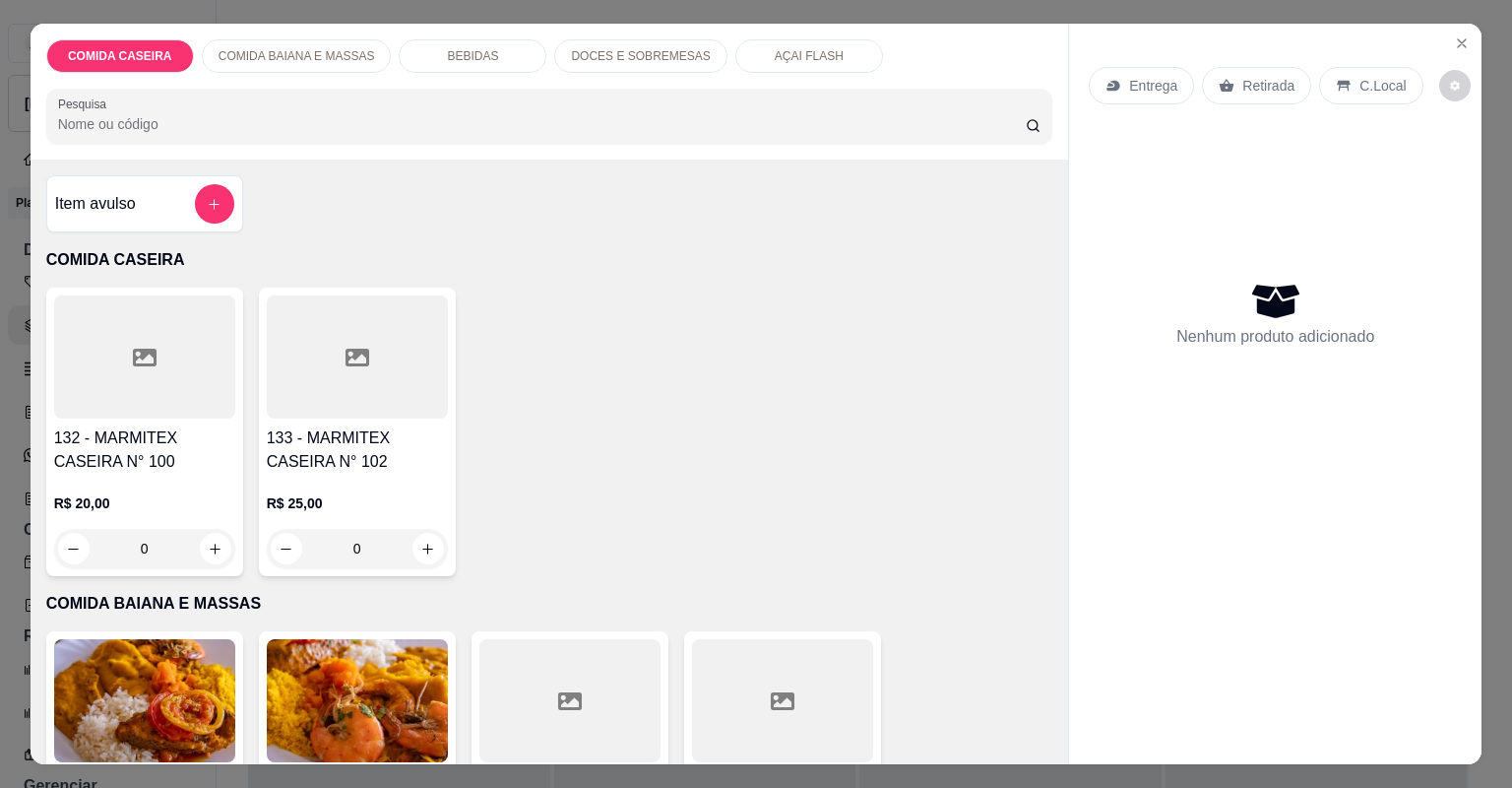 click on "132 - MARMITEX CASEIRA N° 100" at bounding box center (145, 450) 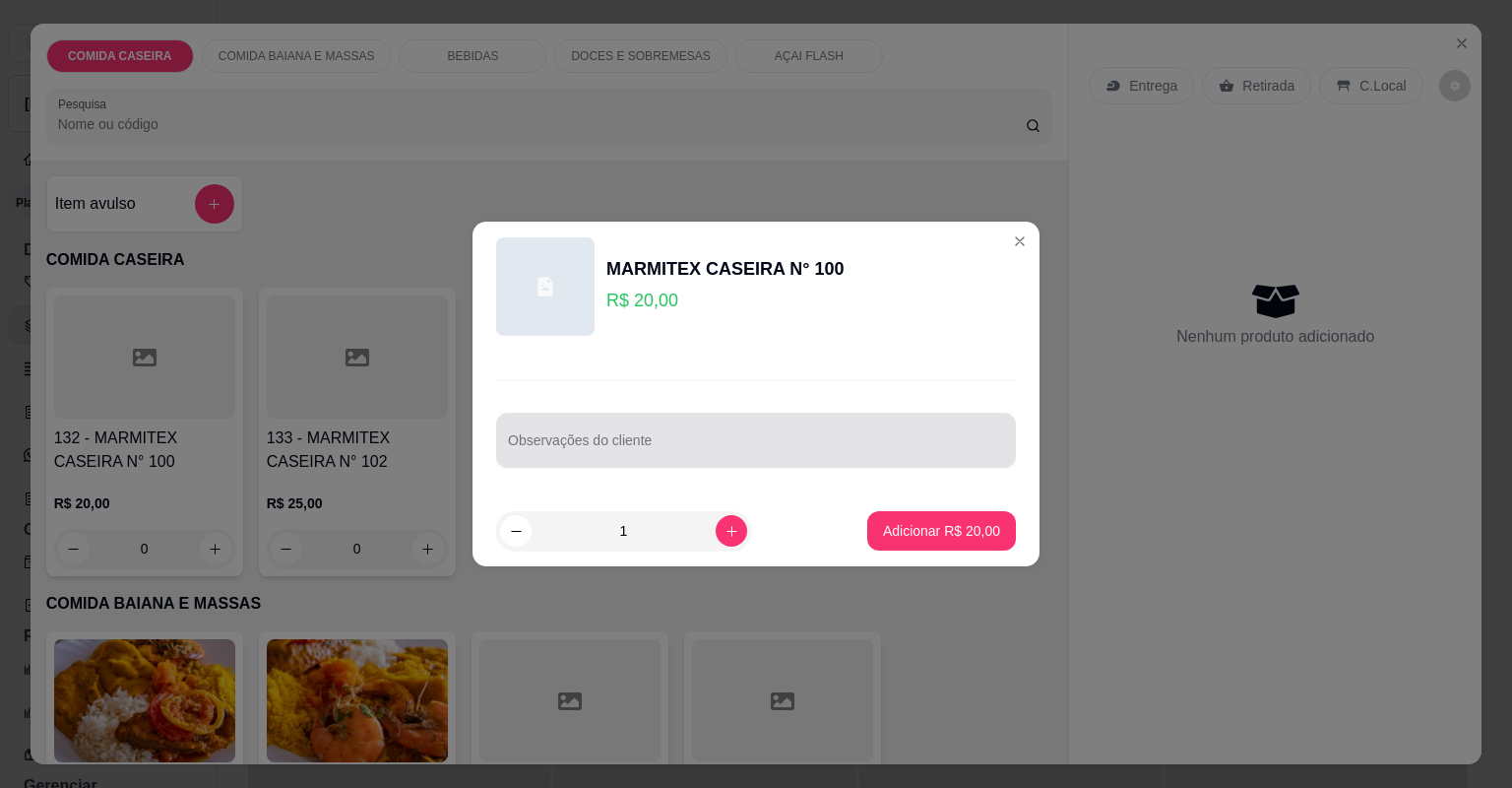 click on "Observações do cliente" at bounding box center (756, 440) 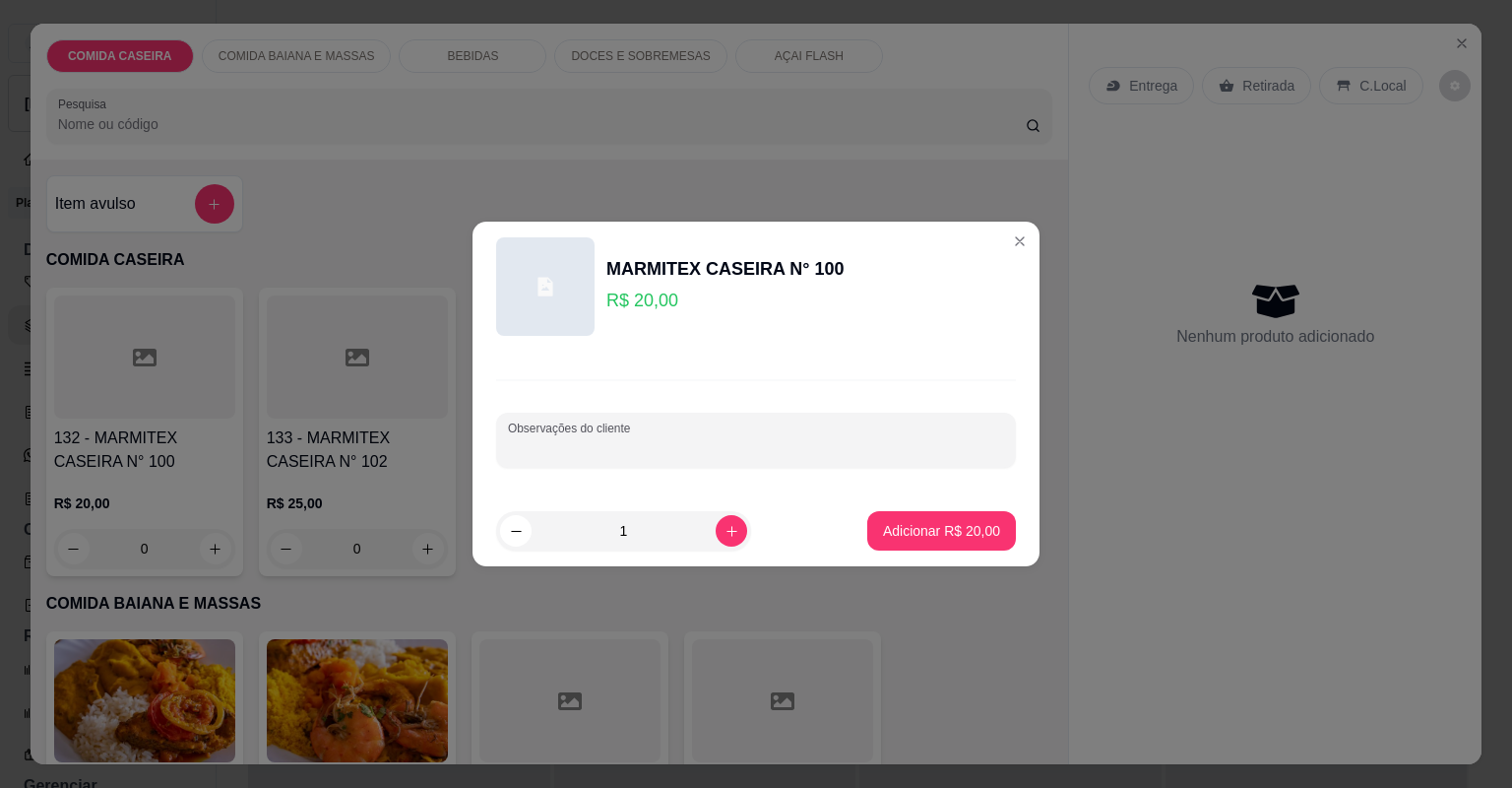 paste on "Feijão tropeiro  Arroz branco Cortado de abóbora  Farofa de manteiga Purê de batata Filé de peito de frango" 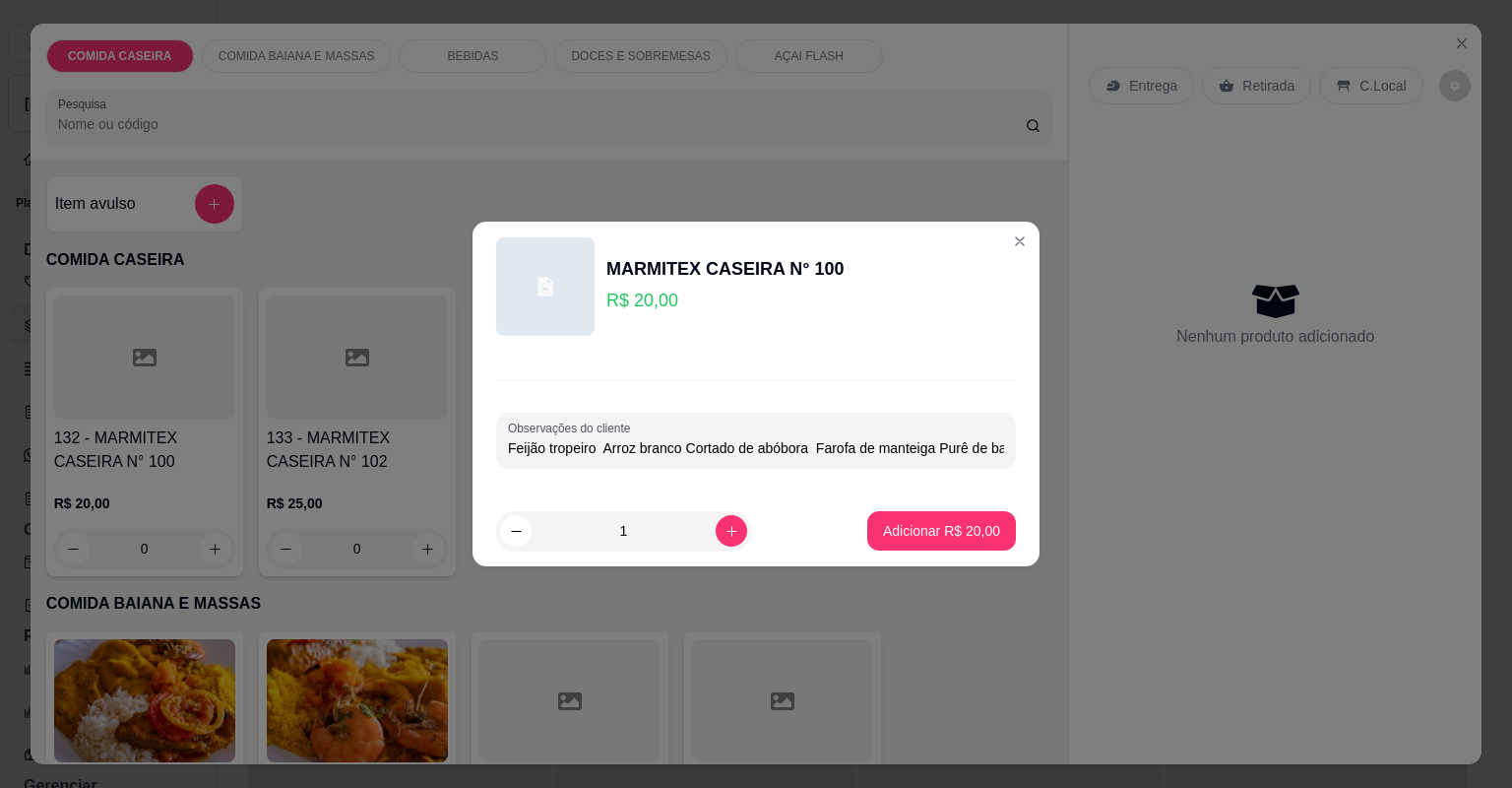scroll, scrollTop: 0, scrollLeft: 176, axis: horizontal 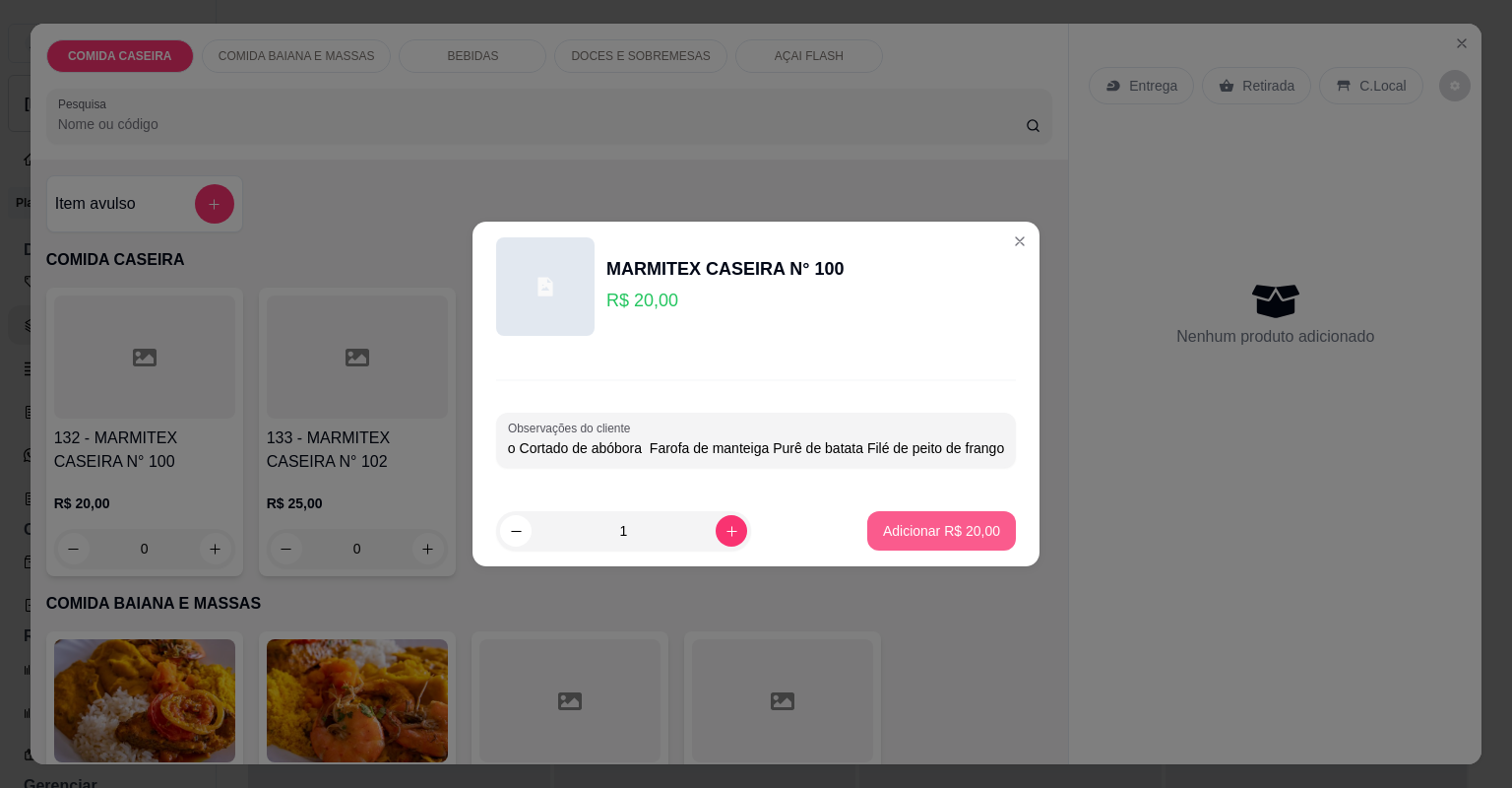 type on "Feijão tropeiro  Arroz branco Cortado de abóbora  Farofa de manteiga Purê de batata Filé de peito de frango" 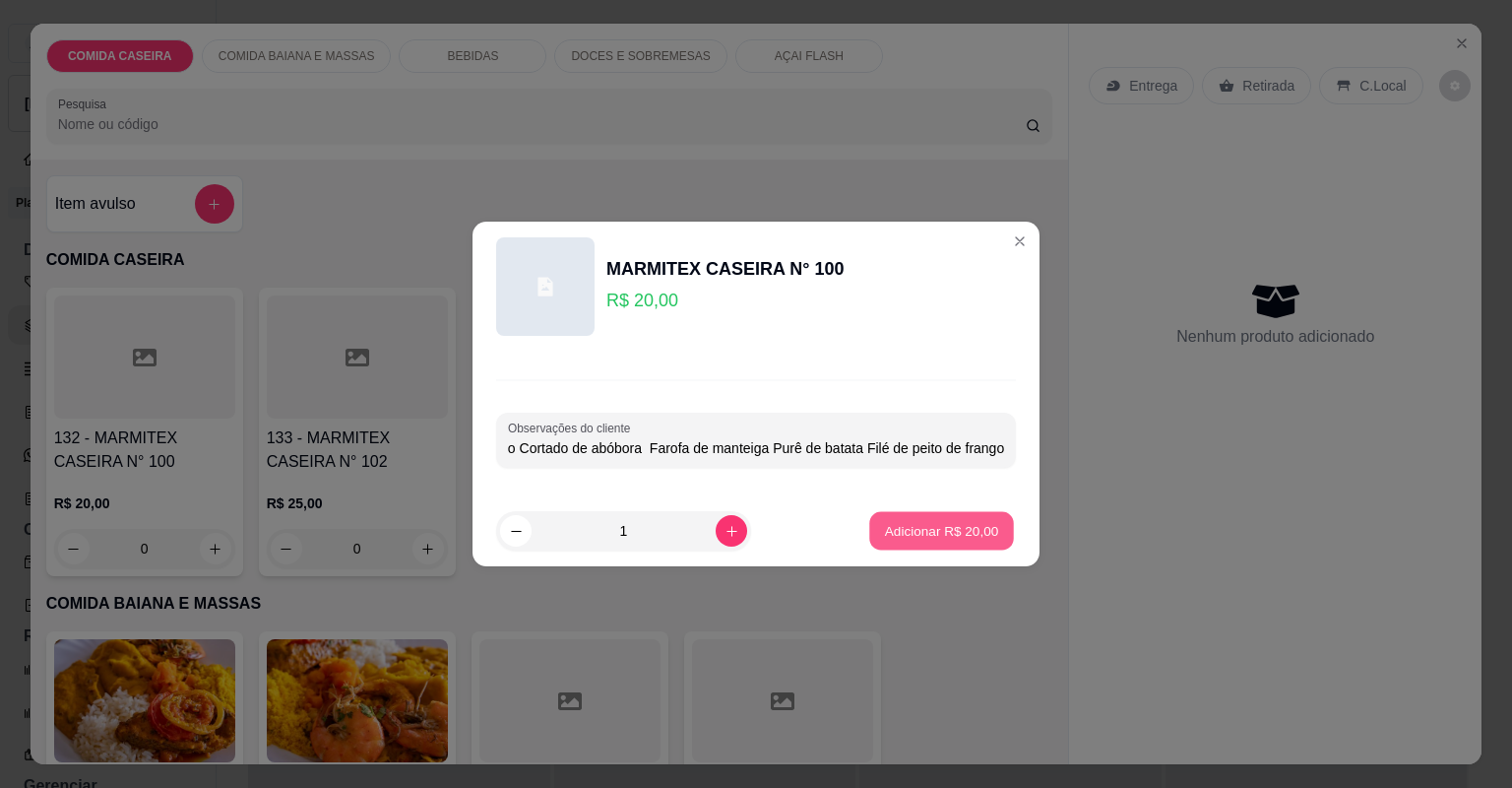 click on "Adicionar   R$ 20,00" at bounding box center (942, 530) 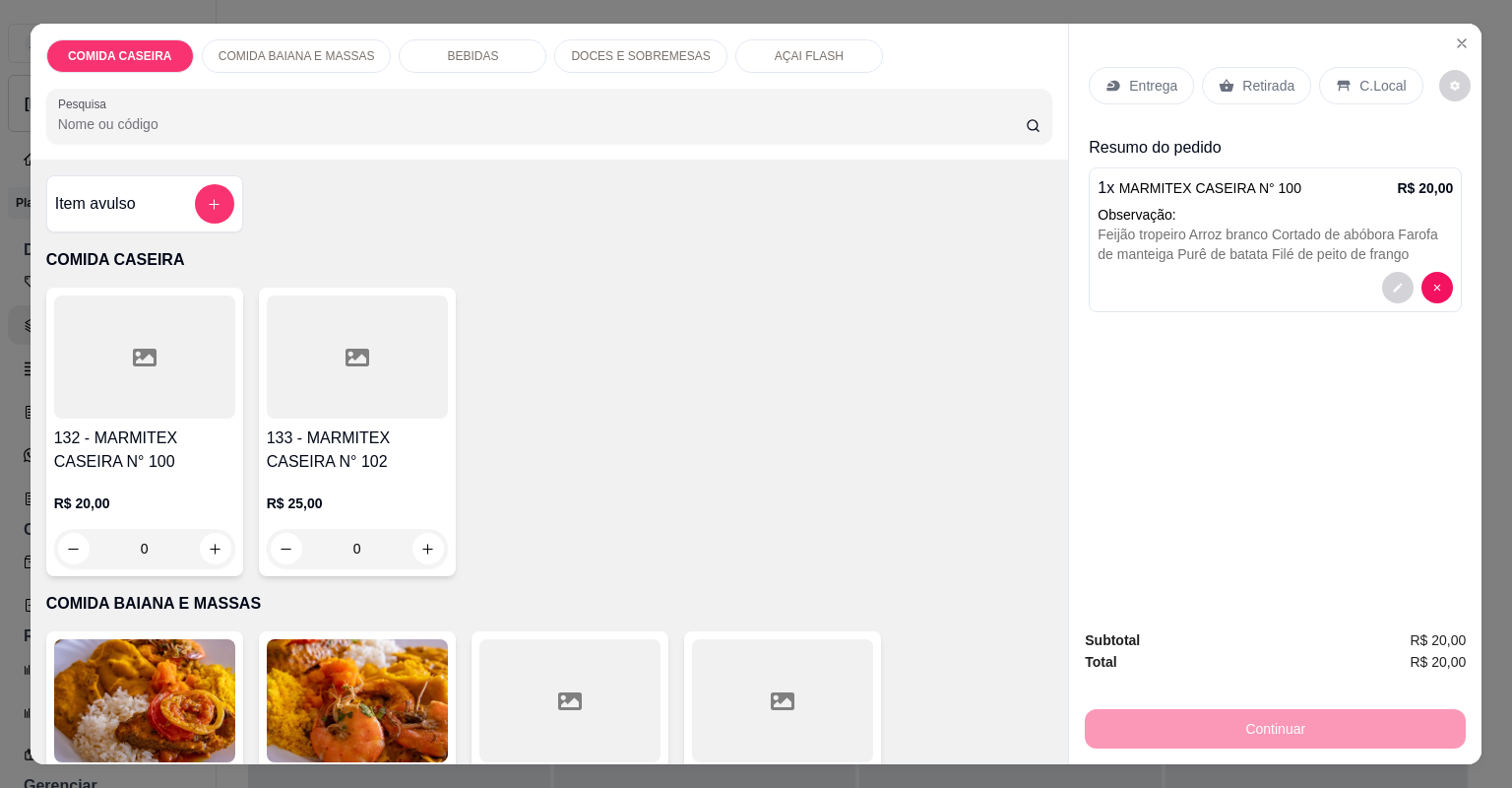 click on "Entrega" at bounding box center (1153, 86) 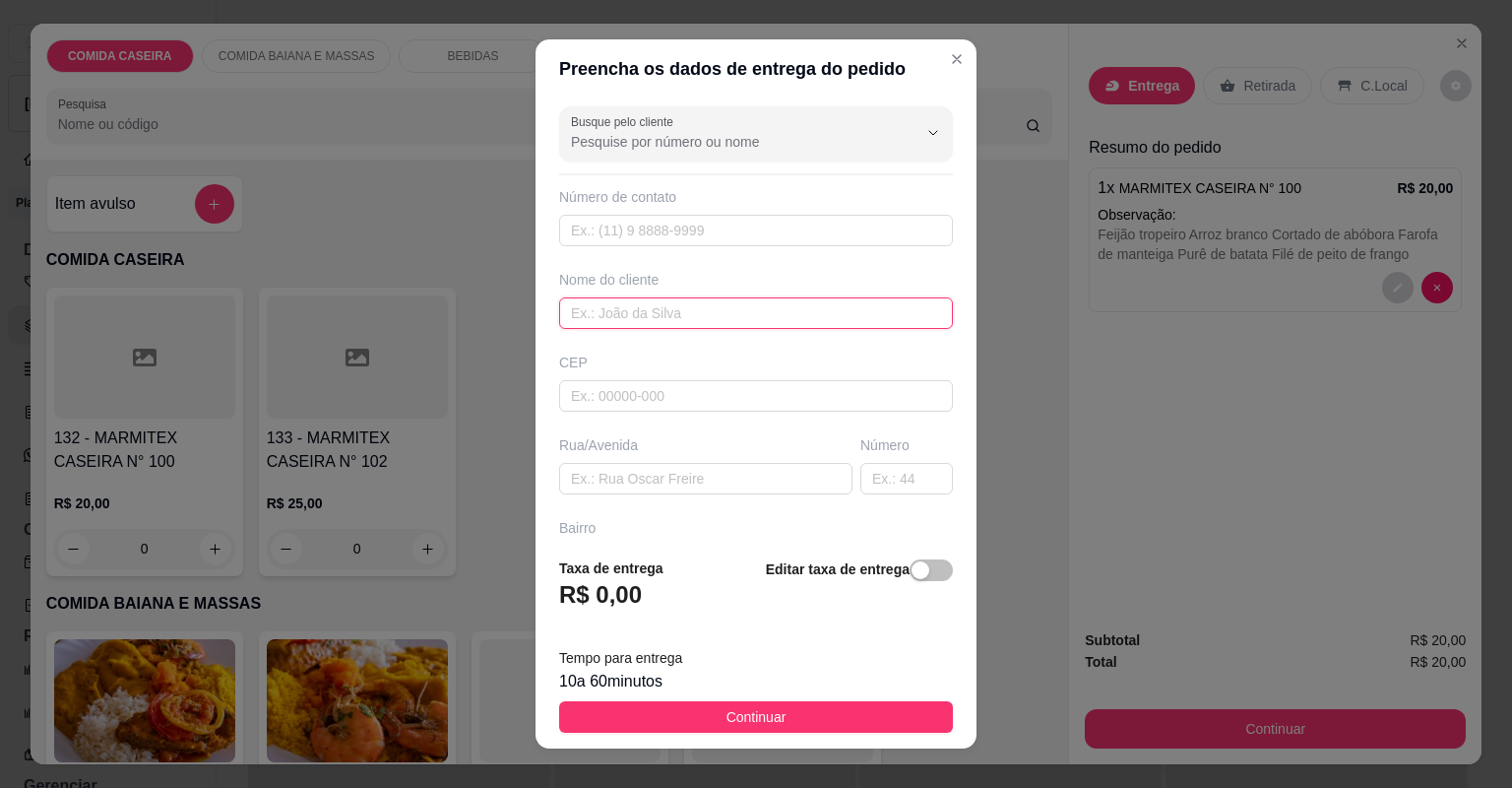 click at bounding box center (756, 313) 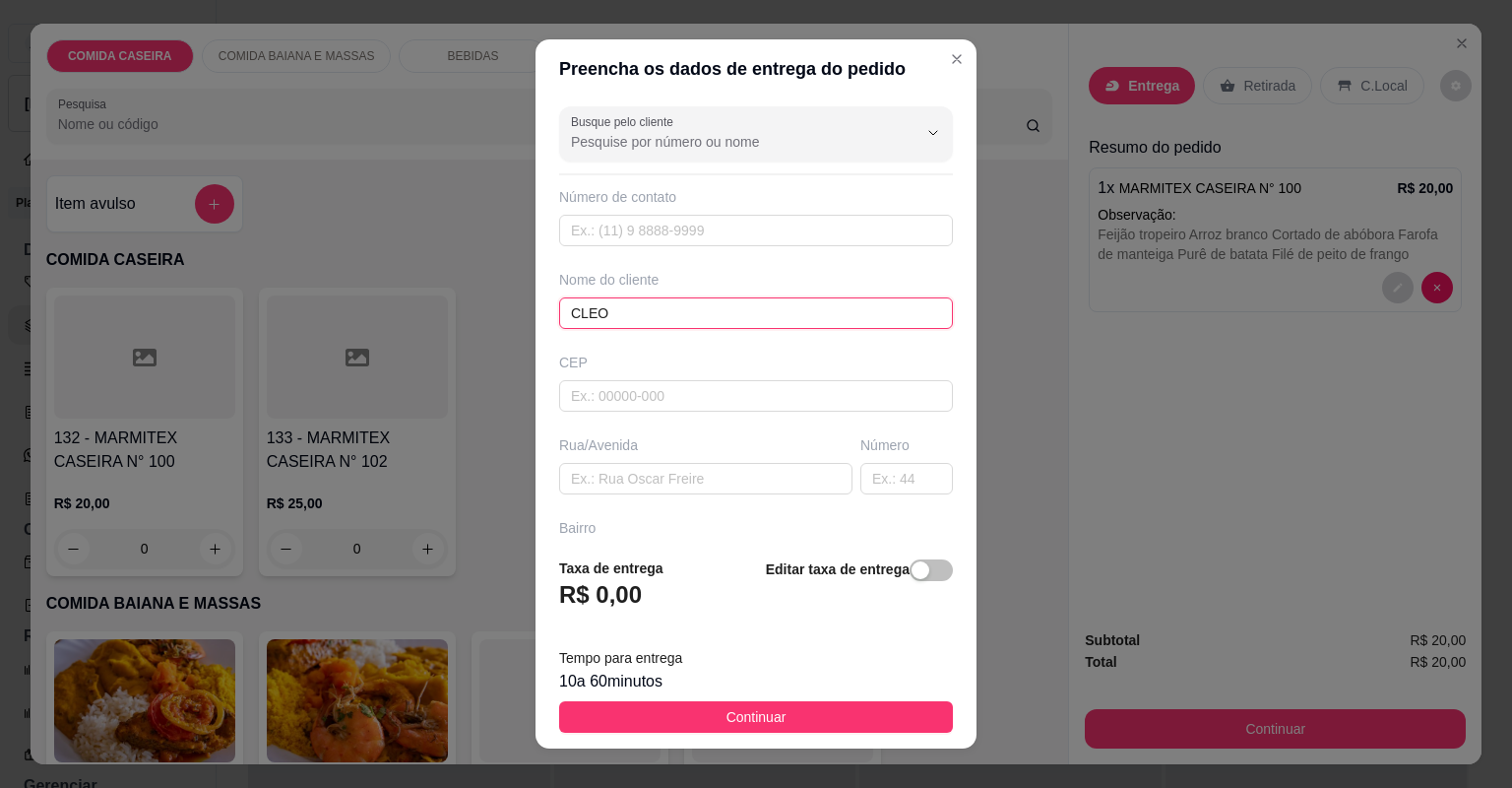 type on "CLEO" 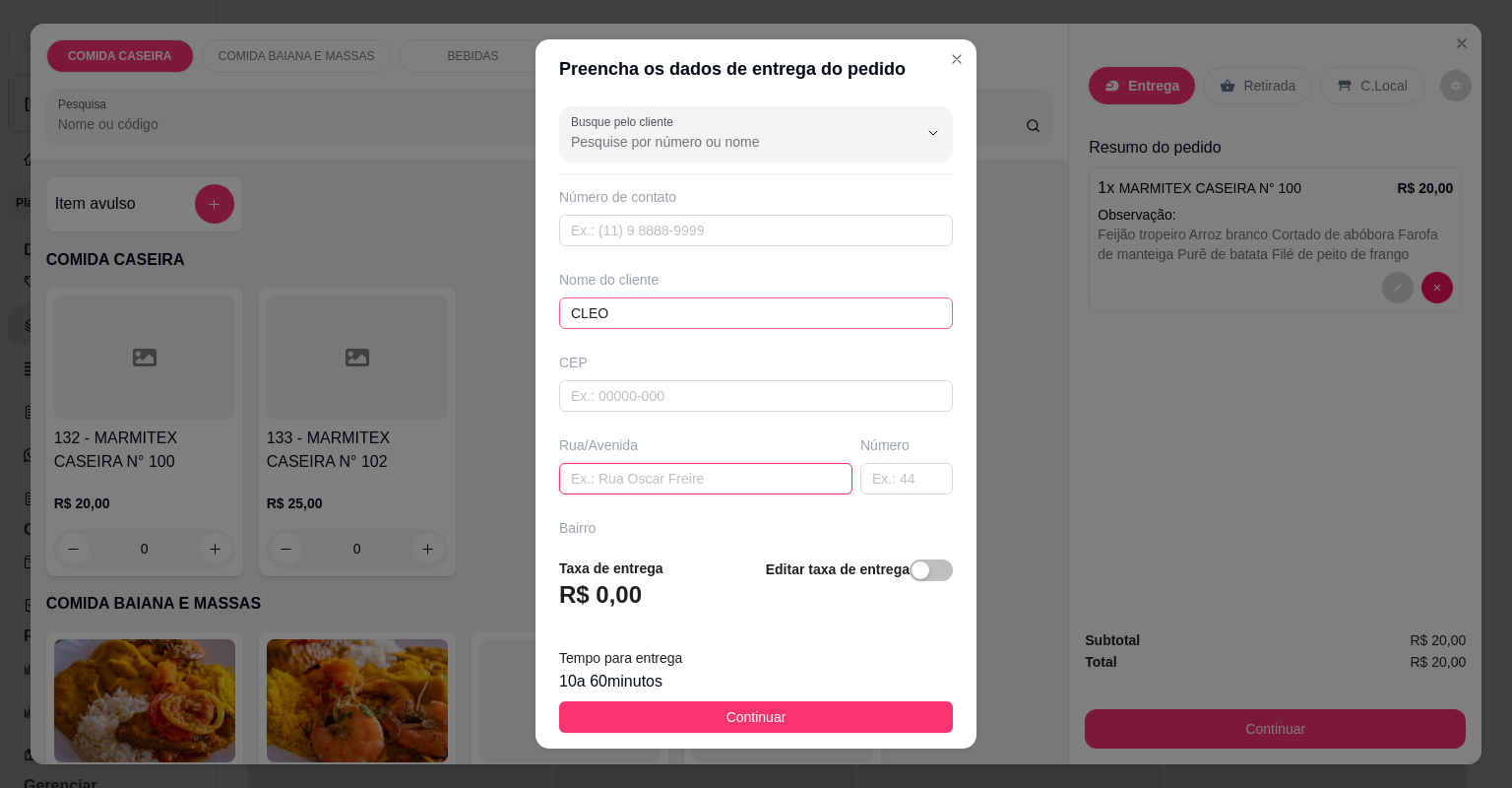 paste on "Estou na [GEOGRAPHIC_DATA][PERSON_NAME]. Pode mandar junto com ade Tânia Regina. Traz troco pra 50,00. Obg." 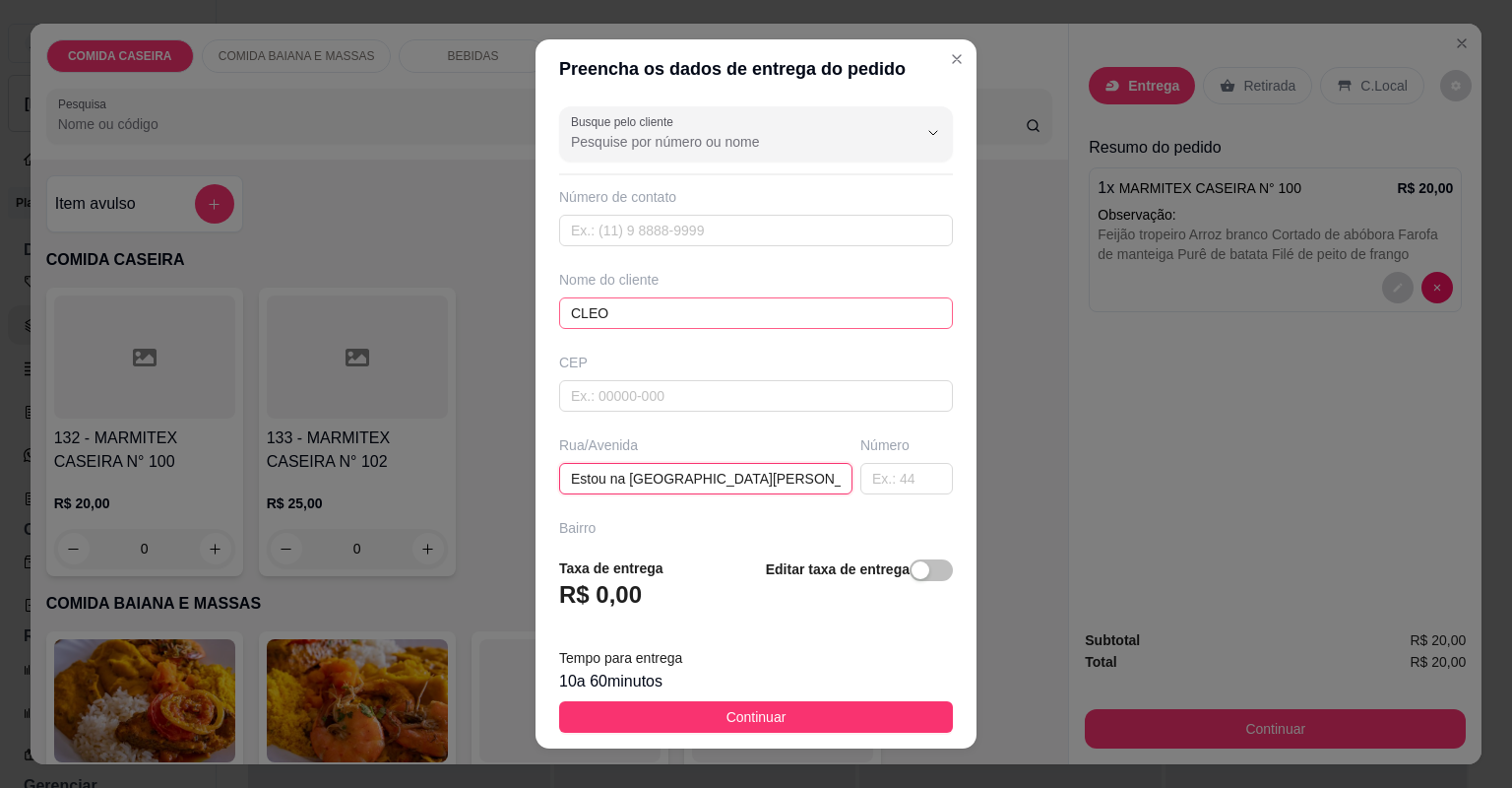scroll, scrollTop: 0, scrollLeft: 366, axis: horizontal 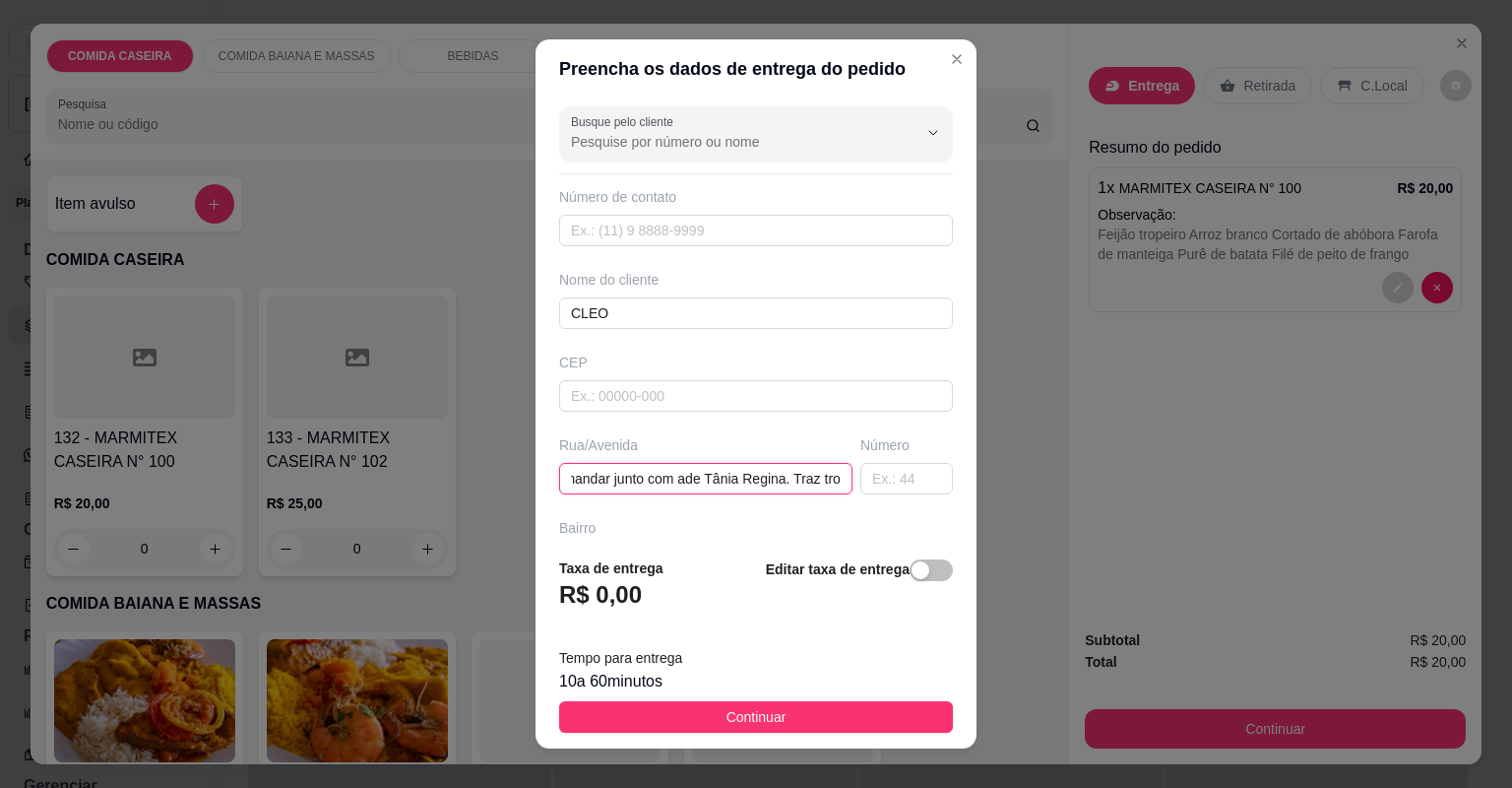 type on "Estou na [GEOGRAPHIC_DATA][PERSON_NAME]. Pode mandar junto com ade Tânia Regina. Traz troco pra 50,00. Obg." 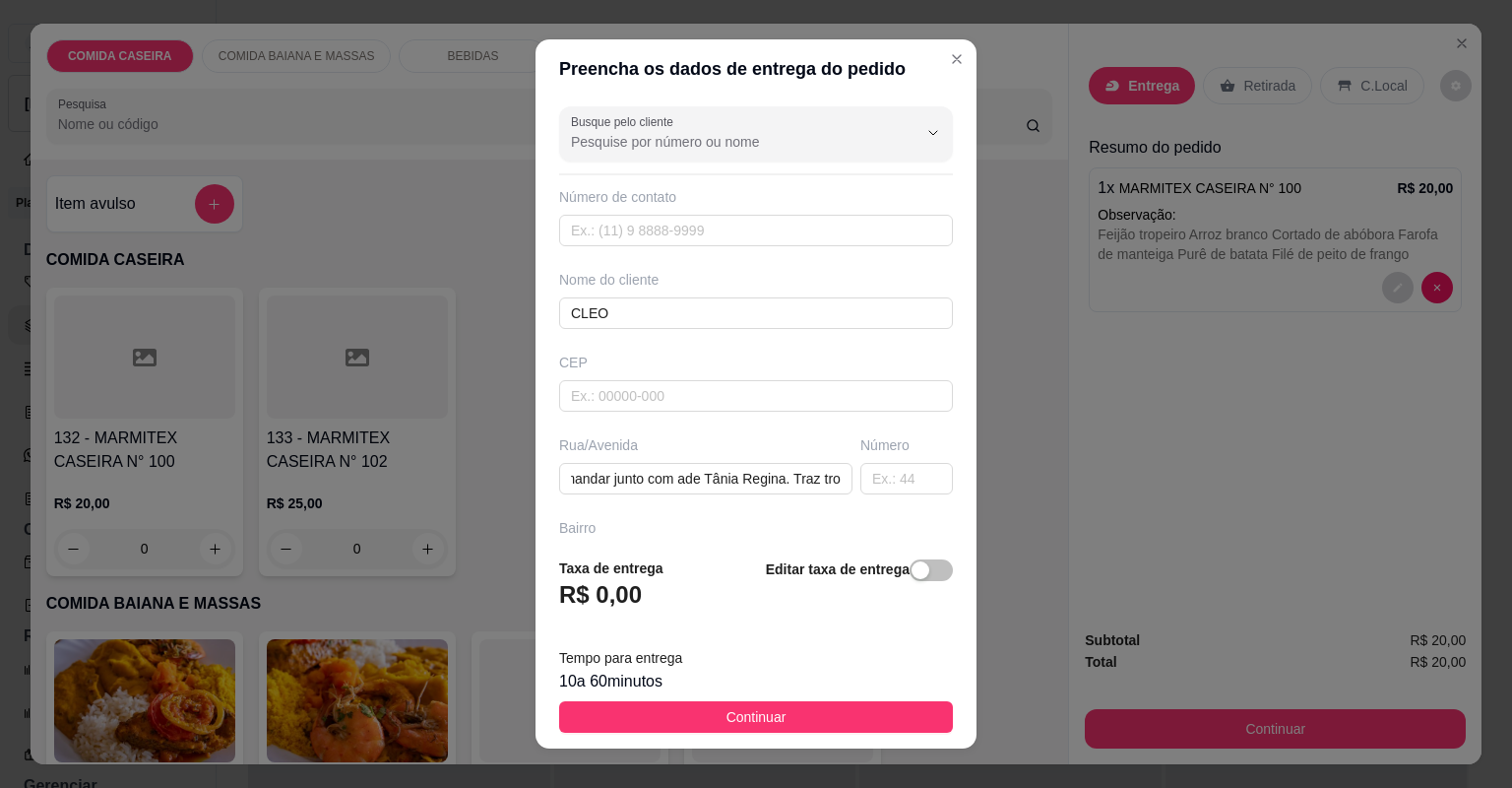 scroll, scrollTop: 0, scrollLeft: 0, axis: both 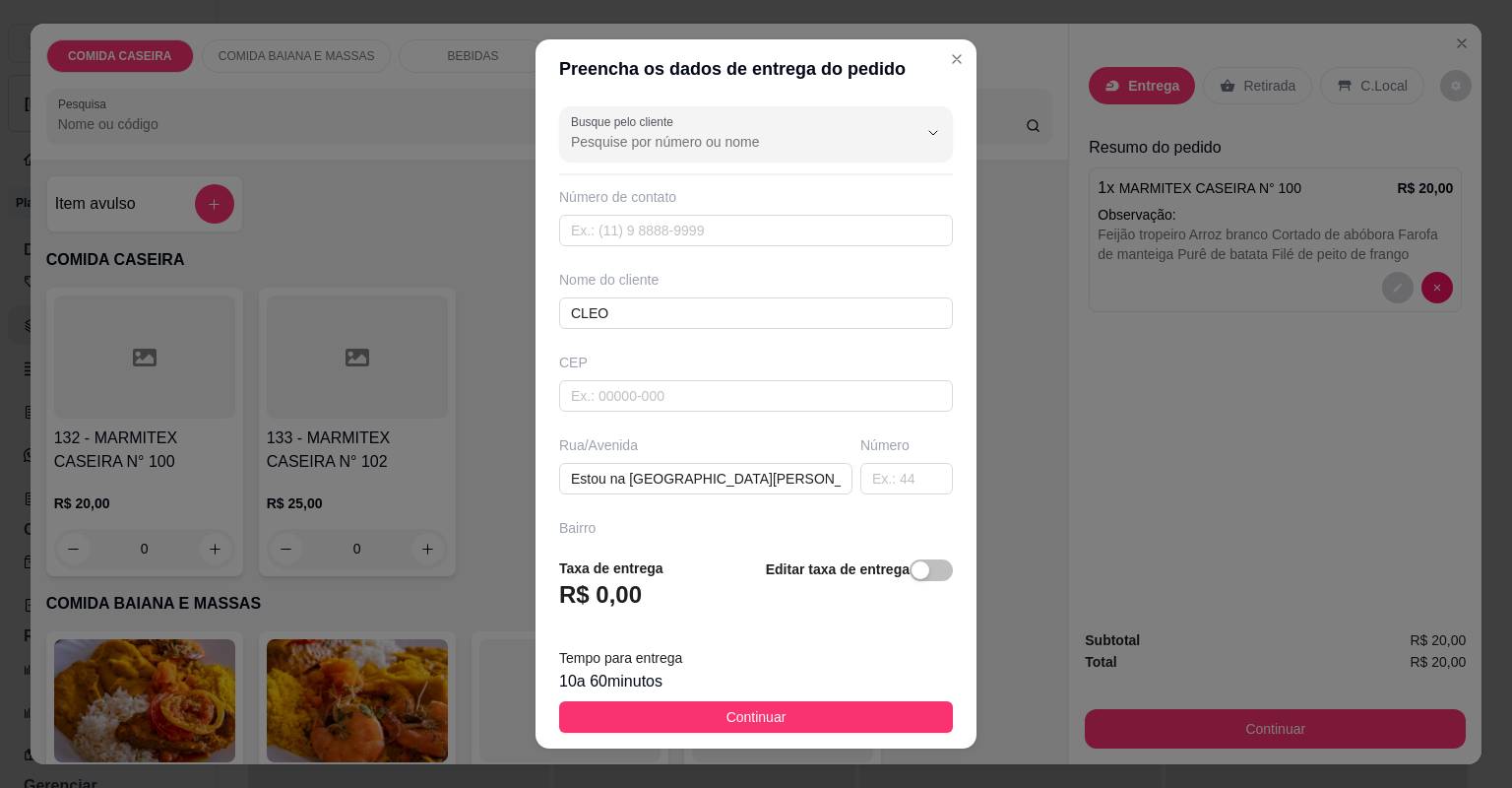 click on "Continuar" at bounding box center [756, 717] 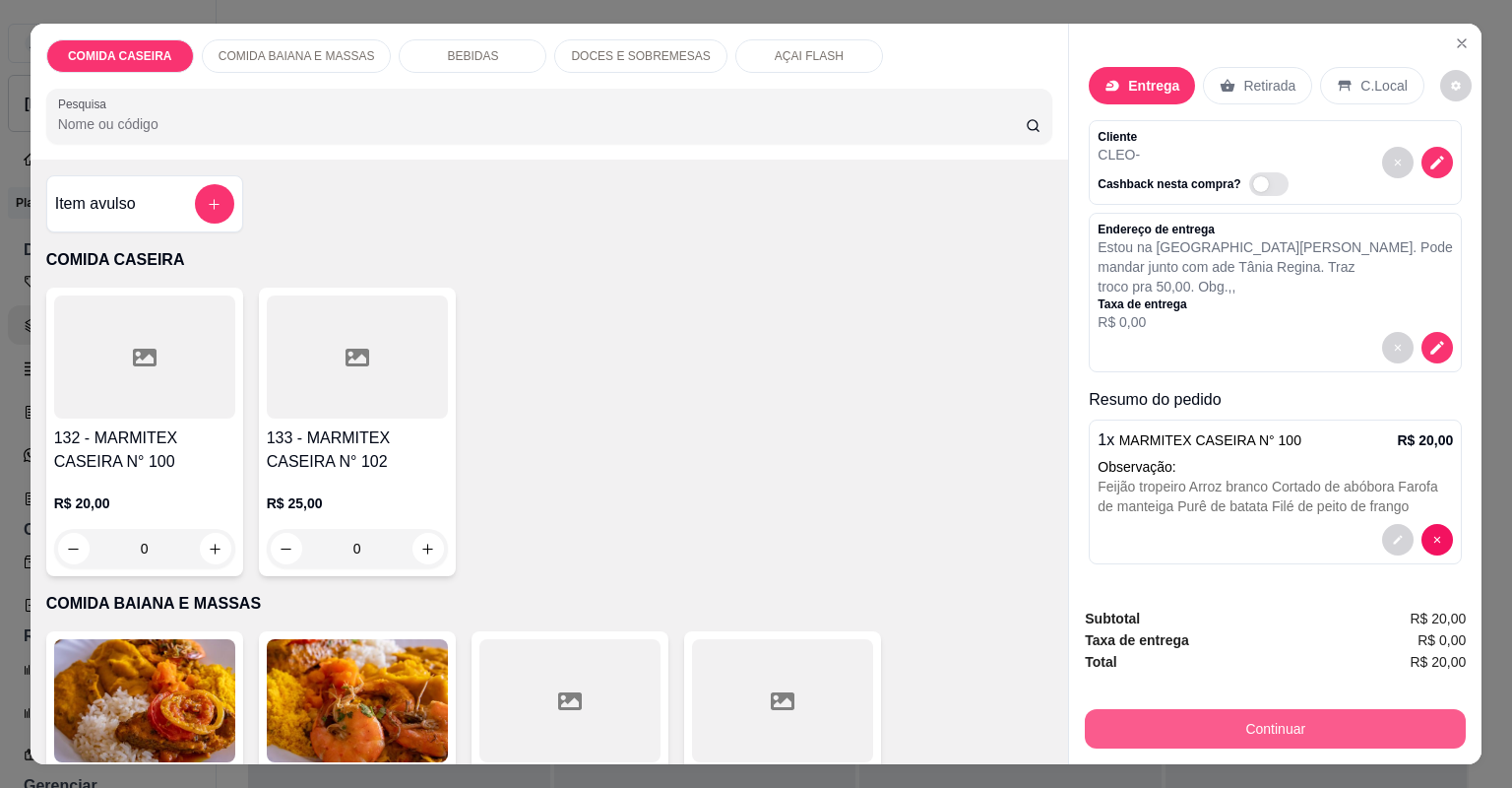click on "Continuar" at bounding box center (1275, 729) 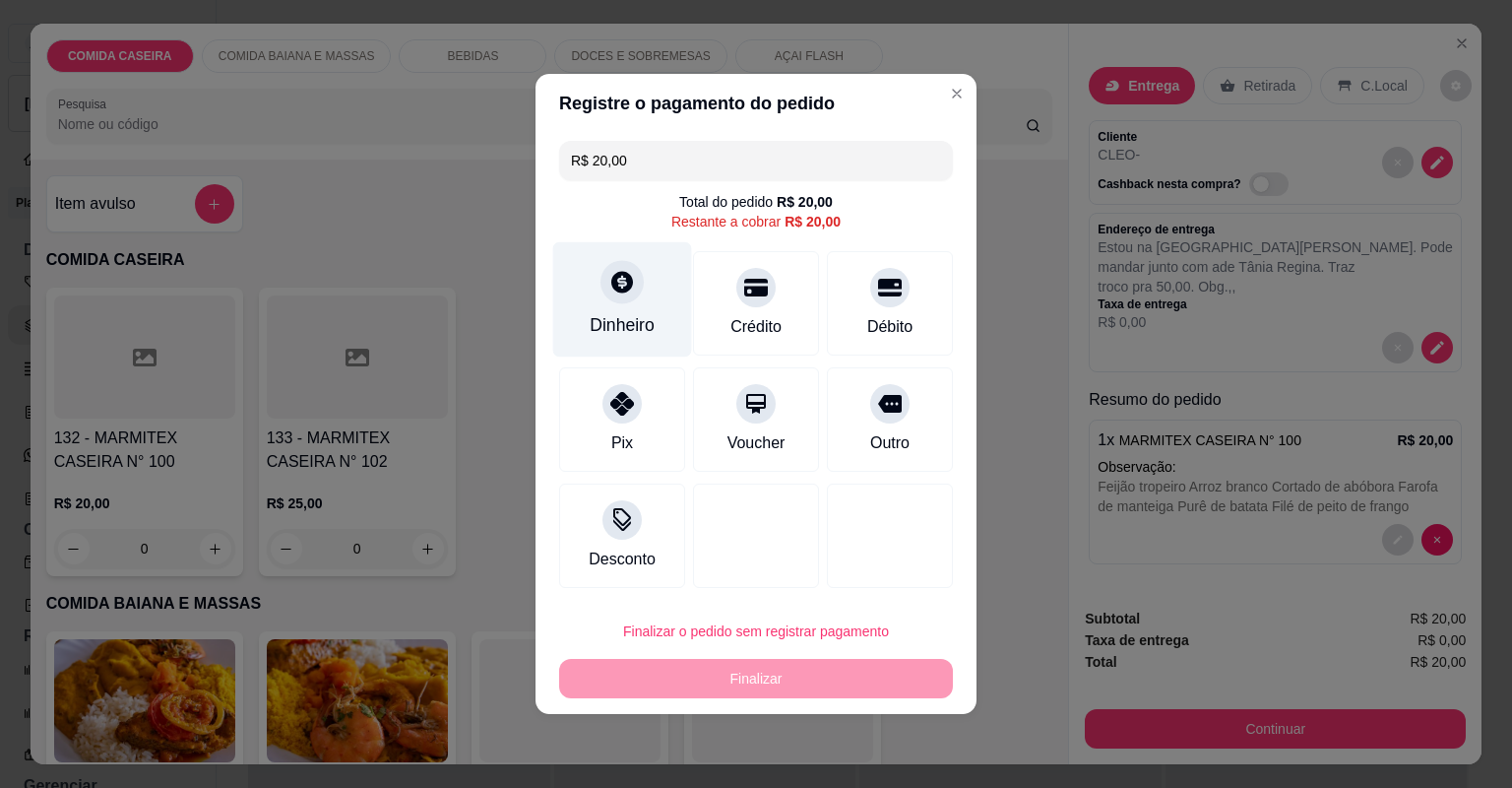 click on "Dinheiro" at bounding box center [622, 325] 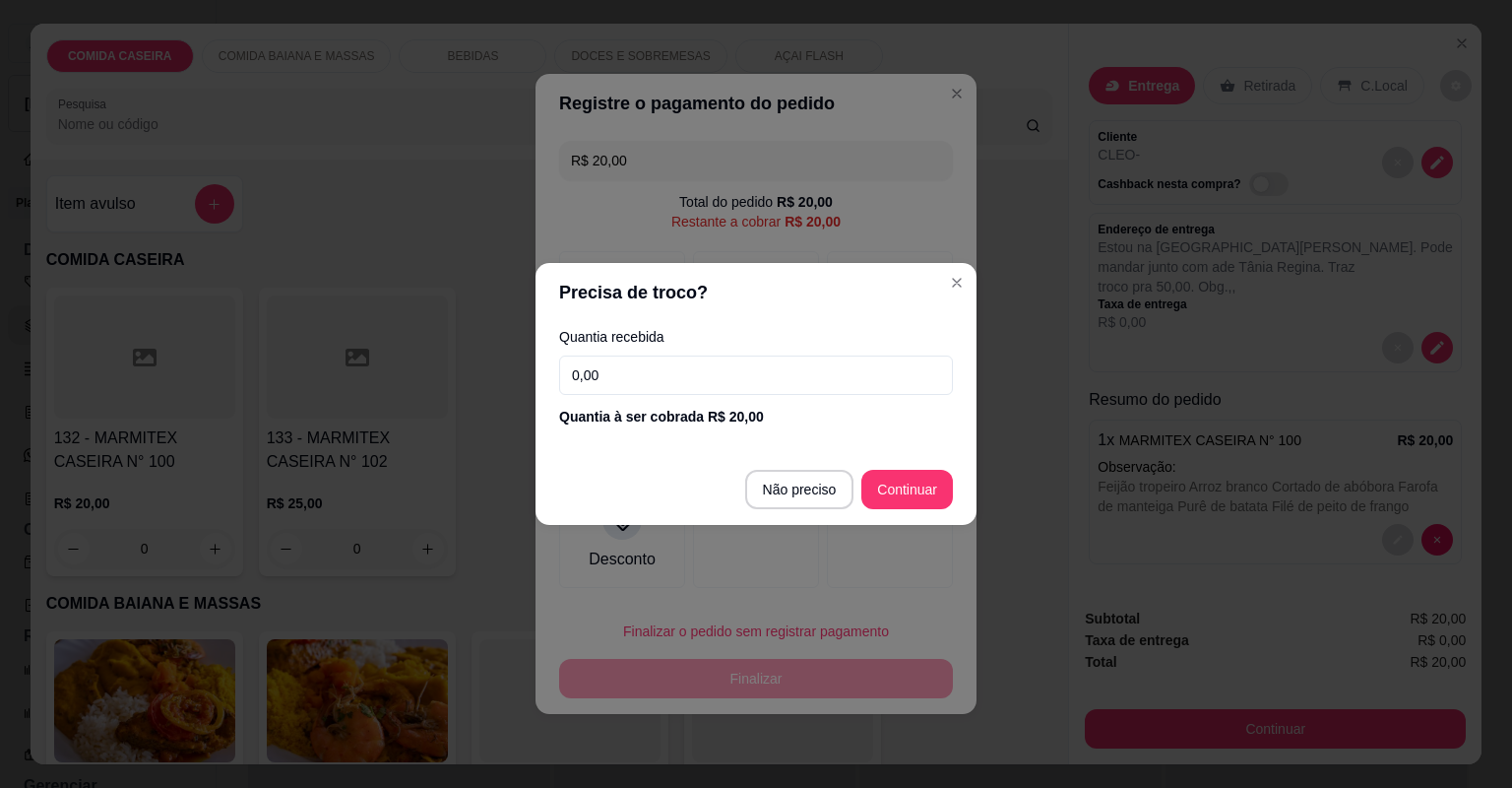 click on "0,00" at bounding box center [756, 375] 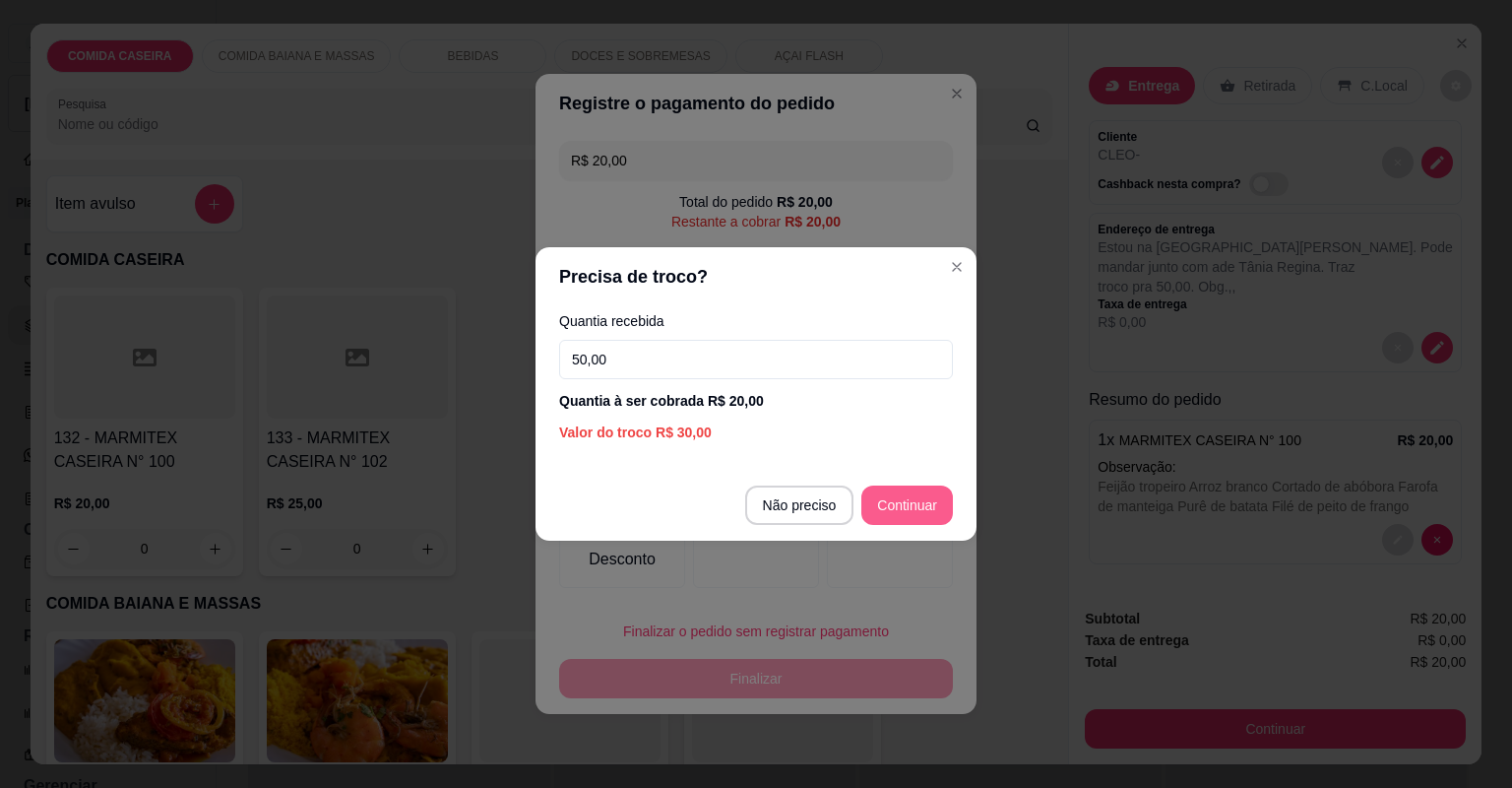 type on "50,00" 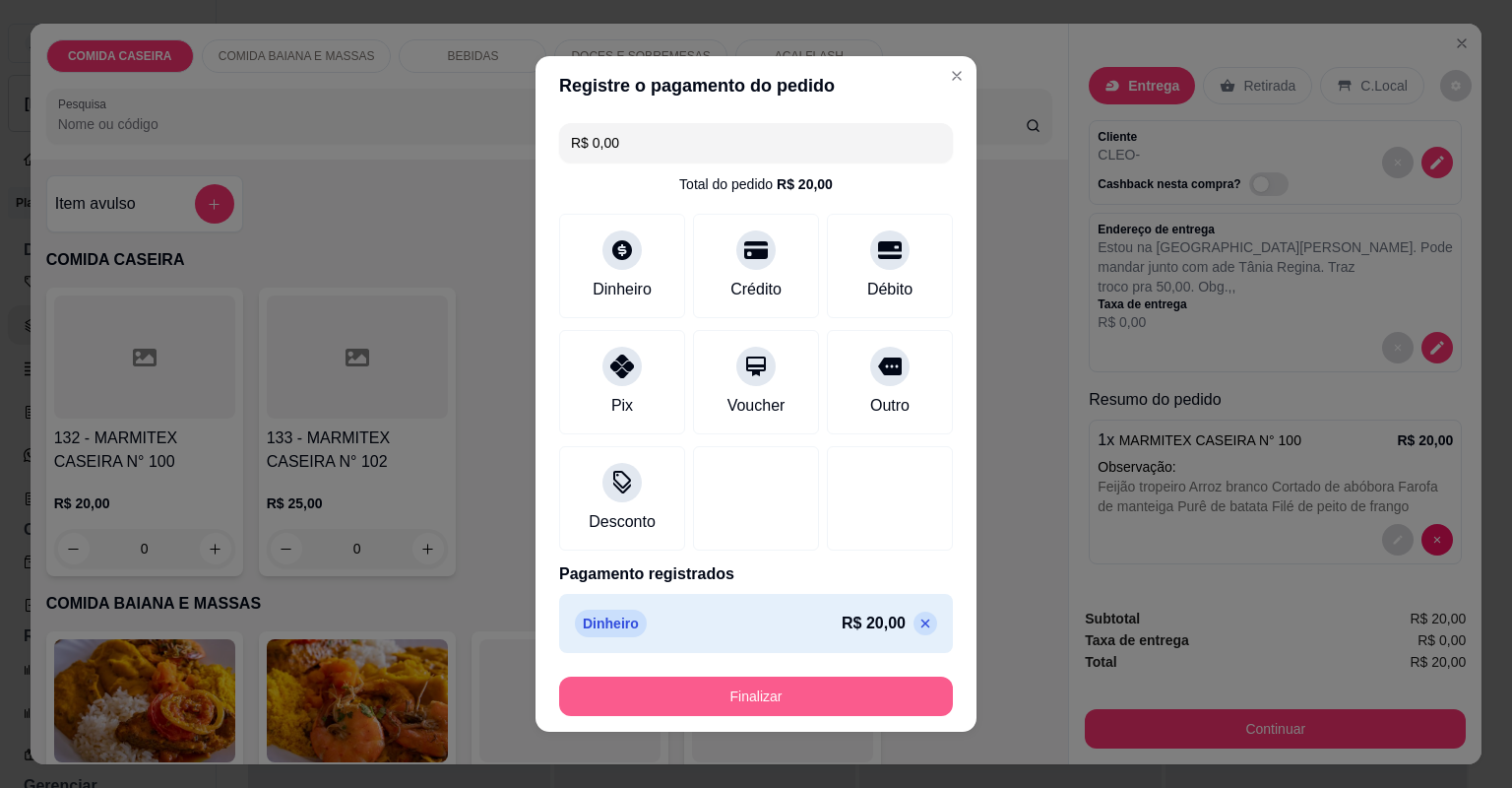 click on "Finalizar" at bounding box center [756, 696] 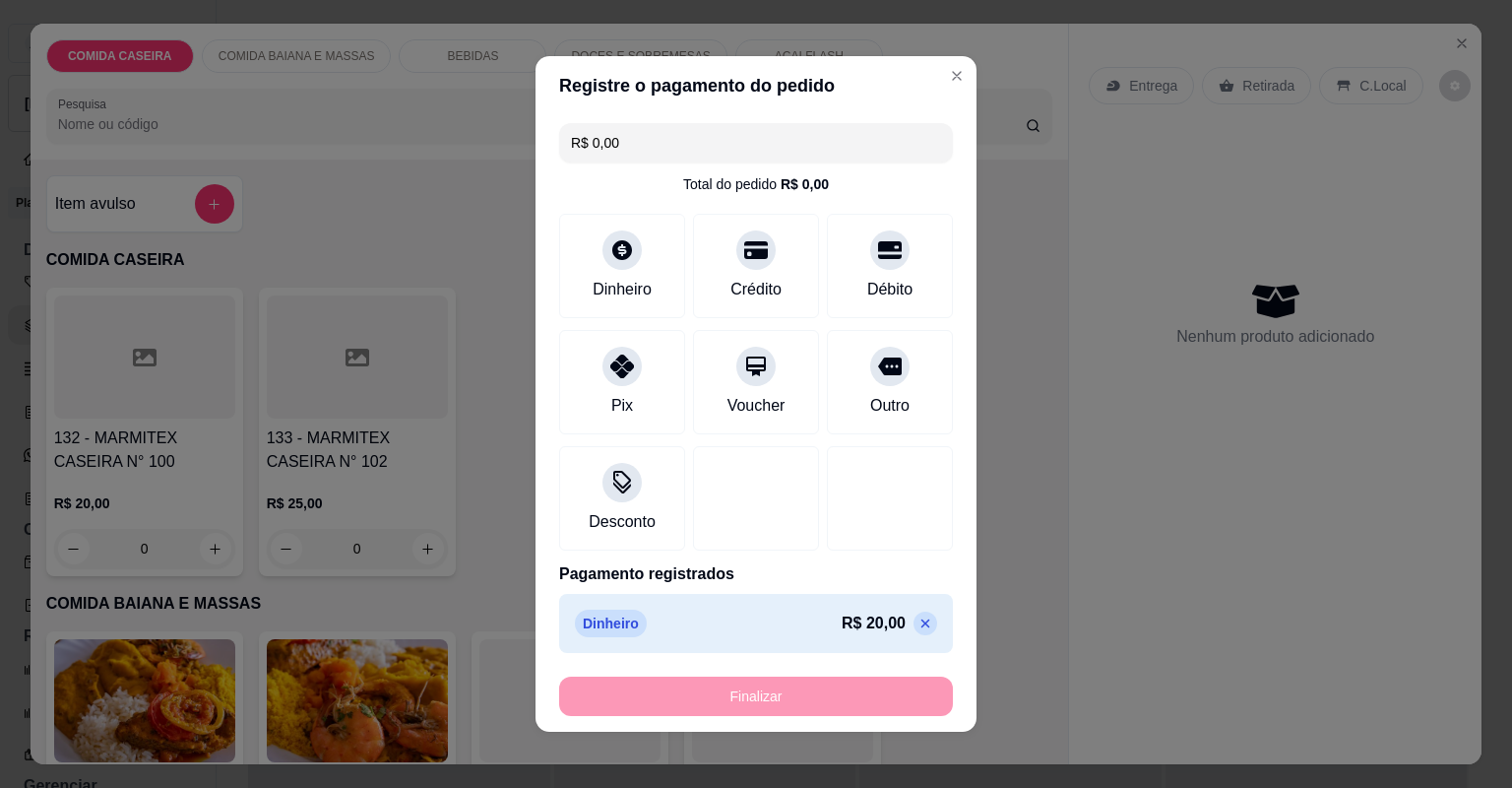 type on "-R$ 20,00" 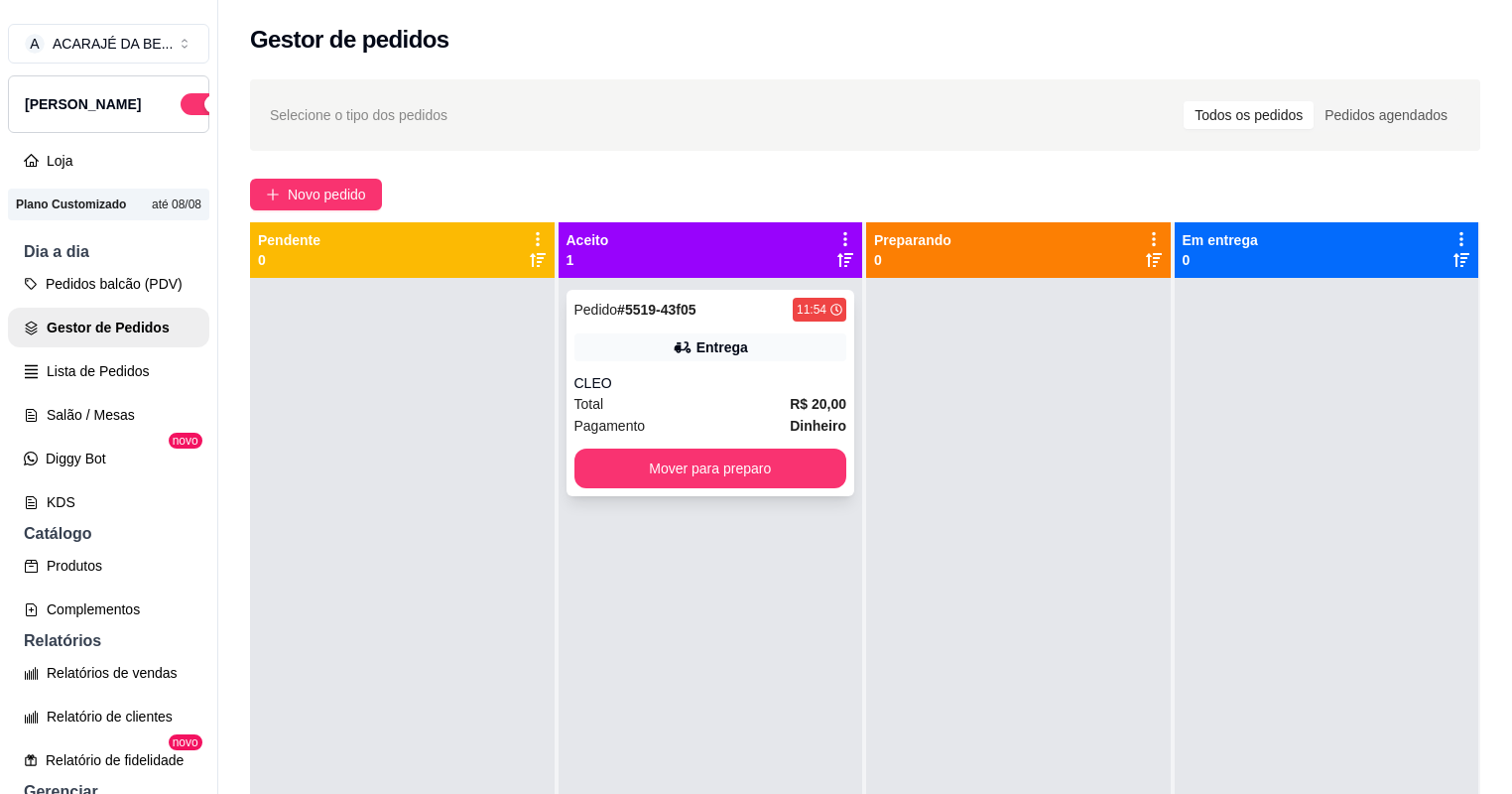 click on "CLEO" at bounding box center [710, 383] 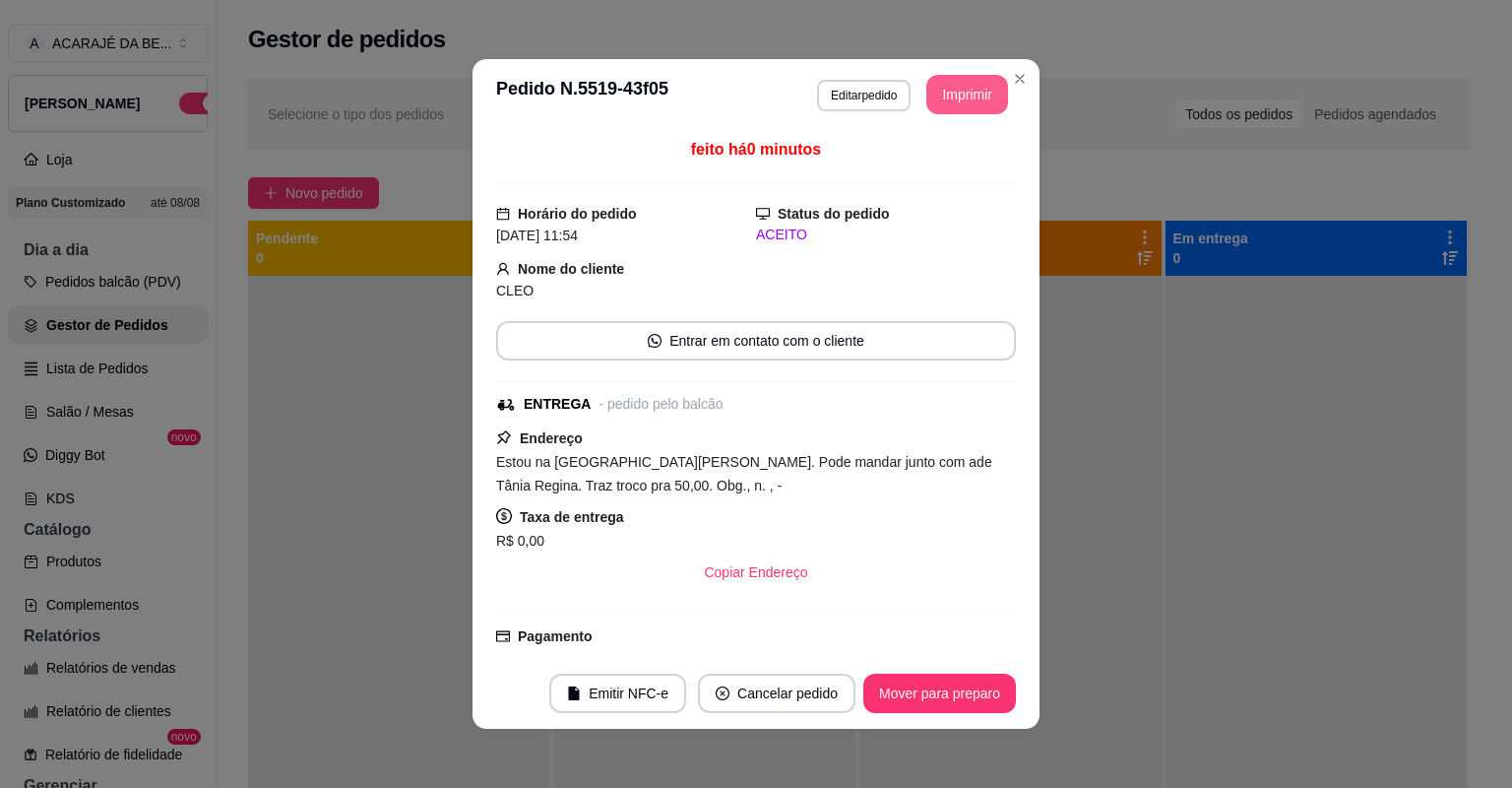 click on "Imprimir" at bounding box center (967, 95) 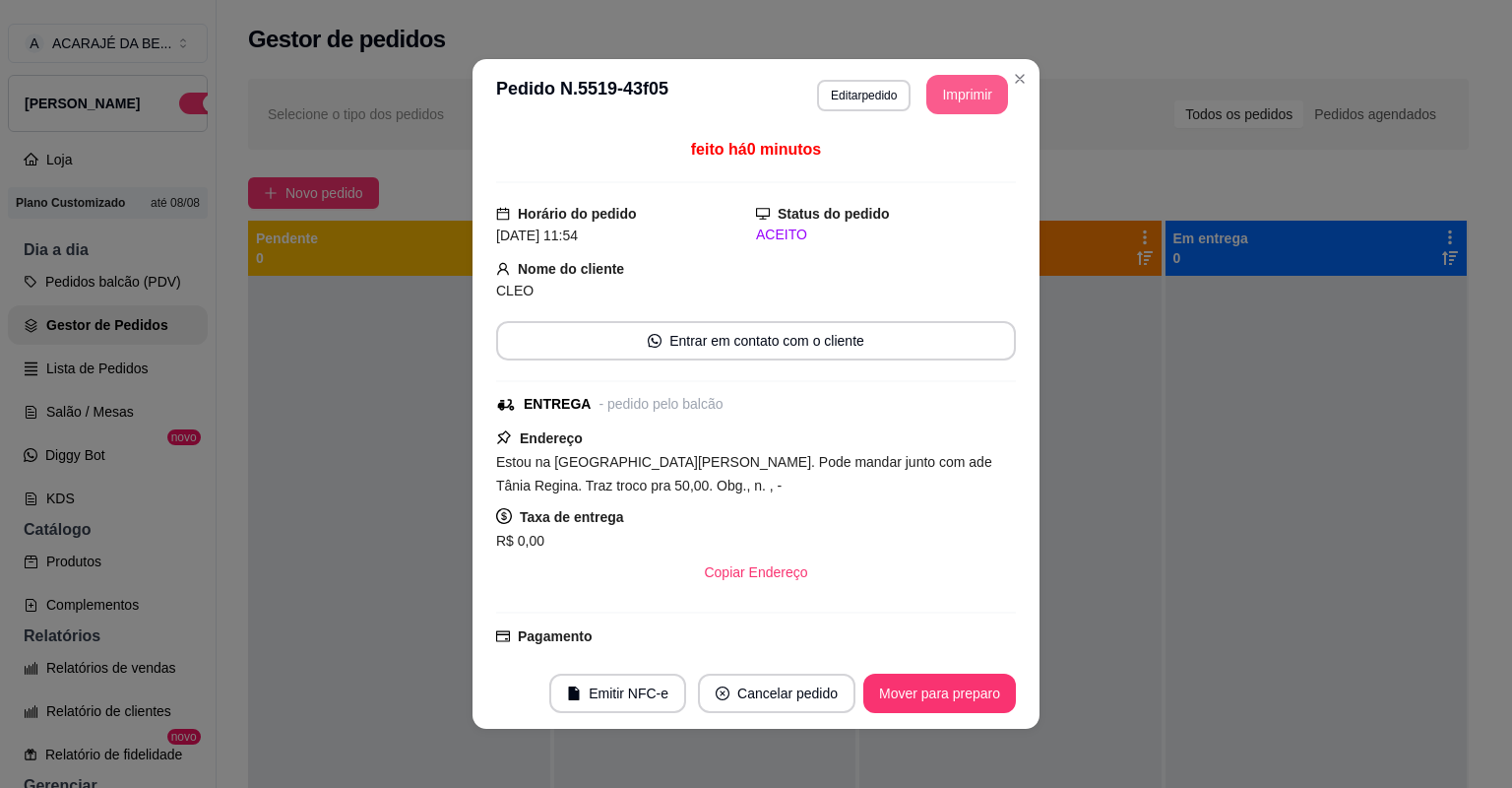scroll, scrollTop: 0, scrollLeft: 0, axis: both 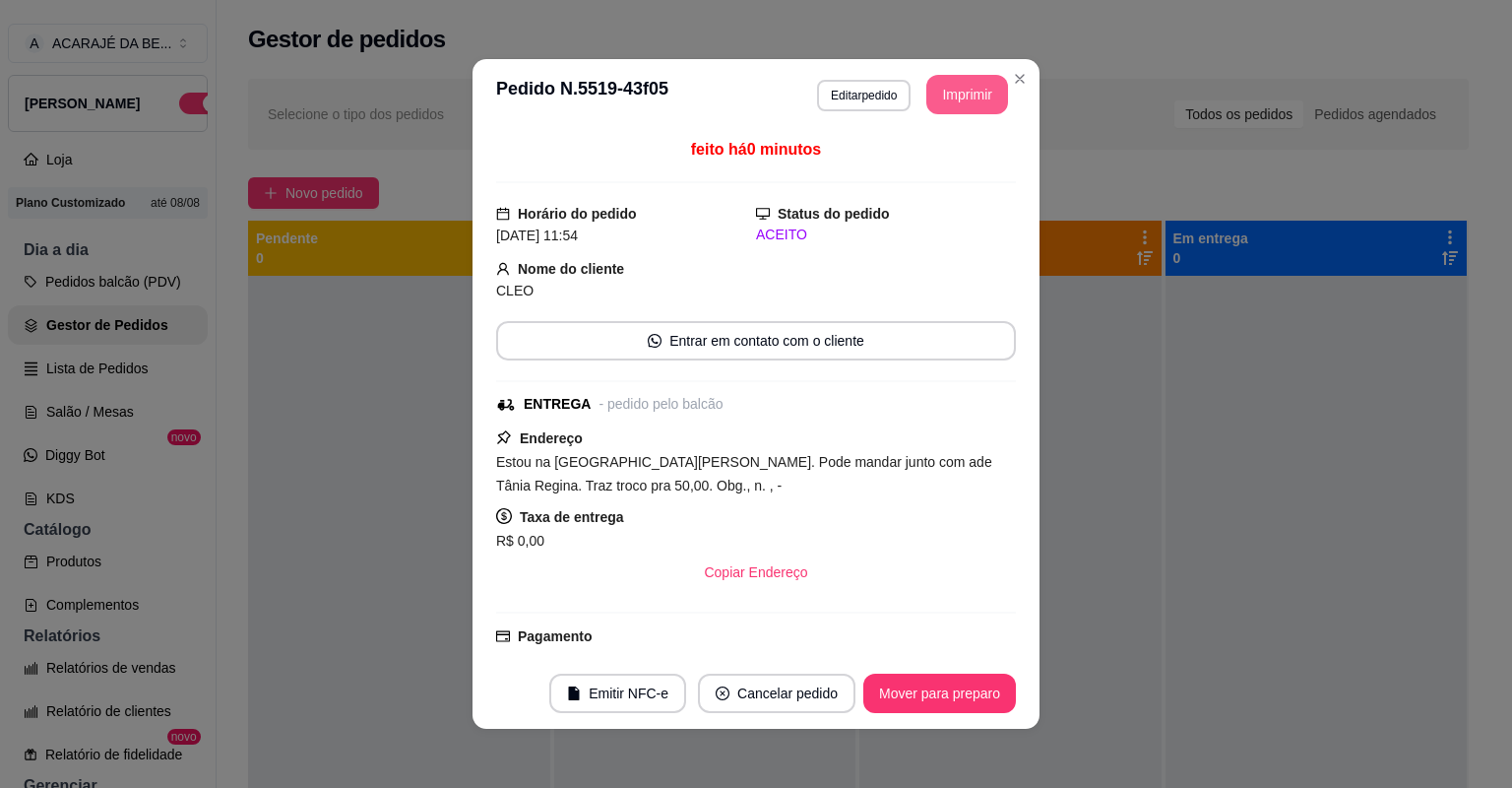 click on "Mover para preparo" at bounding box center [939, 693] 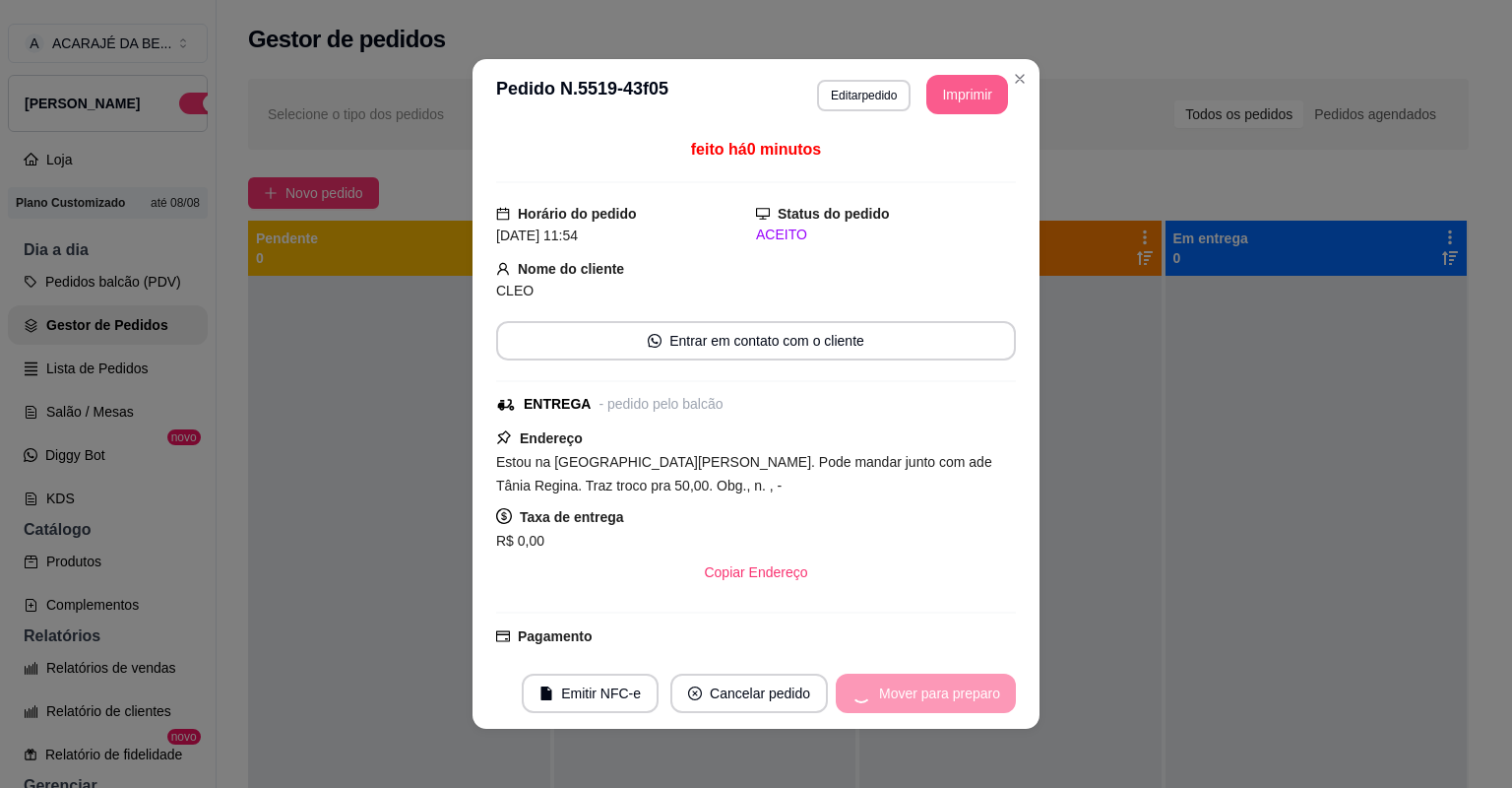 click on "Mover para preparo" at bounding box center [925, 693] 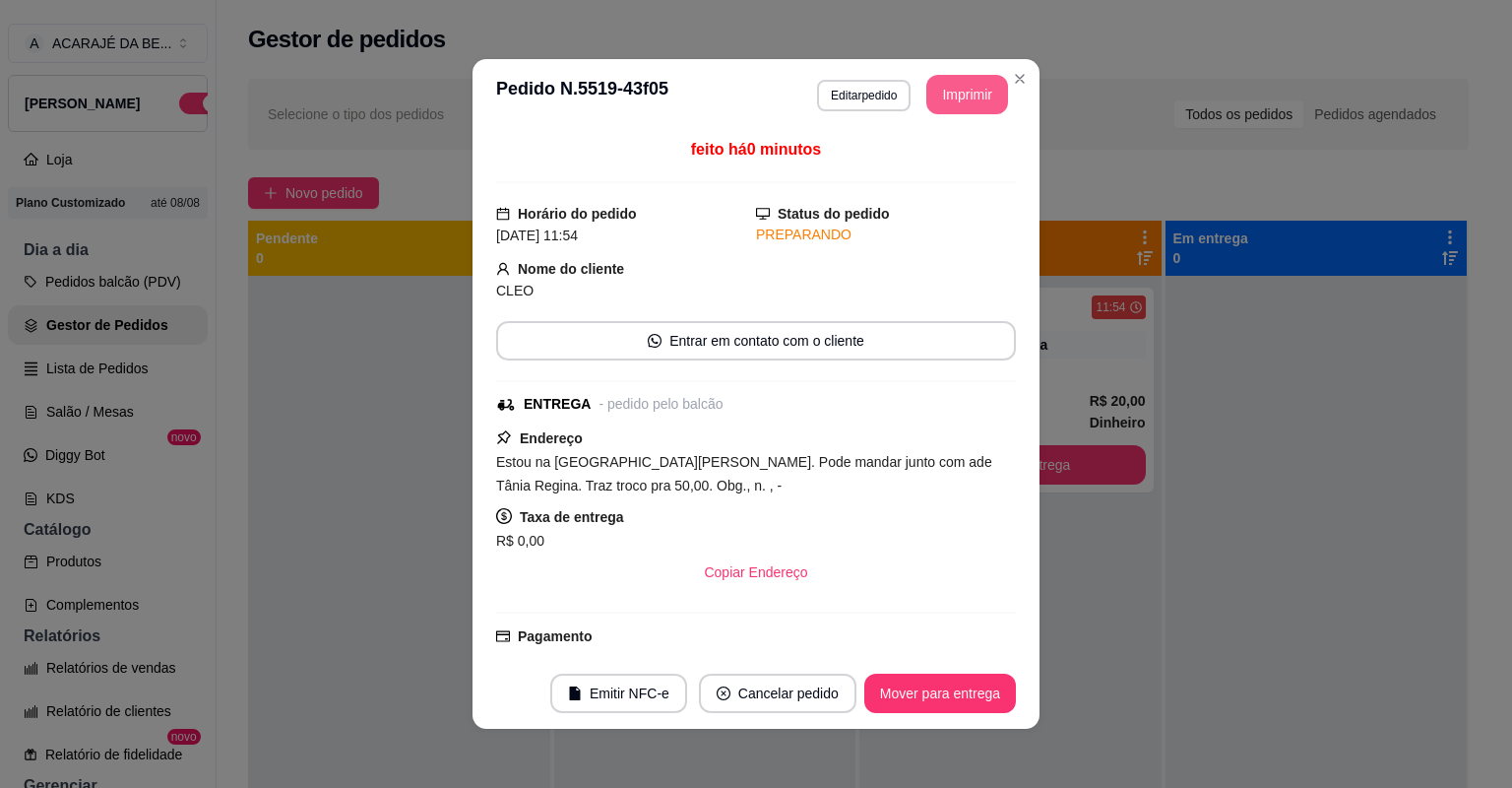 click on "Mover para entrega" at bounding box center [940, 693] 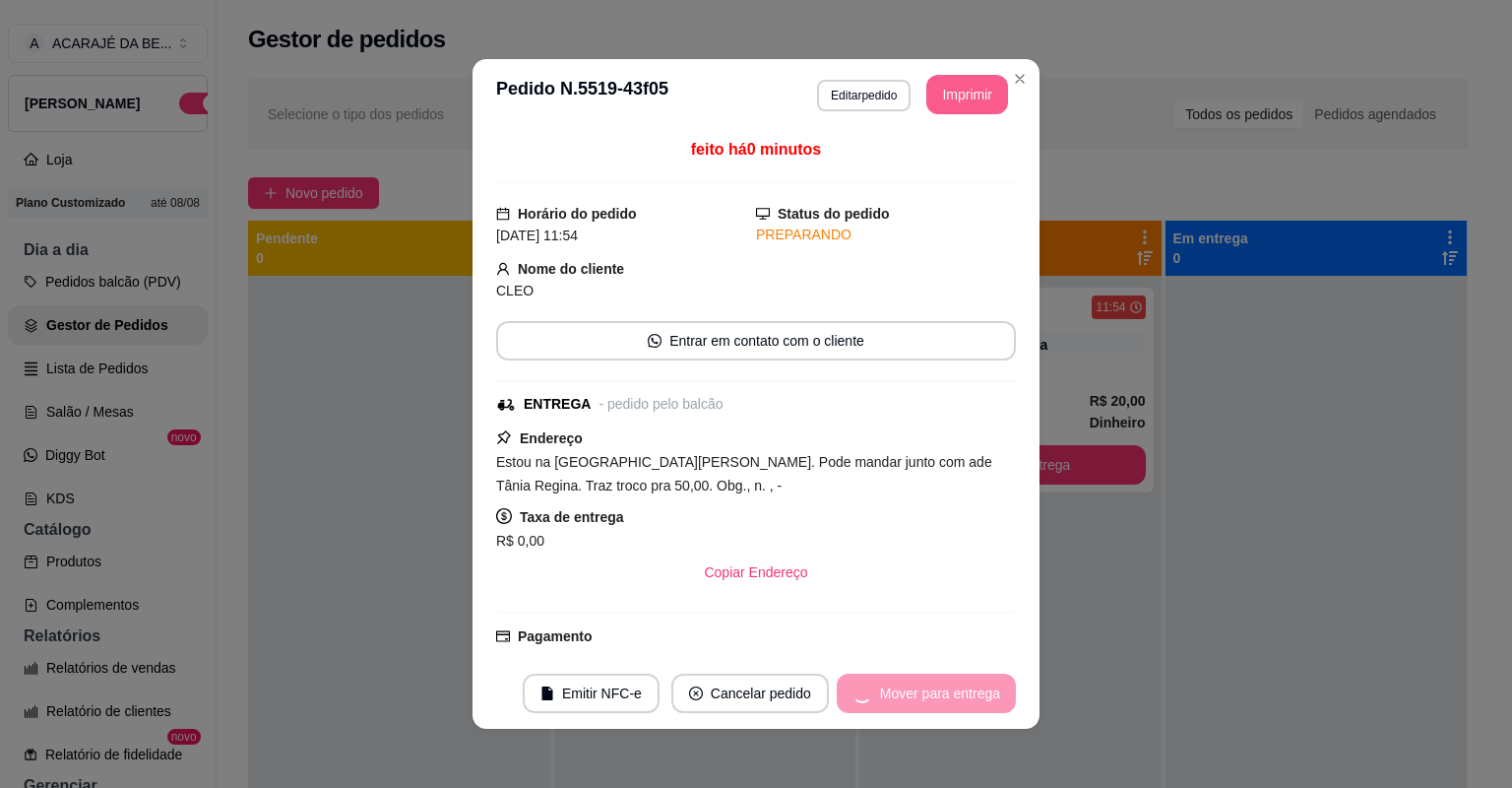 click on "Mover para entrega" at bounding box center (926, 693) 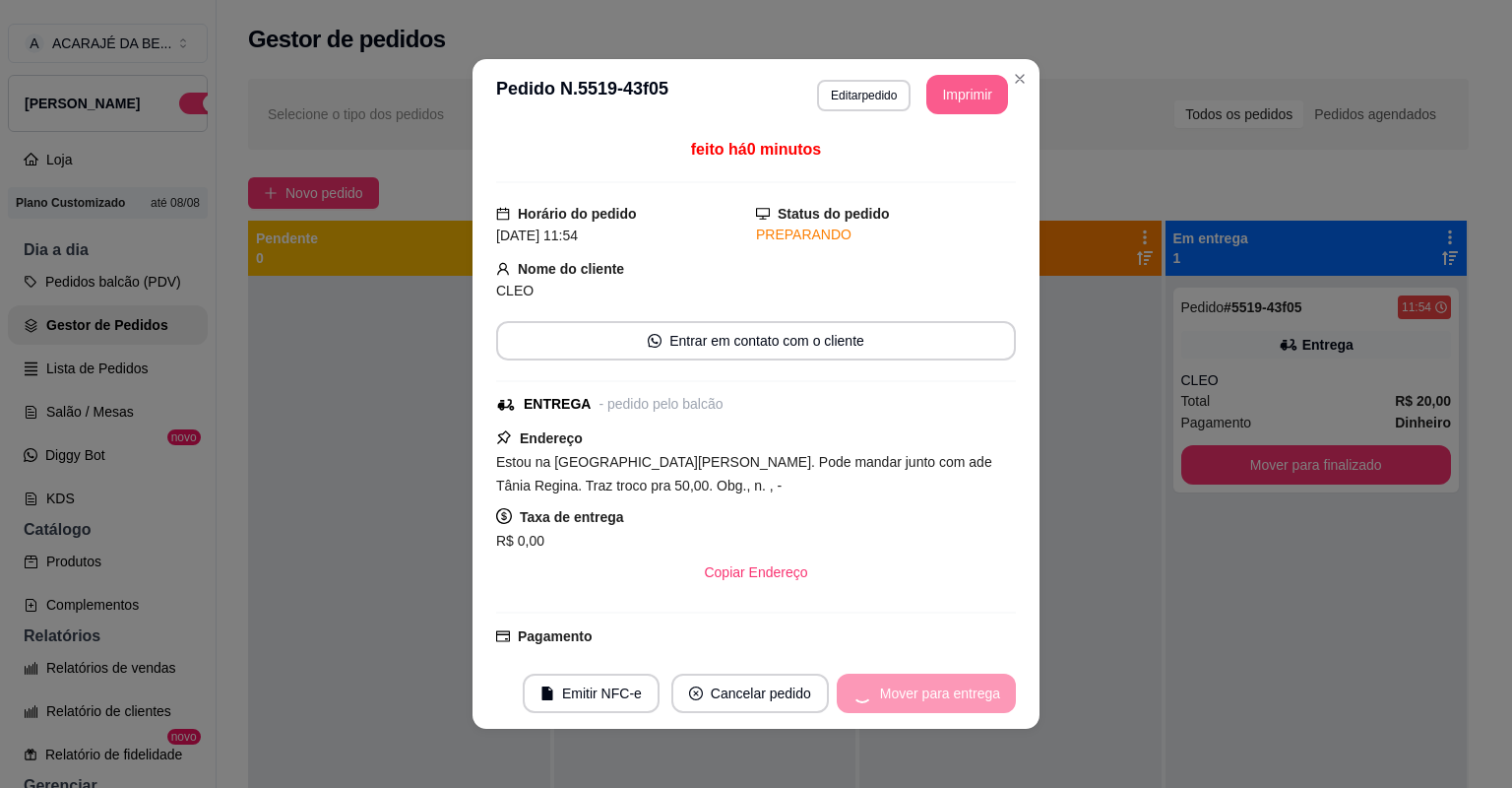 click on "Mover para entrega" at bounding box center [926, 693] 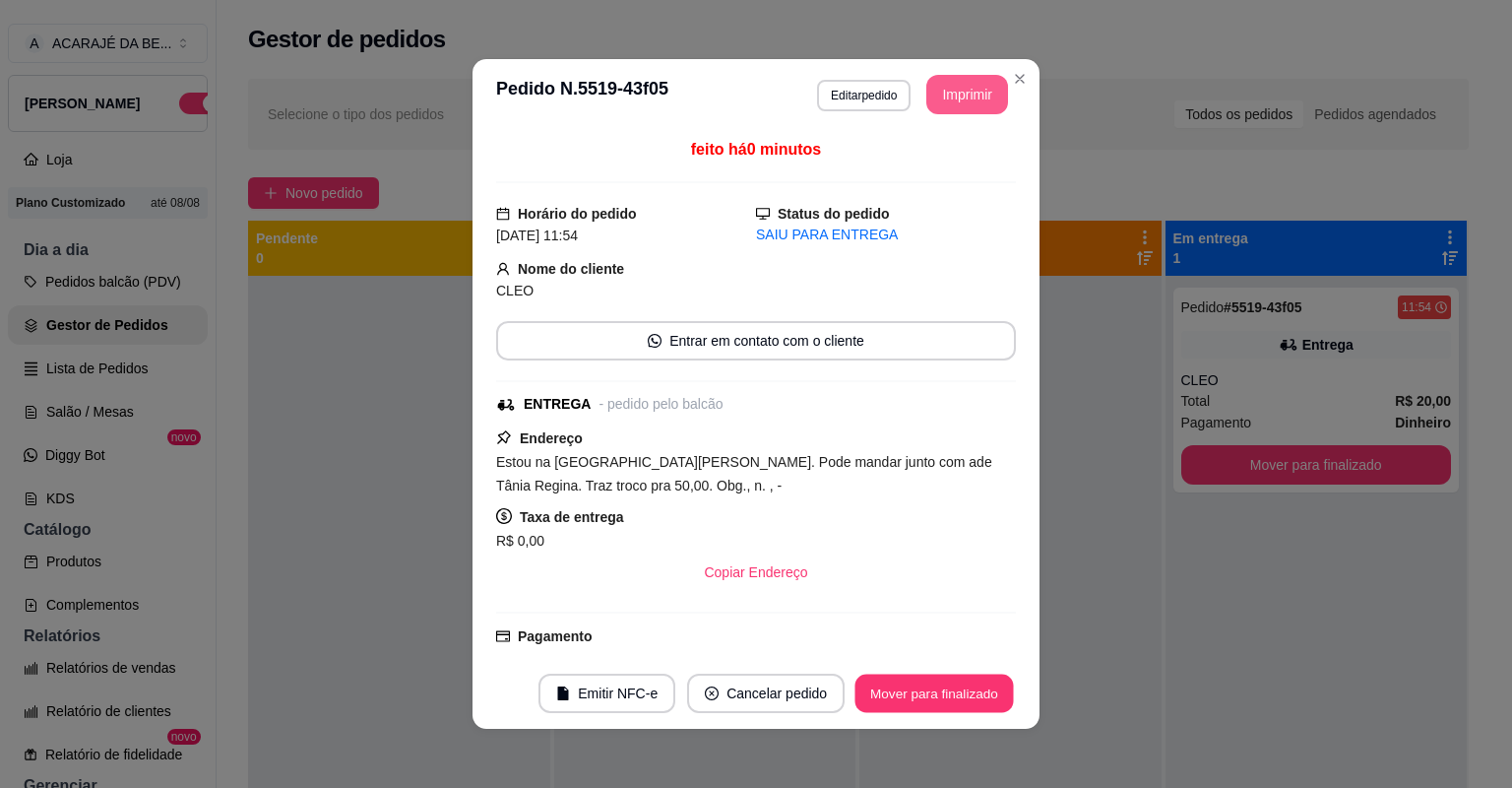 click on "Mover para finalizado" at bounding box center [934, 693] 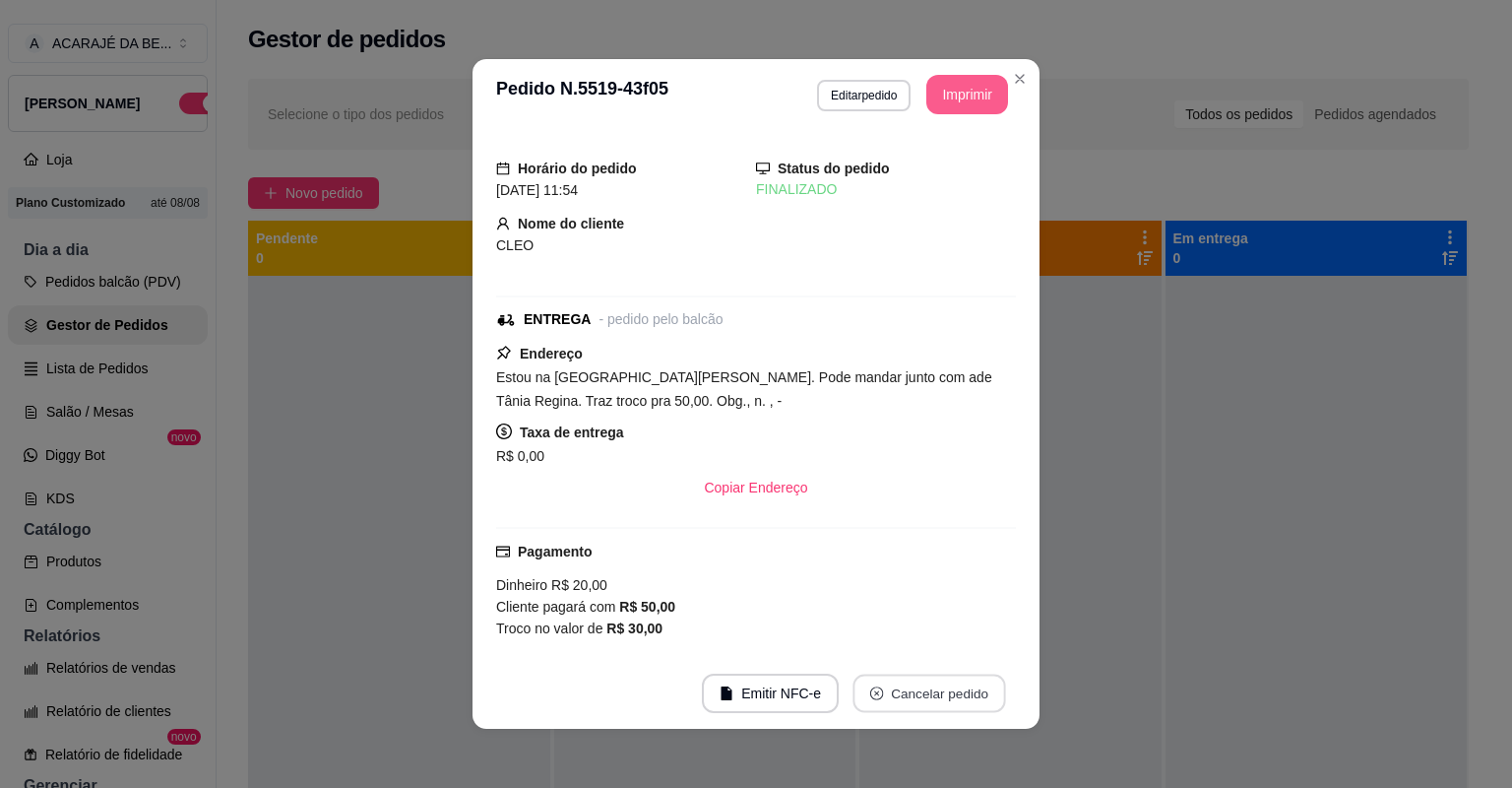 click on "Cancelar pedido" at bounding box center (928, 693) 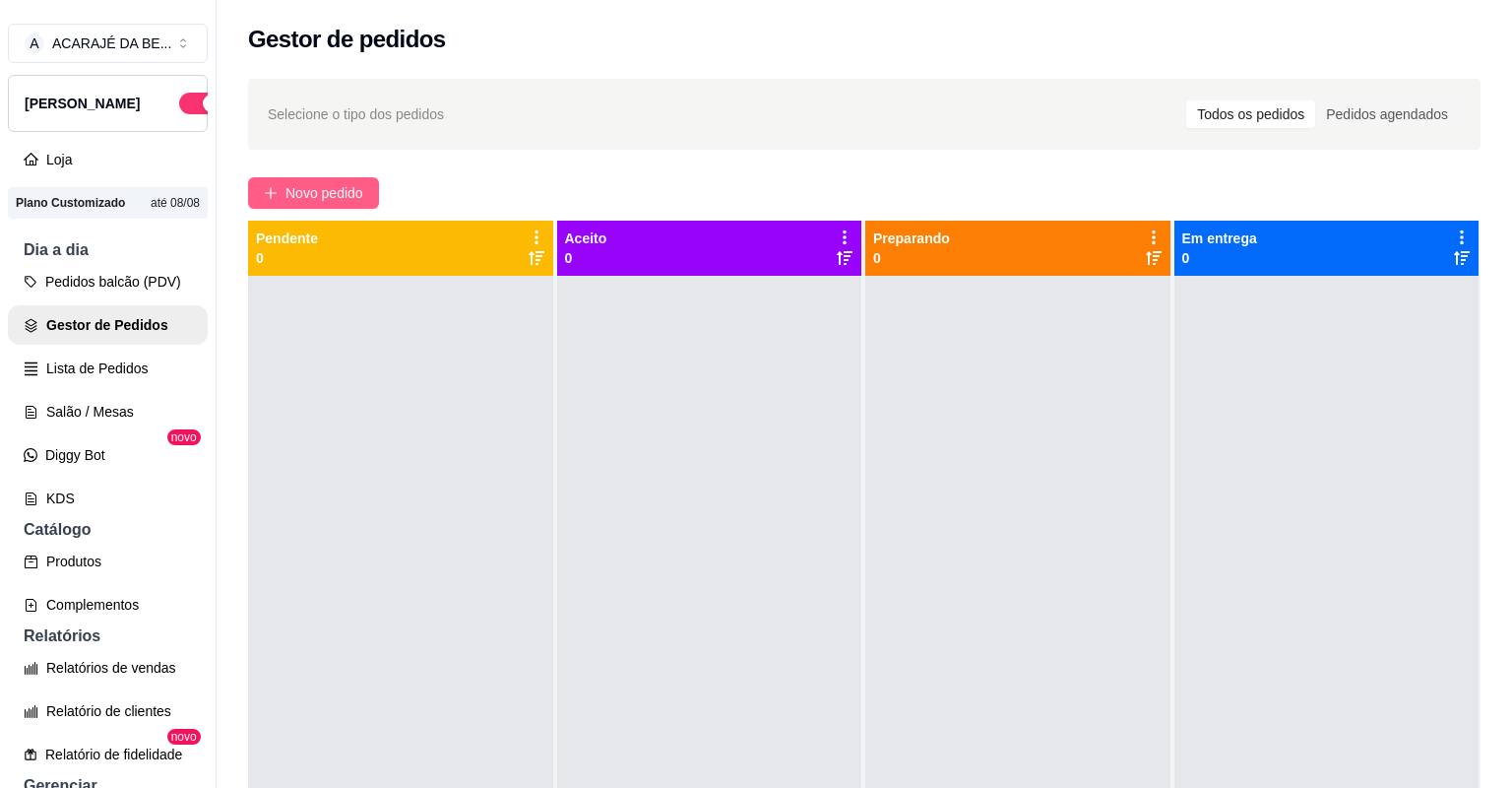 click on "Novo pedido" at bounding box center [324, 193] 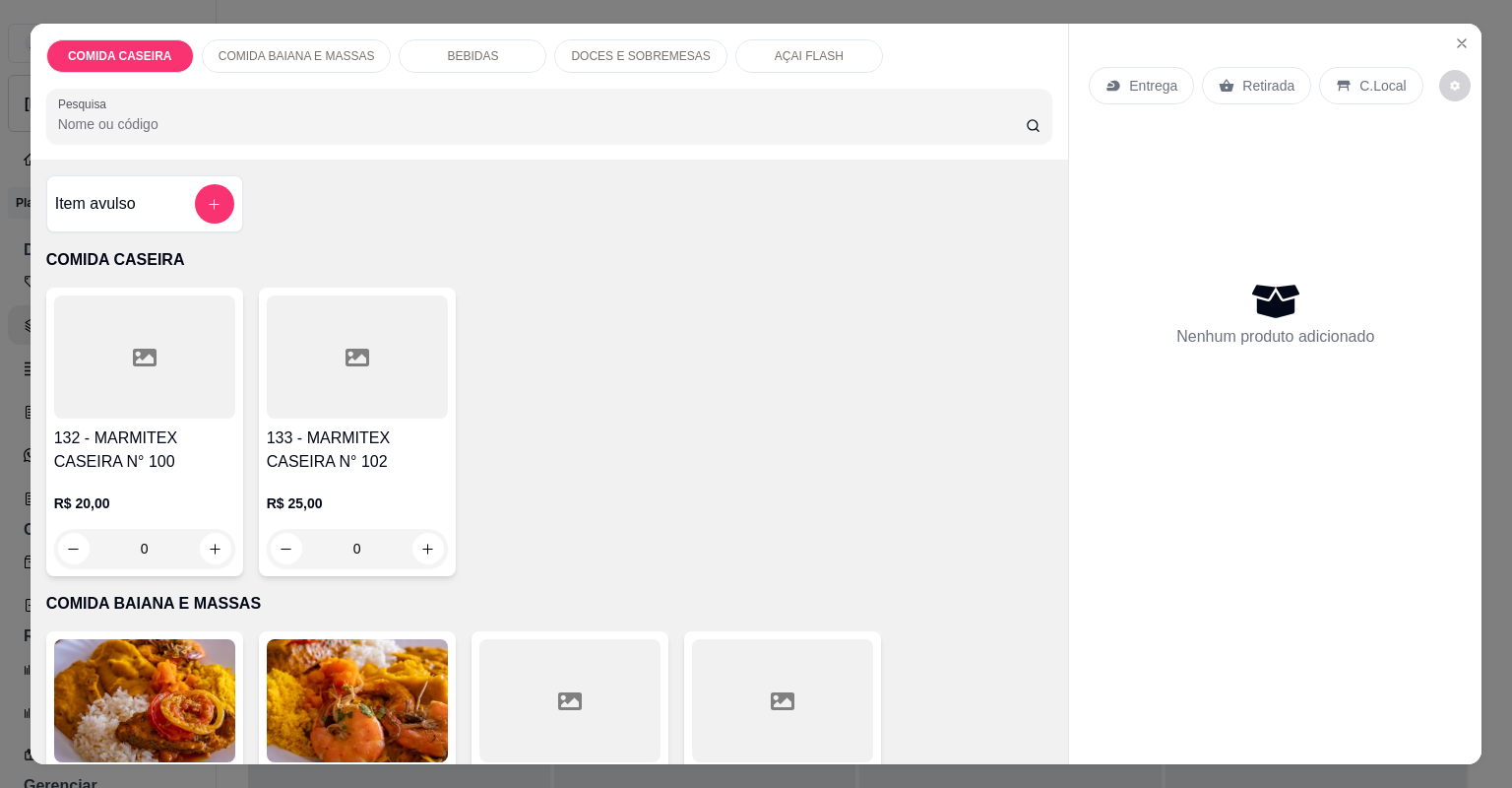 click at bounding box center [357, 357] 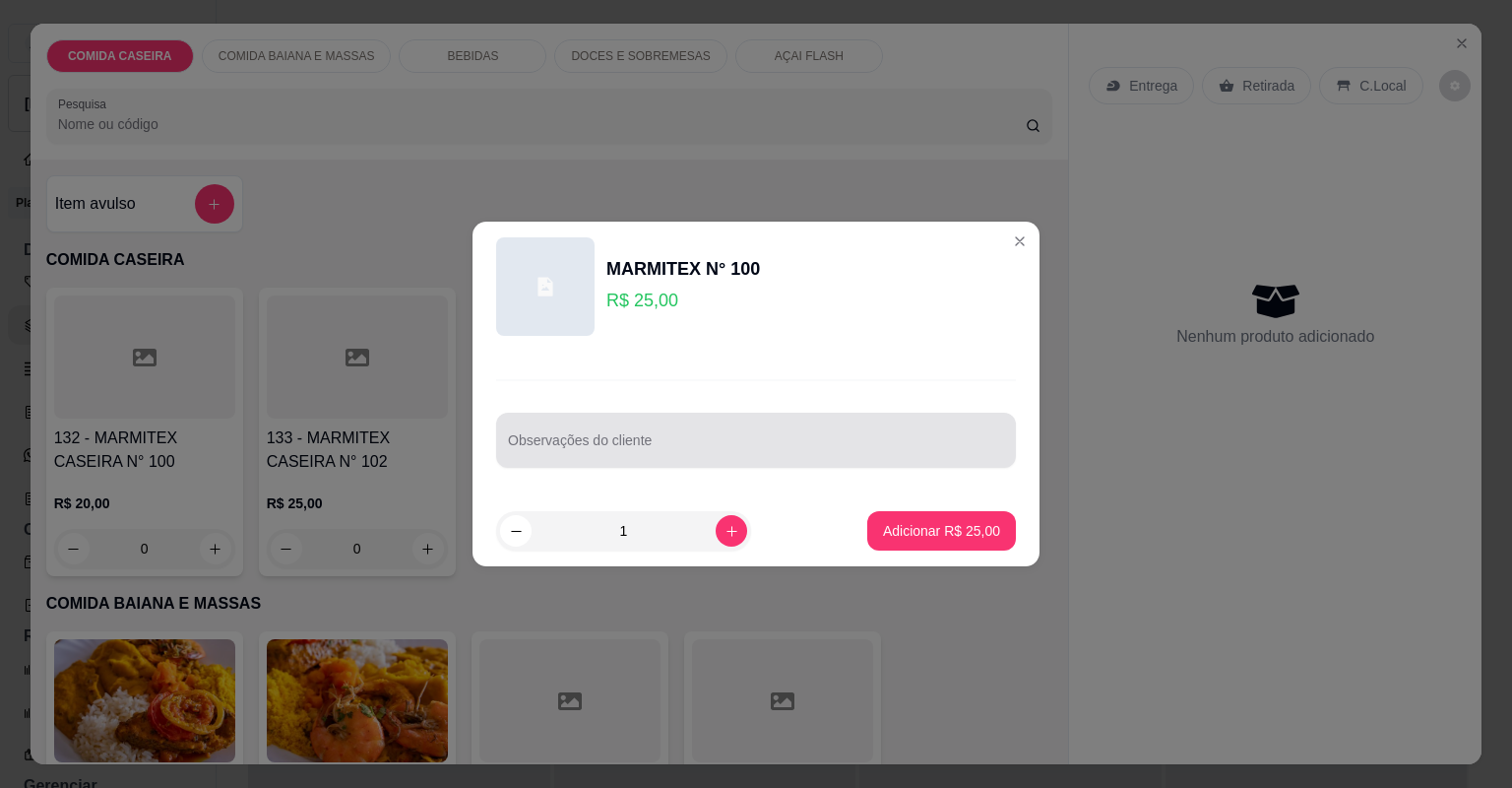 click on "Observações do cliente" at bounding box center (756, 440) 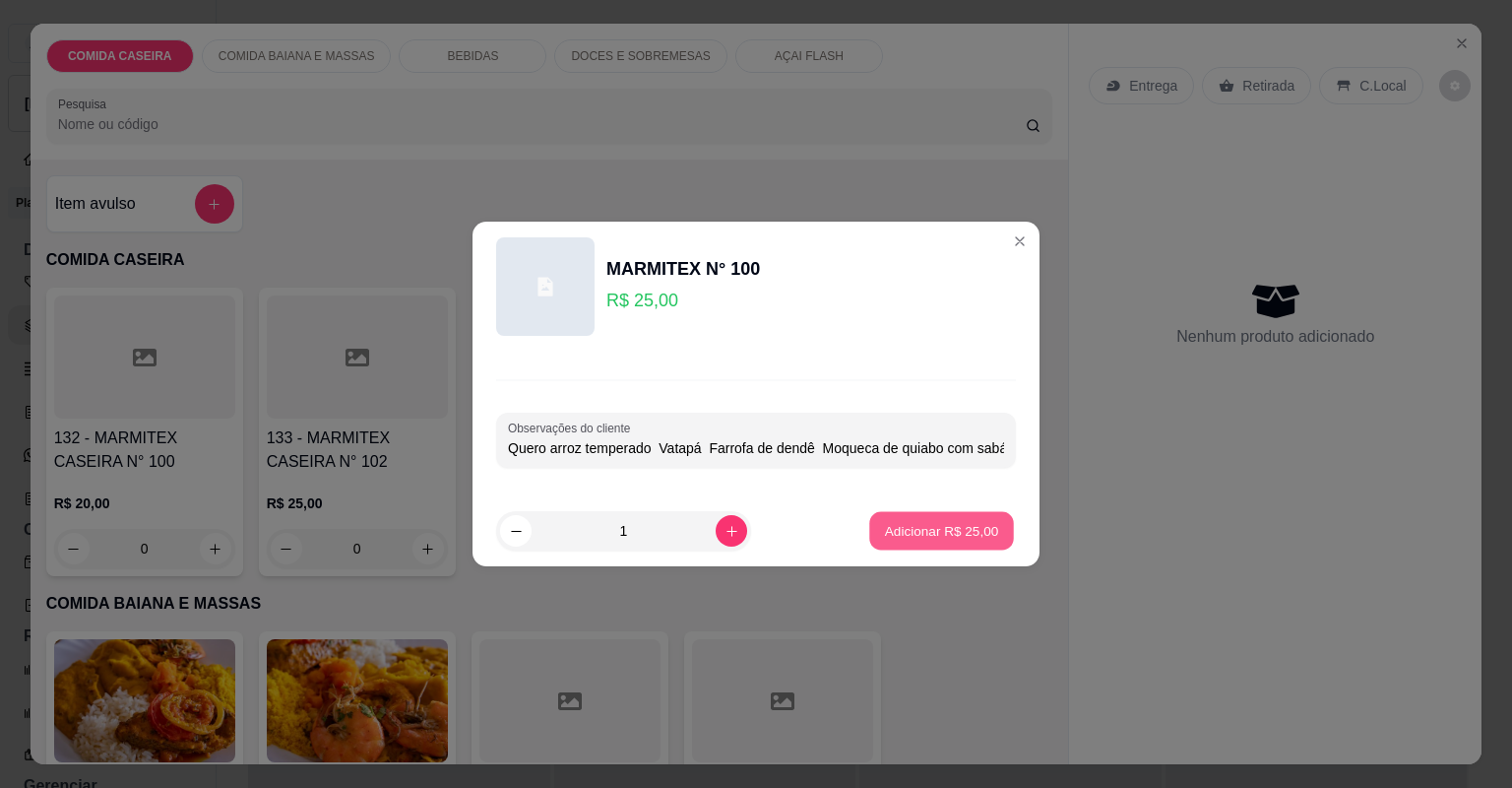 click on "Adicionar   R$ 25,00" at bounding box center [942, 530] 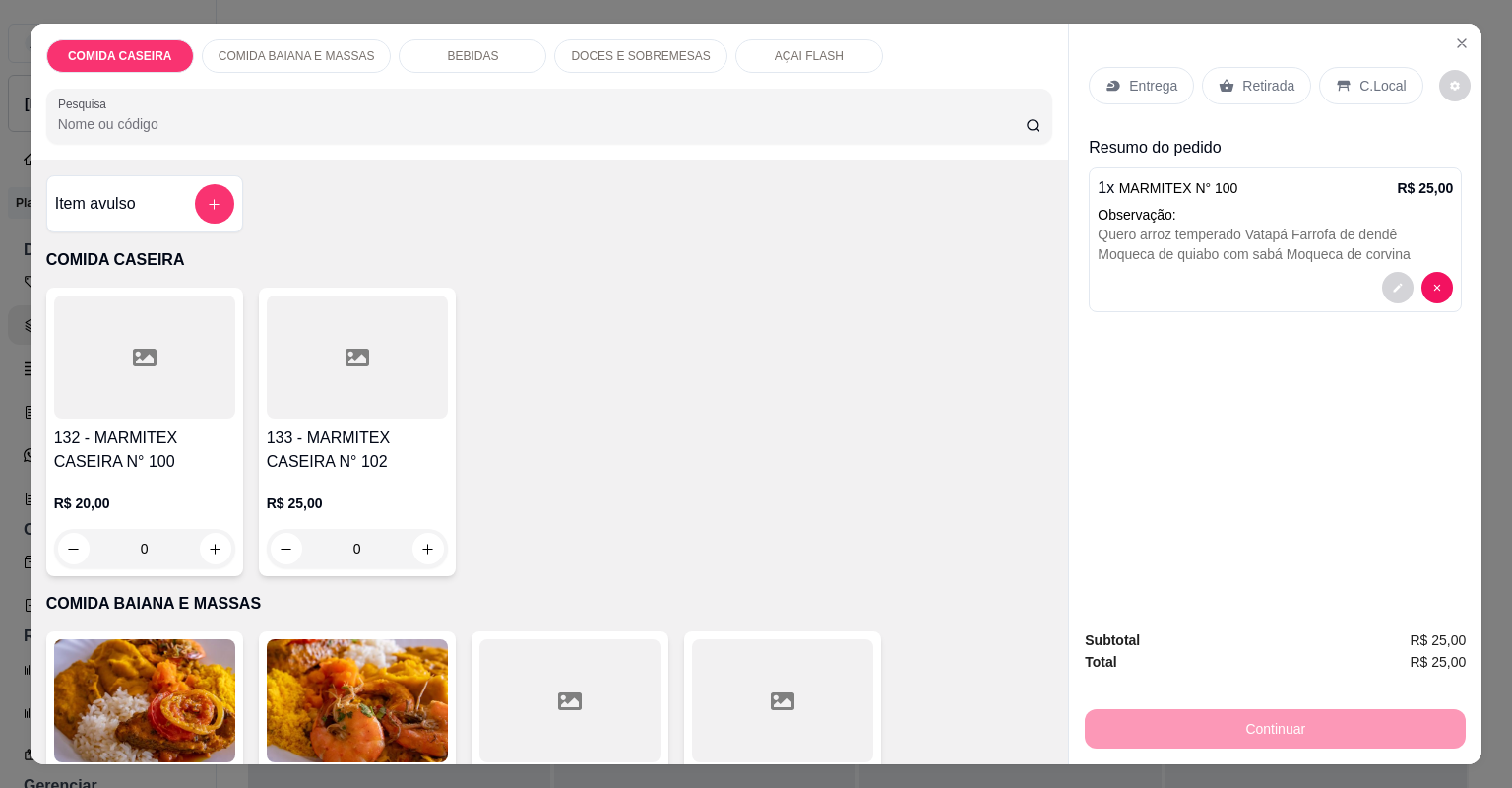 click on "Entrega" at bounding box center [1153, 86] 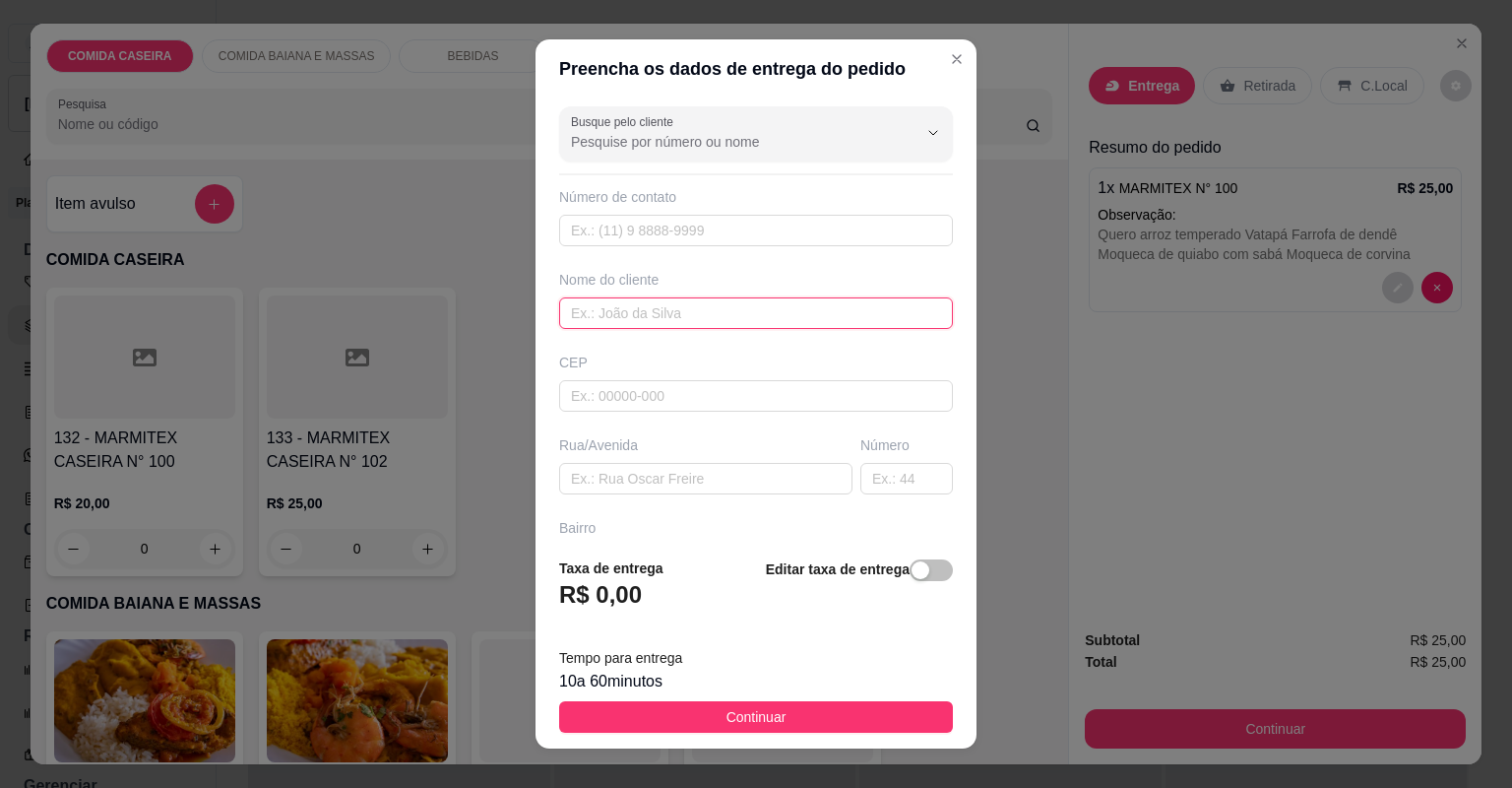 click at bounding box center (756, 313) 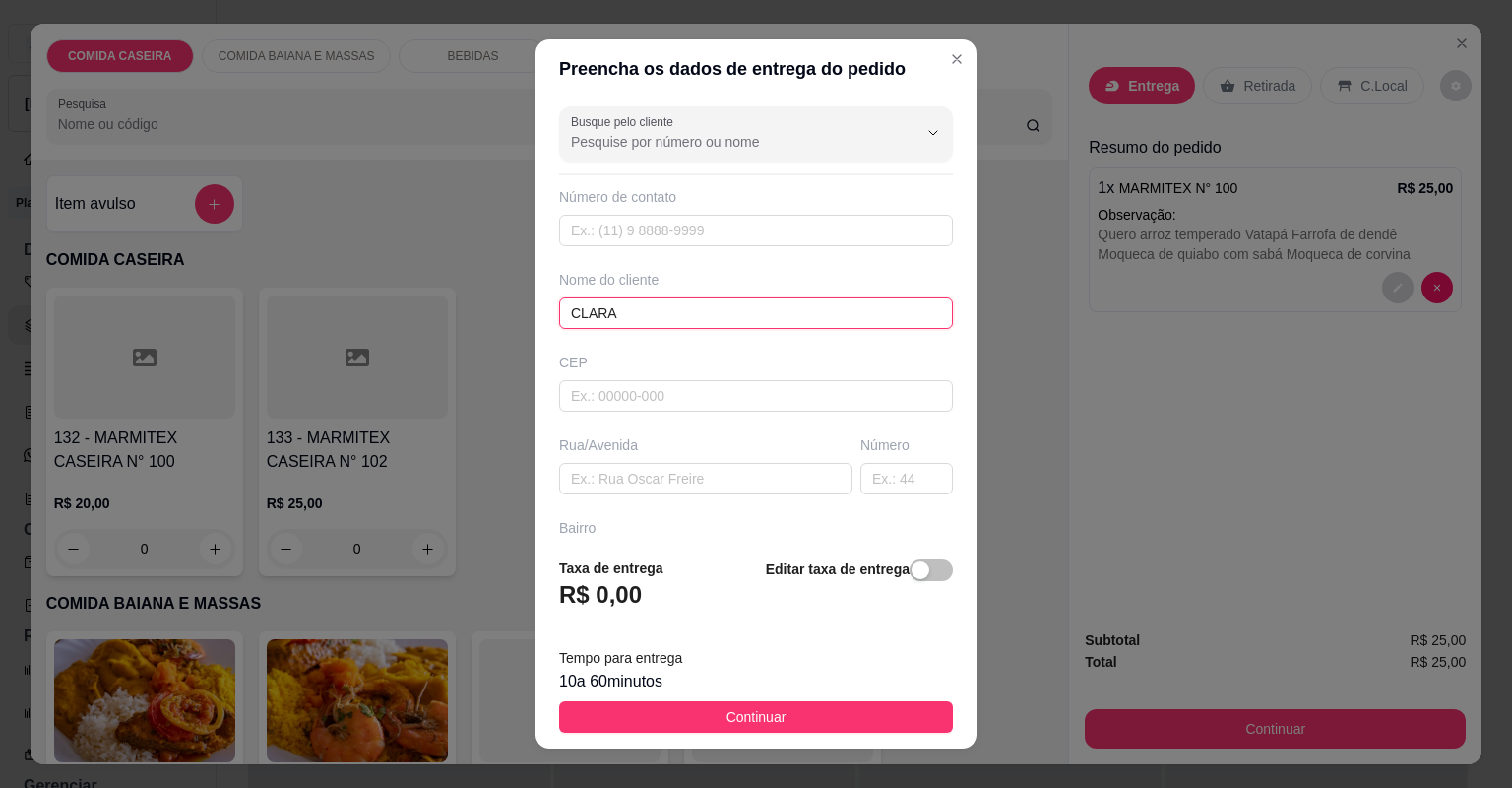 type on "CLARA" 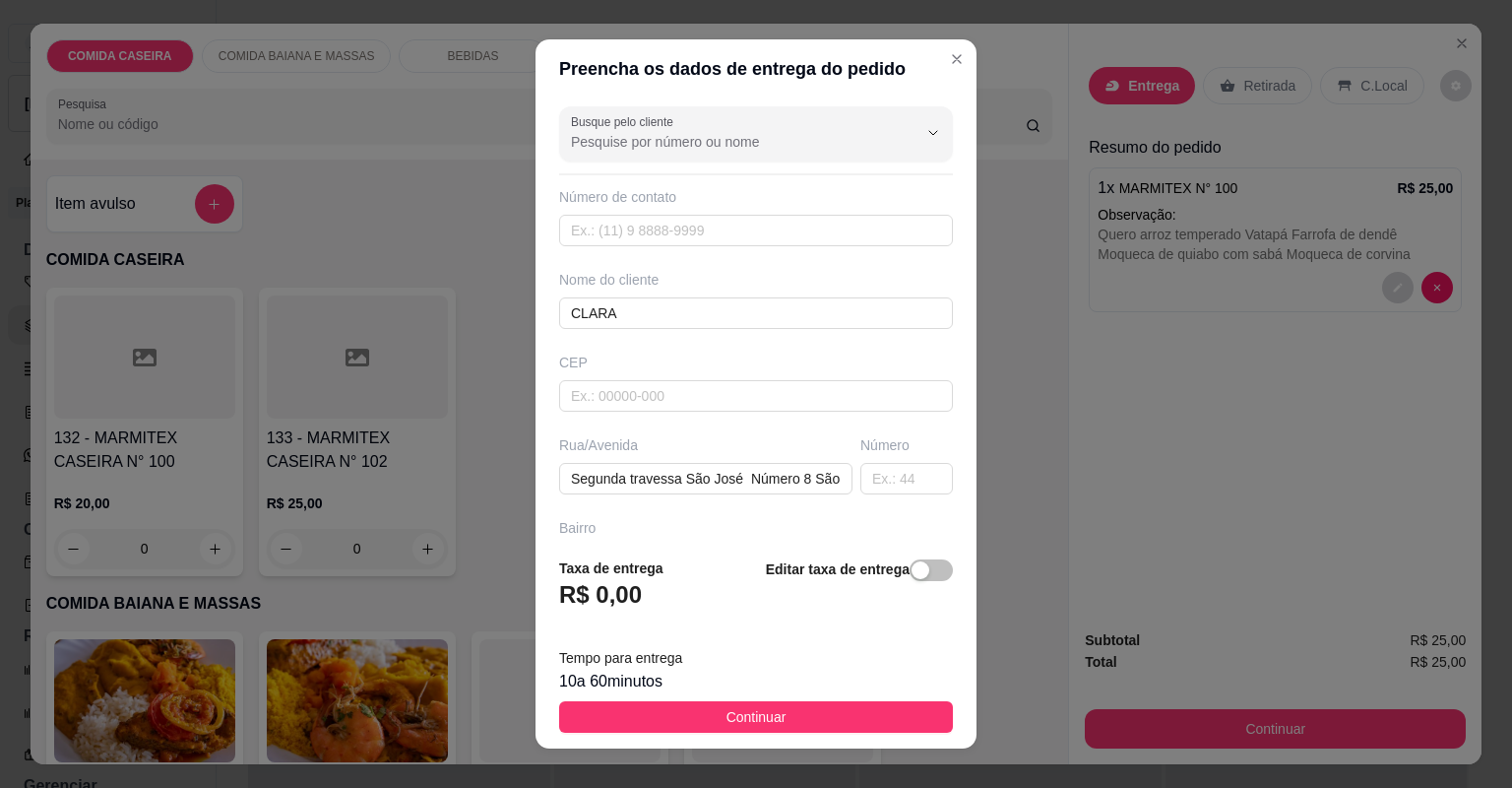 drag, startPoint x: 827, startPoint y: 717, endPoint x: 965, endPoint y: 732, distance: 138.81282 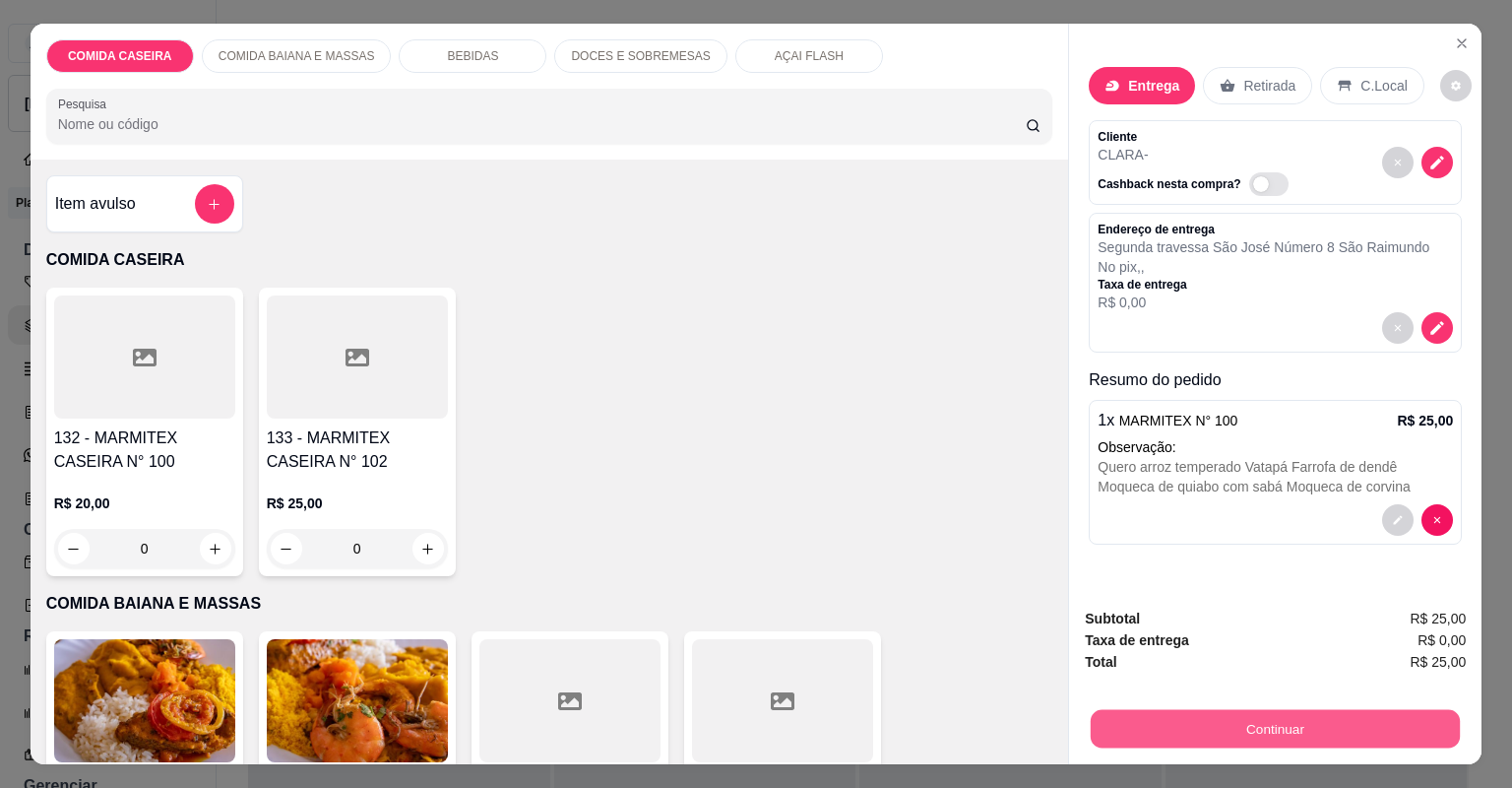 click on "Continuar" at bounding box center (1275, 729) 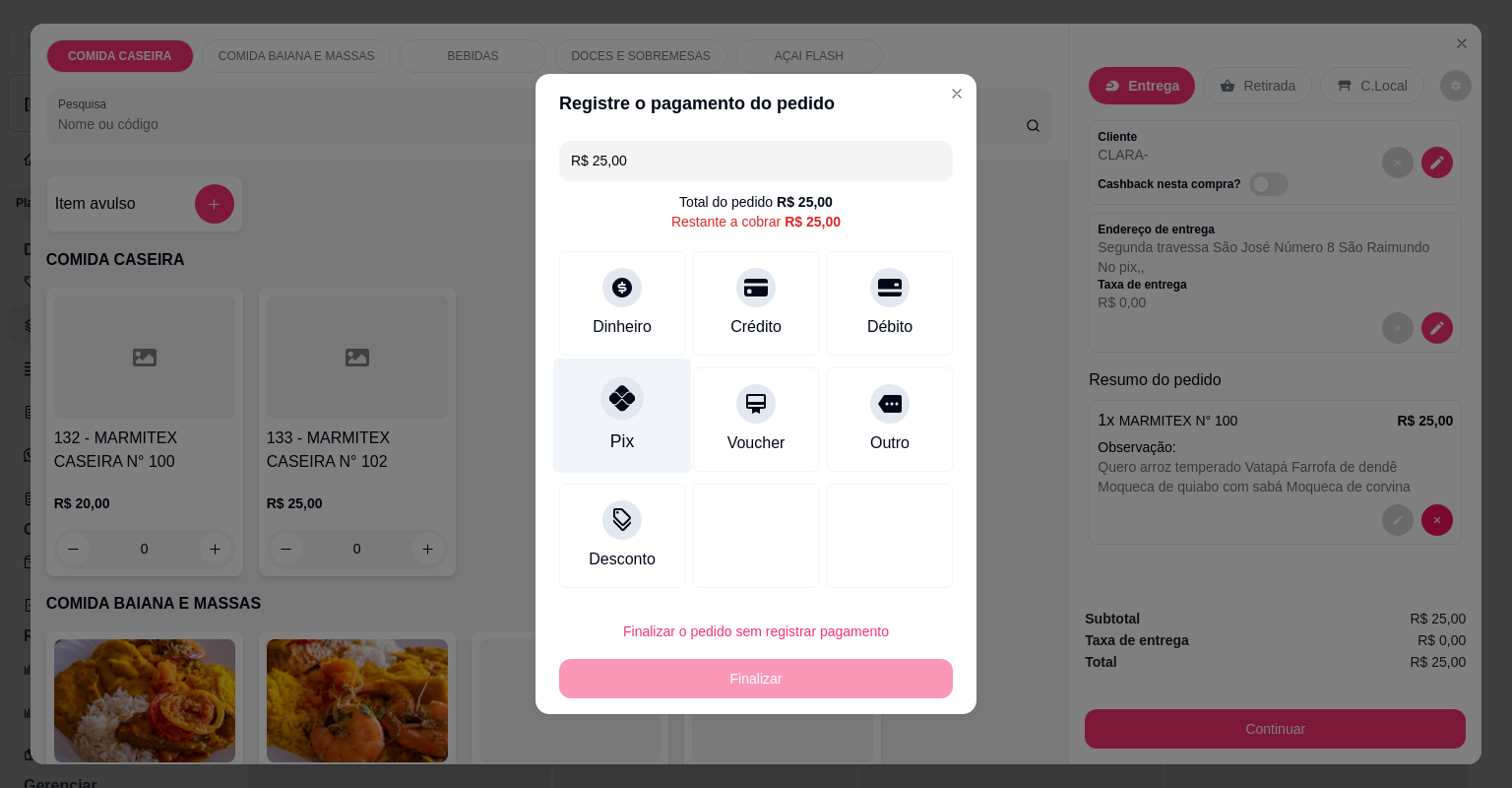 click on "Pix" at bounding box center [622, 441] 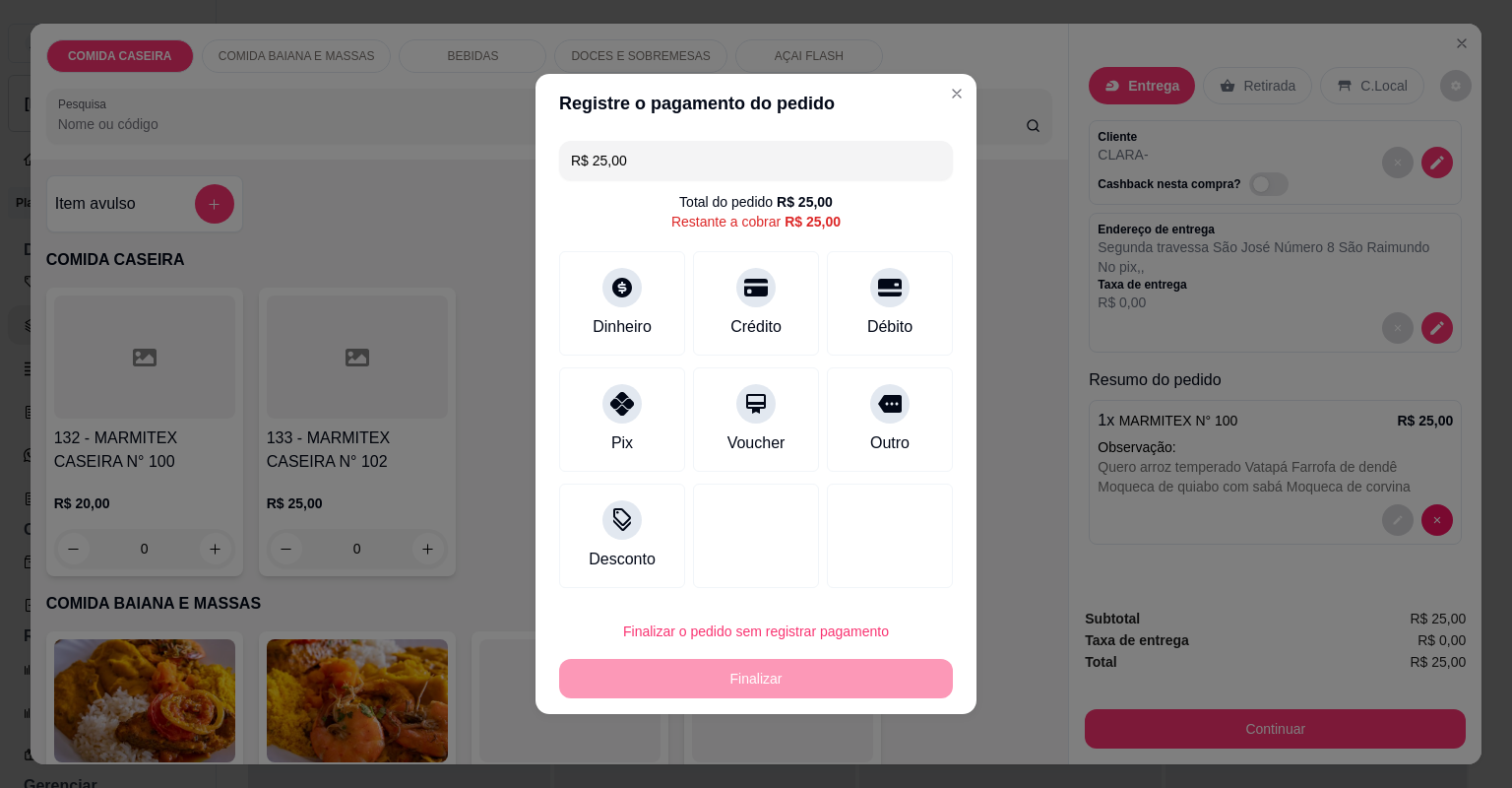 type on "R$ 0,00" 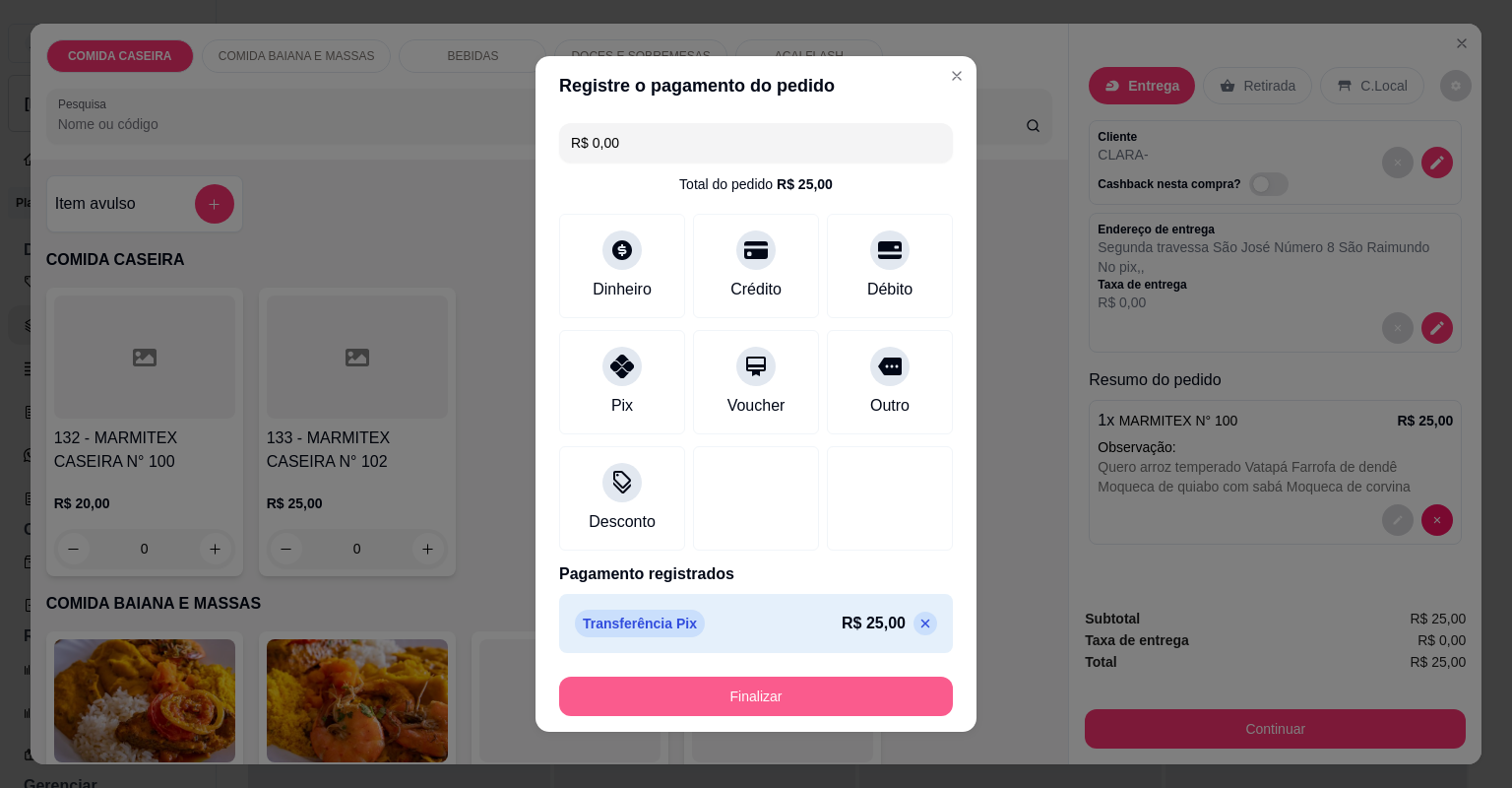 click on "Finalizar" at bounding box center [756, 696] 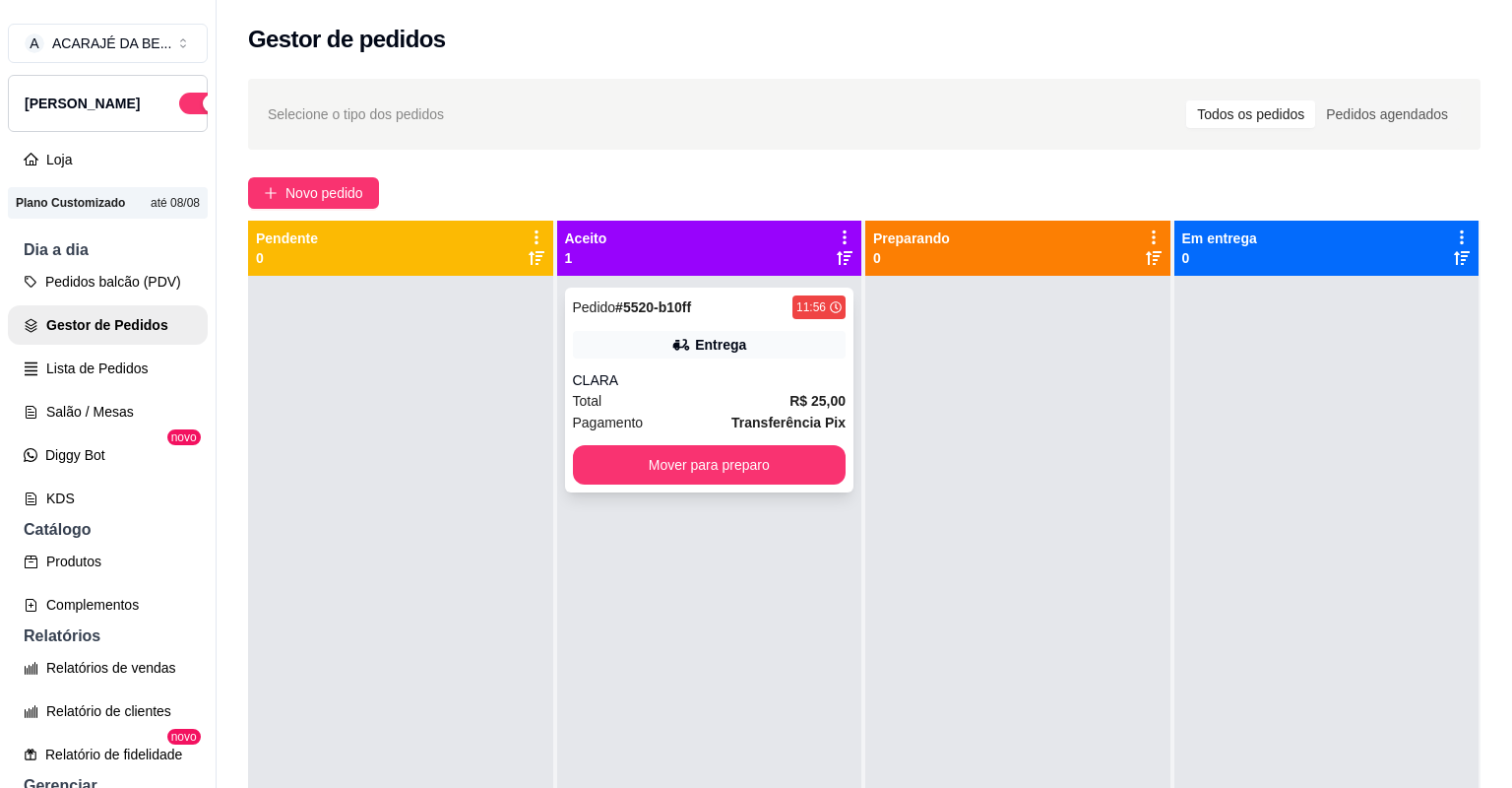 click on "CLARA" at bounding box center [710, 380] 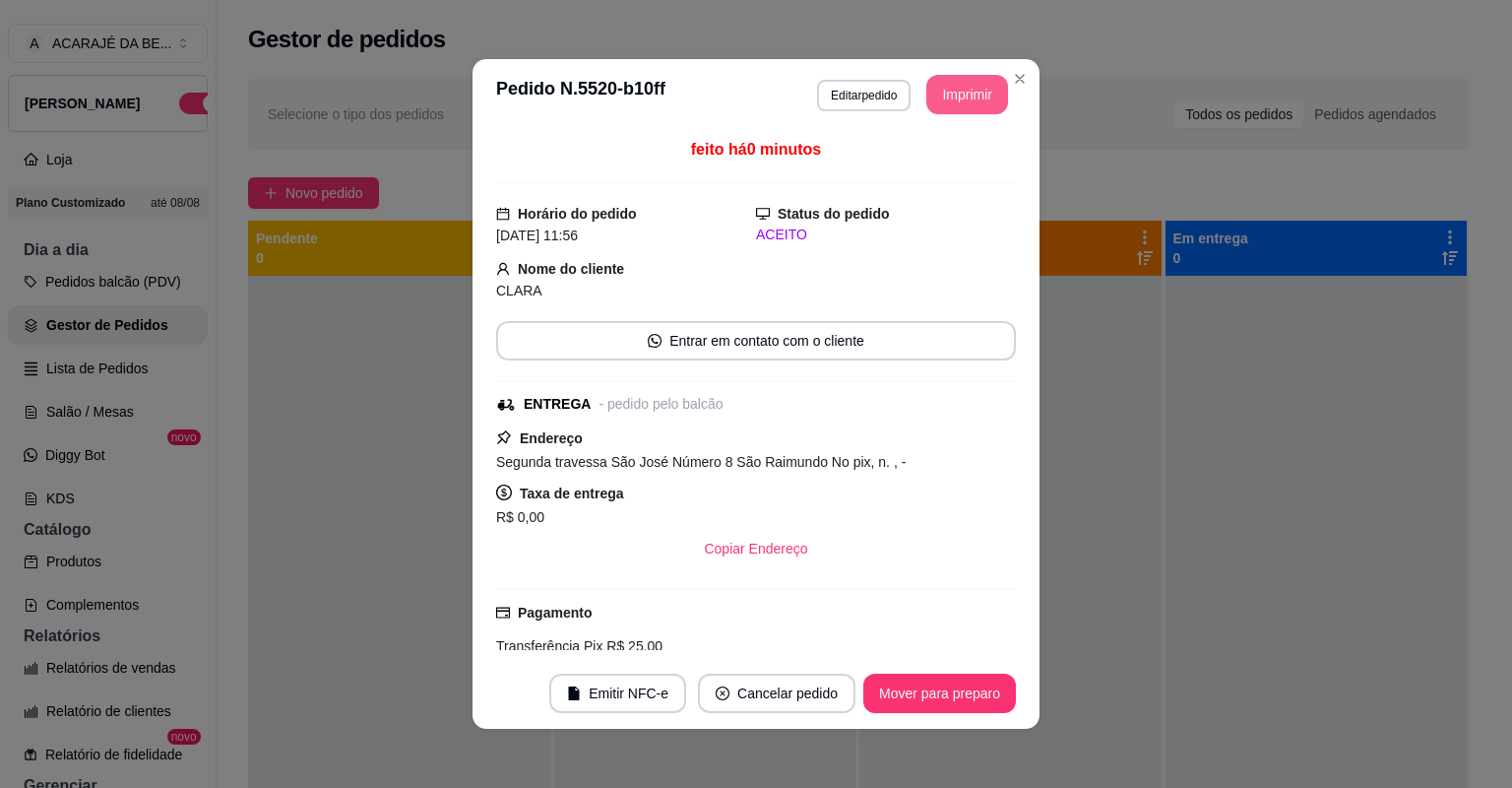click on "Imprimir" at bounding box center [967, 95] 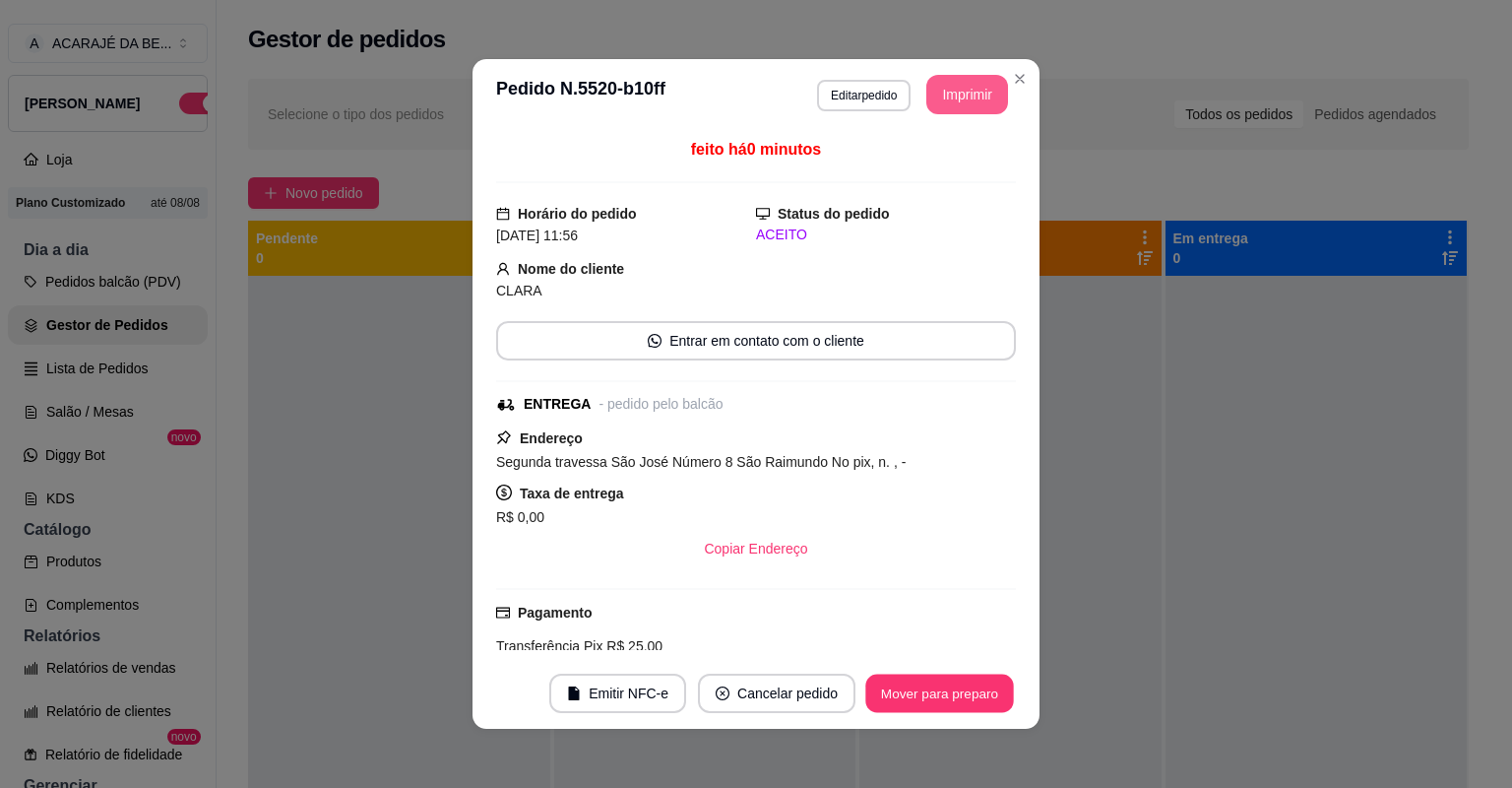 click on "Mover para preparo" at bounding box center (939, 693) 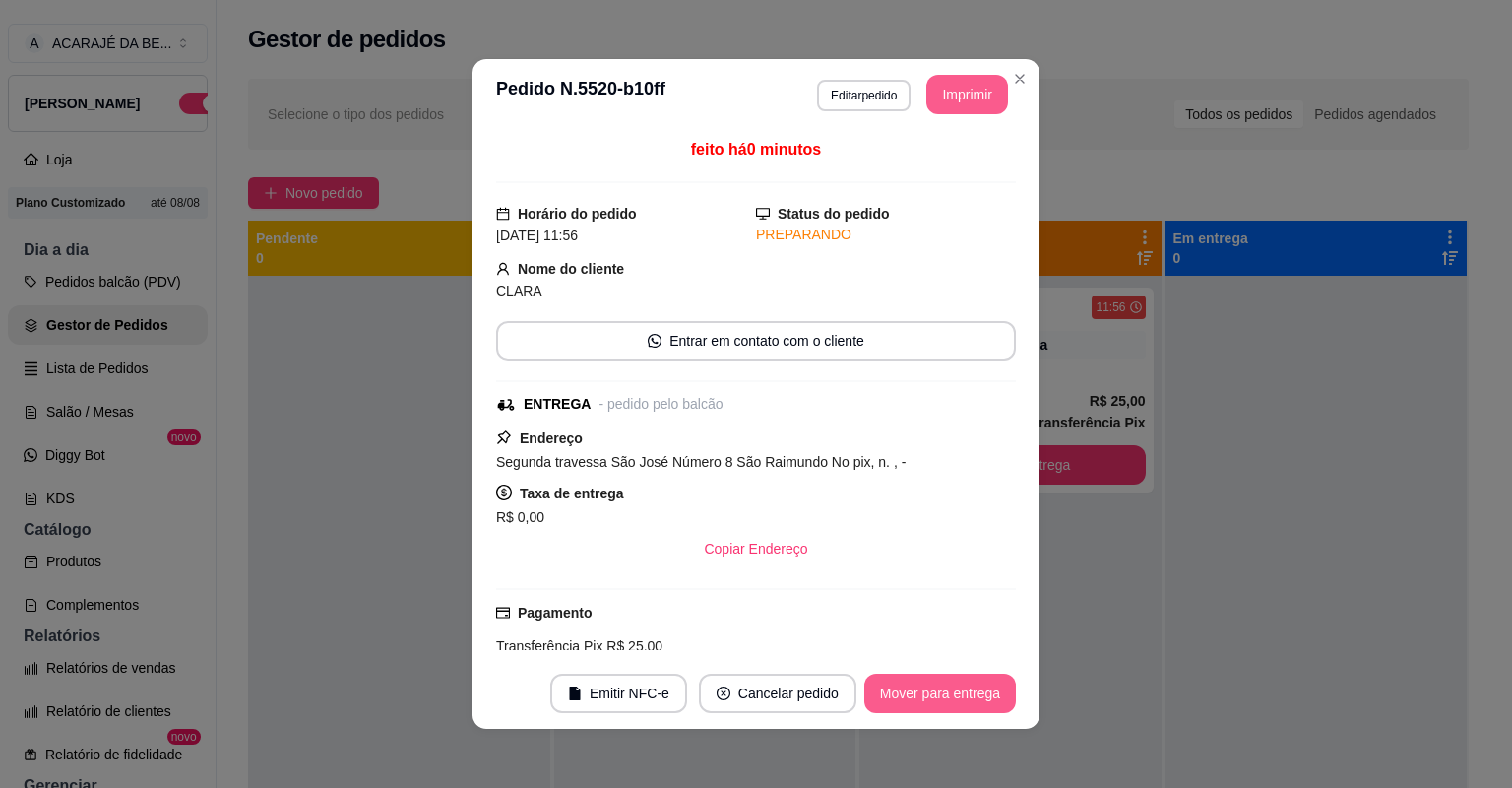 click on "Mover para entrega" at bounding box center (940, 693) 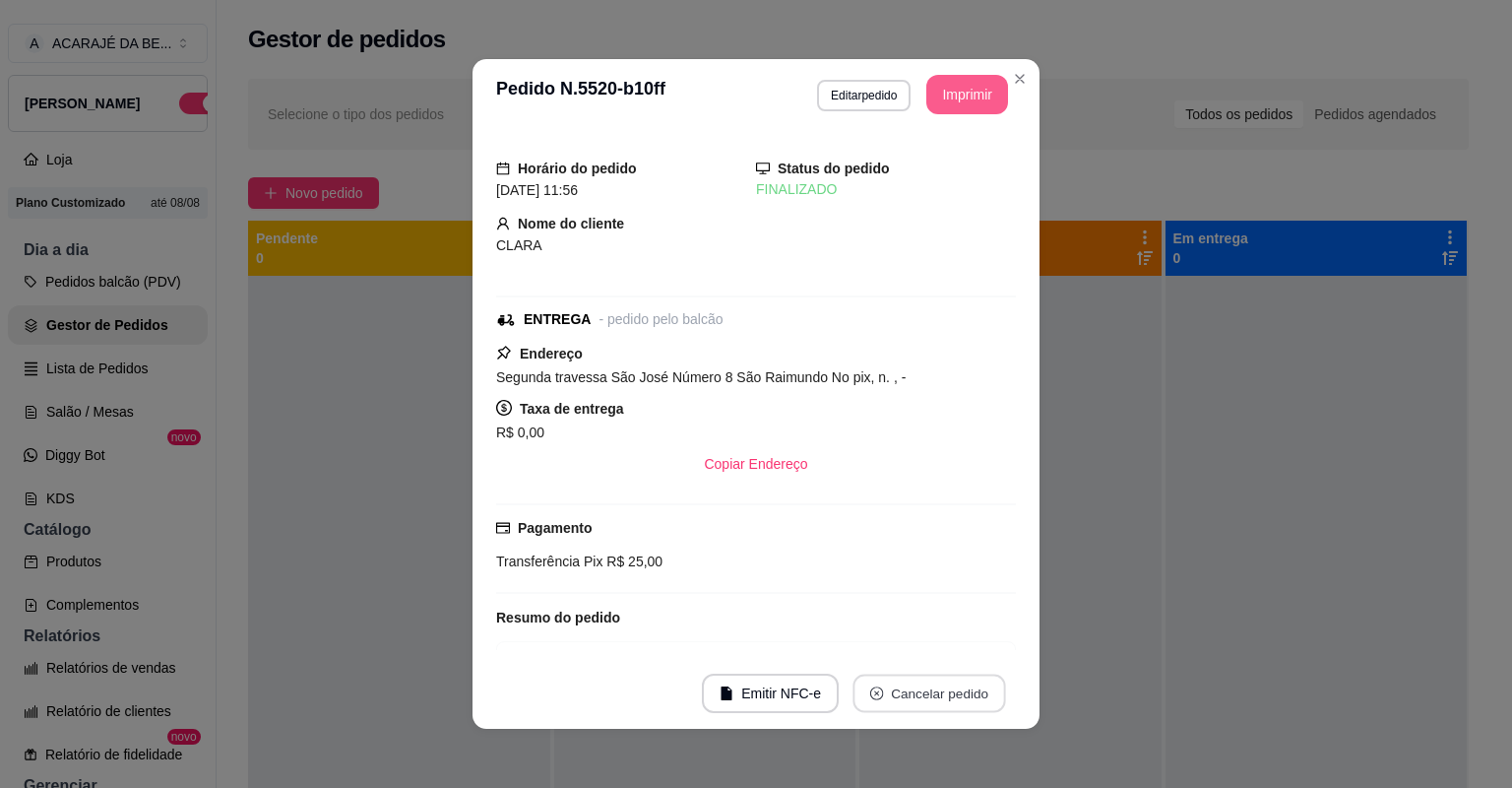 click on "Cancelar pedido" at bounding box center [928, 693] 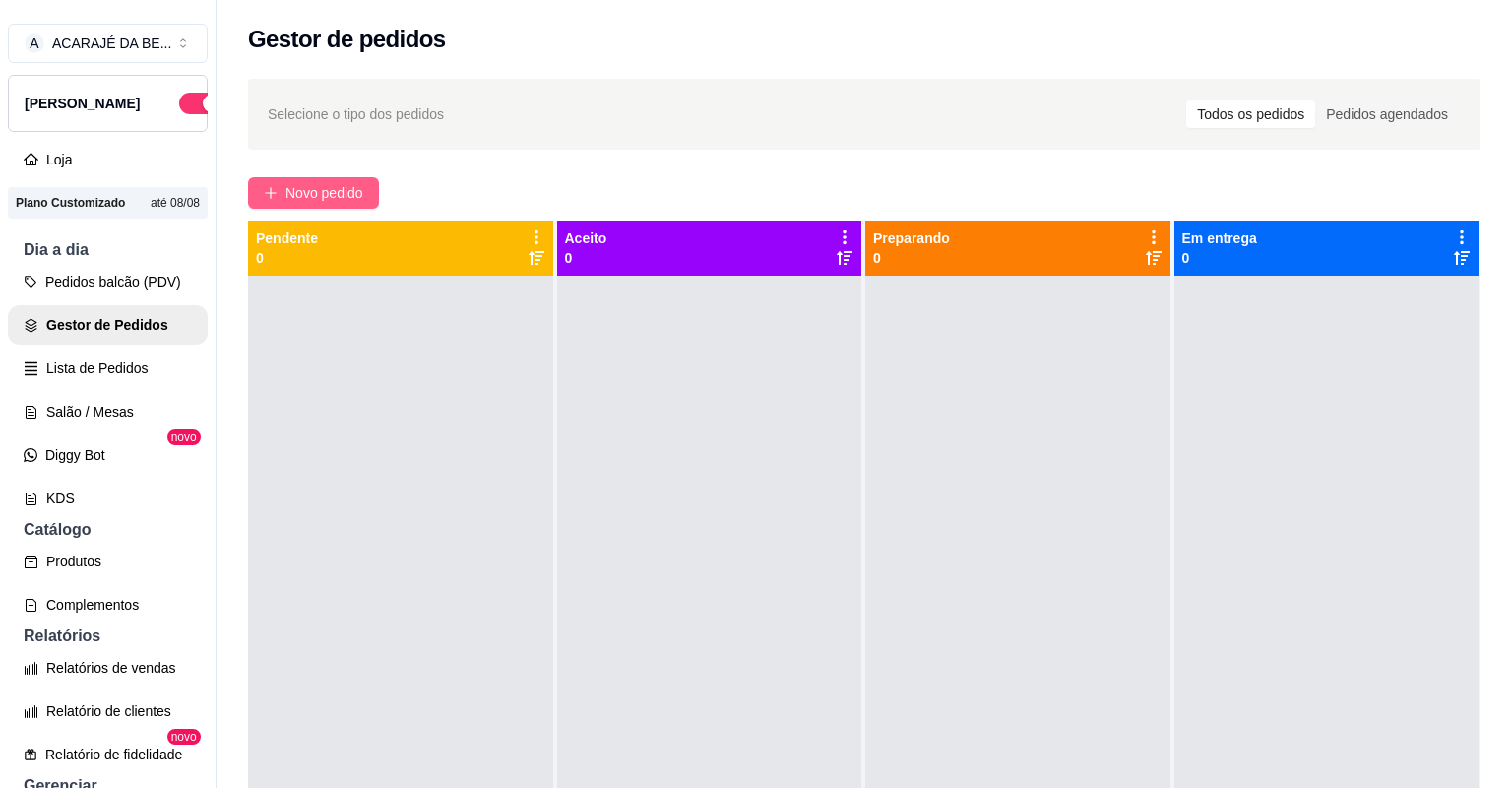 click on "Novo pedido" at bounding box center [324, 193] 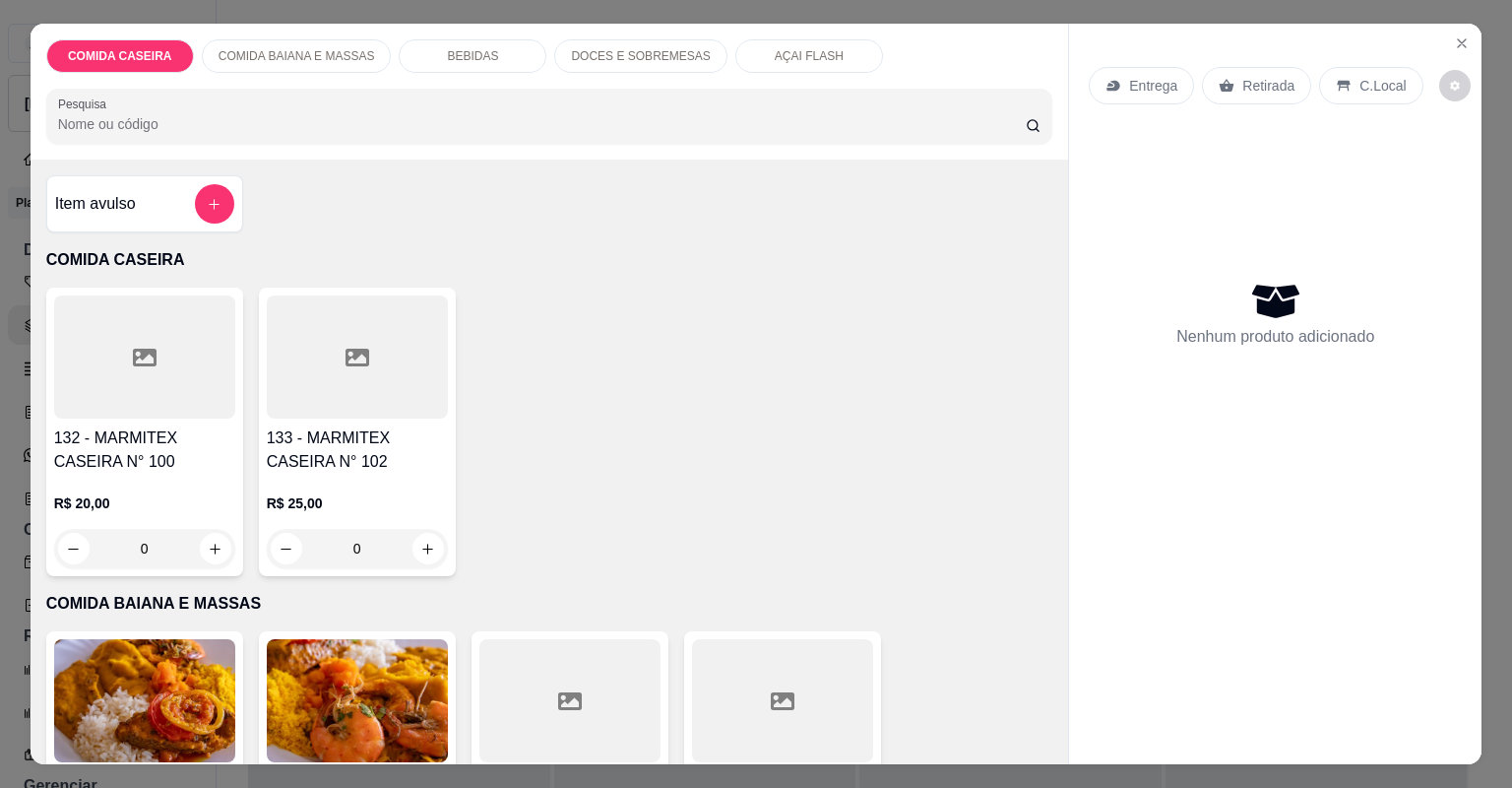 click at bounding box center (783, 700) 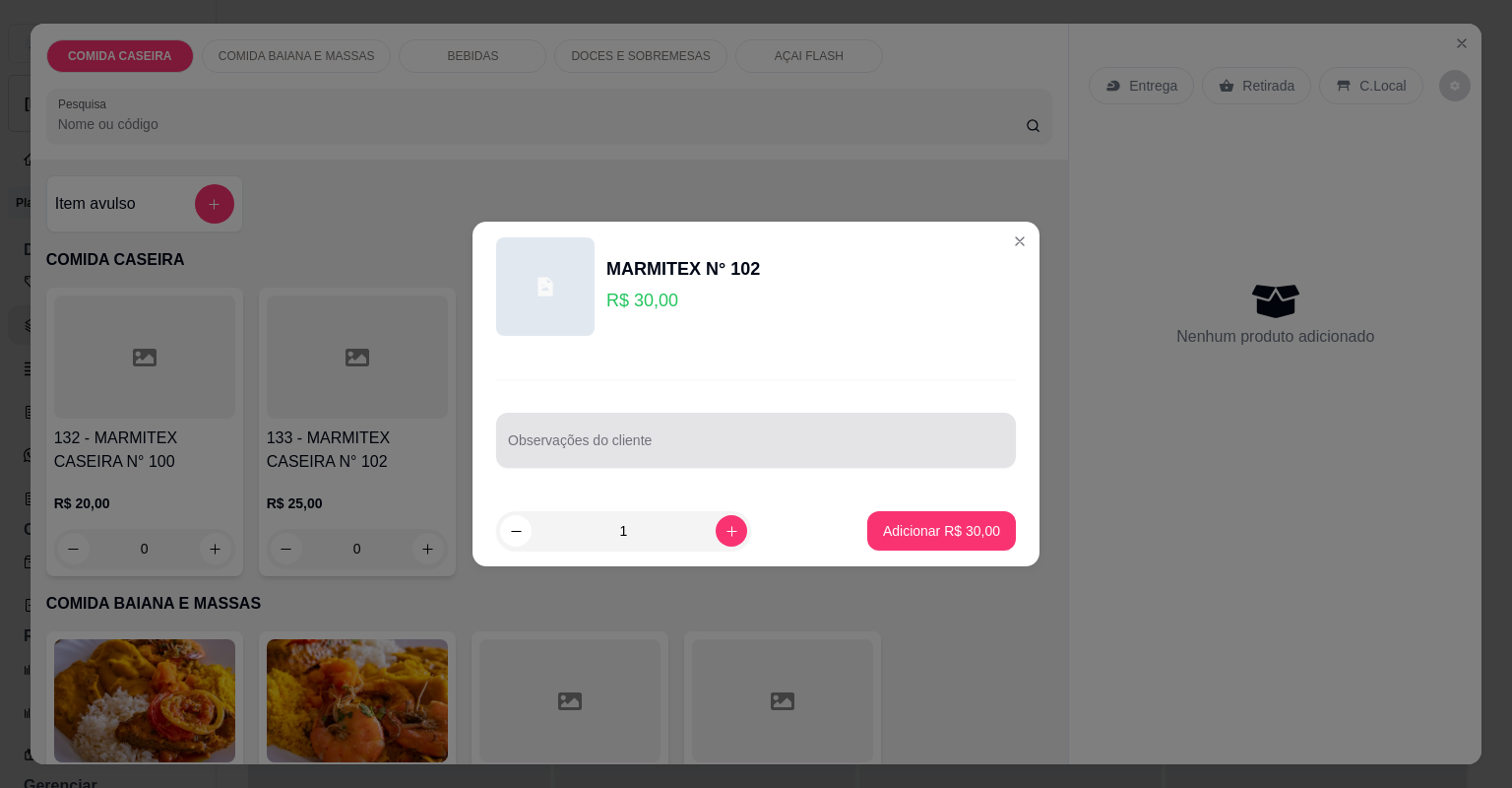 click on "Observações do cliente" at bounding box center [756, 448] 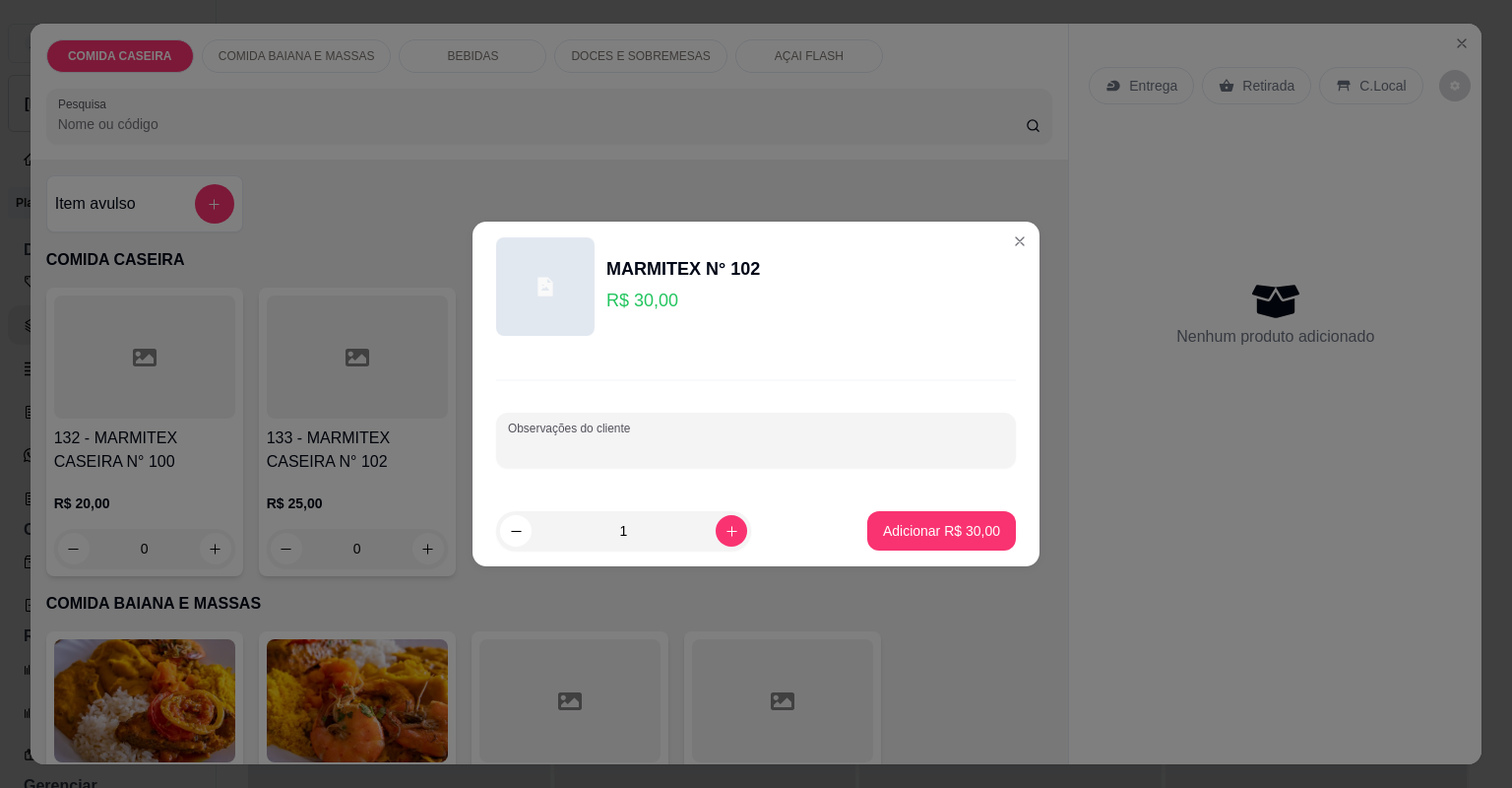 paste on "Quero 1 de 30 Vatapa Bobo de camarao Cortado de abobora Farofa de dende" 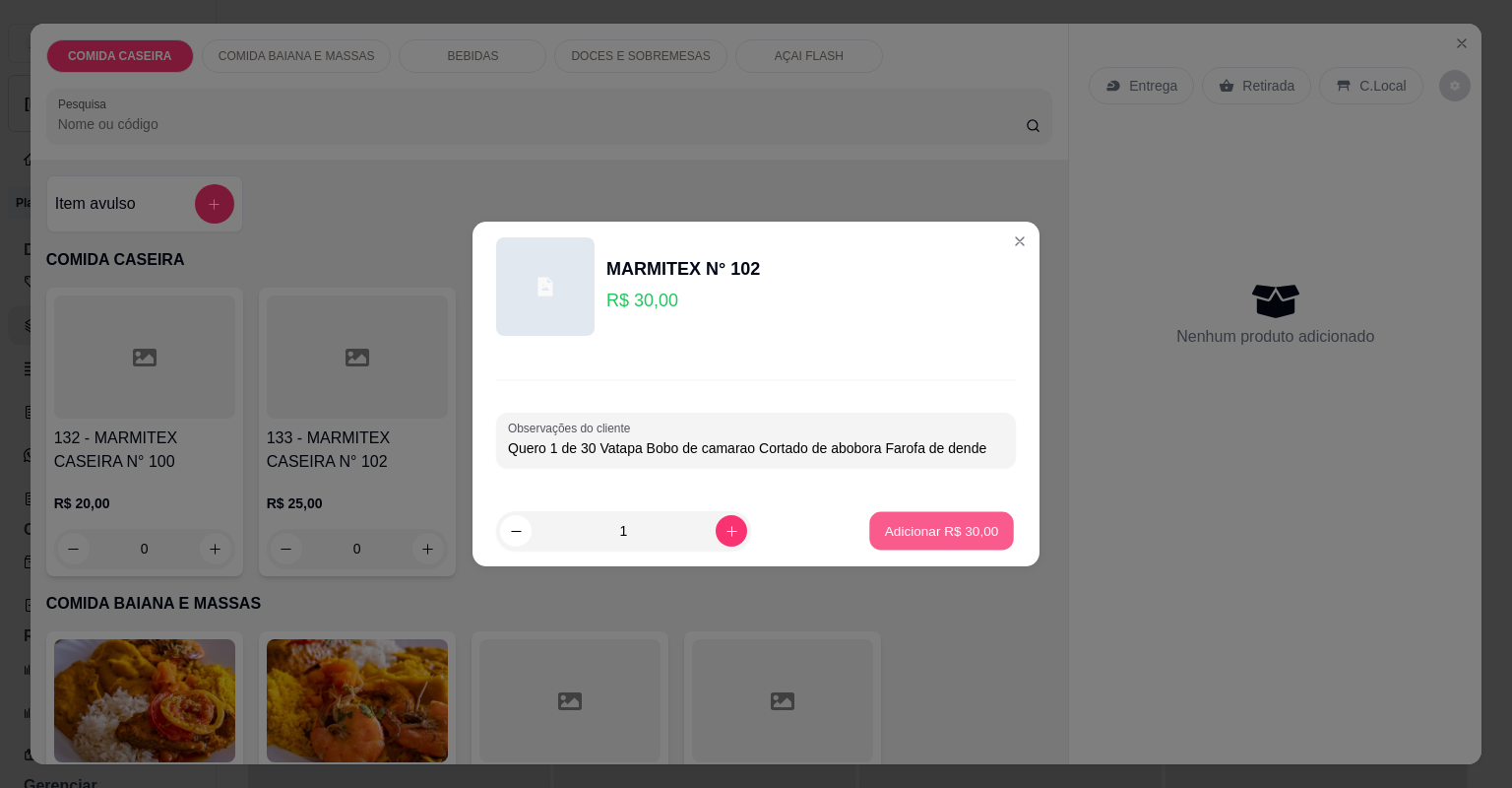 click on "Adicionar   R$ 30,00" at bounding box center (941, 531) 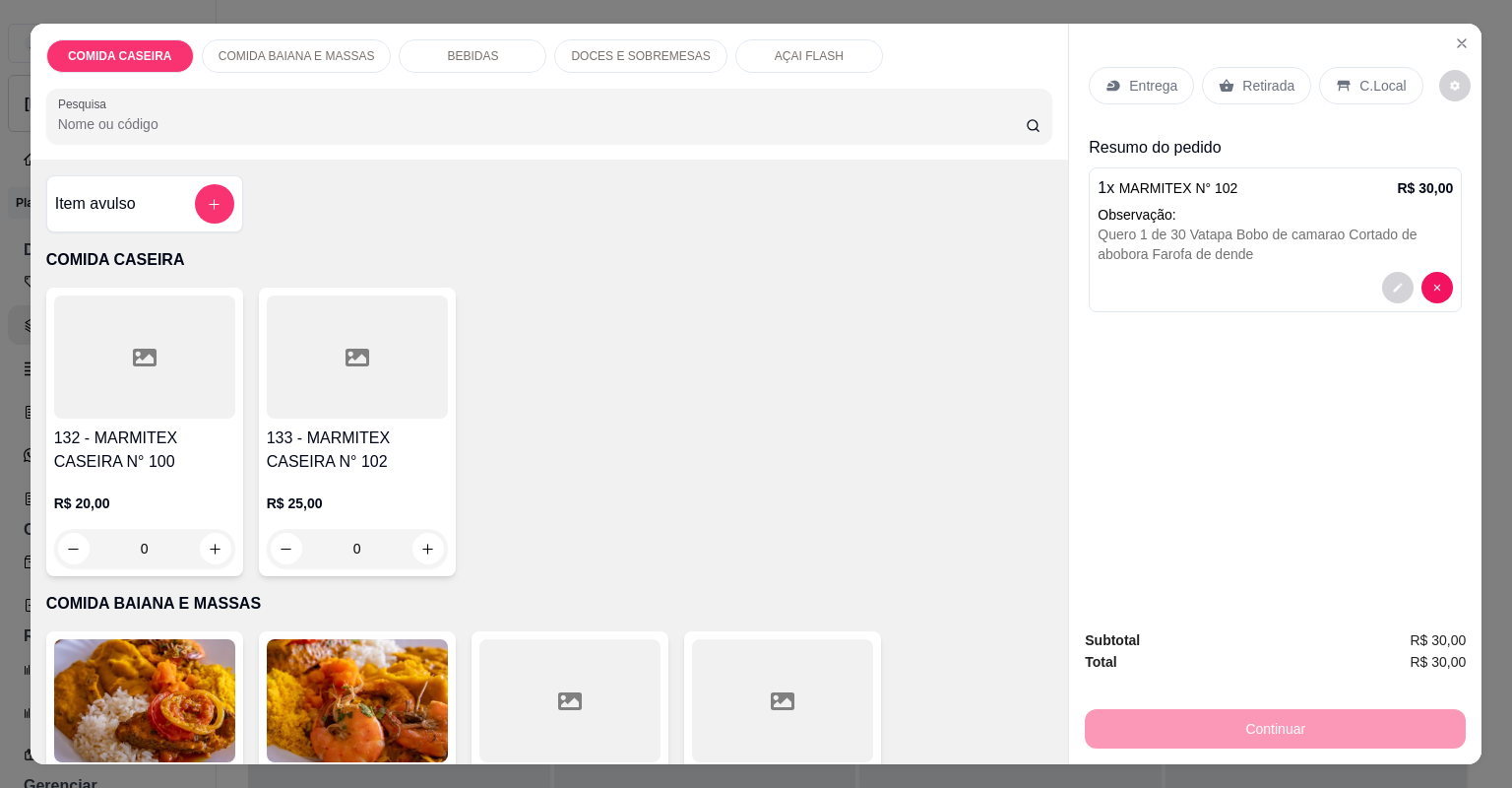 click on "Entrega" at bounding box center [1141, 86] 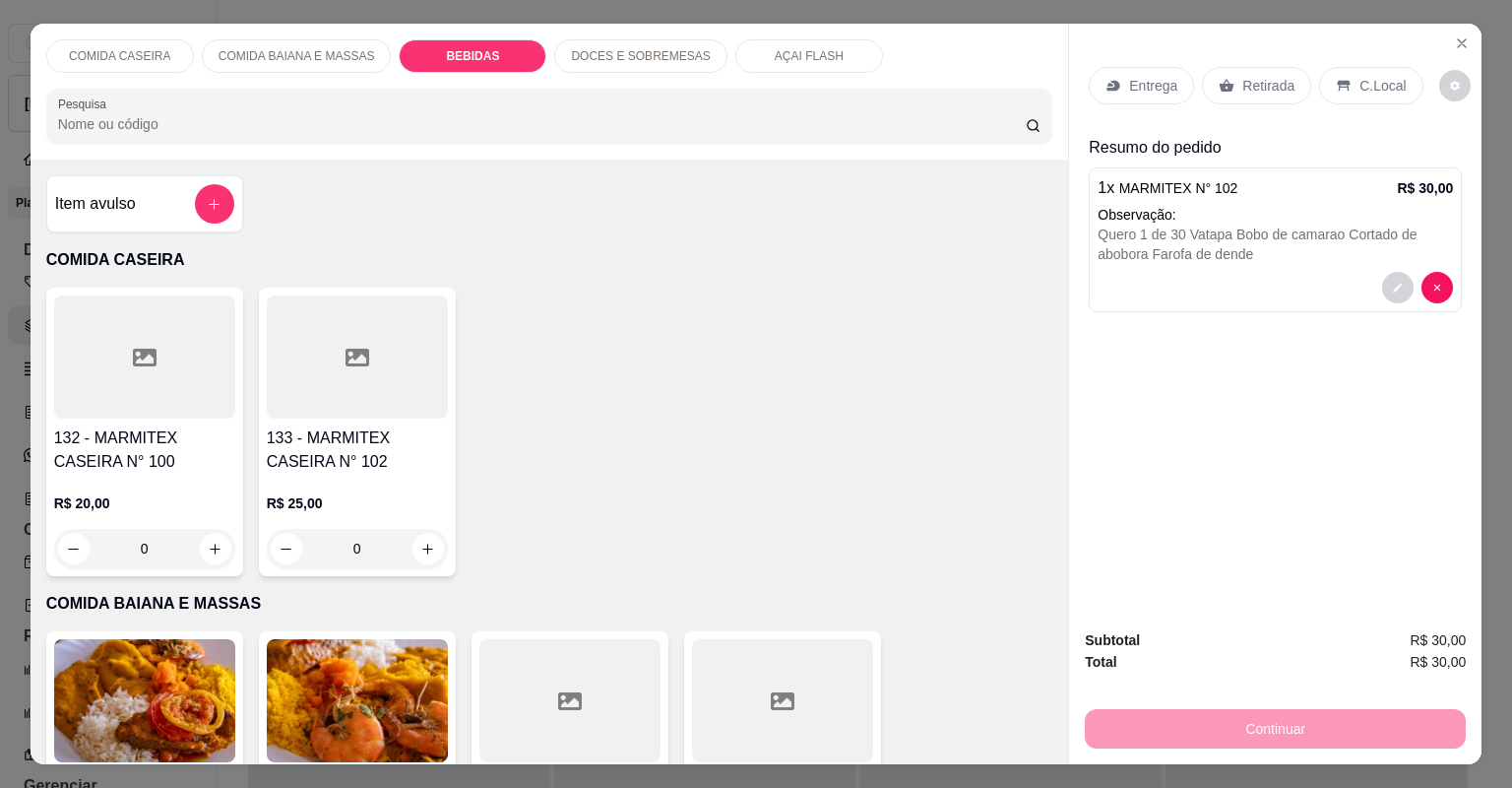 click 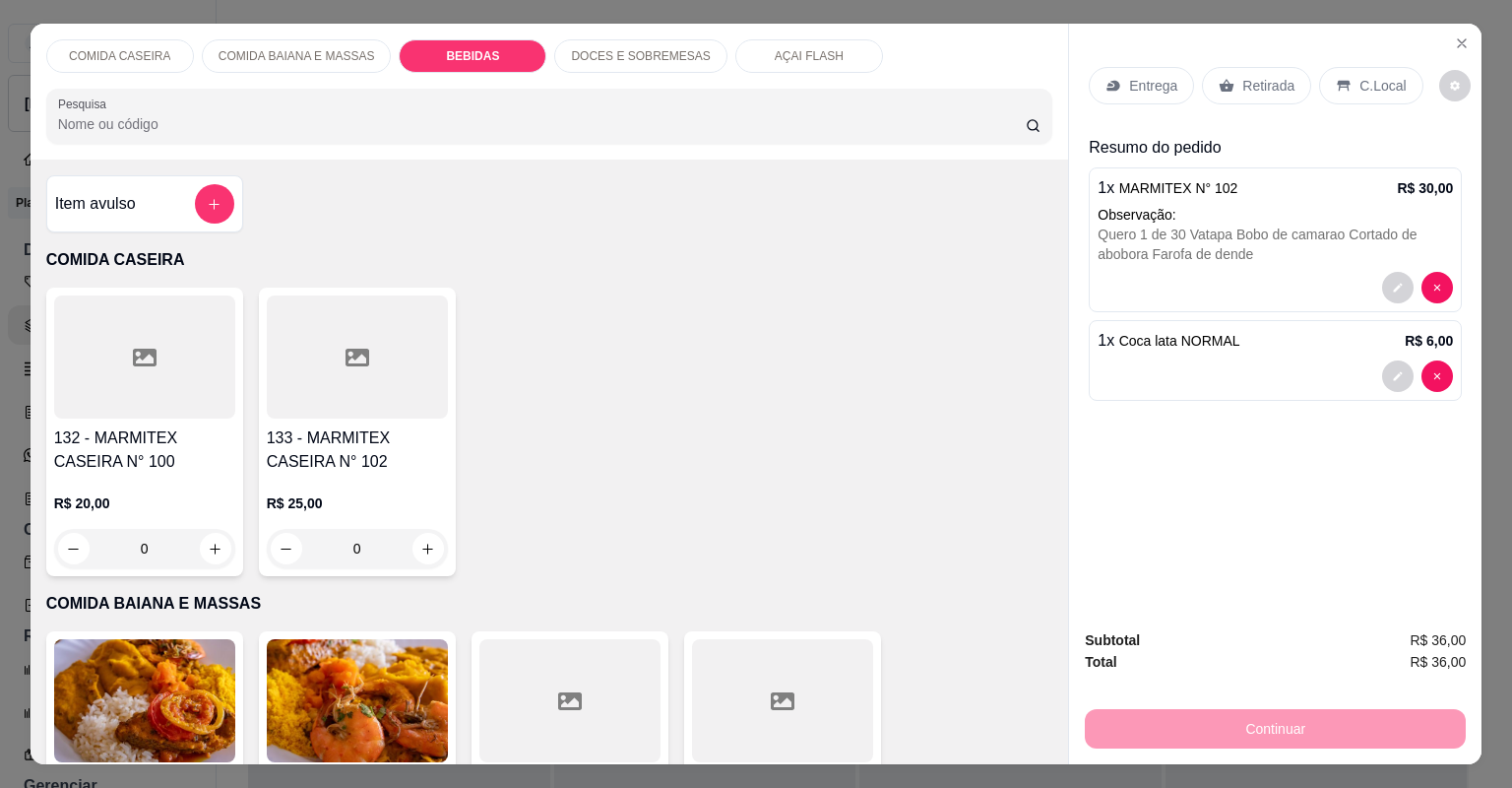 click on "Entrega" at bounding box center [1141, 86] 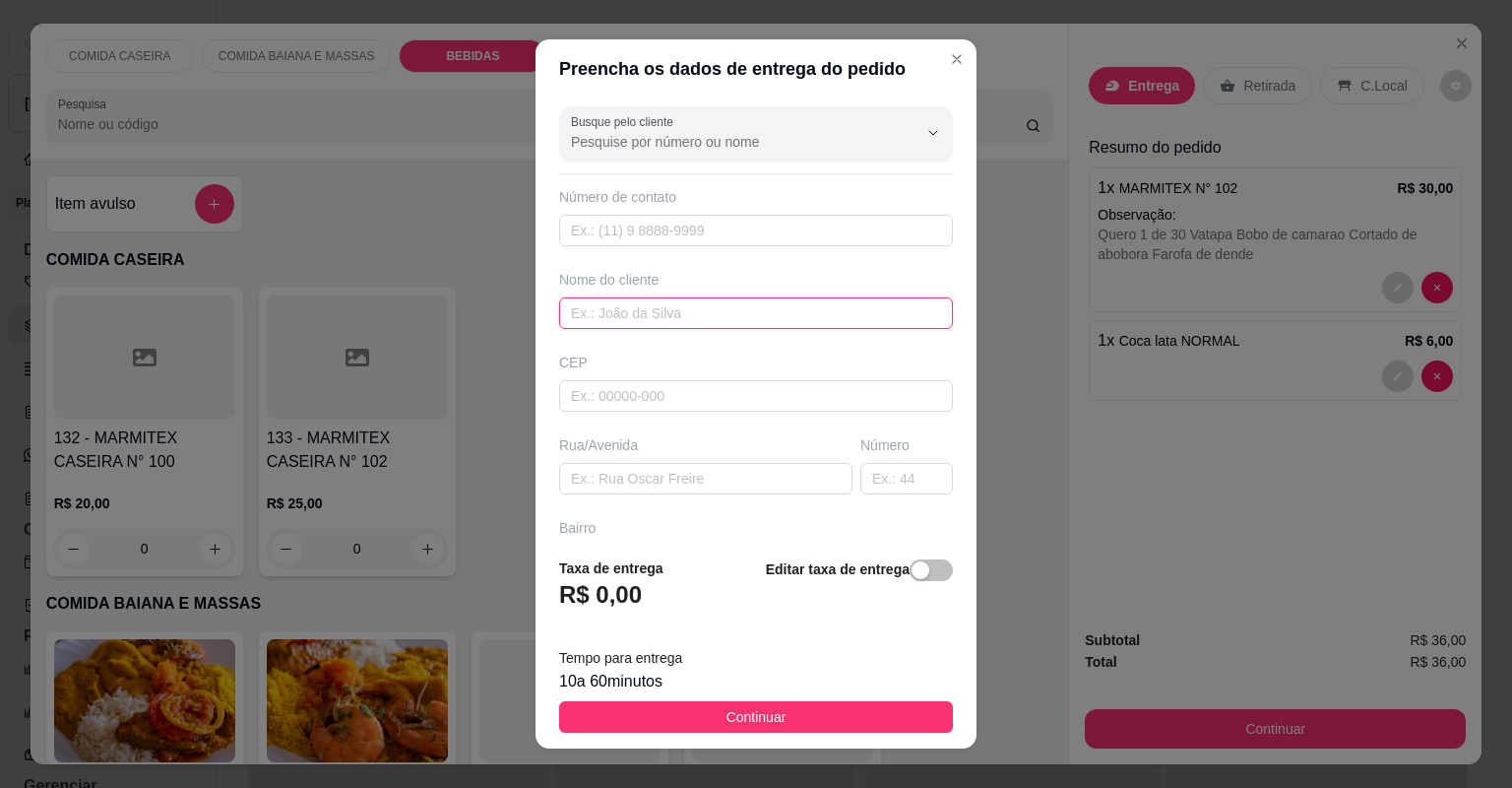 click at bounding box center [756, 313] 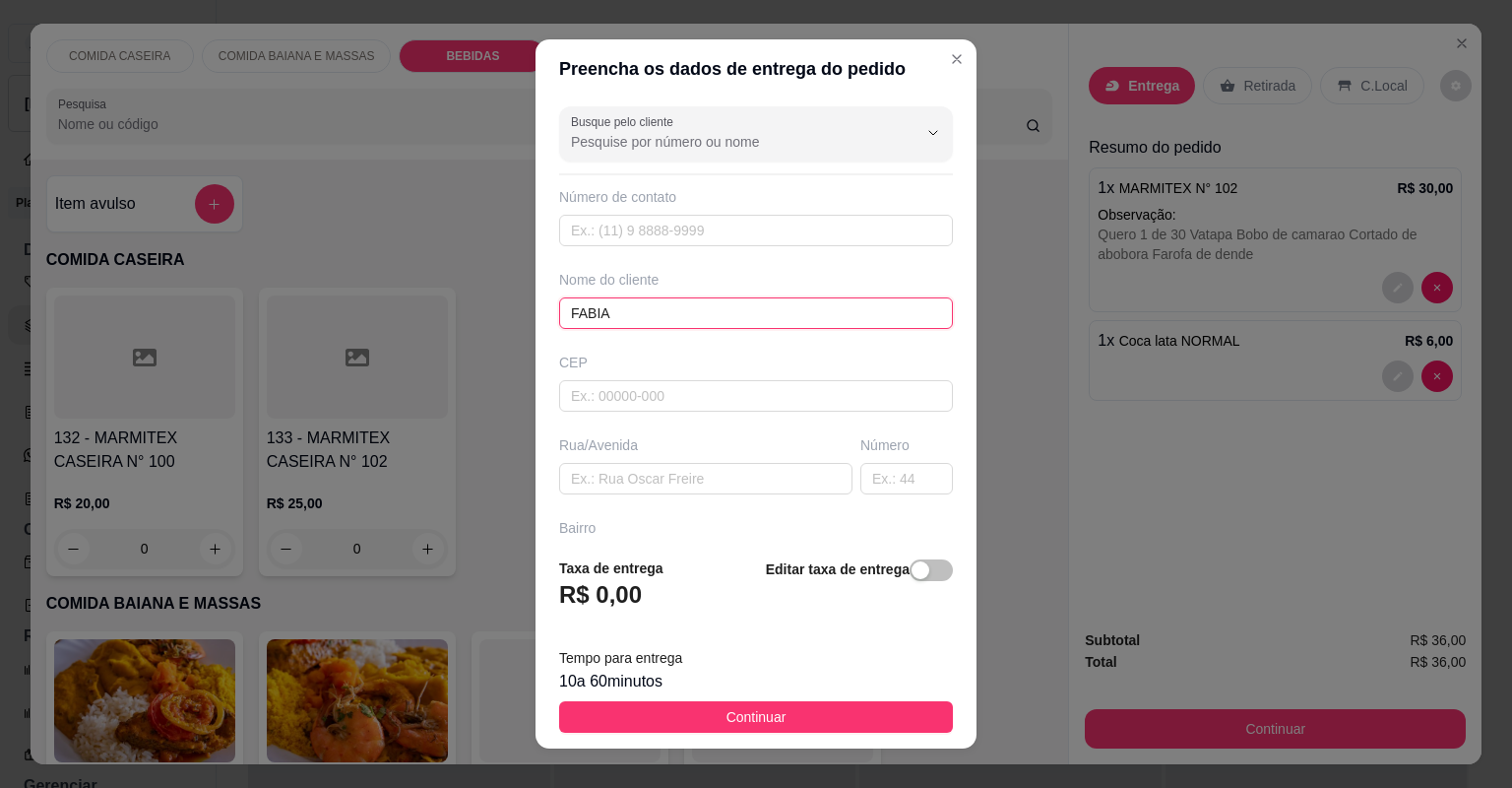 type on "FABIA" 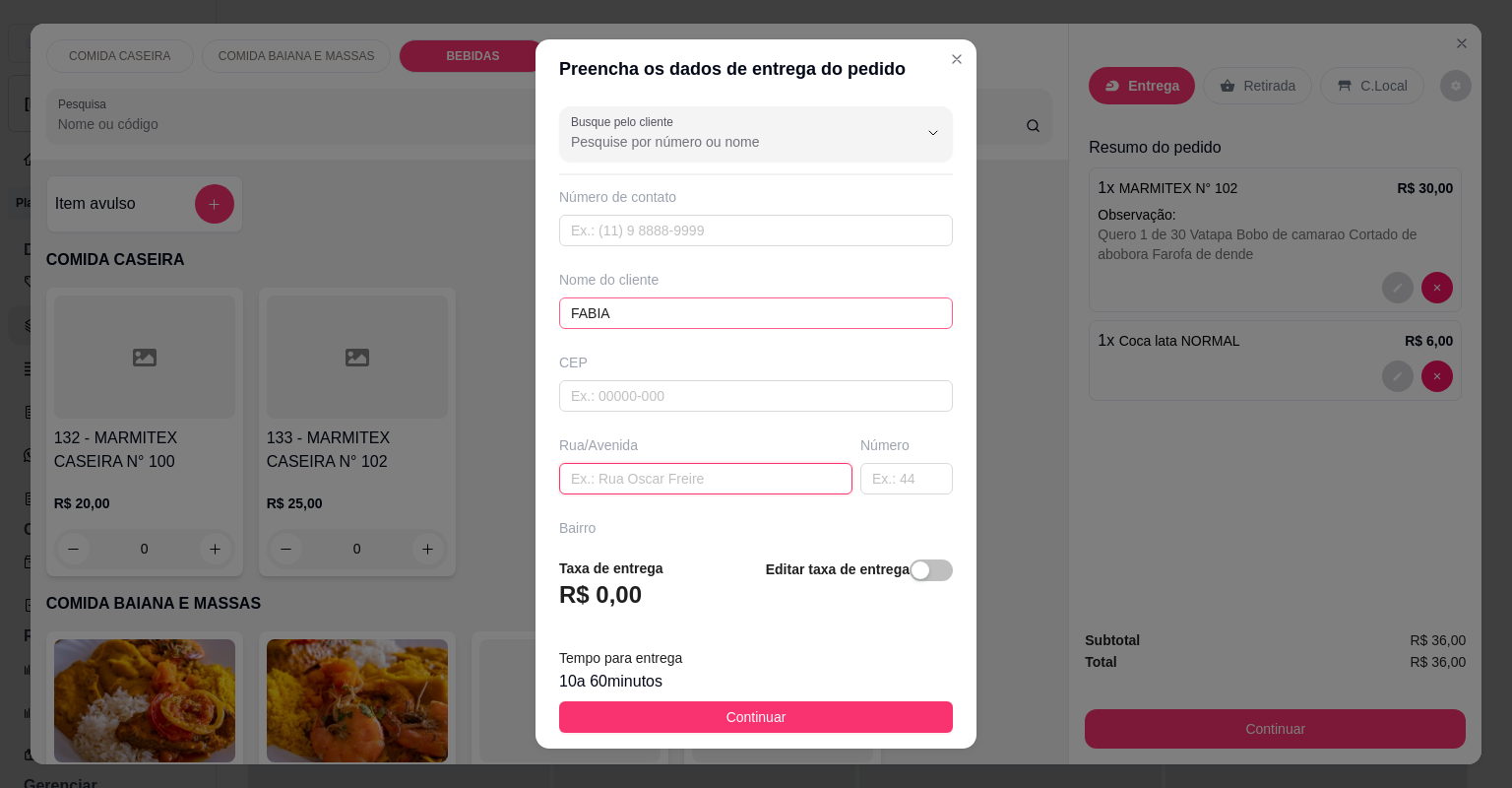 paste on "[STREET_ADDRESS][PERSON_NAME] Casa amarela de grade Ladeira da casa de [PERSON_NAME]" 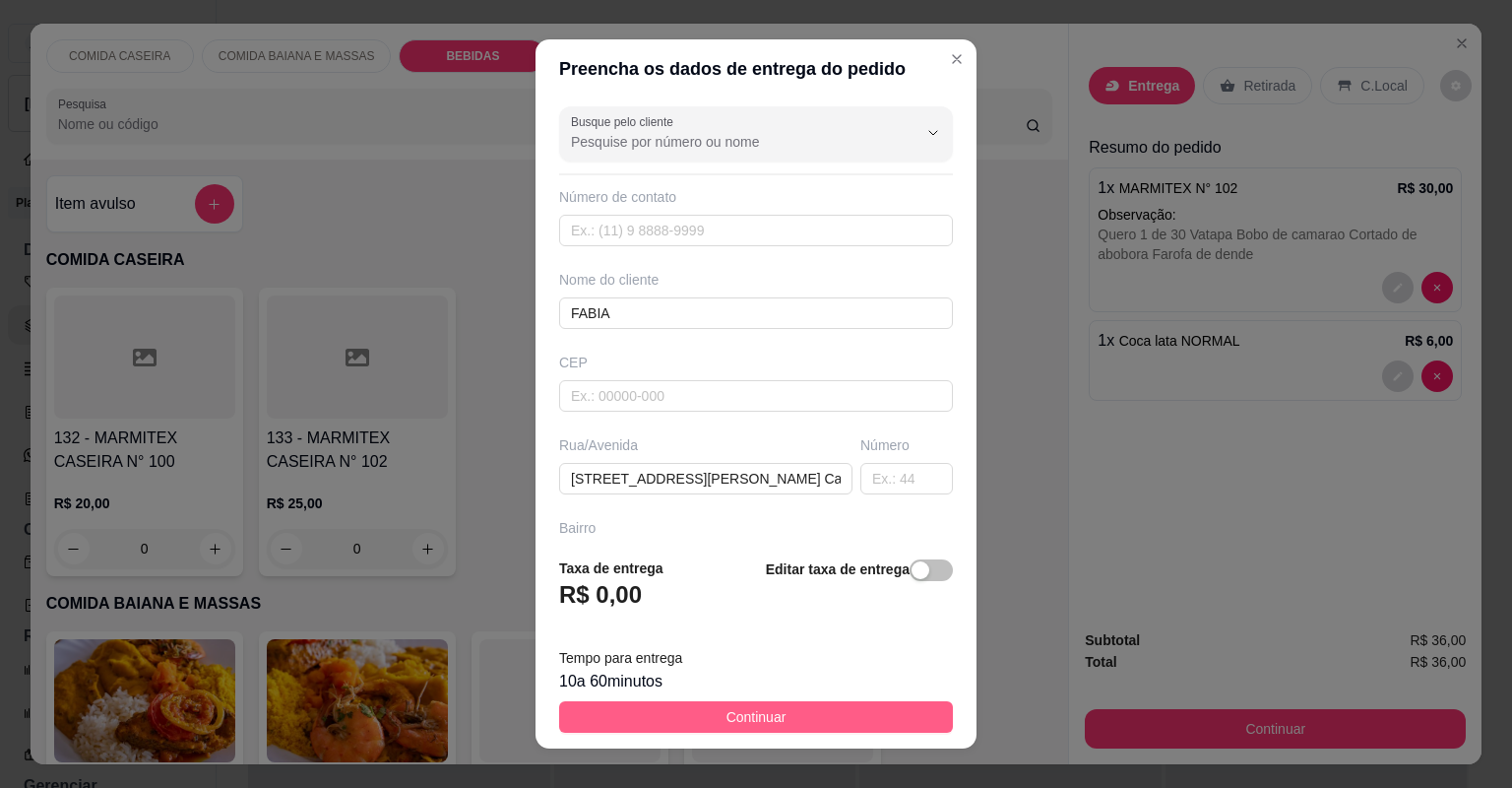 click on "Continuar" at bounding box center (756, 717) 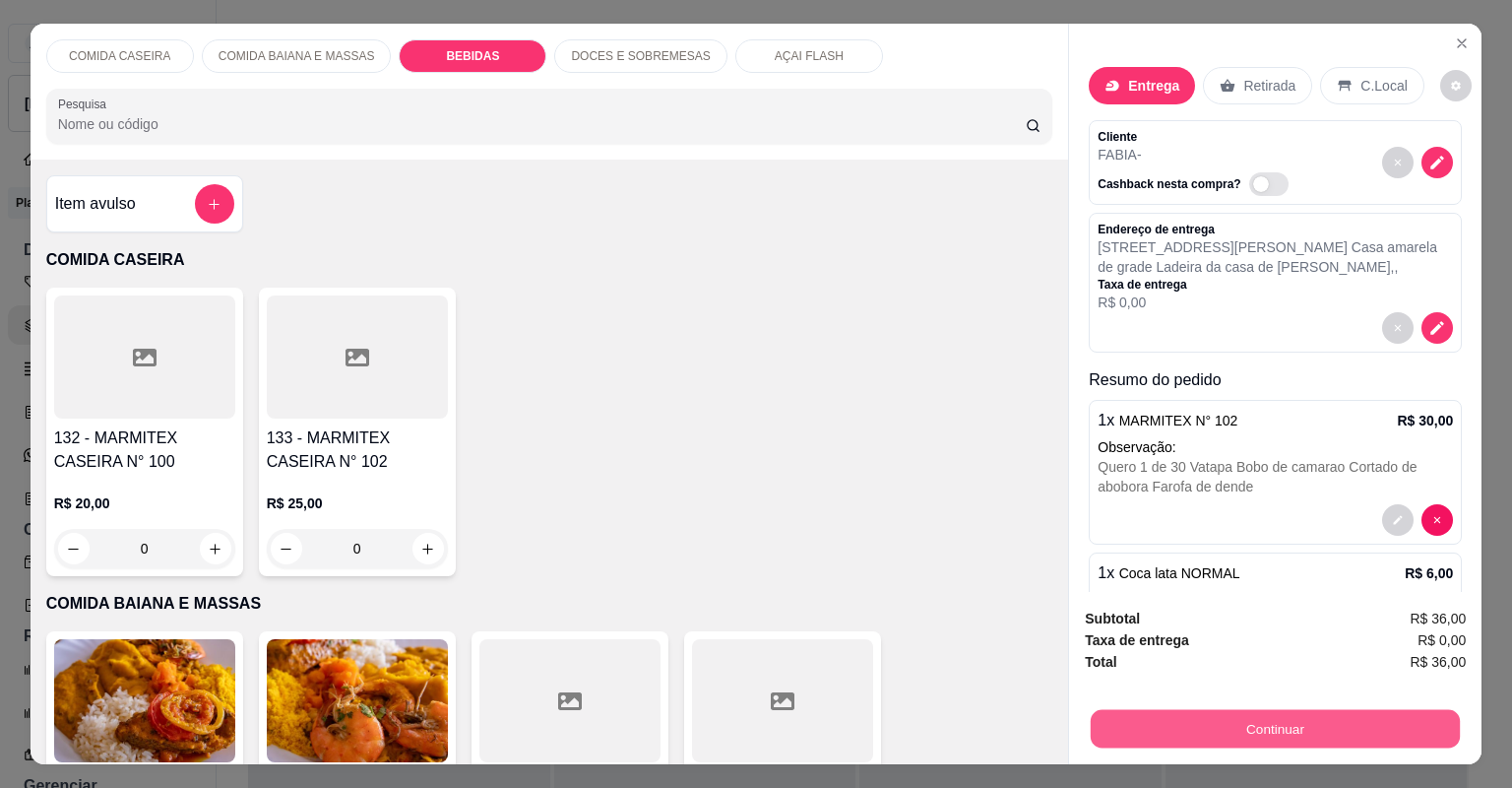 click on "Continuar" at bounding box center (1275, 729) 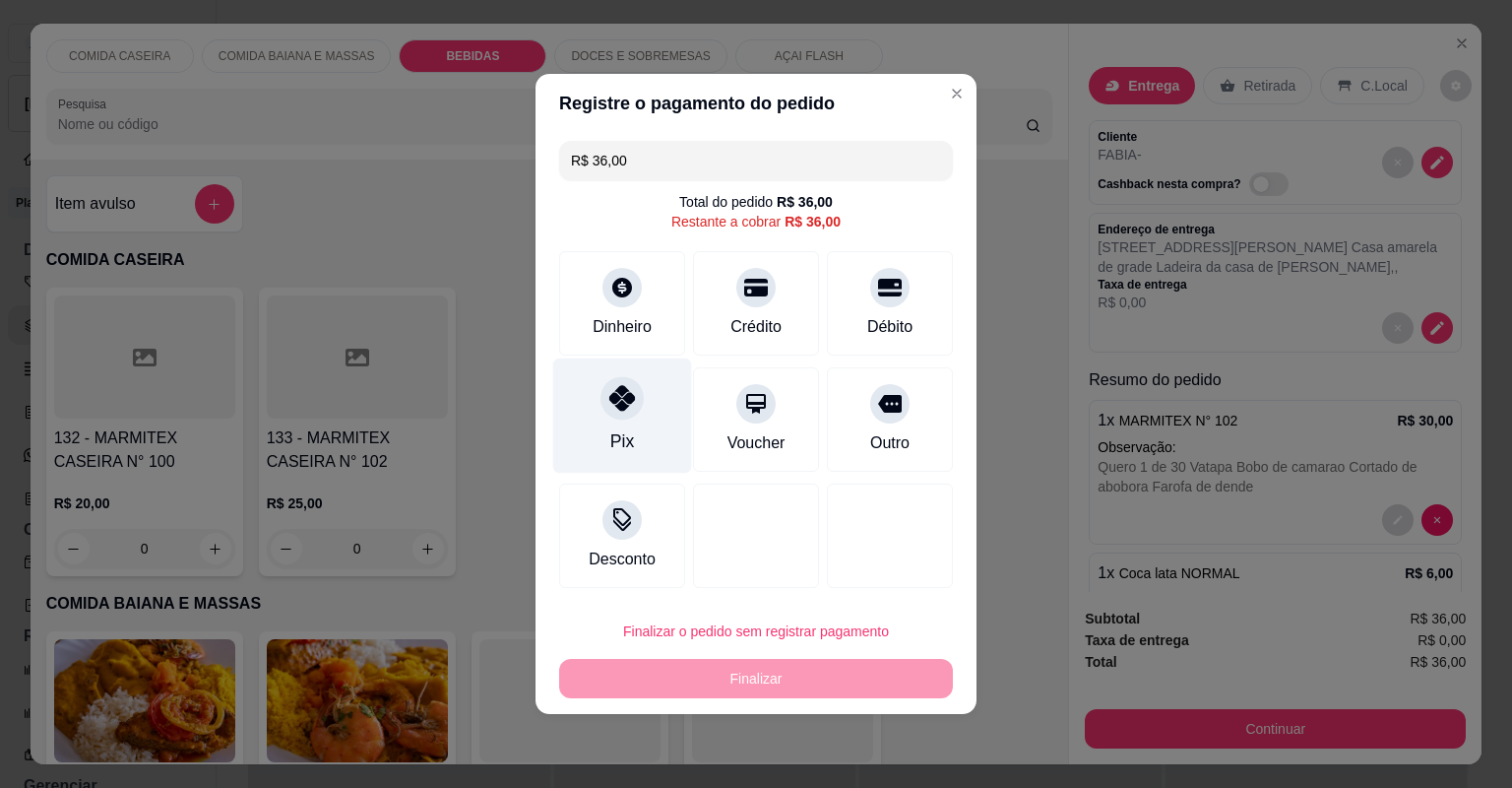 click on "Pix" at bounding box center (622, 441) 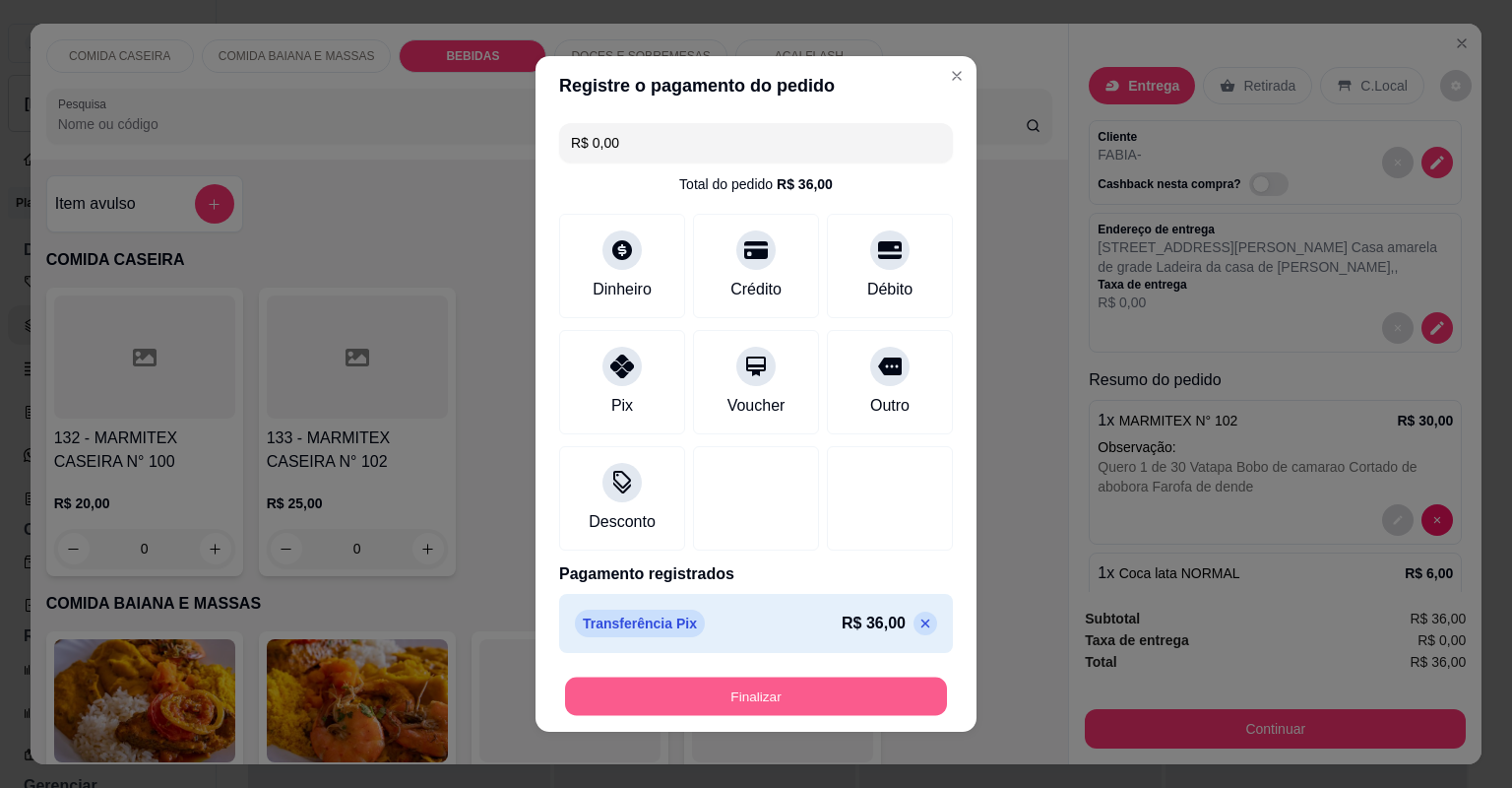 click on "Finalizar" at bounding box center (756, 696) 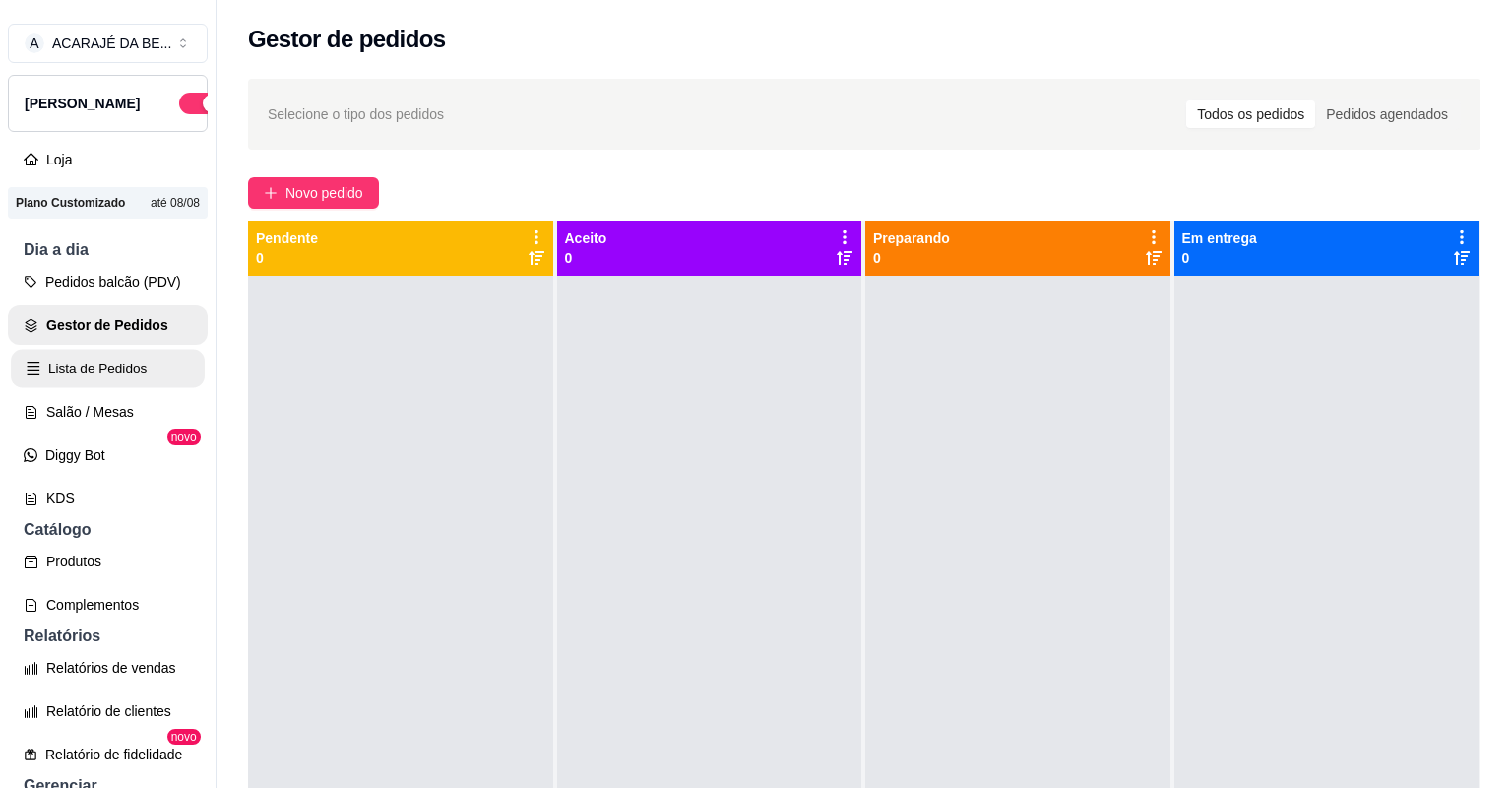 click on "Lista de Pedidos" at bounding box center (107, 368) 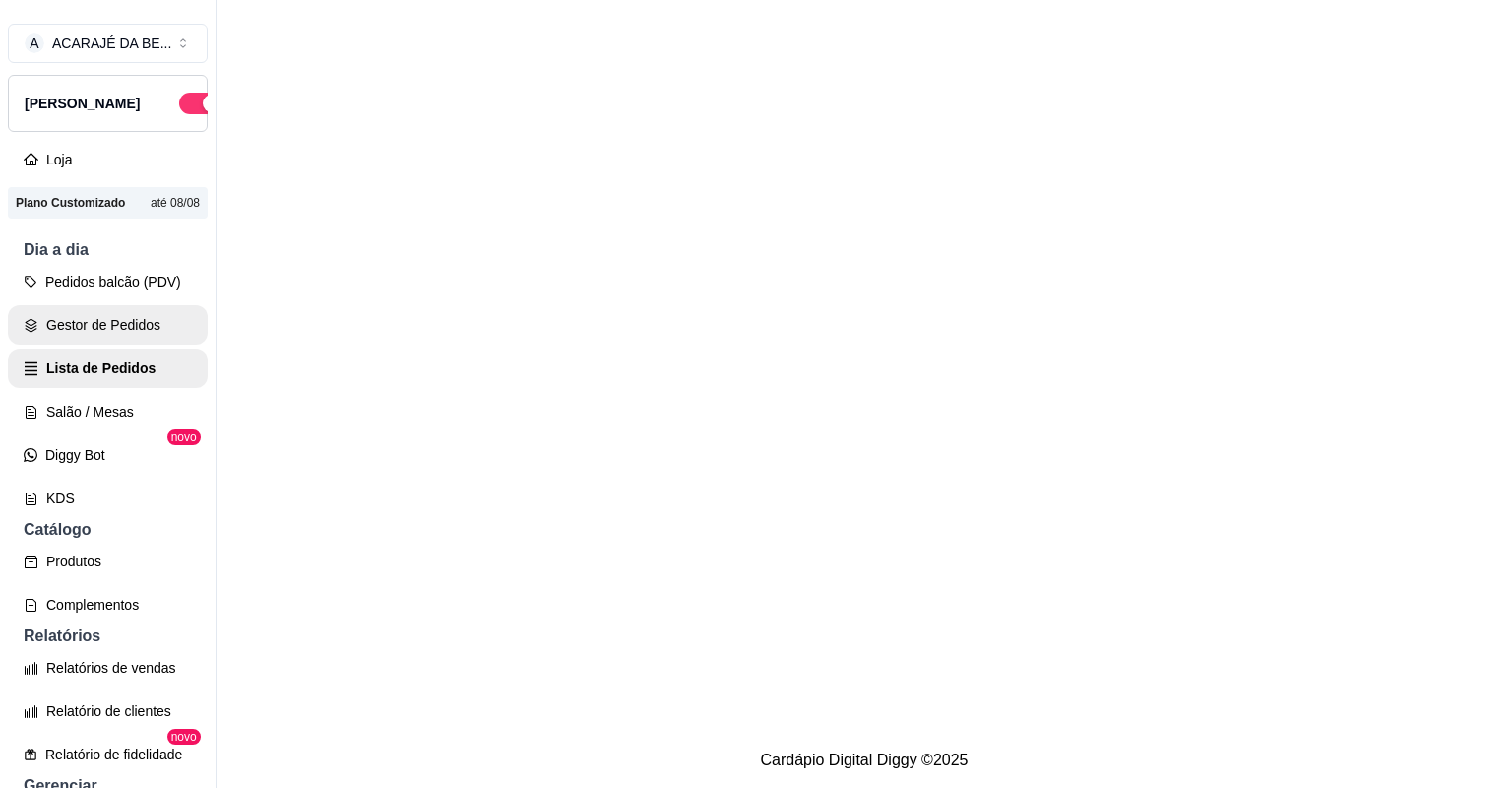 click on "Gestor de Pedidos" at bounding box center (107, 325) 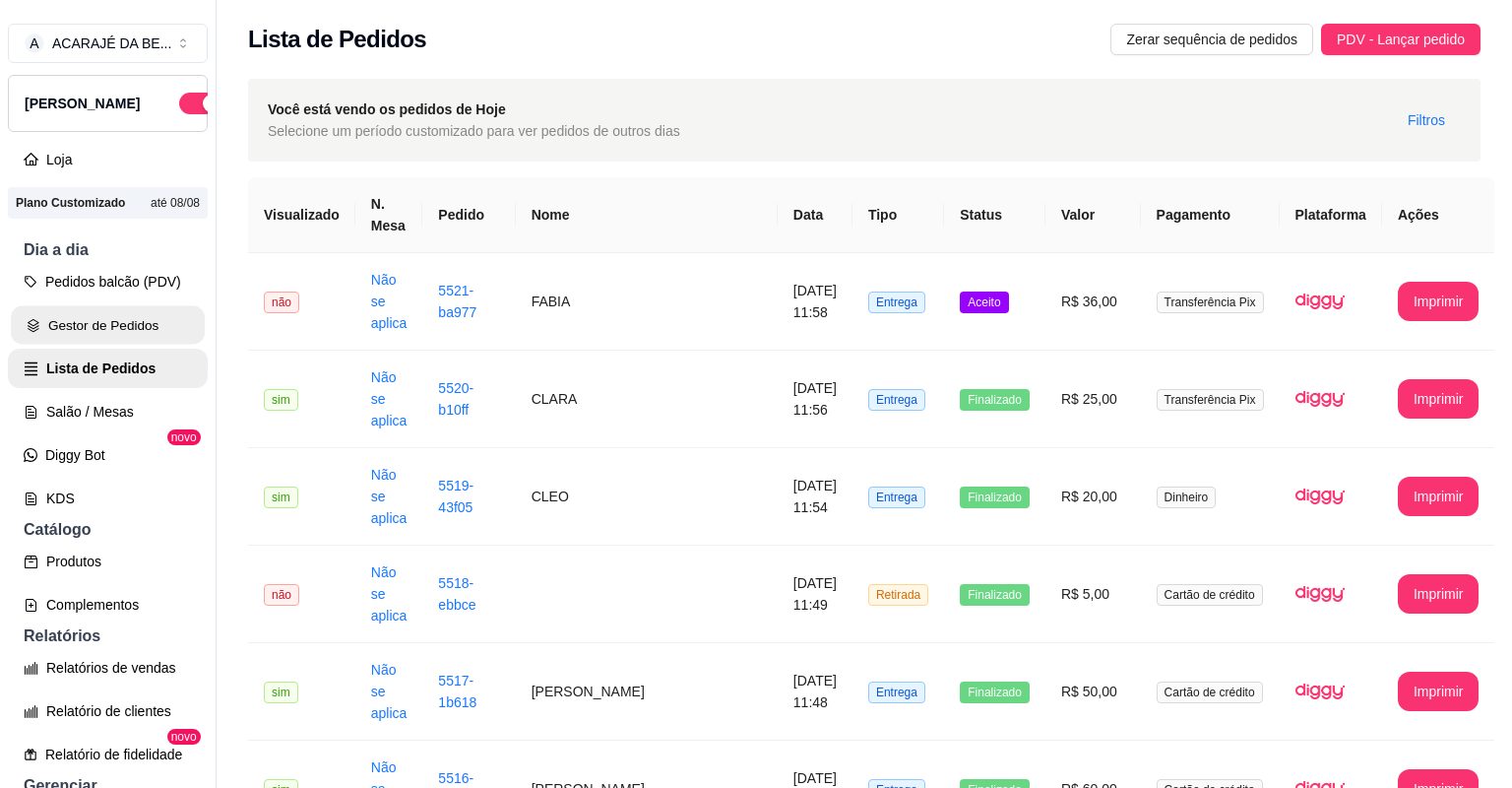 click on "Gestor de Pedidos" at bounding box center [107, 325] 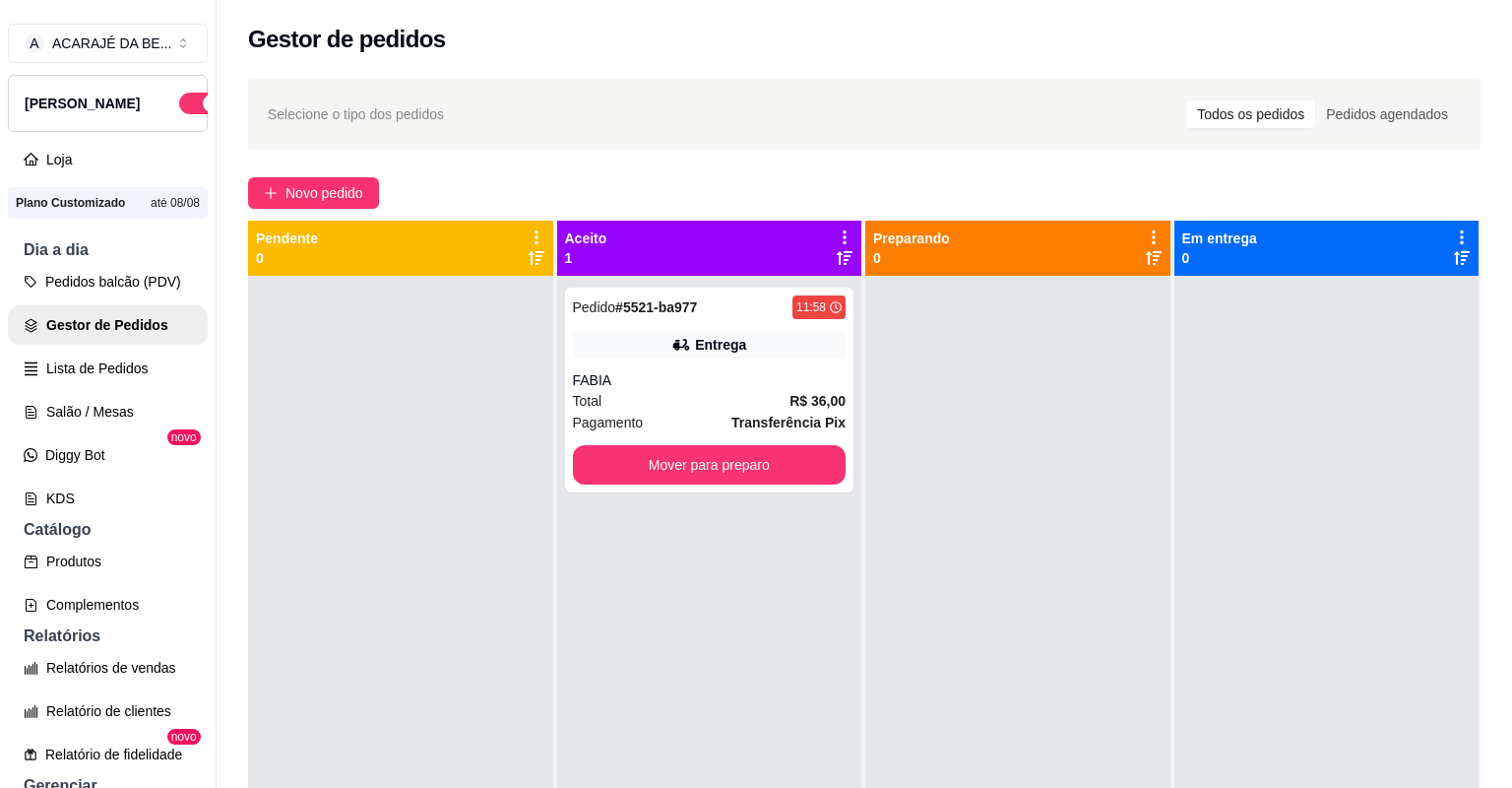 click on "Total R$ 36,00" at bounding box center [710, 401] 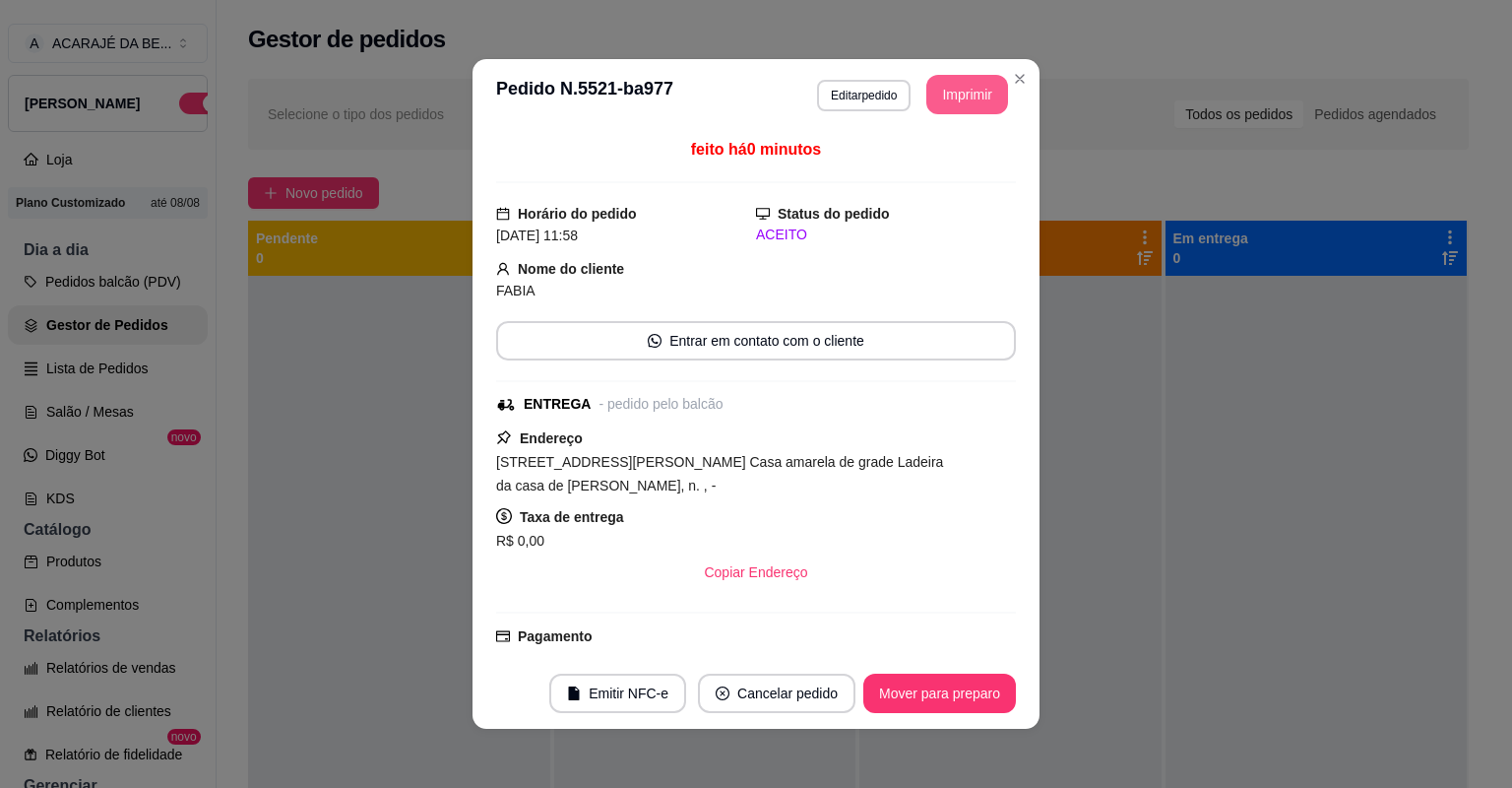 click on "Imprimir" at bounding box center [967, 95] 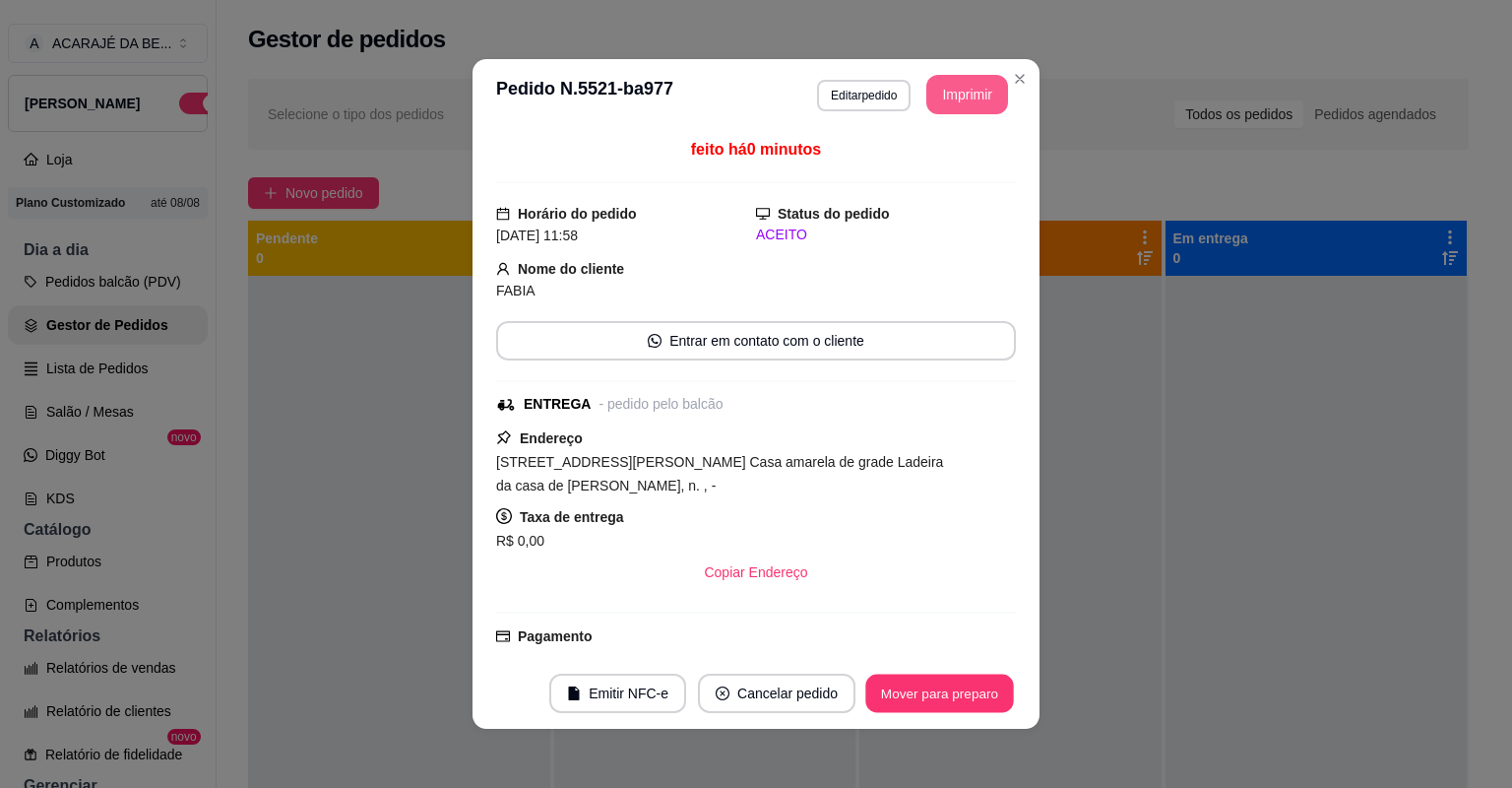 click on "Mover para preparo" at bounding box center (939, 693) 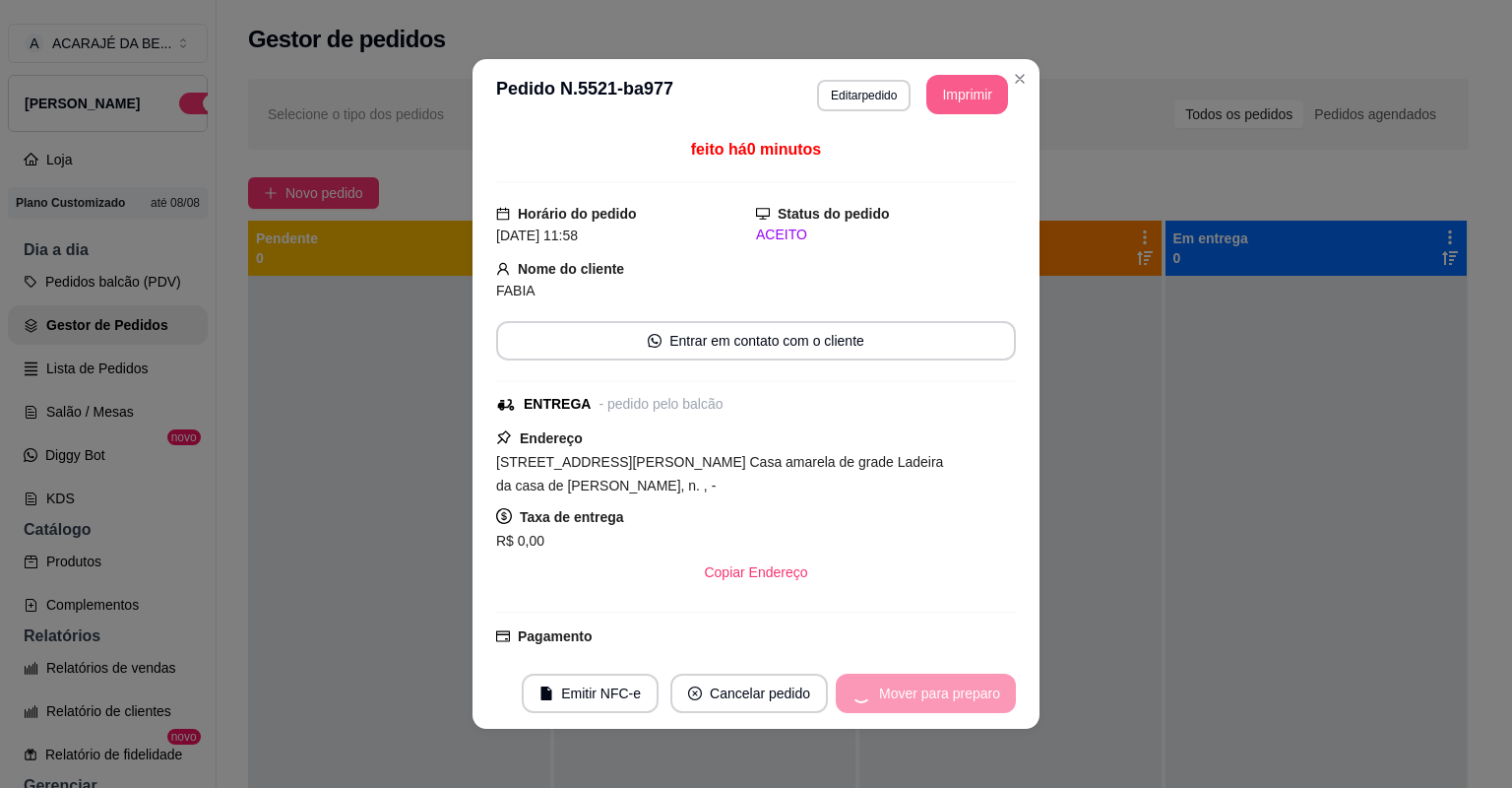 click on "Mover para preparo" at bounding box center [925, 693] 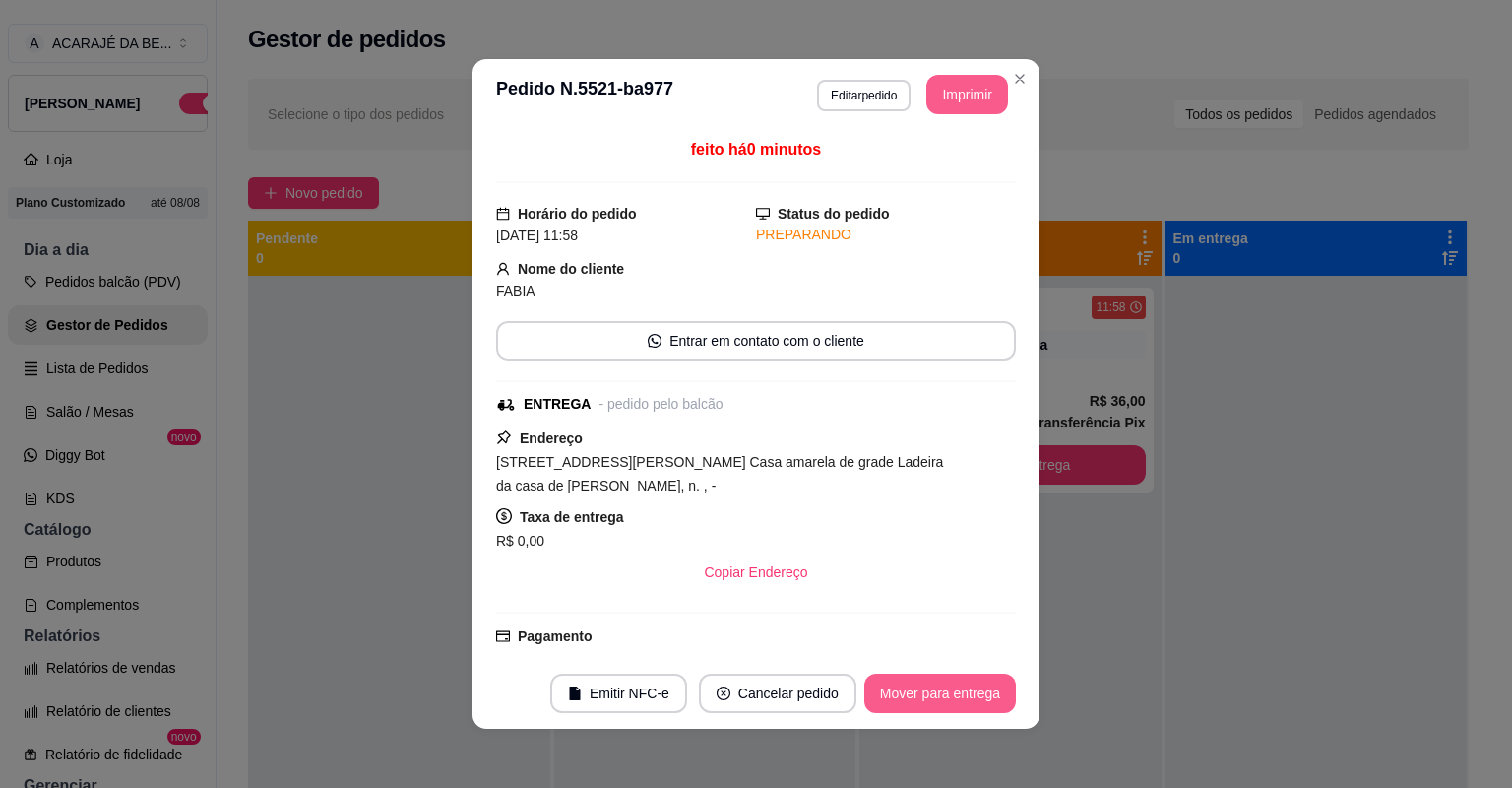 click on "Mover para entrega" at bounding box center (940, 693) 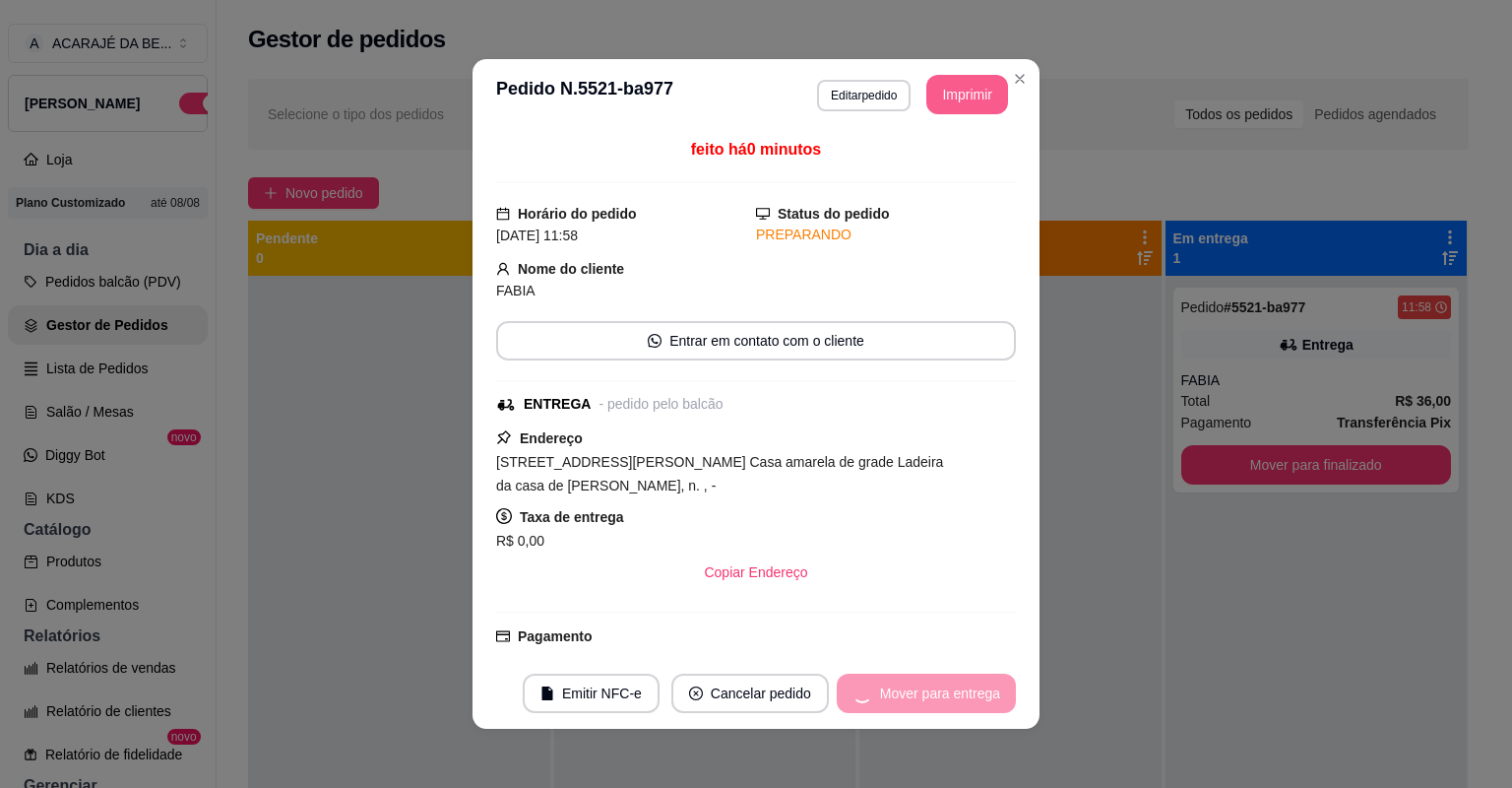 click on "Mover para entrega" at bounding box center [926, 693] 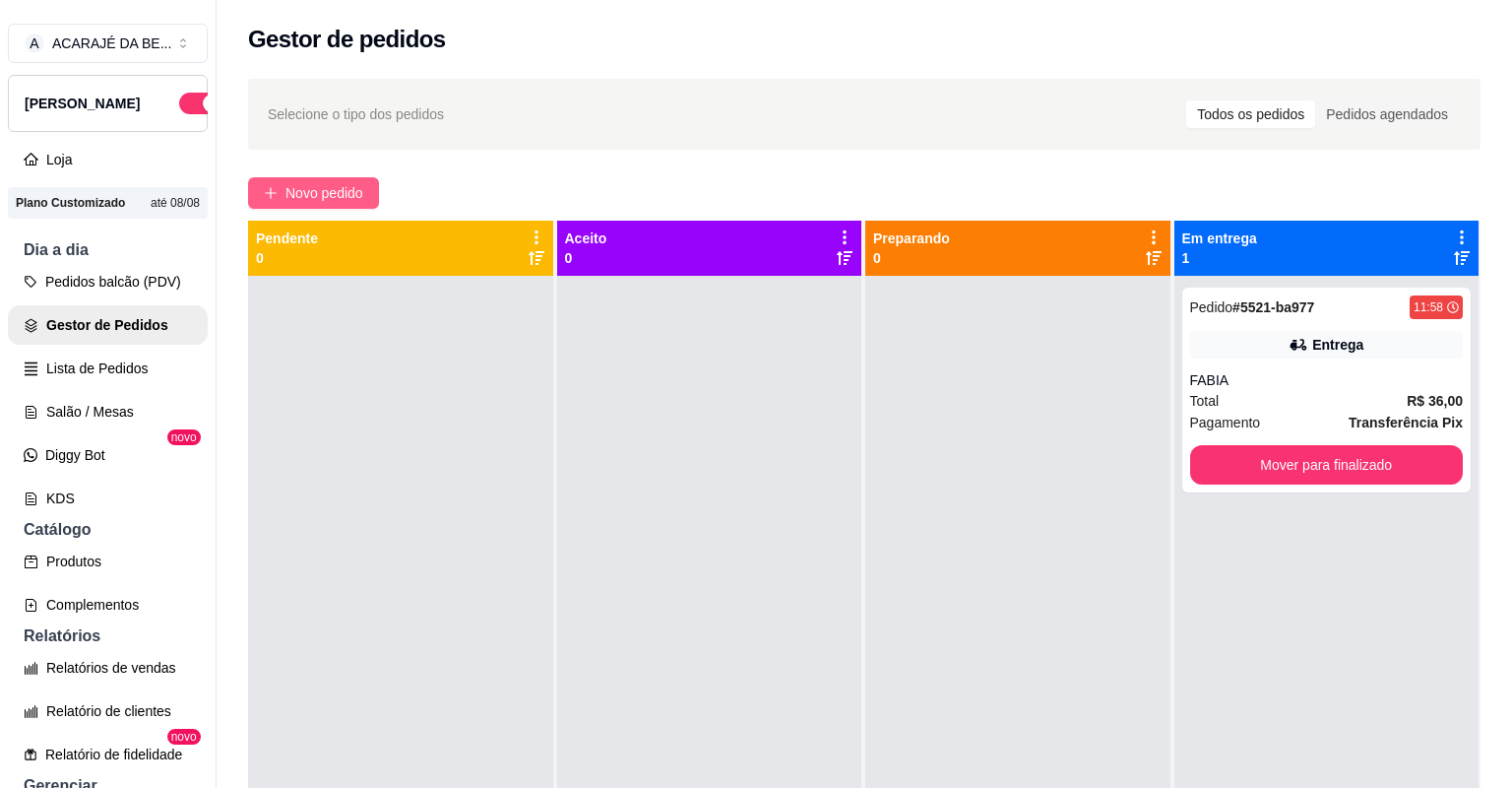 click on "Novo pedido" at bounding box center (324, 193) 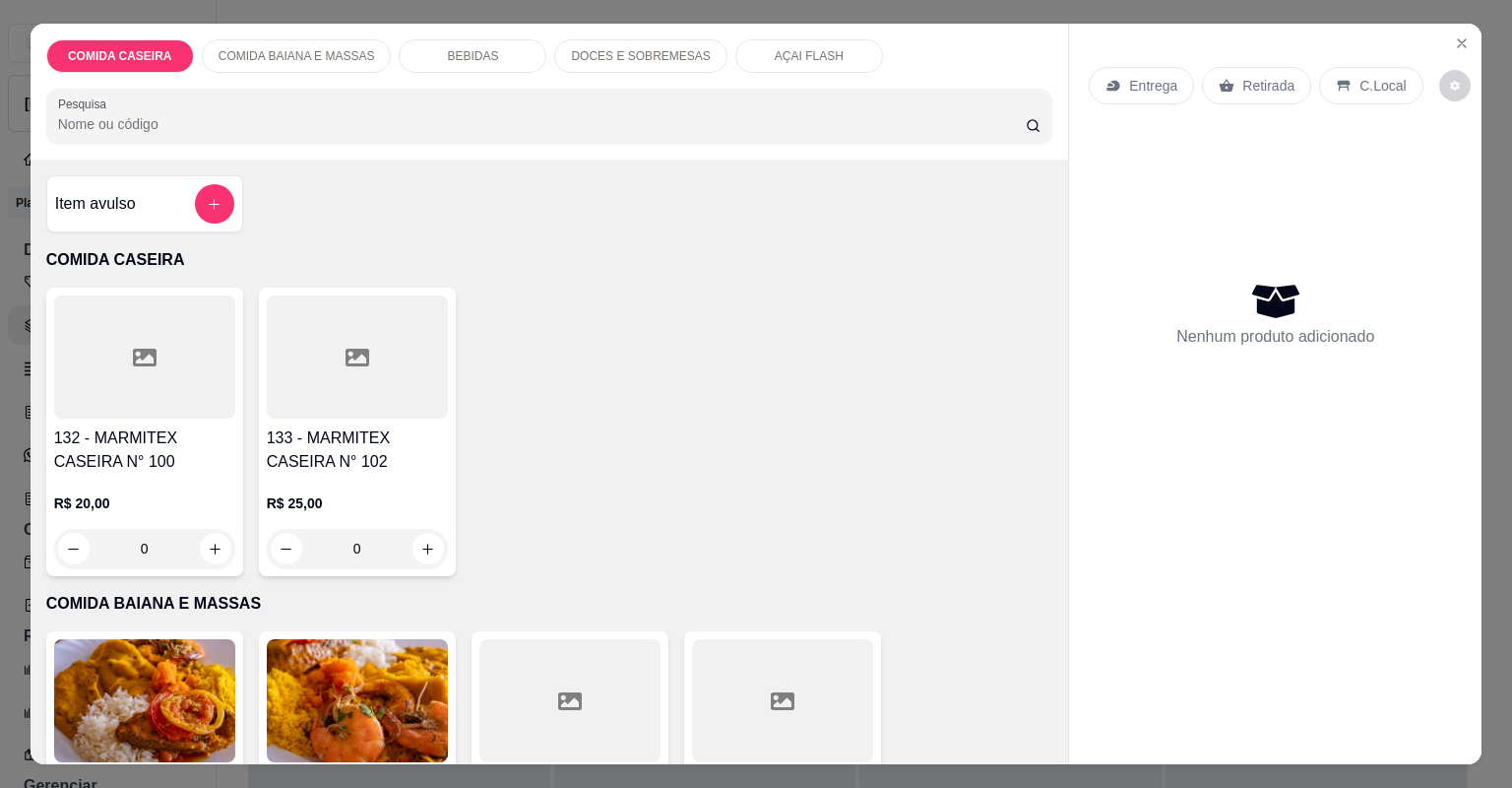 click at bounding box center [145, 357] 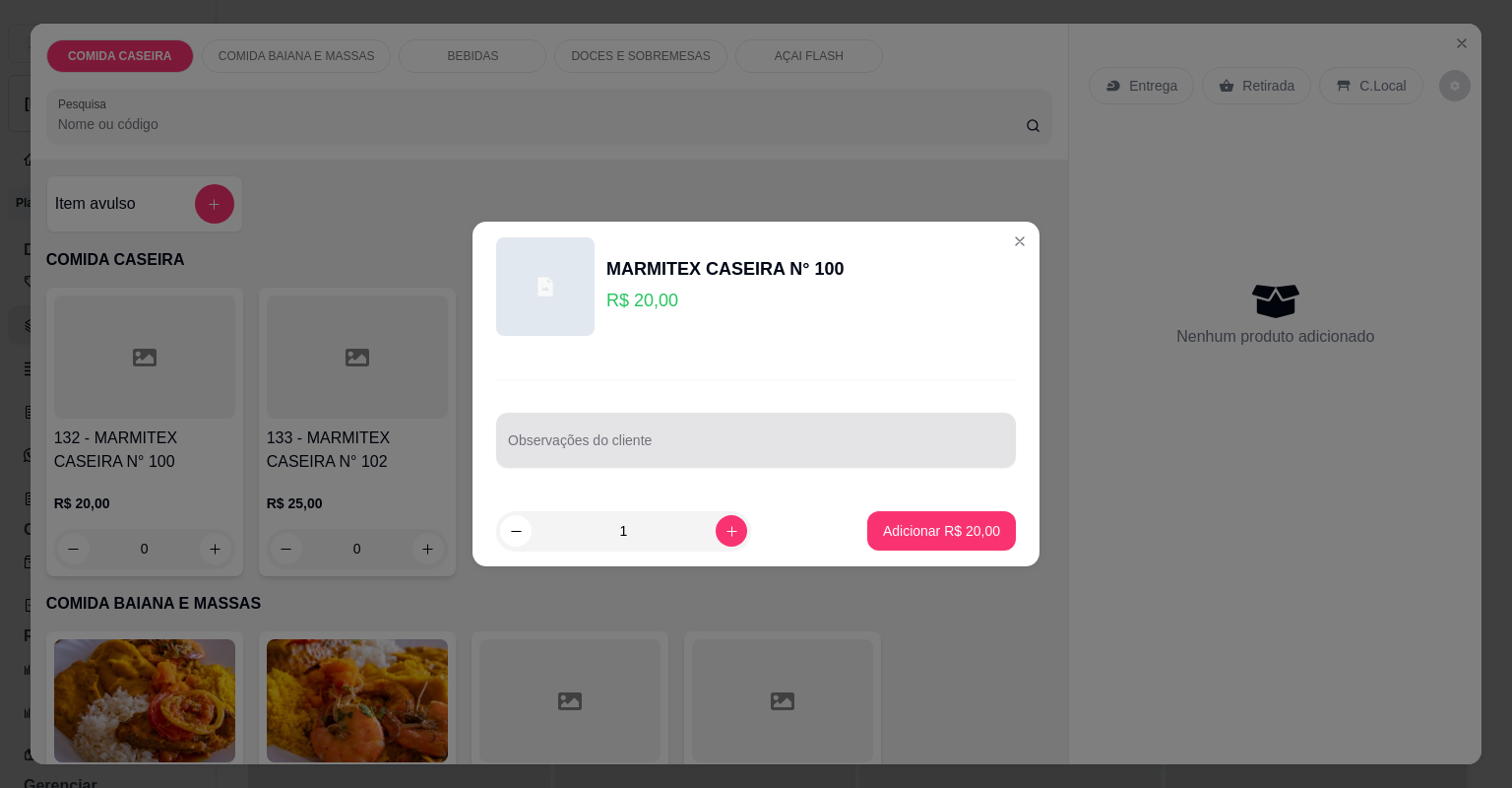 drag, startPoint x: 526, startPoint y: 436, endPoint x: 532, endPoint y: 449, distance: 14.3178211 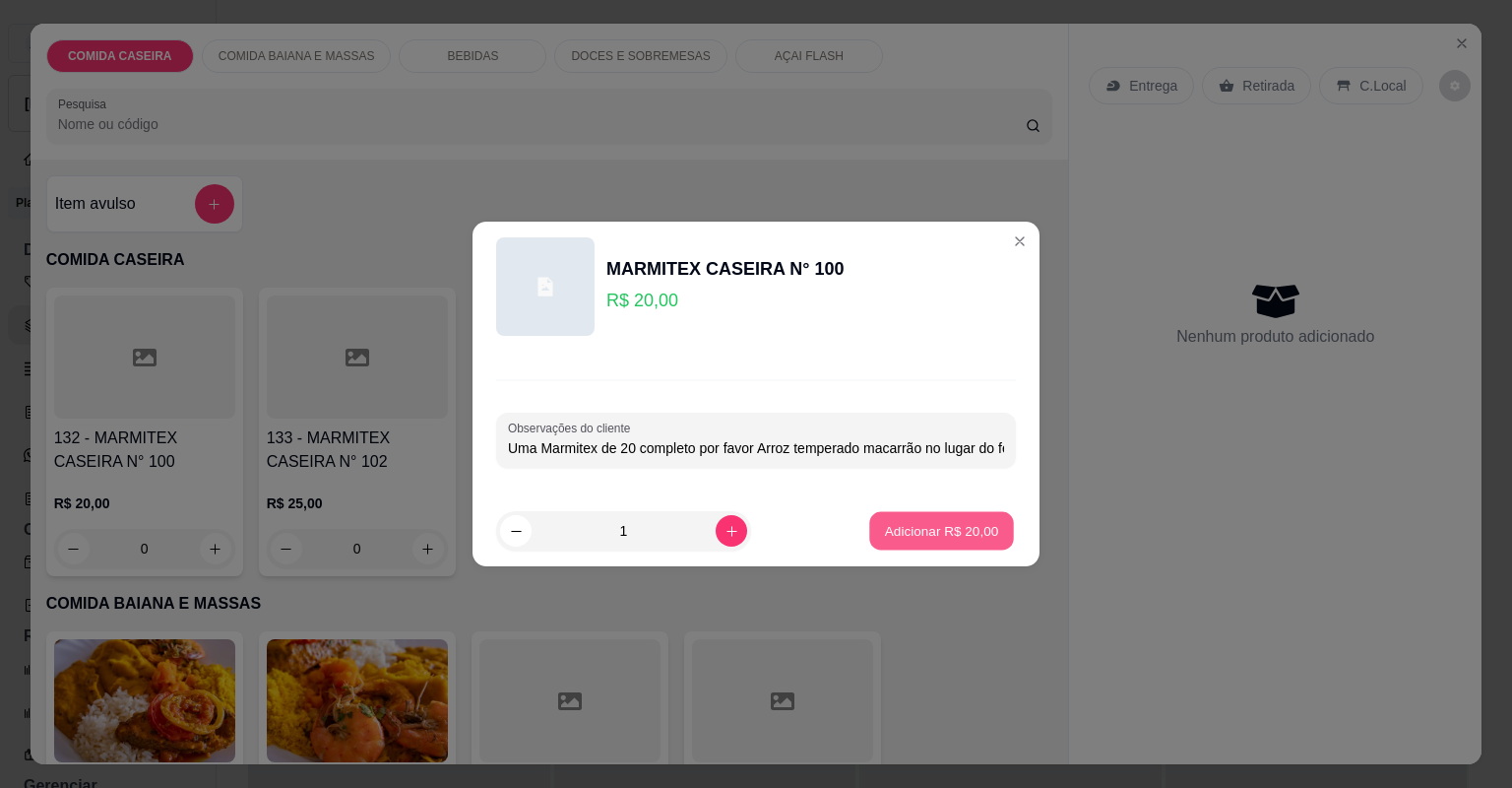 click on "Adicionar   R$ 20,00" at bounding box center [942, 530] 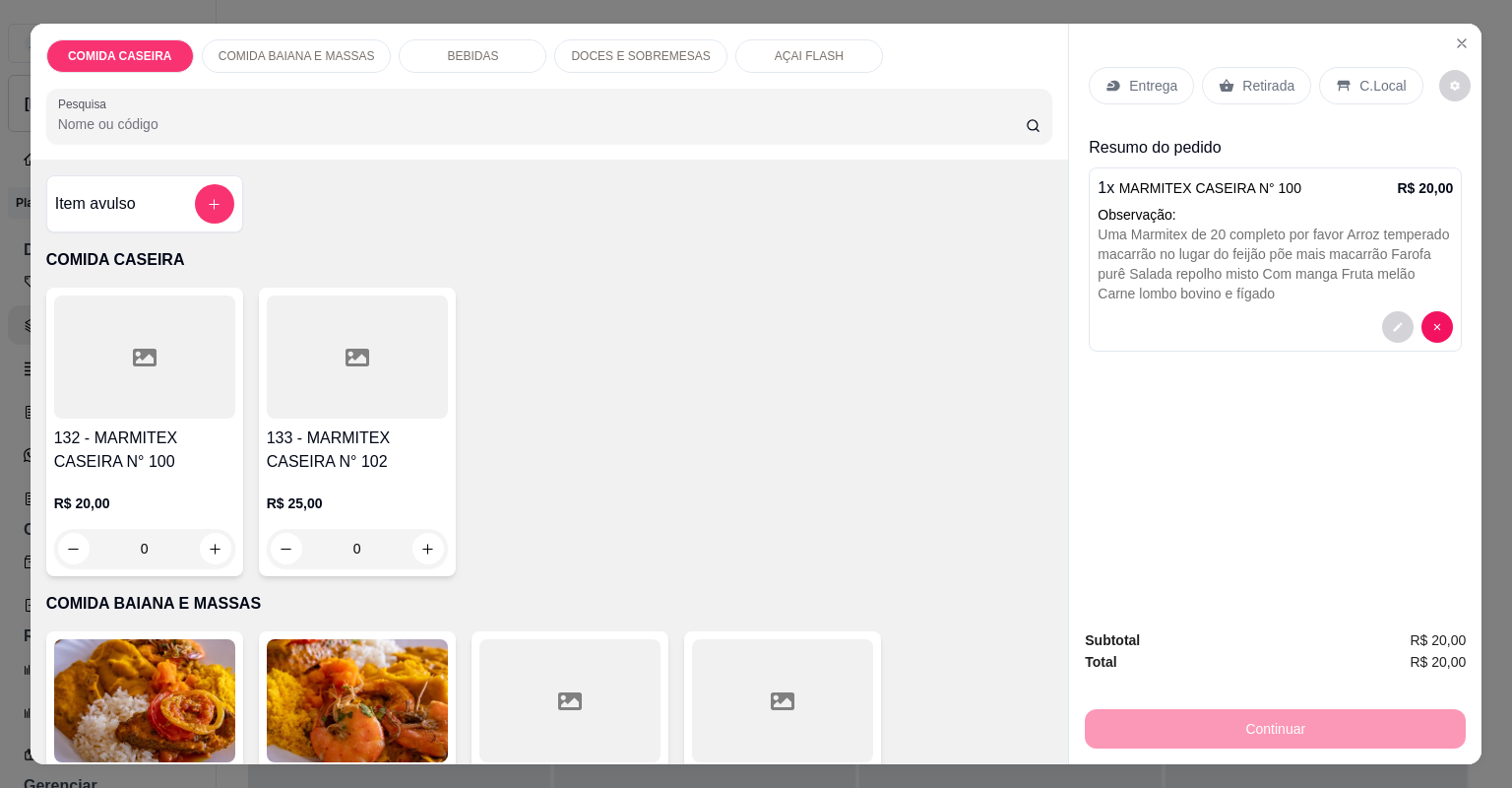 click on "Entrega Retirada C.Local" at bounding box center [1275, 86] 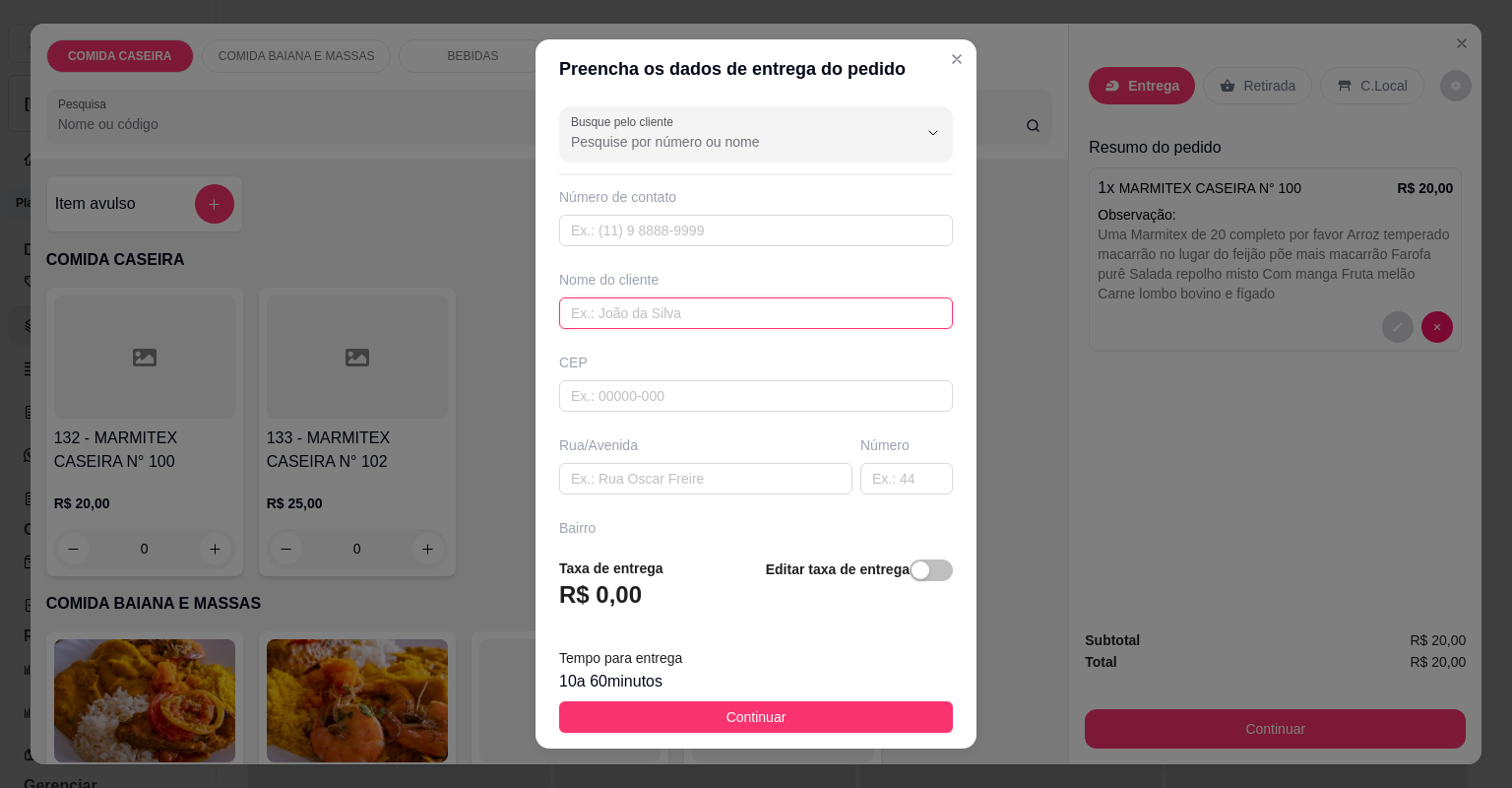 click at bounding box center [756, 313] 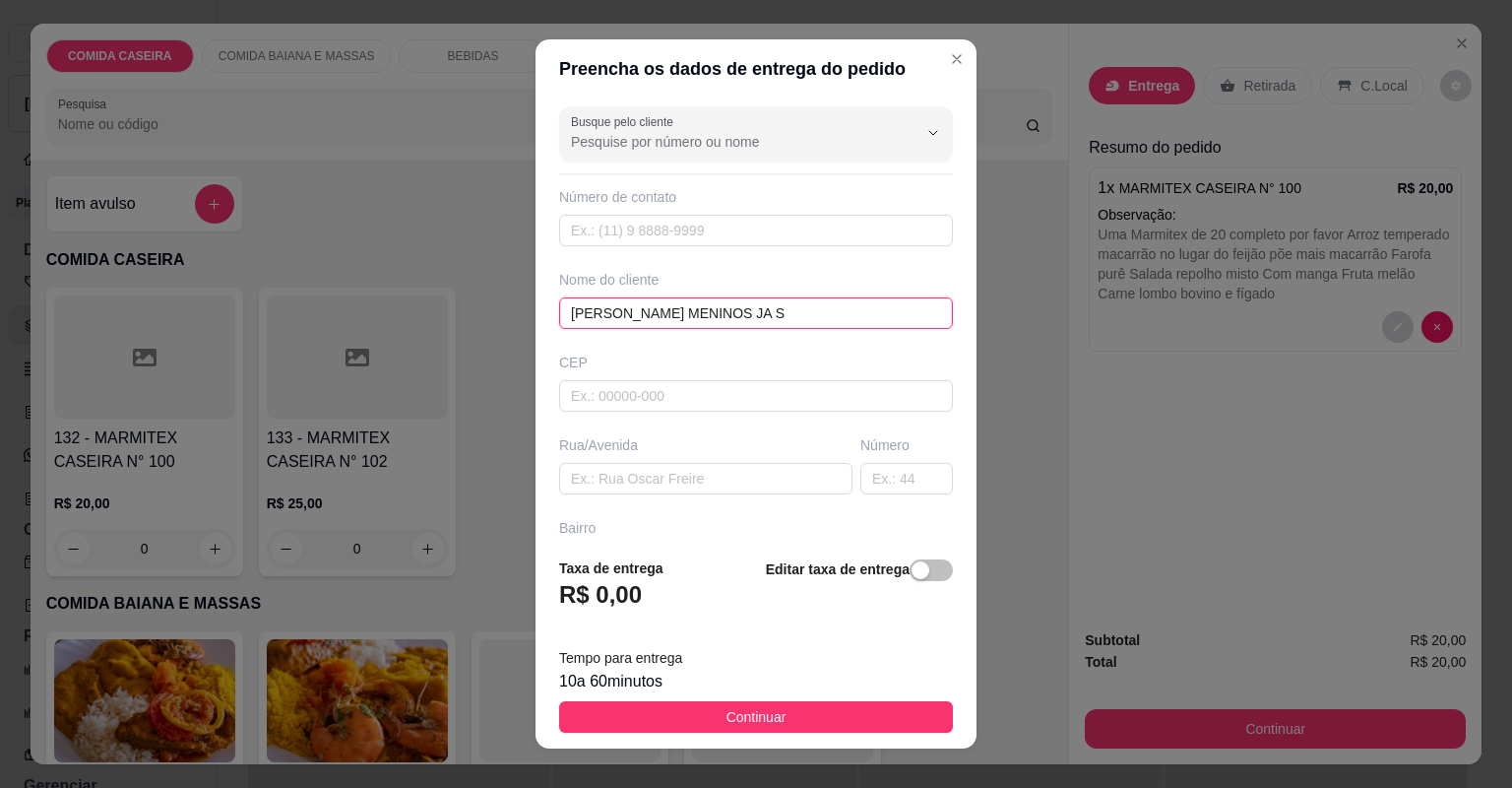 type on "[PERSON_NAME] MENINOS JA SA" 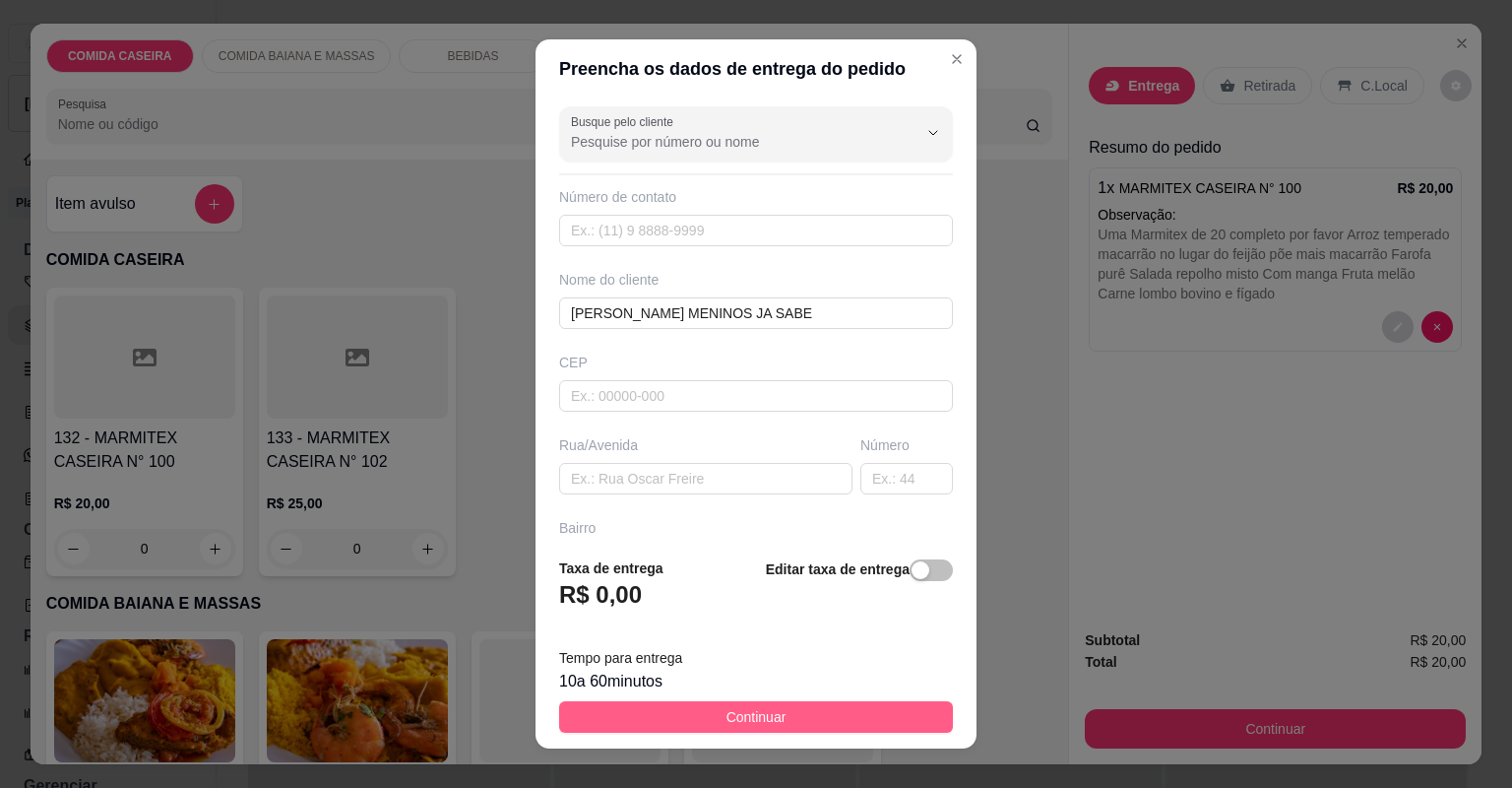 click on "Continuar" at bounding box center [756, 717] 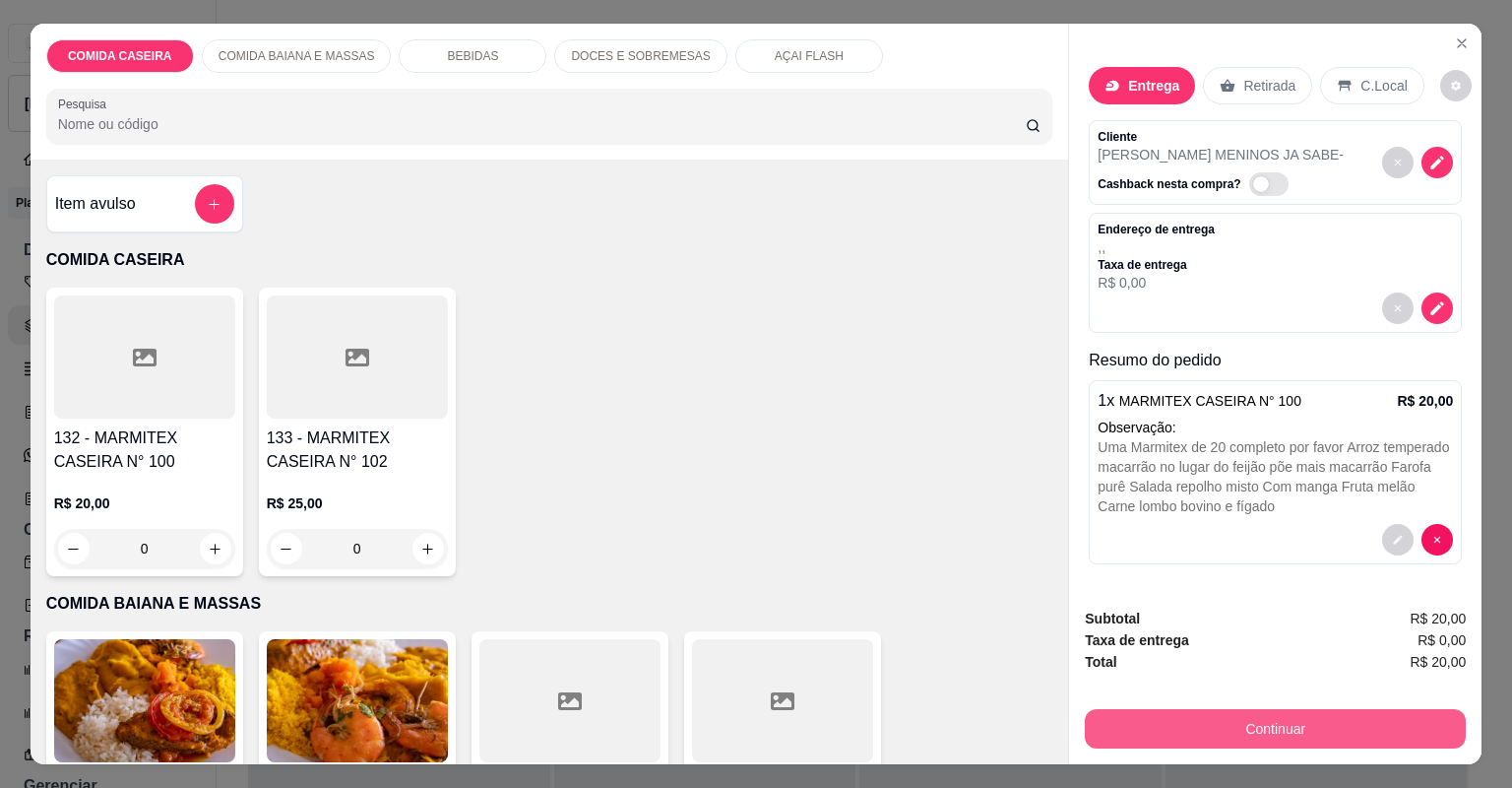 click on "Continuar" at bounding box center (1275, 729) 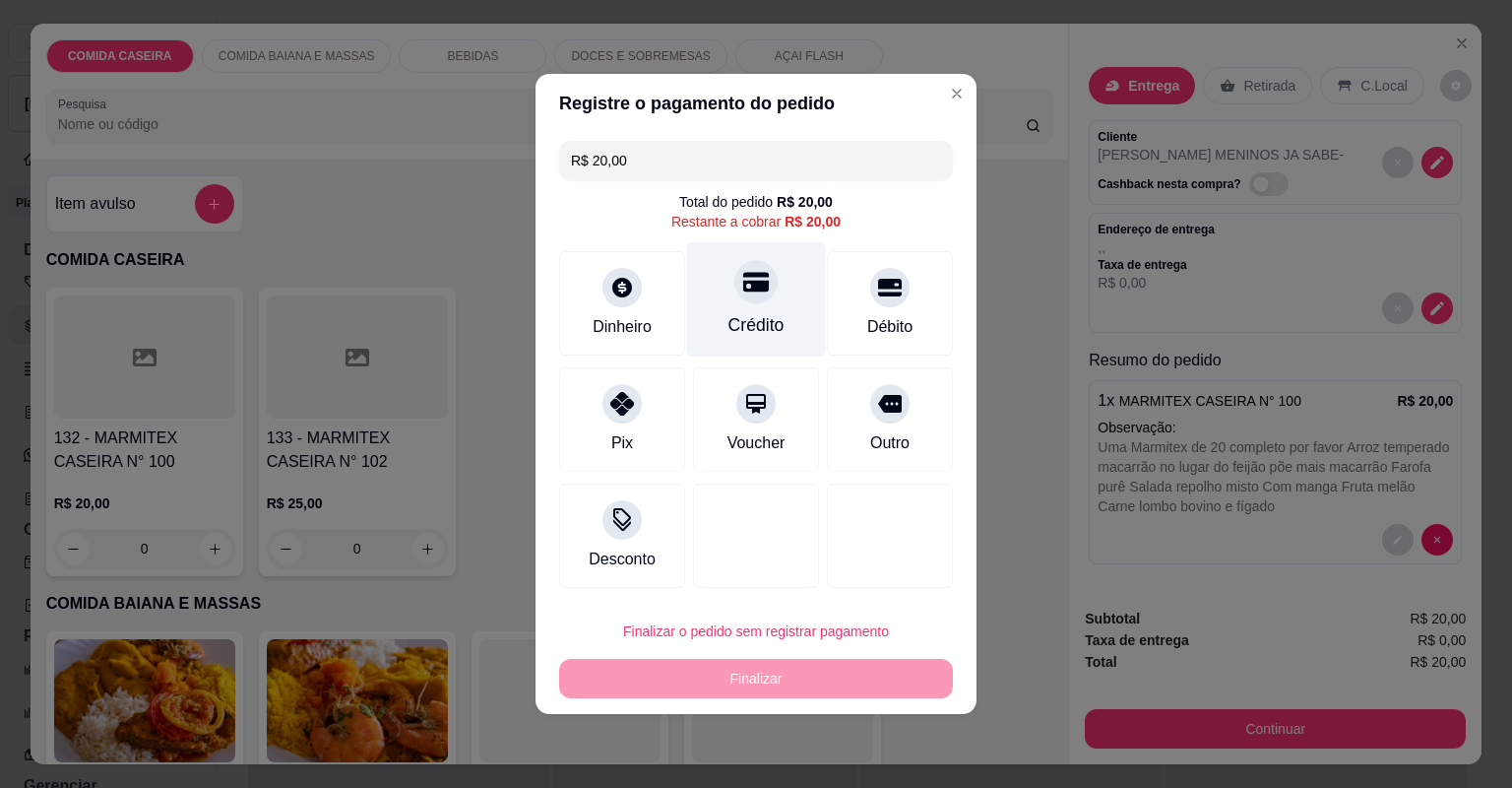 click on "Crédito" at bounding box center [756, 299] 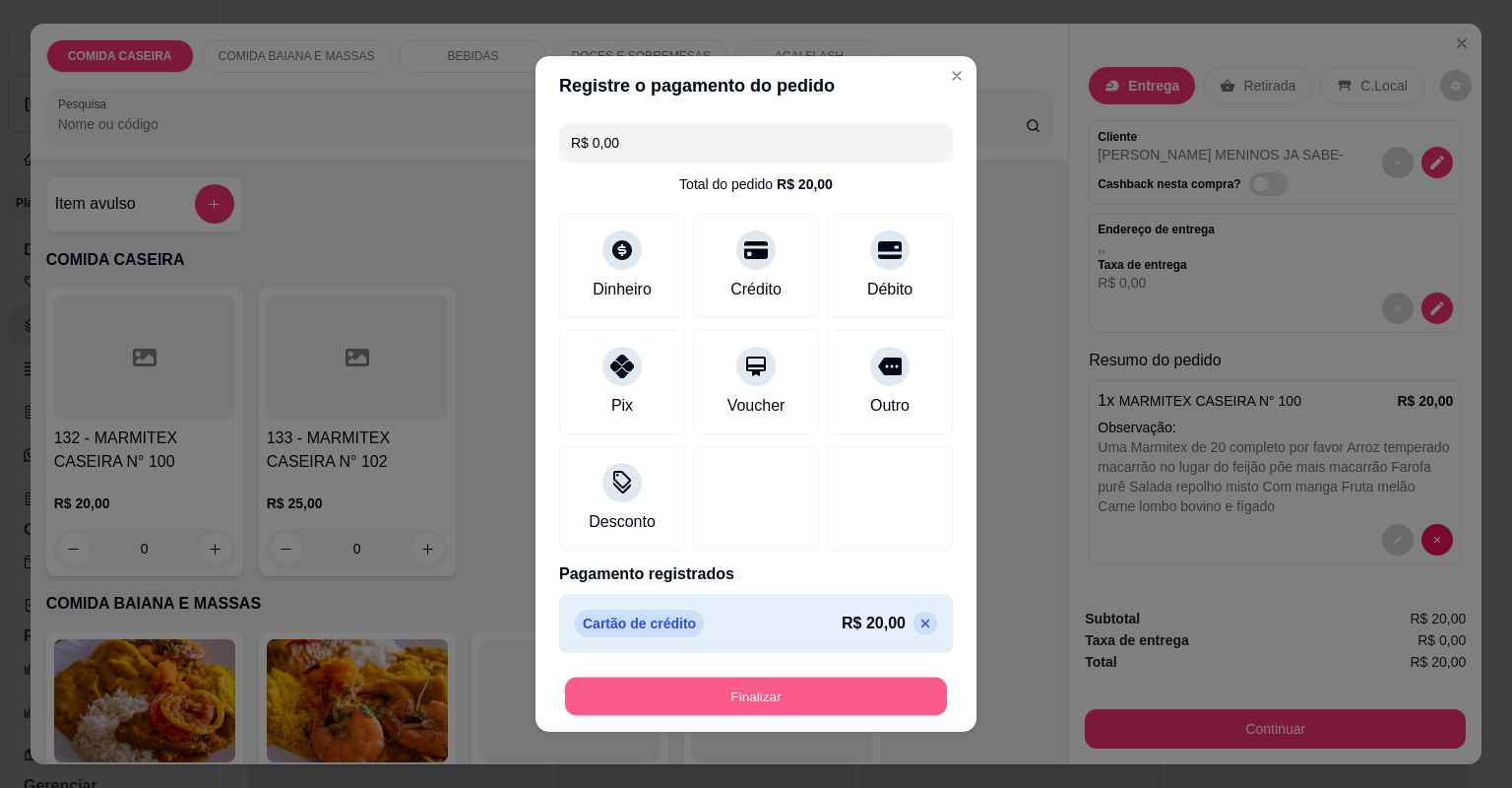 click on "Finalizar" at bounding box center [756, 696] 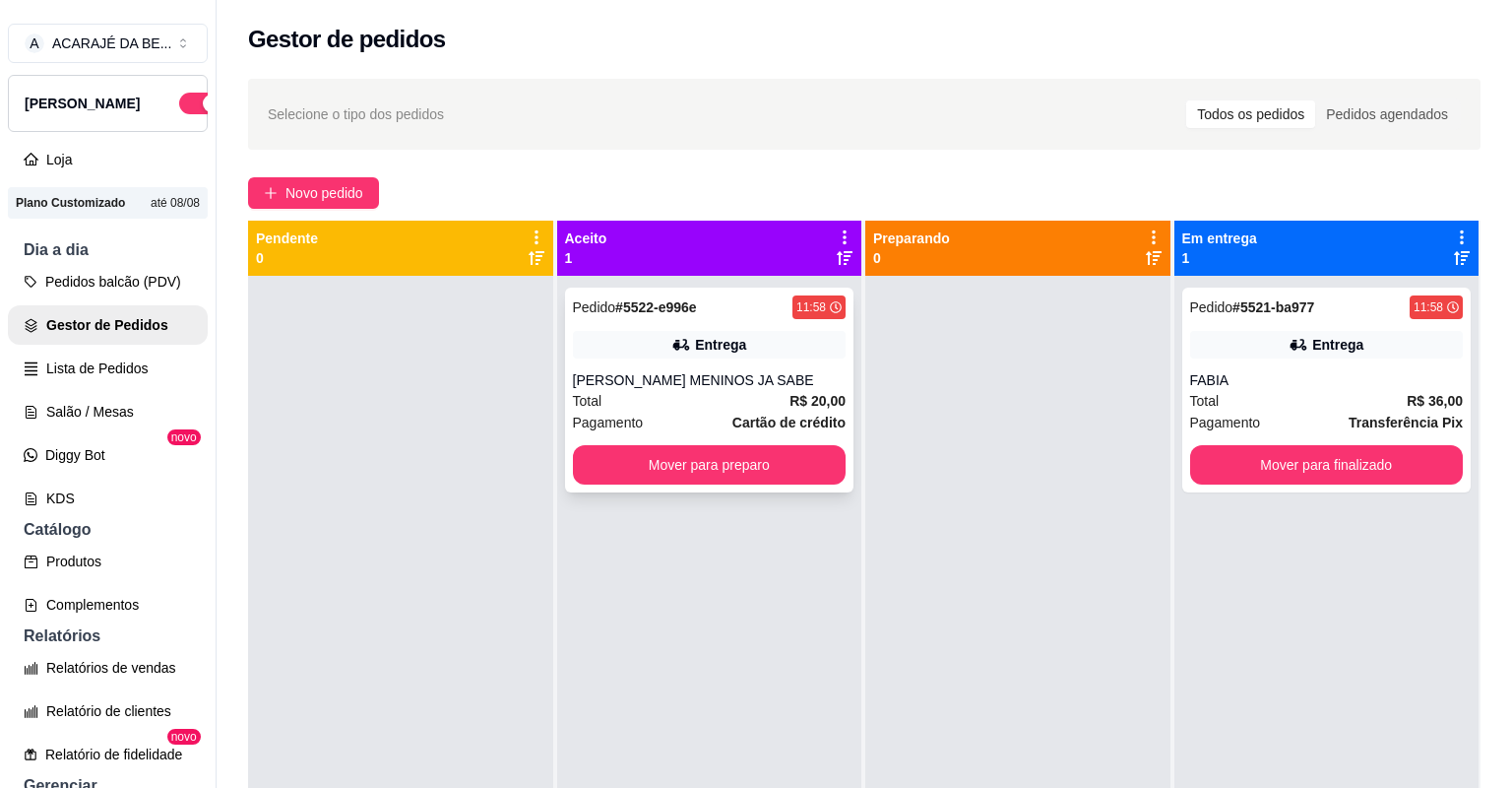 click on "Total R$ 20,00" at bounding box center (710, 401) 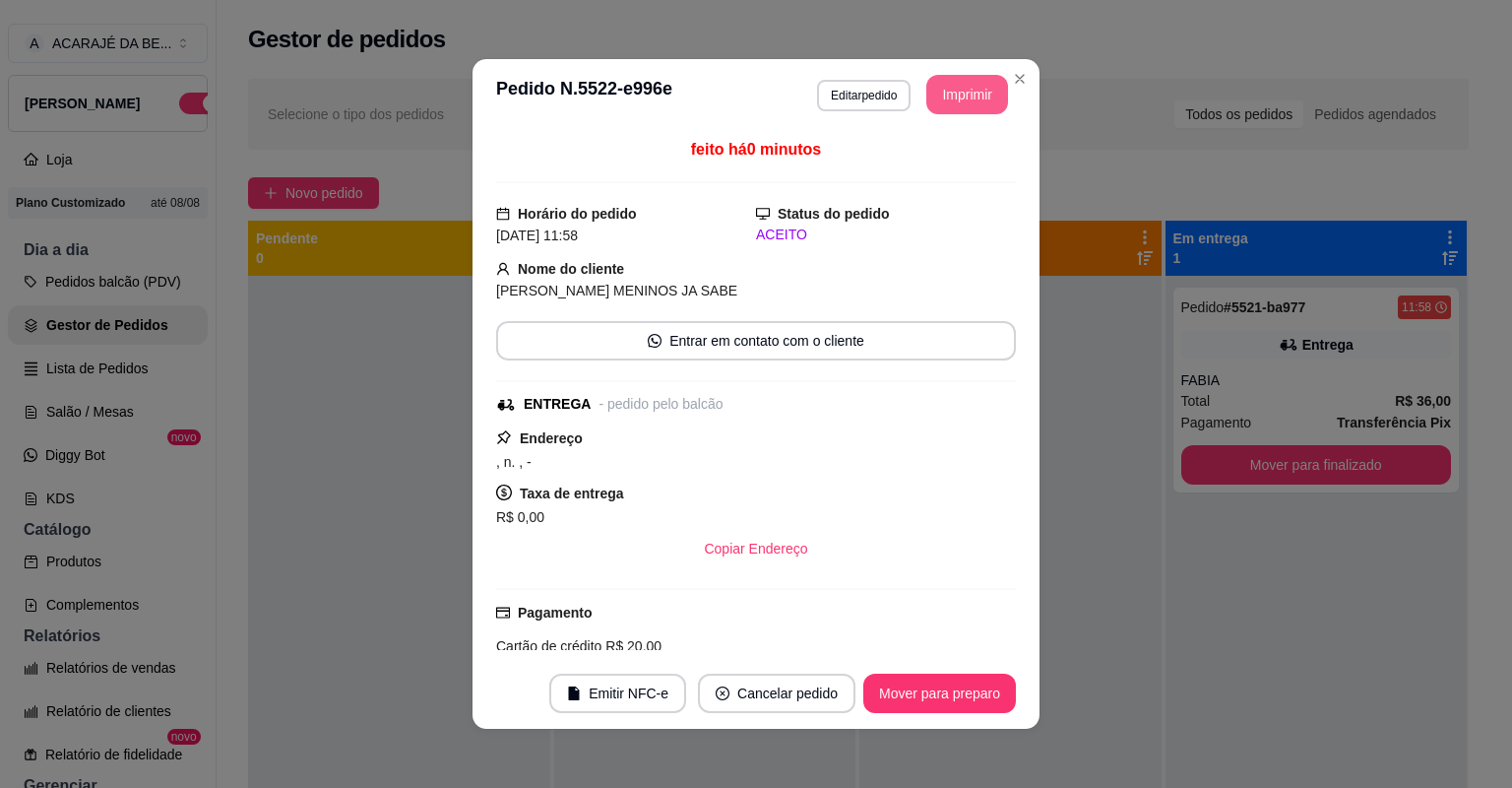 click on "Imprimir" at bounding box center (967, 95) 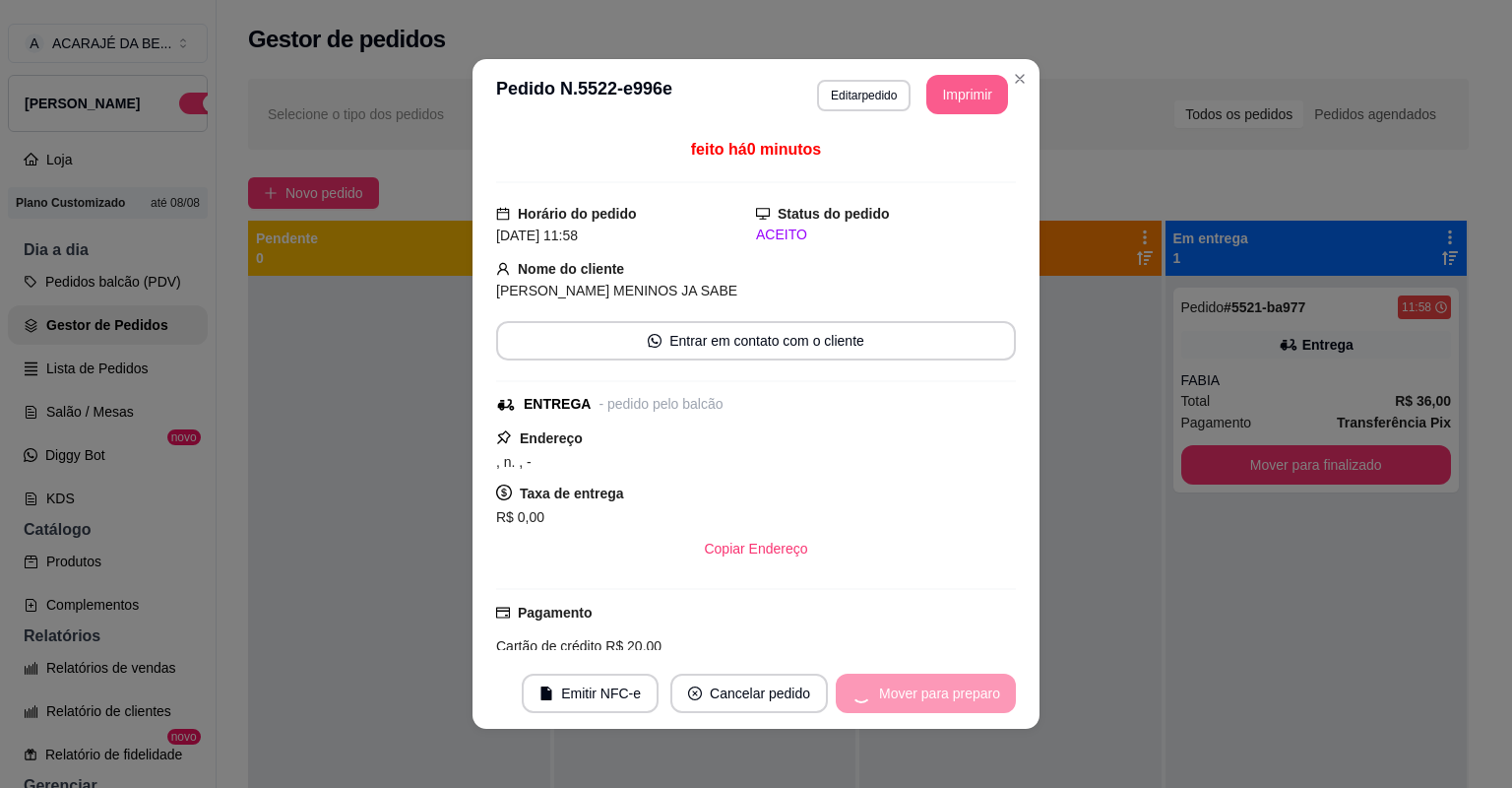 click on "Mover para preparo" at bounding box center (925, 693) 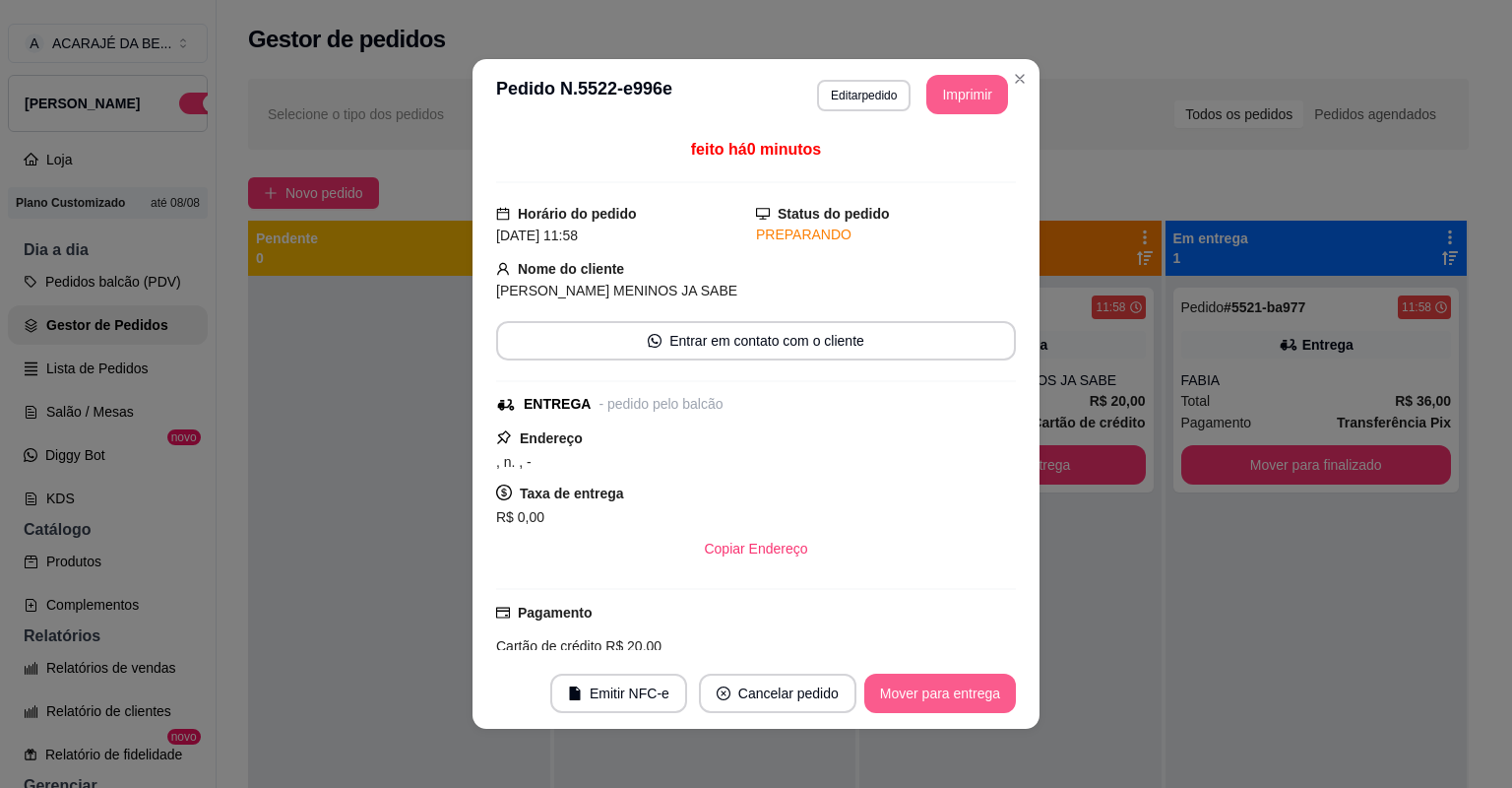 click on "Mover para entrega" at bounding box center (940, 693) 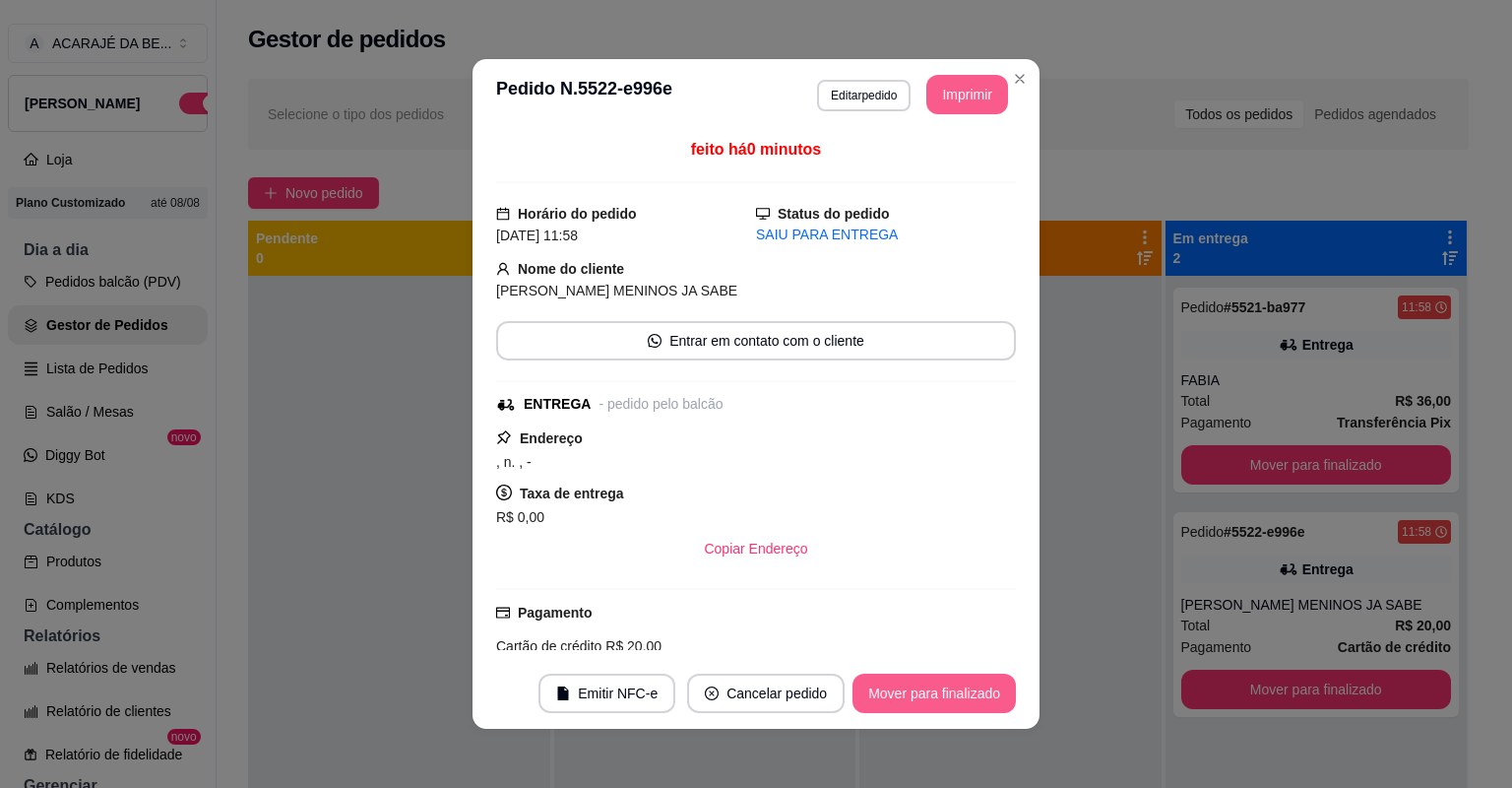 click on "Mover para finalizado" at bounding box center [934, 693] 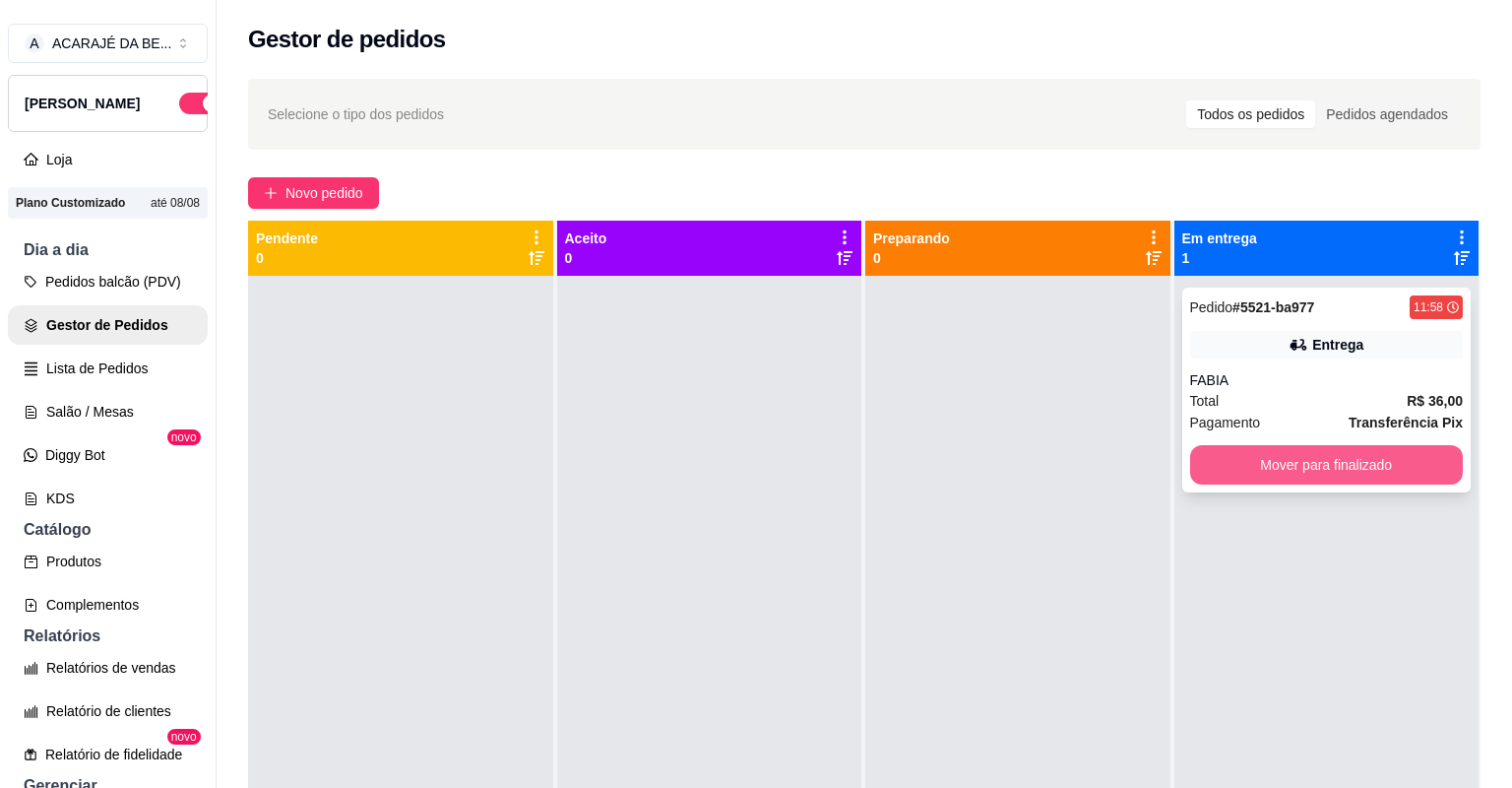 click on "Mover para finalizado" at bounding box center (1327, 465) 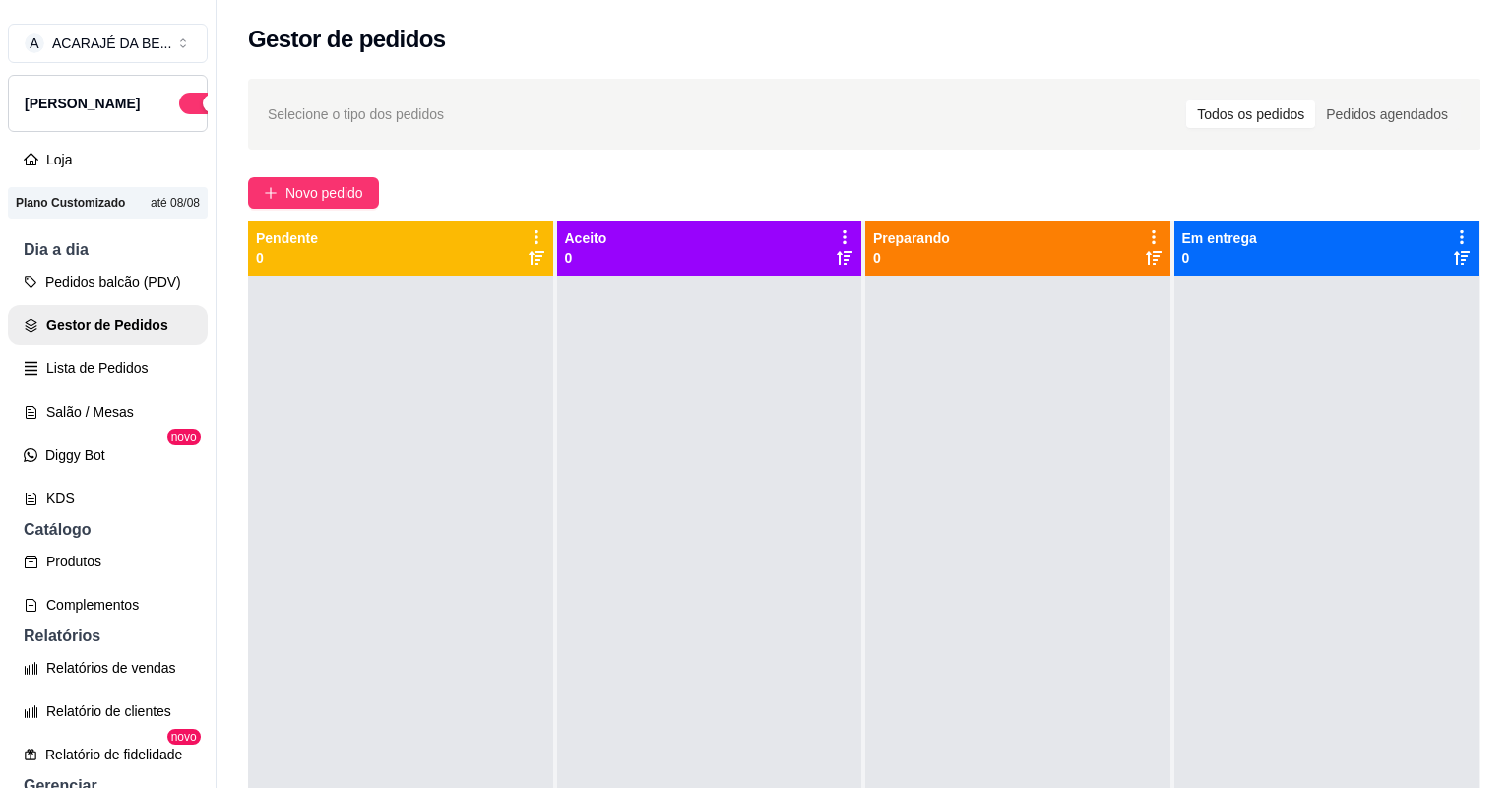 click at bounding box center [1018, 670] 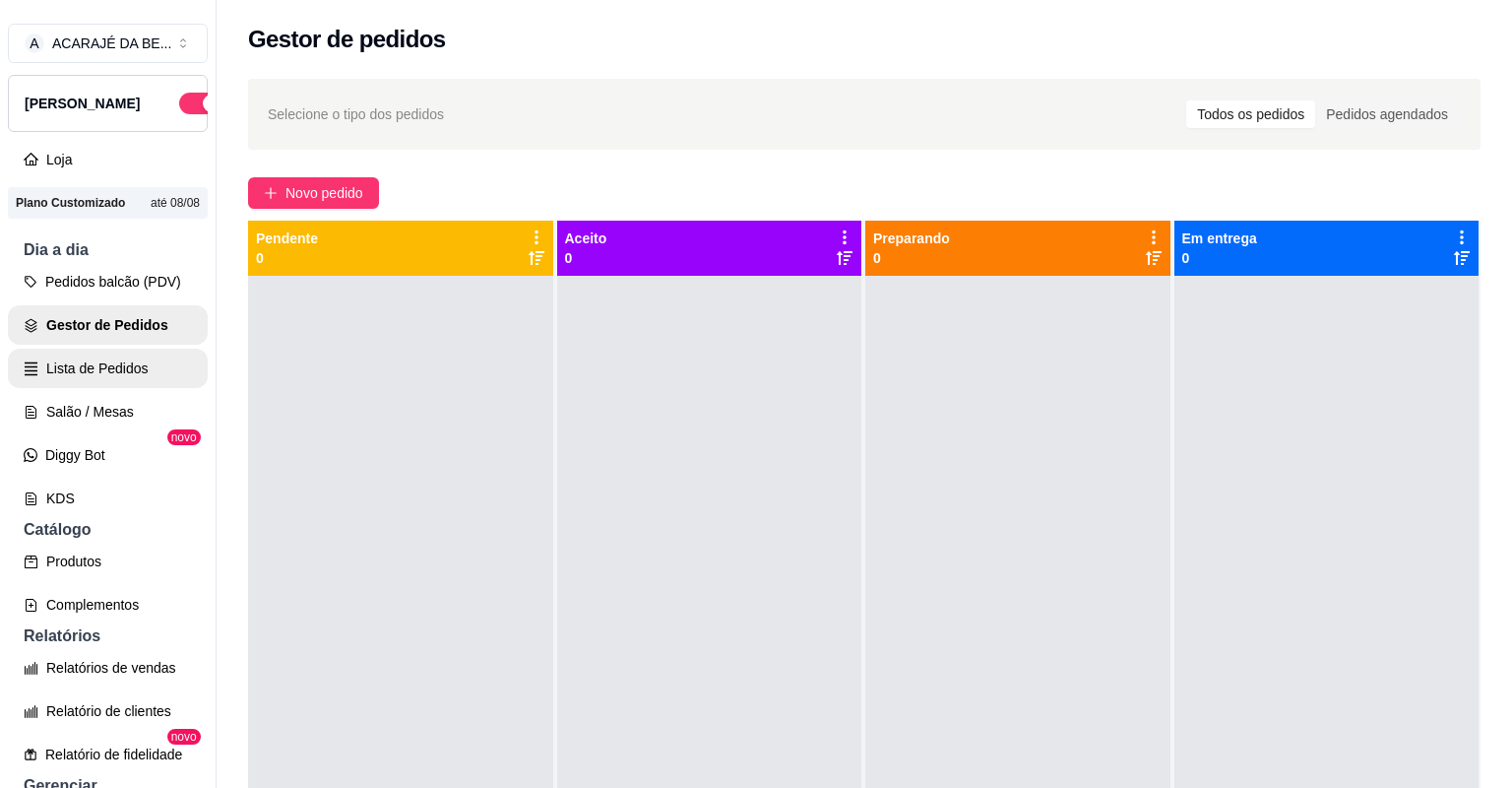 click on "Lista de Pedidos" at bounding box center [107, 368] 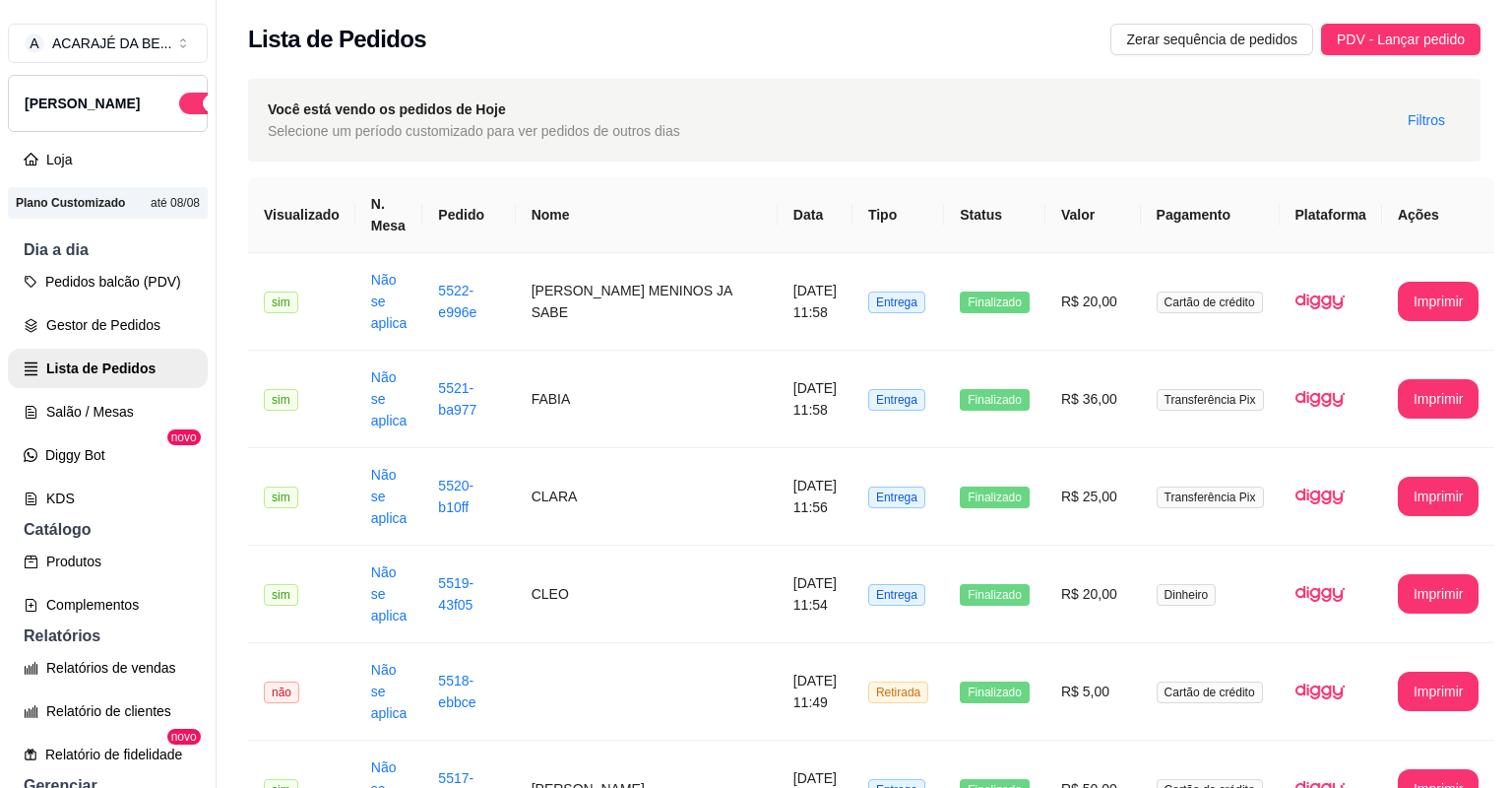 click on "MICHELLY" at bounding box center (647, 1277) 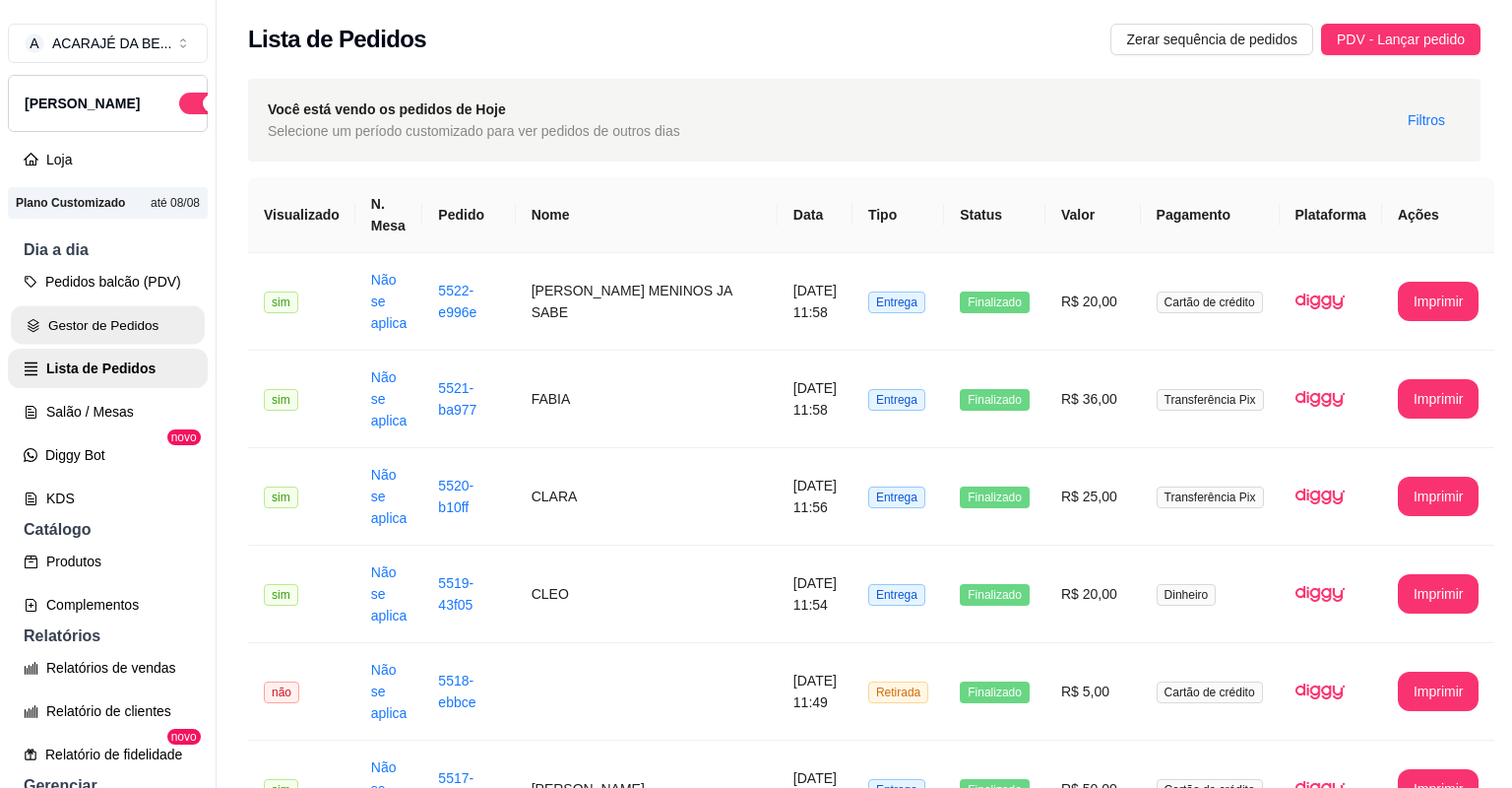 click on "Gestor de Pedidos" at bounding box center [107, 325] 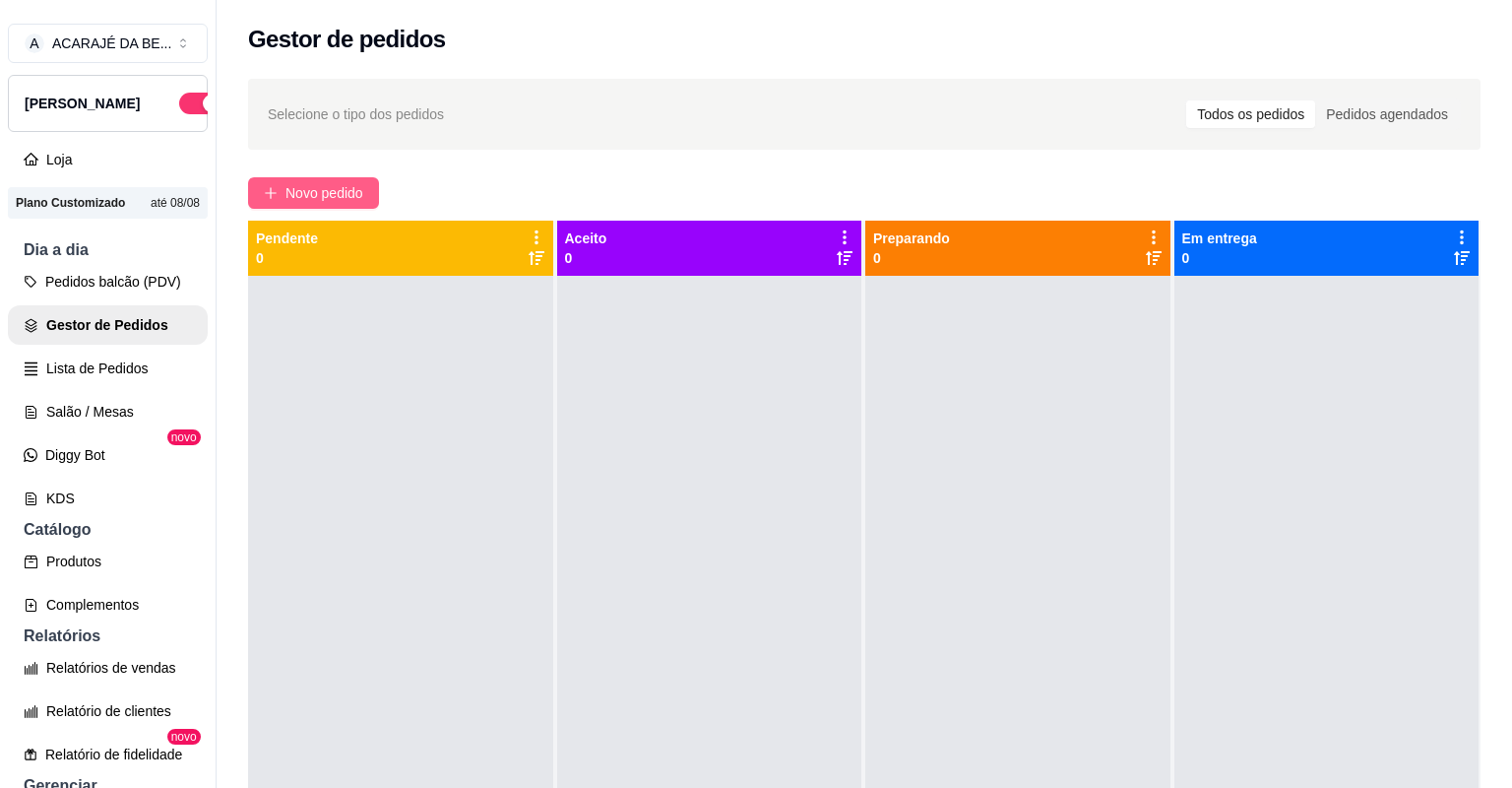 click on "Novo pedido" at bounding box center [324, 193] 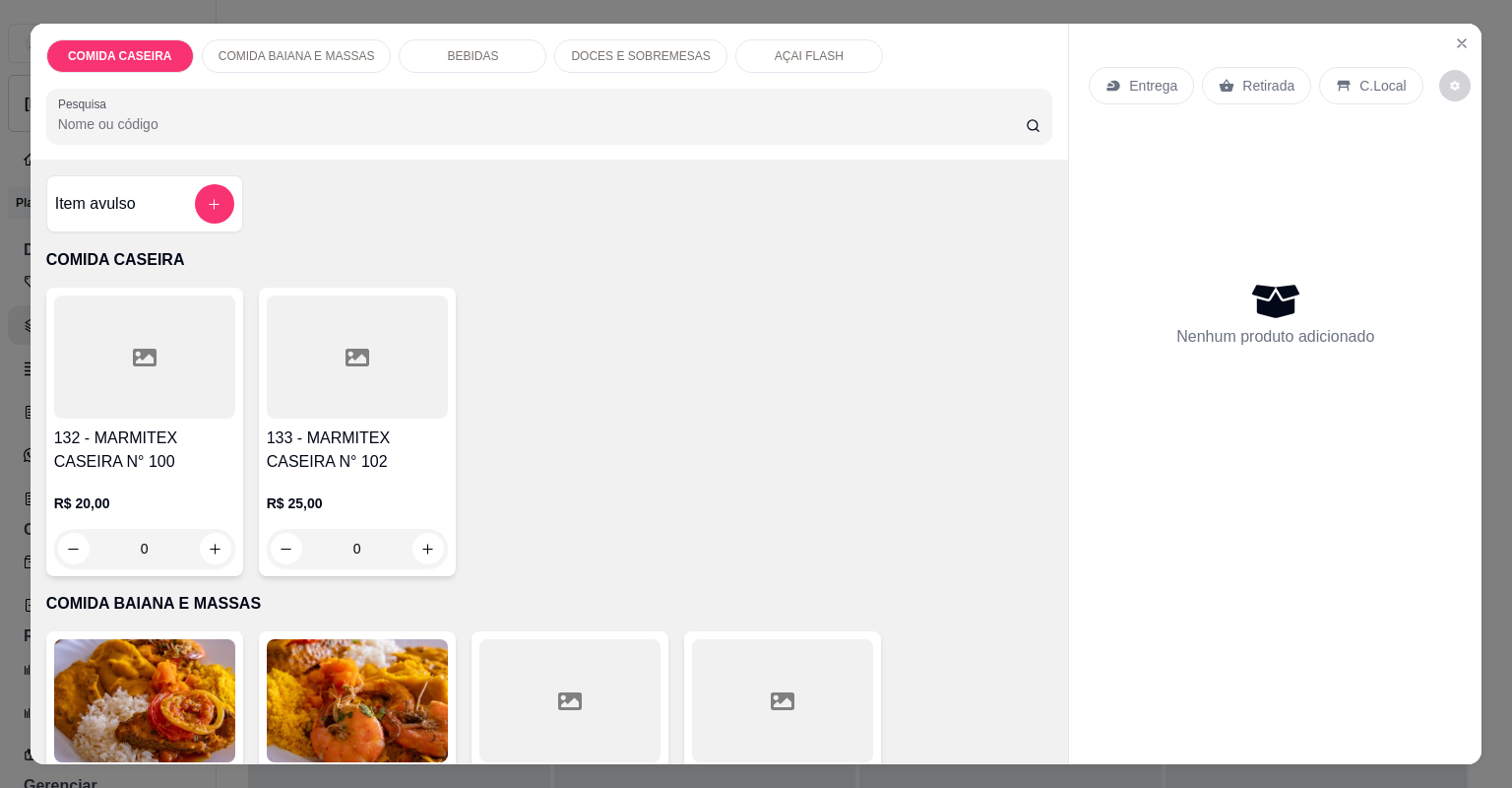 click at bounding box center [783, 700] 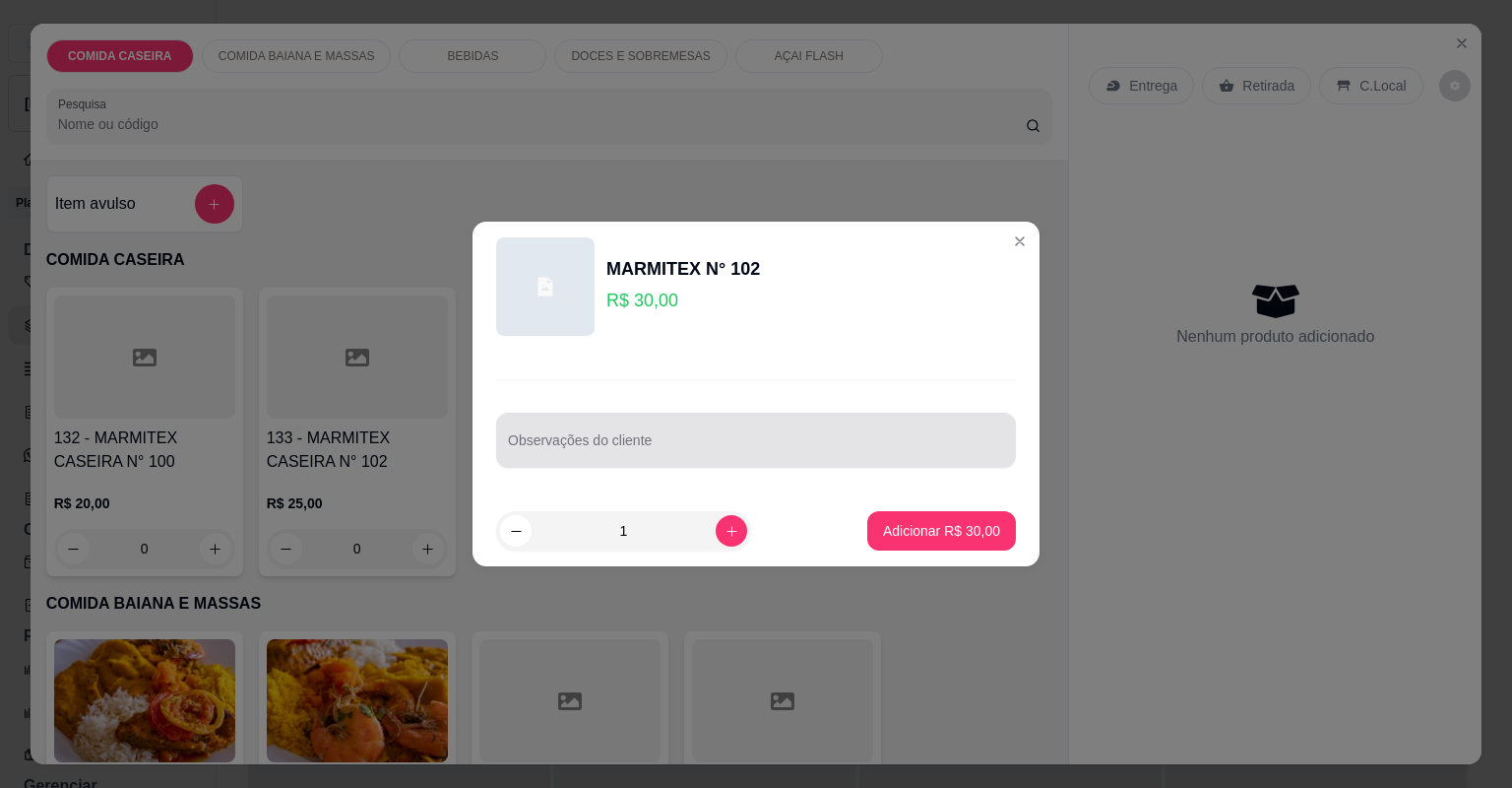 click on "Observações do cliente" at bounding box center [756, 448] 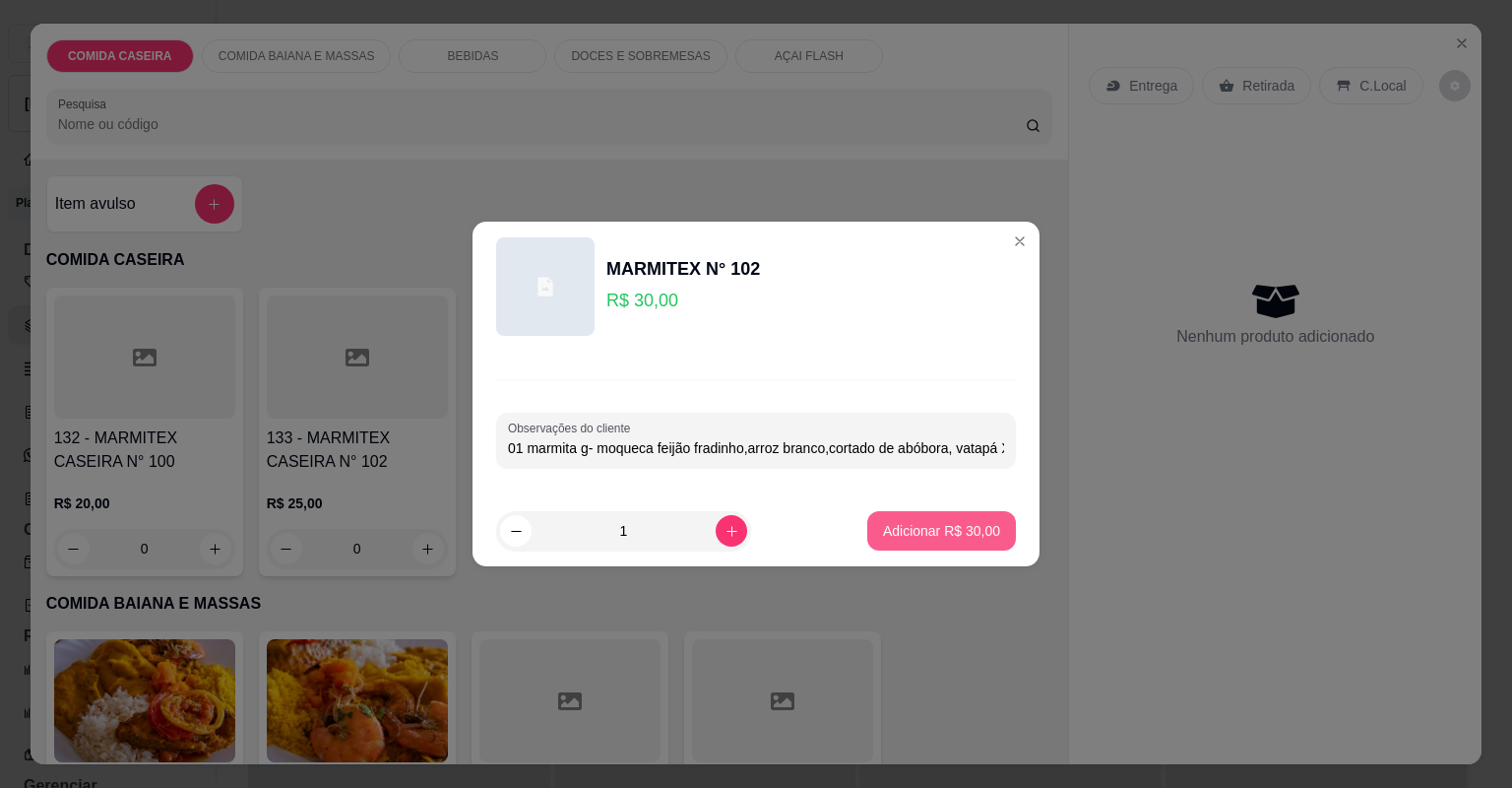 click on "Adicionar   R$ 30,00" at bounding box center (941, 531) 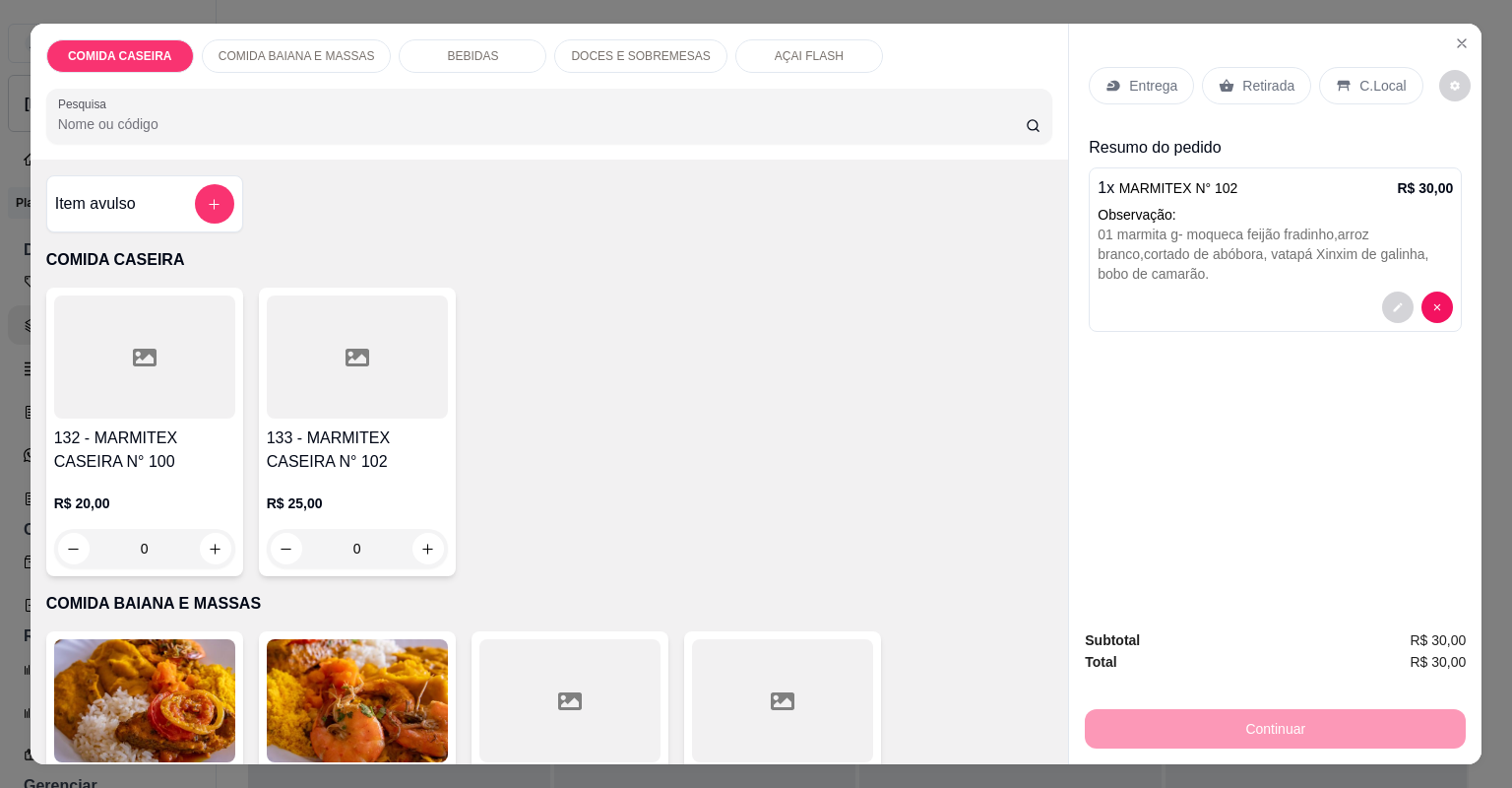 click on "162 - MARMITEX N° 100" at bounding box center [570, 794] 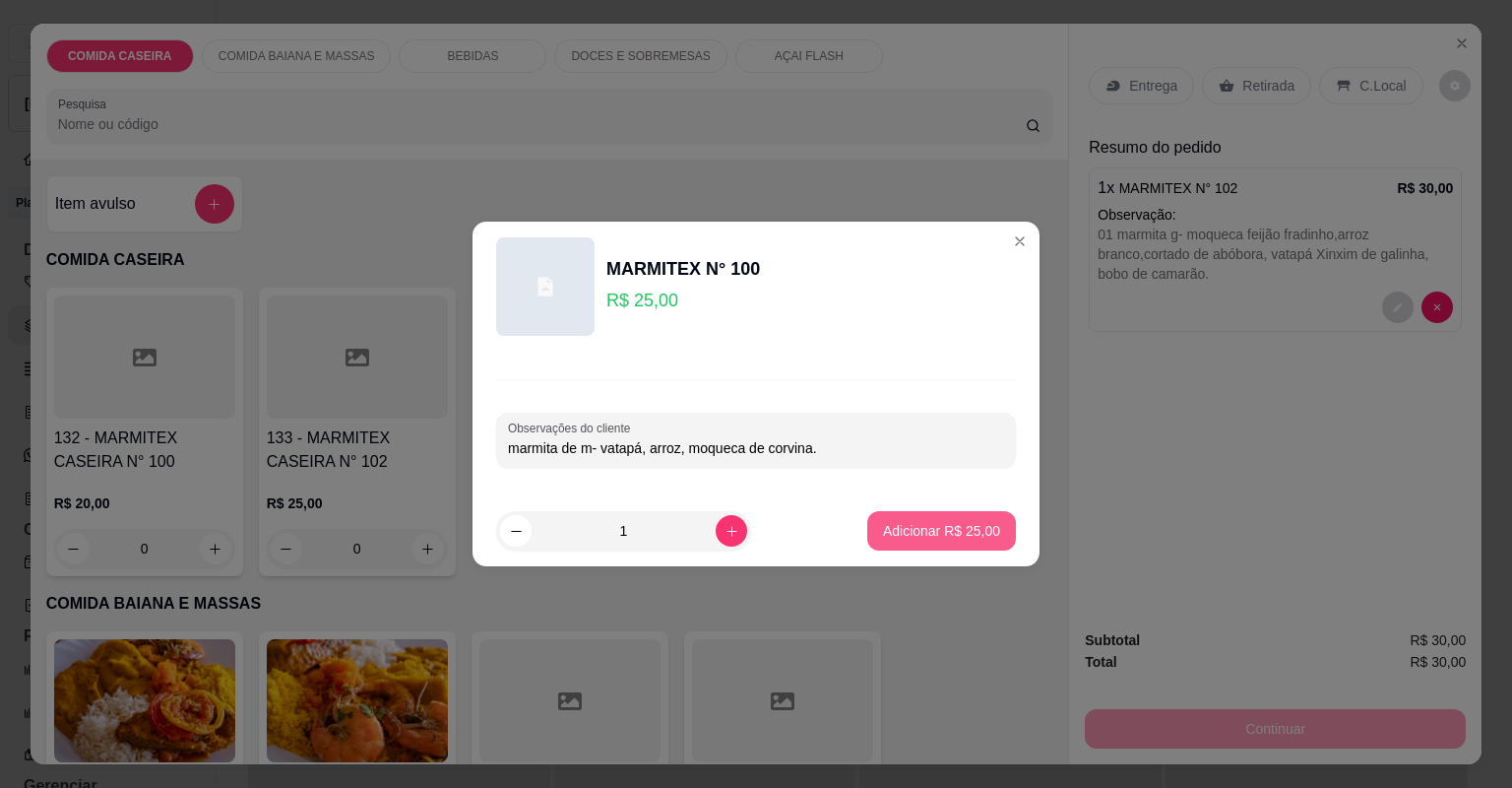 click on "Adicionar   R$ 25,00" at bounding box center [941, 531] 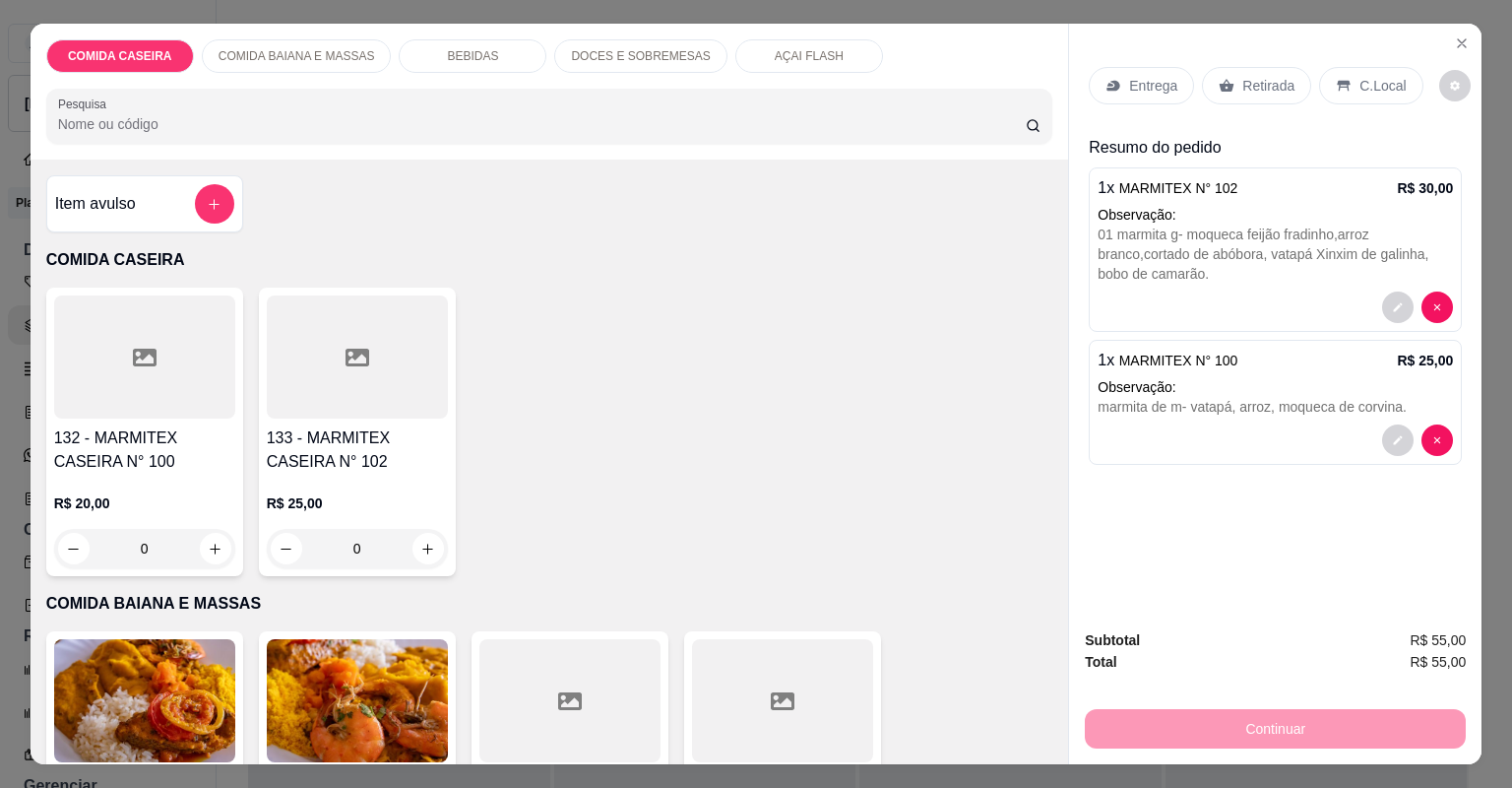click on "BEBIDAS" at bounding box center [472, 56] 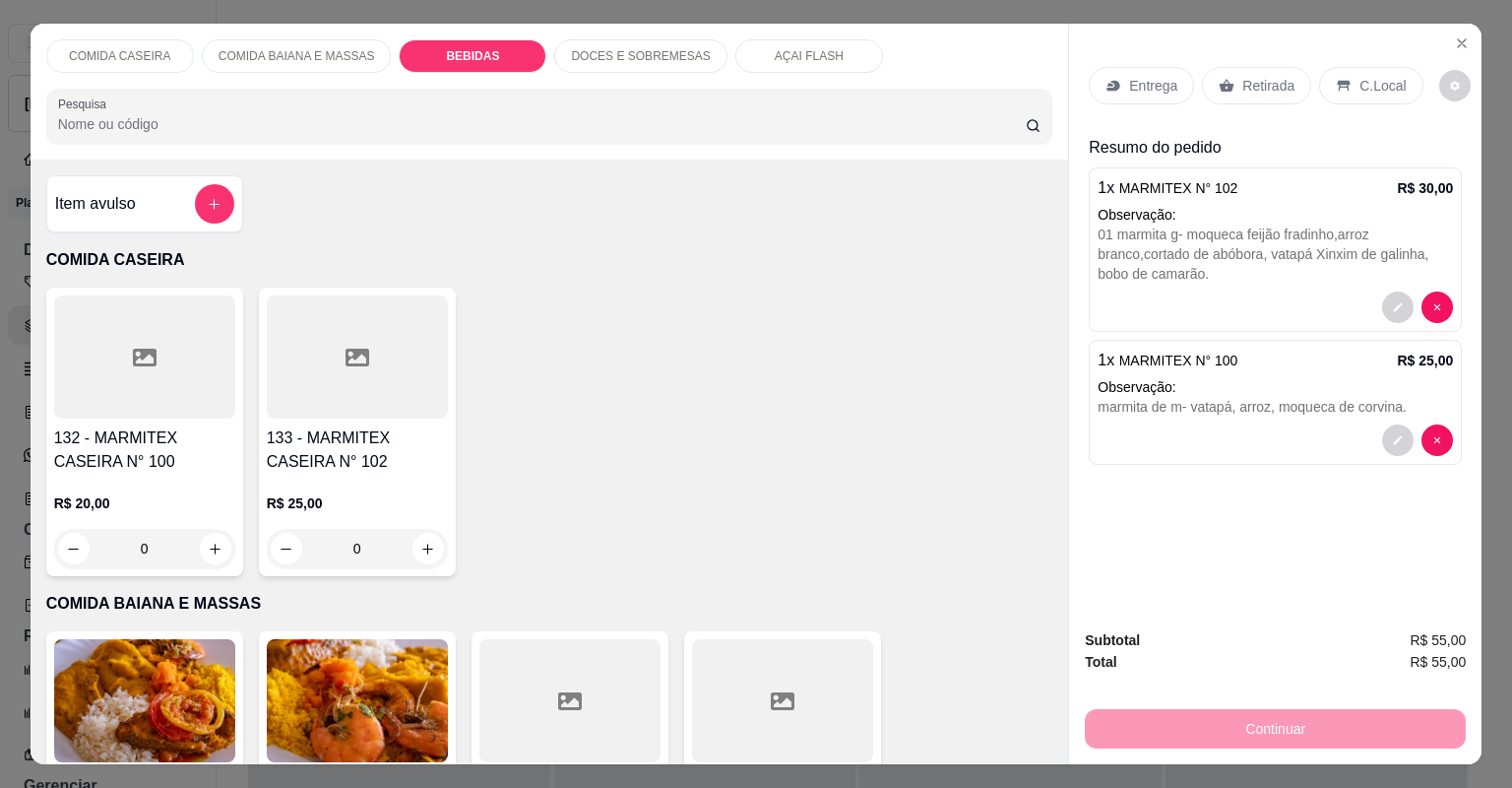click 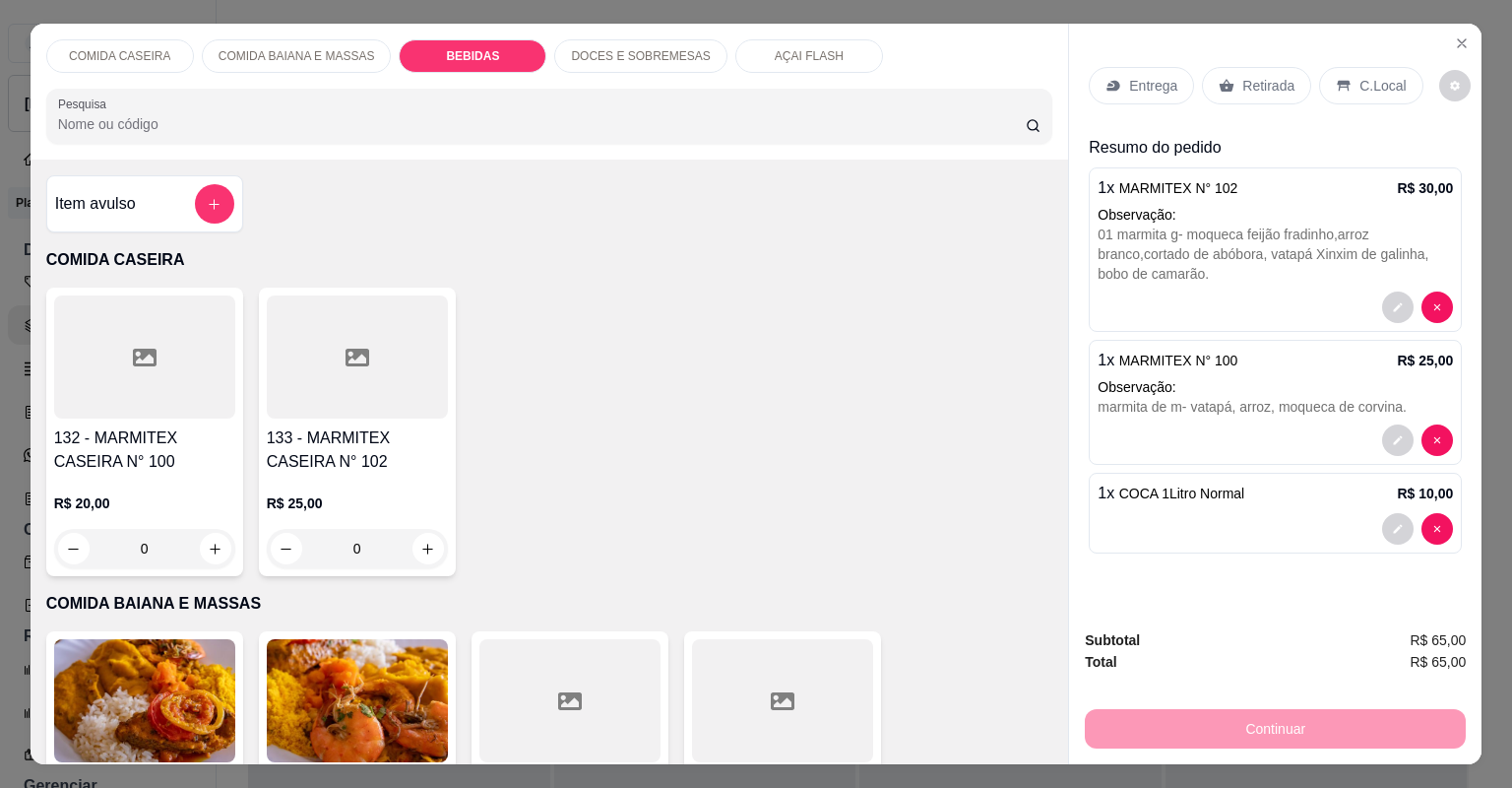 click on "Entrega" at bounding box center [1153, 86] 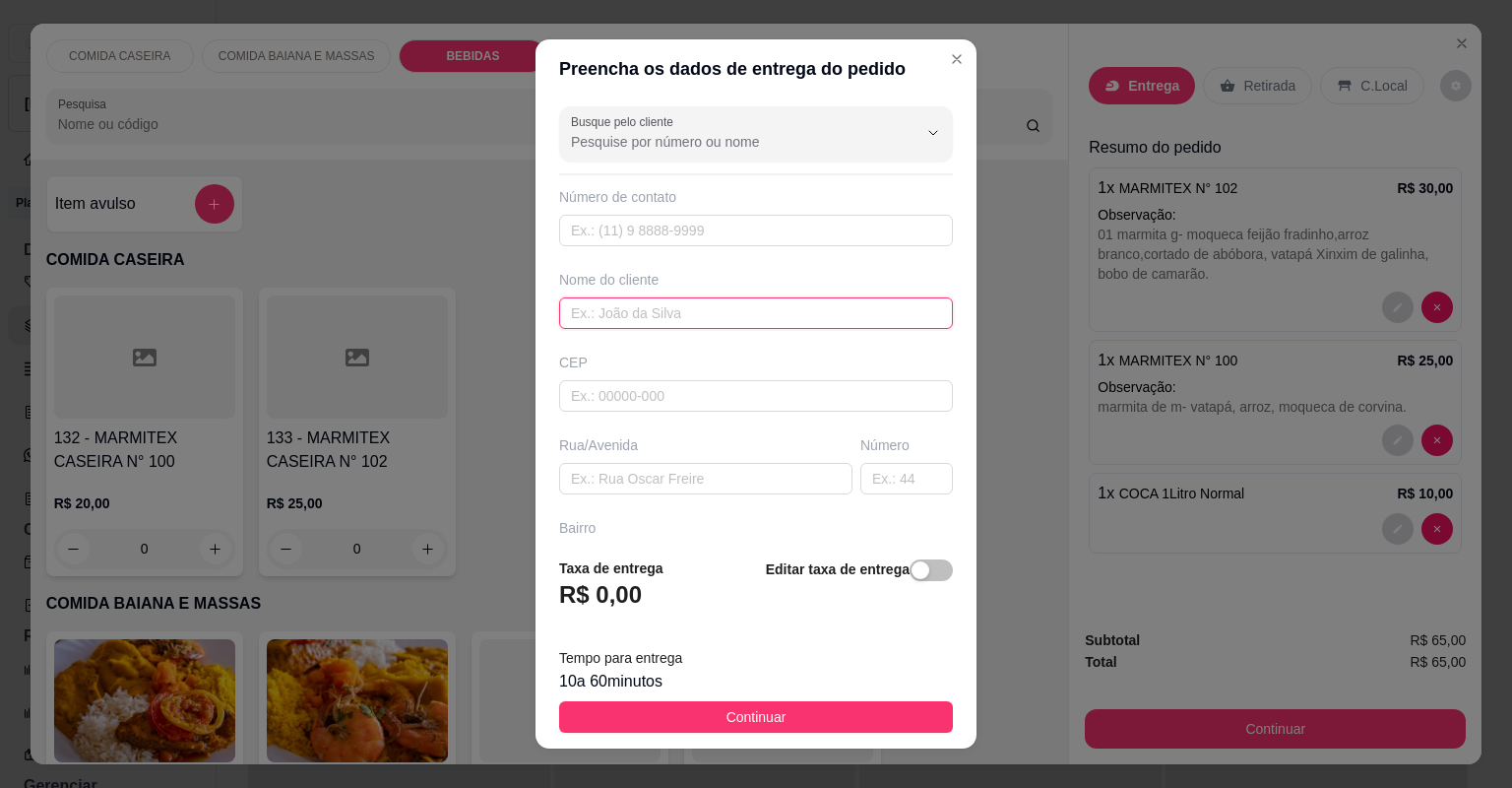 click at bounding box center [756, 313] 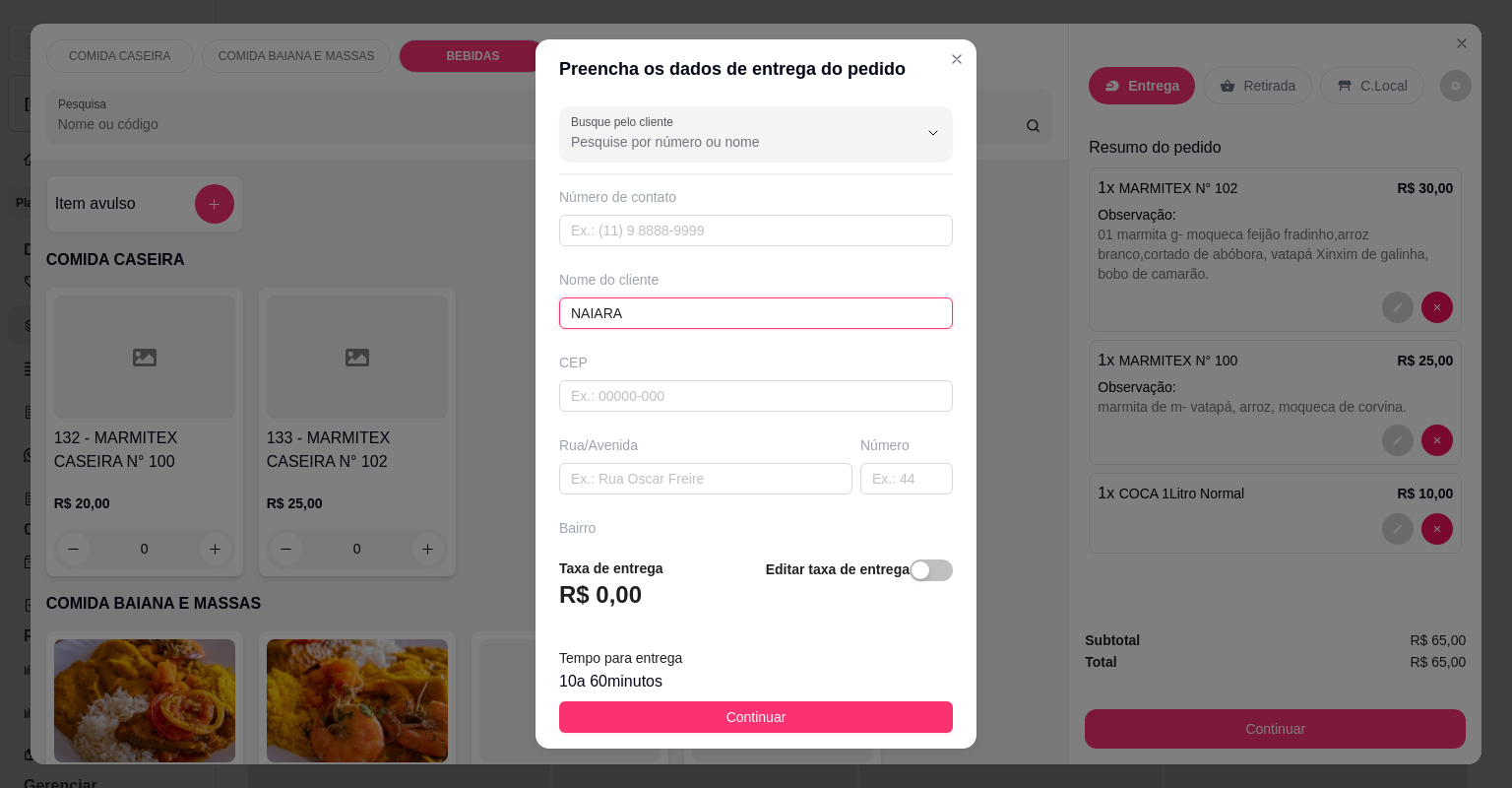 type on "NAIARA" 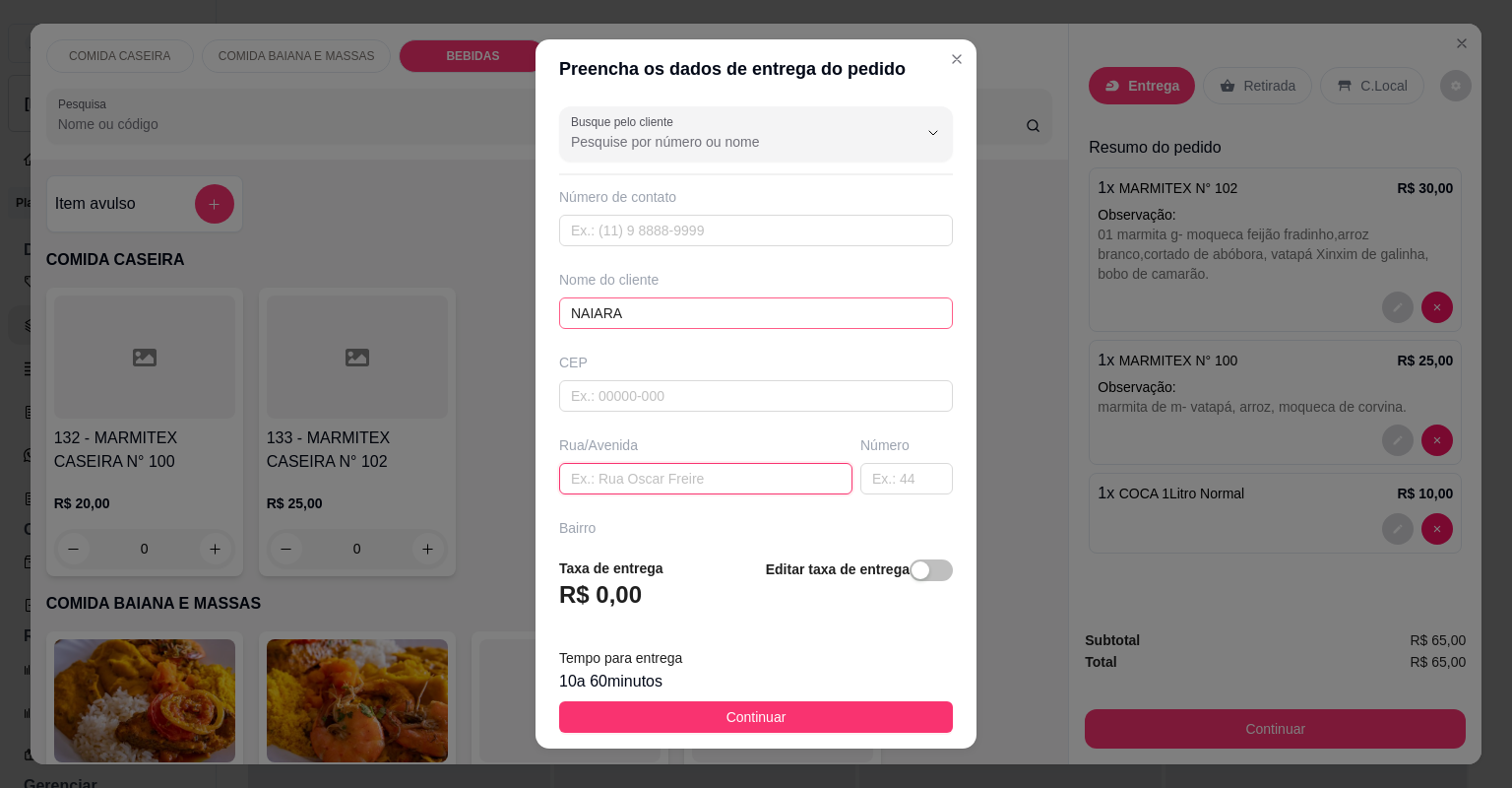 paste on "[STREET_ADDRESS][PERSON_NAME]" 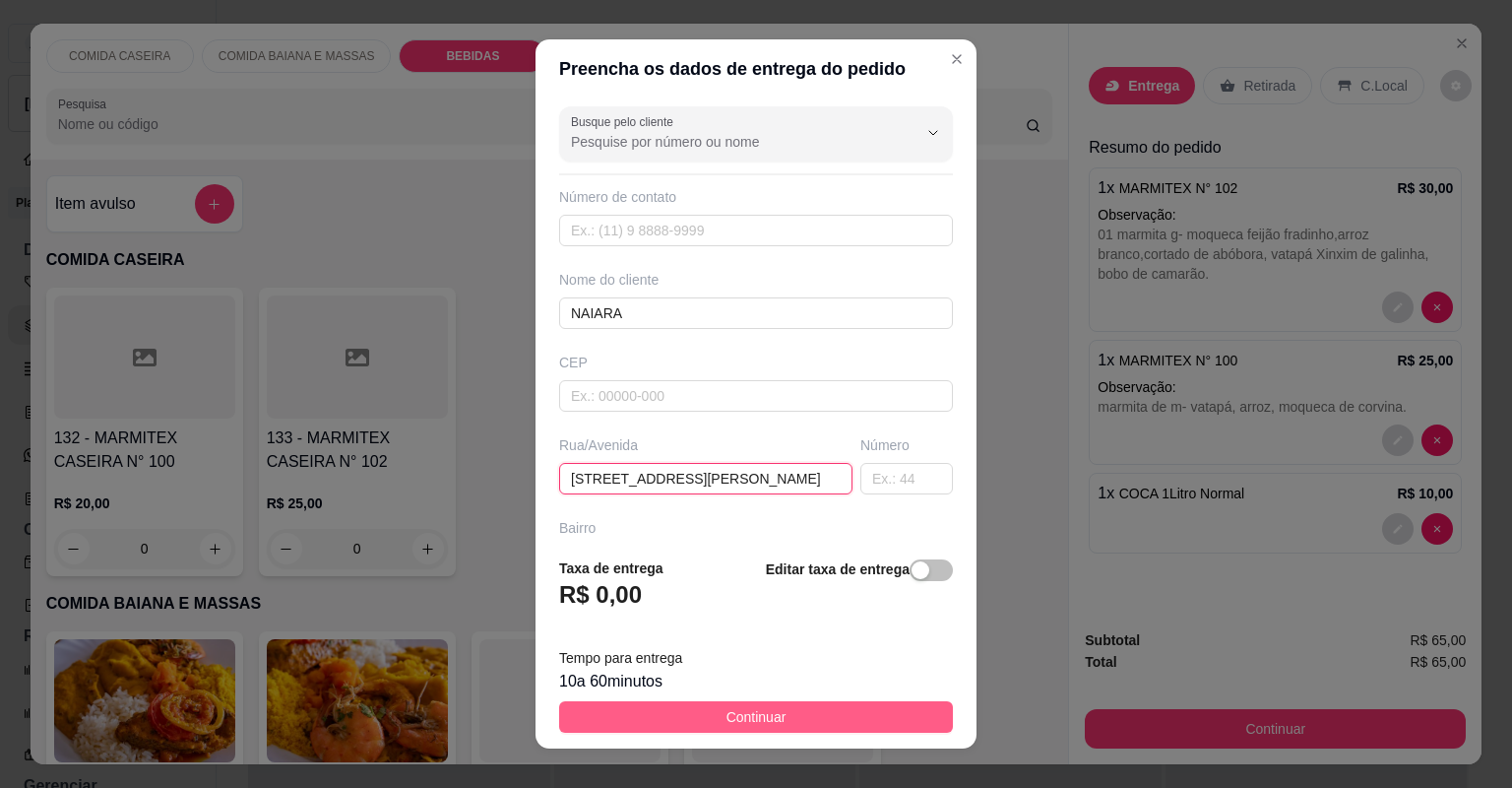 type on "[STREET_ADDRESS][PERSON_NAME]" 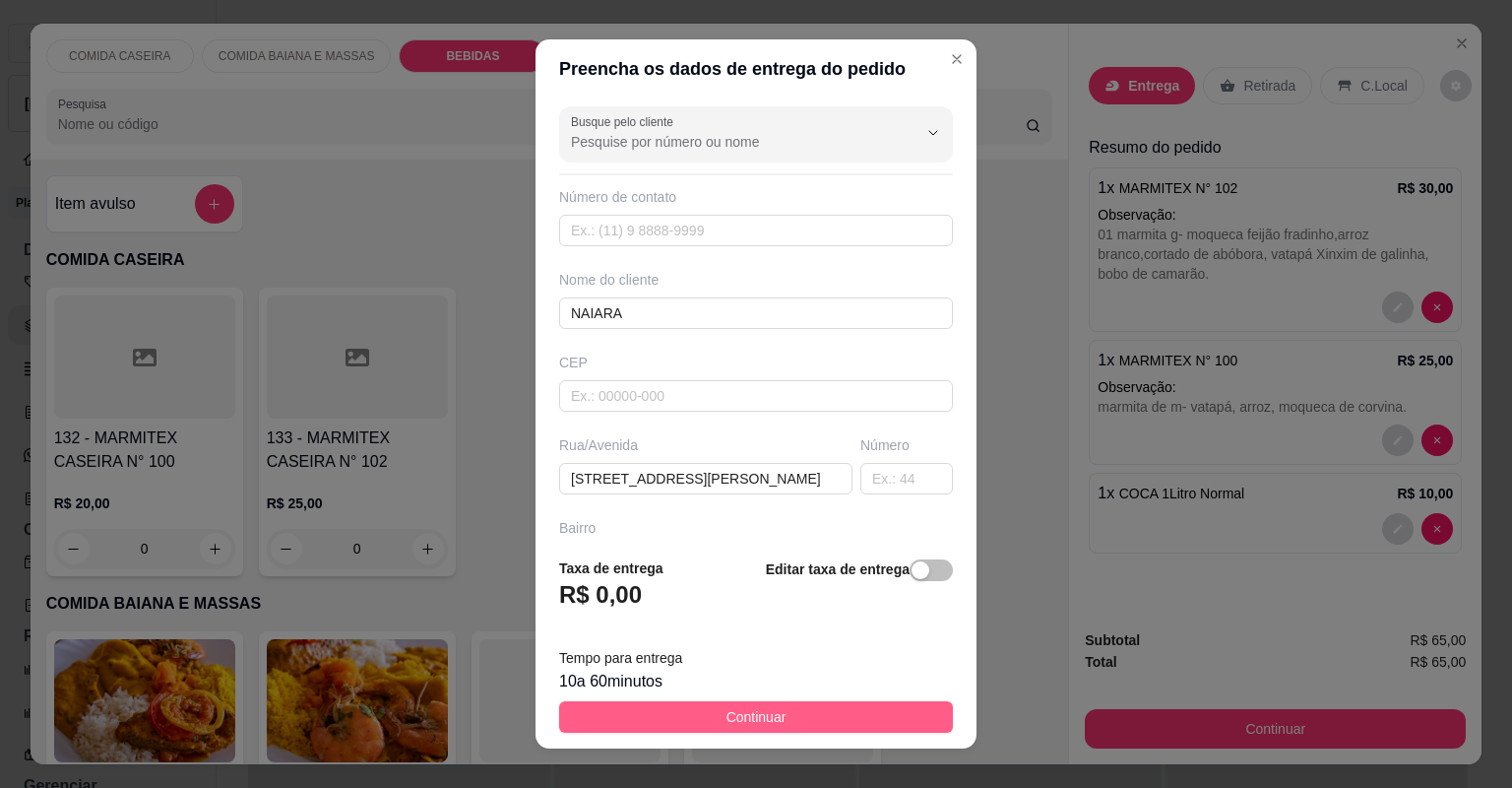 click on "Continuar" at bounding box center [756, 717] 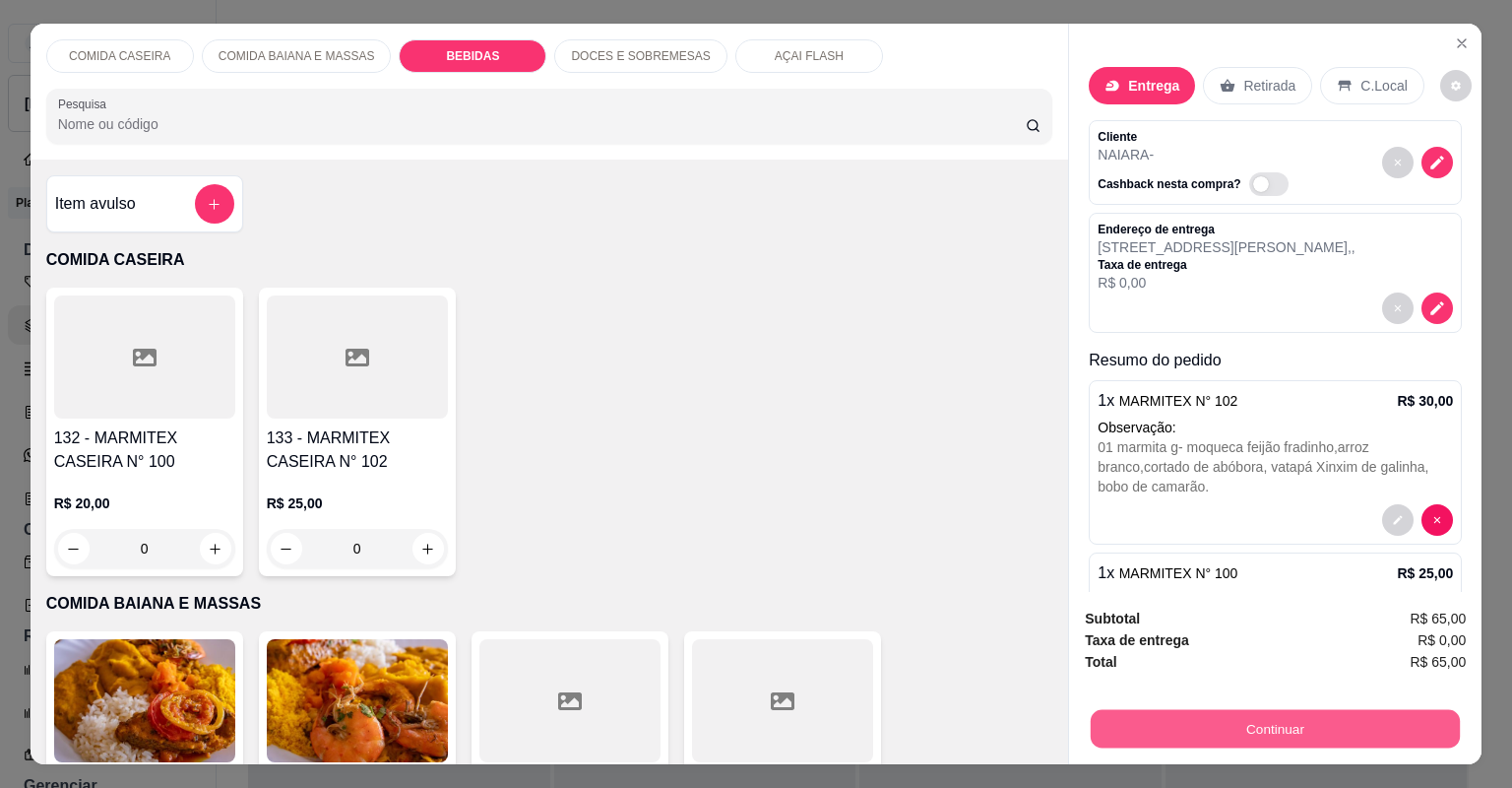 click on "Continuar" at bounding box center (1275, 729) 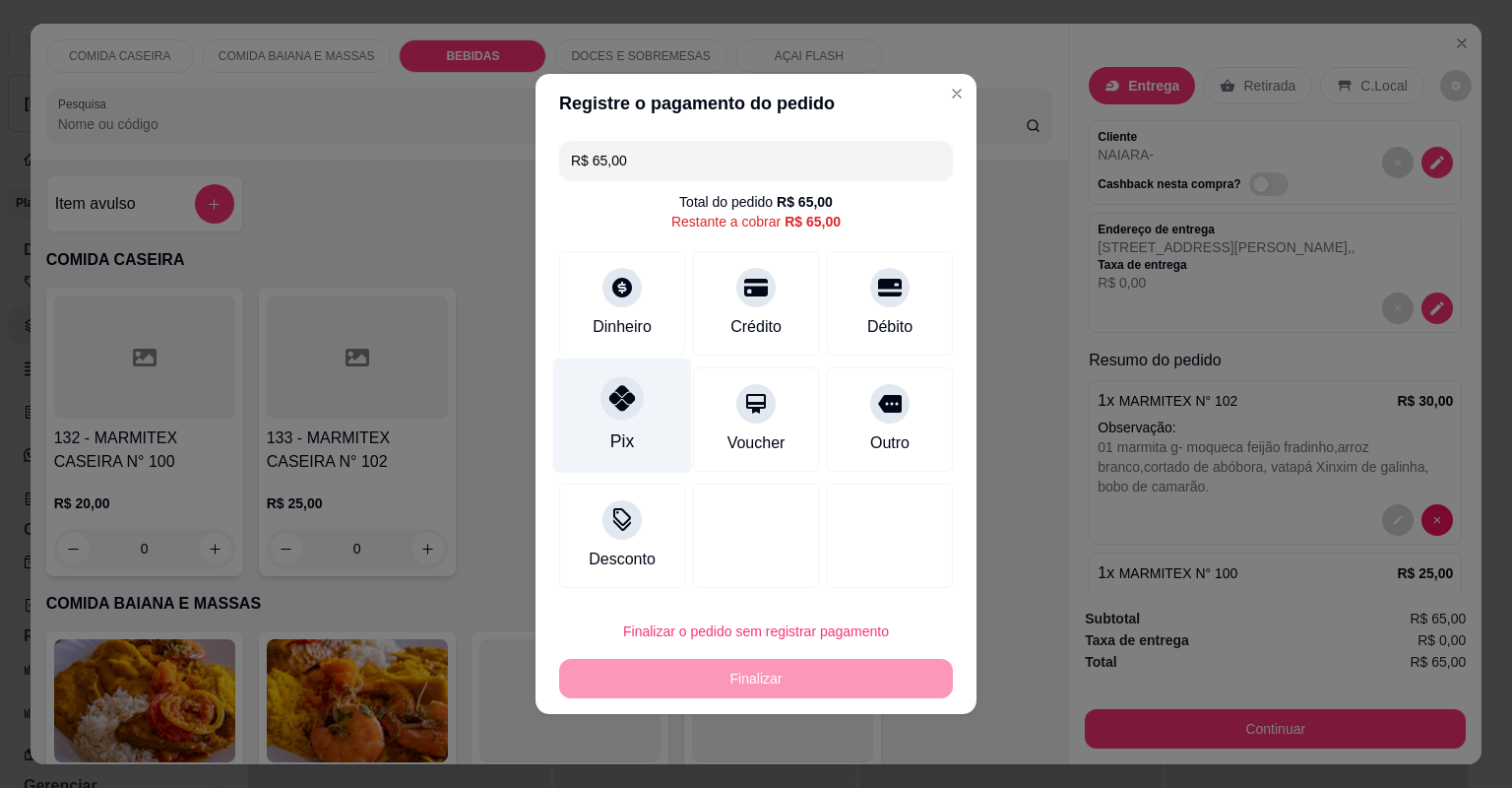 click on "Pix" at bounding box center (622, 416) 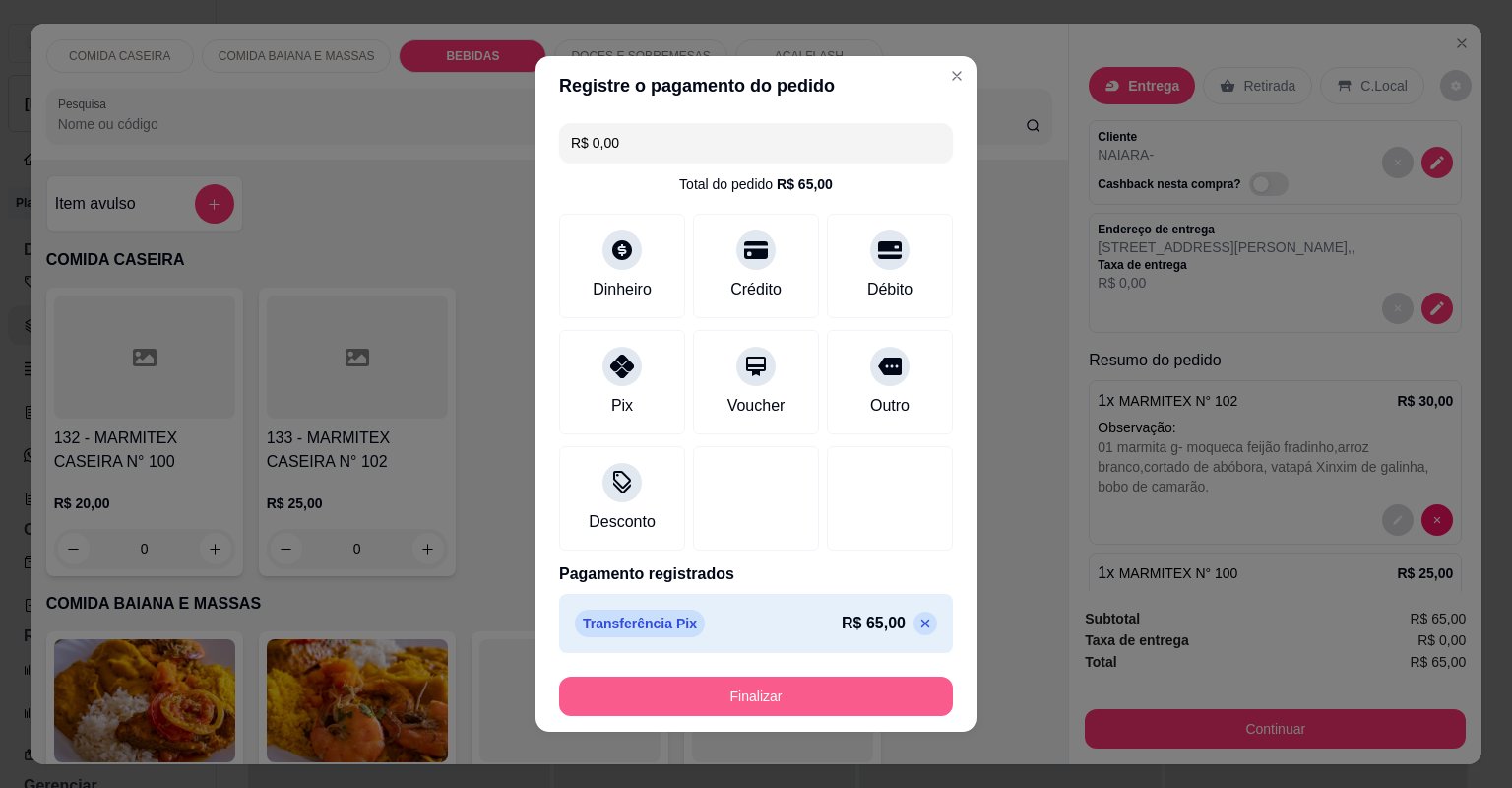 click on "Finalizar" at bounding box center (756, 696) 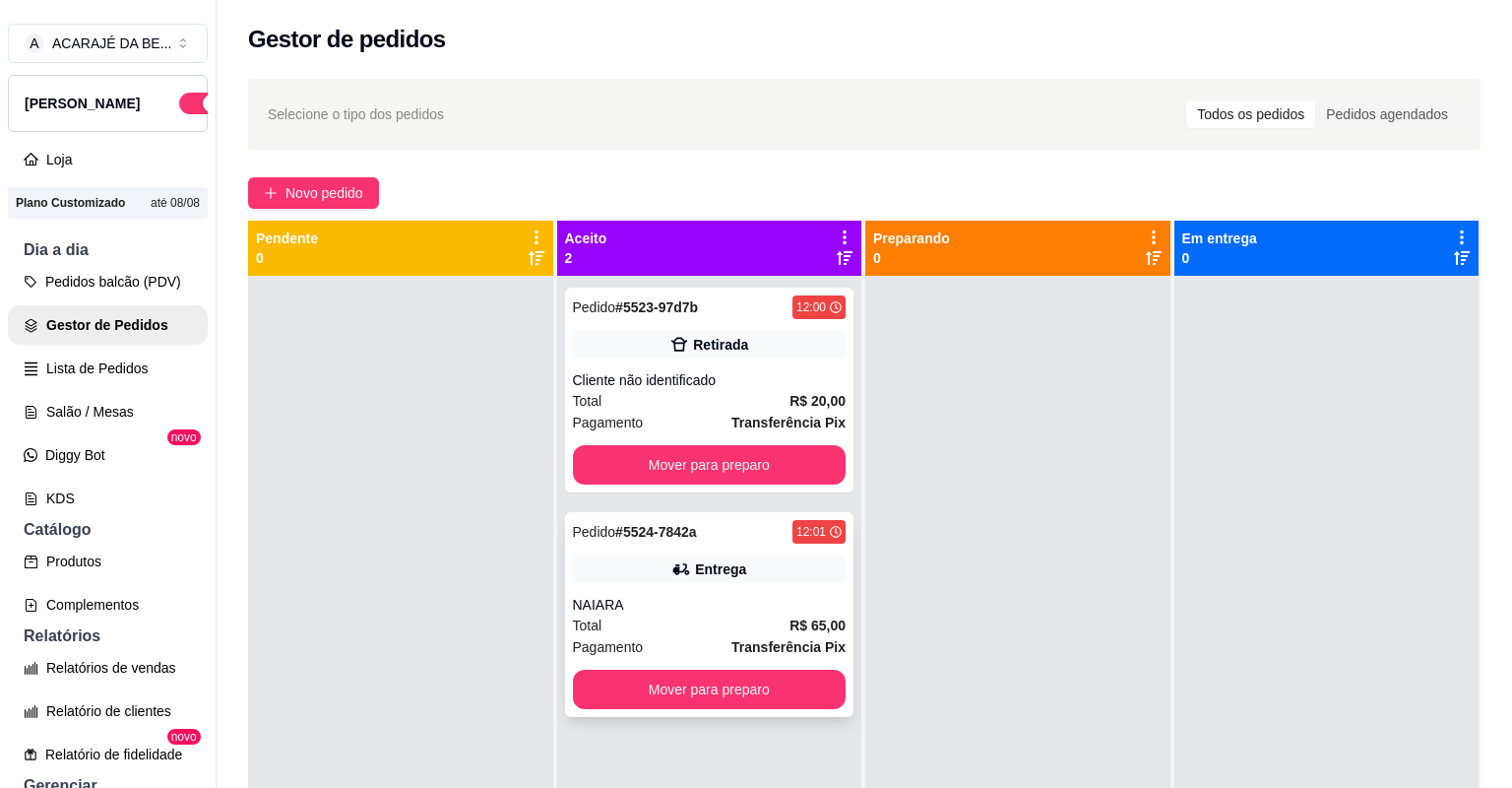 click on "Total R$ 65,00" at bounding box center [710, 625] 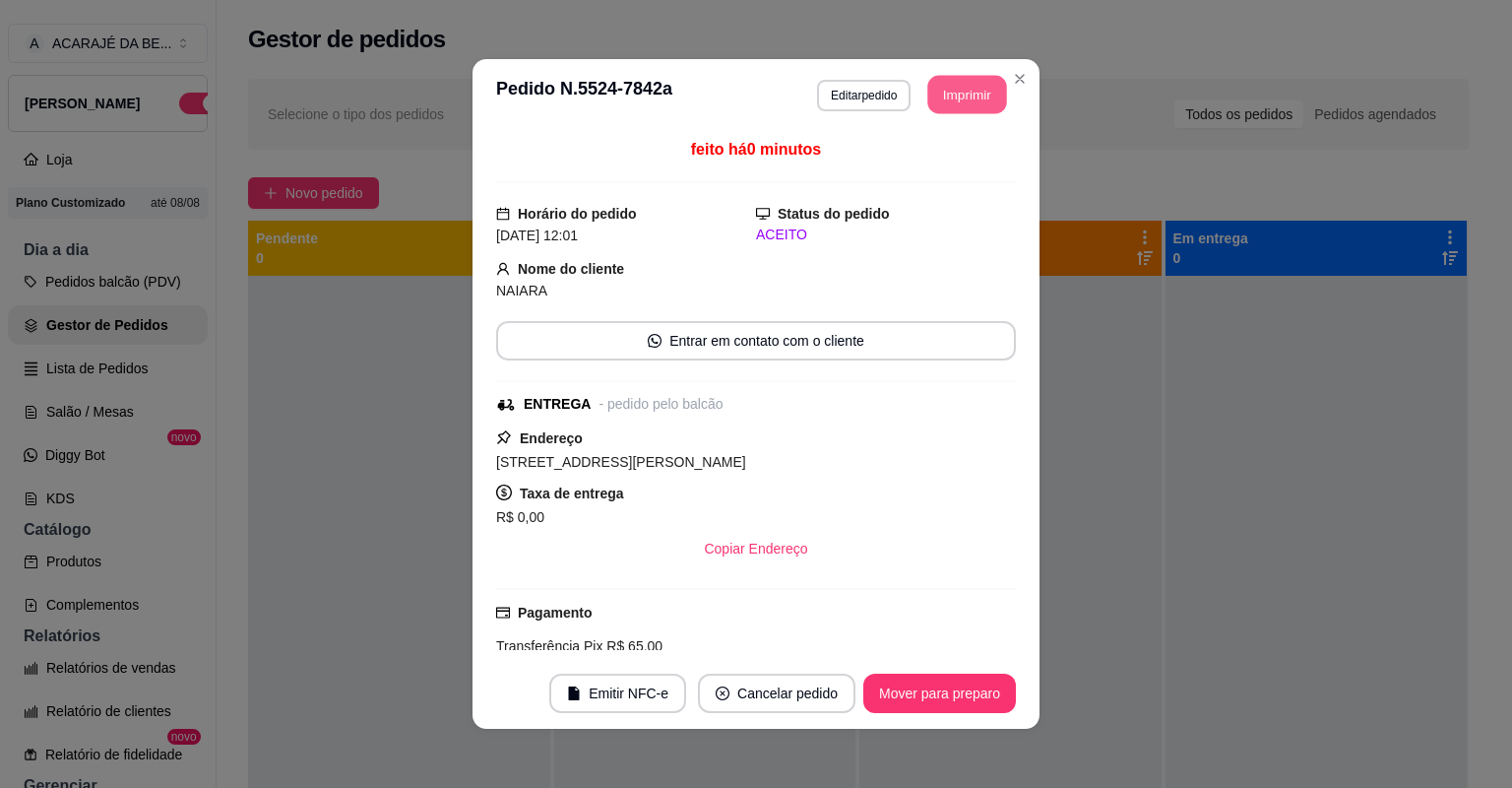 click on "Imprimir" at bounding box center (968, 95) 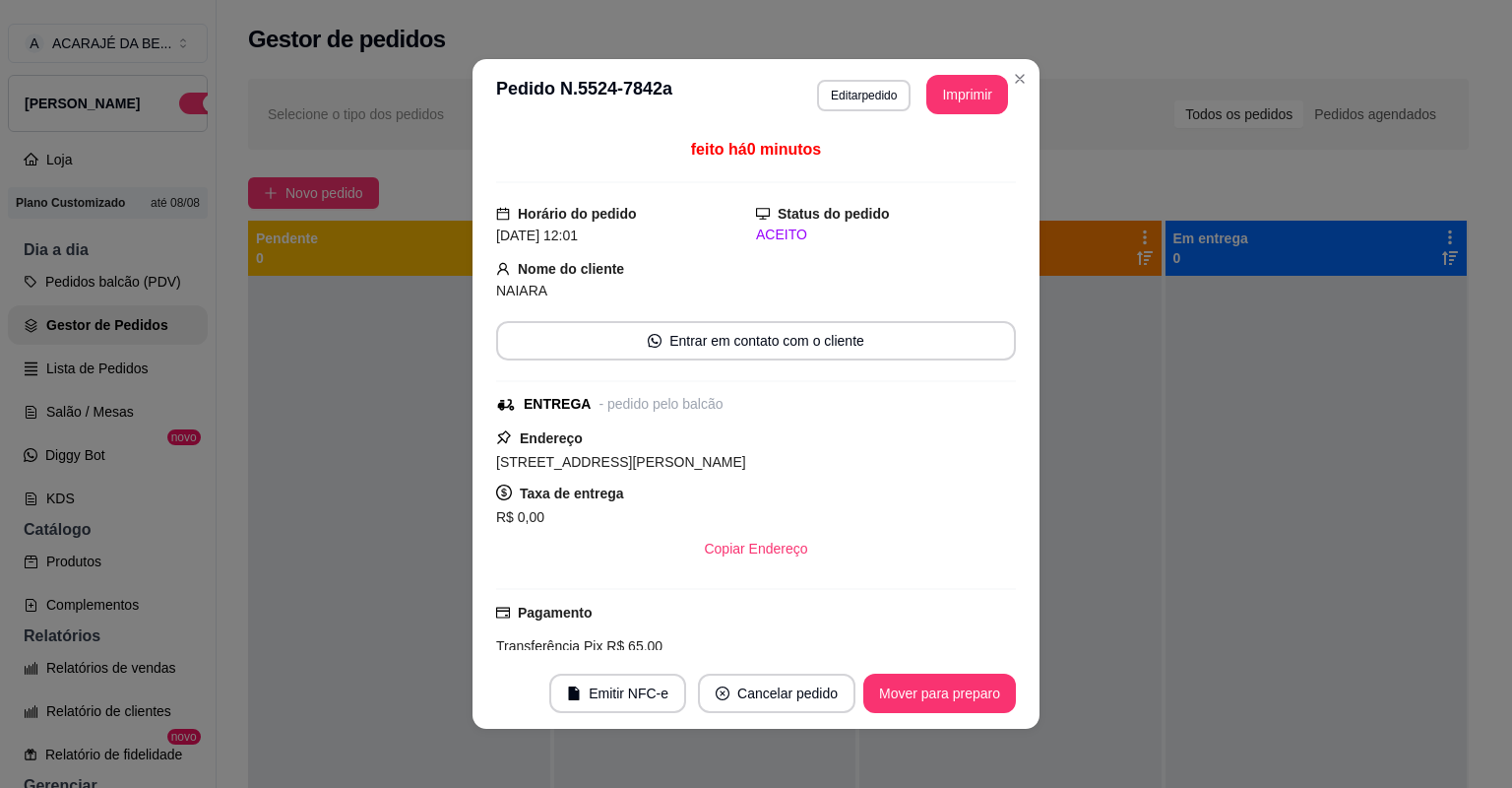 click on "Mover para preparo" at bounding box center (939, 693) 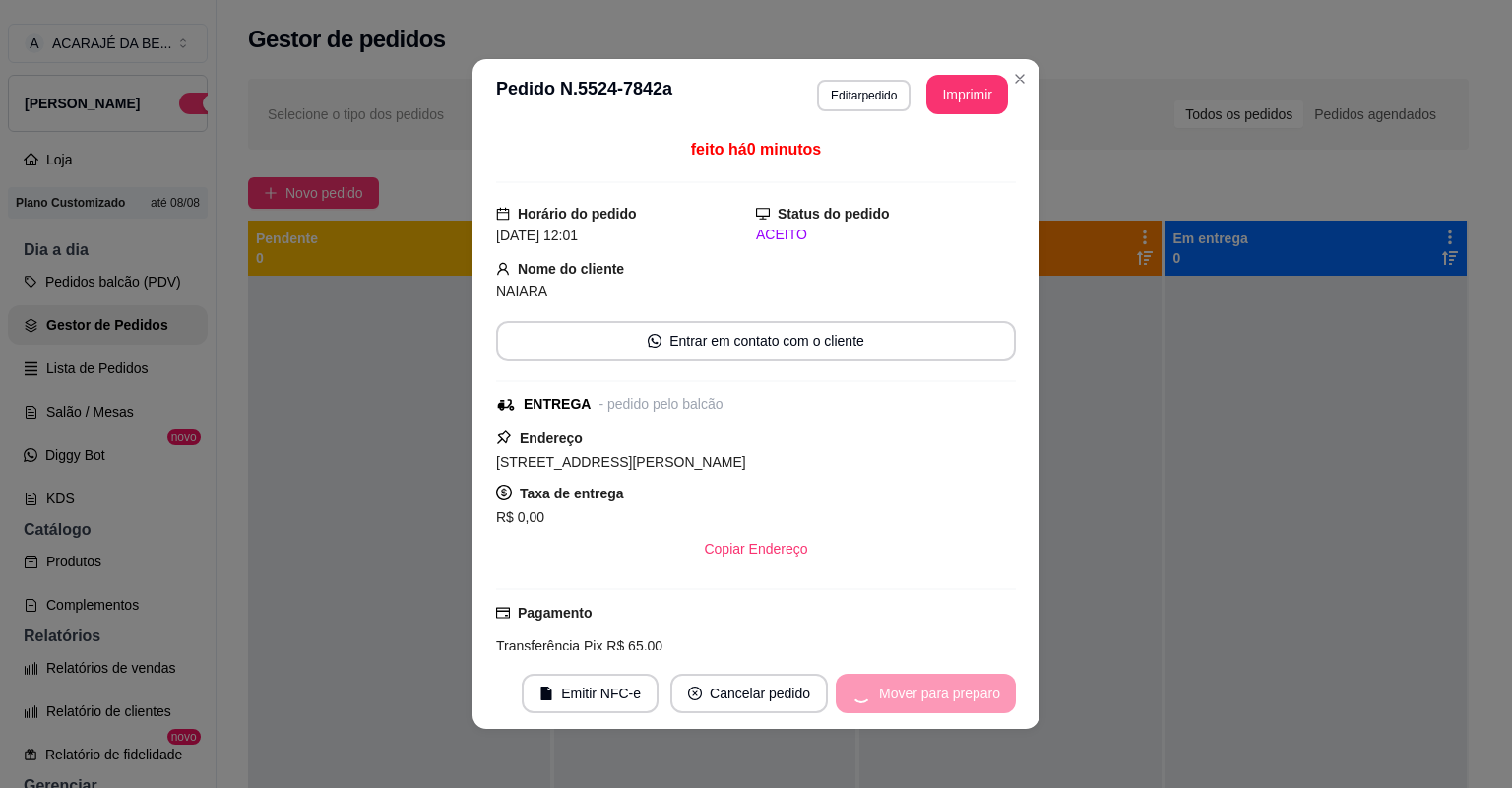 click on "Mover para preparo" at bounding box center [925, 693] 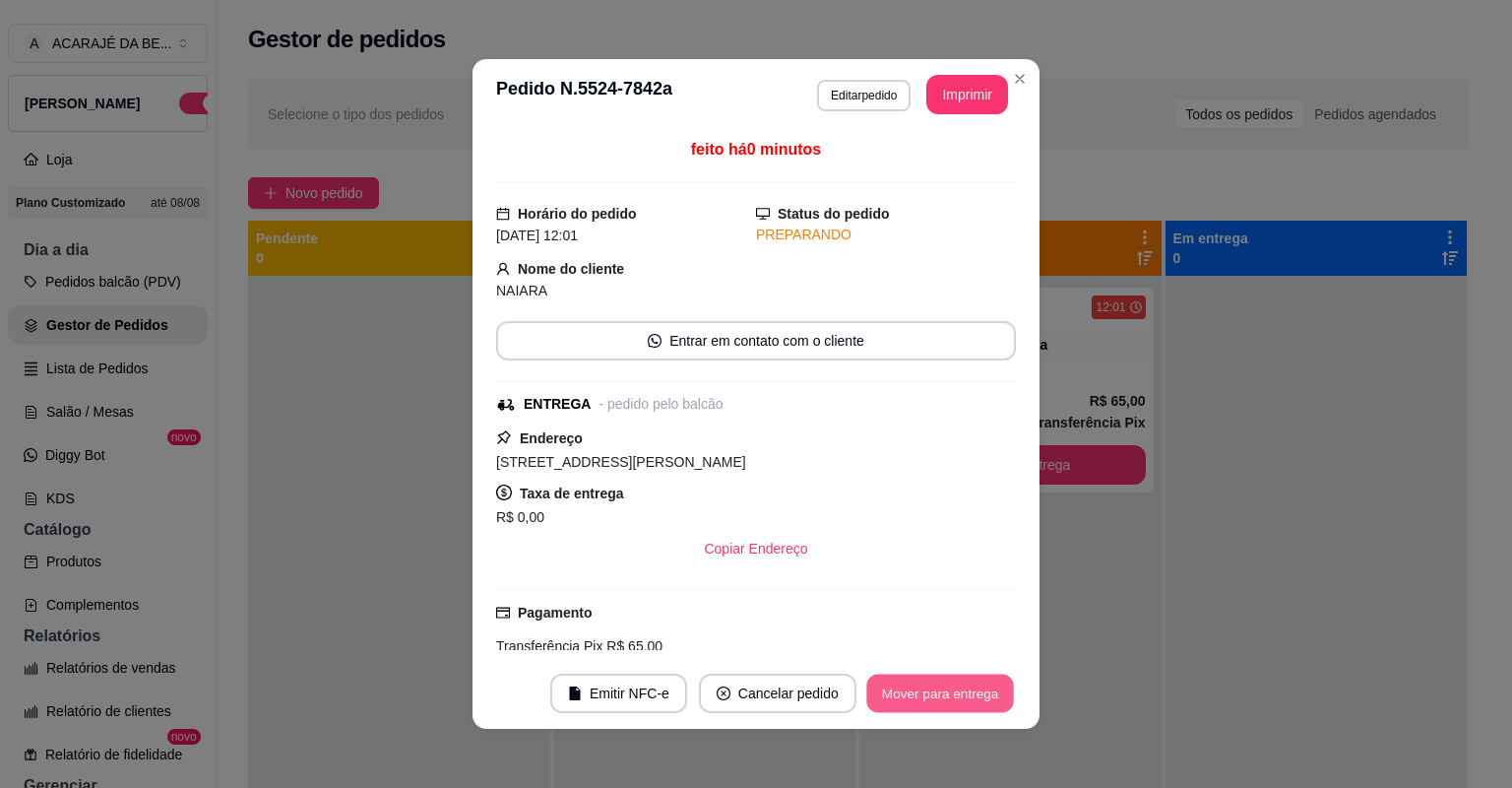 click on "Mover para entrega" at bounding box center [940, 693] 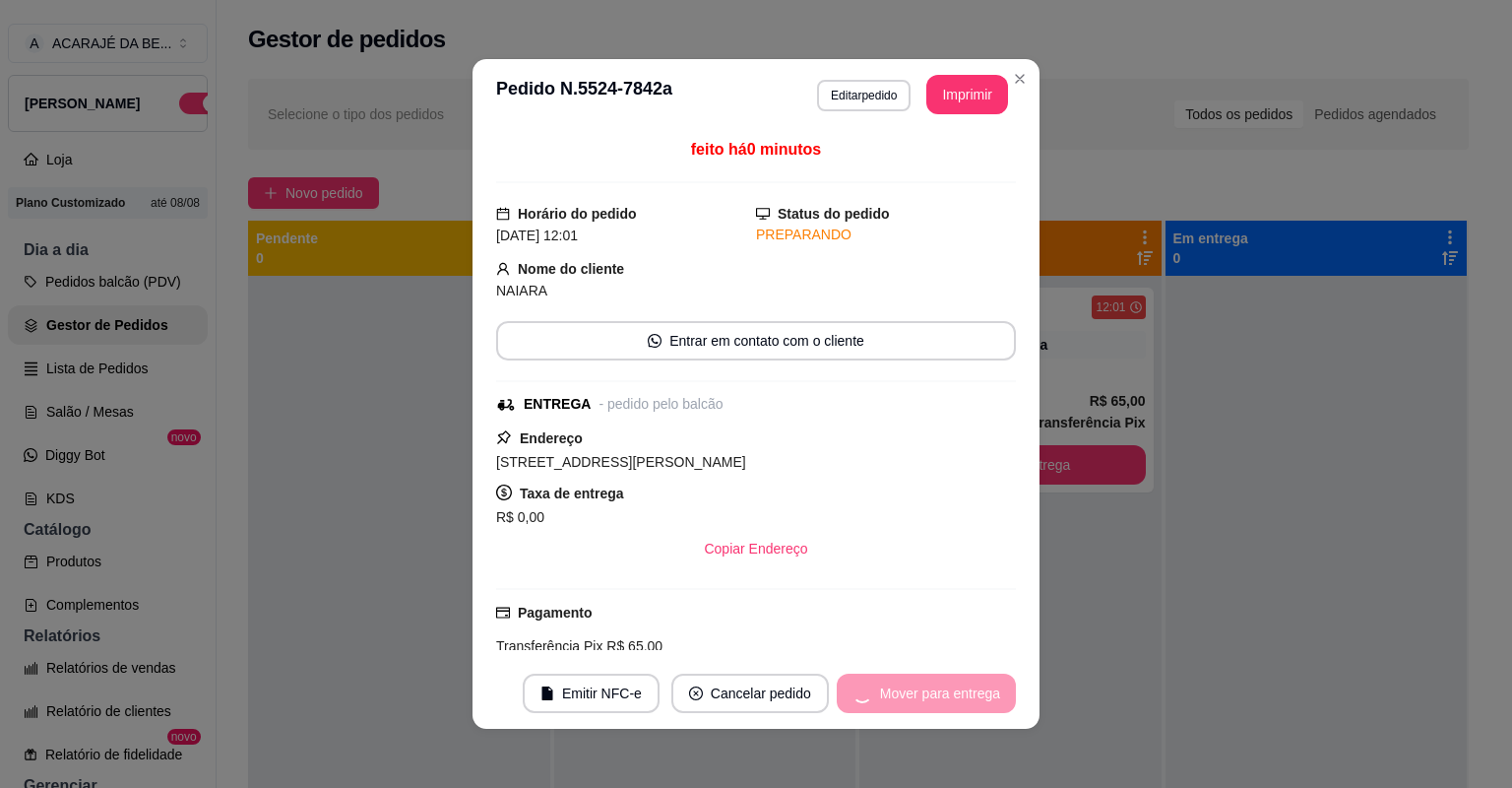 click on "Mover para entrega" at bounding box center [926, 693] 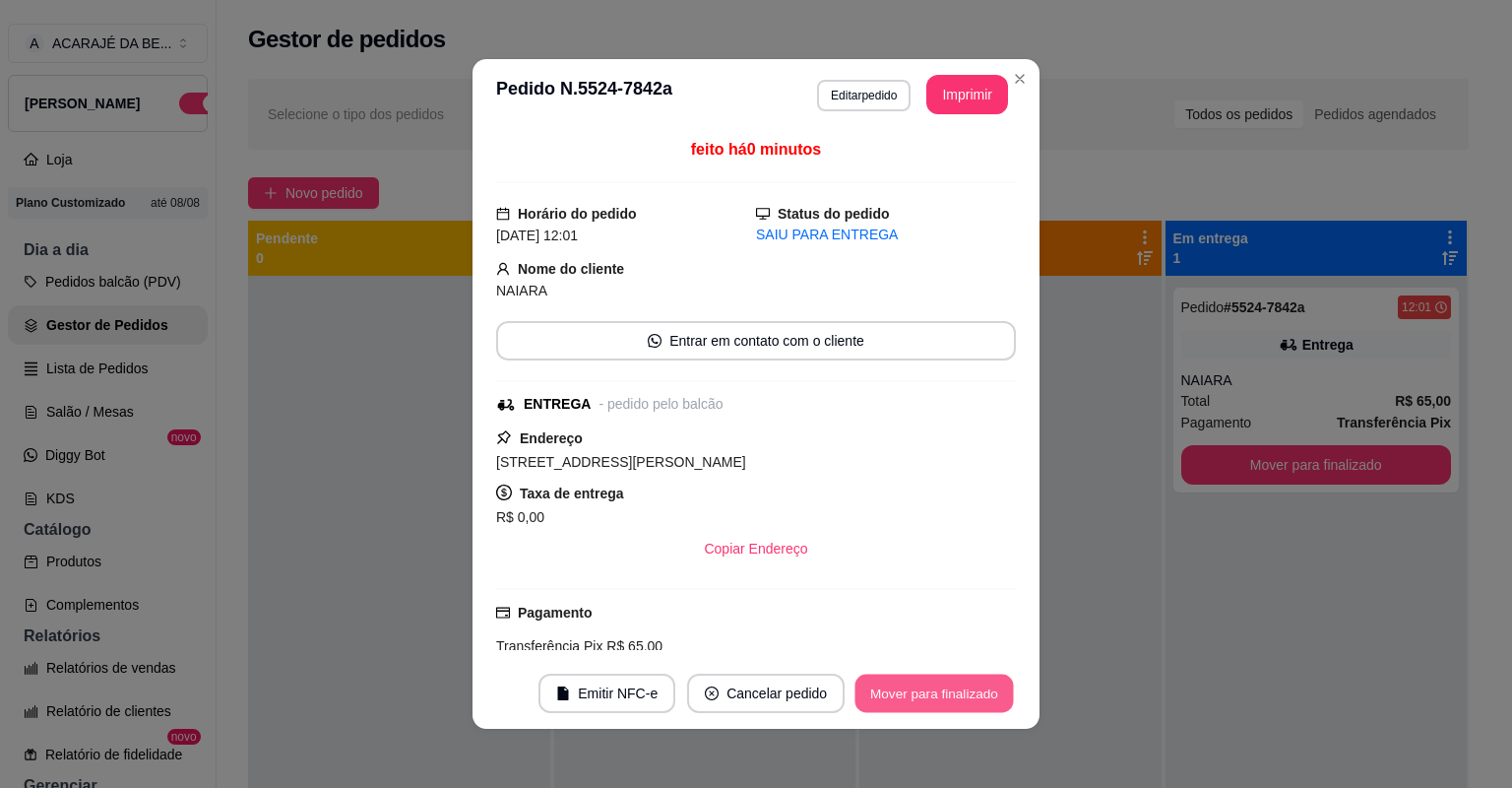 click on "Mover para finalizado" at bounding box center [934, 693] 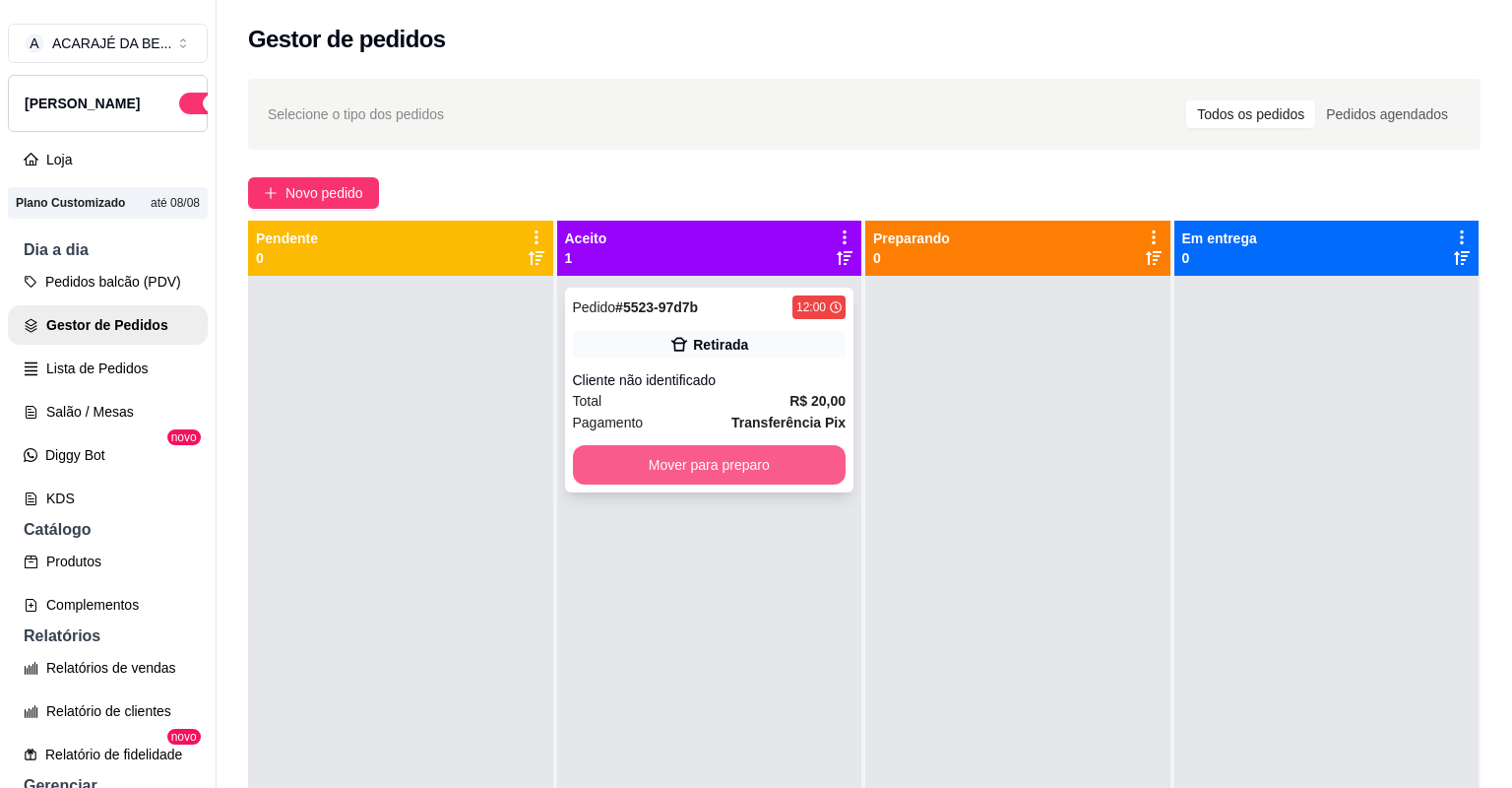 click on "Mover para preparo" at bounding box center (710, 465) 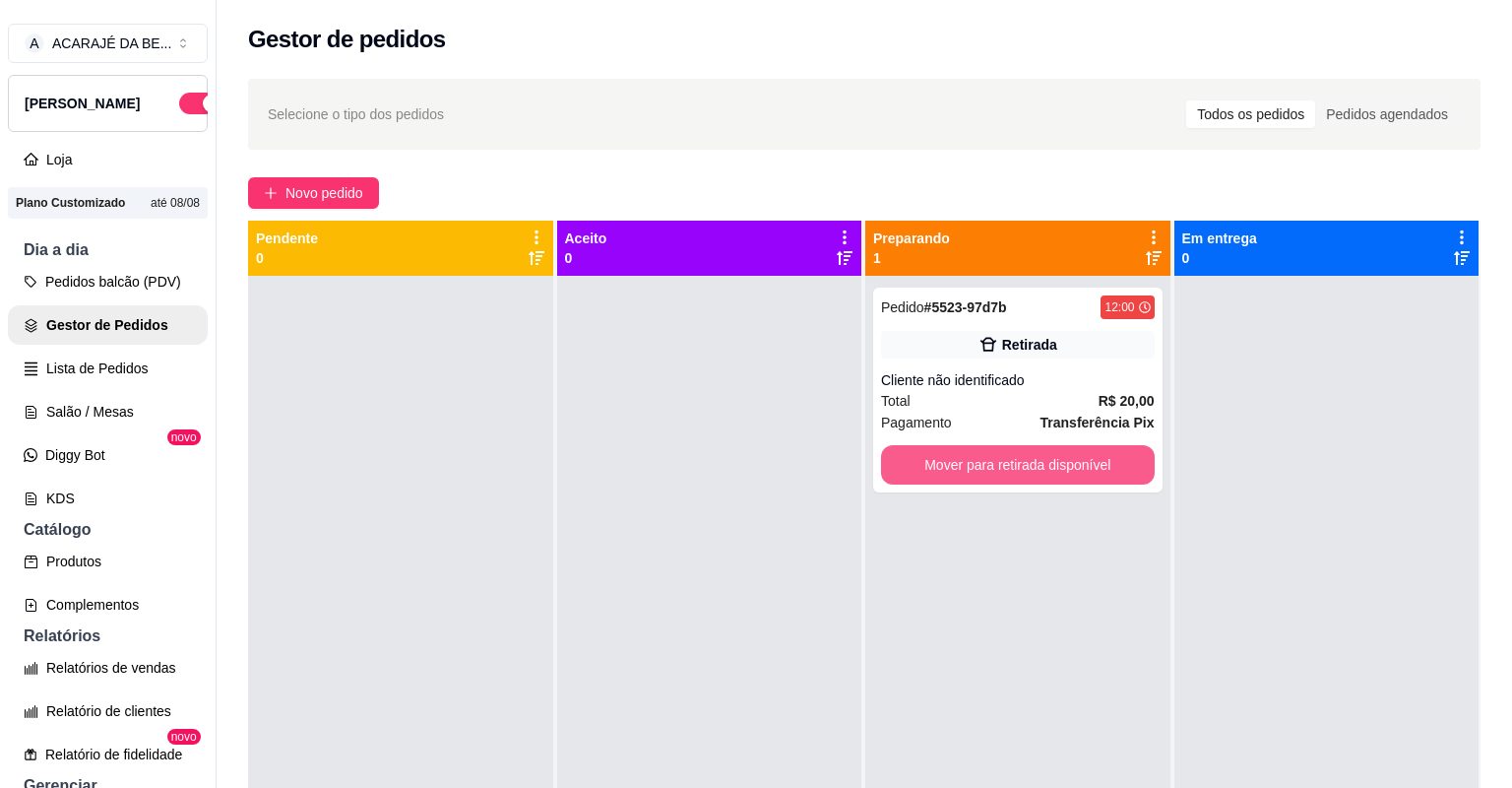 click on "Mover para retirada disponível" at bounding box center (1018, 465) 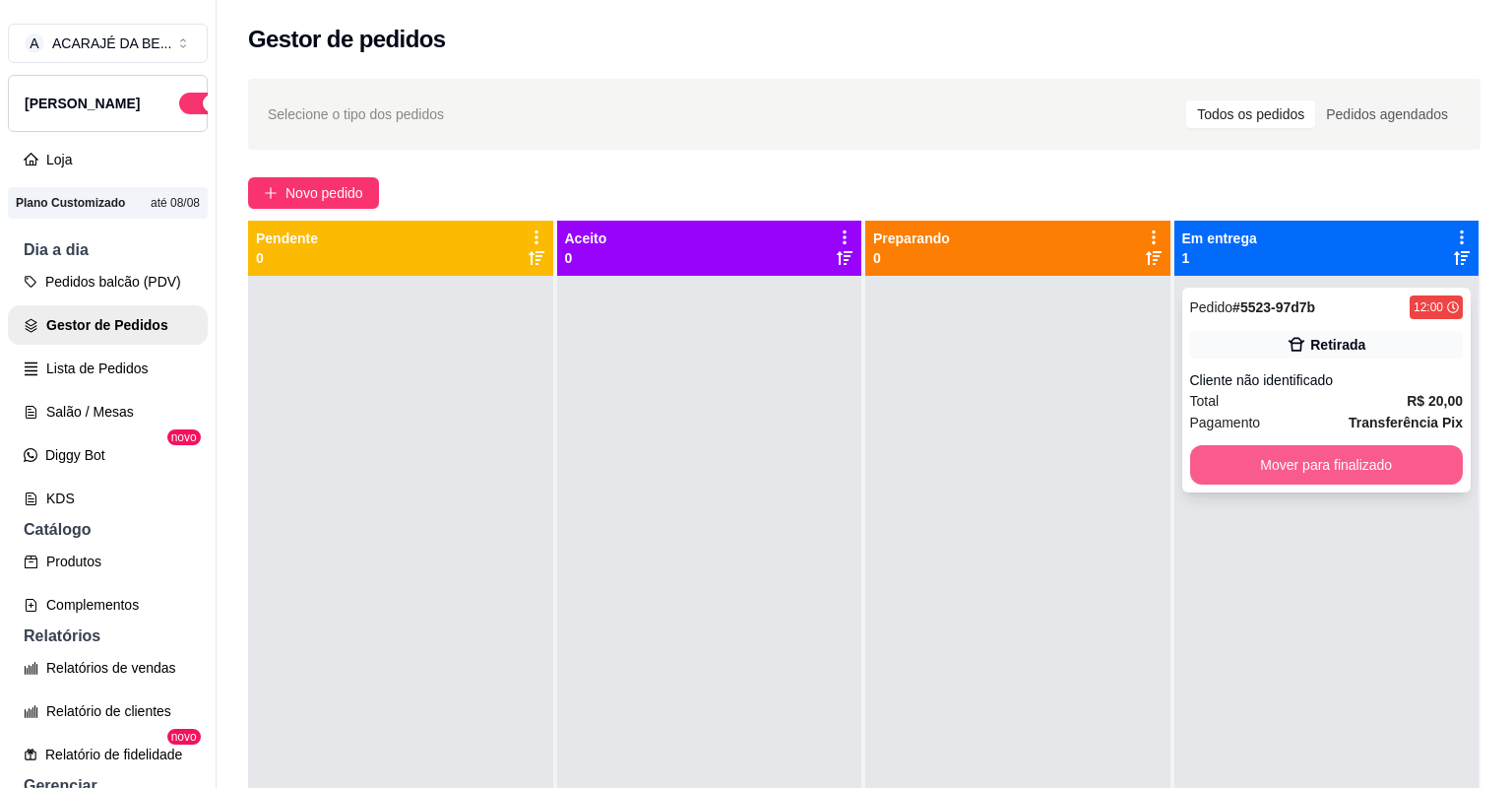 click on "Mover para finalizado" at bounding box center (1327, 465) 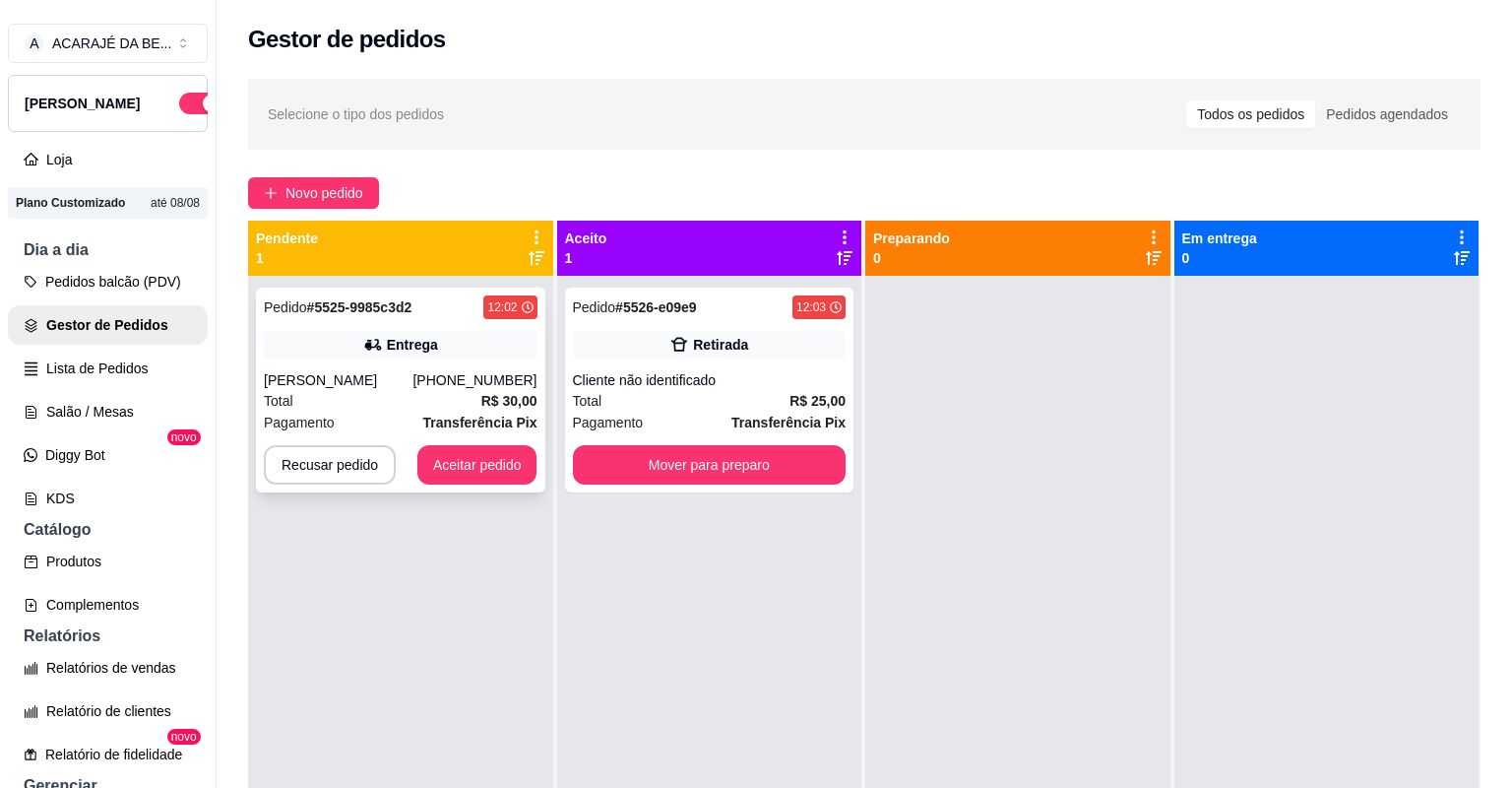 click on "[PERSON_NAME]" at bounding box center [338, 380] 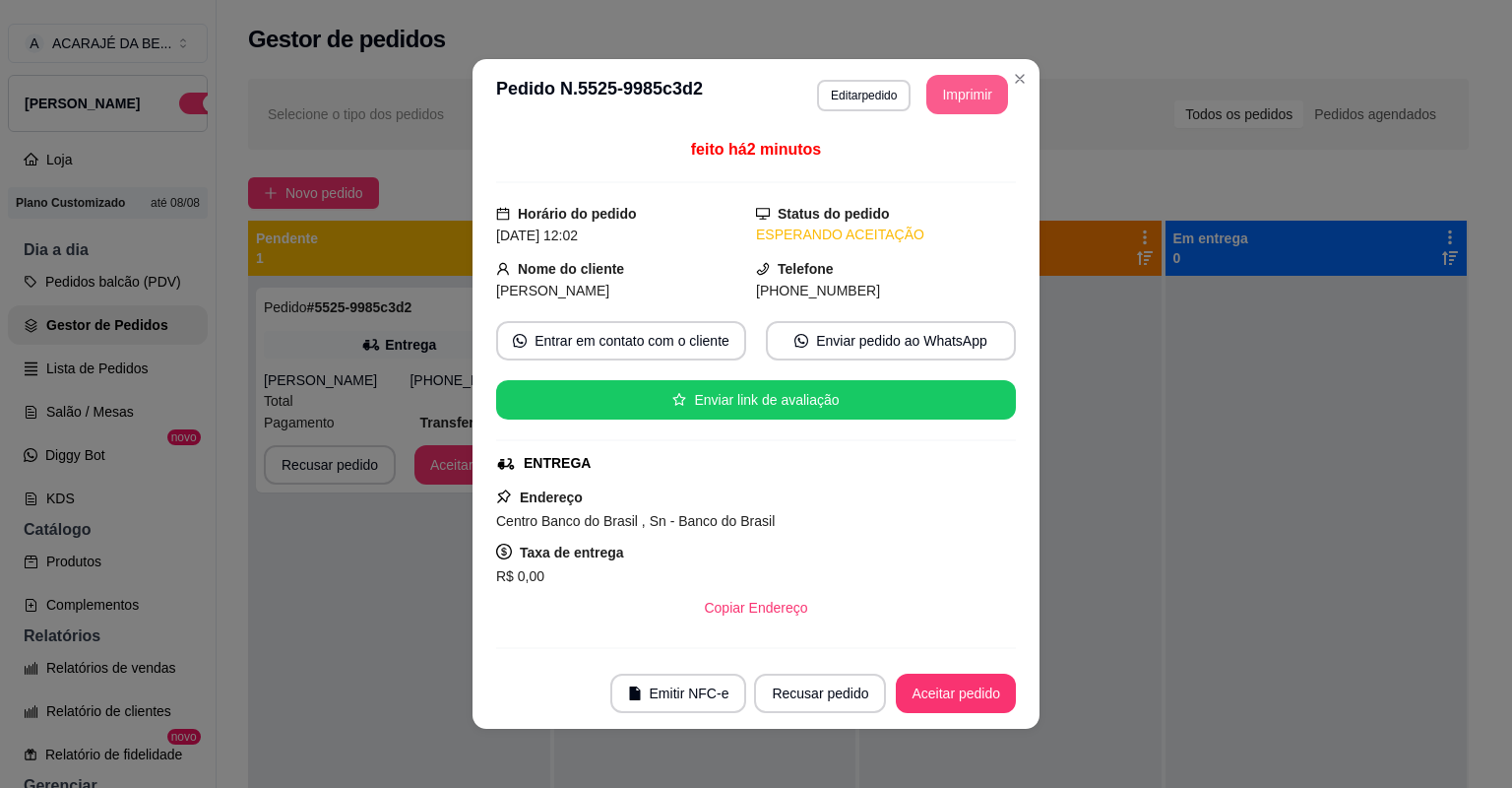 click on "Imprimir" at bounding box center (967, 95) 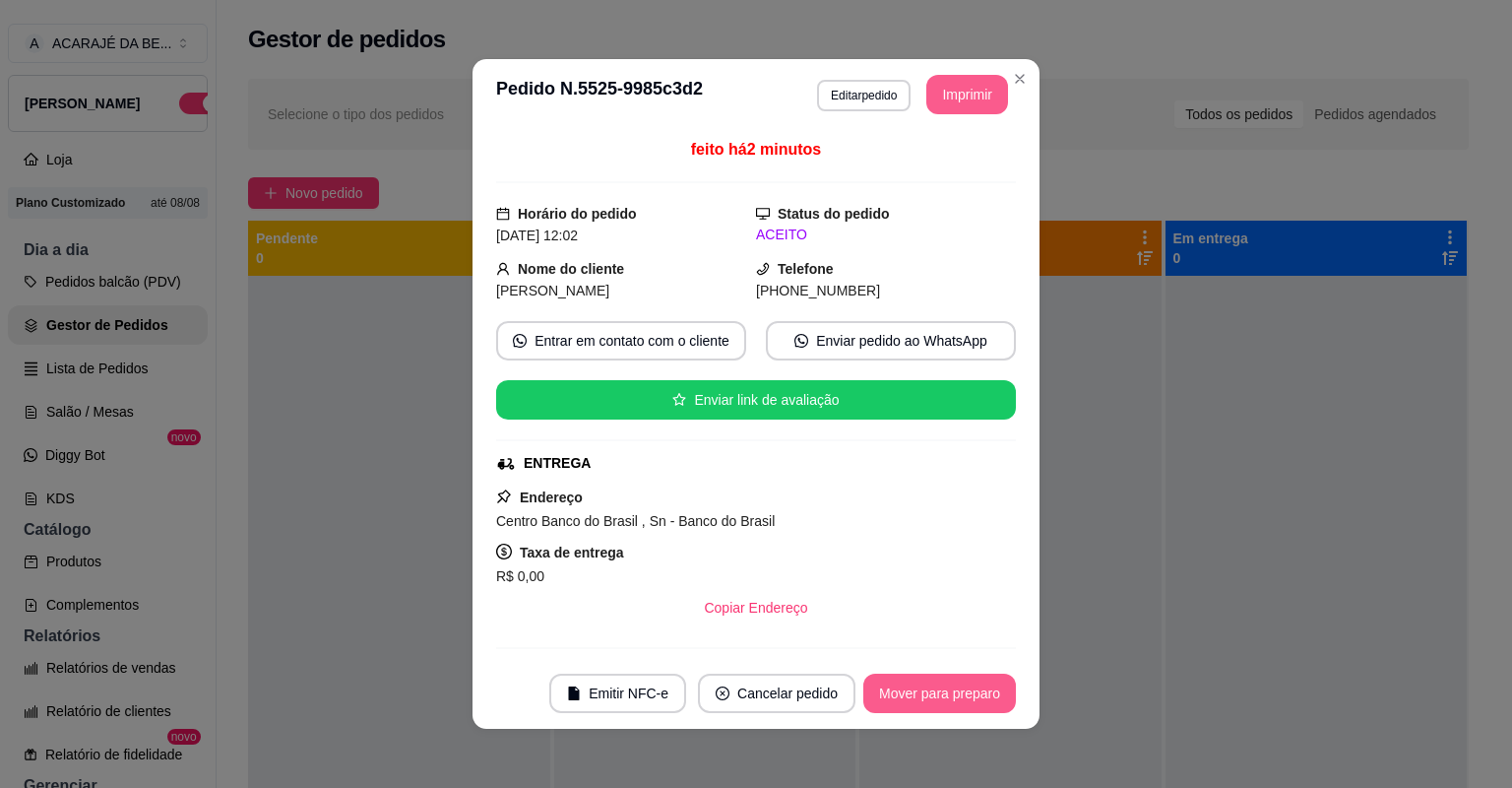 click on "Mover para preparo" at bounding box center [939, 693] 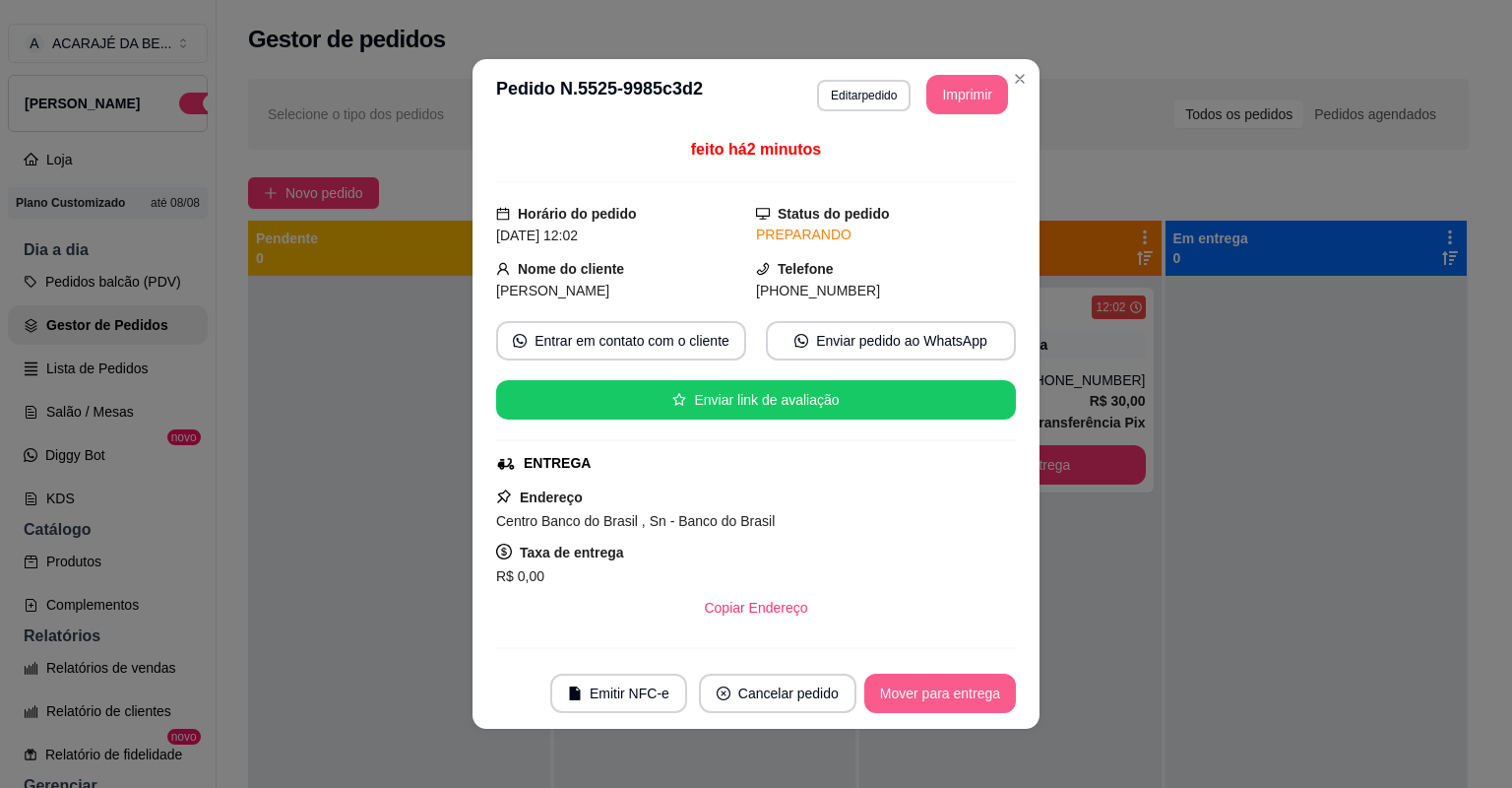 click on "Mover para entrega" at bounding box center (940, 693) 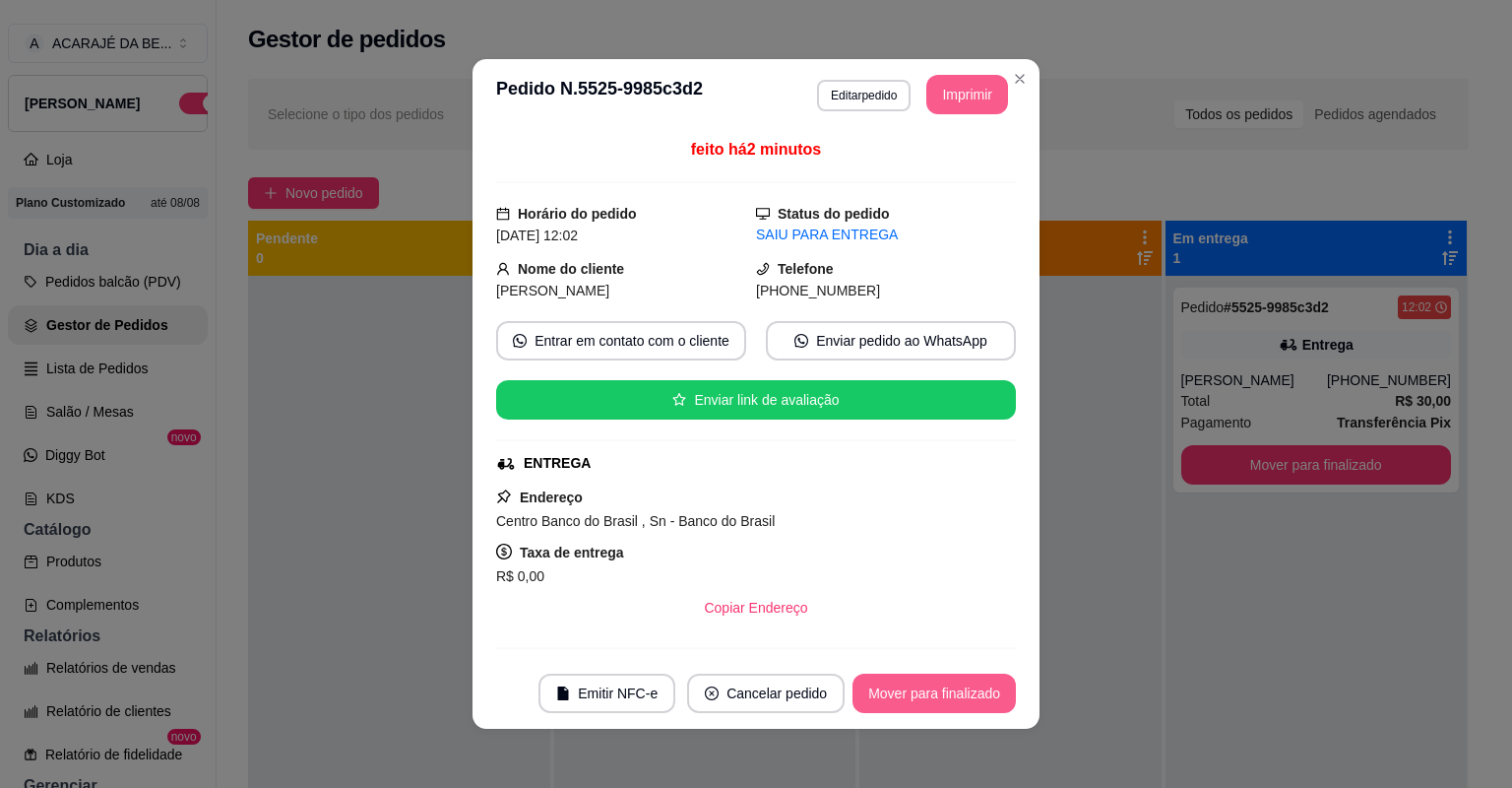 click on "Mover para finalizado" at bounding box center (934, 693) 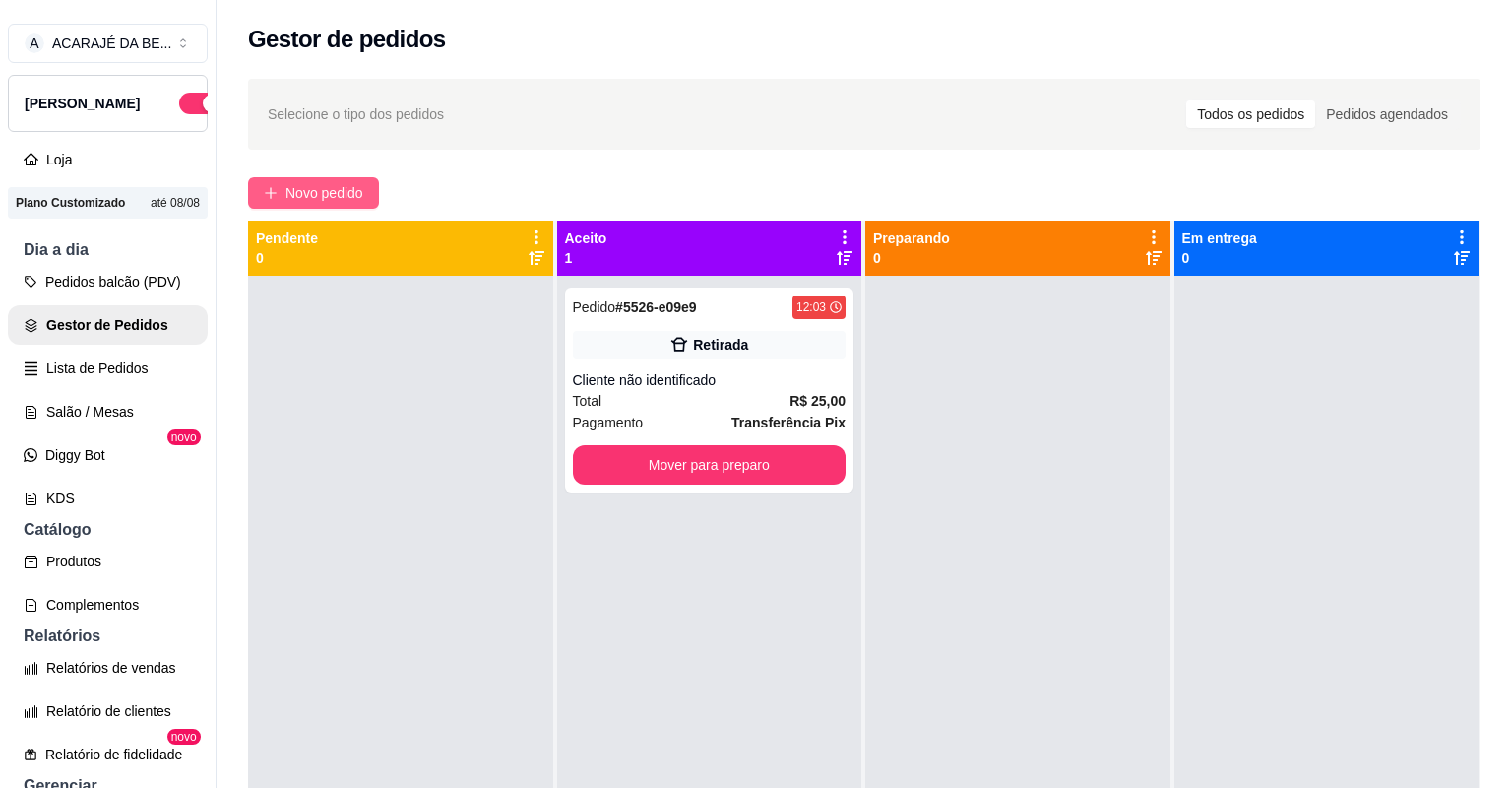 click on "Novo pedido" at bounding box center (324, 193) 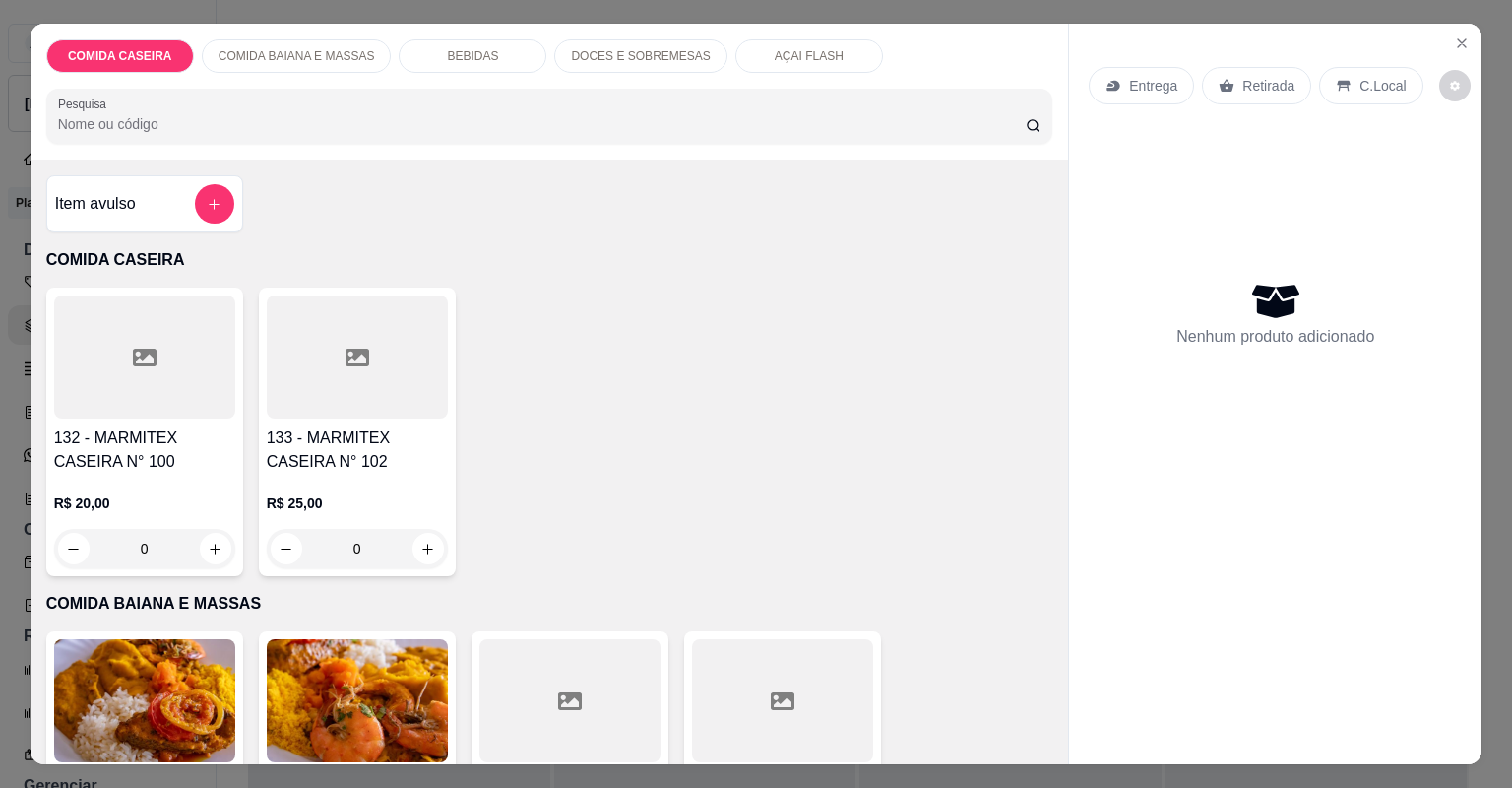 click at bounding box center (145, 357) 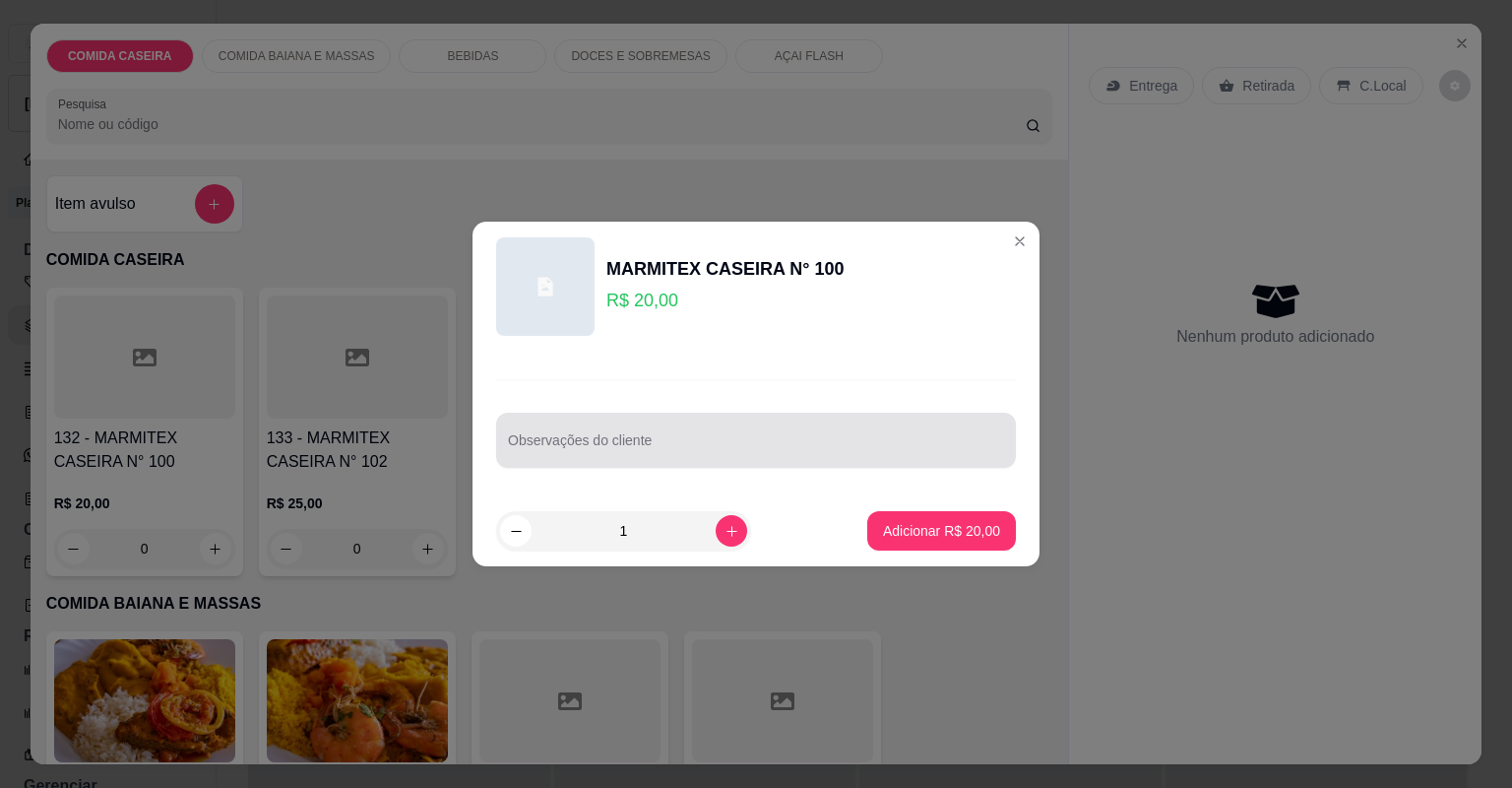 click on "Observações do cliente" at bounding box center [756, 448] 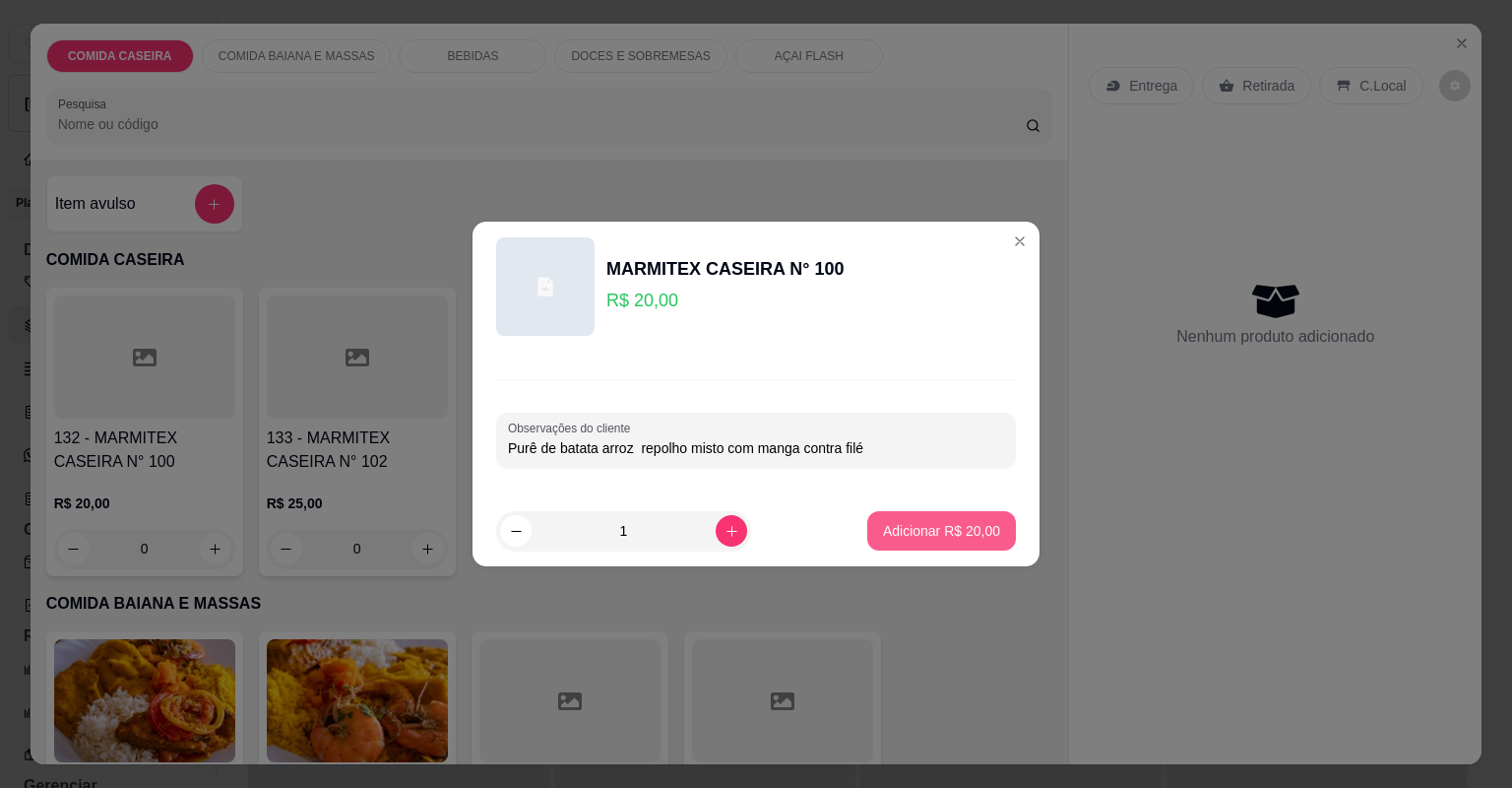 click on "Adicionar   R$ 20,00" at bounding box center (941, 531) 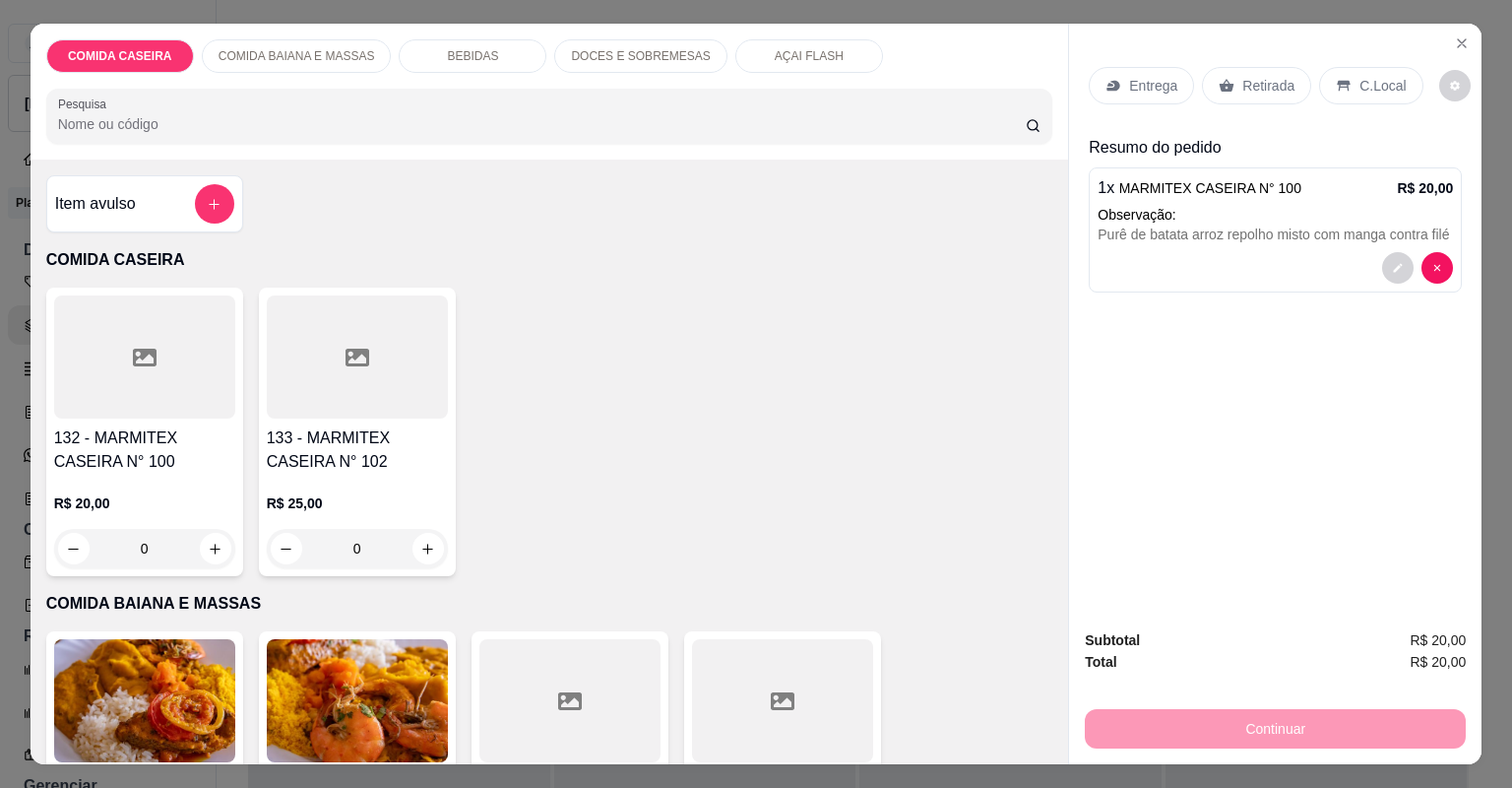 click on "Entrega" at bounding box center [1153, 86] 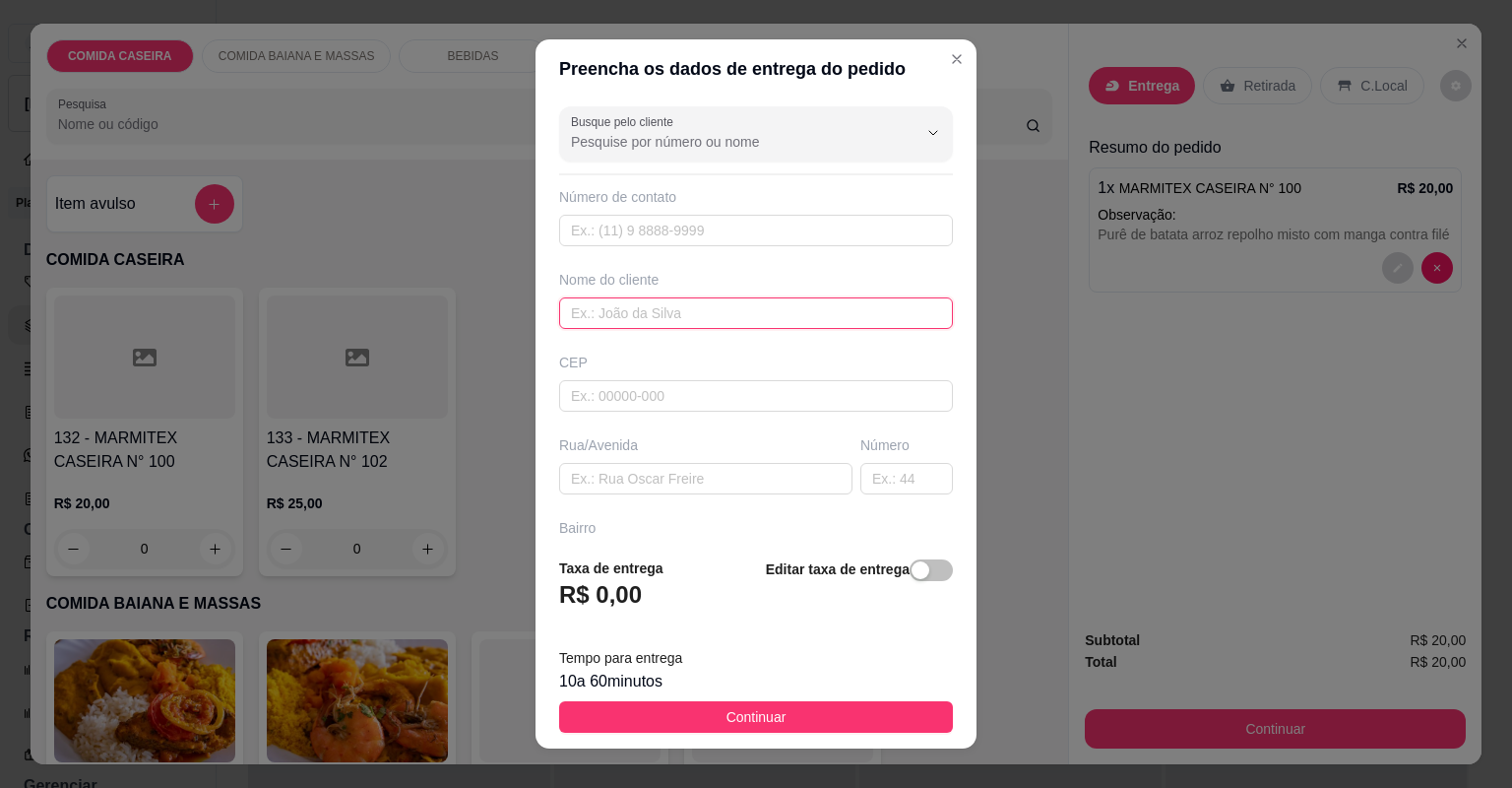 click at bounding box center [756, 313] 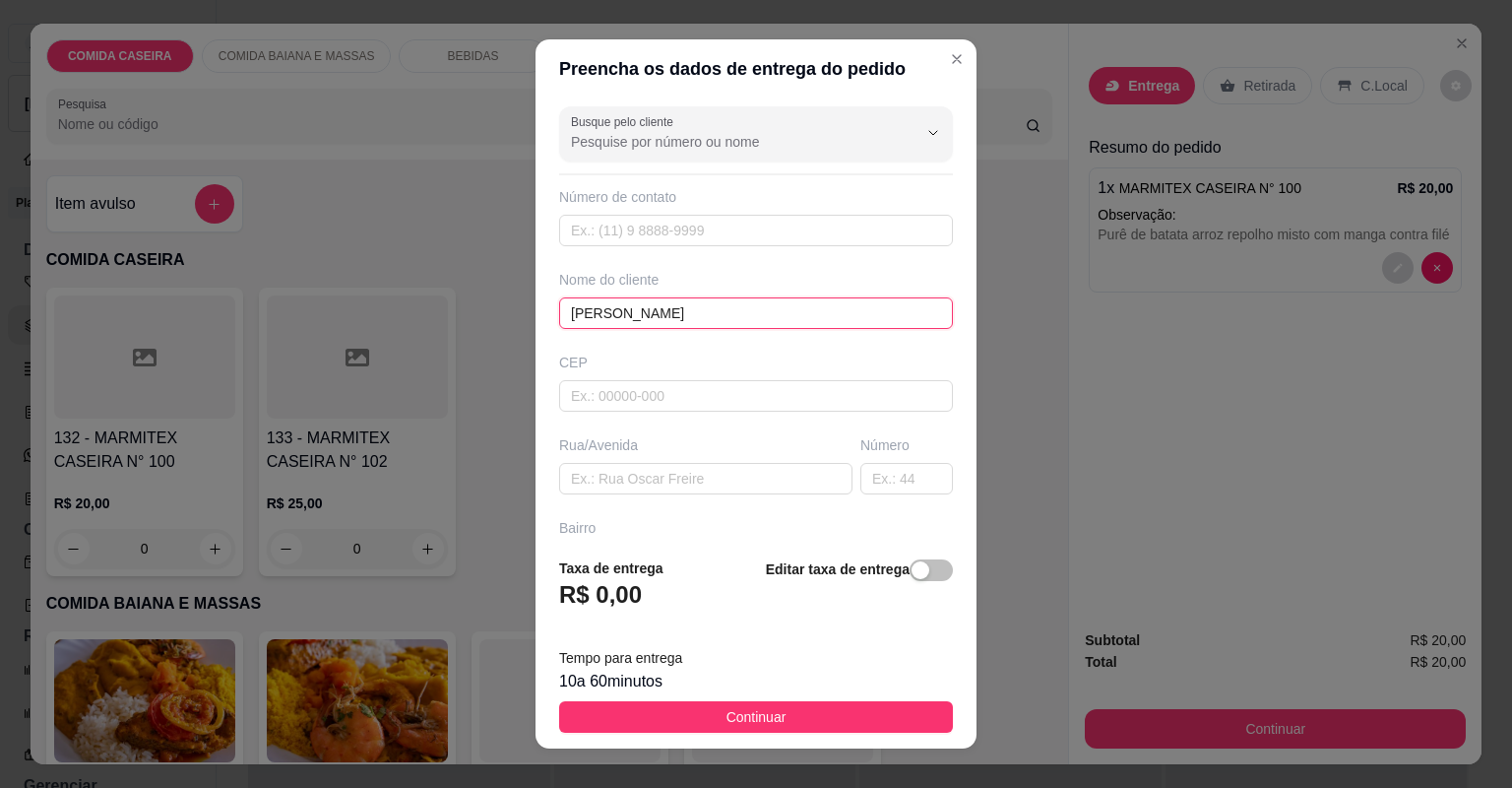 type on "[PERSON_NAME]" 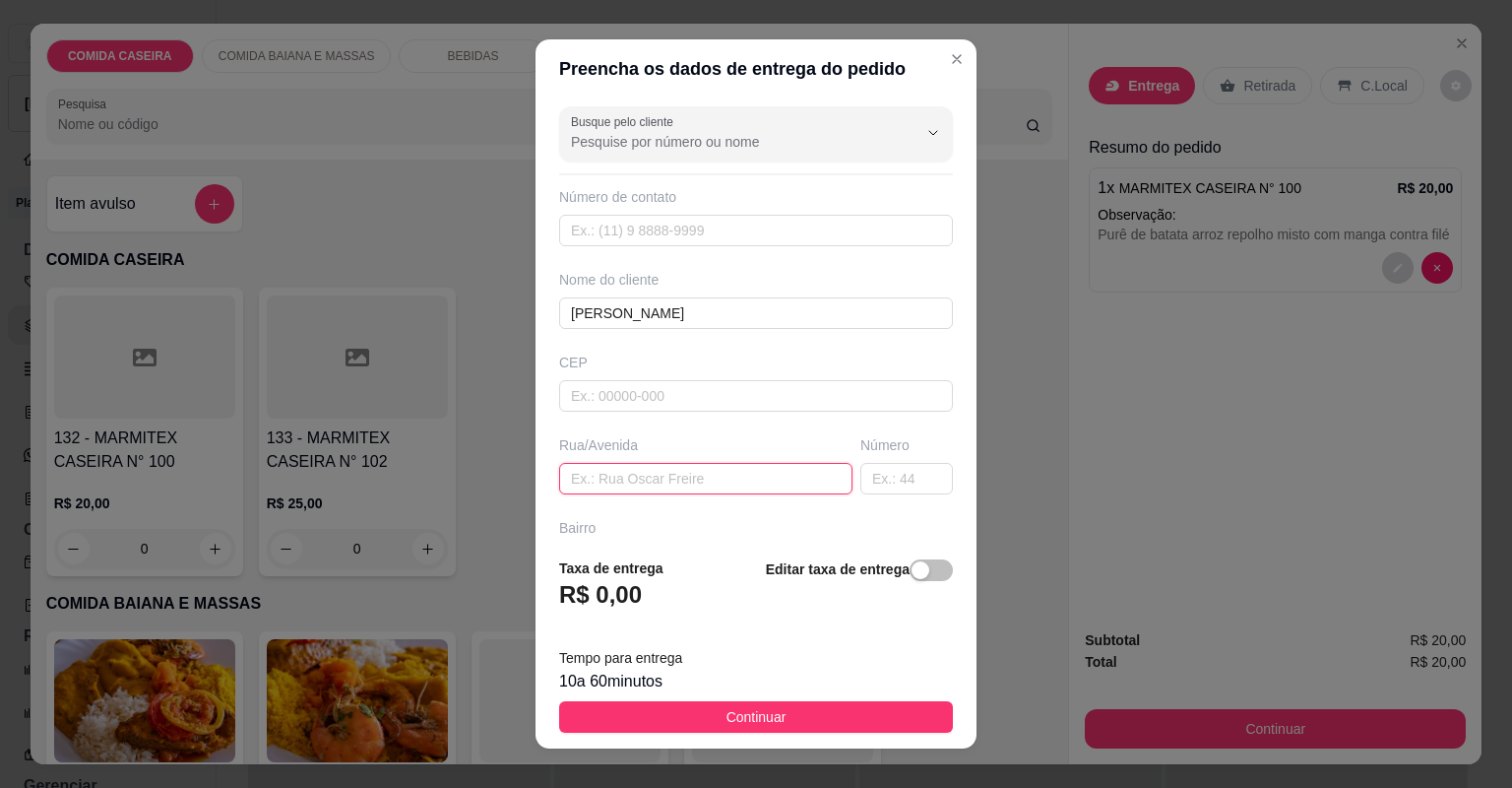 paste on "Maternidade" 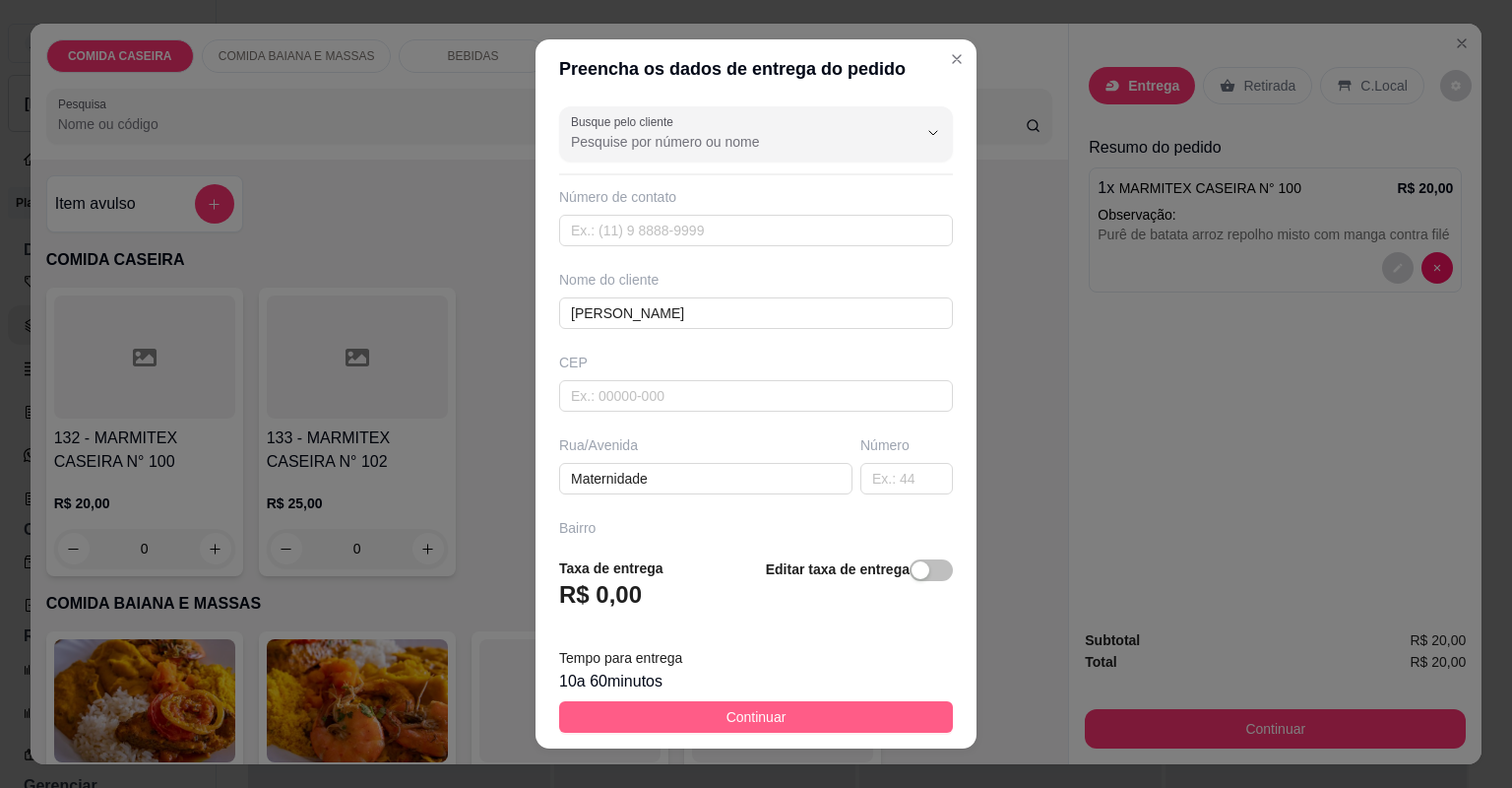 click on "Continuar" at bounding box center [756, 717] 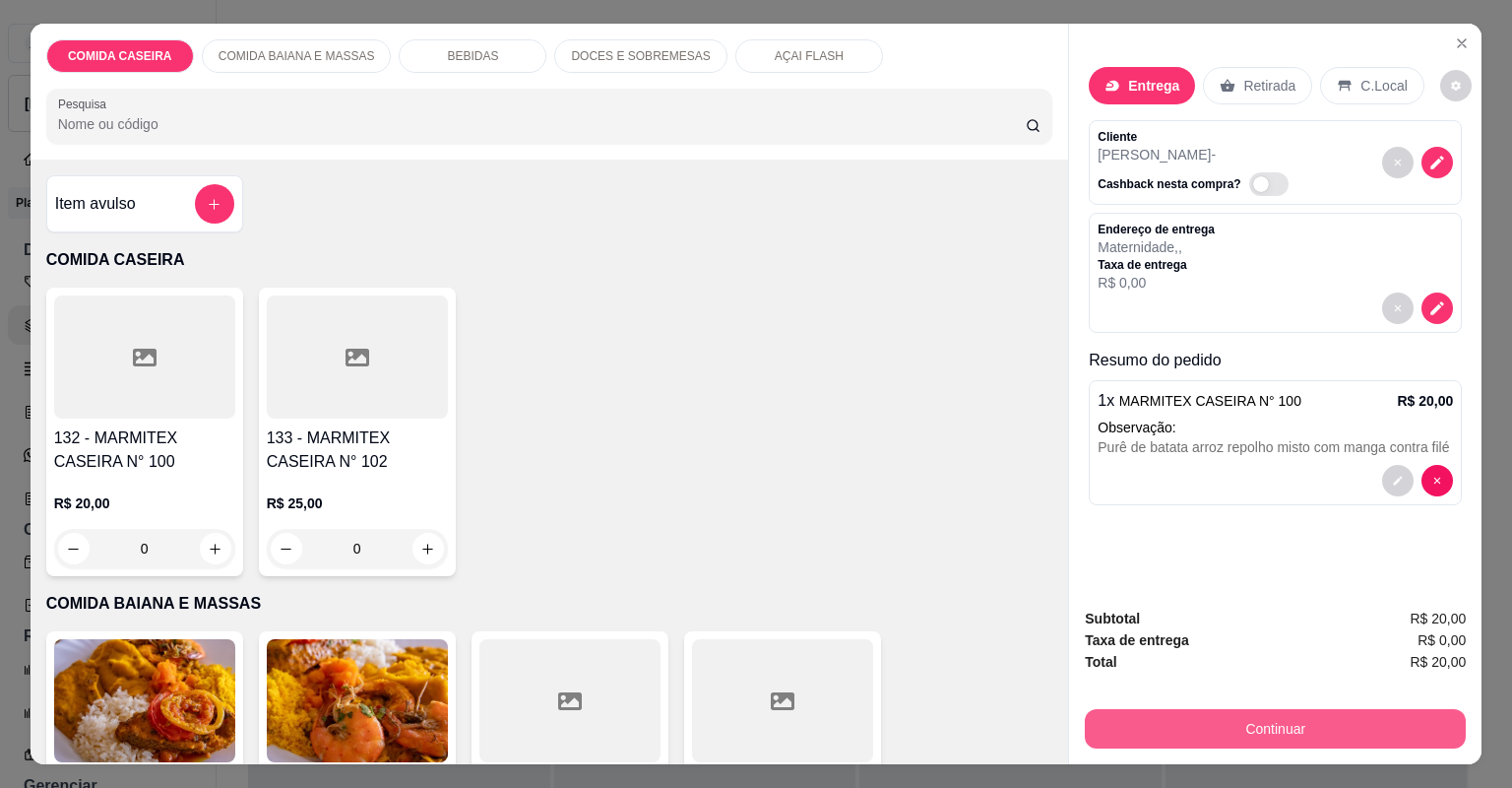 click on "Continuar" at bounding box center (1275, 729) 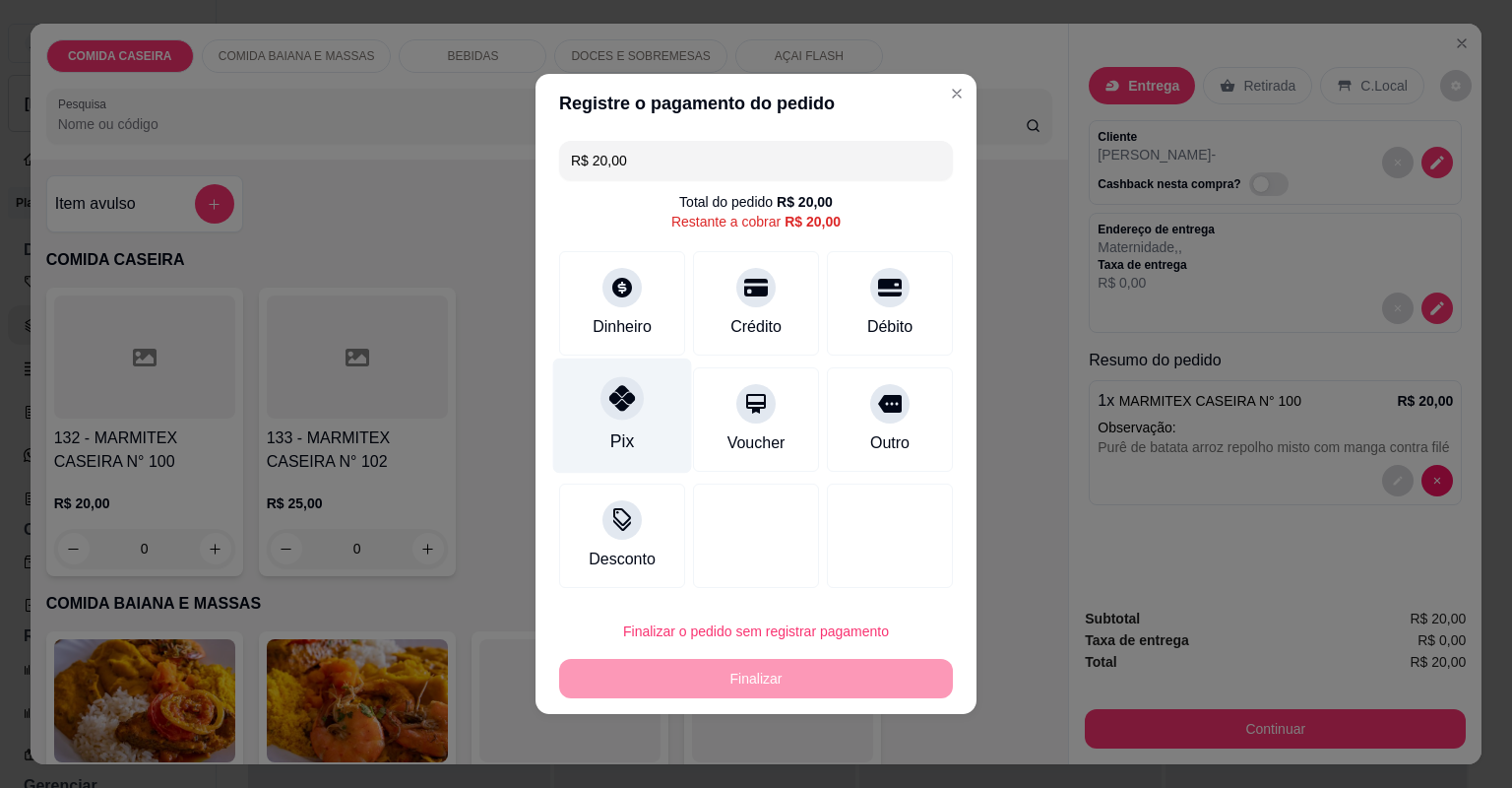 click on "Pix" at bounding box center [622, 416] 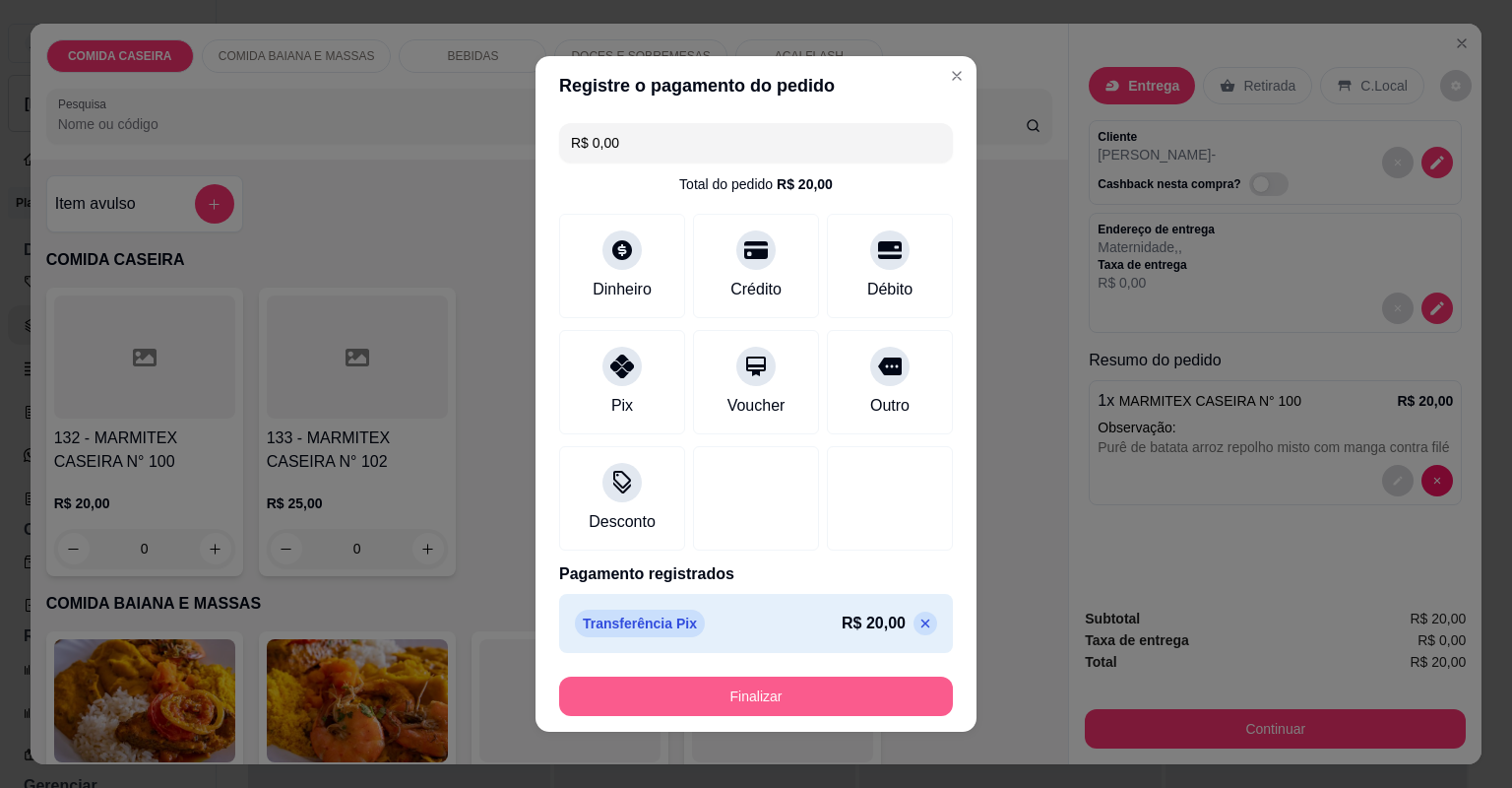 click on "Finalizar" at bounding box center (756, 696) 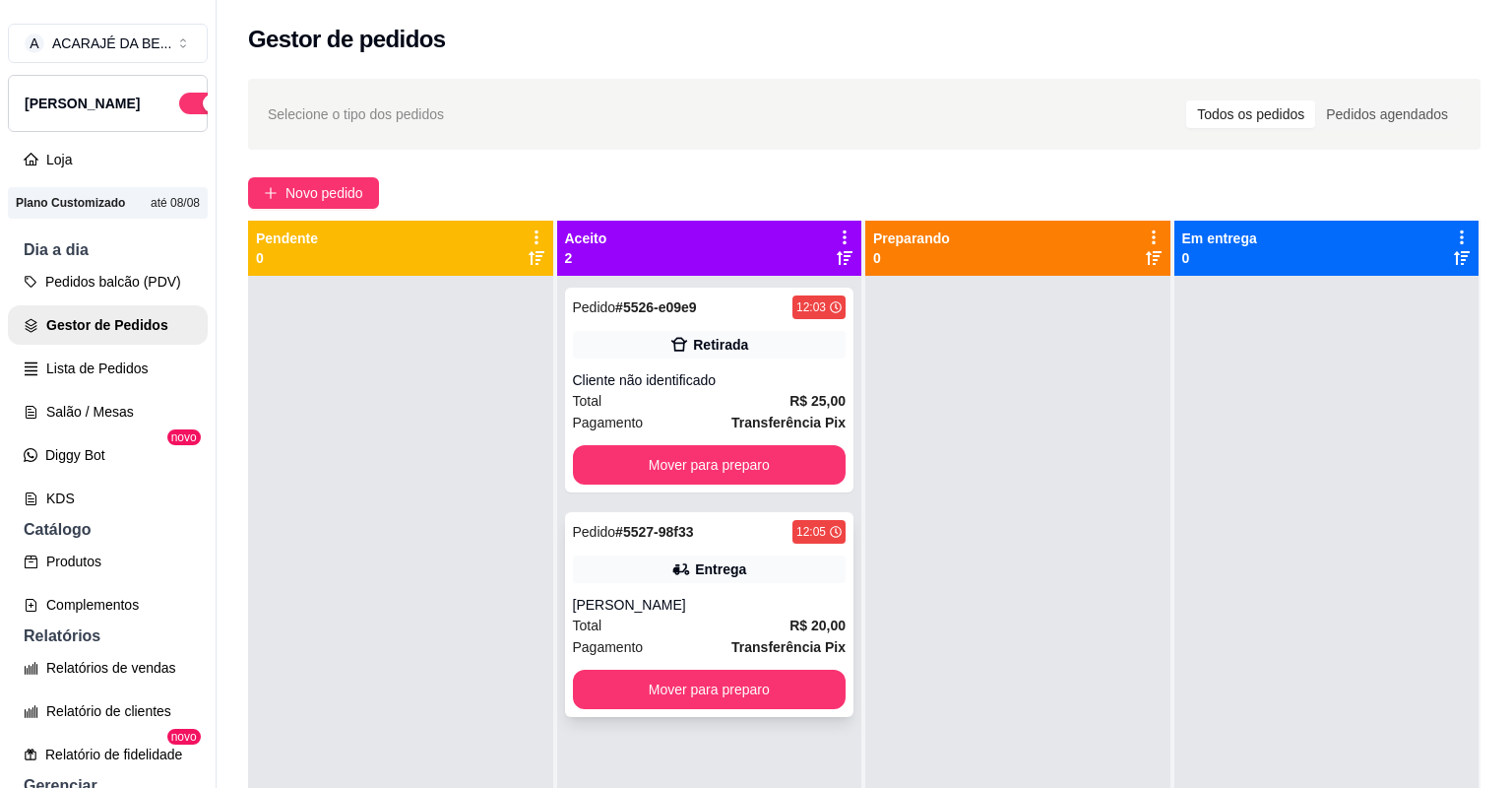 click on "Pedido  # 5527-98f33 12:05 Entrega ELAINE  Total R$ 20,00 Pagamento Transferência Pix Mover para preparo" at bounding box center (710, 615) 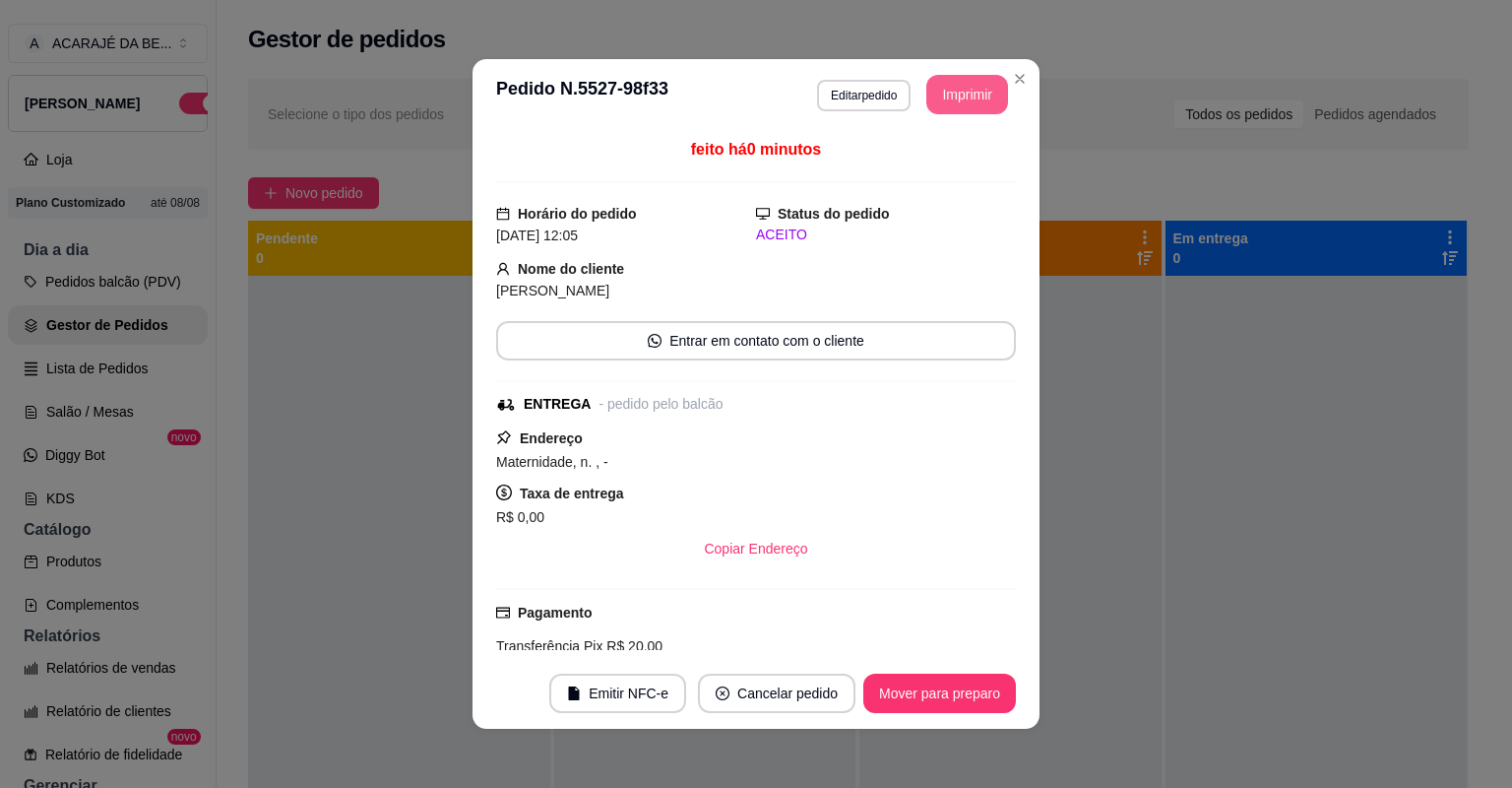 click on "Imprimir" at bounding box center [967, 95] 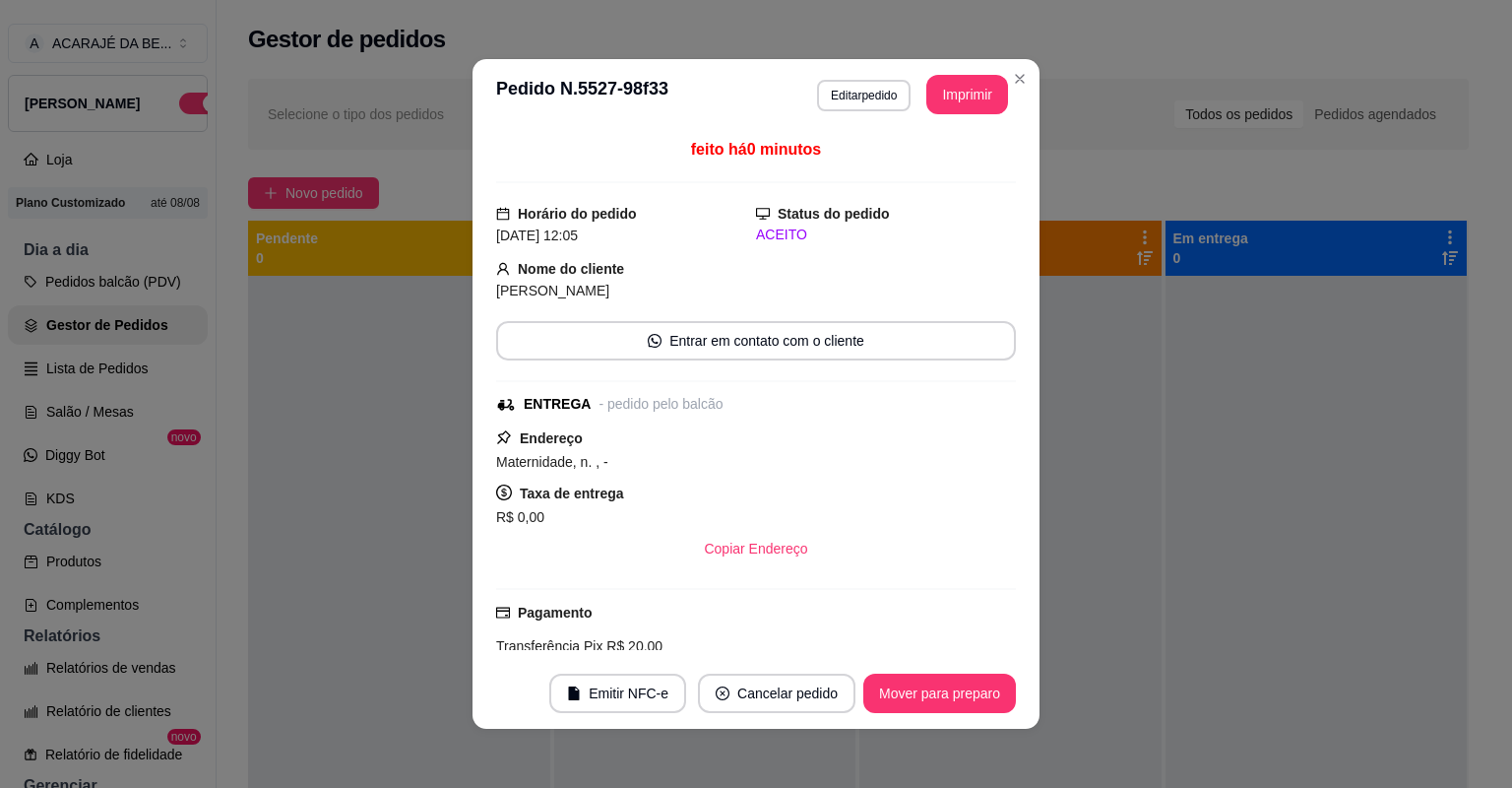 click on "Mover para preparo" at bounding box center [939, 693] 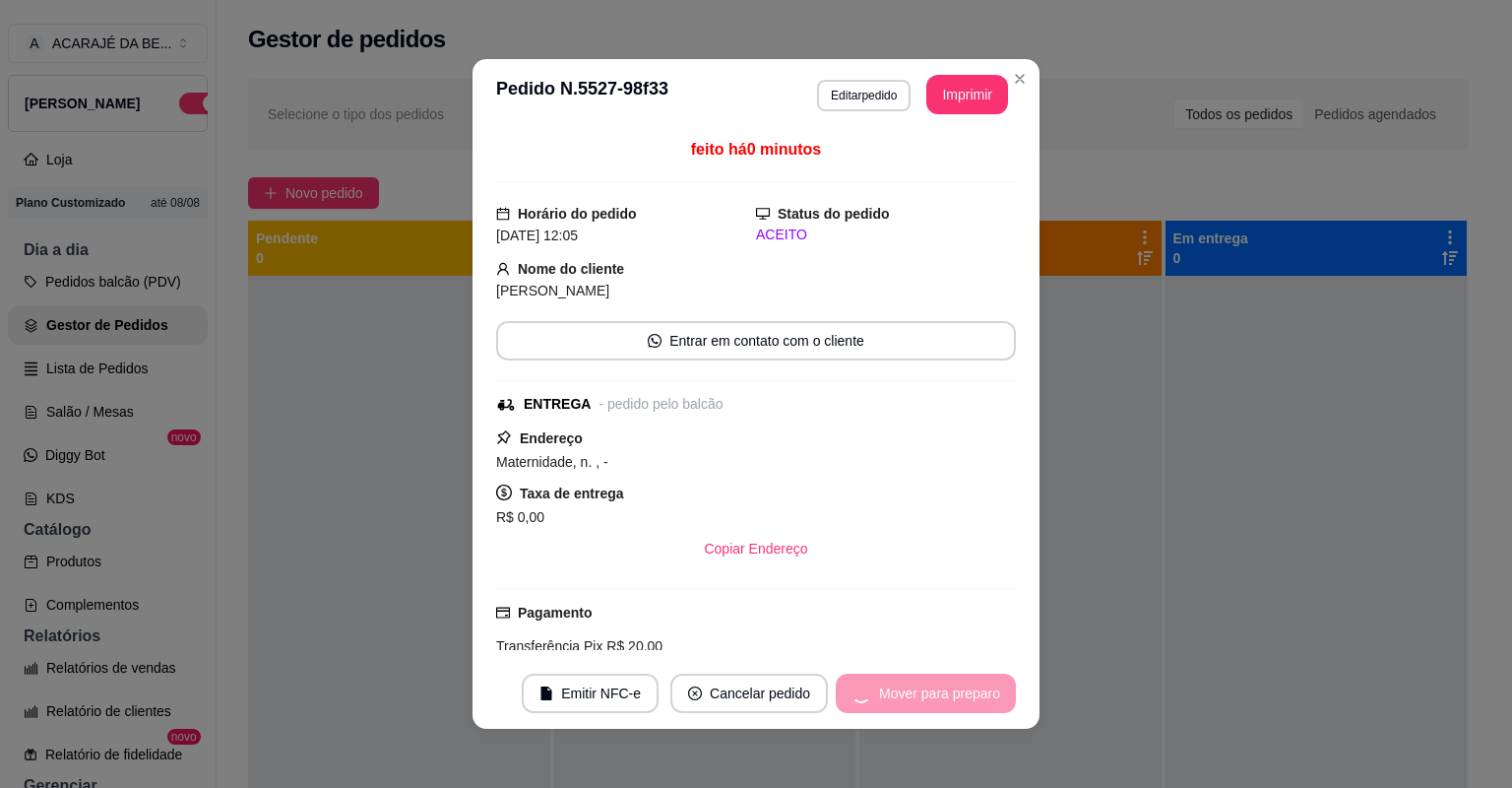 click on "Mover para preparo" at bounding box center [925, 693] 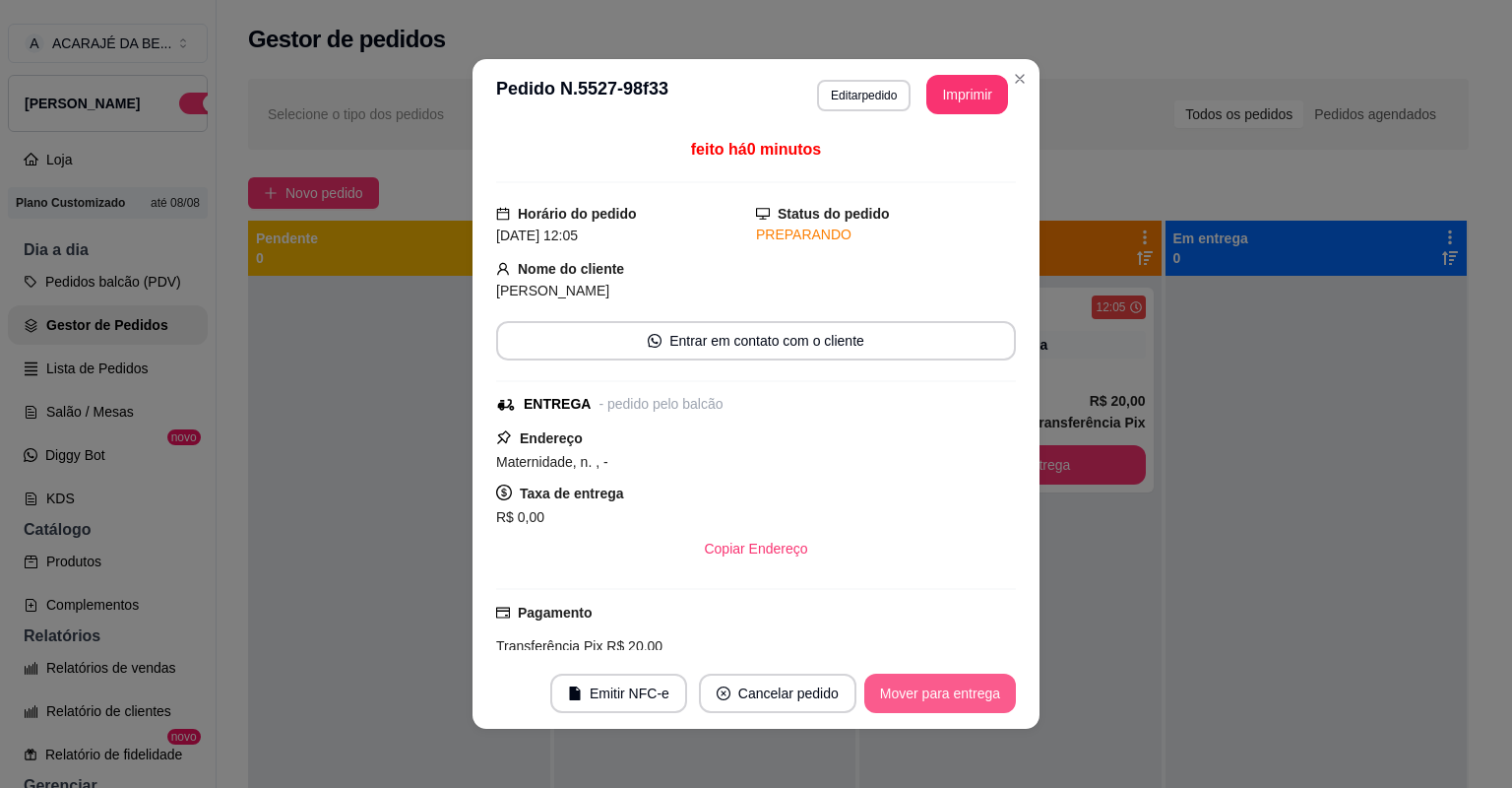 click on "Mover para entrega" at bounding box center (940, 693) 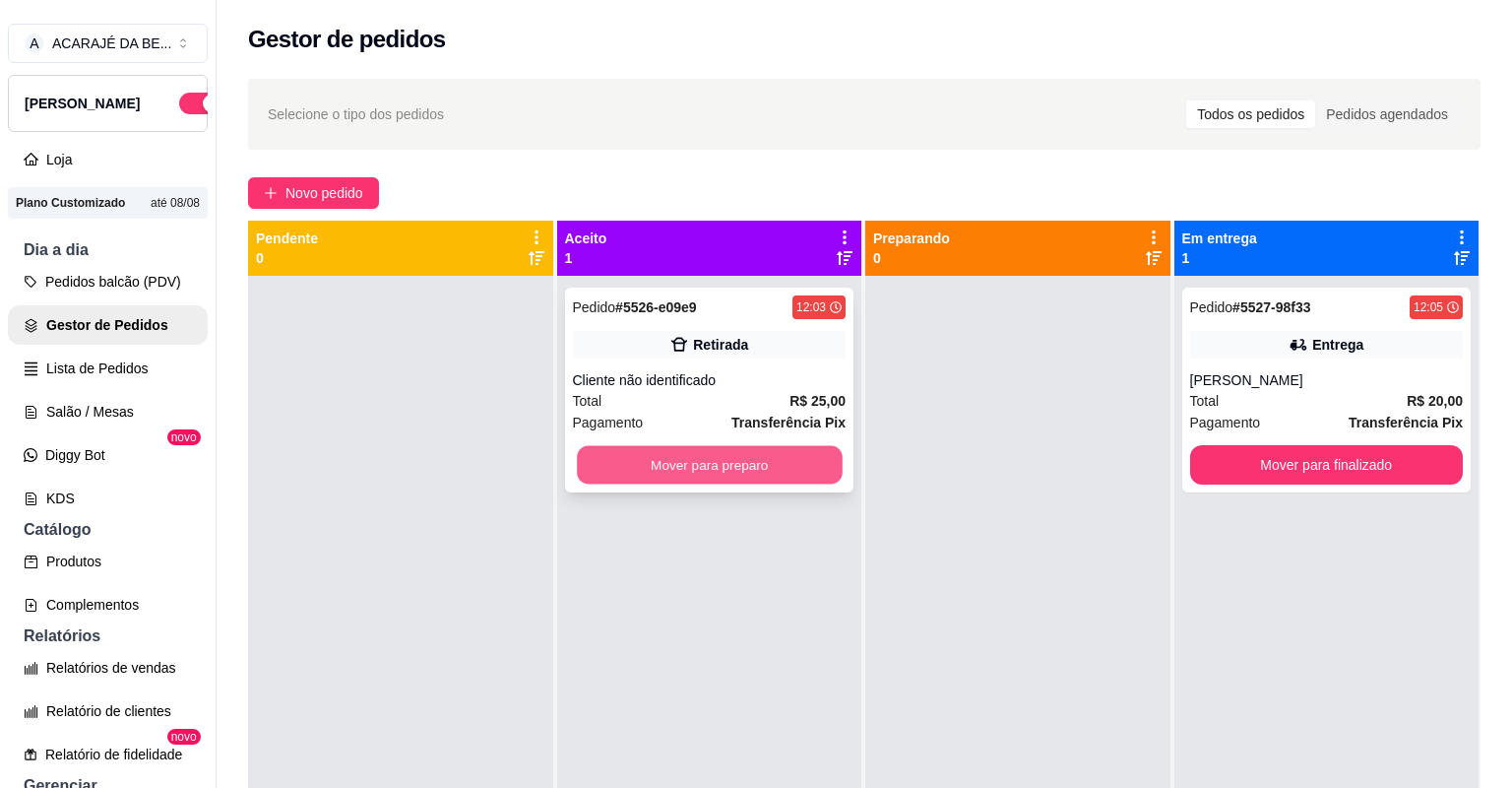 click on "Mover para preparo" at bounding box center (709, 465) 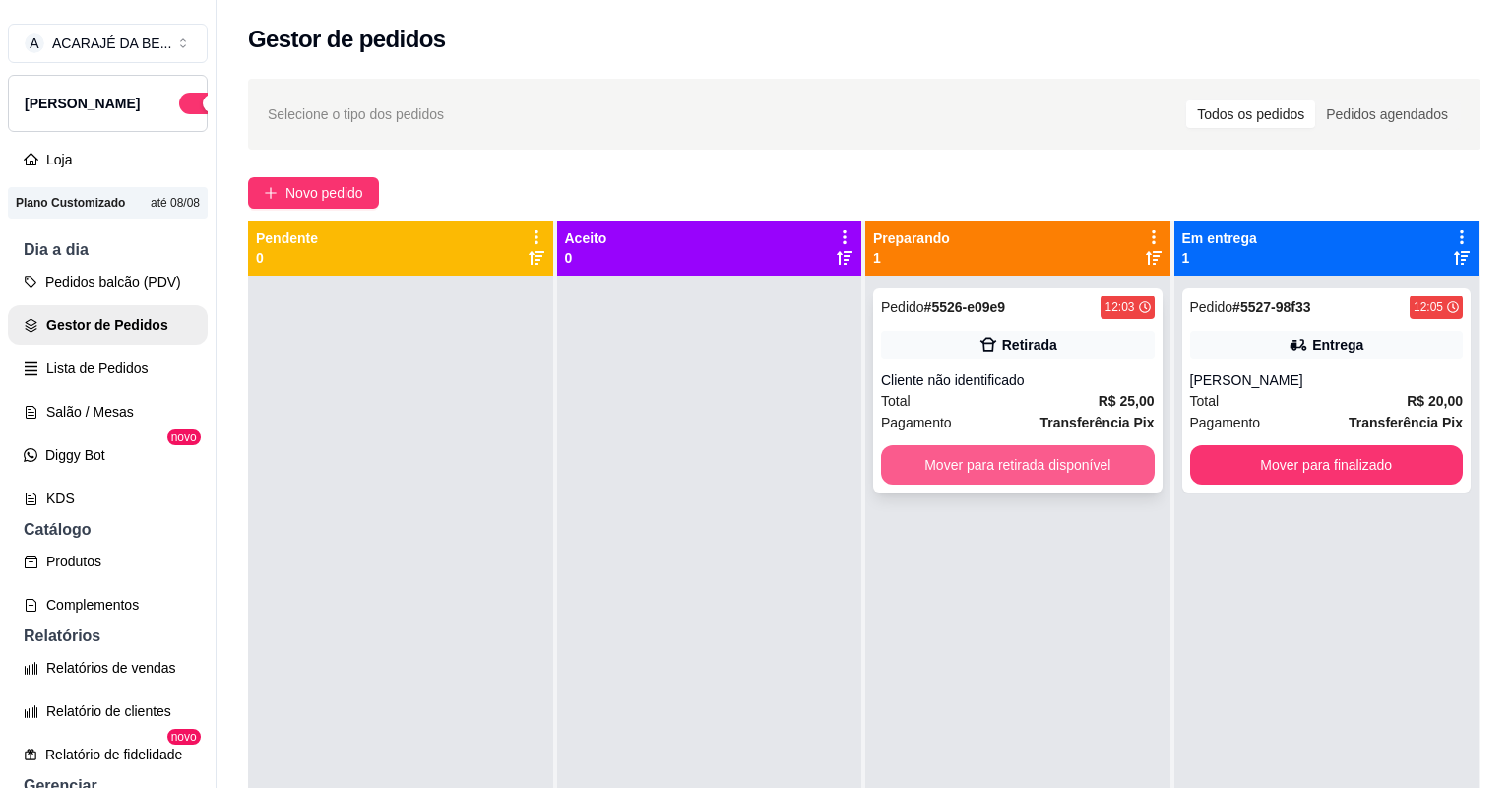 click on "Mover para retirada disponível" at bounding box center (1018, 465) 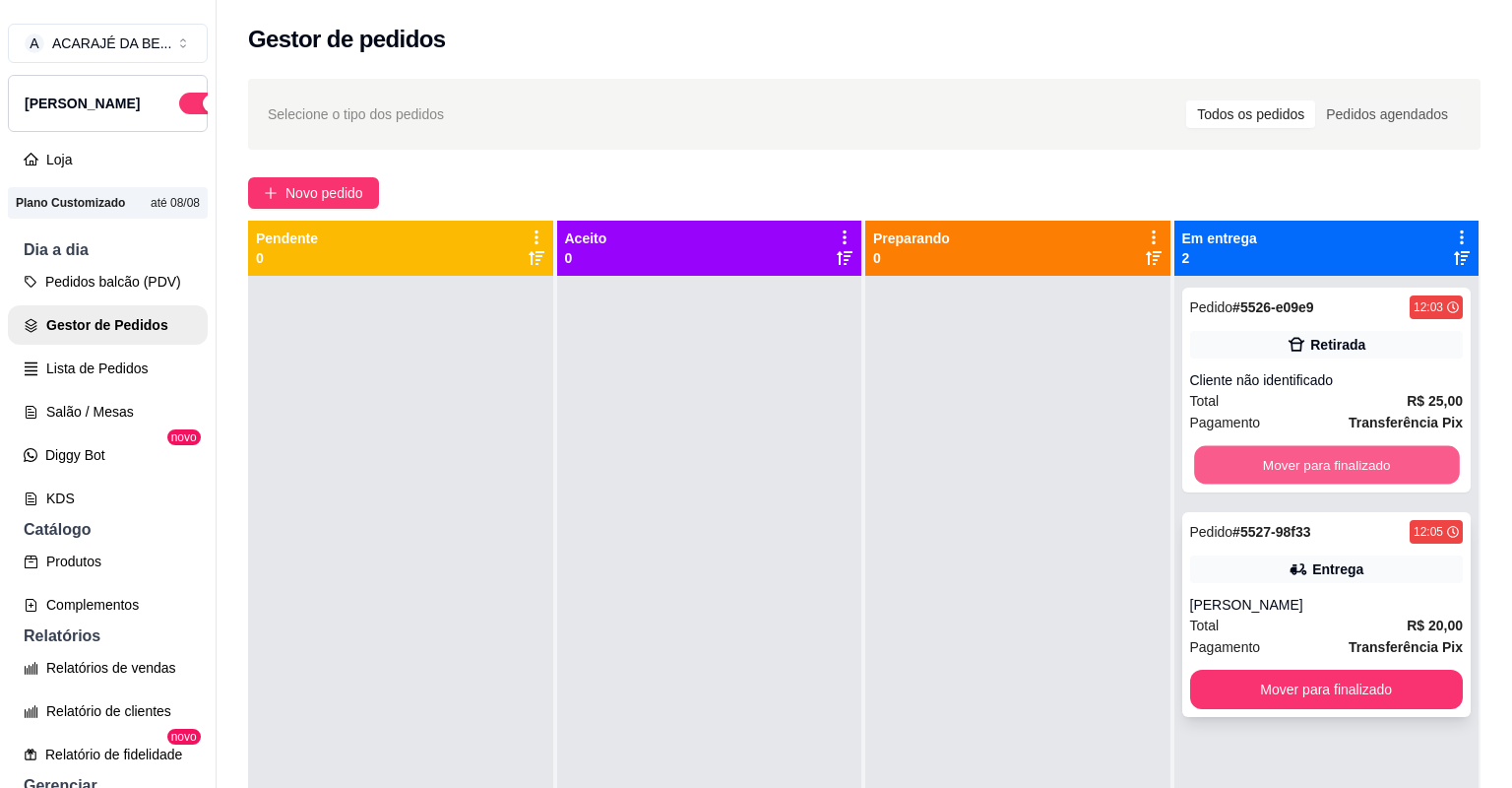 click on "Mover para finalizado" at bounding box center (1326, 465) 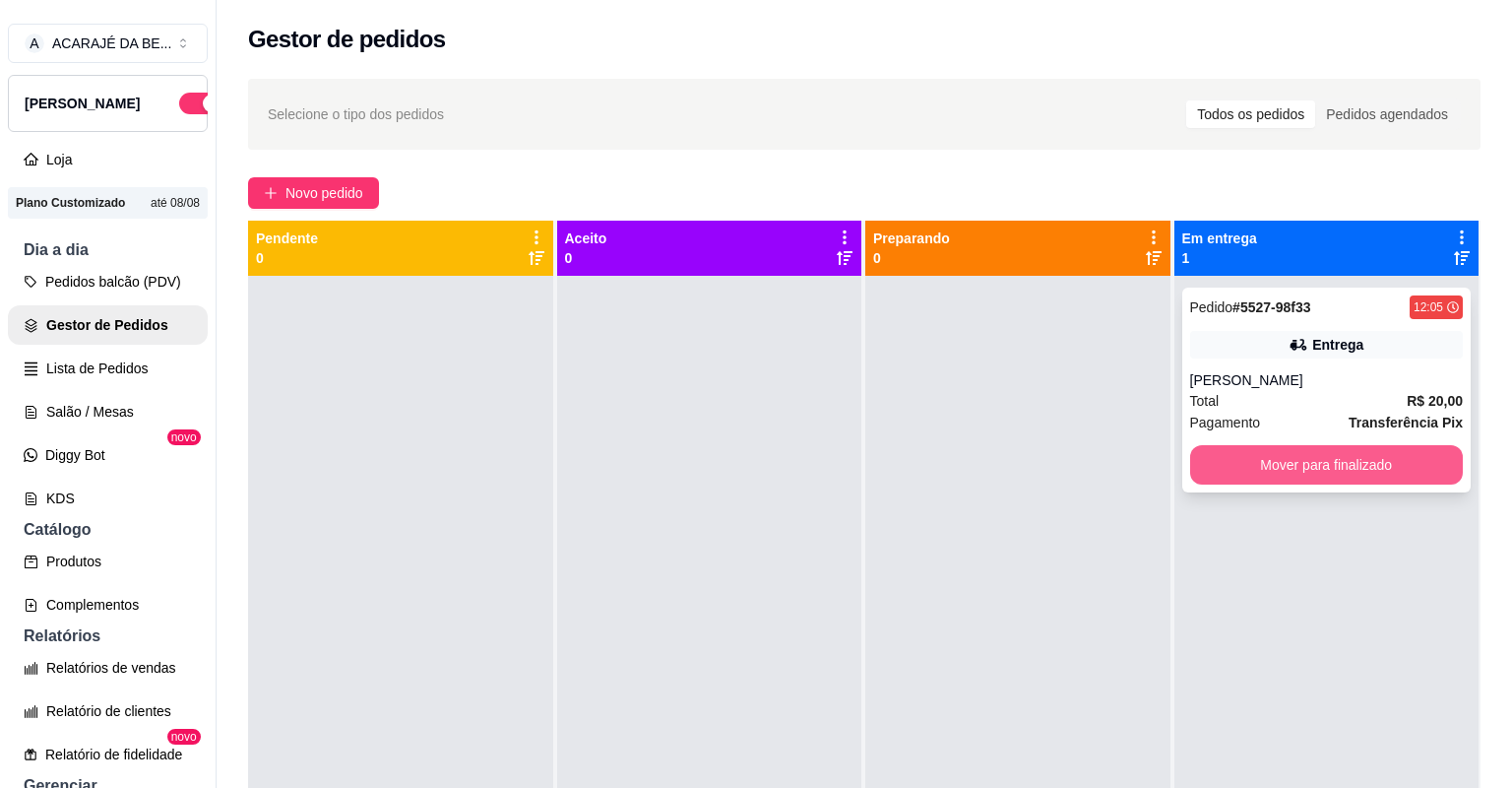 click on "Mover para finalizado" at bounding box center (1327, 465) 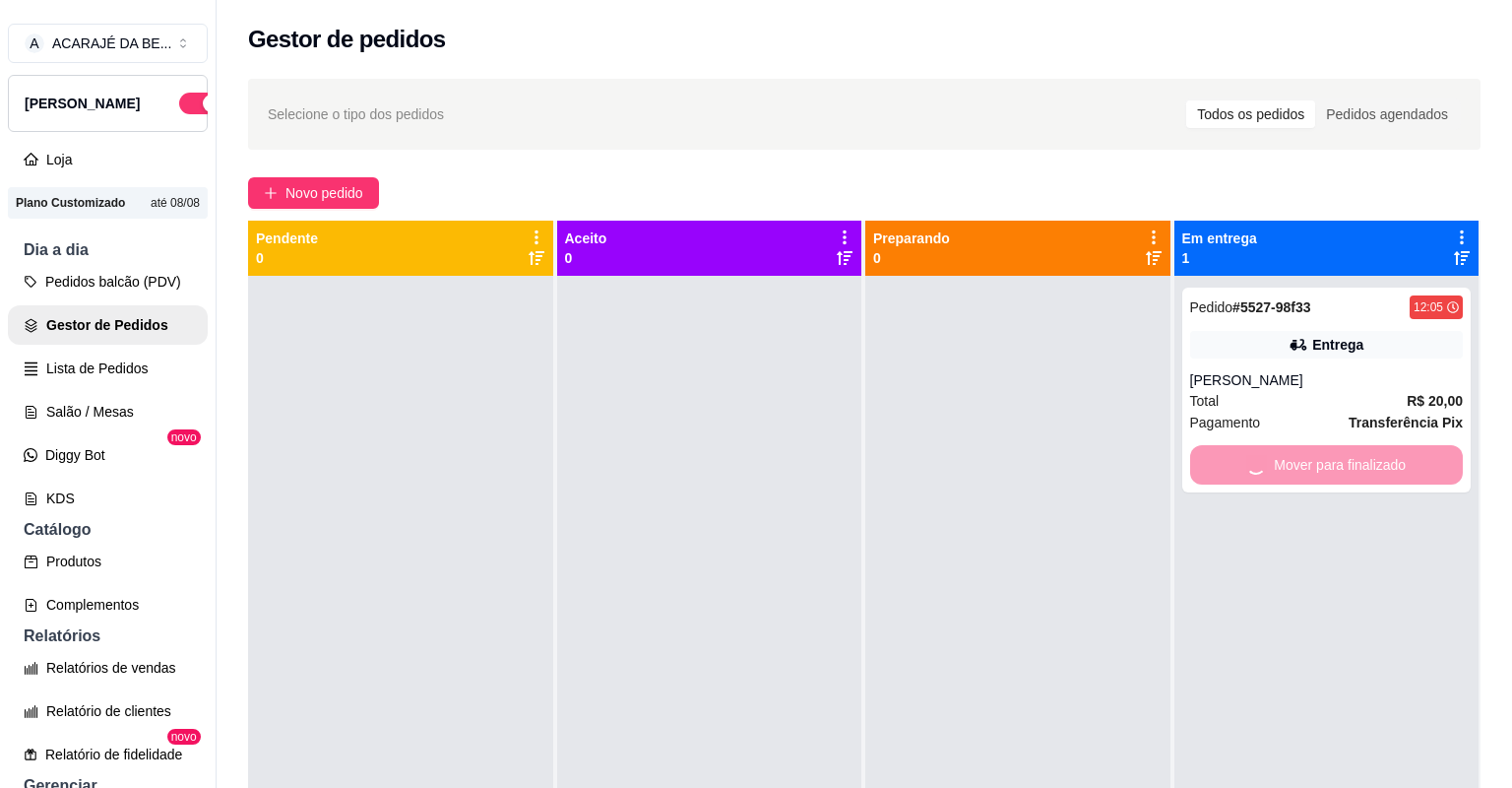 click on "Pedido  # 5527-98f33 12:05 Entrega ELAINE  Total R$ 20,00 Pagamento Transferência Pix Mover para finalizado" at bounding box center (1327, 670) 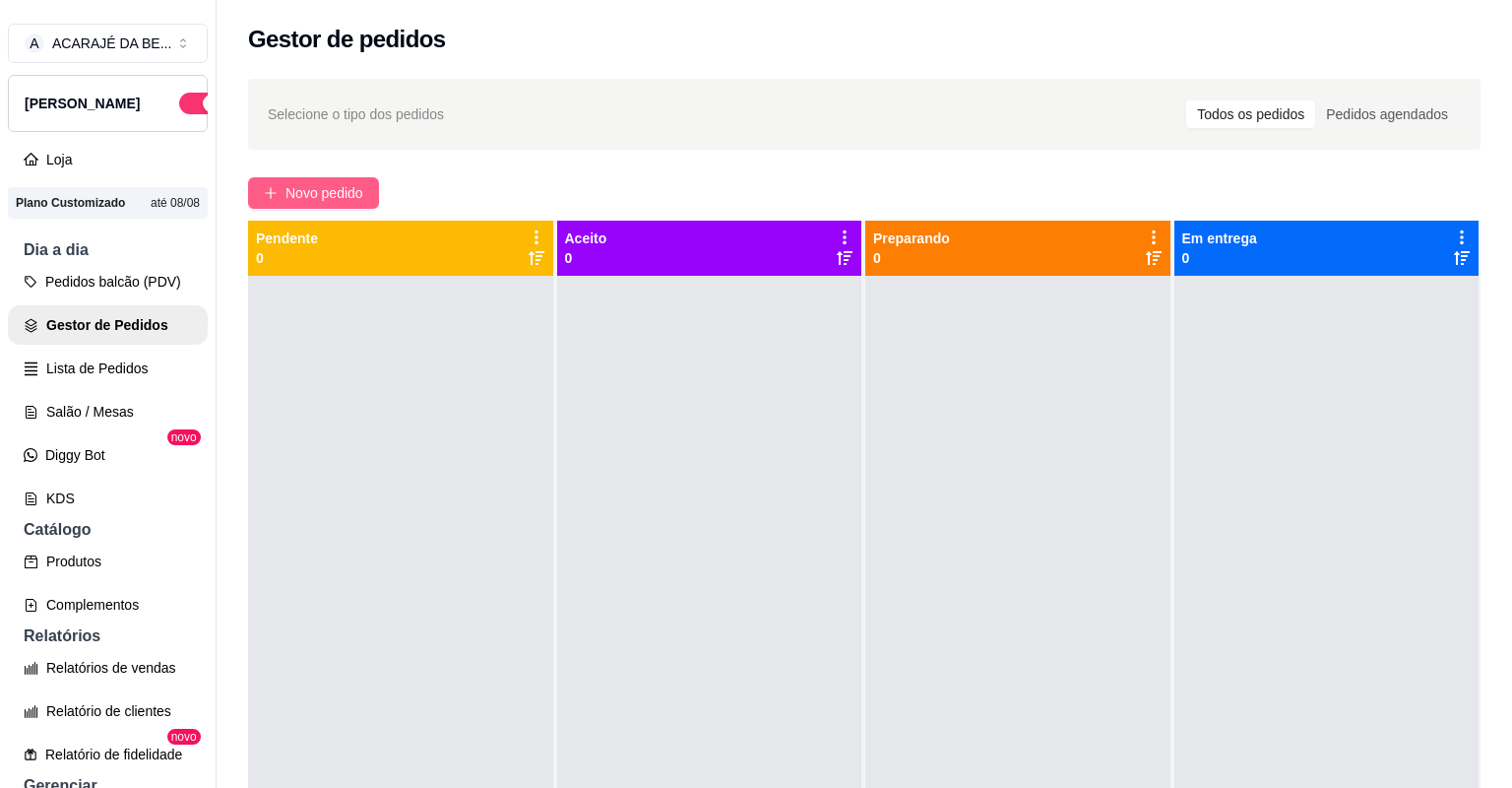 click on "Novo pedido" at bounding box center (324, 193) 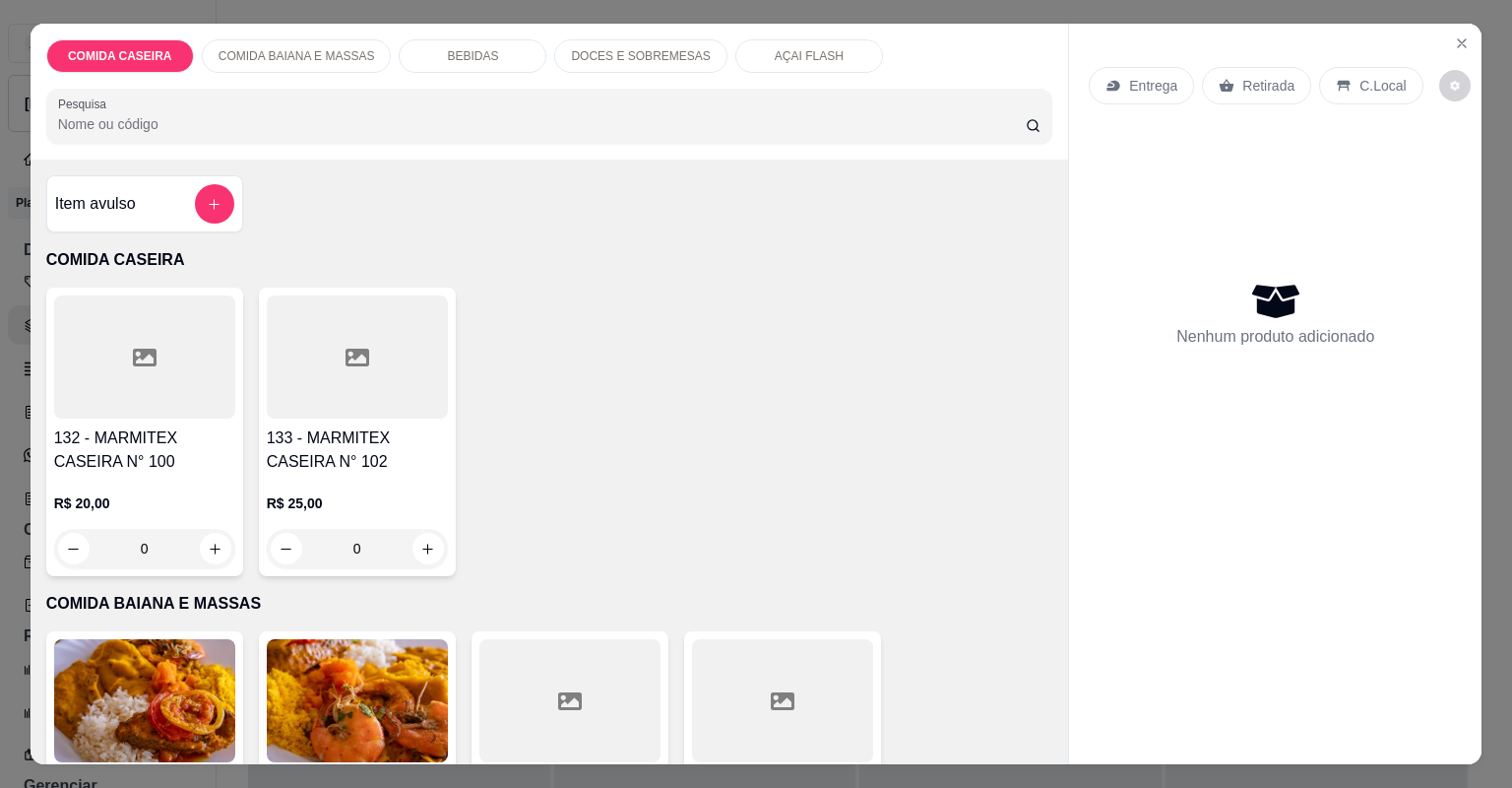 click on "R$ 25,00 0" at bounding box center [357, 521] 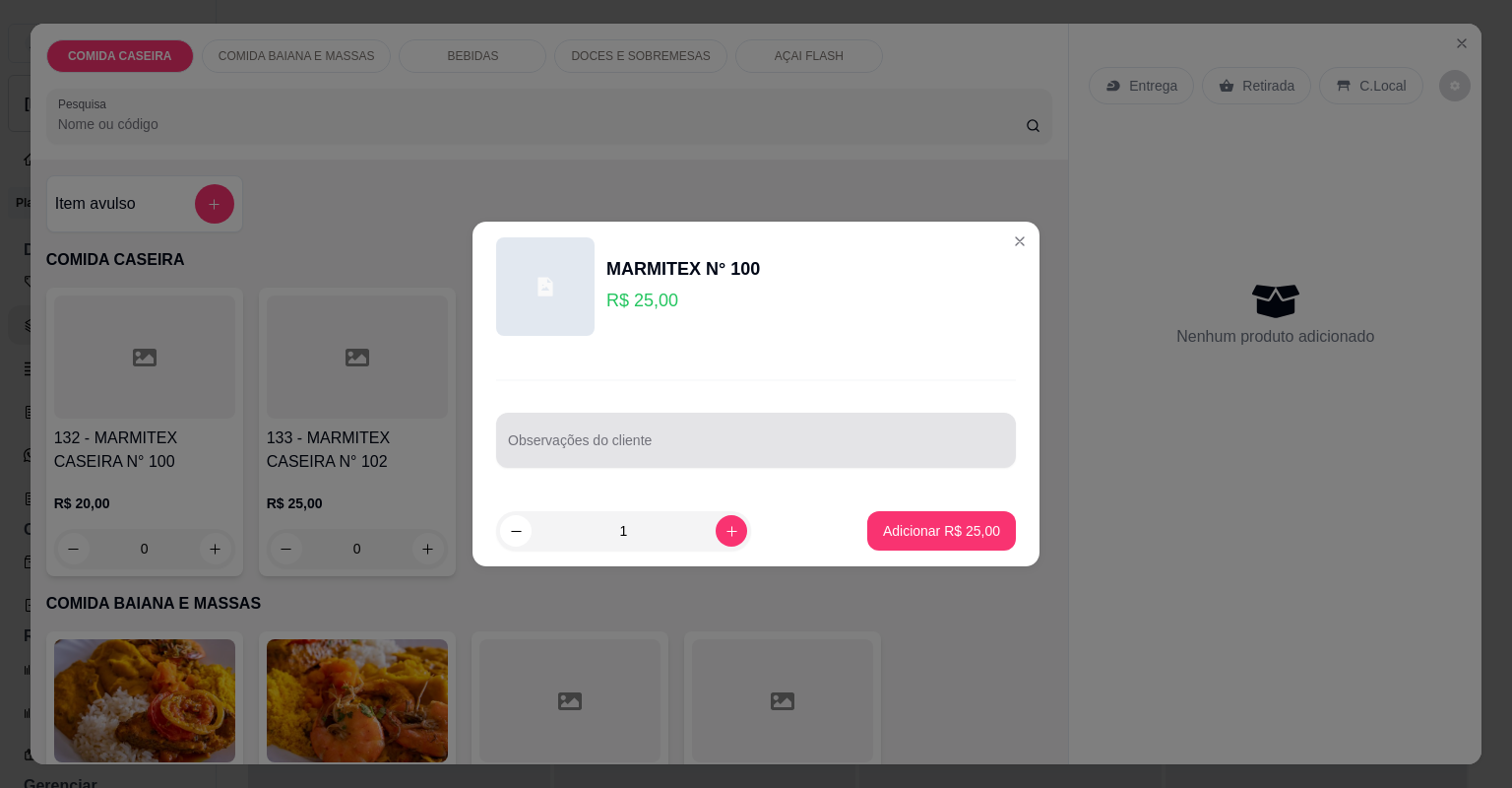 click on "Observações do cliente" at bounding box center [756, 448] 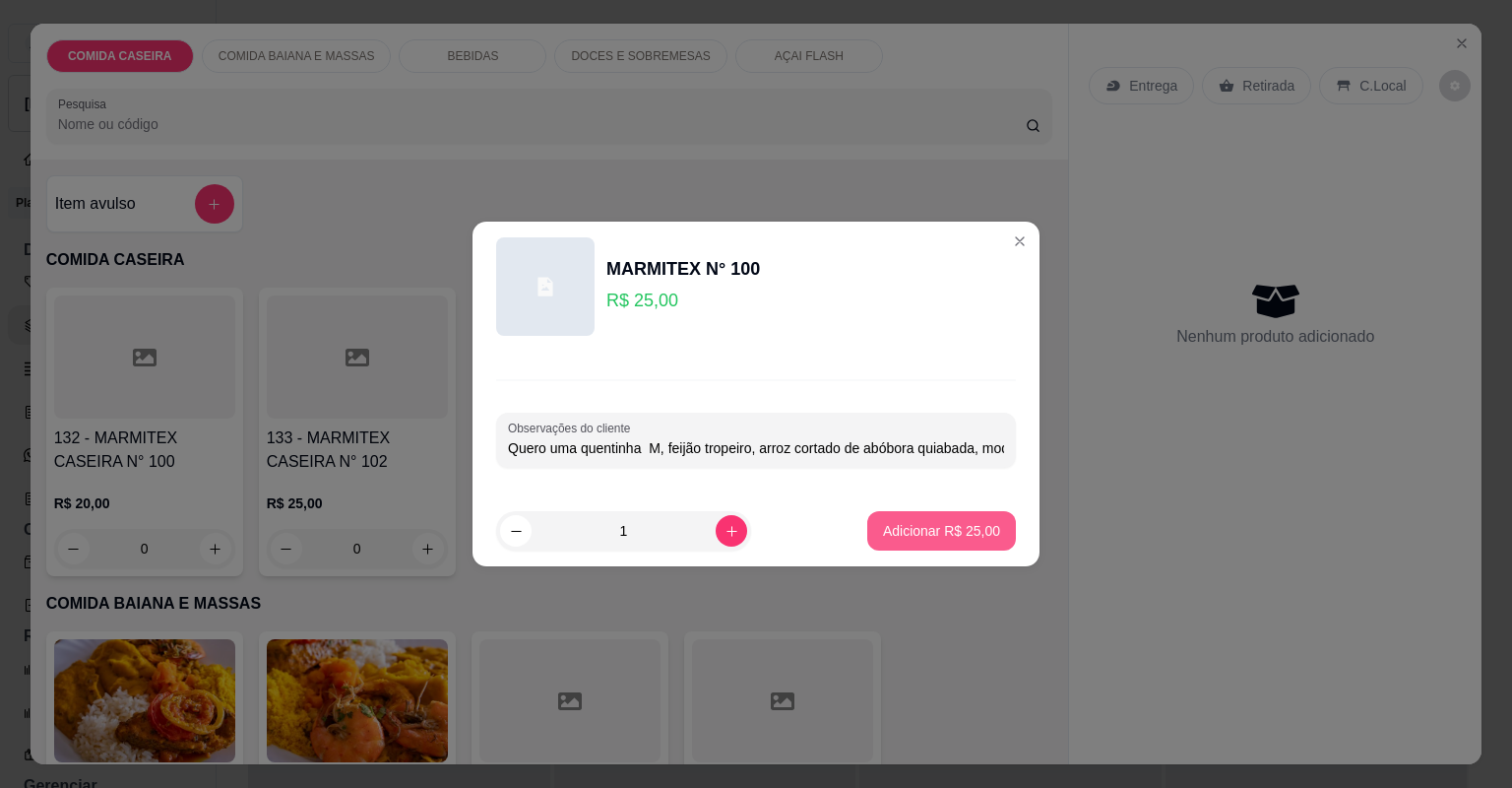 click on "Adicionar   R$ 25,00" at bounding box center (941, 531) 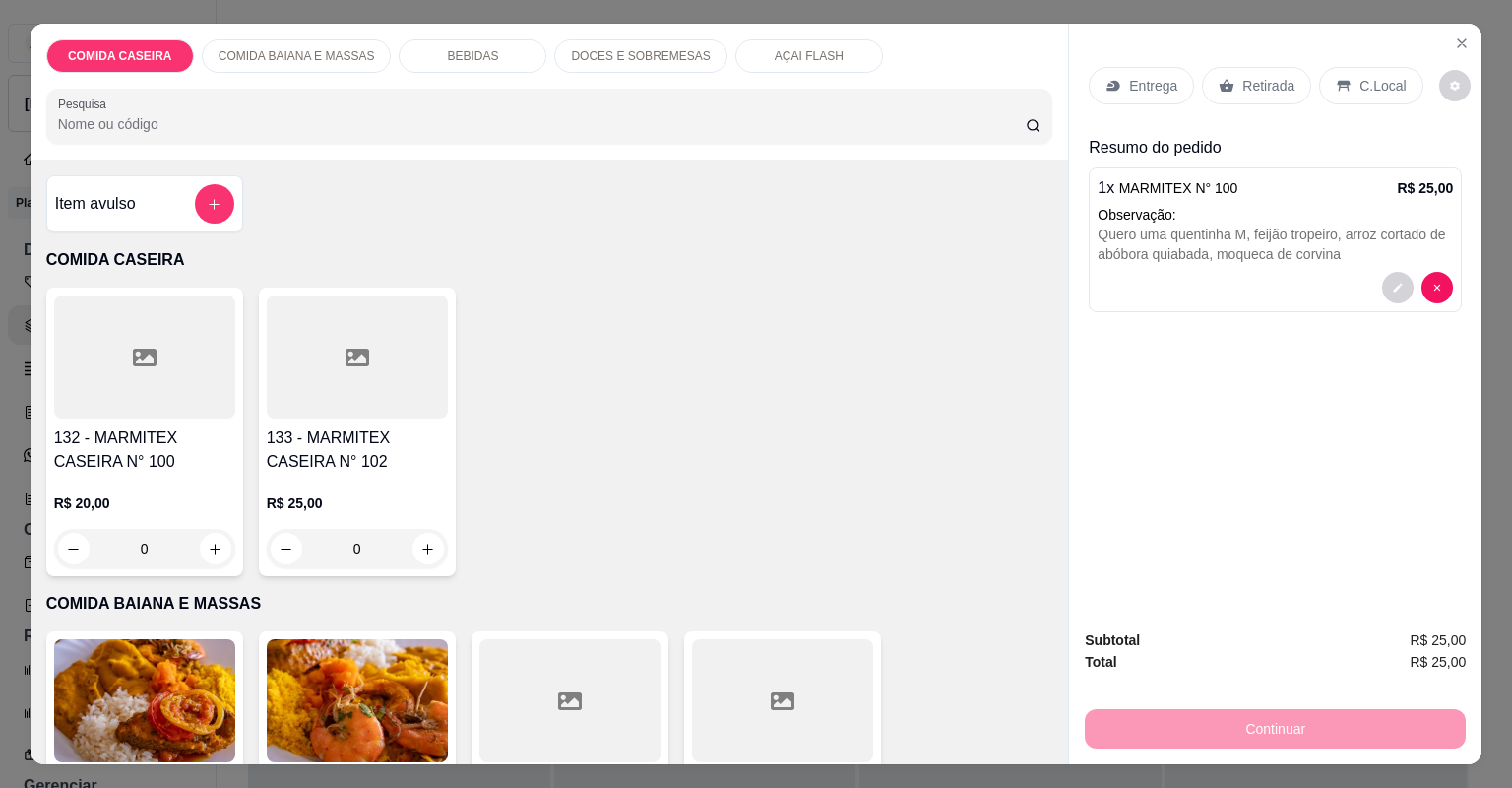 click on "Entrega" at bounding box center [1153, 86] 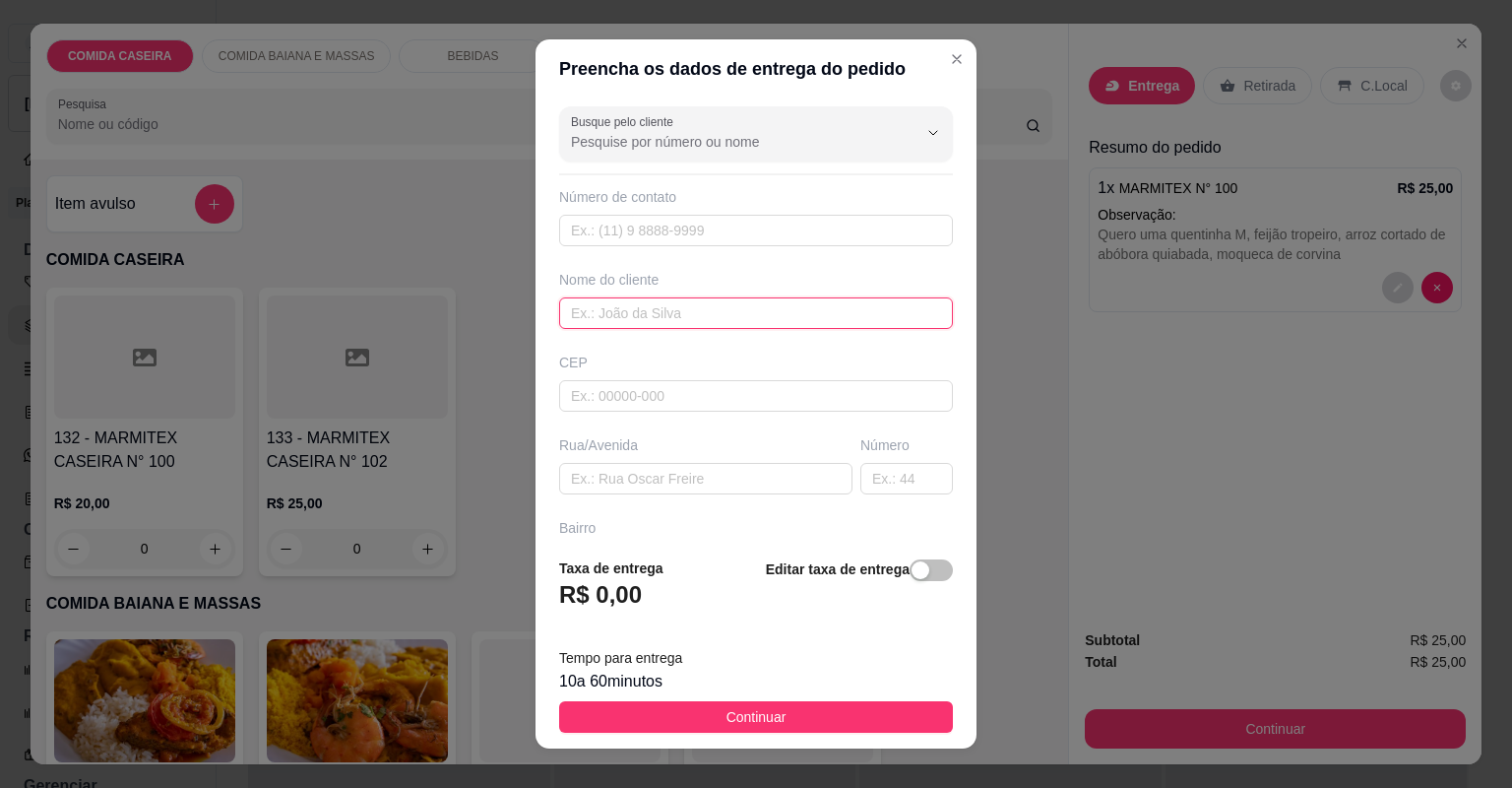click at bounding box center [756, 313] 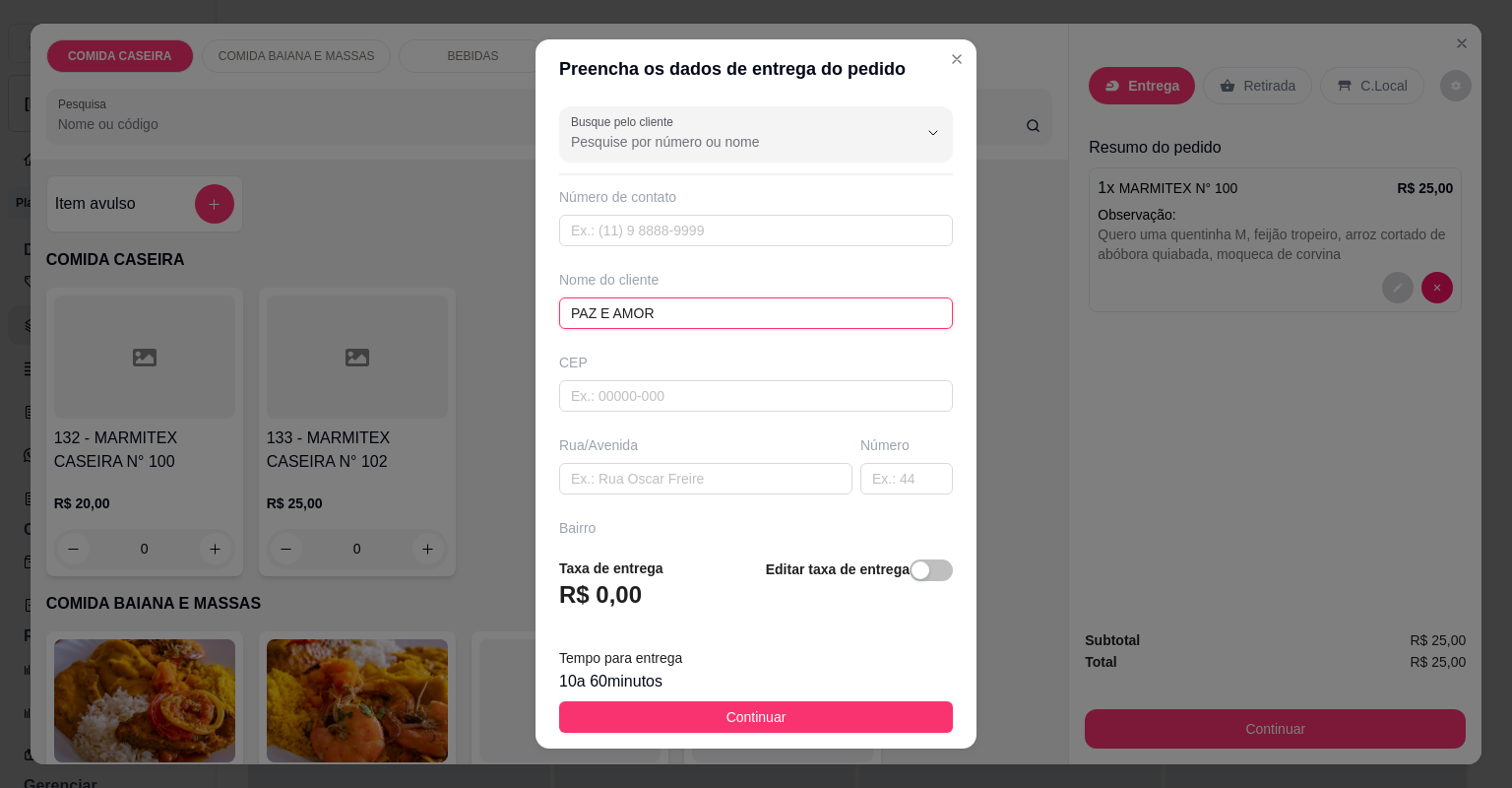 type on "PAZ E AMOR" 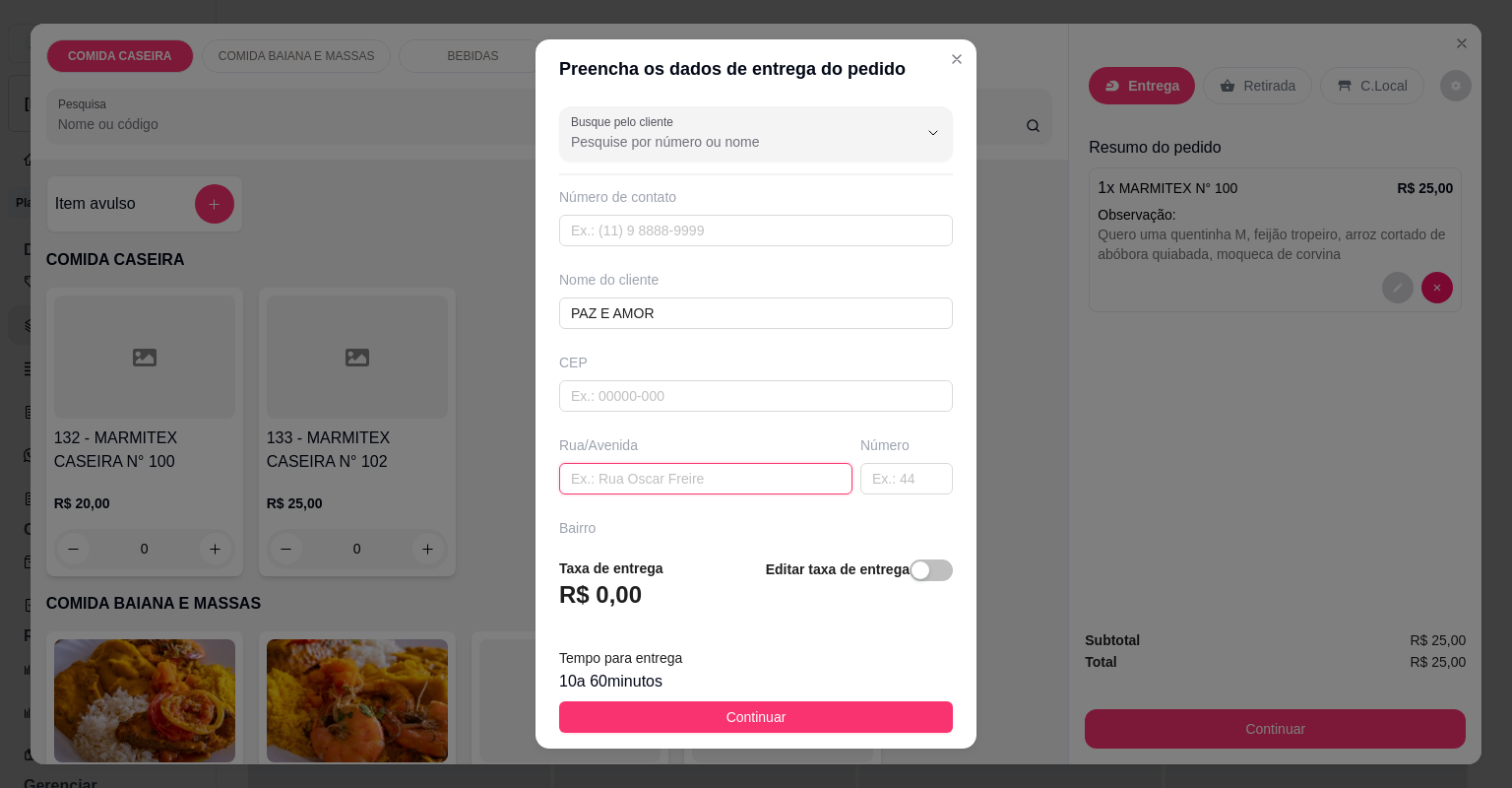 paste on "Entregar aqui no bairro [DATE] [STREET_ADDRESS]" 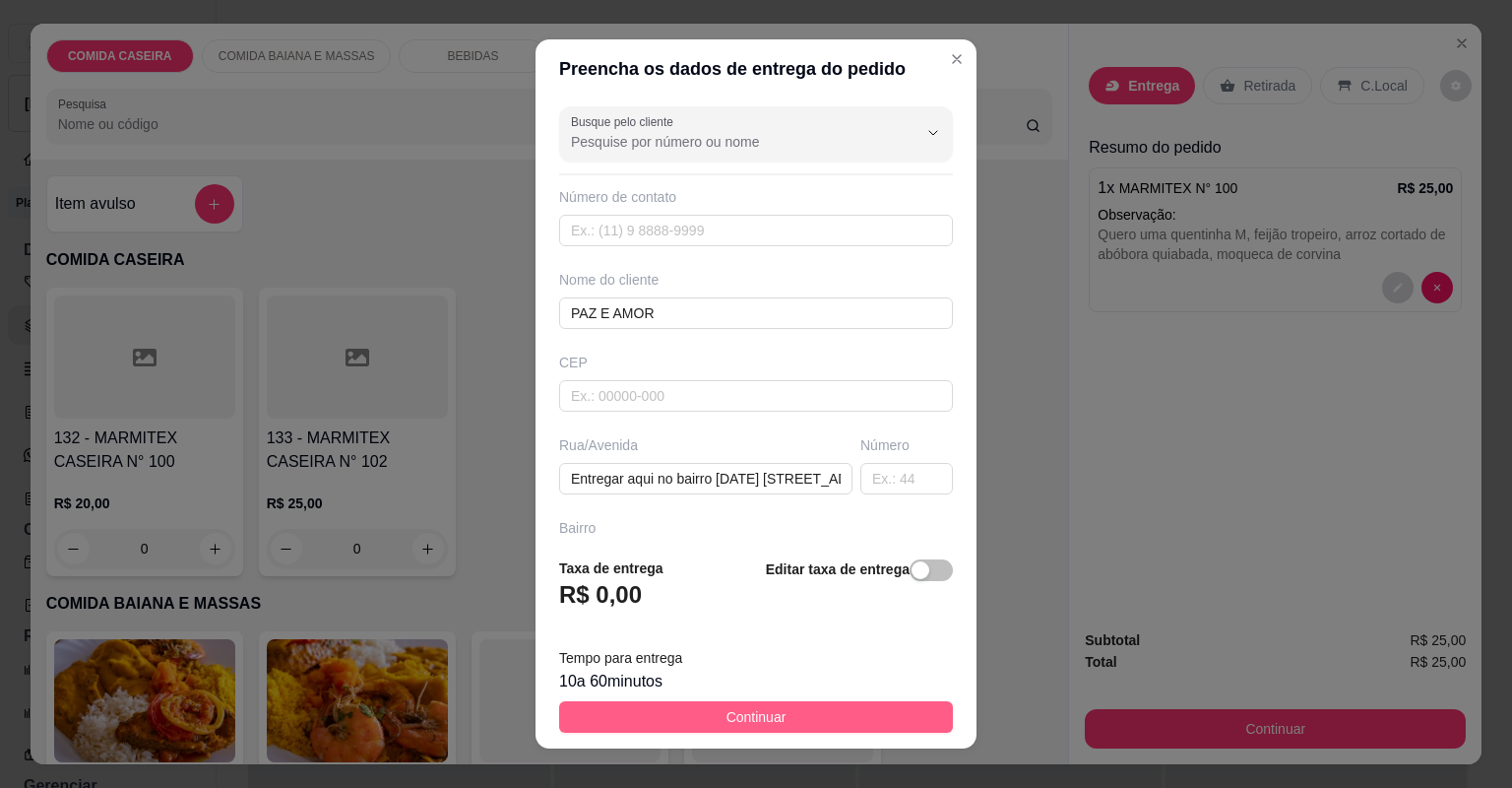 click on "Continuar" at bounding box center [756, 717] 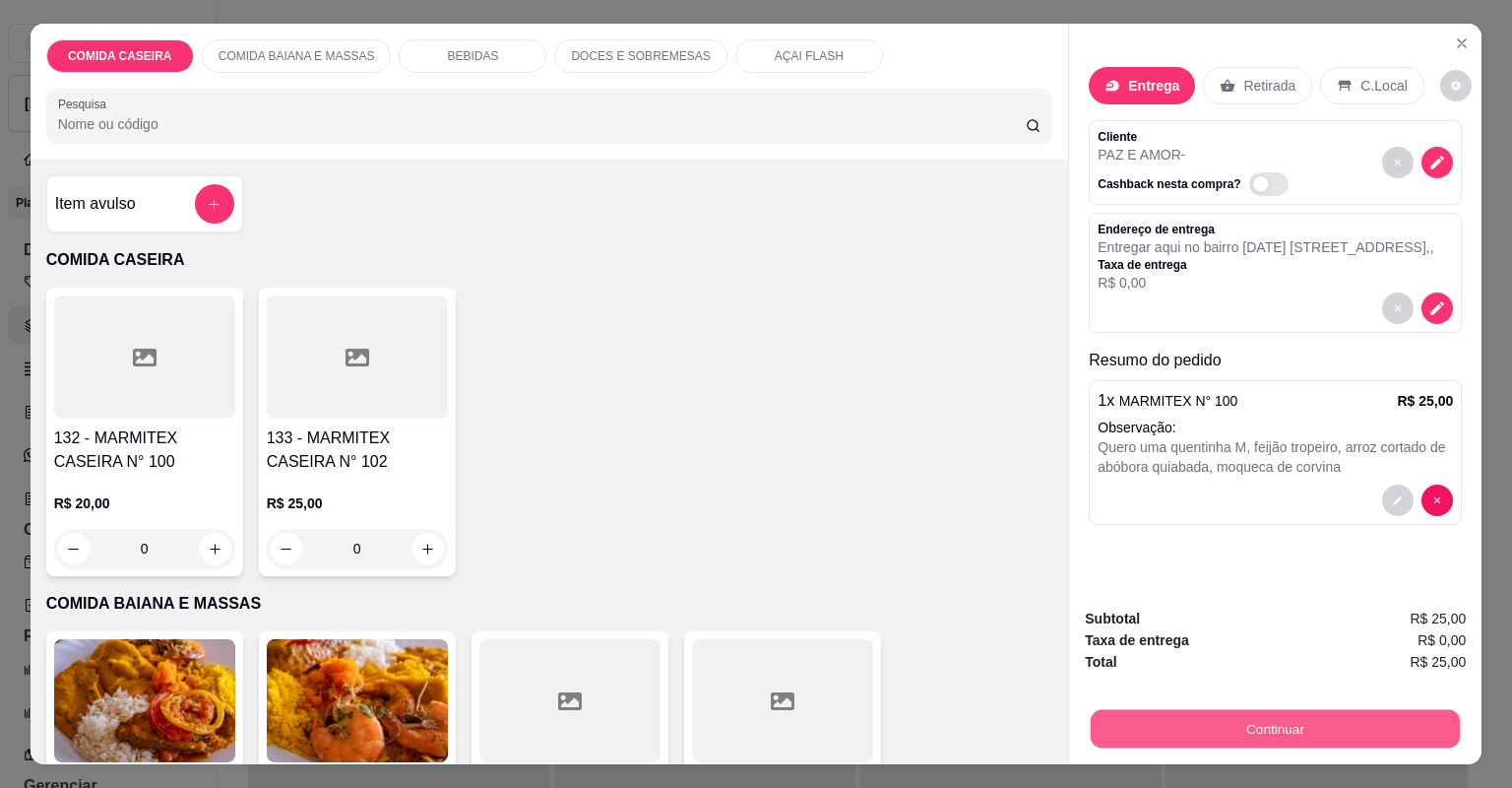 click on "Continuar" at bounding box center (1275, 729) 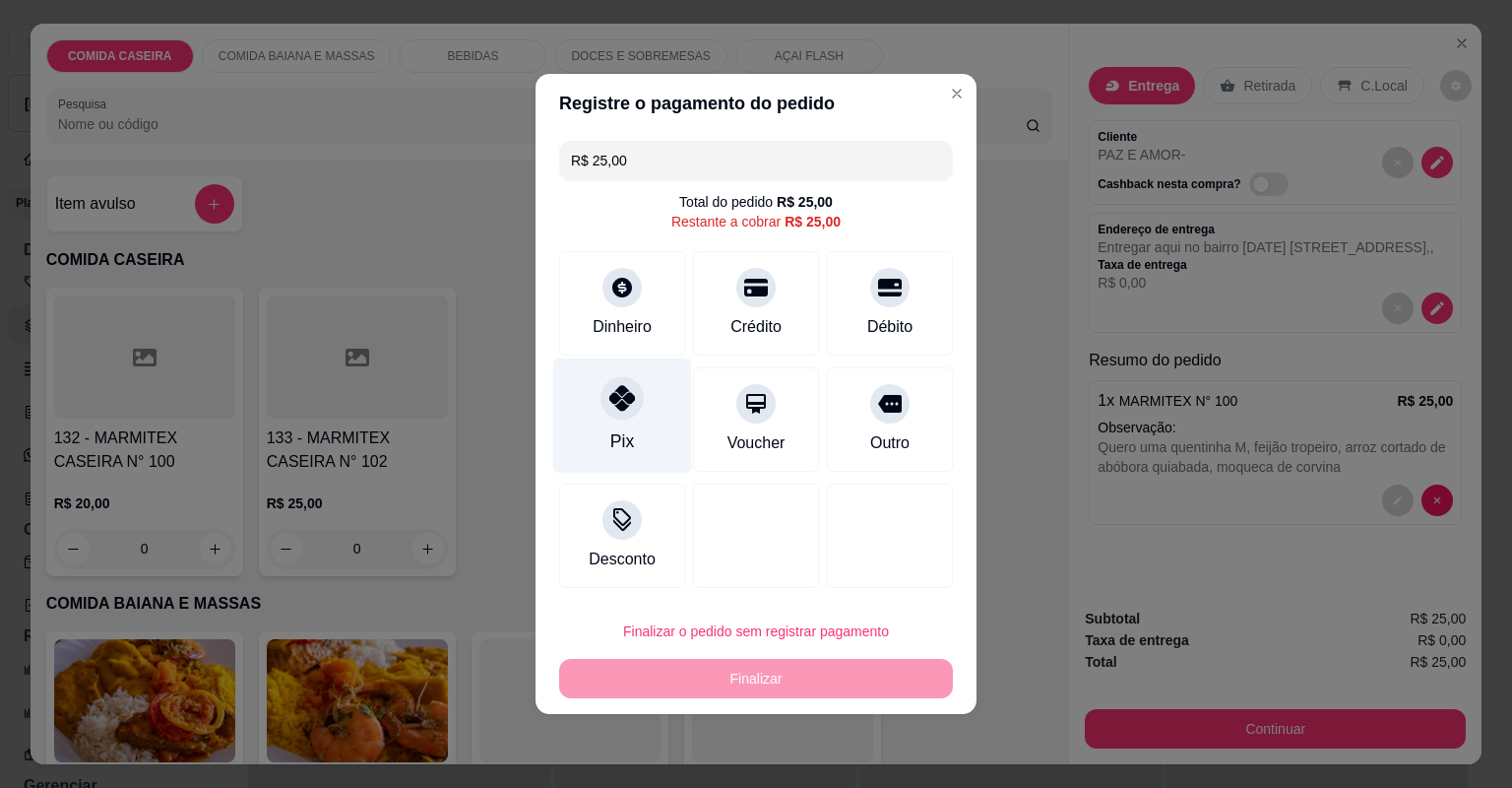 click 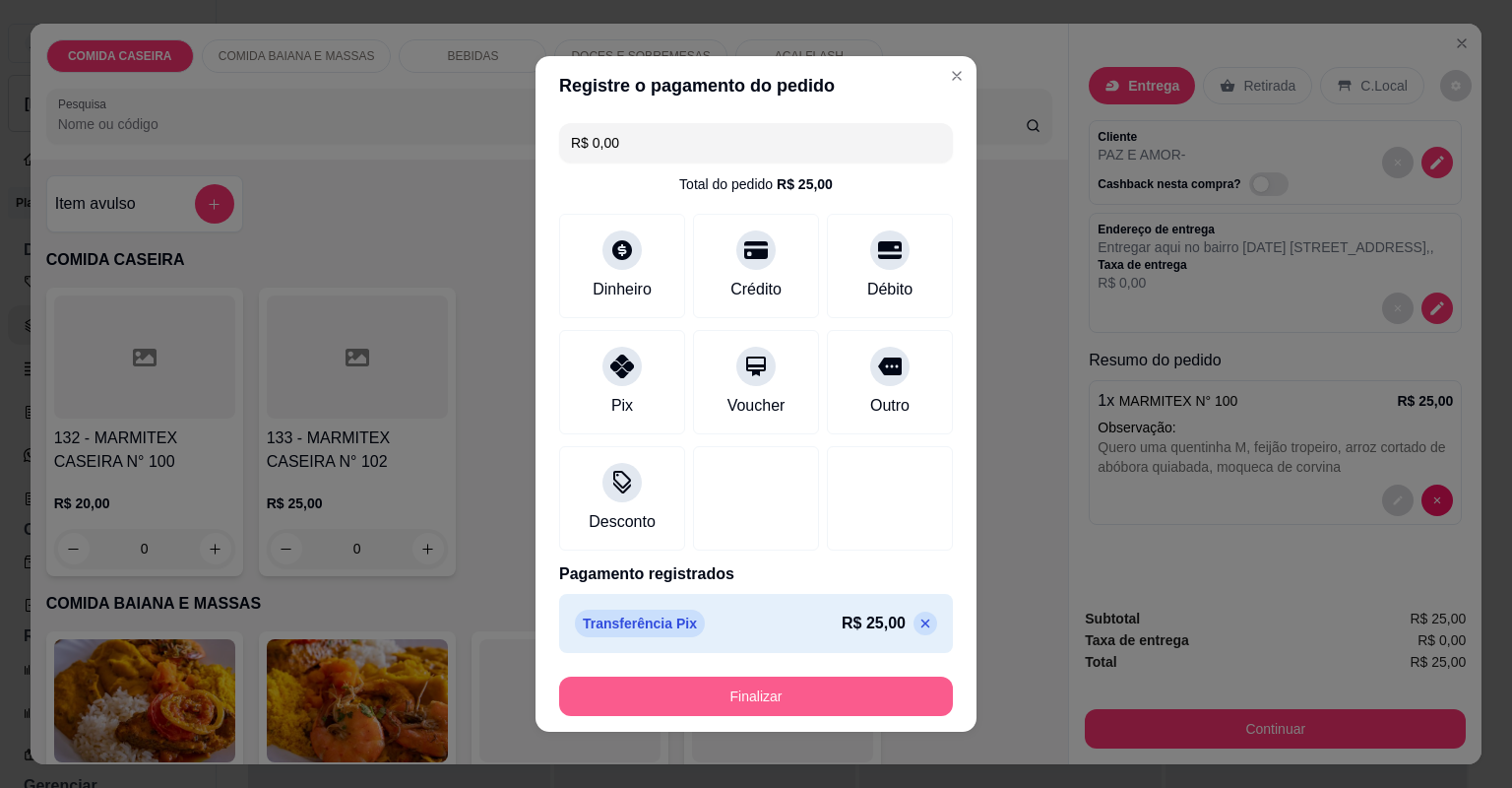 click on "Finalizar" at bounding box center (756, 696) 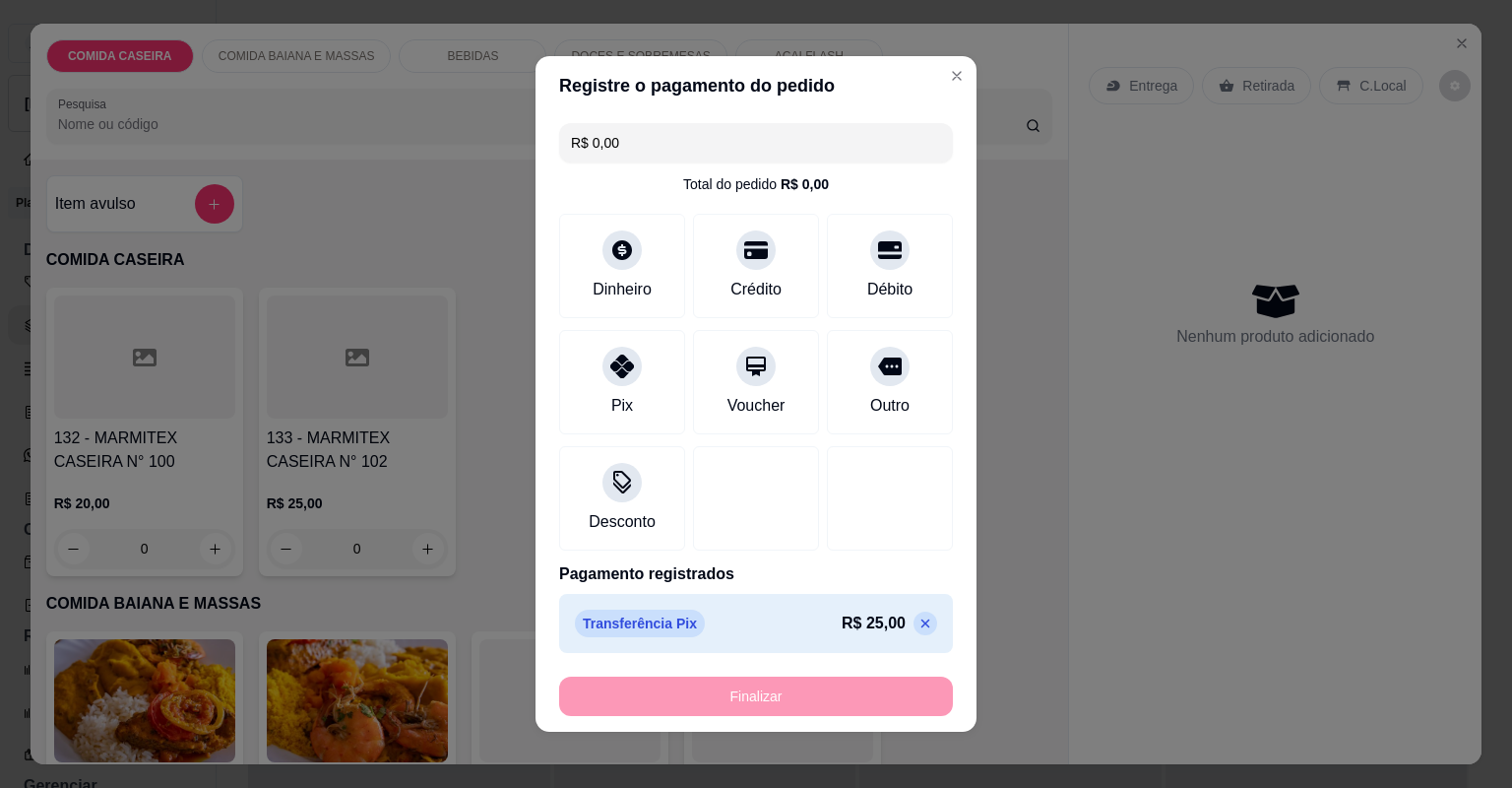 type on "-R$ 25,00" 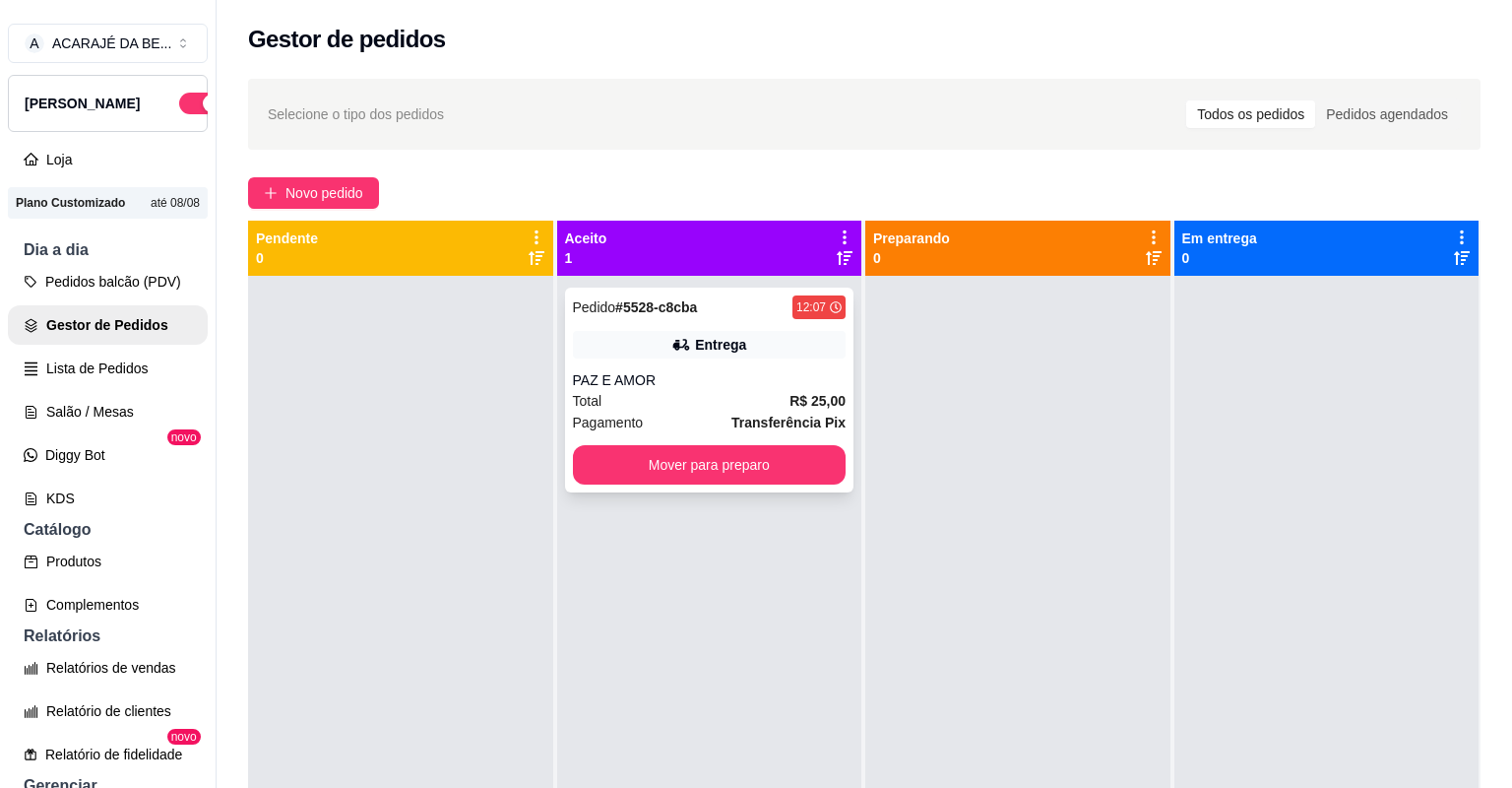 click on "PAZ E AMOR" at bounding box center [710, 380] 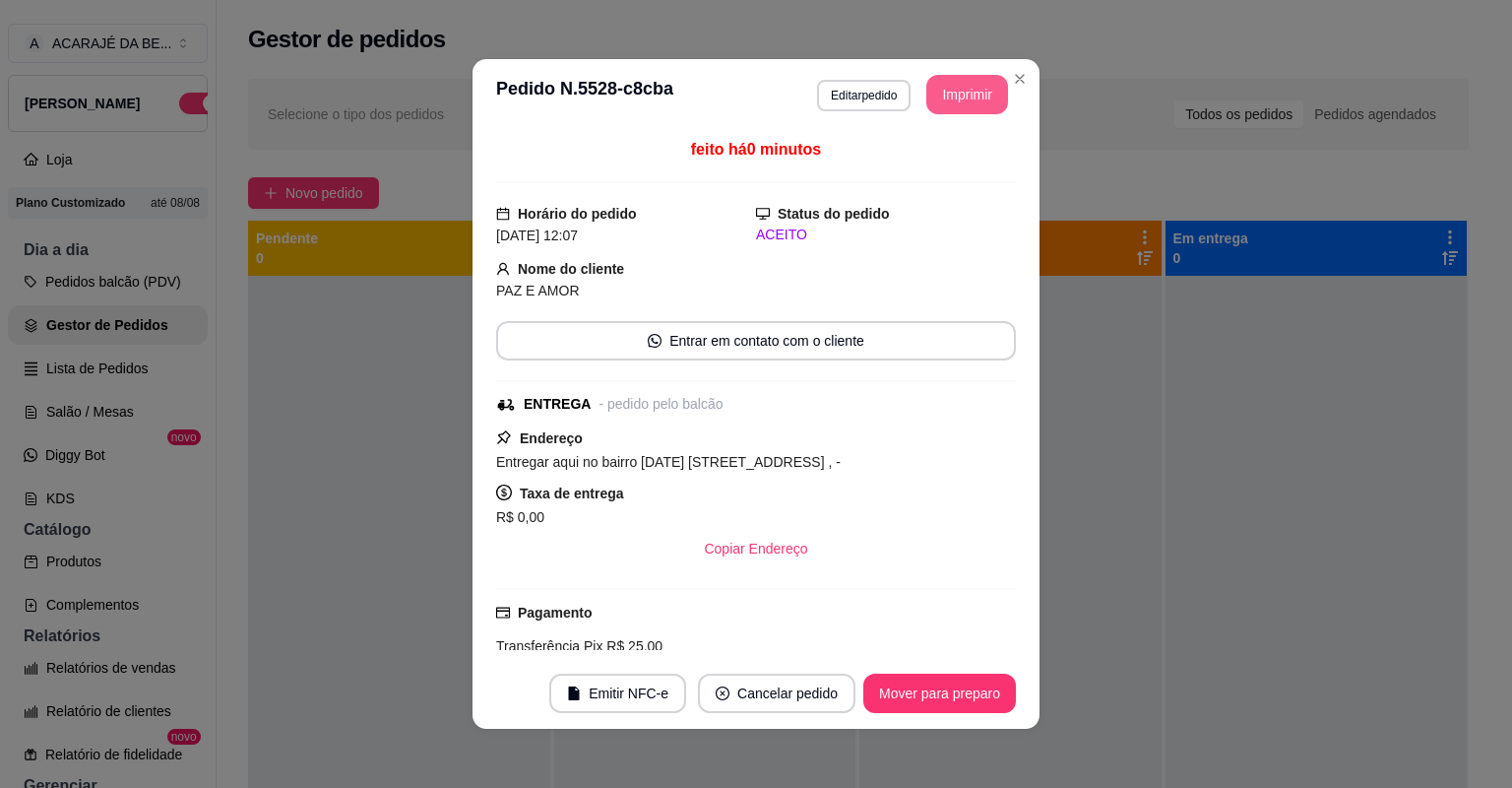 click on "Imprimir" at bounding box center (967, 95) 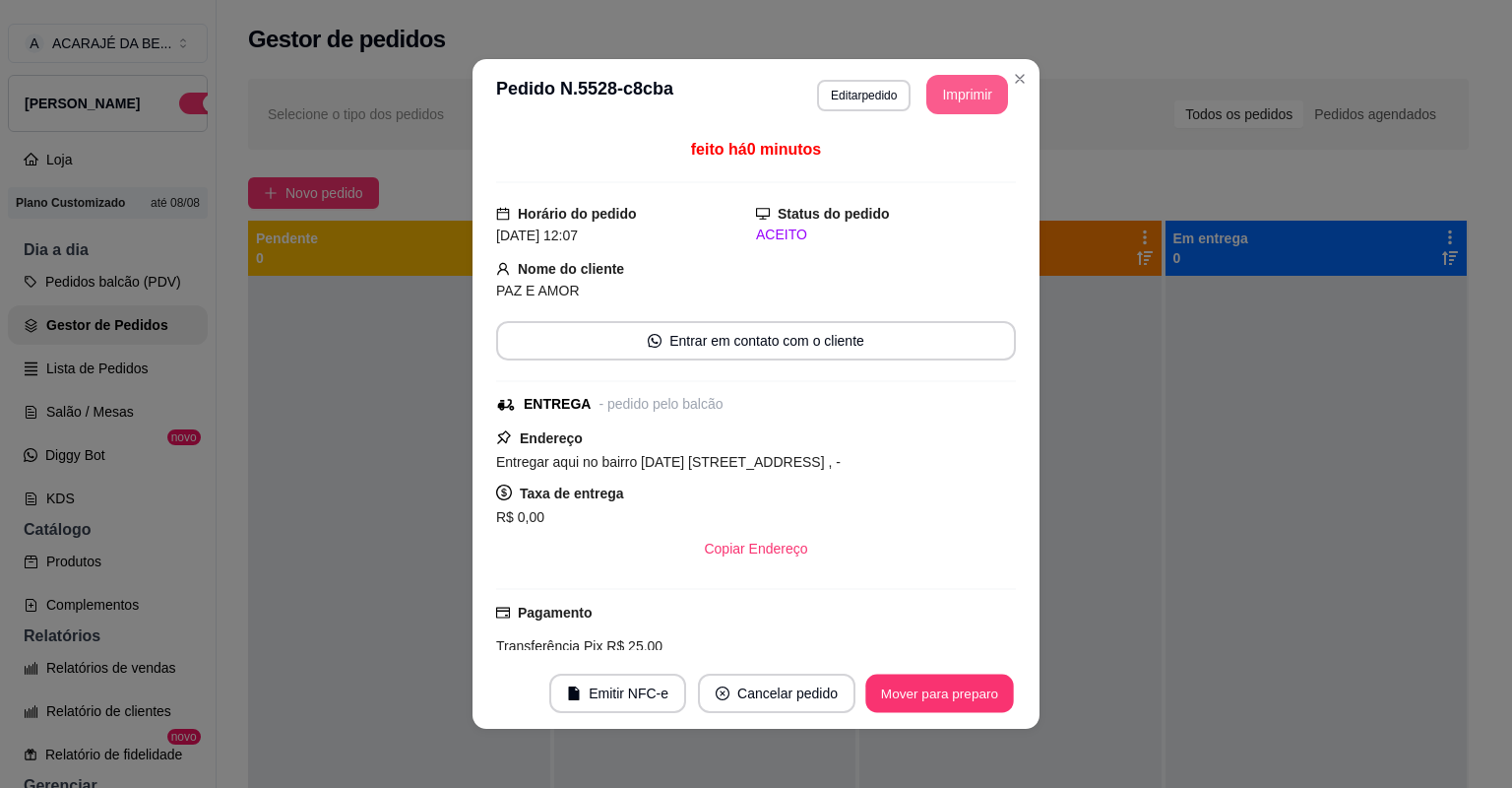 click on "Mover para preparo" at bounding box center (939, 693) 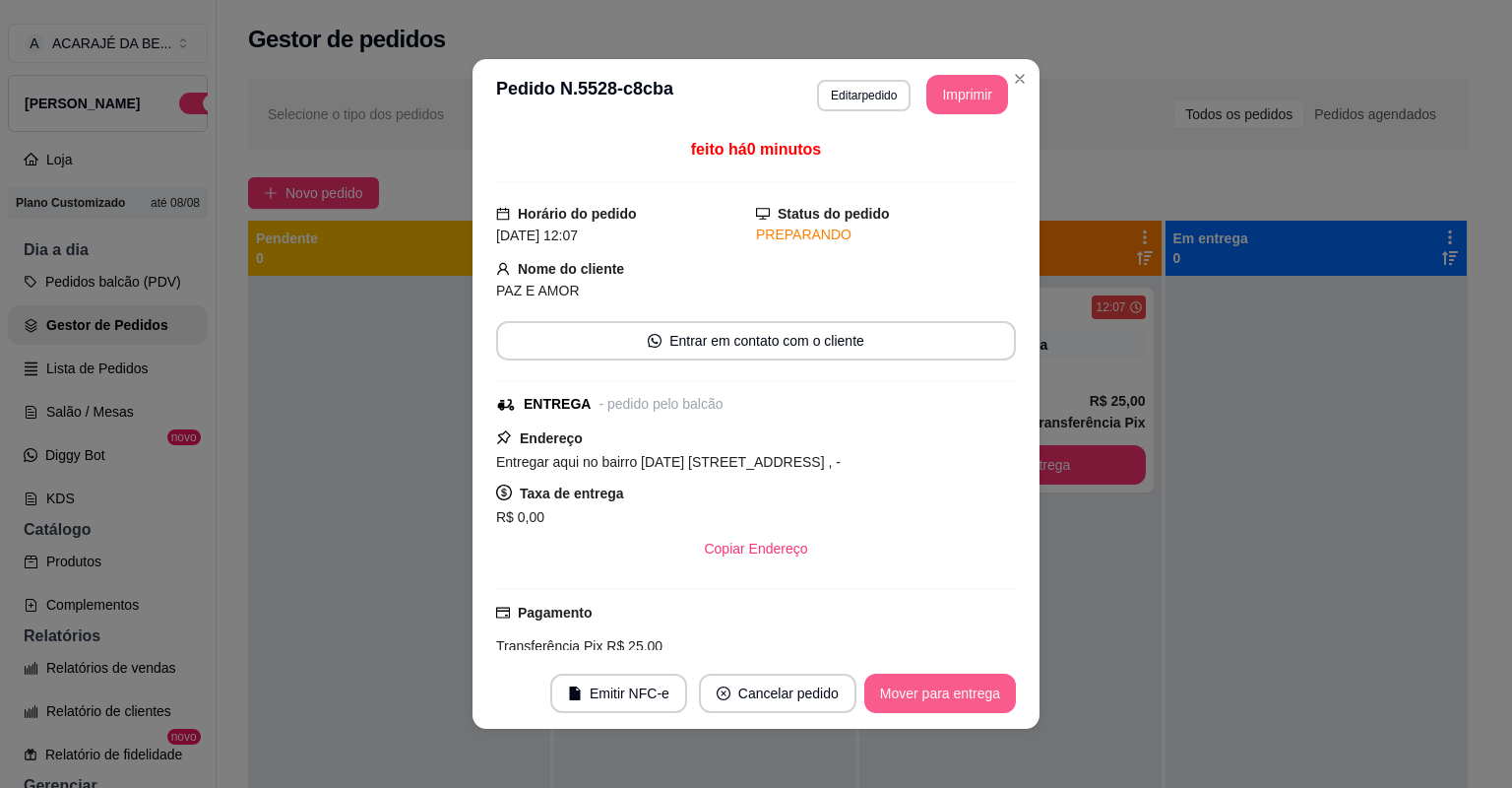 click on "Mover para entrega" at bounding box center [940, 693] 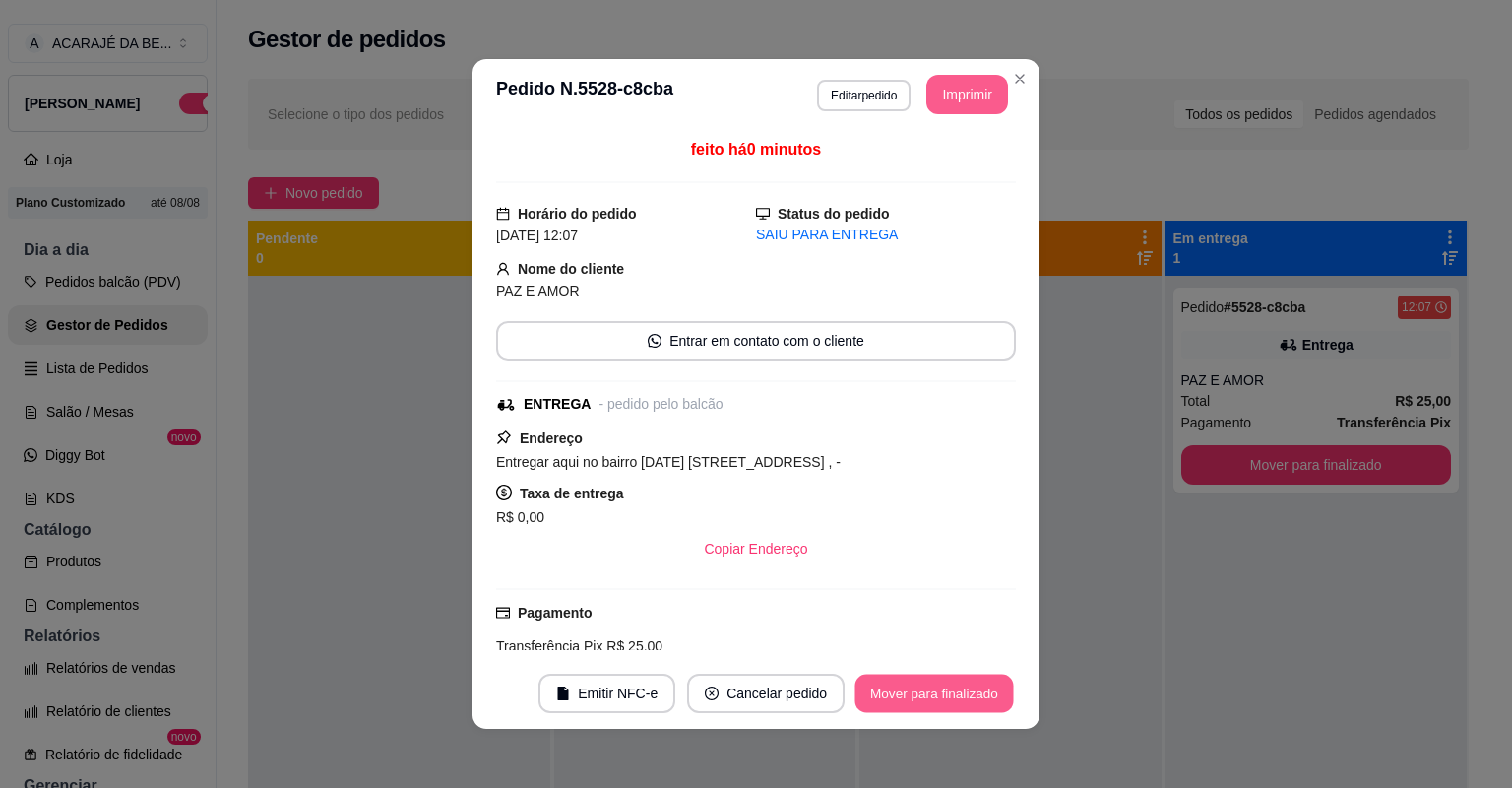 click on "Mover para finalizado" at bounding box center [934, 693] 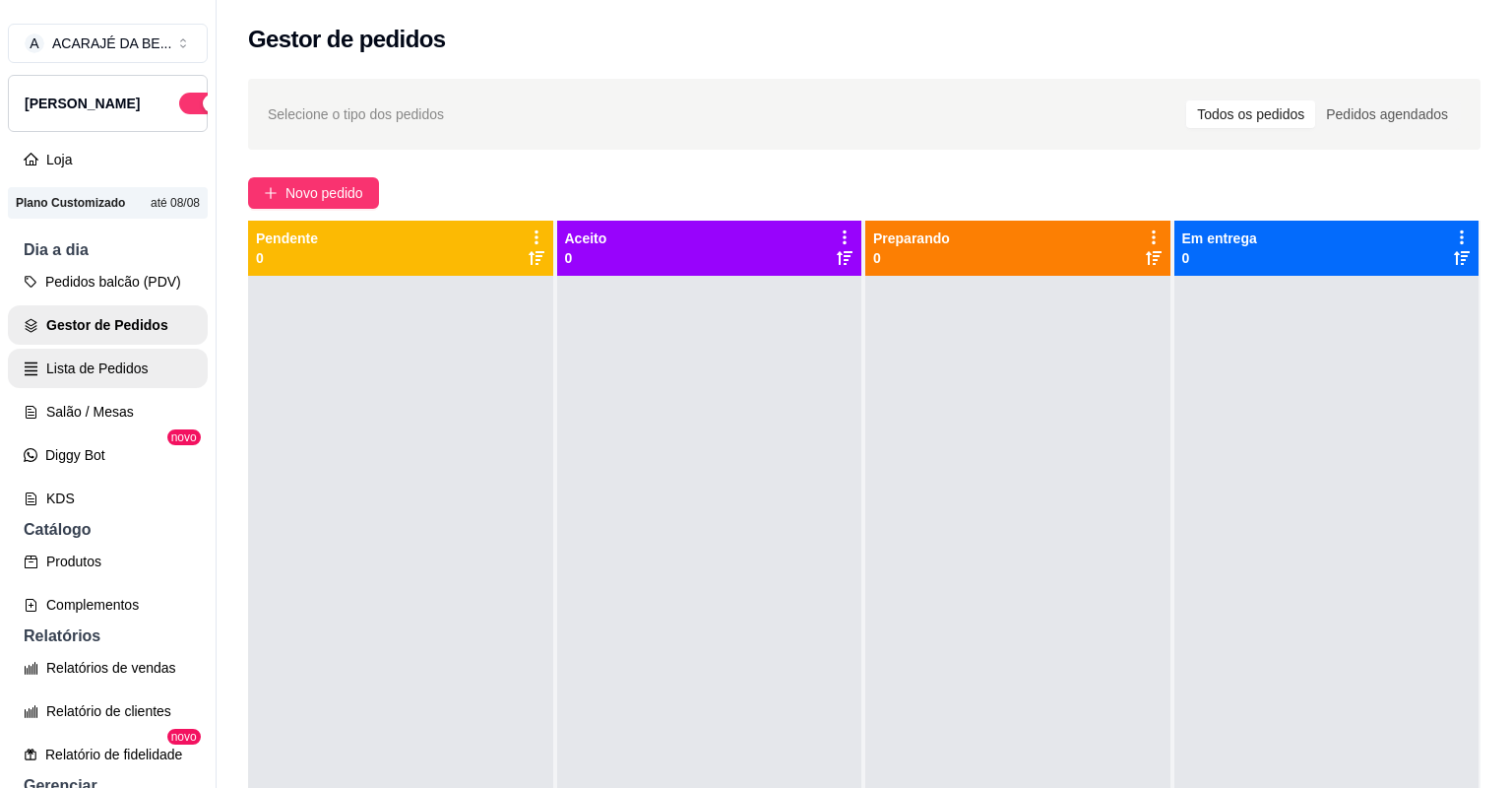 click on "Lista de Pedidos" at bounding box center [107, 368] 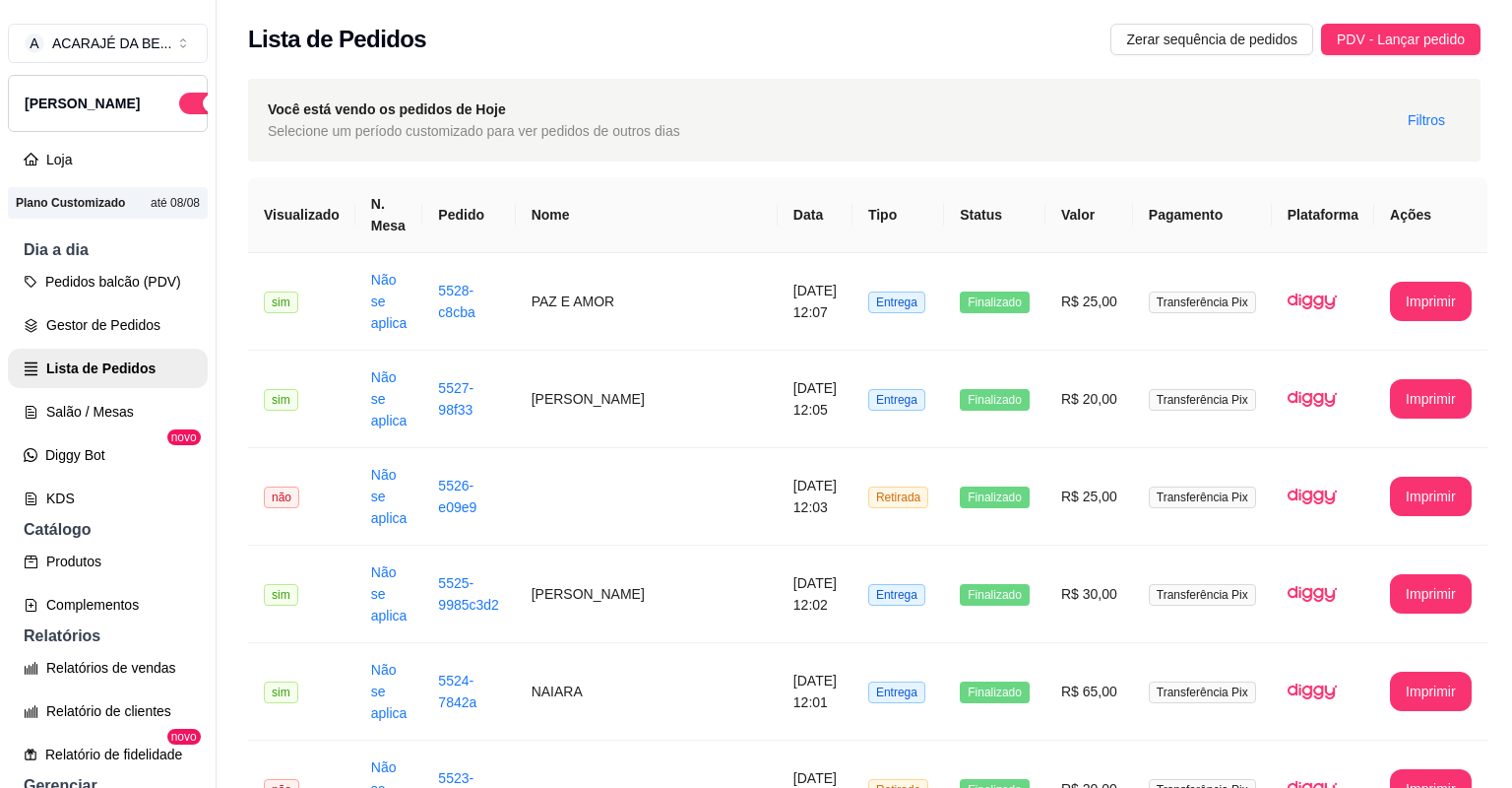 click on "CLARA" at bounding box center (647, 1082) 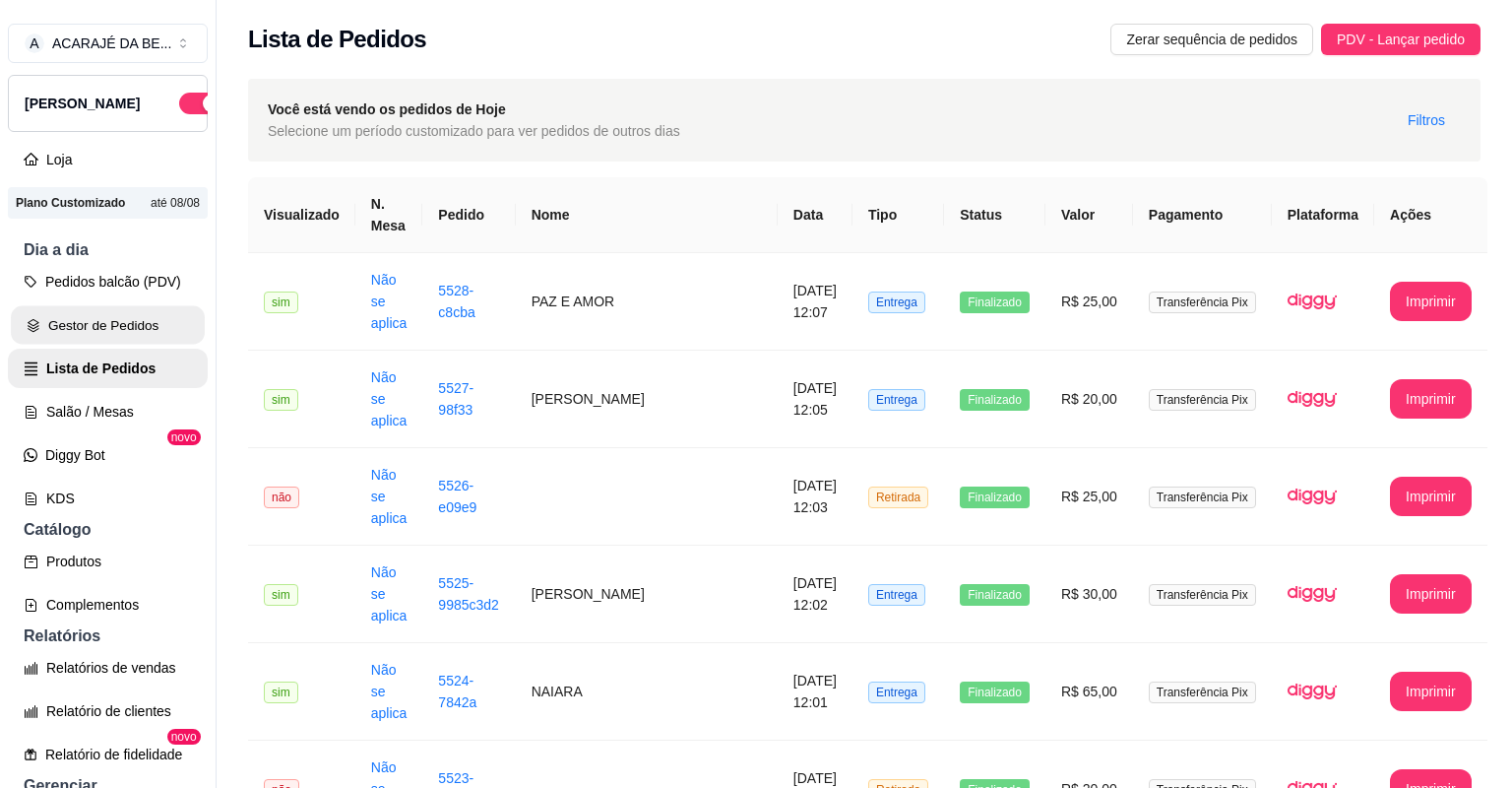 click on "Gestor de Pedidos" at bounding box center (107, 325) 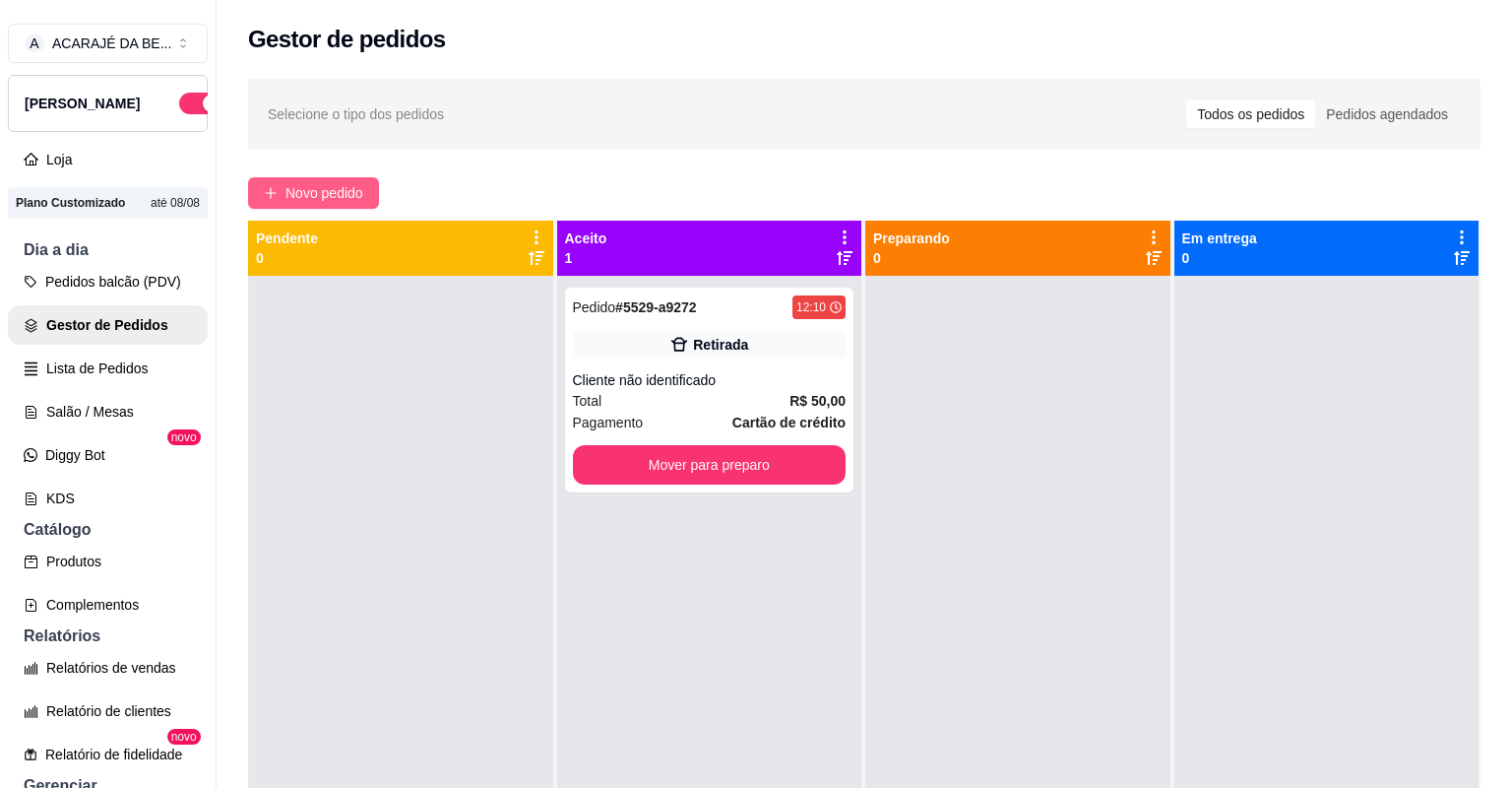 click on "Novo pedido" at bounding box center (324, 193) 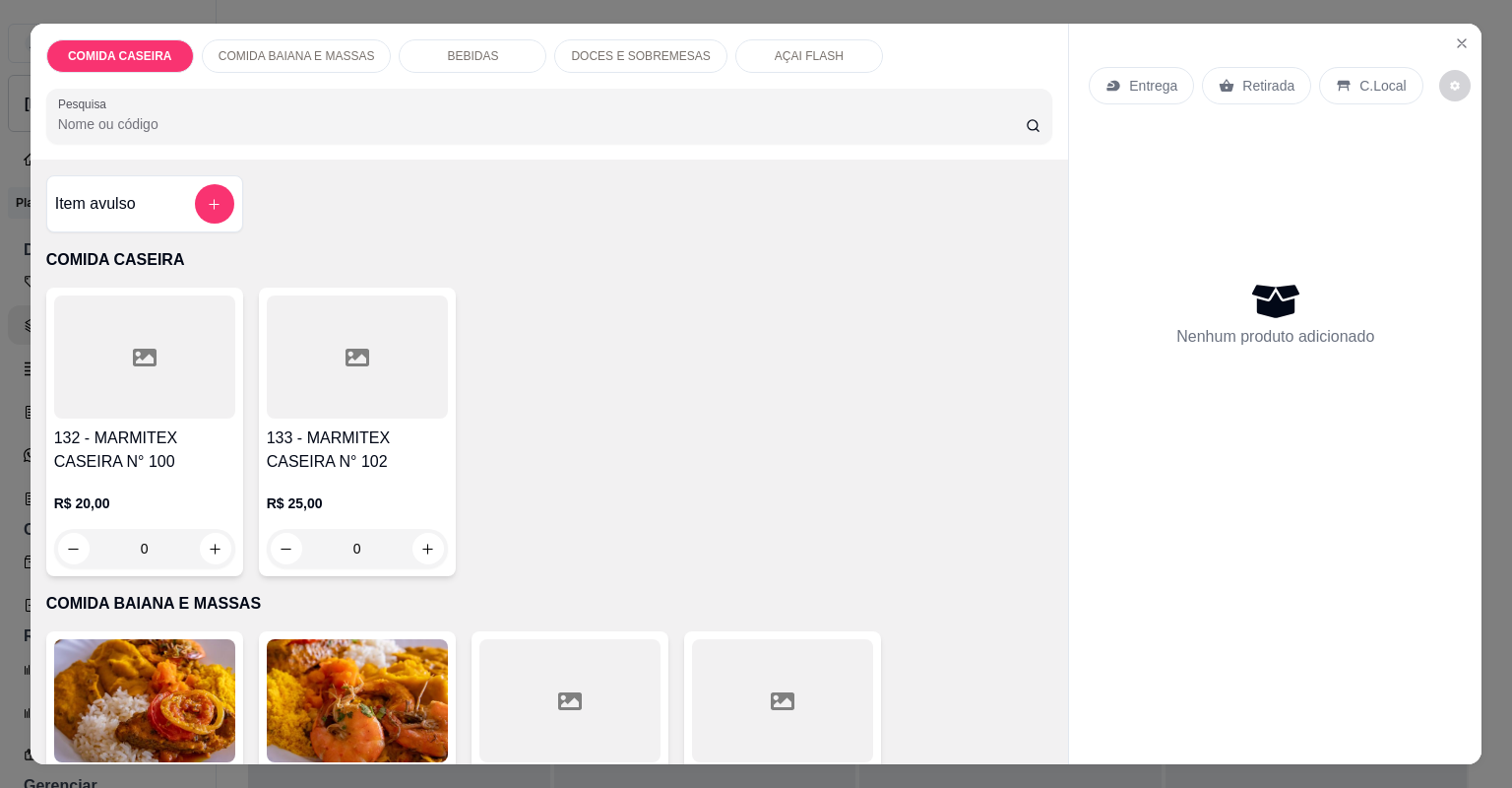 click on "132 - MARMITEX CASEIRA N° 100    R$ 20,00 0" at bounding box center (145, 431) 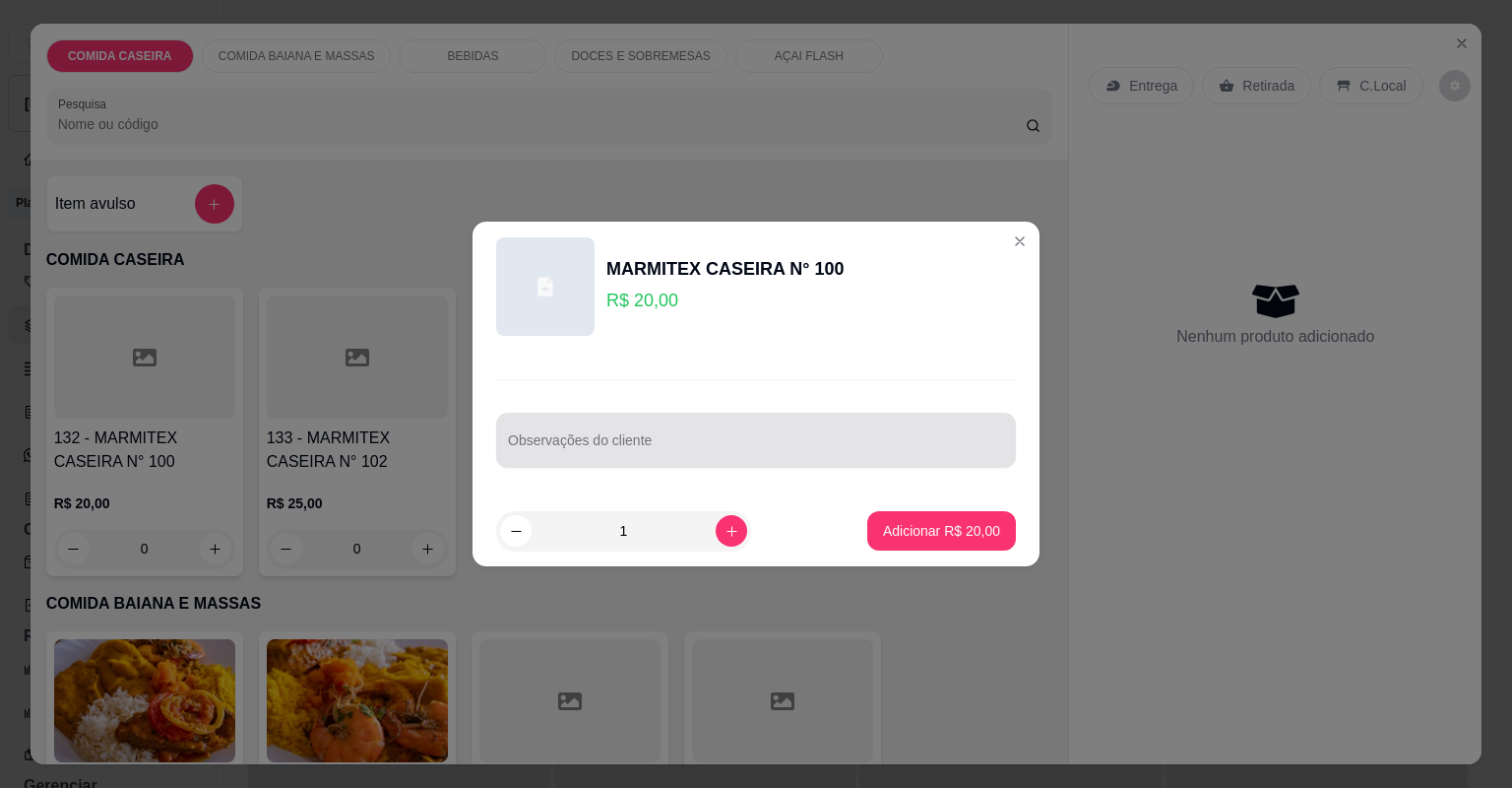 click on "Observações do cliente" at bounding box center (756, 448) 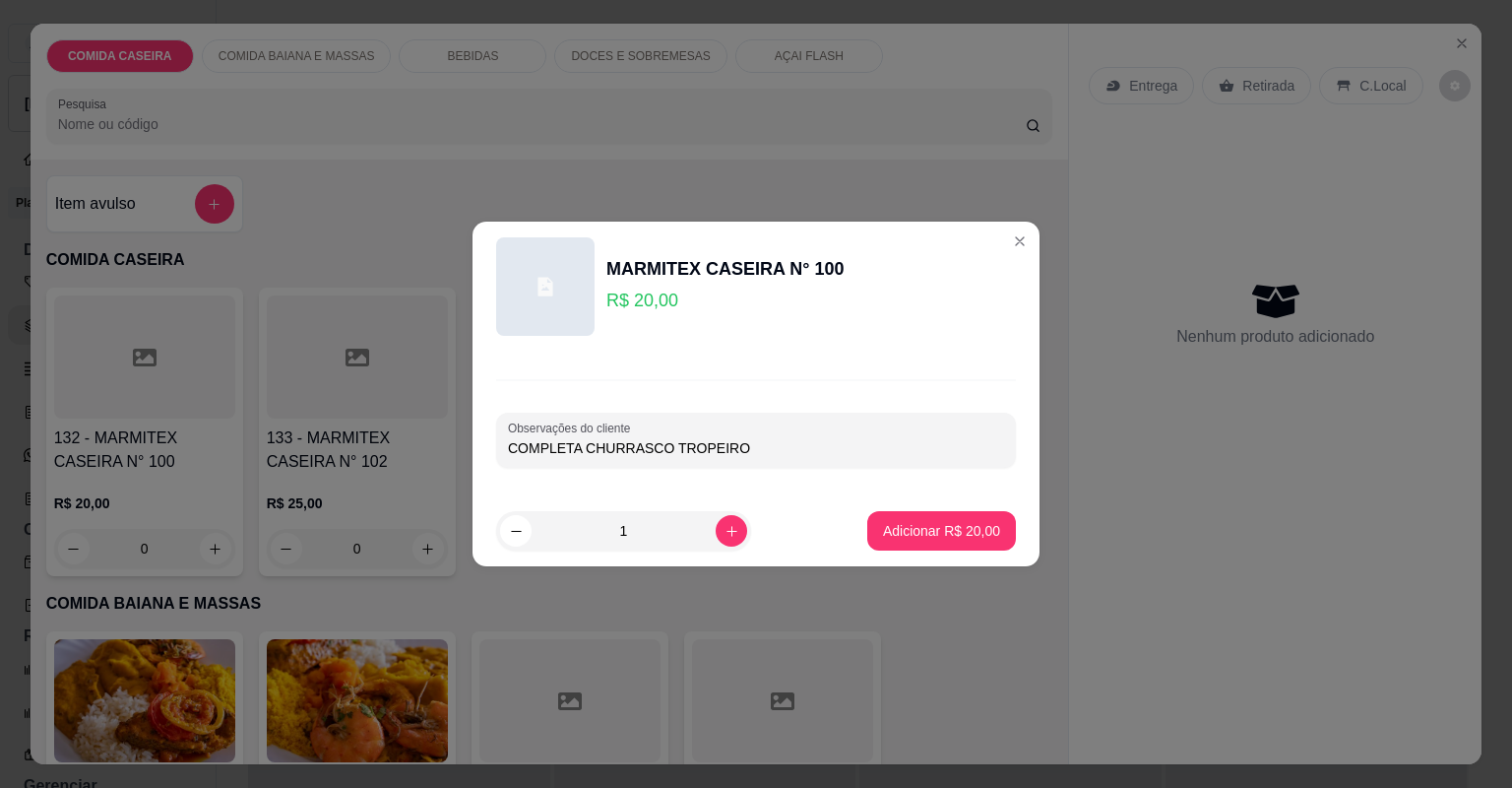 type on "COMPLETA CHURRASCO TROPEIRO" 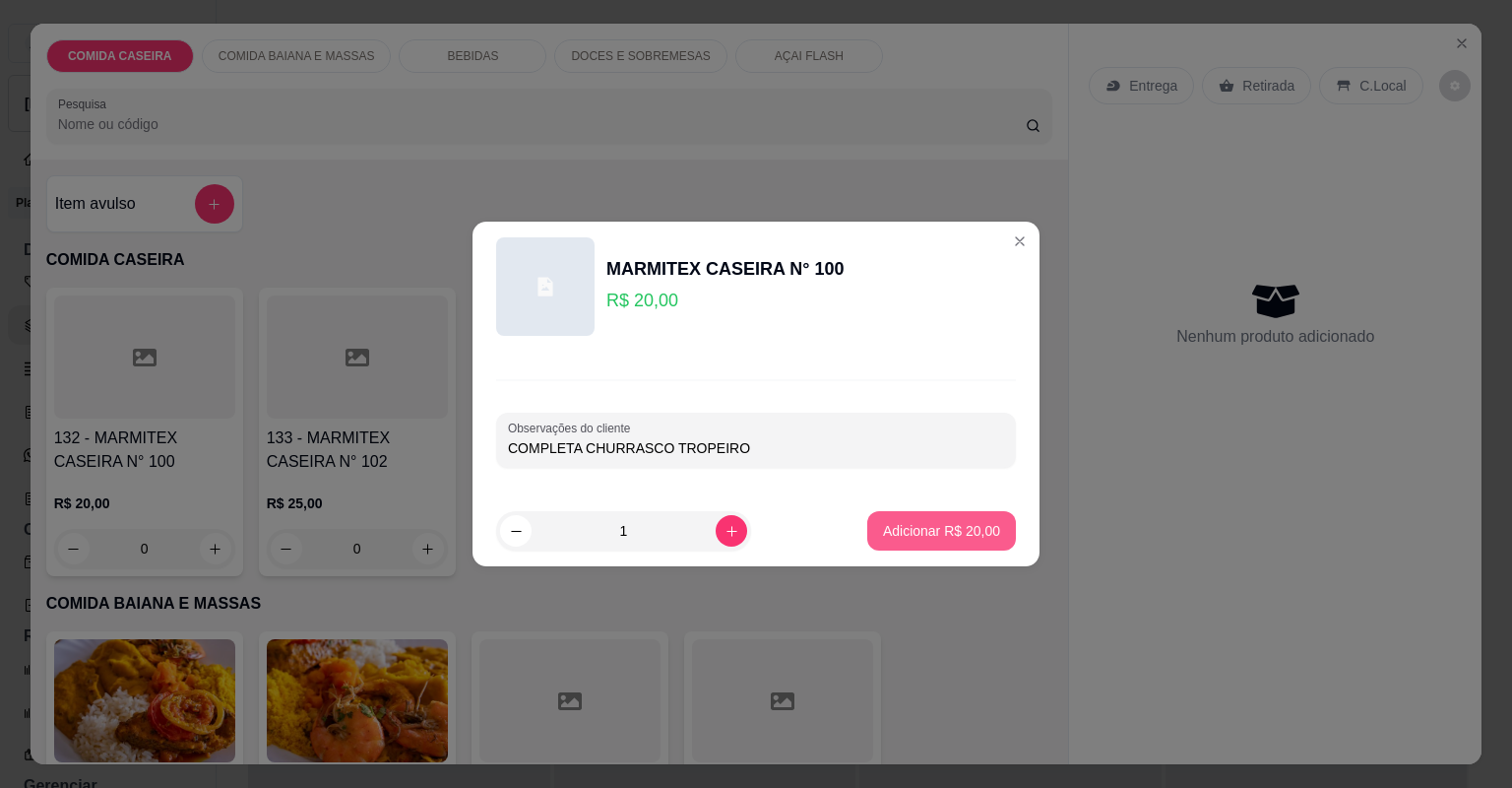 click on "Adicionar   R$ 20,00" at bounding box center (941, 531) 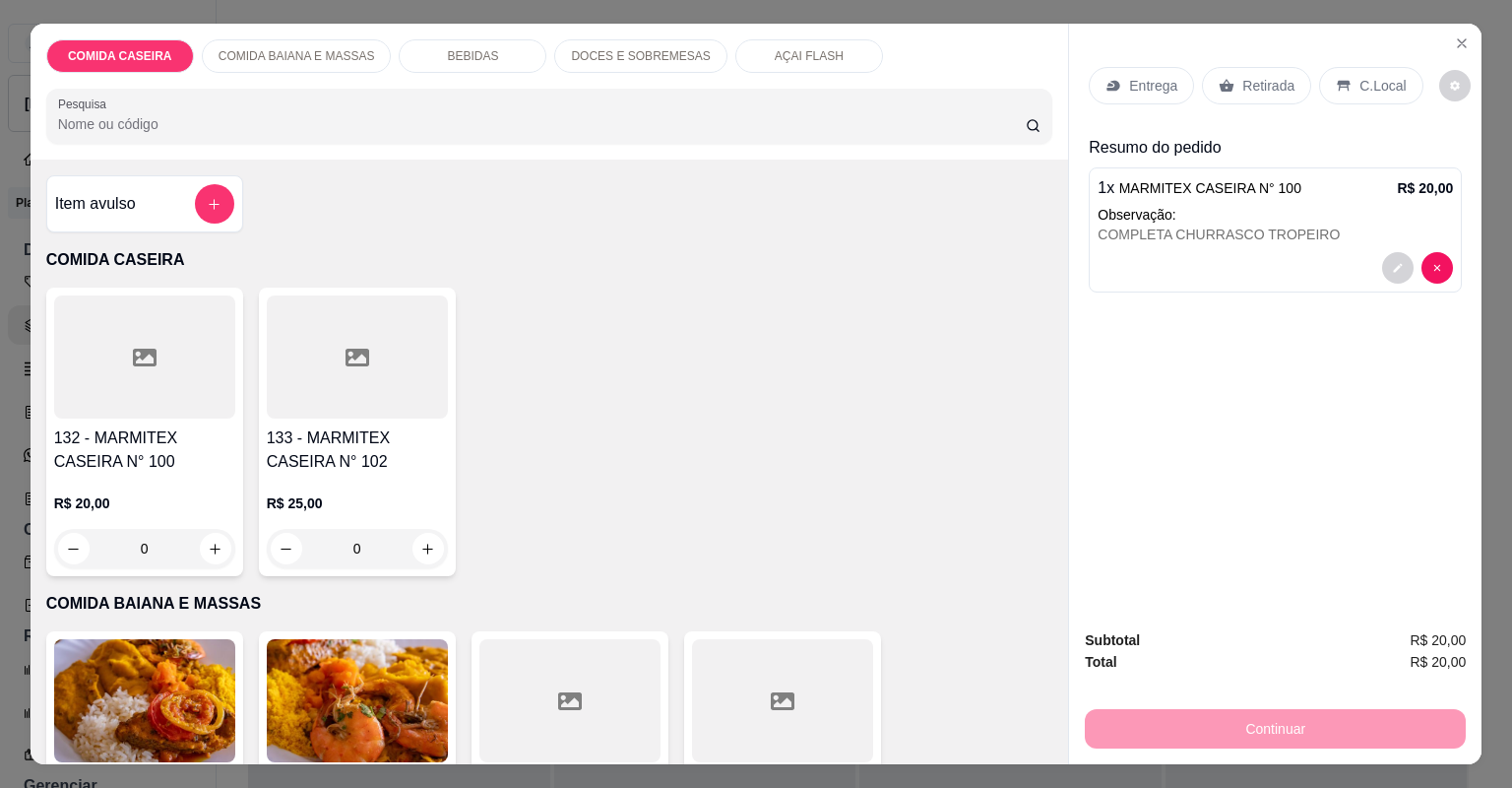 click on "Entrega" at bounding box center [1141, 86] 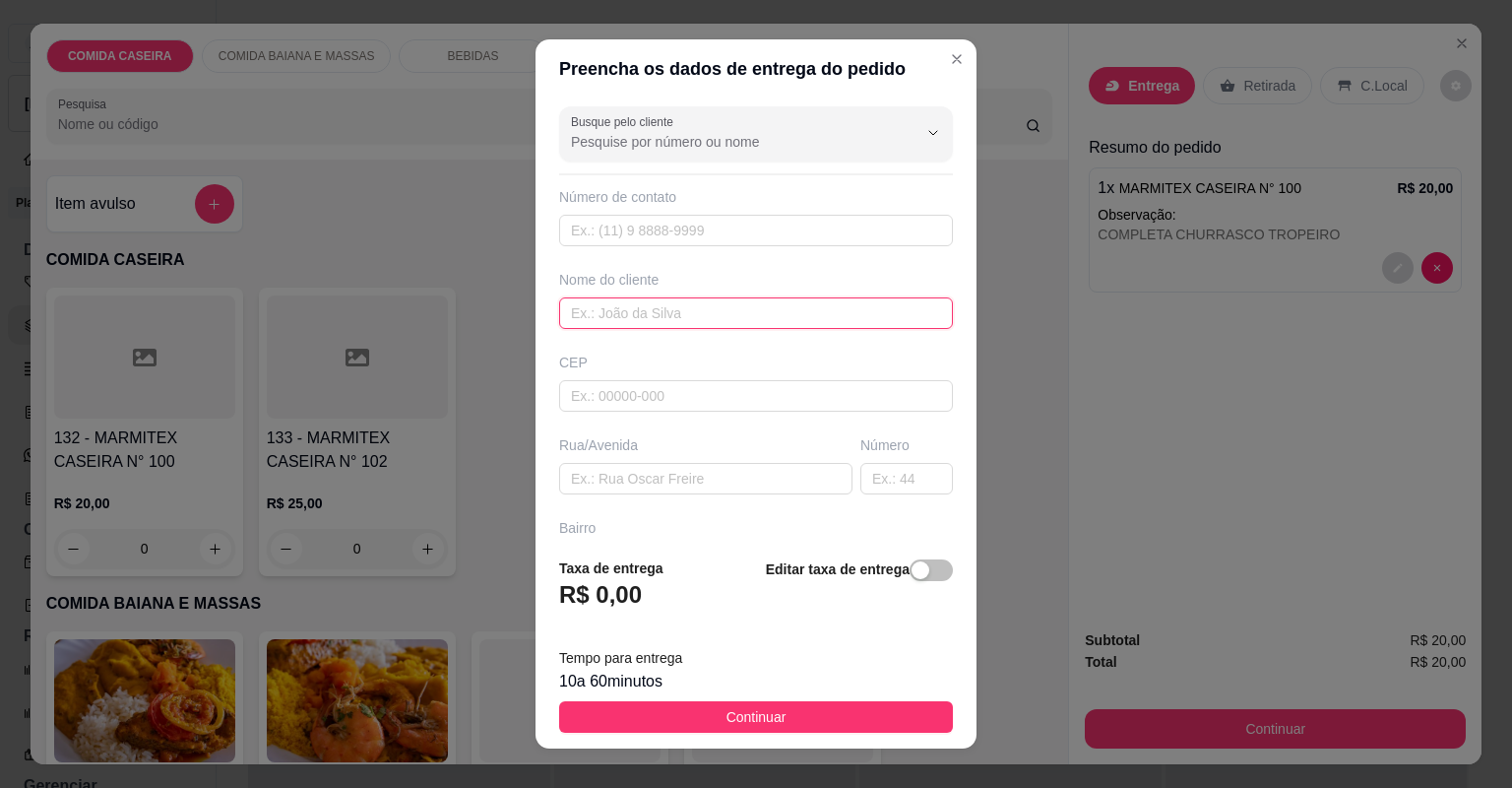 click at bounding box center [756, 313] 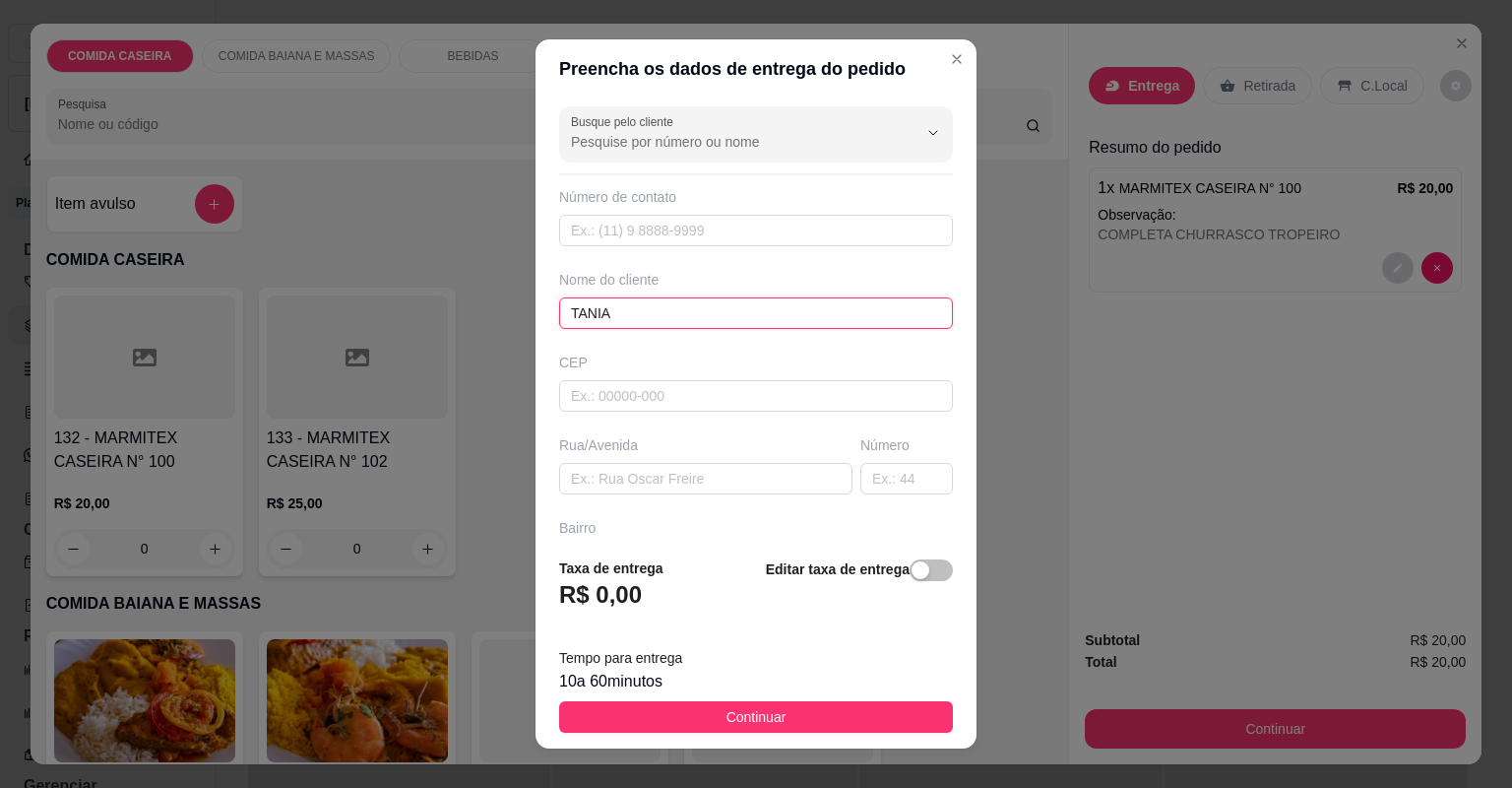 type on "TANIA" 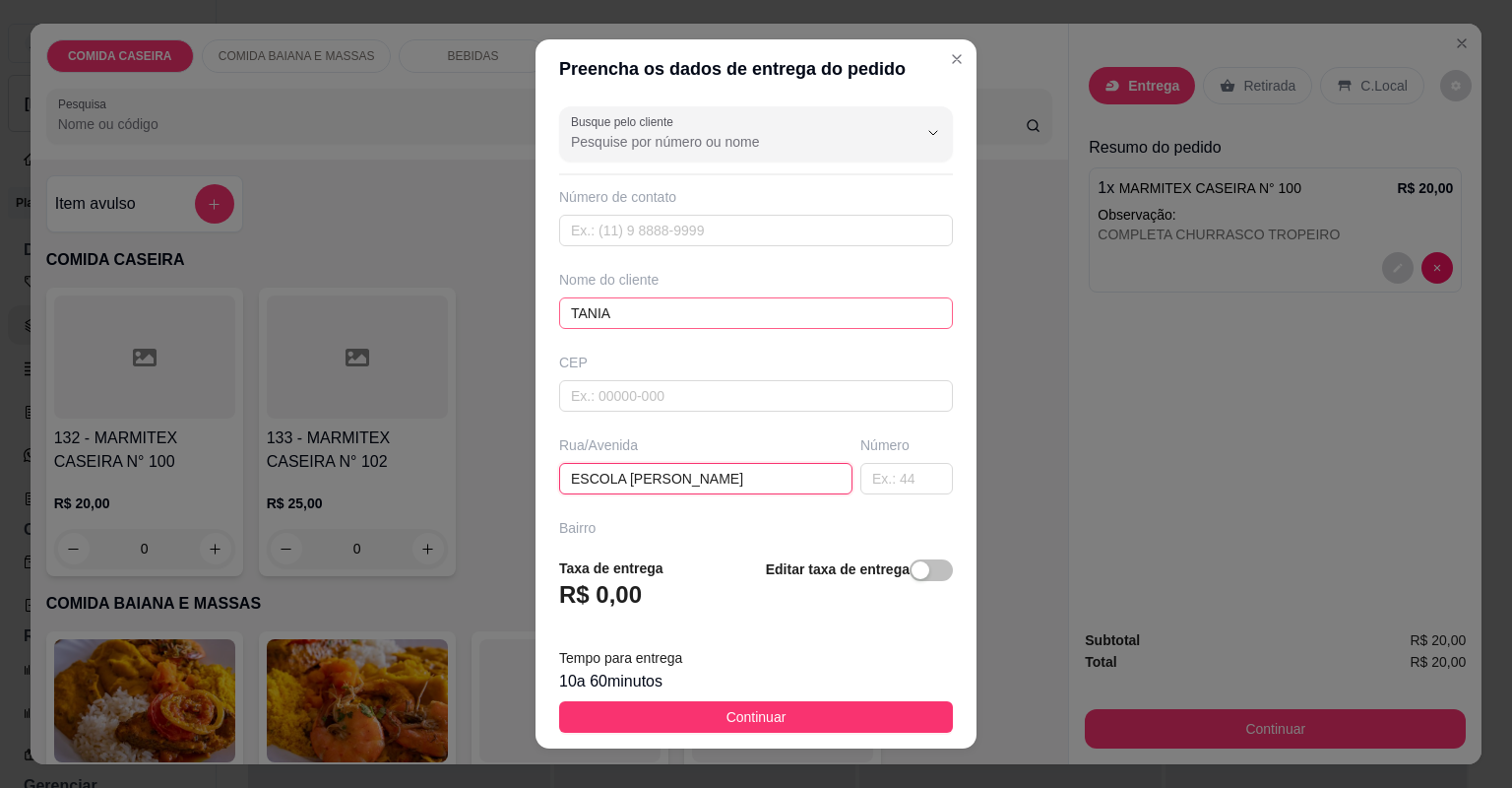 type on "ESCOLA [PERSON_NAME]" 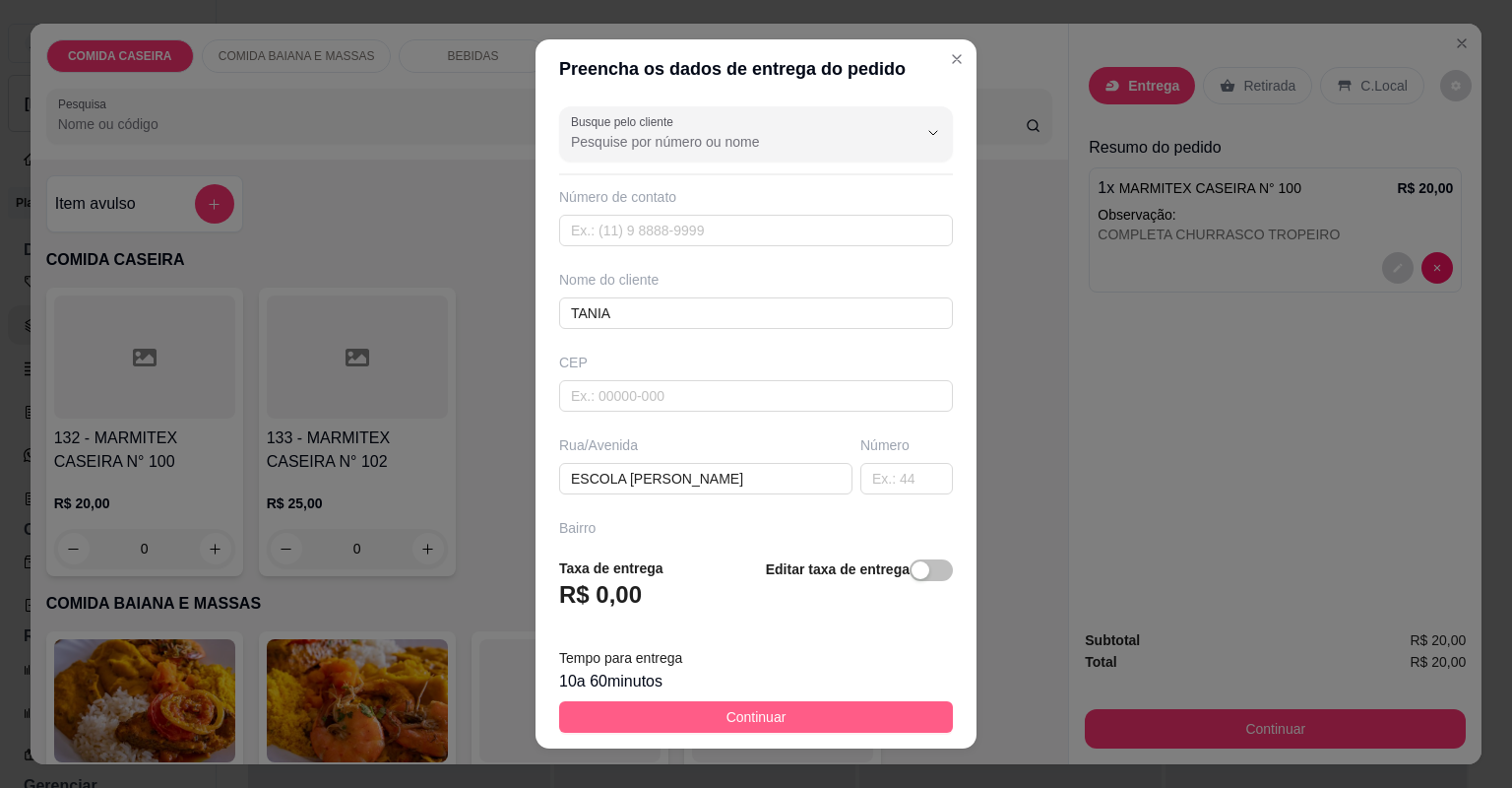 click on "Continuar" at bounding box center (756, 717) 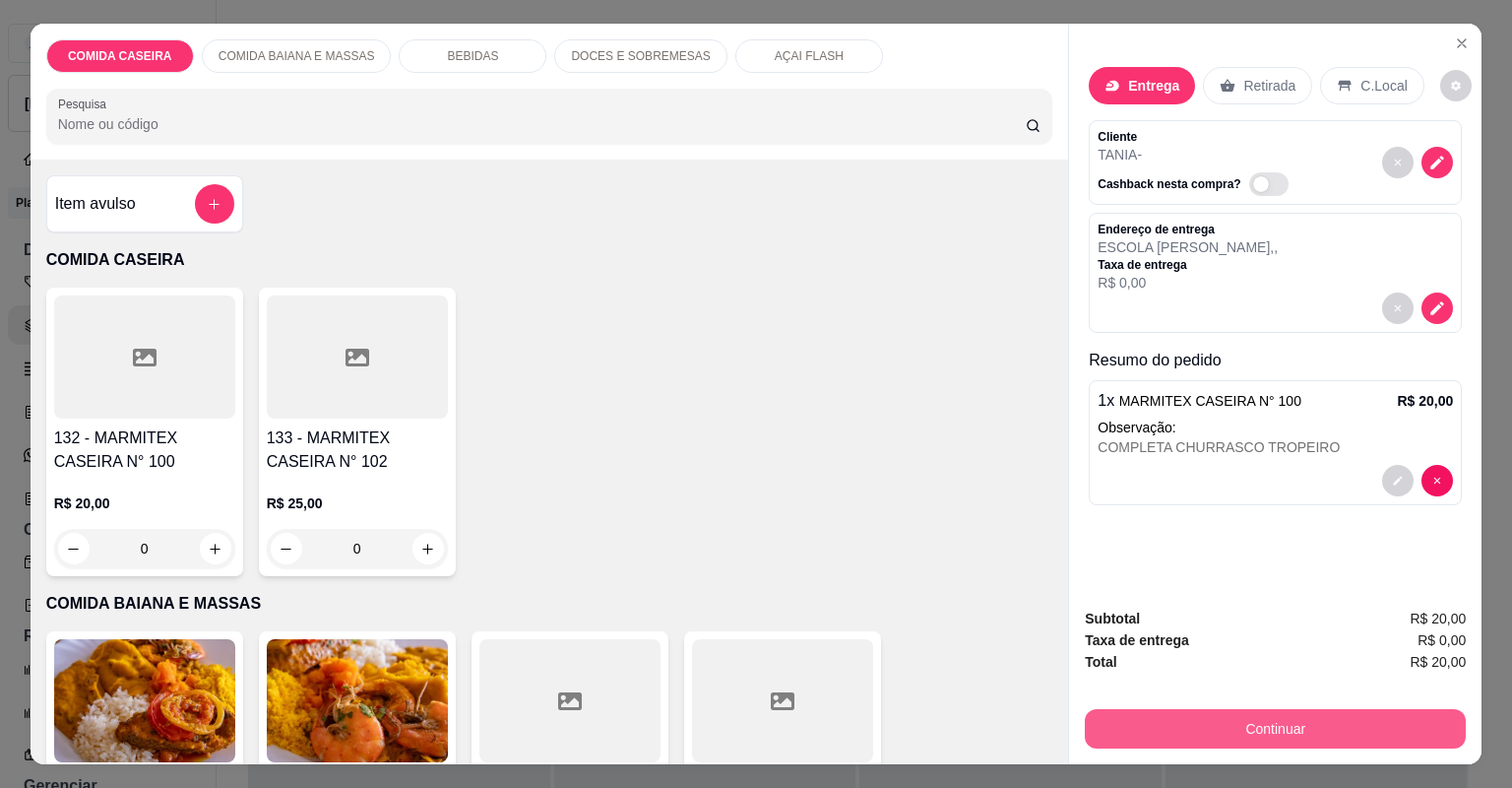 click on "Continuar" at bounding box center (1275, 729) 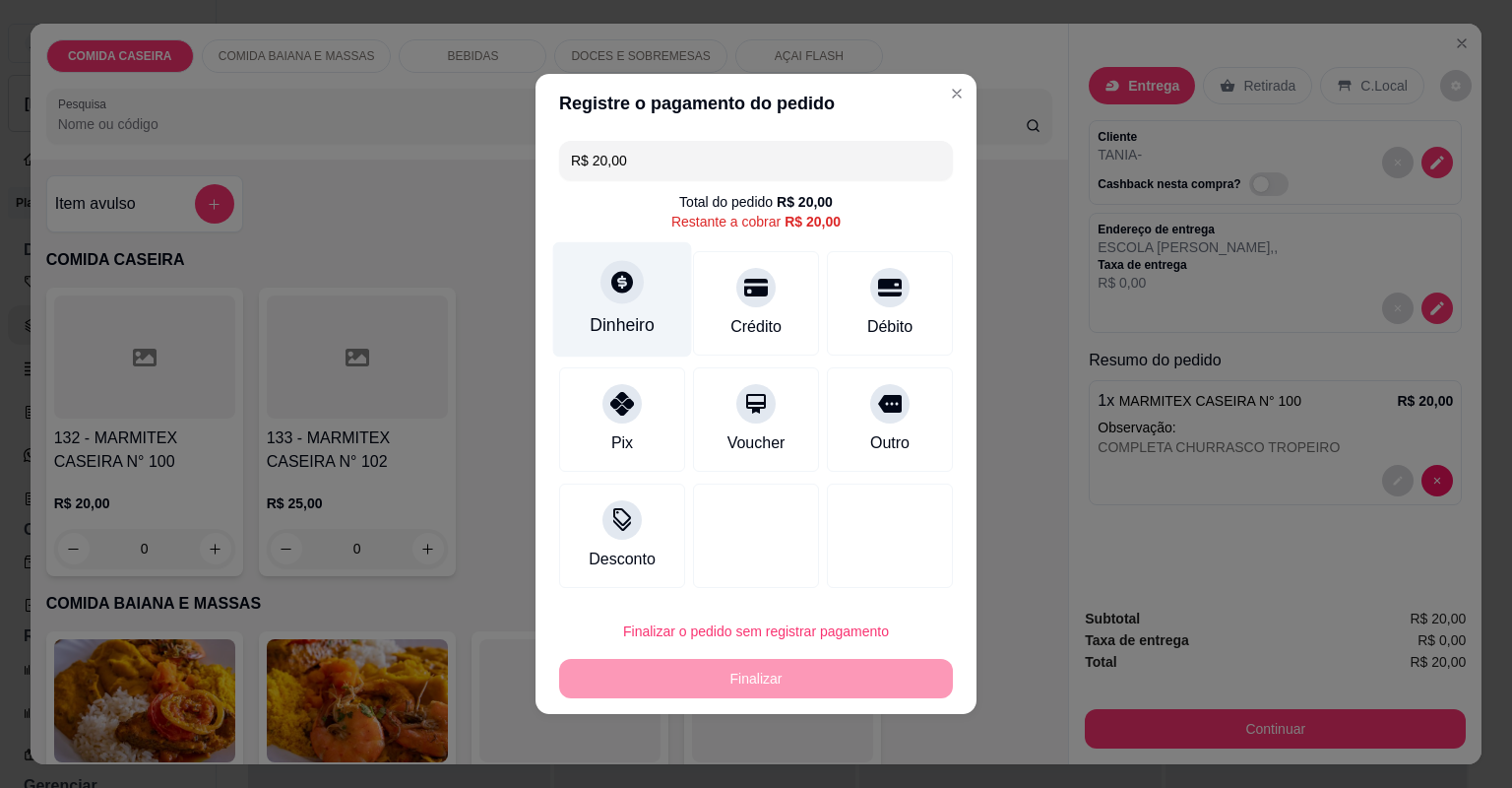 click on "Dinheiro" at bounding box center [622, 299] 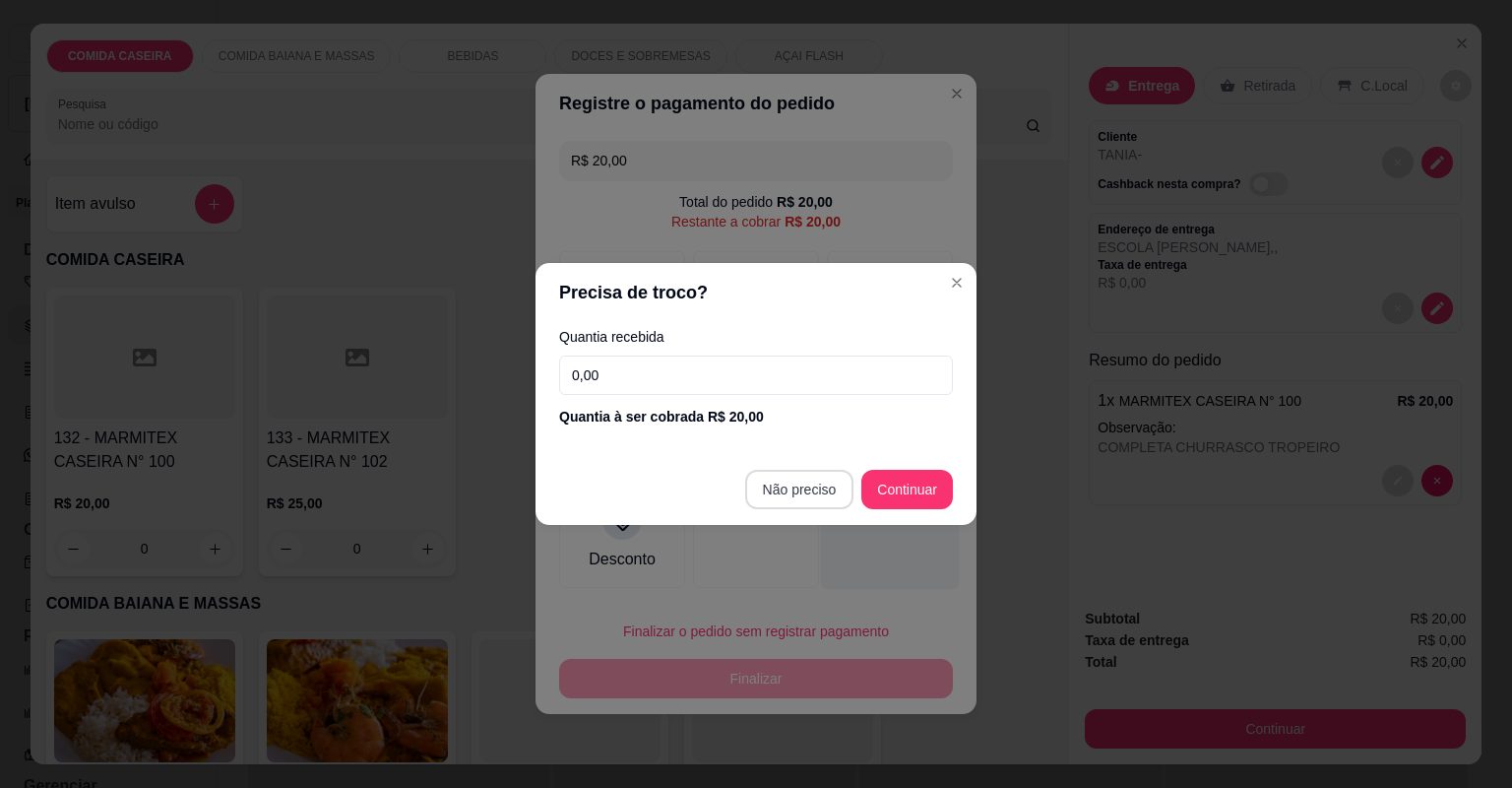 type on "R$ 0,00" 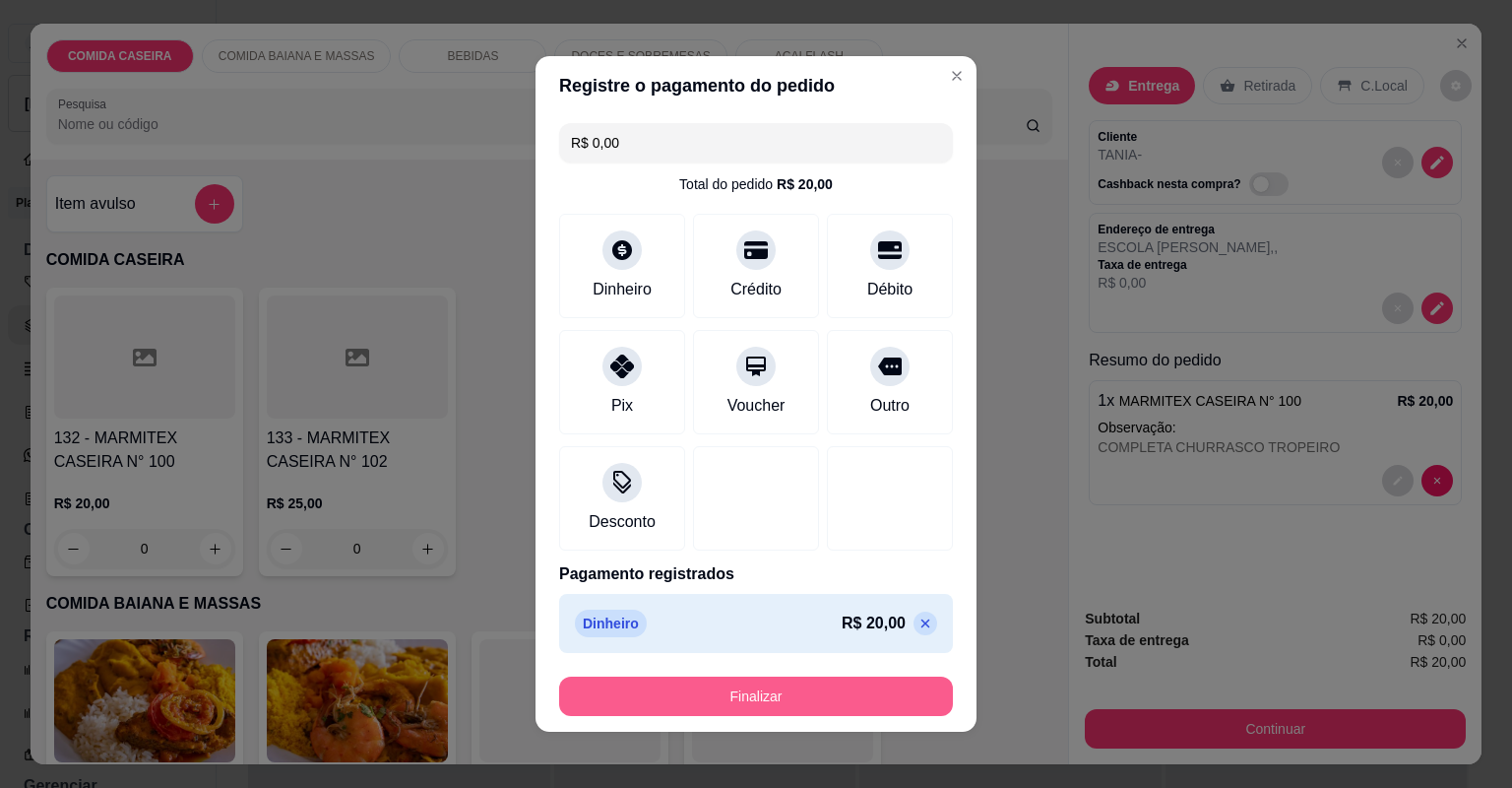 click on "Finalizar" at bounding box center (756, 696) 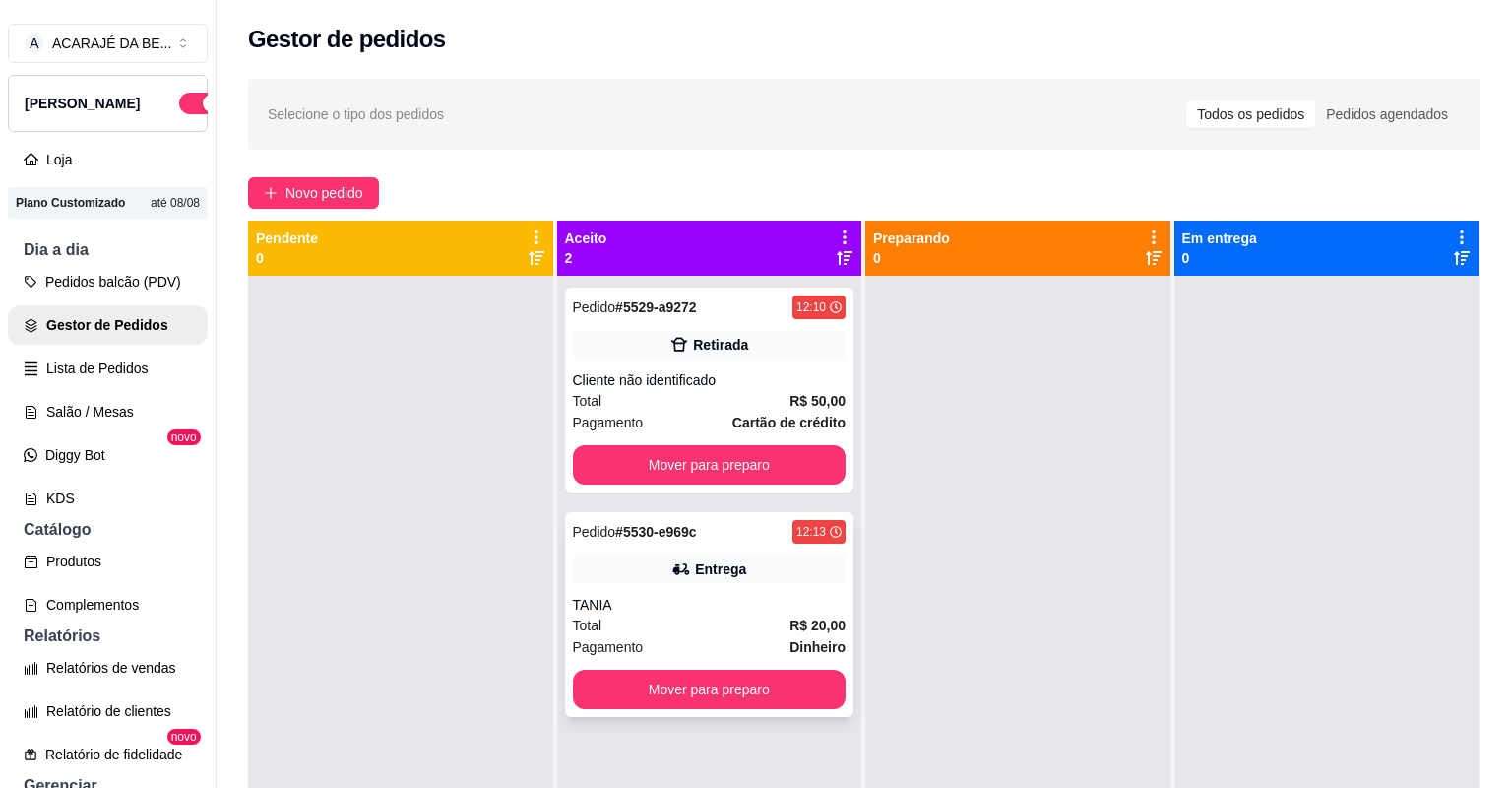 click on "TANIA" at bounding box center [710, 605] 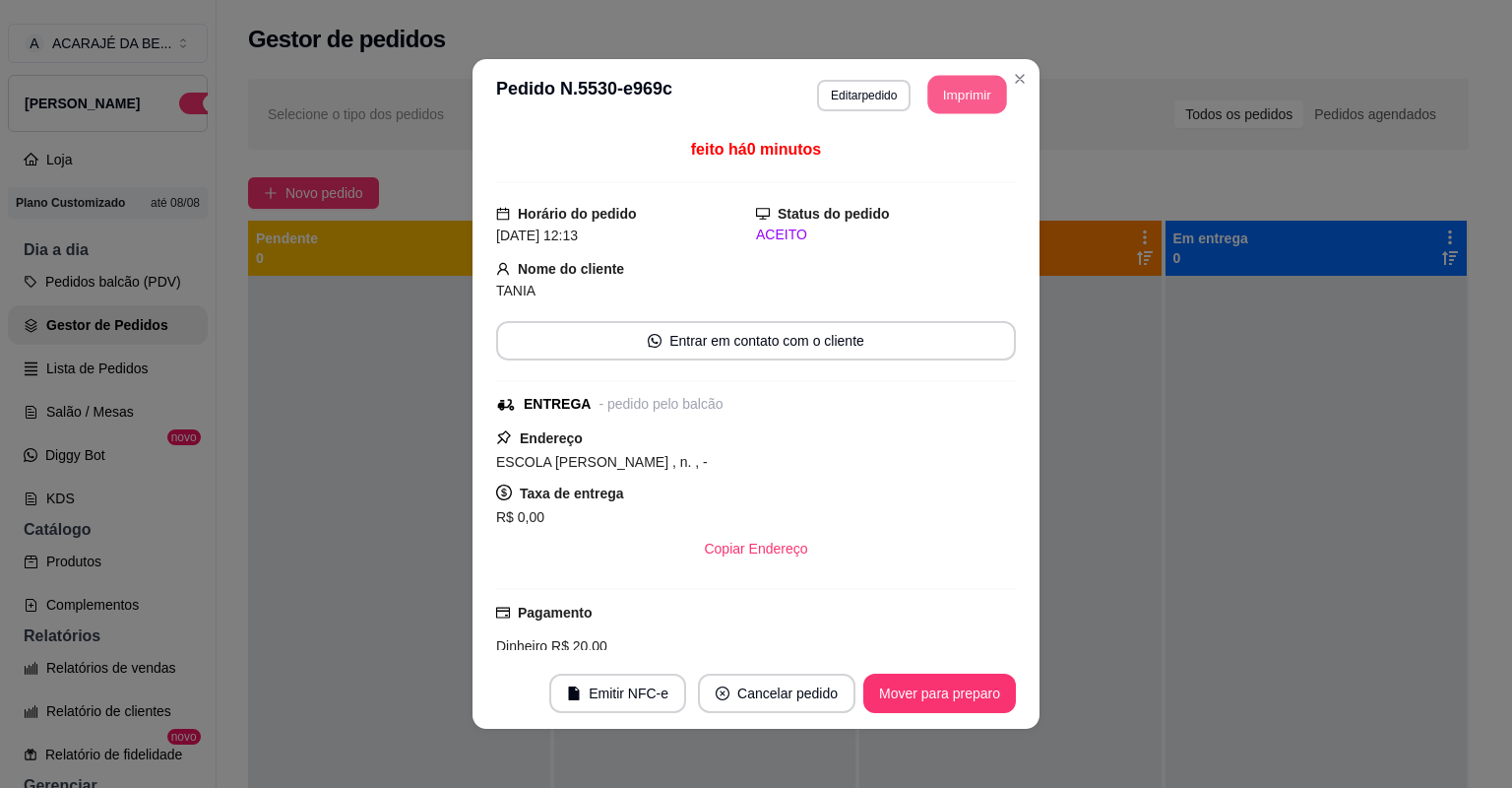 click on "Imprimir" at bounding box center [968, 95] 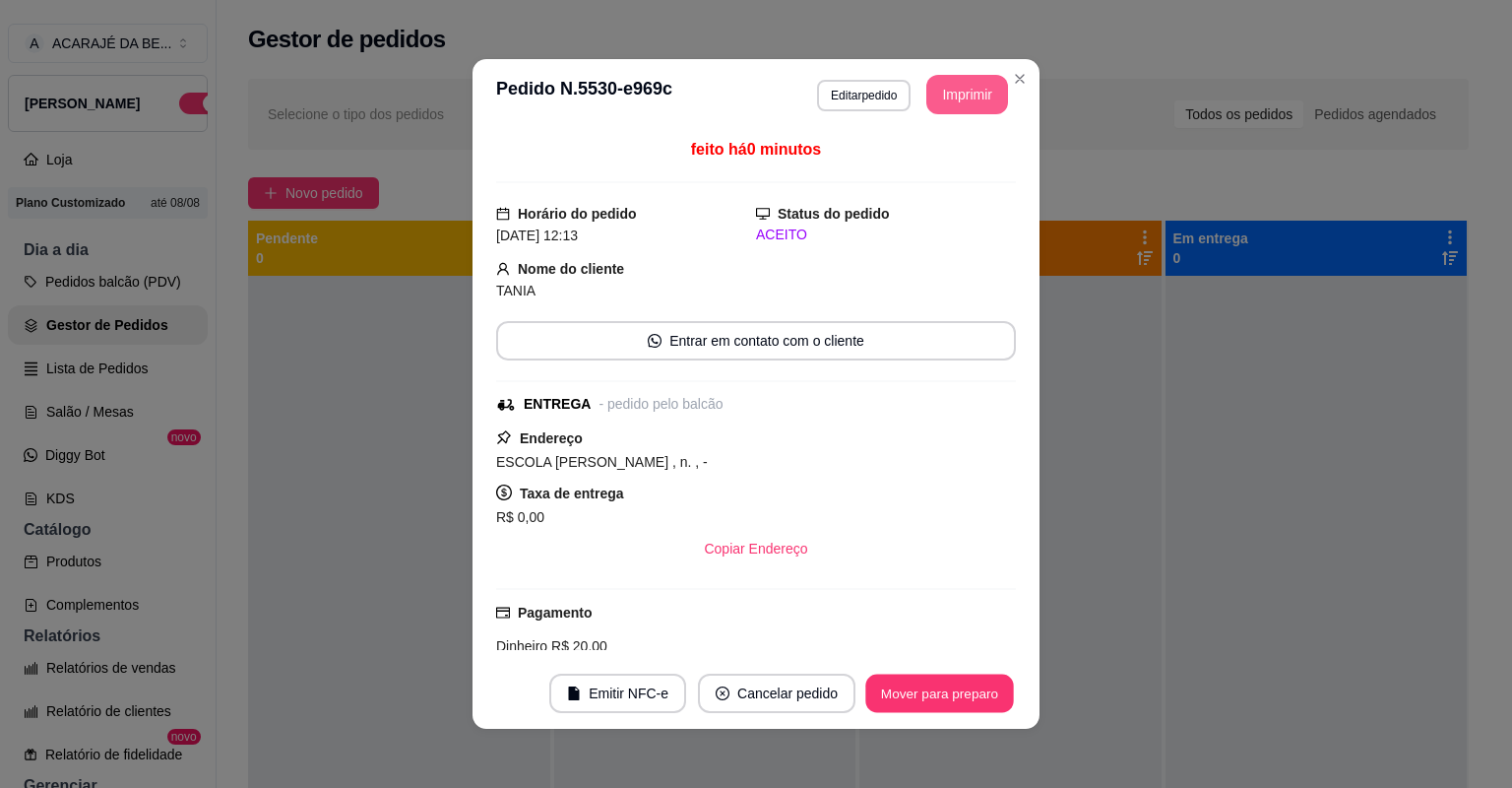 click on "Mover para preparo" at bounding box center (939, 693) 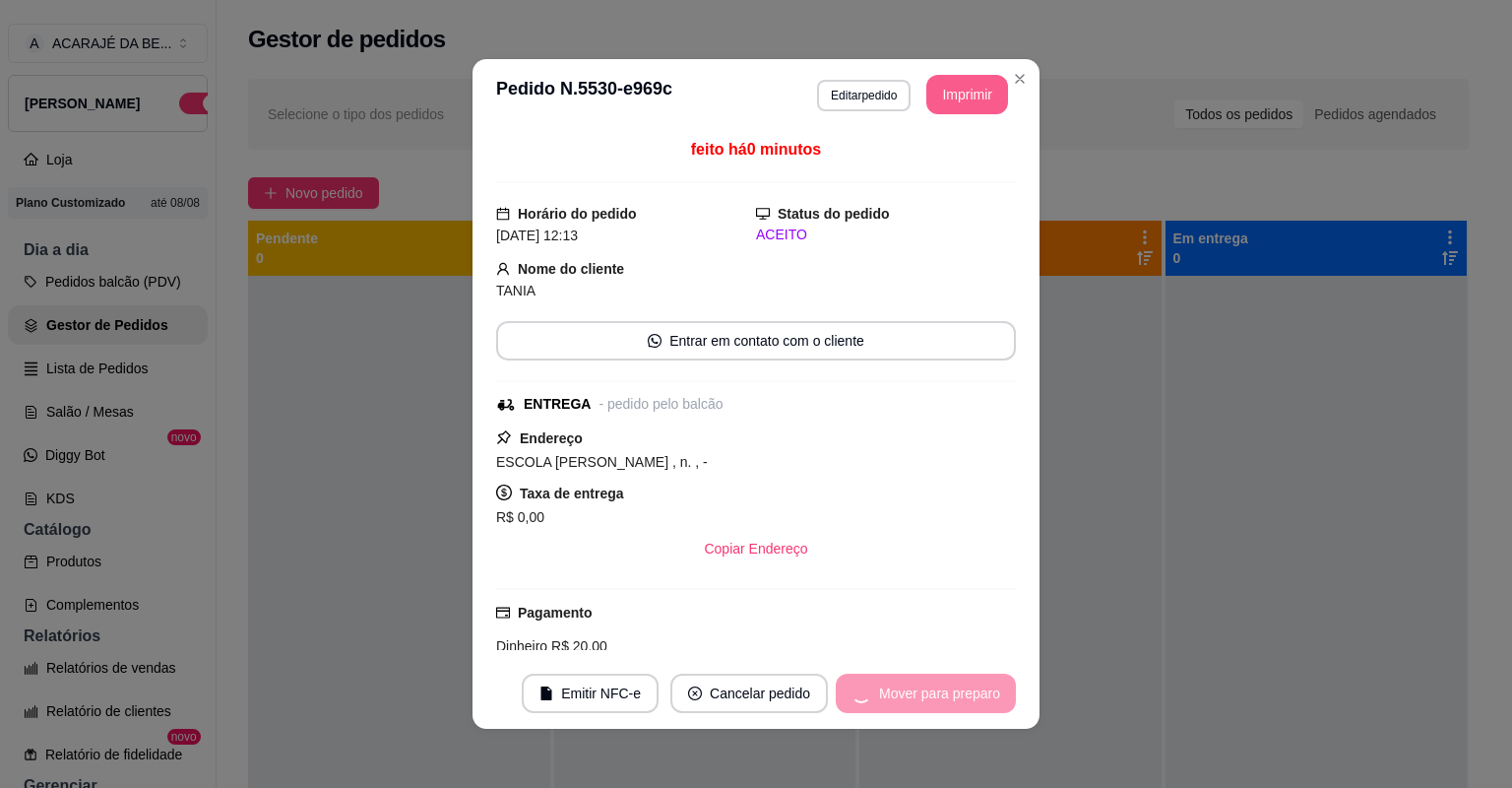 click on "Mover para preparo" at bounding box center (925, 693) 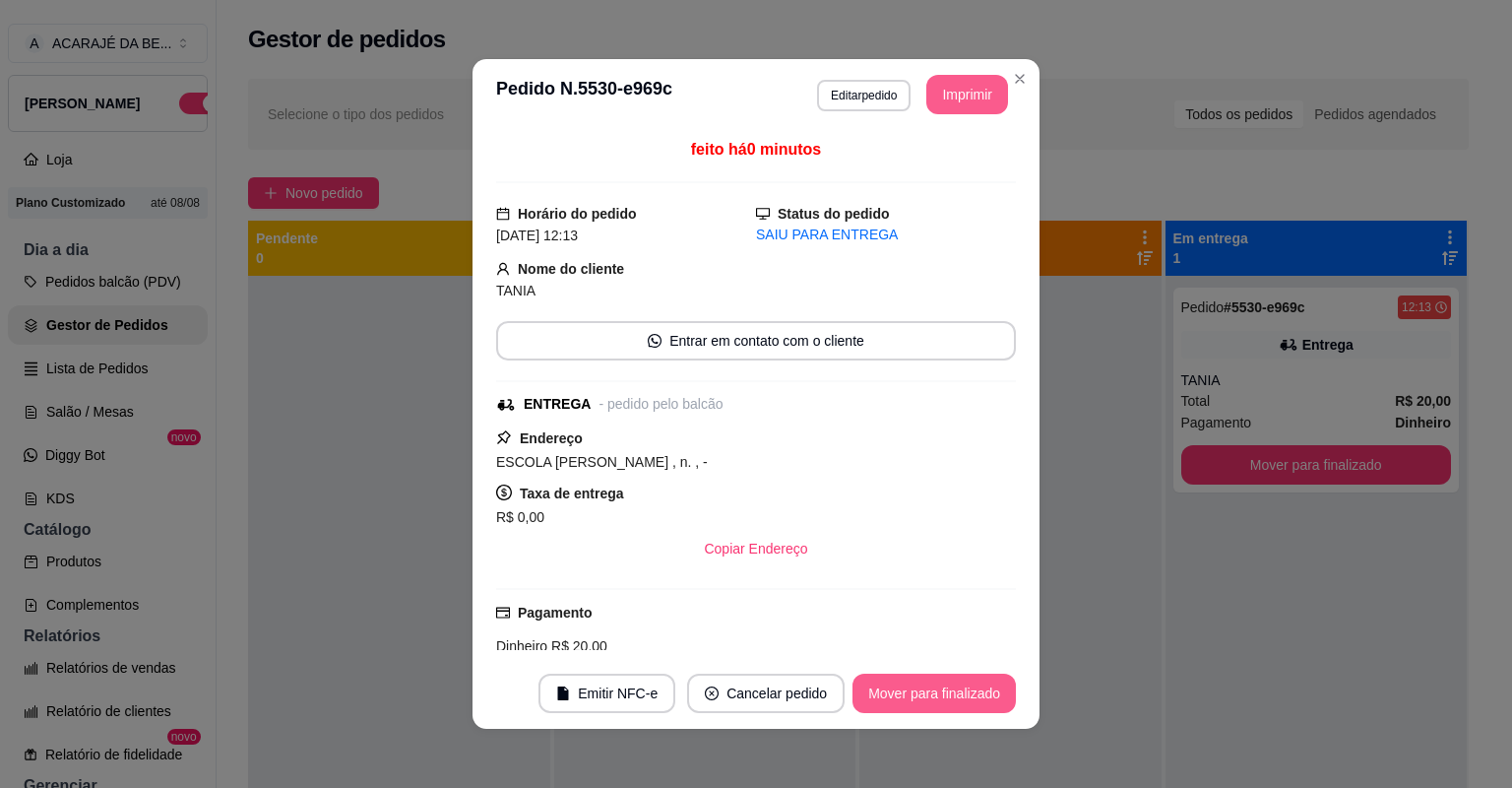 click on "Mover para finalizado" at bounding box center [934, 693] 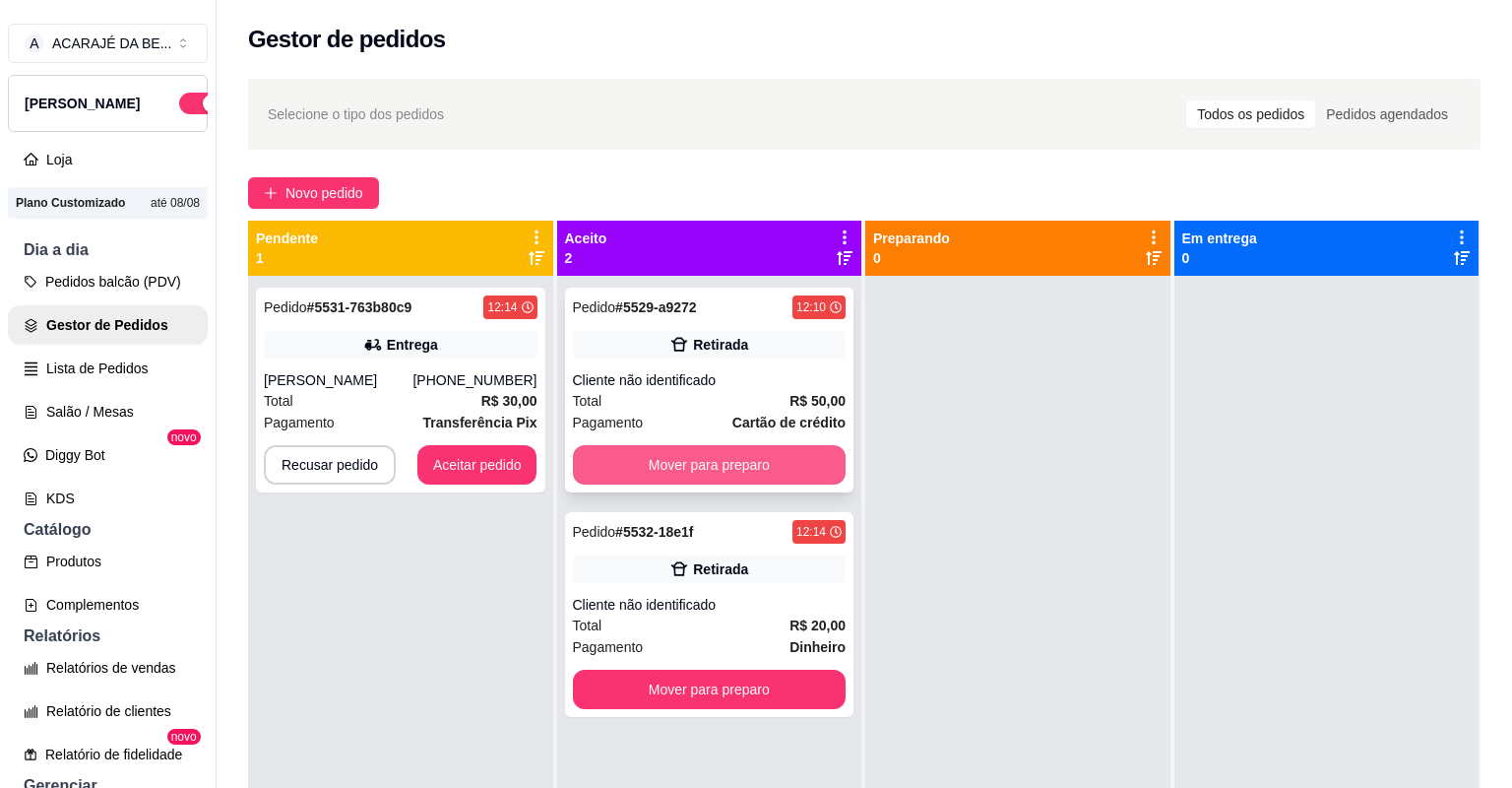 click on "Mover para preparo" at bounding box center (710, 465) 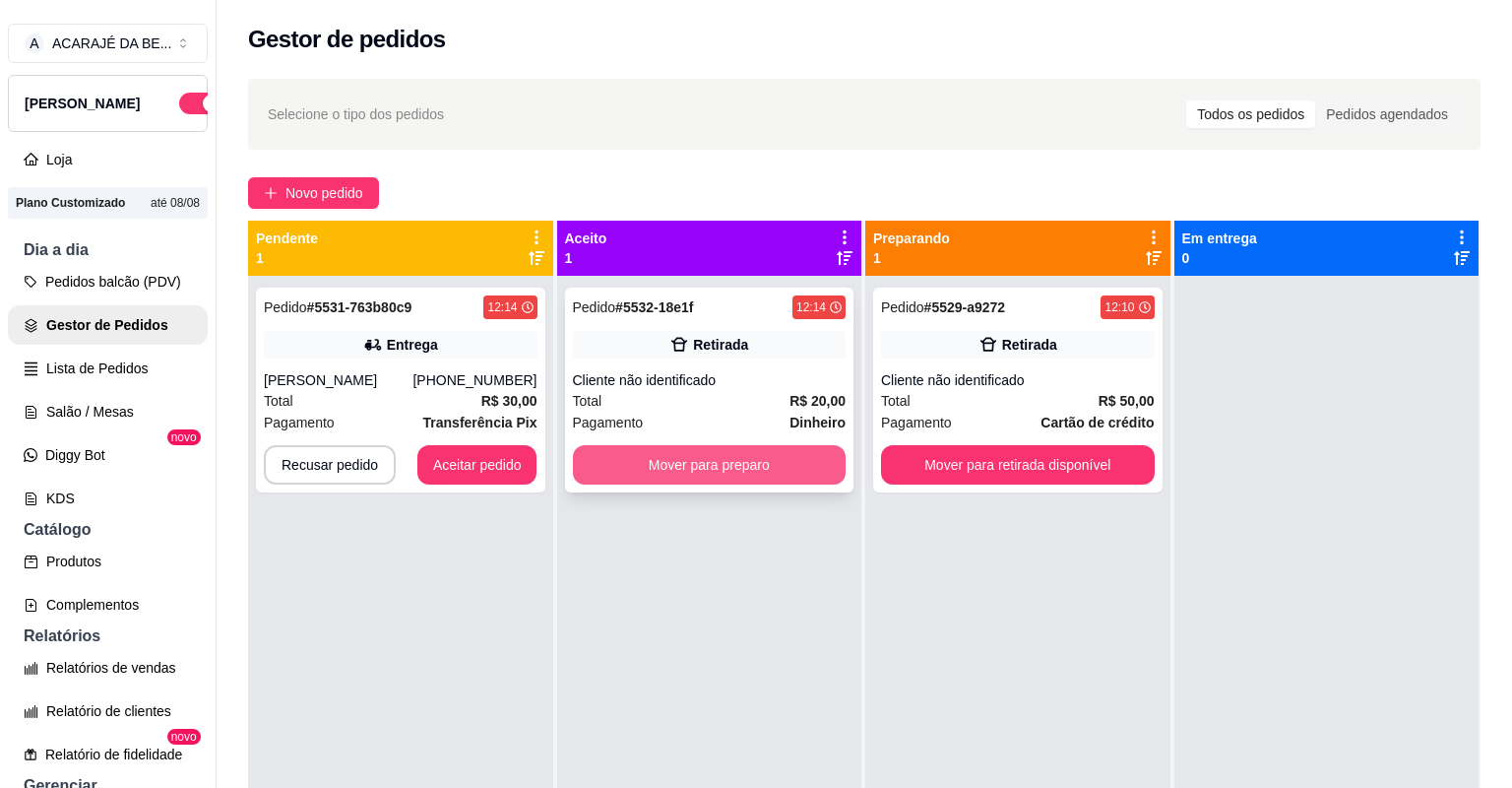 click on "Mover para preparo" at bounding box center [710, 465] 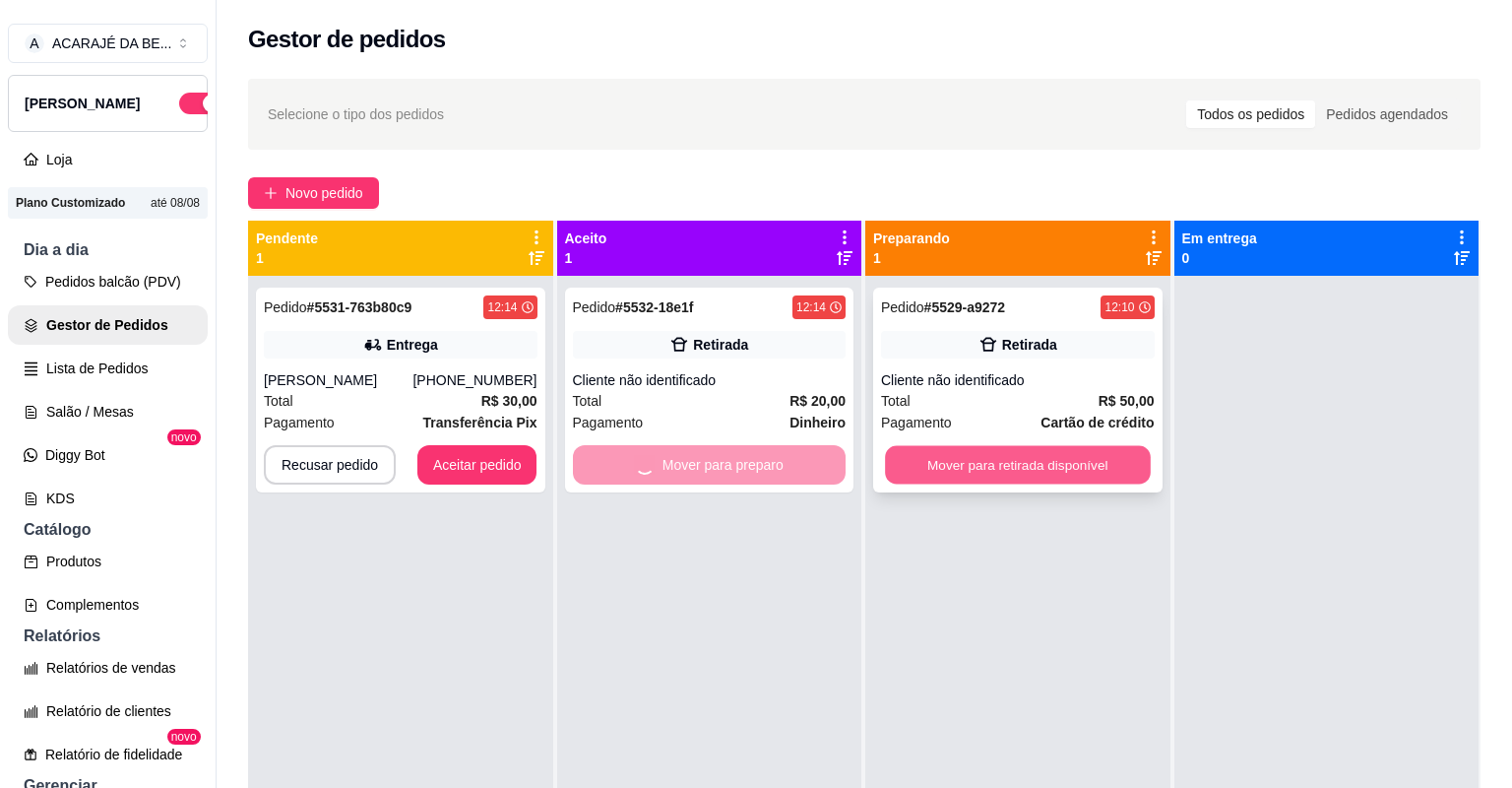 click on "Mover para retirada disponível" at bounding box center [1017, 465] 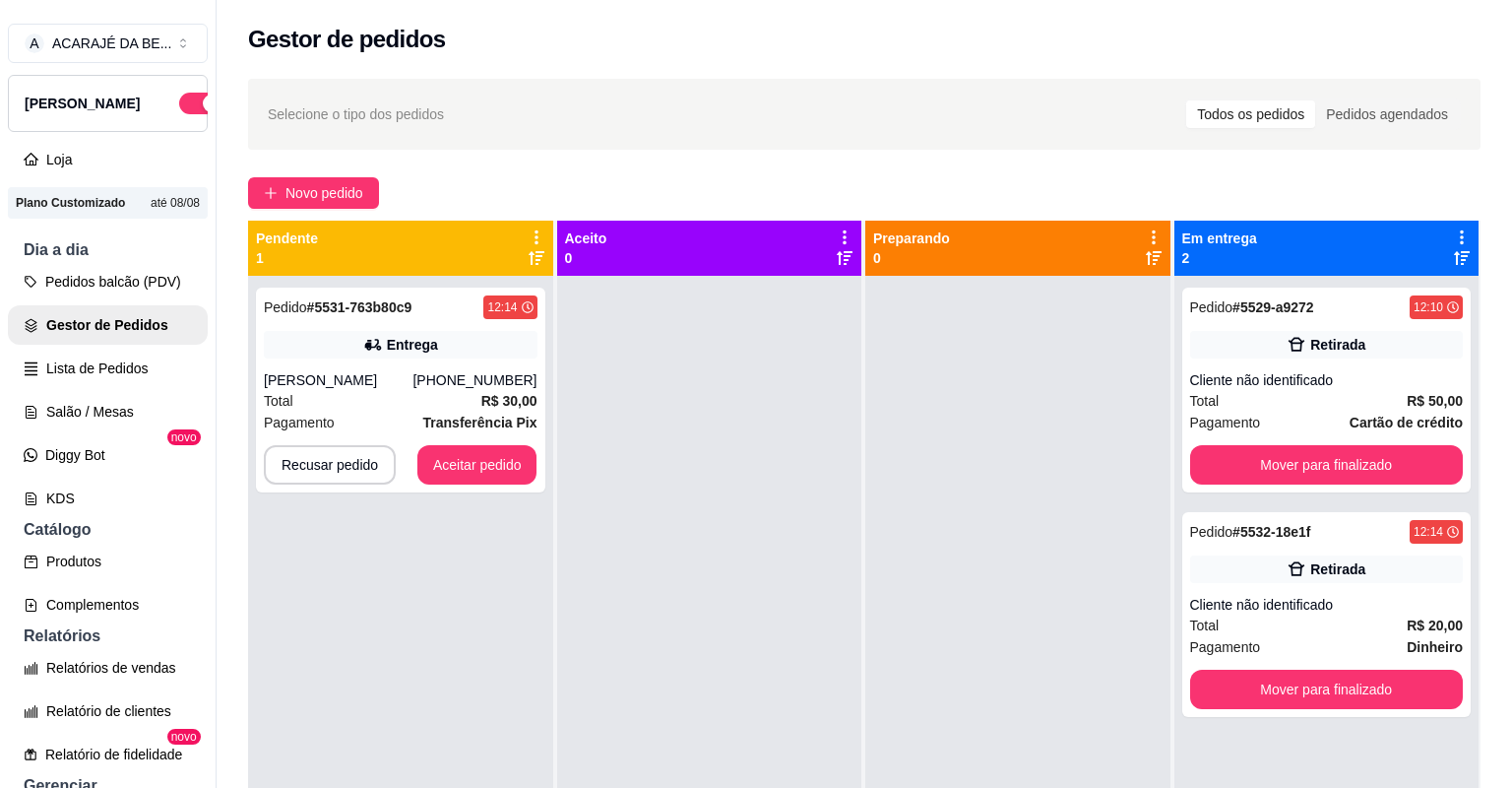 drag, startPoint x: 1040, startPoint y: 465, endPoint x: 1137, endPoint y: 461, distance: 97.0824 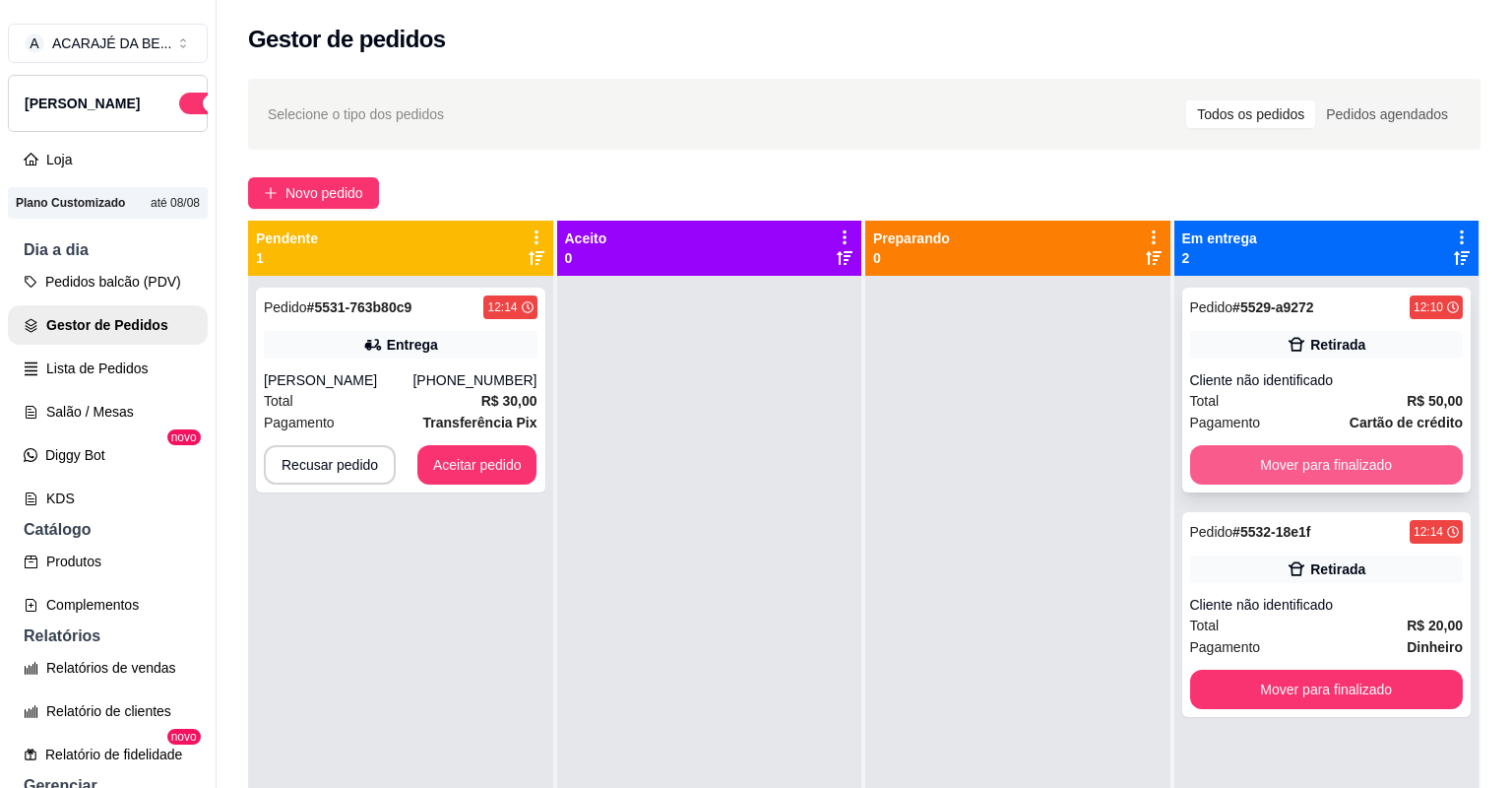 click on "Mover para finalizado" at bounding box center (1327, 465) 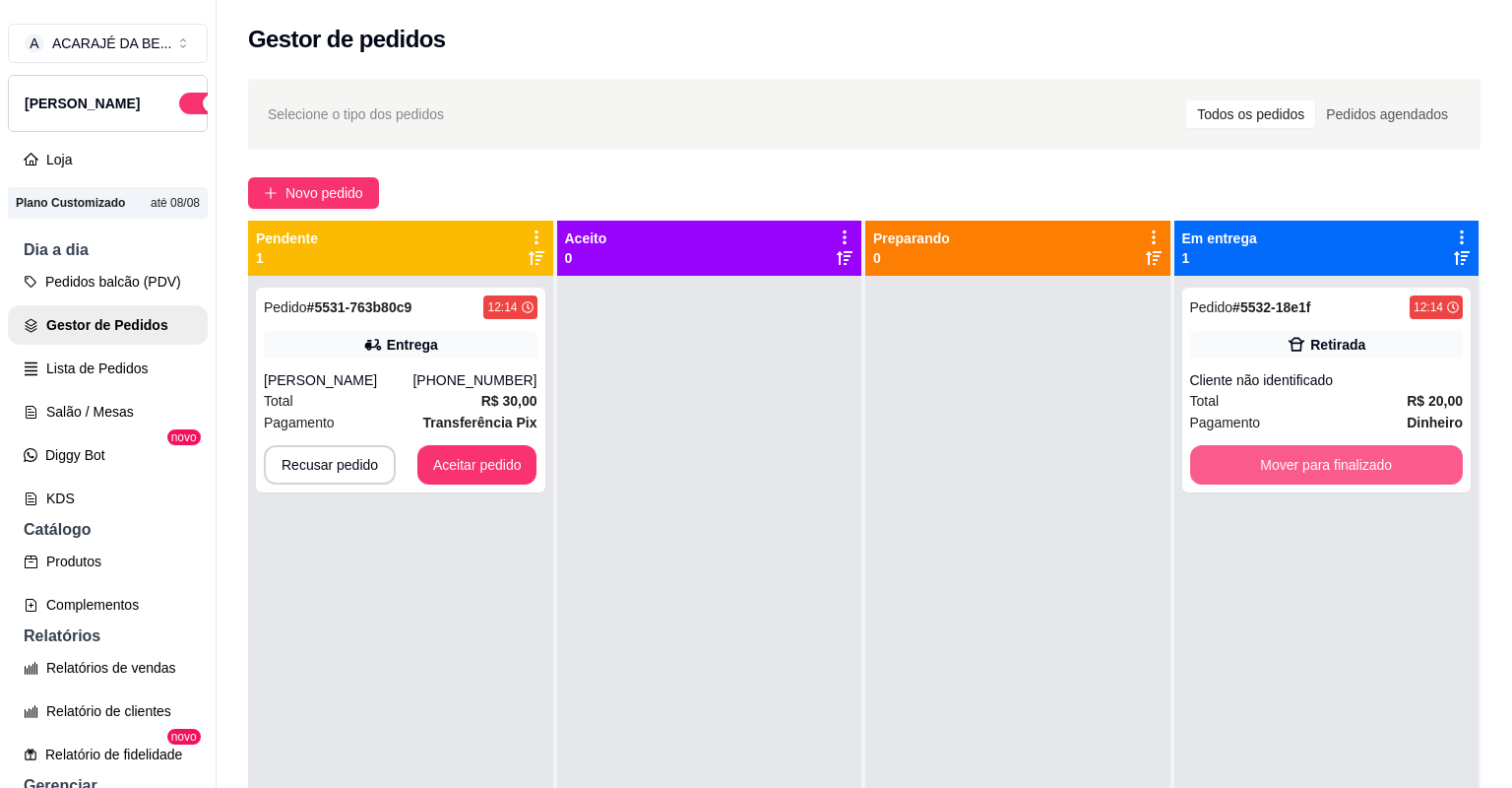 click on "Mover para finalizado" at bounding box center (1327, 465) 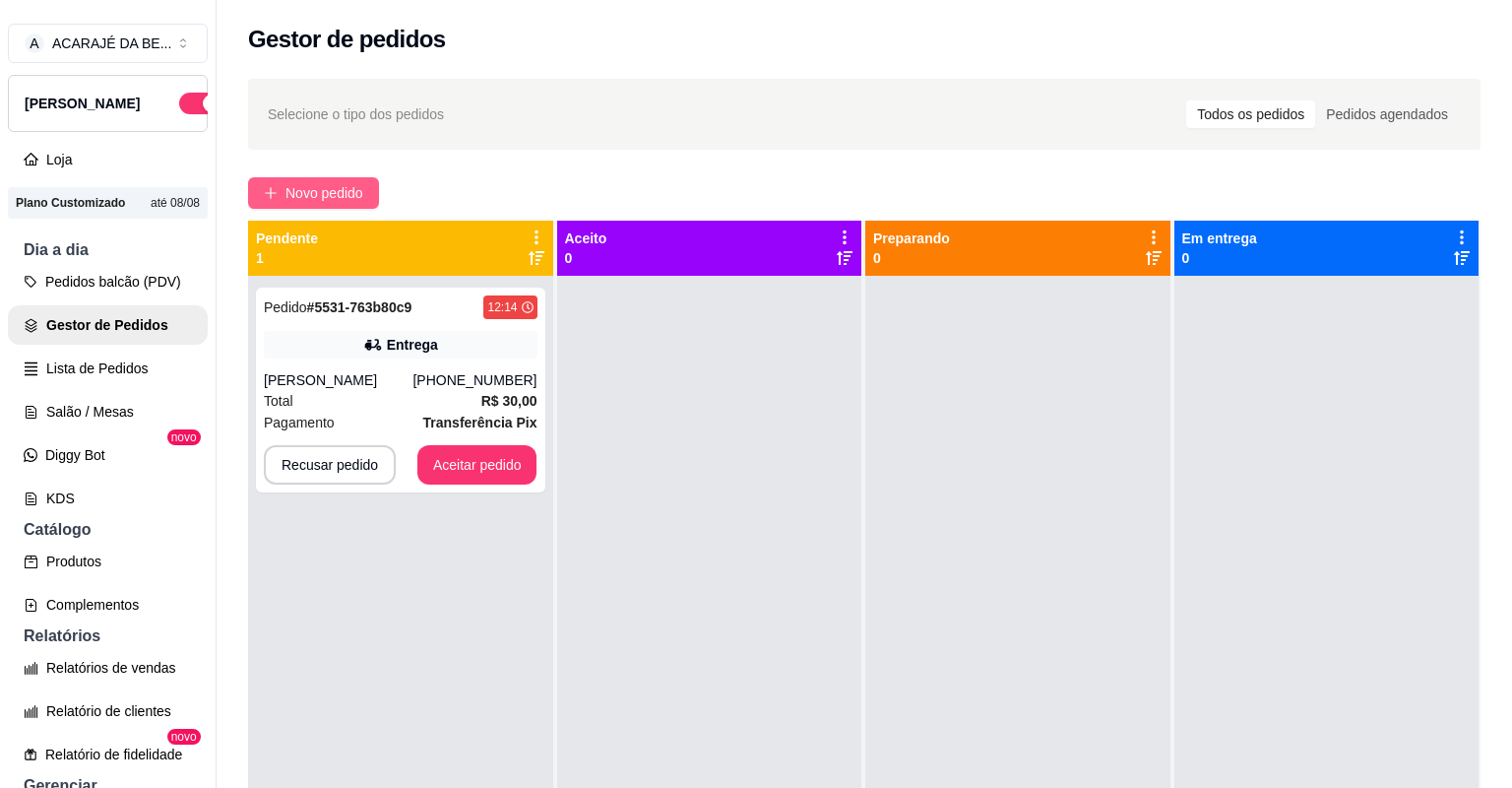 click on "Novo pedido" at bounding box center (324, 193) 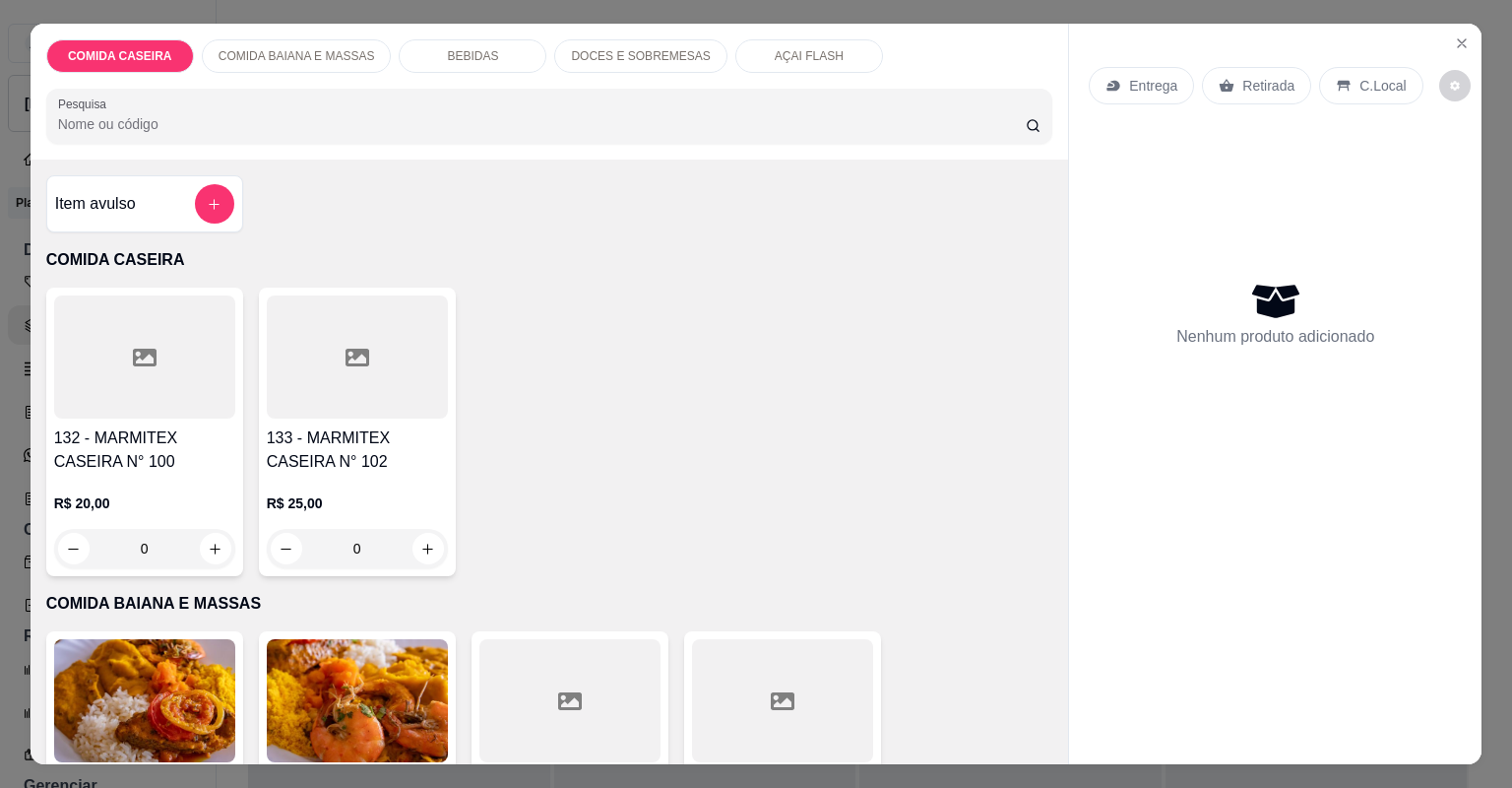 click at bounding box center [145, 357] 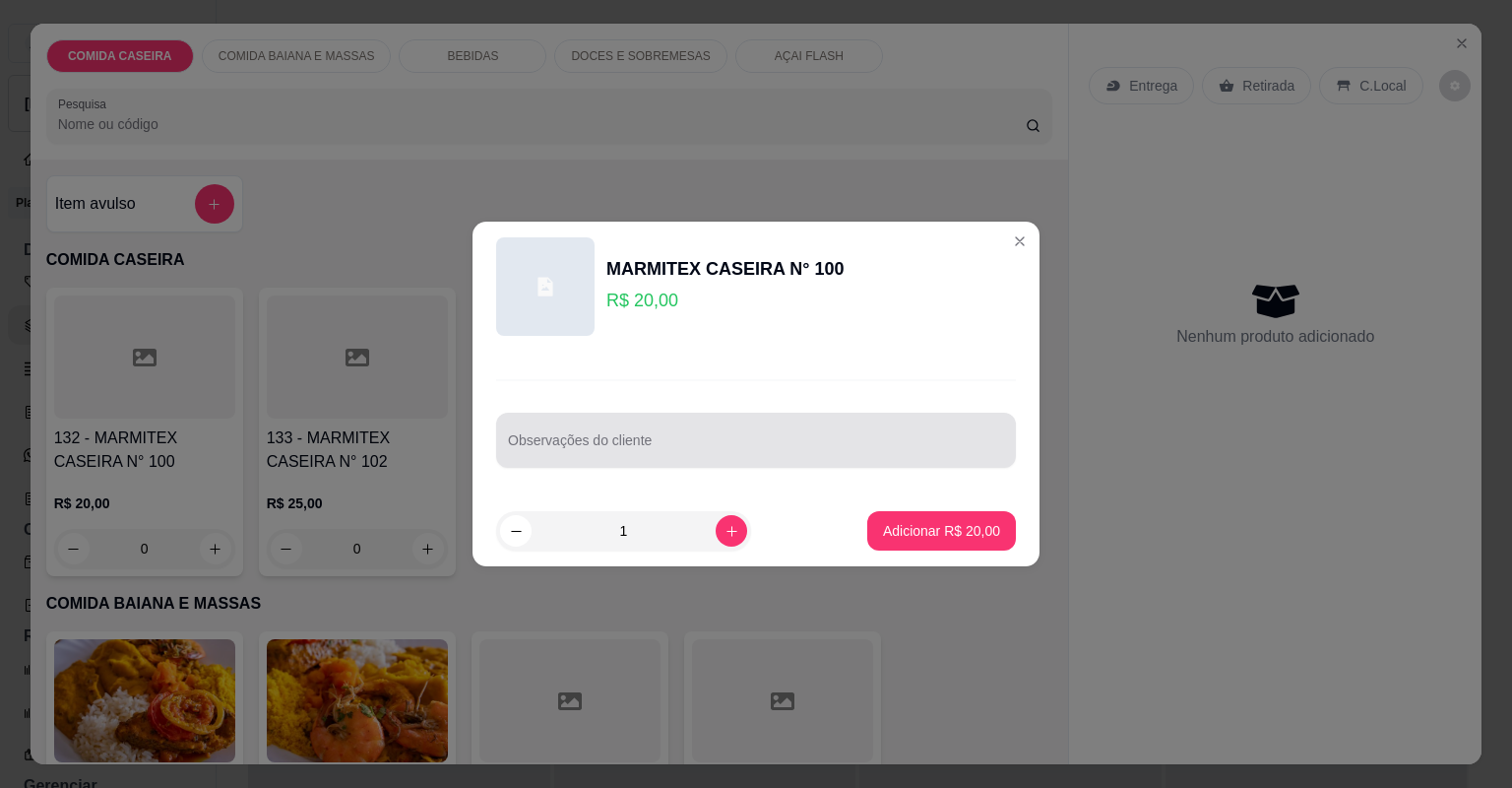 click at bounding box center (756, 440) 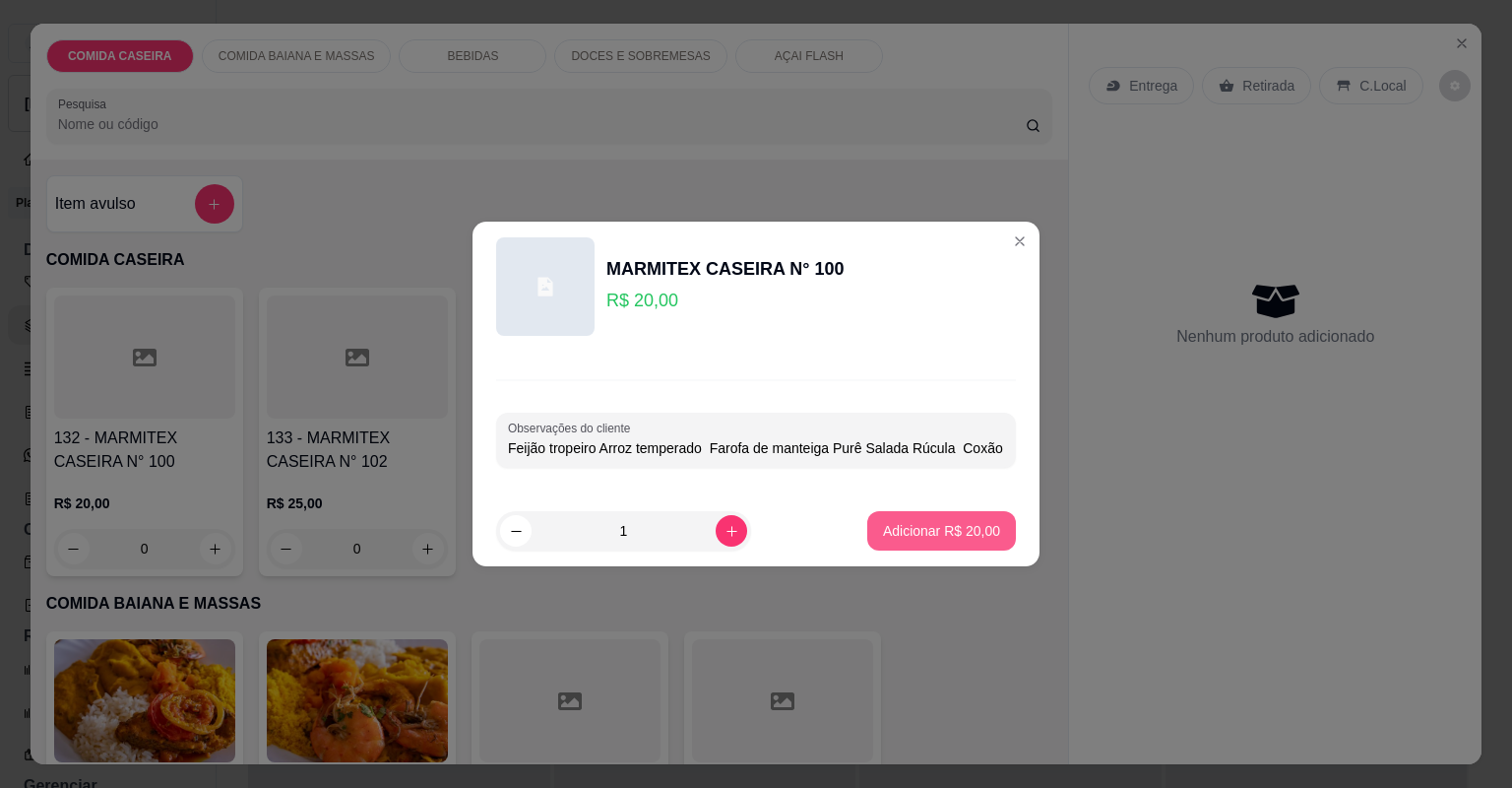 click on "Adicionar   R$ 20,00" at bounding box center (941, 531) 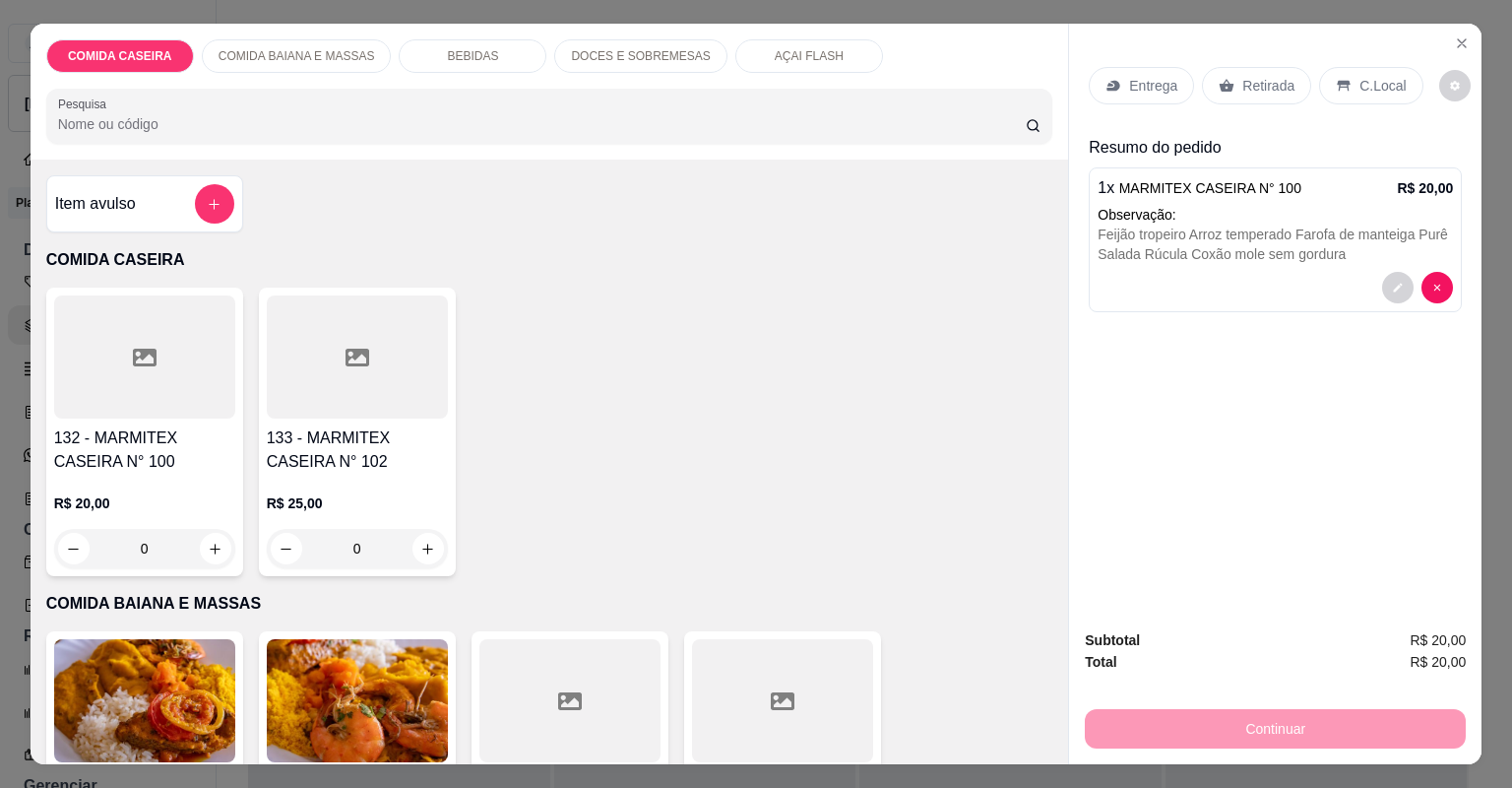 click on "Entrega" at bounding box center (1141, 86) 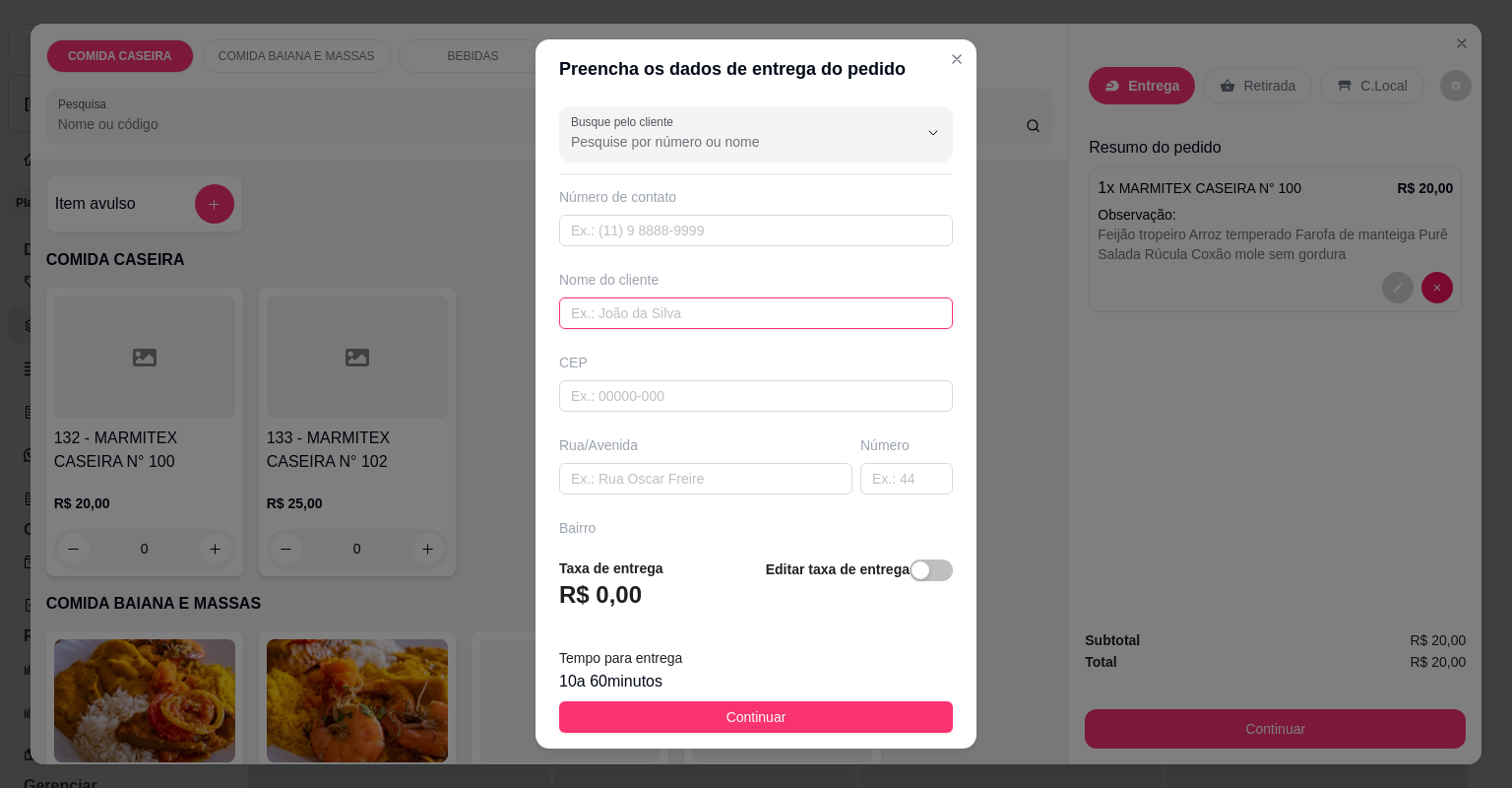 click at bounding box center [756, 313] 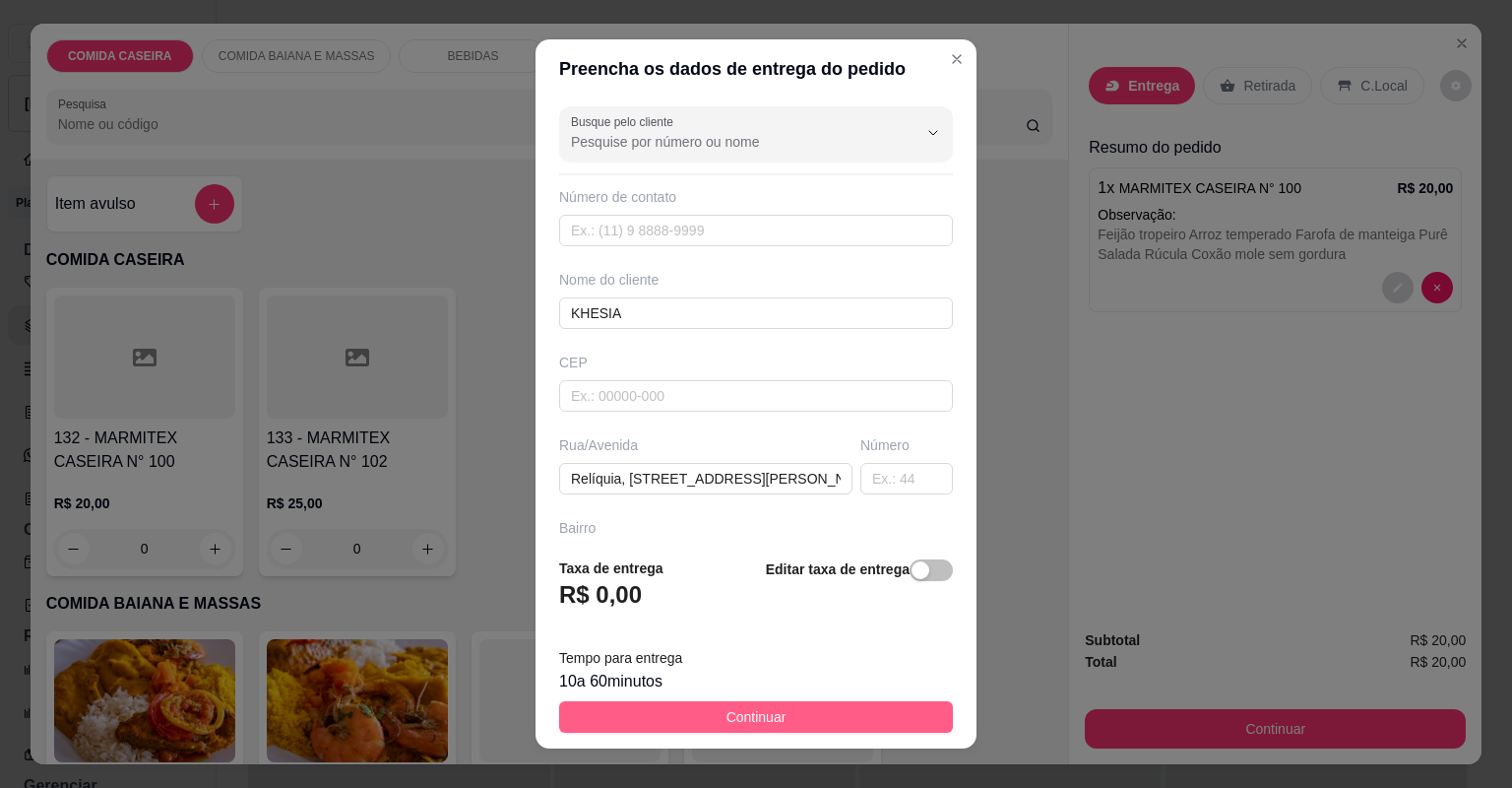 click on "Continuar" at bounding box center [756, 717] 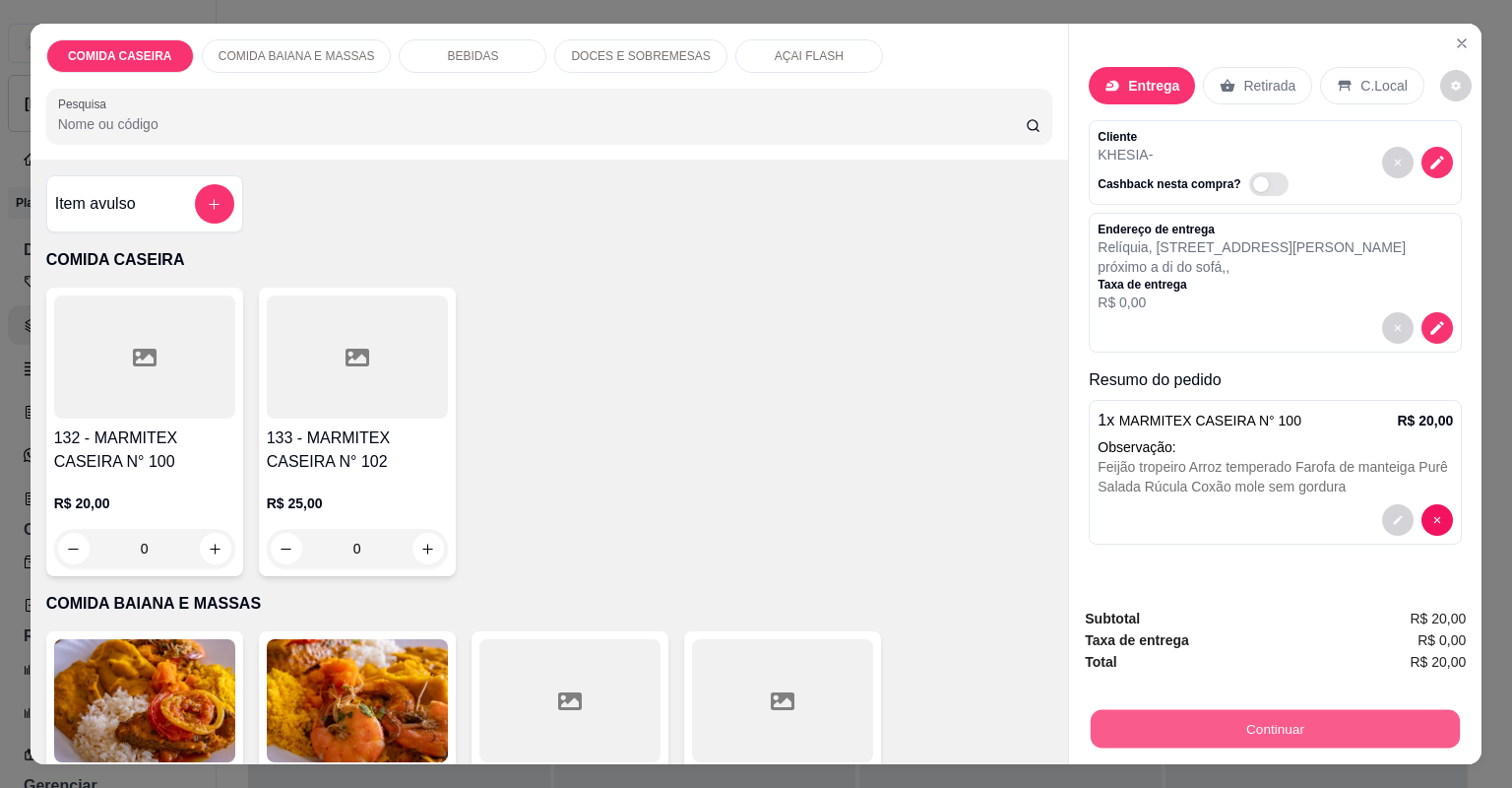 click on "Continuar" at bounding box center [1275, 729] 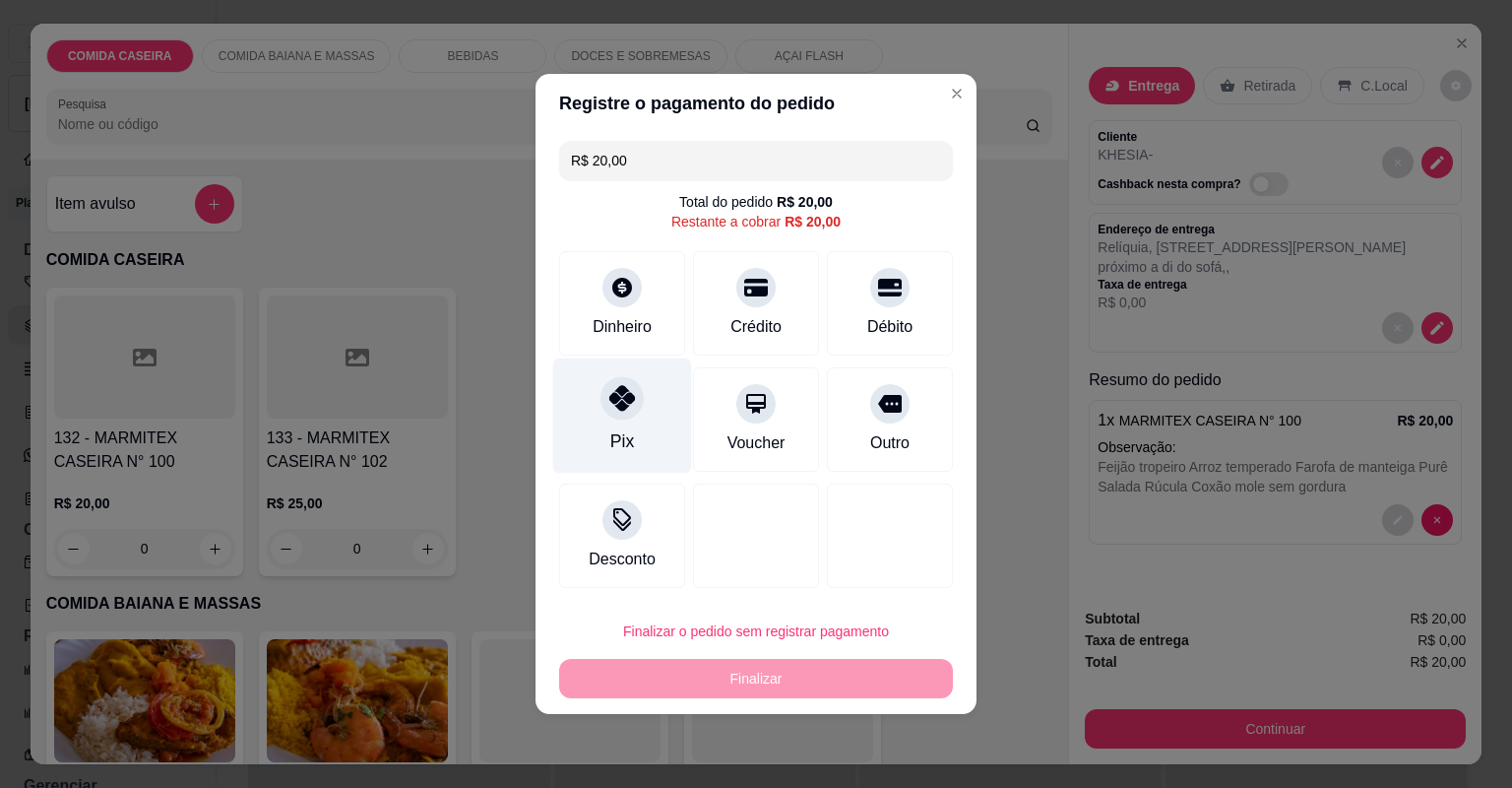 click on "Pix" at bounding box center (622, 416) 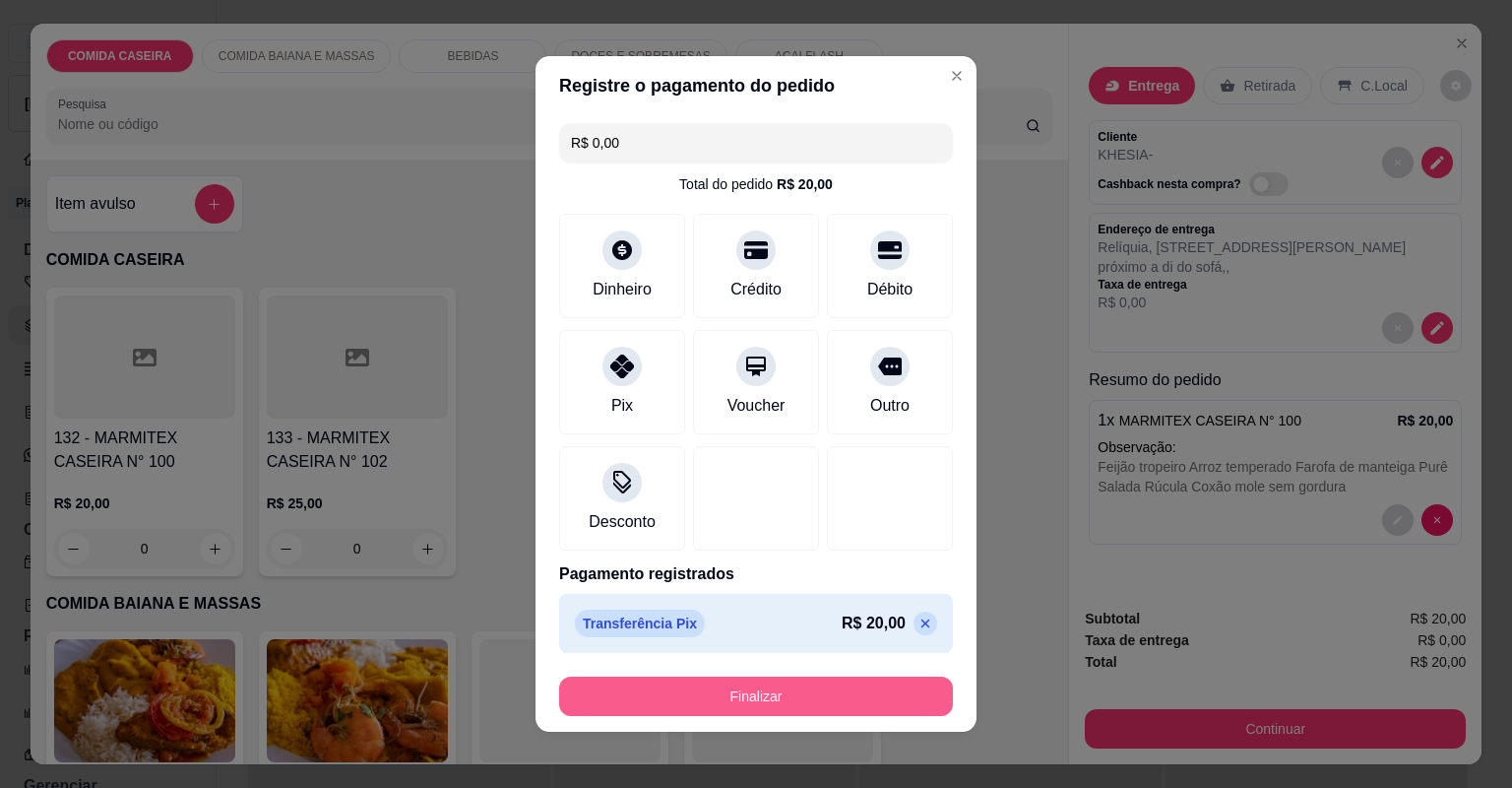 click on "Finalizar" at bounding box center [756, 696] 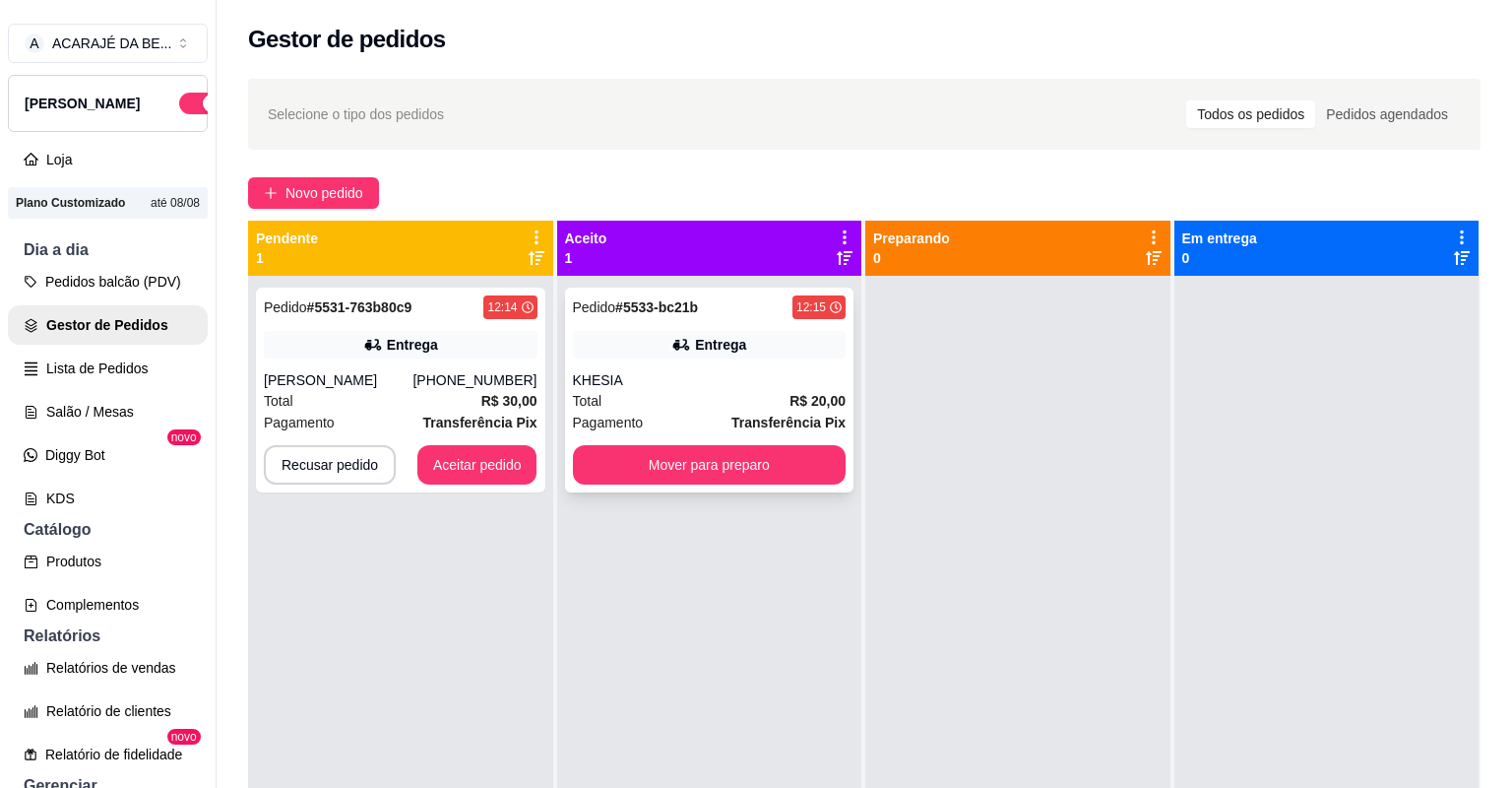 click on "Pedido  # 5533-bc21b 12:15 Entrega KHESIA  Total R$ 20,00 Pagamento Transferência Pix Mover para preparo" at bounding box center [710, 390] 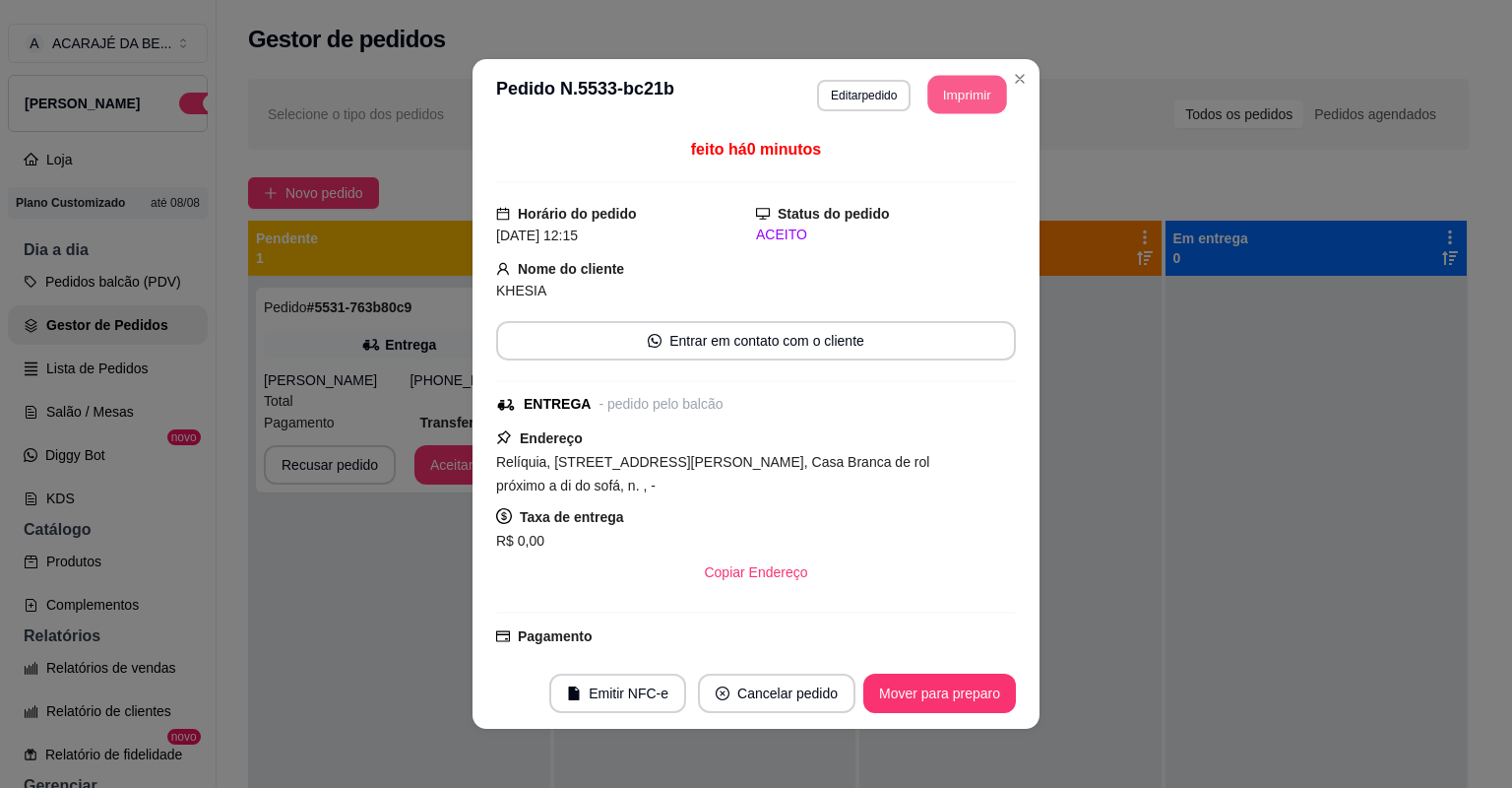 click on "Imprimir" at bounding box center [968, 95] 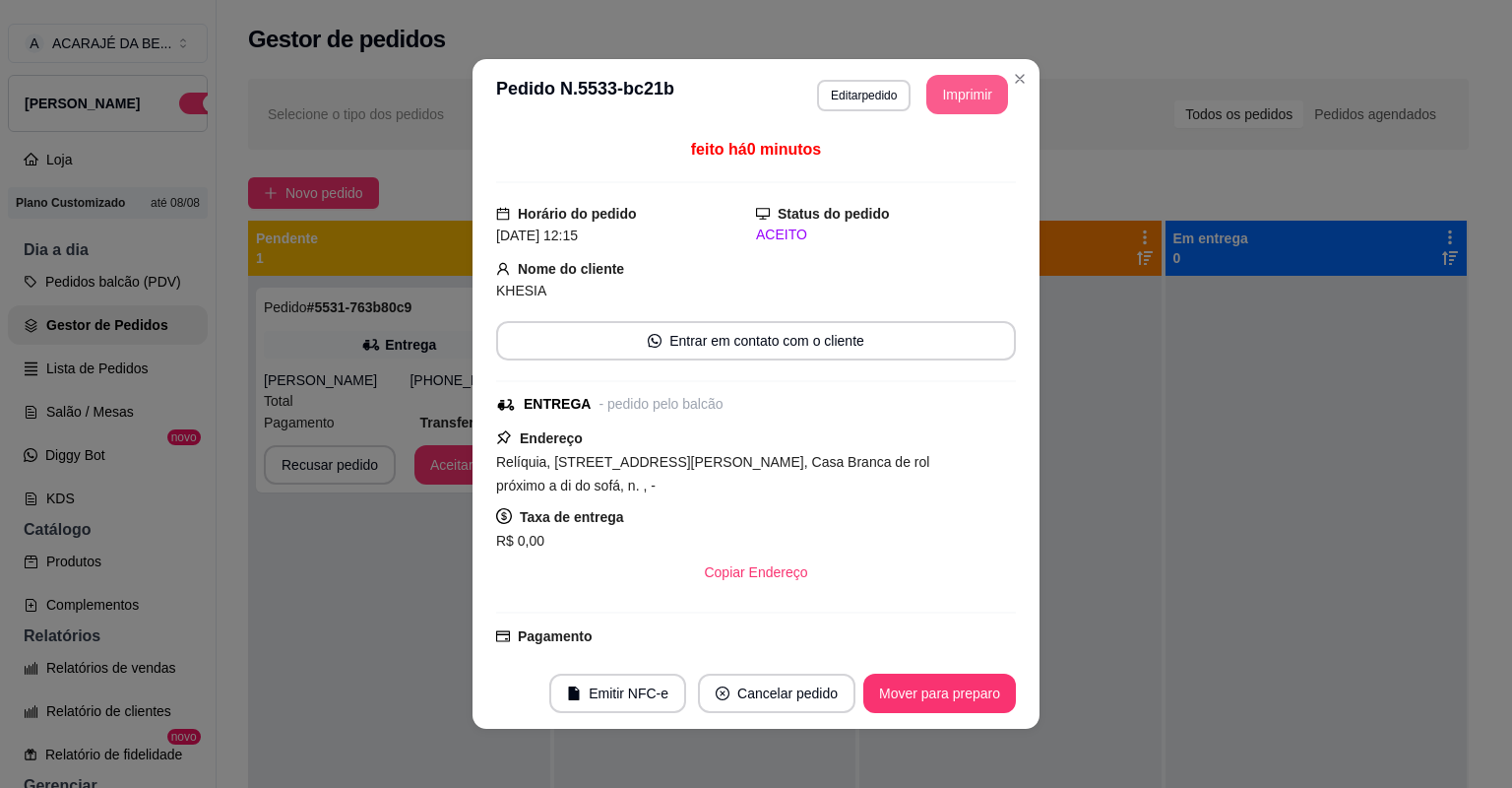 click on "Mover para preparo" at bounding box center (939, 693) 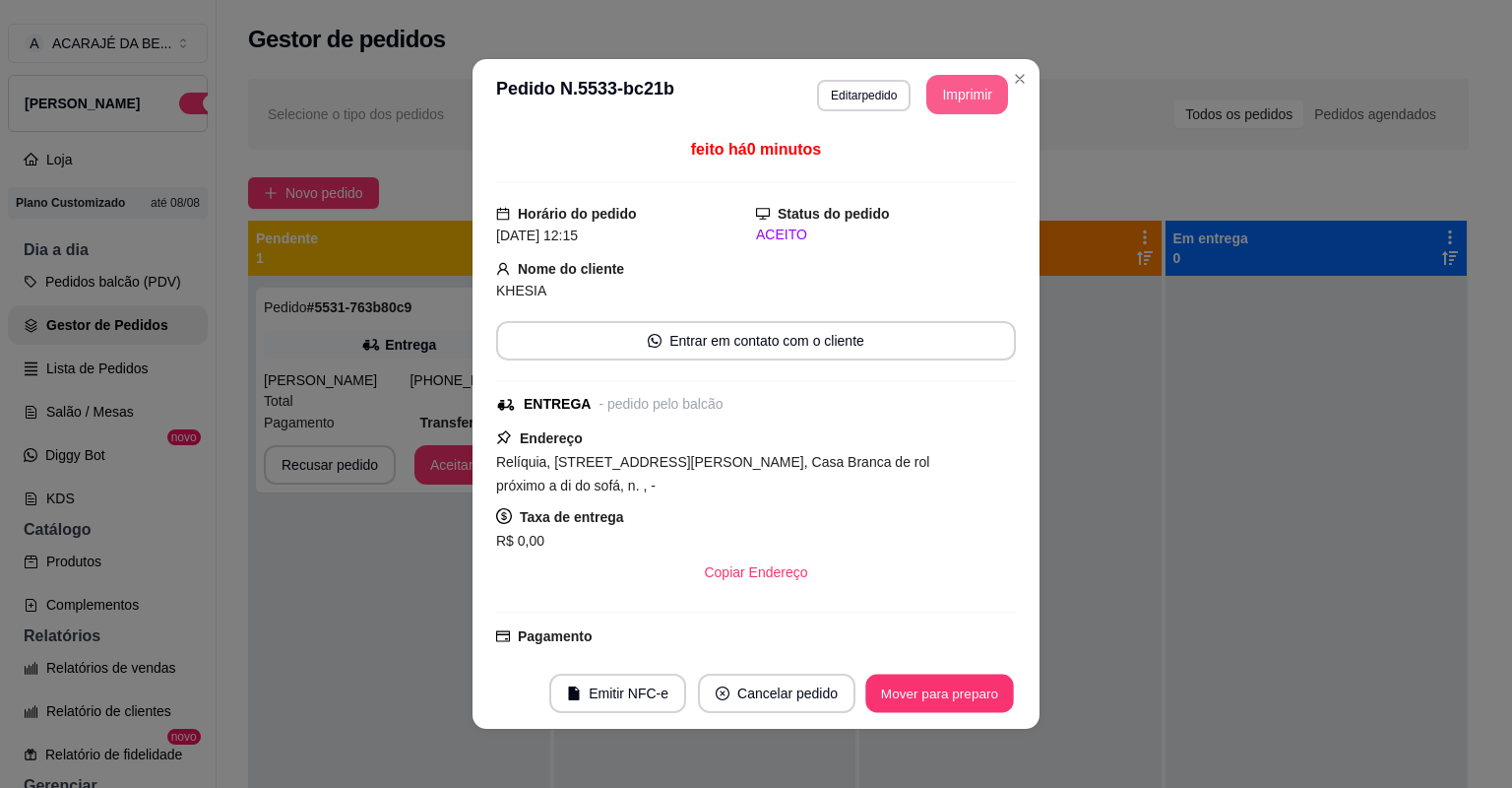click on "Mover para preparo" at bounding box center (939, 693) 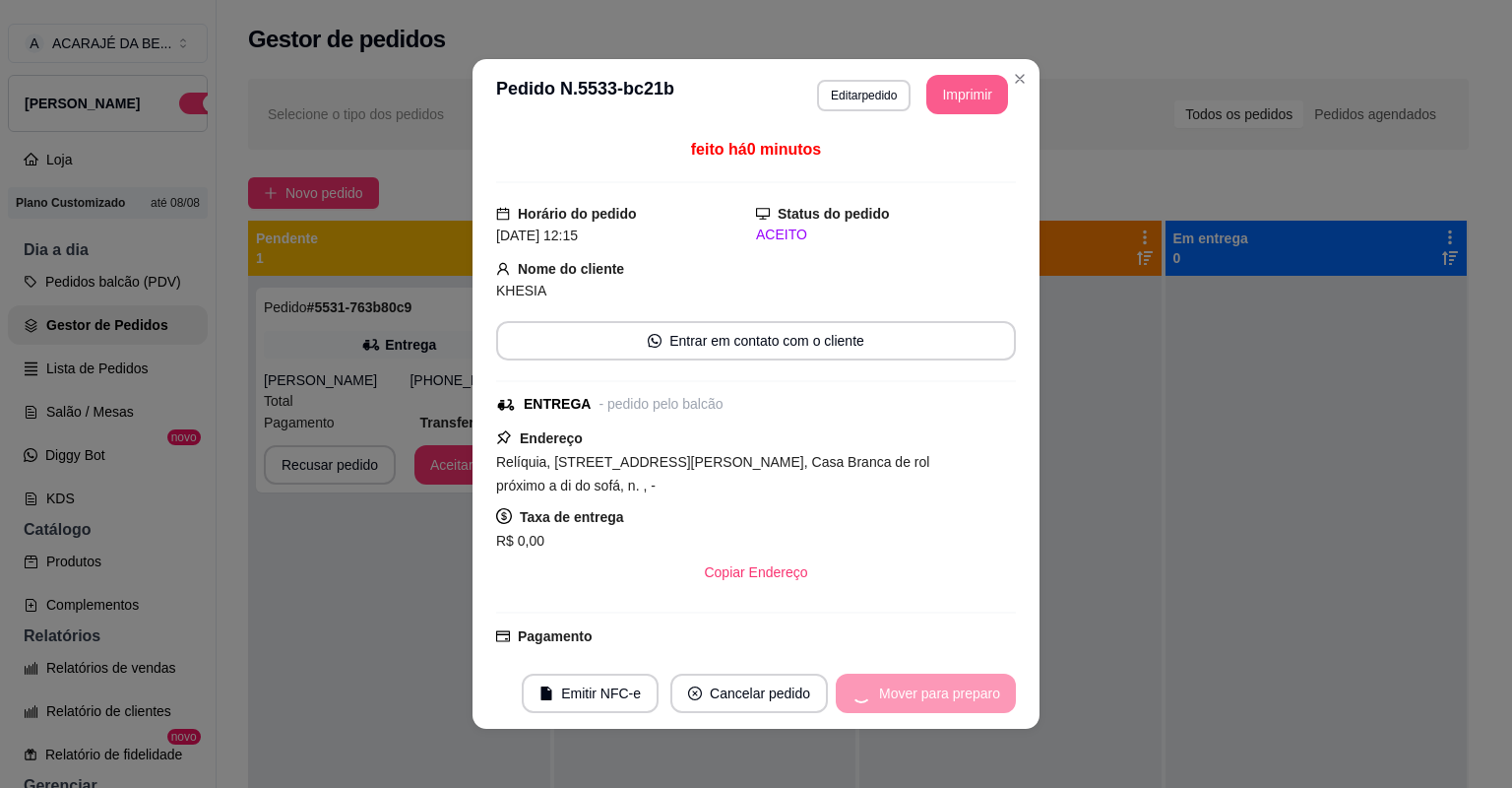 click on "Mover para preparo" at bounding box center [925, 693] 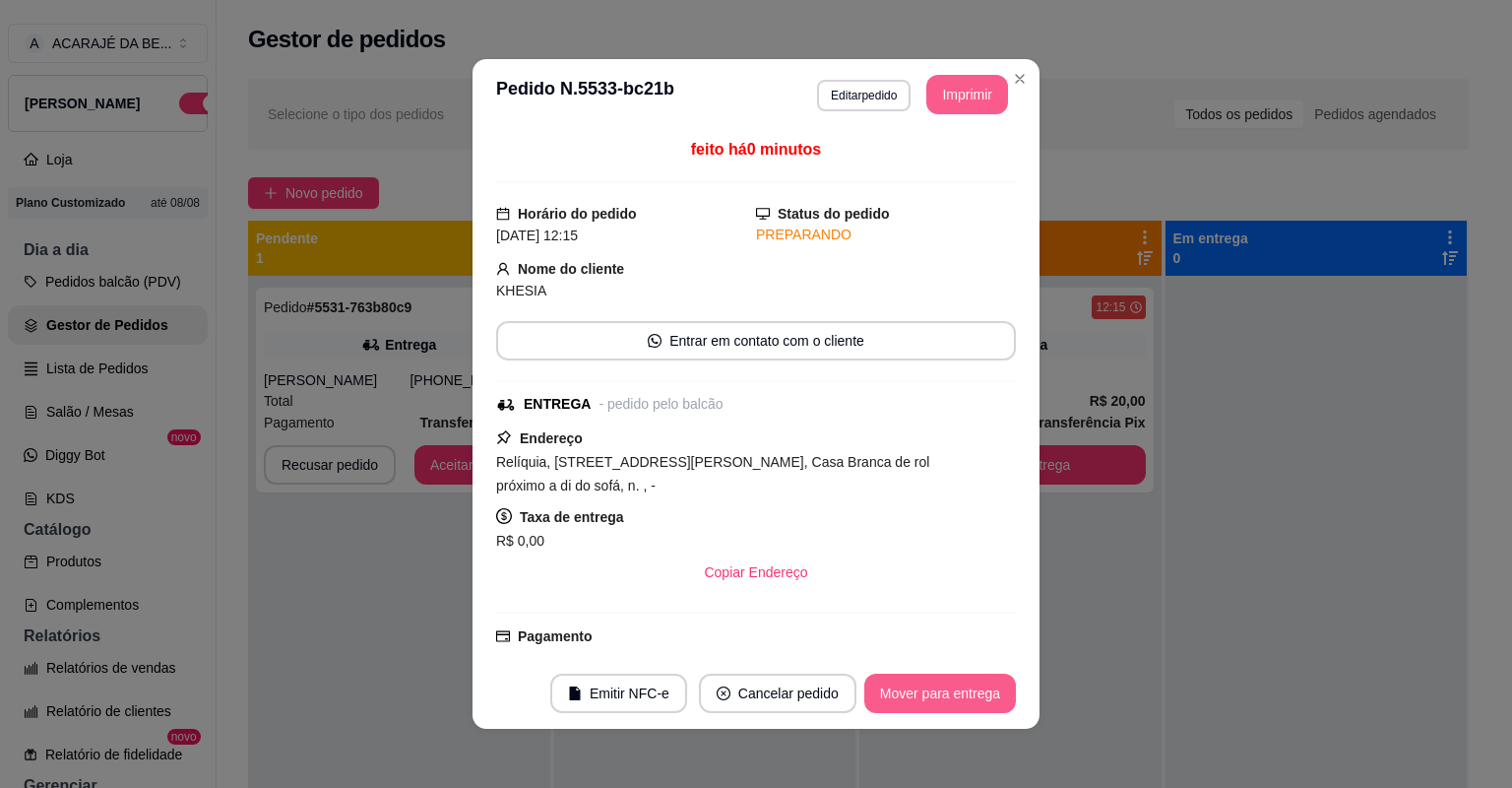 click on "Mover para entrega" at bounding box center [940, 693] 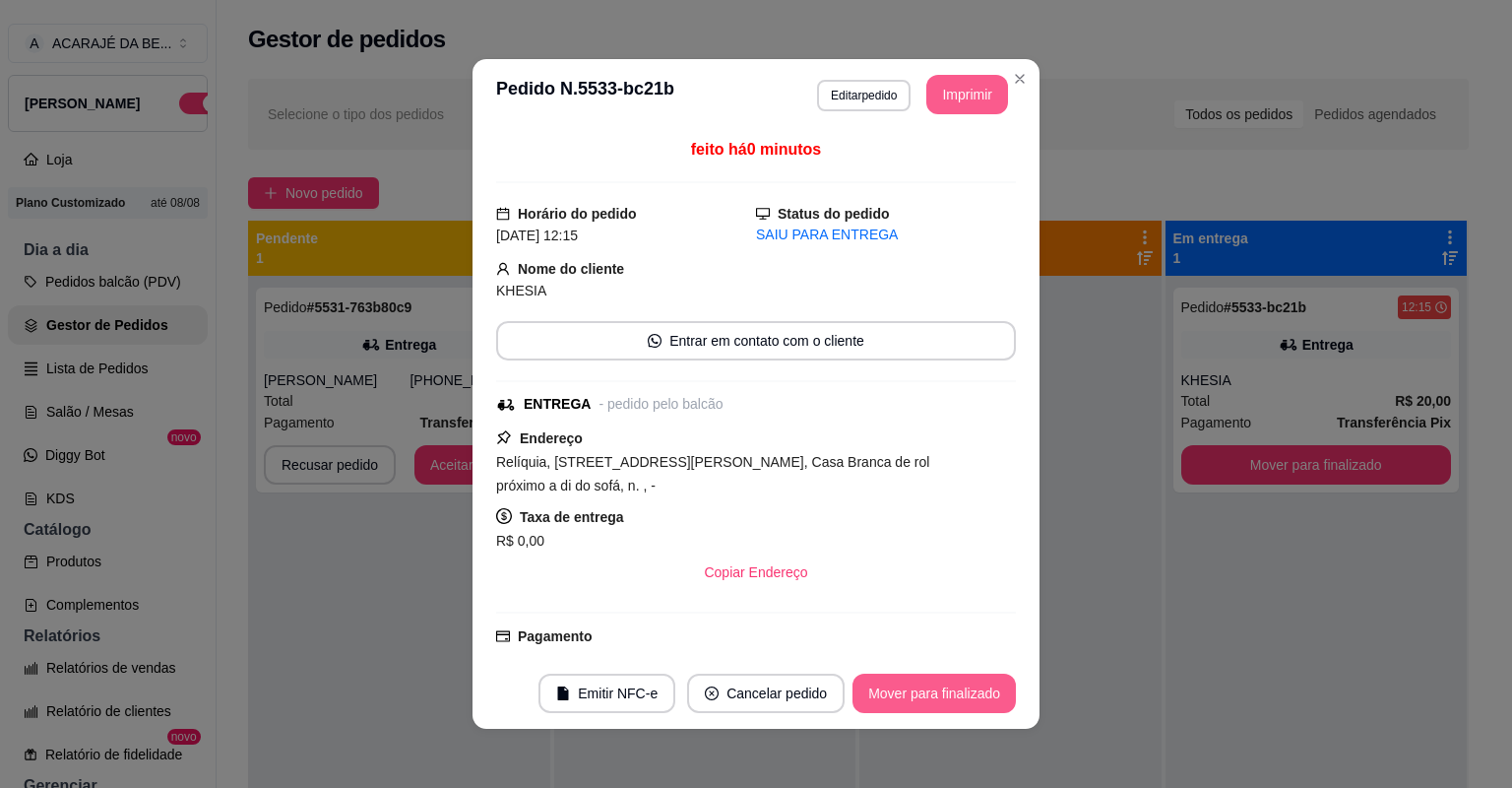 click on "Mover para finalizado" at bounding box center [934, 693] 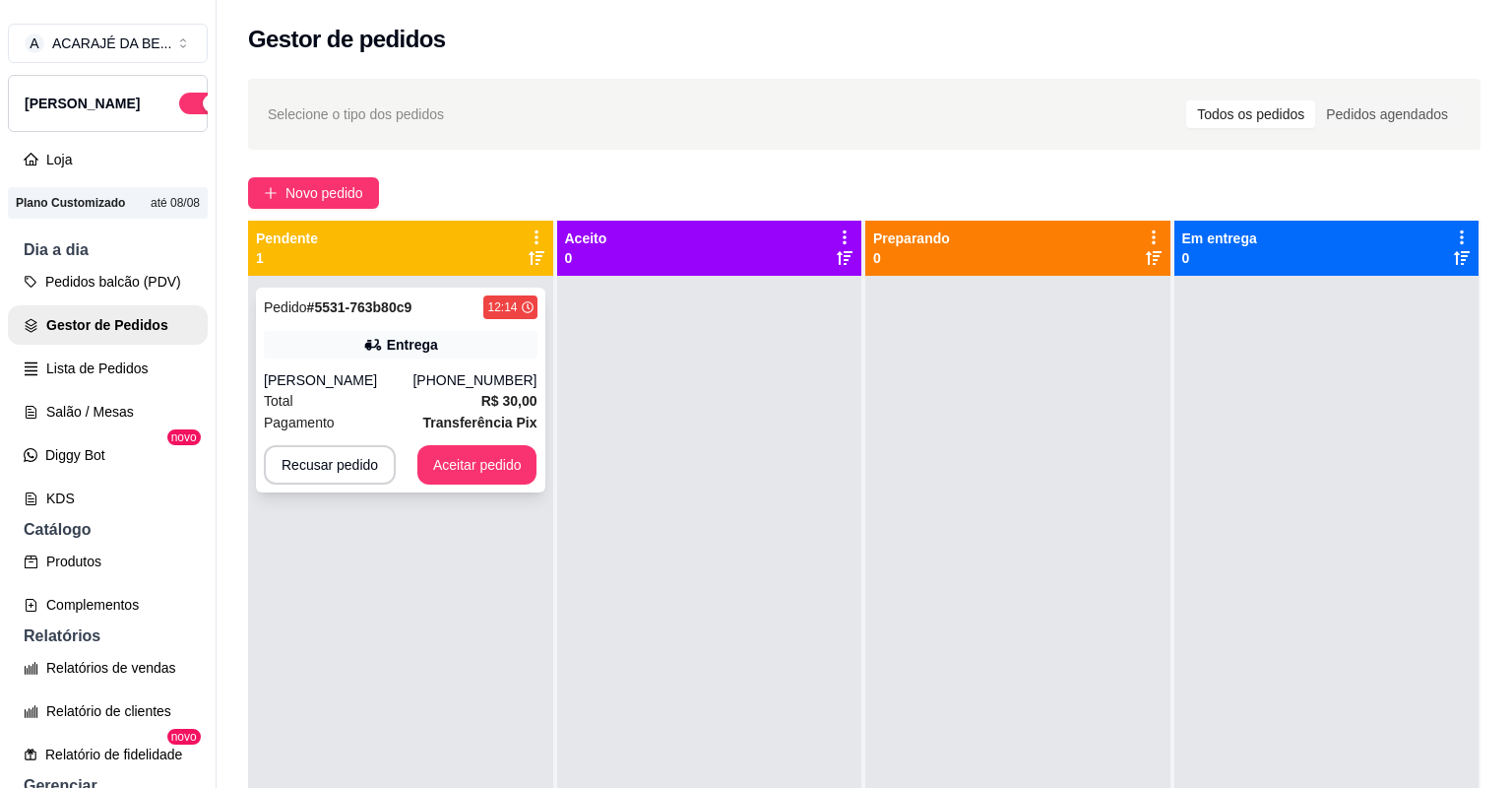 click on "Total R$ 30,00" at bounding box center [401, 401] 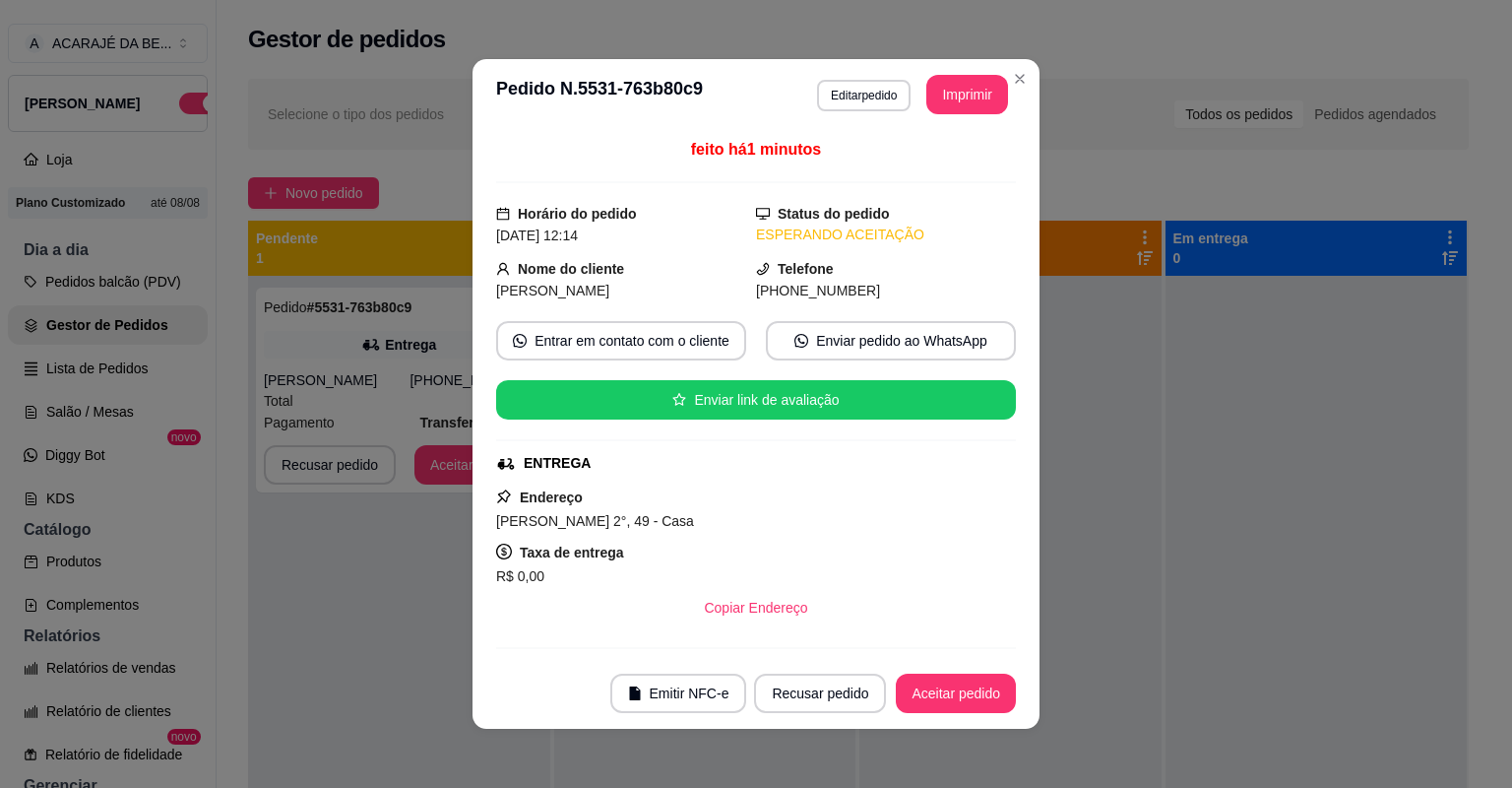 click on "Imprimir" at bounding box center (967, 95) 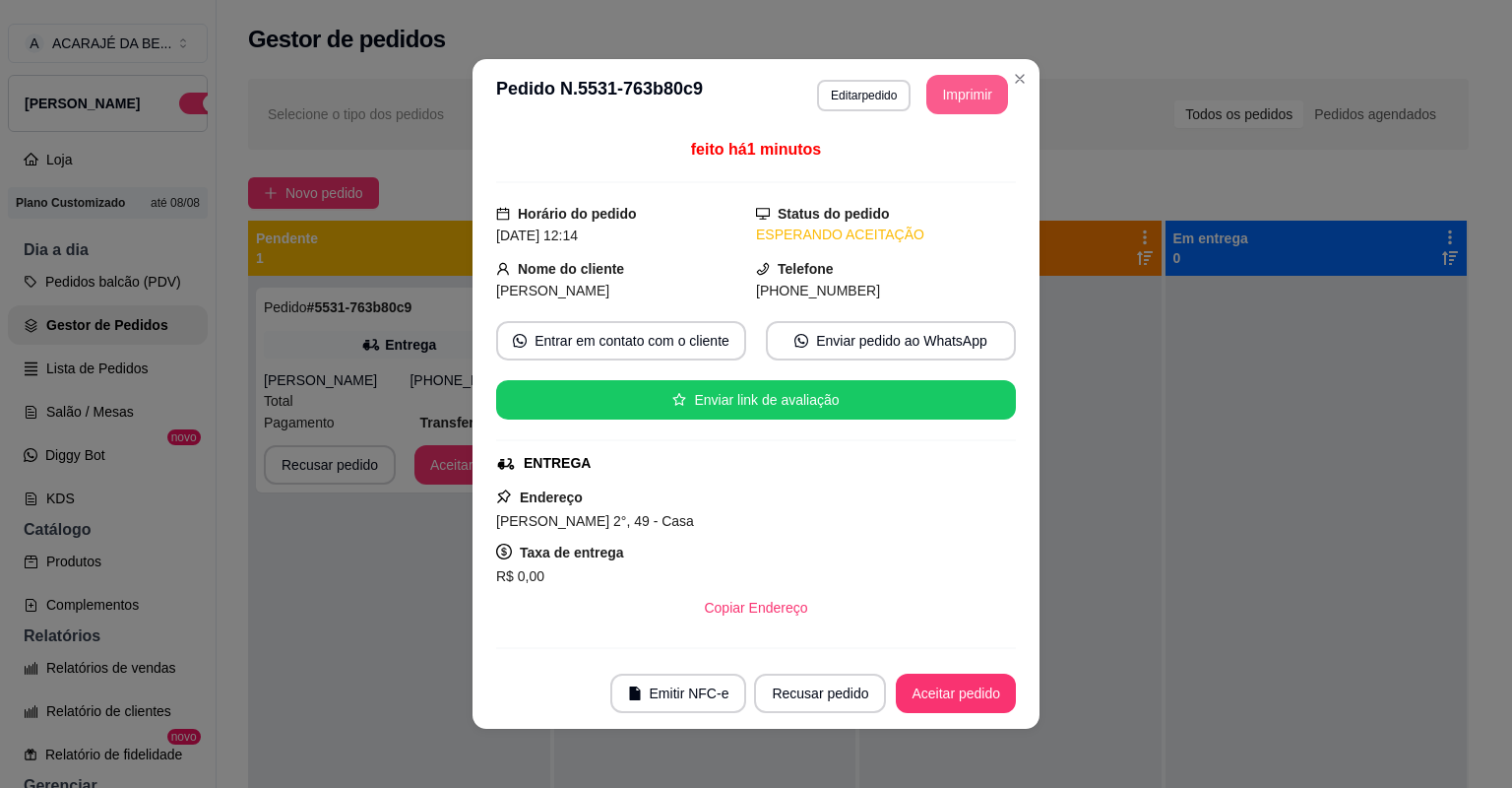 click on "Aceitar pedido" at bounding box center [956, 693] 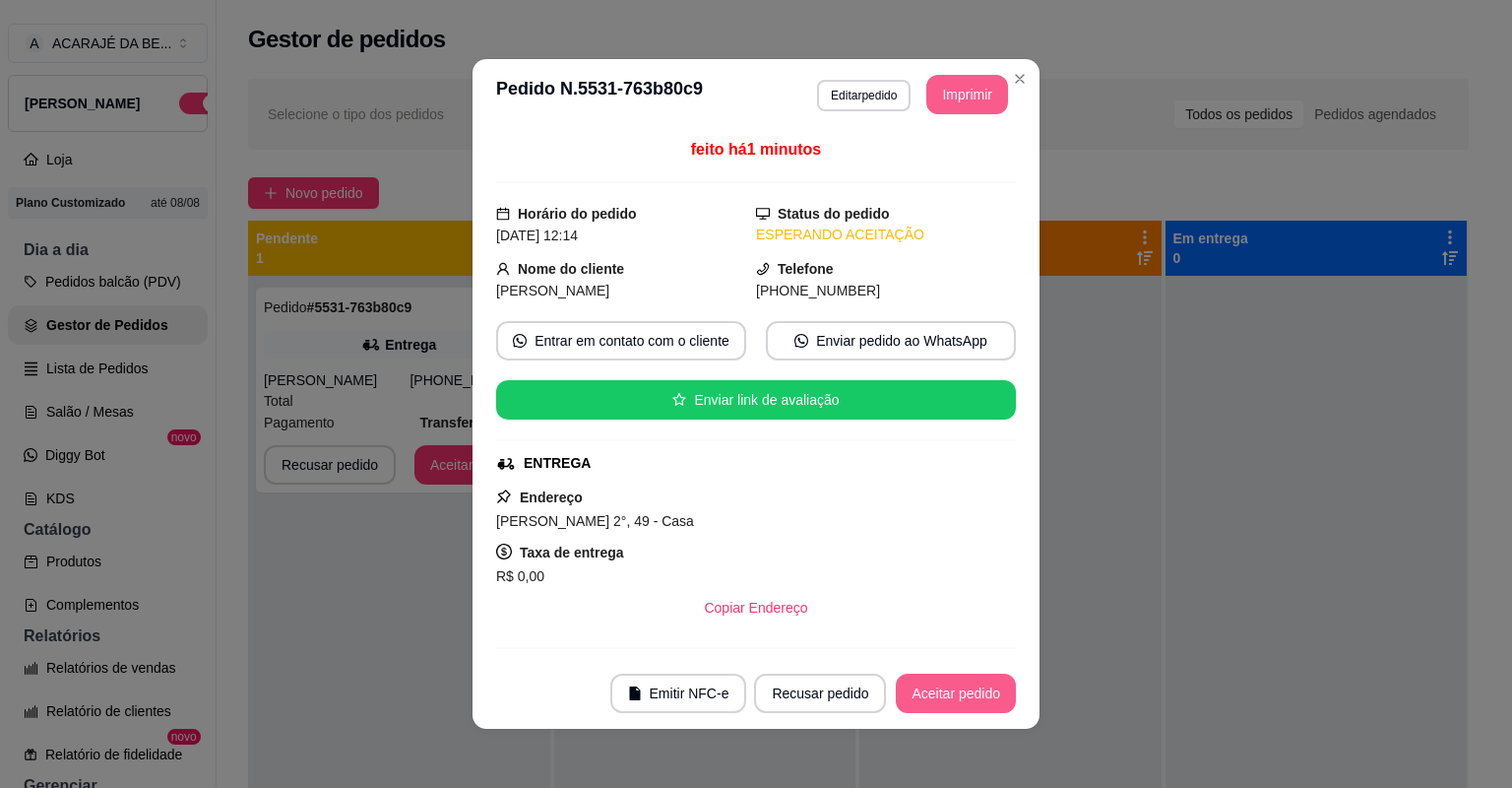 click on "Aceitar pedido" at bounding box center [956, 693] 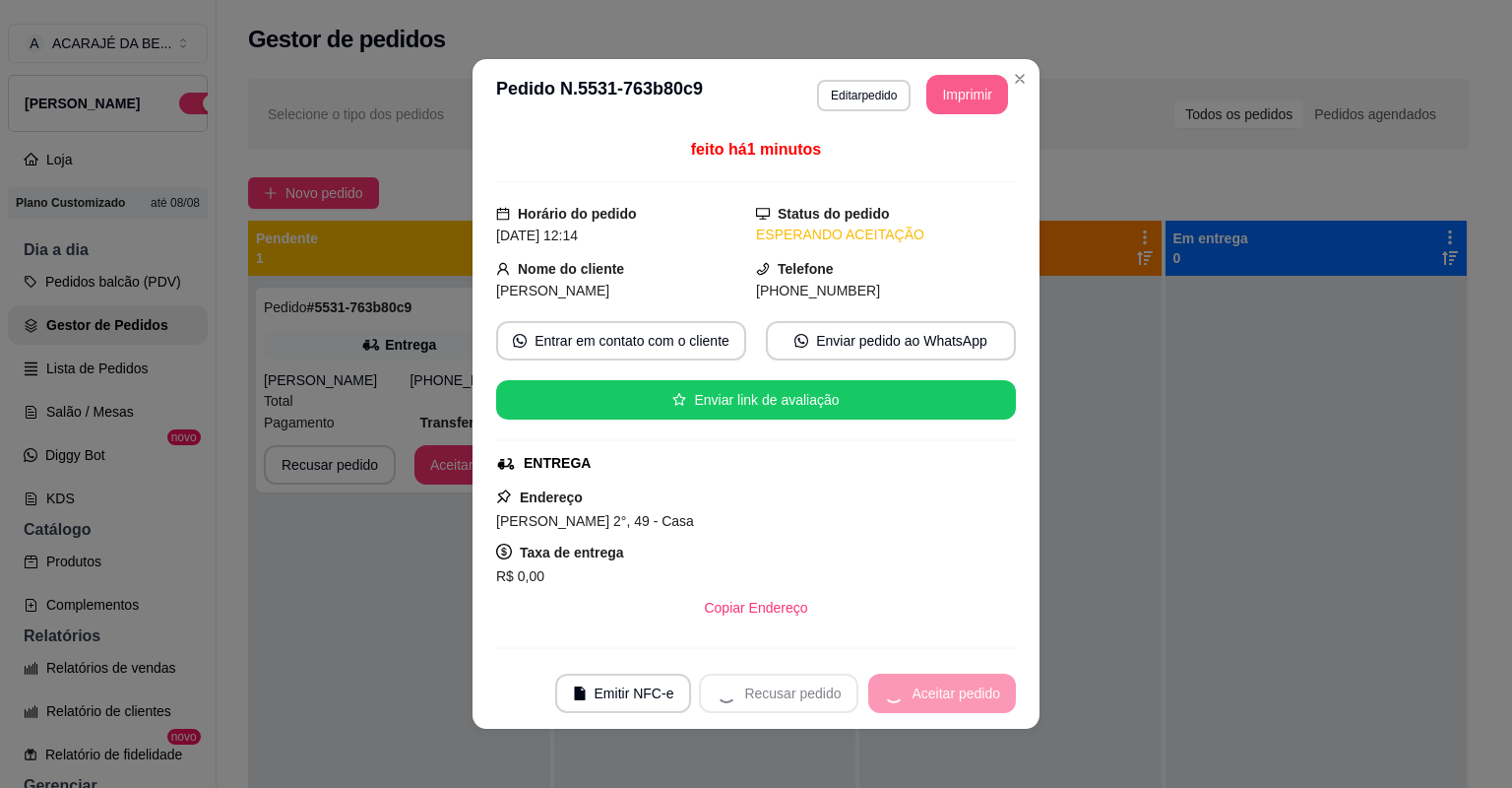 click on "Recusar pedido Aceitar pedido" at bounding box center (857, 693) 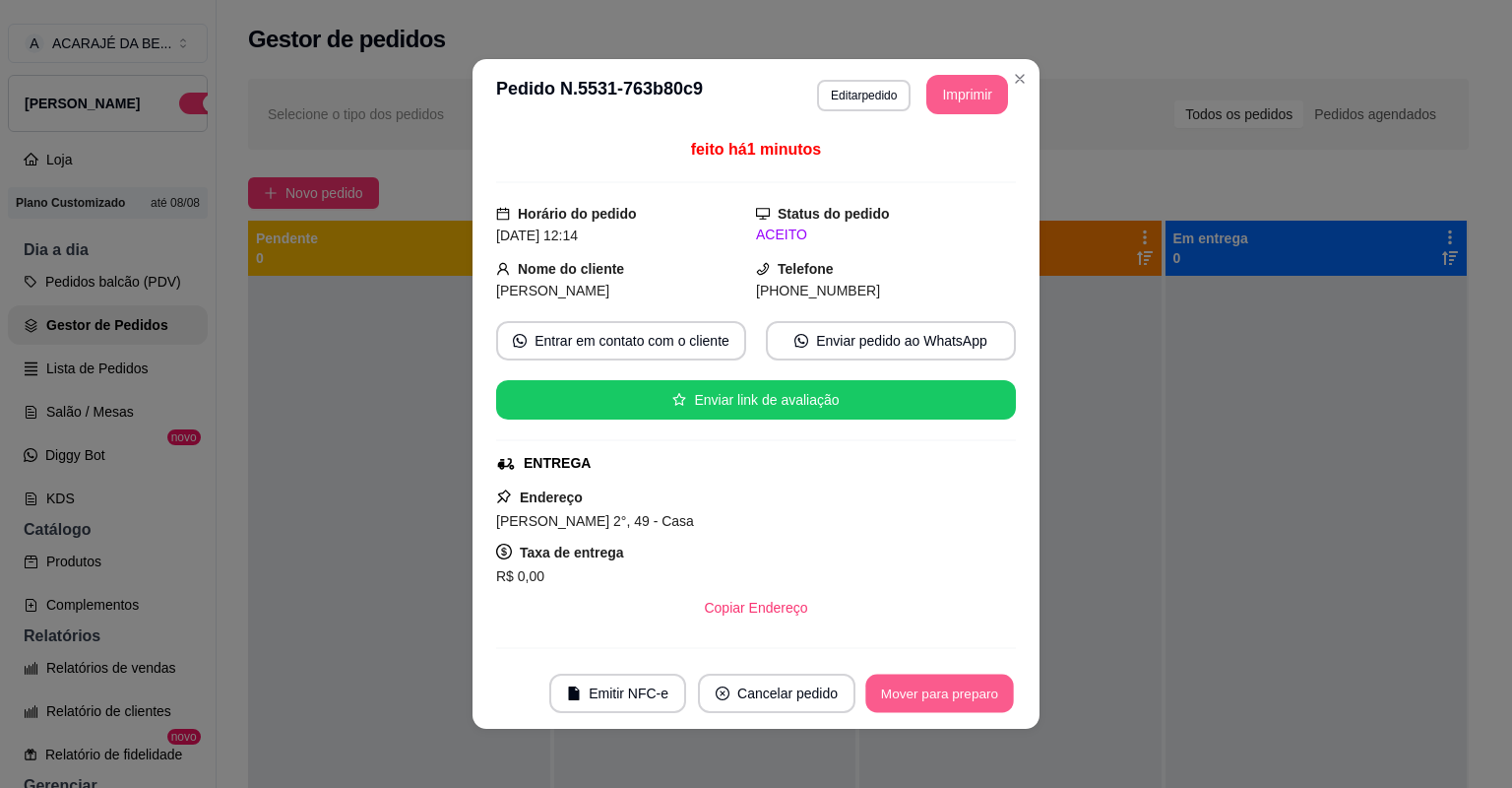 click on "Mover para preparo" at bounding box center (939, 693) 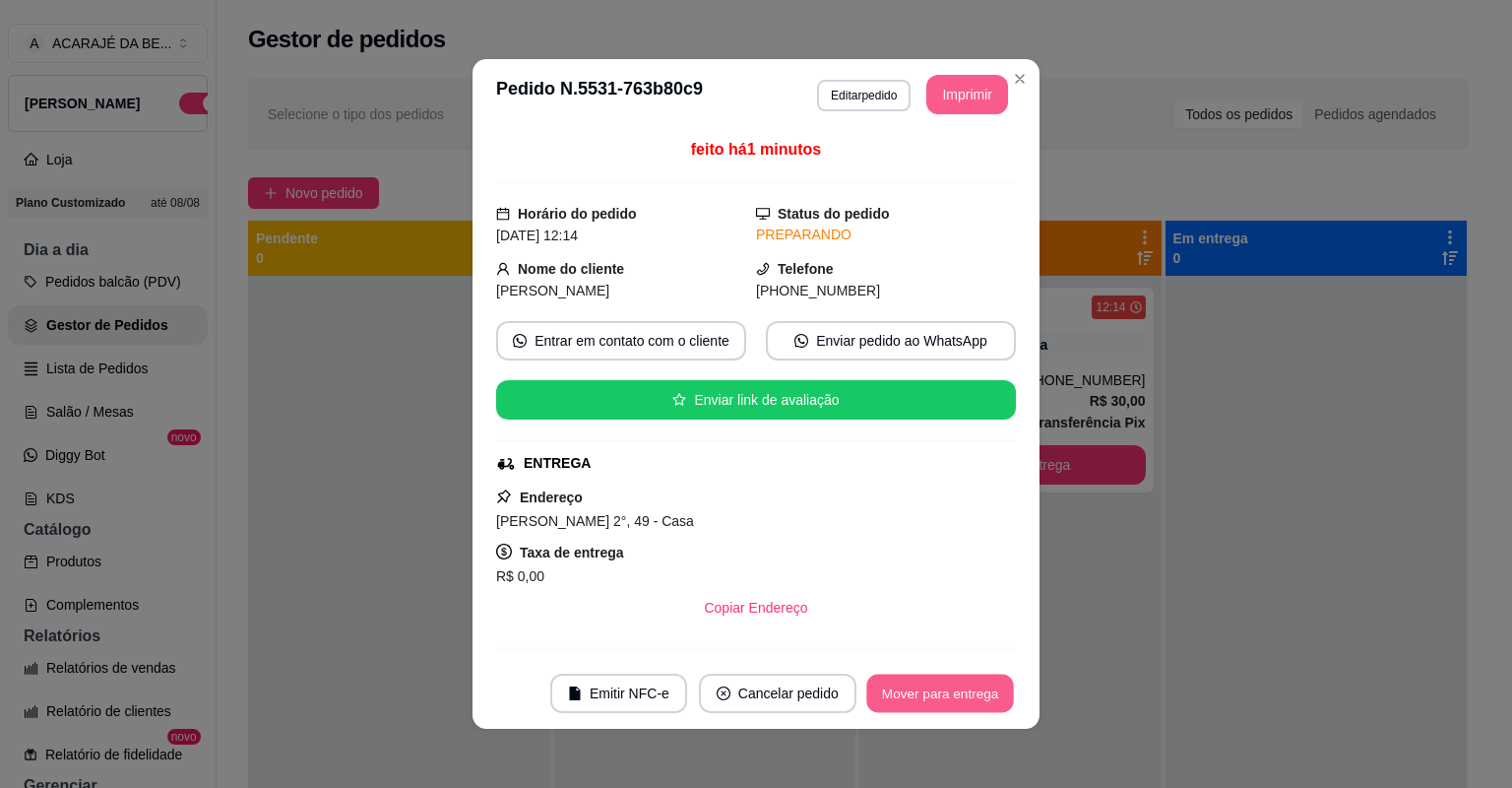click on "Mover para entrega" at bounding box center [940, 693] 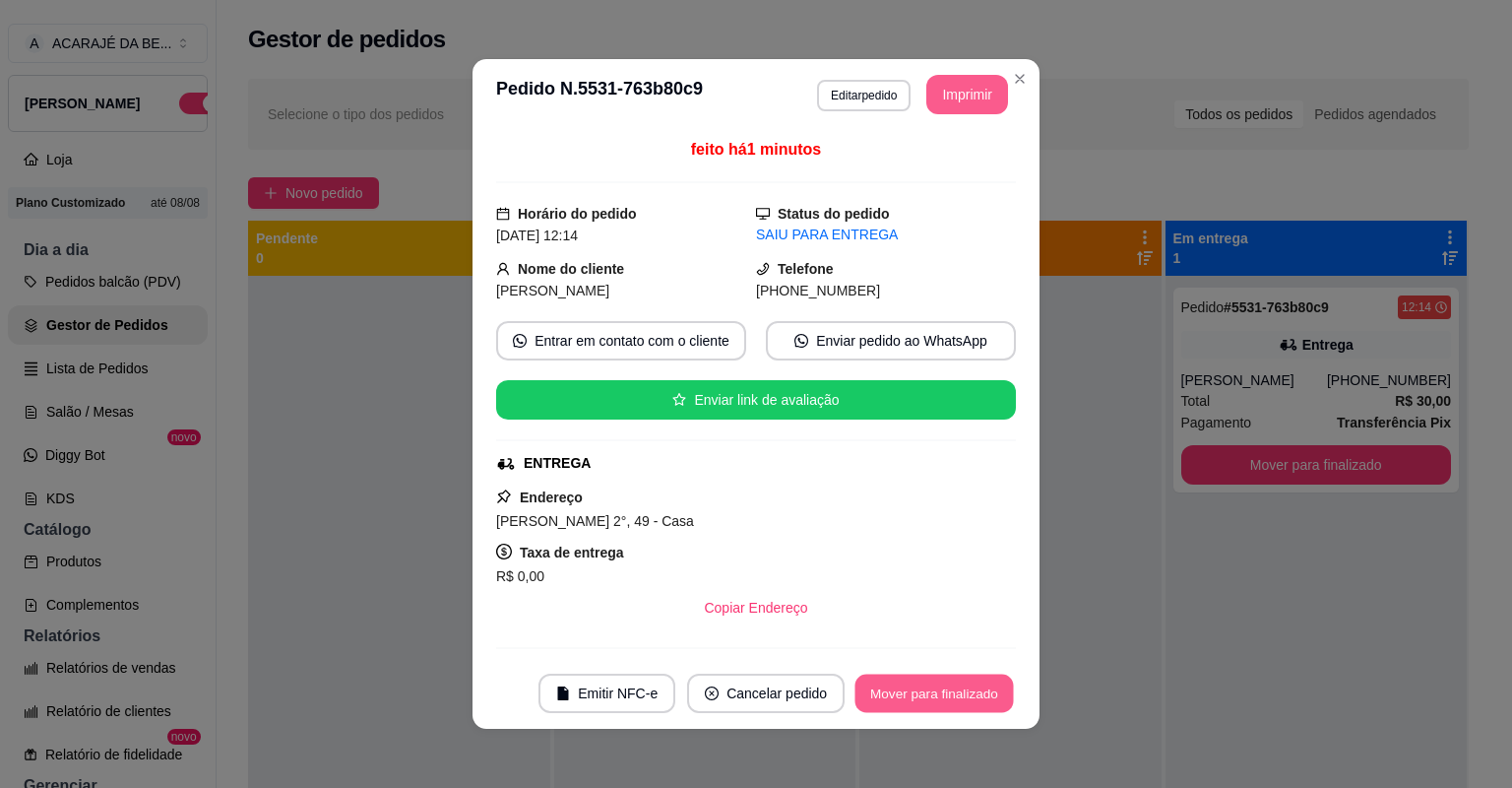 click on "Mover para finalizado" at bounding box center (934, 693) 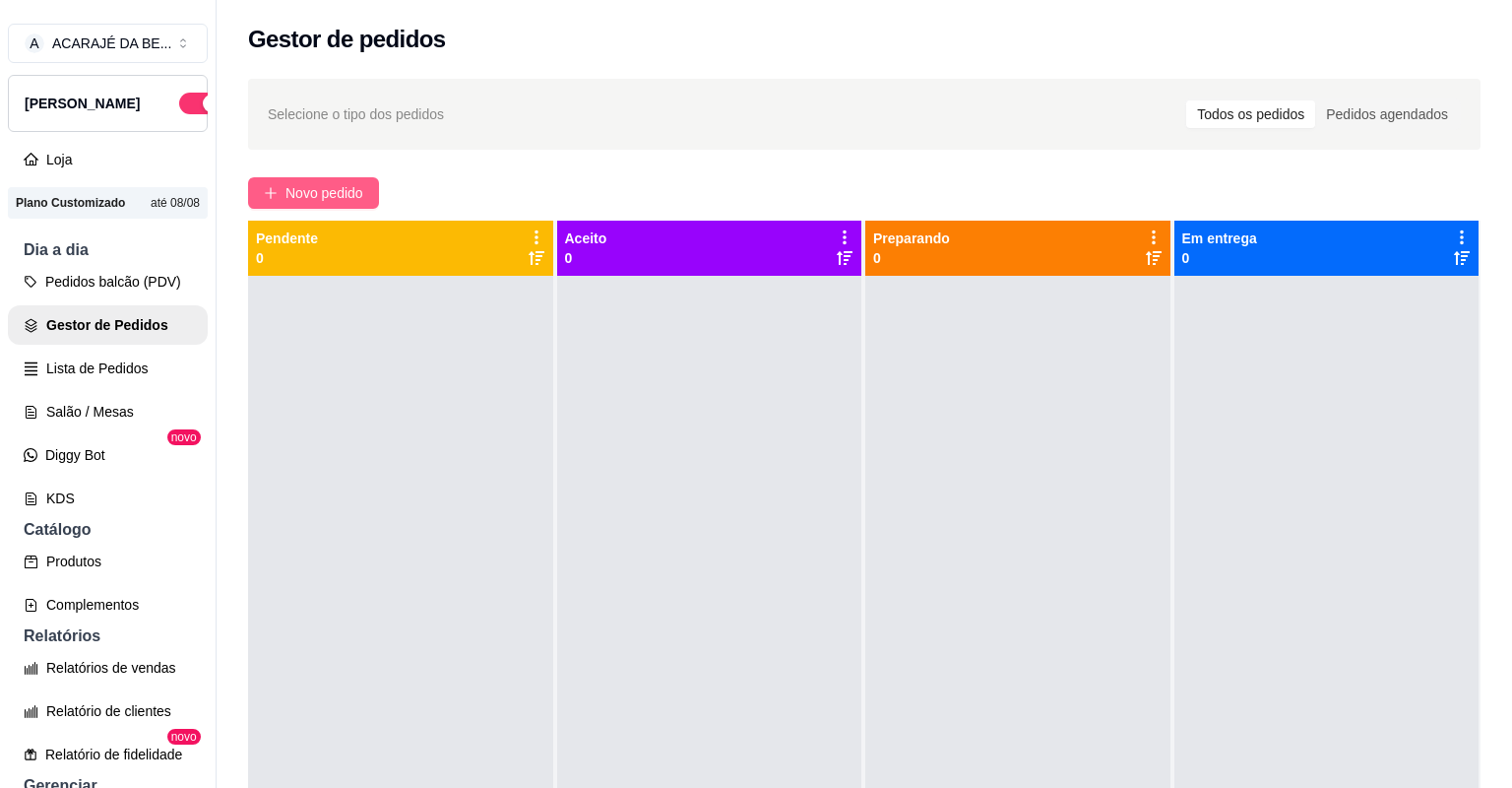 click on "Novo pedido" at bounding box center (324, 193) 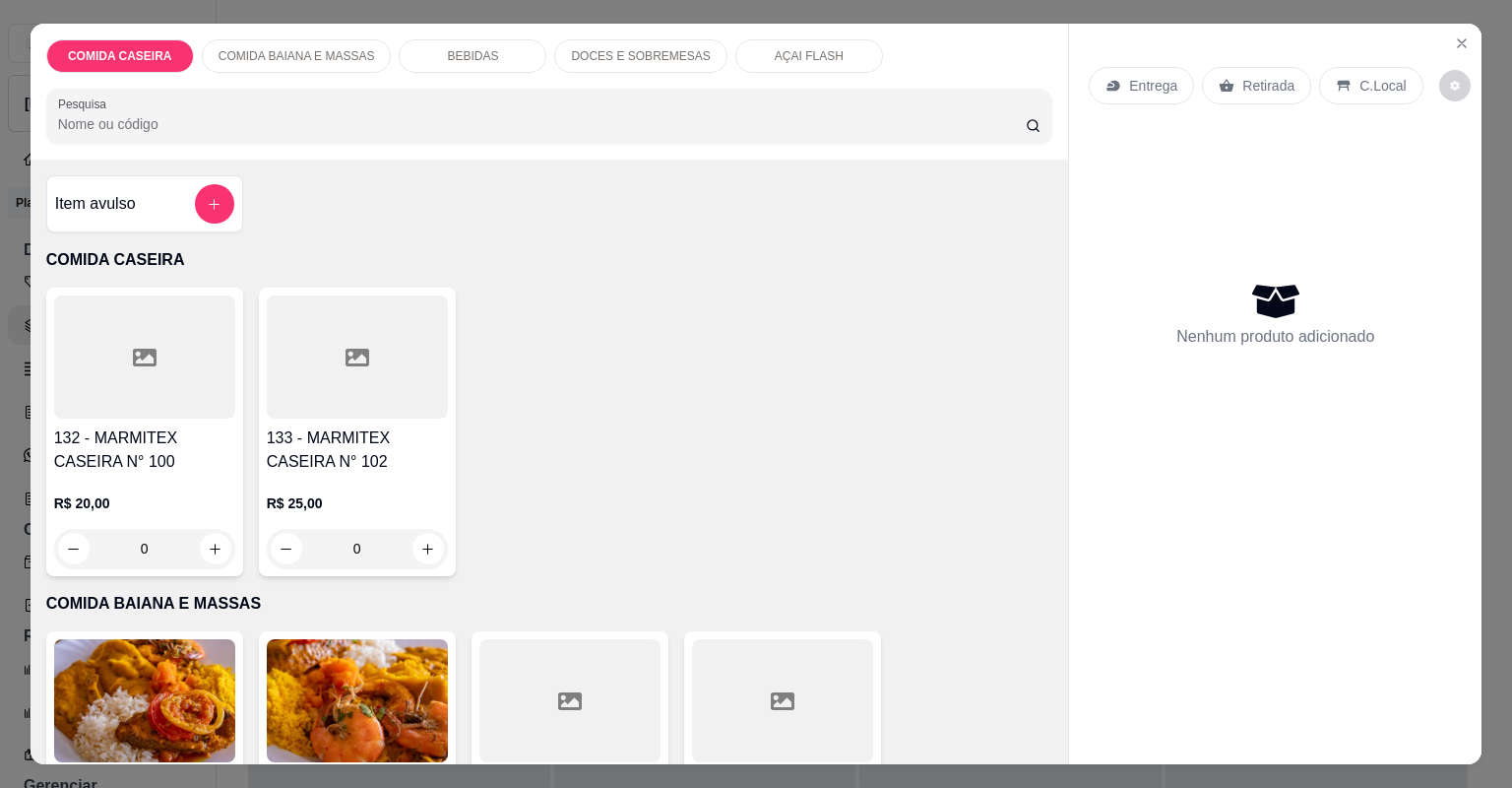 click on "132 - MARMITEX CASEIRA N° 100    R$ 20,00 0" at bounding box center (145, 431) 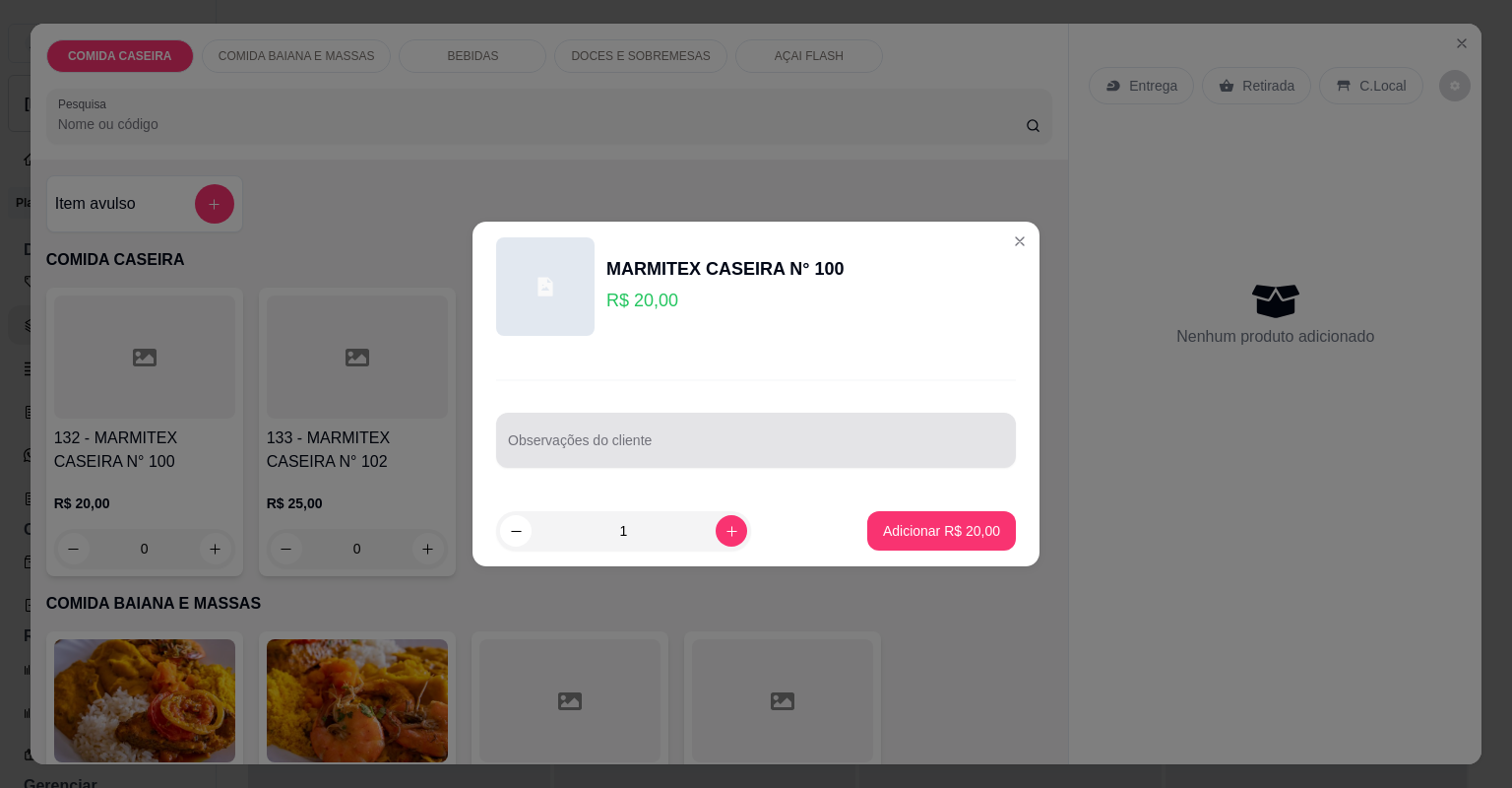 click at bounding box center (756, 440) 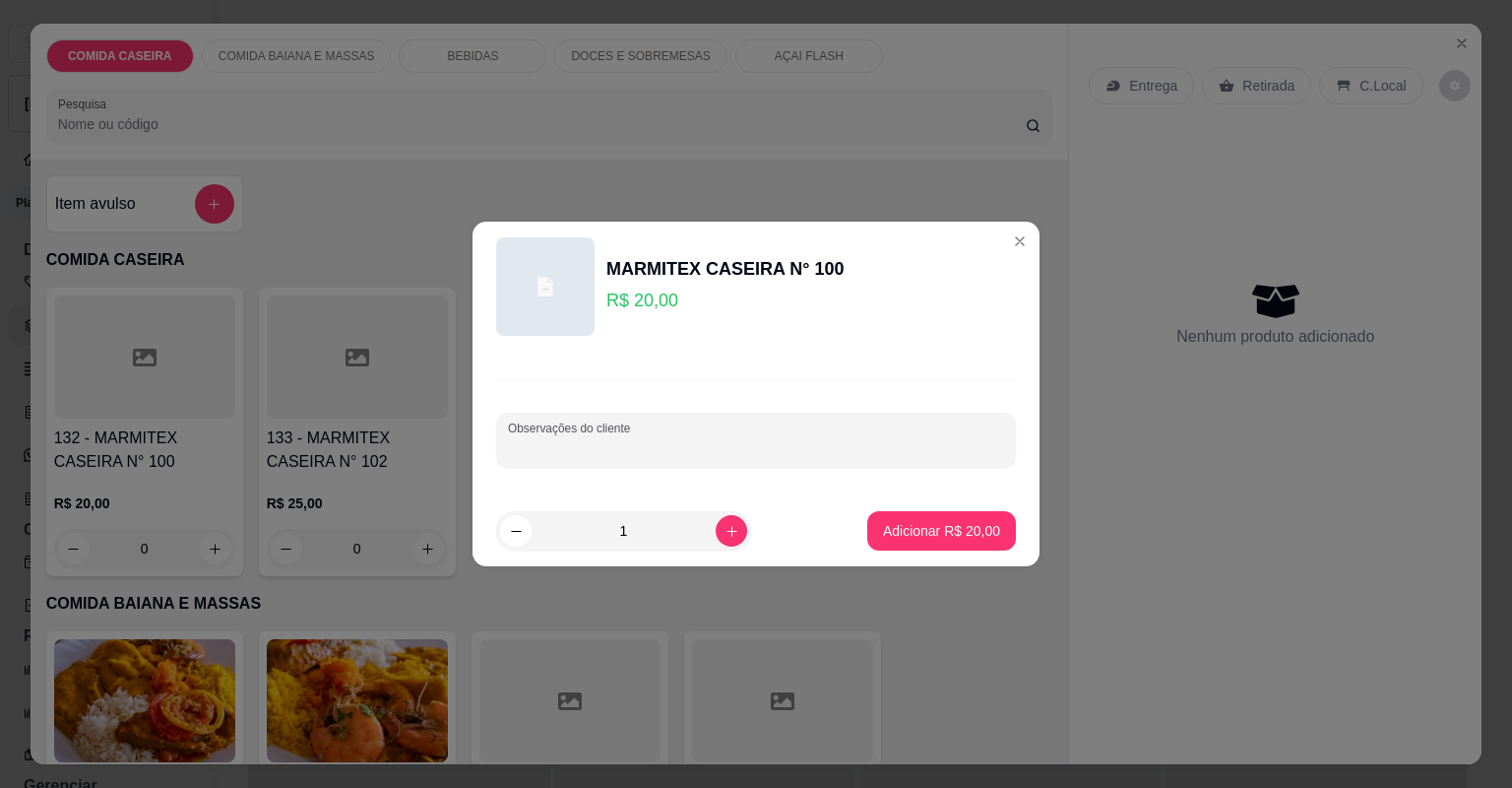 paste on "Relíquia, [STREET_ADDRESS][PERSON_NAME] próximo a di do sofá" 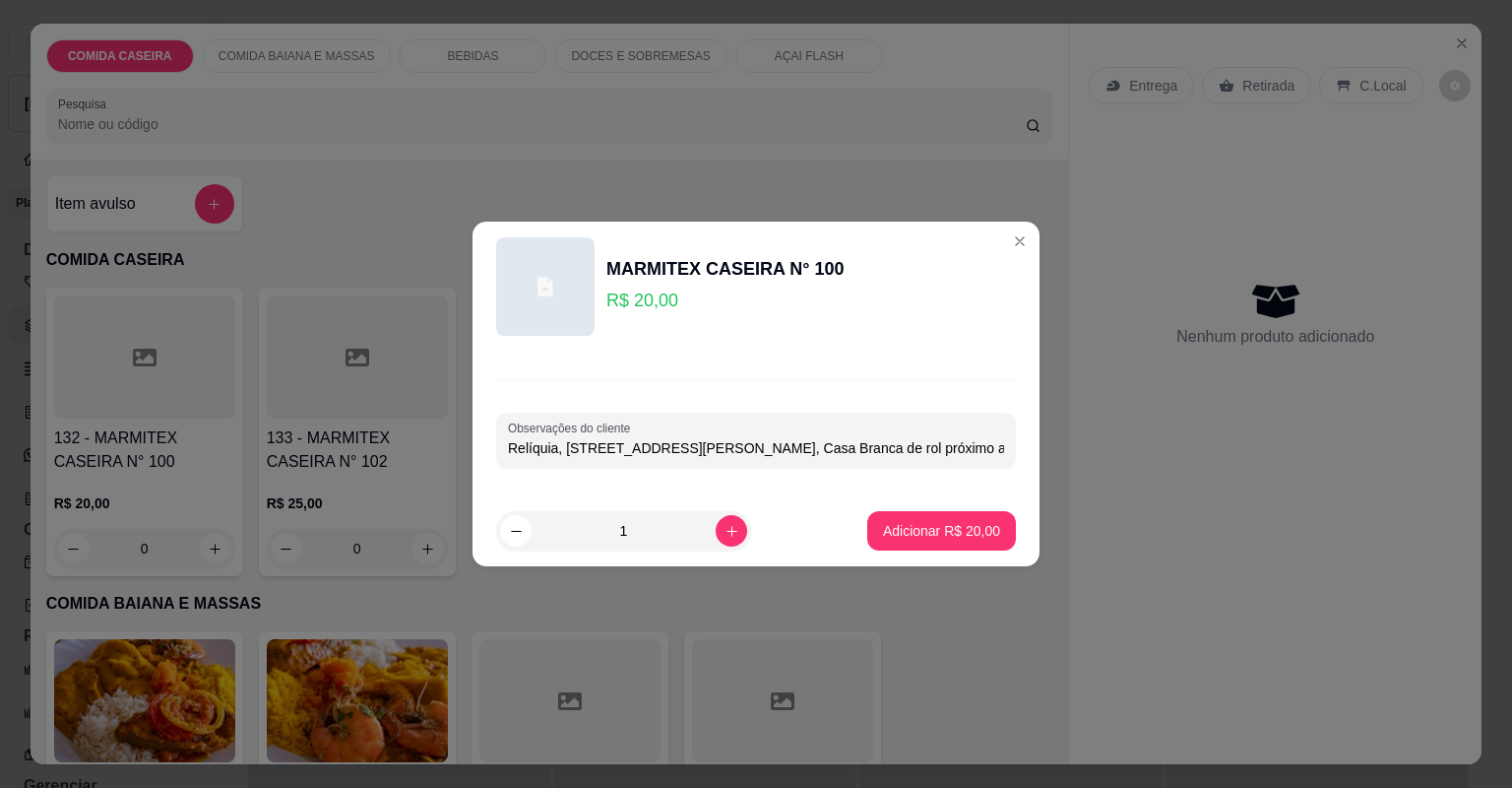drag, startPoint x: 993, startPoint y: 441, endPoint x: 189, endPoint y: 437, distance: 804.00995 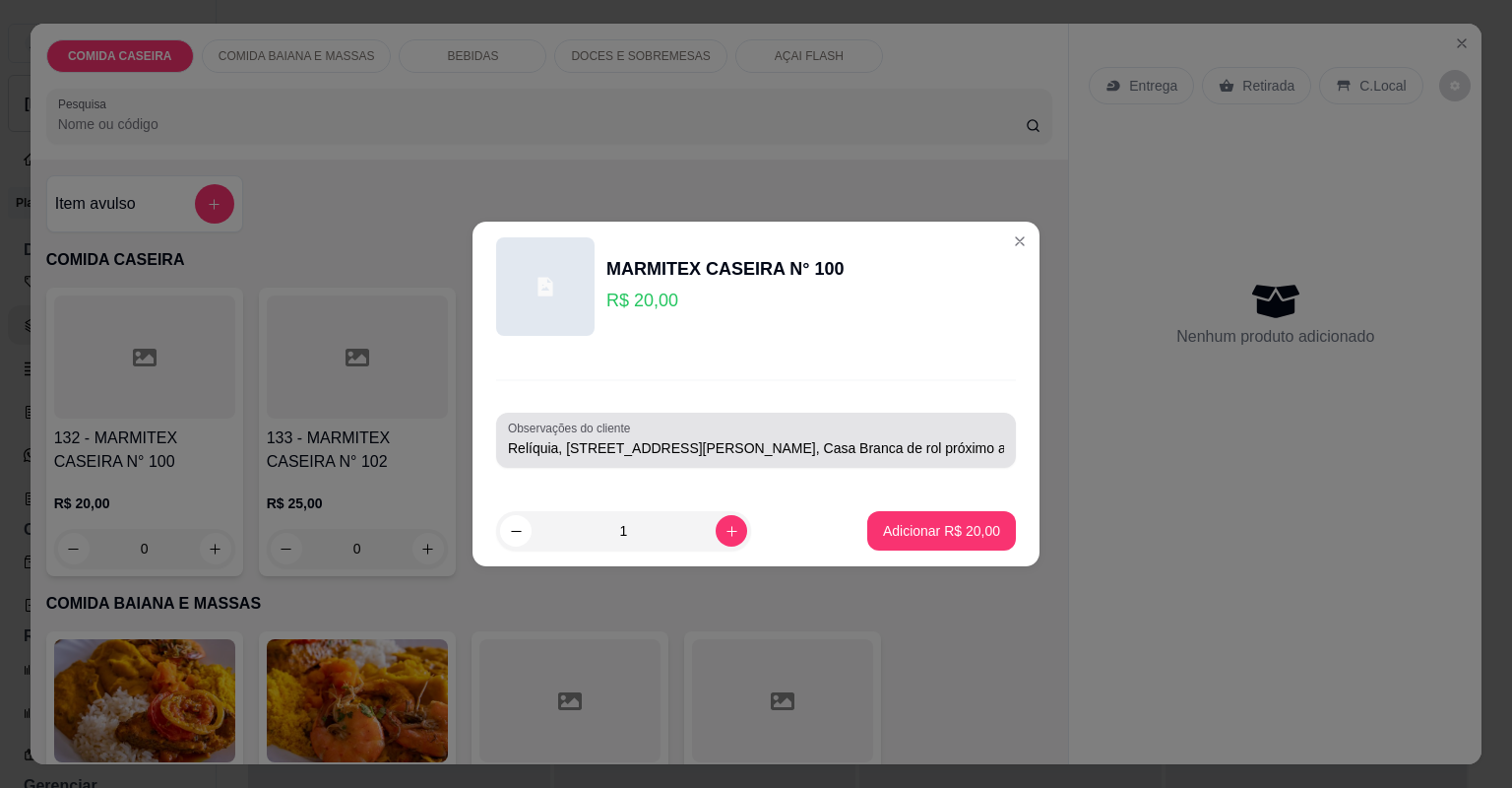 click on "Relíquia, [STREET_ADDRESS][PERSON_NAME], Casa Branca de rol próximo a di do sofá TROPEIRO" at bounding box center (756, 448) 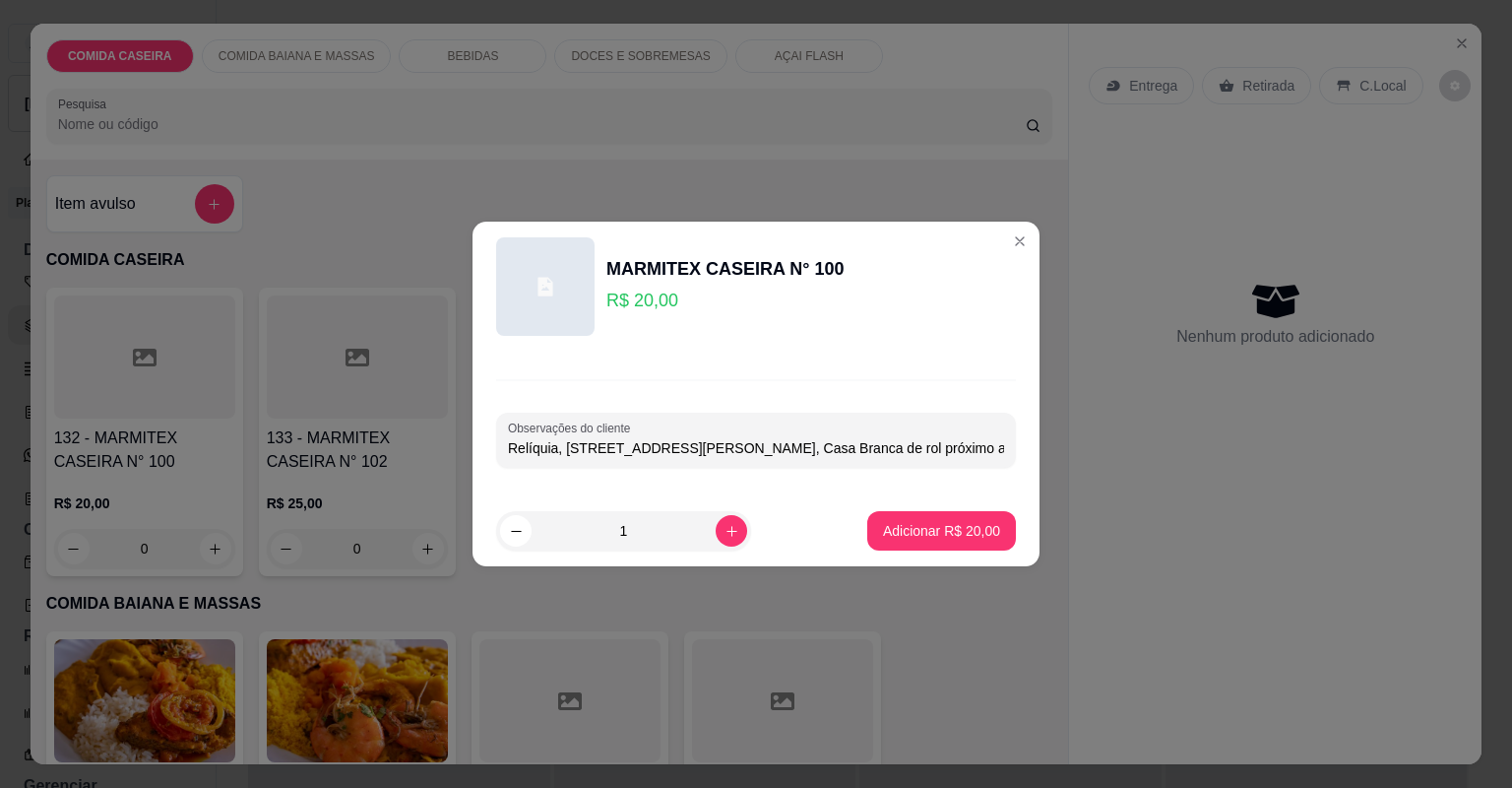 type on "Relíquia, [STREET_ADDRESS][PERSON_NAME] de rol próximo a di do sofá TROPEIRO" 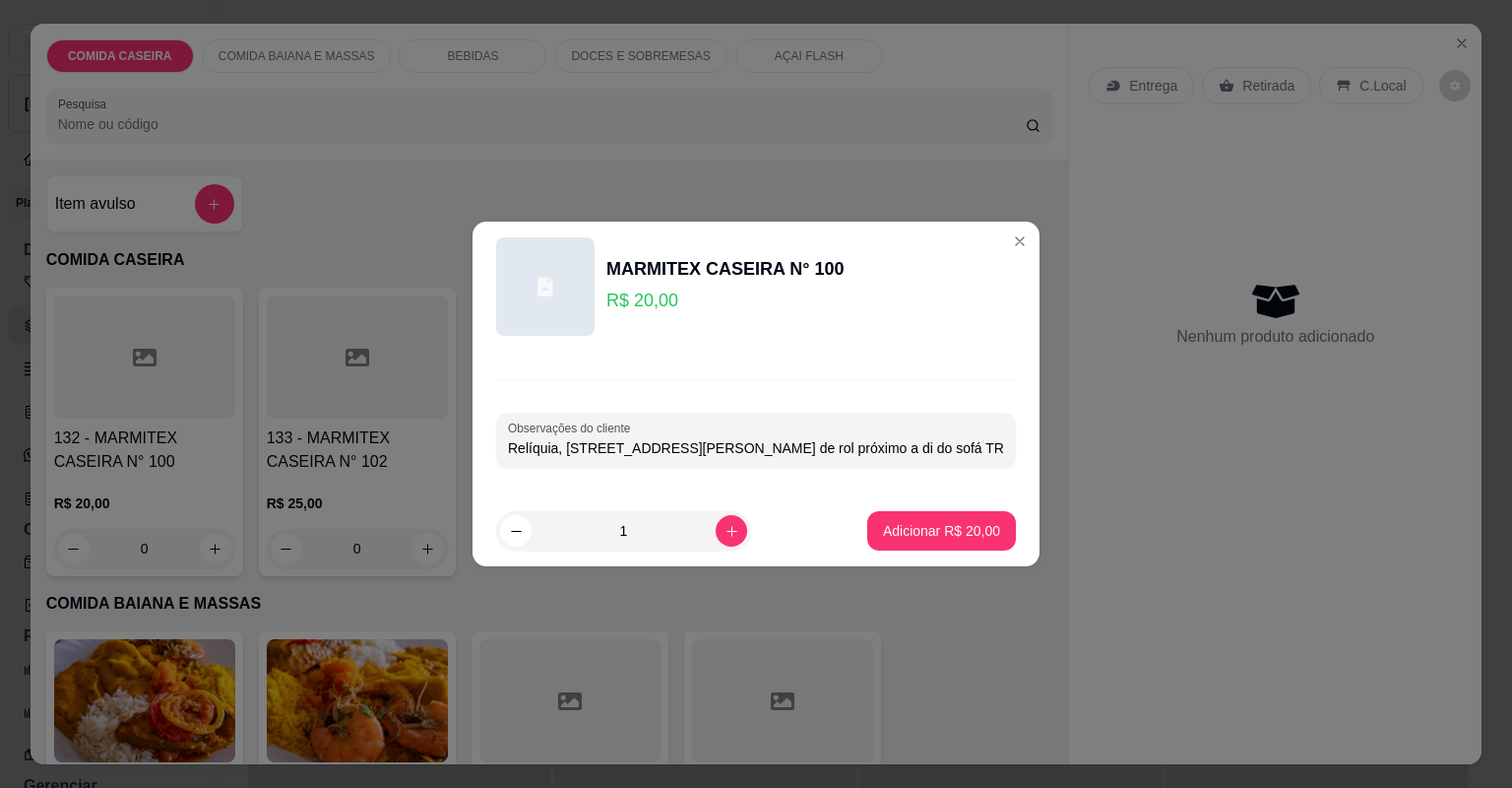 click on "Relíquia, [STREET_ADDRESS][PERSON_NAME] de rol próximo a di do sofá TROPEIRO" at bounding box center (756, 448) 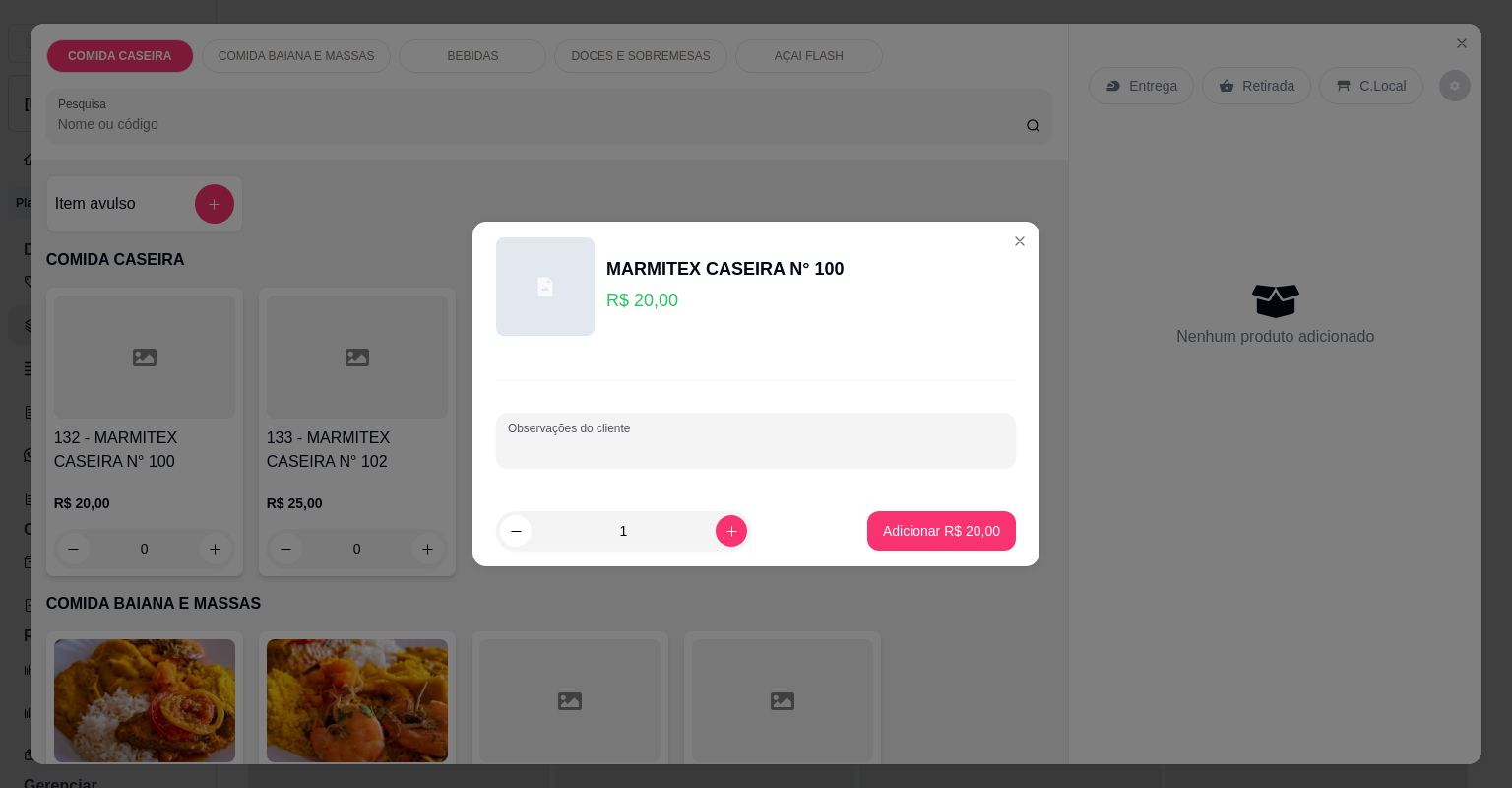 type 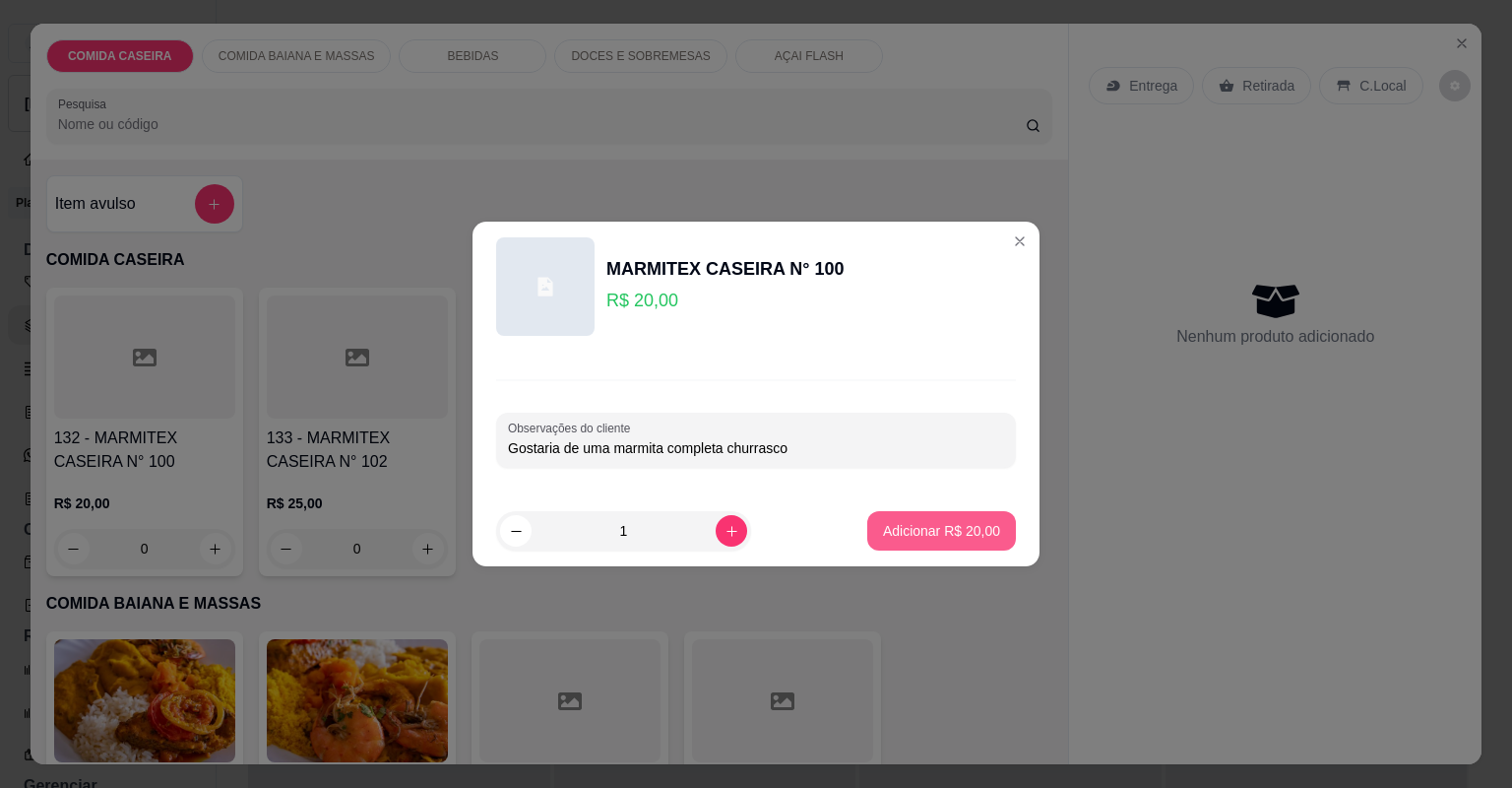 click on "Adicionar   R$ 20,00" at bounding box center [941, 531] 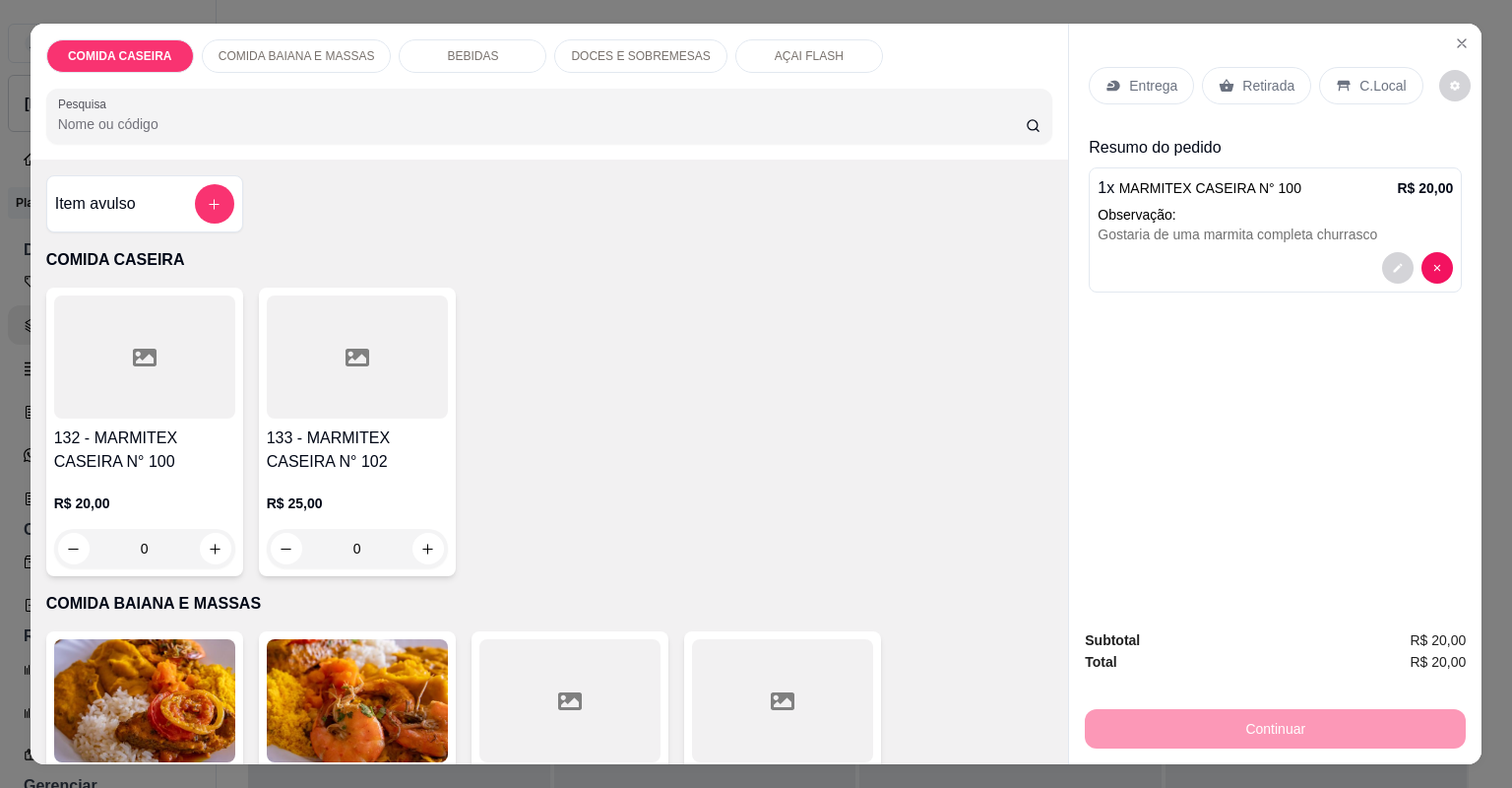 click 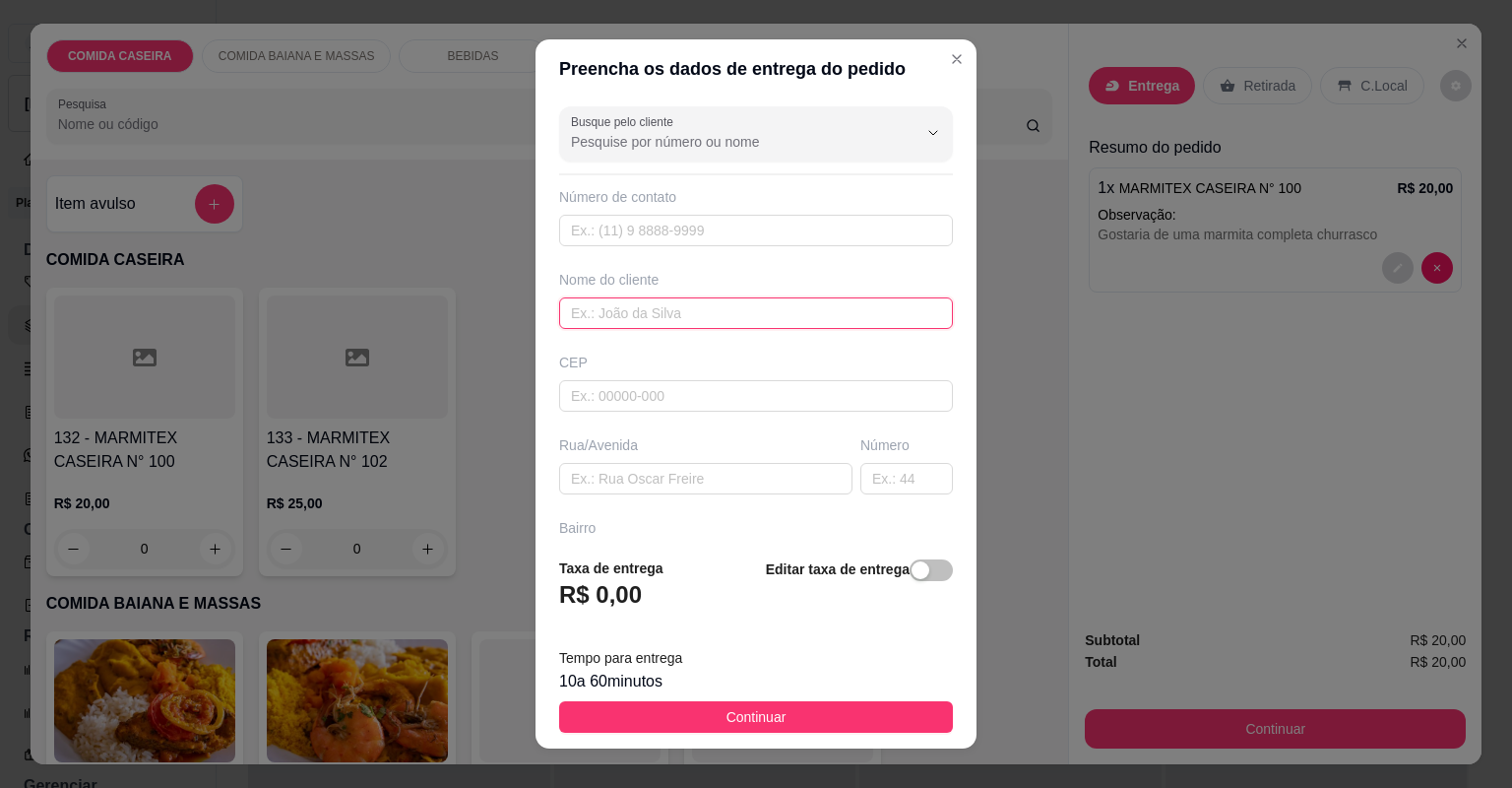 click at bounding box center [756, 313] 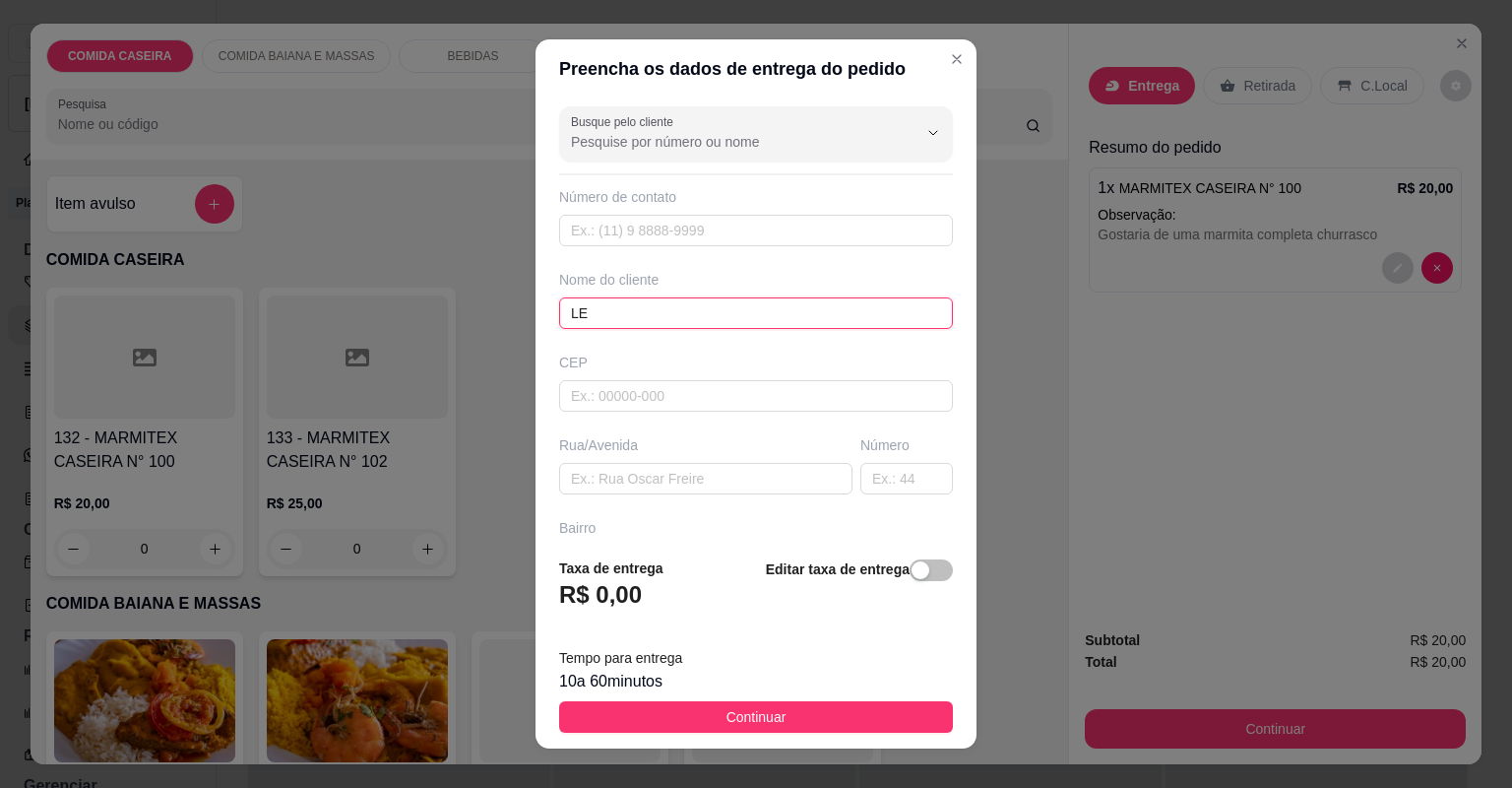 type on "LEA" 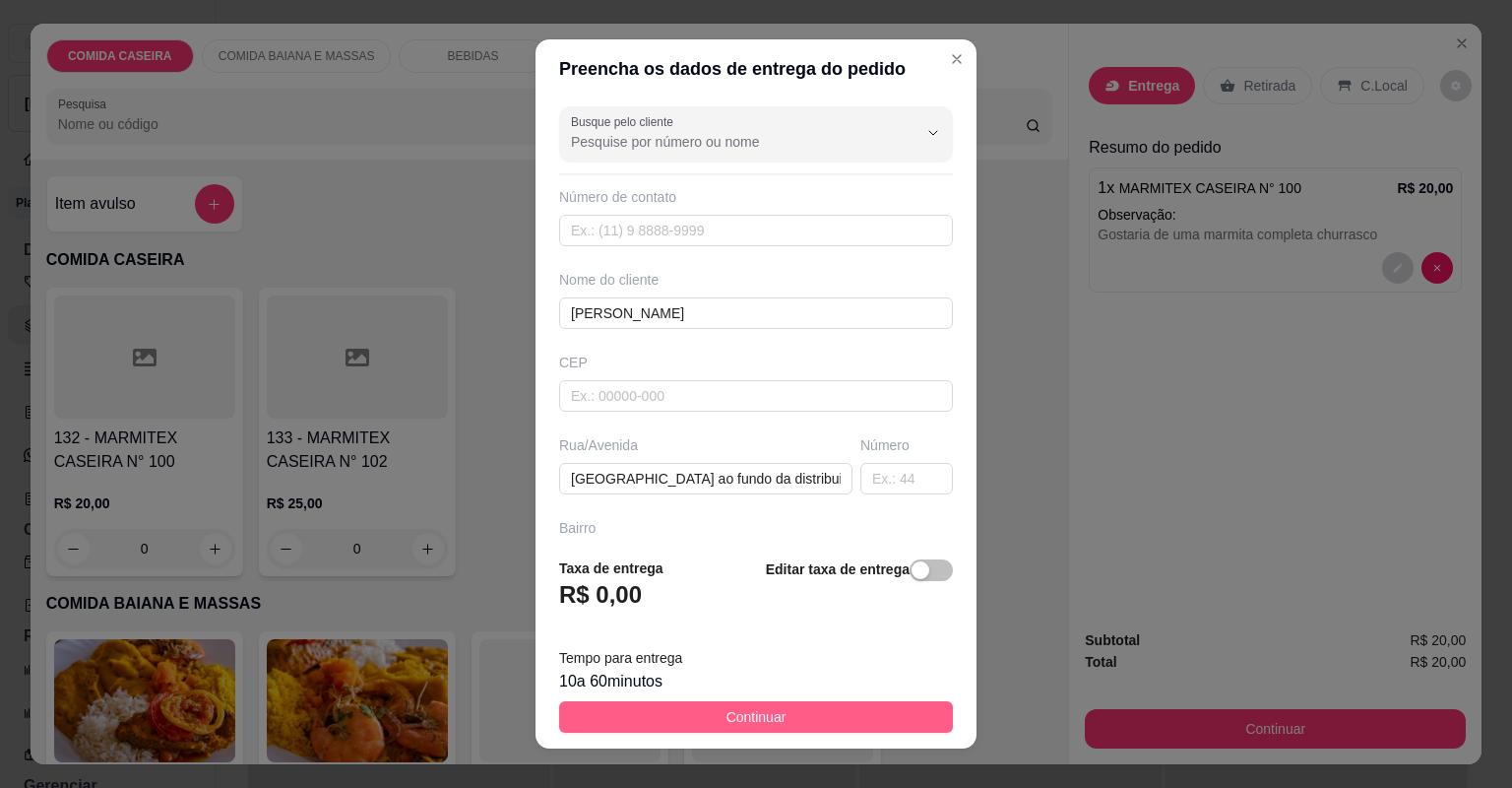 click on "Continuar" at bounding box center [756, 717] 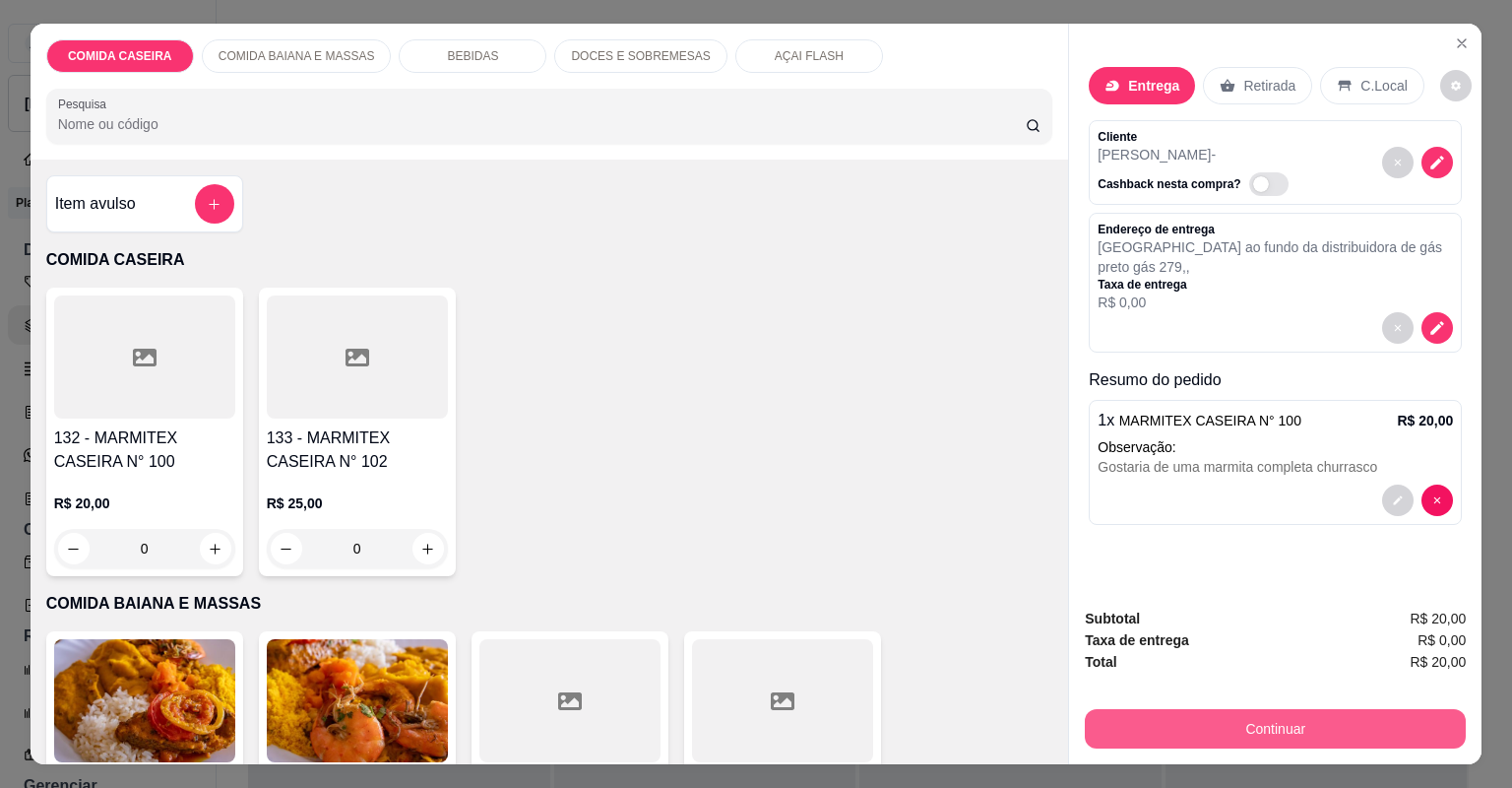 click on "Continuar" at bounding box center [1275, 729] 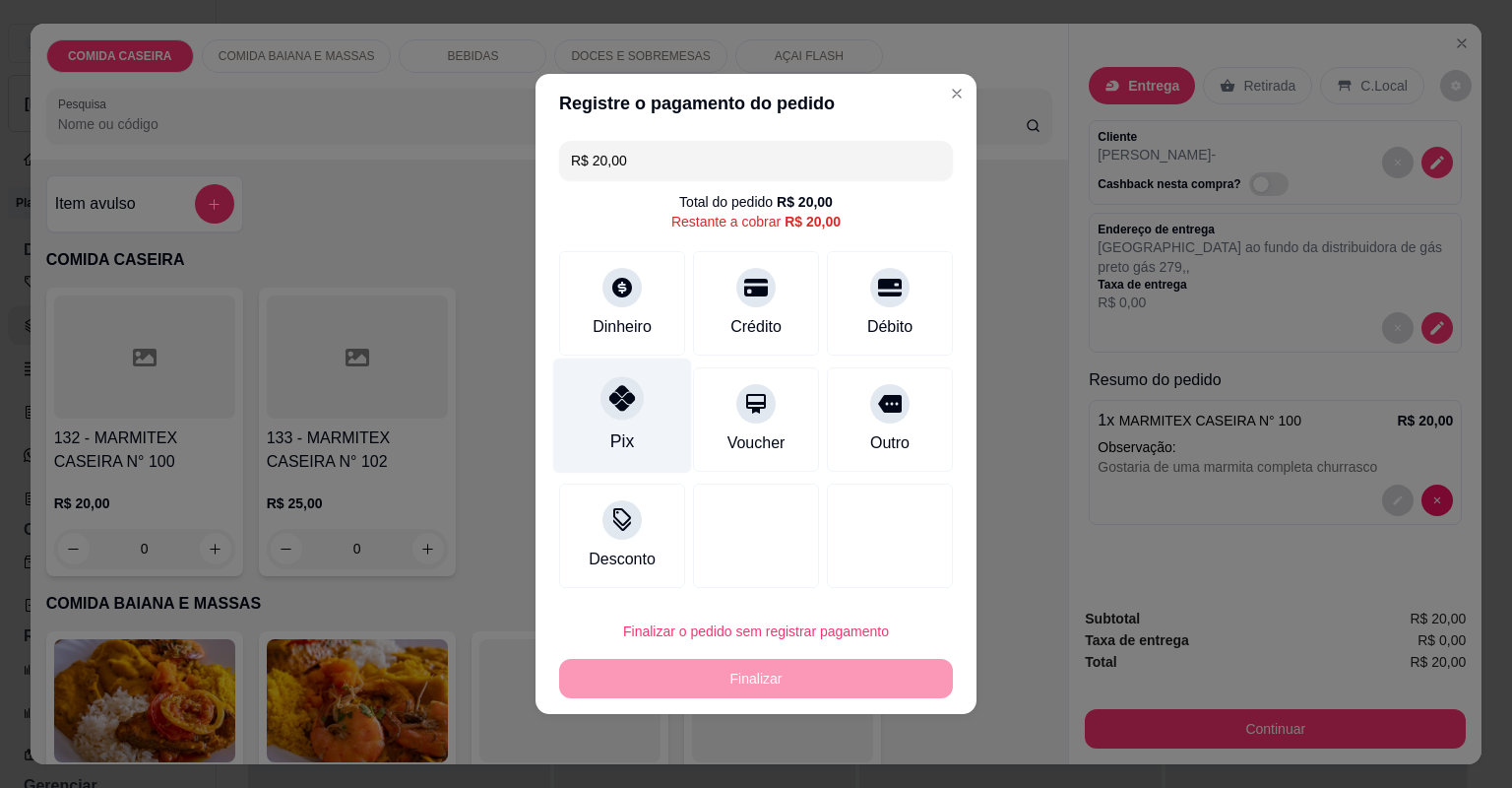 click at bounding box center (622, 398) 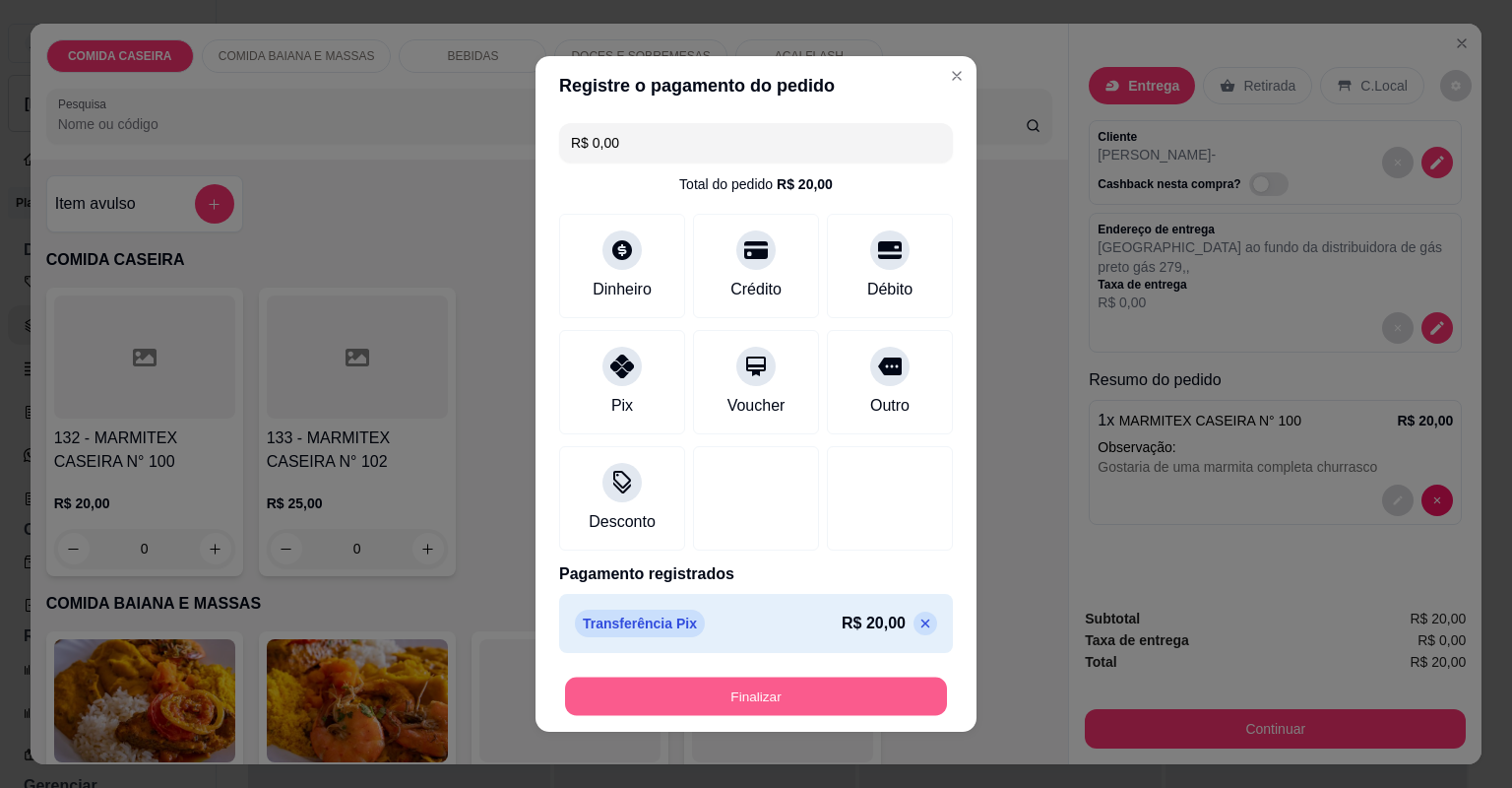 click on "Finalizar" at bounding box center [756, 696] 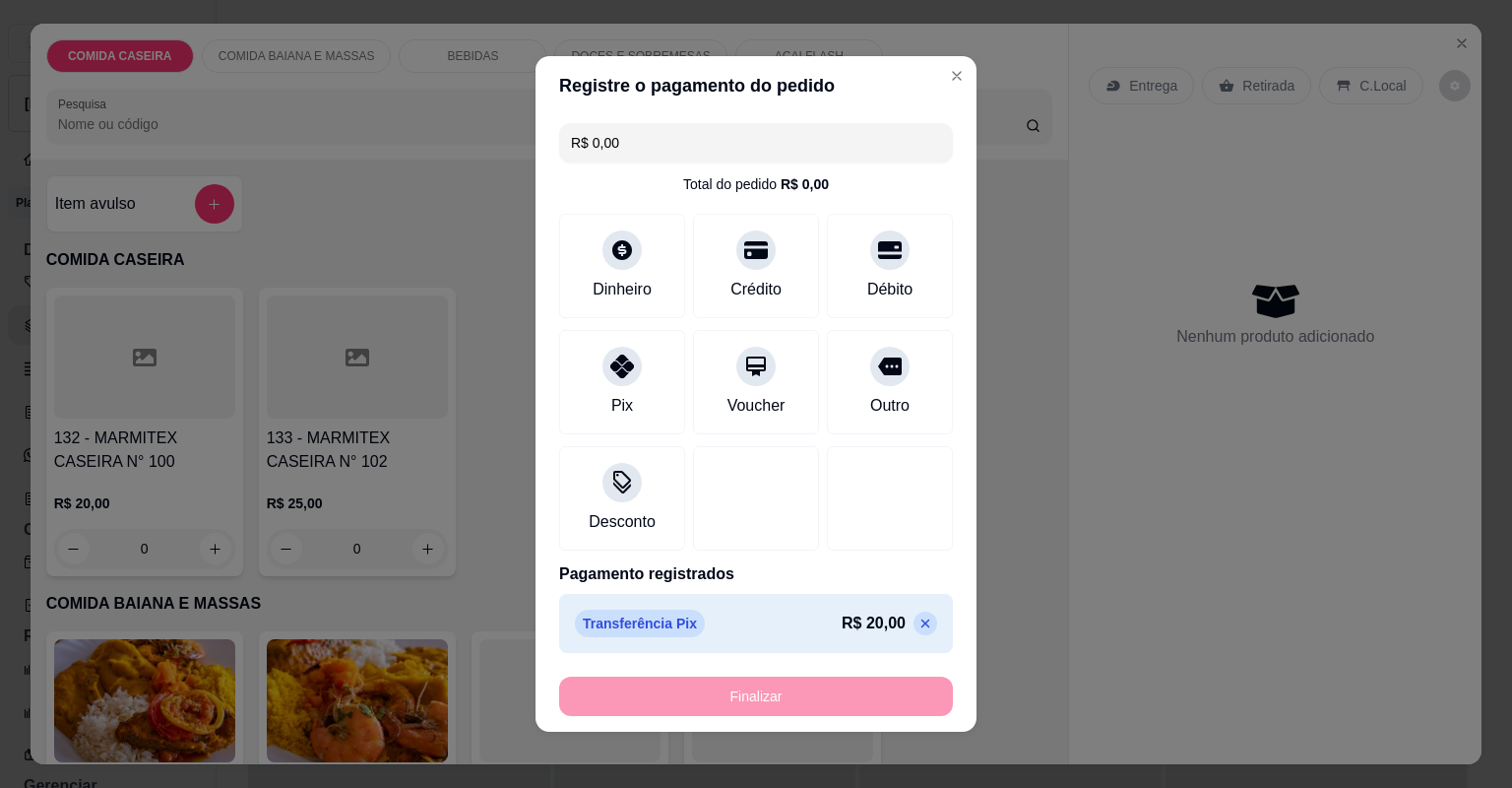 type on "-R$ 20,00" 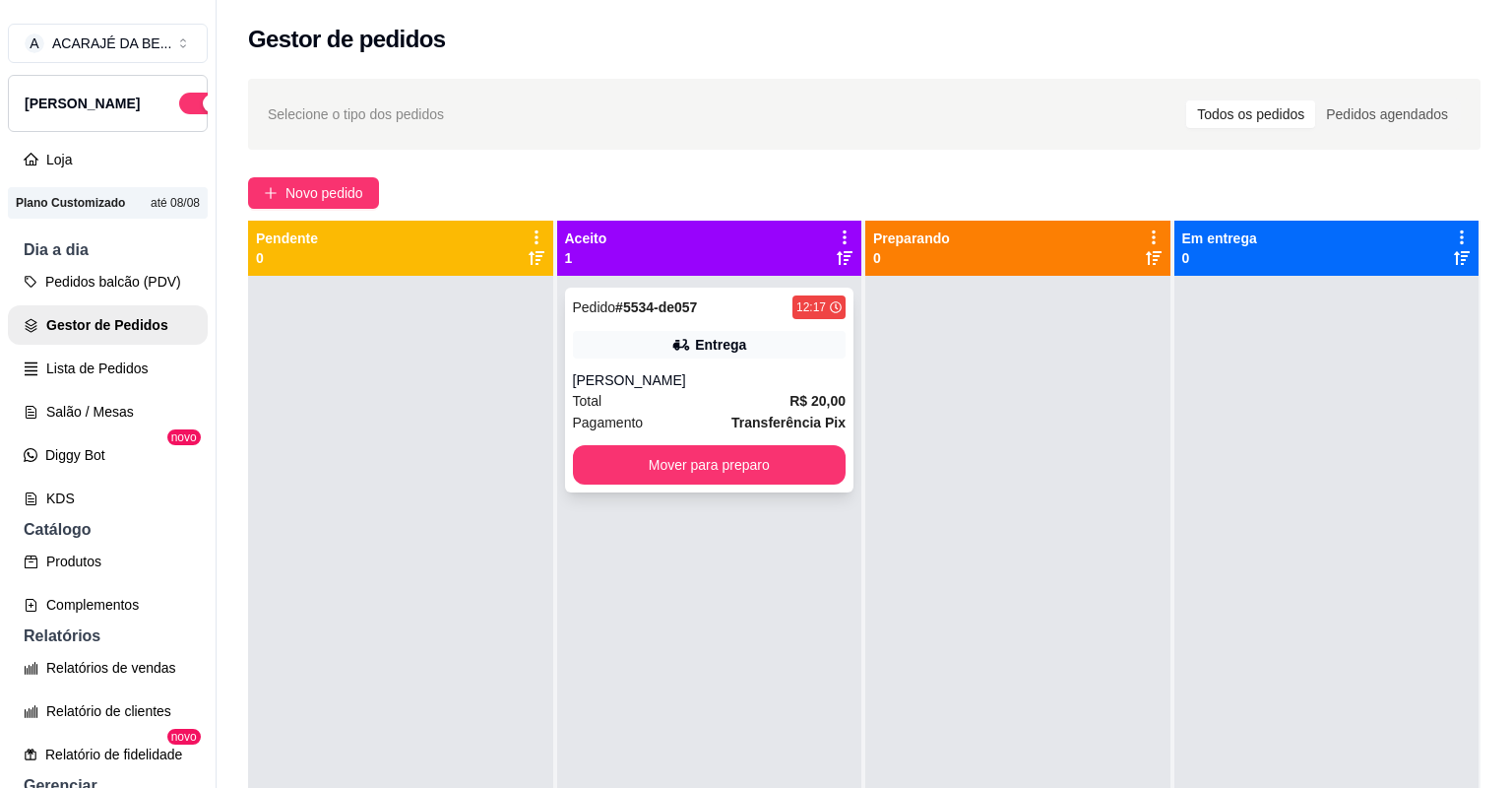click on "[PERSON_NAME]" at bounding box center [710, 380] 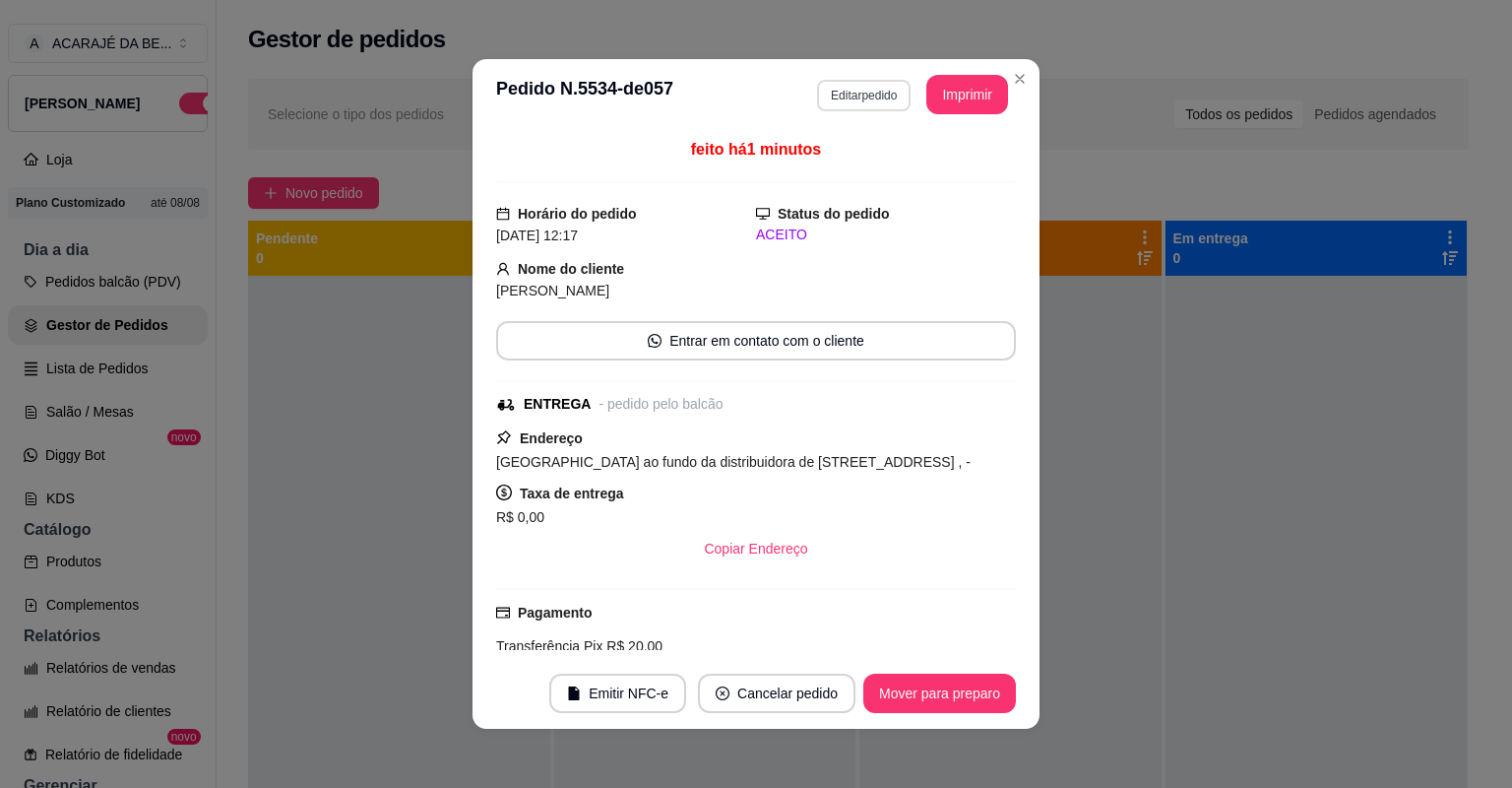click on "Editar  pedido" at bounding box center (863, 96) 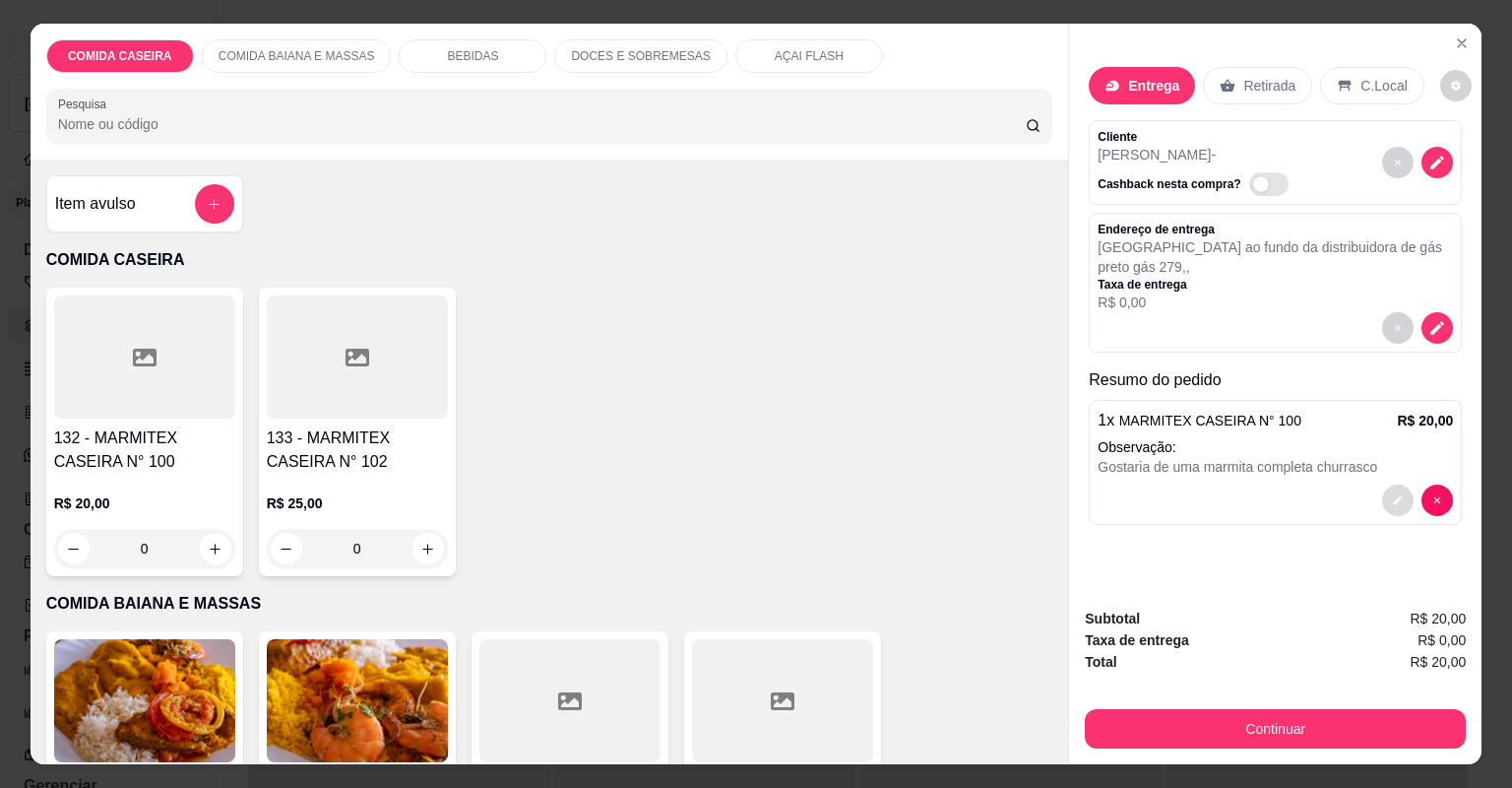 click at bounding box center [1398, 500] 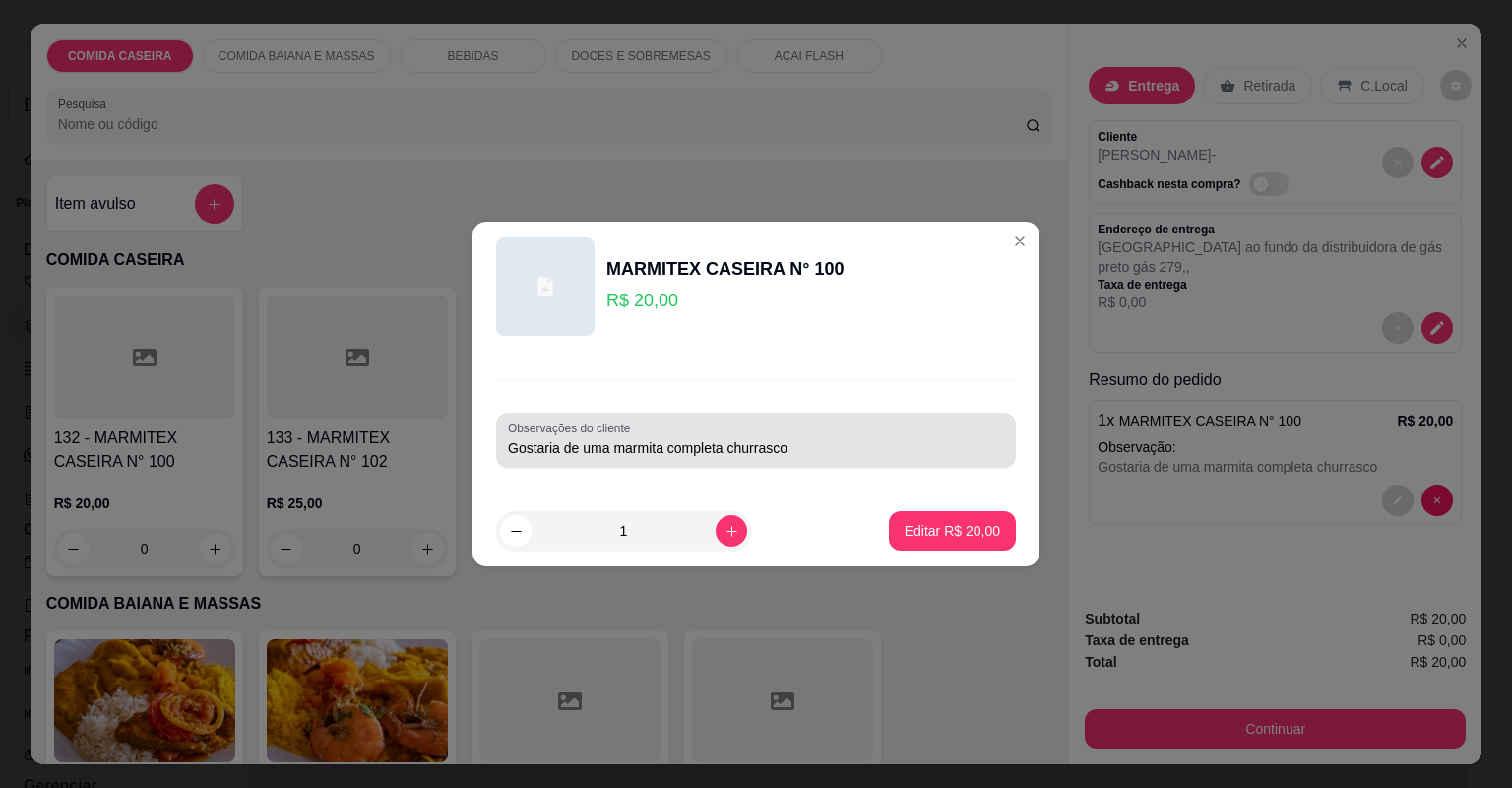 click on "Gostaria de uma marmita completa churrasco" at bounding box center (756, 448) 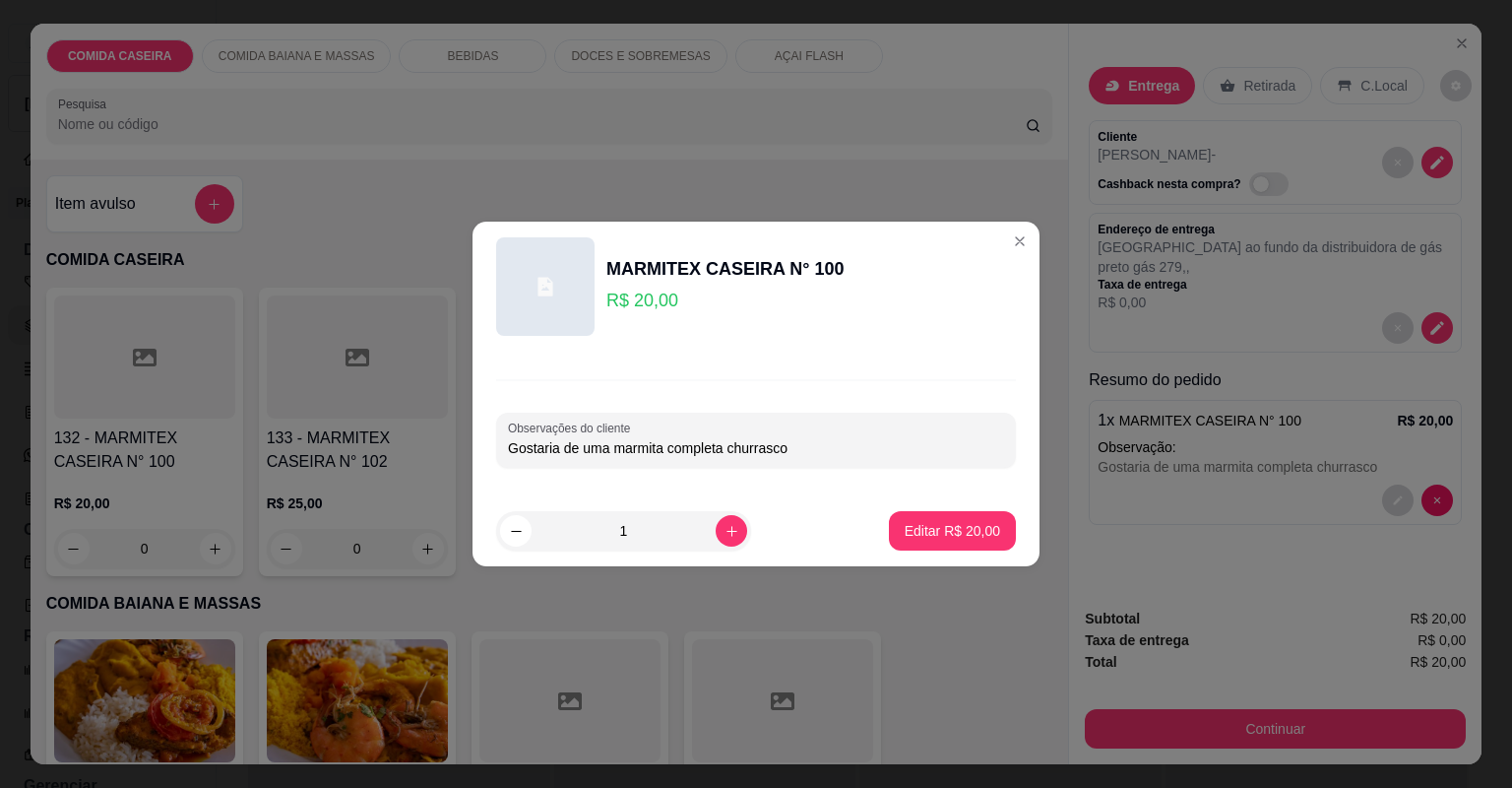 click on "Gostaria de uma marmita completa churrasco" at bounding box center (756, 448) 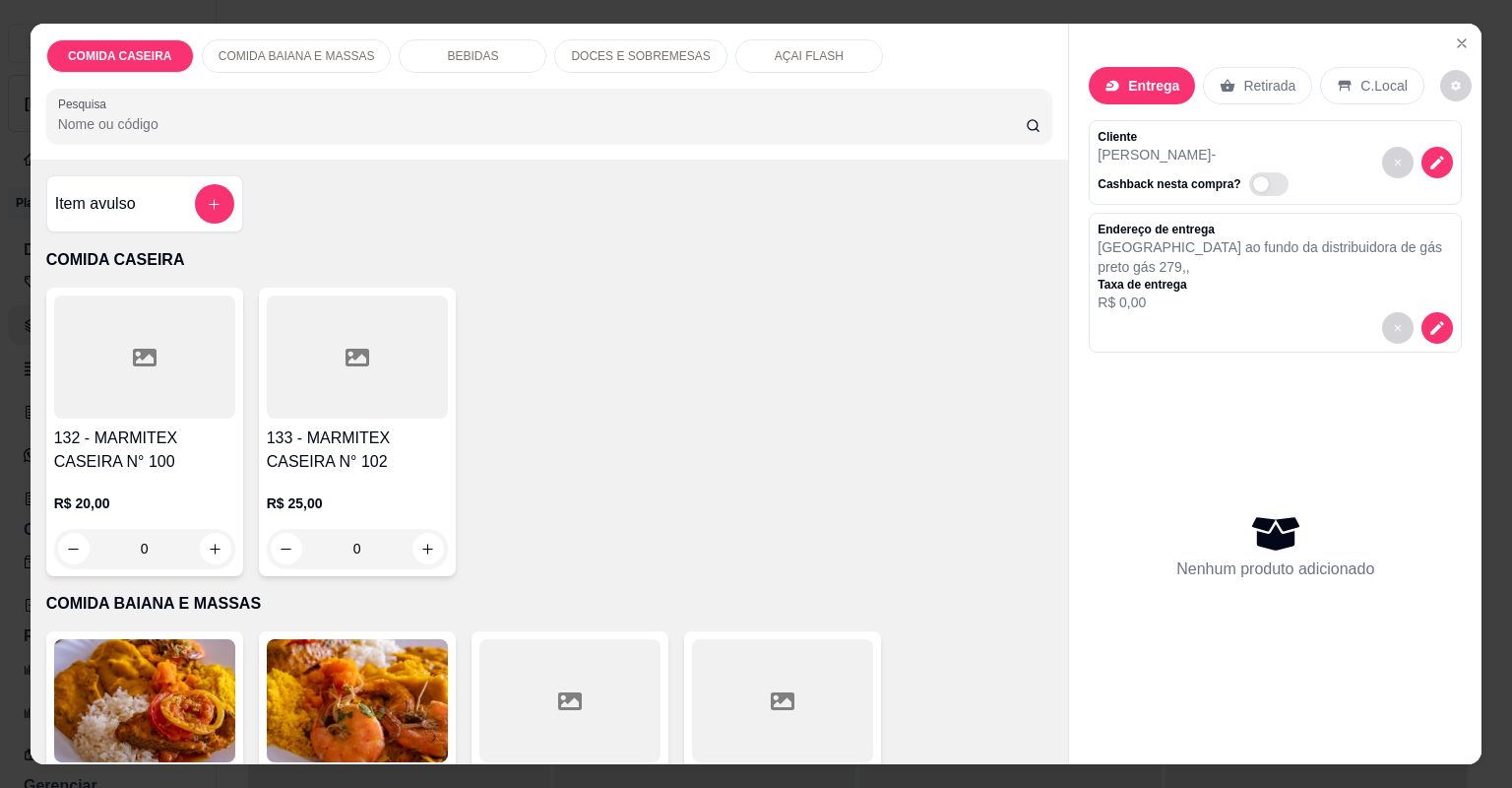 click on "R$ 25,00 0" at bounding box center (357, 521) 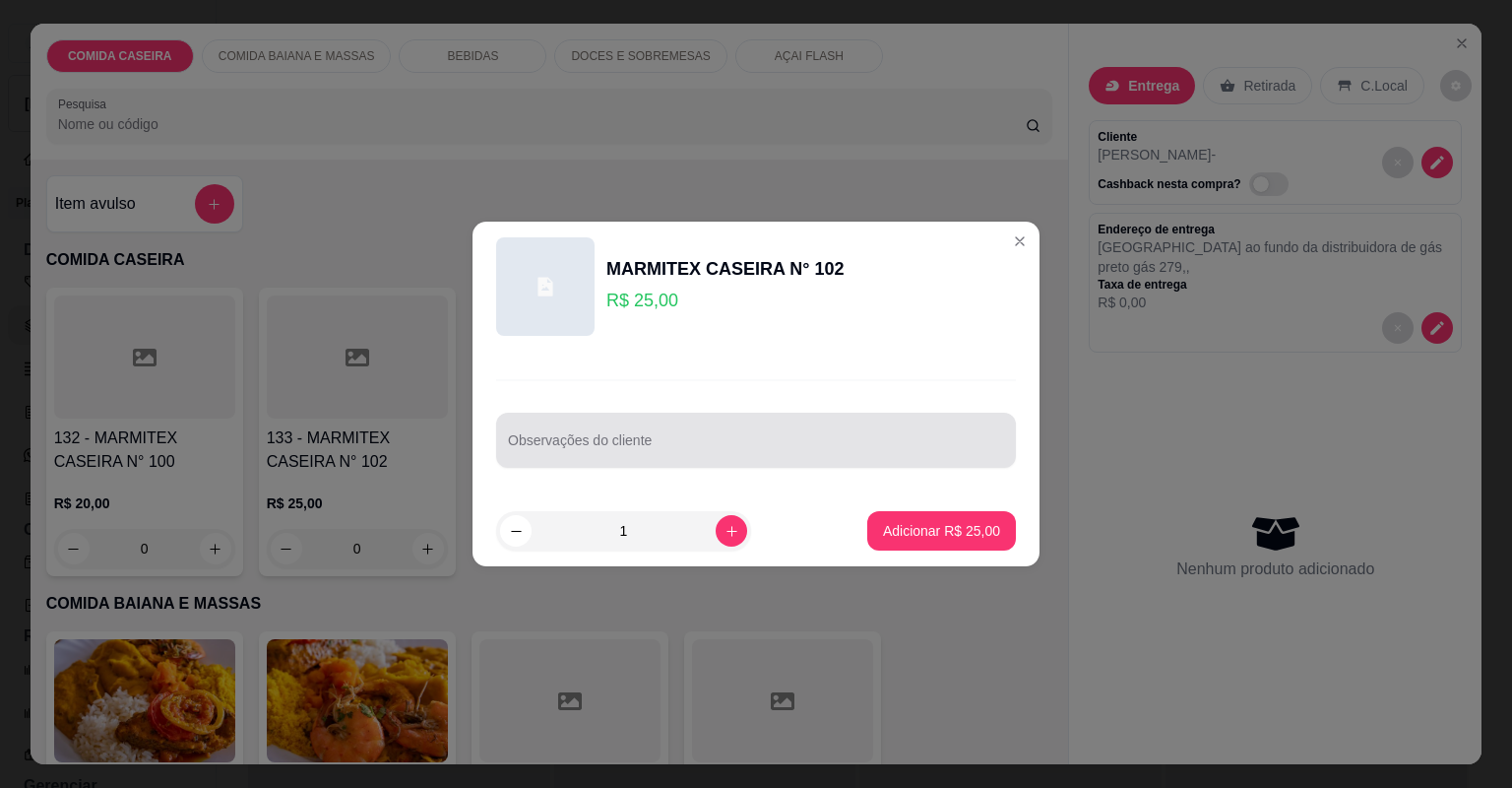click on "Observações do cliente" at bounding box center [756, 448] 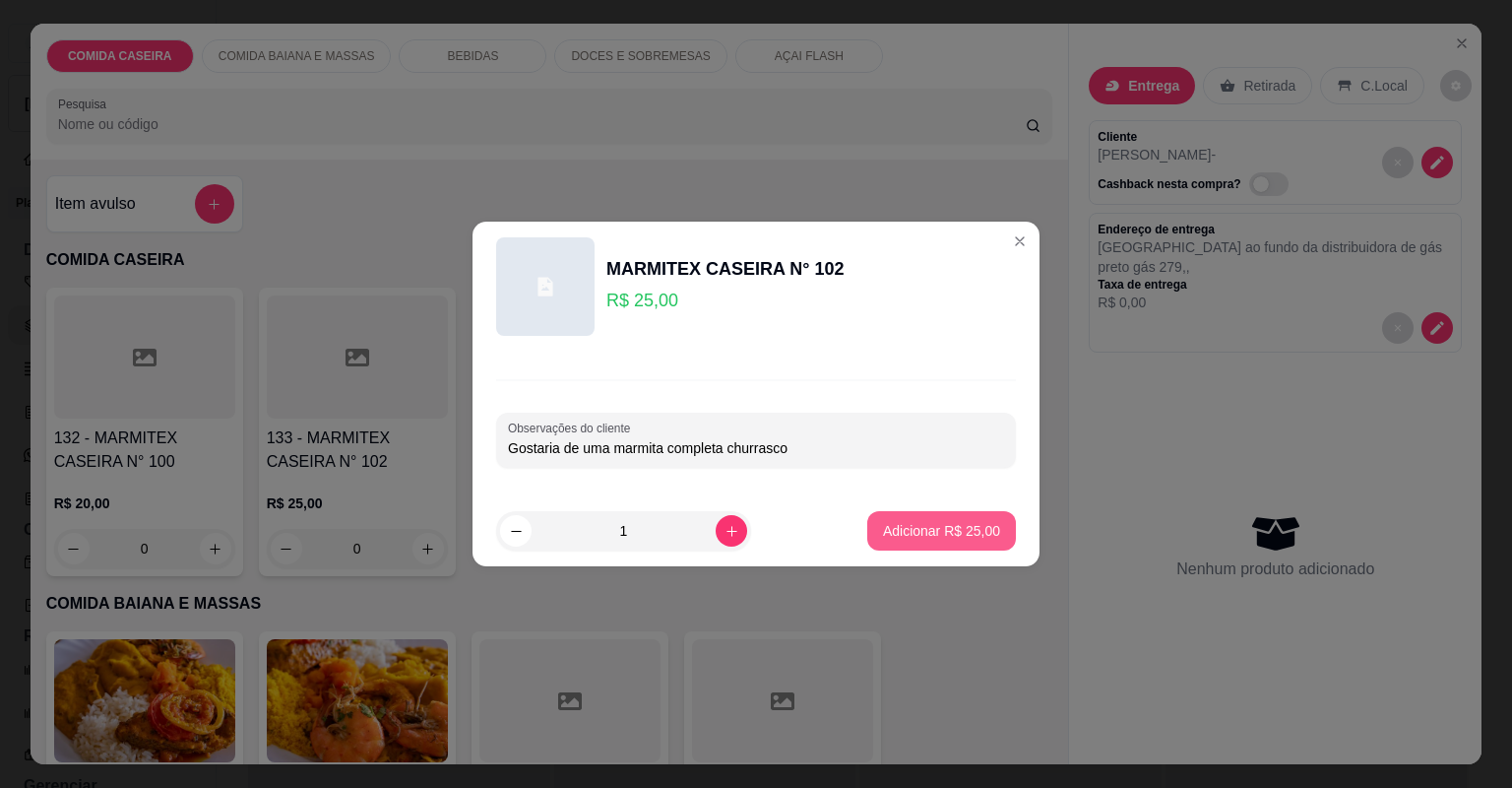 click on "Adicionar   R$ 25,00" at bounding box center [941, 531] 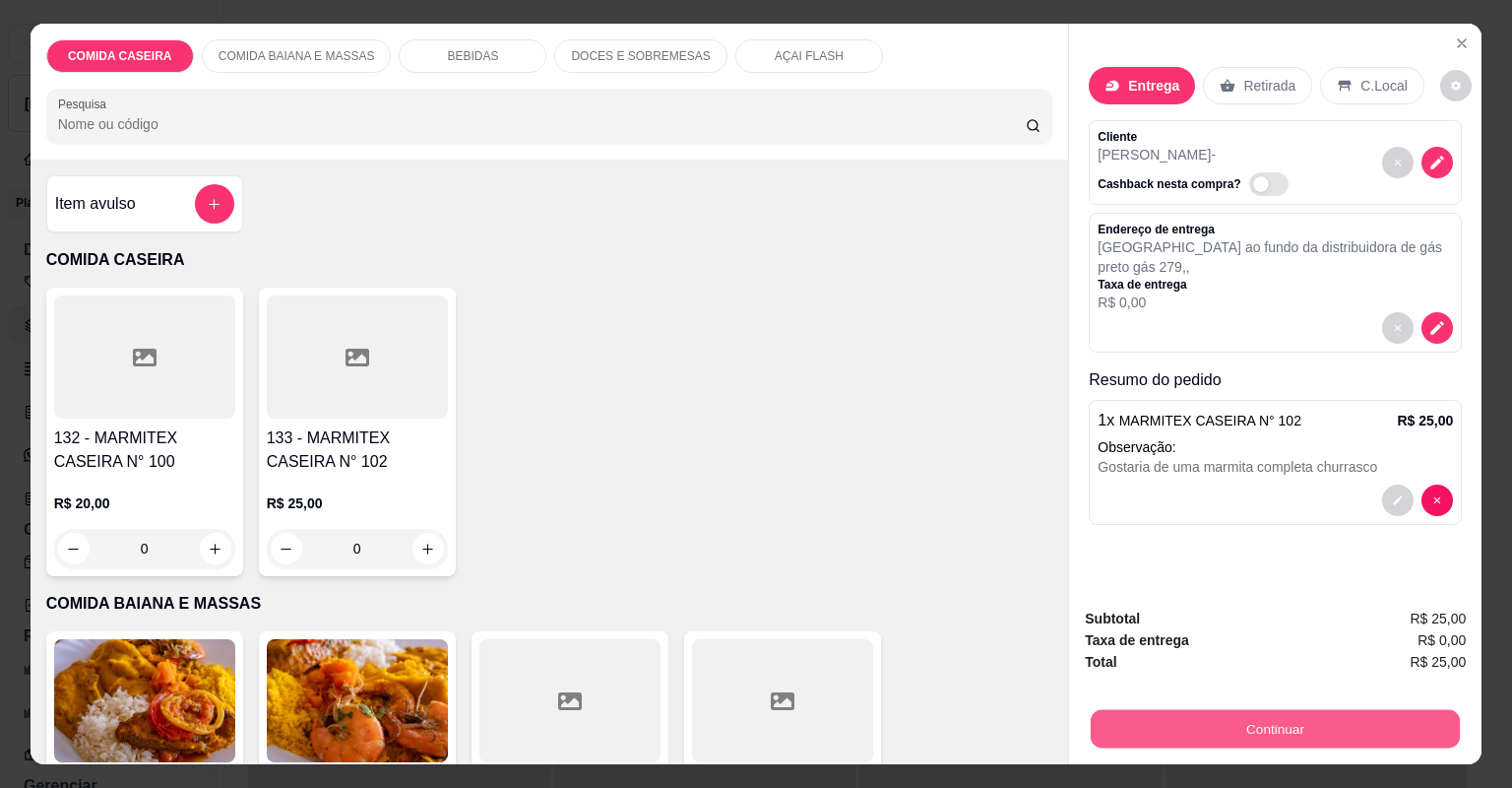 click on "Continuar" at bounding box center (1275, 729) 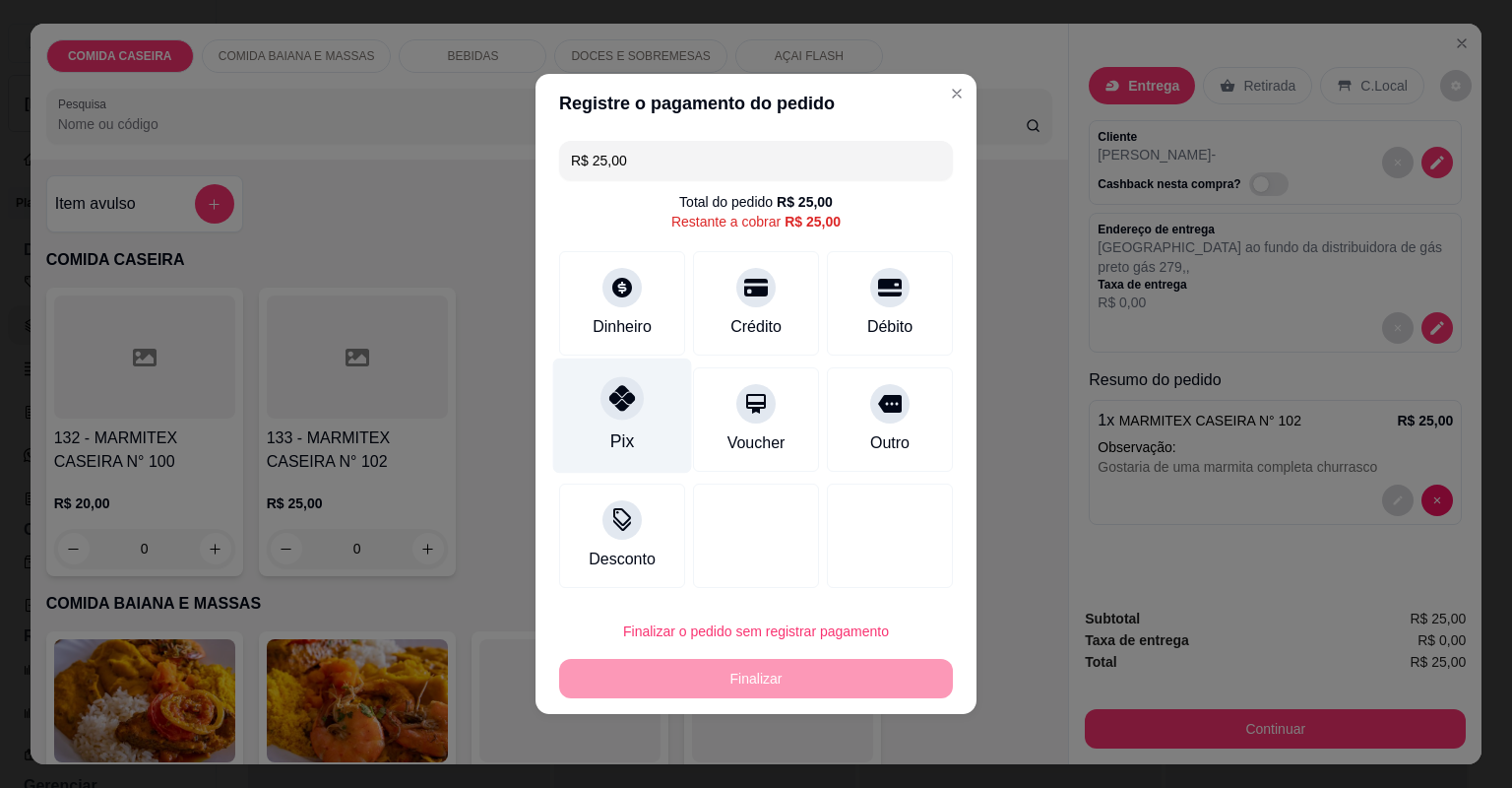 click at bounding box center [622, 398] 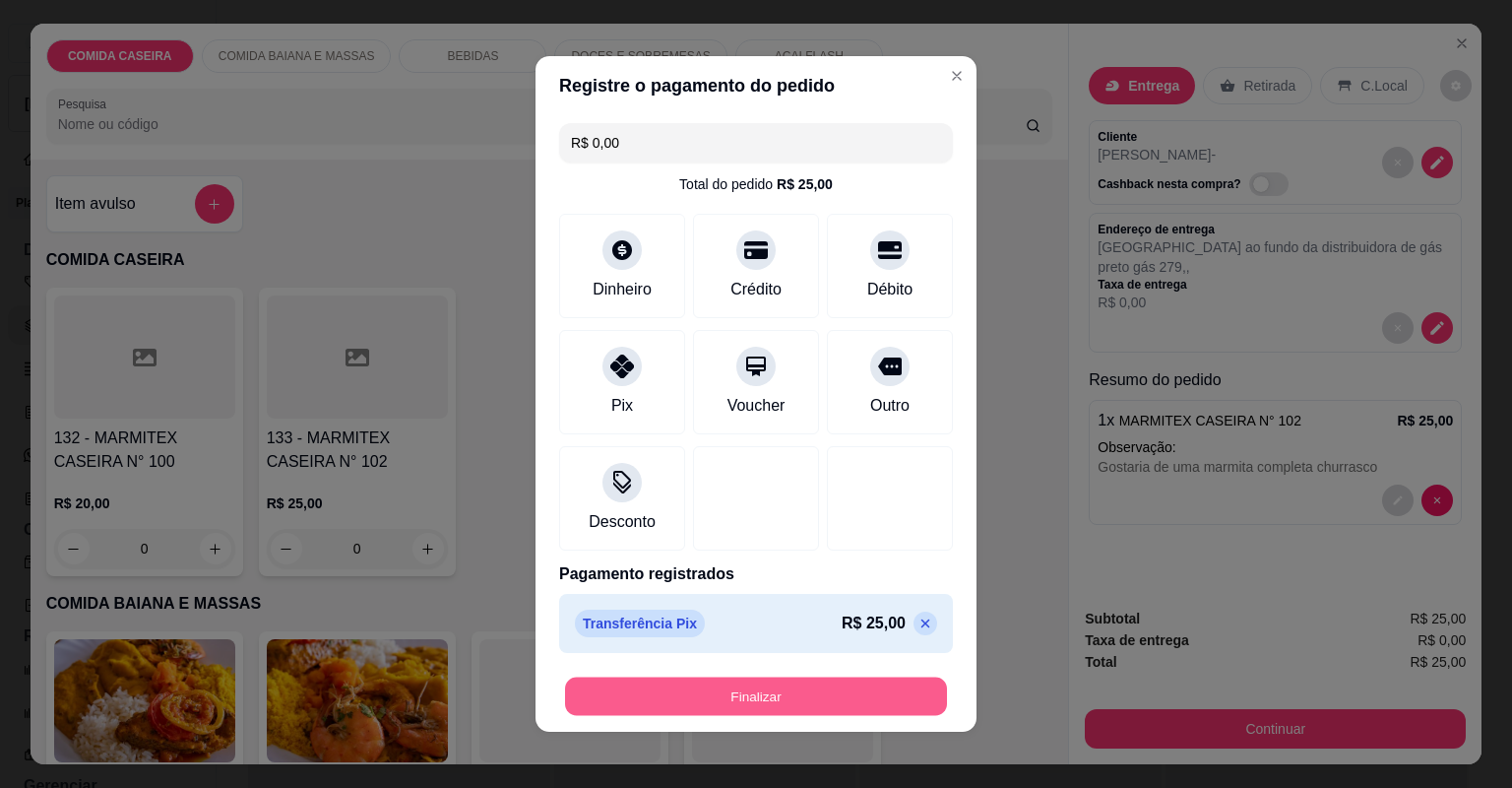 click on "Finalizar" at bounding box center [756, 696] 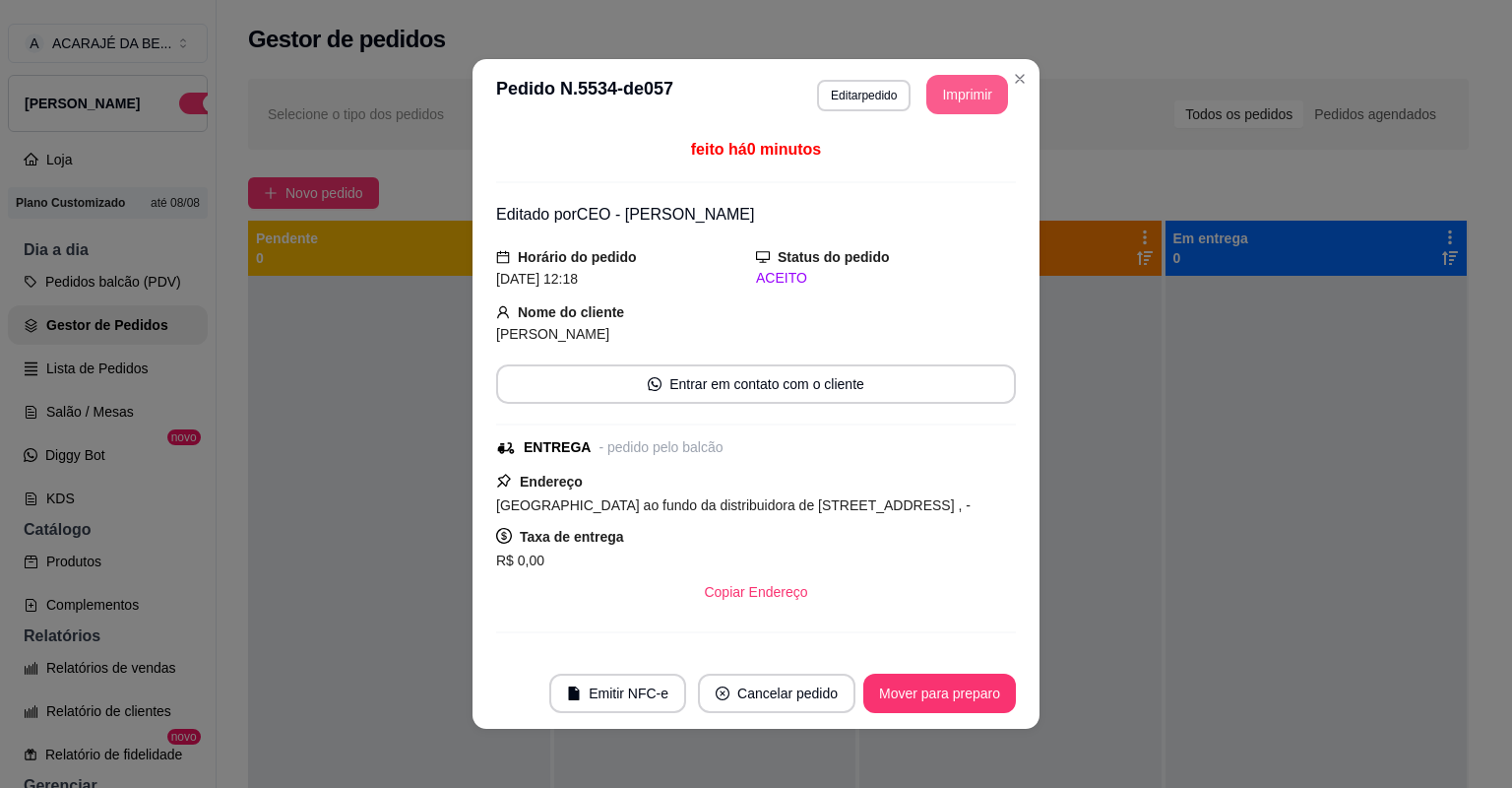 click on "Imprimir" at bounding box center (967, 95) 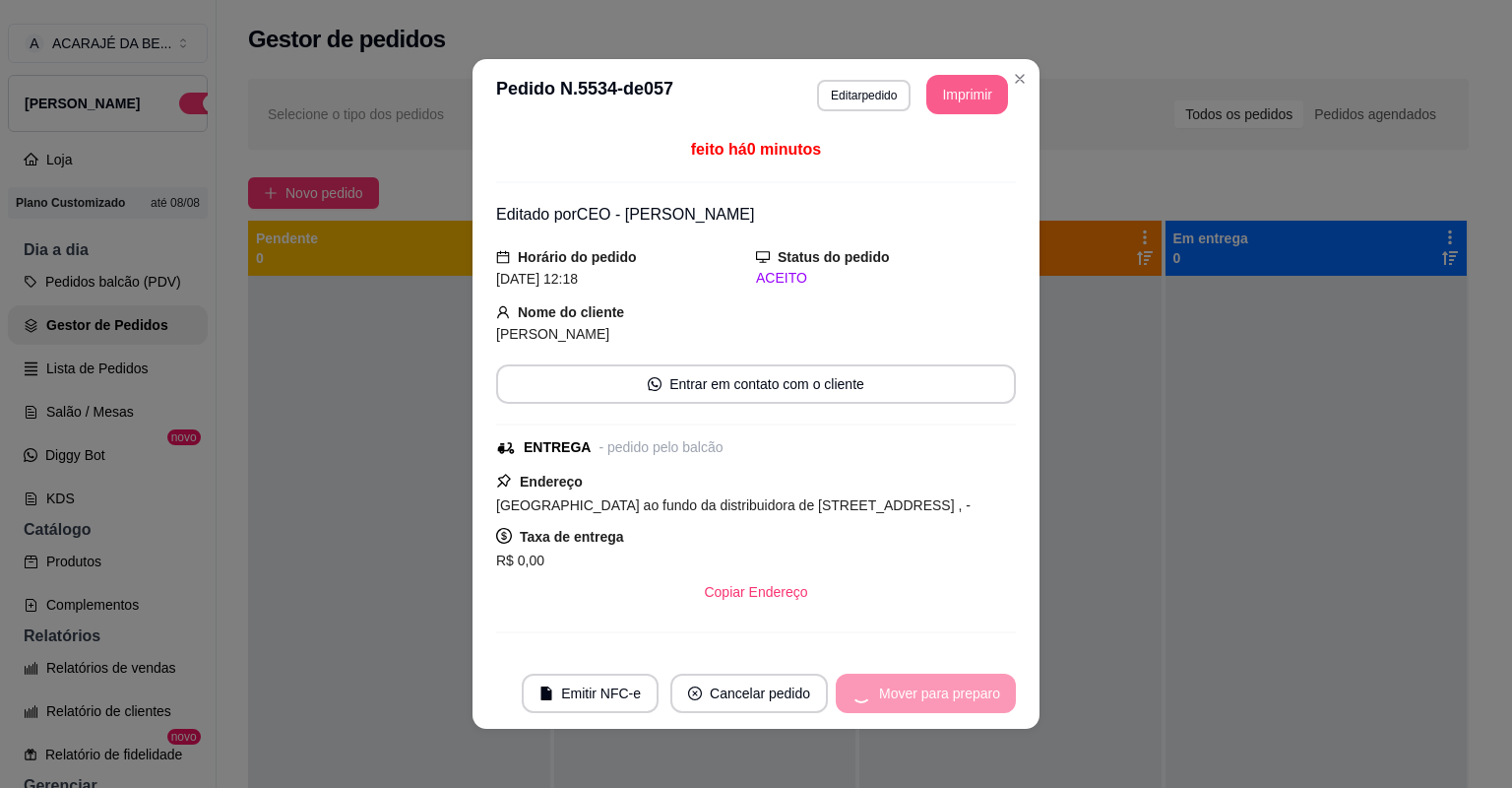 click on "Mover para preparo" at bounding box center [925, 693] 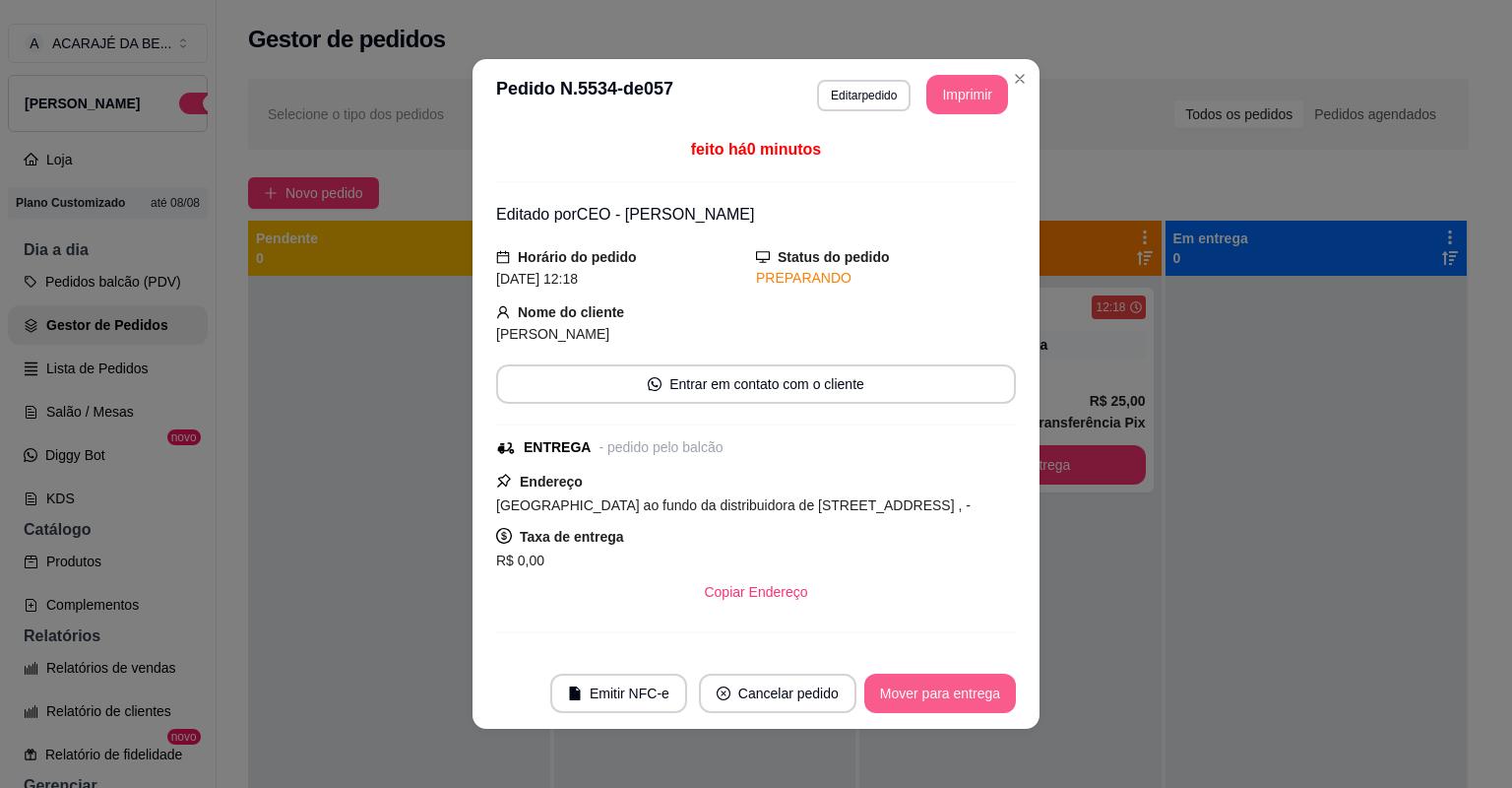 click on "Mover para entrega" at bounding box center (940, 693) 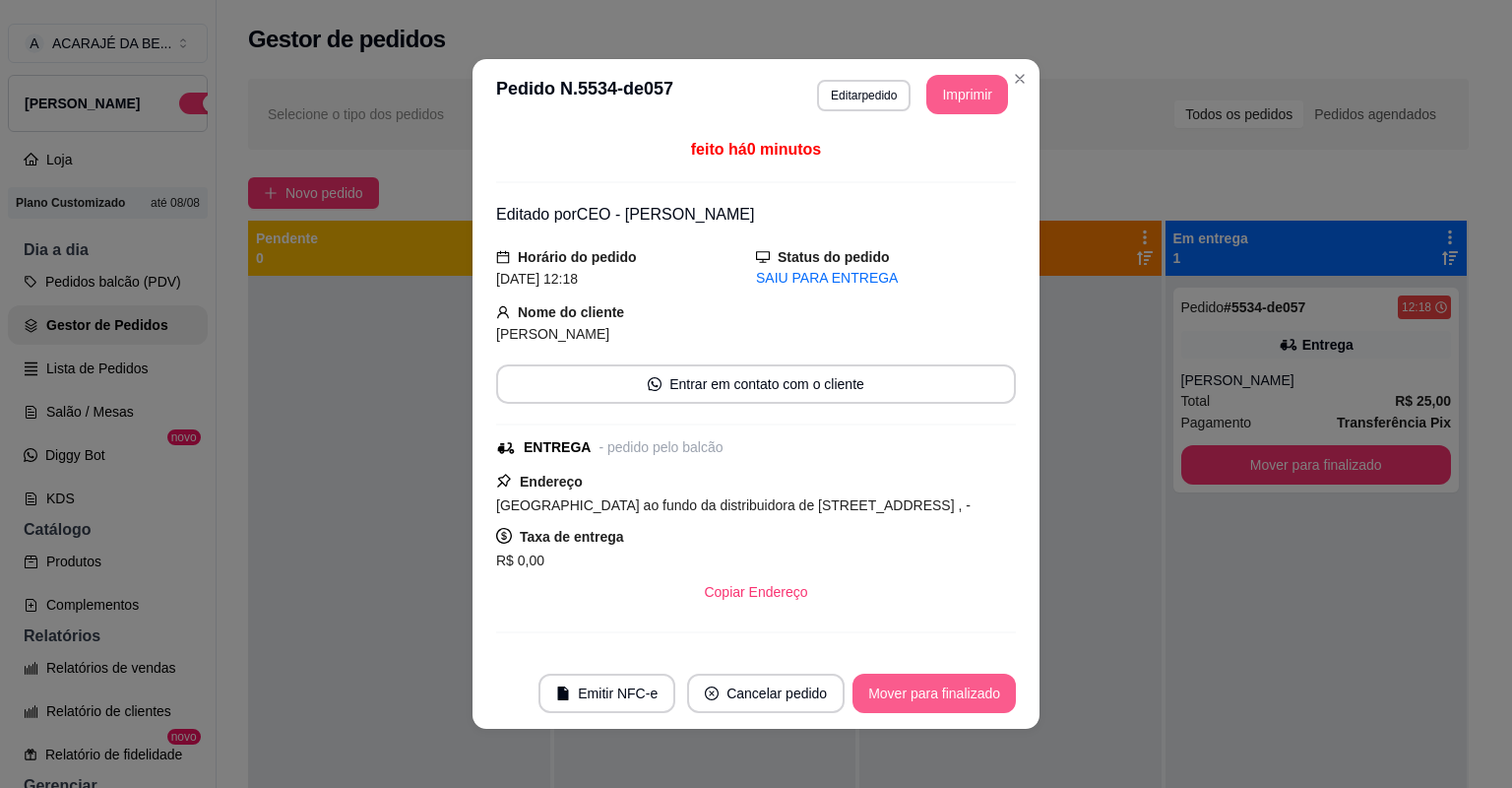 click on "Mover para finalizado" at bounding box center (934, 693) 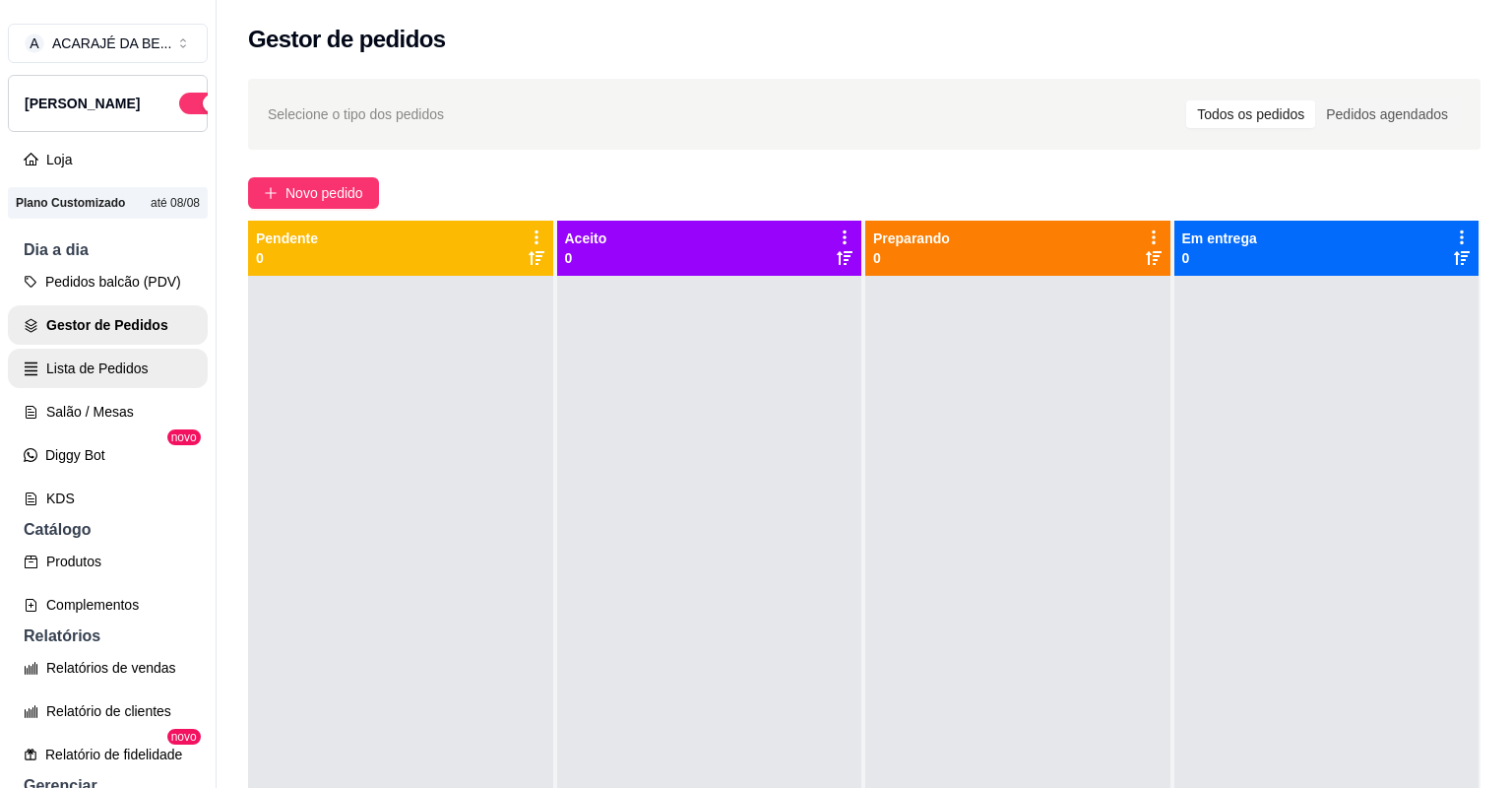 click on "Lista de Pedidos" at bounding box center (107, 368) 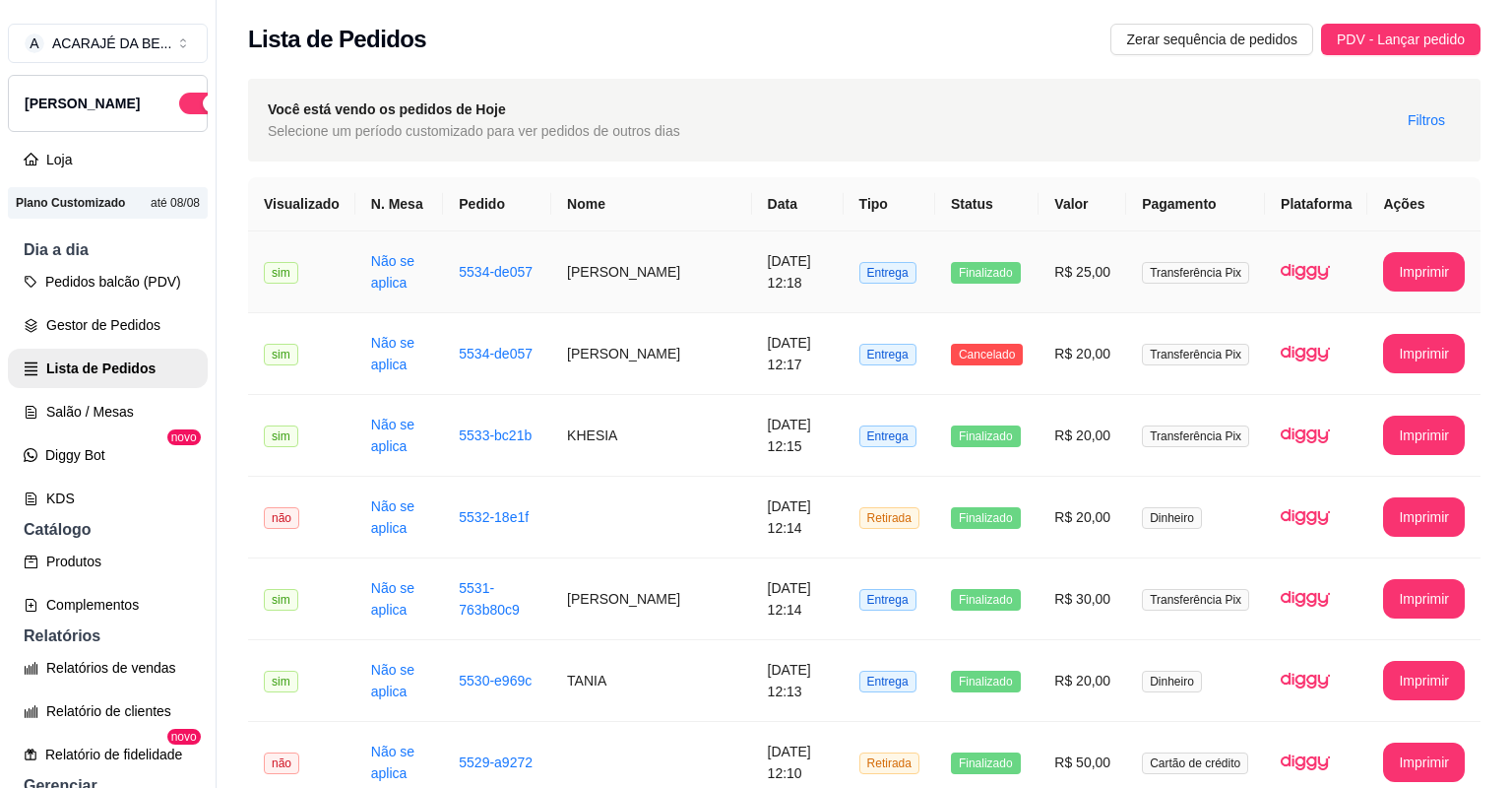 click on "[PERSON_NAME]" at bounding box center [652, 272] 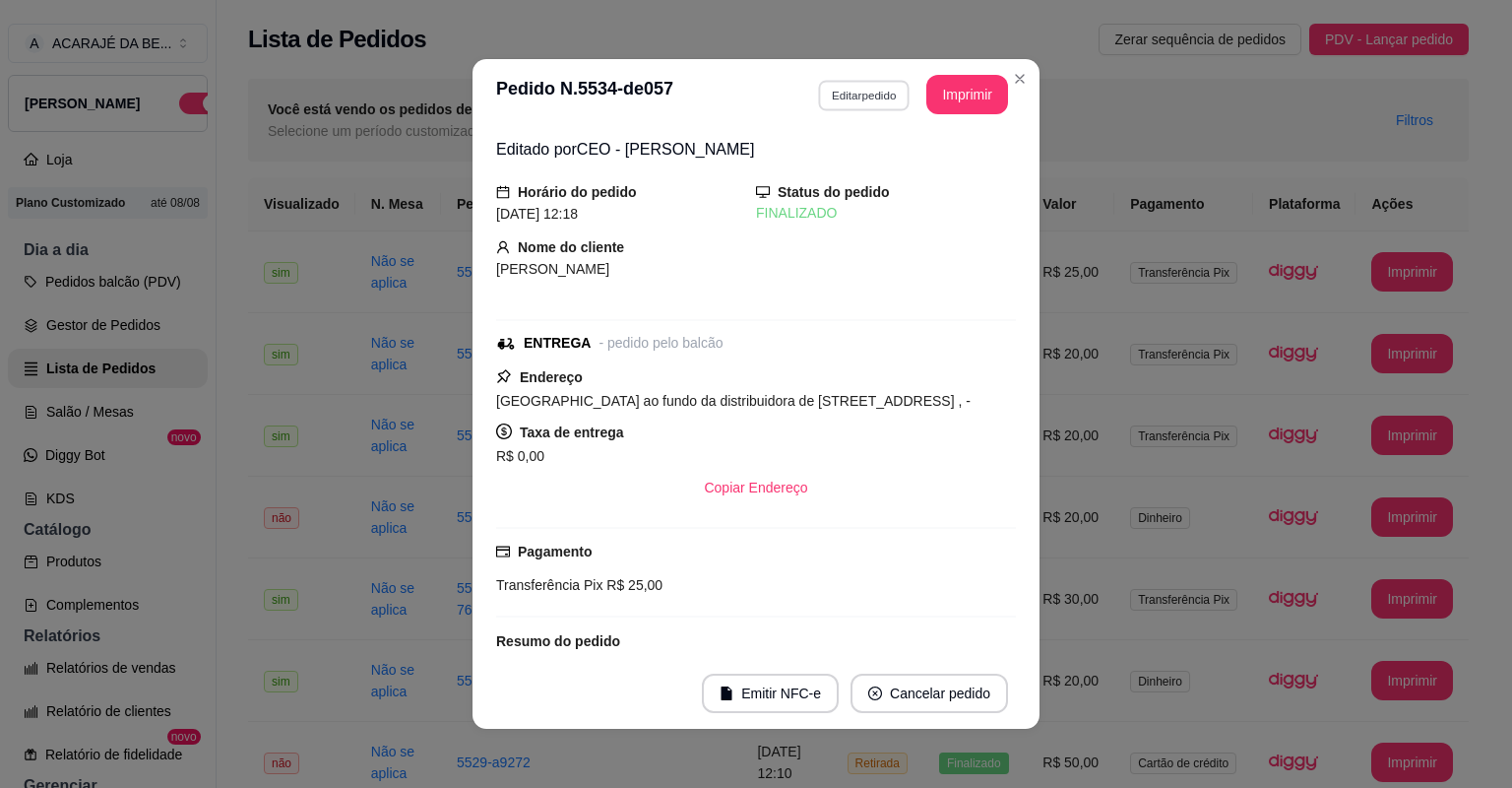 click on "Editar  pedido" at bounding box center [863, 95] 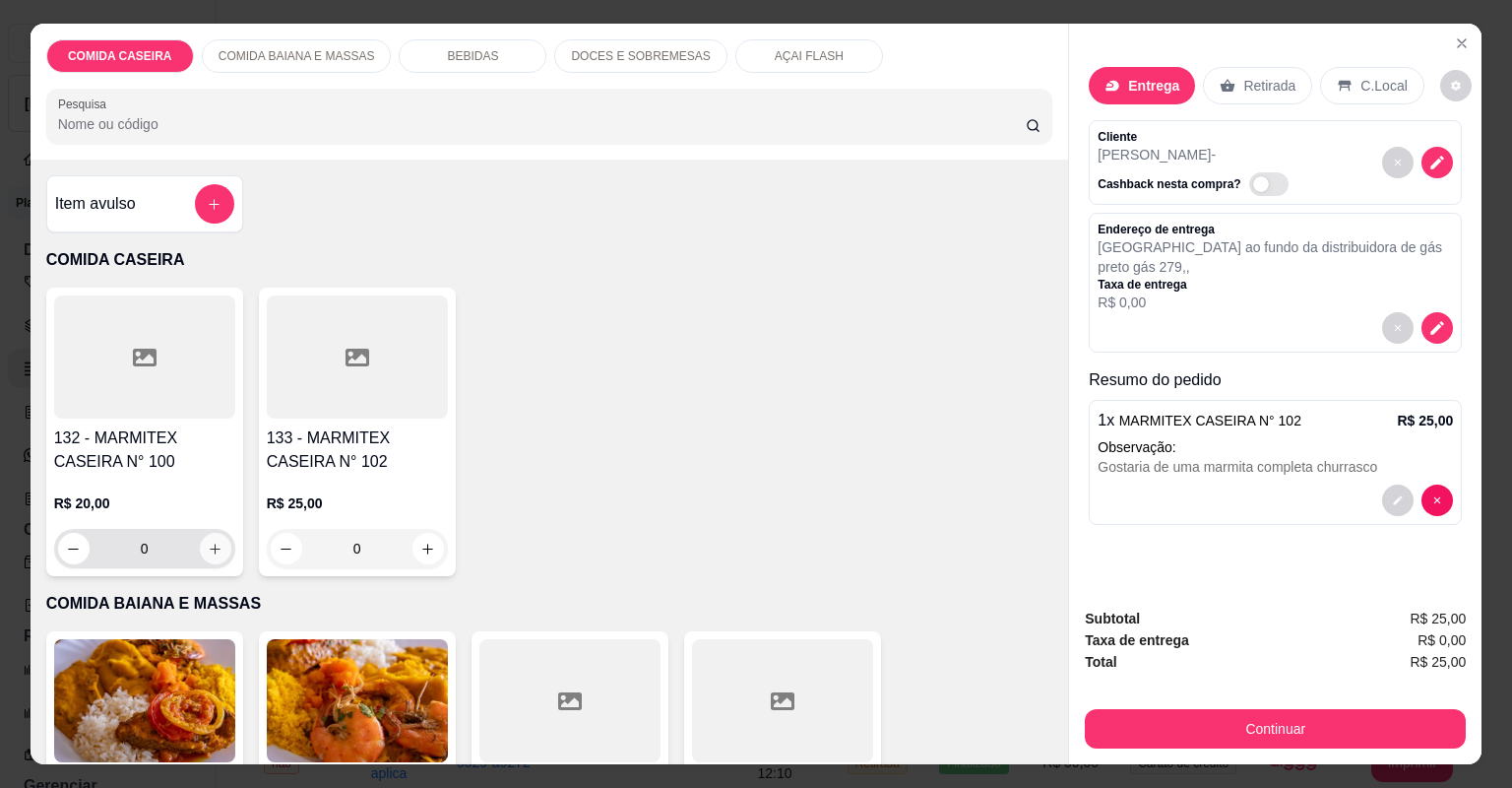 click 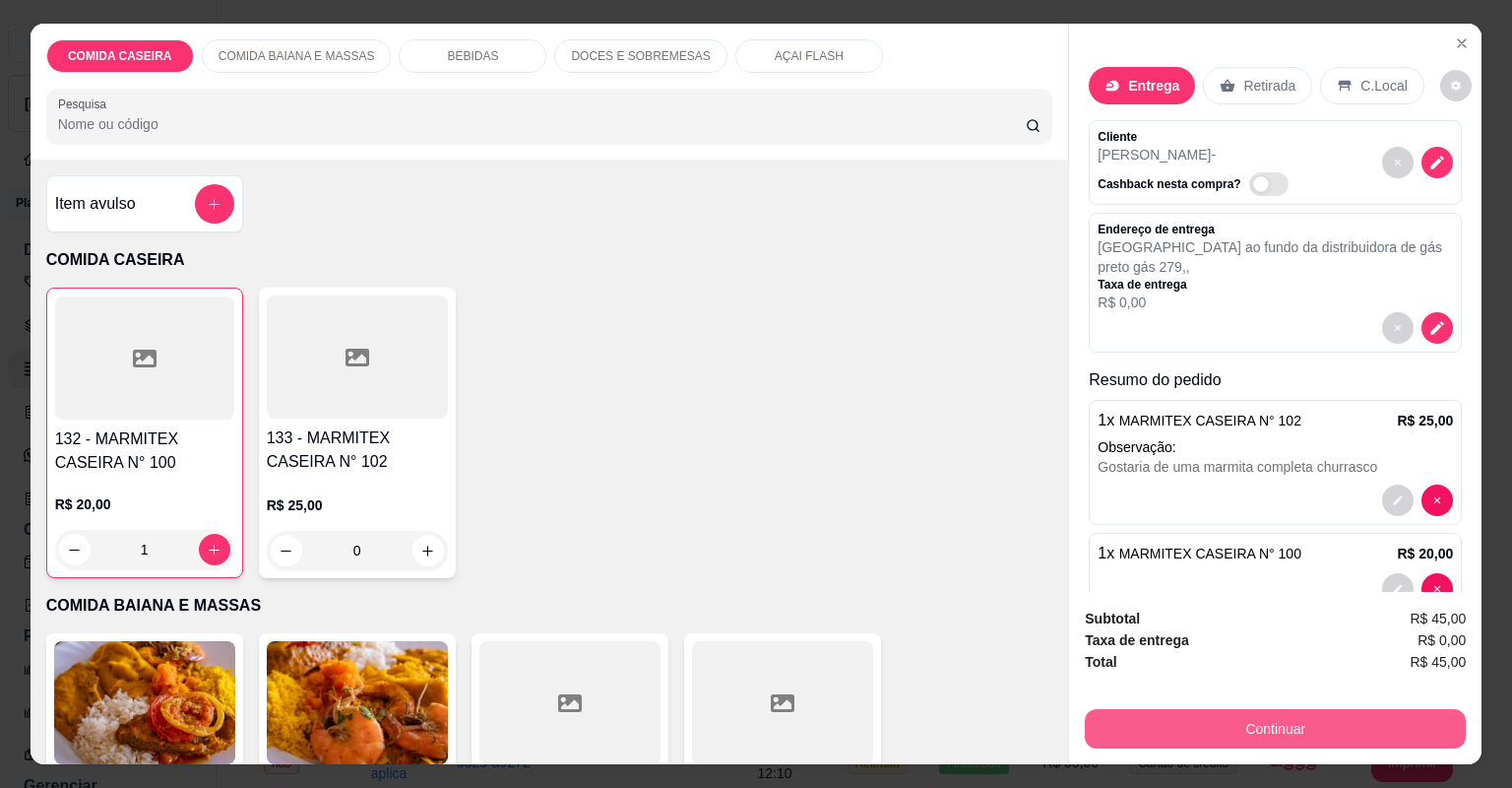 click on "Continuar" at bounding box center [1275, 729] 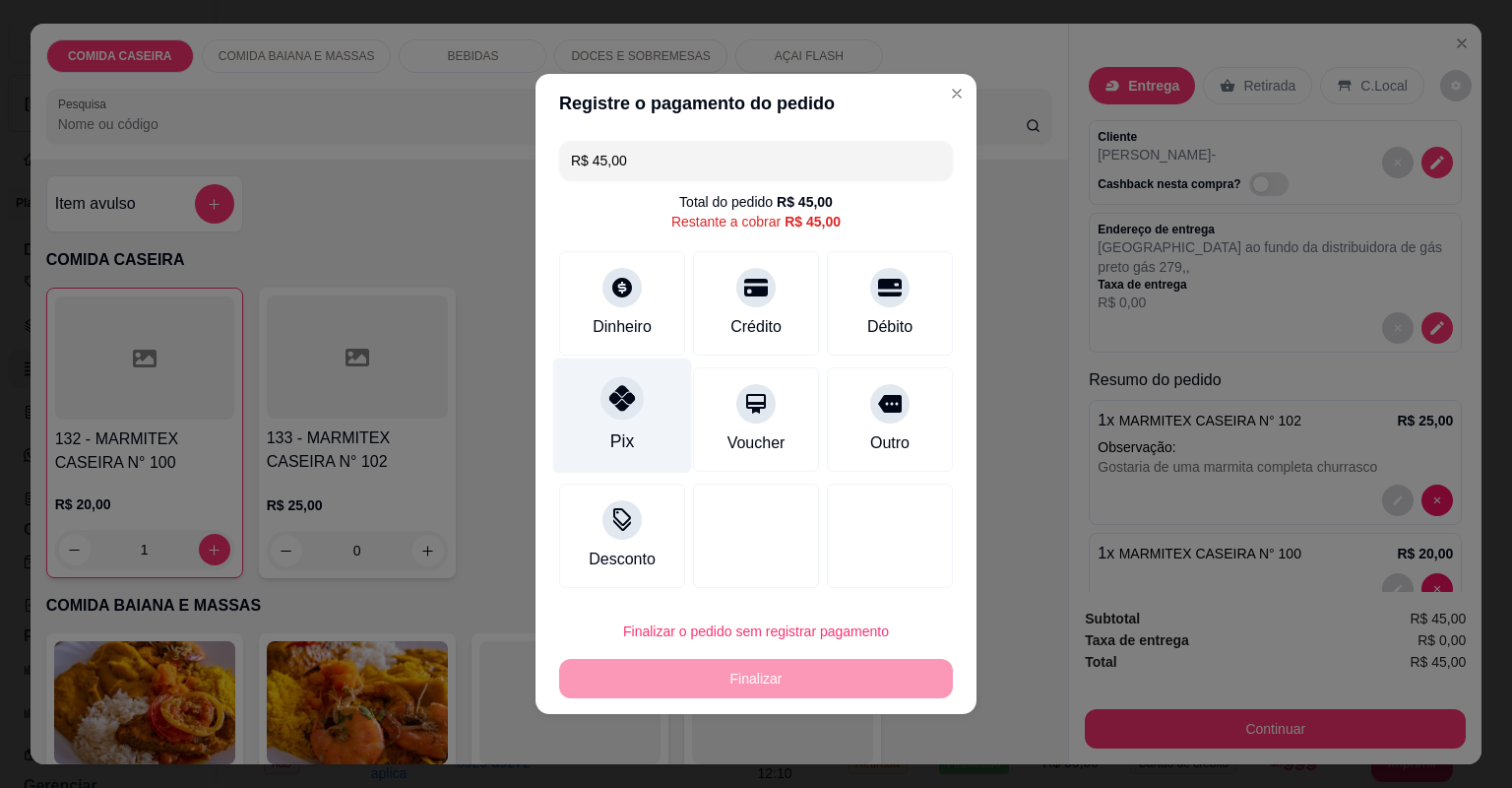 click on "Pix" at bounding box center [622, 416] 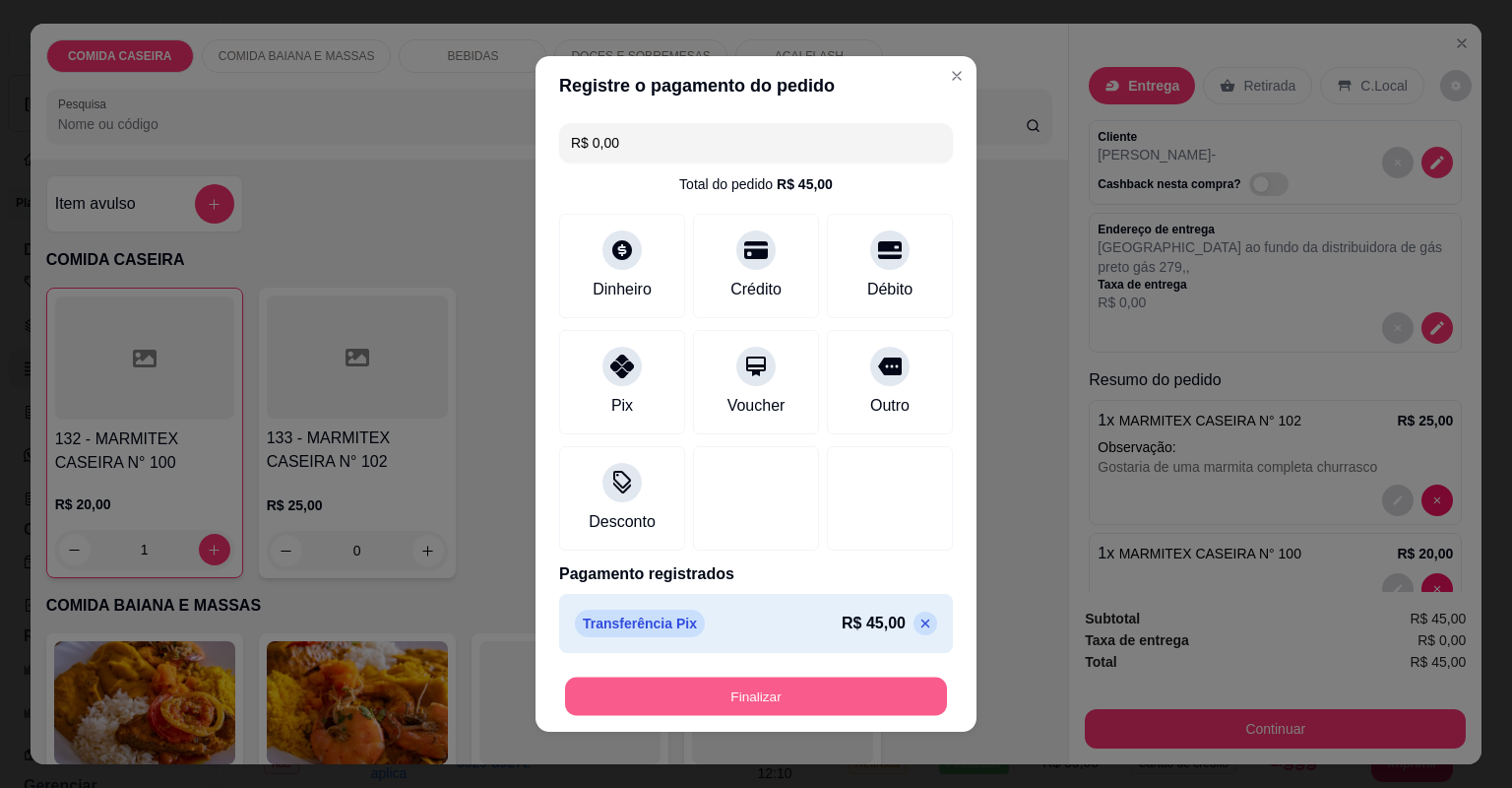click on "Finalizar" at bounding box center [756, 696] 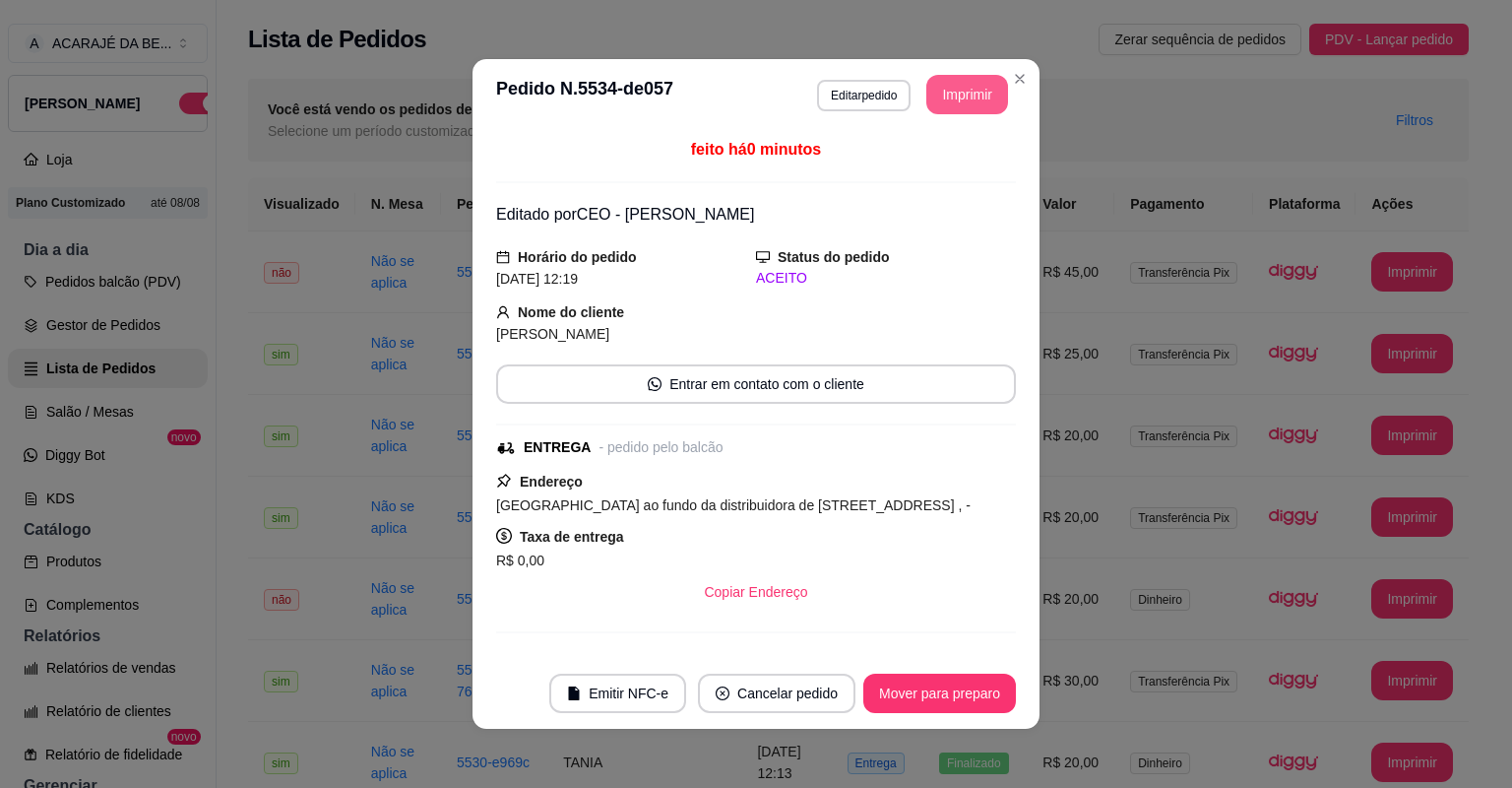 click on "Imprimir" at bounding box center (967, 95) 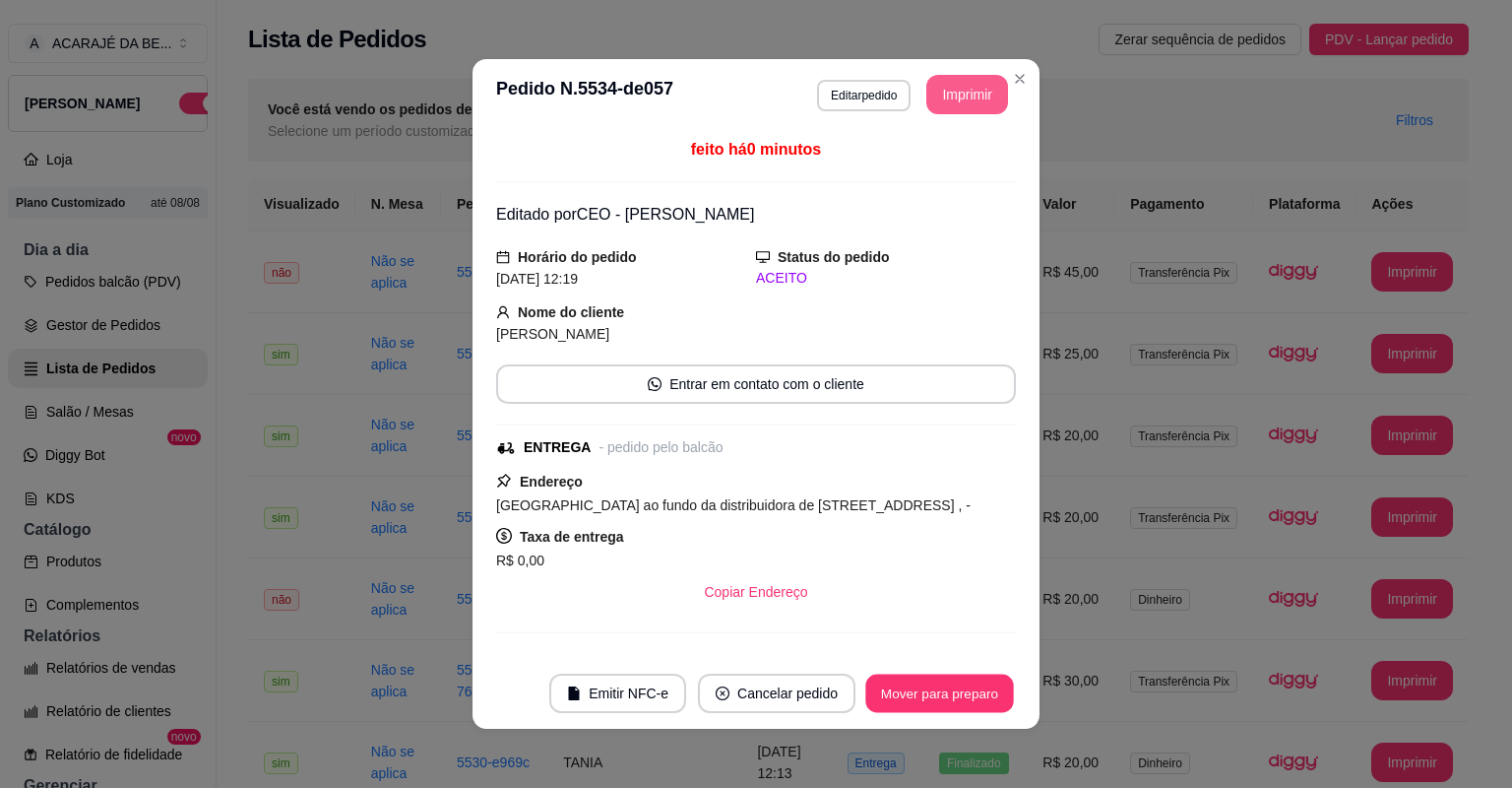 click on "Mover para preparo" at bounding box center (939, 693) 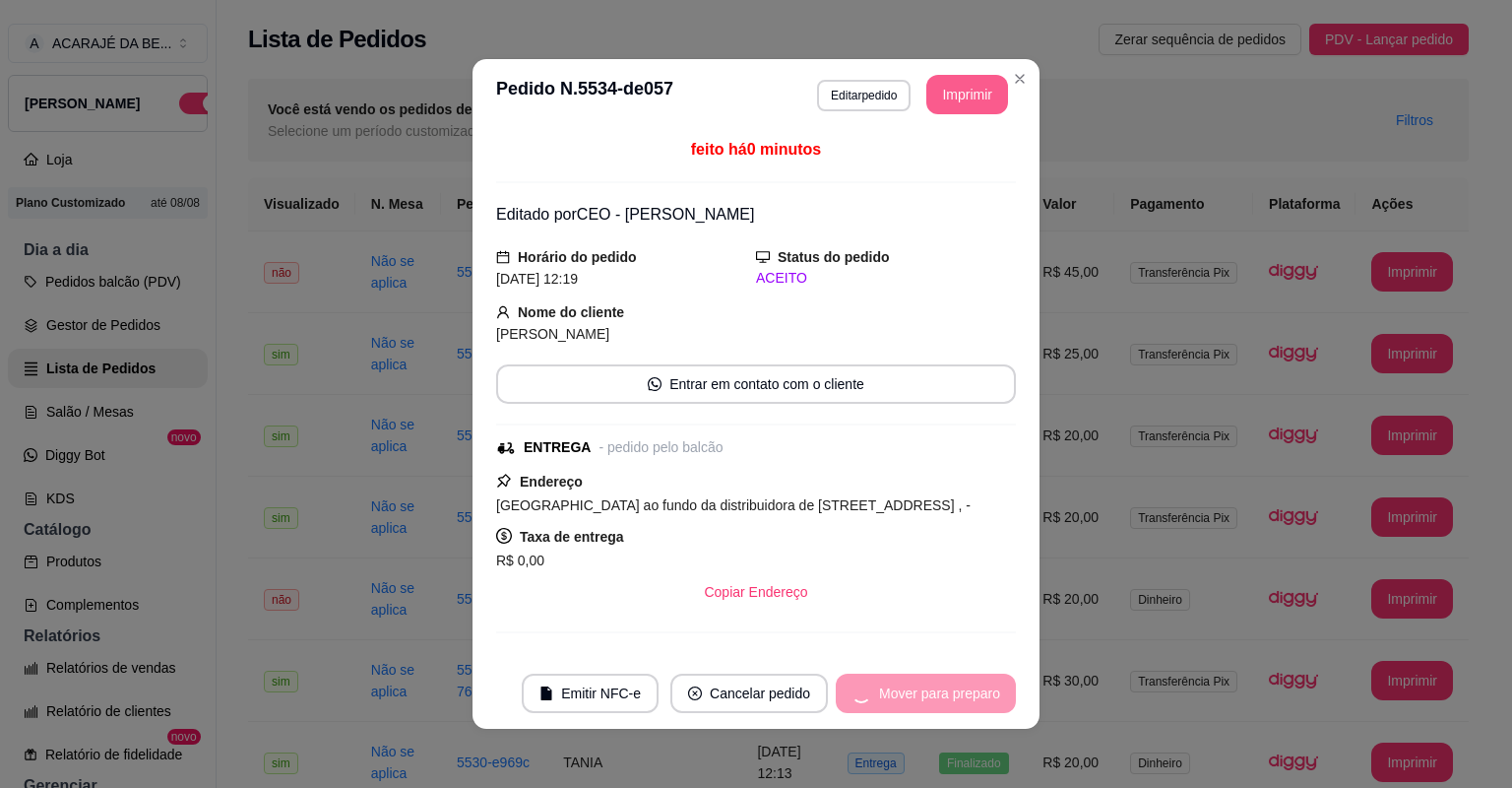 click on "Mover para preparo" at bounding box center [925, 693] 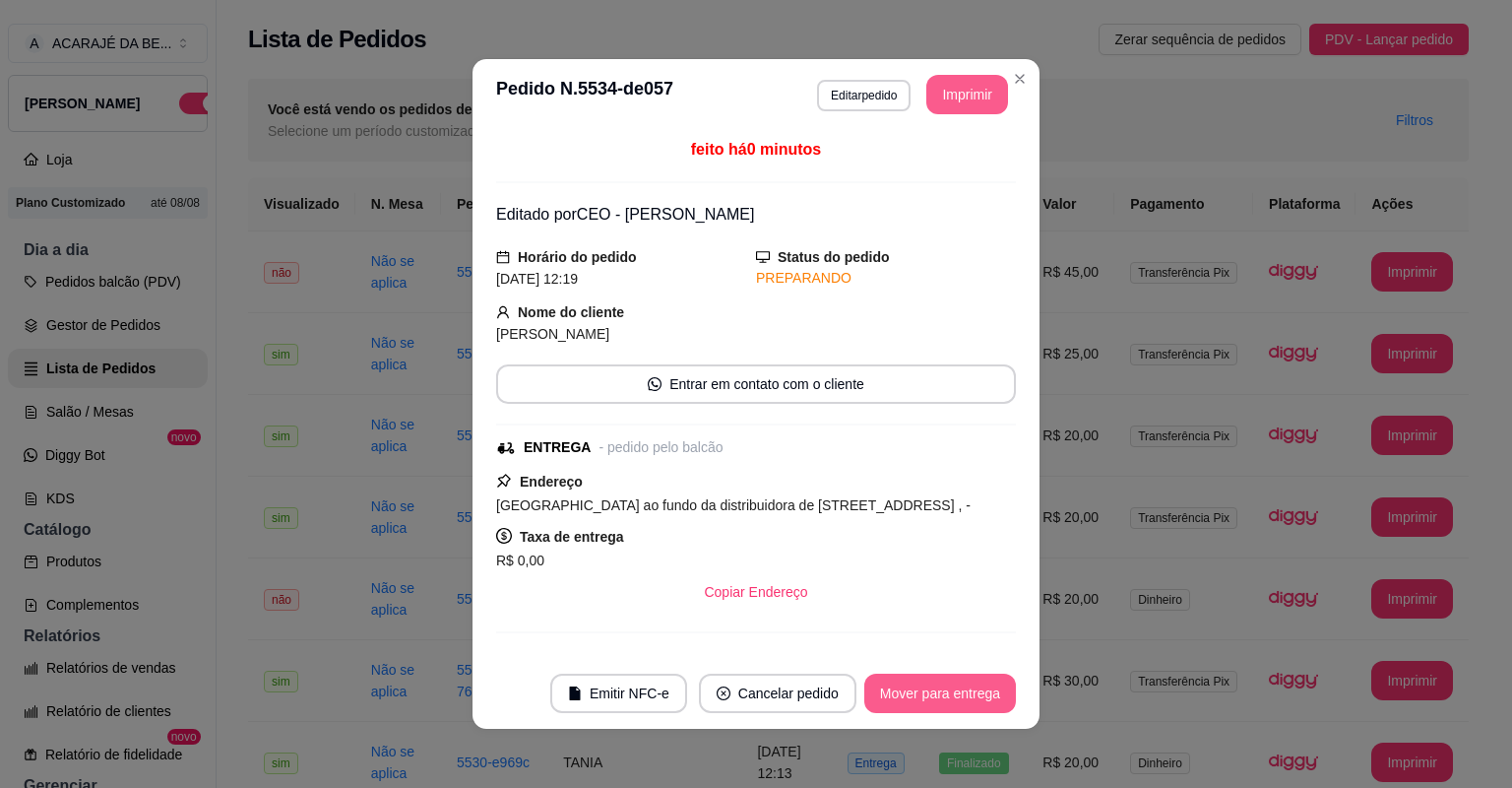 click on "Mover para entrega" at bounding box center [940, 693] 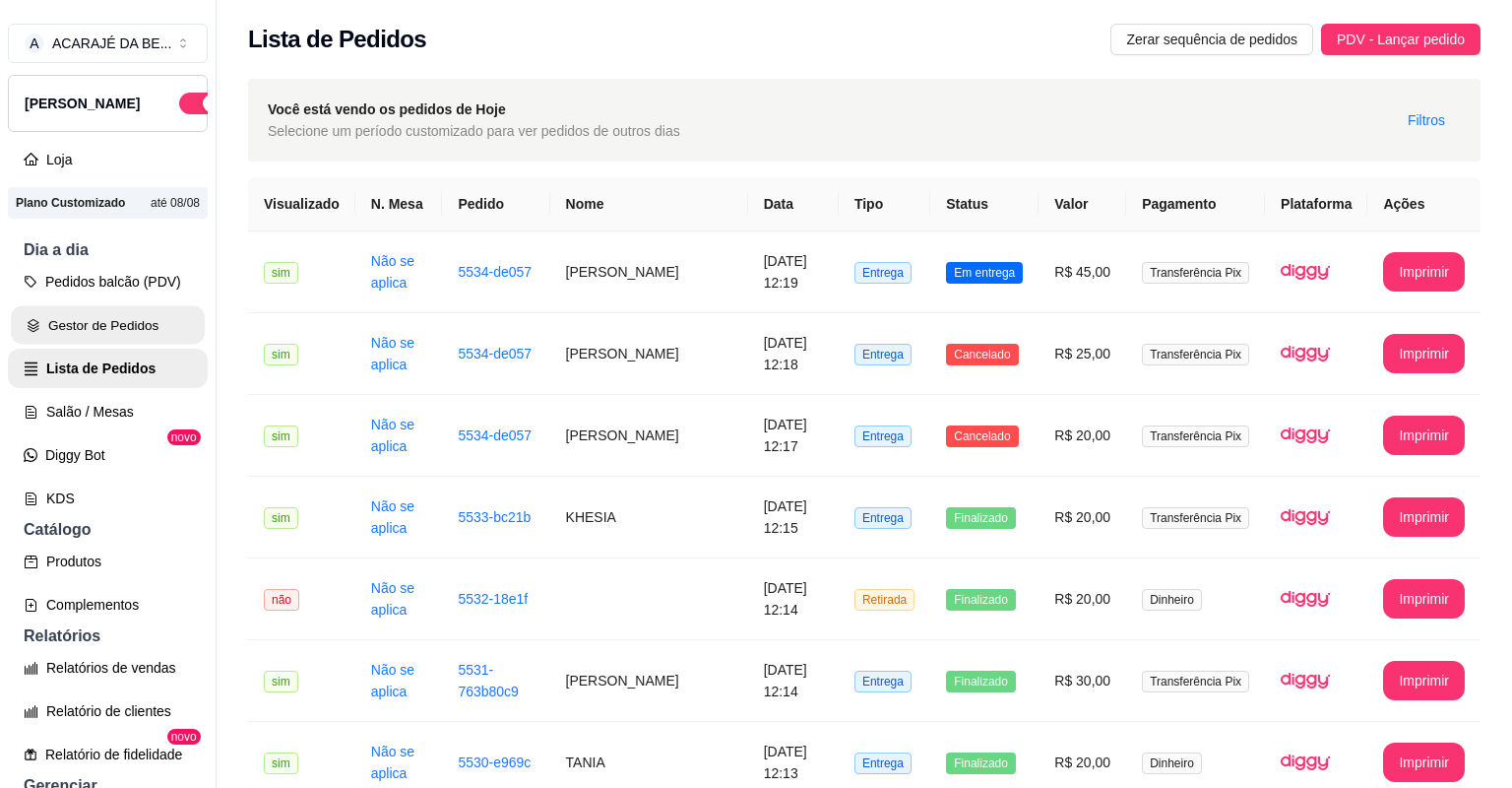 click on "Gestor de Pedidos" at bounding box center [107, 325] 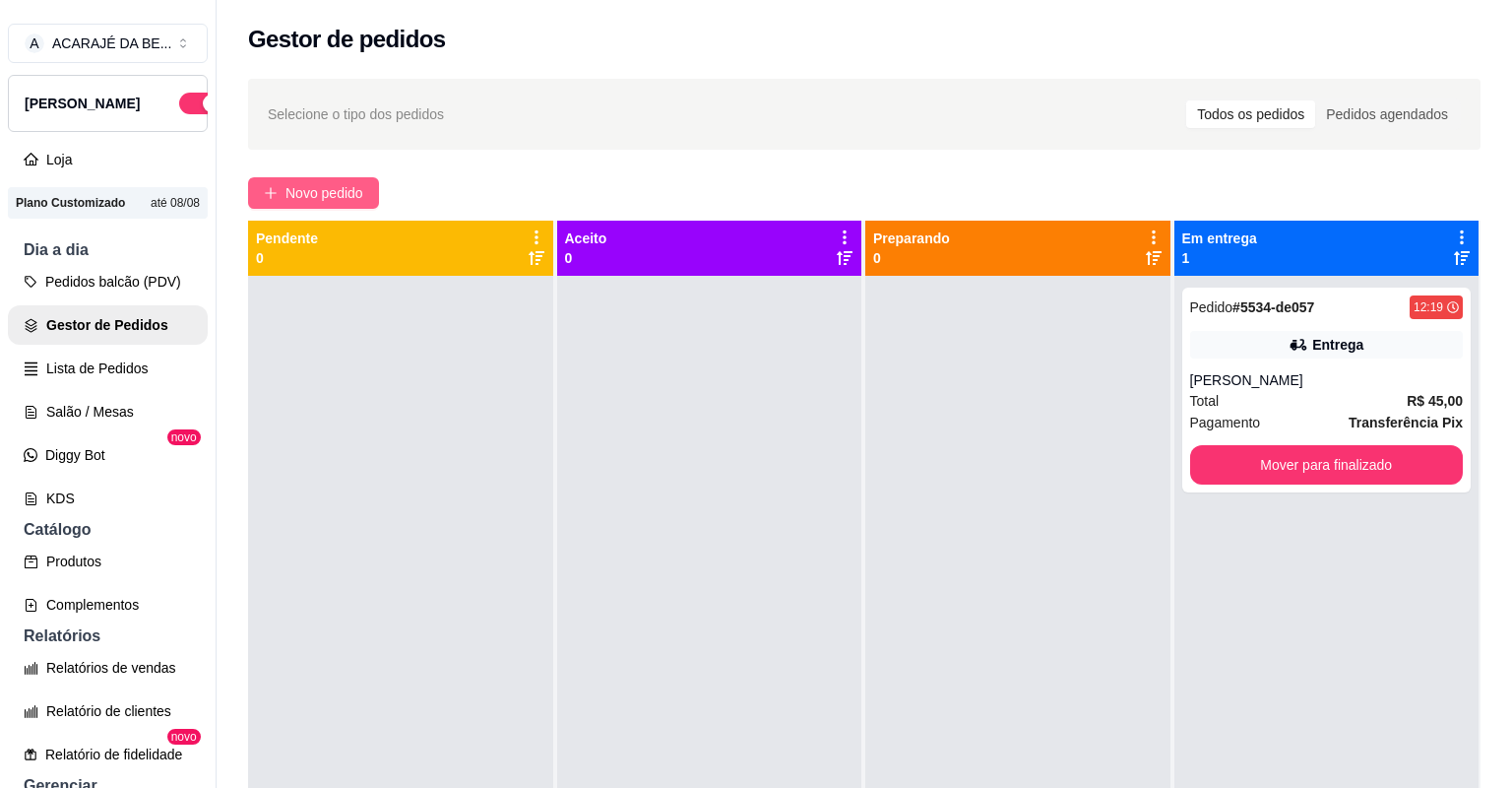 click on "Novo pedido" at bounding box center (324, 193) 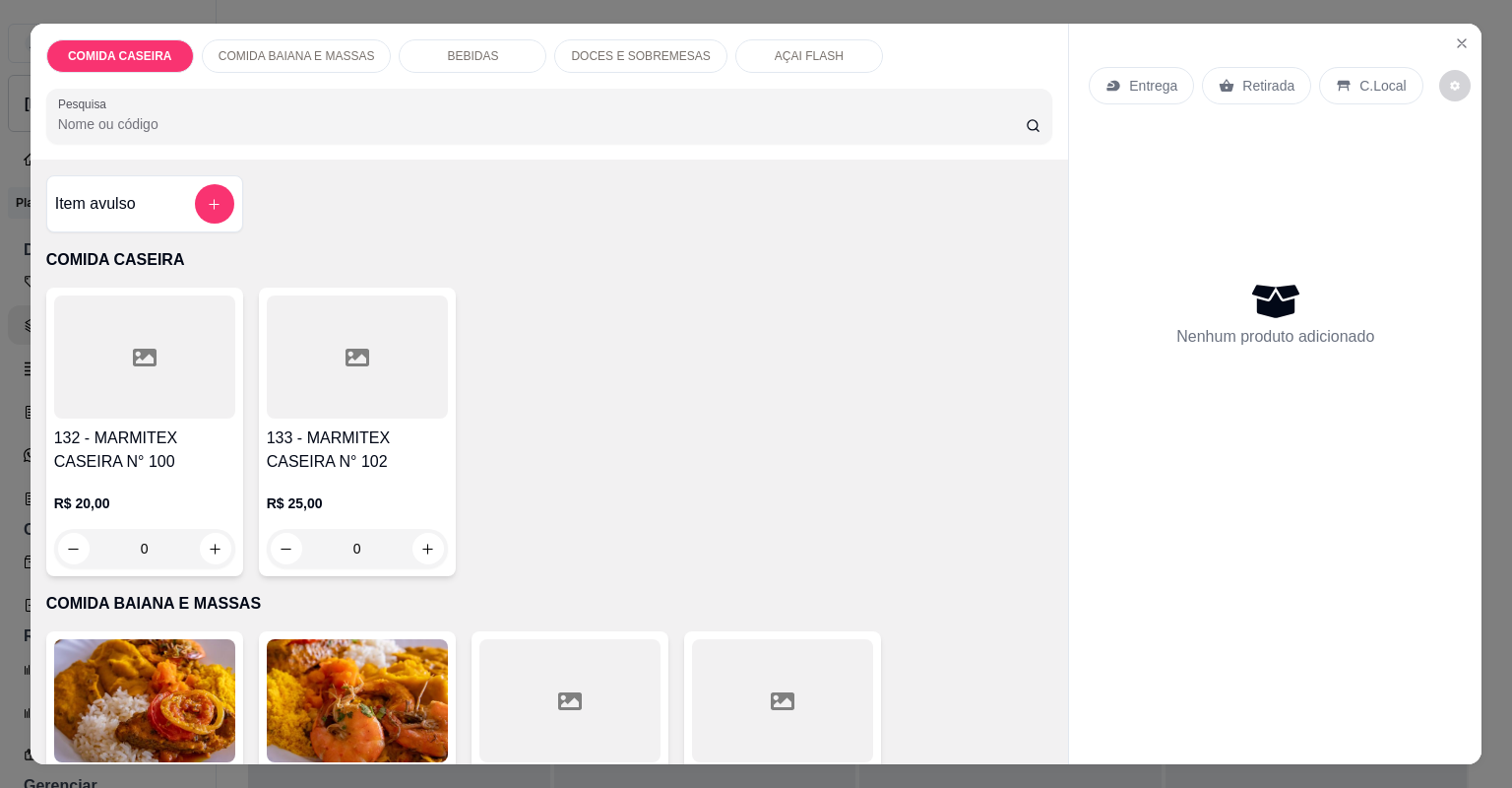 click at bounding box center (145, 357) 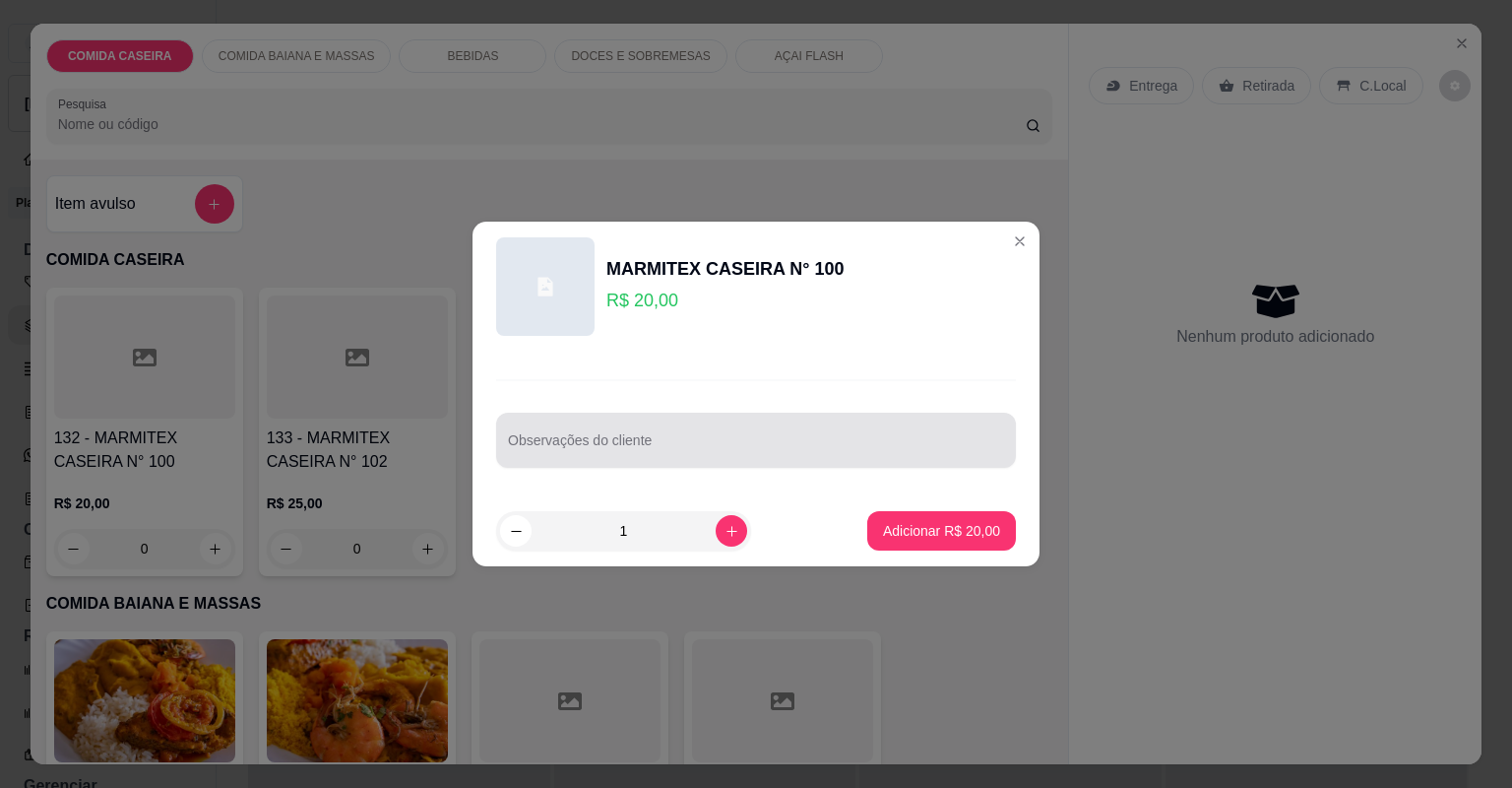 click at bounding box center (756, 440) 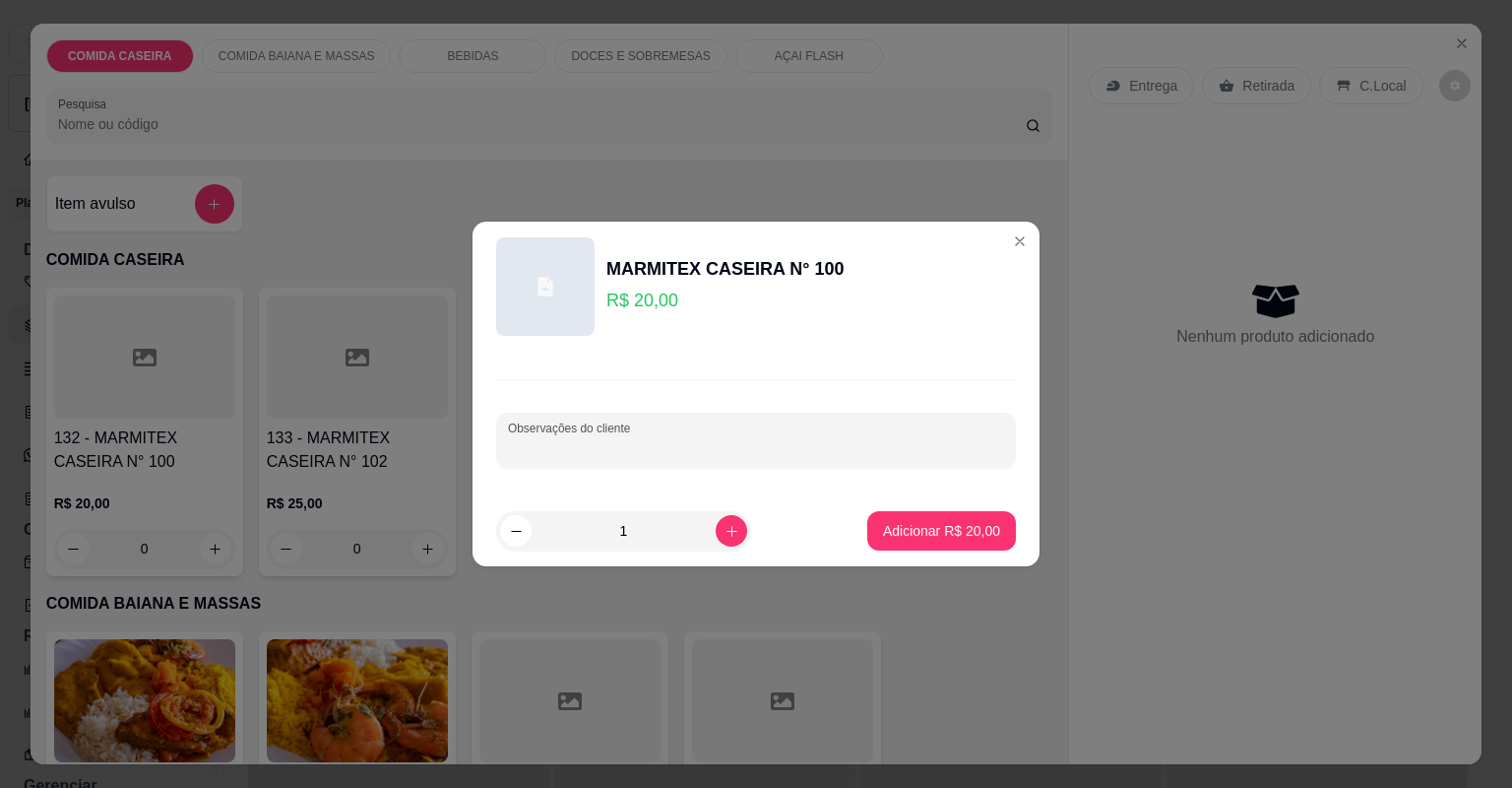paste on "Macarrão, arroz temperado, moqueca de quiabo,  vatapá,salada de frutas moqueca de corvina" 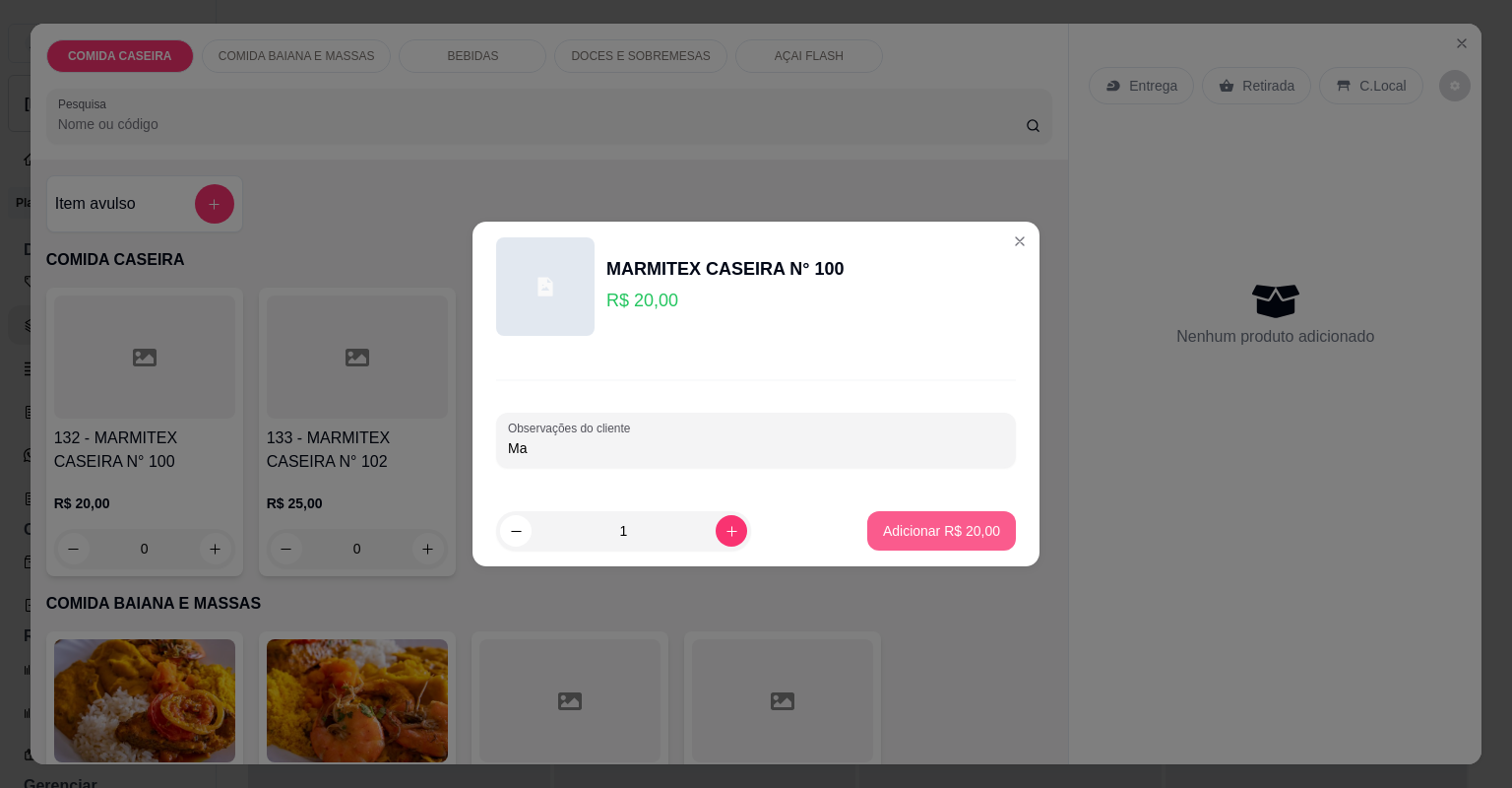 type on "M" 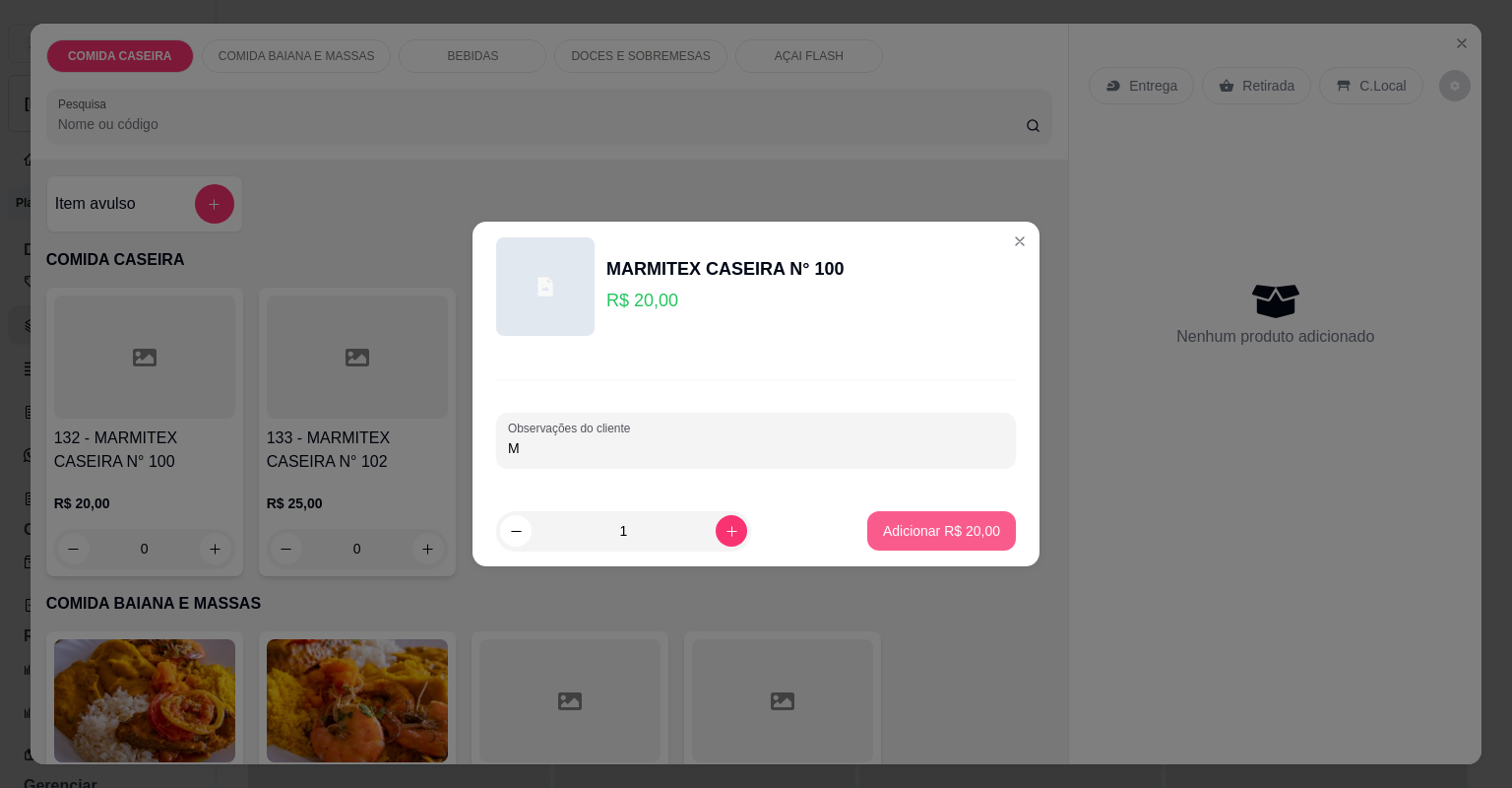 type 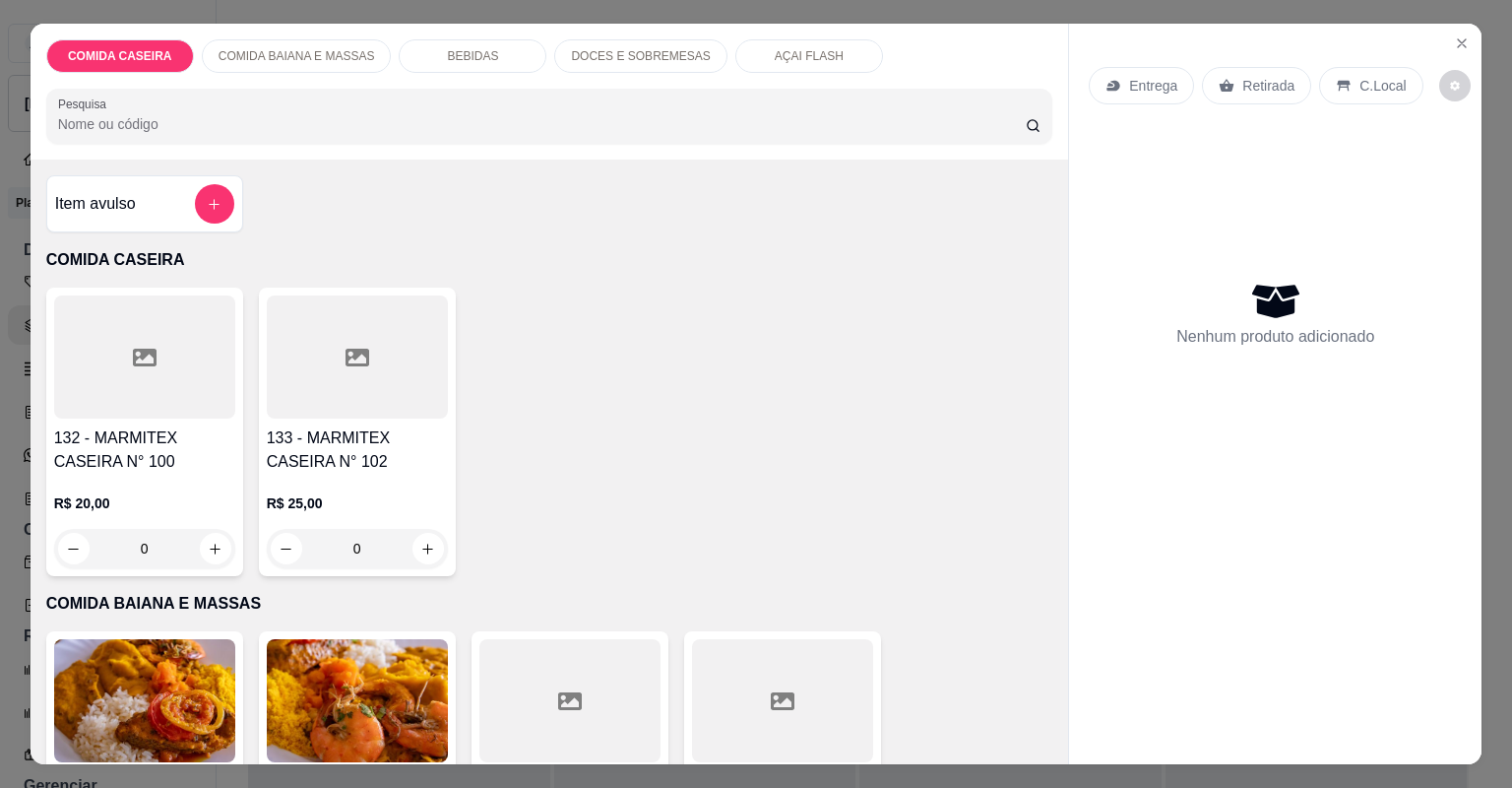click at bounding box center (570, 700) 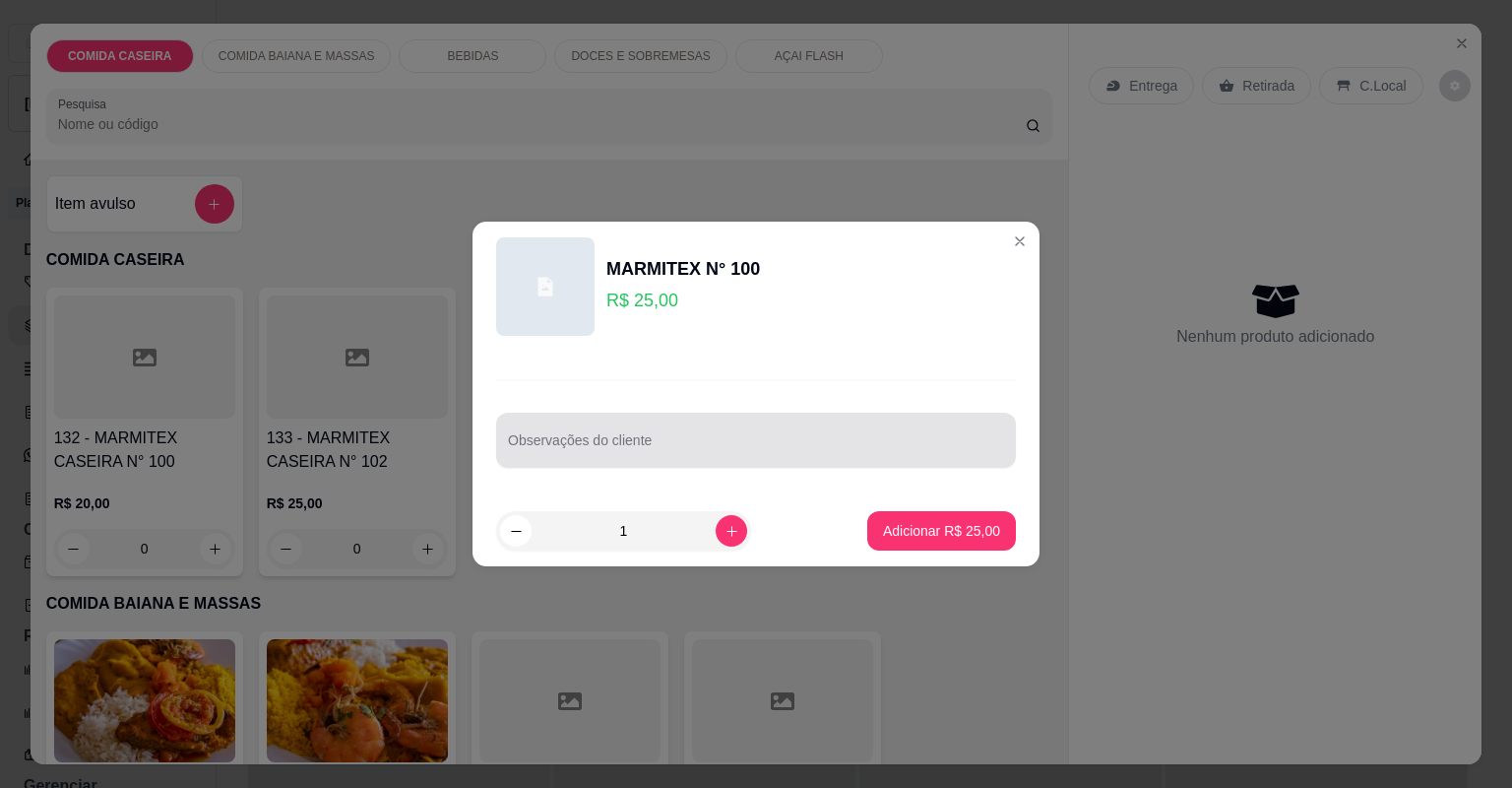 click on "Observações do cliente" at bounding box center [756, 440] 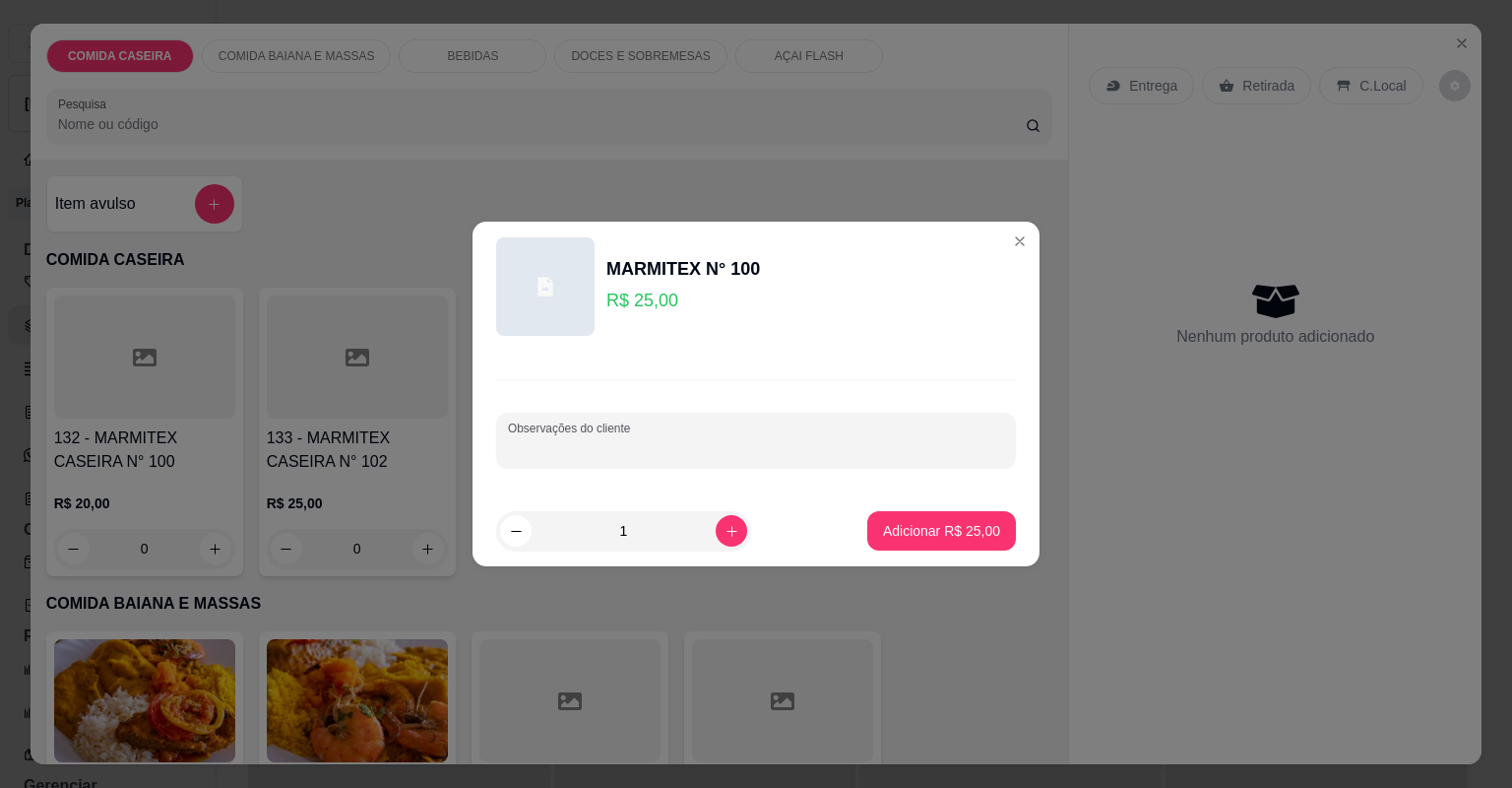 paste on "Macarrão, arroz temperado, moqueca de quiabo,  vatapá,salada de frutas moqueca de corvina" 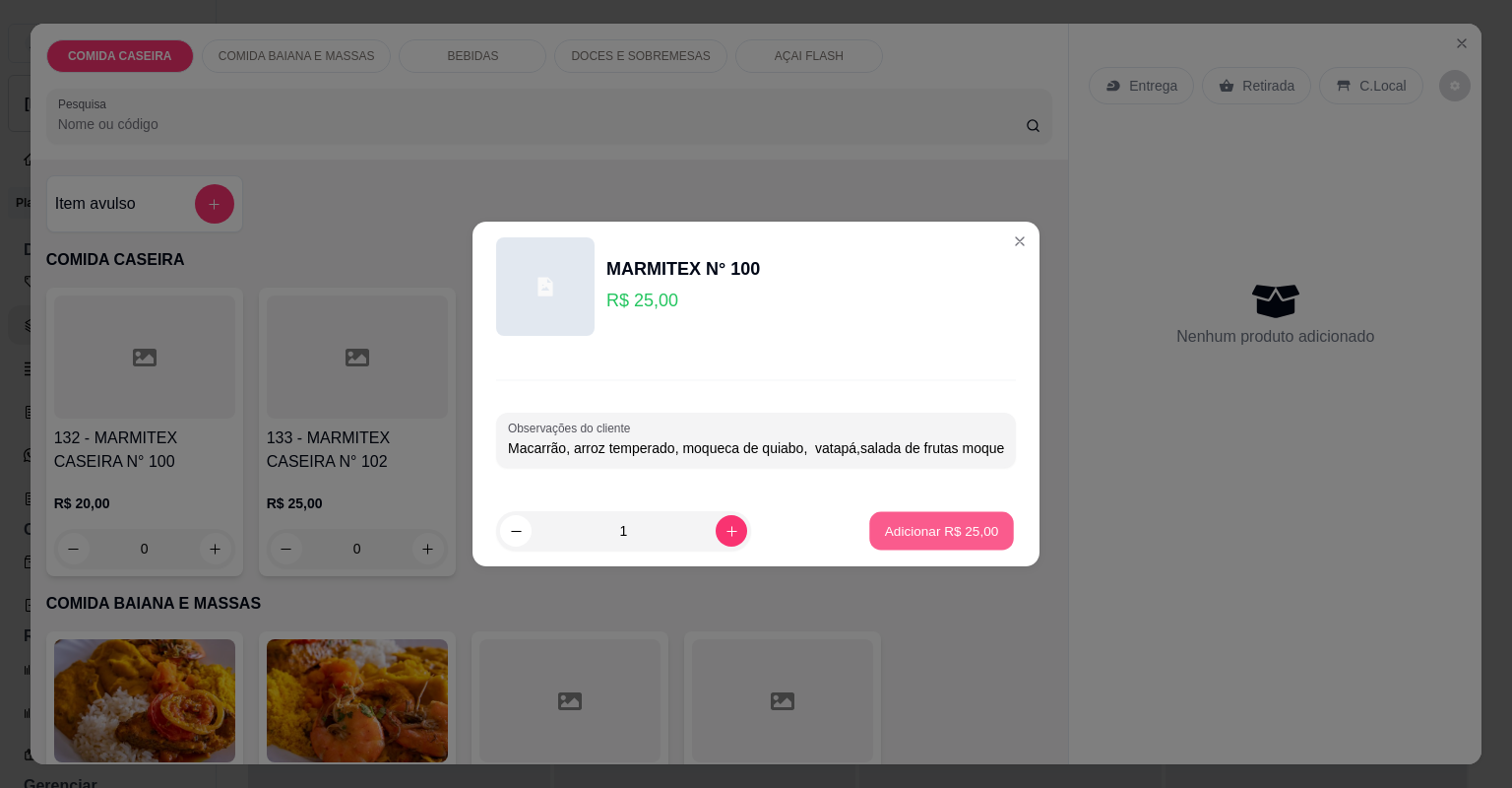 click on "Adicionar   R$ 25,00" at bounding box center (942, 530) 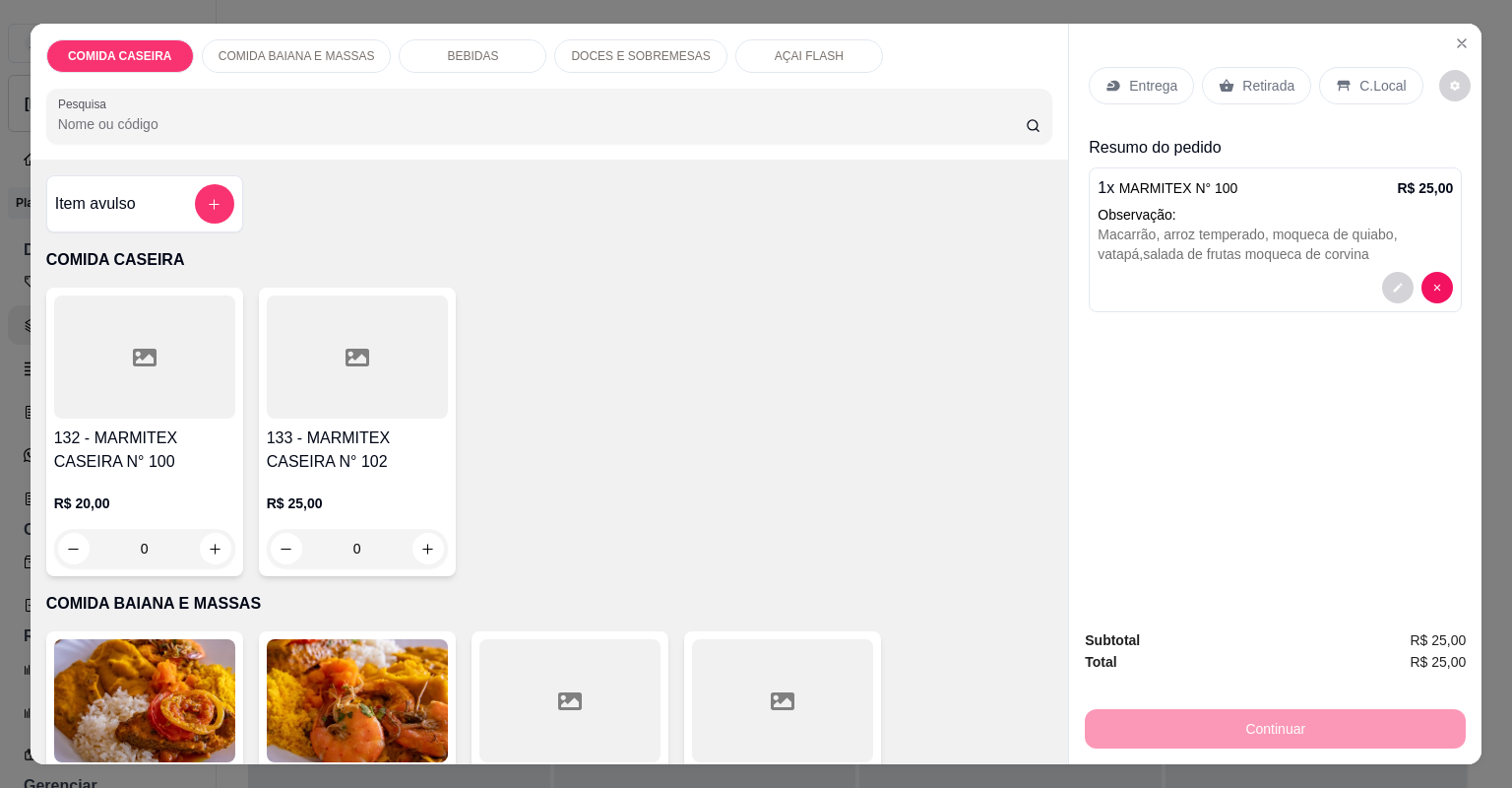 click on "Entrega" at bounding box center (1141, 86) 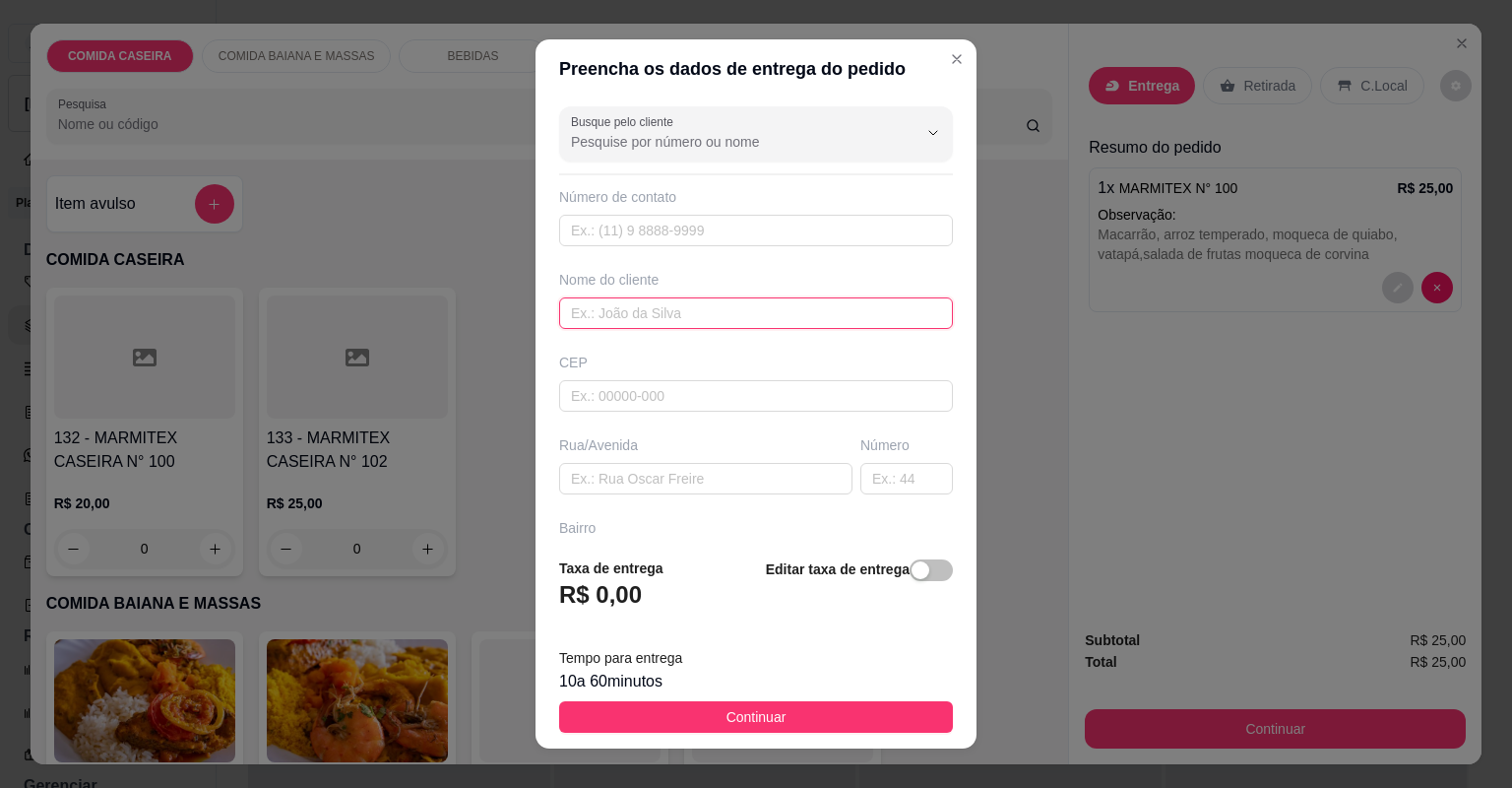 click at bounding box center [756, 313] 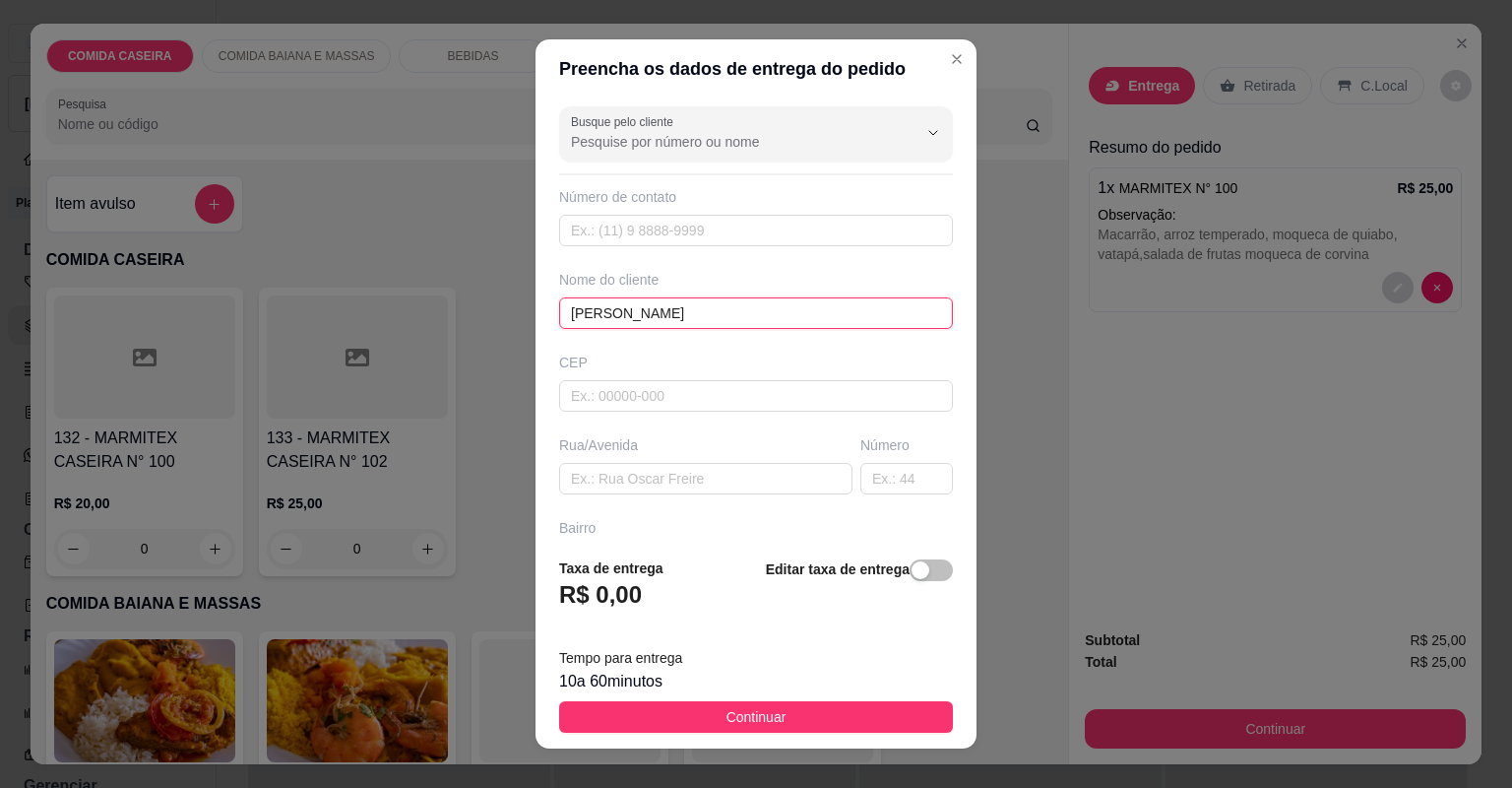 type on "[PERSON_NAME]" 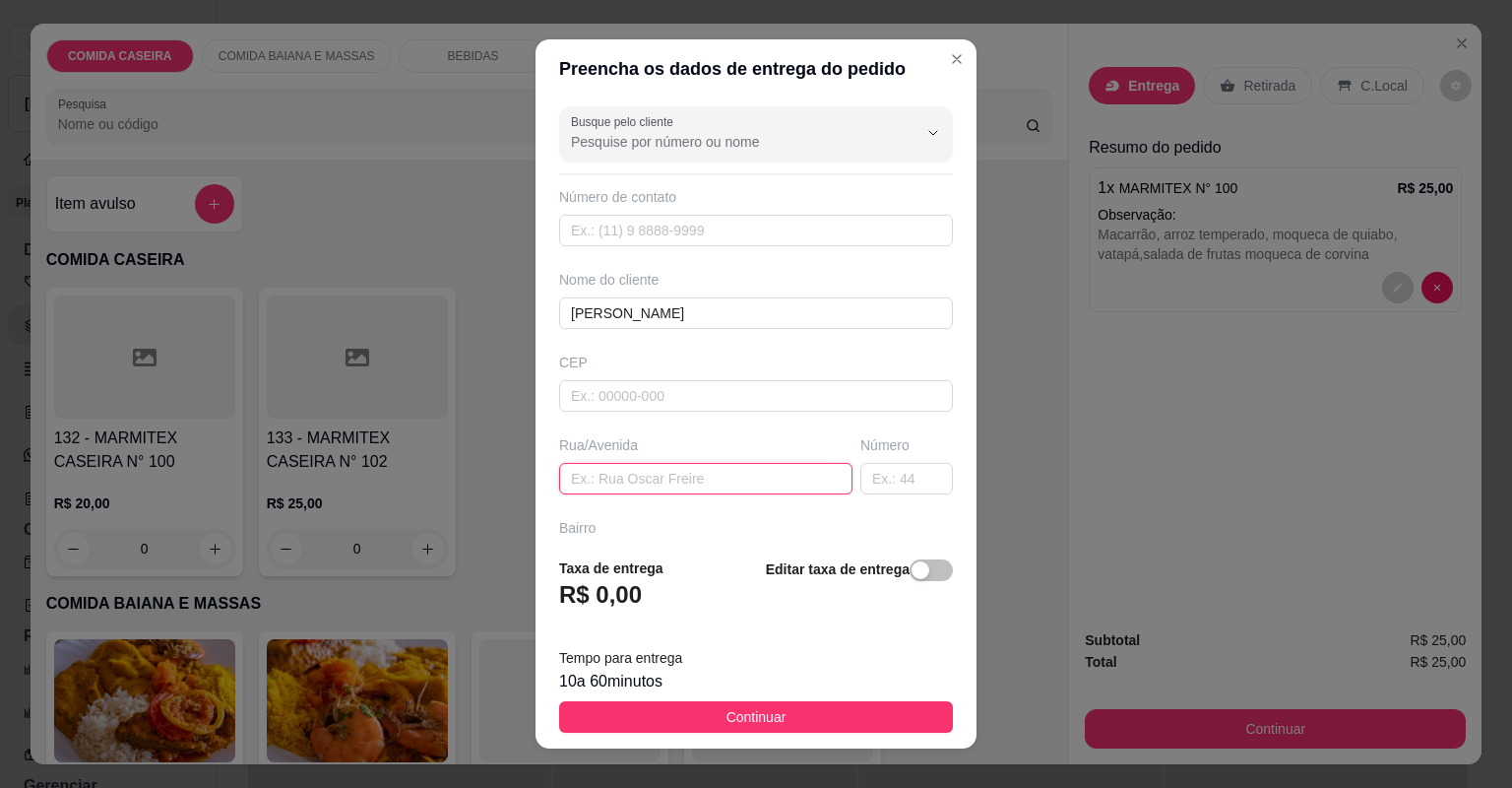 click at bounding box center [706, 479] 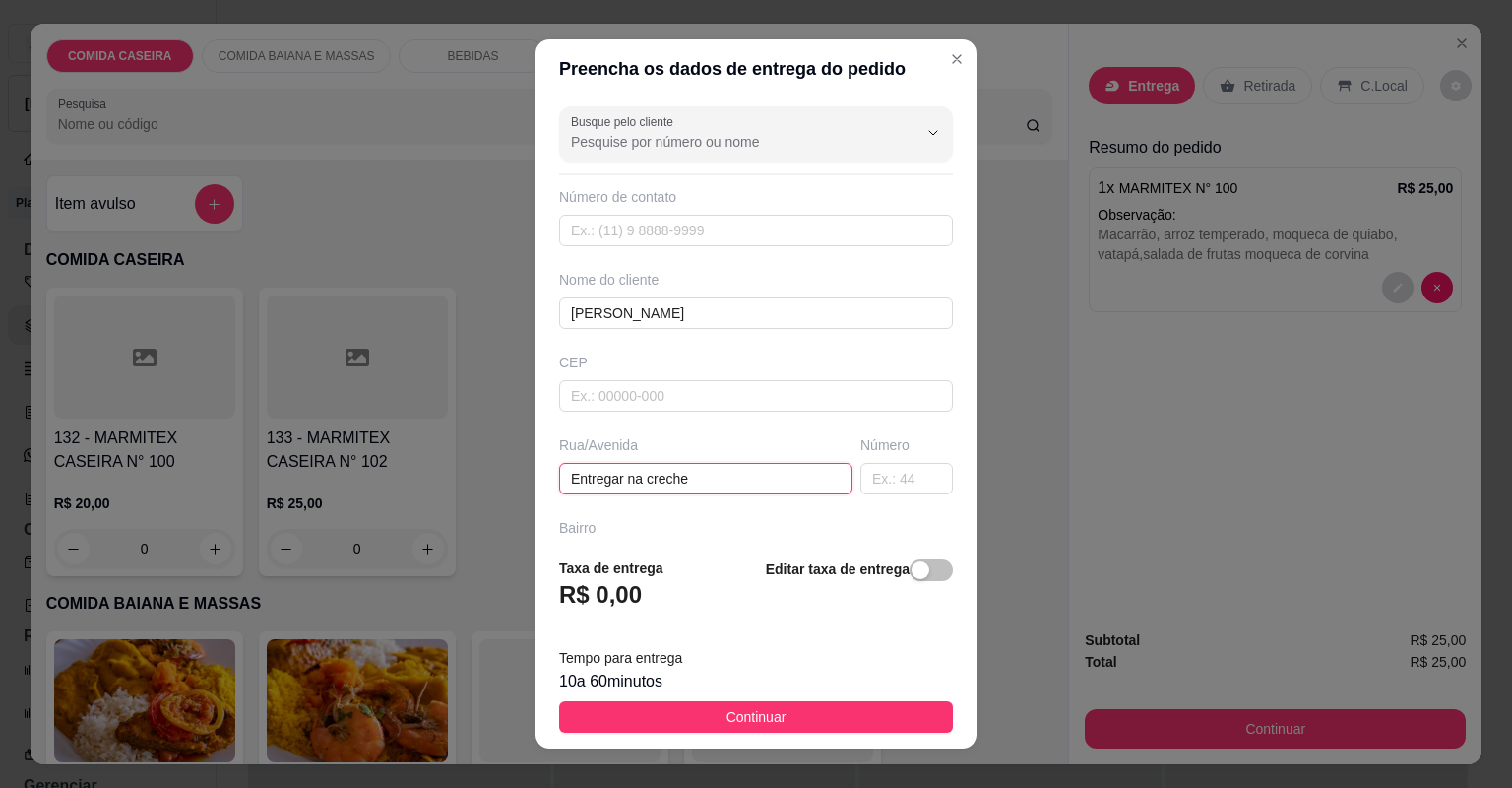 type on "Entregar na creche" 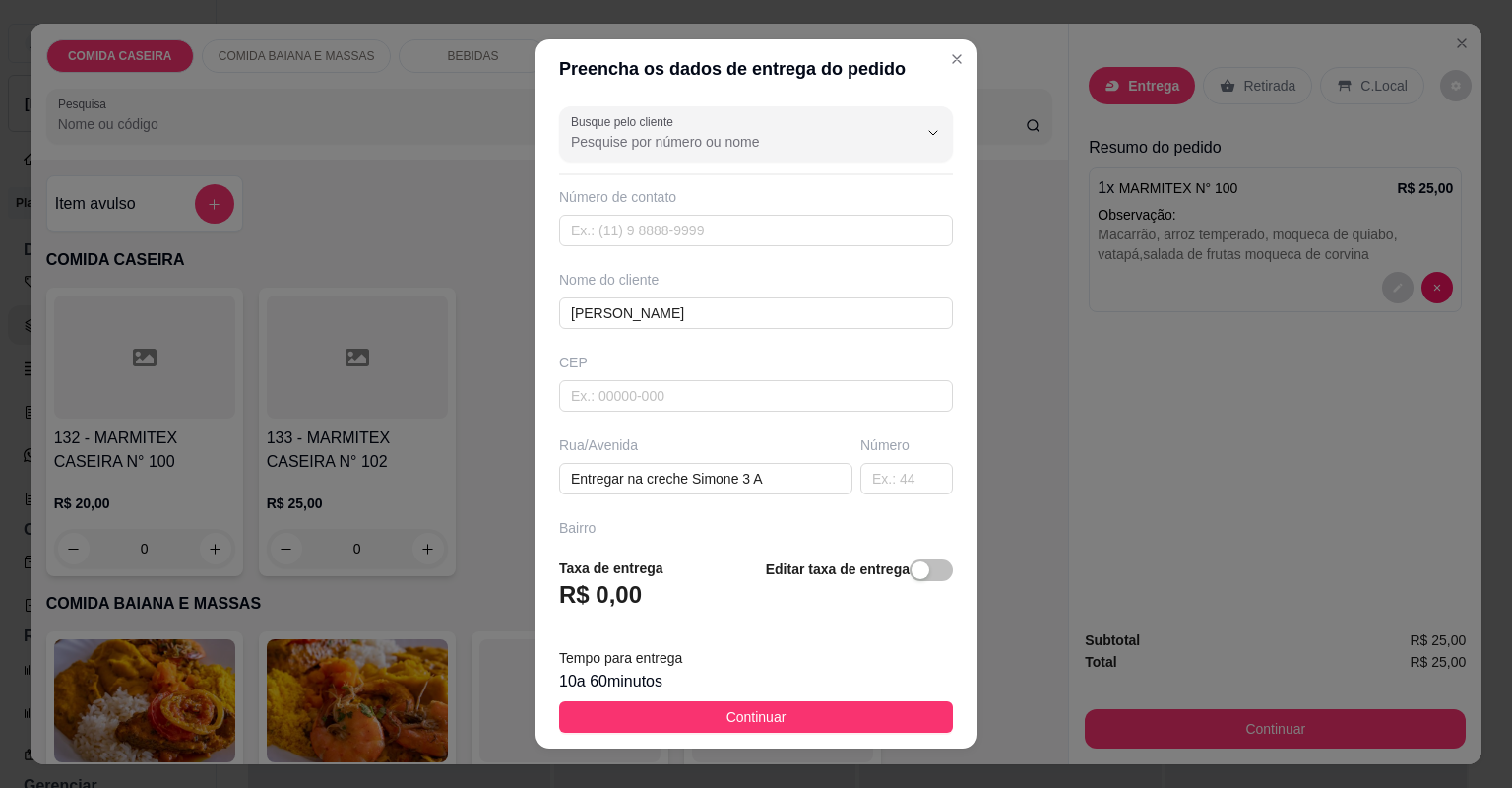 drag, startPoint x: 709, startPoint y: 718, endPoint x: 837, endPoint y: 705, distance: 128.65846 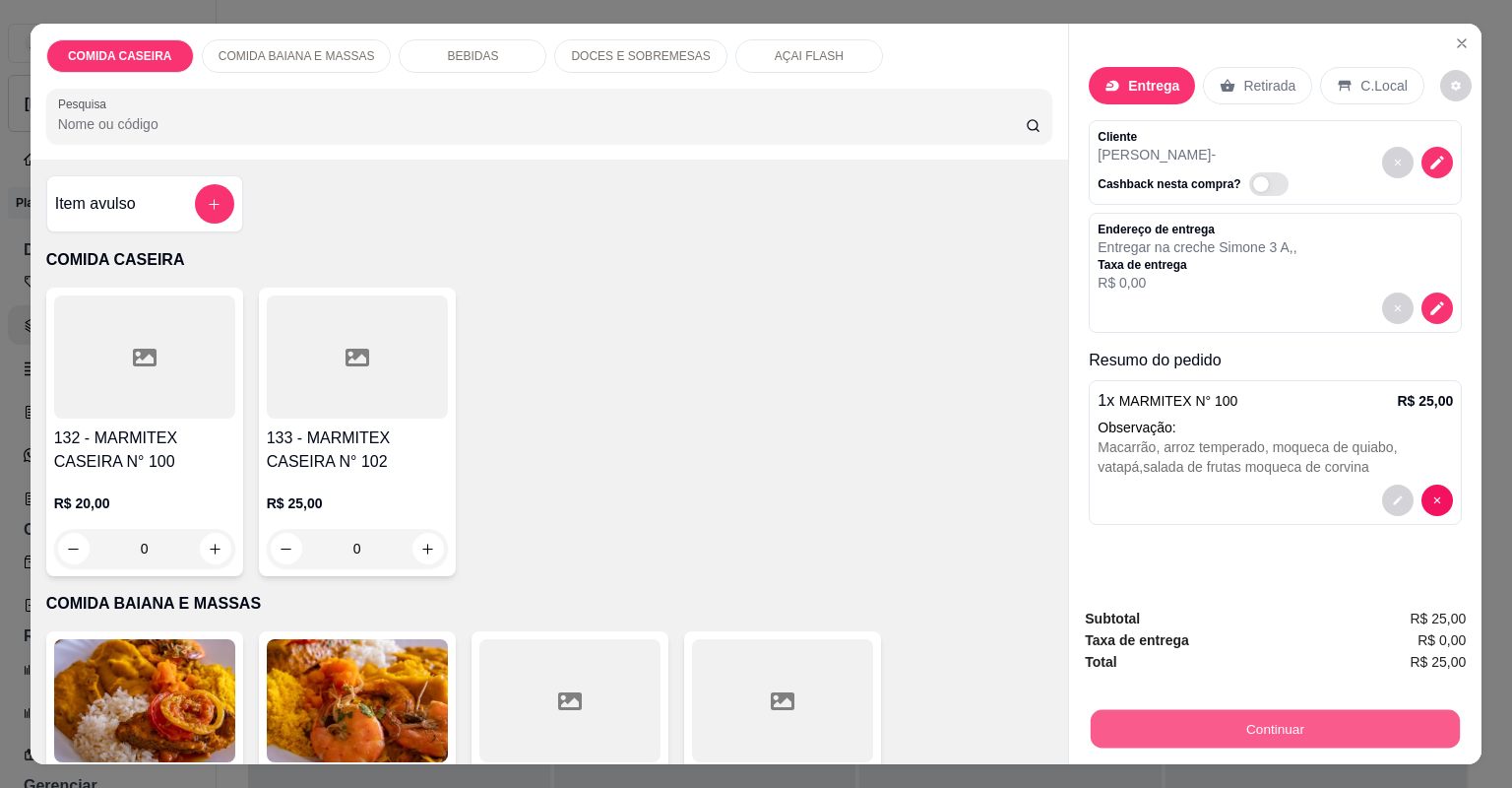 click on "Continuar" at bounding box center [1275, 729] 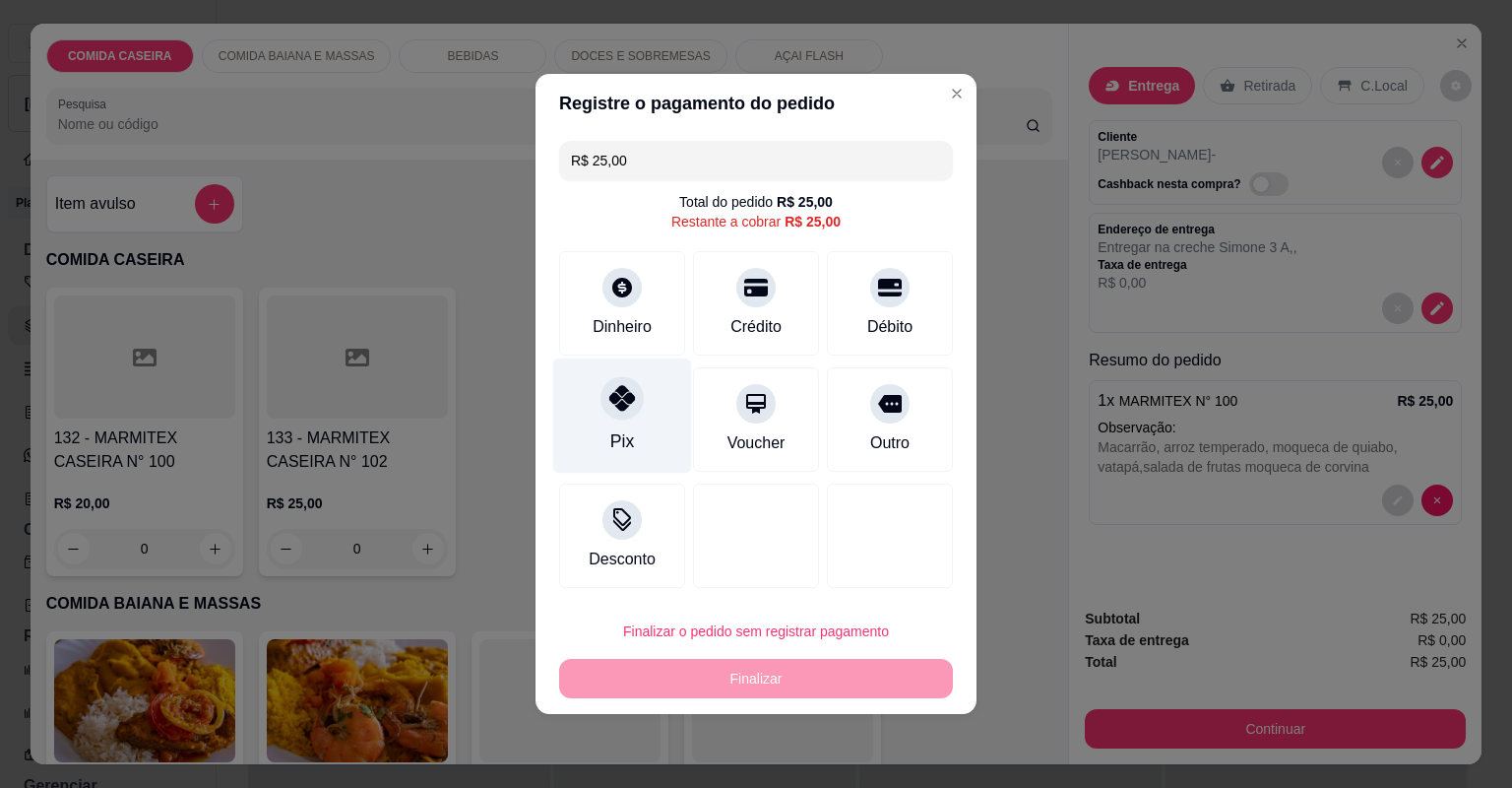 click on "Pix" at bounding box center [622, 416] 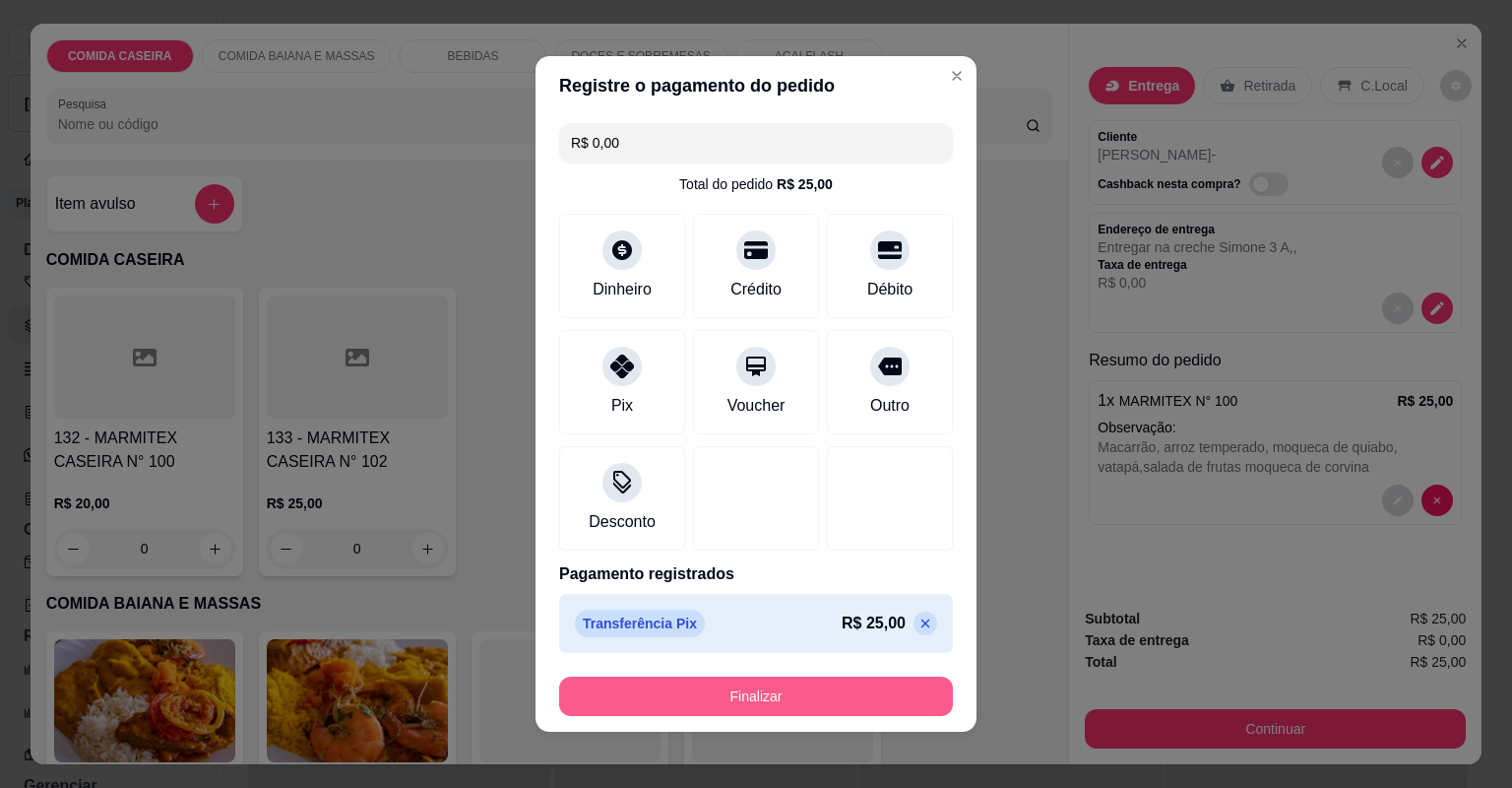 click on "Finalizar" at bounding box center (756, 696) 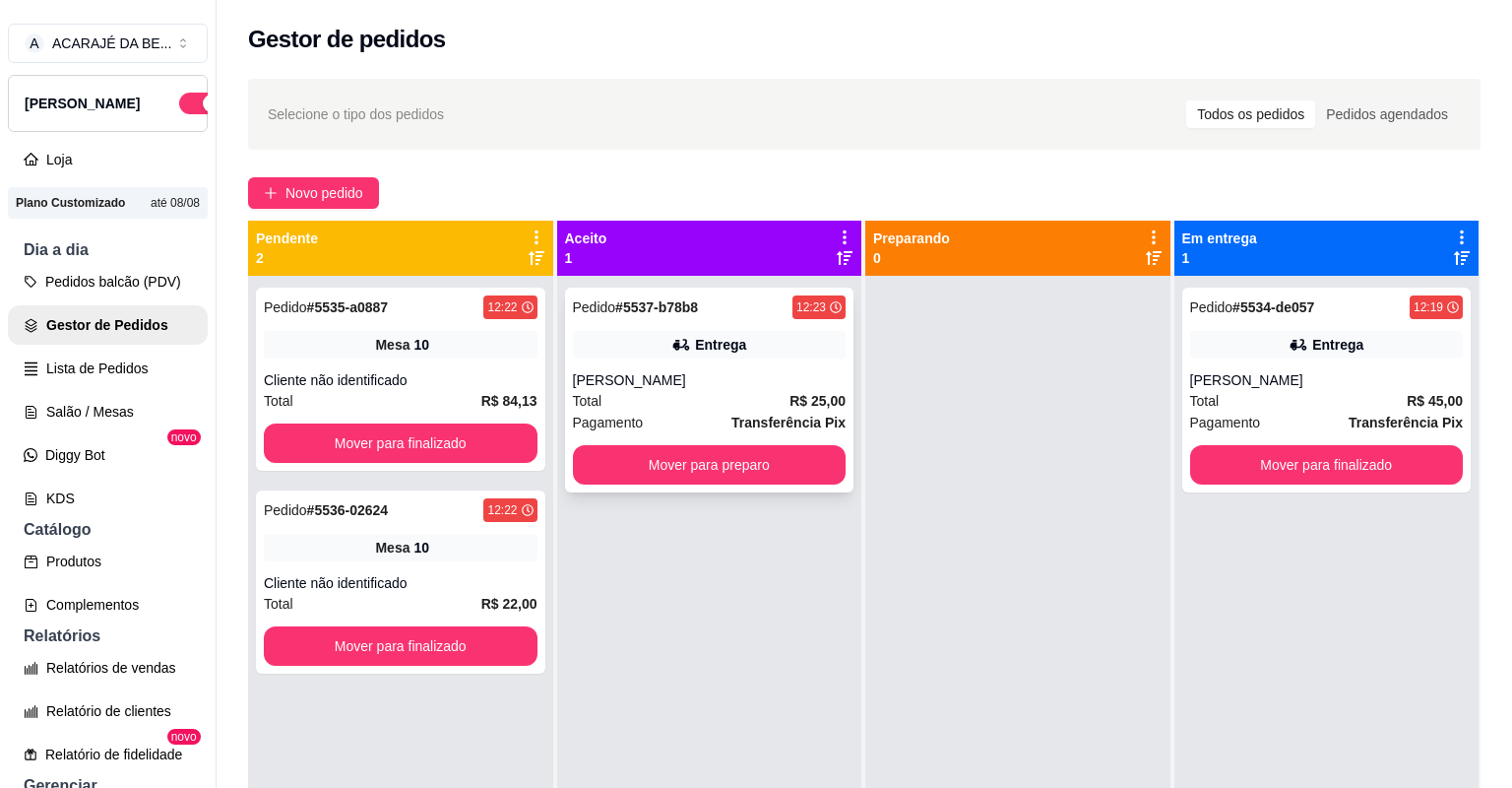 click on "[PERSON_NAME]" at bounding box center [710, 380] 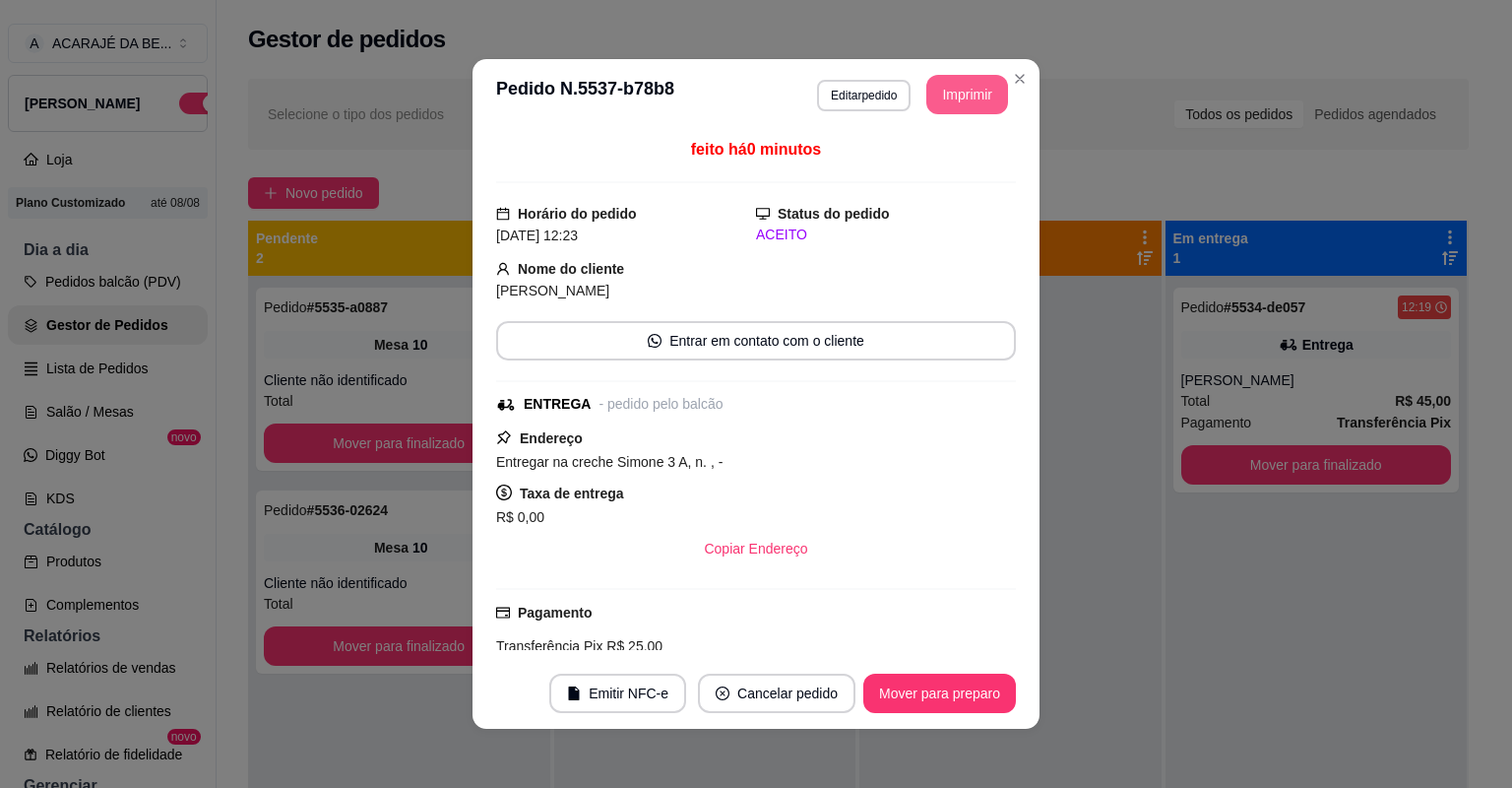 click on "Imprimir" at bounding box center [967, 95] 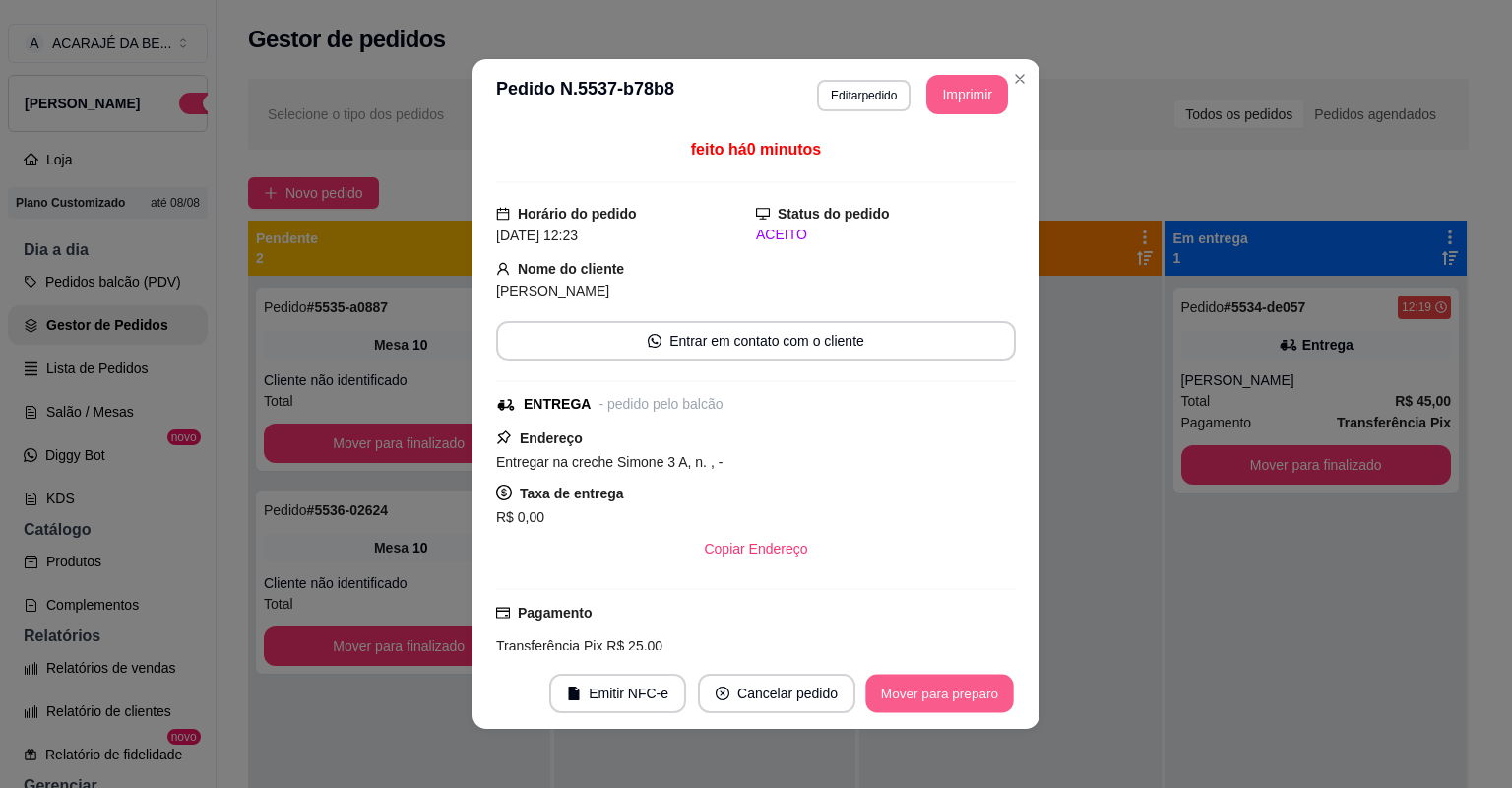 click on "Mover para preparo" at bounding box center (939, 693) 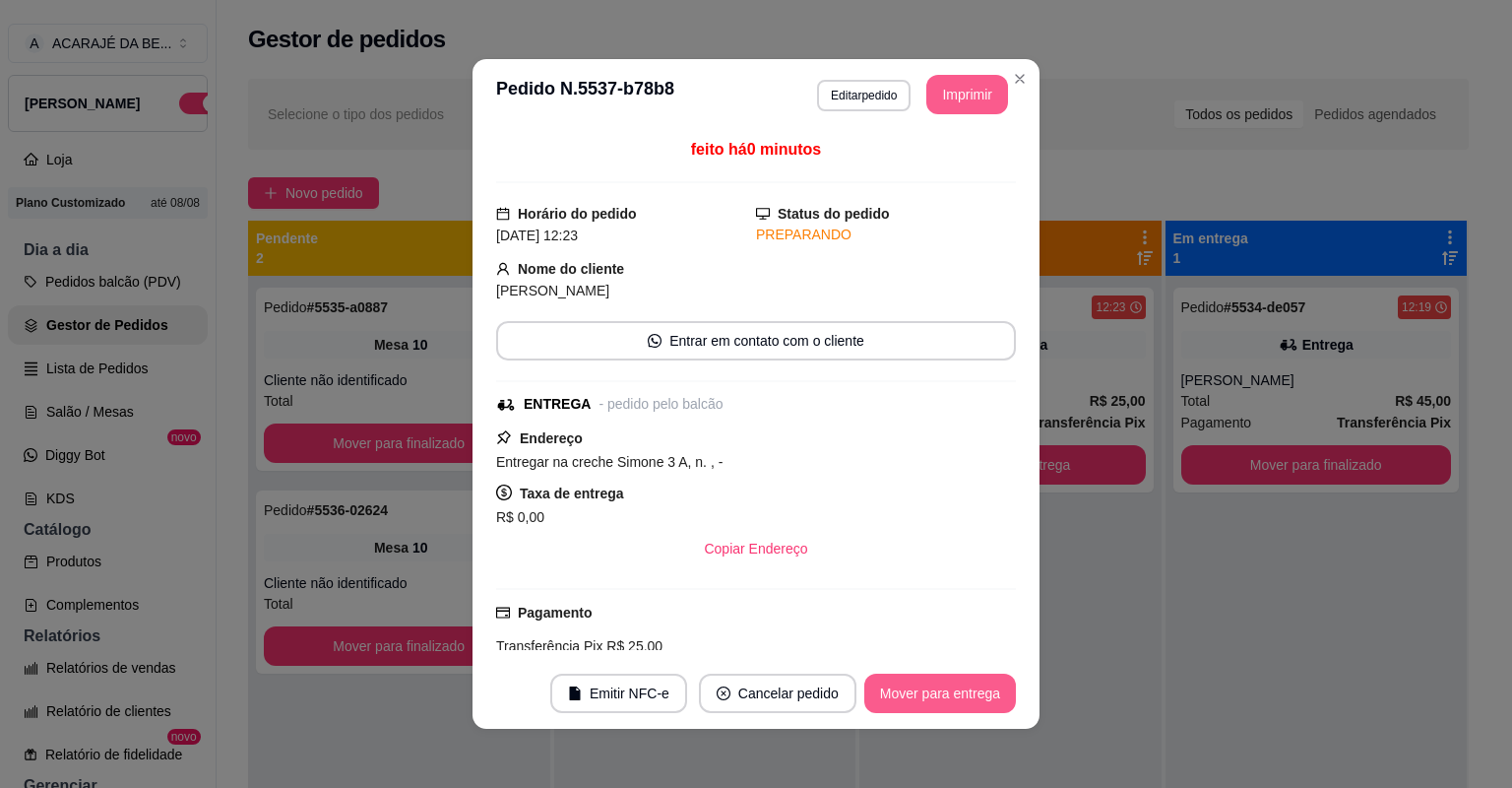 click on "Mover para entrega" at bounding box center [940, 693] 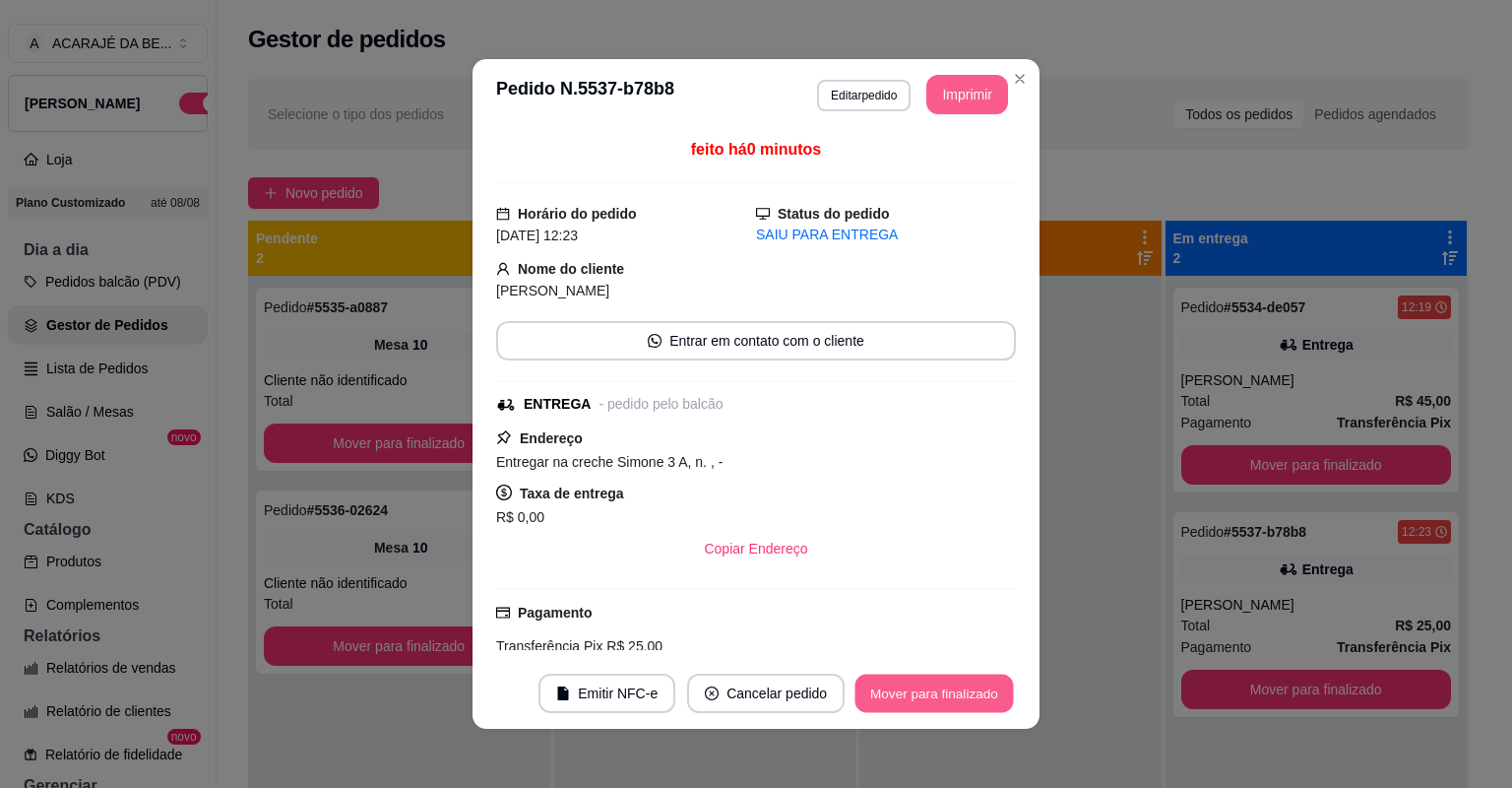 click on "Mover para finalizado" at bounding box center (934, 693) 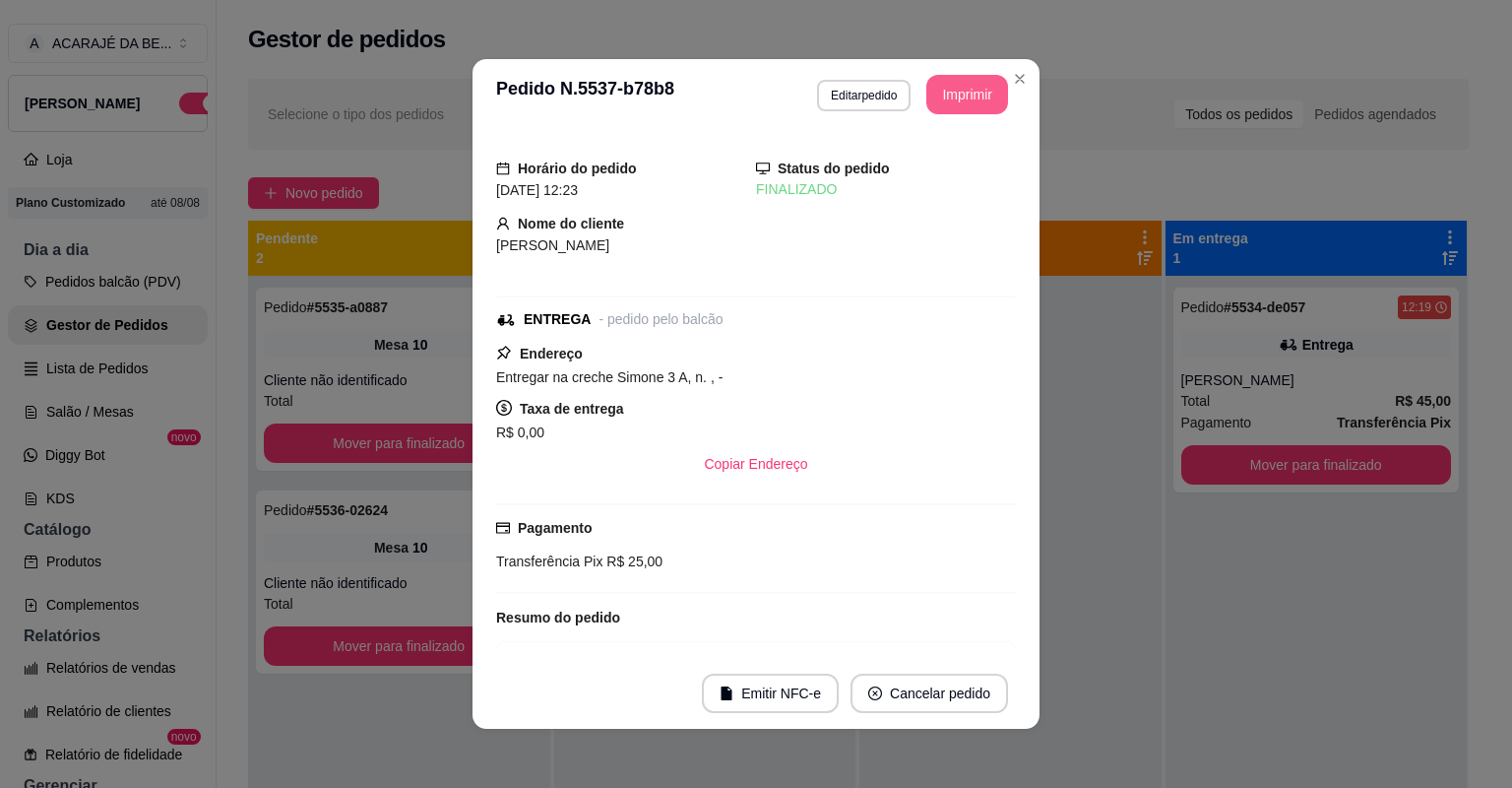 click on "**********" at bounding box center [756, 394] 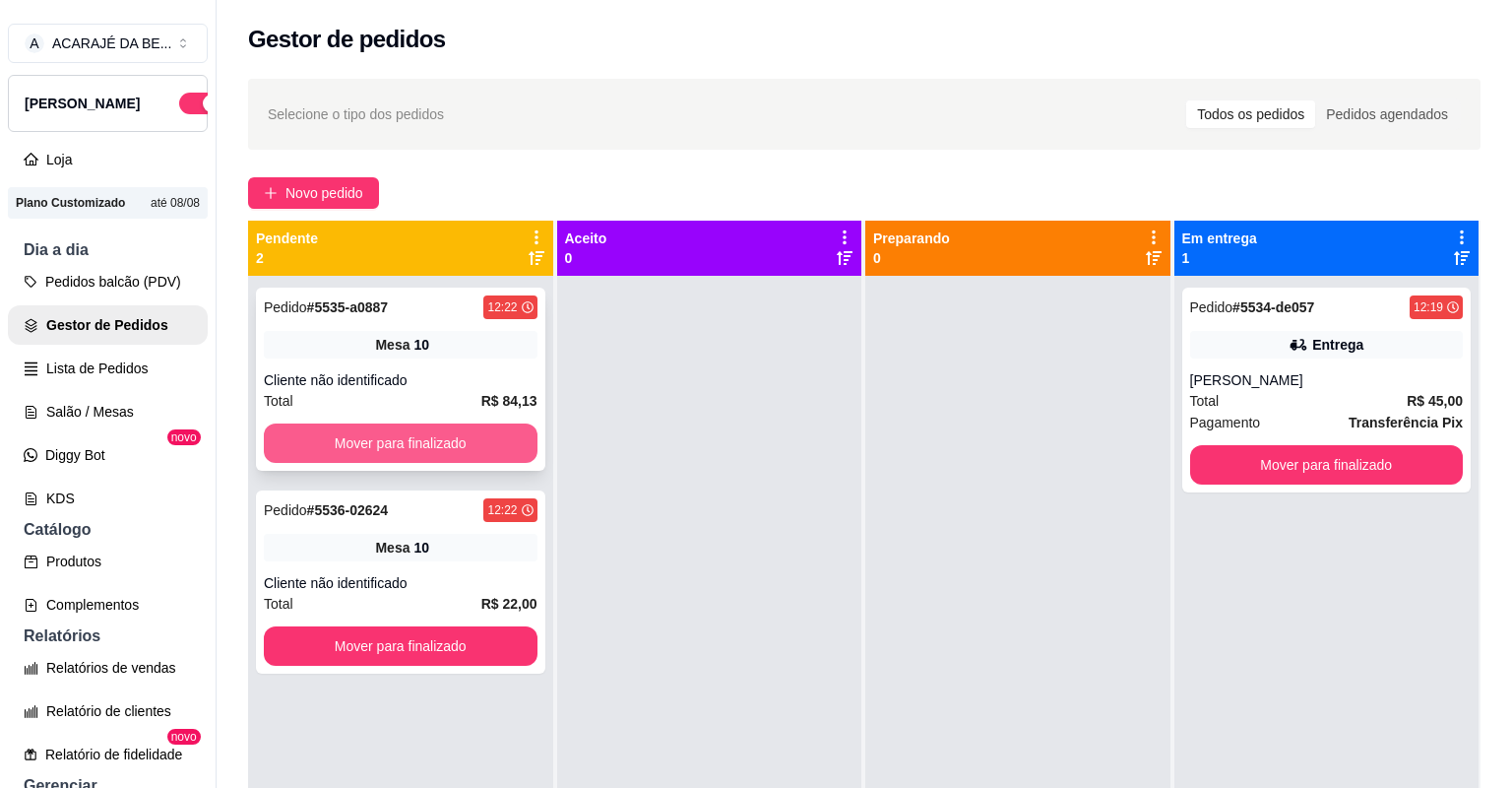 click on "Mover para finalizado" at bounding box center [401, 443] 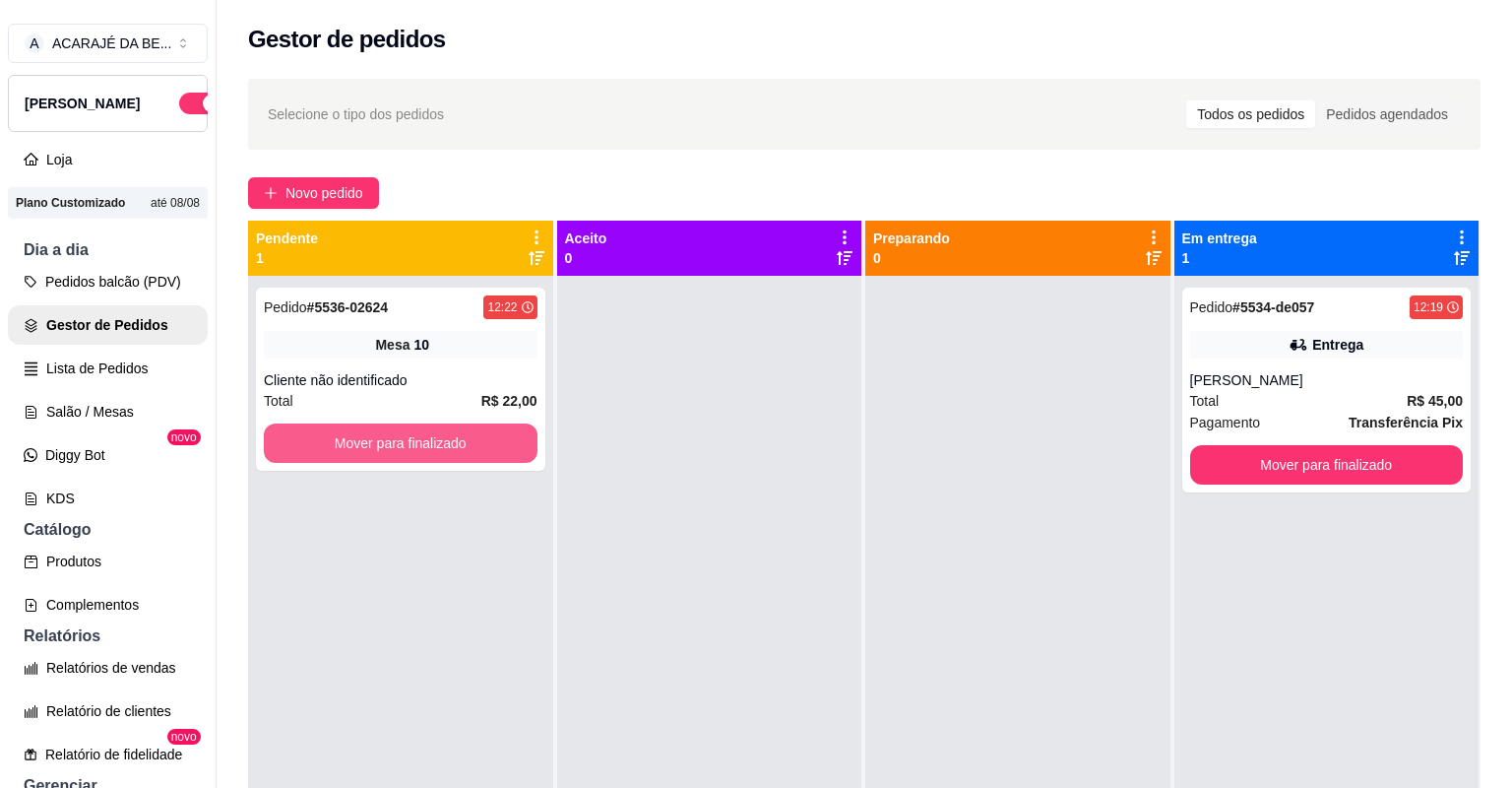 click on "Mover para finalizado" at bounding box center (401, 443) 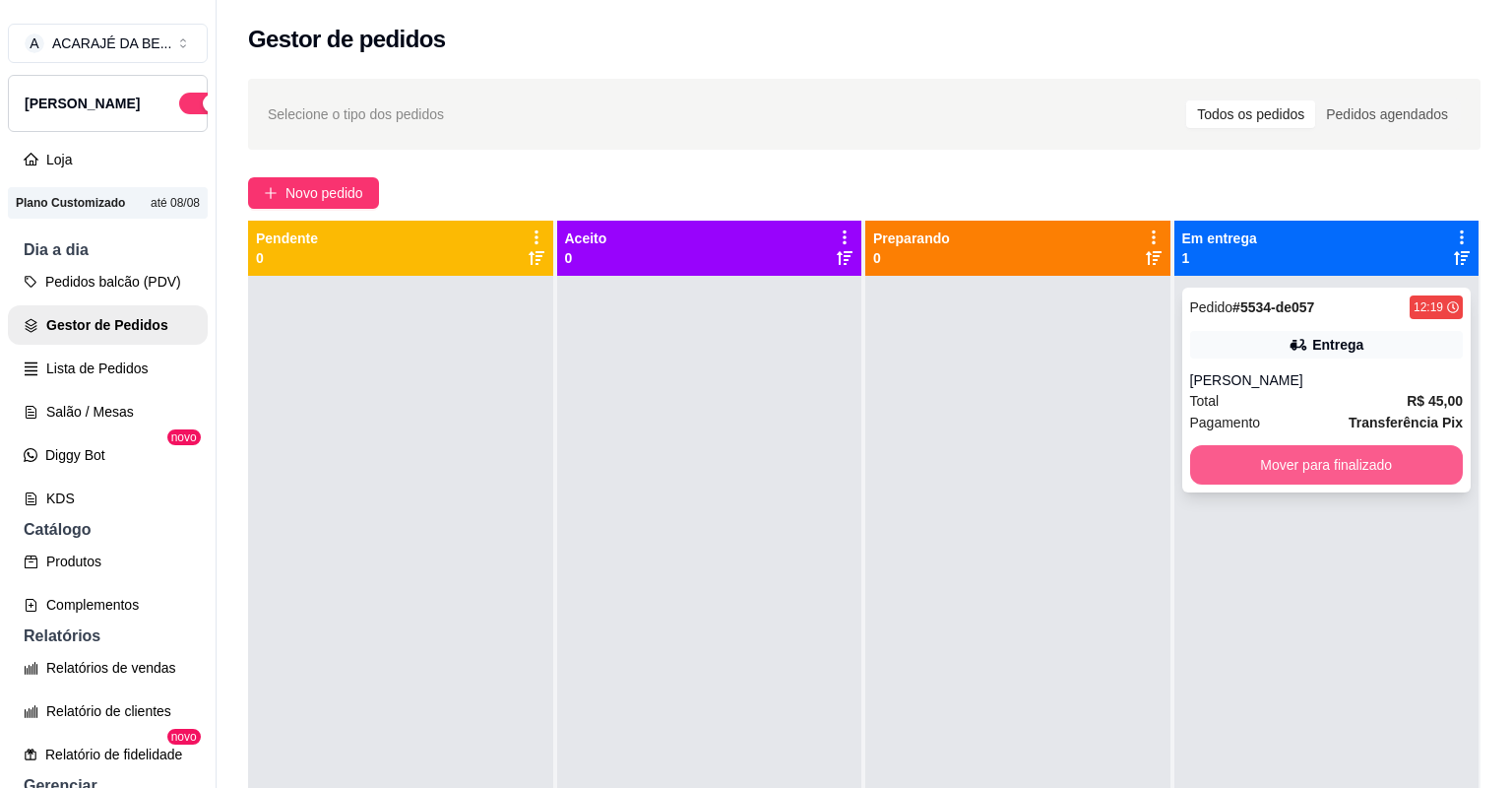 click on "Mover para finalizado" at bounding box center [1327, 465] 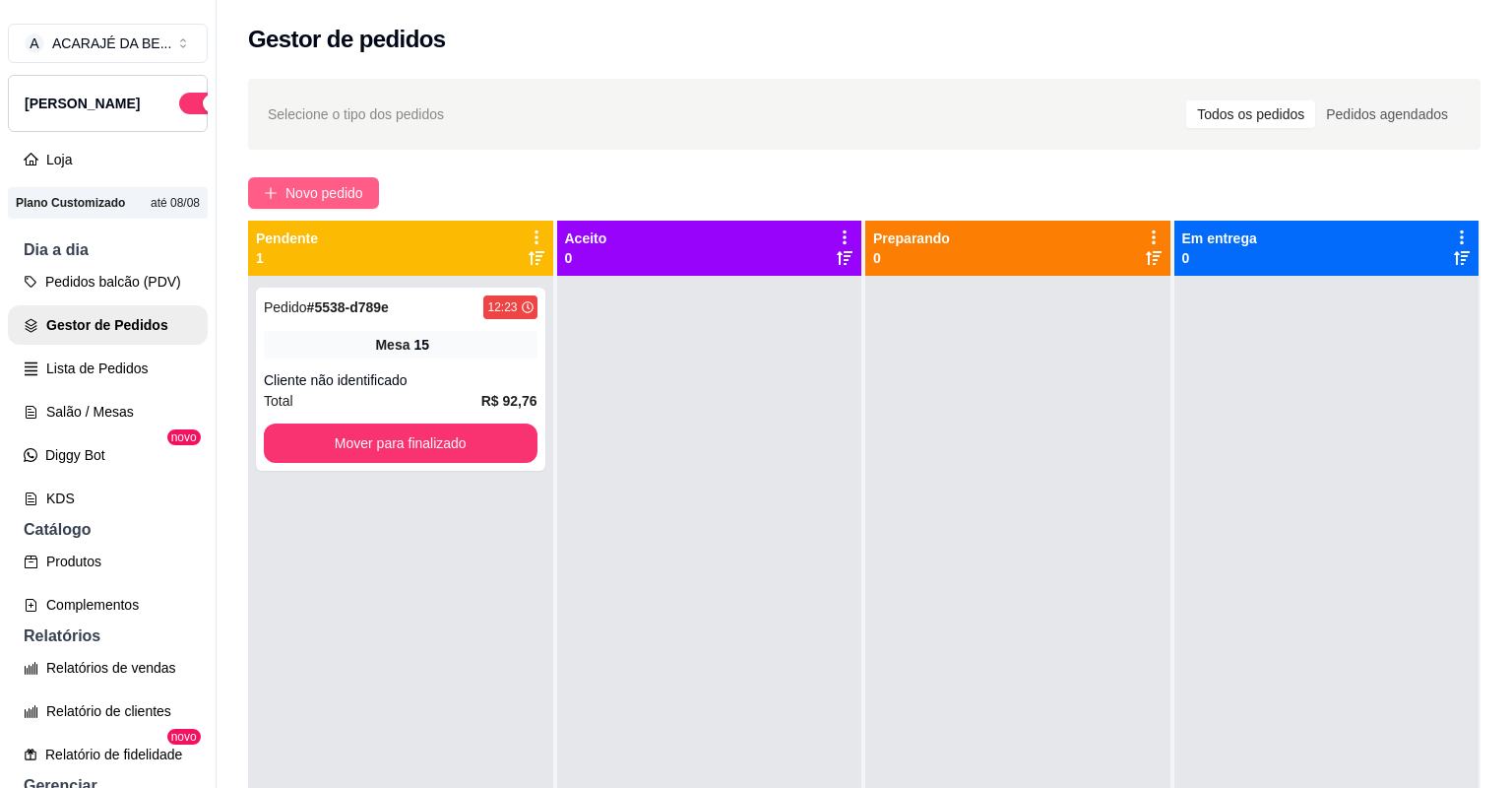 click on "Novo pedido" at bounding box center (313, 193) 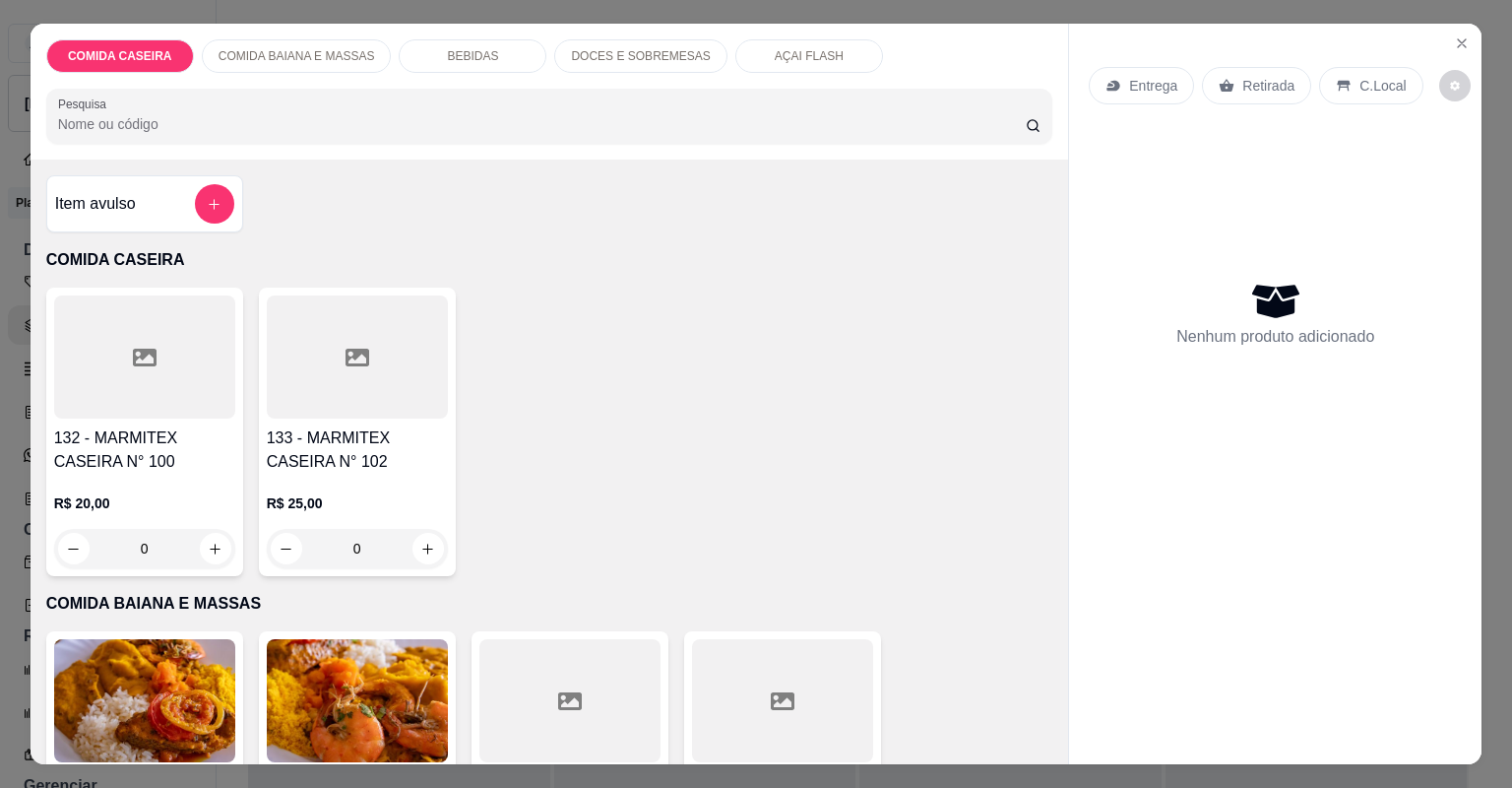 click on "163 - MARMITEX N° 102" at bounding box center [783, 794] 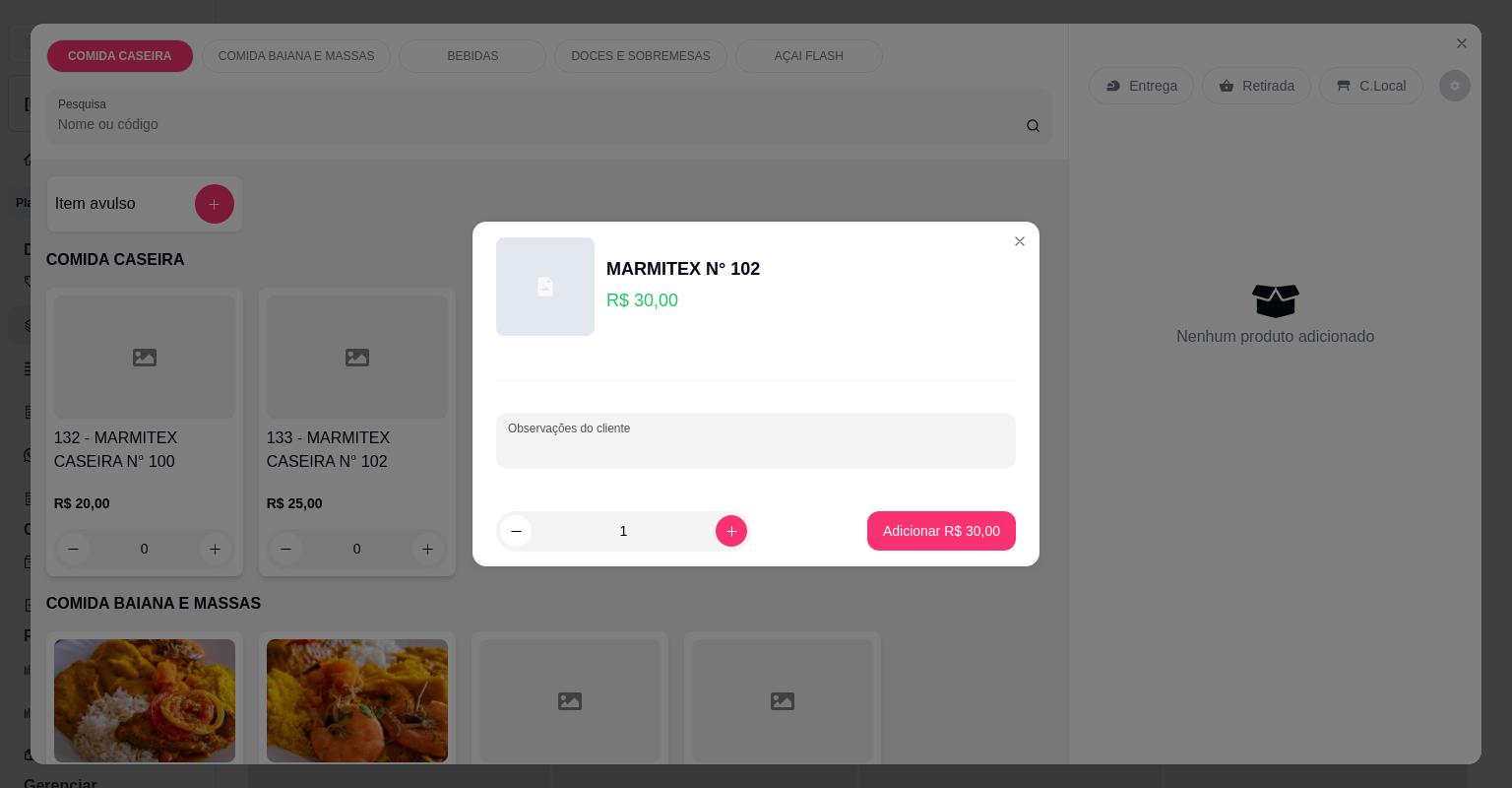 click on "Observações do cliente" at bounding box center [756, 440] 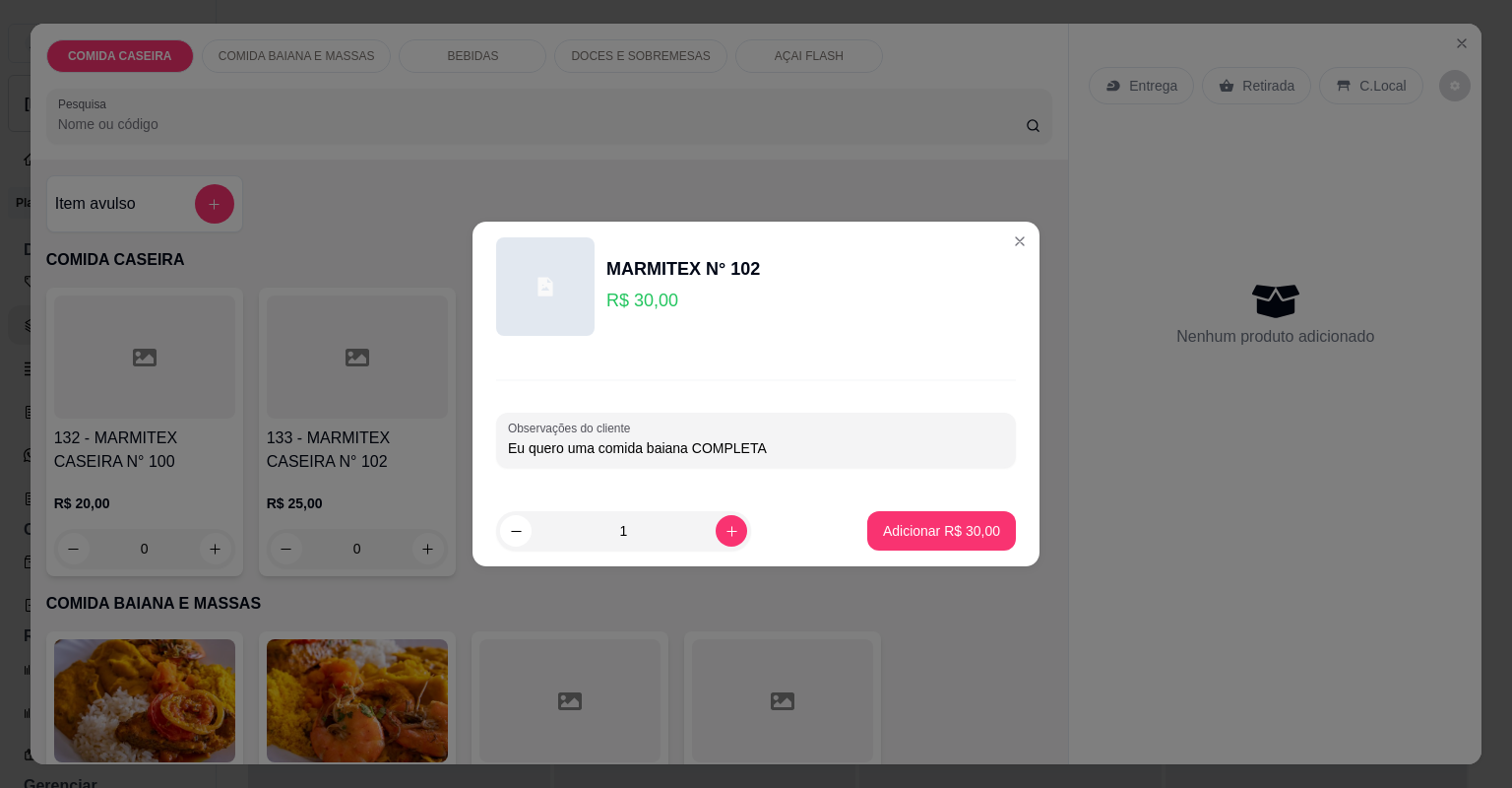 type on "Eu quero uma comida baiana COMPLETA" 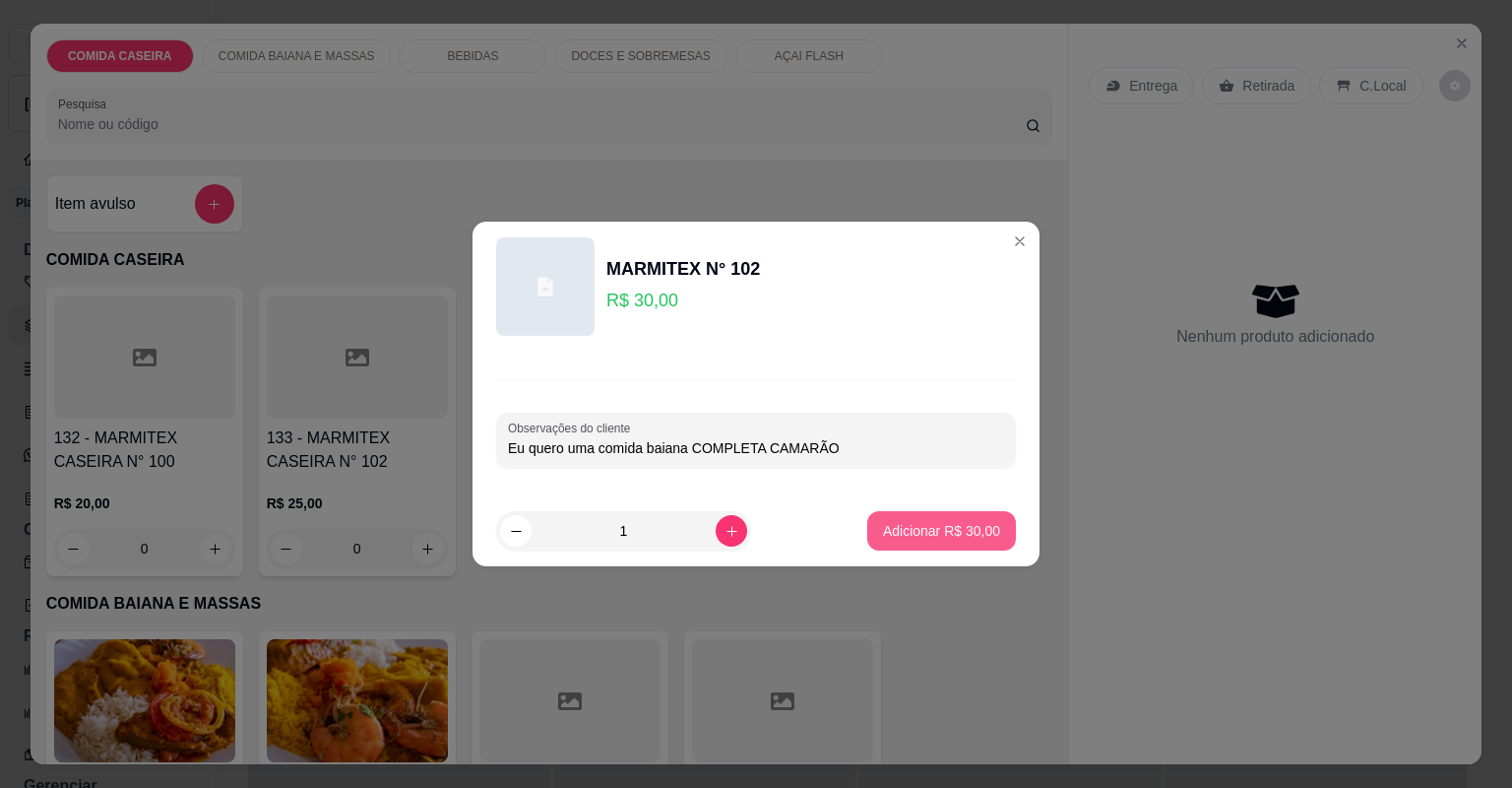 click on "Adicionar   R$ 30,00" at bounding box center [941, 531] 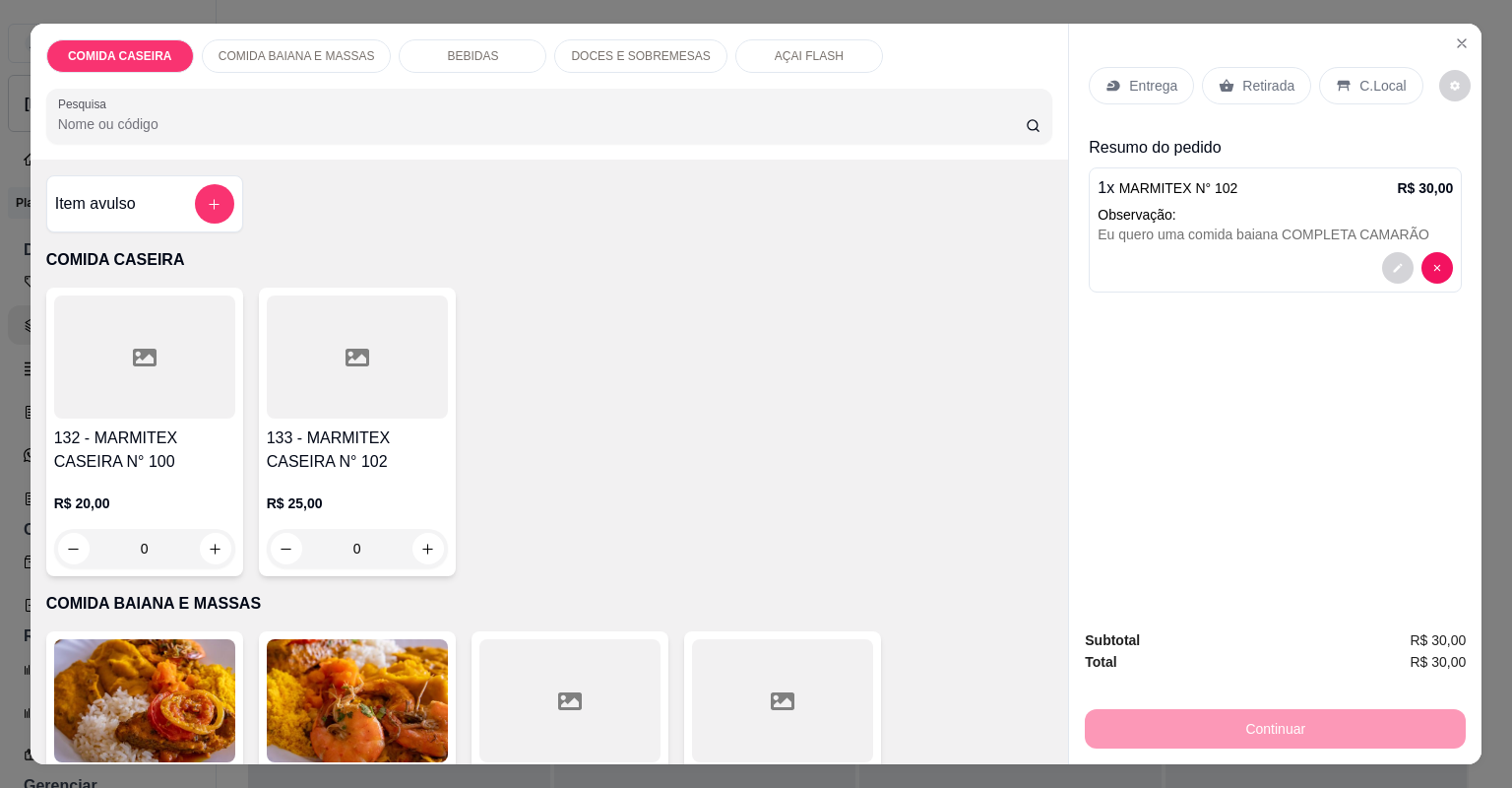 click 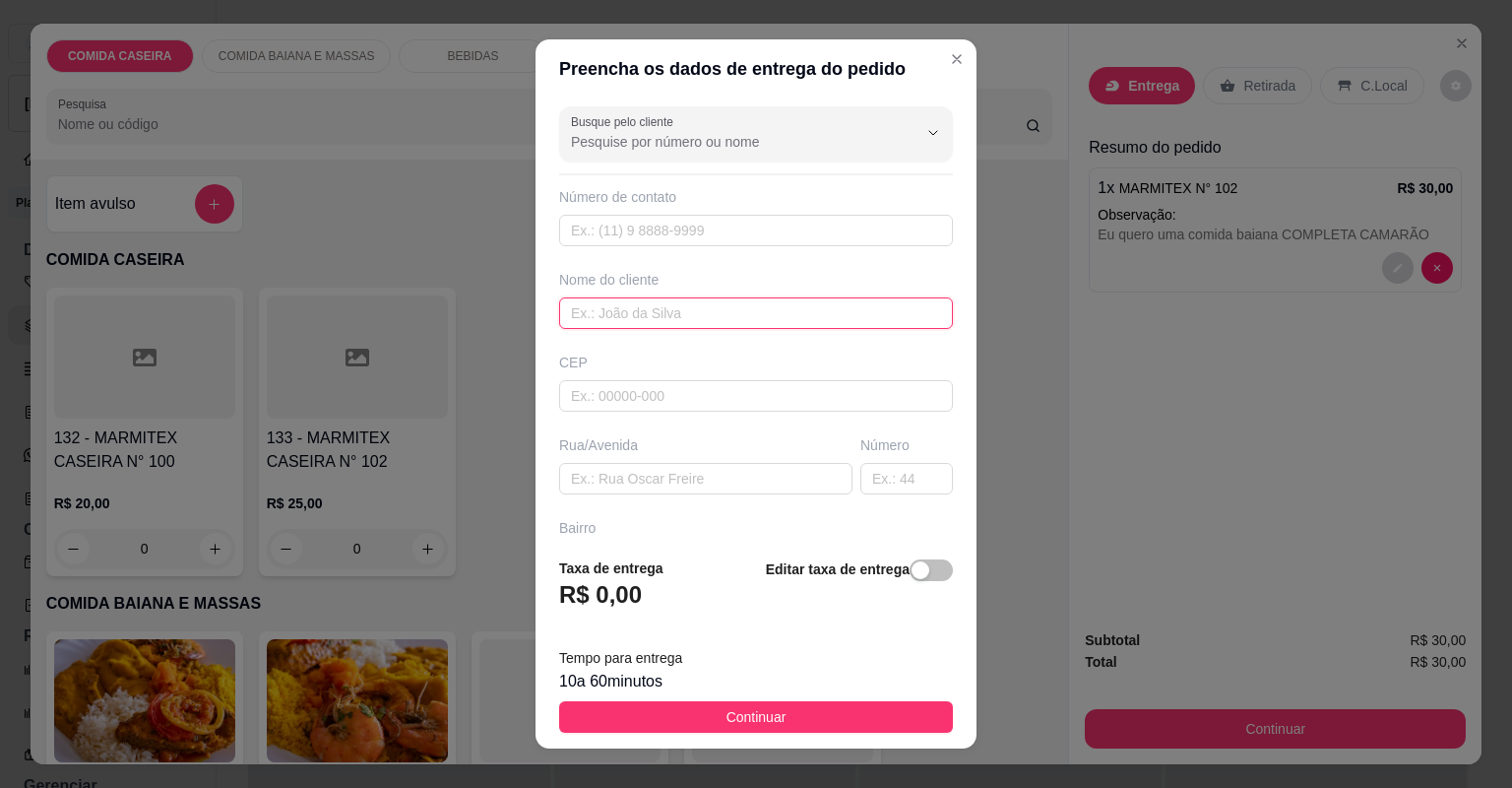 click at bounding box center (756, 313) 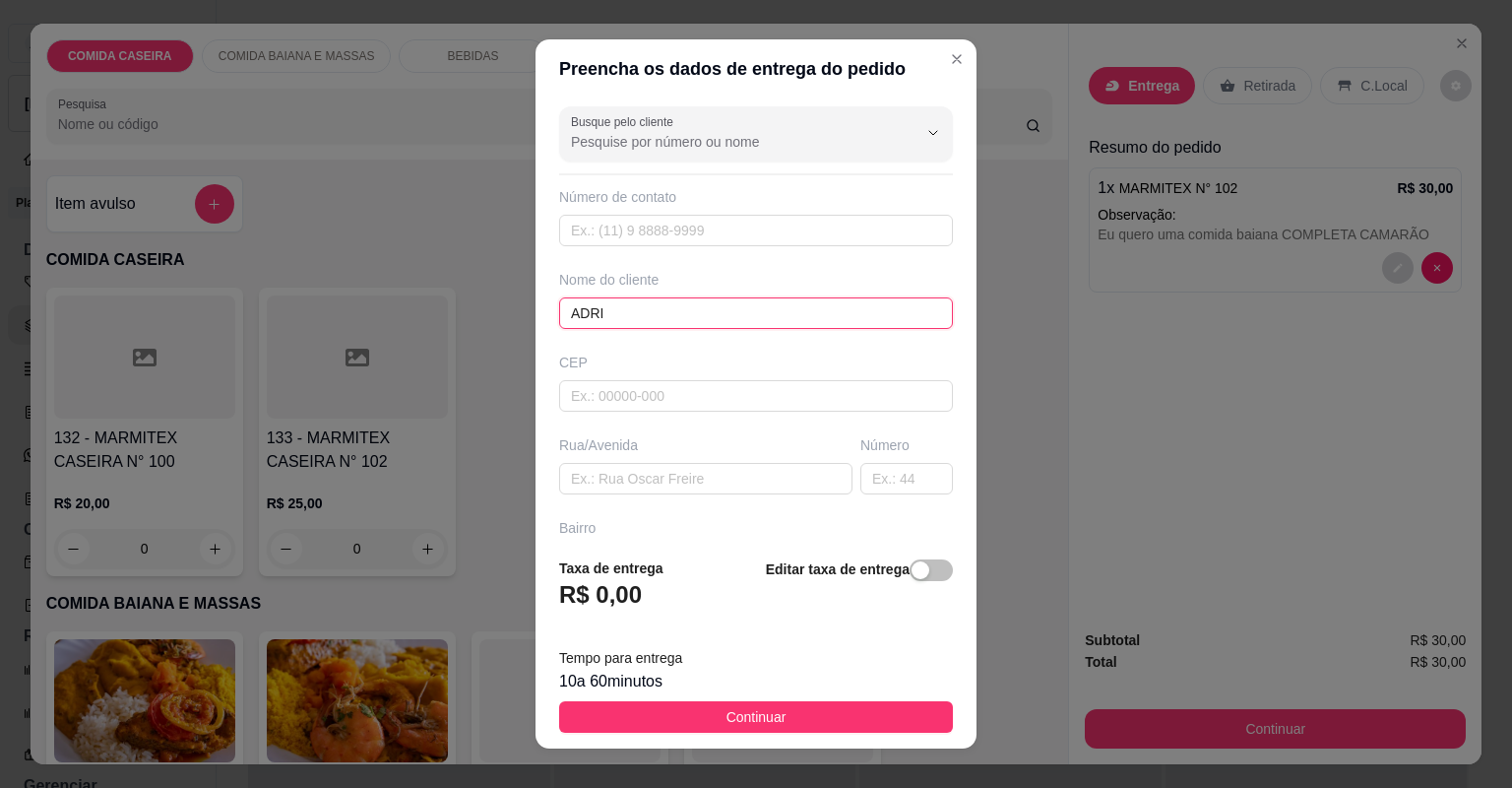type on "ADRIA" 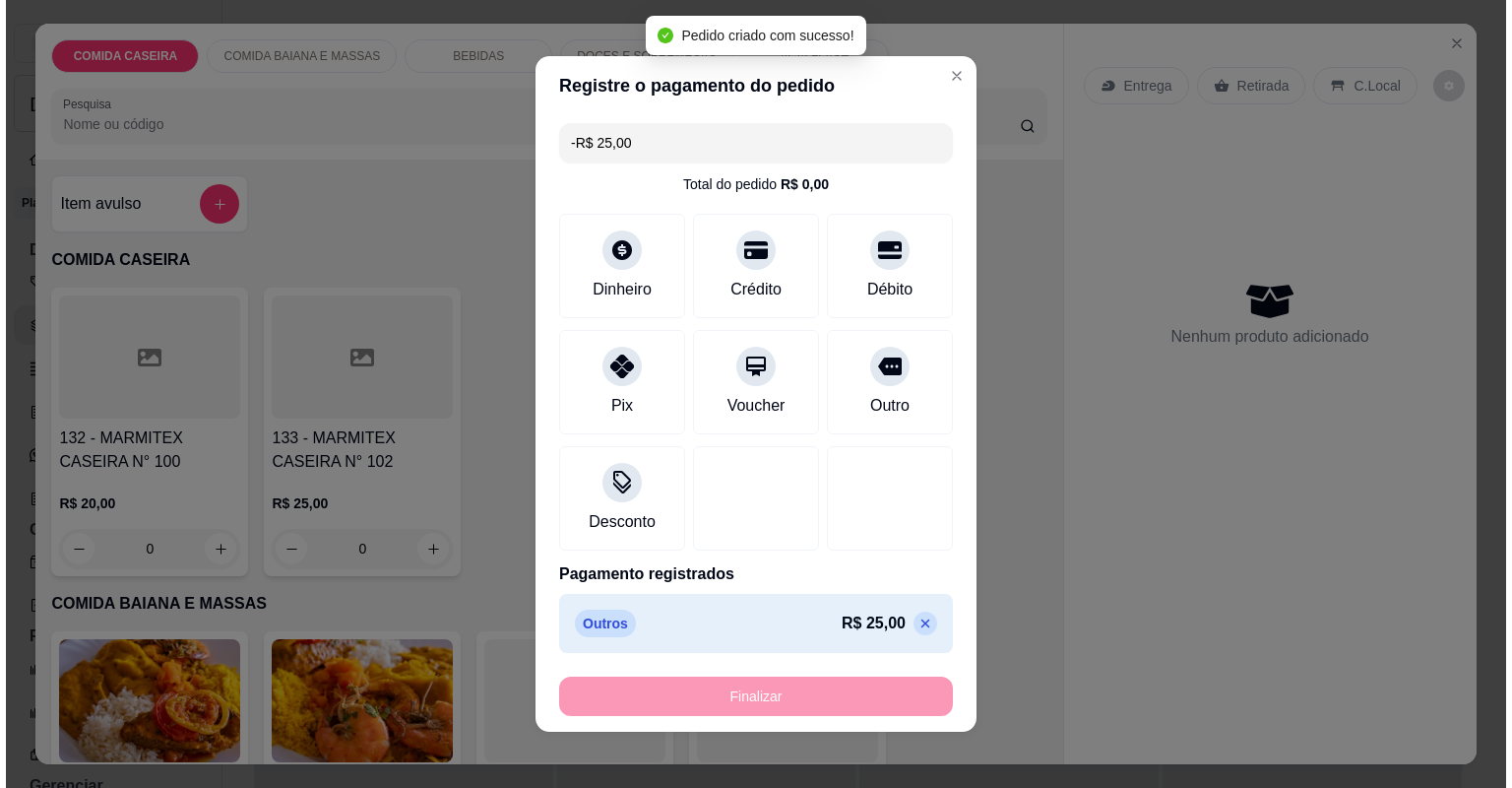 scroll, scrollTop: 0, scrollLeft: 0, axis: both 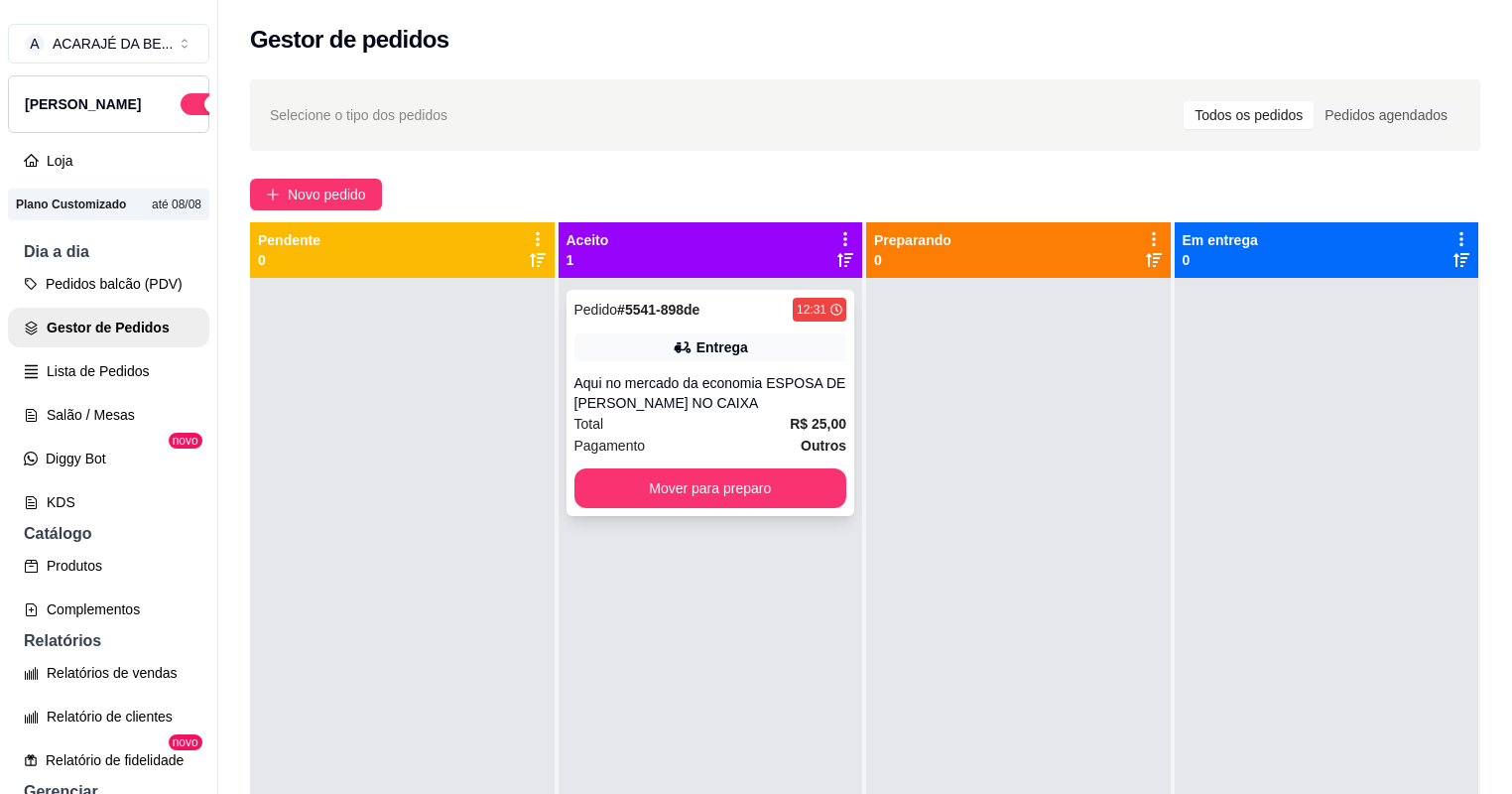 click on "Total R$ 25,00" at bounding box center [710, 424] 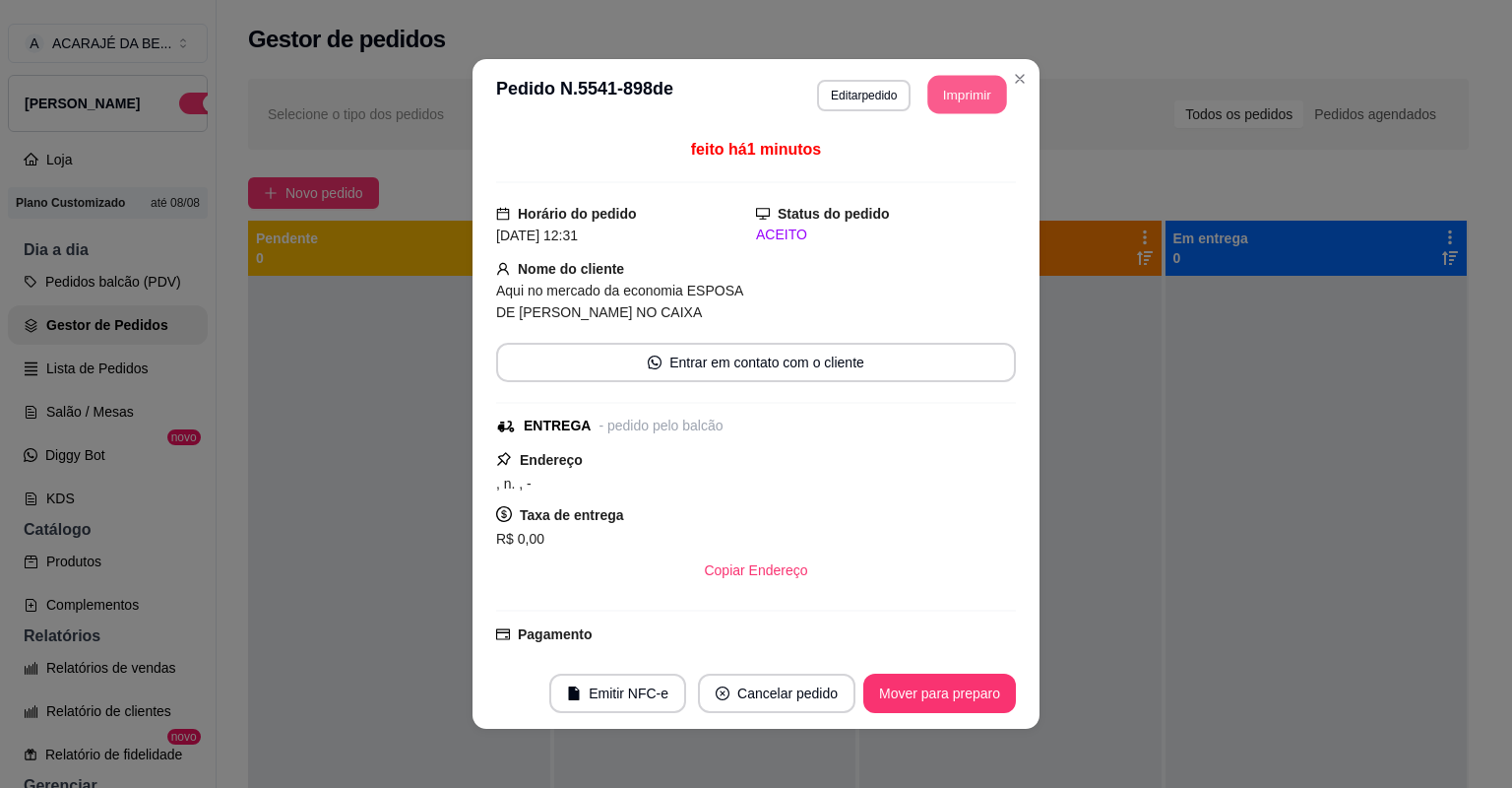click on "Imprimir" at bounding box center [968, 95] 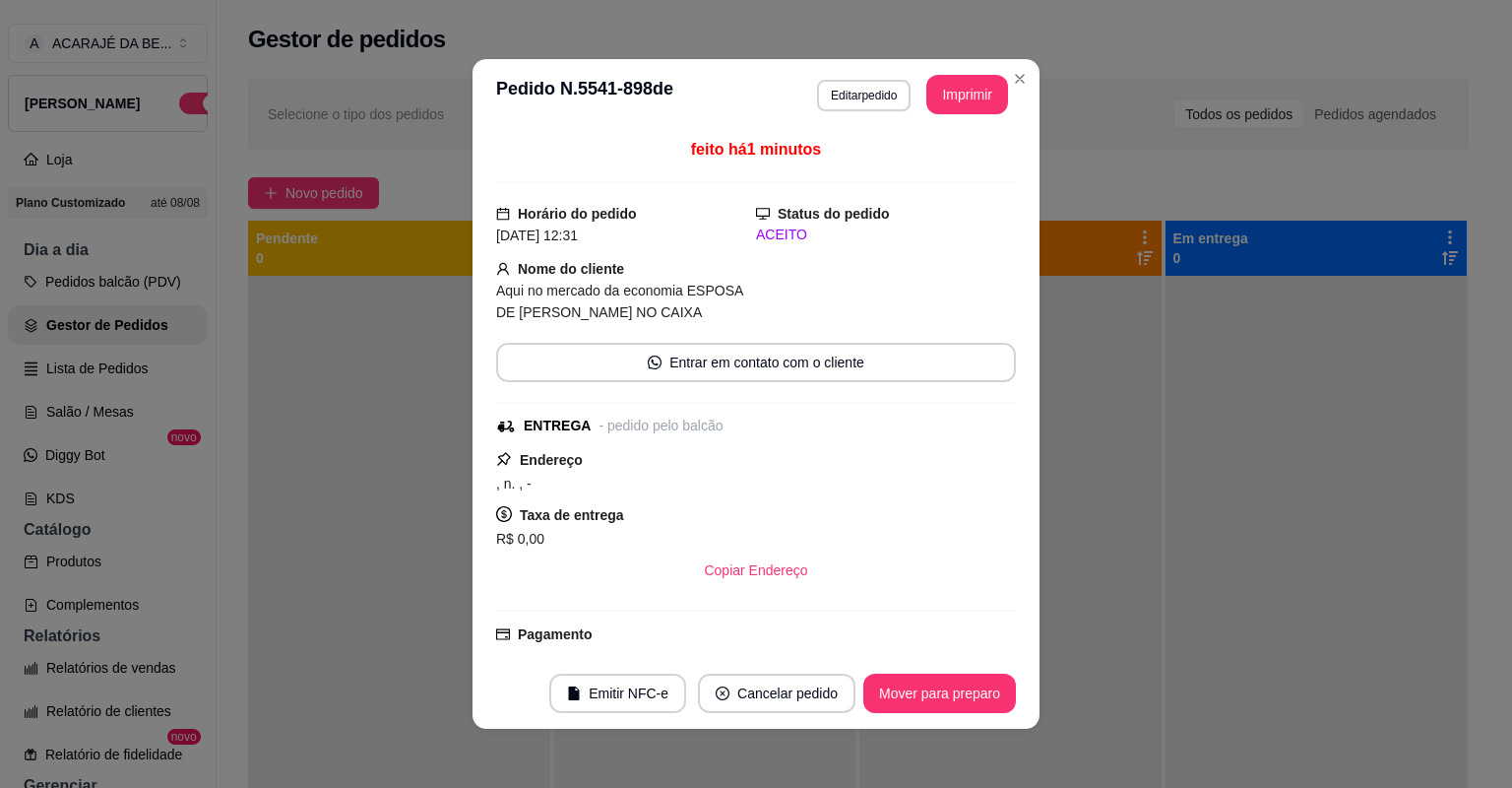 click on "Mover para preparo" at bounding box center (939, 693) 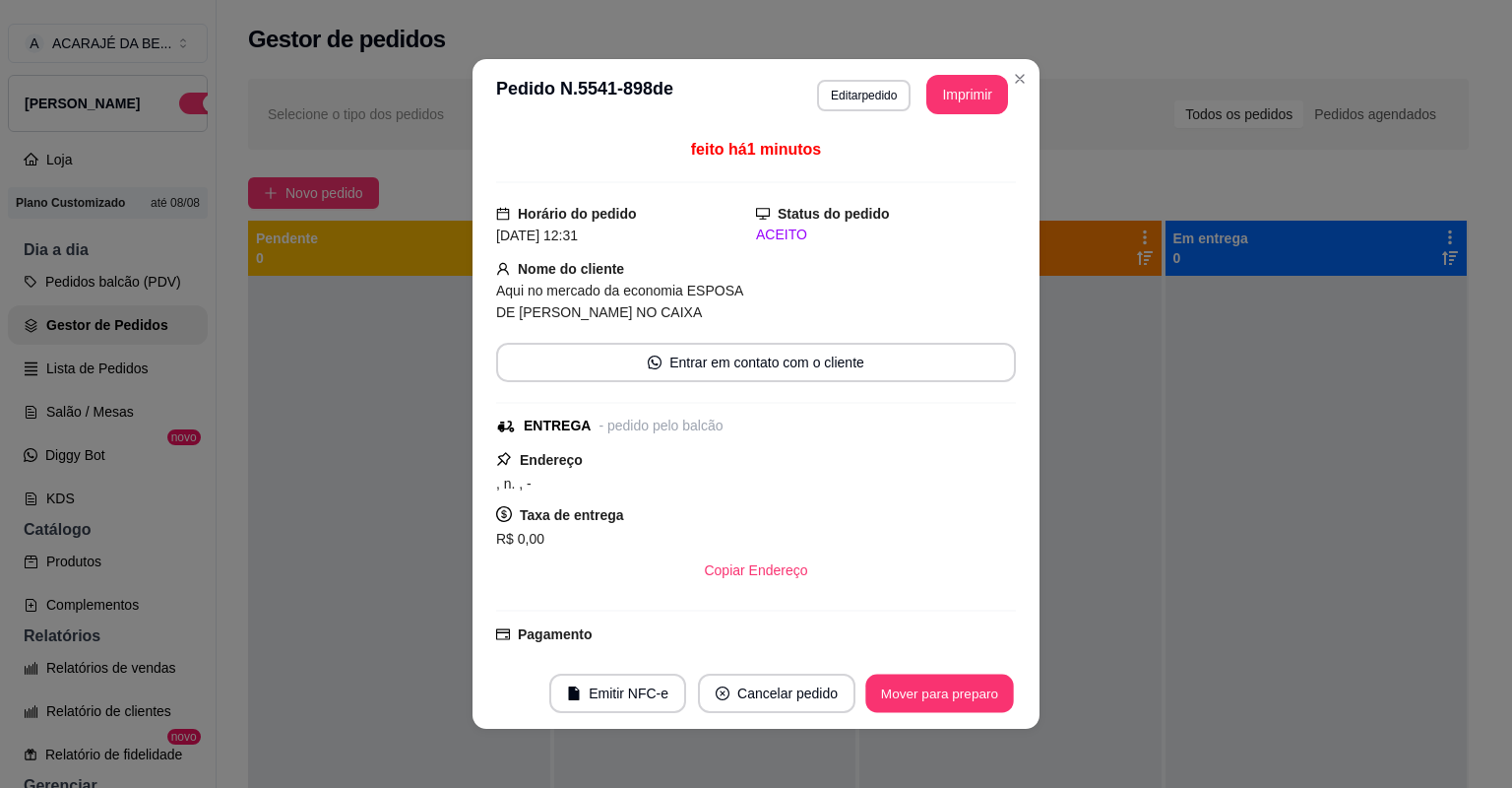 click on "Mover para preparo" at bounding box center [939, 693] 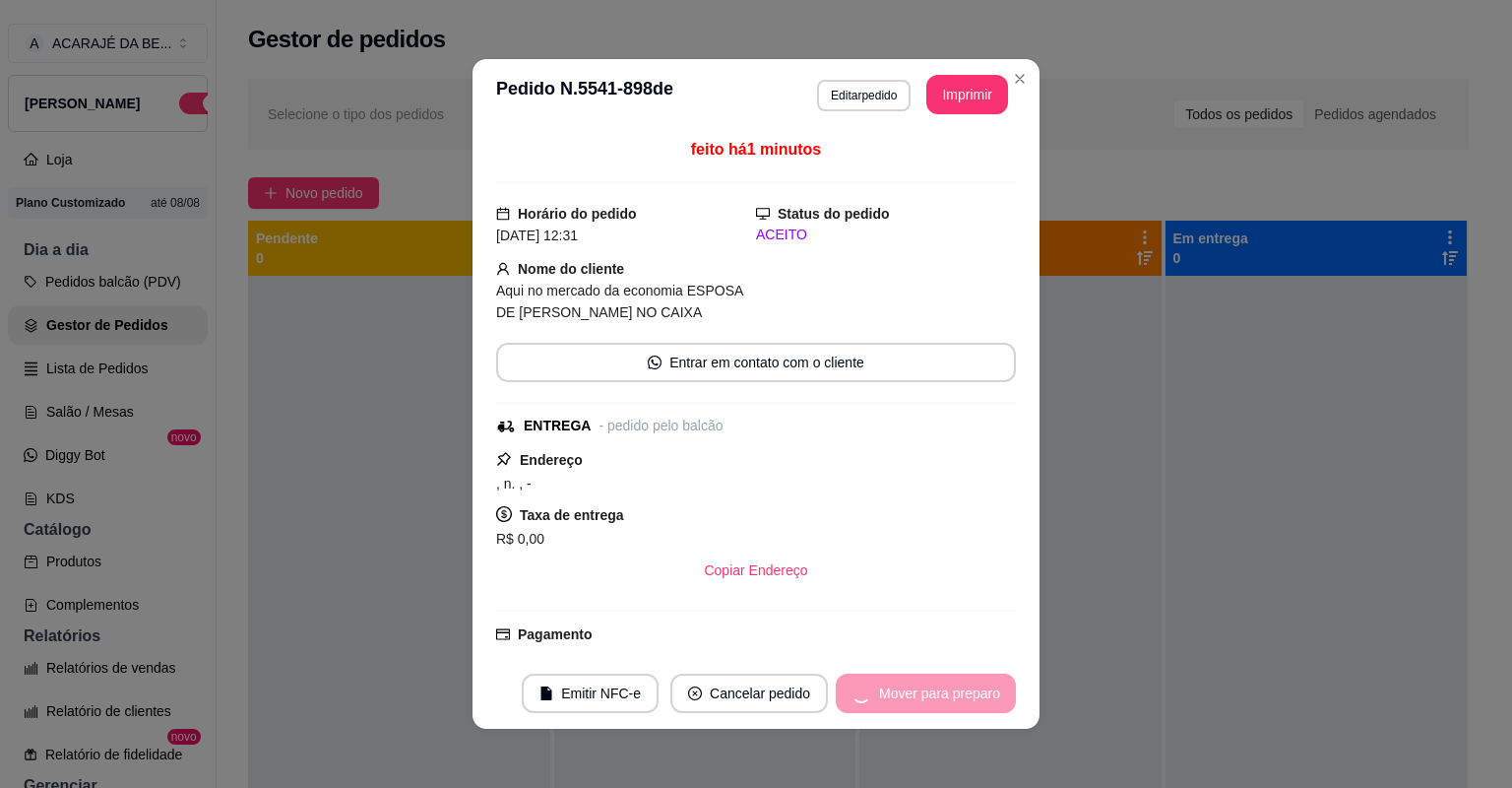 click on "Mover para preparo" at bounding box center [925, 693] 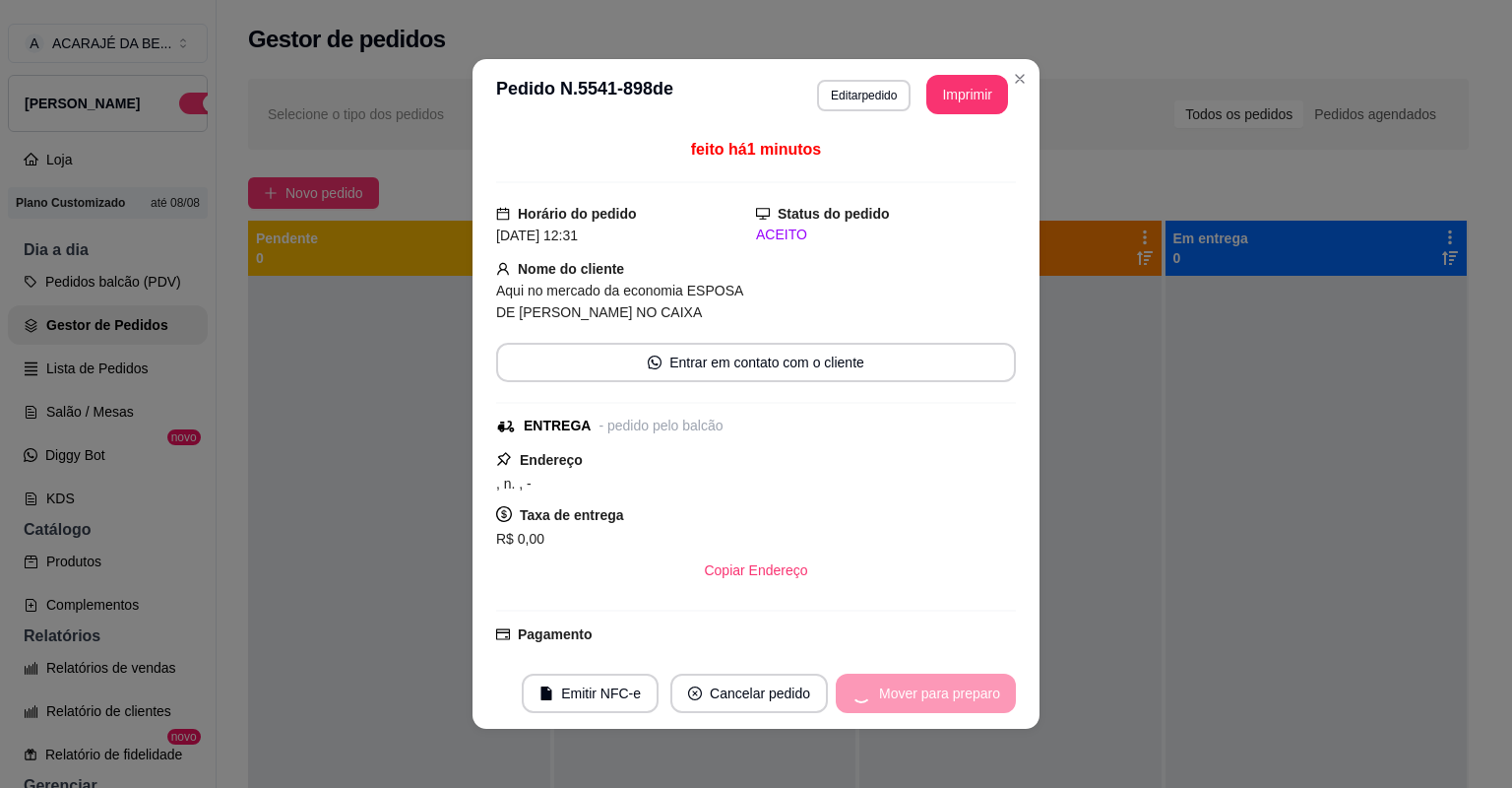 drag, startPoint x: 1046, startPoint y: 106, endPoint x: 974, endPoint y: 693, distance: 591.3992 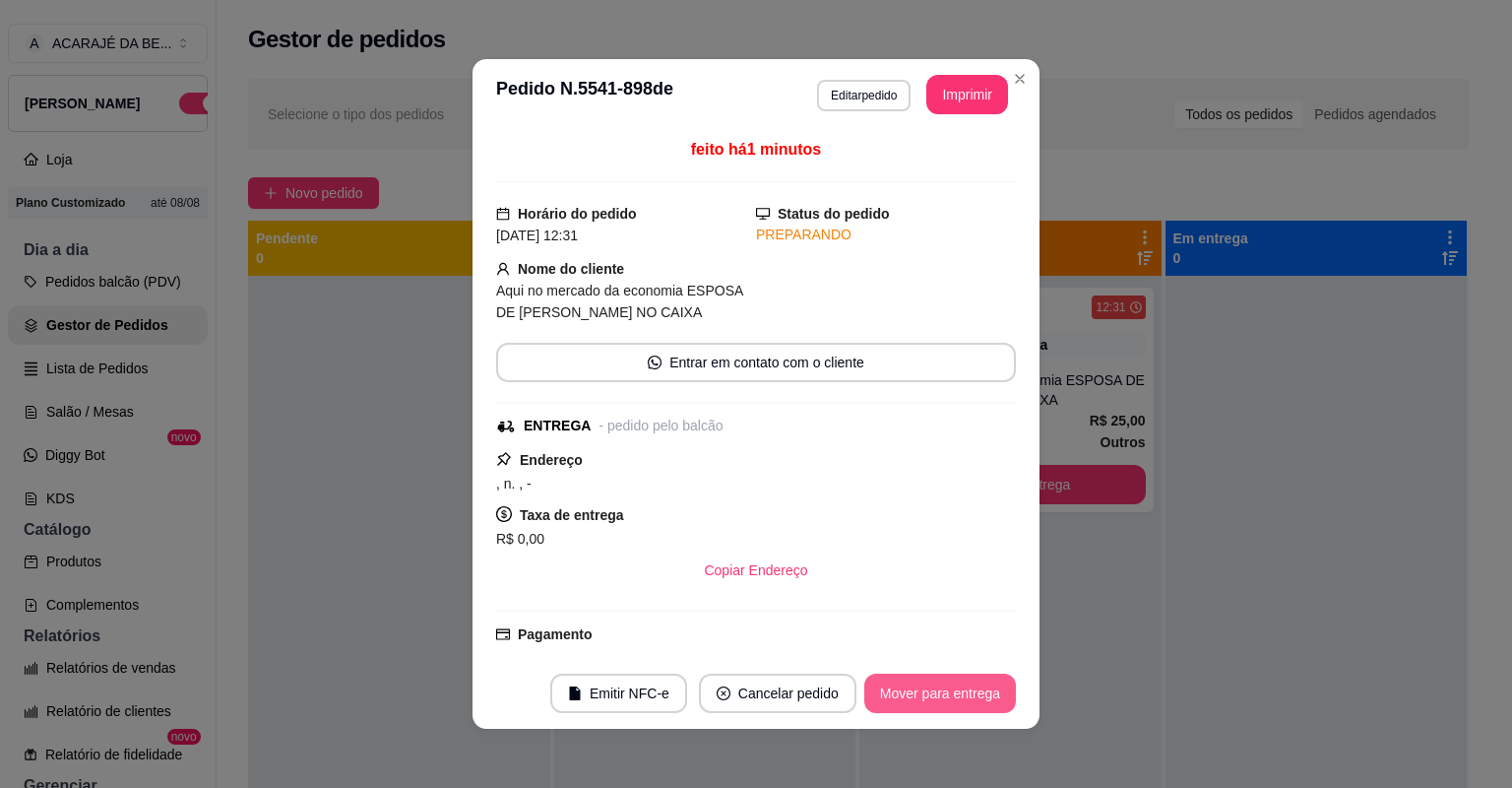 click on "Mover para entrega" at bounding box center [940, 693] 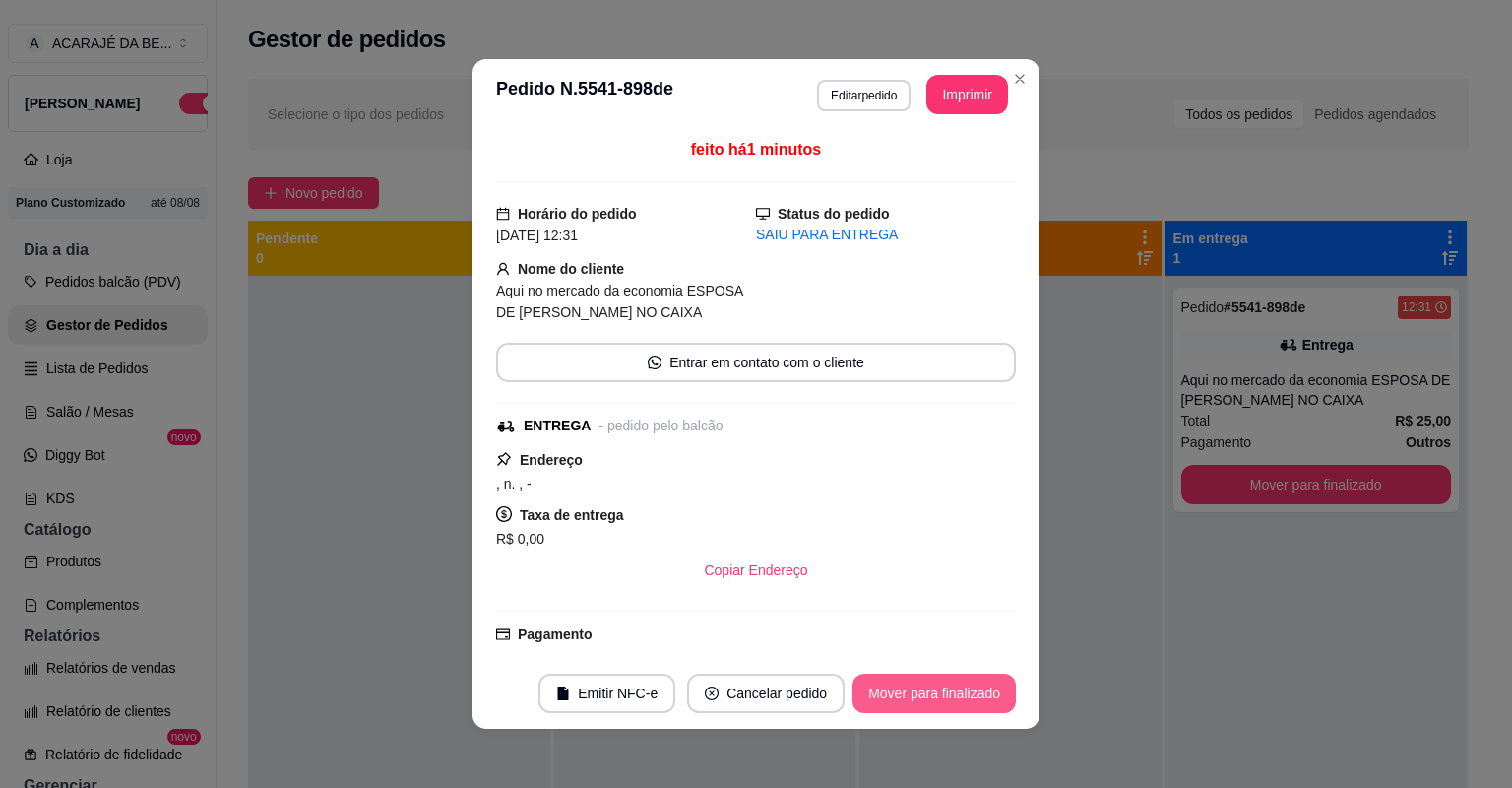click on "Mover para finalizado" at bounding box center (934, 693) 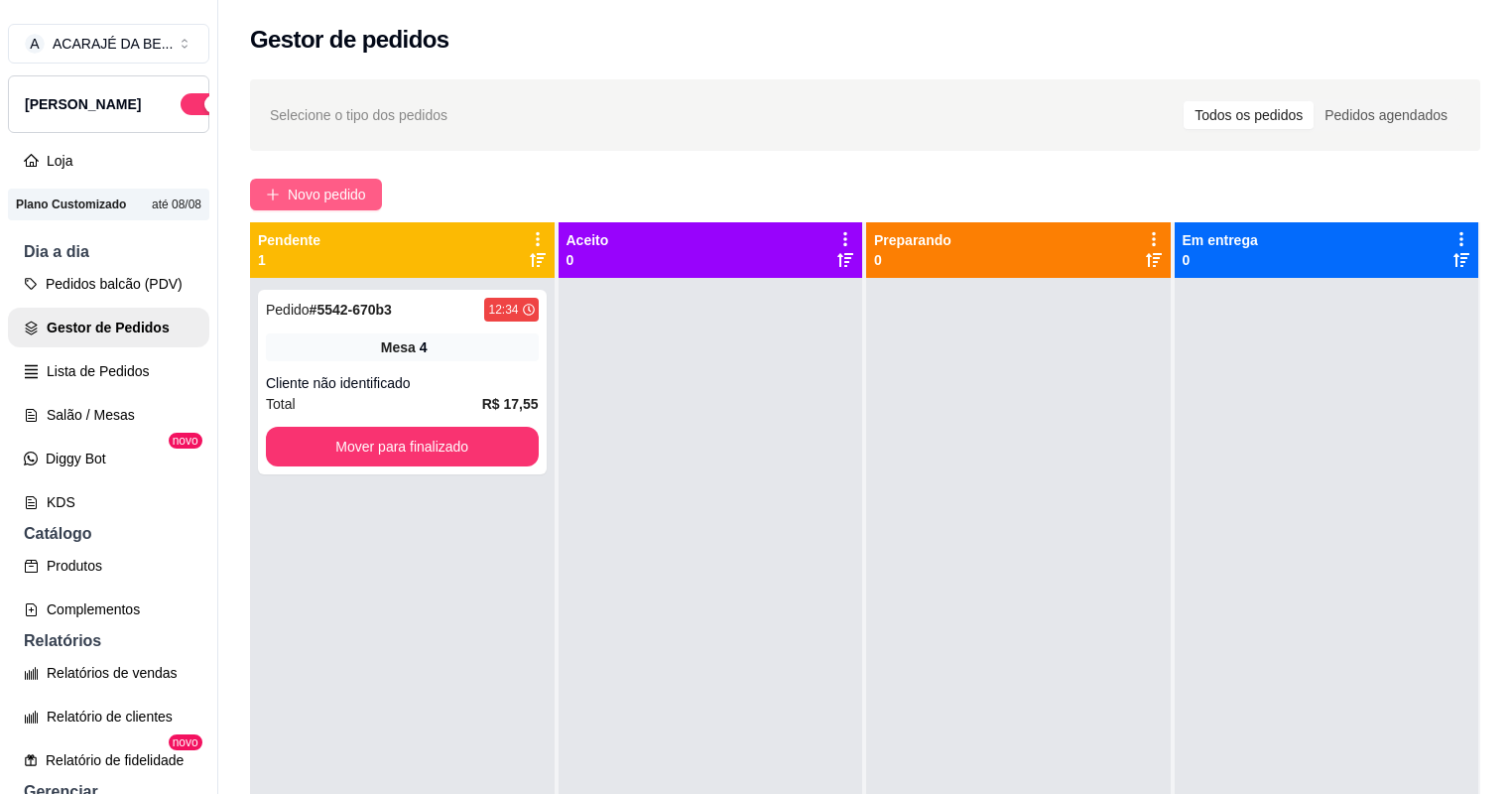 click on "Novo pedido" at bounding box center [326, 195] 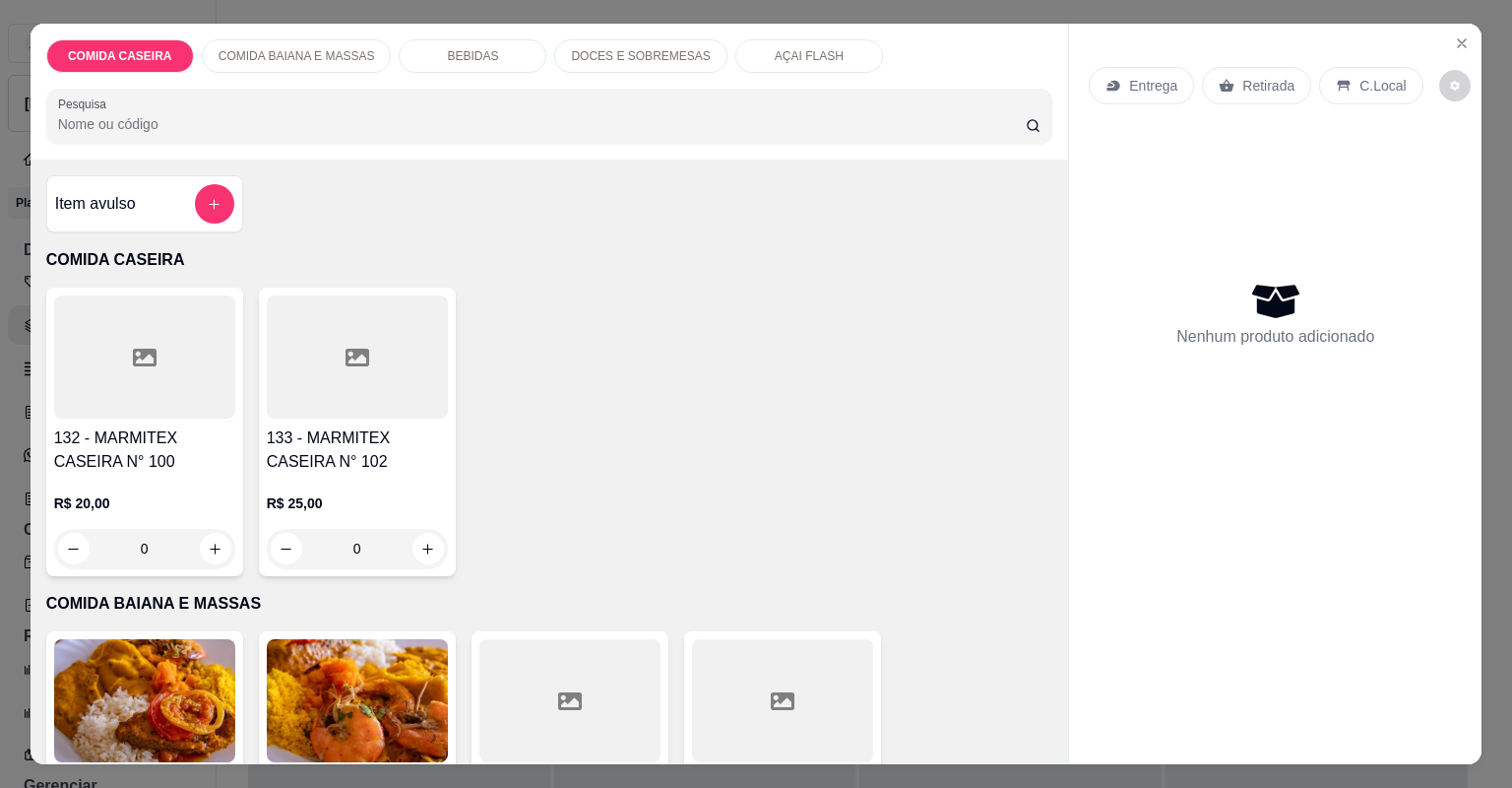 click on "132 - MARMITEX CASEIRA N° 100    R$ 20,00 0" at bounding box center (145, 431) 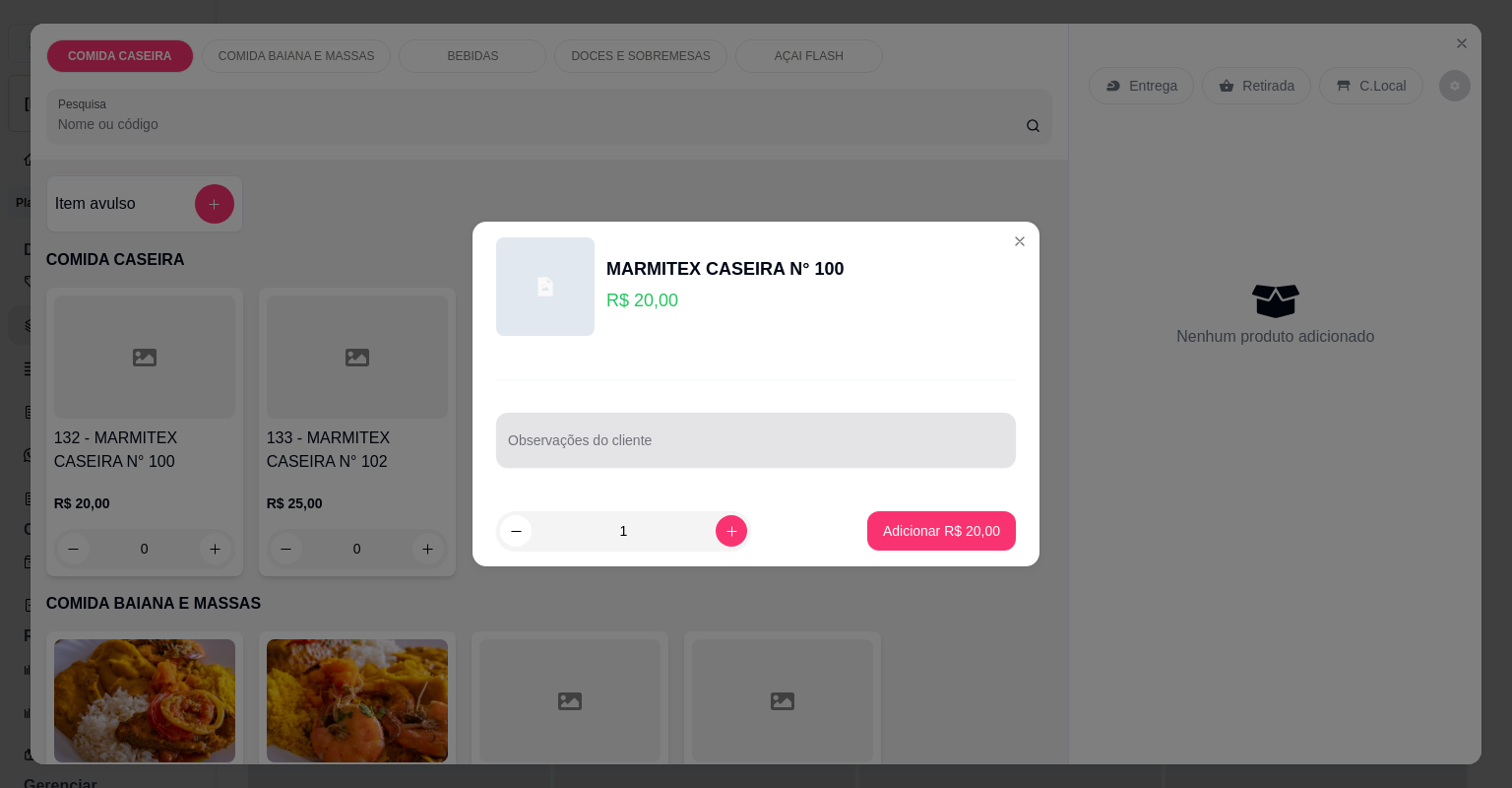 click at bounding box center (756, 440) 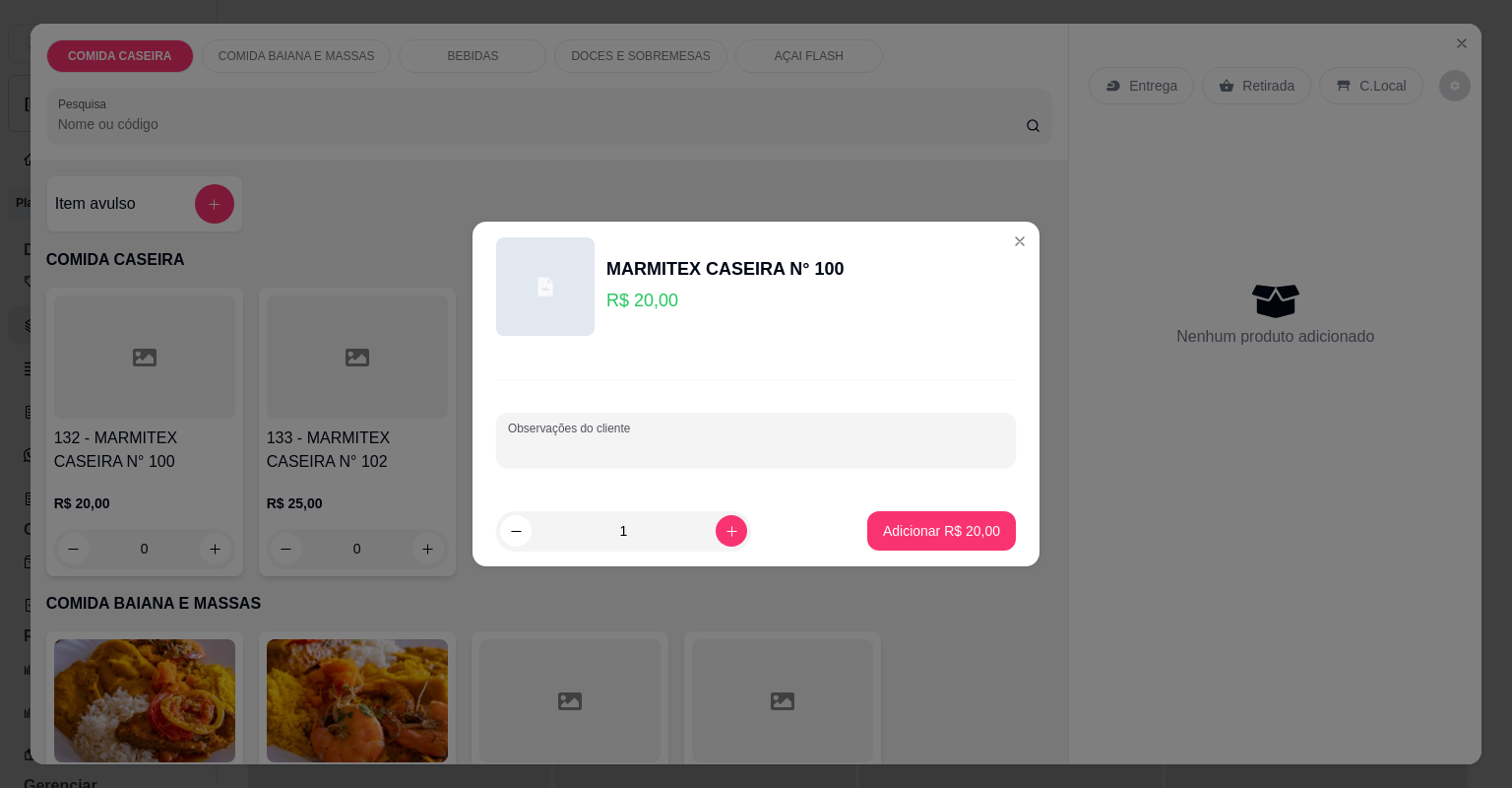paste on "Arroz  Macarrão  Feijão caldo  Churrasco  Purê" 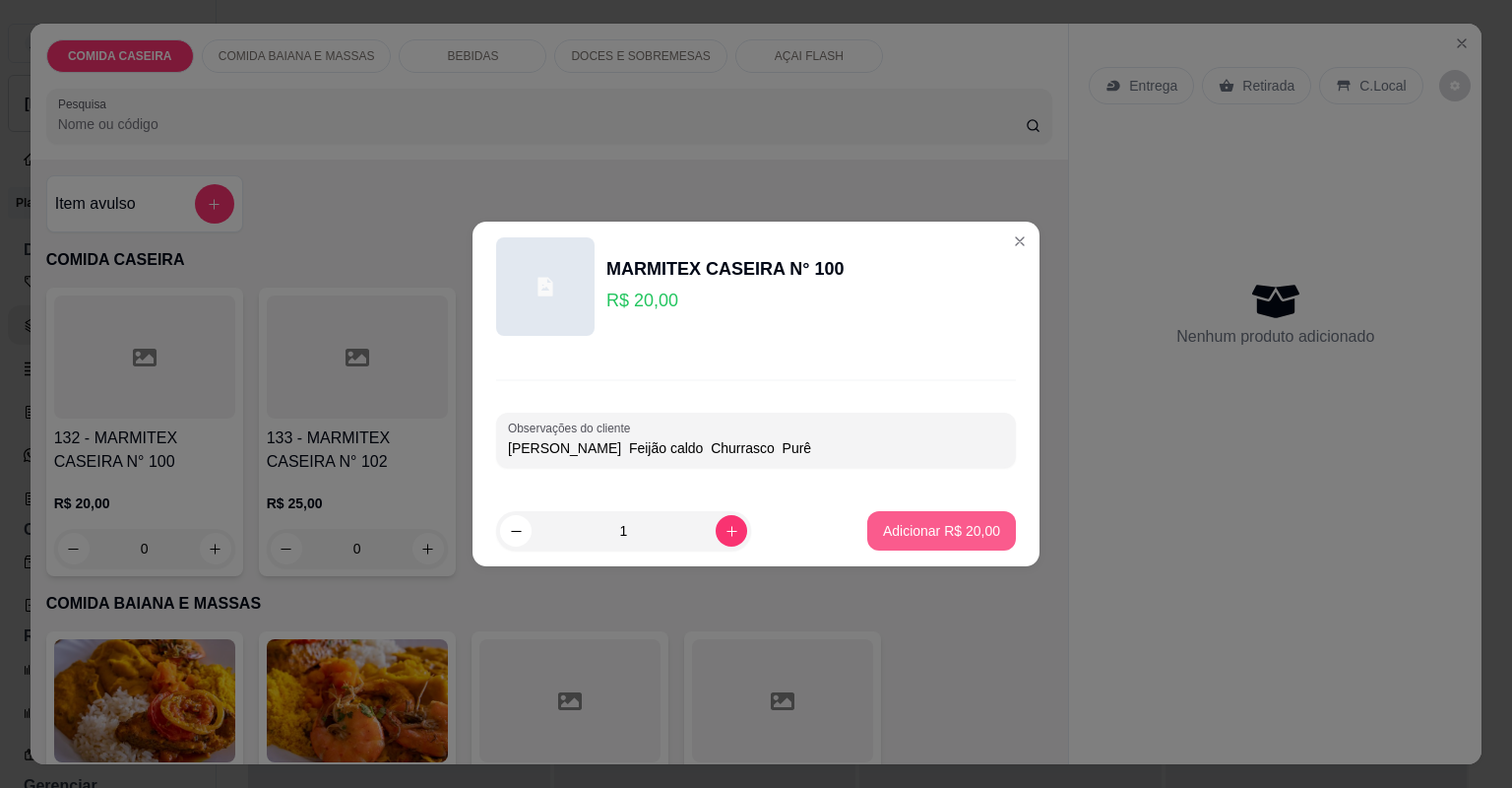 type on "Arroz  Macarrão  Feijão caldo  Churrasco  Purê" 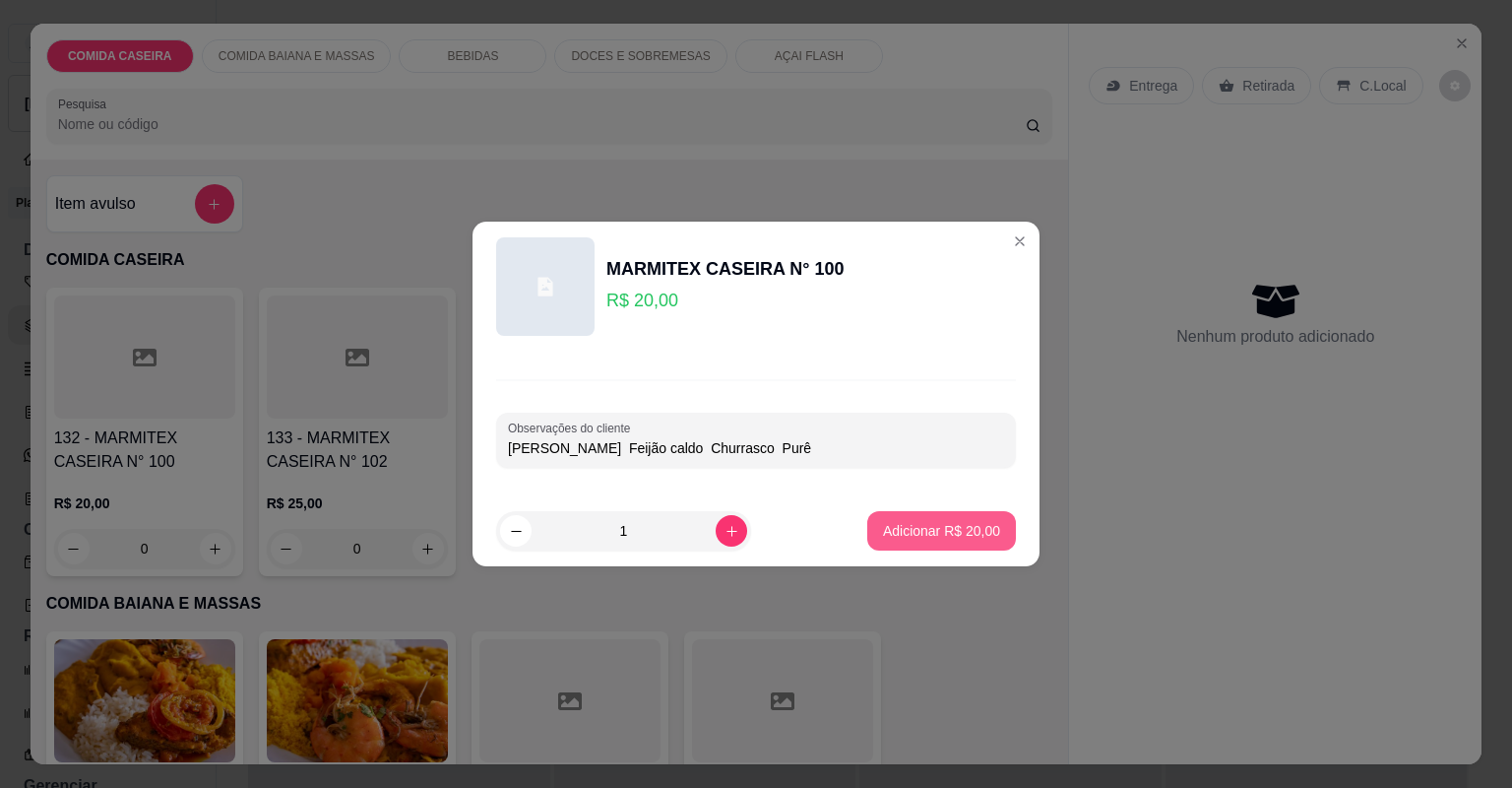 click on "Adicionar   R$ 20,00" at bounding box center [941, 531] 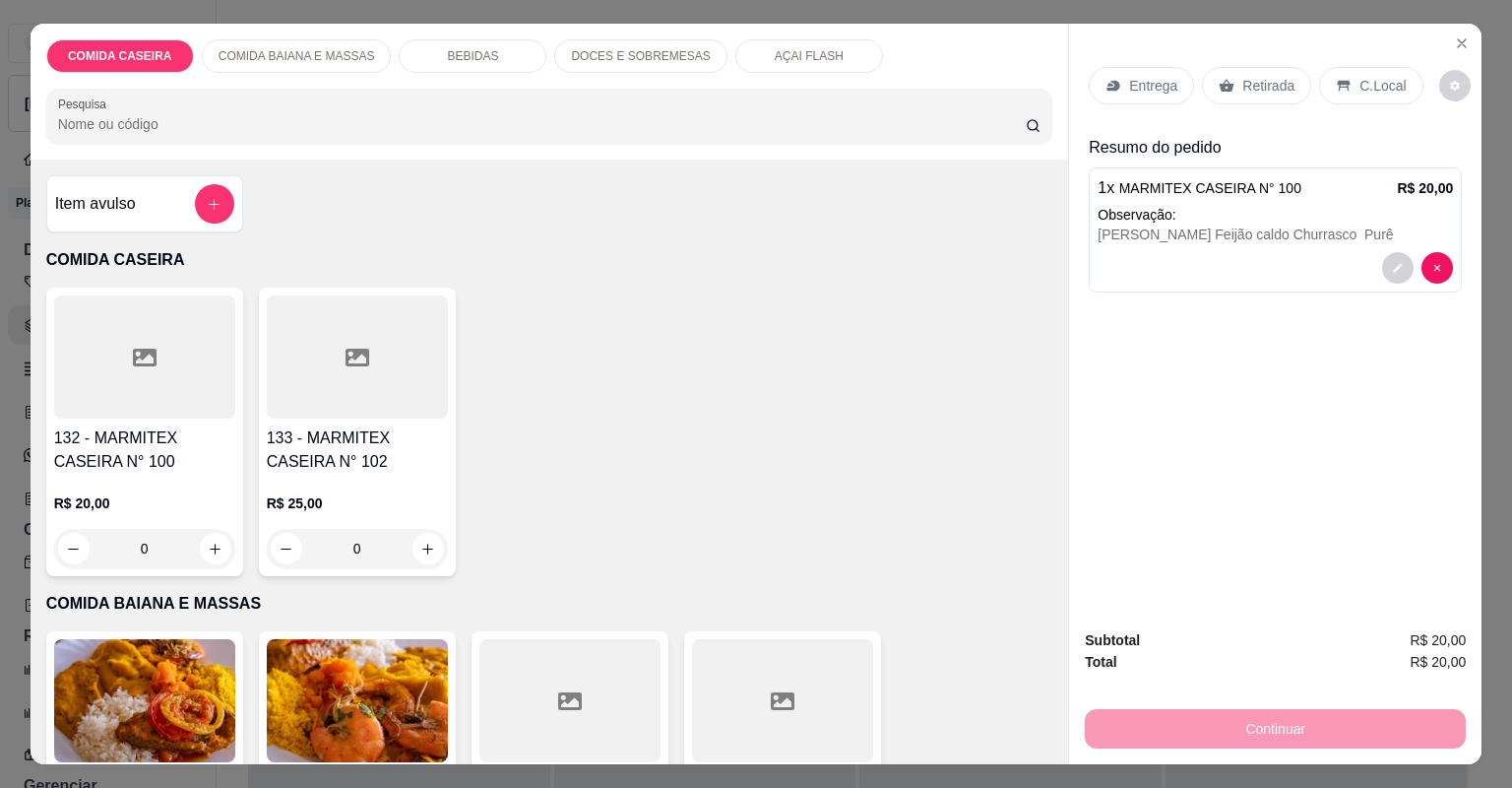 click on "Entrega" at bounding box center [1141, 86] 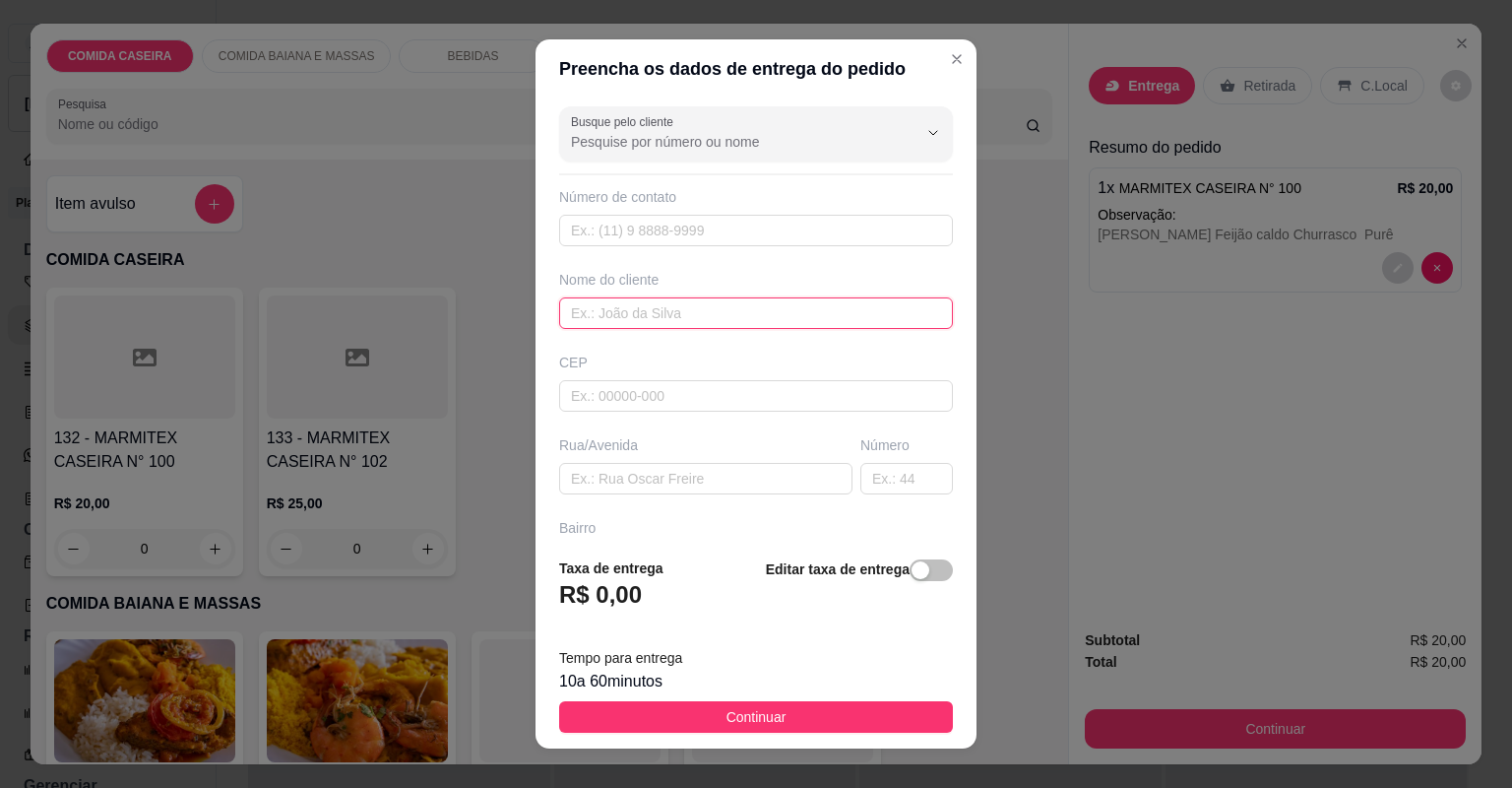 click at bounding box center [756, 313] 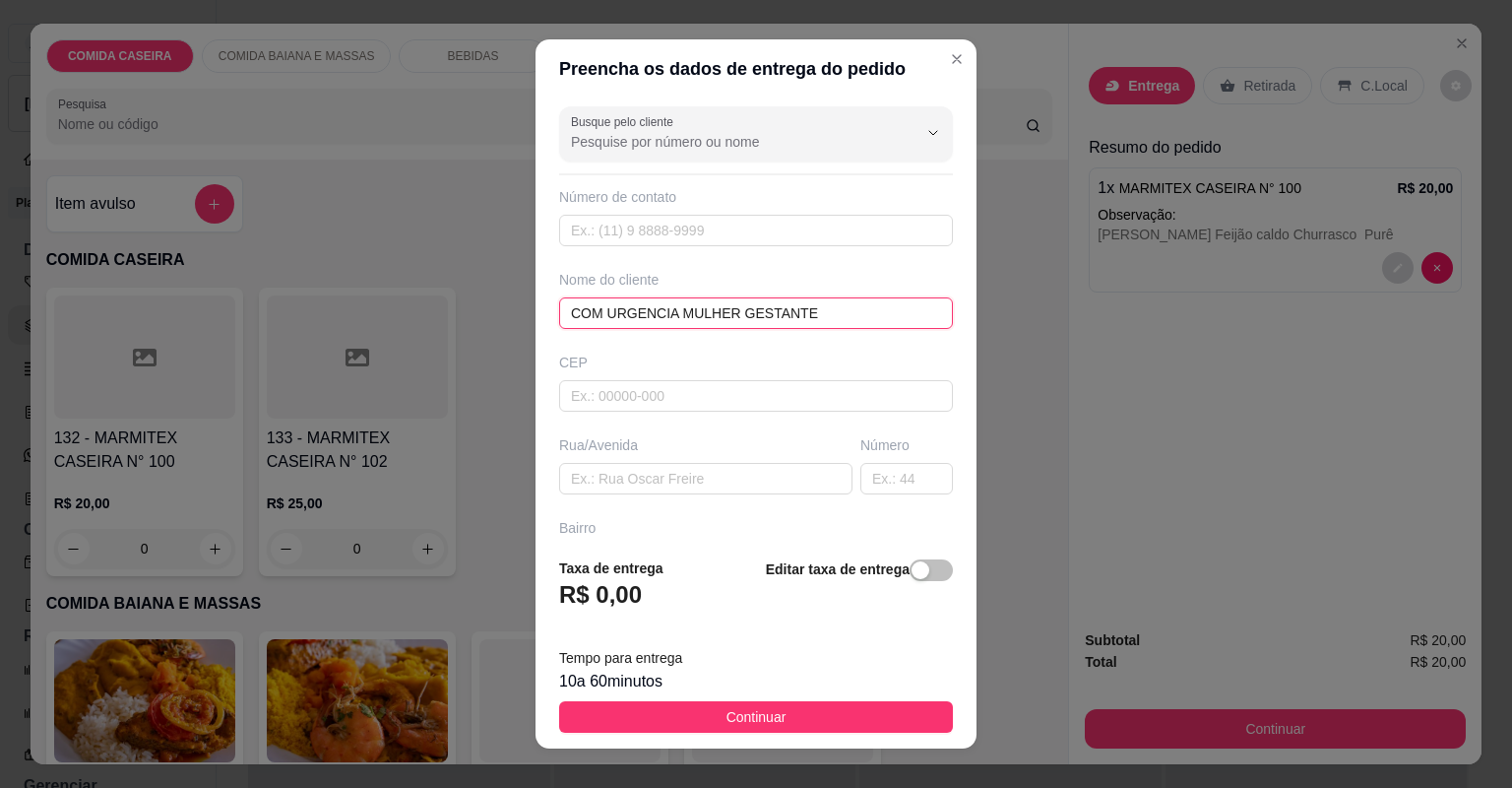 type on "COM URGENCIA MULHER GESTANTE" 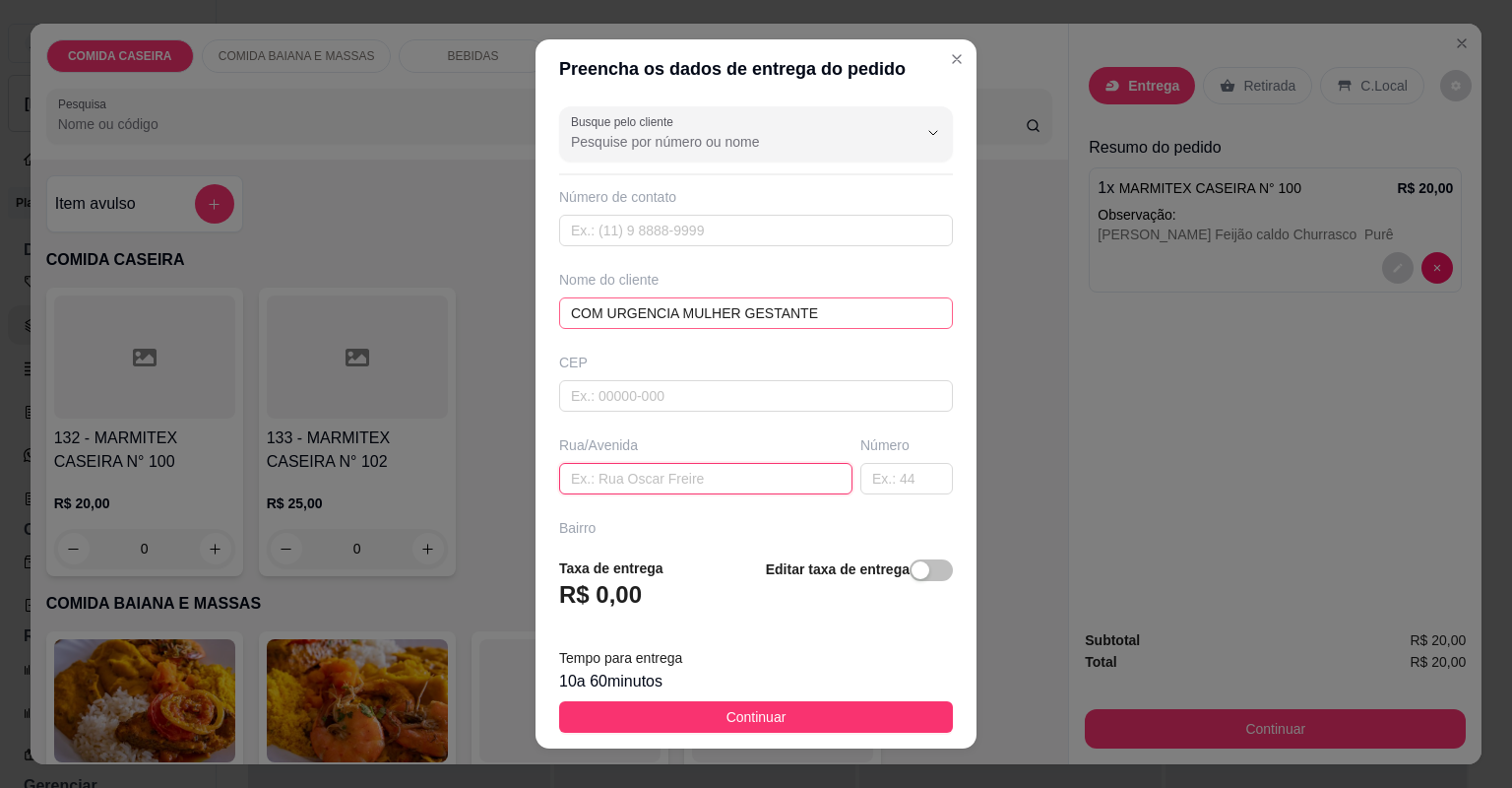 paste on "Loja veste se Bem" 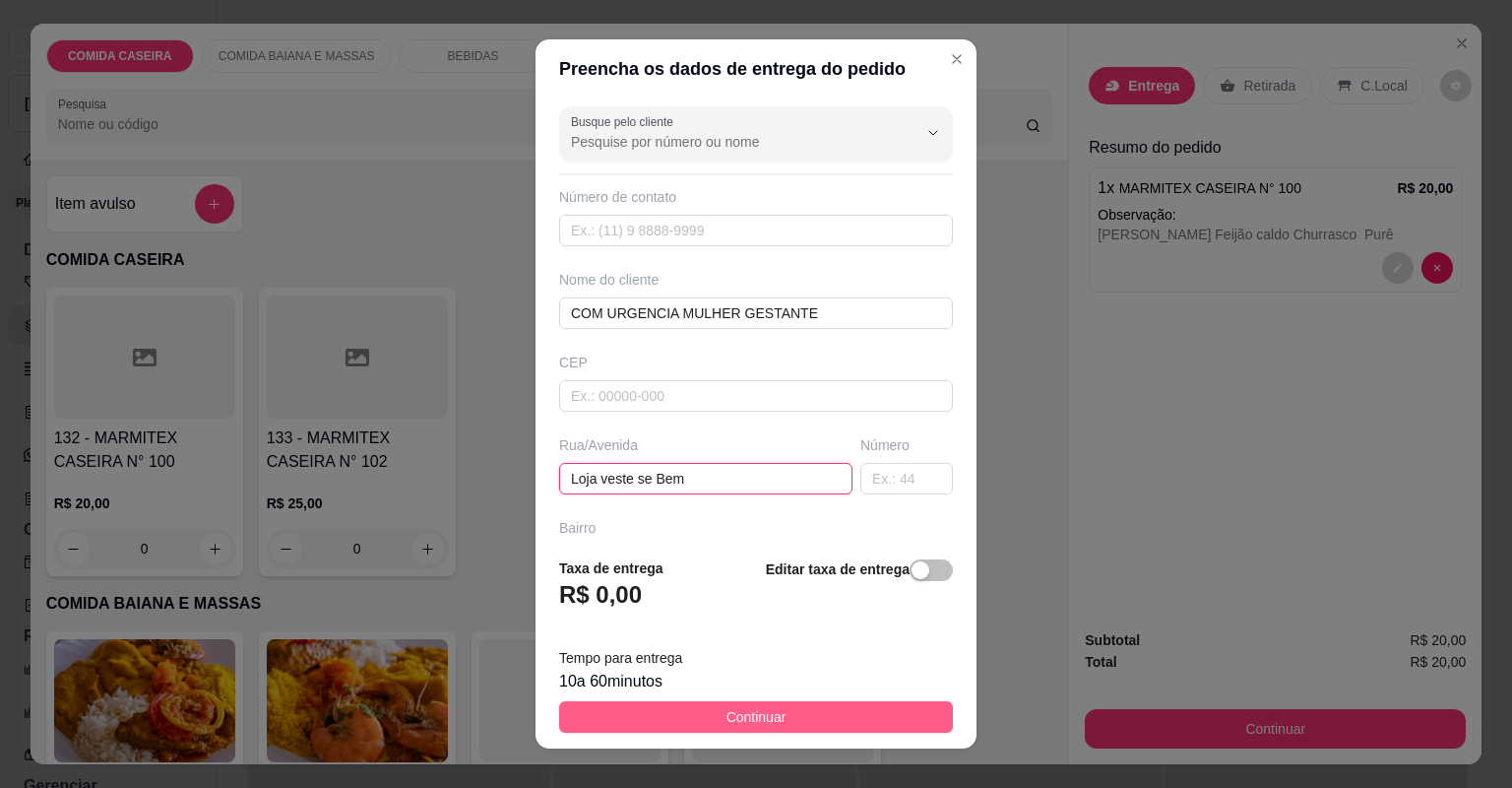 type on "Loja veste se Bem" 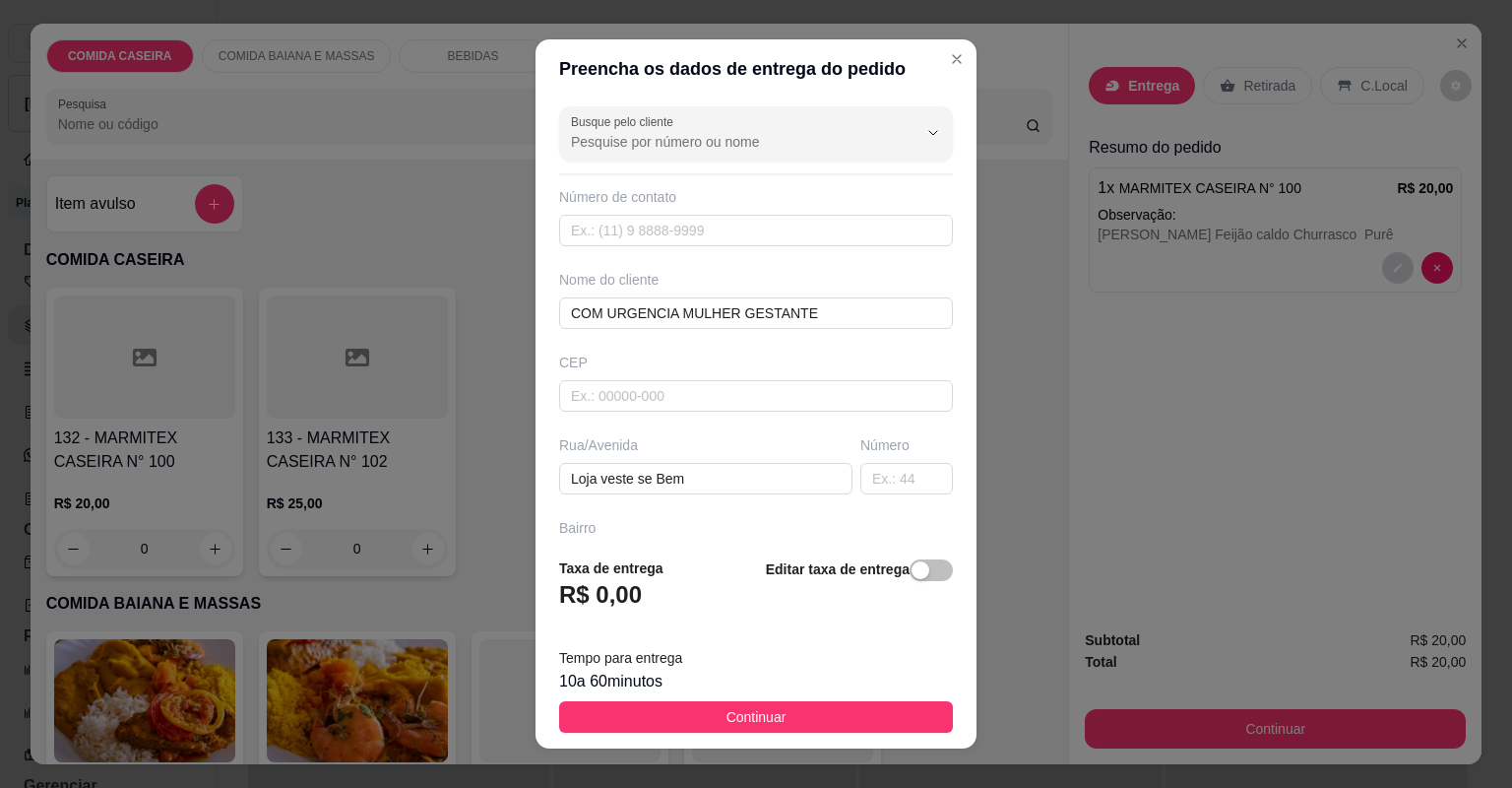 drag, startPoint x: 739, startPoint y: 709, endPoint x: 991, endPoint y: 768, distance: 258.81461 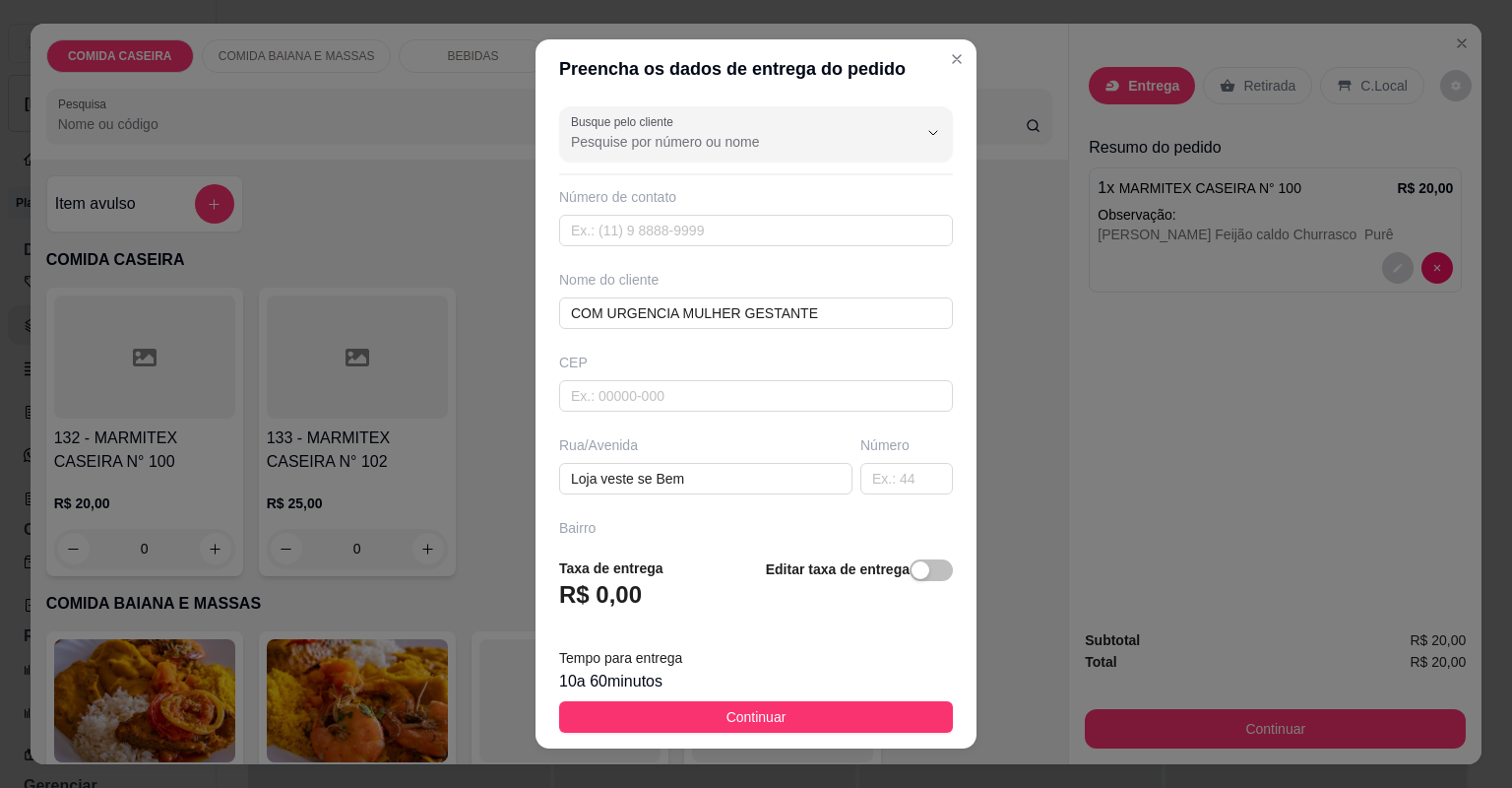 click on "Continuar" at bounding box center (756, 717) 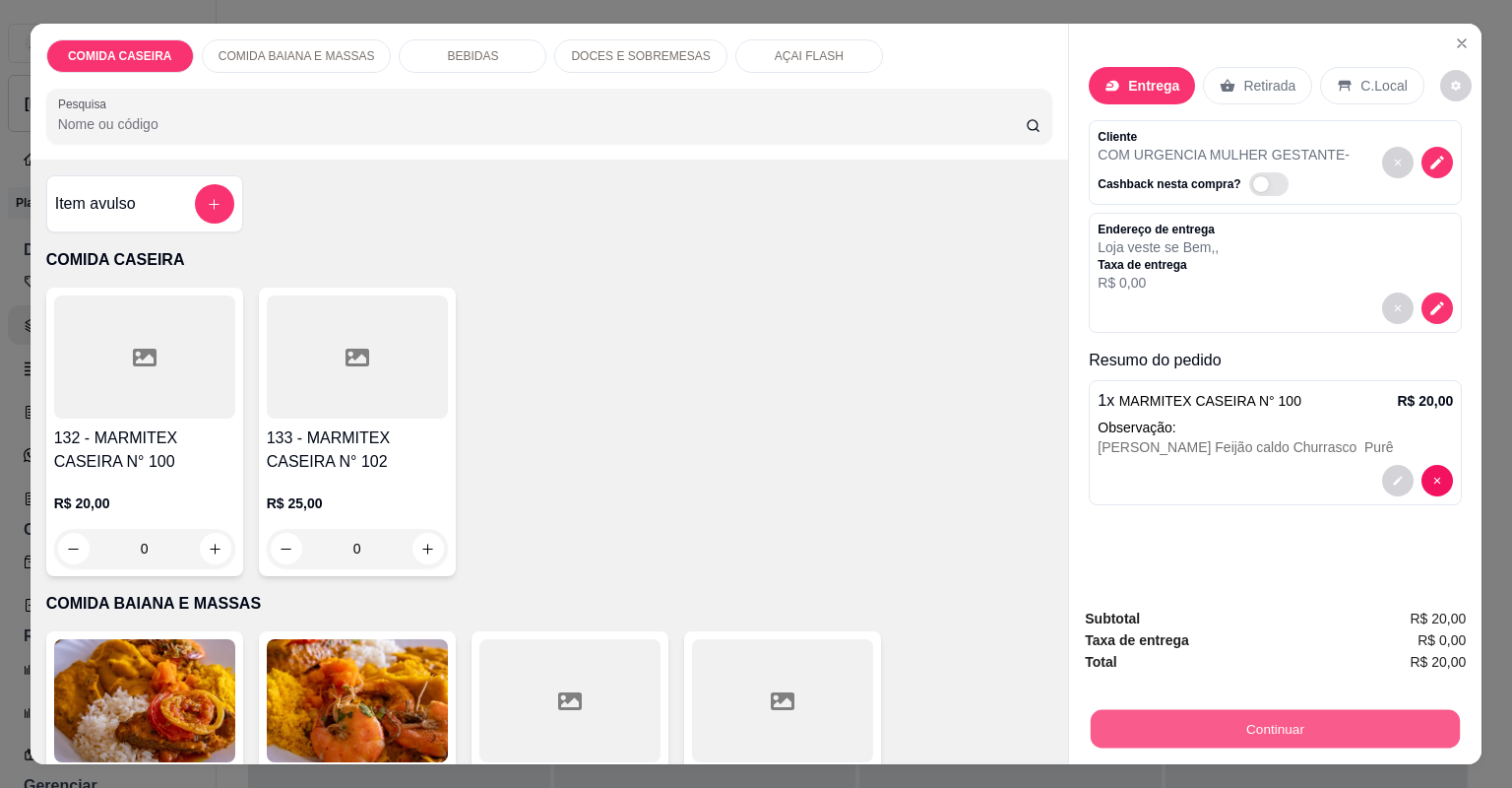 click on "Continuar" at bounding box center (1275, 729) 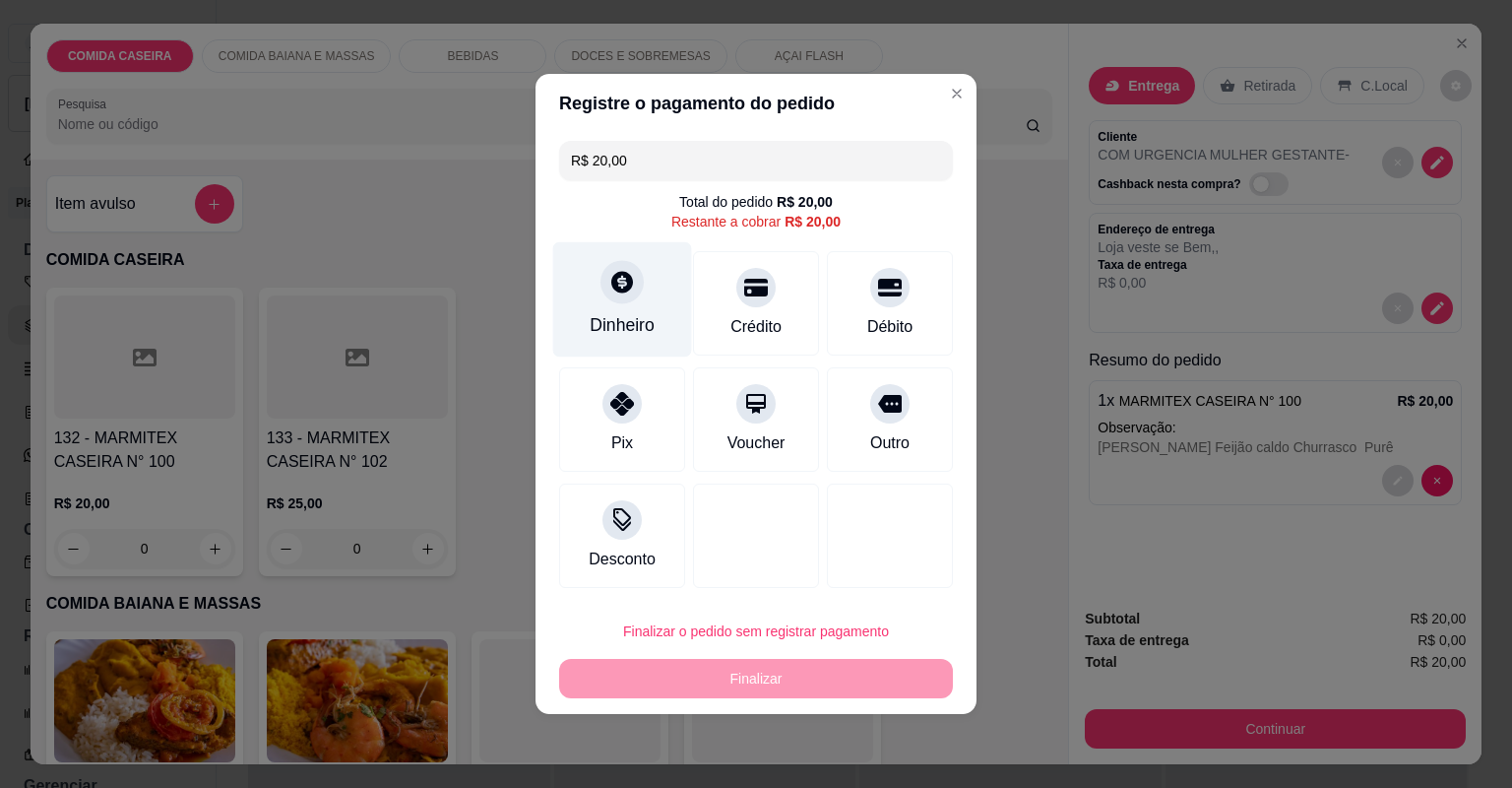click on "Dinheiro" at bounding box center (622, 299) 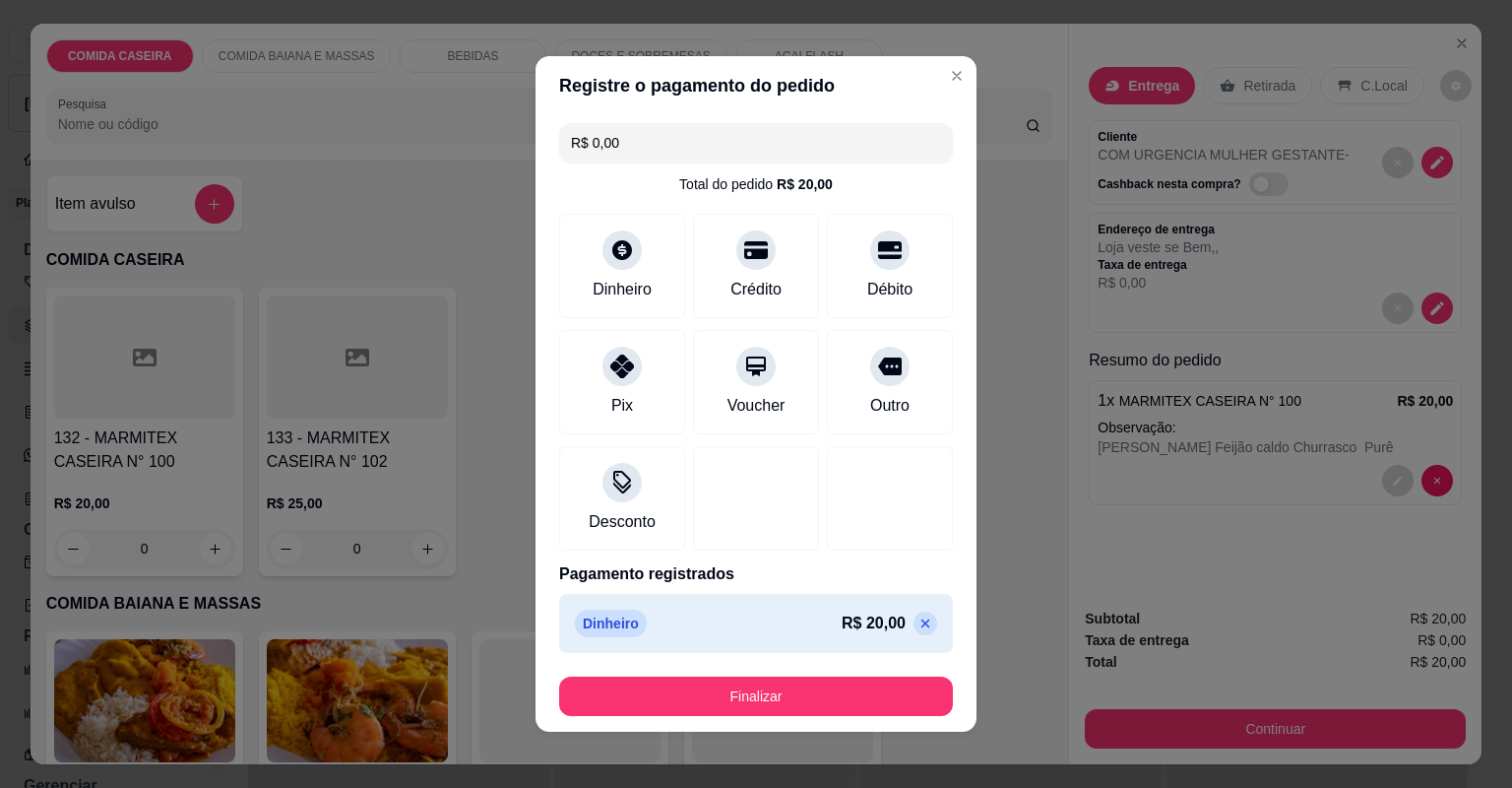 click on "Finalizar" at bounding box center (756, 696) 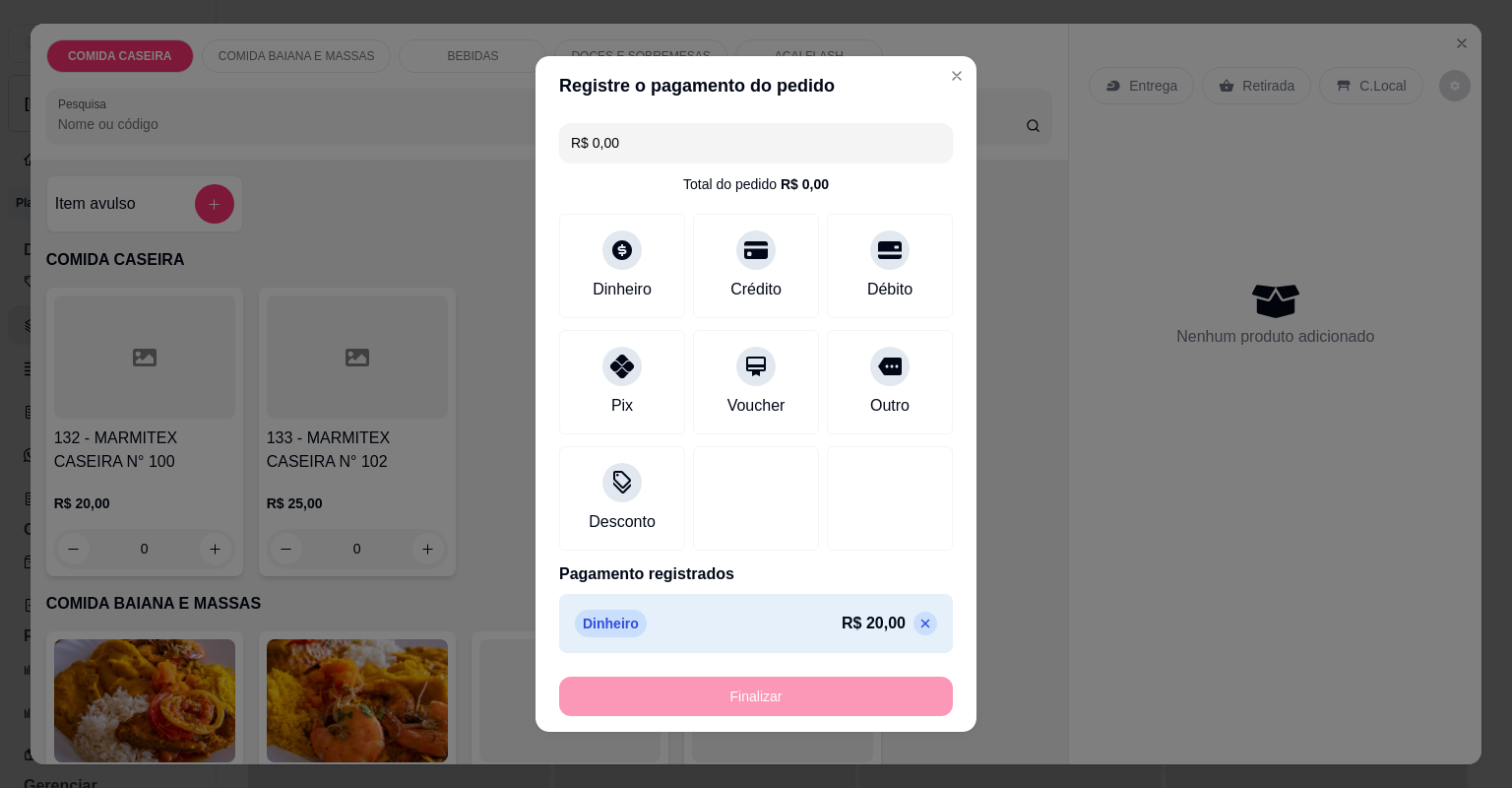 type on "-R$ 20,00" 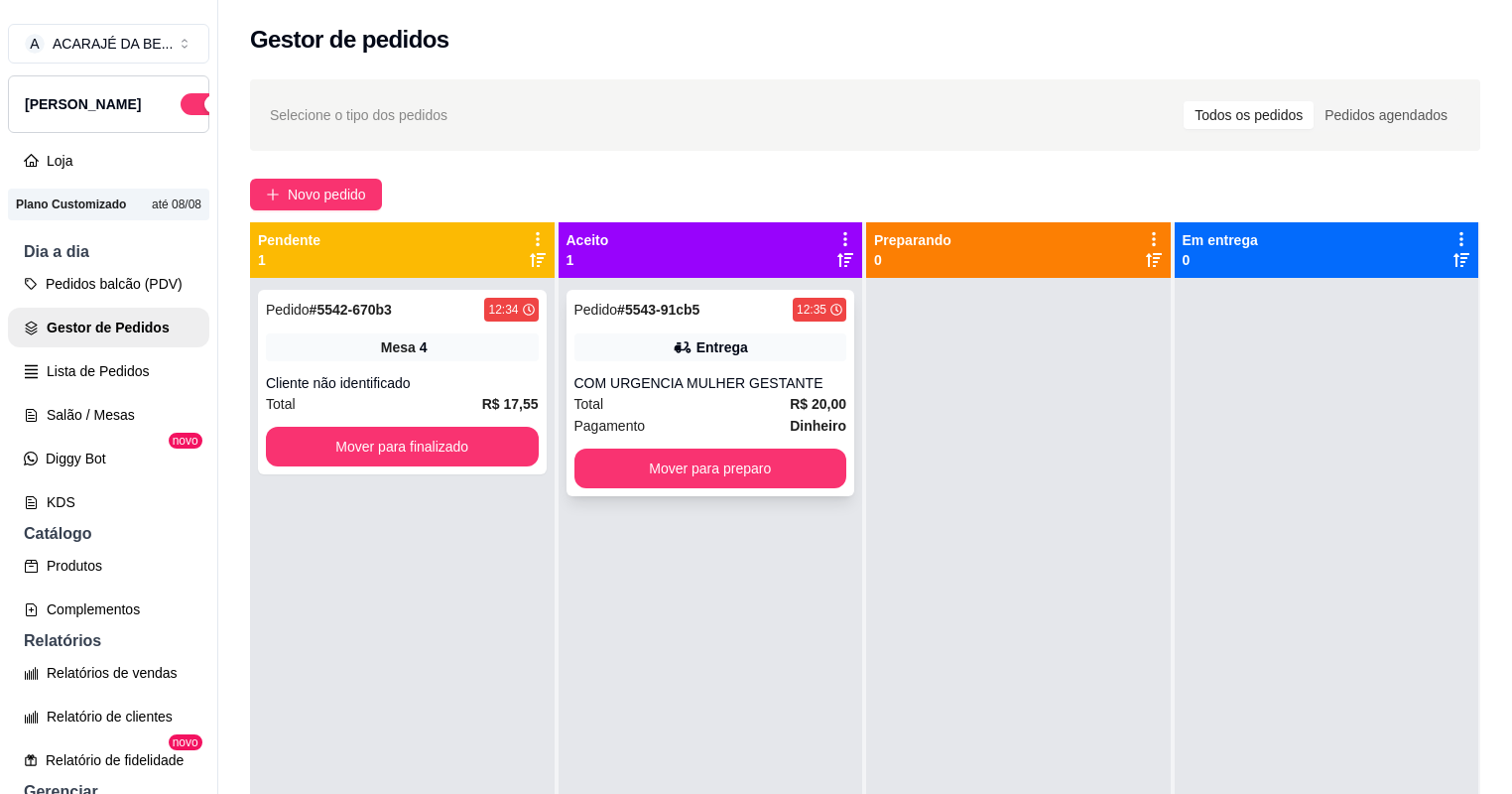 click on "Total R$ 20,00" at bounding box center (710, 404) 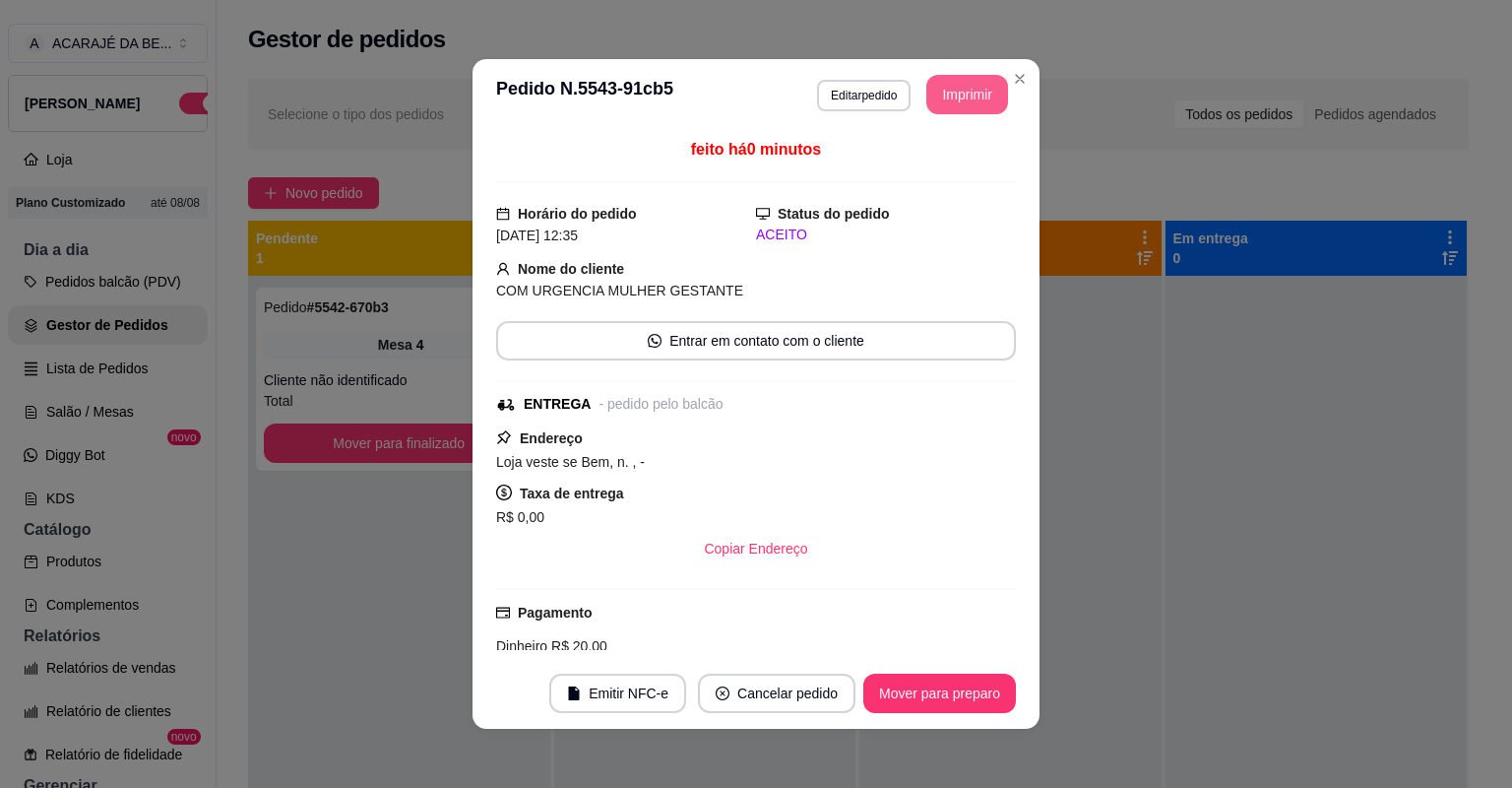 click on "Imprimir" at bounding box center (967, 95) 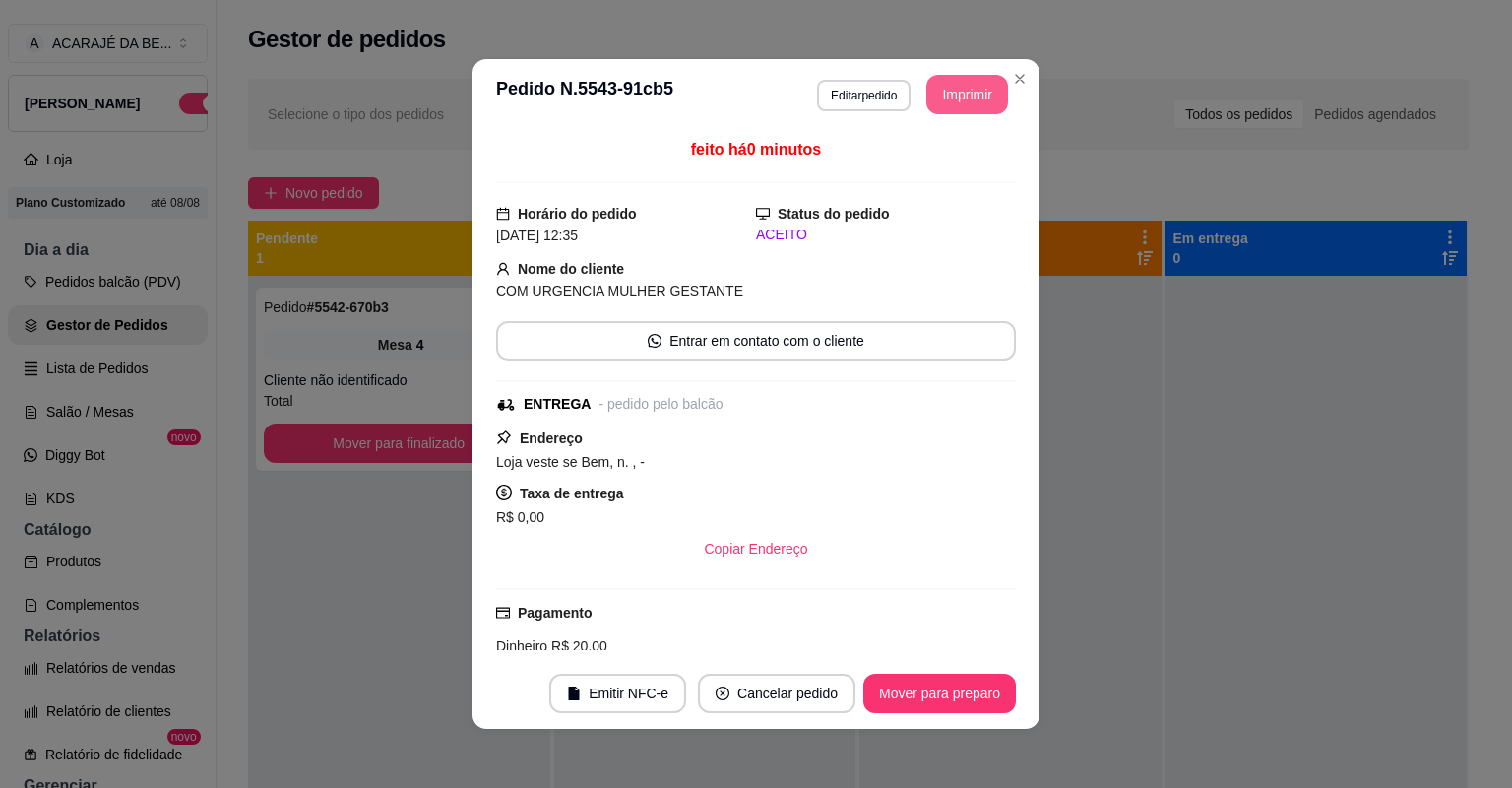scroll, scrollTop: 0, scrollLeft: 0, axis: both 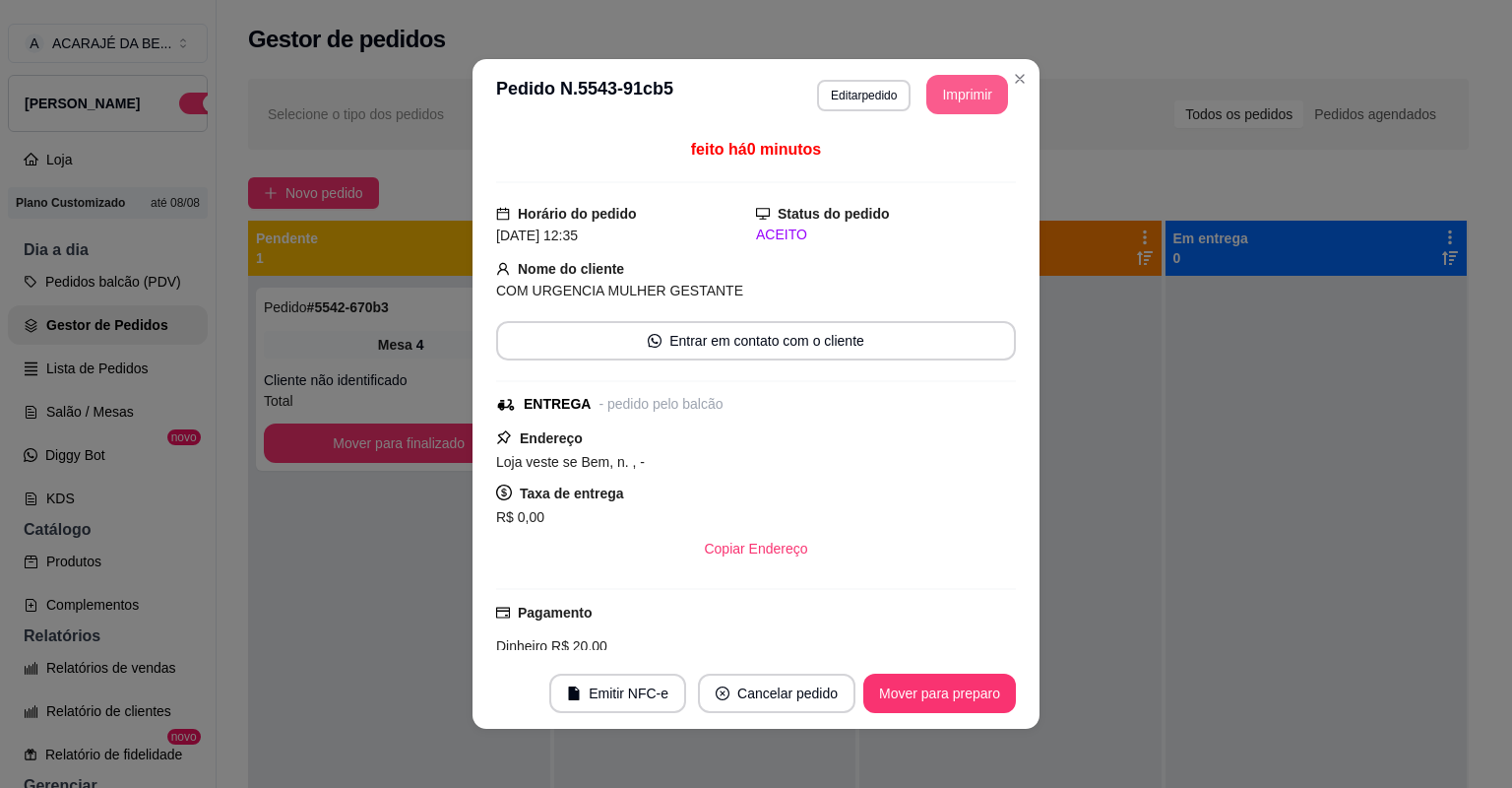 click on "Mover para preparo" at bounding box center [939, 693] 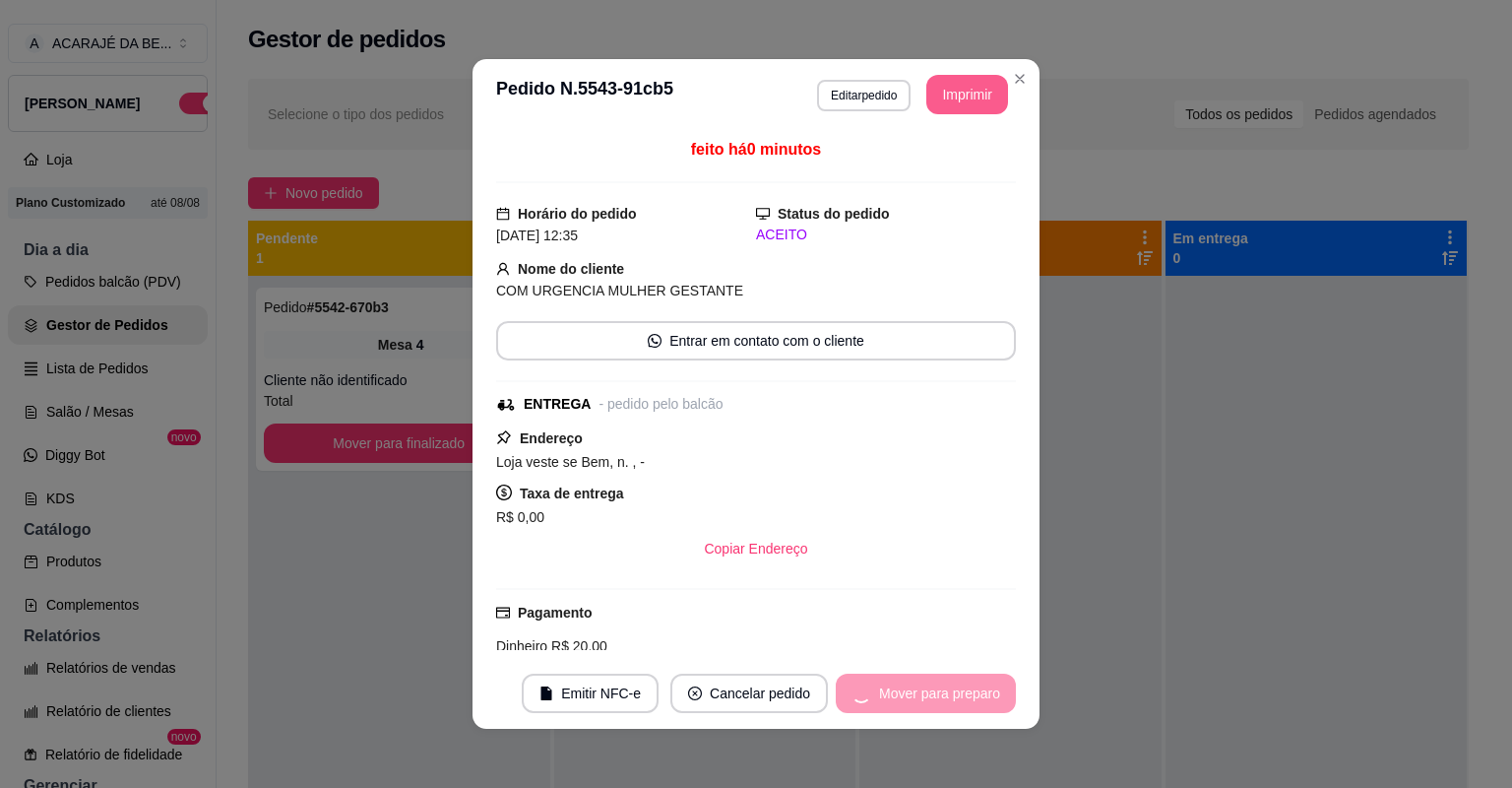 click on "Mover para preparo" at bounding box center (925, 693) 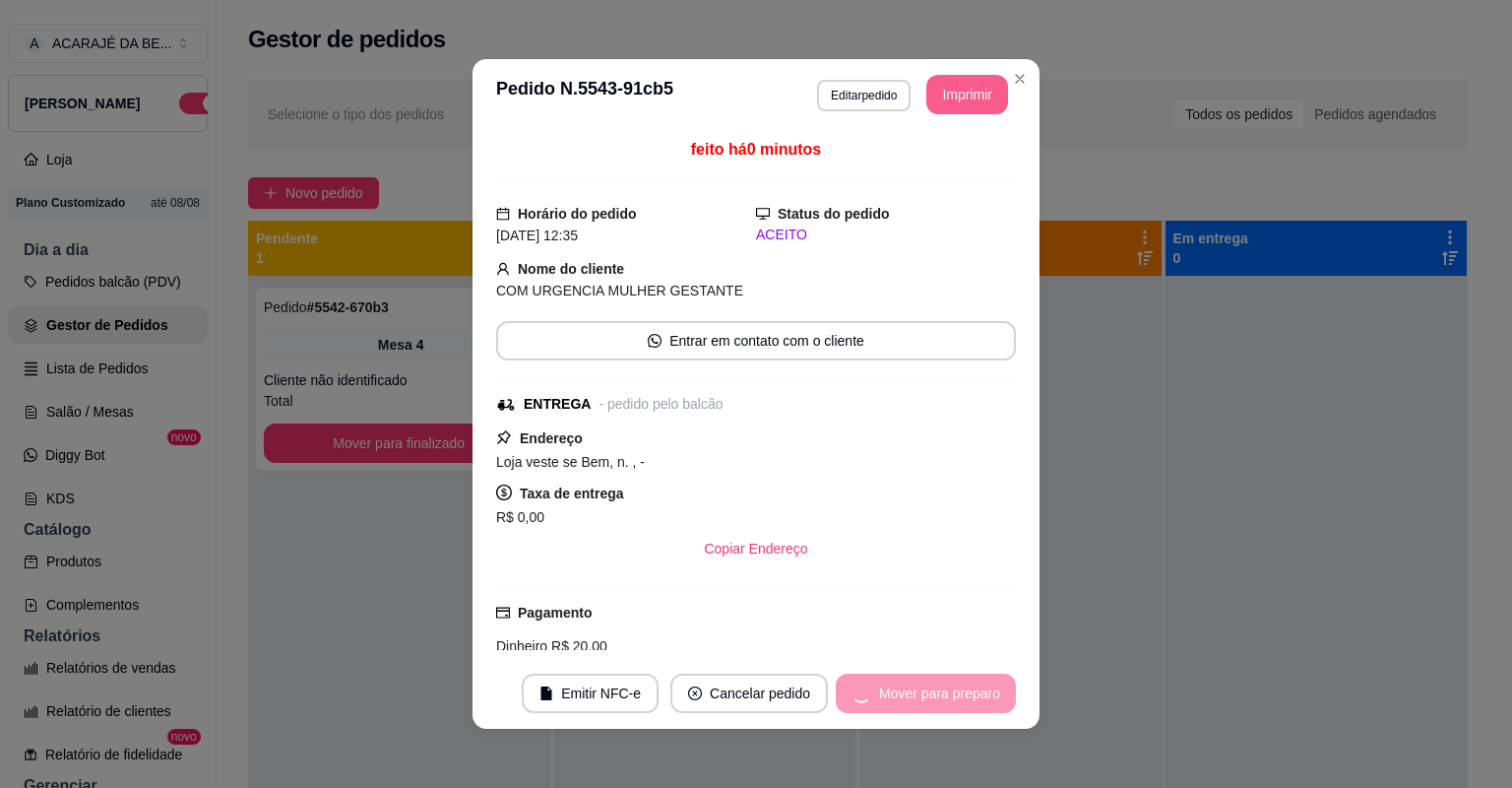 click on "Mover para preparo" at bounding box center [925, 693] 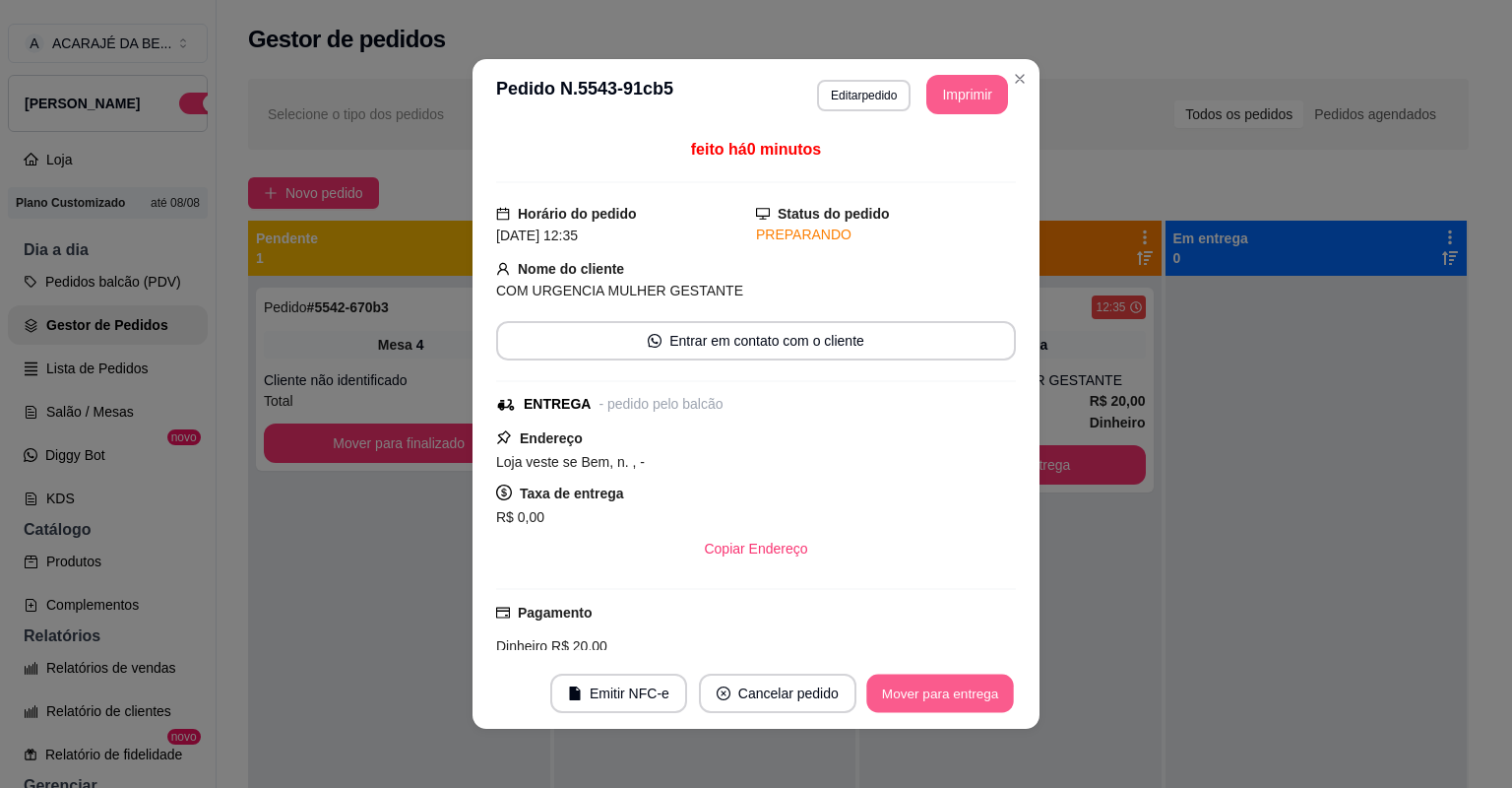 click on "Mover para entrega" at bounding box center [940, 693] 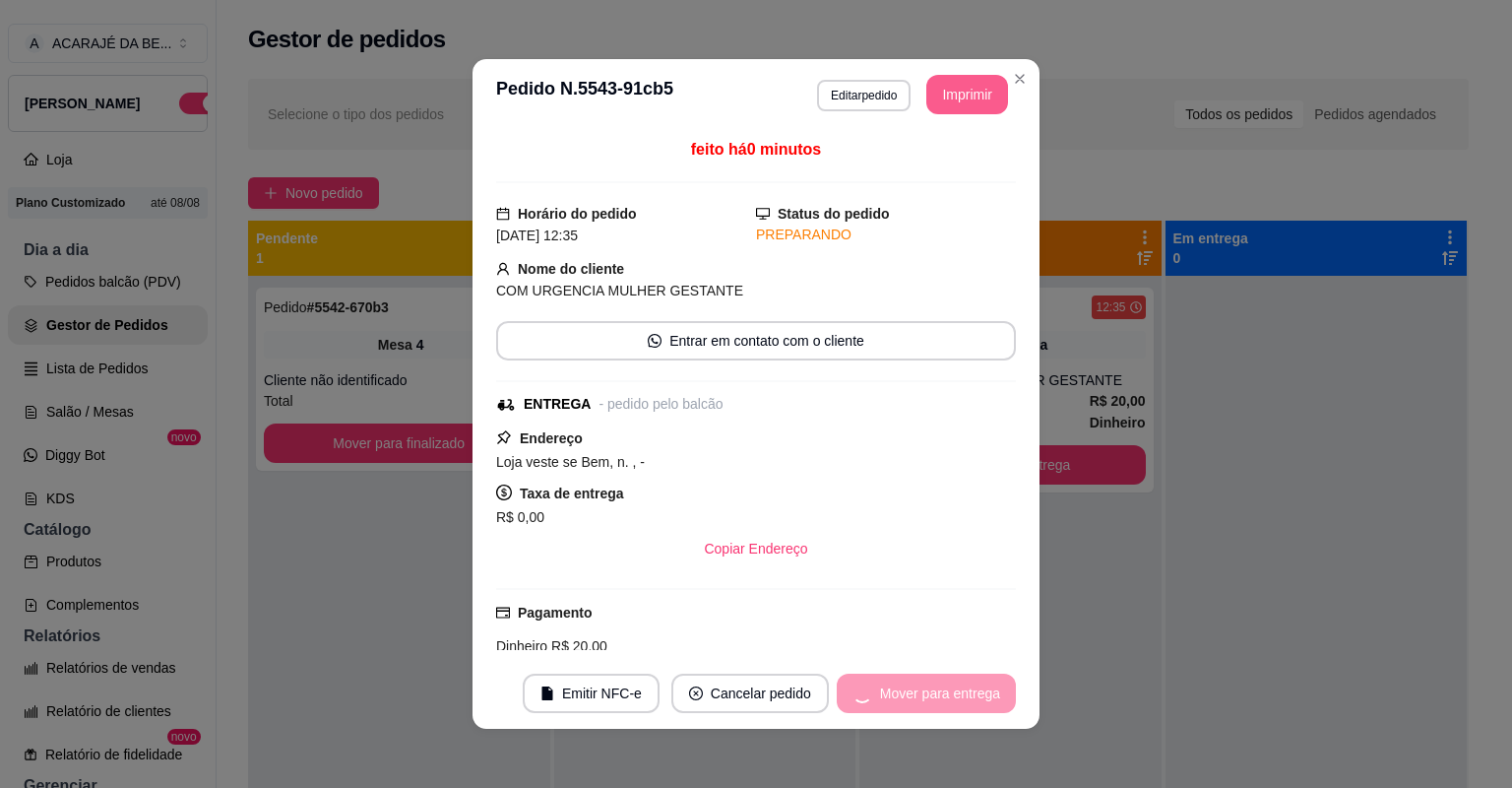 click on "Mover para entrega" at bounding box center (926, 693) 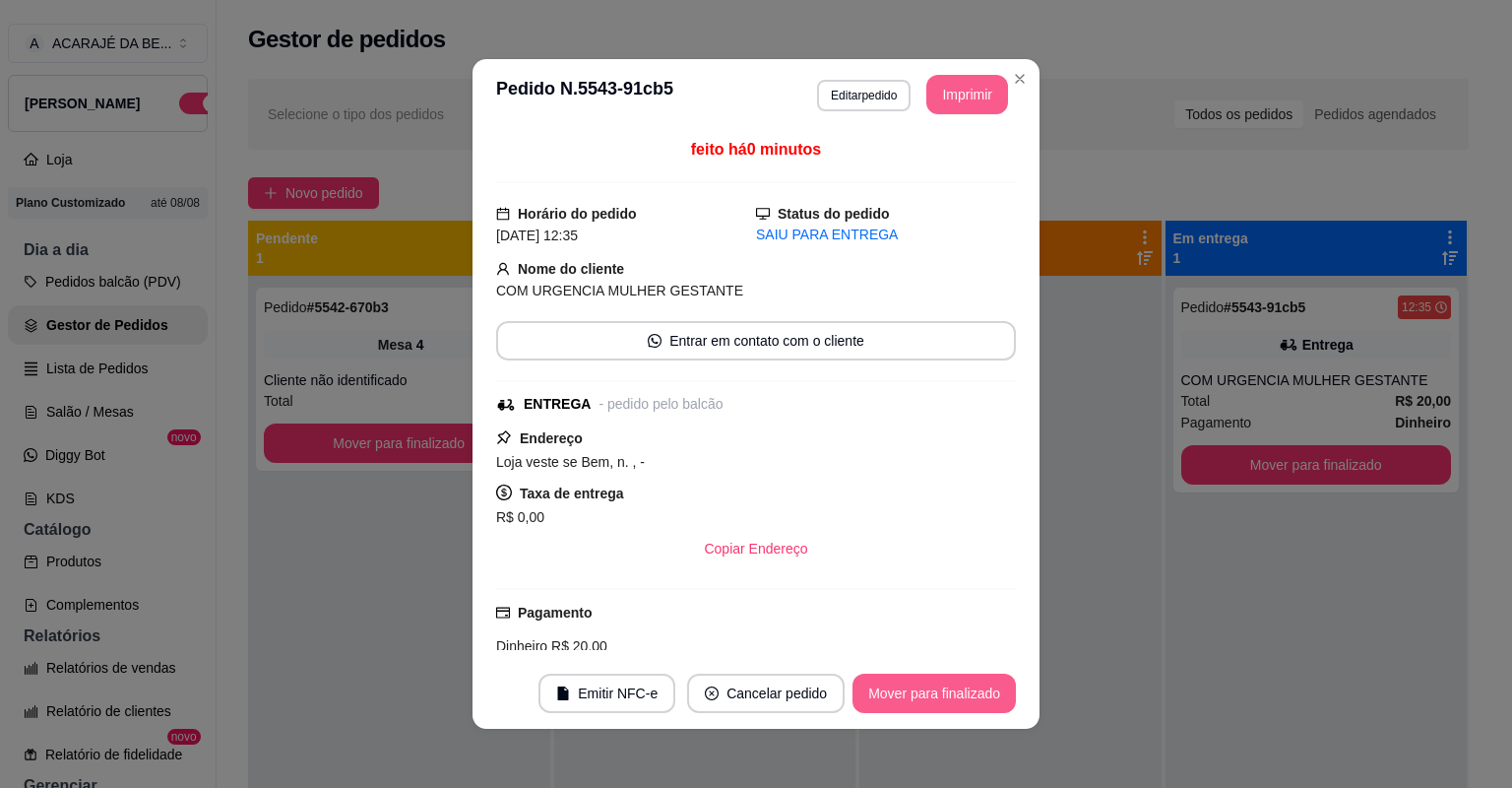 click on "Mover para finalizado" at bounding box center (934, 693) 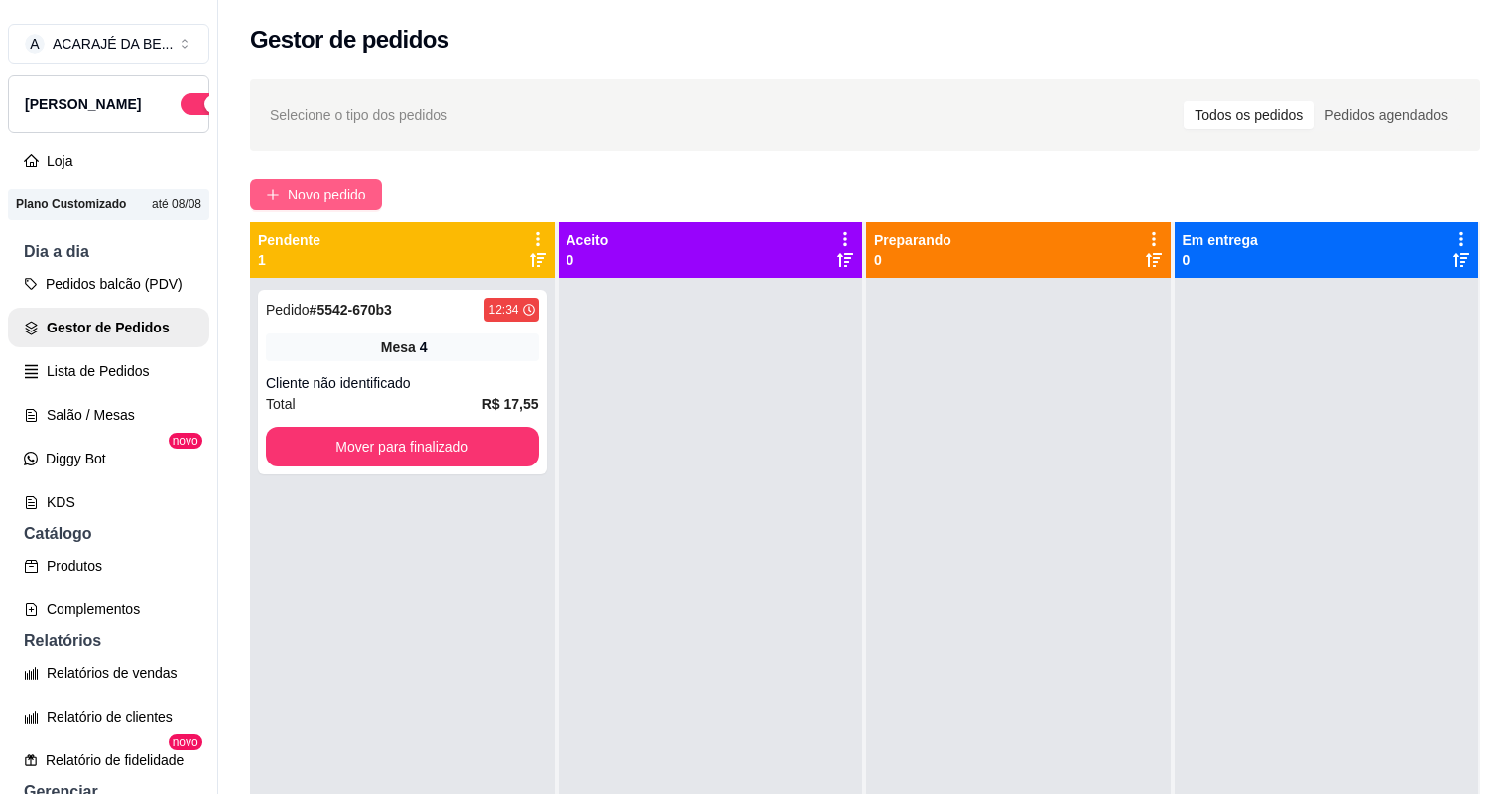 click on "Novo pedido" at bounding box center [326, 195] 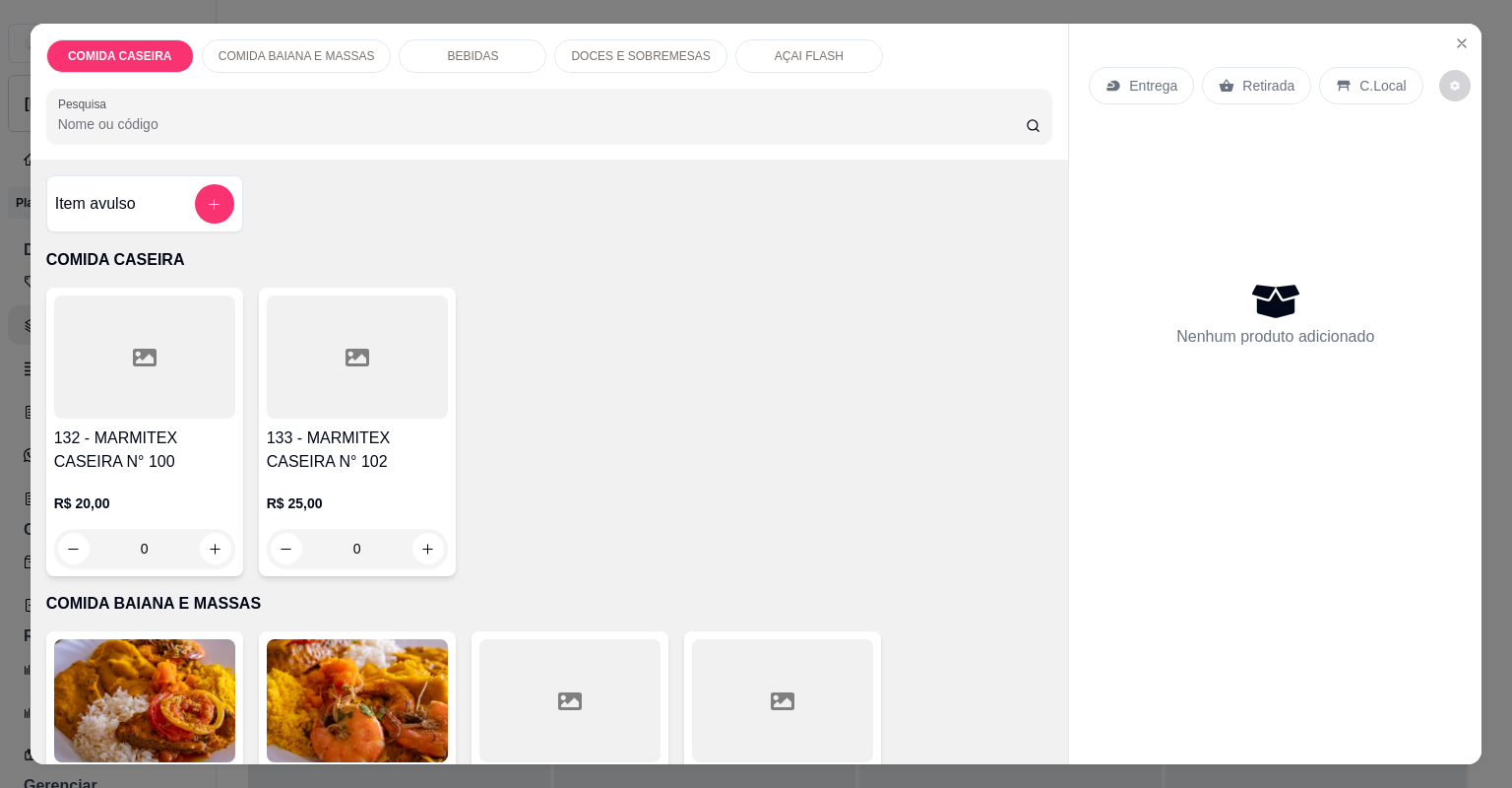 click on "132 - MARMITEX CASEIRA N° 100" at bounding box center (145, 450) 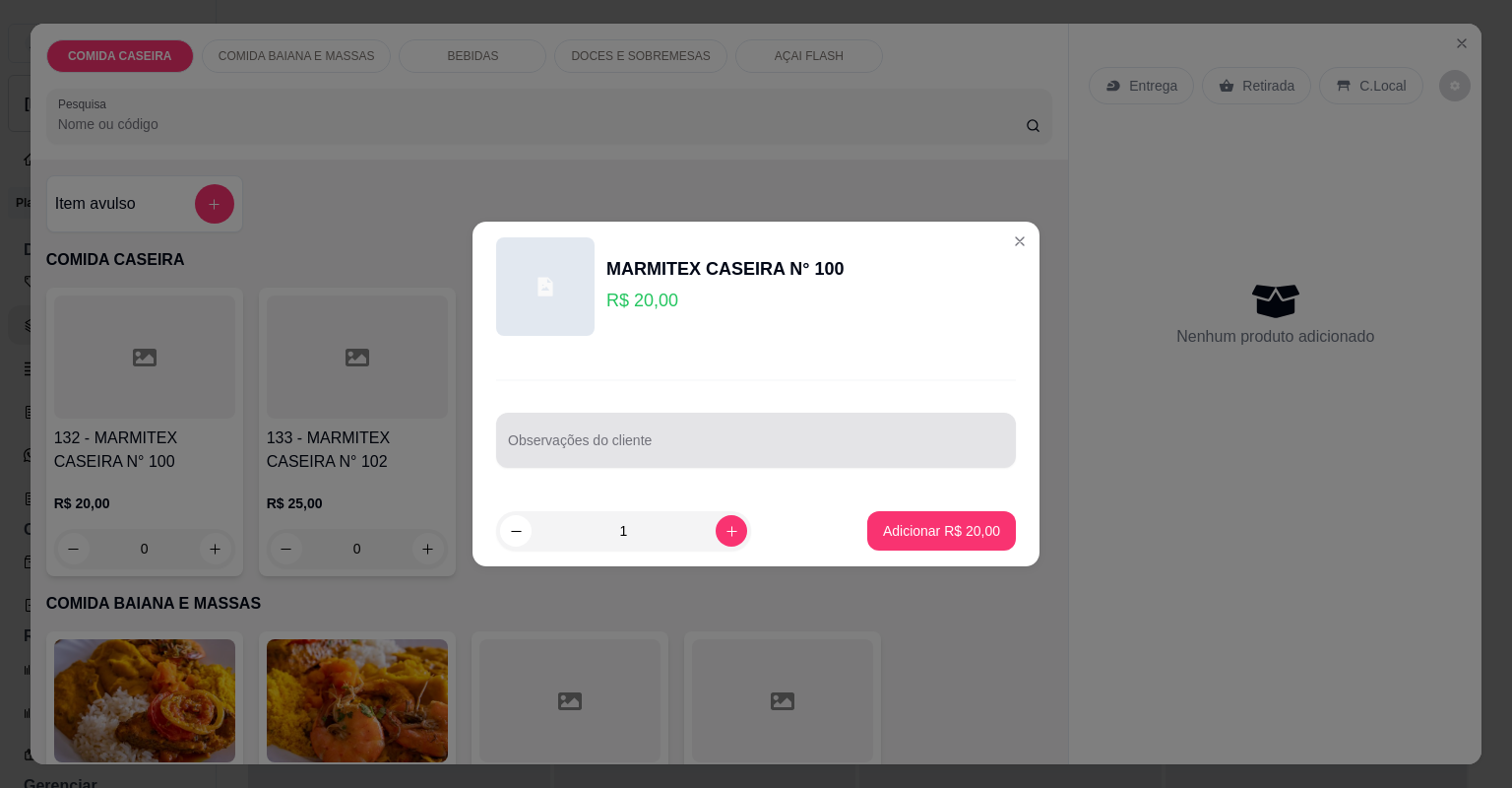 click on "Observações do cliente" at bounding box center (756, 440) 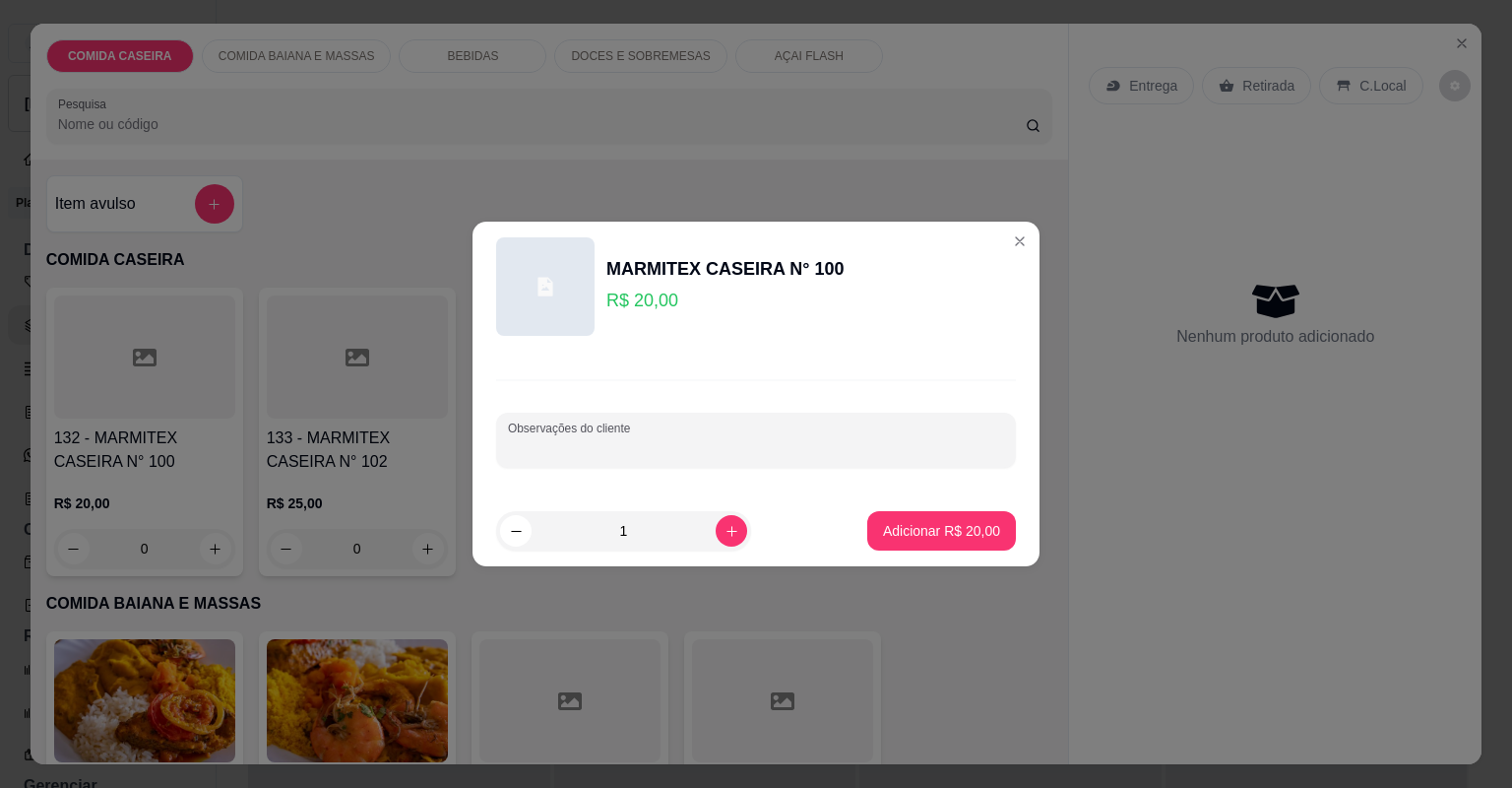 paste on "COMPLETA LOMPO E TROPEIRO ???" 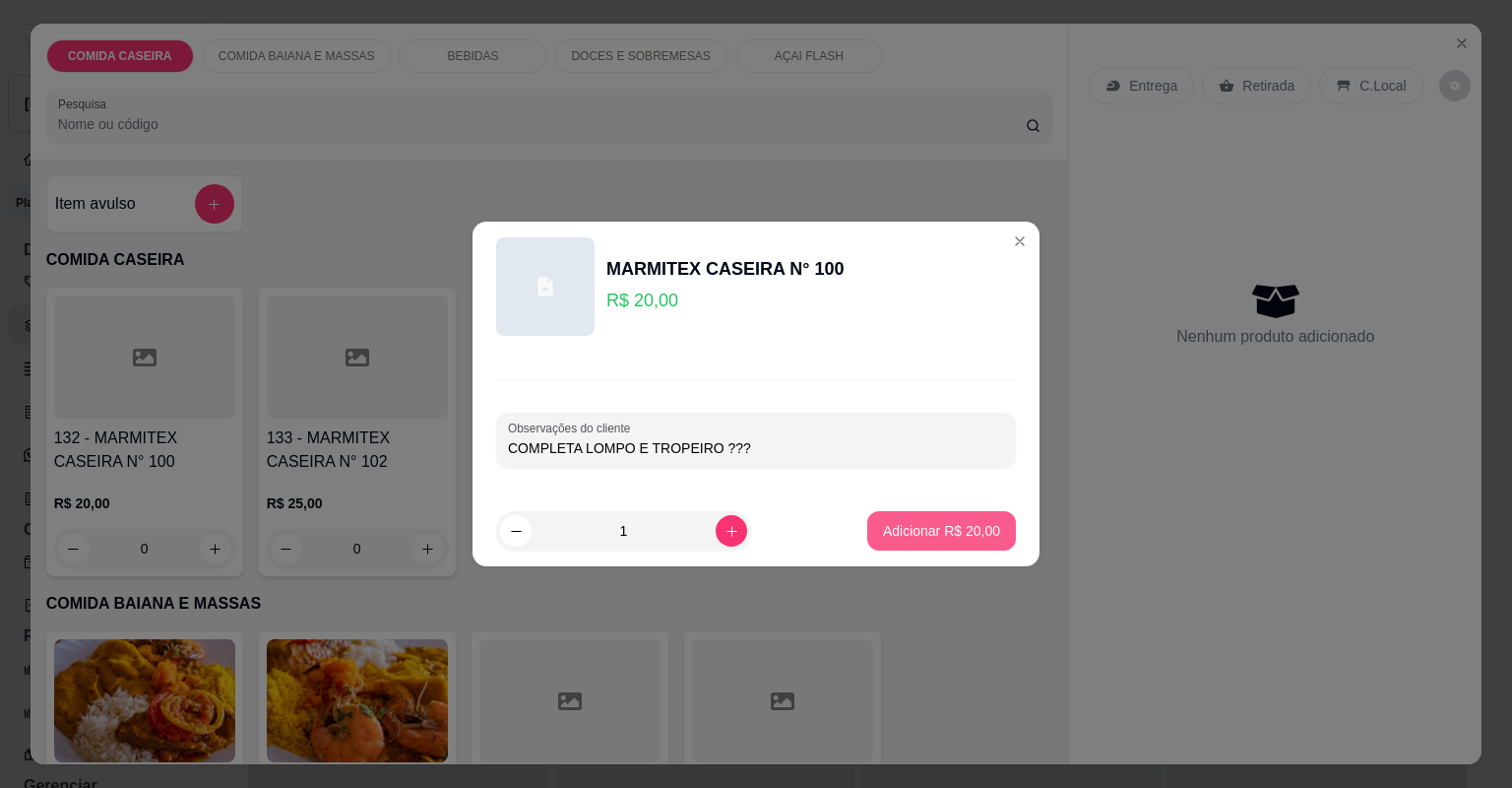 type on "COMPLETA LOMPO E TROPEIRO ???" 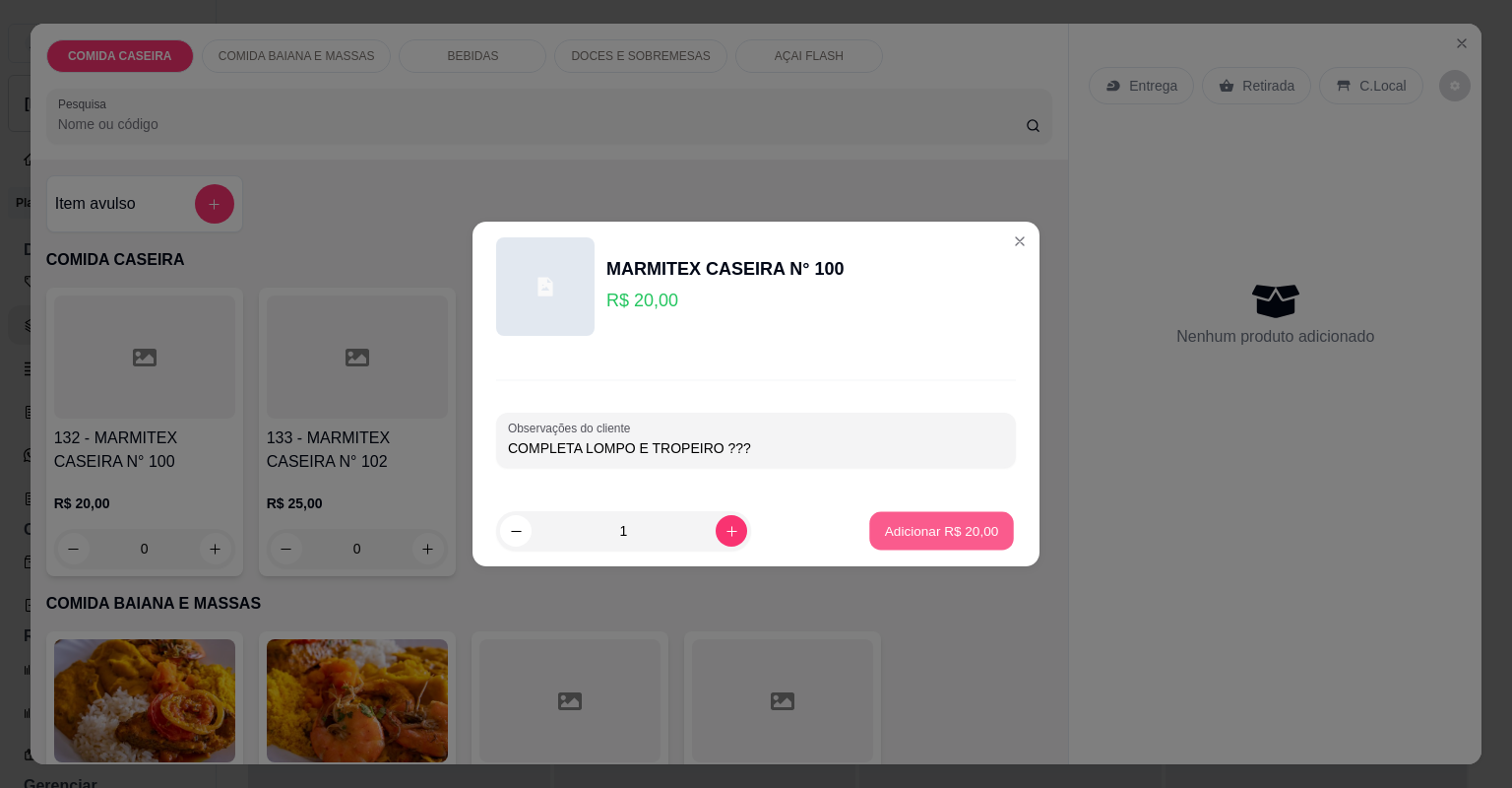click on "Adicionar   R$ 20,00" at bounding box center [941, 531] 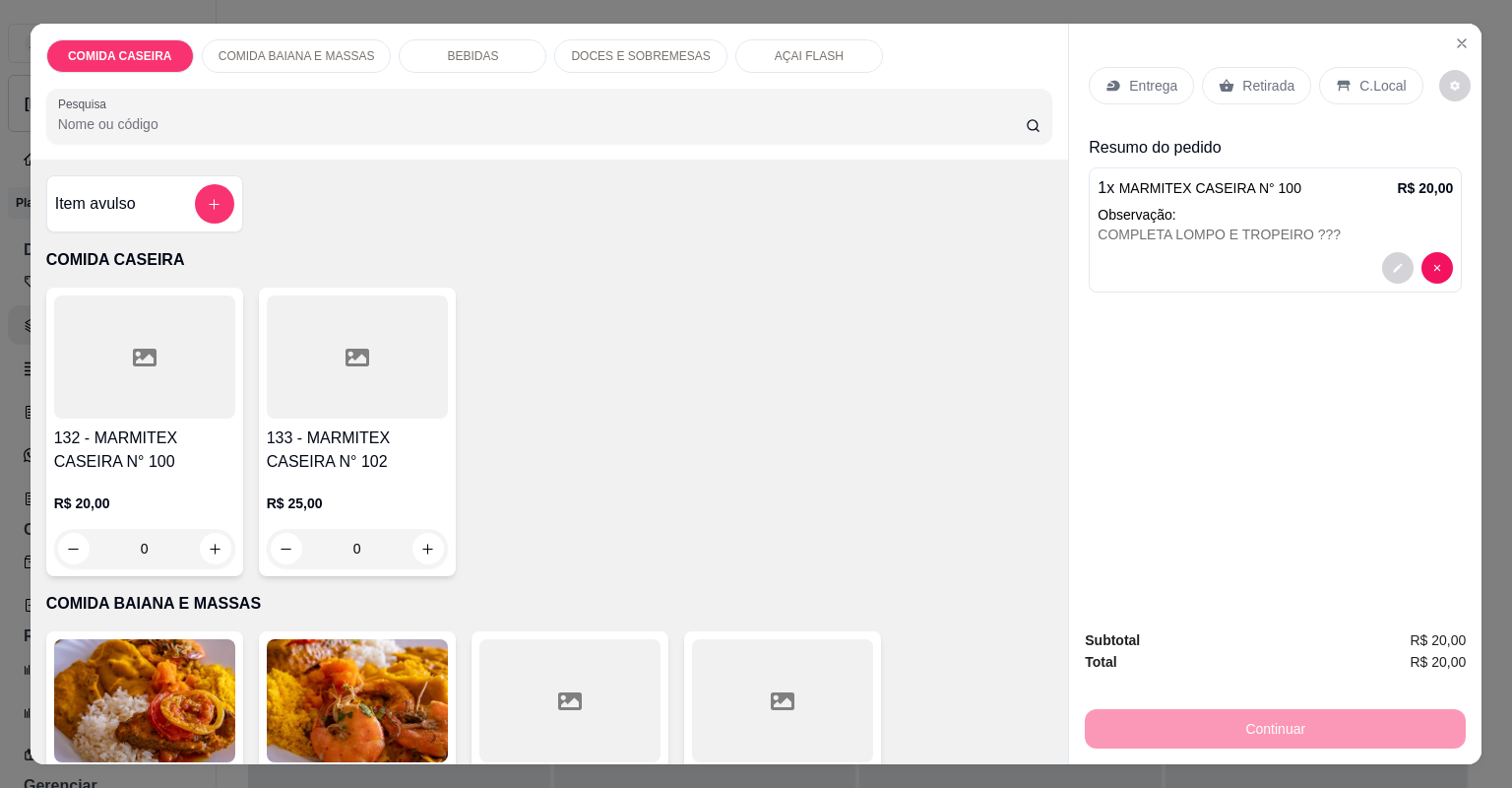 click 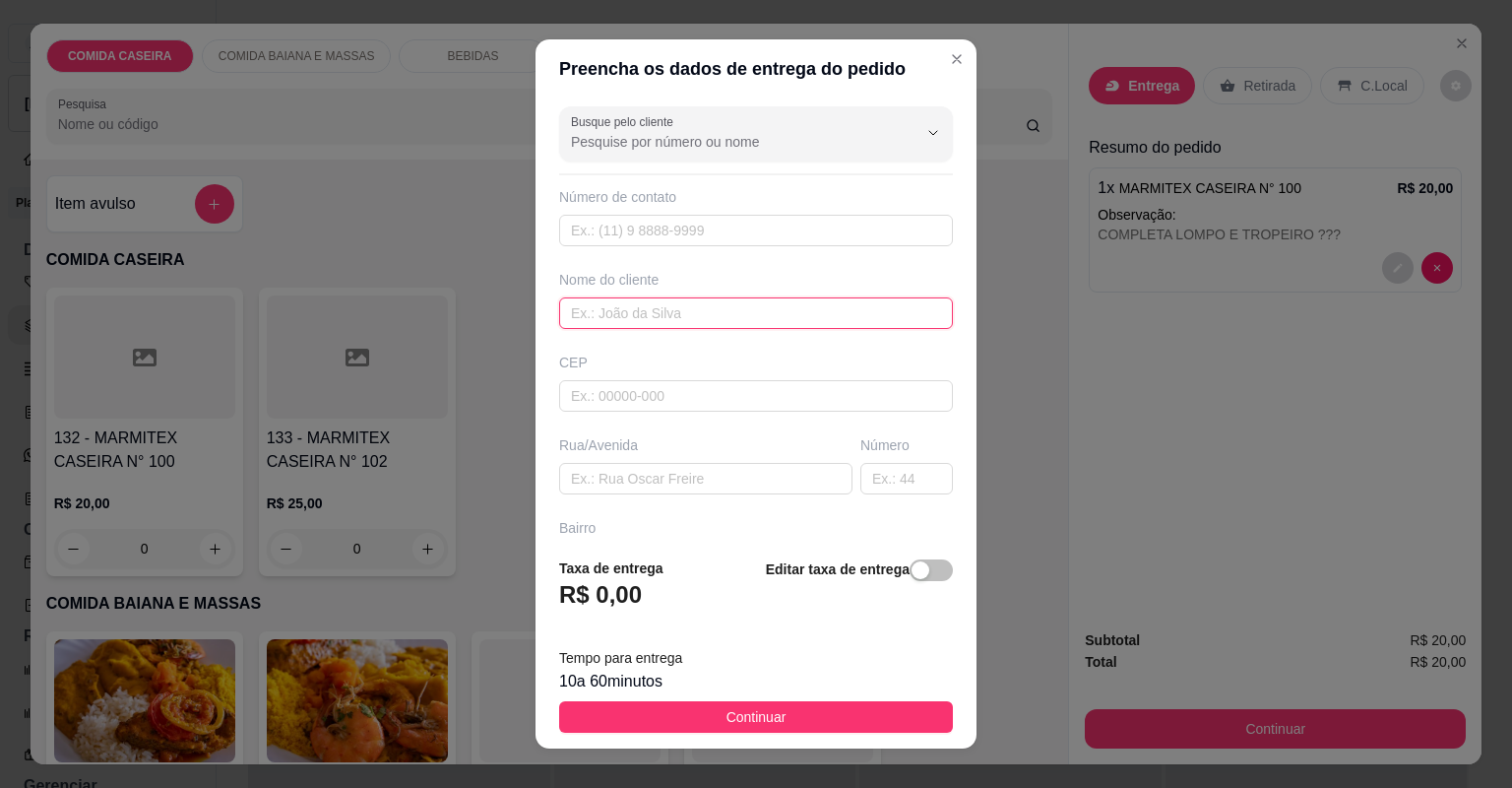 click at bounding box center (756, 313) 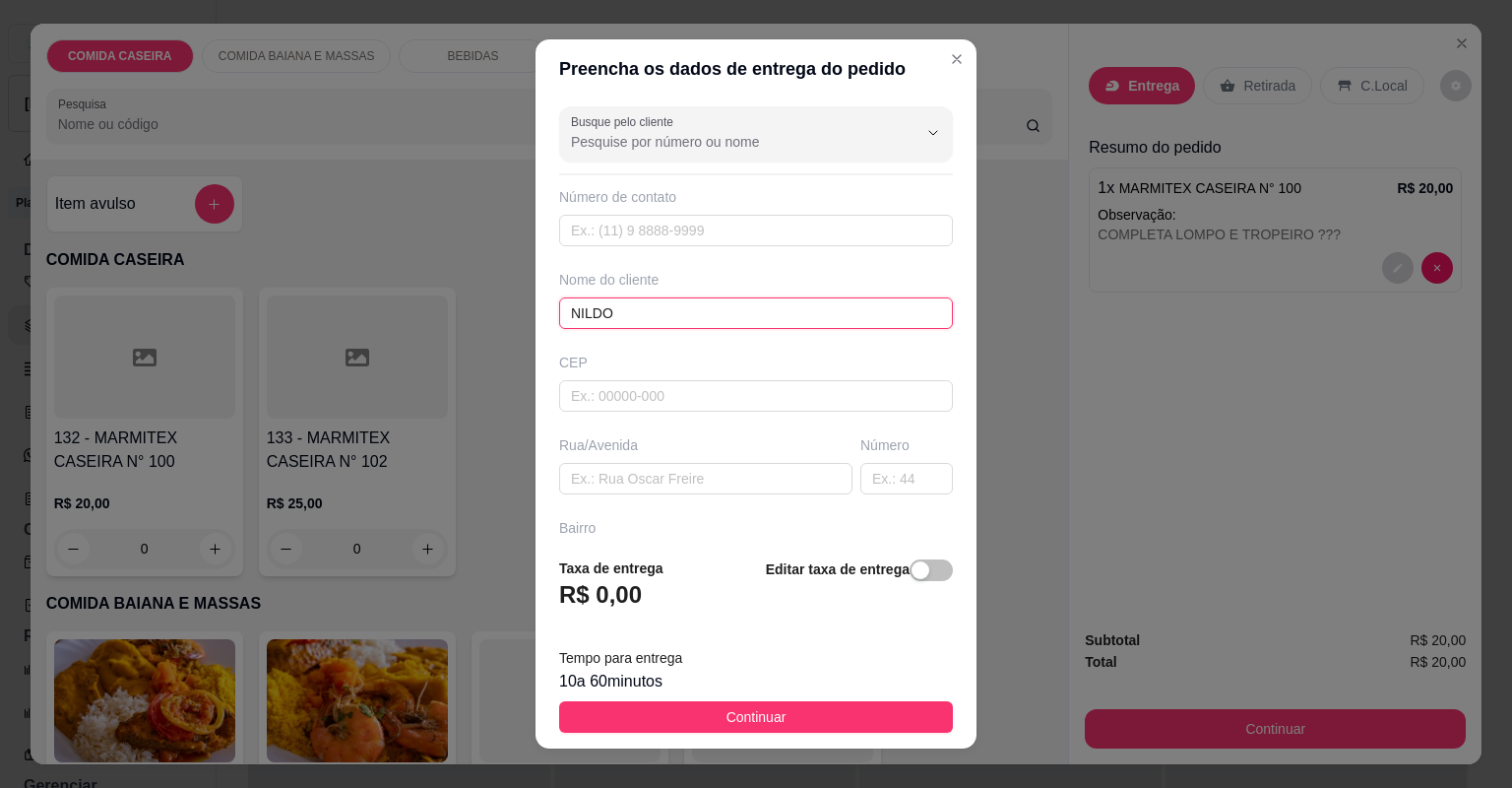 type on "NILDO" 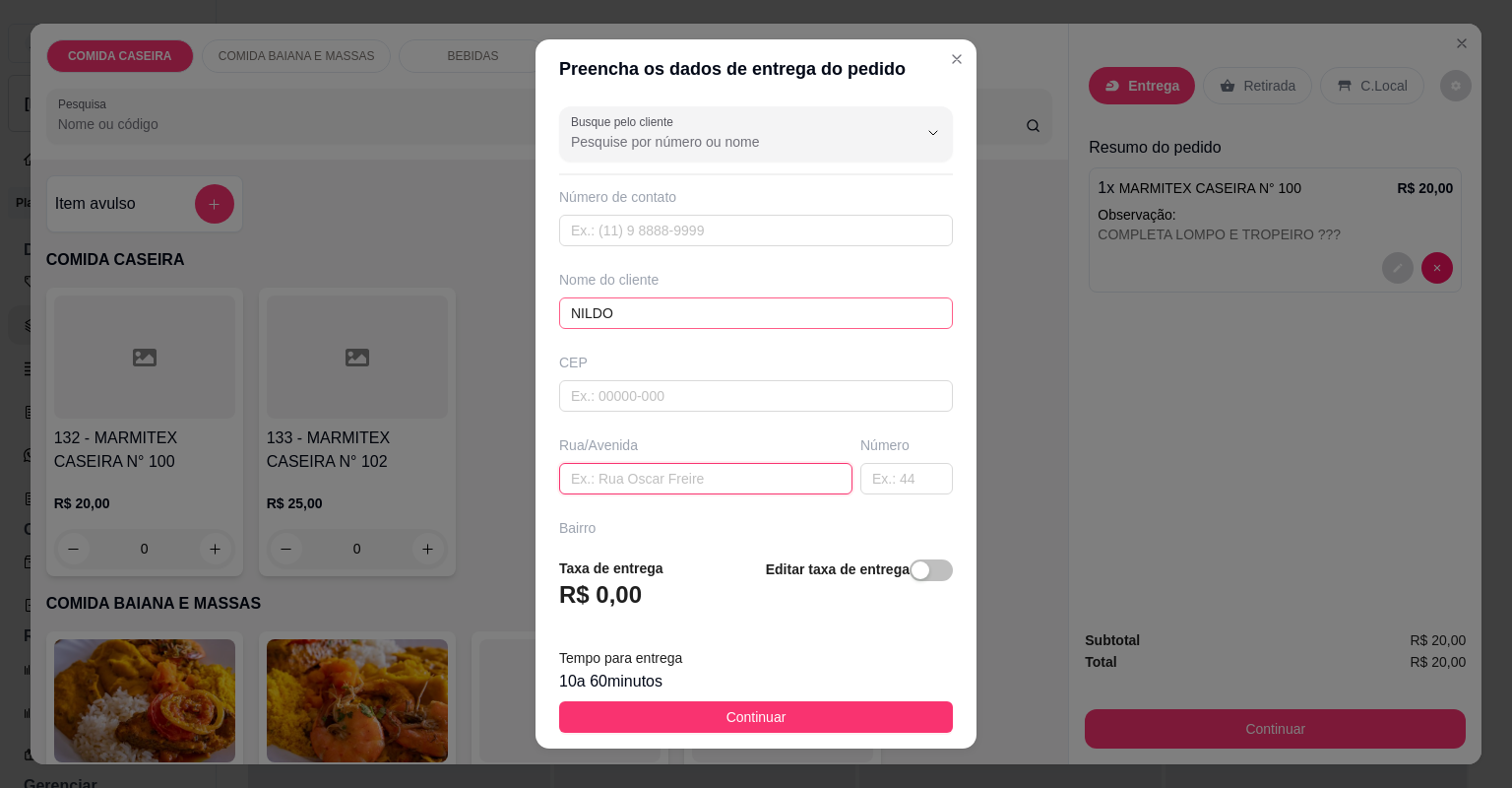 paste on "Rua Flávio dias n 57 b.gloria pix" 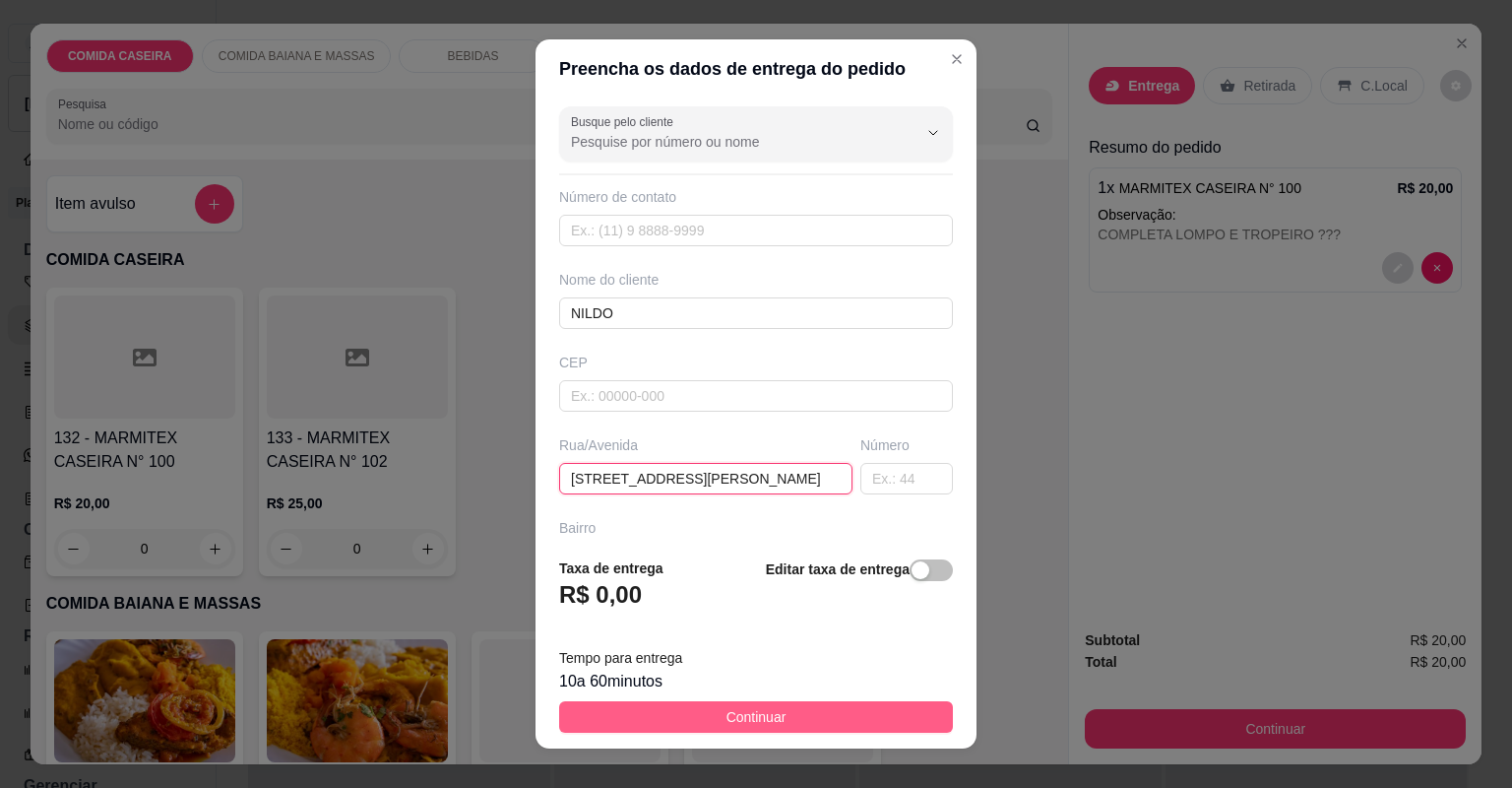 type on "Rua Flávio dias n 57 b.gloria pix" 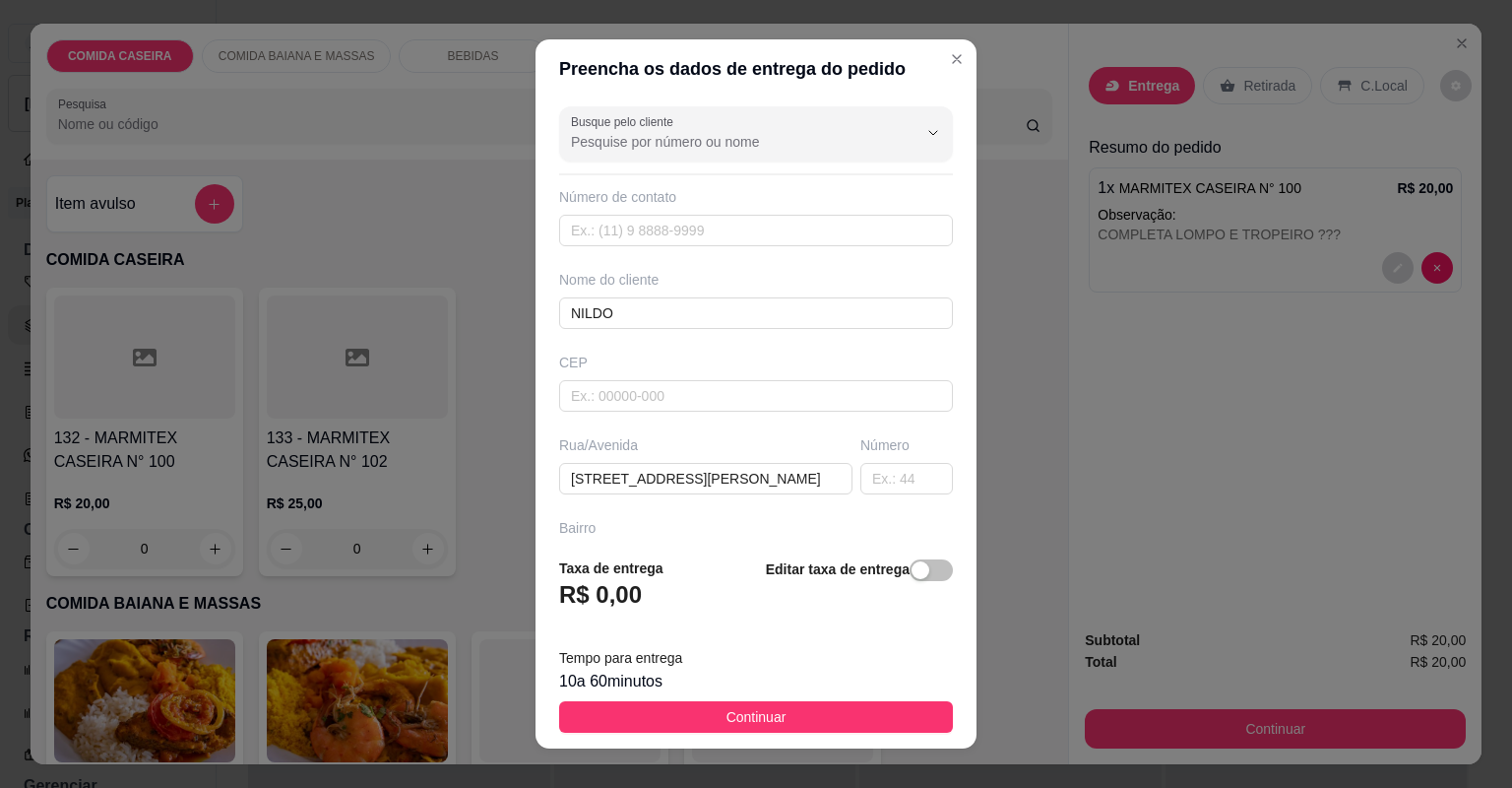 drag, startPoint x: 857, startPoint y: 717, endPoint x: 1173, endPoint y: 748, distance: 317.5169 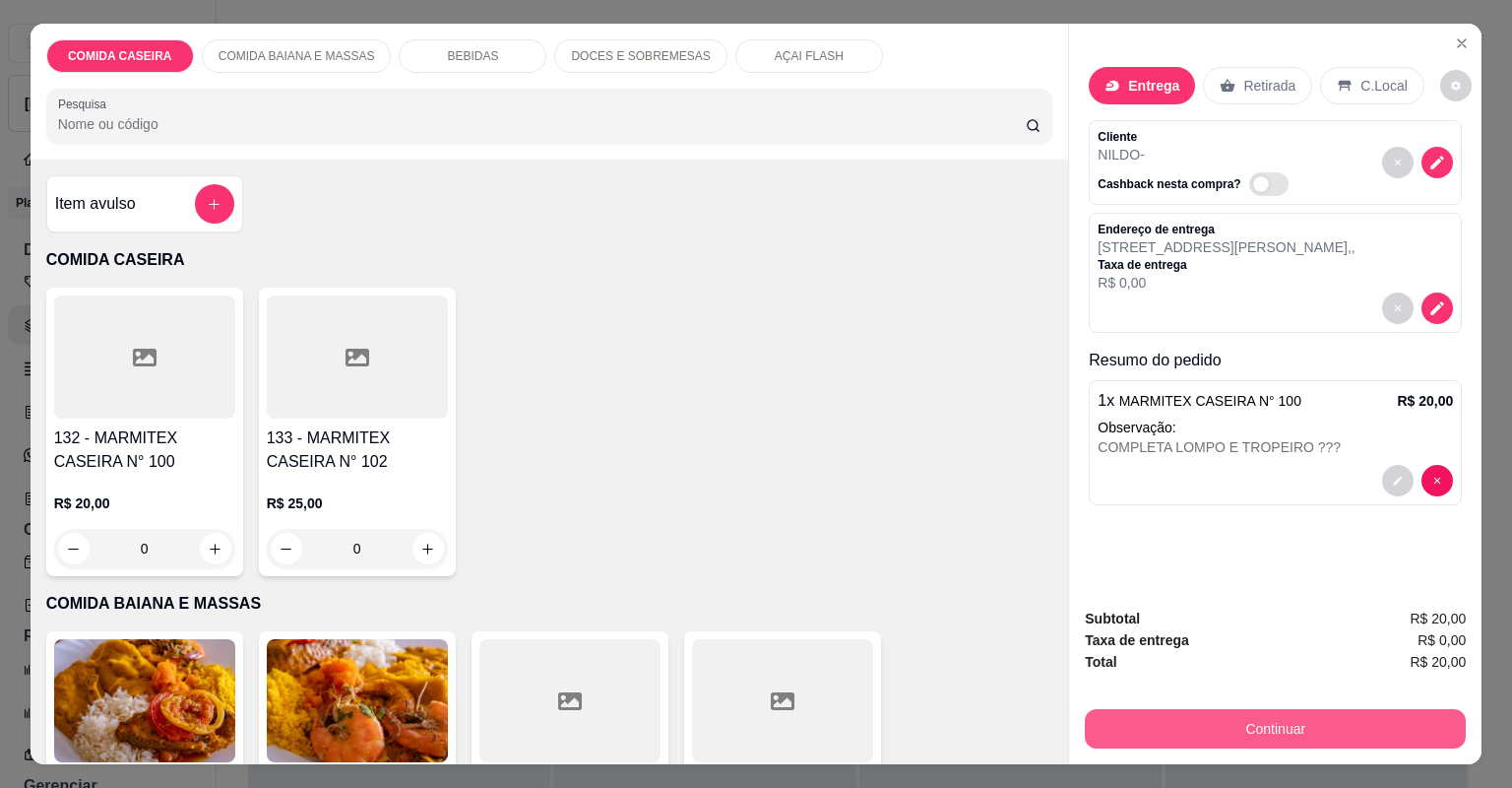 click on "Continuar" at bounding box center (1275, 729) 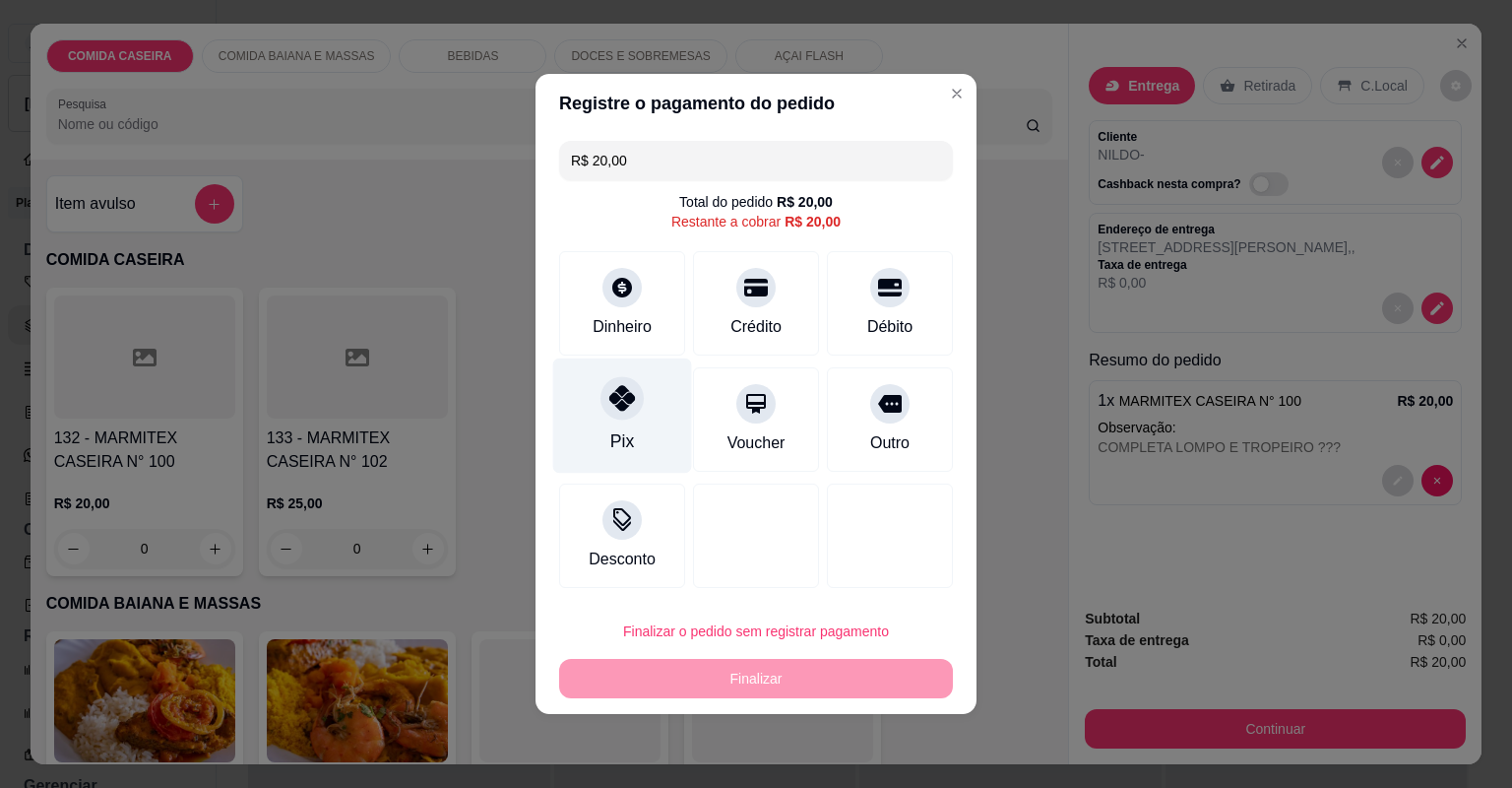 click on "Pix" at bounding box center (622, 416) 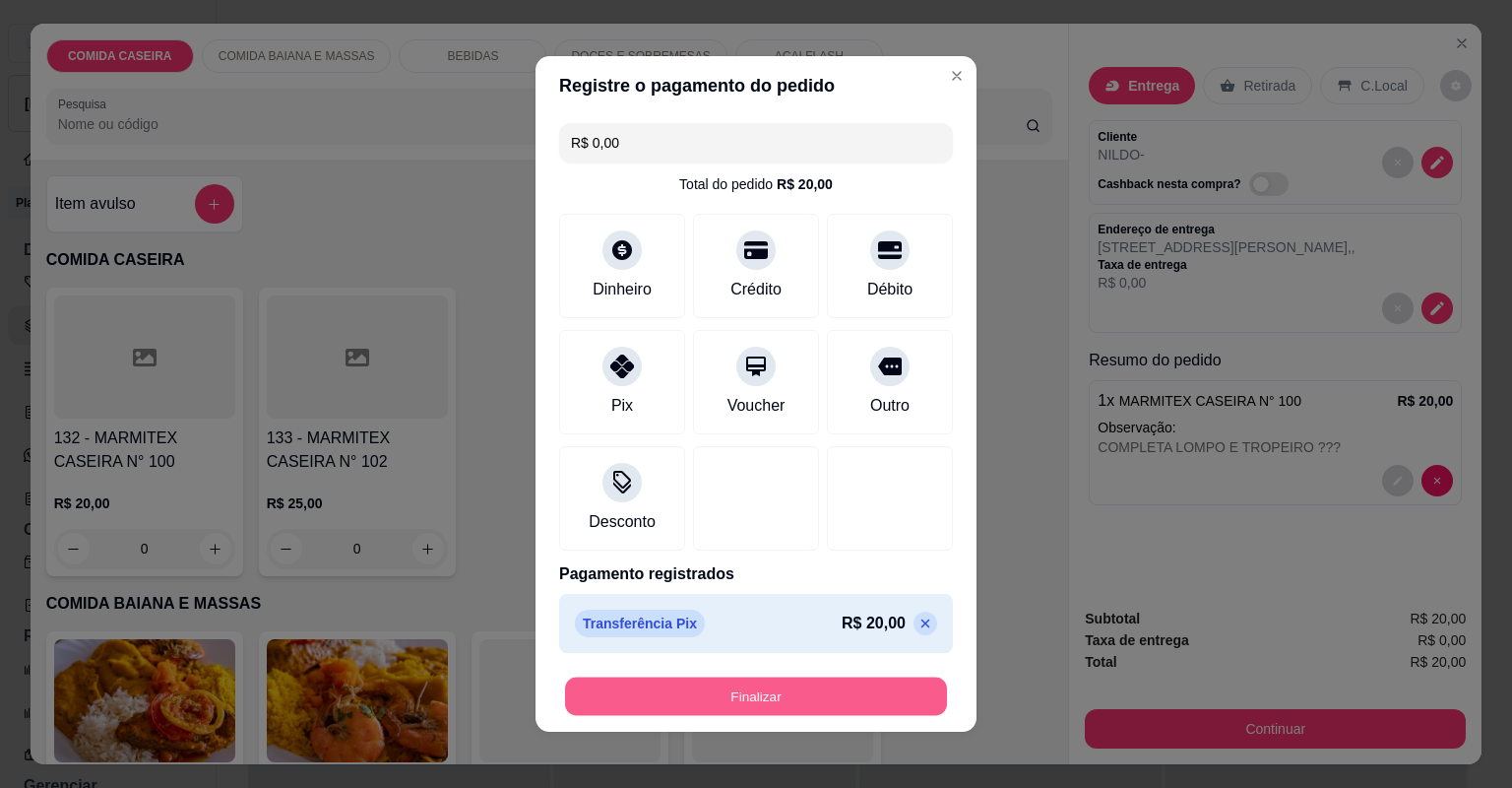 click on "Finalizar" at bounding box center [756, 696] 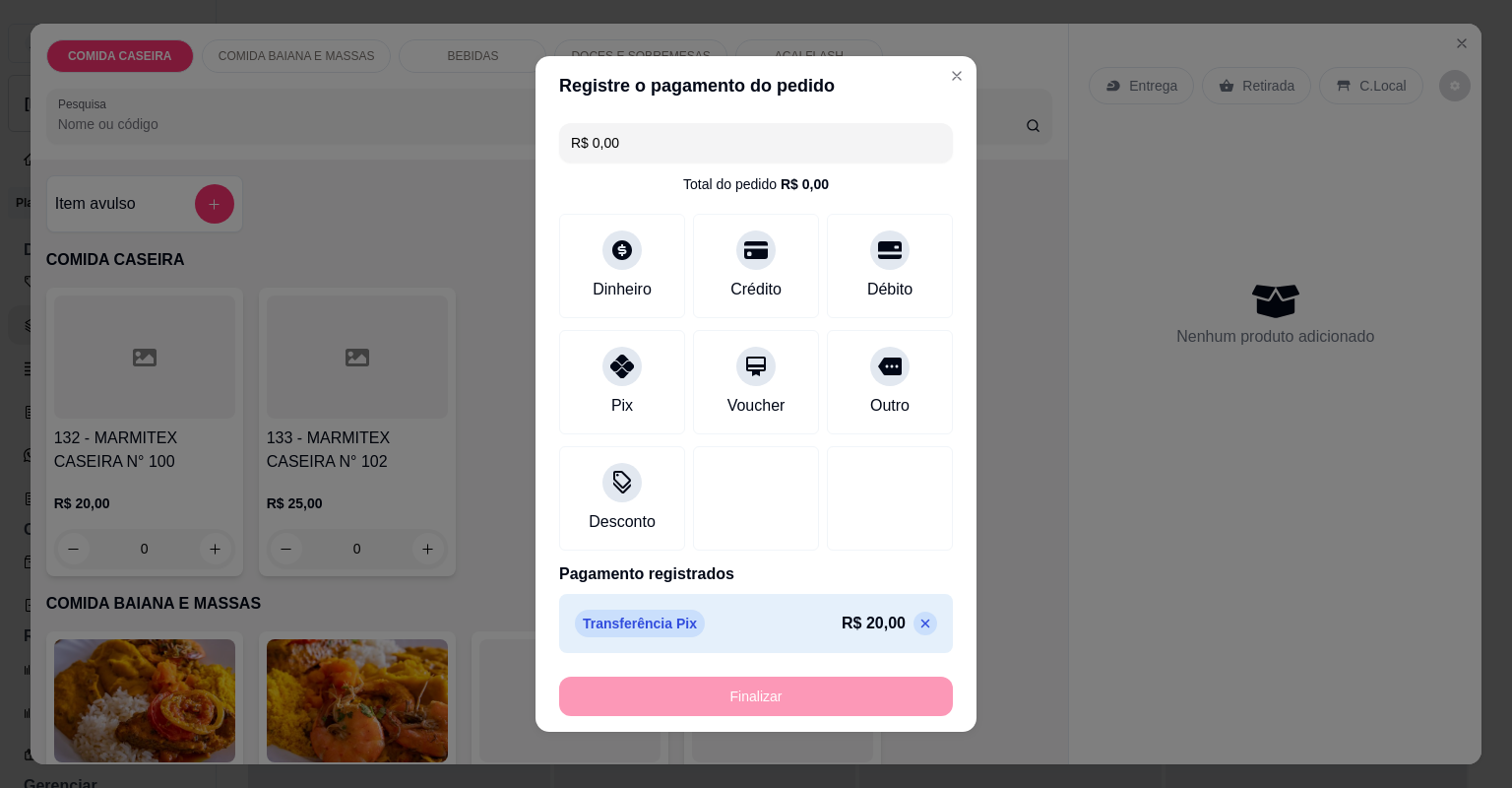 type on "-R$ 20,00" 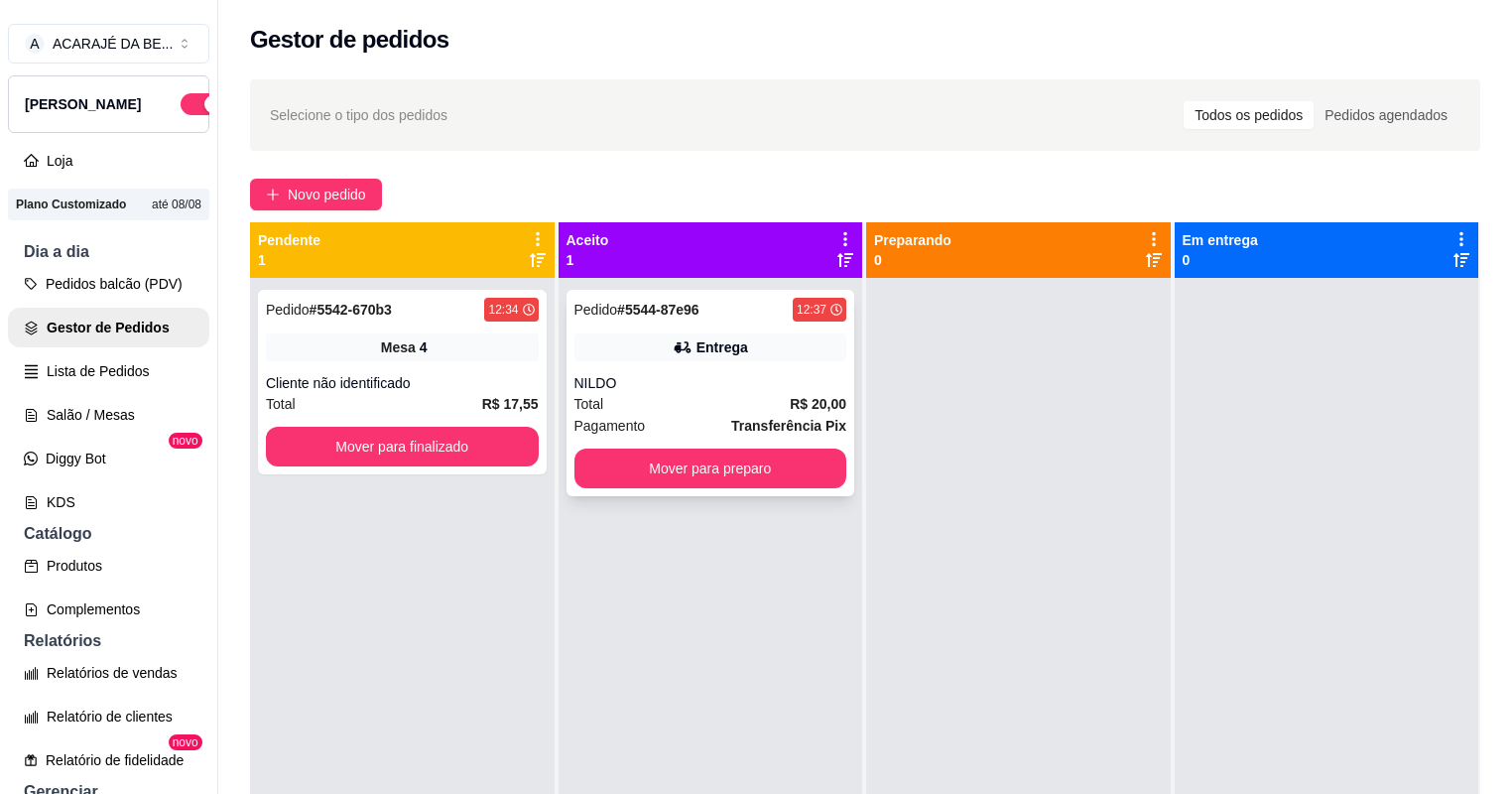 click on "Pagamento Transferência Pix" at bounding box center (710, 426) 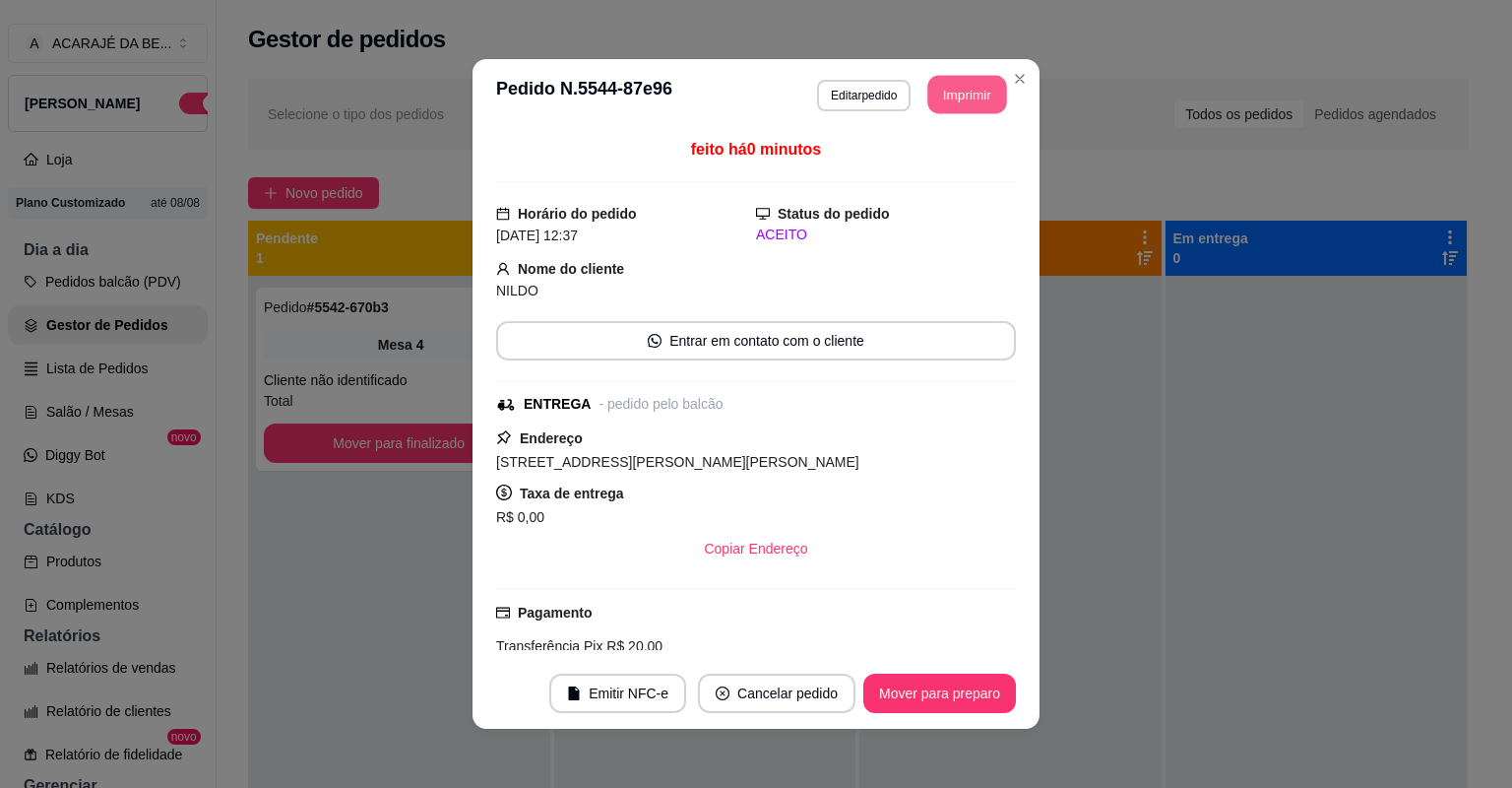 click on "Imprimir" at bounding box center [968, 95] 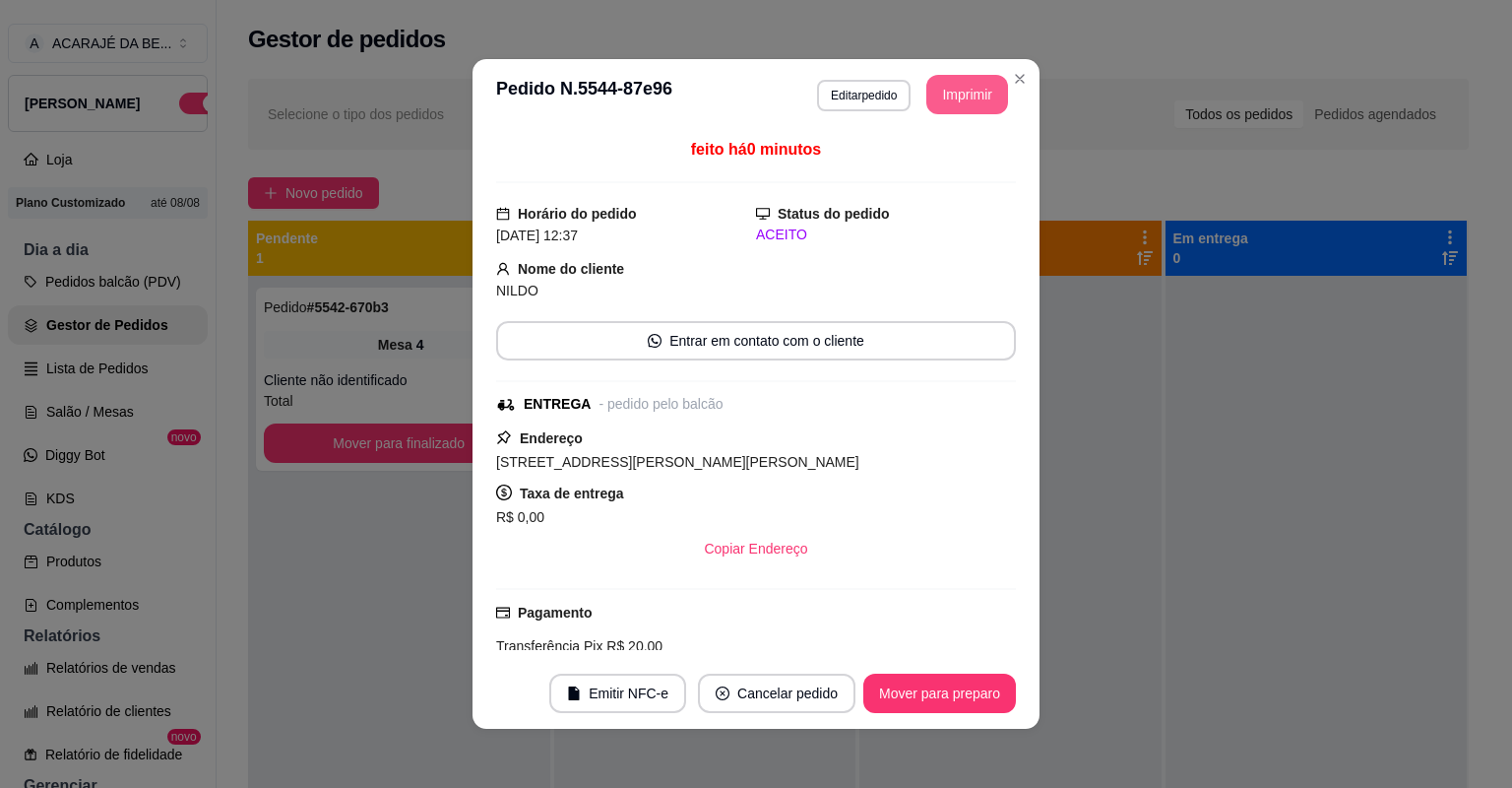 scroll, scrollTop: 0, scrollLeft: 0, axis: both 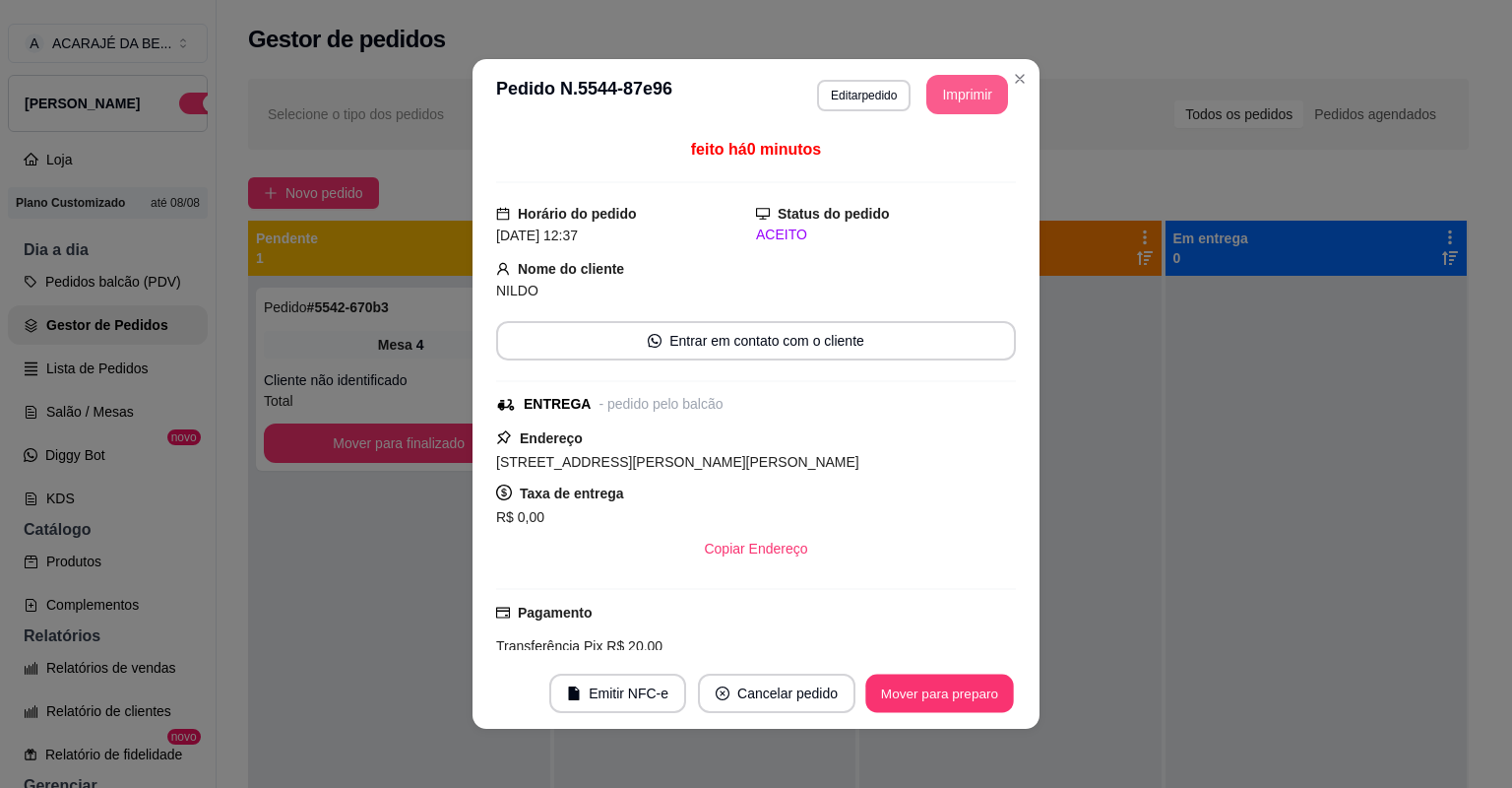 click on "Mover para preparo" at bounding box center (939, 693) 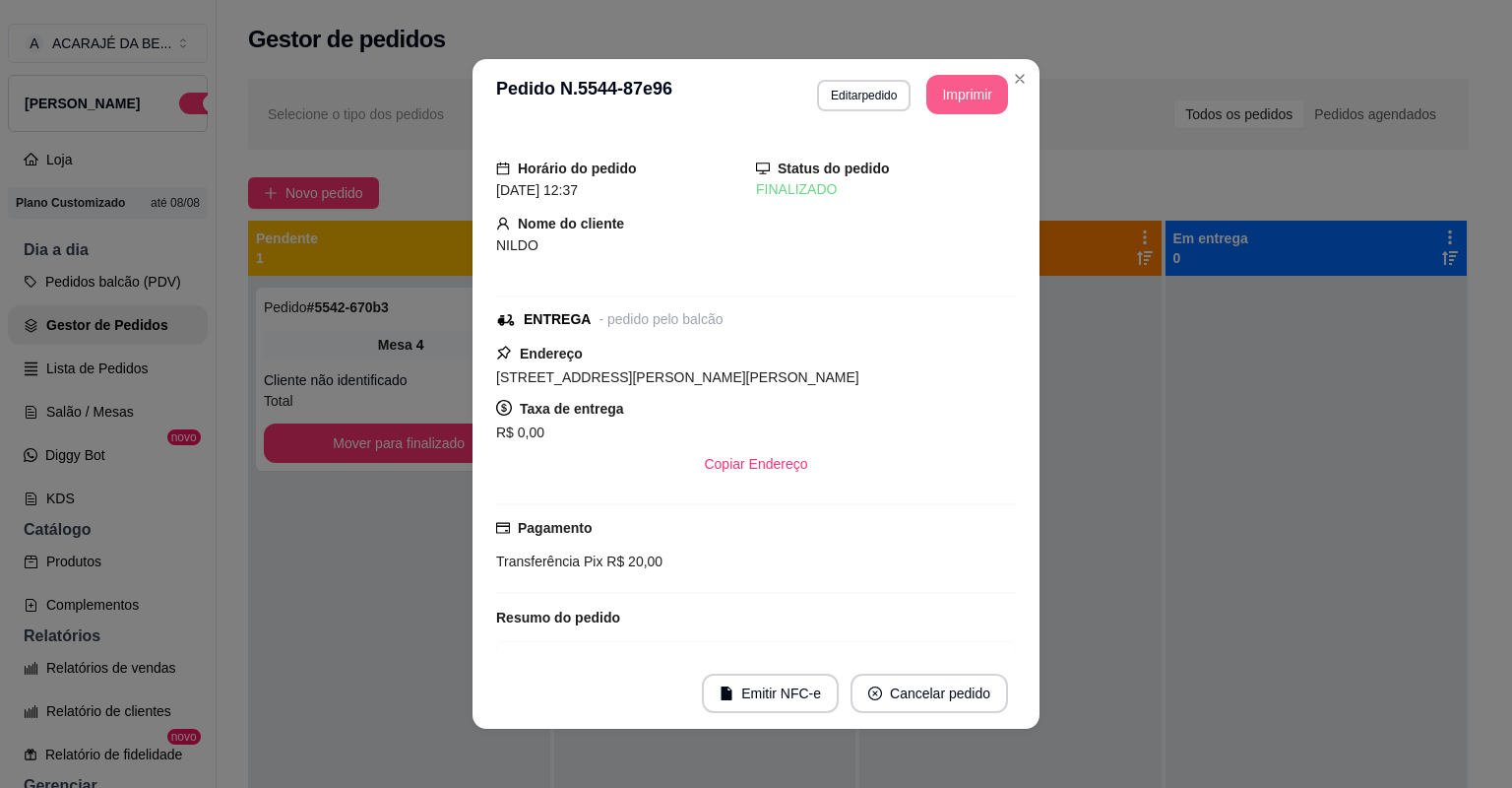 click on "**********" at bounding box center [756, 394] 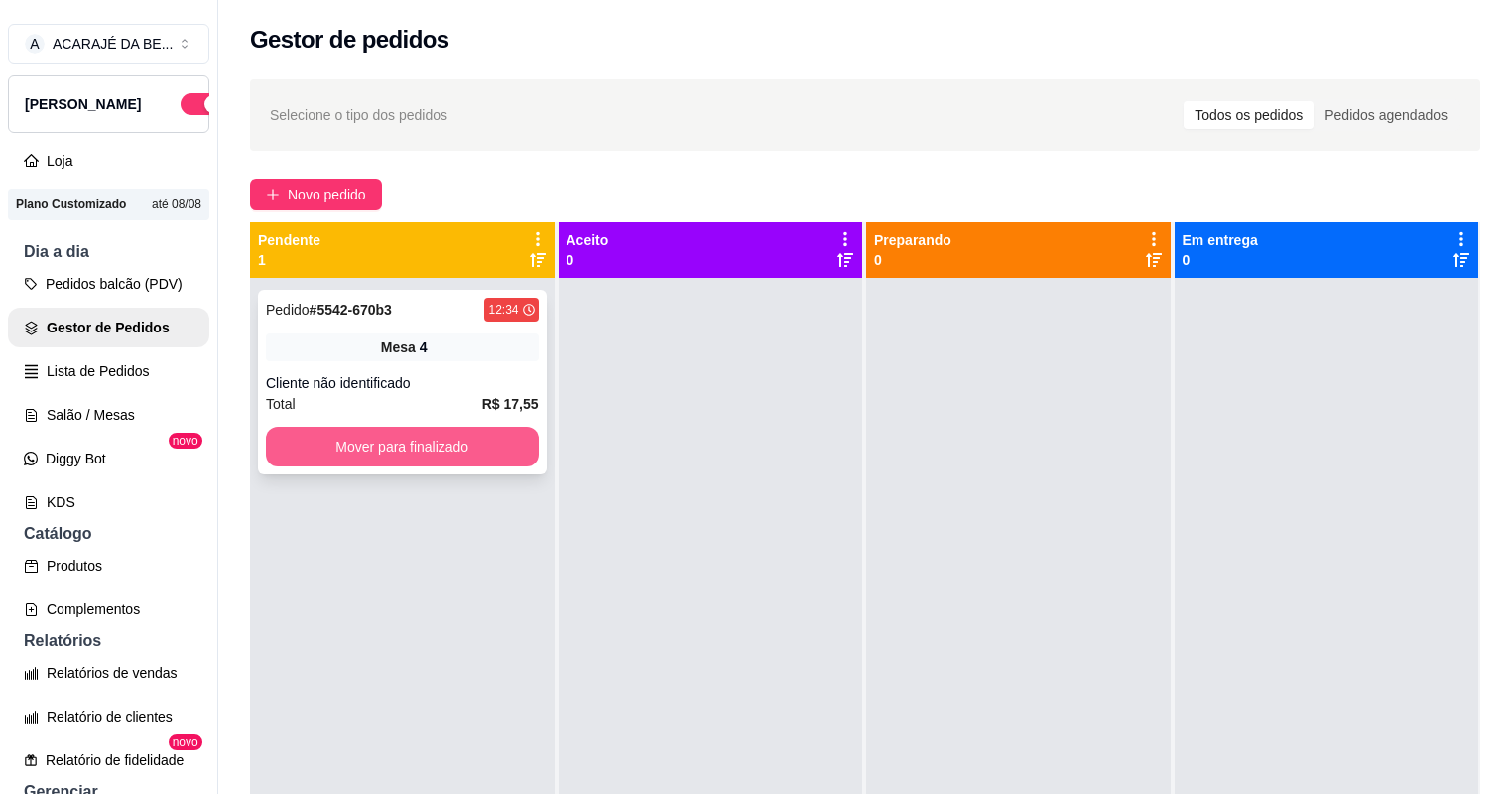 click on "Mover para finalizado" at bounding box center (402, 447) 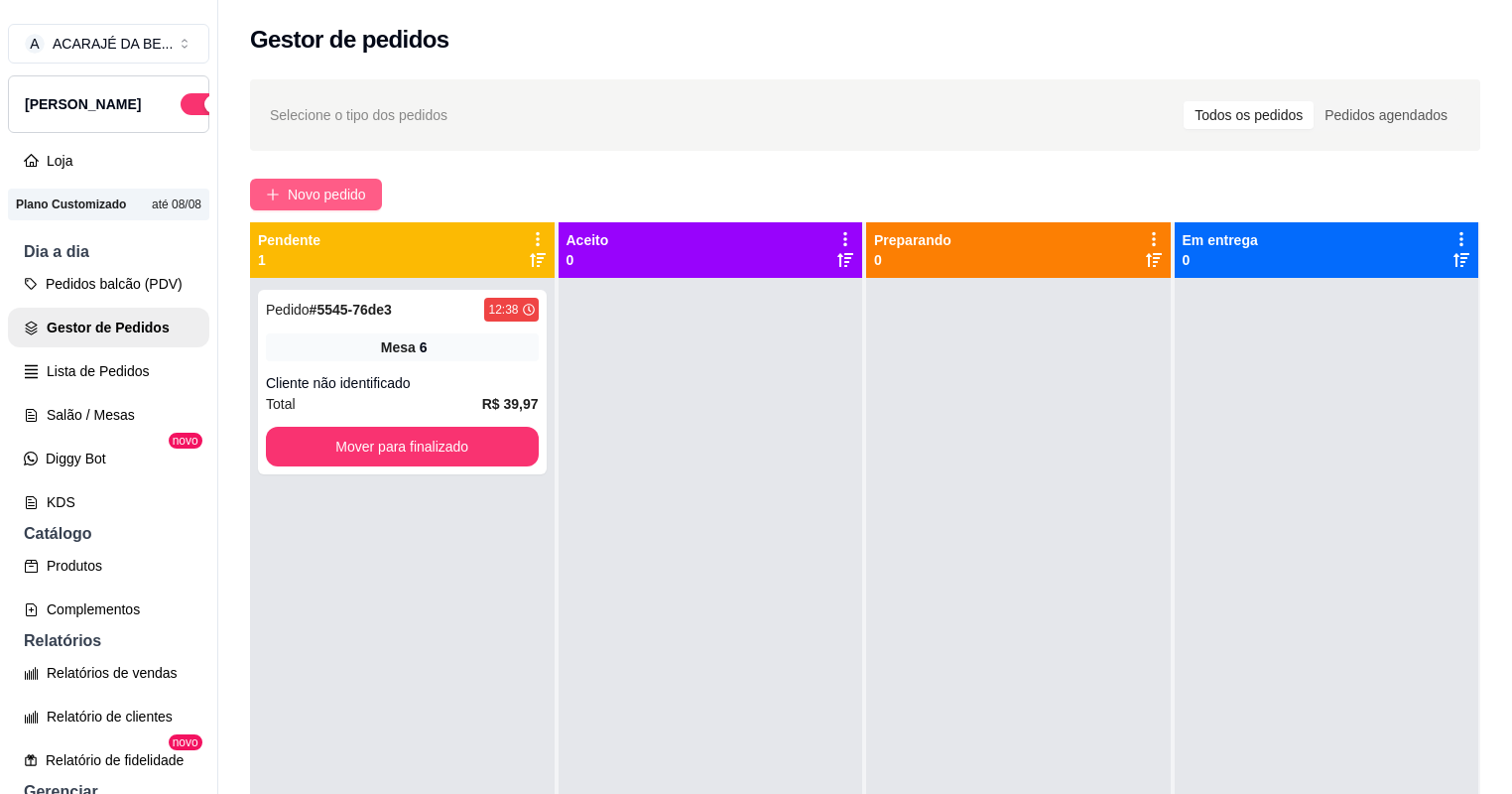 click on "Novo pedido" at bounding box center [326, 195] 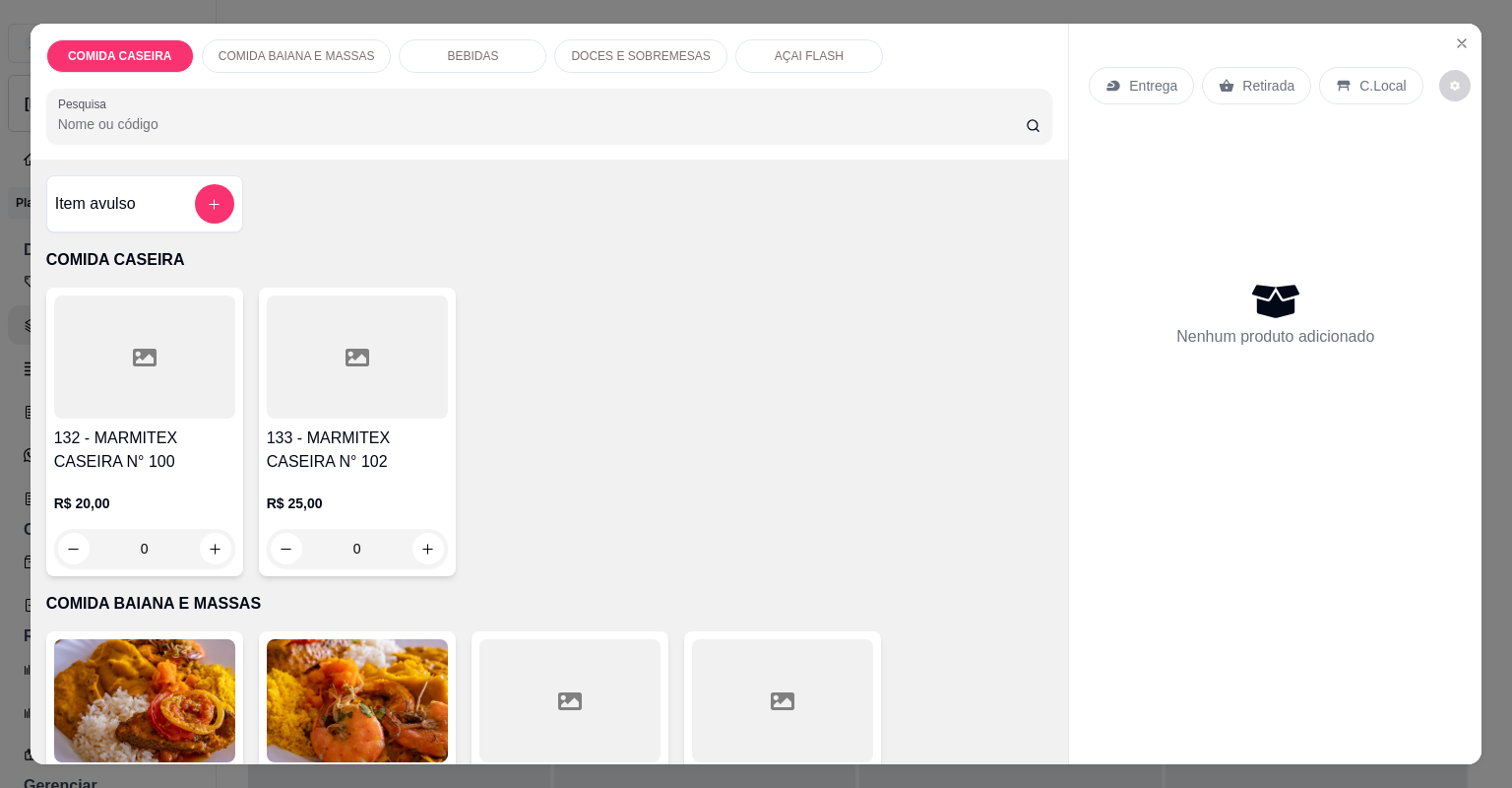 click on "COMIDA CASEIRA  COMIDA BAIANA E MASSAS  BEBIDAS  DOCES E SOBREMESAS AÇAI FLASH Pesquisa Item avulso COMIDA CASEIRA  132 - MARMITEX CASEIRA N° 100    R$ 20,00 0 133 - MARMITEX CASEIRA N° 102     R$ 25,00 0 COMIDA BAIANA E MASSAS  160 - PRATO LIVRE    R$ 35,00 0 161 - PF BAIANA OU MASSAS    R$ 27,00 0 162 - MARMITEX N° 100   R$ 25,00 0 163 - MARMITEX N° 102   R$ 30,00 0 BEBIDAS  SUCO DE POLPA ( SÓ PRA LOCAL )   R$ 0,00 0 SUCO DE LARANJA/MISTO ( SÓ PRO LOCAL )   R$ 0,00 0 40 - Coca lata NORMAL   R$ 6,00 0 COCA LATA ZERO    R$ 6,00 0 PEPSI LATA    R$ 6,00 0 56 - Kuat lata   R$ 5,00 0 51 - KS   R$ 5,00 0 41 - SPRITE LEMON FRESH    R$ 6,00 0 42 - AGUA C/Gás   R$ 3,00 0 50 - agua sem gás   R$ 3,00 0 49 - SUCO DEL VALE 450ML  LARANJA OU UVA   R$ 6,00 0 47 - COCA 600ML    R$ 7,00 0 61 - COCA 600ML ZERO    R$ 7,00 0 44 - RETORNAVÉL 1L   R$ 8,00 0 43 - COCA 1Litro Normal    R$ 10,00 0 FANTA LARANJA DE 1L   R$ 10,00 0 62 - COCA 1L ZERO    R$ 10,00 0 59 - PEPSI 1 L   R$ 10,00 0   0   0" at bounding box center (756, 394) 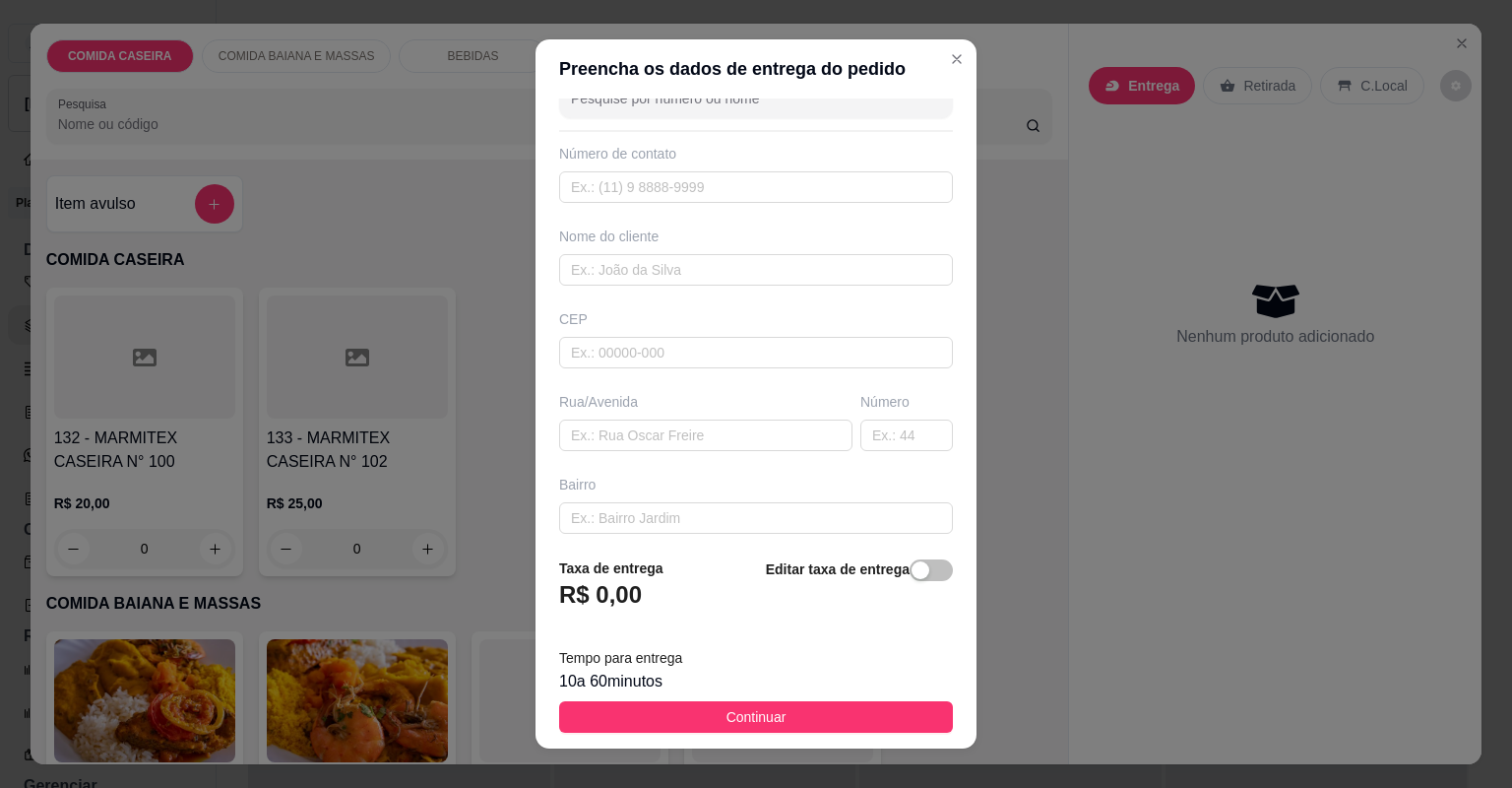 scroll, scrollTop: 79, scrollLeft: 0, axis: vertical 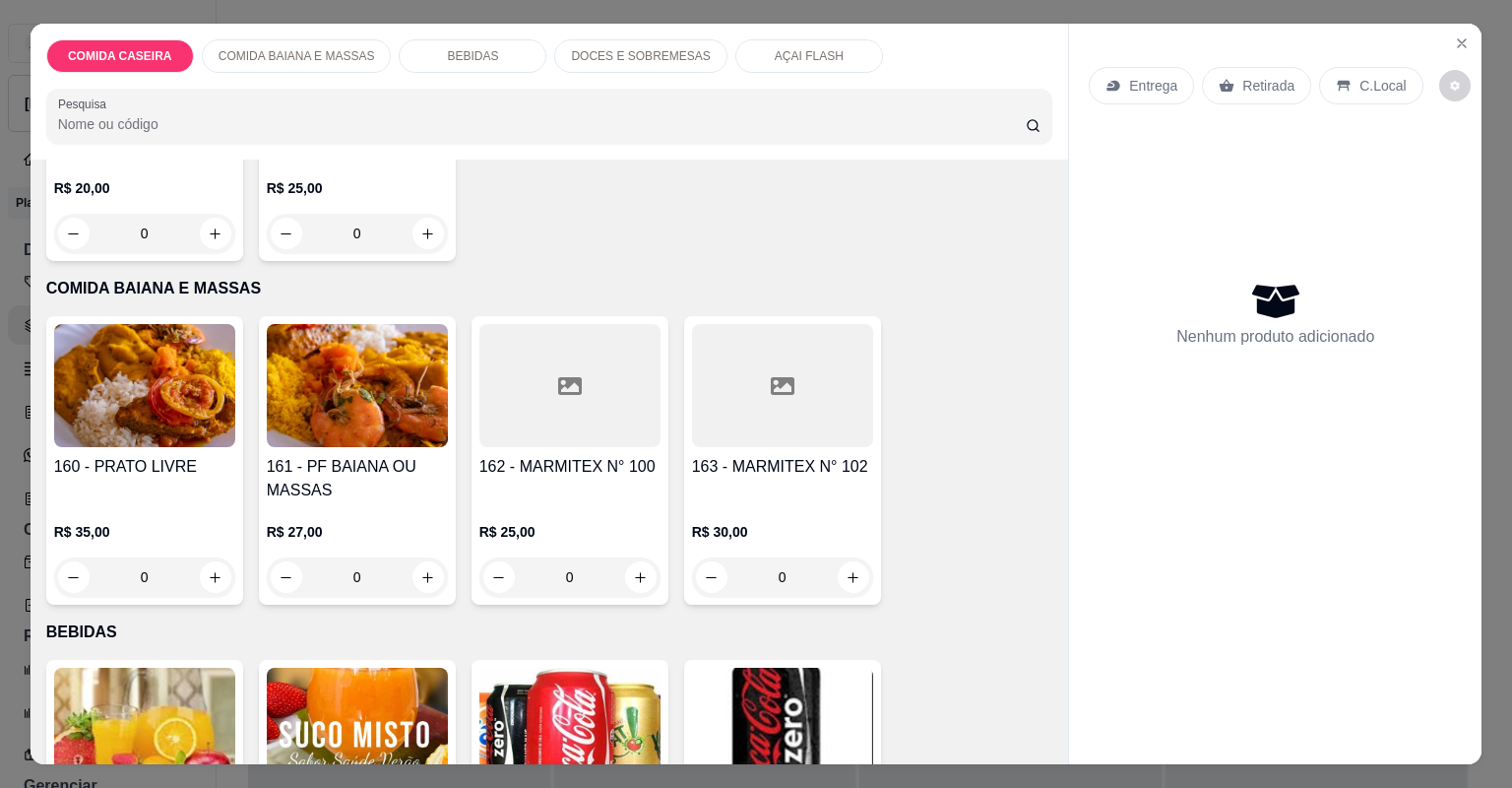 click on "162 - MARMITEX N° 100" at bounding box center (570, 479) 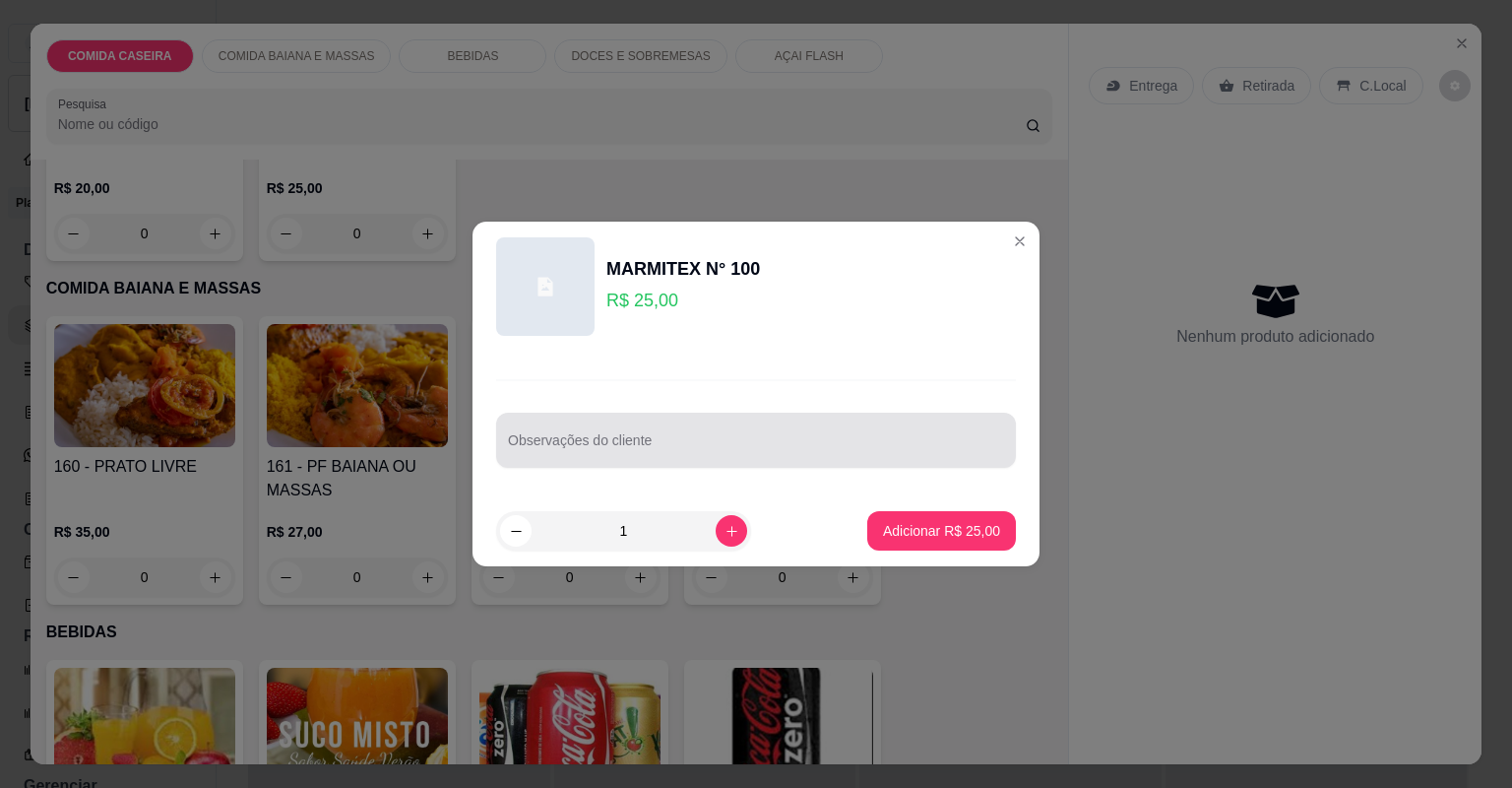 click on "Observações do cliente" at bounding box center (756, 440) 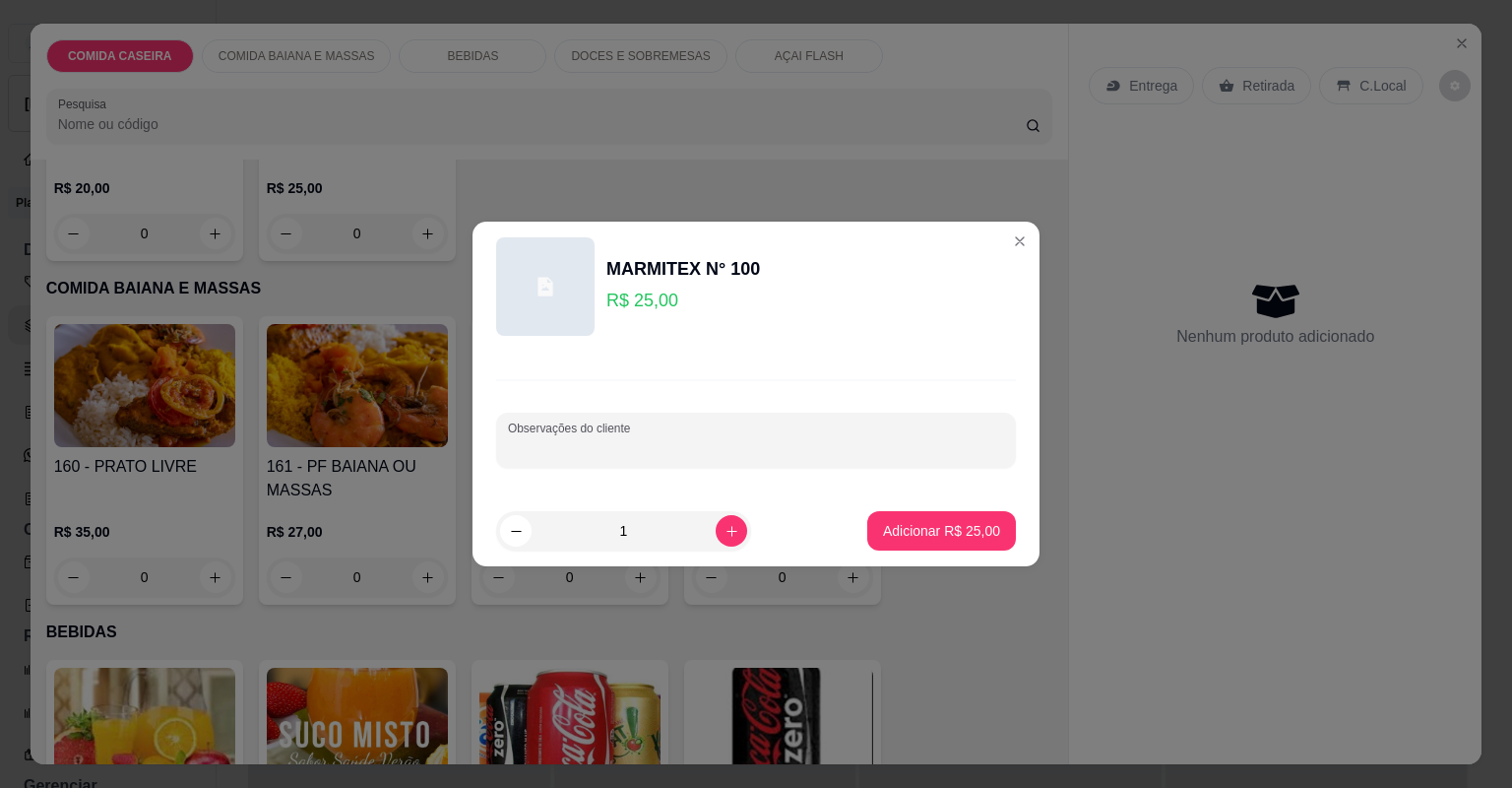 paste on "48135337000132" 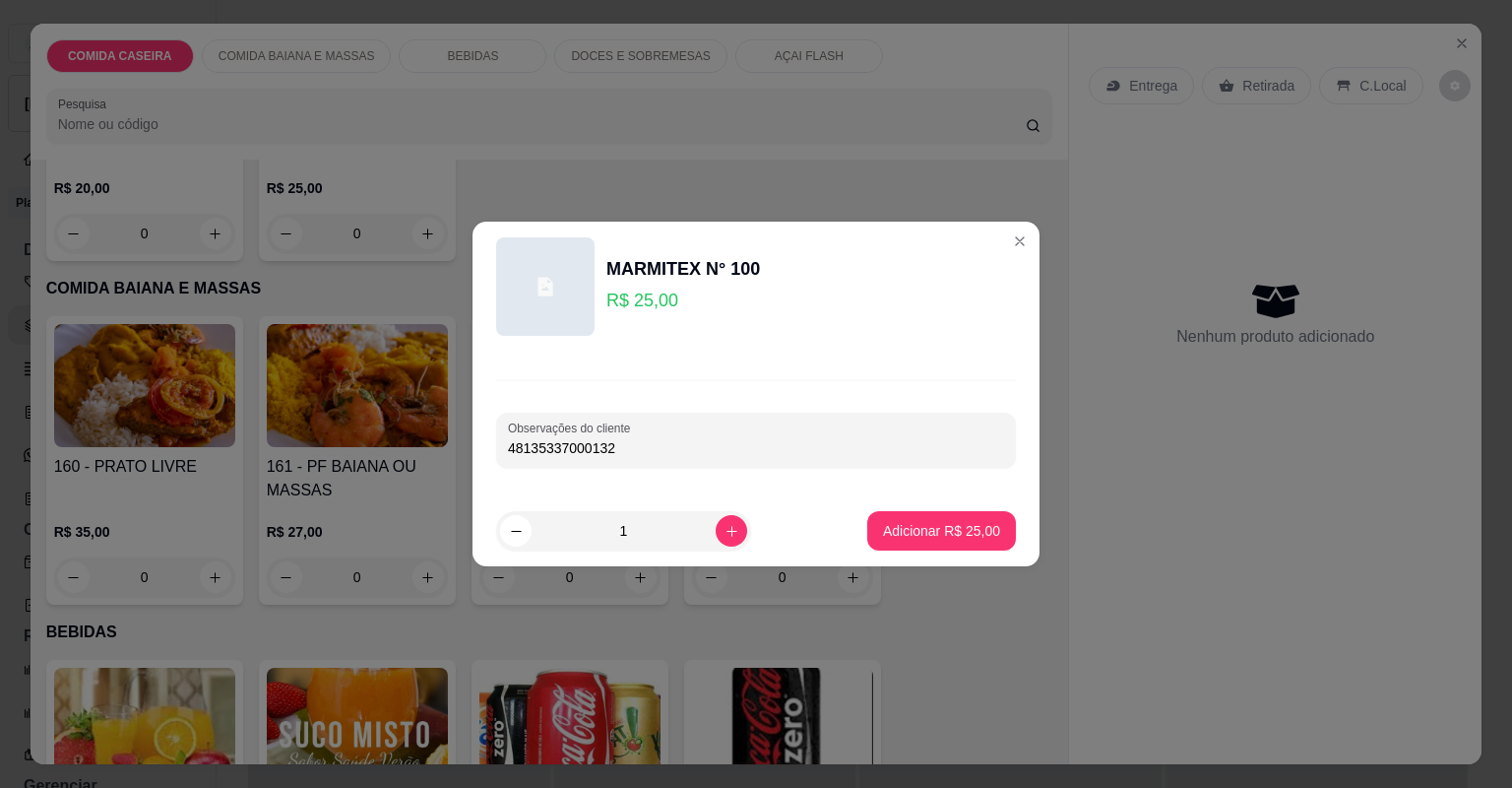 type on "48135337000132" 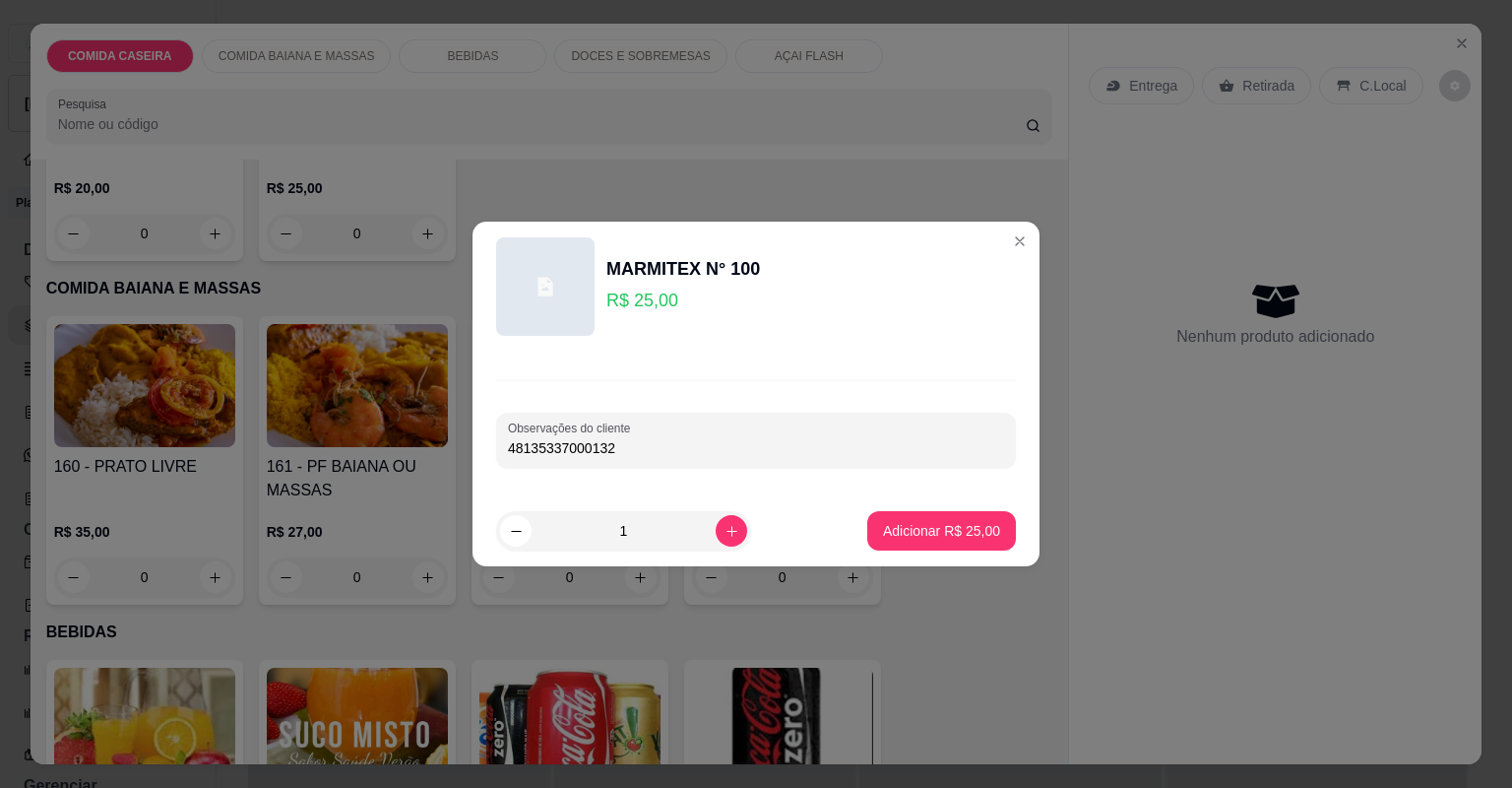 click on "MARMITEX N° 100 R$ 25,00 Observações do cliente 48135337000132 1 Adicionar   R$ 25,00" at bounding box center [756, 394] 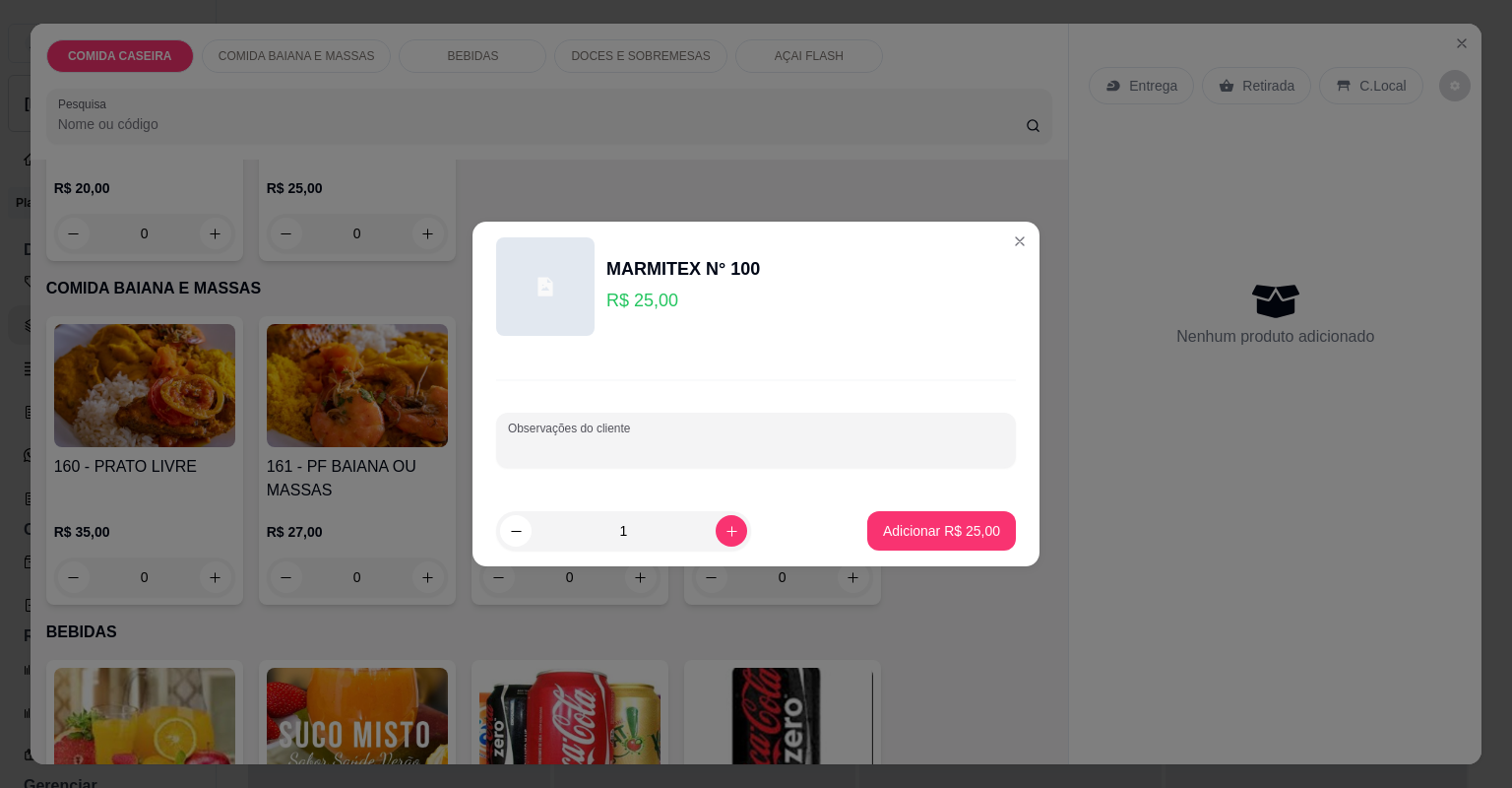 paste on "Vatapá,quiabada,feijão fradinho,moqueca de corvina,Moqueca de filé de bacalhau" 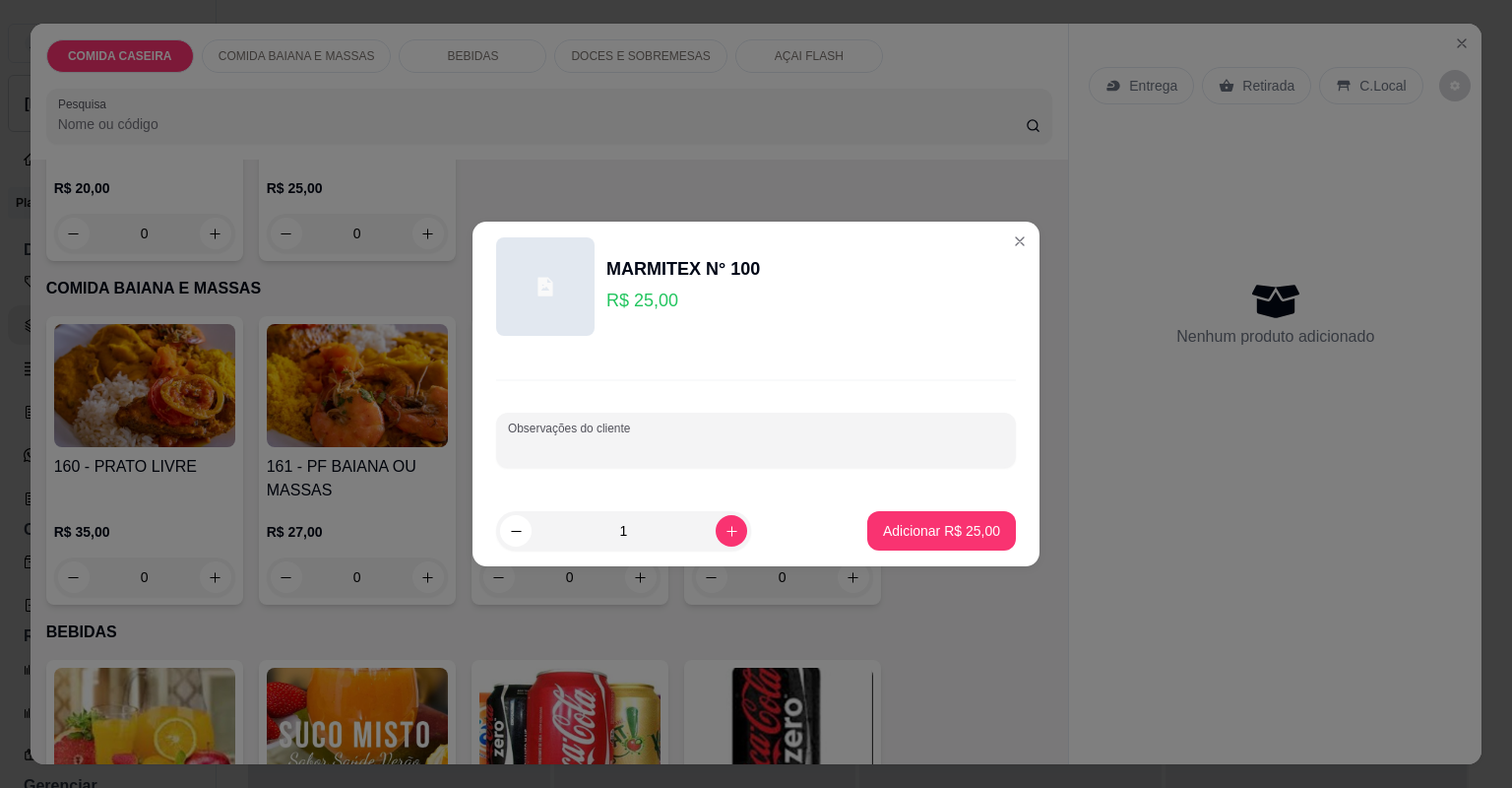 type on "Vatapá,quiabada,feijão fradinho,moqueca de corvina,Moqueca de filé de bacalhau" 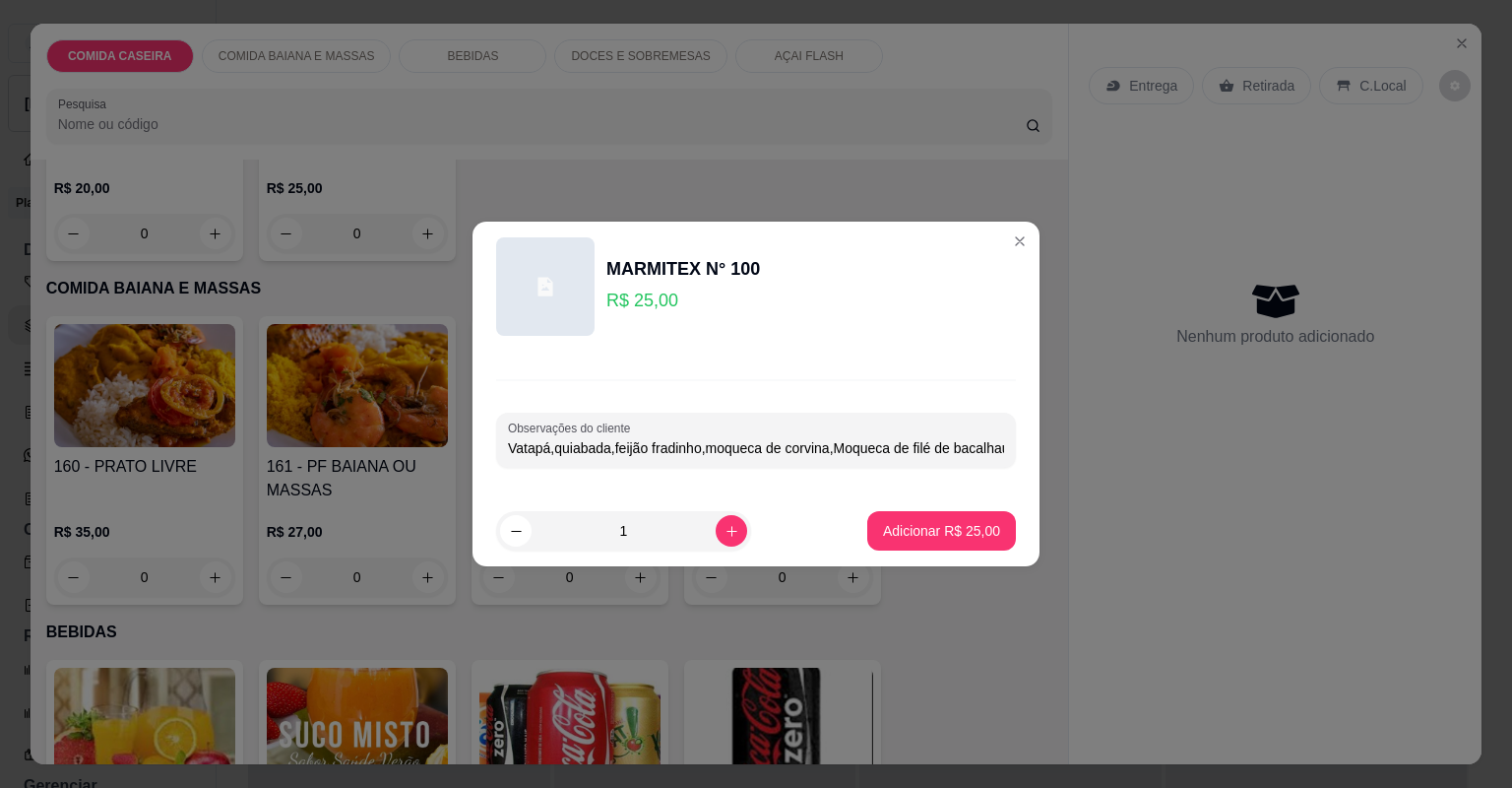 scroll, scrollTop: 0, scrollLeft: 12, axis: horizontal 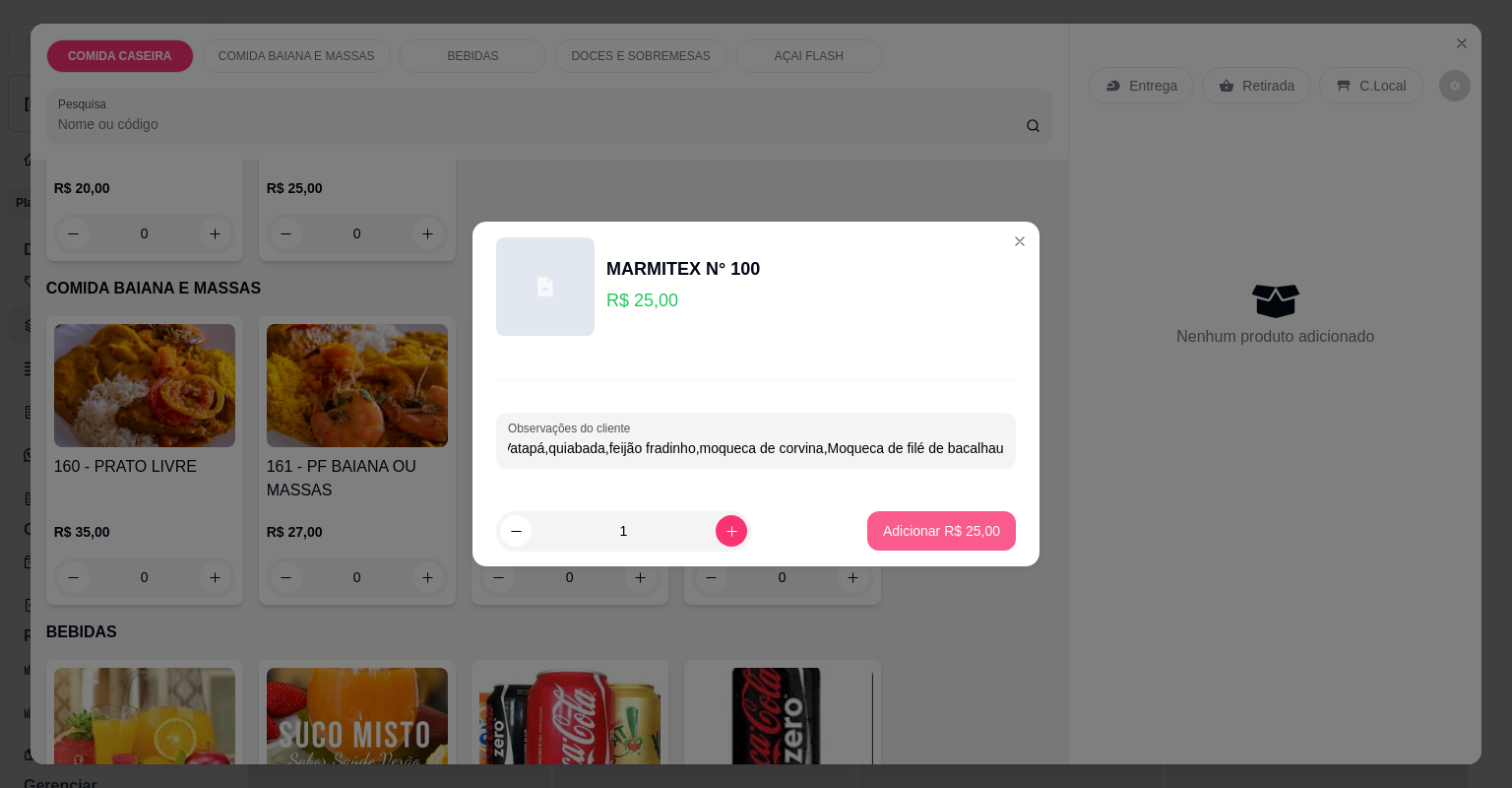 click on "Adicionar   R$ 25,00" at bounding box center [941, 531] 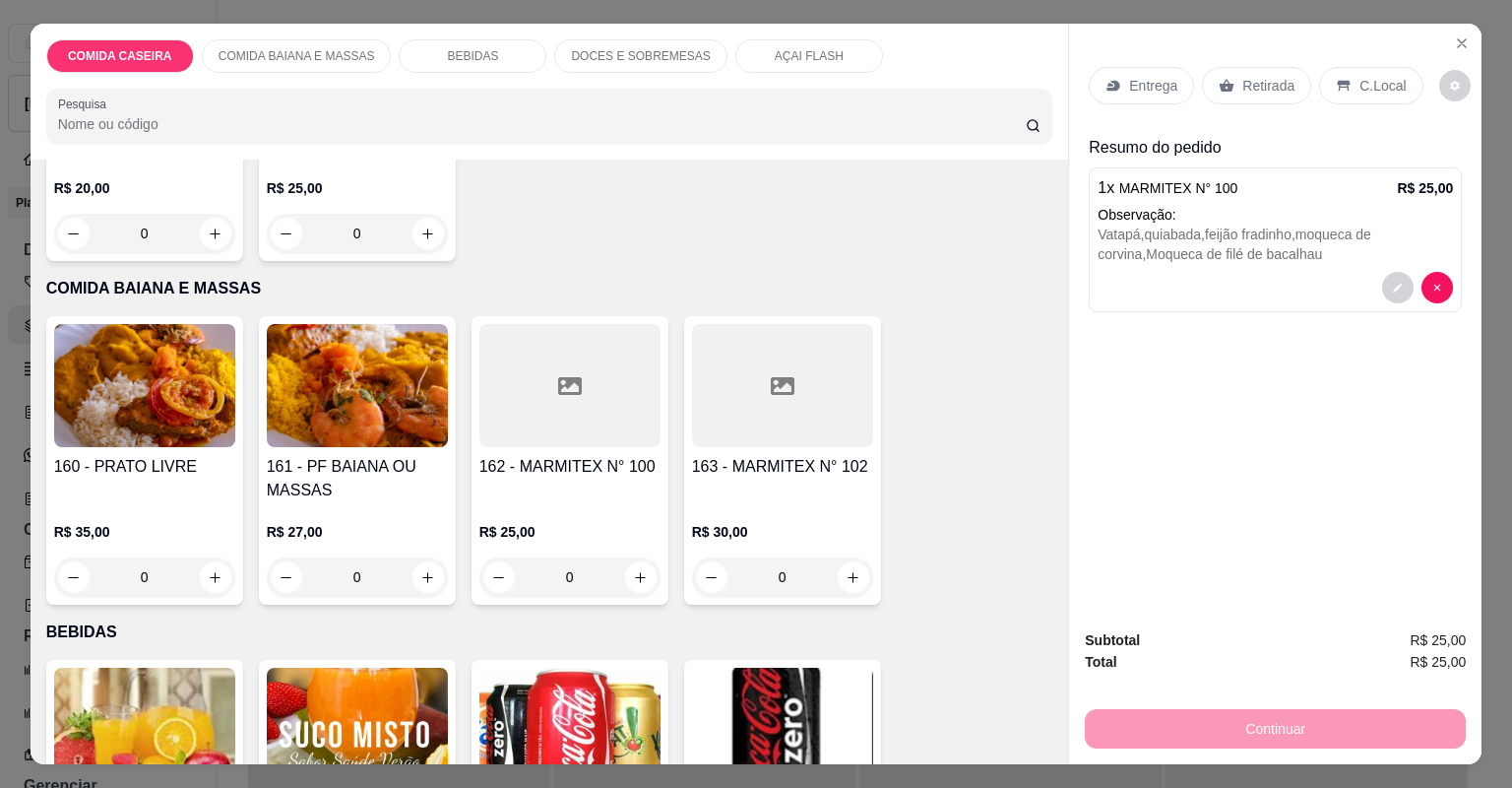 click on "Entrega" at bounding box center [1141, 86] 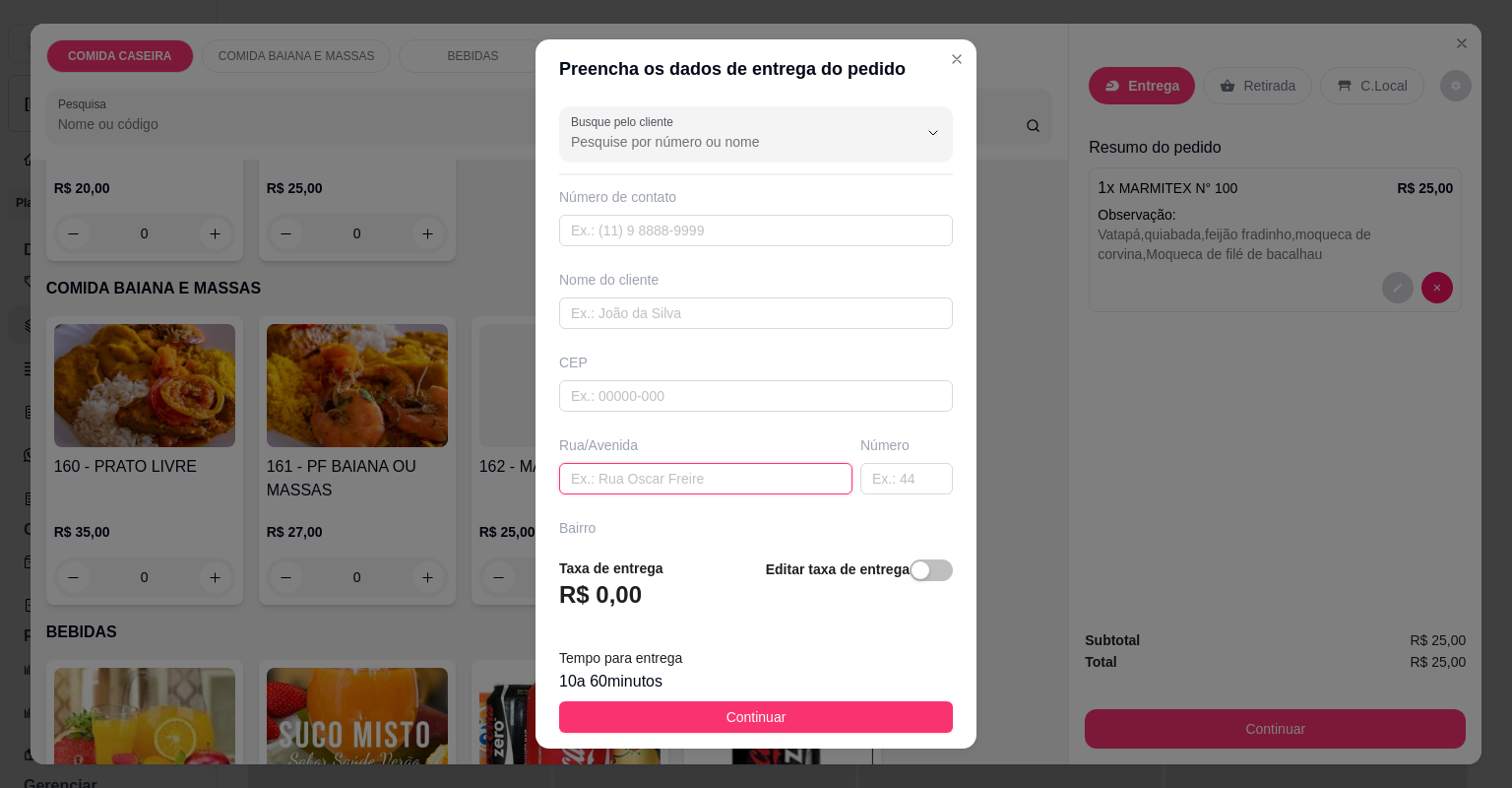 click at bounding box center (706, 479) 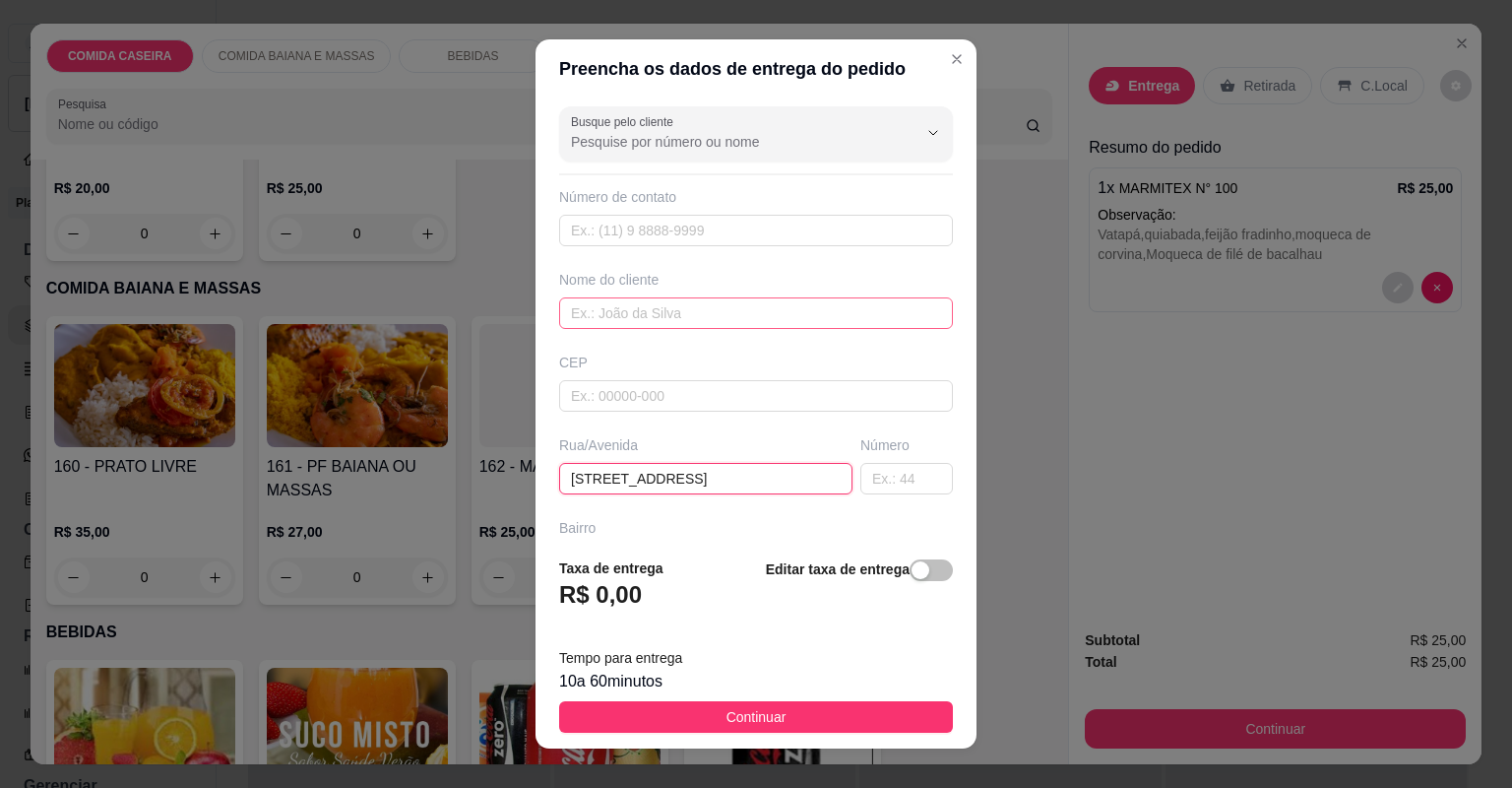 type on "Rua da gameleira  Bairro relíquia n°195" 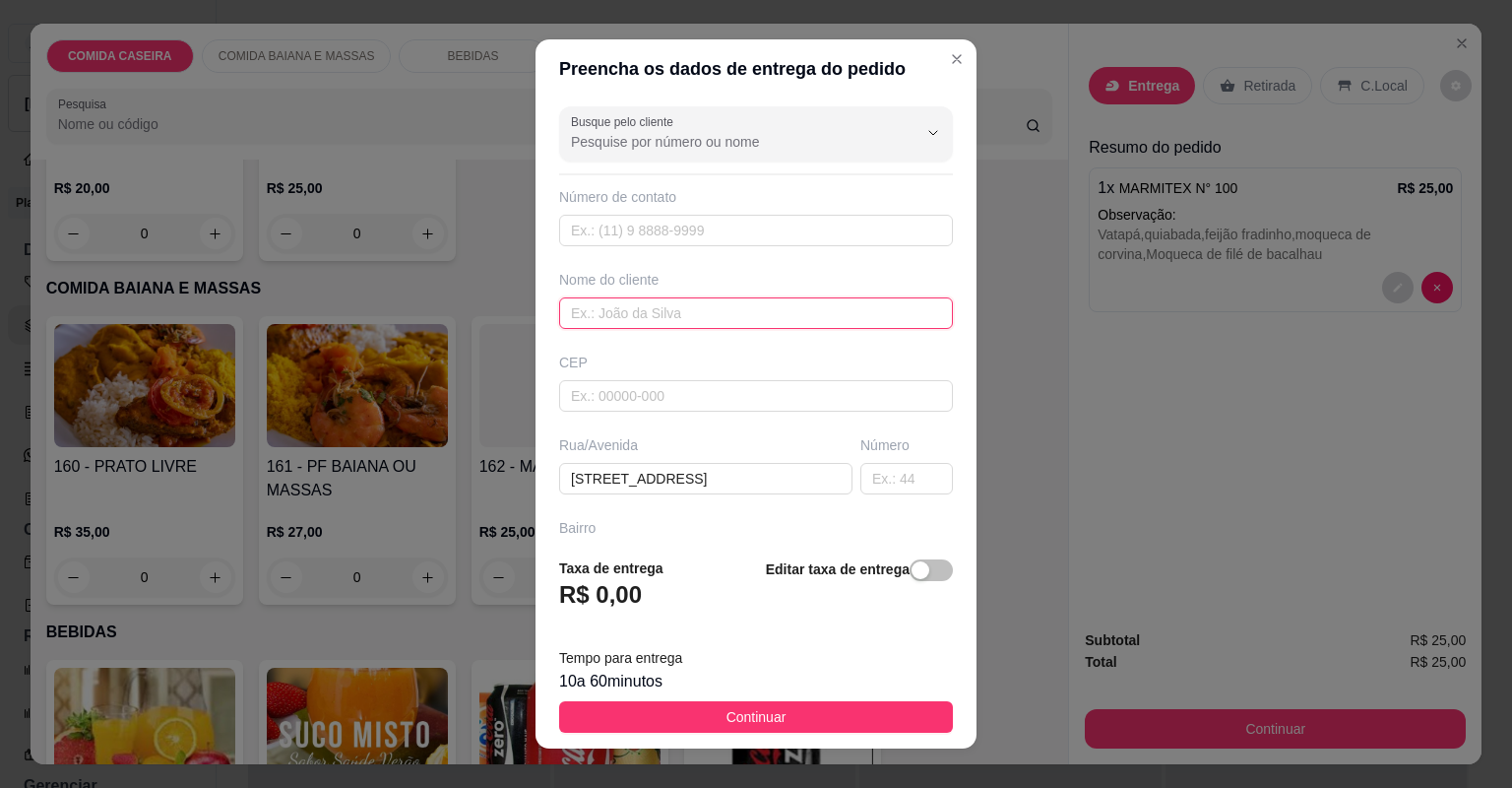 click at bounding box center [756, 313] 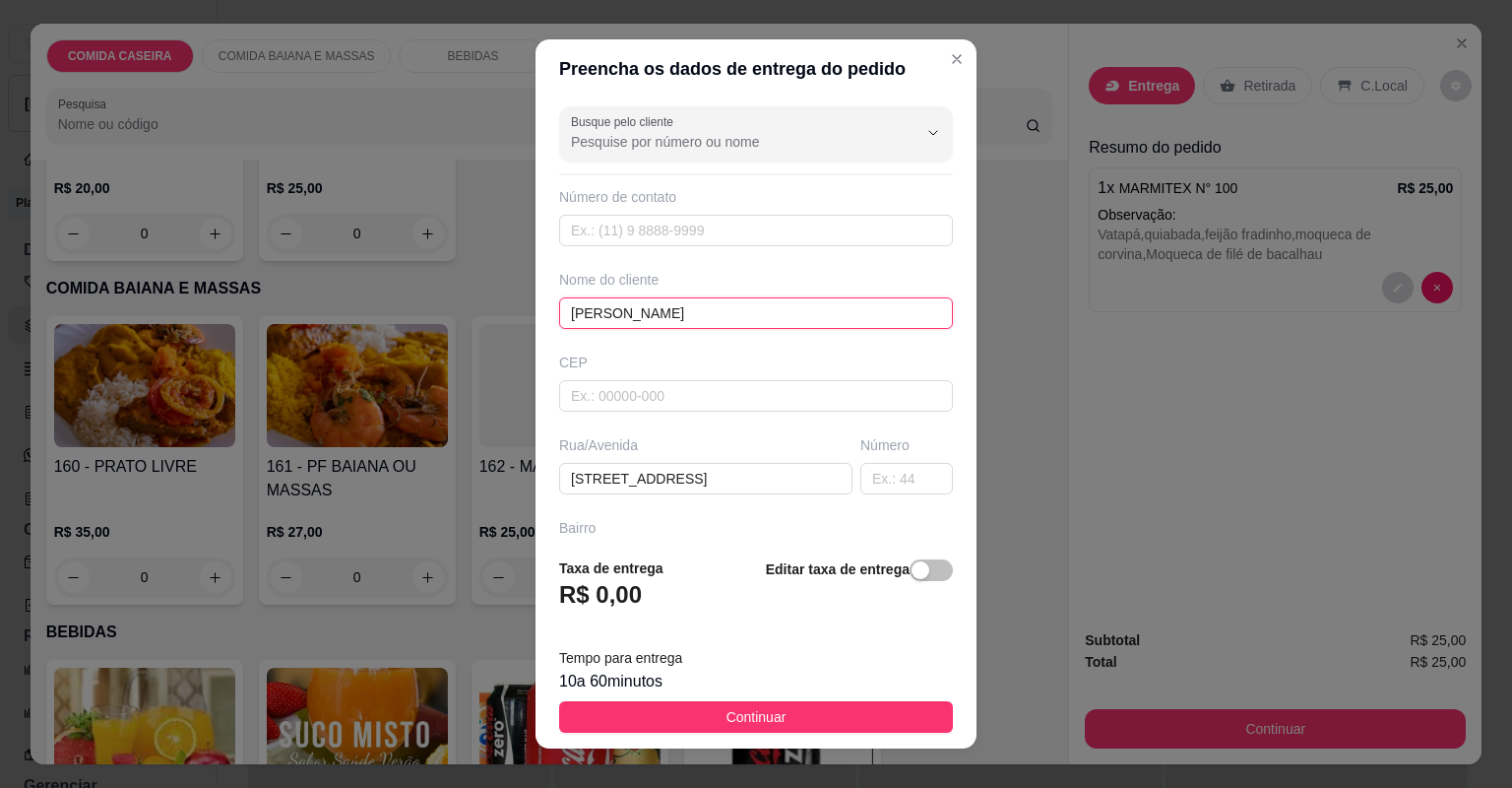 type on "LUCIANA" 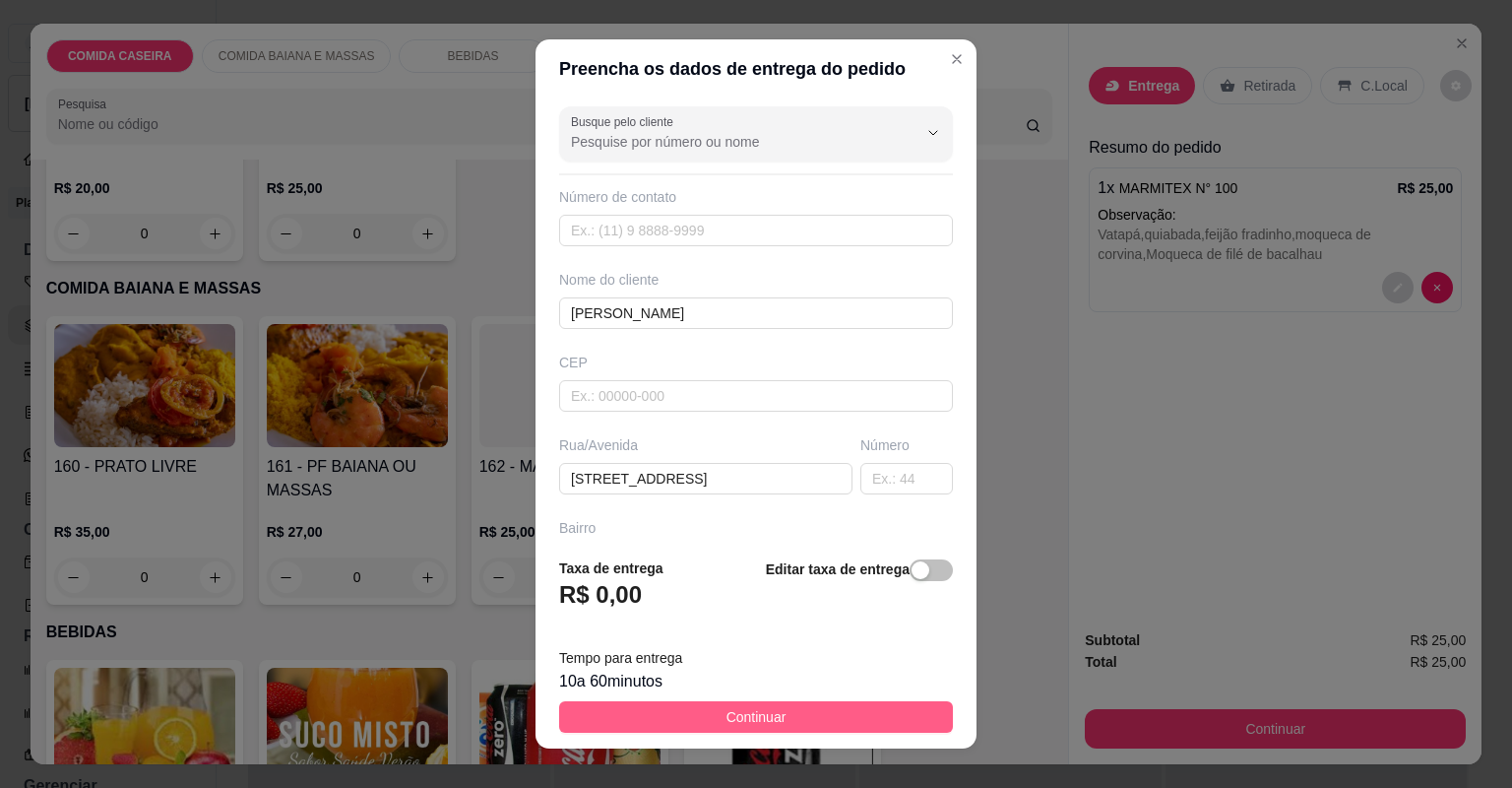 click on "Continuar" at bounding box center [756, 717] 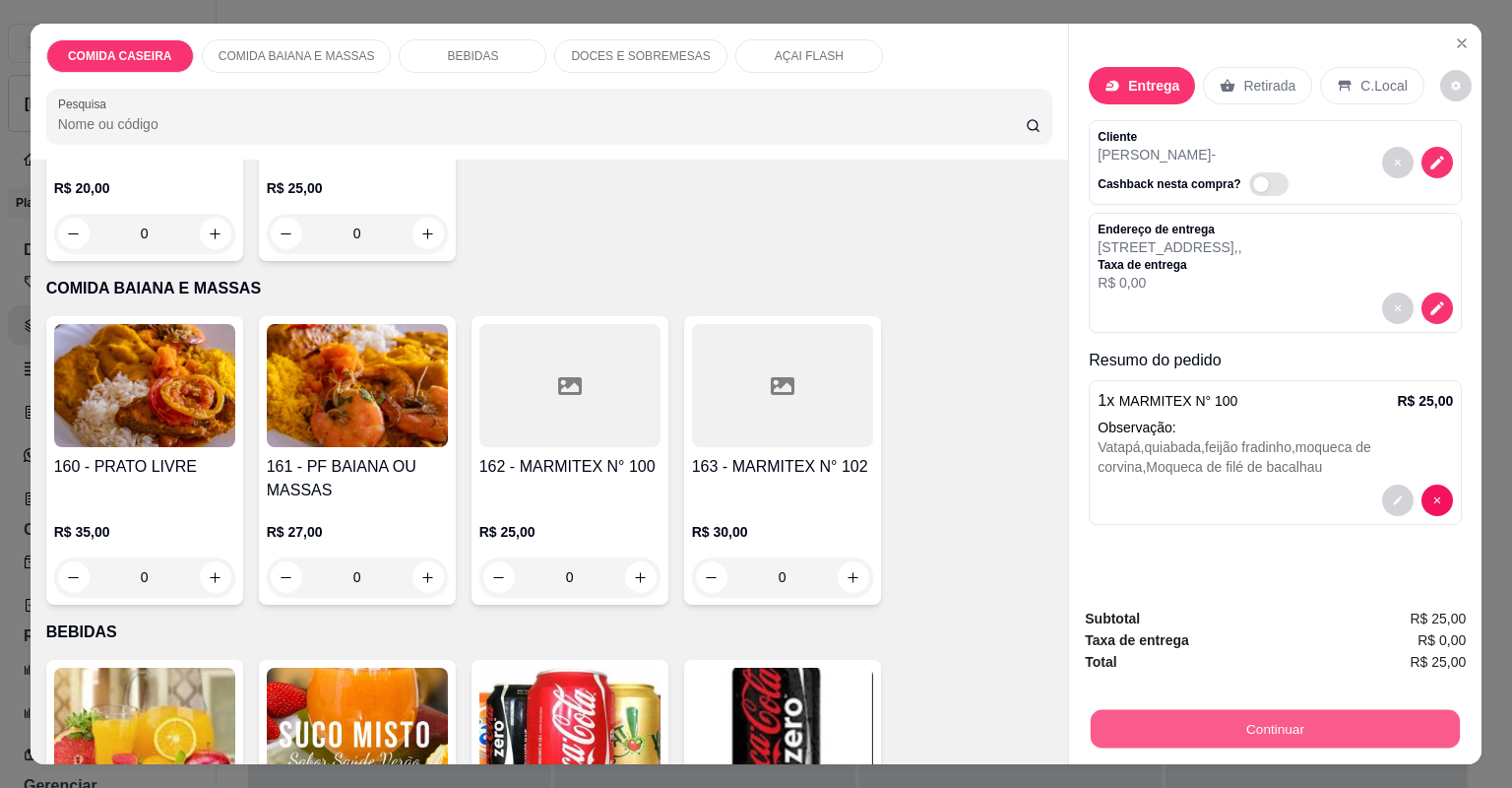 click on "Continuar" at bounding box center [1275, 729] 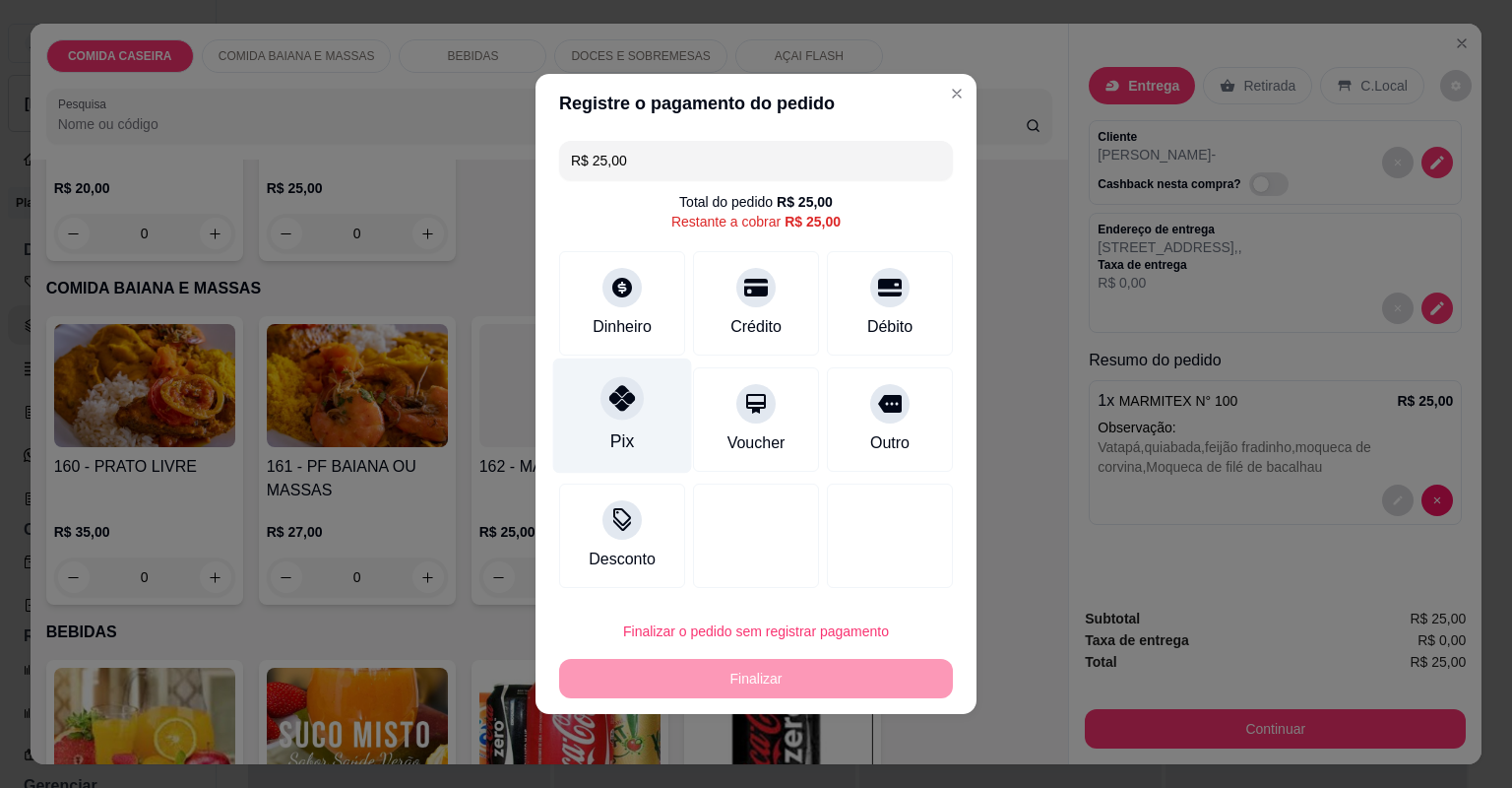 click at bounding box center (622, 398) 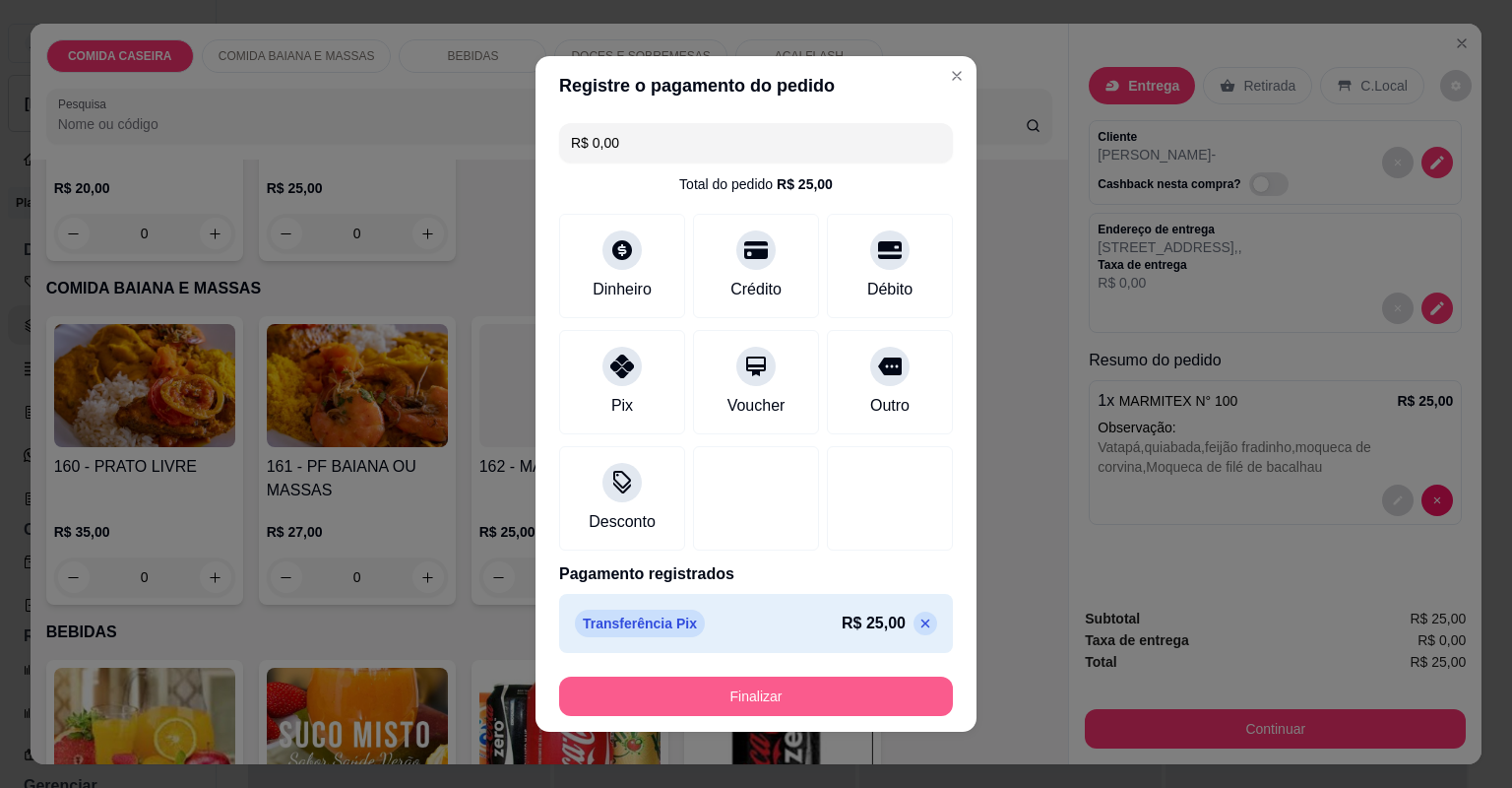 click on "Finalizar" at bounding box center [756, 696] 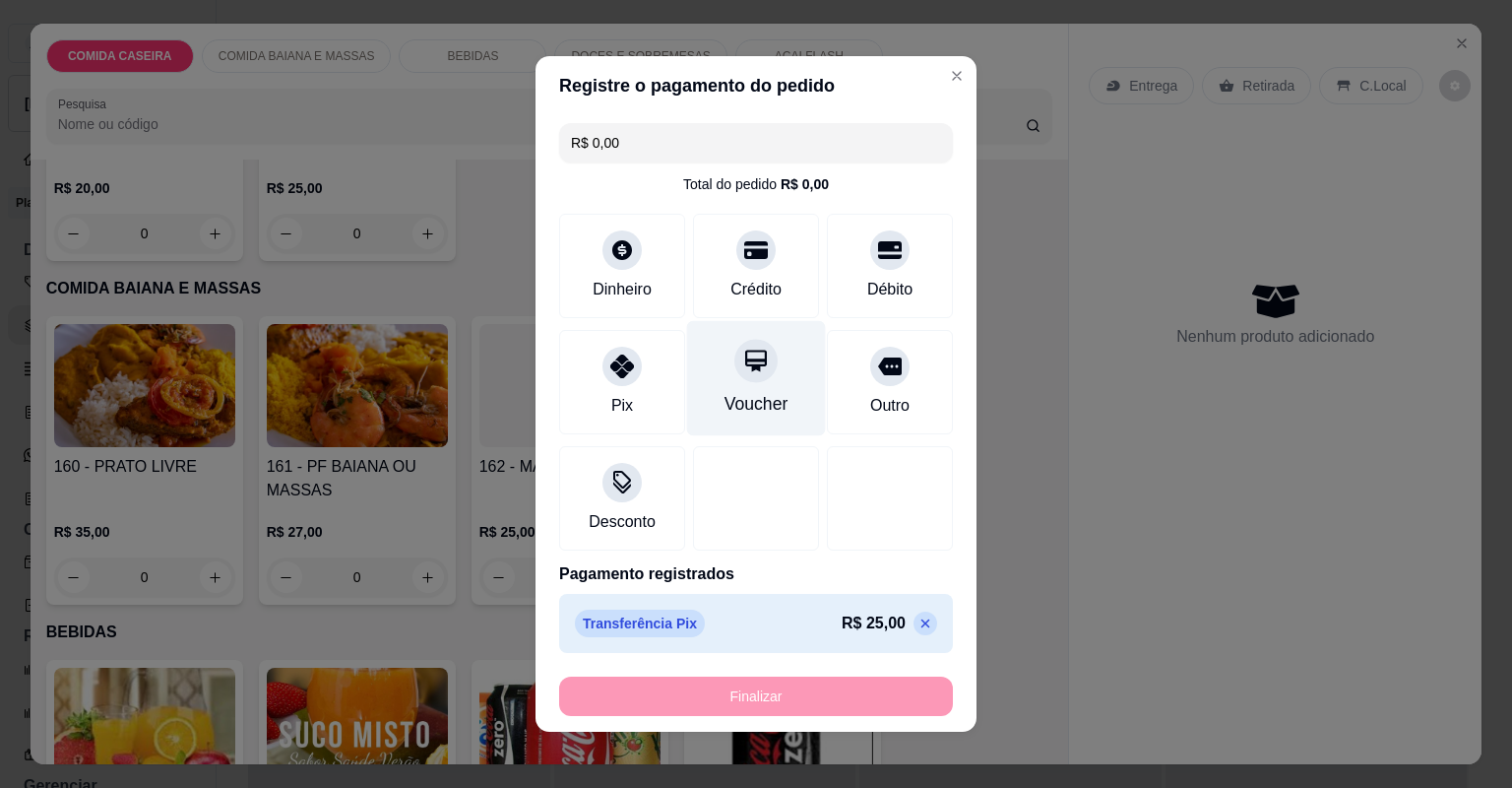 type on "-R$ 25,00" 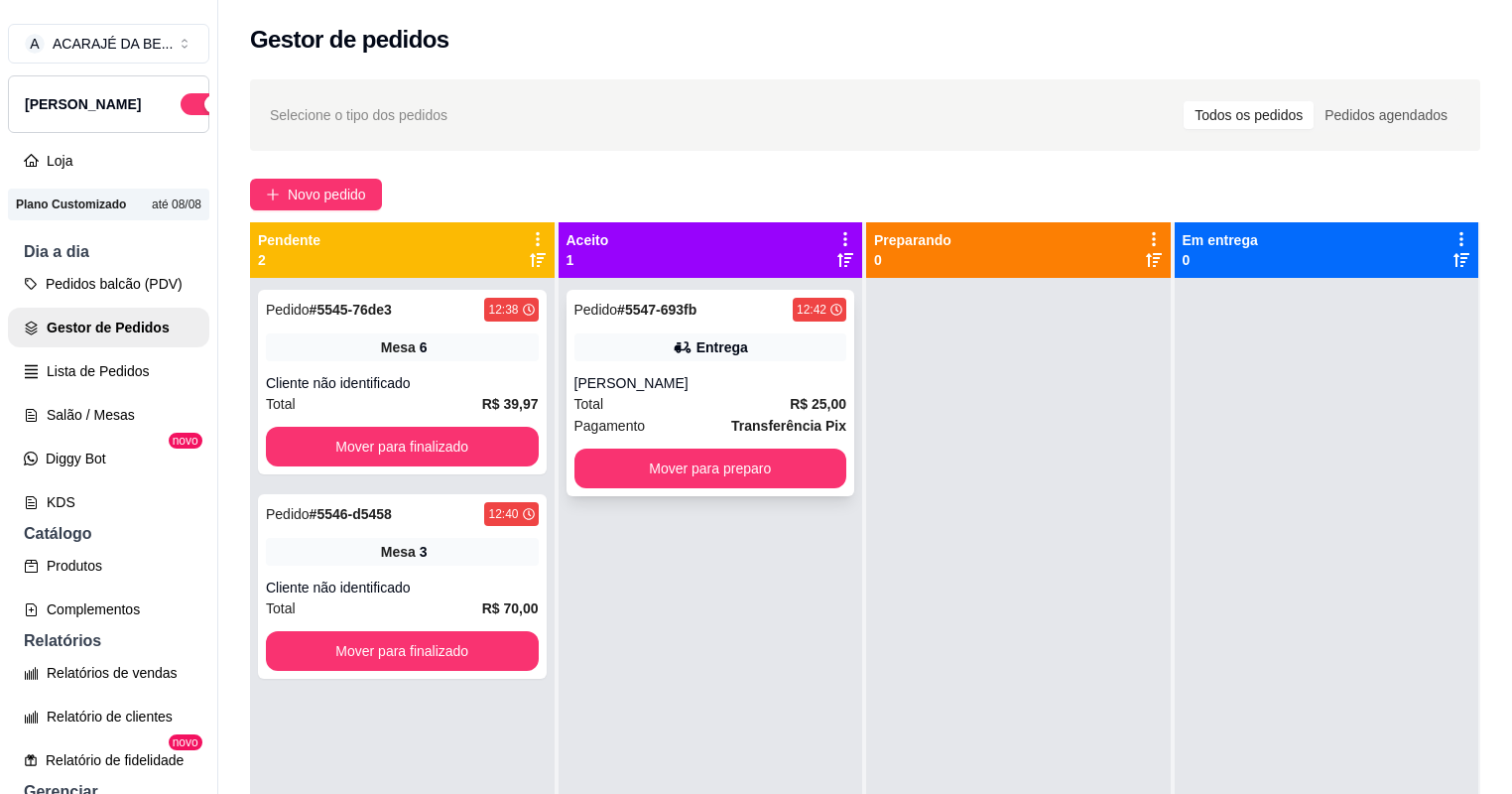 click on "LUCIANA" at bounding box center [710, 383] 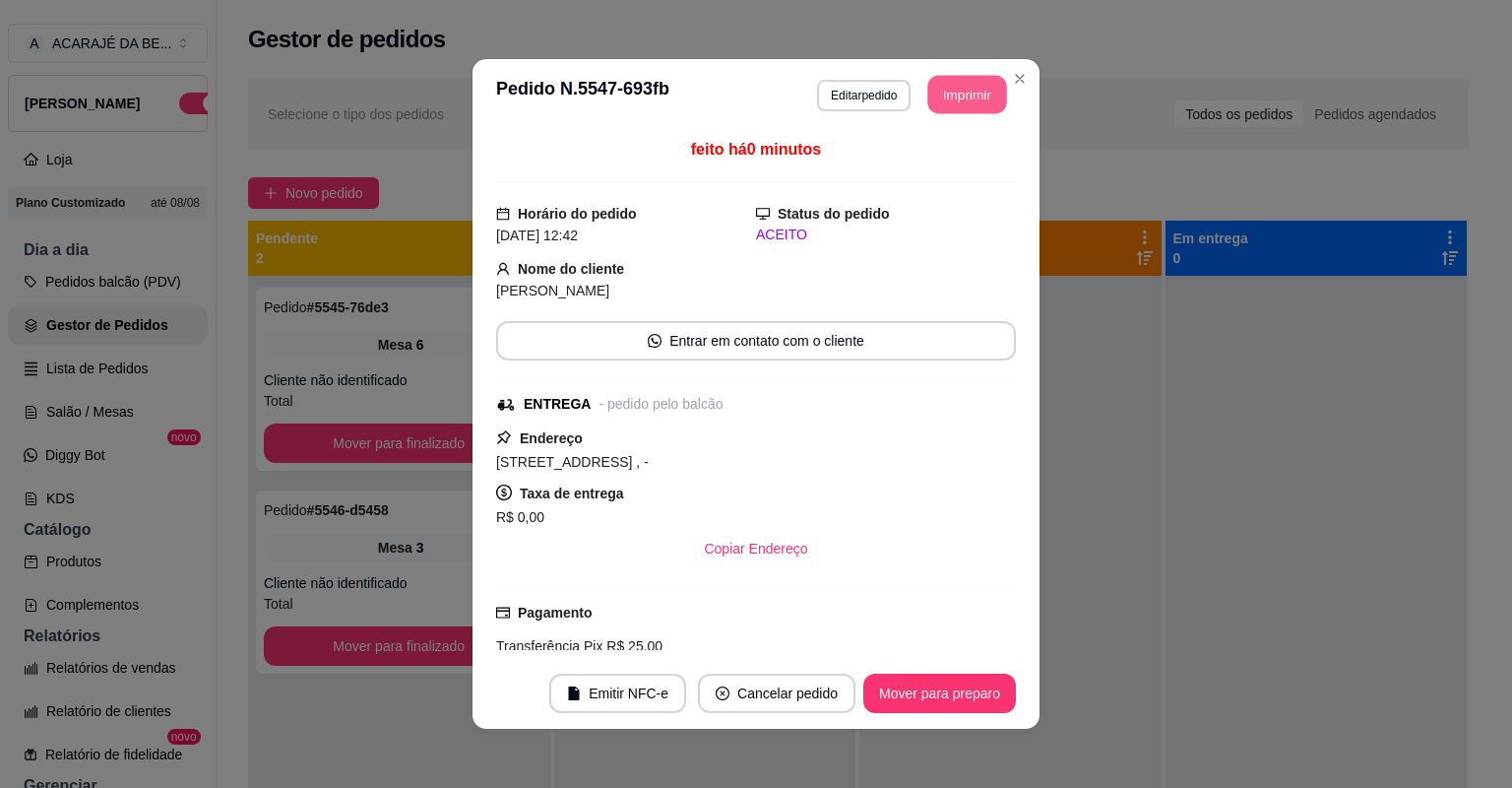click on "Imprimir" at bounding box center [968, 95] 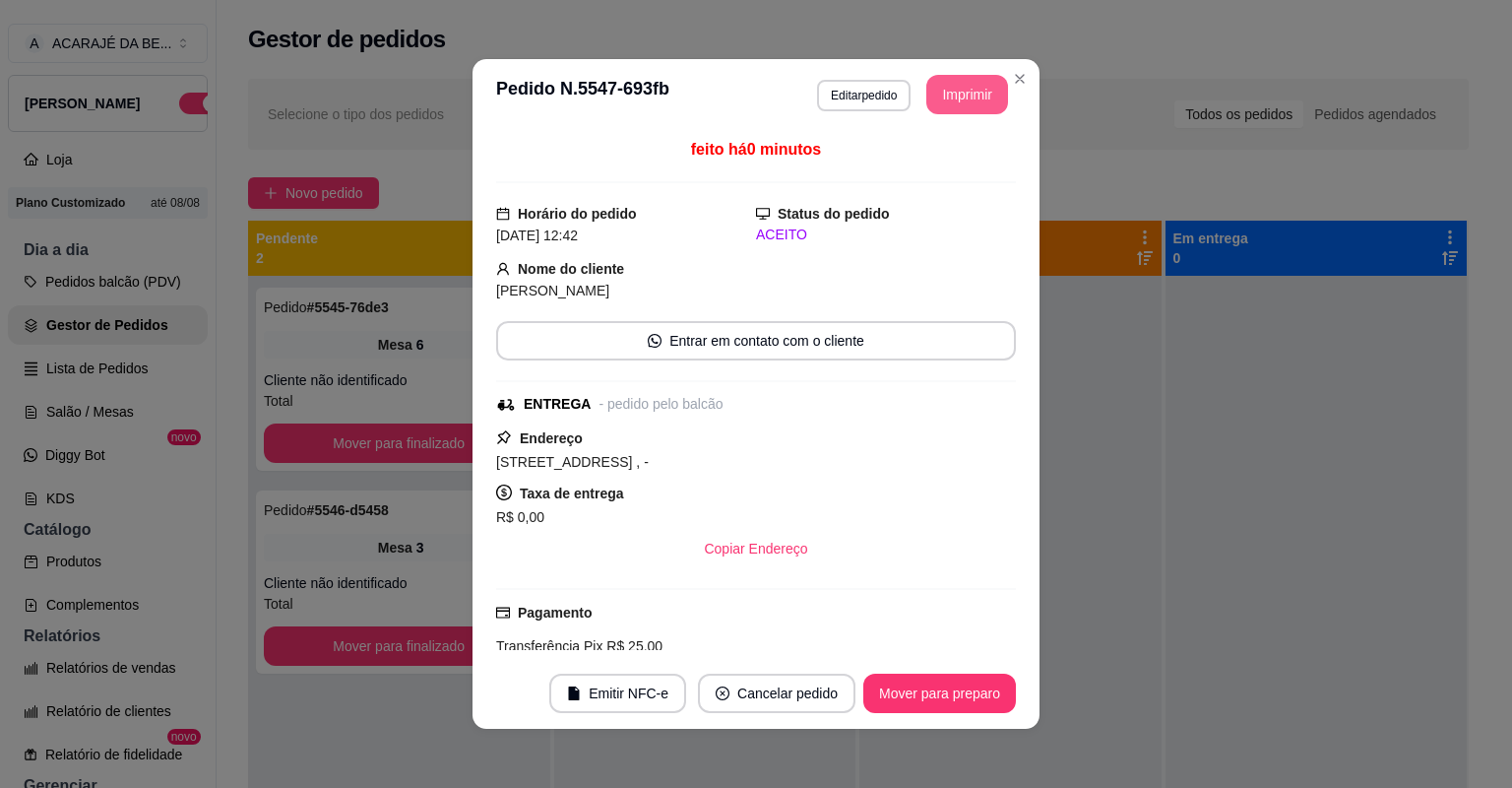 scroll, scrollTop: 0, scrollLeft: 0, axis: both 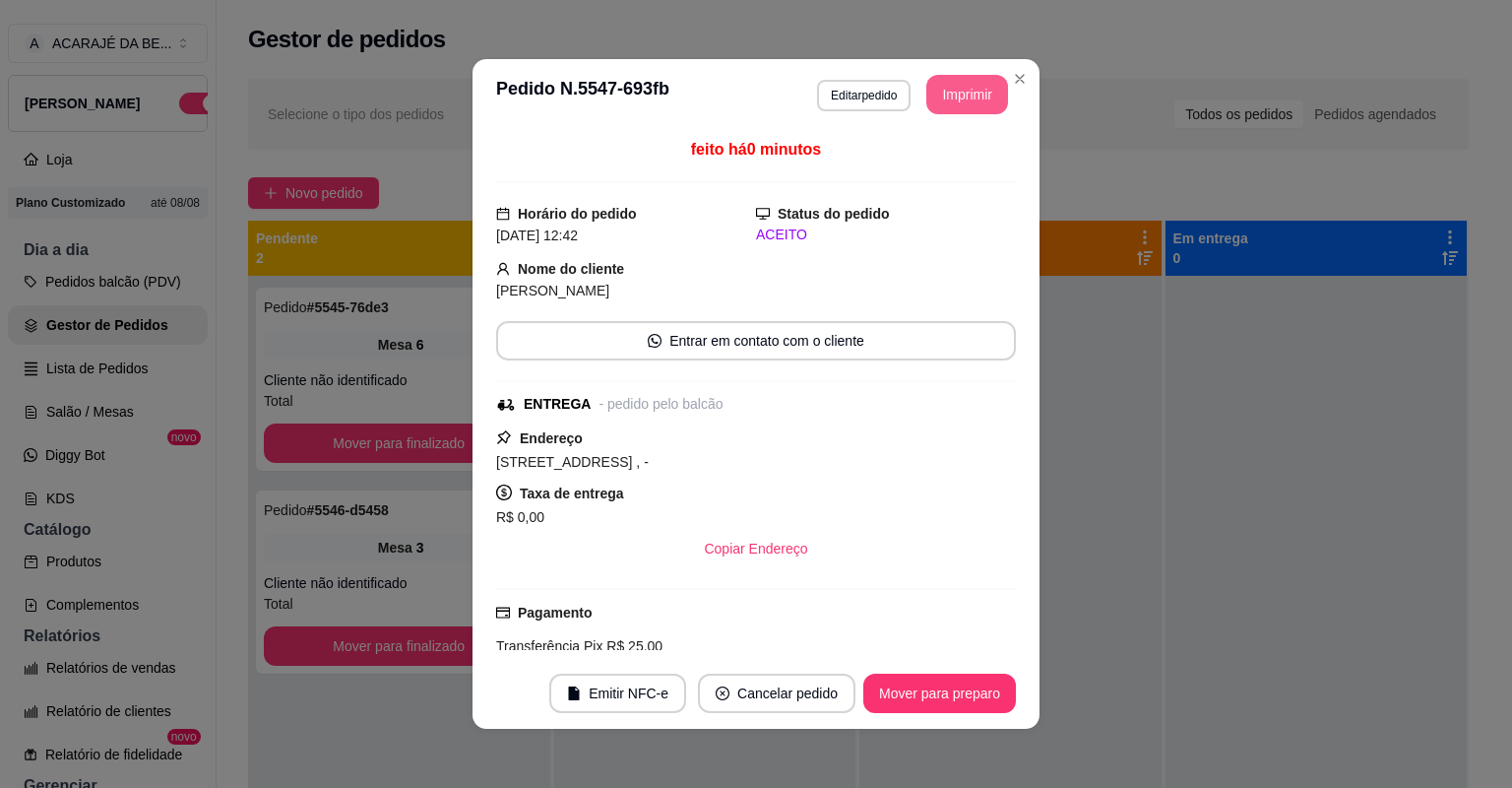 click on "Mover para preparo" at bounding box center [939, 693] 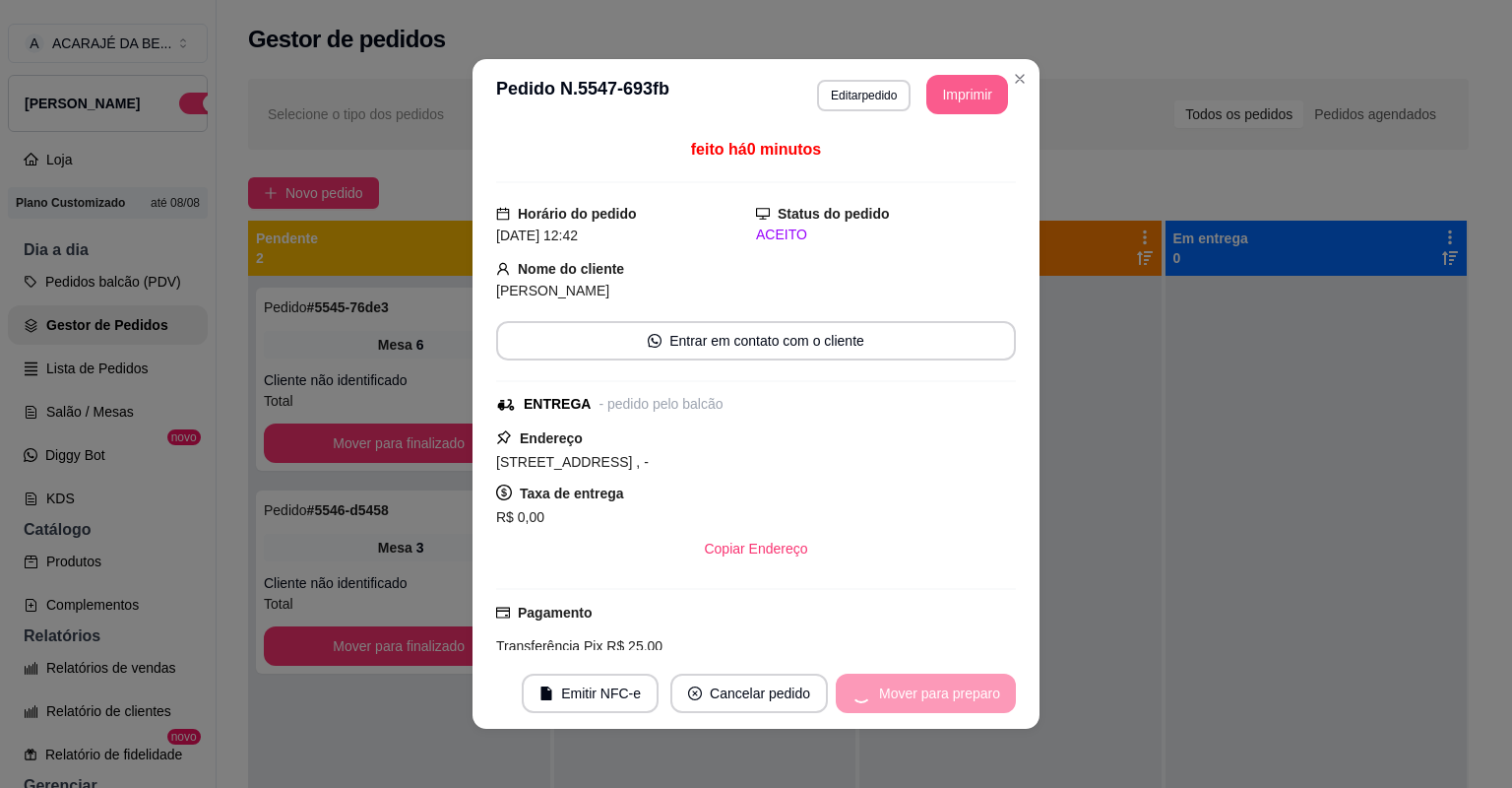 drag, startPoint x: 969, startPoint y: 91, endPoint x: 921, endPoint y: 691, distance: 601.9169 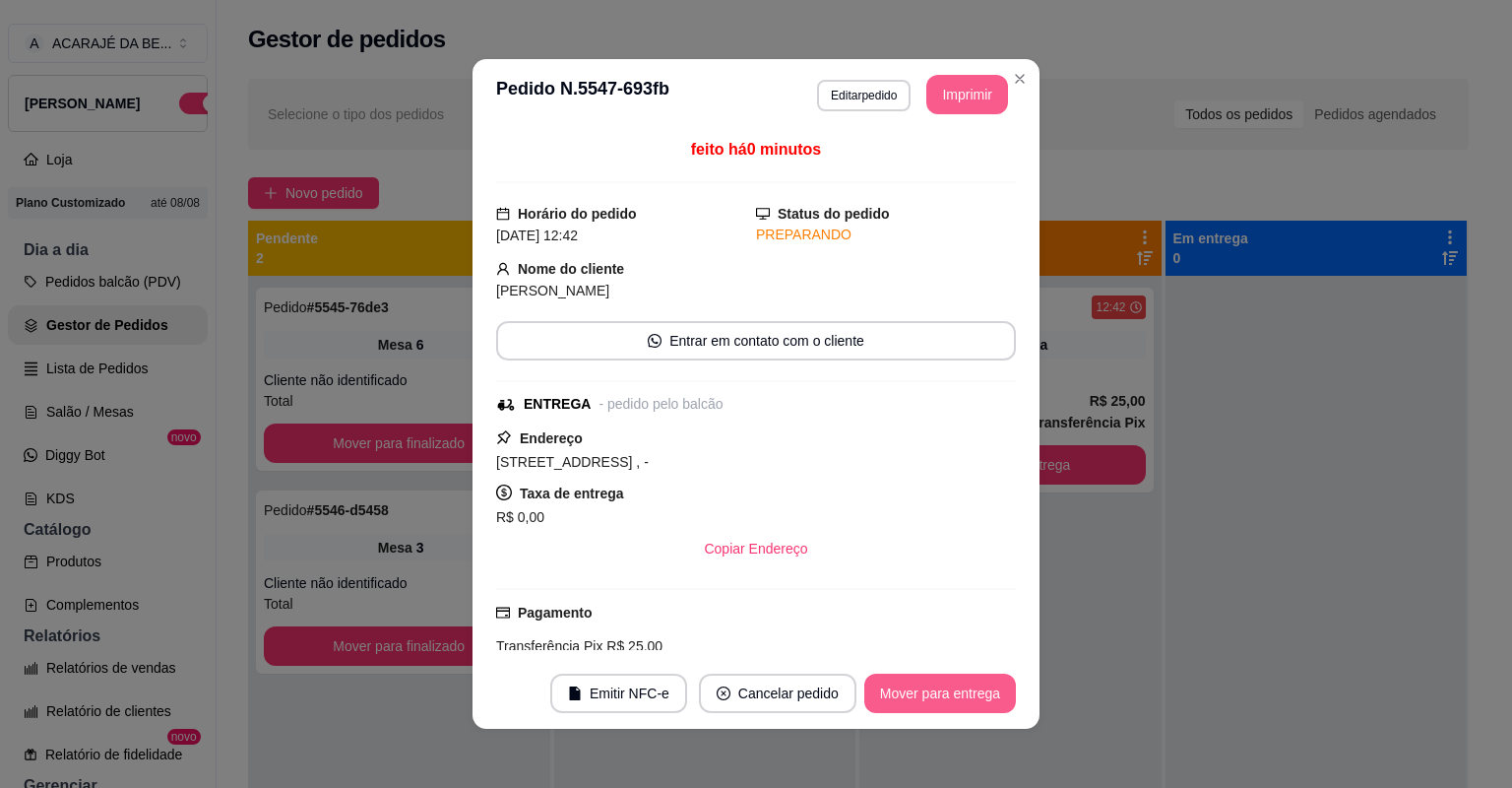 click on "Mover para entrega" at bounding box center (940, 693) 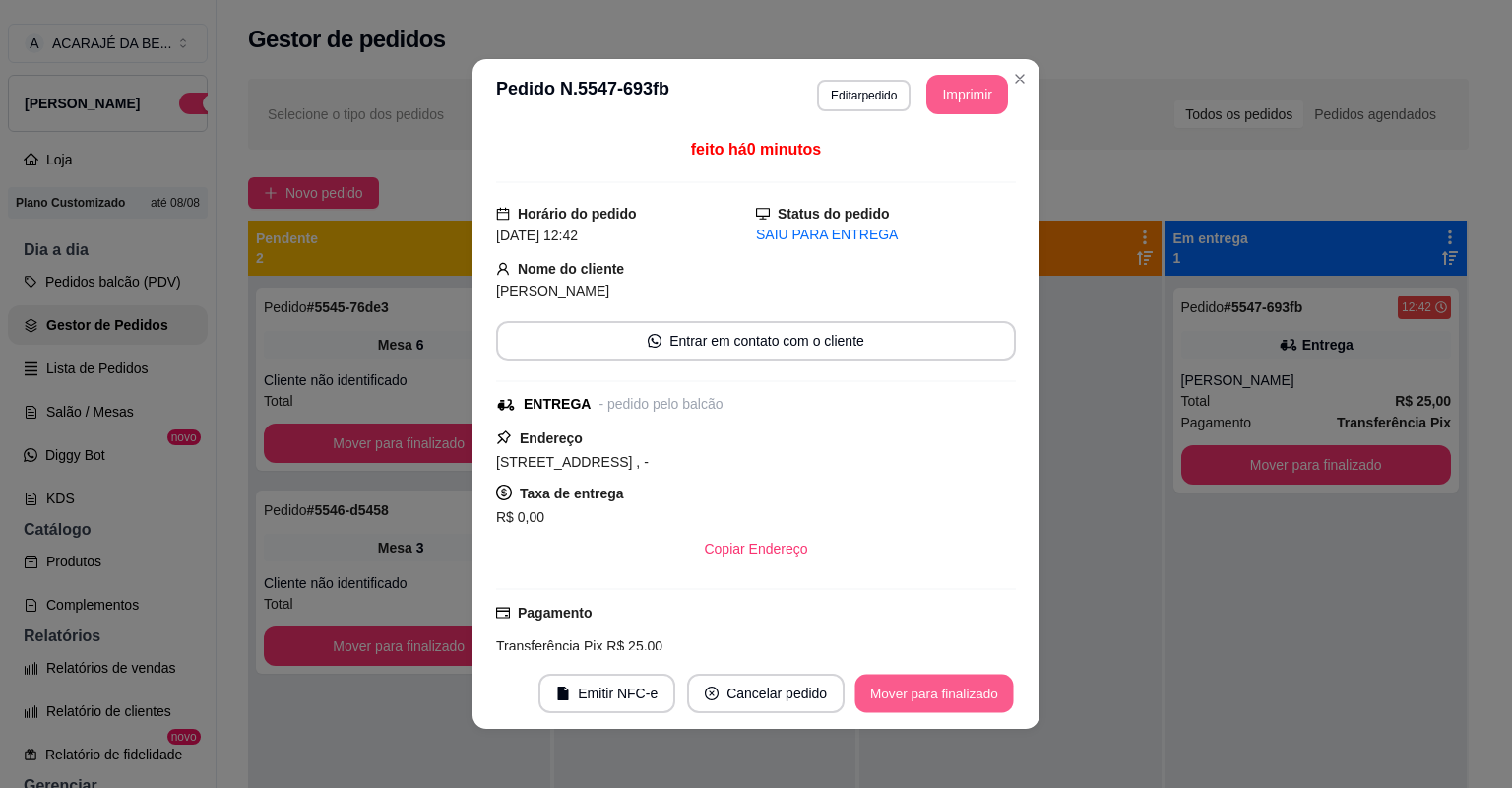 click on "Mover para finalizado" at bounding box center (934, 693) 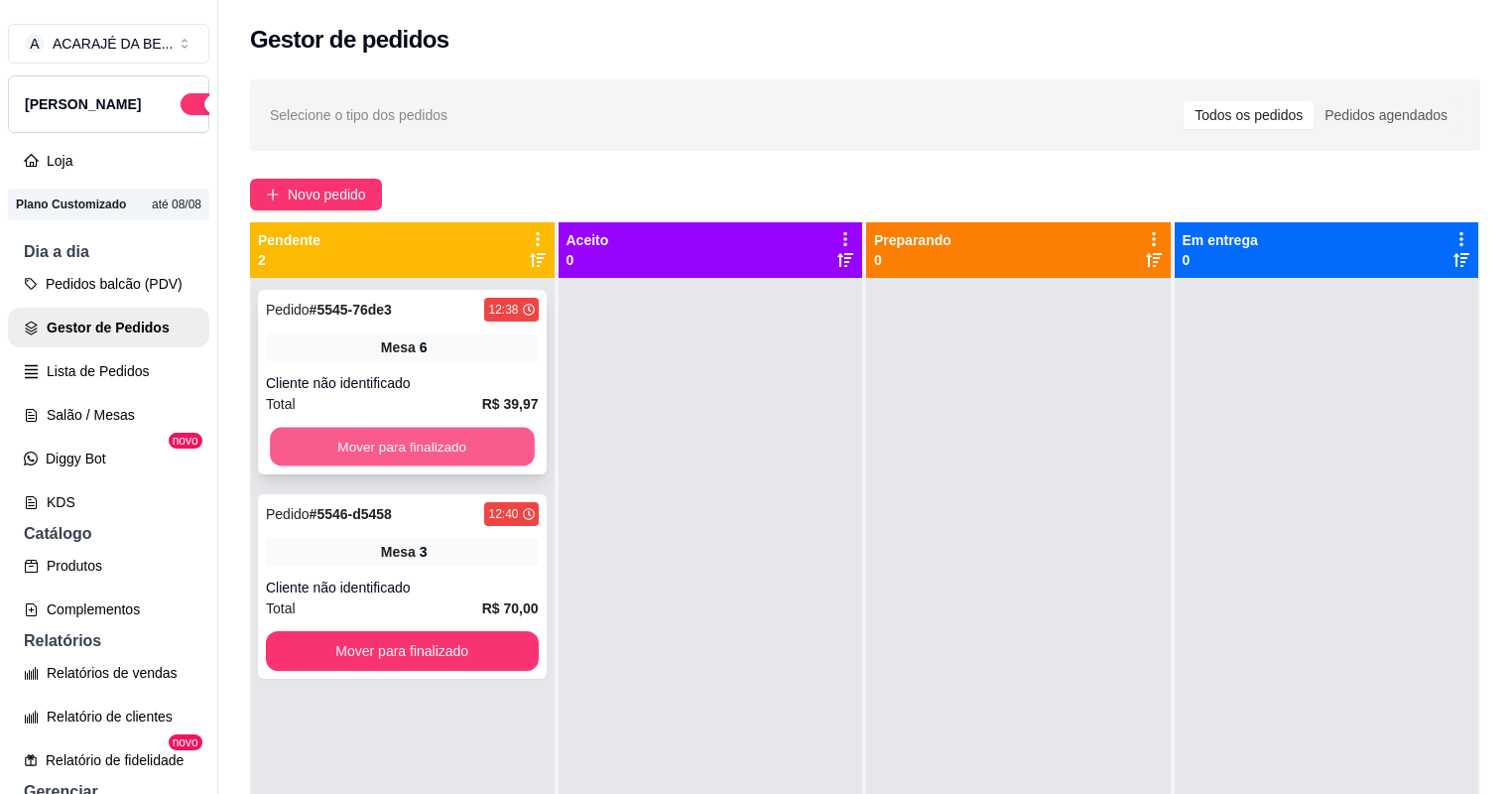 click on "Mover para finalizado" at bounding box center [402, 447] 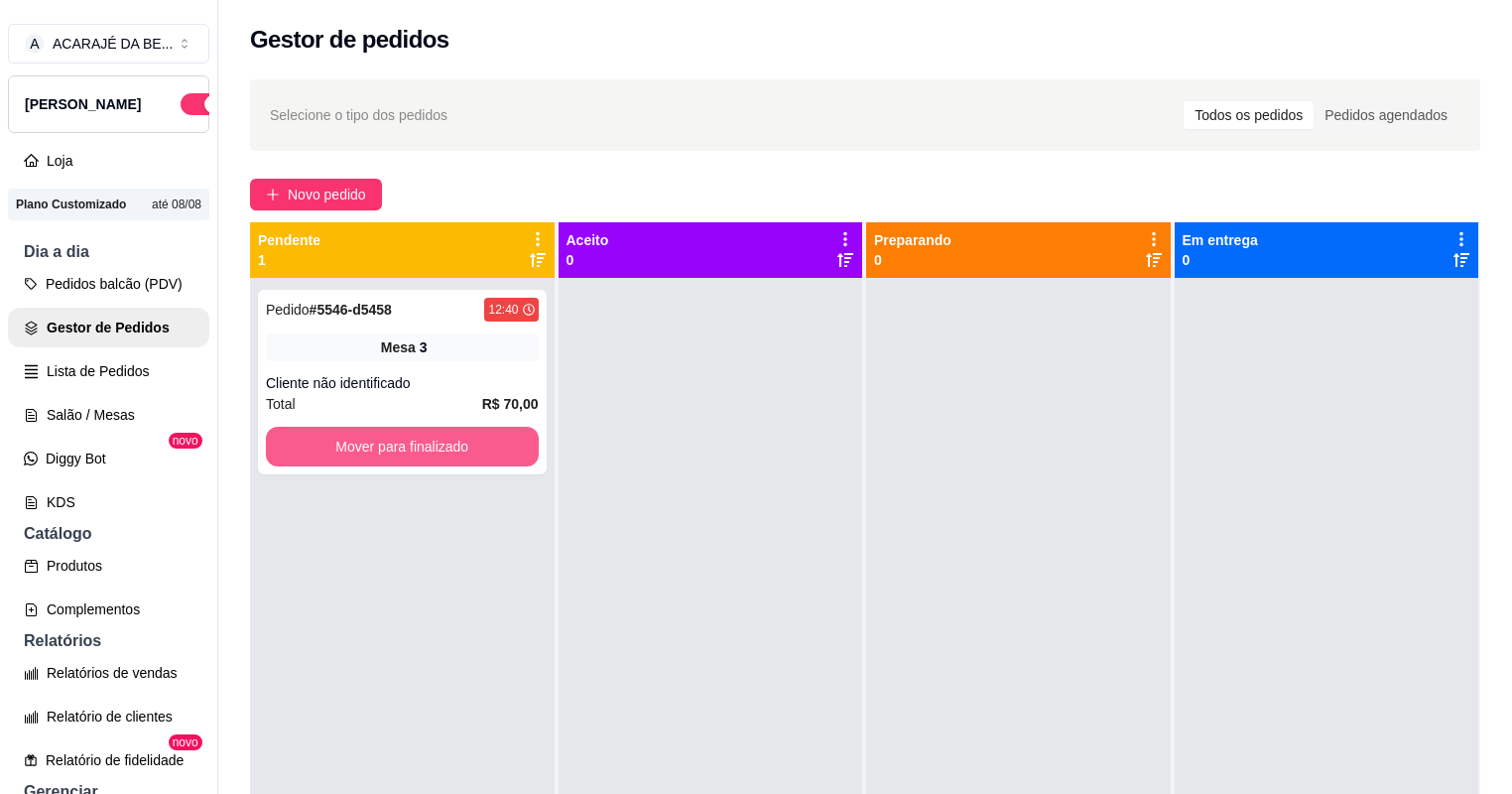click on "Mover para finalizado" at bounding box center (402, 447) 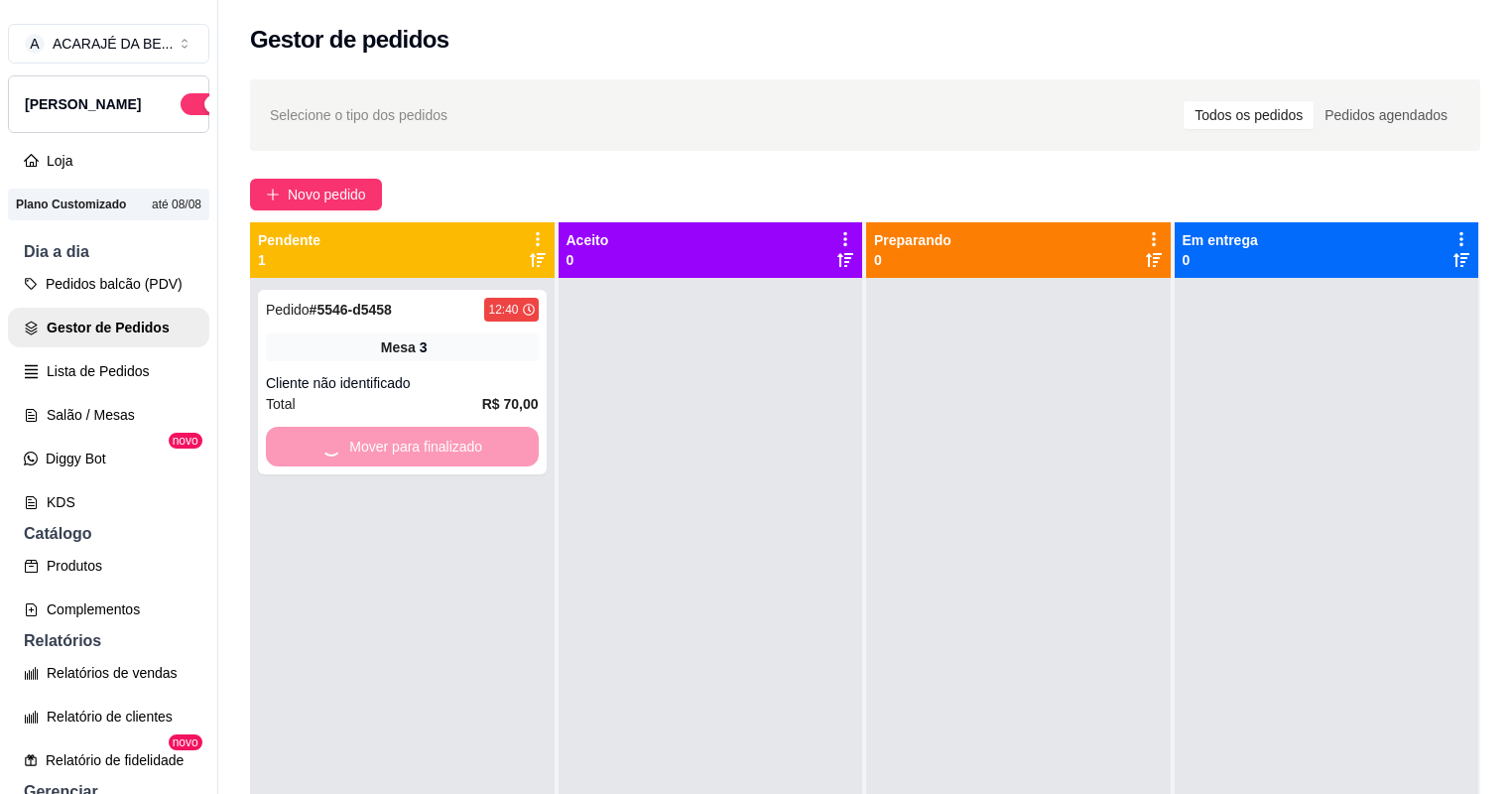 click at bounding box center [710, 675] 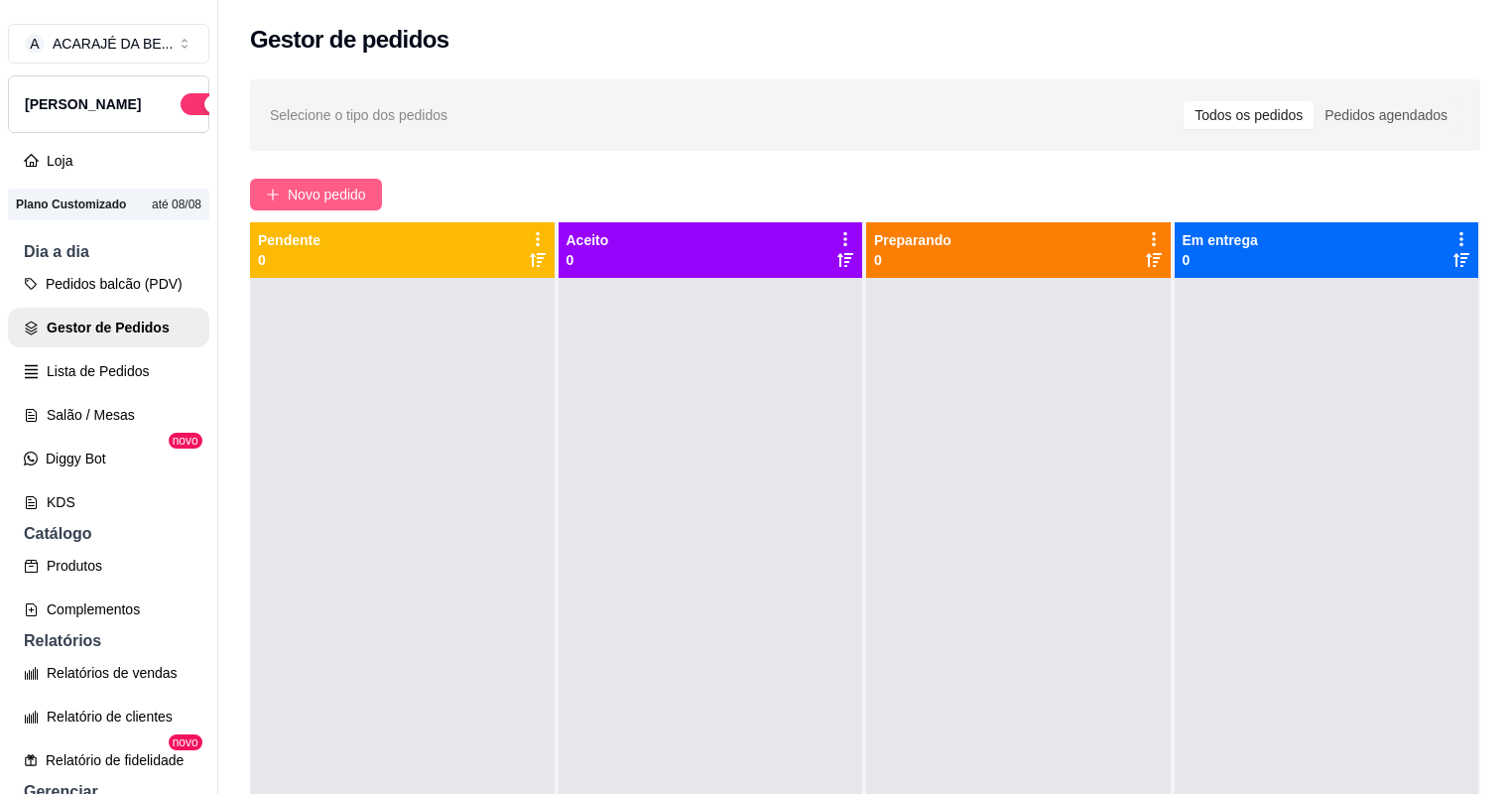click 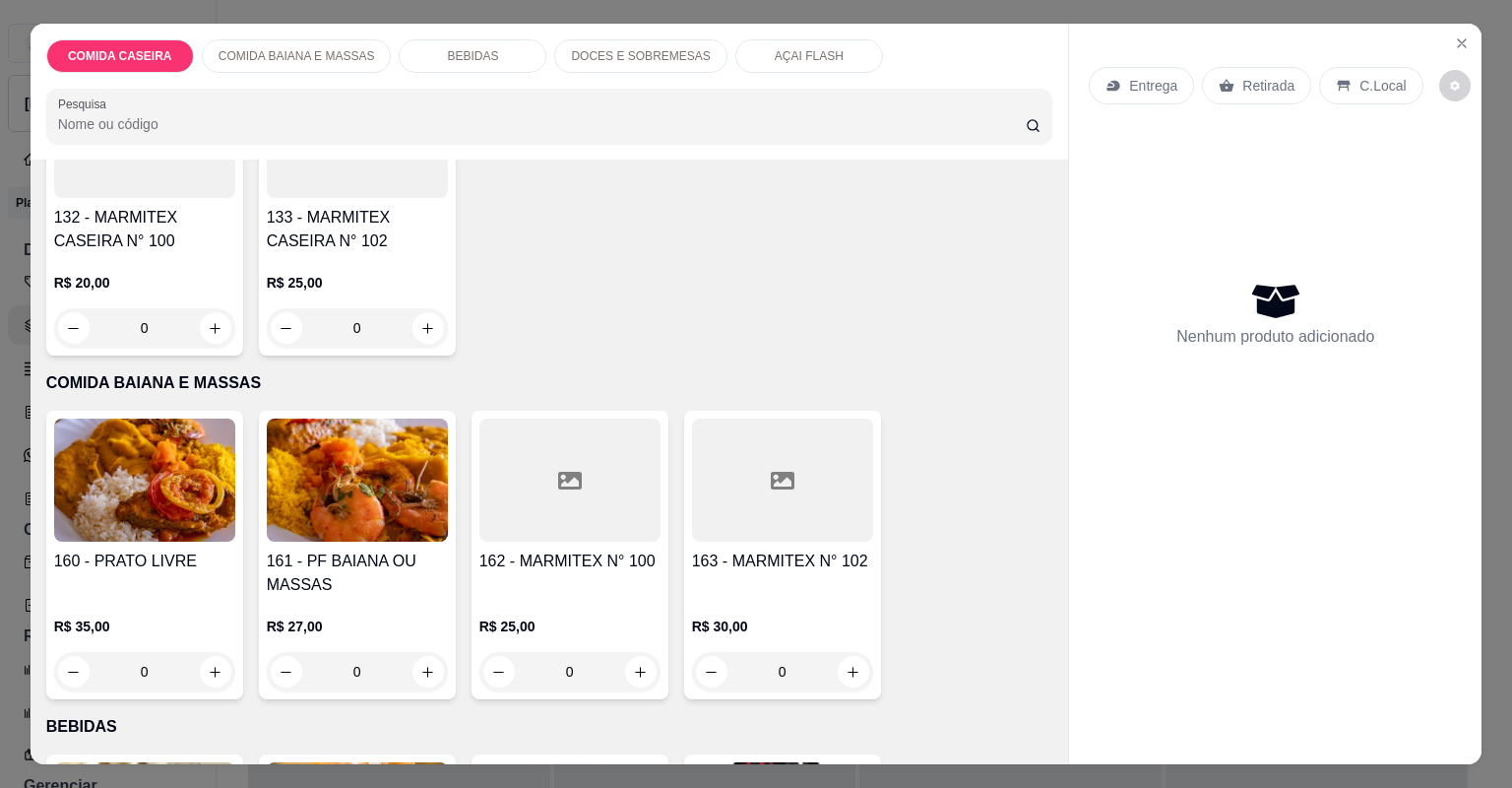scroll, scrollTop: 315, scrollLeft: 0, axis: vertical 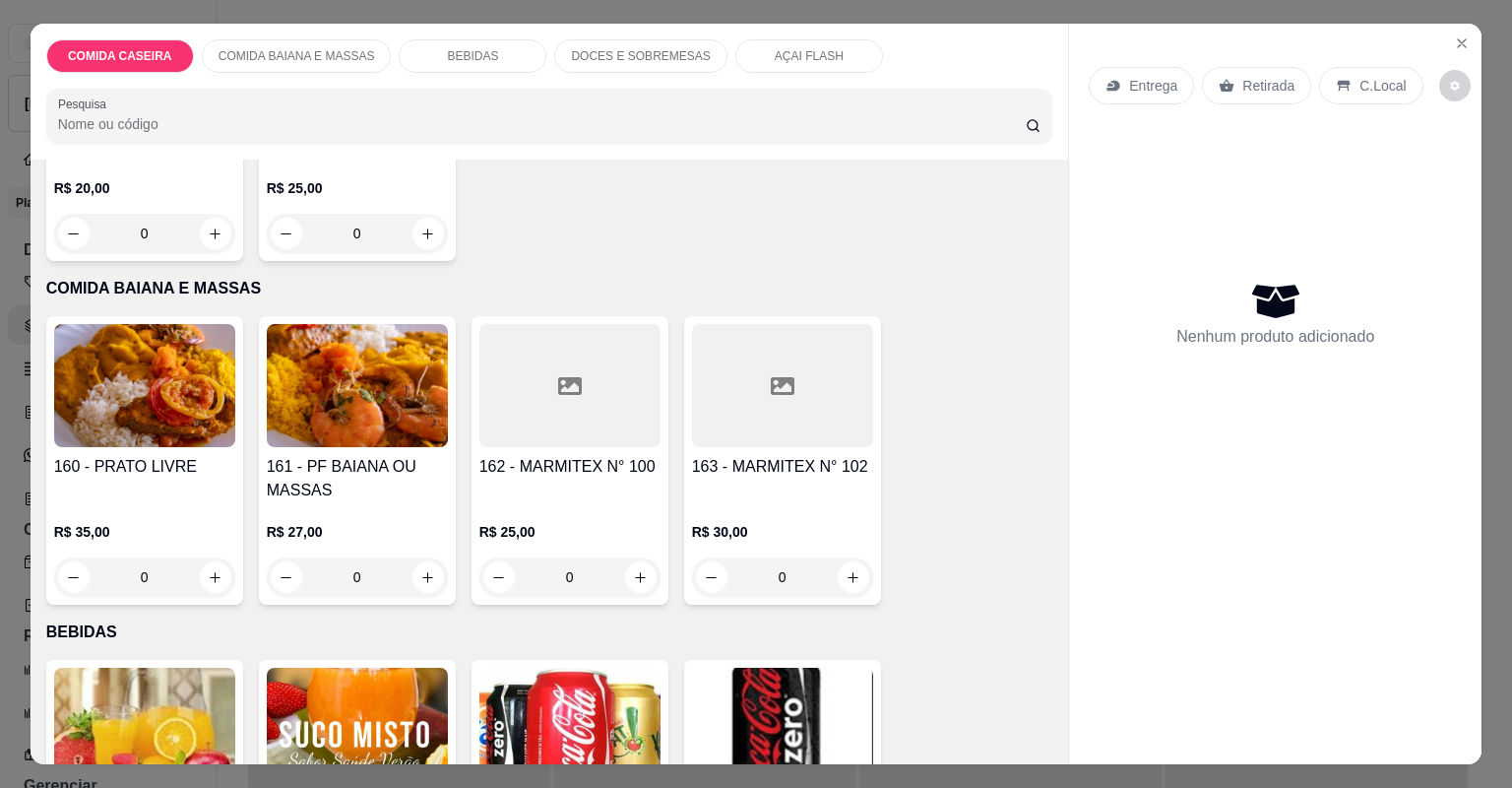 click at bounding box center [783, 385] 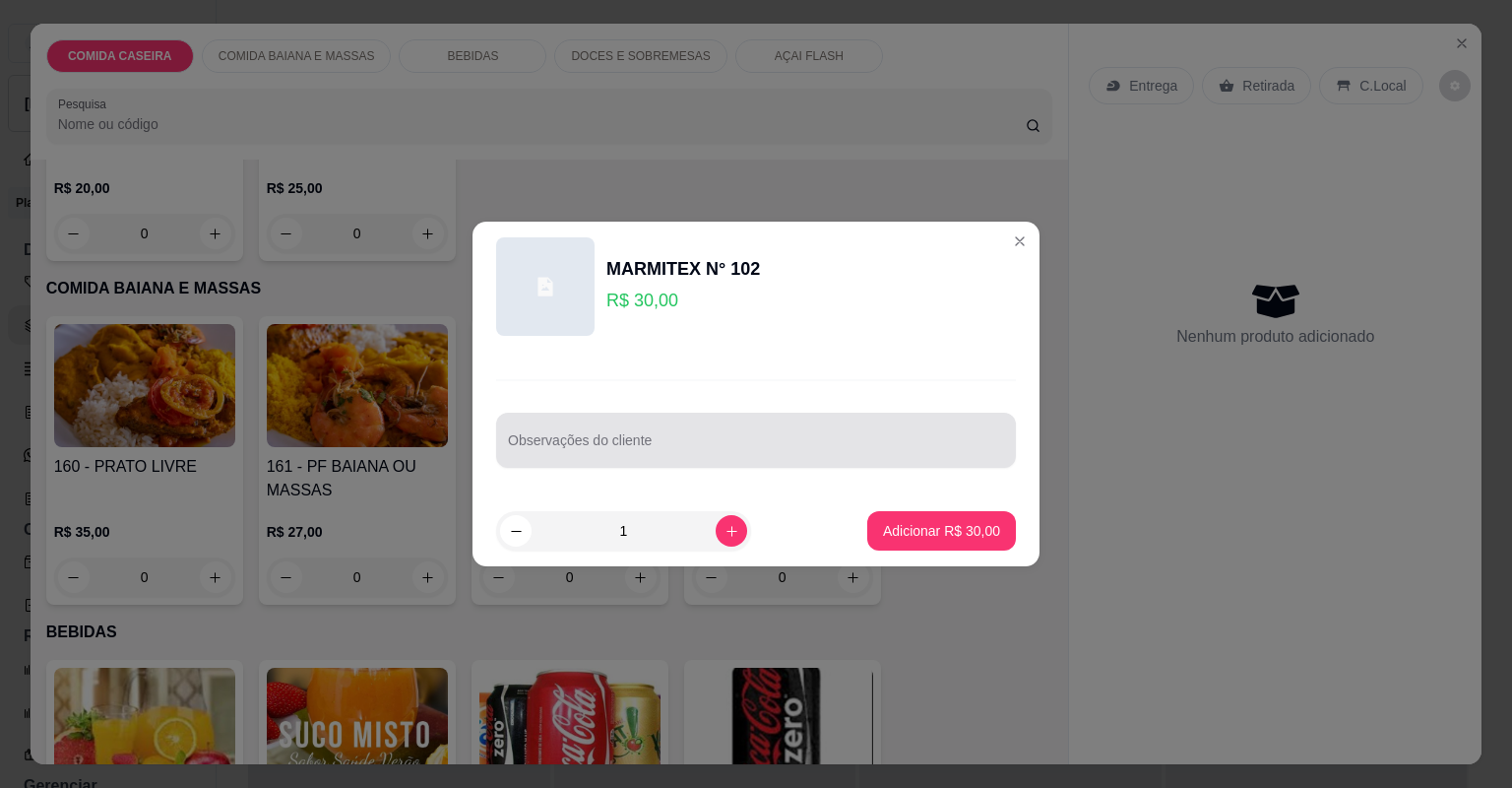 click on "Observações do cliente" at bounding box center (756, 448) 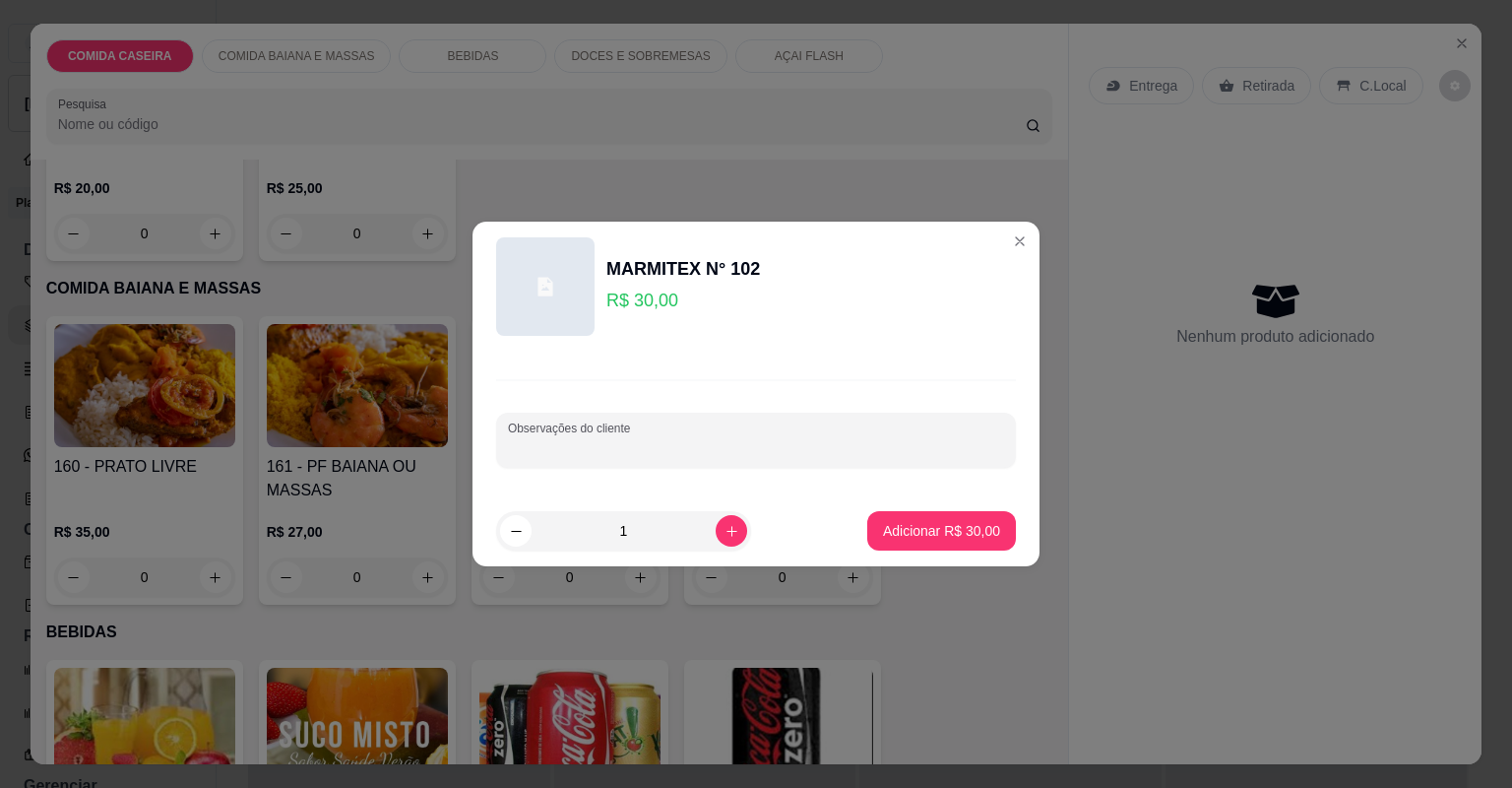 paste on "Feijão tropeiro  Arroz branco Quiabada  Vatapá  Repolho misto Moqueca d corvina" 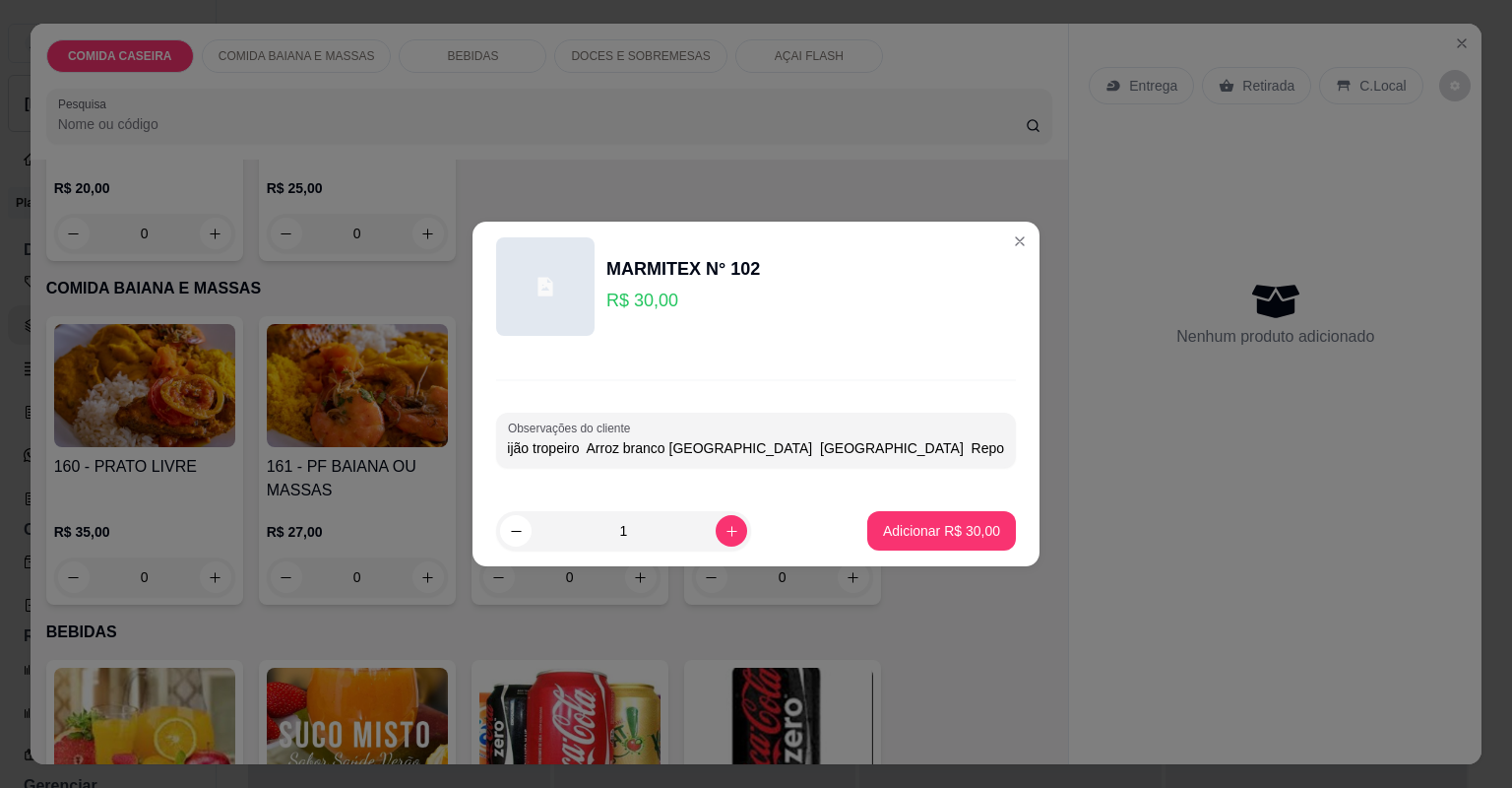 scroll, scrollTop: 0, scrollLeft: 21, axis: horizontal 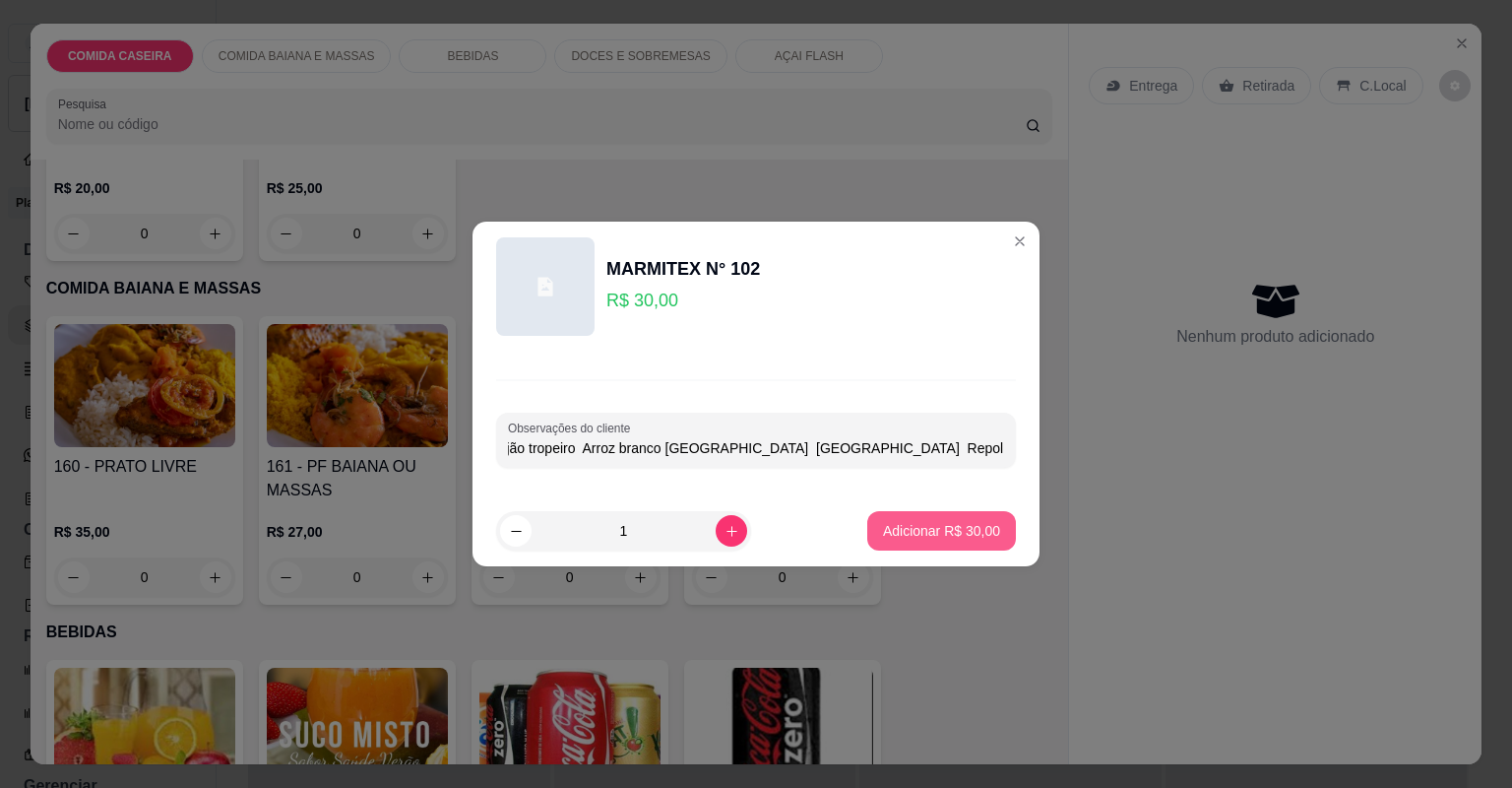 type on "Feijão tropeiro  Arroz branco Quiabada  Vatapá  Repolho misto Moqueca d corvina" 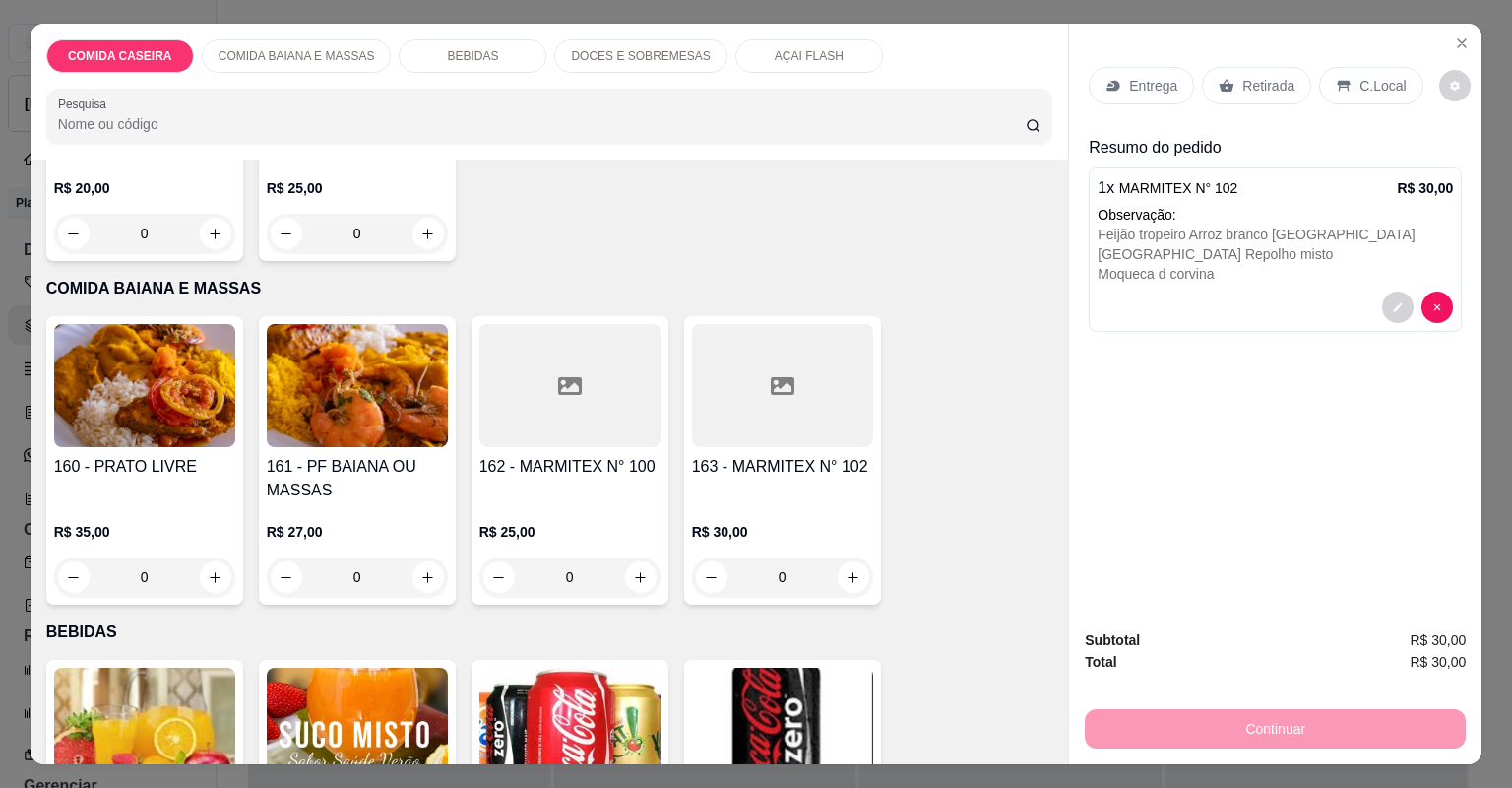 click on "163 - MARMITEX N° 102" at bounding box center (783, 467) 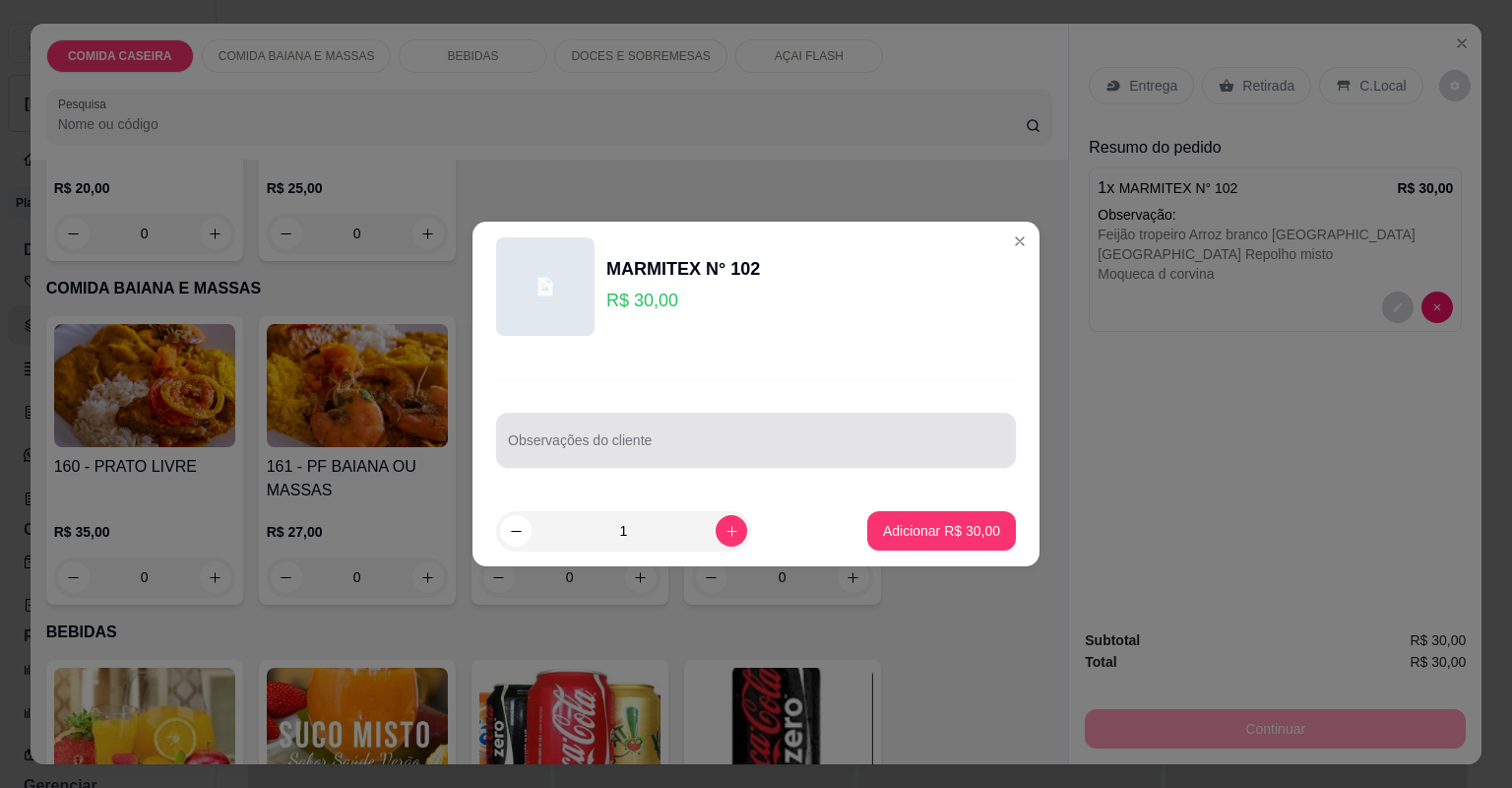 click at bounding box center (756, 440) 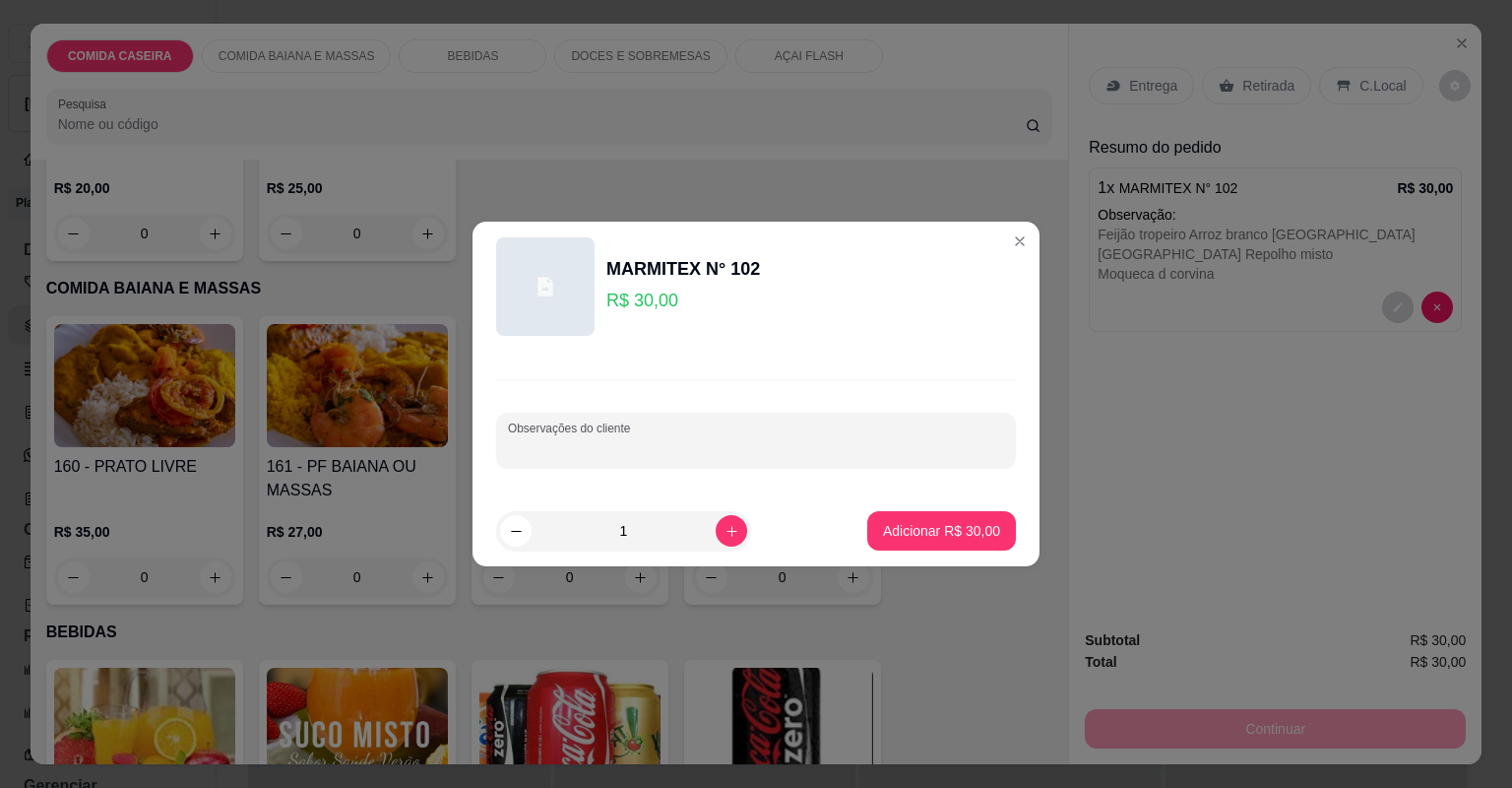 paste on "Feijão d caldo Feijão branco Farofa de dendê Cortado d abóbora  Vatapá  Repolho misto  Filé d bacalhau" 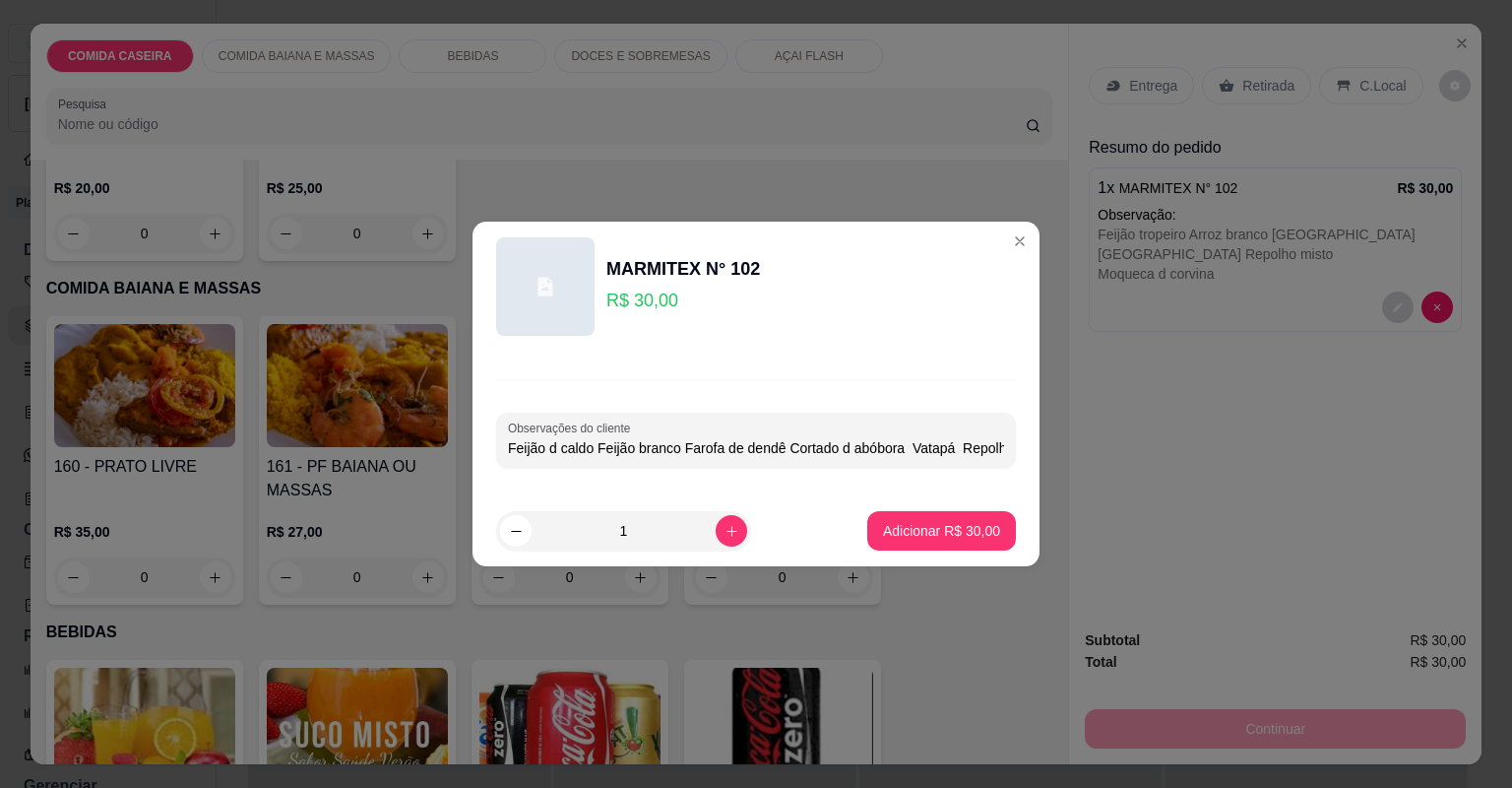 scroll, scrollTop: 0, scrollLeft: 150, axis: horizontal 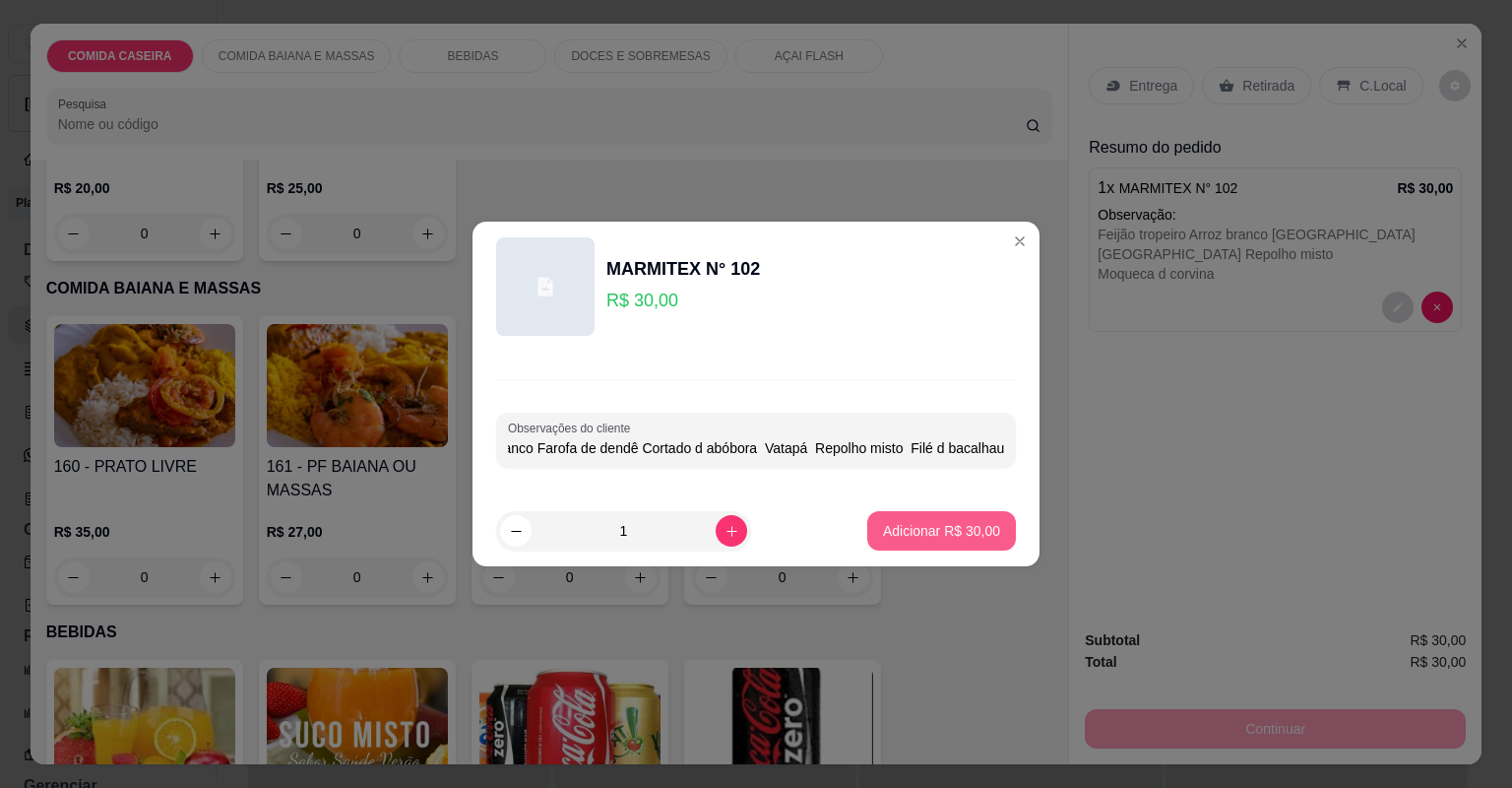 type on "Feijão d caldo Feijão branco Farofa de dendê Cortado d abóbora  Vatapá  Repolho misto  Filé d bacalhau" 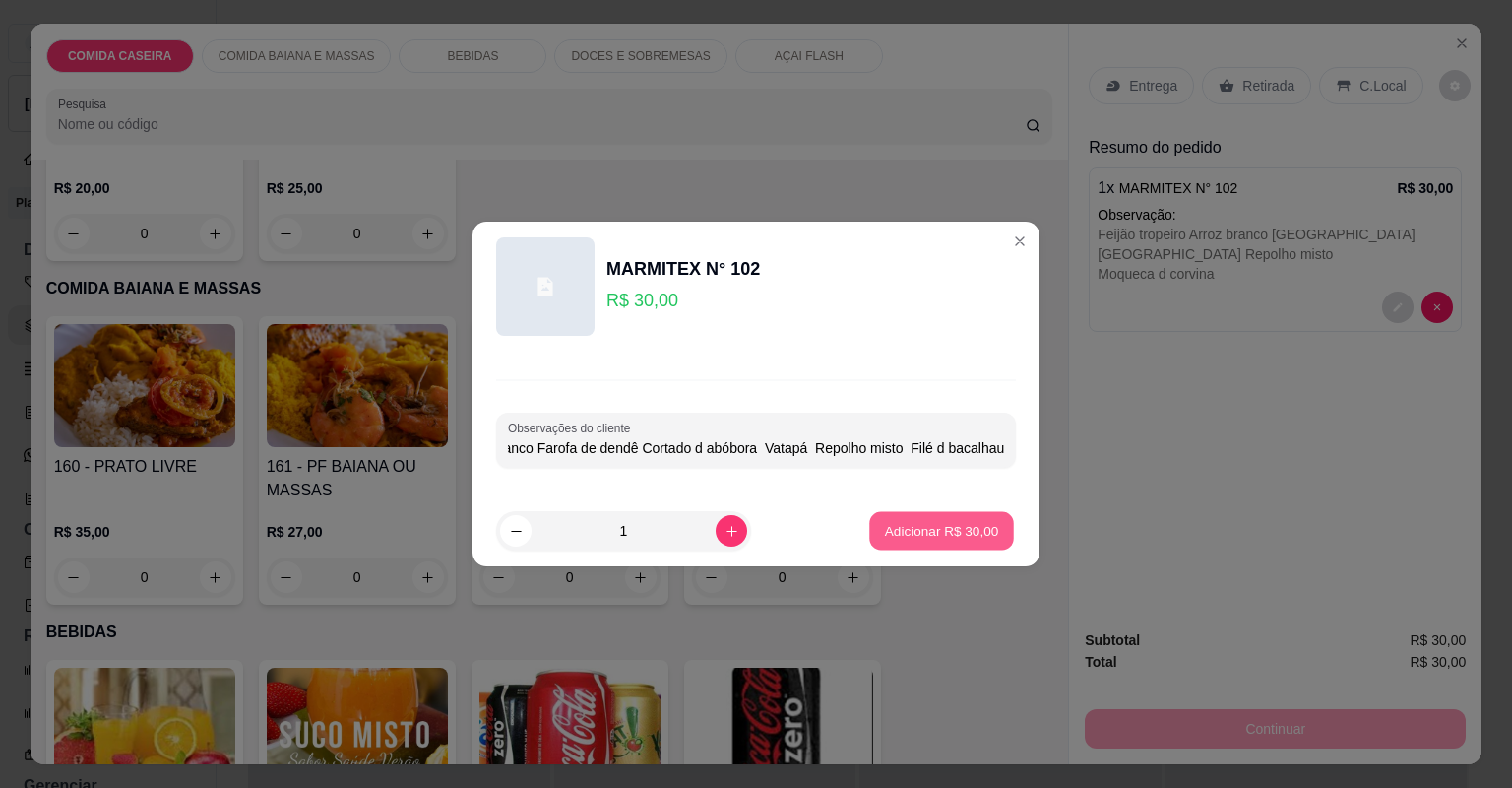 click on "Adicionar   R$ 30,00" at bounding box center (942, 530) 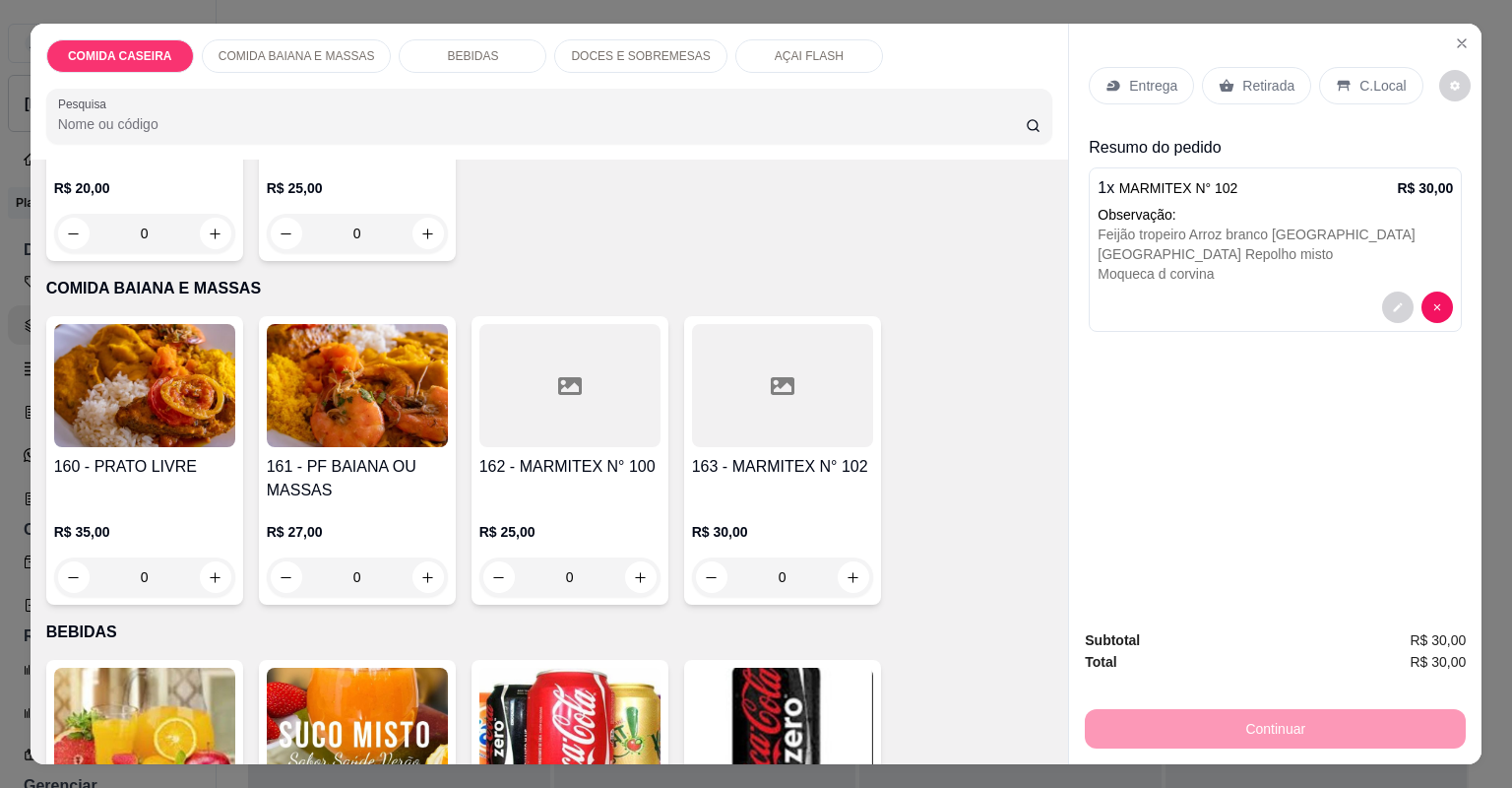 click at bounding box center [570, 385] 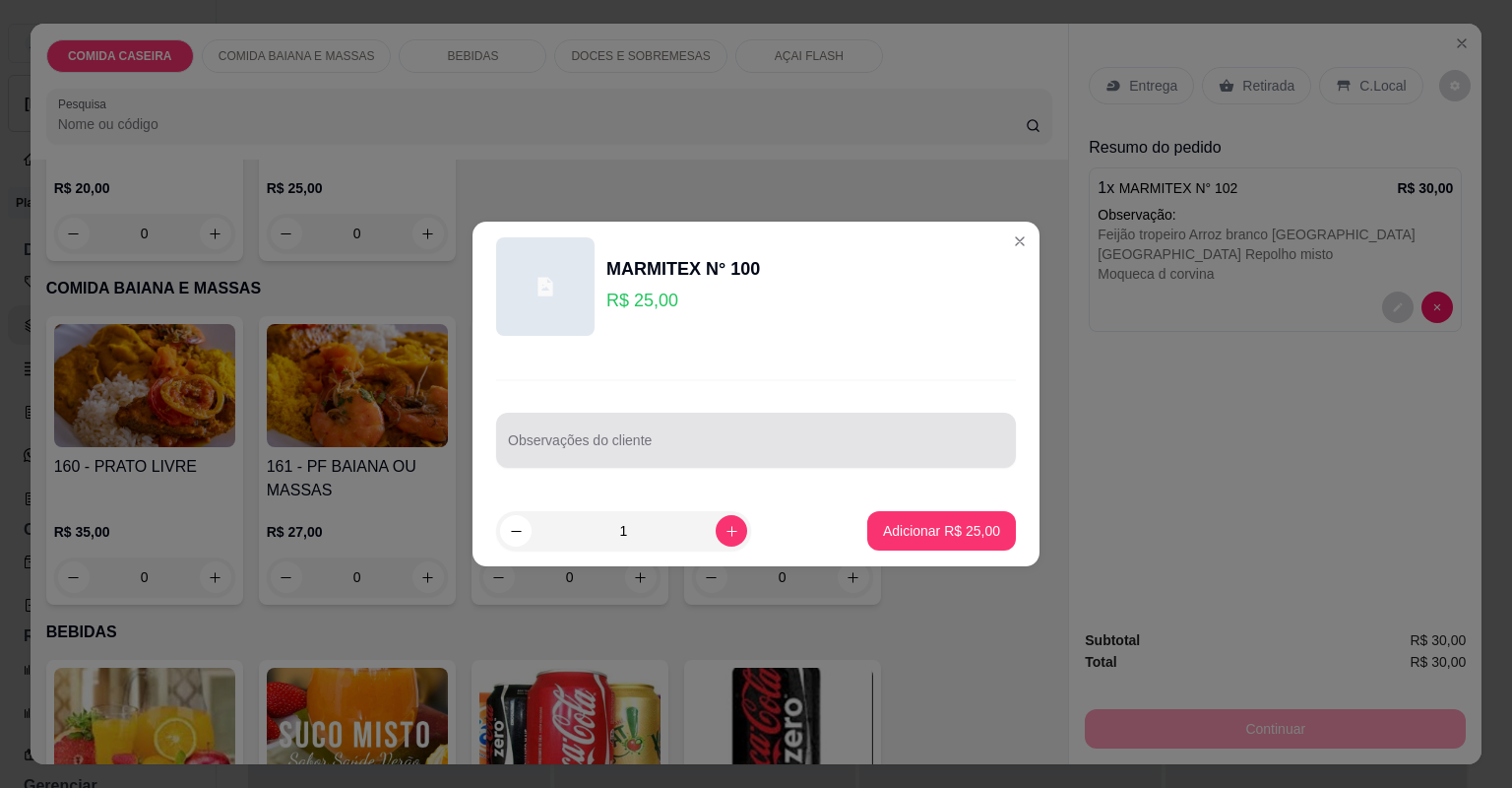 click on "Observações do cliente" at bounding box center [756, 448] 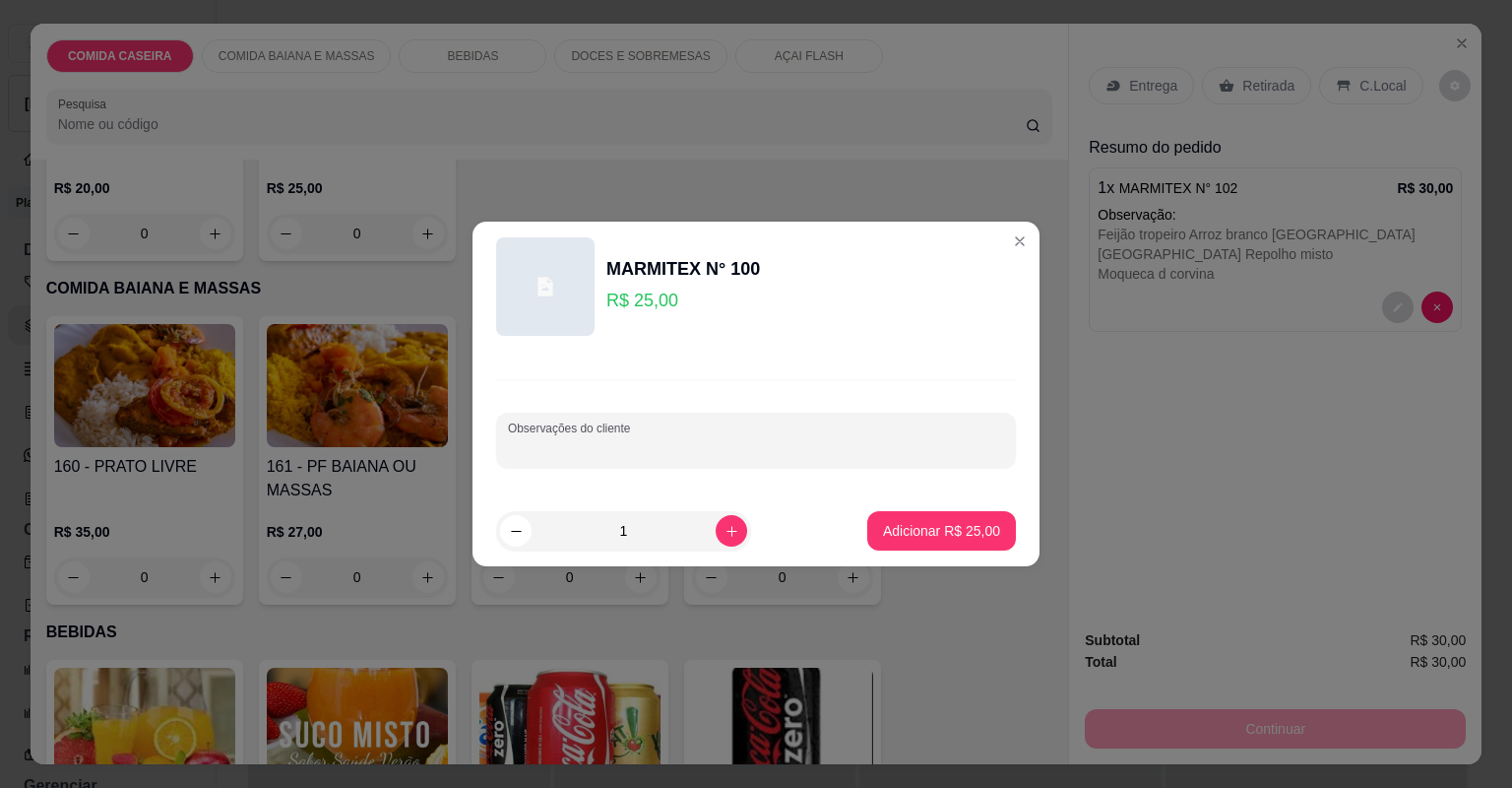 paste on "Feijão d caldo Feijão branco Farofa de dendê Cortado d abóbora  Vatapá  Repolho misto  Filé d bacalhau" 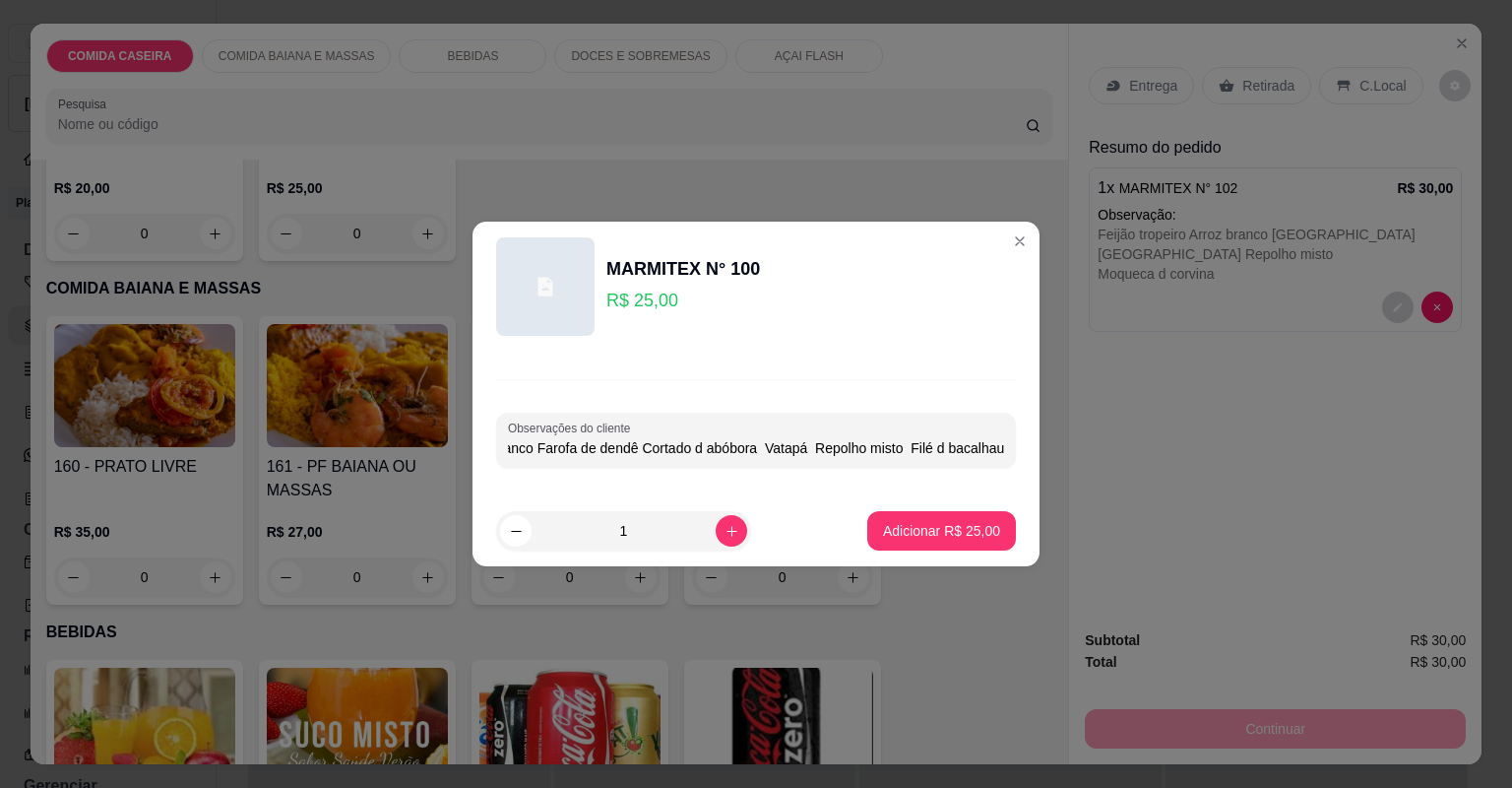 scroll, scrollTop: 0, scrollLeft: 154, axis: horizontal 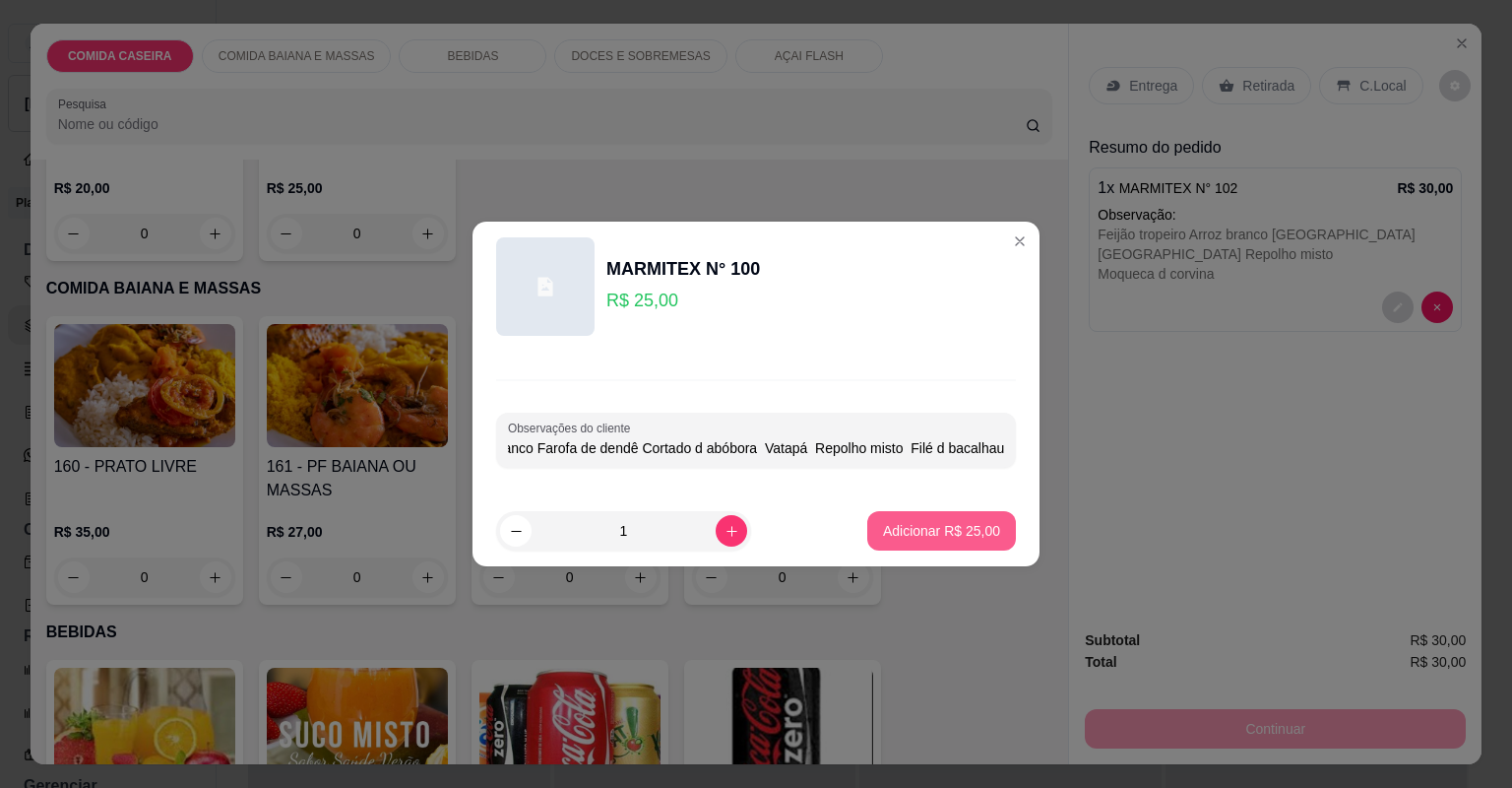 type on "Feijão d caldo Feijão branco Farofa de dendê Cortado d abóbora  Vatapá  Repolho misto  Filé d bacalhau" 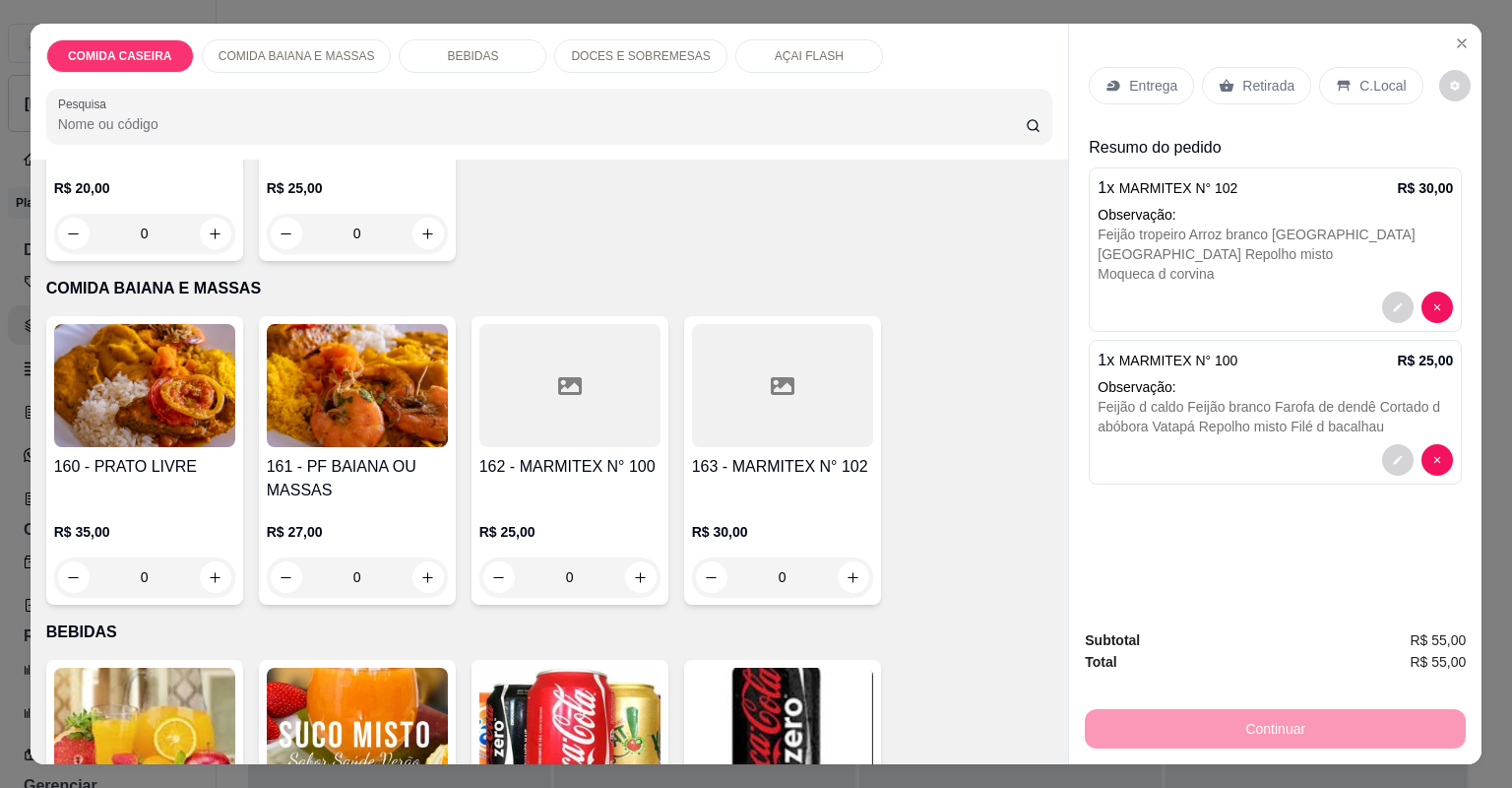click on "Entrega" at bounding box center (1153, 86) 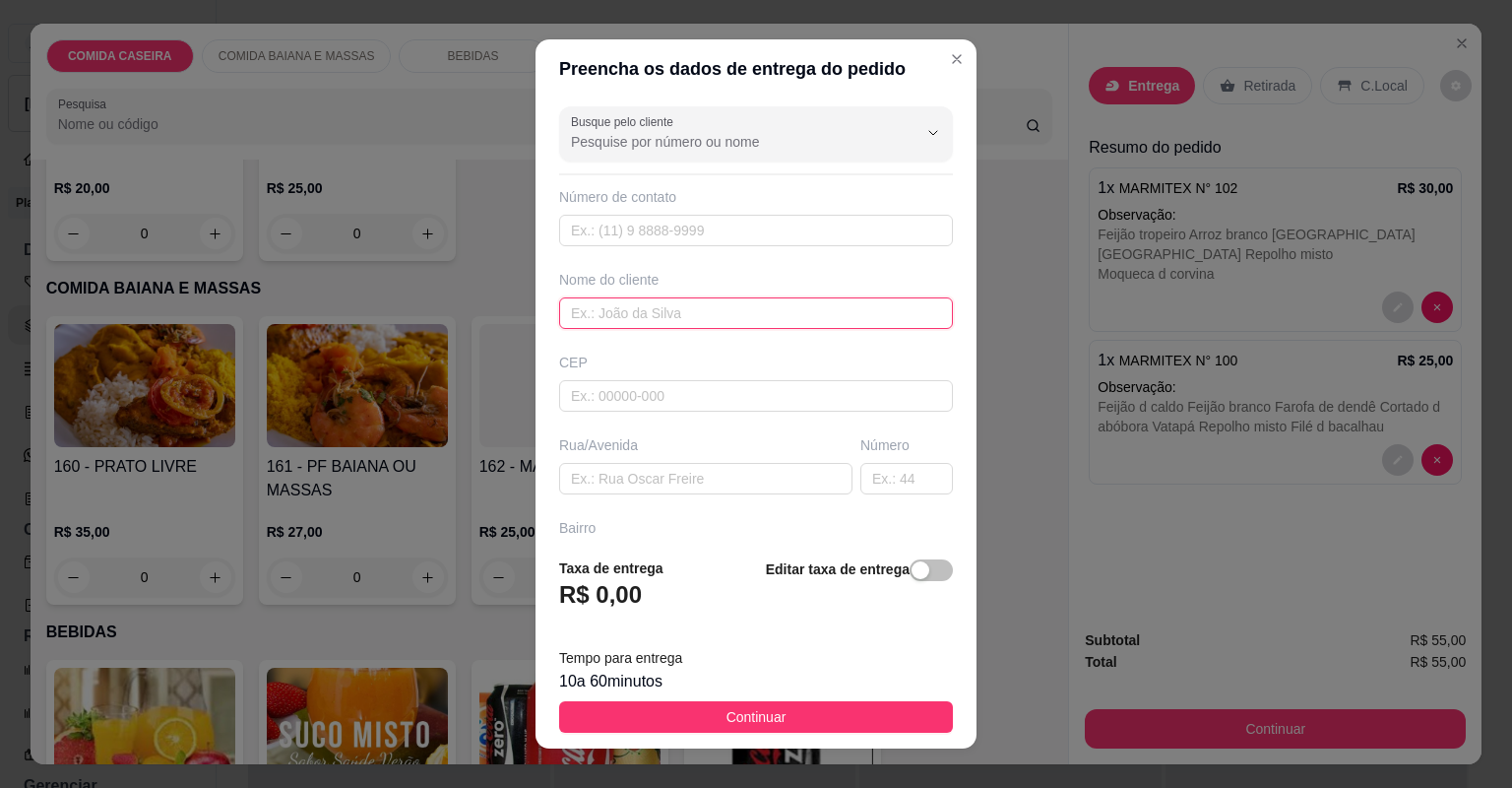 click at bounding box center (756, 313) 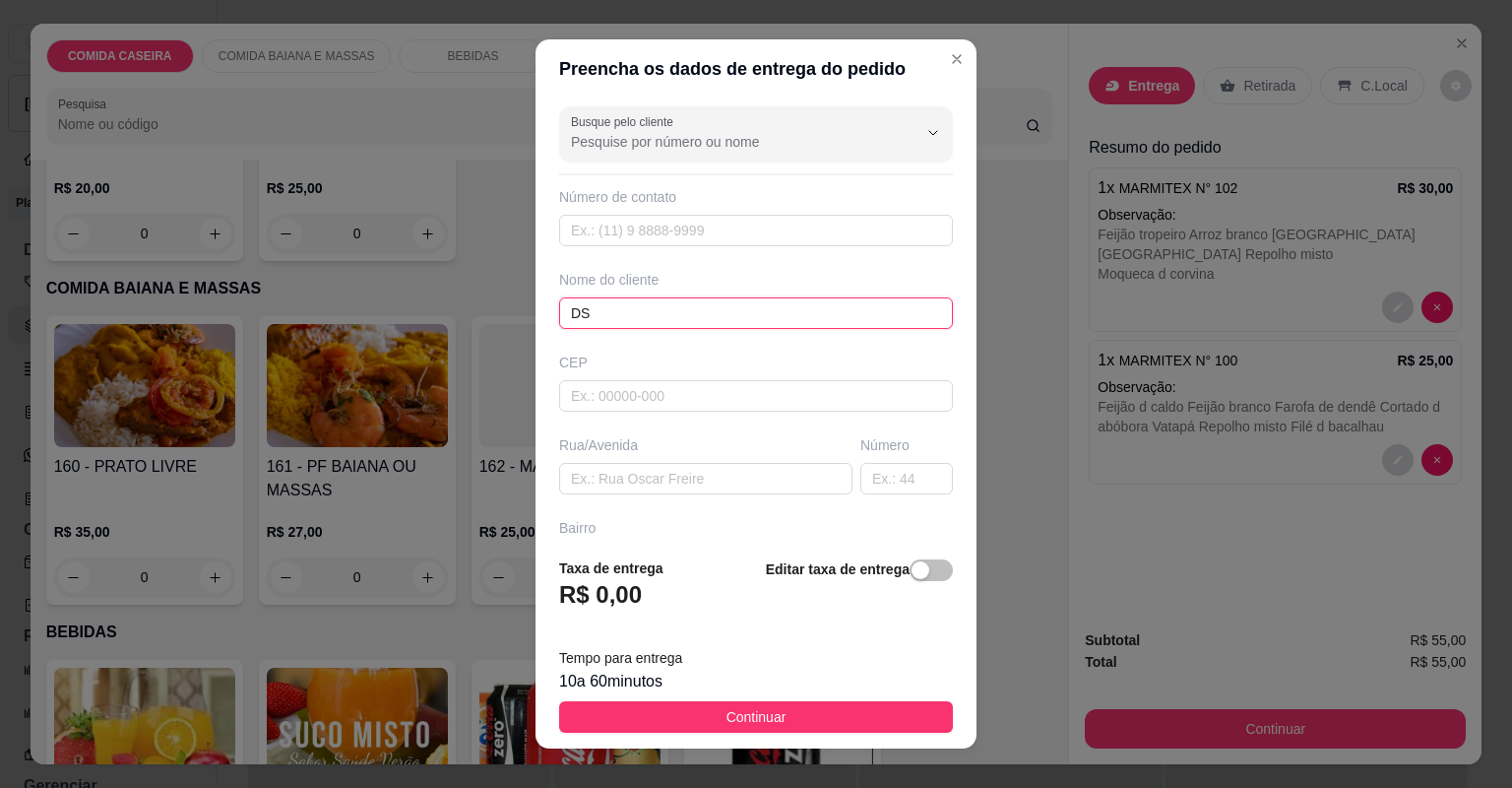 type on "DS" 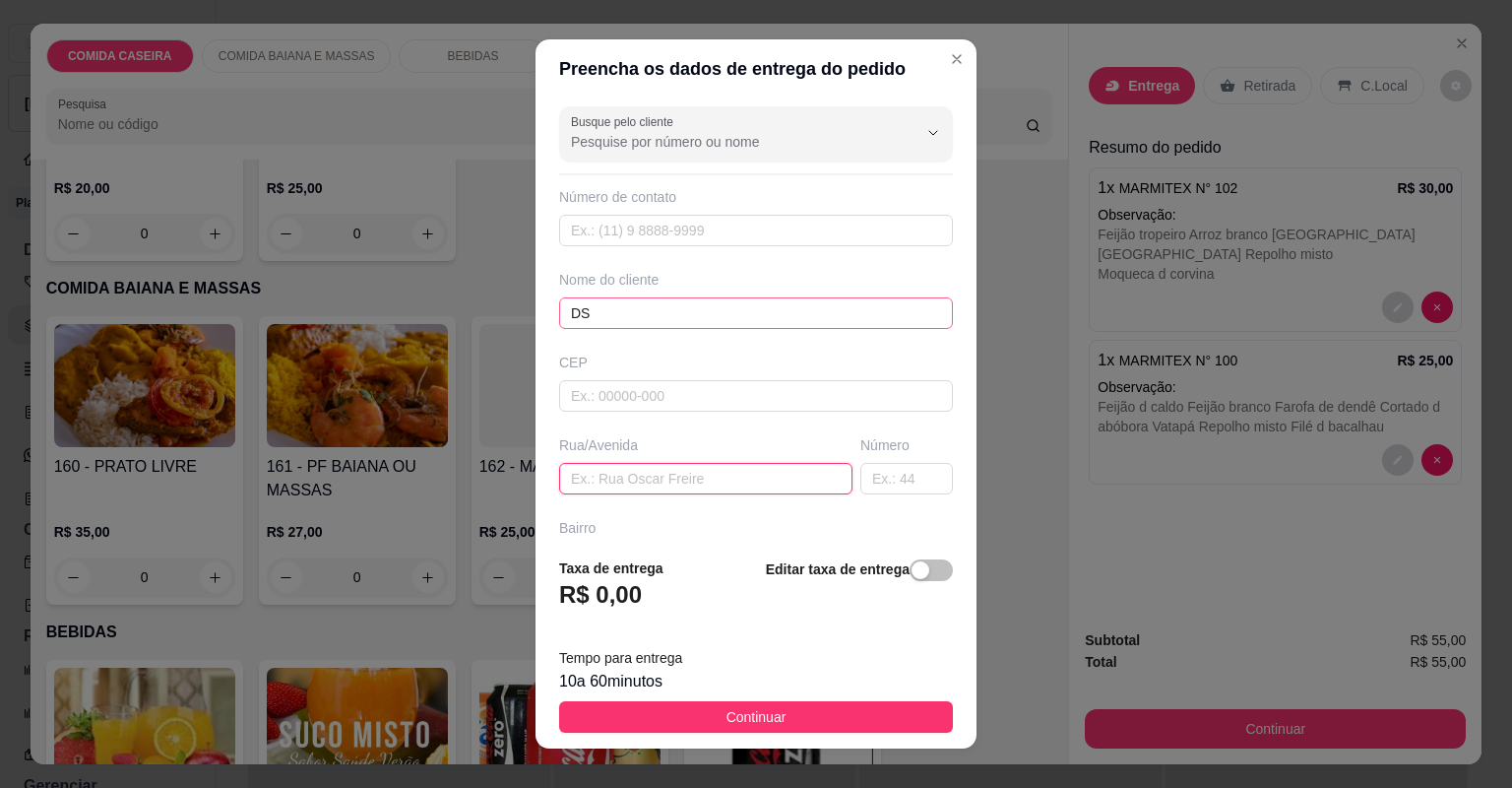 paste on "Rua Antônio Gomes filho  Casa 261 A Próximo ao cas" 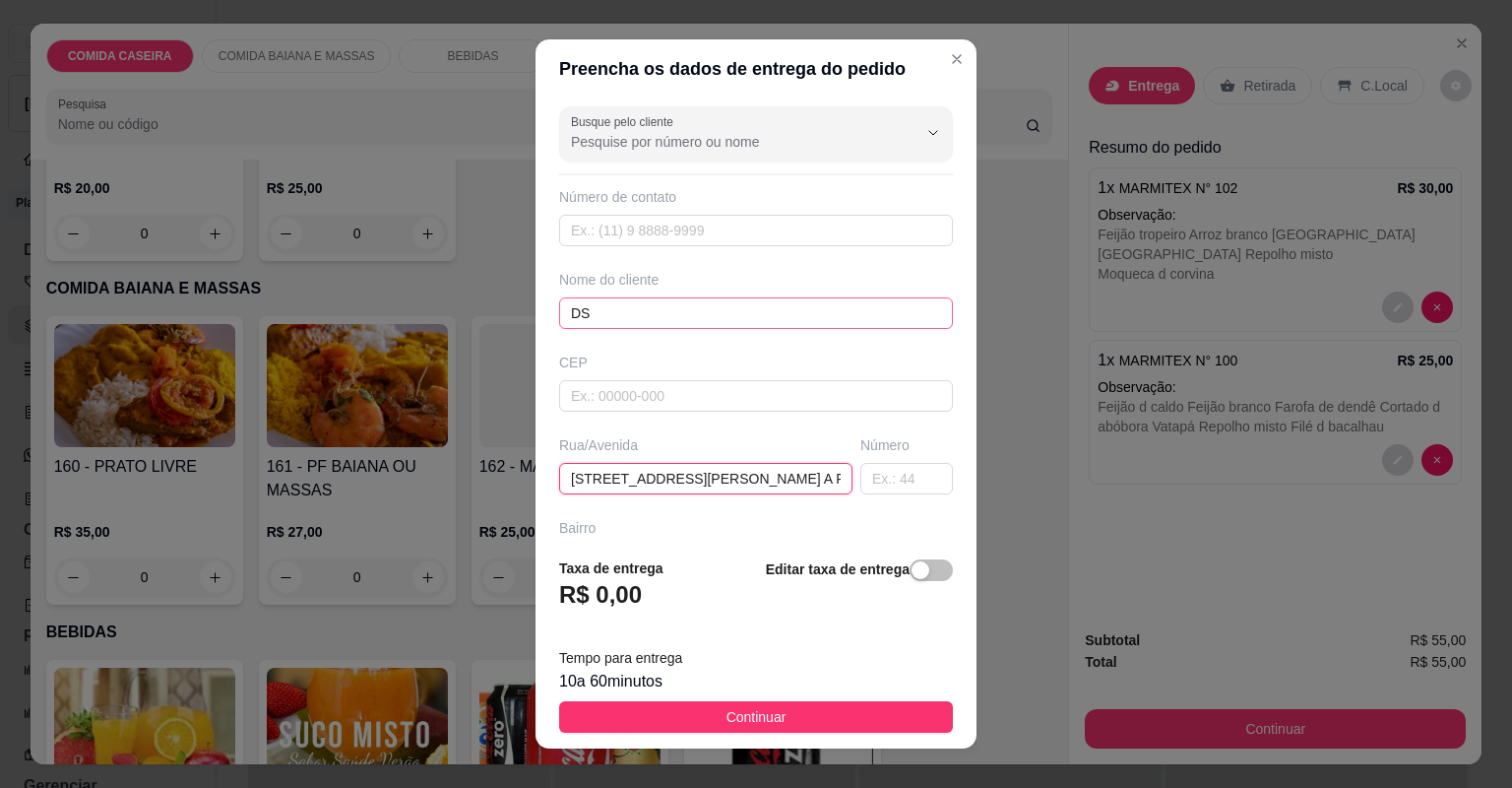 scroll, scrollTop: 0, scrollLeft: 70, axis: horizontal 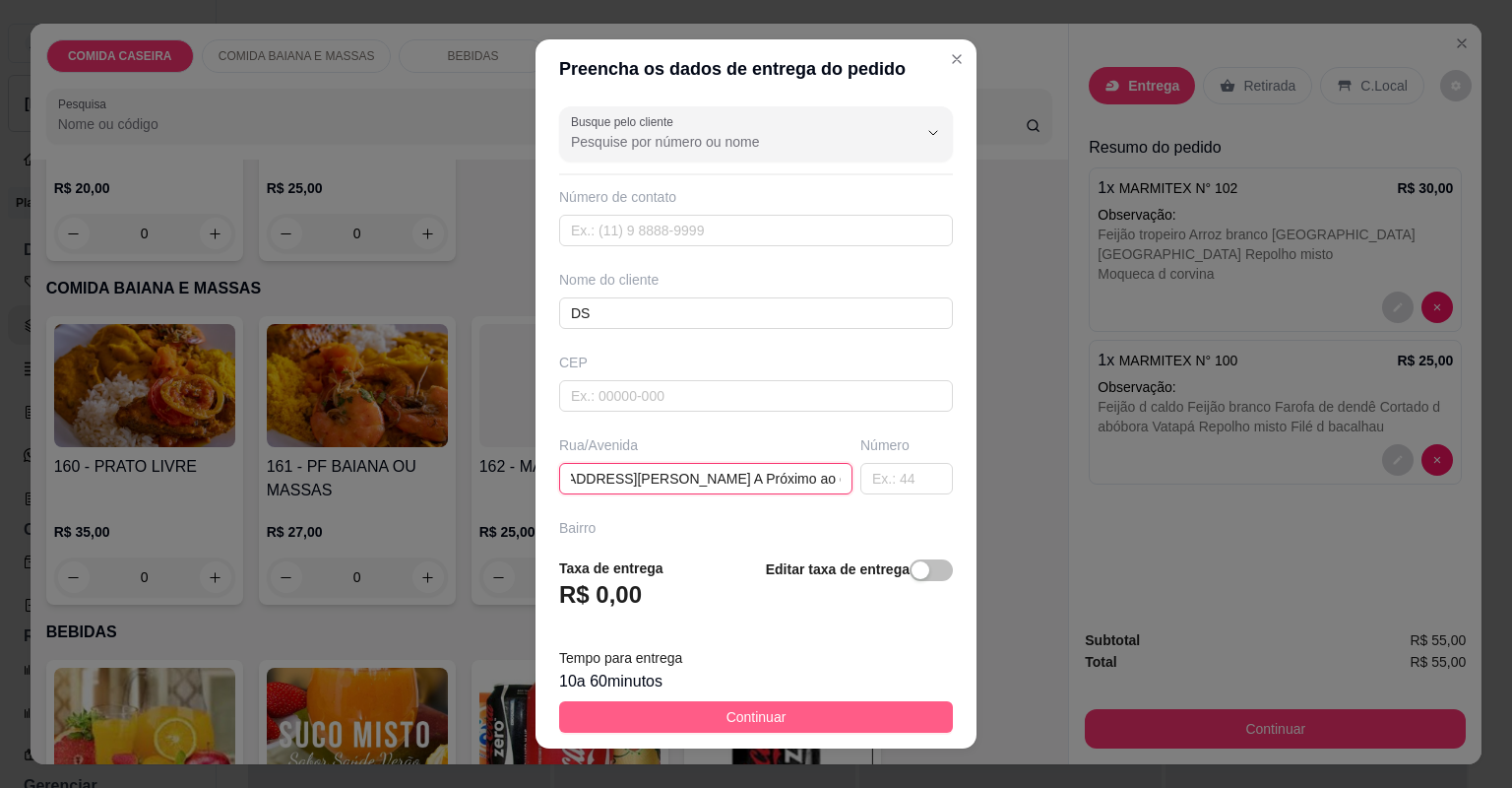 type on "Rua Antônio Gomes filho  Casa 261 A Próximo ao cas" 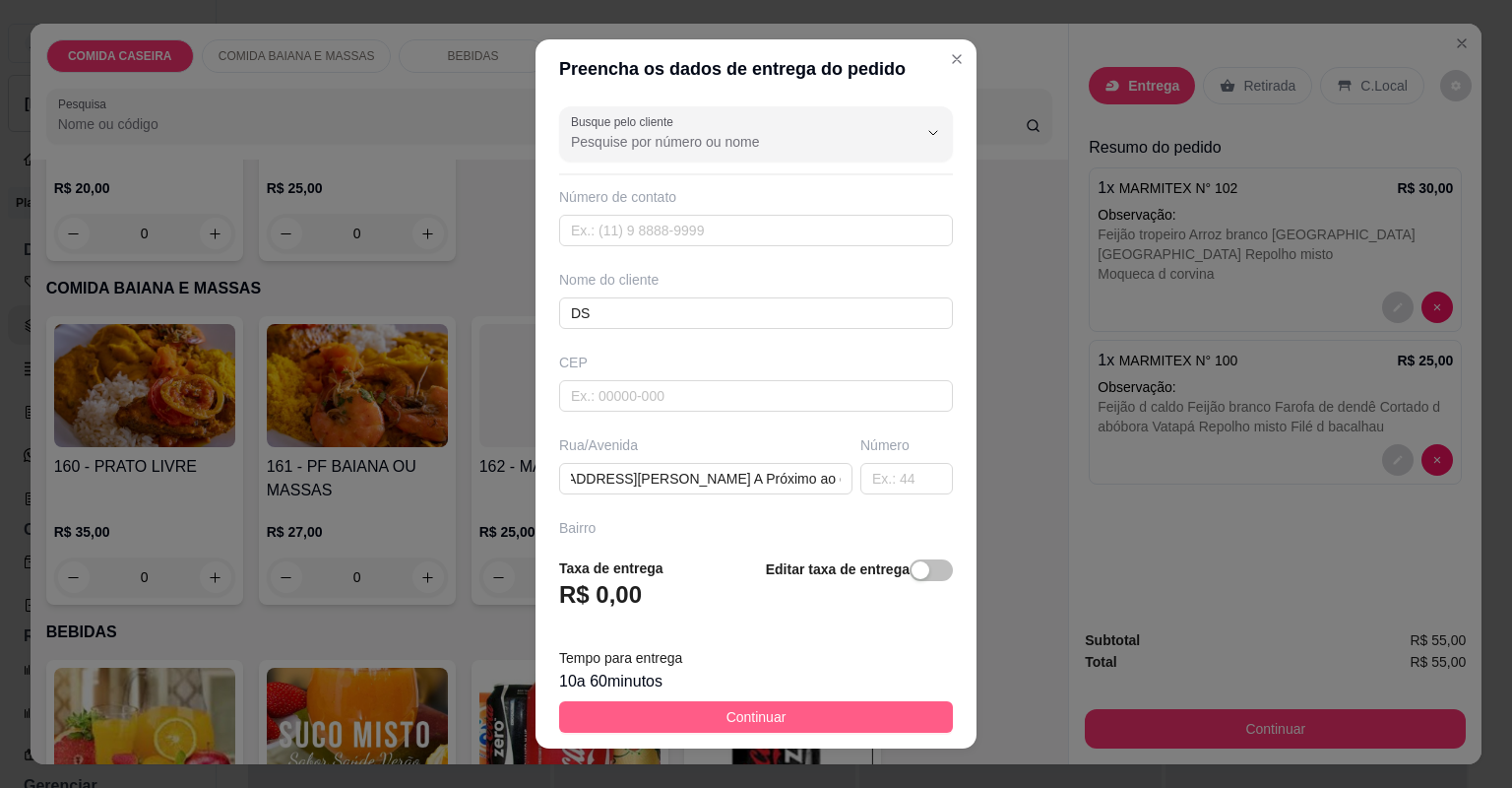 click on "Continuar" at bounding box center [756, 717] 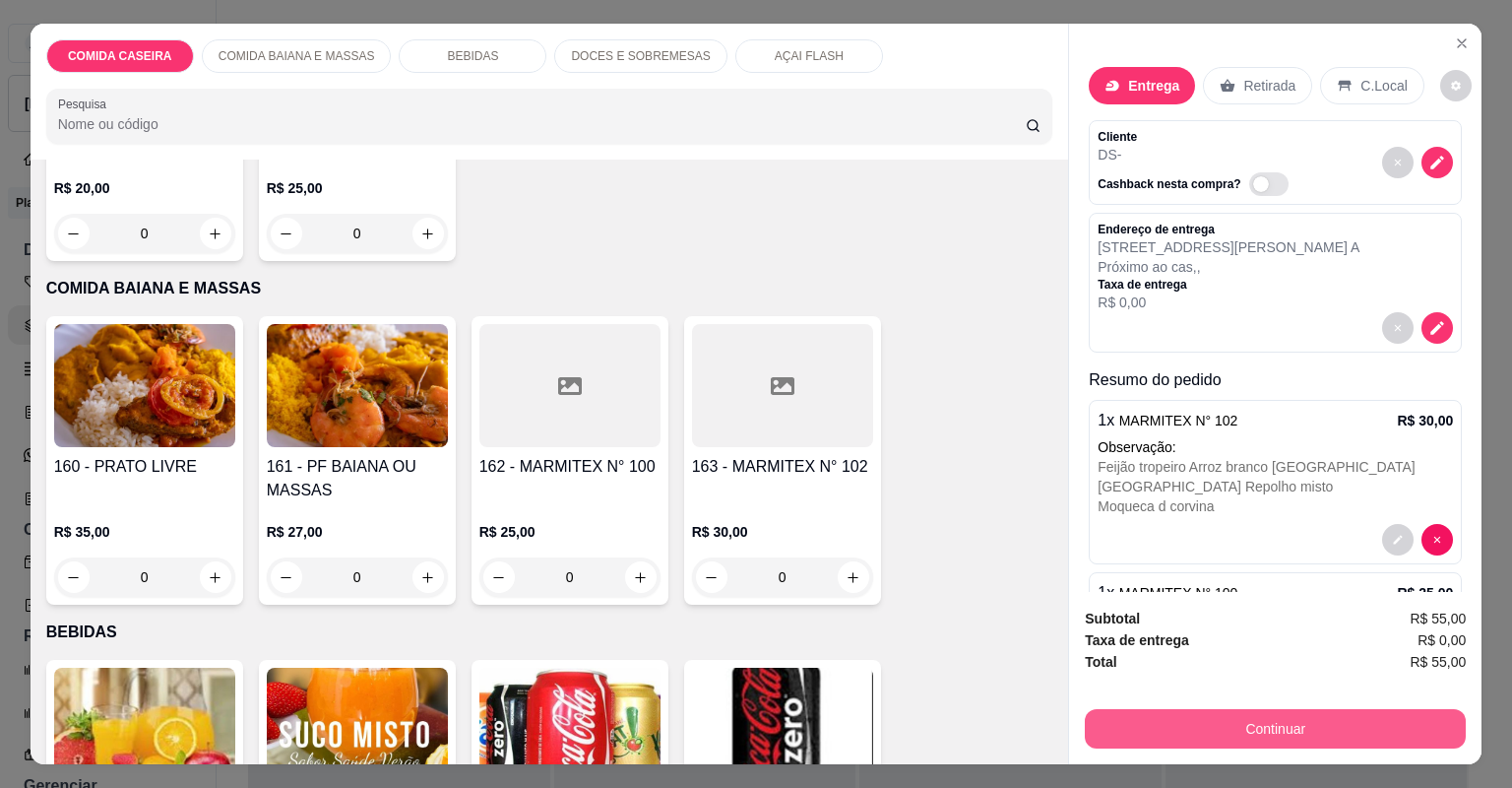 click on "Continuar" at bounding box center [1275, 729] 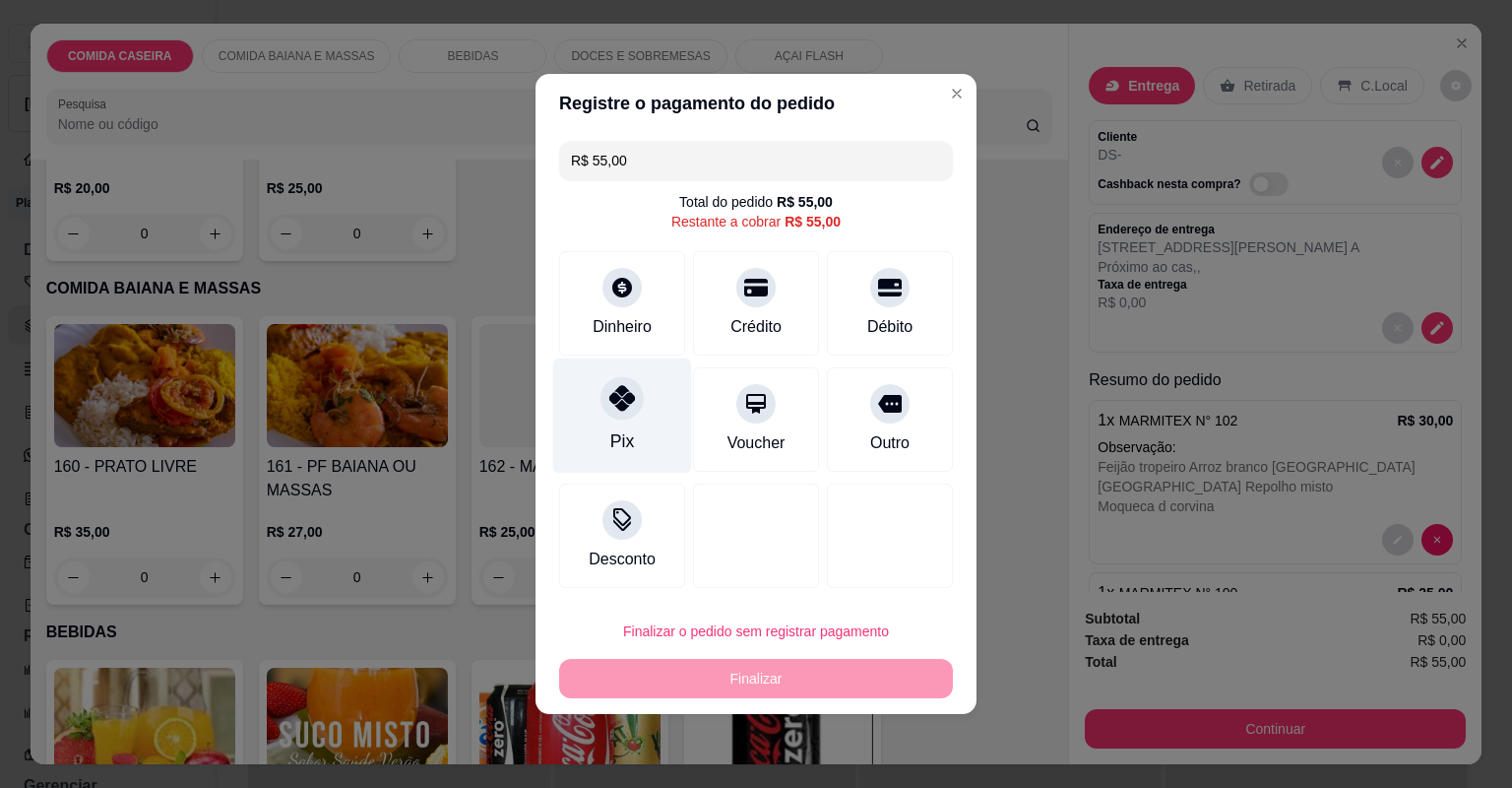 click on "Pix" at bounding box center (622, 416) 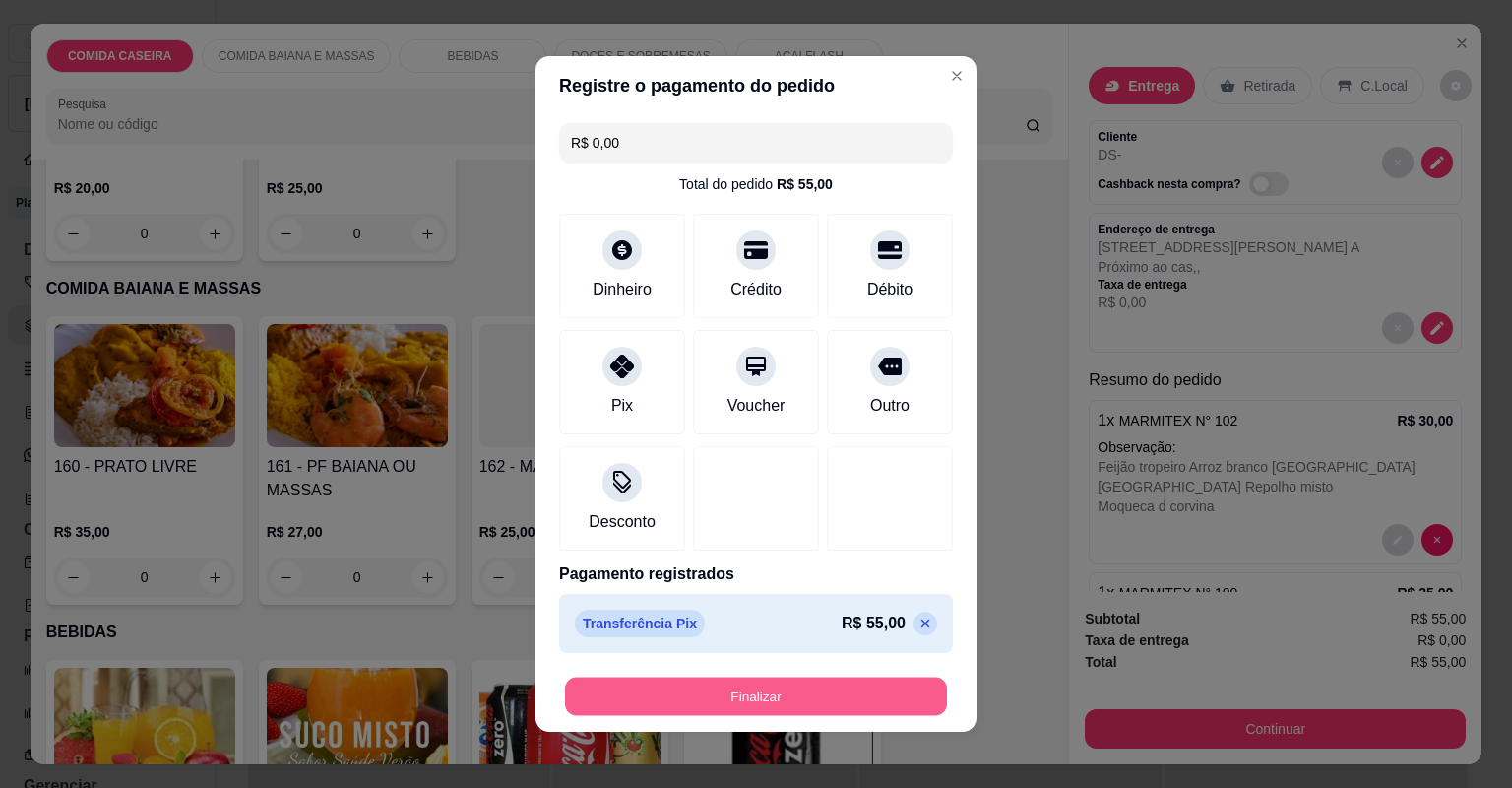 click on "Finalizar" at bounding box center [756, 696] 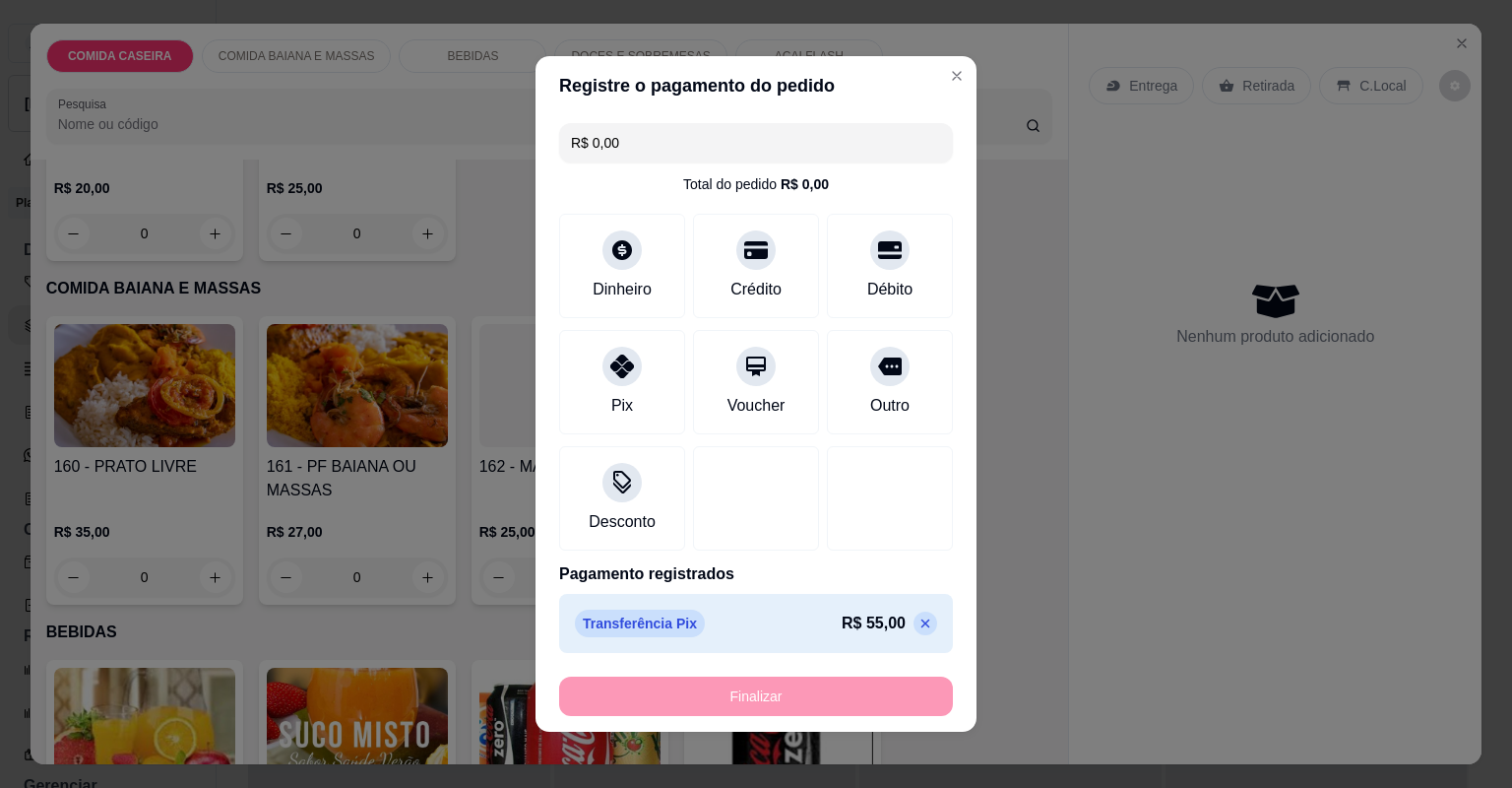 type on "-R$ 55,00" 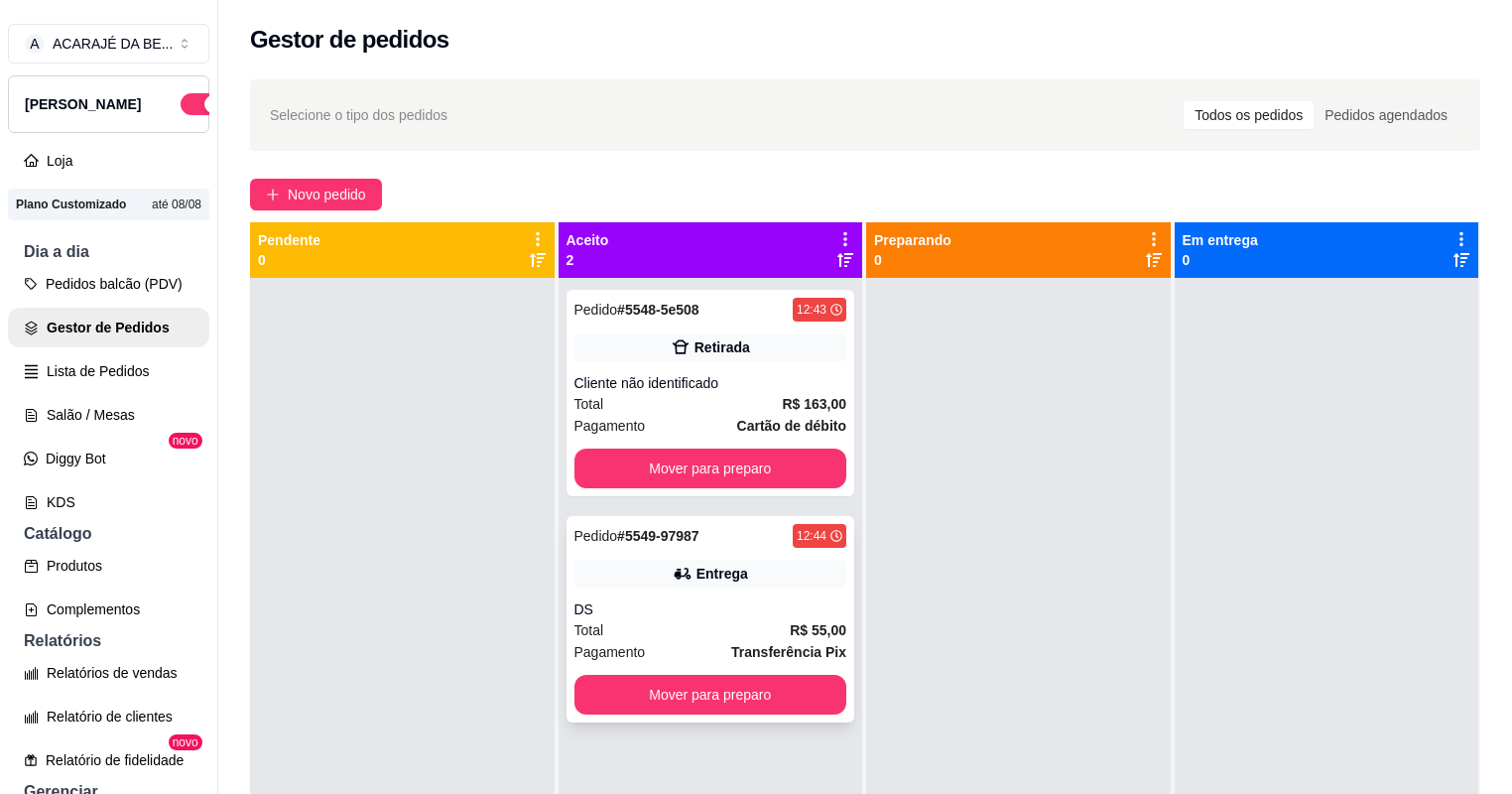 click on "DS" at bounding box center (710, 609) 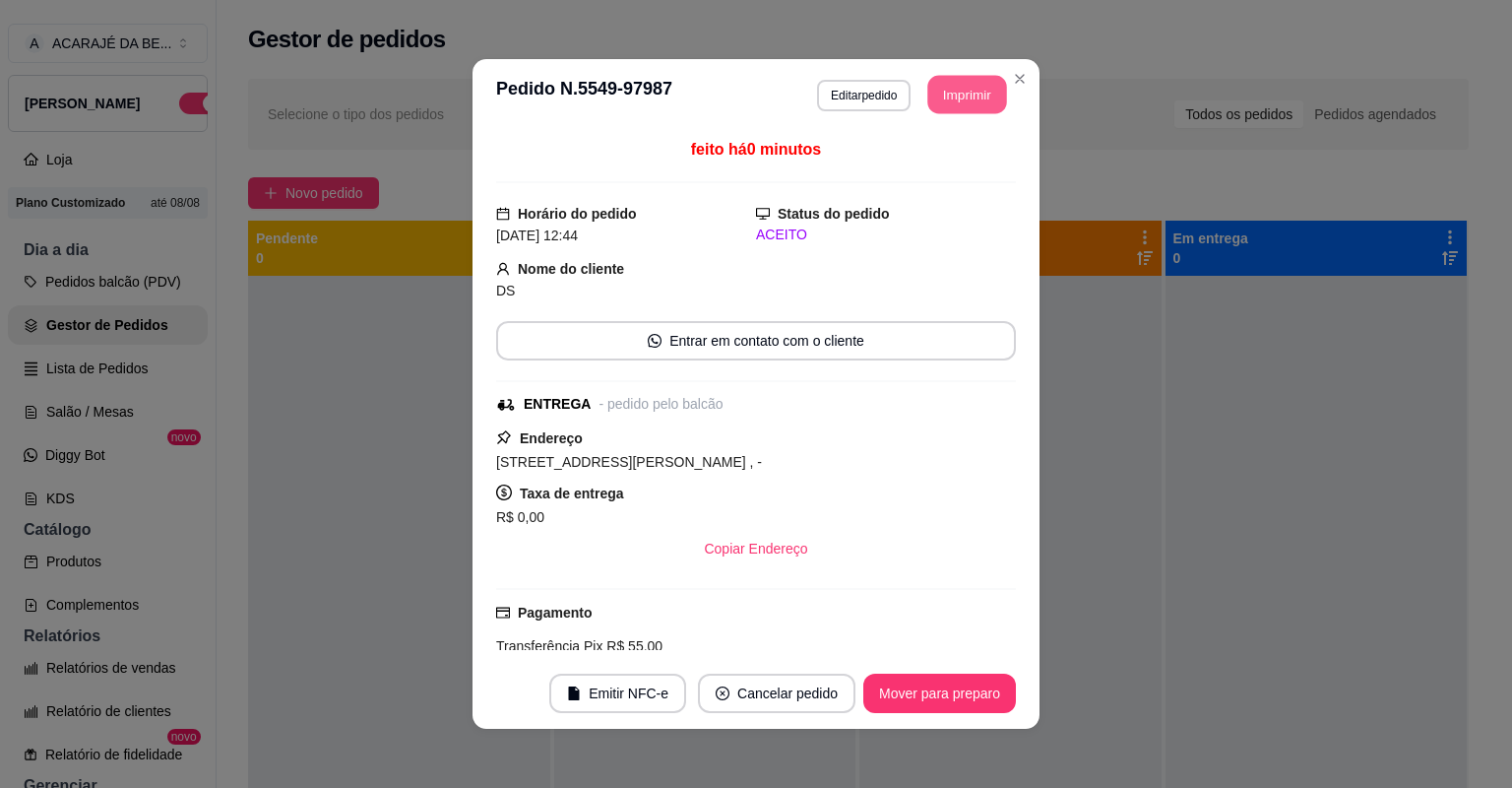 click on "Imprimir" at bounding box center (968, 95) 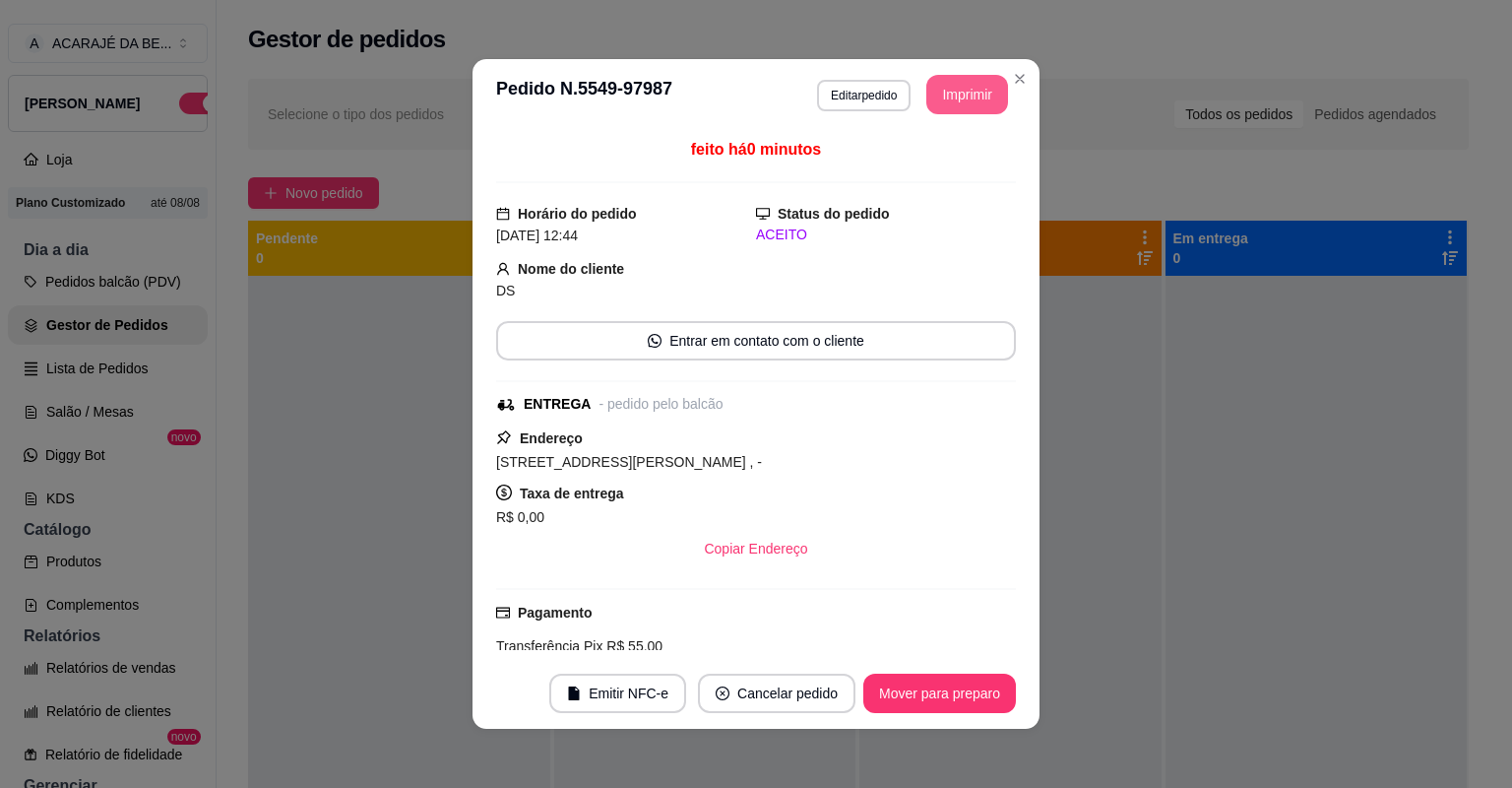 scroll, scrollTop: 0, scrollLeft: 0, axis: both 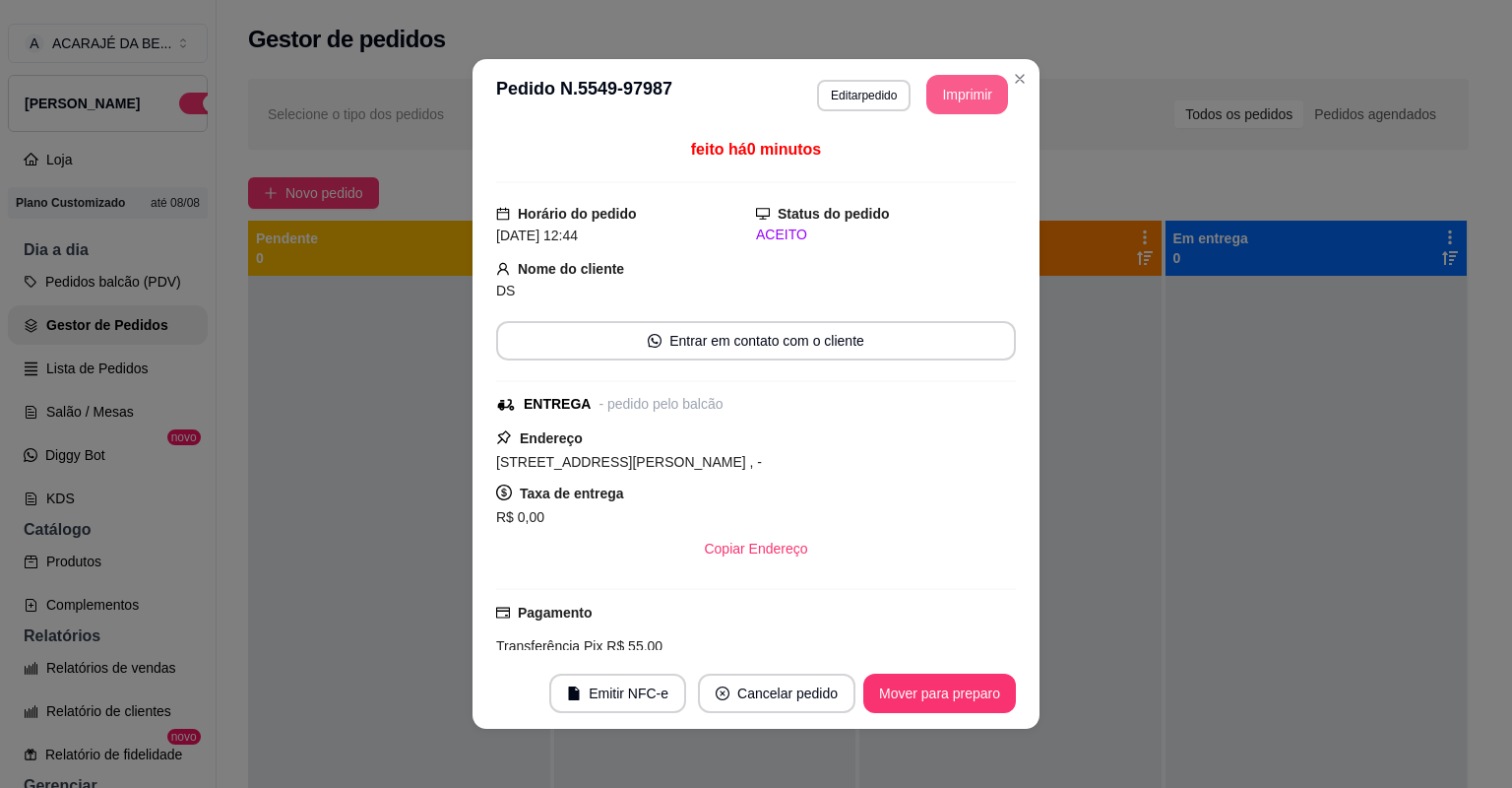 click on "Mover para preparo" at bounding box center [939, 693] 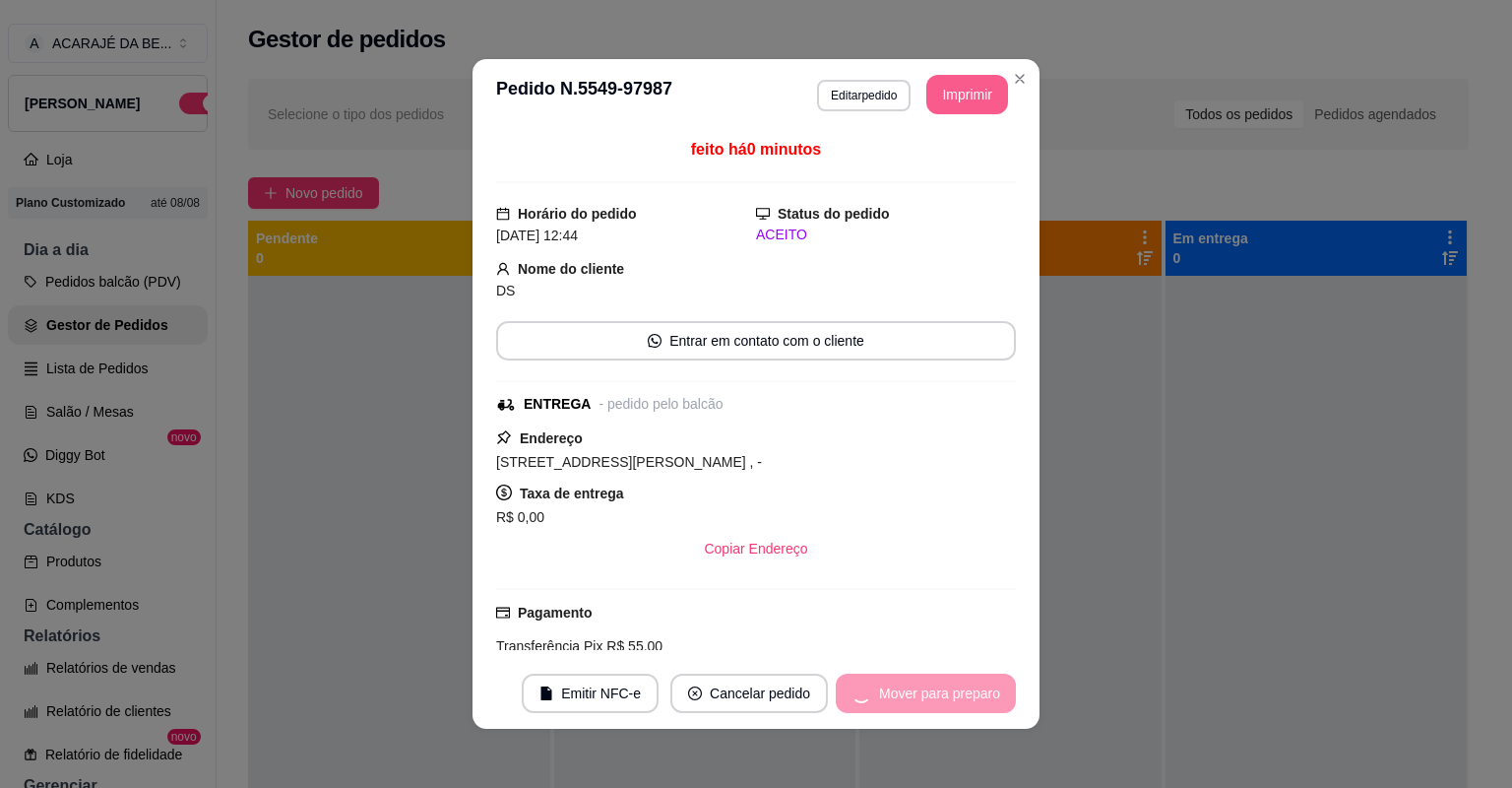 click on "Mover para preparo" at bounding box center [925, 693] 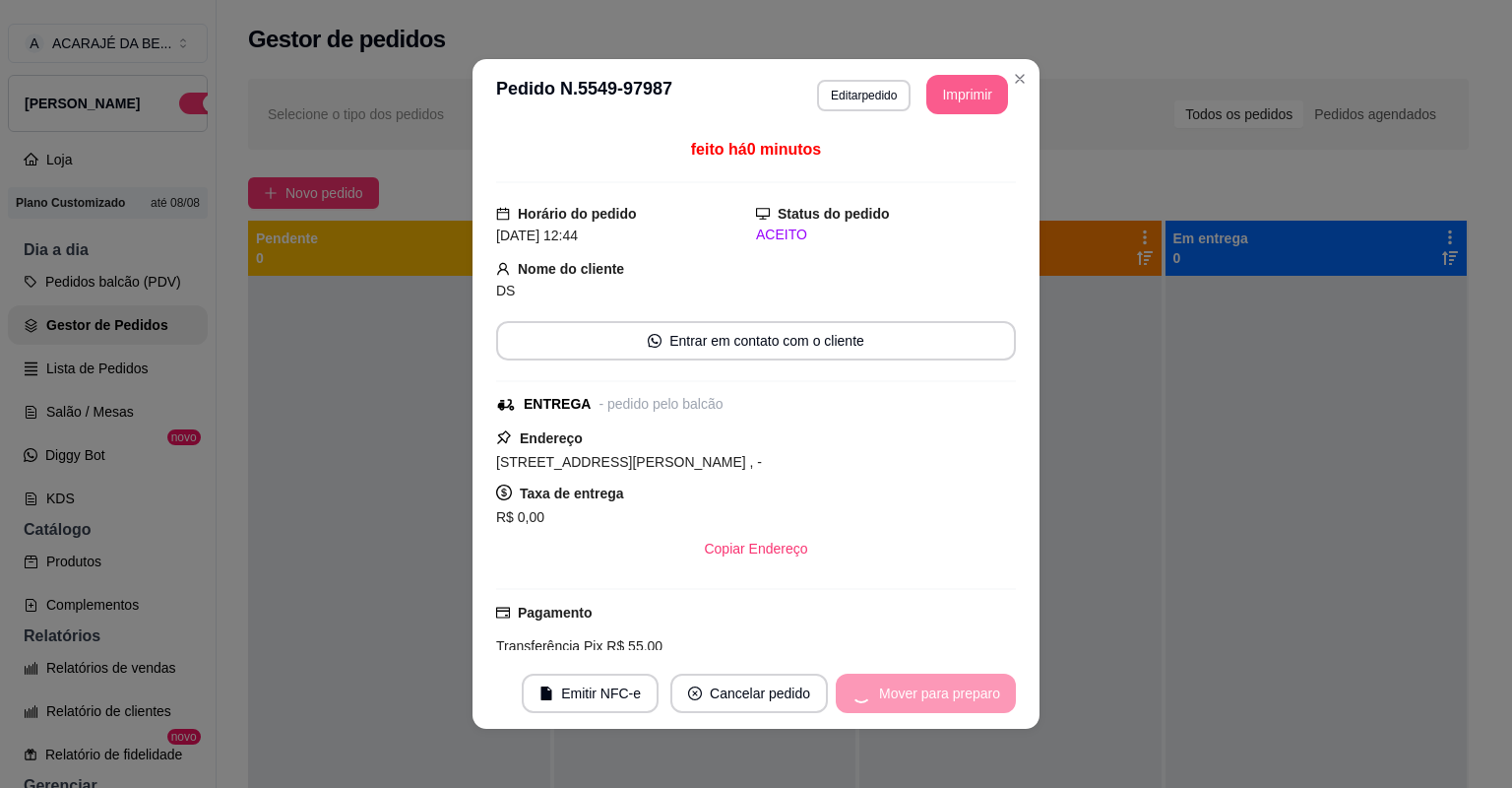 click on "Mover para preparo" at bounding box center [925, 693] 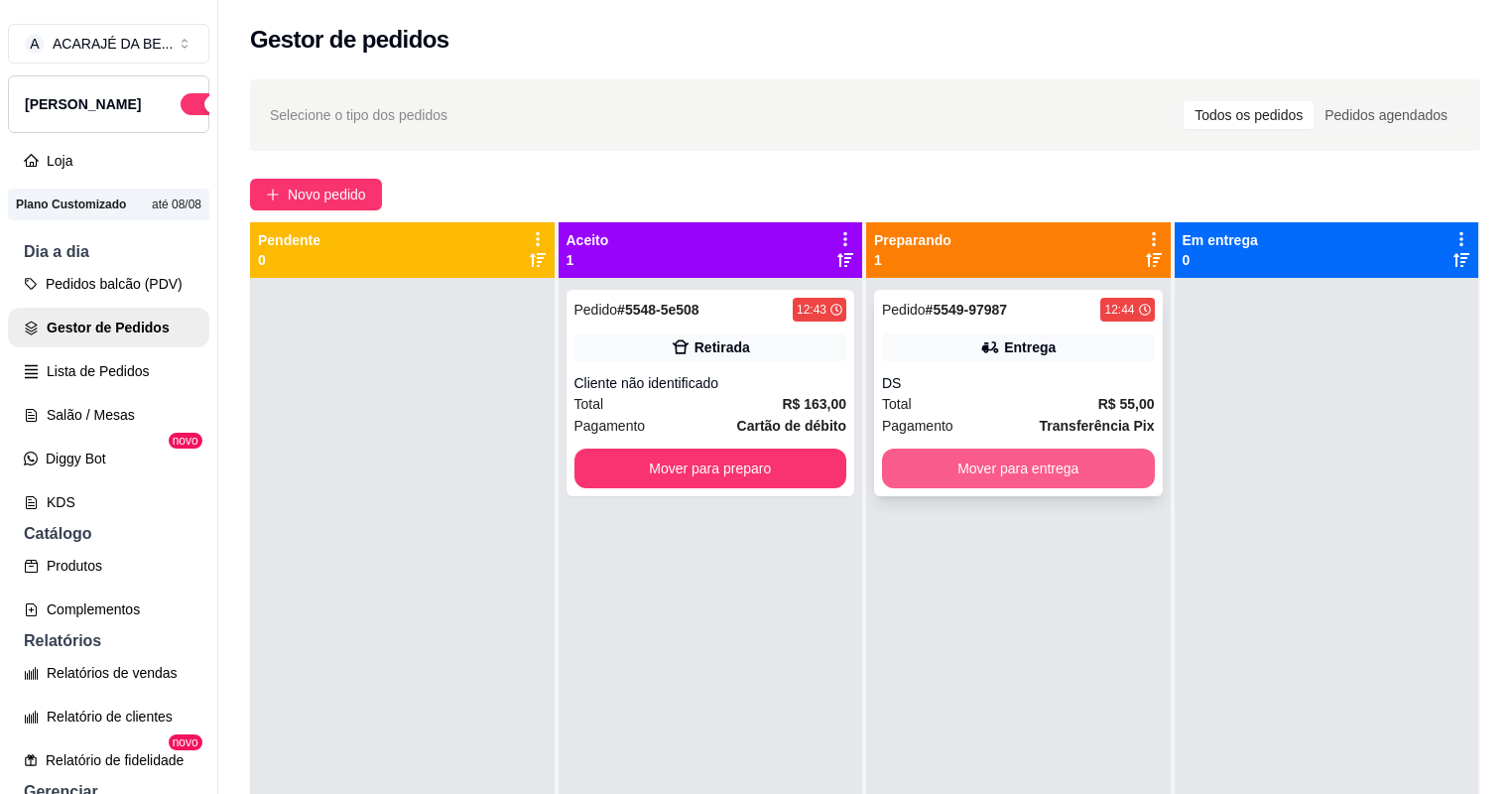 click on "Mover para entrega" at bounding box center (1018, 468) 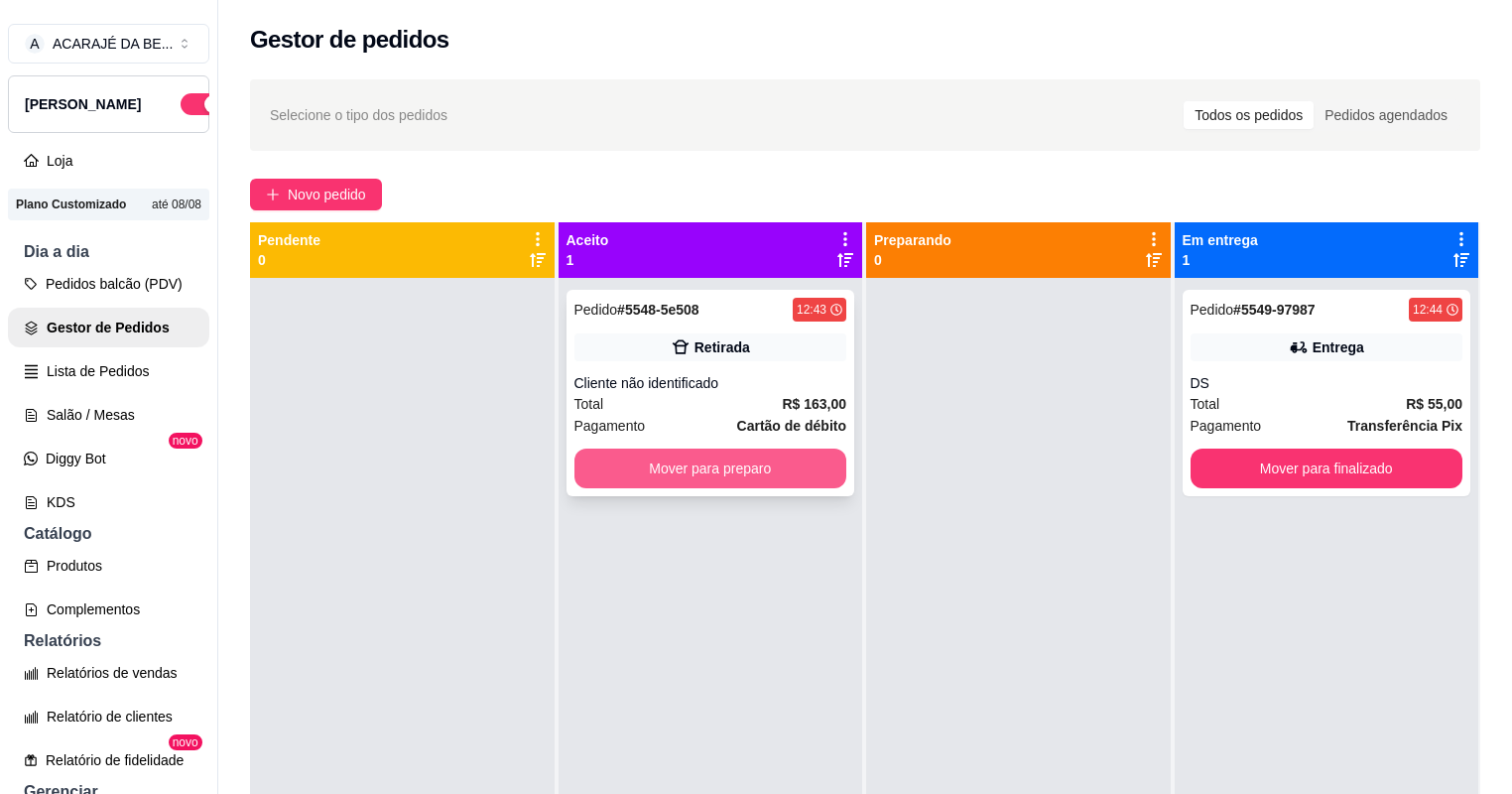 click on "Mover para preparo" at bounding box center [710, 468] 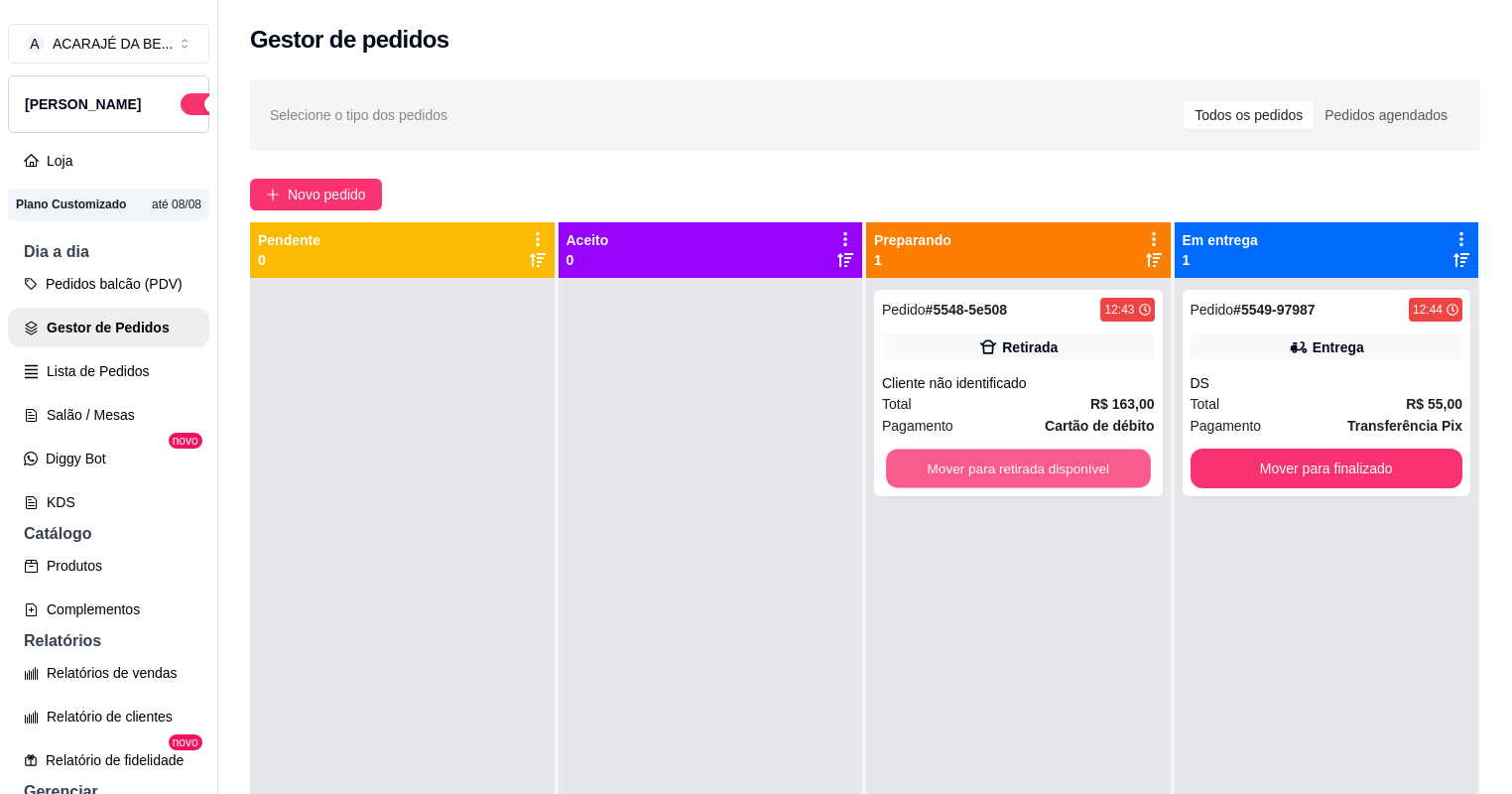 click on "Mover para retirada disponível" at bounding box center [1018, 468] 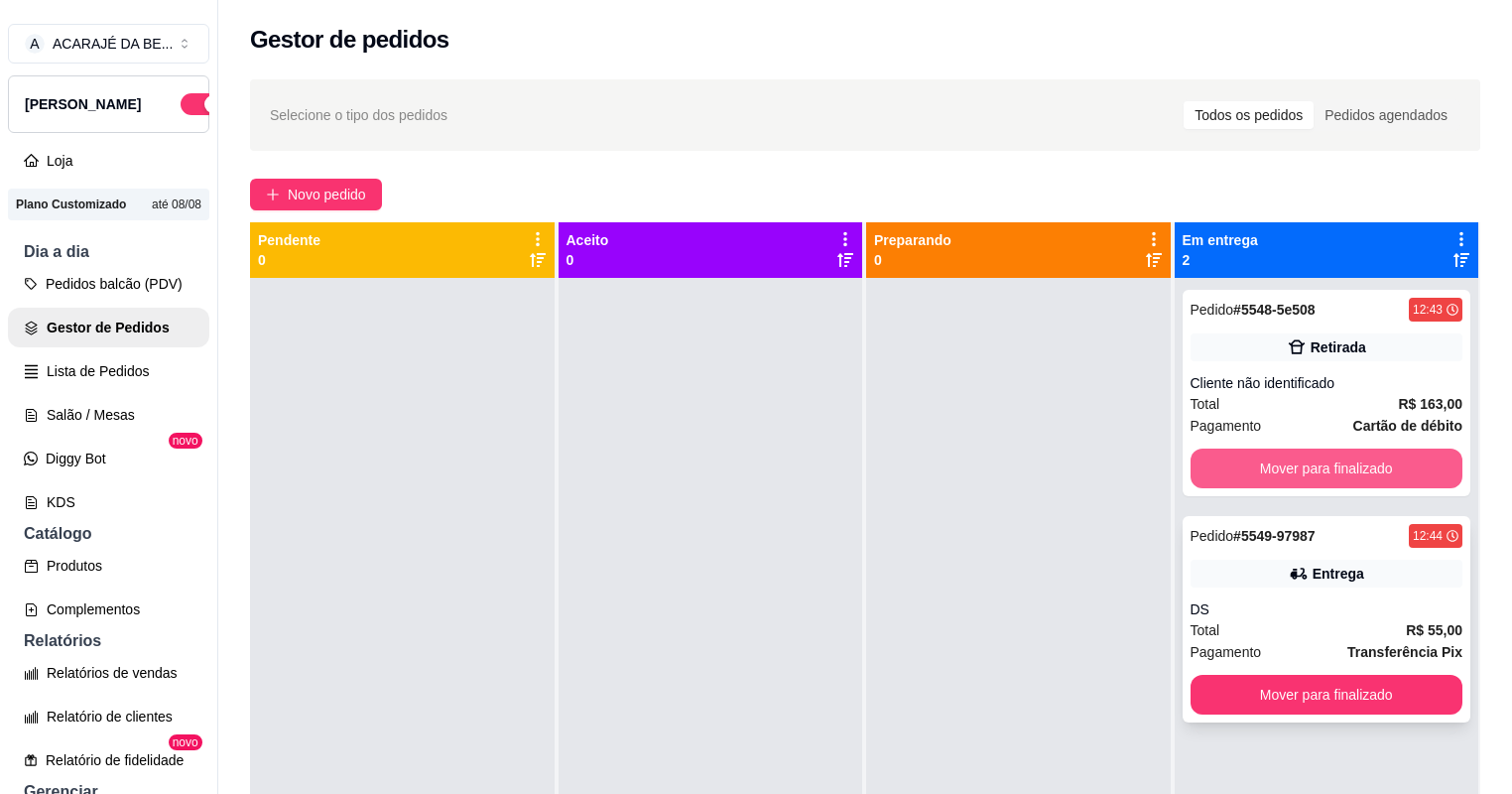 click on "Mover para finalizado" at bounding box center [1326, 468] 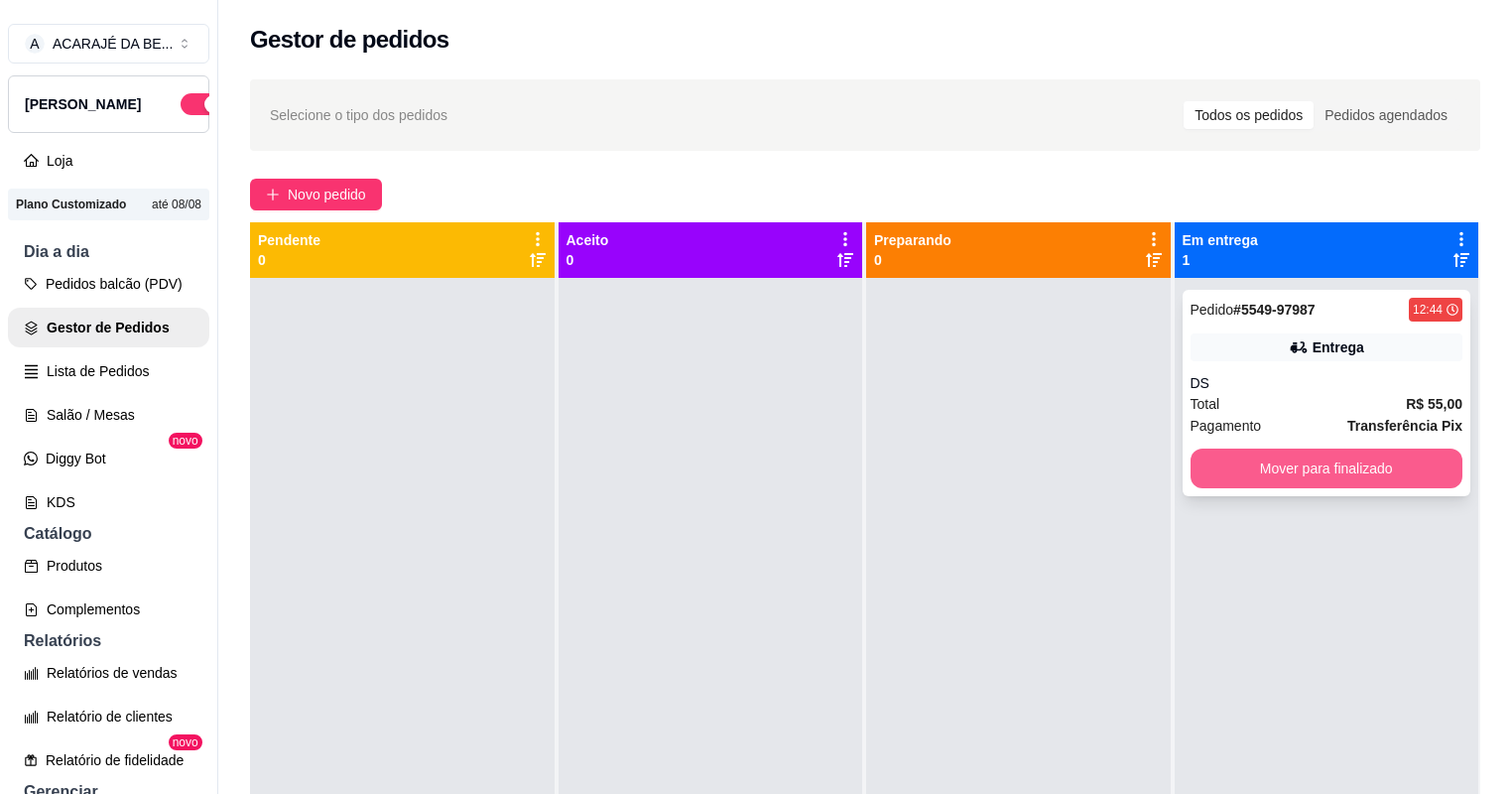 click on "Mover para finalizado" at bounding box center (1326, 468) 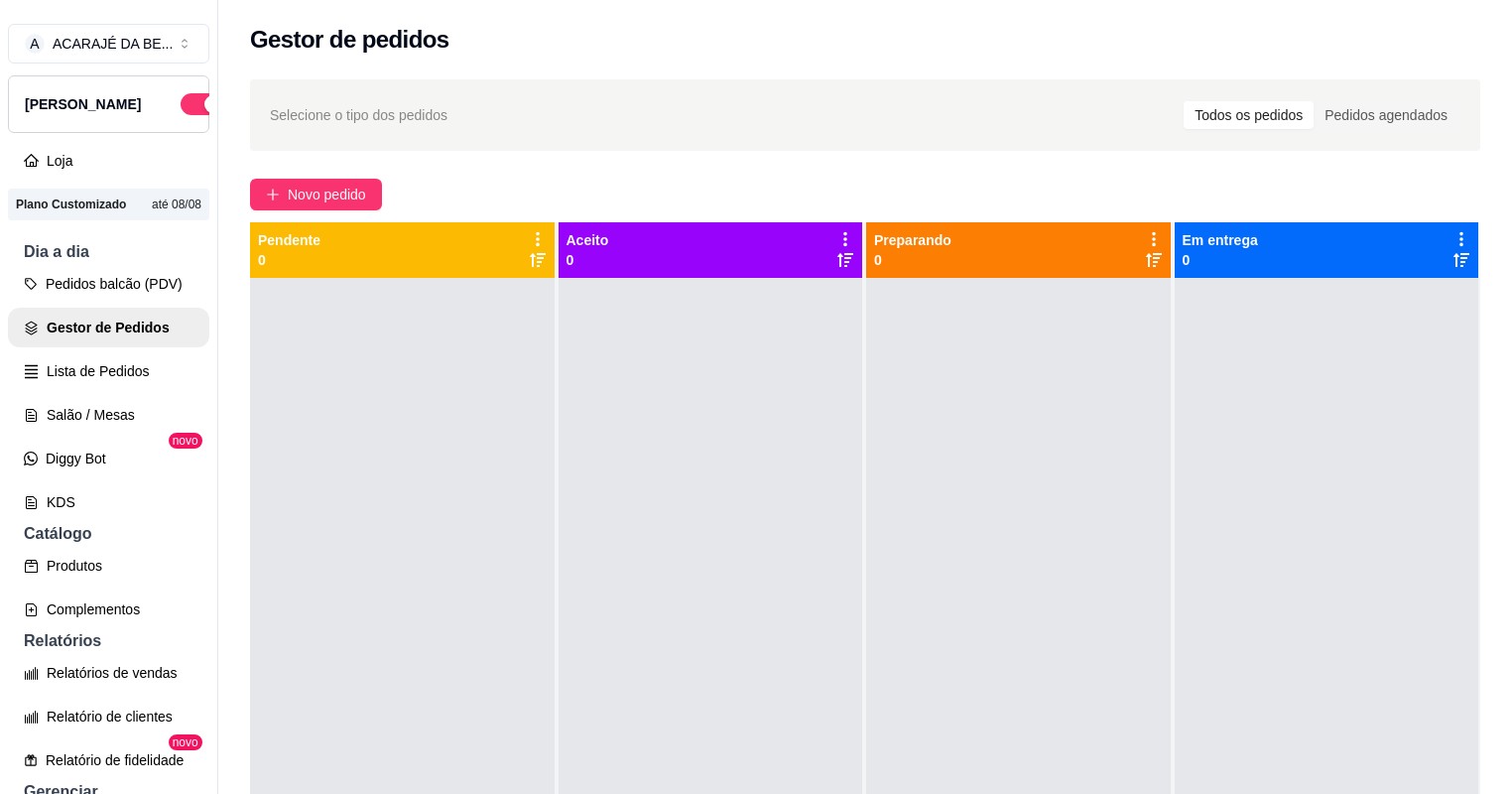 click at bounding box center [1018, 675] 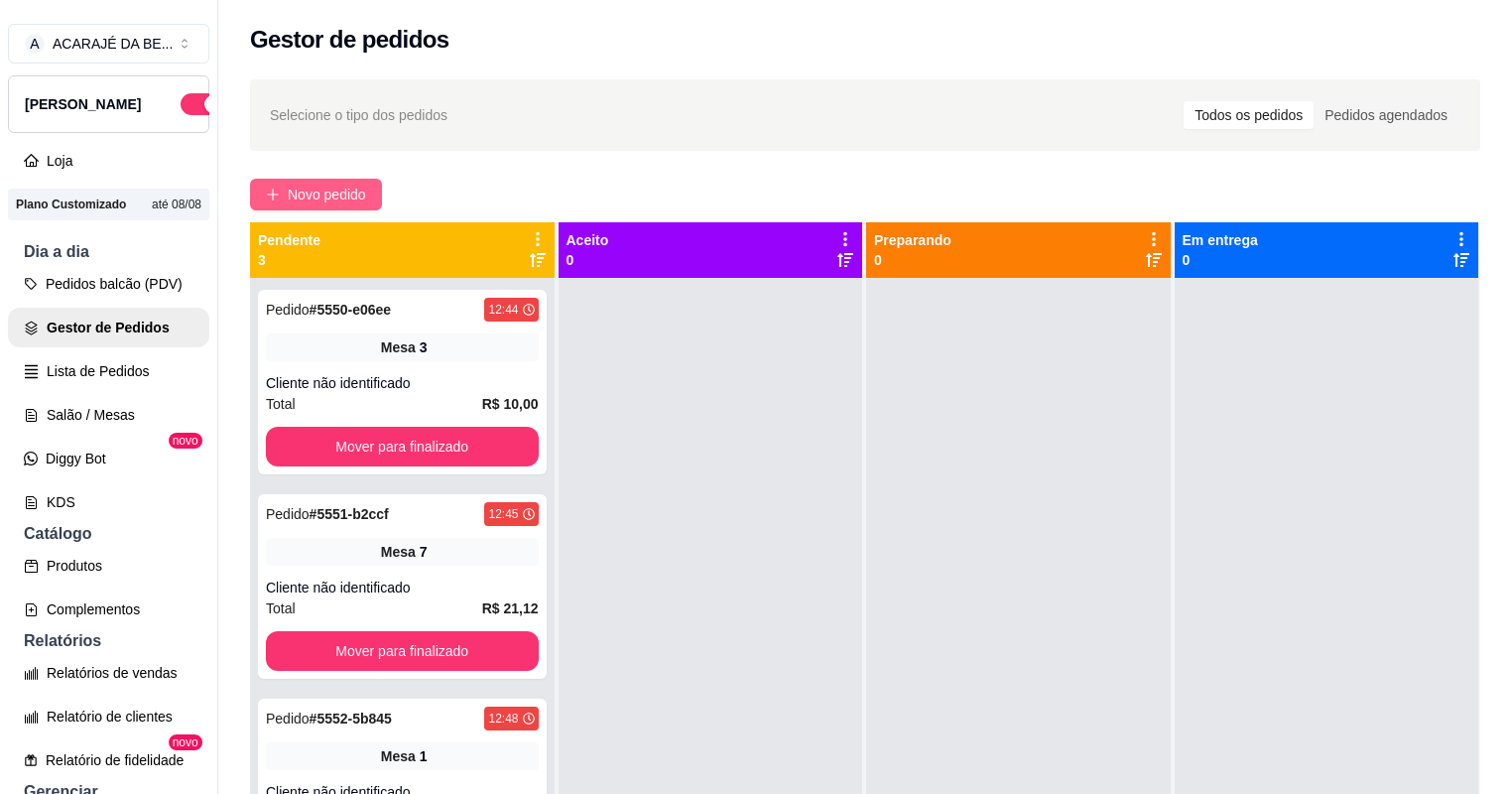 click on "Novo pedido" at bounding box center (326, 195) 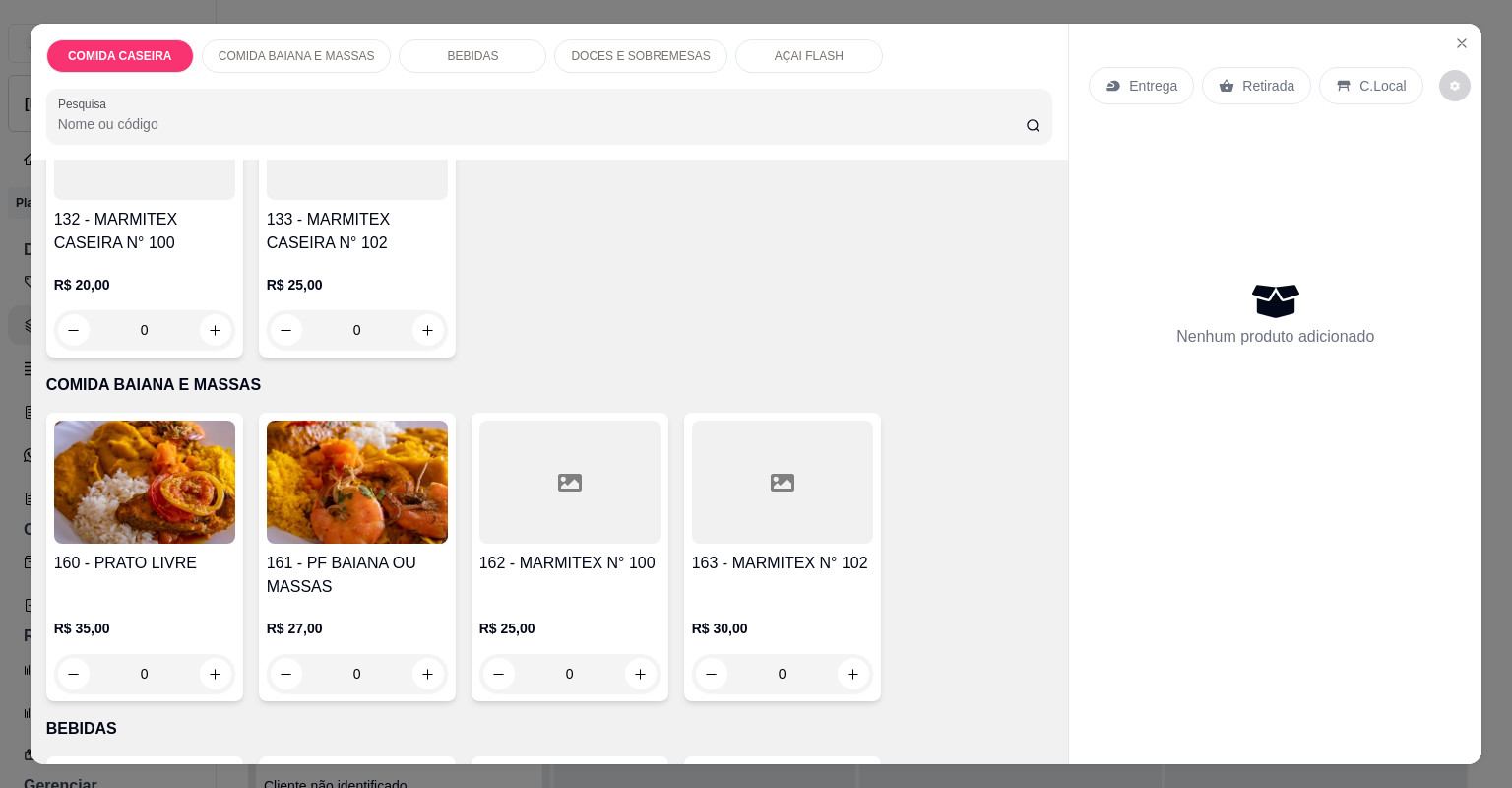 scroll, scrollTop: 315, scrollLeft: 0, axis: vertical 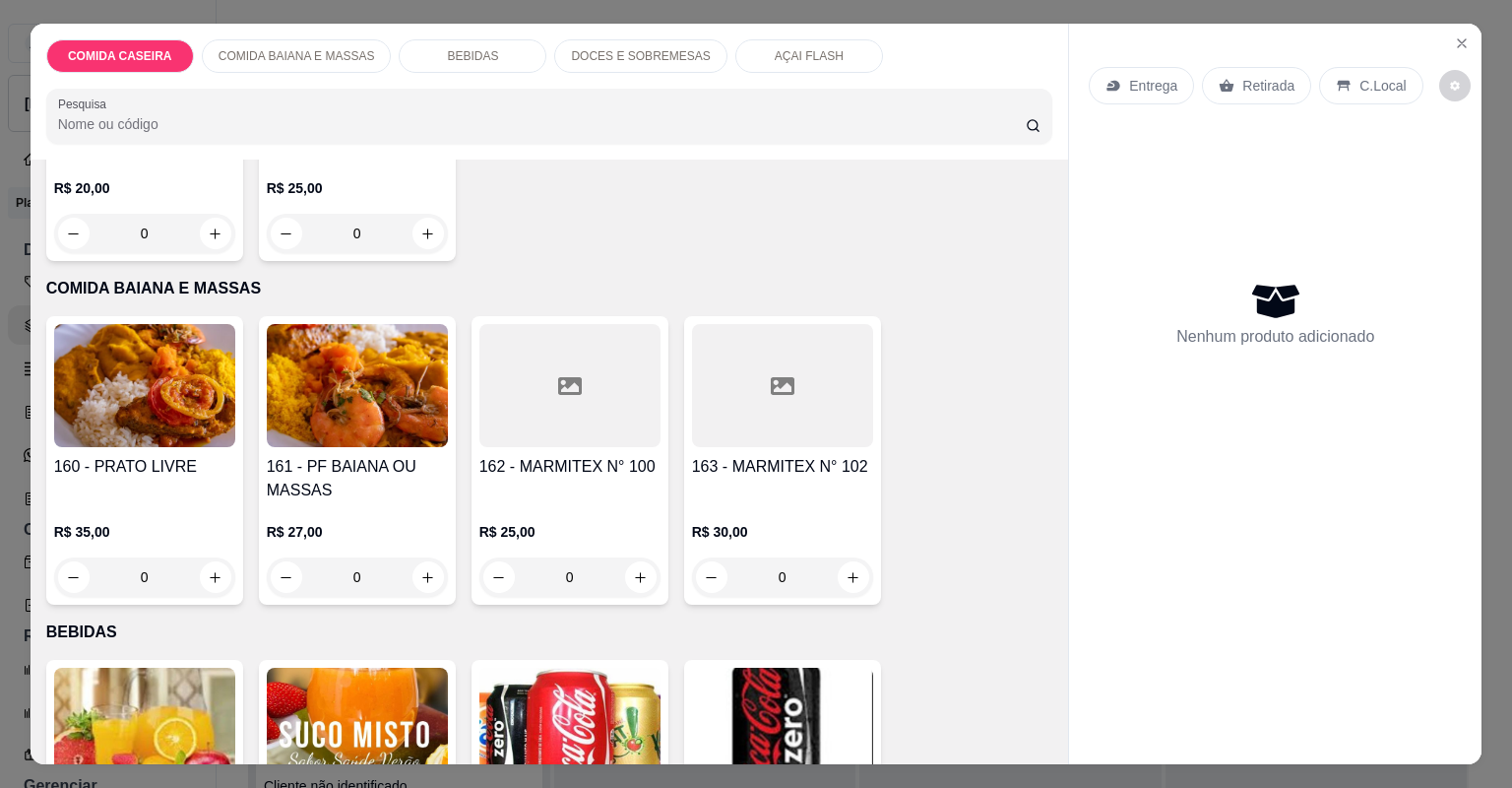 click on "R$ 25,00" at bounding box center [357, 188] 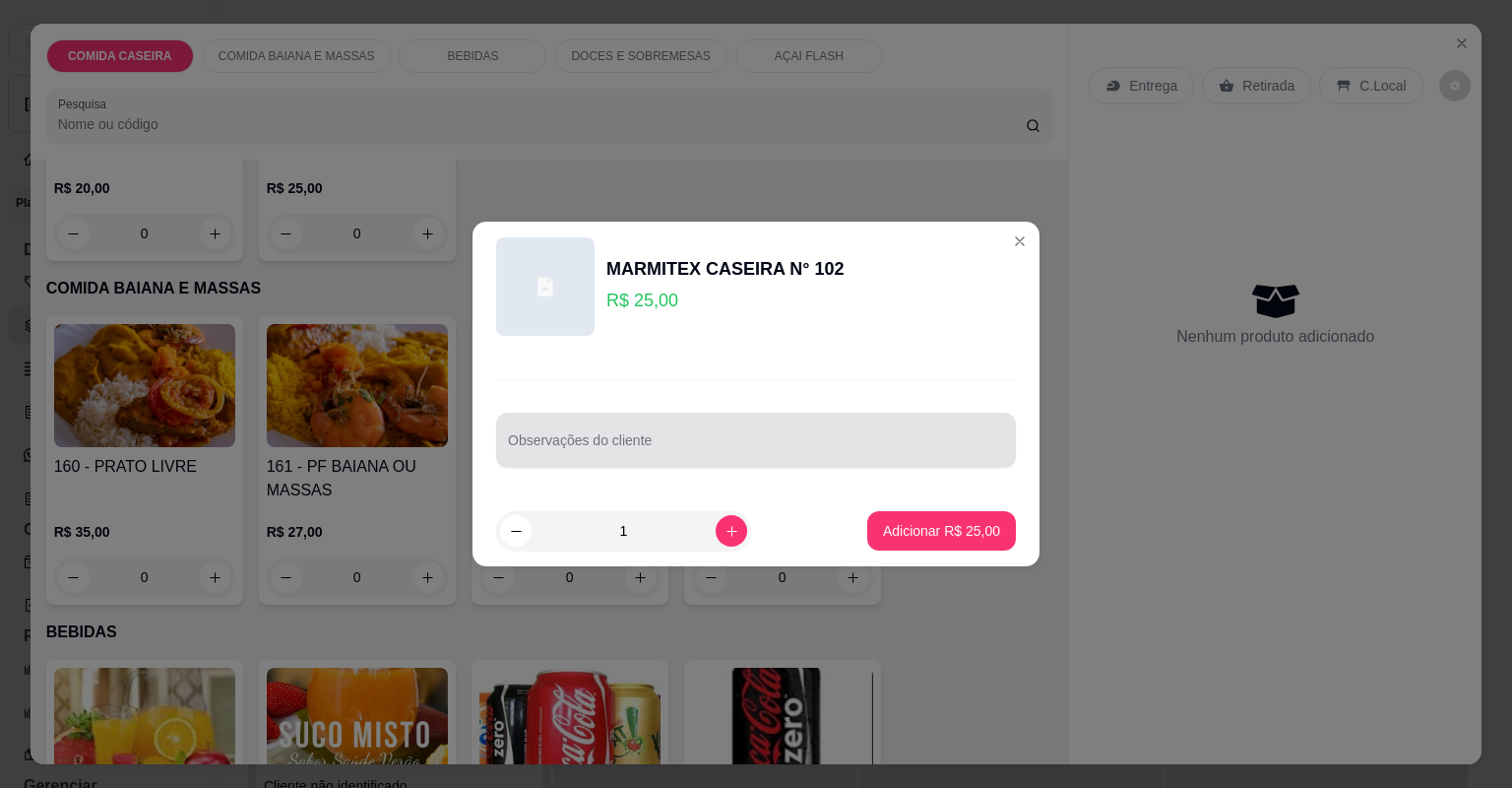 click at bounding box center (756, 440) 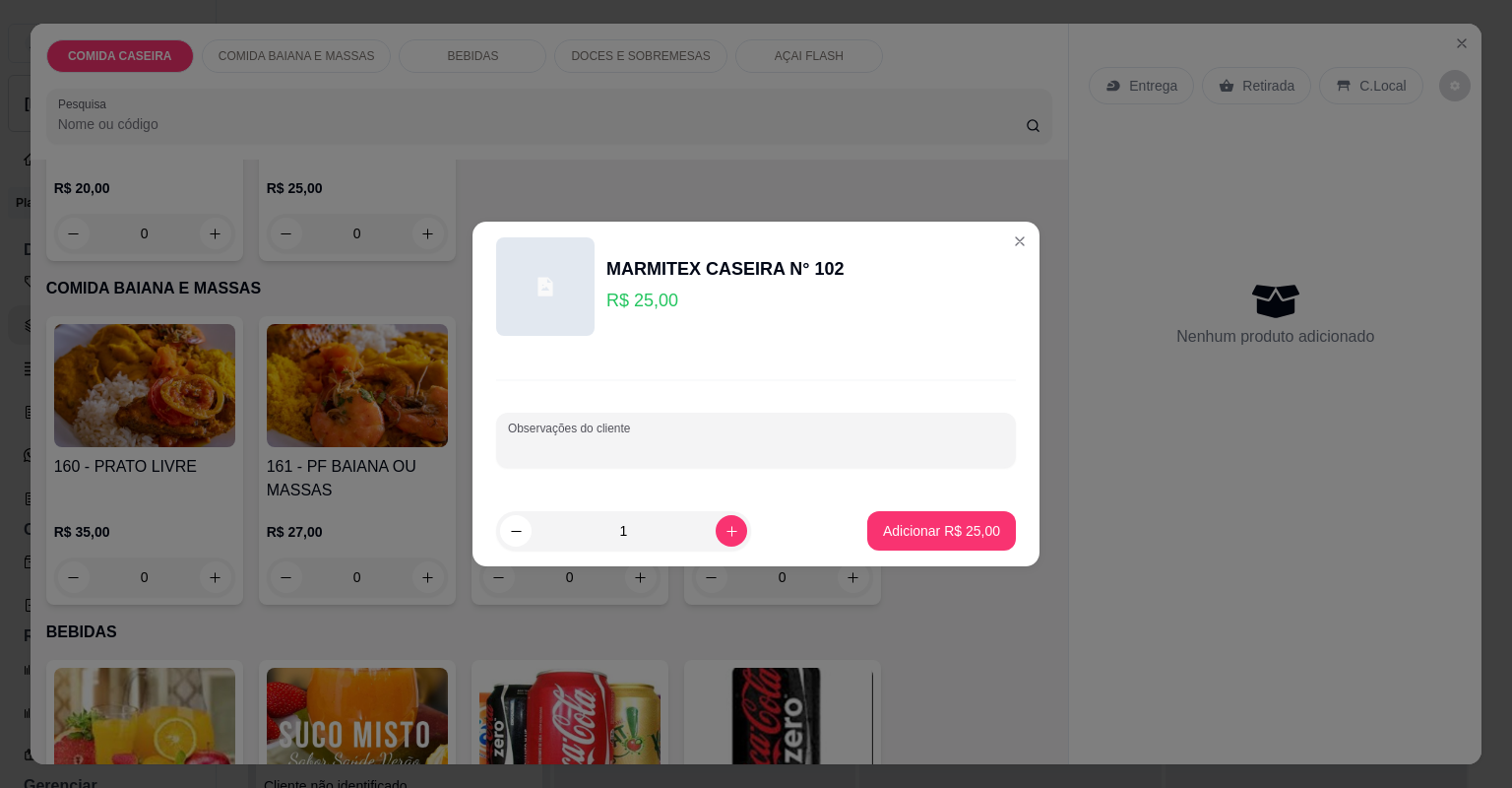 paste on "Feijão tropeiro  Arroz  Macarrão  Purê  Vinagrete de manga Abacaxi Lombo Fígado acebolado" 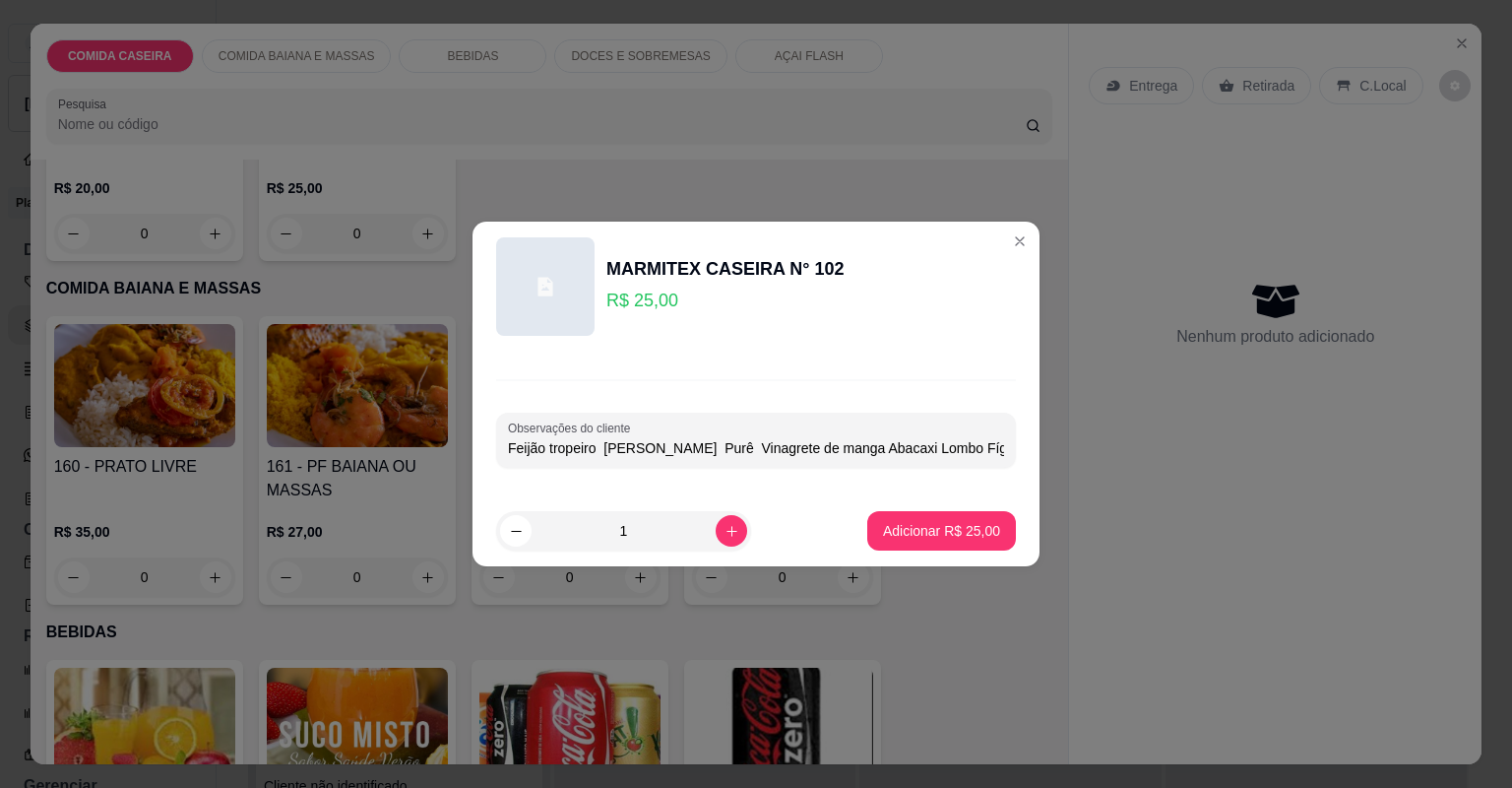 scroll, scrollTop: 0, scrollLeft: 84, axis: horizontal 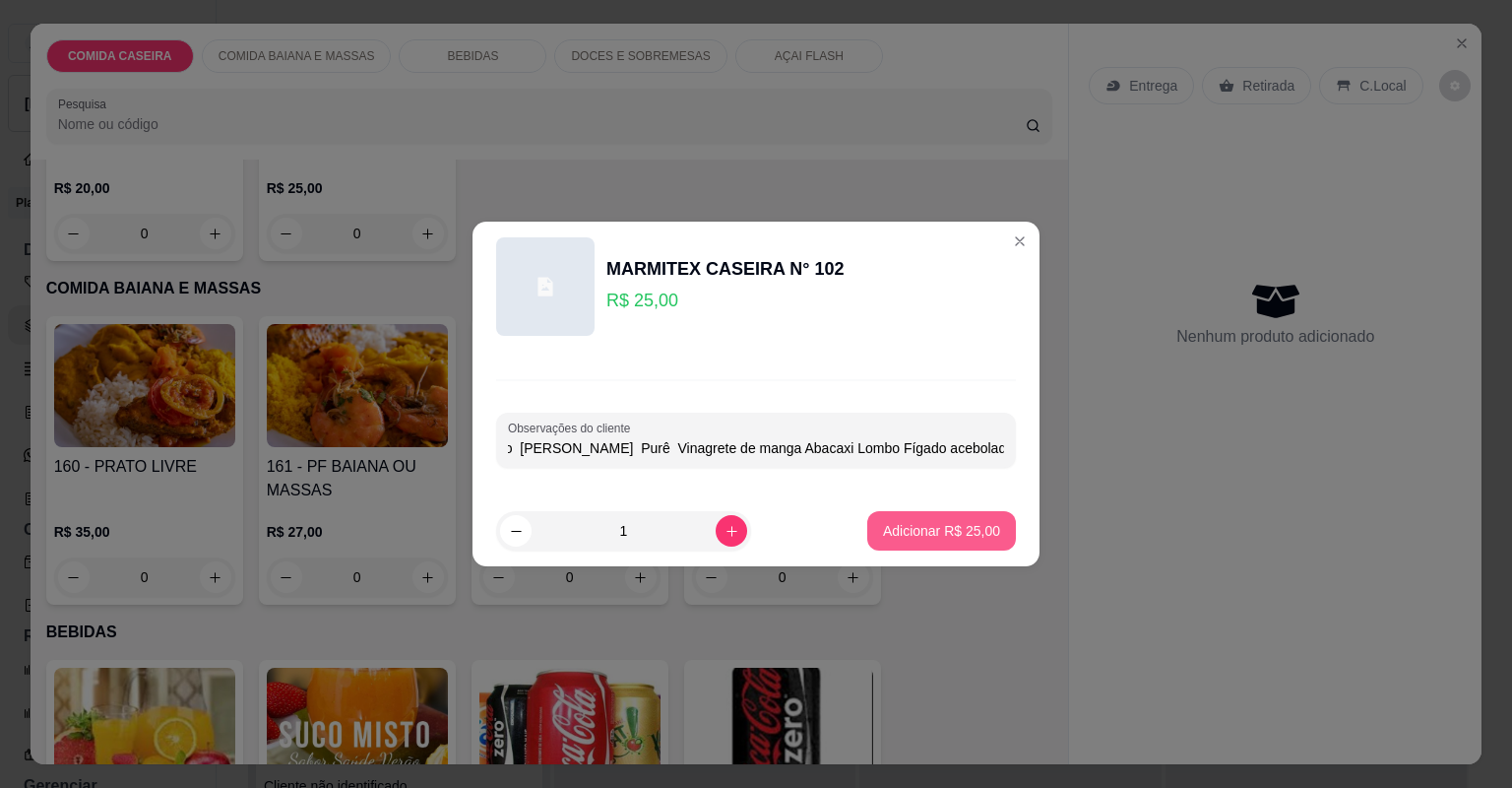 type on "Feijão tropeiro  Arroz  Macarrão  Purê  Vinagrete de manga Abacaxi Lombo Fígado acebolado" 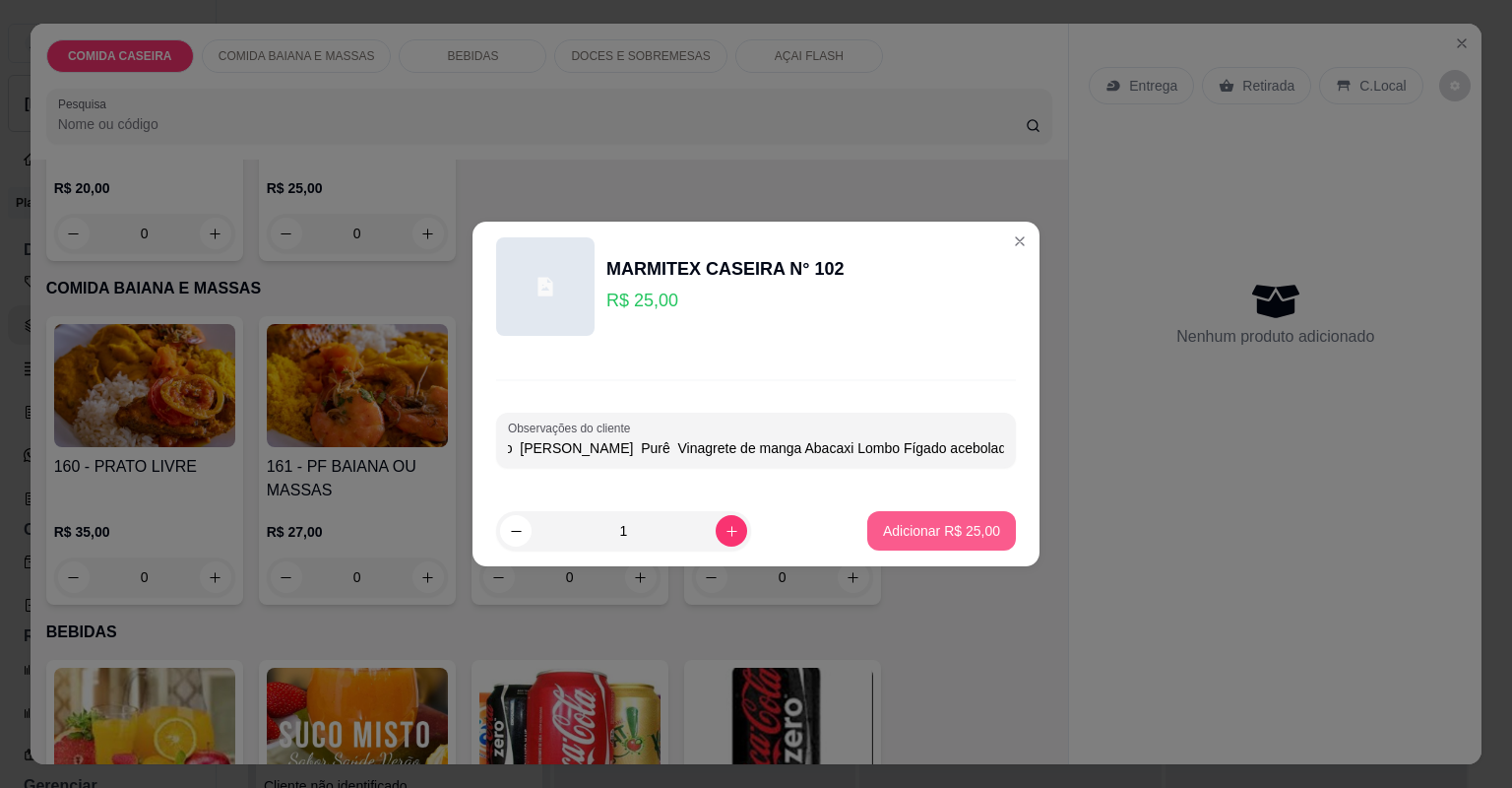 click on "Adicionar   R$ 25,00" at bounding box center [941, 531] 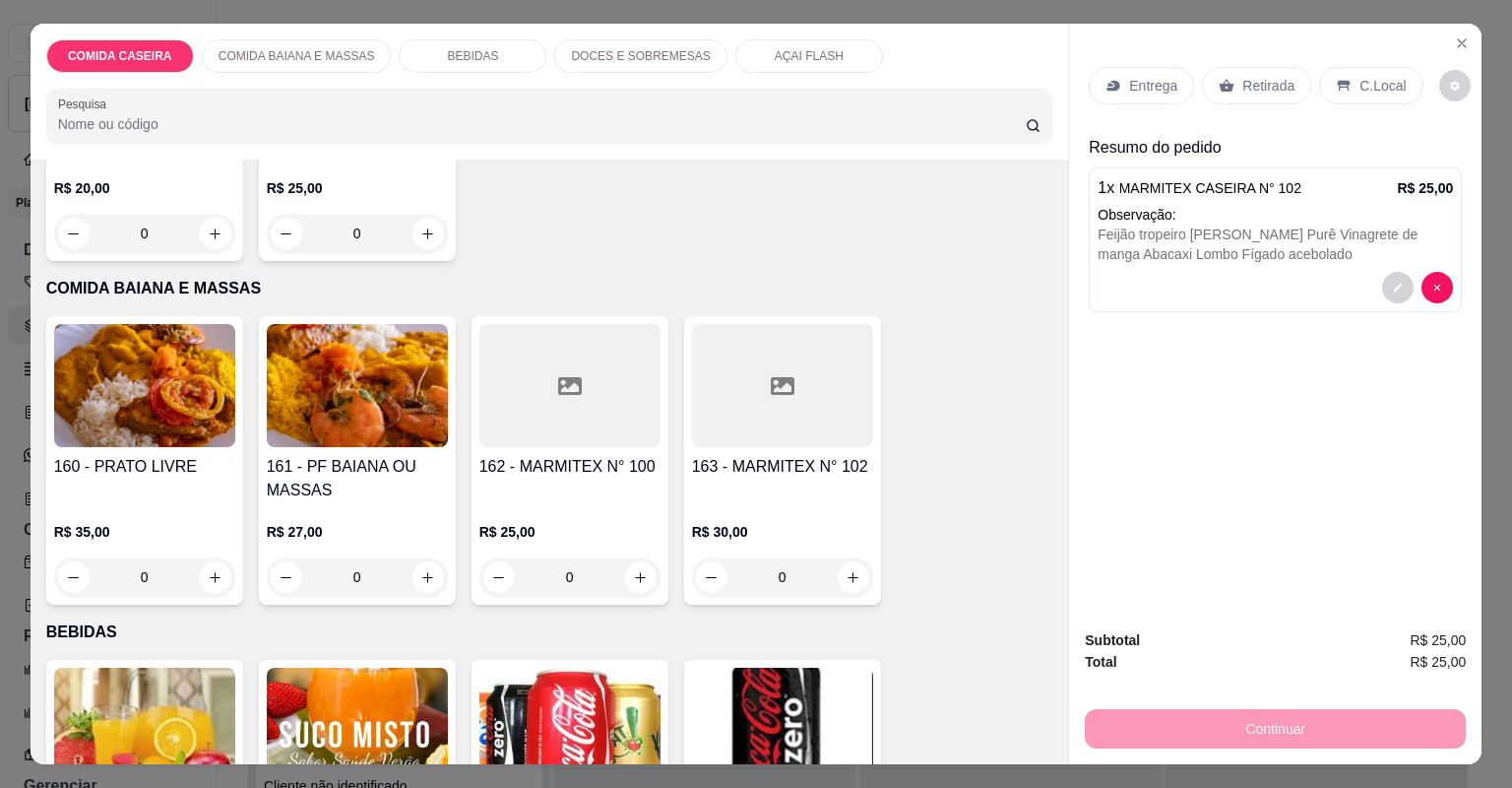 click on "Entrega" at bounding box center [1153, 86] 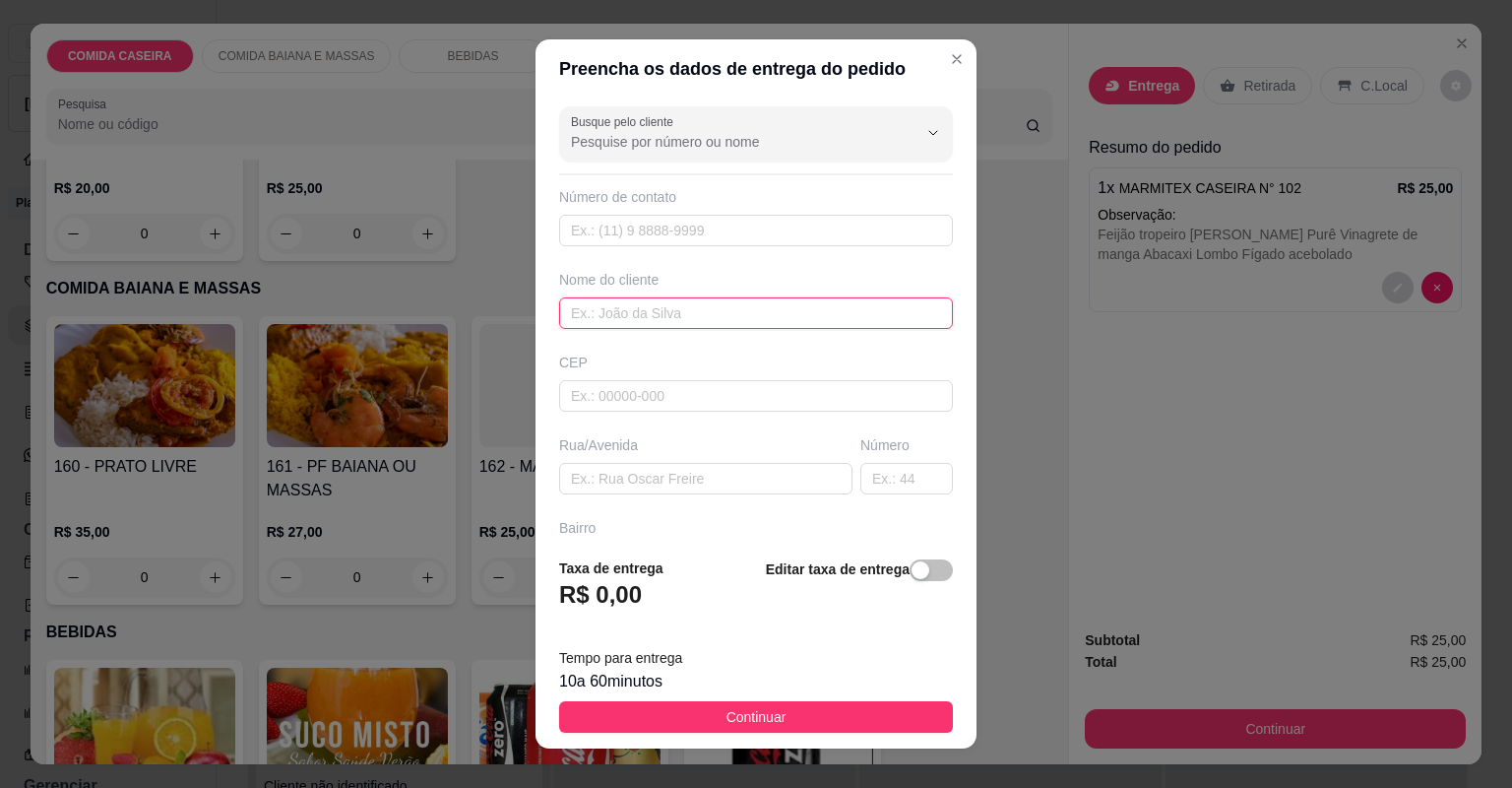 click at bounding box center [756, 313] 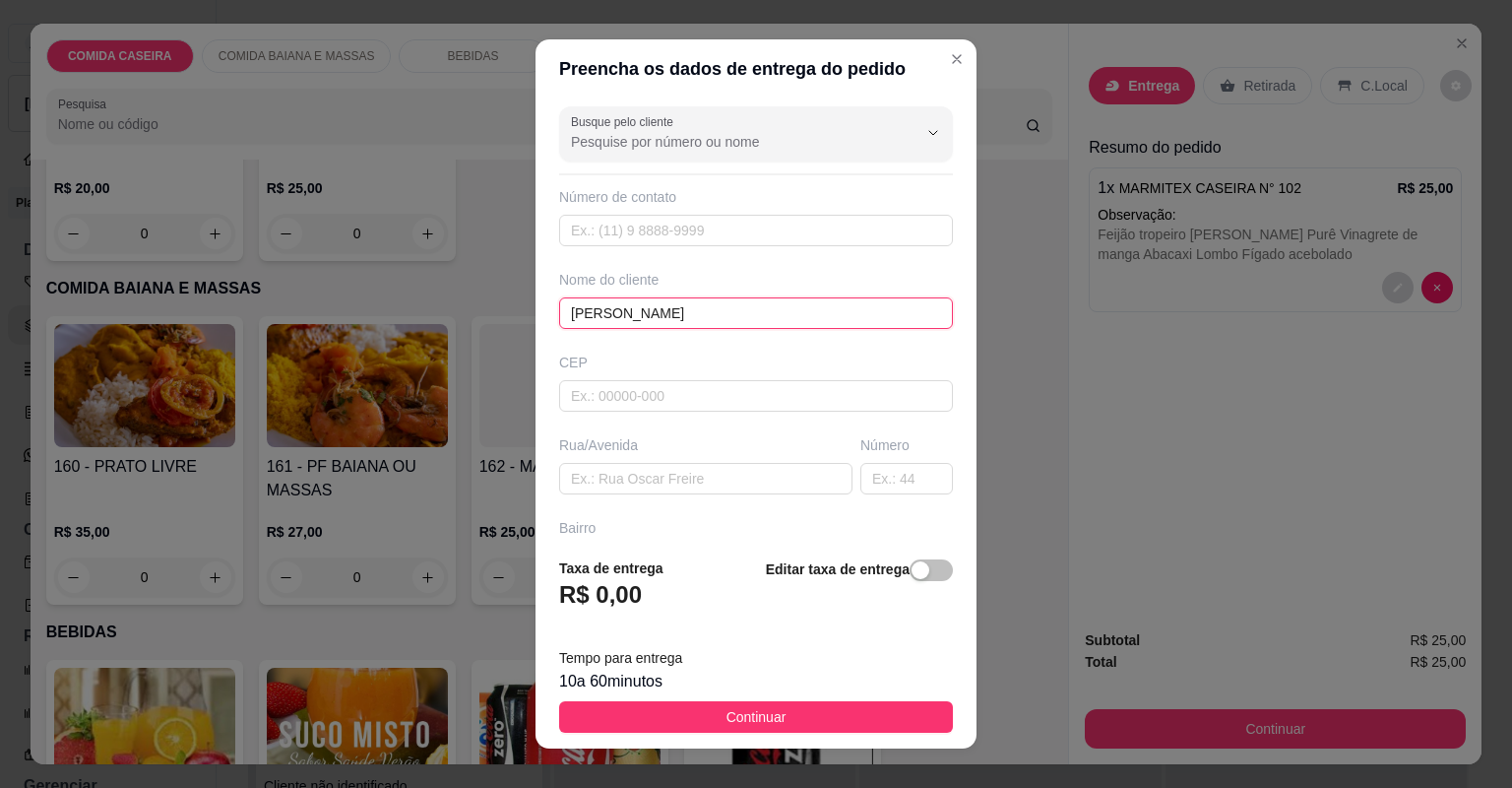type on "ROBSON" 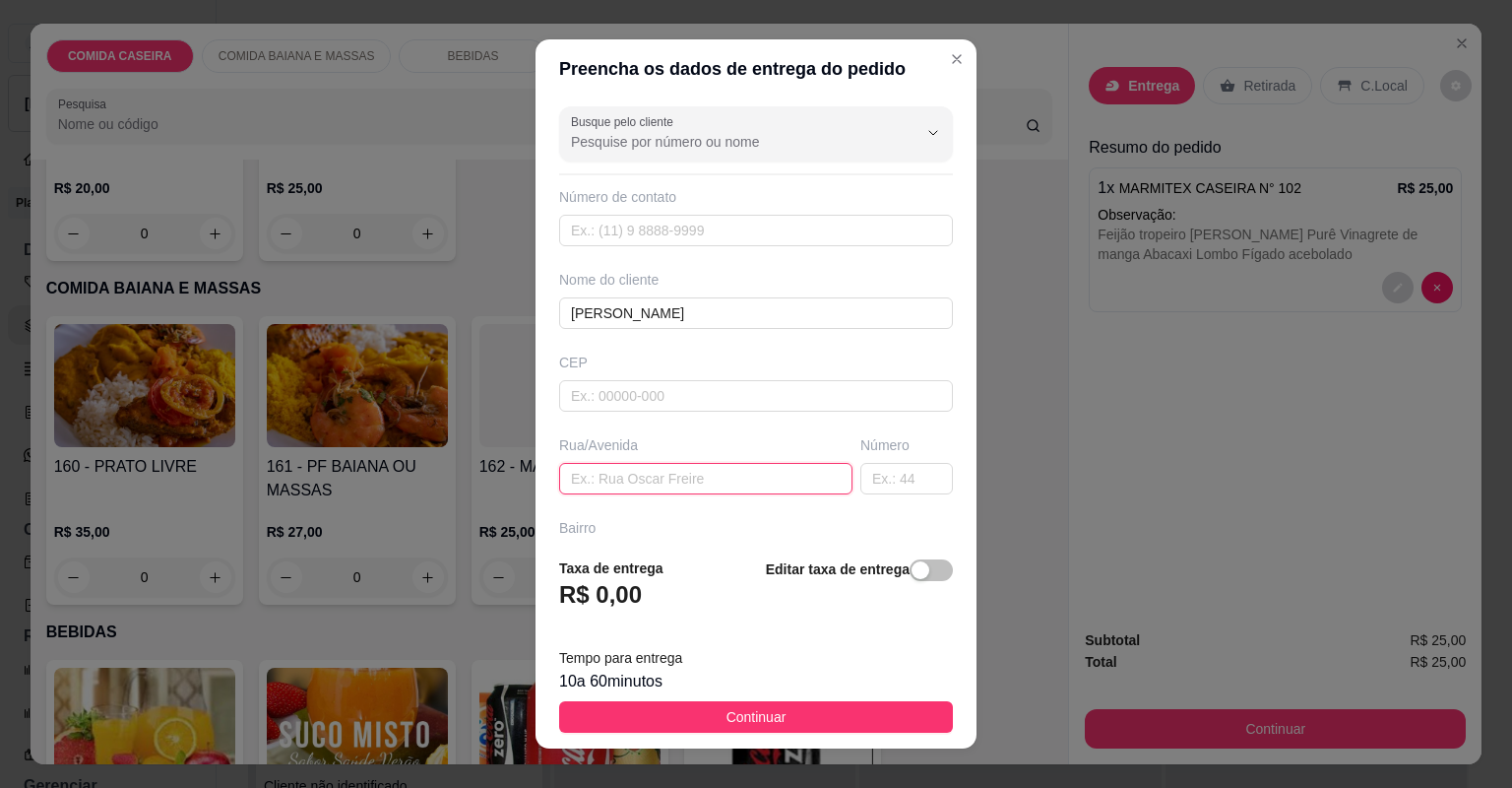 paste on "Na centro TEC, pagamento em dinheiro" 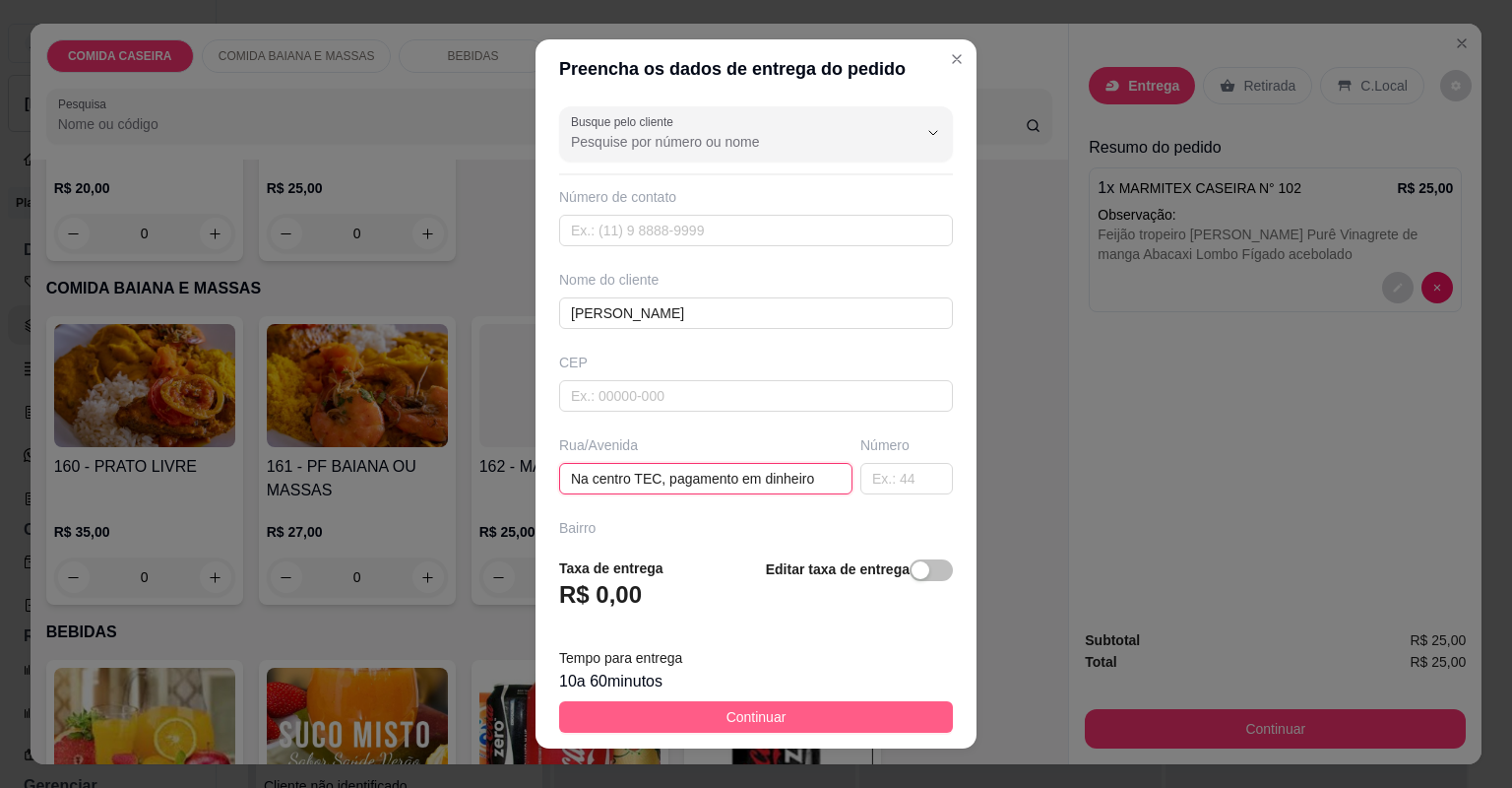 type on "Na centro TEC, pagamento em dinheiro" 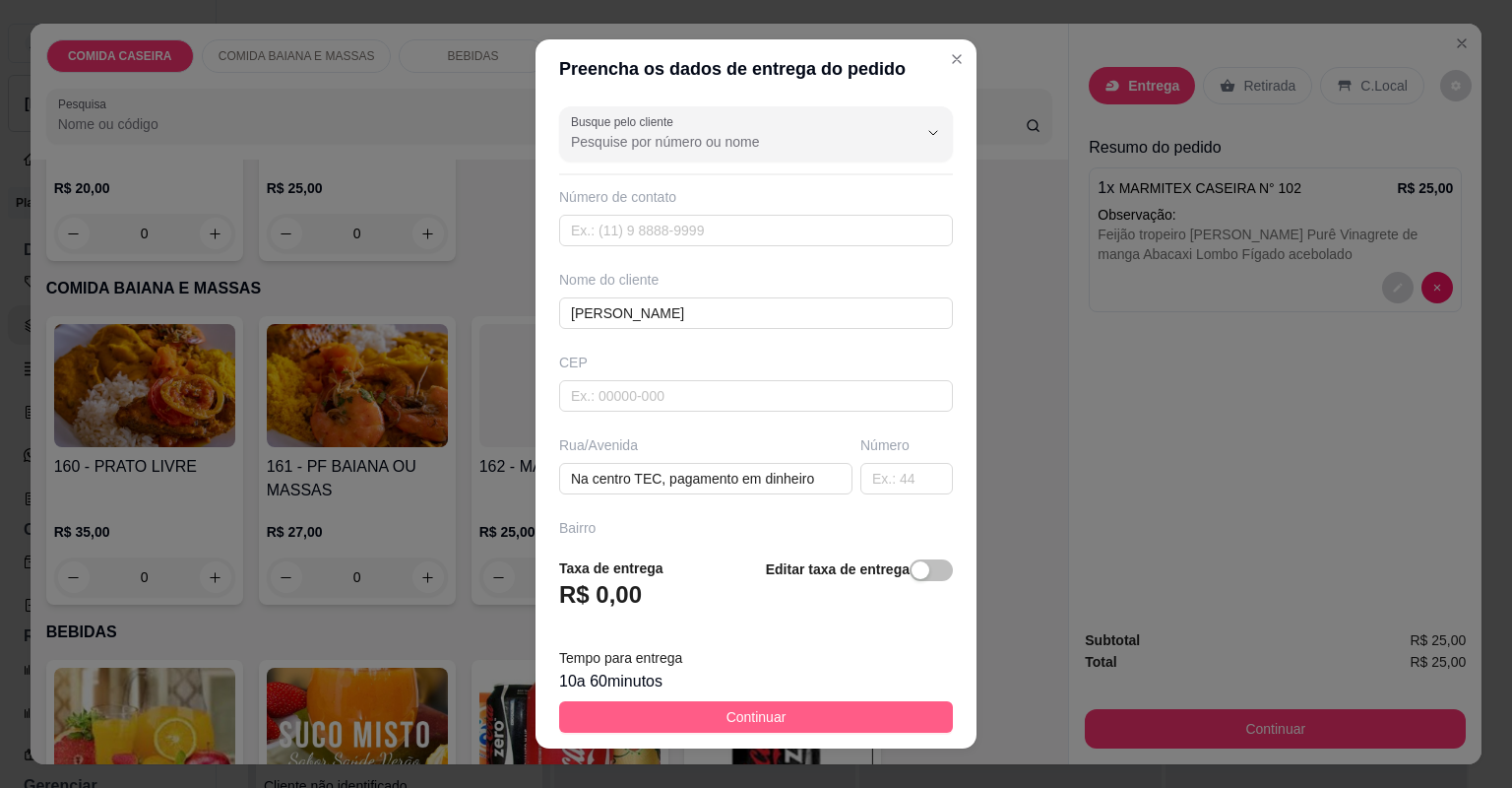 click on "Continuar" at bounding box center [756, 717] 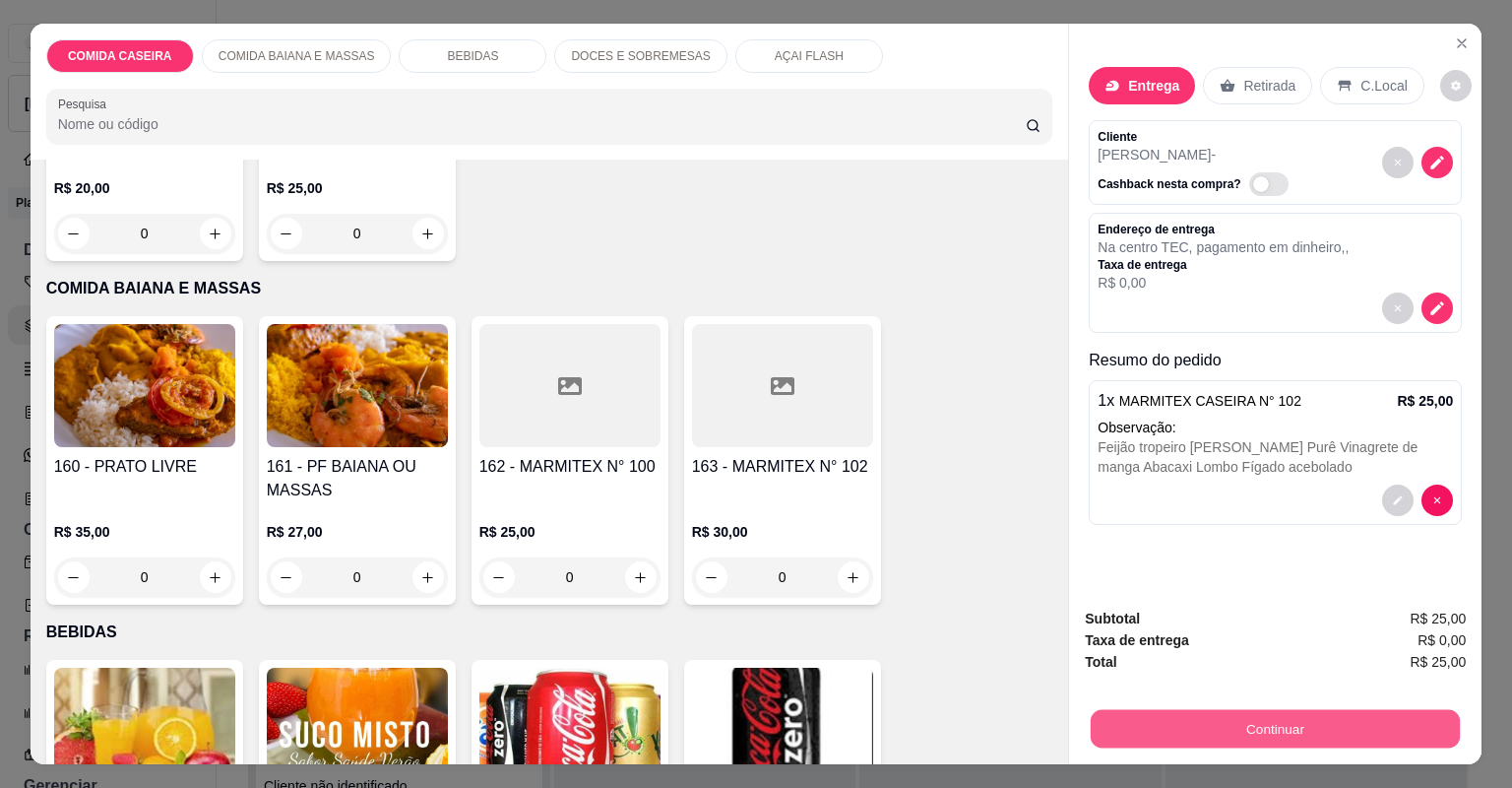 click on "Continuar" at bounding box center [1275, 729] 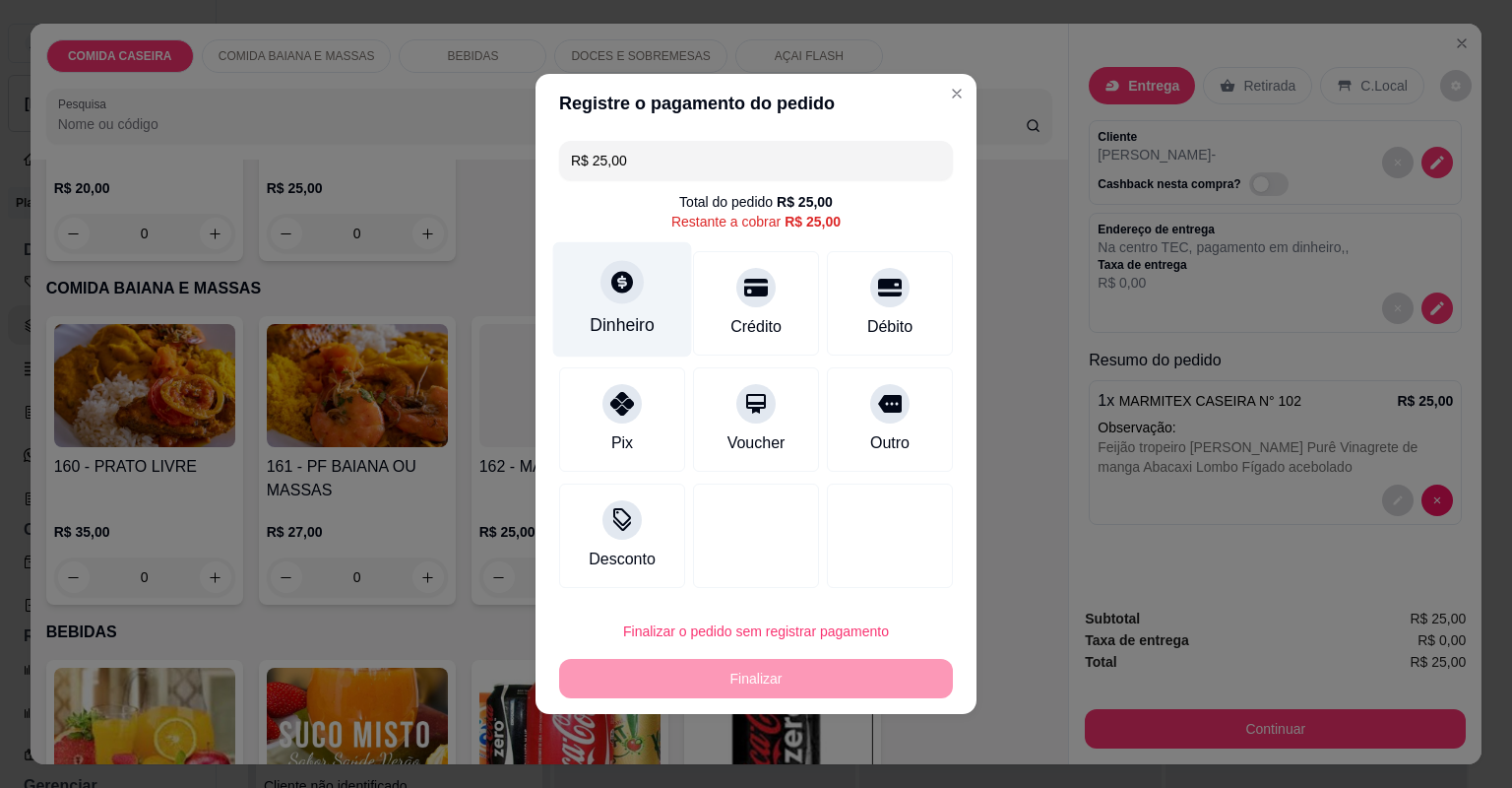 click on "Dinheiro" at bounding box center (622, 299) 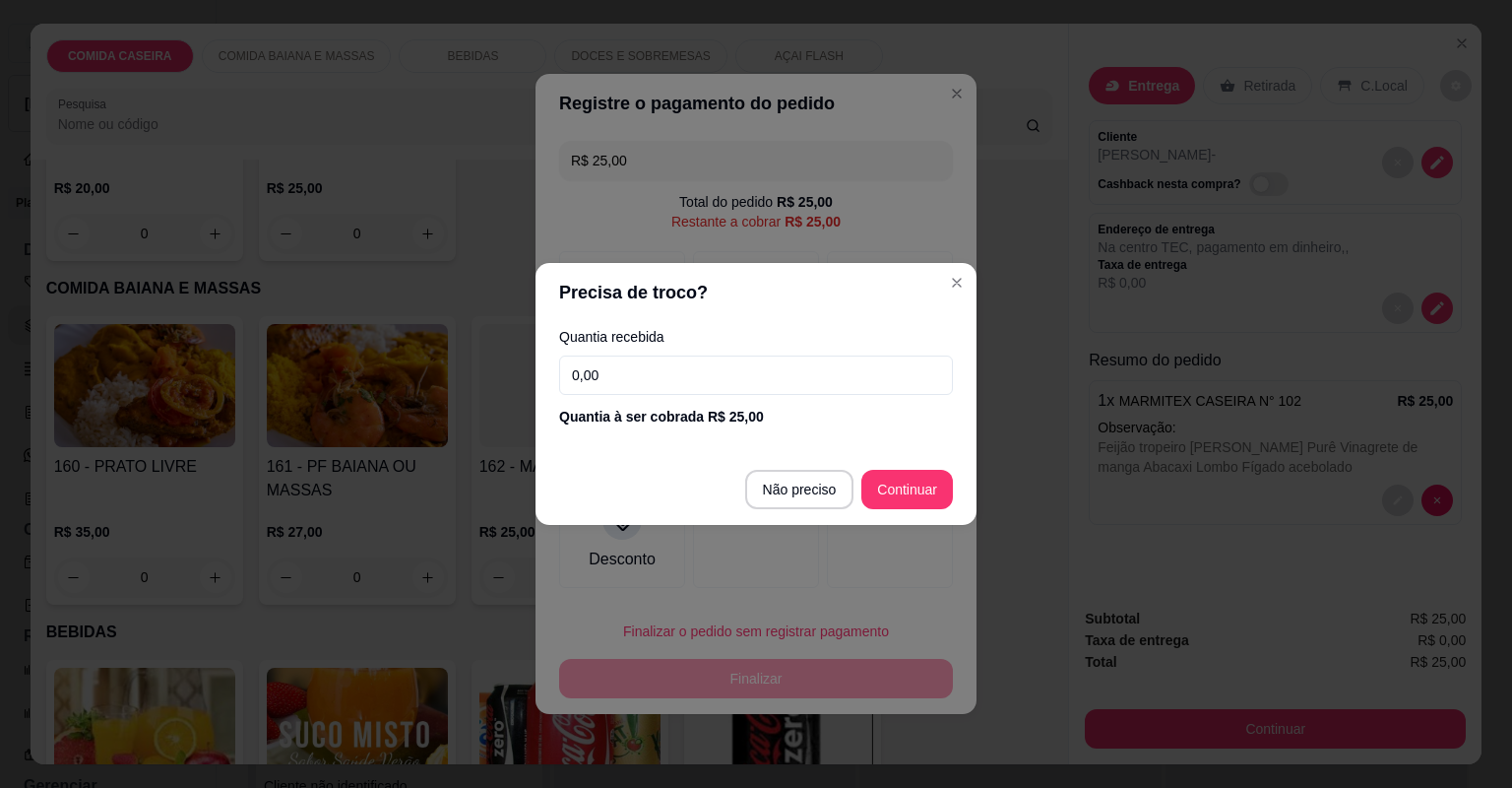 click on "0,00" at bounding box center (756, 375) 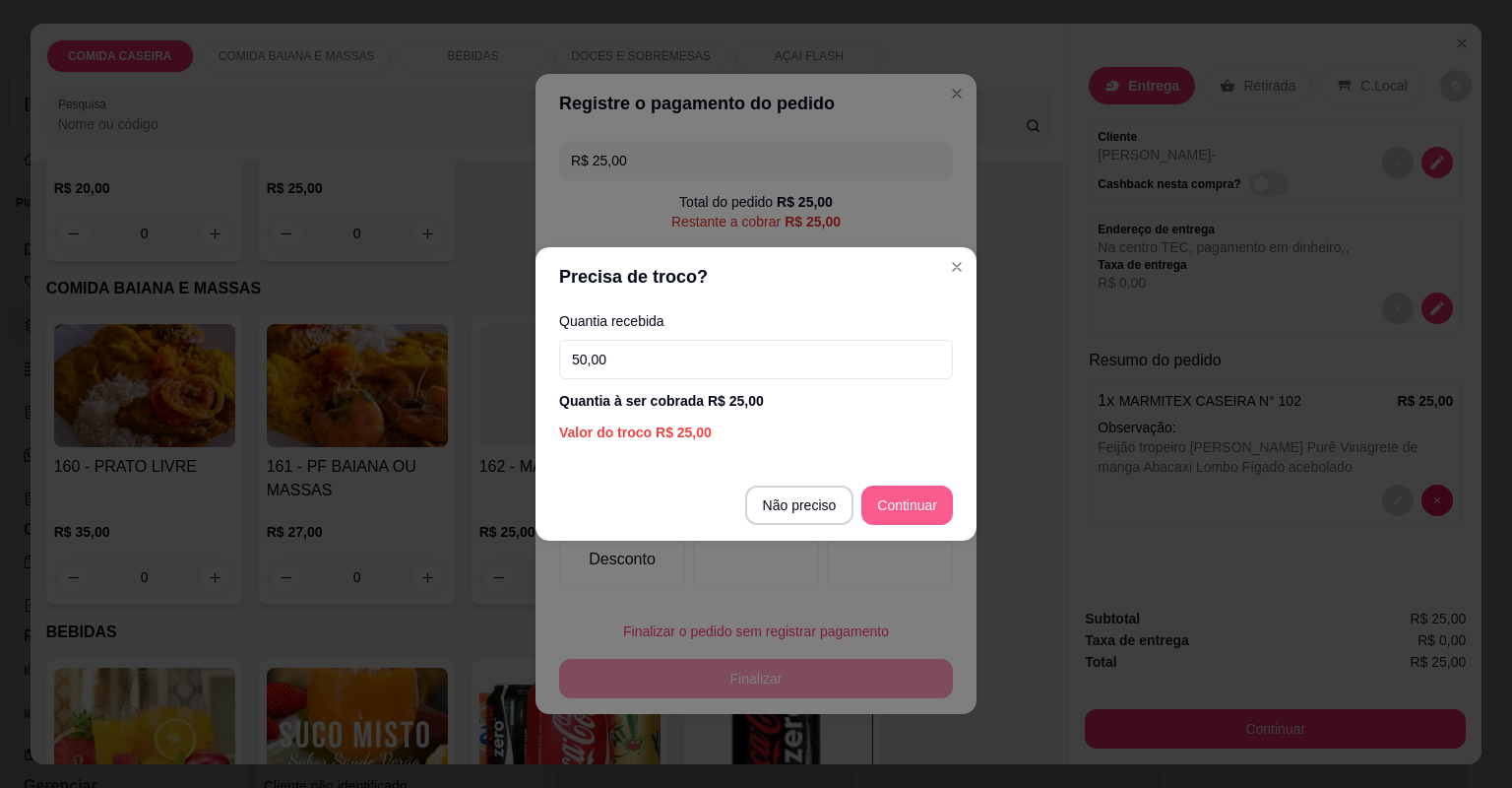 type on "50,00" 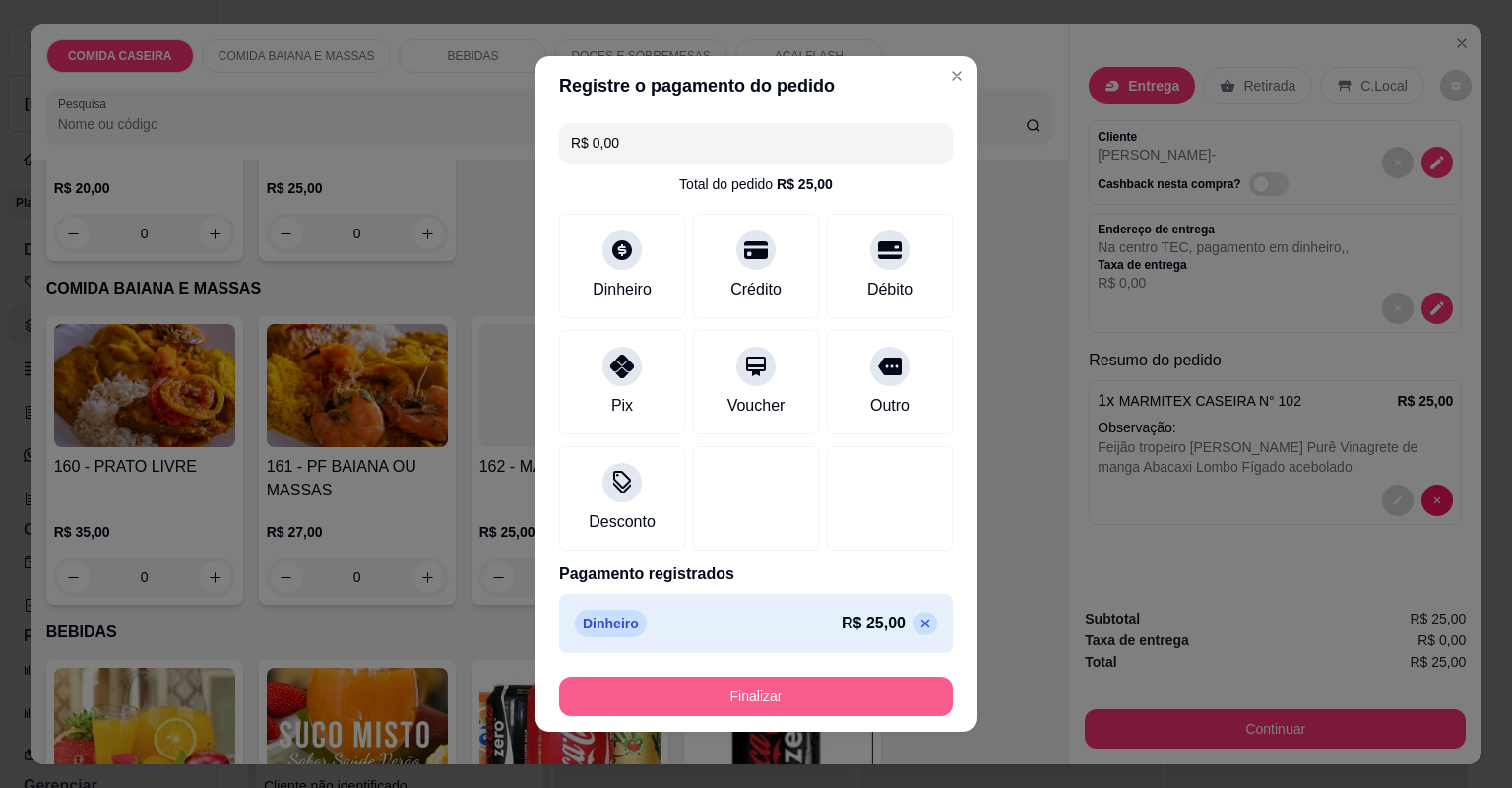 click on "Finalizar" at bounding box center [756, 696] 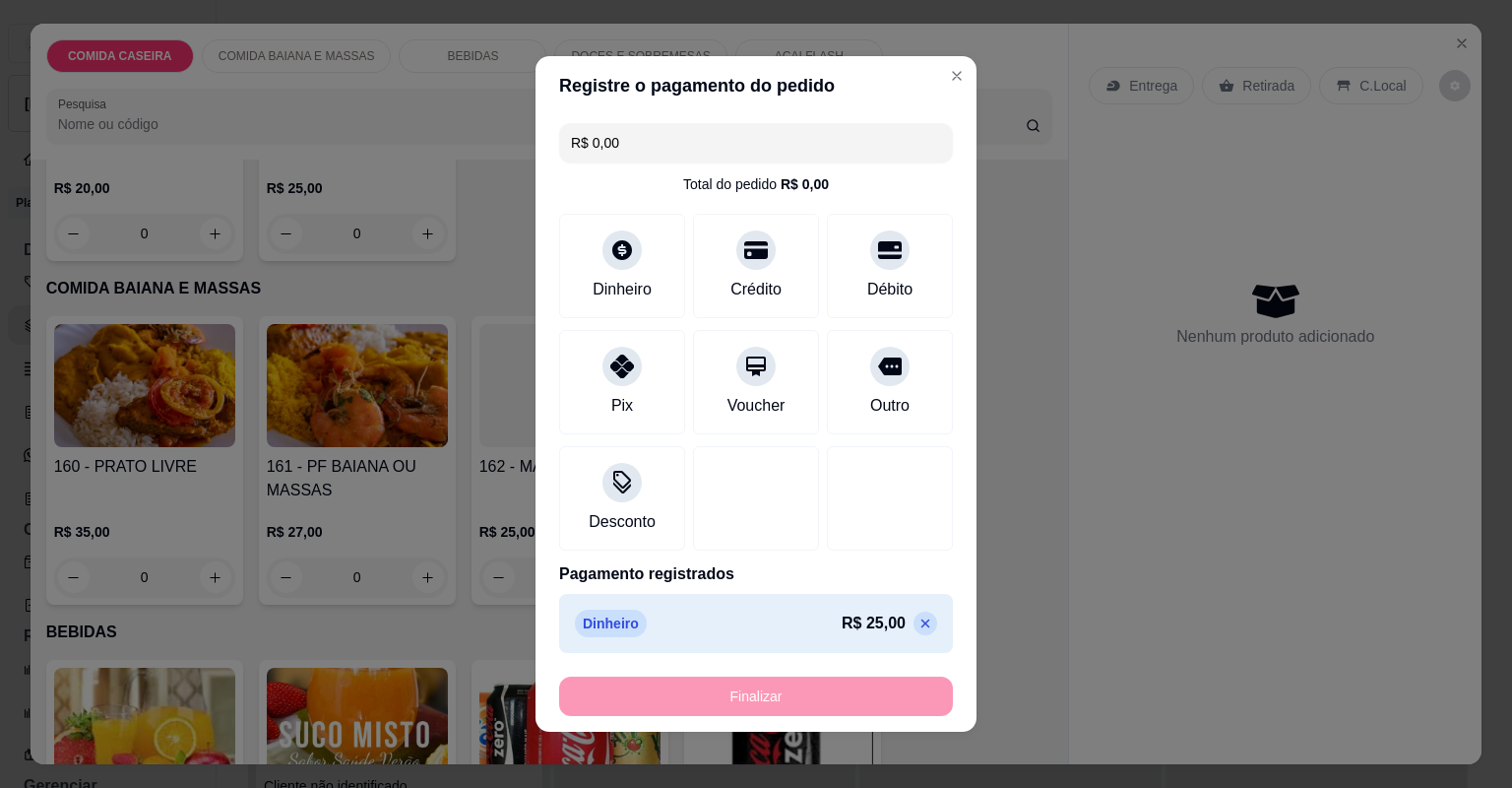 type on "-R$ 25,00" 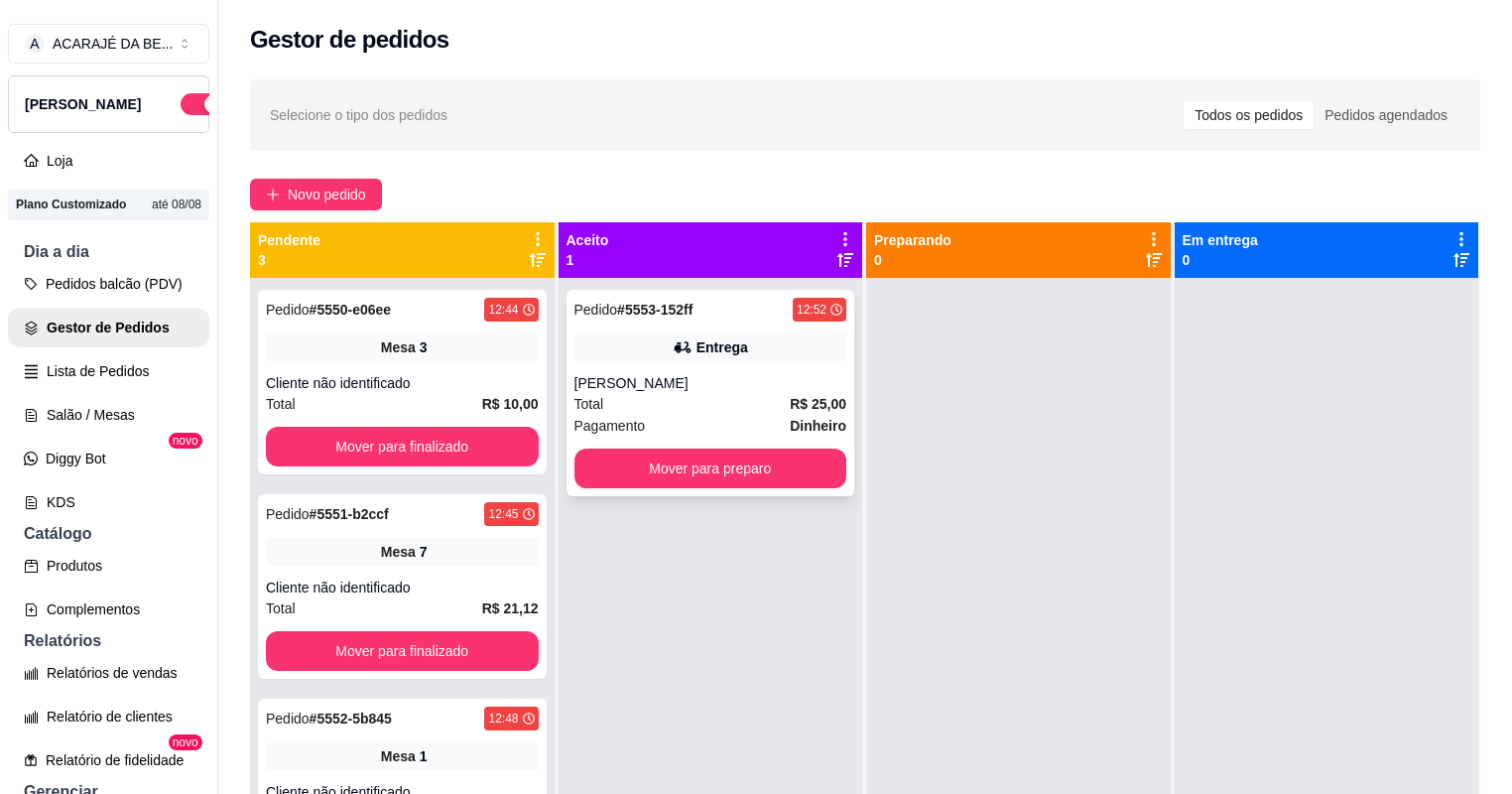 click on "Total R$ 25,00" at bounding box center [710, 404] 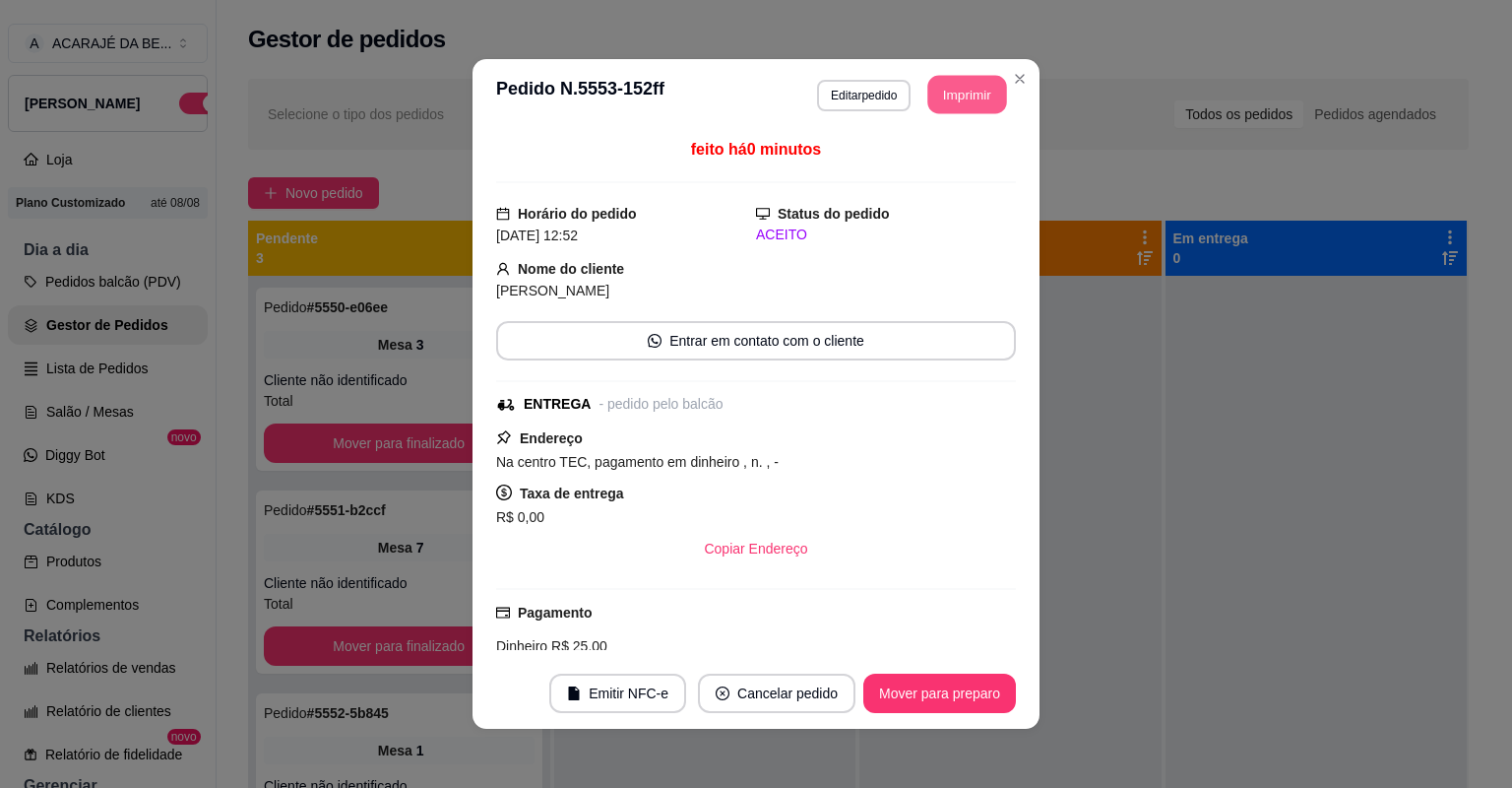click on "Imprimir" at bounding box center [968, 95] 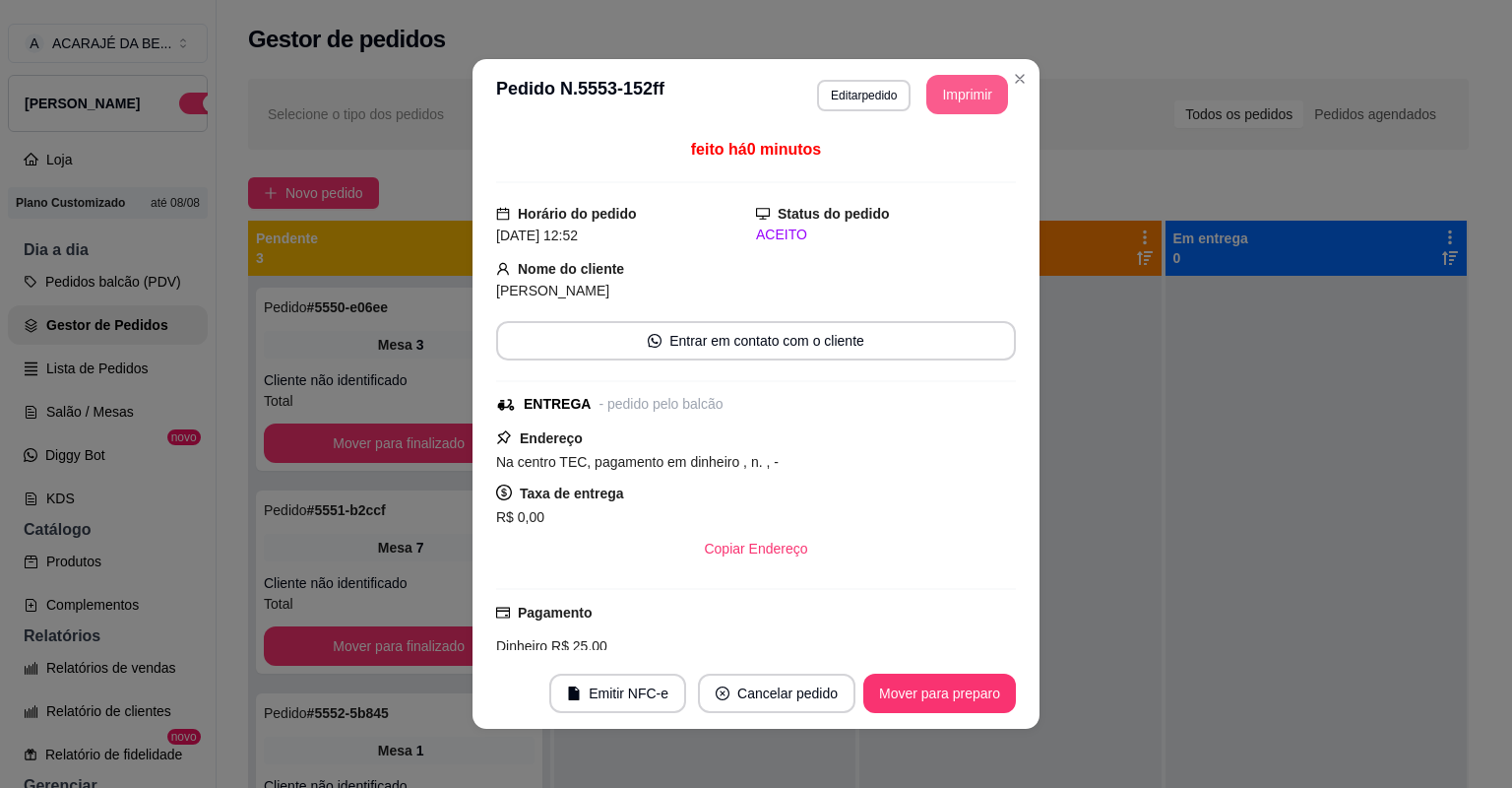 scroll, scrollTop: 0, scrollLeft: 0, axis: both 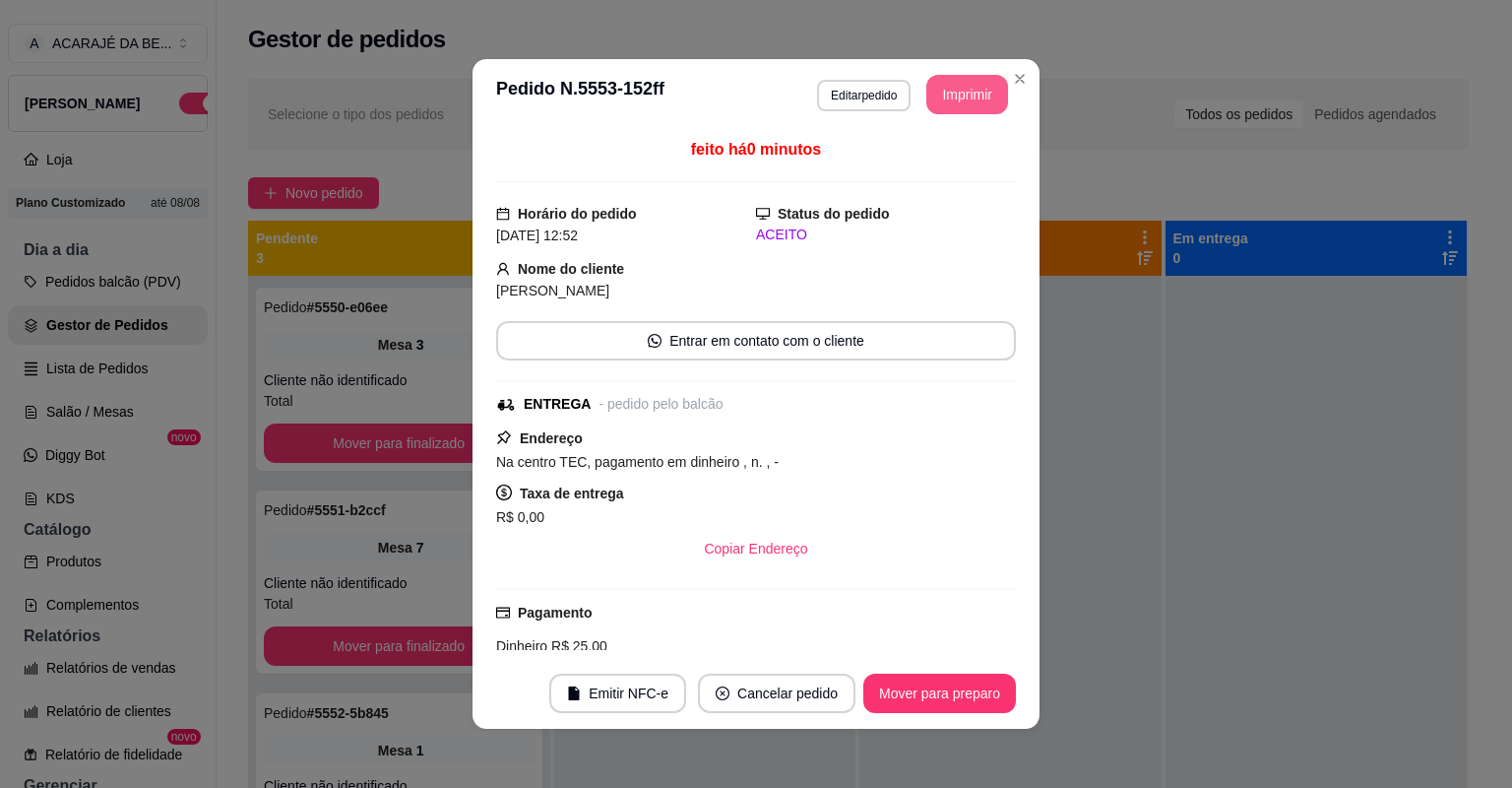 click on "Mover para preparo" at bounding box center (939, 693) 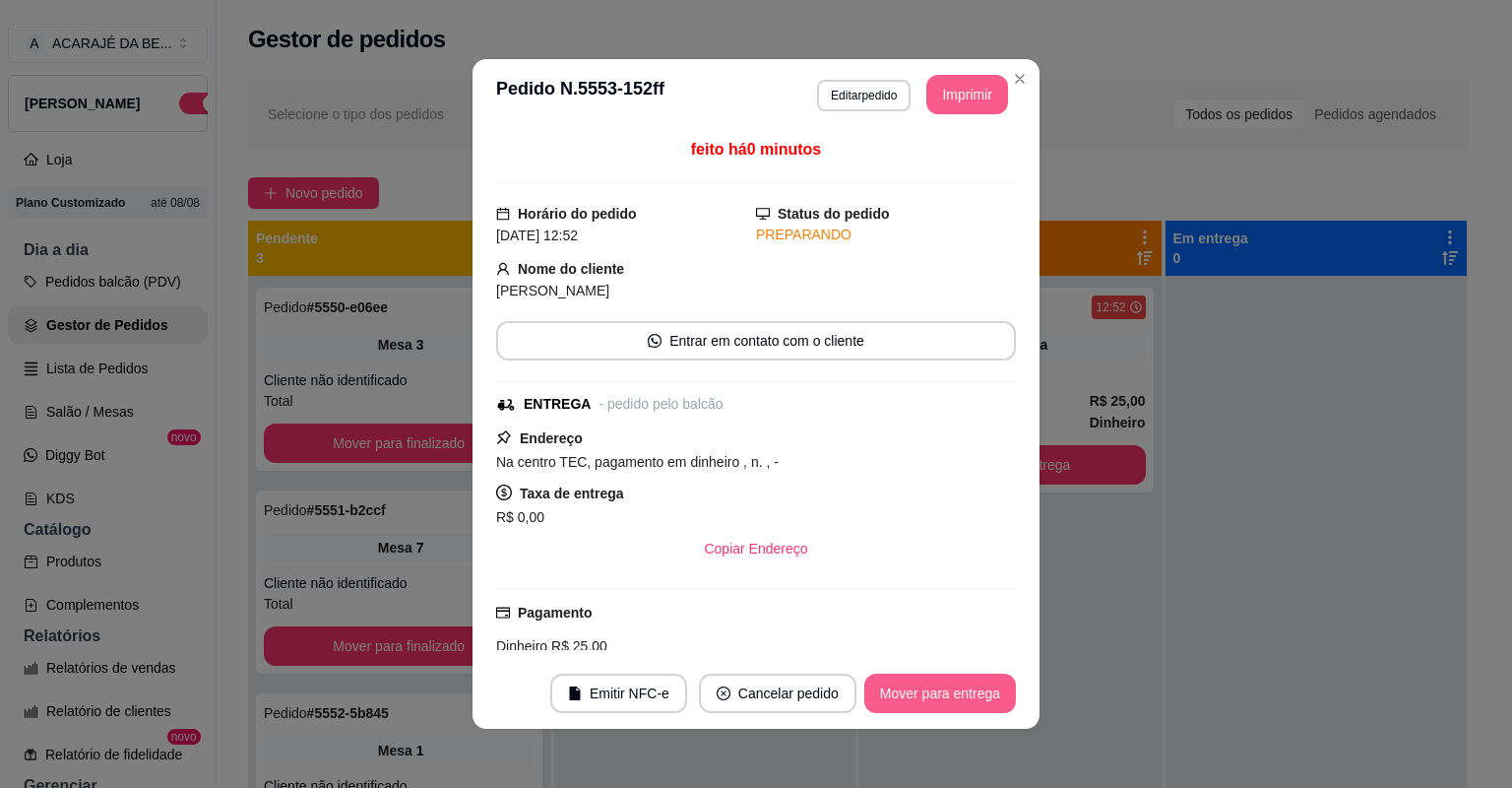 click on "Mover para entrega" at bounding box center (940, 693) 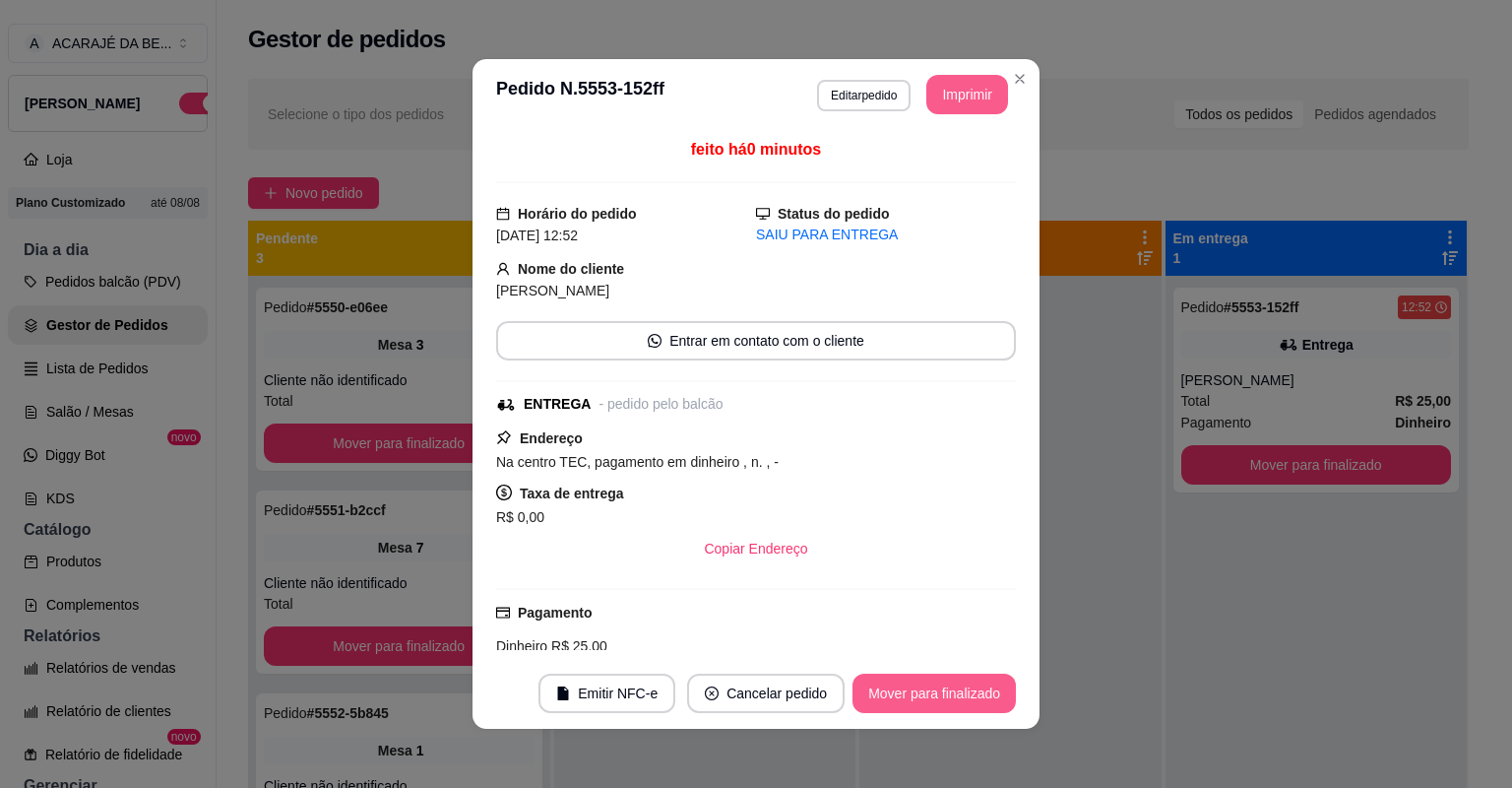 click on "Mover para finalizado" at bounding box center [934, 693] 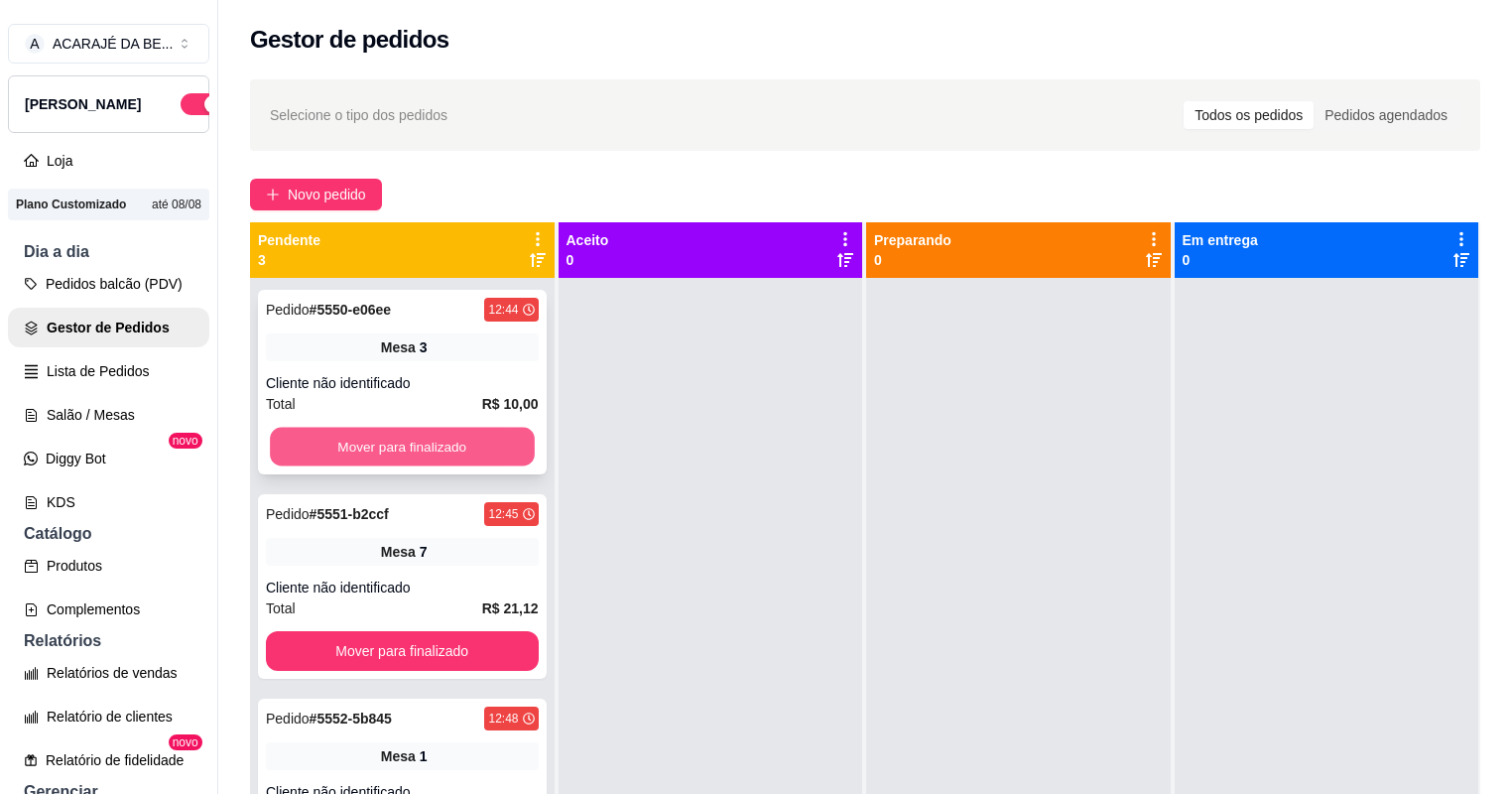 click on "Mover para finalizado" at bounding box center (402, 447) 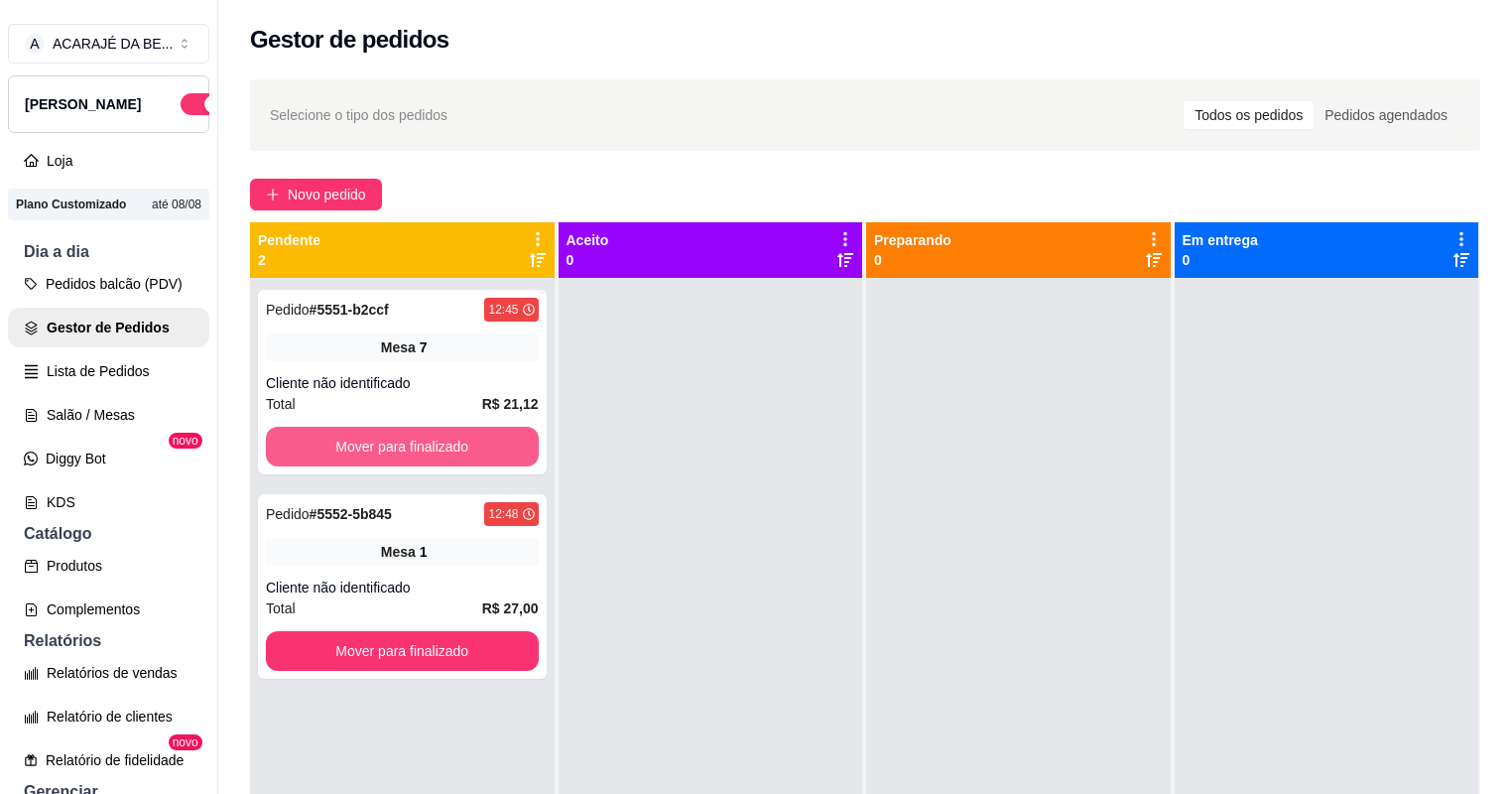 click on "Mover para finalizado" at bounding box center (402, 447) 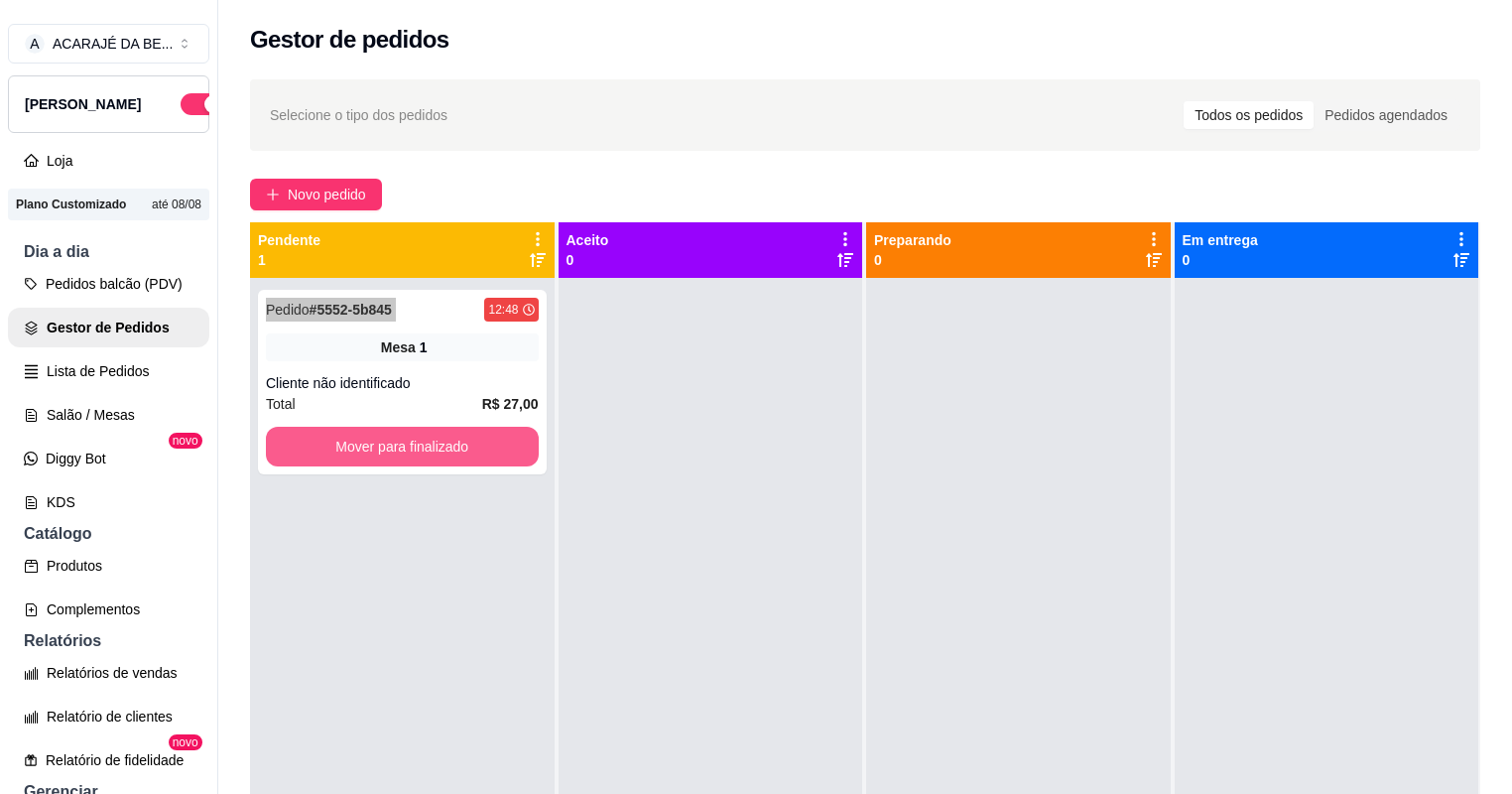 click on "Mover para finalizado" at bounding box center [402, 447] 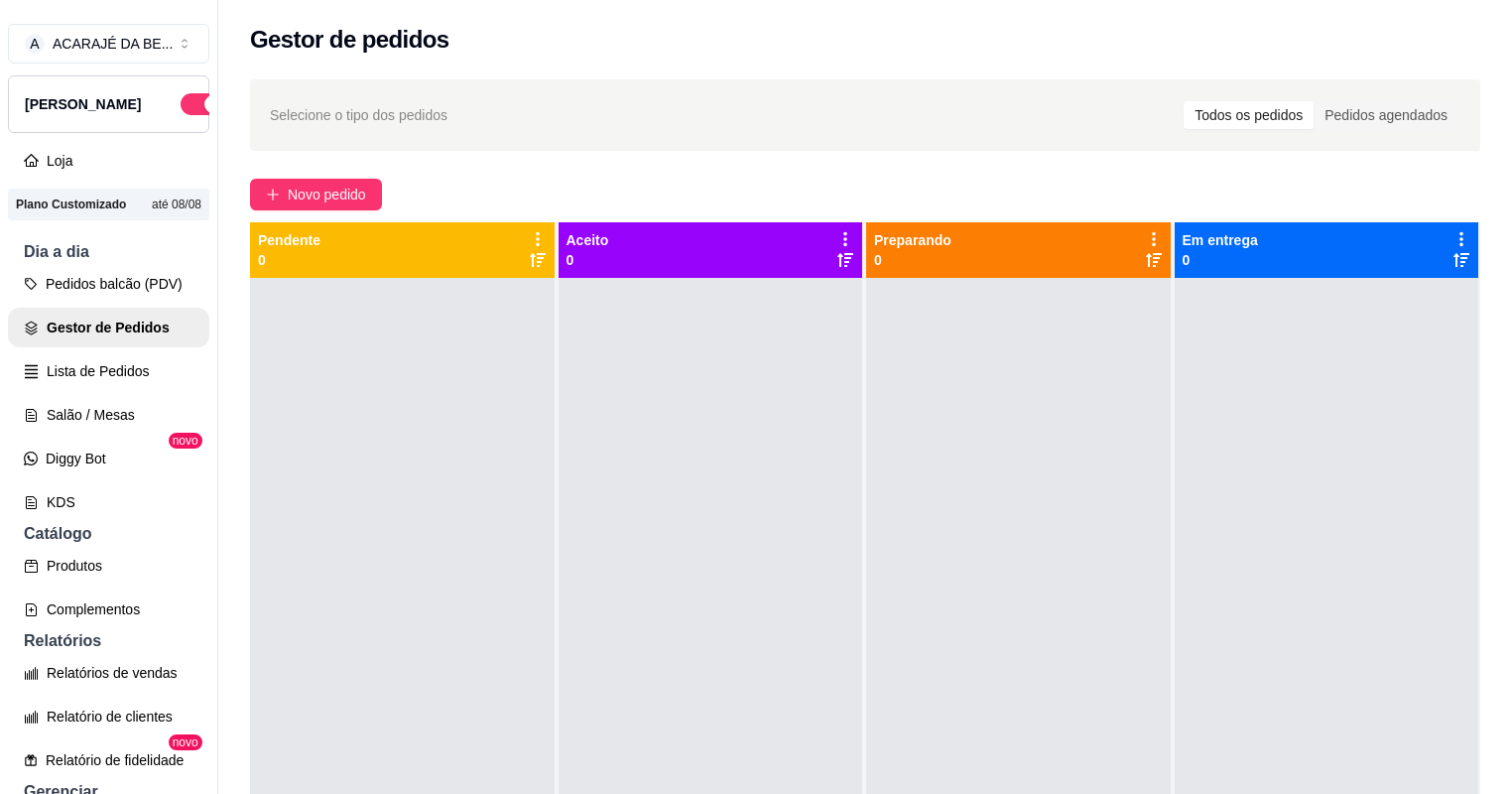 drag, startPoint x: 672, startPoint y: 477, endPoint x: 979, endPoint y: 789, distance: 437.71338 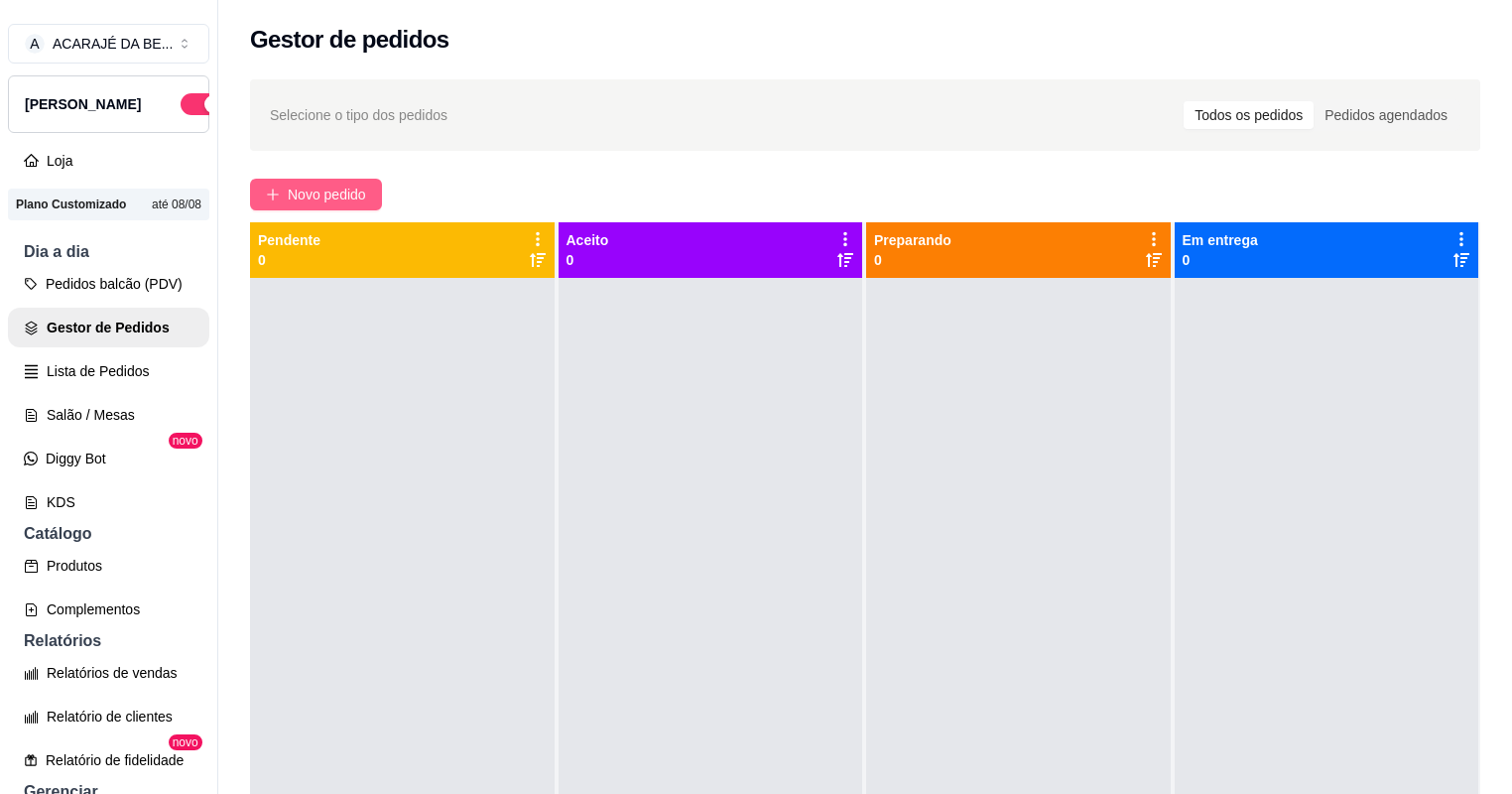 click on "Novo pedido" at bounding box center [326, 195] 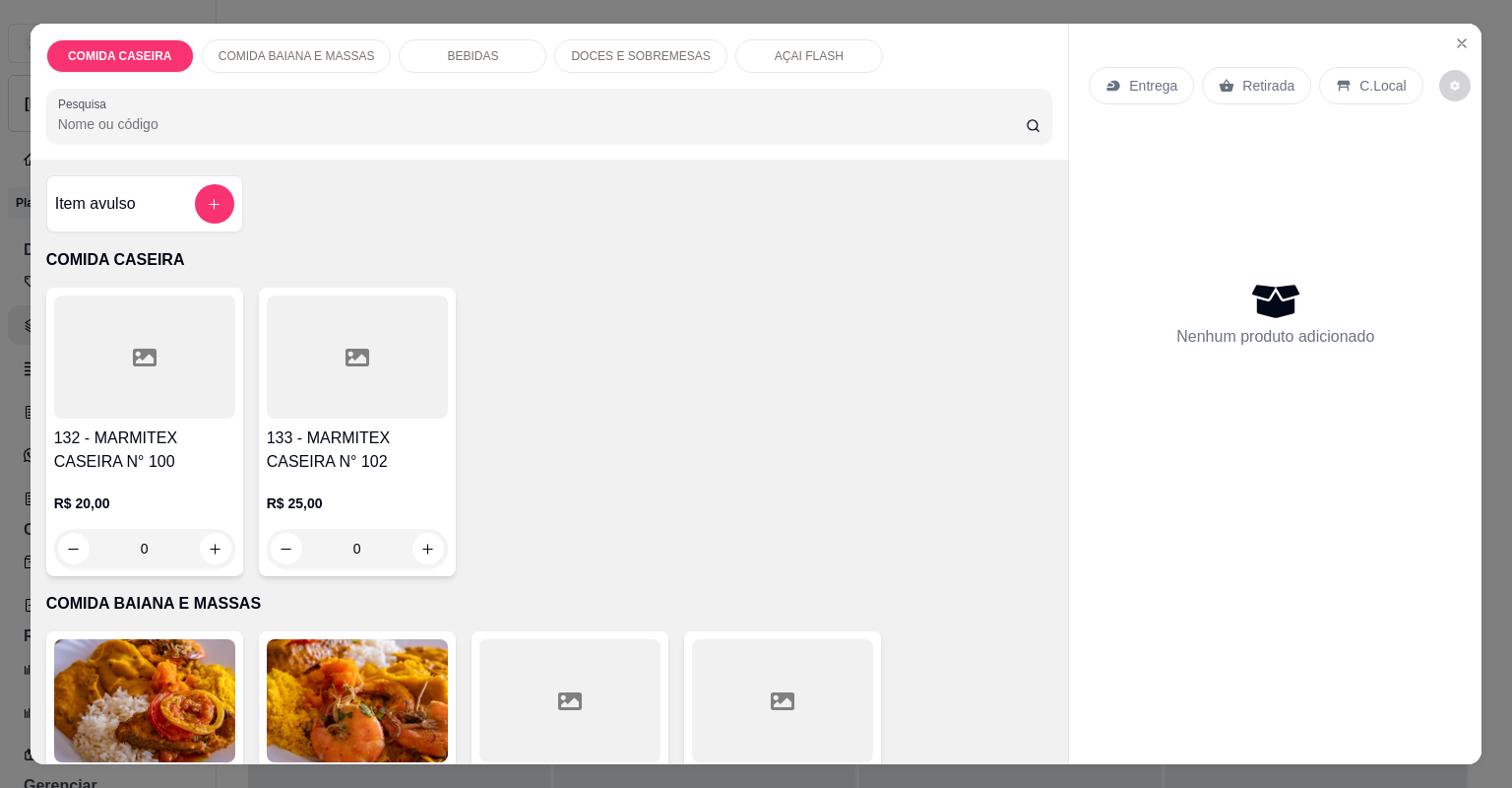 click on "133 - MARMITEX CASEIRA N° 102" at bounding box center (357, 450) 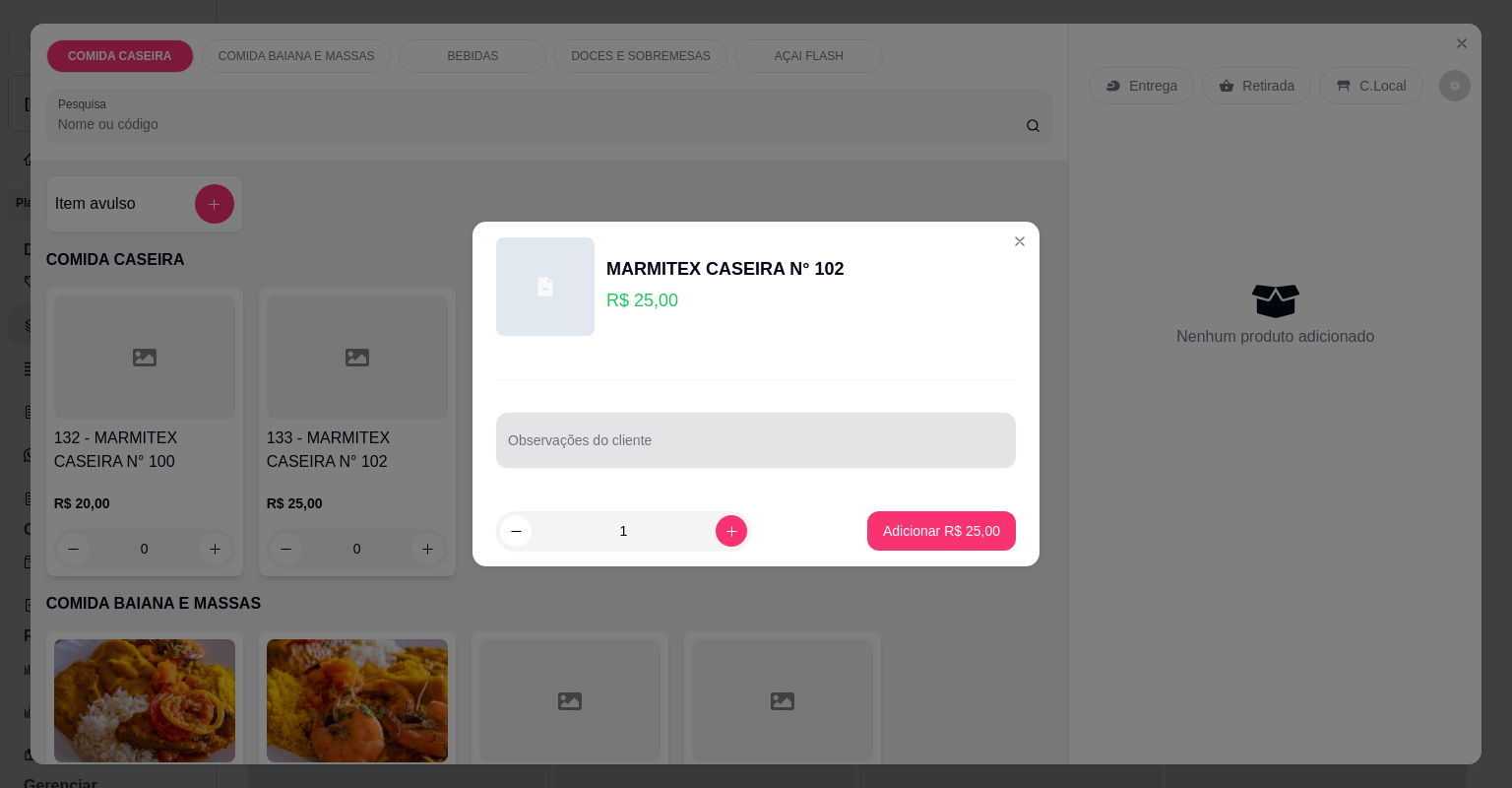 click at bounding box center (756, 440) 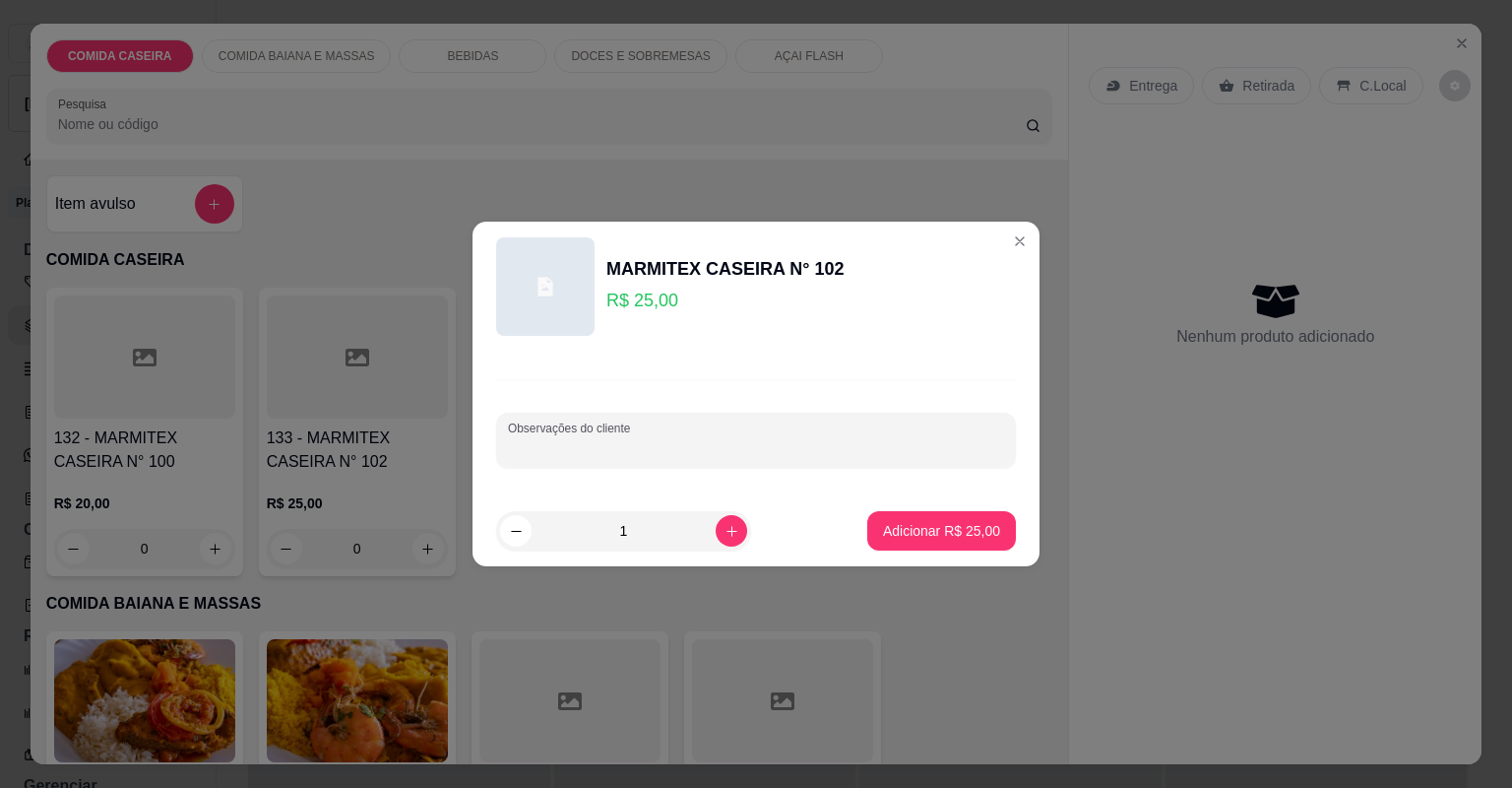paste on "1. Feijão tropeiro  Arroz  Churrasco  Salada vinagrete Macarrão." 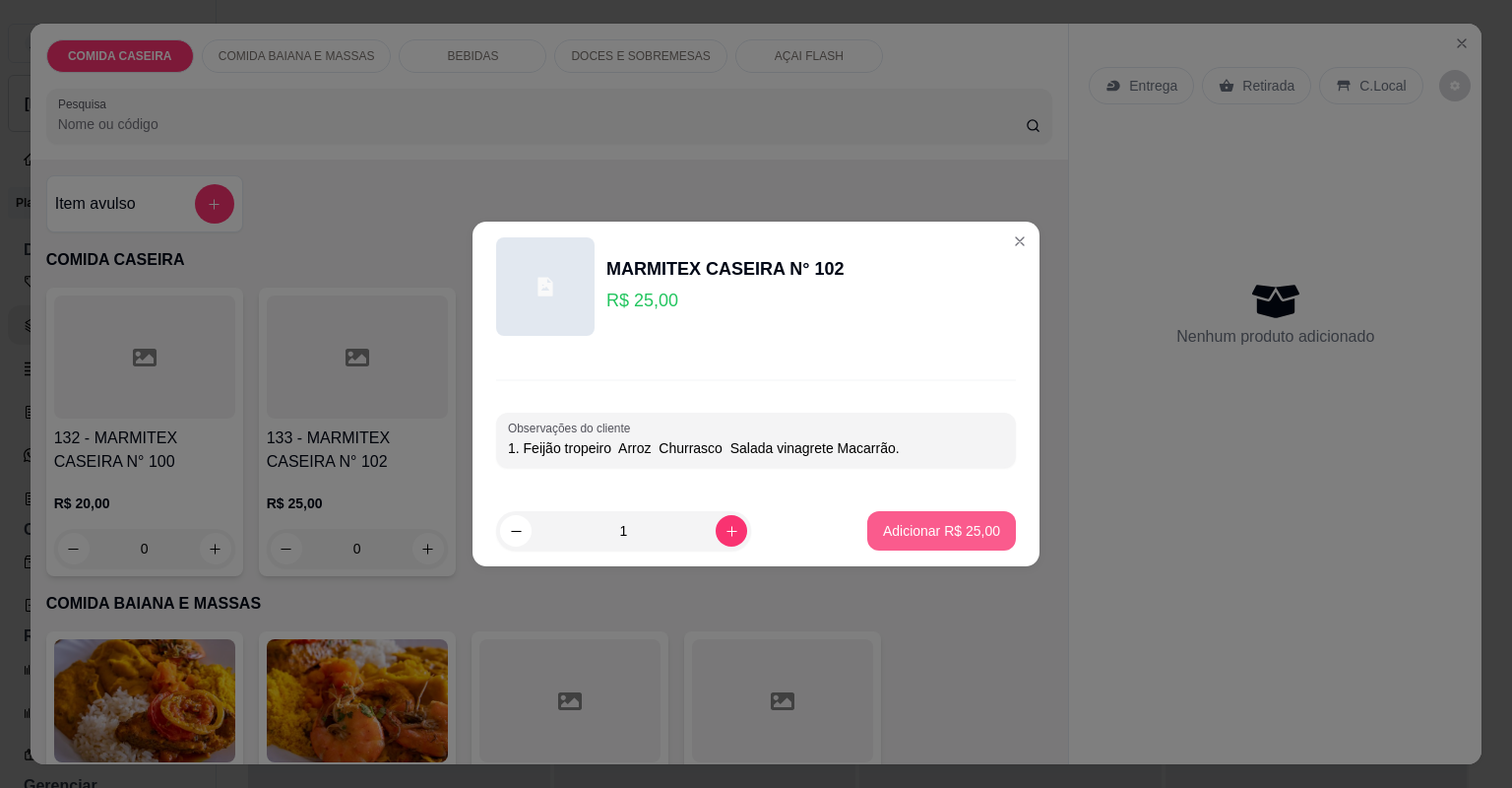 type on "1. Feijão tropeiro  Arroz  Churrasco  Salada vinagrete Macarrão." 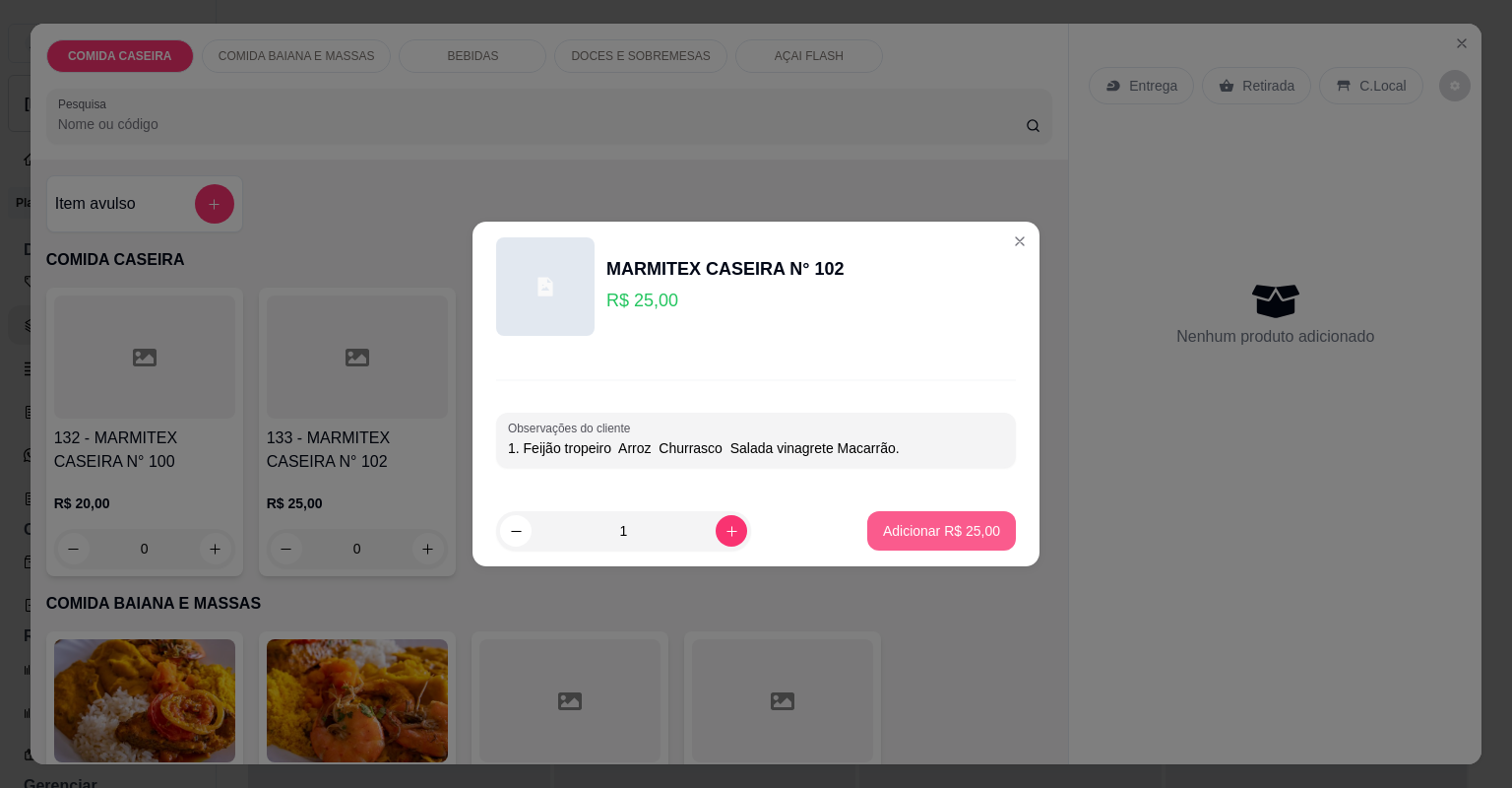 click on "Adicionar   R$ 25,00" at bounding box center [941, 531] 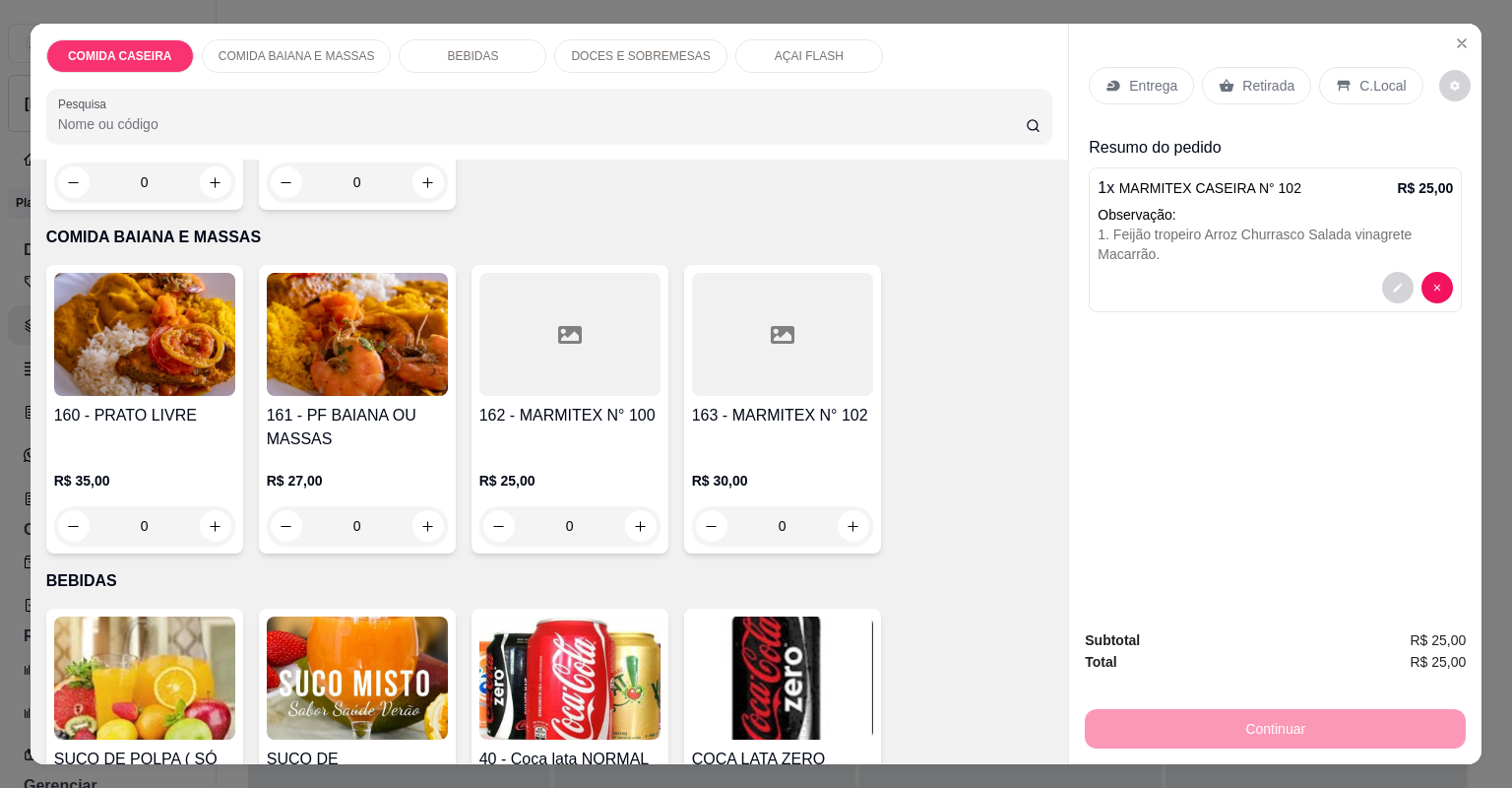 scroll, scrollTop: 394, scrollLeft: 0, axis: vertical 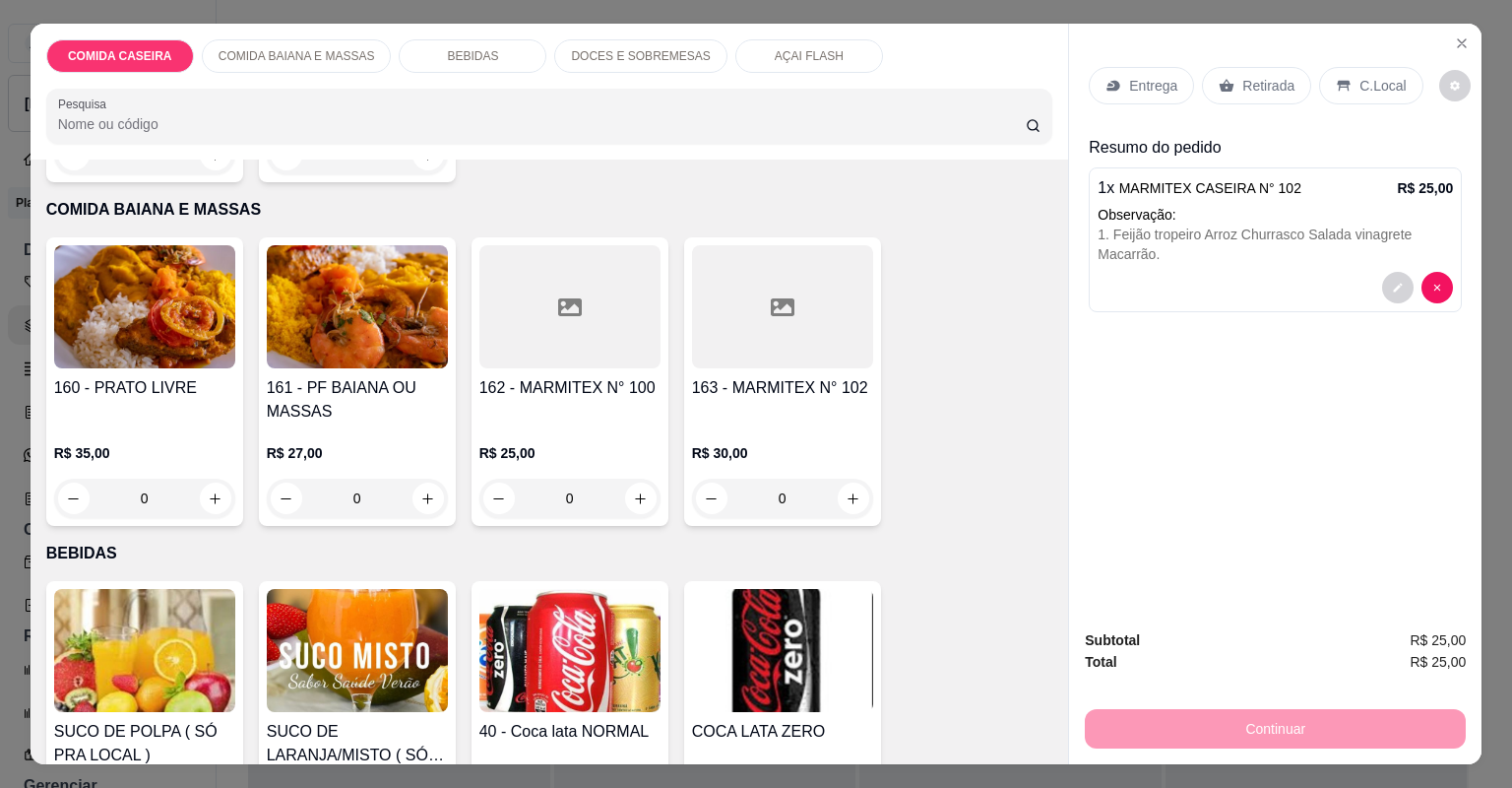 click on "162 - MARMITEX N° 100" at bounding box center (570, 388) 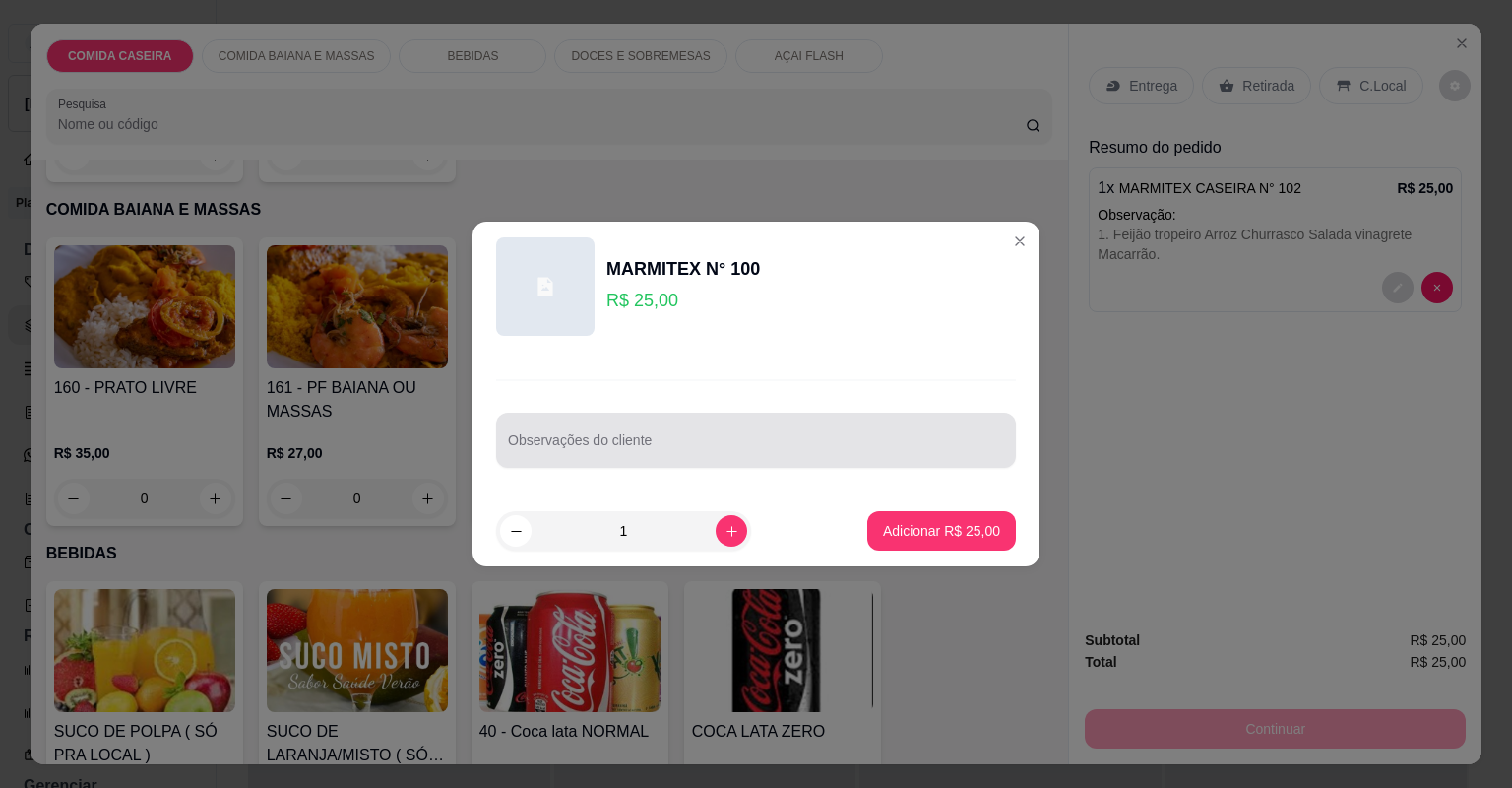 click on "Observações do cliente" at bounding box center [756, 440] 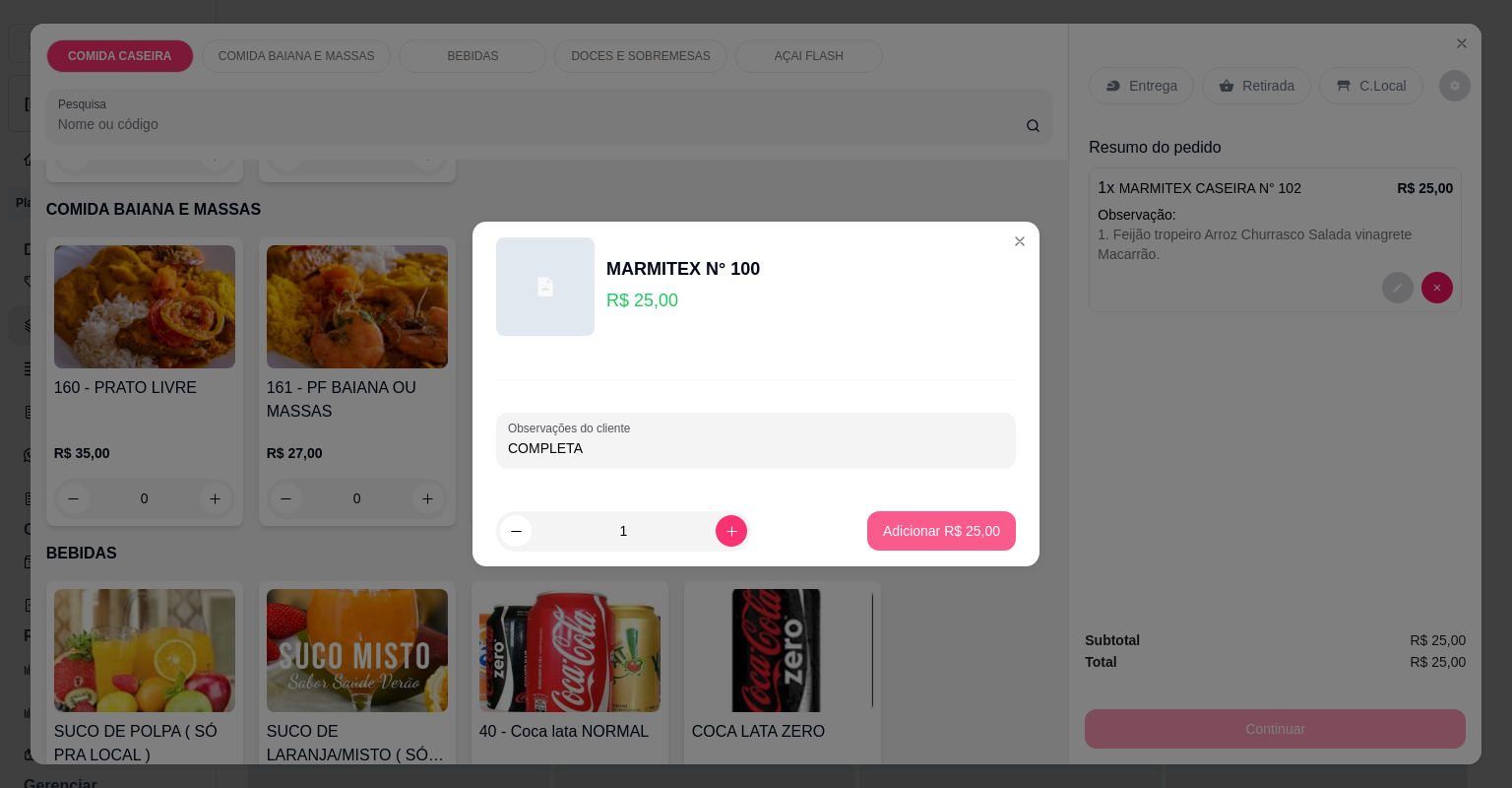 type on "COMPLETA" 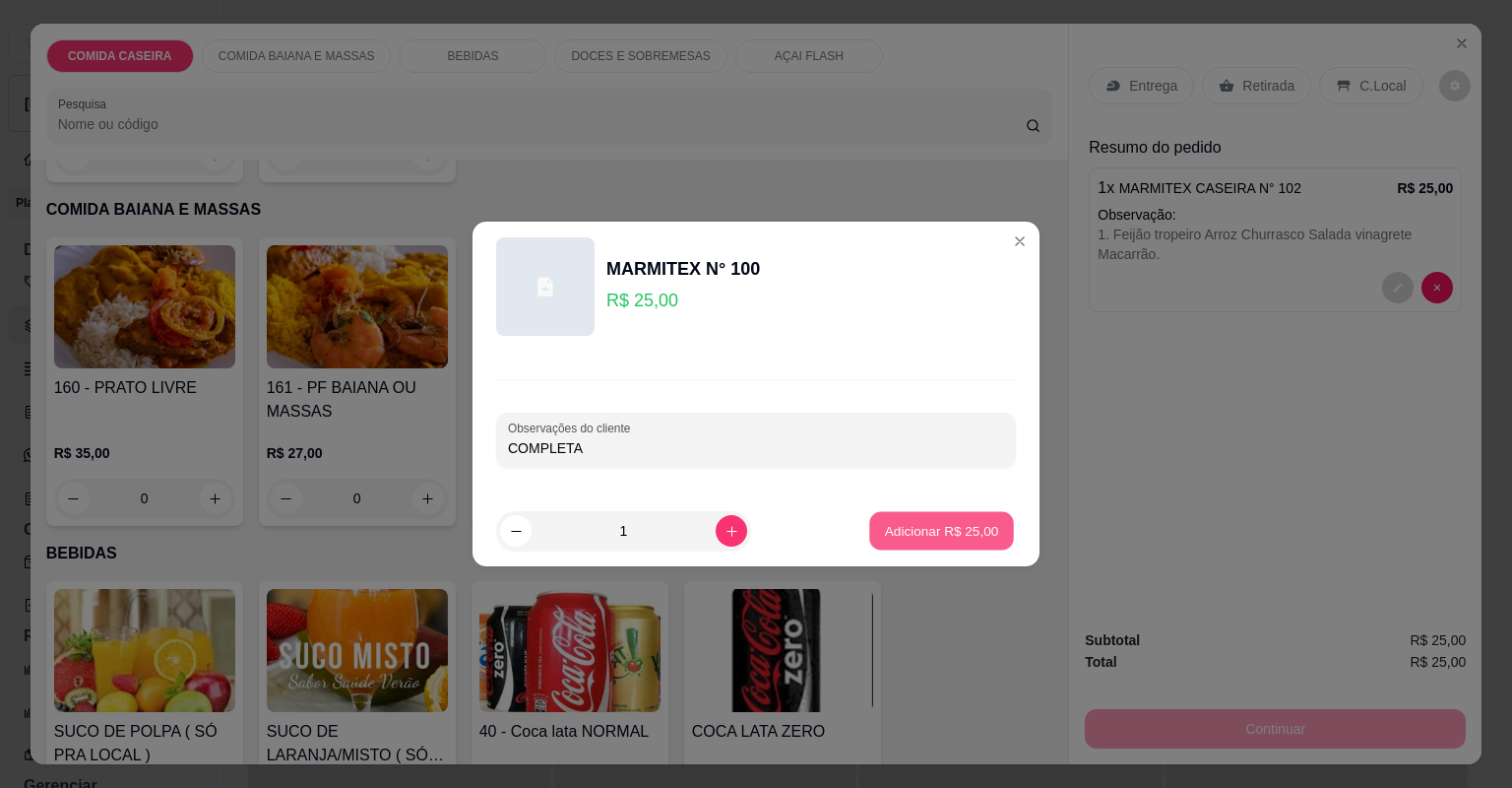 click on "Adicionar   R$ 25,00" at bounding box center (942, 530) 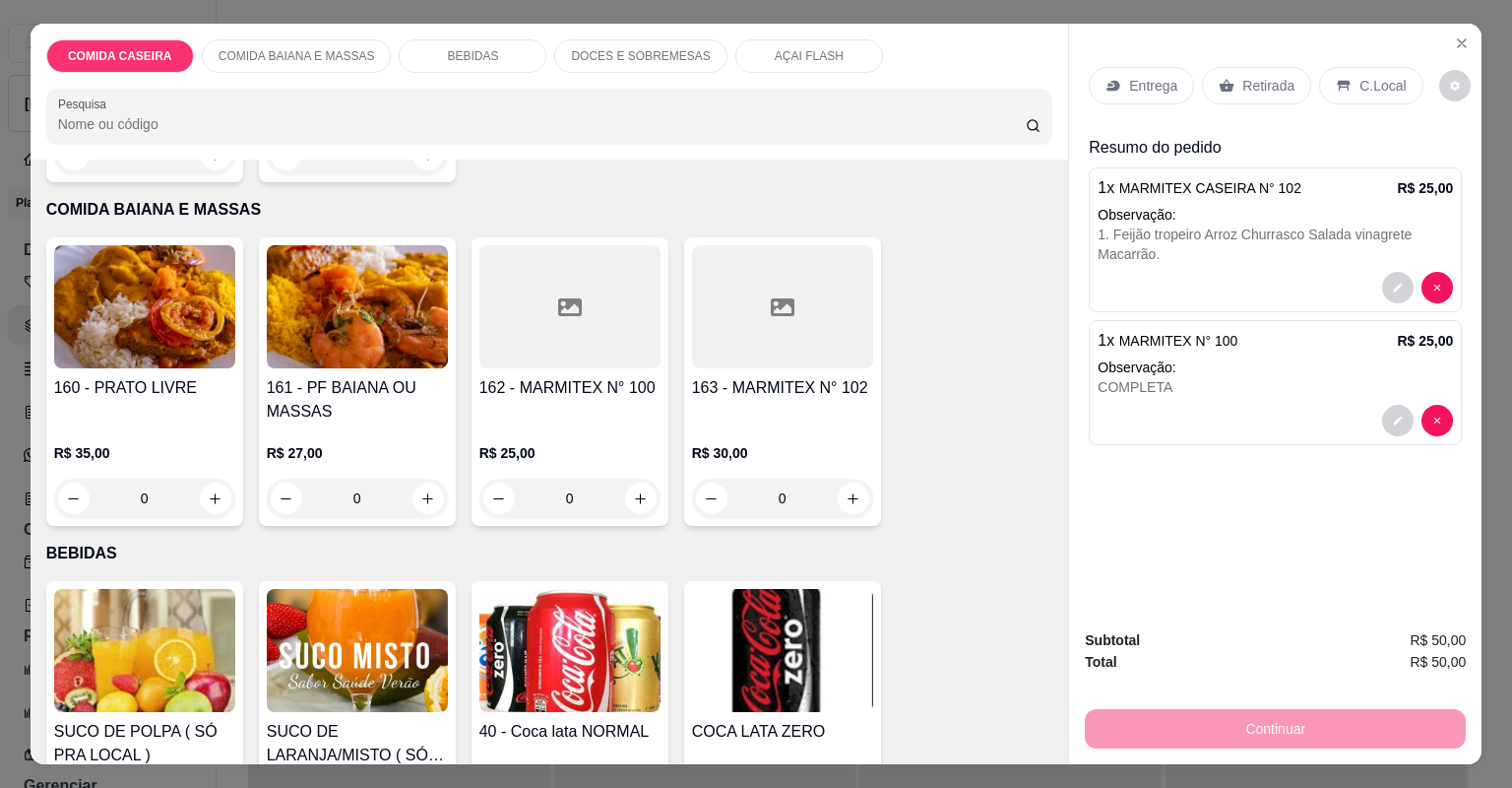 click on "Entrega" at bounding box center [1153, 86] 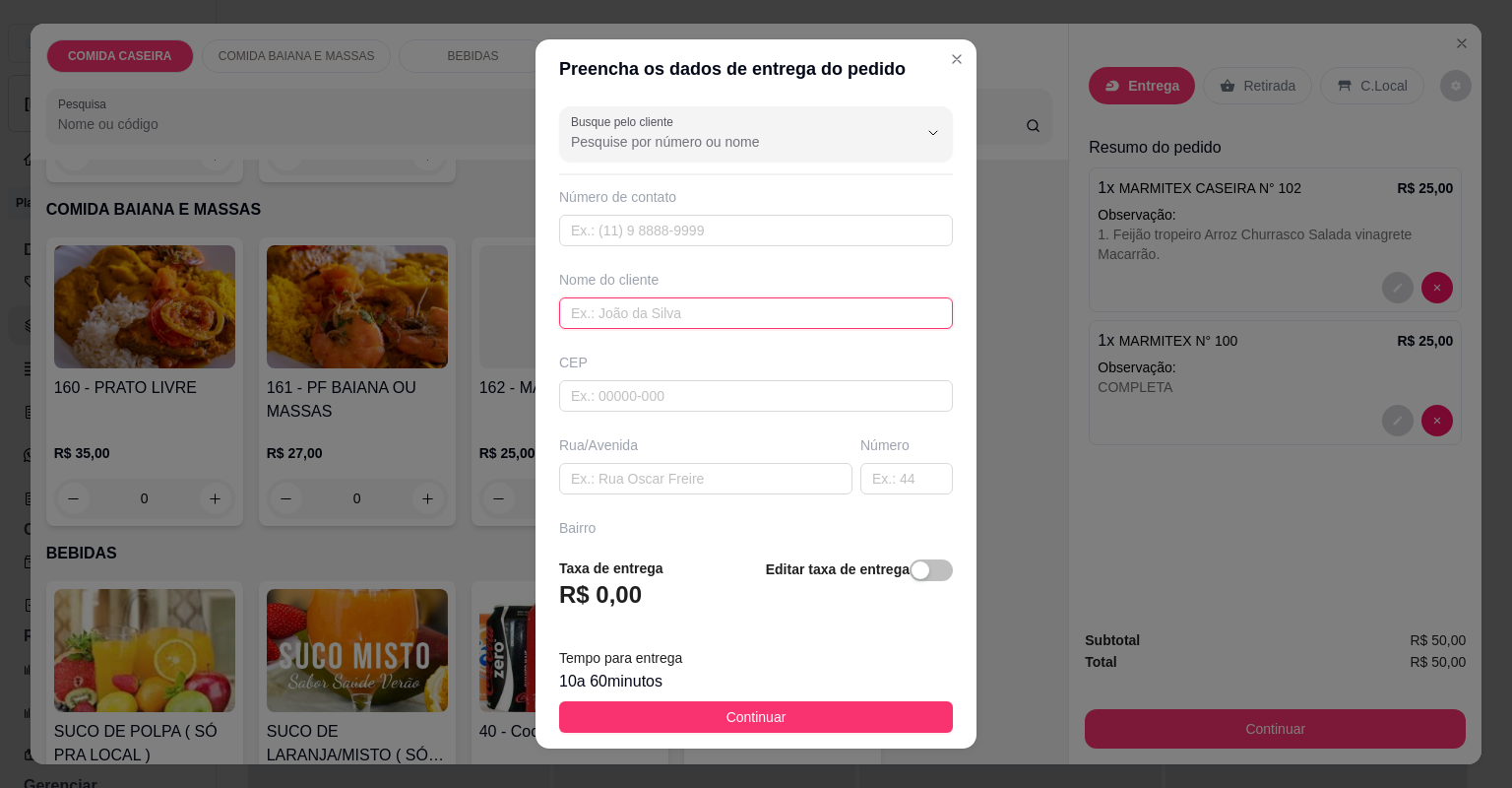 click at bounding box center (756, 313) 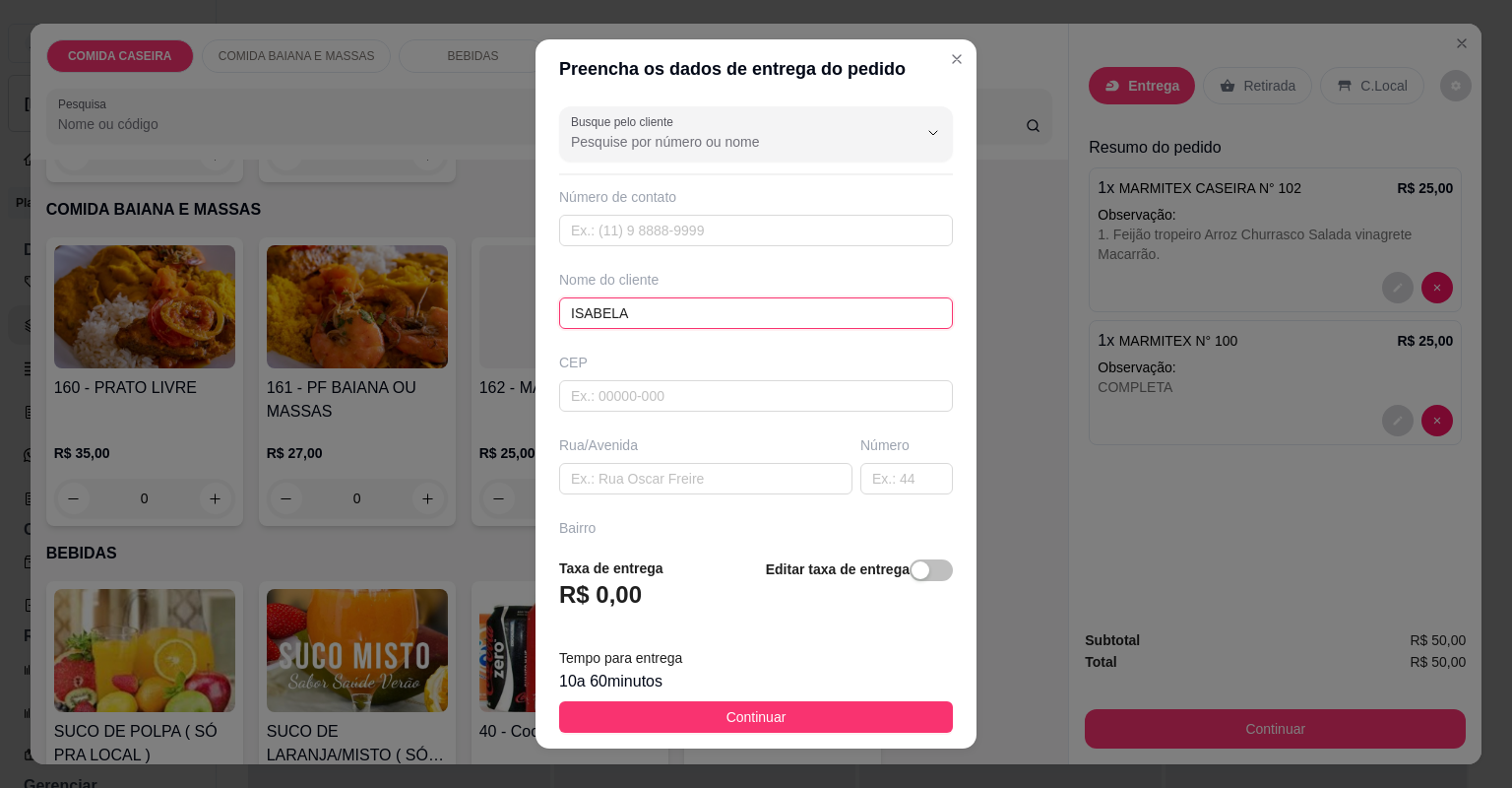 type on "ISABELA" 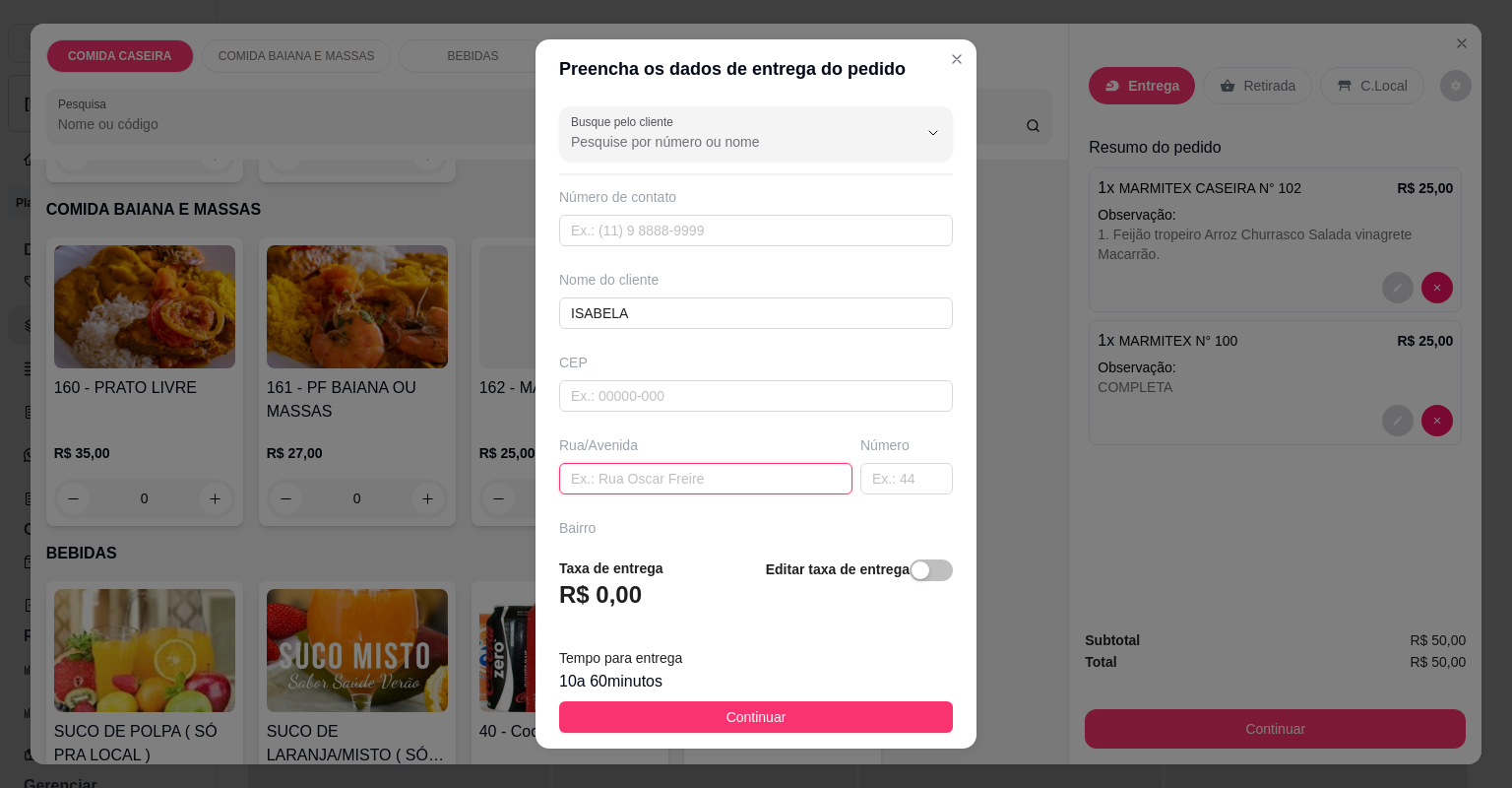 paste on "Comida baiana" 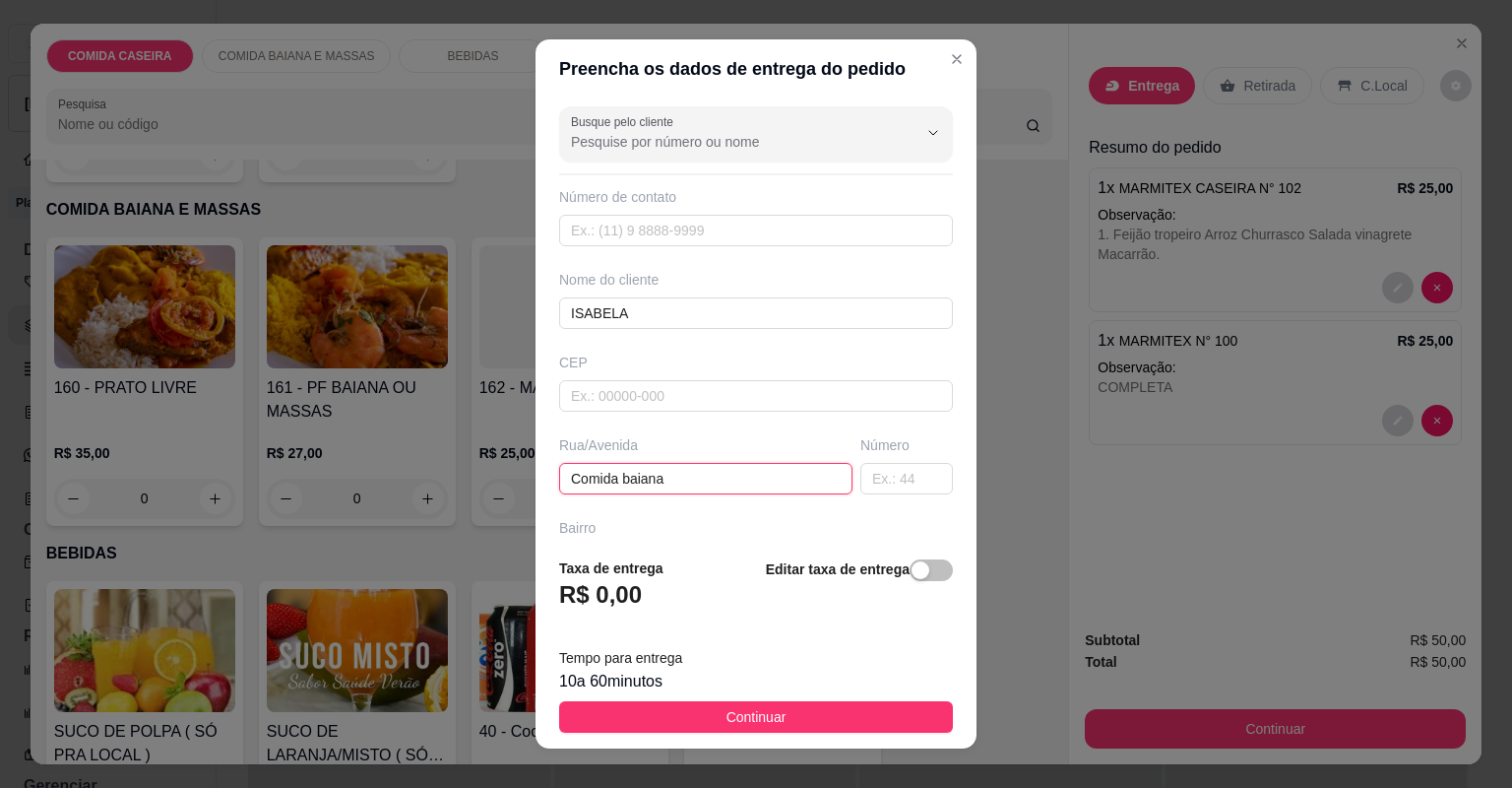 drag, startPoint x: 669, startPoint y: 482, endPoint x: 413, endPoint y: 479, distance: 256.0176 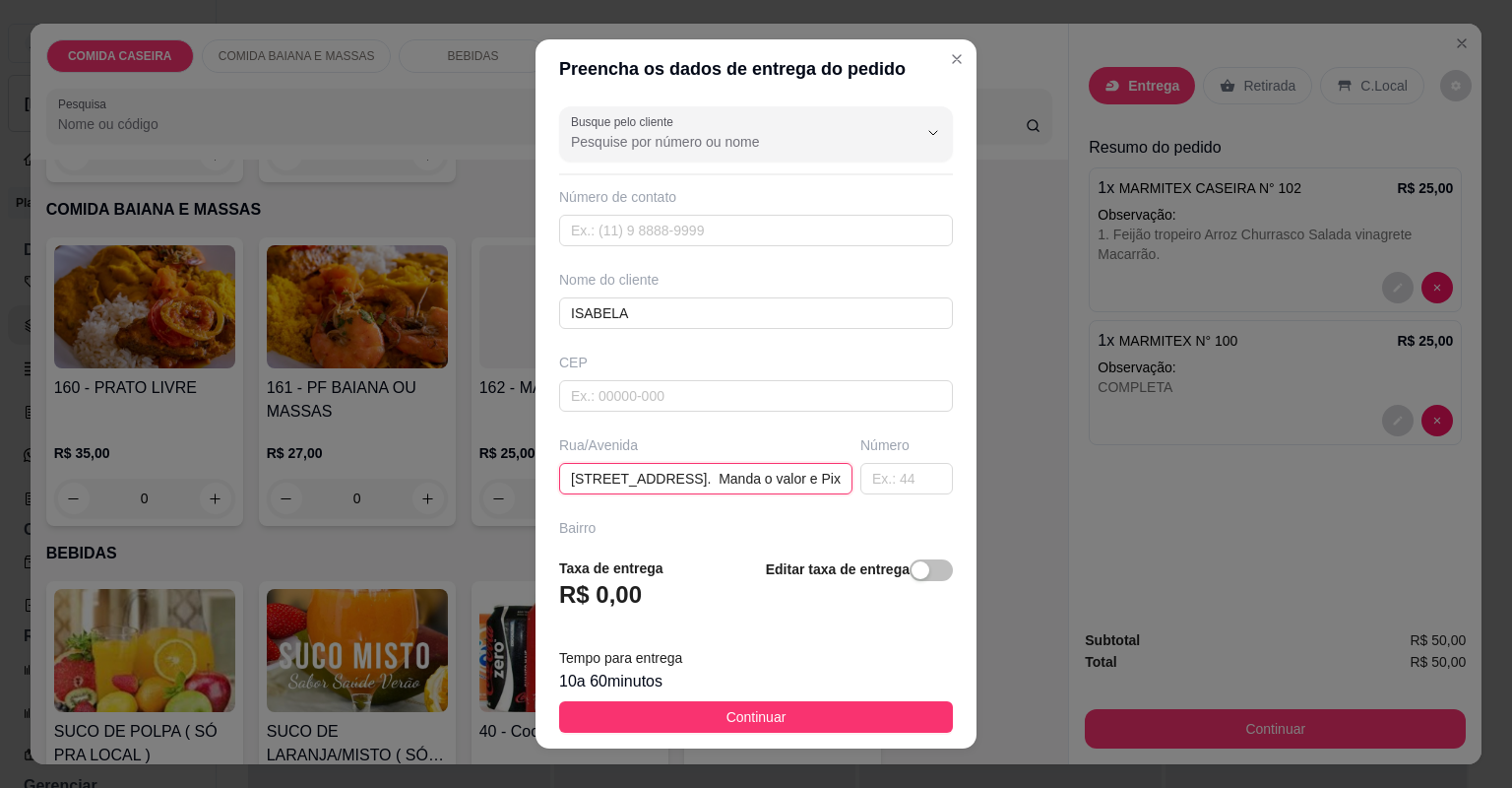 scroll, scrollTop: 0, scrollLeft: 182, axis: horizontal 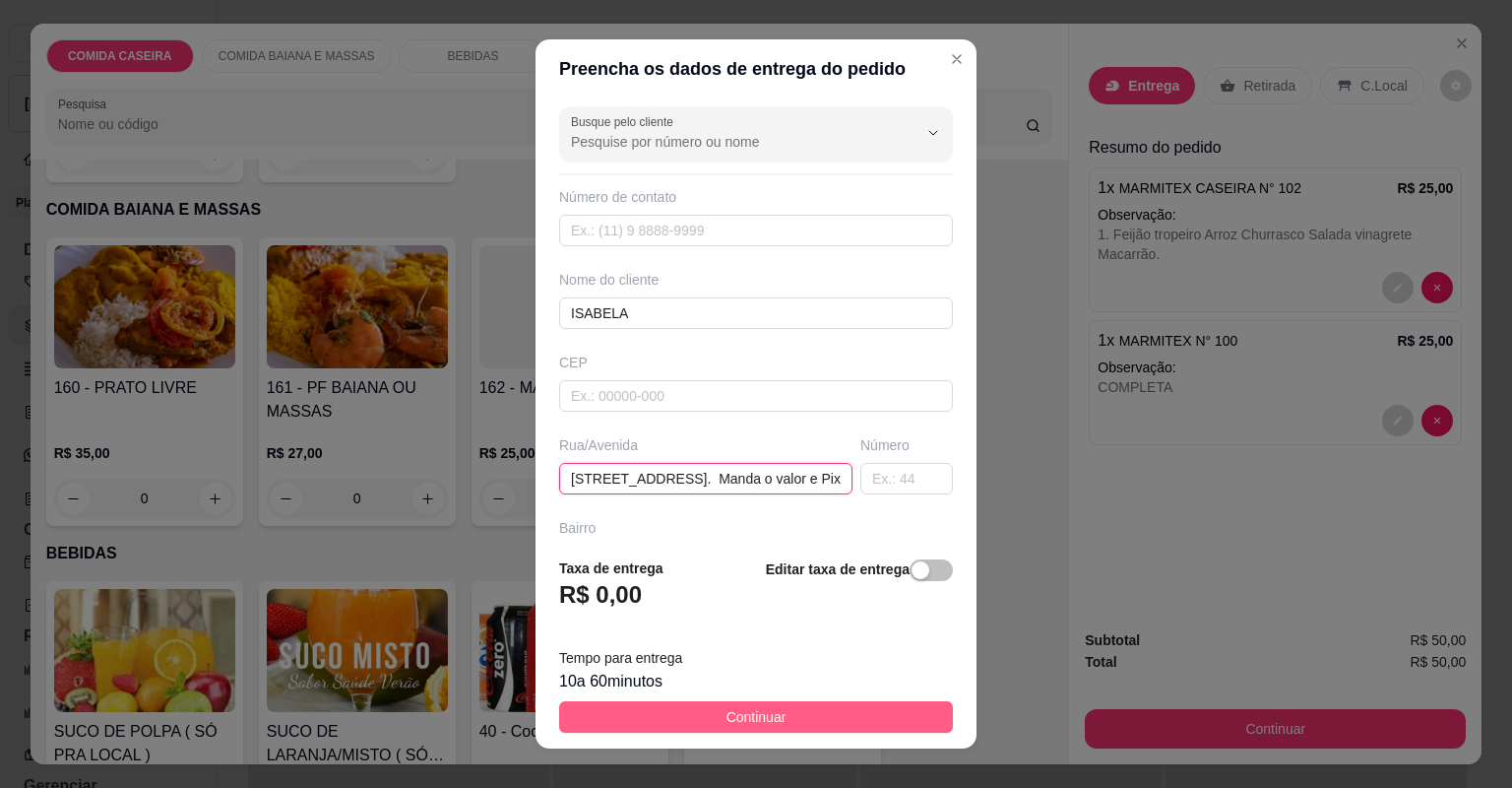 type on "Avenida Marinalva  n° 885, Depois Salão de Broké.  Manda o valor e Pix" 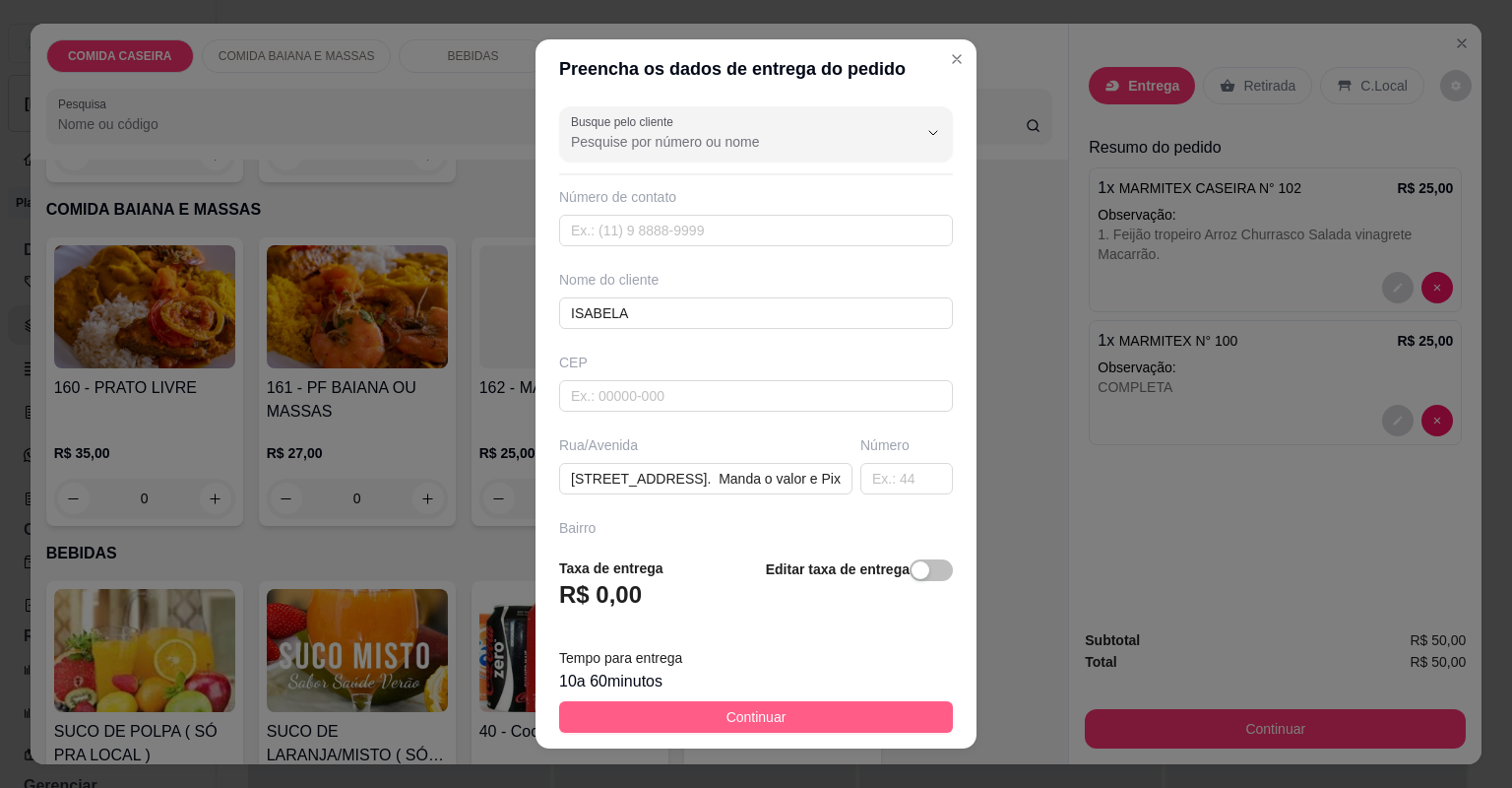 click on "Continuar" at bounding box center (756, 717) 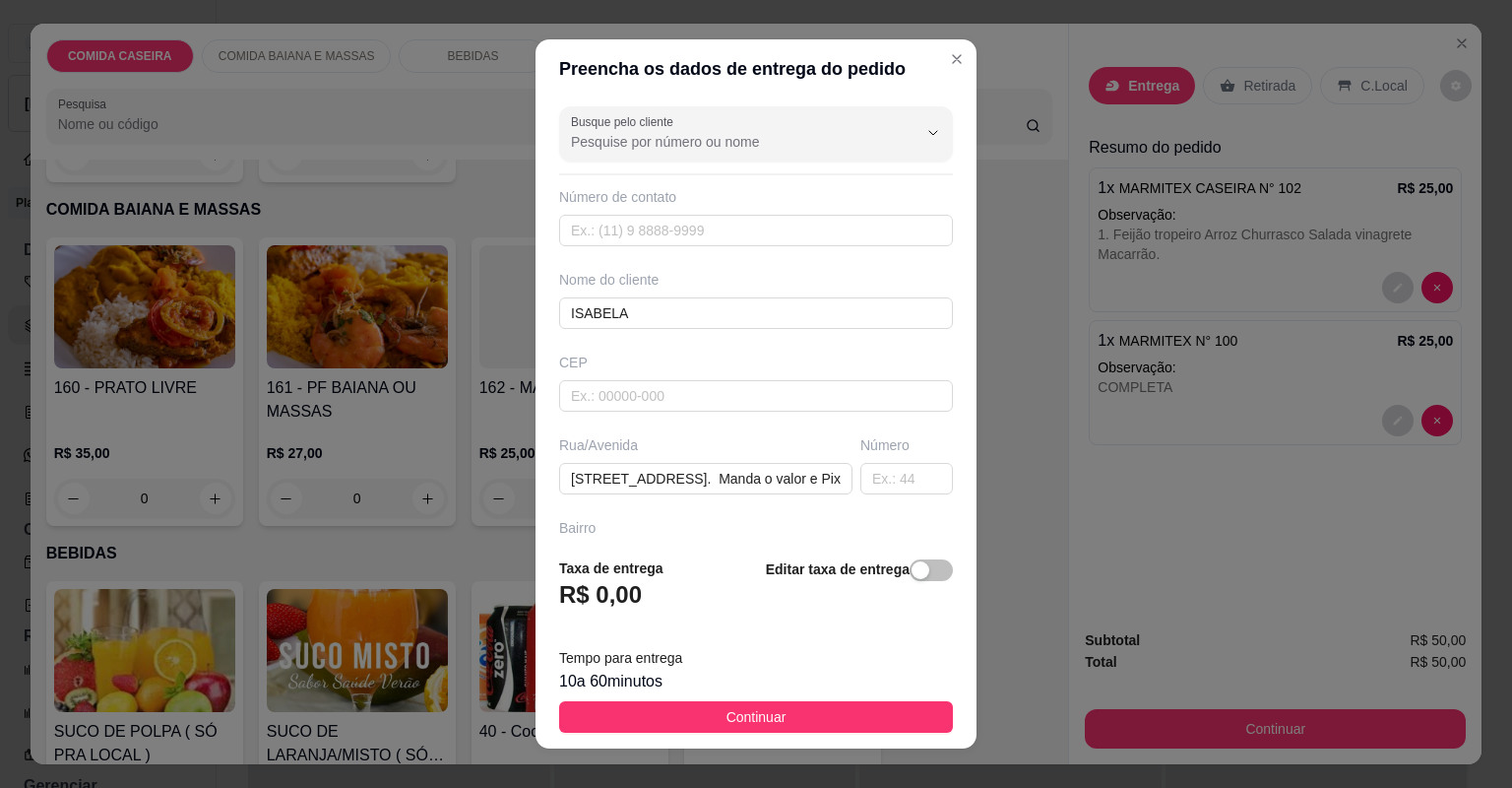 scroll, scrollTop: 0, scrollLeft: 0, axis: both 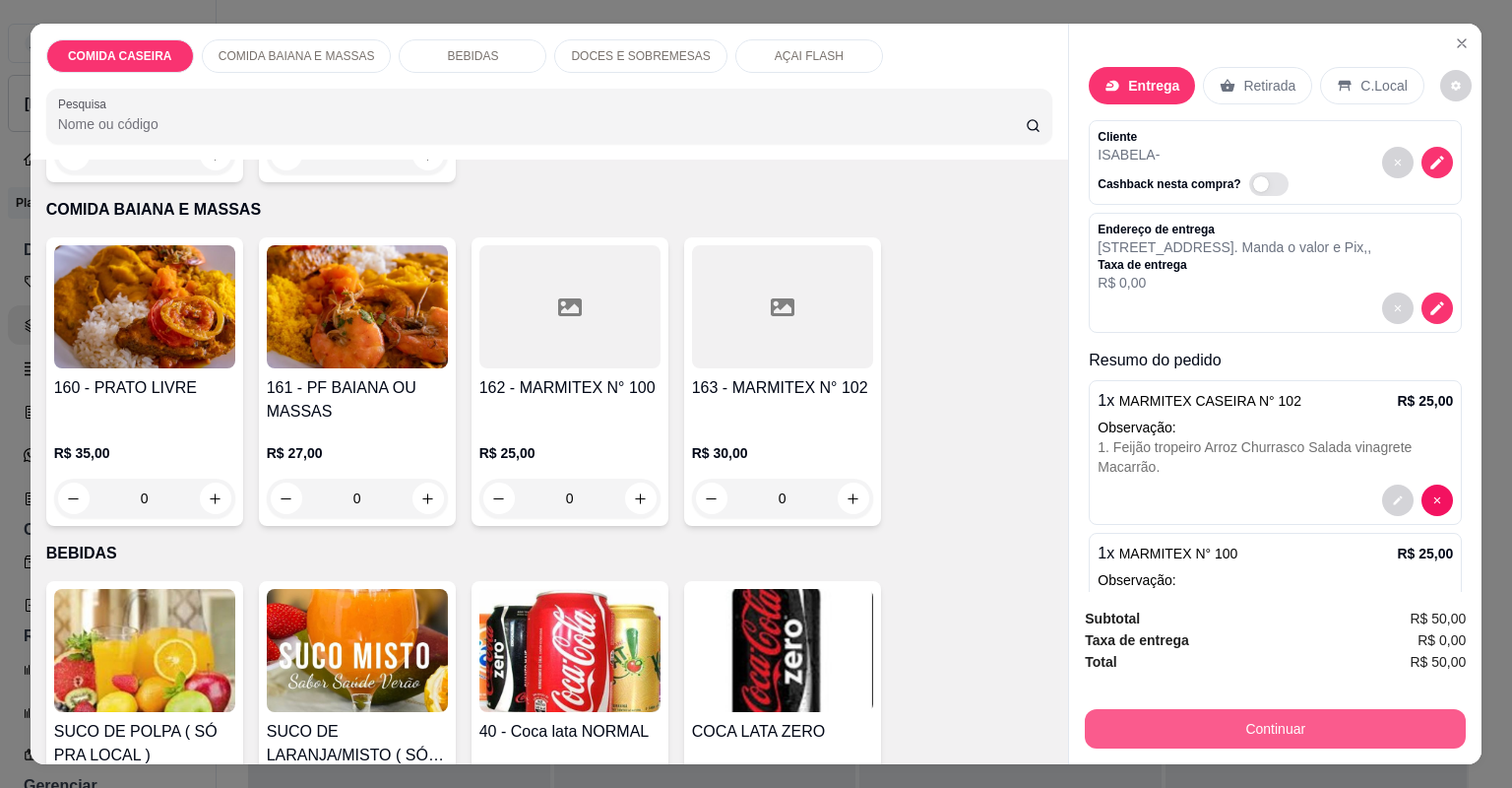 click on "Continuar" at bounding box center (1275, 729) 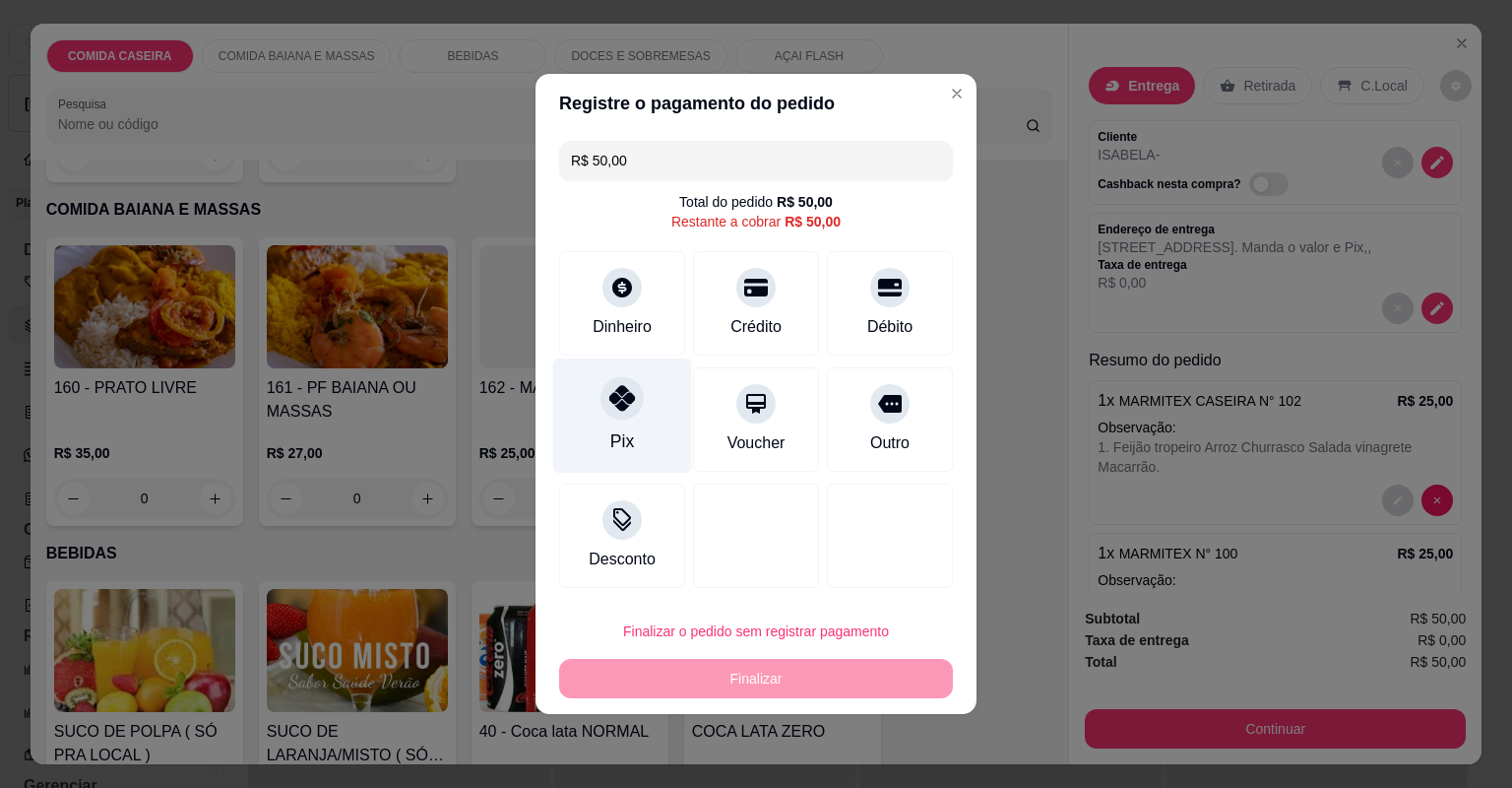 click on "Pix" at bounding box center [622, 416] 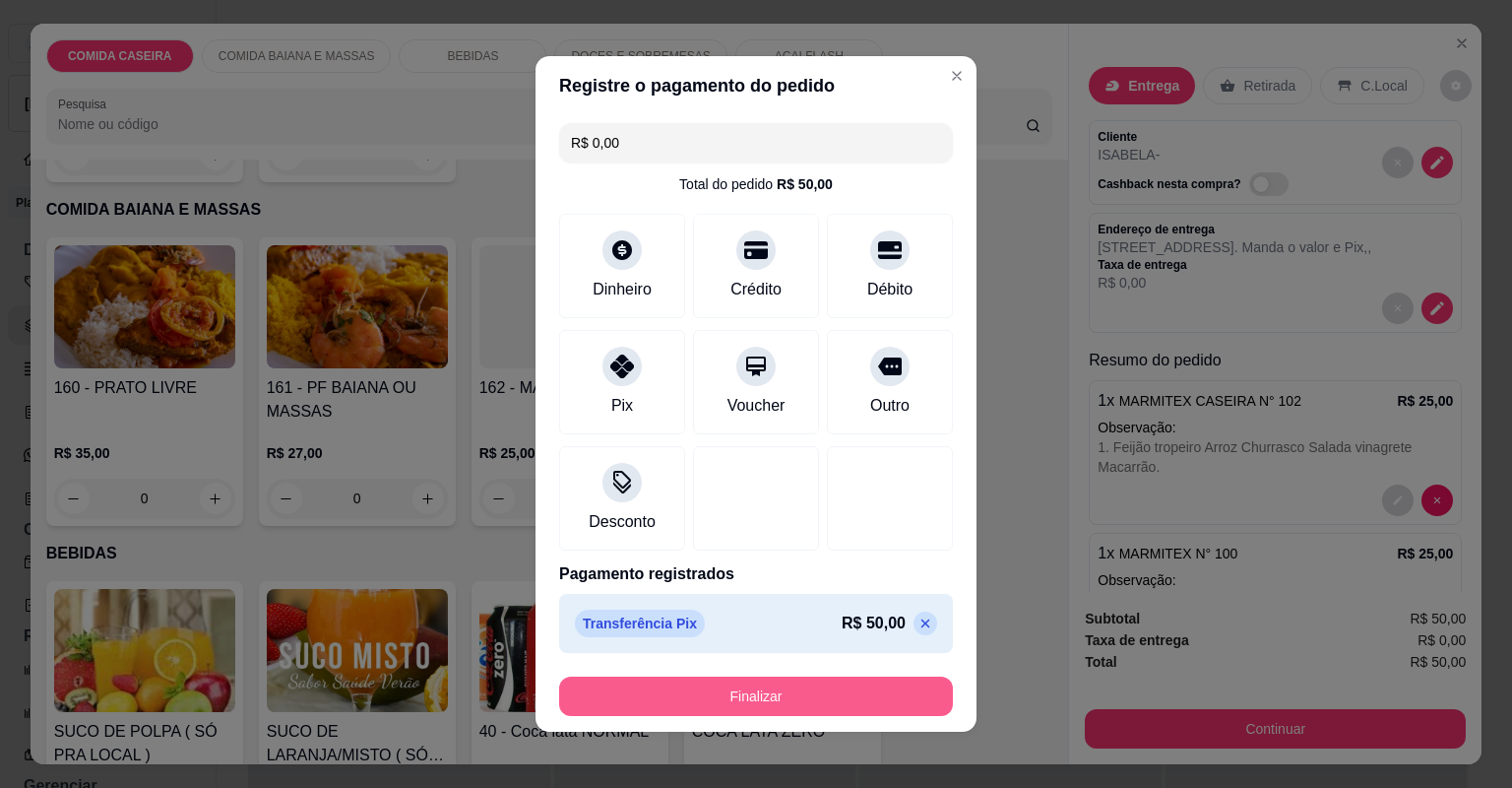 click on "Finalizar" at bounding box center [756, 696] 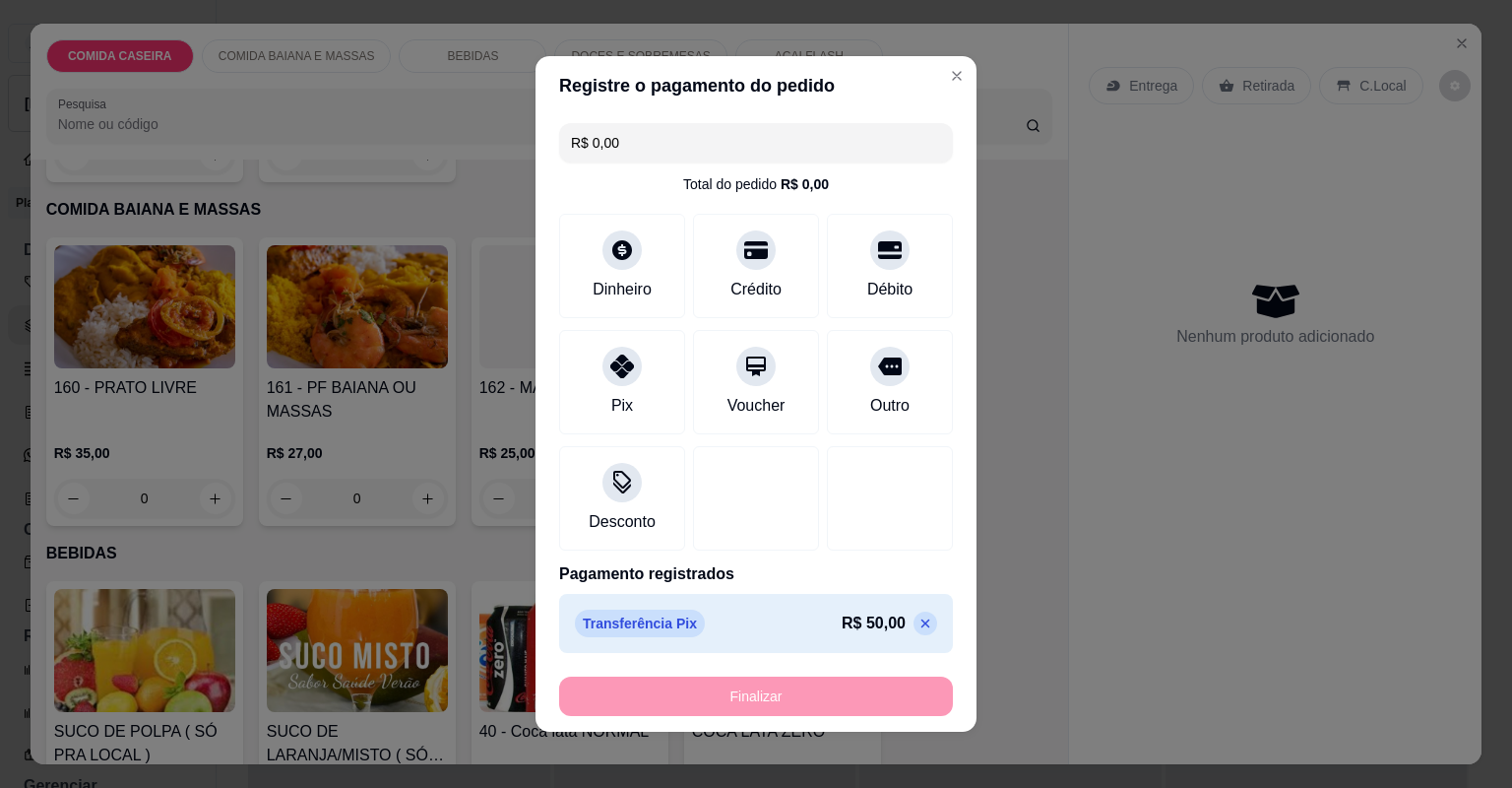 type on "-R$ 50,00" 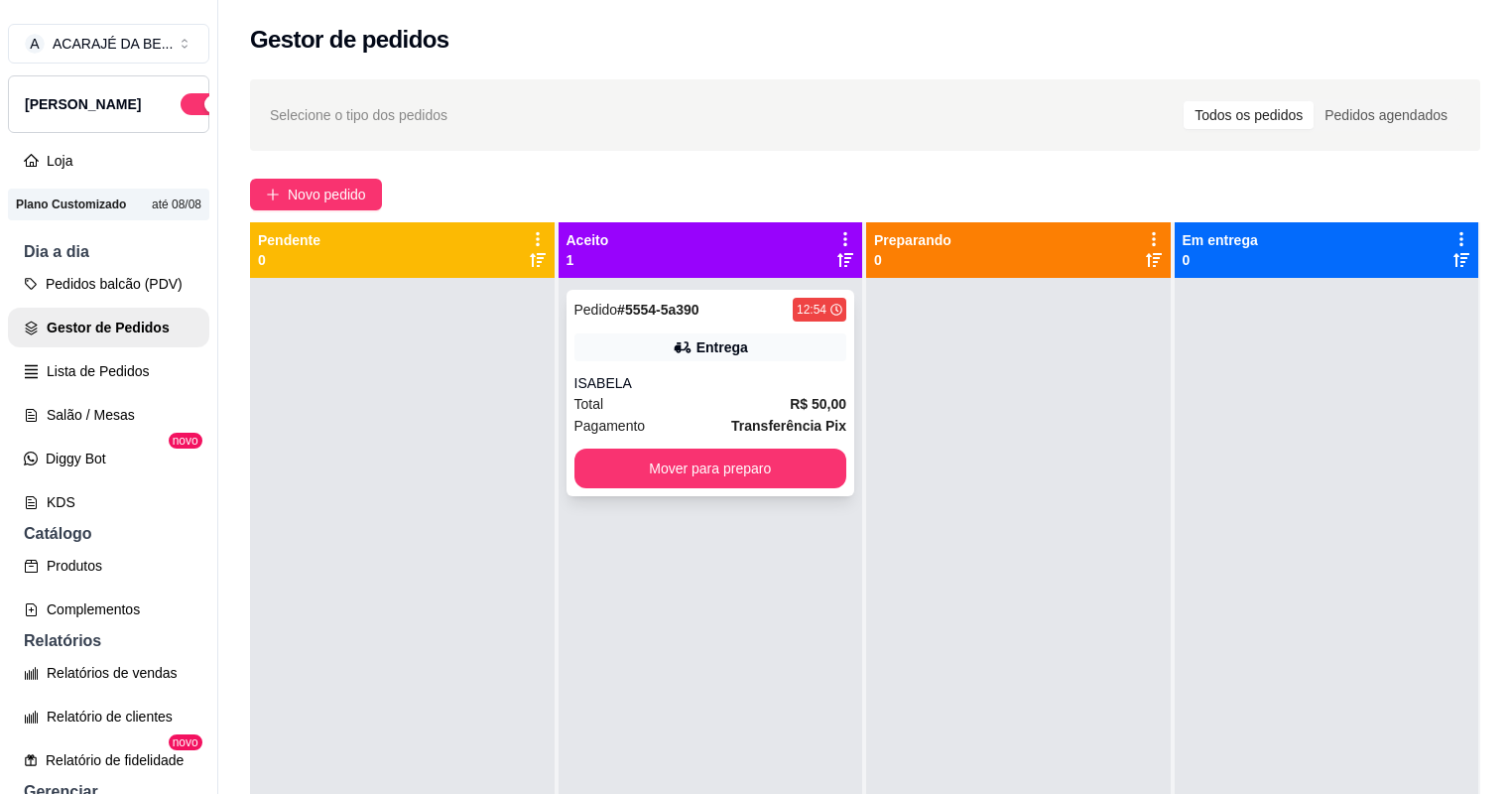 click on "ISABELA" at bounding box center (710, 383) 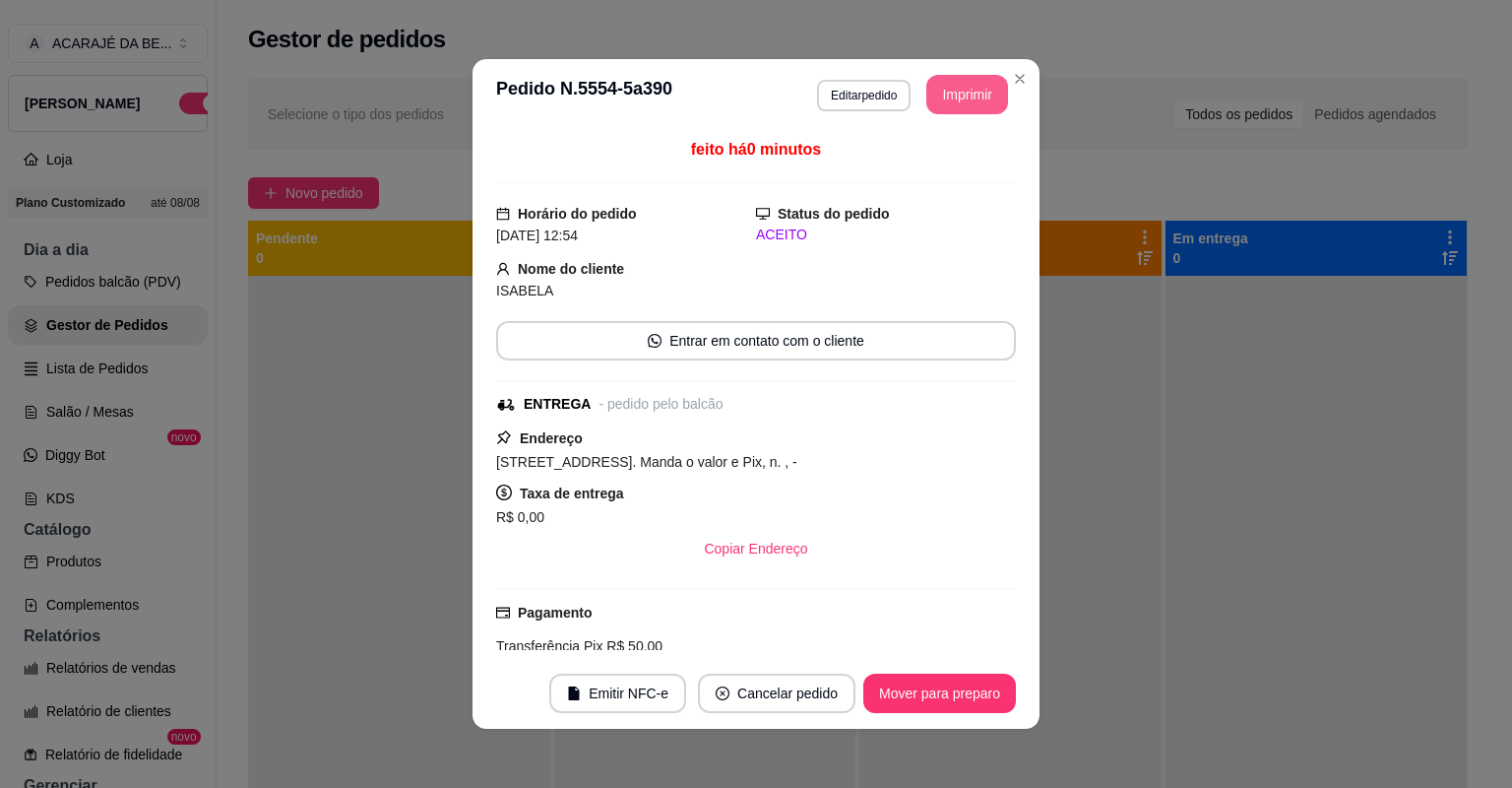 click on "Imprimir" at bounding box center (967, 95) 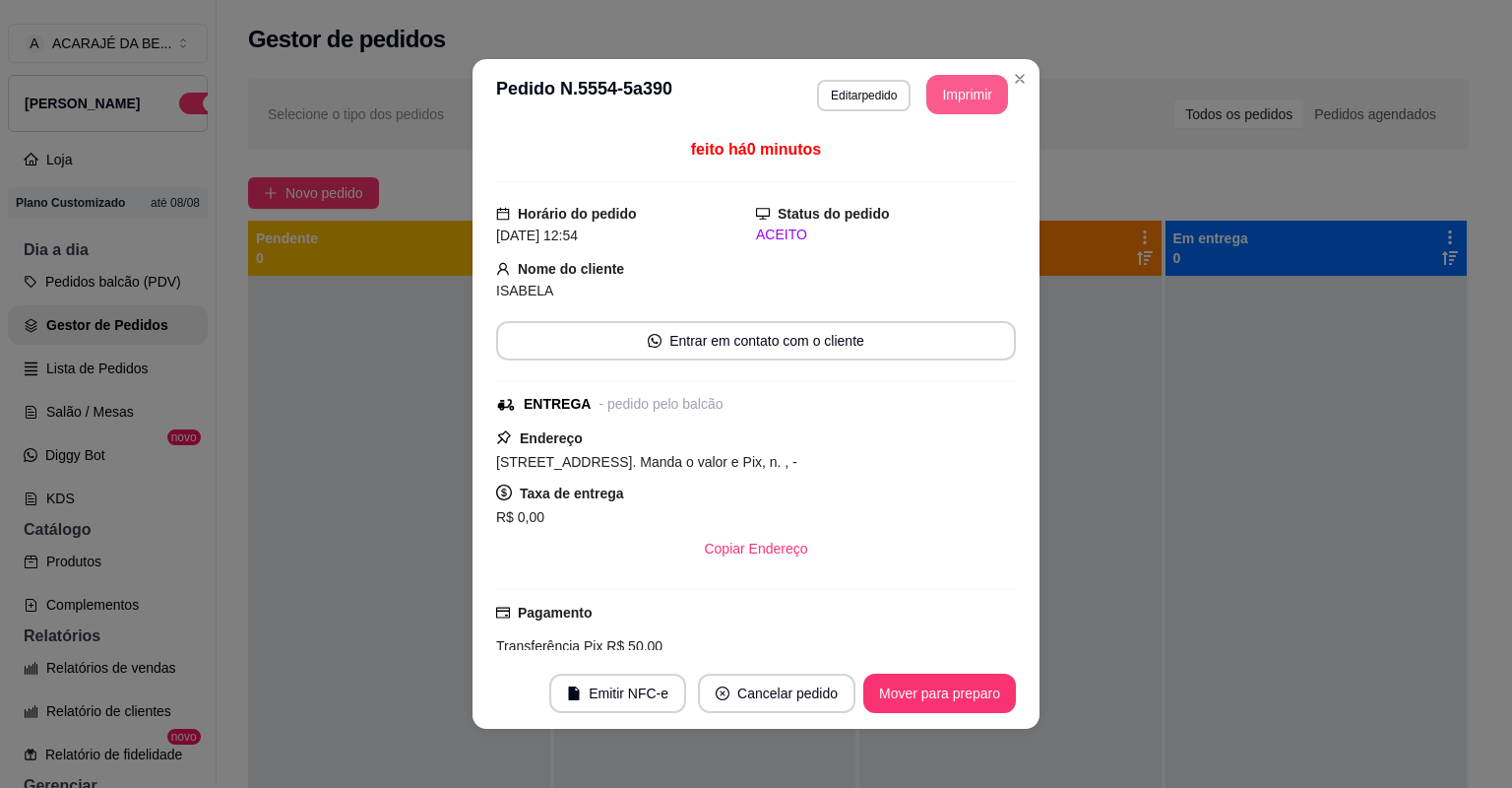 scroll, scrollTop: 0, scrollLeft: 0, axis: both 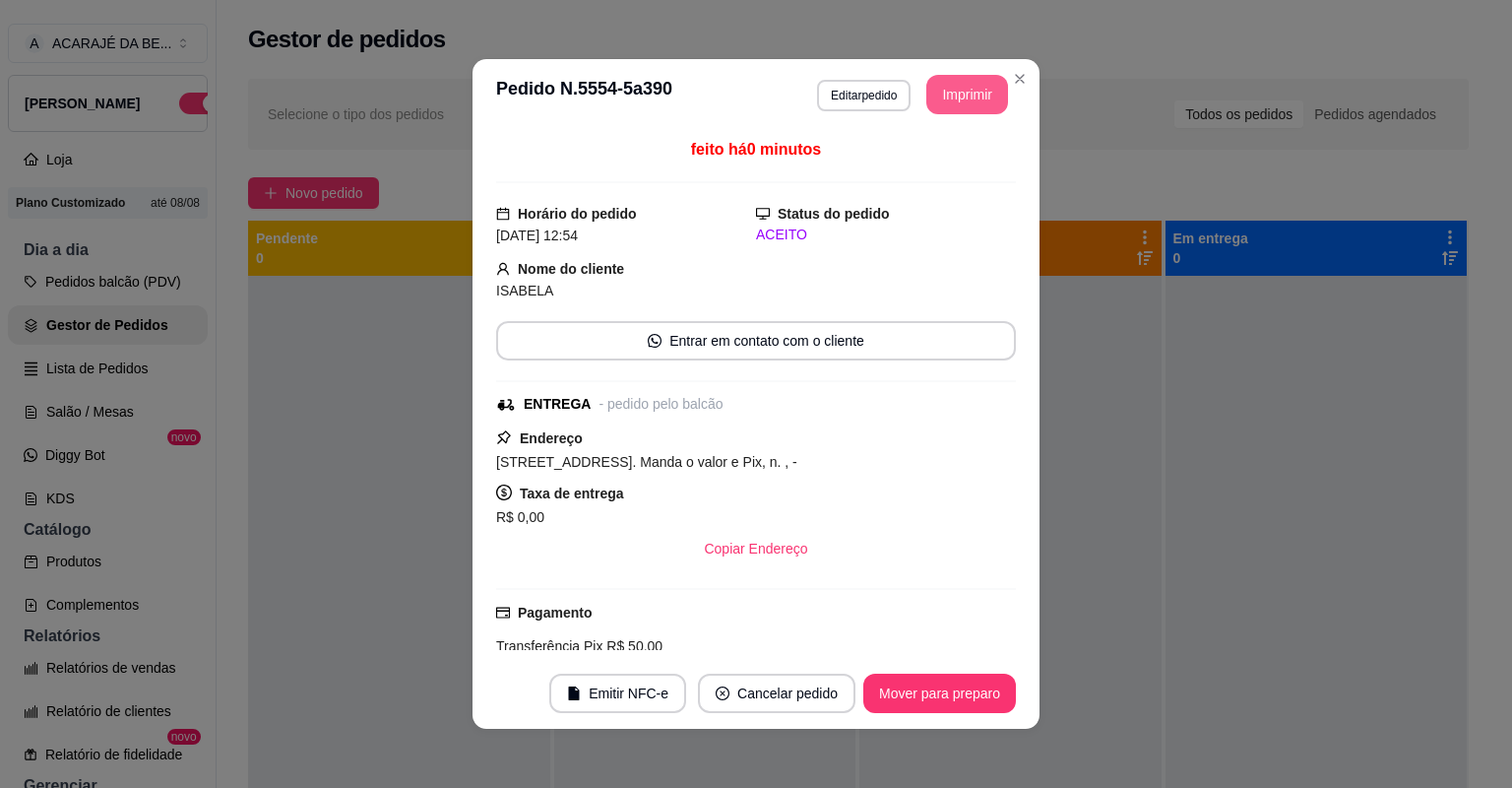 click on "Mover para preparo" at bounding box center [939, 693] 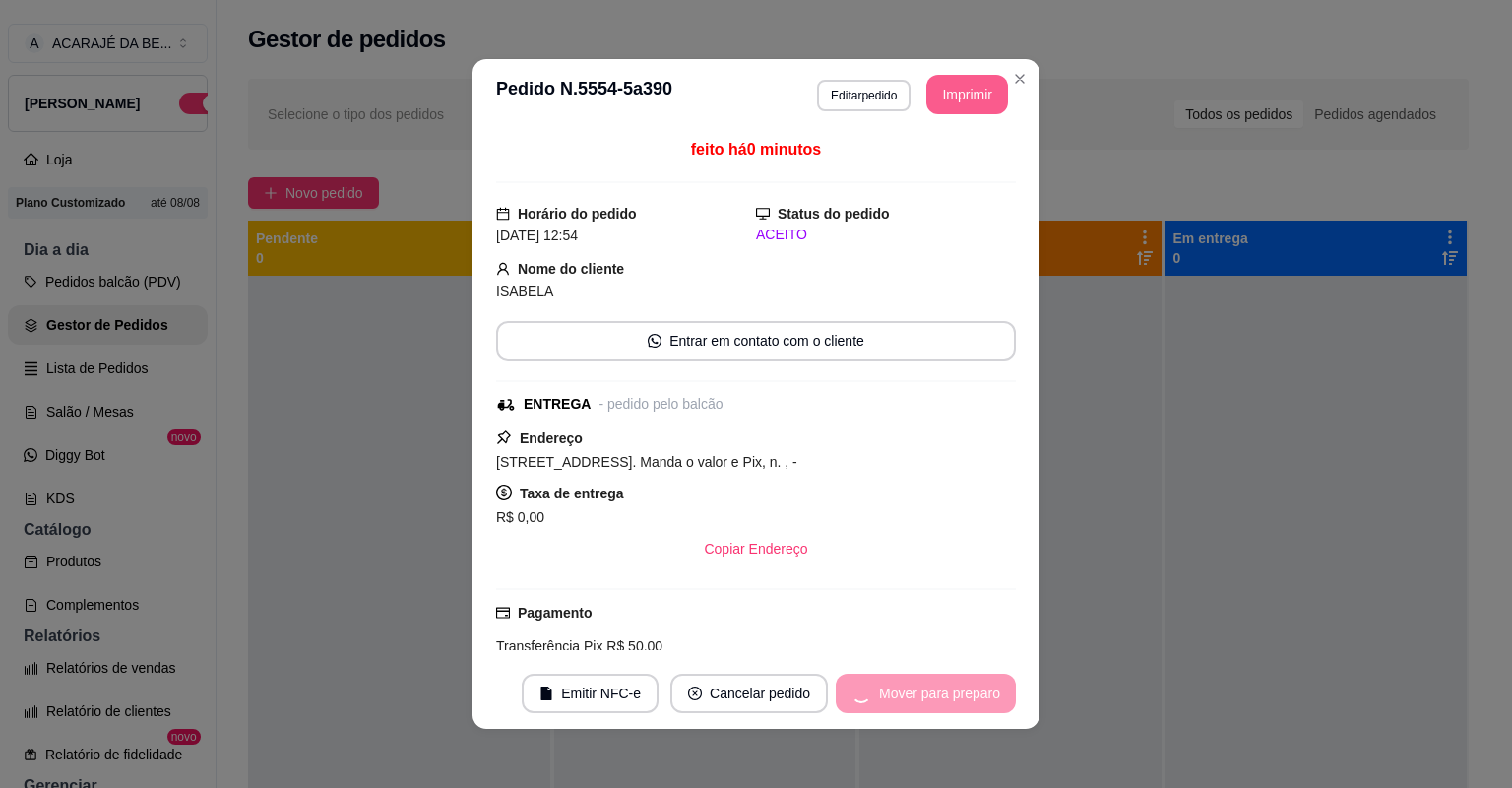 click on "Mover para preparo" at bounding box center [925, 693] 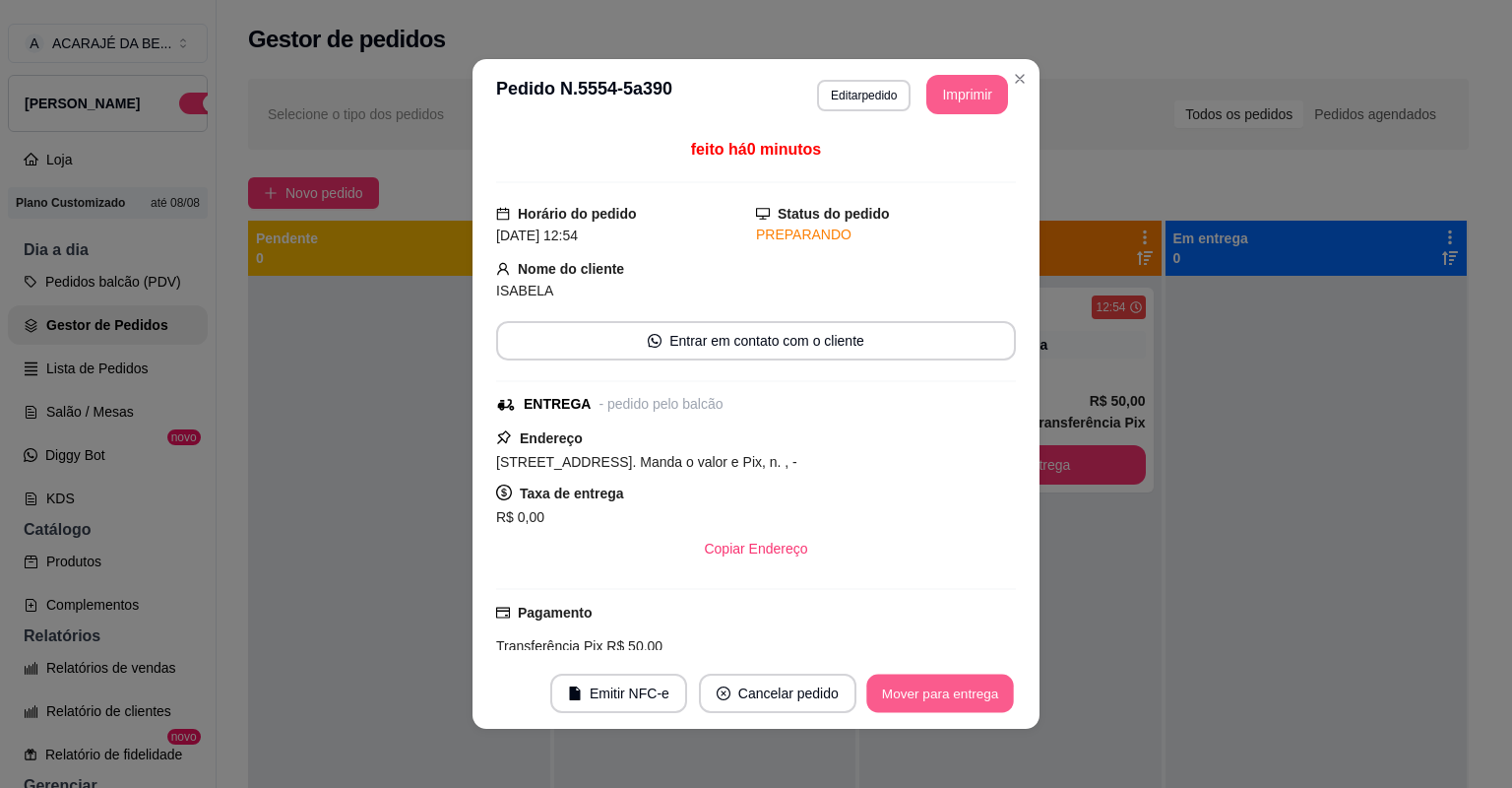 click on "Mover para entrega" at bounding box center [940, 693] 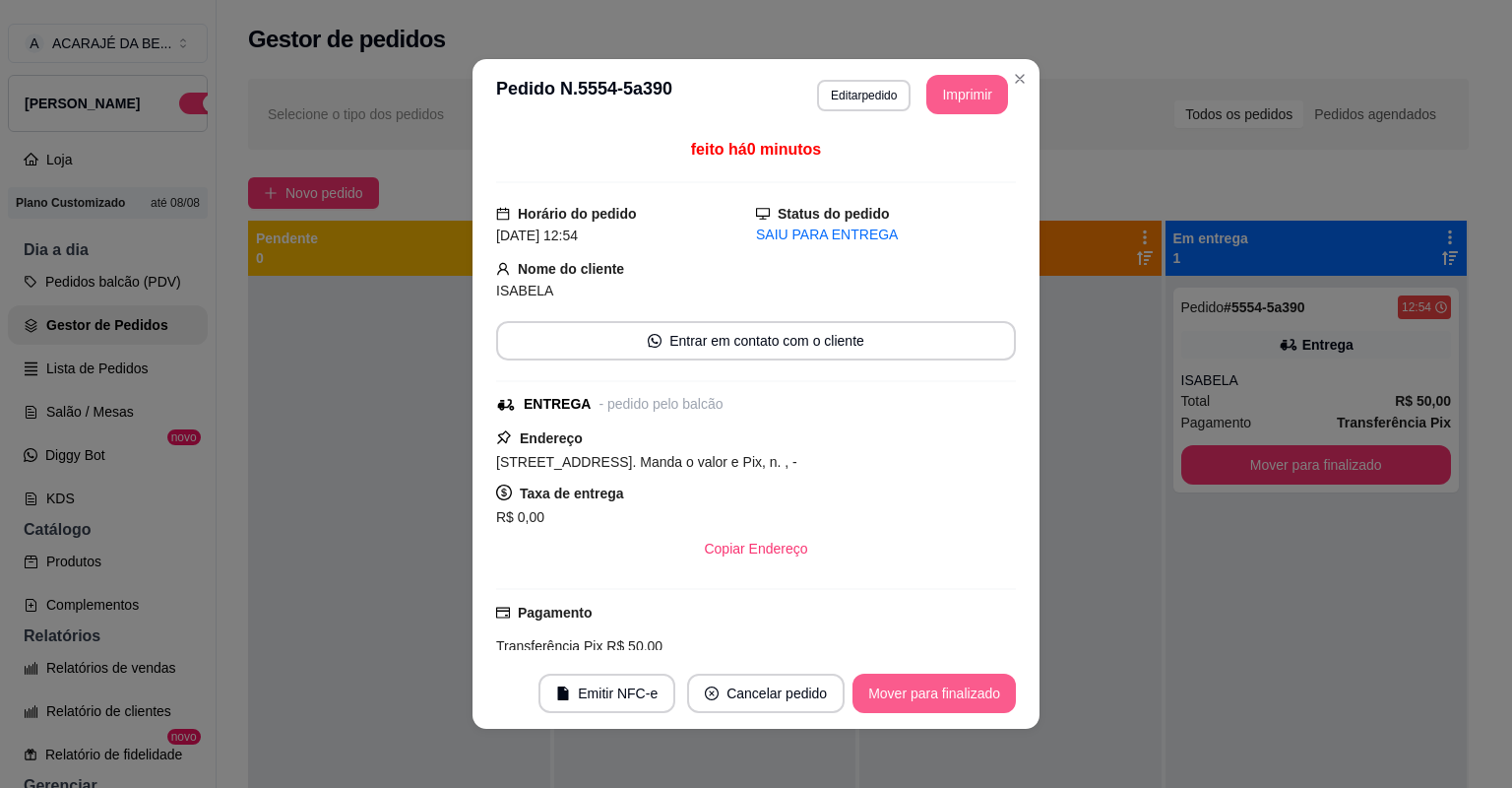 click on "Mover para finalizado" at bounding box center (934, 693) 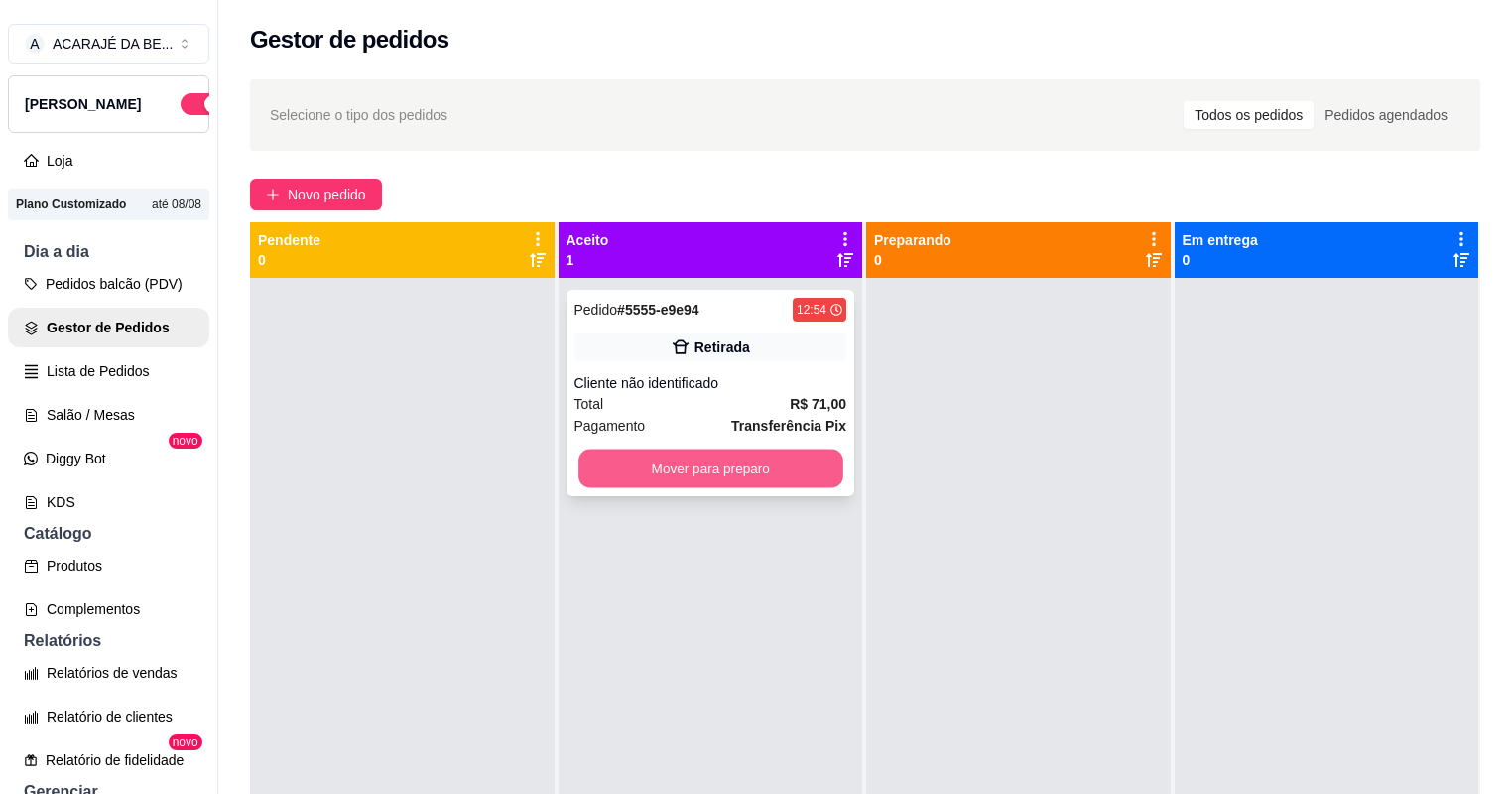 click on "Mover para preparo" at bounding box center (710, 468) 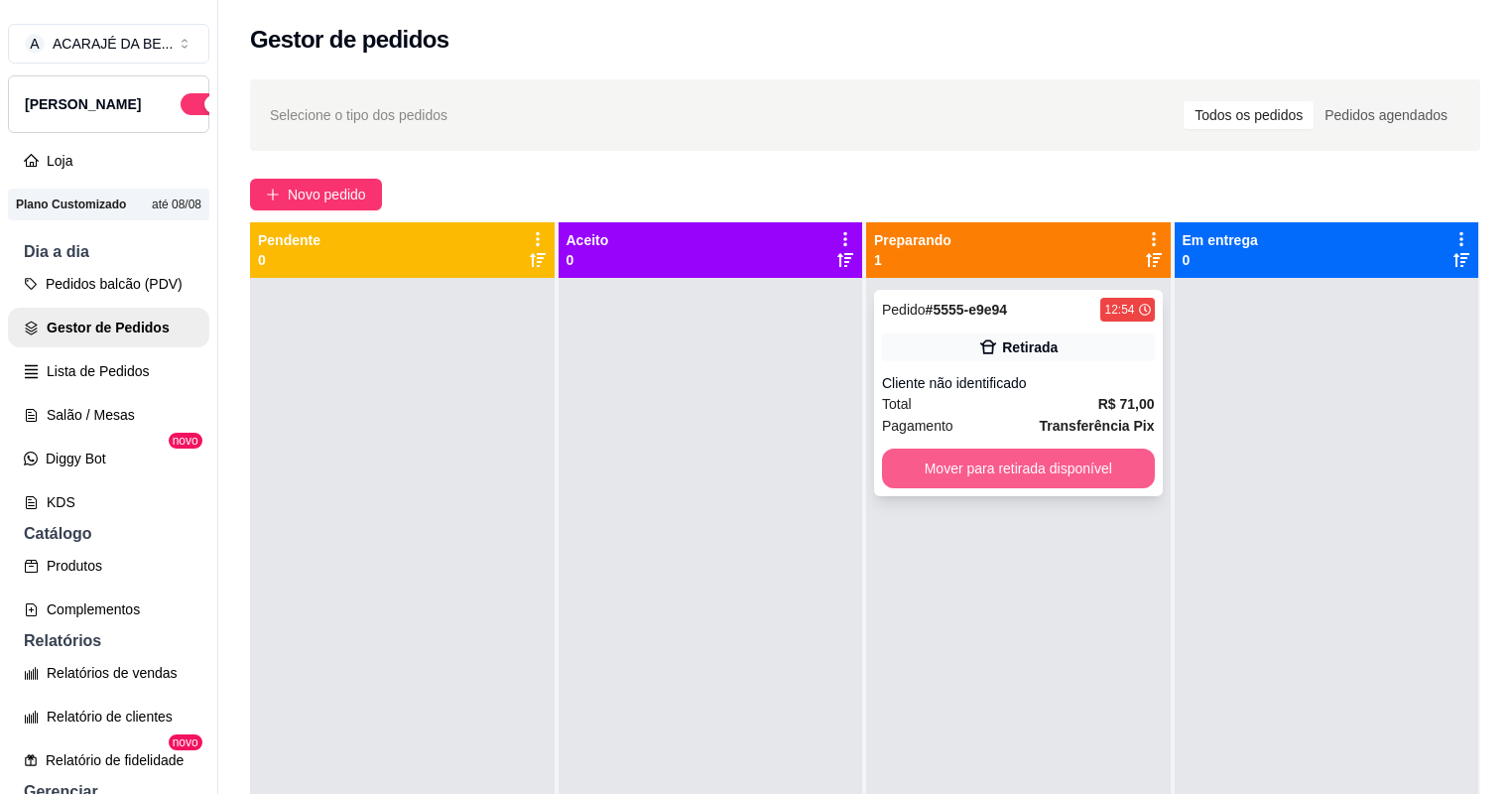 click on "Mover para retirada disponível" at bounding box center (1018, 468) 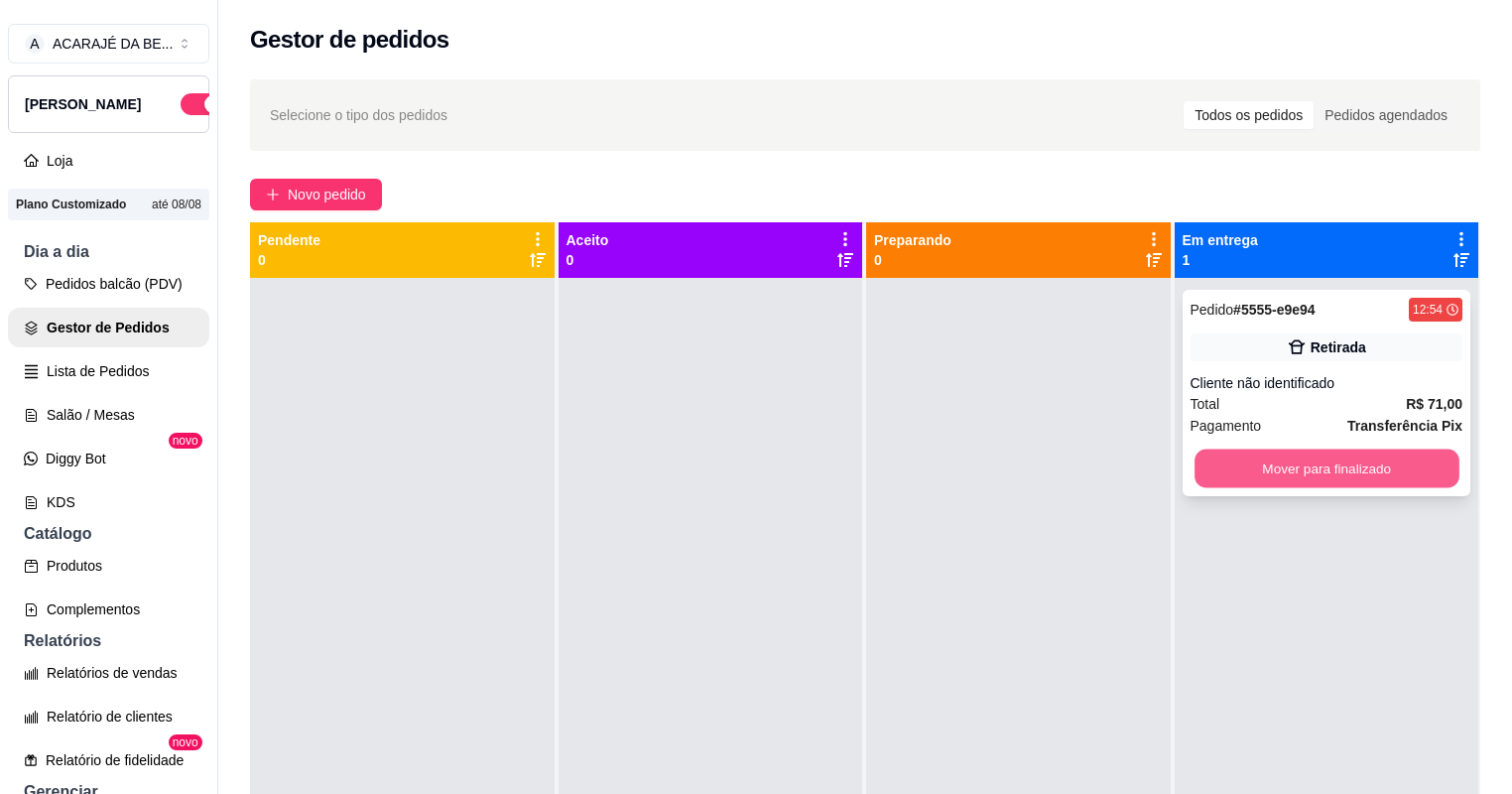 click on "Mover para finalizado" at bounding box center [1326, 468] 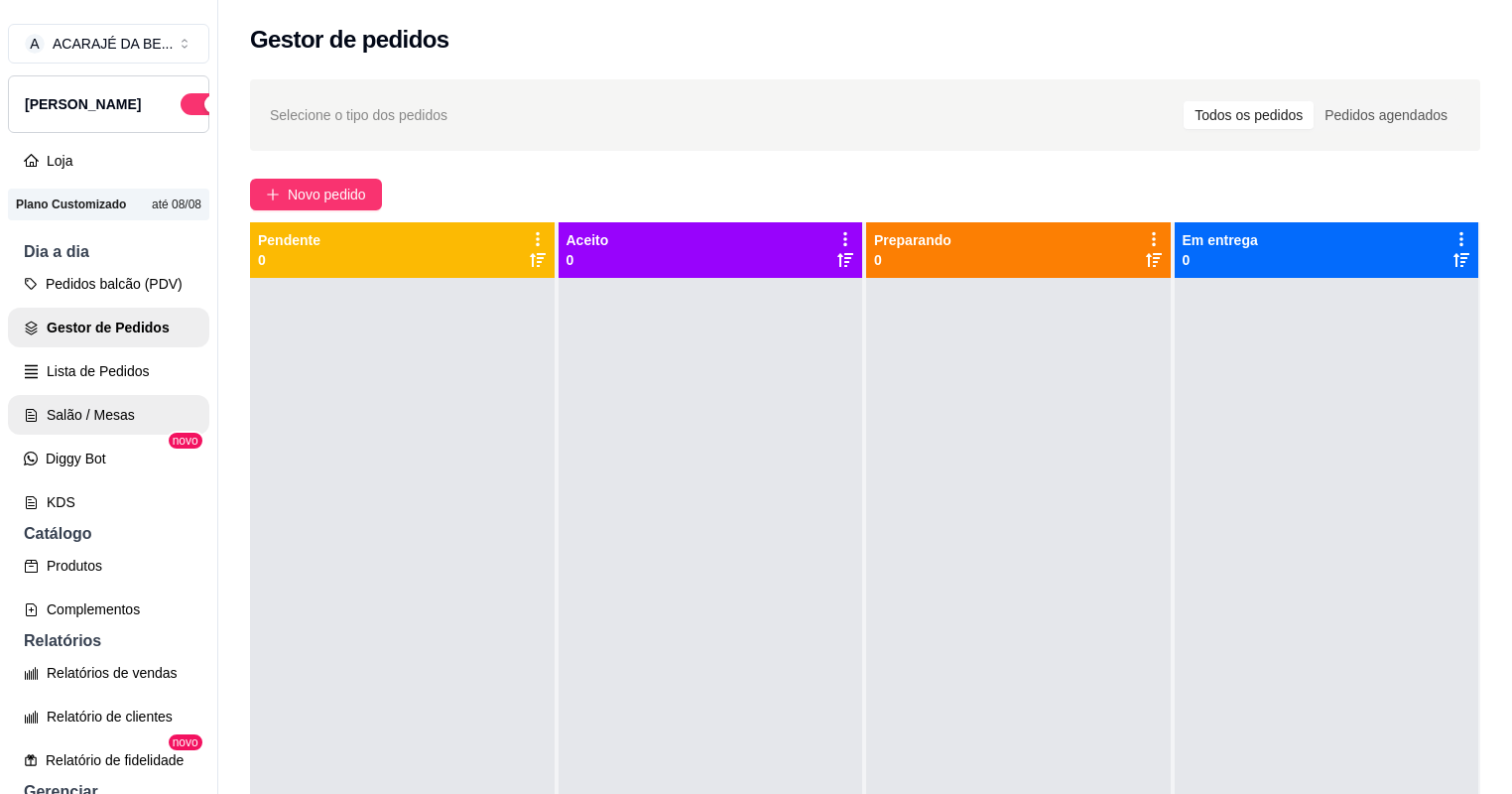 click on "Salão / Mesas" at bounding box center [108, 415] 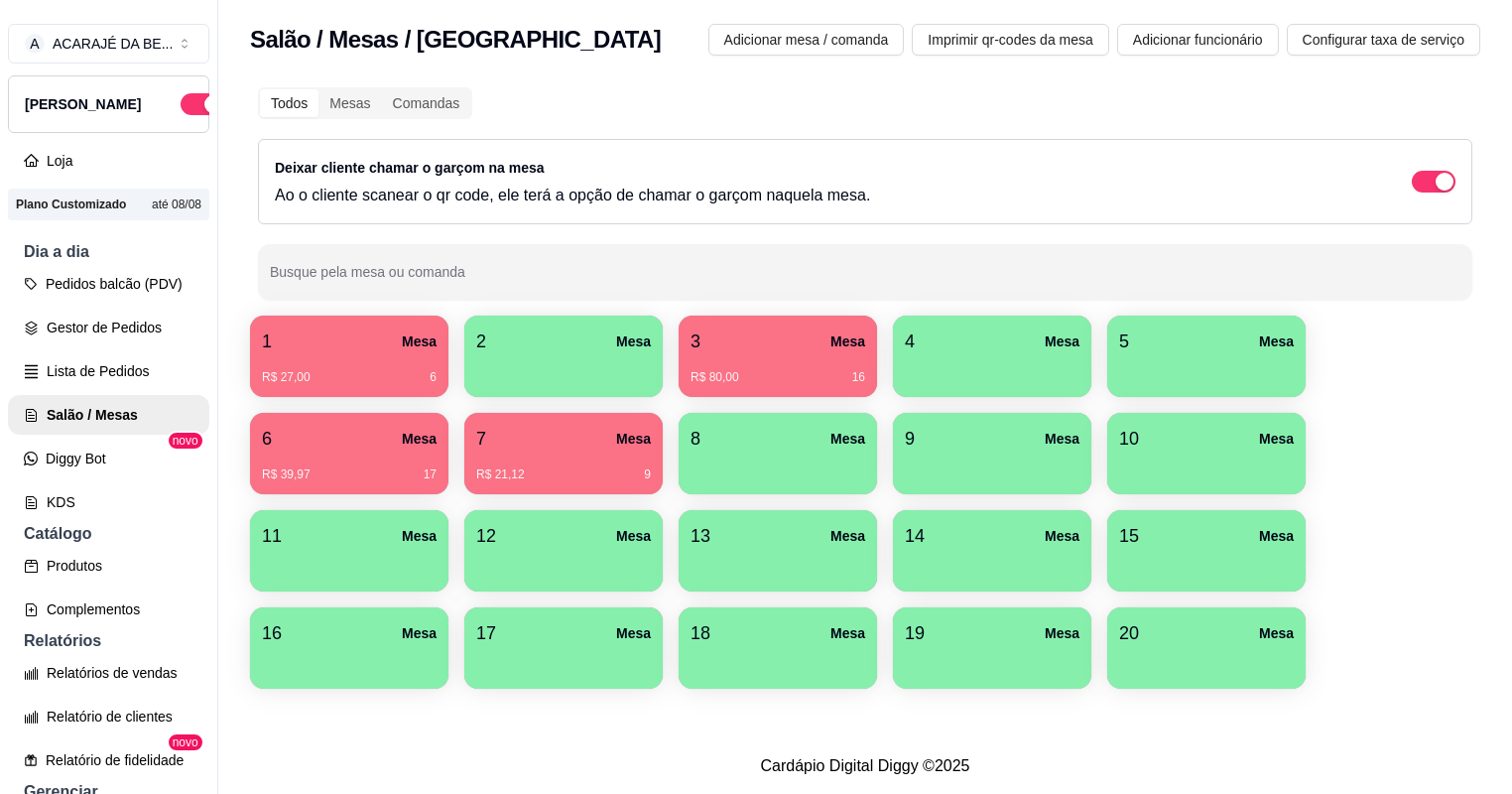 click on "7 Mesa" at bounding box center (564, 439) 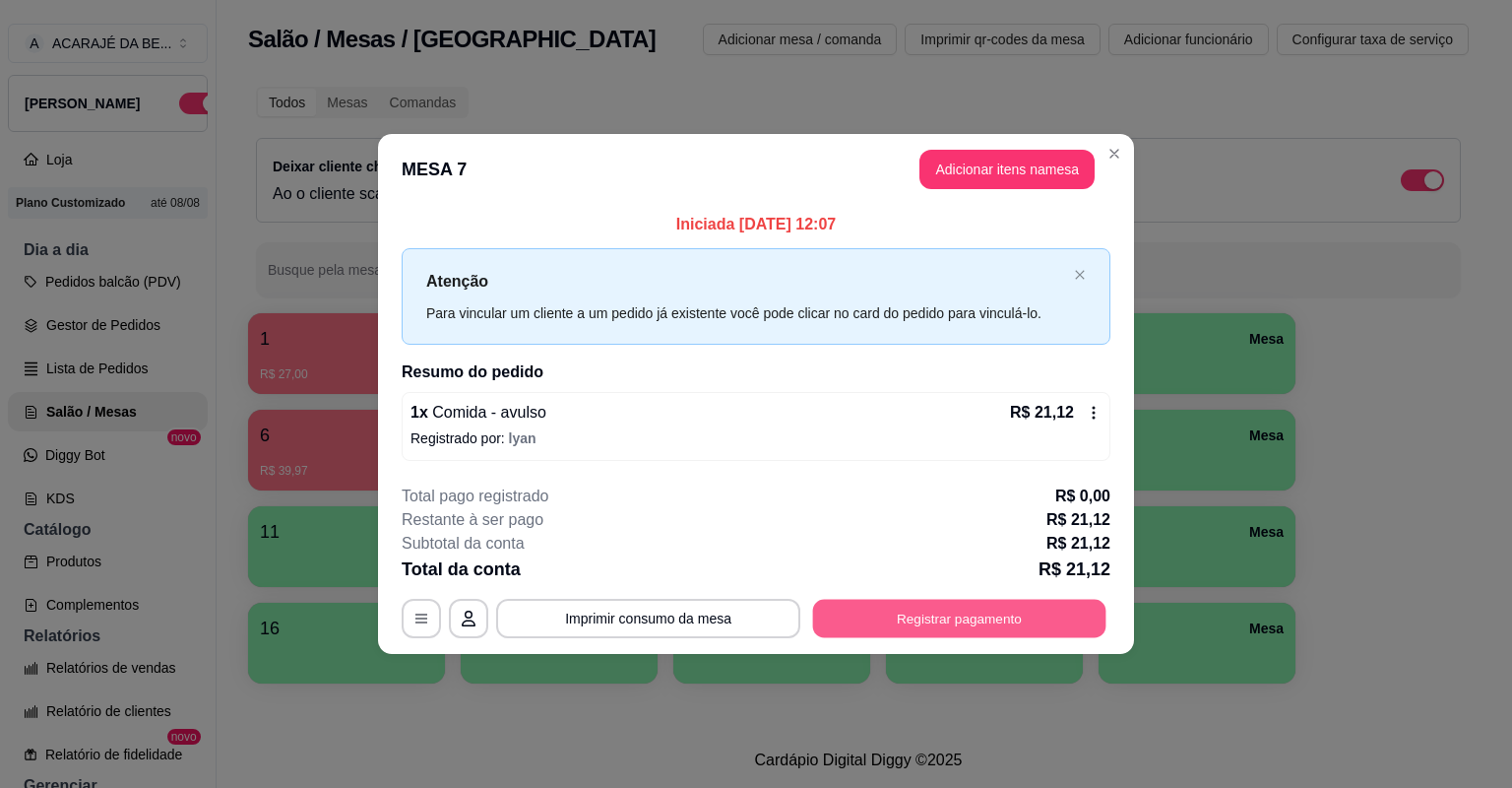 click on "Registrar pagamento" at bounding box center [960, 618] 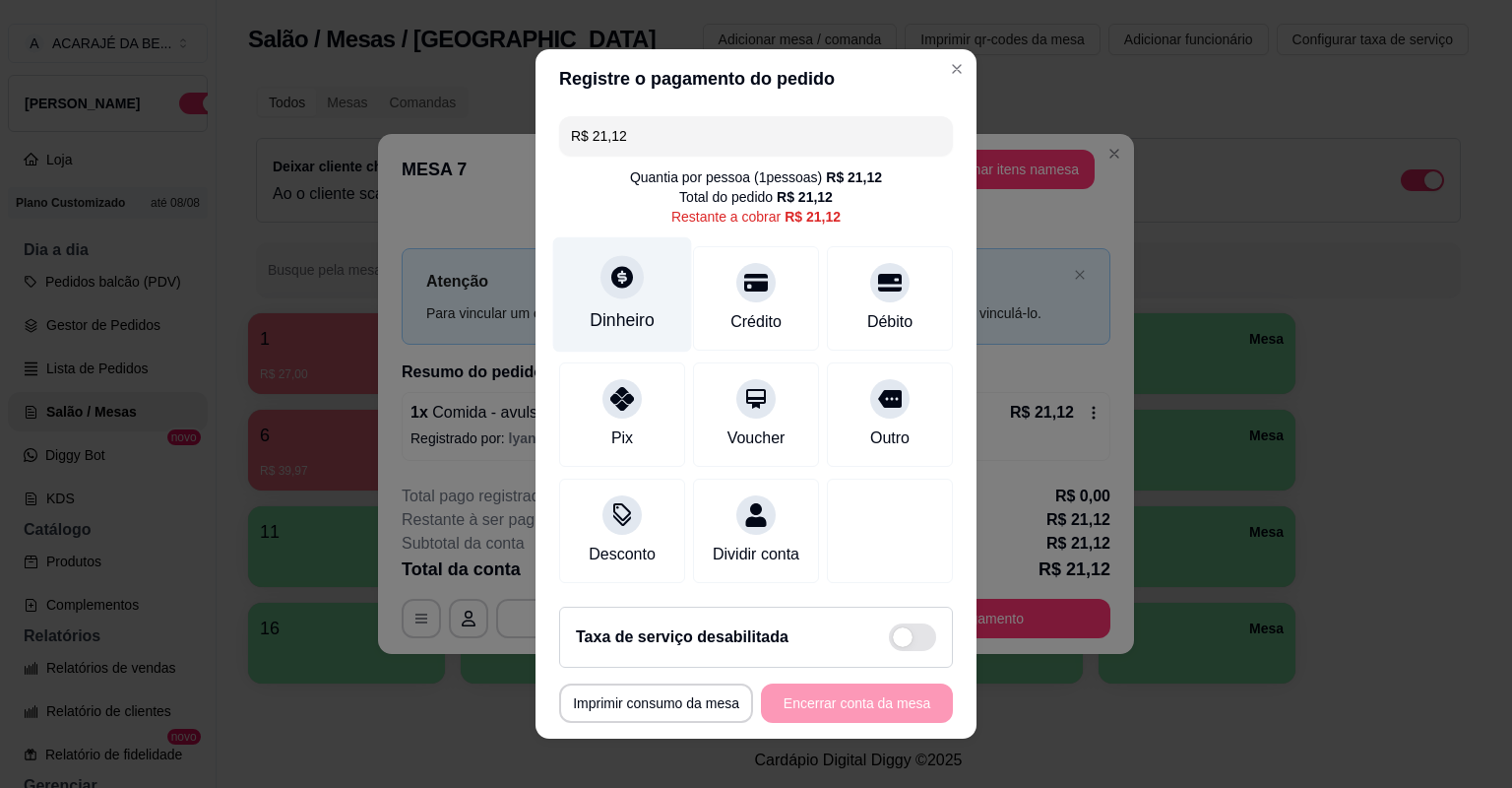 click on "Dinheiro" at bounding box center [622, 320] 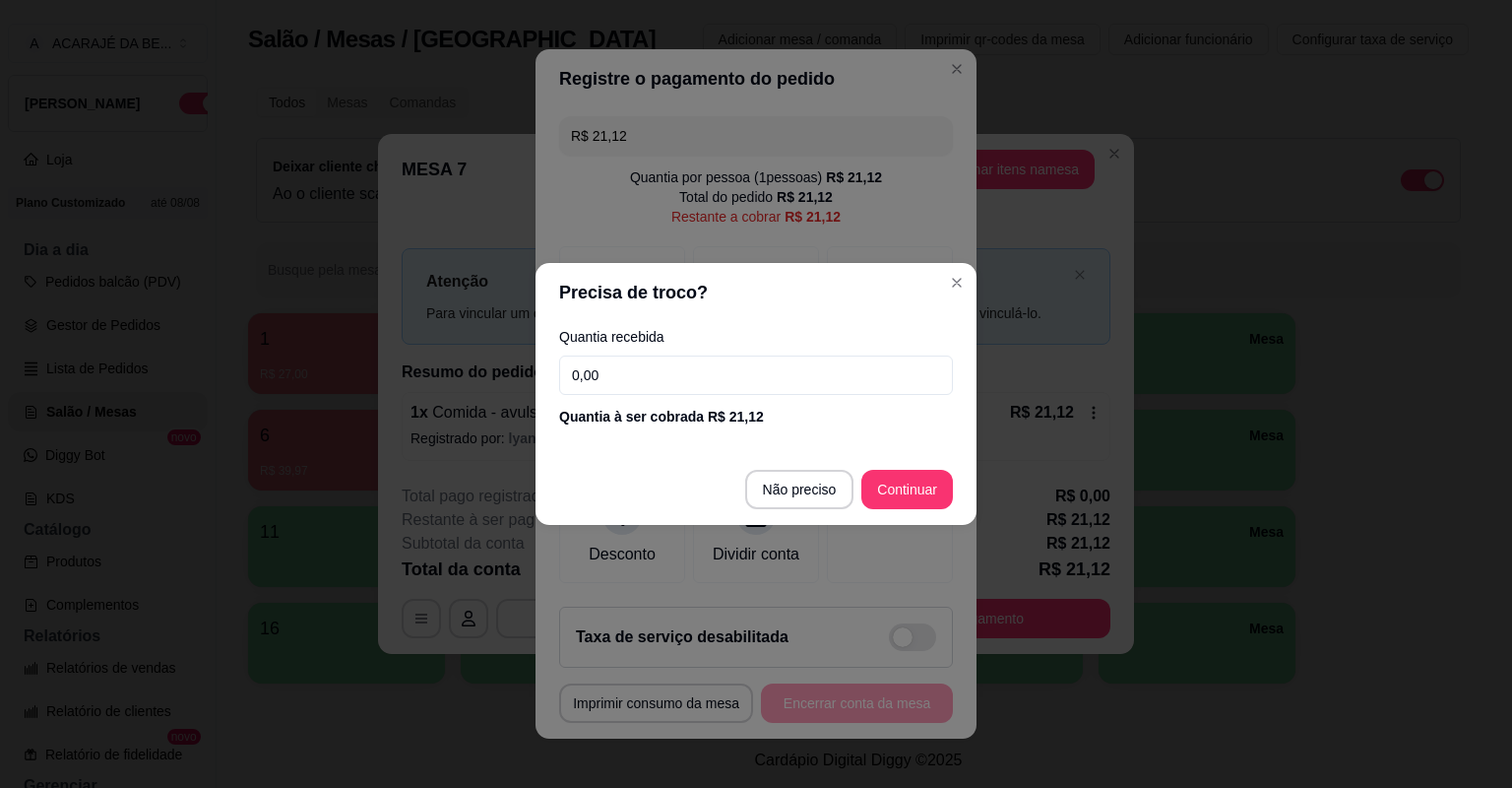 drag, startPoint x: 631, startPoint y: 383, endPoint x: 646, endPoint y: 388, distance: 15.811388 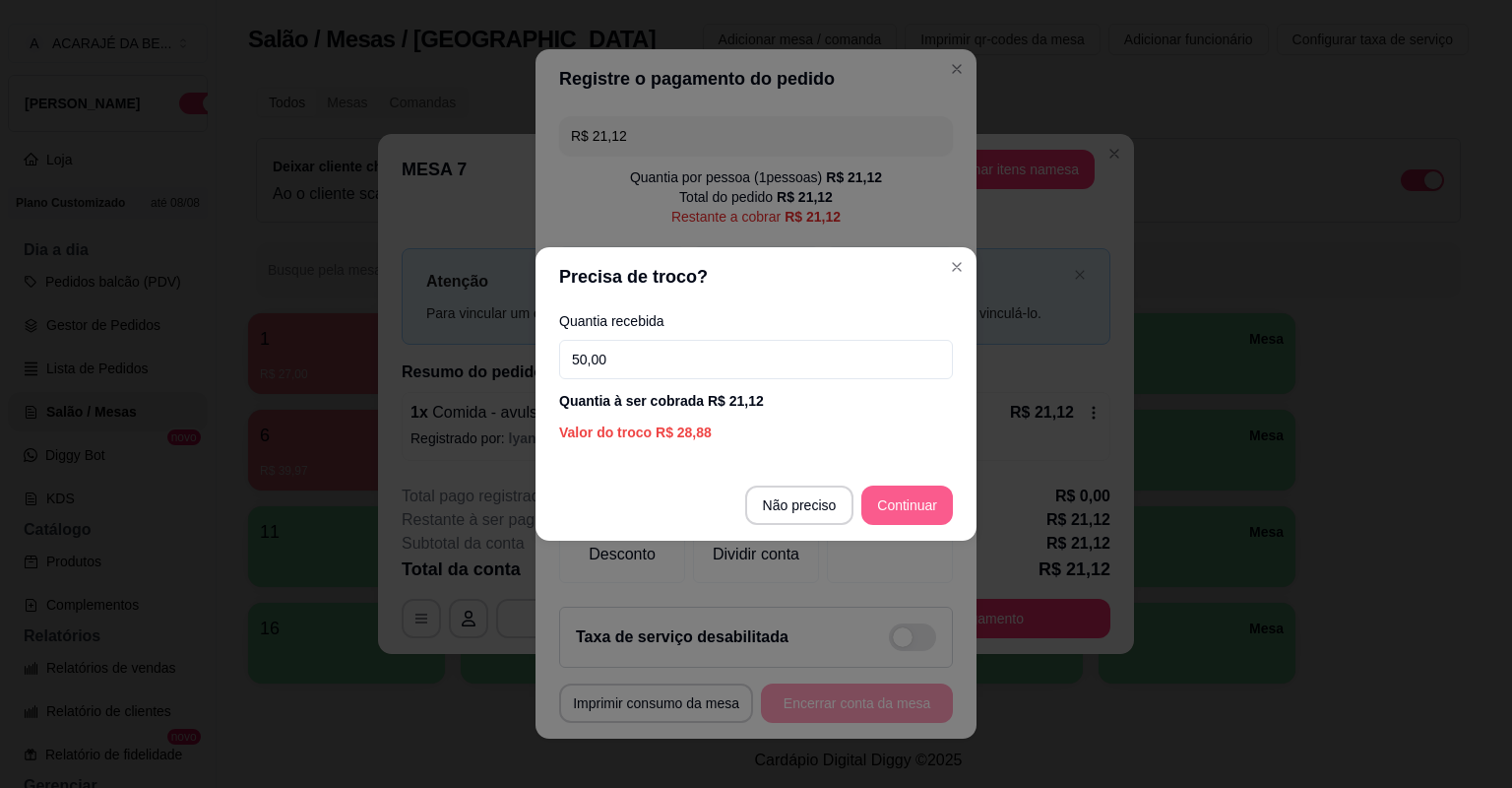 type on "50,00" 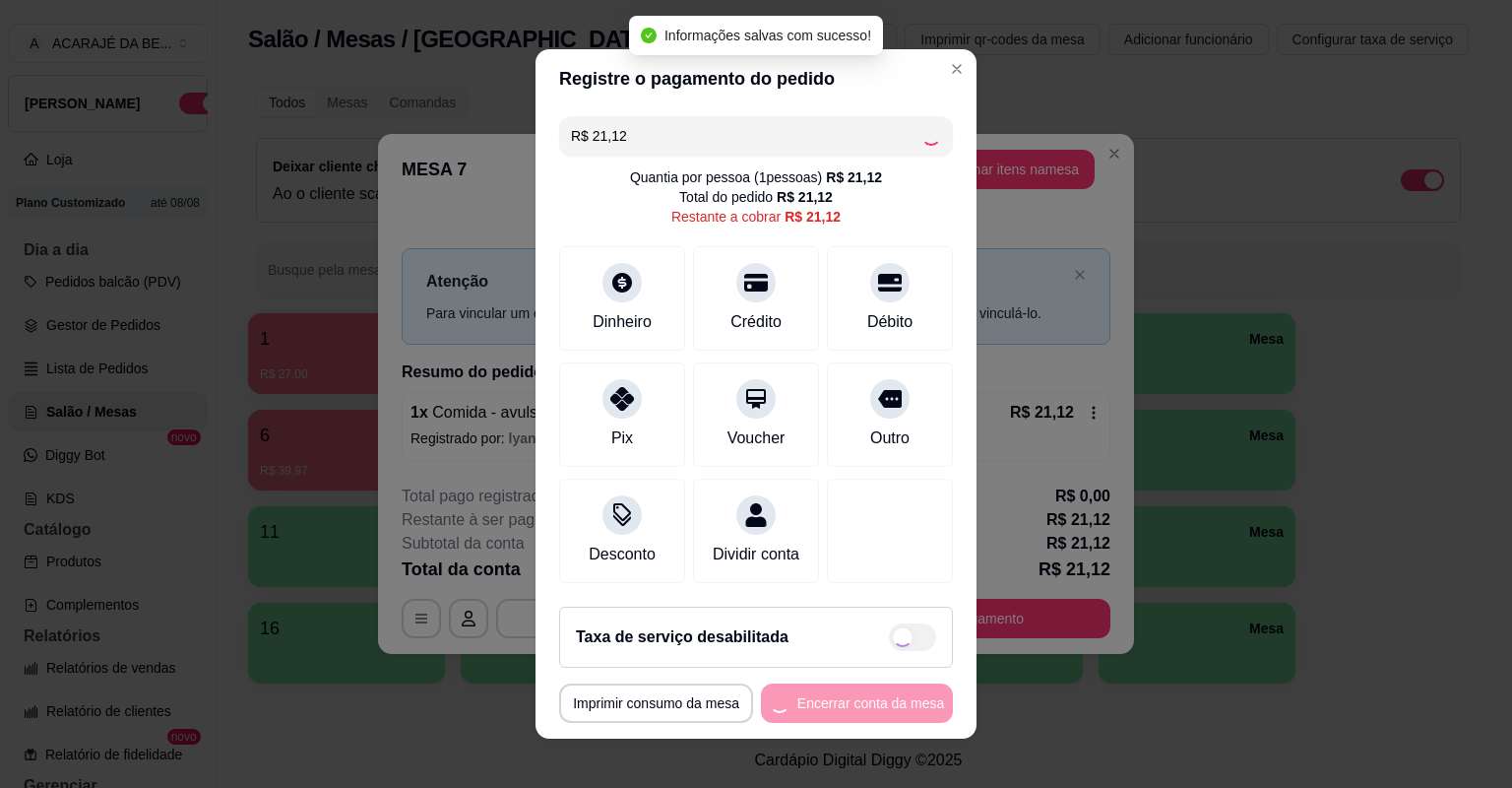 type on "R$ 0,00" 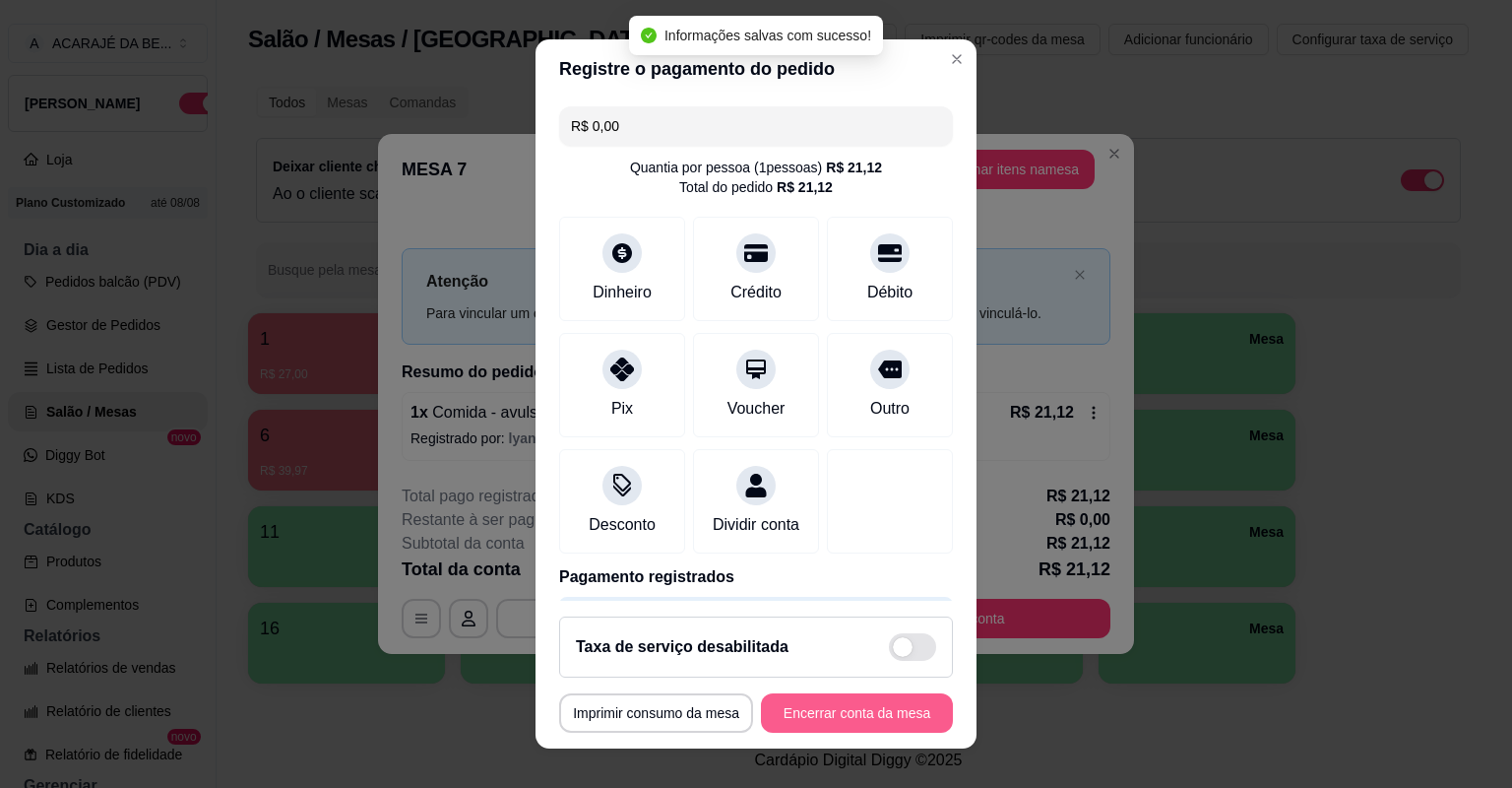 click on "Encerrar conta da mesa" at bounding box center [856, 713] 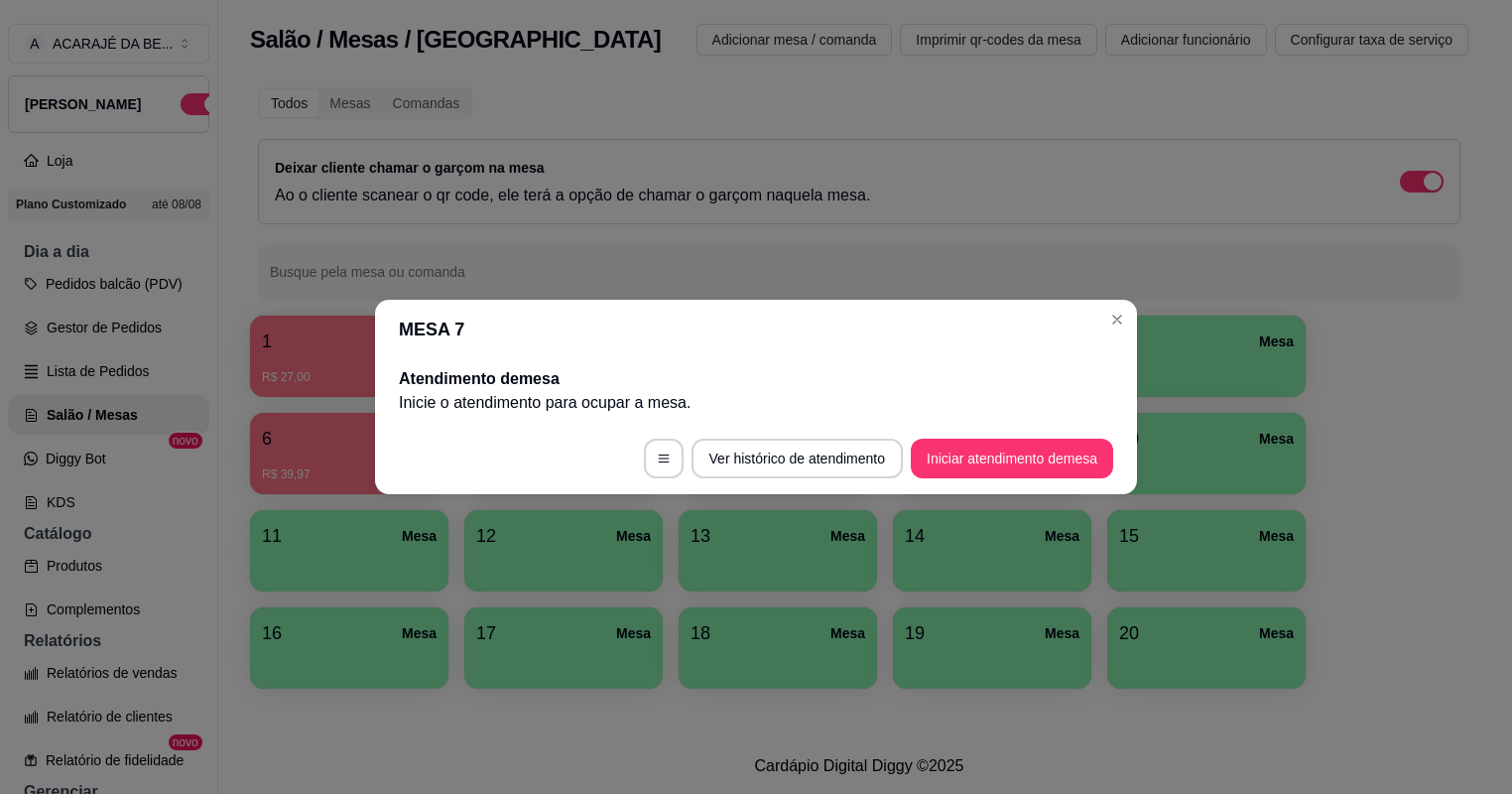 click on "1 Mesa R$ 27,00 6 2 Mesa 3 Mesa R$ 80,00 16 4 Mesa 5 Mesa 6 Mesa R$ 39,97 17 7 Mesa R$ 21,12 9 8 Mesa 9 Mesa 10 Mesa 11 Mesa 12 Mesa 13 Mesa 14 Mesa 15 Mesa 16 Mesa 17 Mesa 18 Mesa 19 Mesa 20 Mesa" at bounding box center [859, 502] 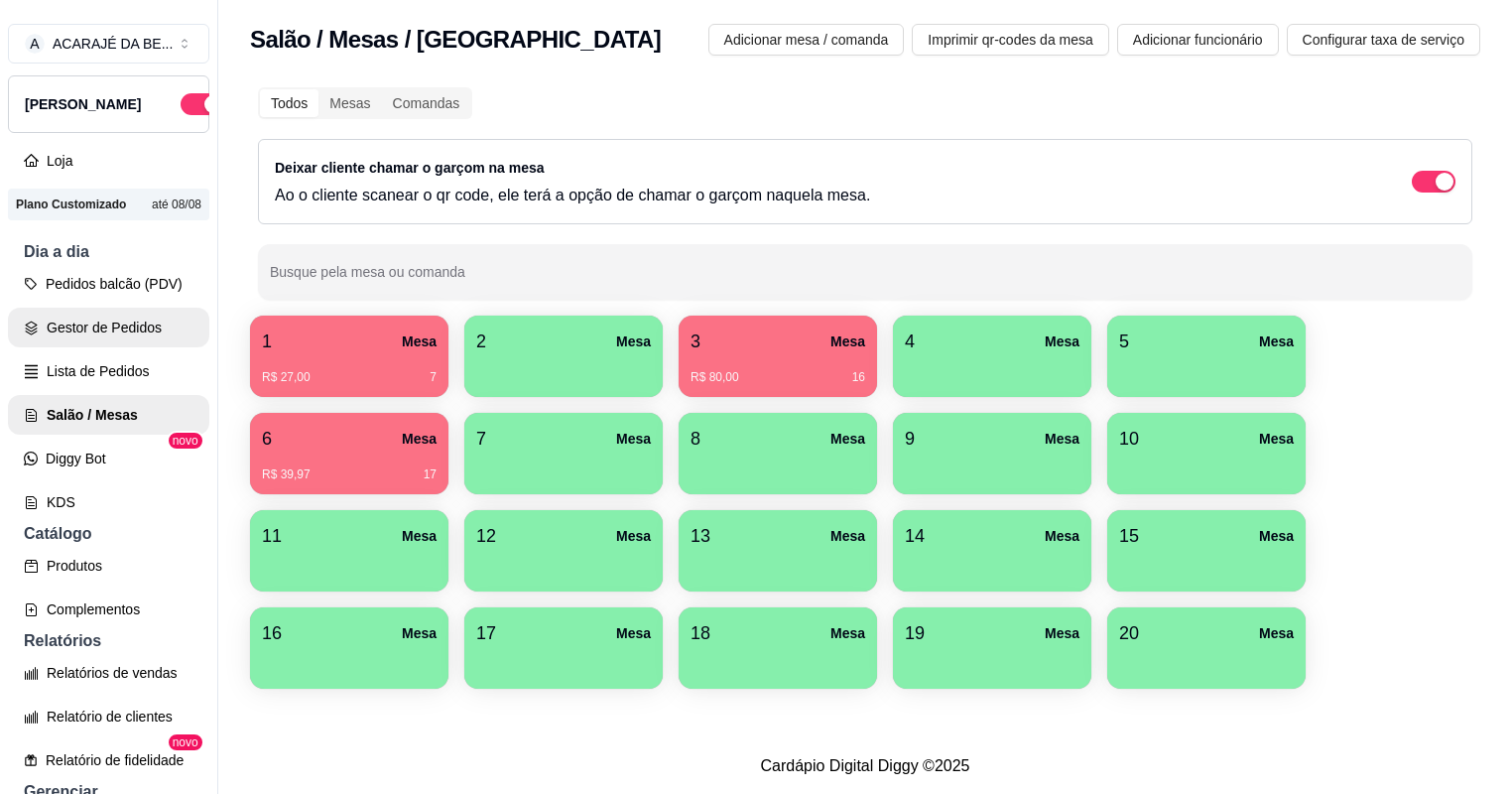 click on "Gestor de Pedidos" at bounding box center (108, 328) 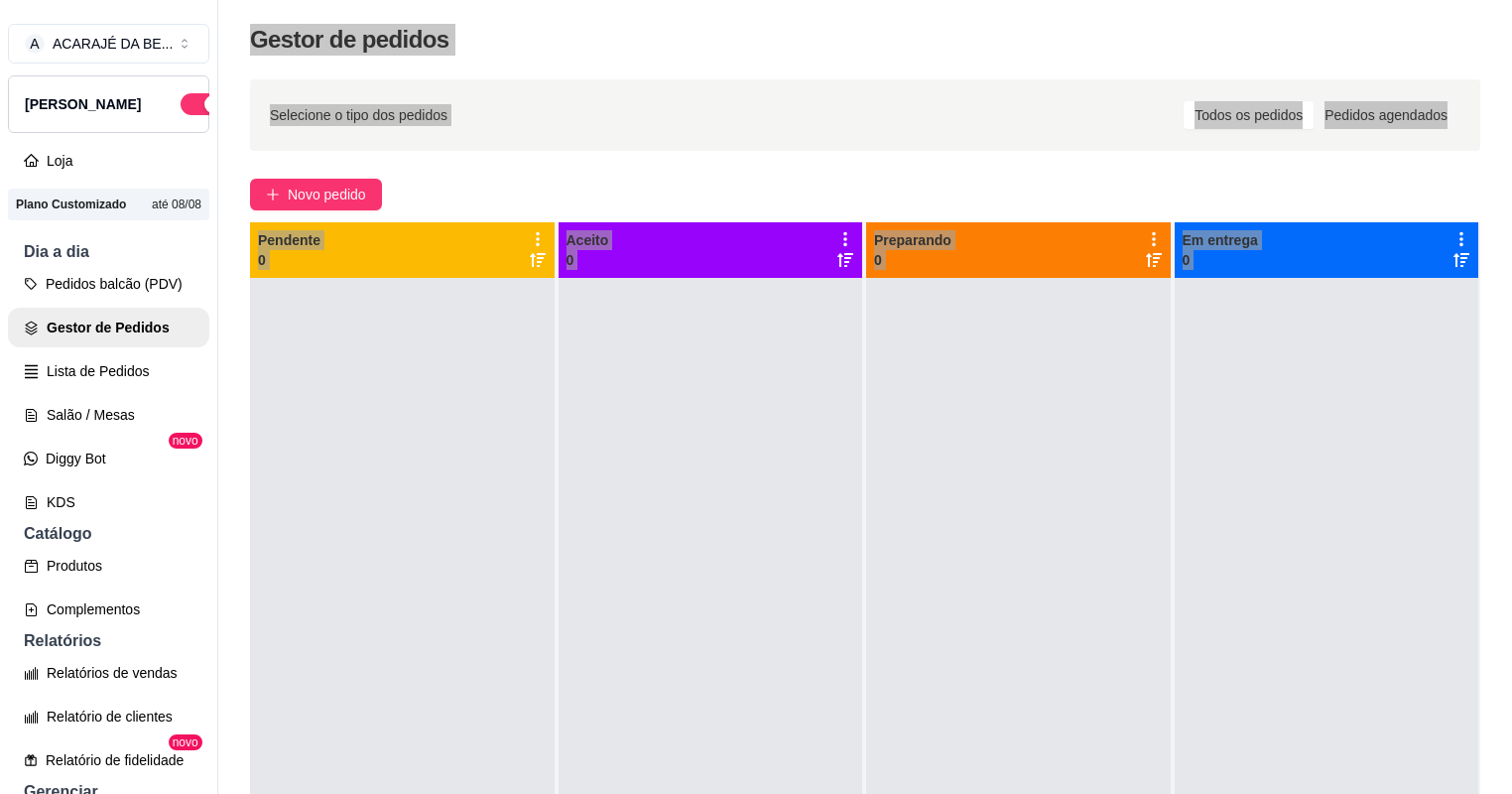 click at bounding box center (402, 675) 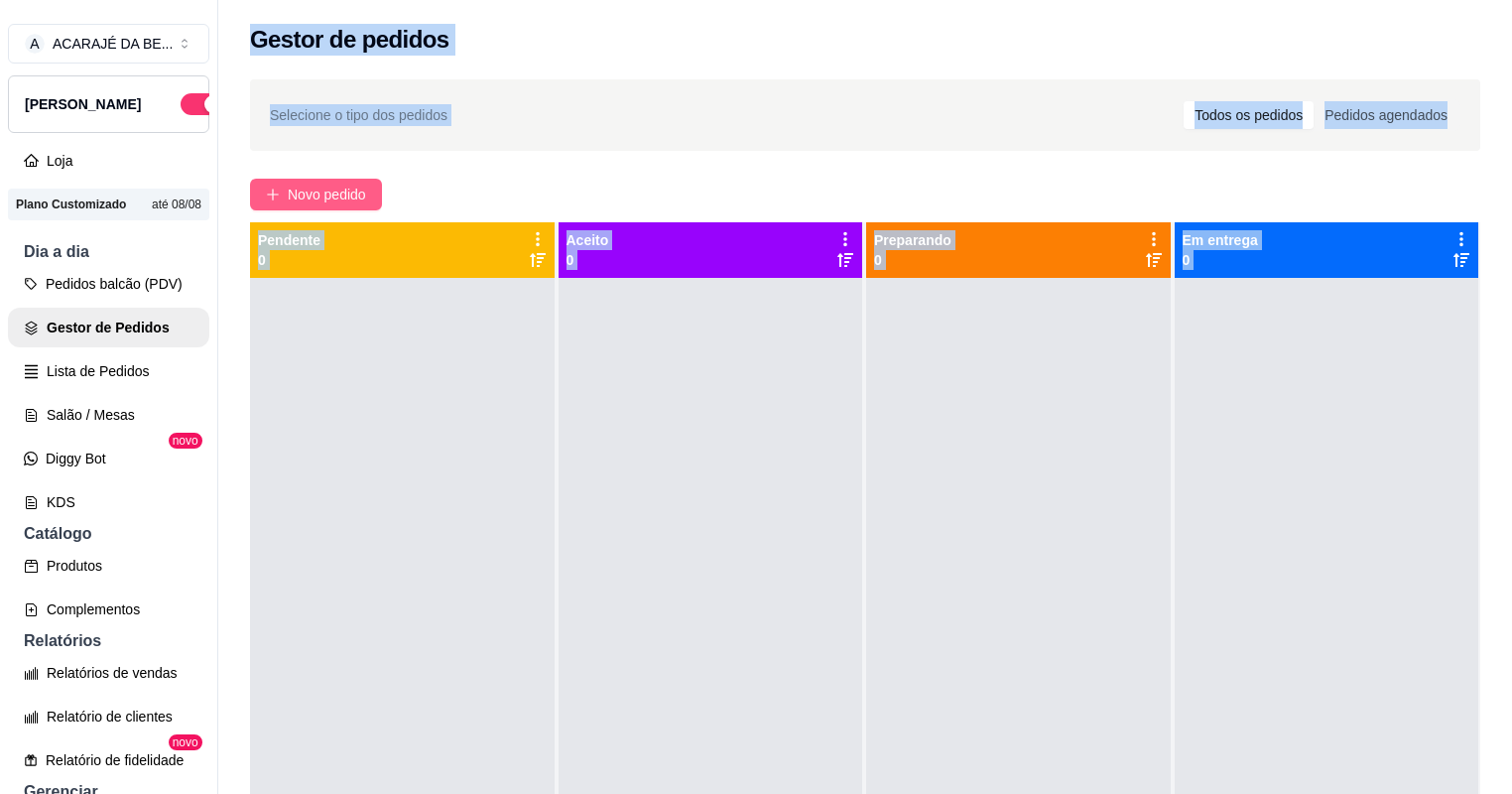 click on "Novo pedido" at bounding box center [326, 195] 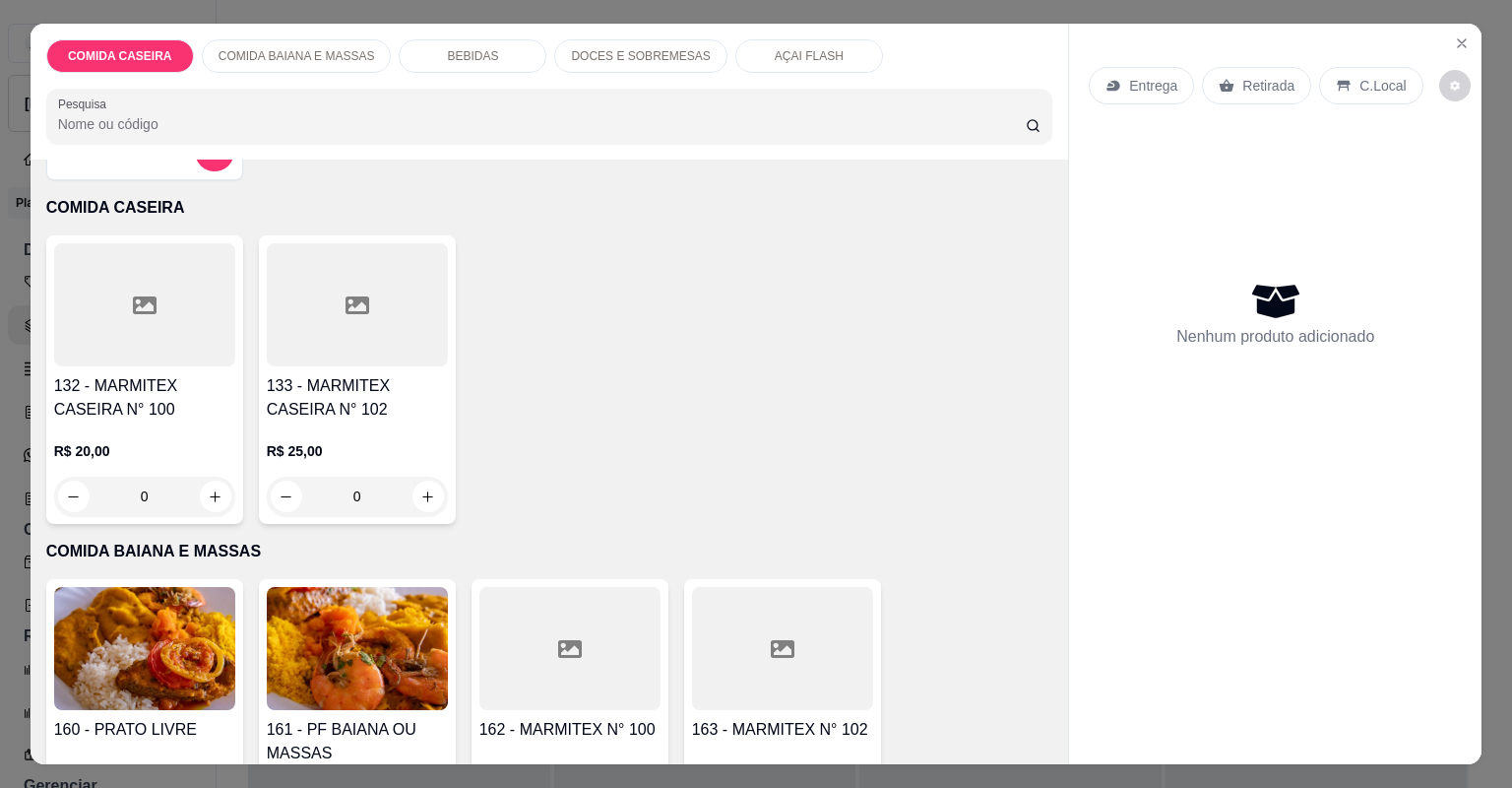 scroll, scrollTop: 315, scrollLeft: 0, axis: vertical 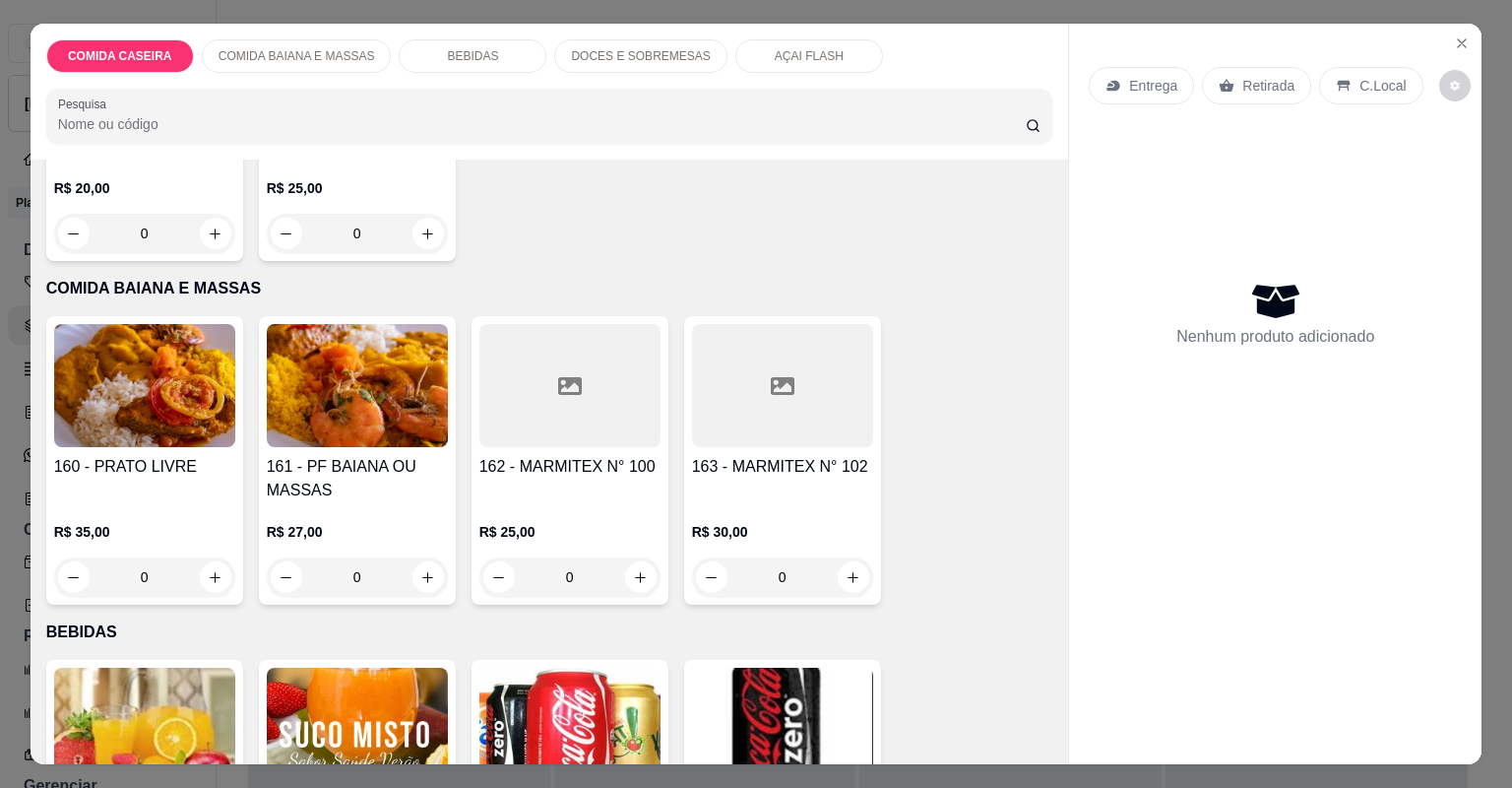 click on "162 - MARMITEX N° 100" at bounding box center (570, 467) 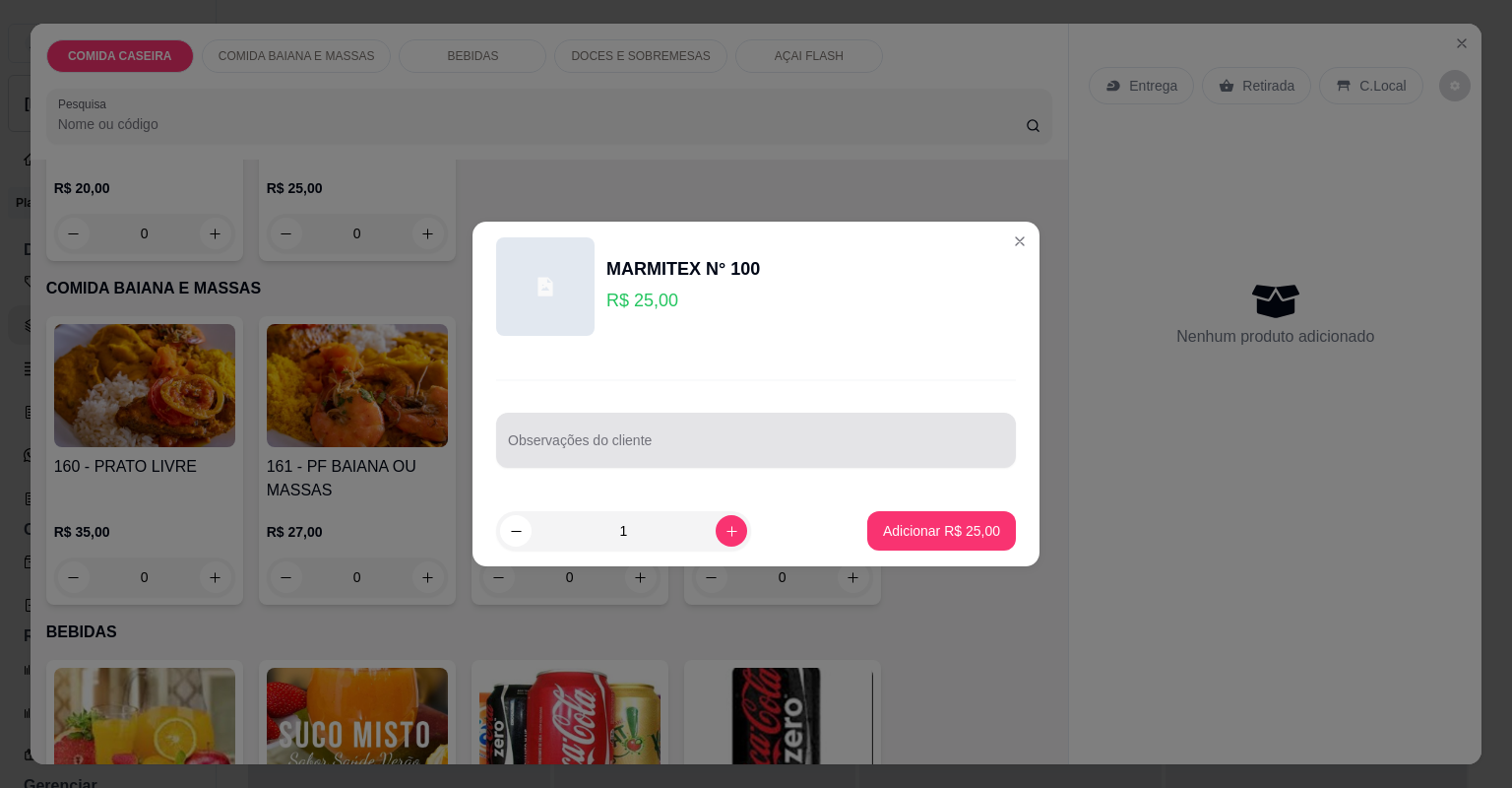 click on "Observações do cliente" at bounding box center (756, 440) 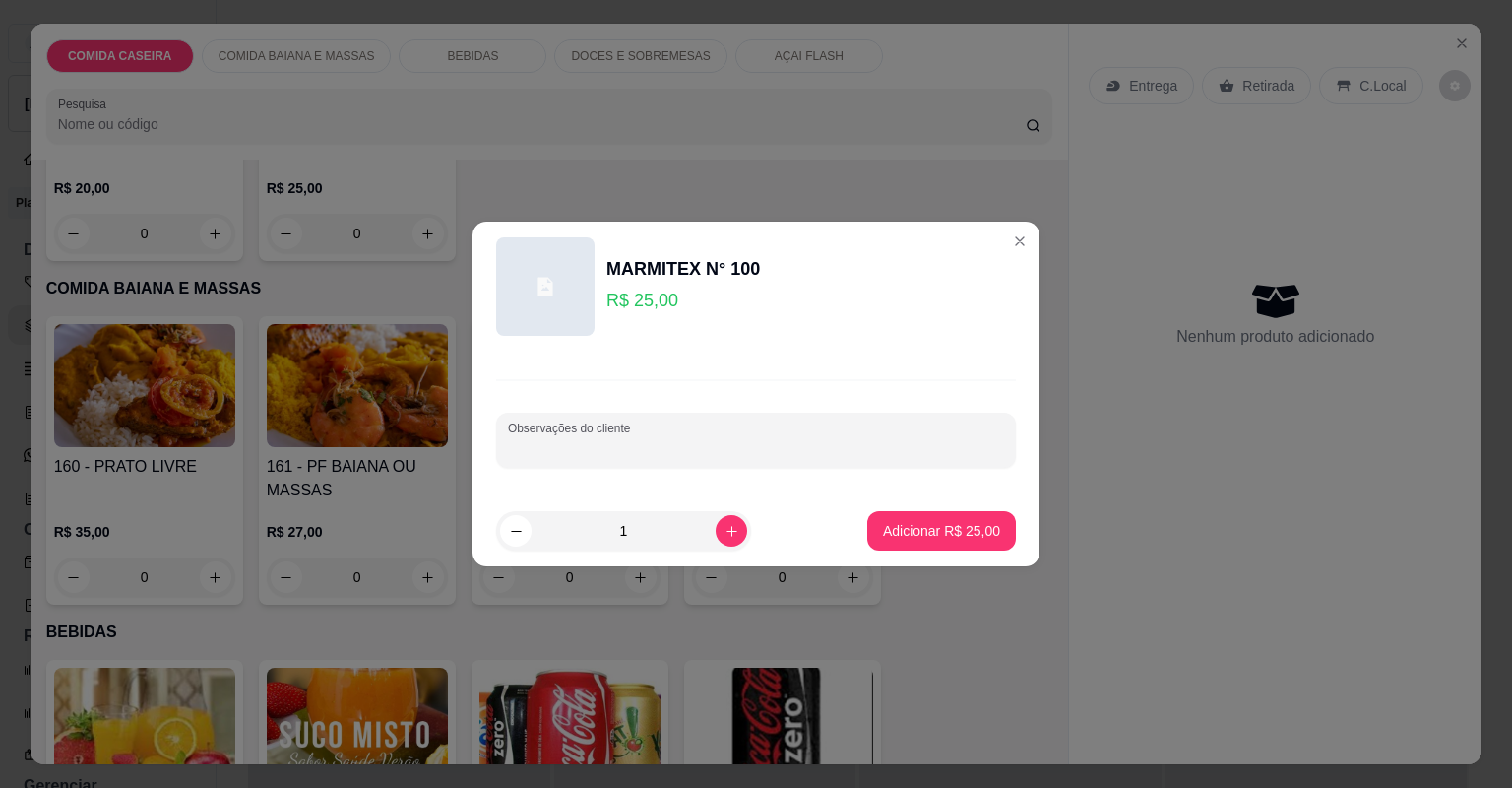 paste on "Arroz , macarrão farofa de dendê, cortado de abóbora, moqueca de quiabo c jabá, vatapá, quiabada, moqueca de filé de bacalhau, moqueca de corvina." 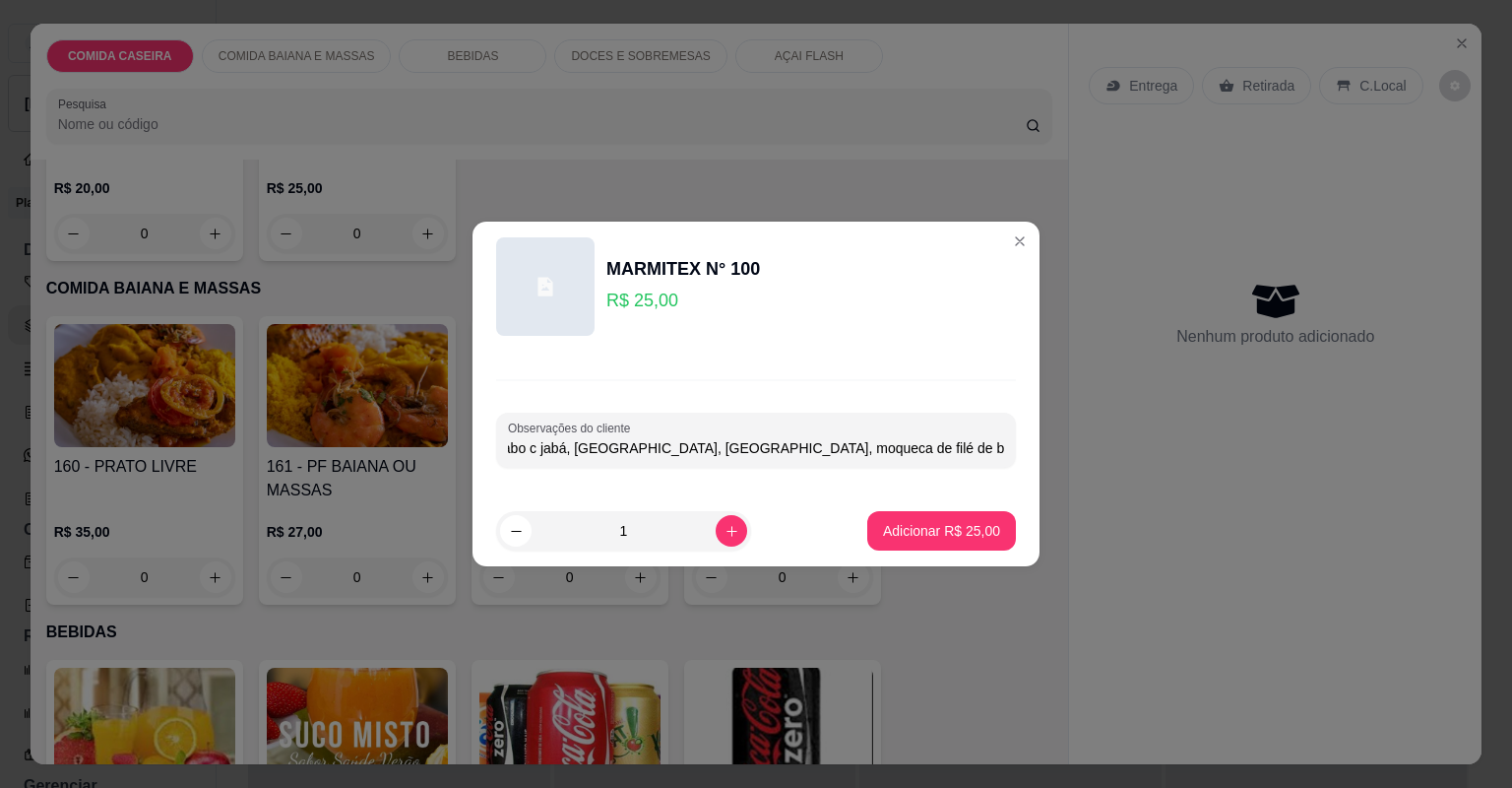 scroll, scrollTop: 0, scrollLeft: 445, axis: horizontal 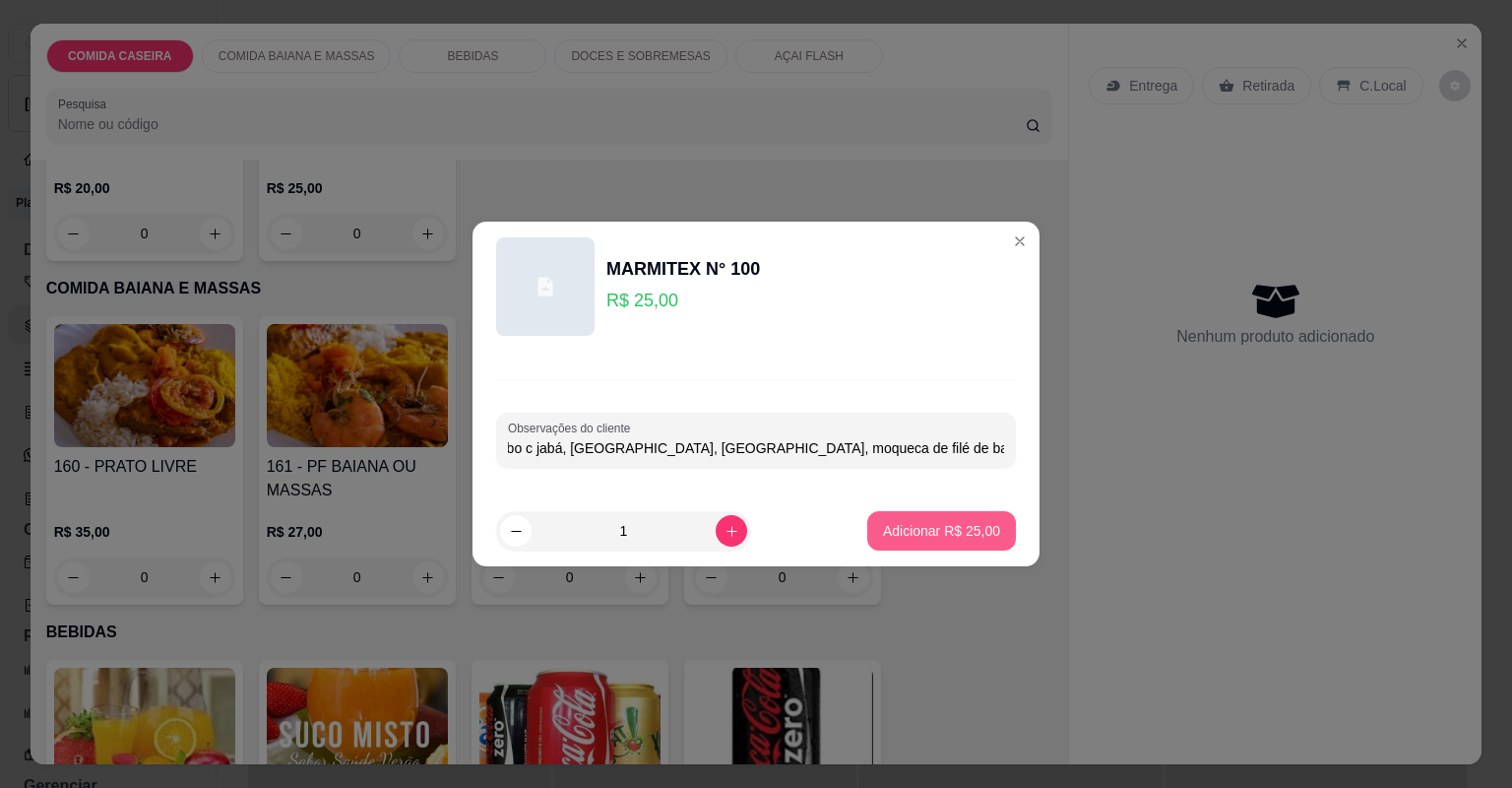 type on "Arroz , macarrão farofa de dendê, cortado de abóbora, moqueca de quiabo c jabá, vatapá, quiabada, moqueca de filé de bacalhau, moqueca de corvina." 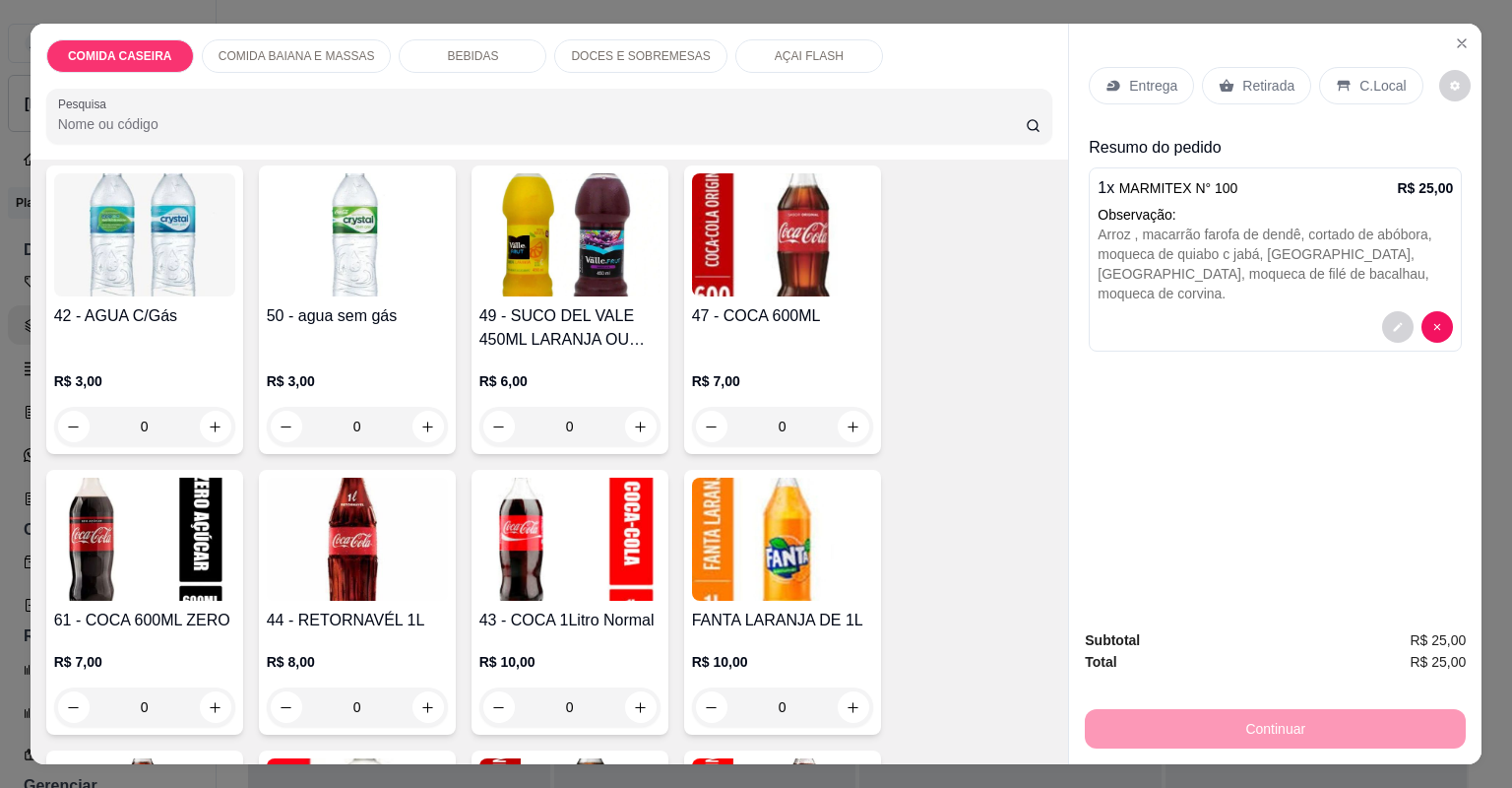 scroll, scrollTop: 1576, scrollLeft: 0, axis: vertical 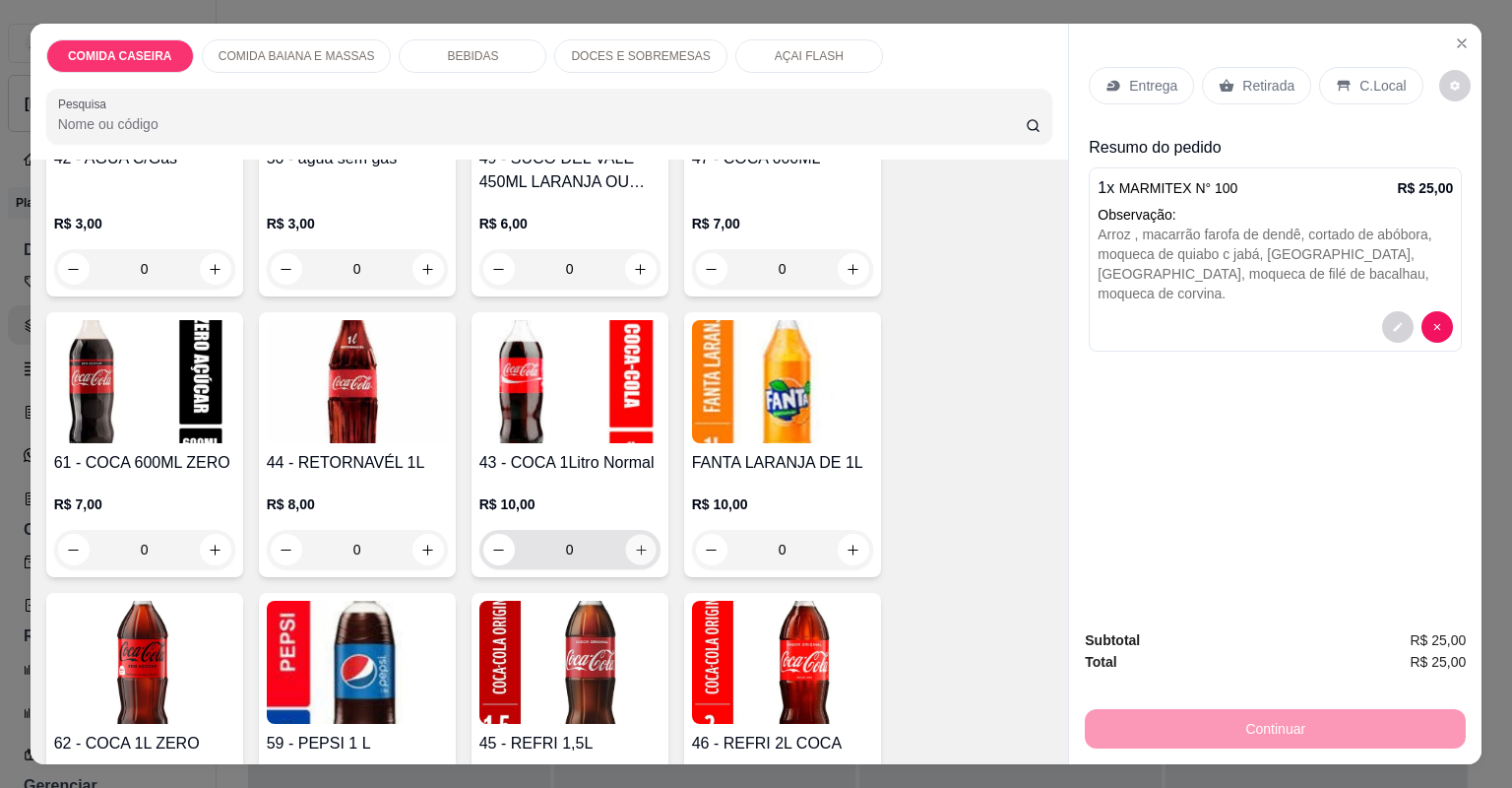 click at bounding box center (640, 549) 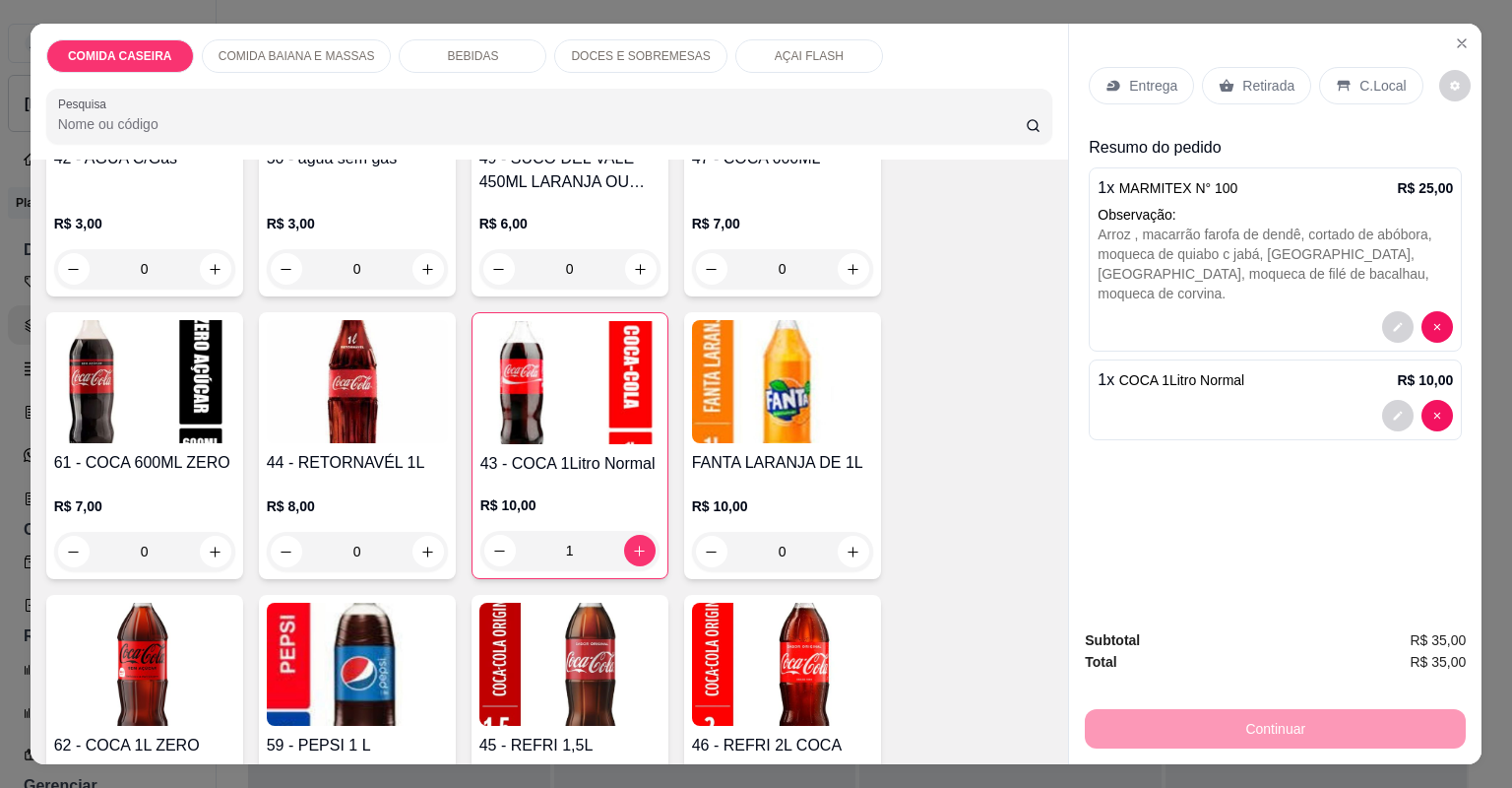 click on "Entrega Retirada C.Local" at bounding box center [1275, 86] 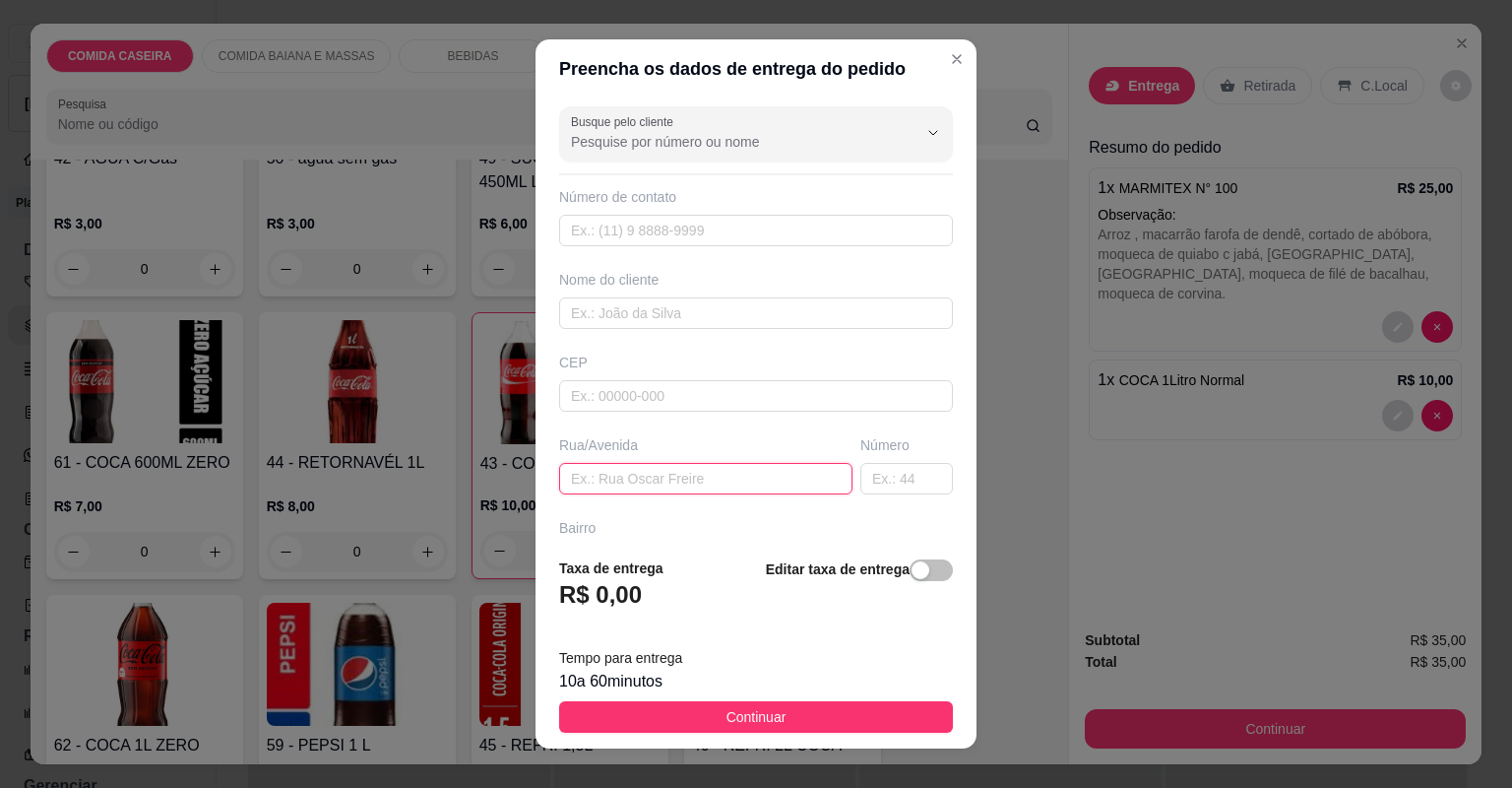 click at bounding box center [706, 479] 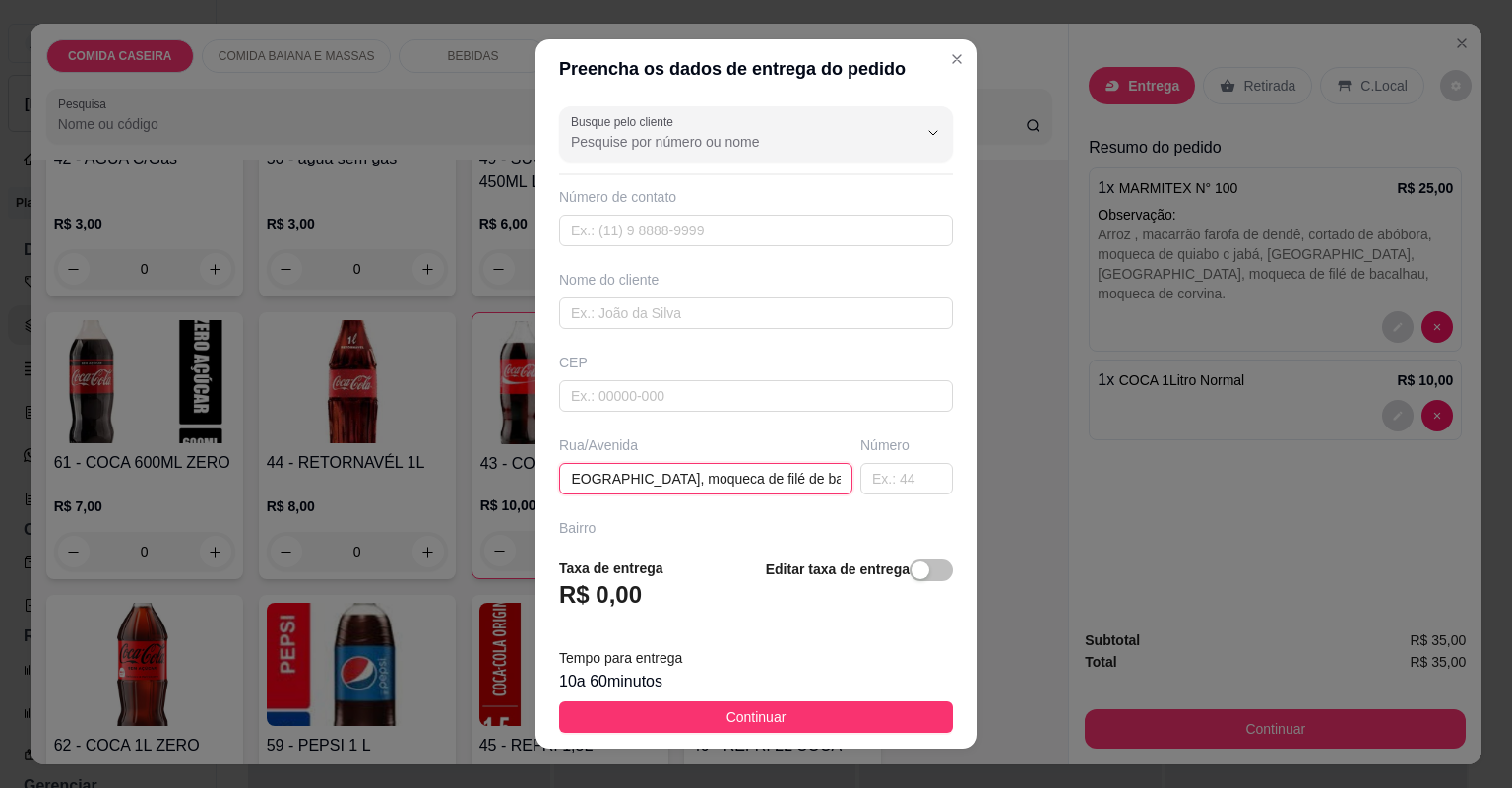 type on "Arroz , macarrão farofa de dendê, cortado de abóbora, moqueca de quiabo c jabá, vatapá, quiabada, moqueca de filé de bacalhau, moqueca de corvina." 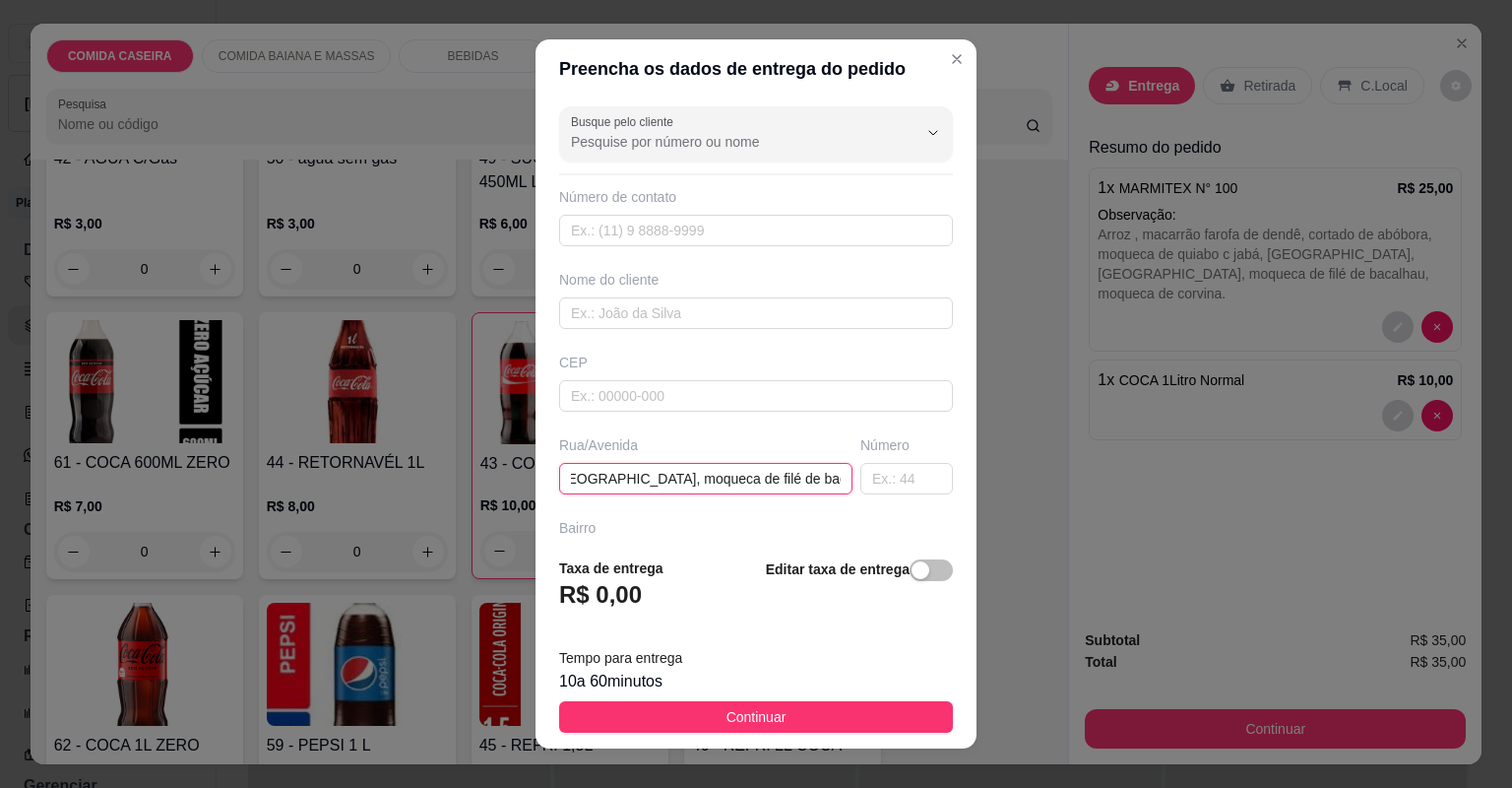 scroll, scrollTop: 0, scrollLeft: 0, axis: both 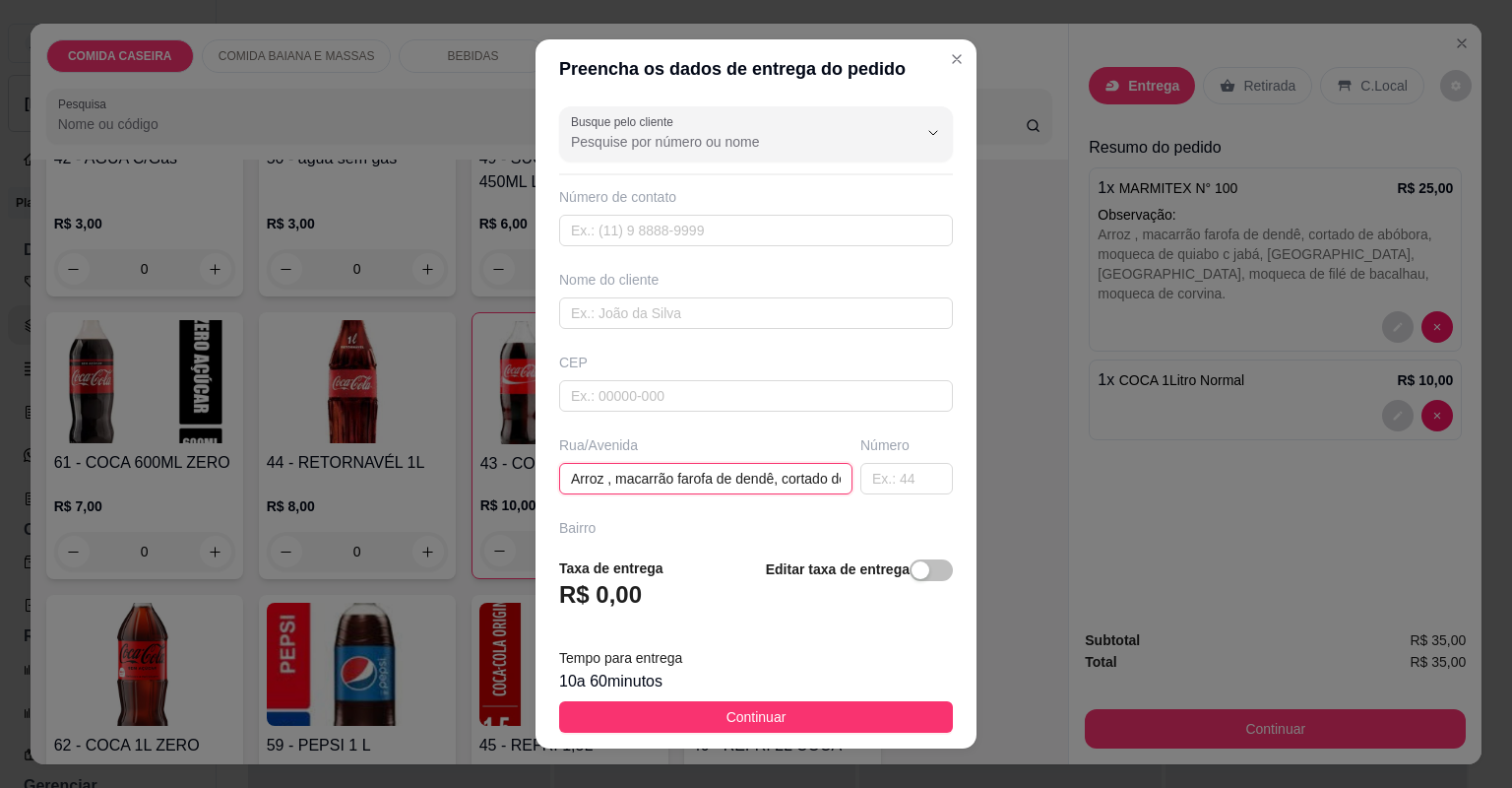 drag, startPoint x: 819, startPoint y: 479, endPoint x: 316, endPoint y: 450, distance: 503.83529 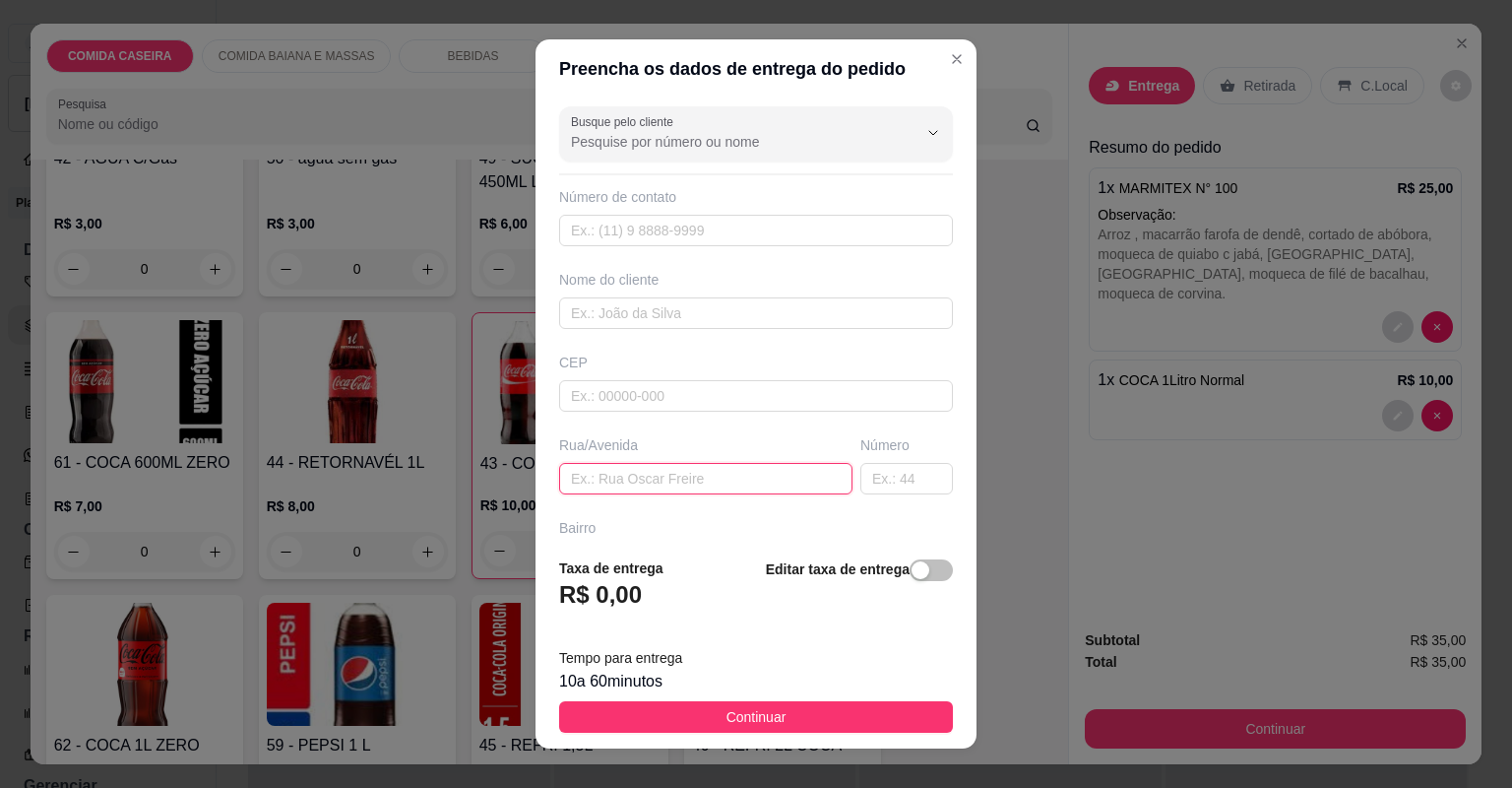 paste on "Endereço: rua Francisco Xavier, 44" 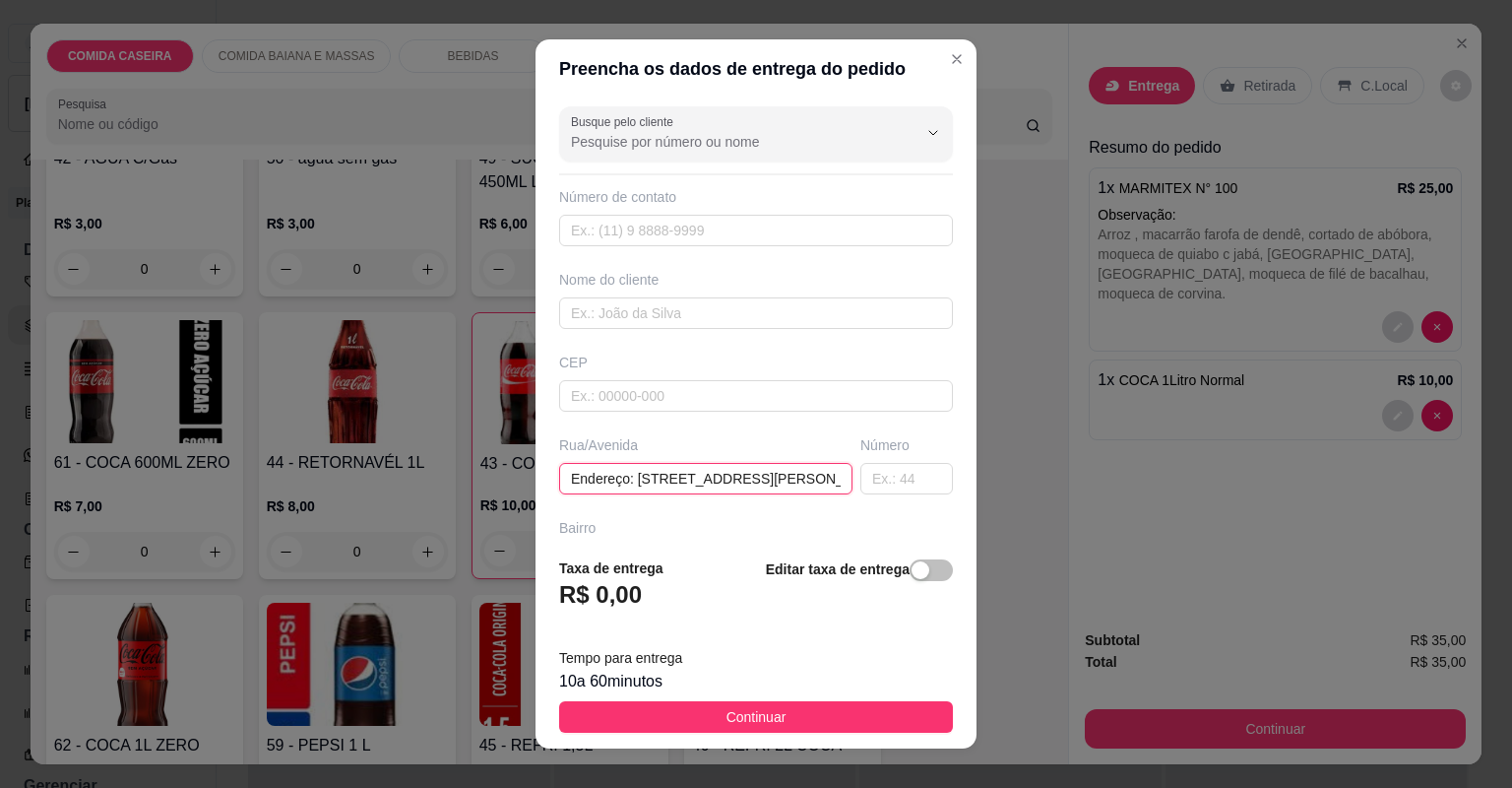 type on "Endereço: rua Francisco Xavier, 44" 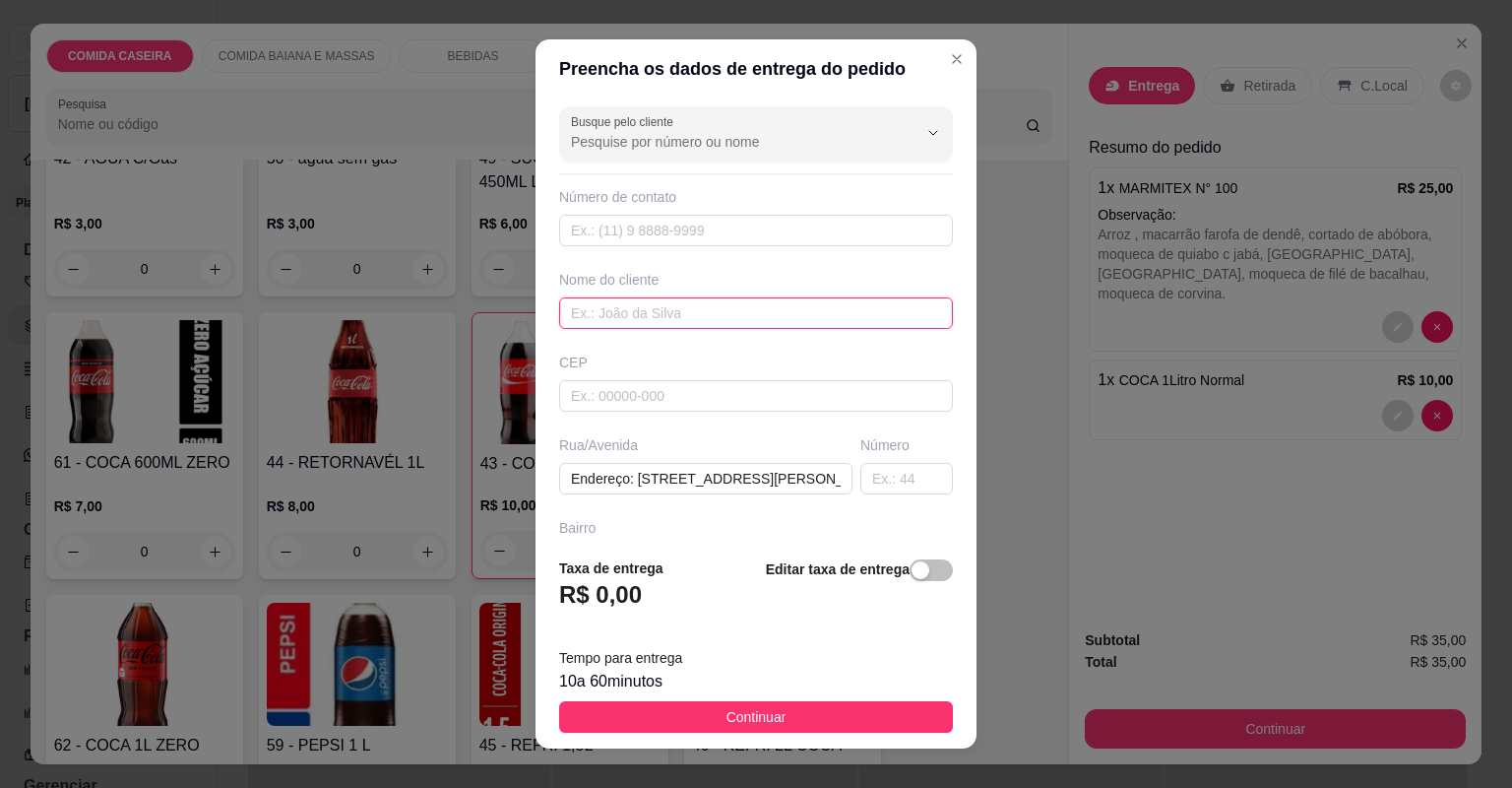 click at bounding box center [756, 313] 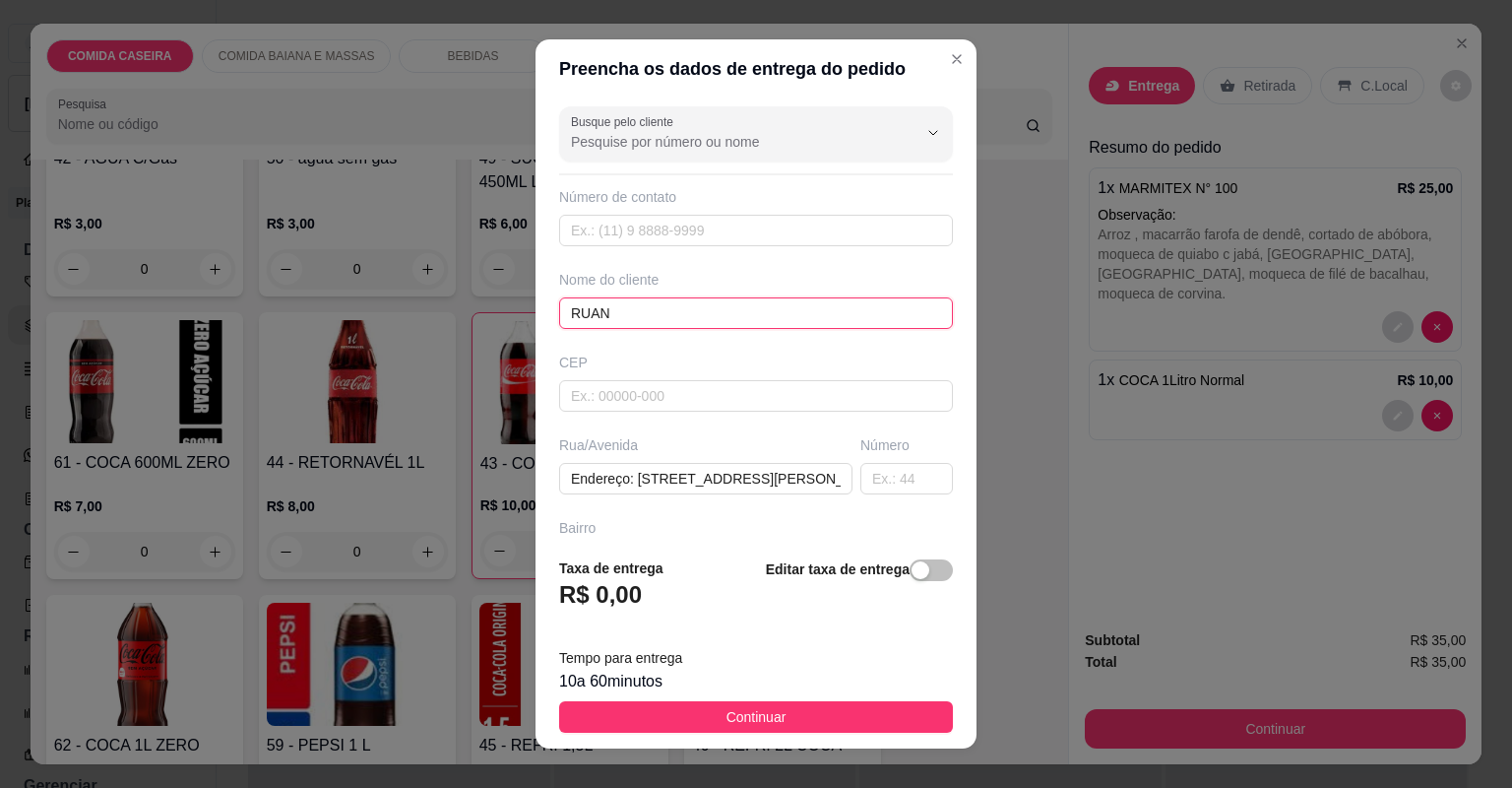 type on "RUAN" 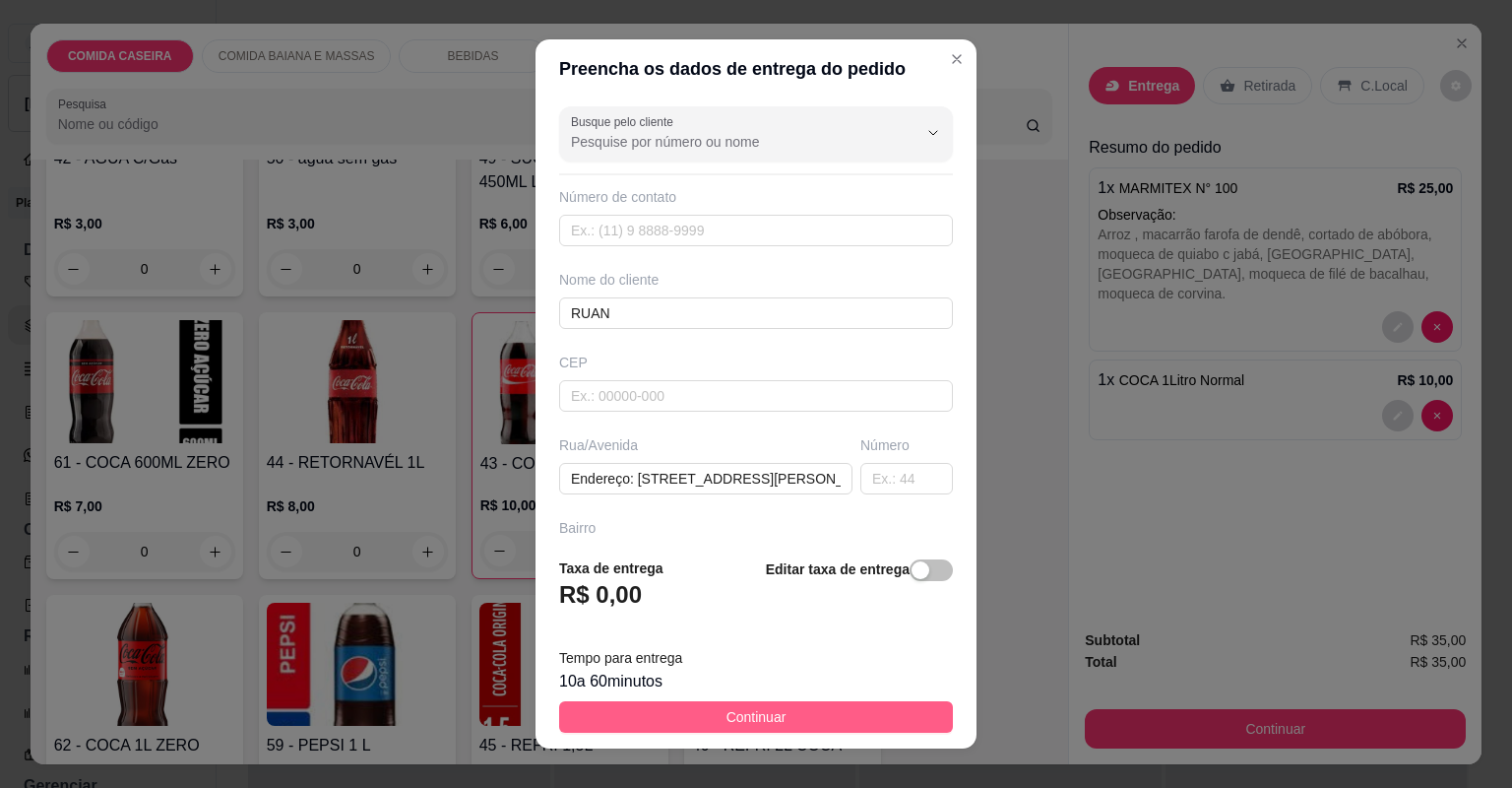 click on "Continuar" at bounding box center (756, 717) 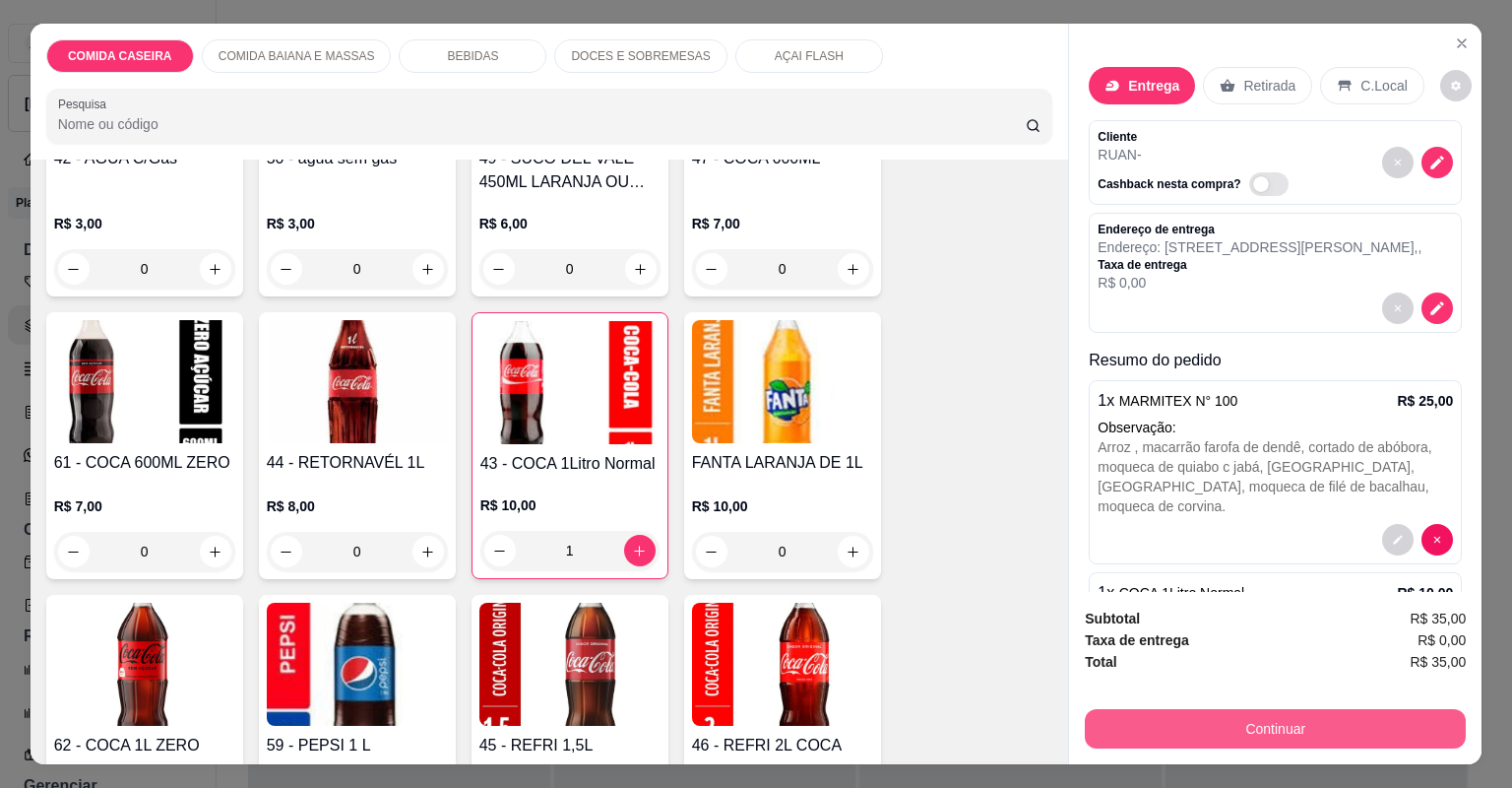 click on "Continuar" at bounding box center [1275, 729] 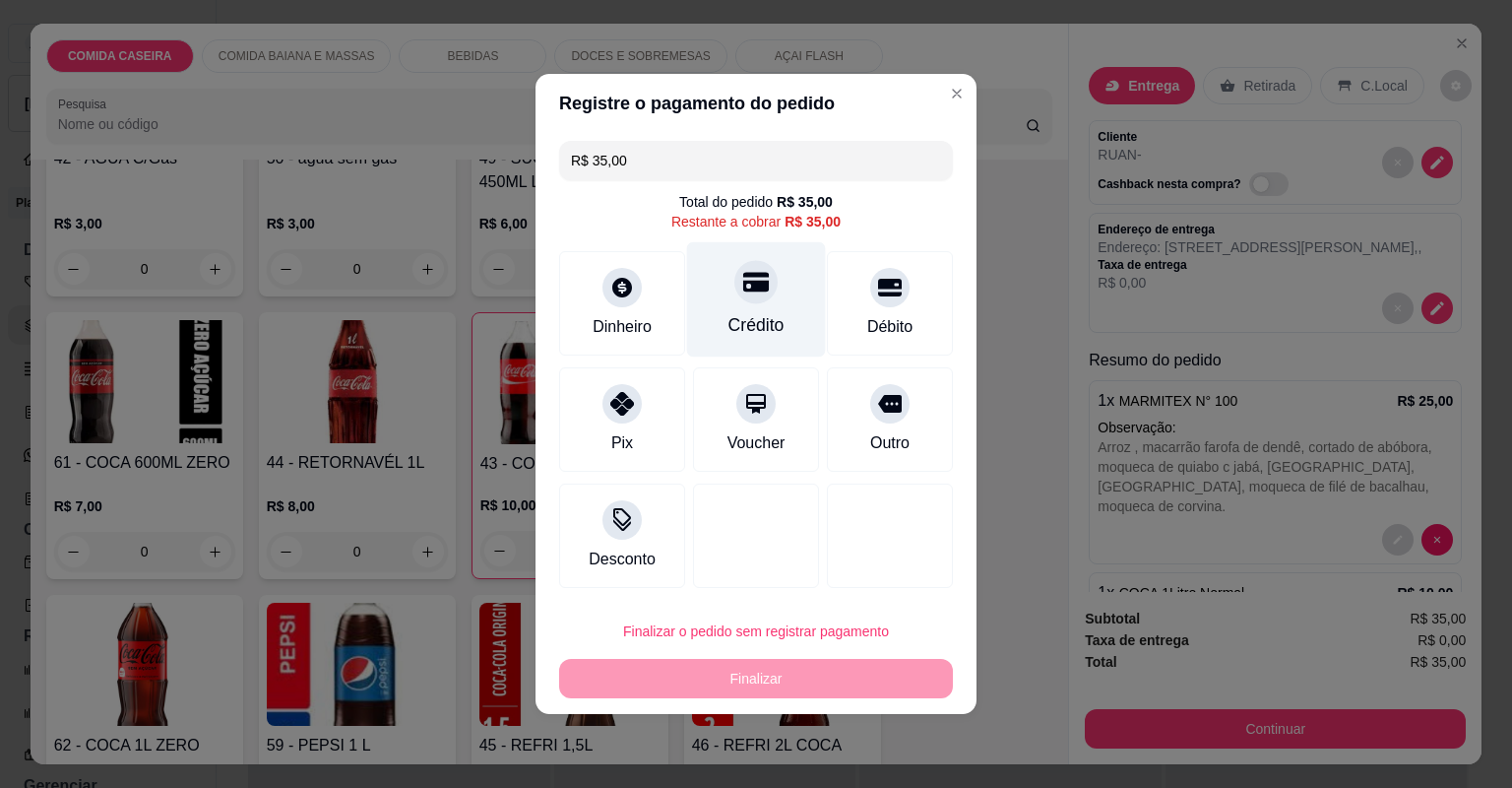 click 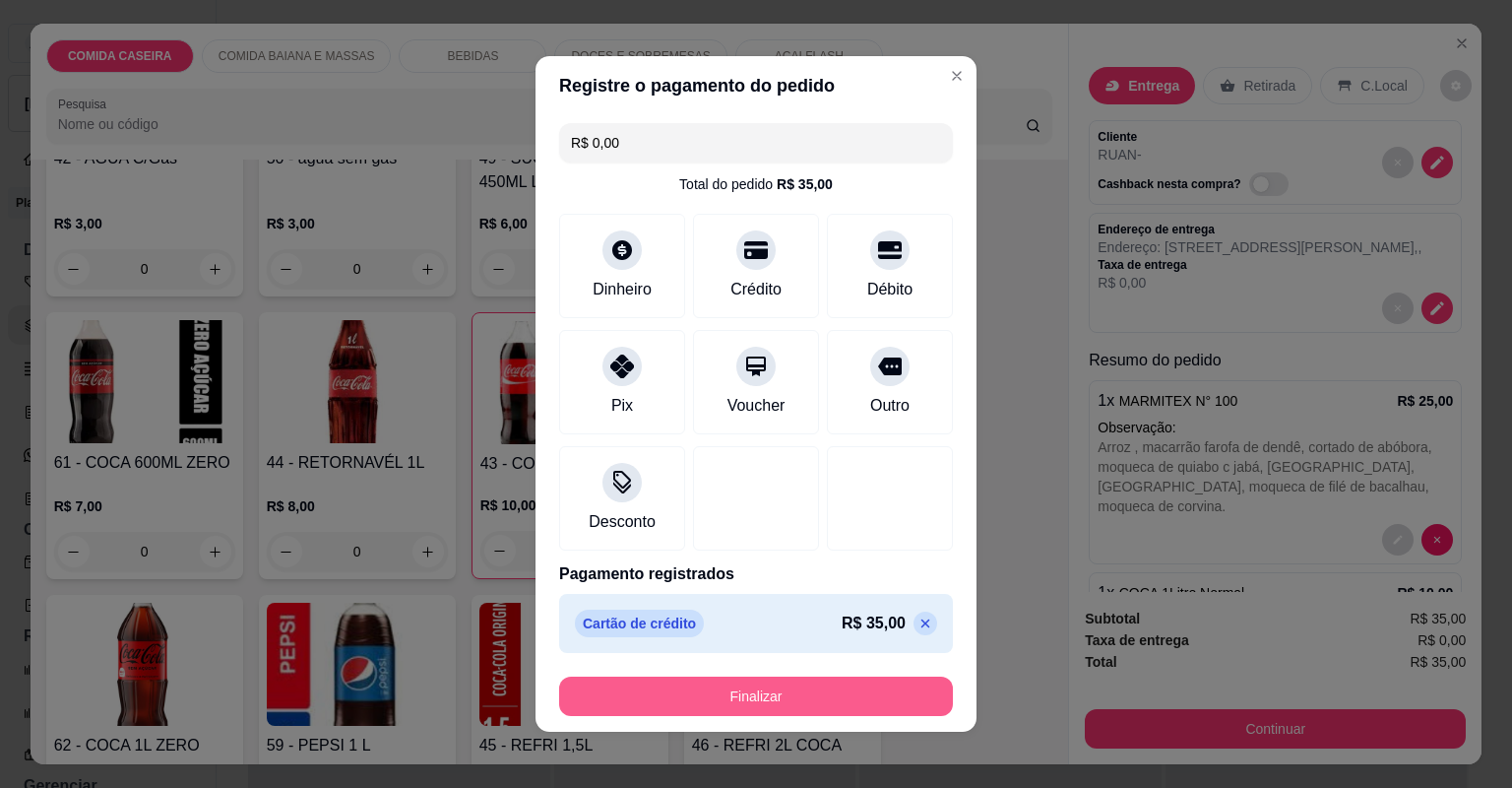 click on "Finalizar" at bounding box center (756, 696) 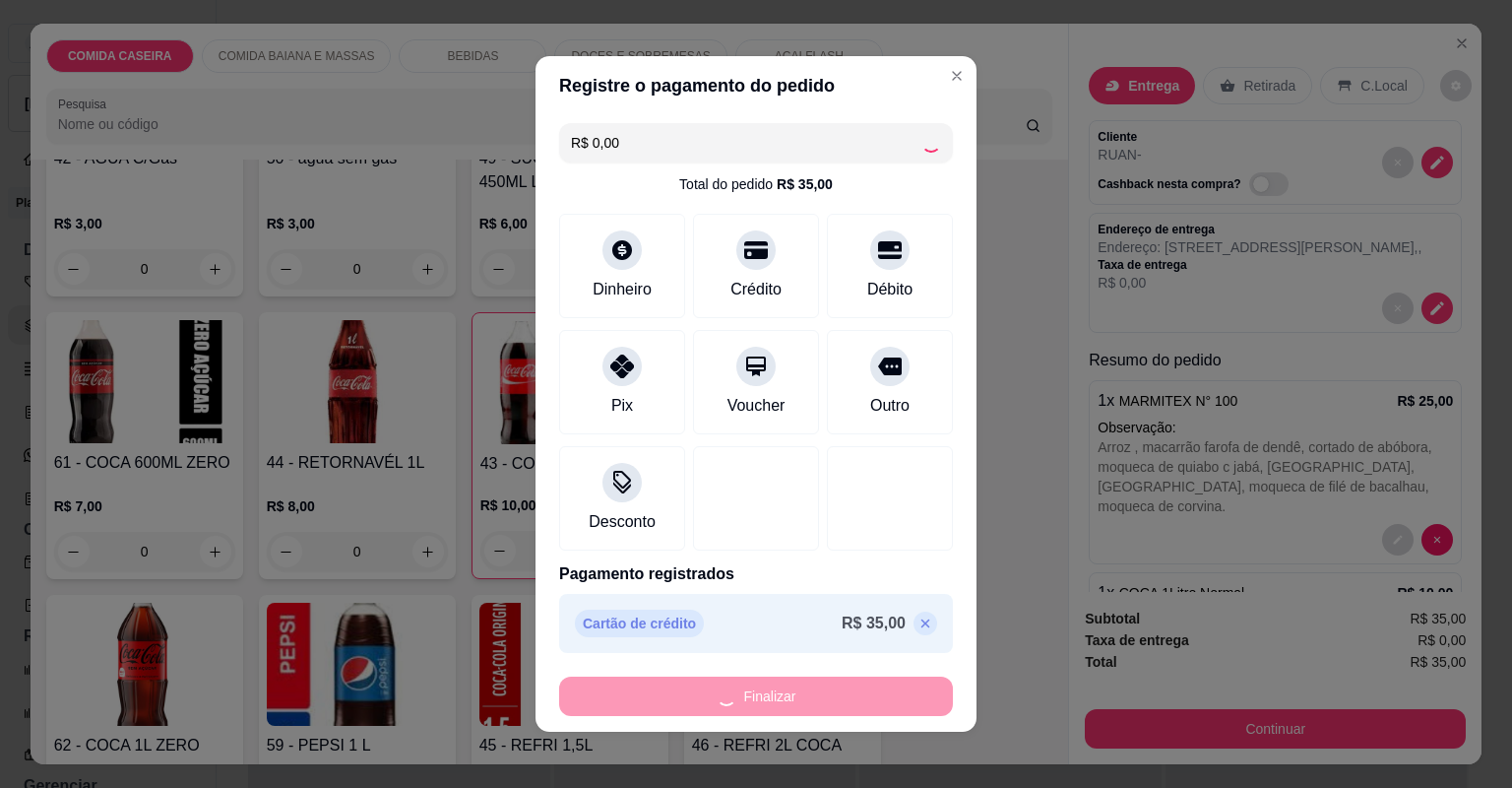 type on "0" 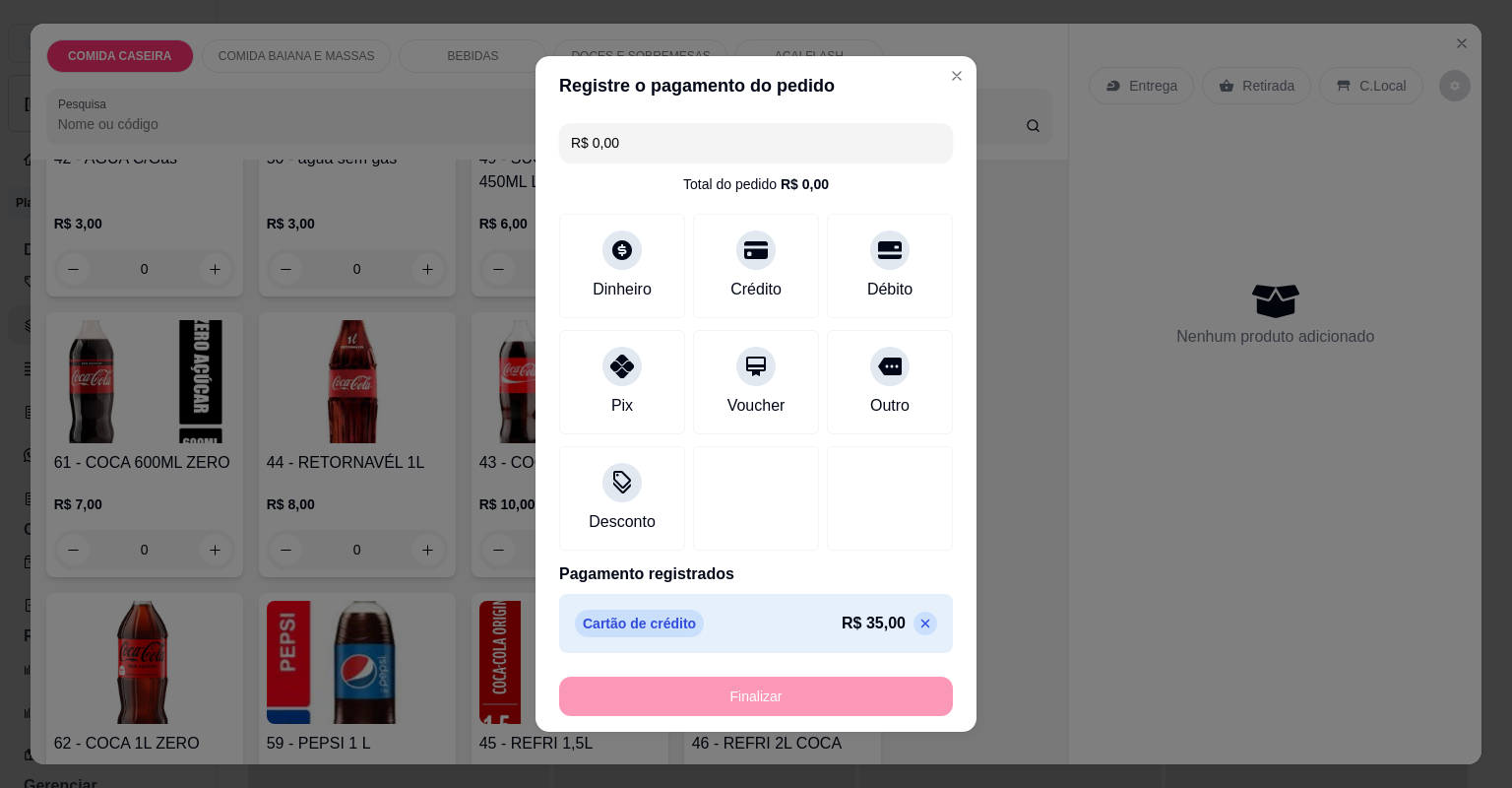 type on "-R$ 35,00" 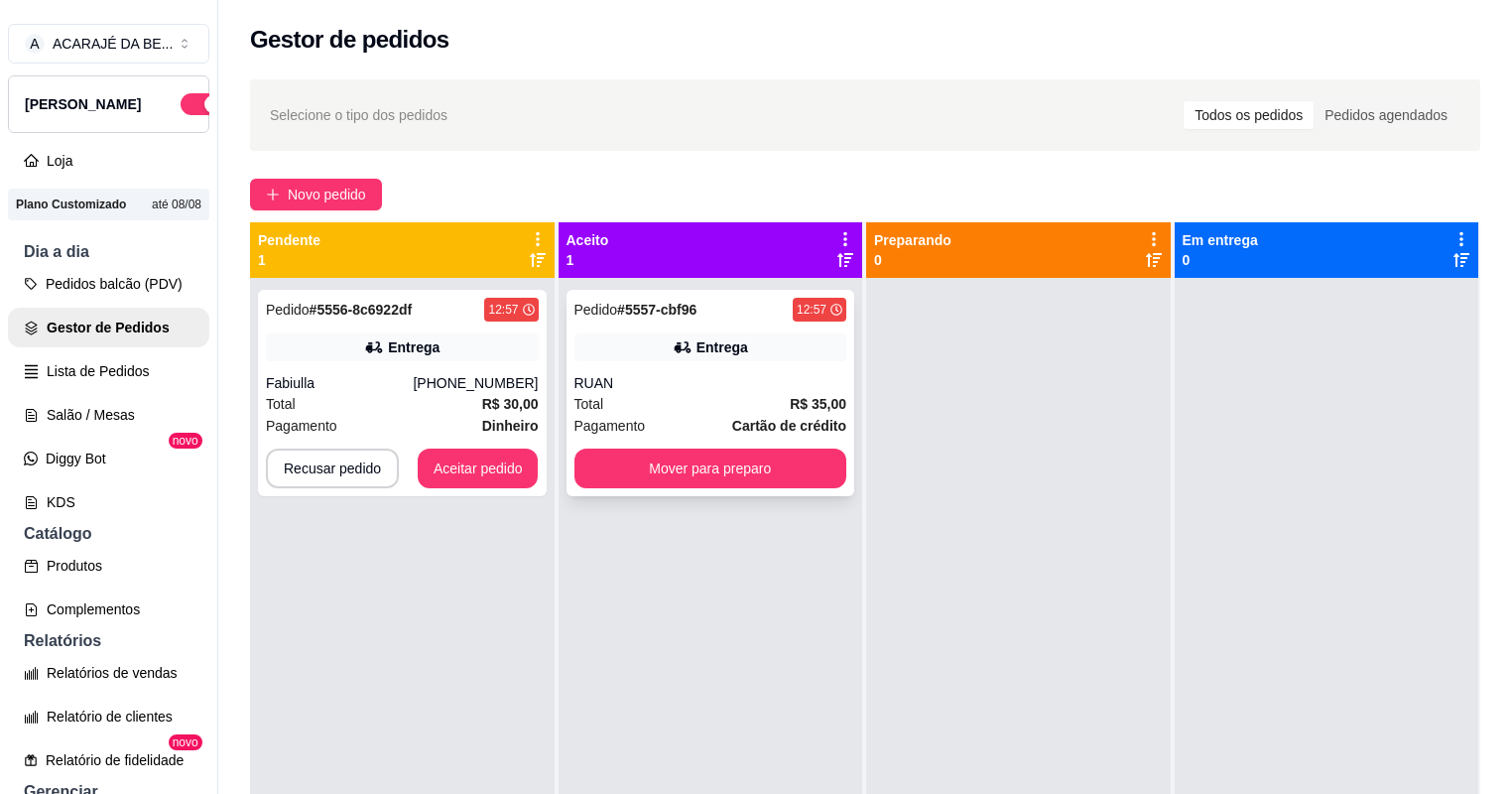 click on "RUAN" at bounding box center [710, 383] 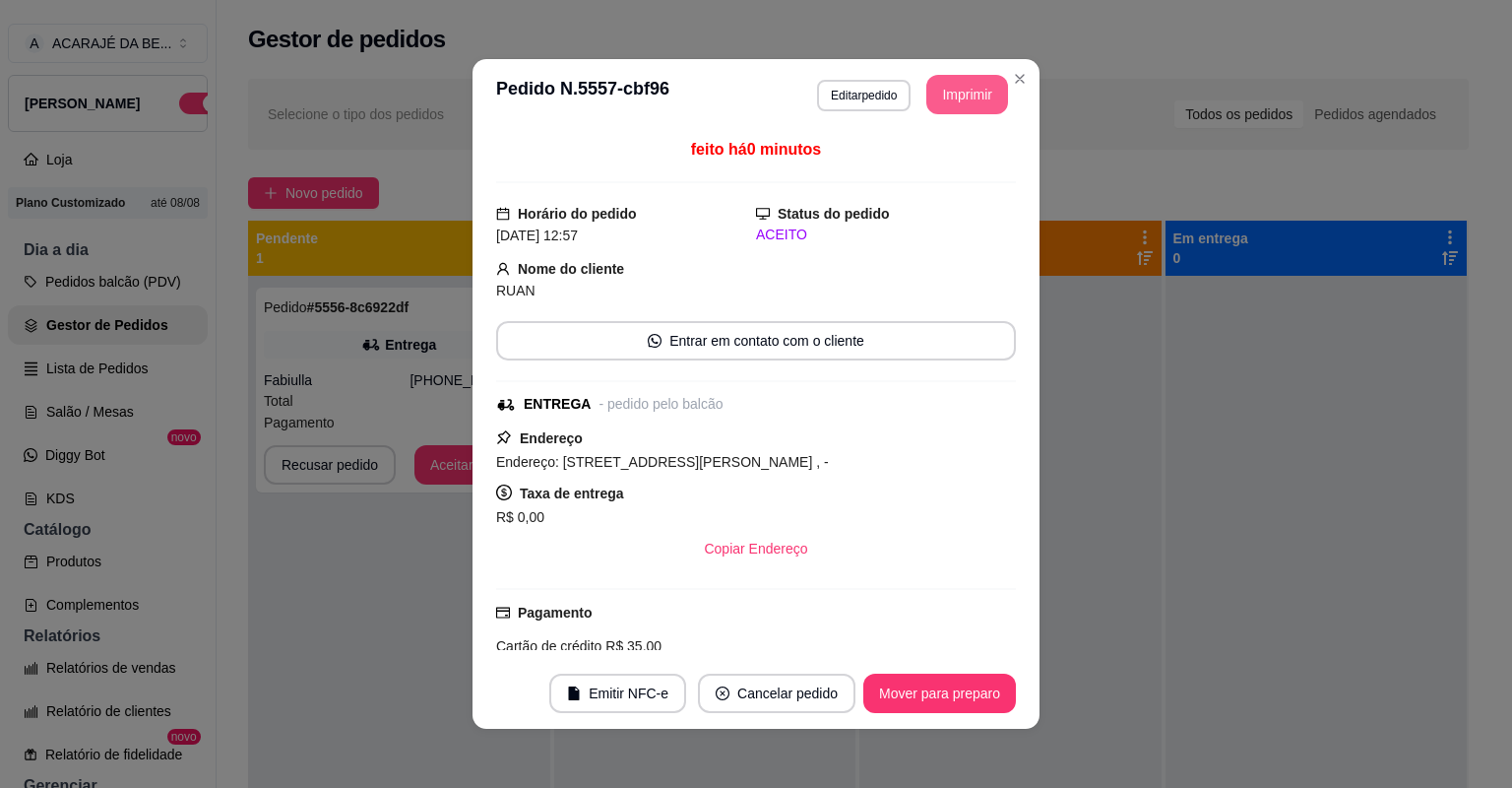 click on "Imprimir" at bounding box center [967, 95] 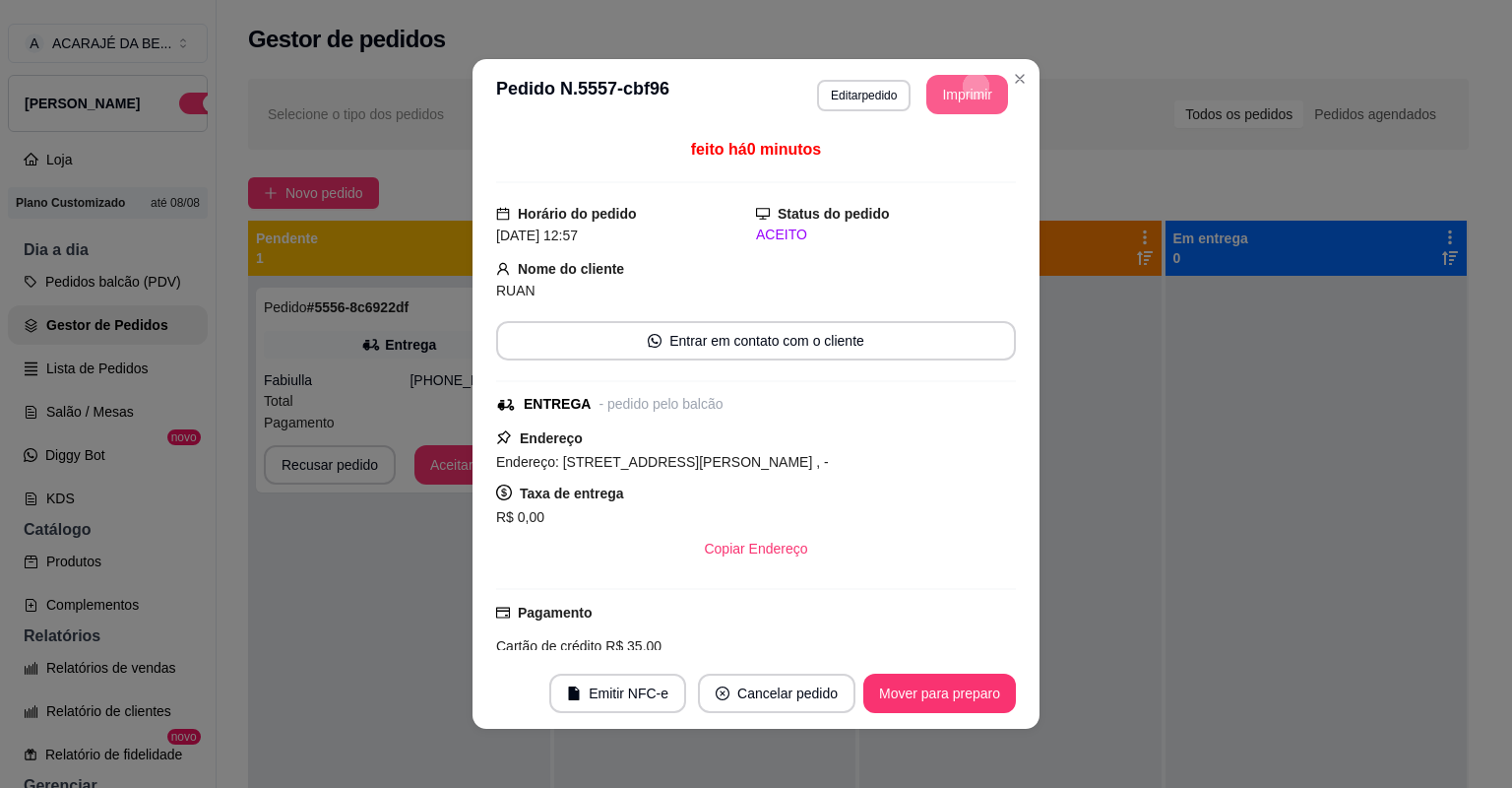 scroll, scrollTop: 0, scrollLeft: 0, axis: both 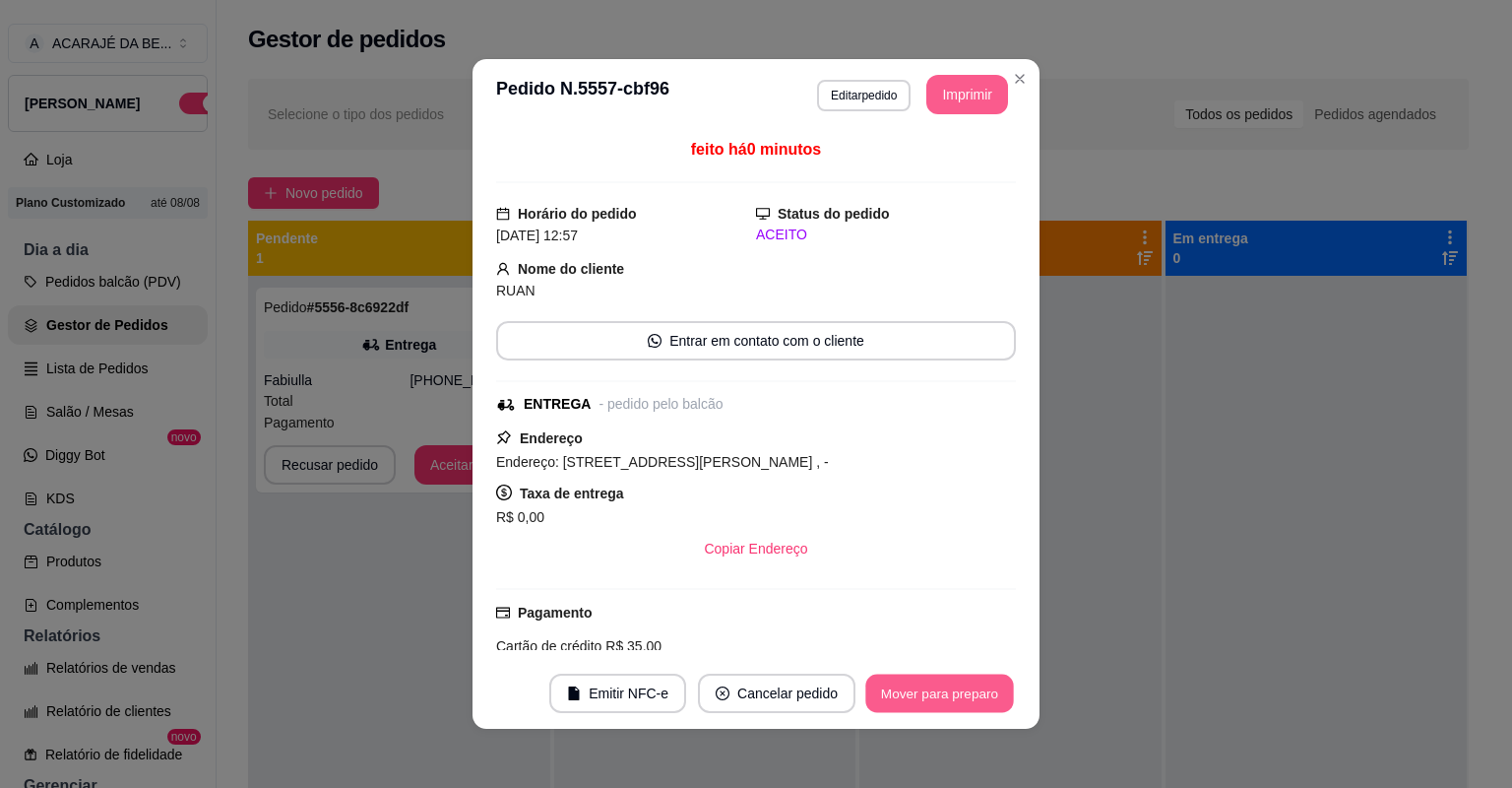 click on "Mover para preparo" at bounding box center [939, 693] 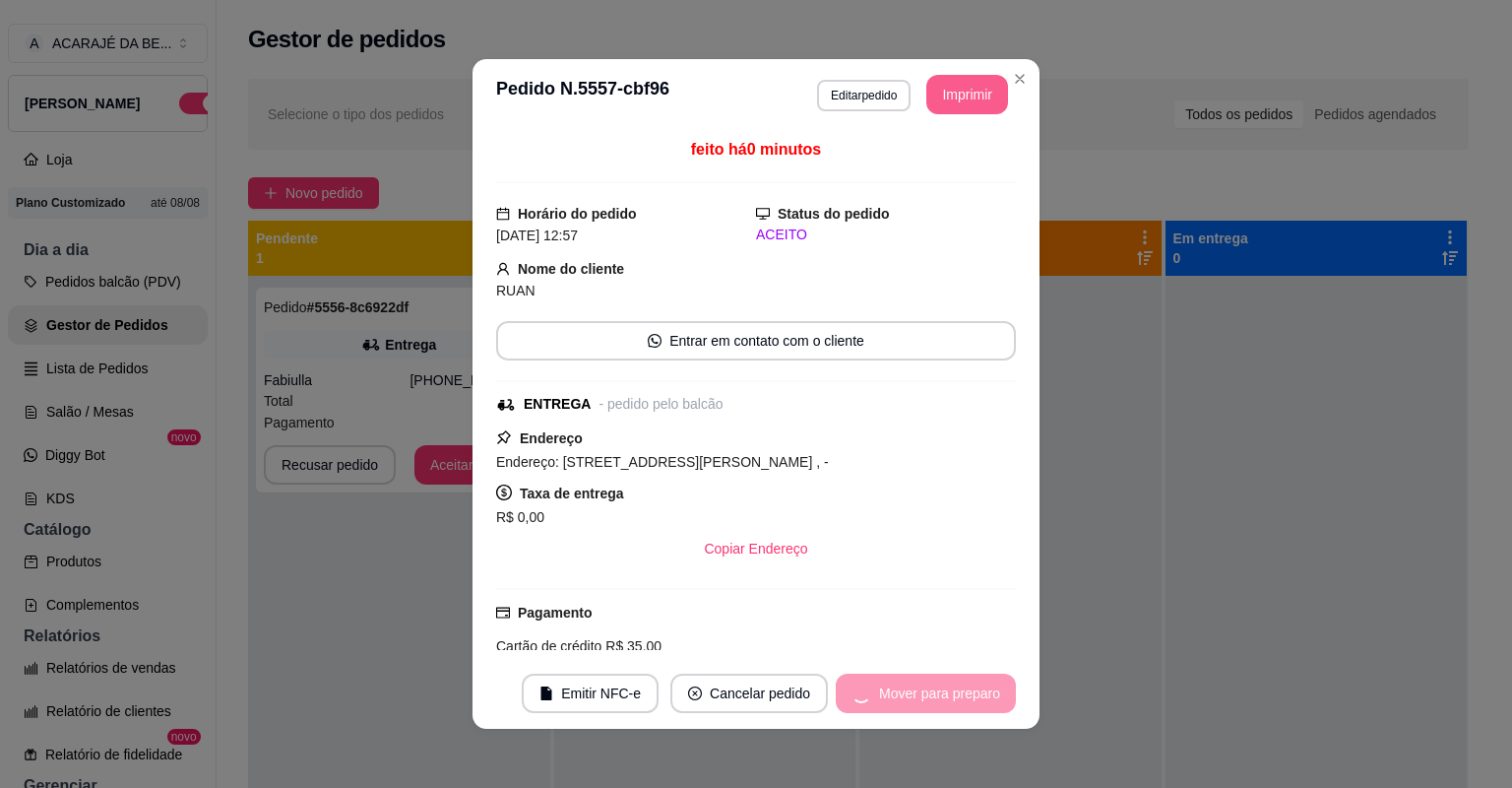 click on "Mover para preparo" at bounding box center [925, 693] 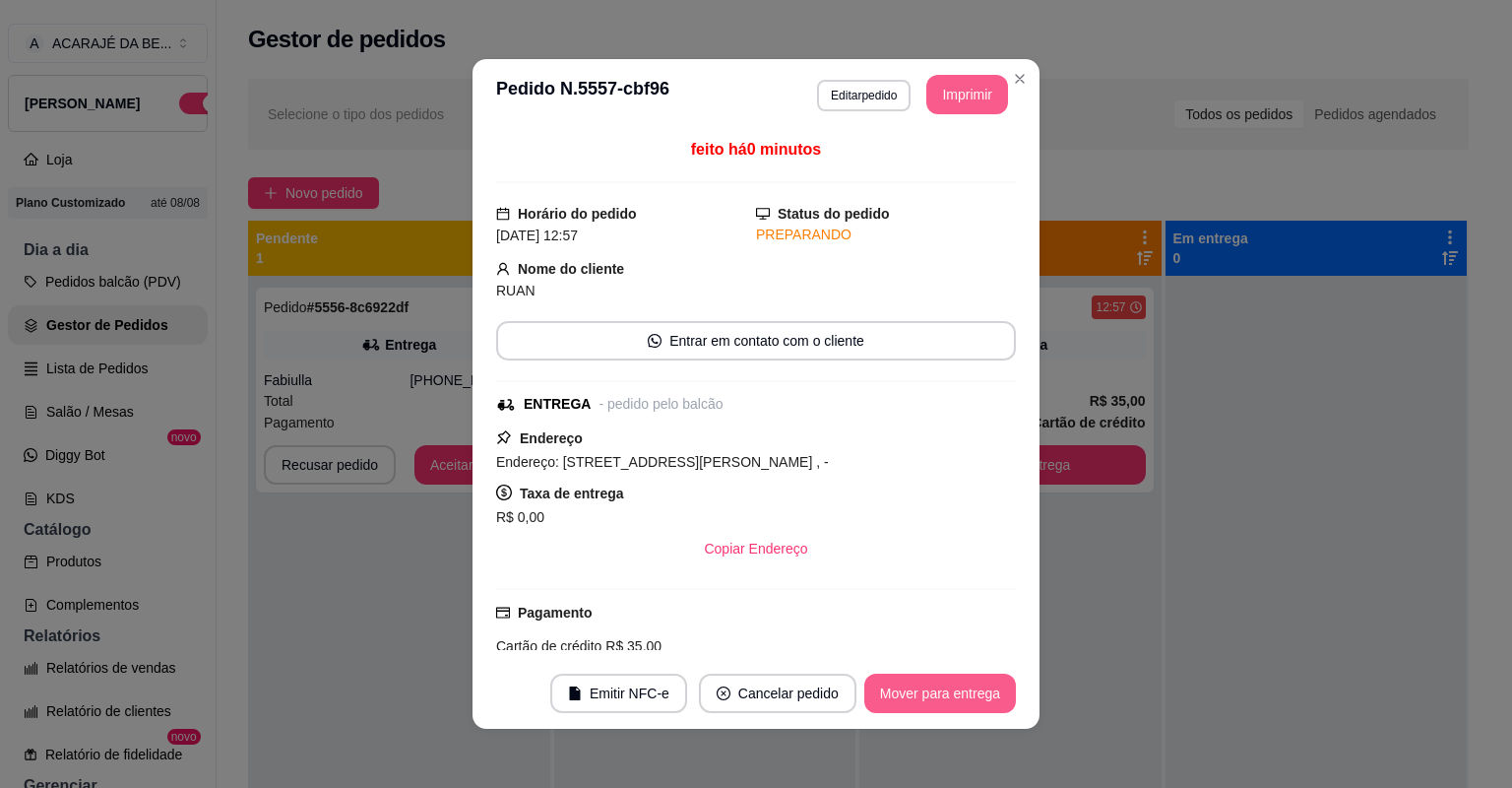 click on "Mover para entrega" at bounding box center (940, 693) 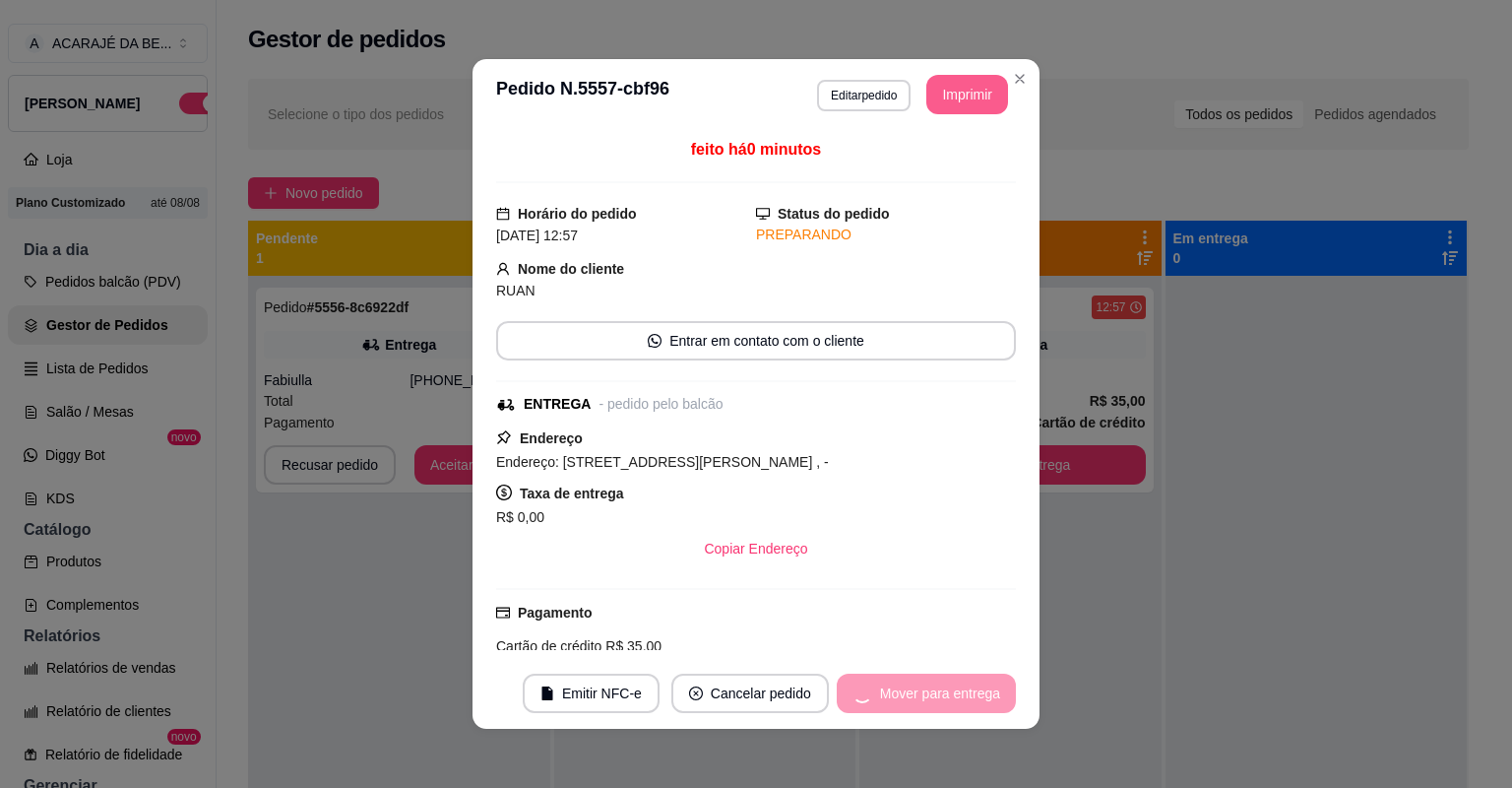 click on "Mover para entrega" at bounding box center (926, 693) 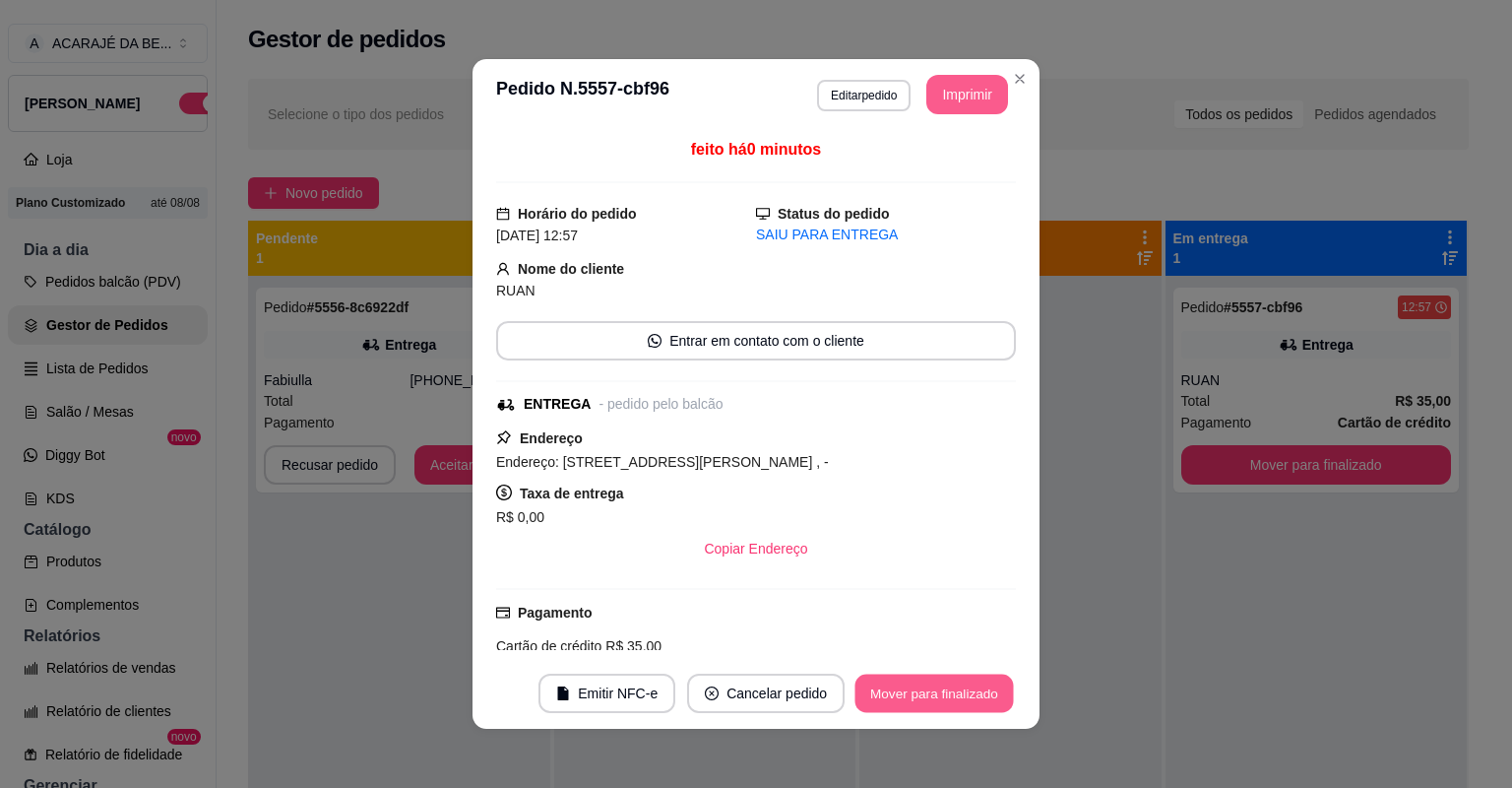 click on "Mover para finalizado" at bounding box center [934, 693] 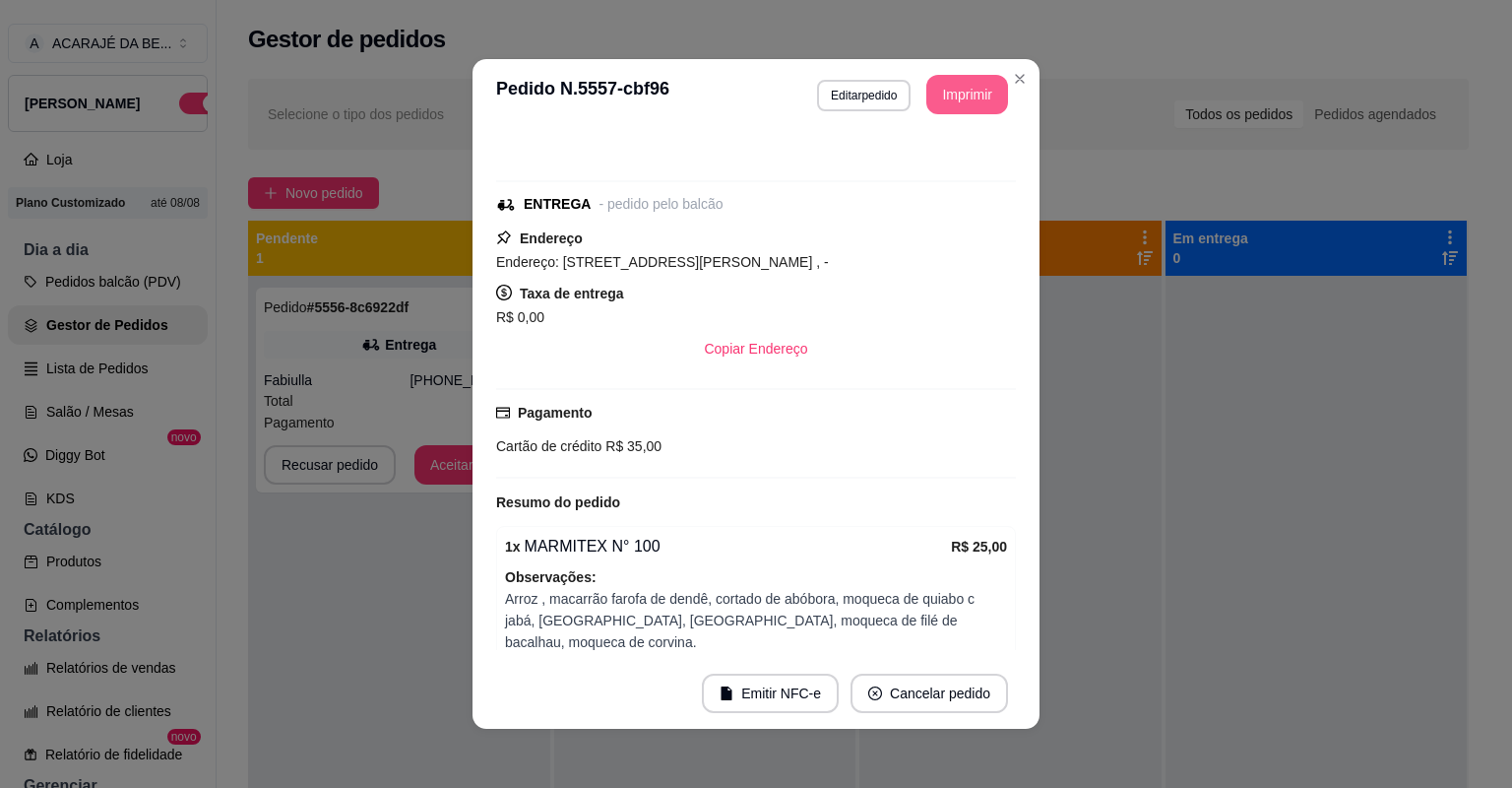 scroll, scrollTop: 0, scrollLeft: 0, axis: both 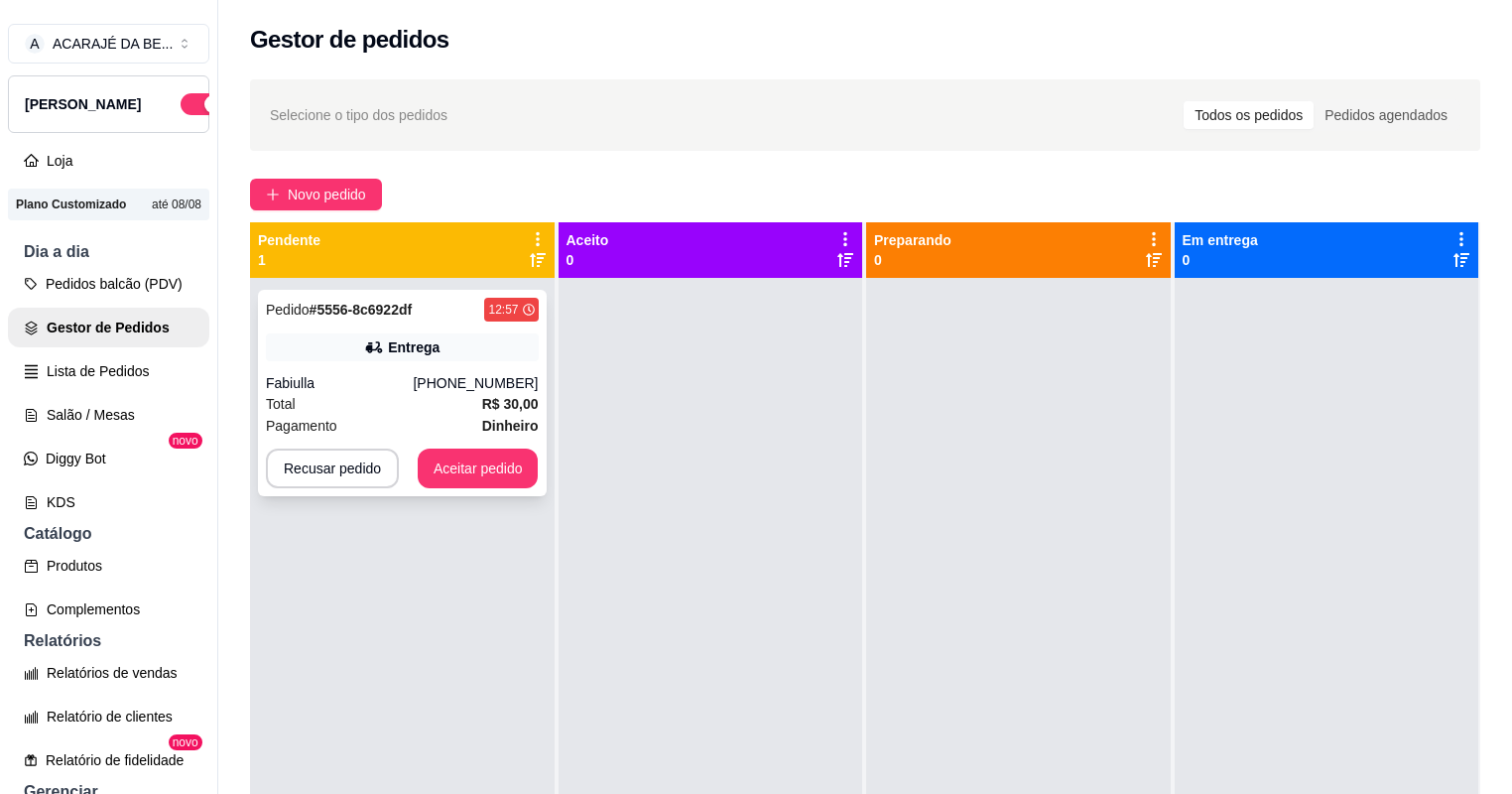 click on "(73) 99819-7128" at bounding box center [475, 383] 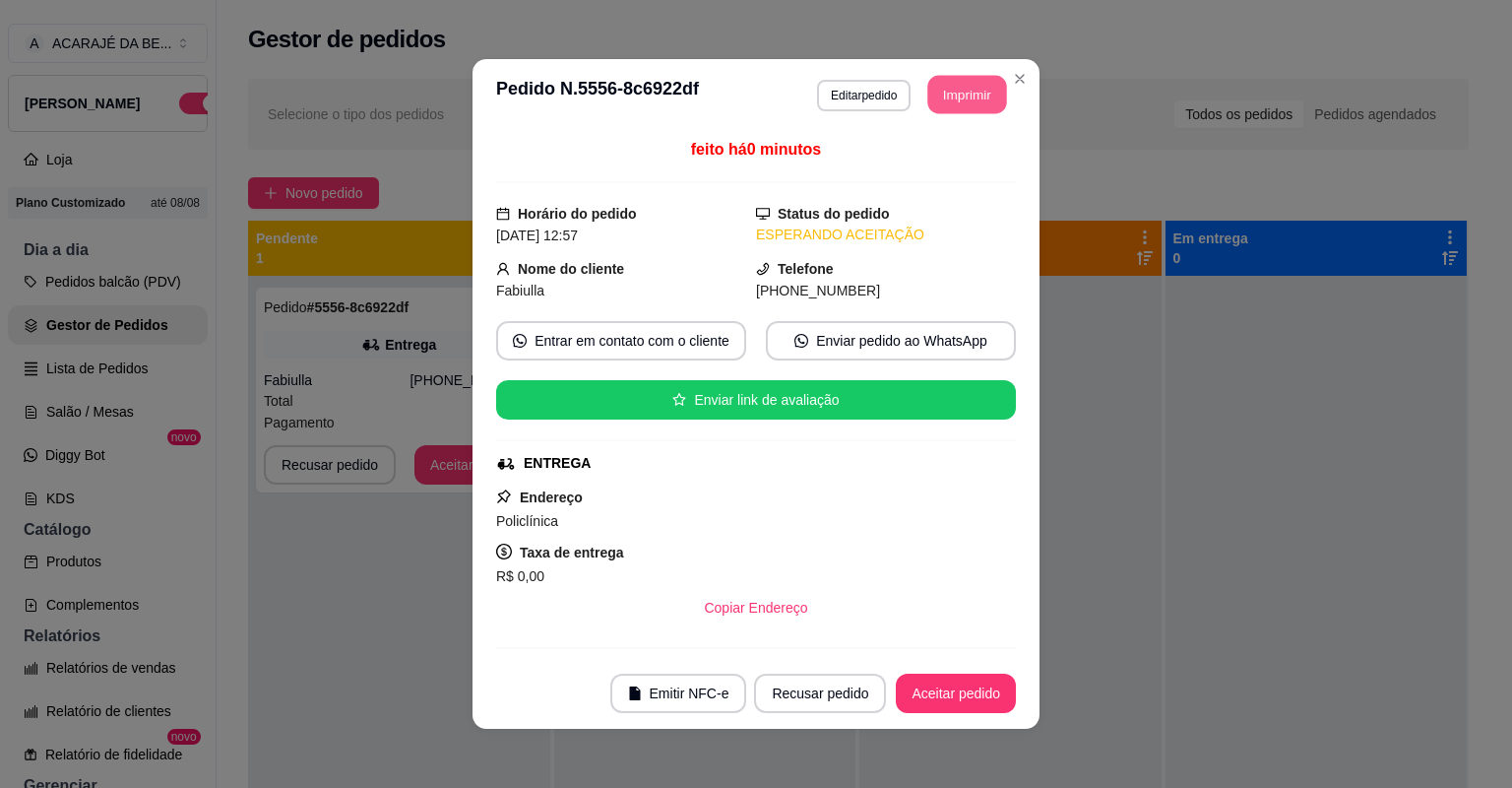click on "Imprimir" at bounding box center [968, 95] 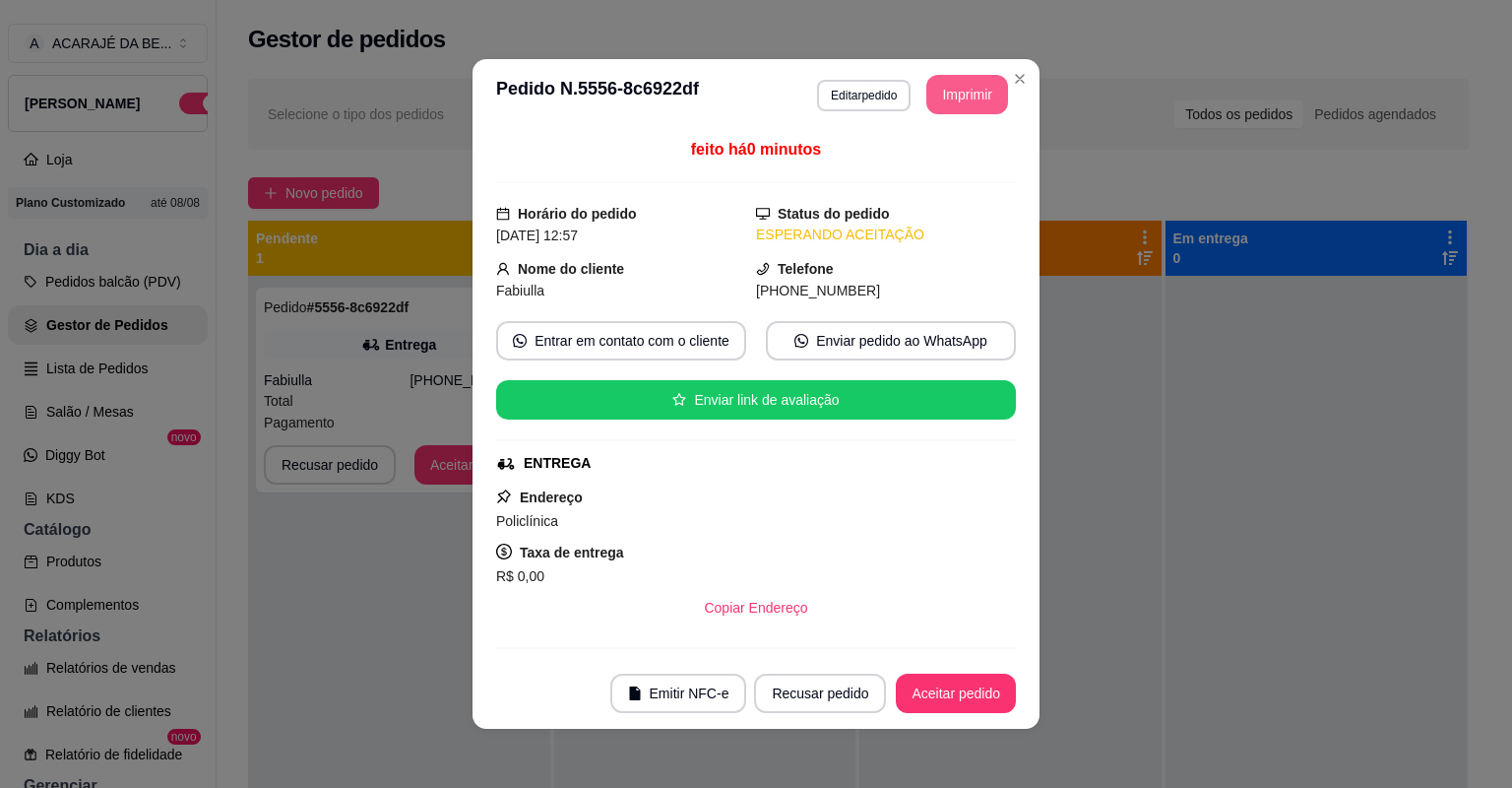 scroll, scrollTop: 0, scrollLeft: 0, axis: both 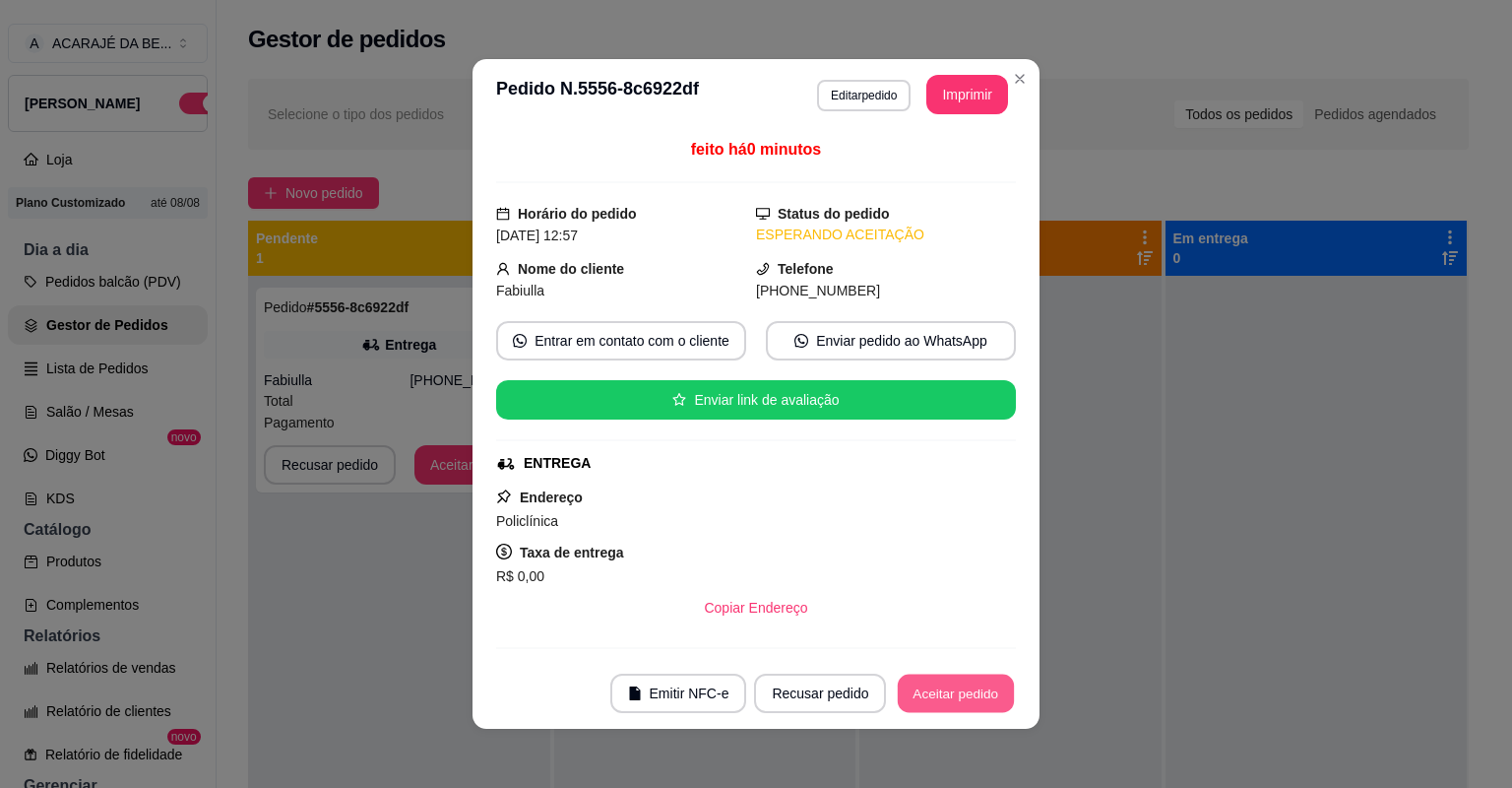 click on "Aceitar pedido" at bounding box center (956, 693) 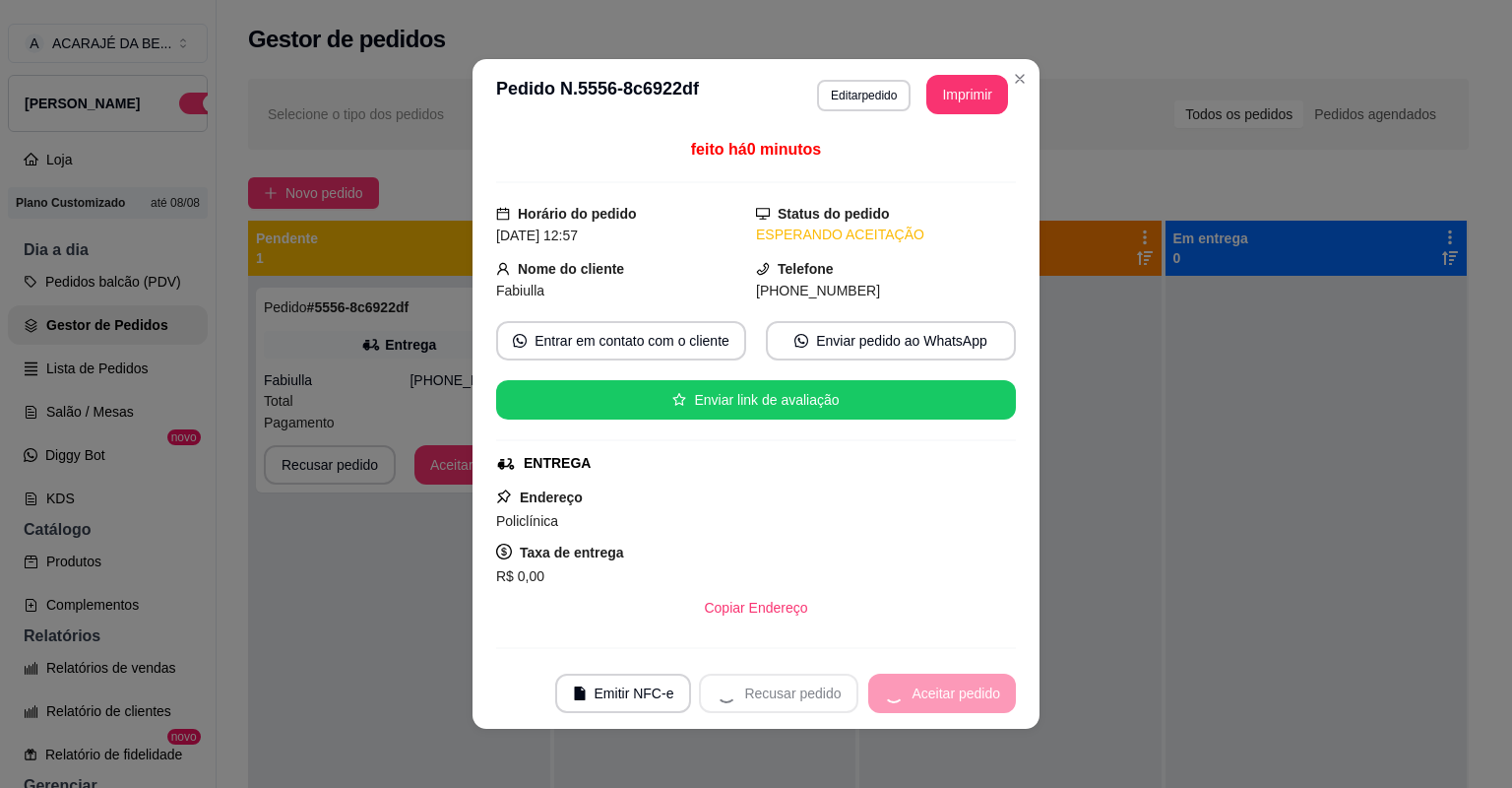 click on "Recusar pedido Aceitar pedido" at bounding box center (857, 693) 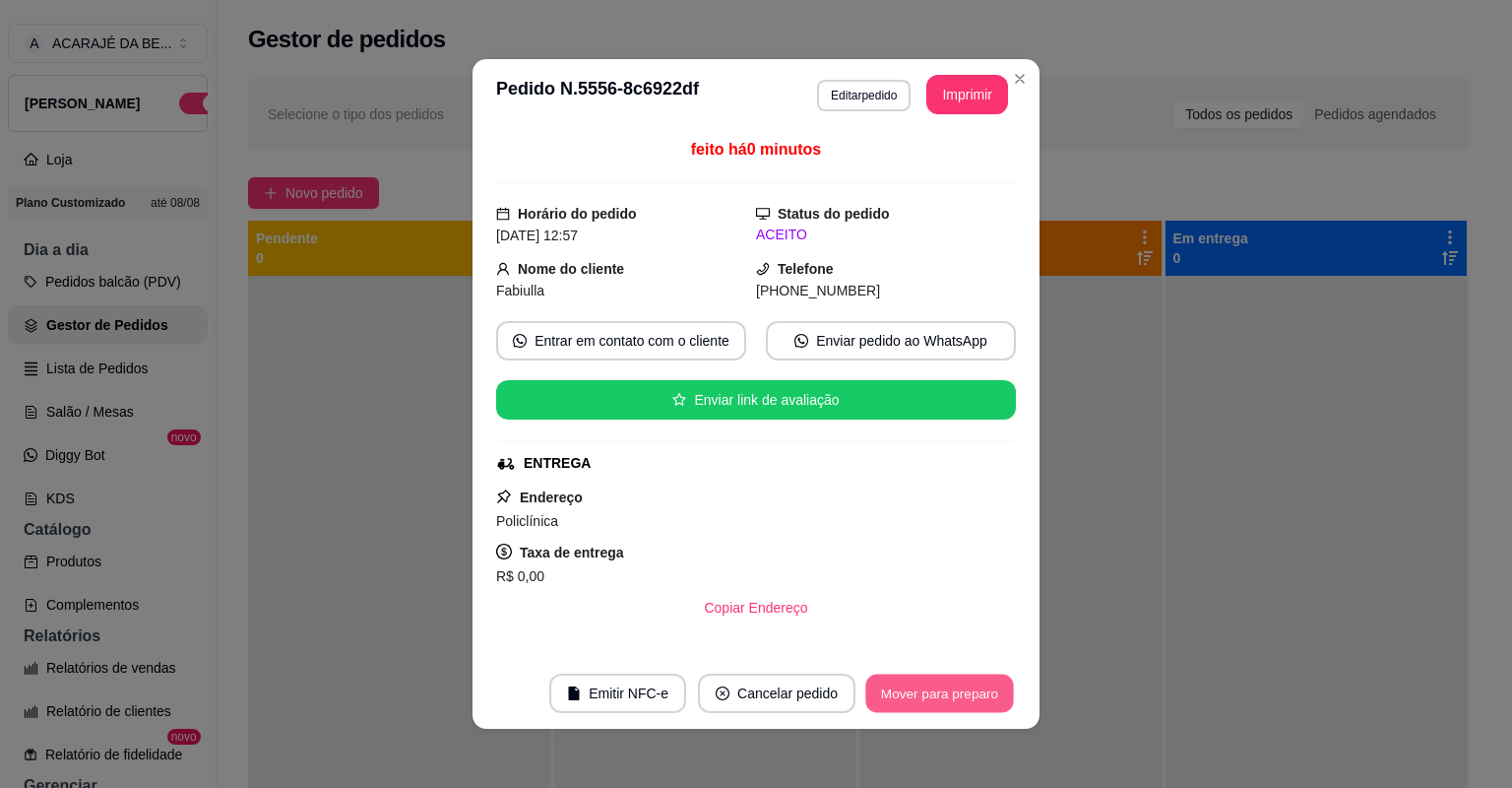 click on "Mover para preparo" at bounding box center [939, 693] 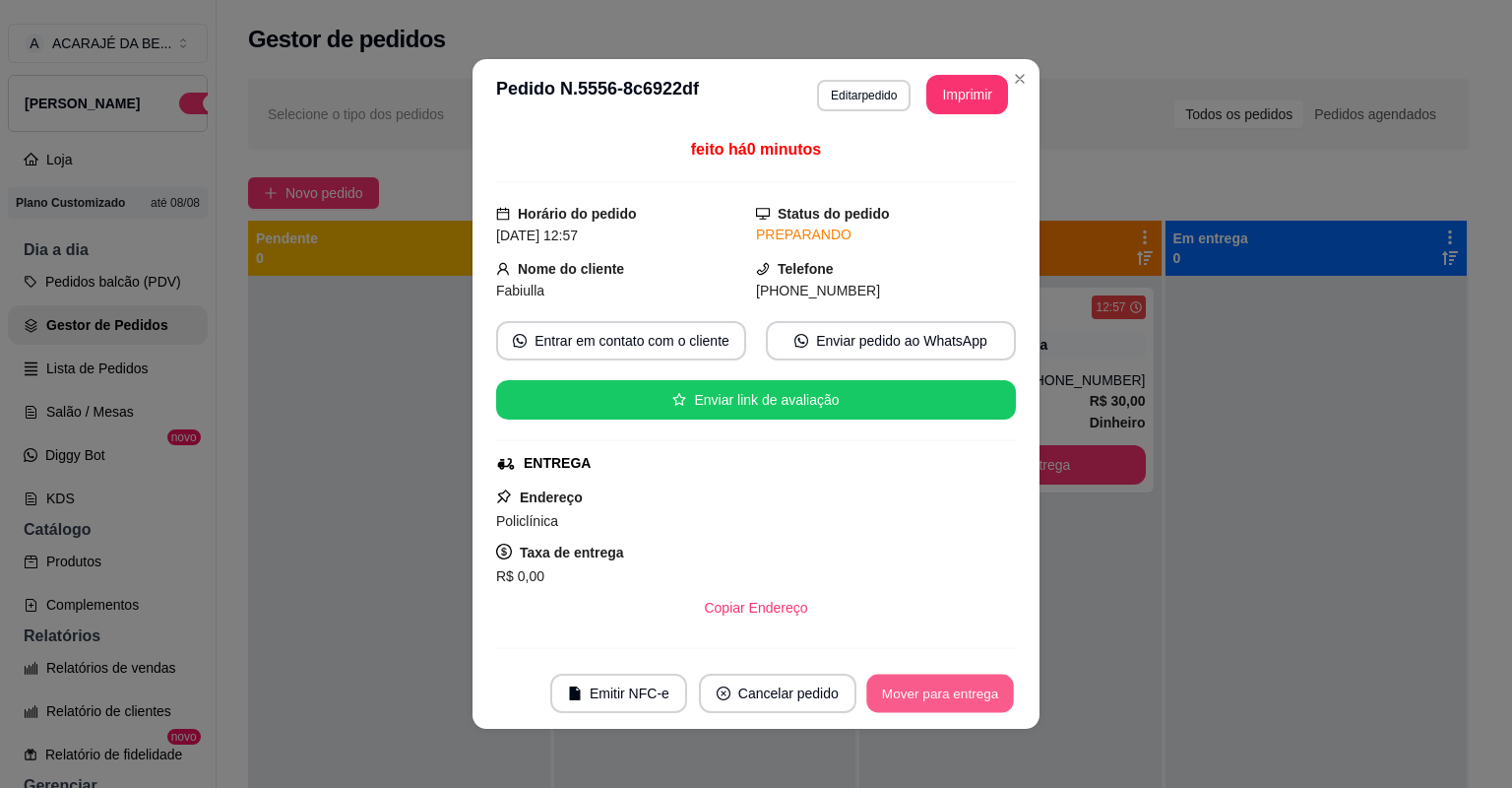 click on "Mover para entrega" at bounding box center (940, 693) 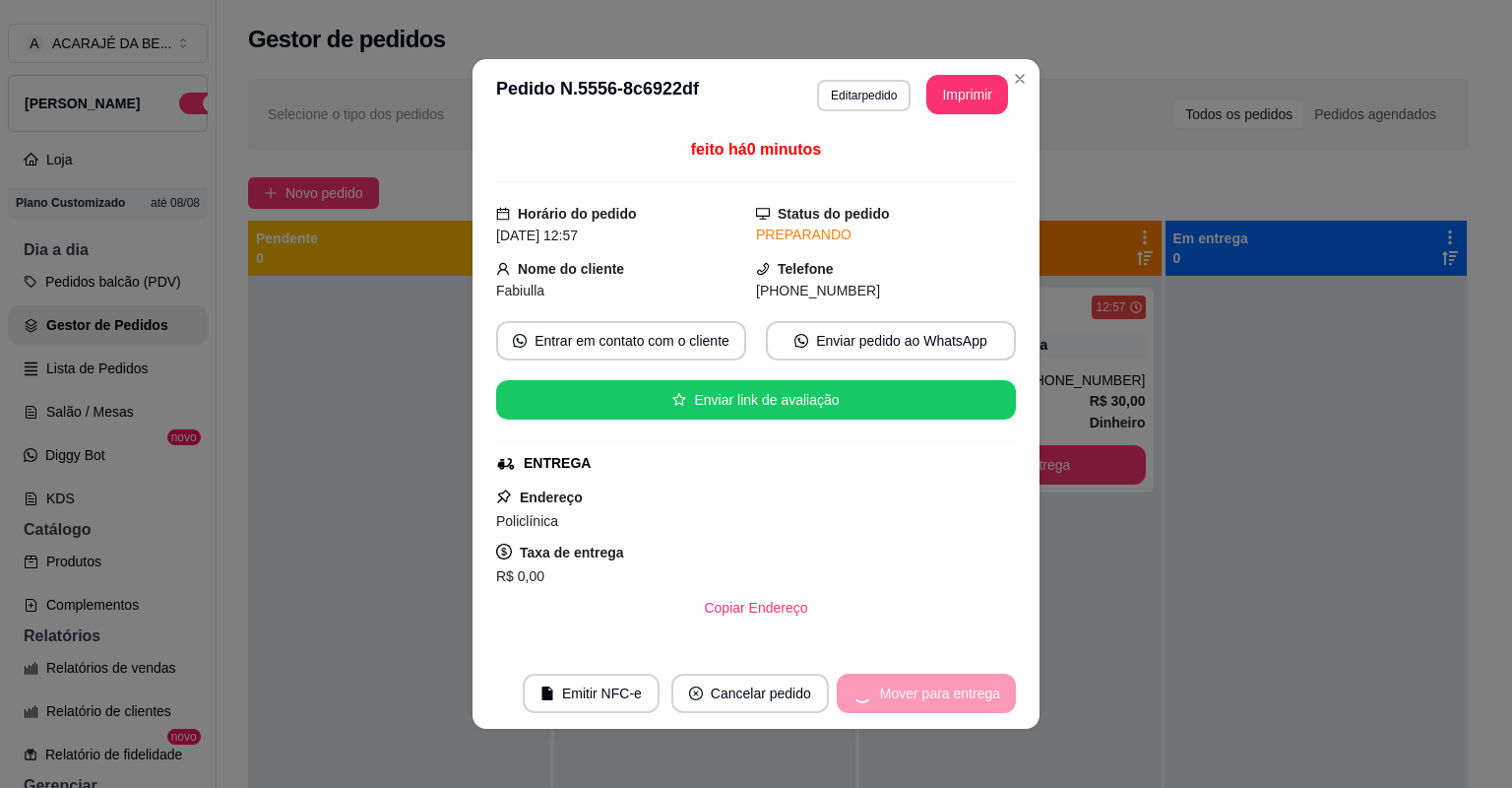 click on "Mover para entrega" at bounding box center [926, 693] 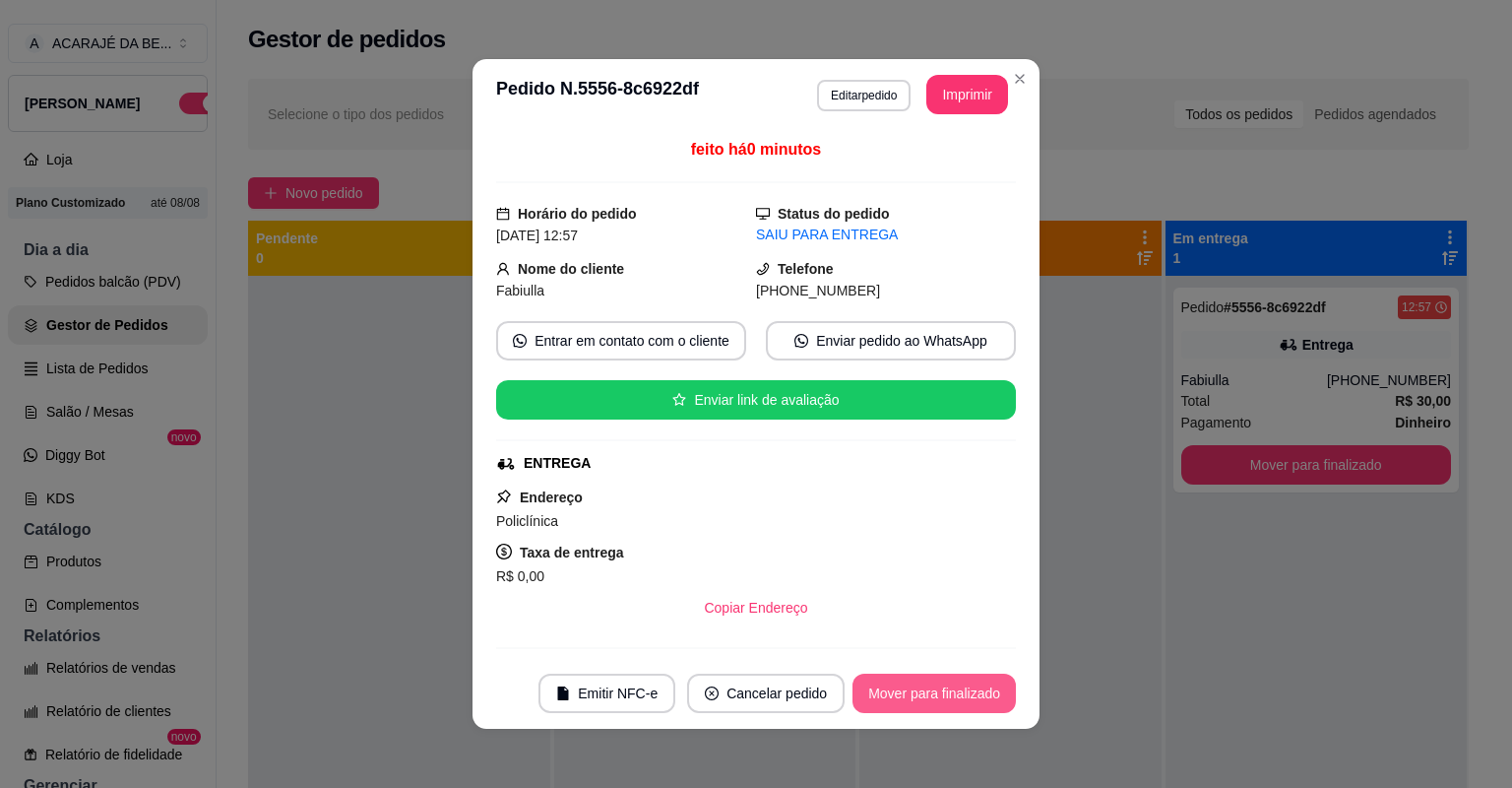 click on "Mover para finalizado" at bounding box center (934, 693) 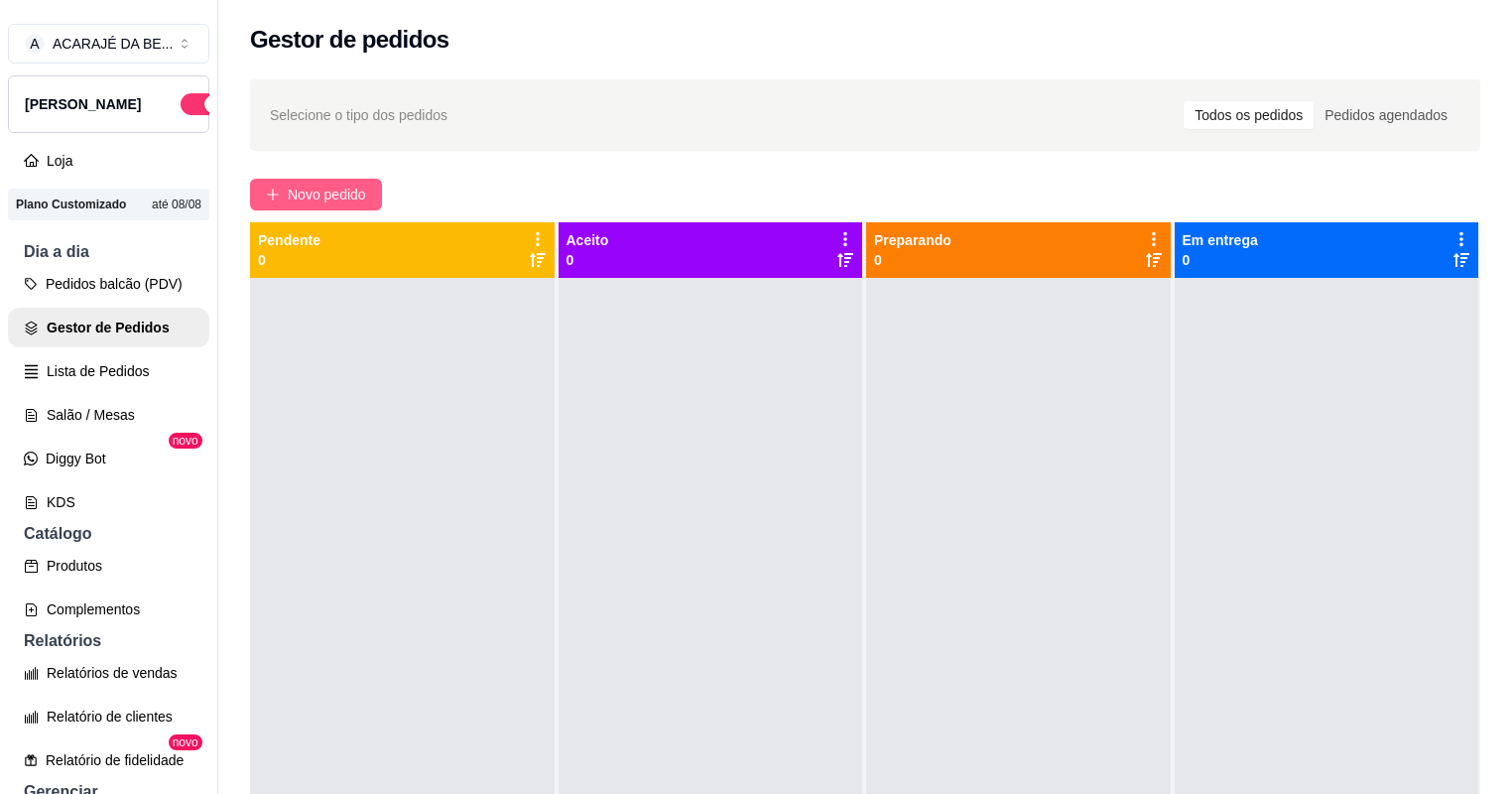 click on "Novo pedido" at bounding box center [326, 195] 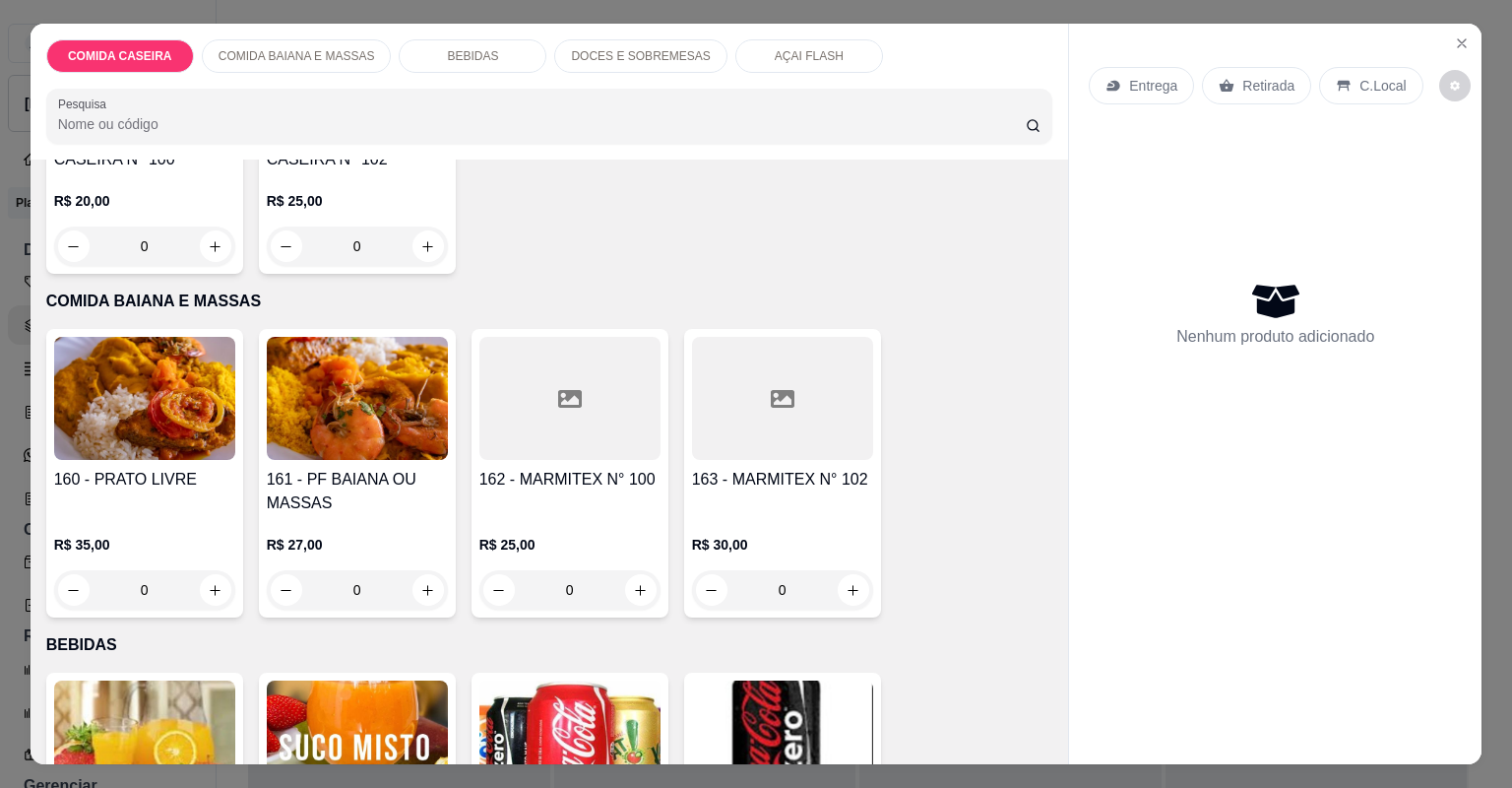 scroll, scrollTop: 315, scrollLeft: 0, axis: vertical 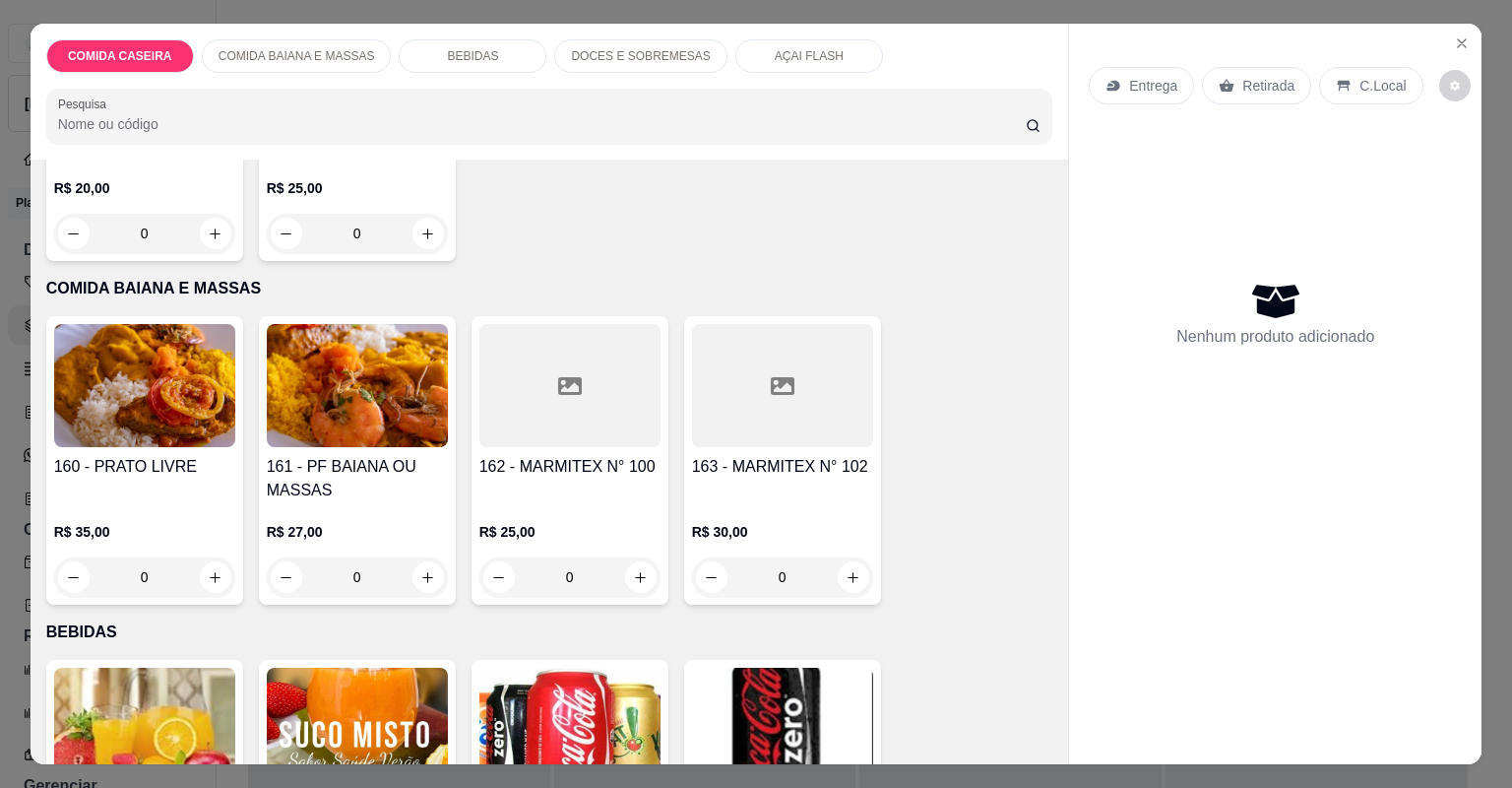 click at bounding box center [783, 385] 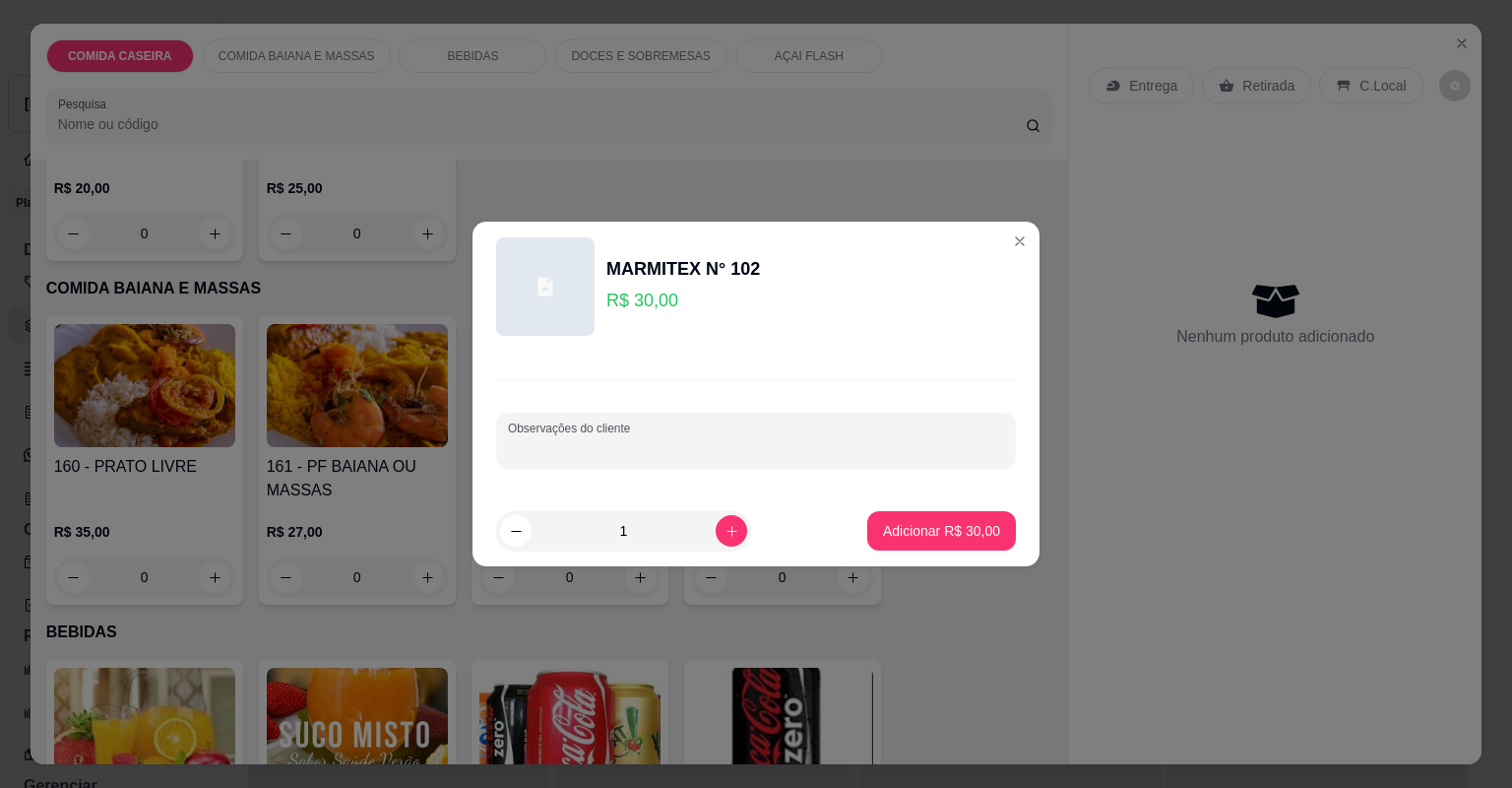 click on "Observações do cliente" at bounding box center [756, 448] 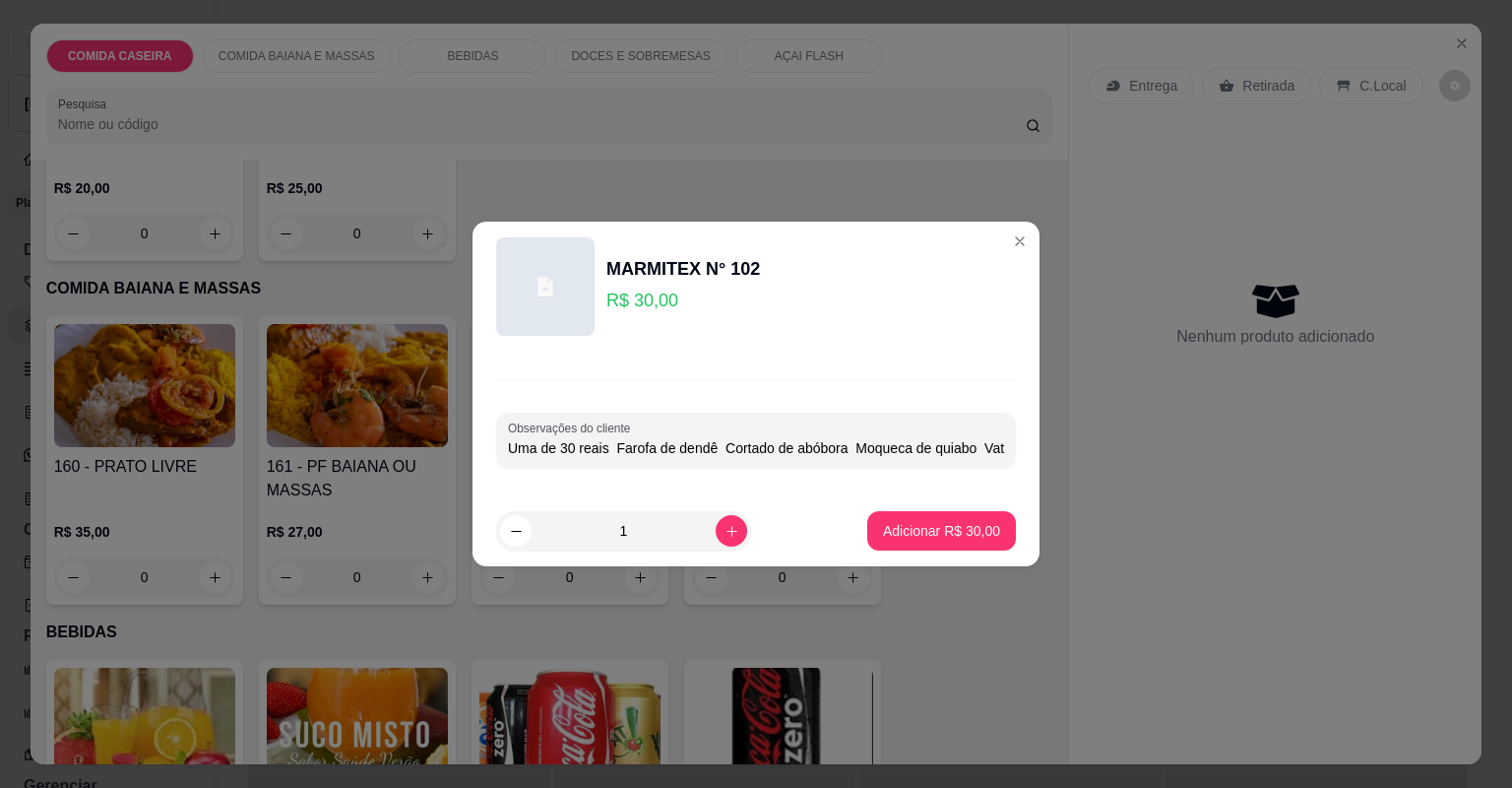 scroll, scrollTop: 0, scrollLeft: 682, axis: horizontal 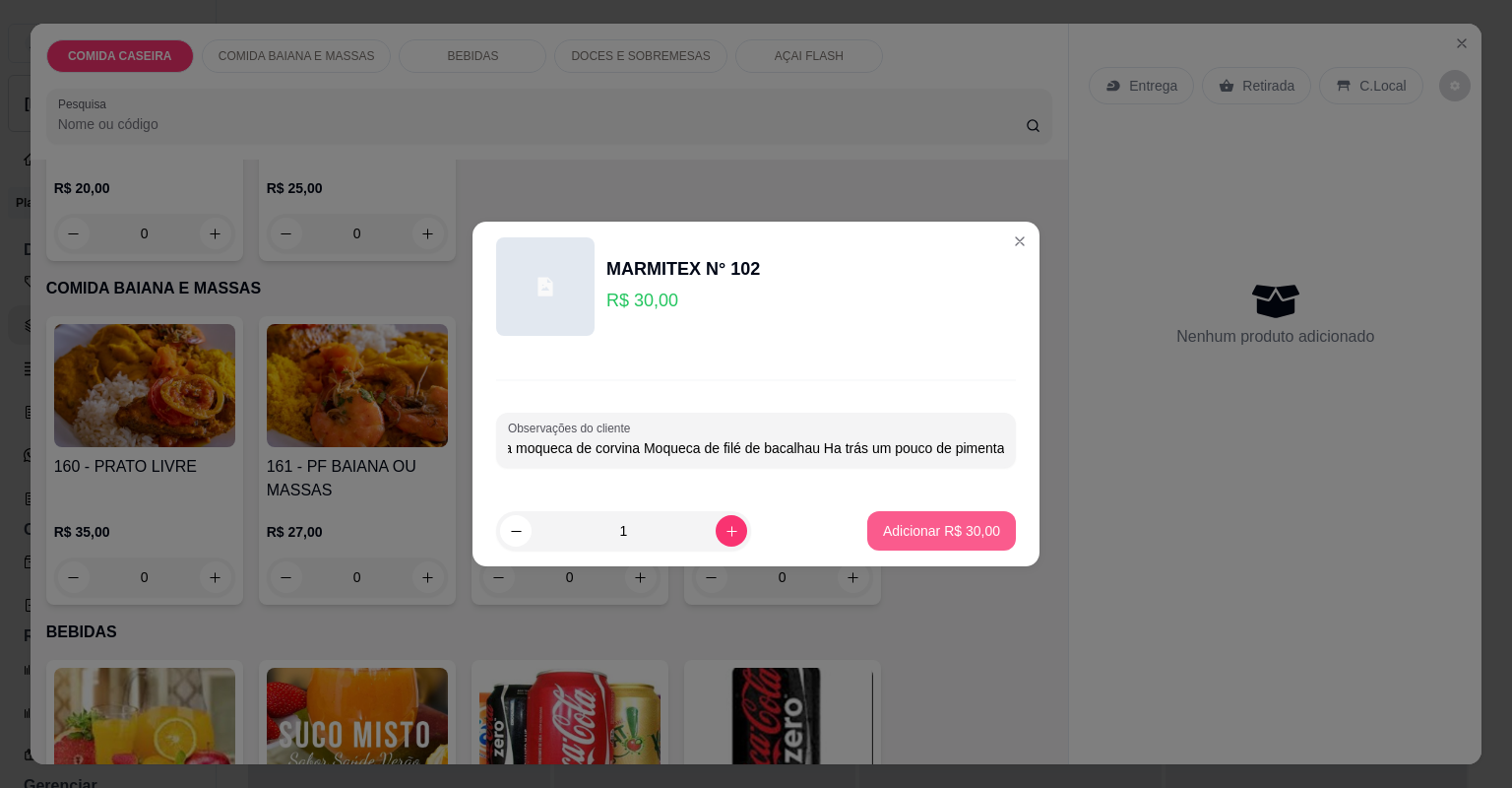 type on "Uma de 30 reais  Farofa de dendê  Cortado de abóbora  Moqueca de quiabo  Vatapá  Bobo de camarão  Salada moqueca de corvina Moqueca de filé de bacalhau Ha trás um pouco de pimenta" 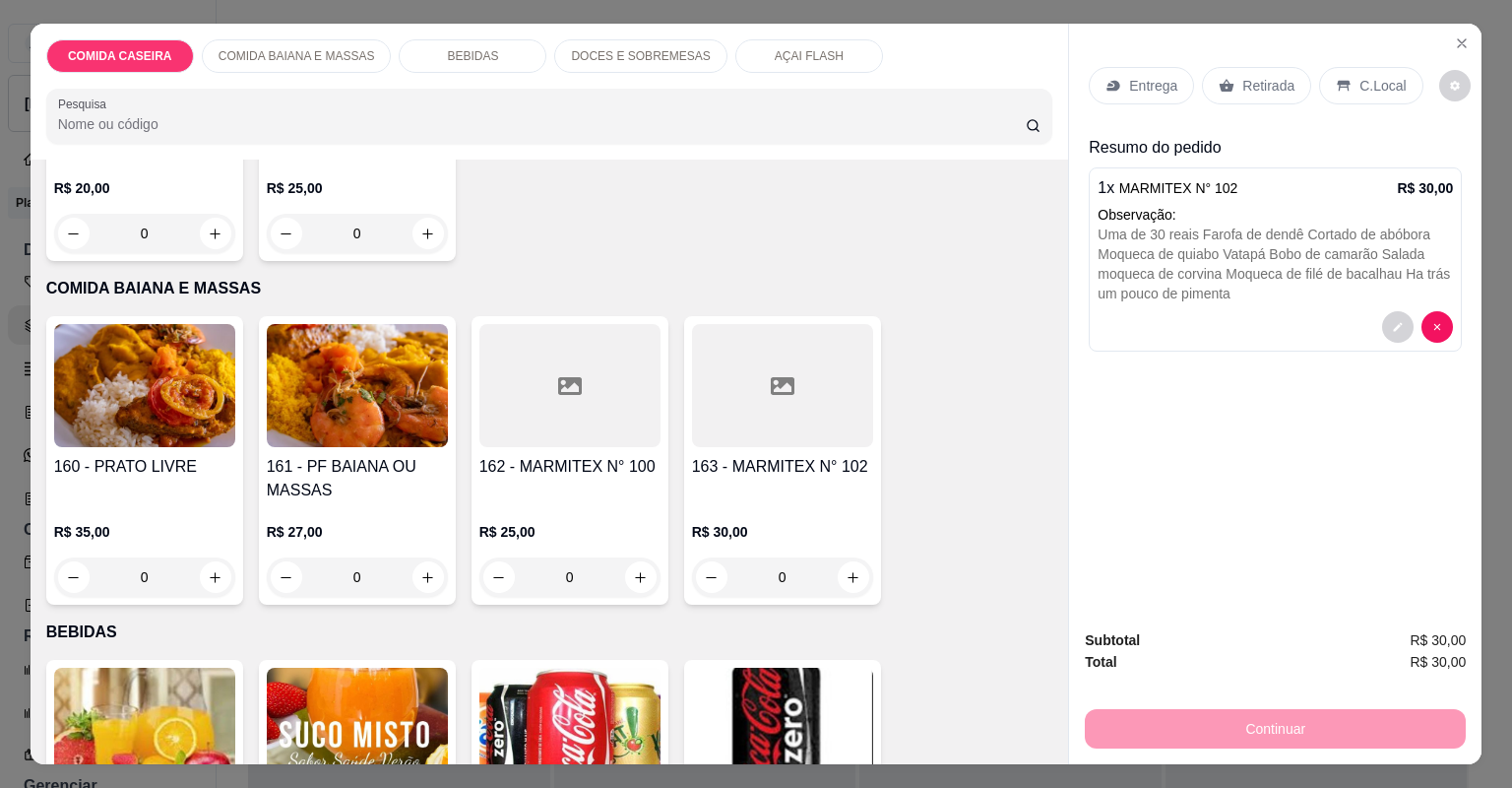 click on "Entrega" at bounding box center (1153, 86) 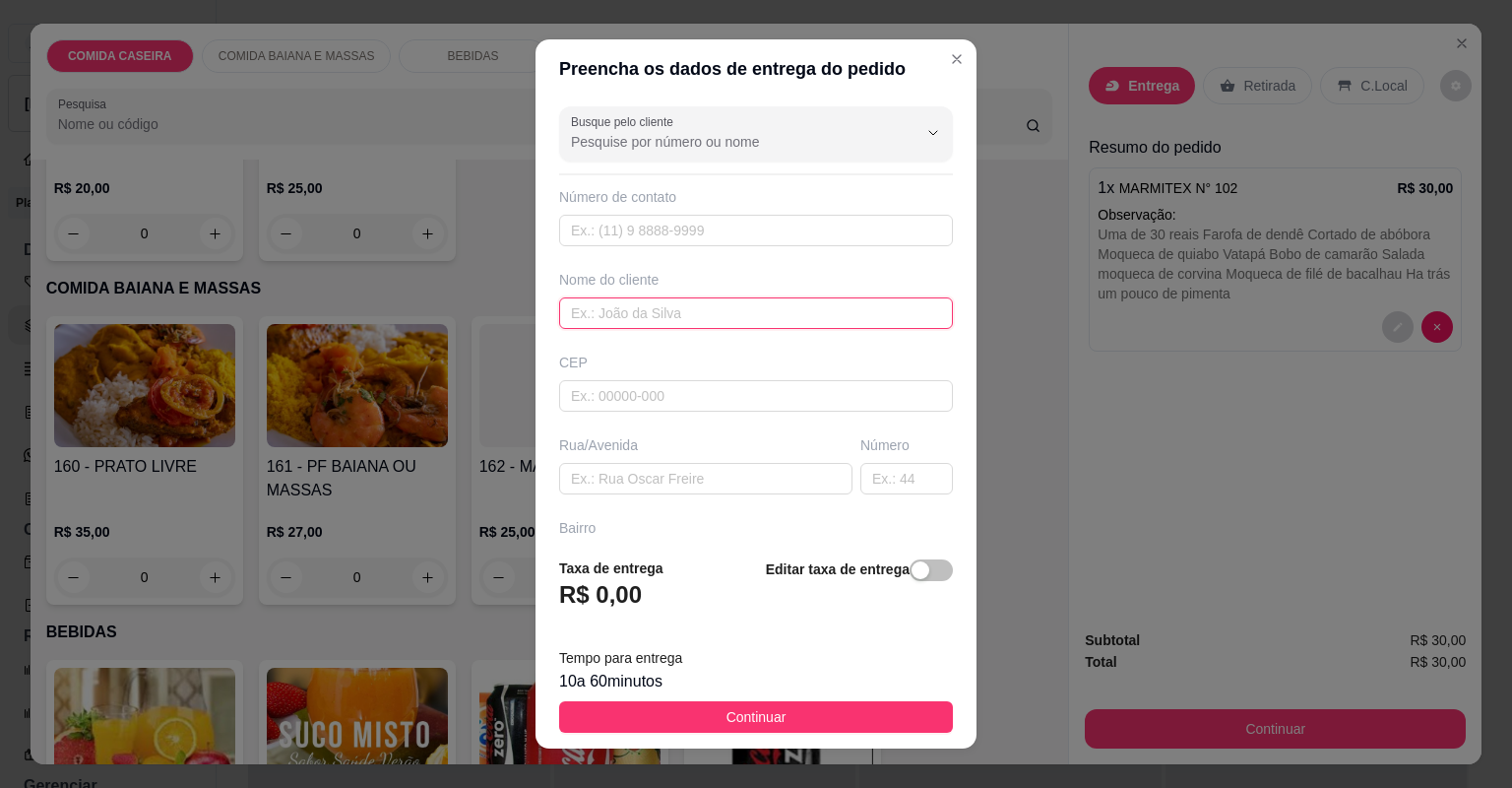 click at bounding box center (756, 313) 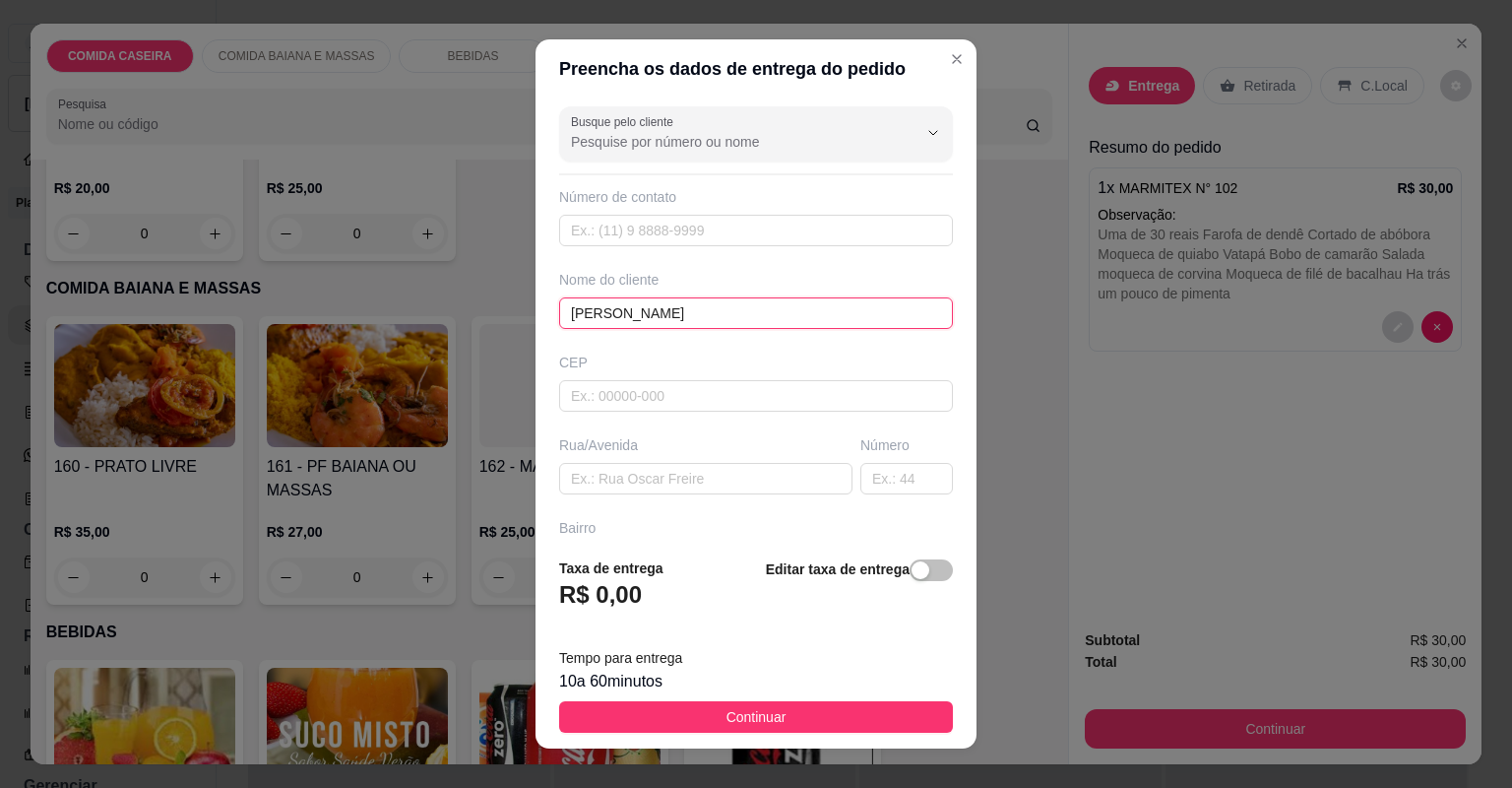 type on "DANIELLE" 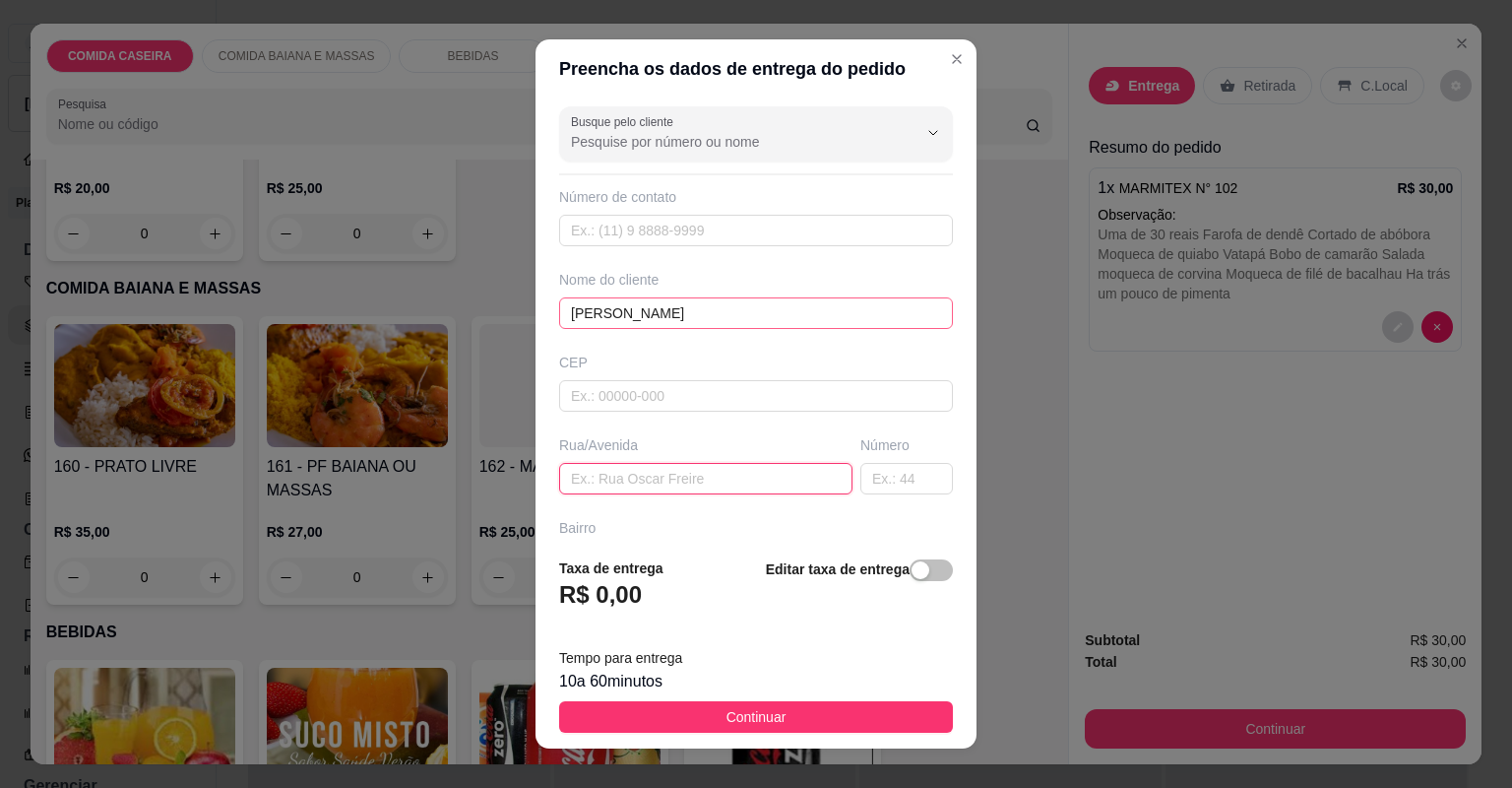 paste on "Rua da olaria casas popular número 18" 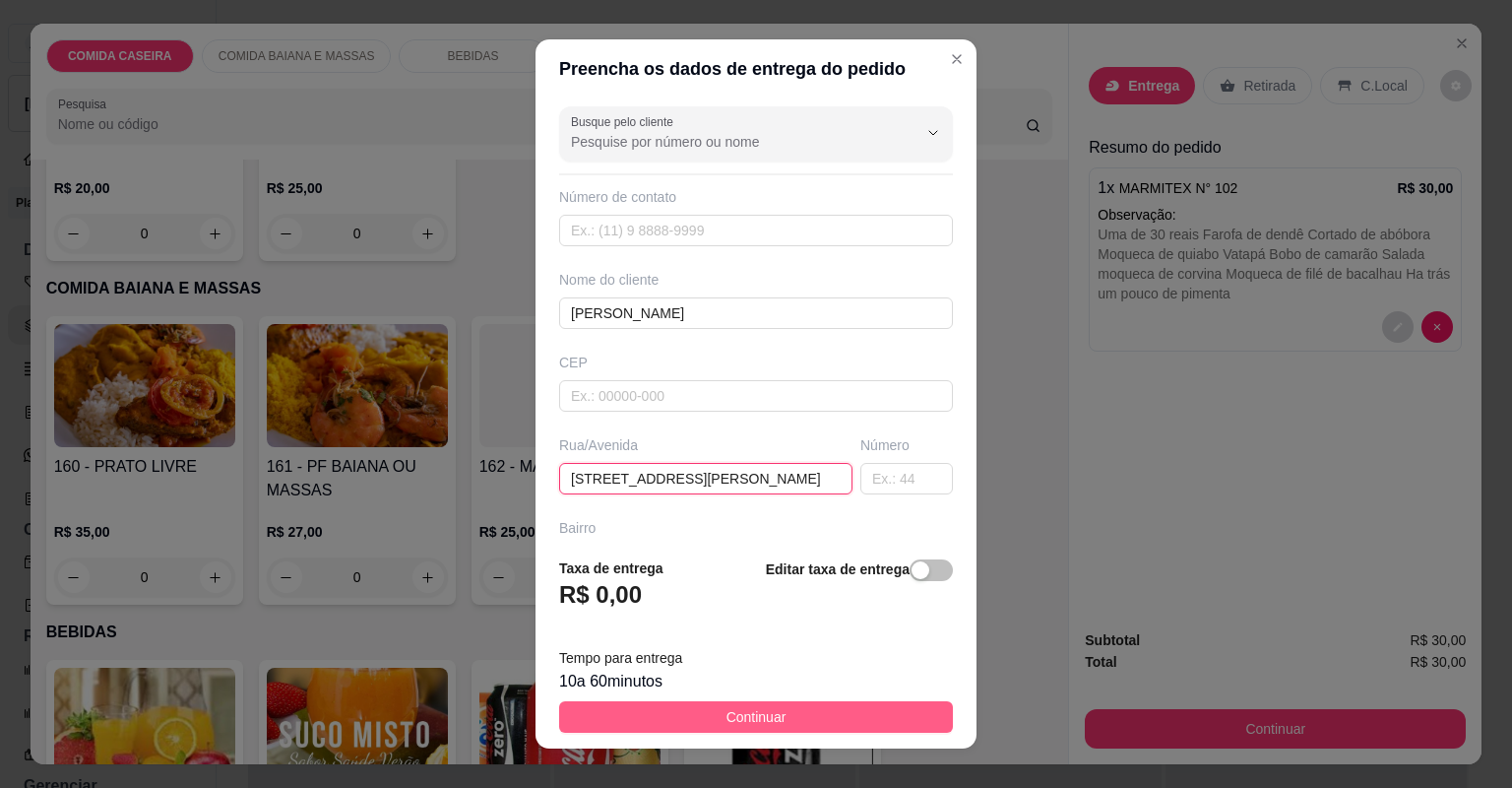 type on "Rua da olaria casas popular número 18" 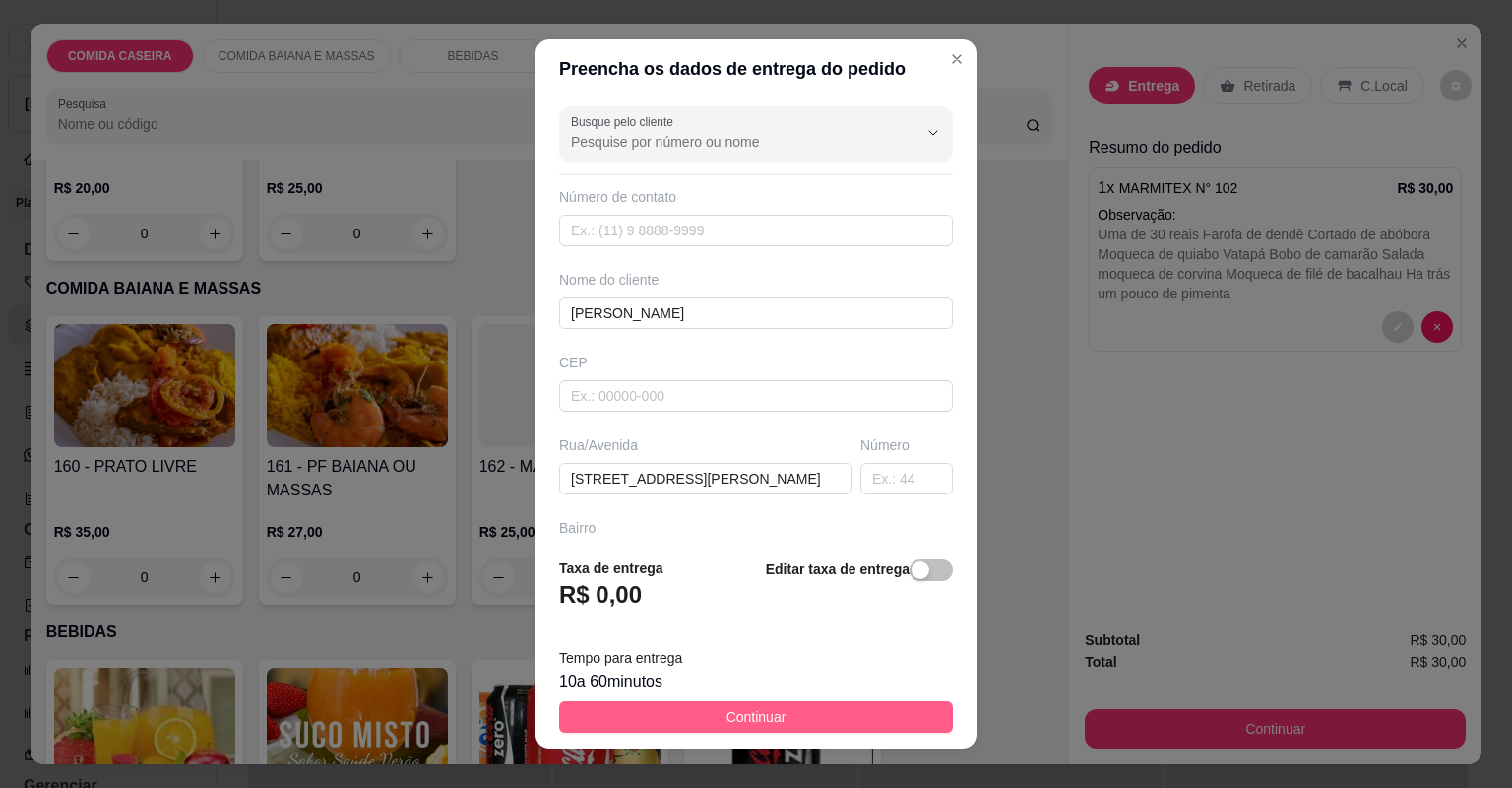 click on "Continuar" at bounding box center (756, 717) 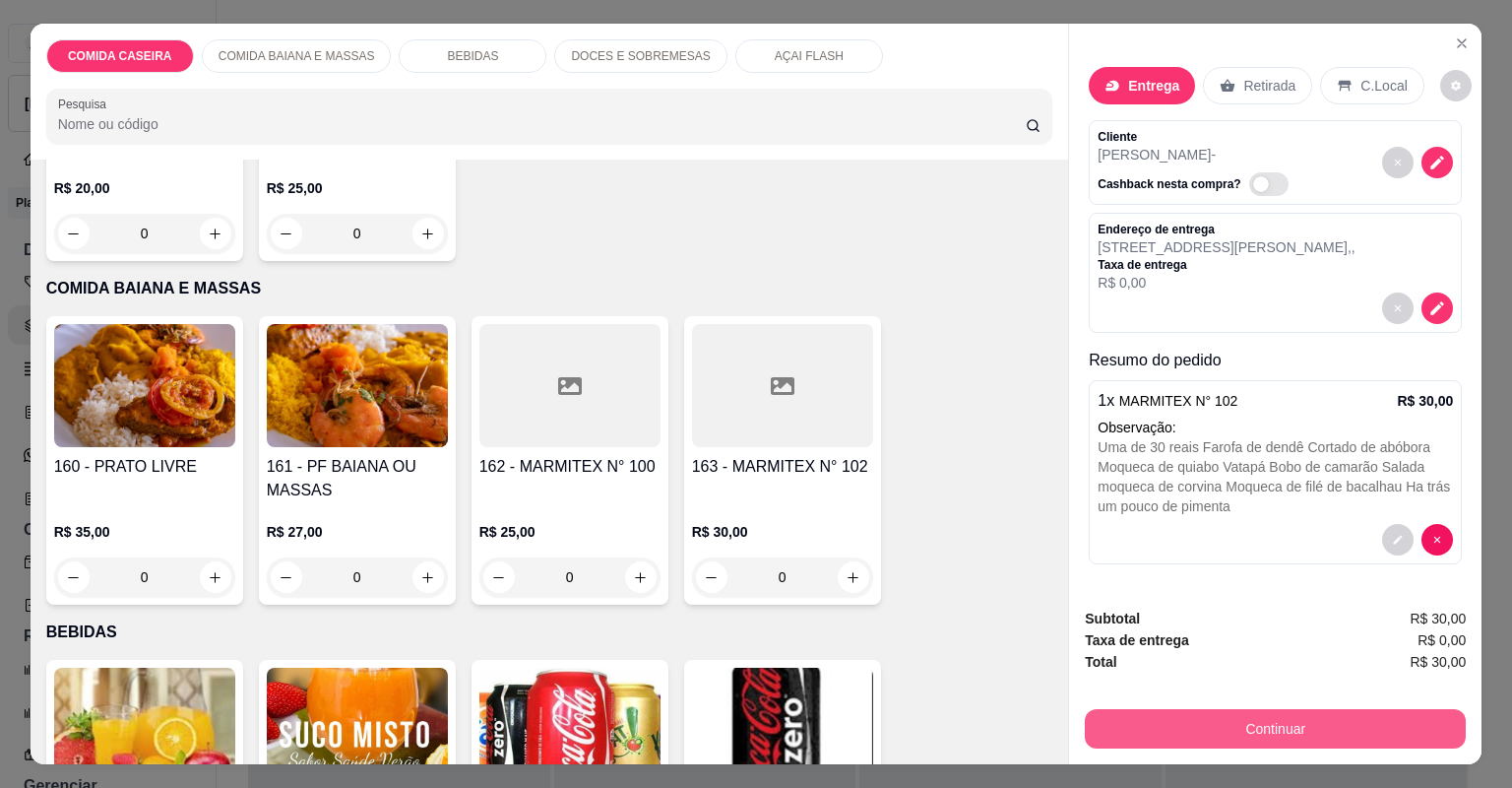 click on "Continuar" at bounding box center [1275, 729] 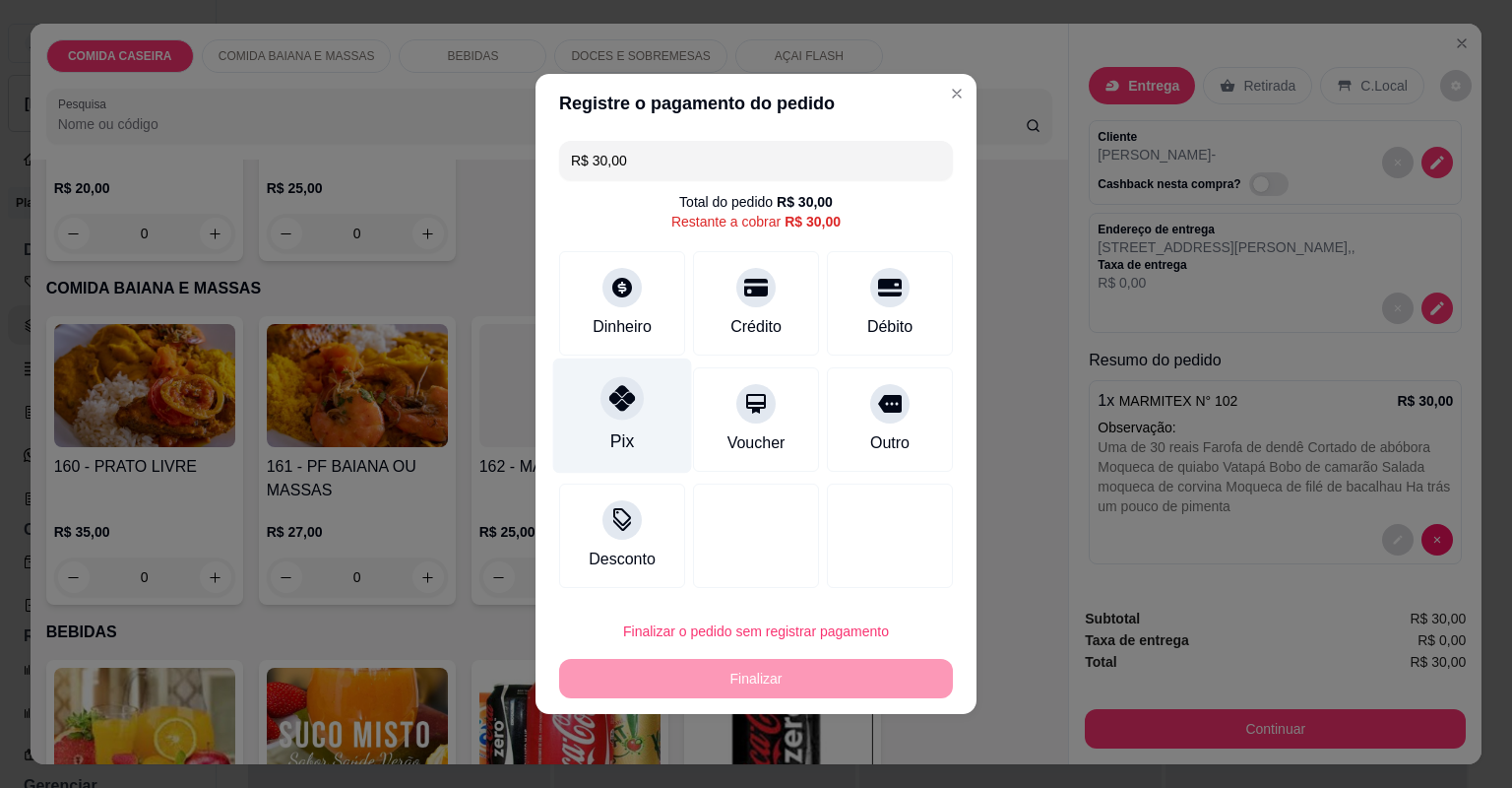 click 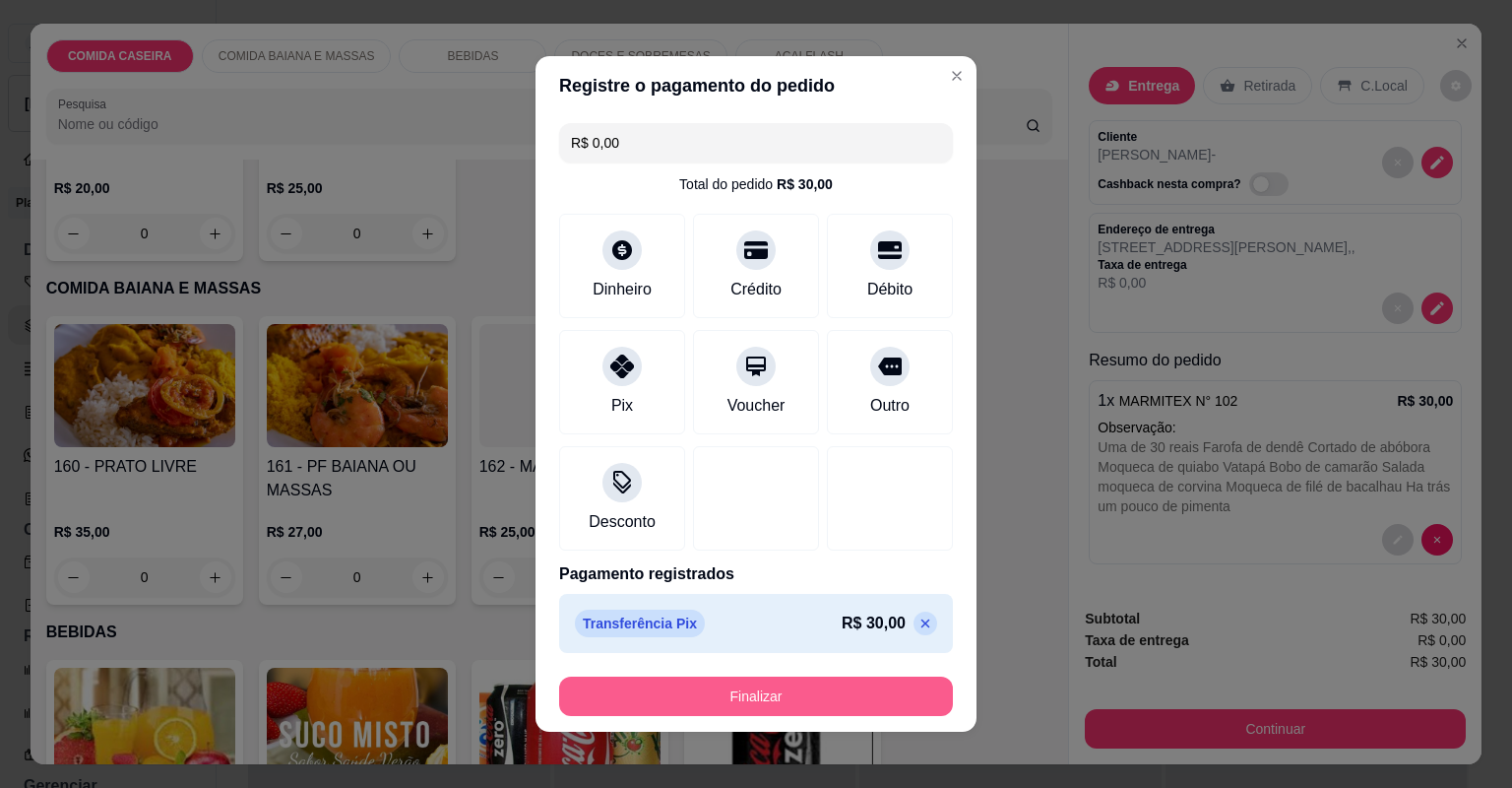 click on "Finalizar" at bounding box center [756, 696] 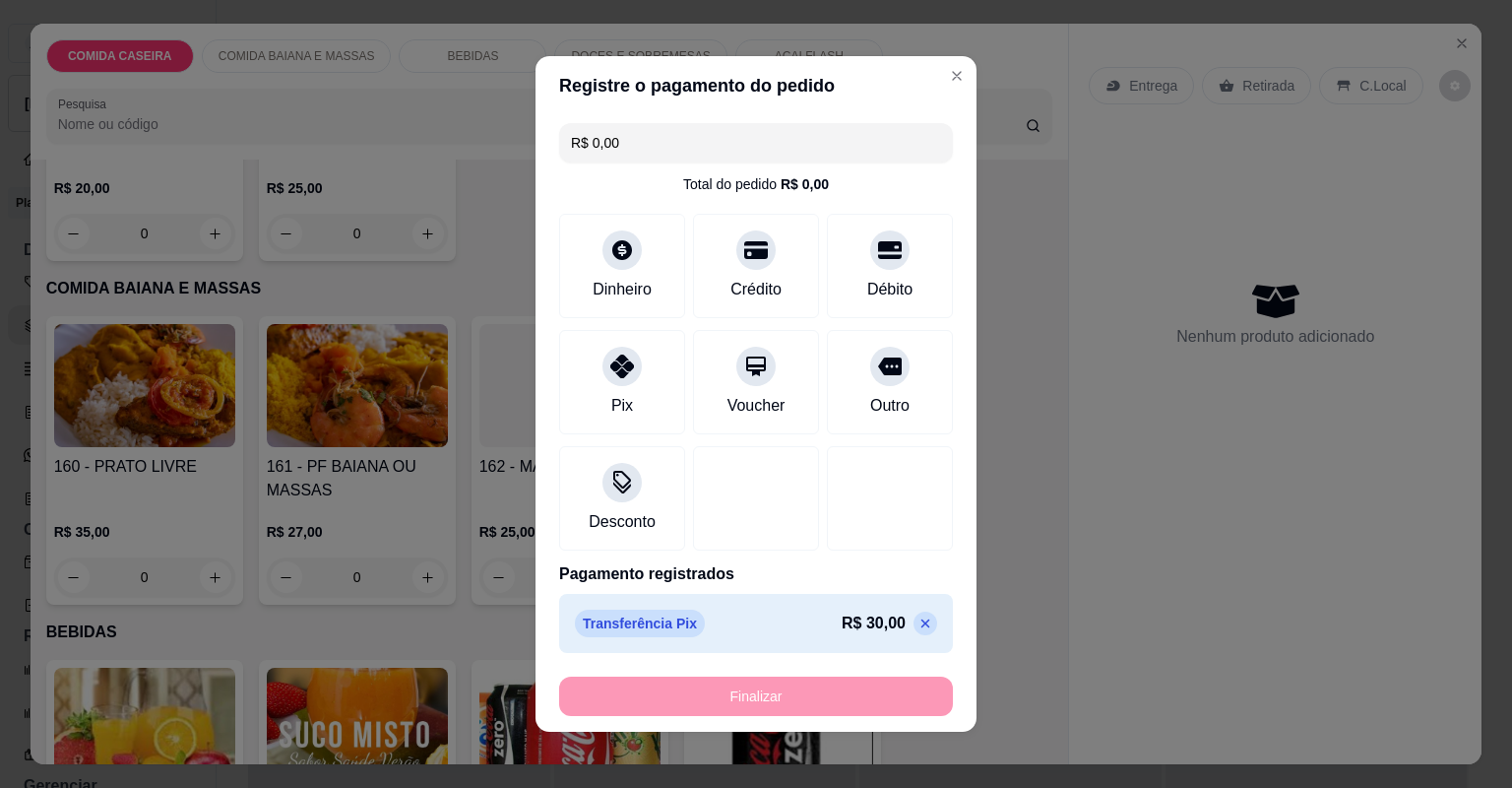 type on "-R$ 30,00" 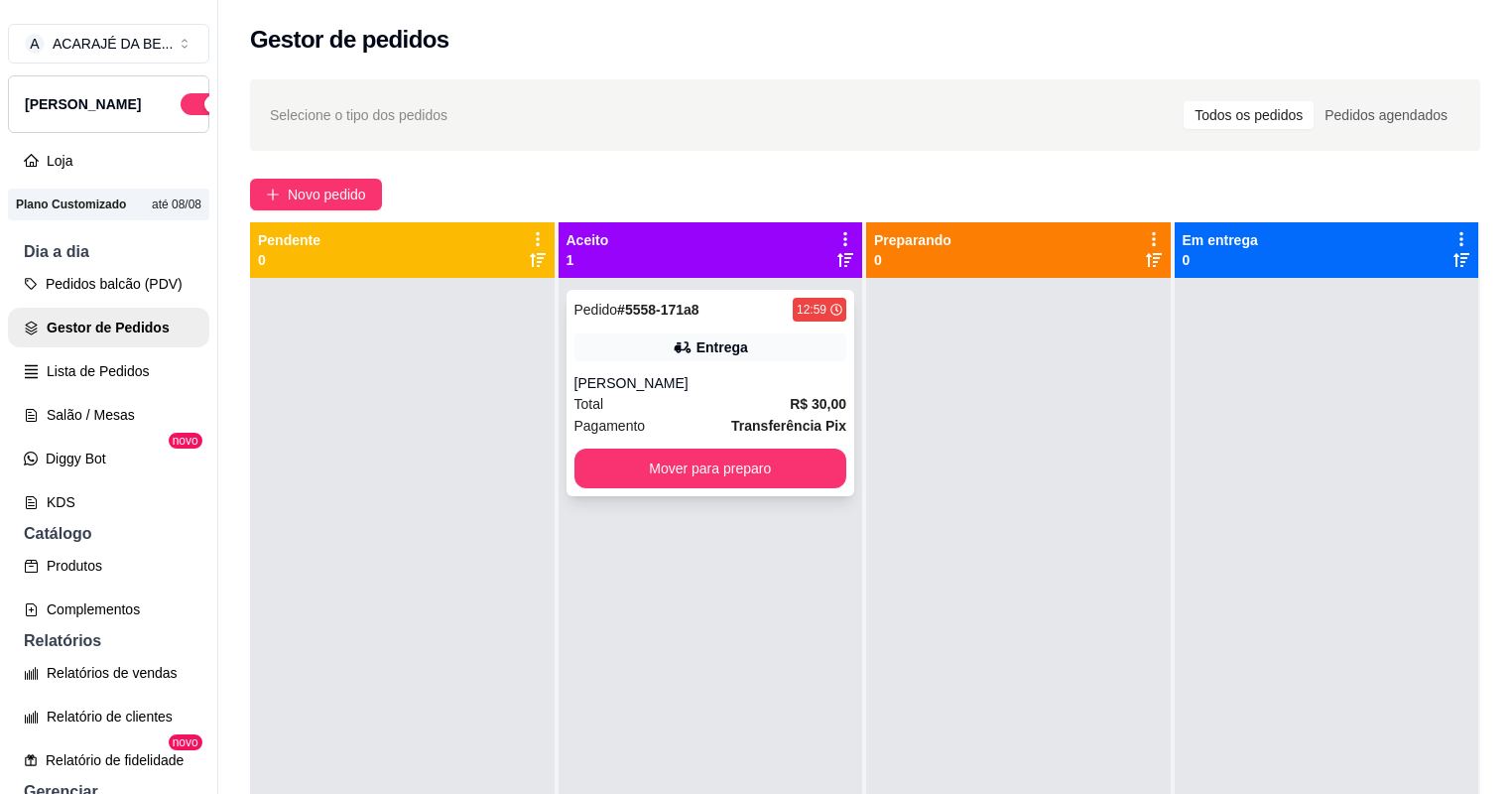 click 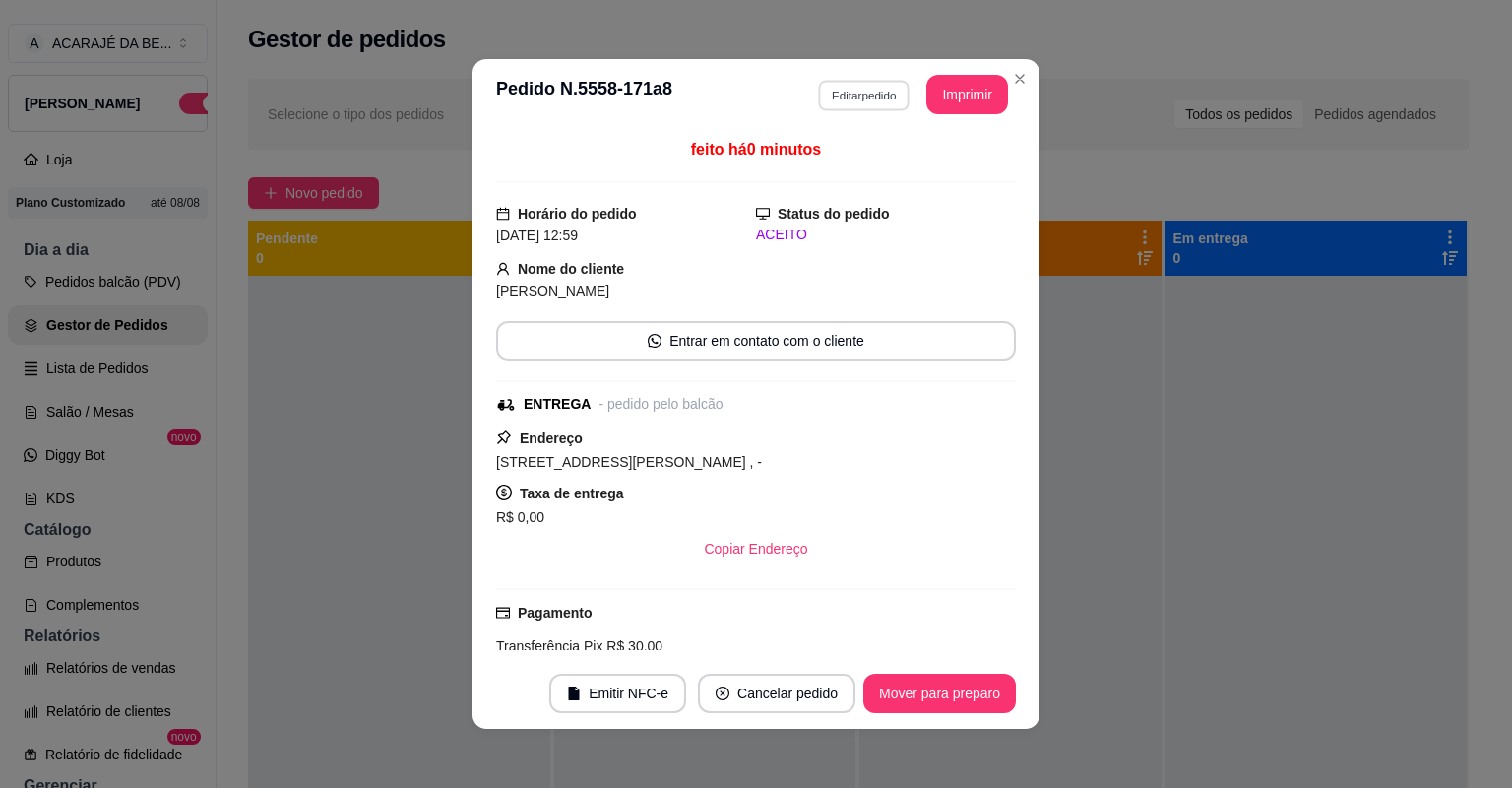 click on "Editar  pedido" at bounding box center [863, 95] 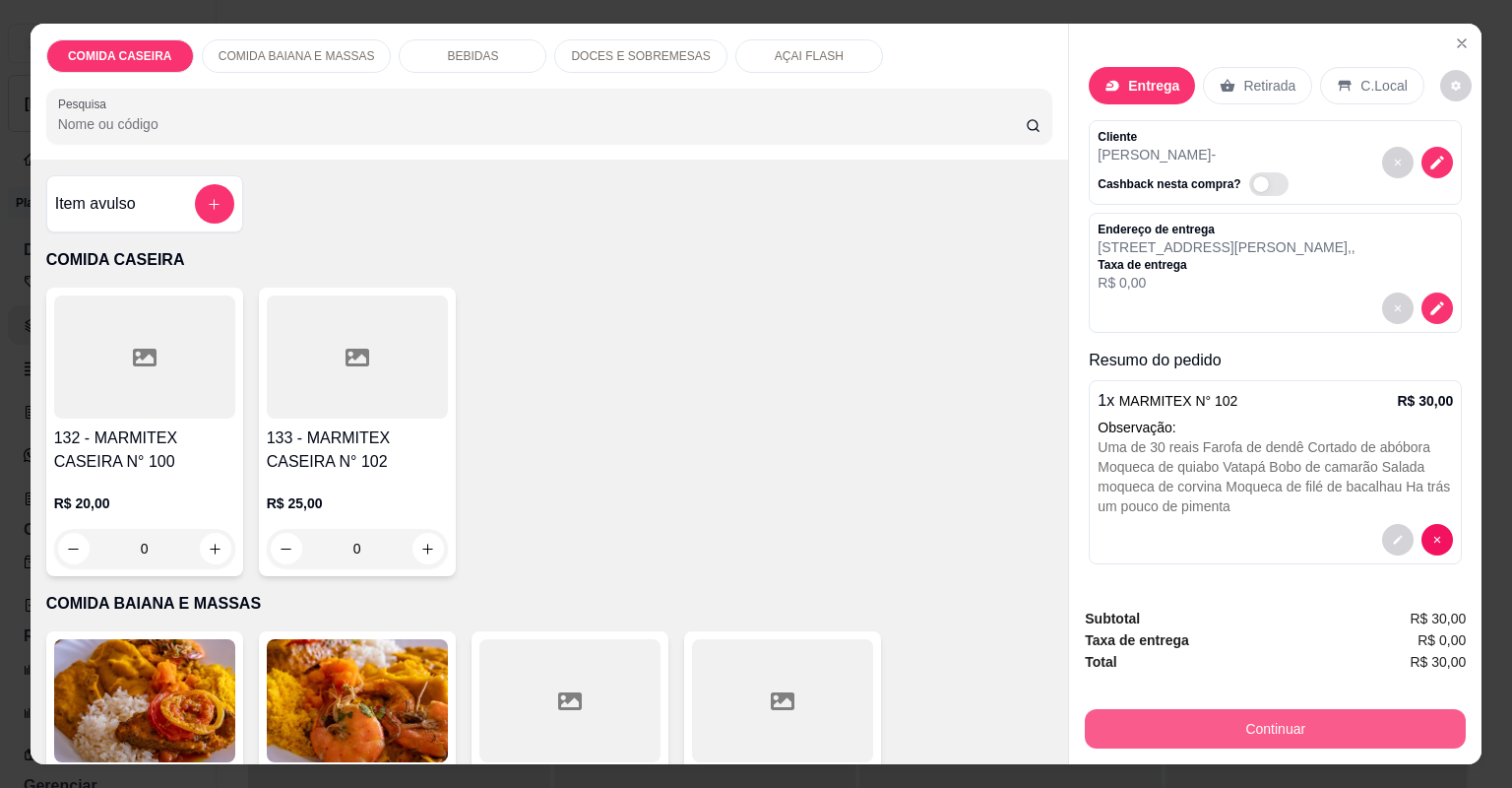 click on "Continuar" at bounding box center [1275, 729] 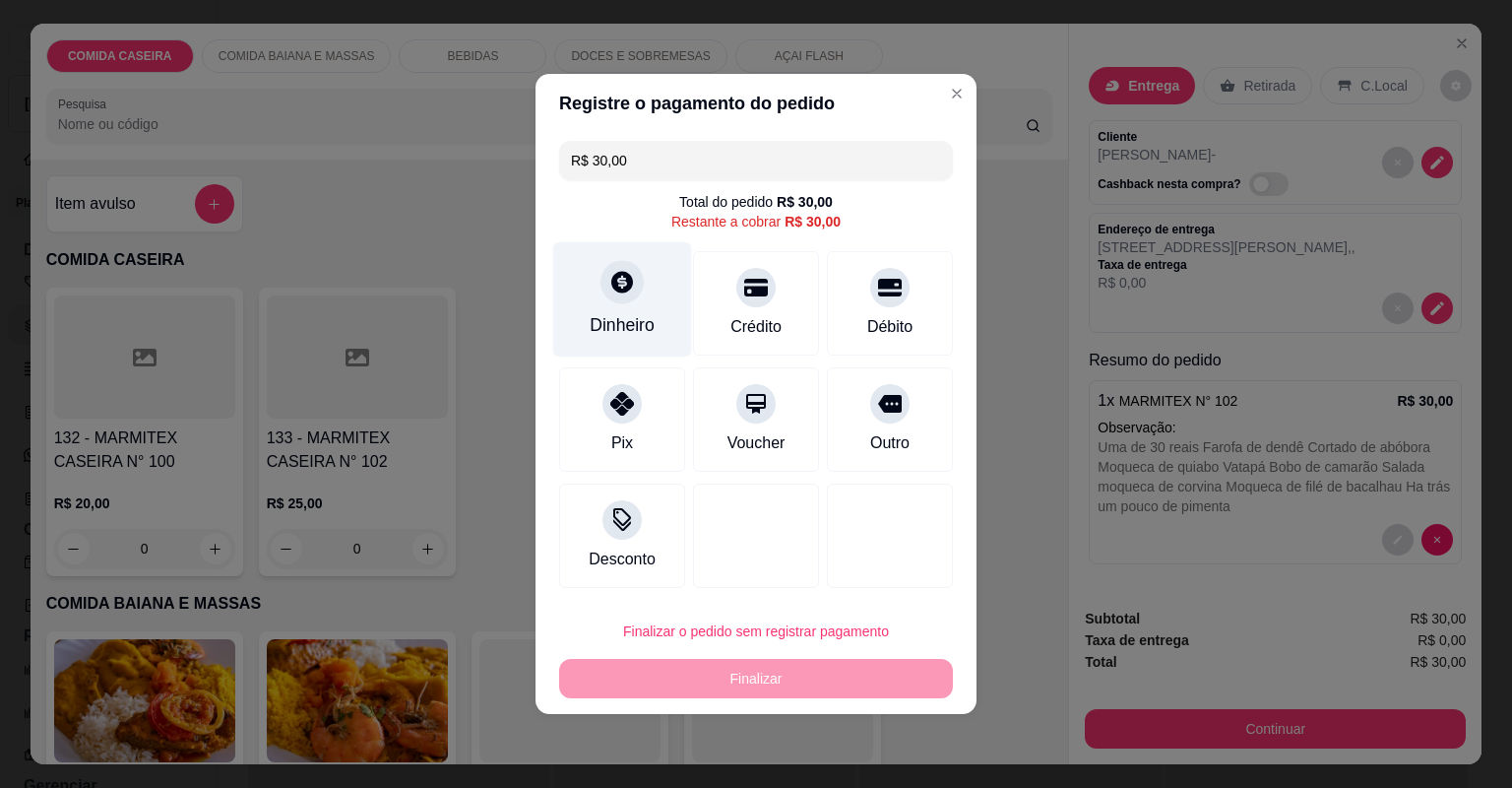 click on "Dinheiro" at bounding box center (622, 299) 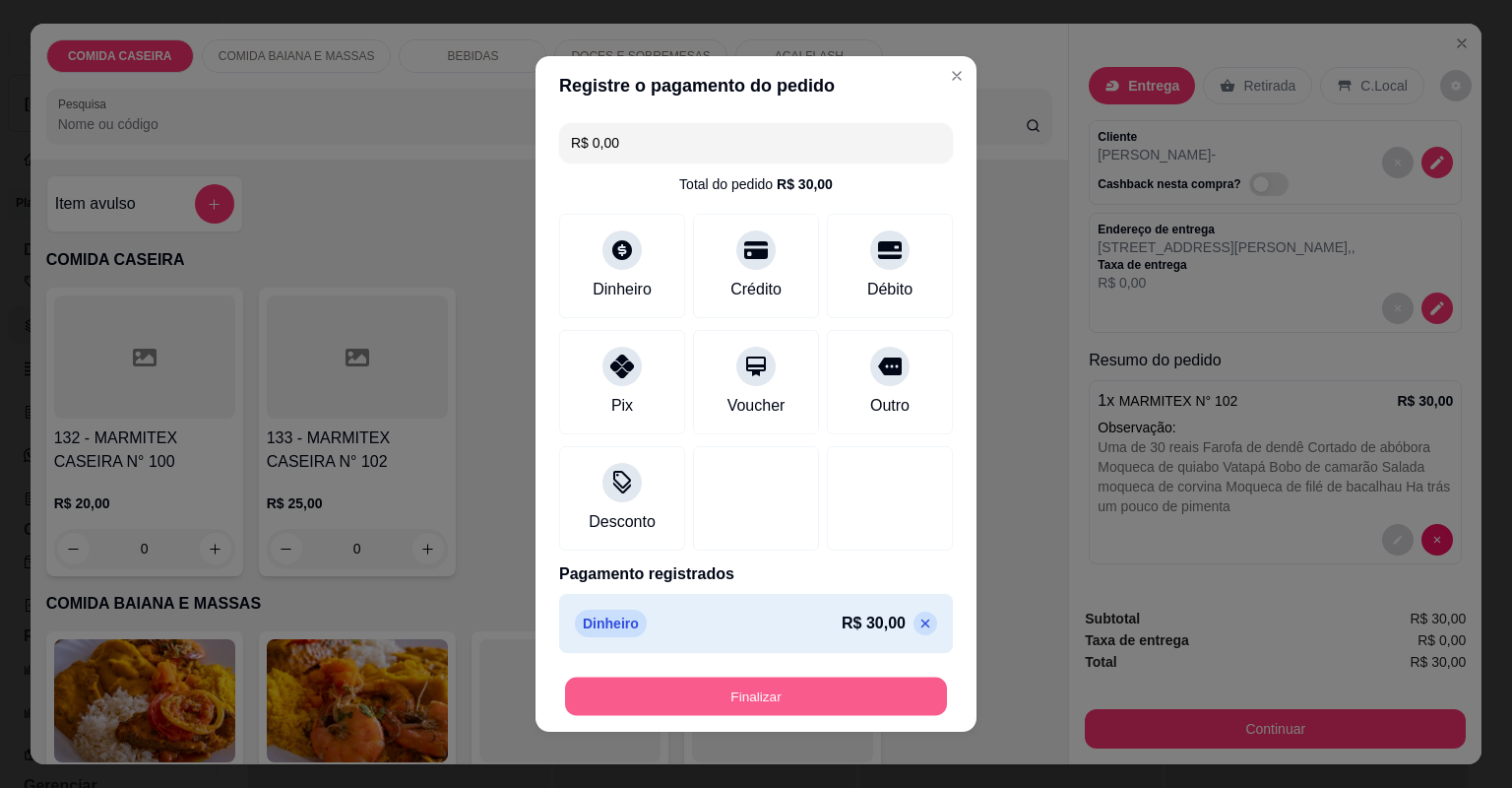 click on "Finalizar" at bounding box center (756, 696) 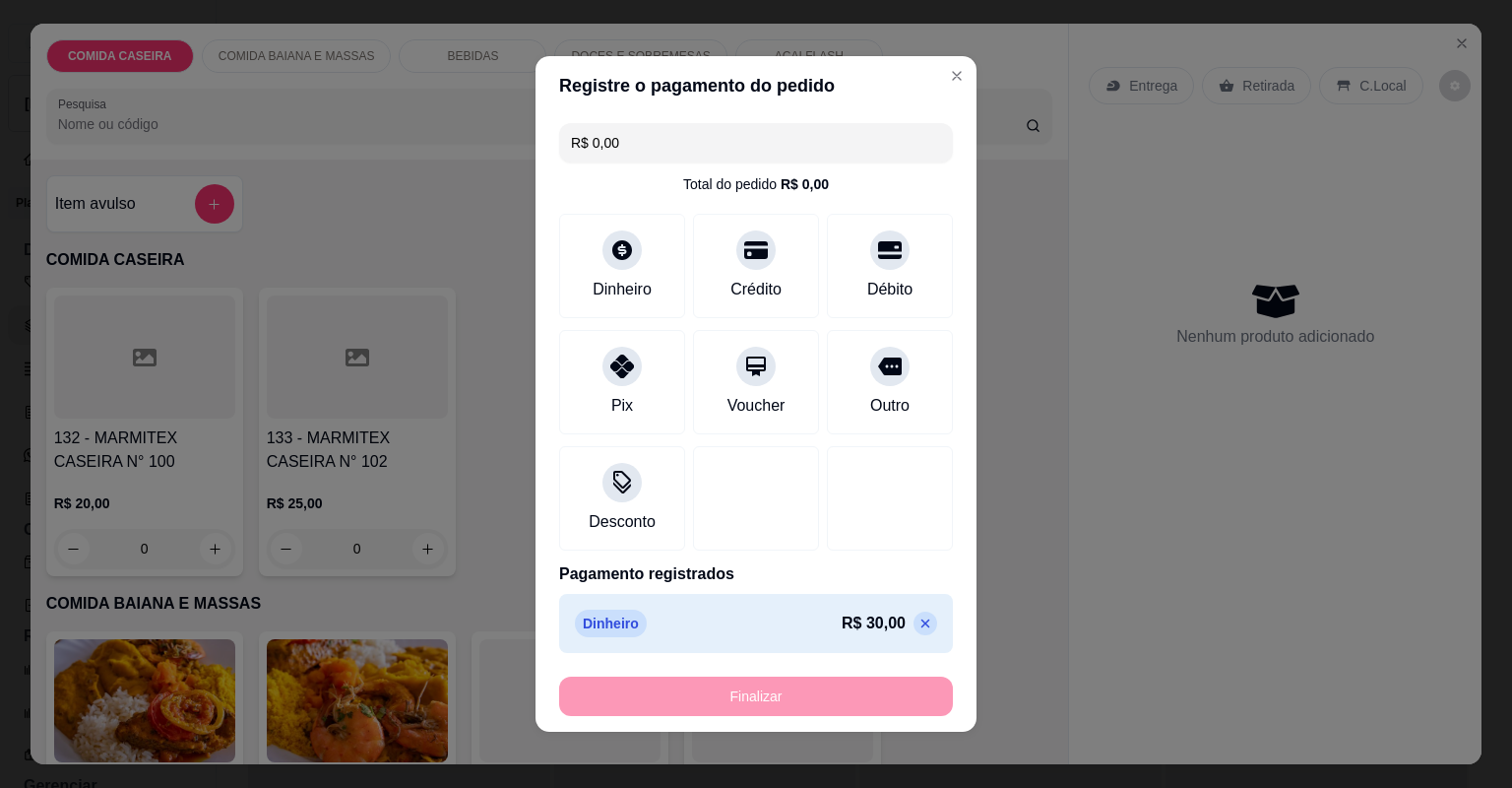 type on "-R$ 30,00" 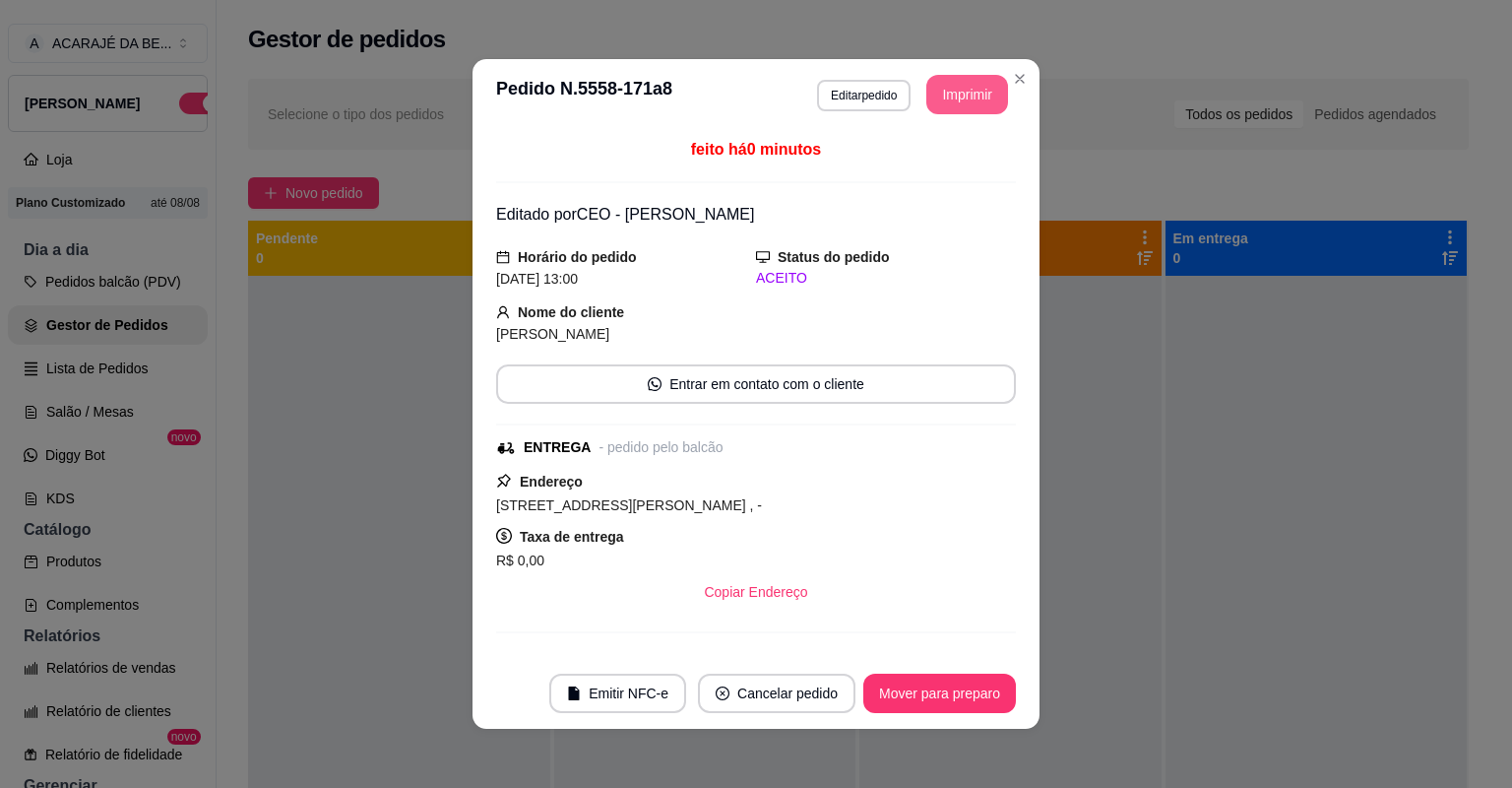 click on "Imprimir" at bounding box center (967, 95) 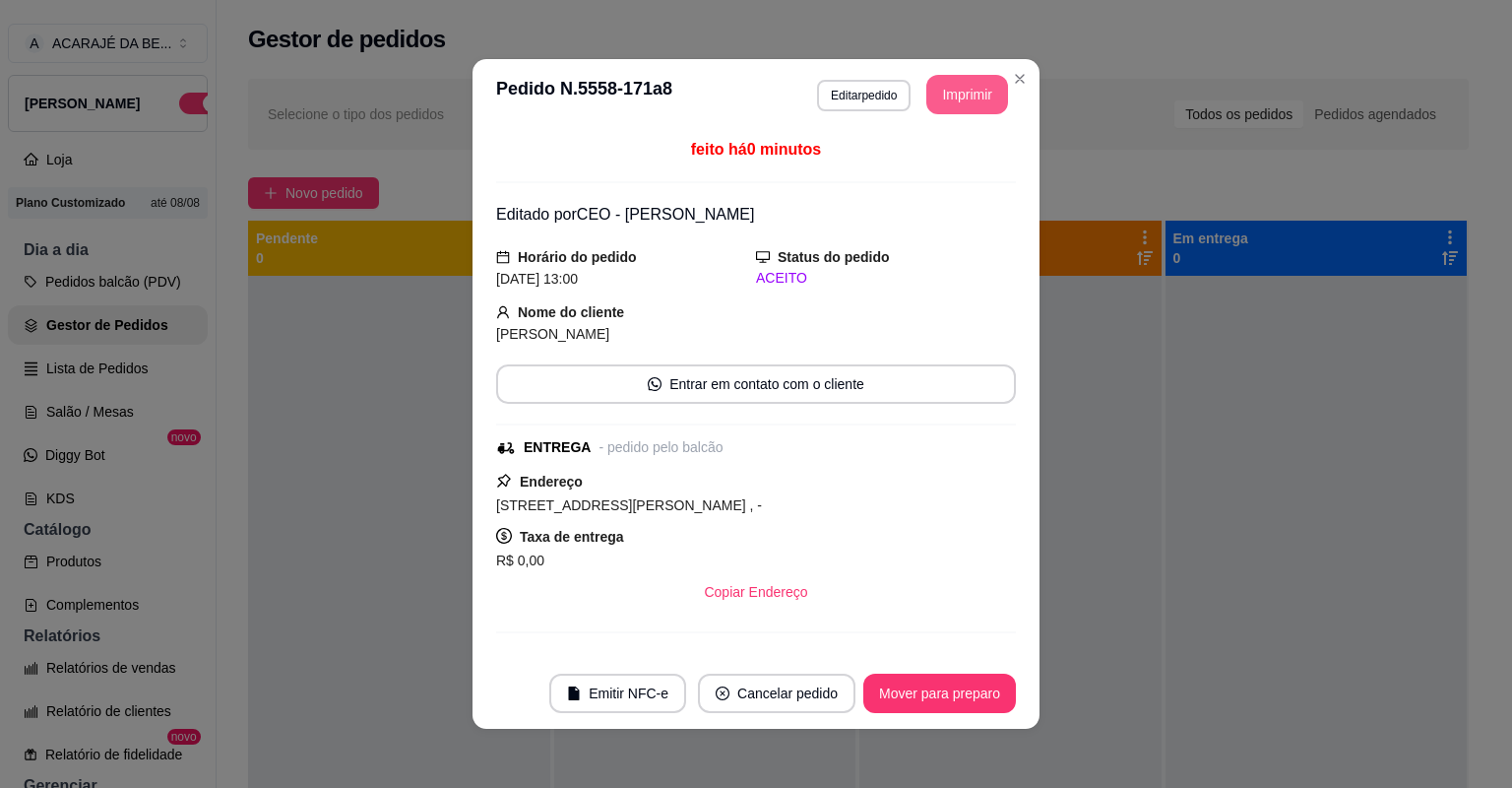 scroll, scrollTop: 0, scrollLeft: 0, axis: both 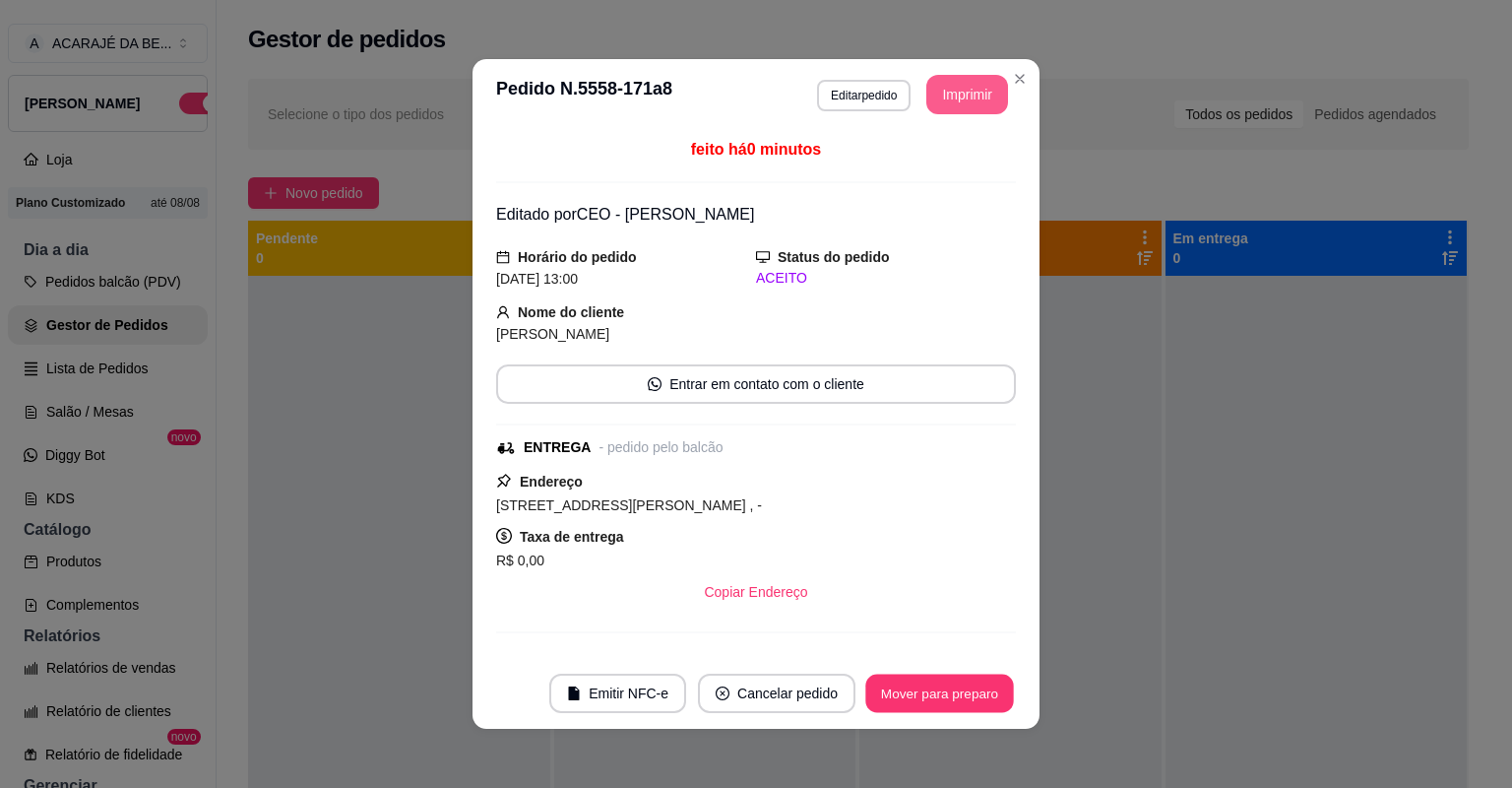 click on "Mover para preparo" at bounding box center [939, 693] 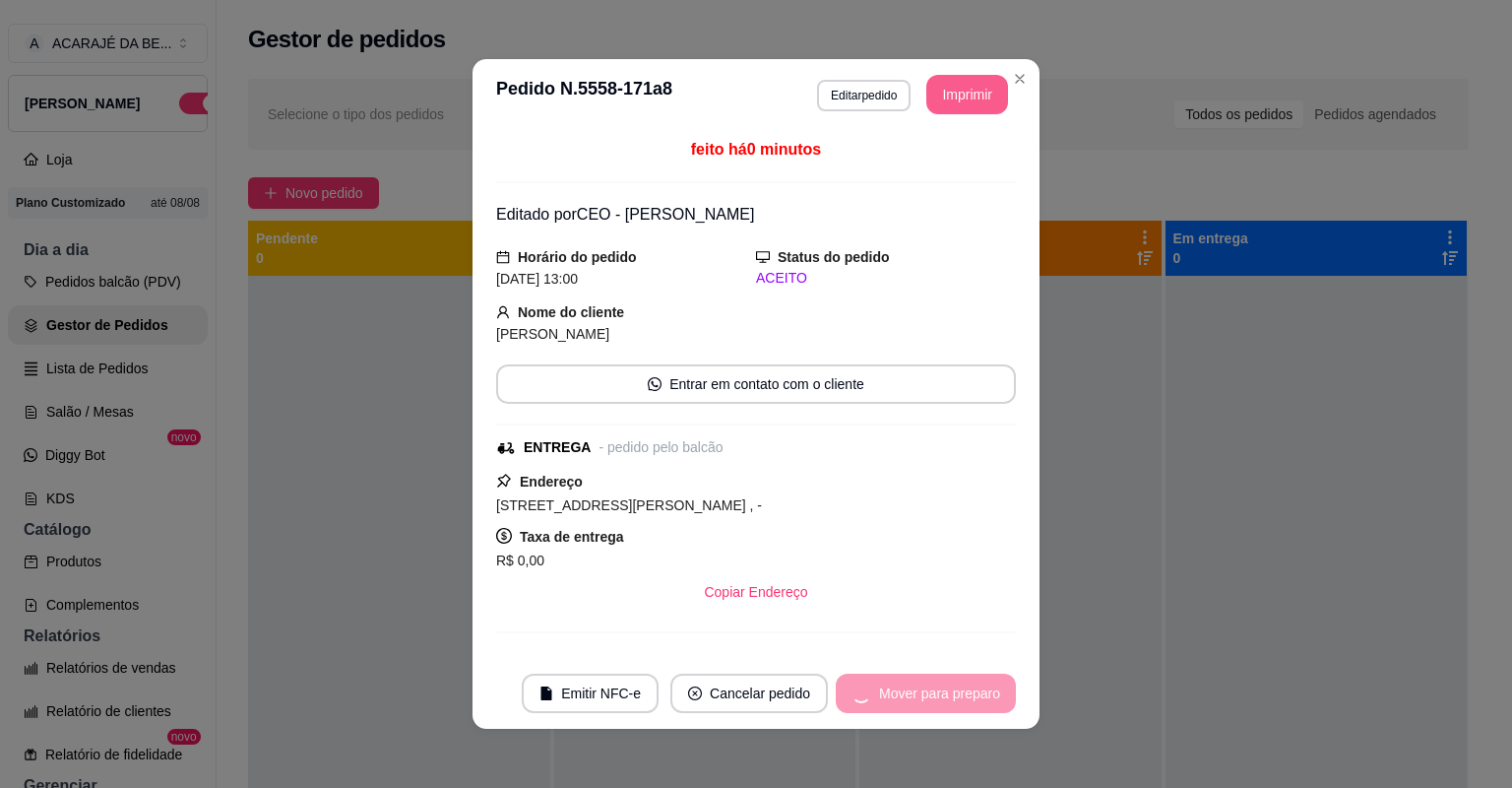 click on "Mover para preparo" at bounding box center (925, 693) 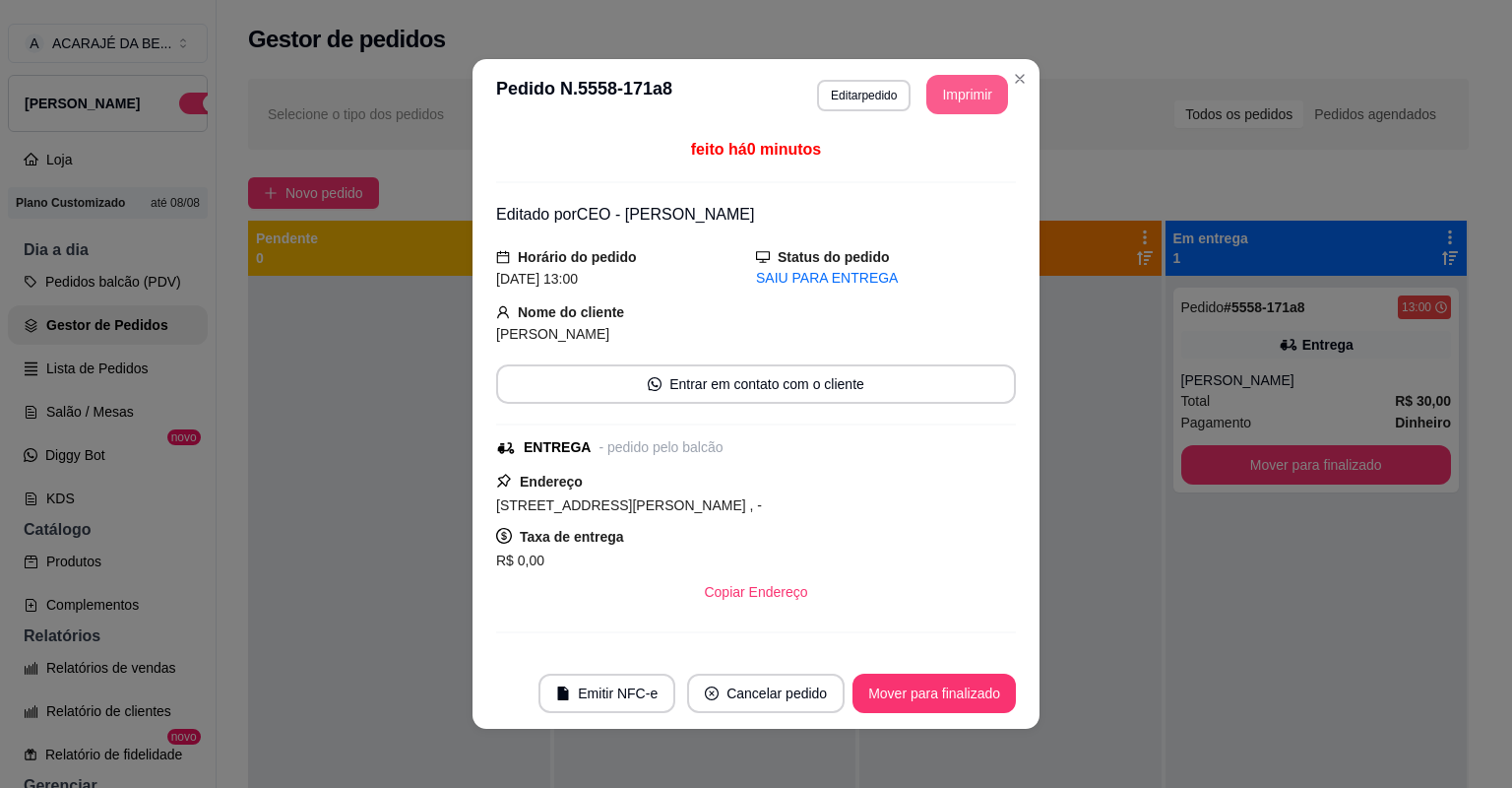click on "Mover para finalizado" at bounding box center (934, 693) 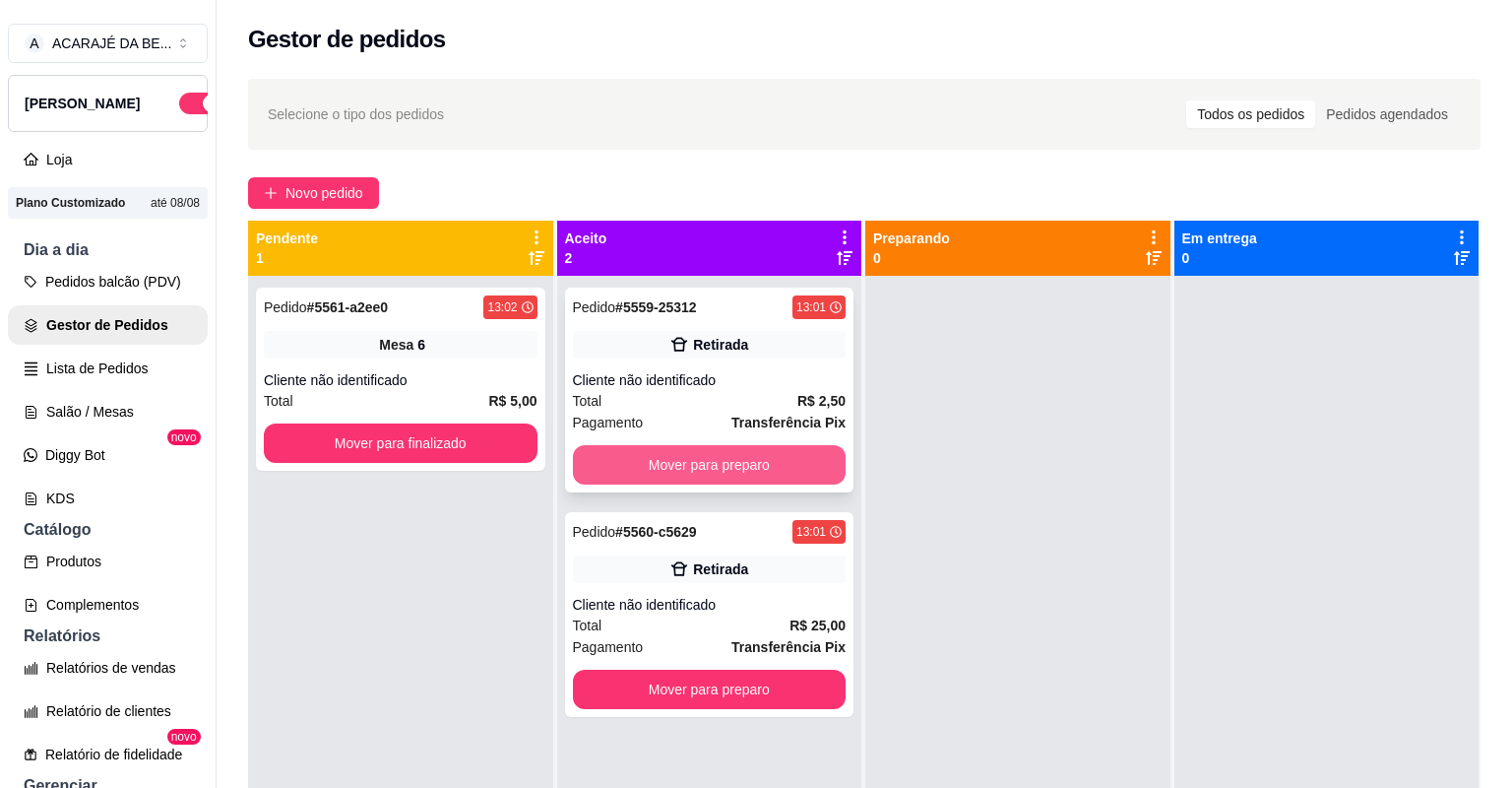 click on "Mover para preparo" at bounding box center (710, 465) 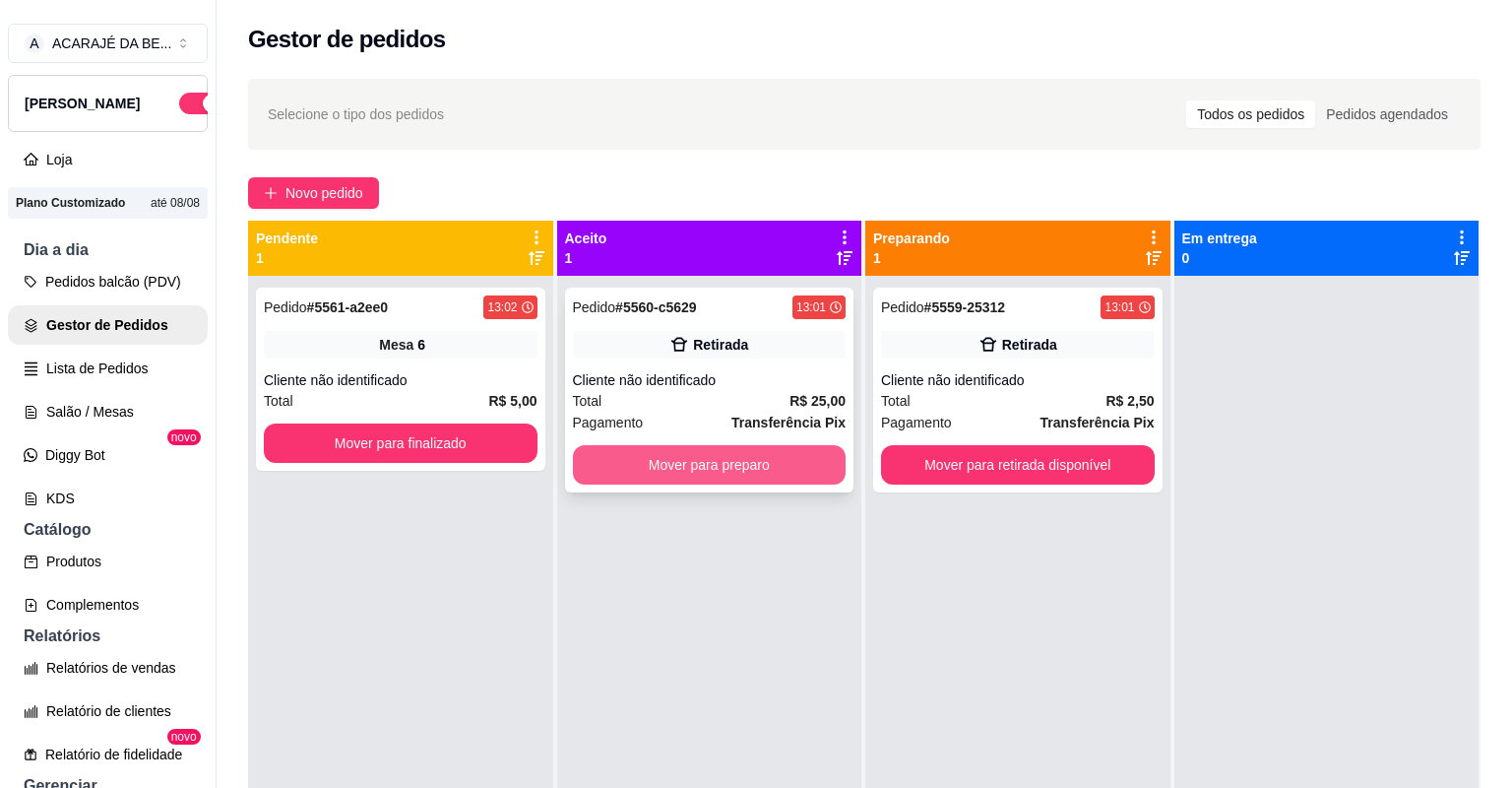 click on "Mover para preparo" at bounding box center (710, 465) 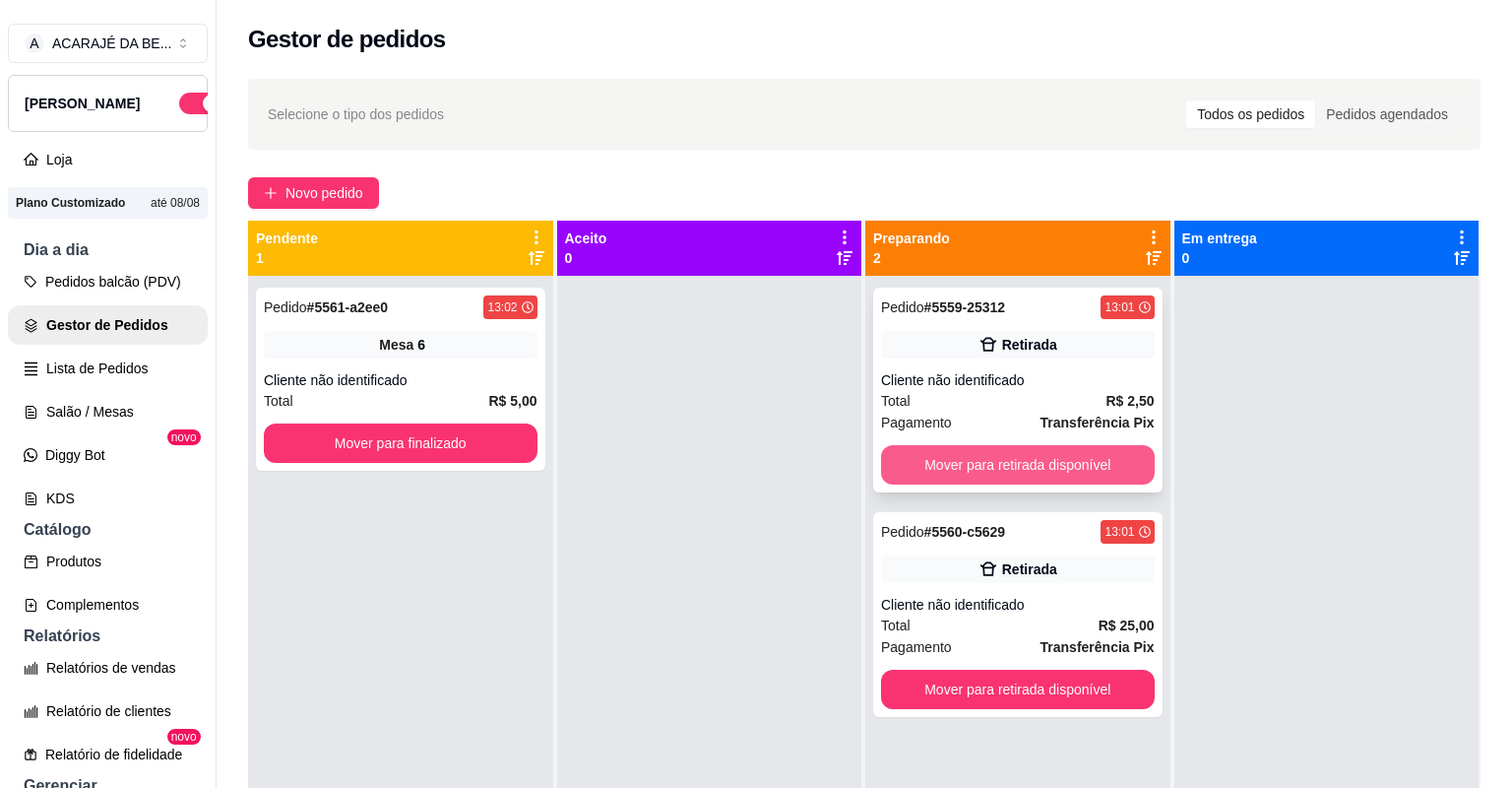 click on "Mover para retirada disponível" at bounding box center [1018, 465] 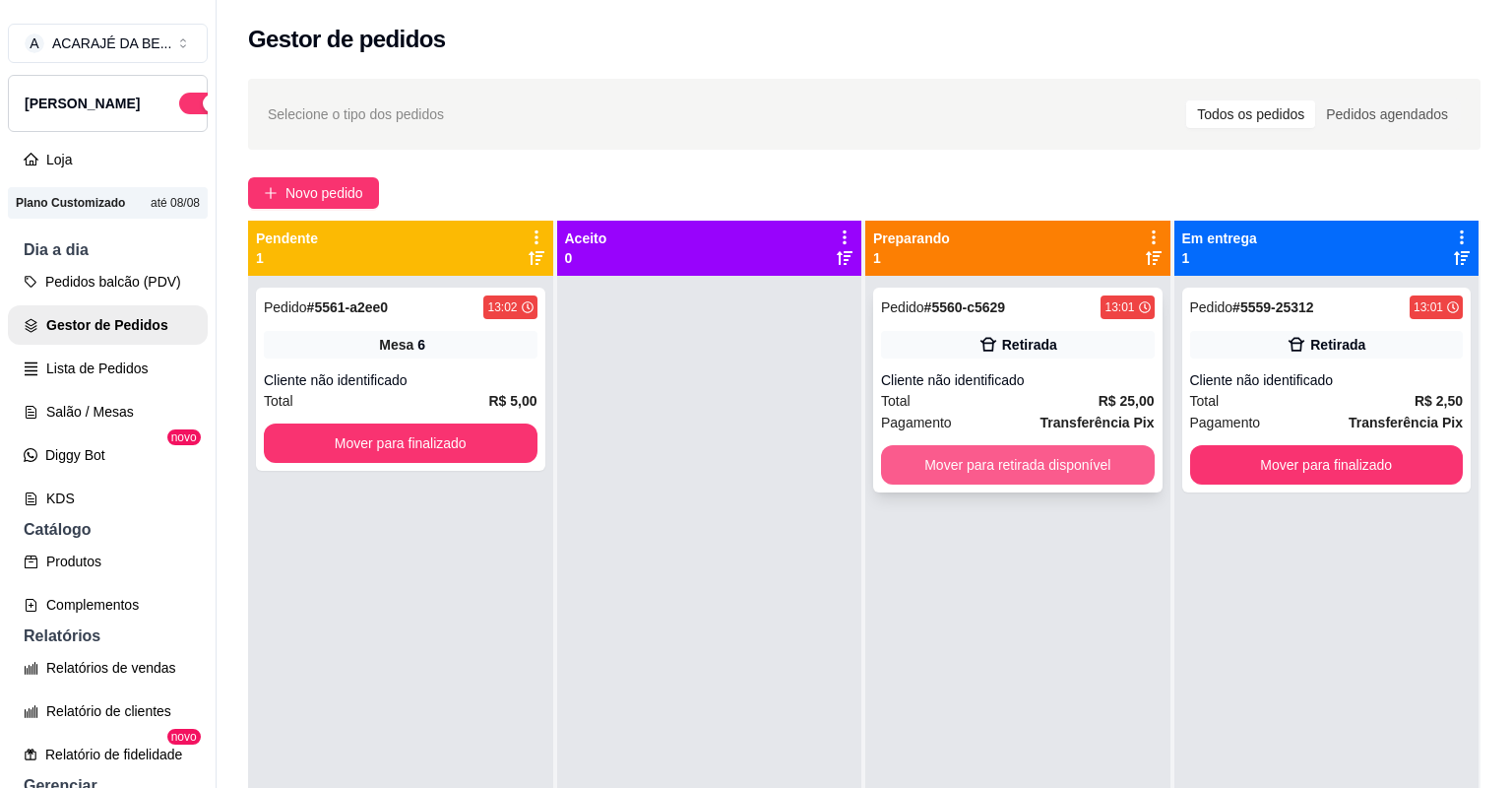click on "Mover para retirada disponível" at bounding box center (1018, 465) 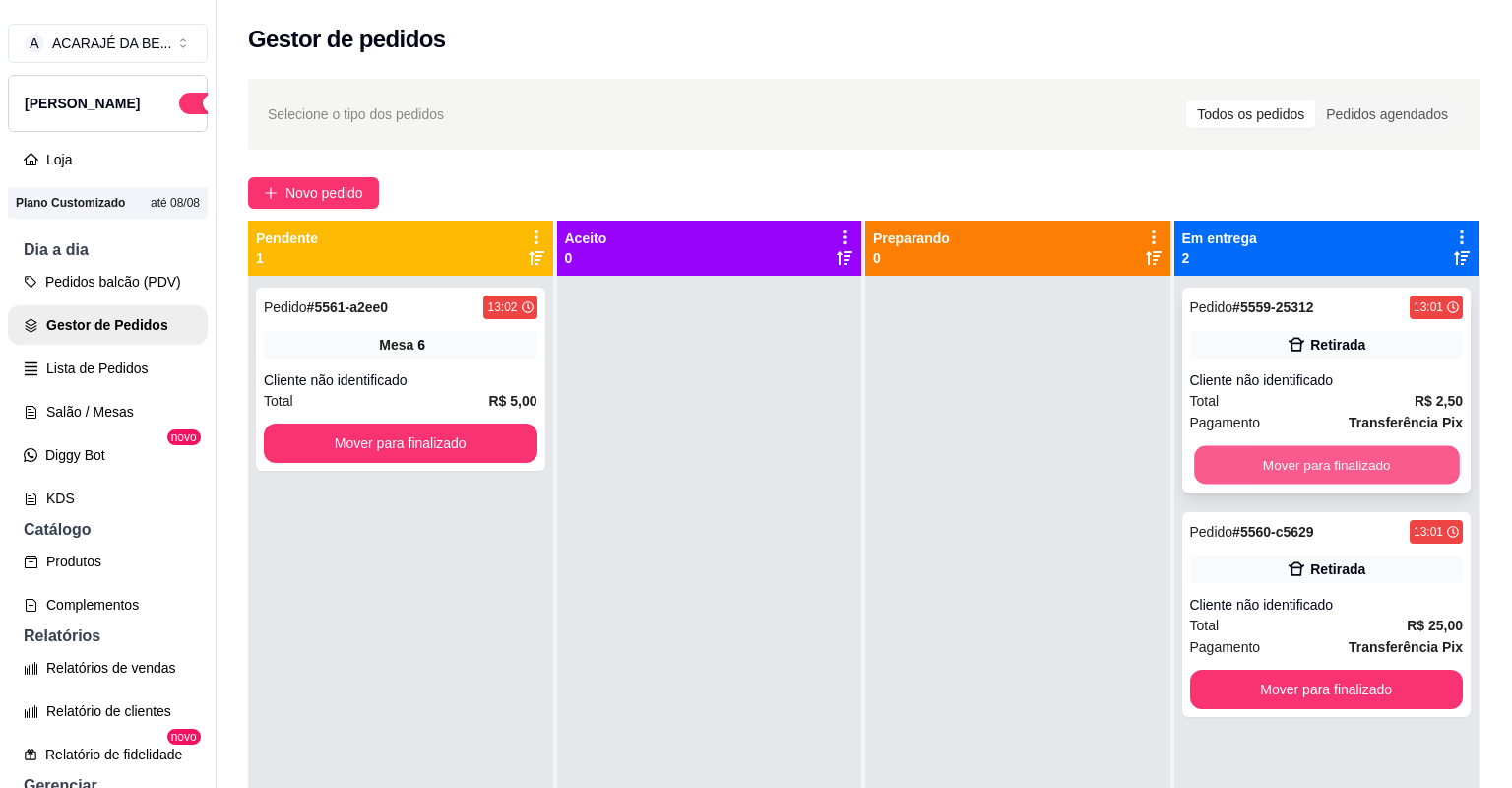 click on "Mover para finalizado" at bounding box center (1326, 465) 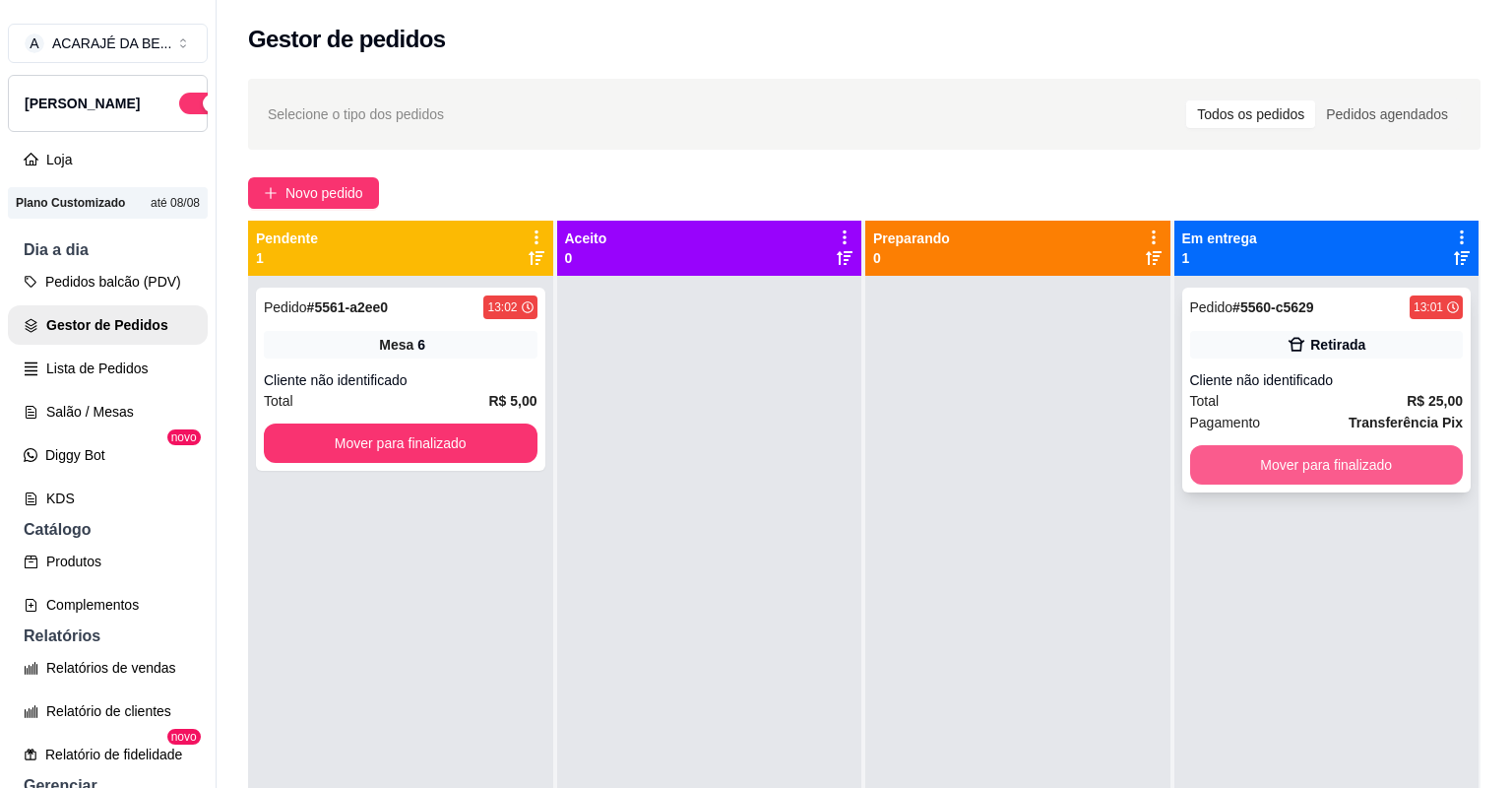 click on "Mover para finalizado" at bounding box center [1327, 465] 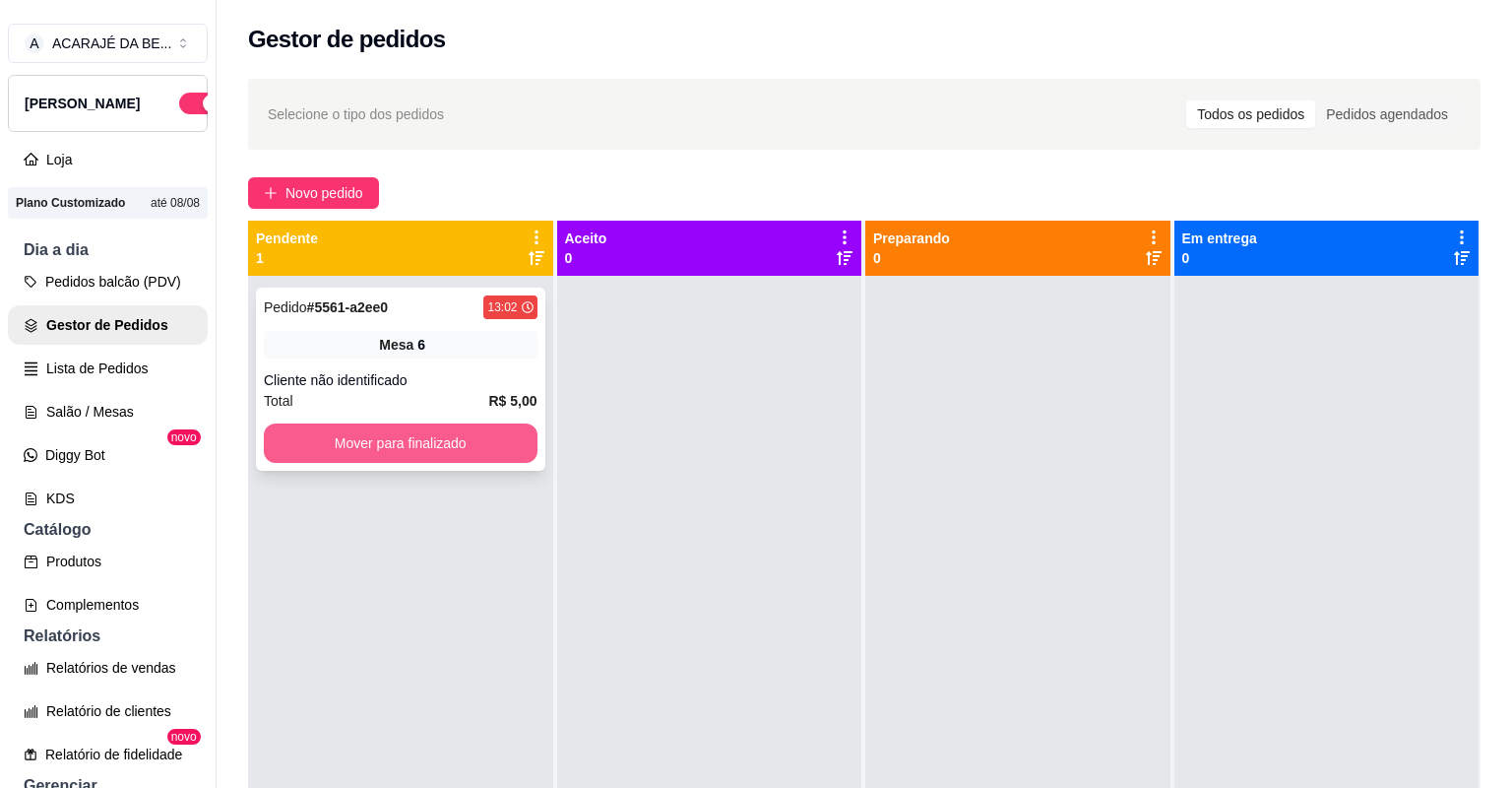click on "Mover para finalizado" at bounding box center (401, 443) 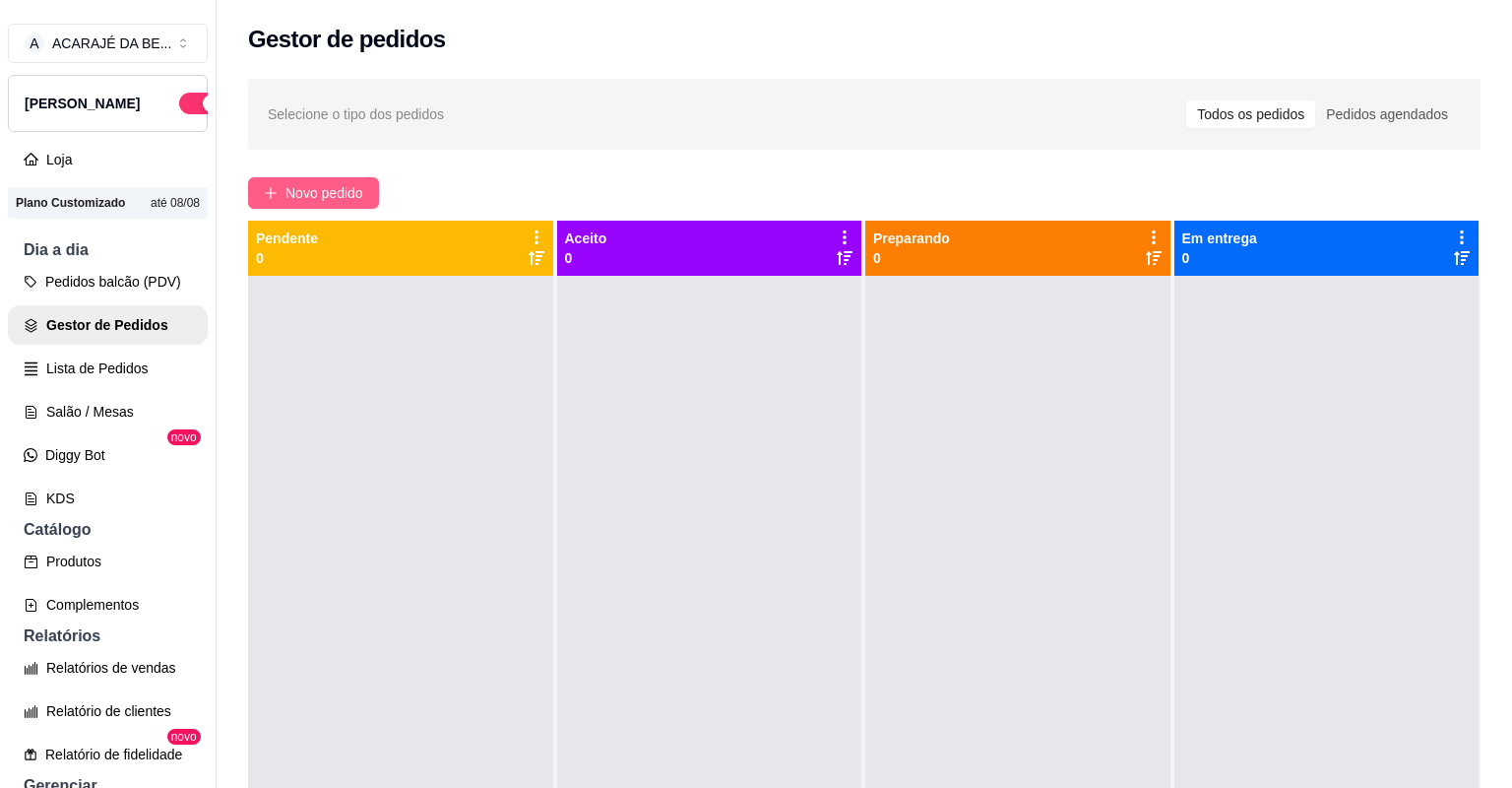 click on "Novo pedido" at bounding box center [324, 193] 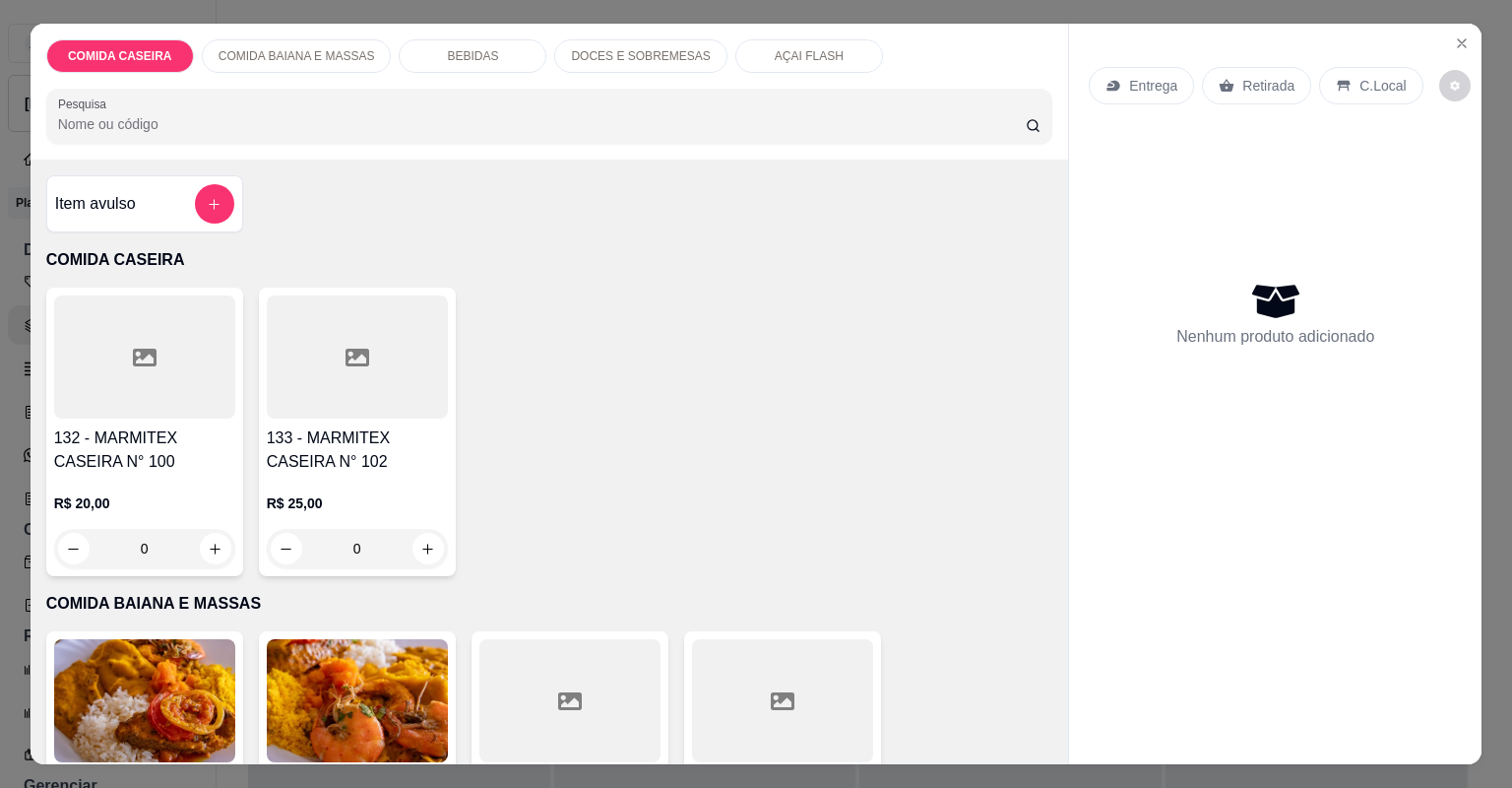click on "163 - MARMITEX N° 102" at bounding box center [783, 794] 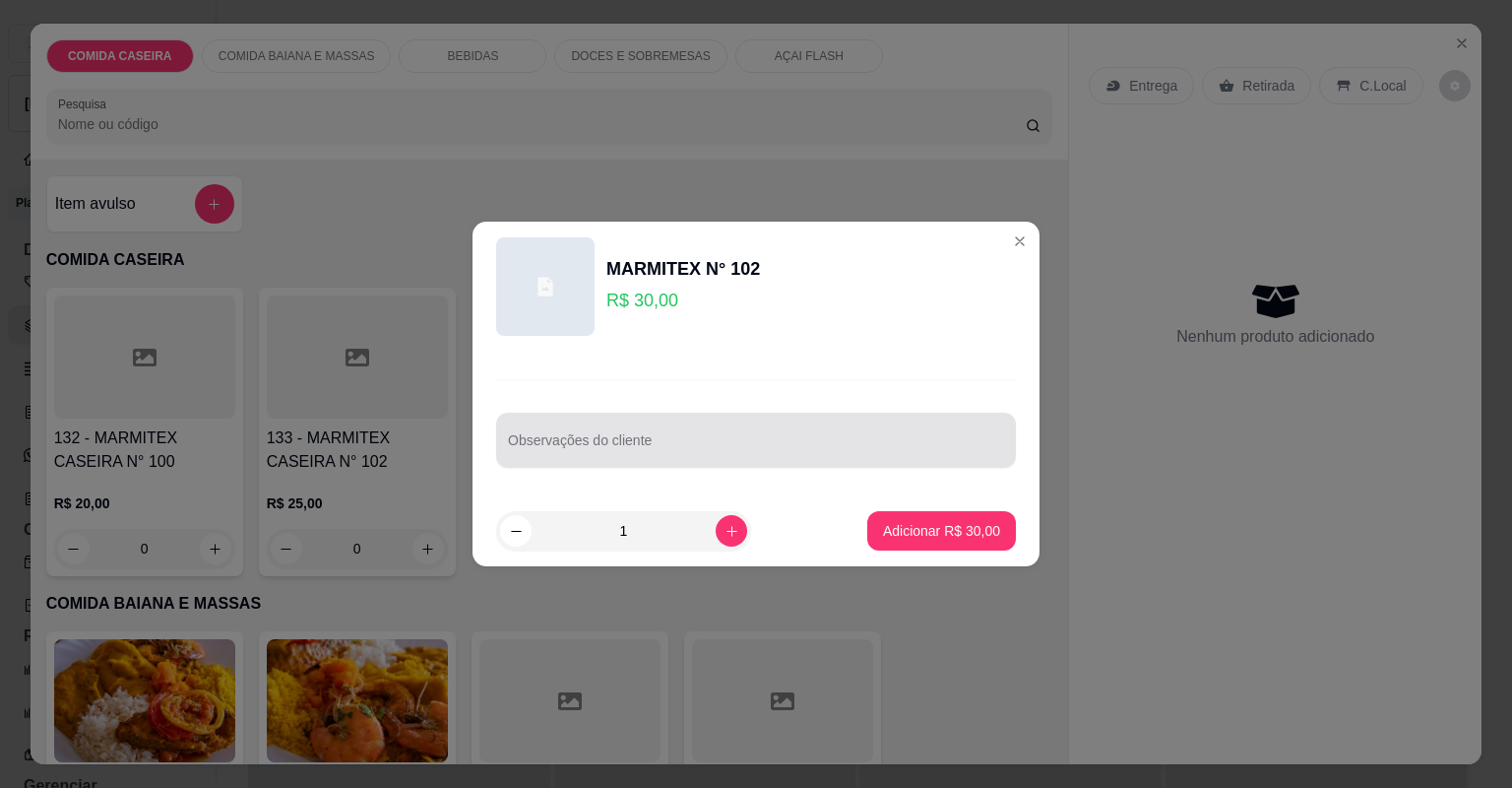 click at bounding box center (756, 440) 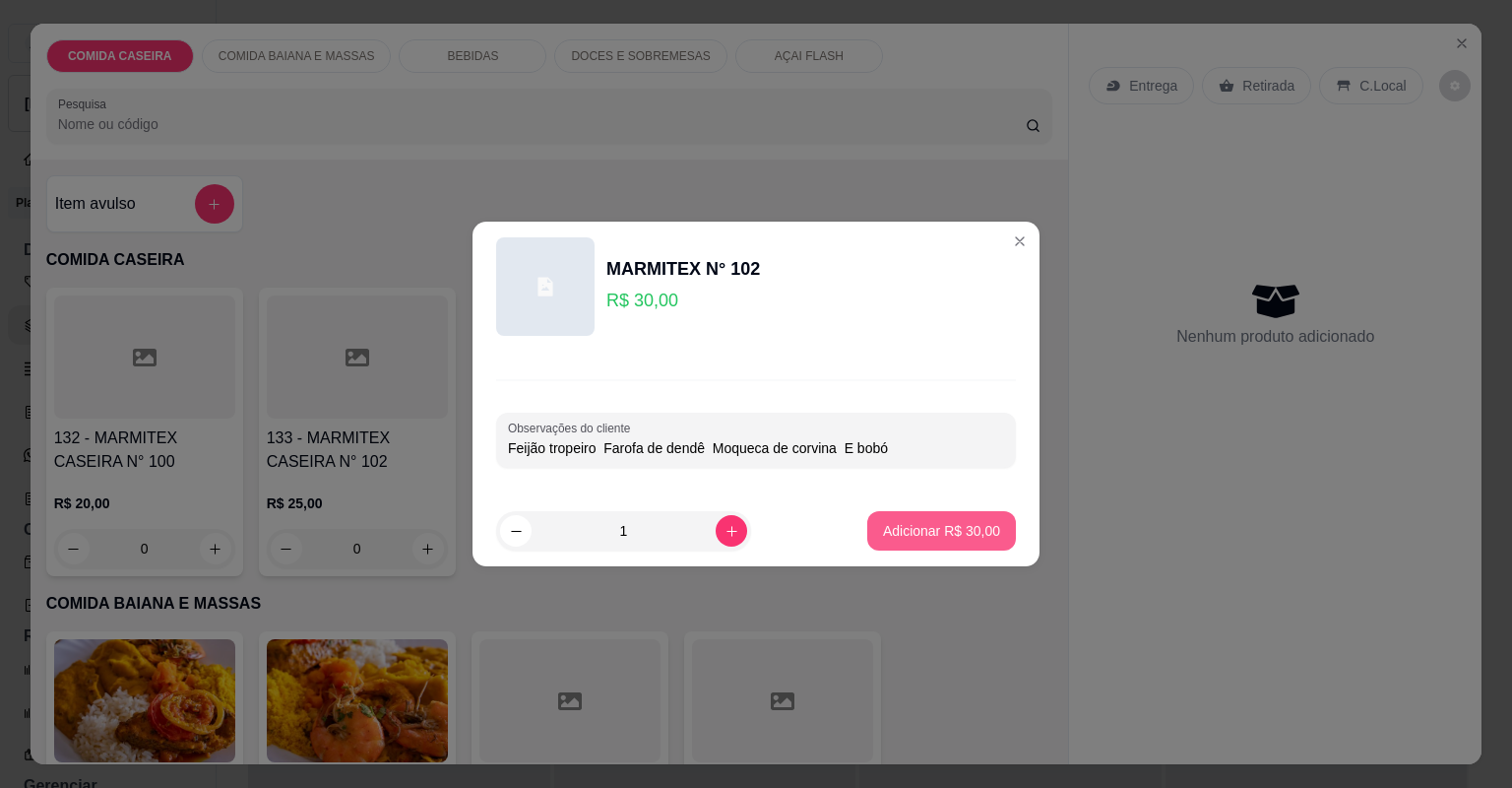 click on "Adicionar   R$ 30,00" at bounding box center [941, 531] 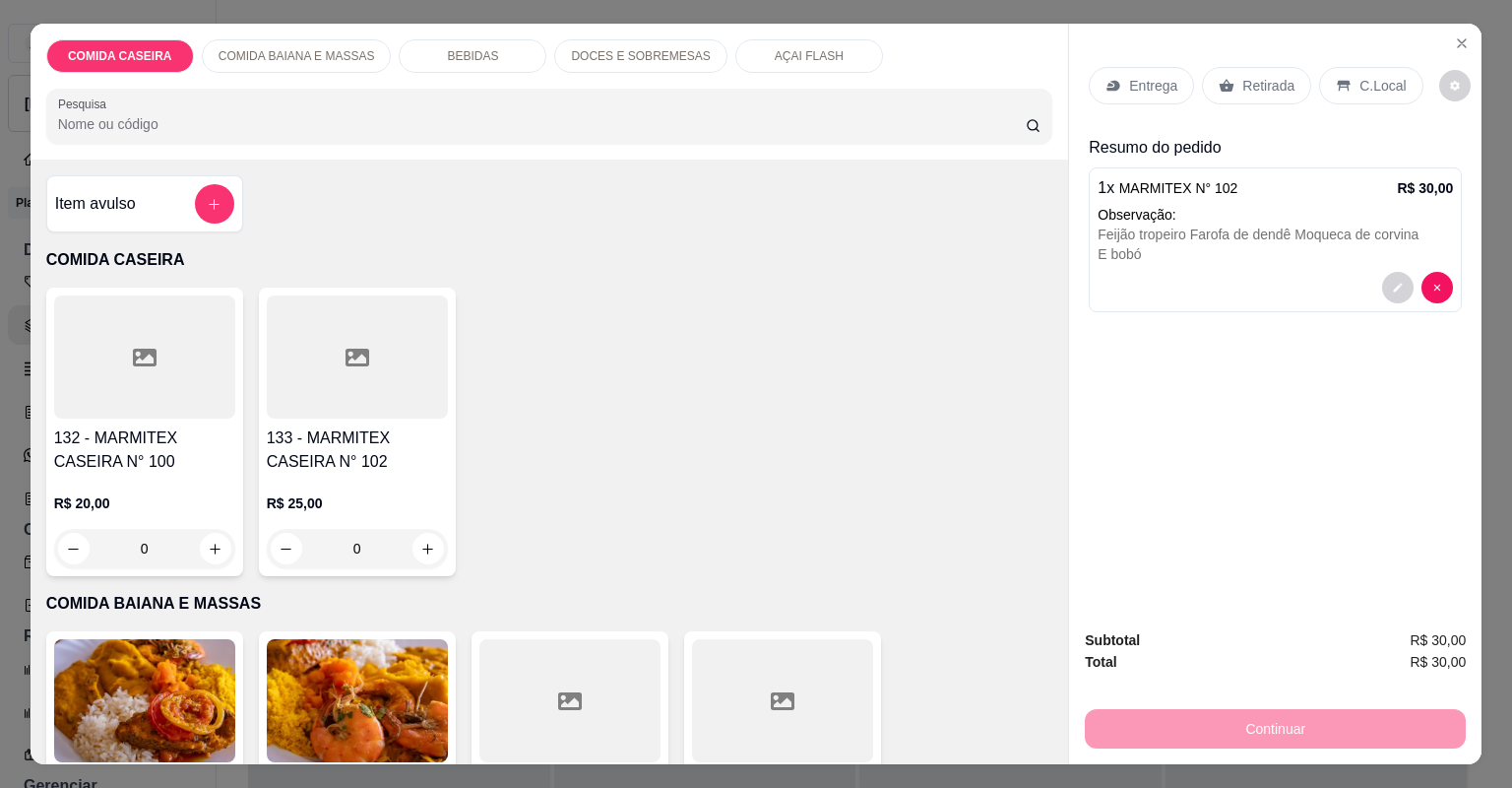 click on "Entrega" at bounding box center [1141, 86] 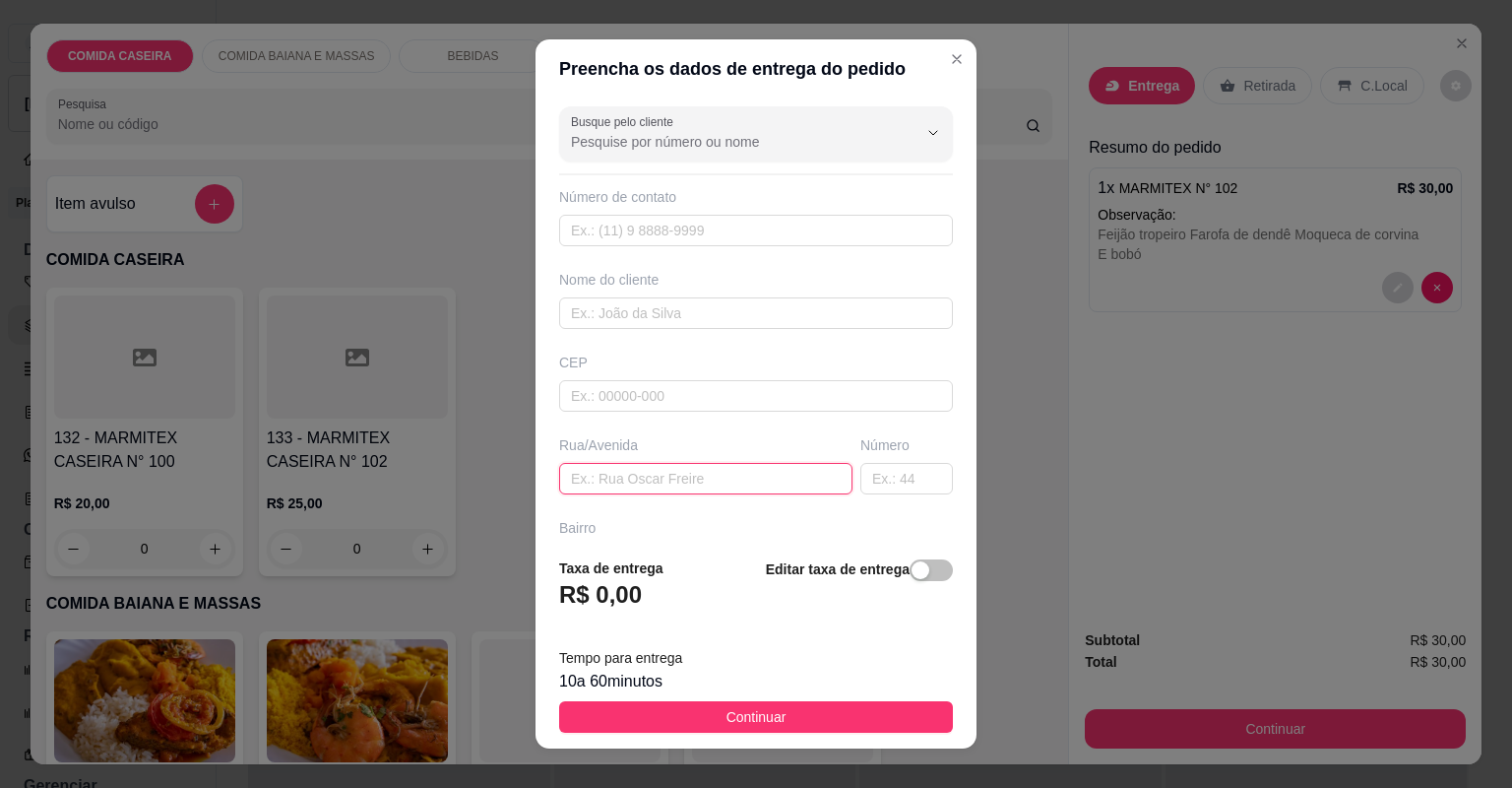 click at bounding box center [706, 479] 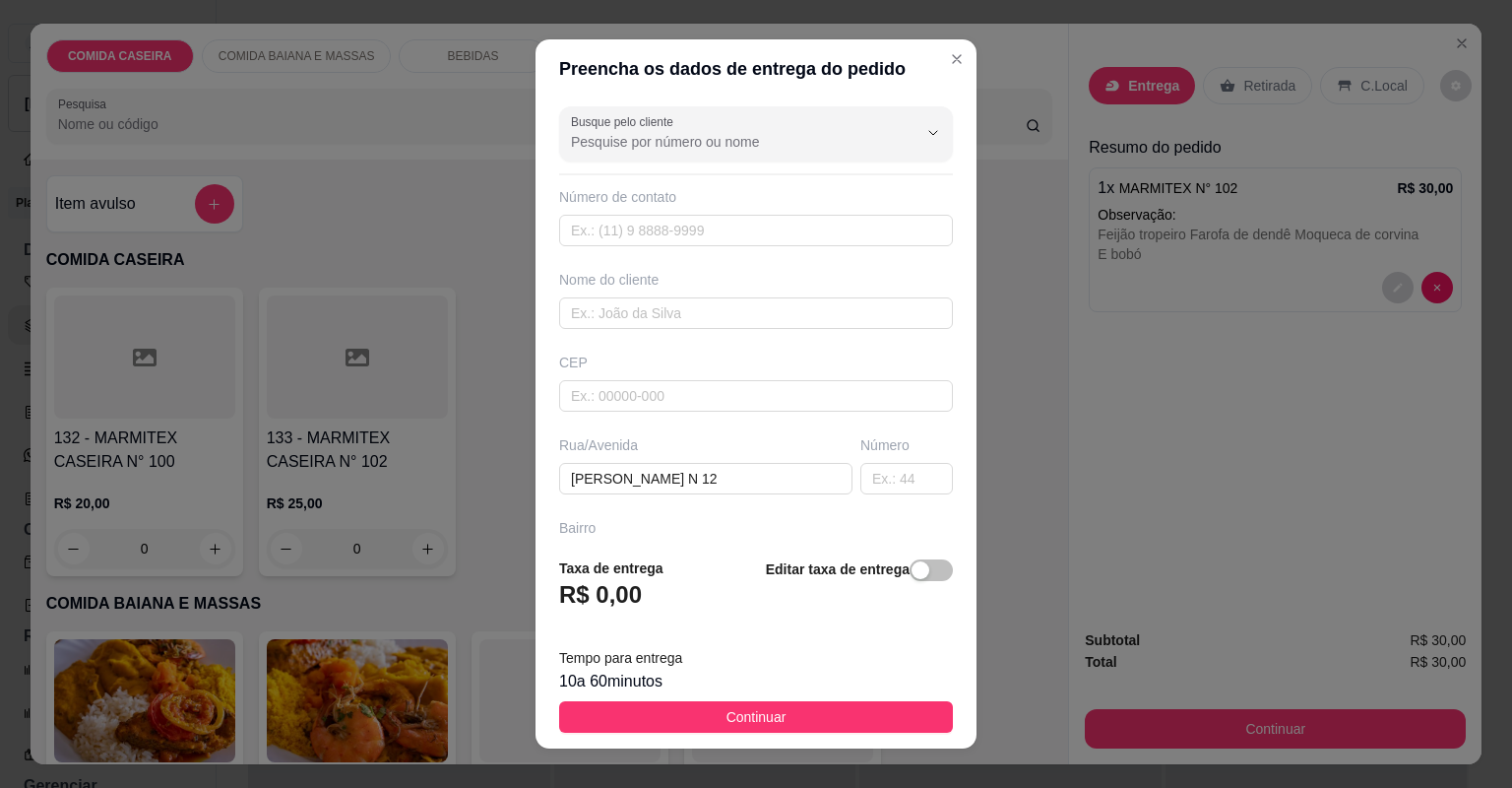 click on "Continuar" at bounding box center (756, 717) 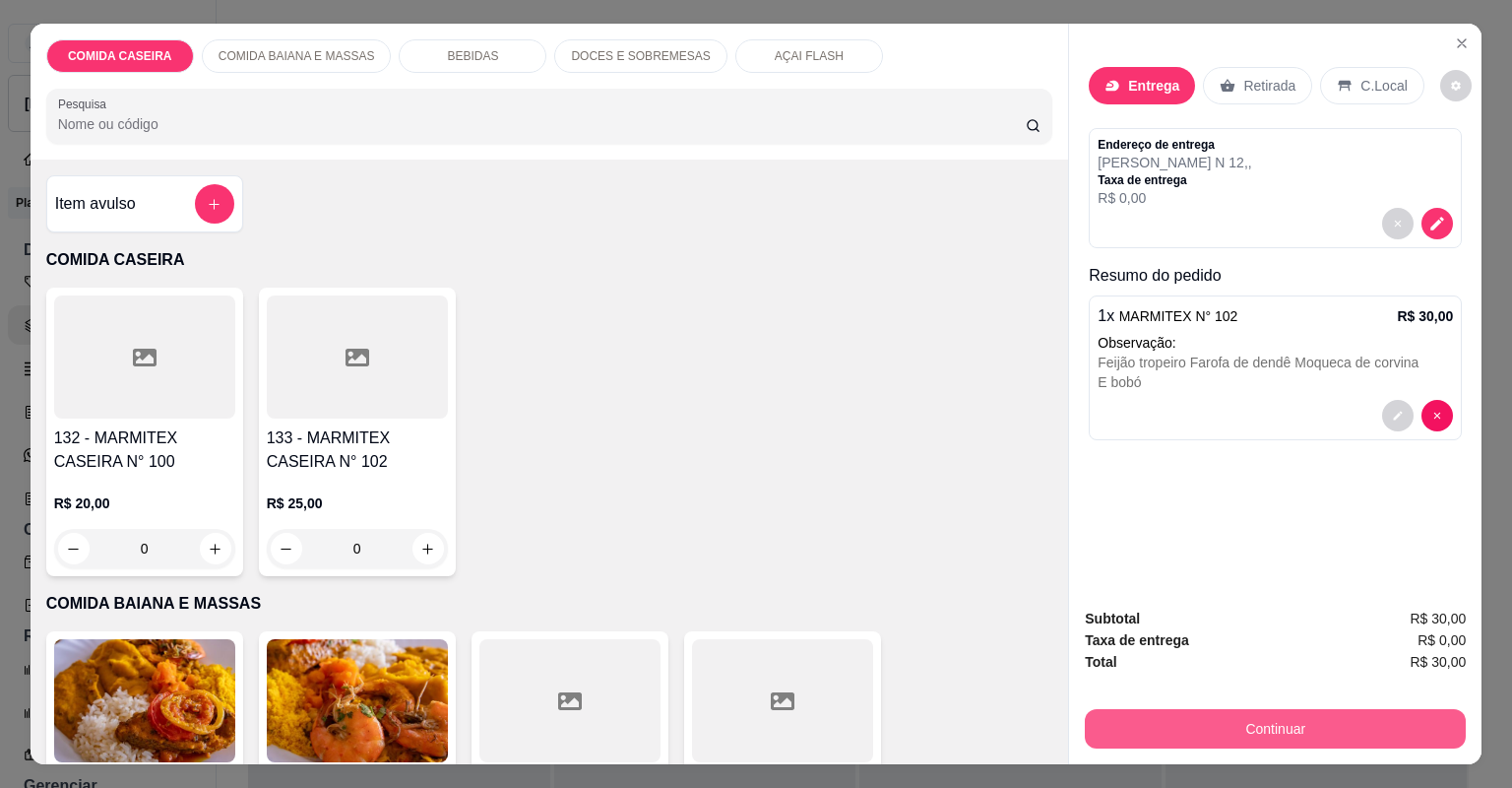 click on "Continuar" at bounding box center [1275, 729] 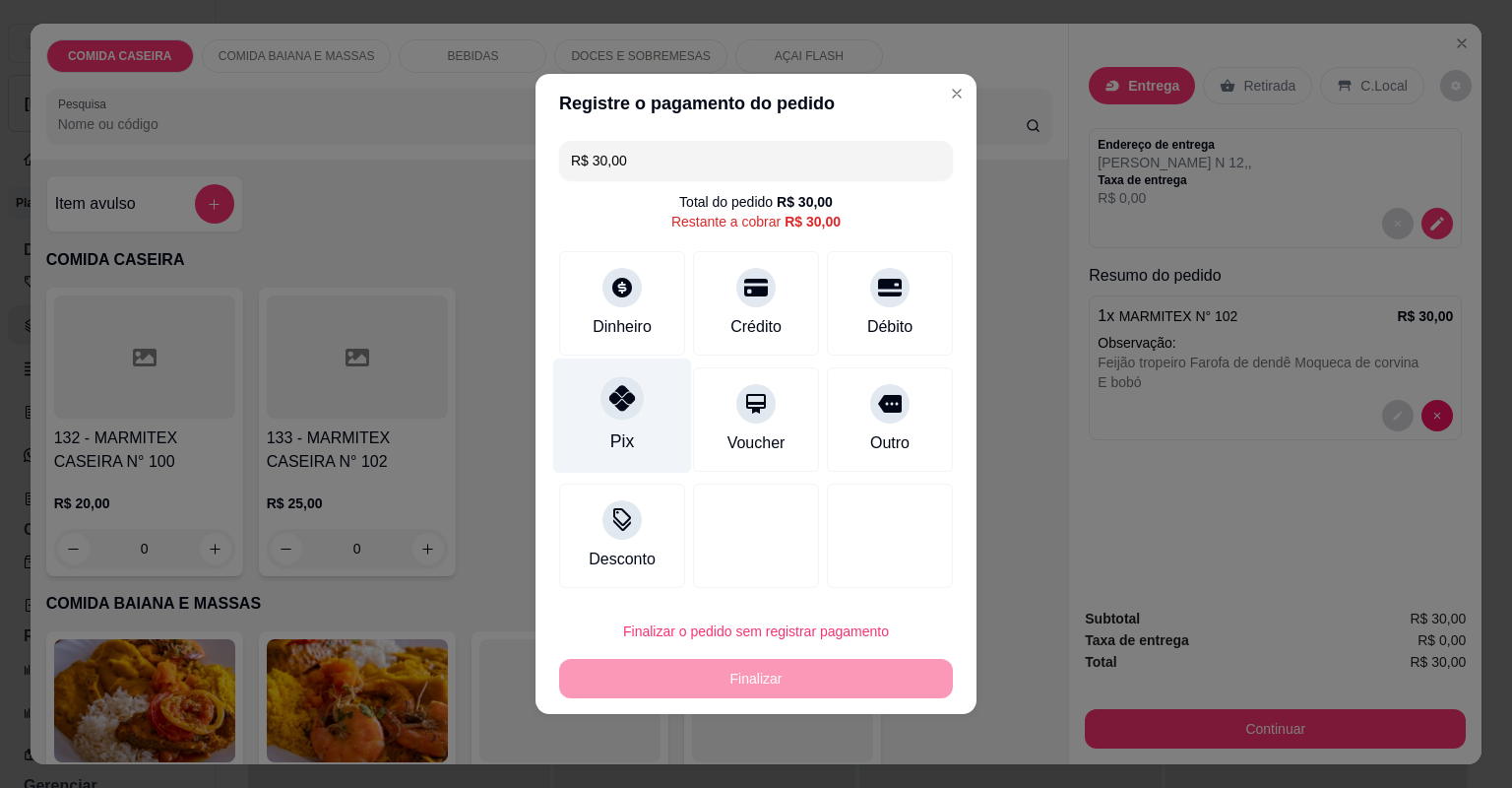 click 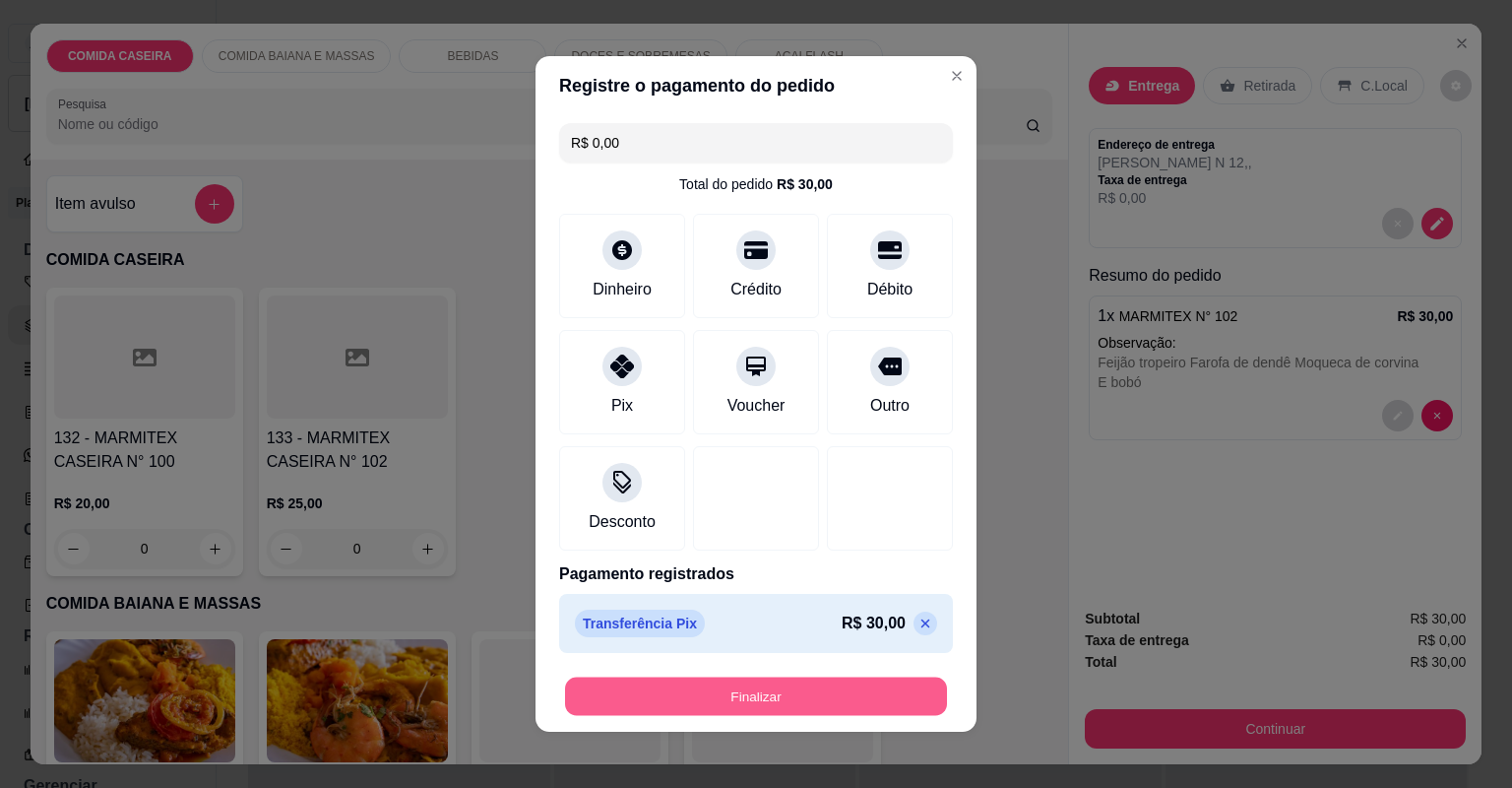 click on "Finalizar" at bounding box center [756, 696] 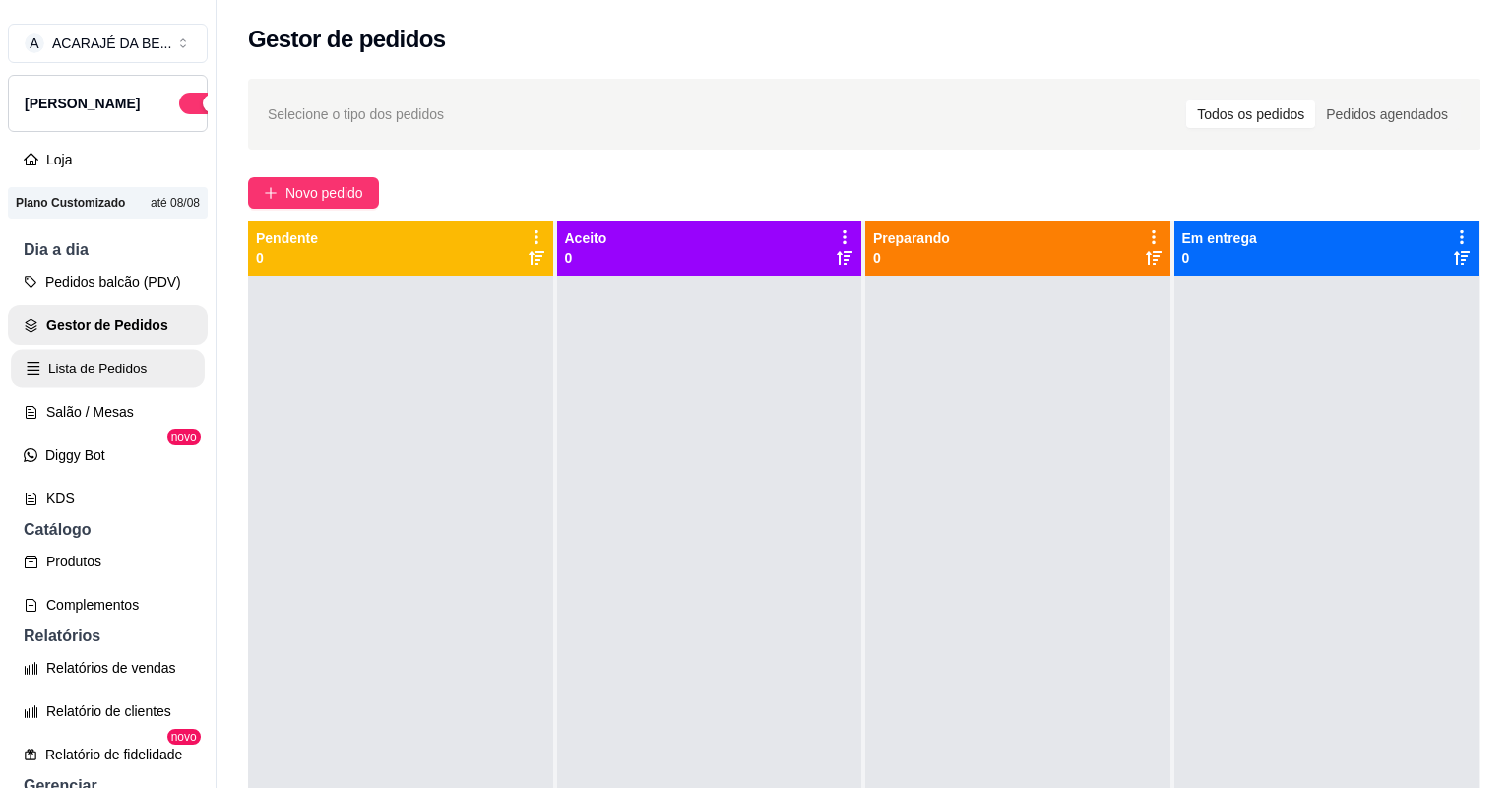 click on "Lista de Pedidos" at bounding box center [107, 368] 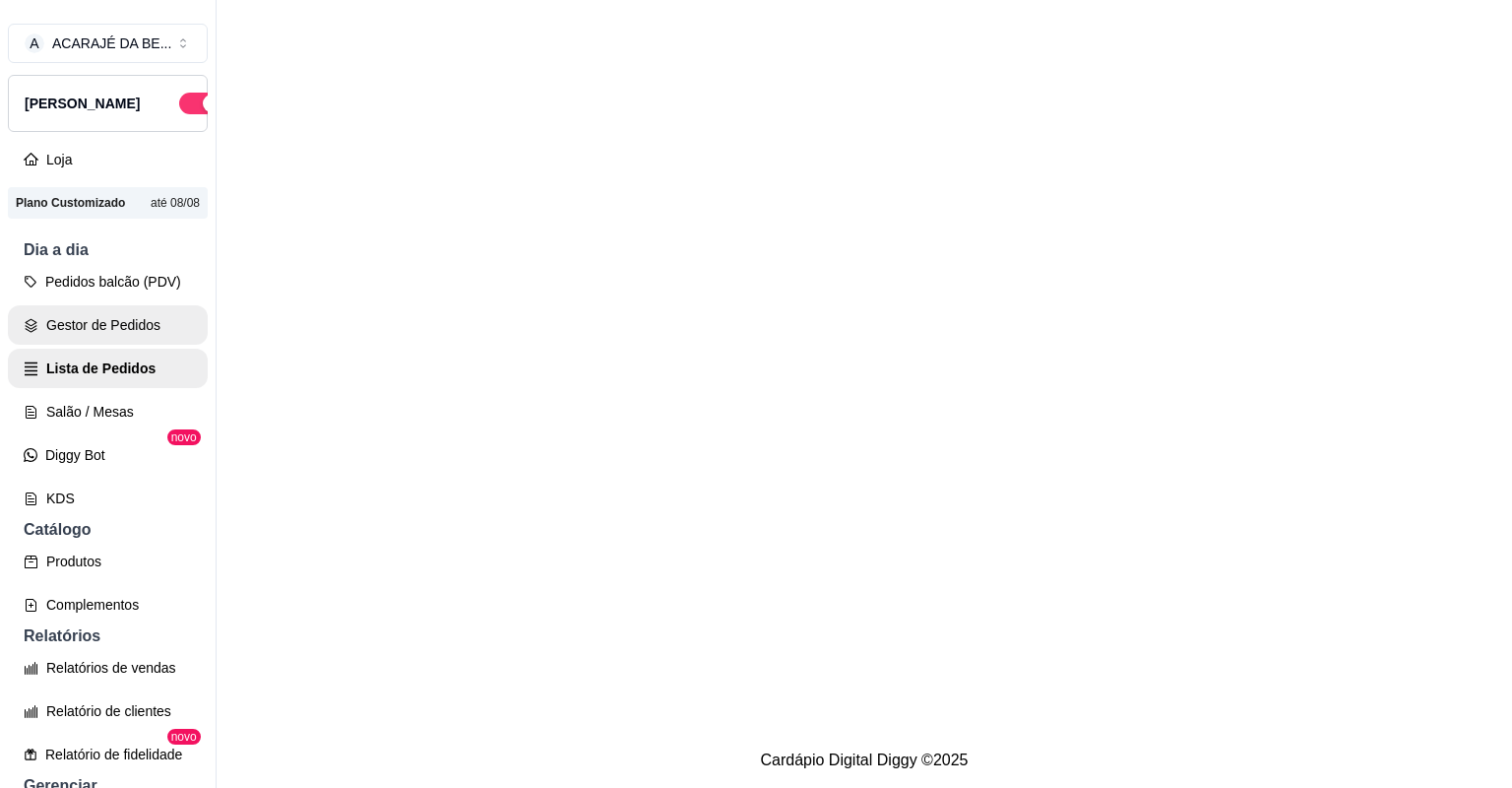 click on "Gestor de Pedidos" at bounding box center (107, 325) 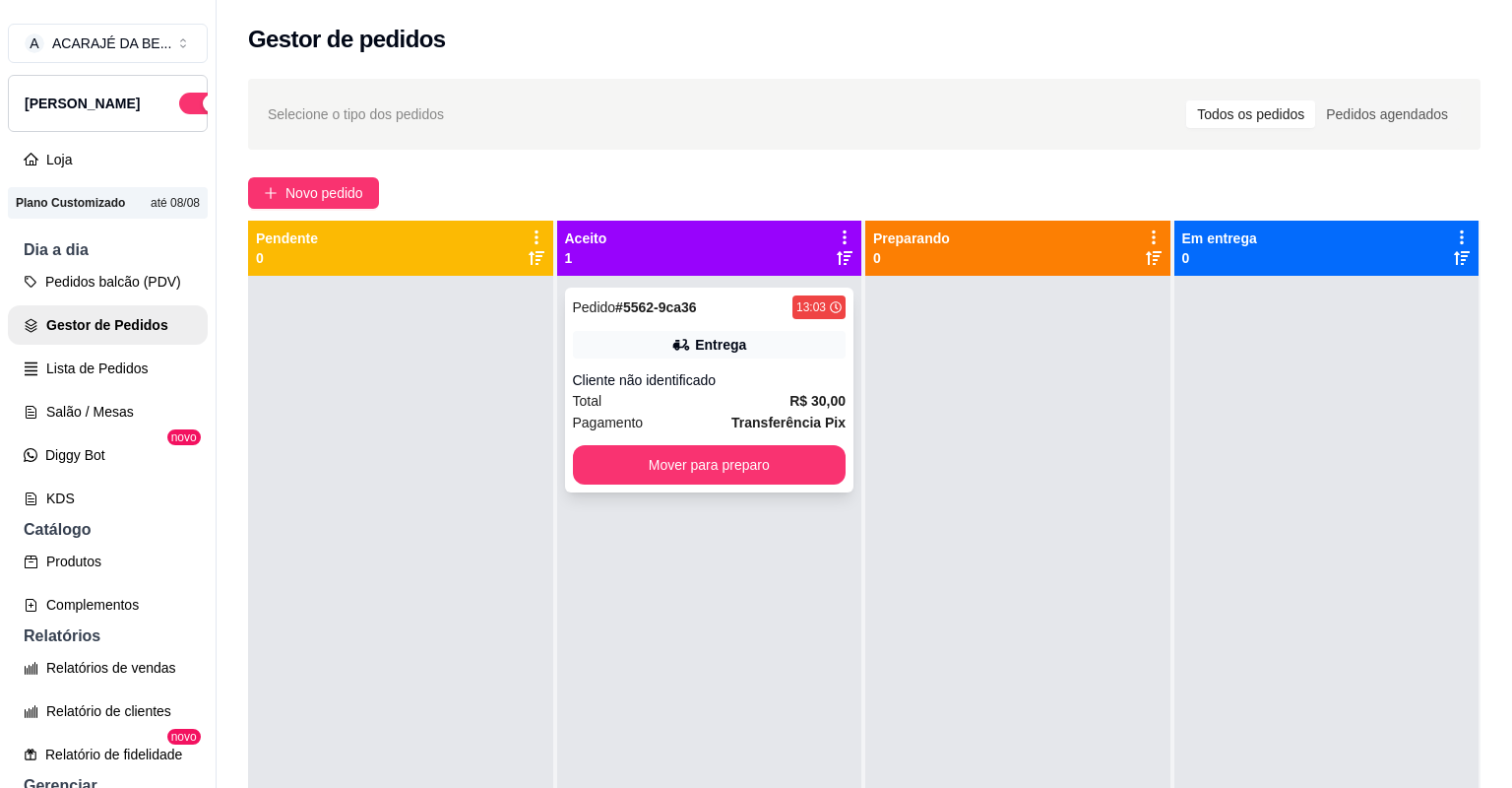 click on "Cliente não identificado" at bounding box center (710, 380) 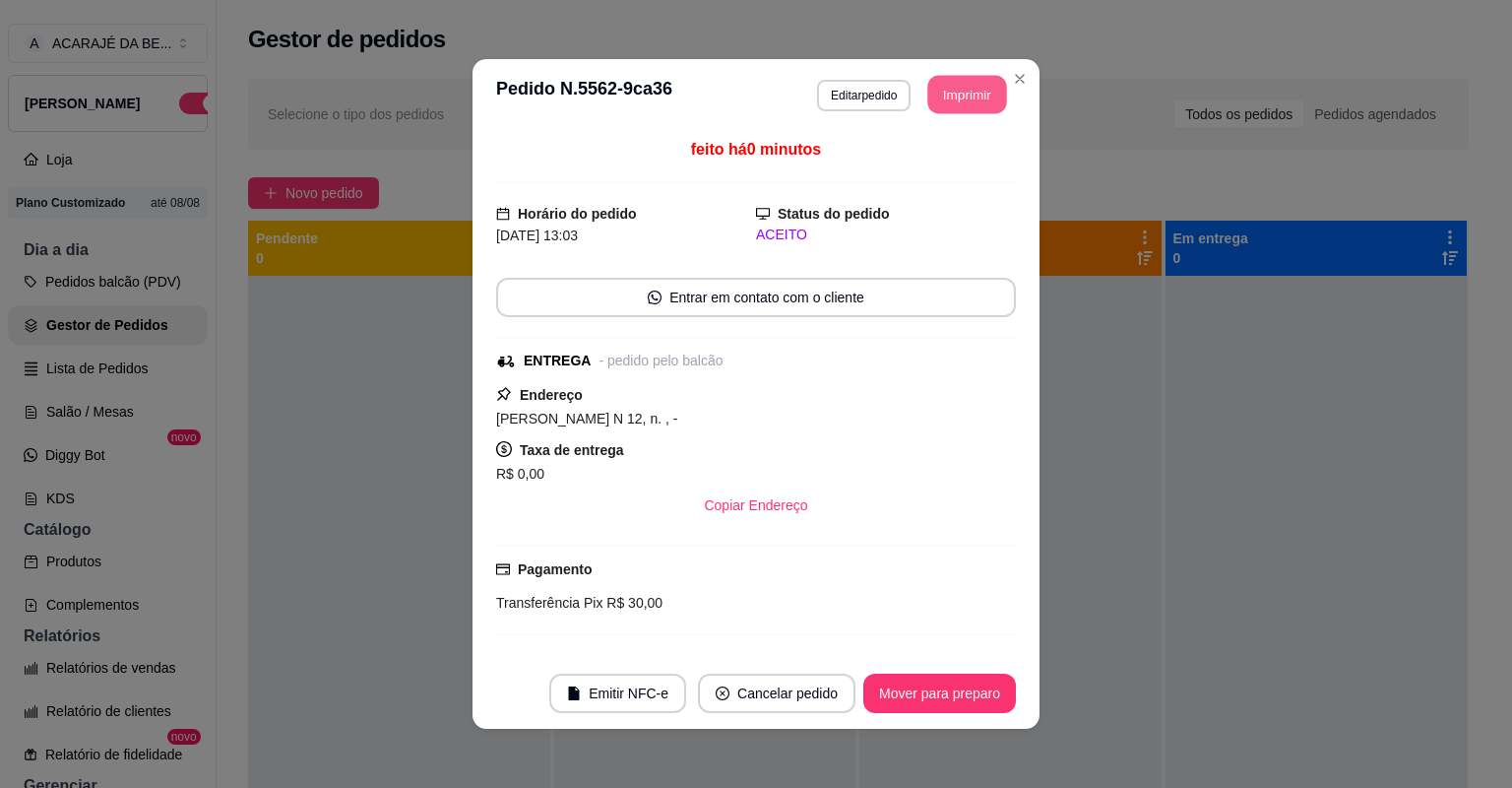 click on "Imprimir" at bounding box center (968, 95) 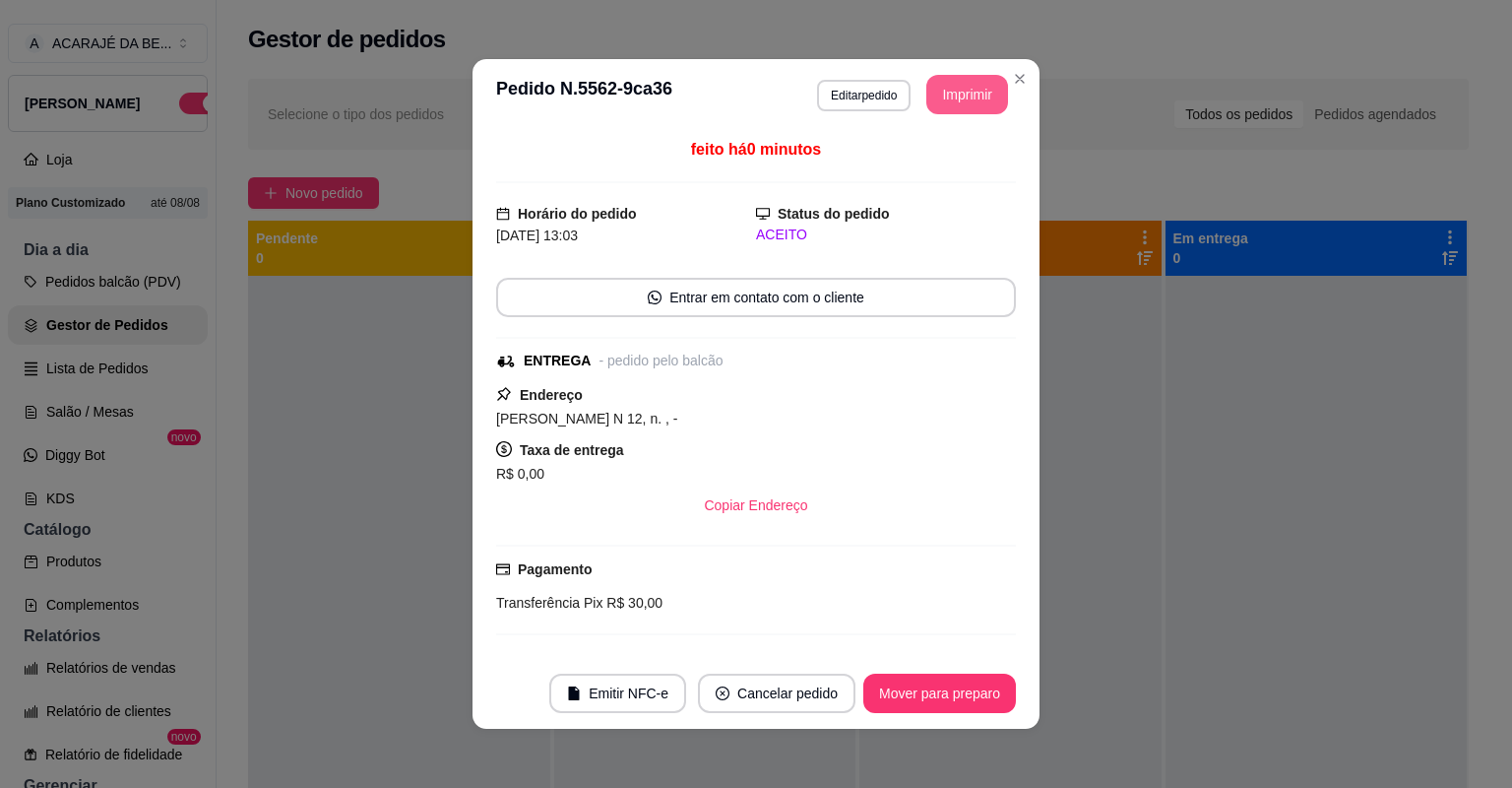click on "Mover para preparo" at bounding box center (939, 693) 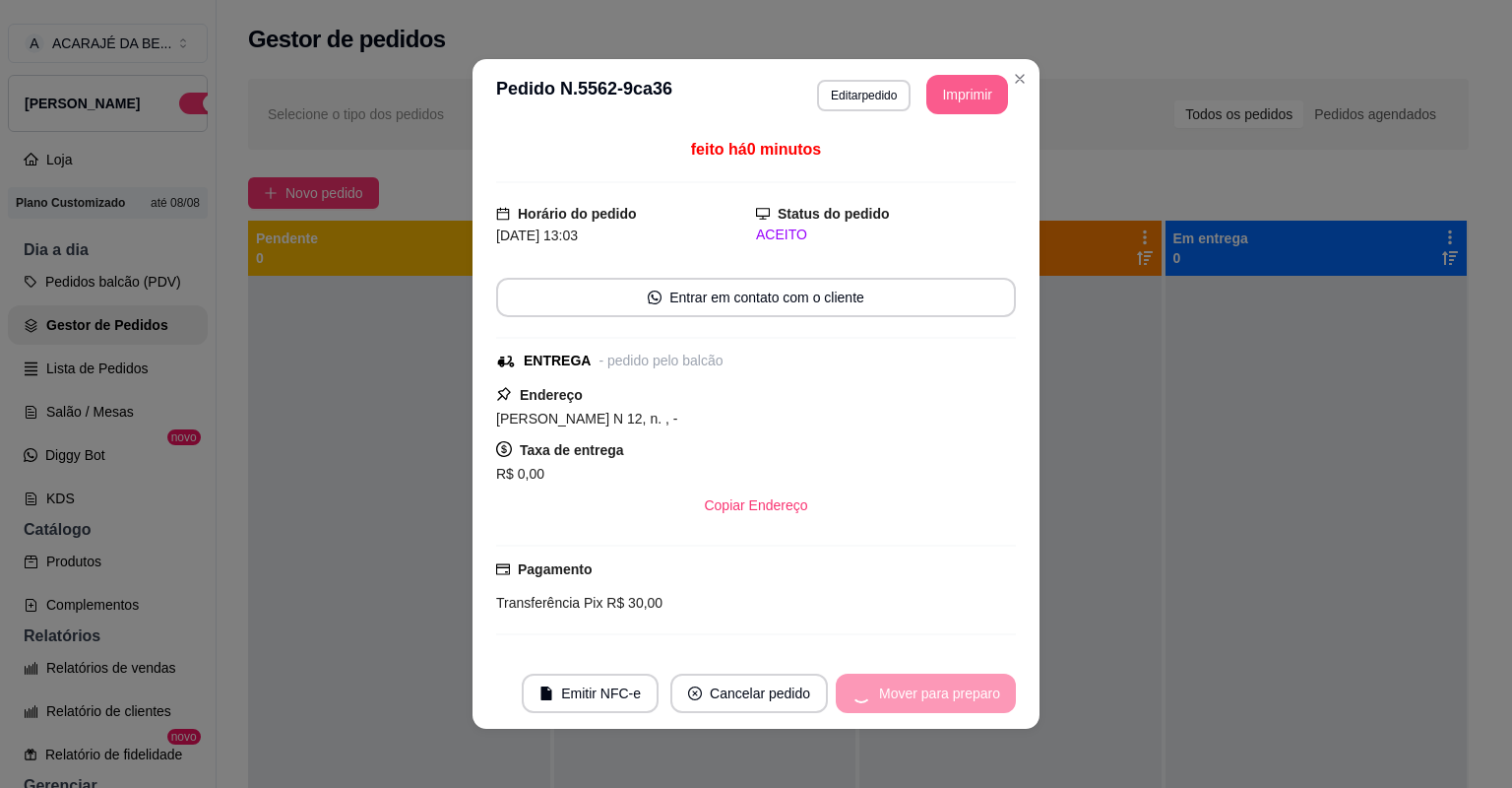 click on "Mover para preparo" at bounding box center (925, 693) 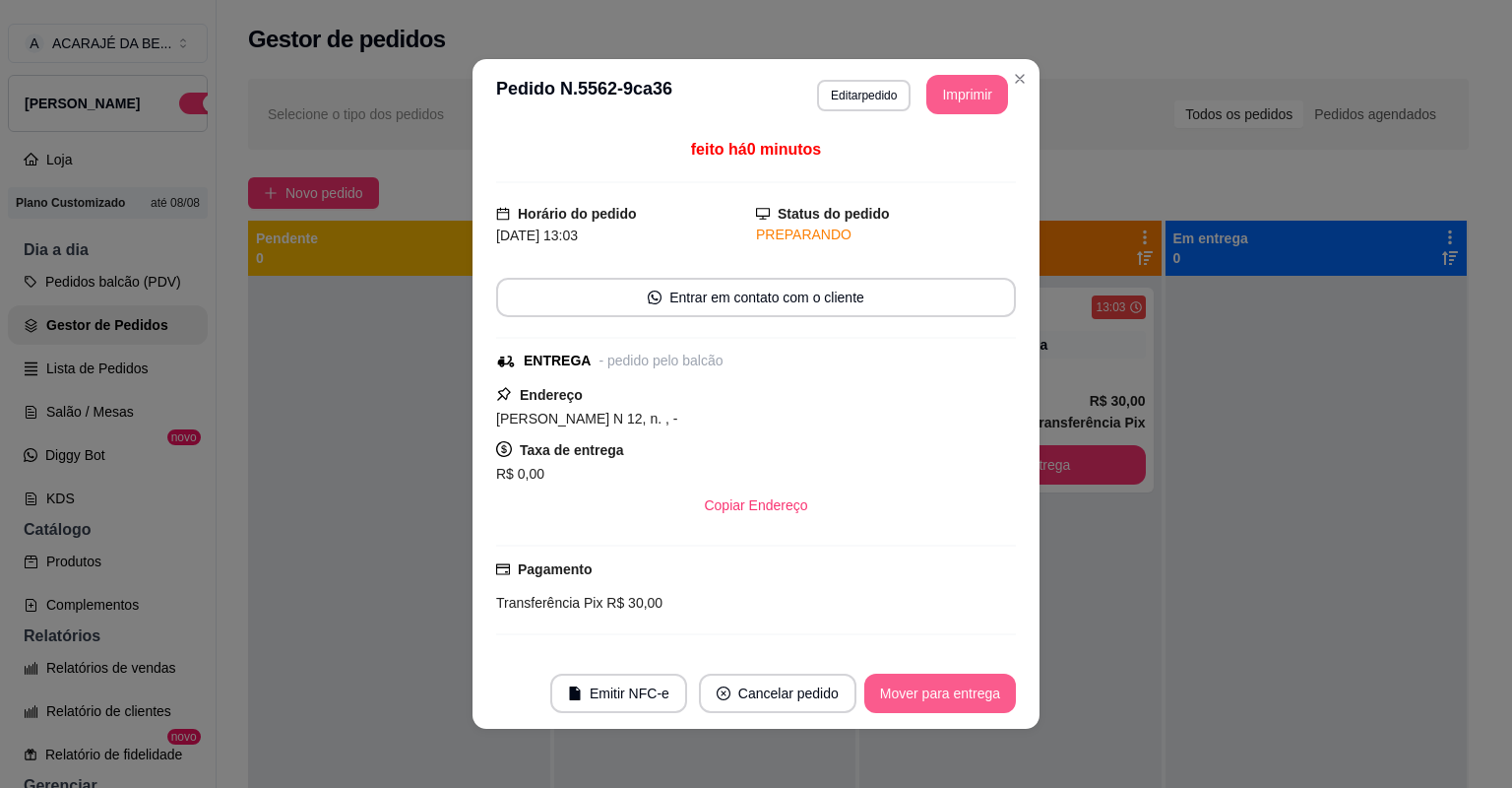 click on "Mover para entrega" at bounding box center [940, 693] 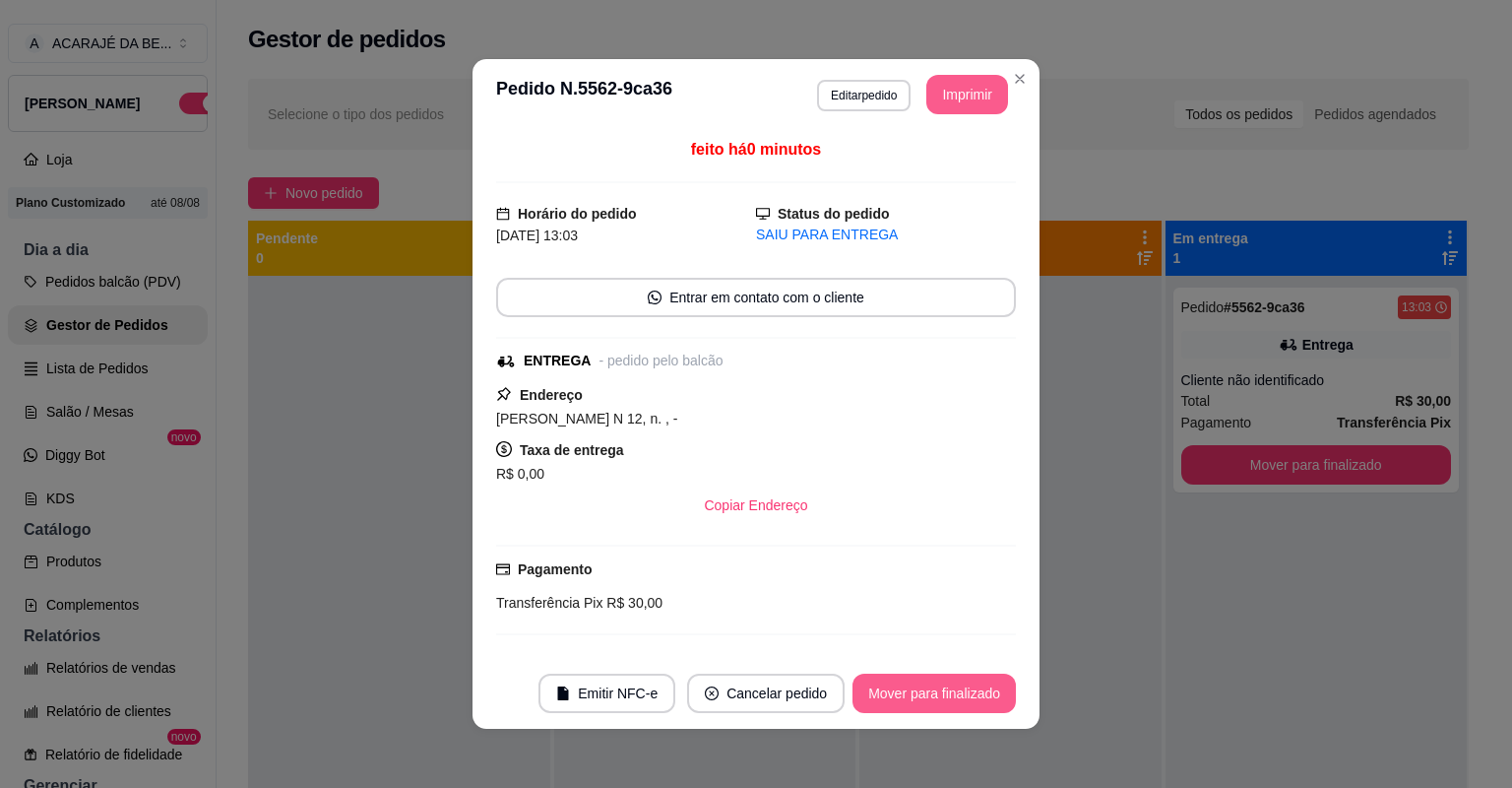 click on "Mover para finalizado" at bounding box center (934, 693) 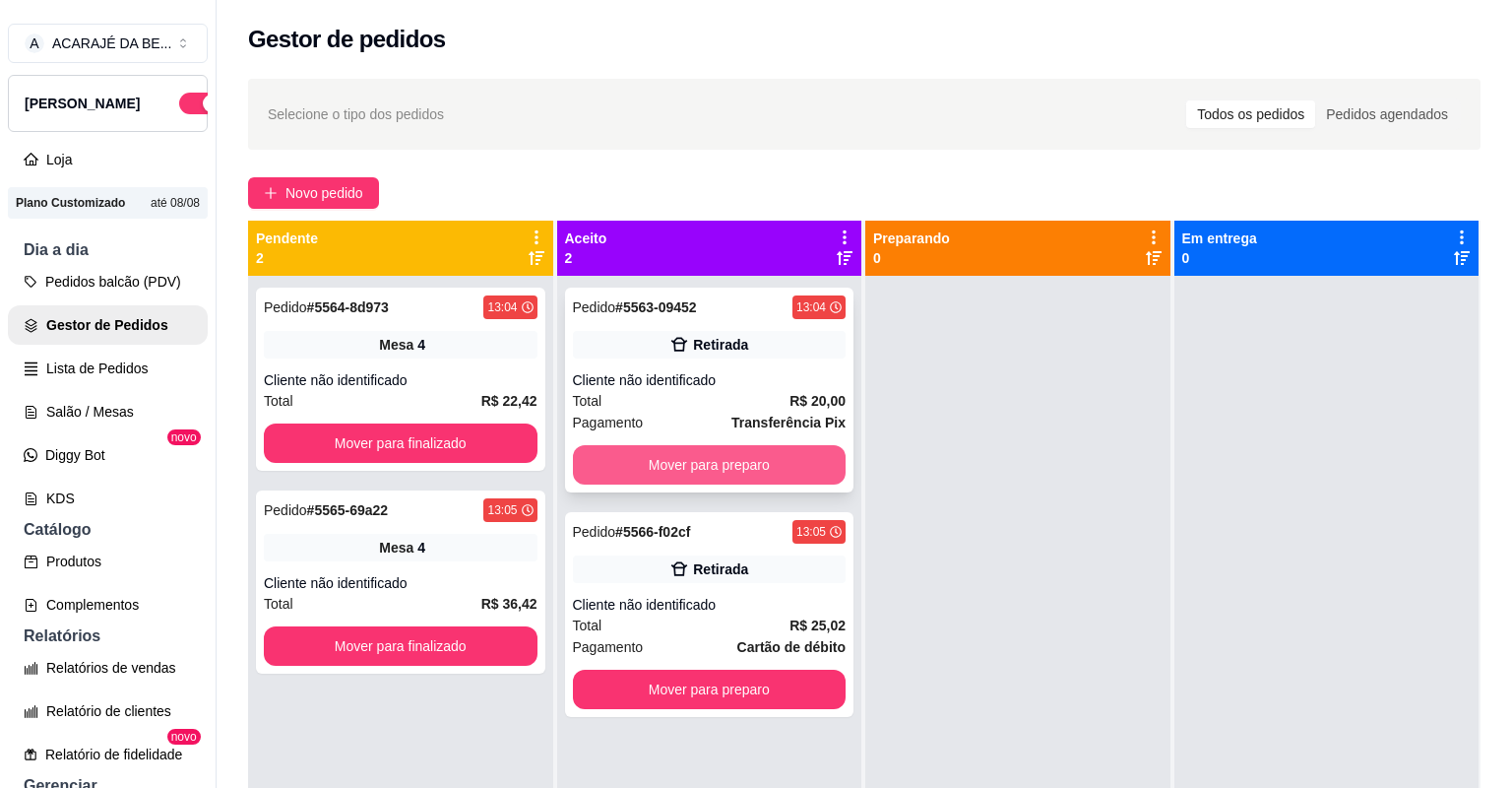 click on "Mover para preparo" at bounding box center [710, 465] 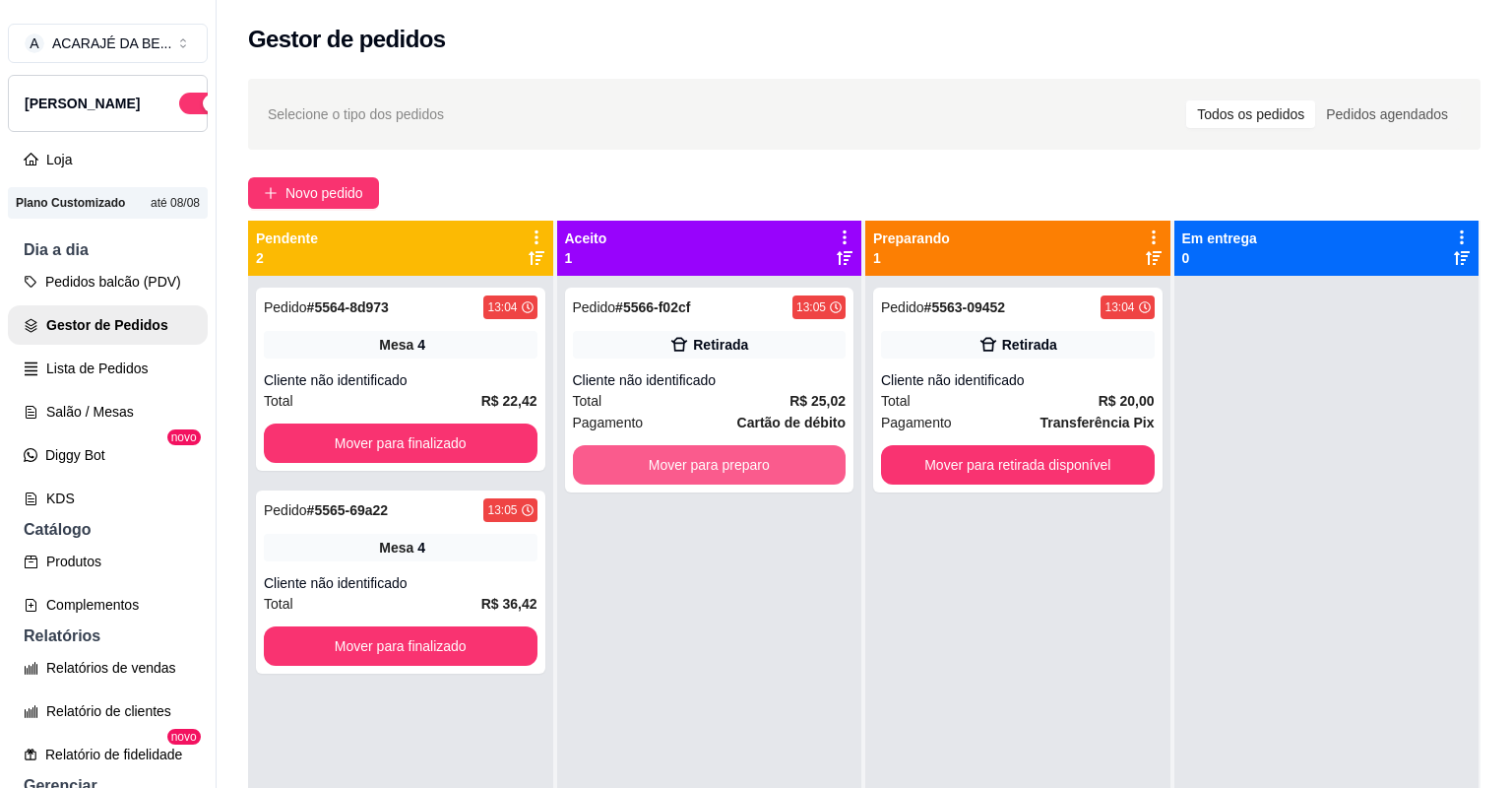 click on "Mover para preparo" at bounding box center [710, 465] 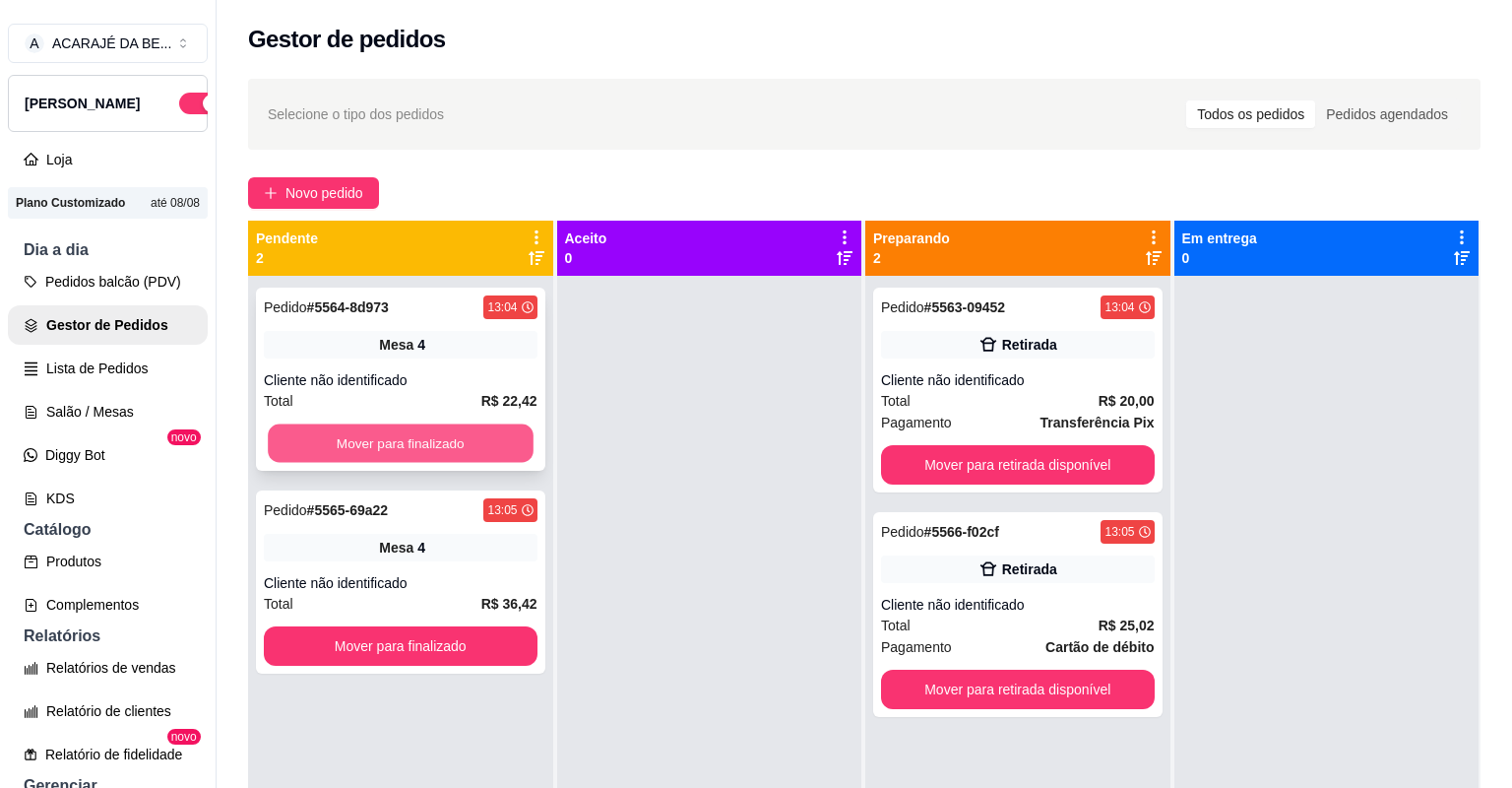 click on "Mover para finalizado" at bounding box center [400, 443] 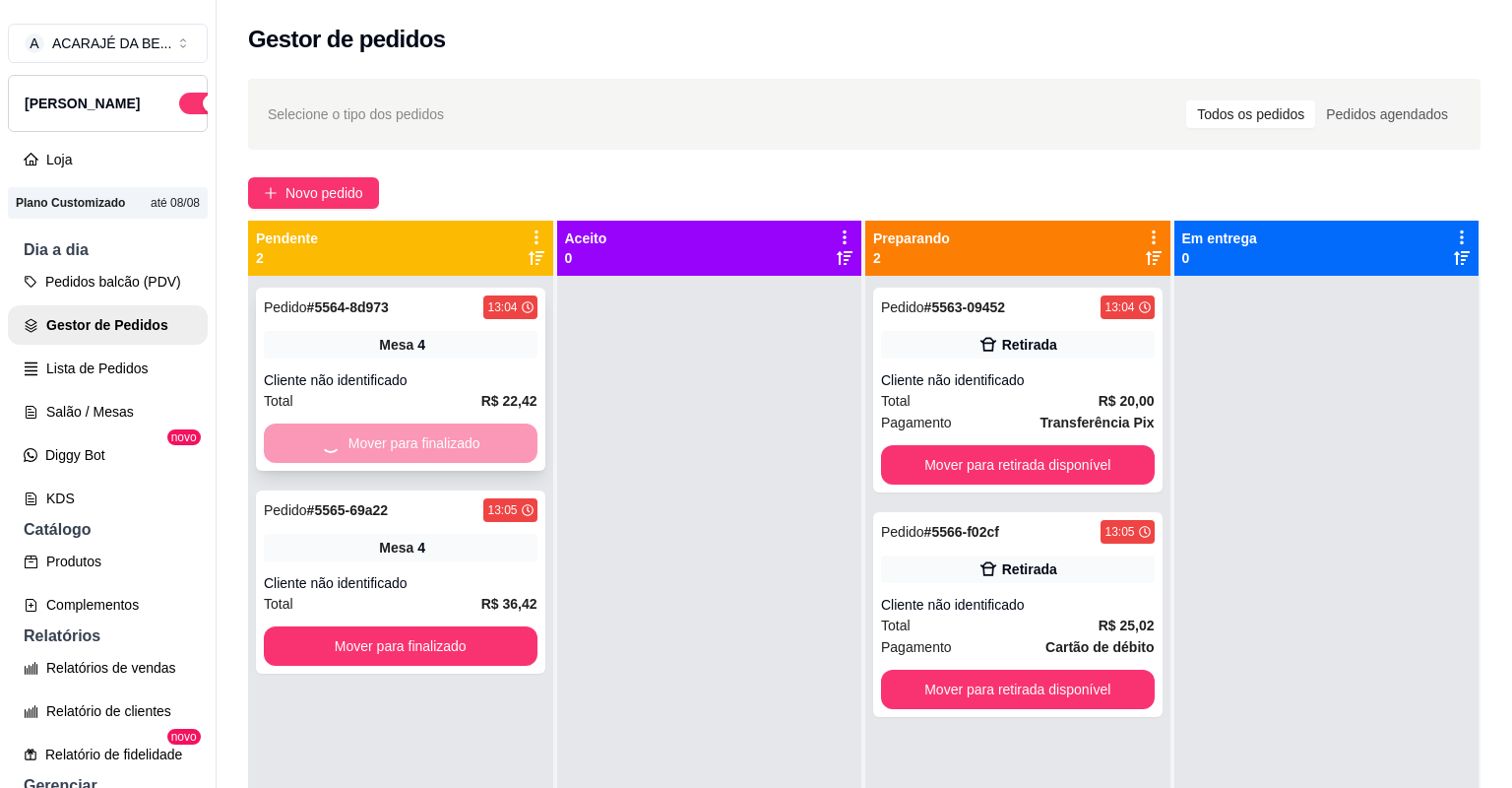 click on "Mover para finalizado" at bounding box center (401, 443) 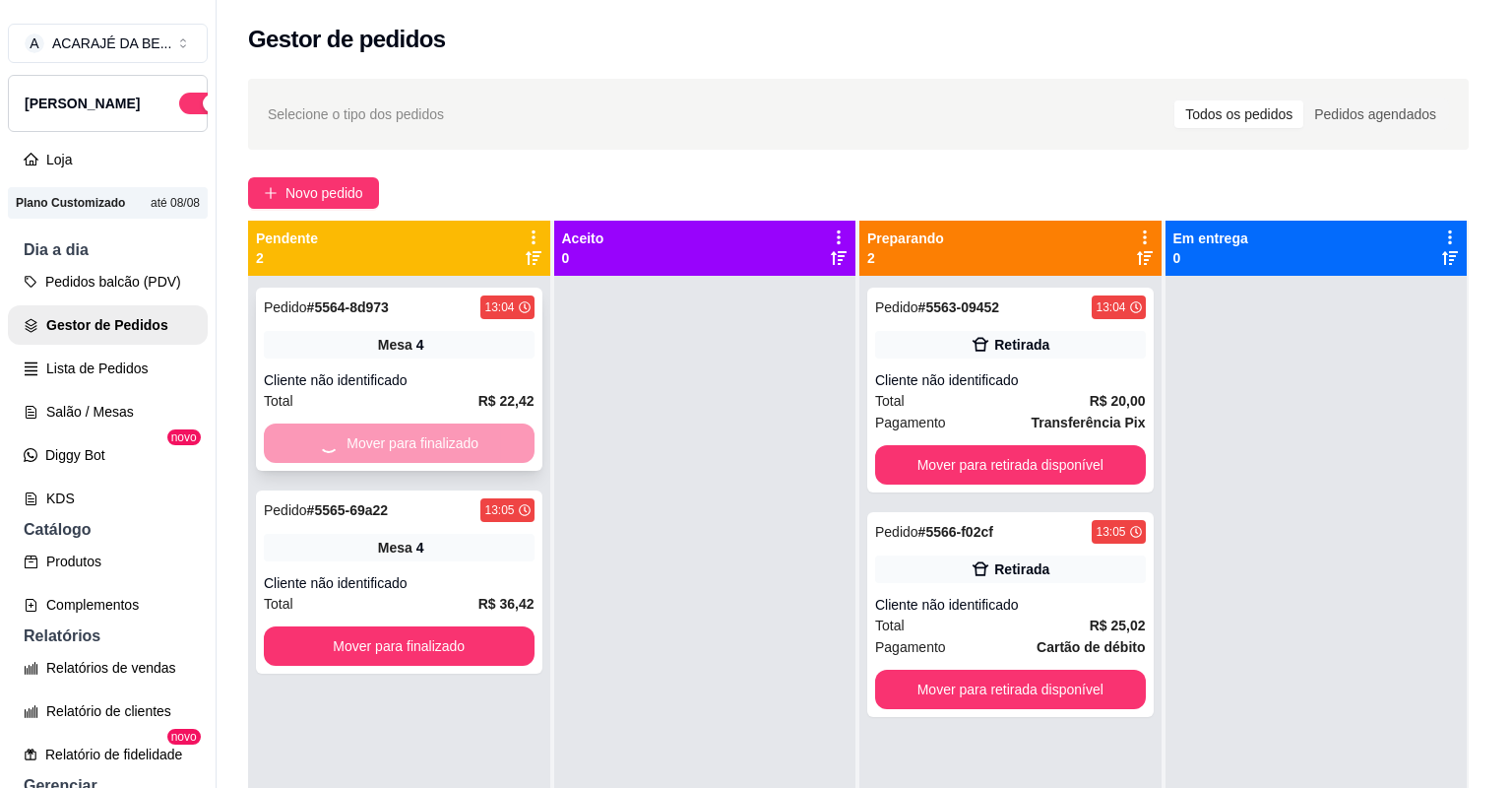 click on "feito há  2   minutos Número da   Mesa 4 Tipo Mesa Horário do pedido 25/07/2025 13:04 Status do pedido PENDENTE Resumo do pedido 1 x     Comida  - avulso R$ 22,42 Subtotal R$ 22,42 Total R$ 22,42" at bounding box center [756, 393] 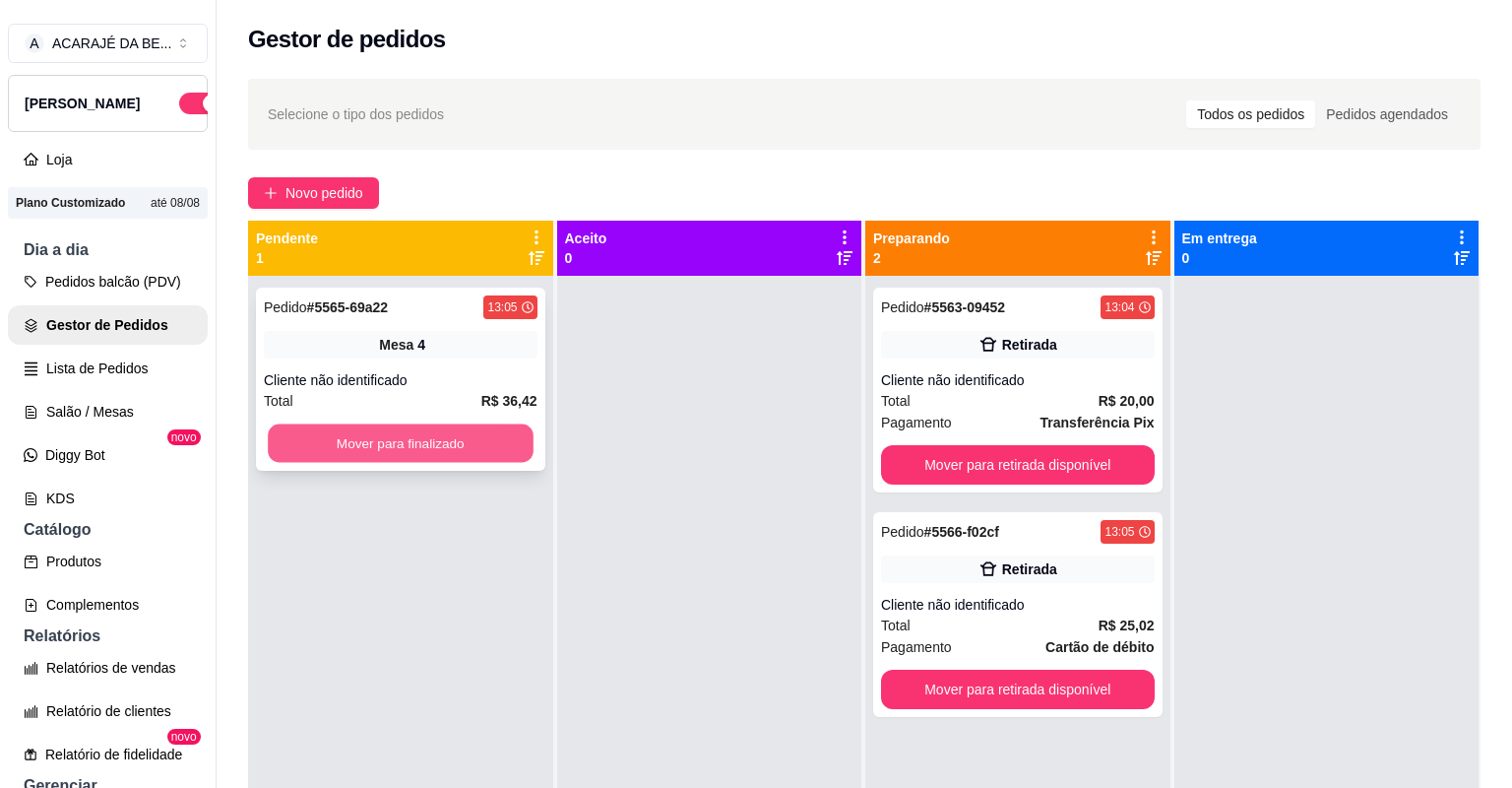 click on "Mover para finalizado" at bounding box center [400, 443] 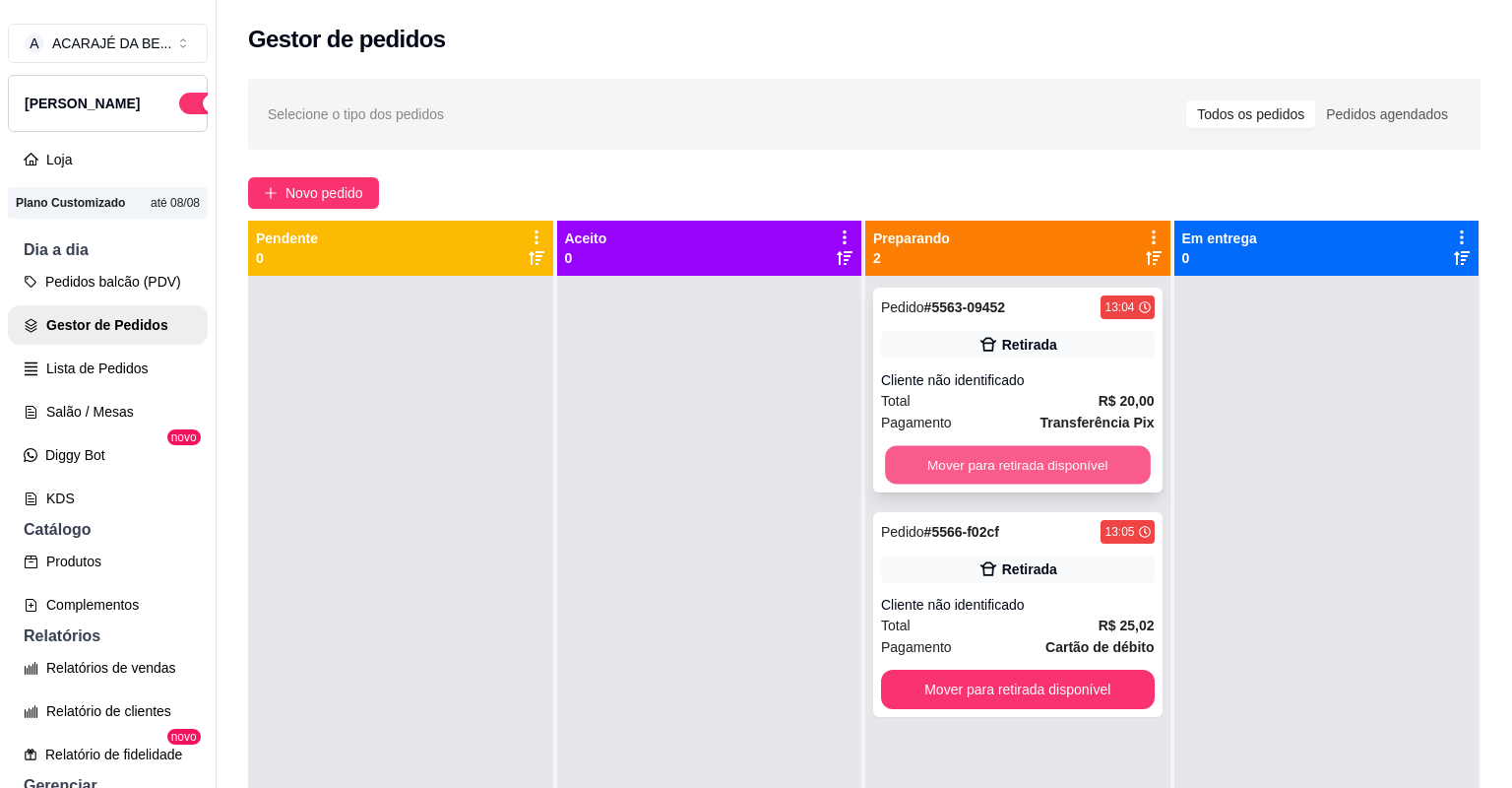 click on "Mover para retirada disponível" at bounding box center [1017, 465] 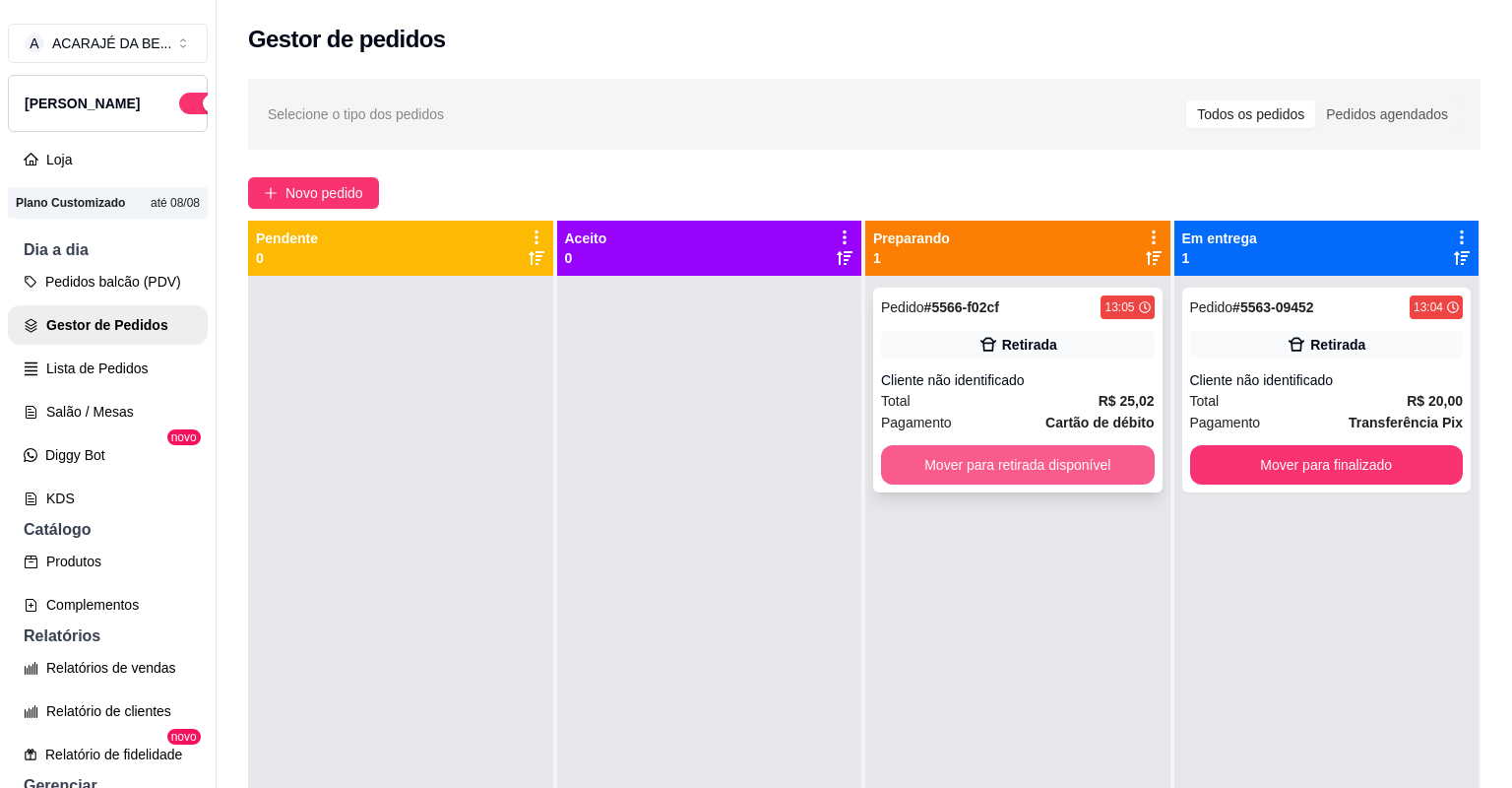 click on "Mover para retirada disponível" at bounding box center [1018, 465] 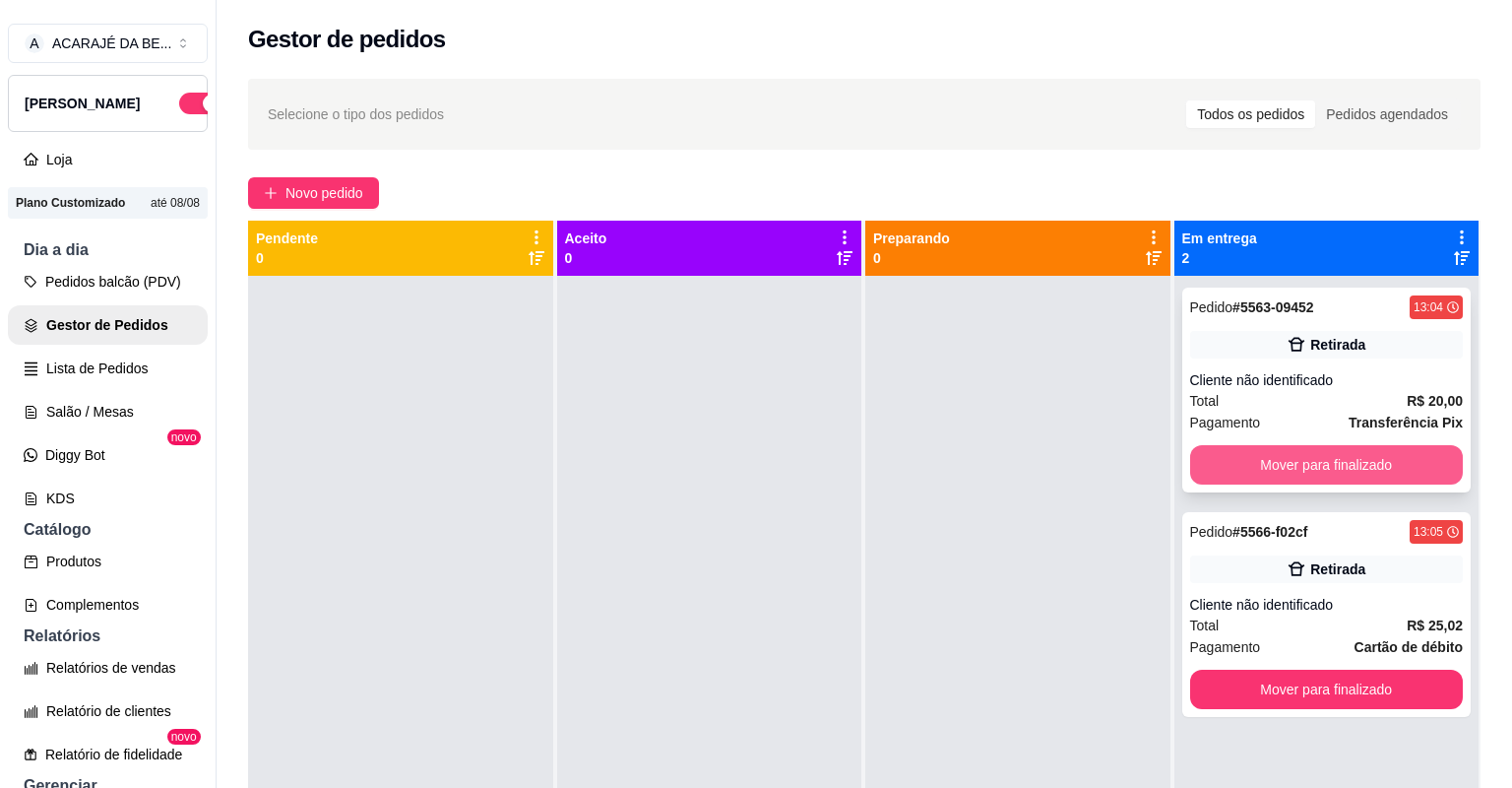 click on "Mover para finalizado" at bounding box center [1327, 465] 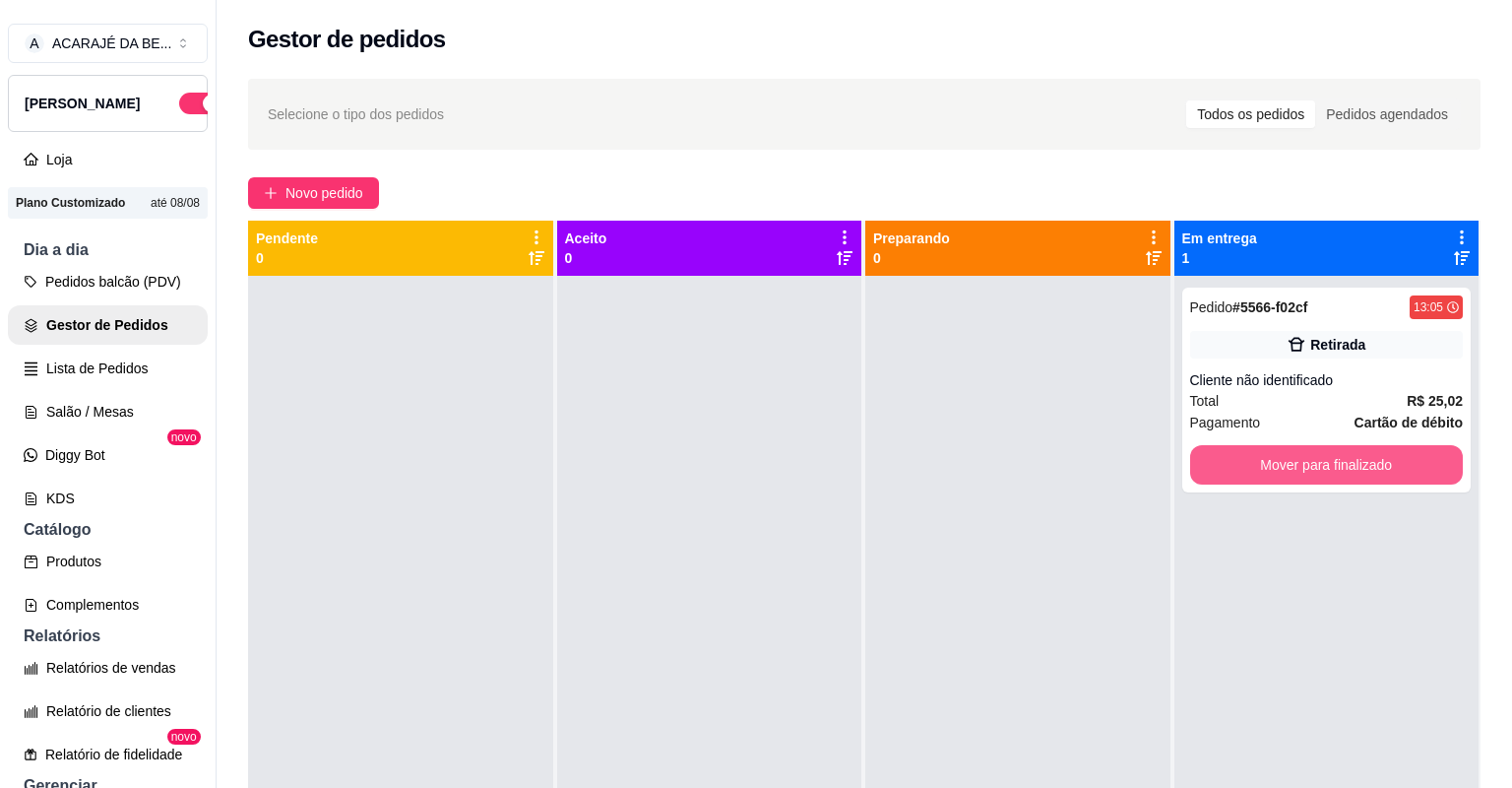 click on "Mover para finalizado" at bounding box center [1327, 465] 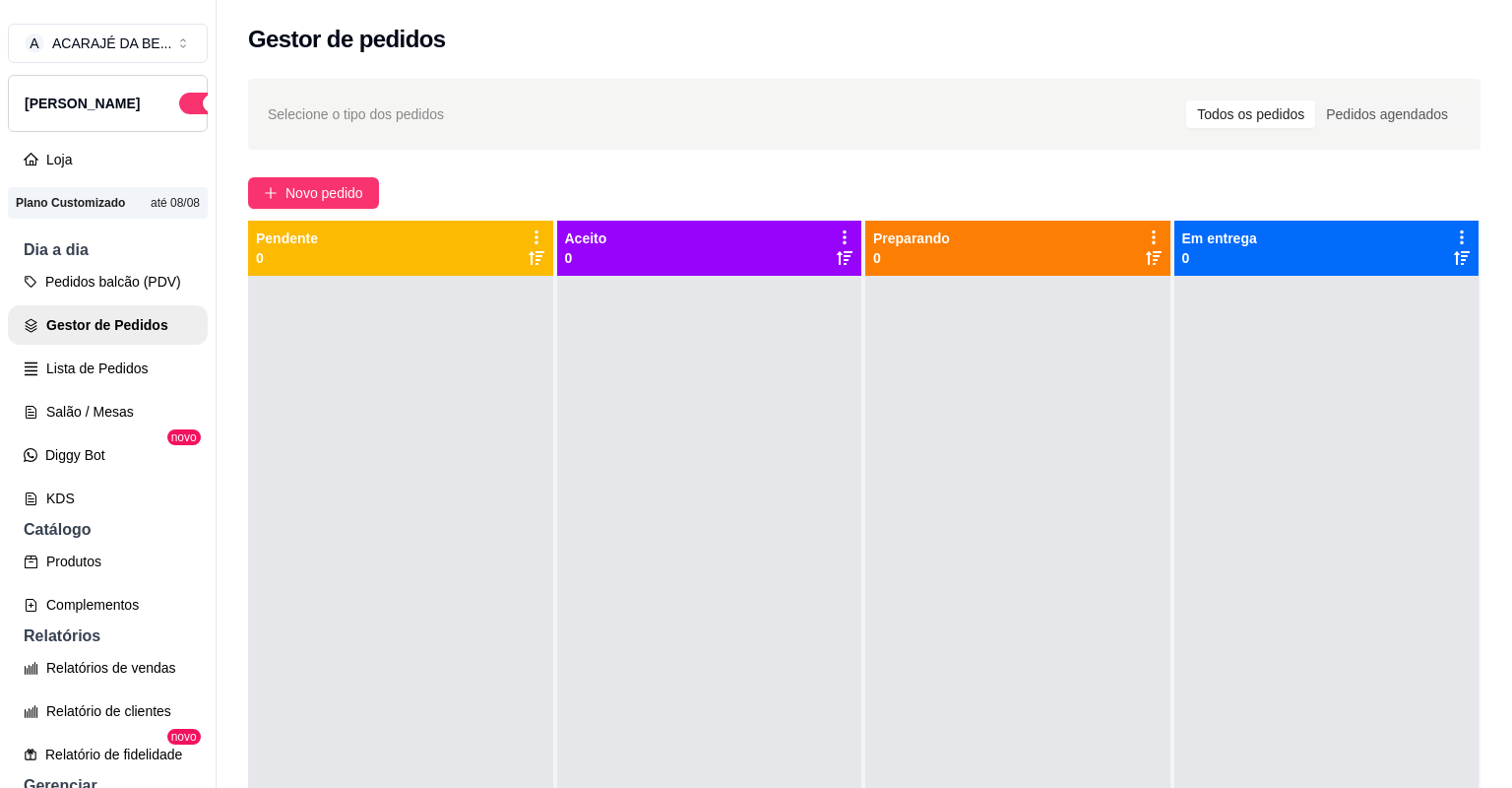 click at bounding box center [1018, 670] 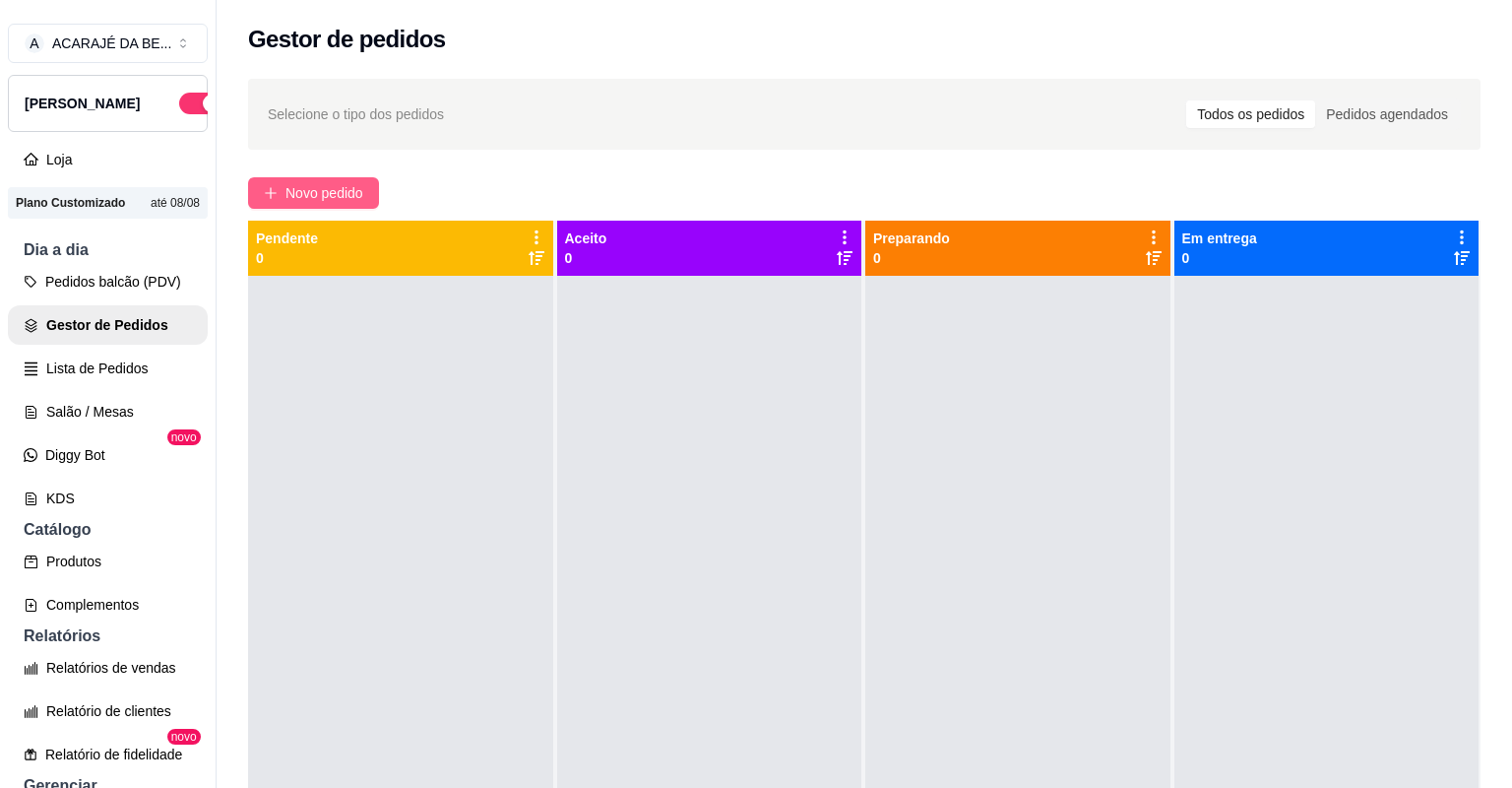 click on "Novo pedido" at bounding box center [324, 193] 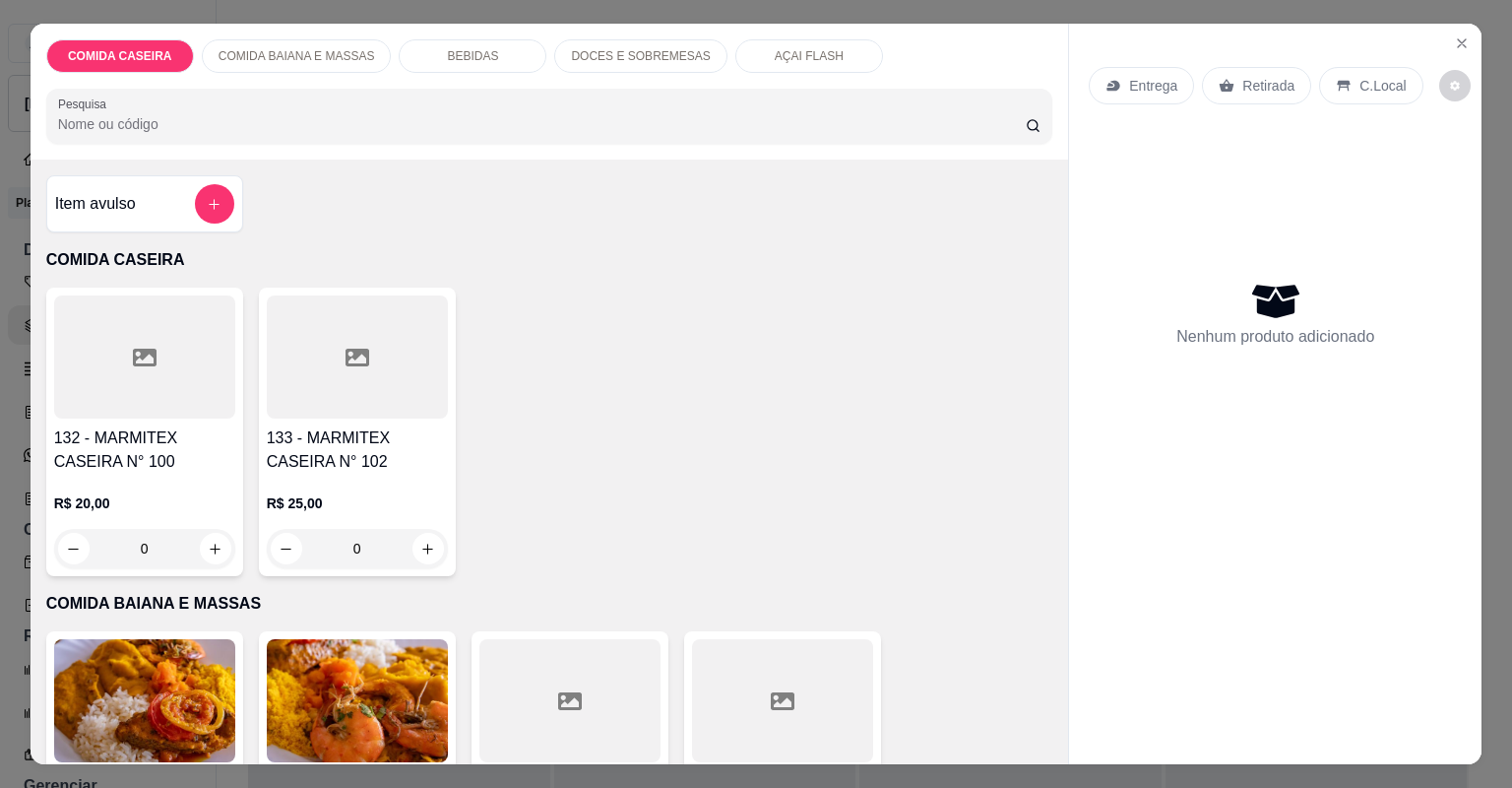 click at bounding box center [357, 357] 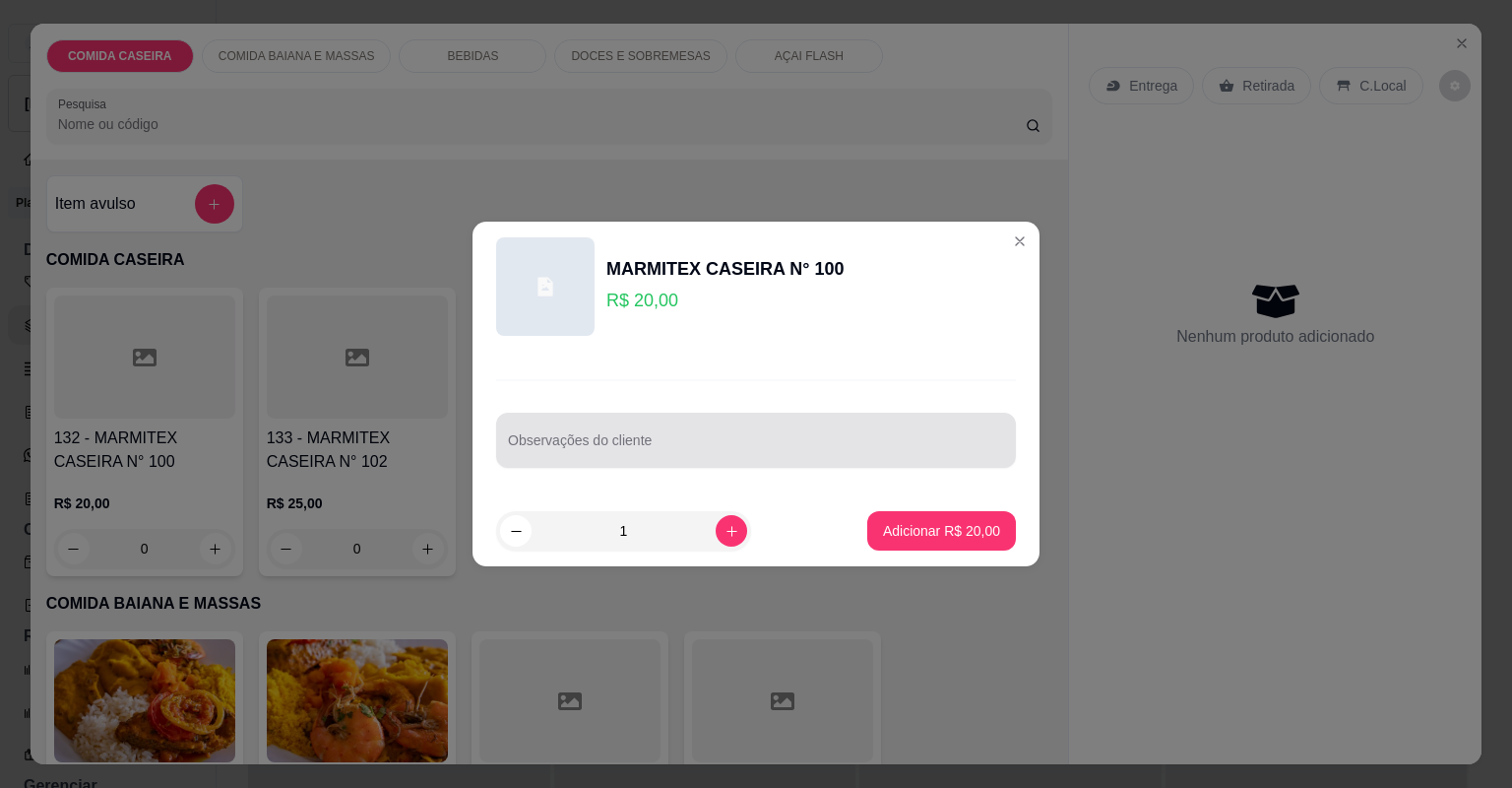 click on "Observações do cliente" at bounding box center (756, 448) 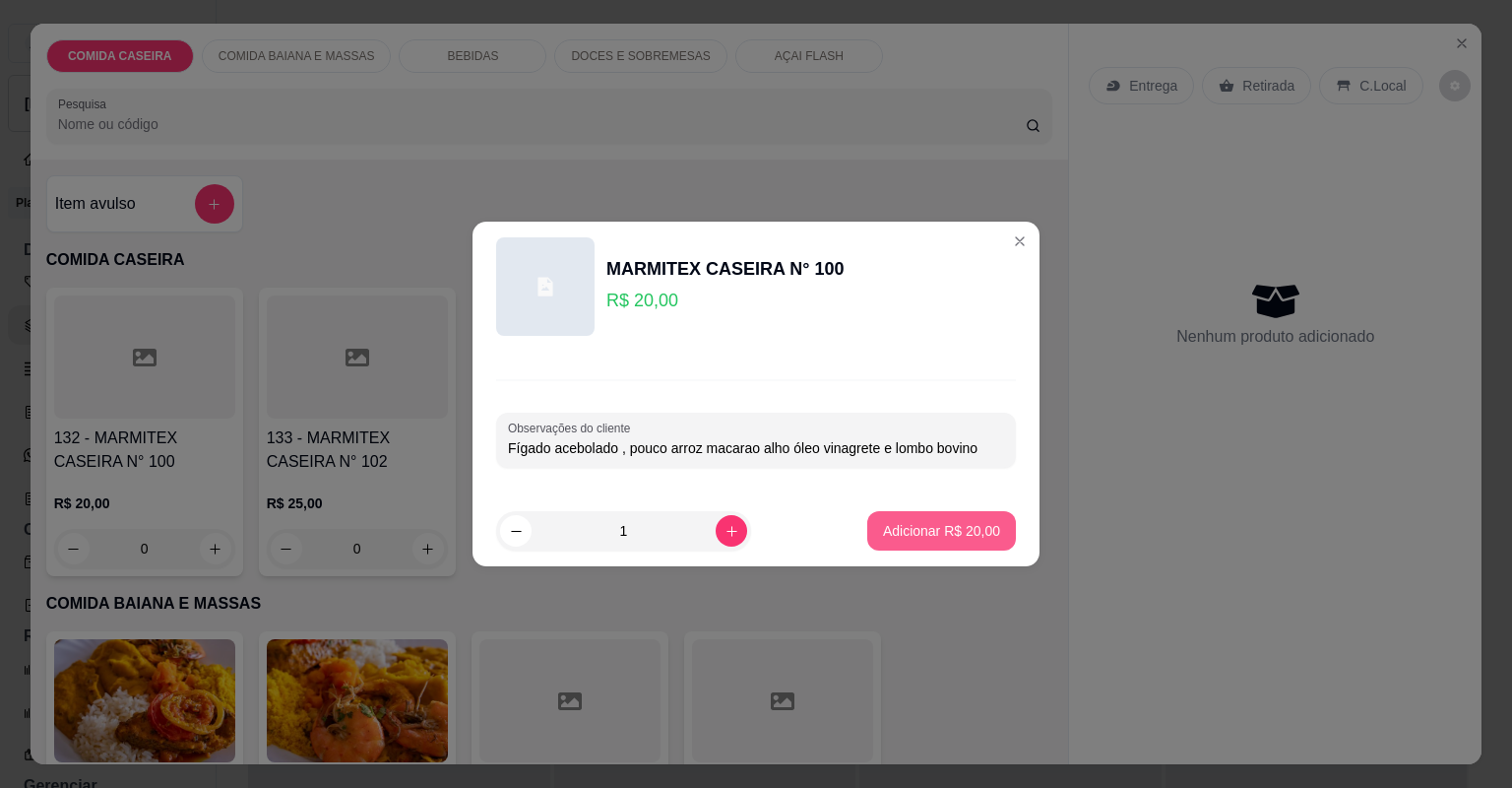 click on "Adicionar   R$ 20,00" at bounding box center [941, 531] 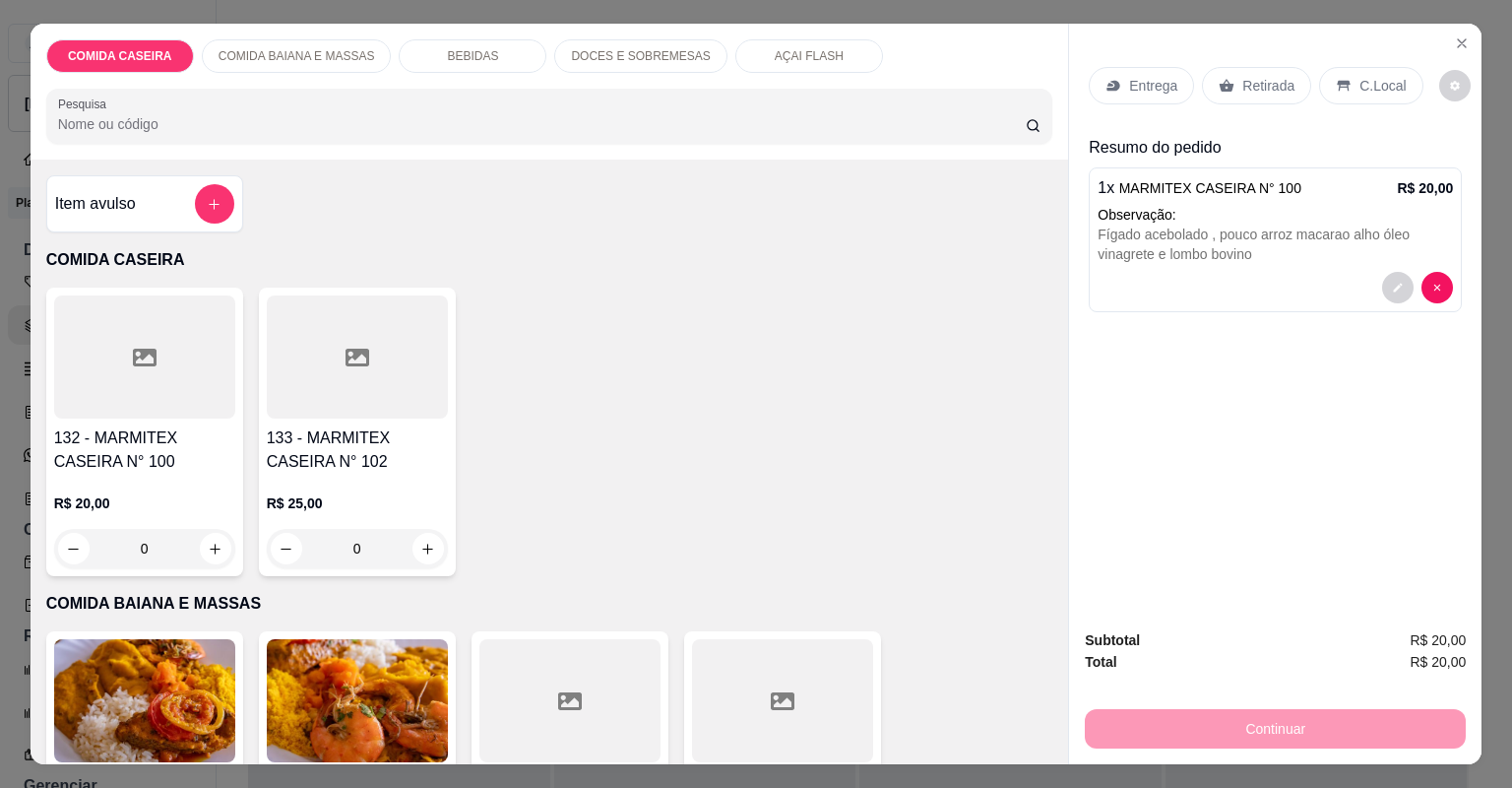 click 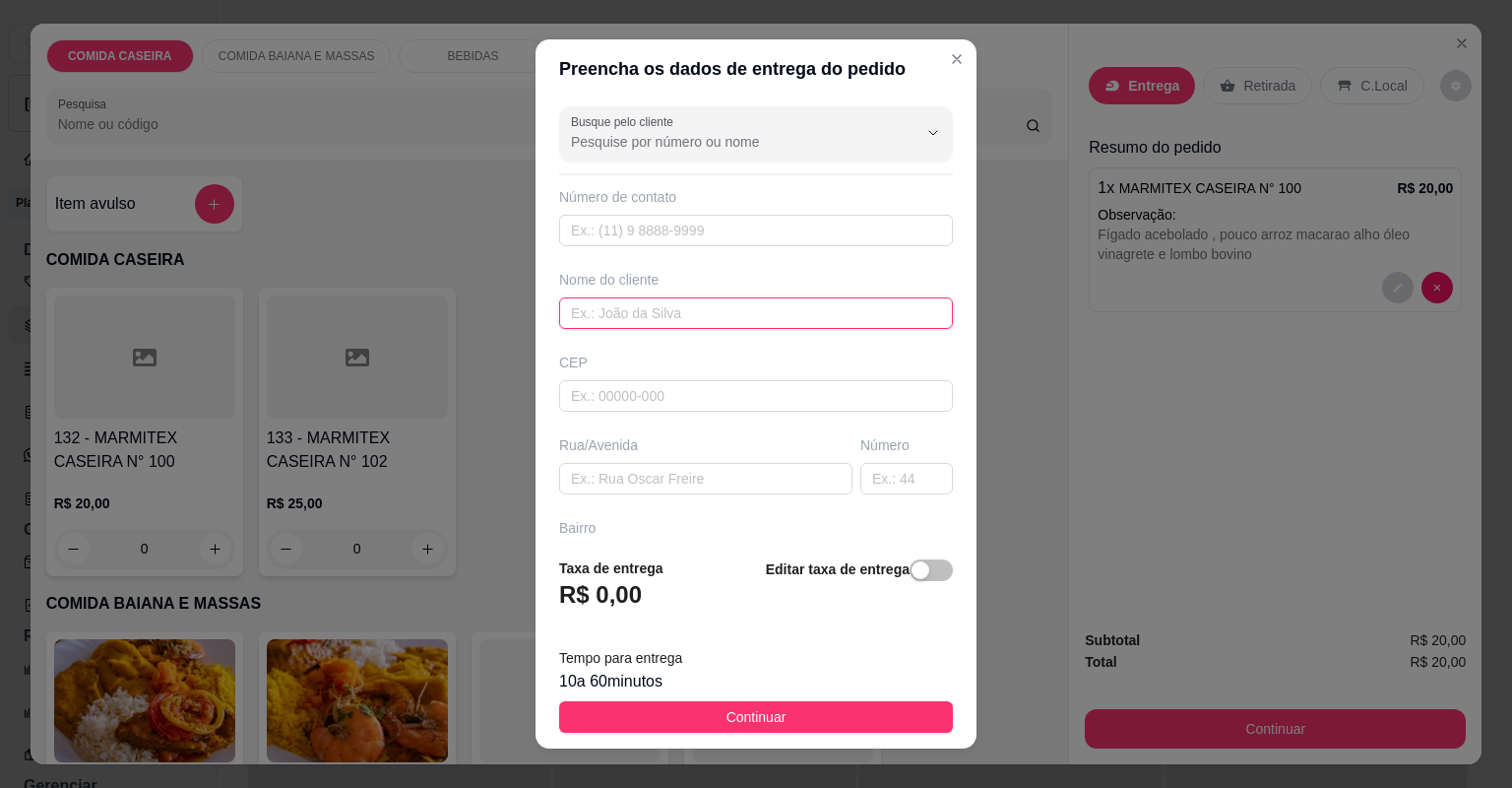 click at bounding box center (756, 313) 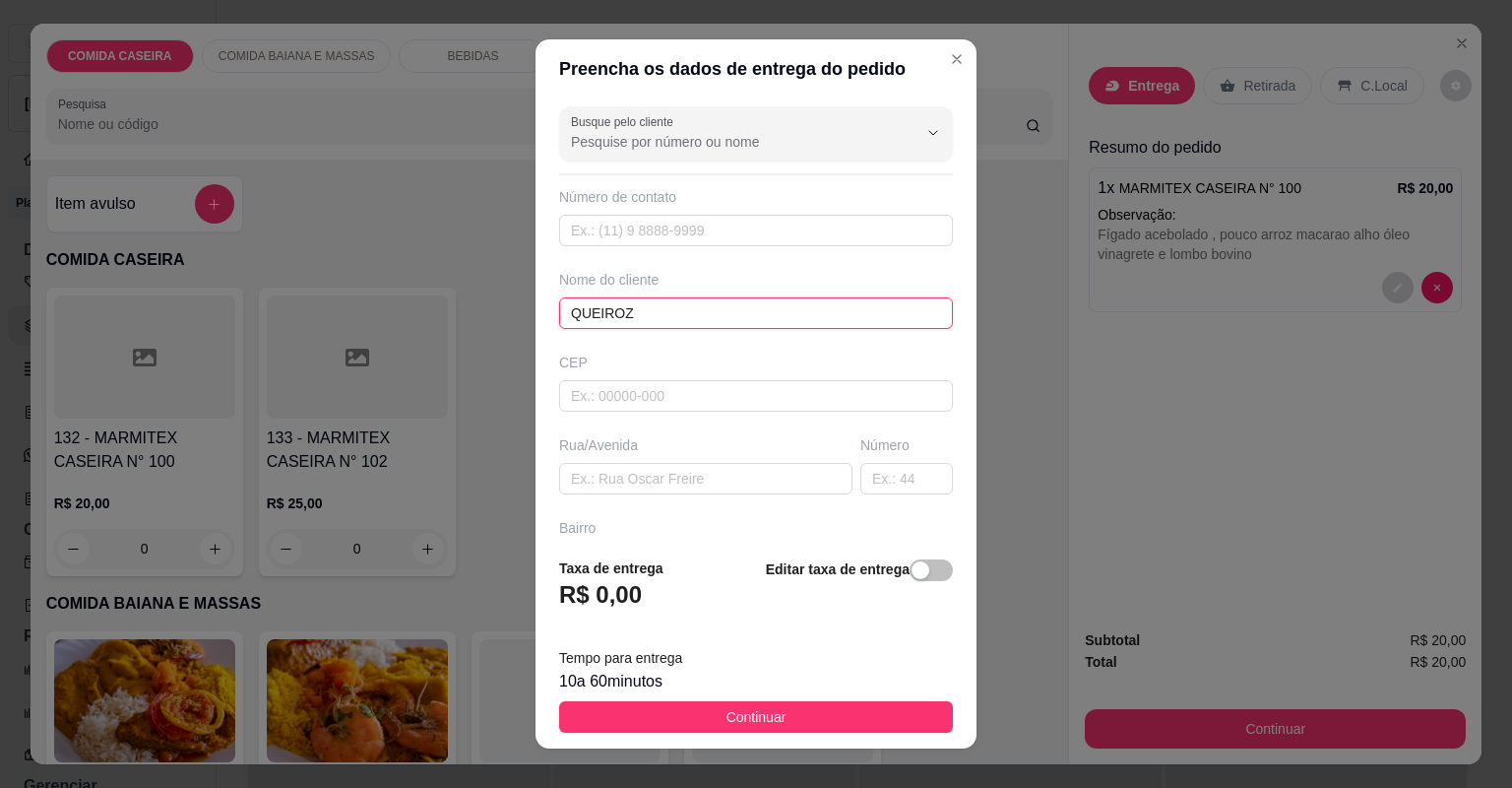 type on "QUEIROZ" 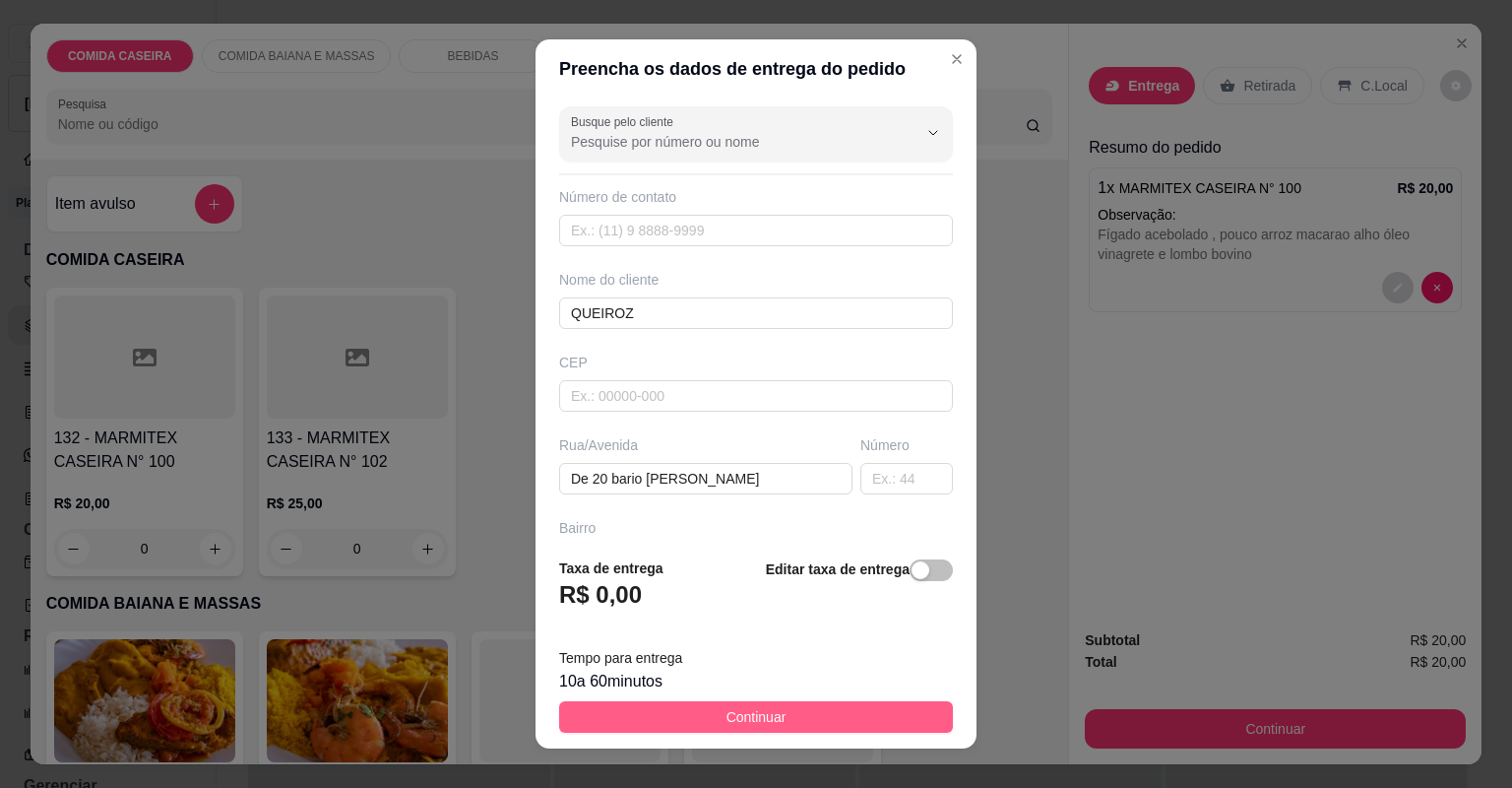 click on "Continuar" at bounding box center (756, 717) 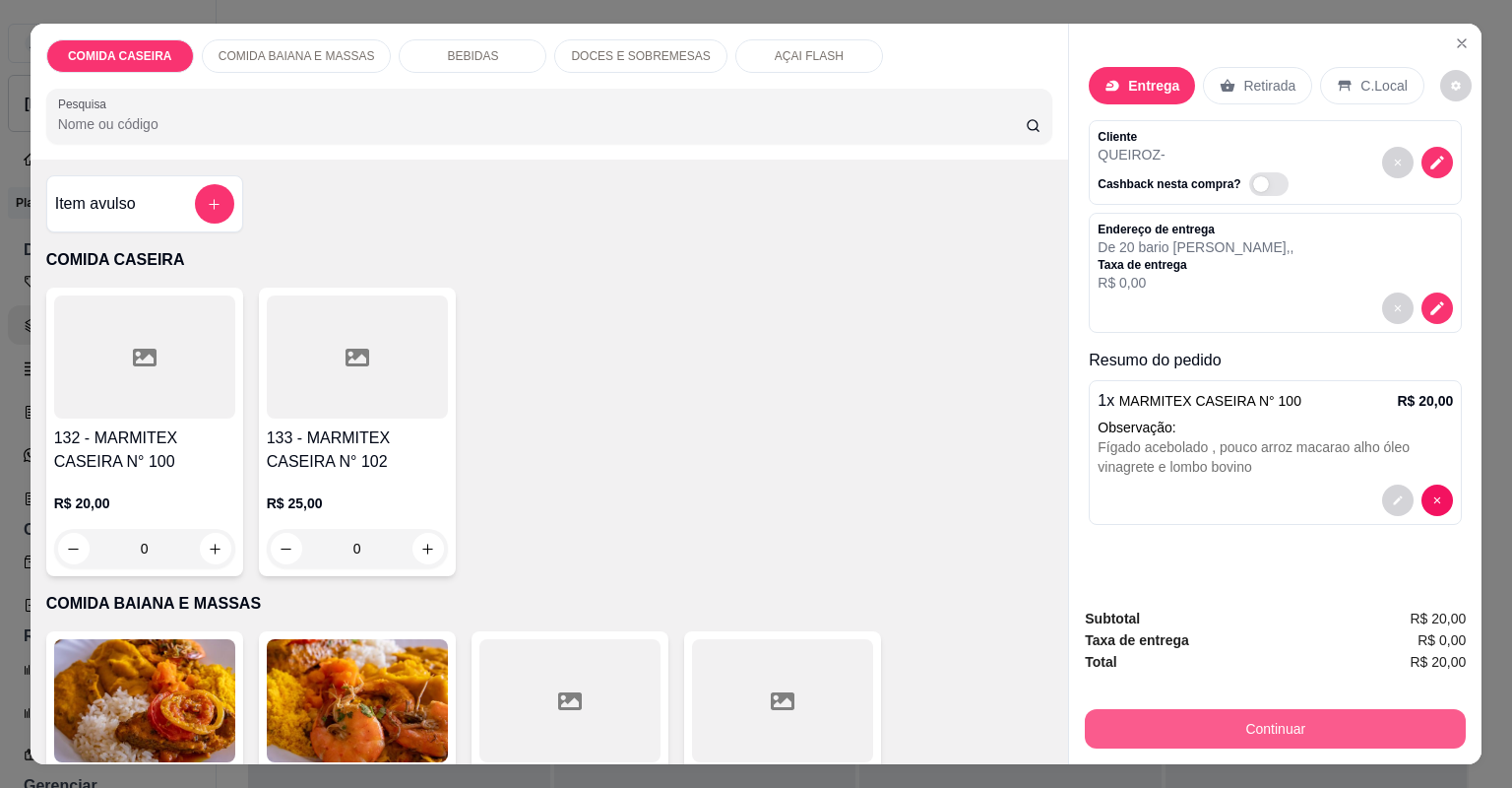 click on "Continuar" at bounding box center [1275, 729] 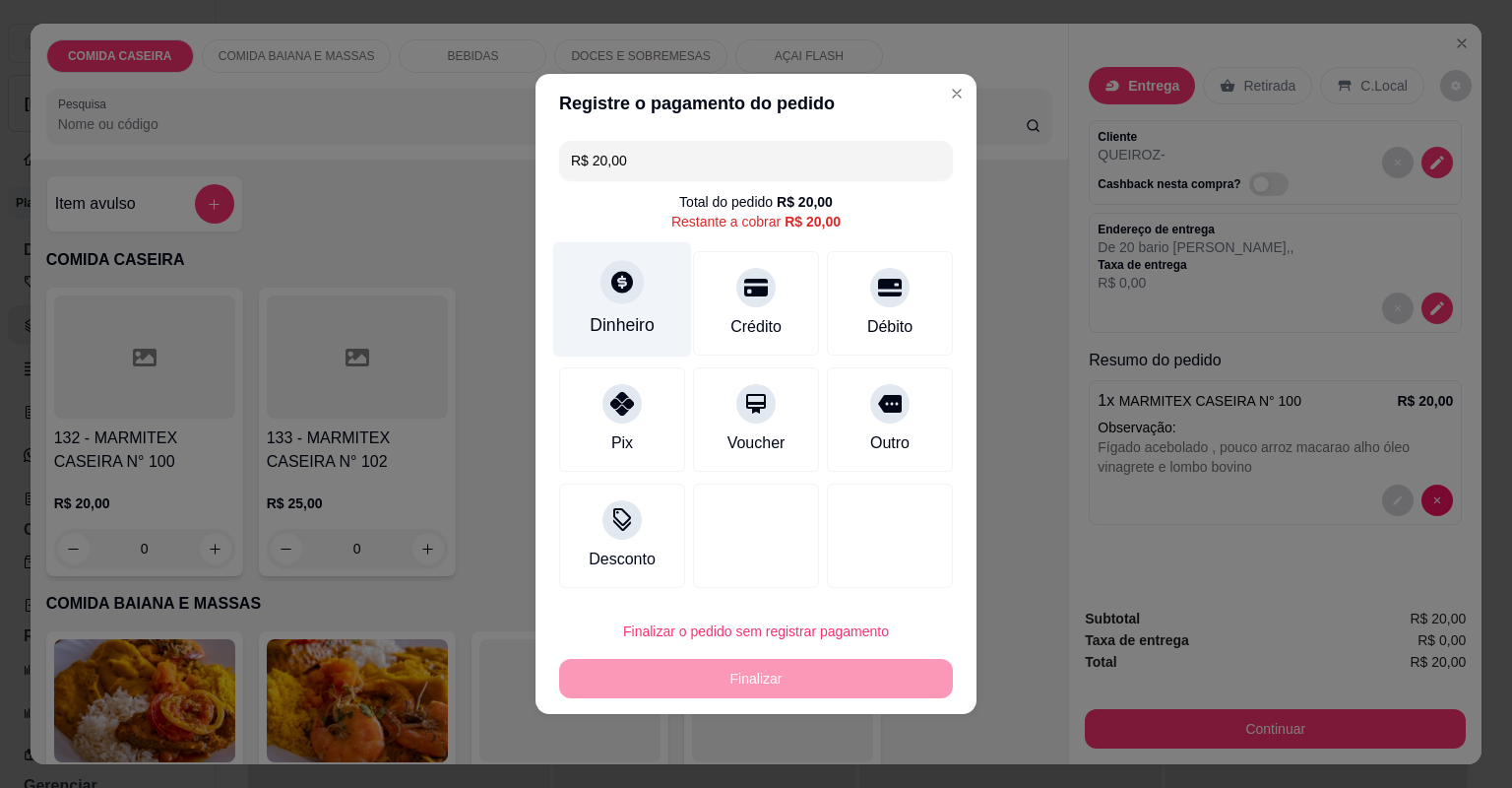 click on "Dinheiro" at bounding box center [622, 299] 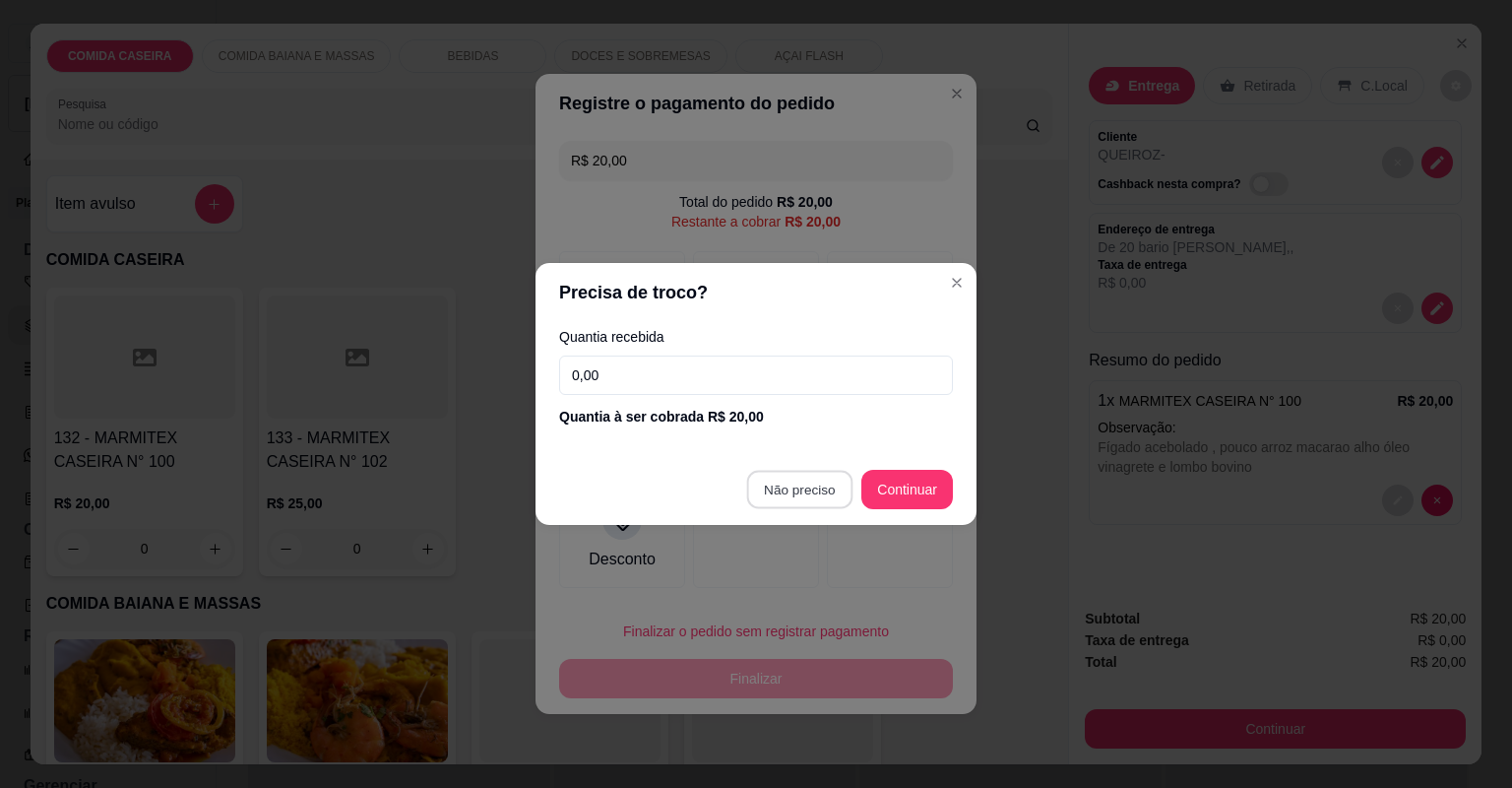 type on "R$ 0,00" 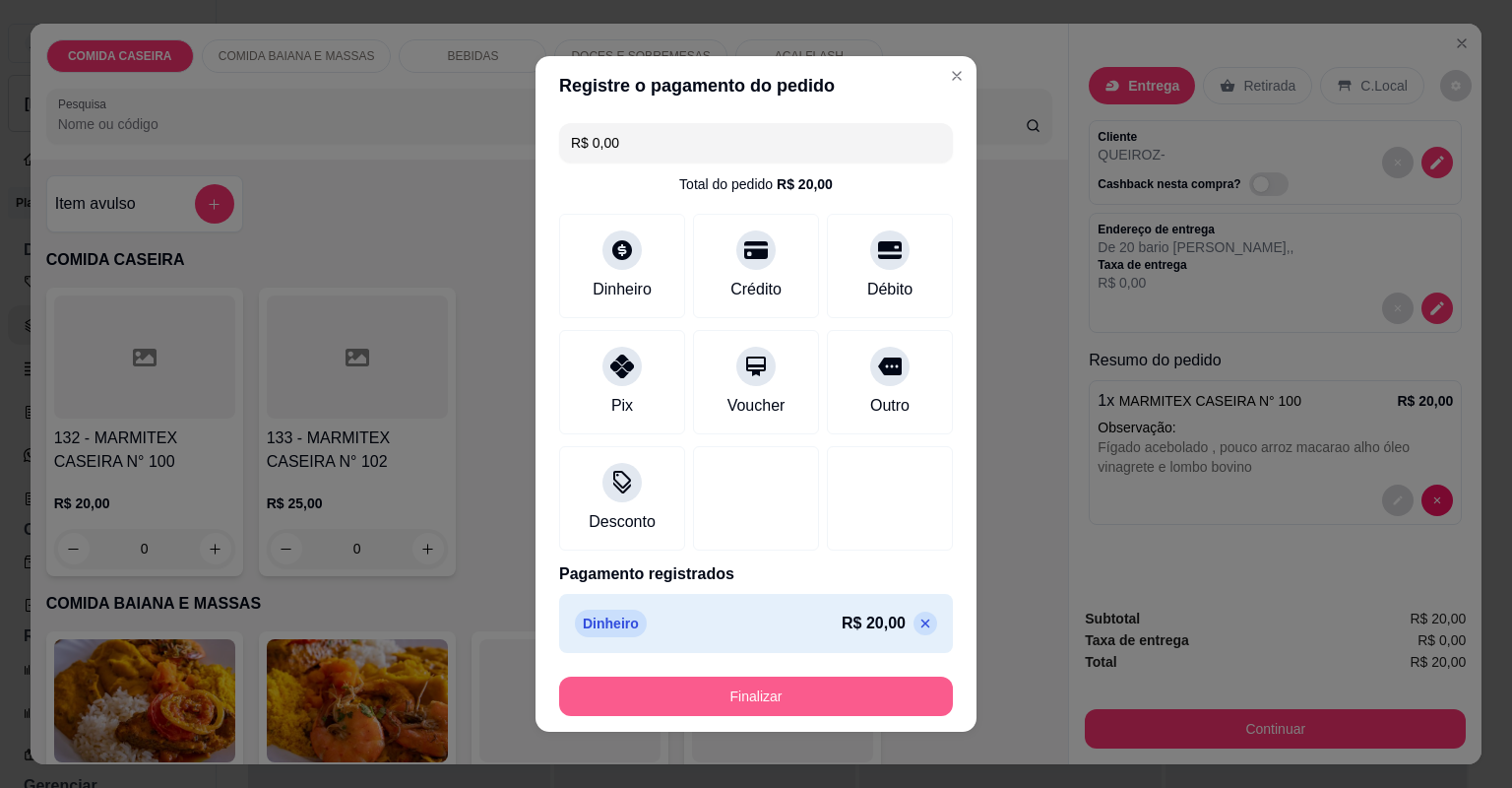 click on "Finalizar" at bounding box center [756, 696] 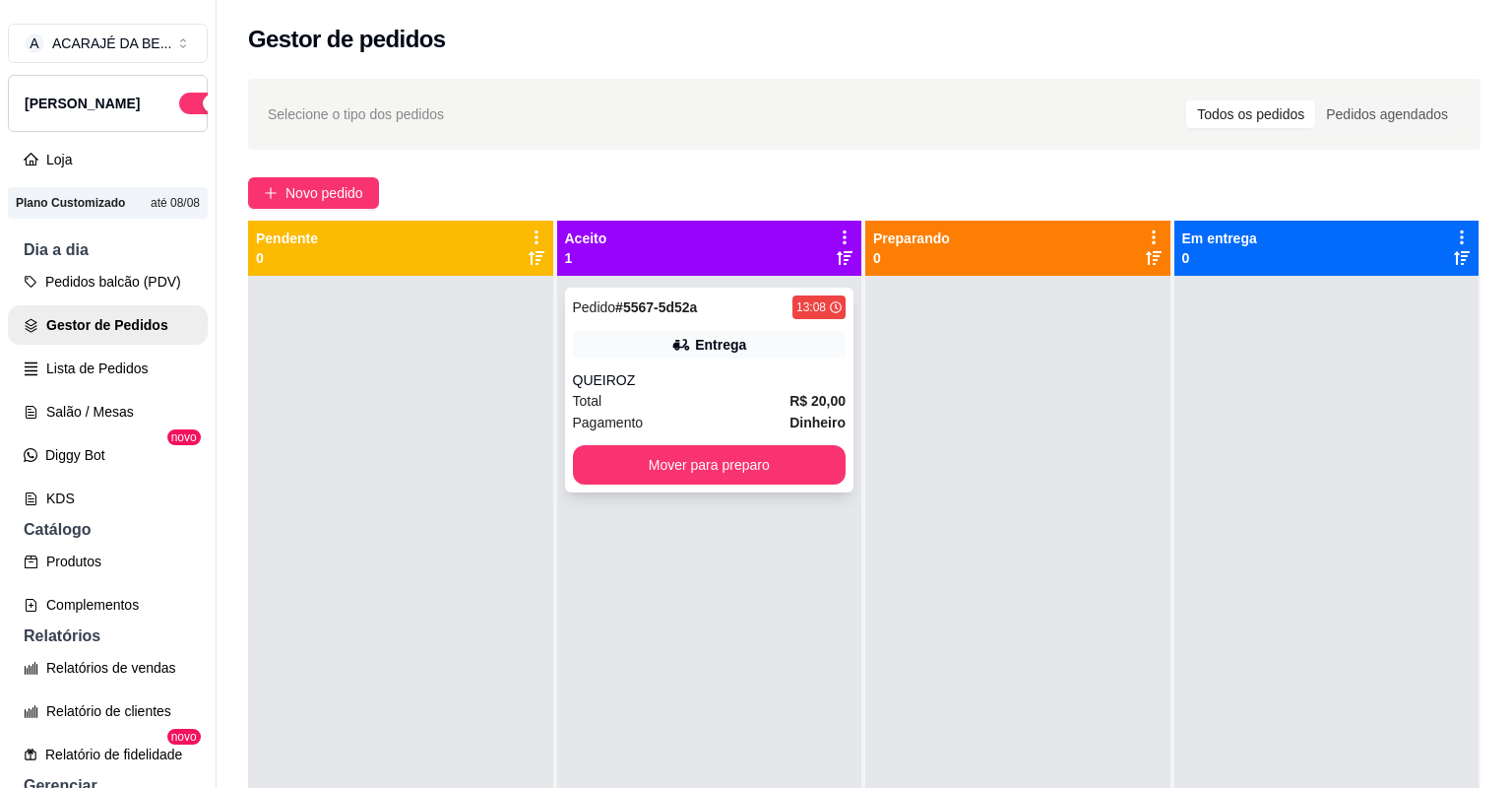 click on "Pedido  # 5567-5d52a 13:08 Entrega QUEIROZ  Total R$ 20,00 Pagamento Dinheiro Mover para preparo" at bounding box center [710, 390] 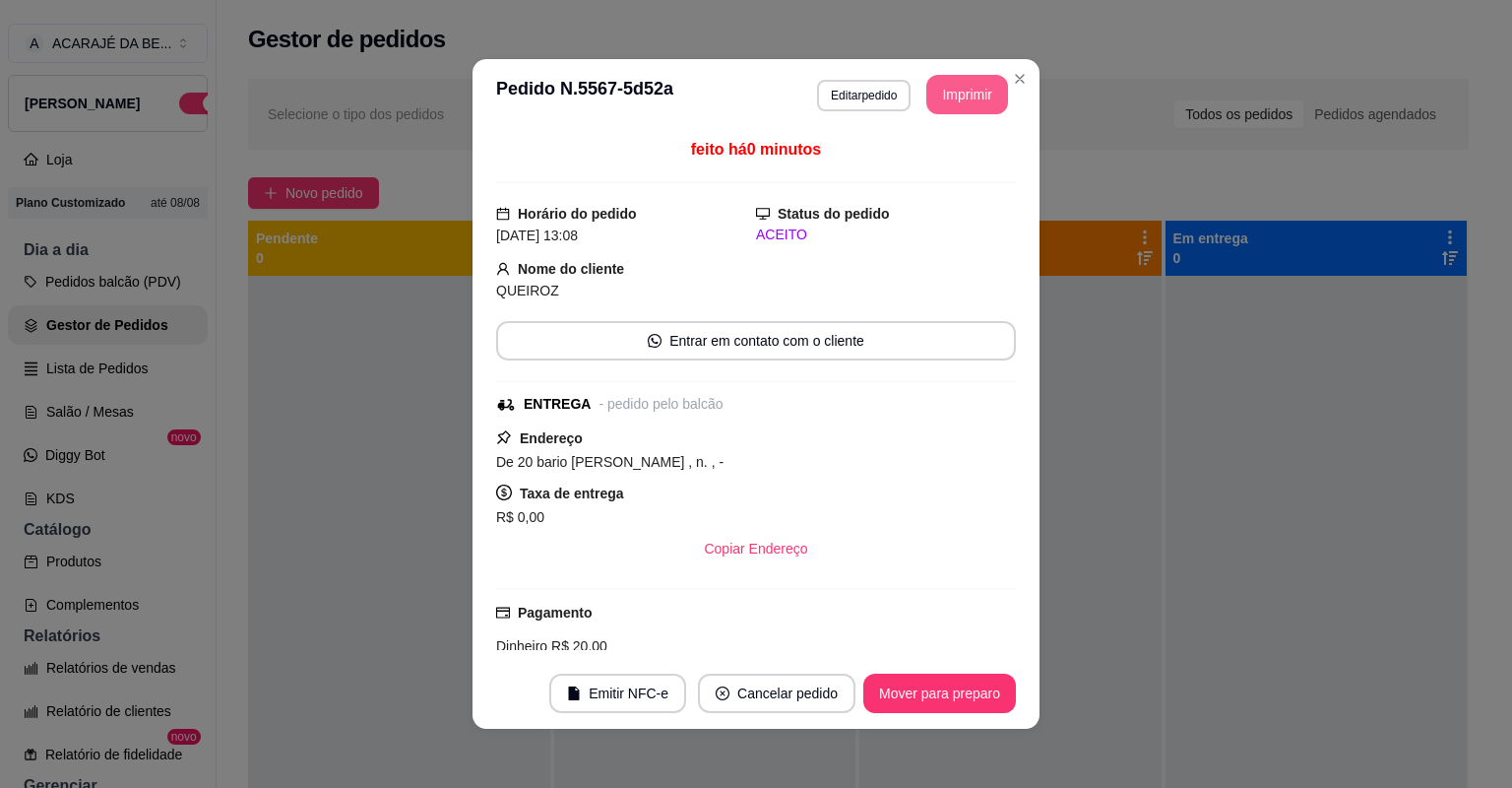 click on "Imprimir" at bounding box center (967, 95) 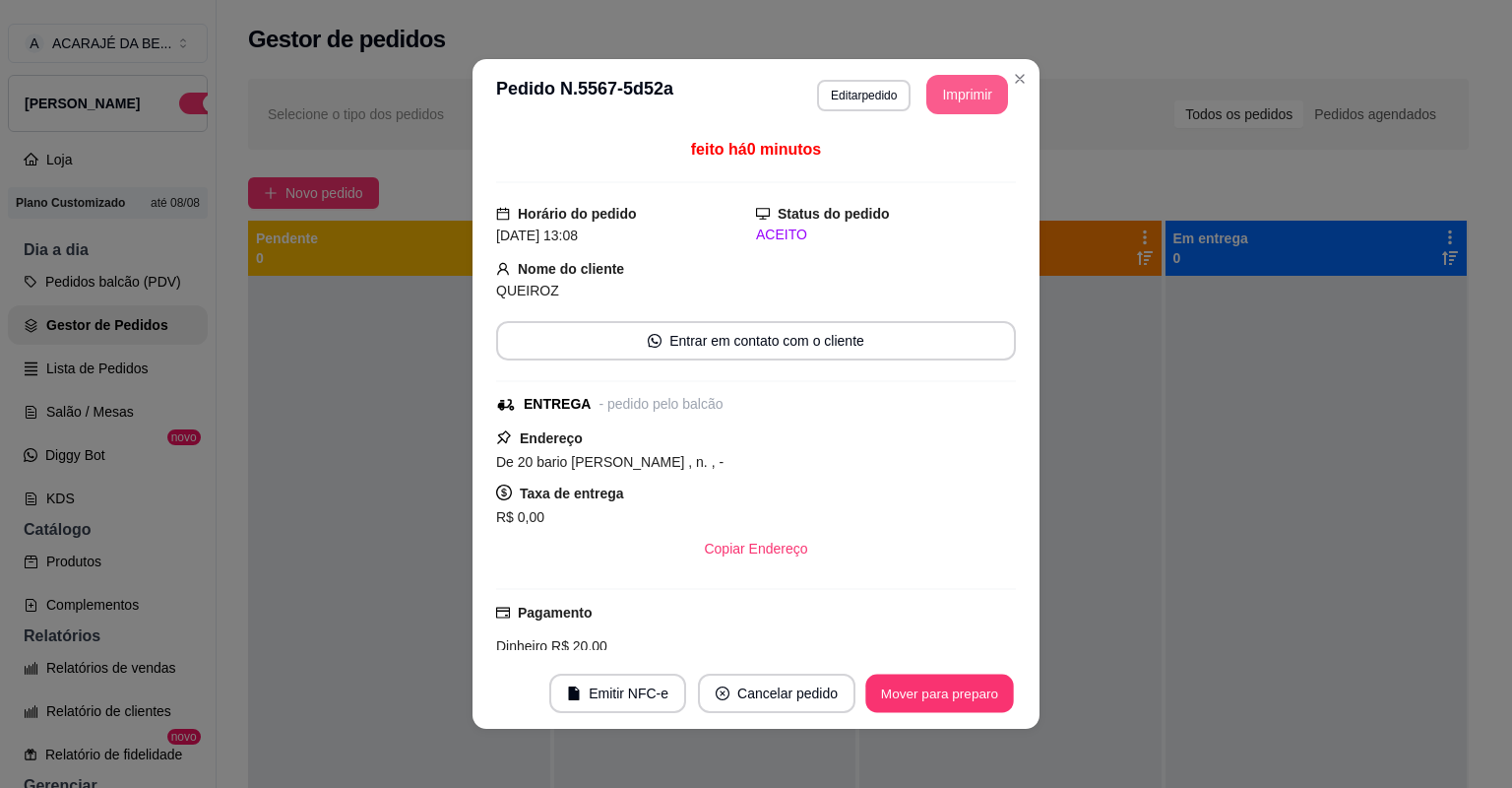 click on "Mover para preparo" at bounding box center [939, 693] 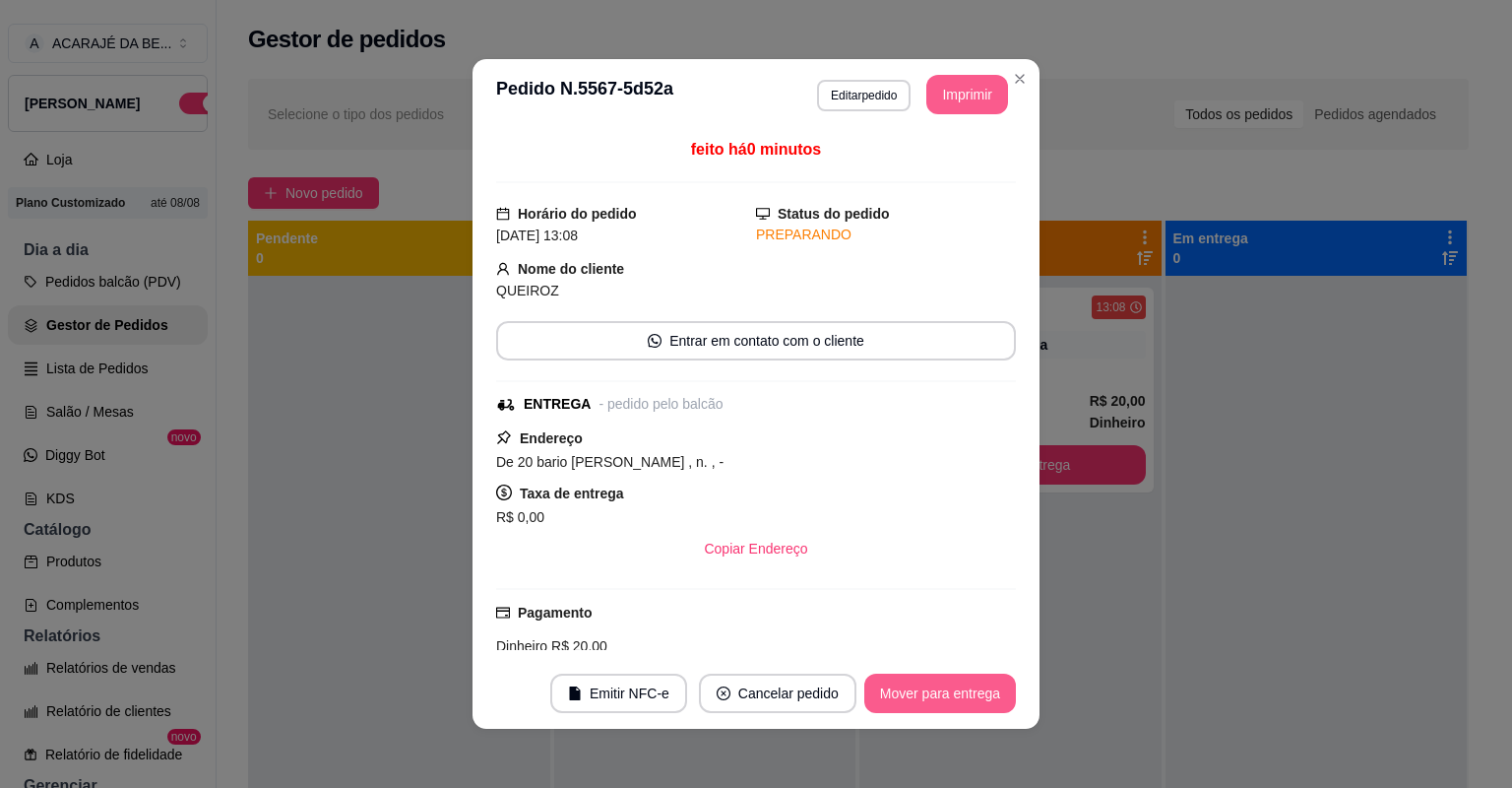 click on "Mover para entrega" at bounding box center (940, 693) 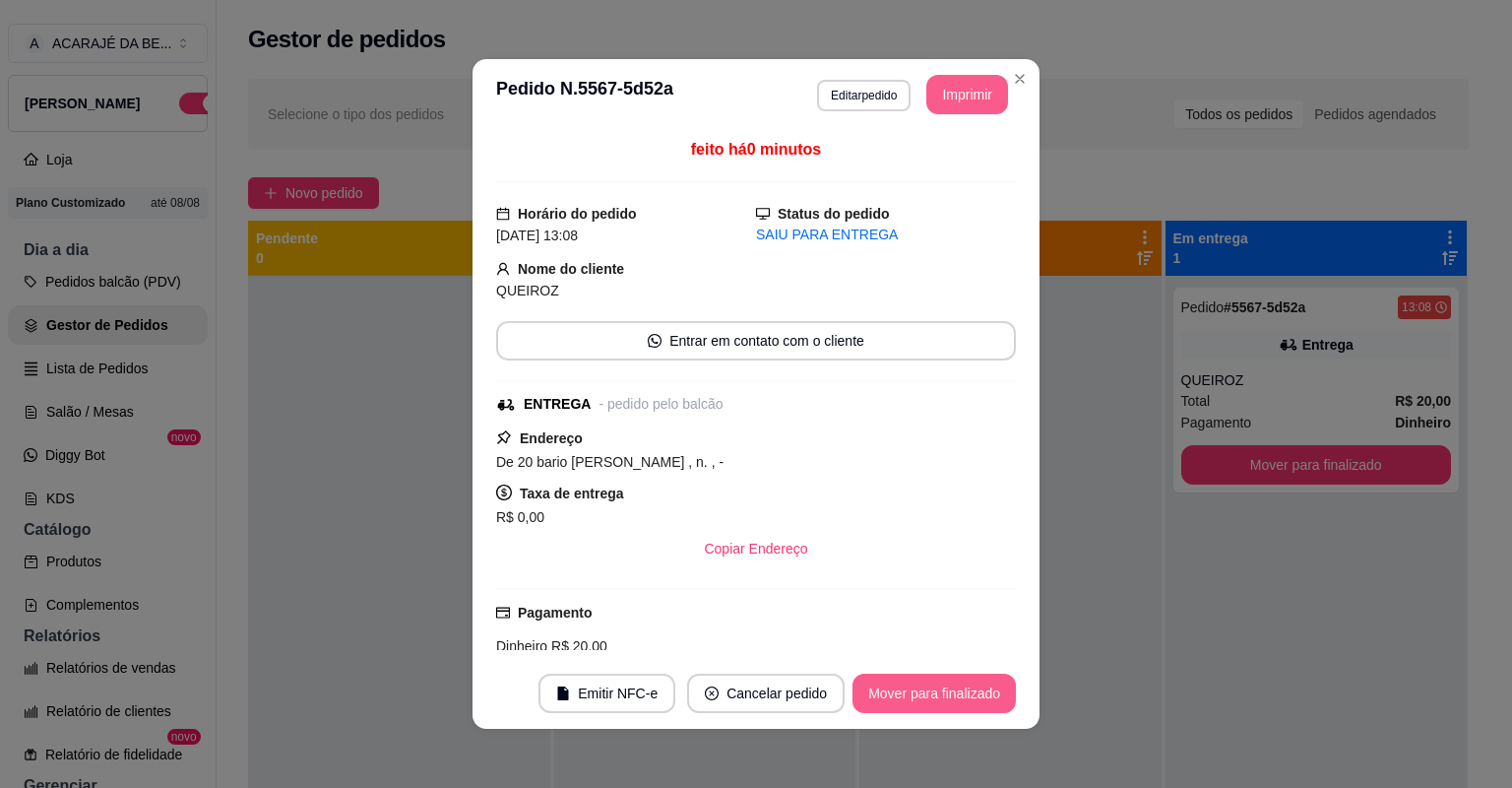click on "Mover para finalizado" at bounding box center [934, 693] 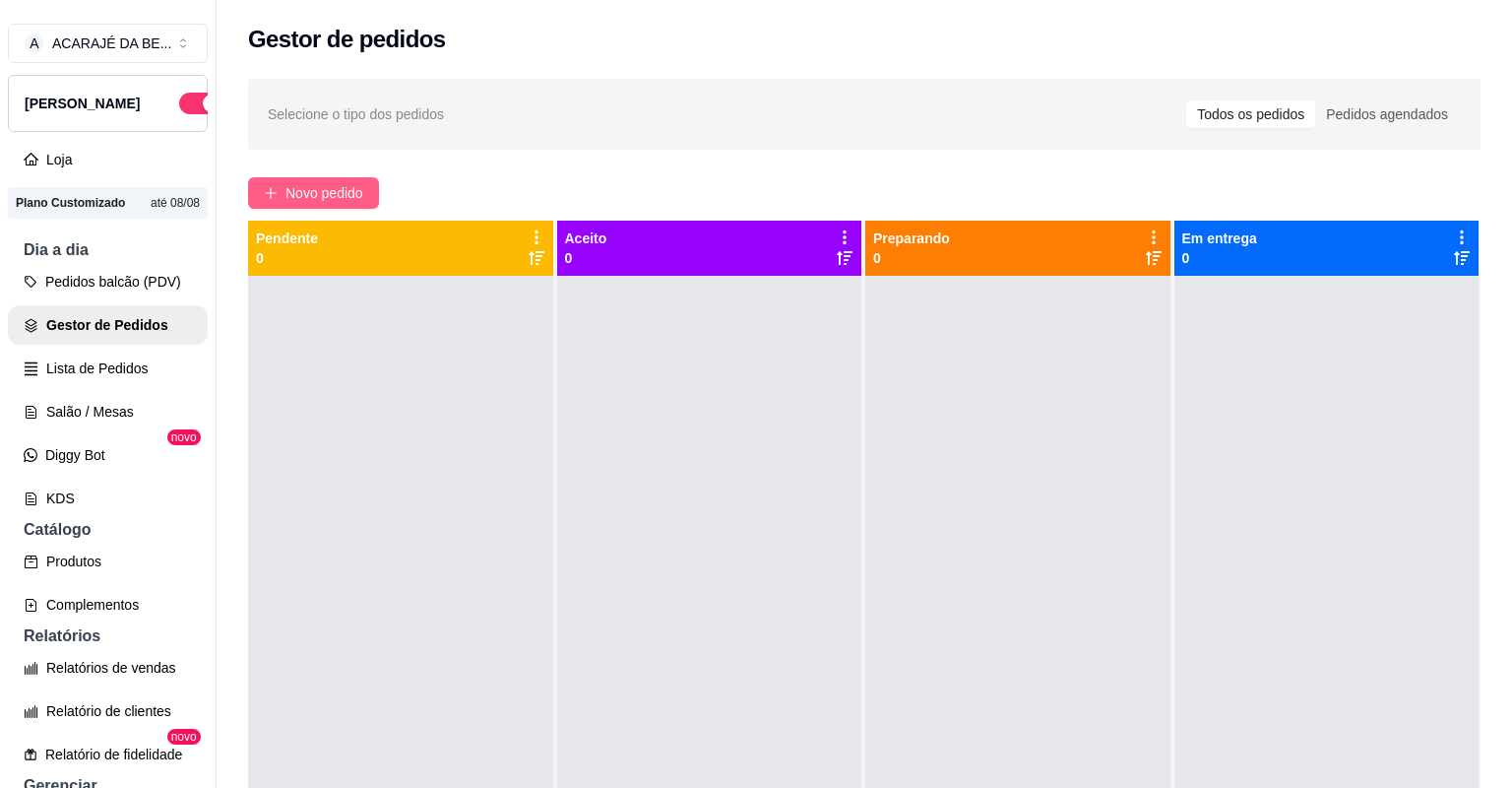 click on "Novo pedido" at bounding box center (324, 193) 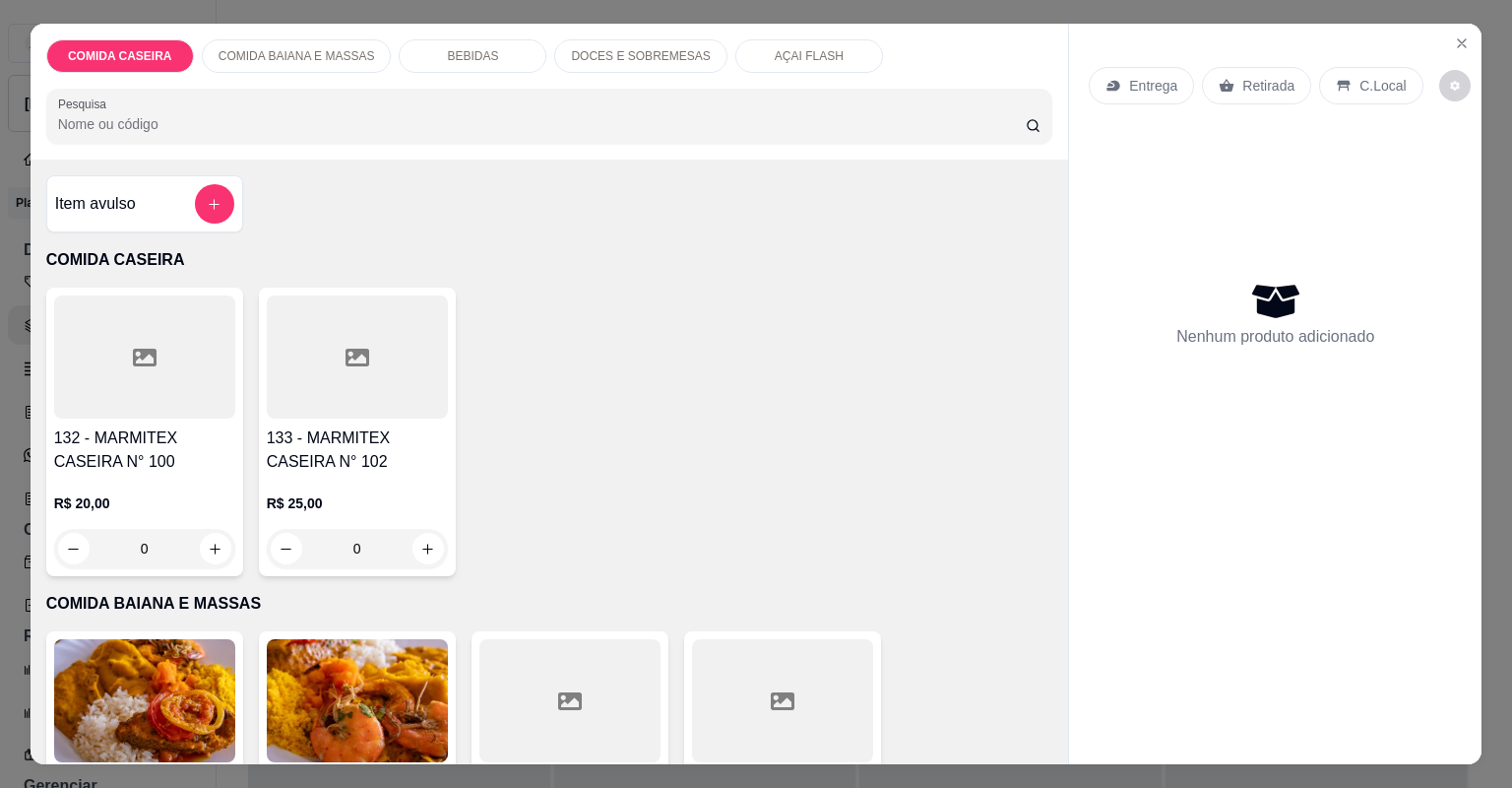 click at bounding box center (783, 700) 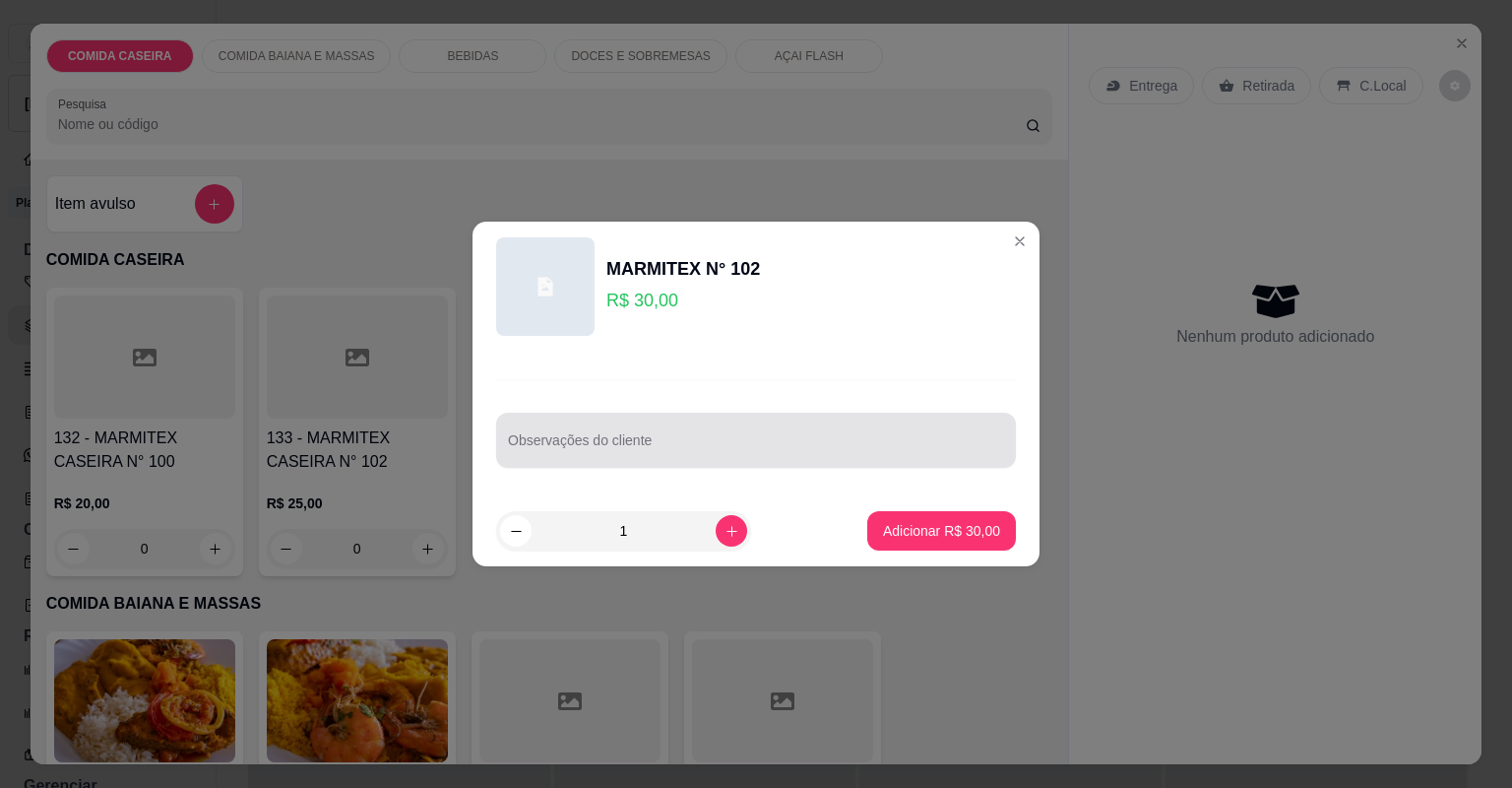 click on "Observações do cliente" at bounding box center (756, 440) 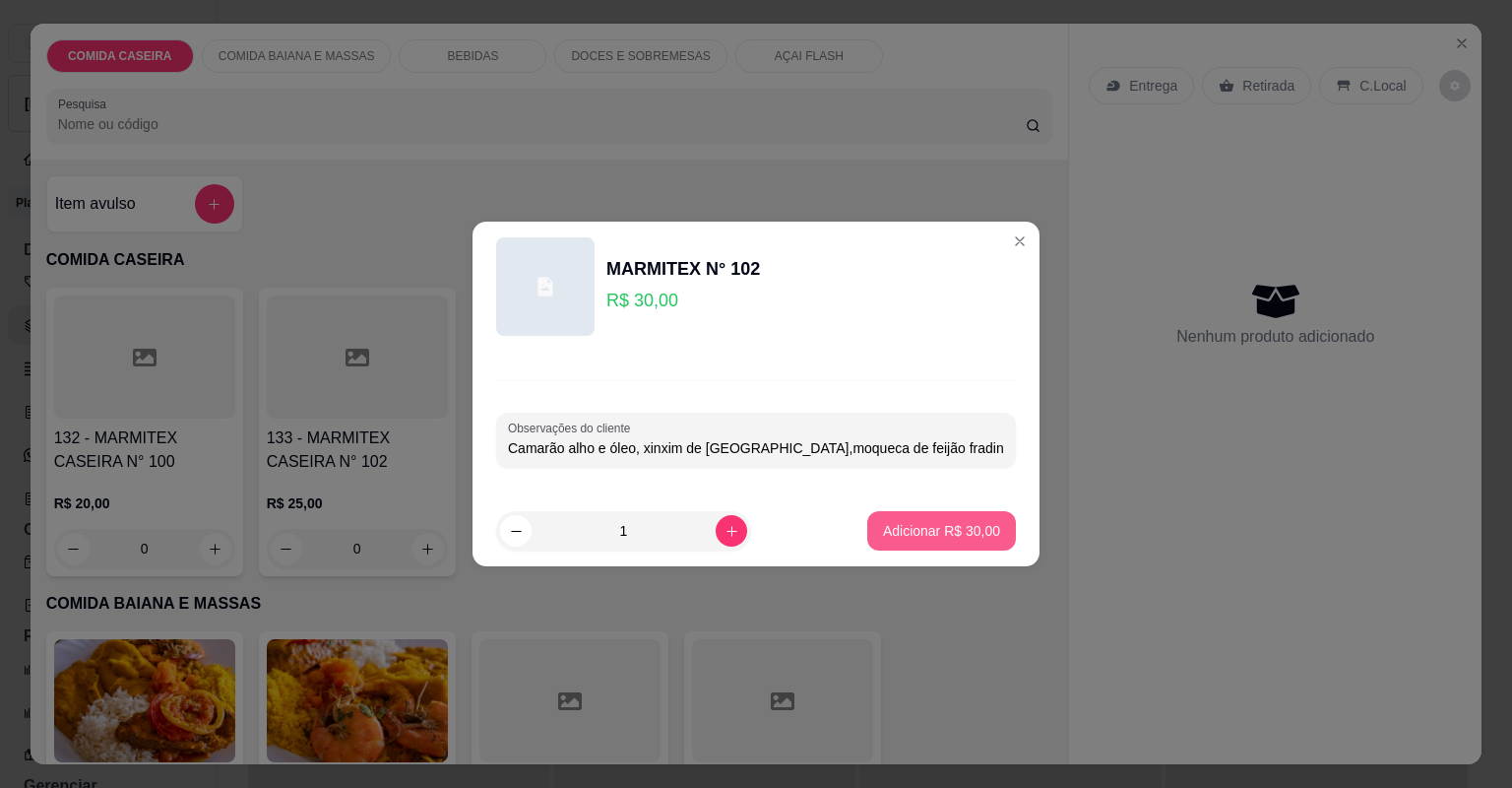 click on "Adicionar   R$ 30,00" at bounding box center (941, 531) 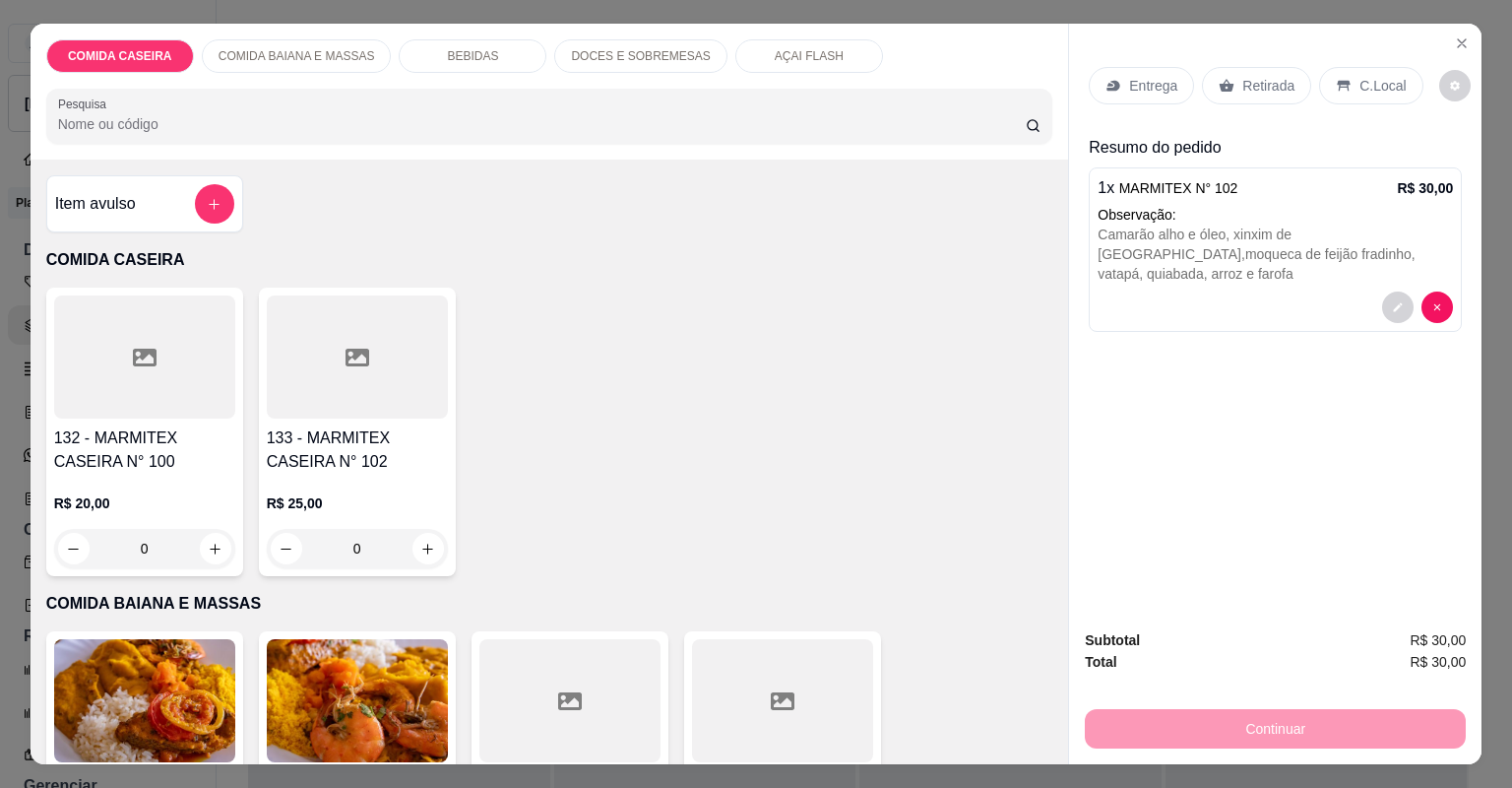click on "Entrega" at bounding box center [1141, 86] 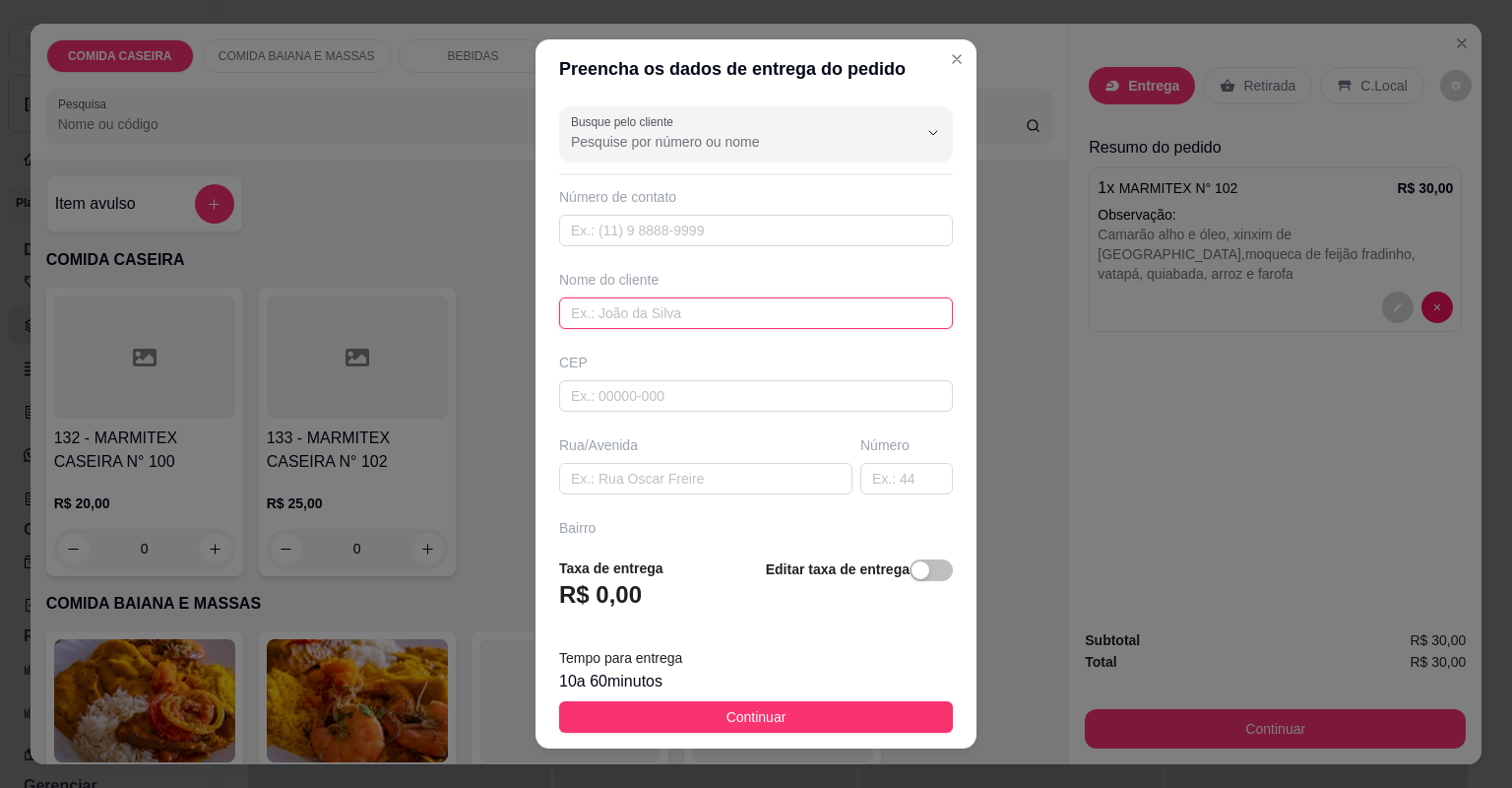 click at bounding box center [756, 313] 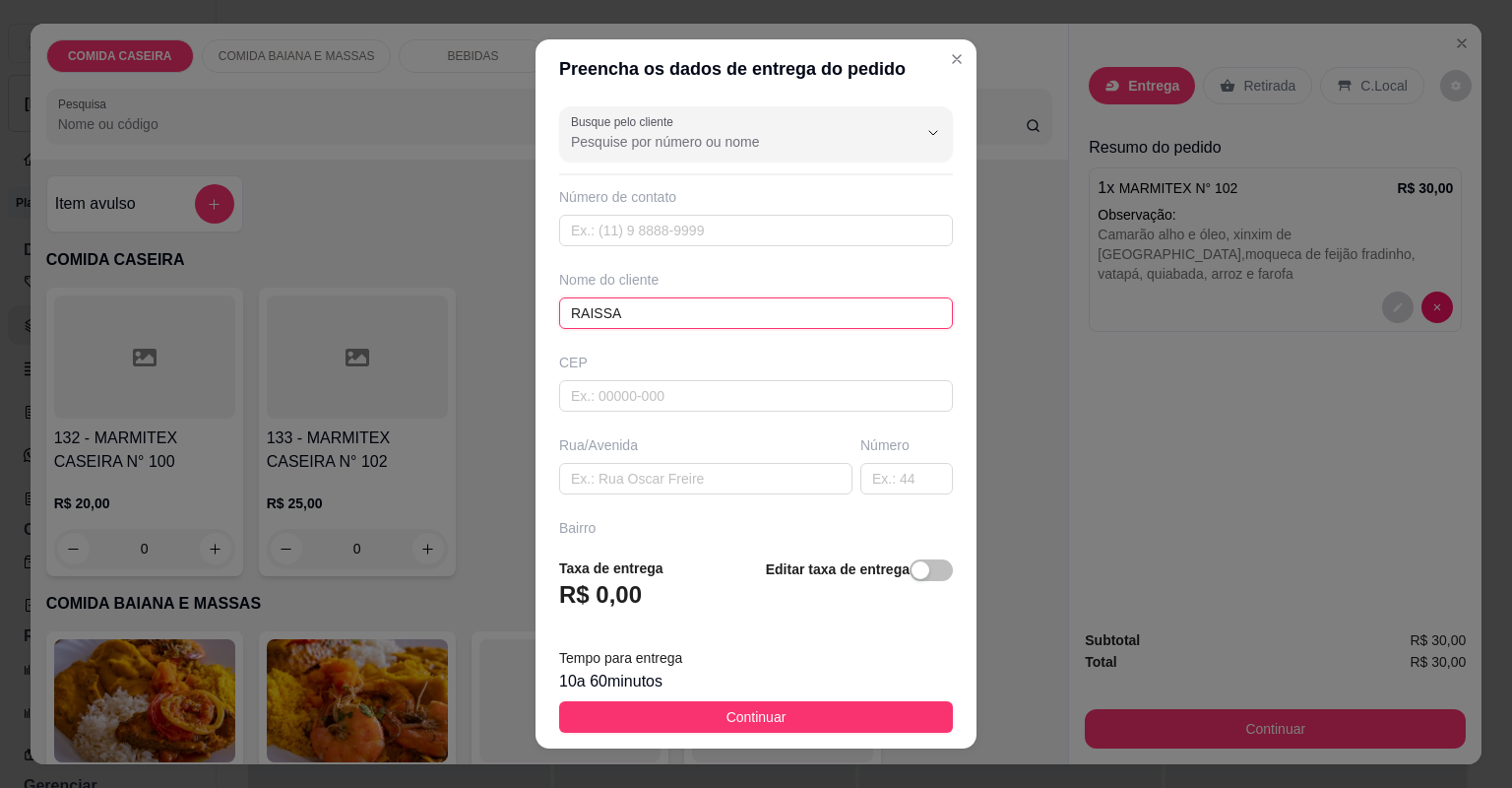 type on "RAISSA" 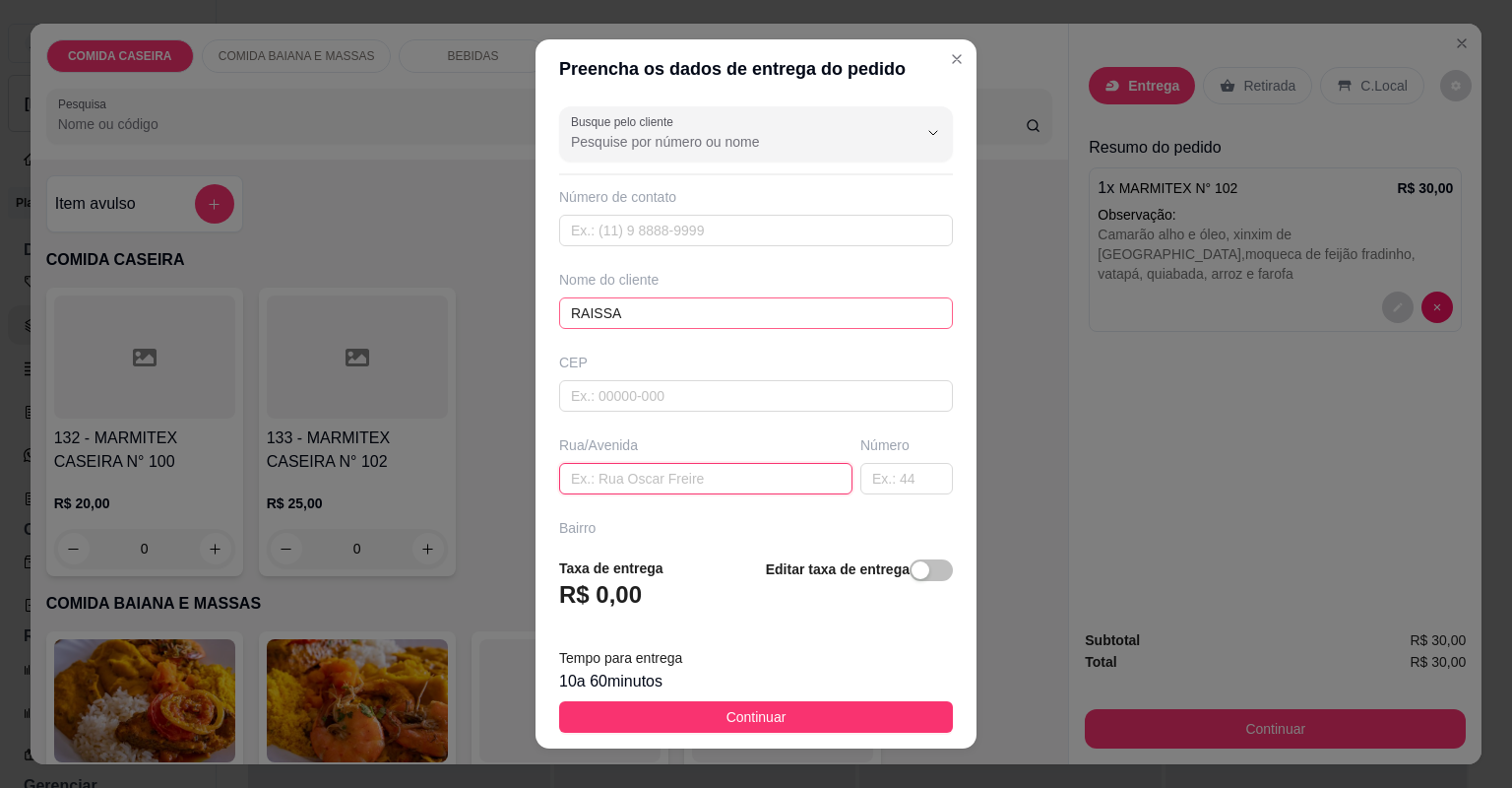 paste on "P entregar no salão de Paula, aqui no Camamuzinho" 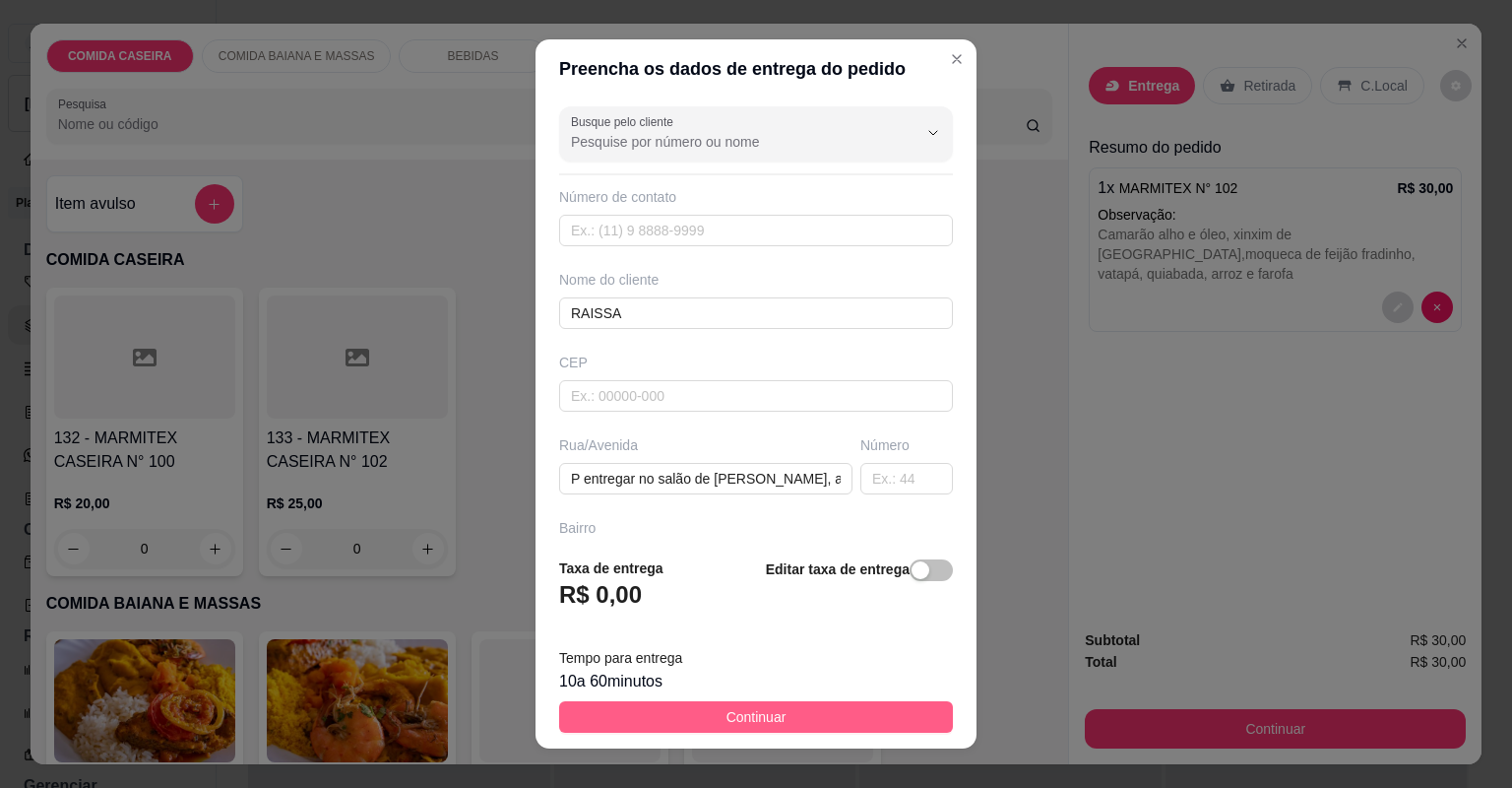 click on "Continuar" at bounding box center (756, 717) 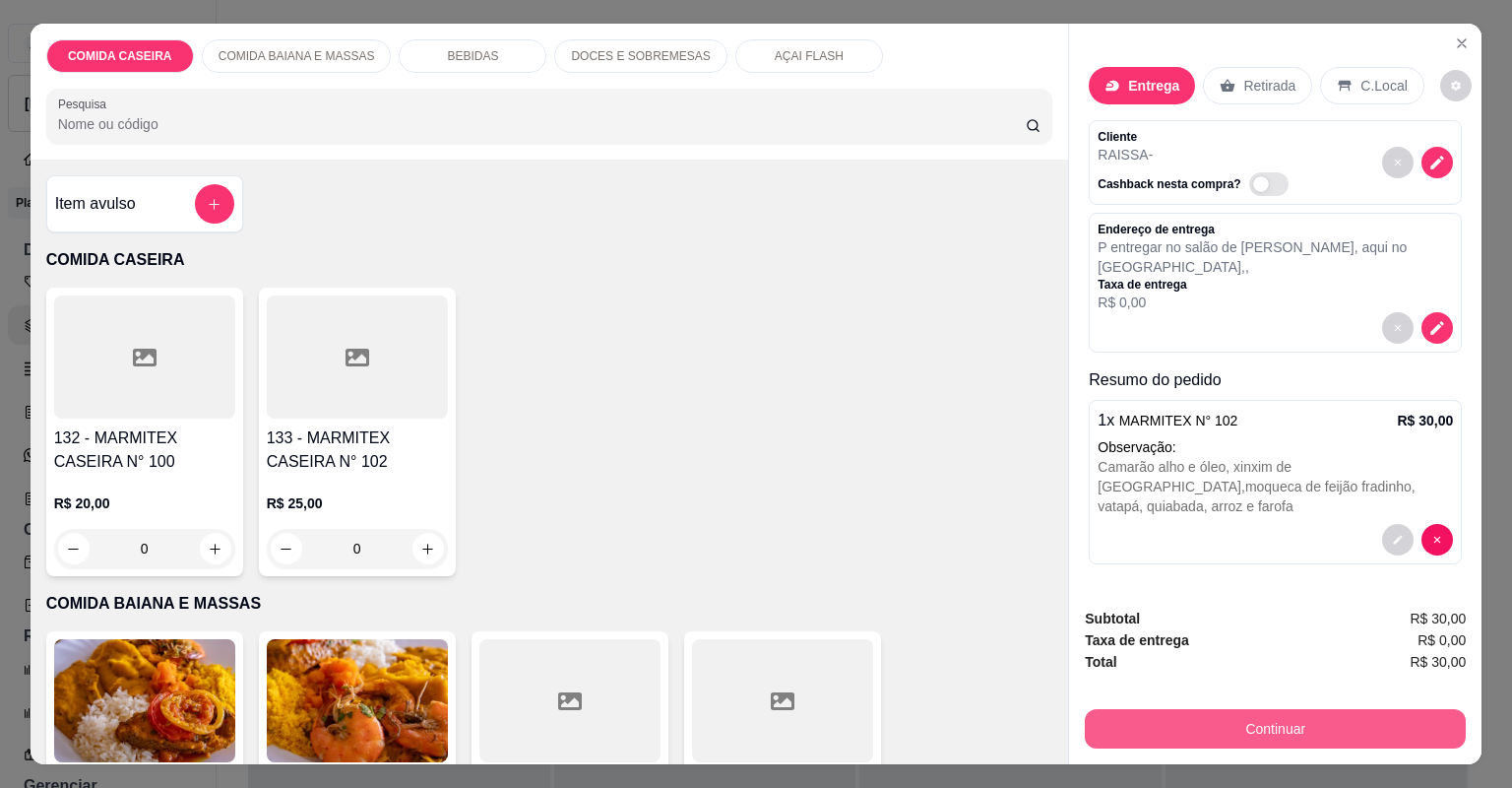 click on "Continuar" at bounding box center [1275, 729] 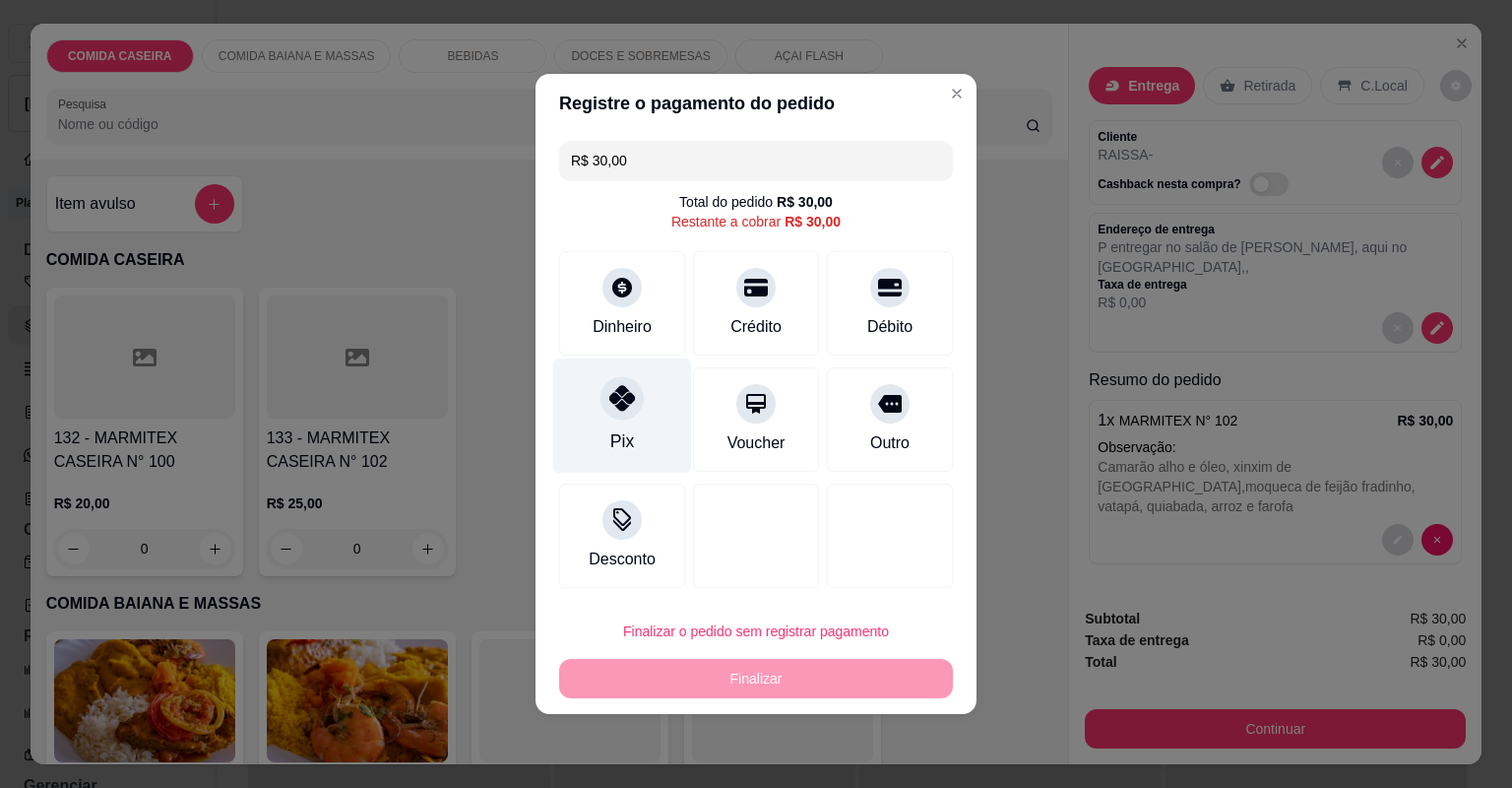 click 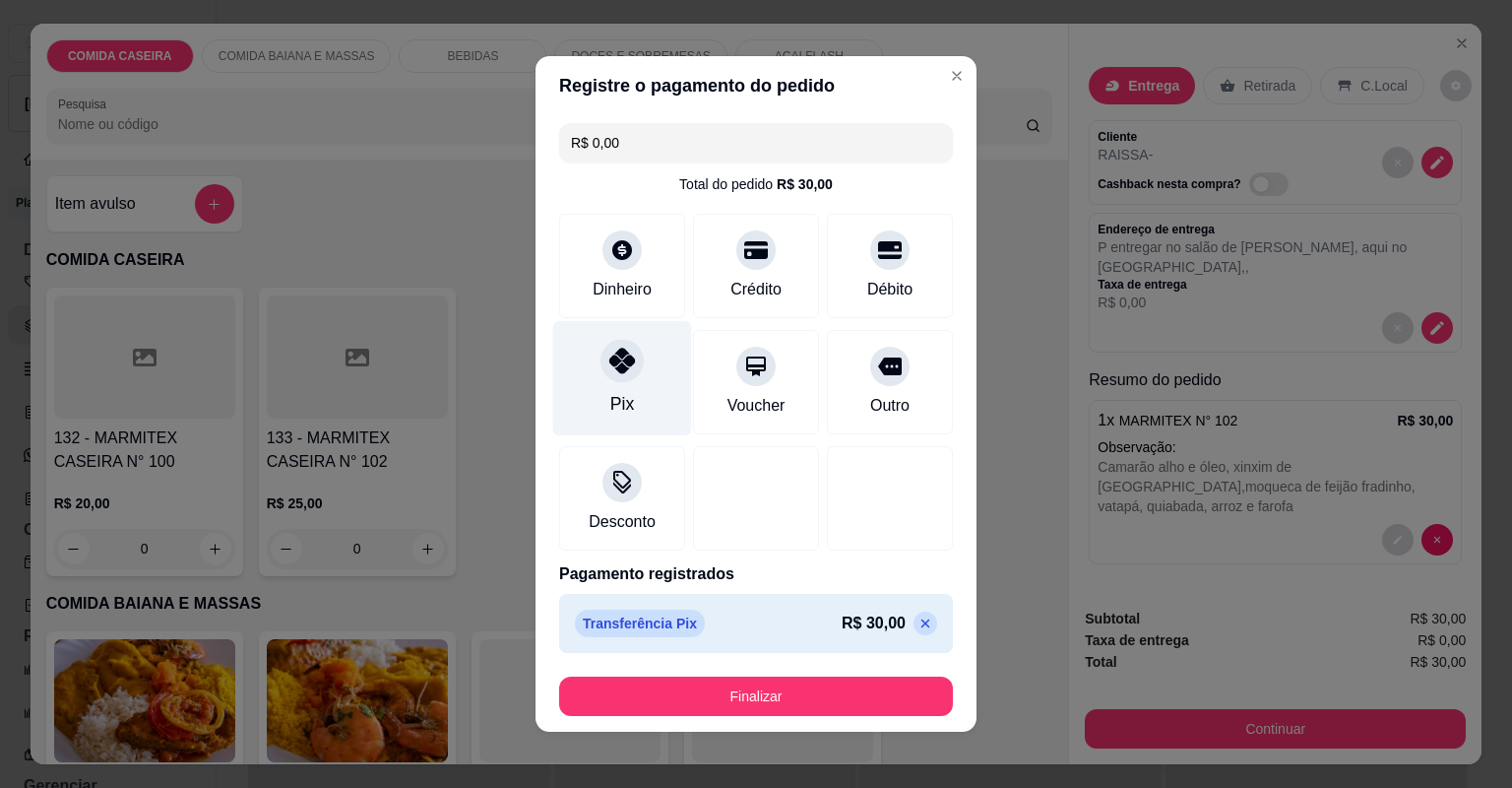 type on "R$ 0,00" 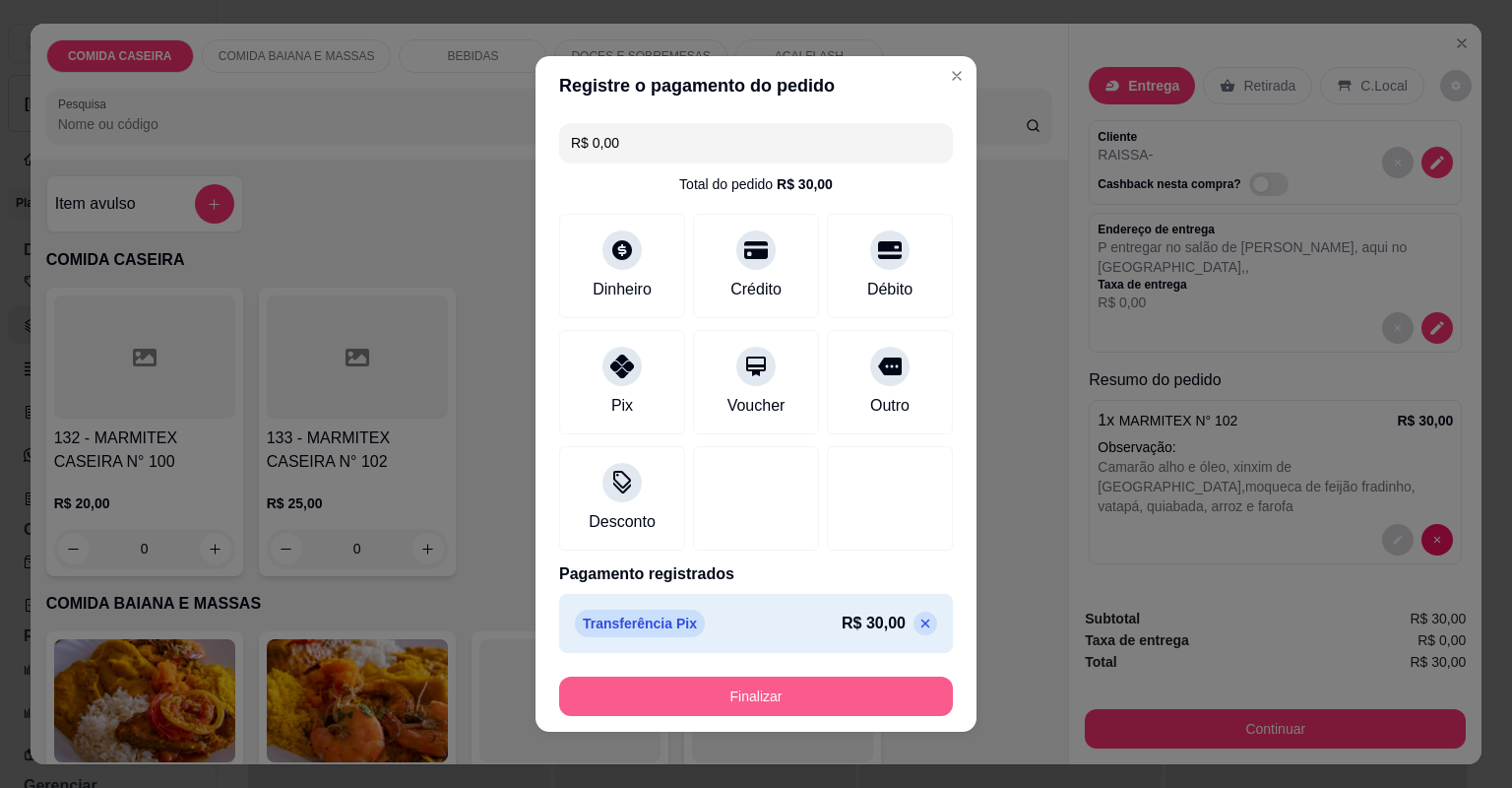 click on "Finalizar" at bounding box center (756, 696) 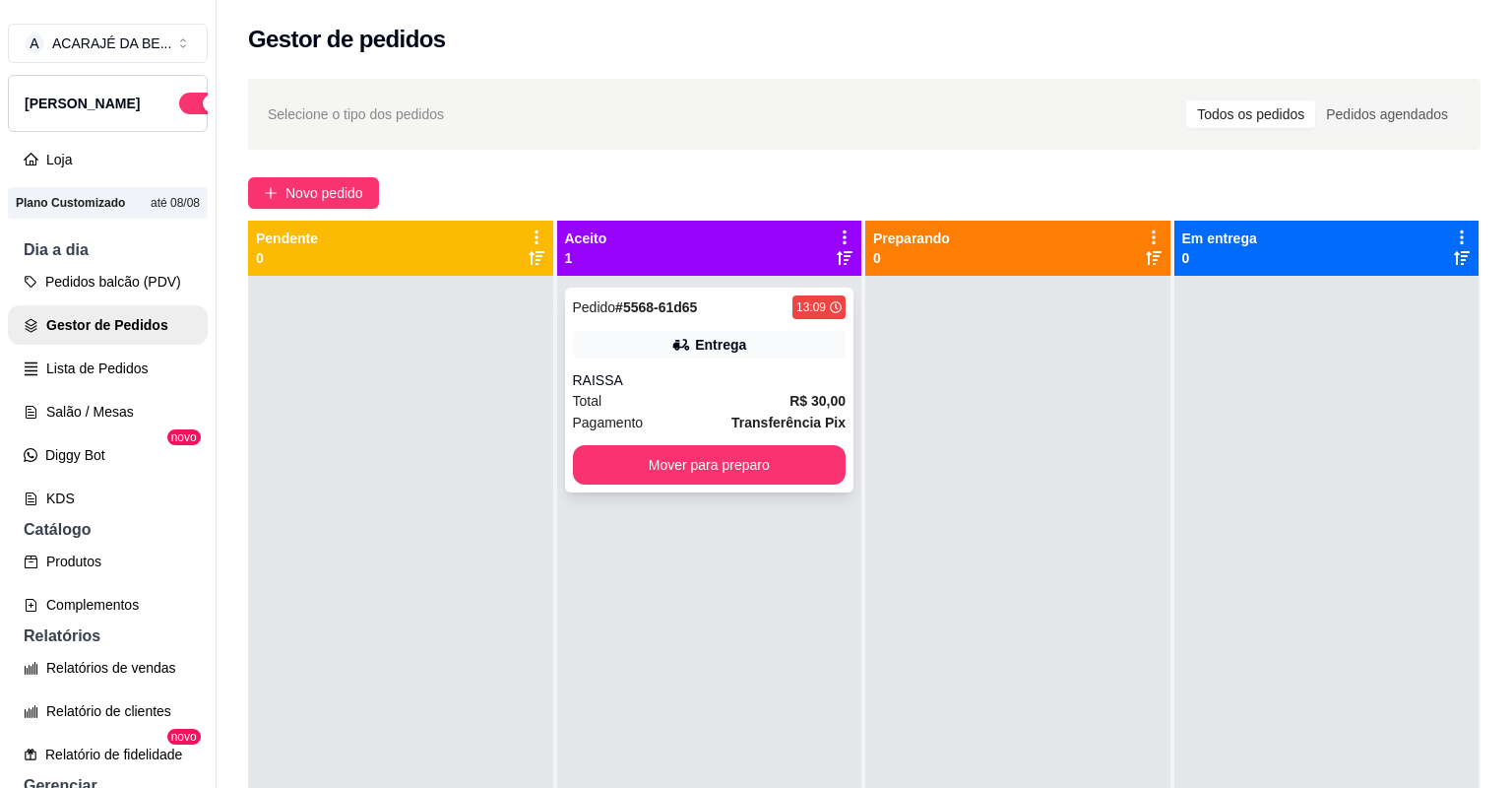click on "RAISSA" at bounding box center [710, 380] 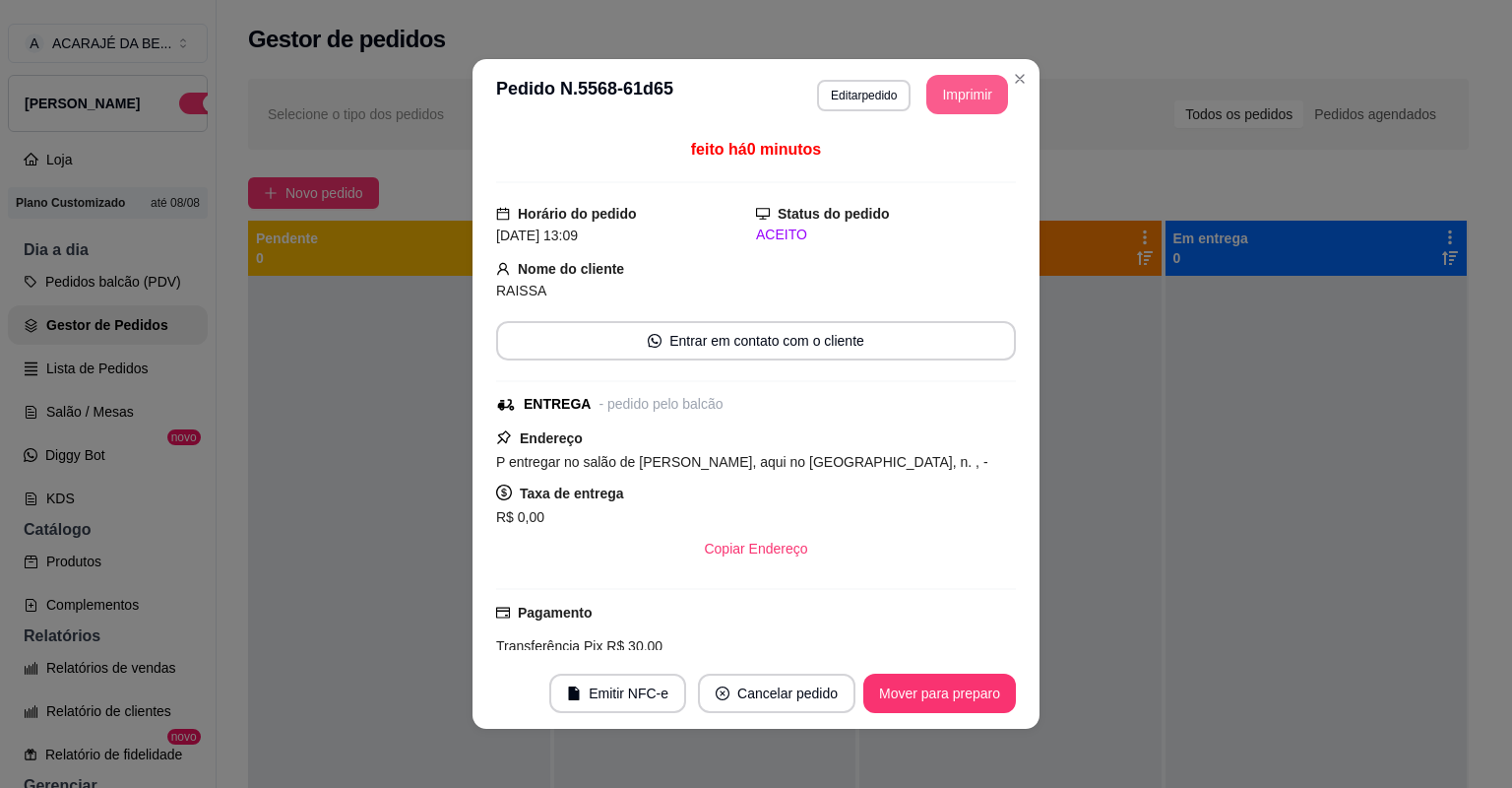 click on "Imprimir" at bounding box center [967, 95] 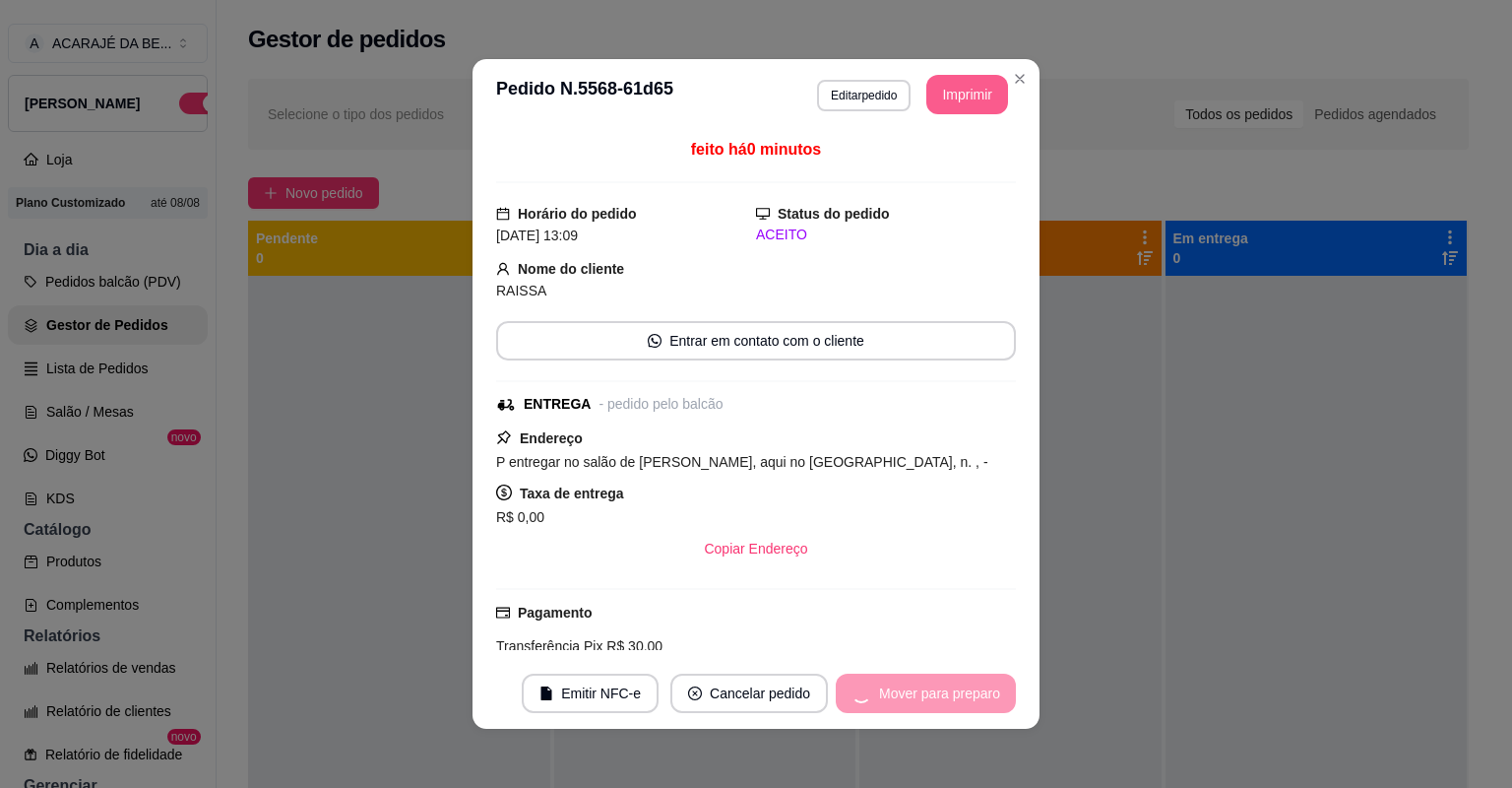 click on "Mover para preparo" at bounding box center (925, 693) 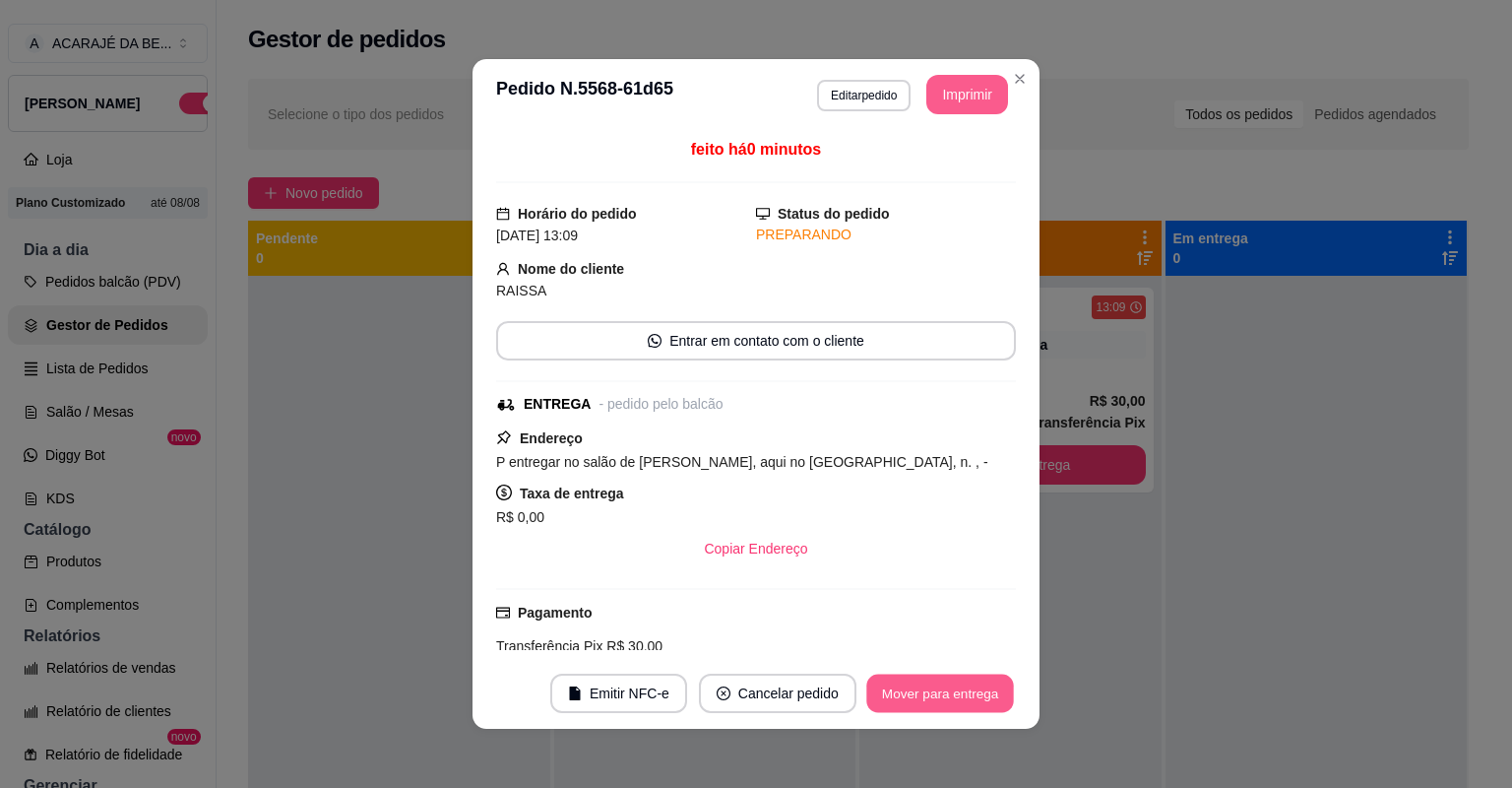 click on "Mover para entrega" at bounding box center [940, 693] 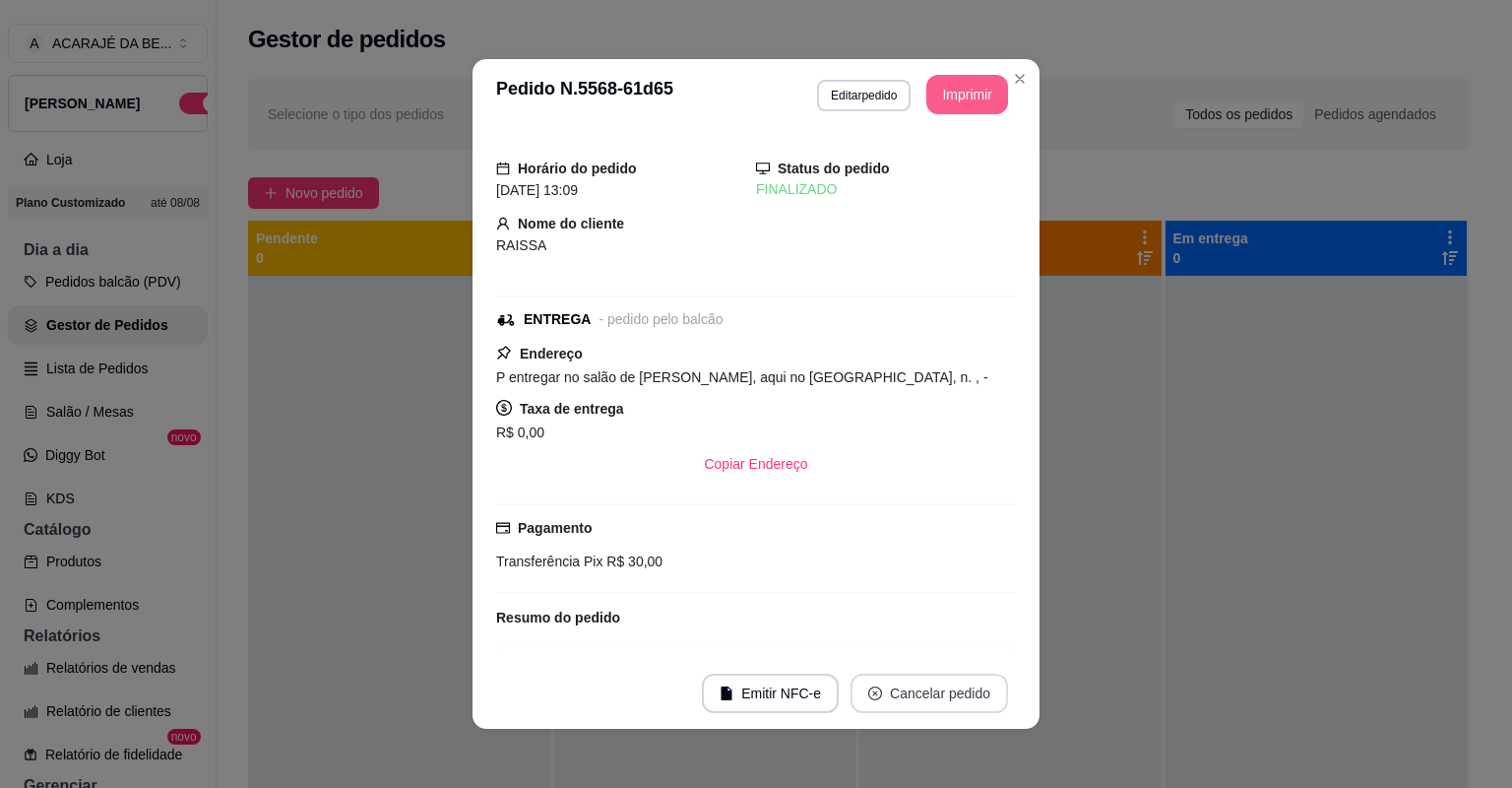 click on "Cancelar pedido" at bounding box center (929, 693) 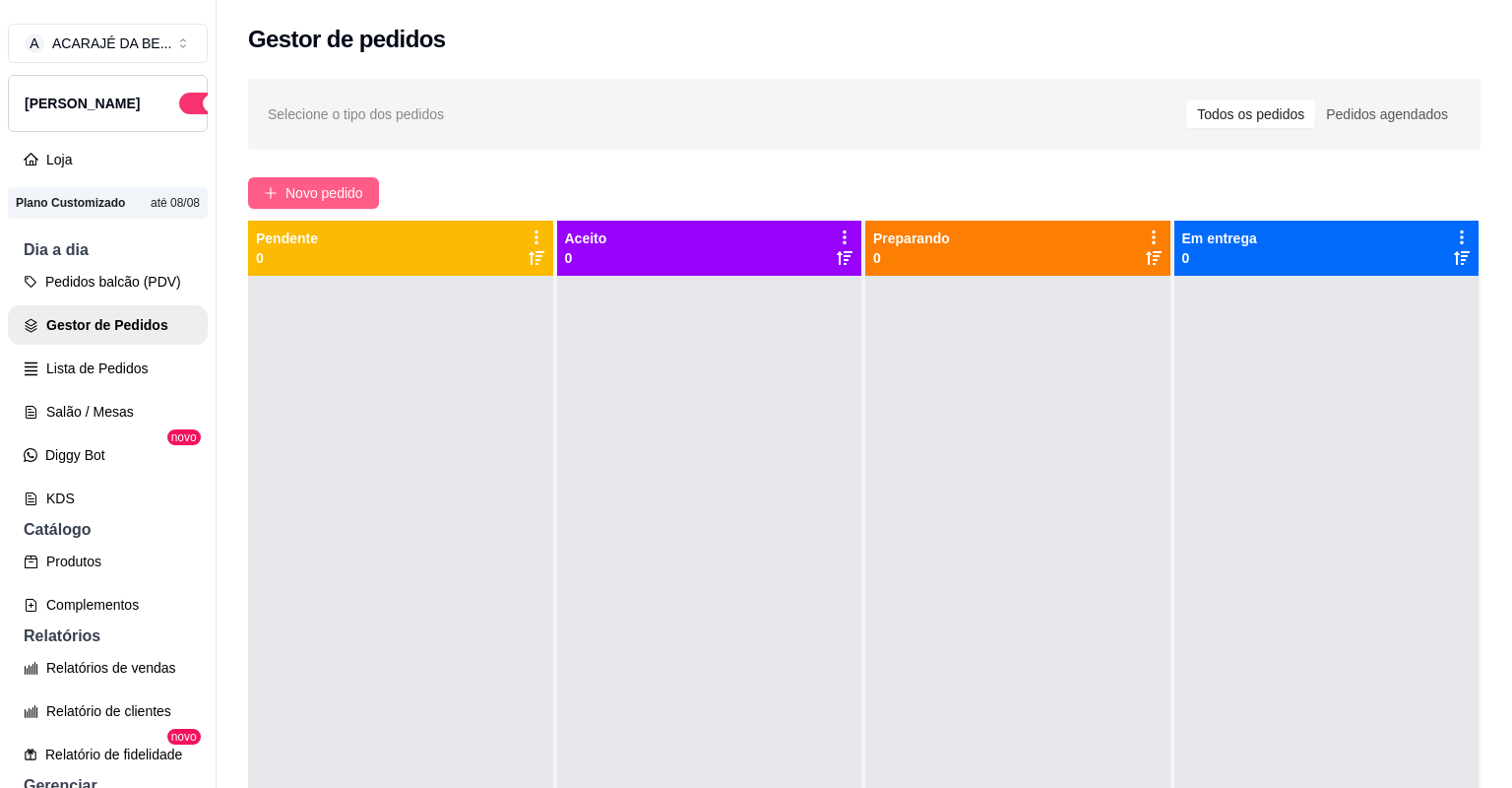 click on "Novo pedido" at bounding box center [324, 193] 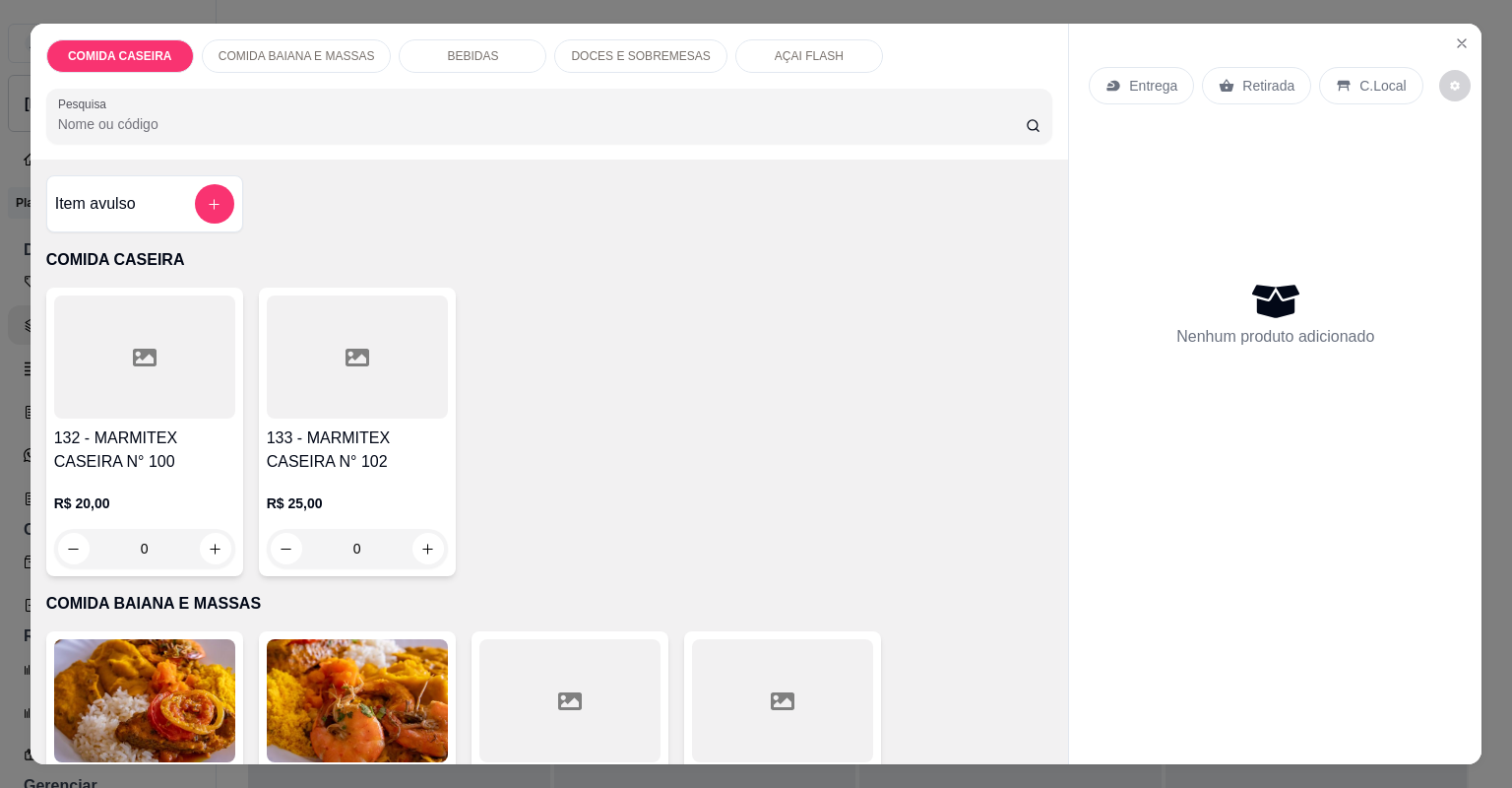 click on "163 - MARMITEX N° 102   R$ 30,00 0" at bounding box center [783, 775] 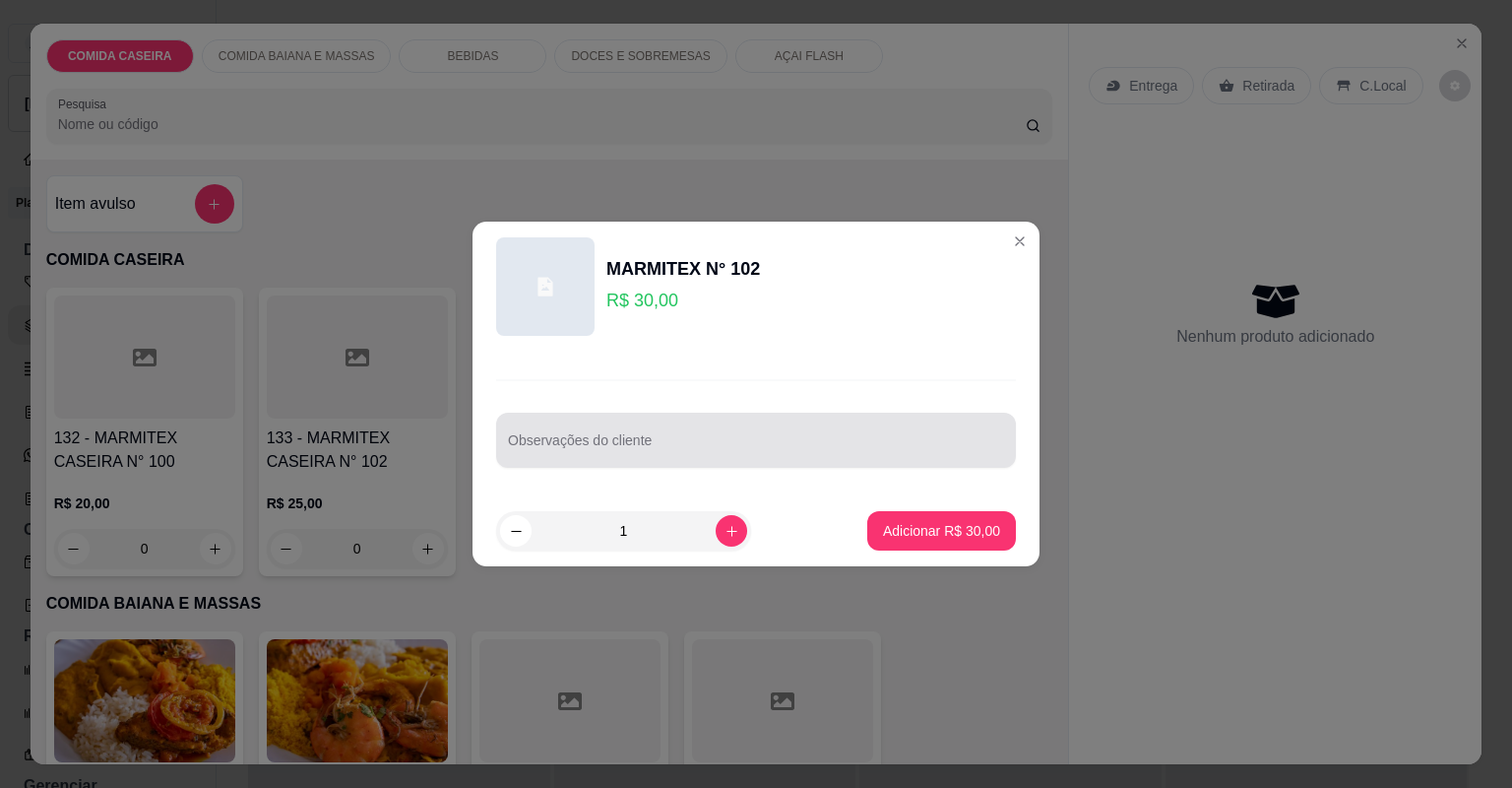 click at bounding box center [756, 440] 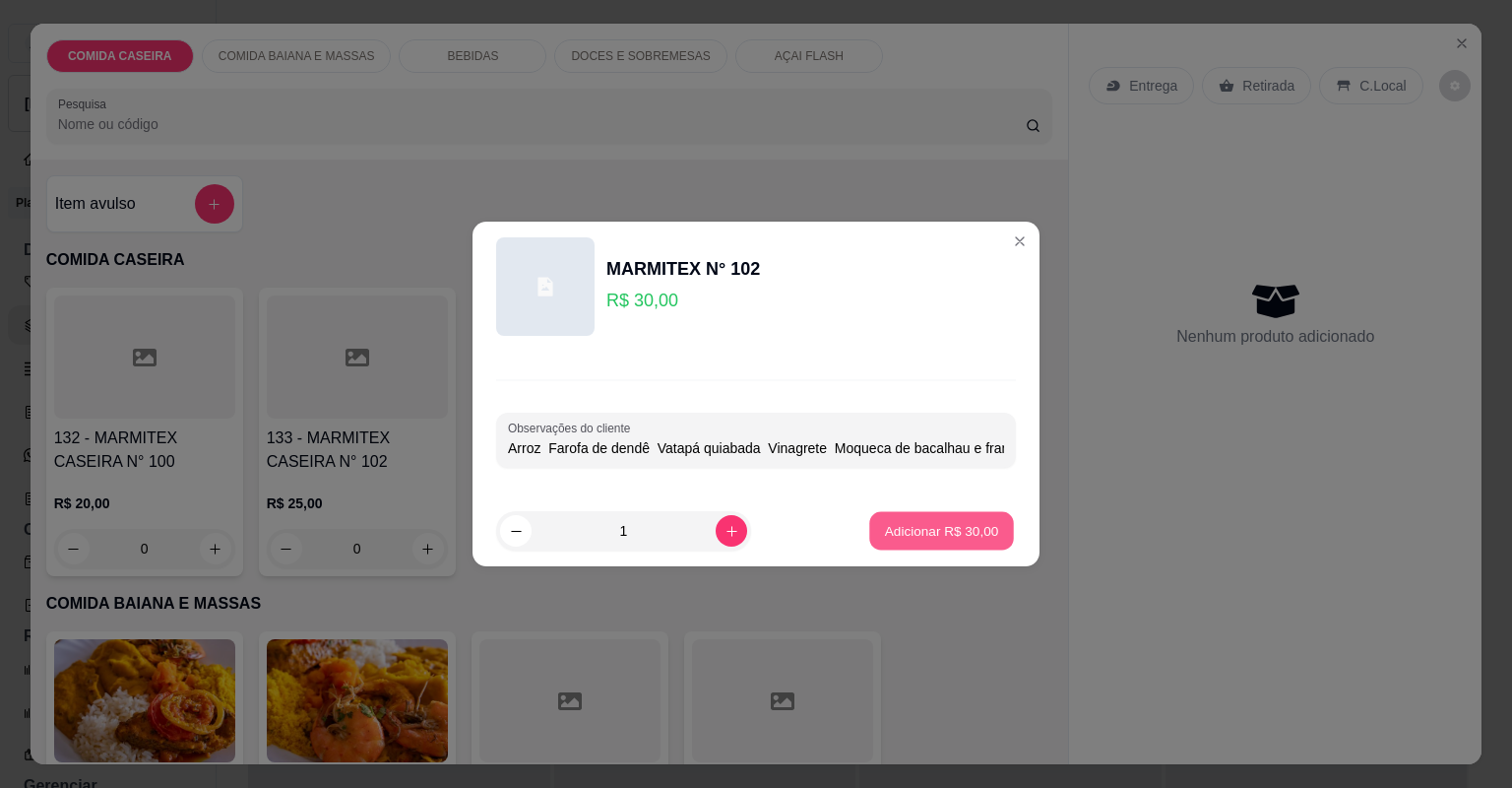 click on "Adicionar   R$ 30,00" at bounding box center [942, 530] 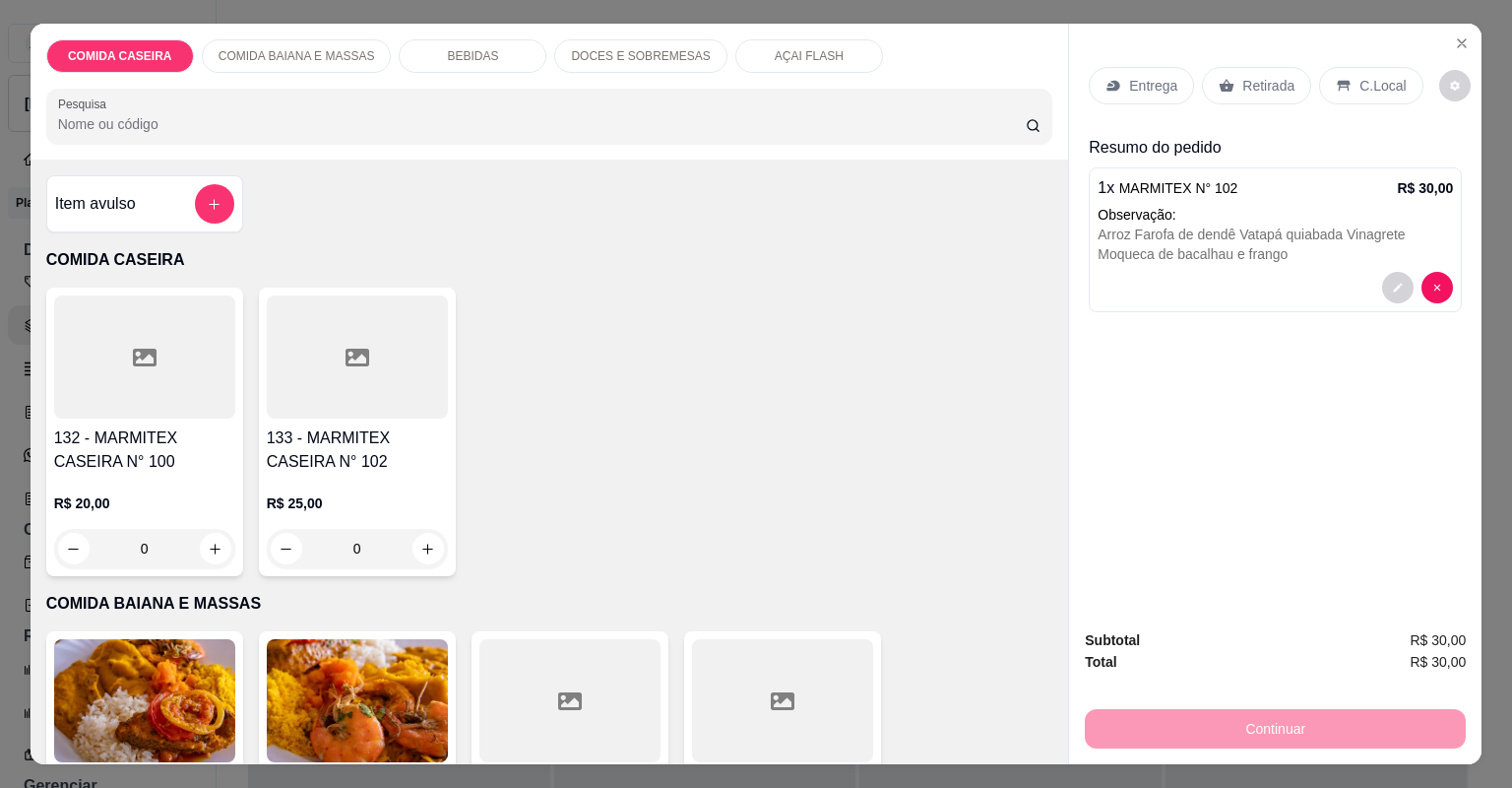 click on "Retirada" at bounding box center [1256, 86] 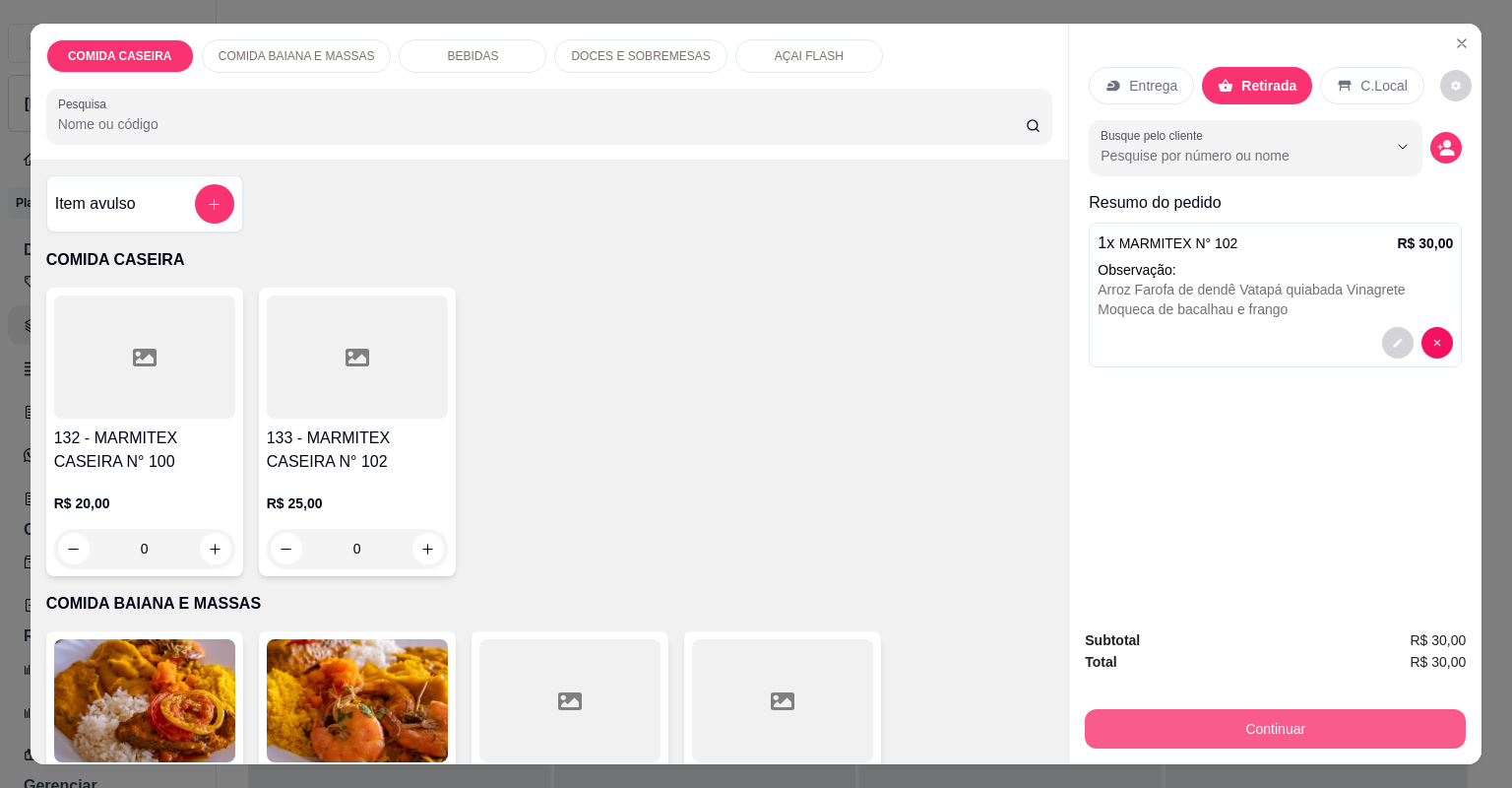 click on "Continuar" at bounding box center (1275, 729) 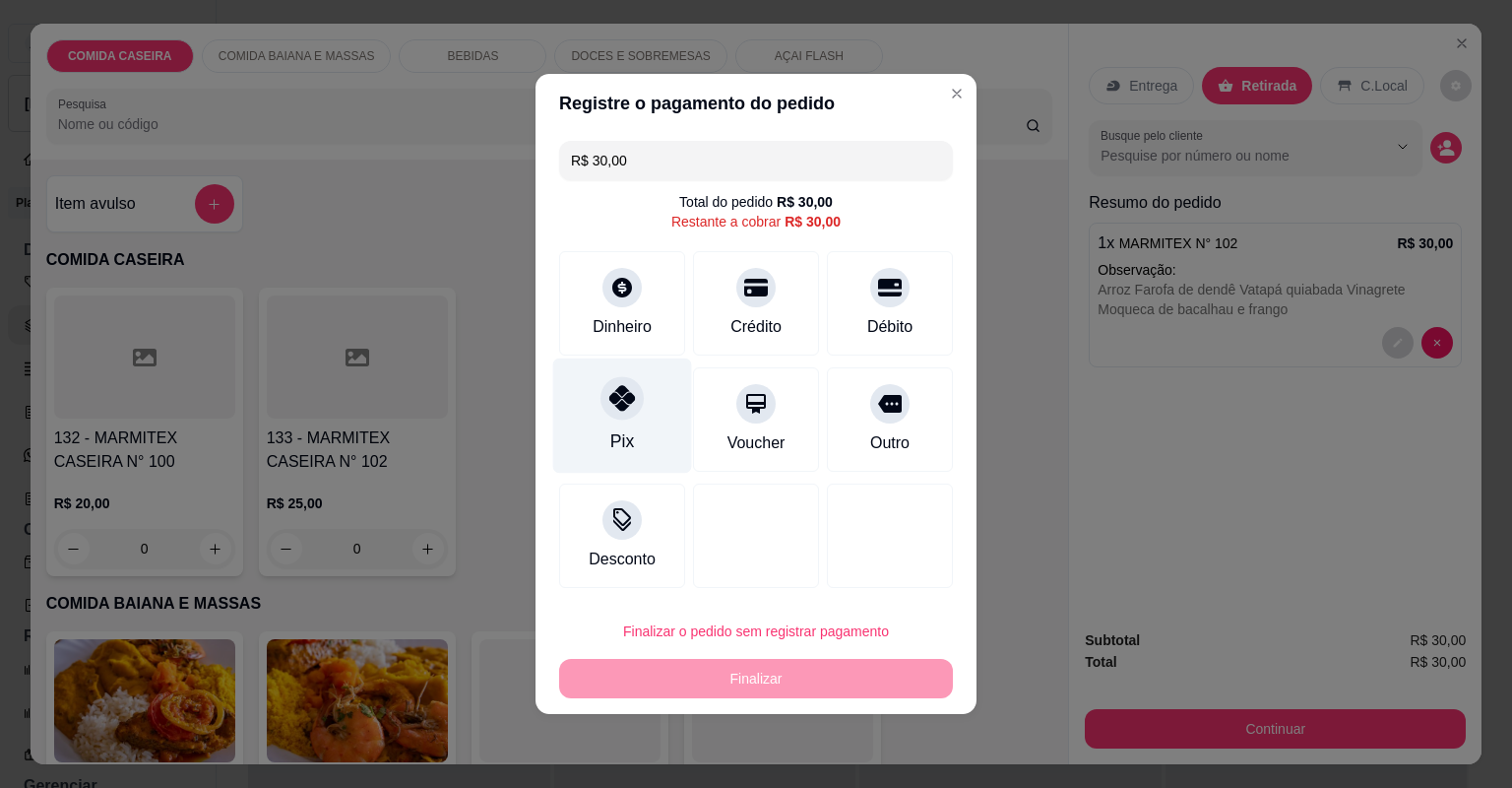 click on "Pix" at bounding box center [622, 416] 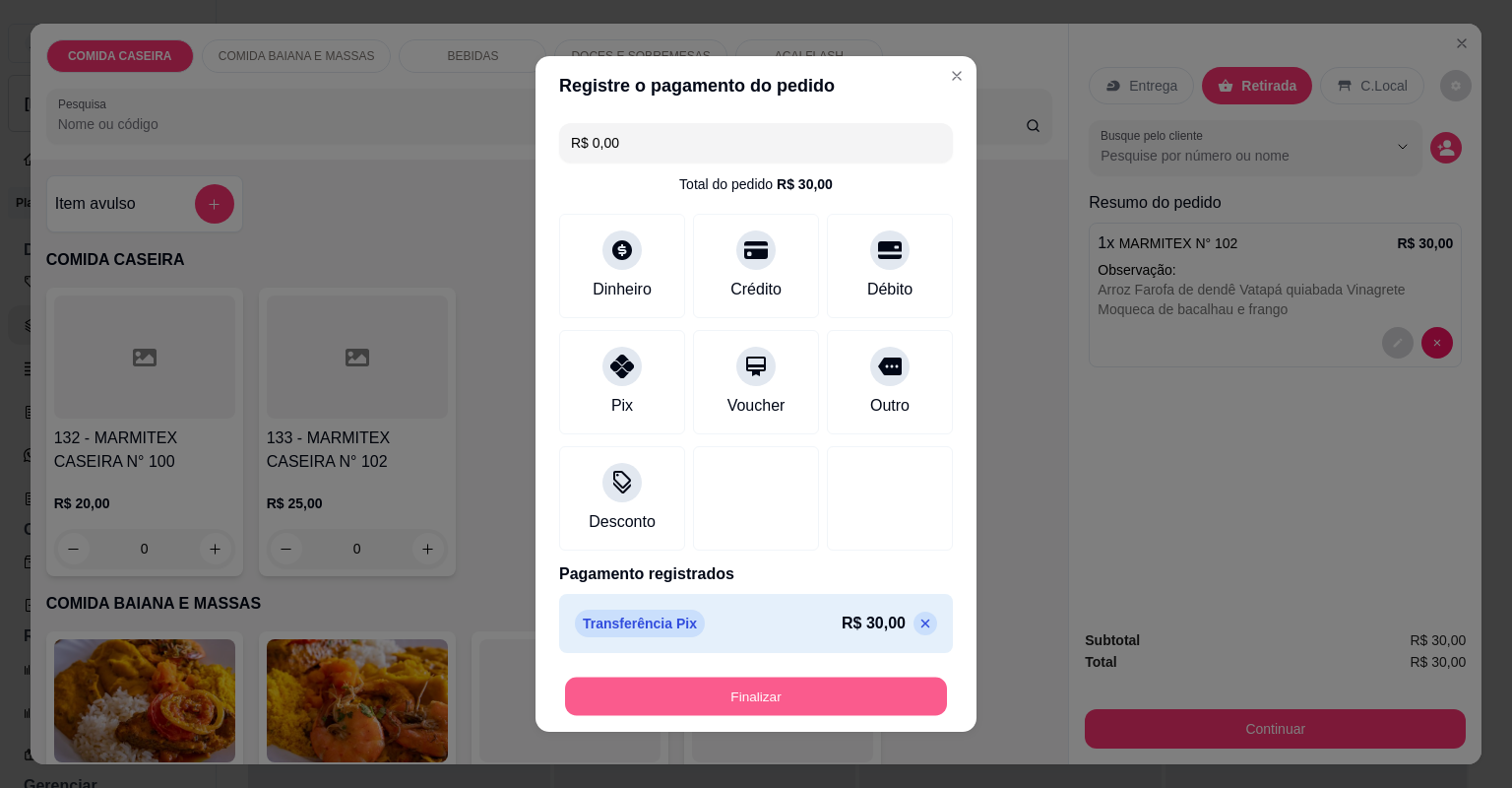 click on "Finalizar" at bounding box center [756, 696] 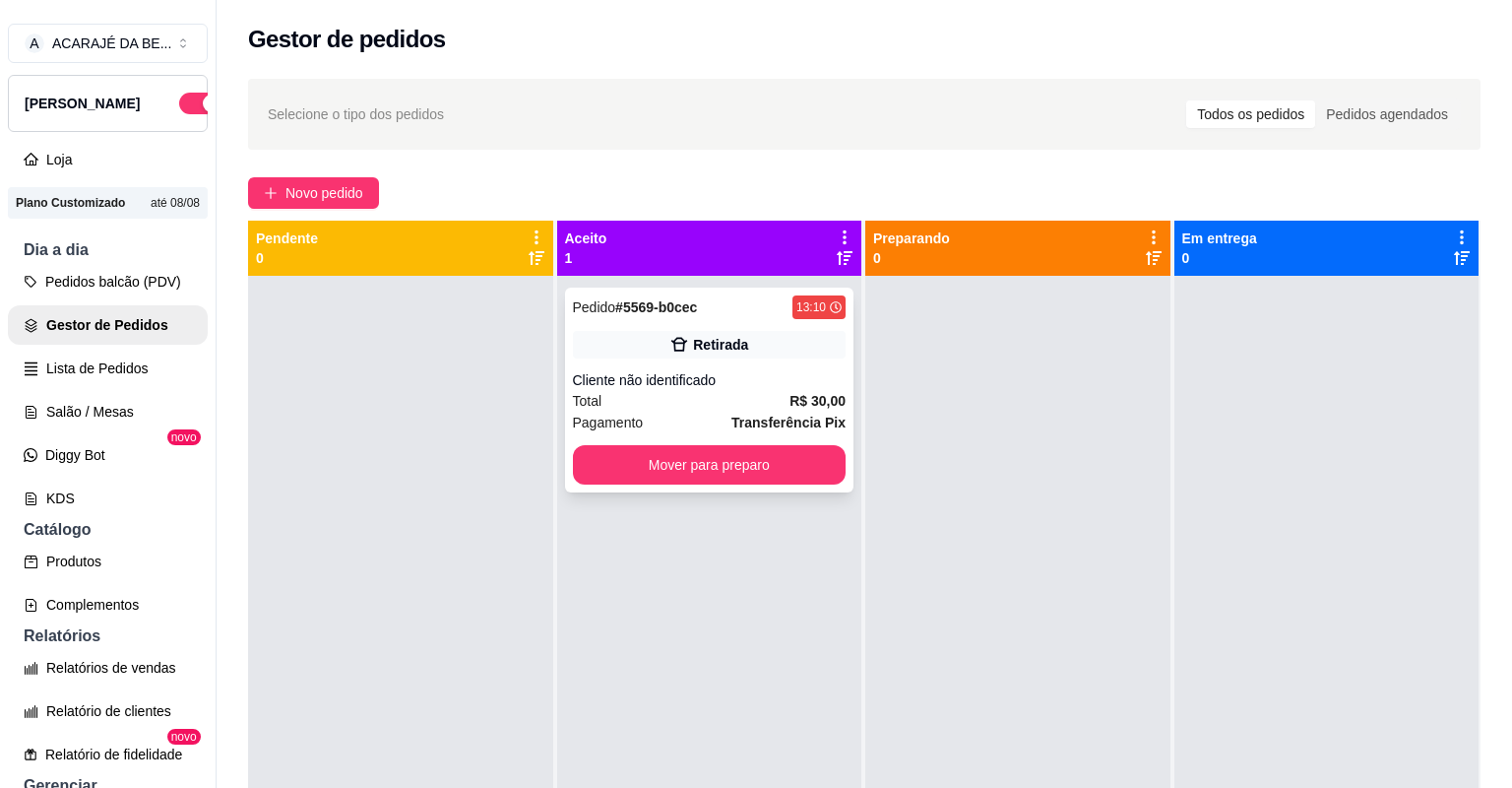click on "Cliente não identificado" at bounding box center (710, 380) 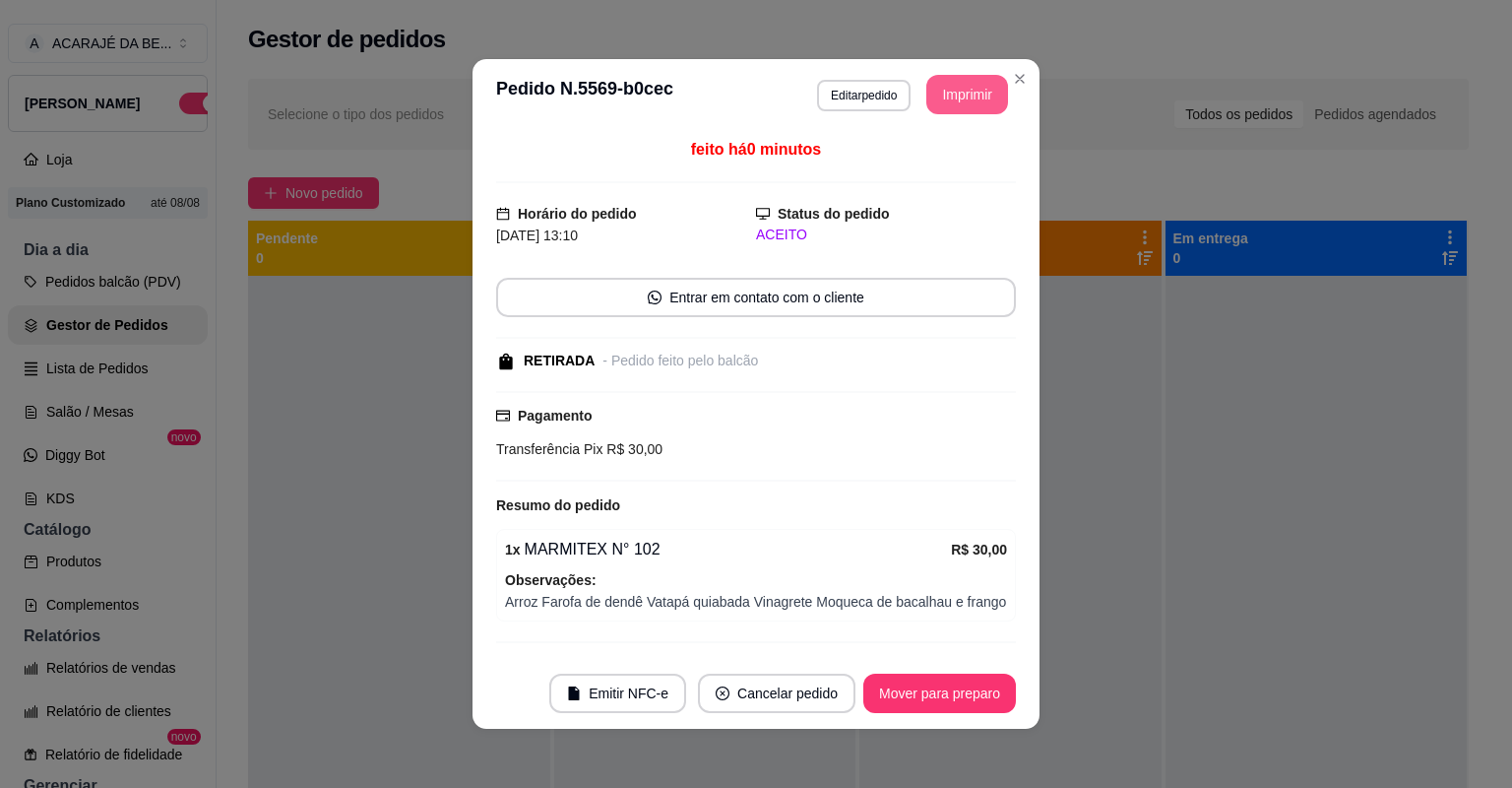 click on "Imprimir" at bounding box center [967, 95] 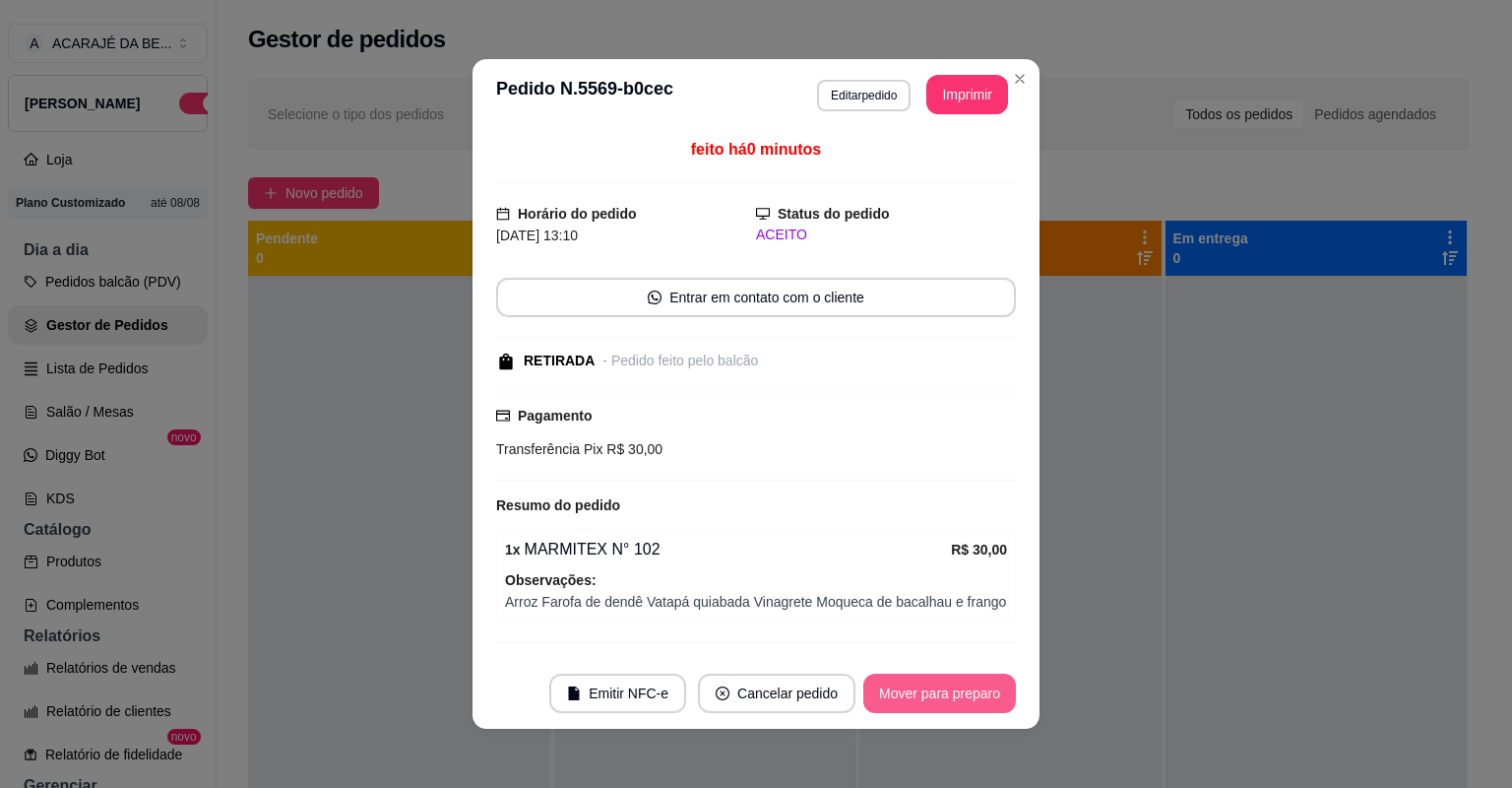 click on "Mover para preparo" at bounding box center (939, 693) 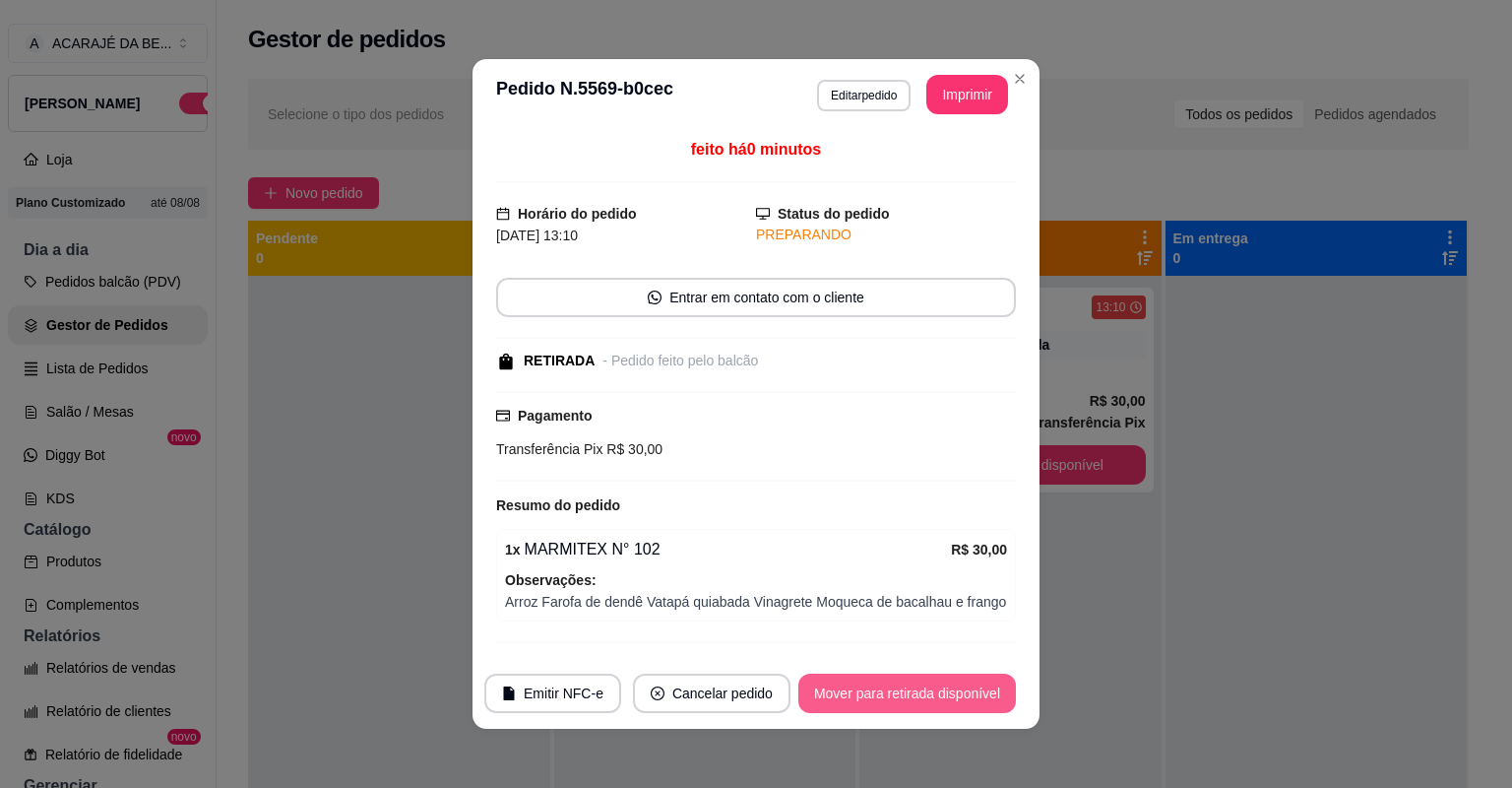 click on "Mover para retirada disponível" at bounding box center [907, 693] 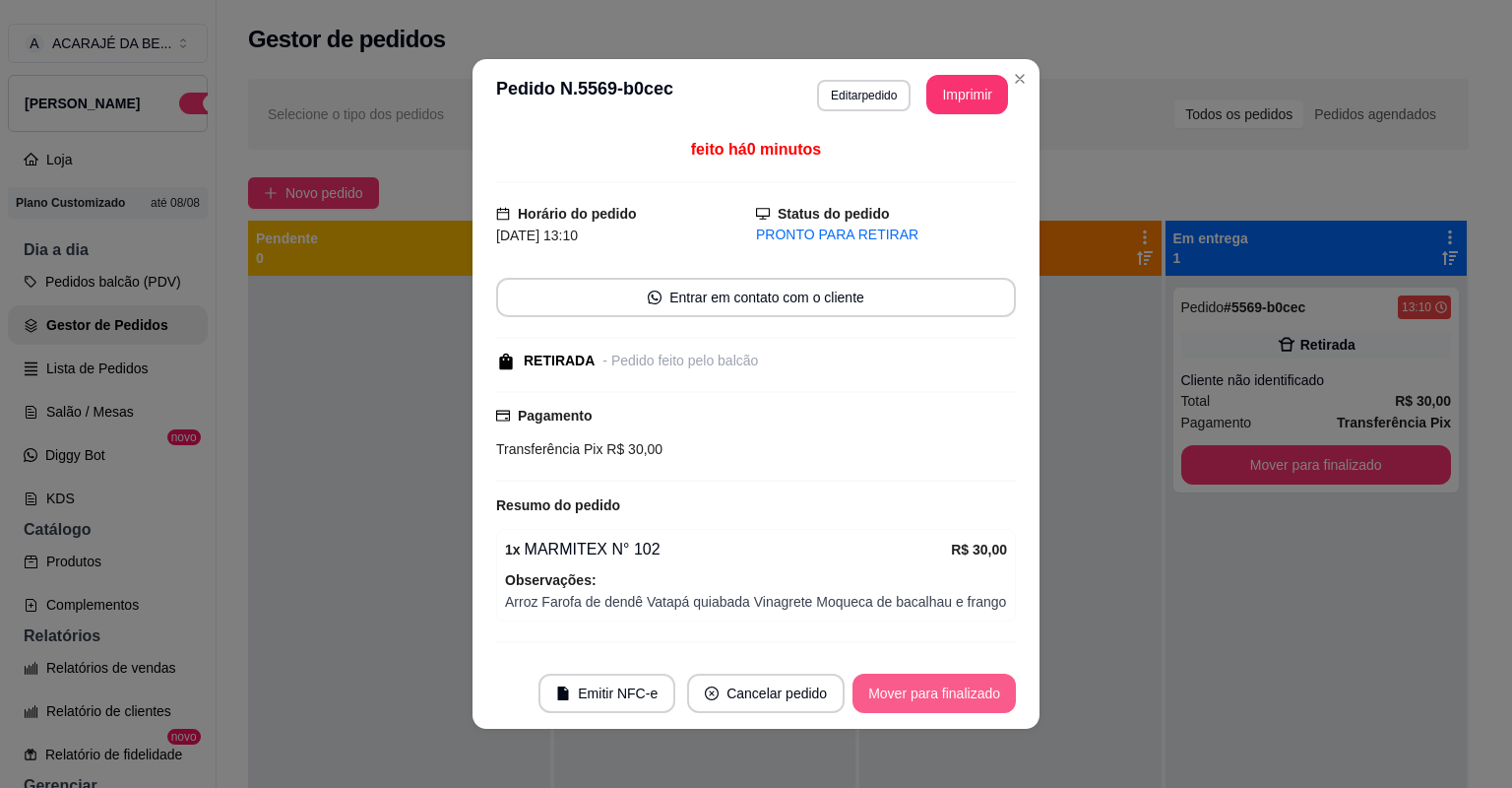 click on "Mover para finalizado" at bounding box center (934, 693) 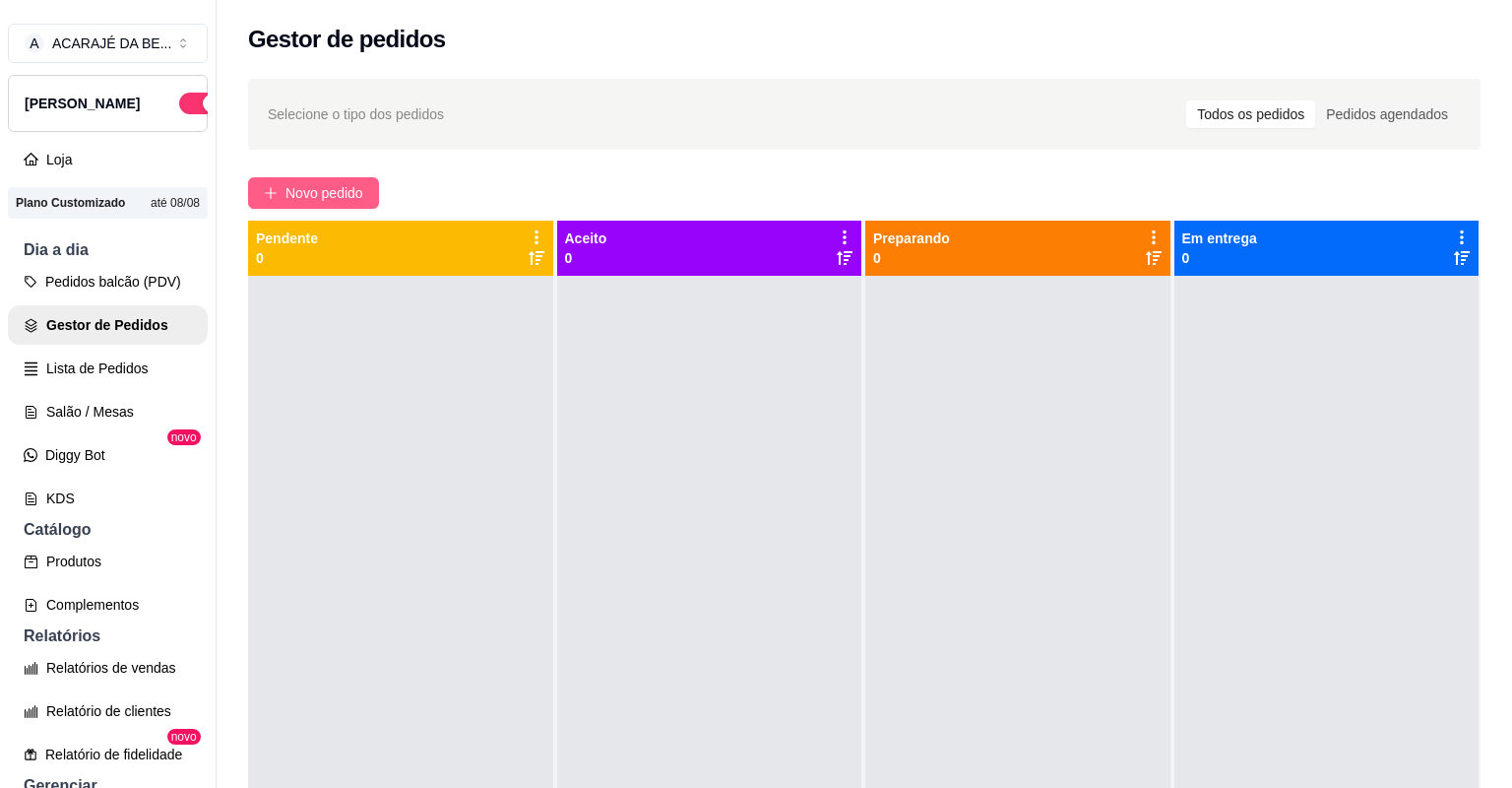 click on "Novo pedido" at bounding box center (324, 193) 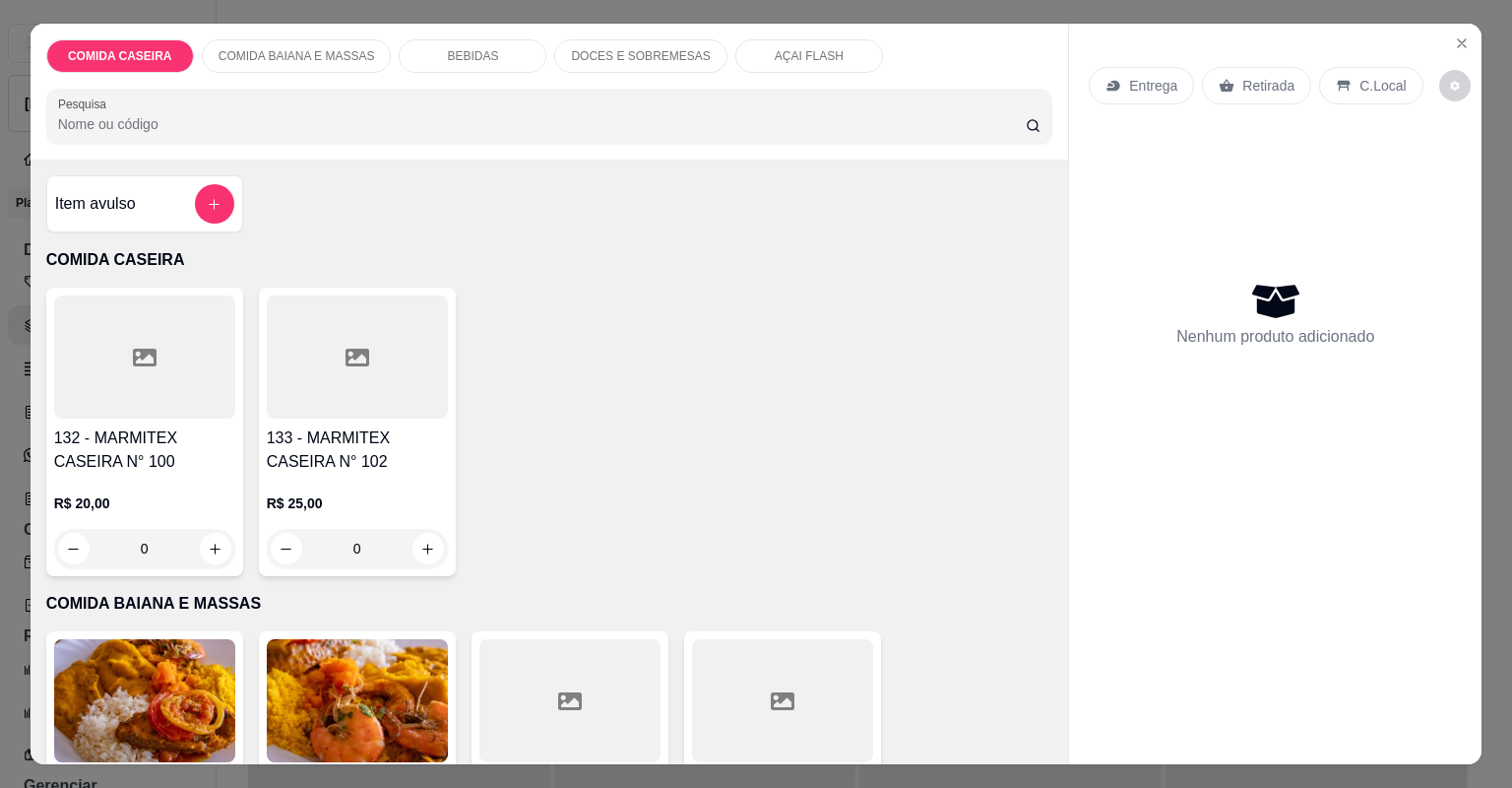 click on "162 - MARMITEX N° 100" at bounding box center [570, 794] 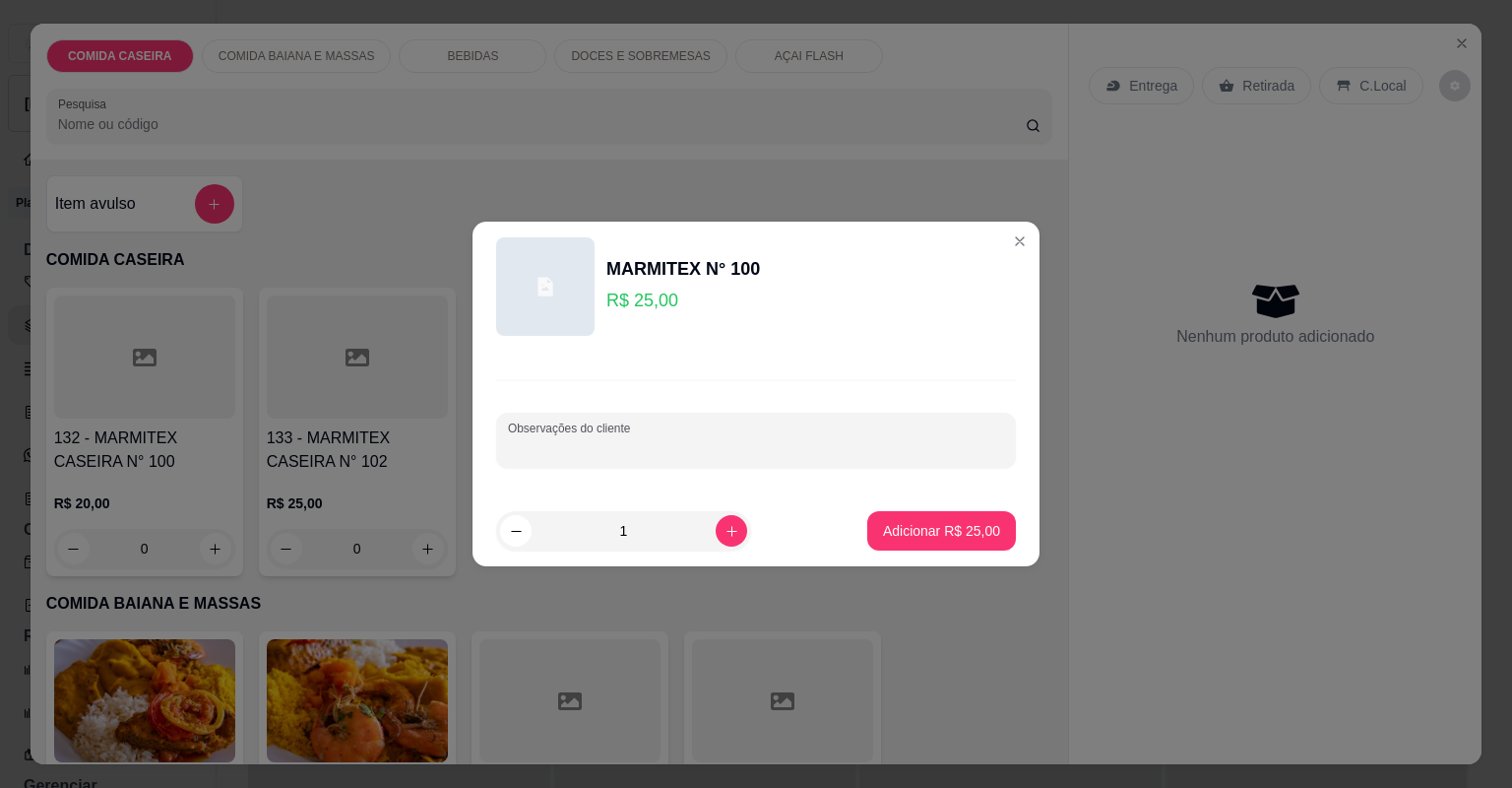click on "Observações do cliente" at bounding box center (756, 448) 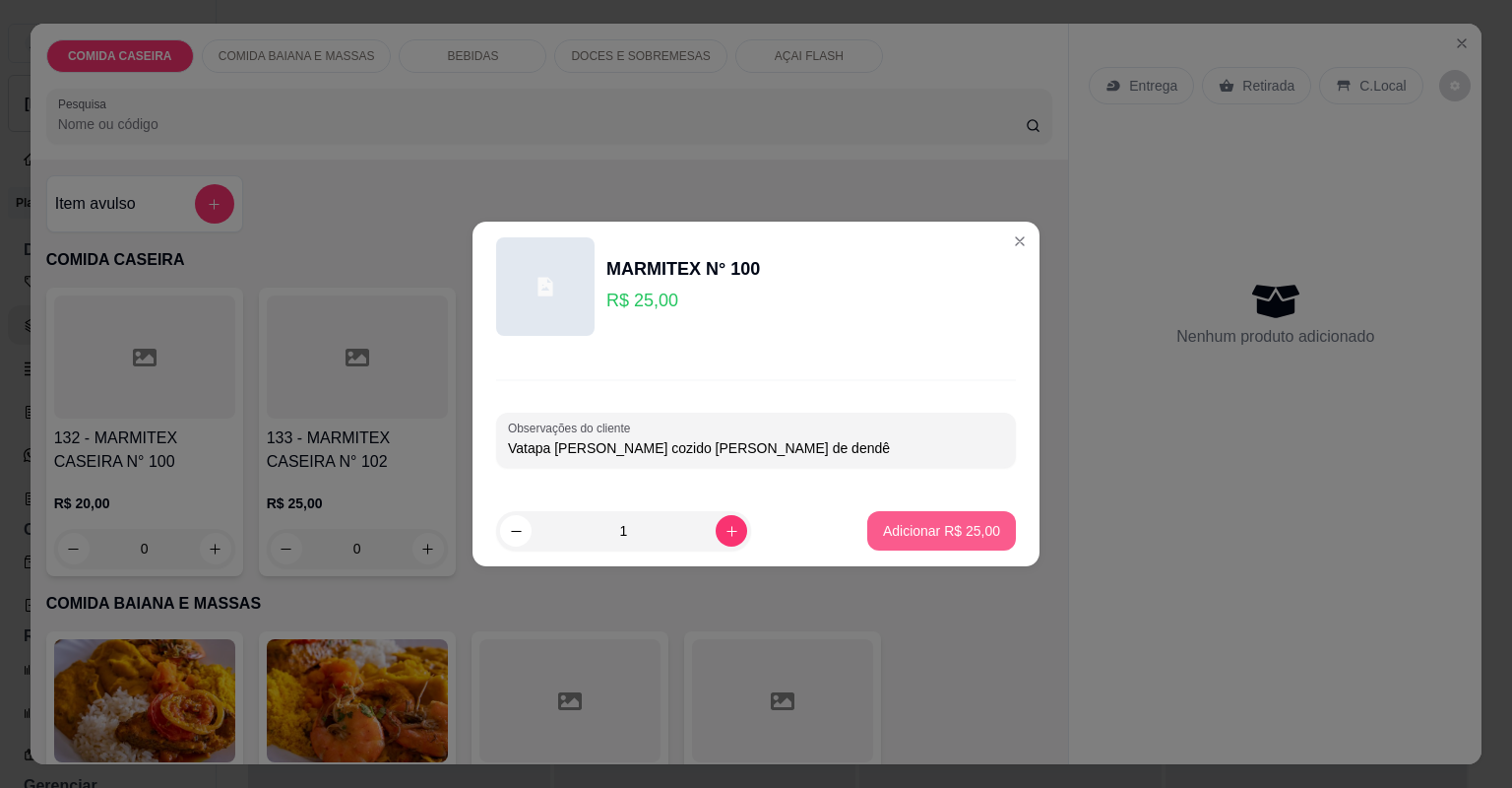 click on "Adicionar   R$ 25,00" at bounding box center [941, 531] 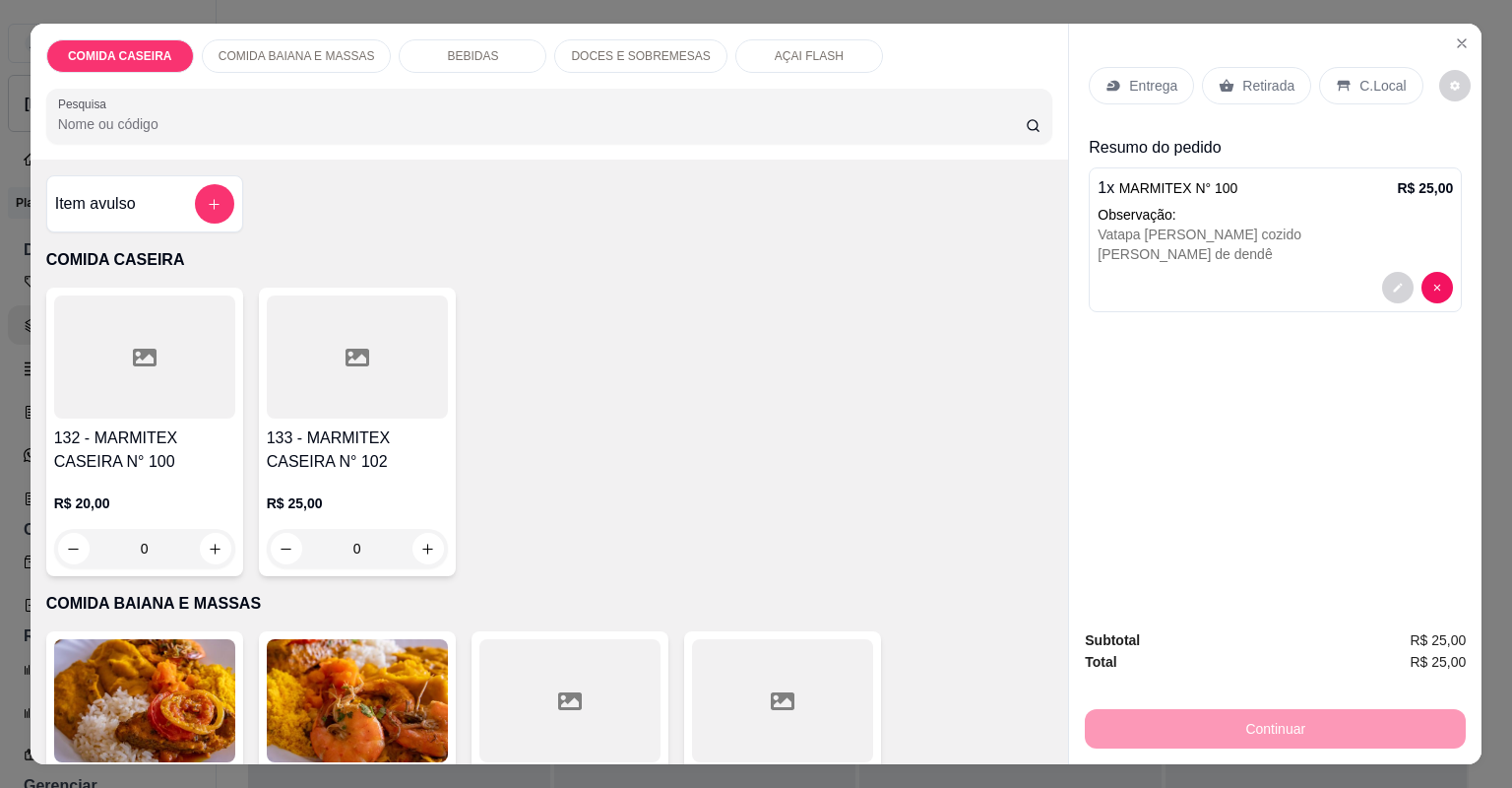 click on "Entrega" at bounding box center [1153, 86] 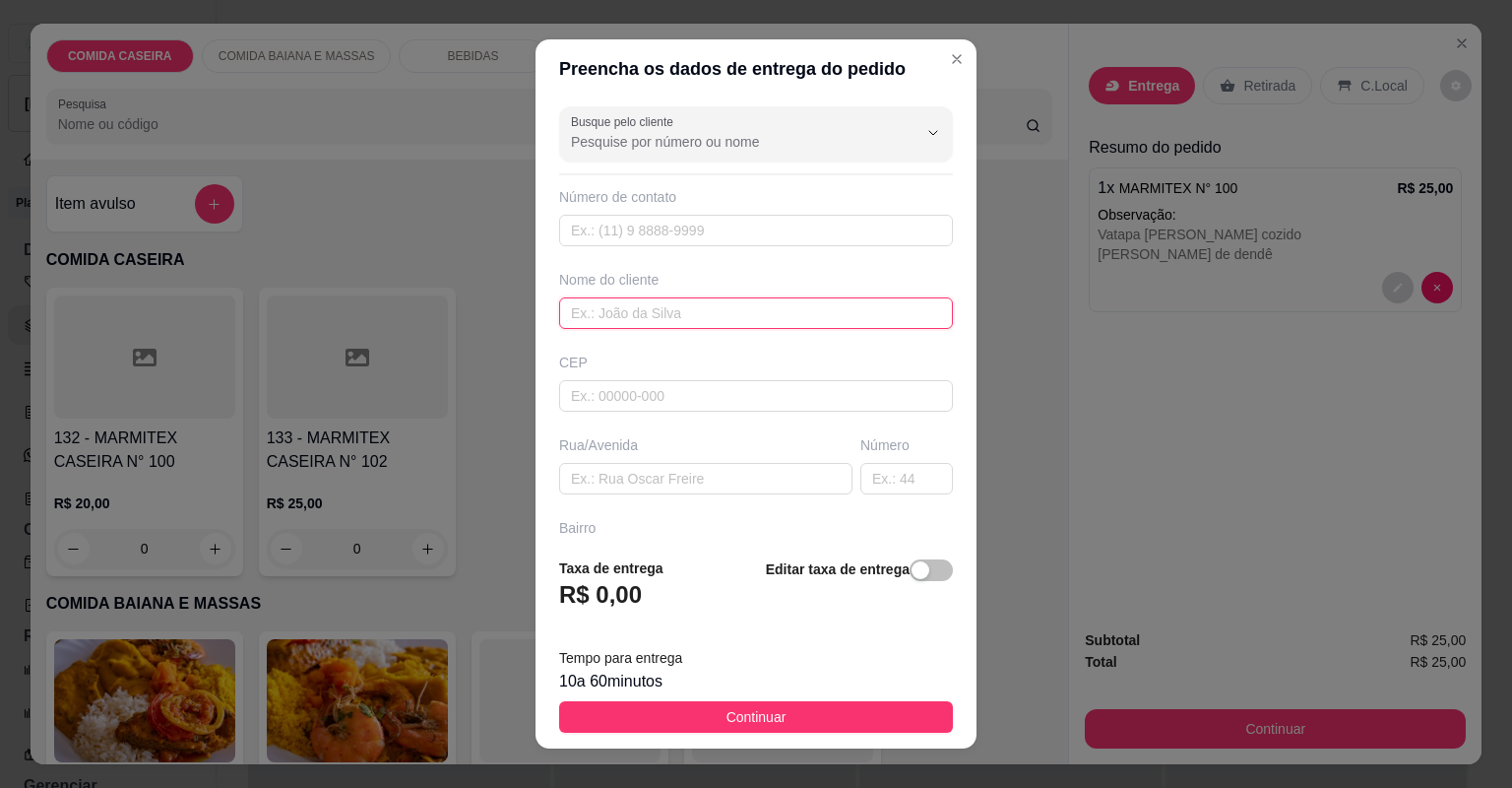 click at bounding box center (756, 313) 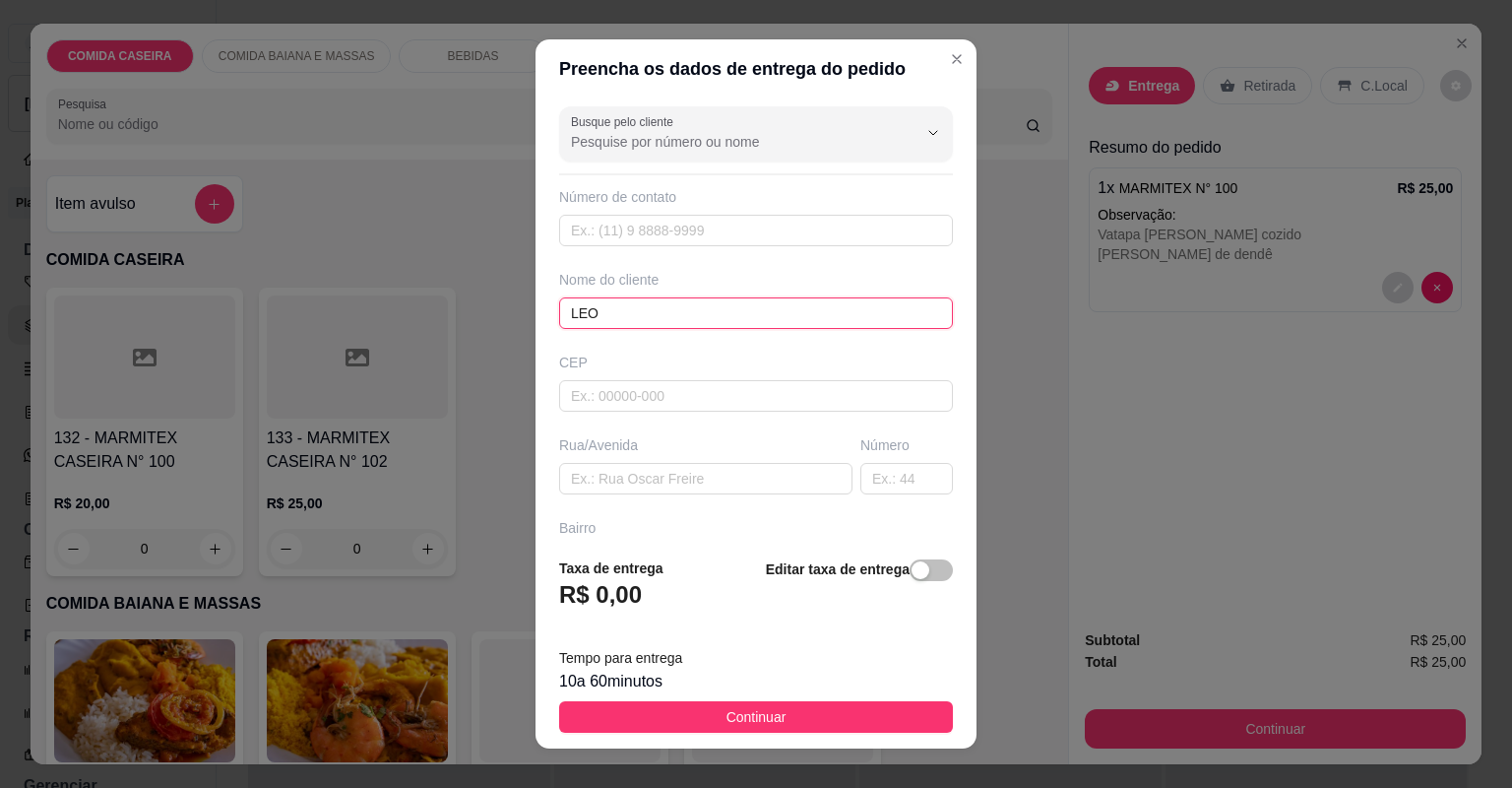 type on "LEO" 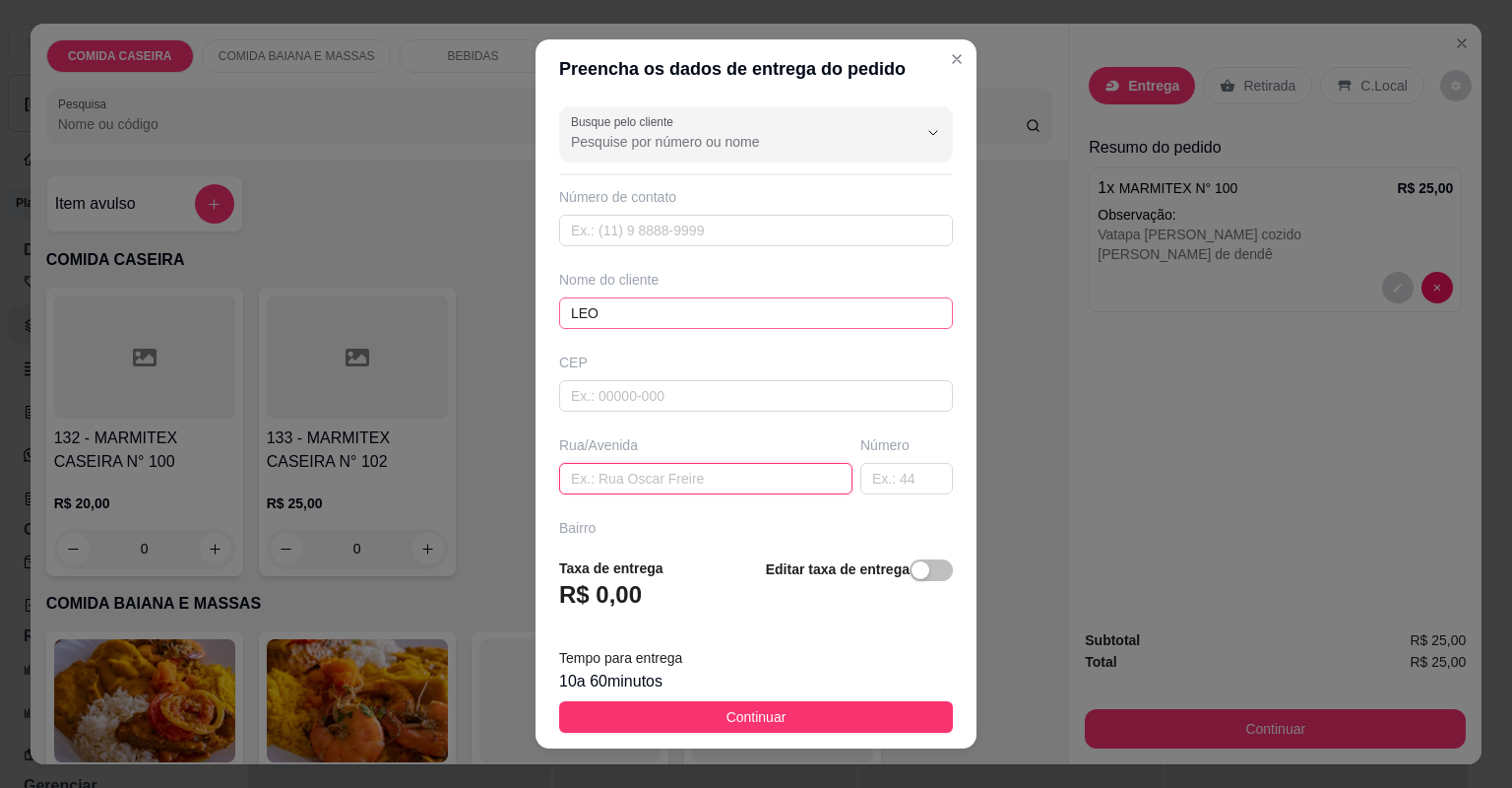 paste on "Para entregar aqui na rua castro alves, n5" 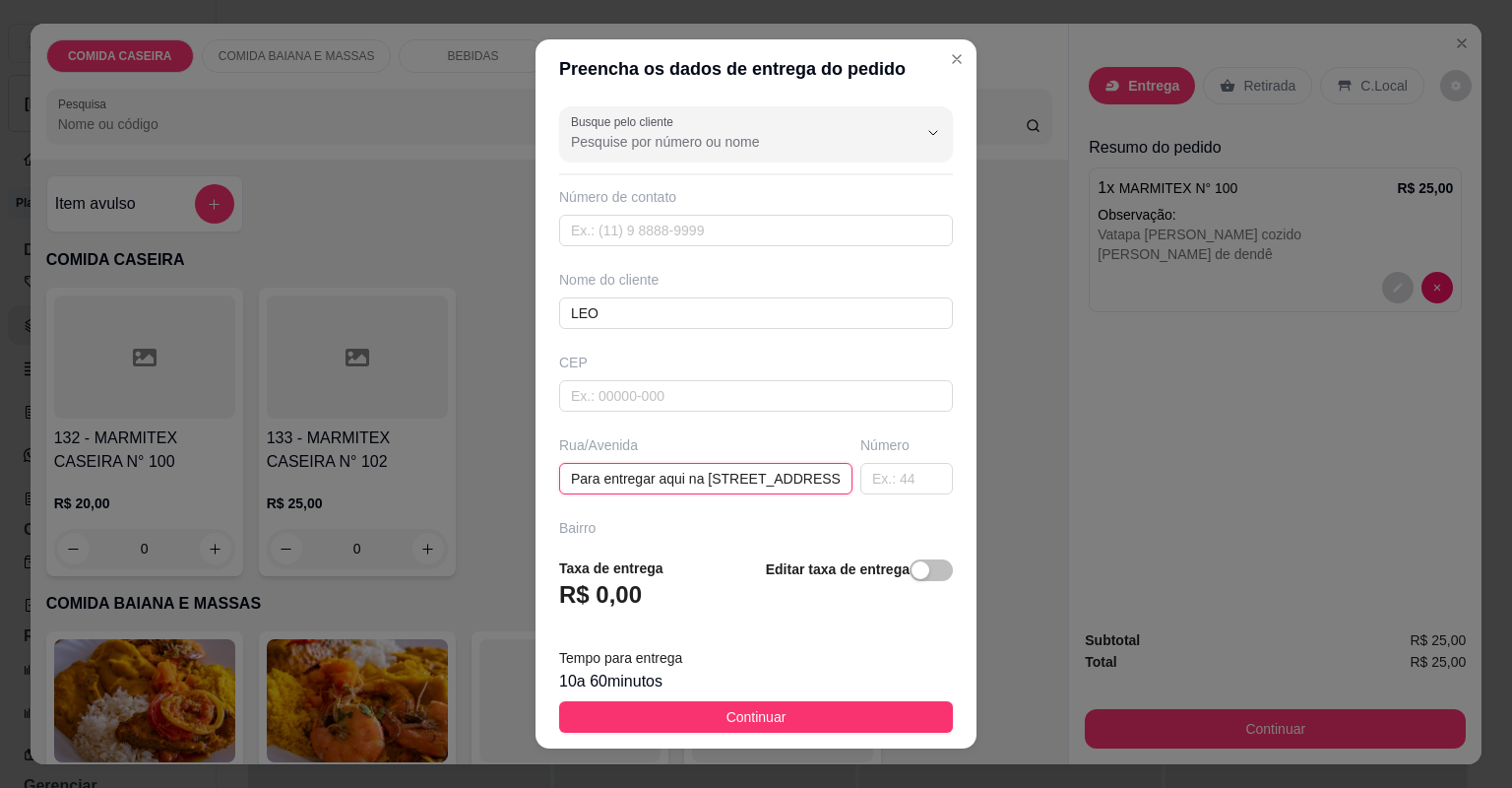 type on "Para entregar aqui na rua castro alves, n5" 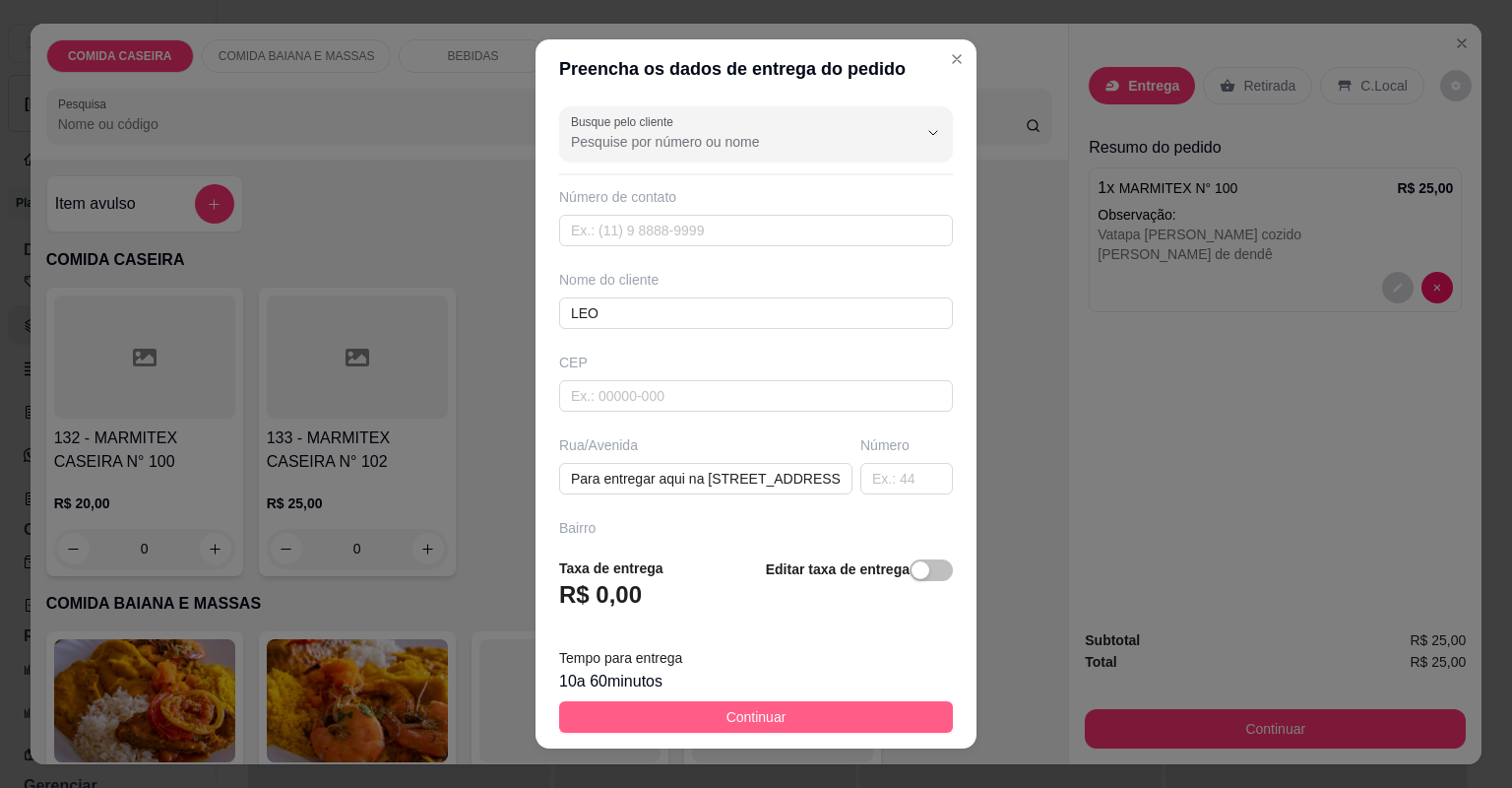 click on "Continuar" at bounding box center (756, 717) 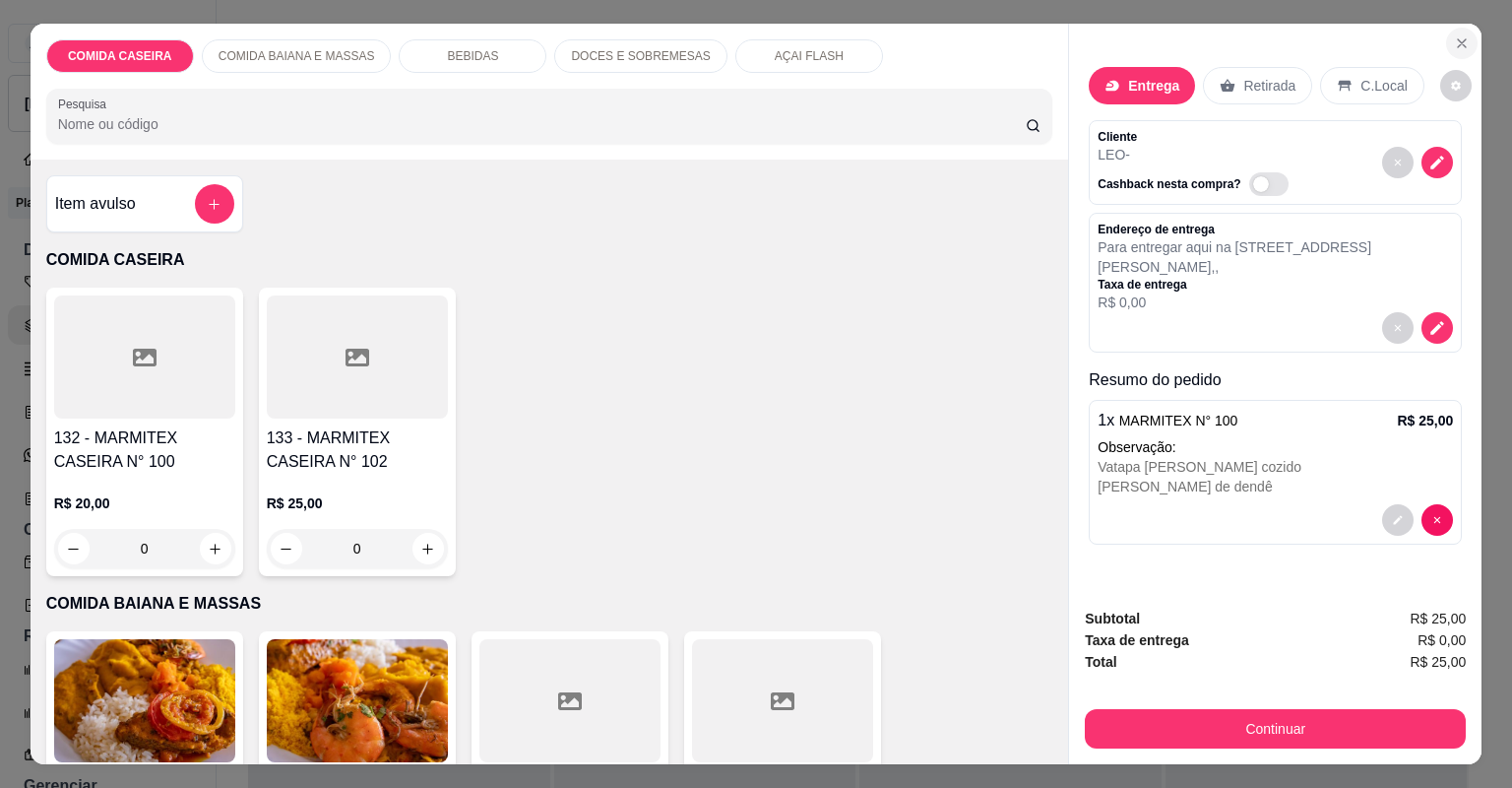 click at bounding box center (1462, 43) 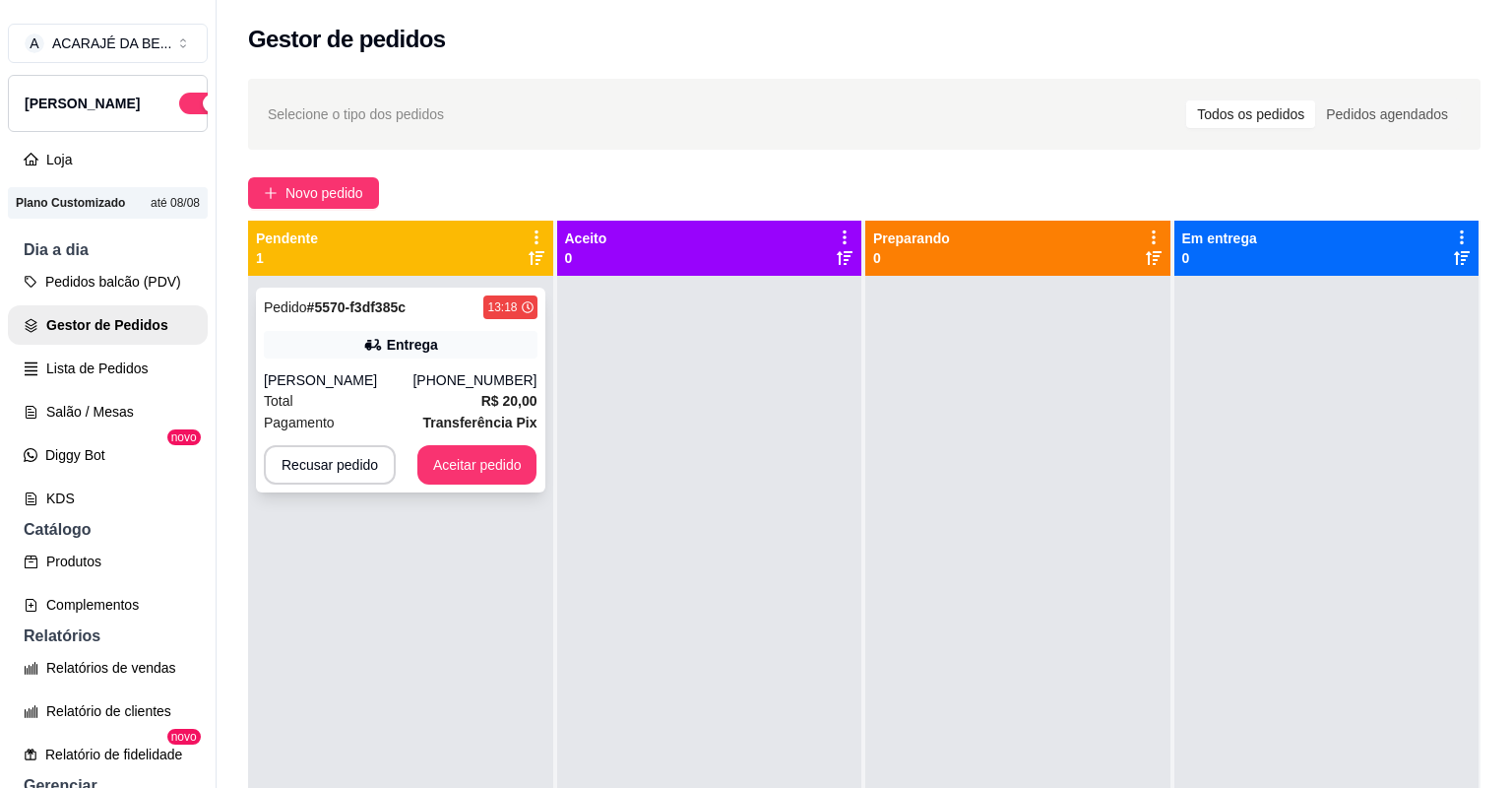 click on "Total R$ 20,00" at bounding box center (401, 401) 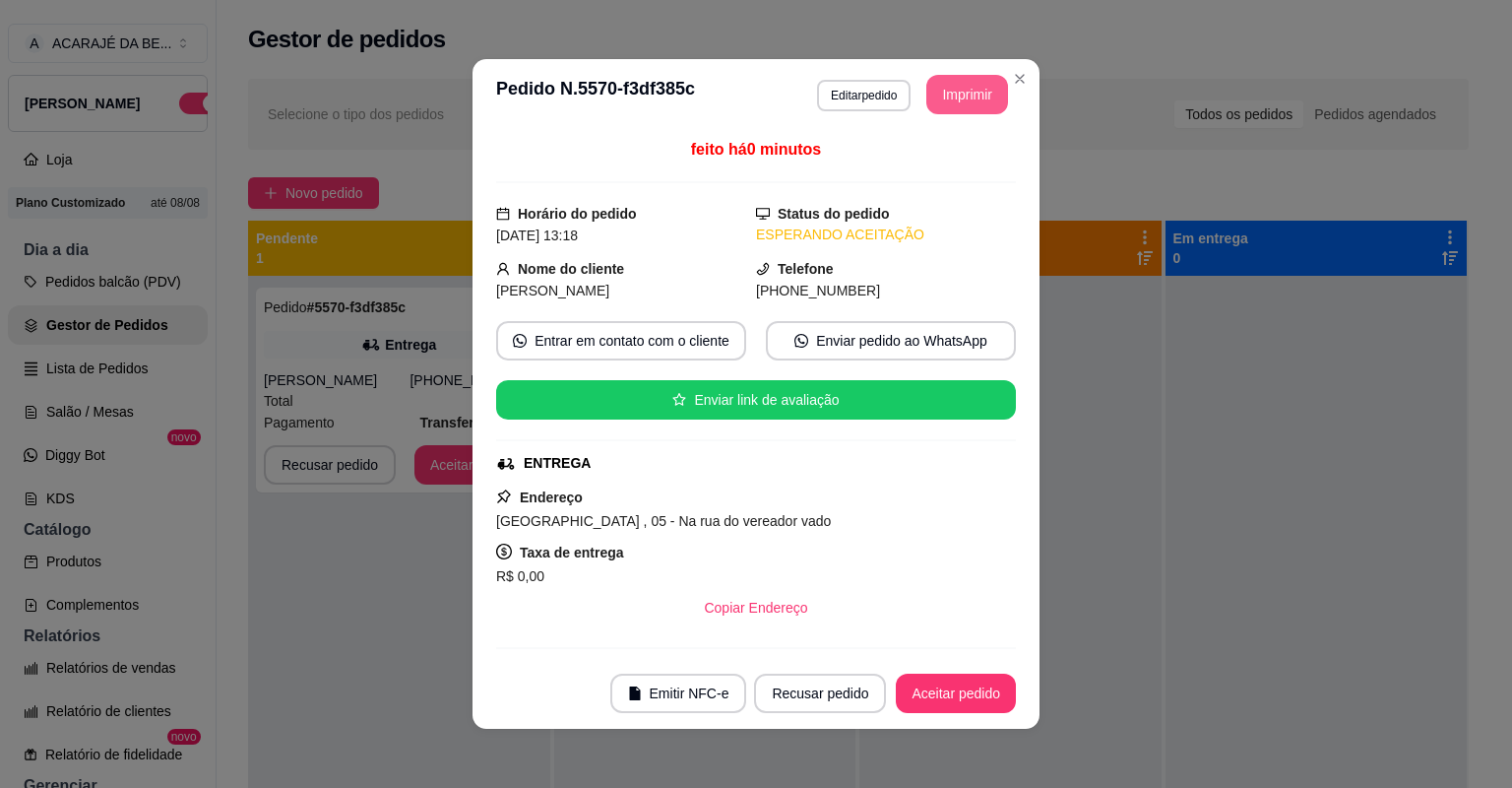 click on "Imprimir" at bounding box center (967, 95) 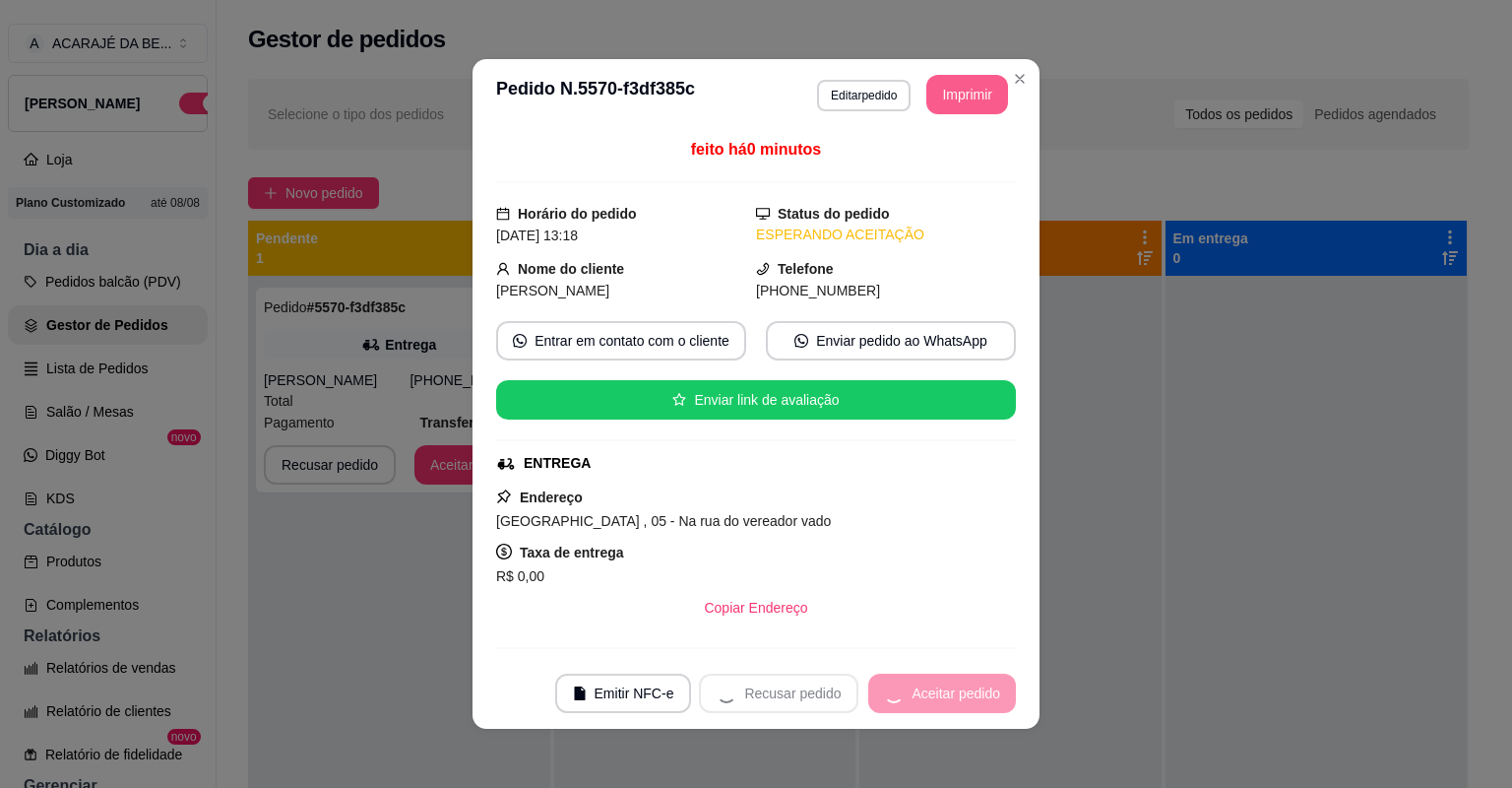 click on "Recusar pedido Aceitar pedido" at bounding box center [857, 693] 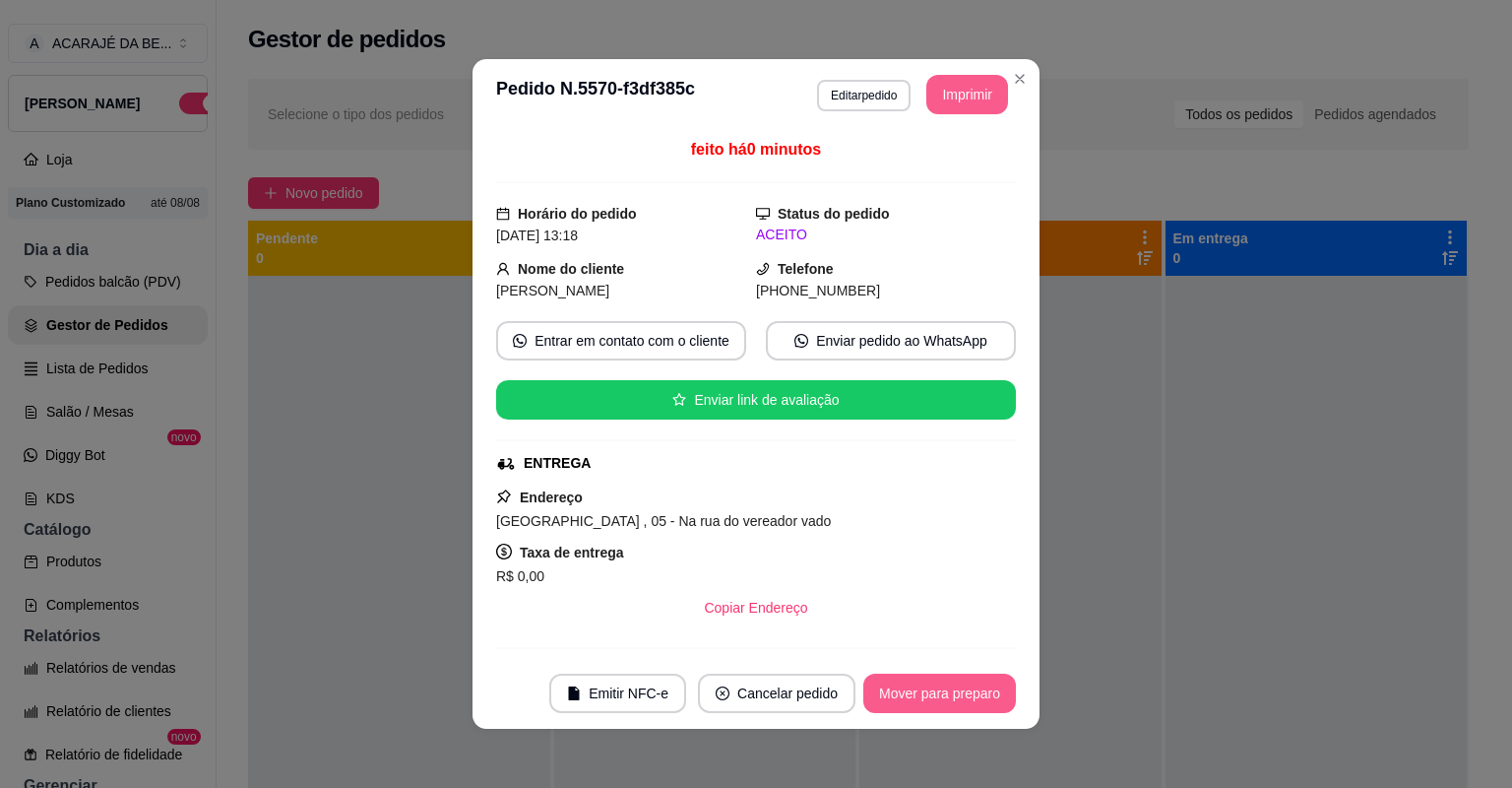 click on "Mover para preparo" at bounding box center (939, 693) 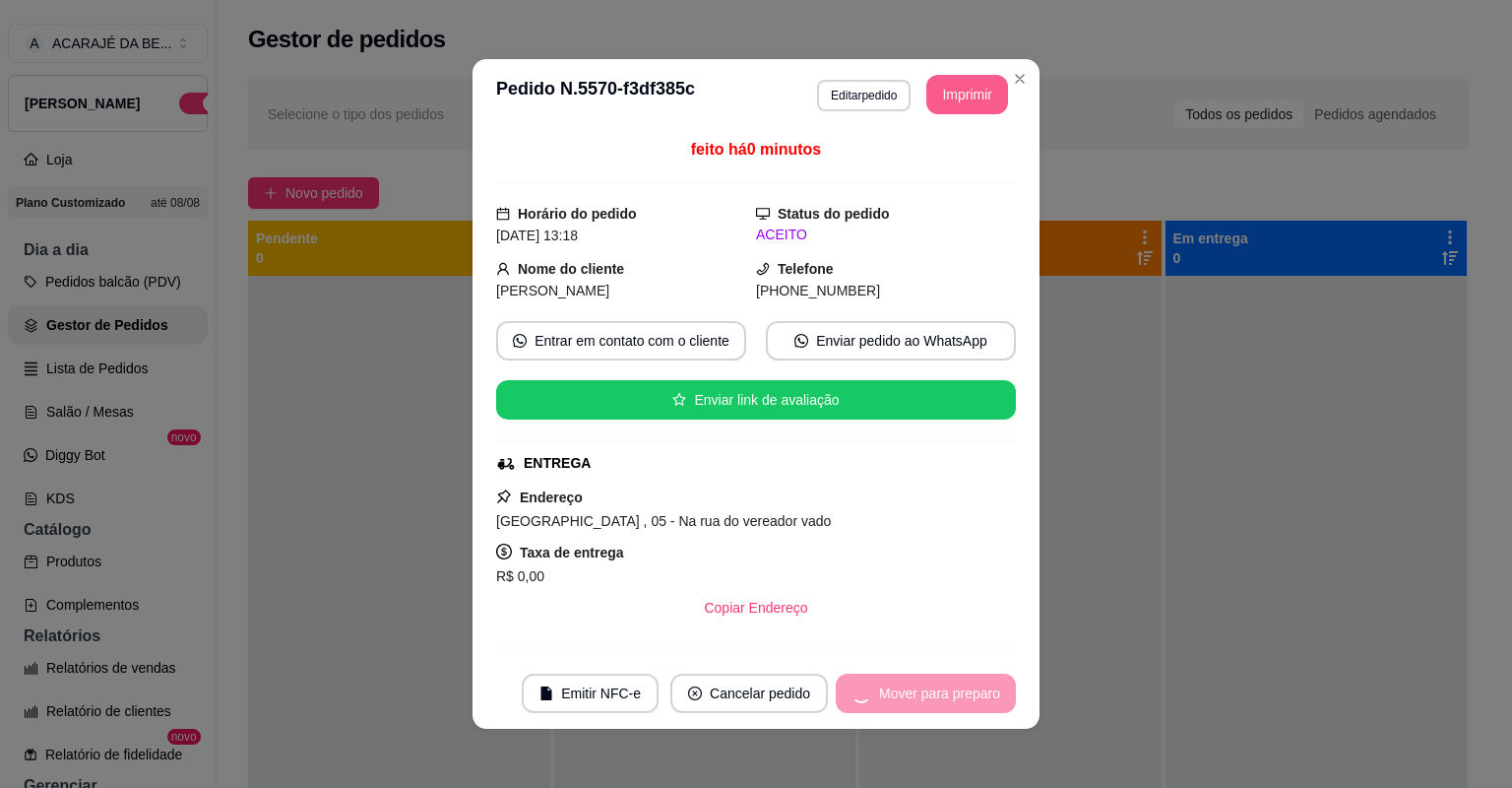 click on "Mover para preparo" at bounding box center [925, 693] 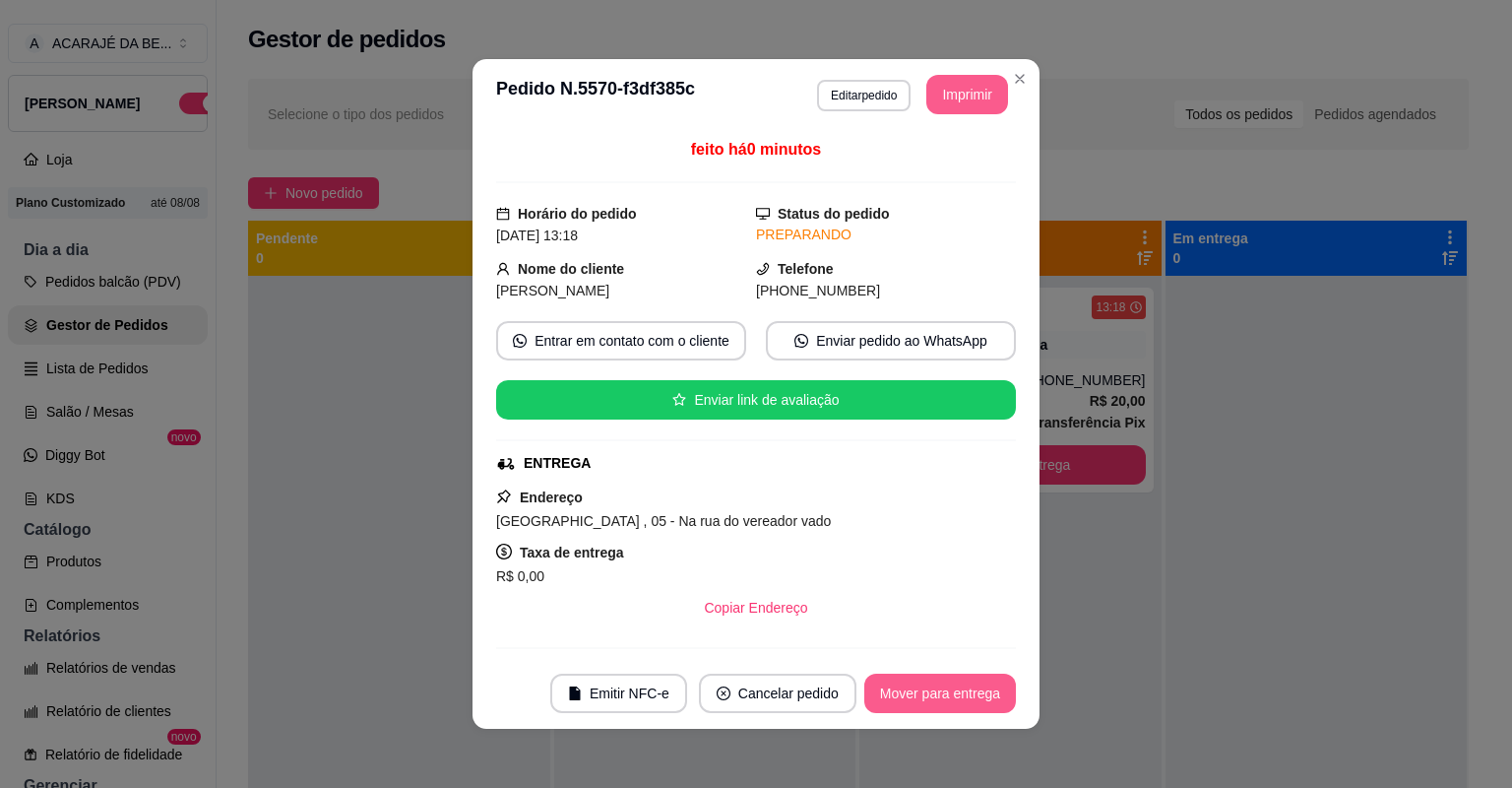 click on "Mover para entrega" at bounding box center [940, 693] 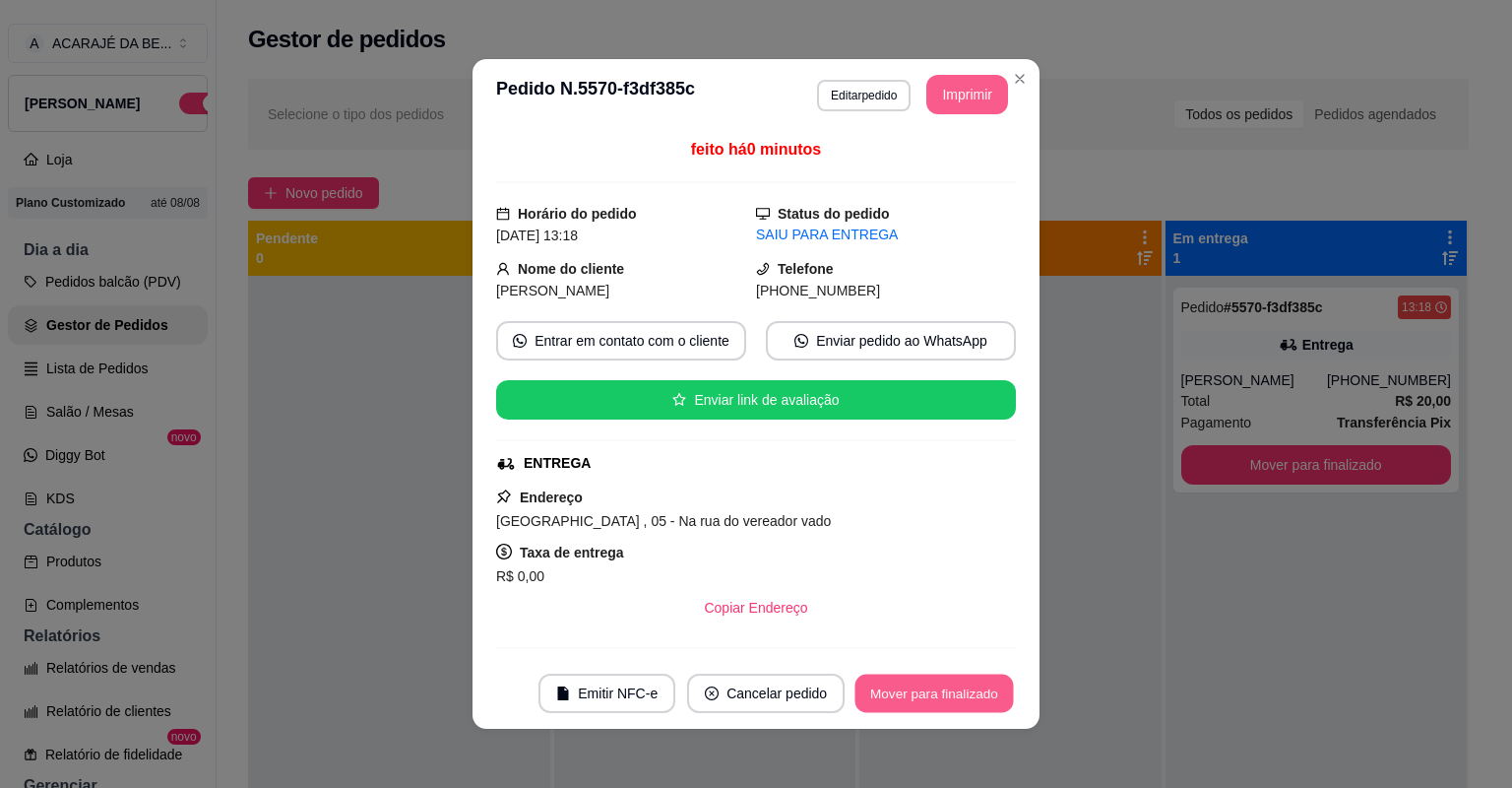 click on "Mover para finalizado" at bounding box center [934, 693] 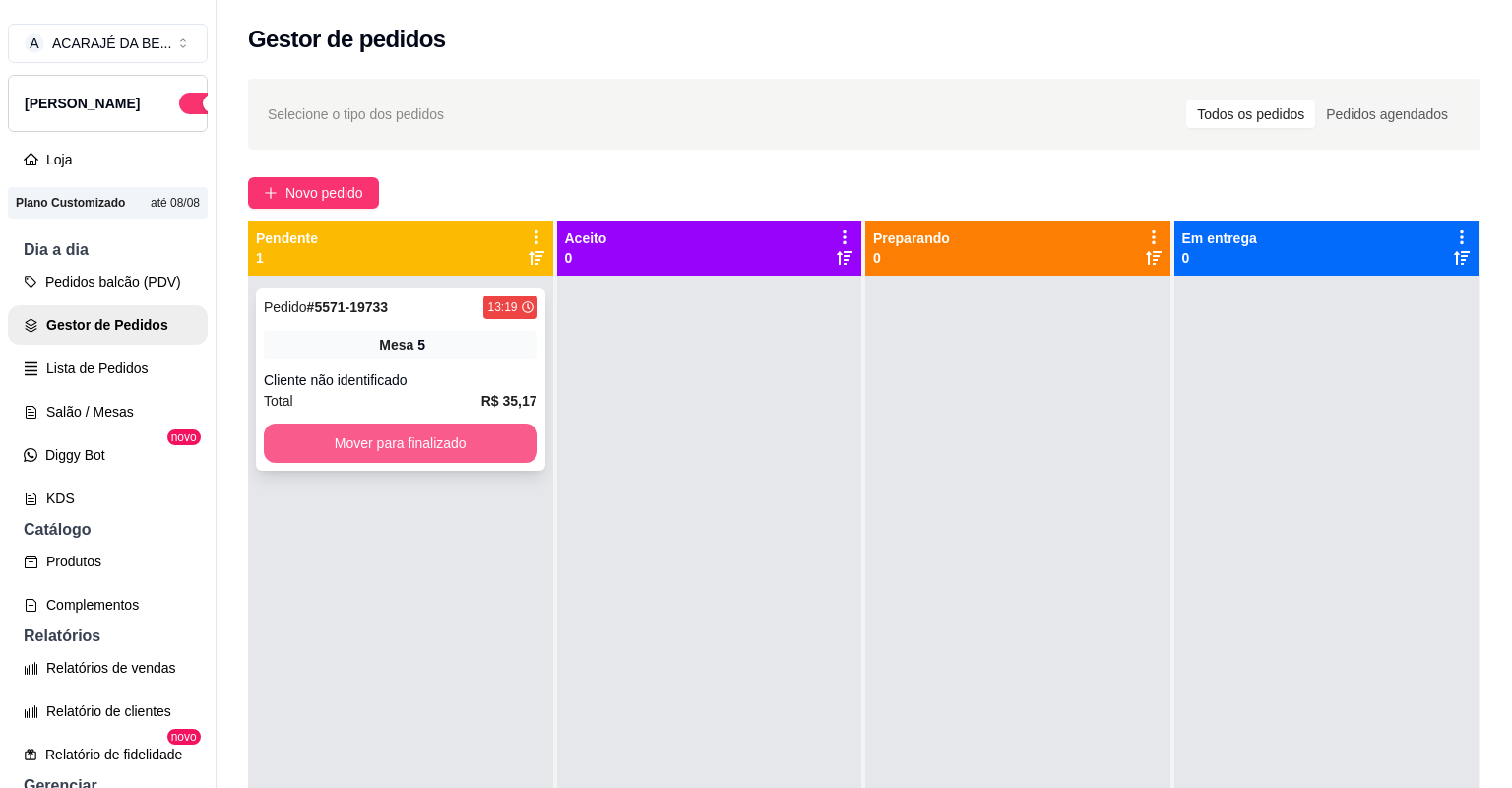 click on "Mover para finalizado" at bounding box center (401, 443) 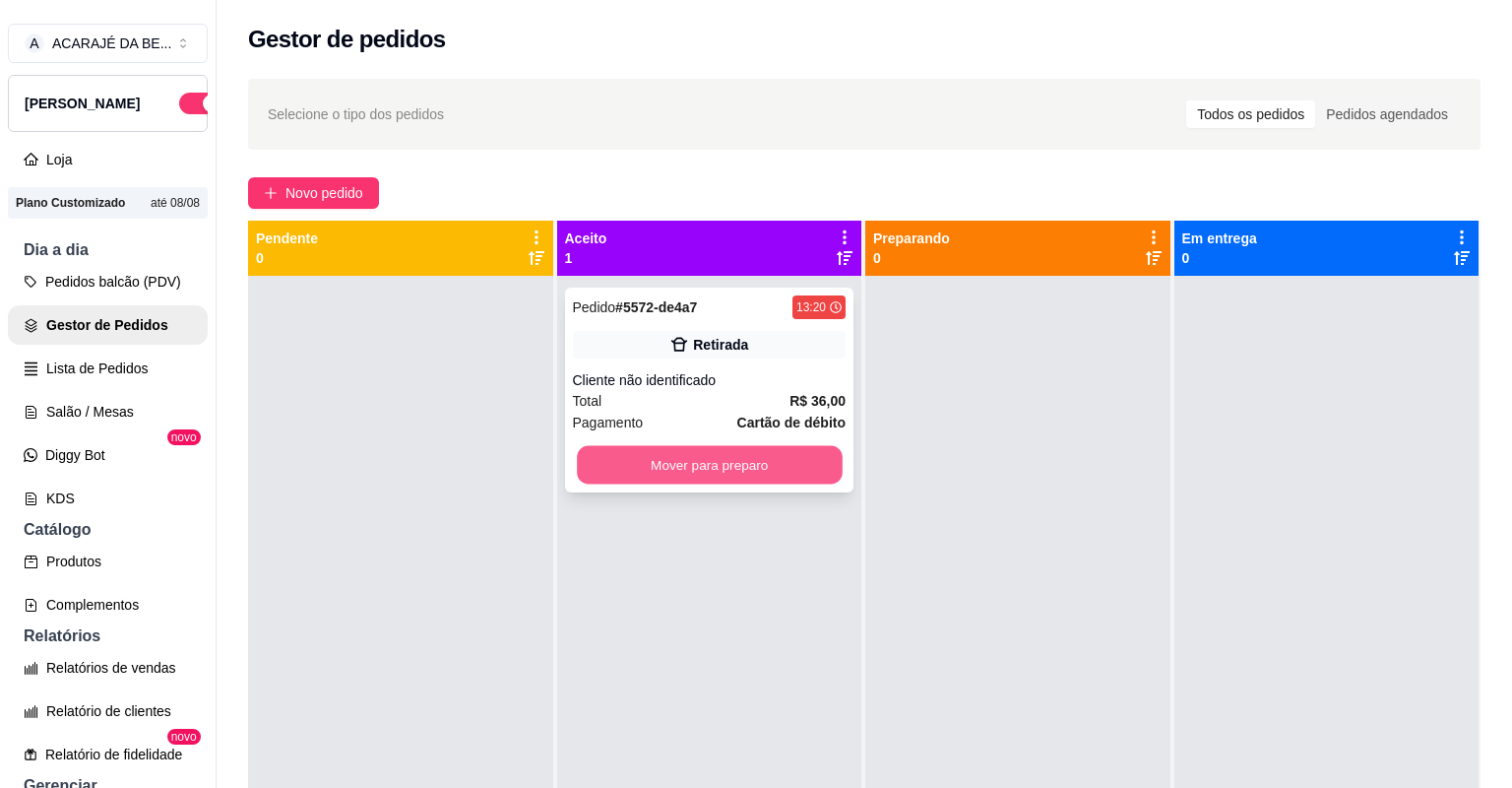 click on "Mover para preparo" at bounding box center [709, 465] 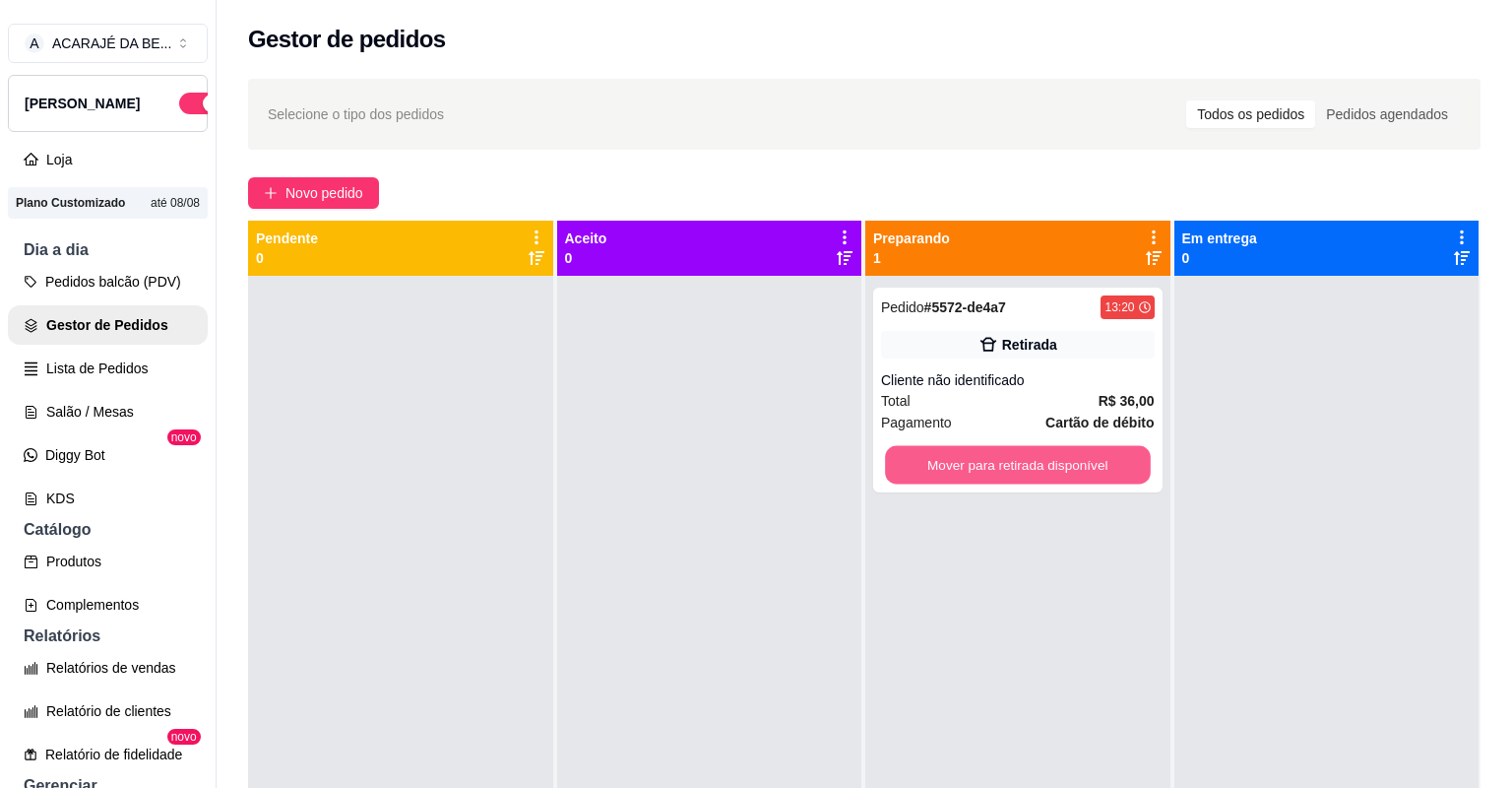 click on "Mover para retirada disponível" at bounding box center [1017, 465] 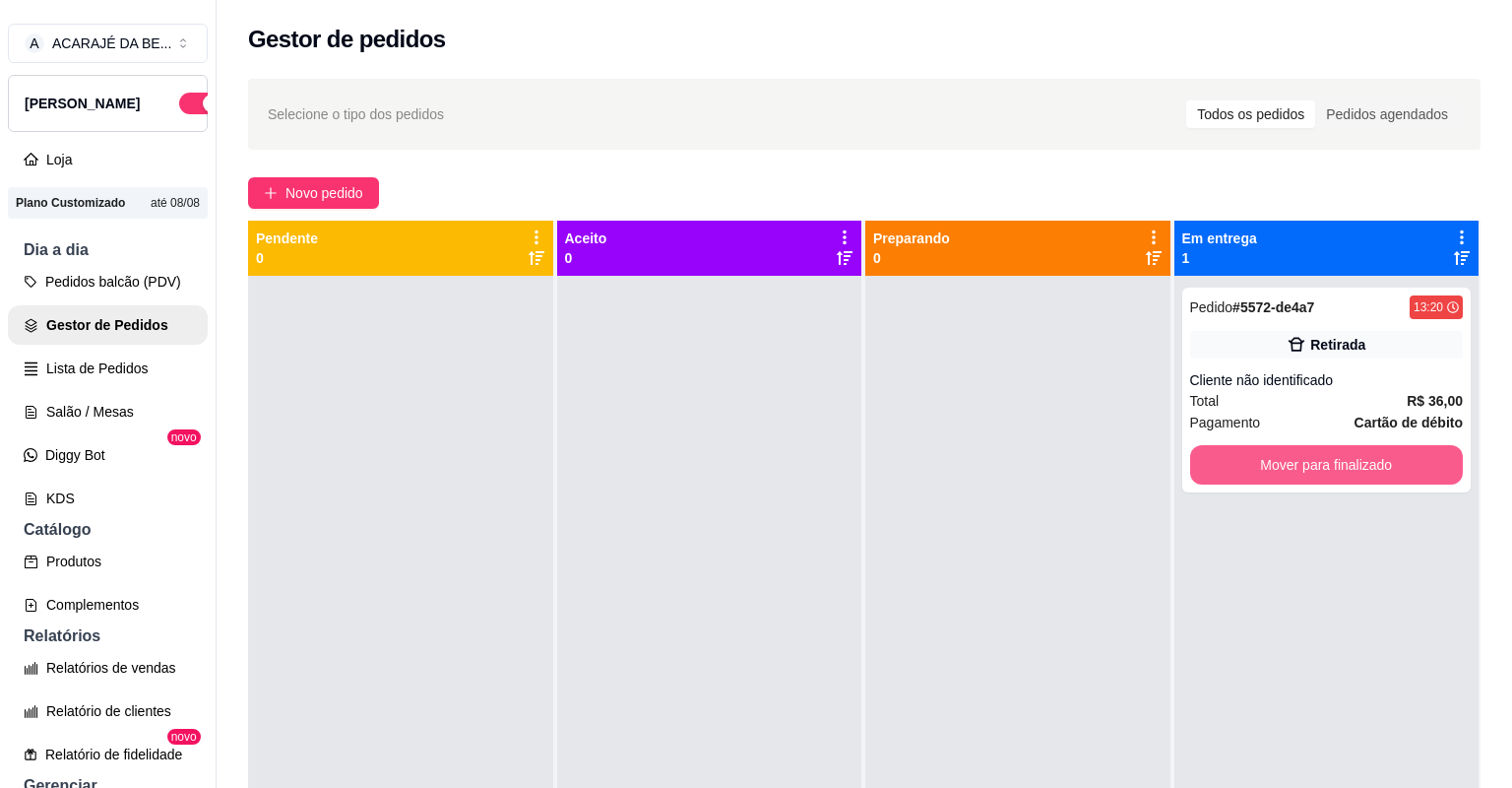 click on "Mover para finalizado" at bounding box center [1327, 465] 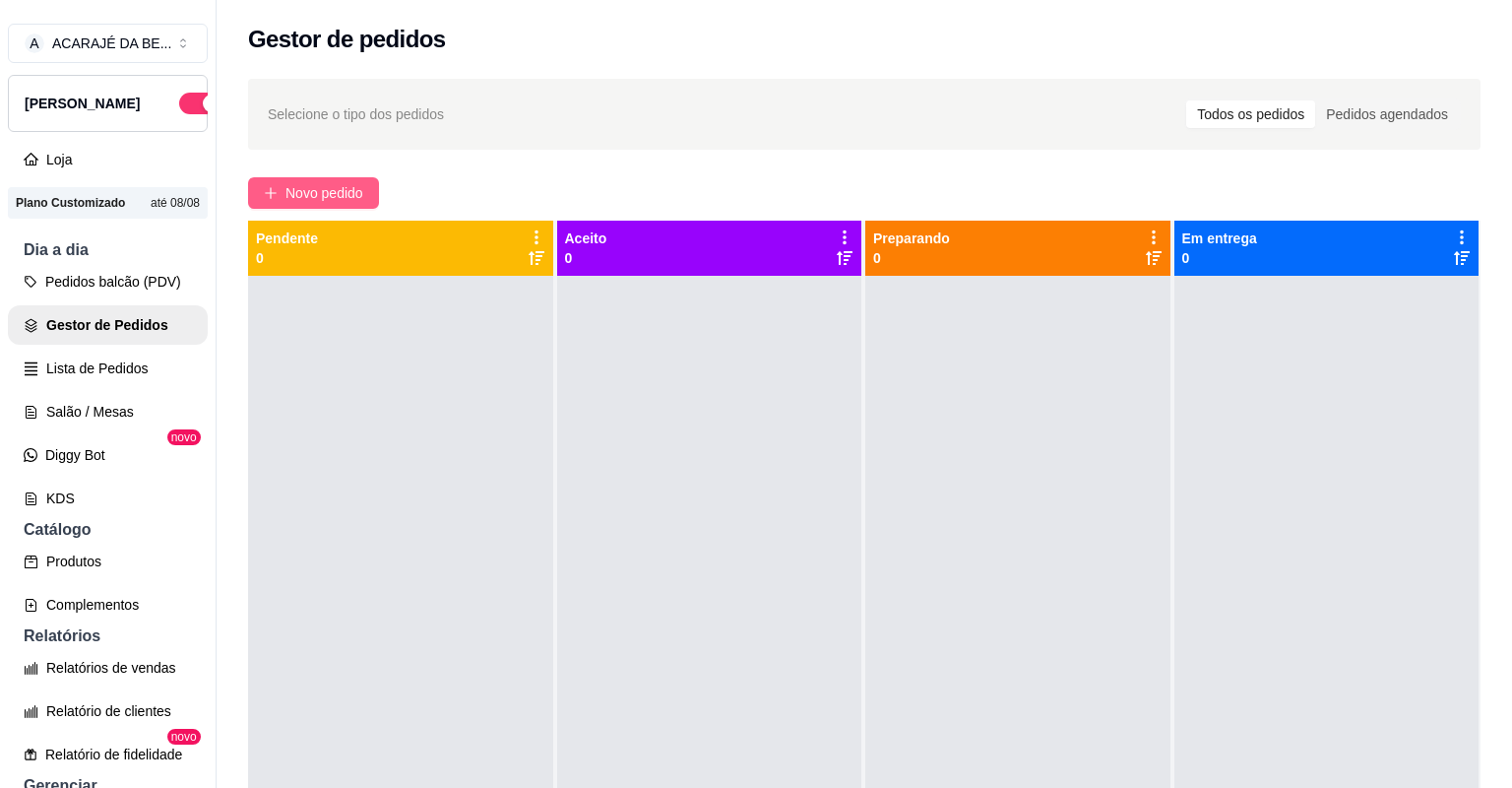 click on "Novo pedido" at bounding box center [324, 193] 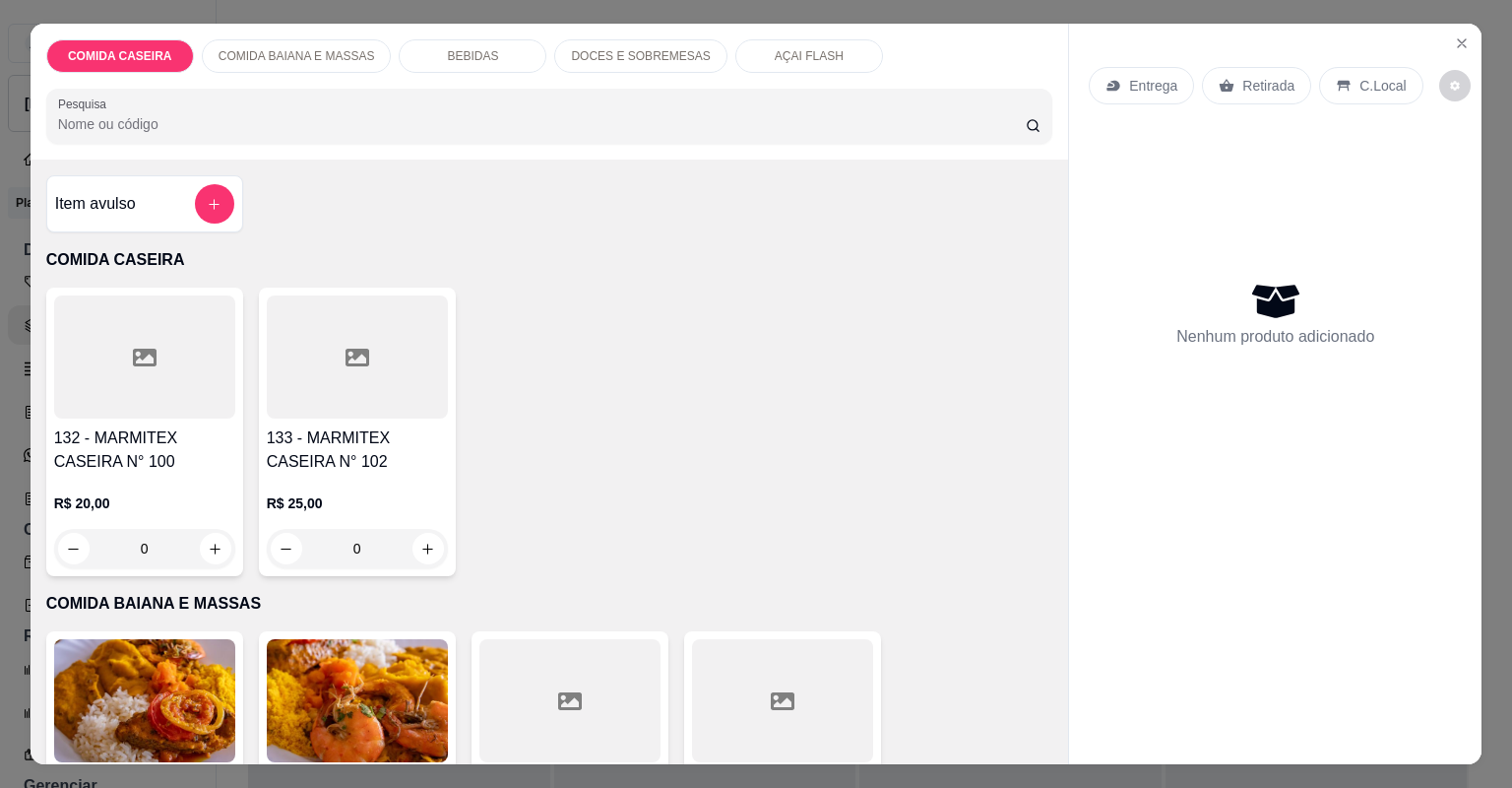 click at bounding box center (570, 700) 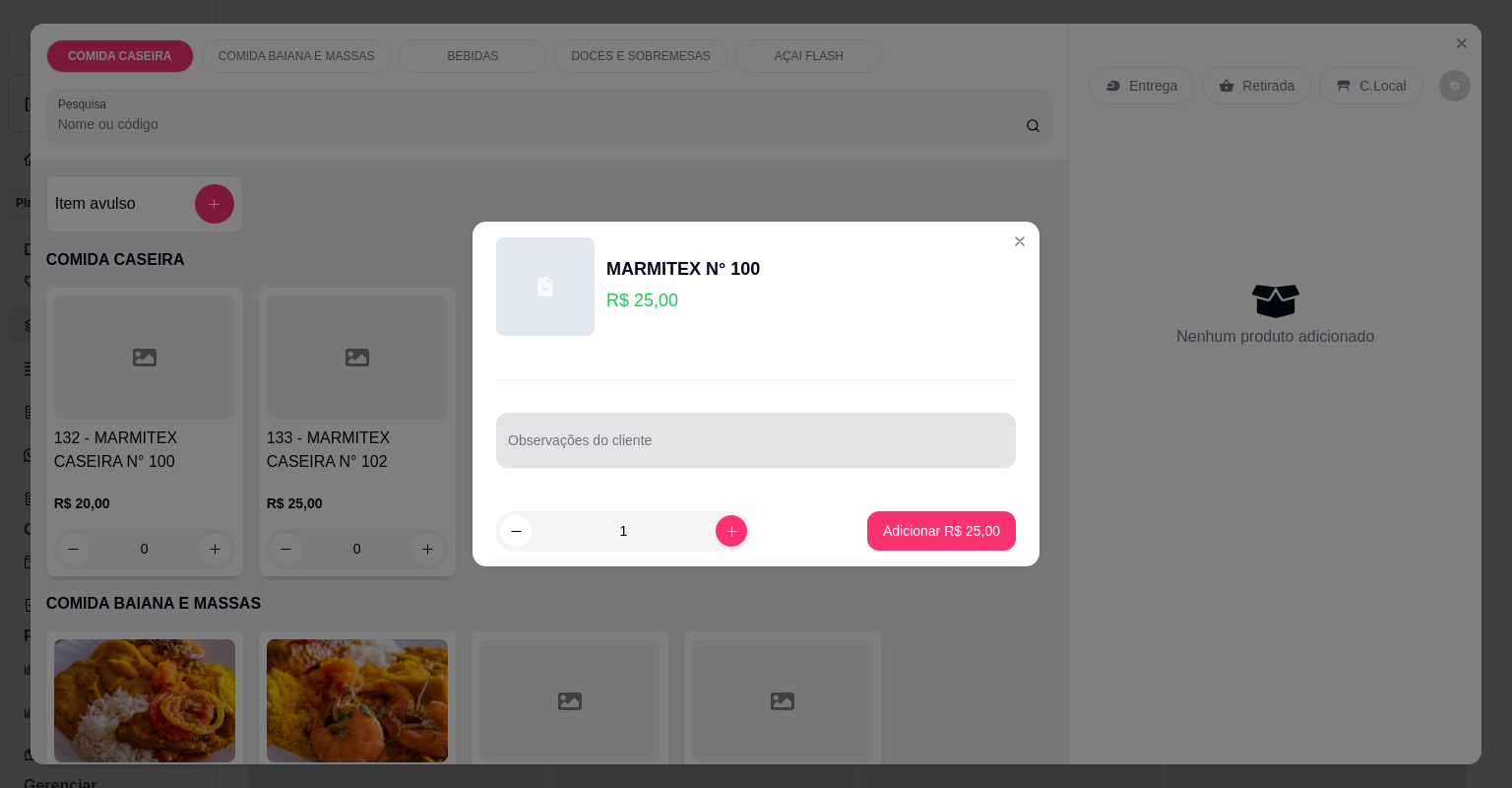 click on "Observações do cliente" at bounding box center (756, 448) 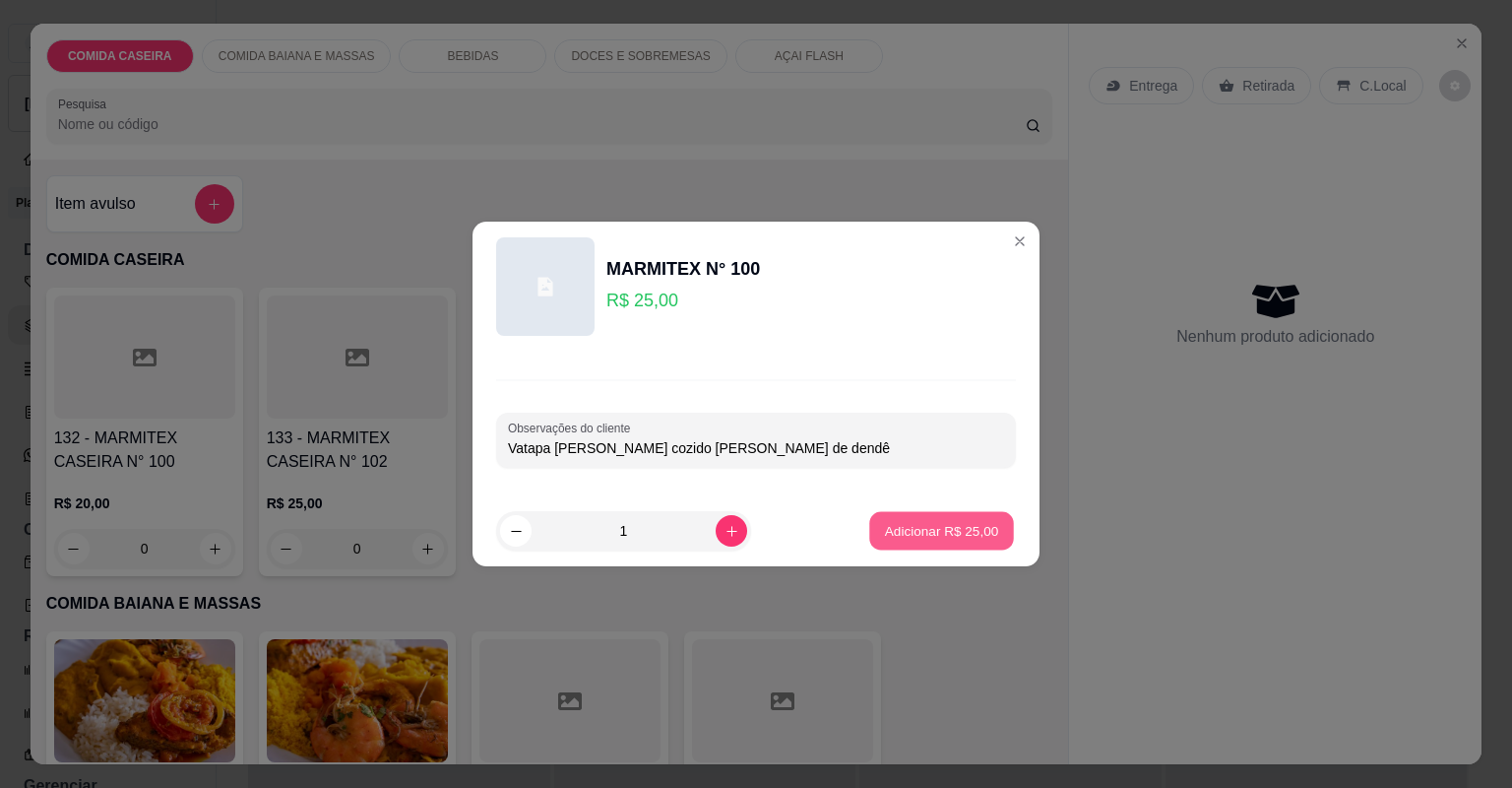 click on "Adicionar   R$ 25,00" at bounding box center (941, 531) 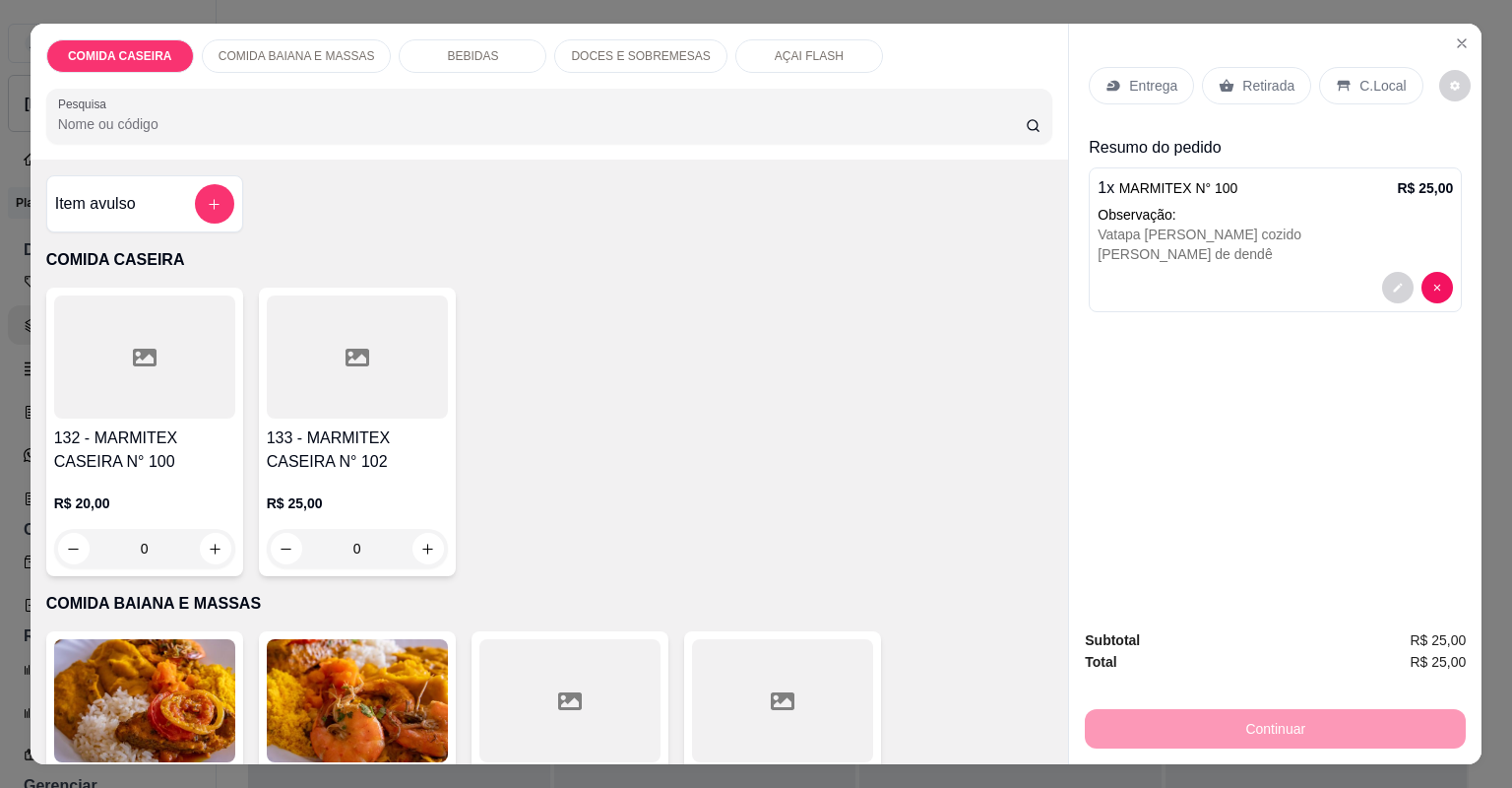 click on "Entrega" at bounding box center [1141, 86] 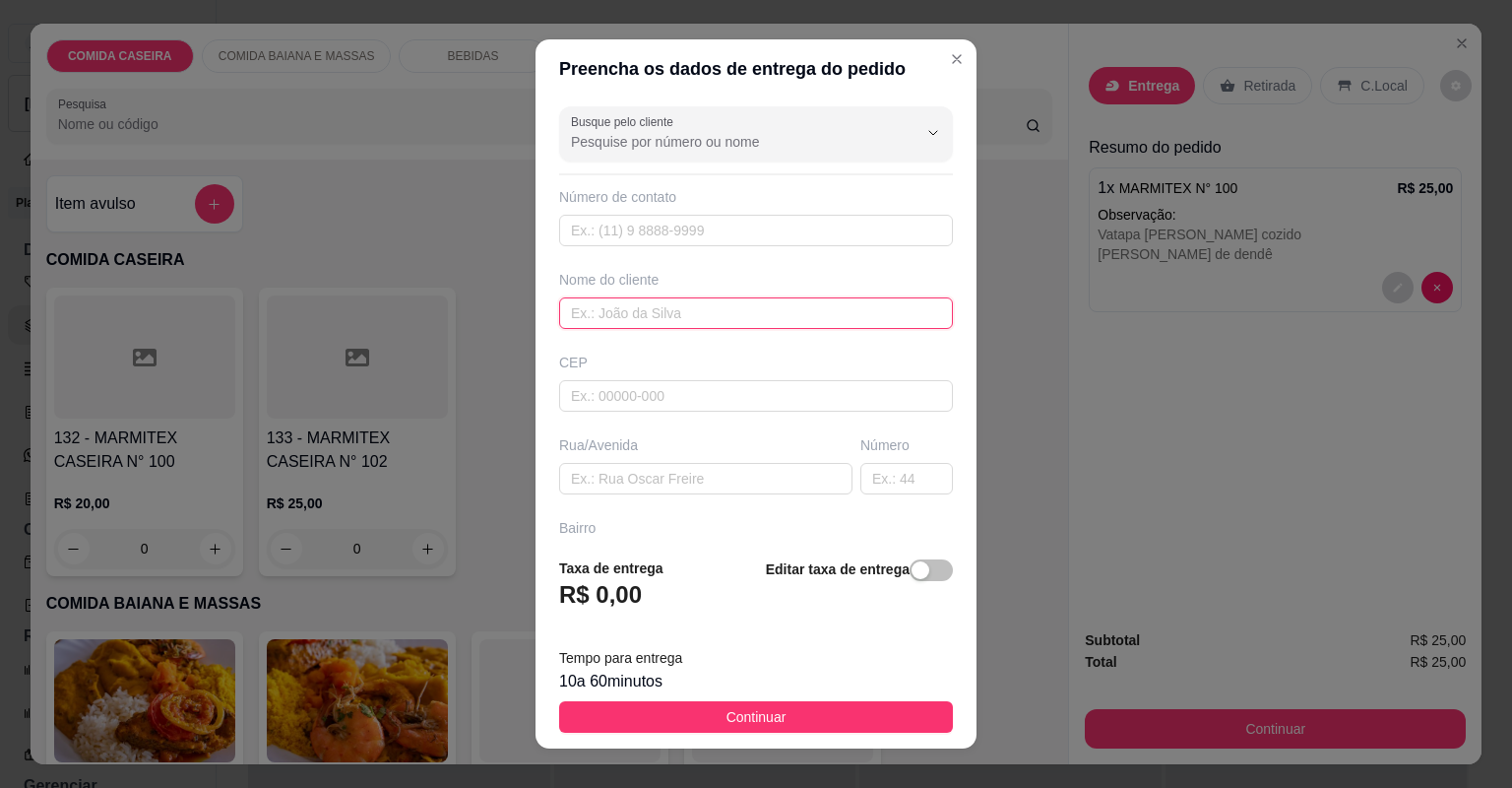 click at bounding box center (756, 313) 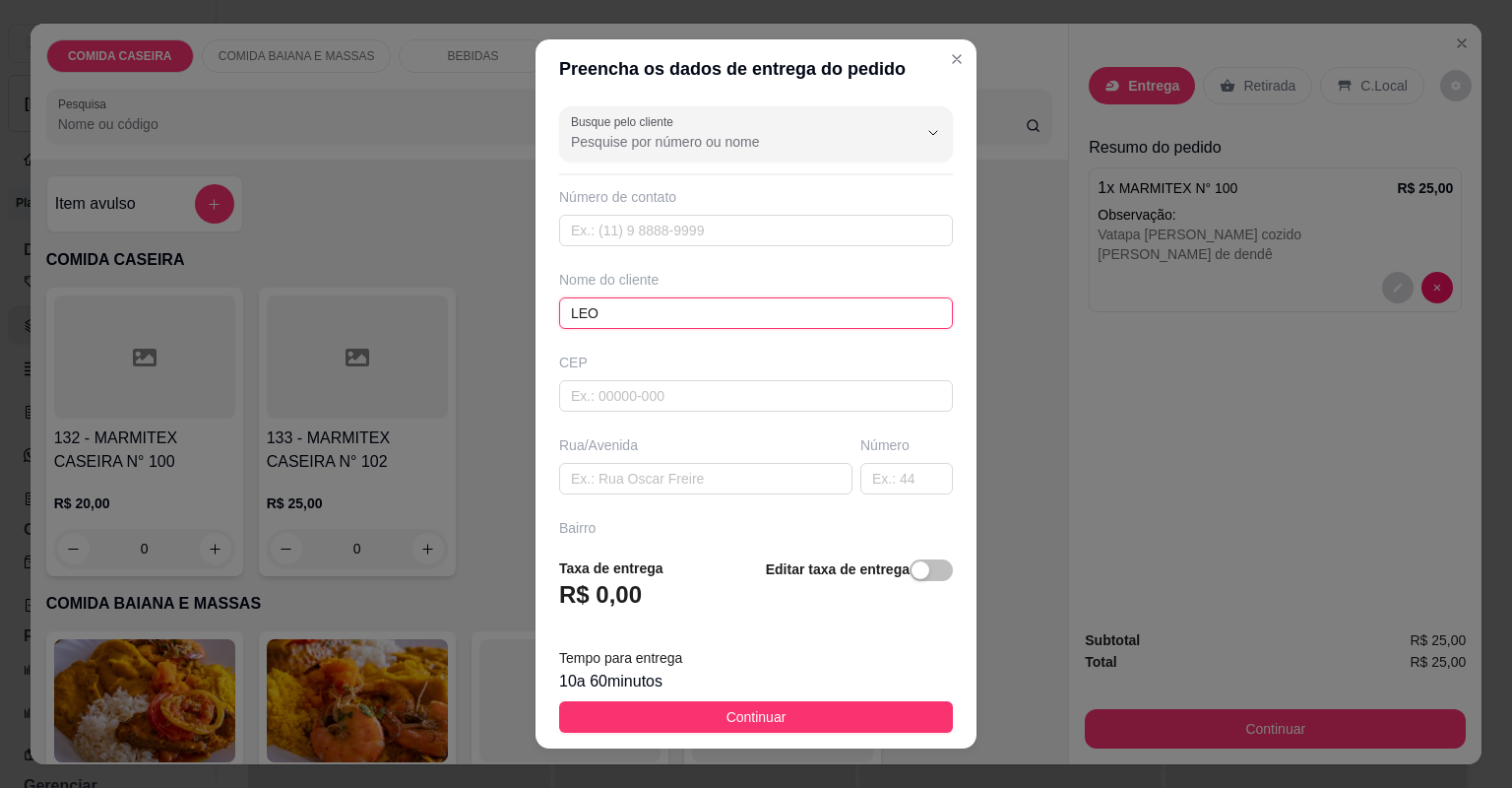 type on "LEO" 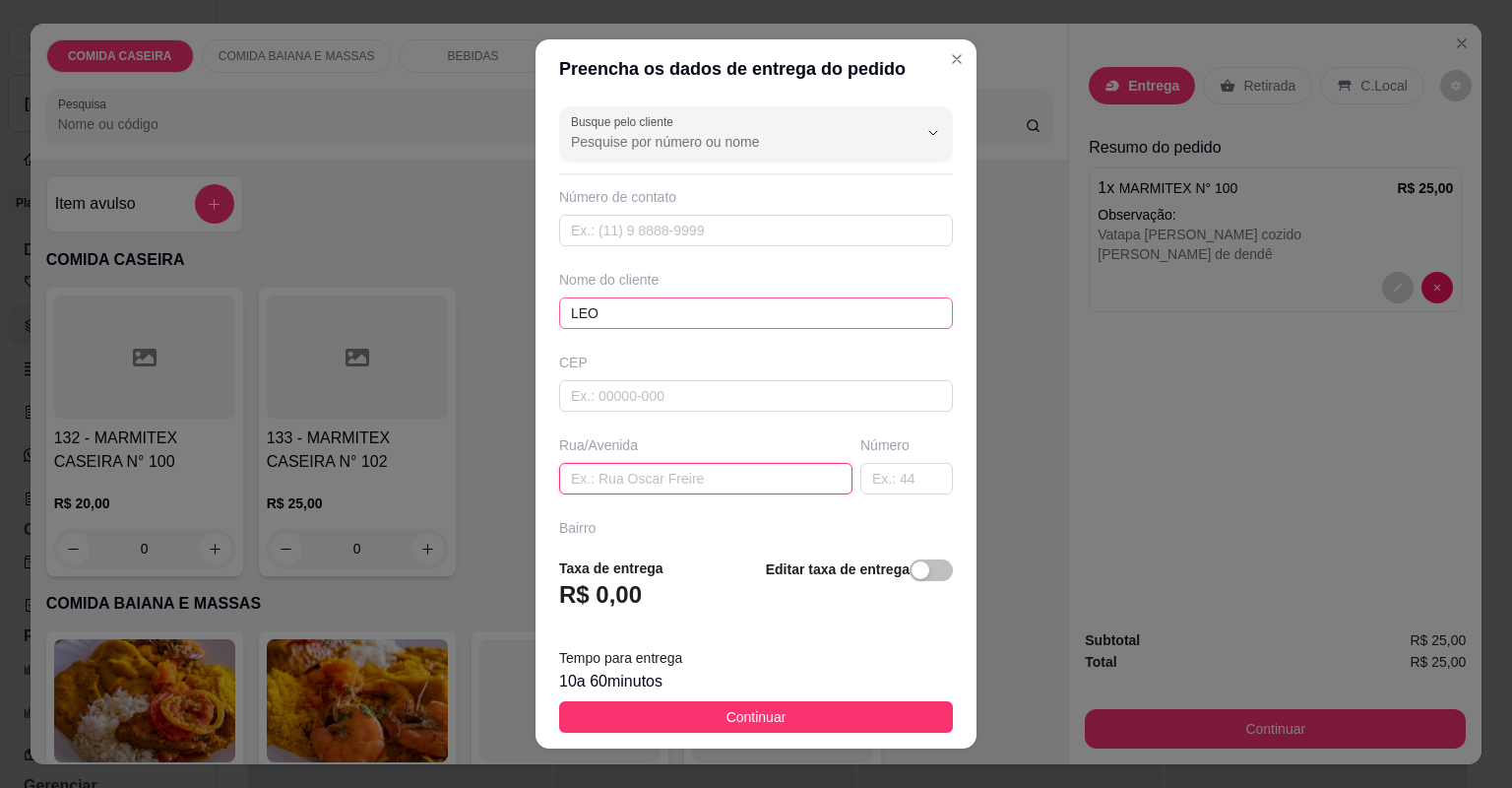 paste on "Para entregar aqui na rua castro alves, n5 Casa de Léo Gomes, acabou de sair dai kkk" 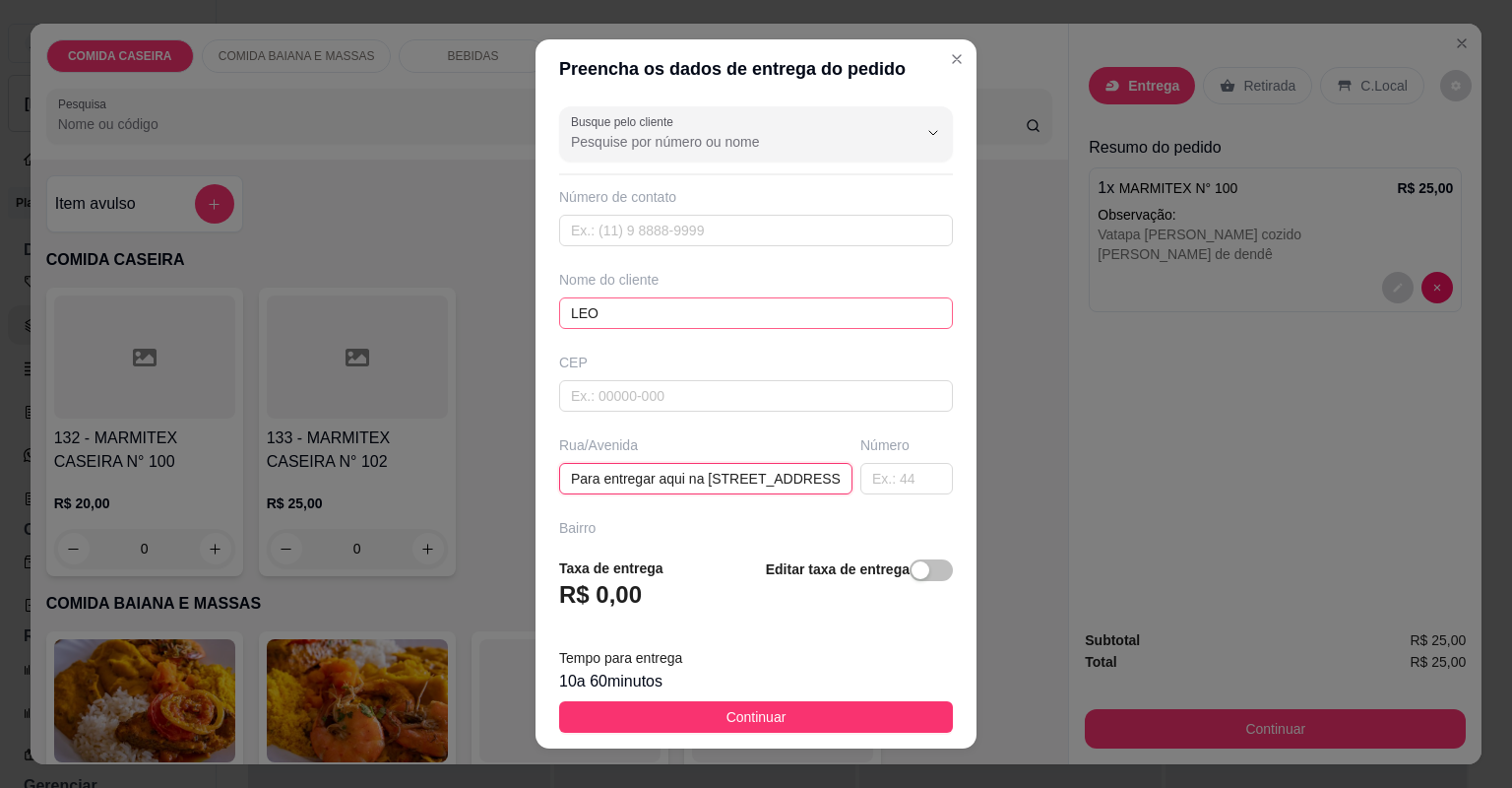 type on "Para entregar aqui na rua castro alves, n5 Casa de Léo Gomes, acabou de sair dai kkk" 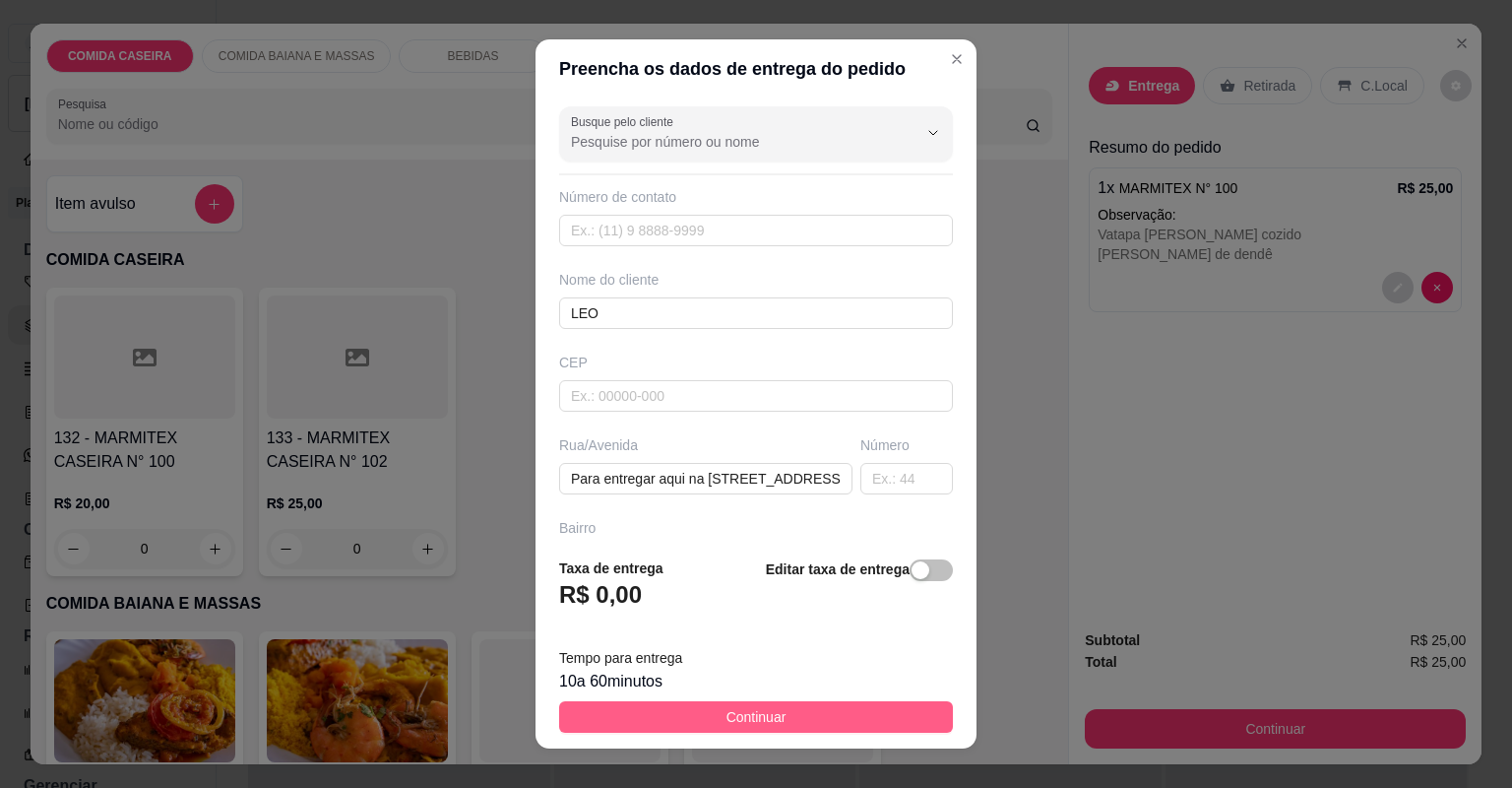 click on "Continuar" at bounding box center [756, 717] 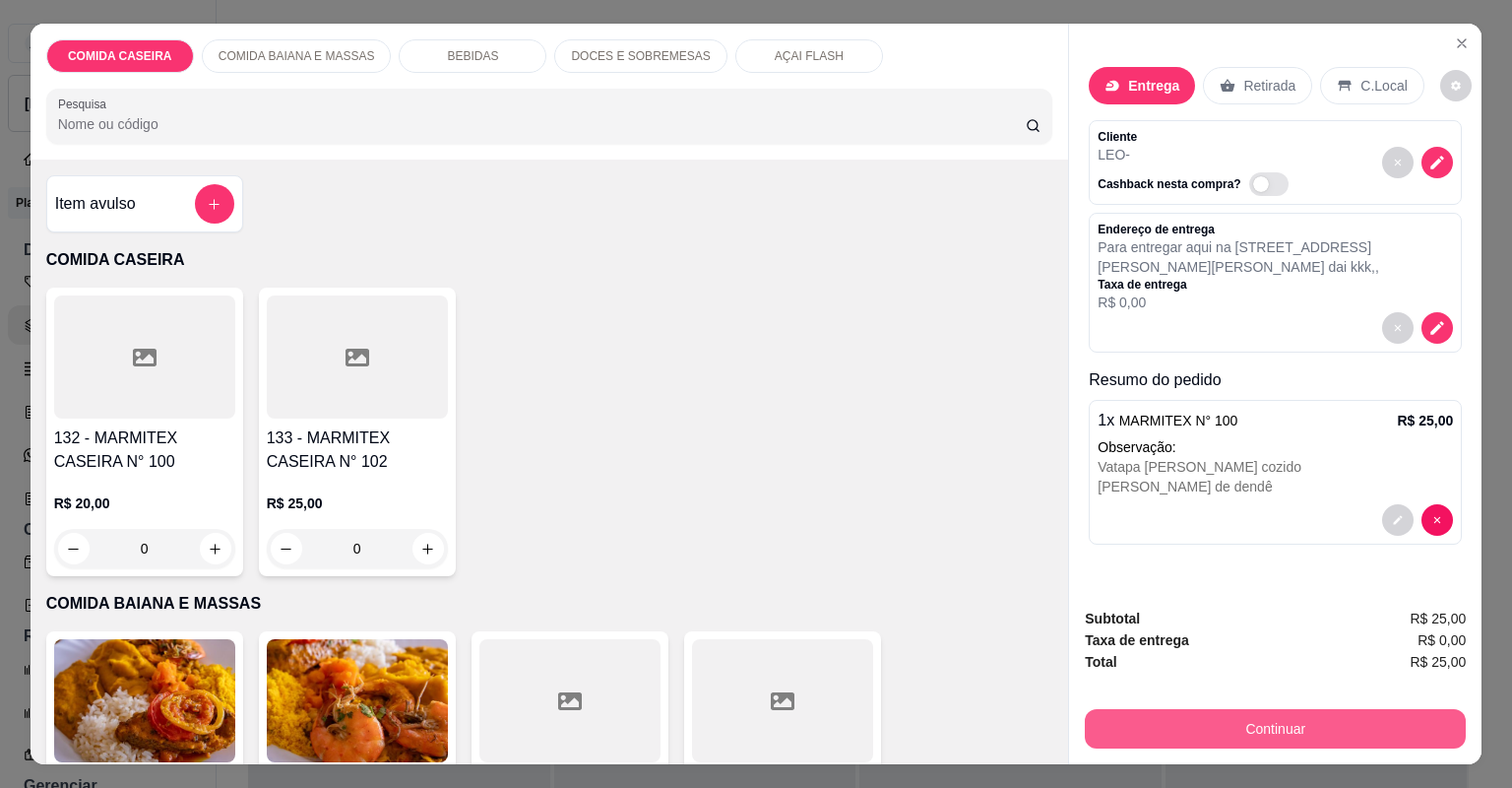 click on "Continuar" at bounding box center [1275, 729] 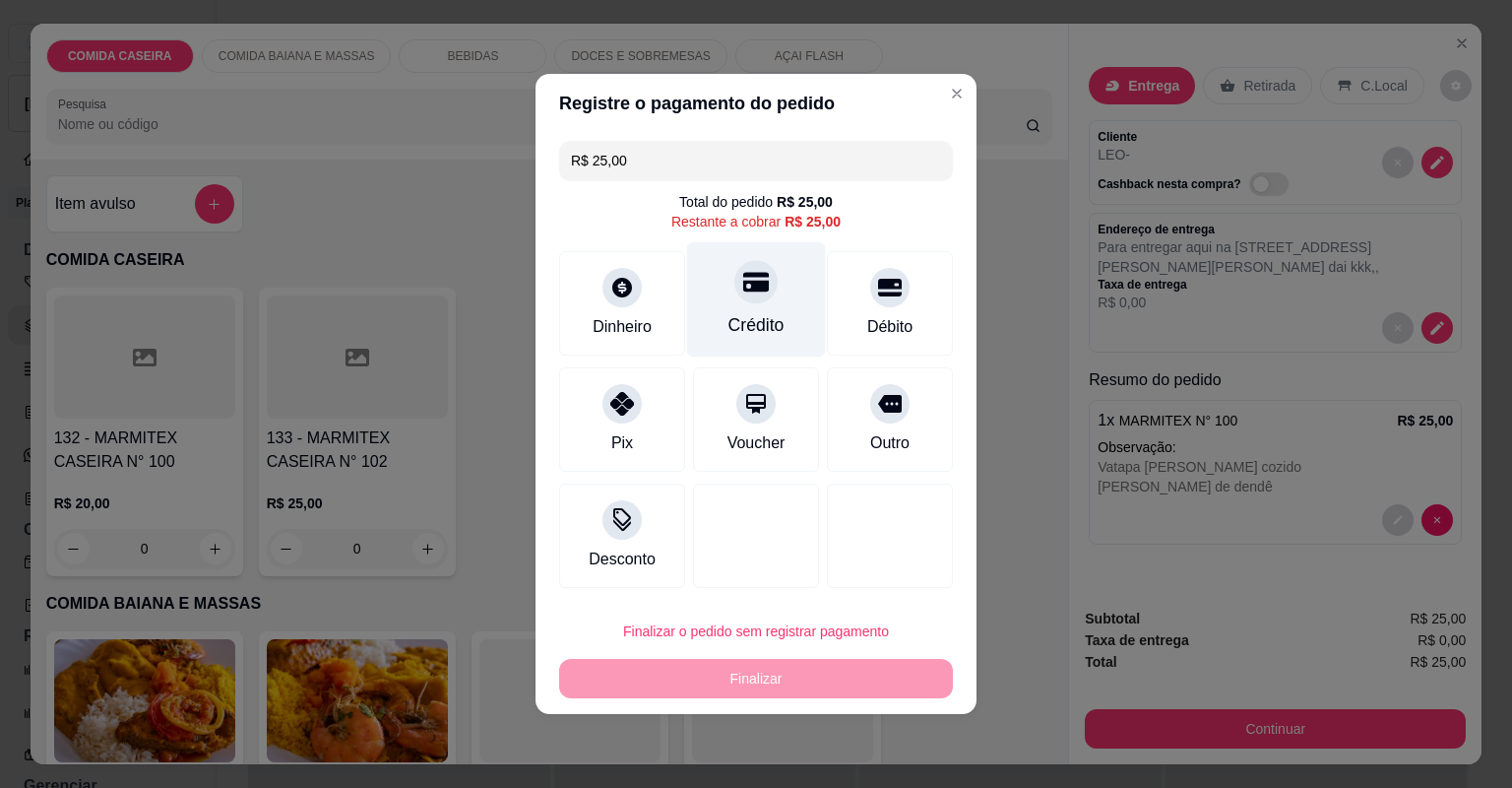click on "Crédito" at bounding box center [756, 299] 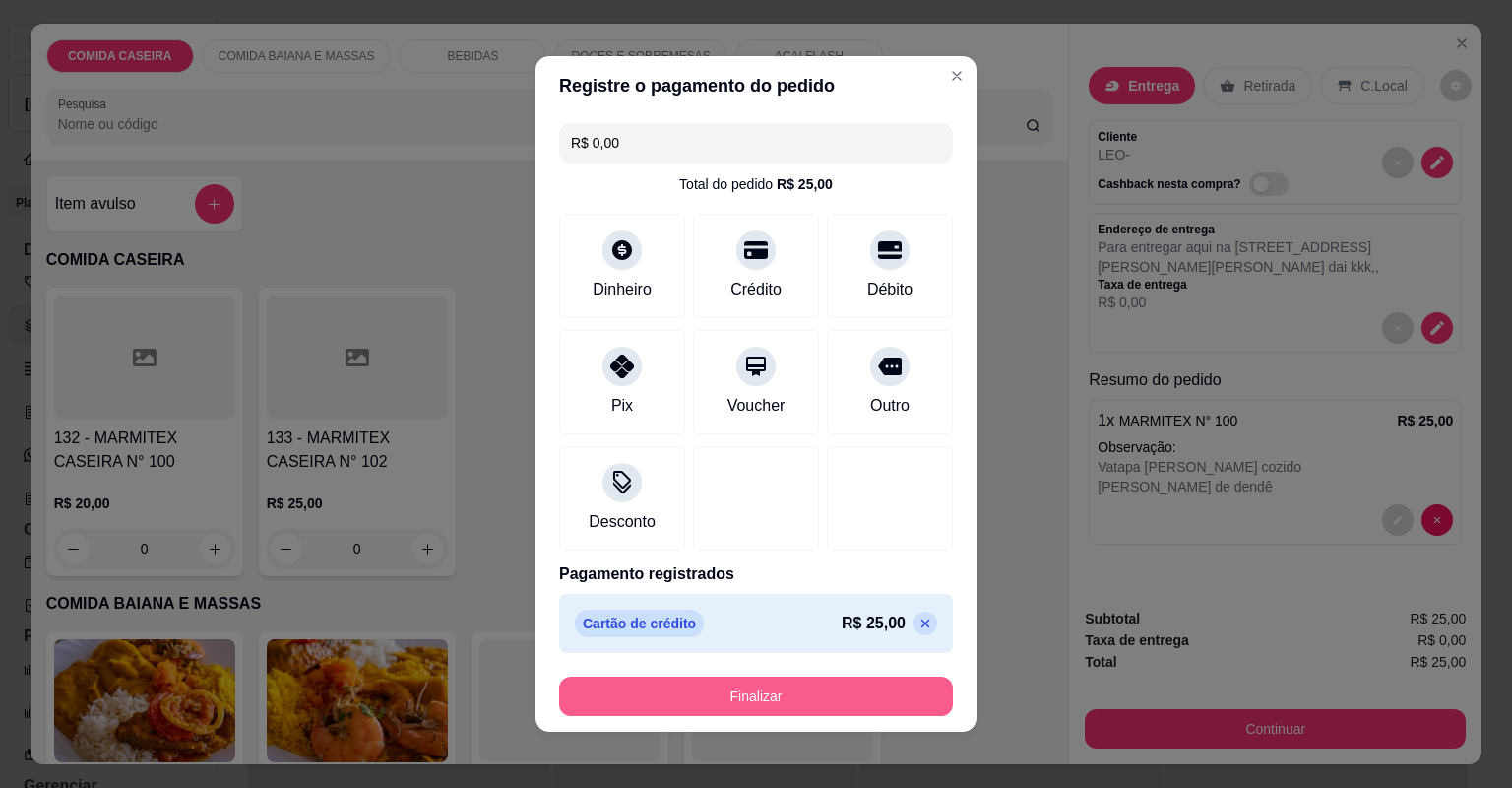 click on "Finalizar" at bounding box center [756, 696] 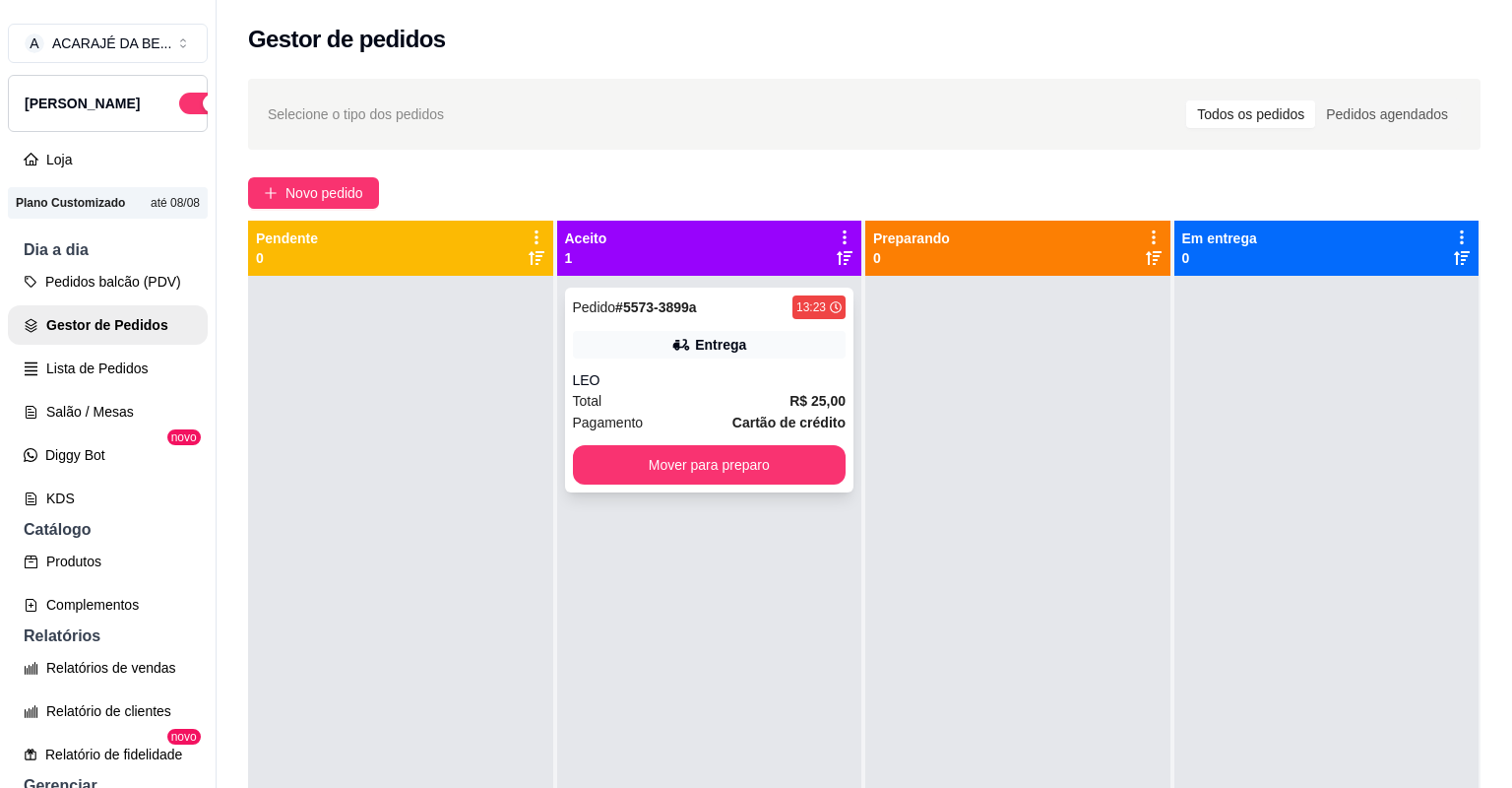 click on "Total R$ 25,00" at bounding box center (710, 401) 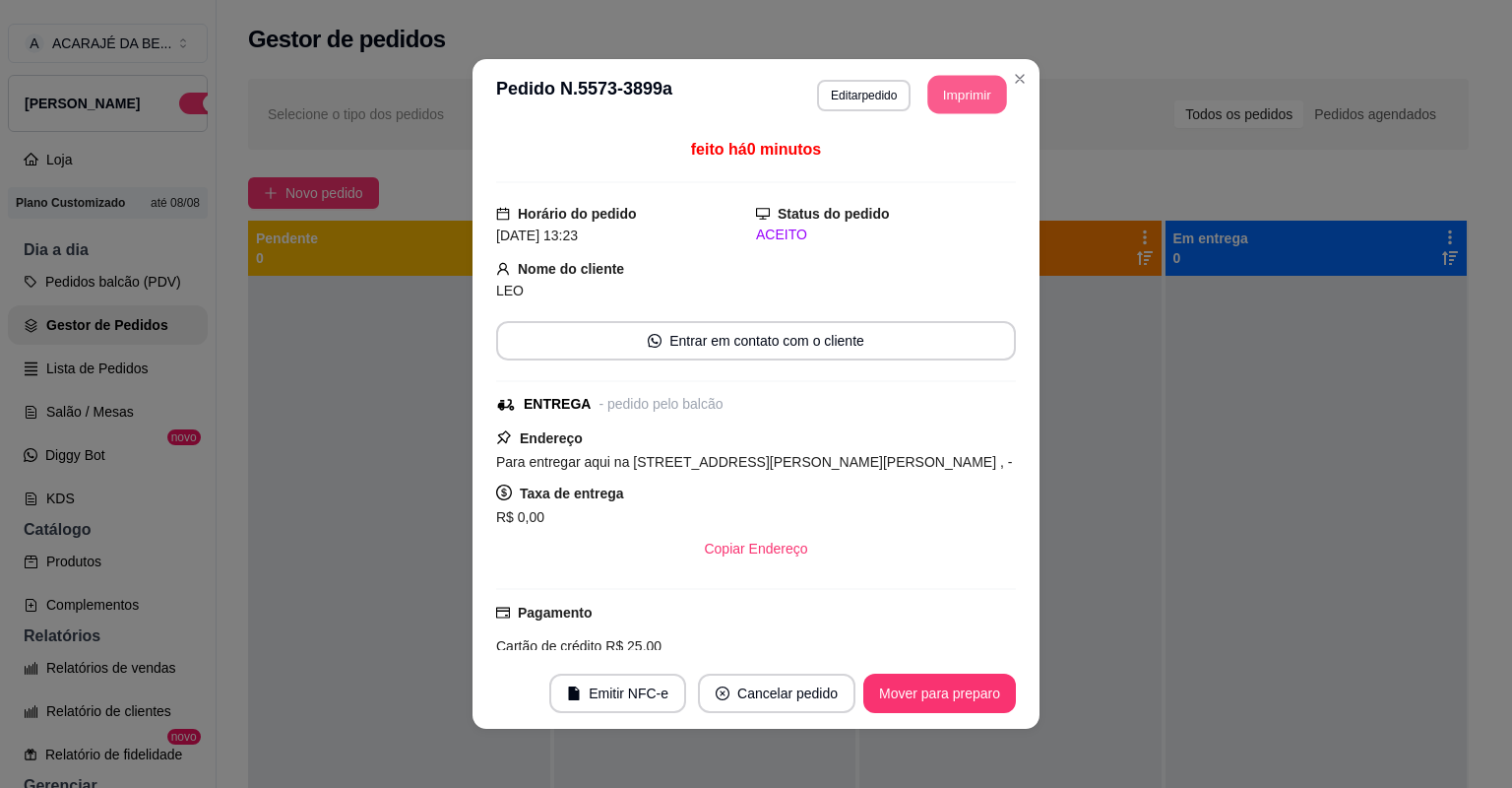 click on "Imprimir" at bounding box center (968, 95) 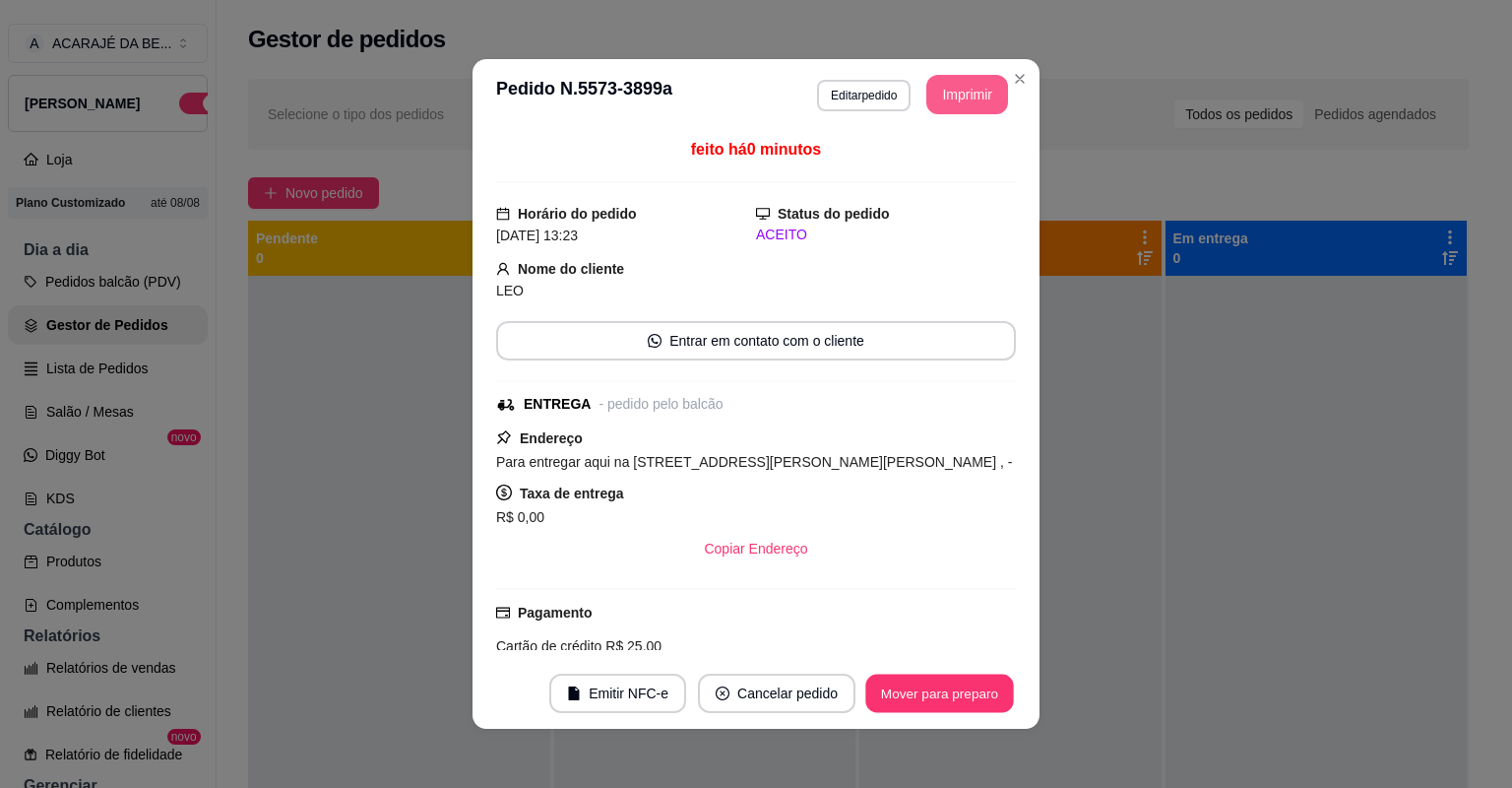 click on "Mover para preparo" at bounding box center [939, 693] 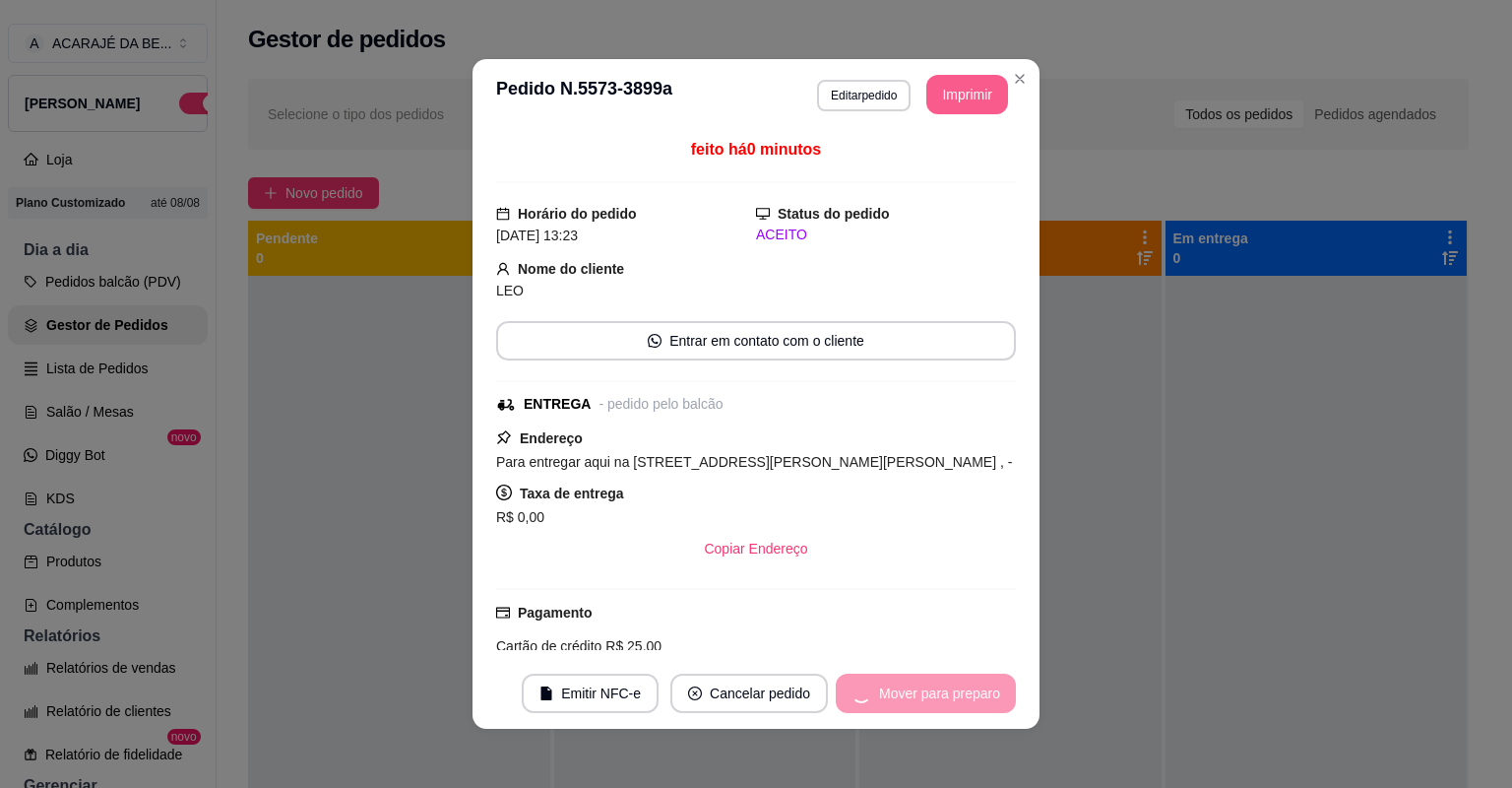 click on "Mover para preparo" at bounding box center (925, 693) 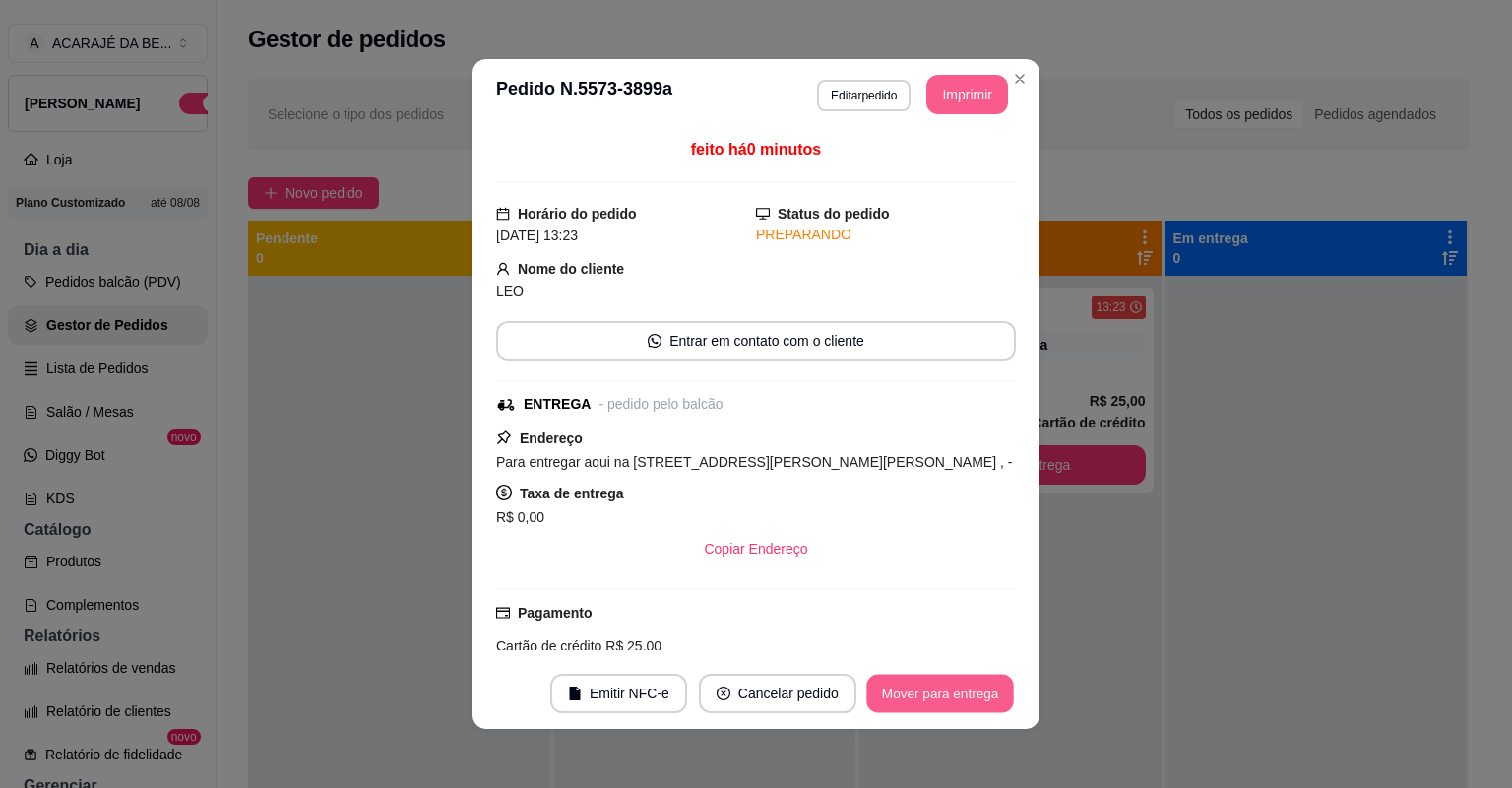 click on "Mover para entrega" at bounding box center (940, 693) 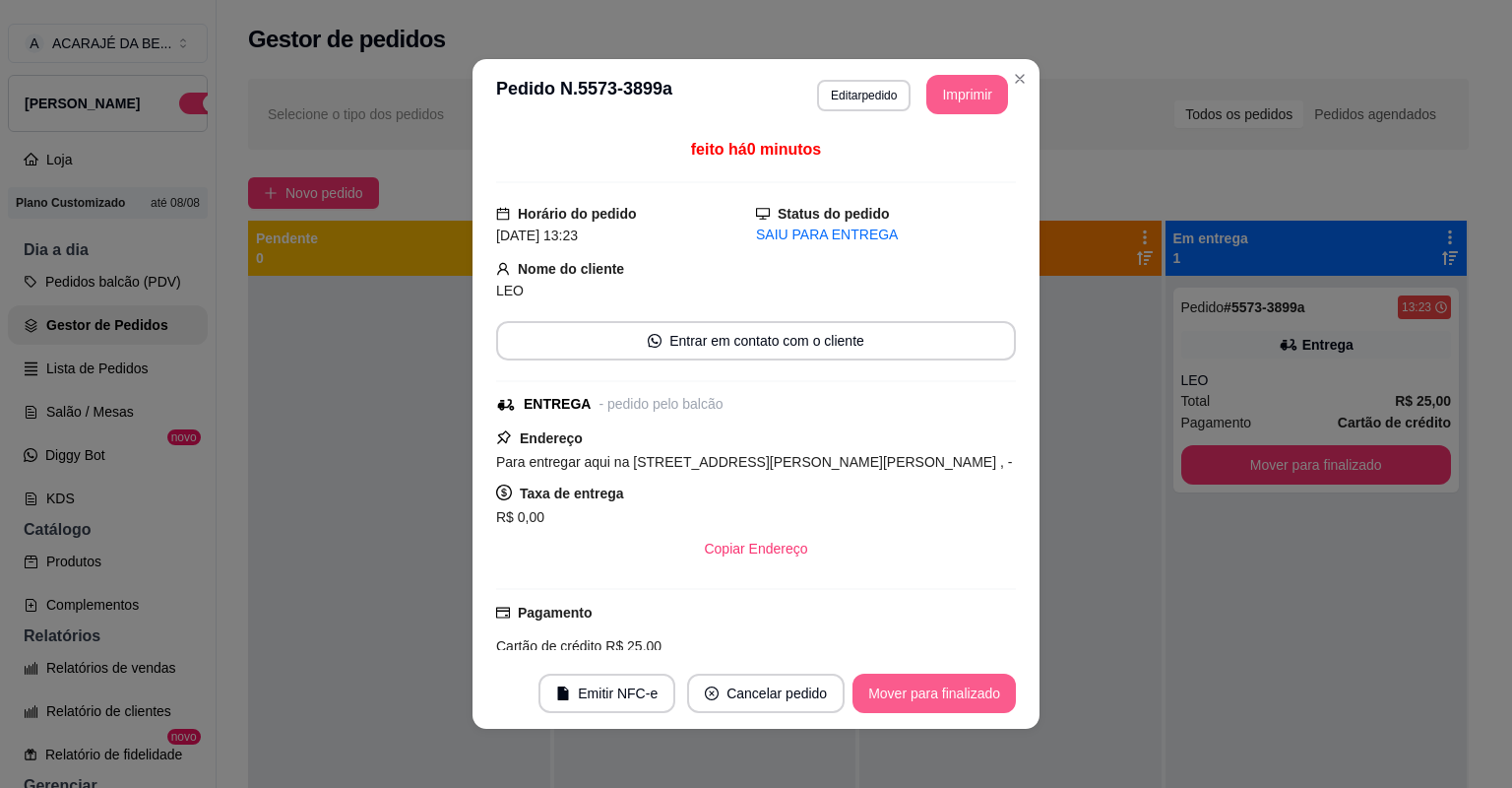 click on "Mover para finalizado" at bounding box center (934, 693) 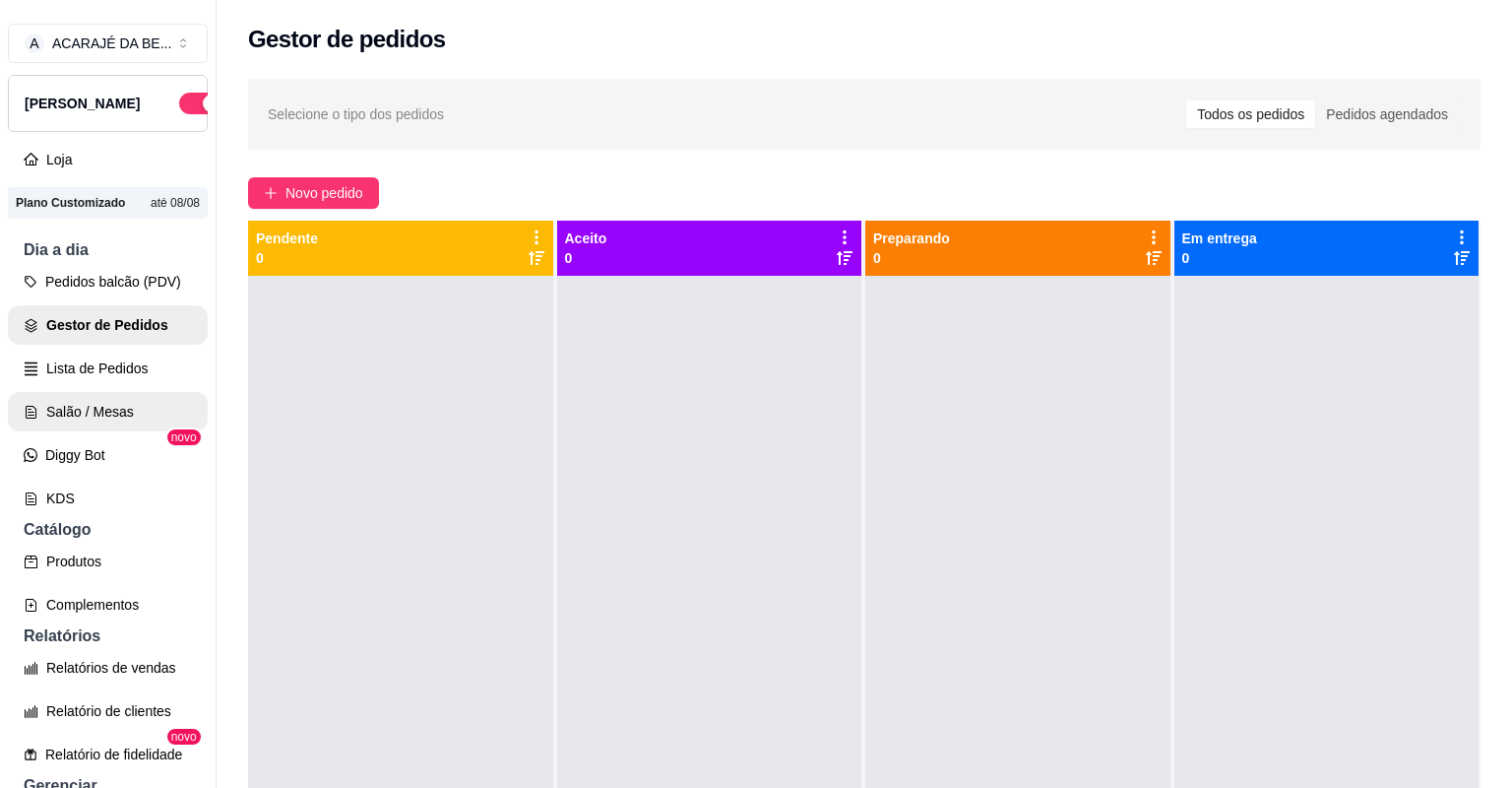 click on "Salão / Mesas" at bounding box center [107, 412] 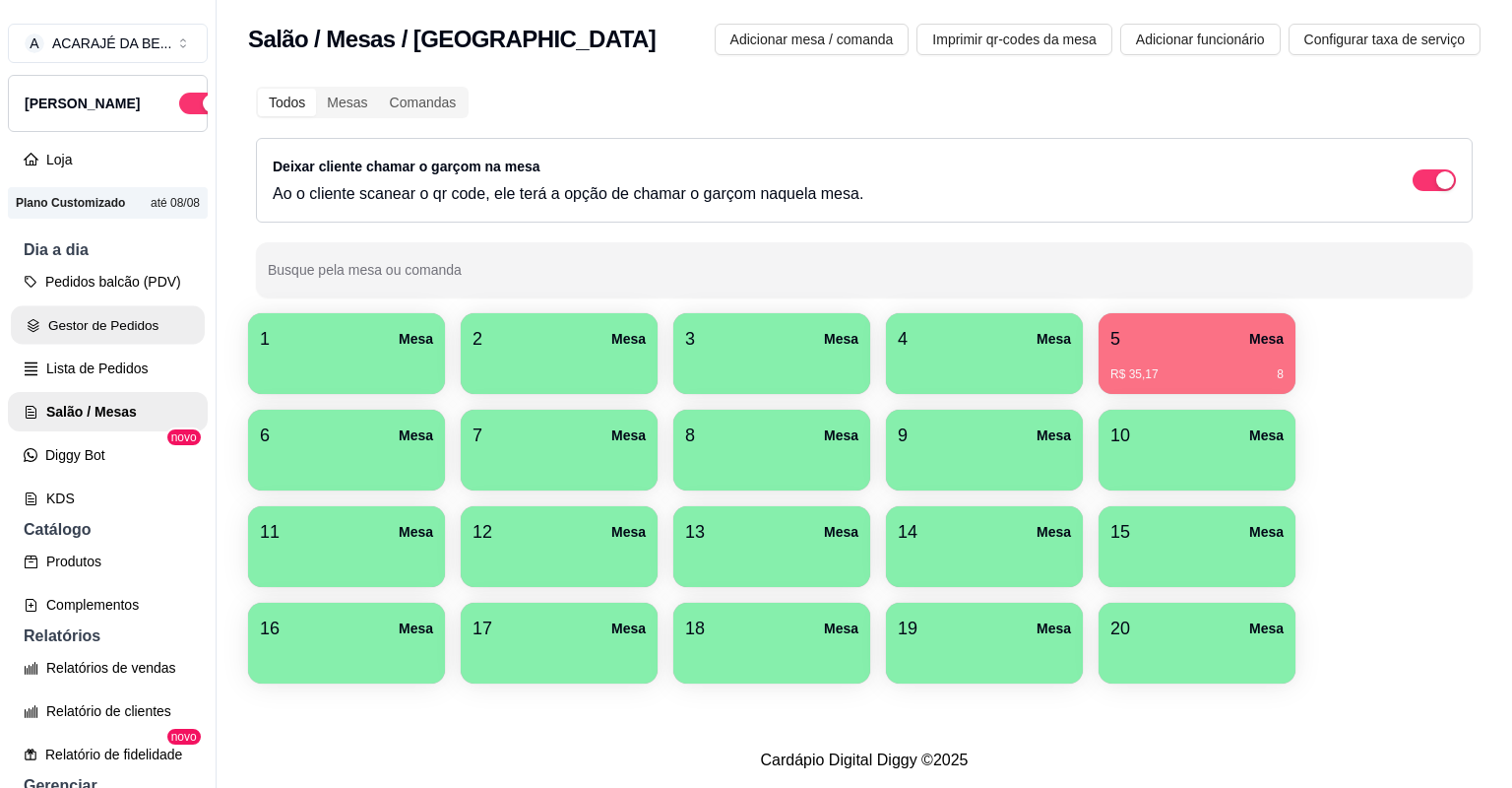click on "Gestor de Pedidos" at bounding box center [107, 325] 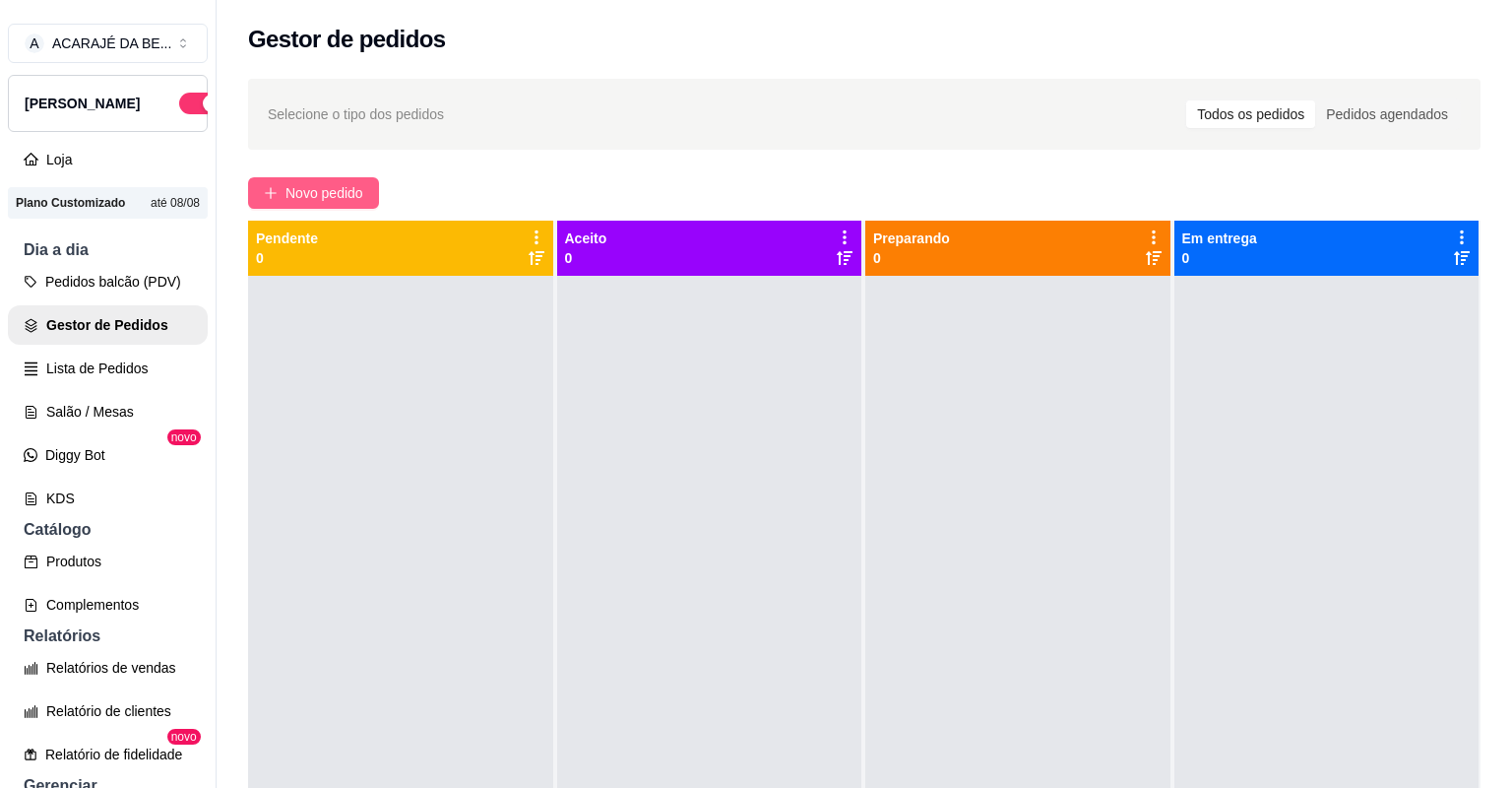 click on "Novo pedido" at bounding box center [324, 193] 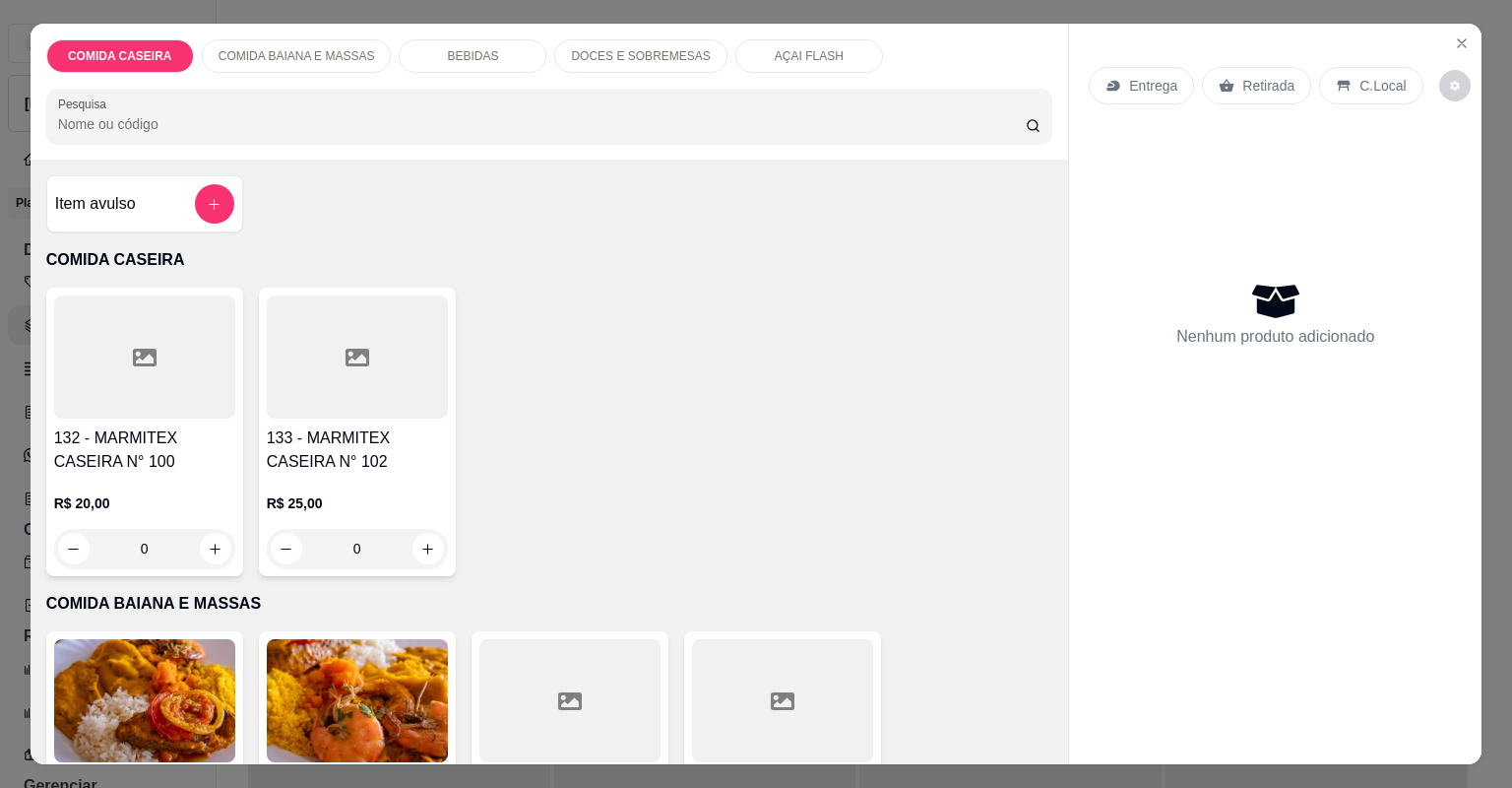 click on "162 - MARMITEX N° 100" at bounding box center [570, 782] 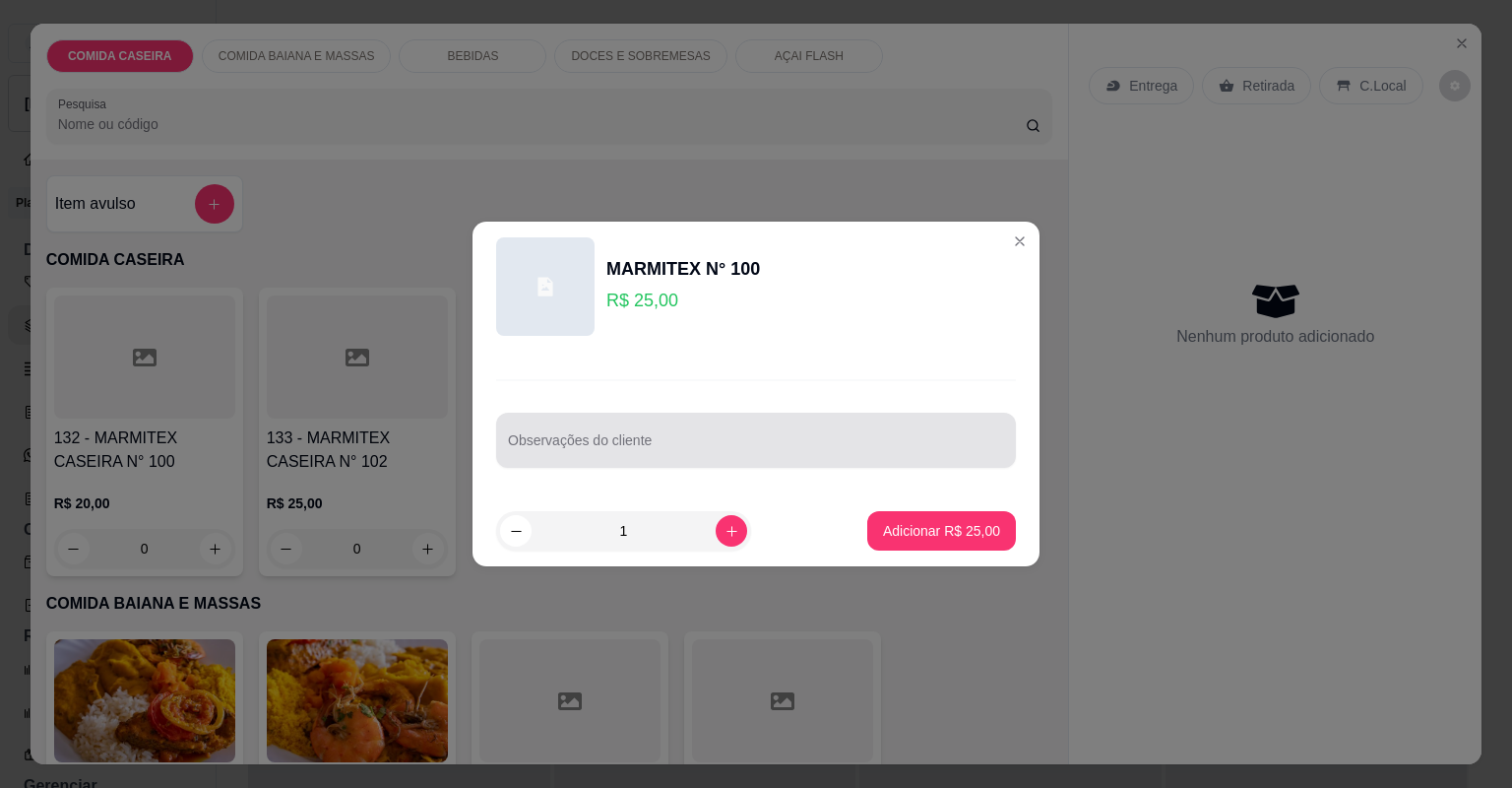 click on "Observações do cliente" at bounding box center (756, 448) 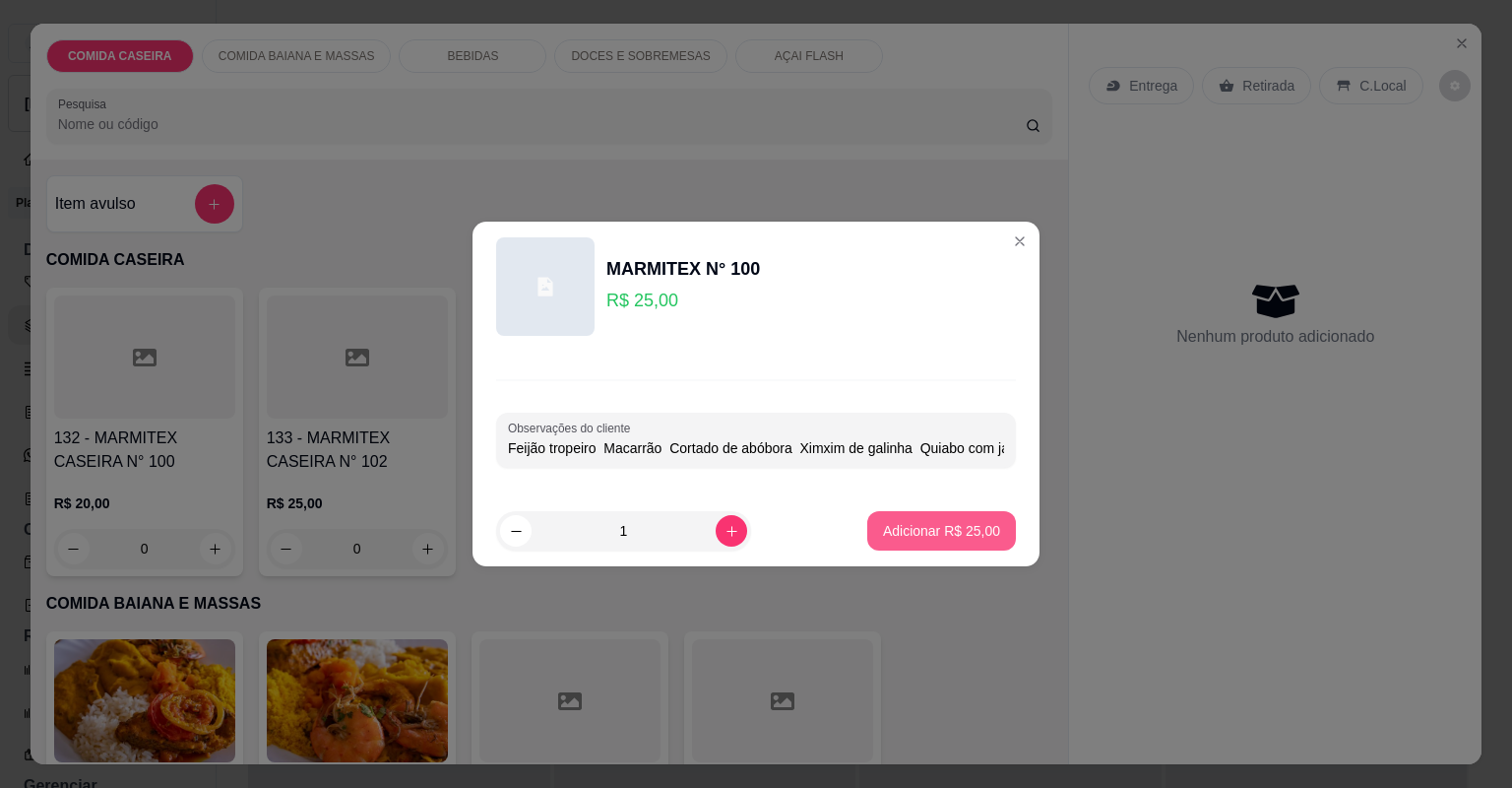 click on "Adicionar   R$ 25,00" at bounding box center [941, 531] 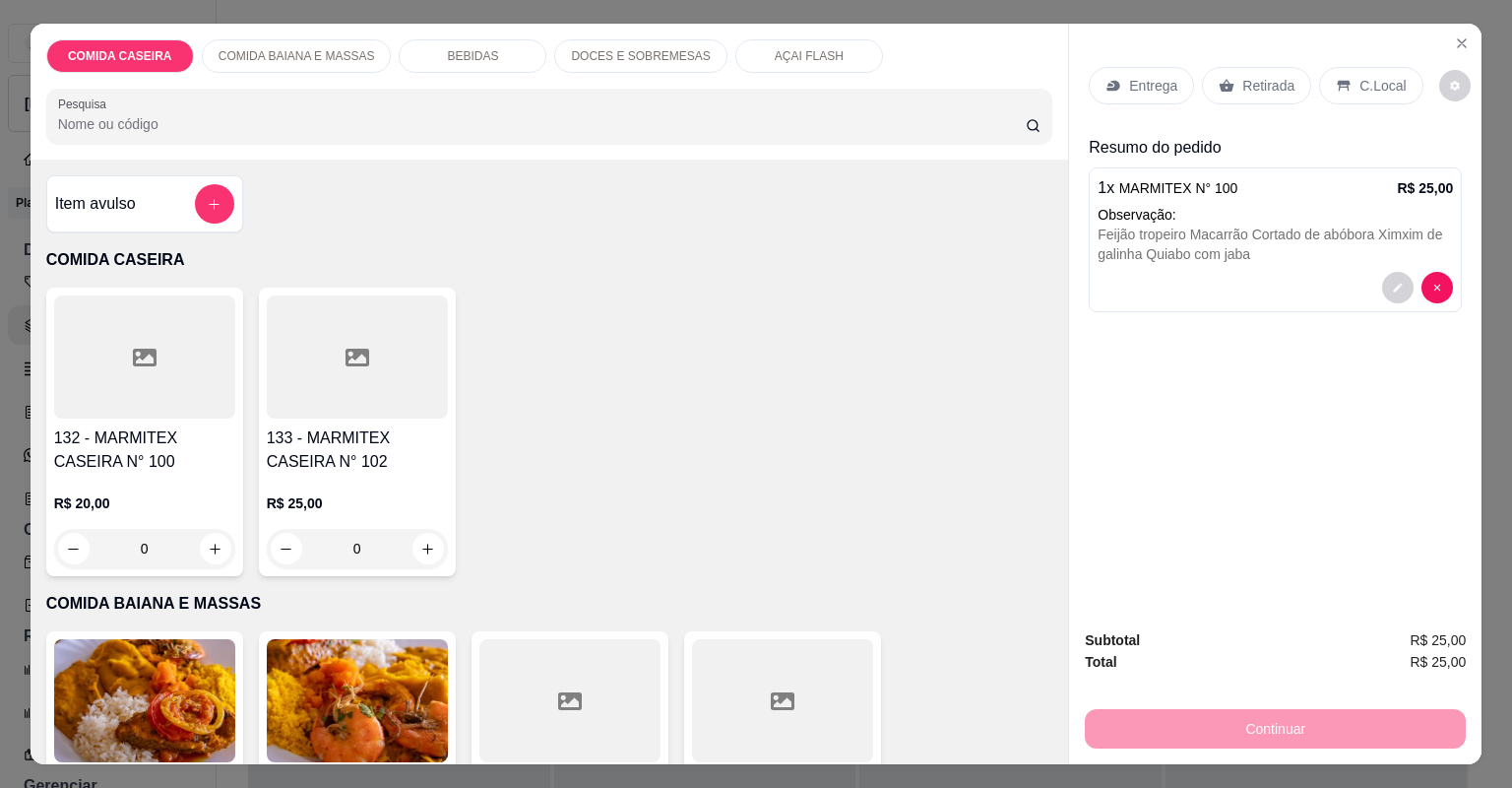 click on "Entrega" at bounding box center (1141, 86) 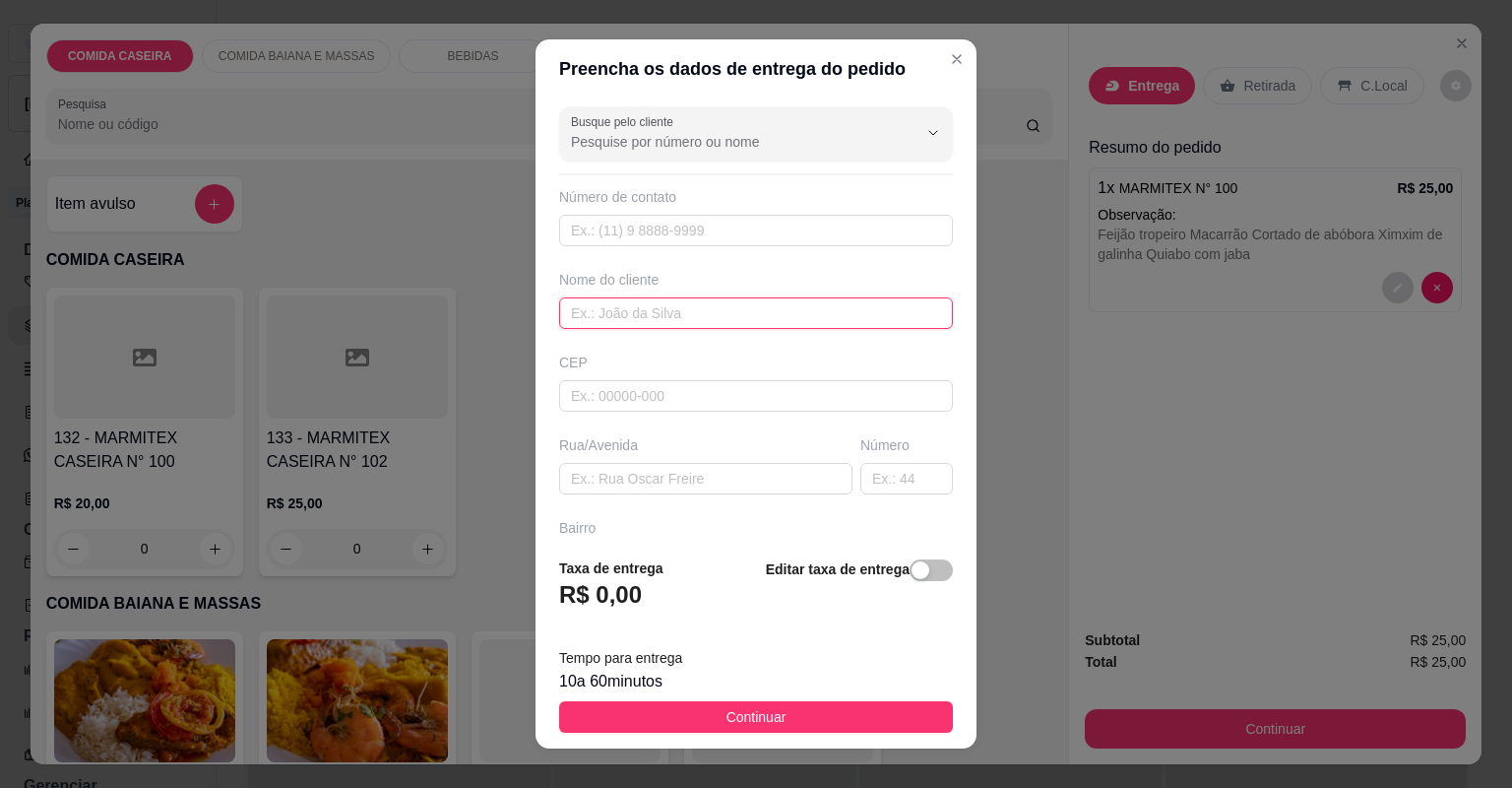 click at bounding box center [756, 313] 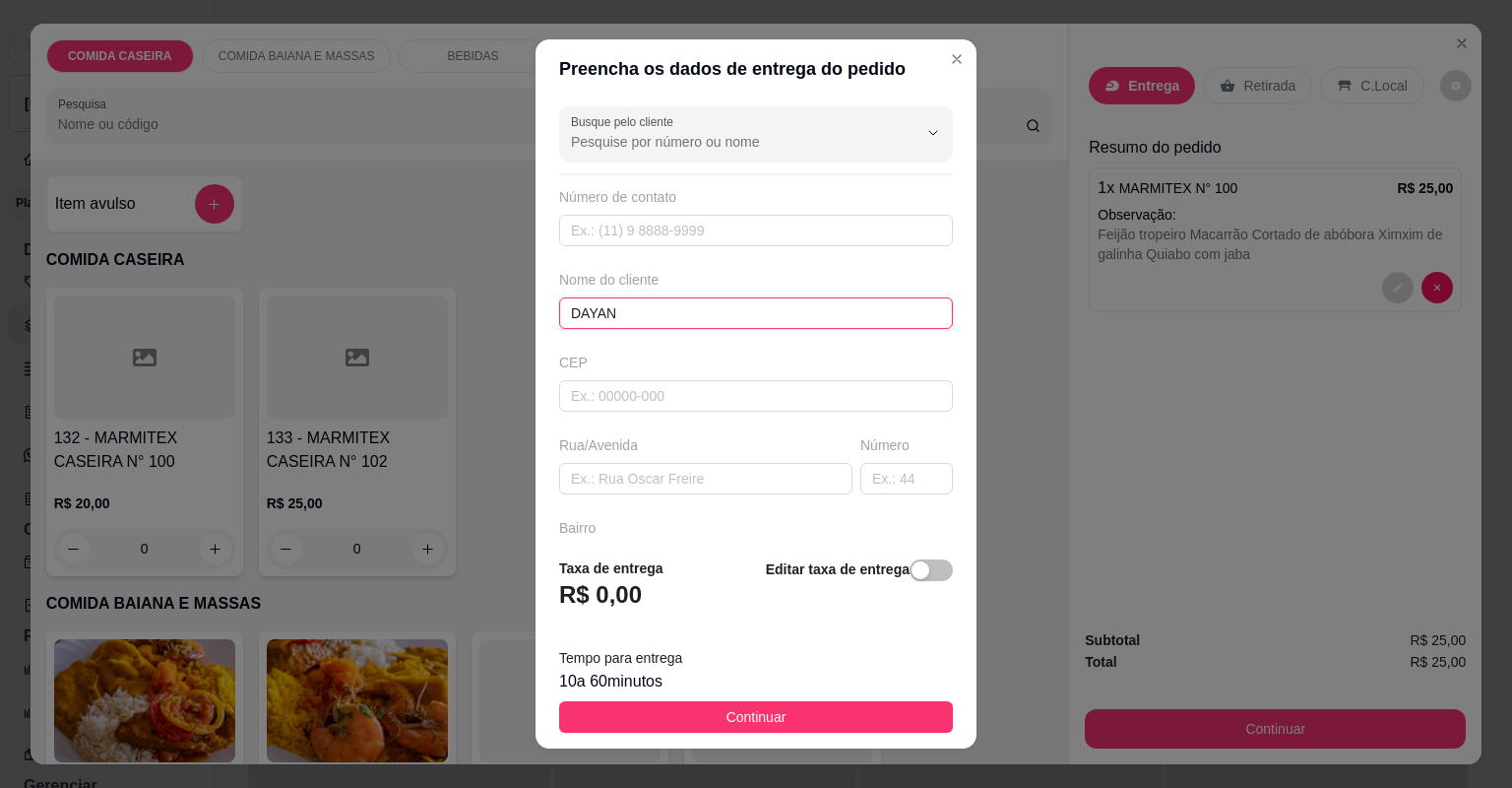 type on "DAYANA" 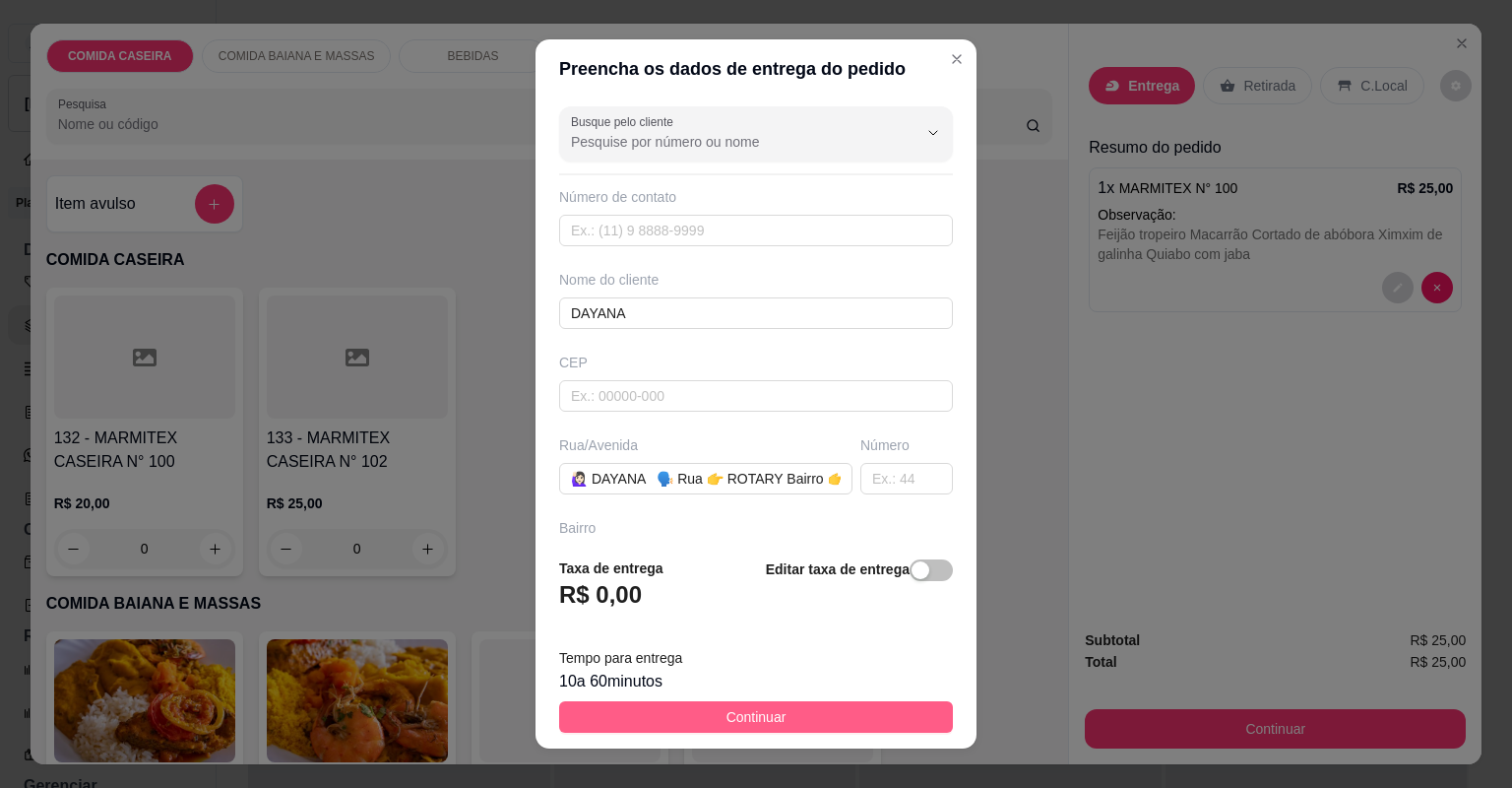 click on "Continuar" at bounding box center (756, 717) 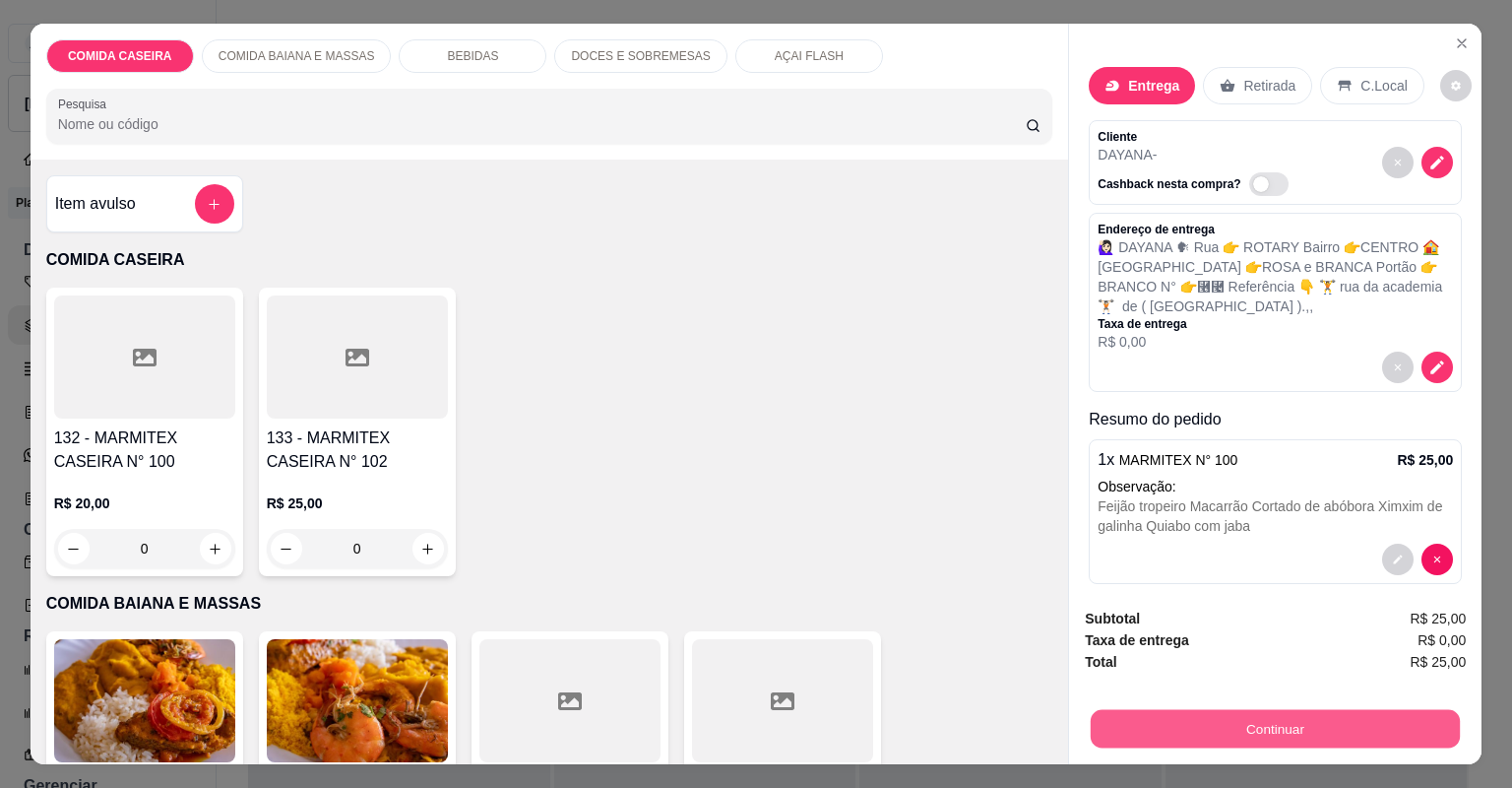 click on "Continuar" at bounding box center [1275, 729] 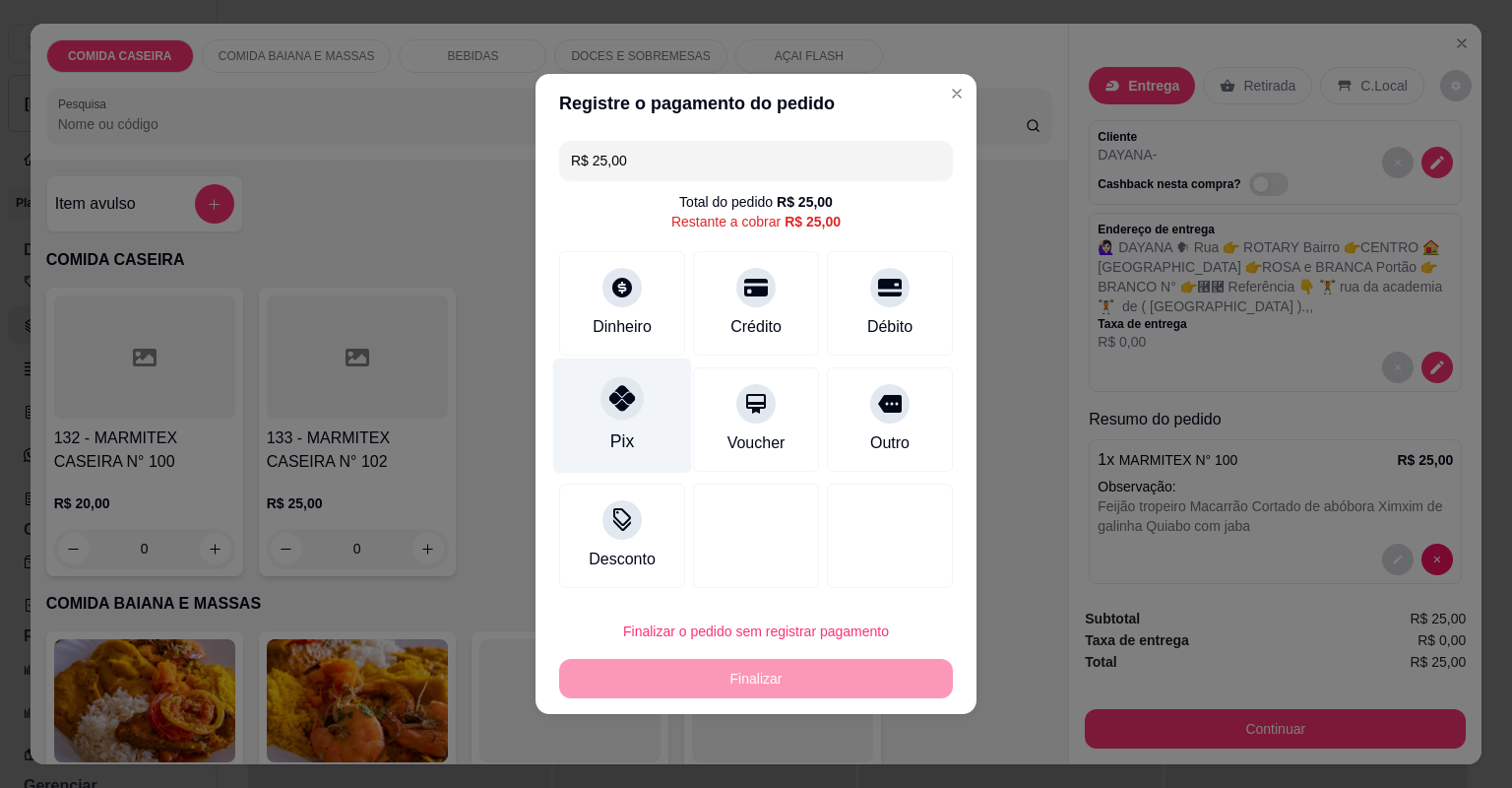 click on "Pix" at bounding box center (622, 416) 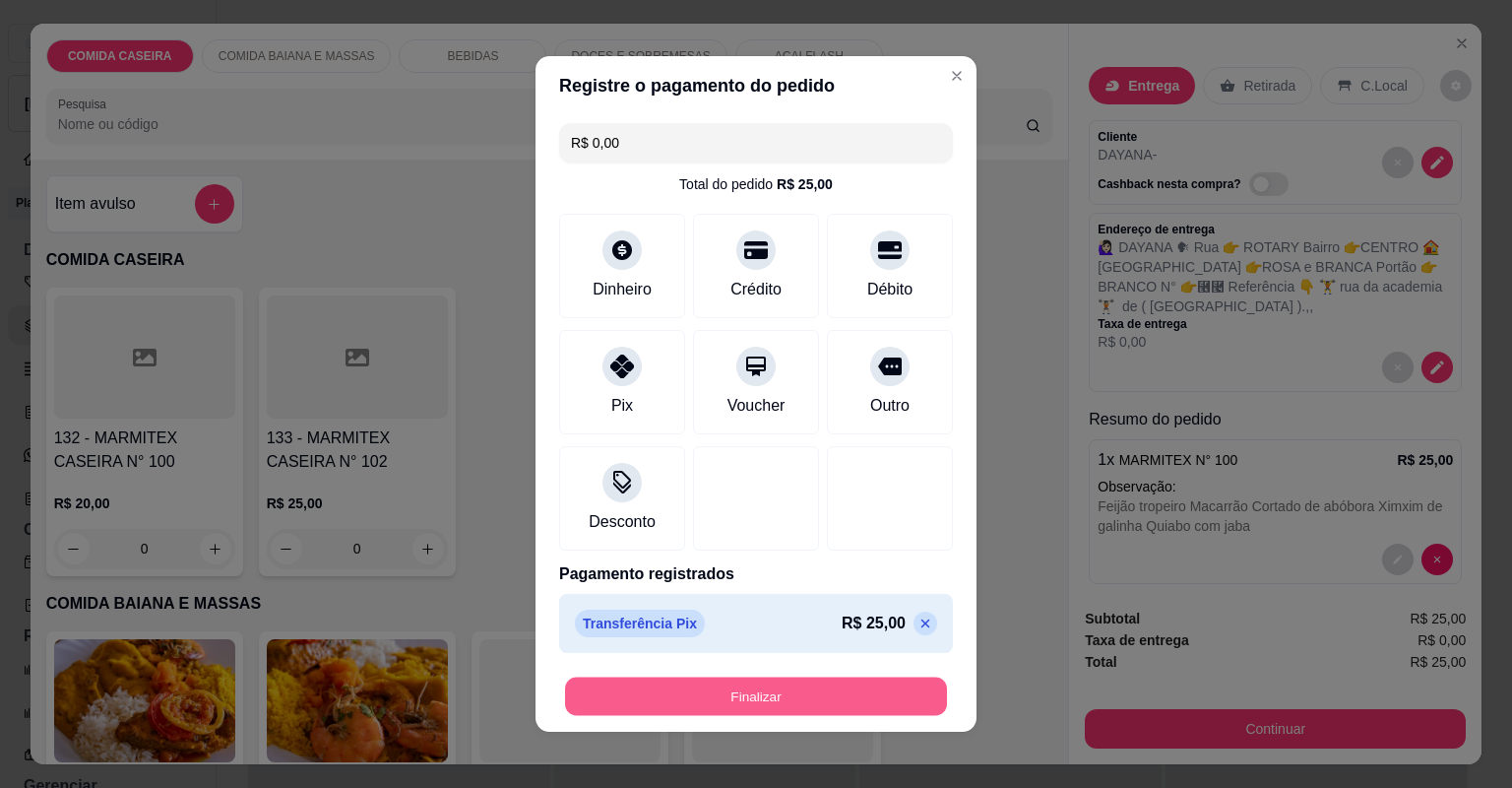 click on "Finalizar" at bounding box center (756, 696) 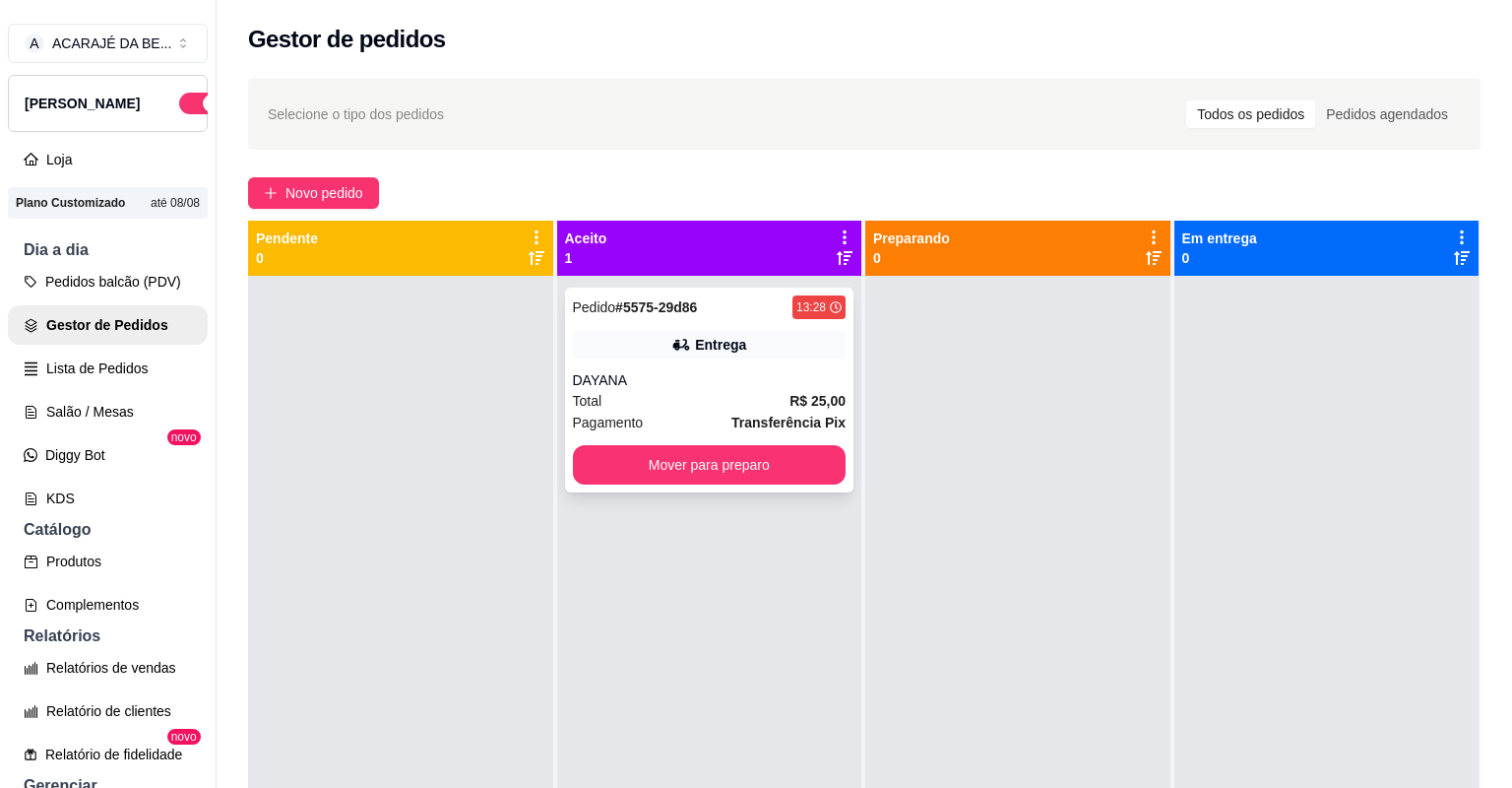 click on "Total R$ 25,00" at bounding box center [710, 401] 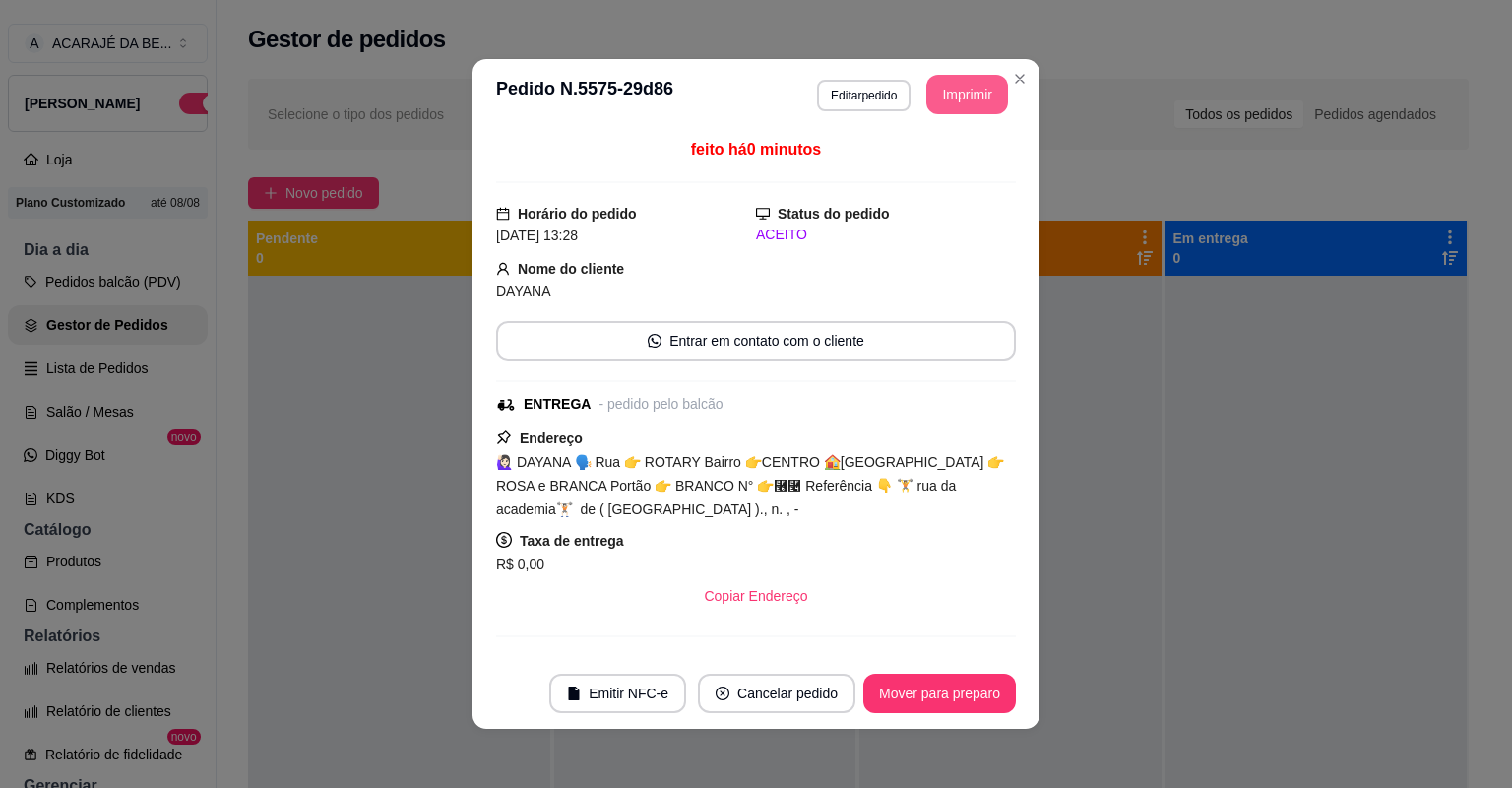 click on "Imprimir" at bounding box center [967, 95] 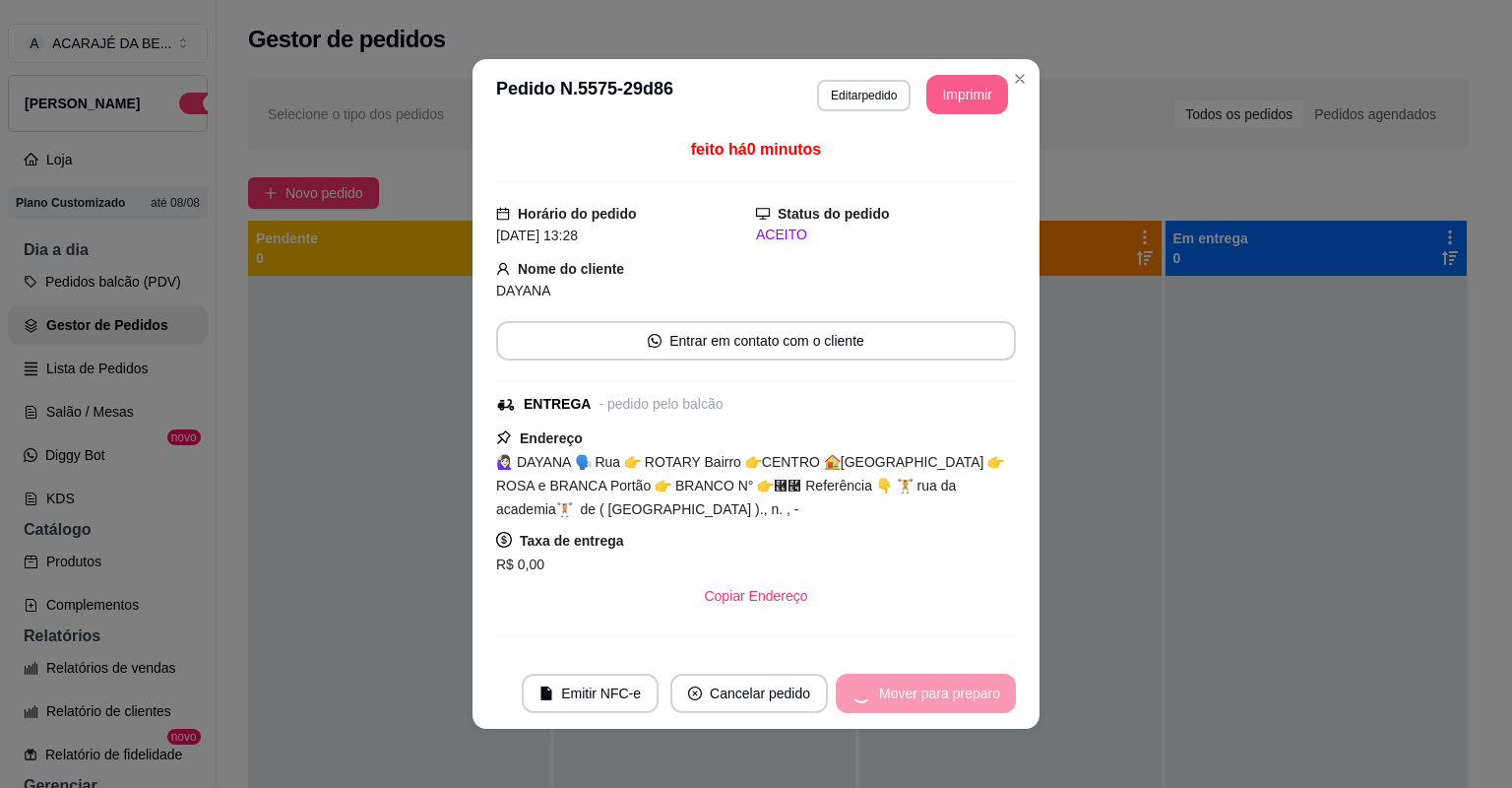 click on "Mover para preparo" at bounding box center [925, 693] 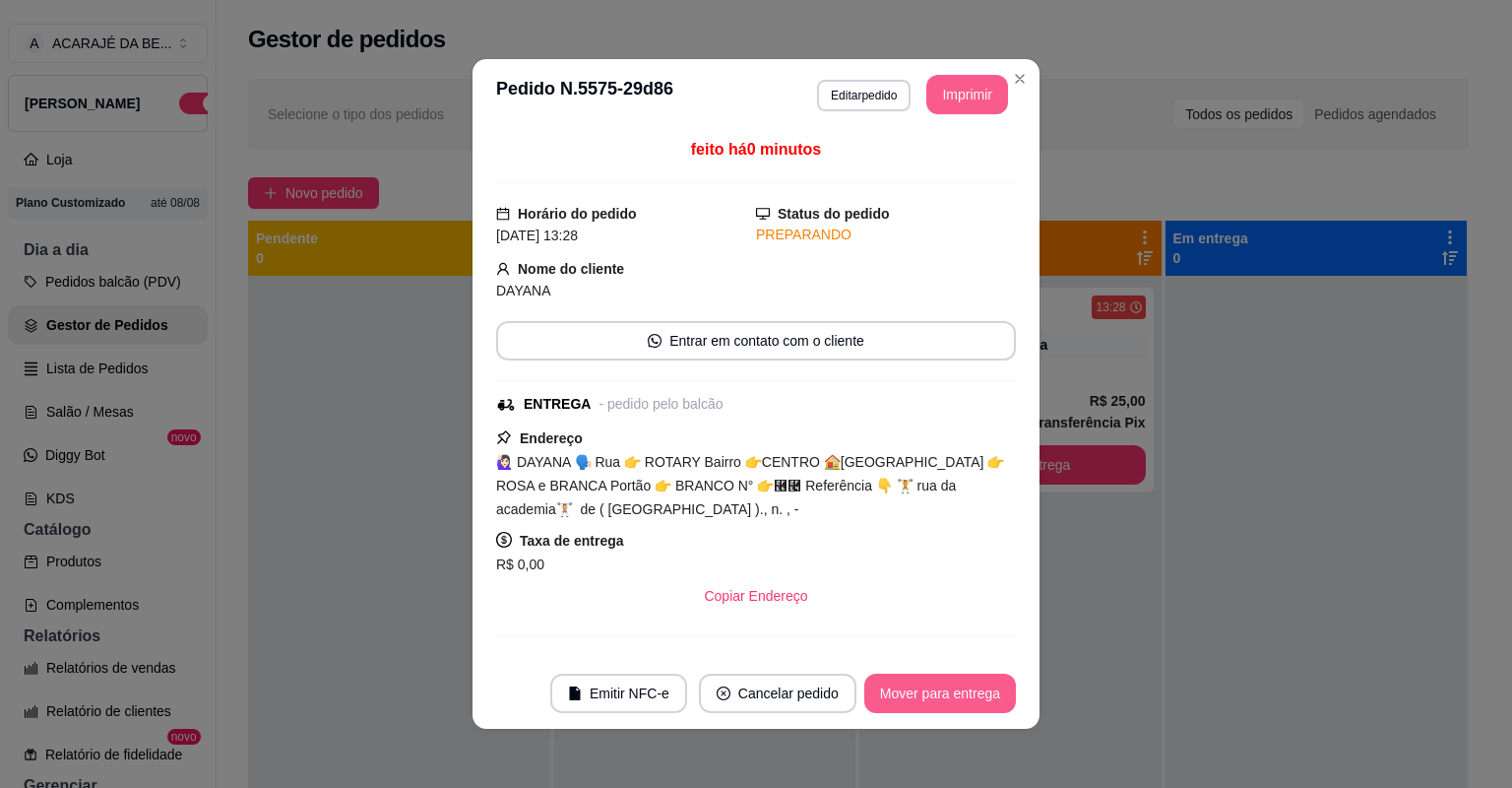 click on "Mover para entrega" at bounding box center (940, 693) 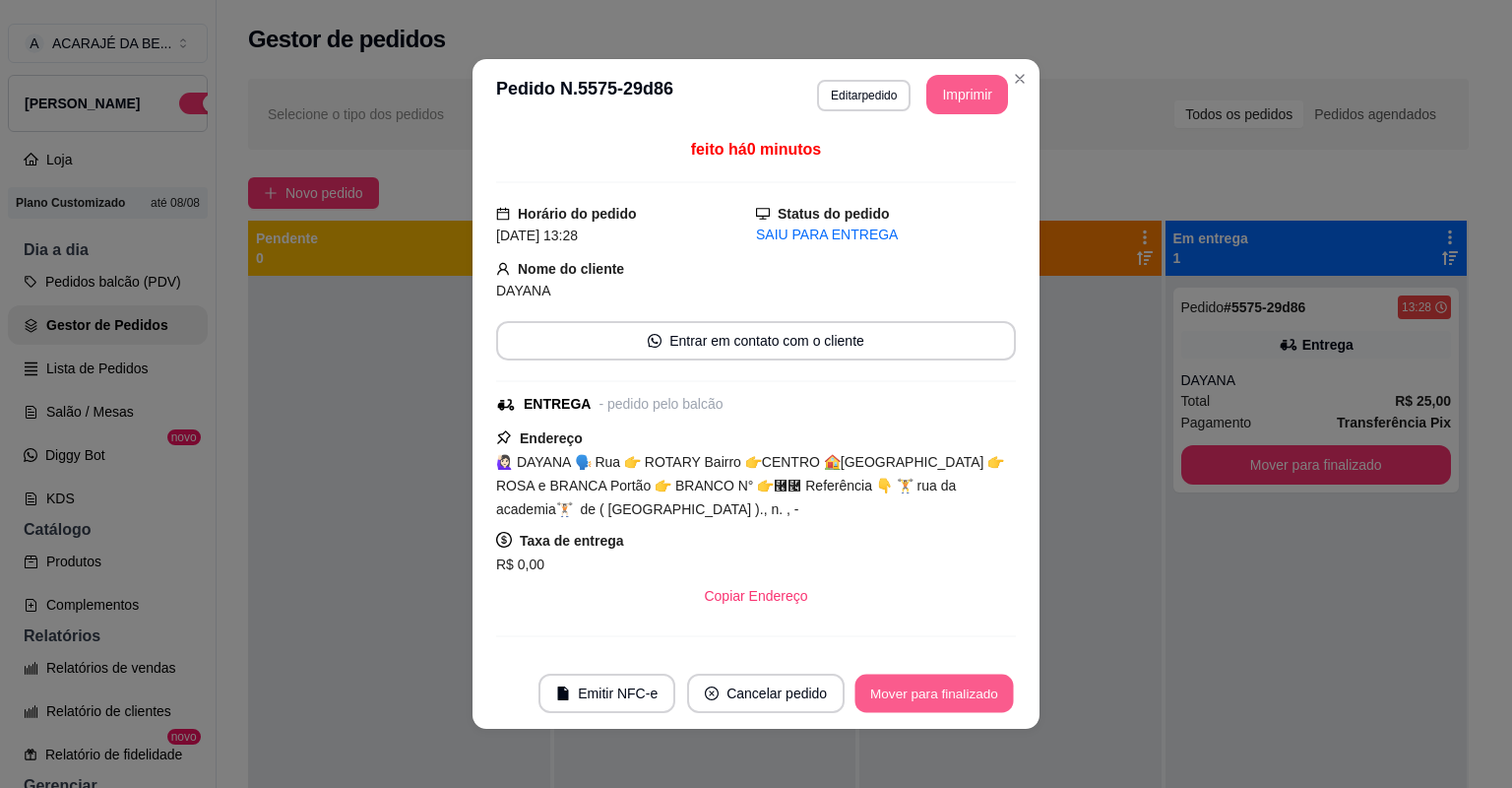 click on "Mover para finalizado" at bounding box center (934, 693) 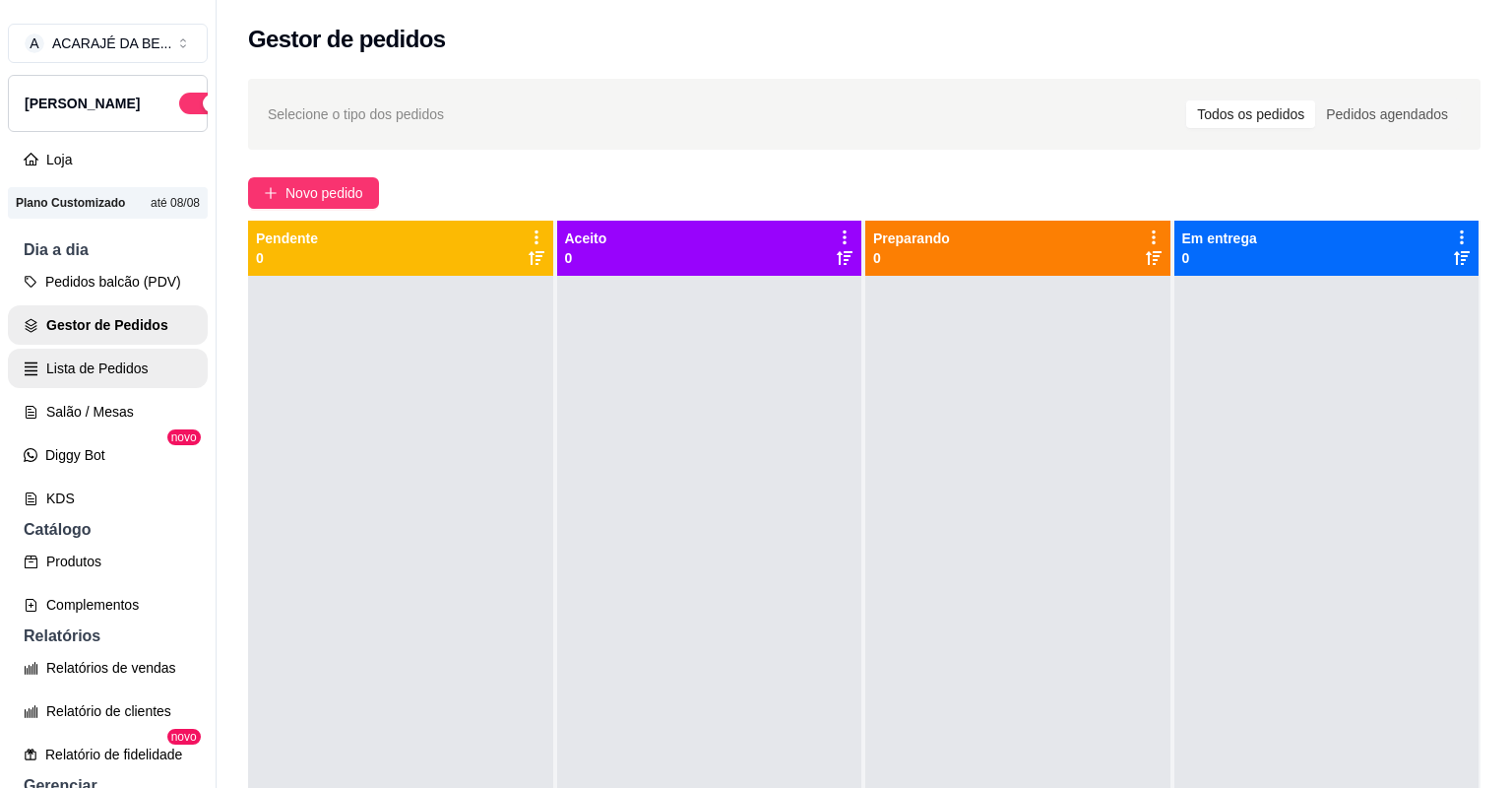 click on "Lista de Pedidos" at bounding box center (107, 368) 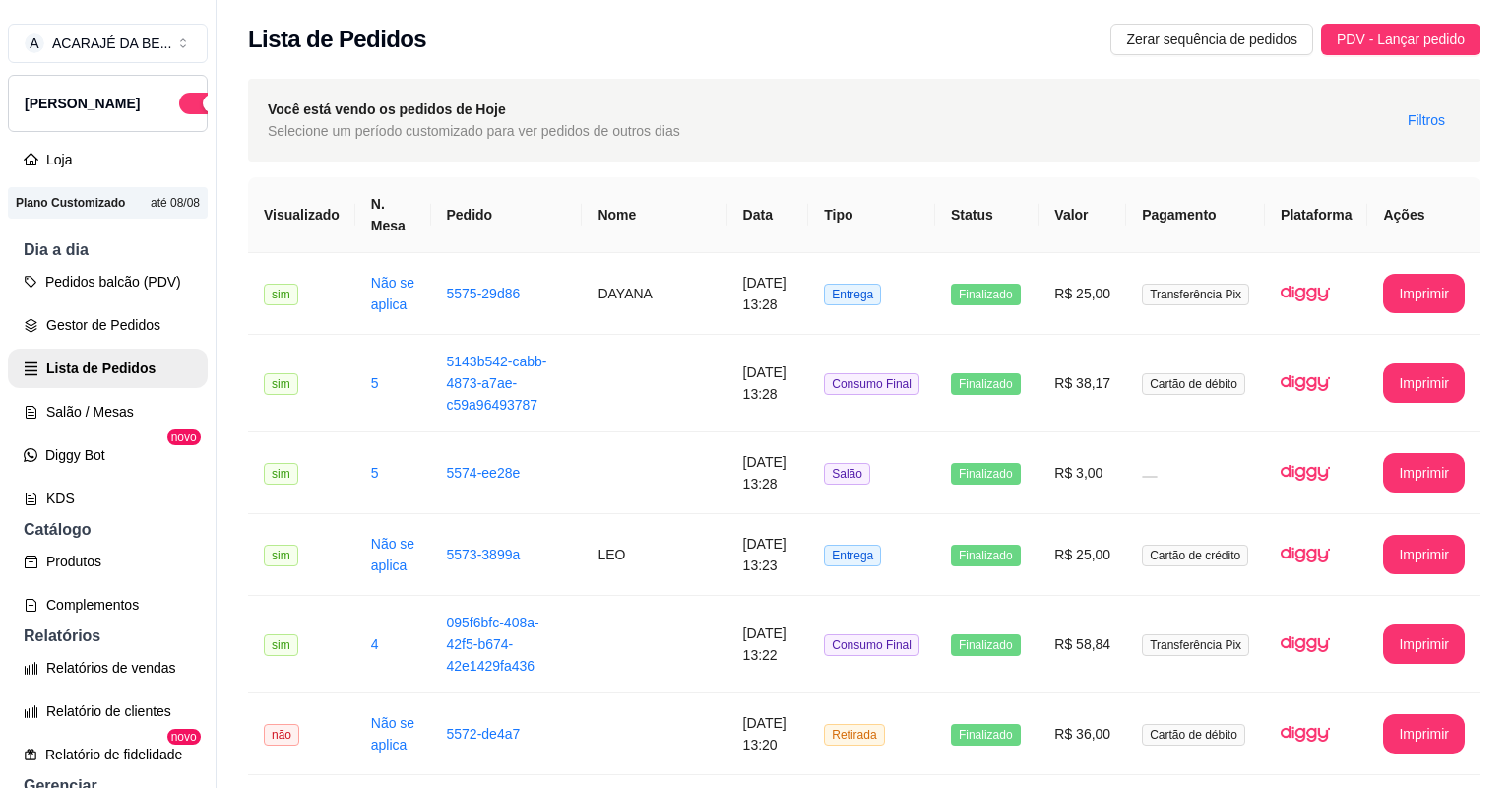 click on "25/07/2025 às 12:52" at bounding box center [768, 2759] 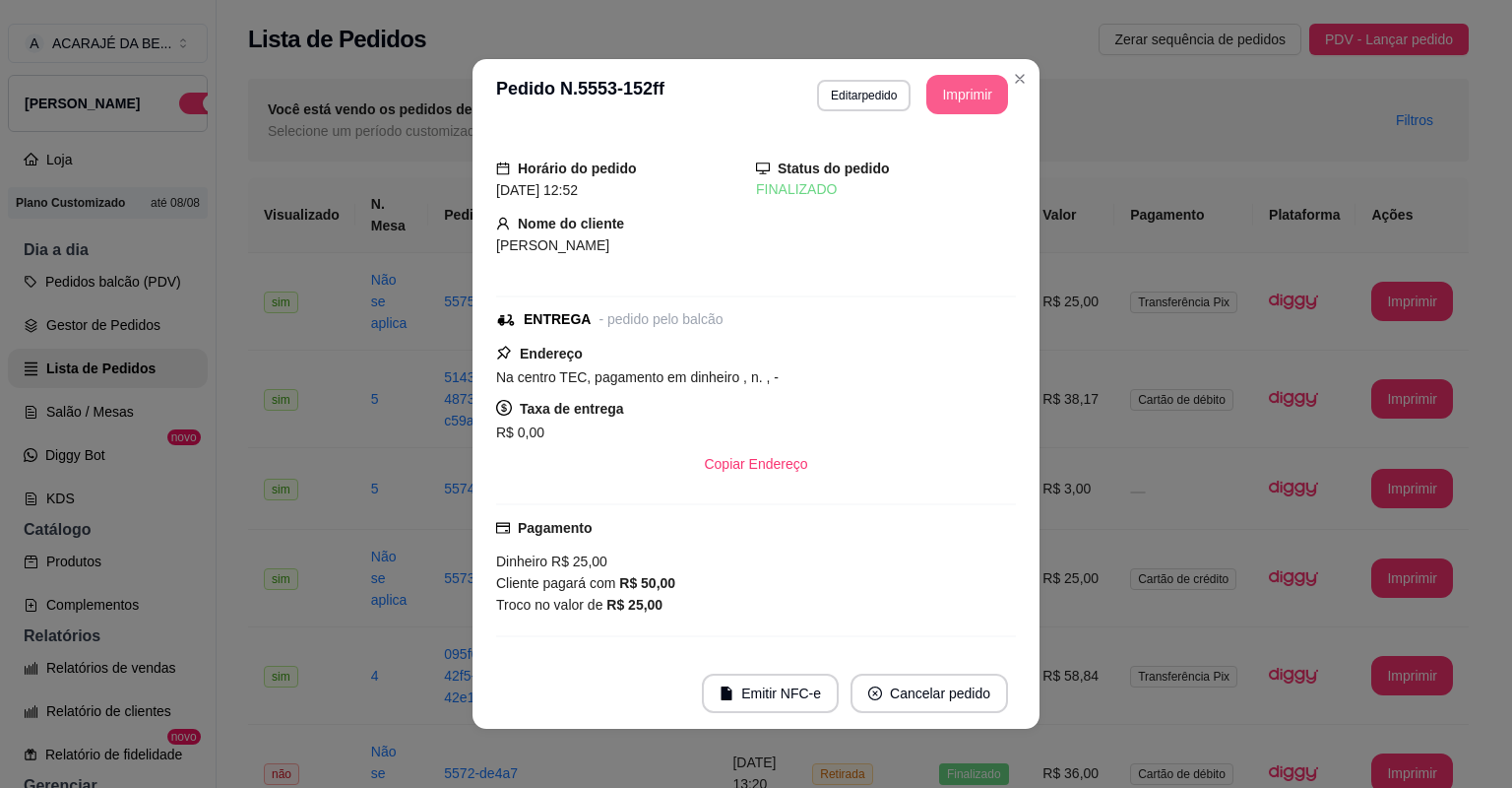 click on "Imprimir" at bounding box center [967, 95] 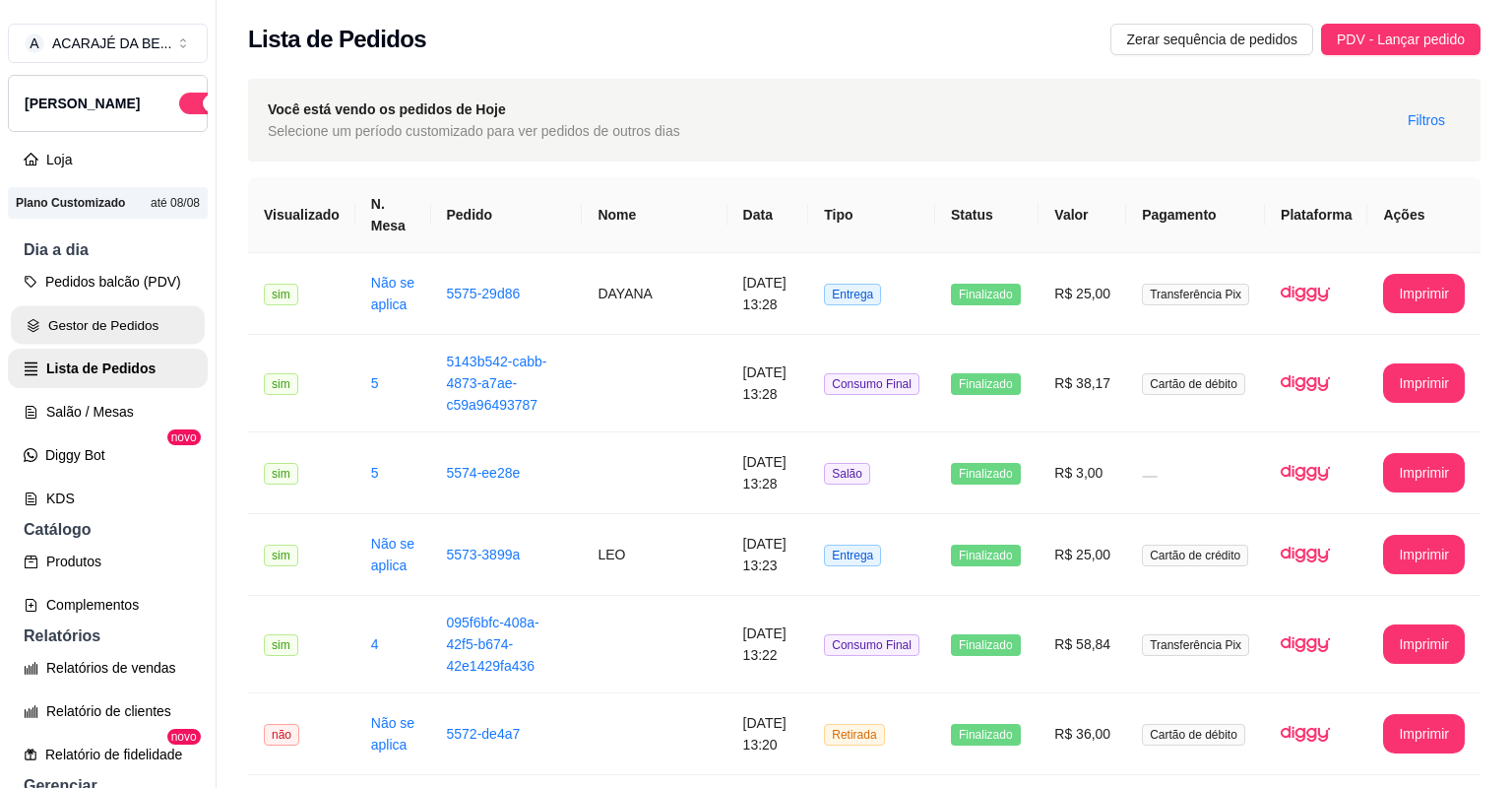 click on "Gestor de Pedidos" at bounding box center (107, 325) 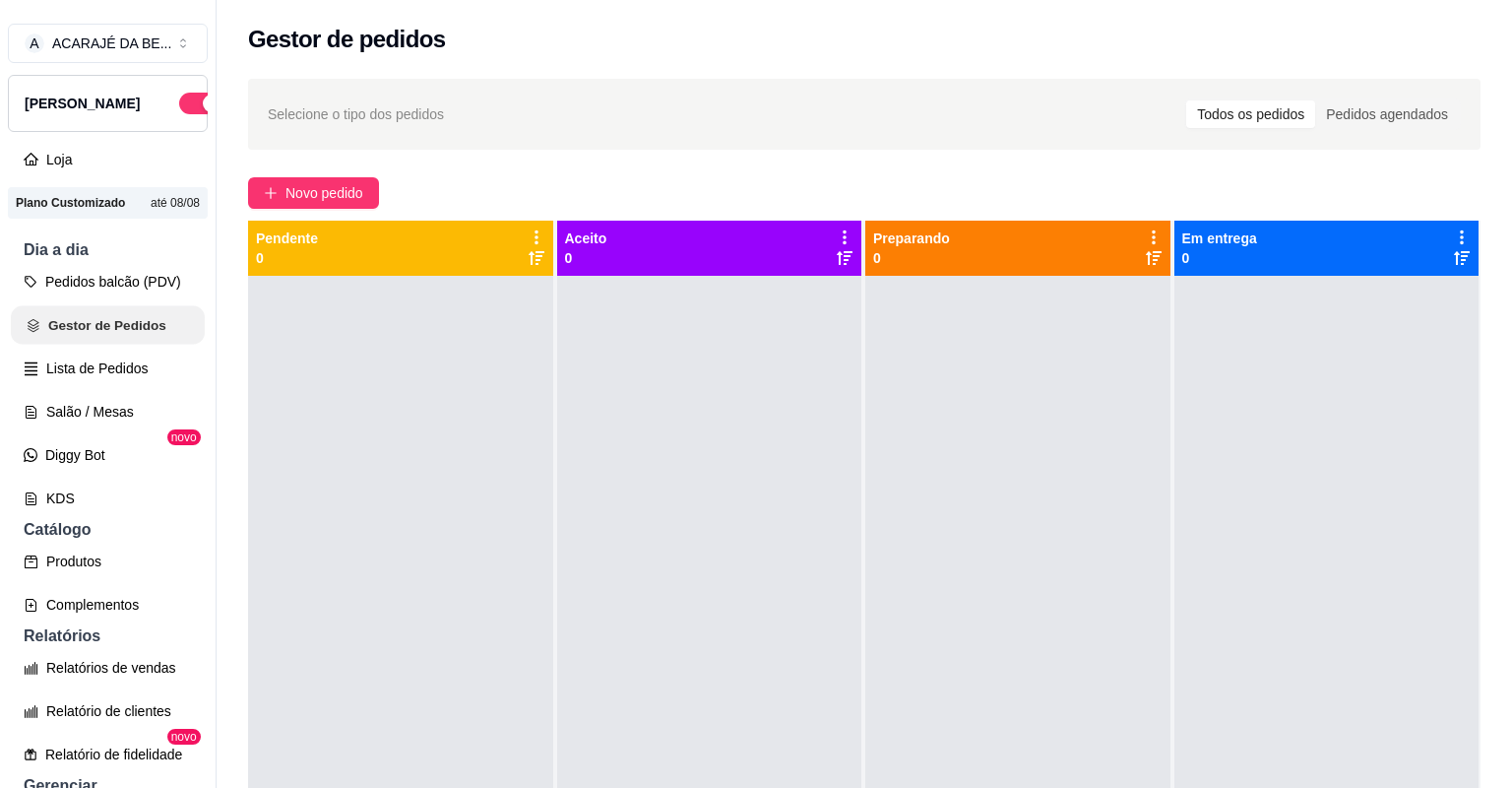click on "Gestor de Pedidos" at bounding box center (107, 325) 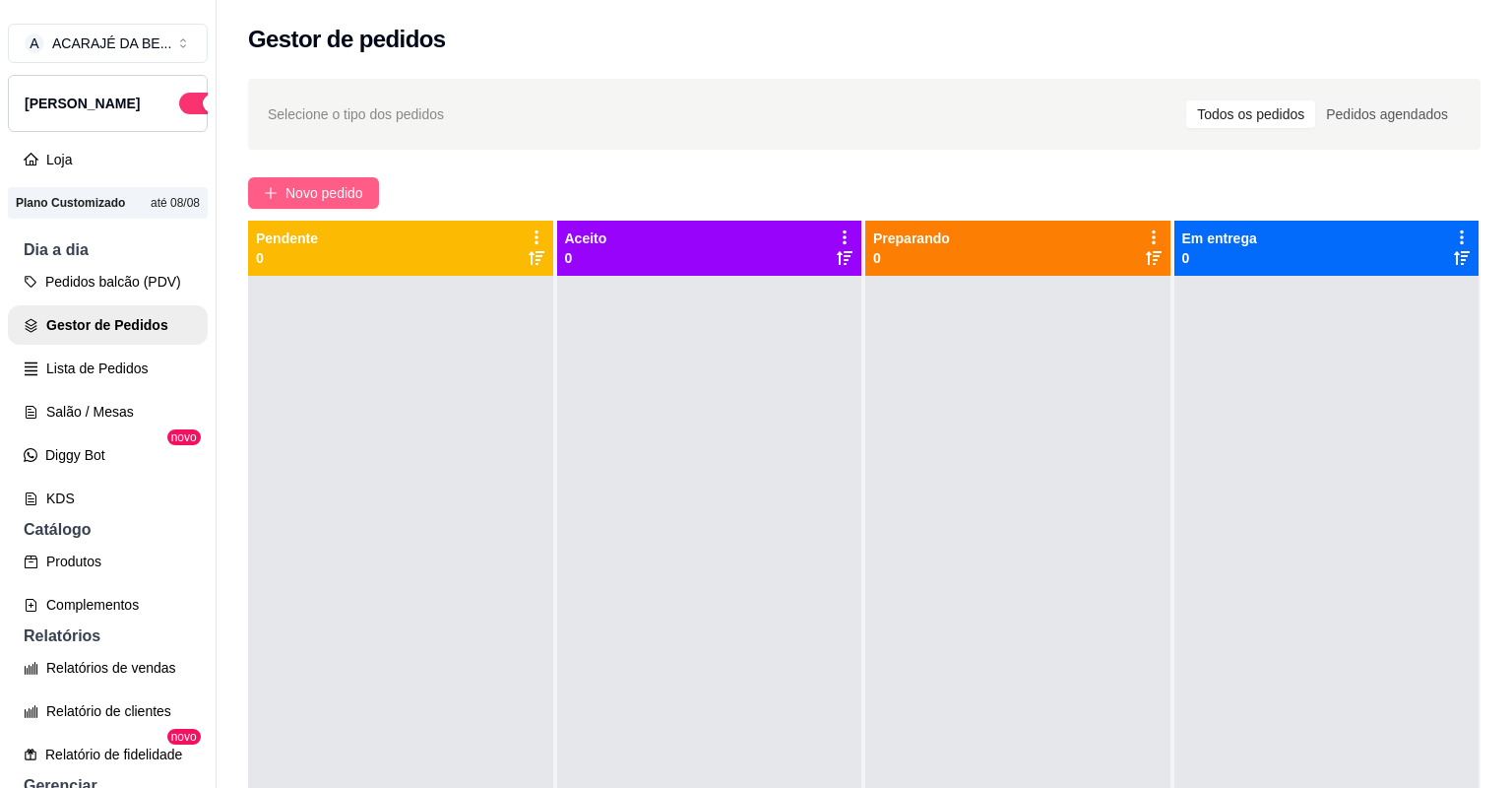 click on "Novo pedido" at bounding box center [324, 193] 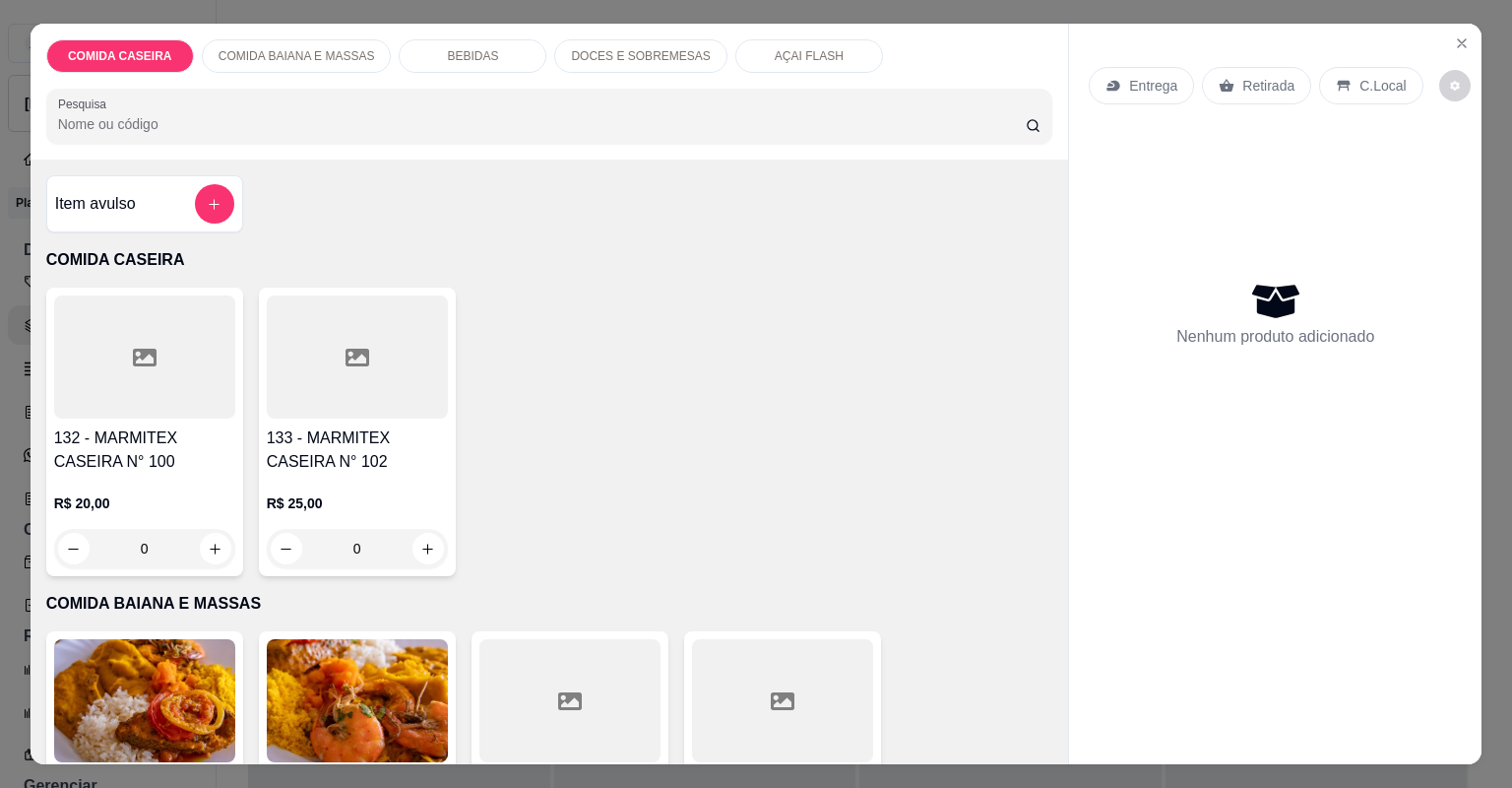 drag, startPoint x: 166, startPoint y: 385, endPoint x: 209, endPoint y: 379, distance: 43.416587 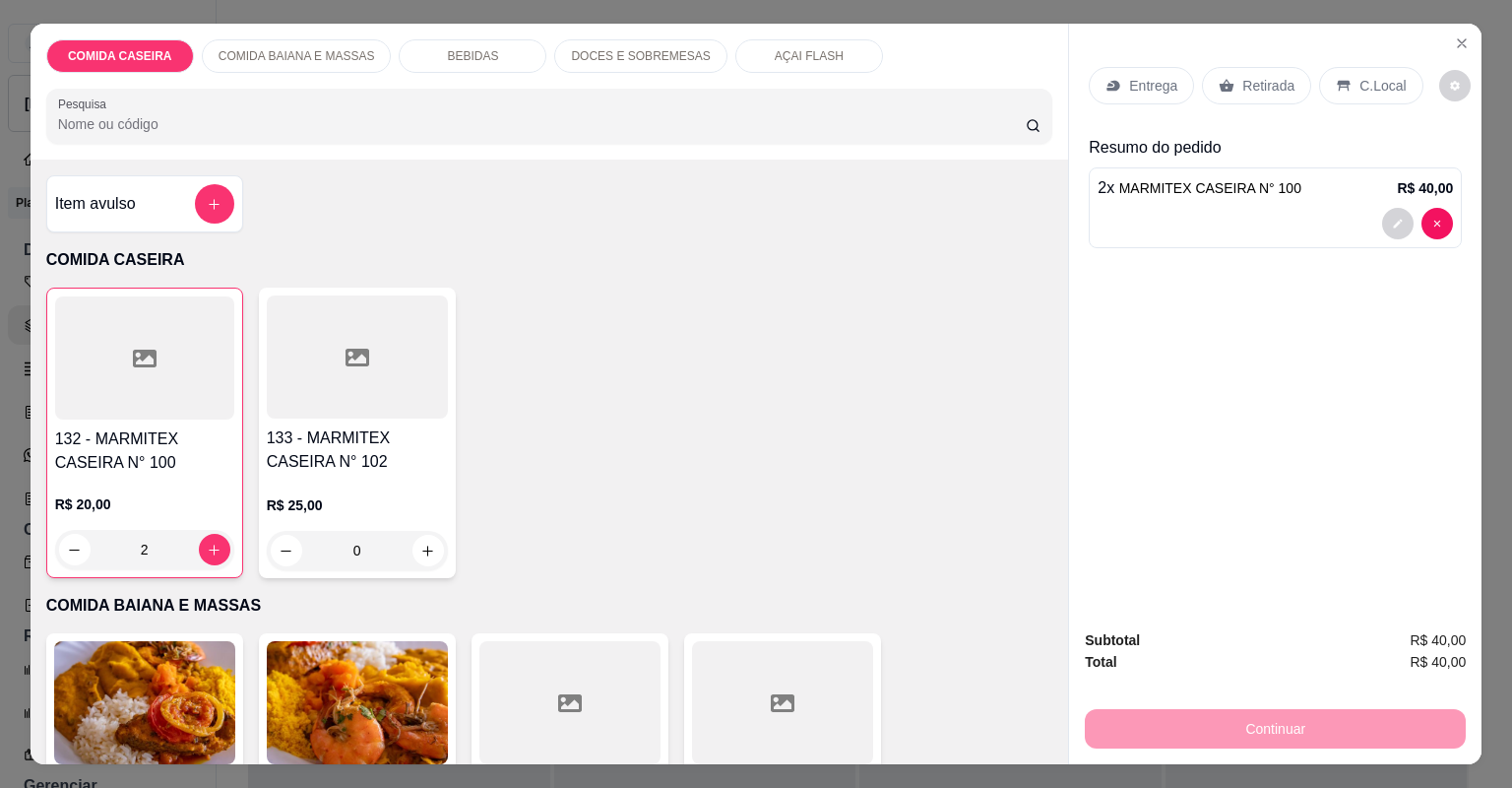 type on "2" 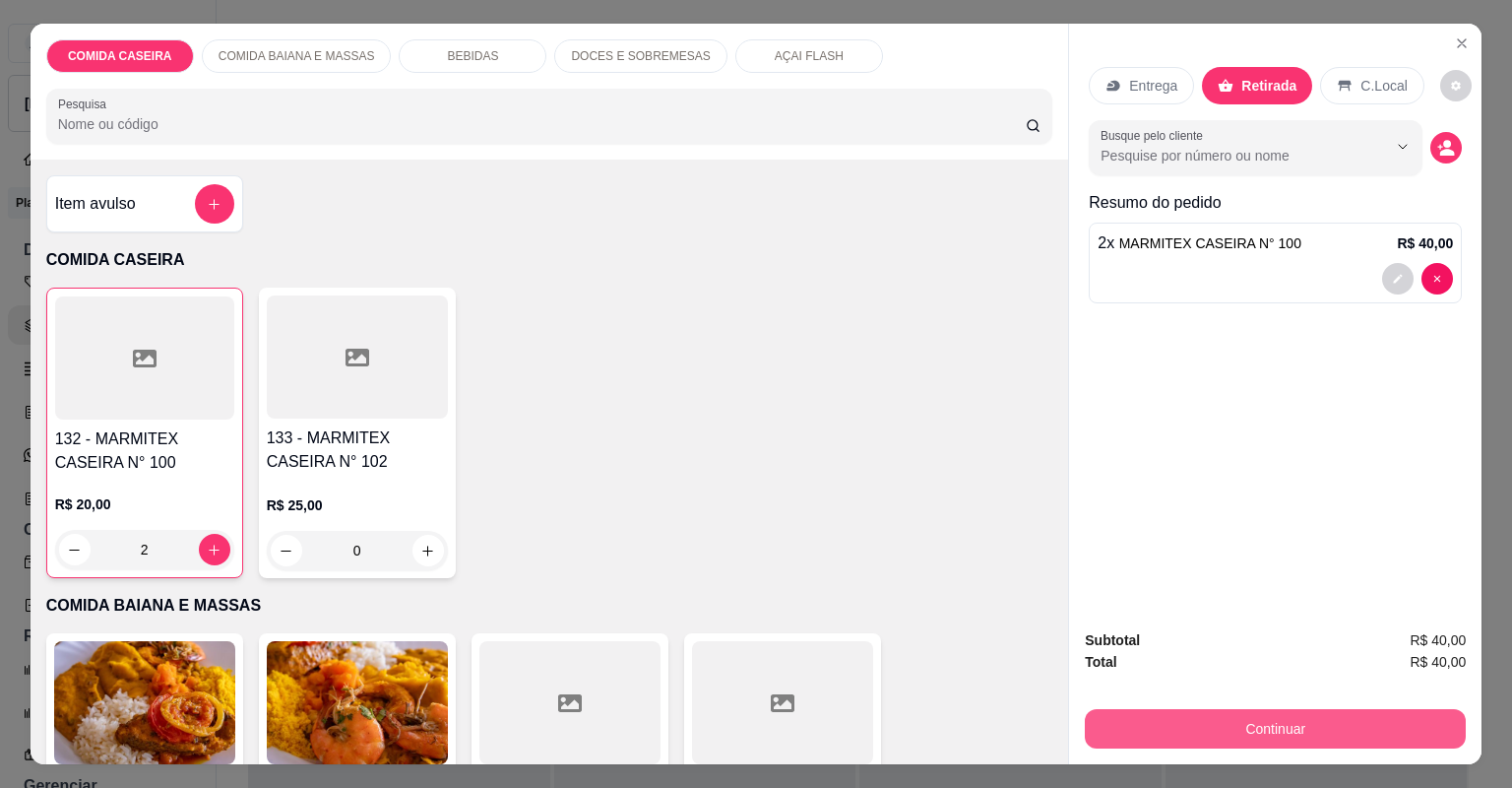 click on "Continuar" at bounding box center [1275, 729] 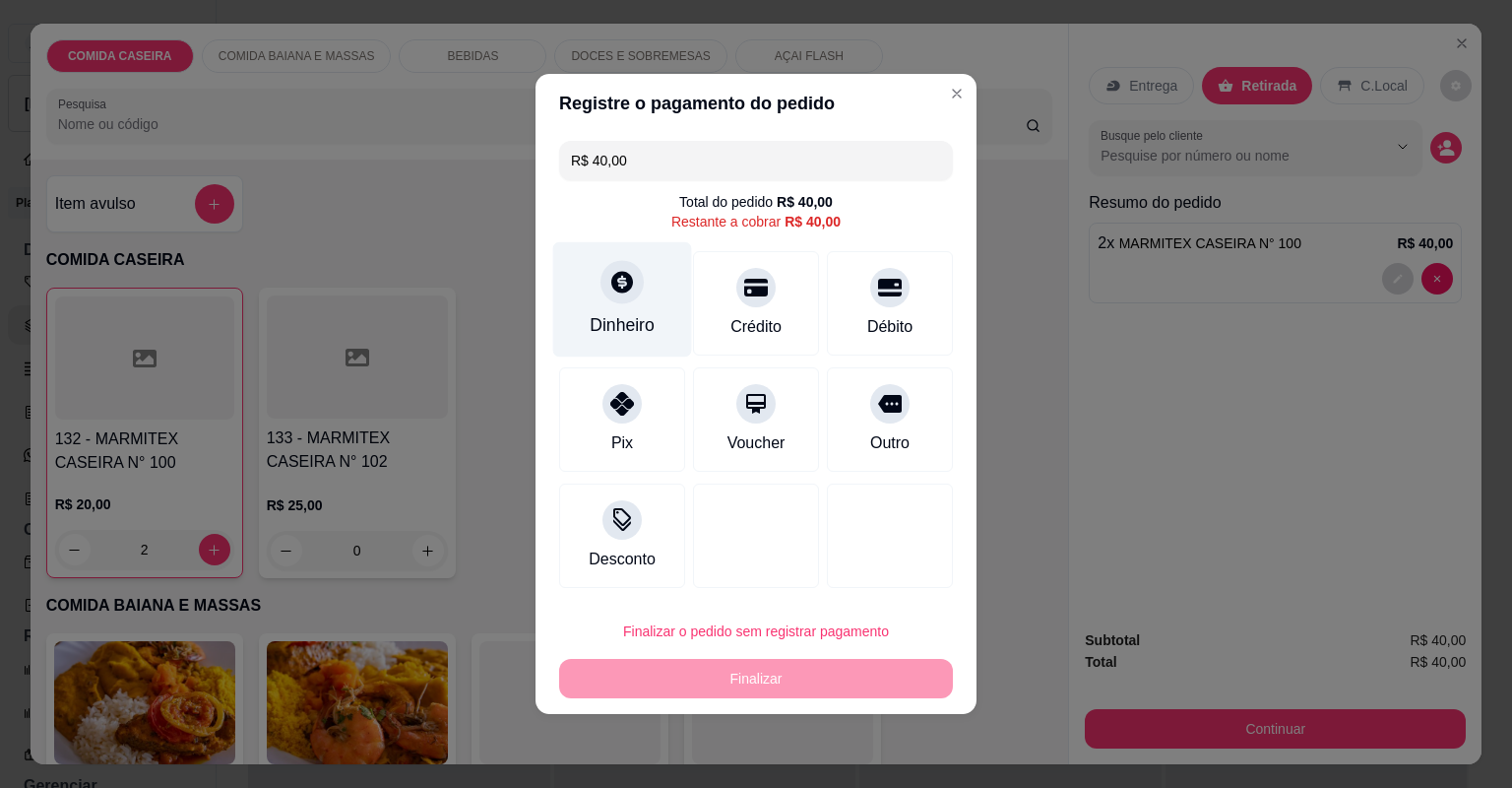 click on "Dinheiro" at bounding box center [622, 325] 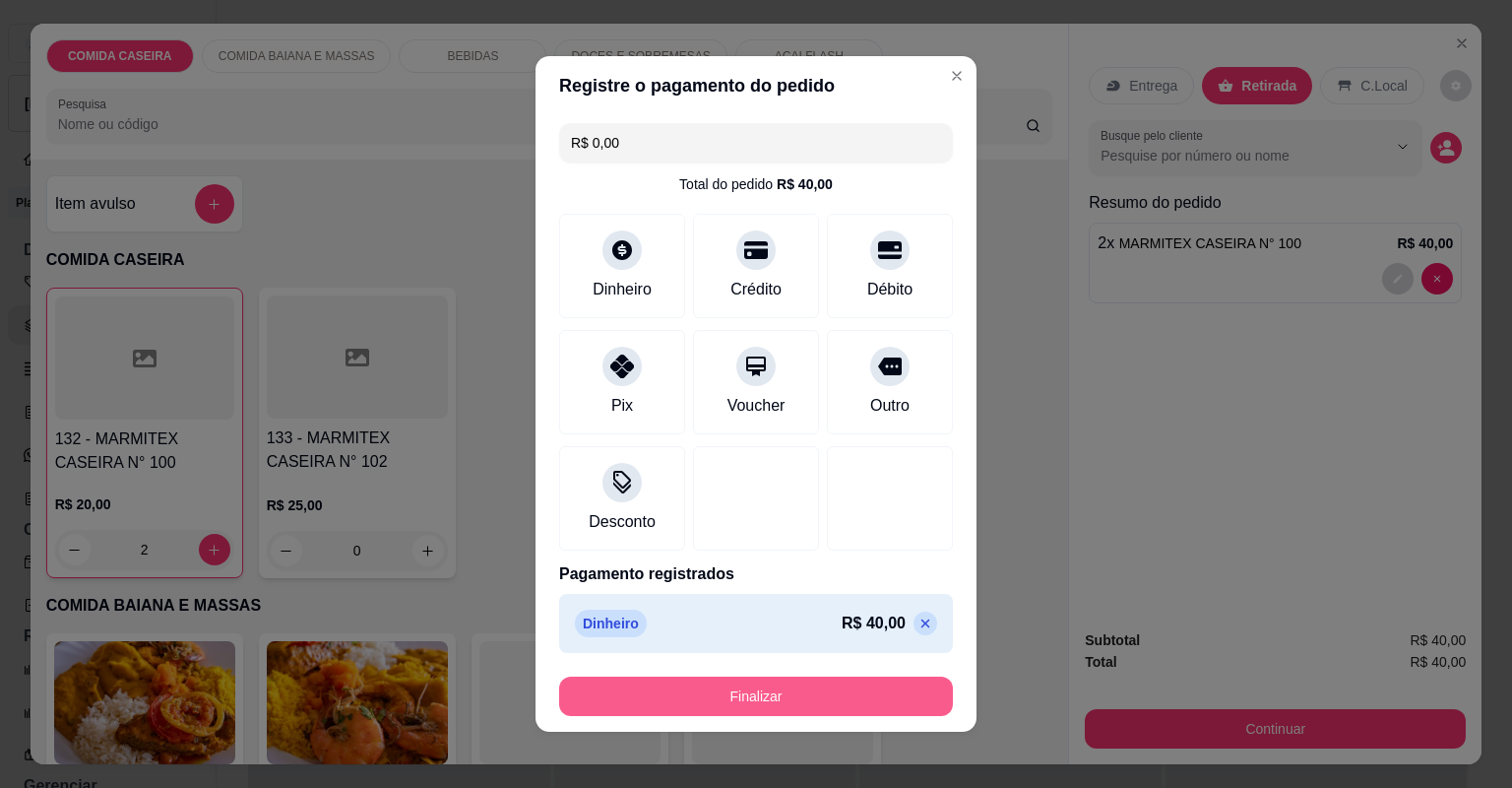 click on "Finalizar" at bounding box center (756, 696) 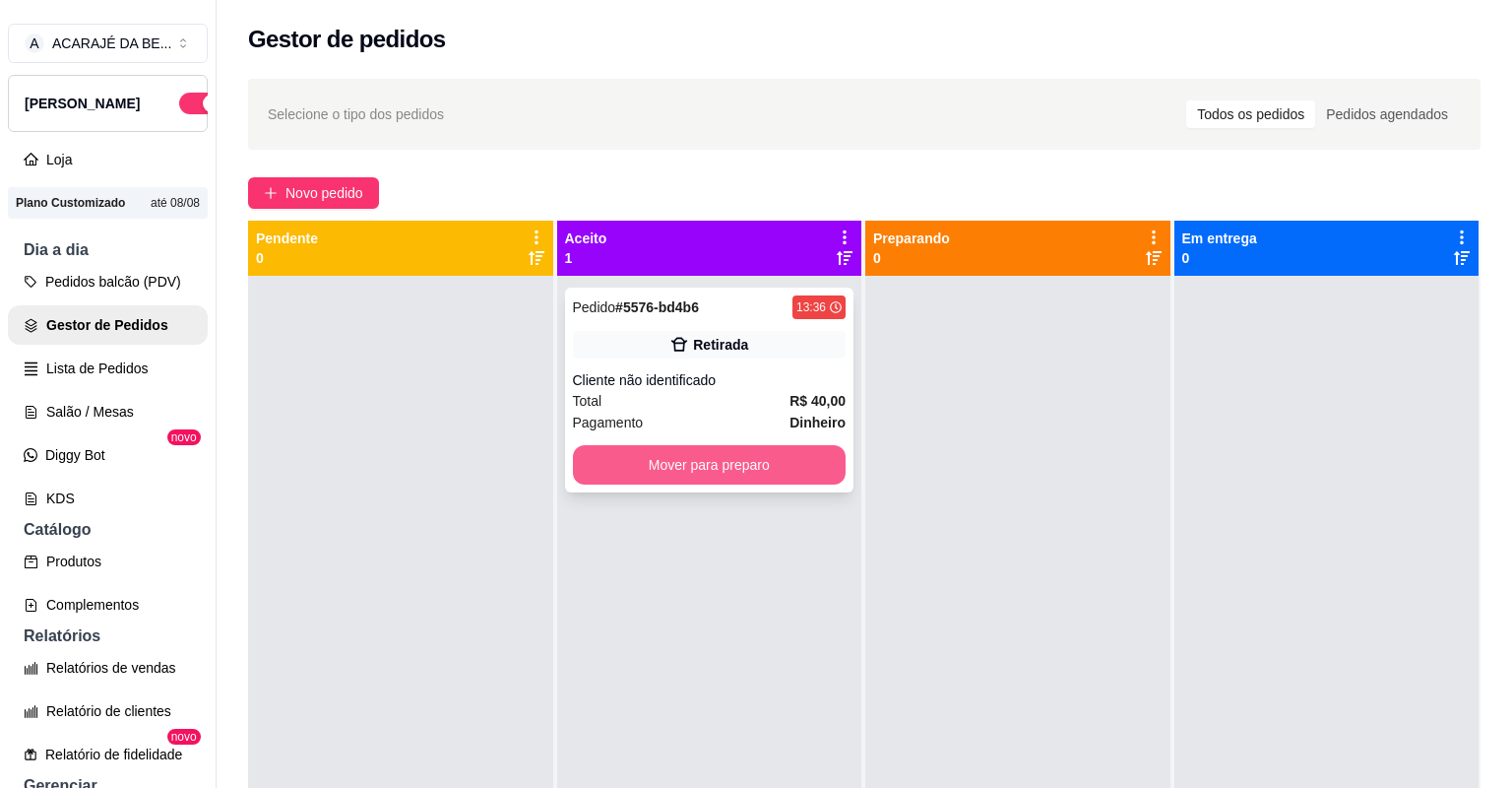 click on "Mover para preparo" at bounding box center [710, 465] 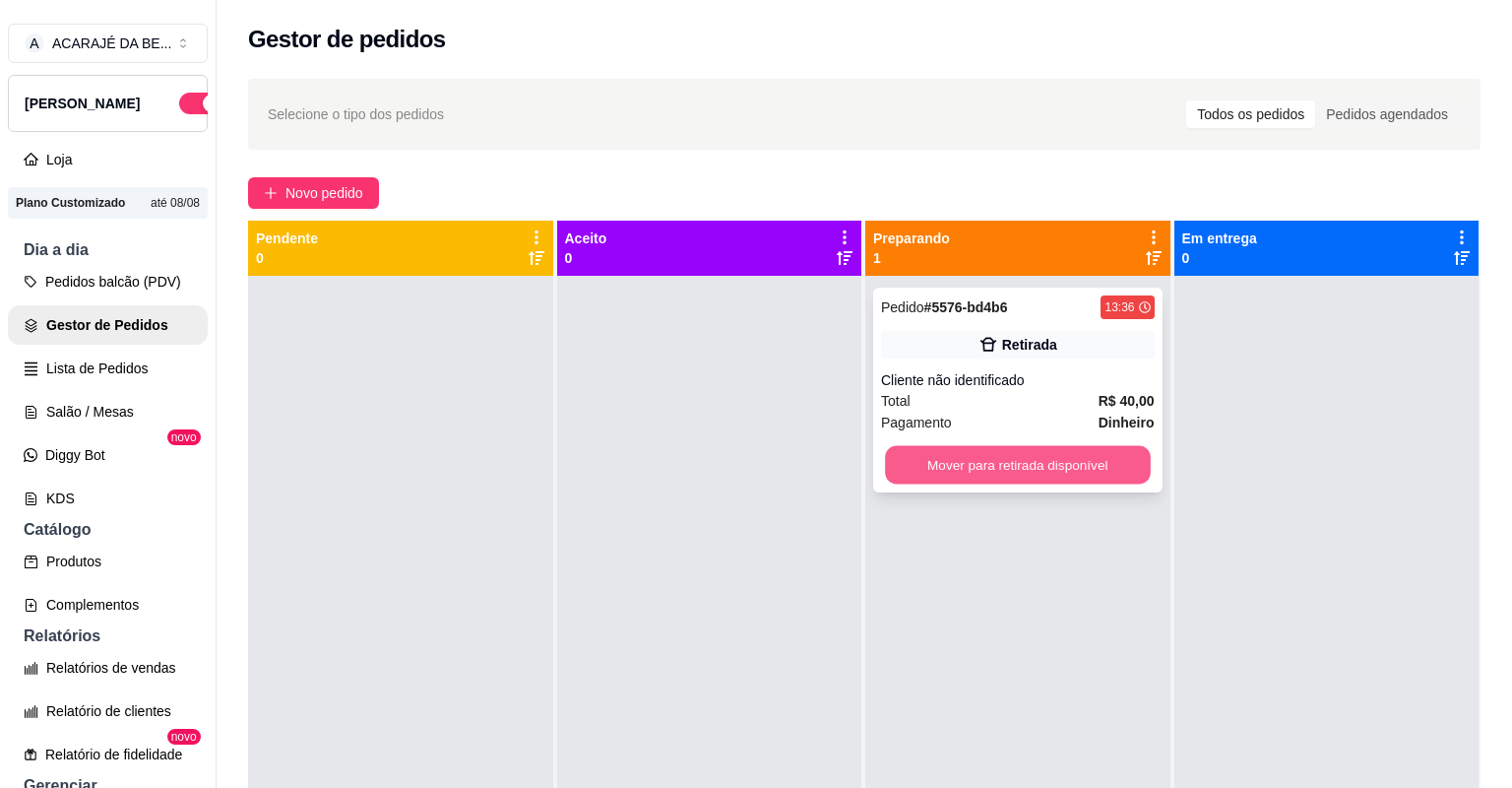click on "Mover para retirada disponível" at bounding box center (1017, 465) 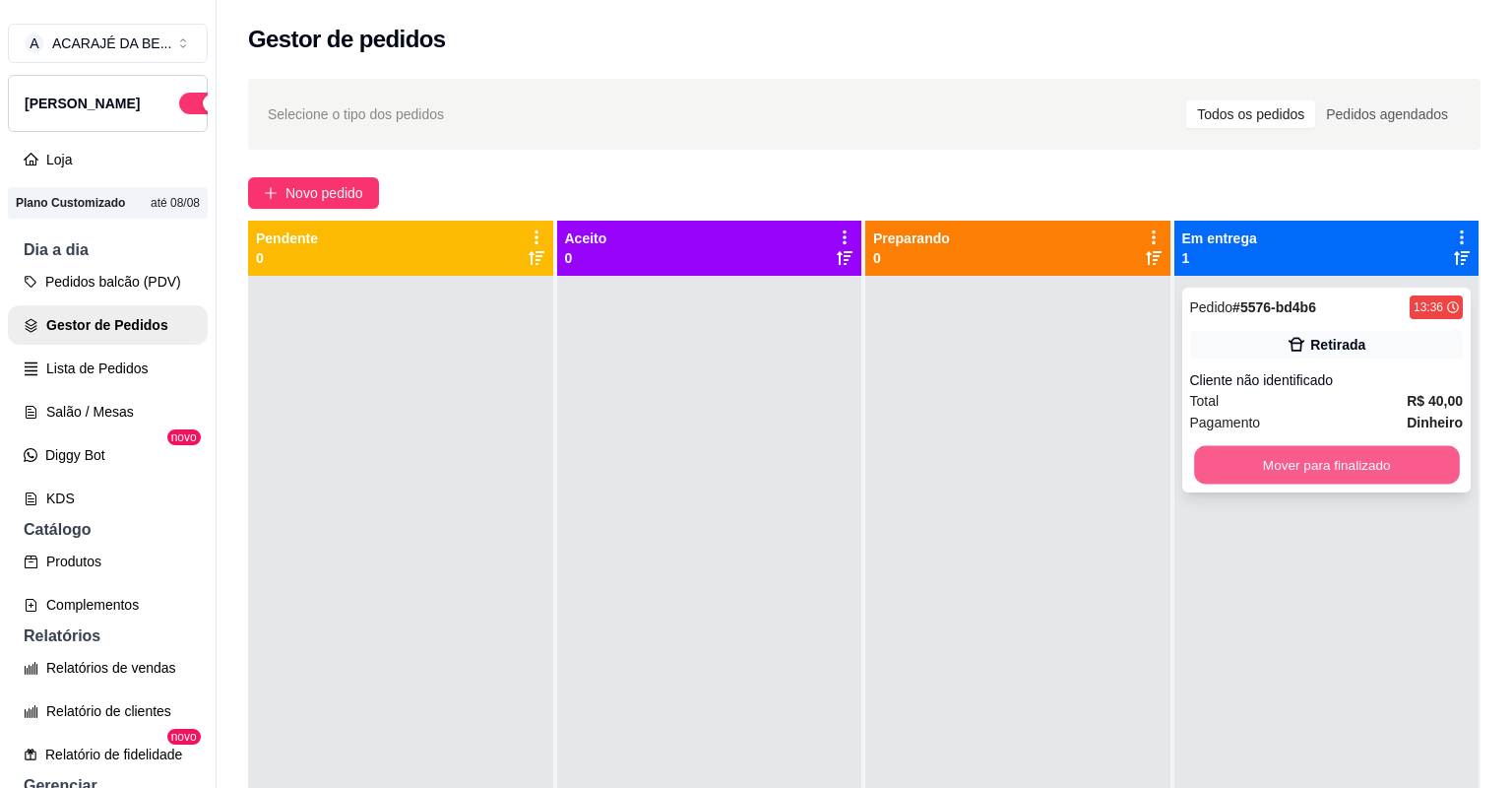 click on "Mover para finalizado" at bounding box center (1326, 465) 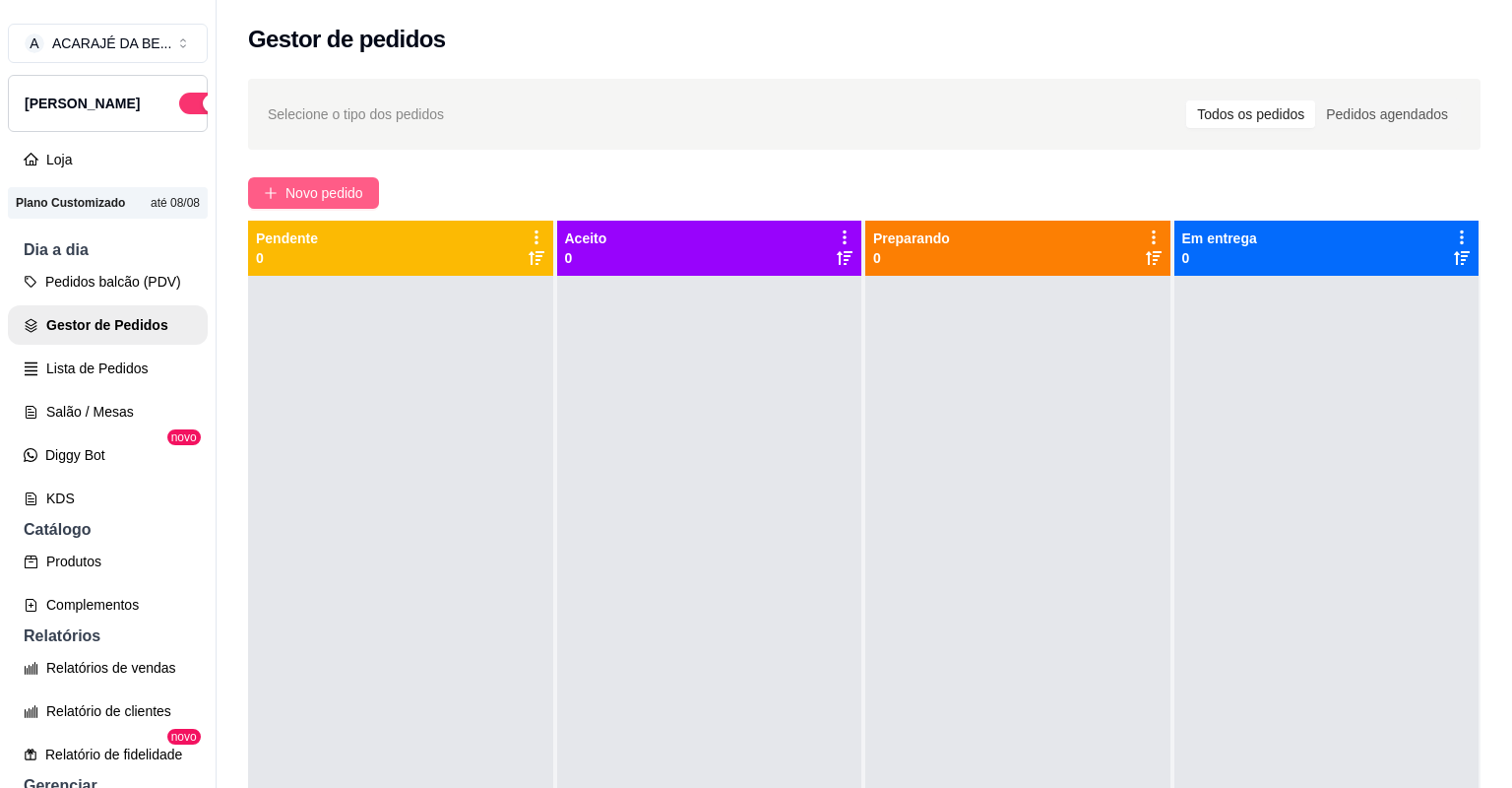 click on "Novo pedido" at bounding box center [324, 193] 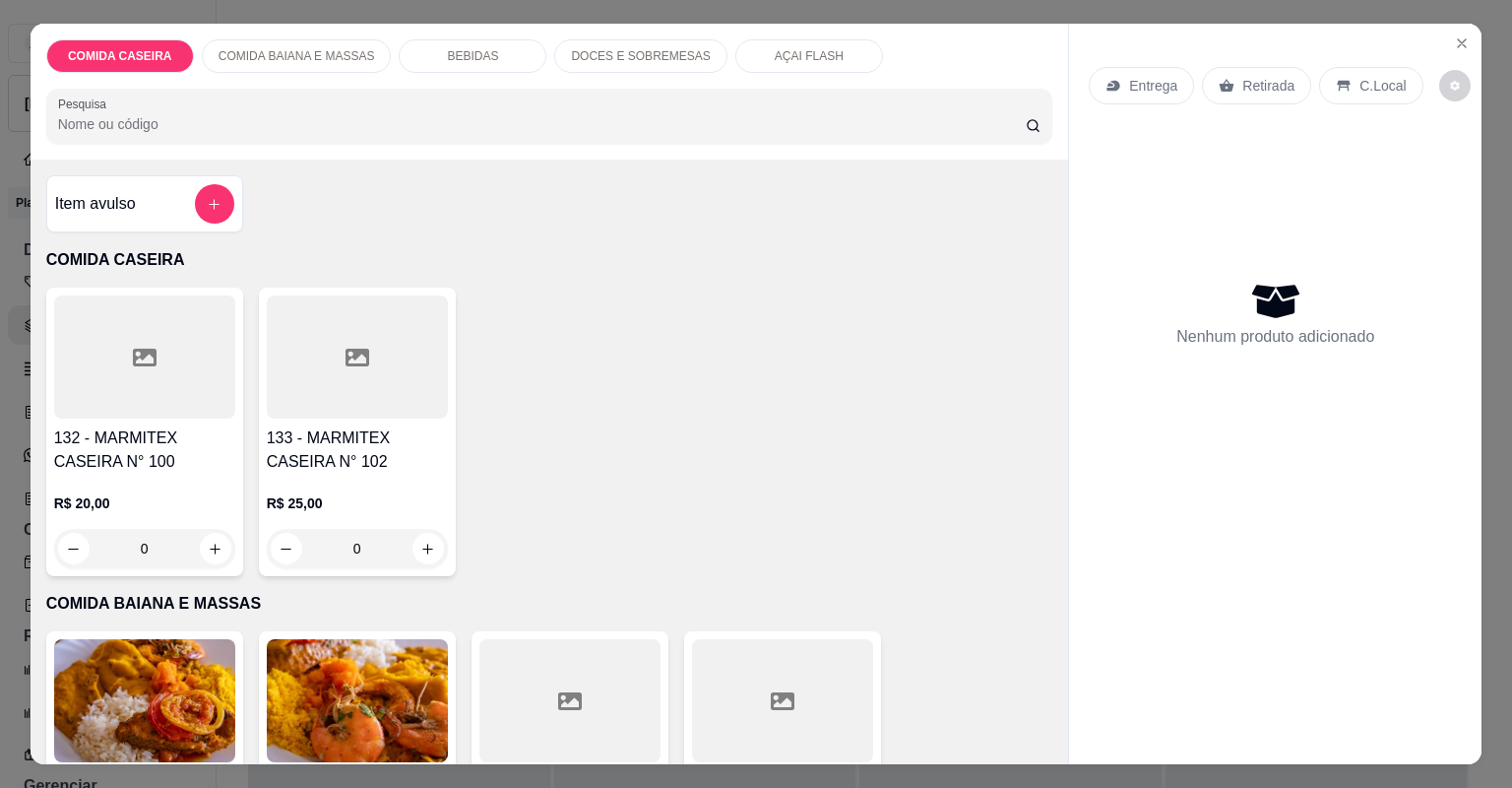click on "132 - MARMITEX CASEIRA N° 100    R$ 20,00 0" at bounding box center [145, 431] 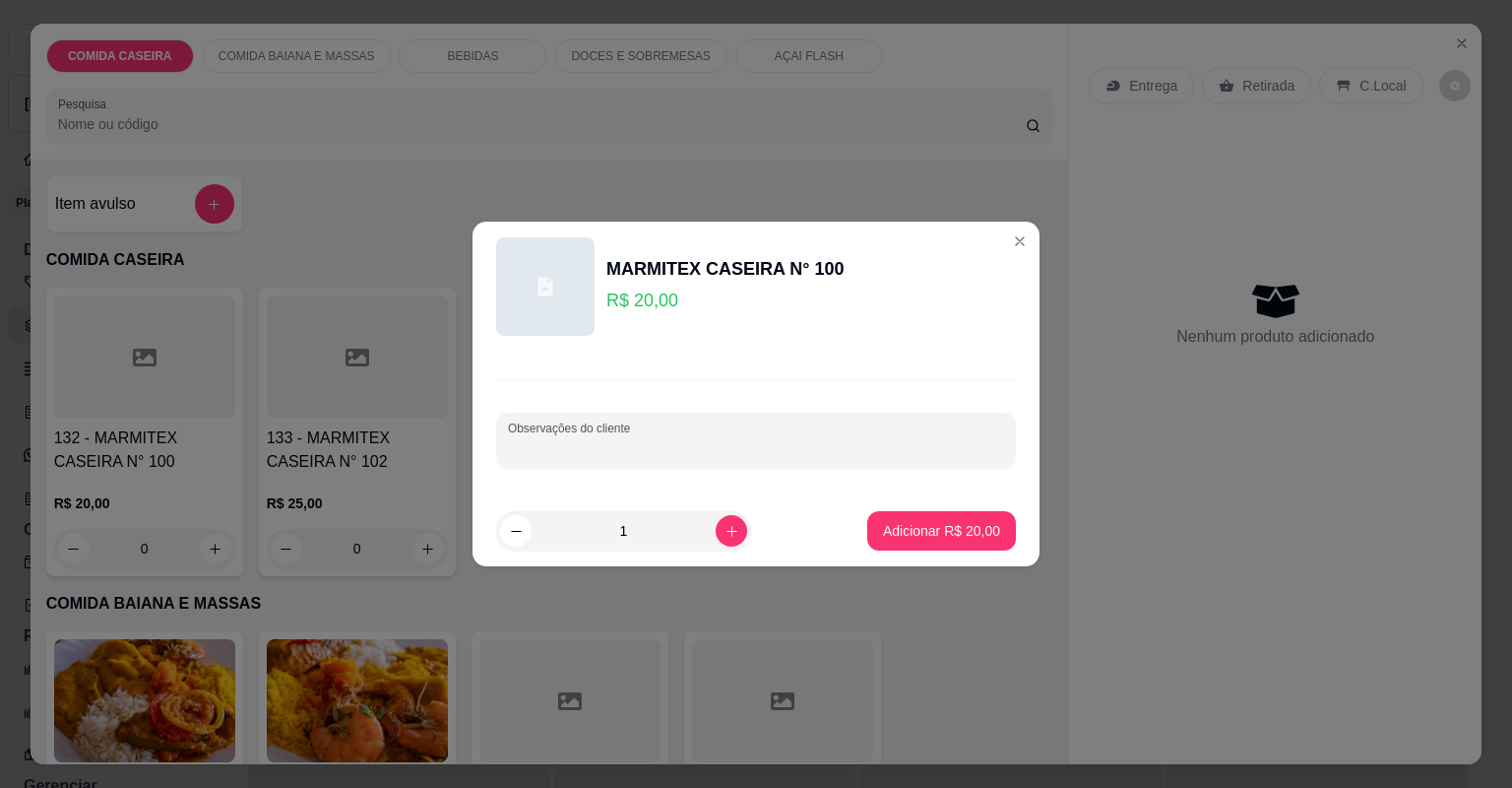 click on "Observações do cliente" at bounding box center [756, 448] 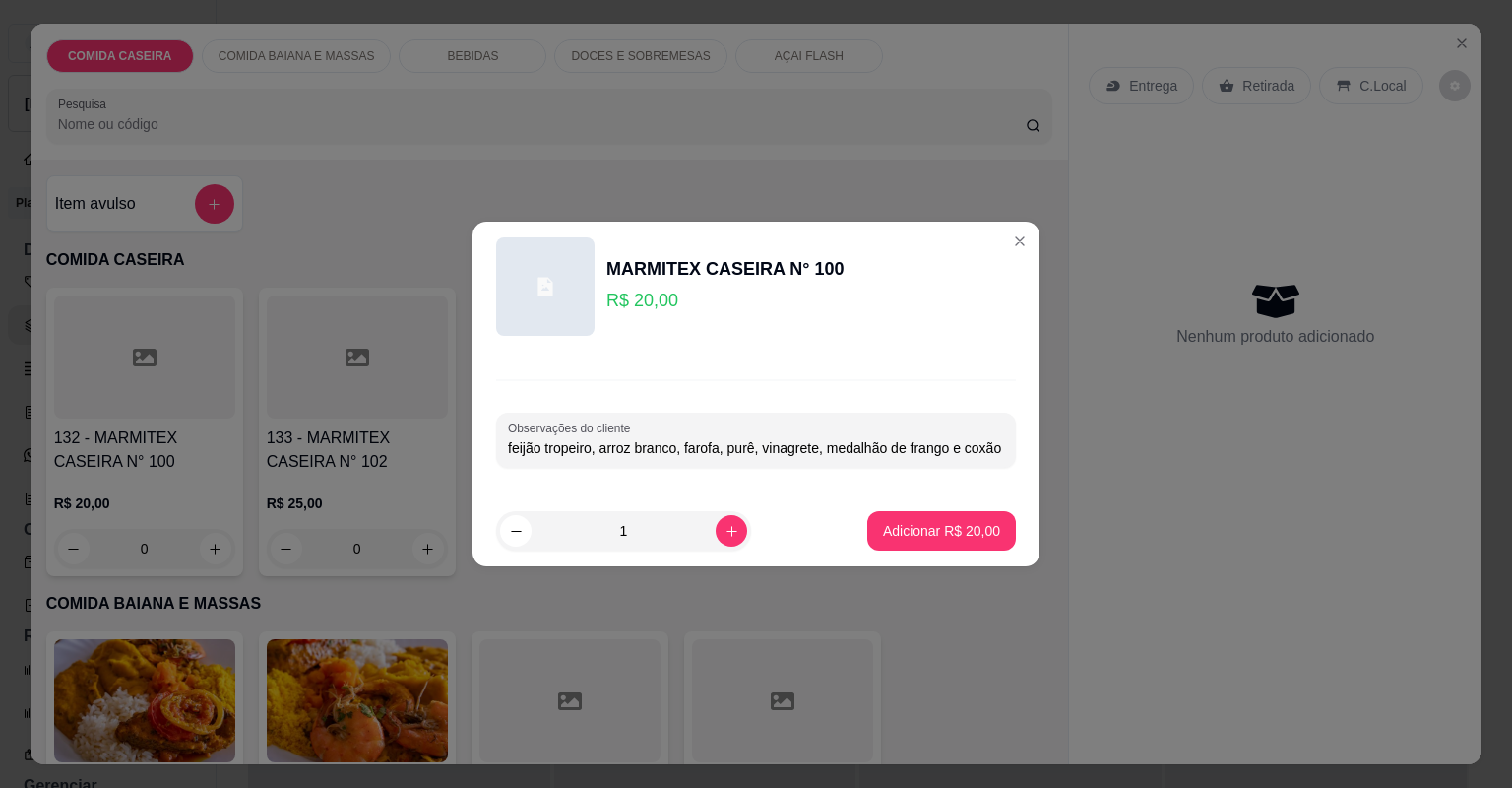 click on "feijão tropeiro, arroz branco, farofa, purê, vinagrete, medalhão de frango e coxão mole" at bounding box center [756, 448] 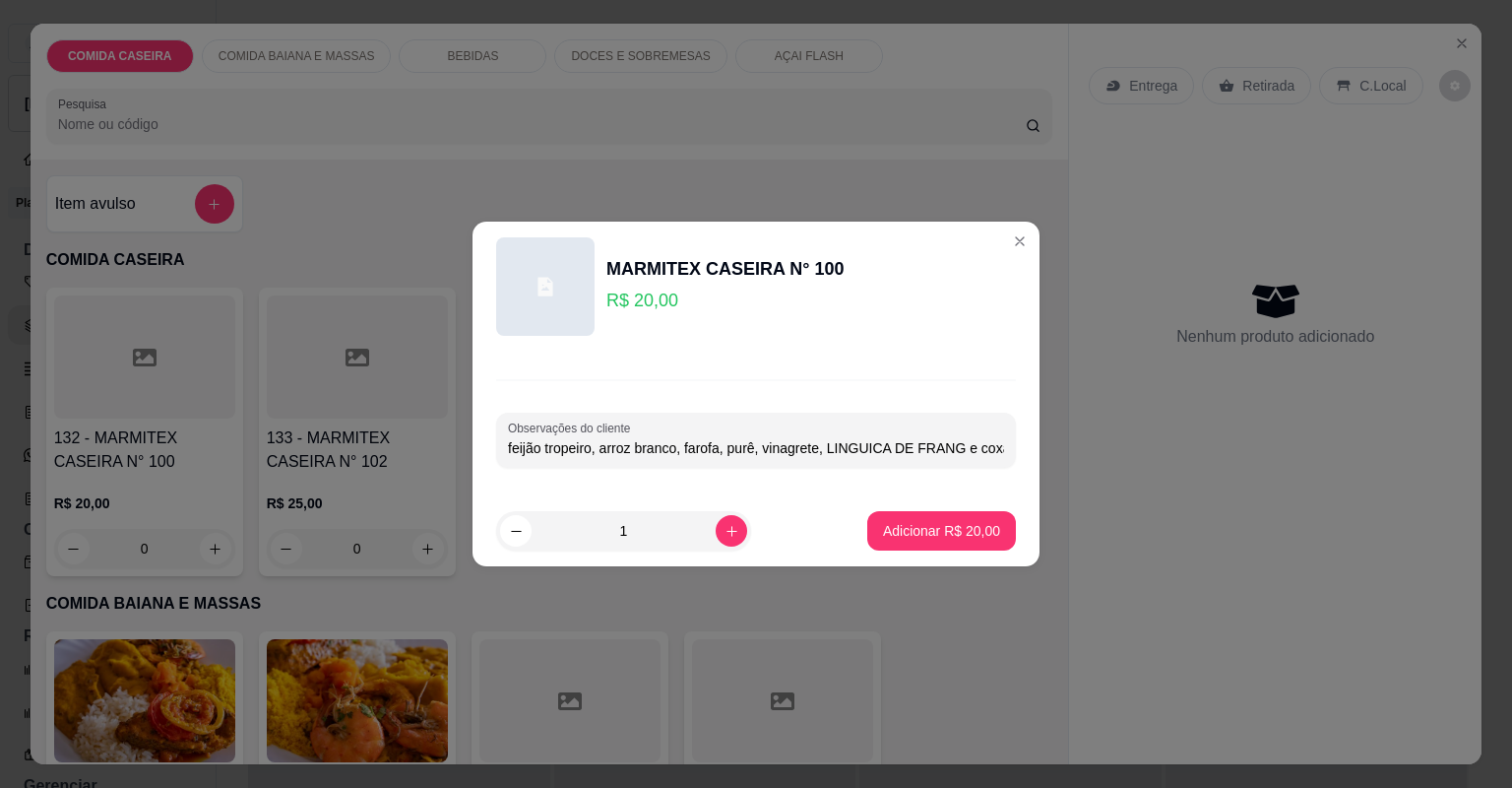 type on "feijão tropeiro, arroz branco, farofa, purê, vinagrete, LINGUICA DE FRANGO e coxão mole" 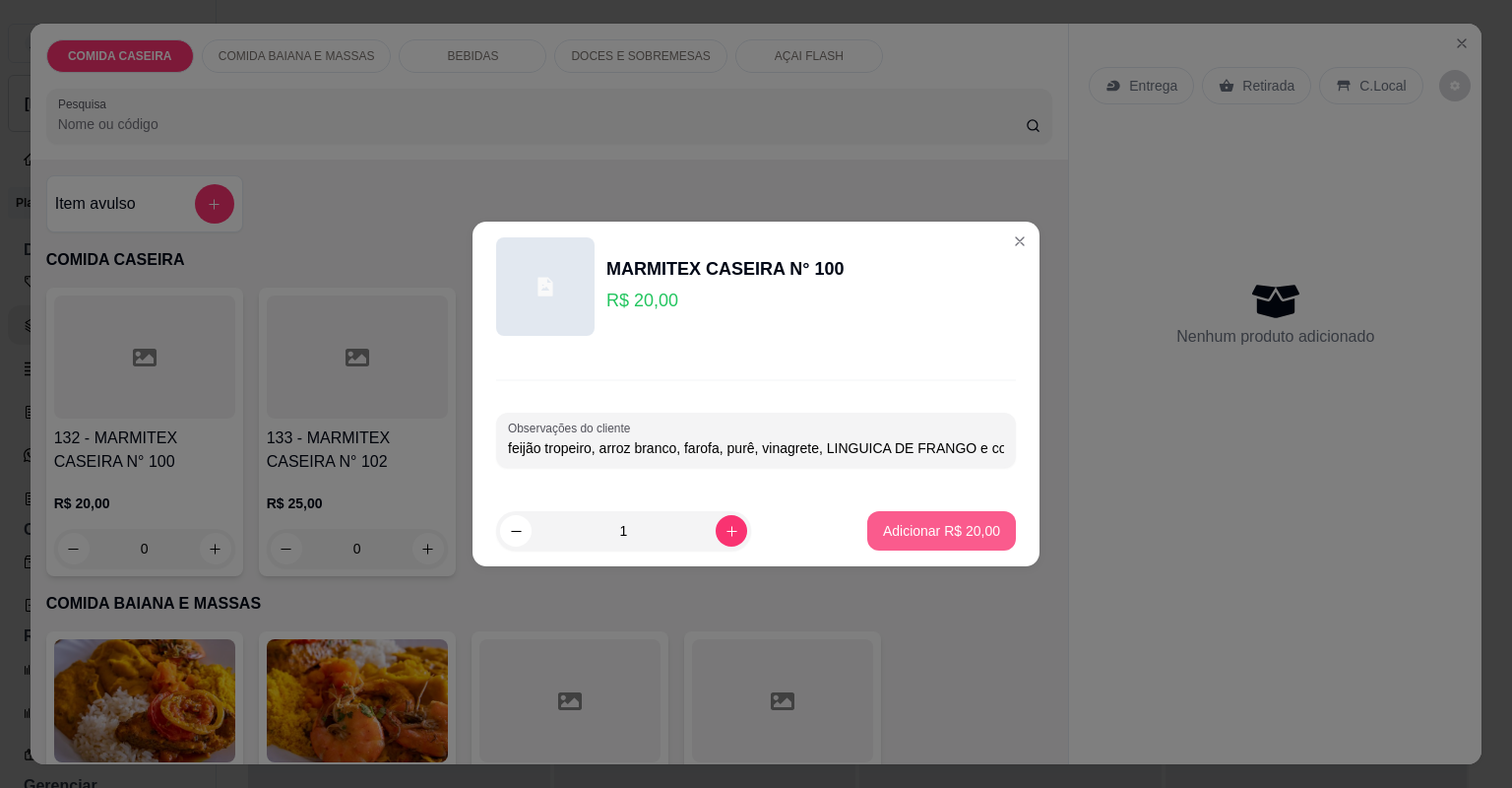click on "Adicionar   R$ 20,00" at bounding box center (941, 531) 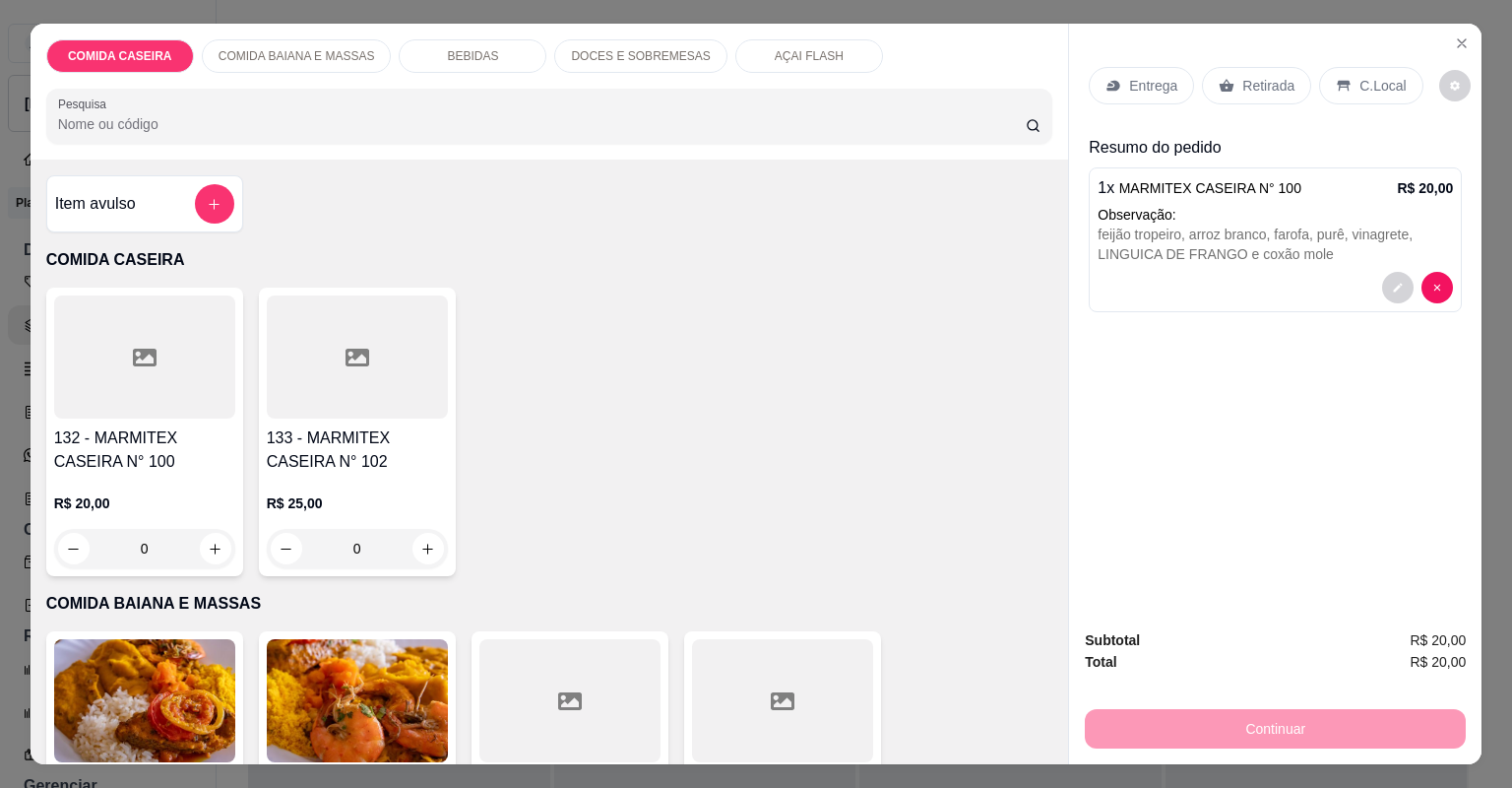 click 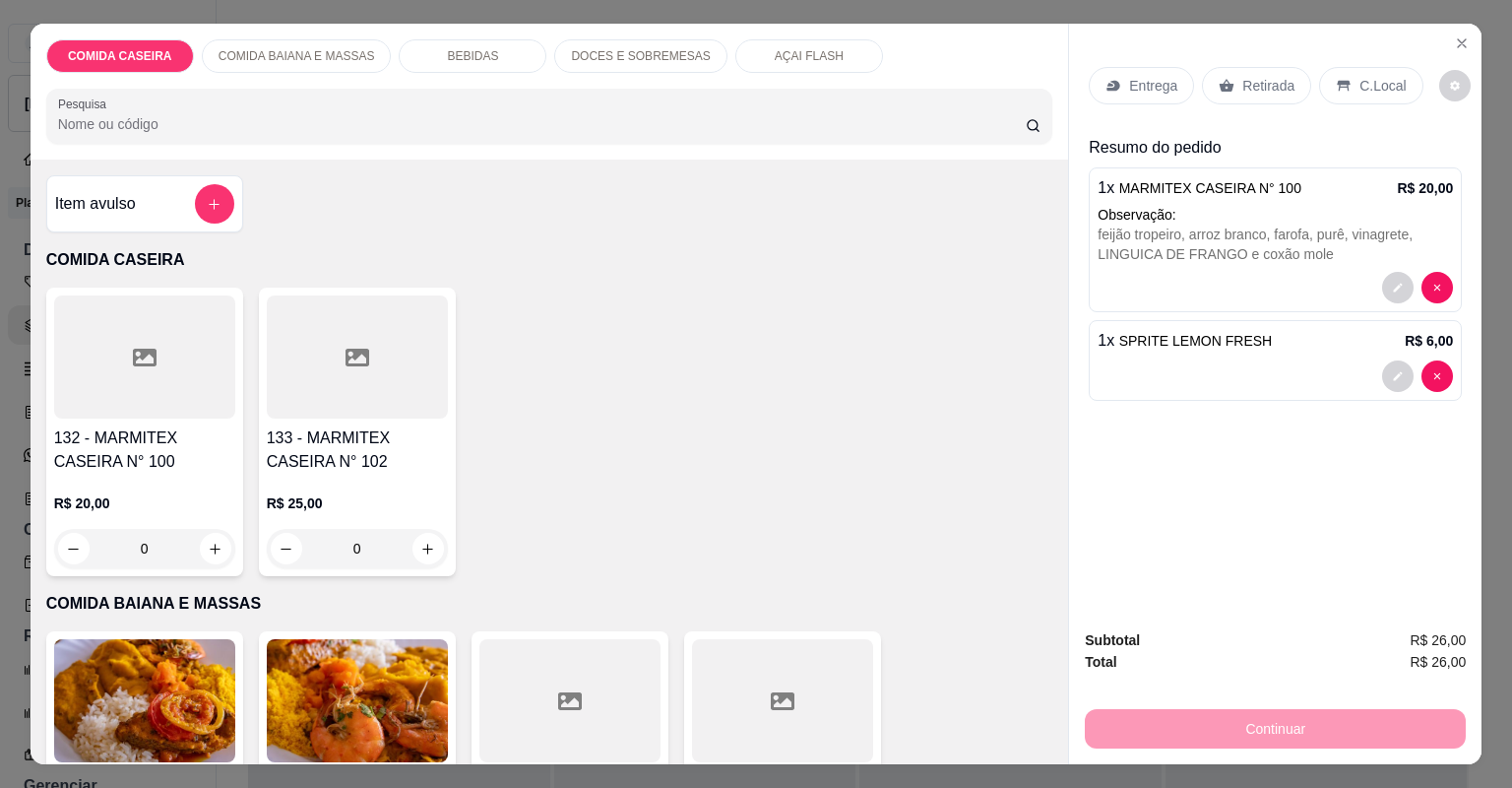 click on "Entrega" at bounding box center (1141, 86) 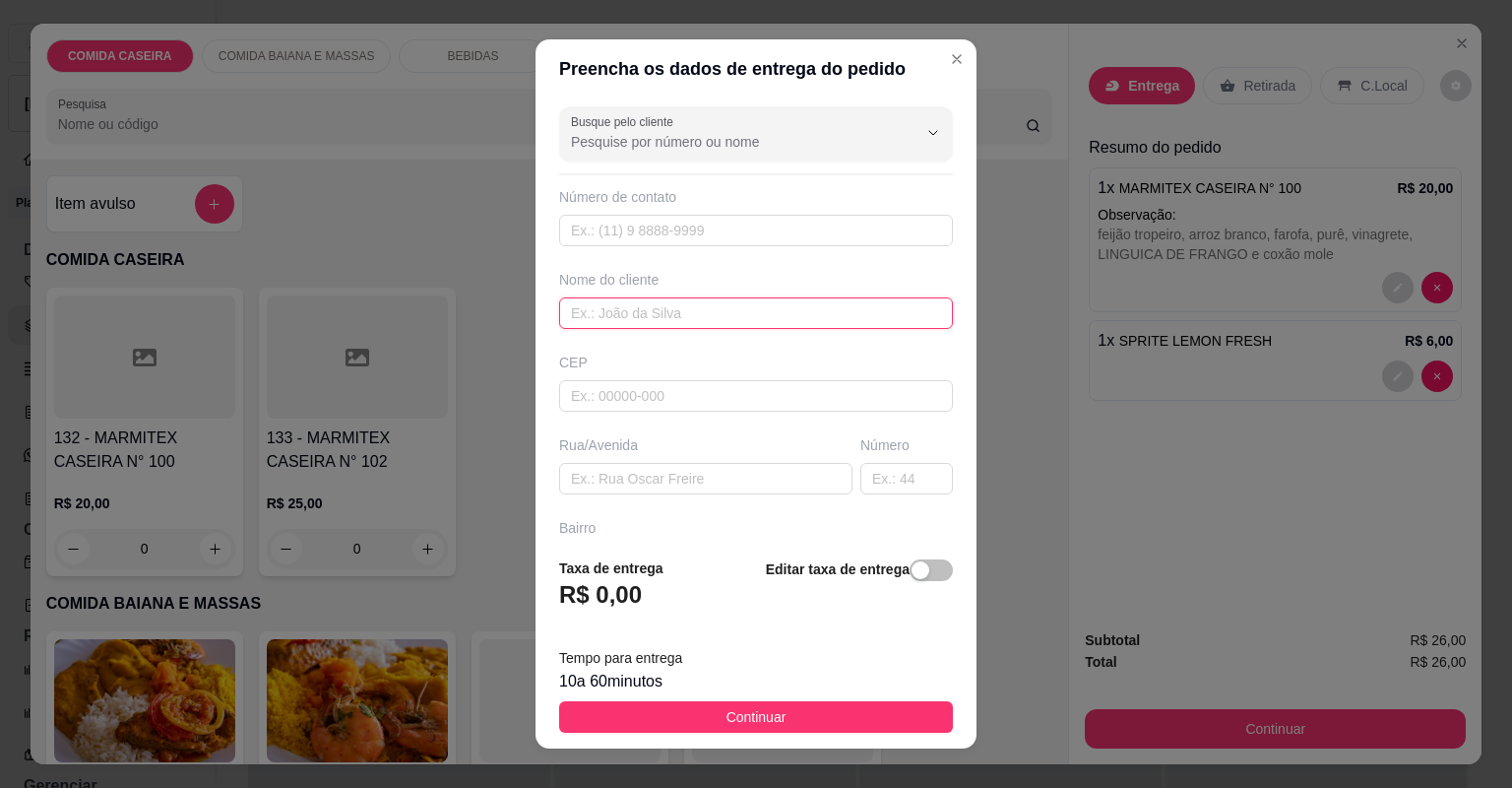 click at bounding box center [756, 313] 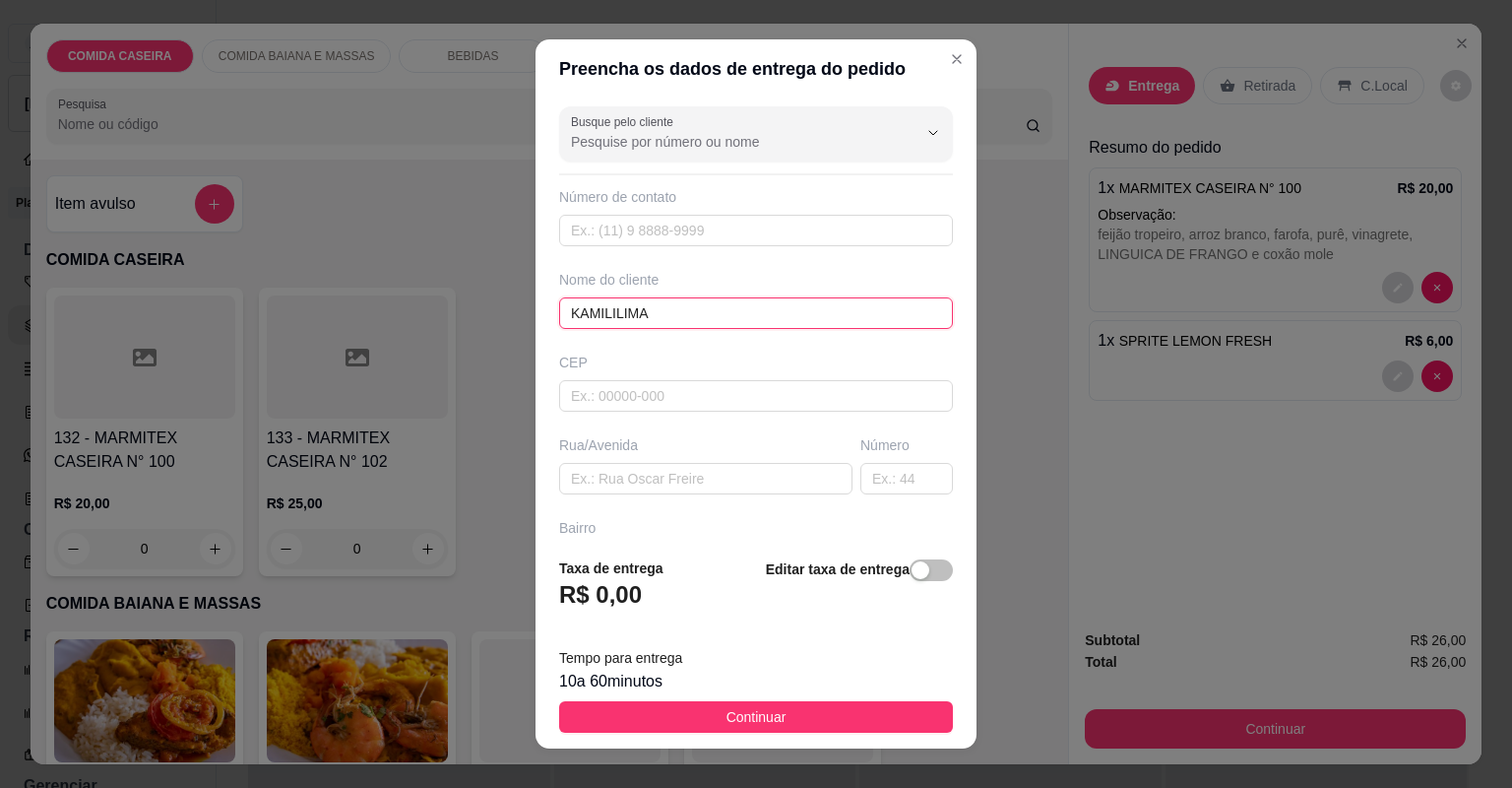 click on "KAMILILIMA" at bounding box center [756, 313] 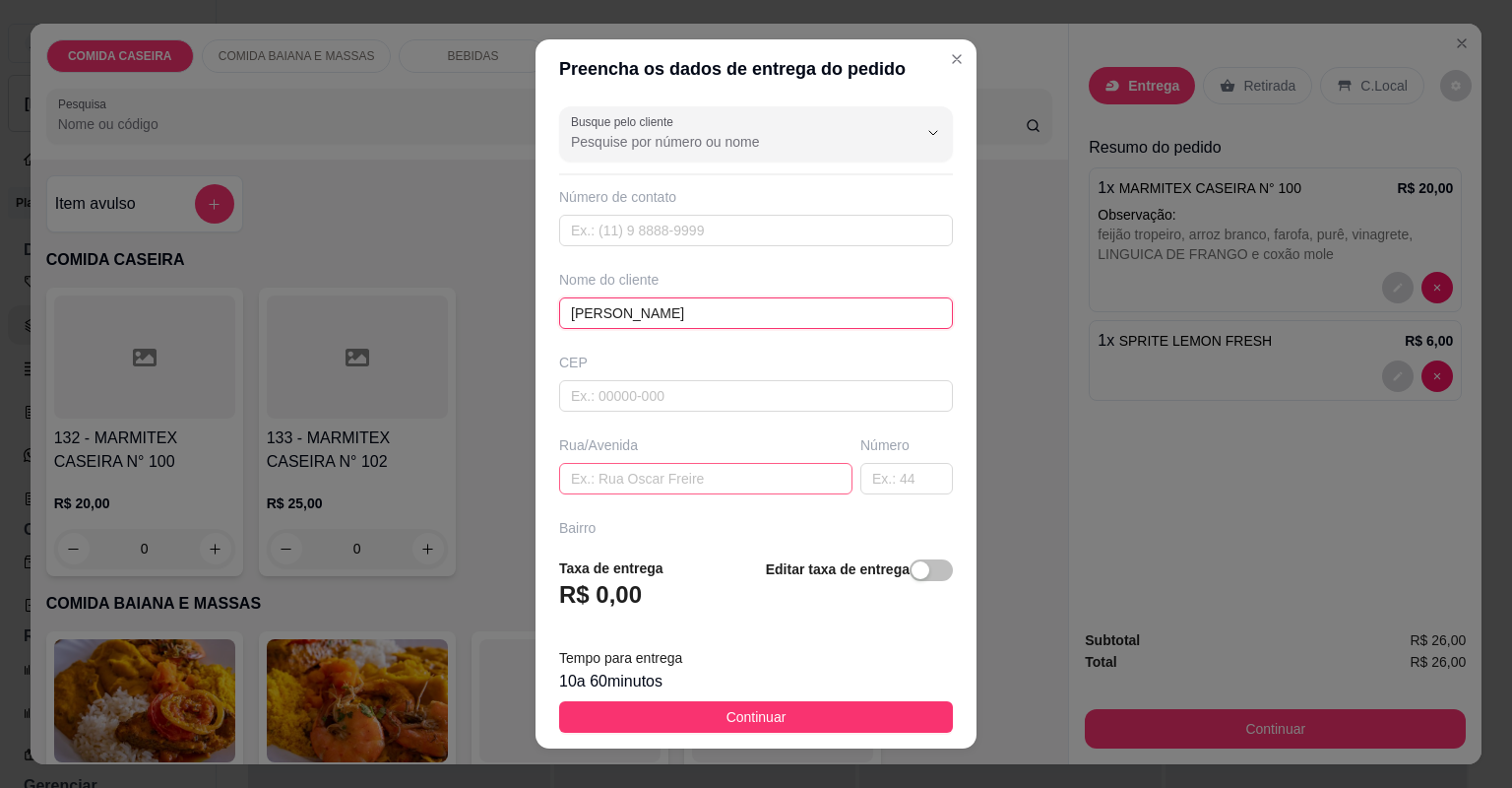 type on "KAMILI LIMA" 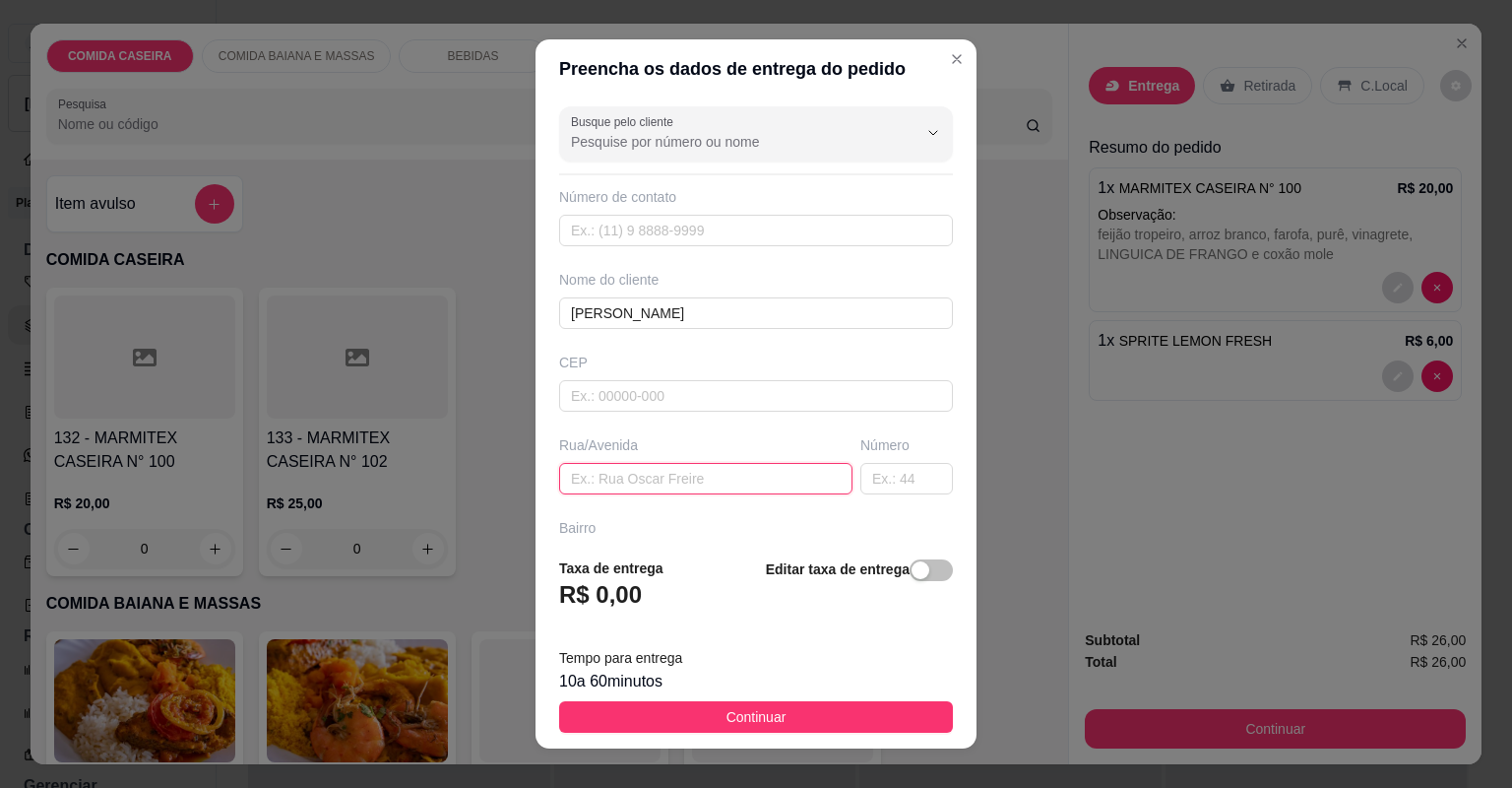 click at bounding box center [706, 479] 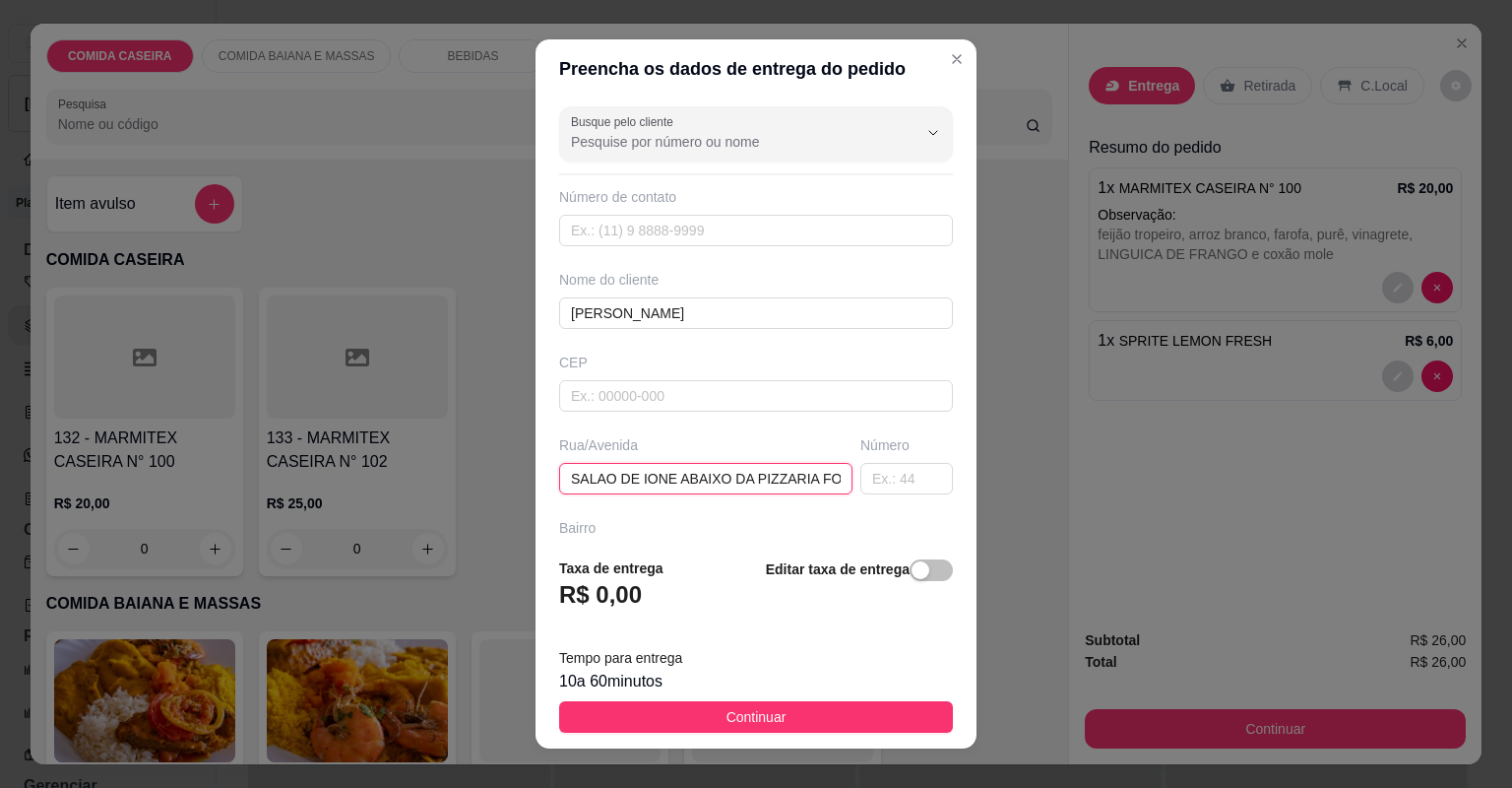 type on "SALAO DE IONE ABAIXO DA PIZZARIA FORNALHA BAIRRO SAO RAIMUNDO" 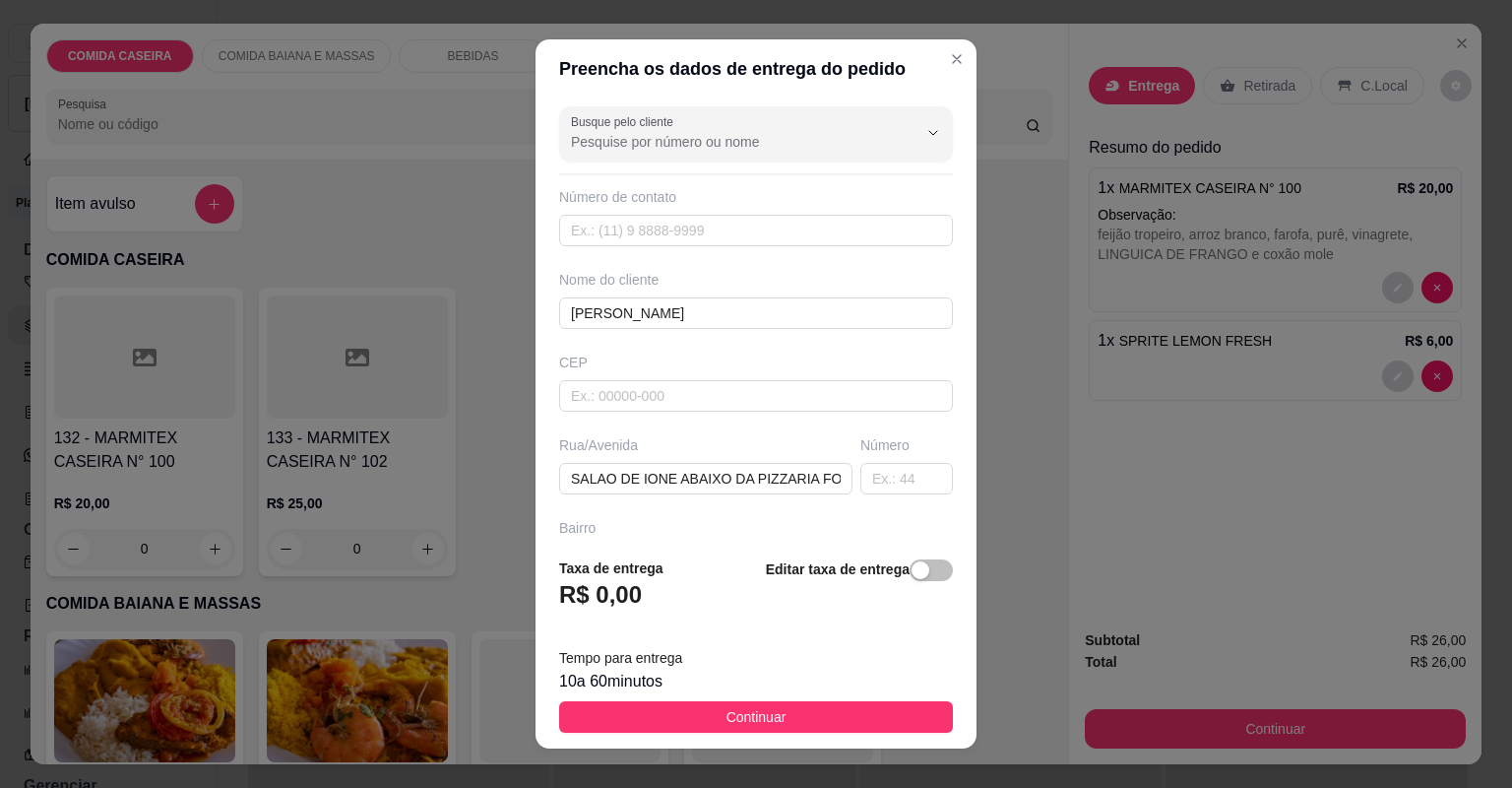 click on "Taxa de entrega R$ 0,00 Editar taxa de entrega  Tempo para entrega  10  a   60  minutos Continuar" at bounding box center (756, 645) 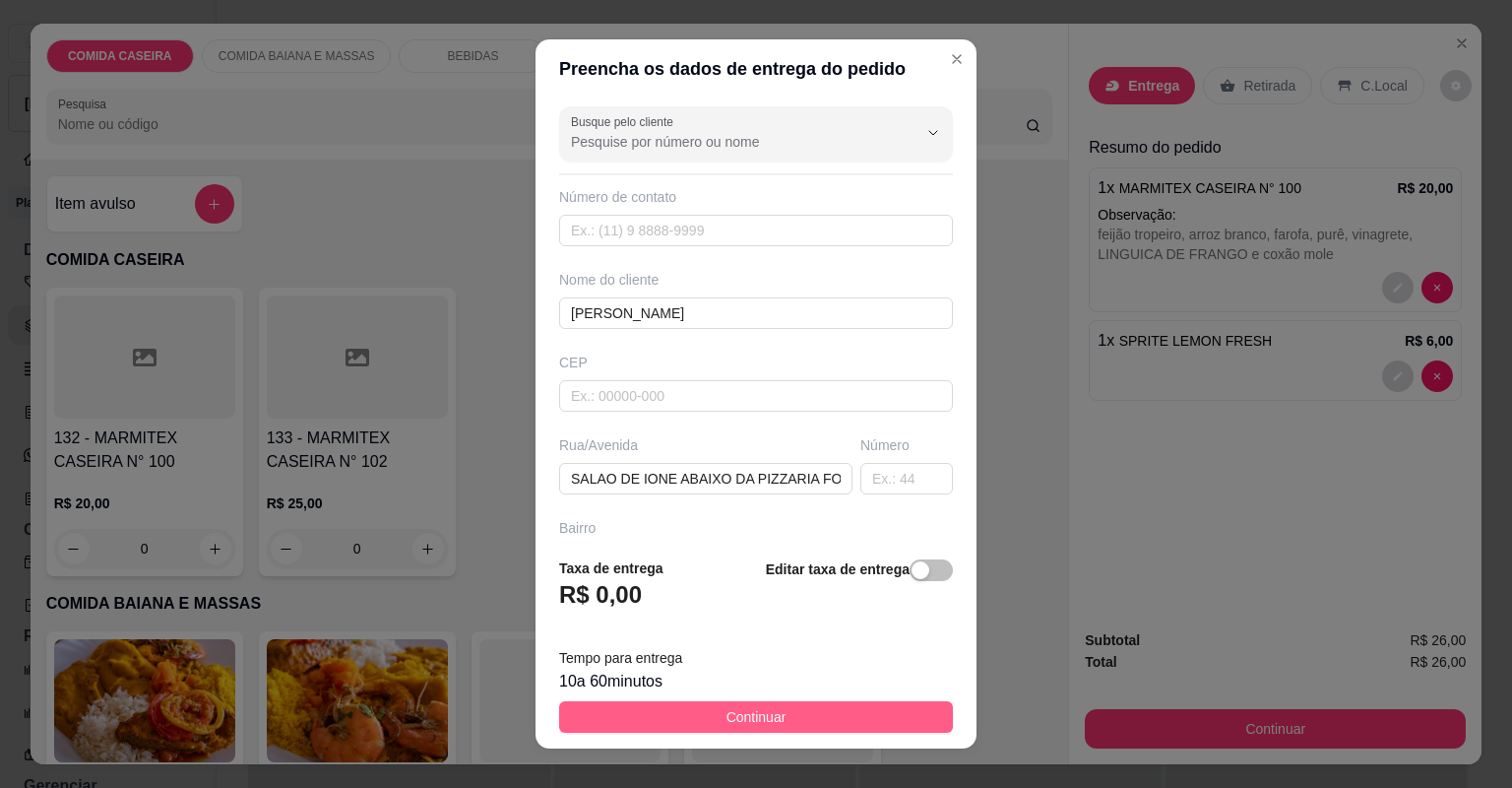 click on "Continuar" at bounding box center [756, 717] 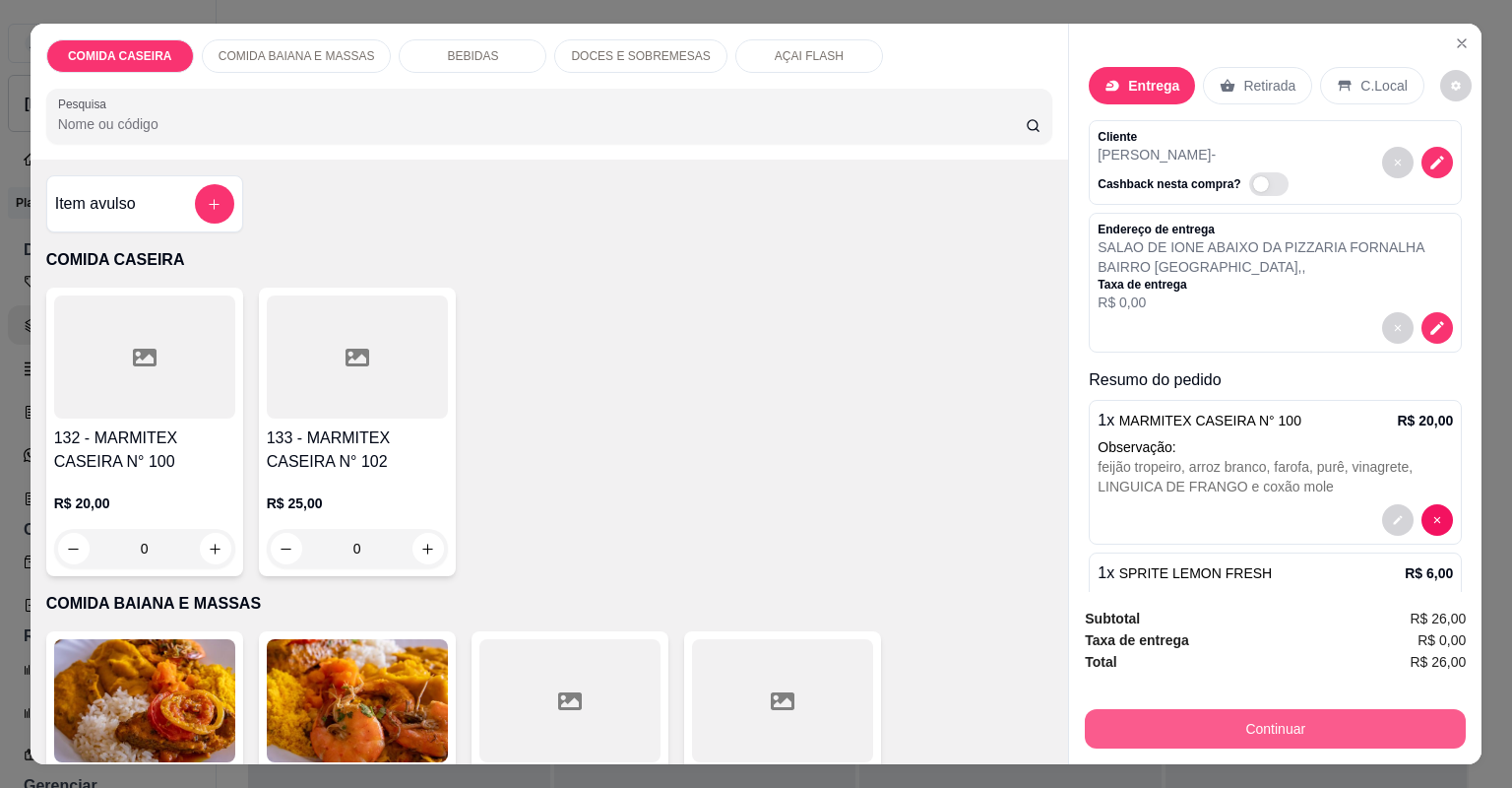 click on "Continuar" at bounding box center [1275, 729] 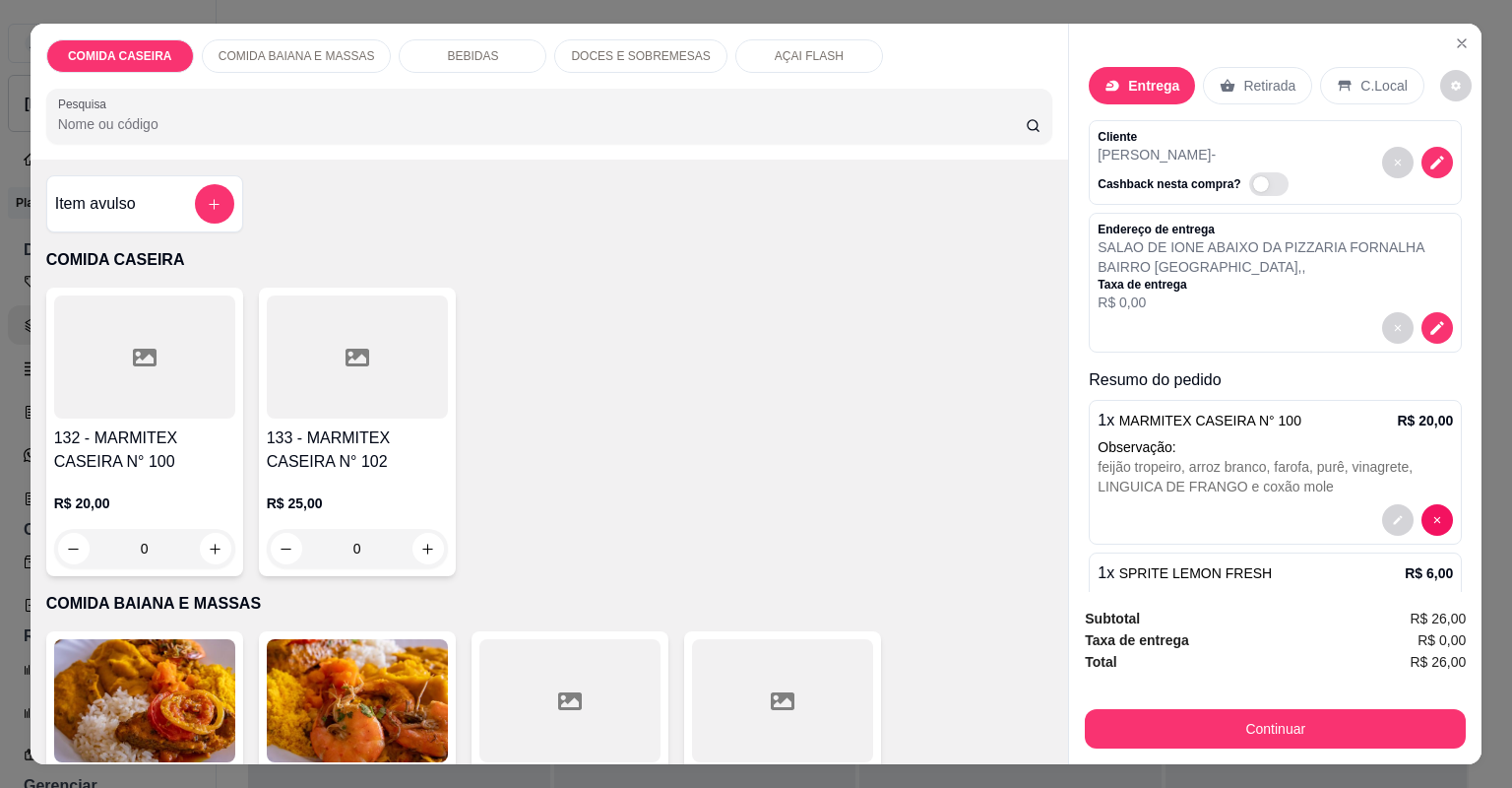 type on "0" 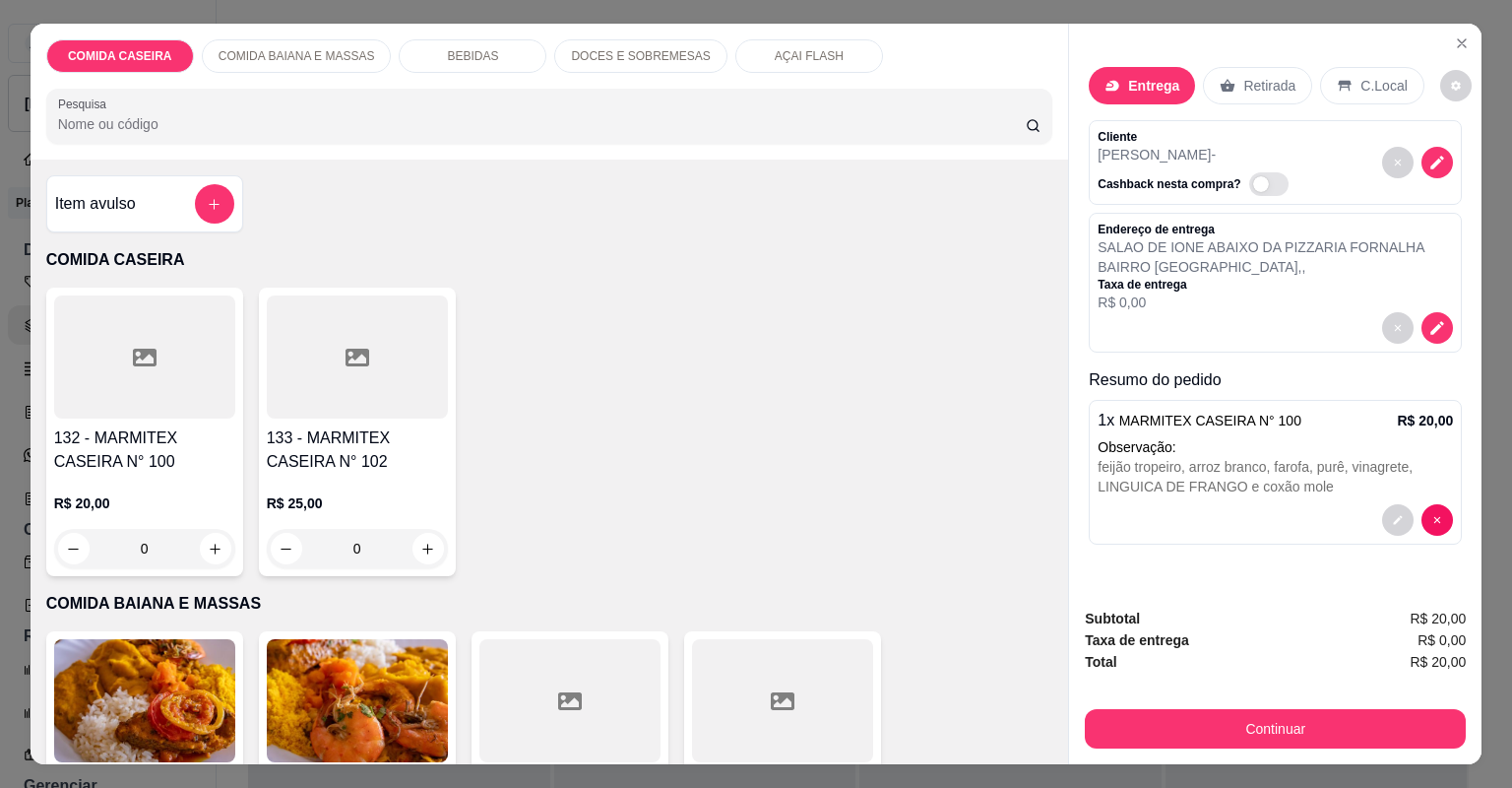 click at bounding box center (640, 1235) 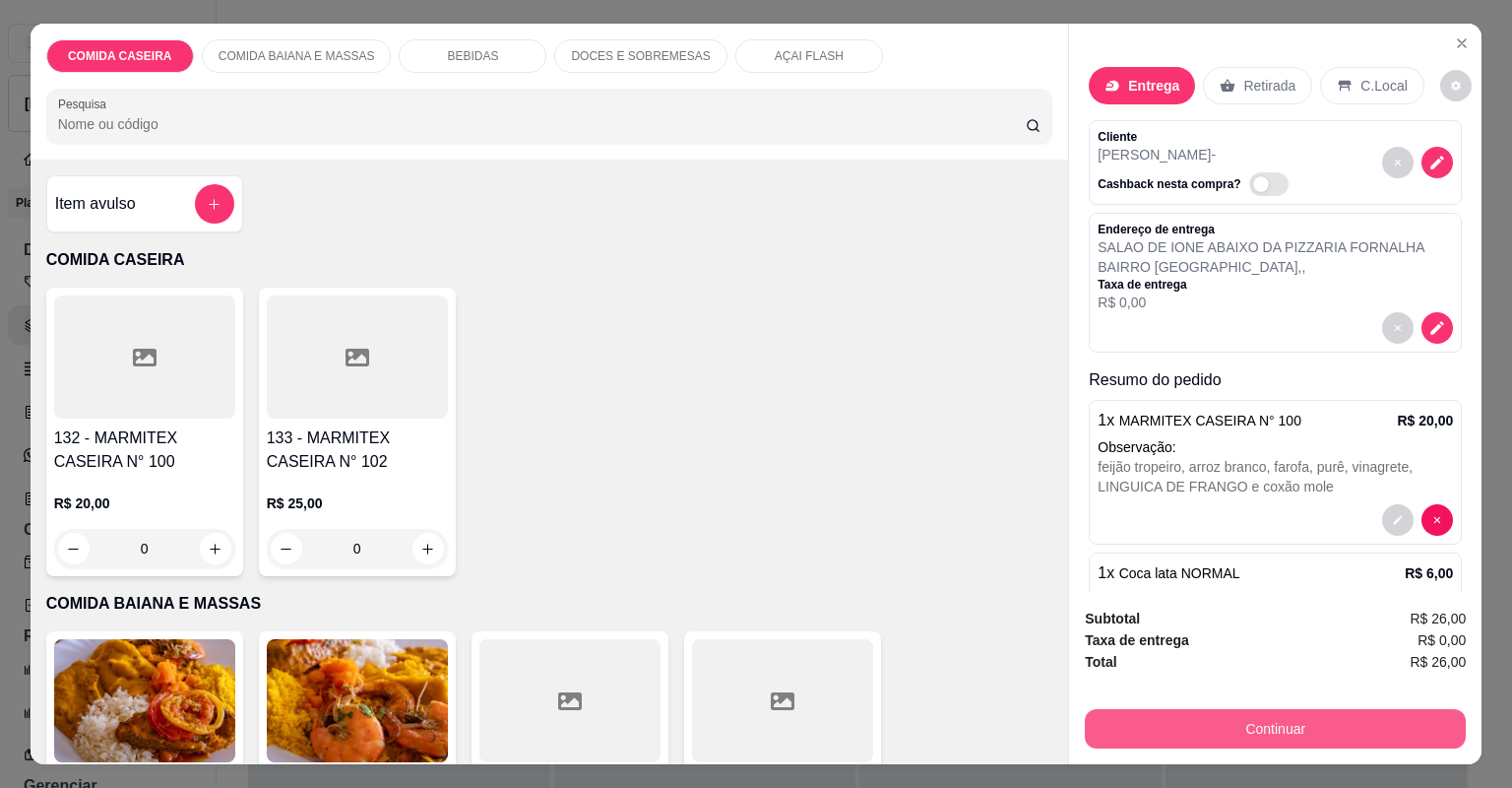 click on "Continuar" at bounding box center (1275, 729) 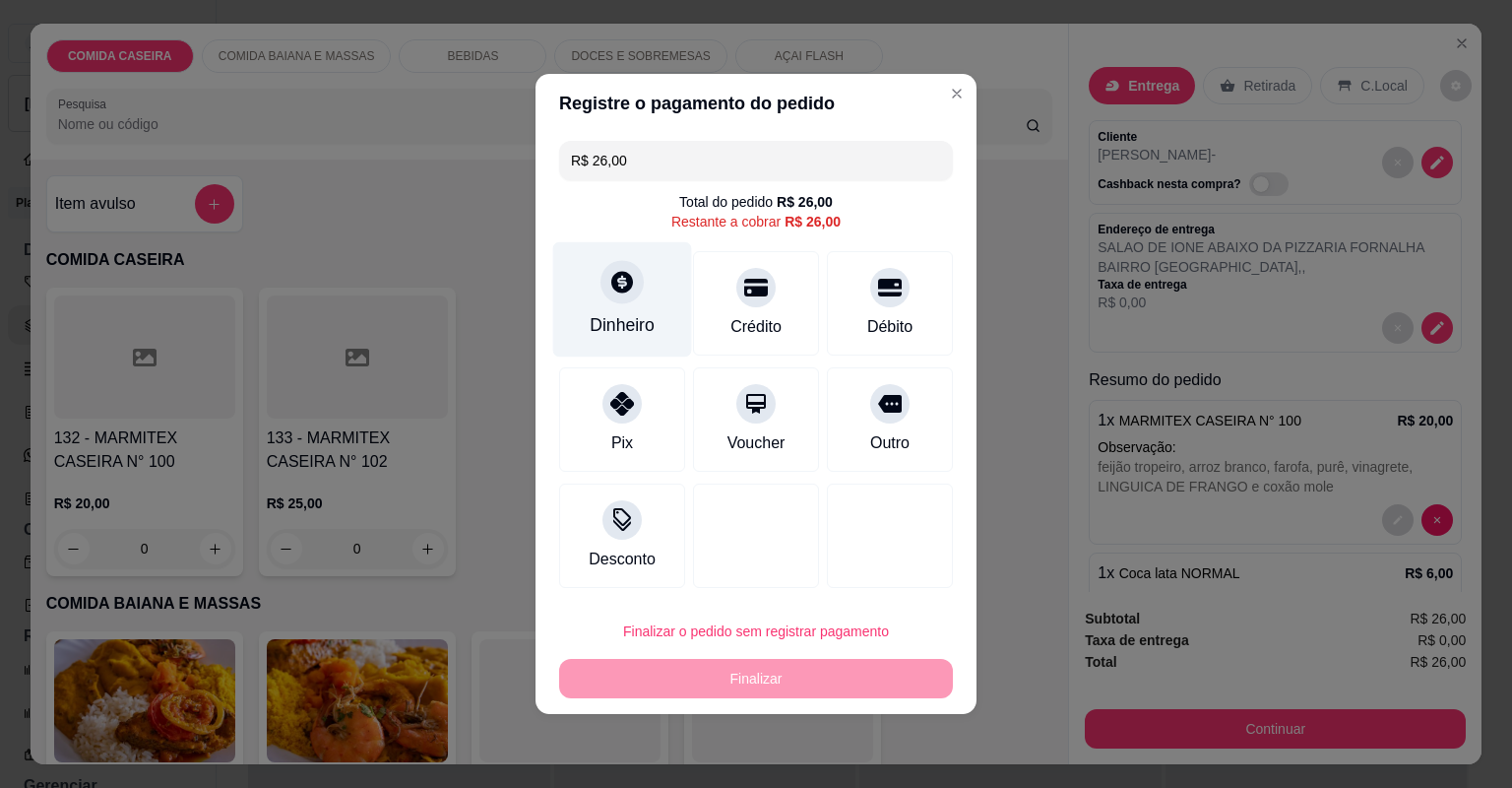 click at bounding box center [622, 282] 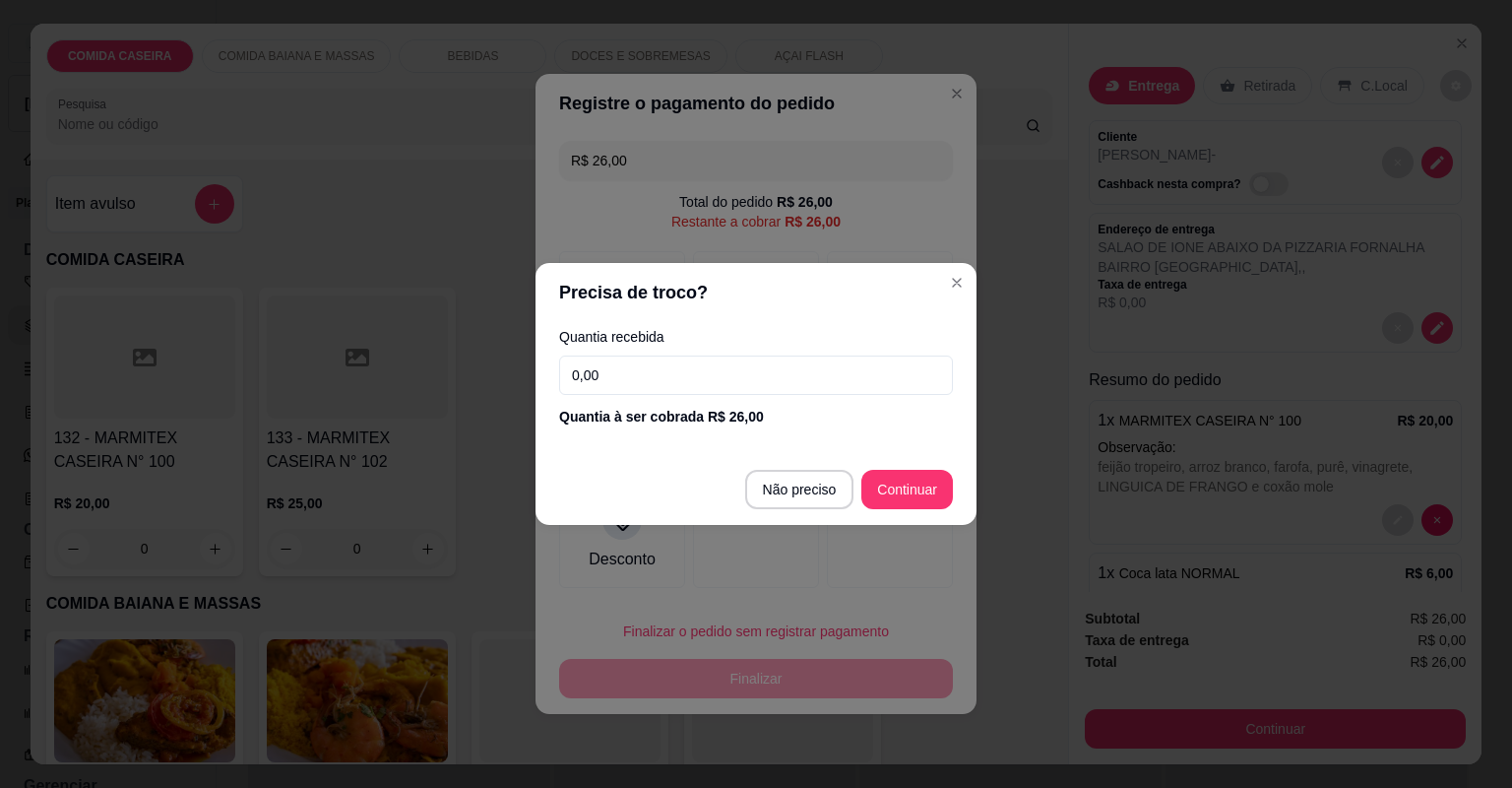 click on "Quantia recebida 0,00 Quantia à ser cobrada   R$ 26,00" at bounding box center (756, 378) 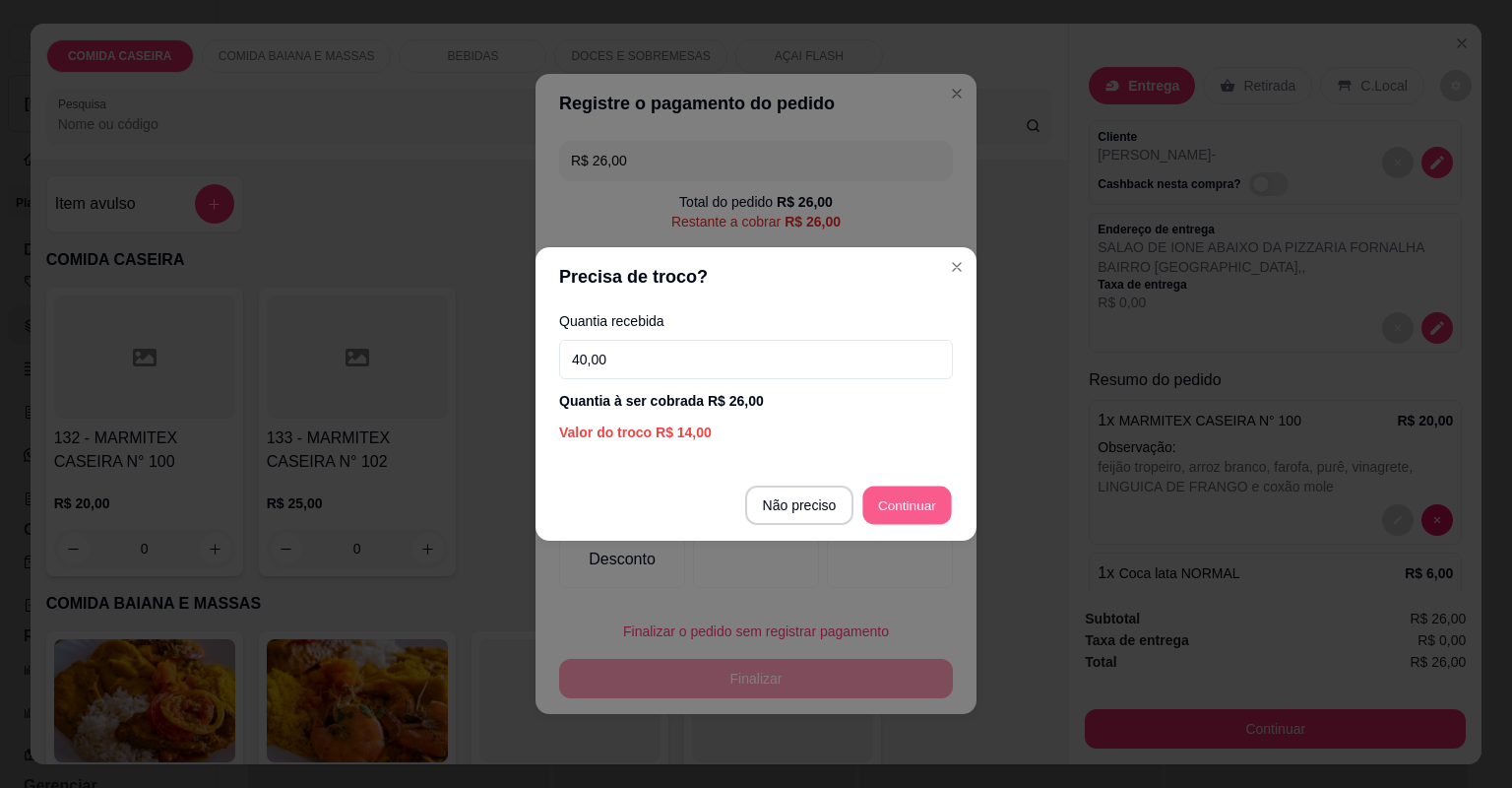 type on "R$ 0,00" 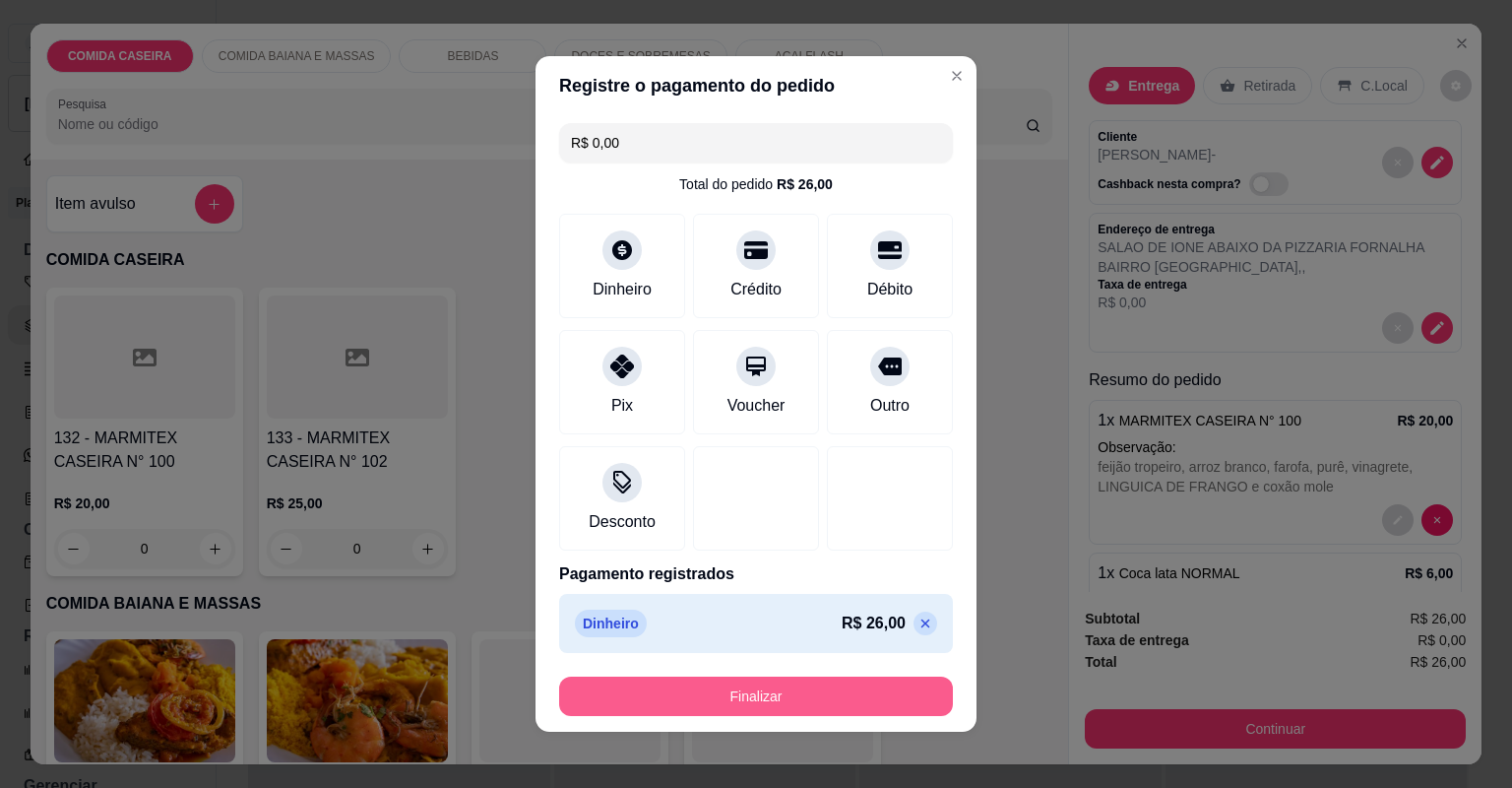 click on "Finalizar" at bounding box center (756, 696) 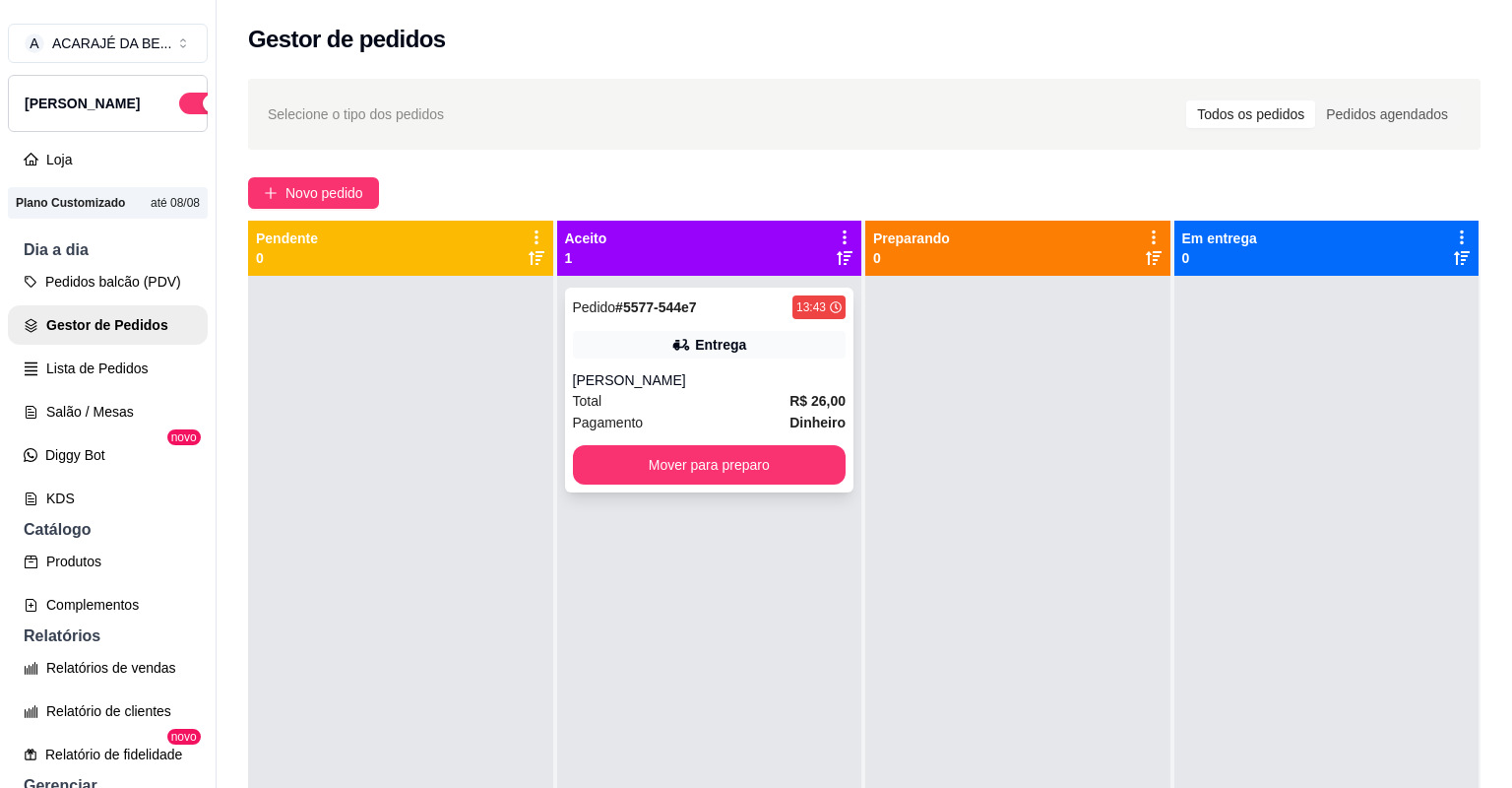 click on "Entrega" at bounding box center [710, 345] 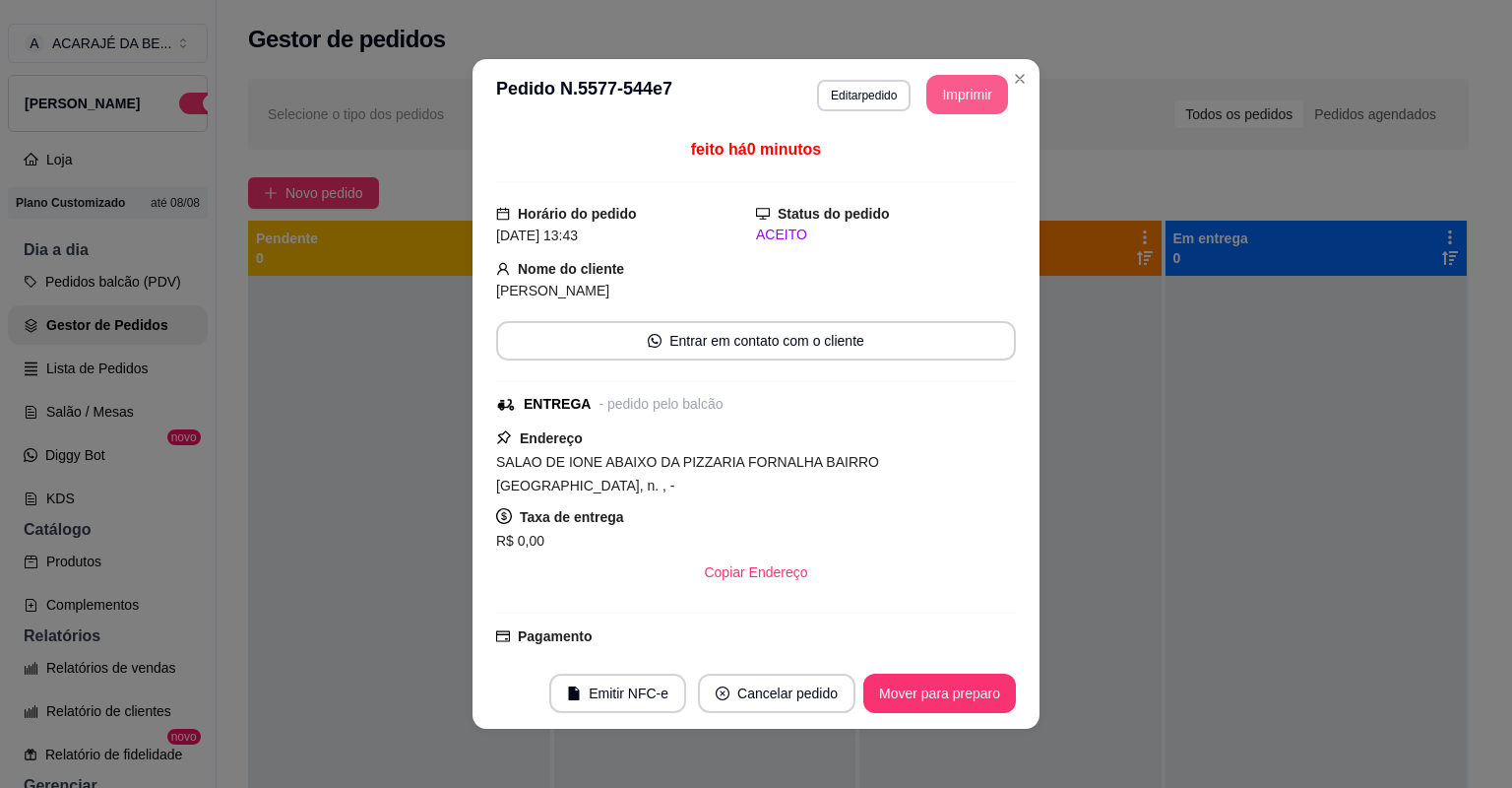 click on "Imprimir" at bounding box center [967, 95] 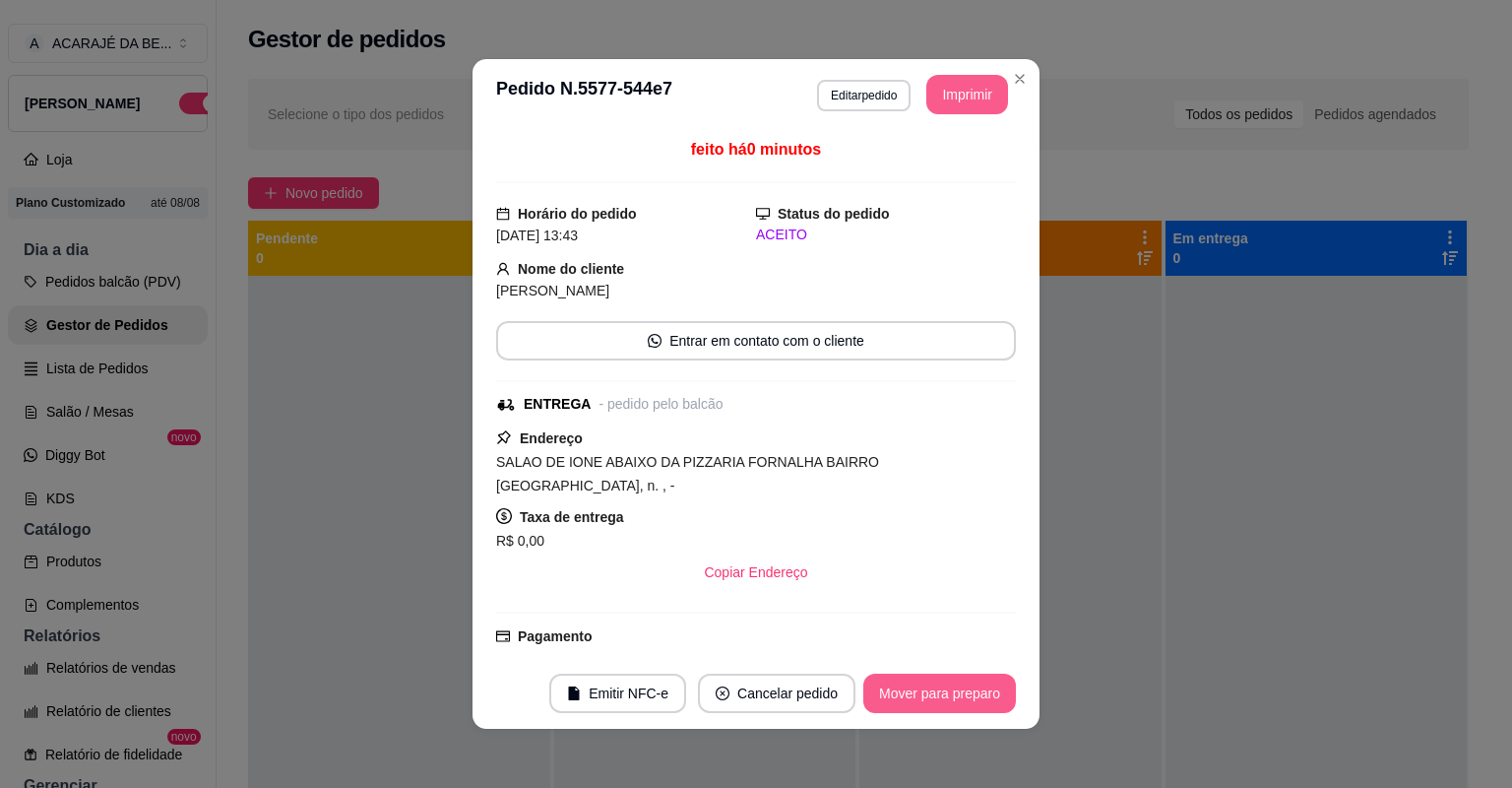 click on "Mover para preparo" at bounding box center [939, 693] 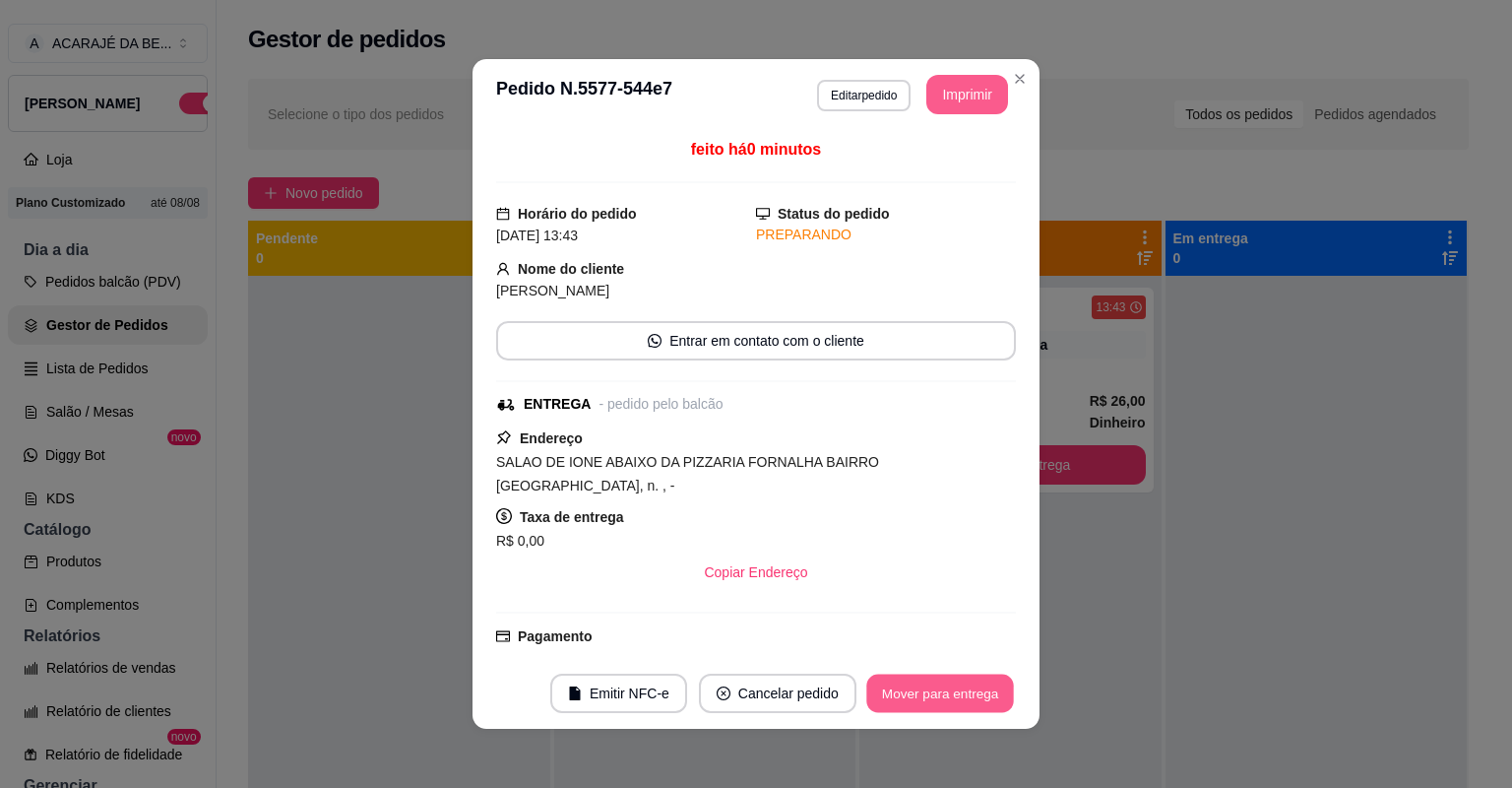 click on "Mover para entrega" at bounding box center [940, 693] 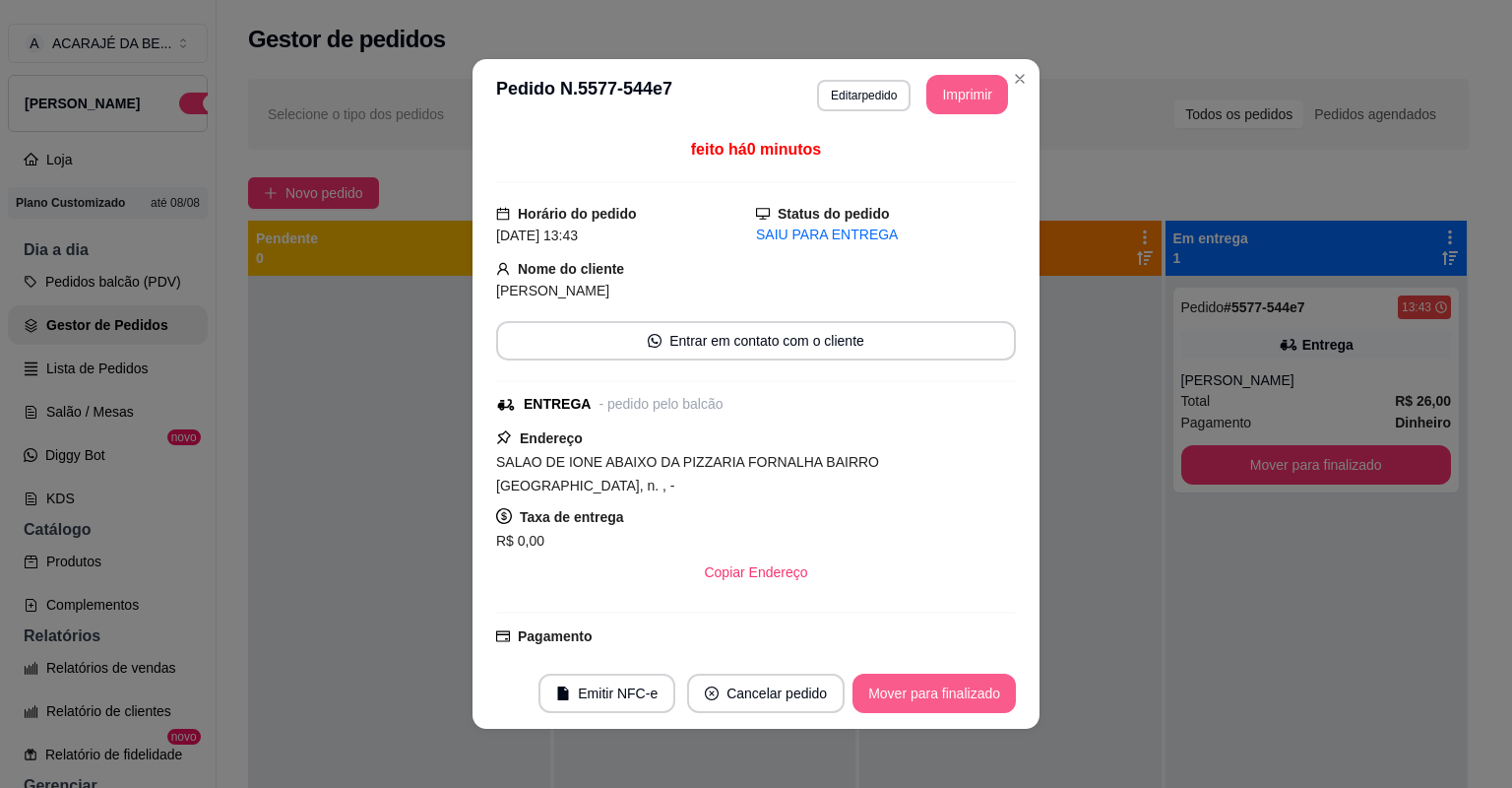 click on "Mover para finalizado" at bounding box center (934, 693) 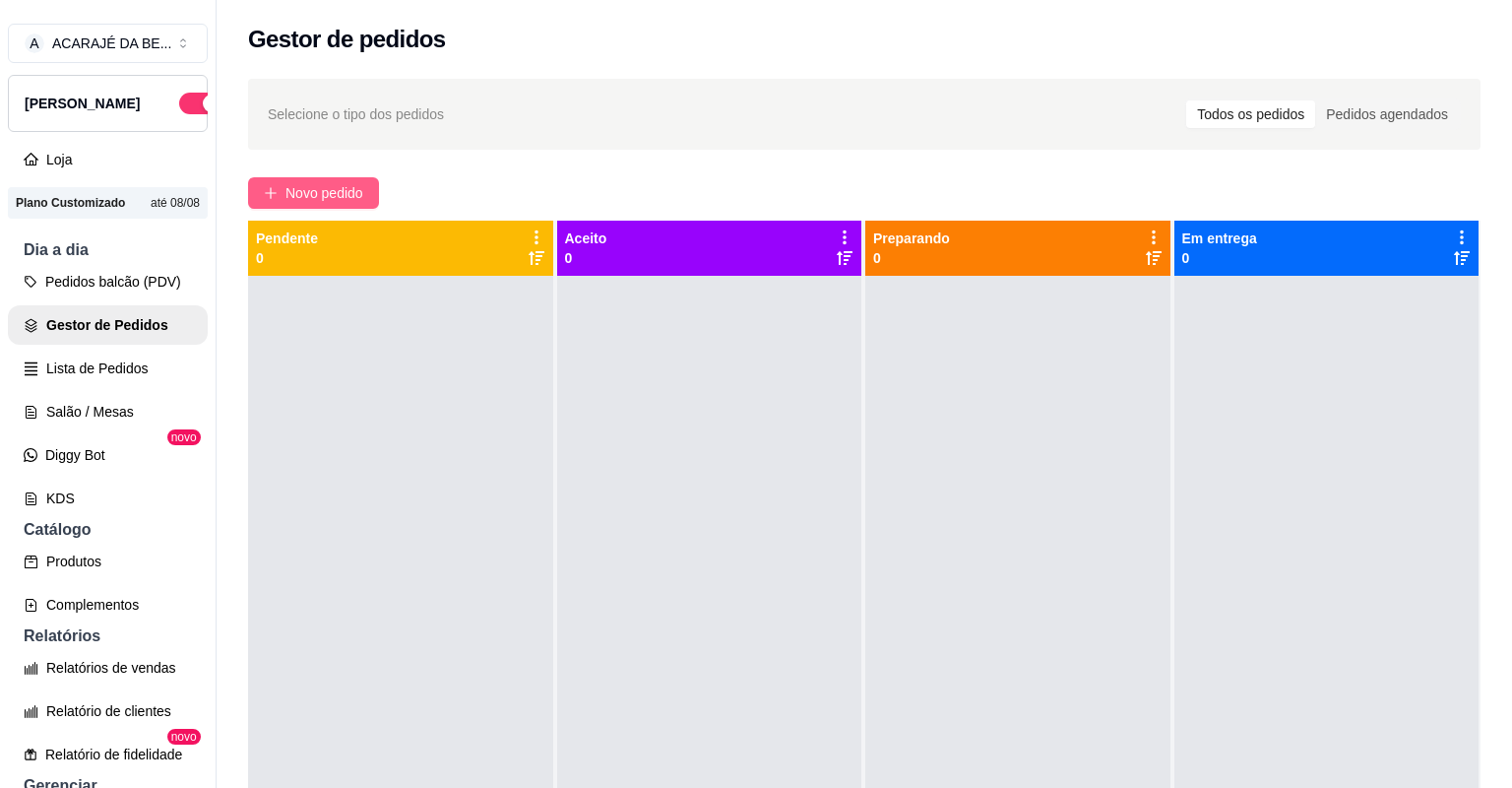 click on "Novo pedido" at bounding box center [324, 193] 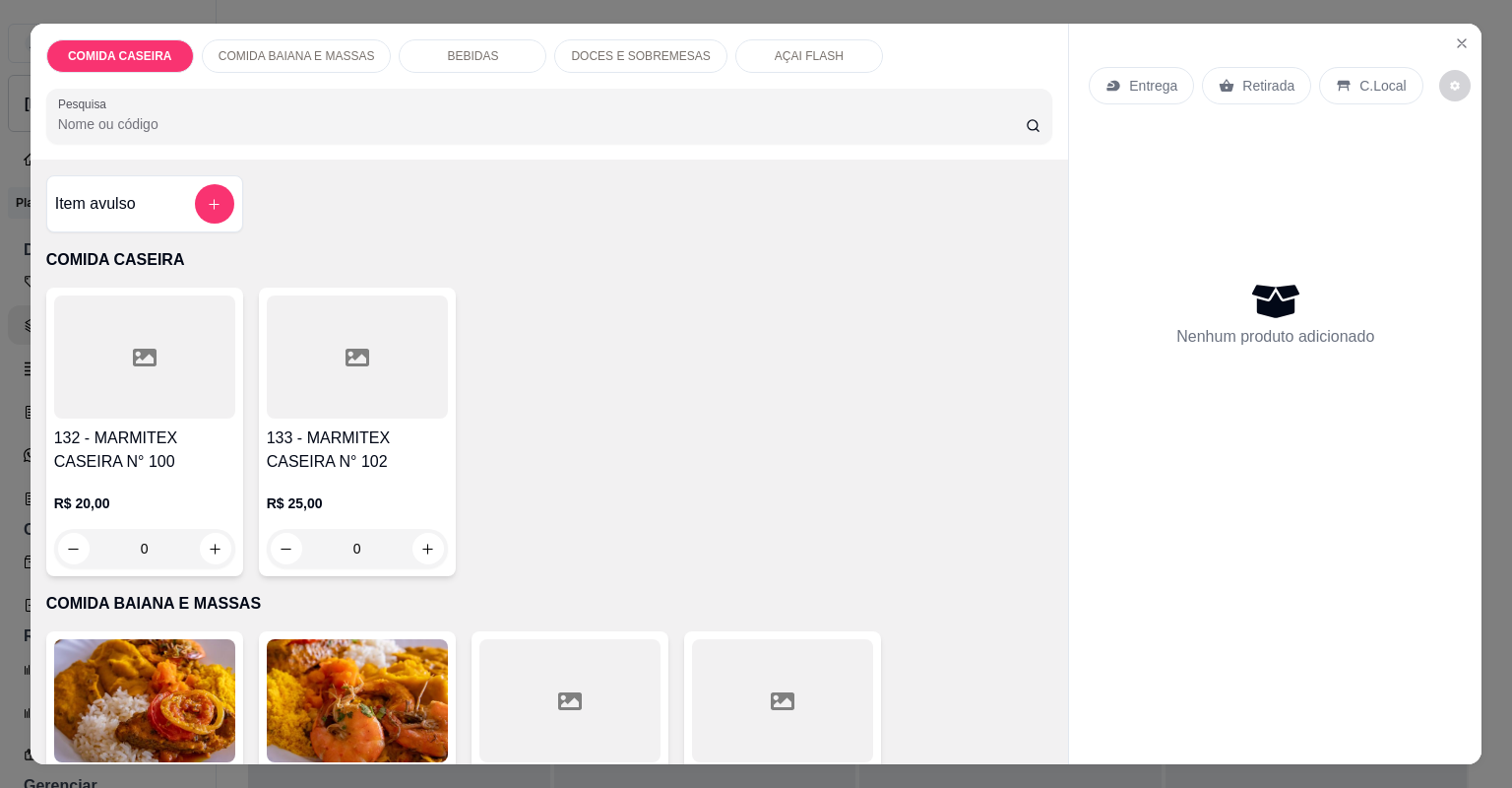 click on "133 - MARMITEX CASEIRA N° 102" at bounding box center [357, 450] 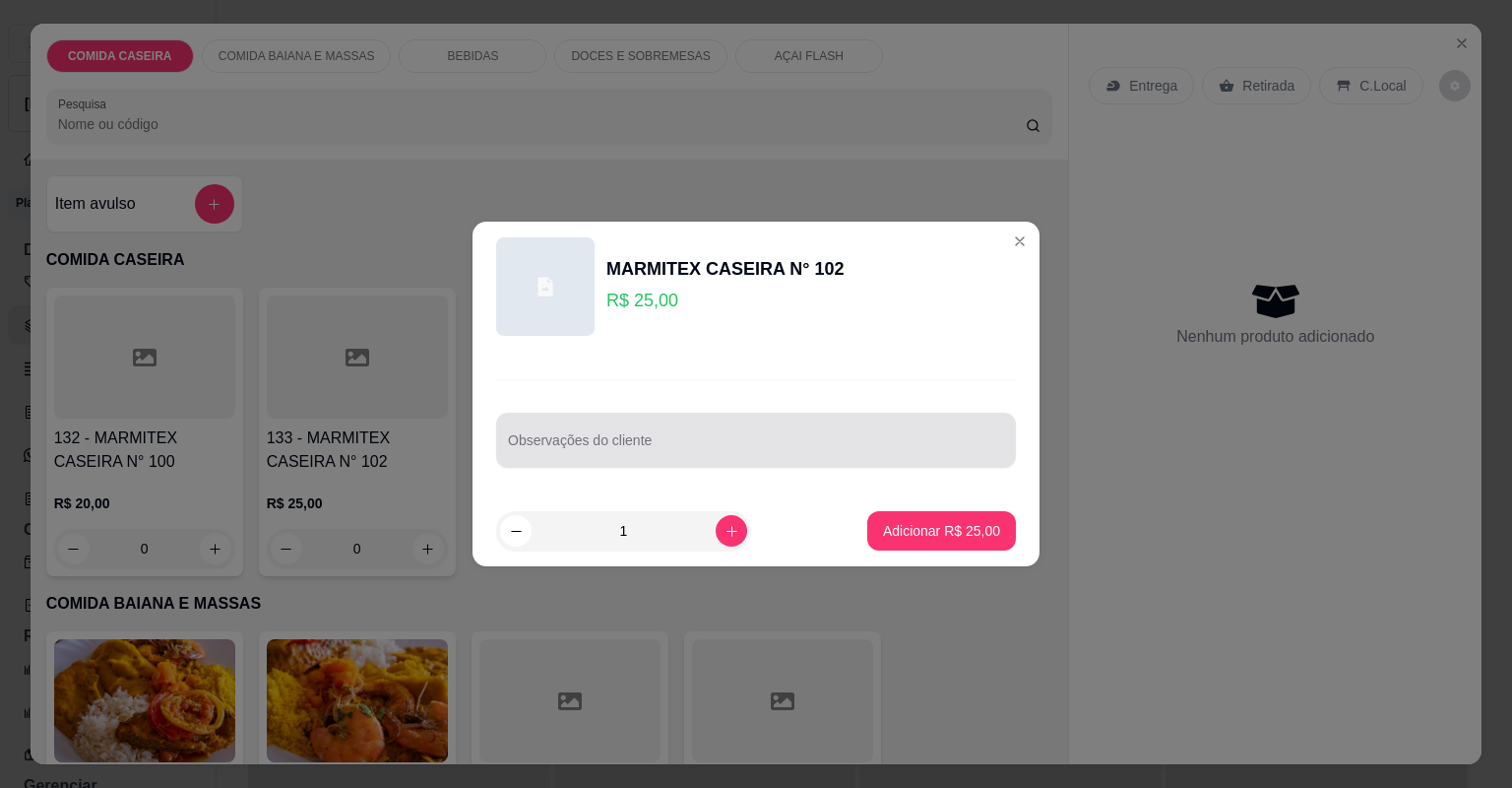 click at bounding box center [756, 440] 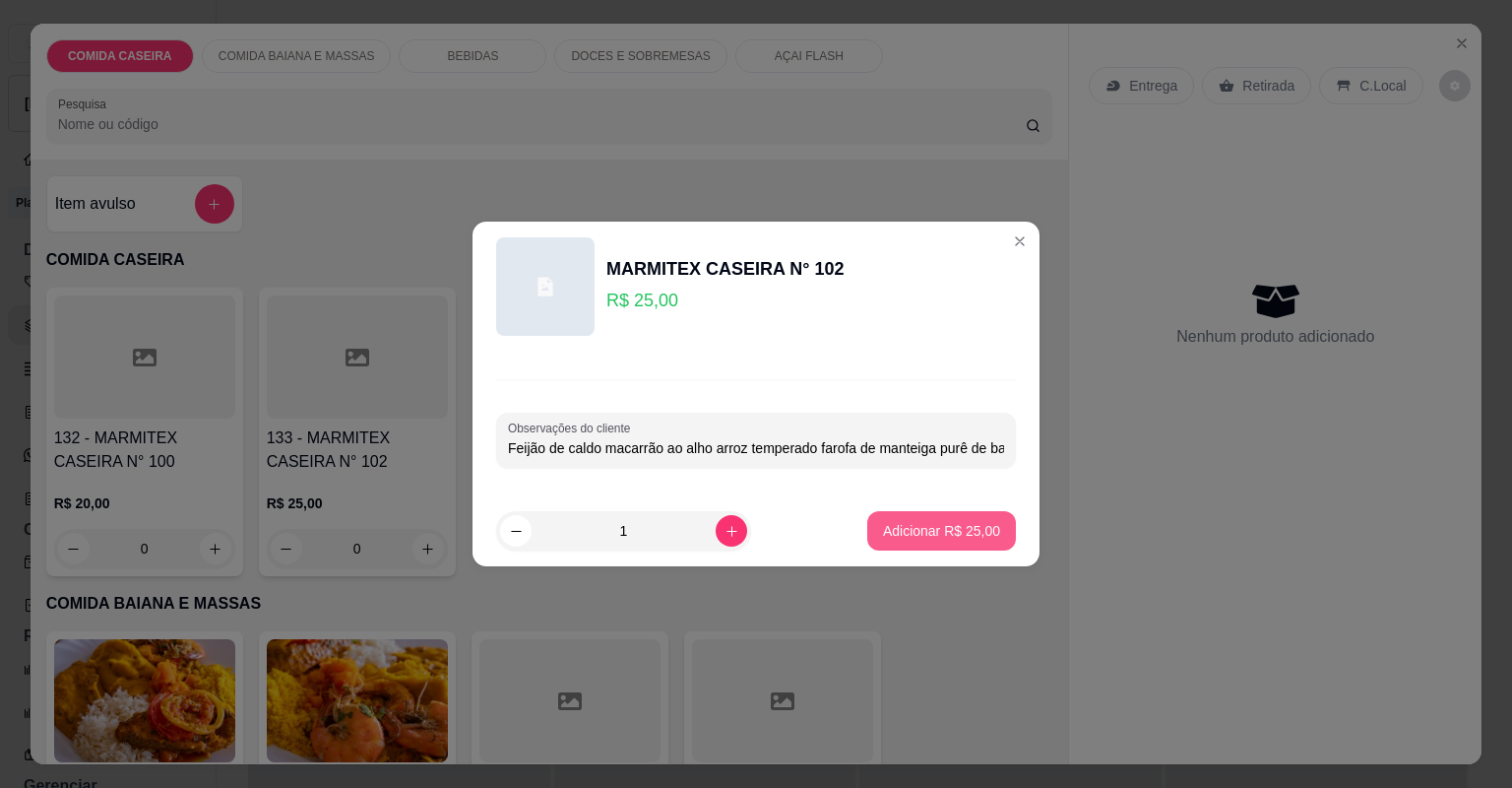 click on "Adicionar   R$ 25,00" at bounding box center (941, 531) 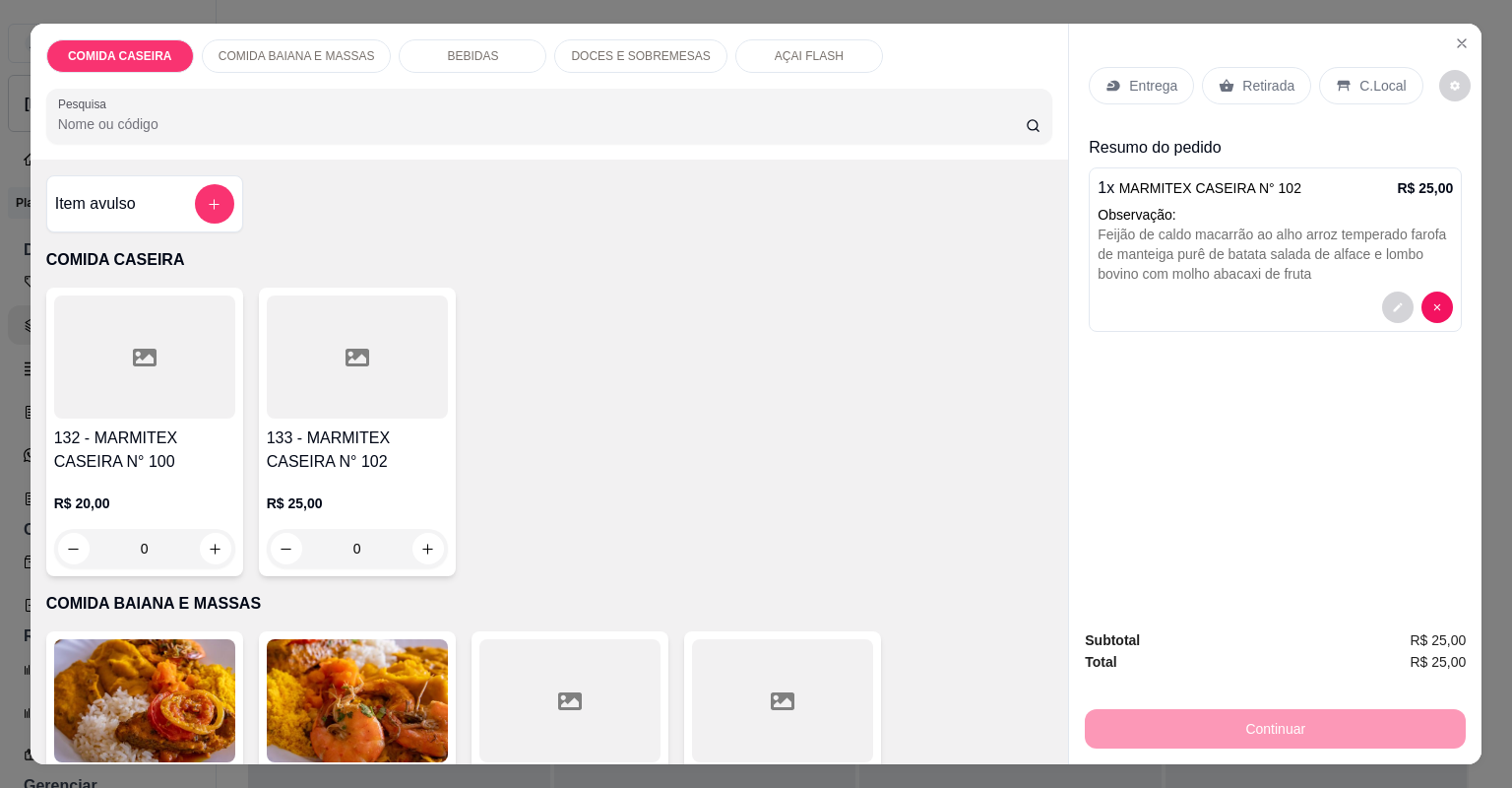 click on "162 - MARMITEX N° 100" at bounding box center [570, 782] 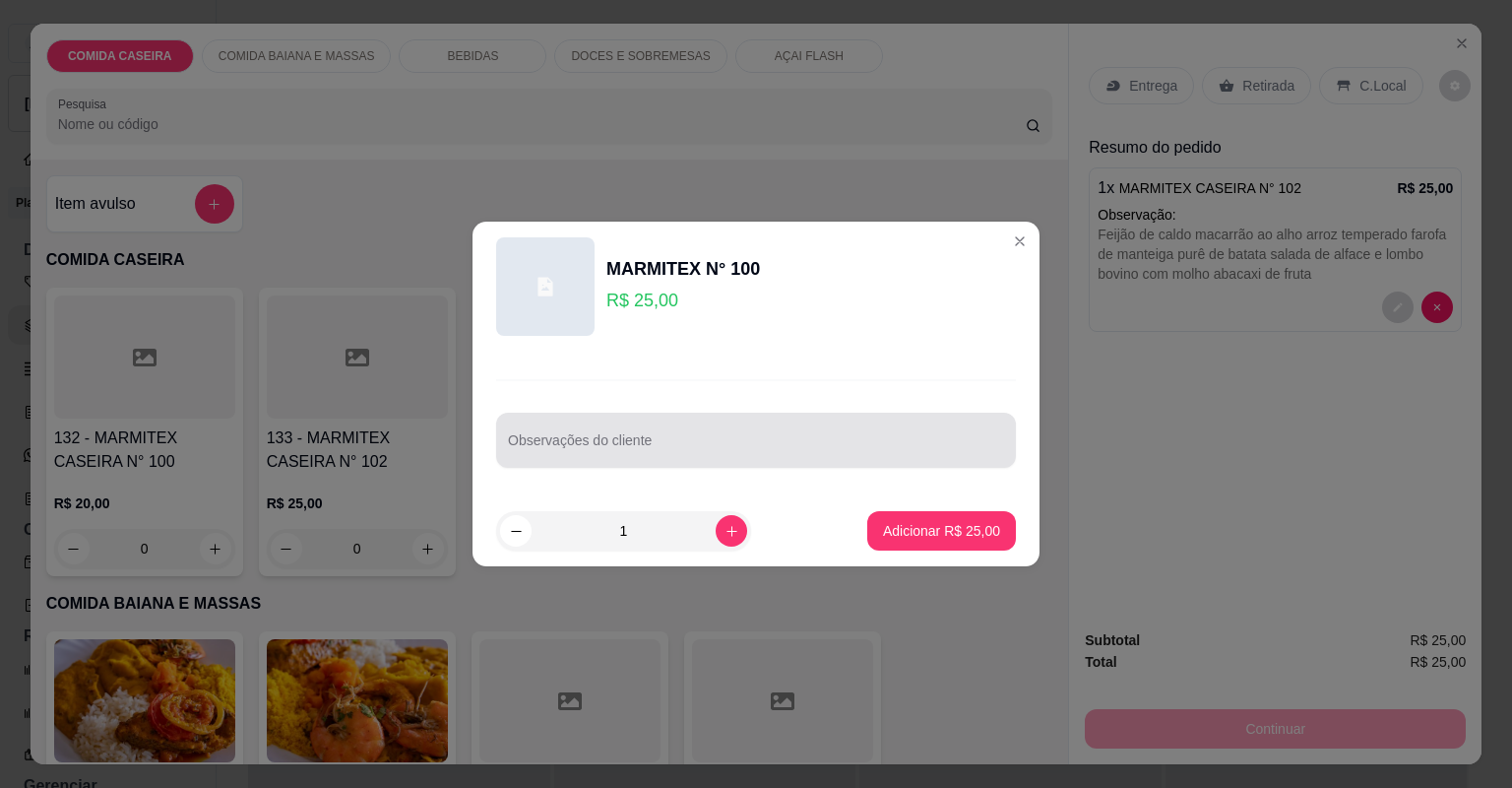 click on "Observações do cliente" at bounding box center [756, 448] 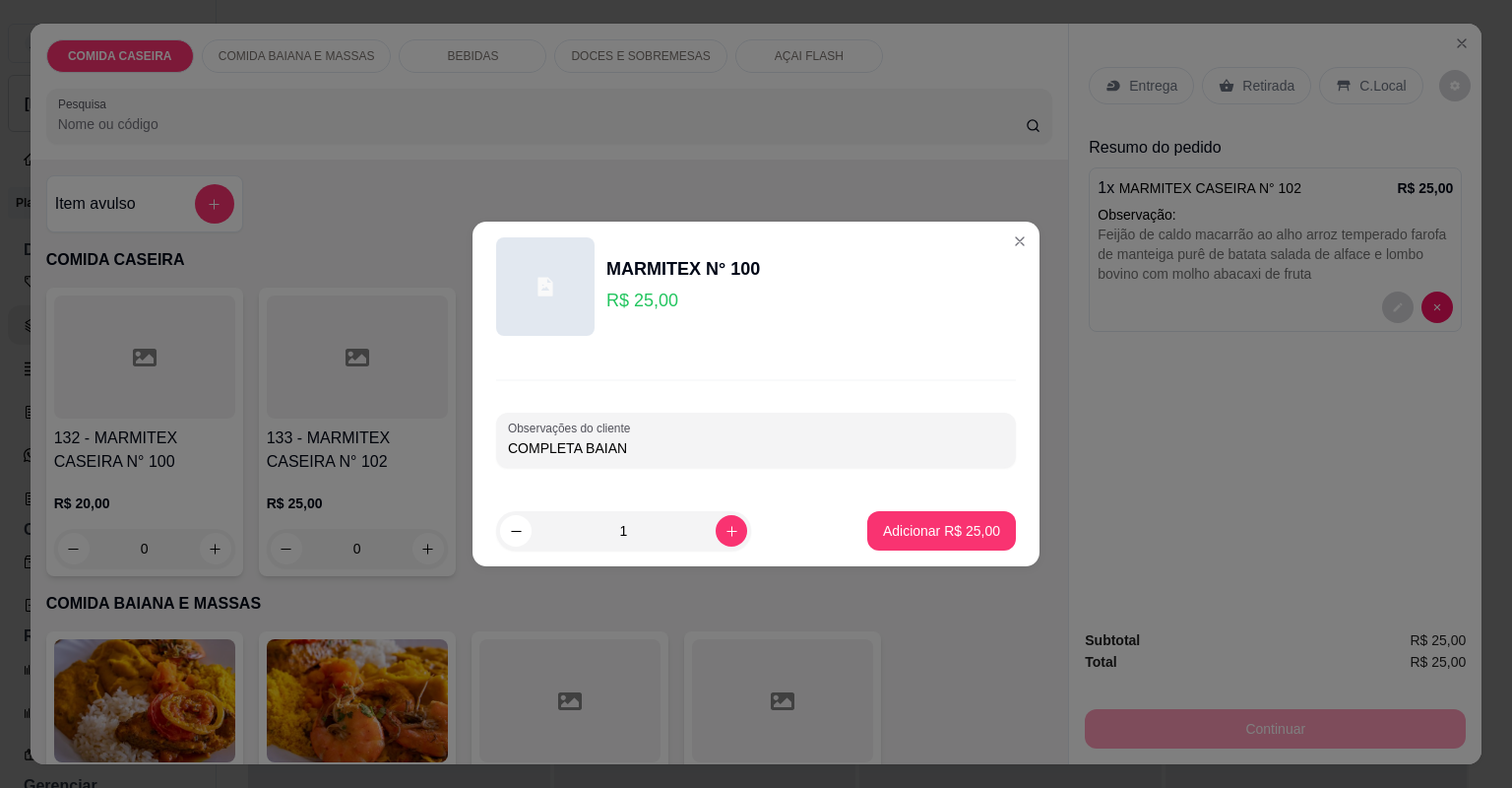 type on "COMPLETA BAIANA" 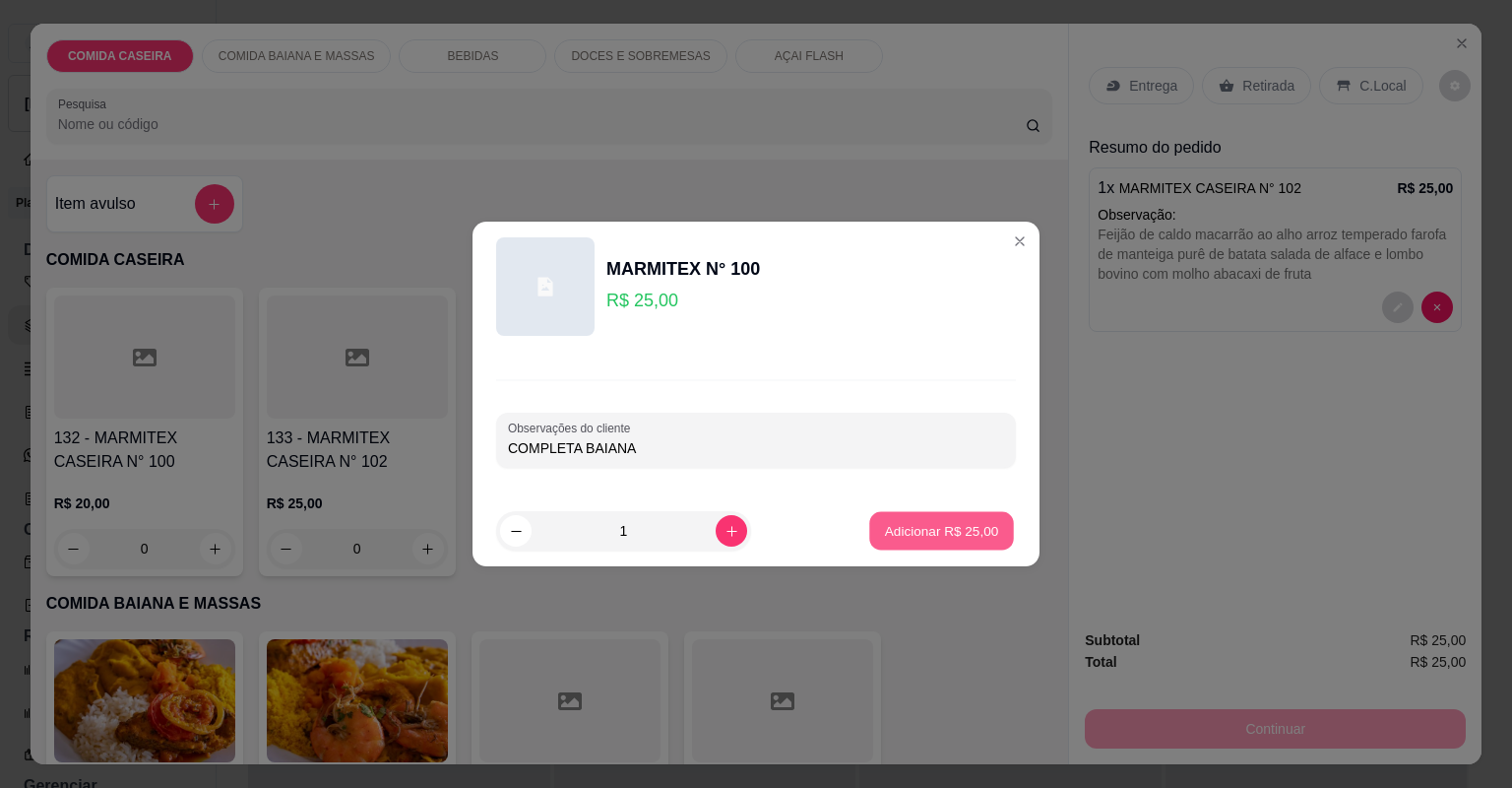 click on "Adicionar   R$ 25,00" at bounding box center (942, 530) 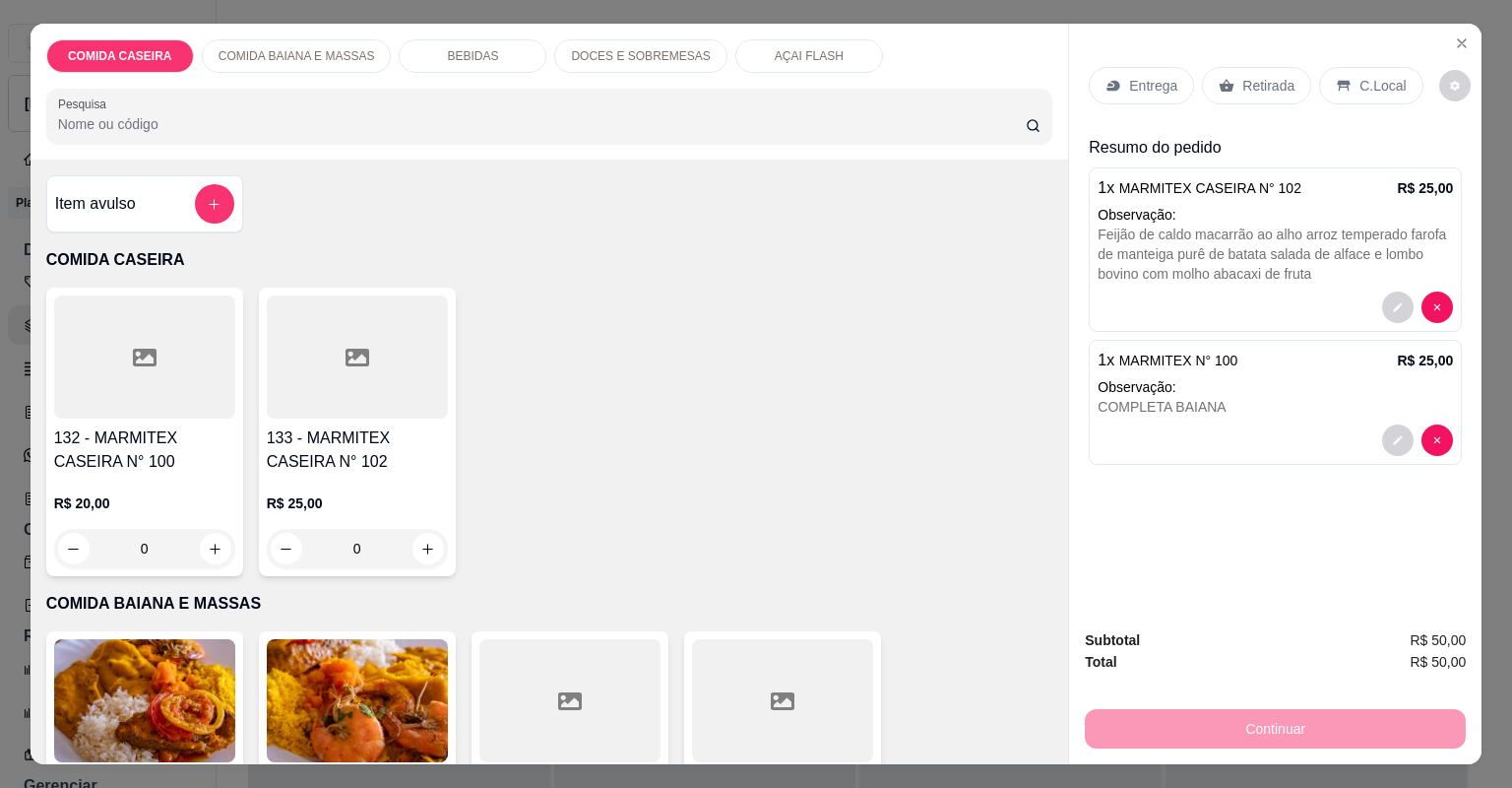 click on "Entrega" at bounding box center (1153, 86) 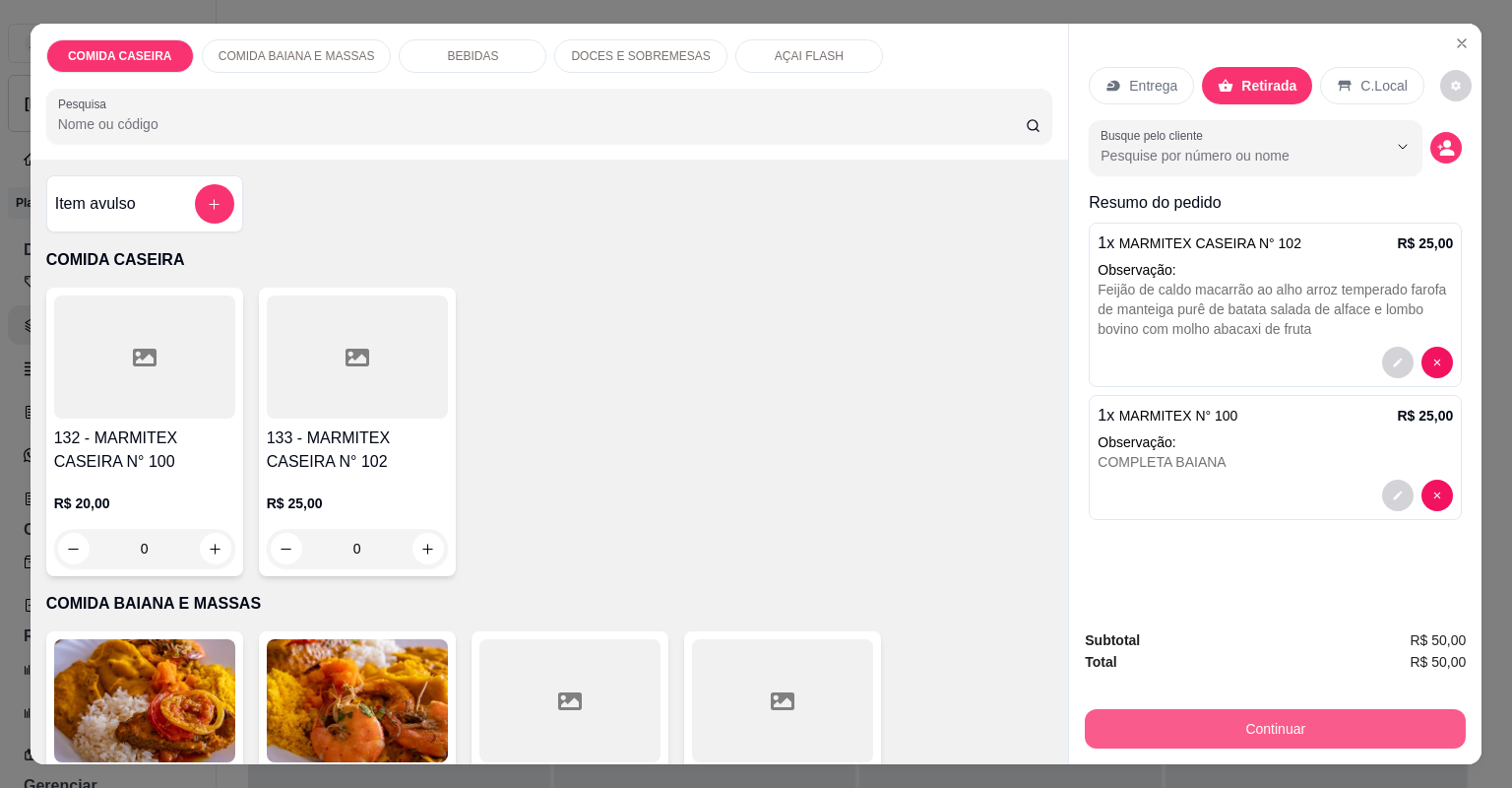 click on "Continuar" at bounding box center [1275, 729] 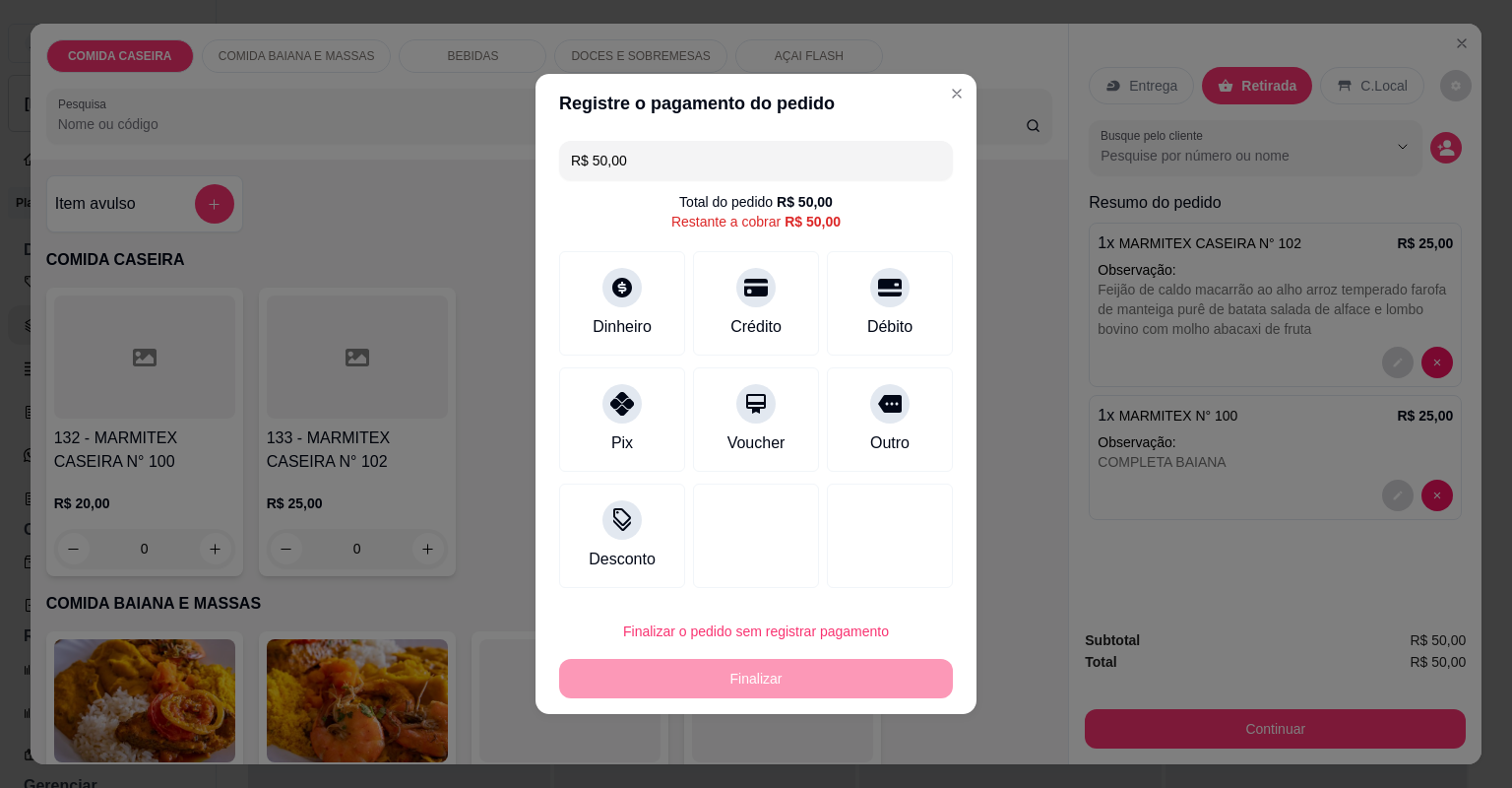 click on "Pix" at bounding box center (622, 420) 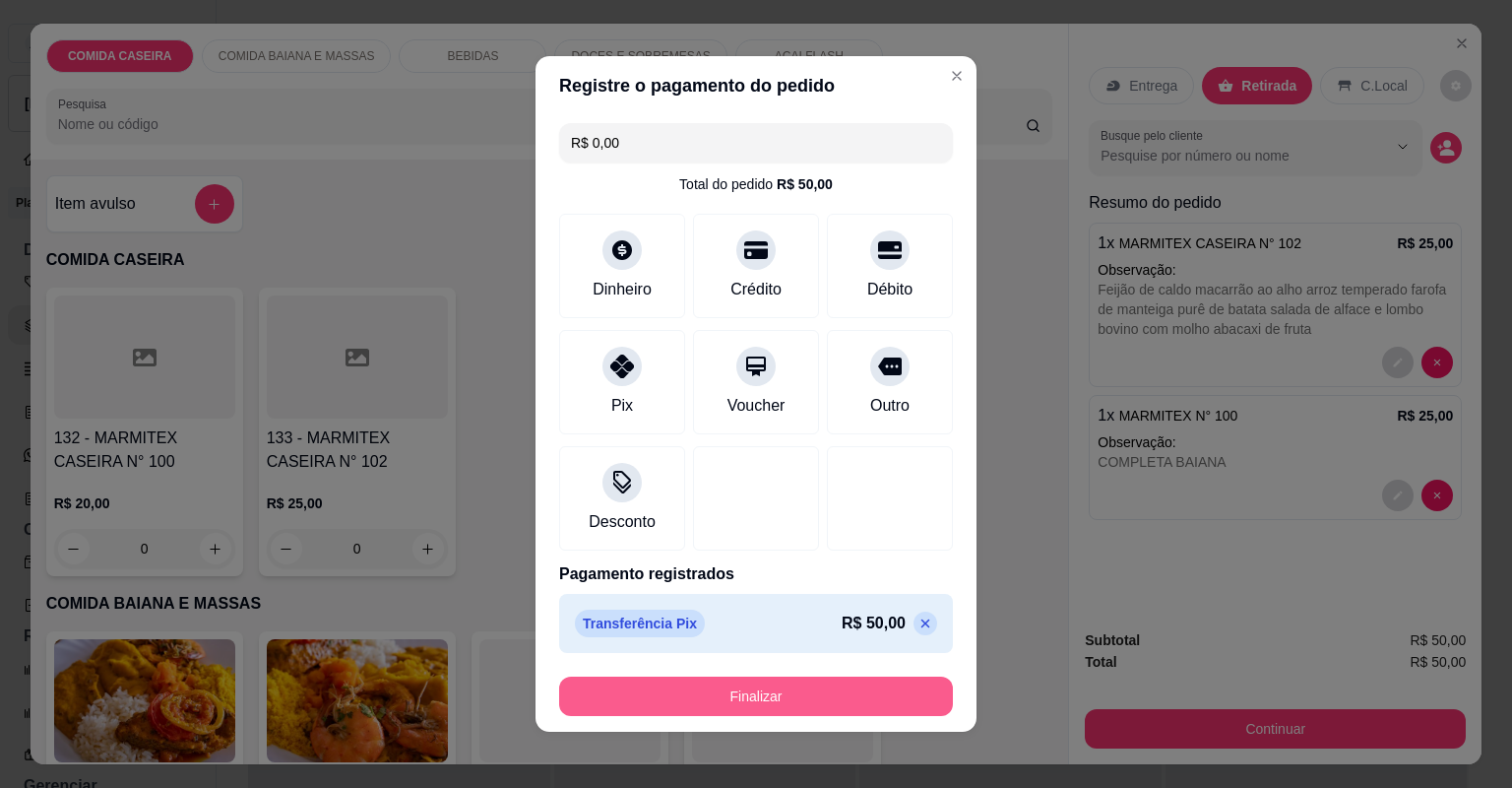 click on "Finalizar" at bounding box center (756, 696) 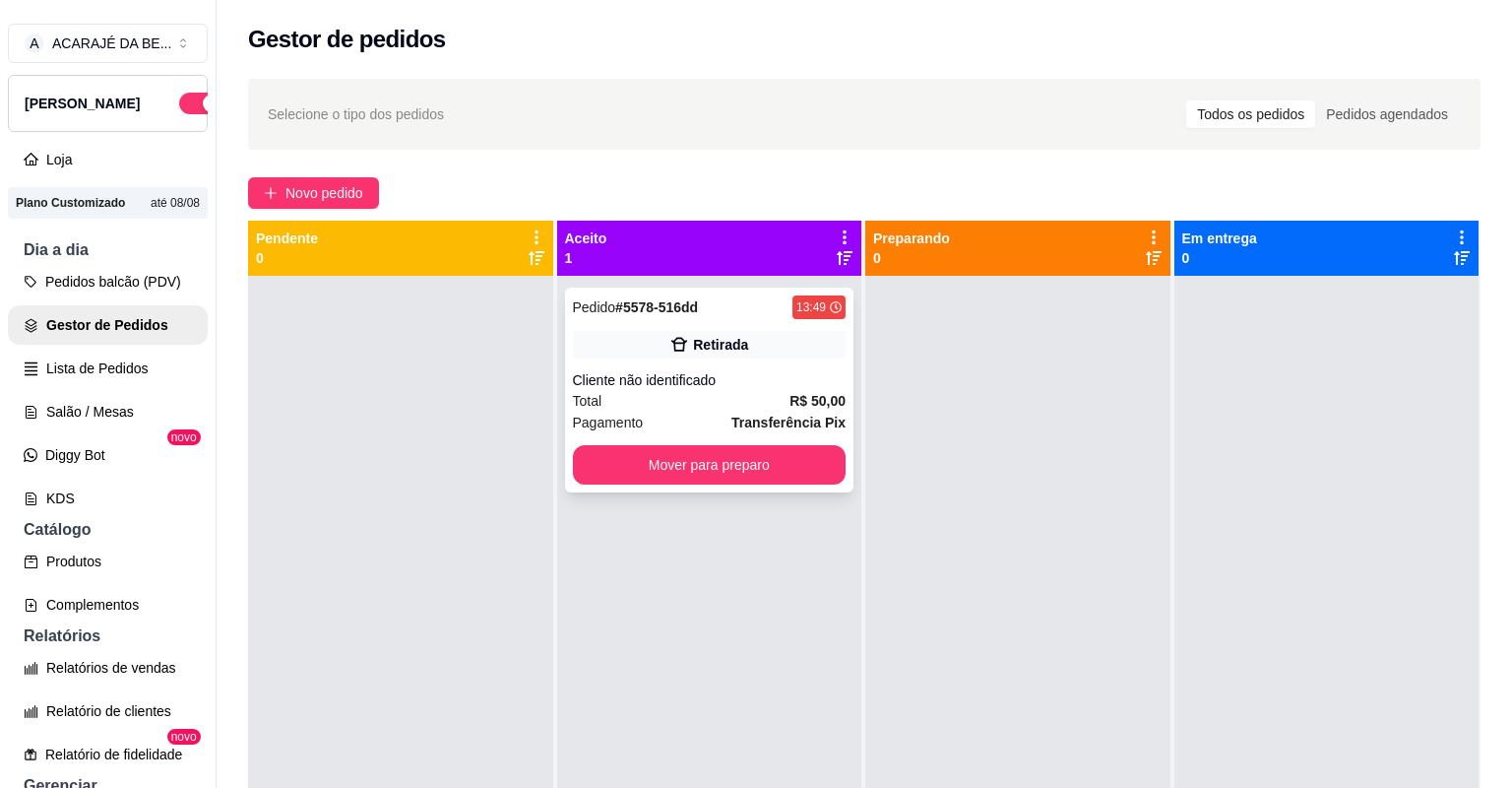 click on "Pedido  # 5578-516dd 13:49 Retirada Cliente não identificado Total R$ 50,00 Pagamento Transferência Pix Mover para preparo" at bounding box center [710, 390] 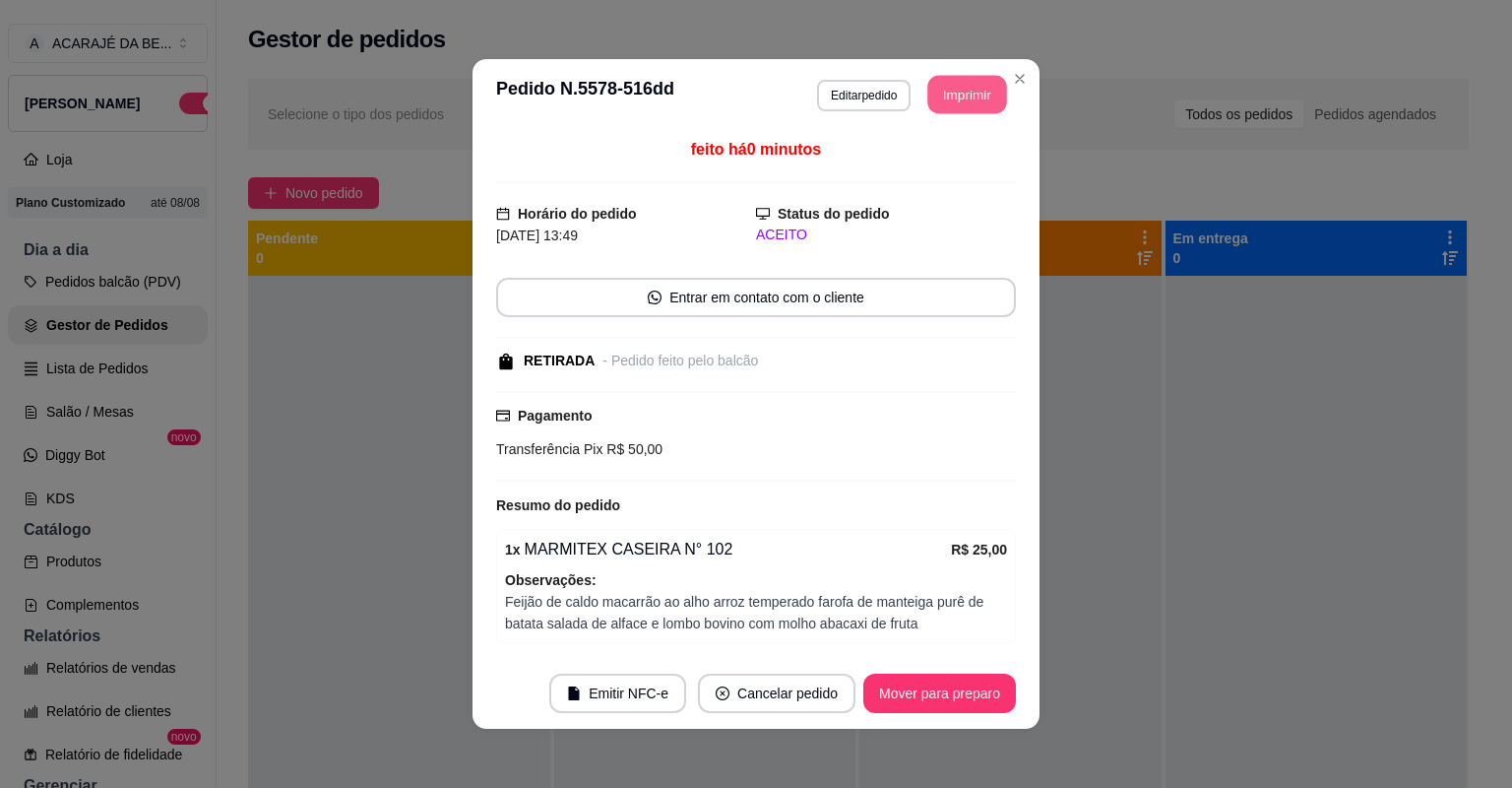 click on "Imprimir" at bounding box center (968, 95) 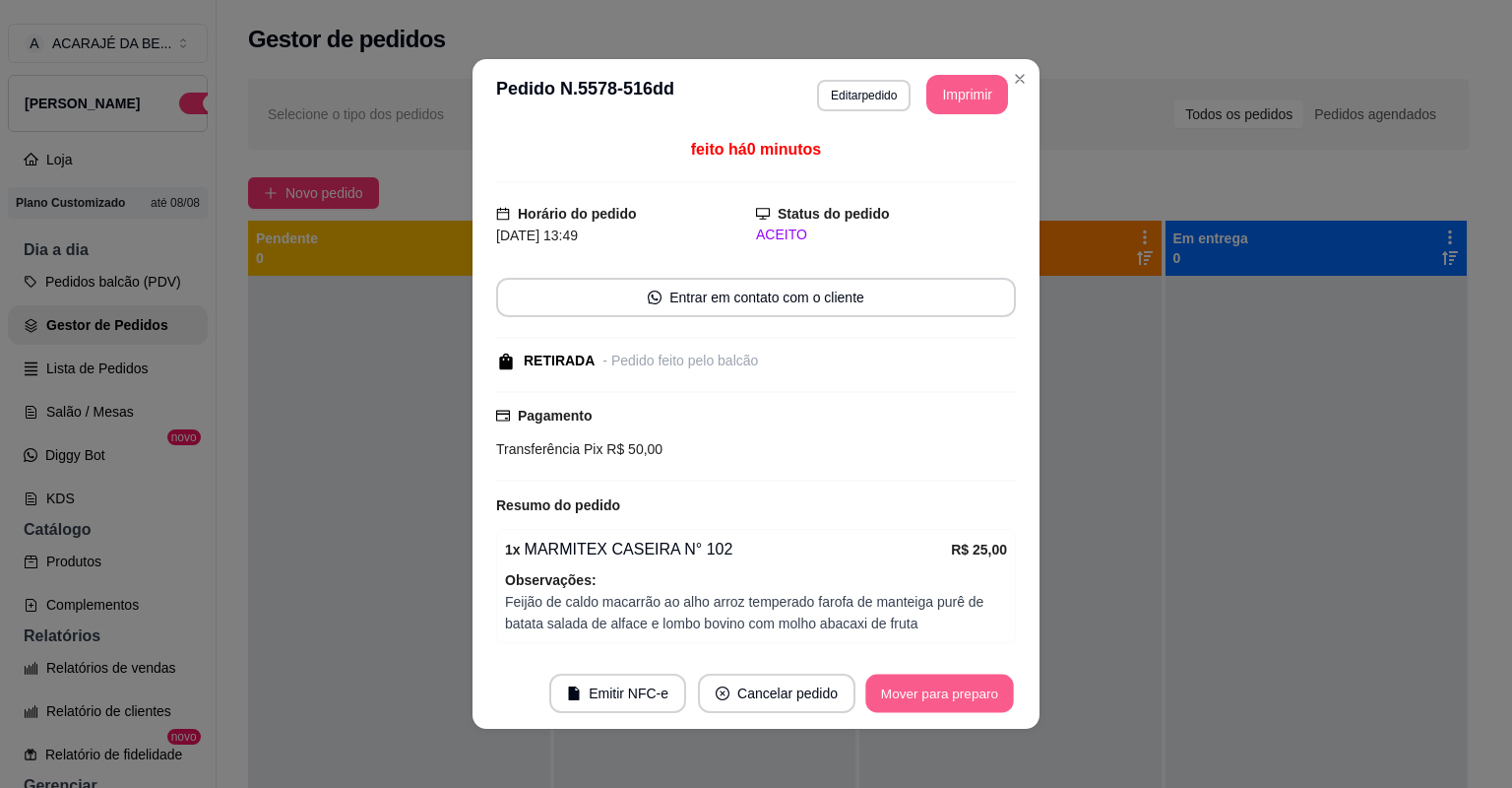 click on "Mover para preparo" at bounding box center (939, 693) 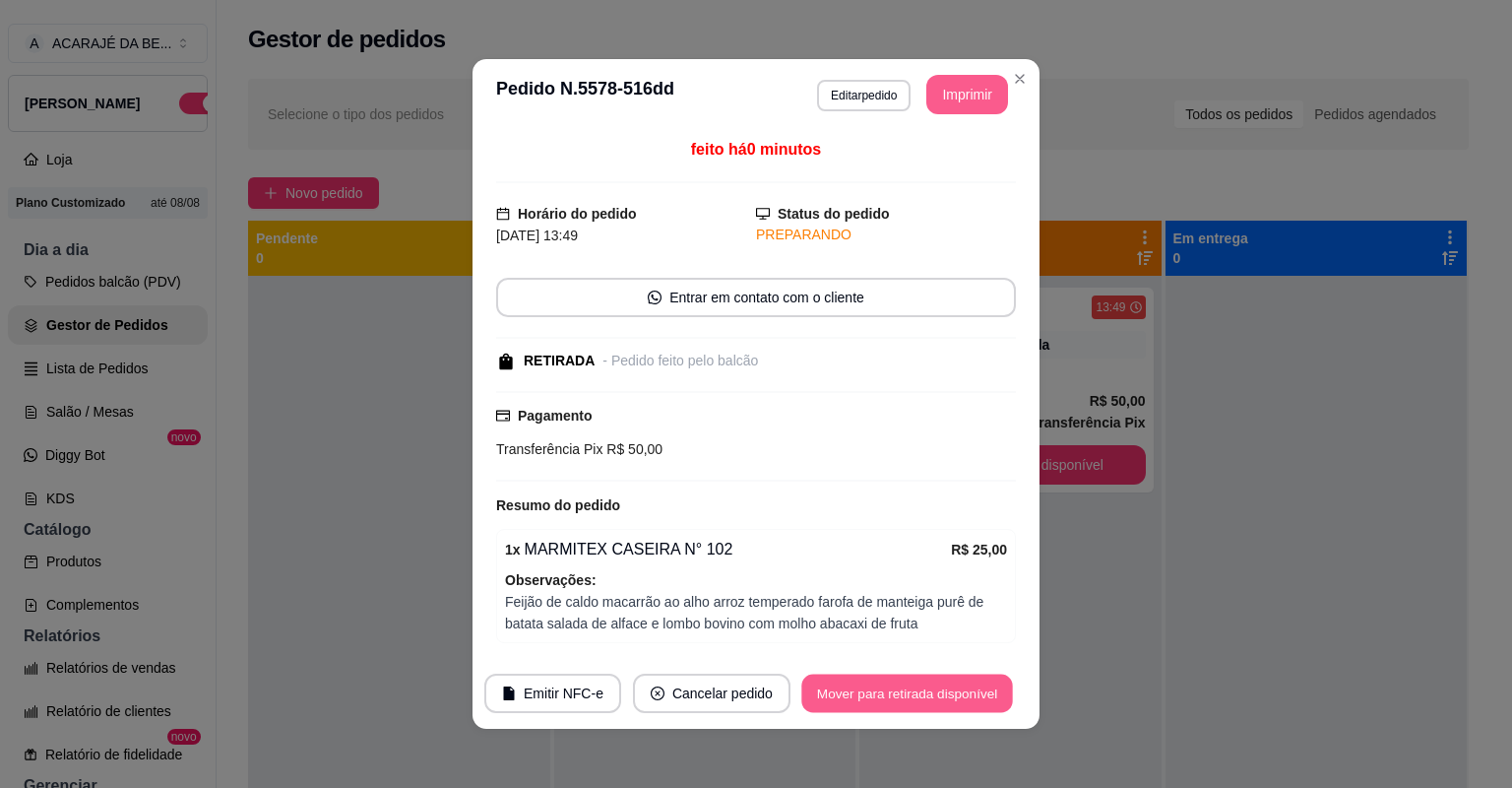 click on "Mover para retirada disponível" at bounding box center [907, 693] 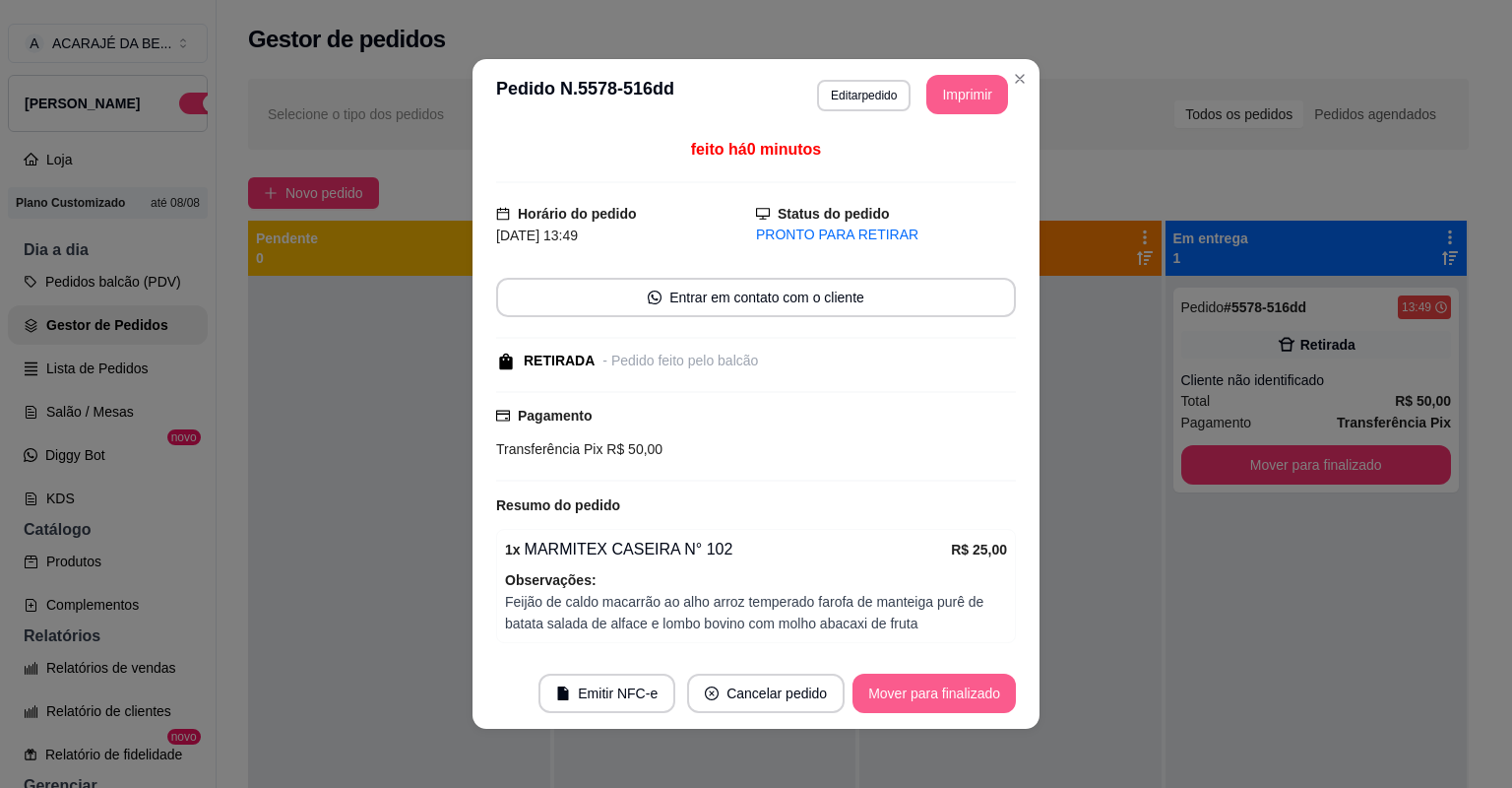 click on "Mover para finalizado" at bounding box center [934, 693] 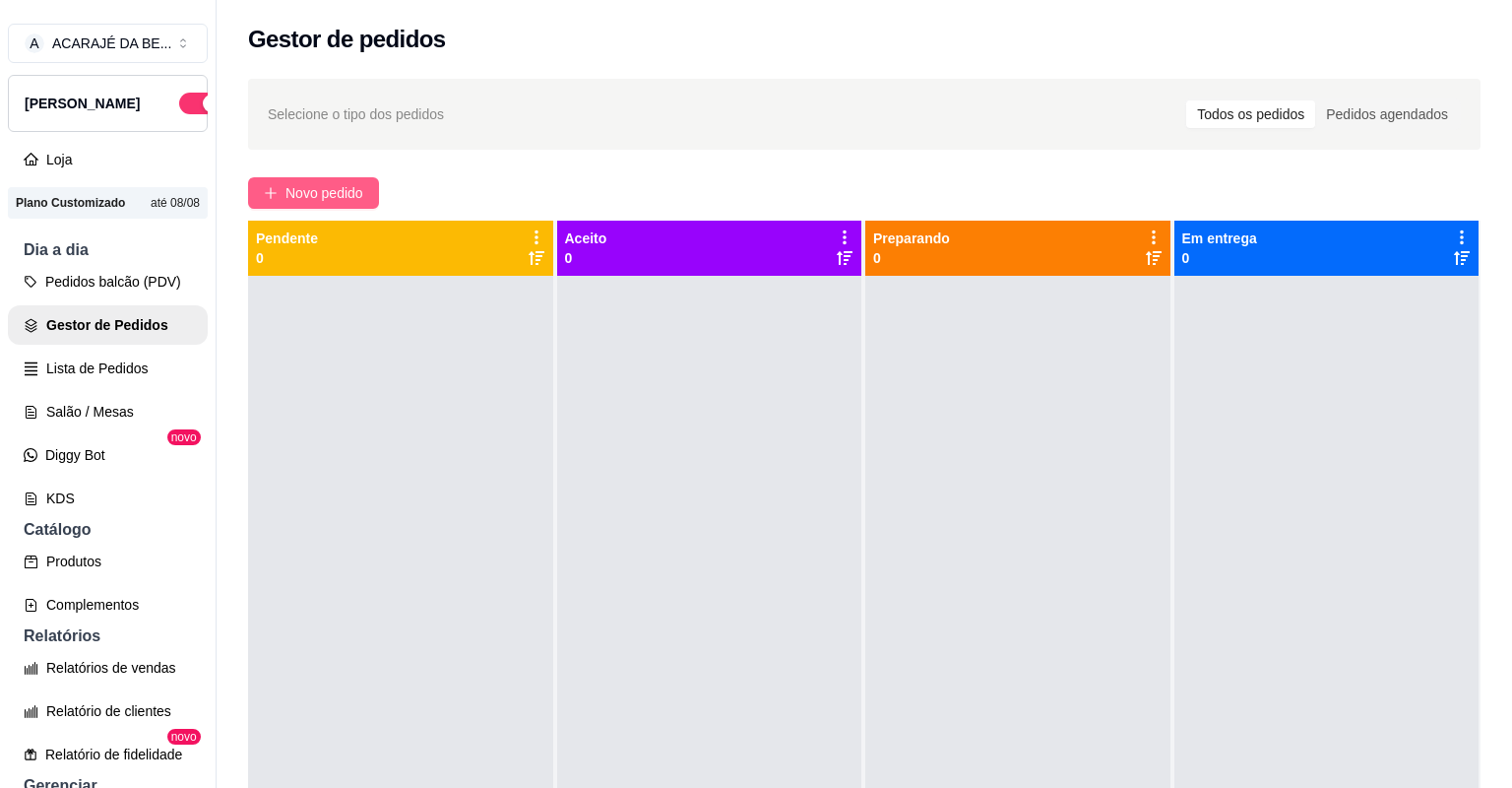 click on "Novo pedido" at bounding box center [313, 193] 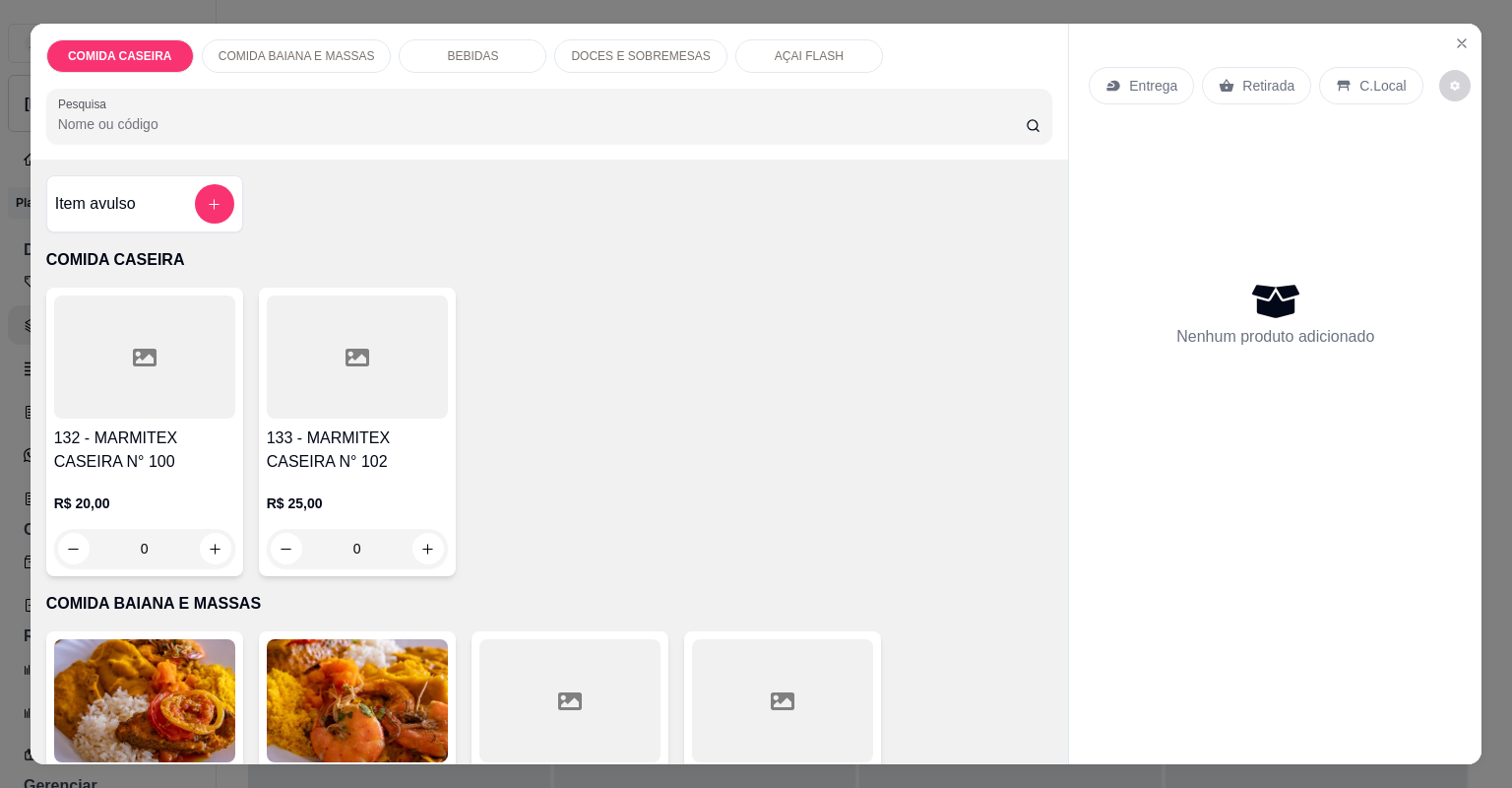 click at bounding box center (570, 700) 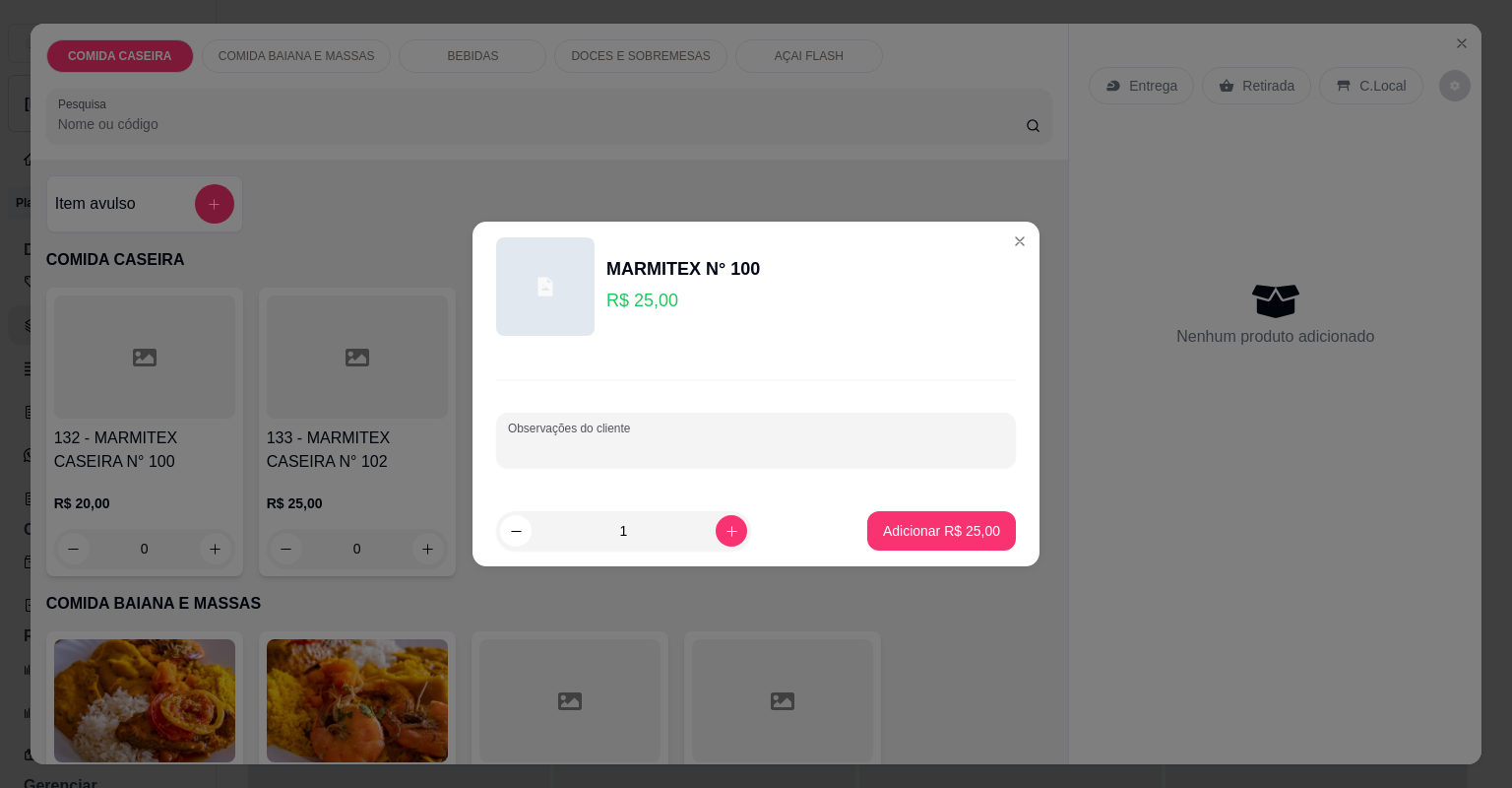 click on "Observações do cliente" at bounding box center [756, 448] 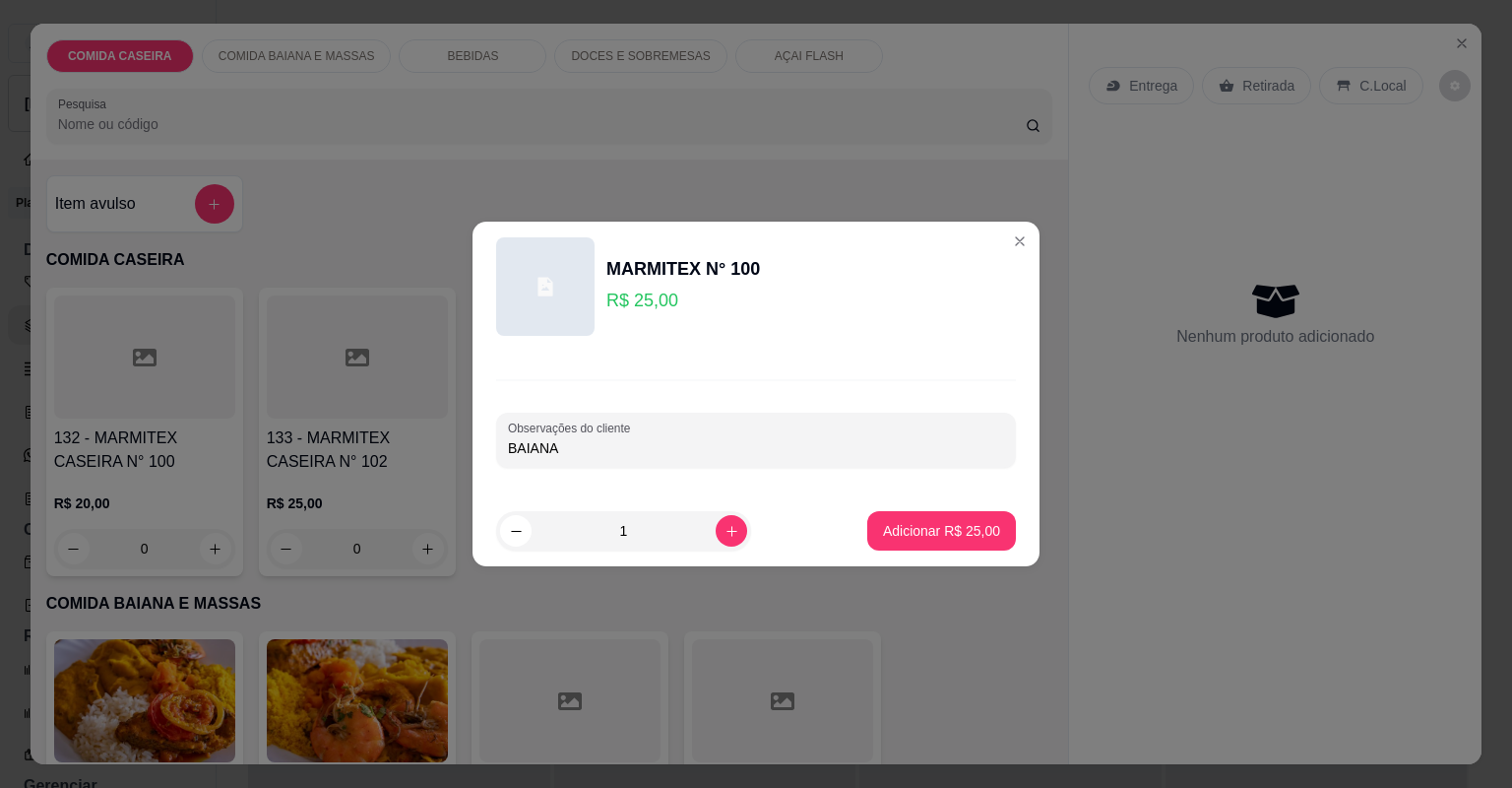 type on "BAIANA C" 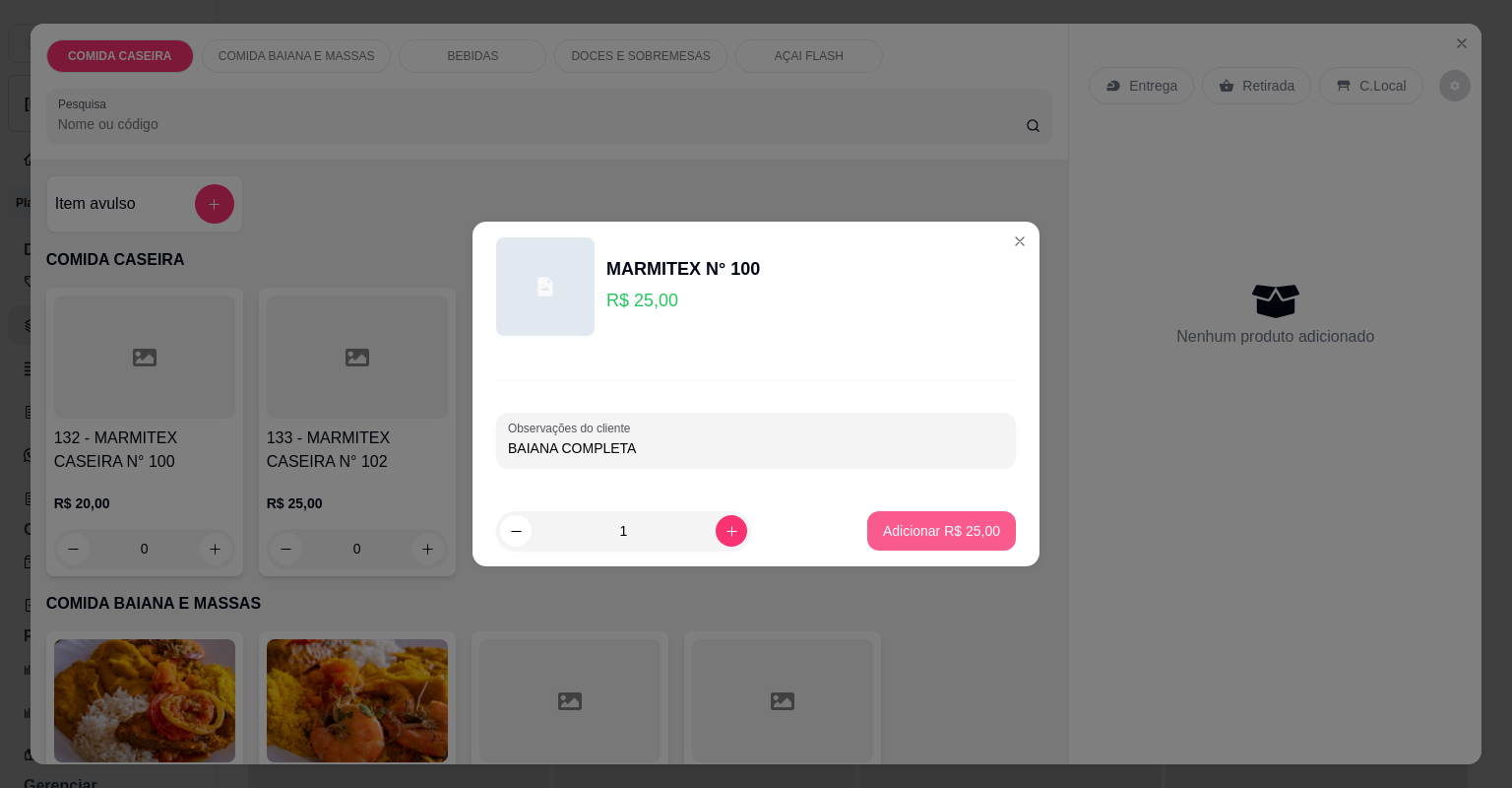 click on "Adicionar   R$ 25,00" at bounding box center (941, 531) 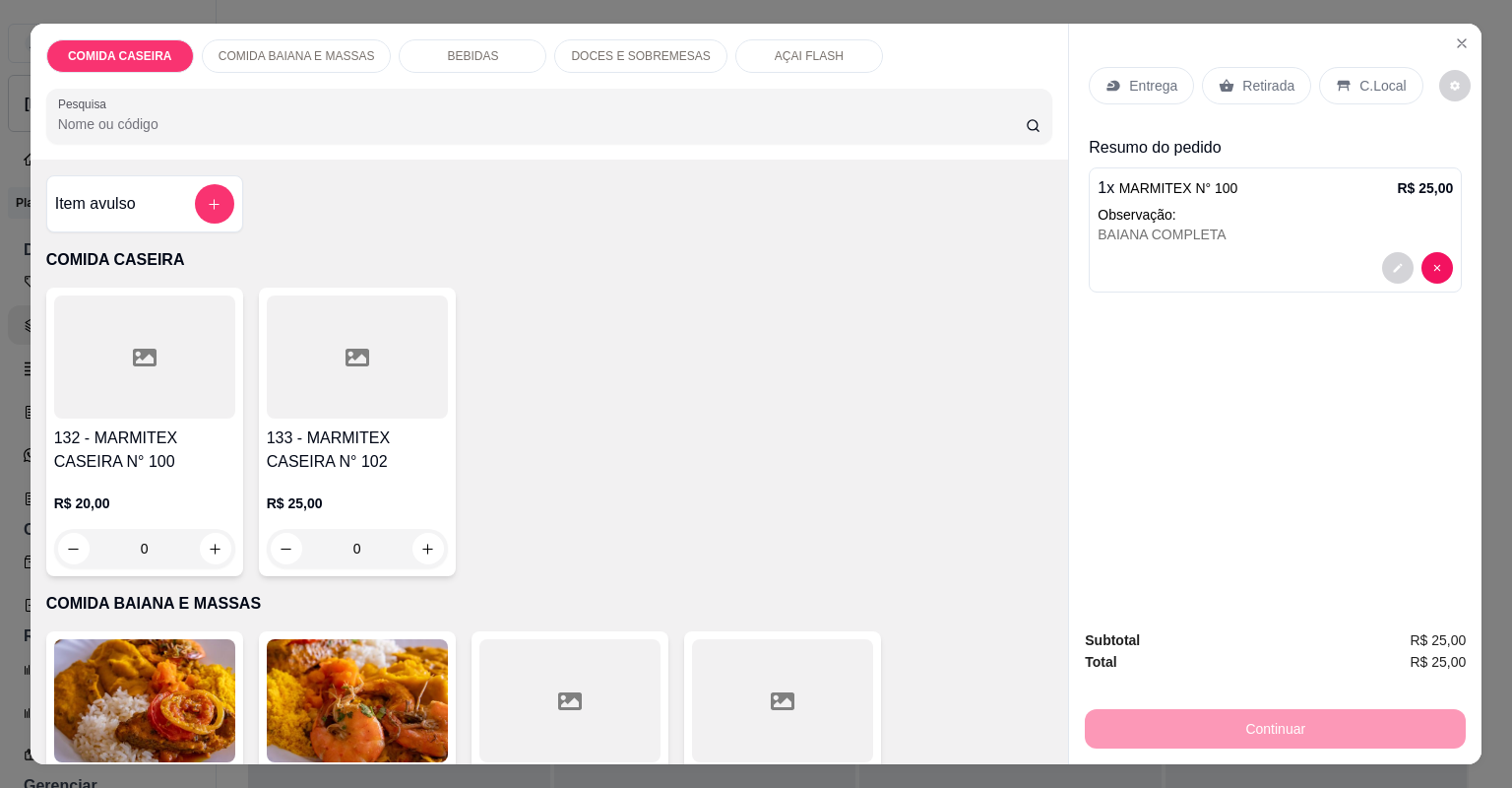 click on "Entrega" at bounding box center [1153, 86] 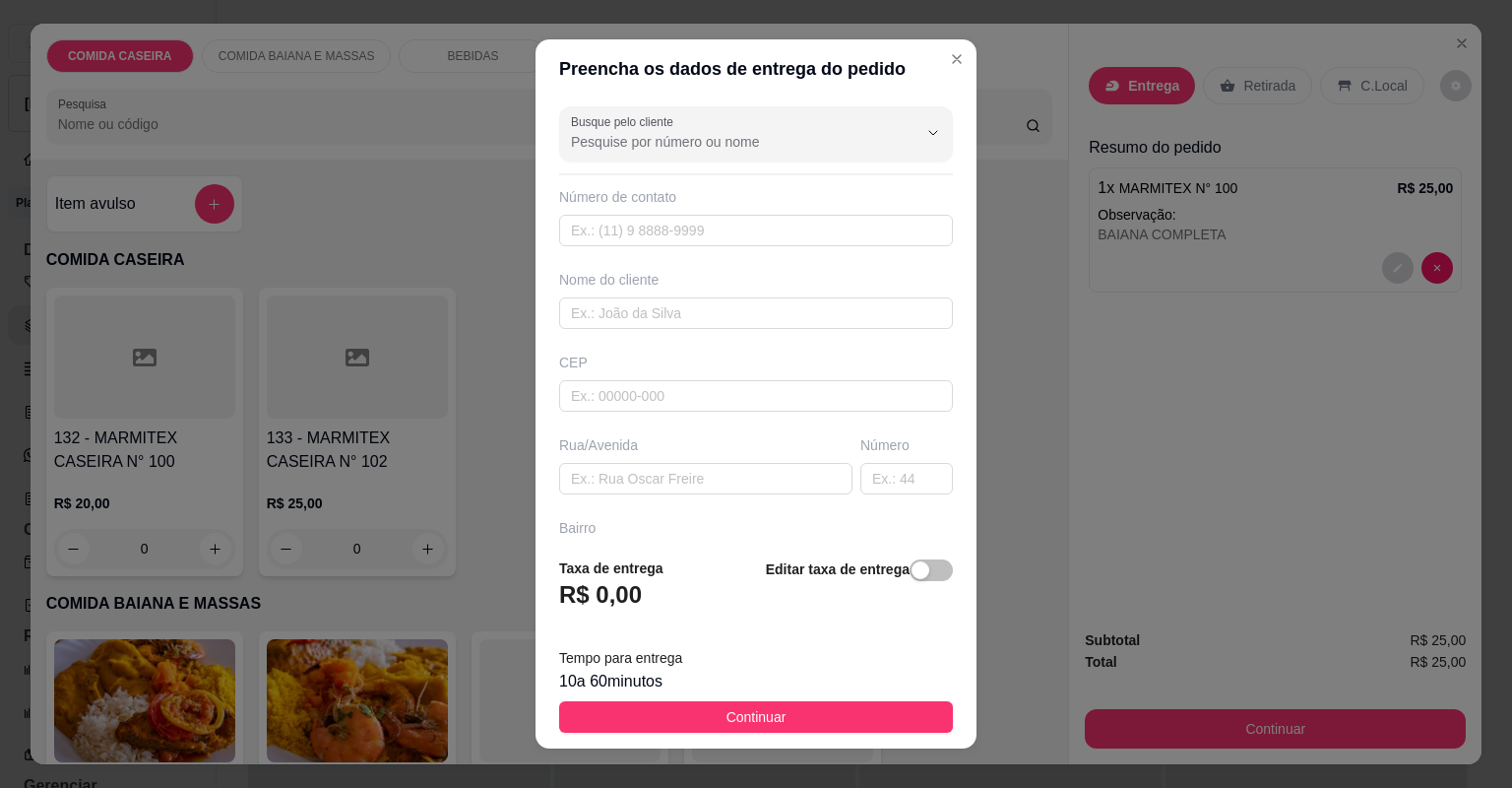 click on "Busque pelo cliente Número de contato Nome do cliente CEP Rua/Avenida Número Bairro Cidade Complemento" at bounding box center [756, 320] 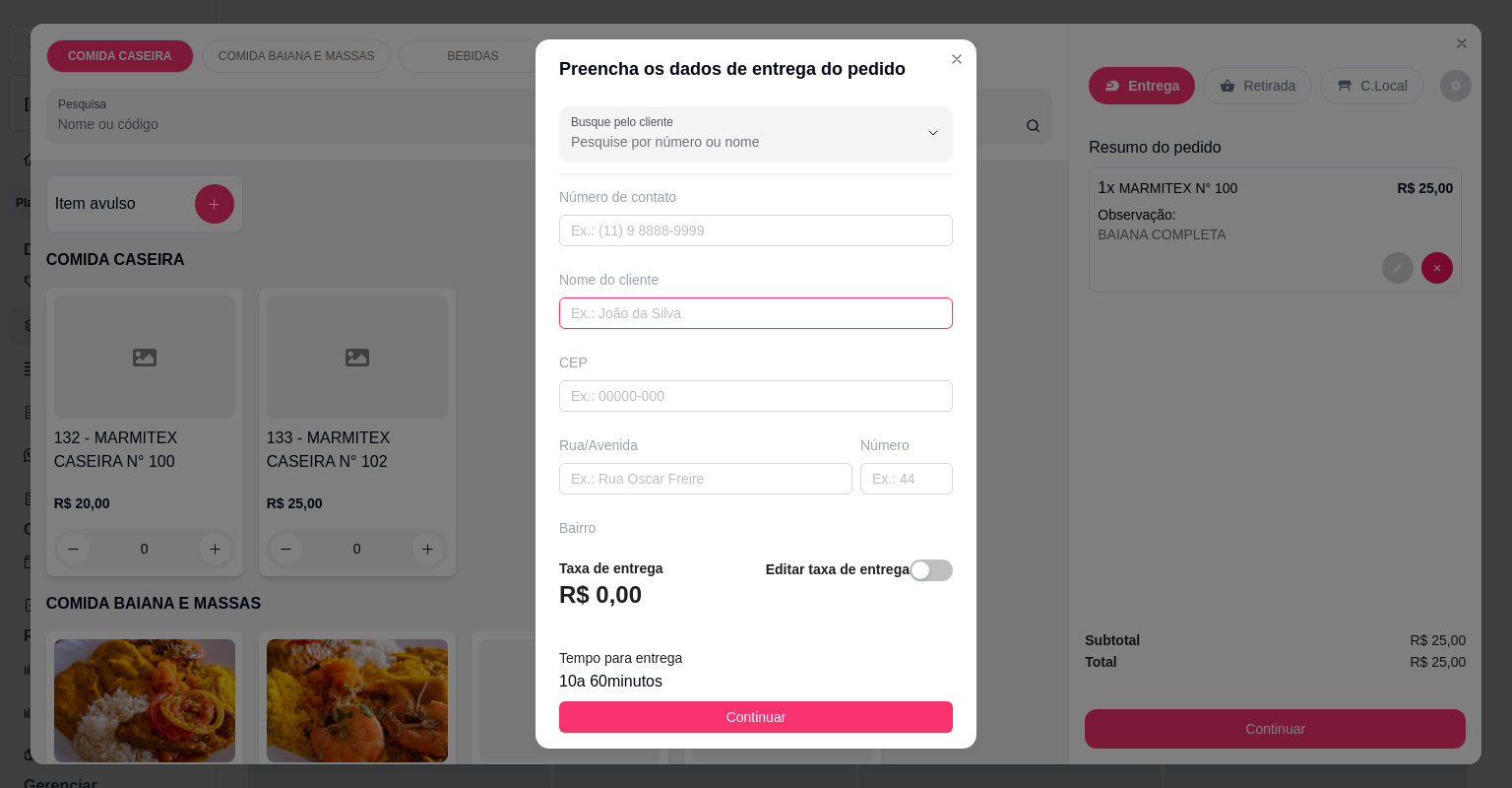 click at bounding box center (756, 313) 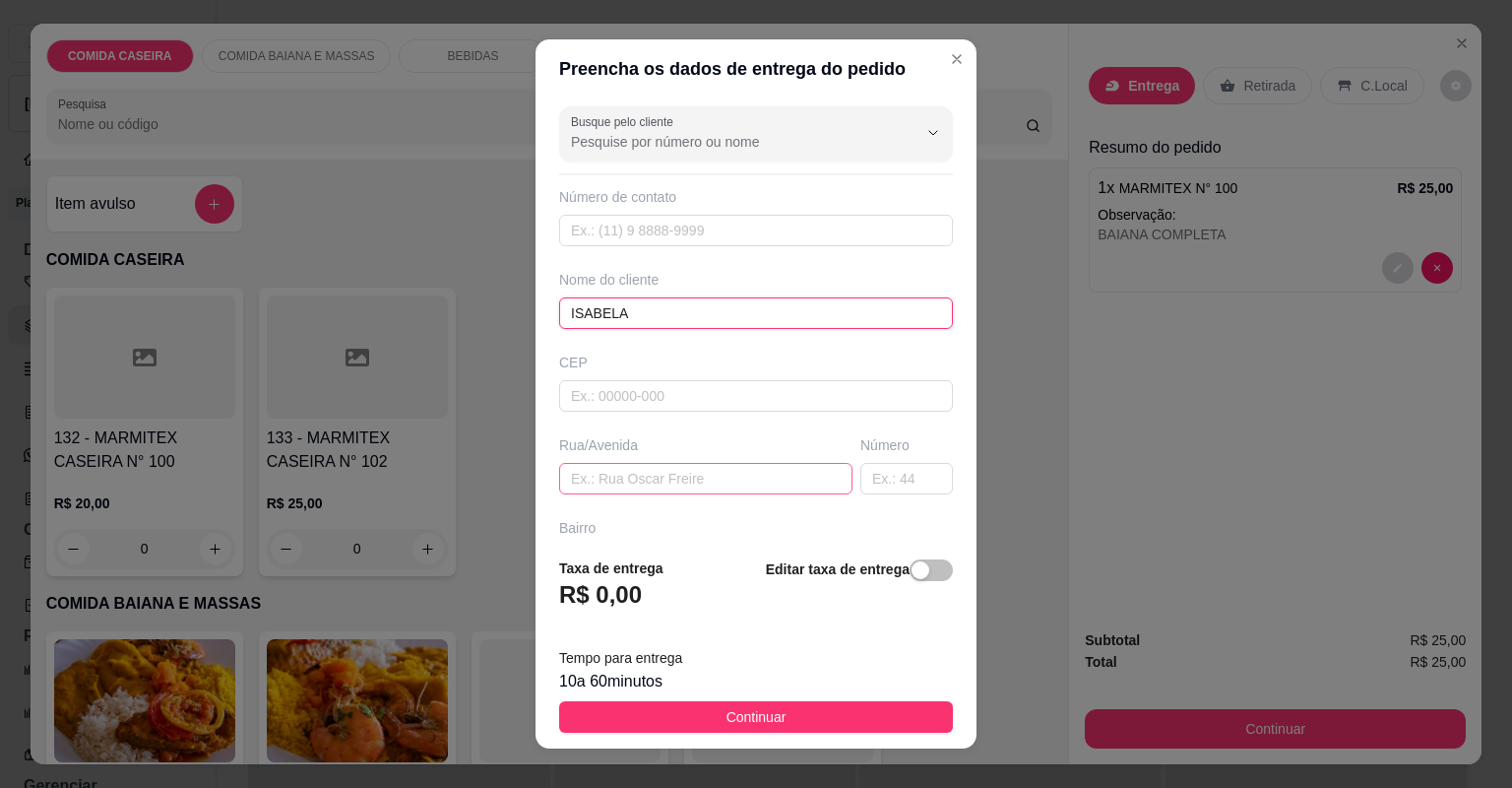 type on "ISABELA" 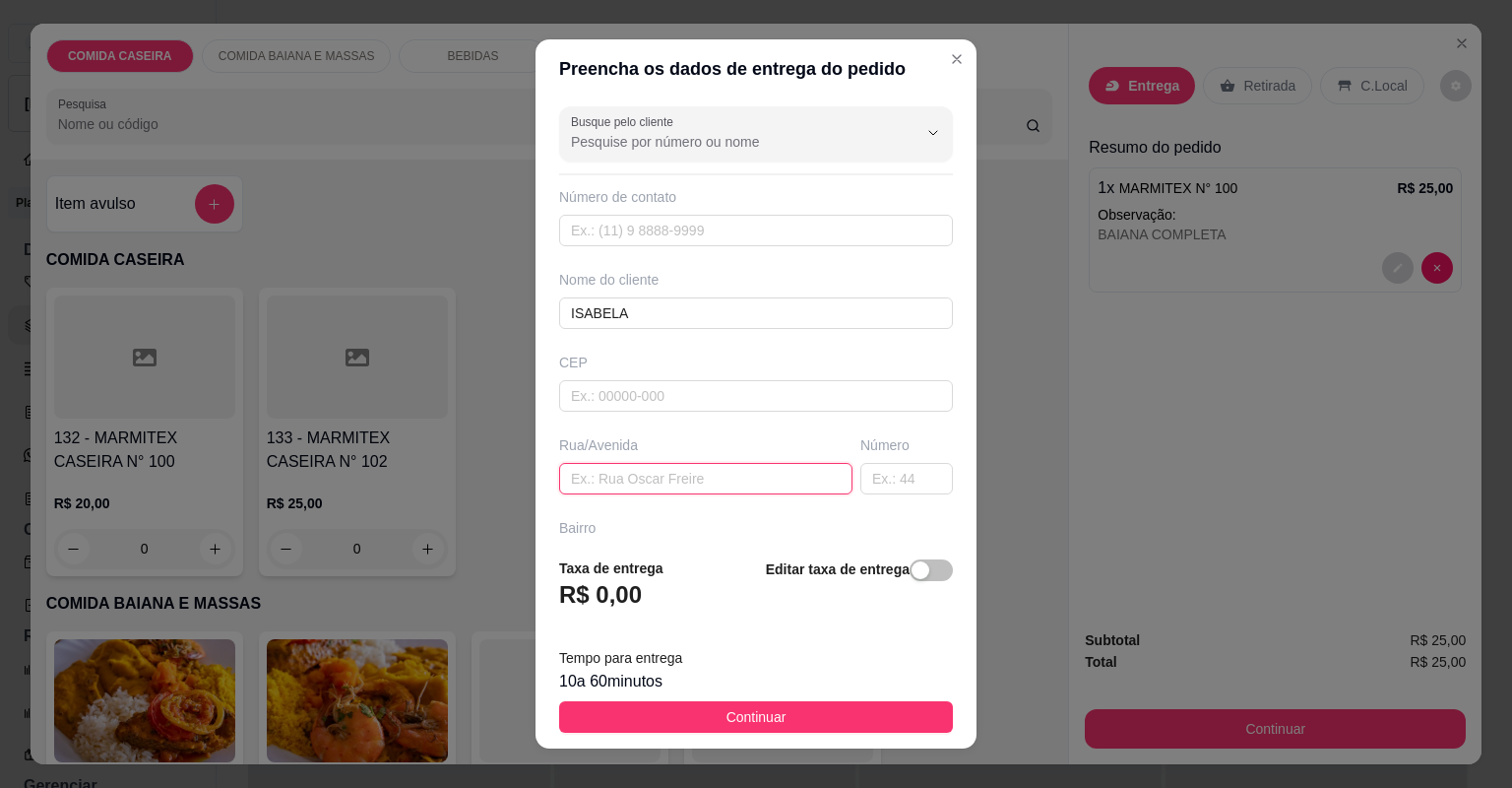 click at bounding box center (706, 479) 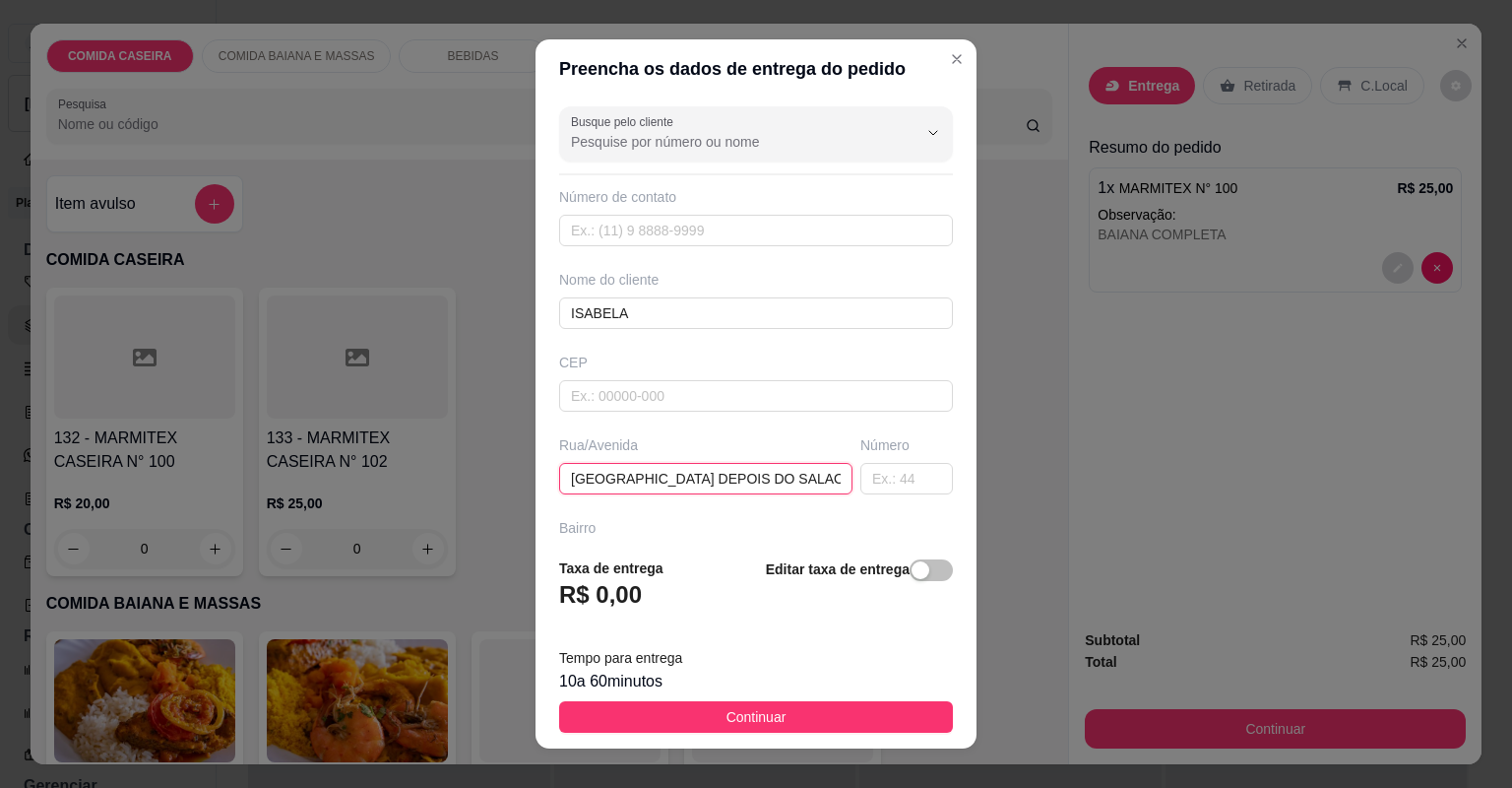 type on "AVENIDA MARINALVA DEPOIS DO SALAO DE BROKE NUMERO" 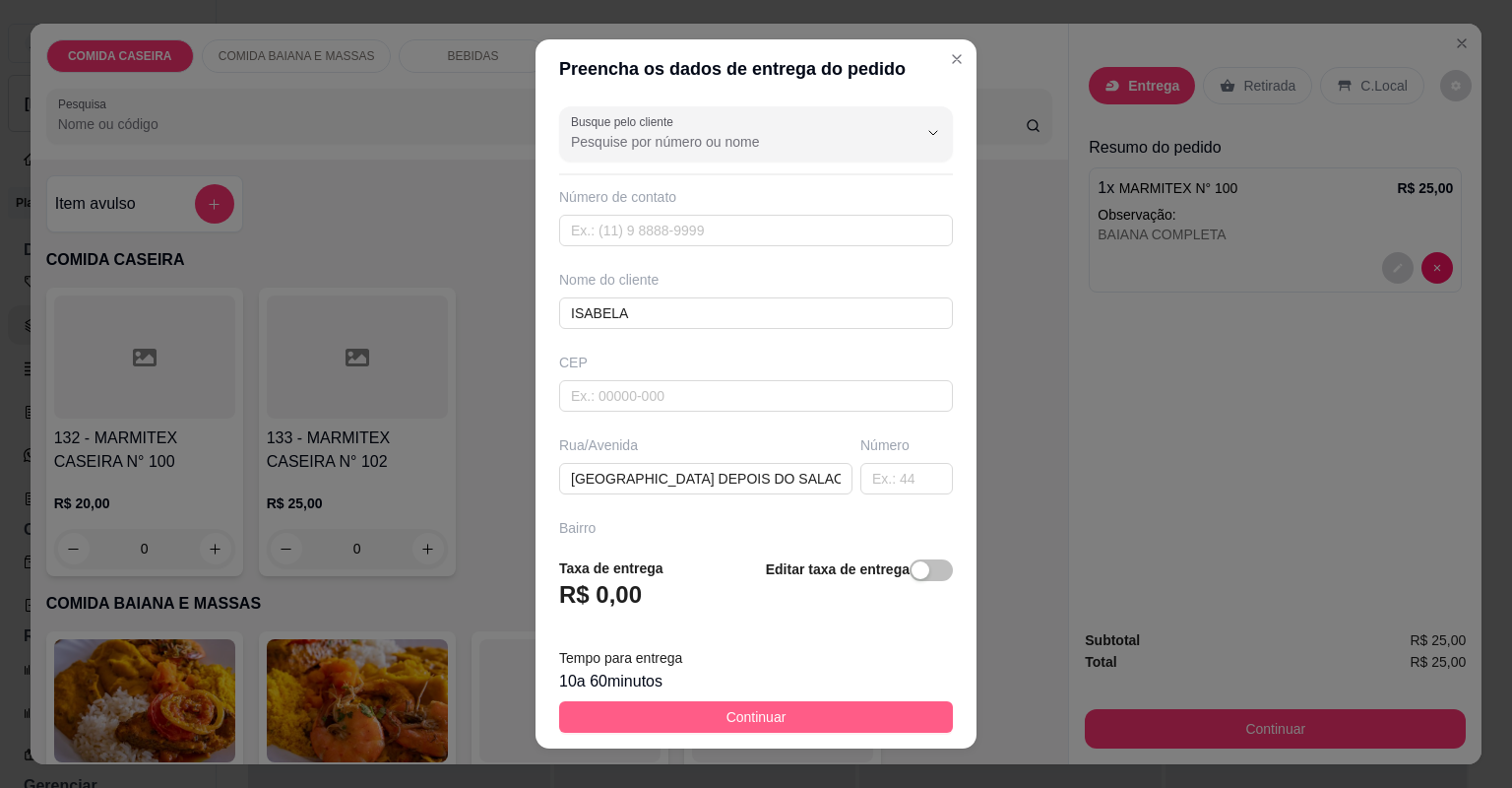 click on "Continuar" at bounding box center (756, 717) 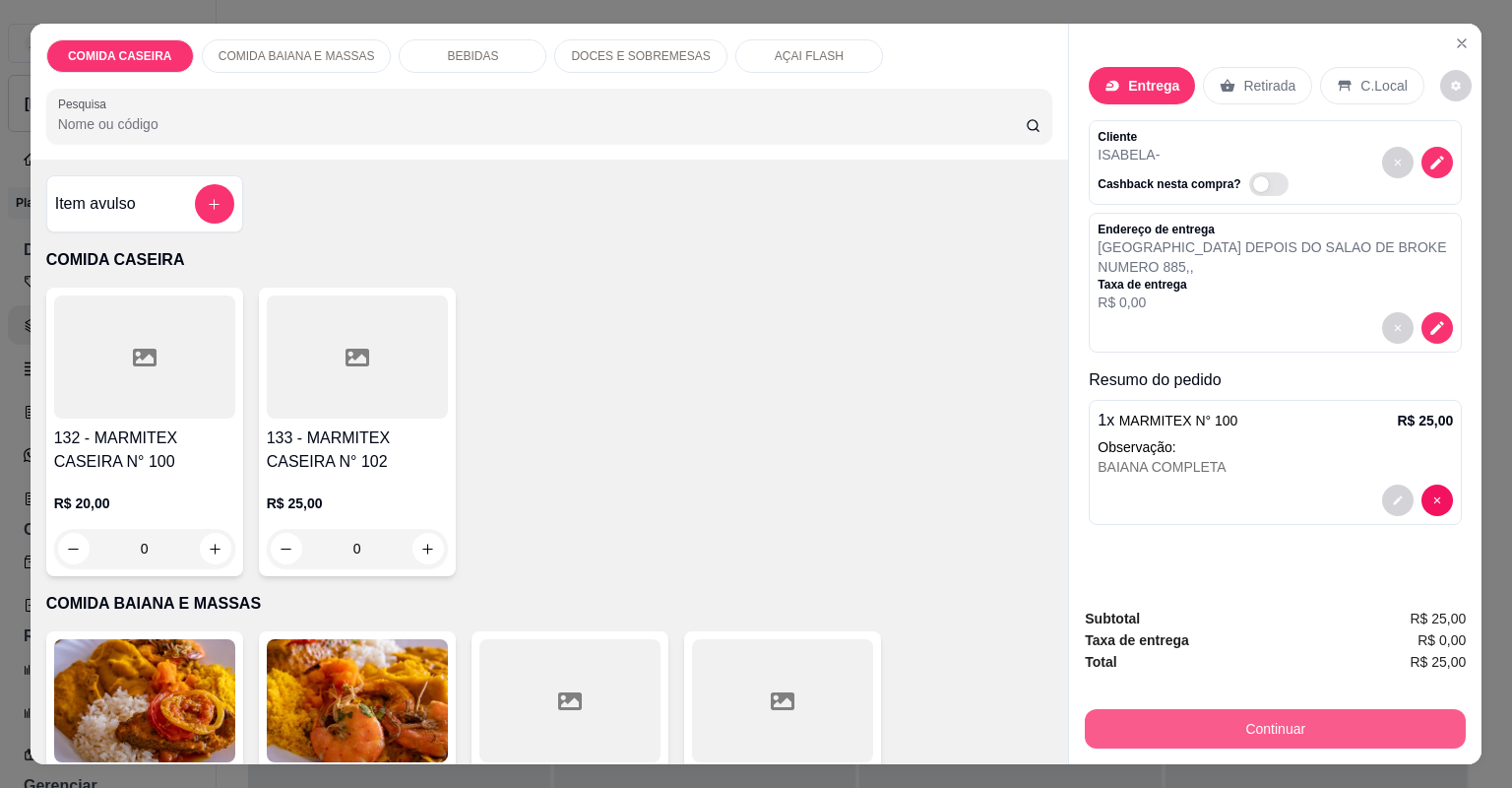 click on "Continuar" at bounding box center (1275, 729) 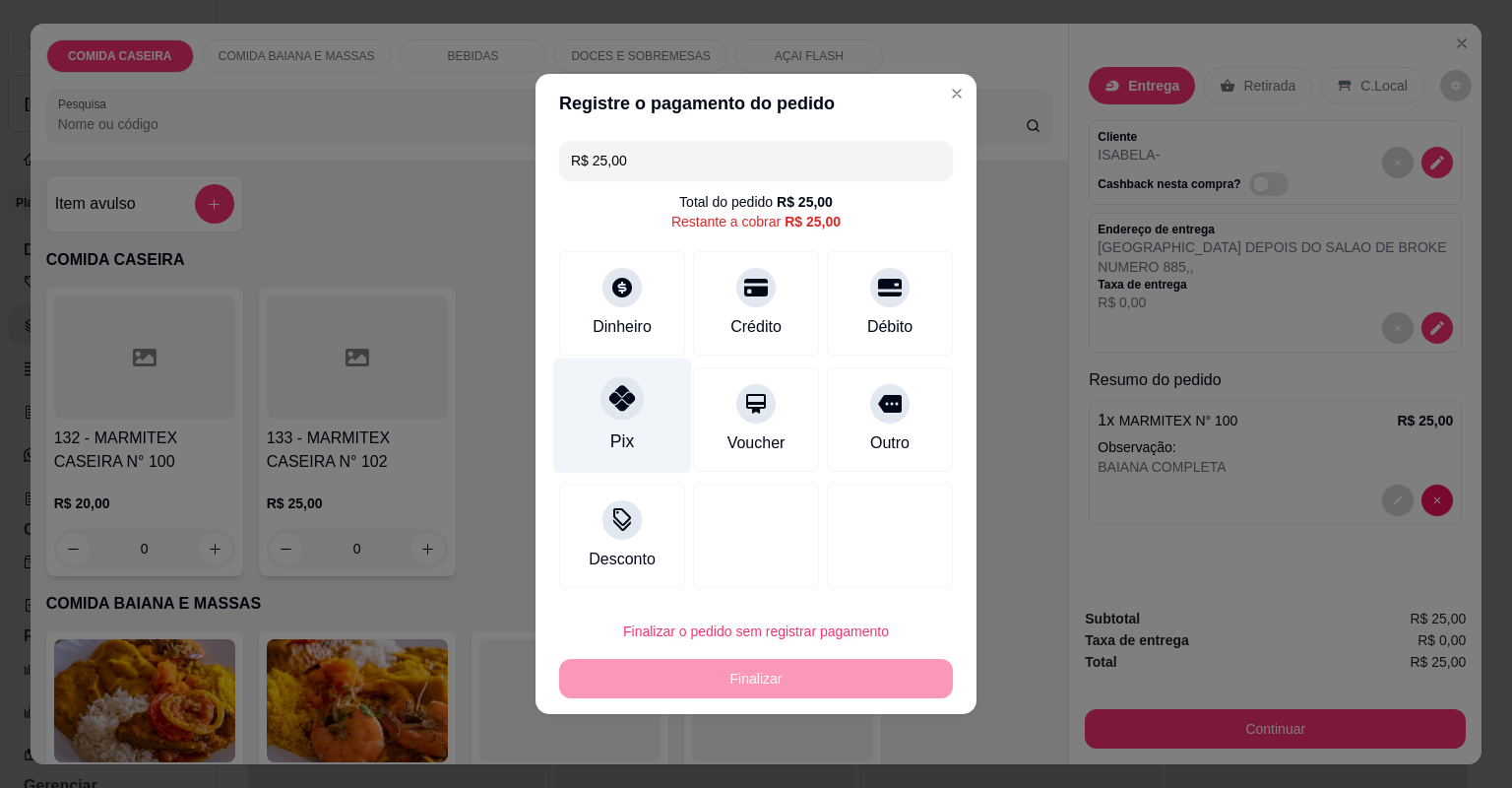 click at bounding box center [622, 398] 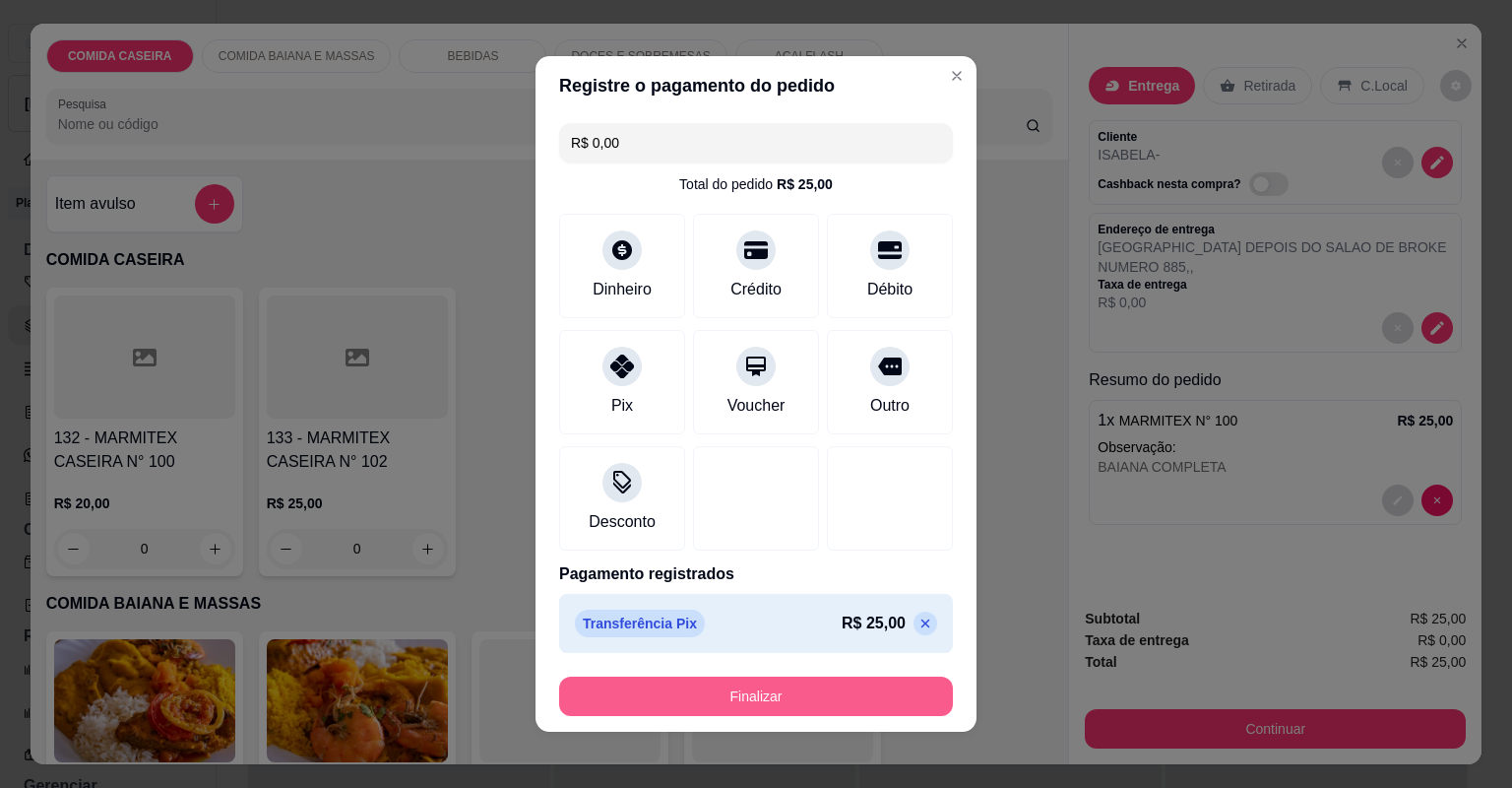 click on "Finalizar" at bounding box center [756, 696] 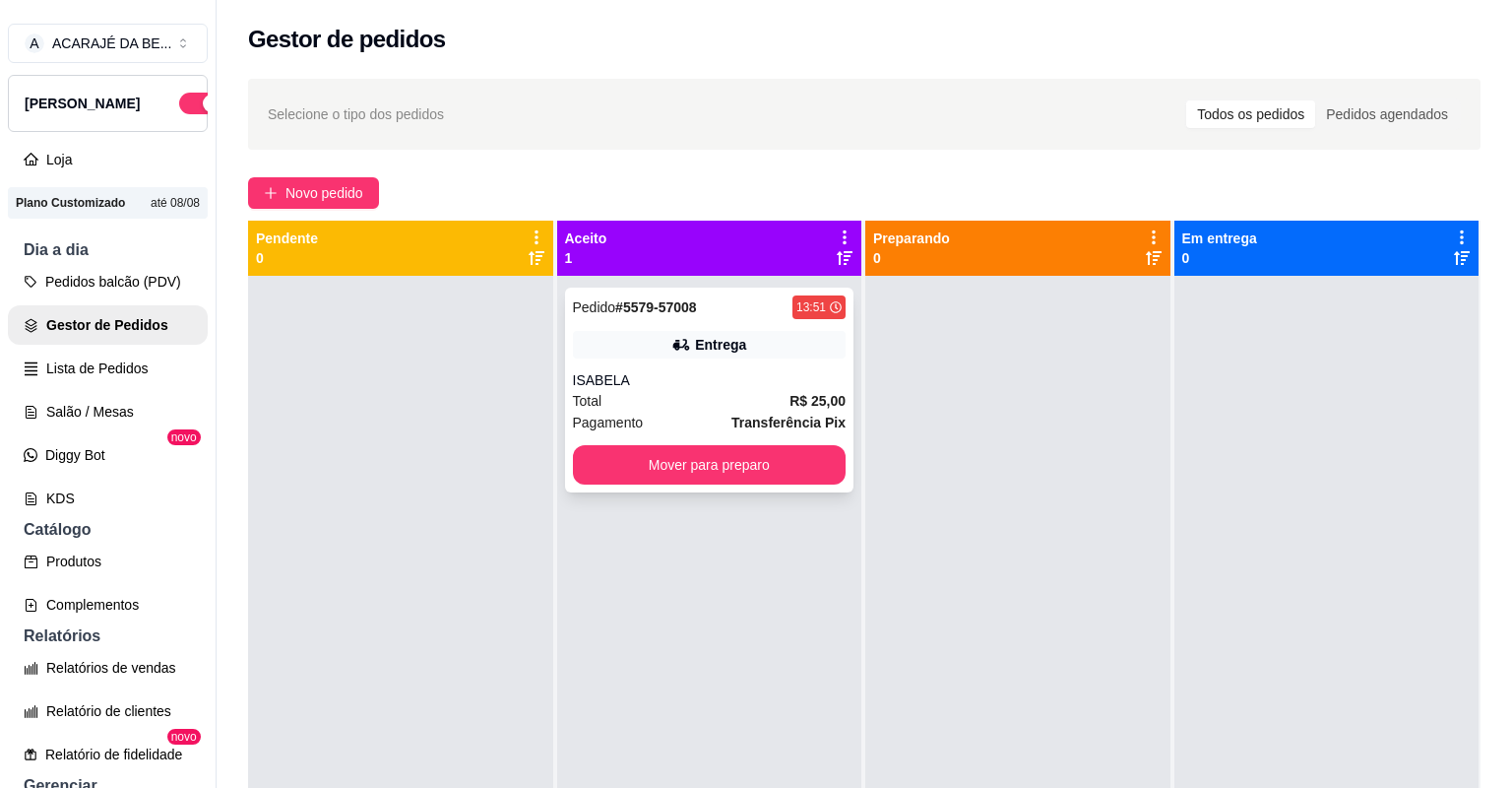click on "Entrega" at bounding box center [710, 345] 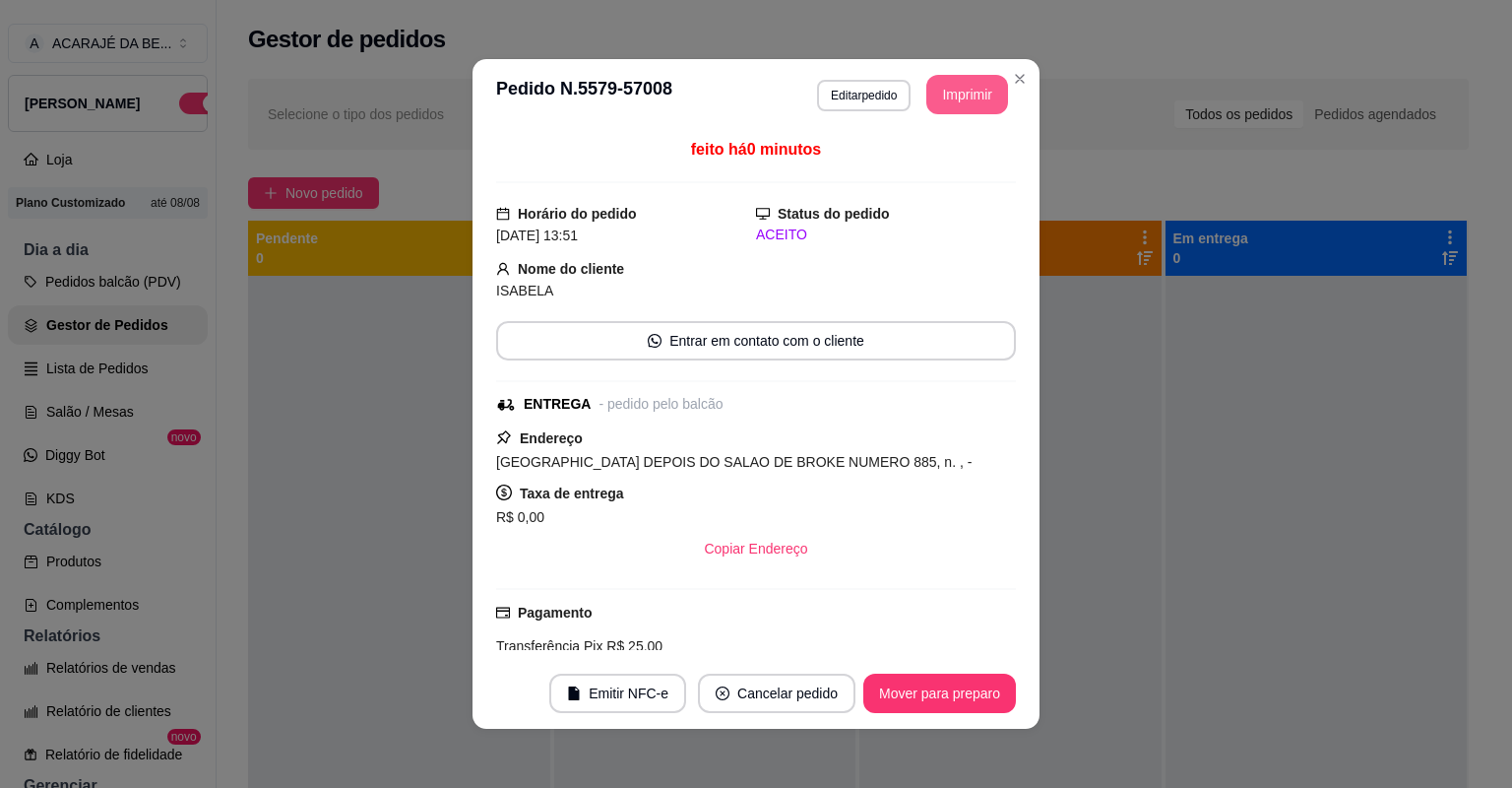 click on "Imprimir" at bounding box center (967, 95) 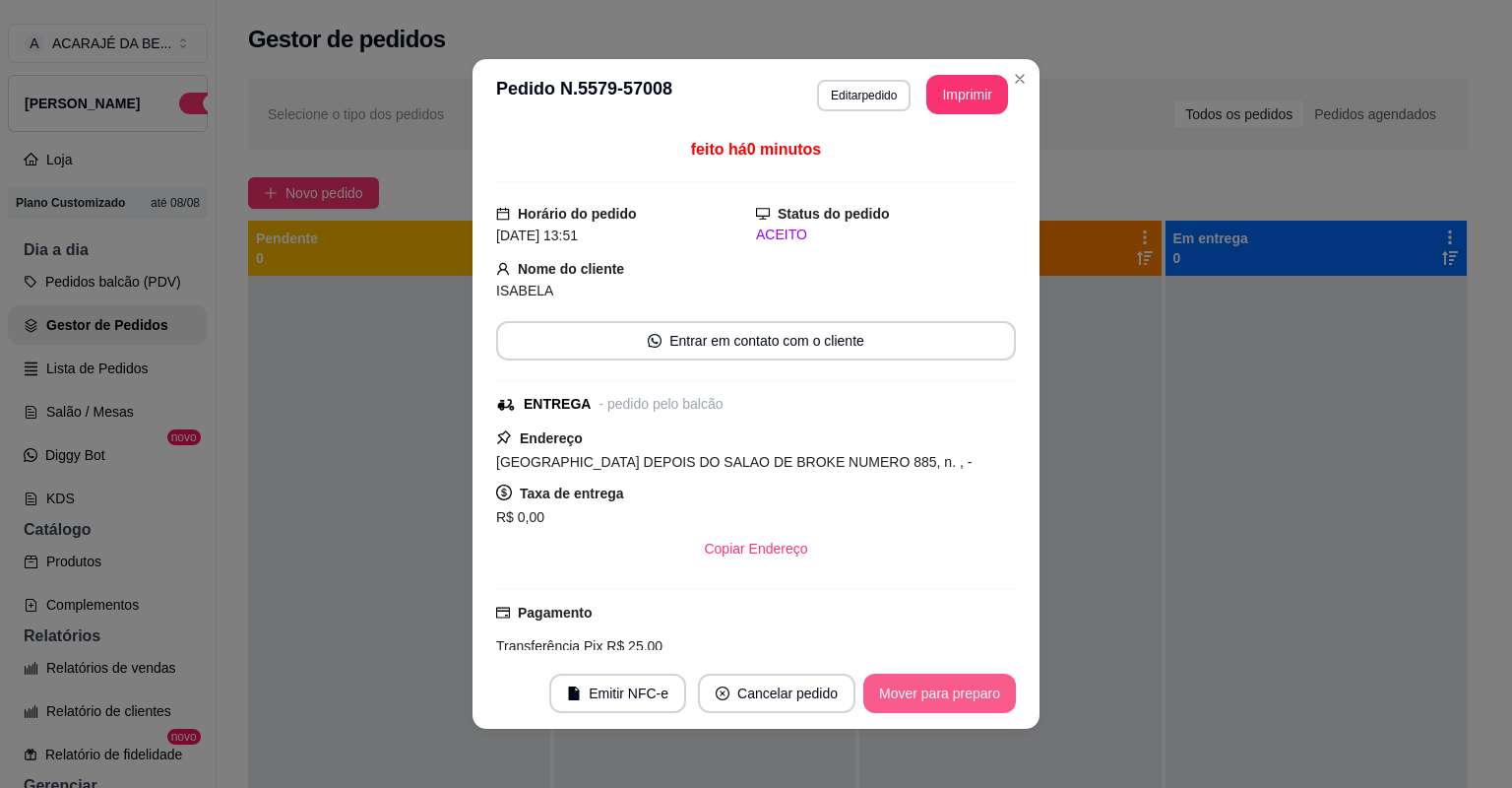 click on "Mover para preparo" at bounding box center [939, 693] 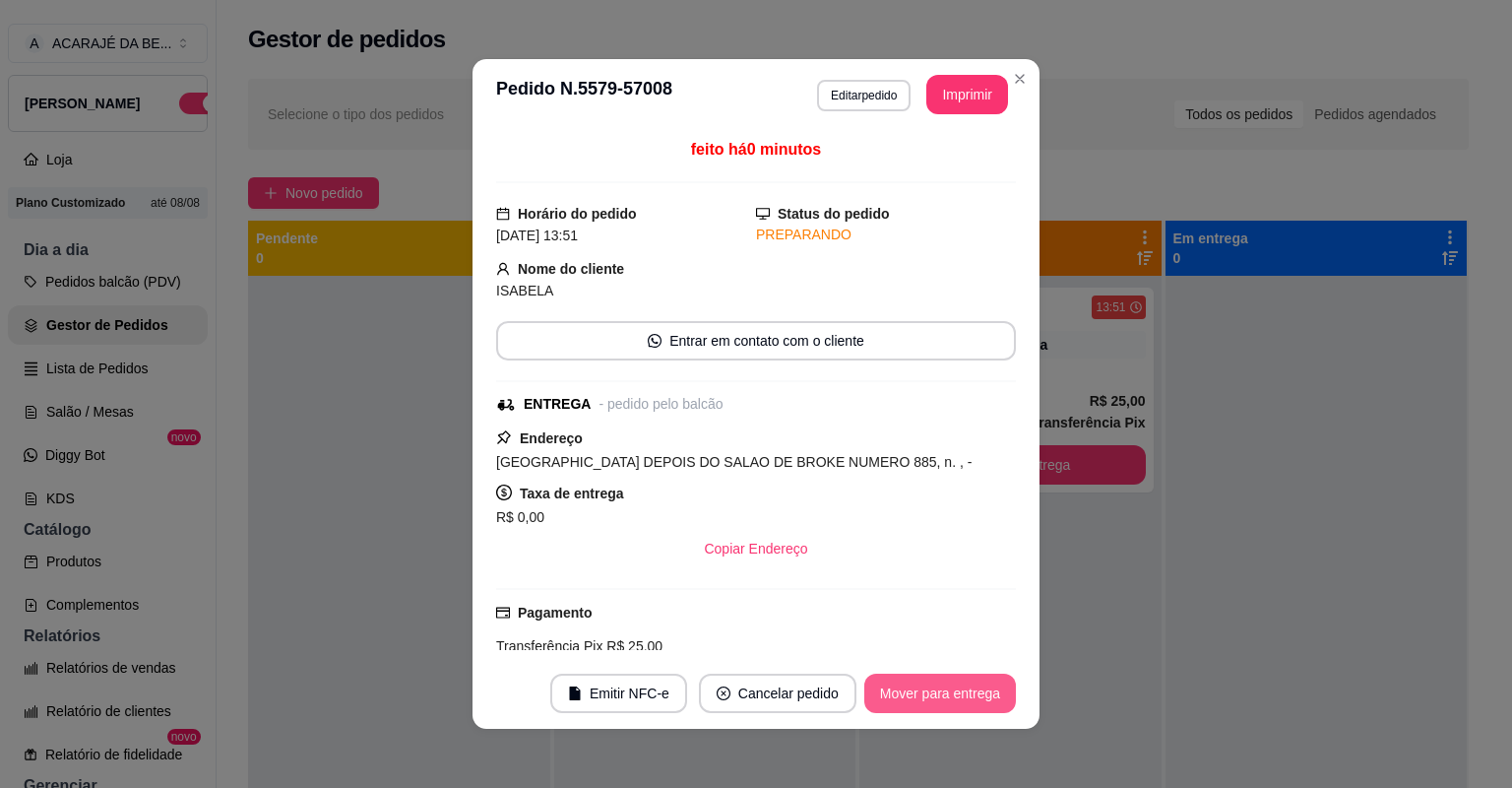 click on "Mover para entrega" at bounding box center [940, 693] 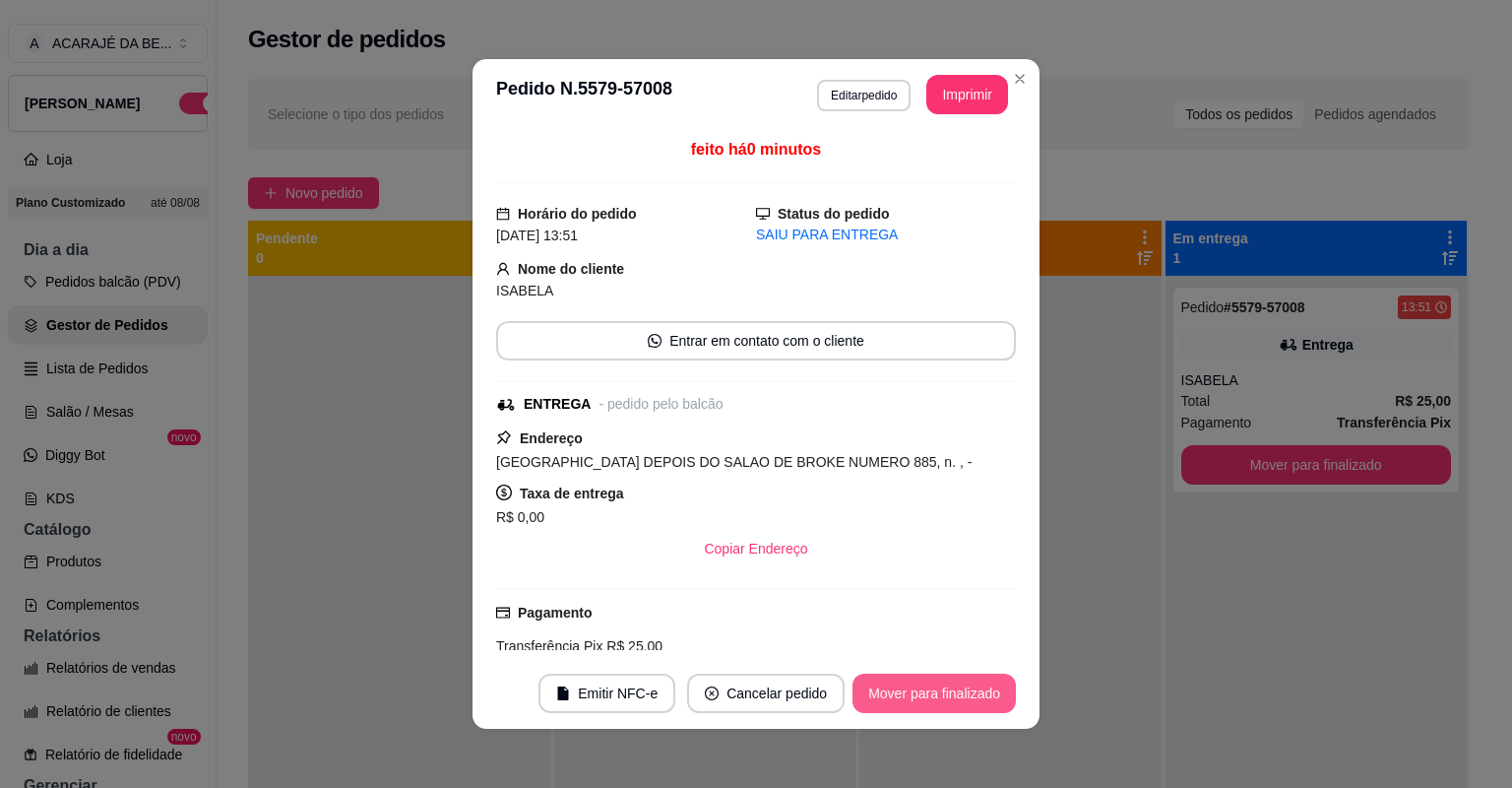 click on "Mover para finalizado" at bounding box center [934, 693] 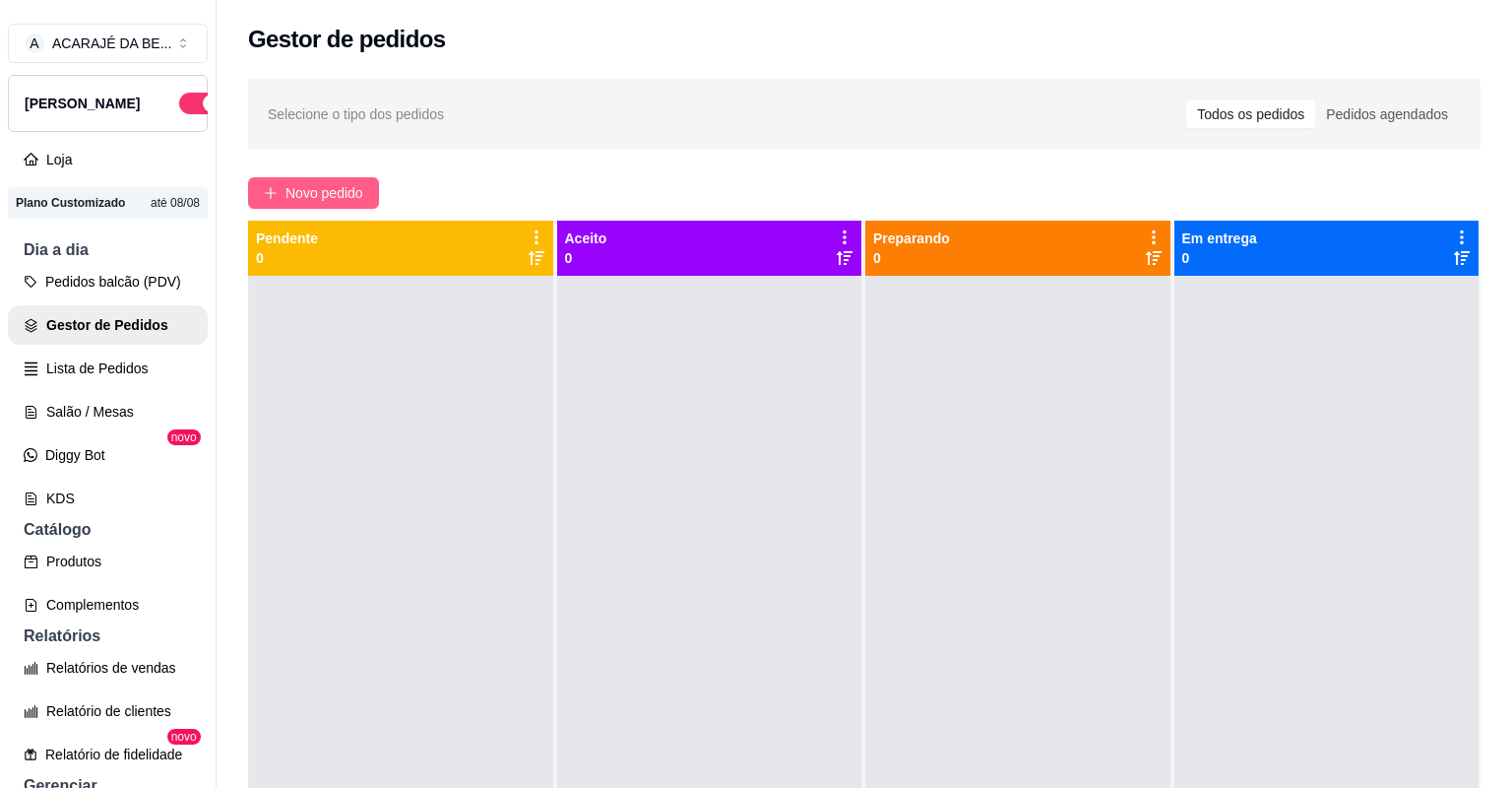 click on "Novo pedido" at bounding box center [324, 193] 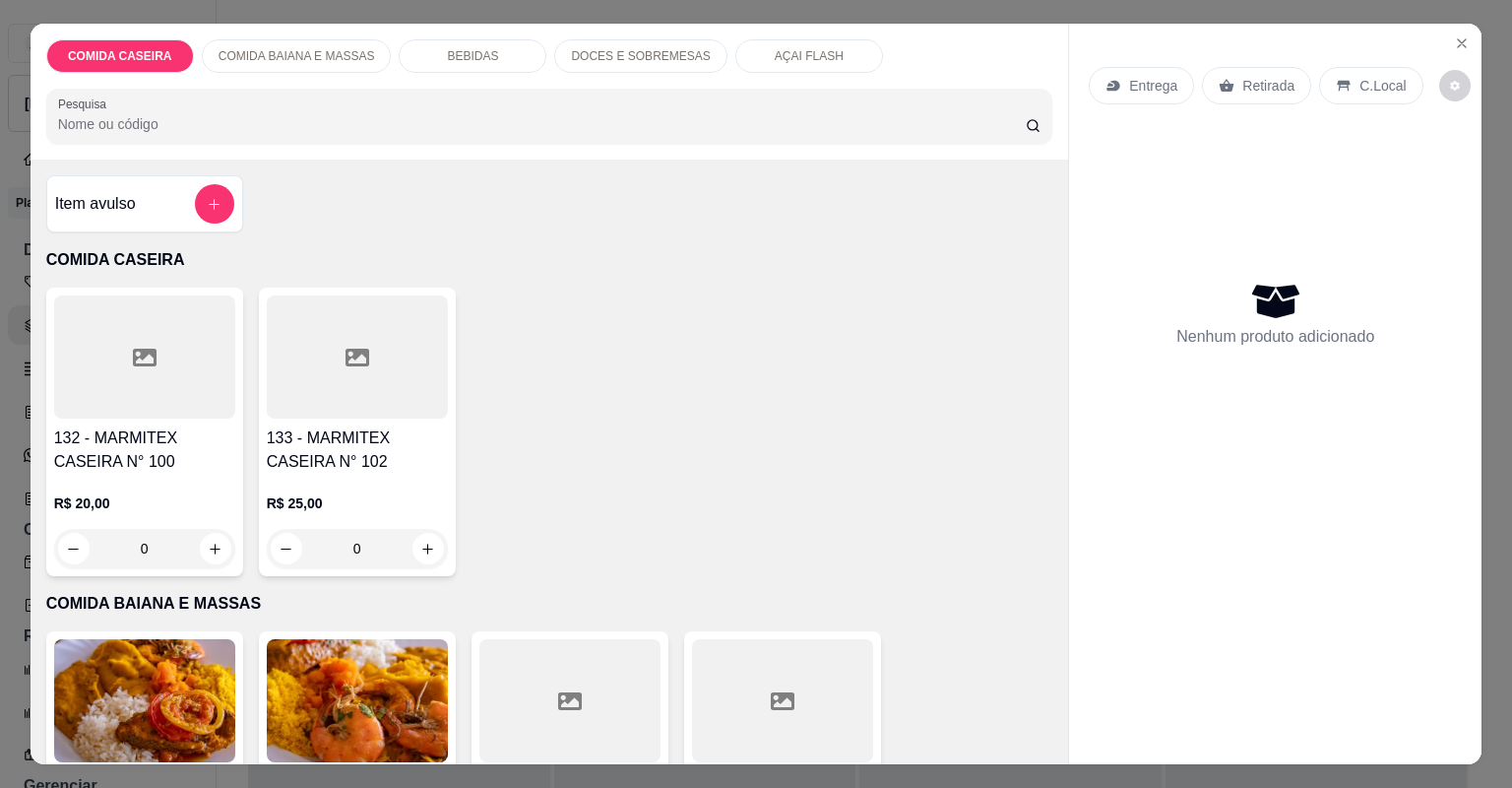 click at bounding box center (145, 357) 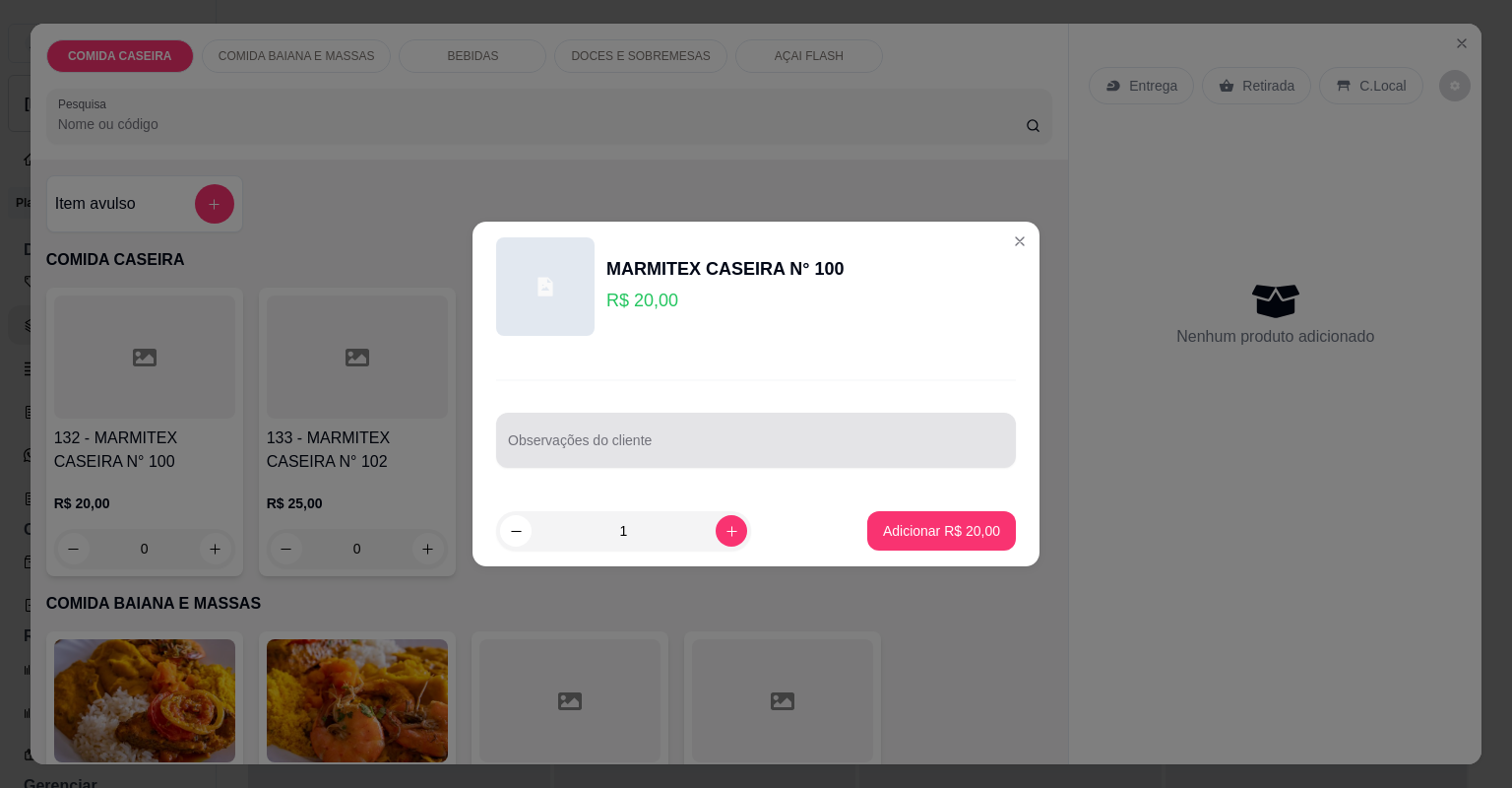 click on "Observações do cliente" at bounding box center [756, 448] 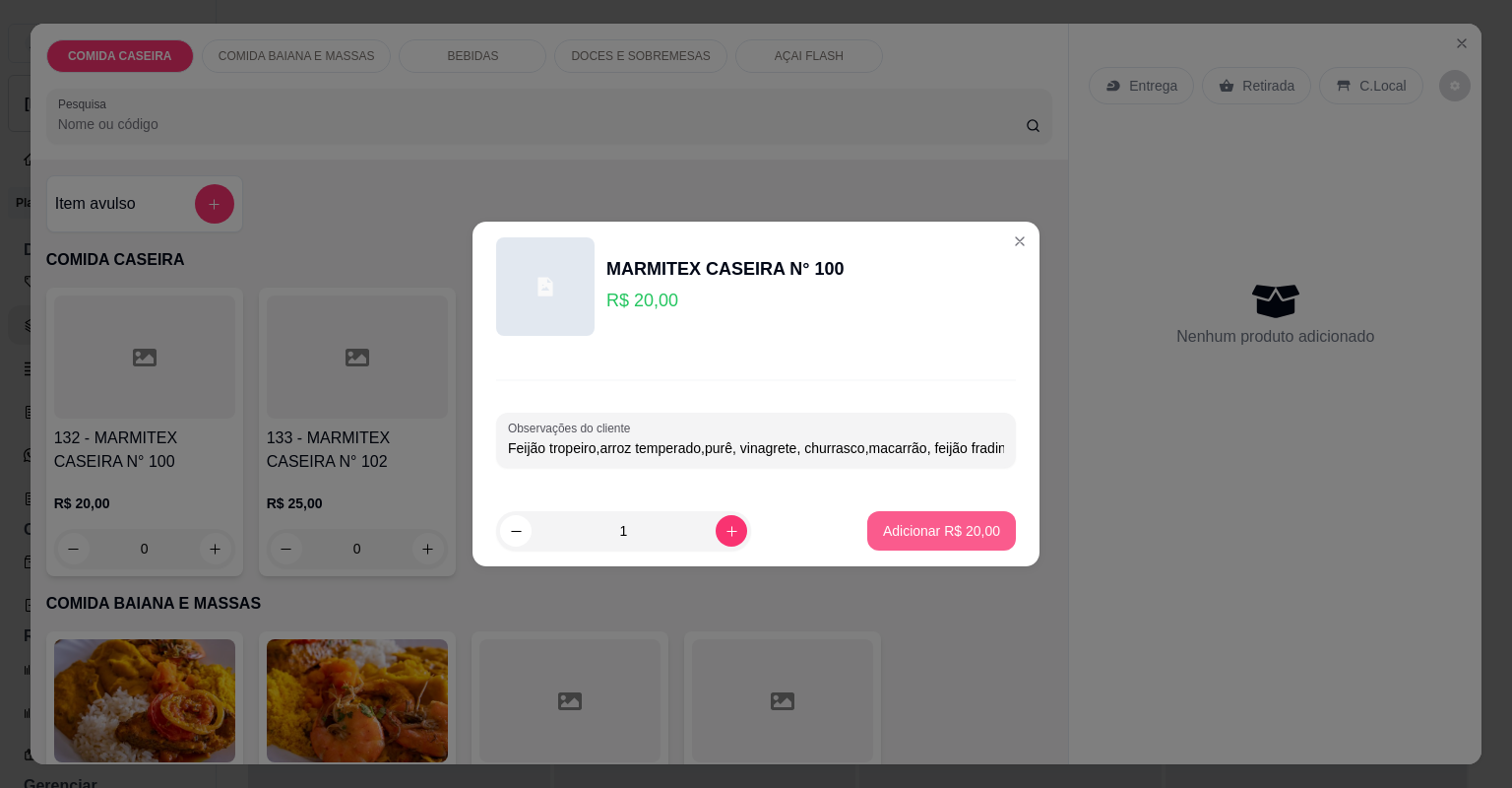 click on "Adicionar   R$ 20,00" at bounding box center (941, 531) 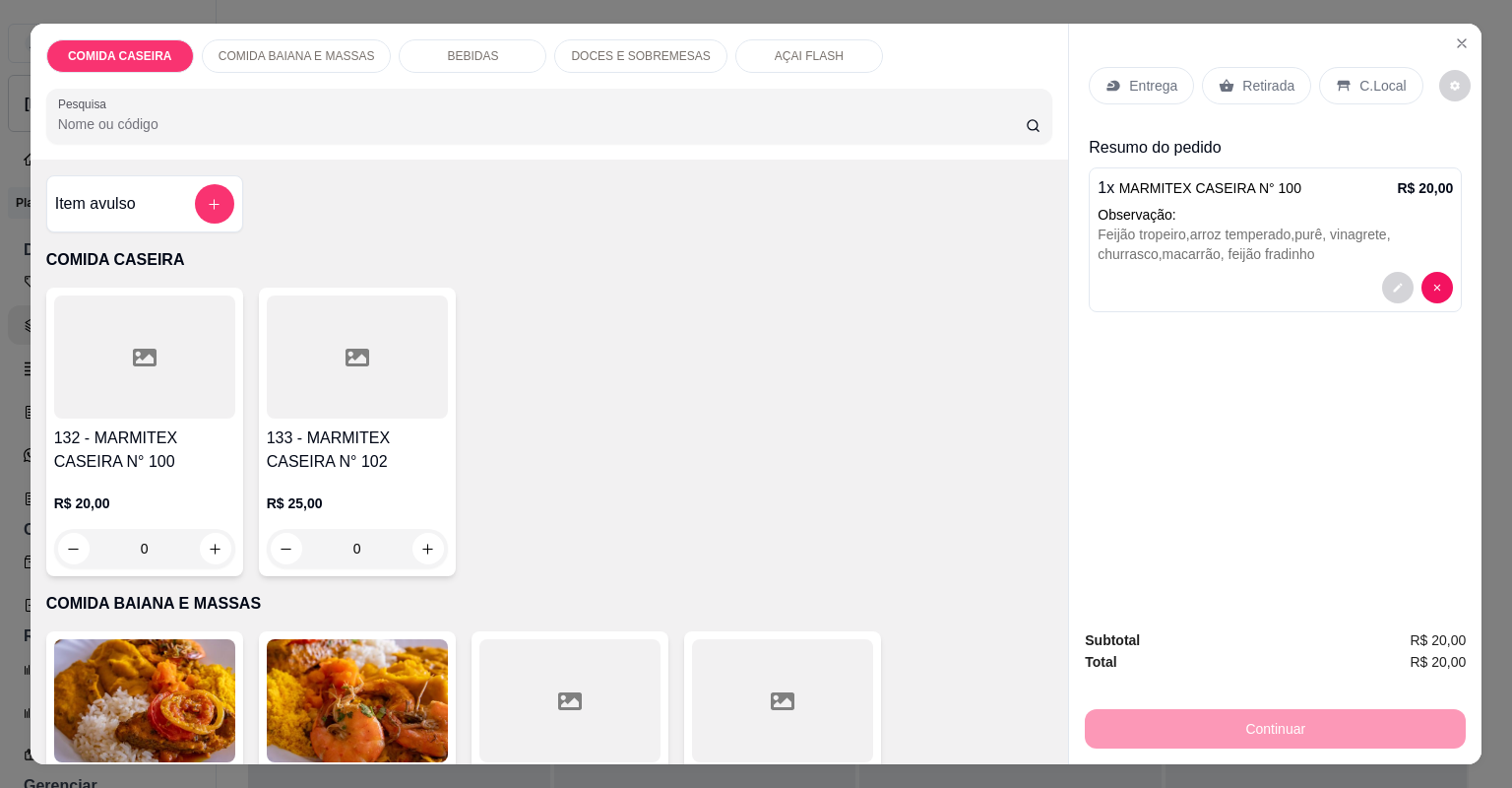 click on "Entrega" at bounding box center [1141, 86] 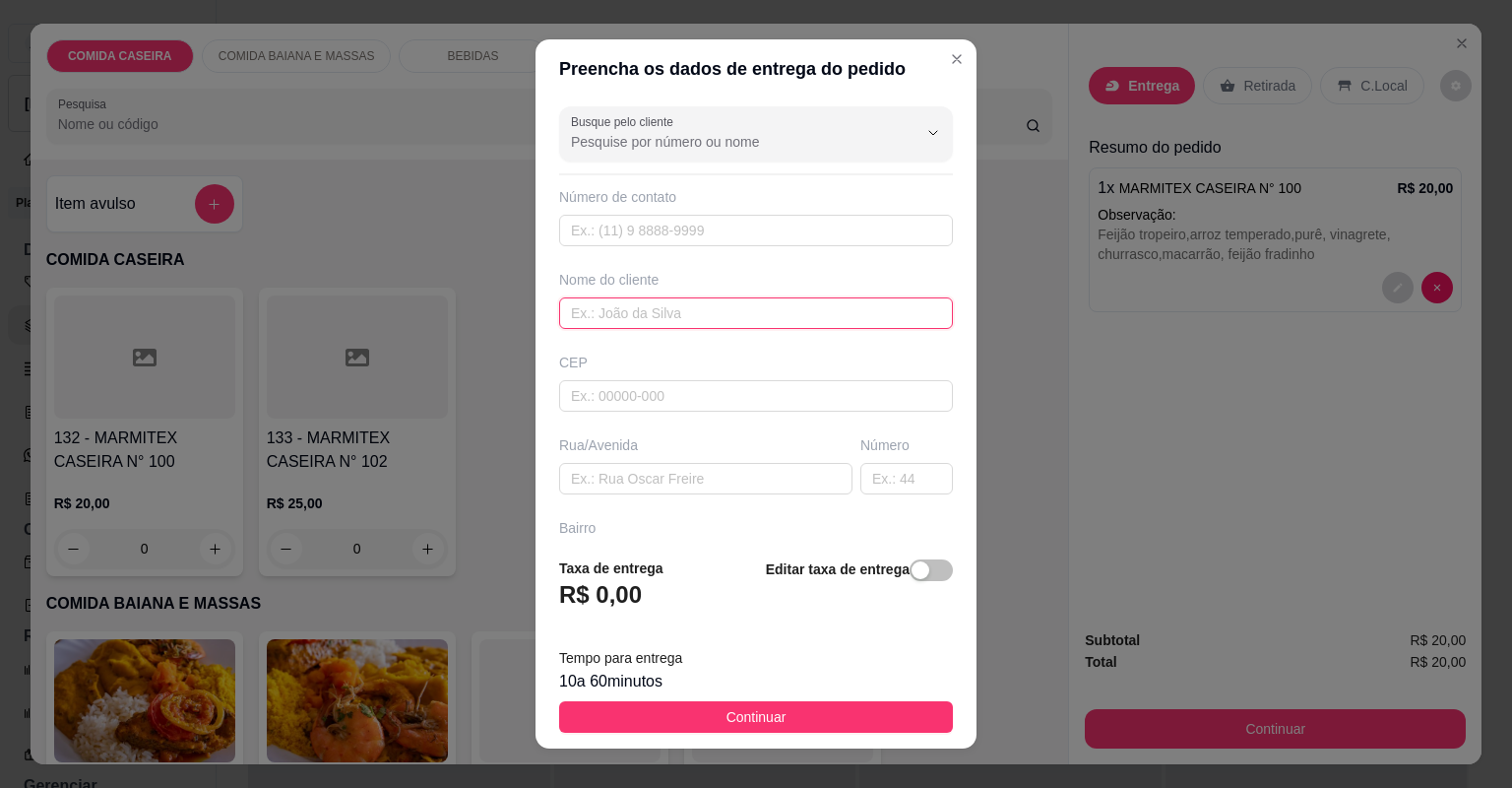 click at bounding box center (756, 313) 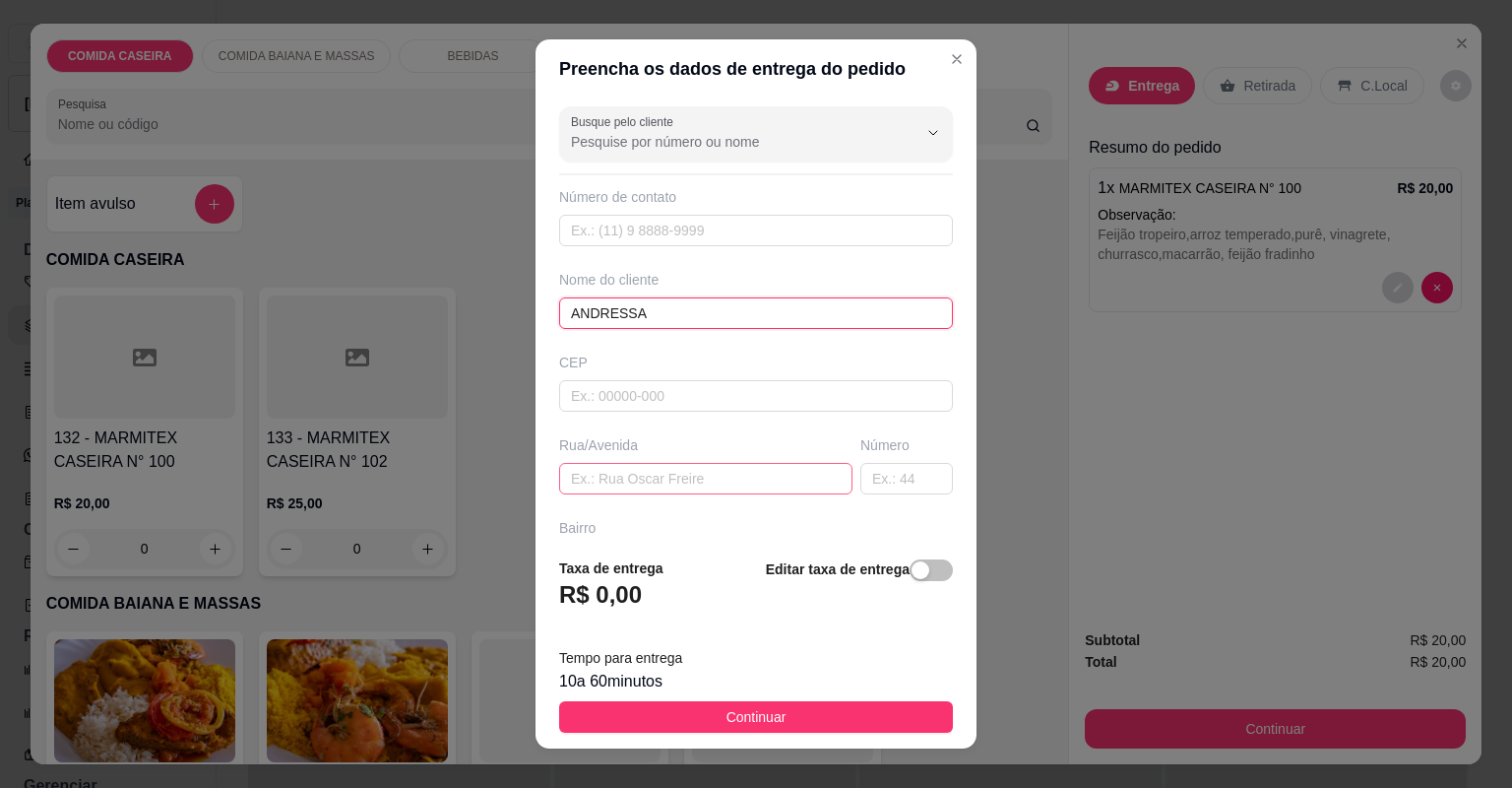 type on "ANDRESSA" 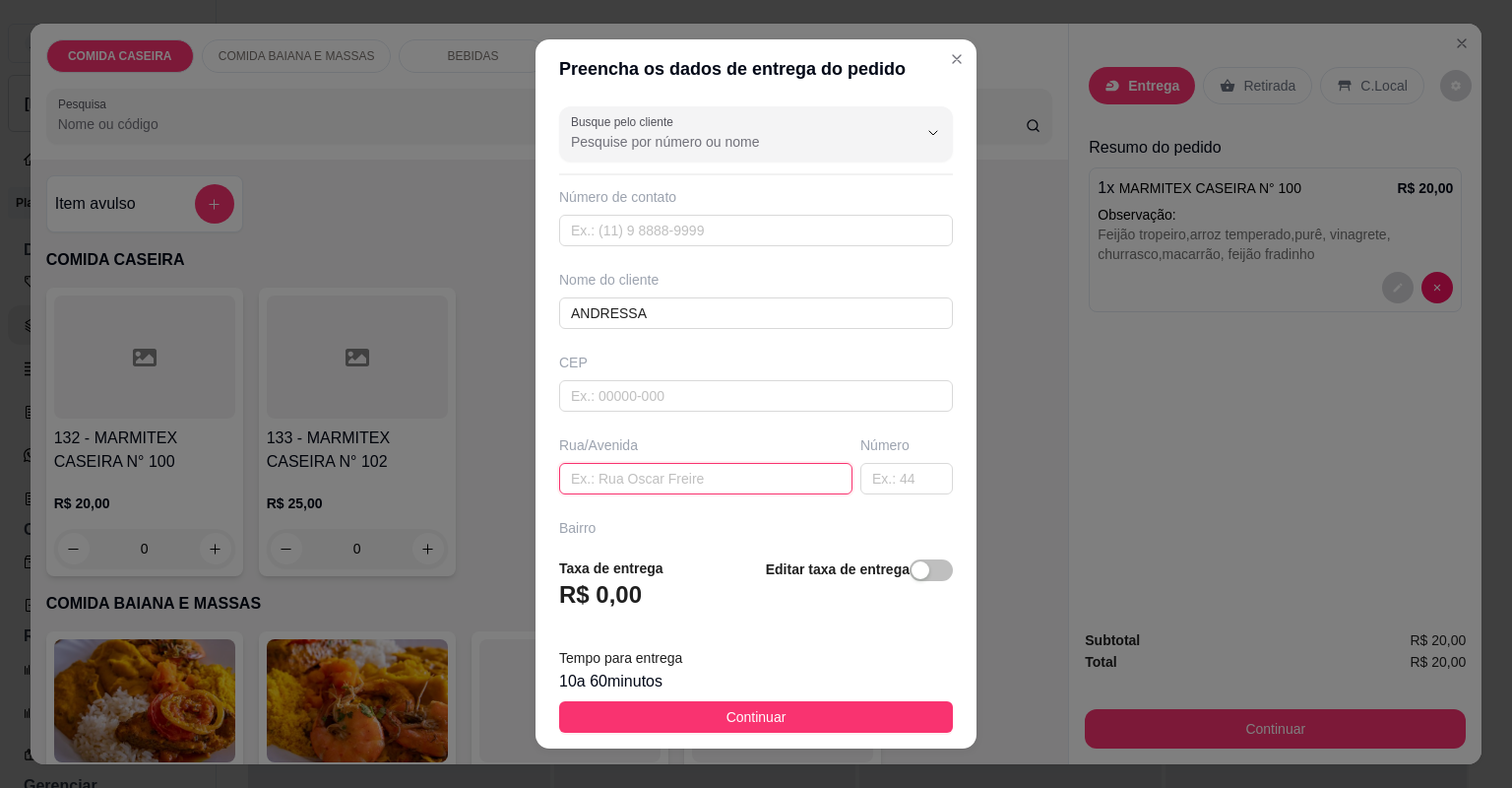 click at bounding box center [706, 479] 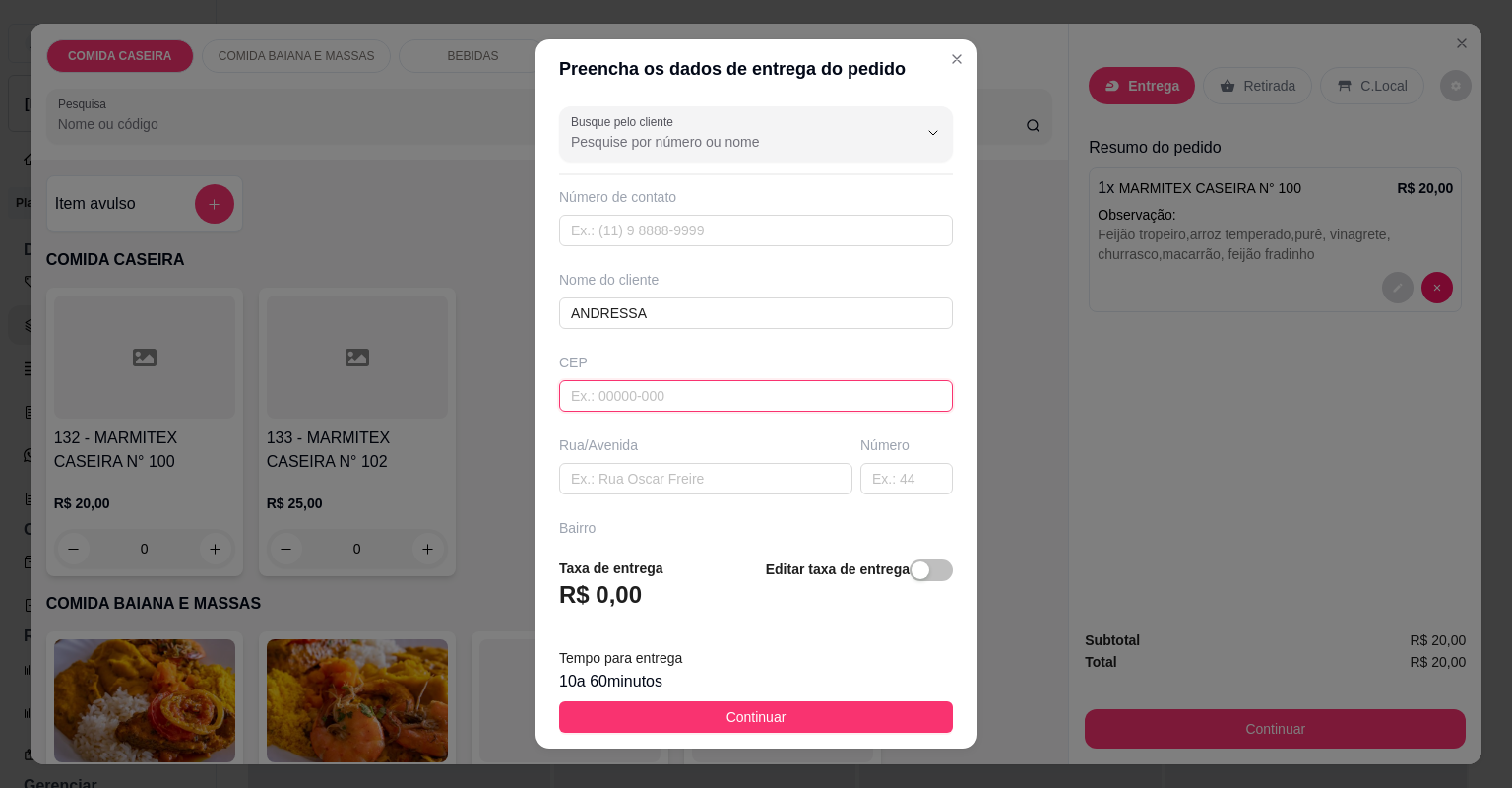 click at bounding box center (756, 396) 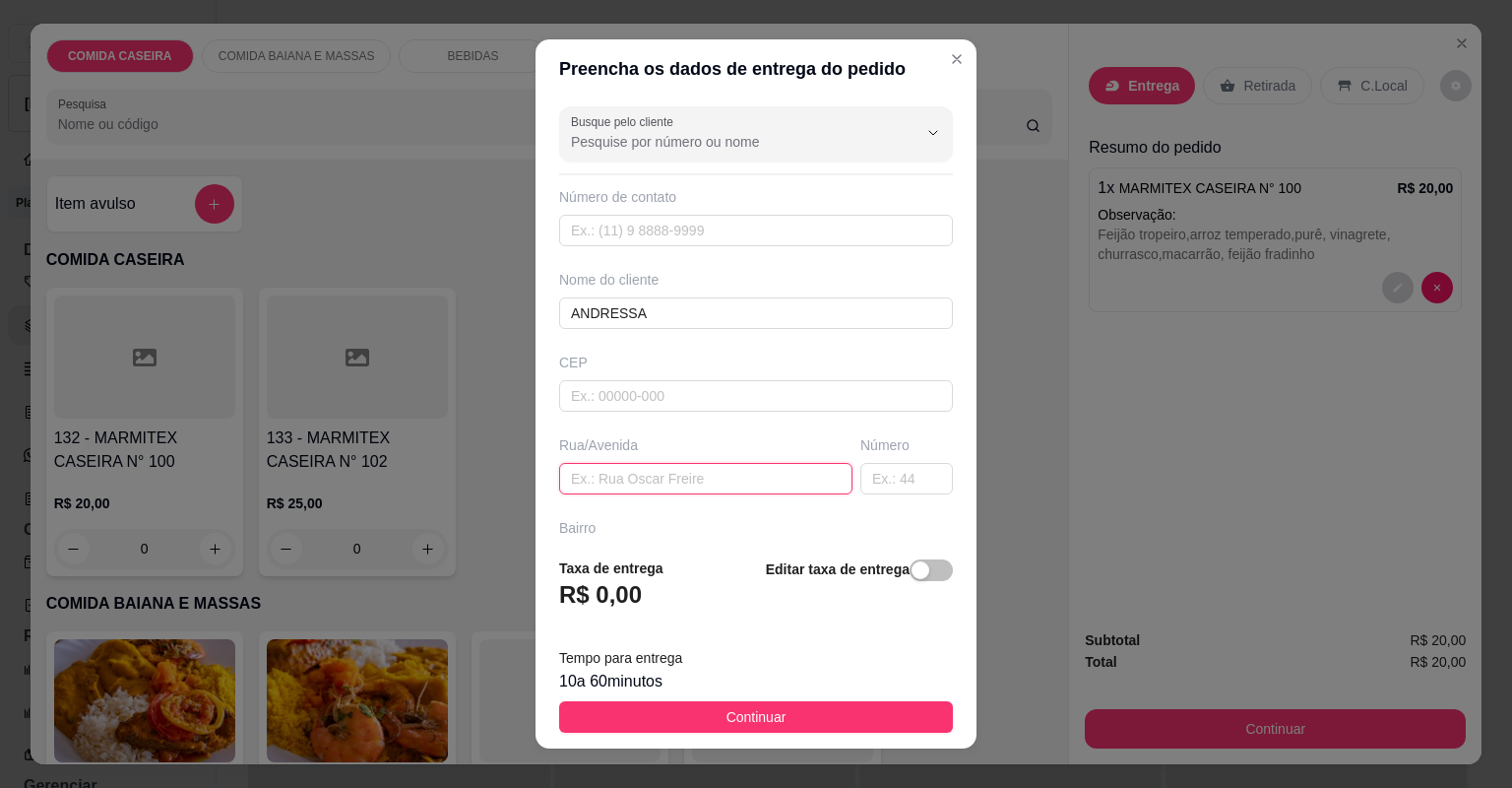 click at bounding box center (706, 479) 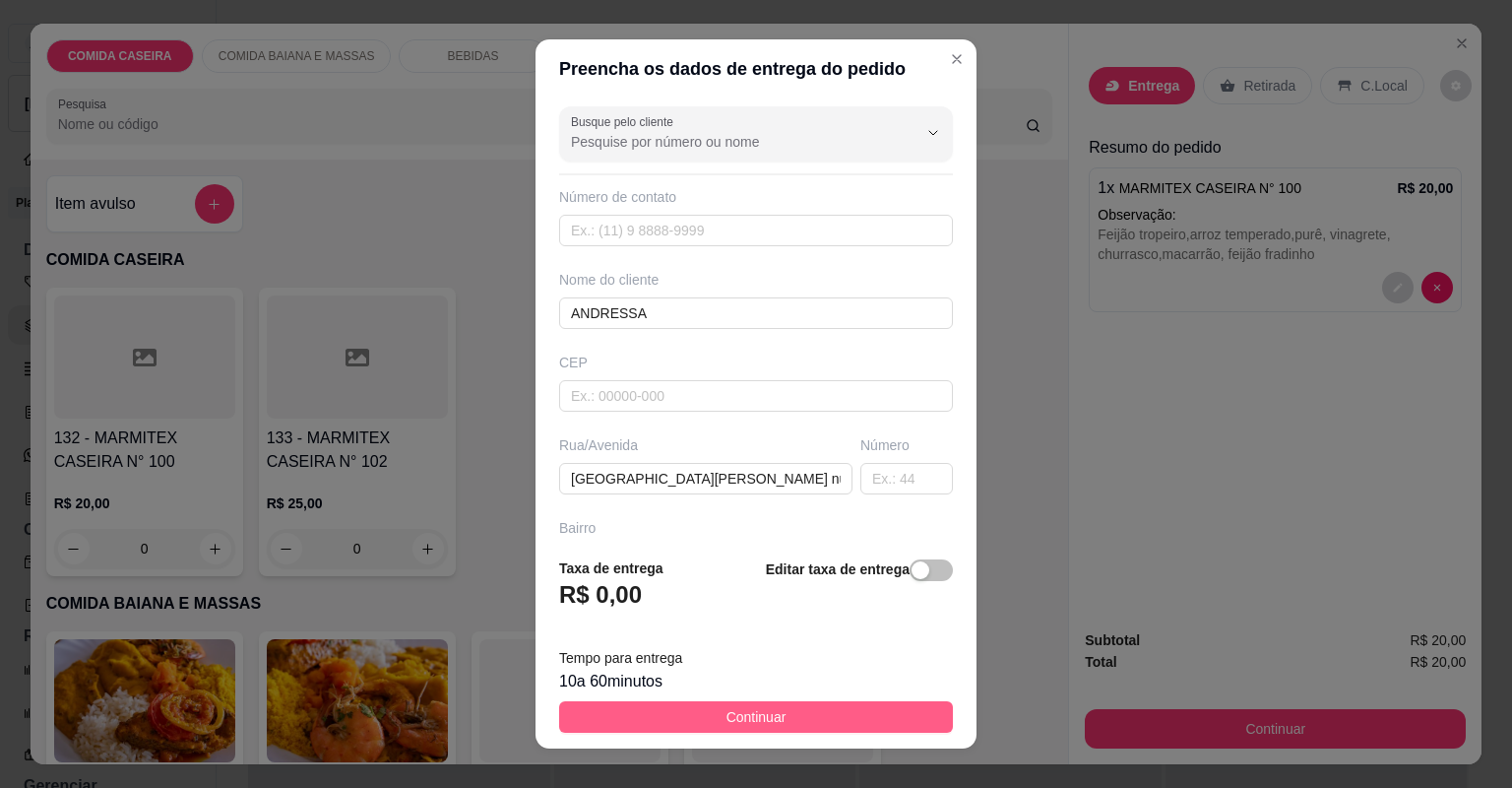 click on "Continuar" at bounding box center (756, 717) 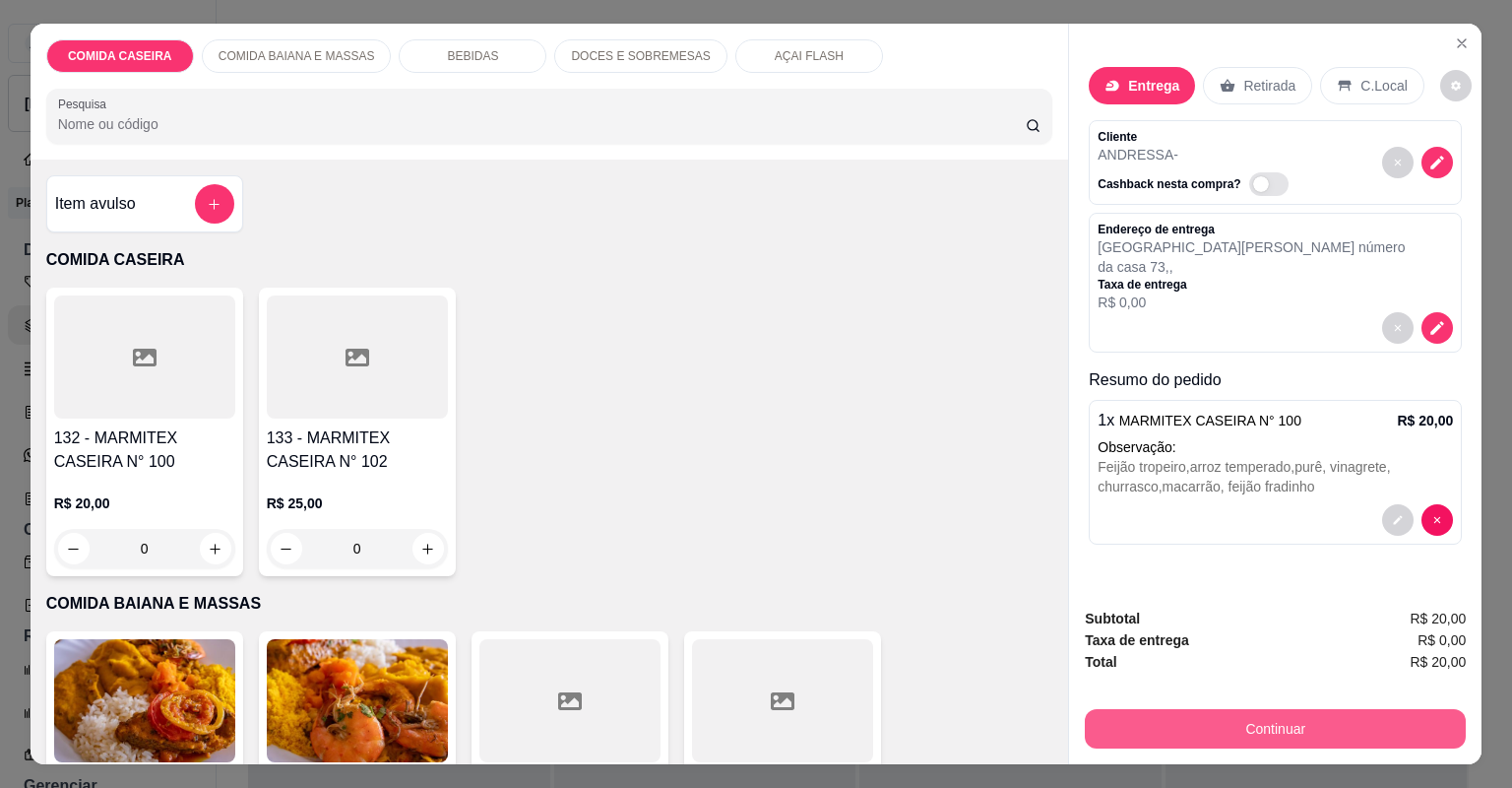 click on "Continuar" at bounding box center [1275, 729] 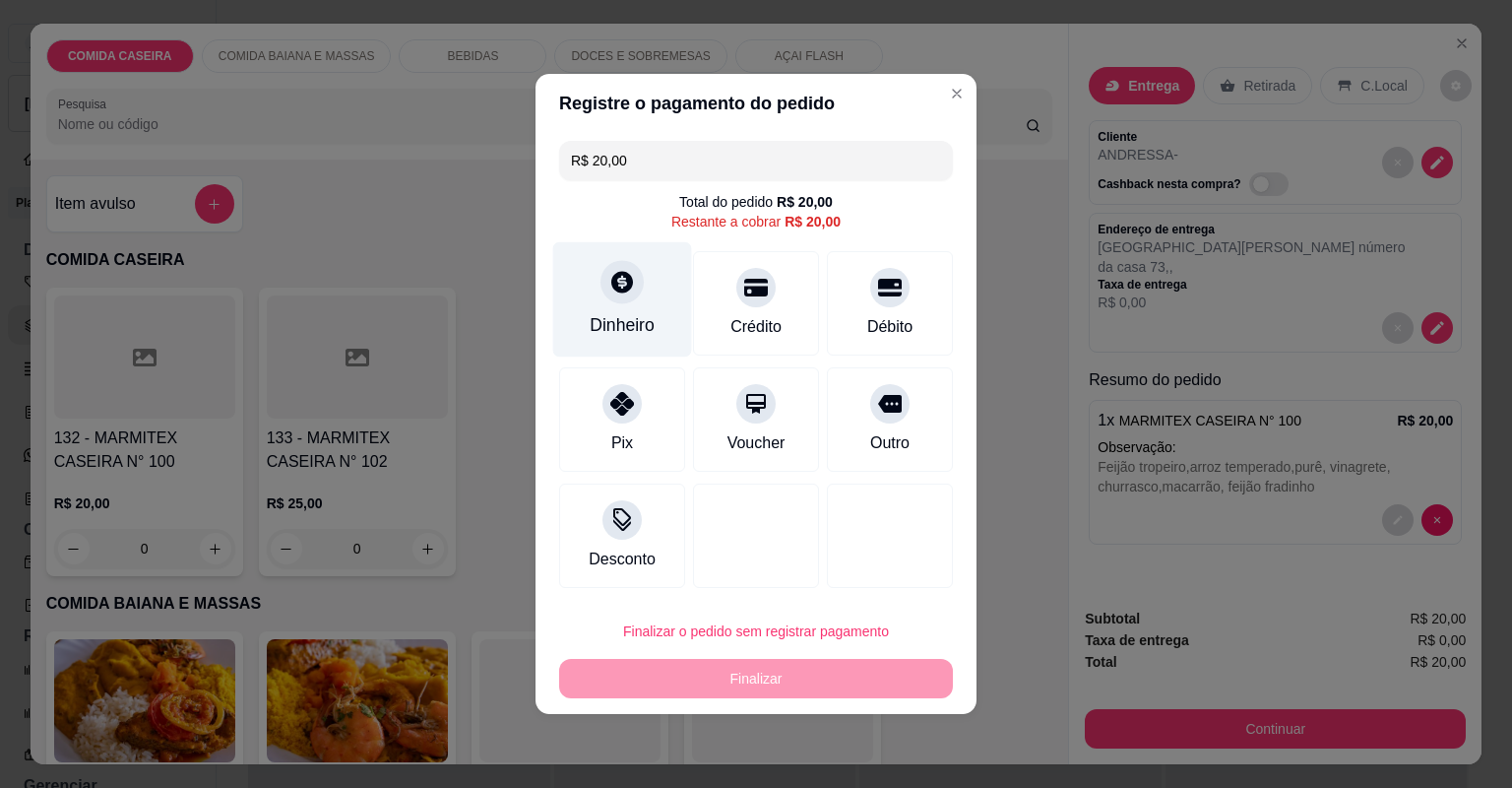 click on "Dinheiro" at bounding box center (622, 299) 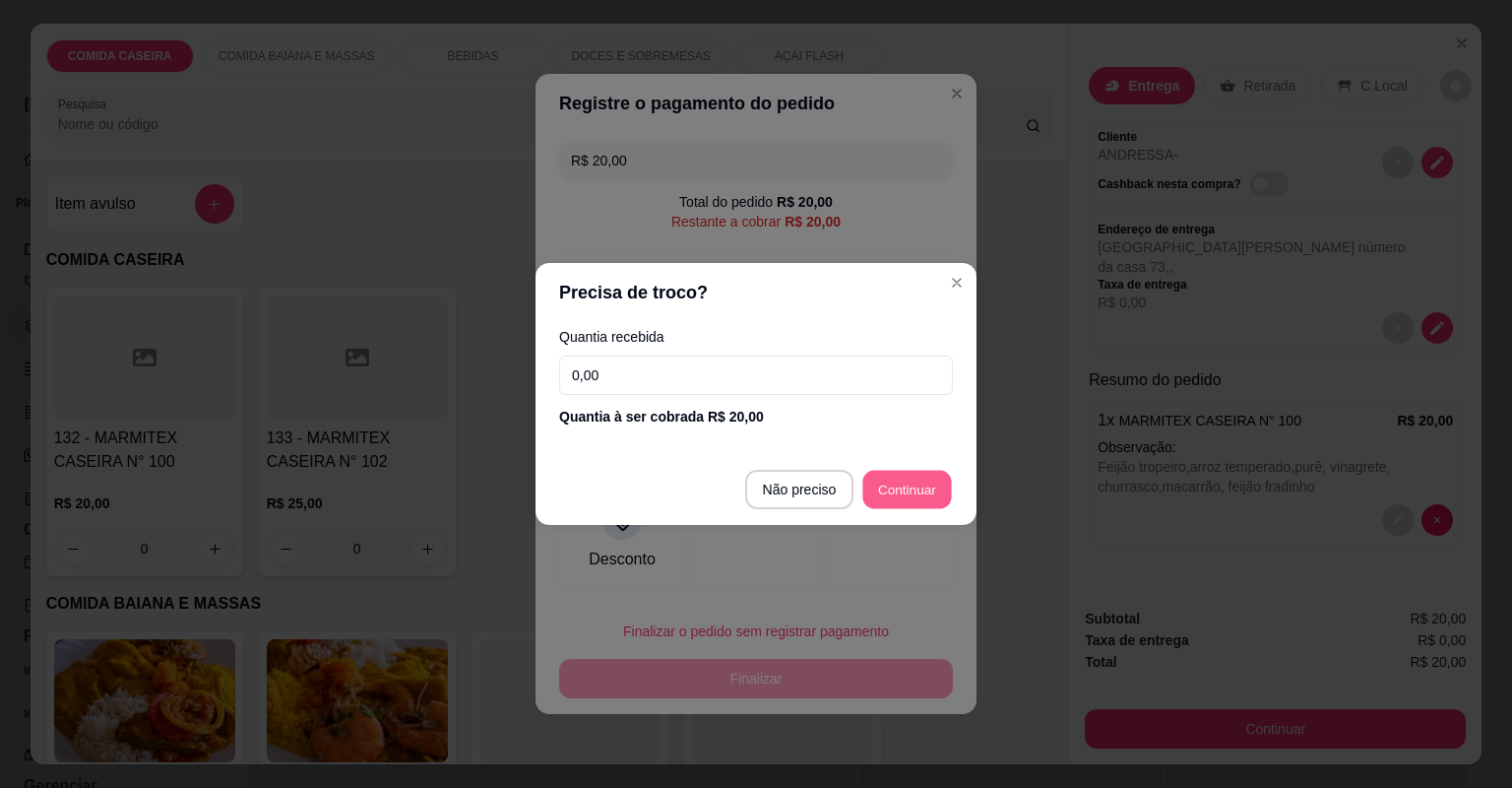 type on "R$ 0,00" 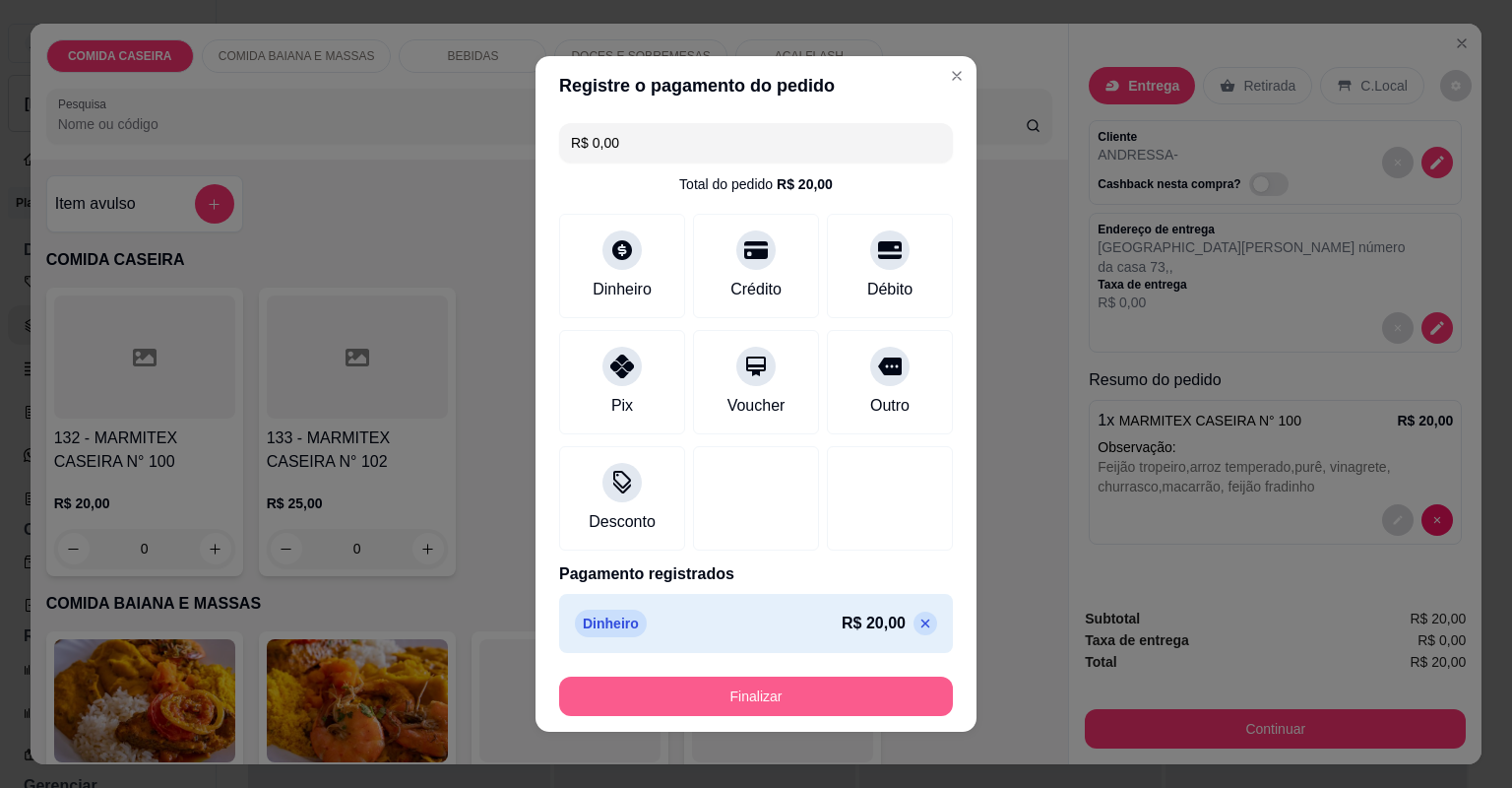 click on "Finalizar" at bounding box center [756, 696] 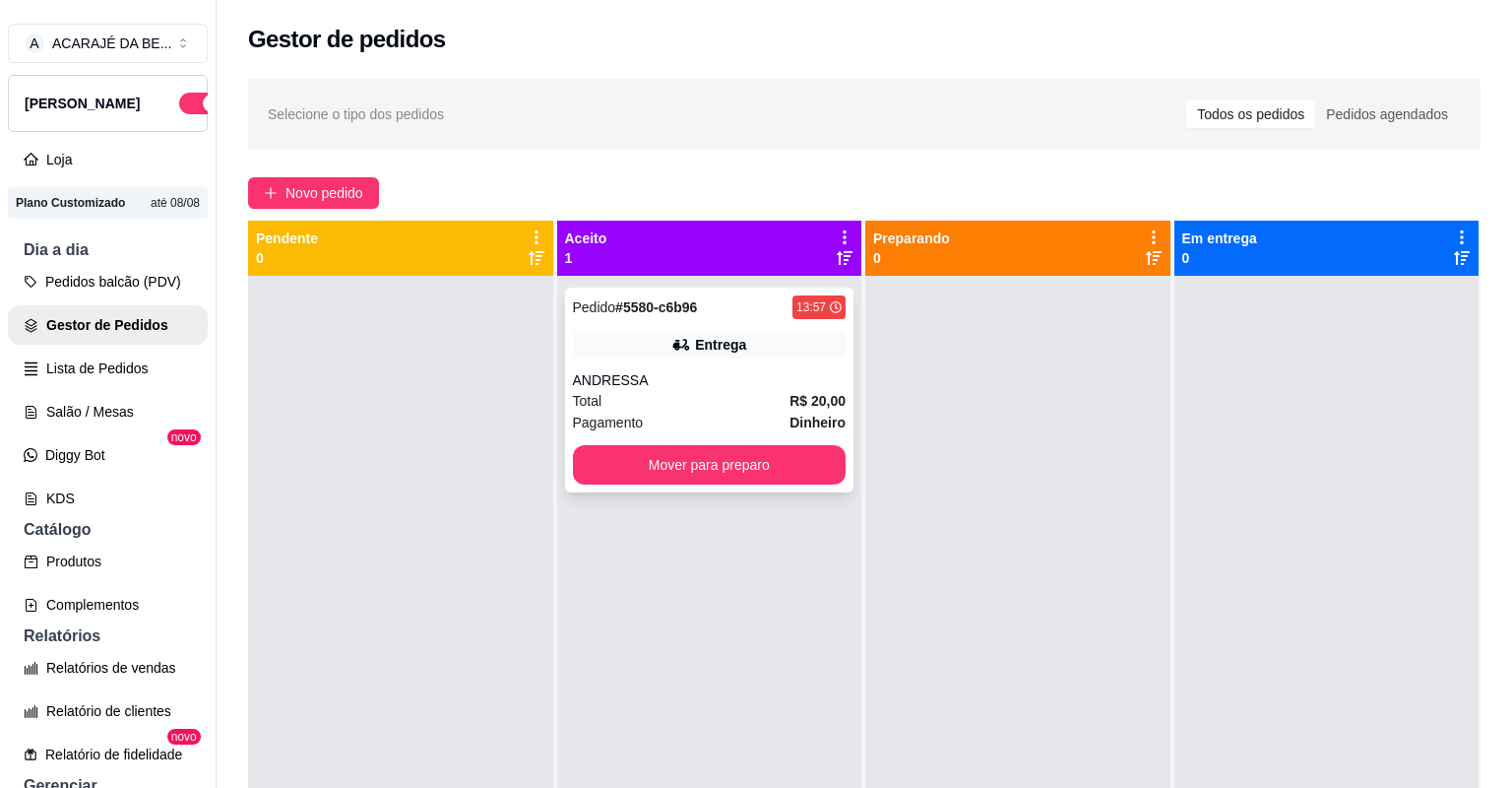 click on "Total R$ 20,00" at bounding box center [710, 401] 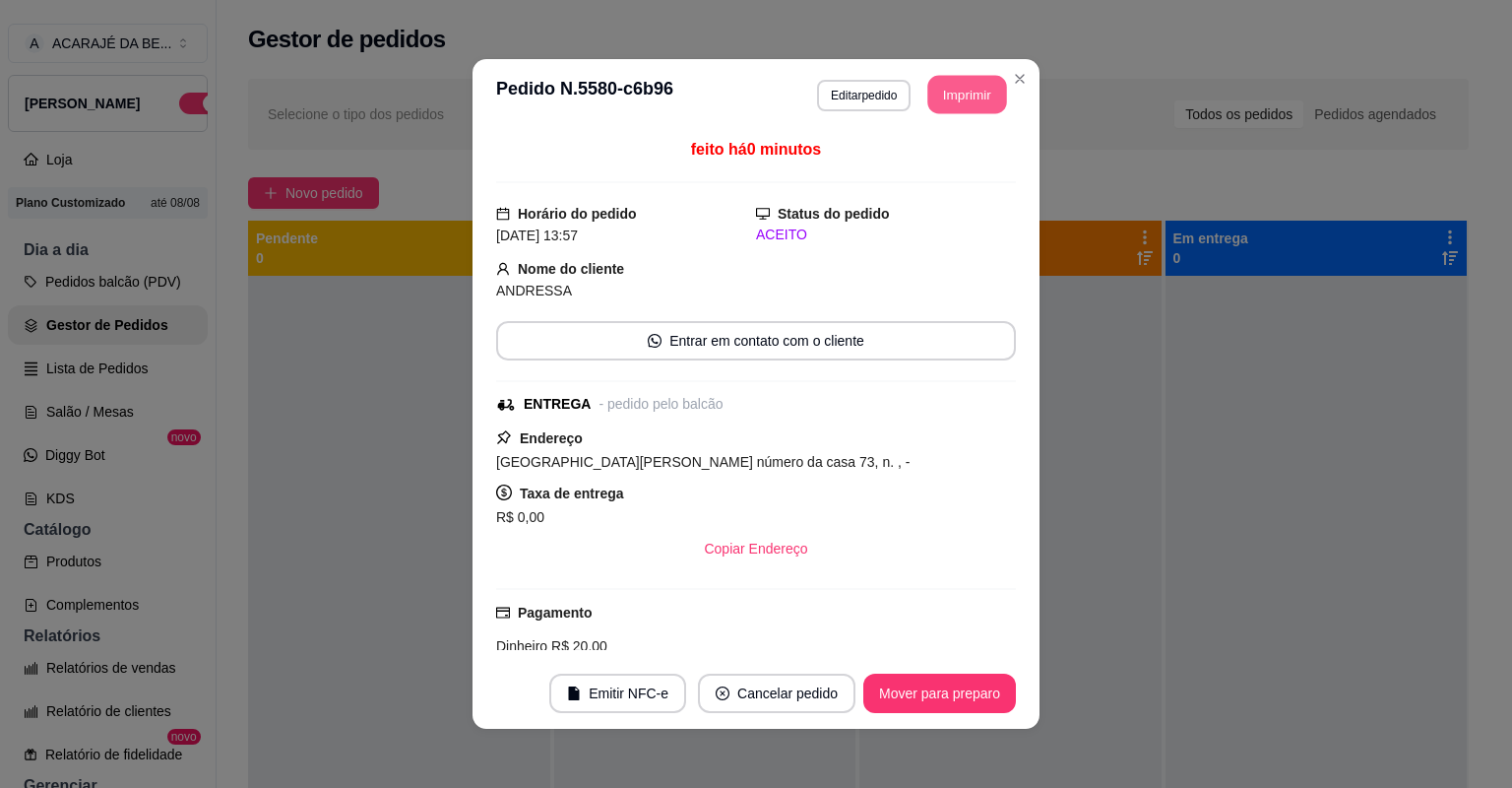 click on "Imprimir" at bounding box center [968, 95] 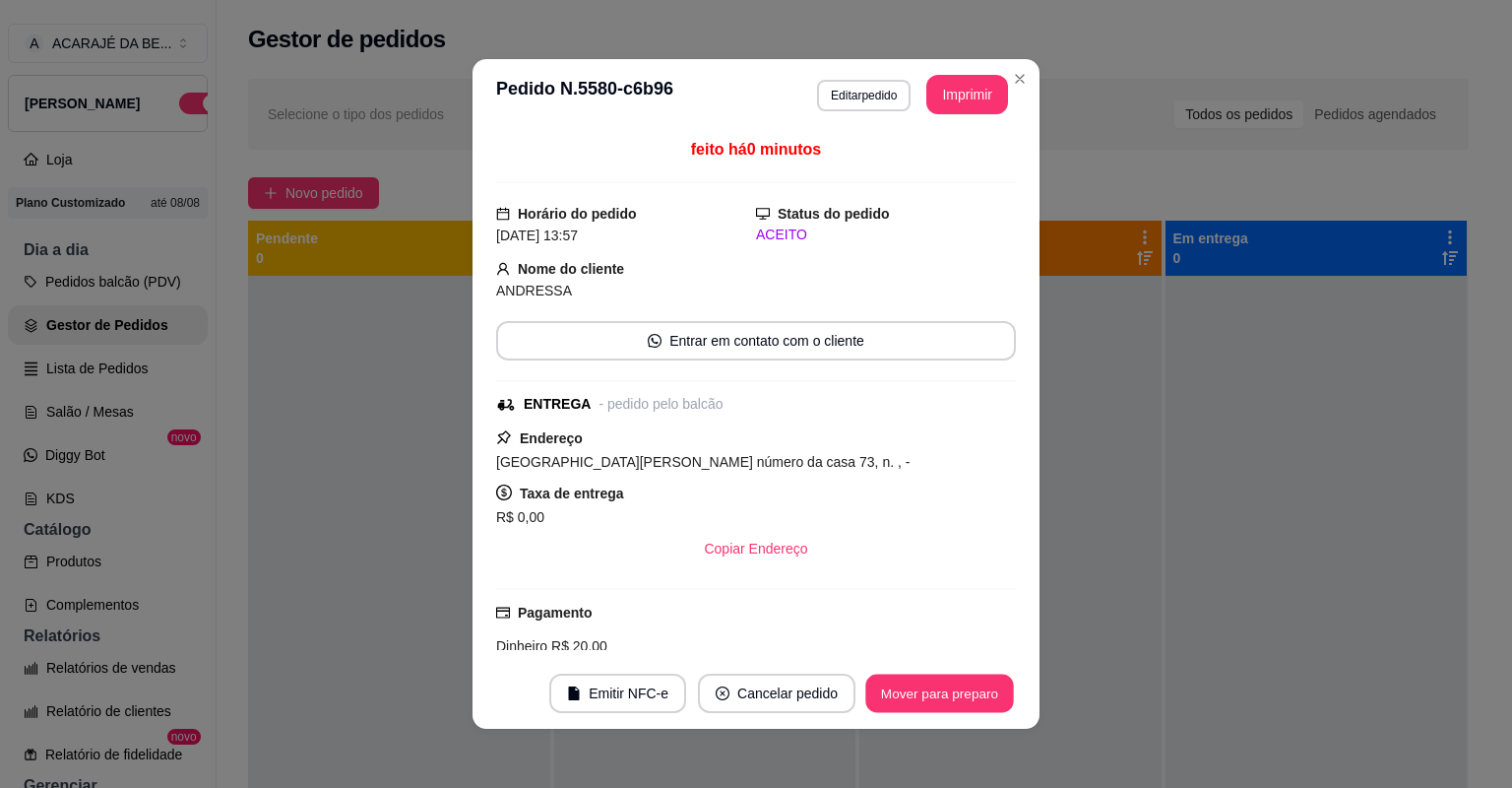 click on "Mover para preparo" at bounding box center [939, 693] 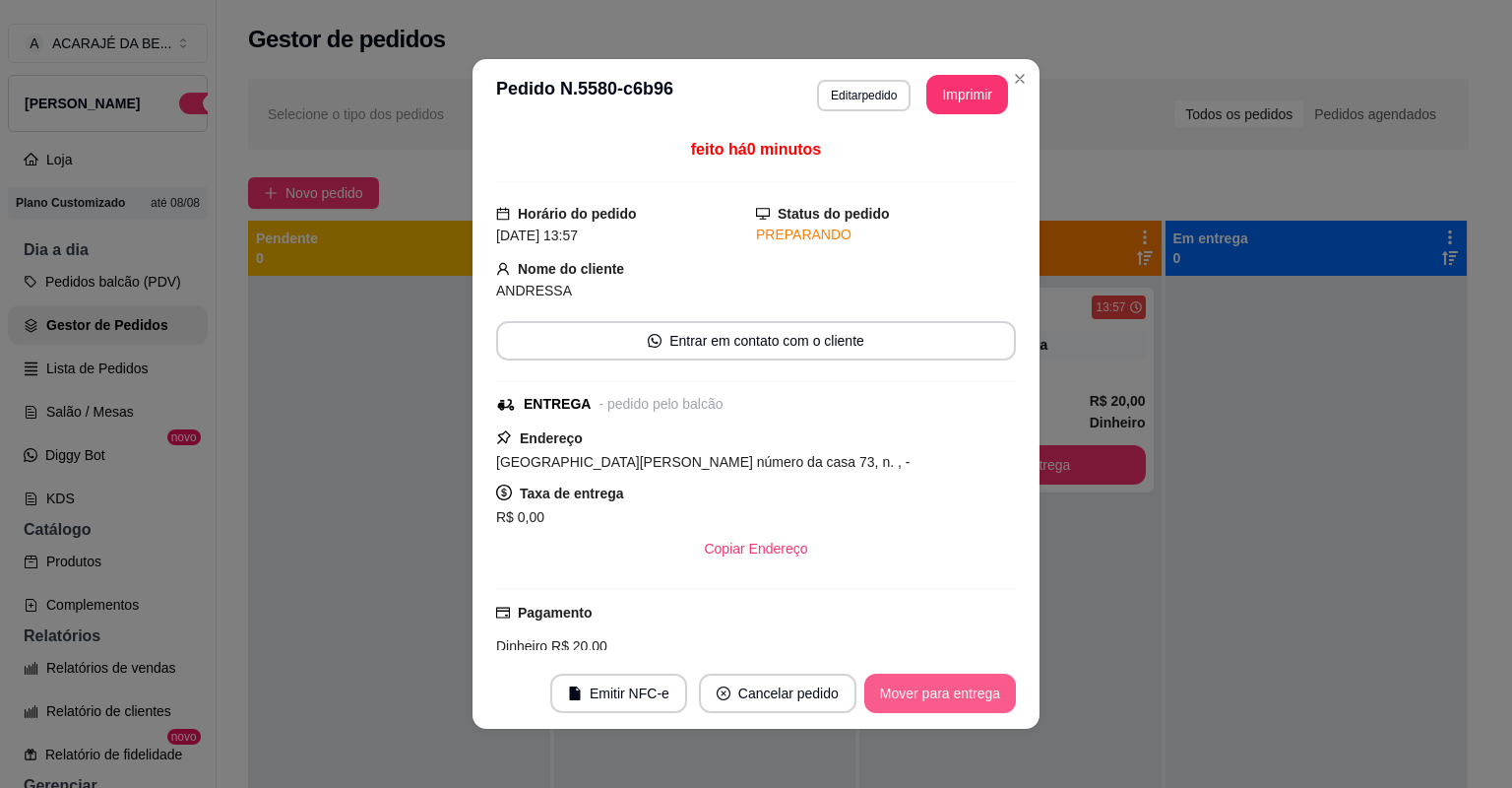 click on "Mover para entrega" at bounding box center (940, 693) 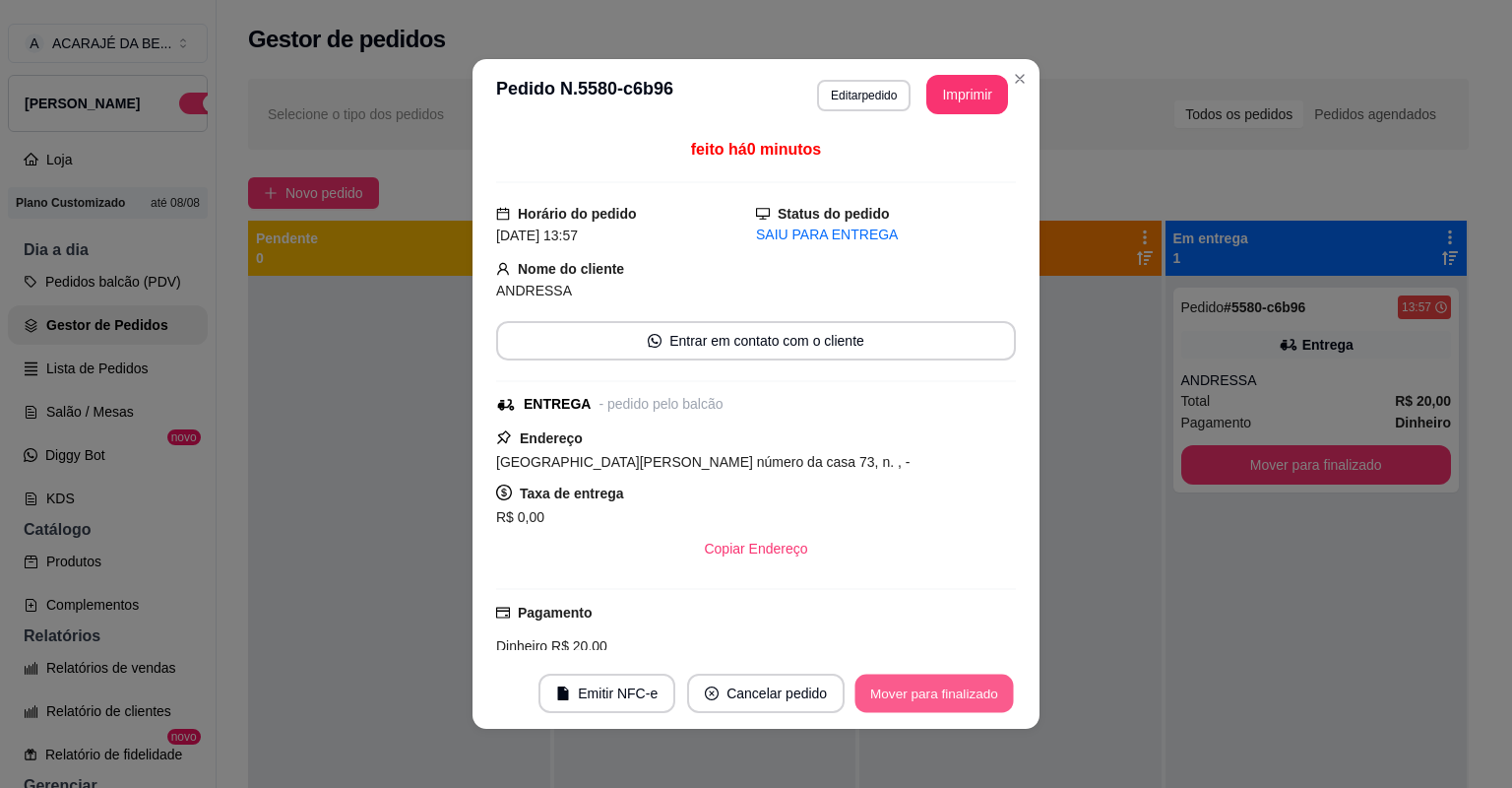 click on "Mover para finalizado" at bounding box center [934, 693] 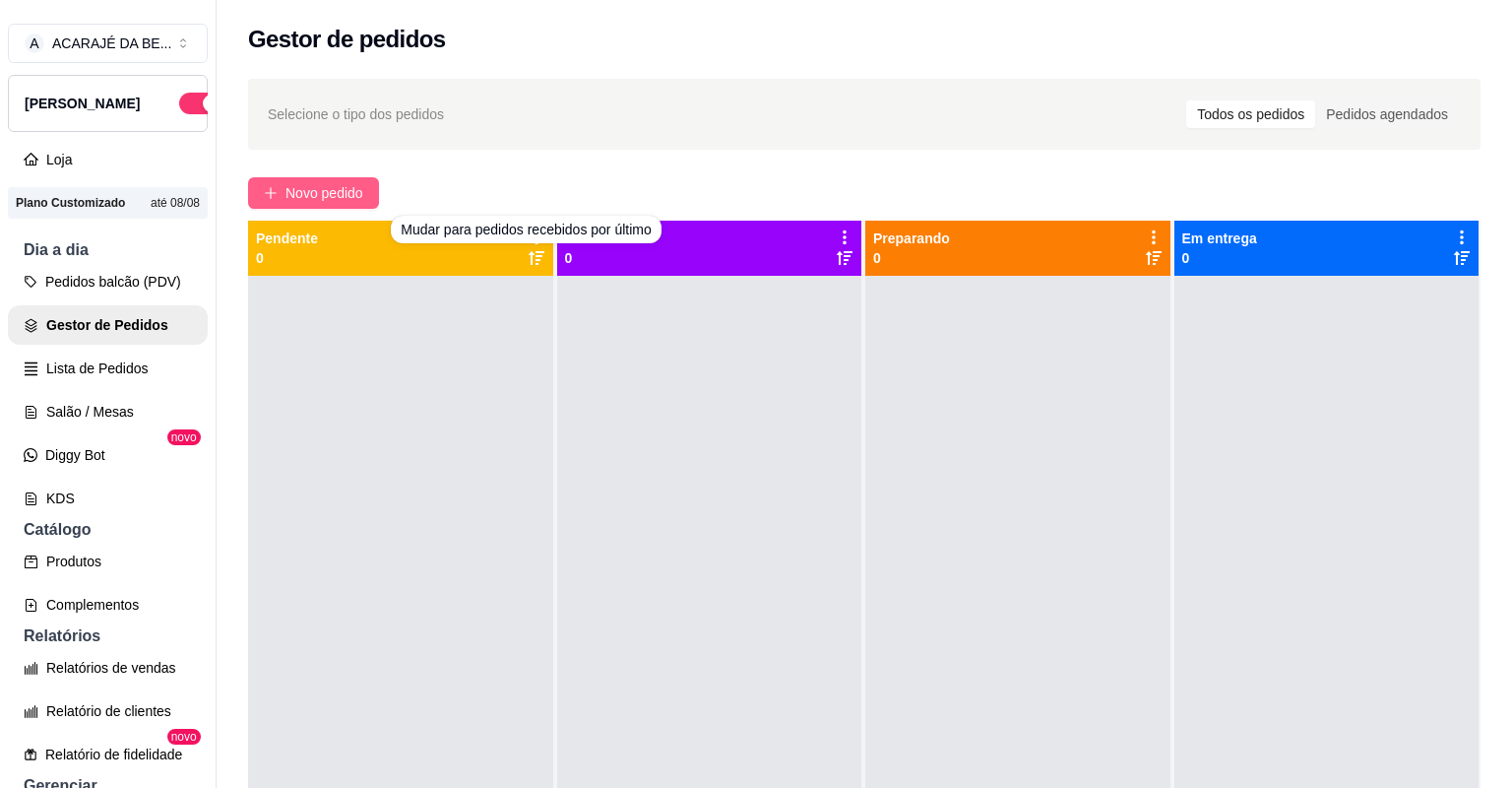 click on "Novo pedido" at bounding box center (324, 193) 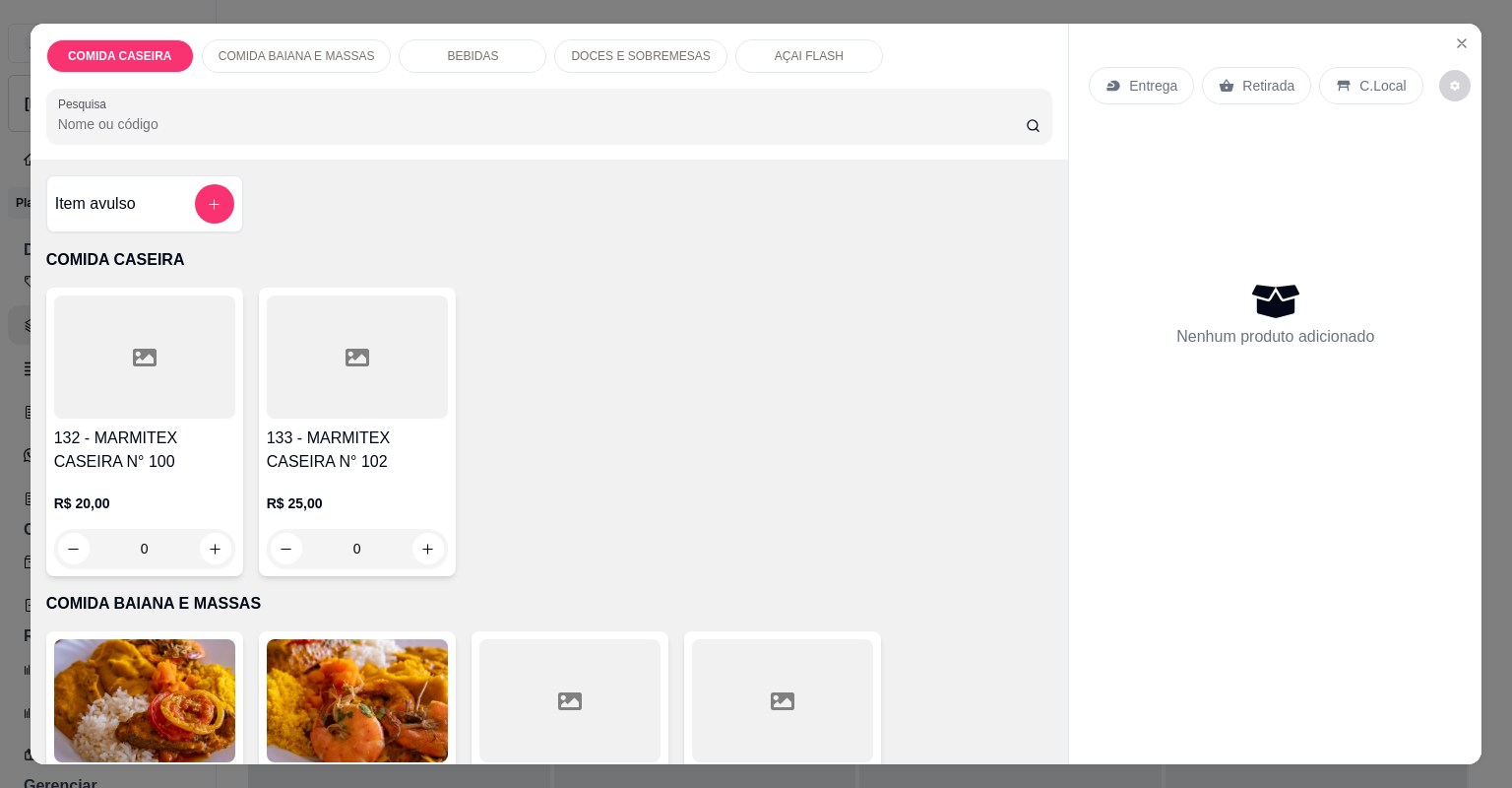 click at bounding box center (570, 700) 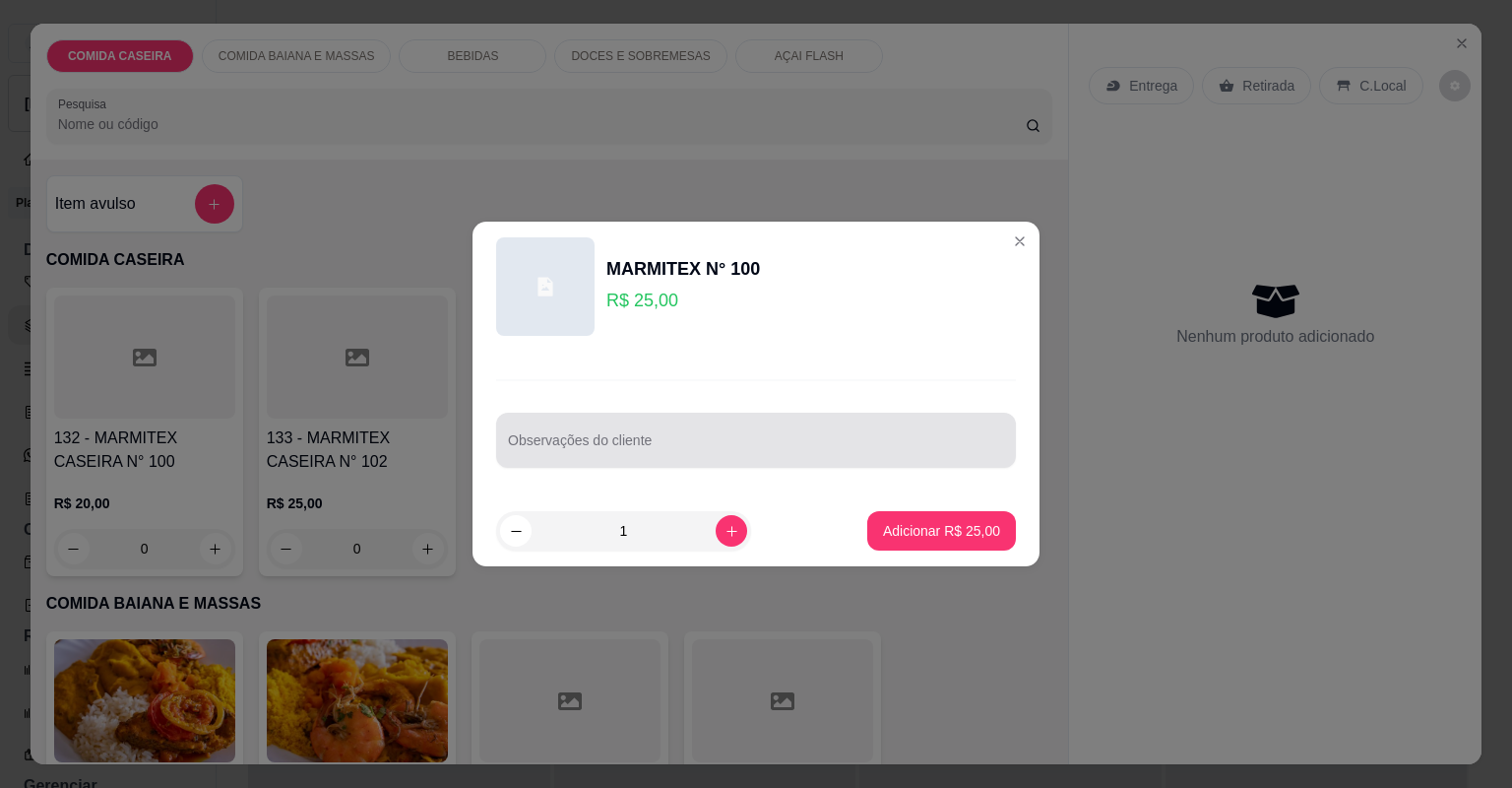 click on "Observações do cliente" at bounding box center (756, 448) 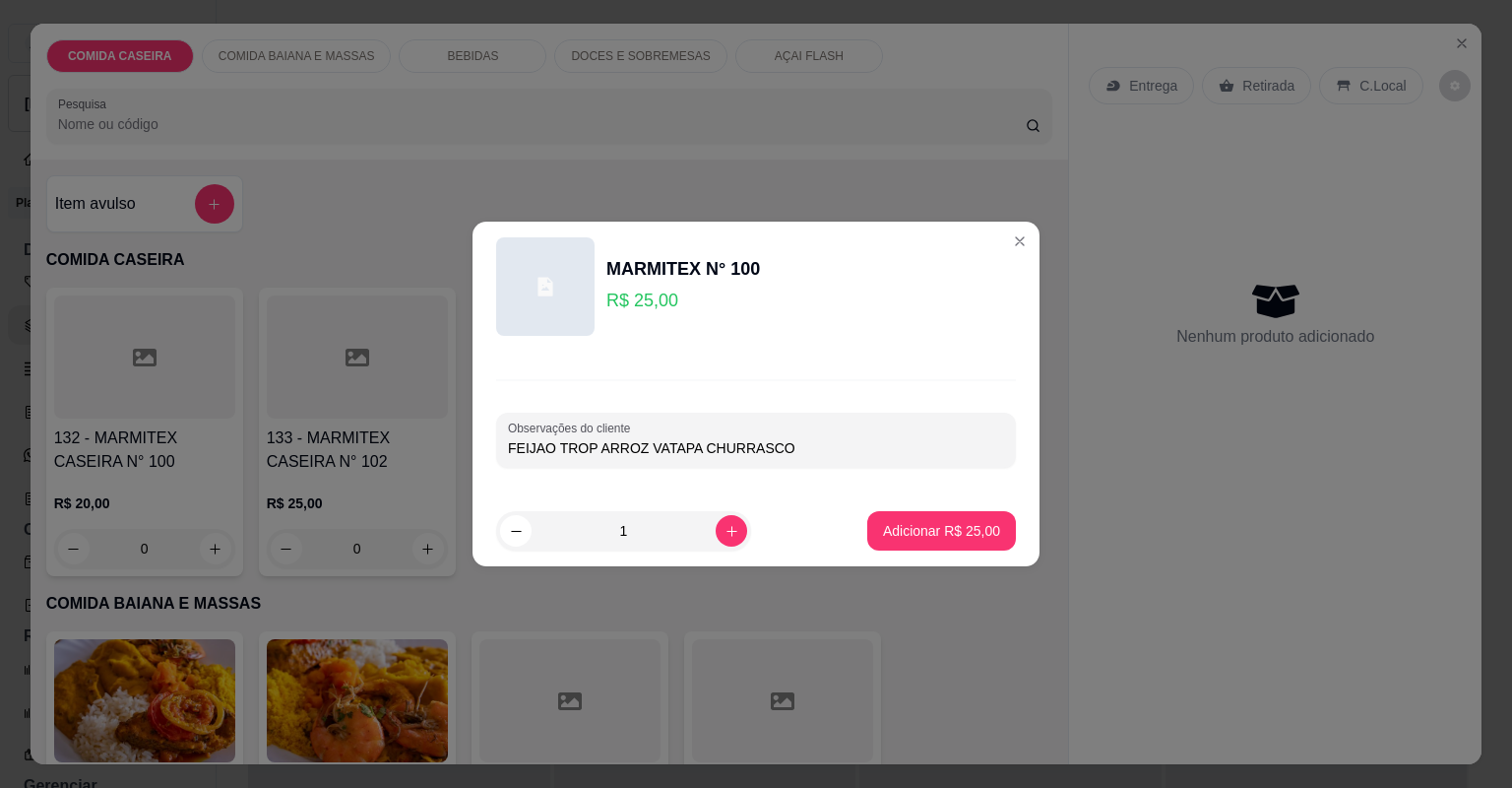 click on "FEIJAO TROP ARROZ VATAPA CHURRASCO" at bounding box center [756, 448] 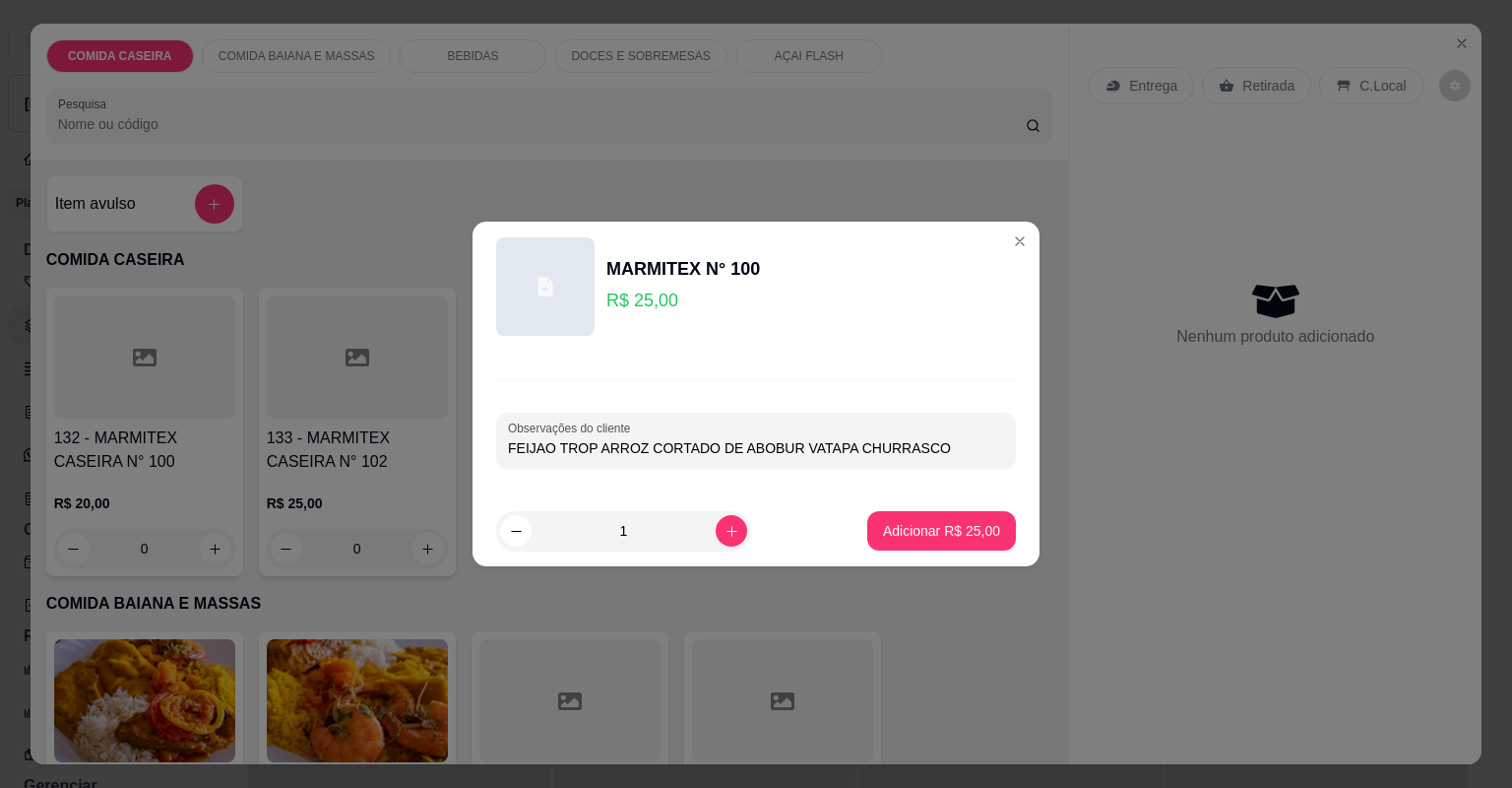 type on "FEIJAO TROP ARROZ CORTADO DE ABOBURA VATAPA CHURRASCO" 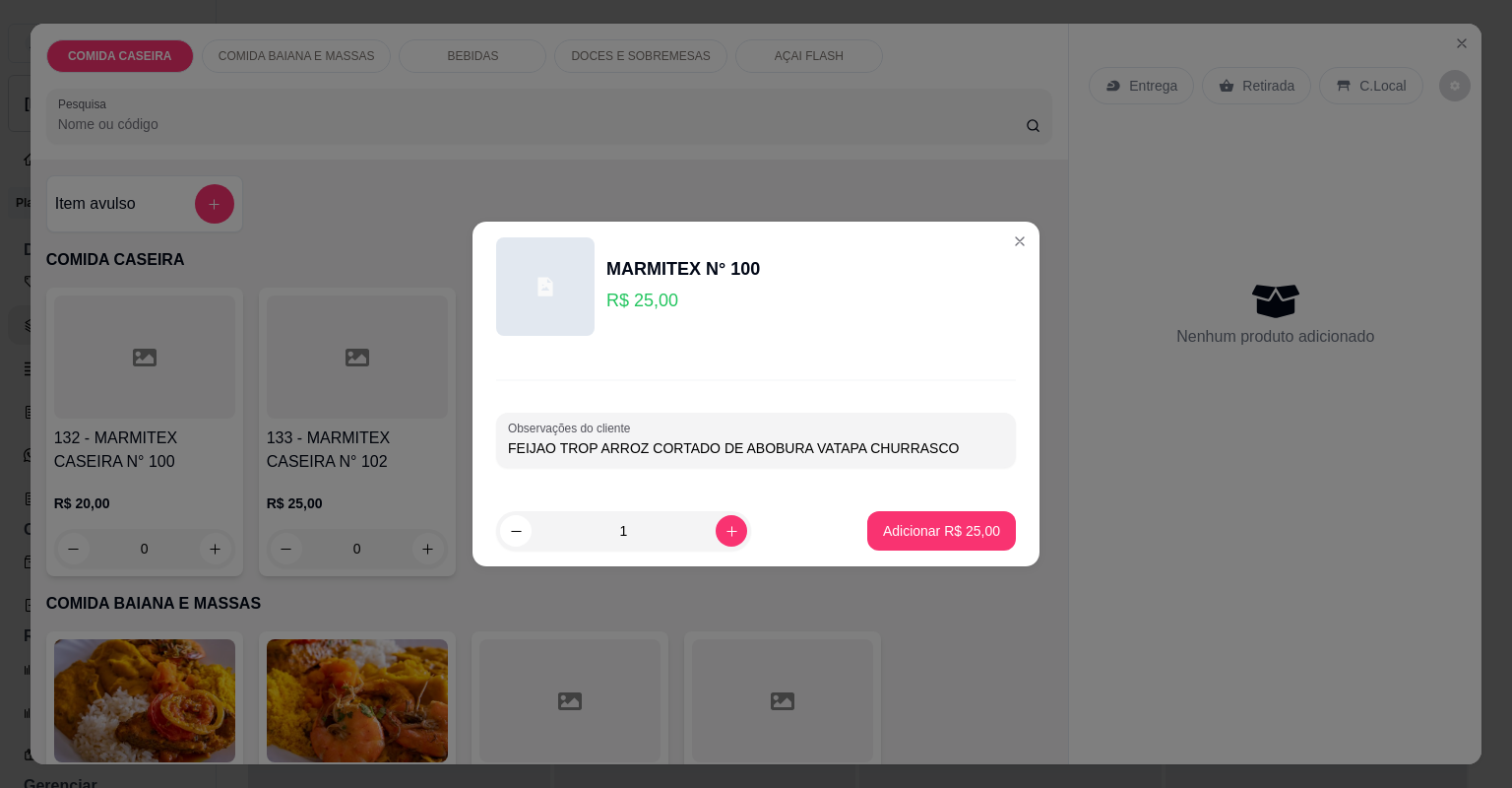 drag, startPoint x: 929, startPoint y: 453, endPoint x: 480, endPoint y: 453, distance: 449 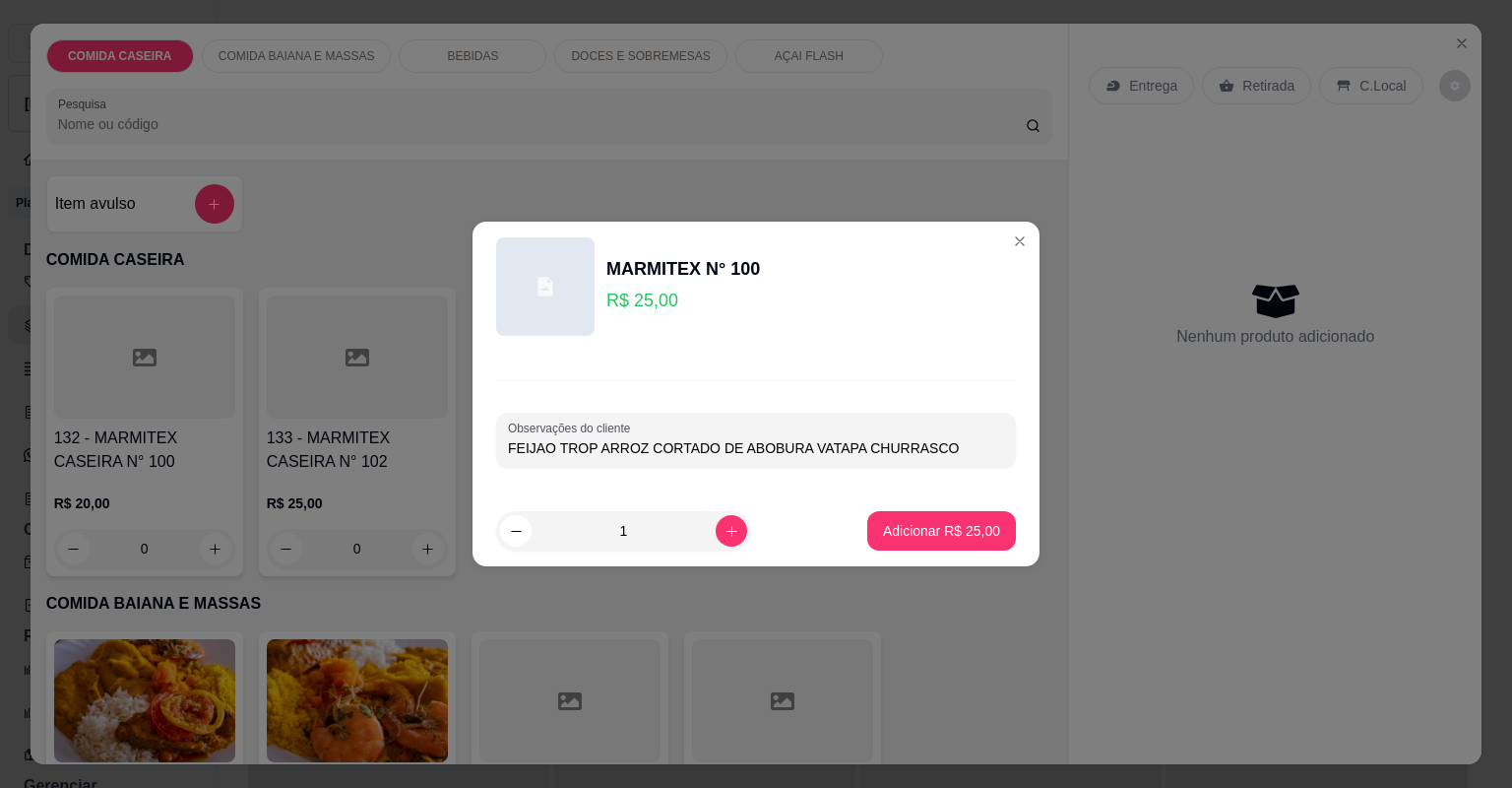 click on "Observações do cliente FEIJAO TROP ARROZ CORTADO DE ABOBURA VATAPA CHURRASCO" at bounding box center [756, 424] 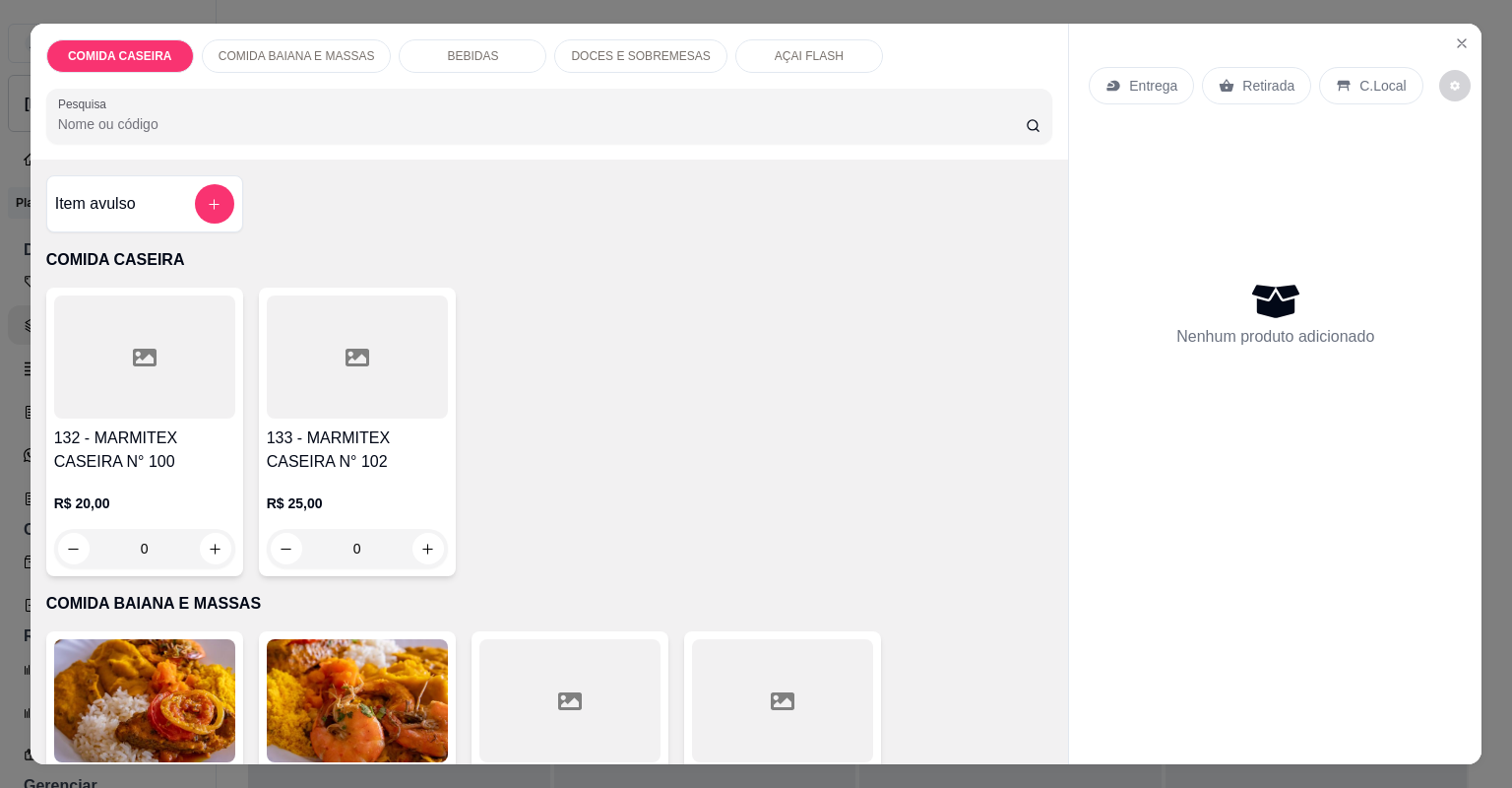 click at bounding box center (1462, 43) 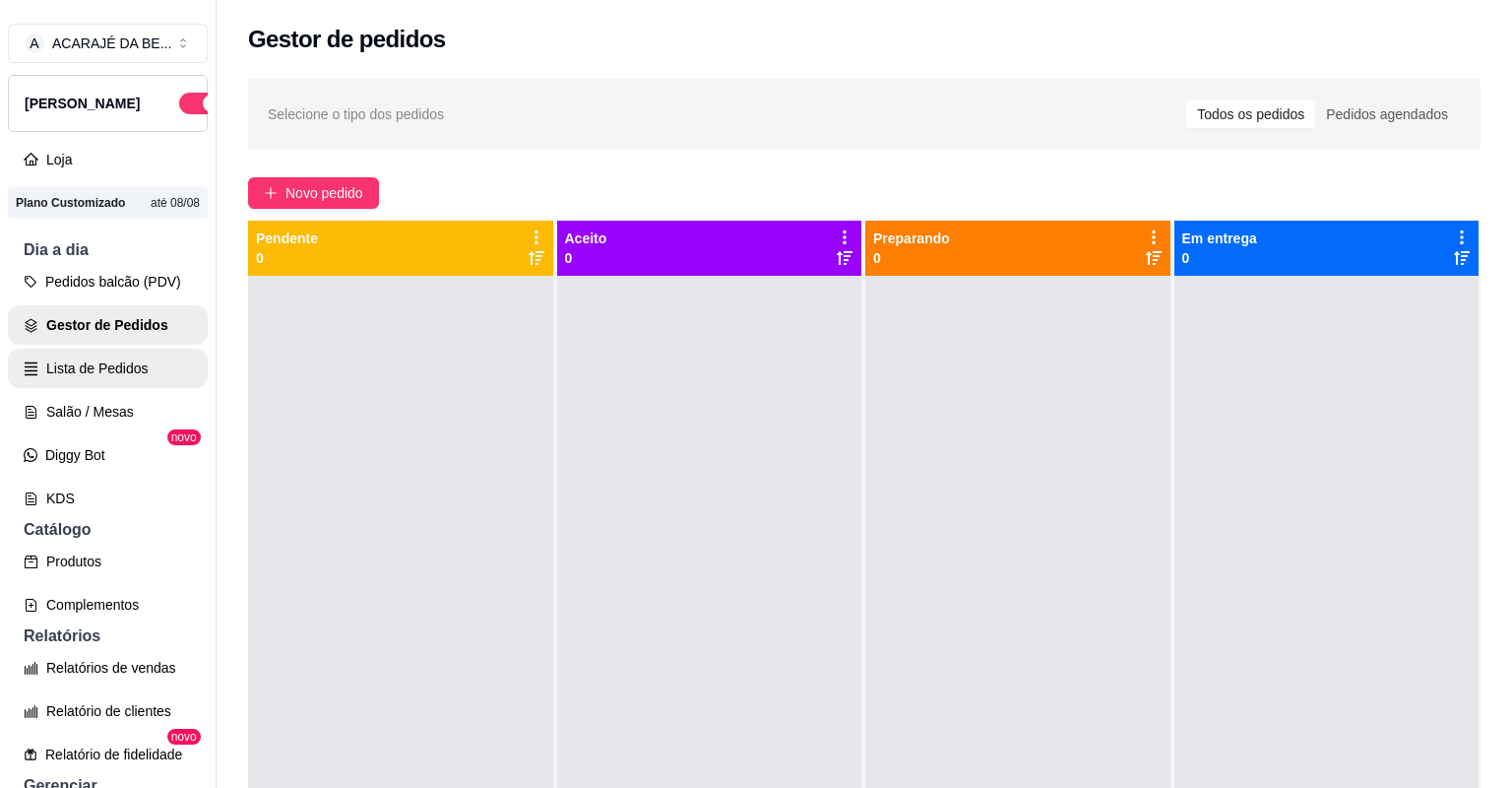 click on "Lista de Pedidos" at bounding box center (107, 368) 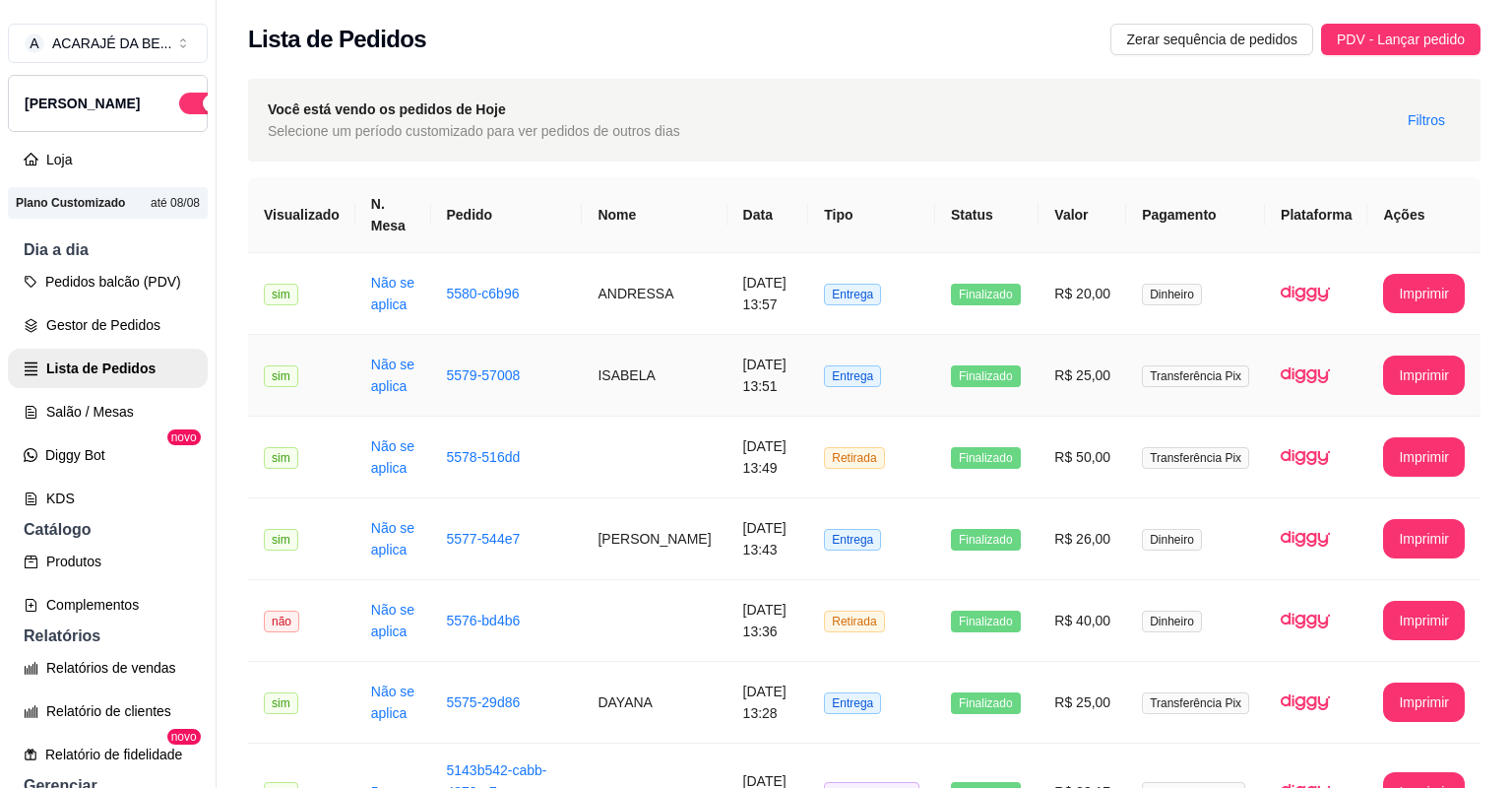 click on "ISABELA" at bounding box center [654, 375] 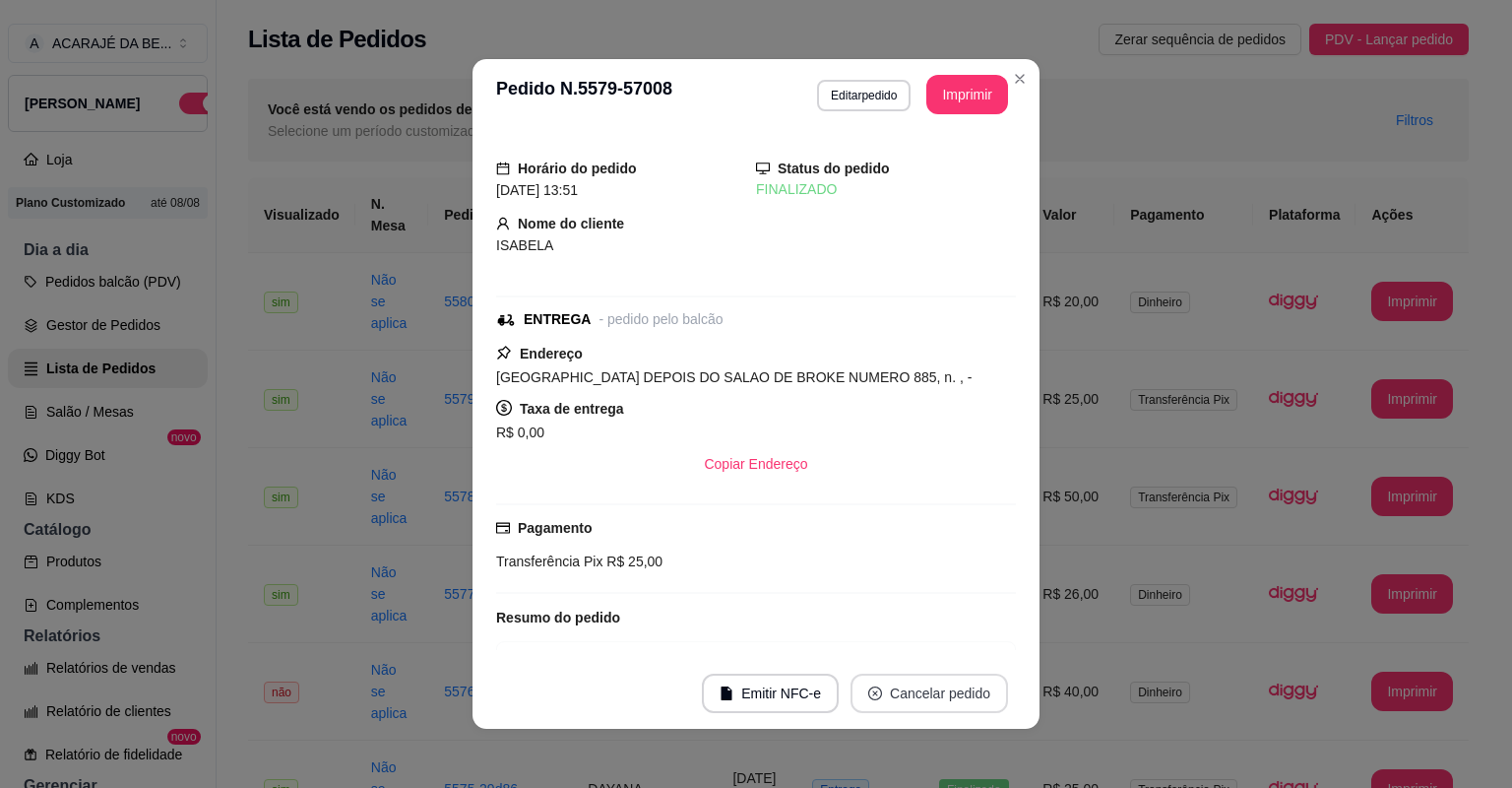 click on "Cancelar pedido" at bounding box center [929, 693] 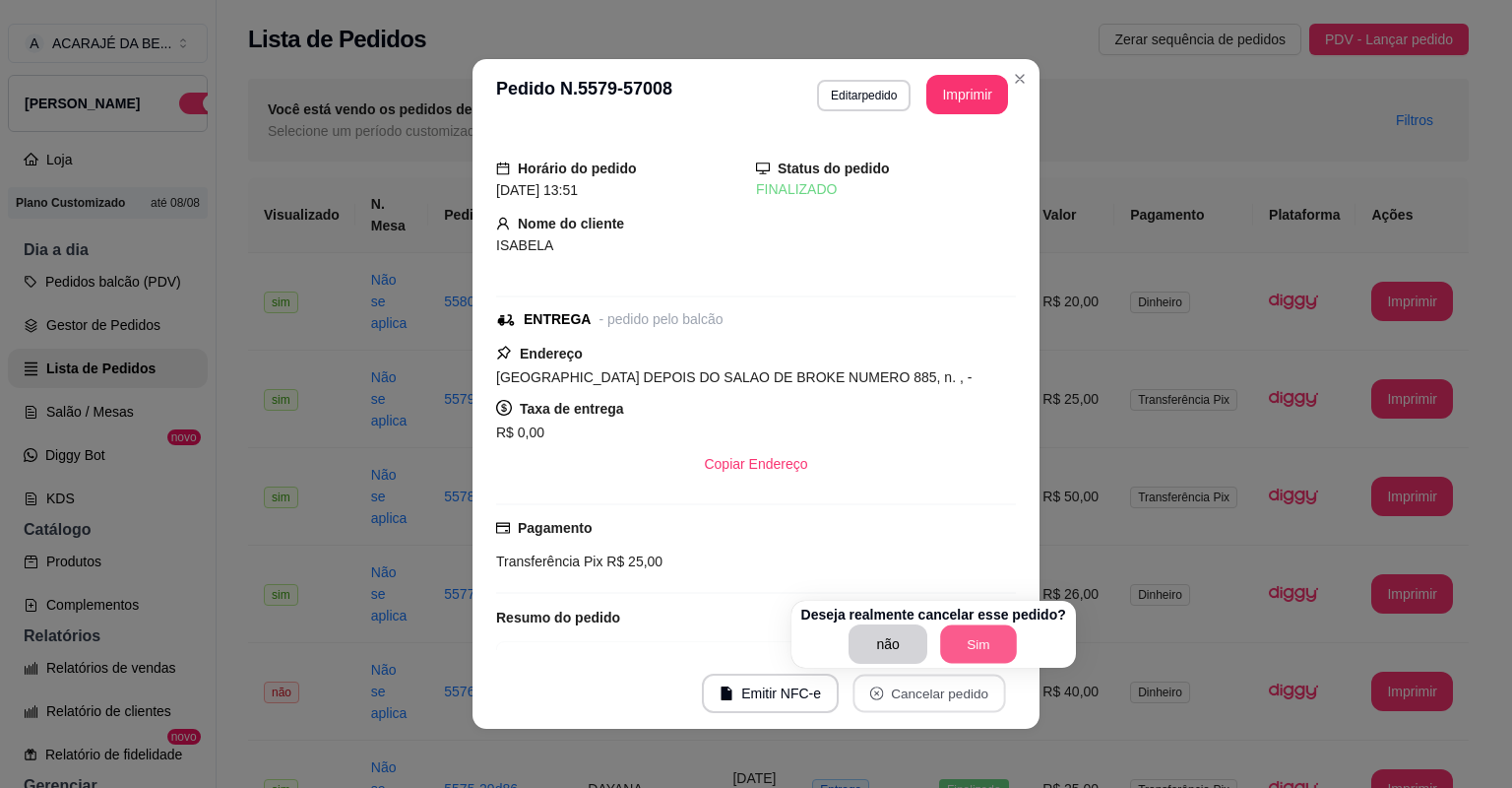 click on "Sim" at bounding box center [978, 644] 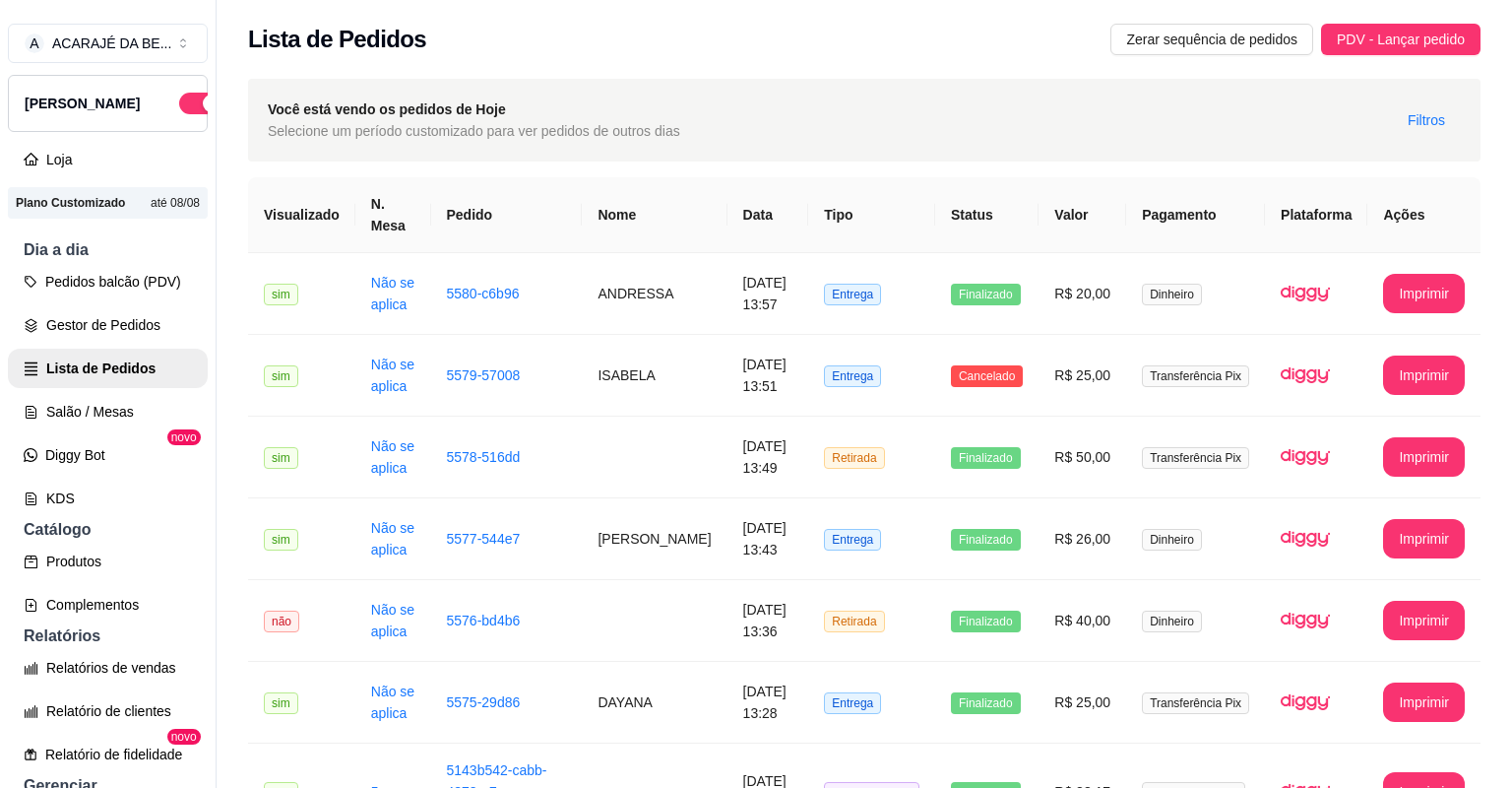 click on "2" at bounding box center [1232, 2816] 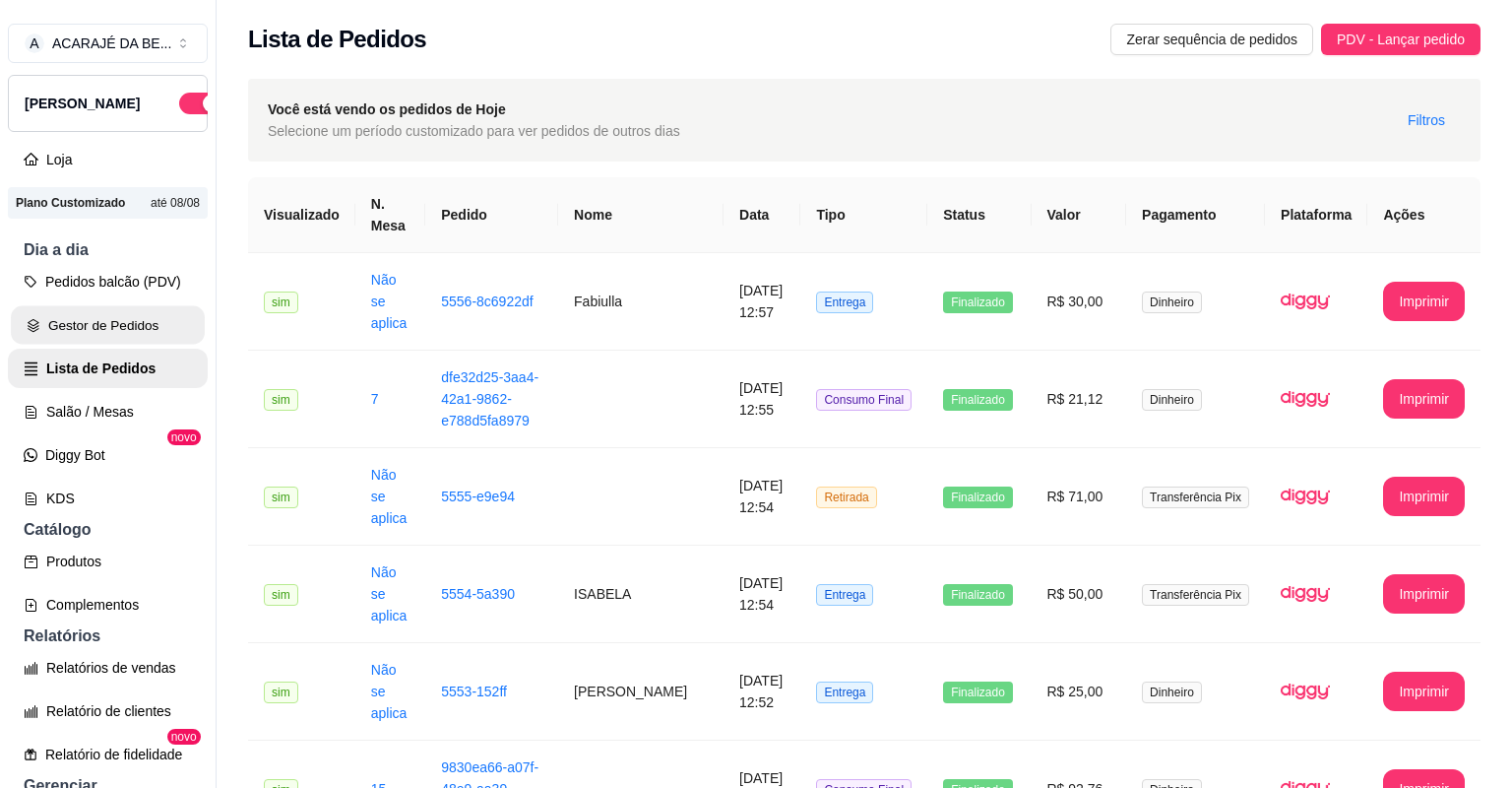 click on "Gestor de Pedidos" at bounding box center (107, 325) 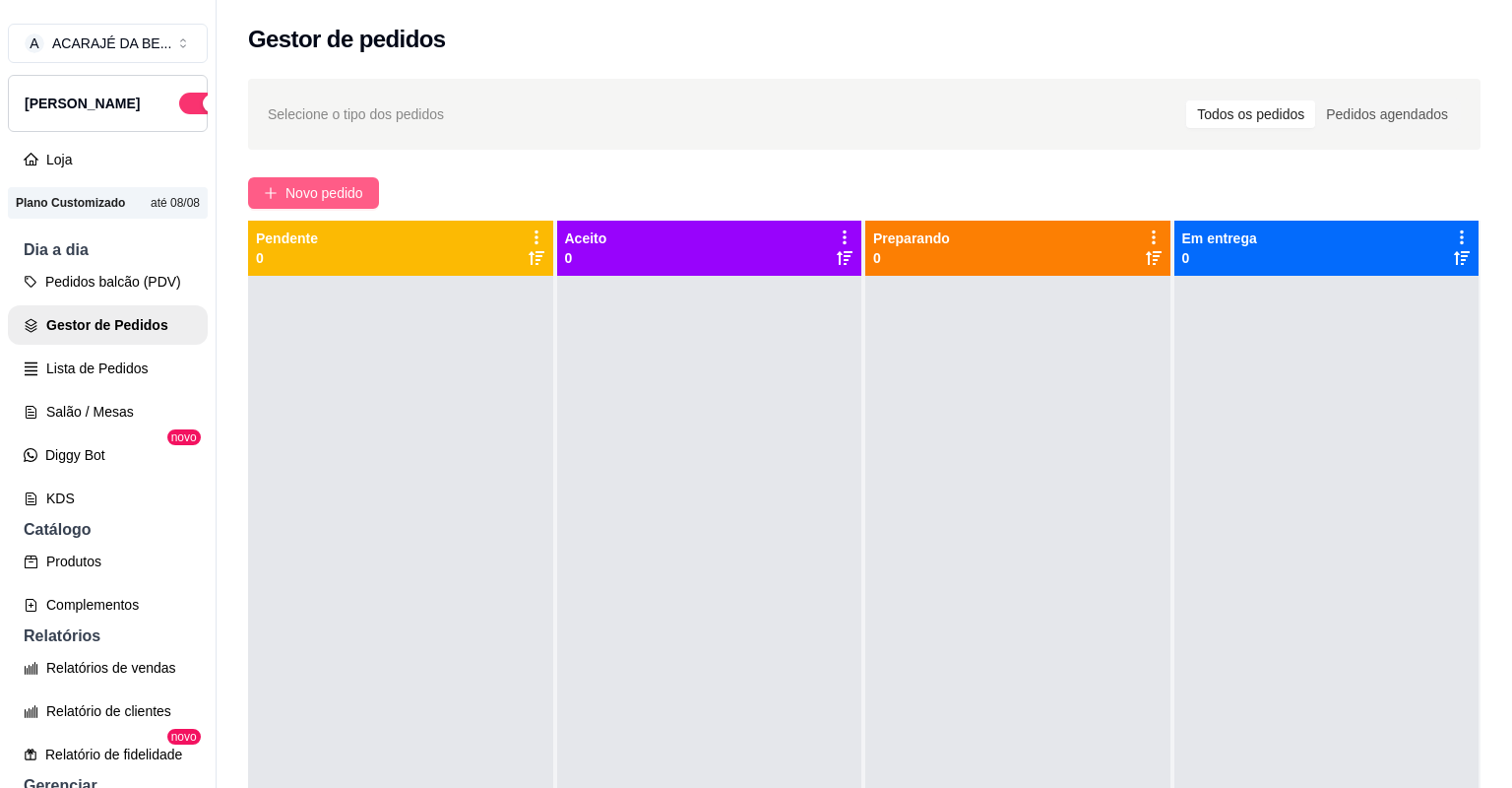 click on "Novo pedido" at bounding box center (324, 193) 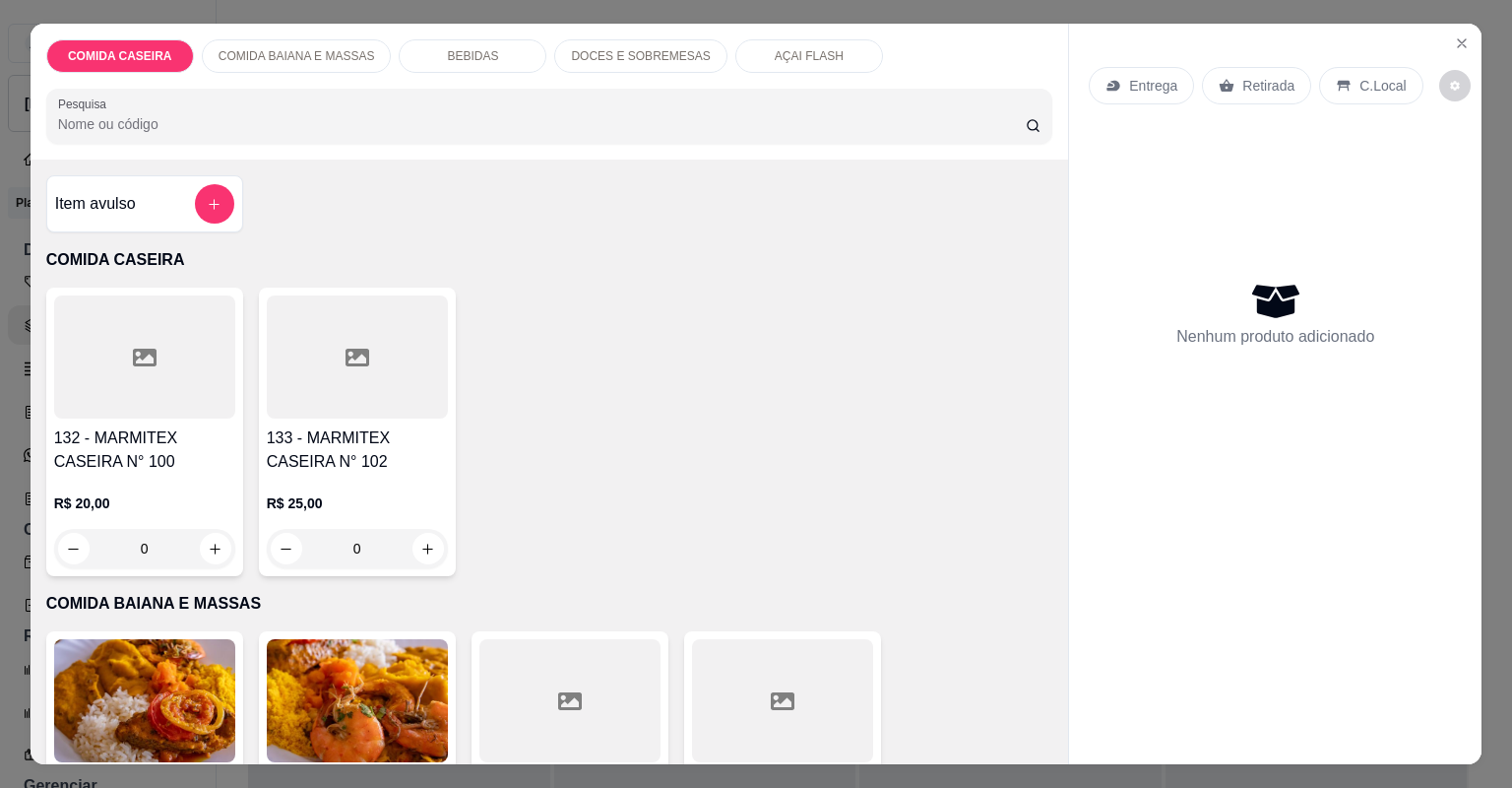 click at bounding box center [145, 357] 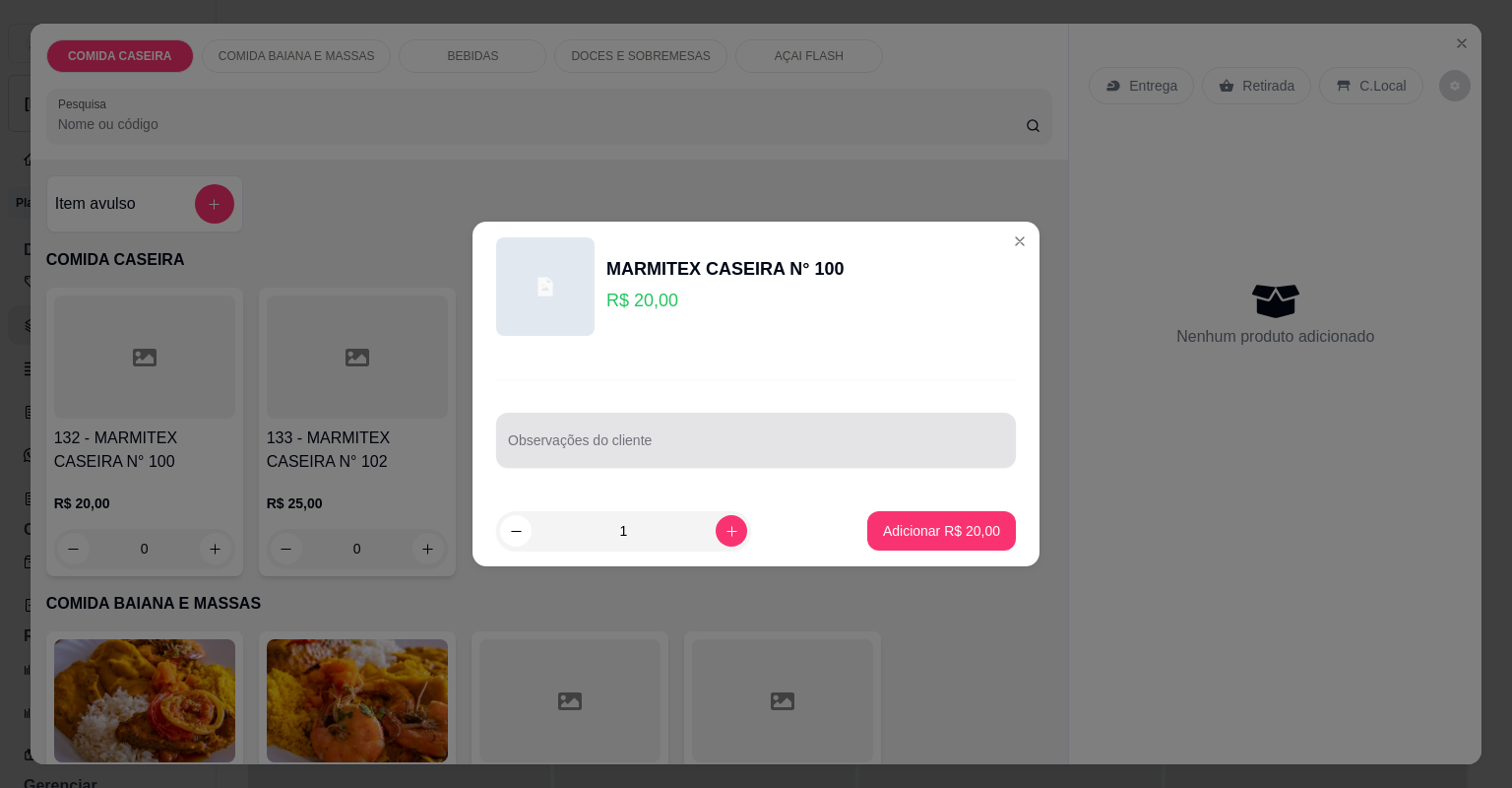 click on "Observações do cliente" at bounding box center (756, 448) 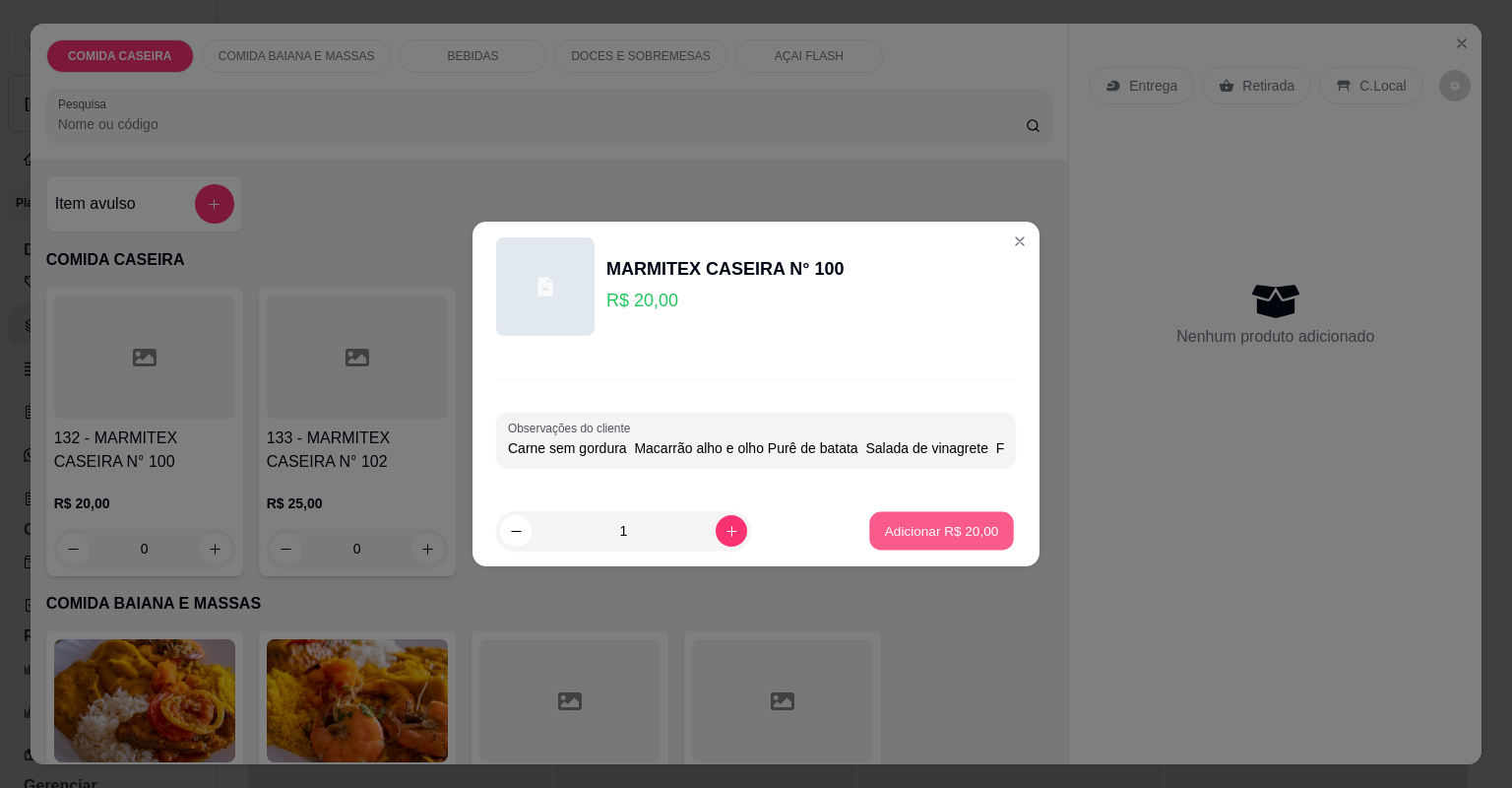 click on "Adicionar   R$ 20,00" at bounding box center [942, 530] 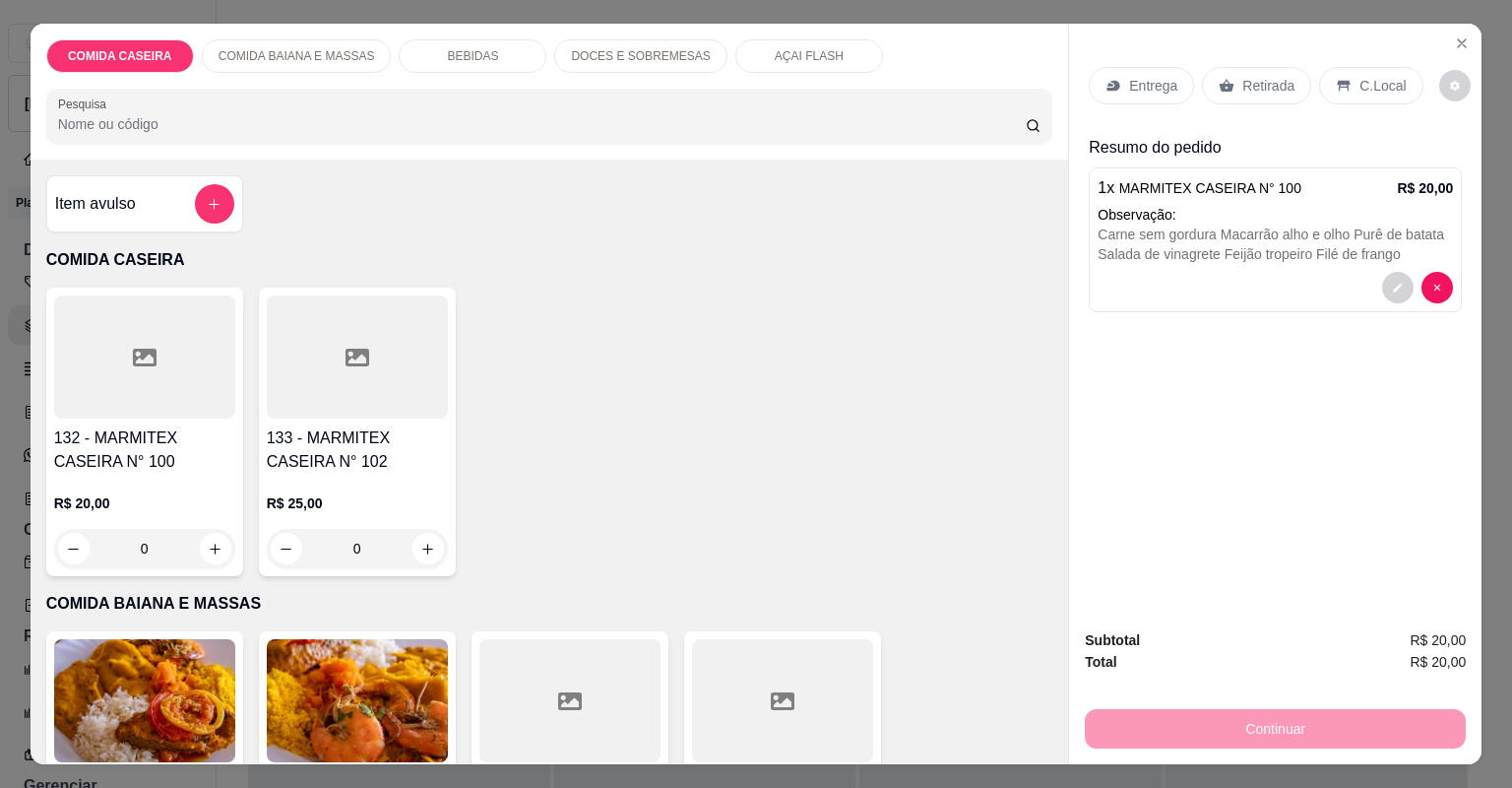 click on "Entrega" at bounding box center (1141, 86) 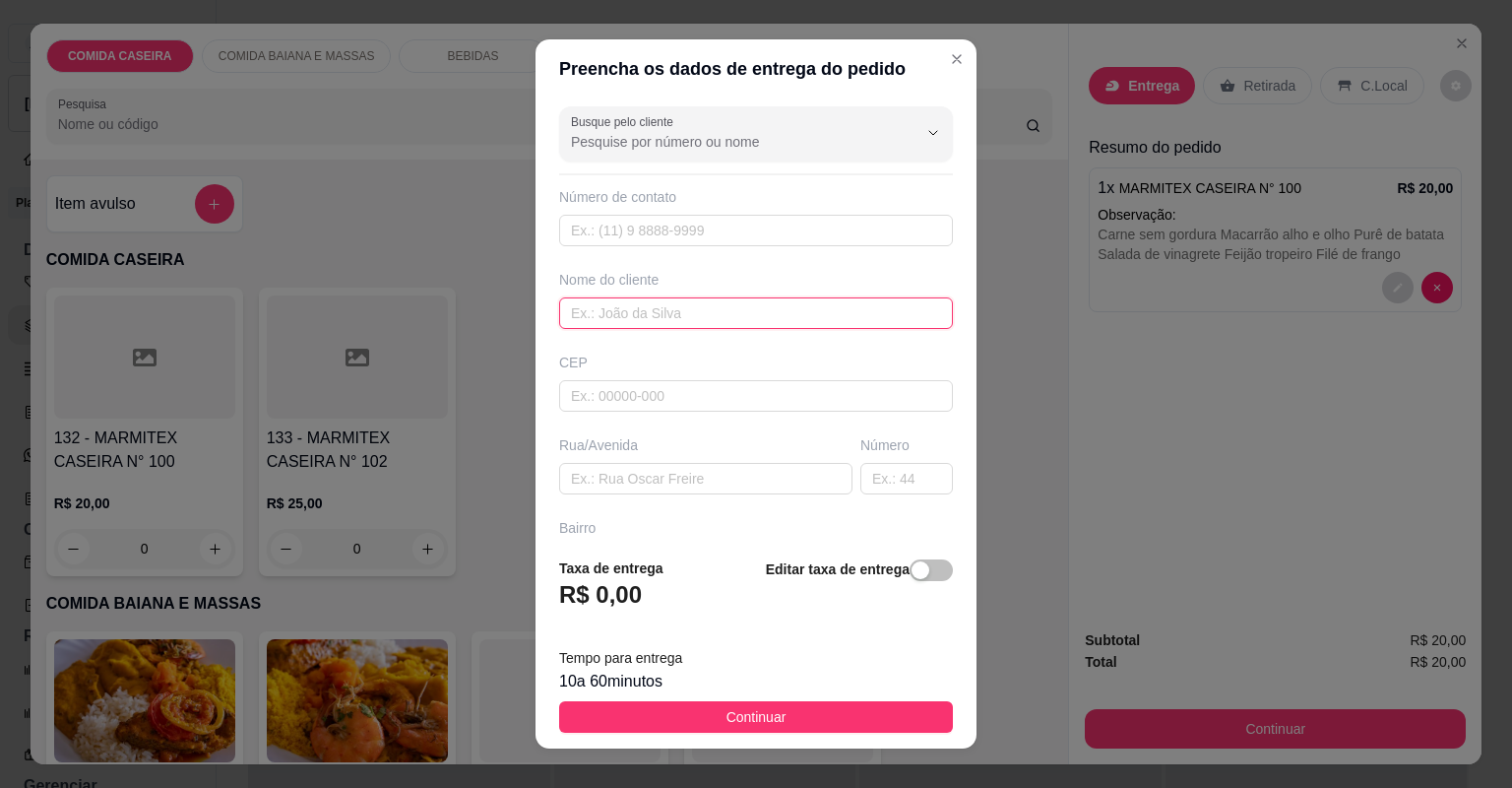 click at bounding box center (756, 313) 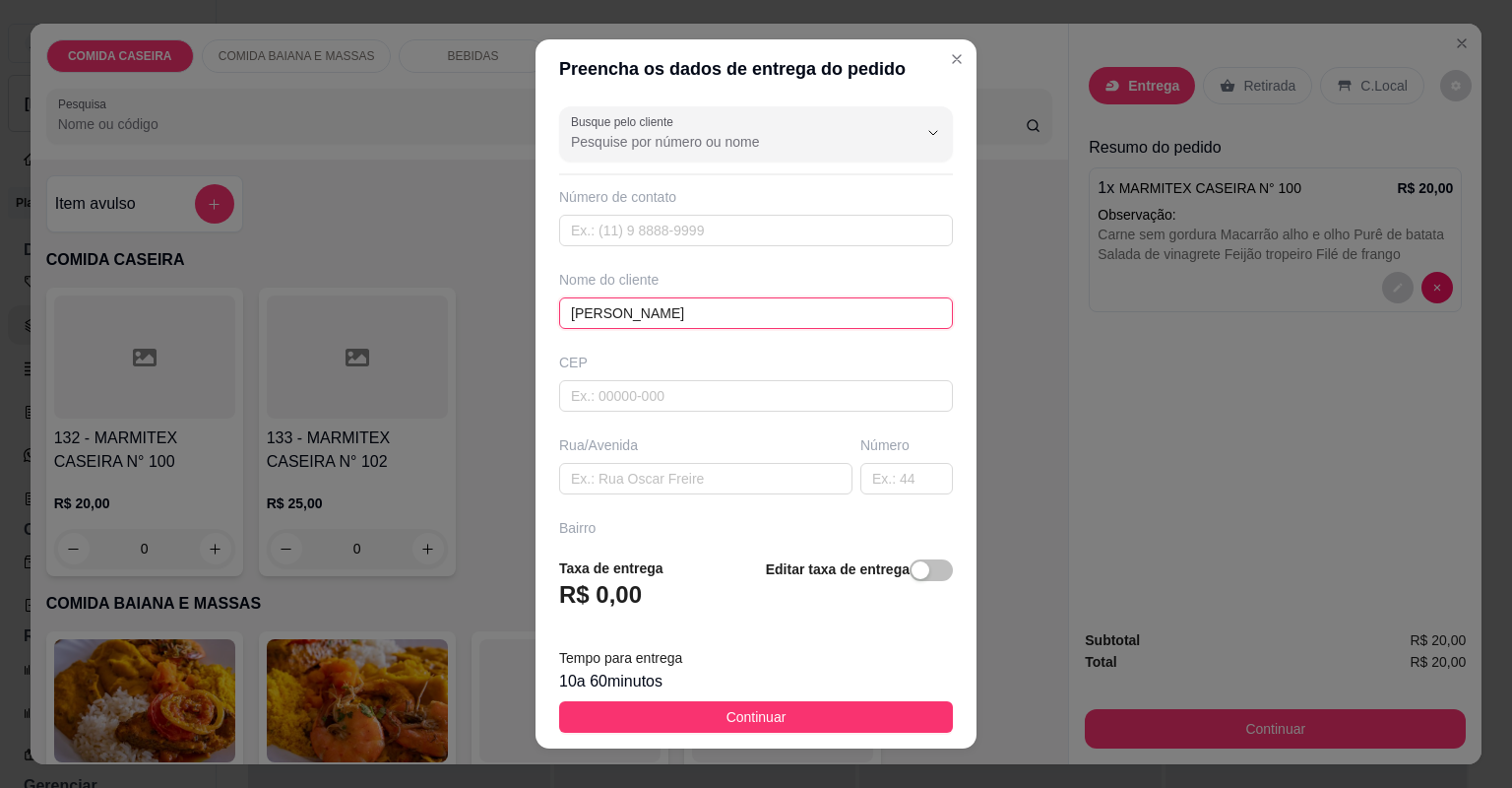 type on "GABRIEL" 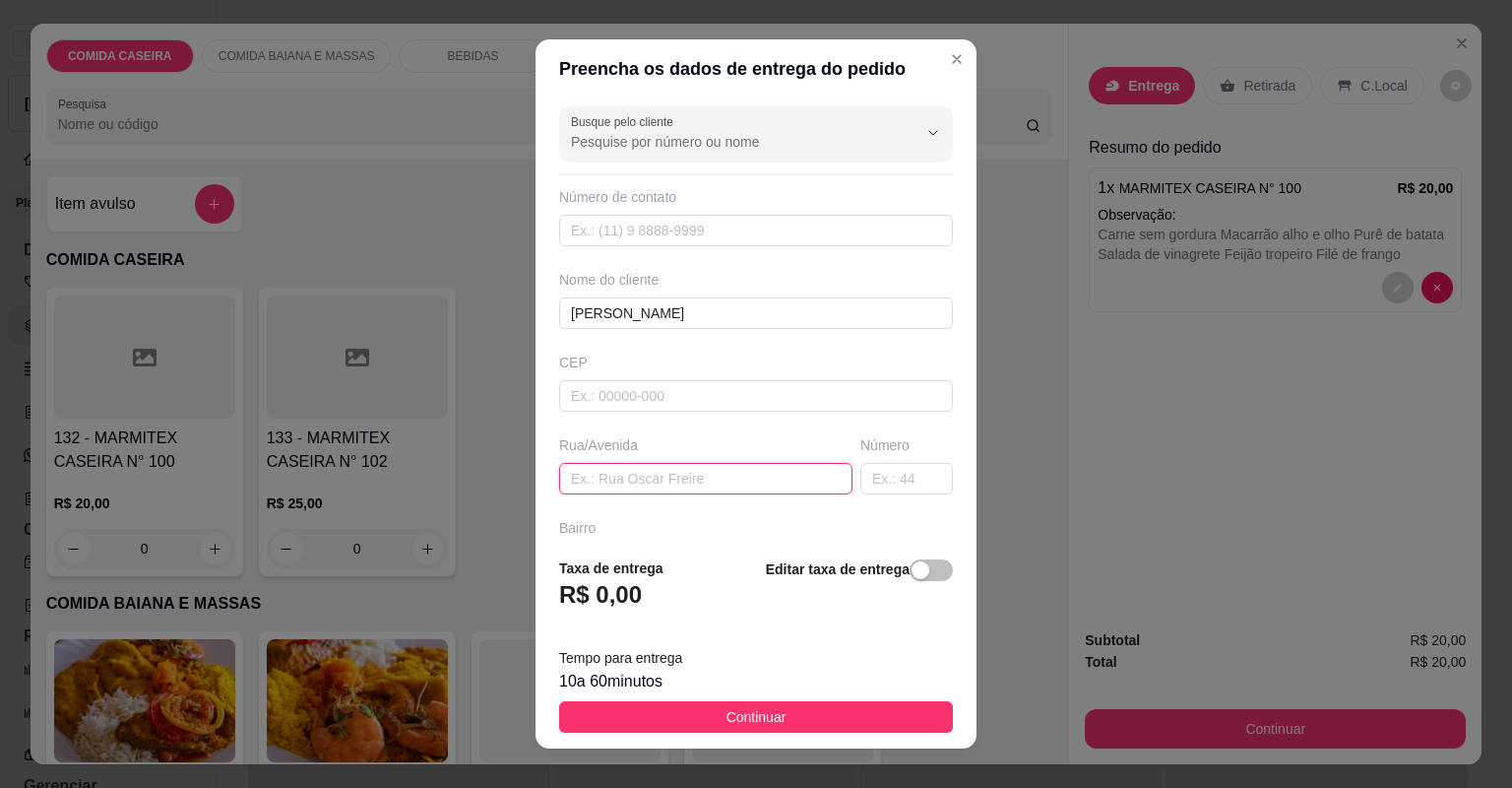 click at bounding box center [706, 479] 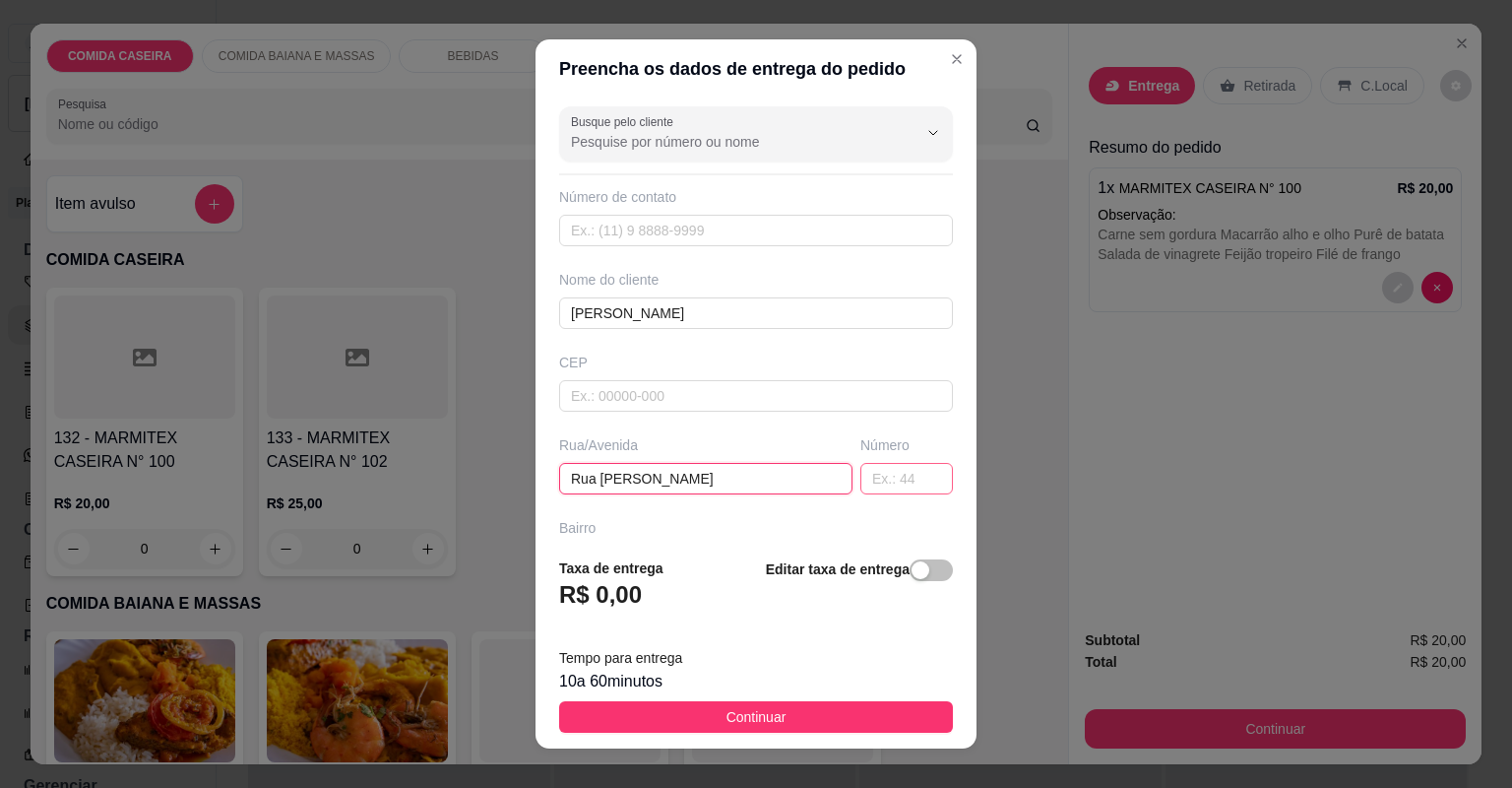 type on "Rua Enrique Ferreira Borges" 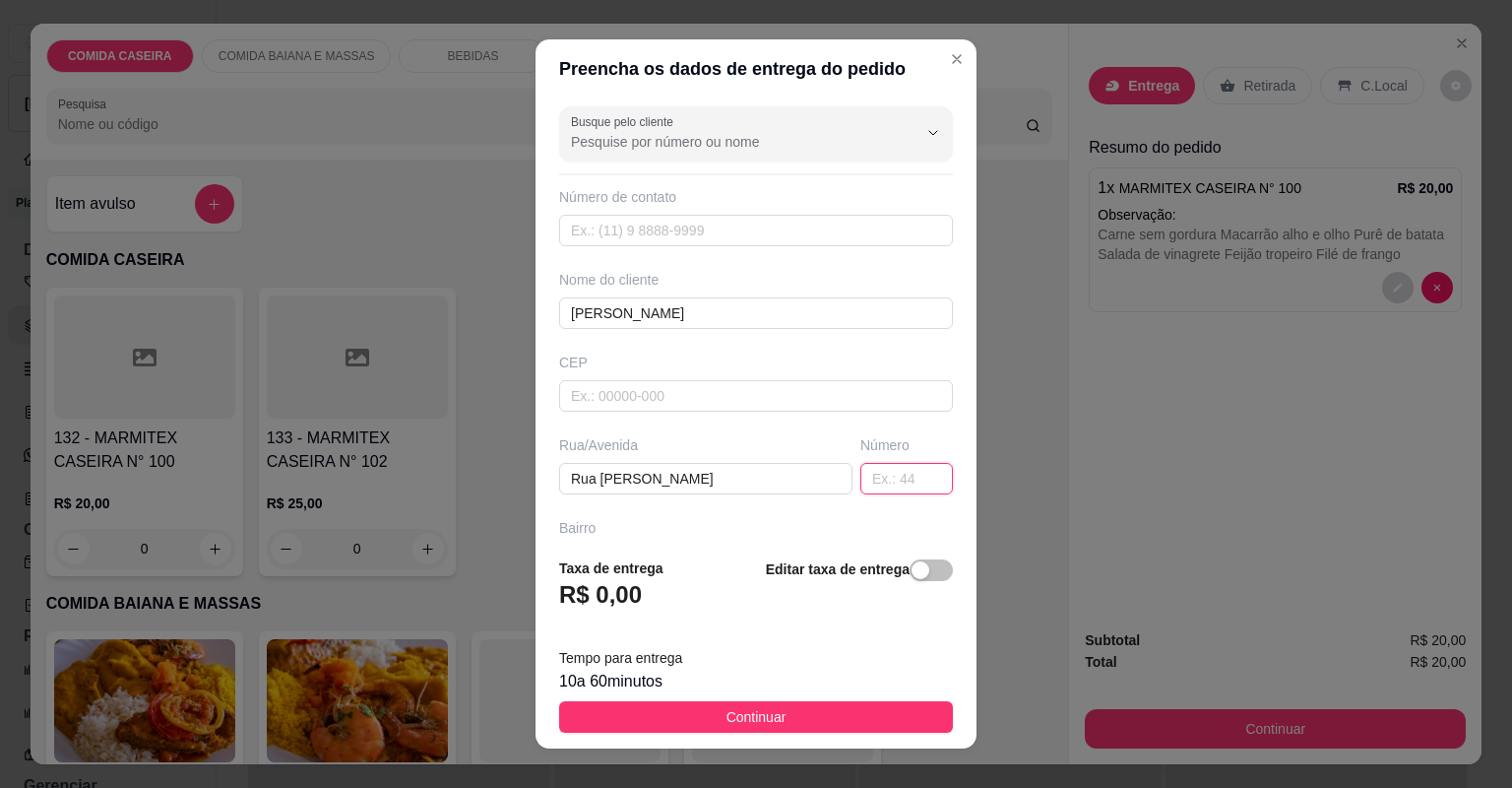 click at bounding box center [907, 479] 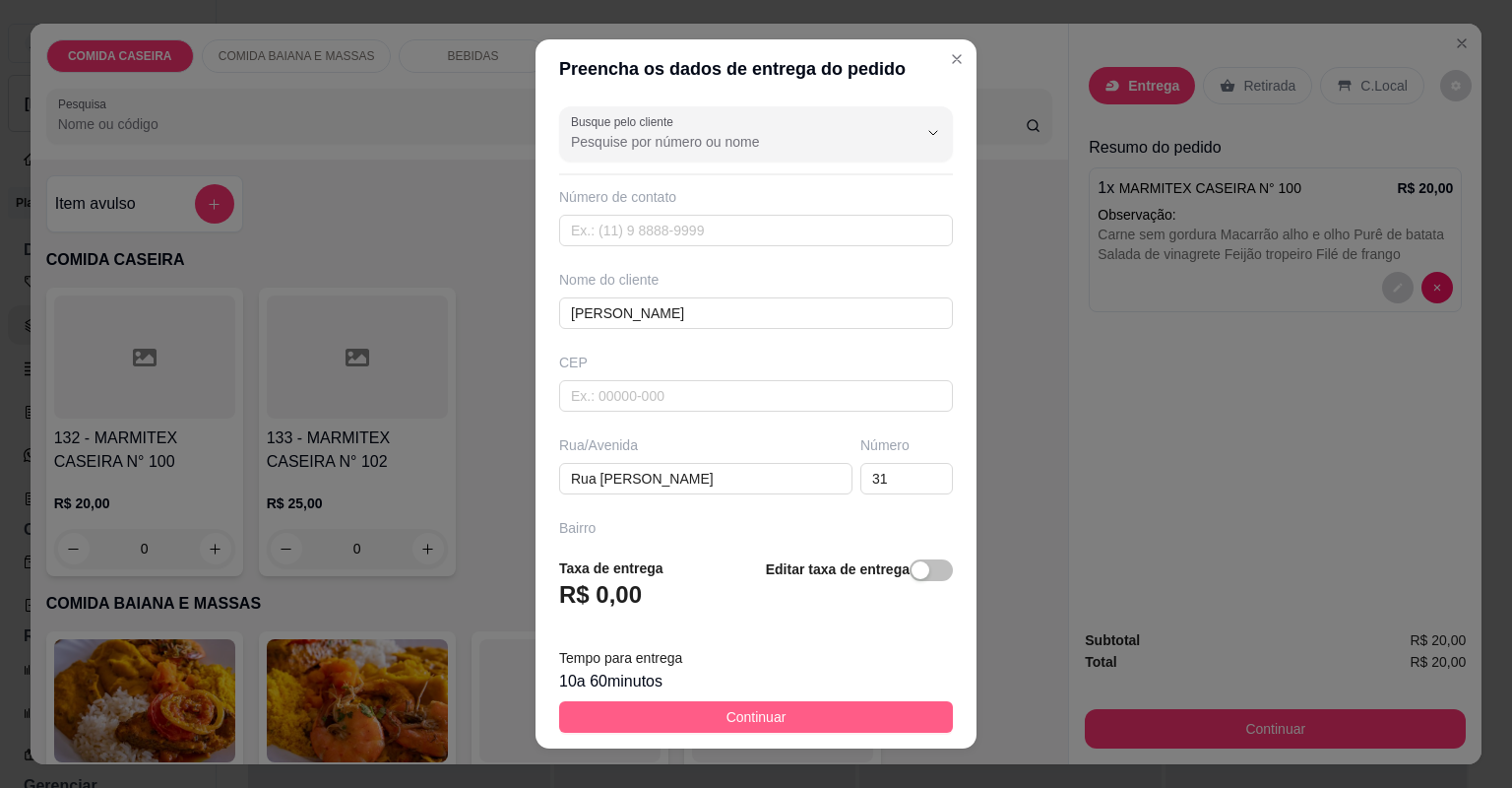 drag, startPoint x: 846, startPoint y: 707, endPoint x: 835, endPoint y: 695, distance: 16.27882 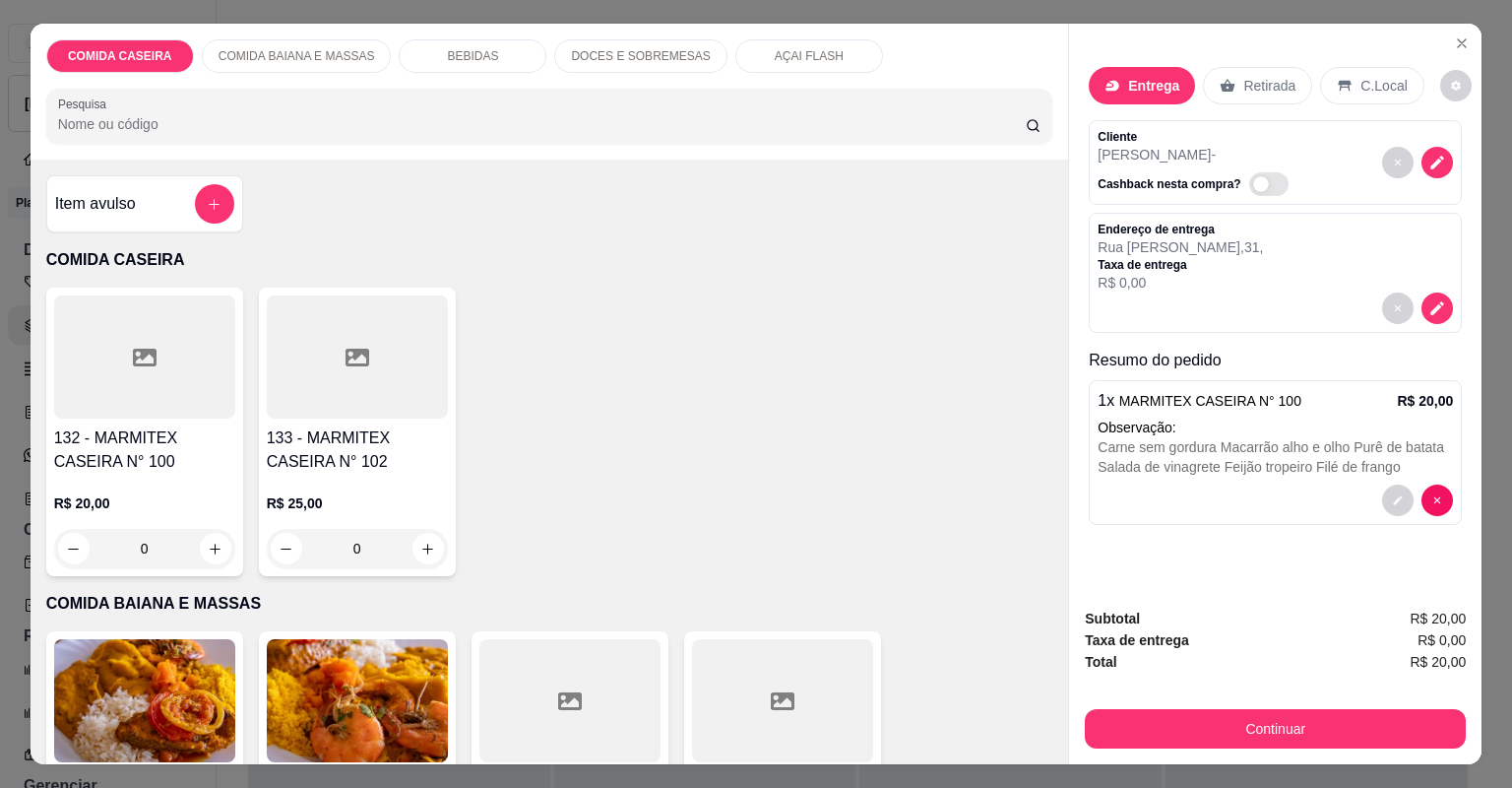 click 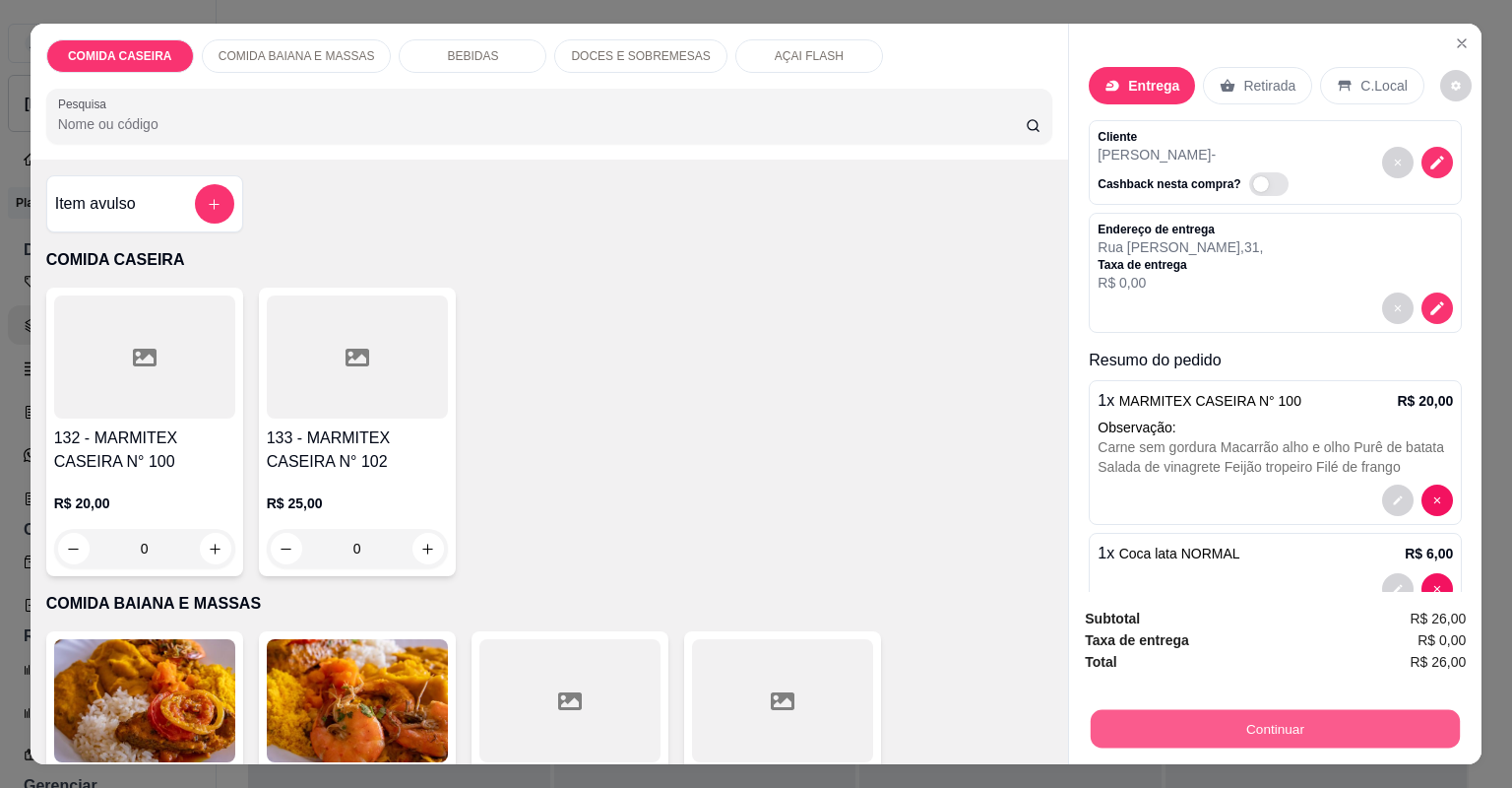 click on "Continuar" at bounding box center (1275, 729) 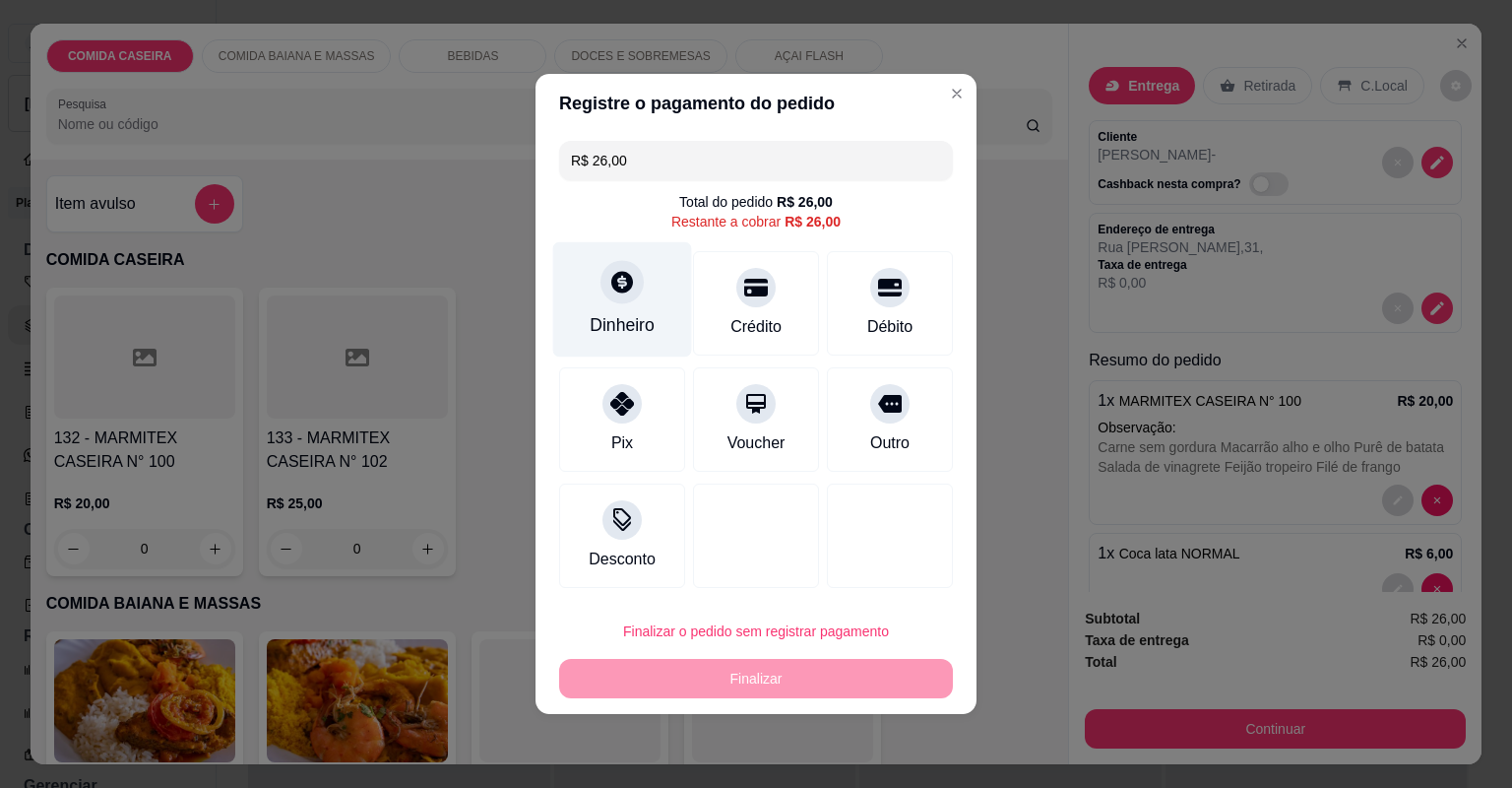 click on "Dinheiro" at bounding box center (622, 325) 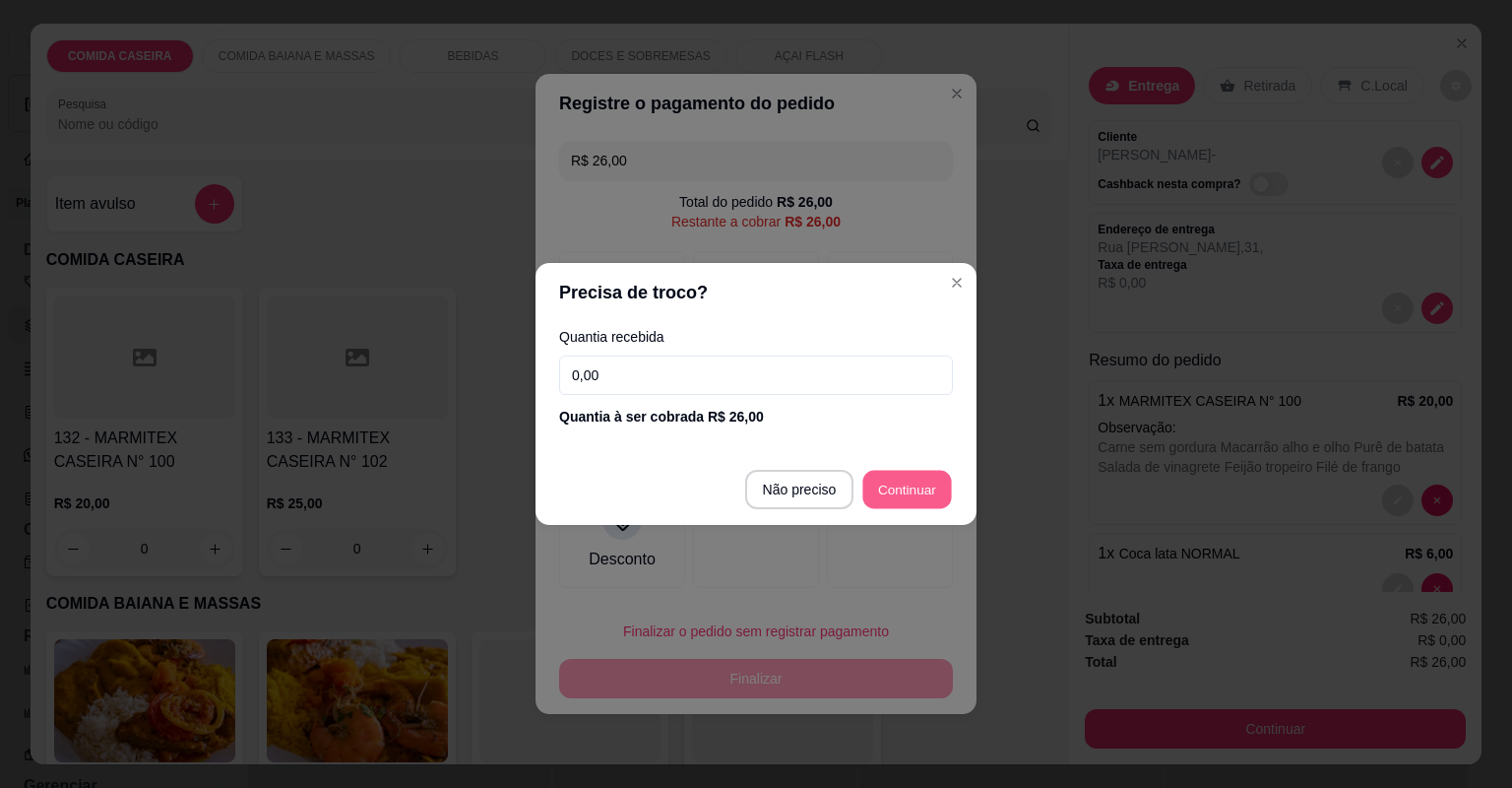 type on "R$ 0,00" 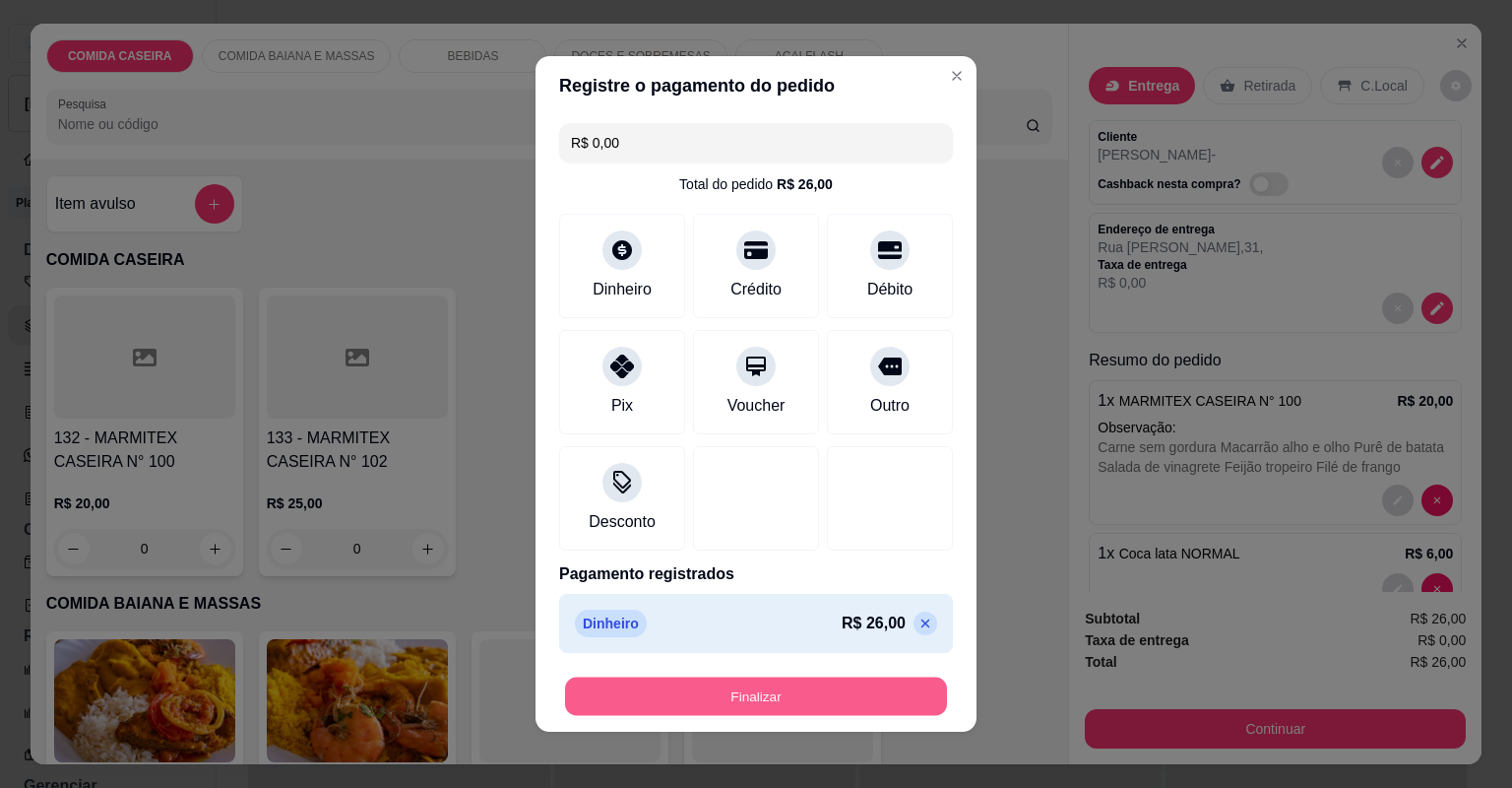 click on "Finalizar" at bounding box center [756, 696] 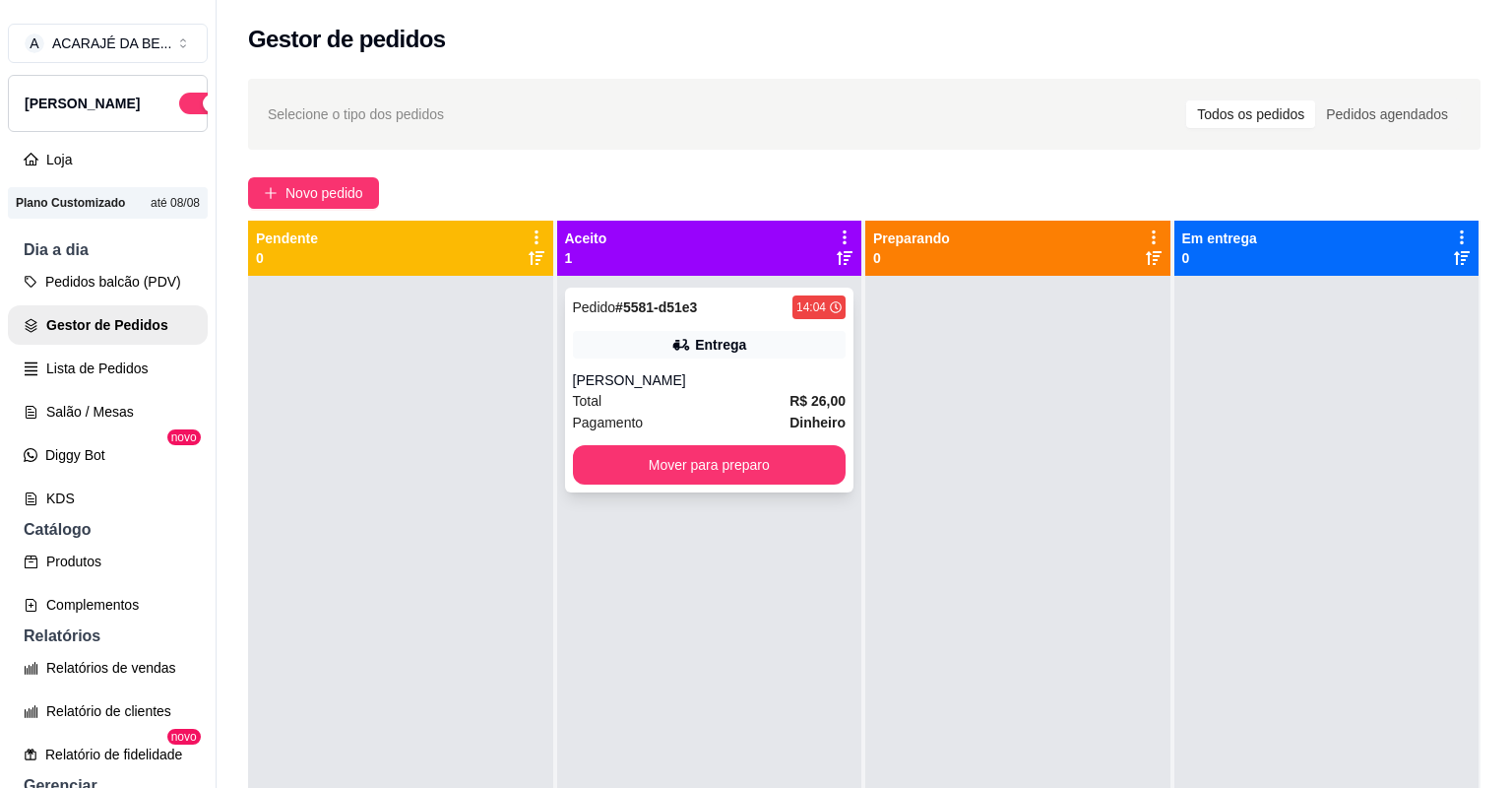 click on "Pedido  # 5581-d51e3 14:04 Entrega GABRIEL Total R$ 26,00 Pagamento Dinheiro Mover para preparo" at bounding box center (710, 390) 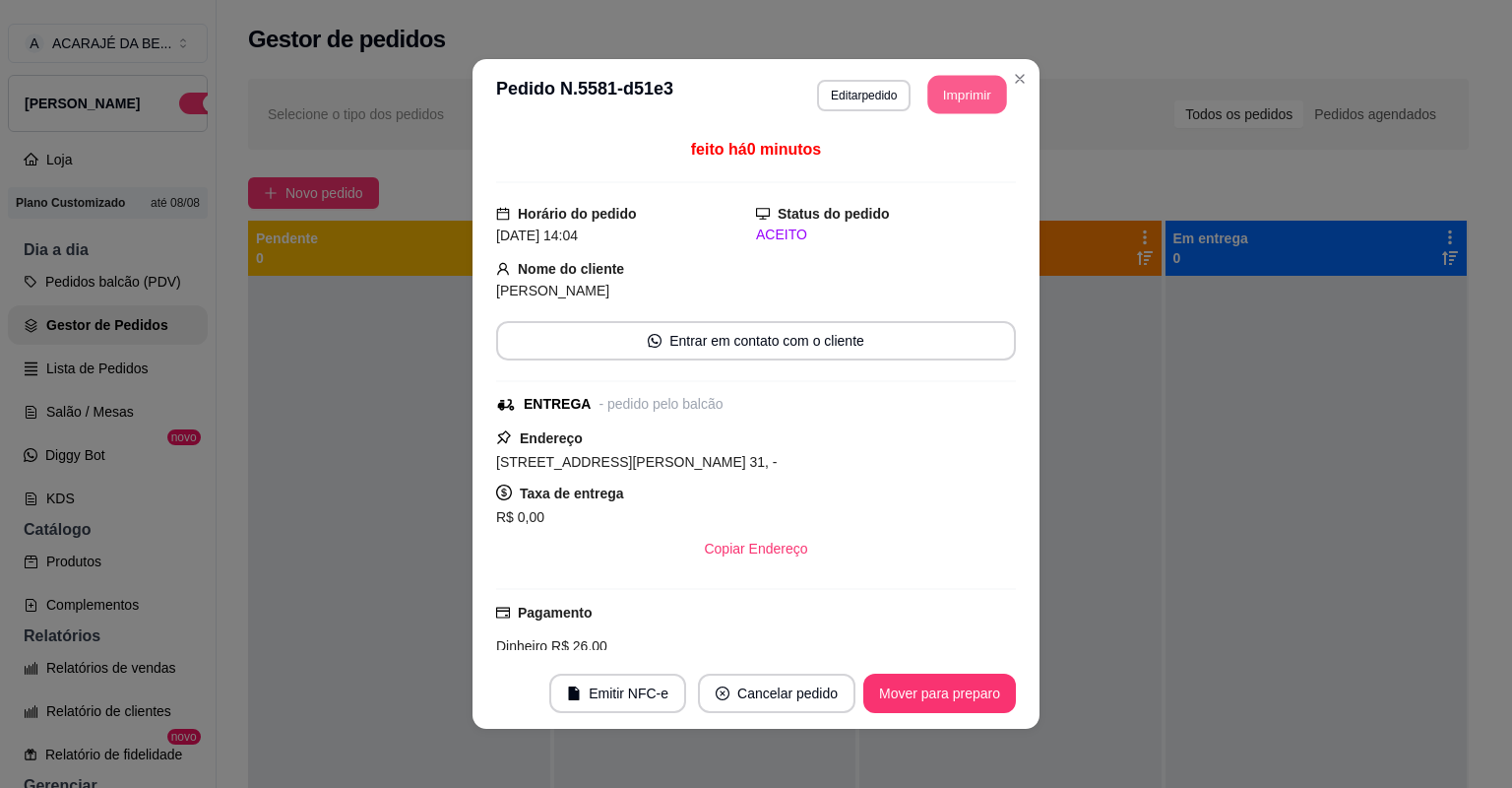 click on "Imprimir" at bounding box center (968, 95) 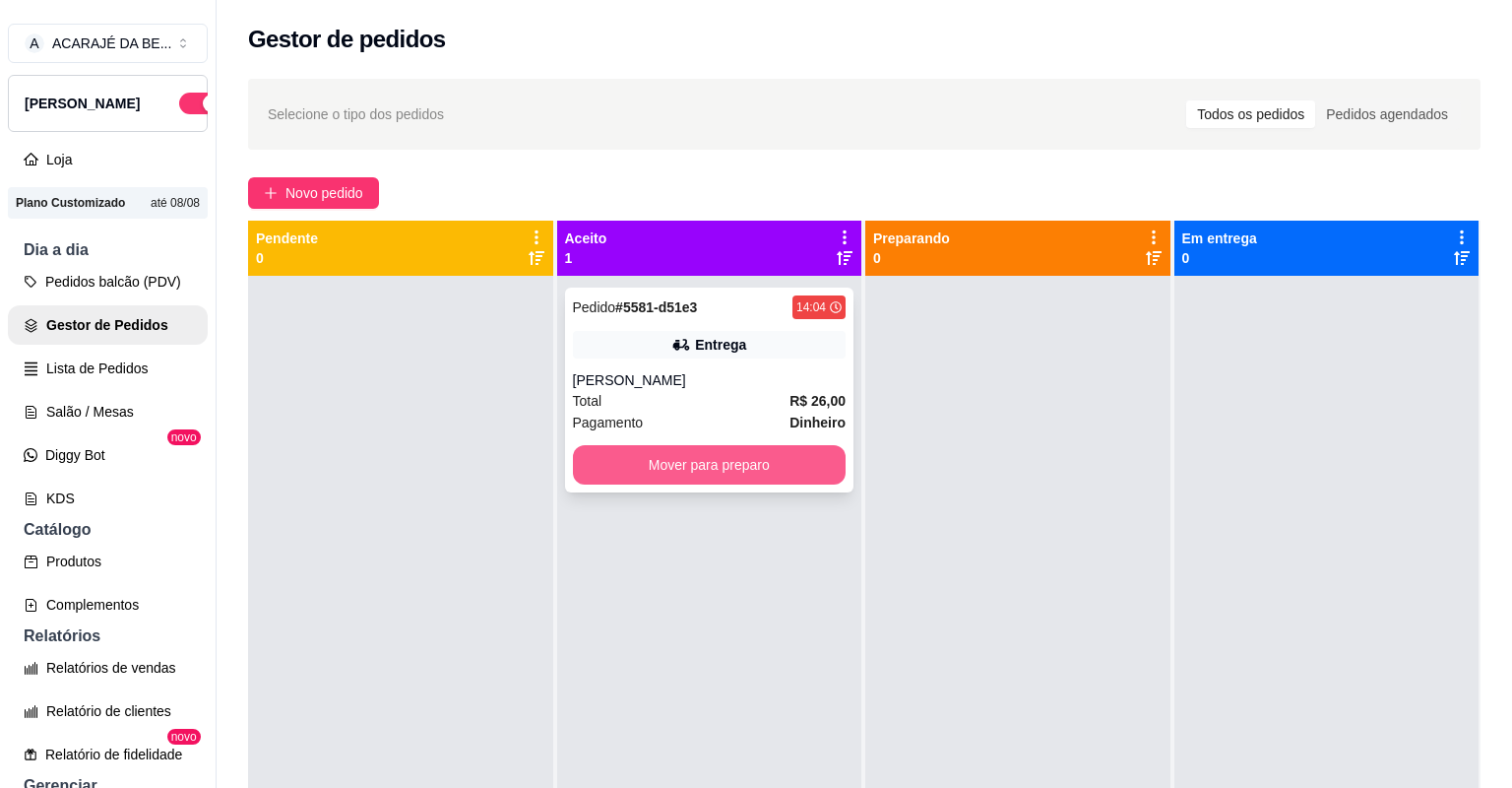 click on "Mover para preparo" at bounding box center [710, 465] 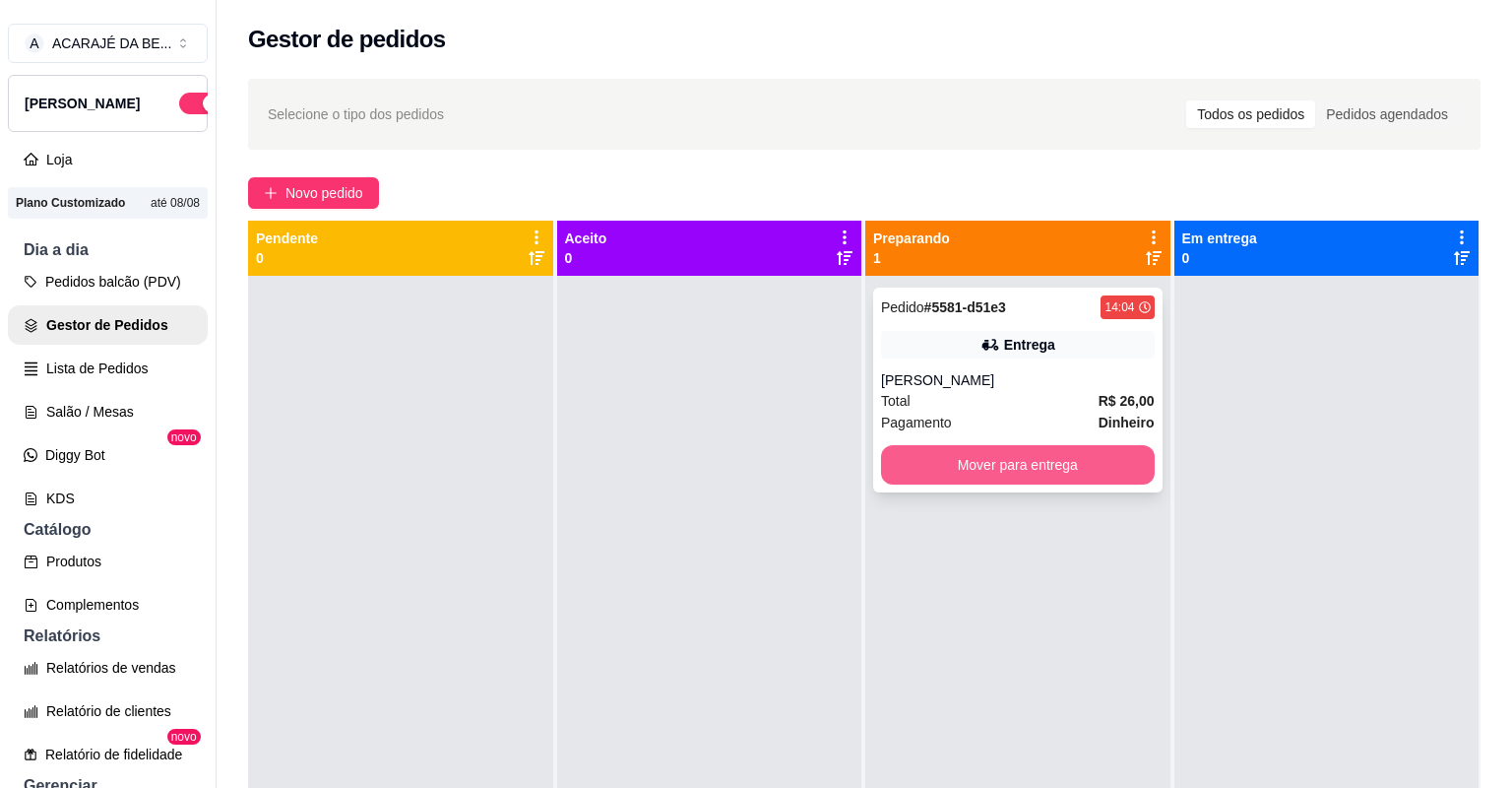 click on "Mover para entrega" at bounding box center (1018, 465) 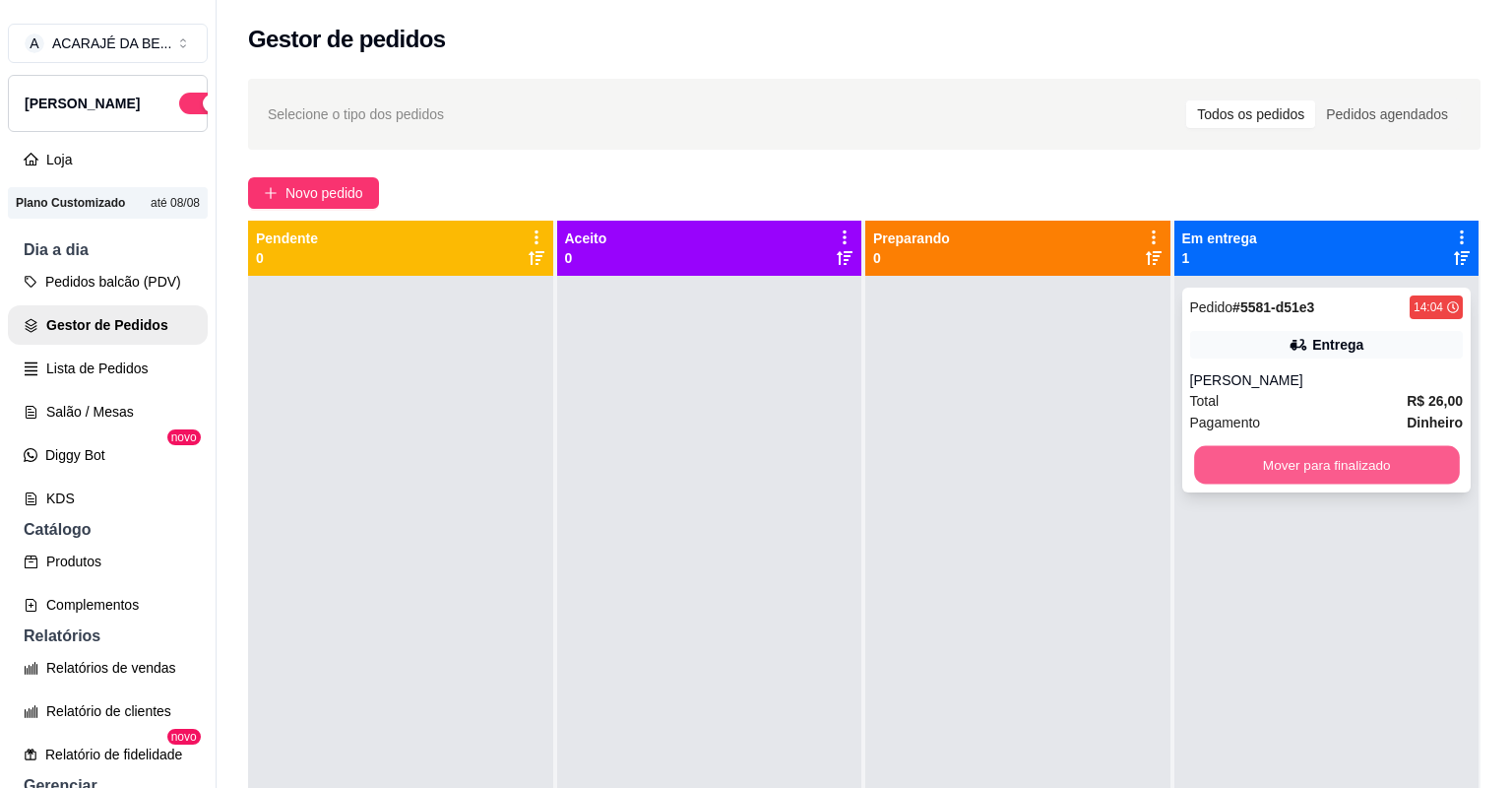 click on "Mover para finalizado" at bounding box center [1326, 465] 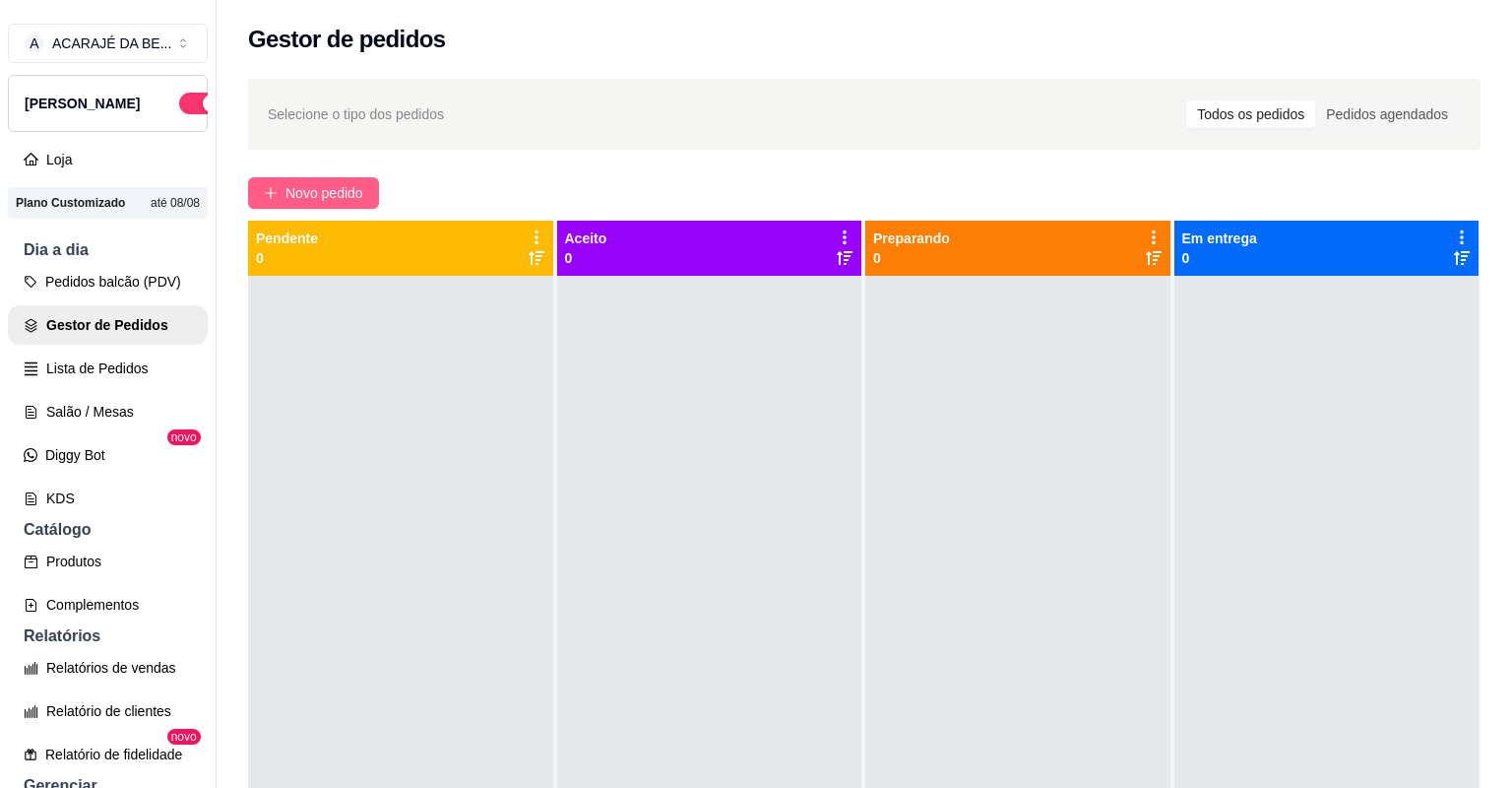 click on "Novo pedido" at bounding box center (324, 193) 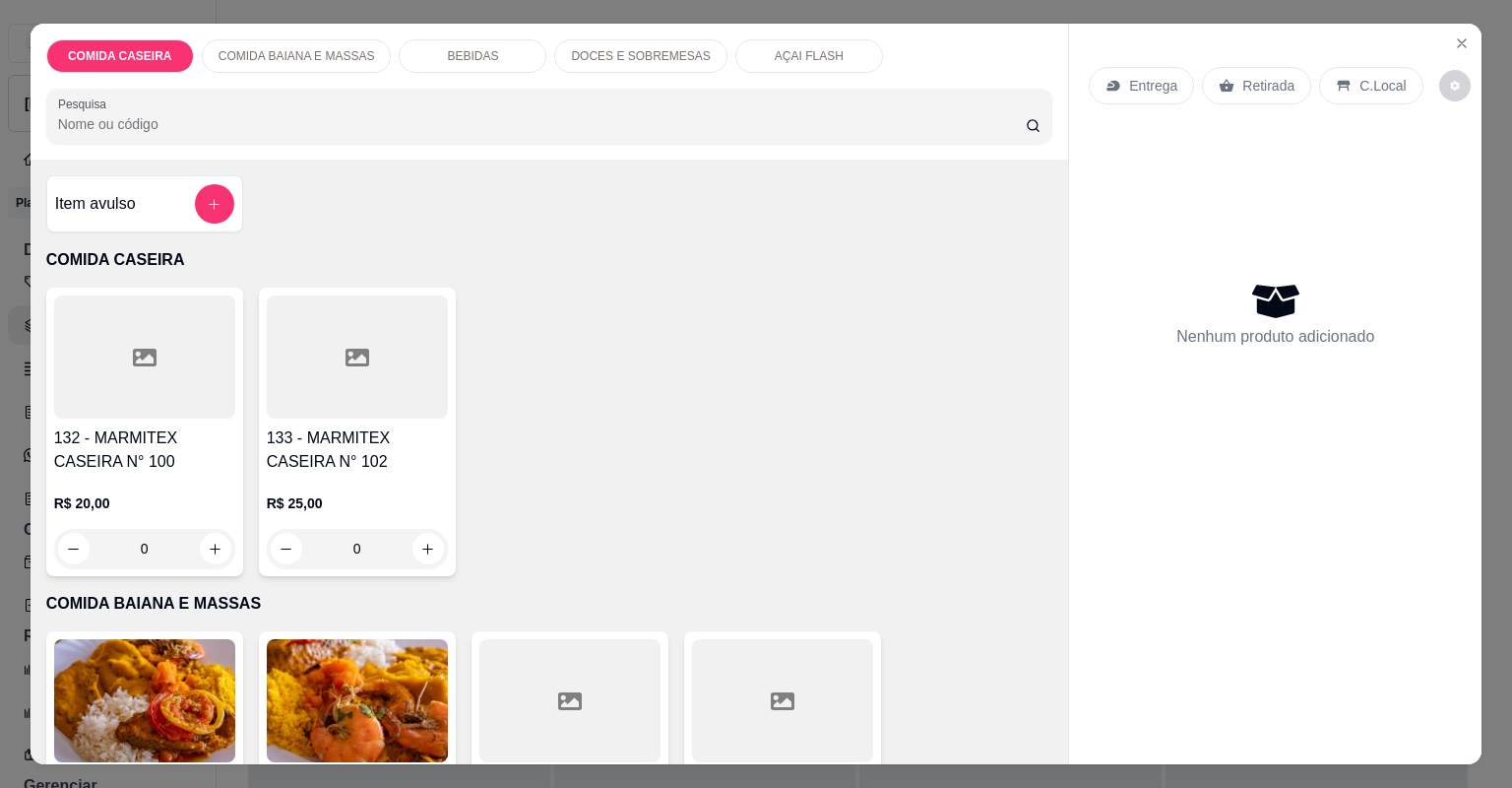 click at bounding box center (570, 700) 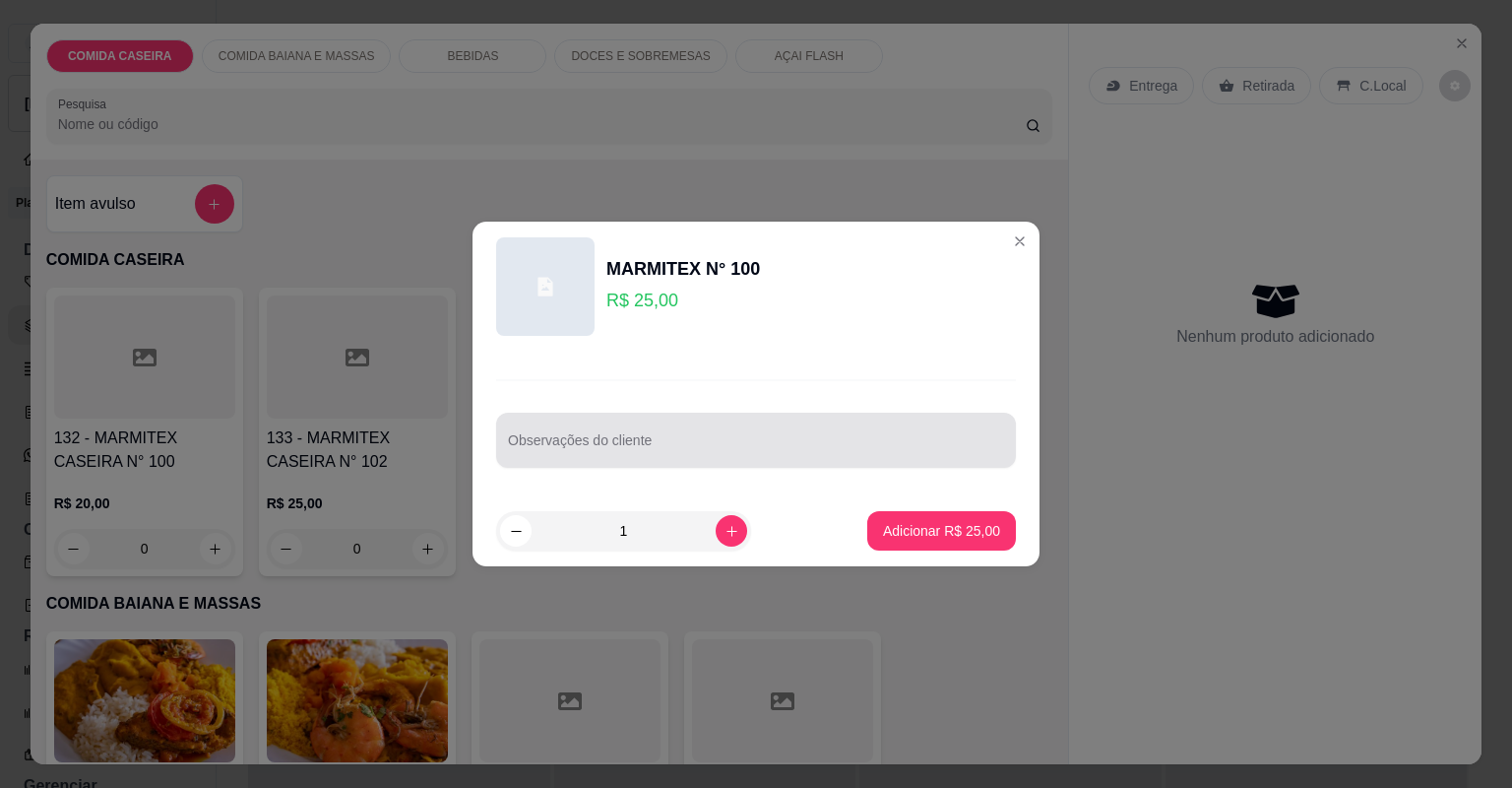 click on "Observações do cliente" at bounding box center (756, 448) 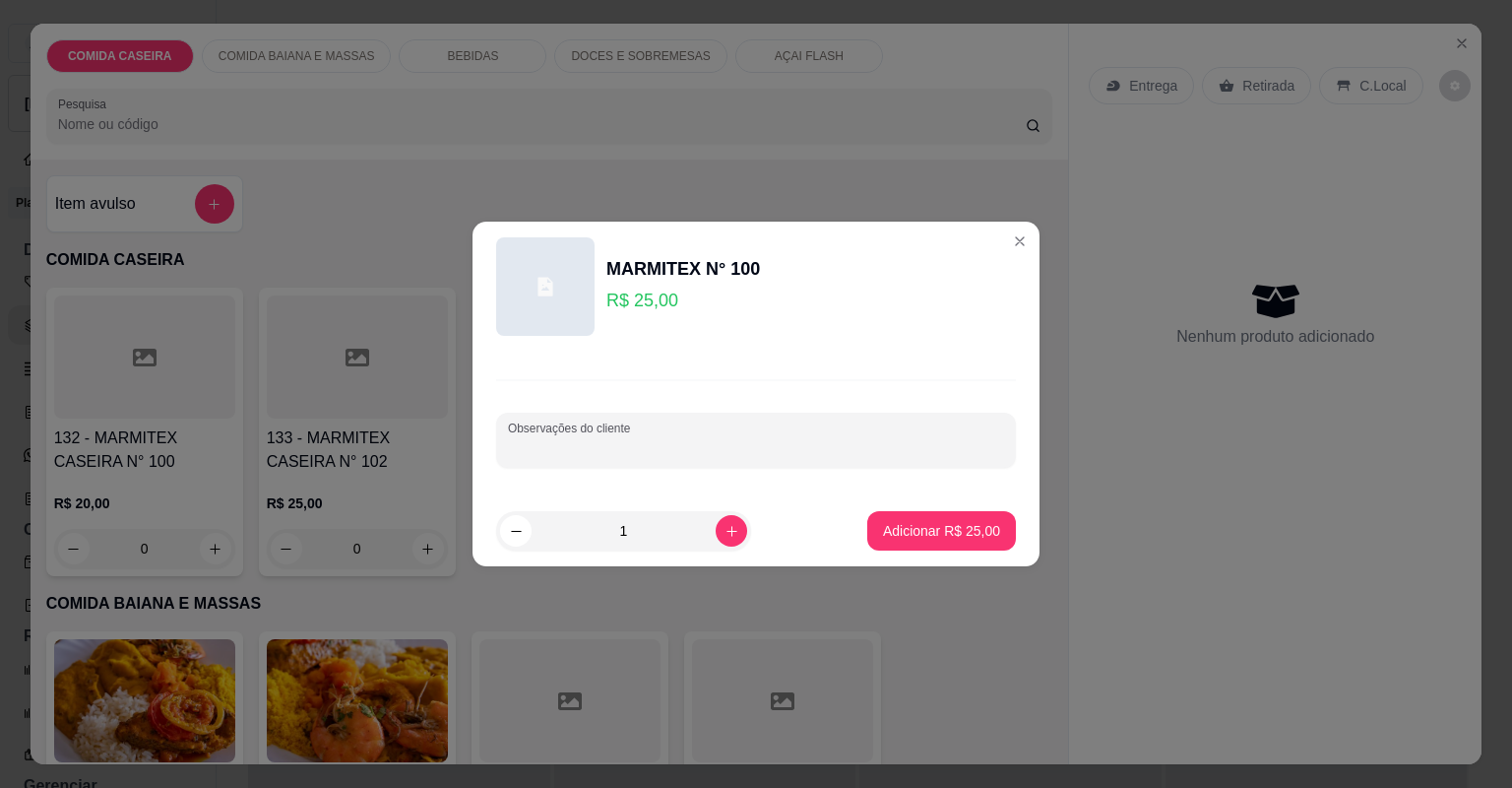 paste on "FEIJAO TROP ARROZ CORTADO DE ABOBURA VATAPA" 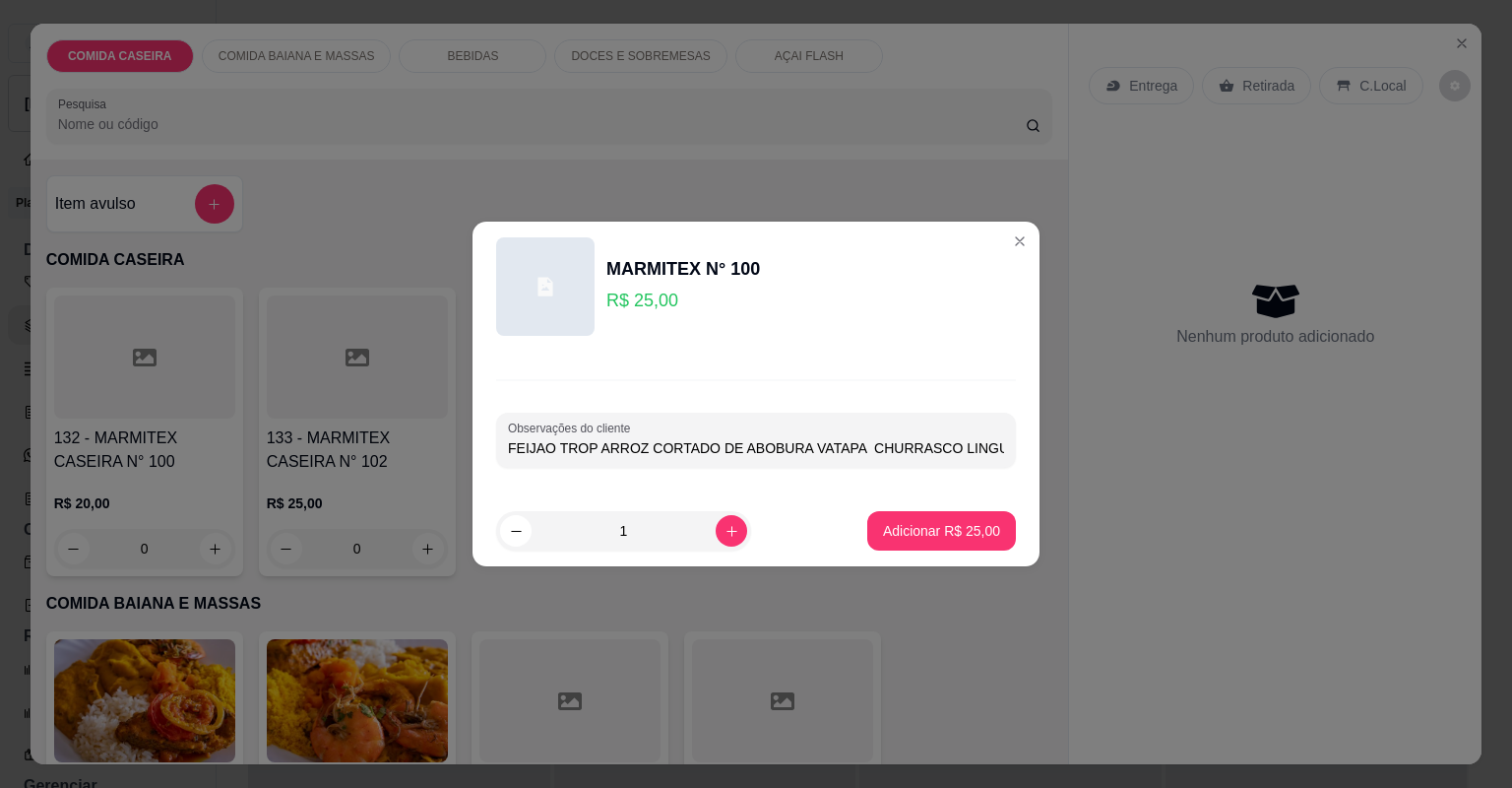 type on "FEIJAO TROP ARROZ CORTADO DE ABOBURA VATAPA  CHURRASCO LINGUIC" 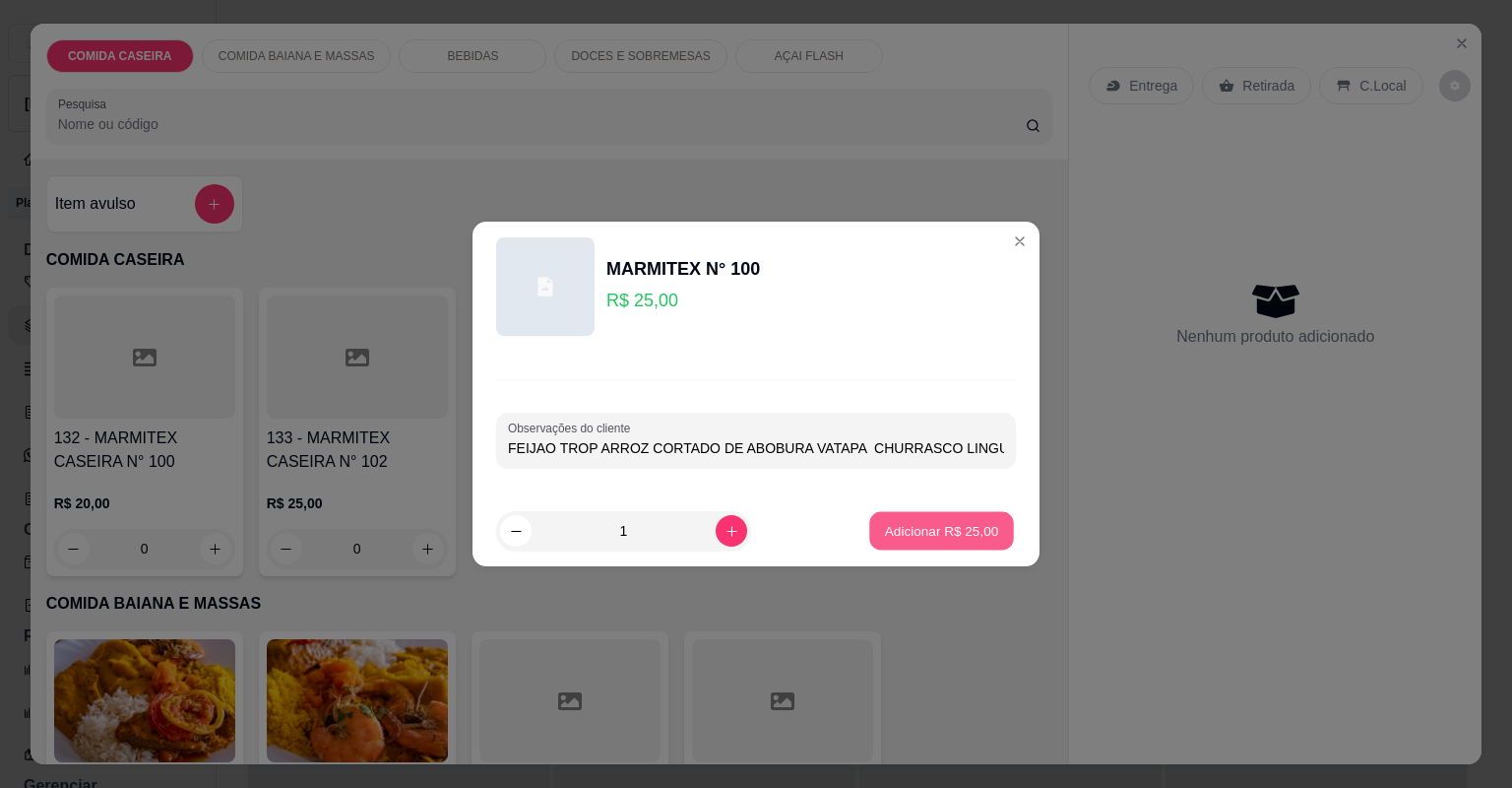 click on "Adicionar   R$ 25,00" at bounding box center [941, 531] 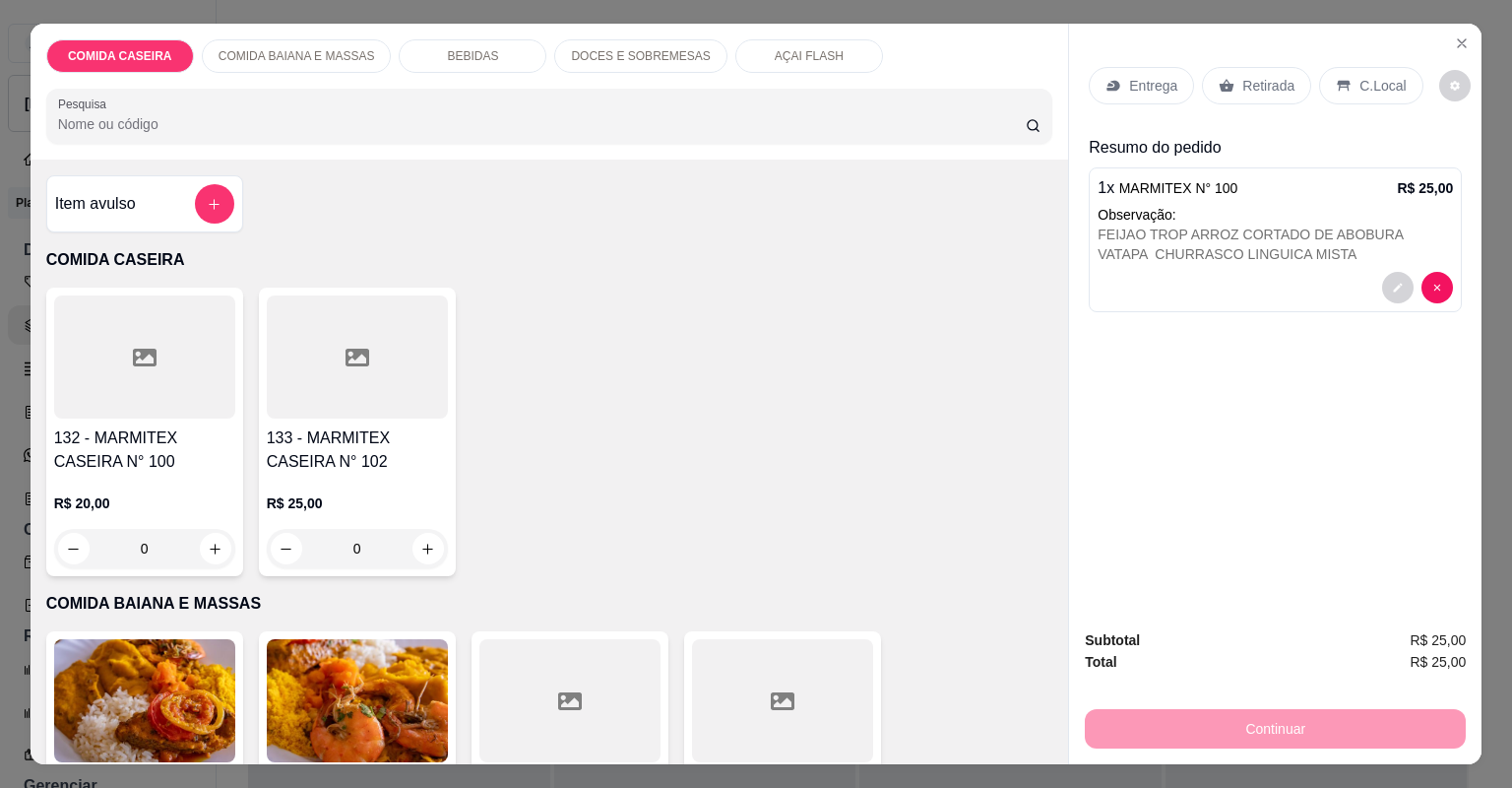 click on "Entrega" at bounding box center (1141, 86) 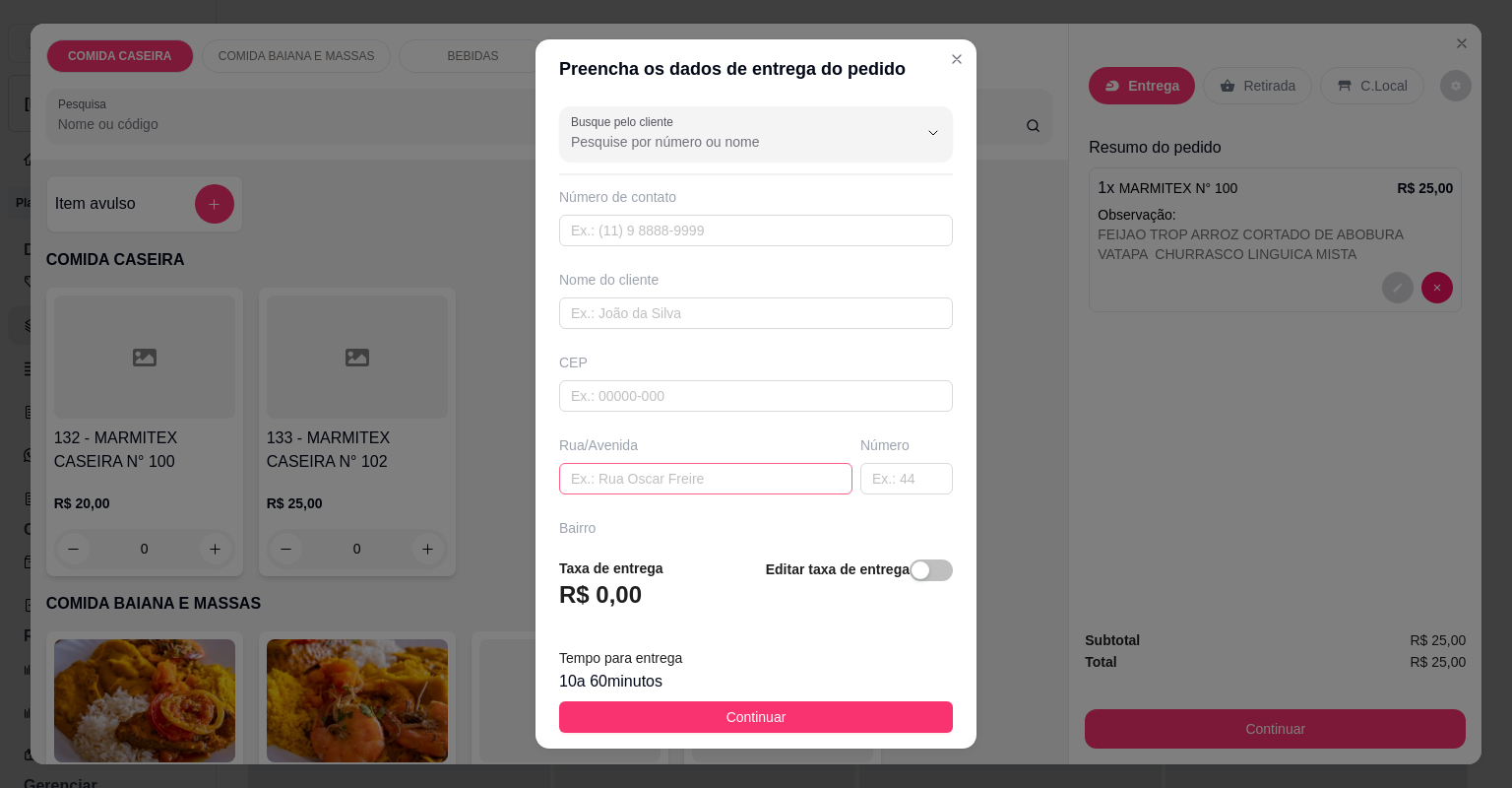 drag, startPoint x: 692, startPoint y: 495, endPoint x: 693, endPoint y: 481, distance: 14.035669 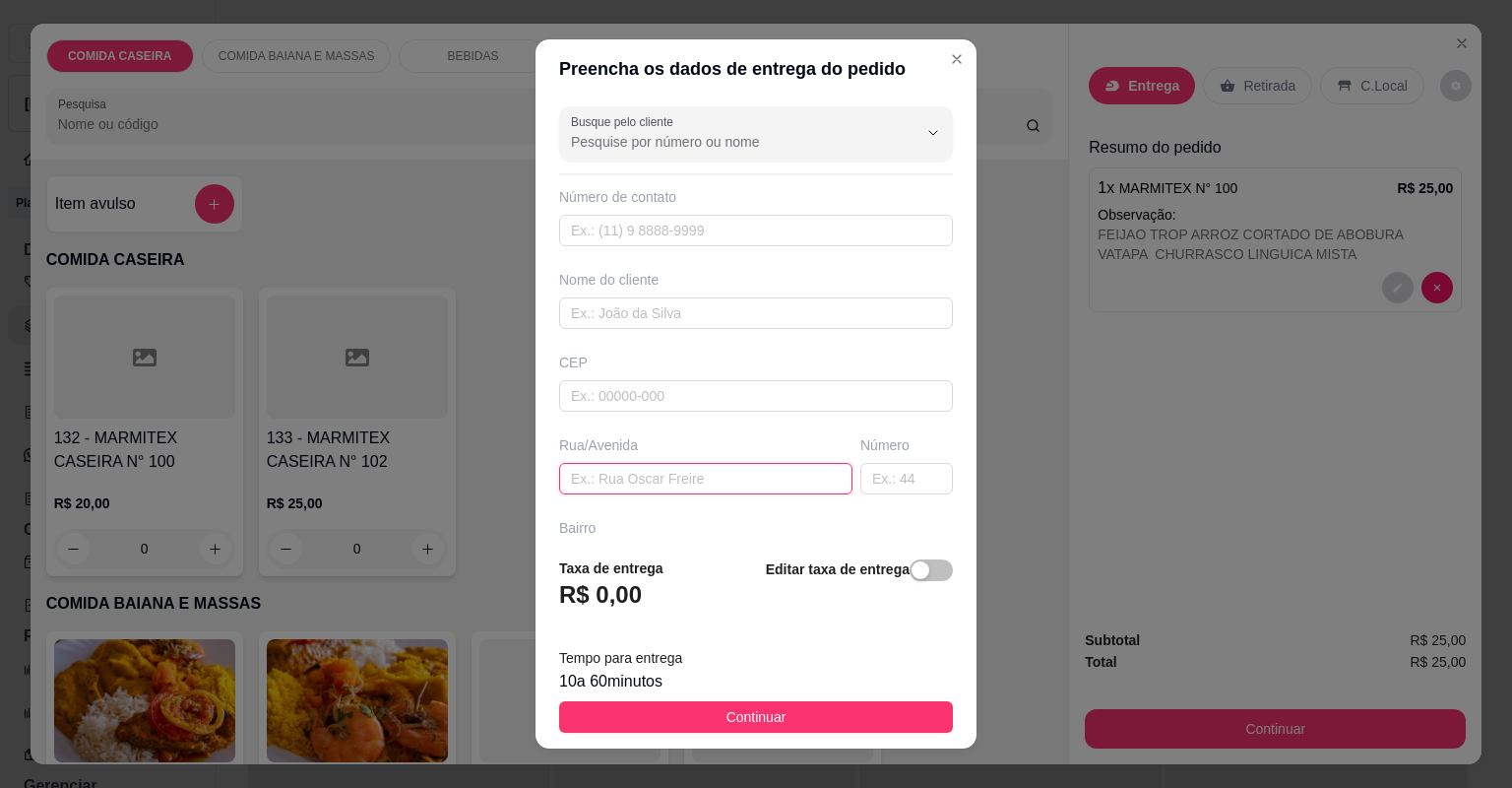 paste on "Rua de felix bairro Londrina número 68 referência beto da oficina" 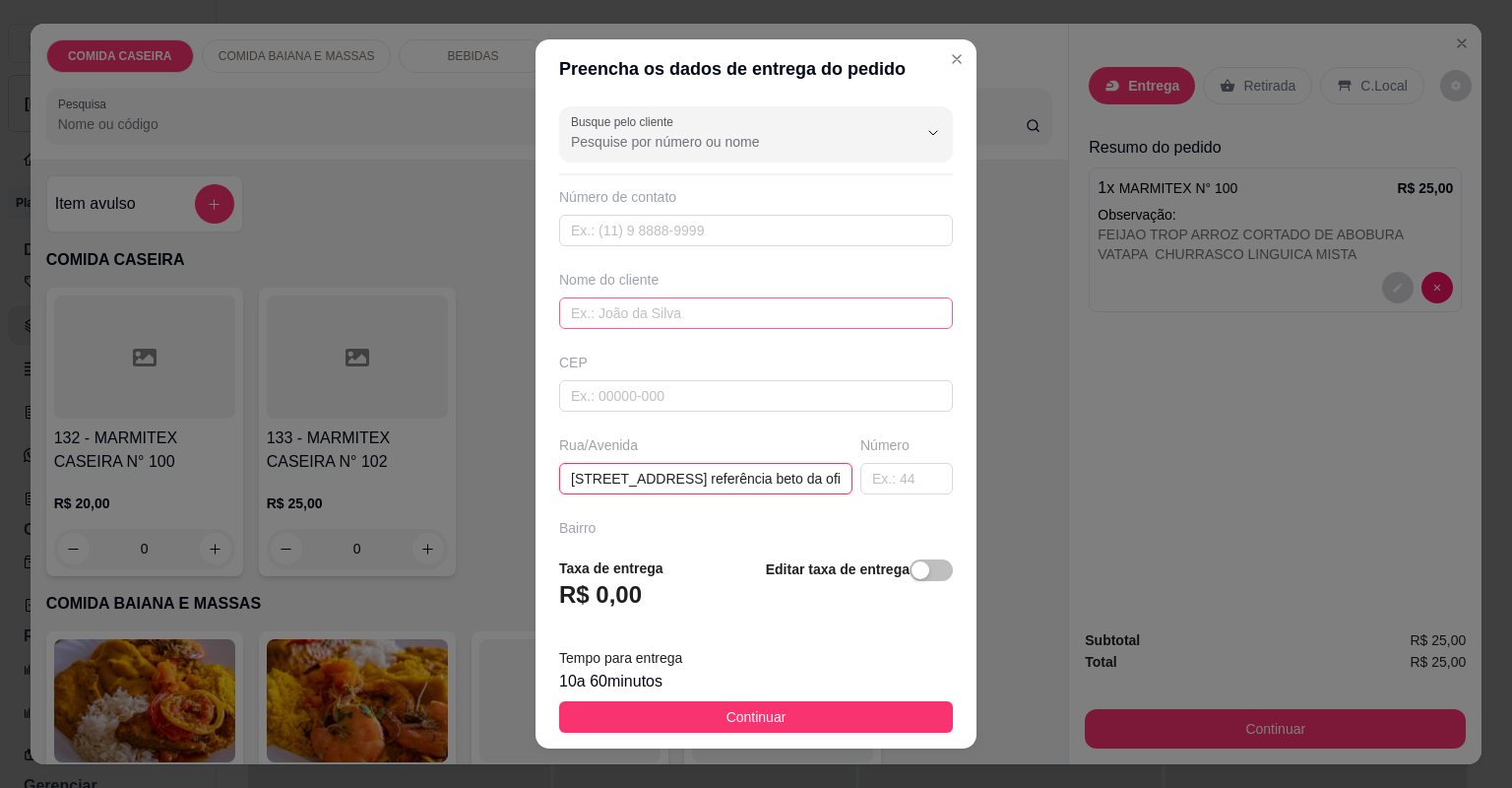 type on "Rua de felix bairro Londrina número 68 referência beto da oficina" 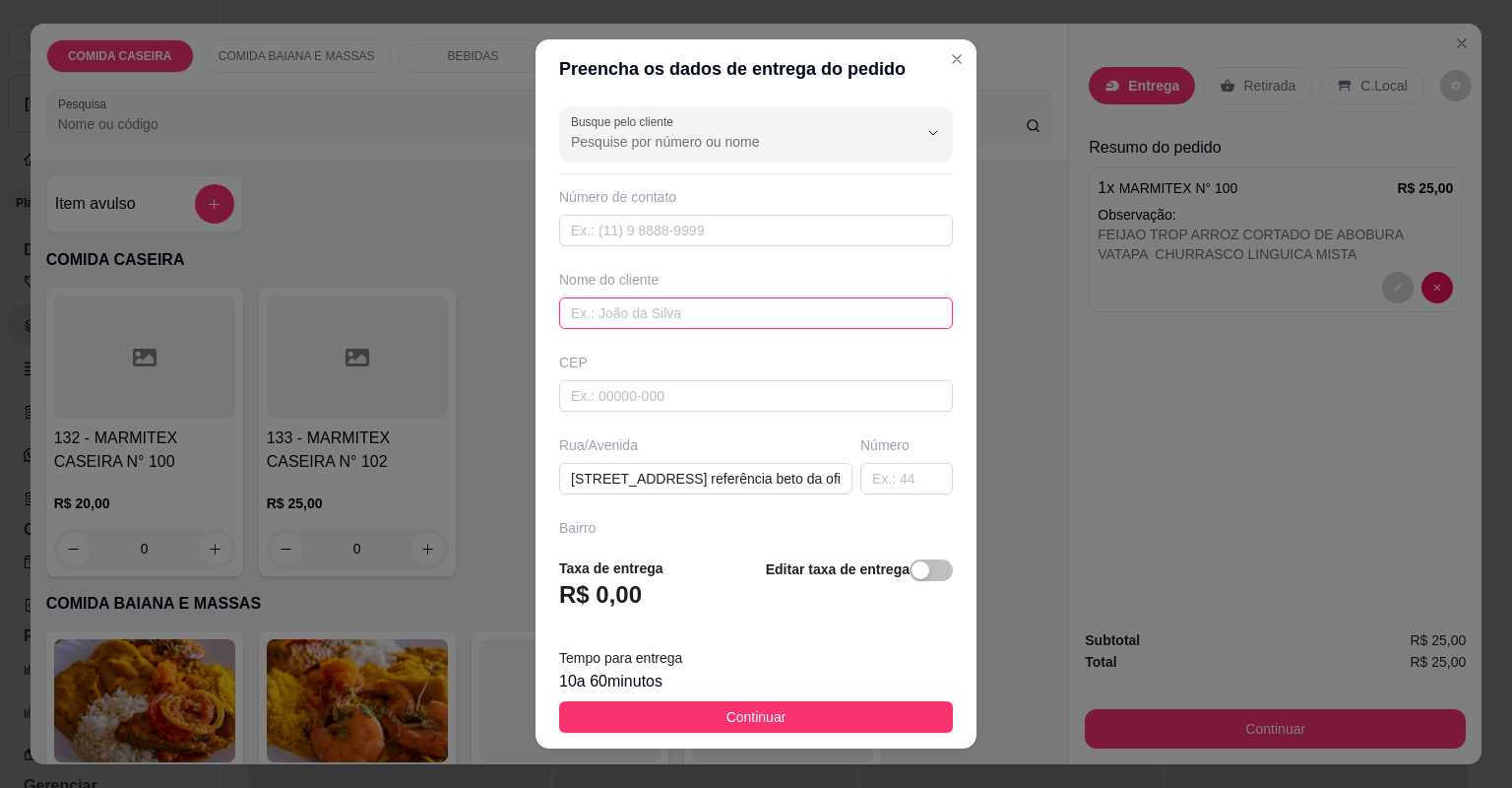 click at bounding box center (756, 313) 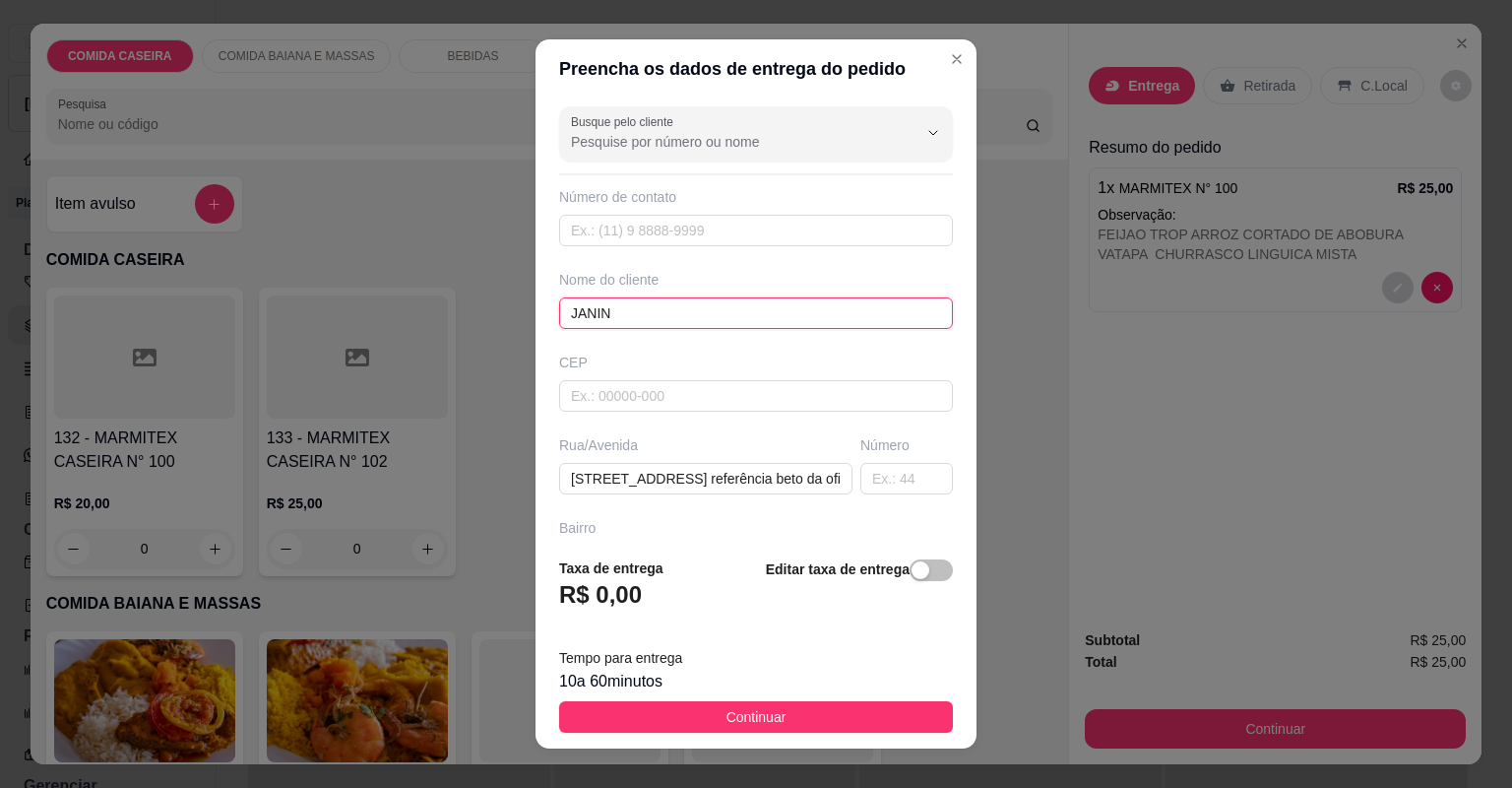 type on "JANINE" 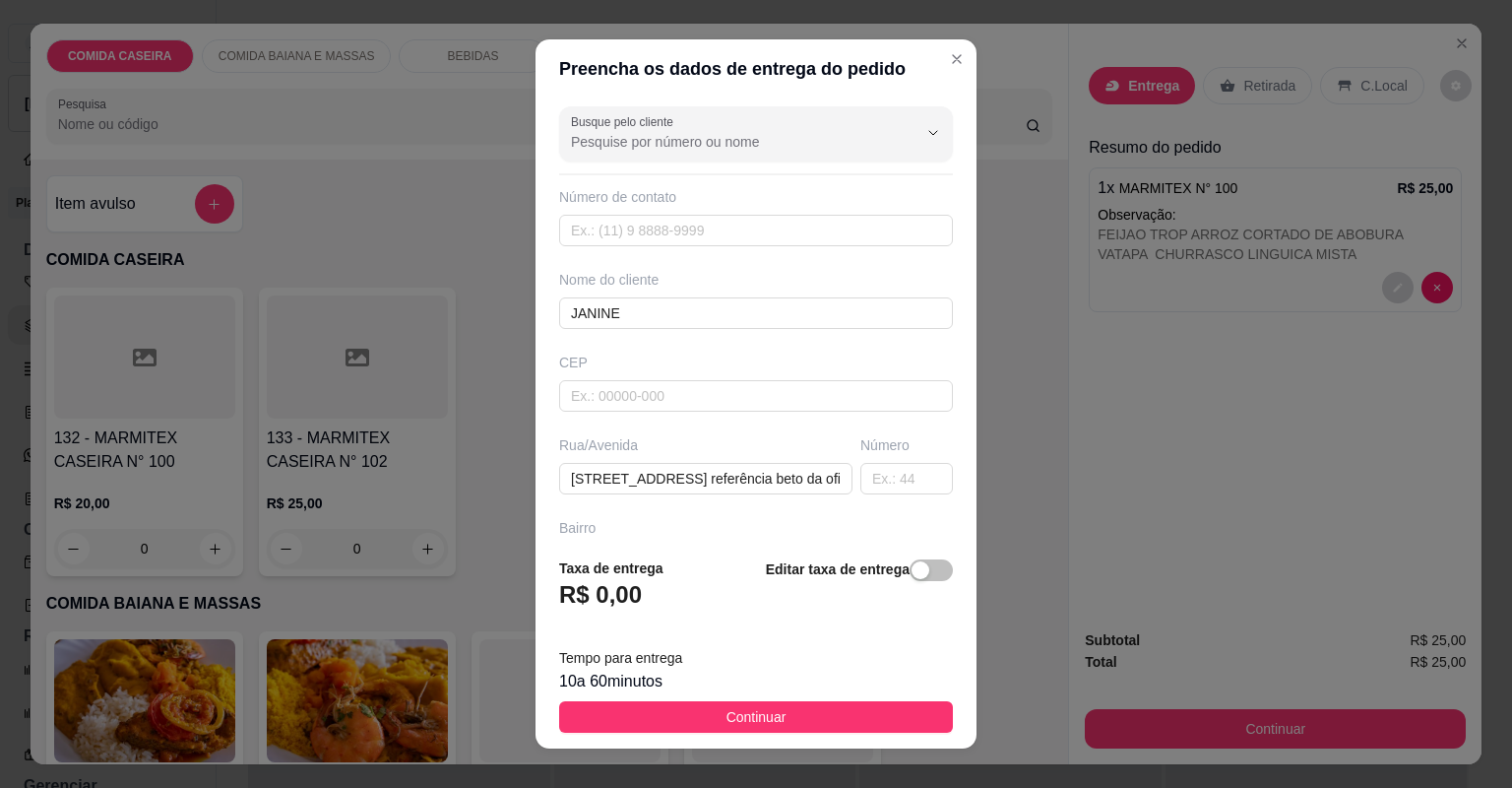 click on "Continuar" at bounding box center [756, 717] 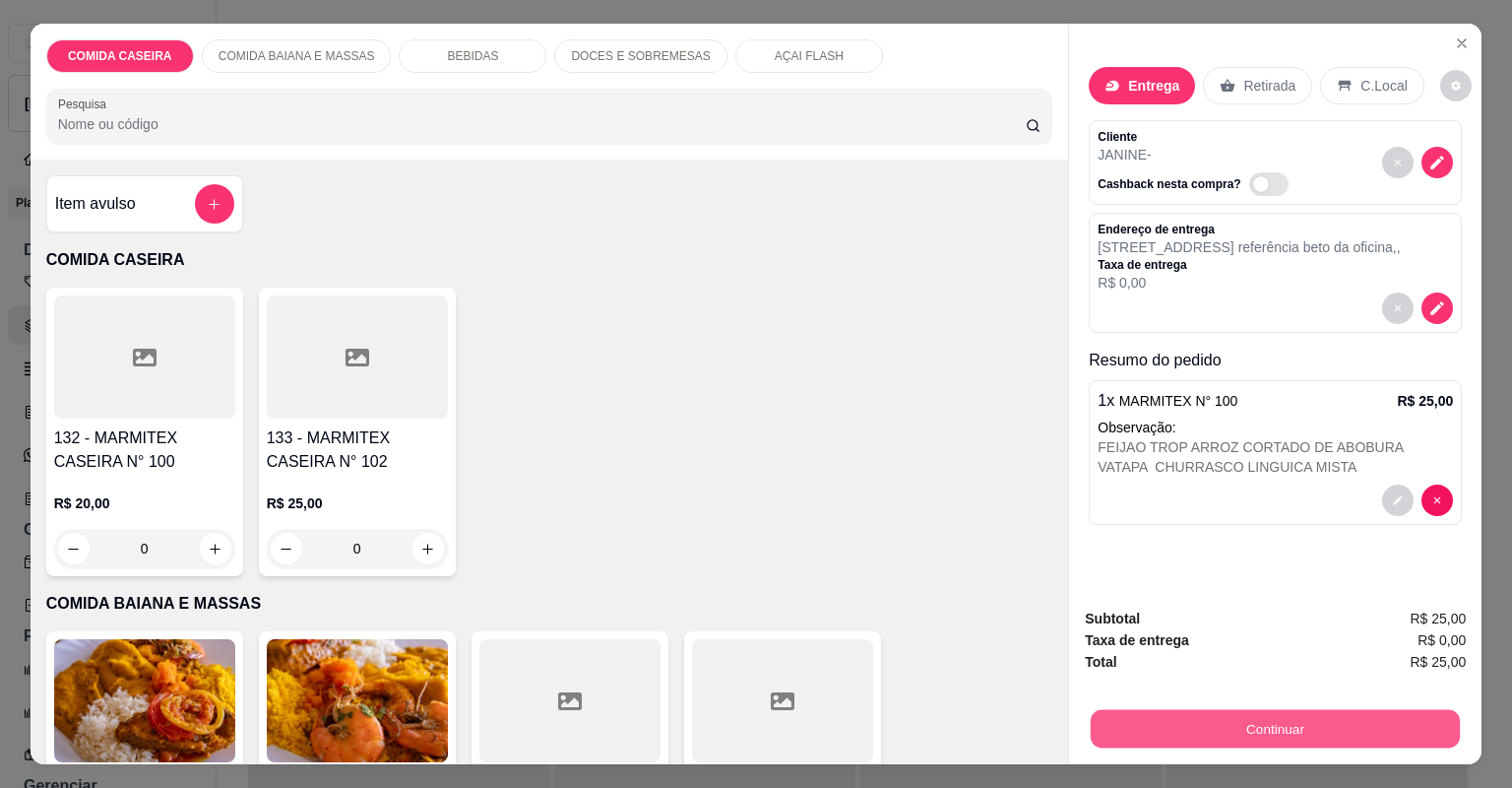 click on "Continuar" at bounding box center (1275, 729) 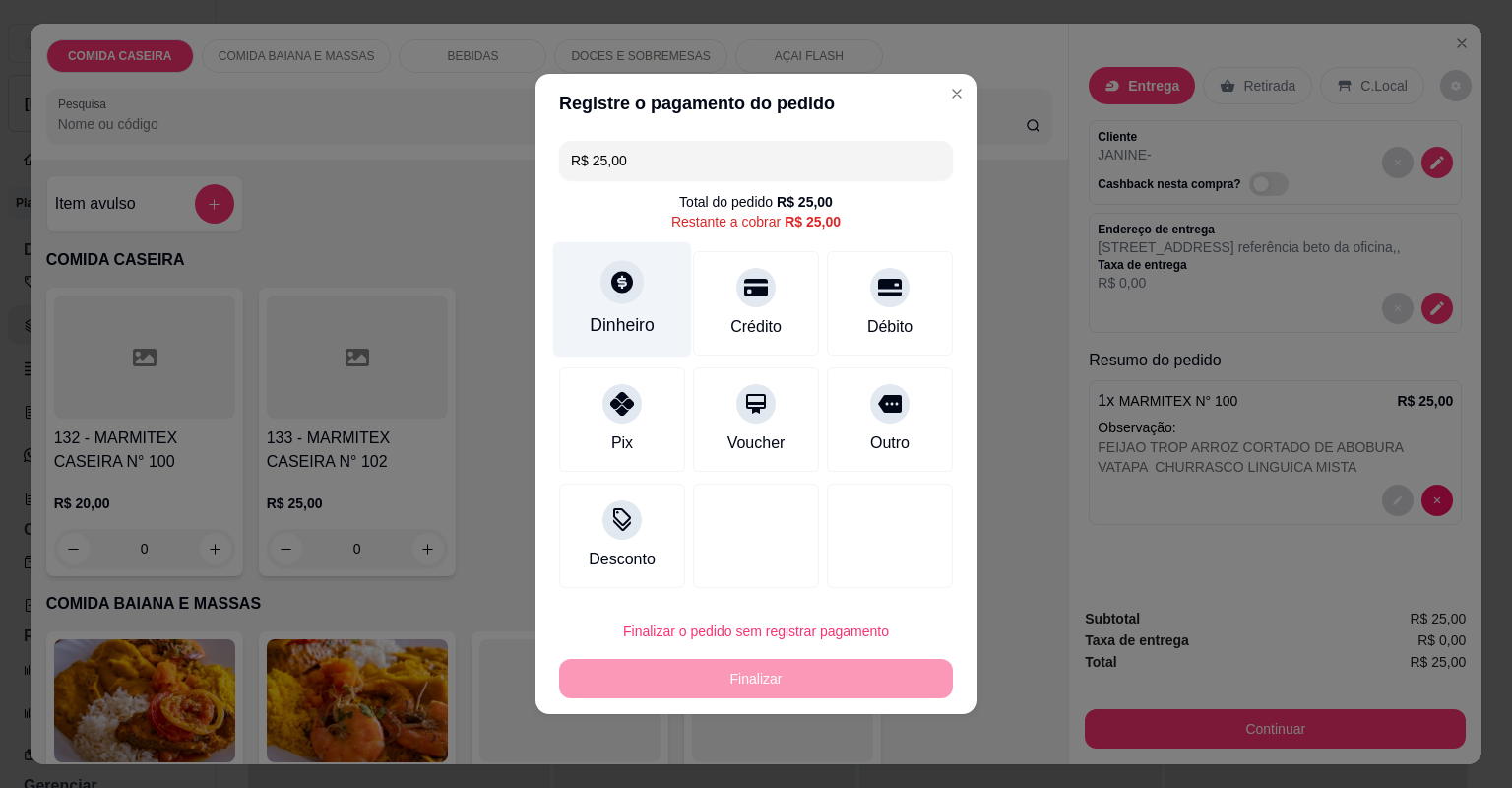 click on "Dinheiro" at bounding box center [622, 325] 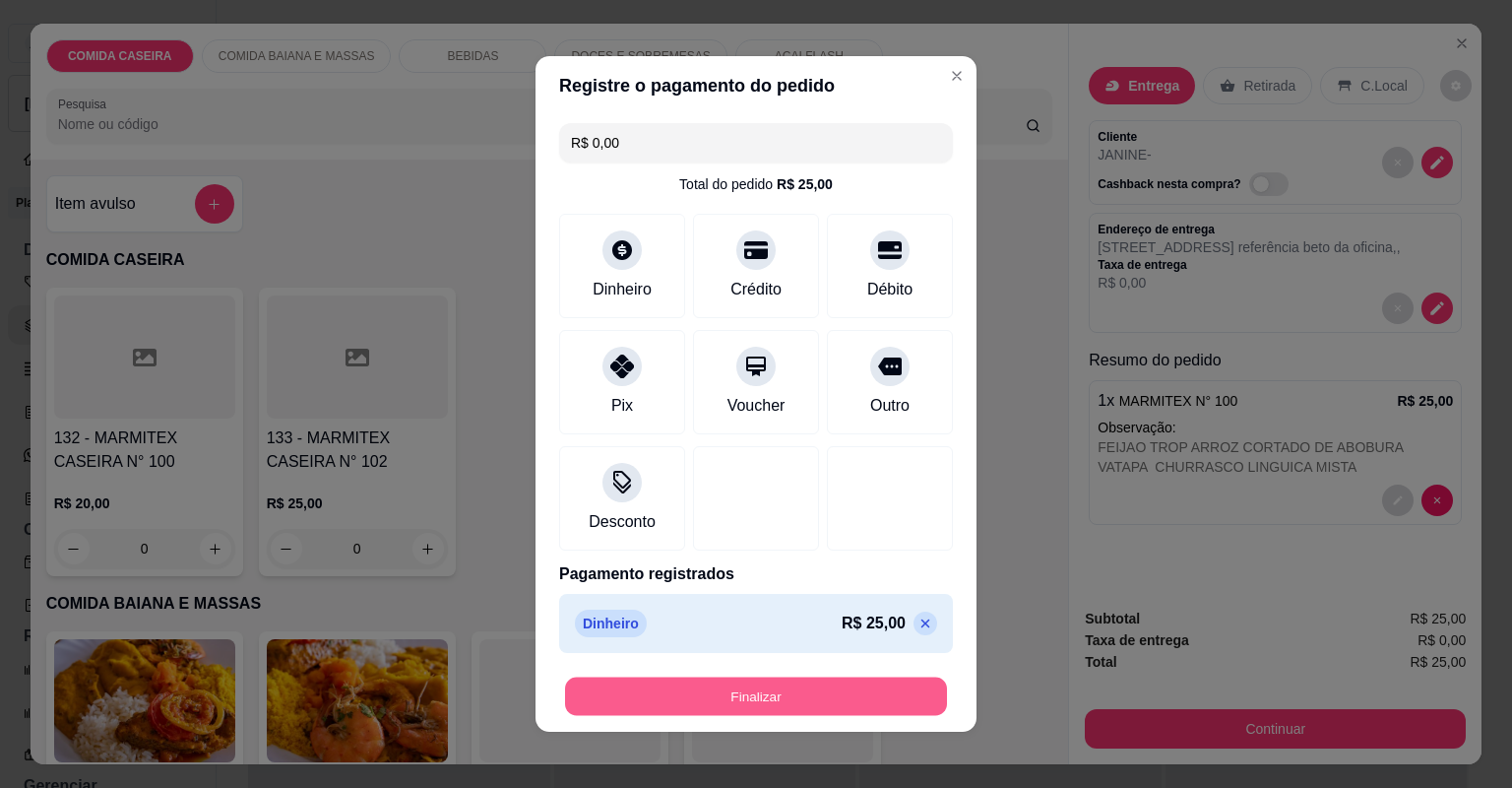 click on "Finalizar" at bounding box center [756, 696] 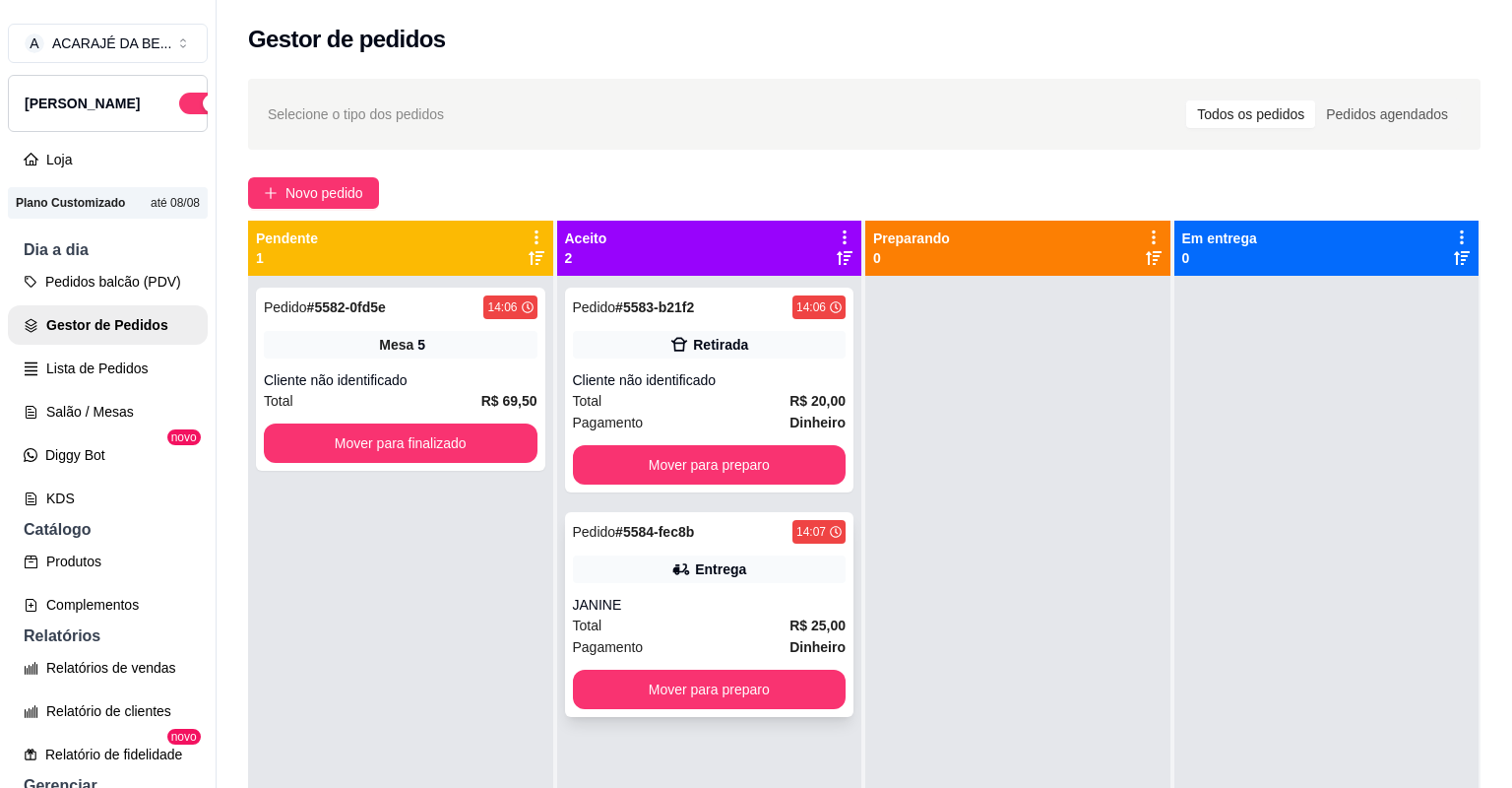 click on "JANINE" at bounding box center [710, 605] 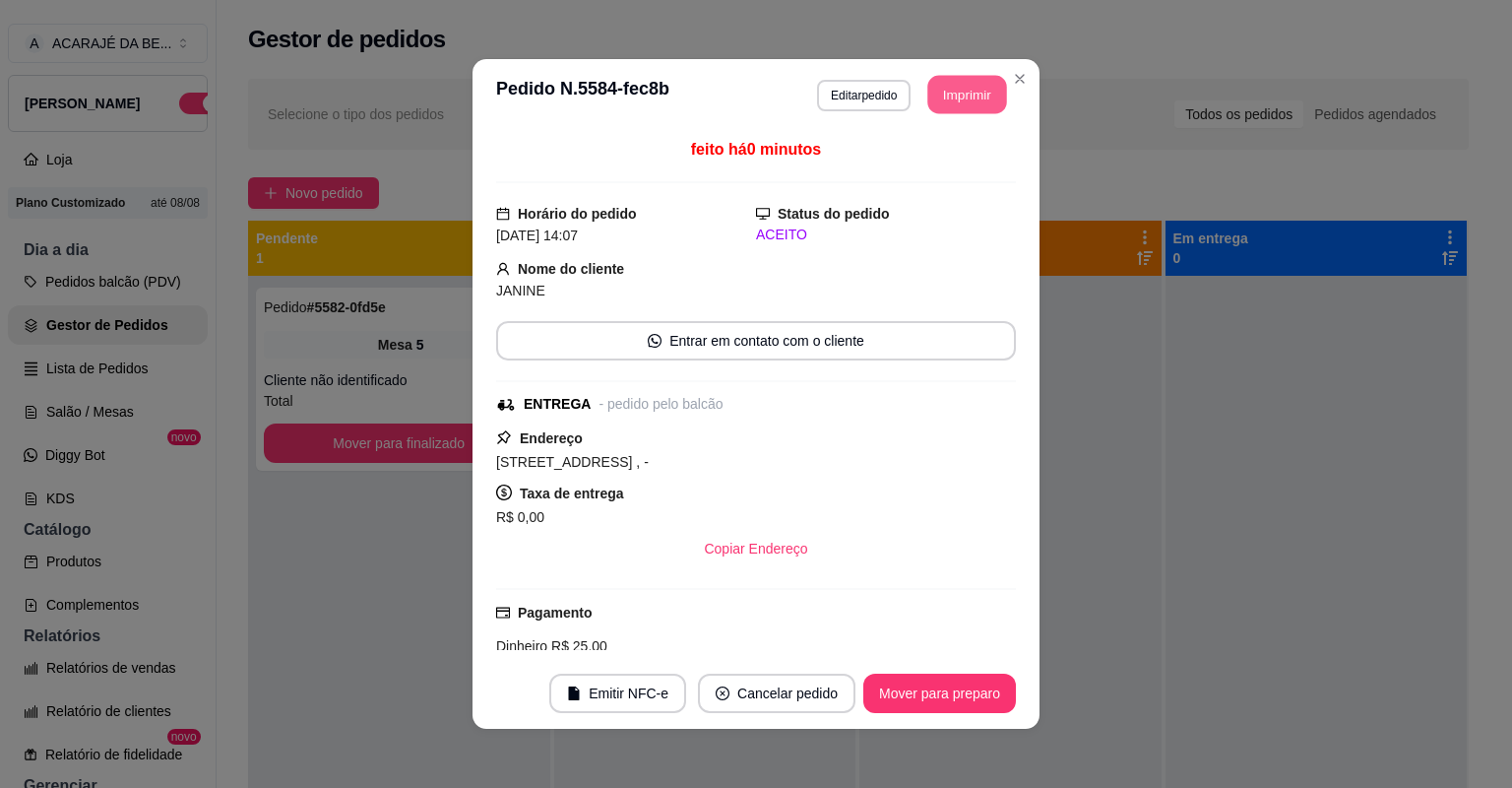 click on "Imprimir" at bounding box center (968, 95) 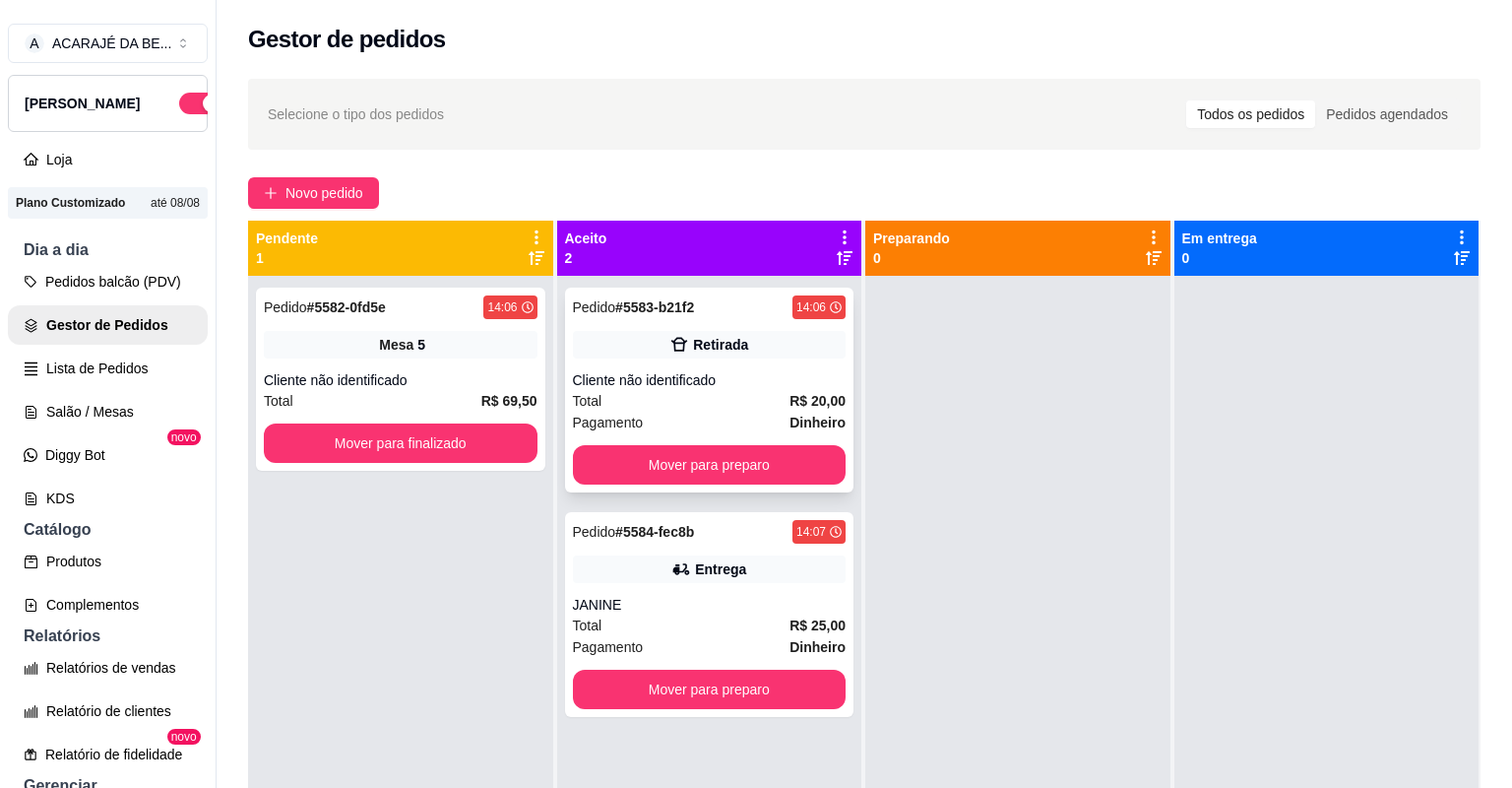 click on "R$ 20,00" at bounding box center (817, 401) 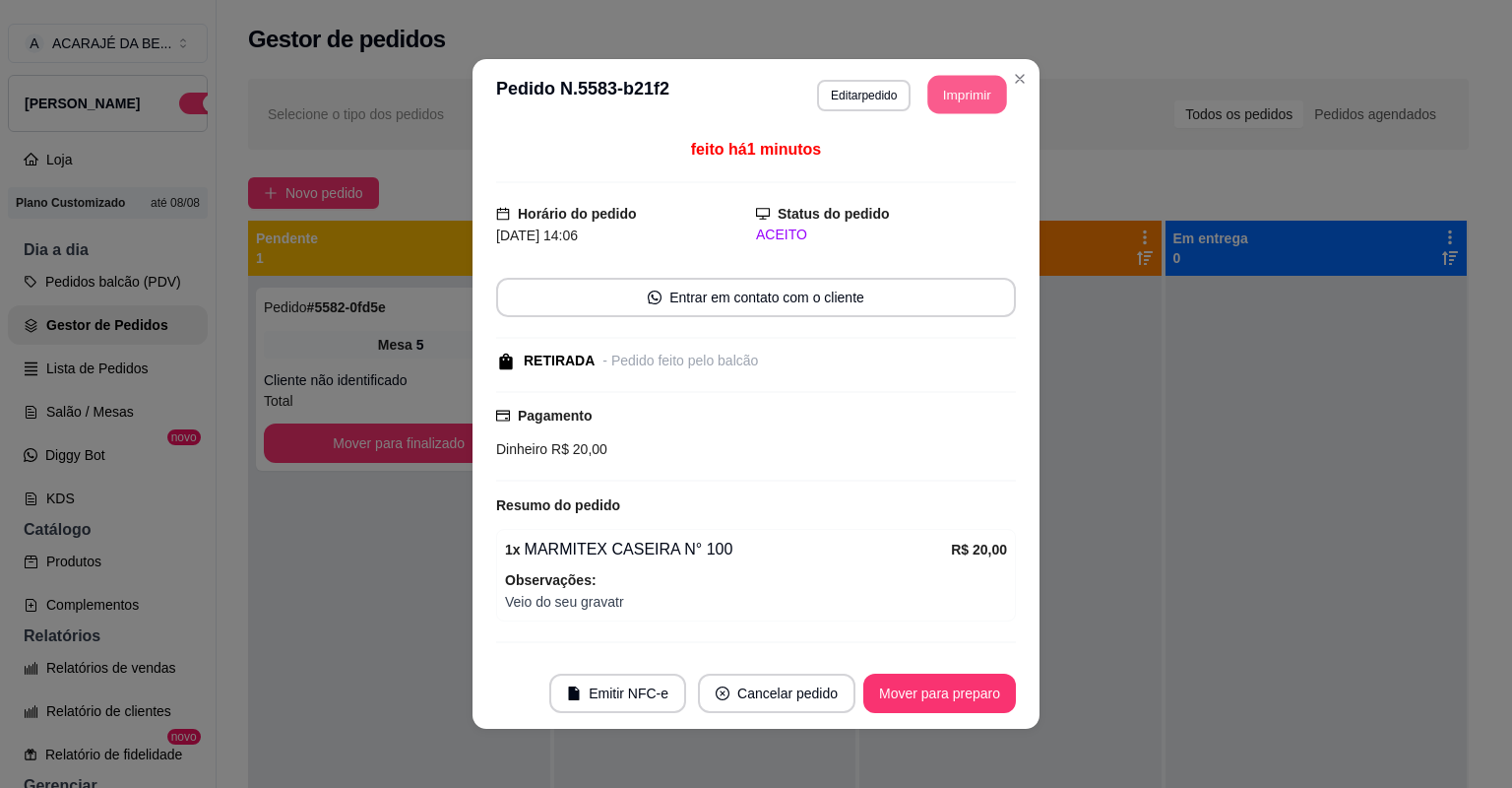click on "Imprimir" at bounding box center (968, 95) 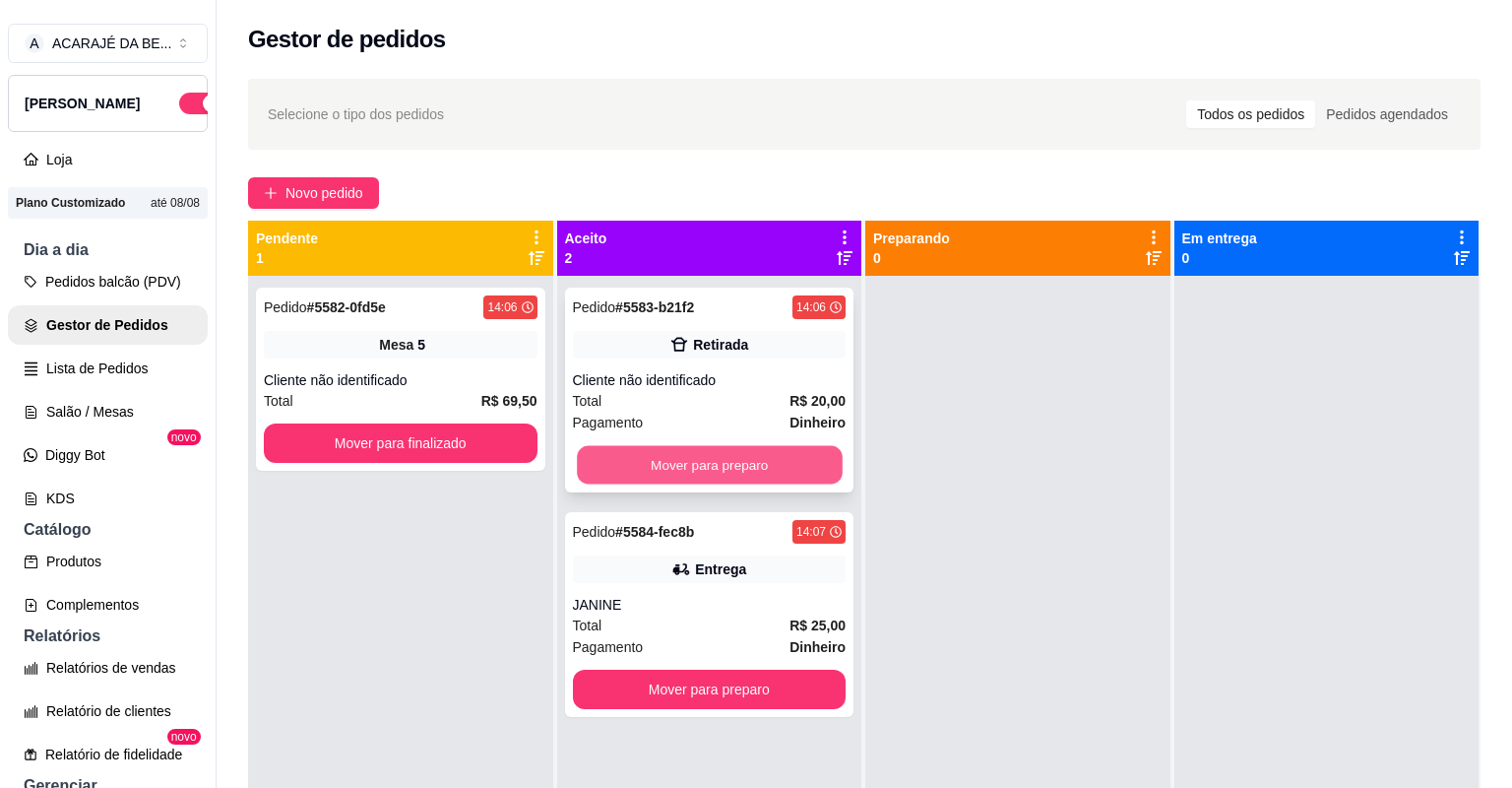 click on "Mover para preparo" at bounding box center [709, 465] 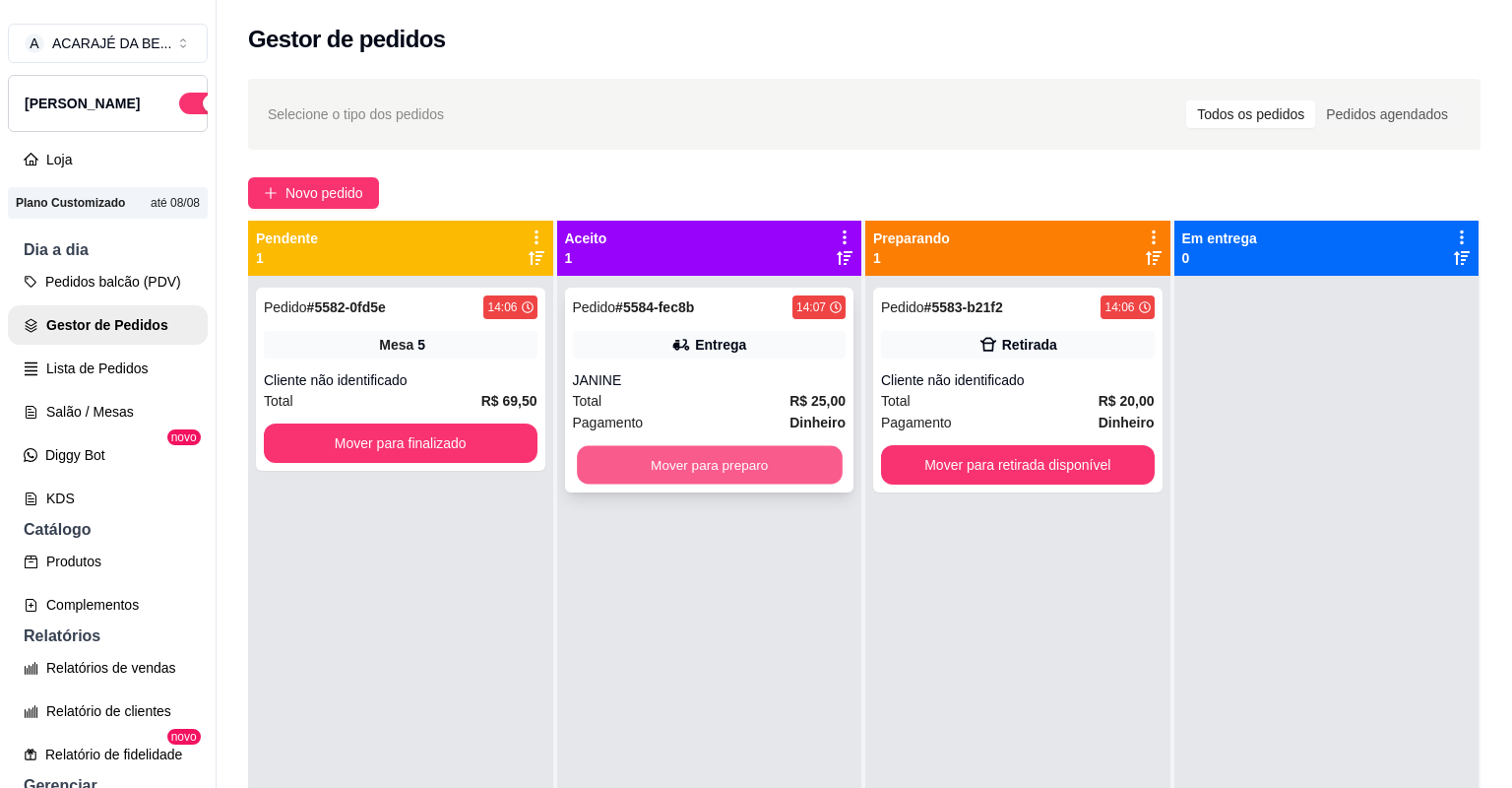 click on "Mover para preparo" at bounding box center (709, 465) 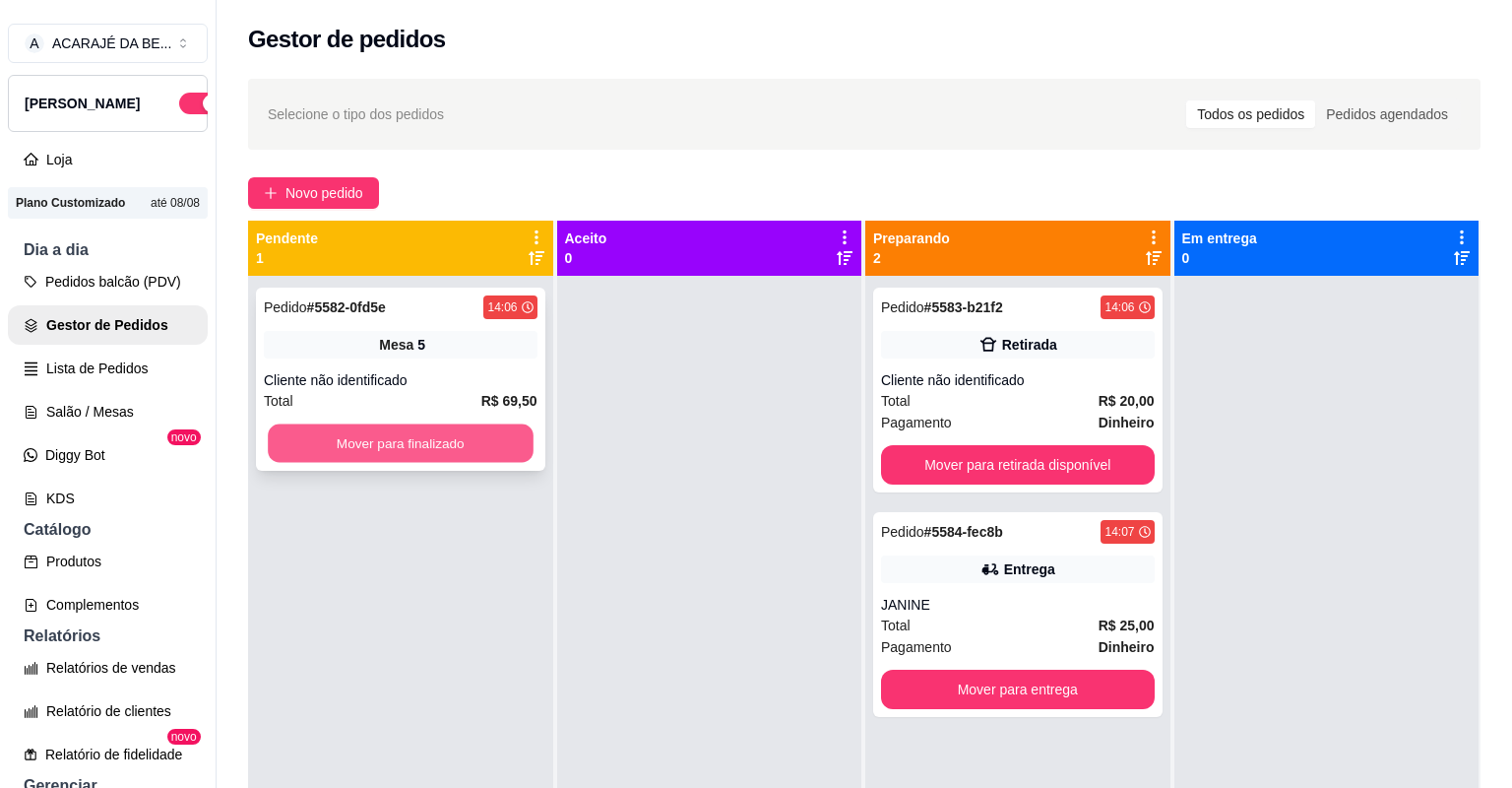 click on "Mover para finalizado" at bounding box center (400, 443) 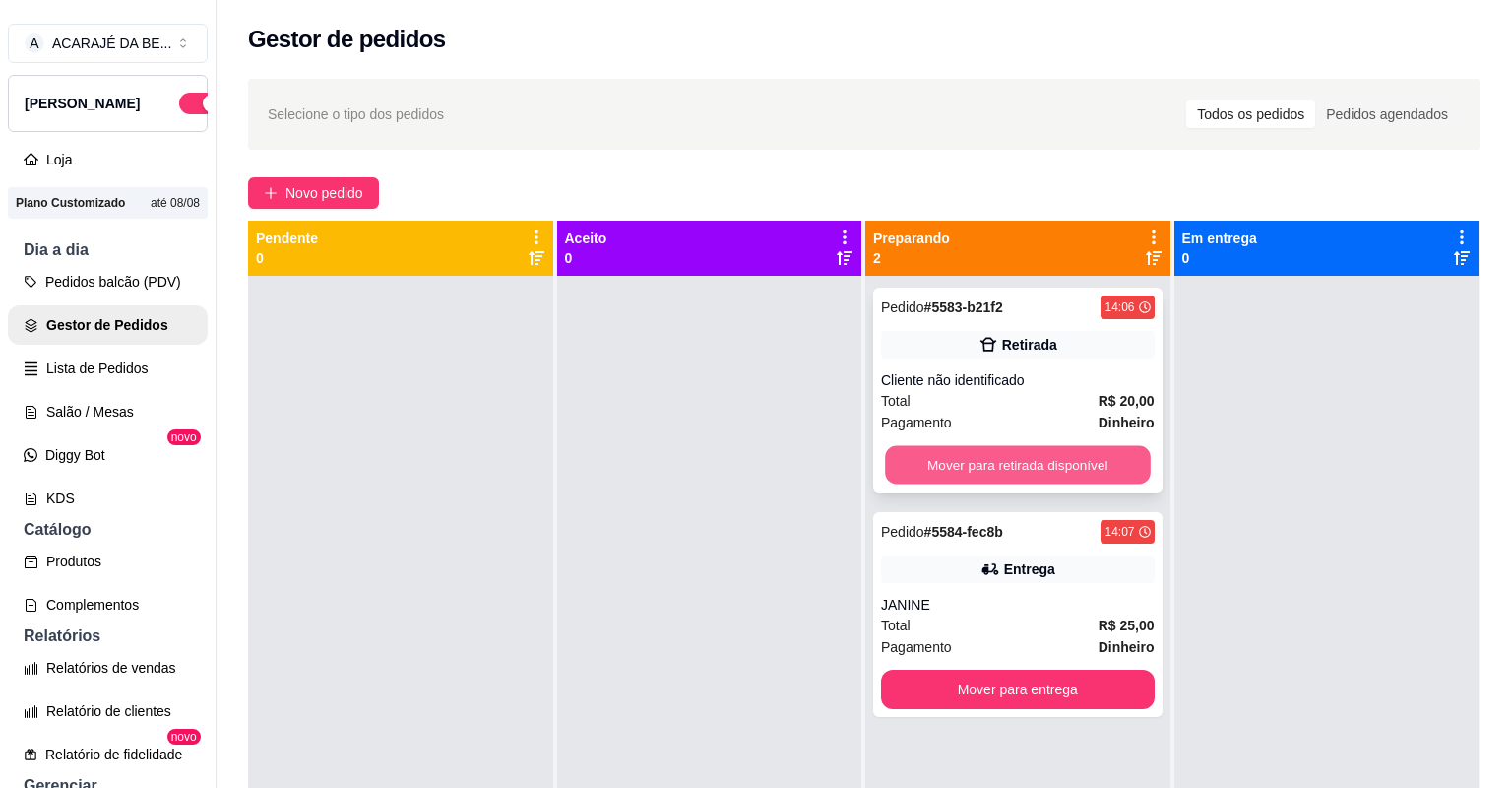 click on "Mover para retirada disponível" at bounding box center (1017, 465) 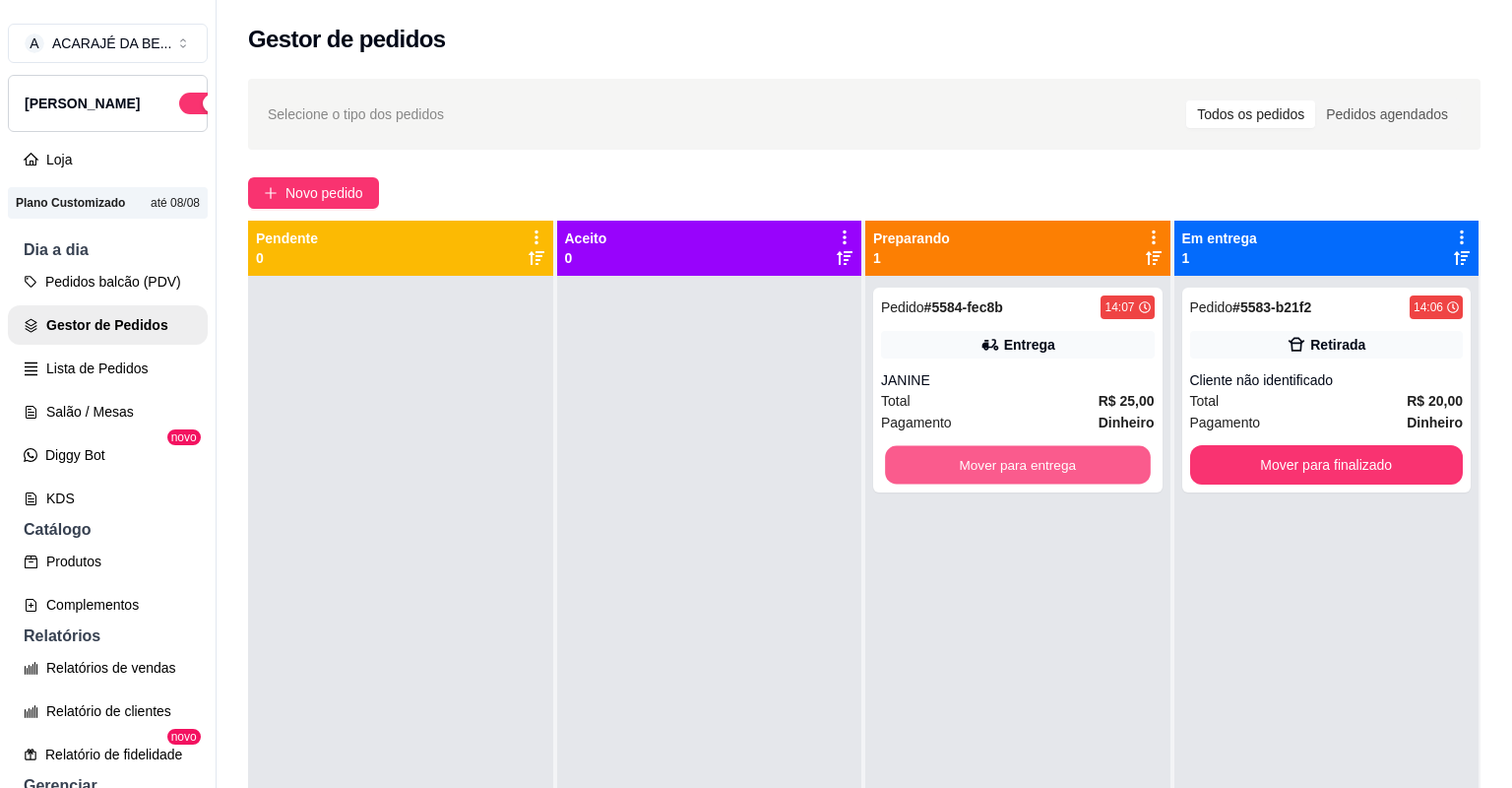 click on "Mover para entrega" at bounding box center [1017, 465] 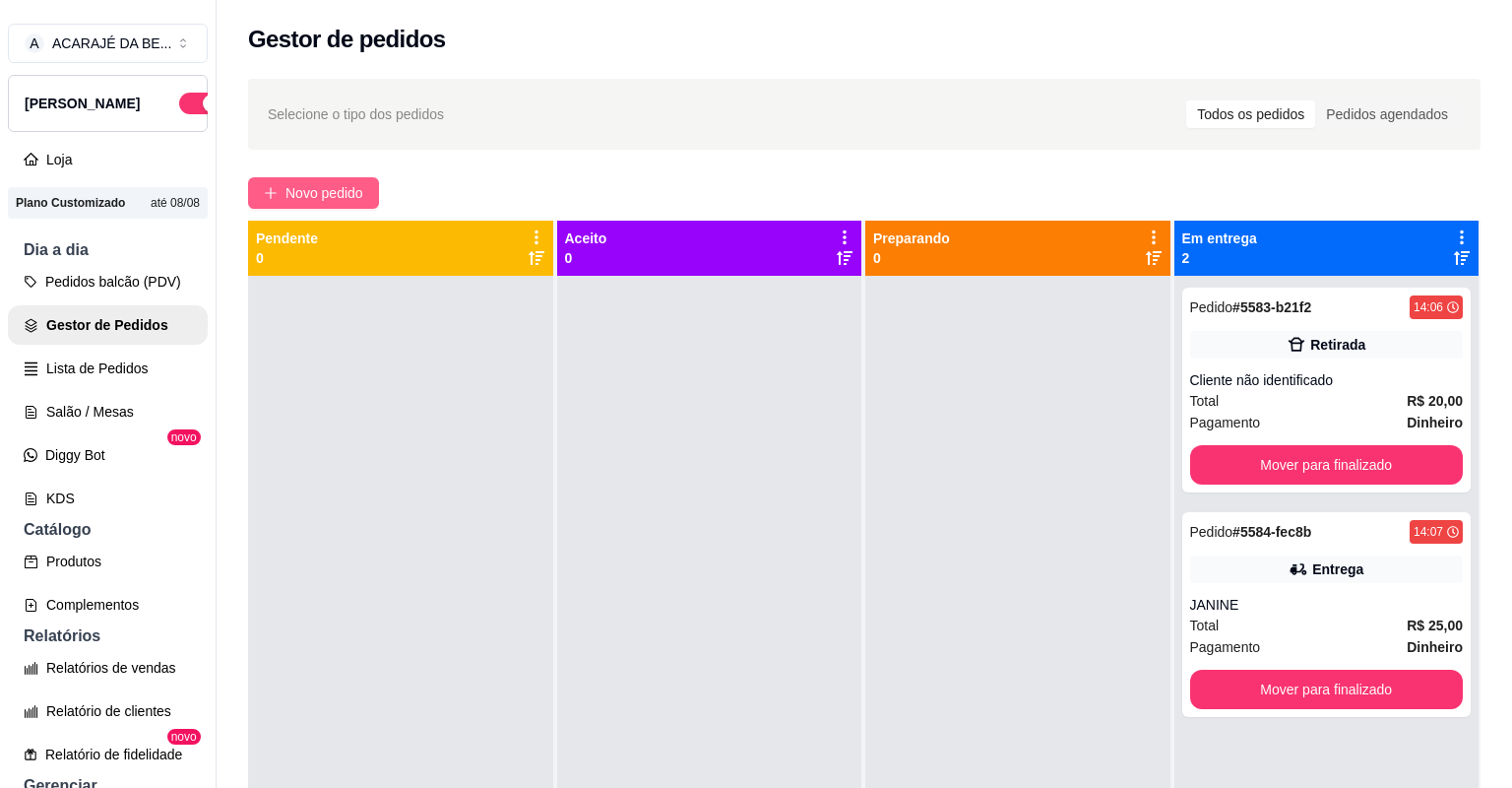 click on "Novo pedido" at bounding box center [324, 193] 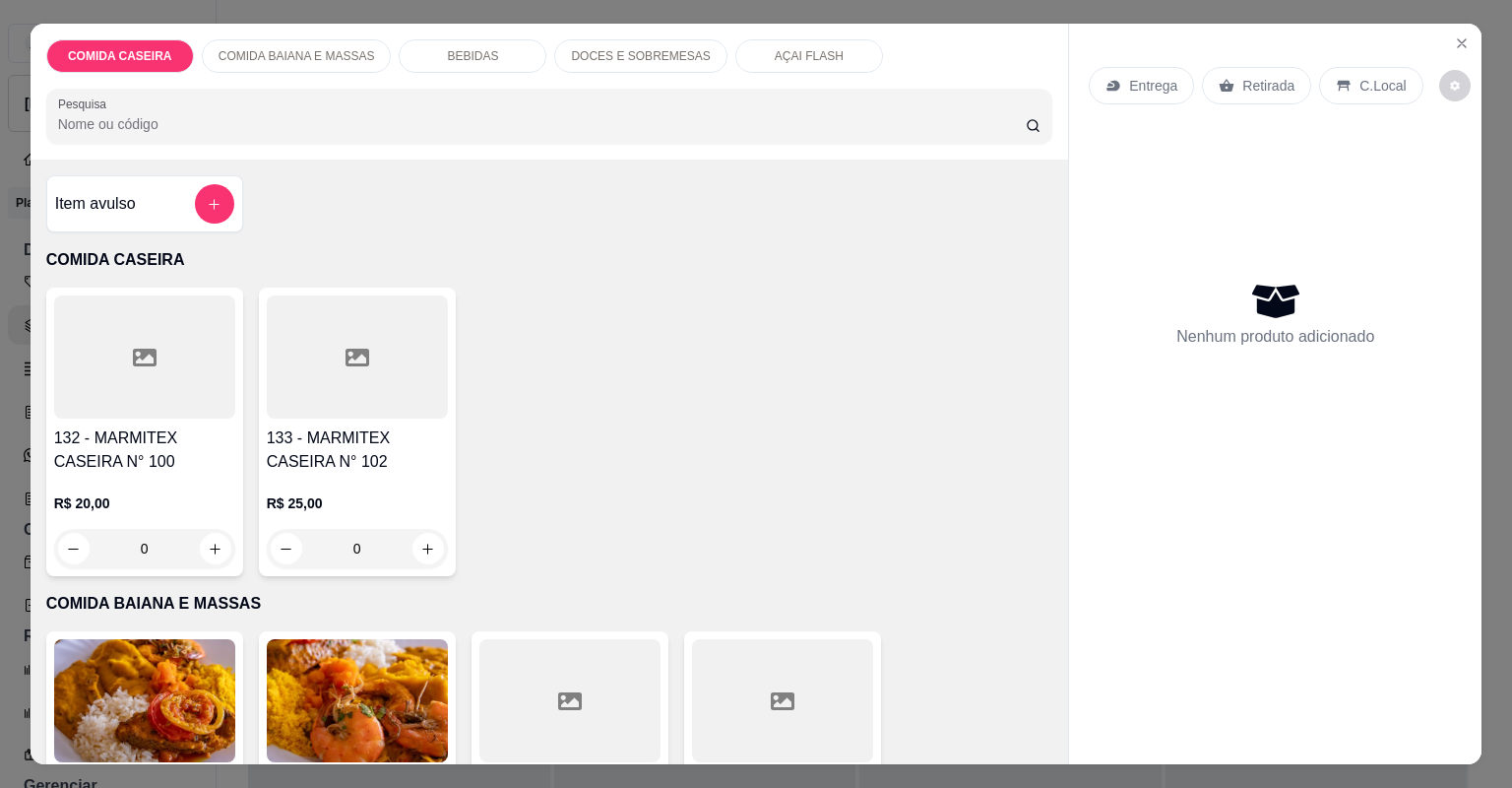click at bounding box center (570, 700) 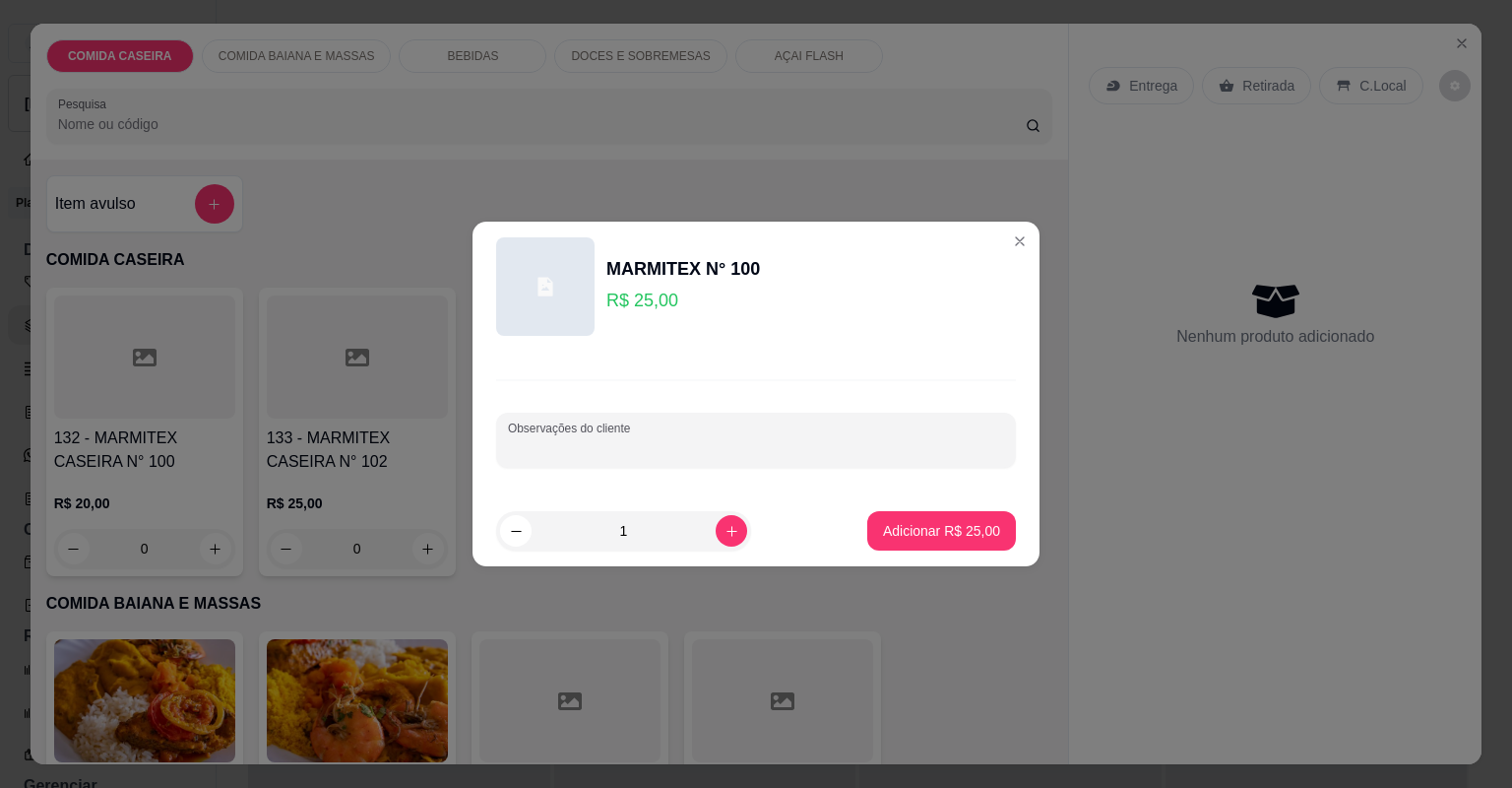 click on "Observações do cliente" at bounding box center [756, 448] 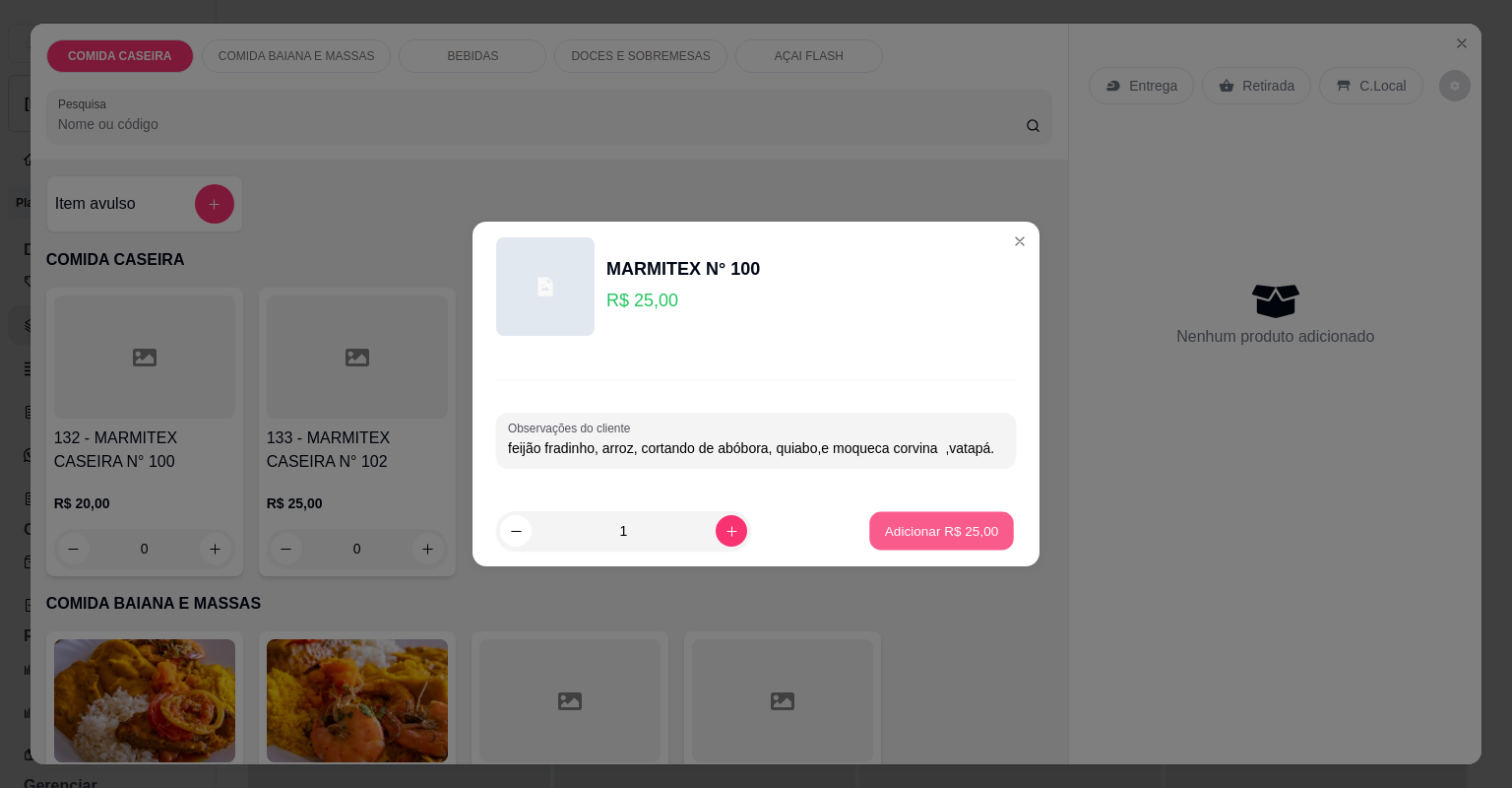 click on "Adicionar   R$ 25,00" at bounding box center (942, 530) 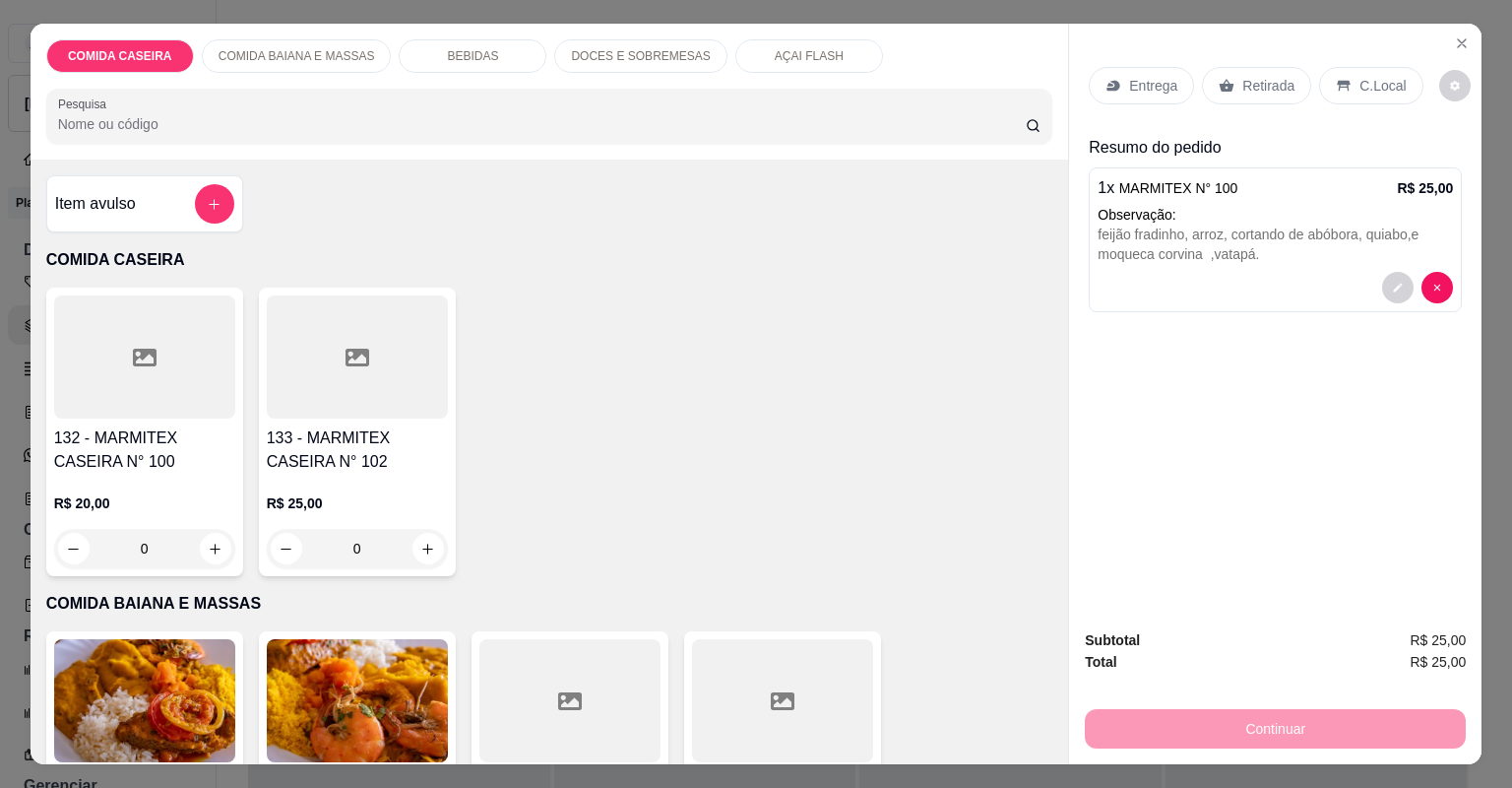 click on "Entrega" at bounding box center [1141, 86] 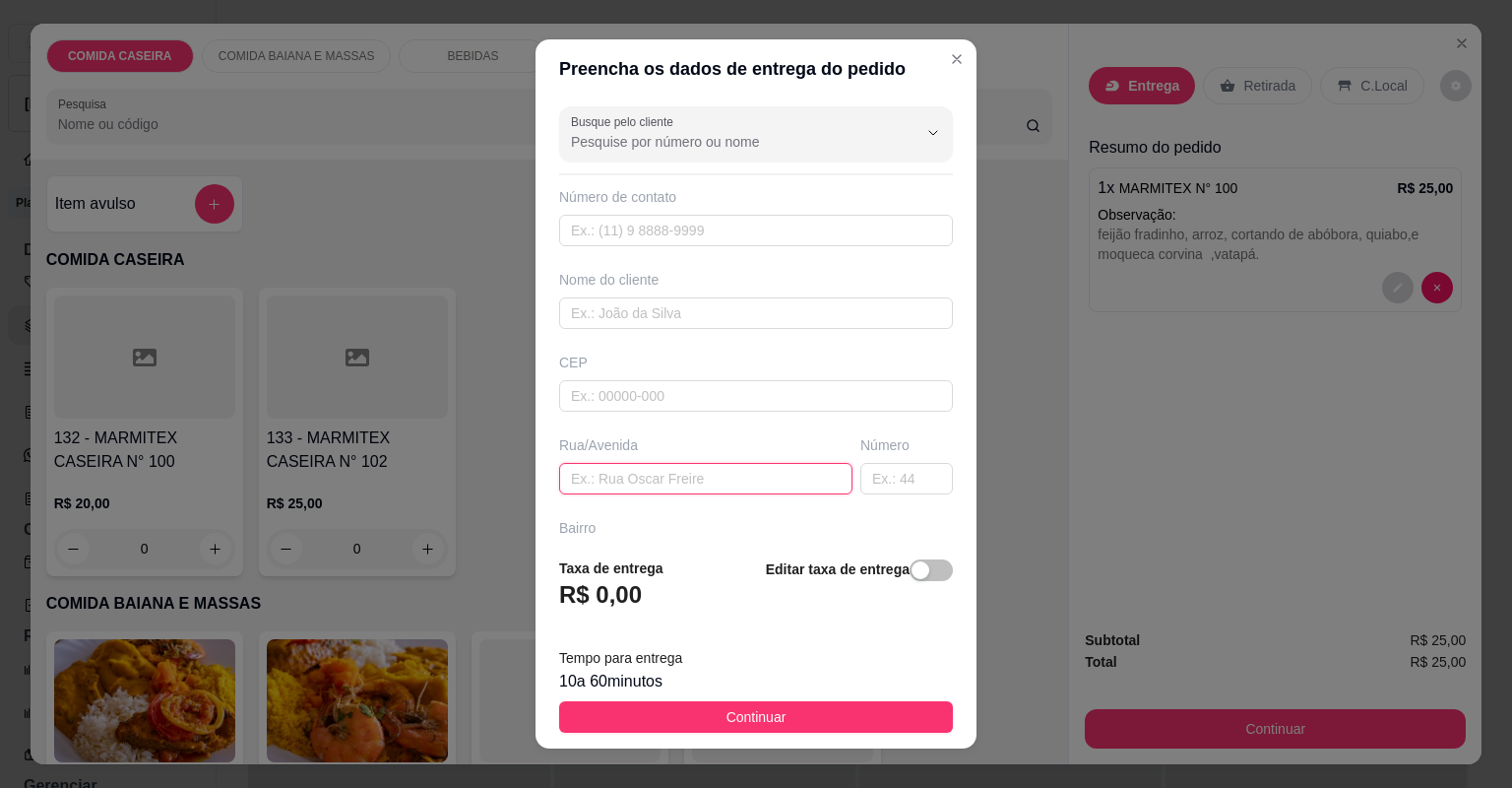 click at bounding box center (706, 479) 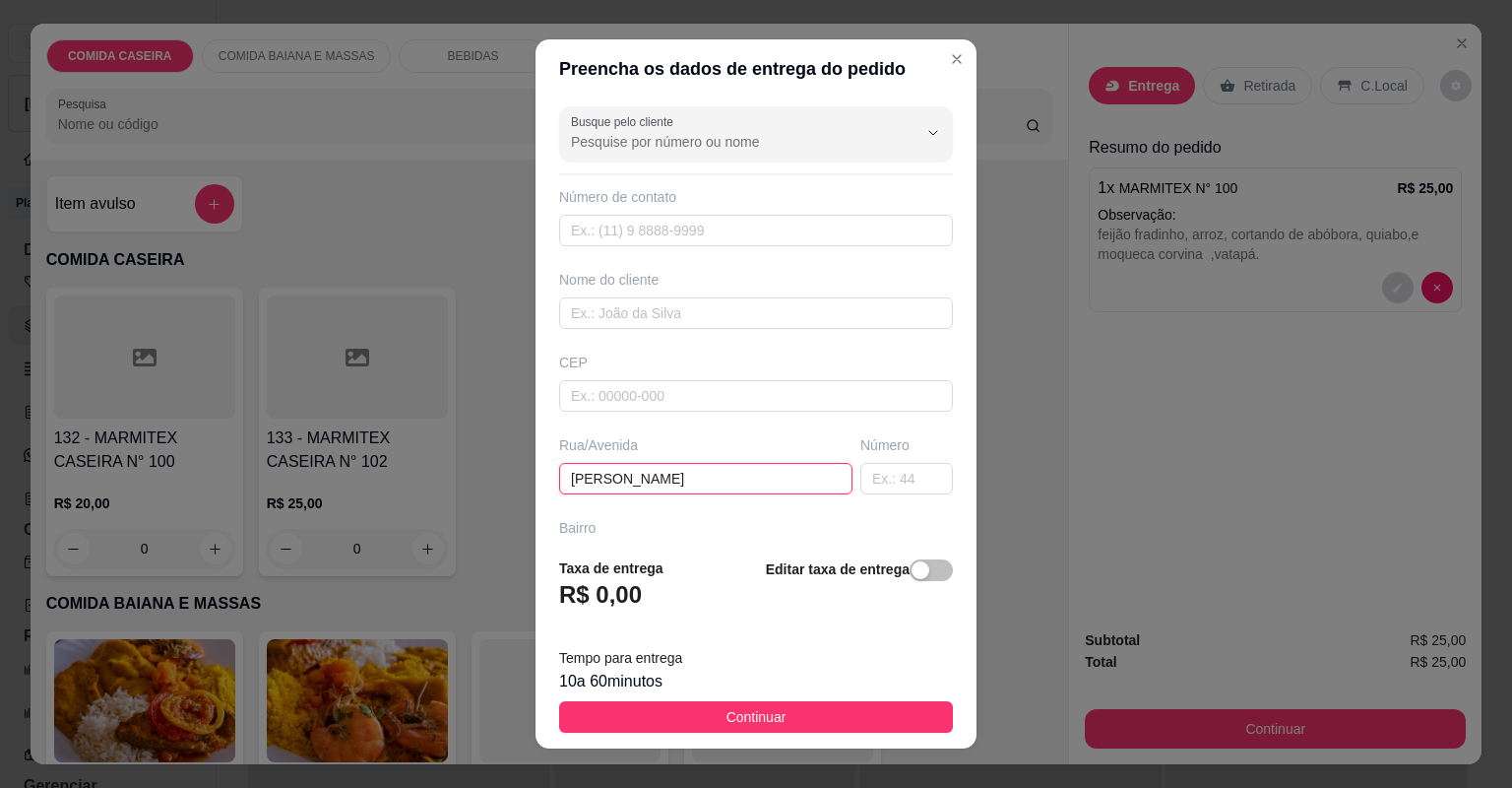 paste on "Bela vista" 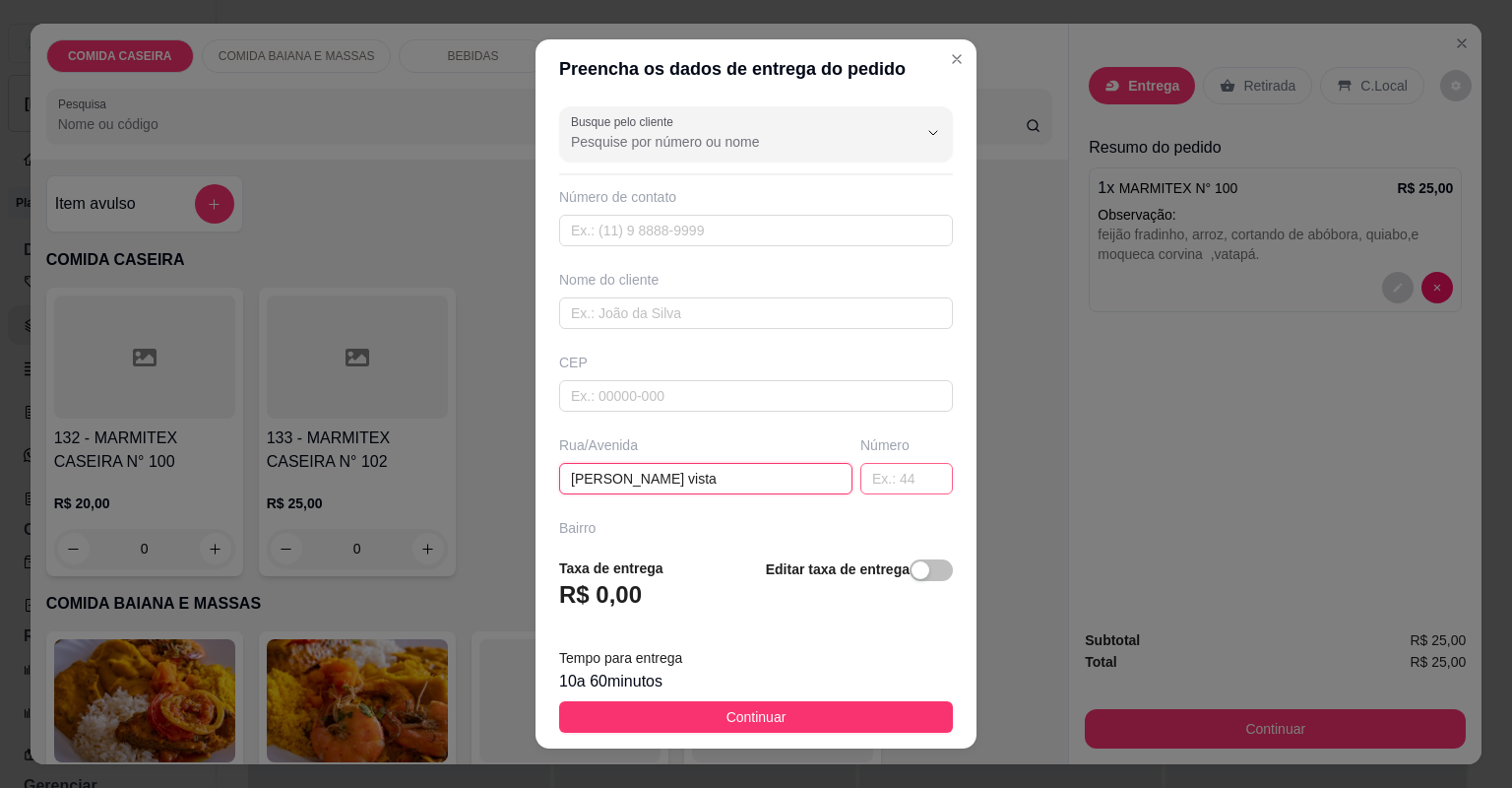 type on "Hermílio ribeiro Bela vista" 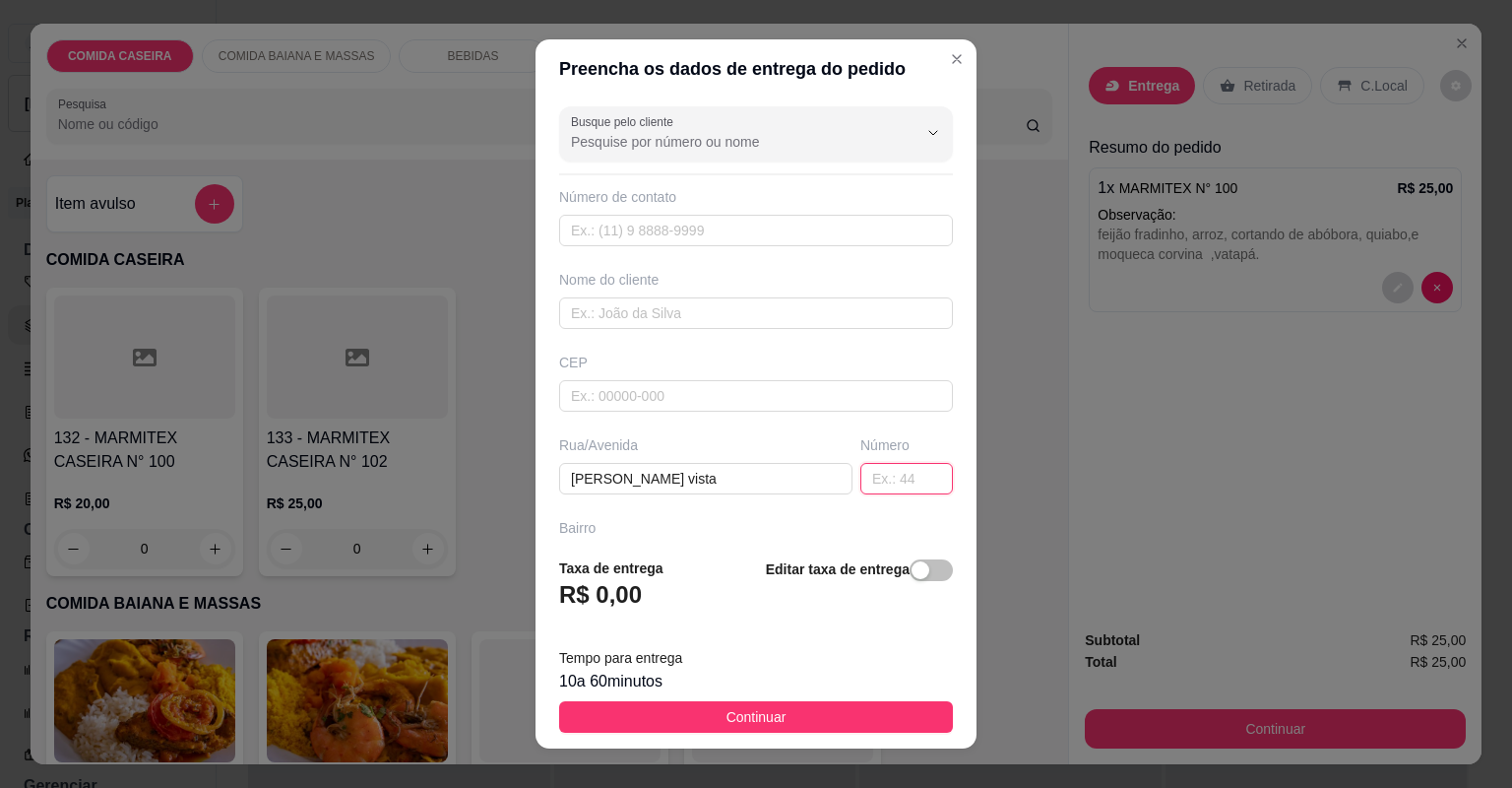 click at bounding box center [907, 479] 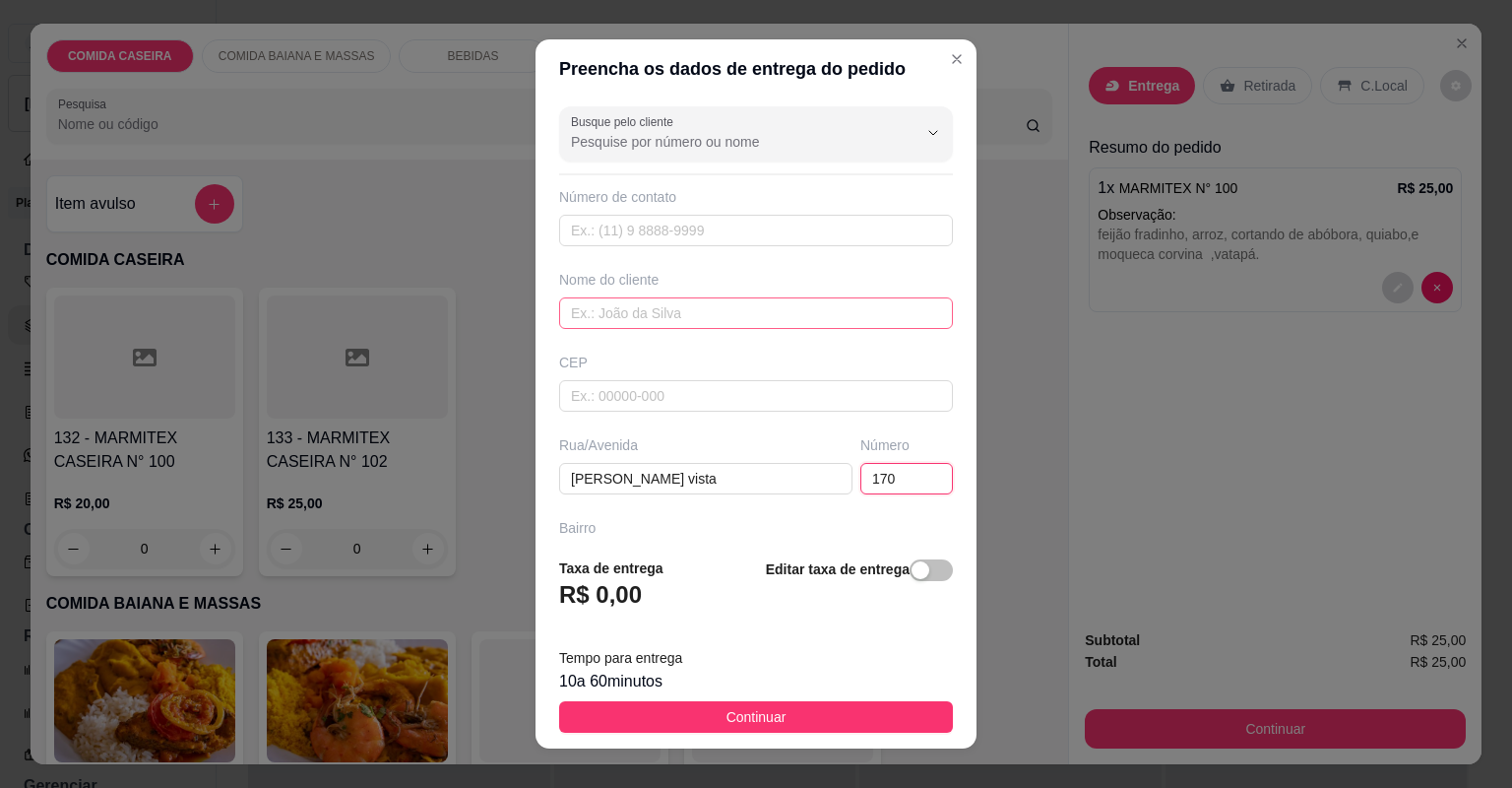 type on "170" 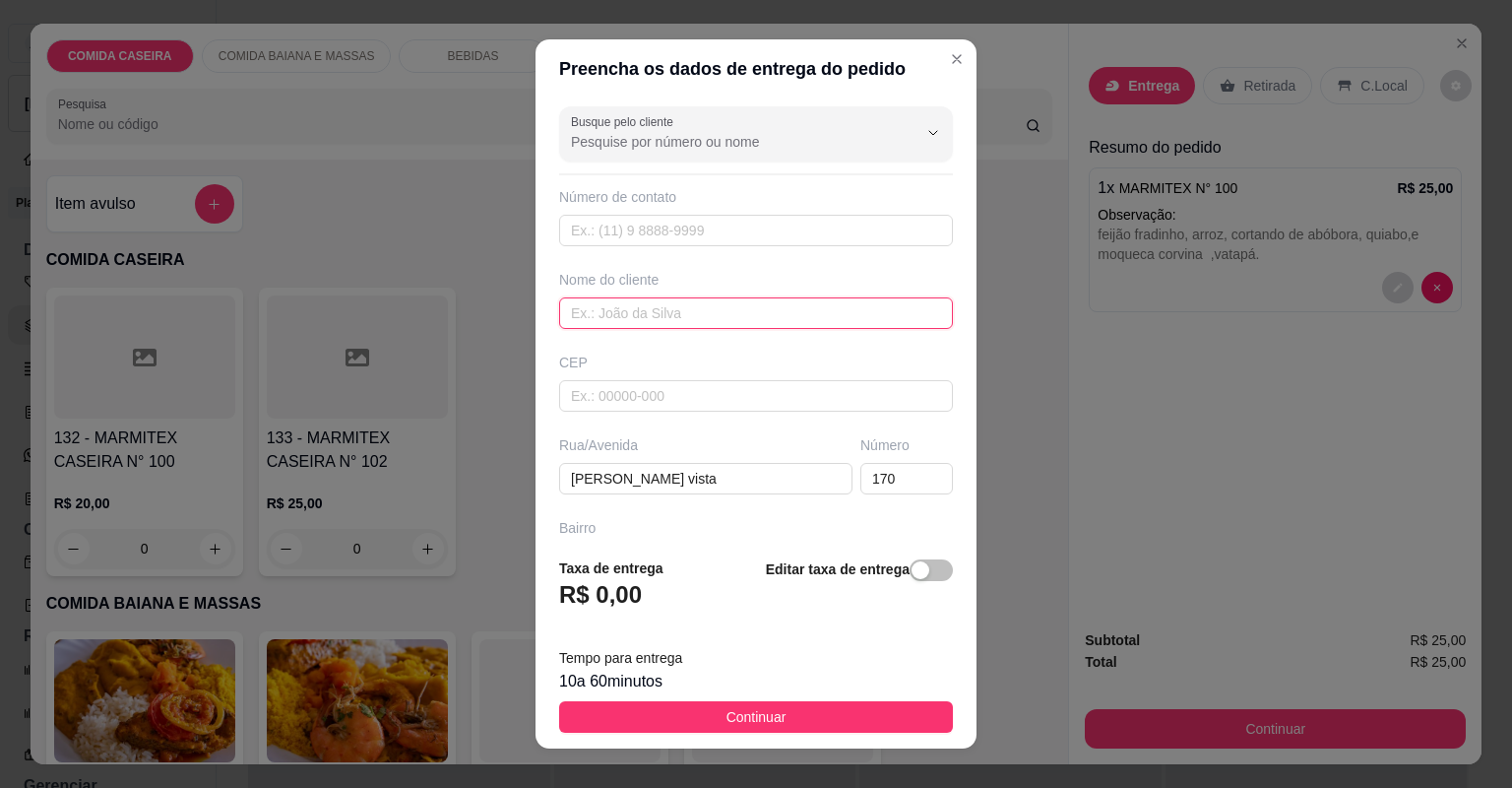 click at bounding box center [756, 313] 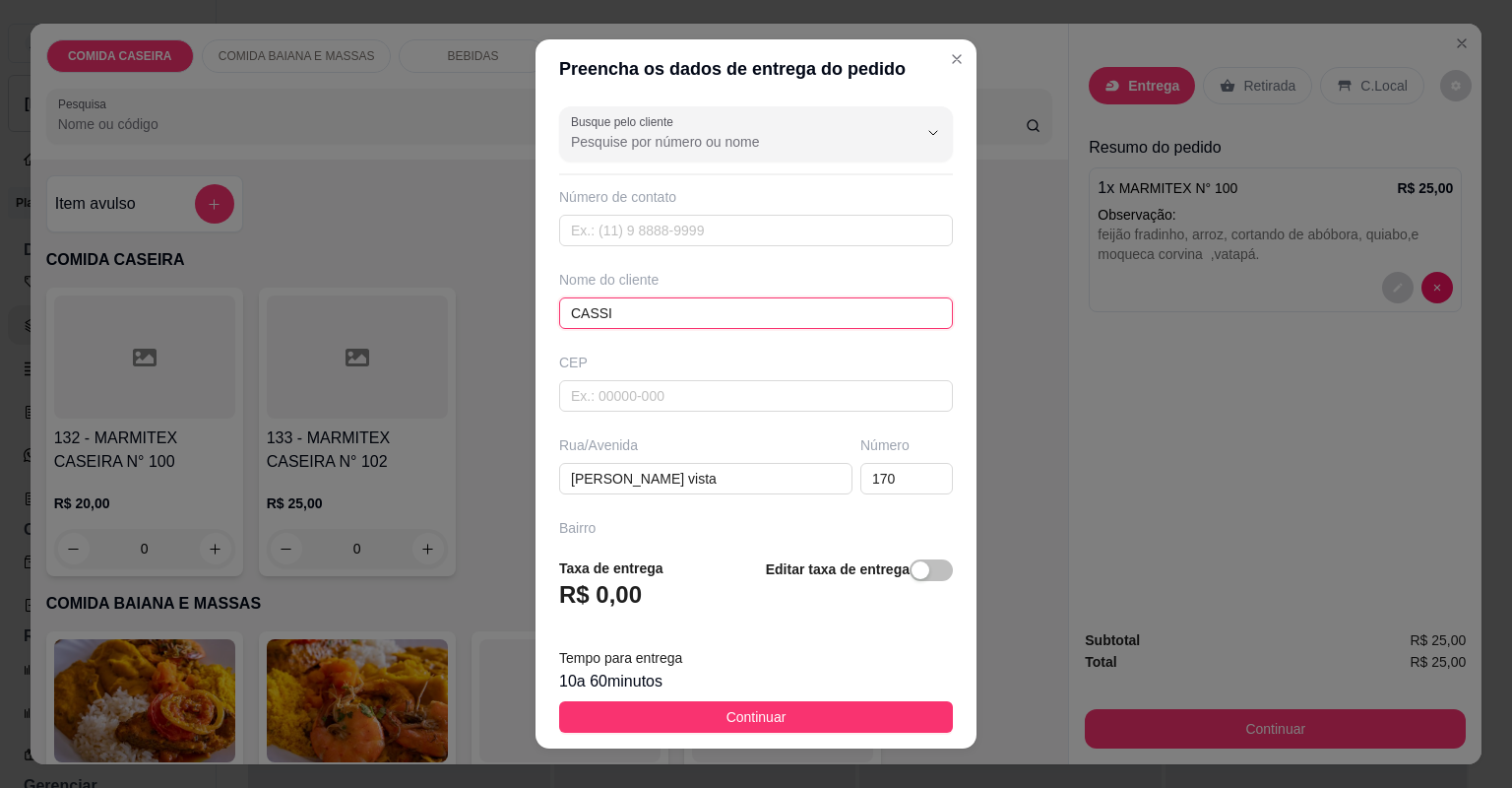 type on "CASSIA" 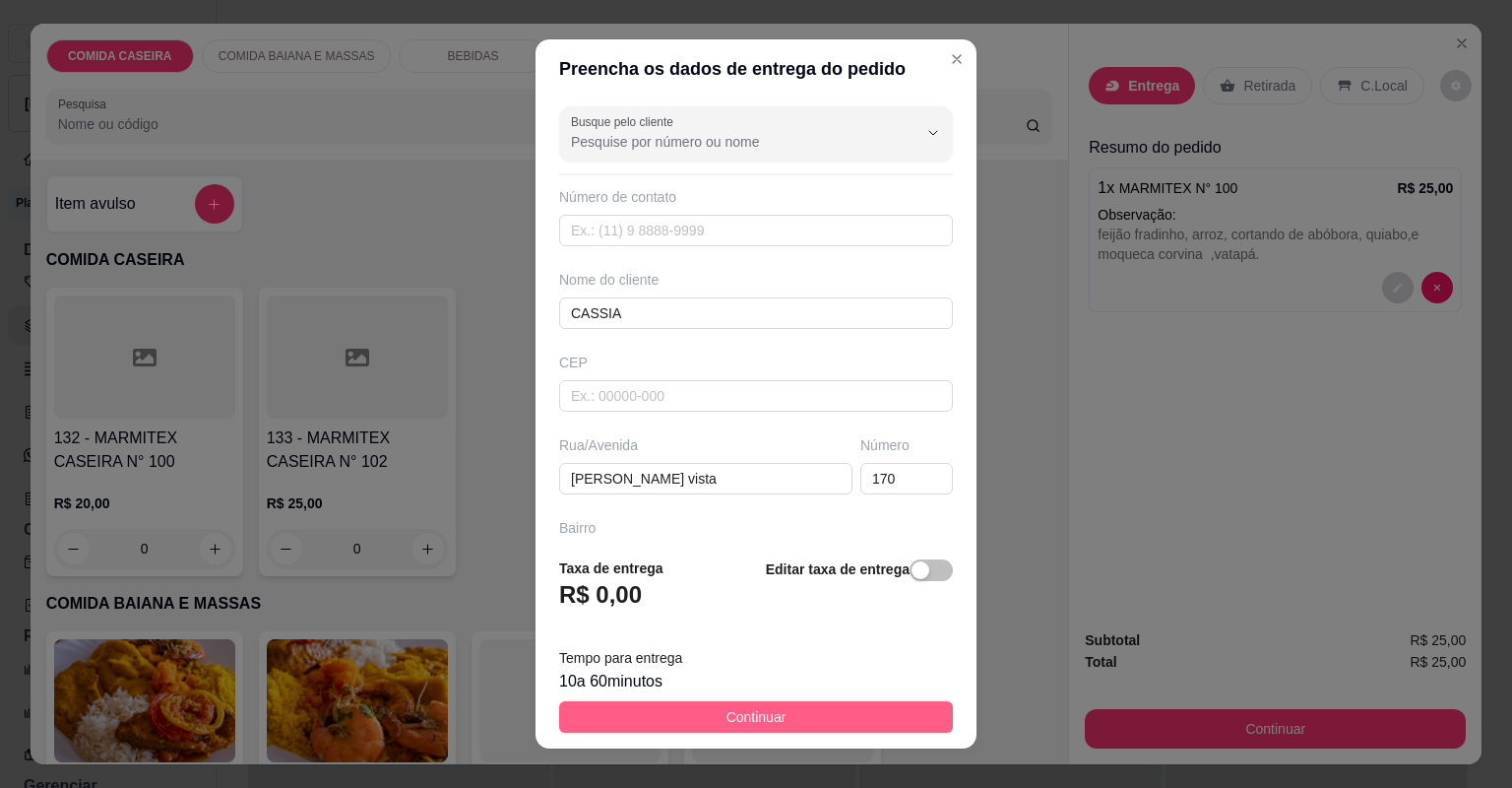 click on "Continuar" at bounding box center [756, 717] 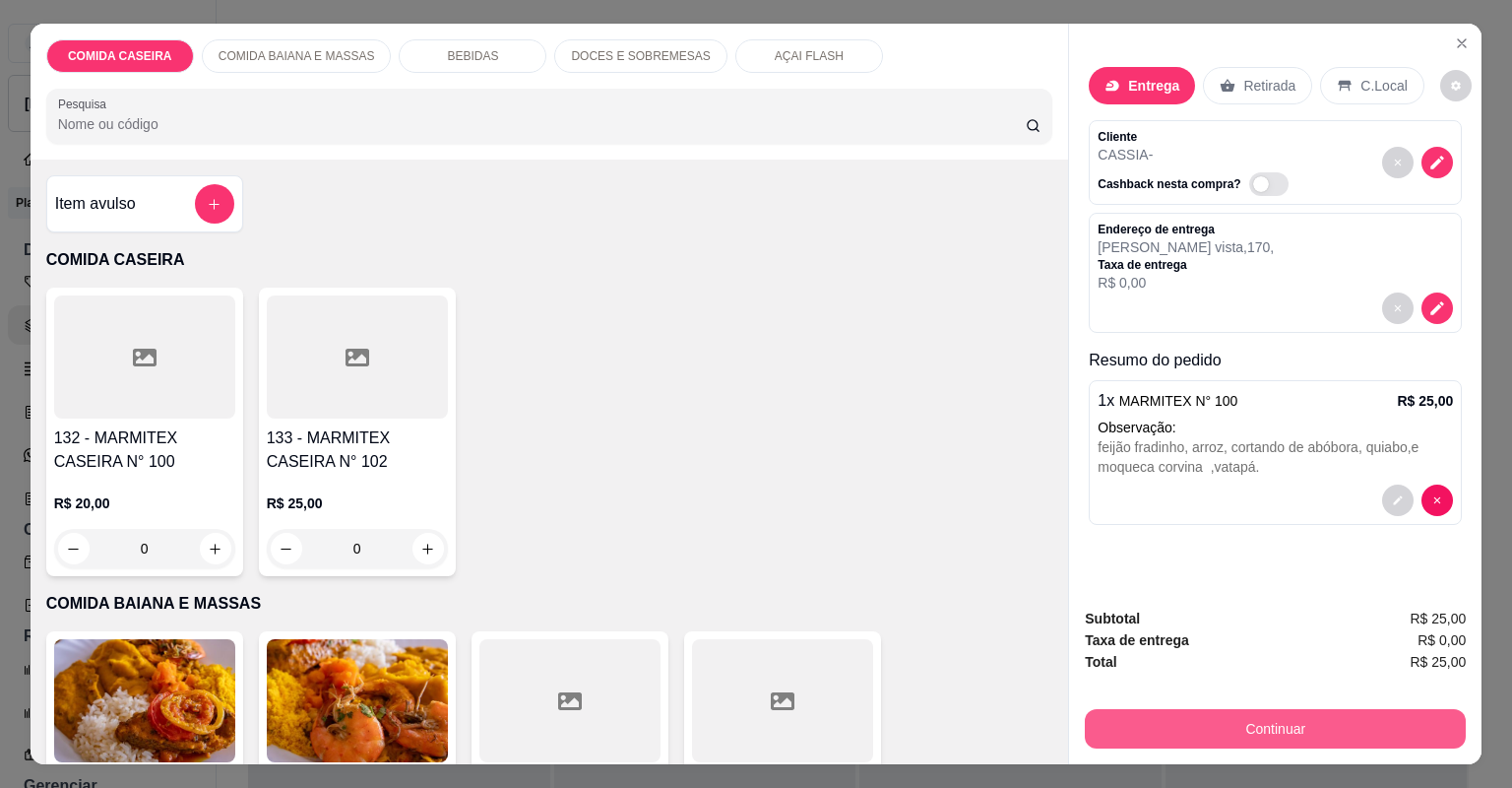 drag, startPoint x: 1211, startPoint y: 708, endPoint x: 1209, endPoint y: 718, distance: 10.198039 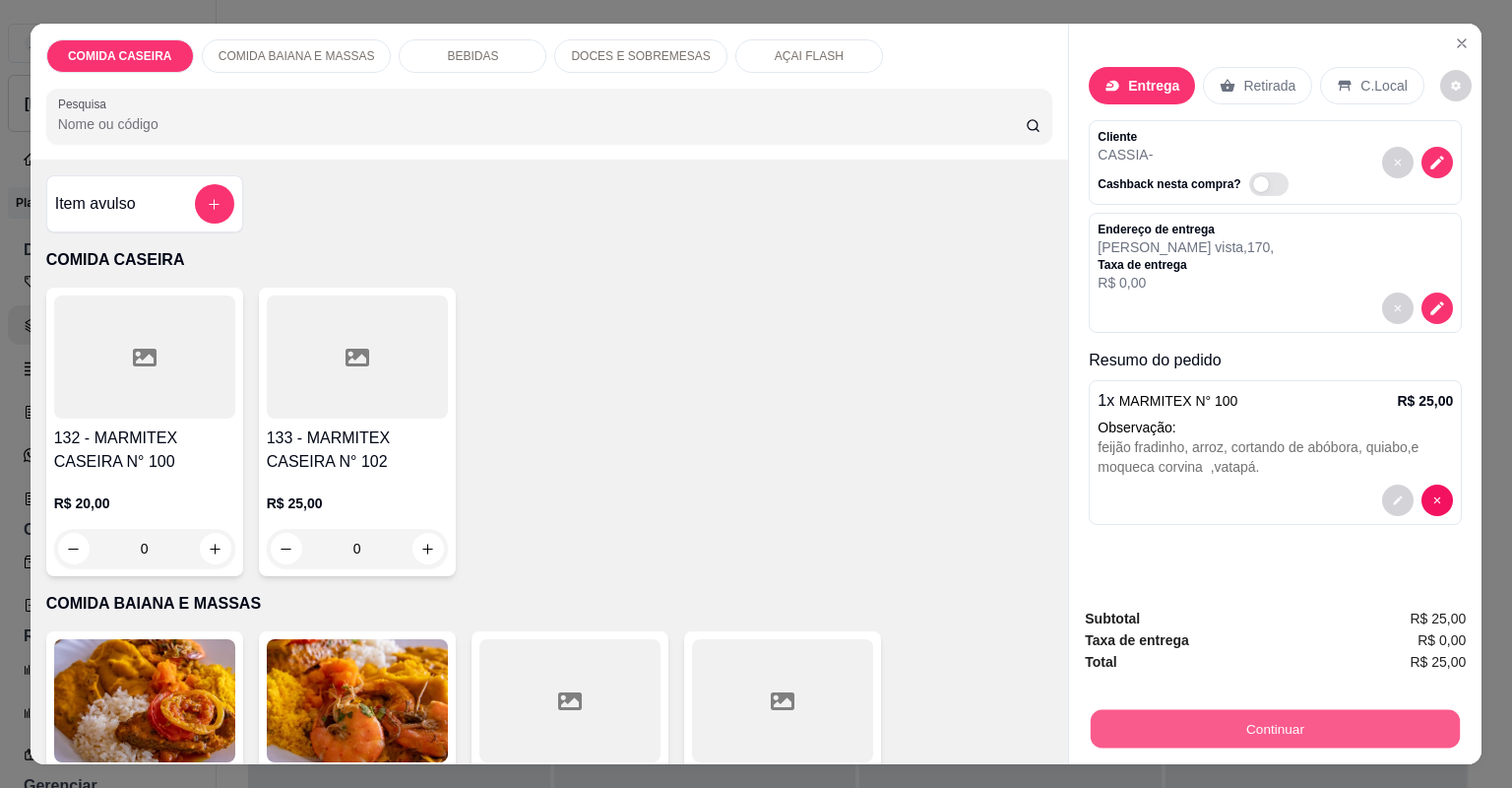 click on "Continuar" at bounding box center [1275, 729] 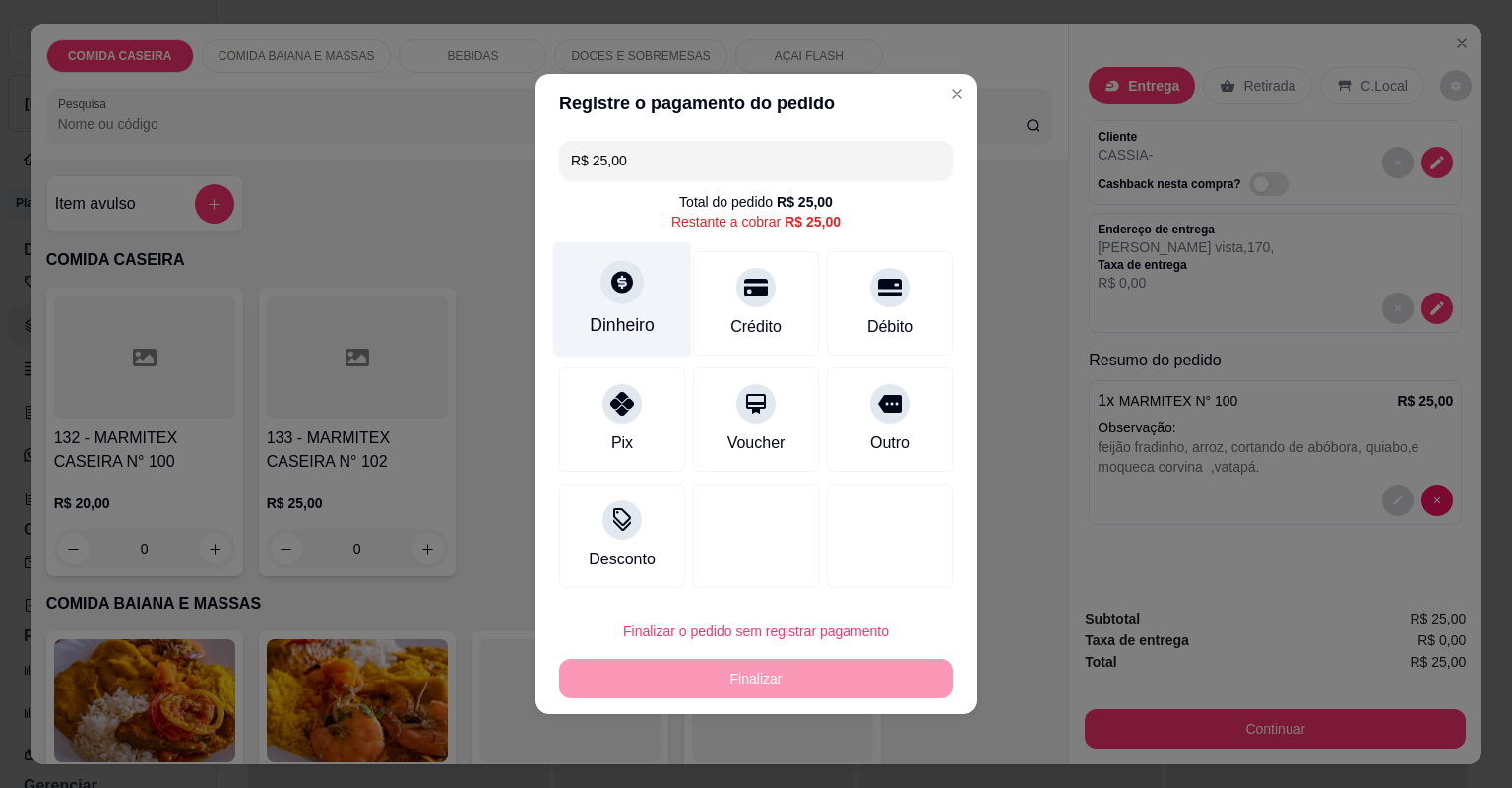 click on "Dinheiro" at bounding box center [622, 299] 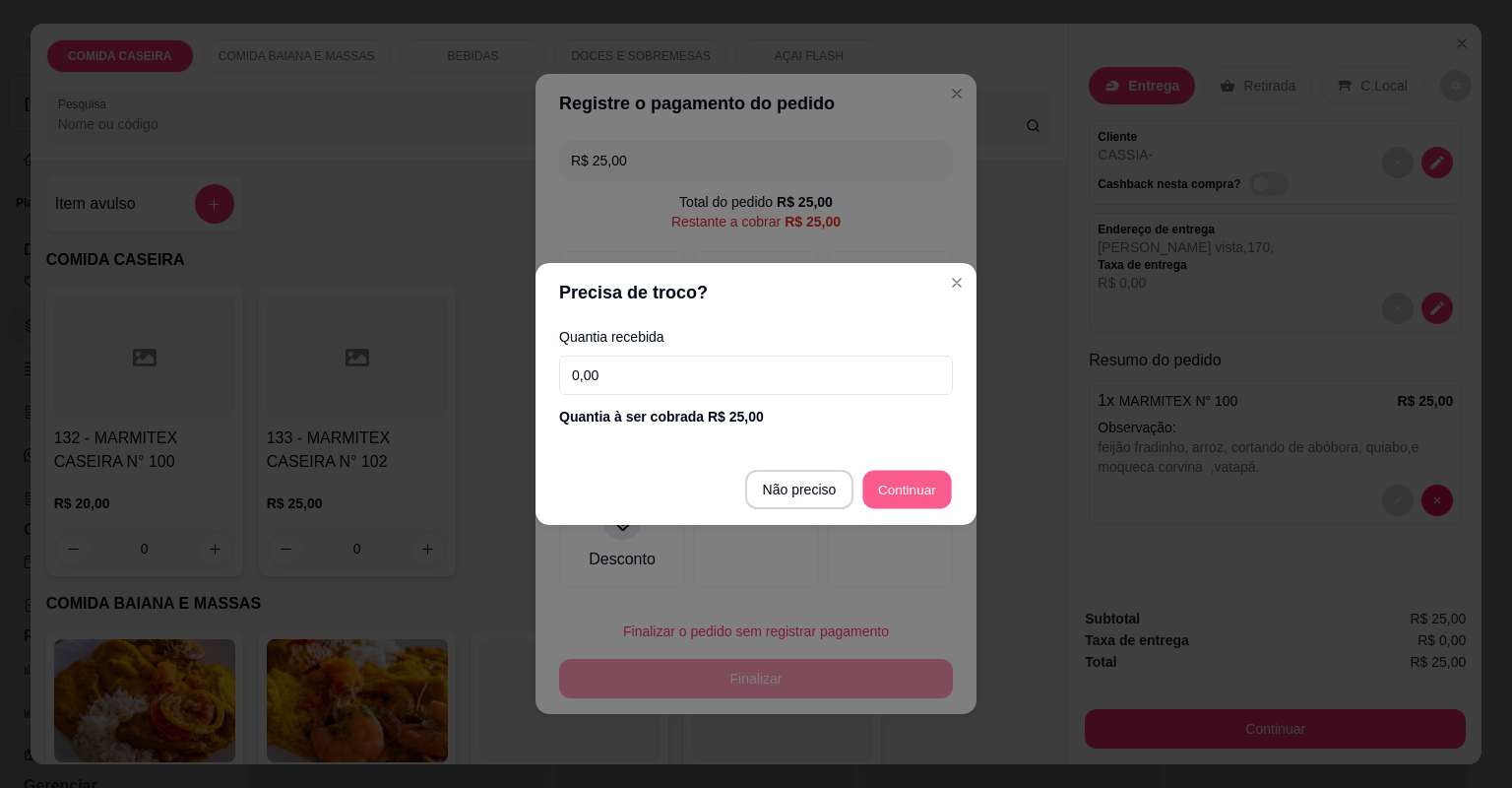 type on "R$ 0,00" 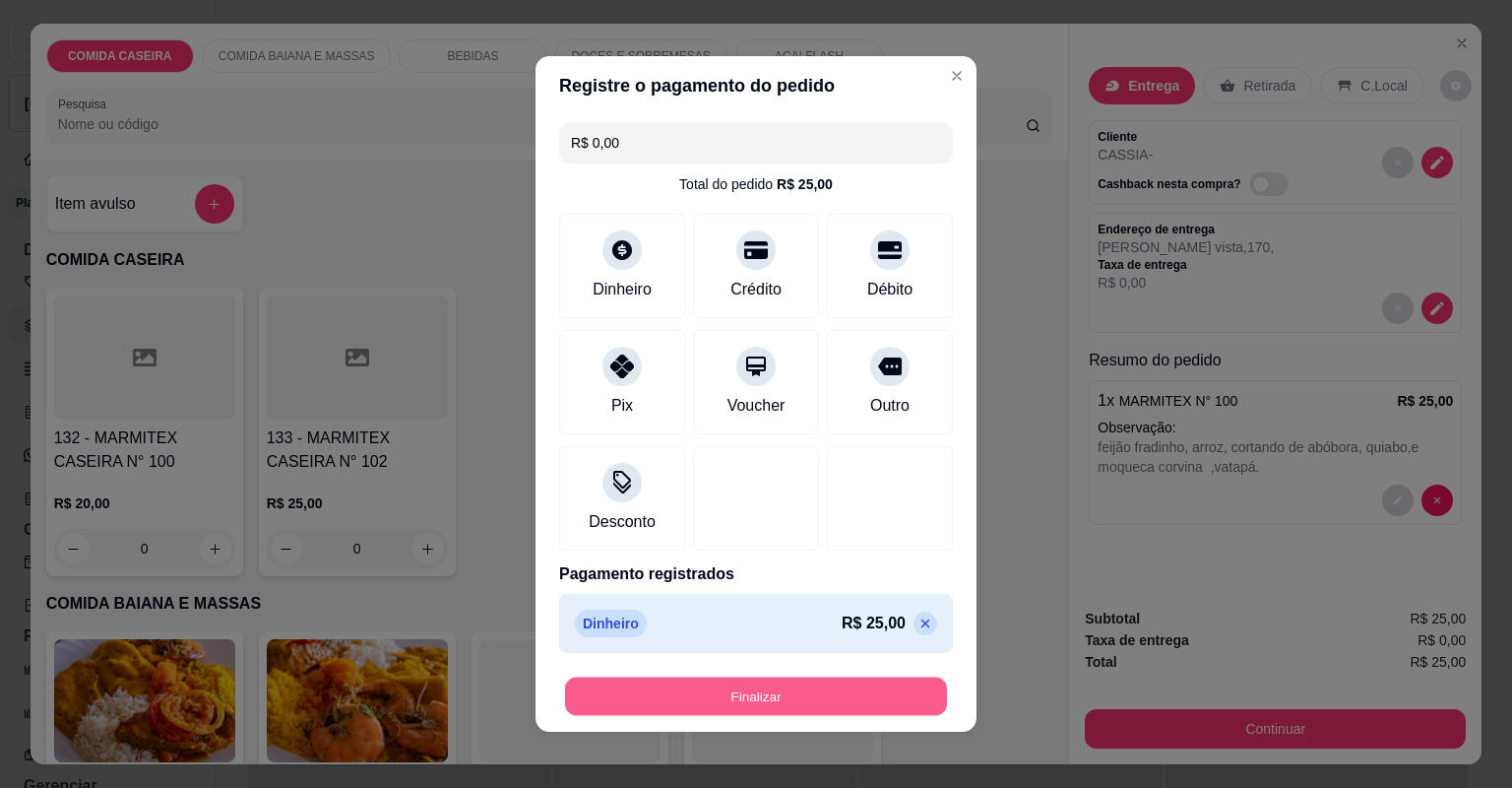 click on "Finalizar" at bounding box center (756, 696) 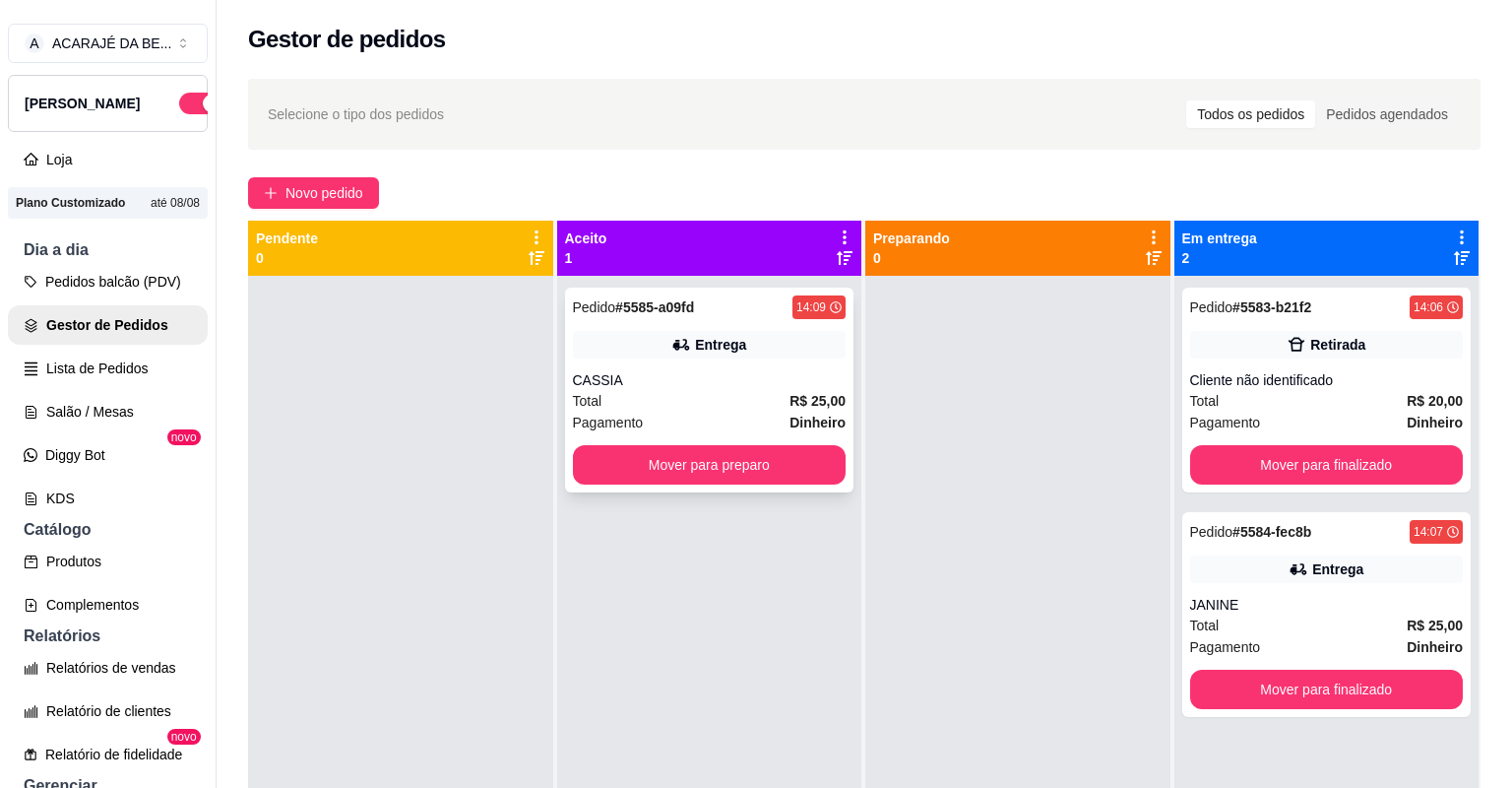 click on "CASSIA" at bounding box center [710, 380] 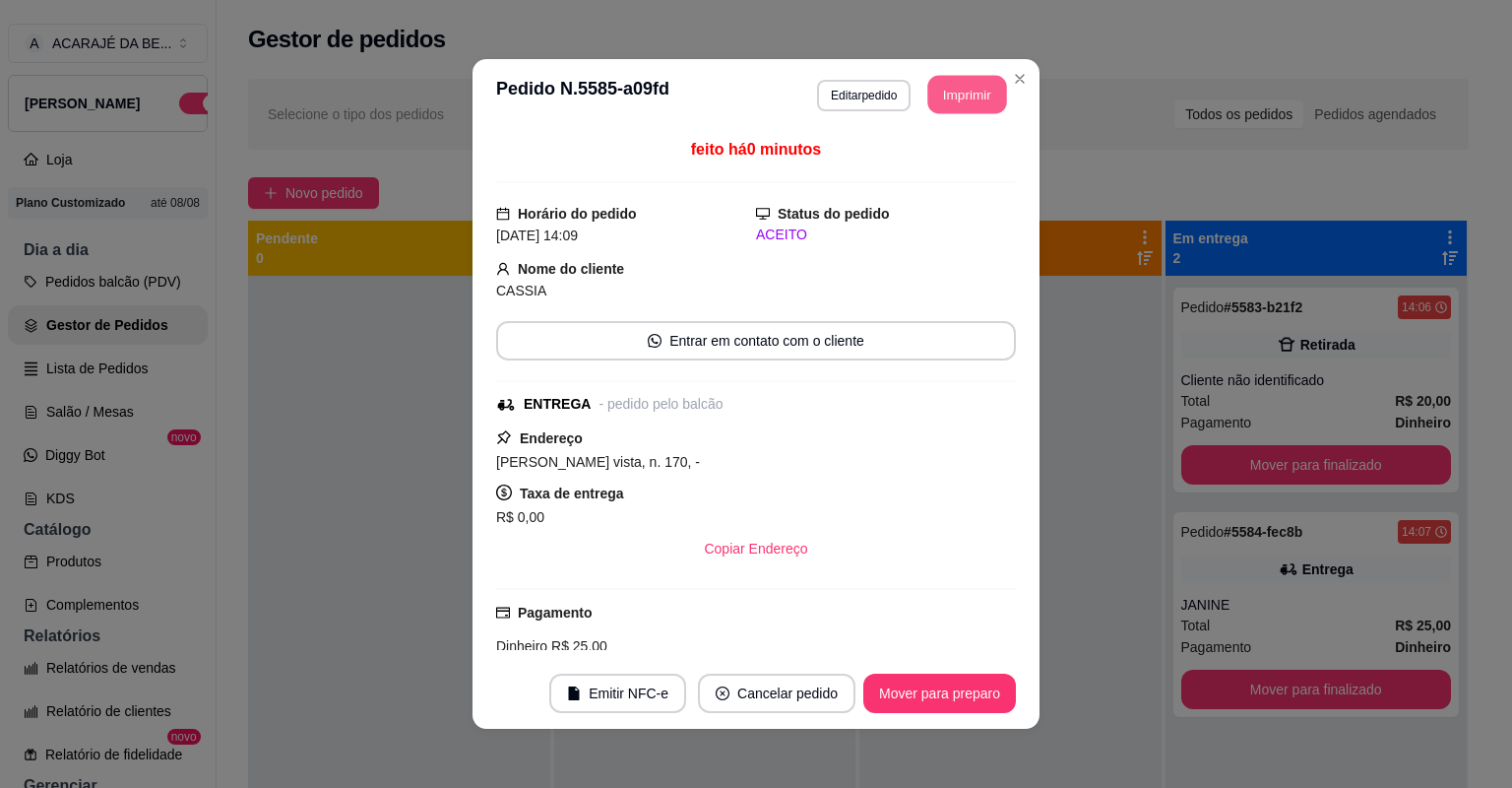 click on "Imprimir" at bounding box center (968, 95) 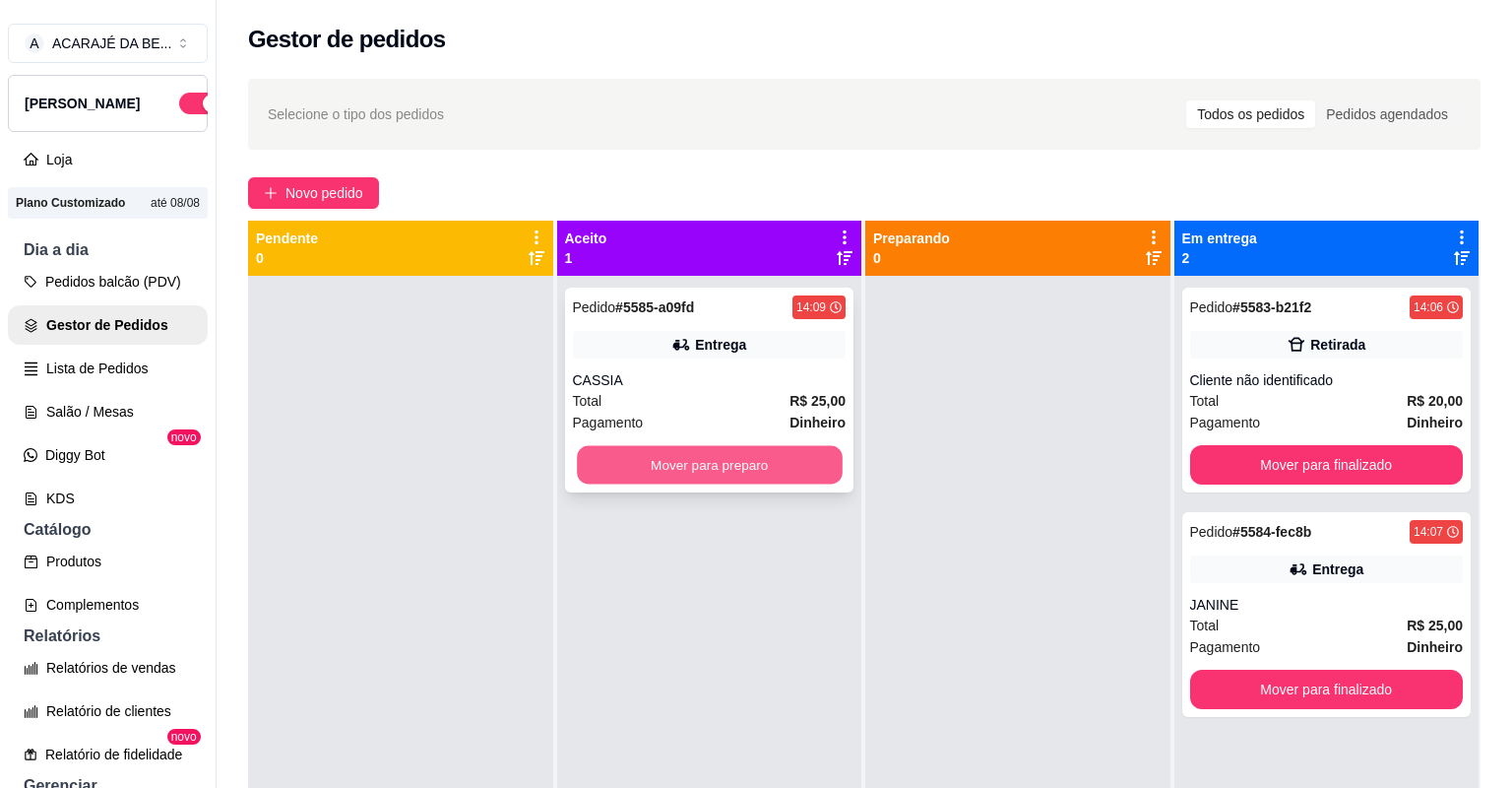 click on "Mover para preparo" at bounding box center [709, 465] 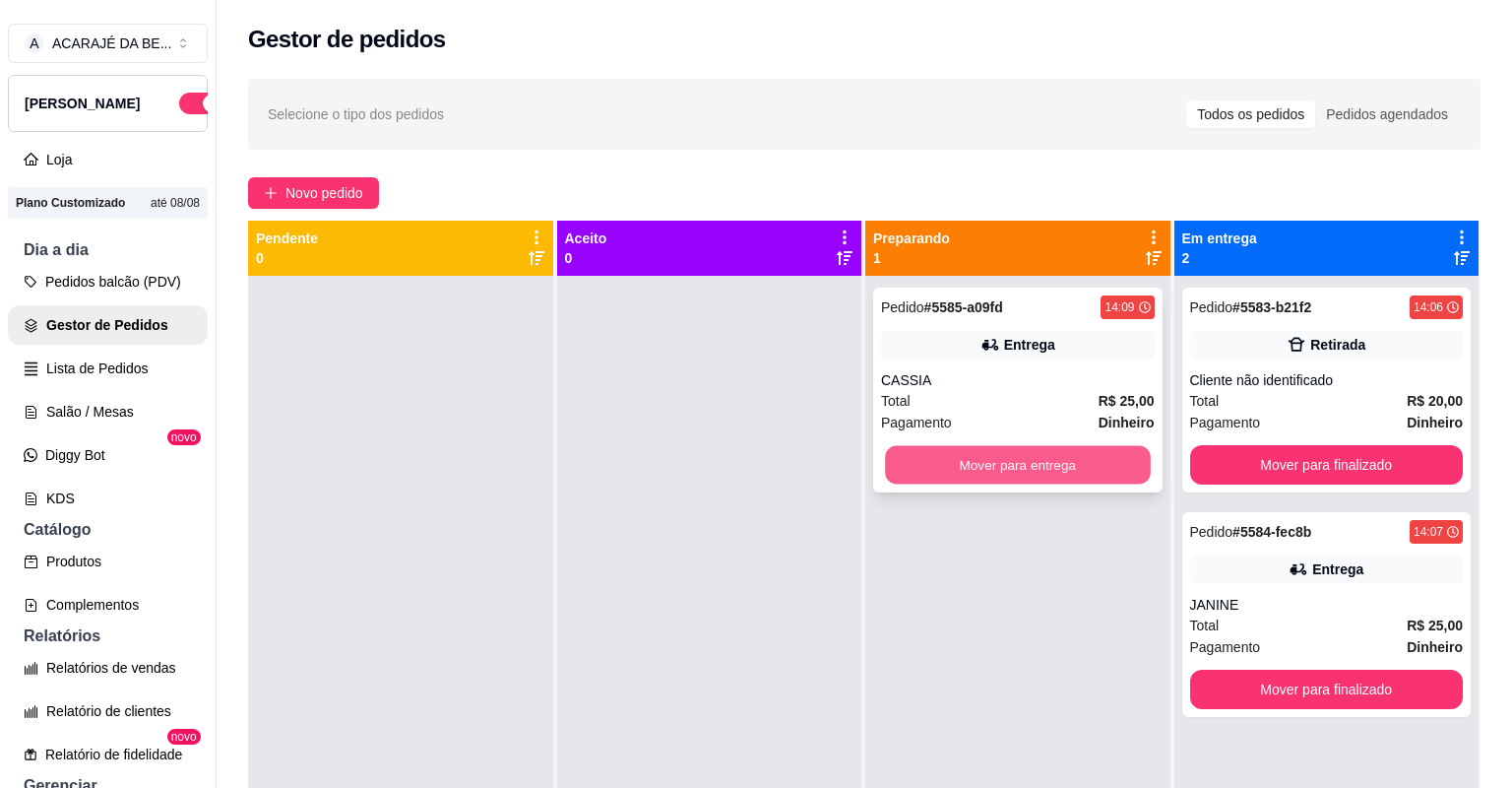 click on "Mover para entrega" at bounding box center [1017, 465] 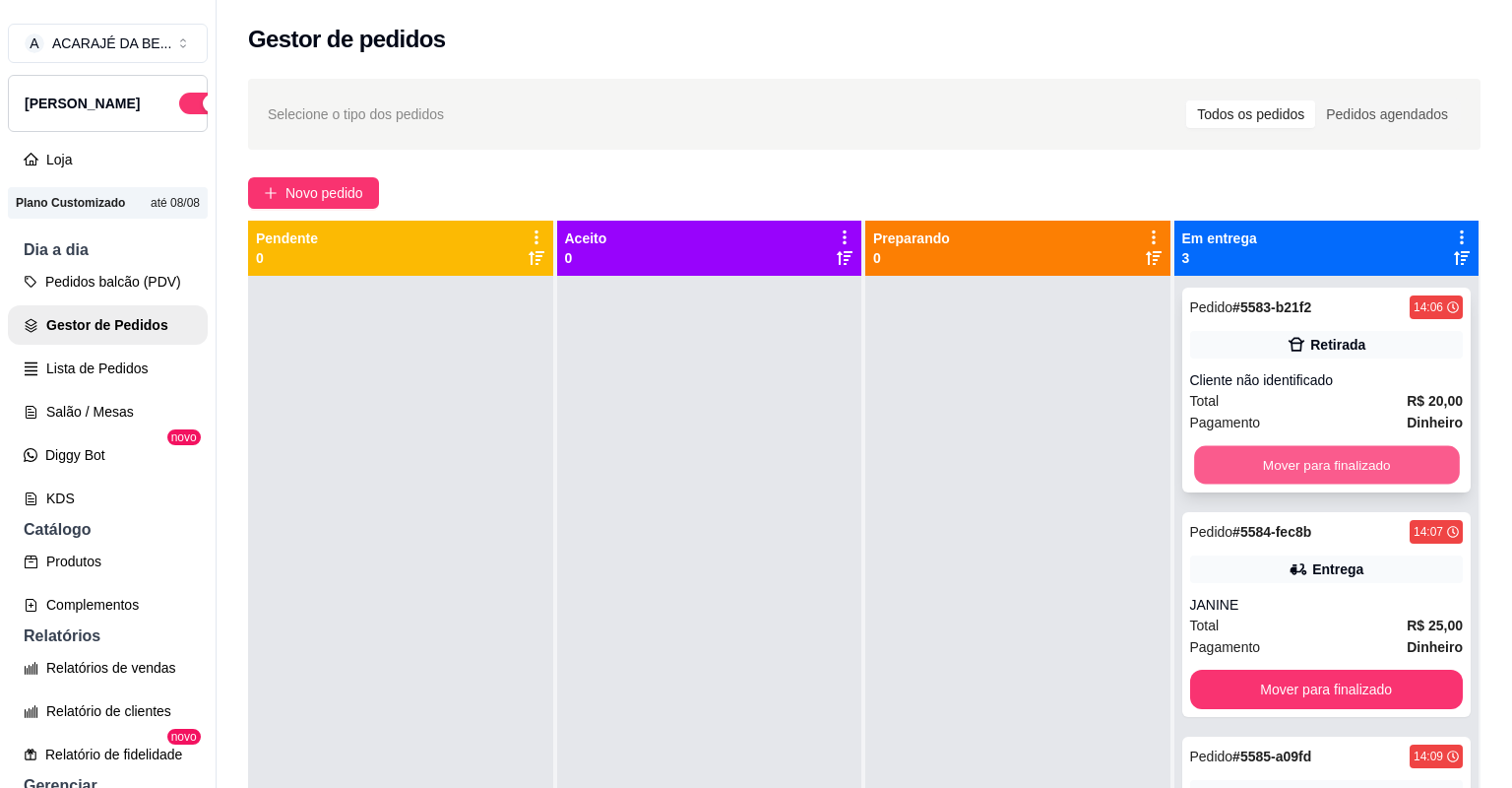 click on "Mover para finalizado" at bounding box center (1326, 465) 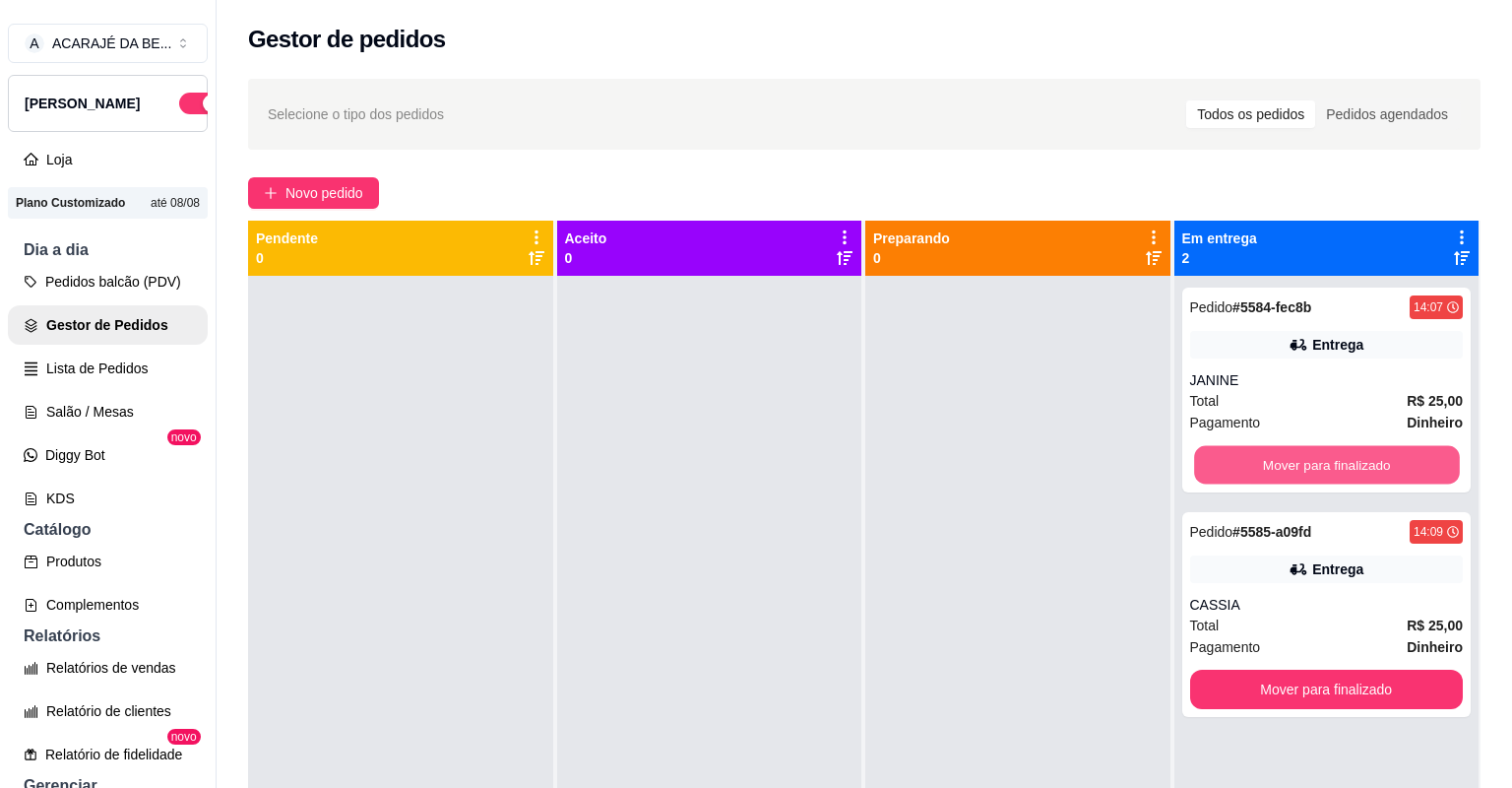 click on "Mover para finalizado" at bounding box center (1326, 465) 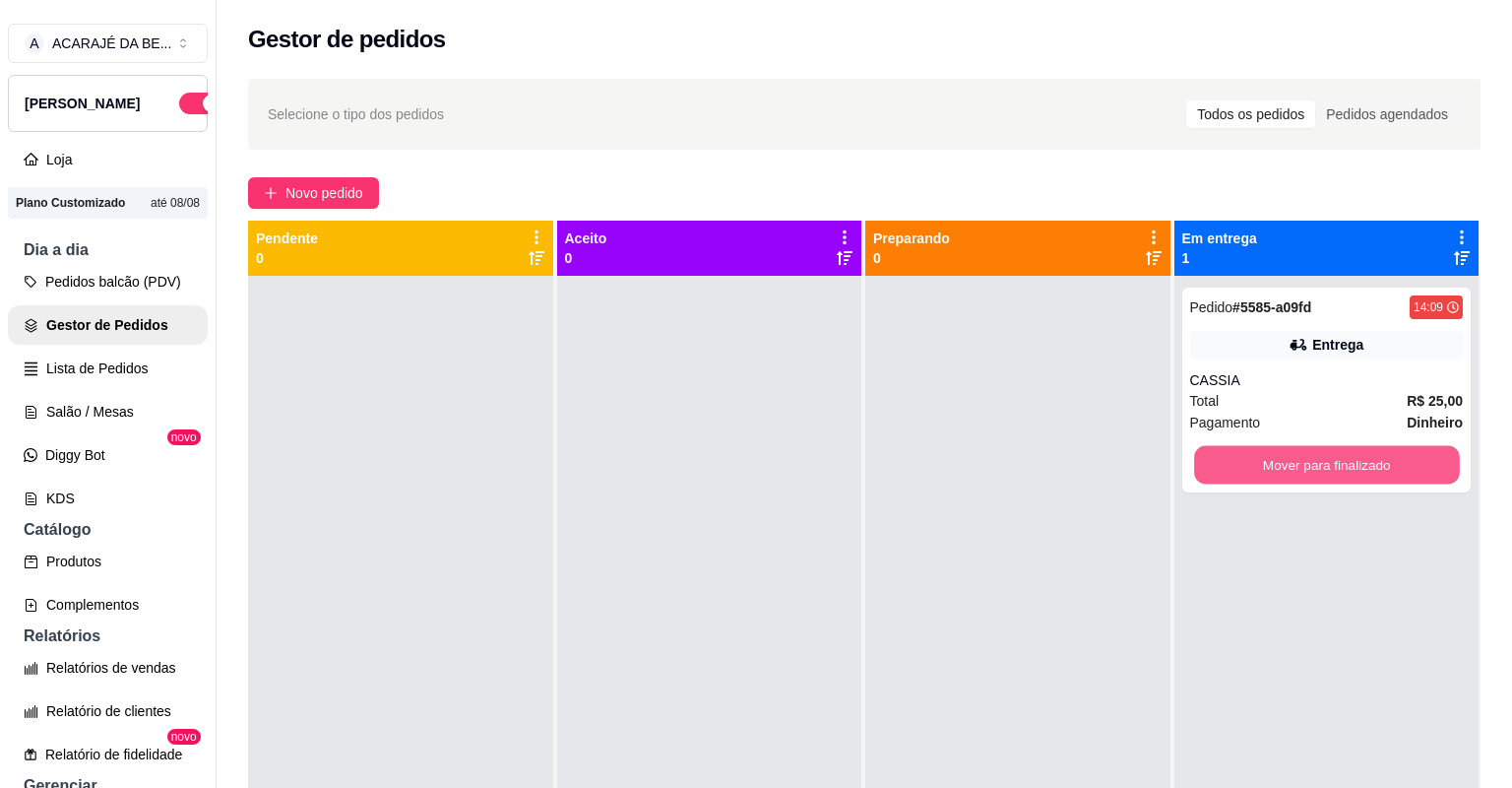 click on "Mover para finalizado" at bounding box center [1326, 465] 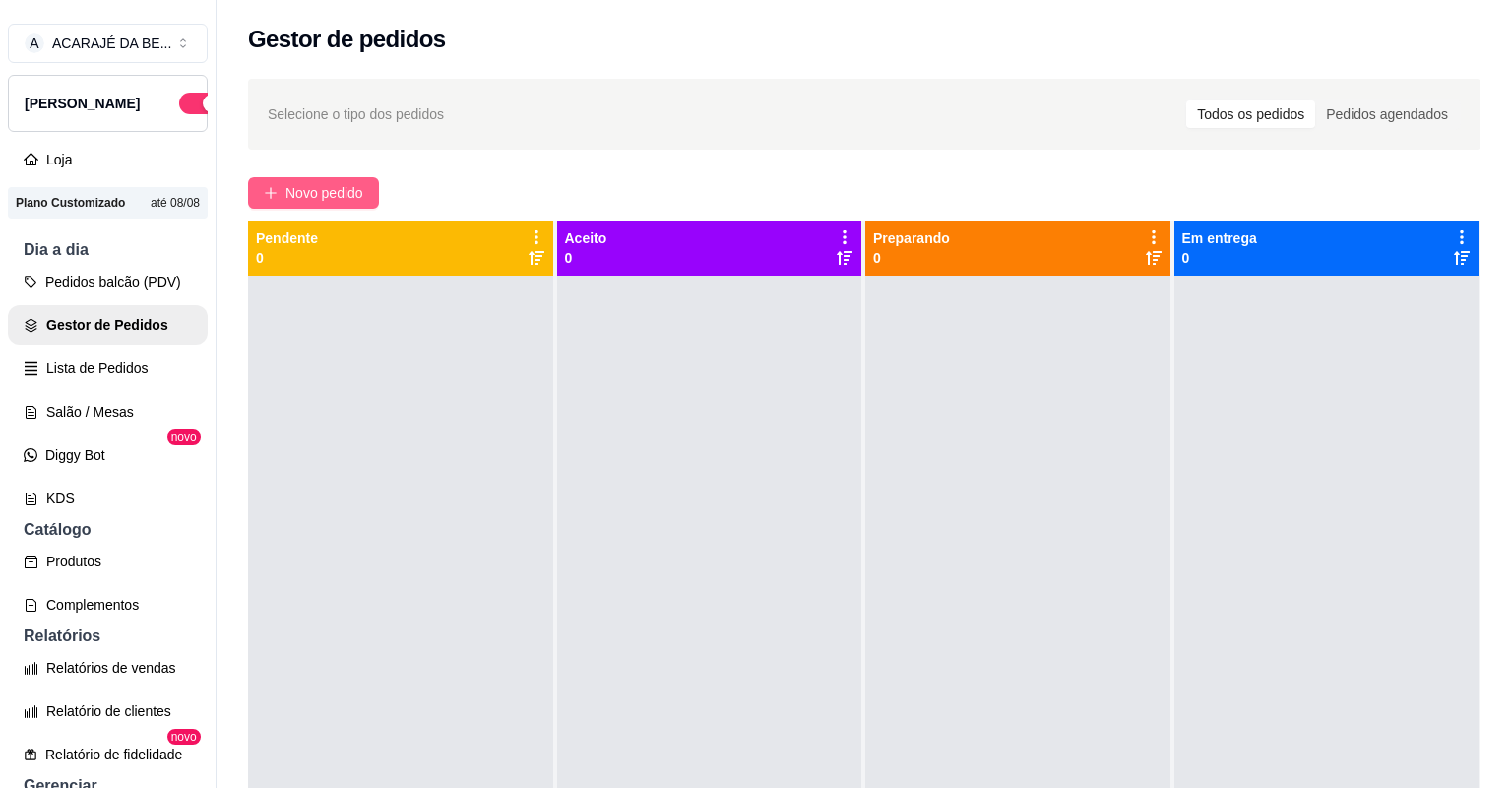 click on "Novo pedido" at bounding box center [324, 193] 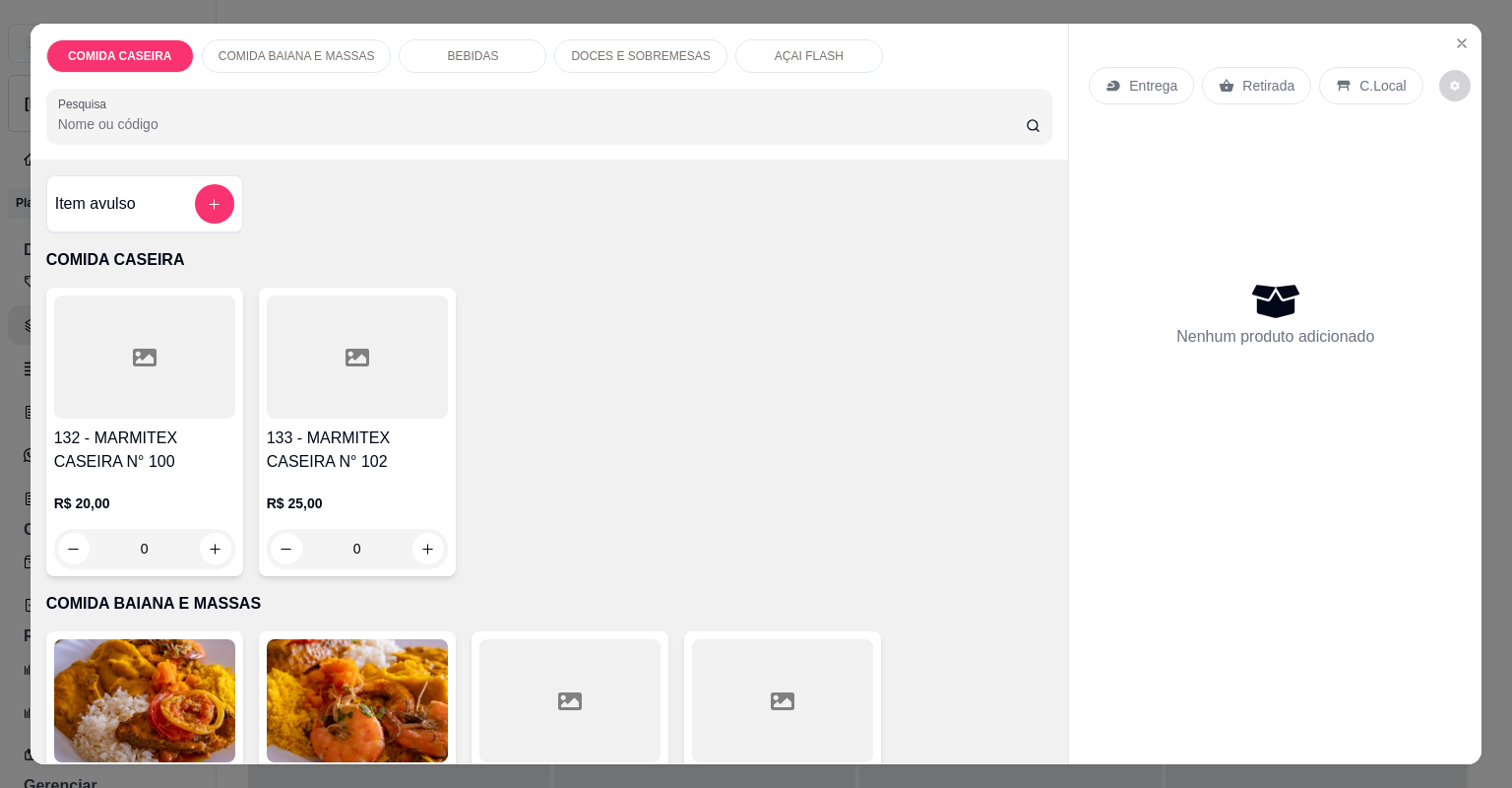 click at bounding box center [145, 357] 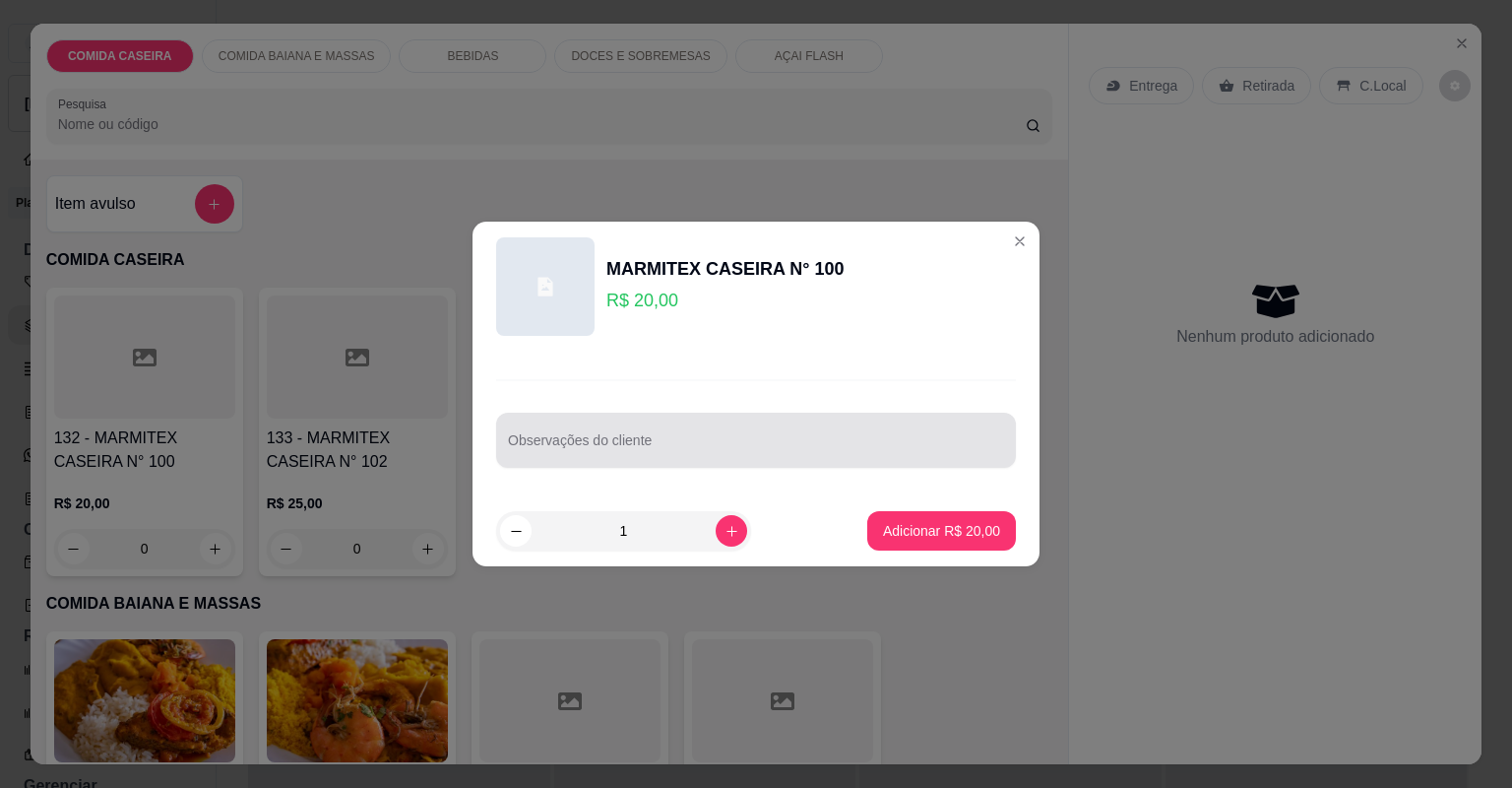 click on "Observações do cliente" at bounding box center [756, 440] 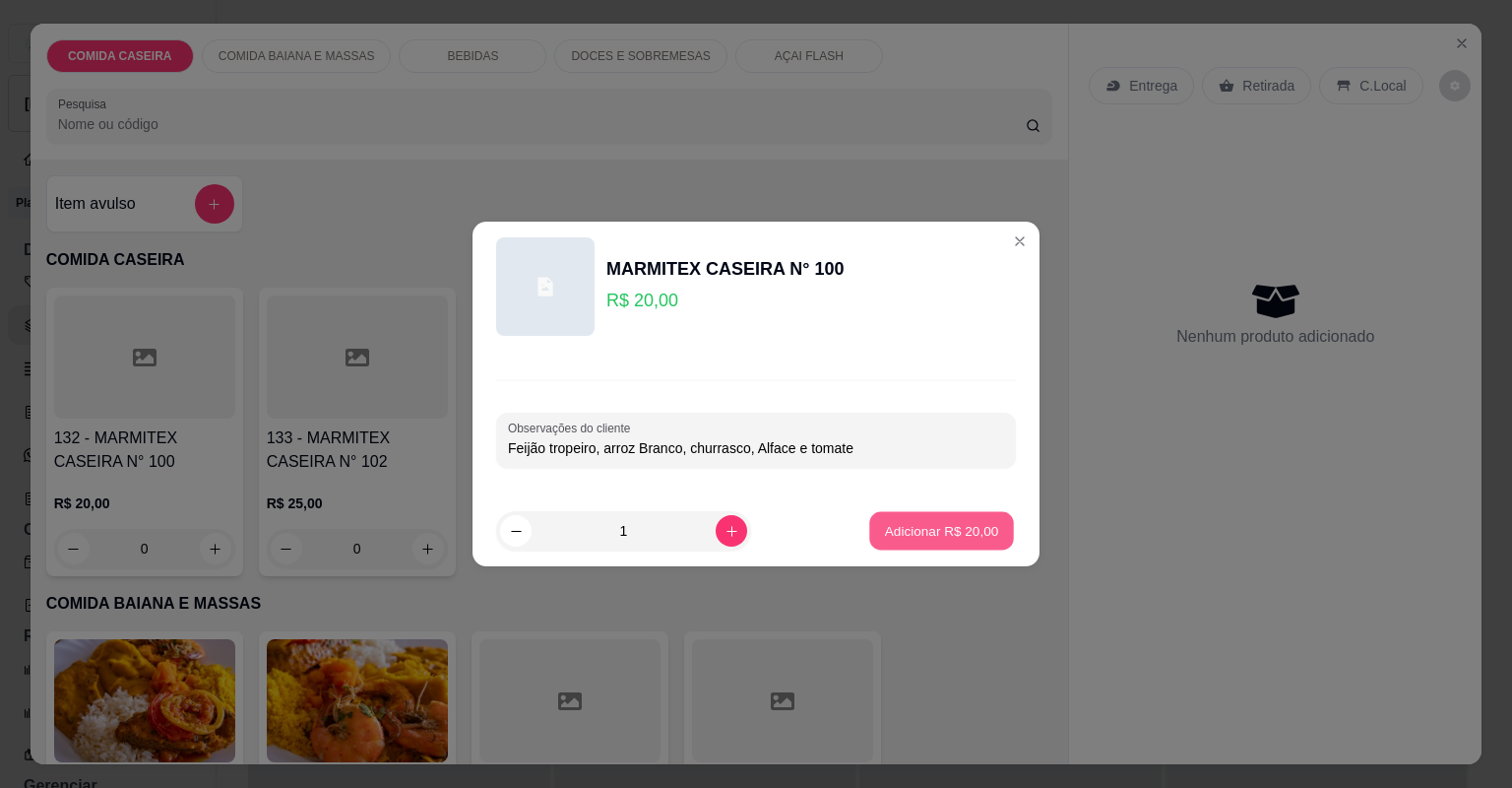 click on "Adicionar   R$ 20,00" at bounding box center (942, 530) 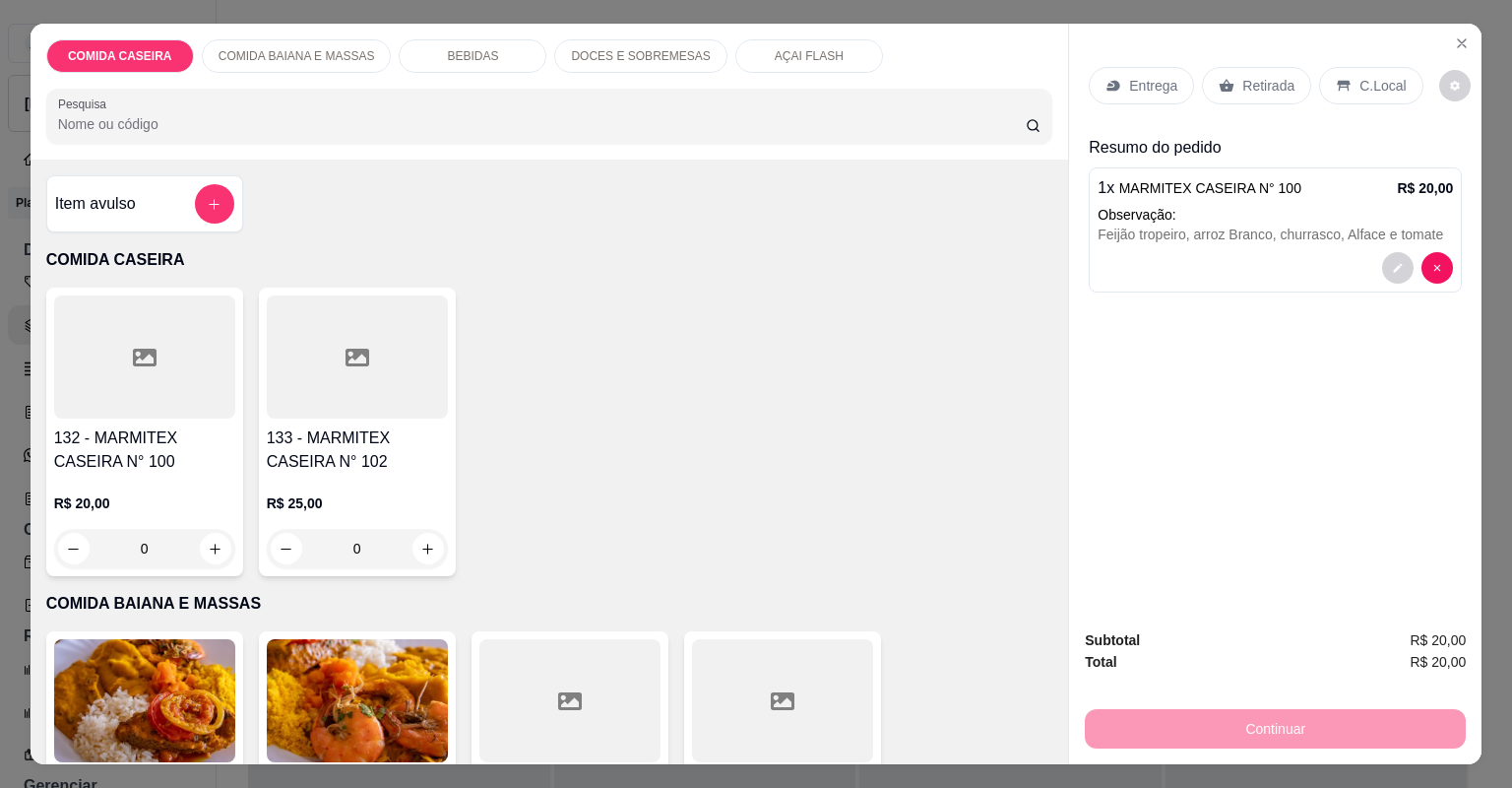 click on "Retirada" at bounding box center [1268, 86] 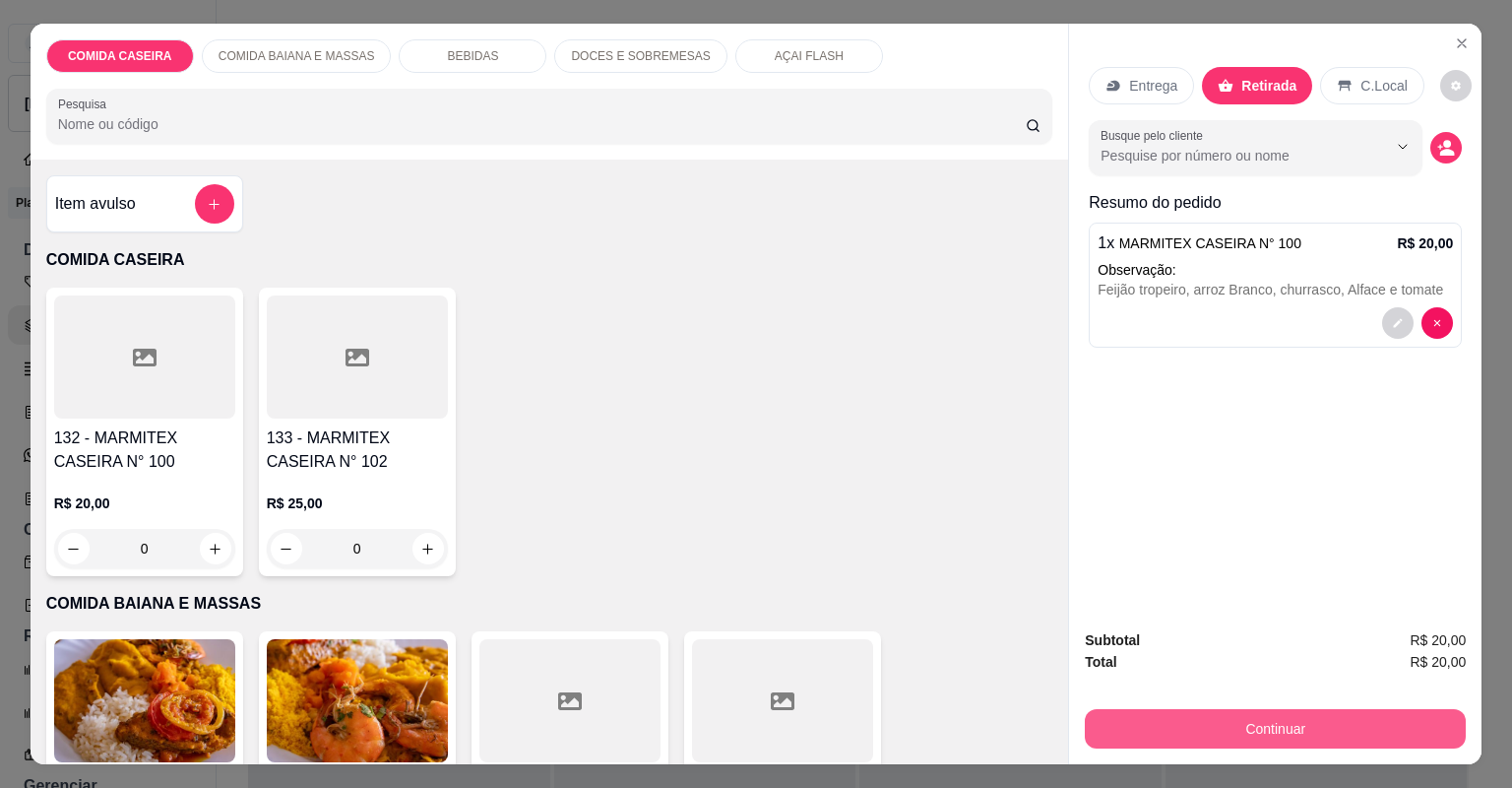 click on "Continuar" at bounding box center [1275, 729] 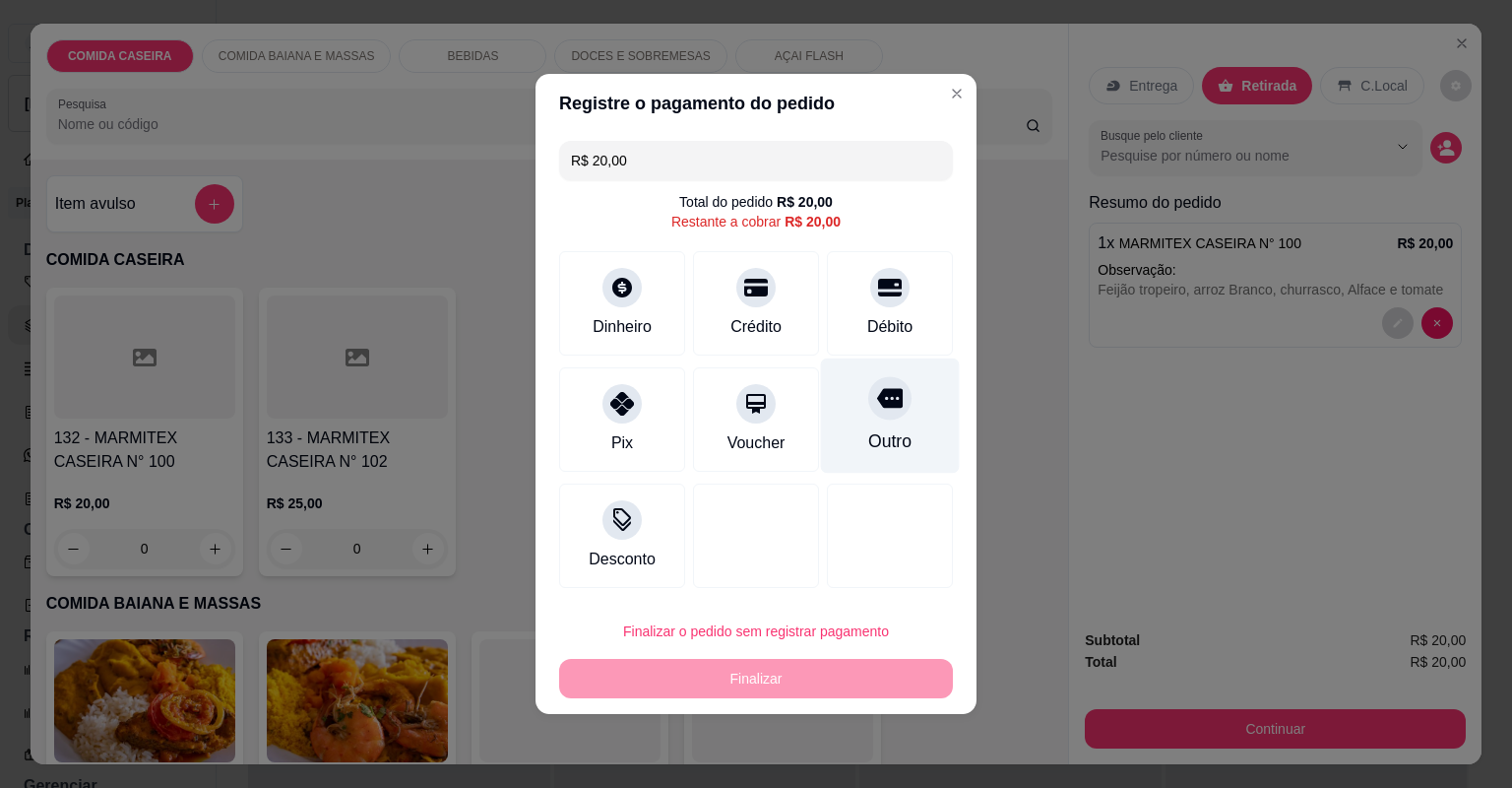 click on "Outro" at bounding box center [890, 416] 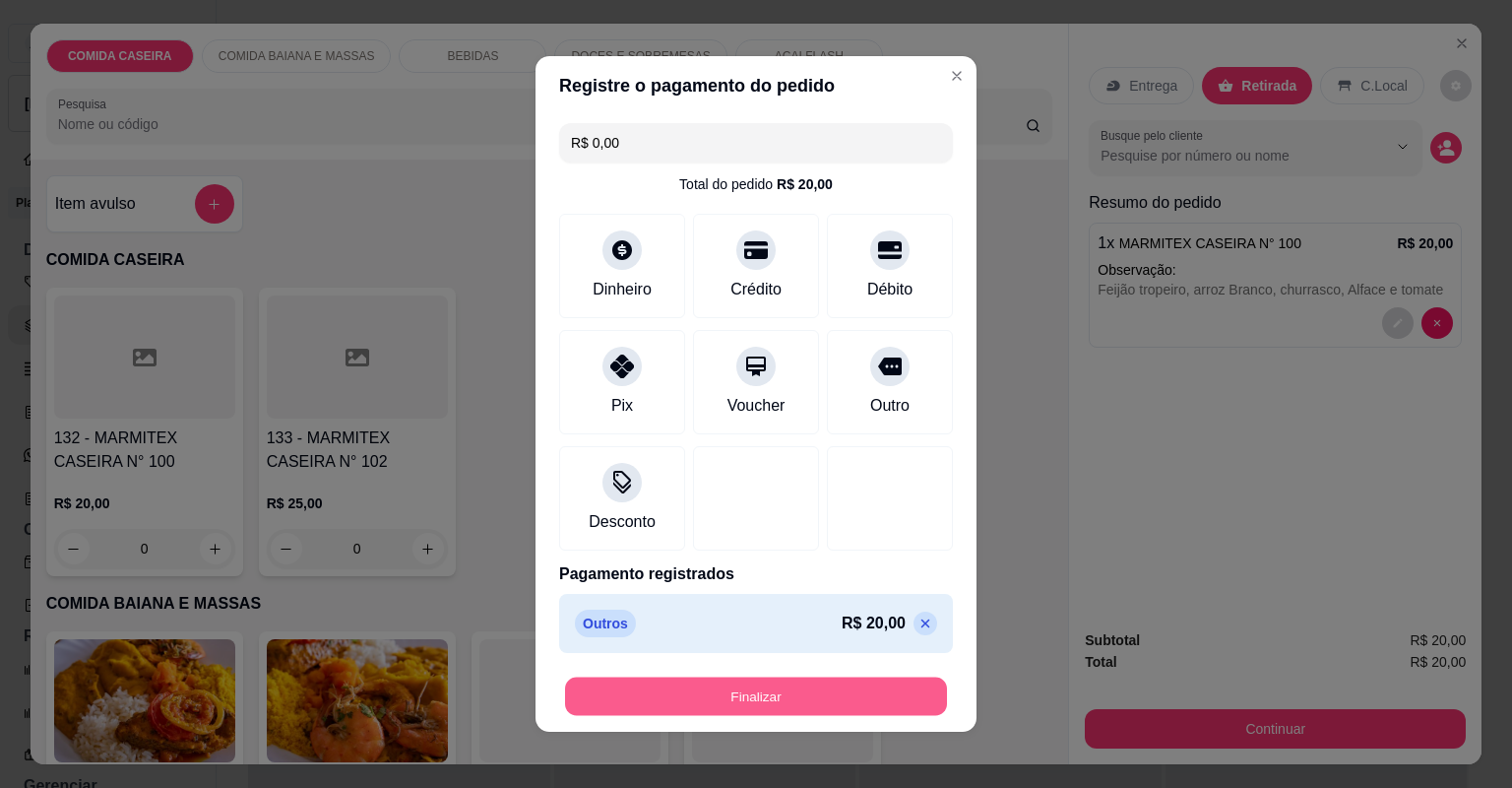 click on "Finalizar" at bounding box center (756, 696) 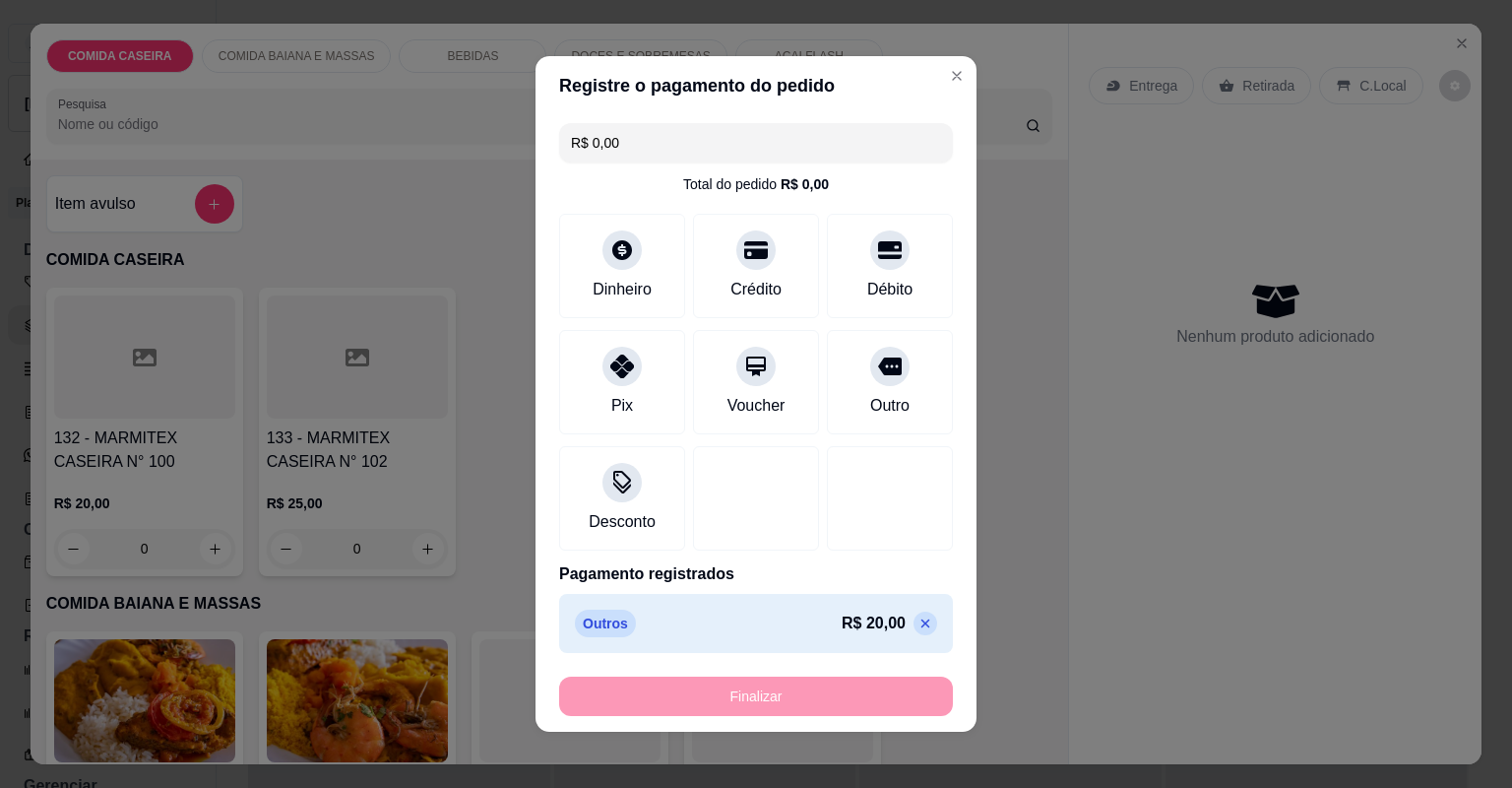 type on "-R$ 20,00" 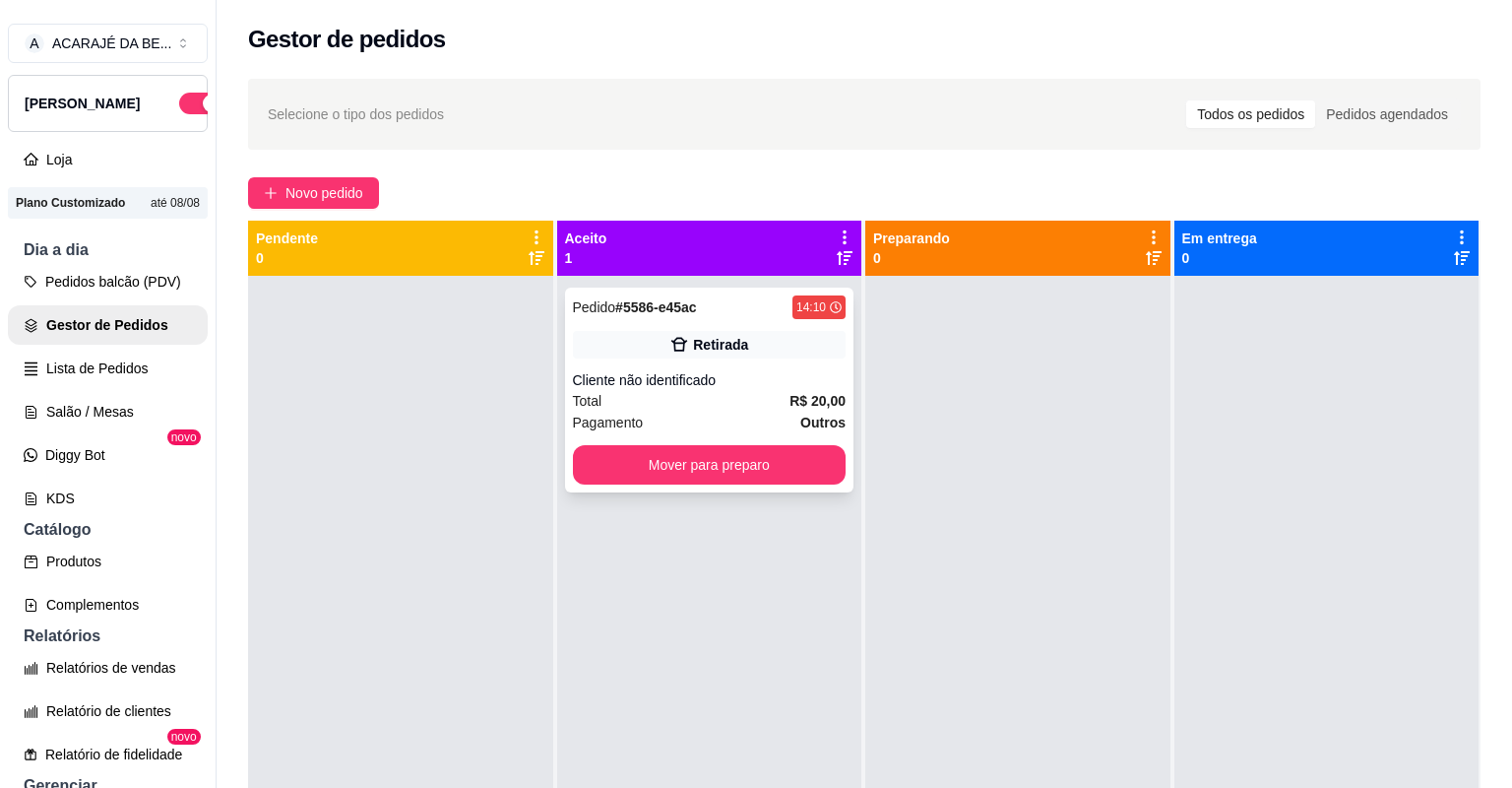 click on "Total R$ 20,00" at bounding box center [710, 401] 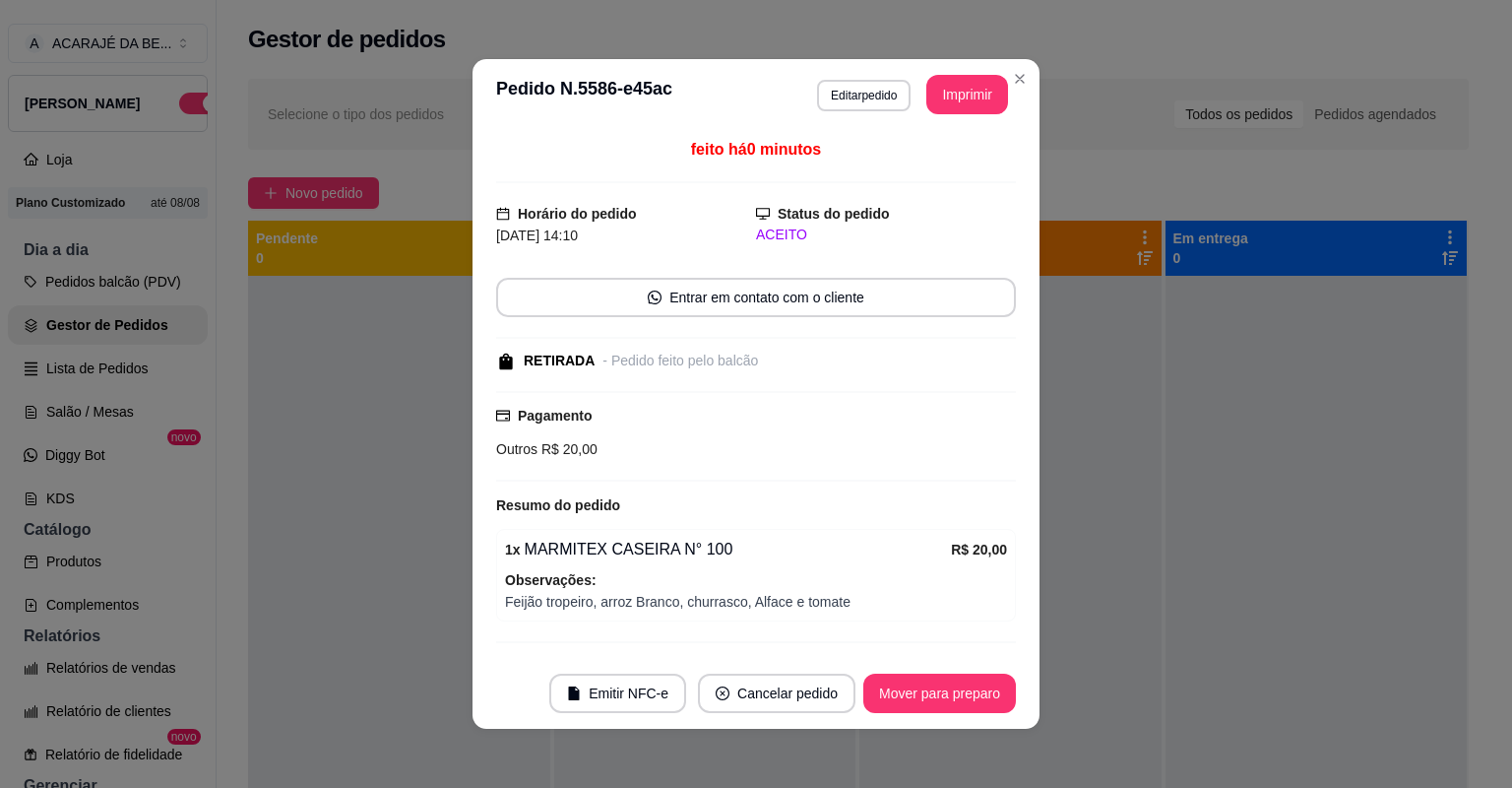 drag, startPoint x: 967, startPoint y: 72, endPoint x: 964, endPoint y: 83, distance: 11.401754 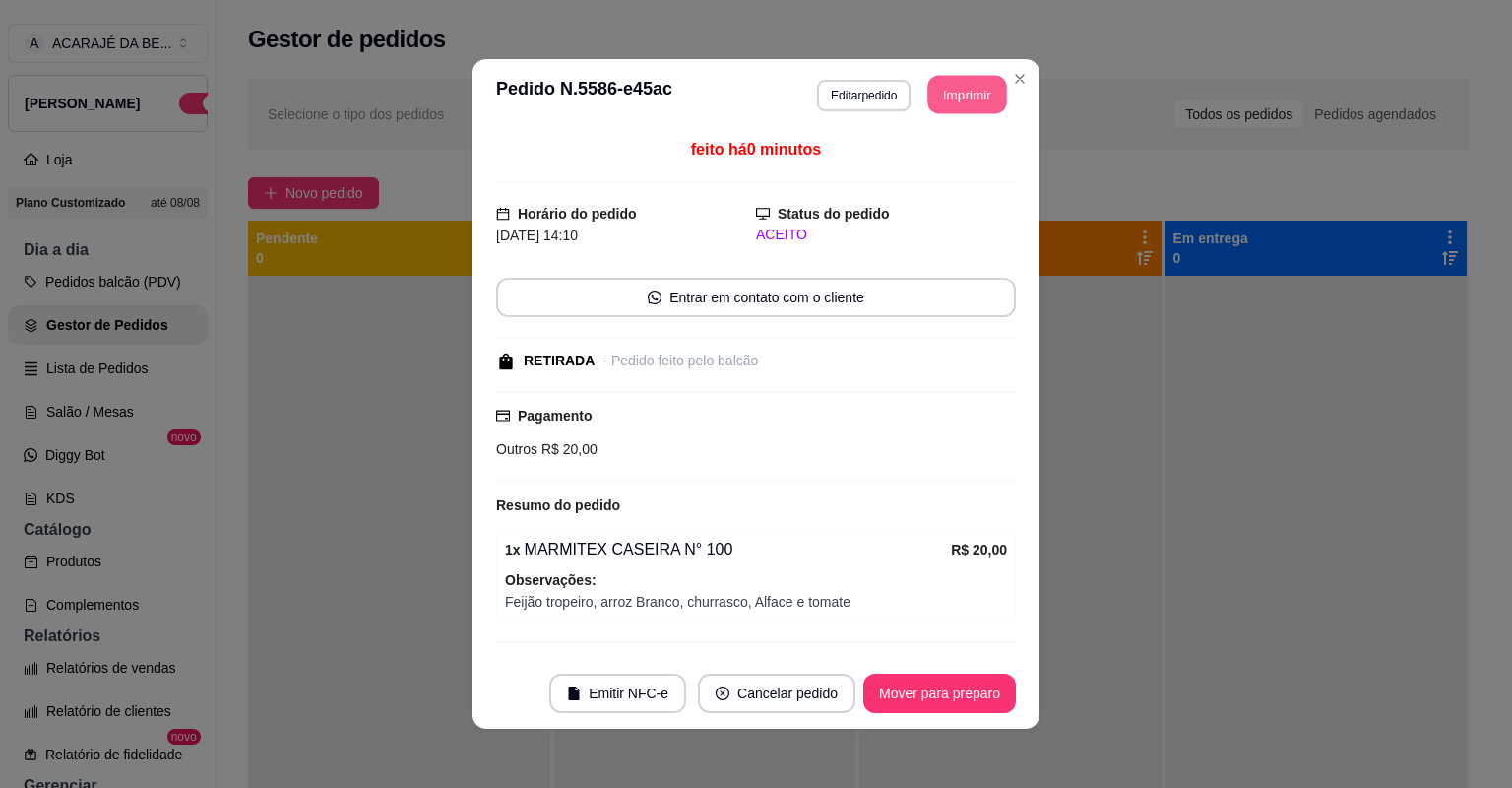 click on "Imprimir" at bounding box center (968, 95) 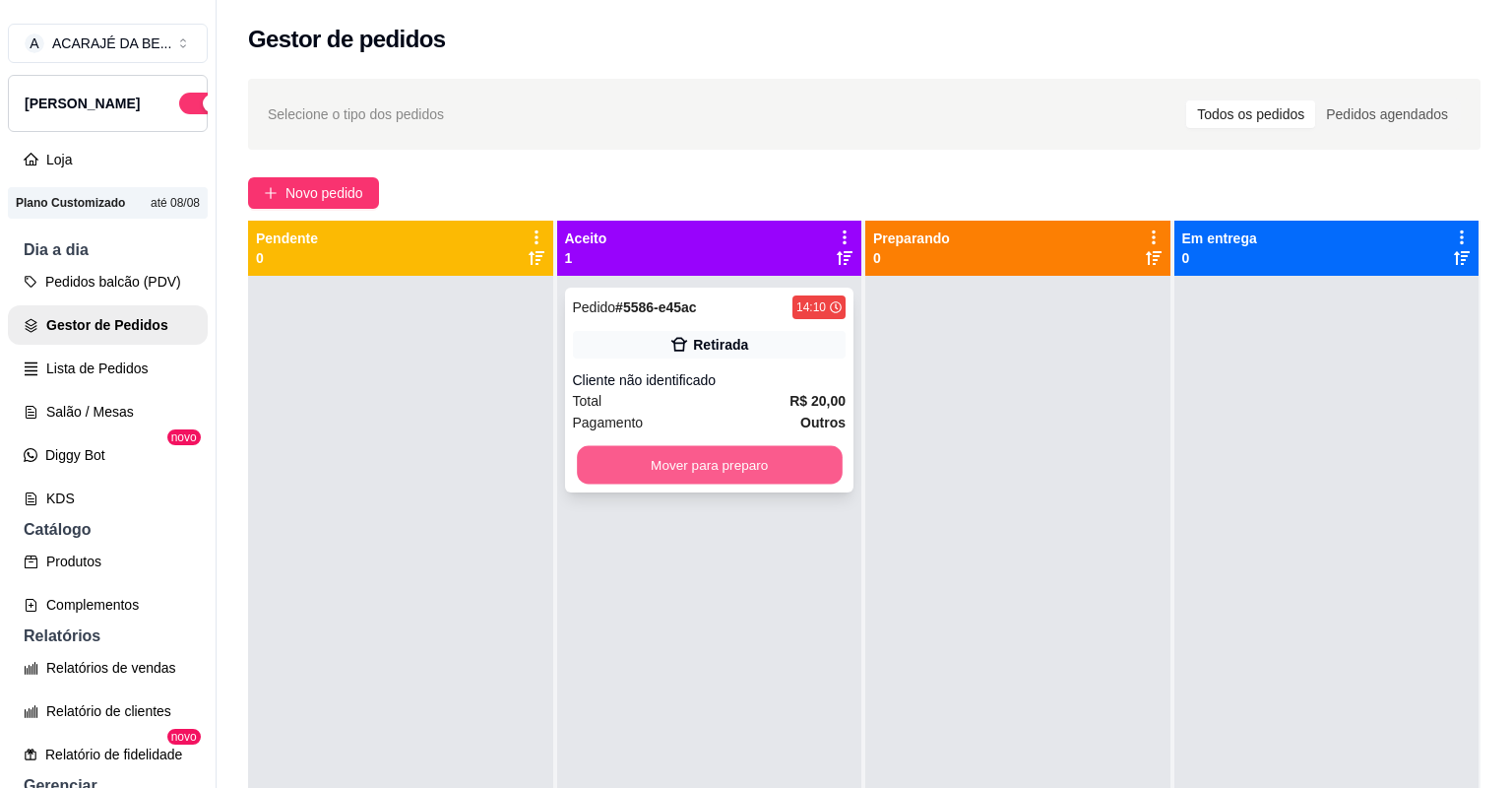 click on "Mover para preparo" at bounding box center (709, 465) 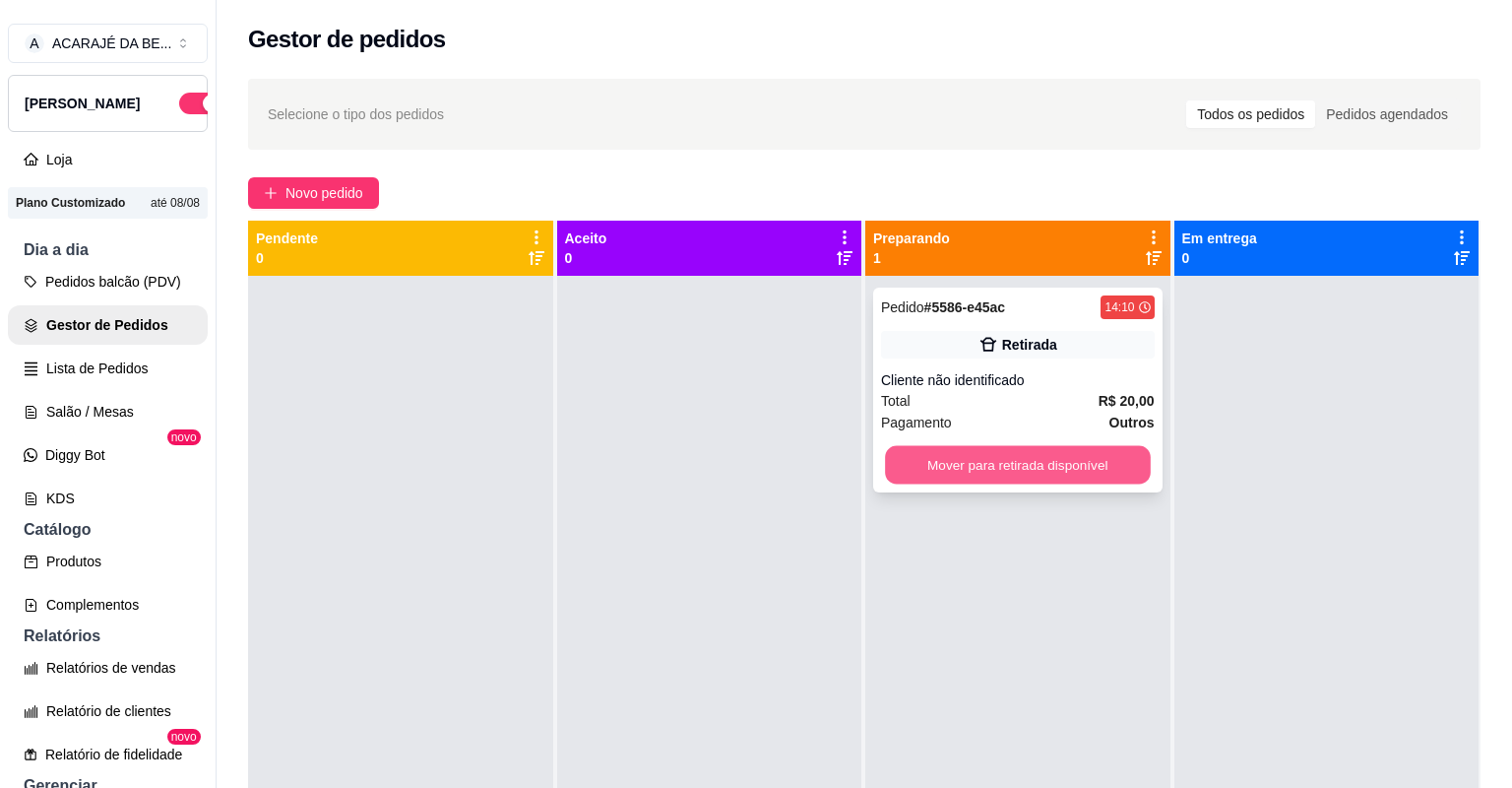 click on "Mover para retirada disponível" at bounding box center (1017, 465) 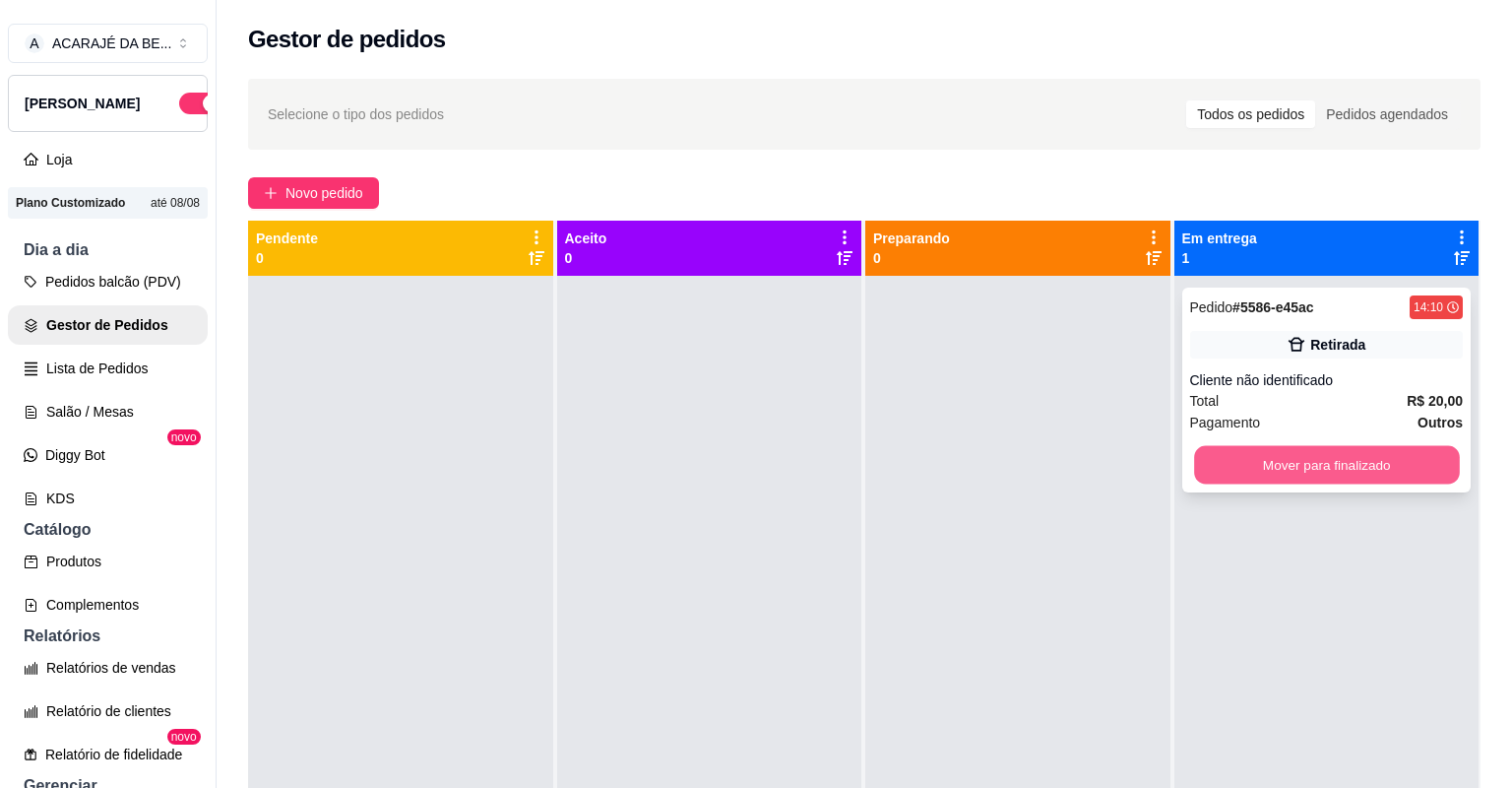 click on "Mover para finalizado" at bounding box center (1326, 465) 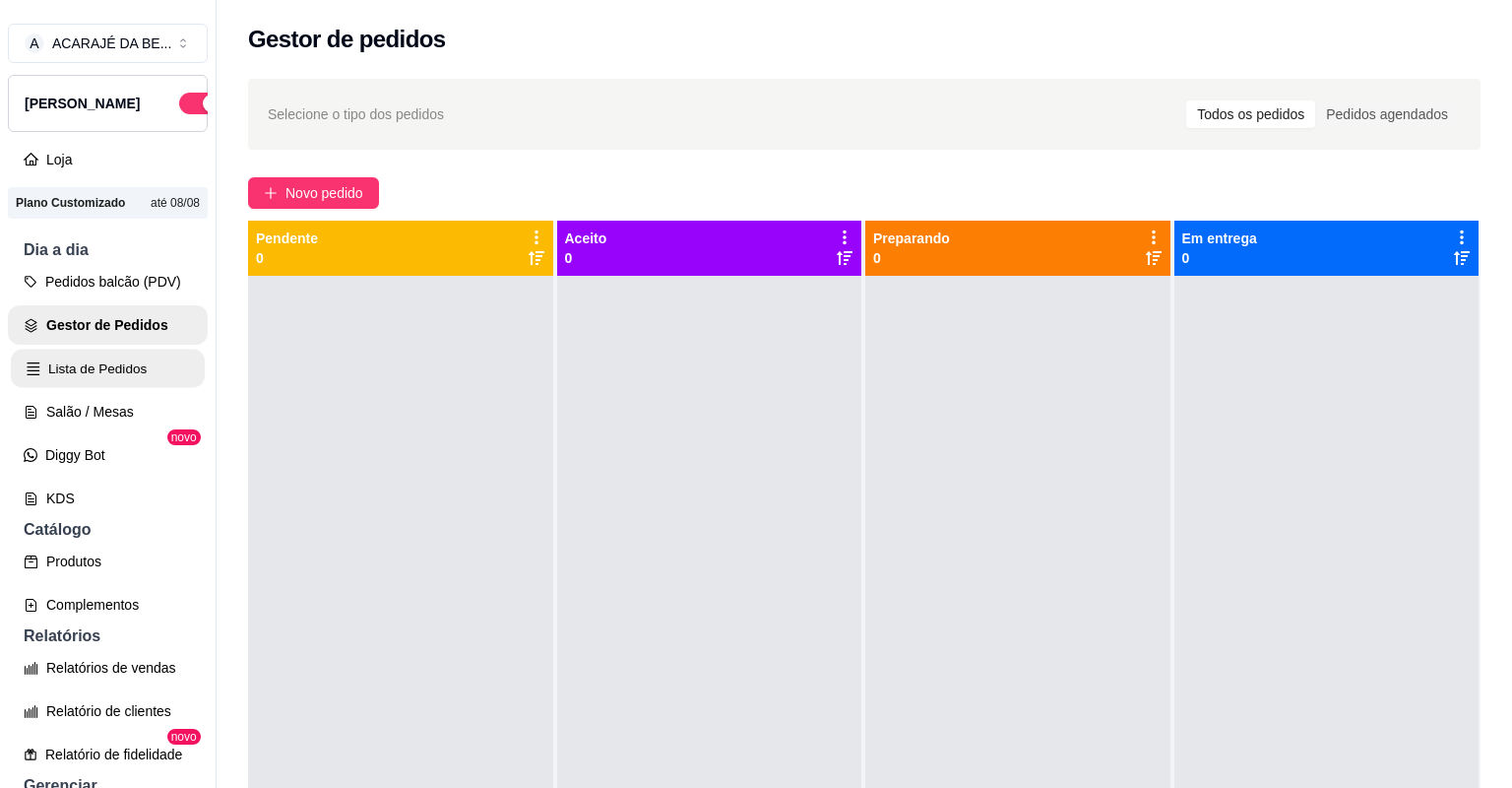 click on "Lista de Pedidos" at bounding box center [107, 368] 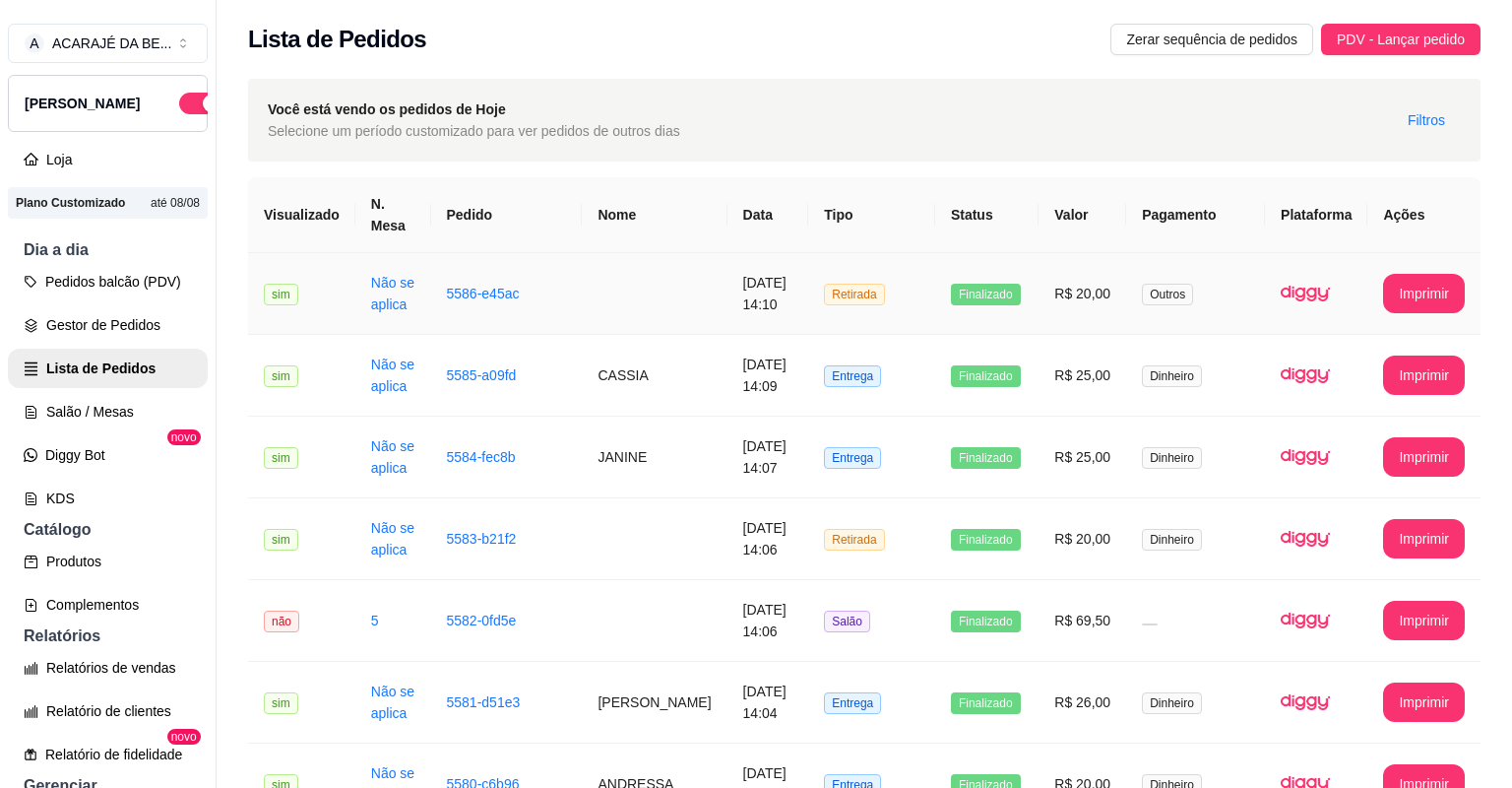 click at bounding box center (654, 294) 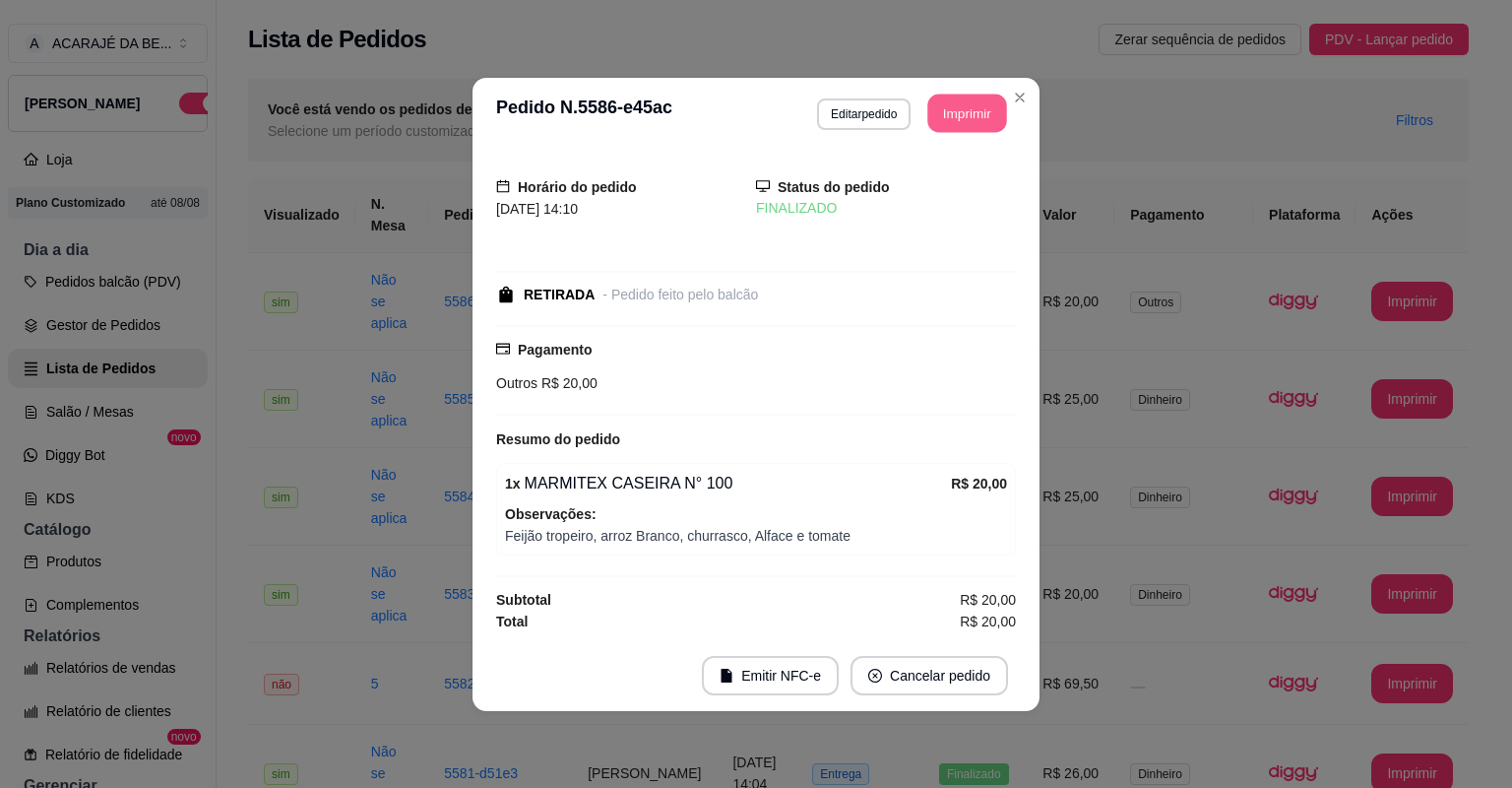 click on "Imprimir" at bounding box center (968, 112) 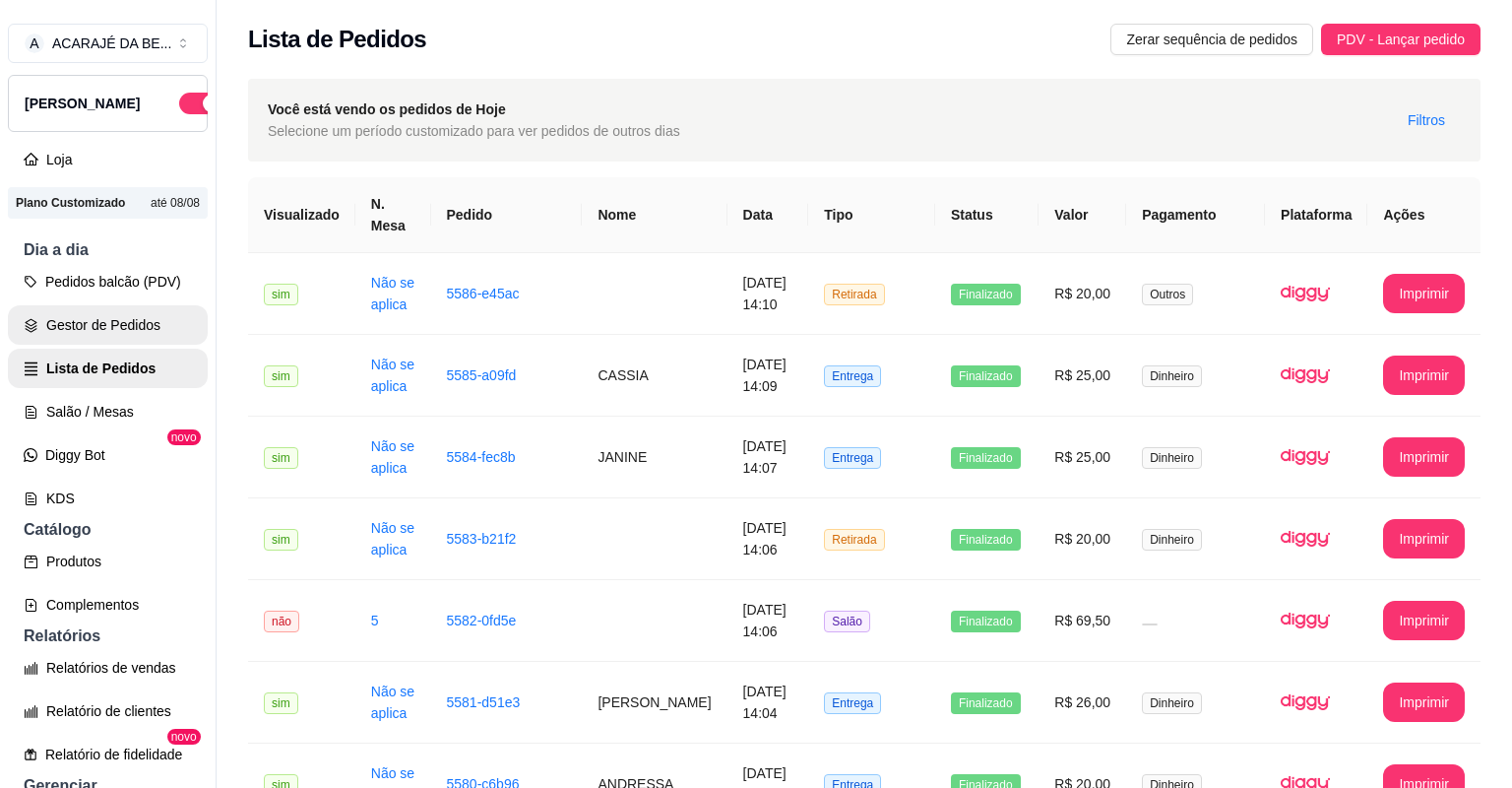 click on "Gestor de Pedidos" at bounding box center (107, 325) 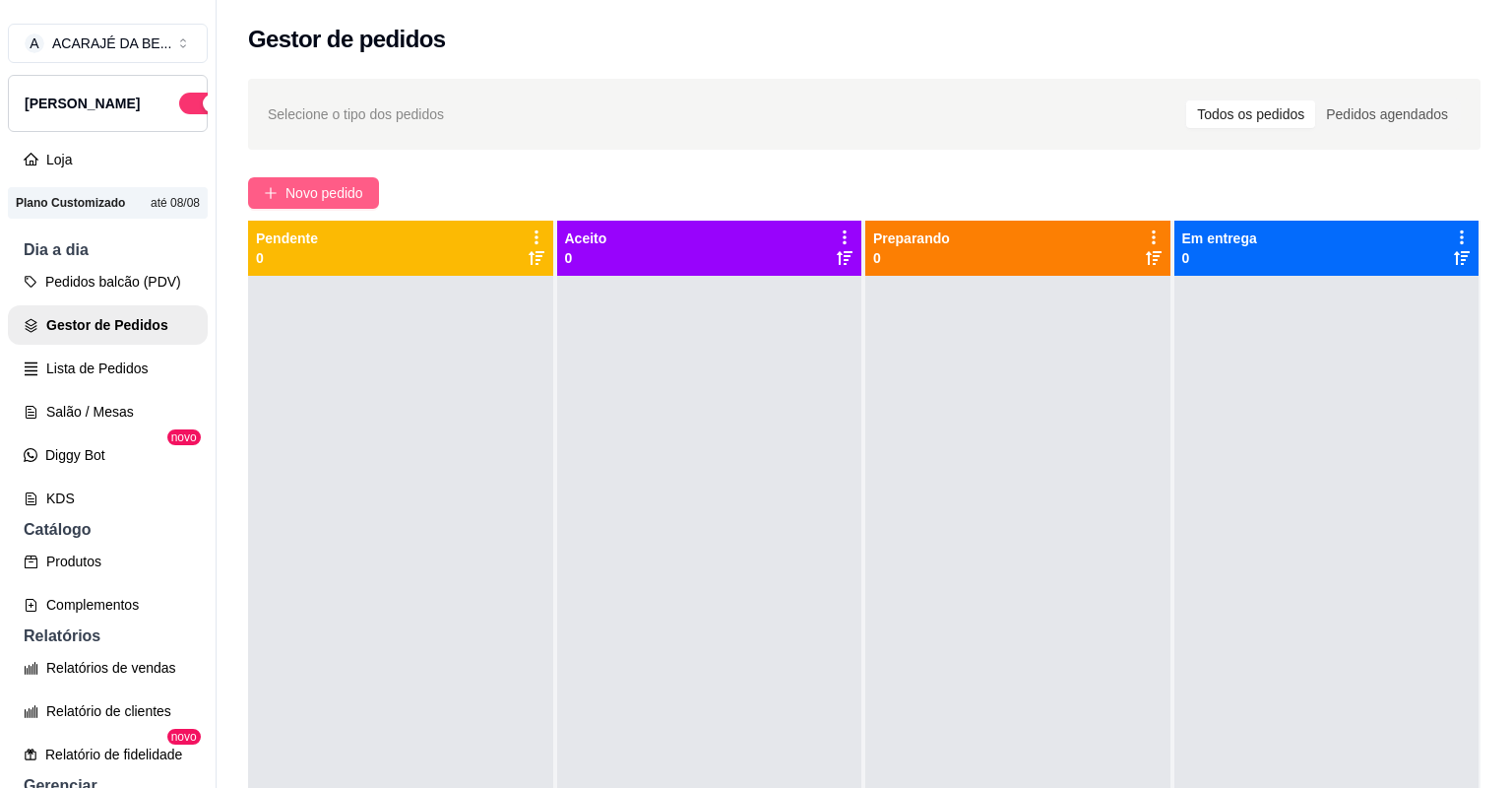 click on "Novo pedido" at bounding box center [324, 193] 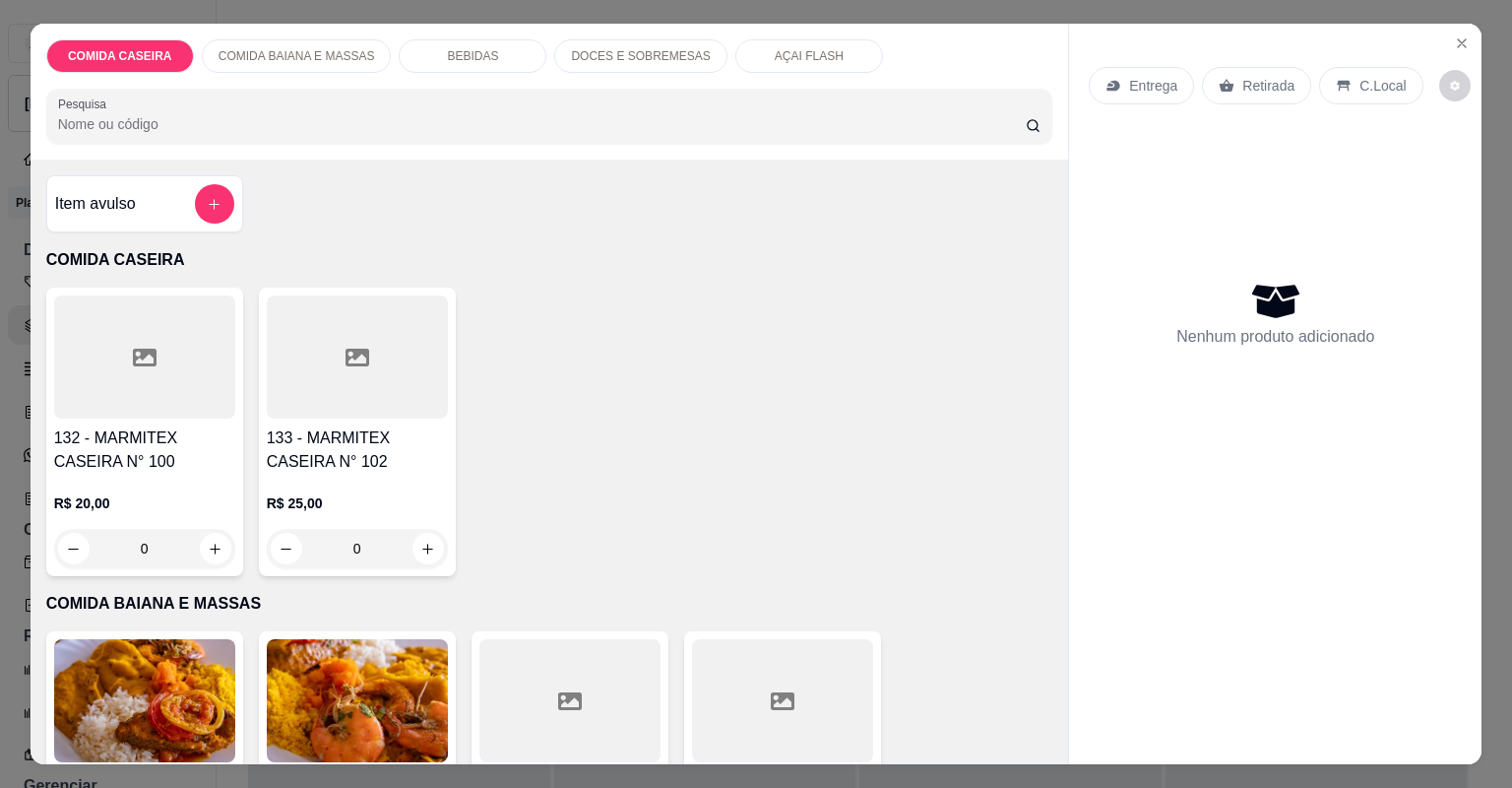 click at bounding box center [215, 2749] 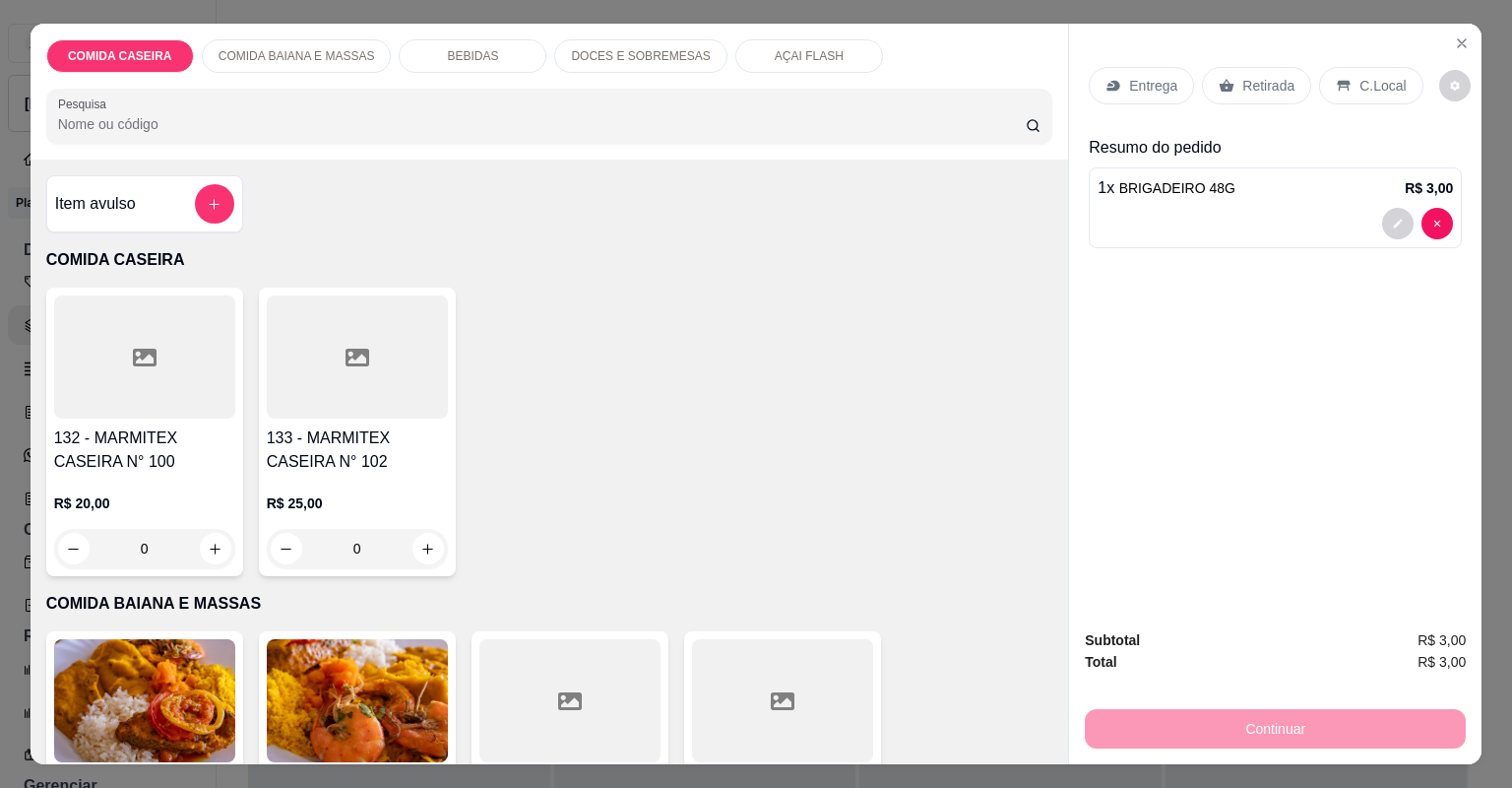 click at bounding box center [214, 2748] 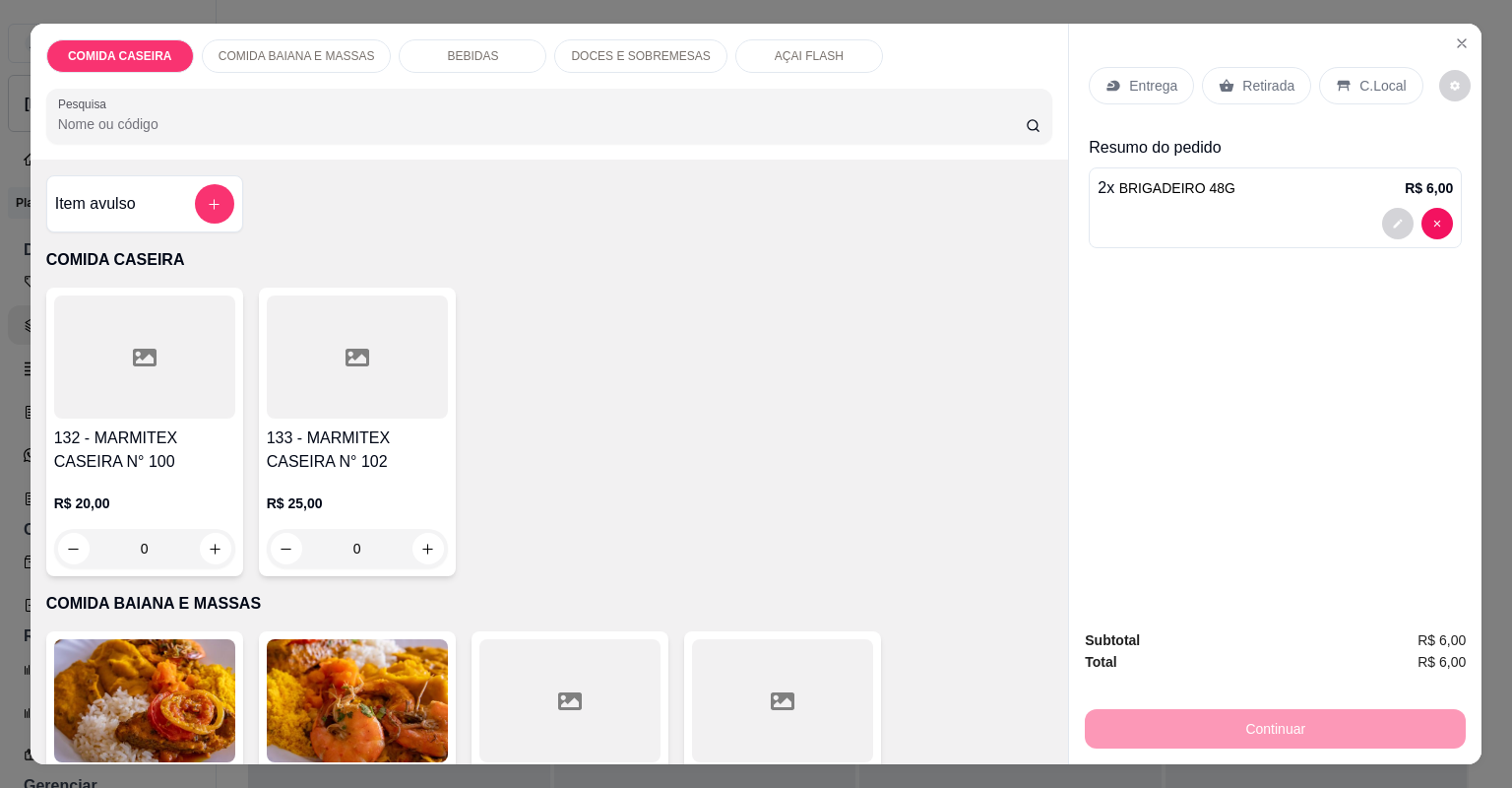 click at bounding box center (214, 2748) 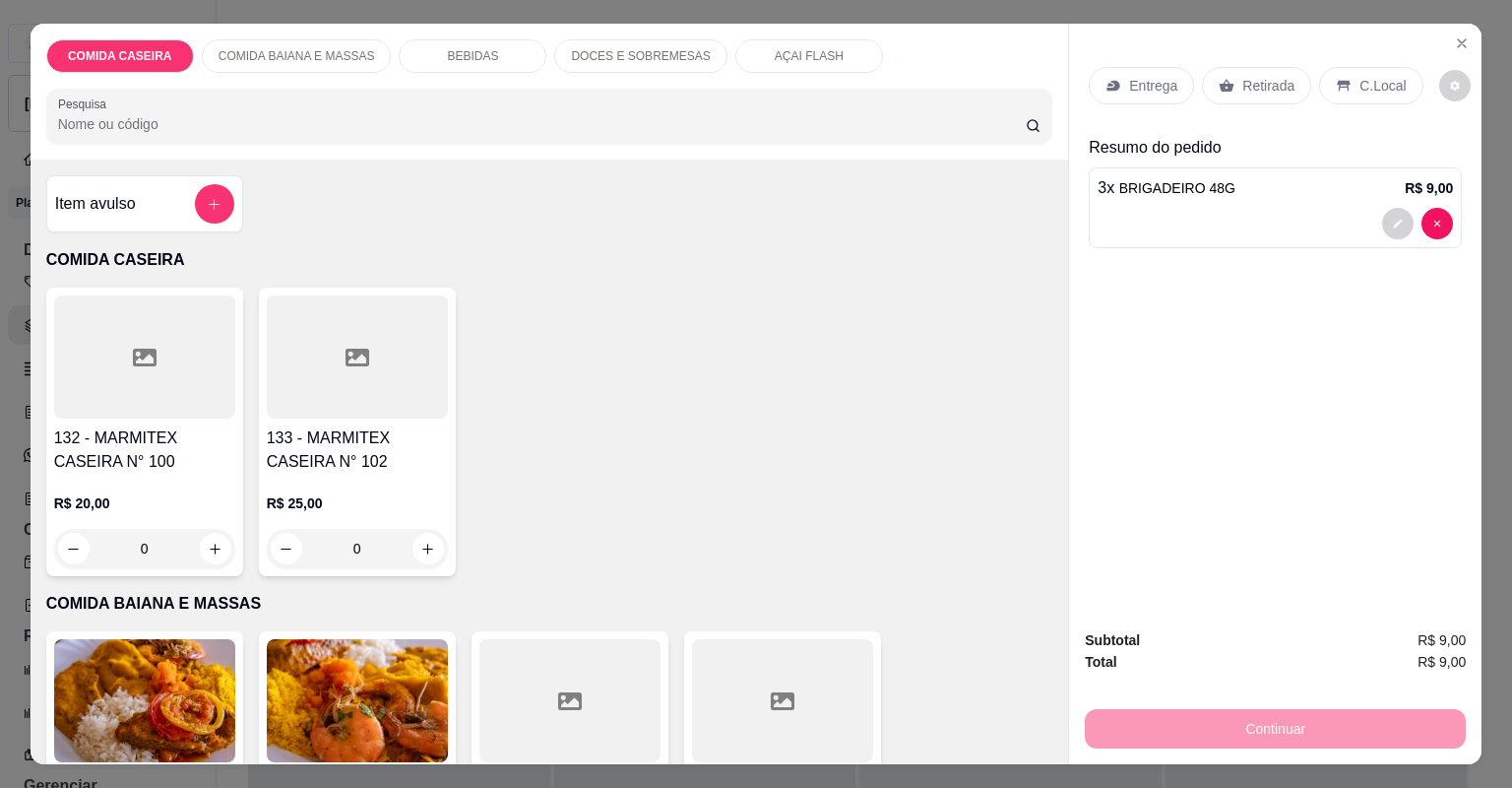 click at bounding box center [427, 2749] 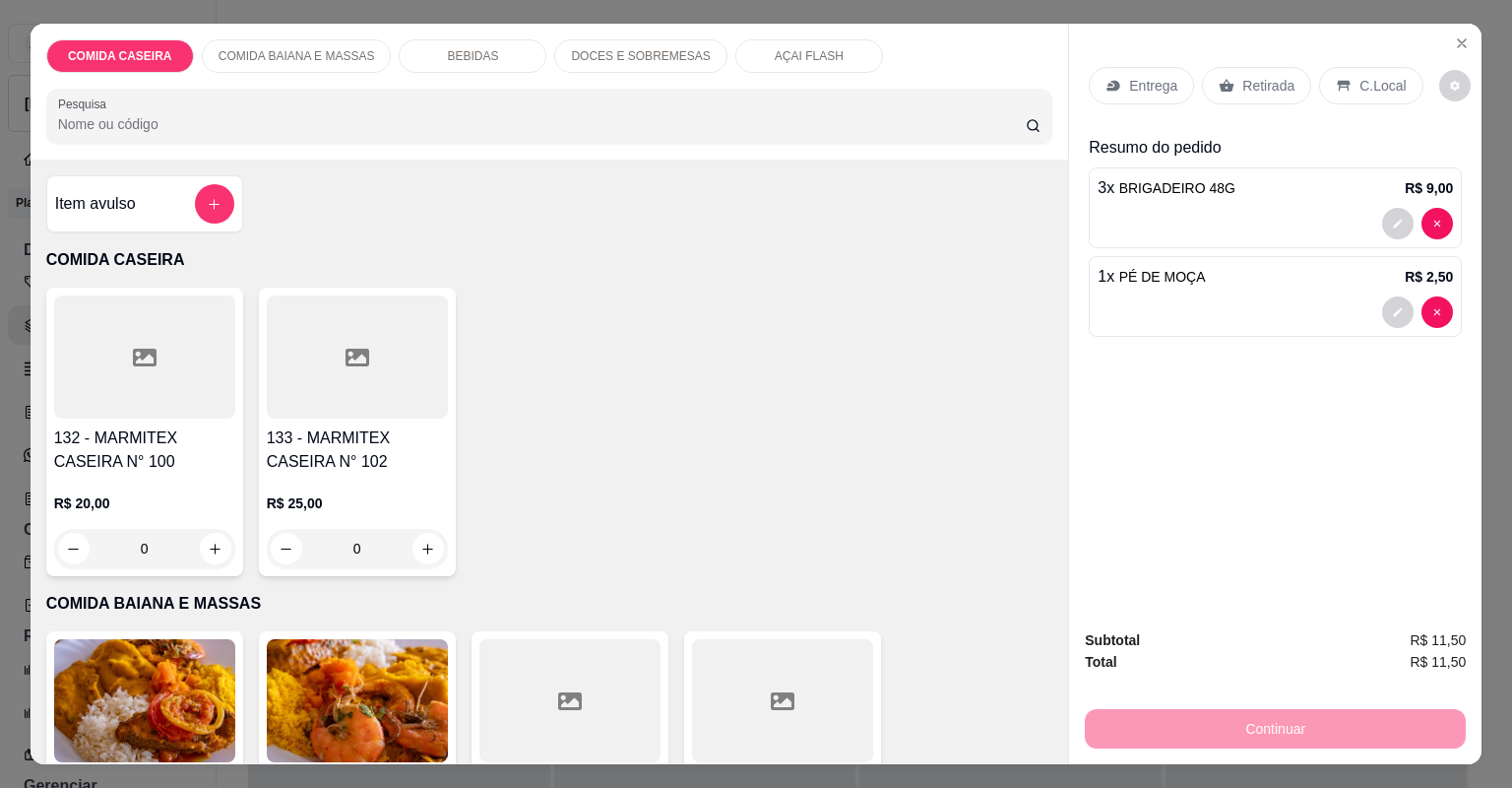click on "Retirada" at bounding box center [1256, 86] 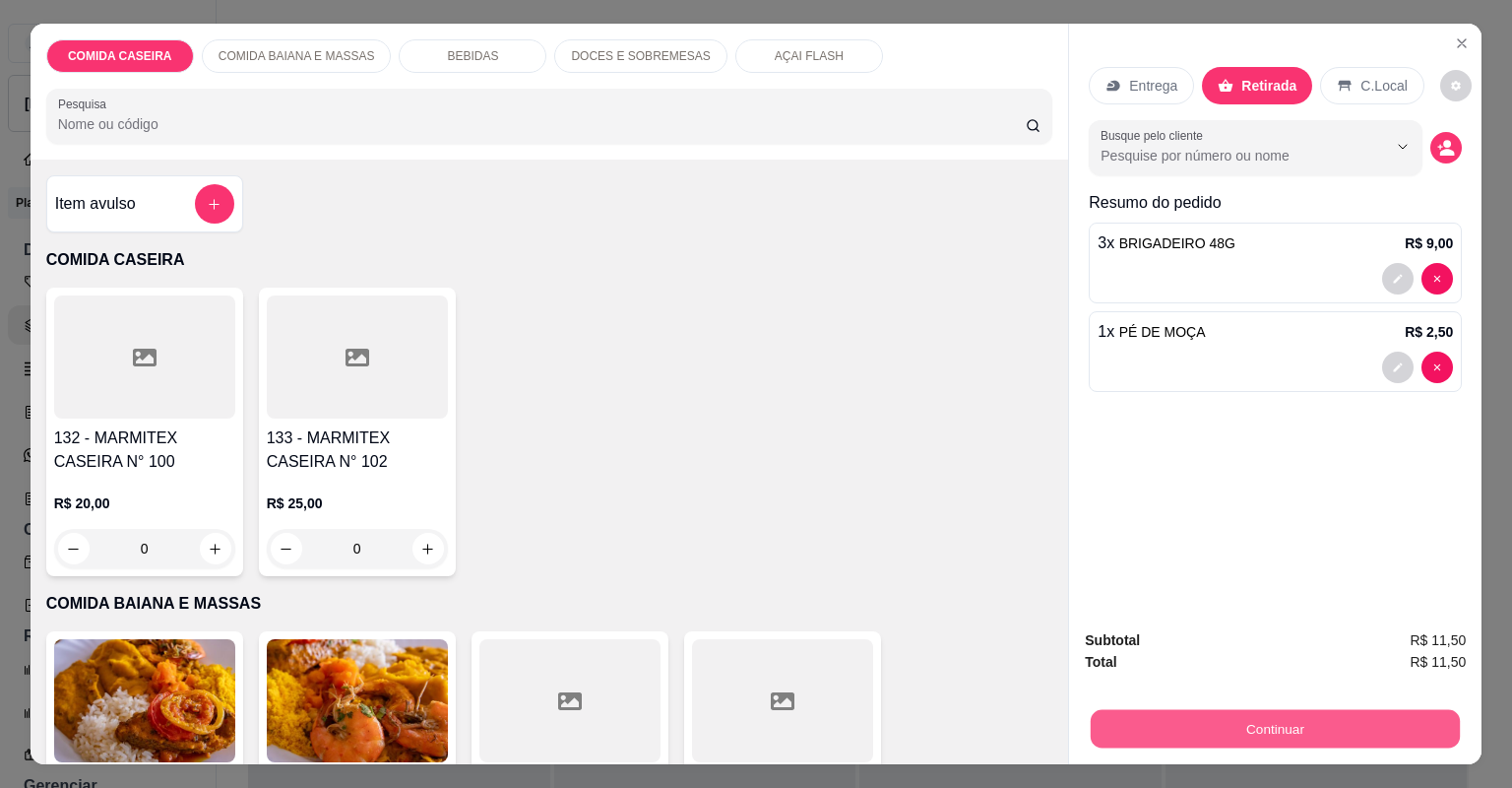click on "Continuar" at bounding box center [1275, 729] 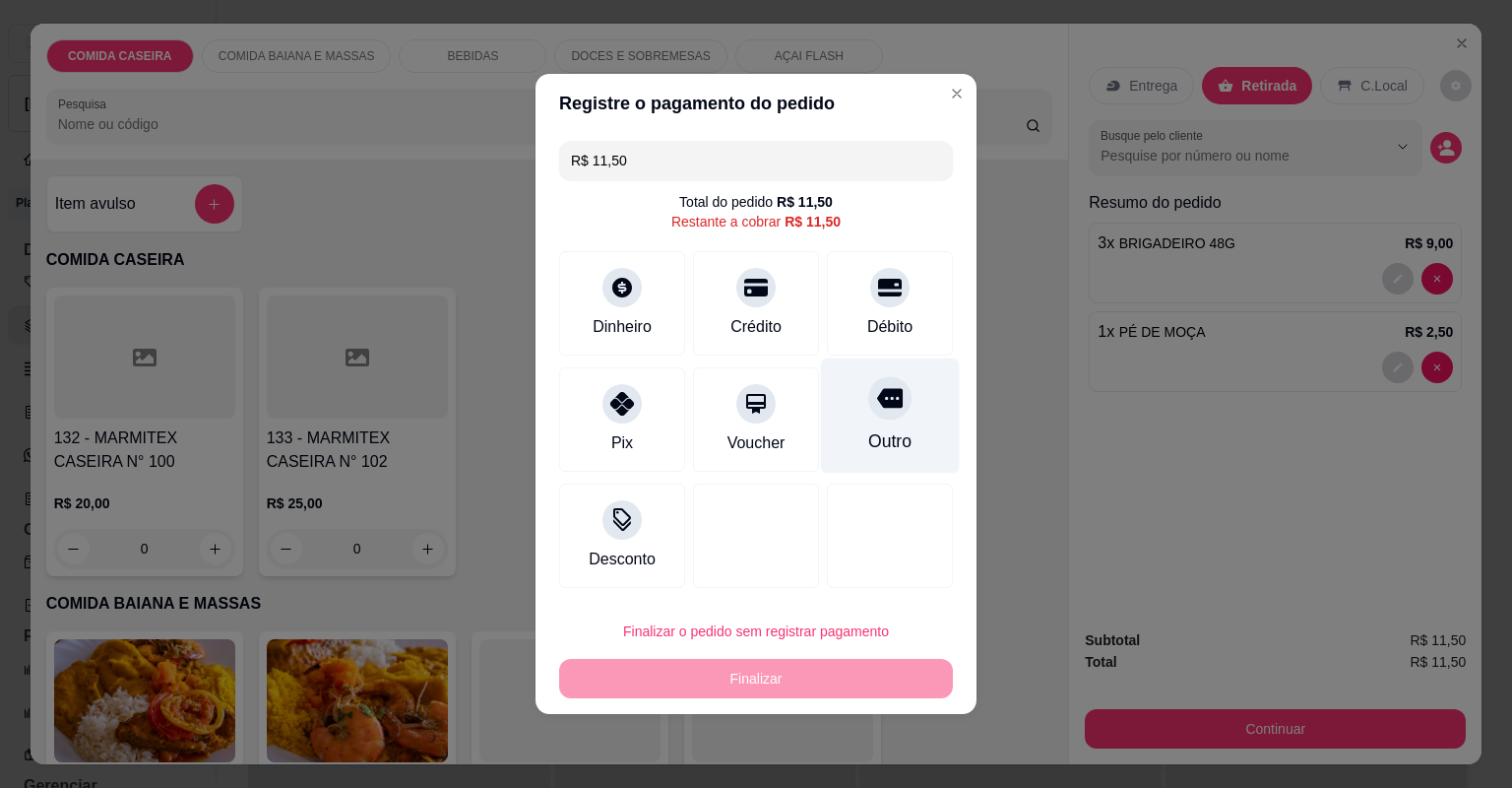 click at bounding box center (890, 398) 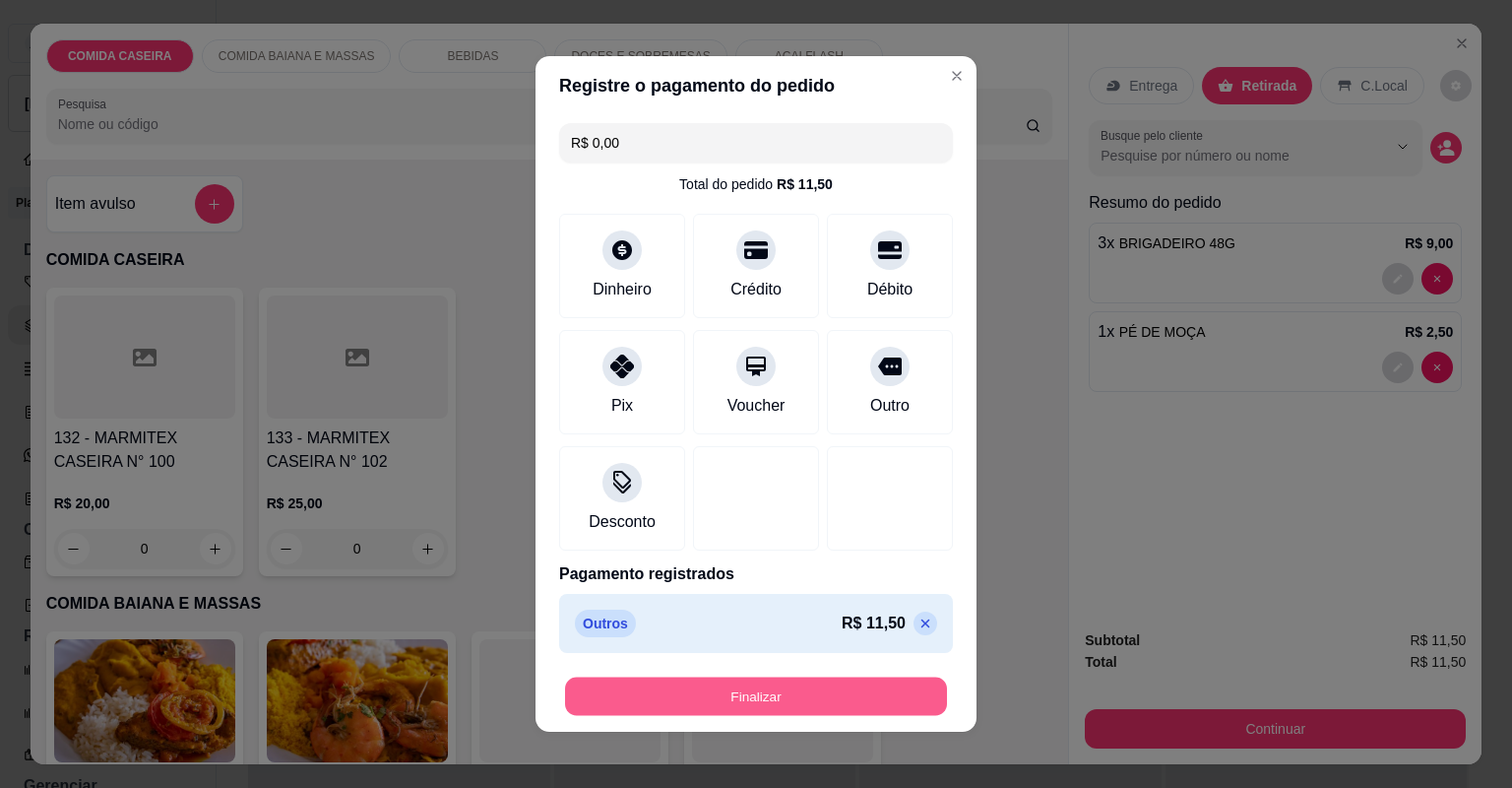 click on "Finalizar" at bounding box center (756, 696) 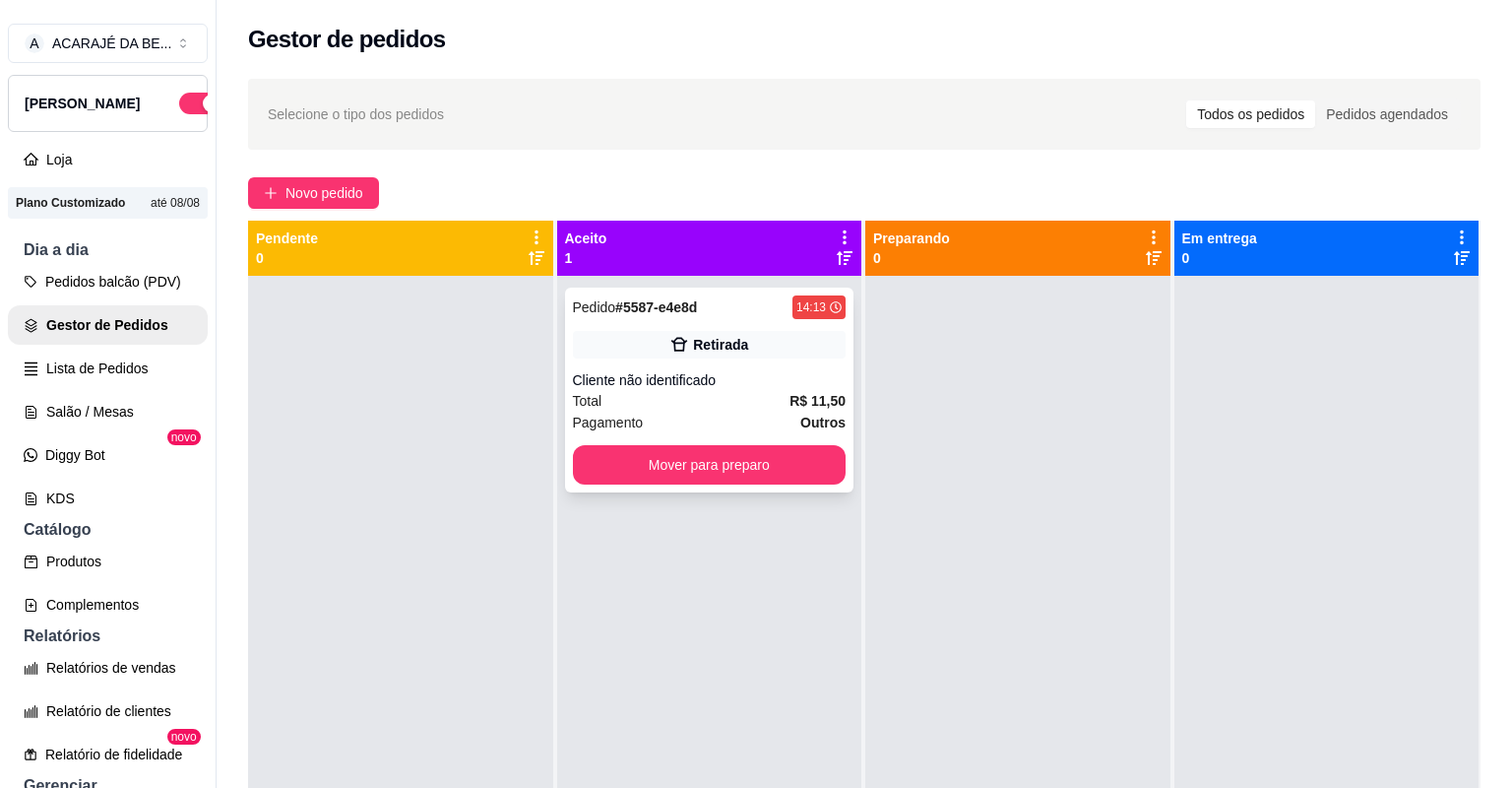 click on "Total R$ 11,50" at bounding box center (710, 401) 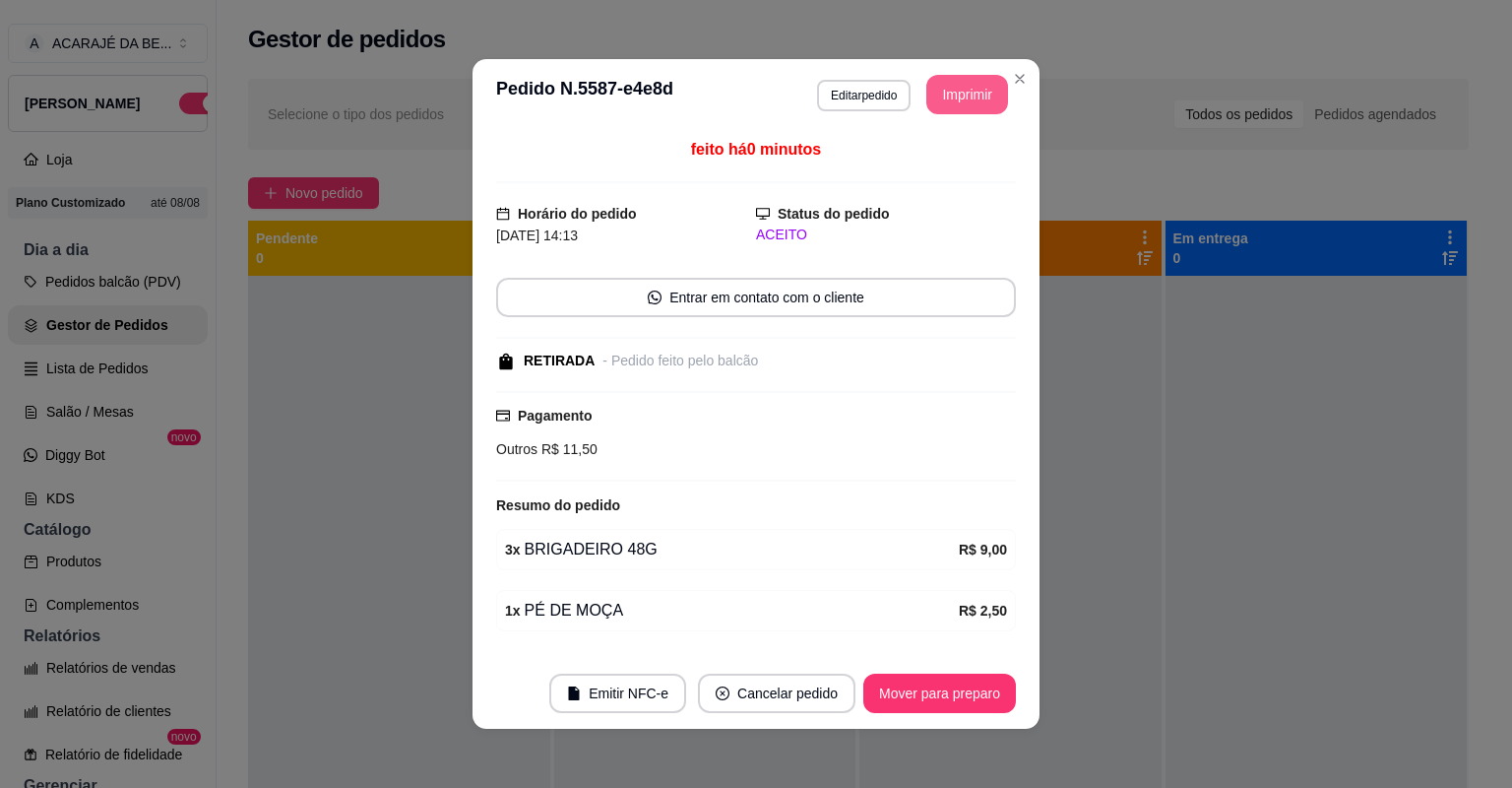 click on "Imprimir" at bounding box center [967, 95] 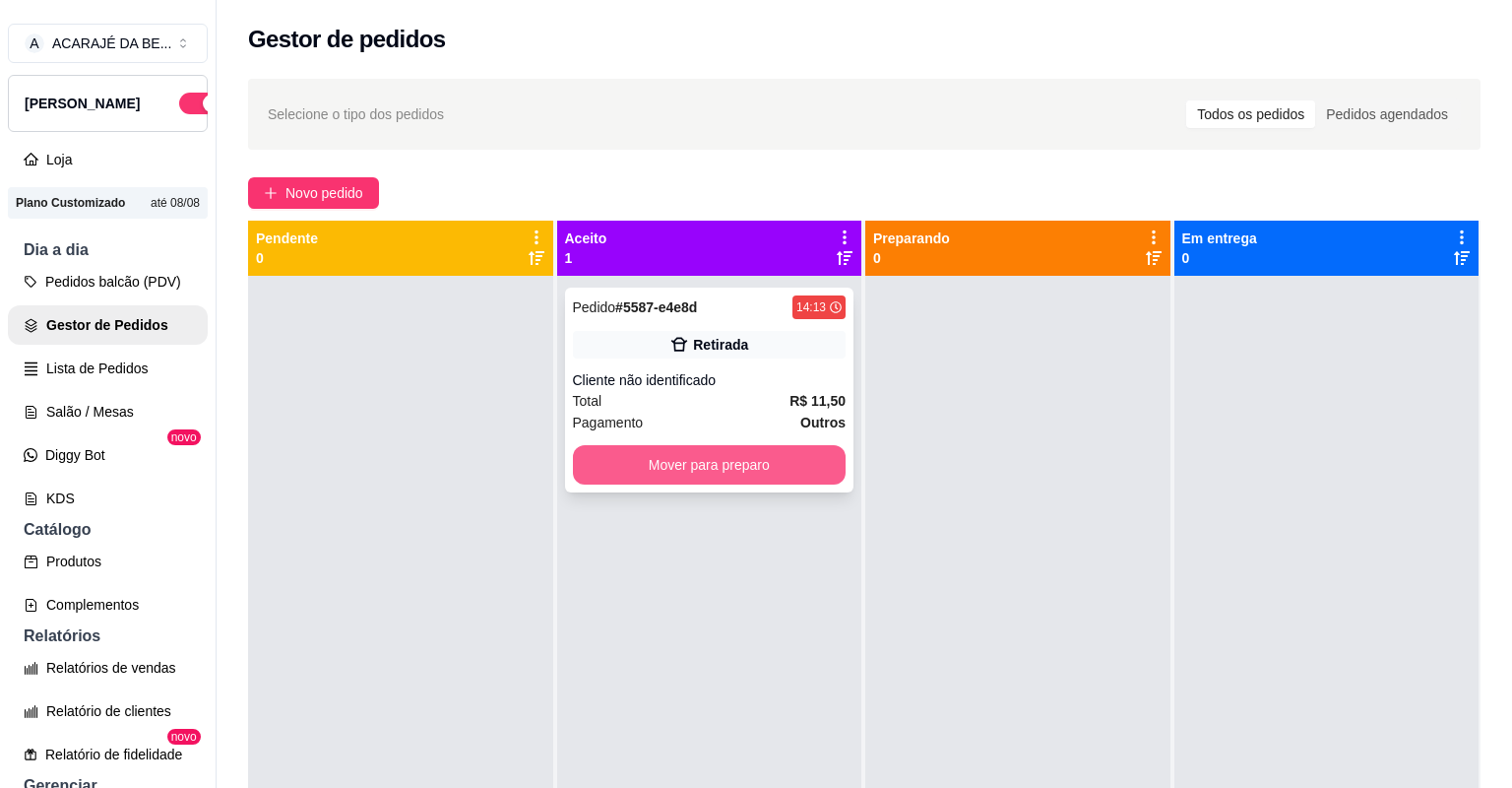 click on "Mover para preparo" at bounding box center (710, 465) 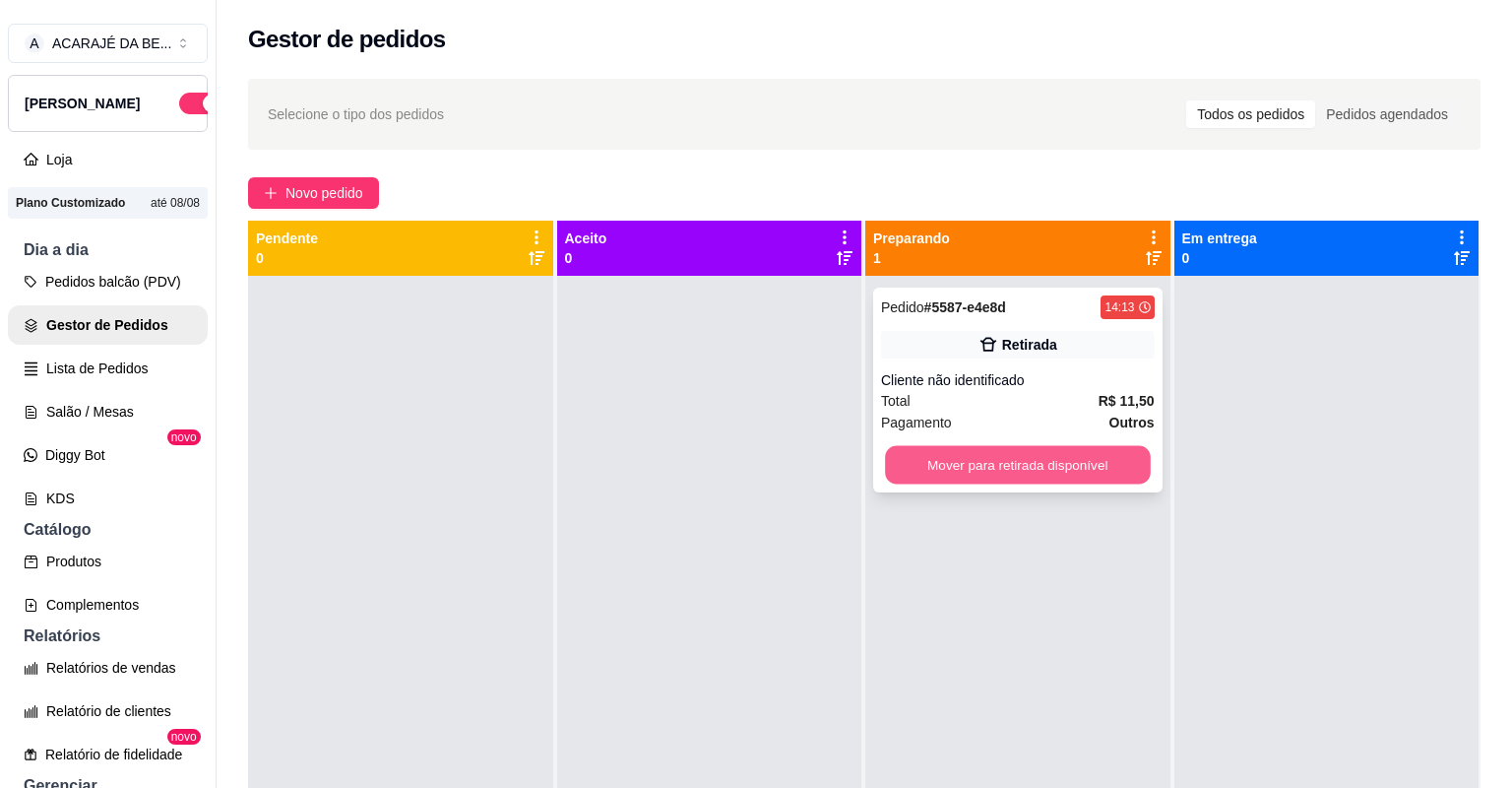 click on "Mover para retirada disponível" at bounding box center (1017, 465) 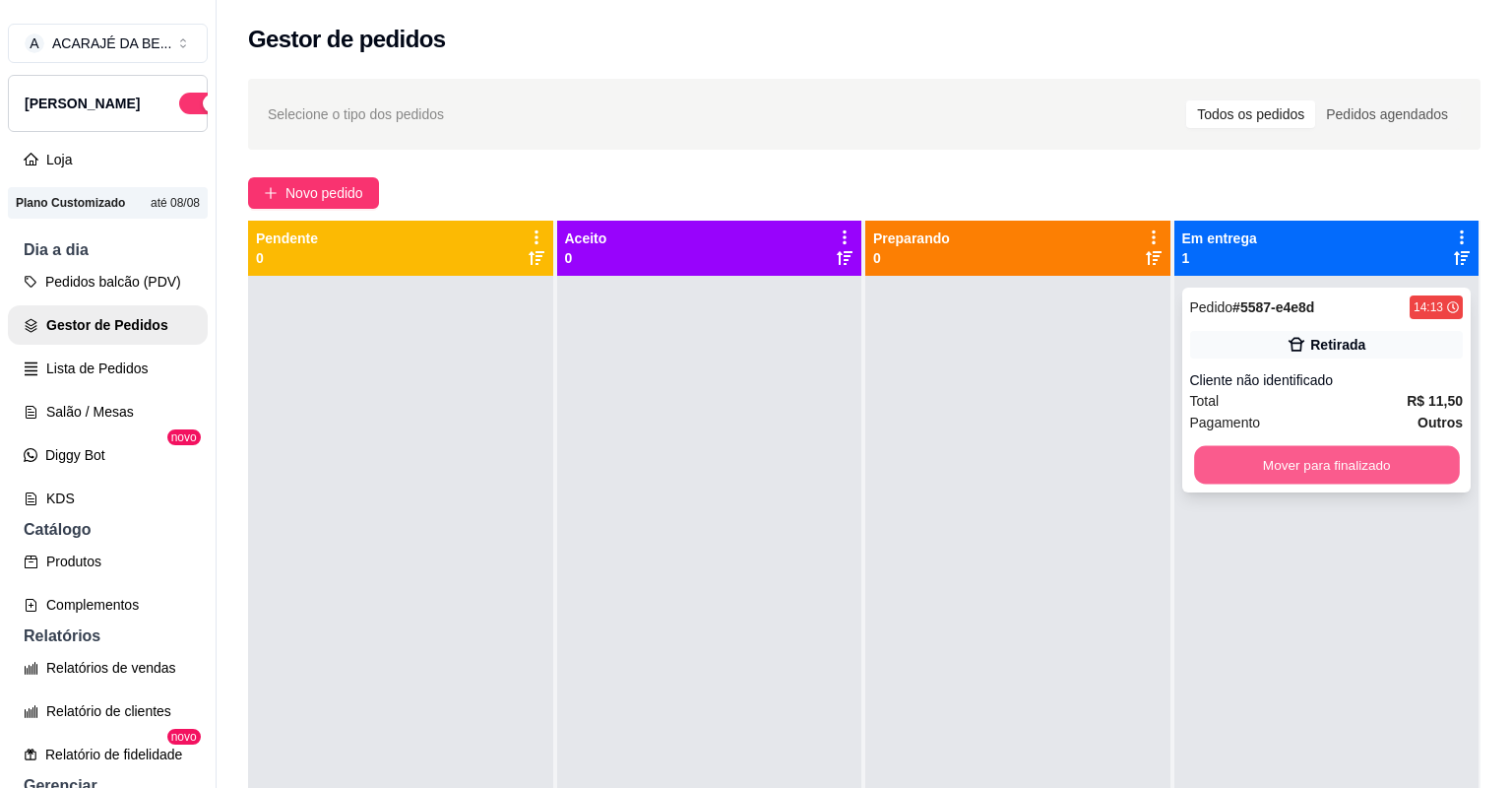 click on "Mover para finalizado" at bounding box center (1326, 465) 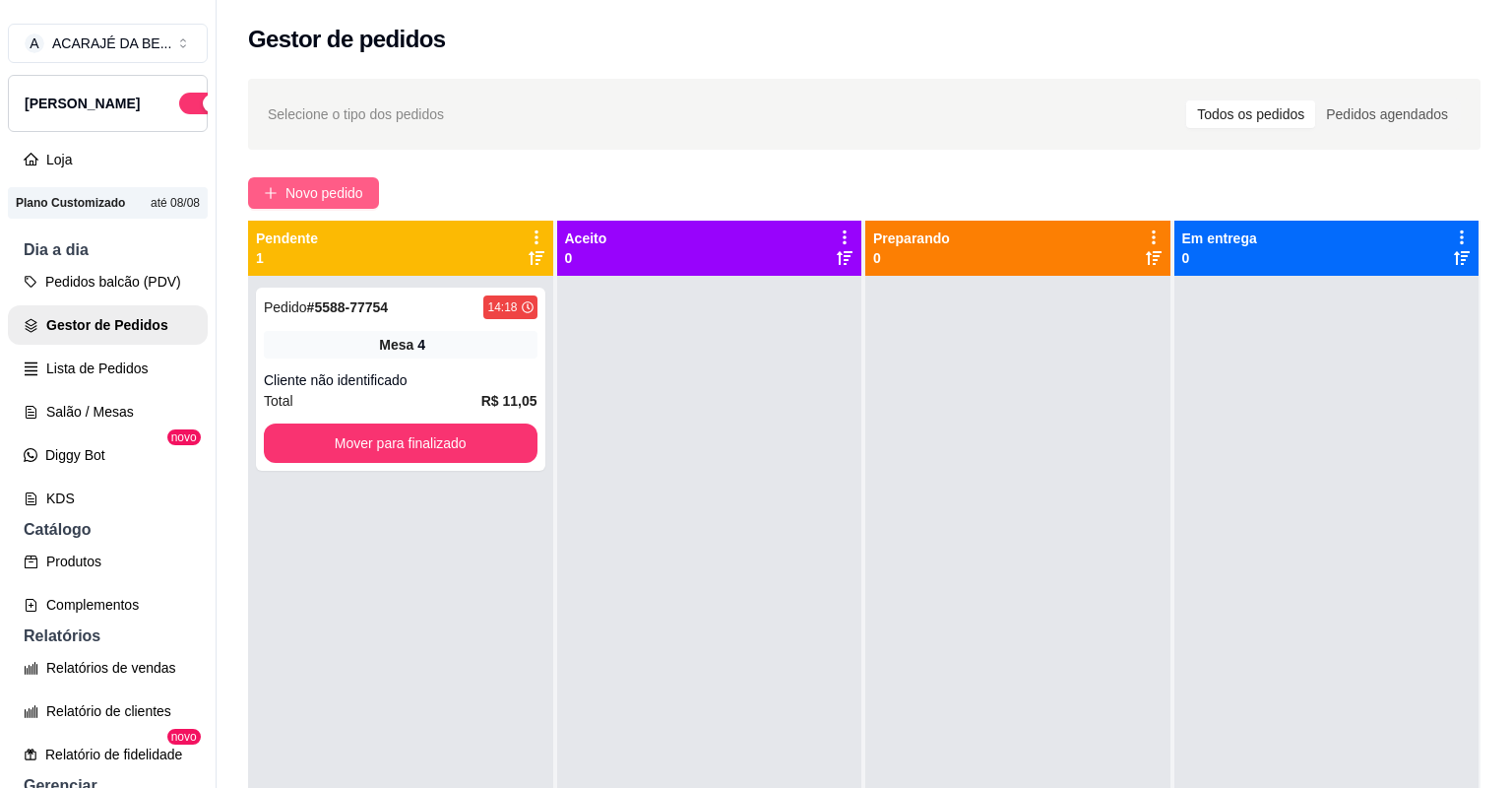 click on "Novo pedido" at bounding box center [324, 193] 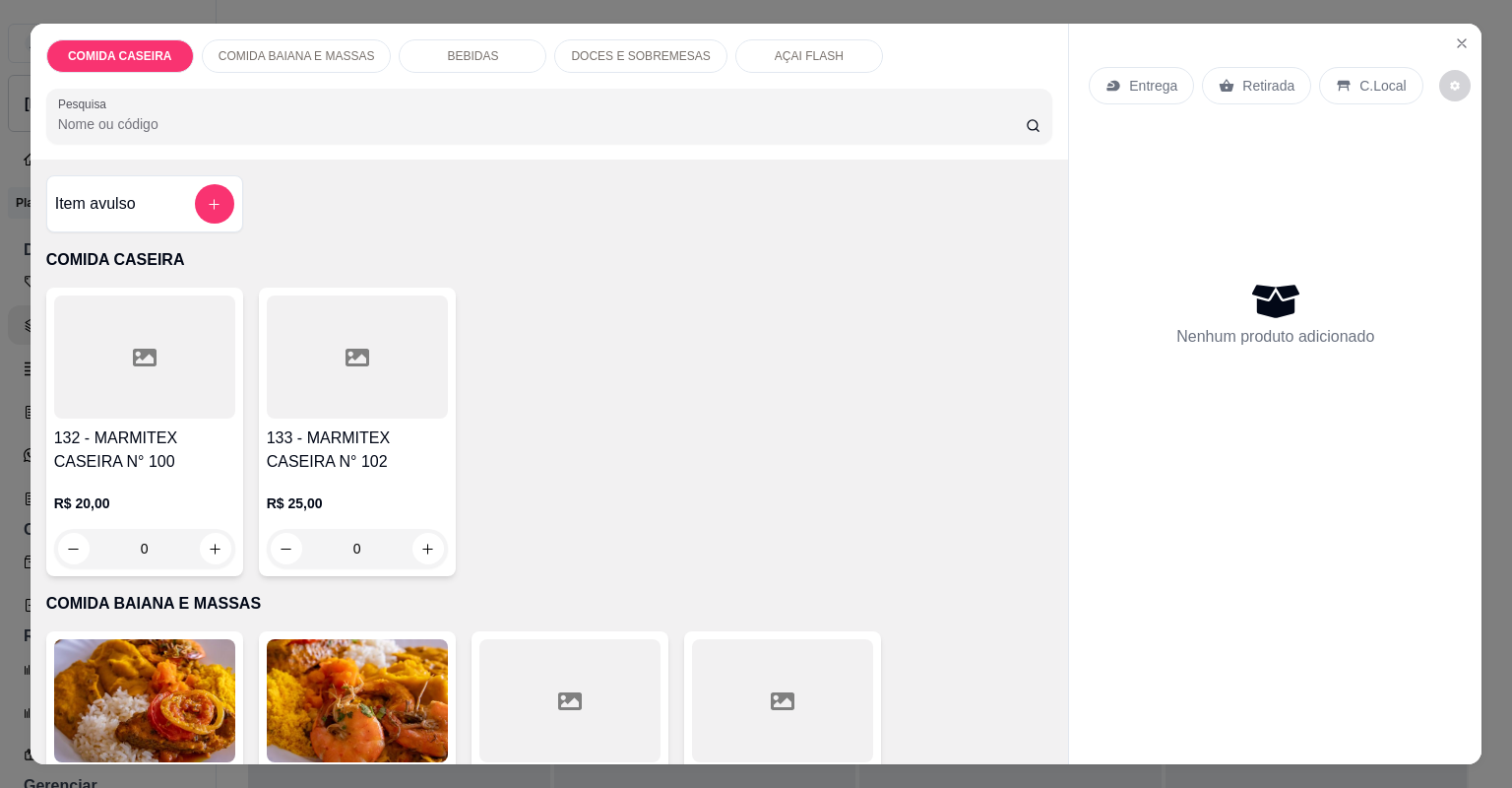click at bounding box center [428, 892] 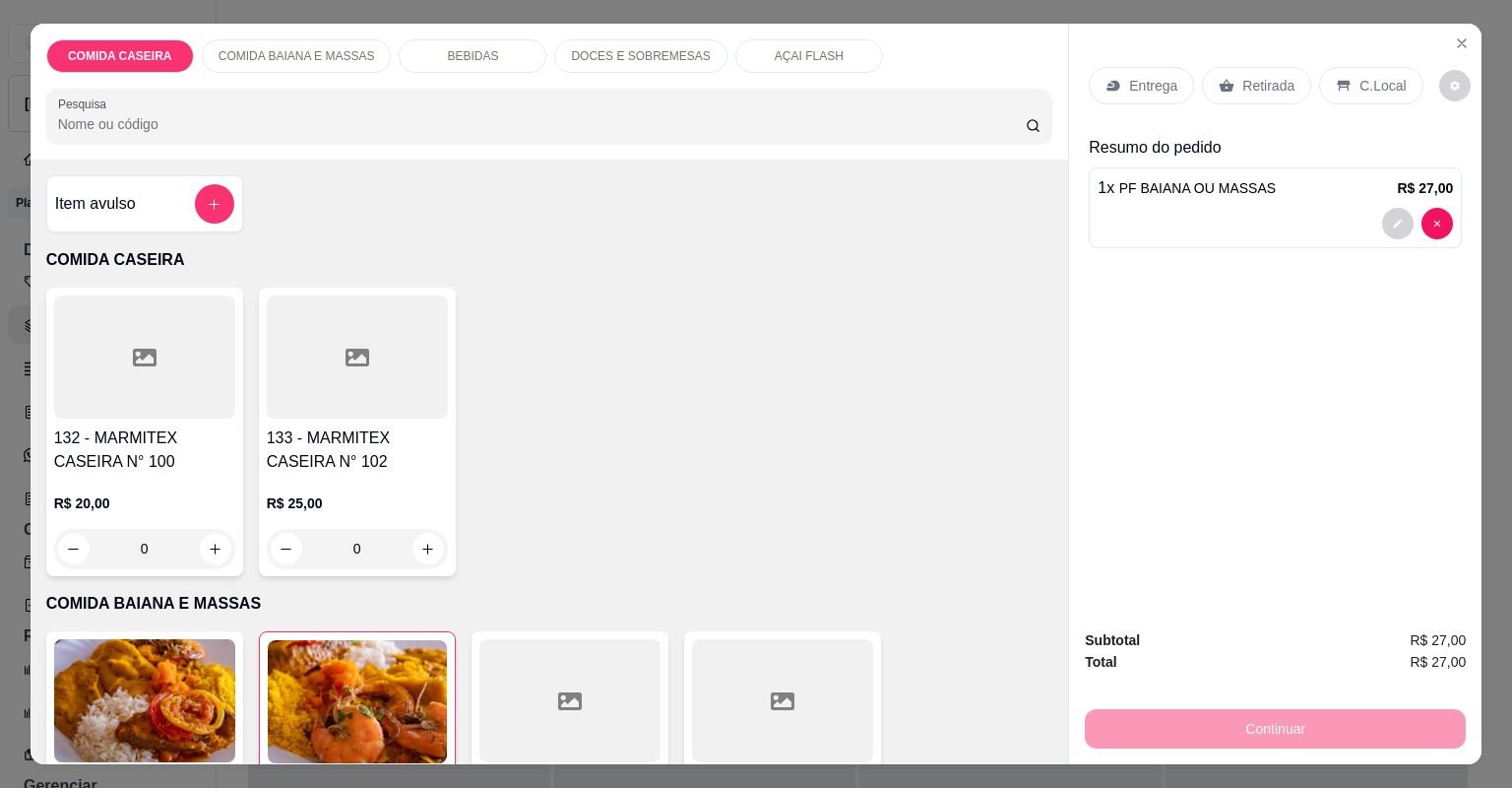 click on "Retirada" at bounding box center (1256, 86) 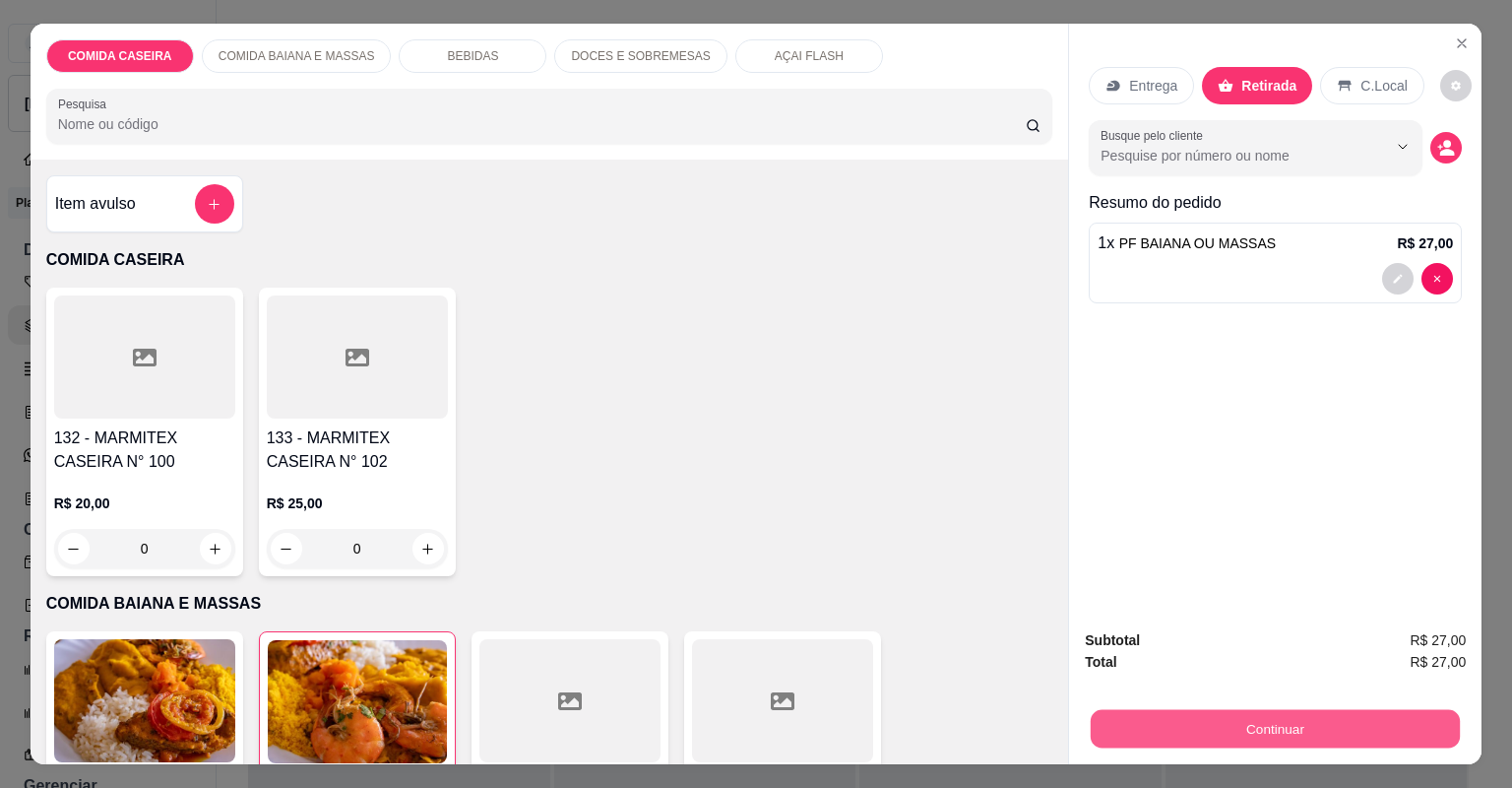 click on "Continuar" at bounding box center [1275, 729] 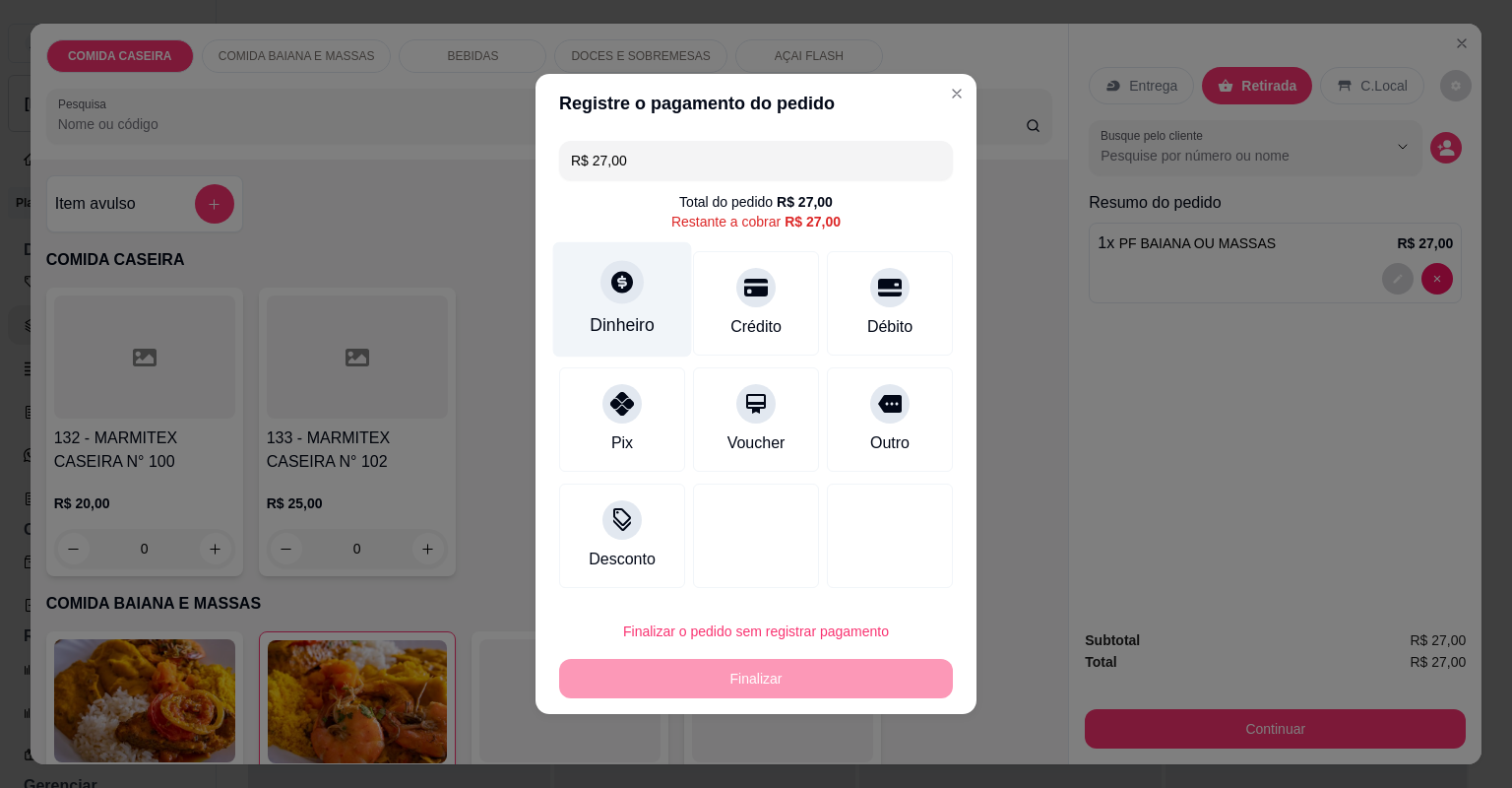 click on "Dinheiro" at bounding box center (622, 299) 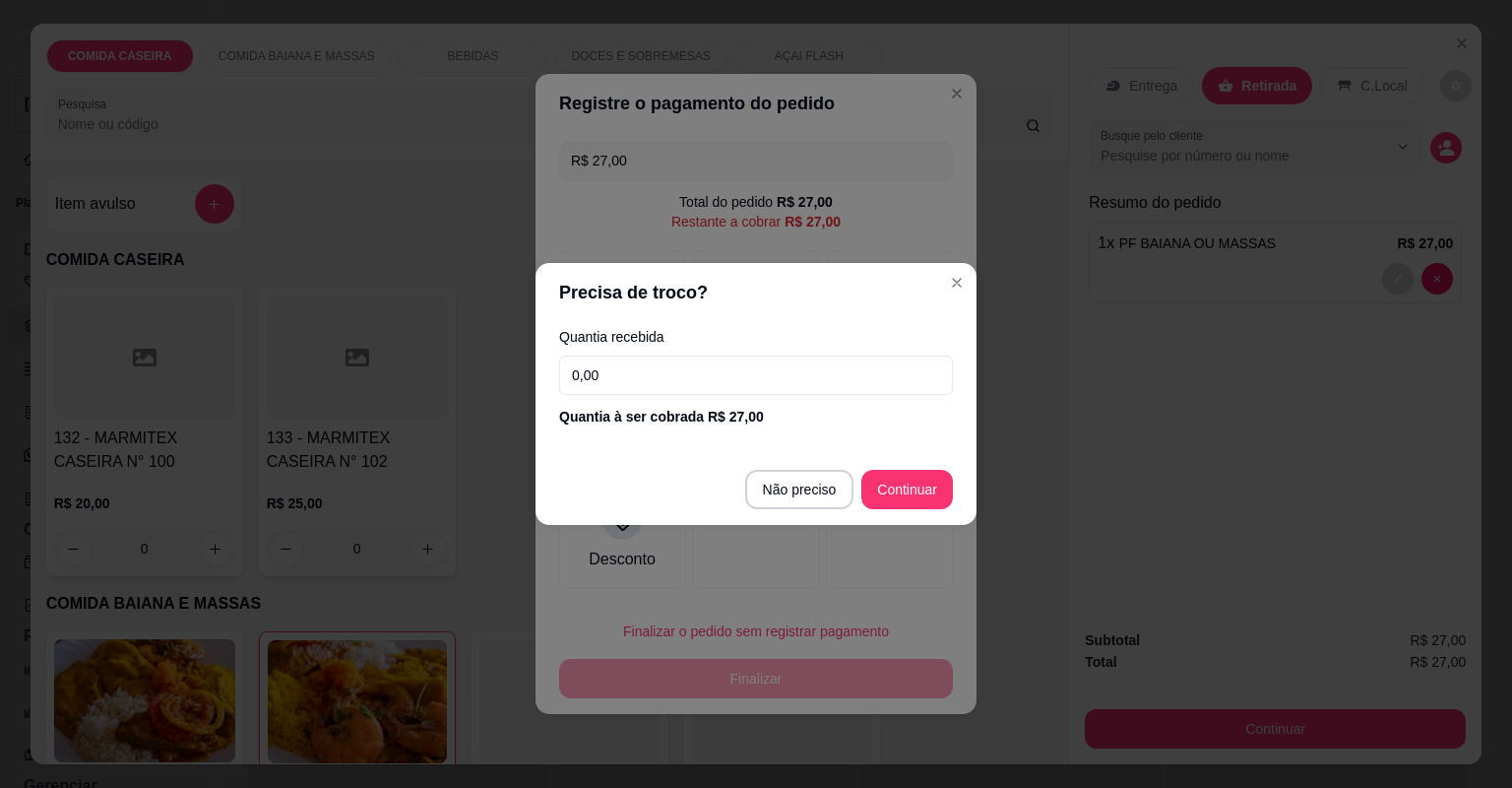 click on "0,00" at bounding box center (756, 375) 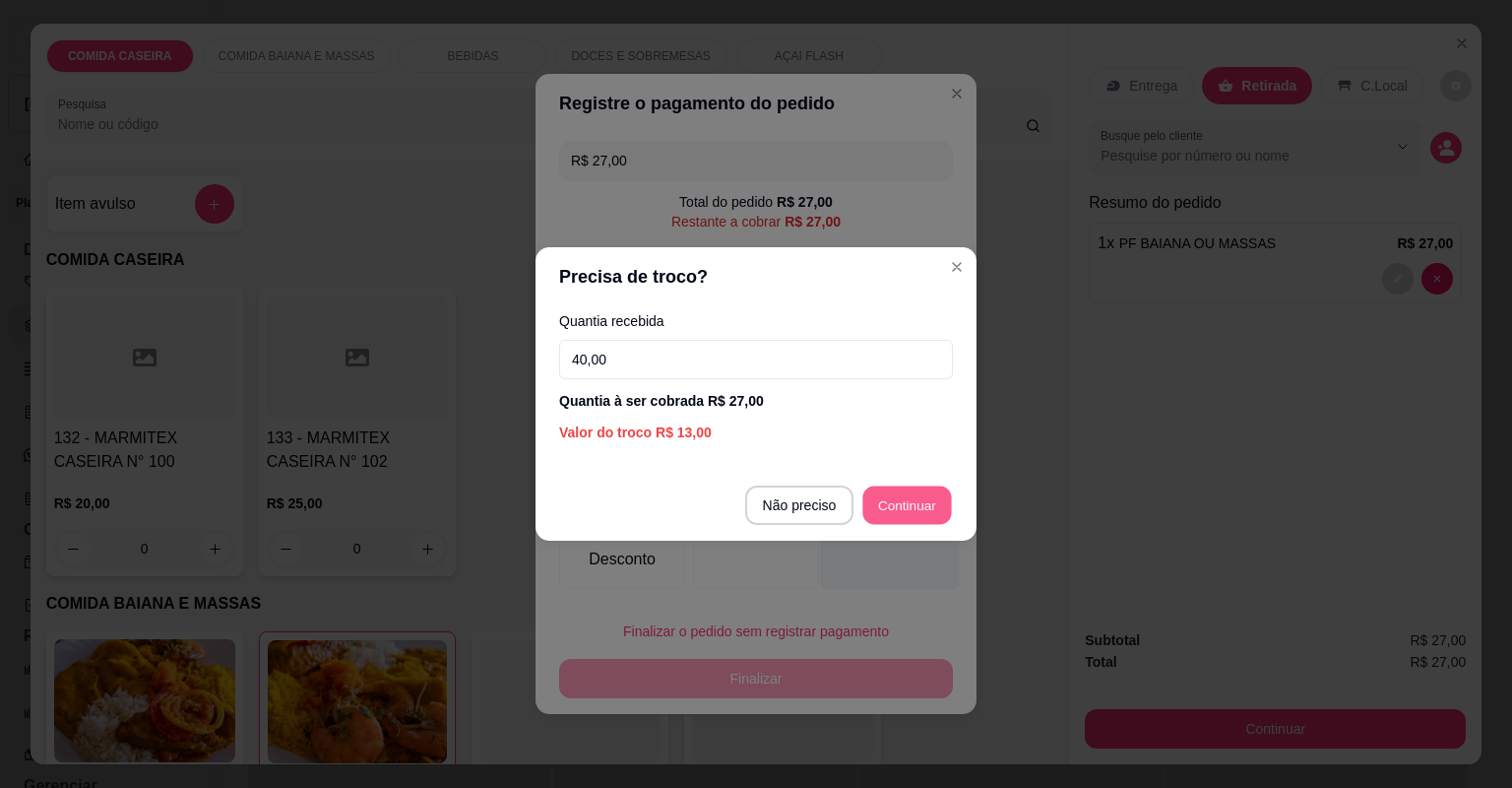 type on "R$ 0,00" 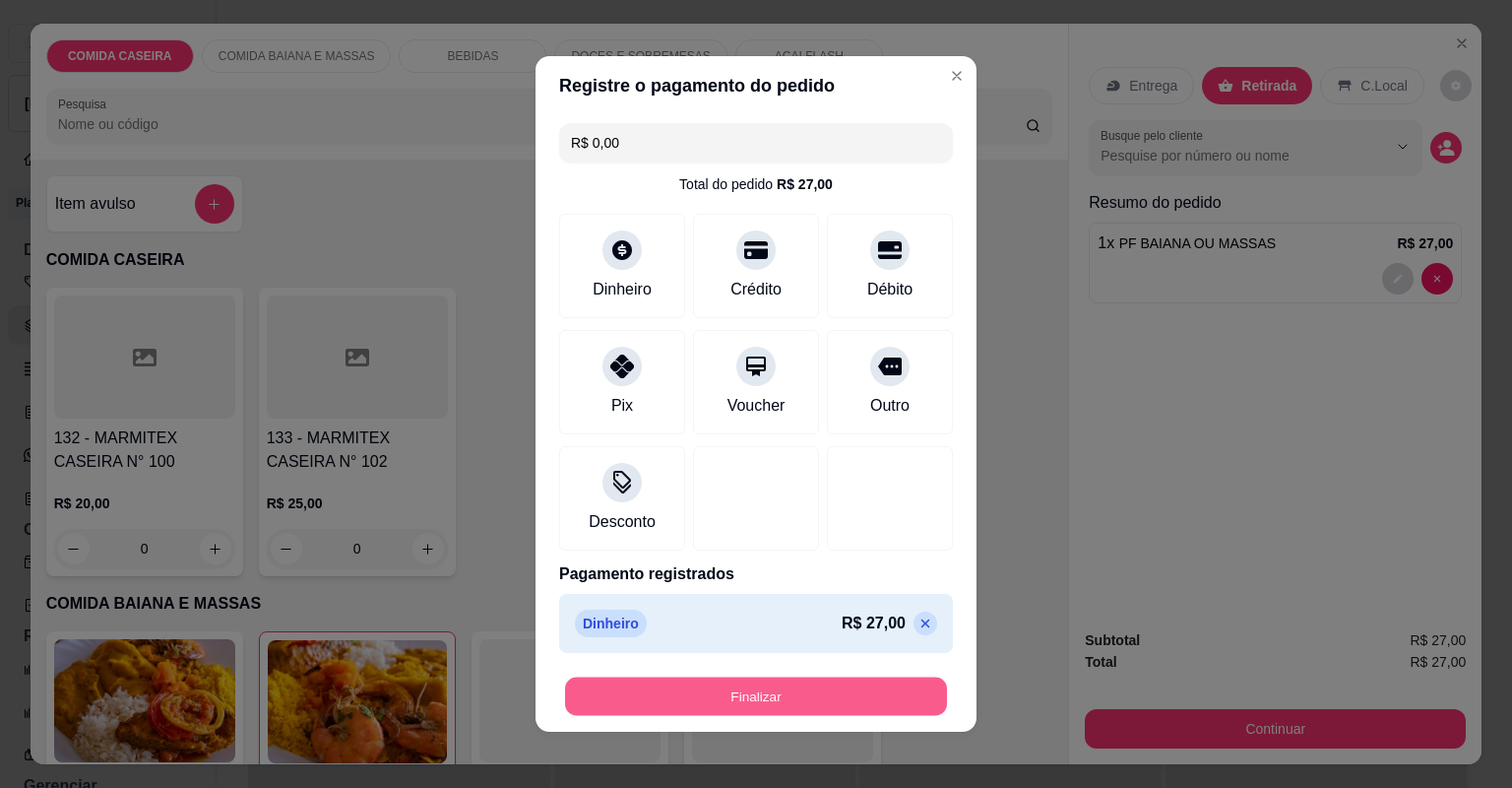 click on "Finalizar" at bounding box center (756, 696) 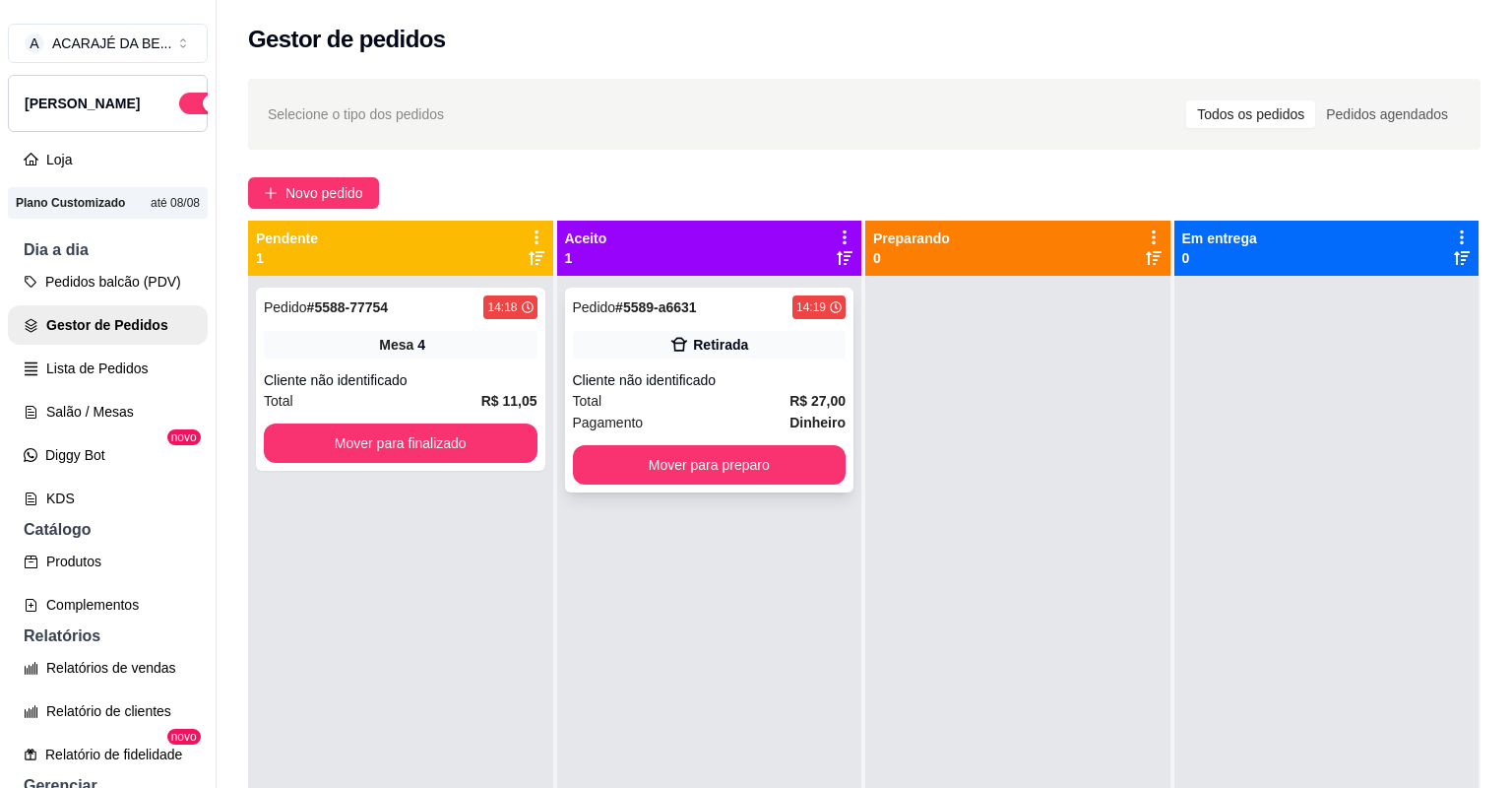 click on "Total R$ 27,00" at bounding box center (710, 401) 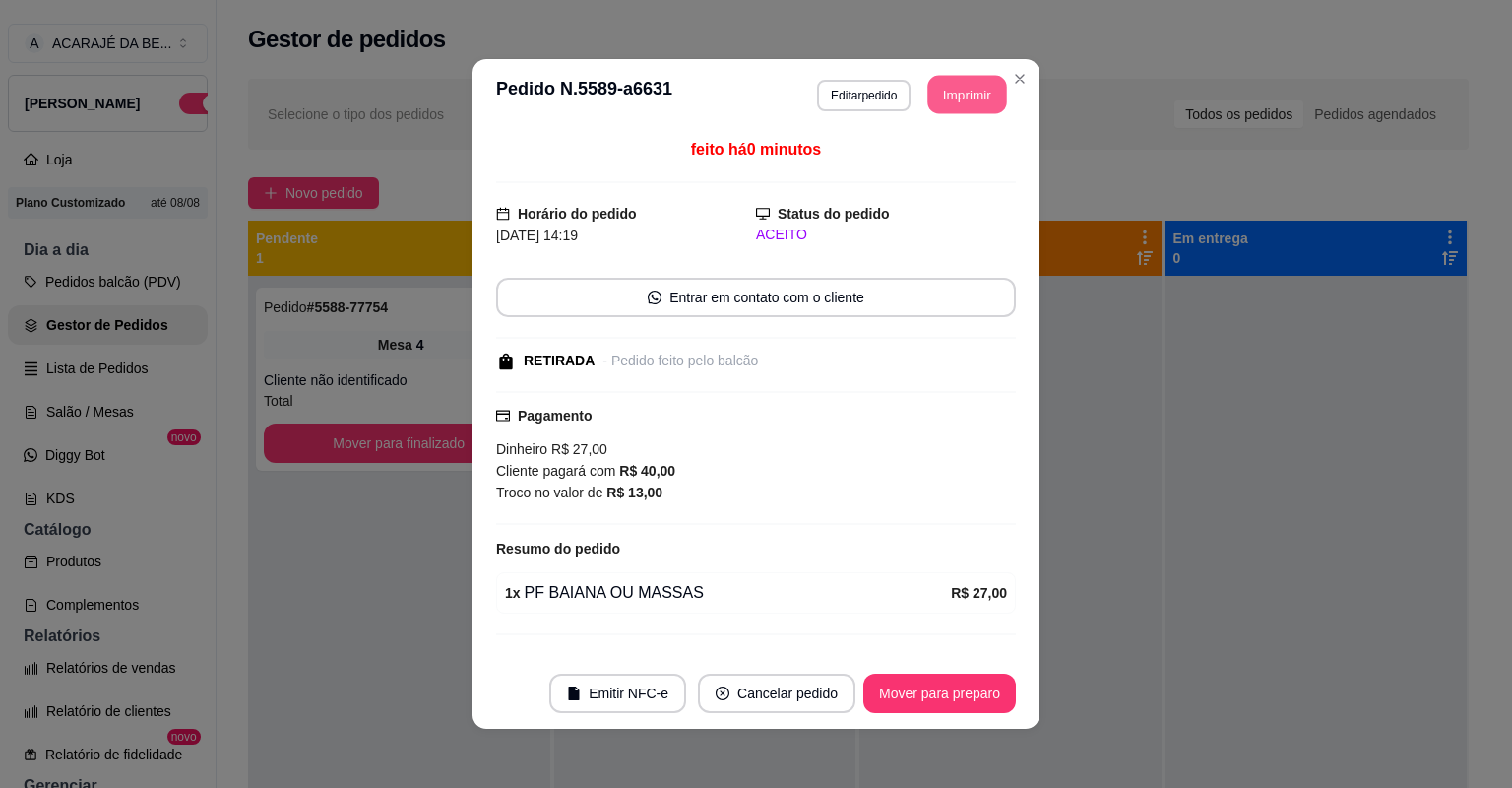click on "Imprimir" at bounding box center (968, 95) 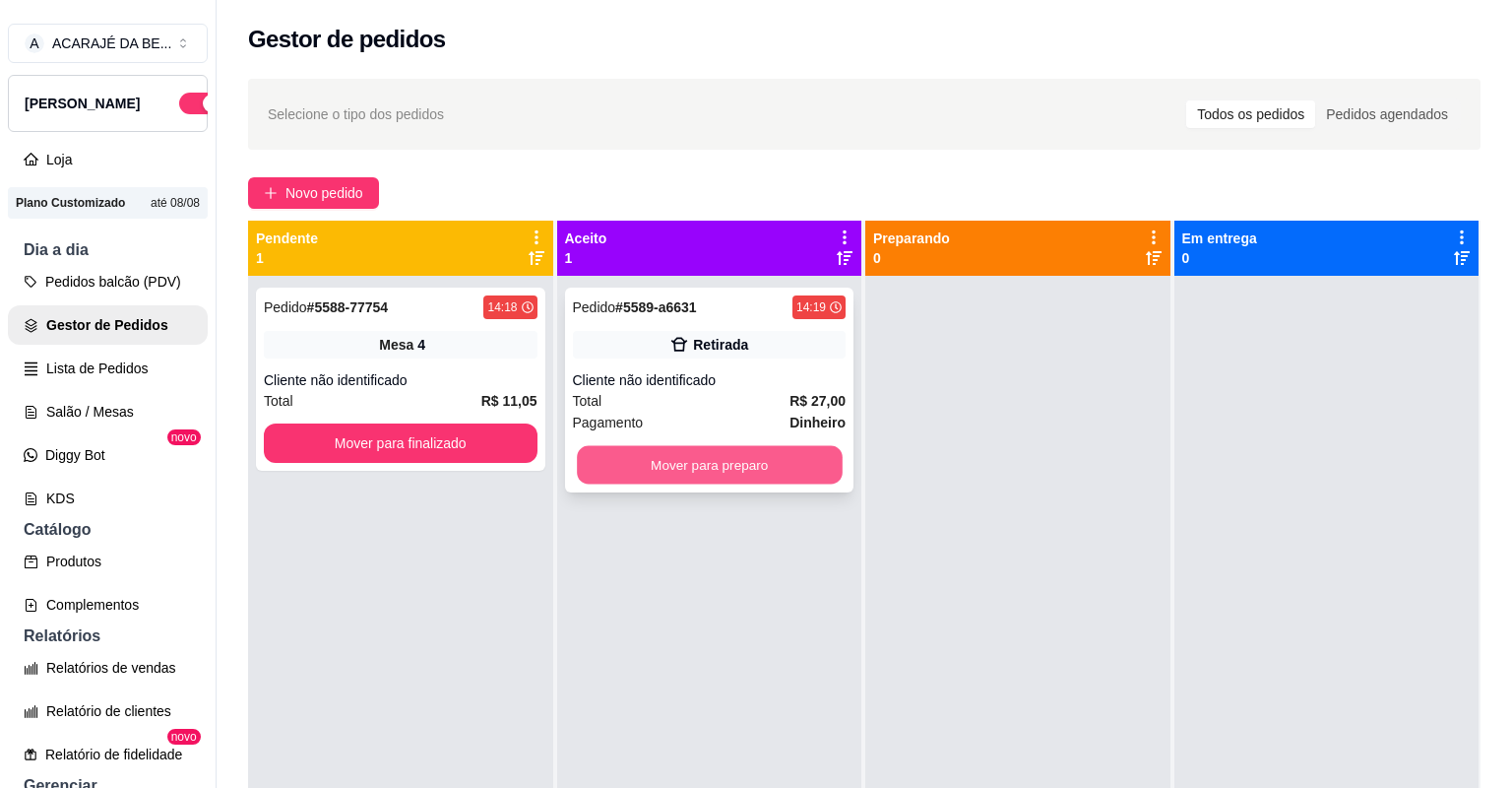 click on "Mover para preparo" at bounding box center [709, 465] 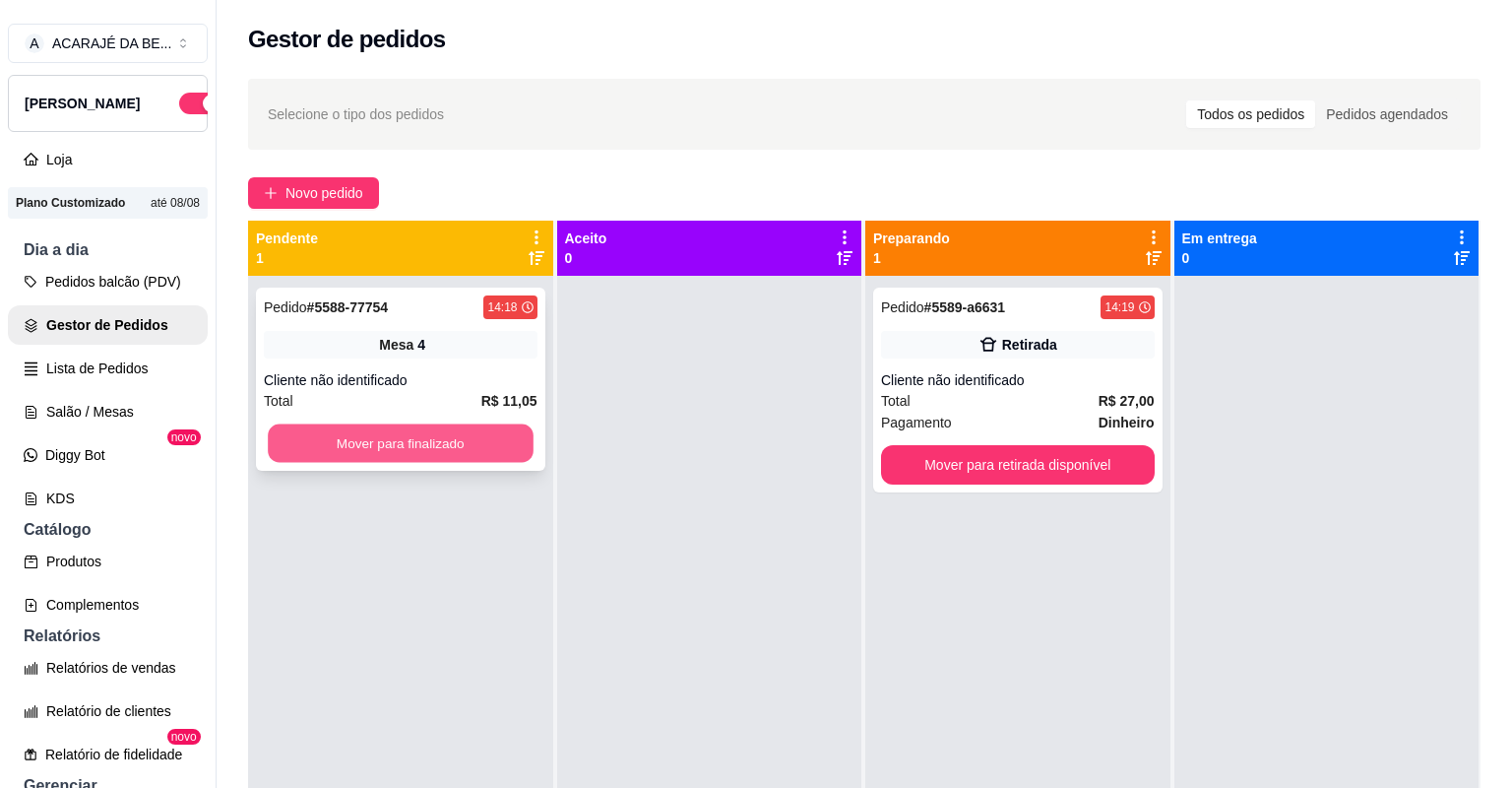 click on "Mover para finalizado" at bounding box center [400, 443] 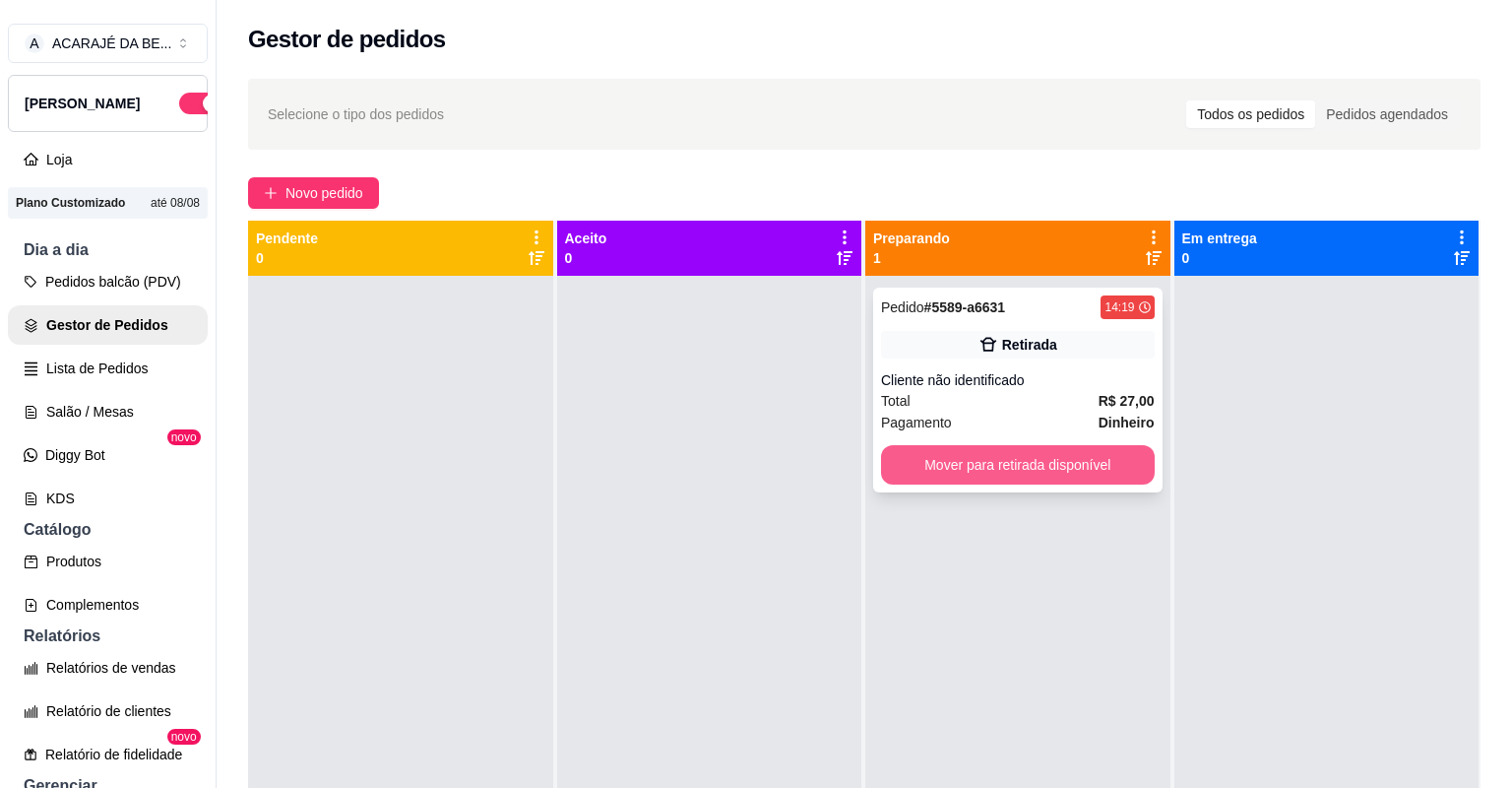 click on "Mover para retirada disponível" at bounding box center (1018, 465) 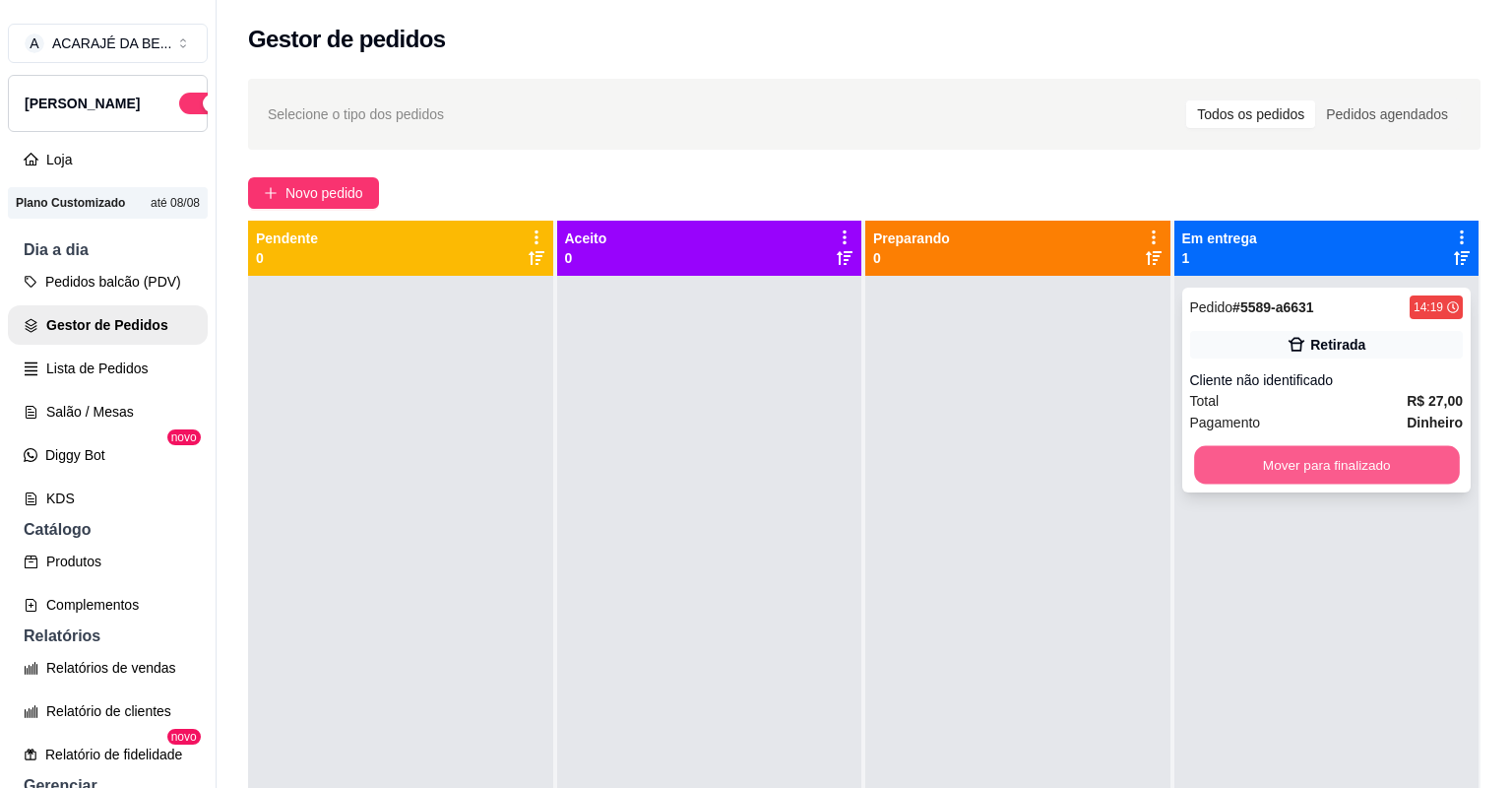 click on "Mover para finalizado" at bounding box center [1326, 465] 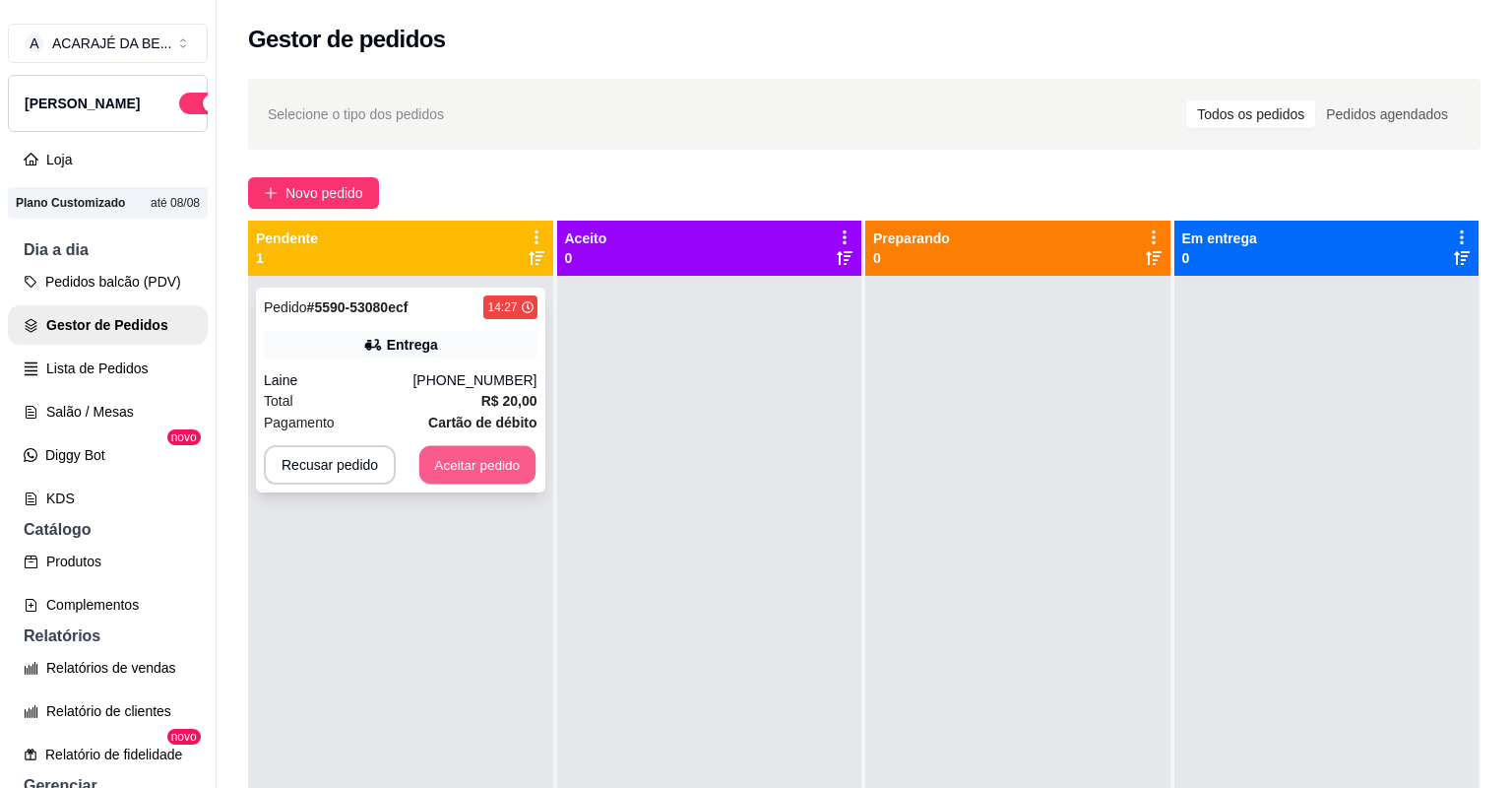 click on "Aceitar pedido" at bounding box center (477, 465) 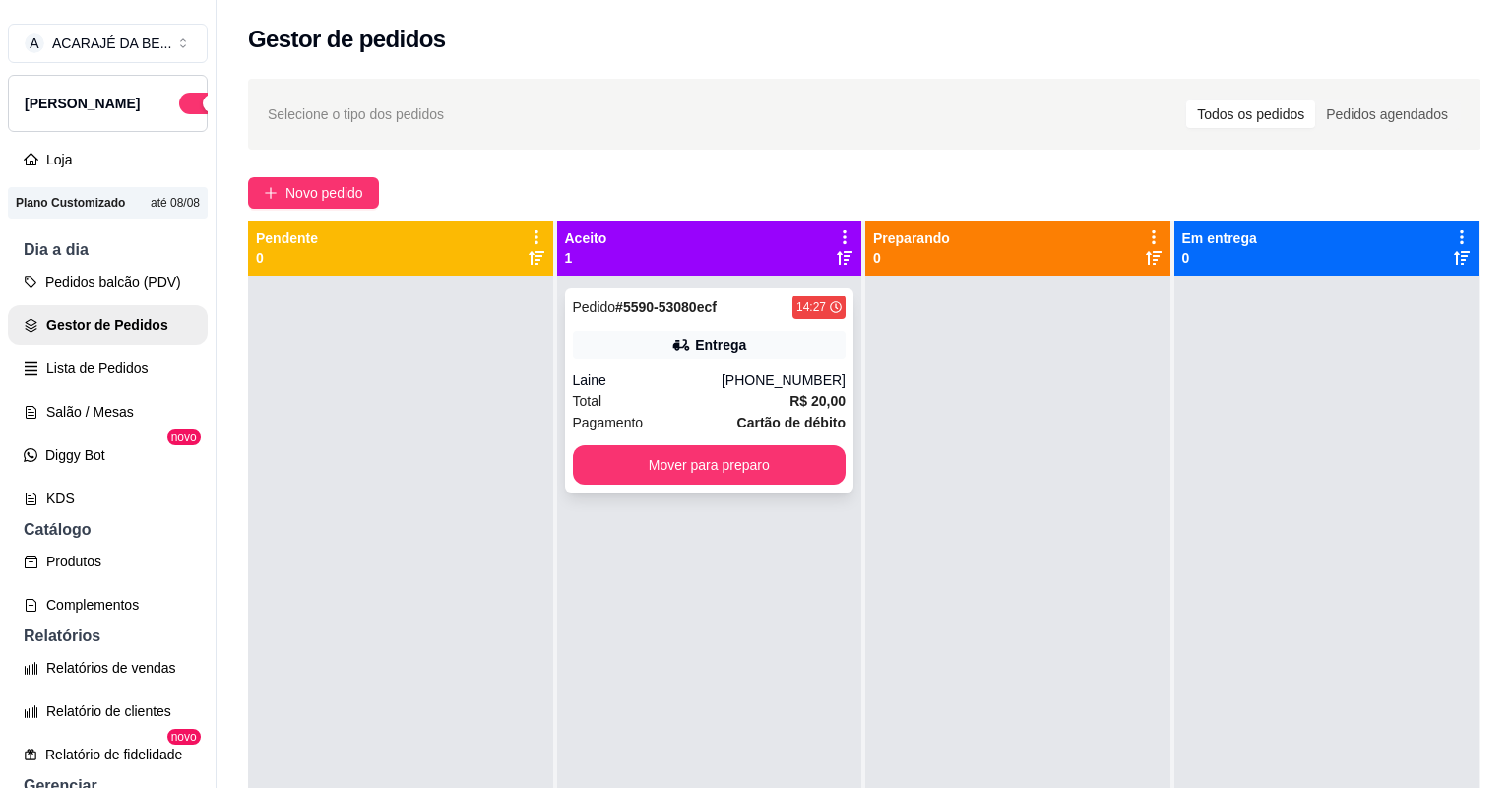 click on "Total R$ 20,00" at bounding box center [710, 401] 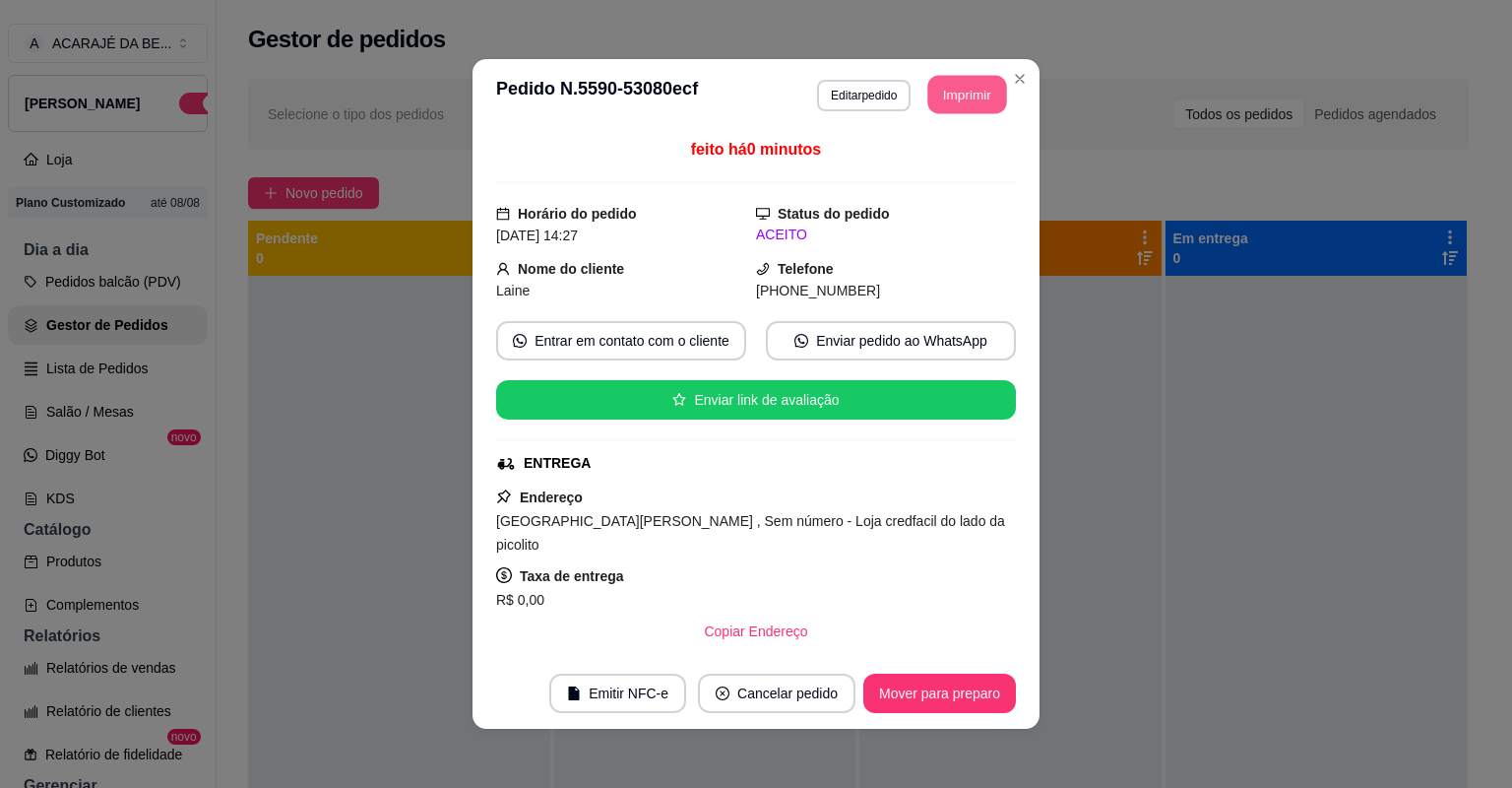 click on "Imprimir" at bounding box center [968, 95] 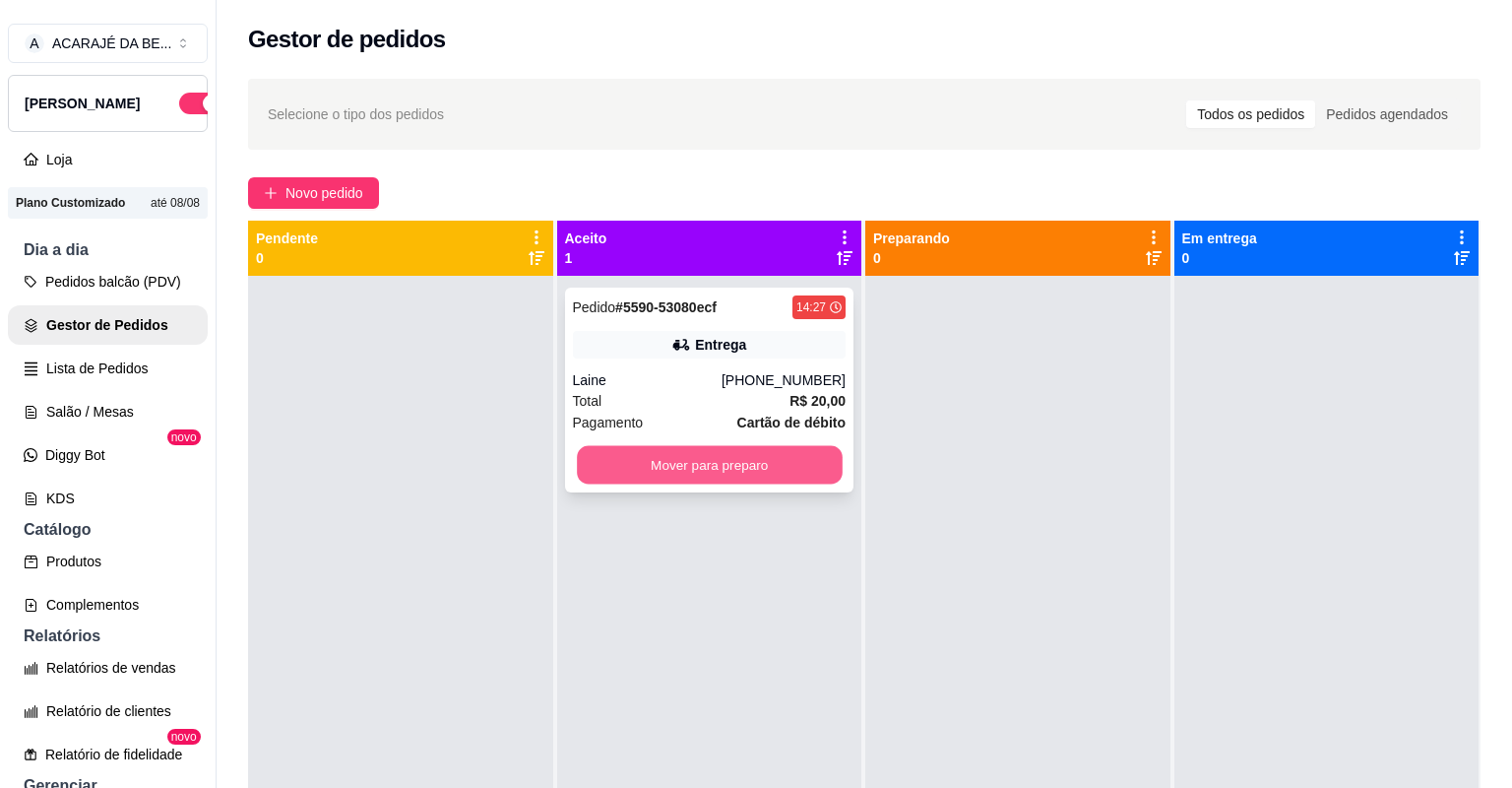 click on "Mover para preparo" at bounding box center [709, 465] 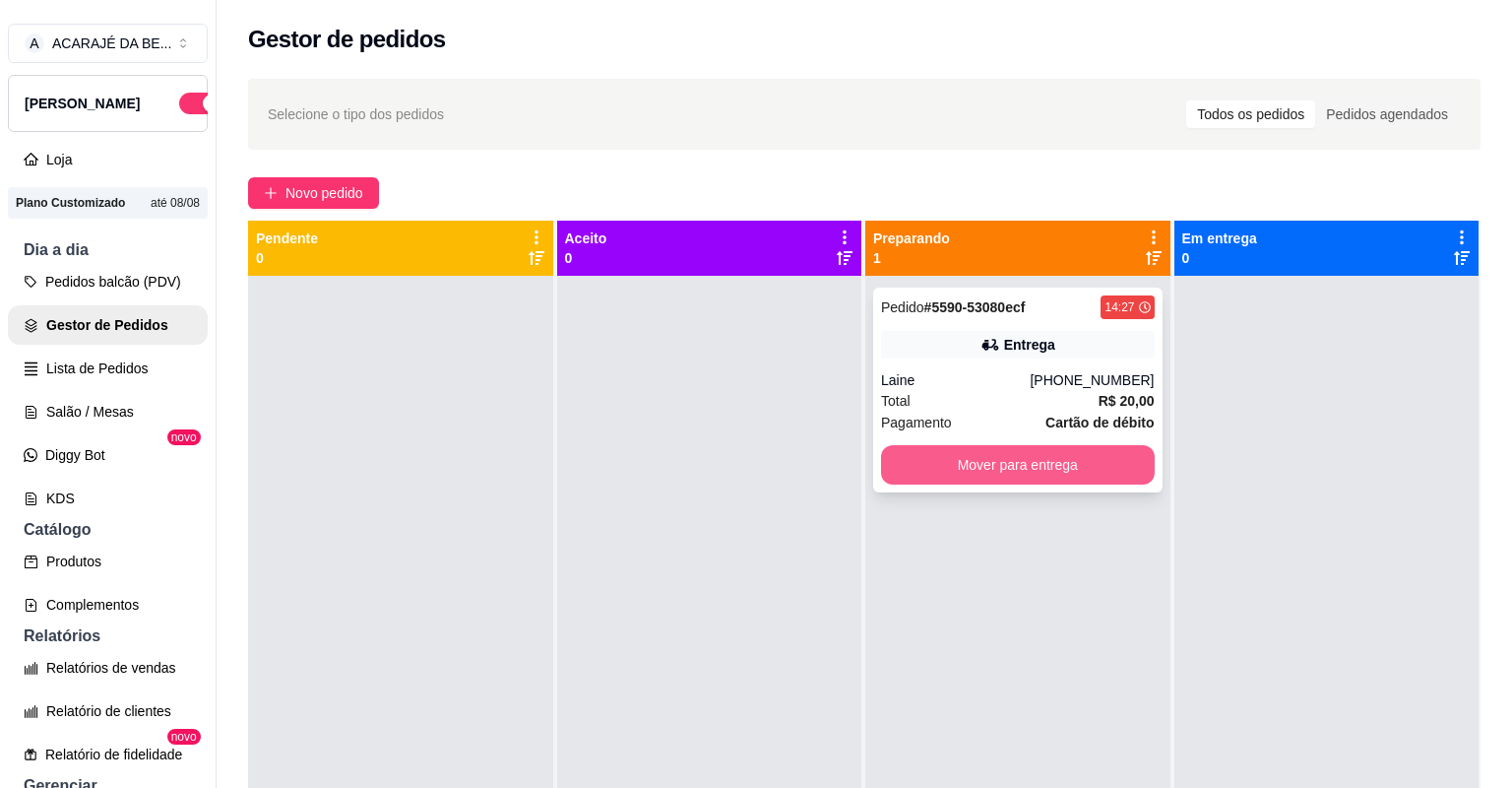 click on "Mover para entrega" at bounding box center [1018, 465] 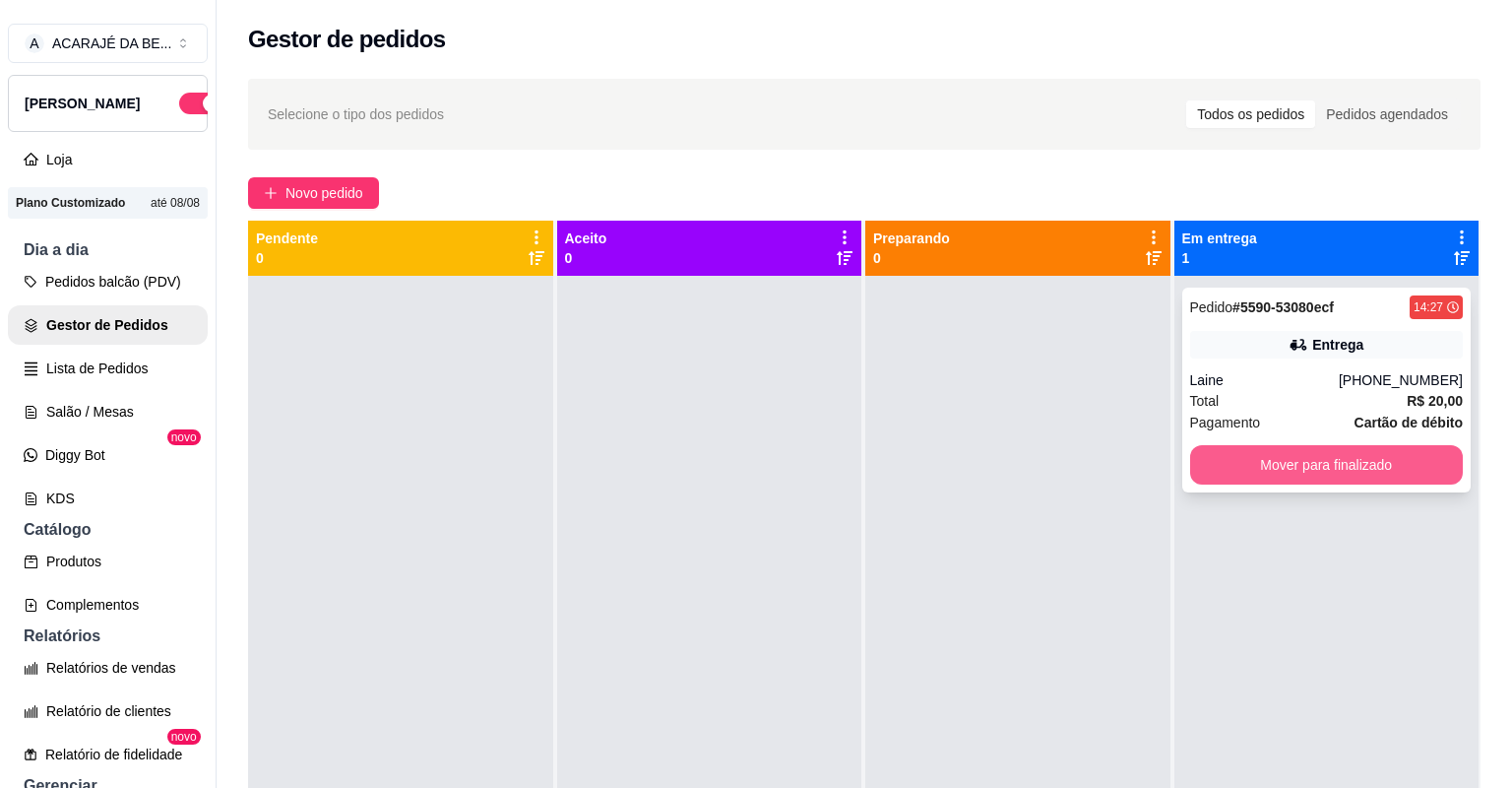 click on "Mover para finalizado" at bounding box center (1327, 465) 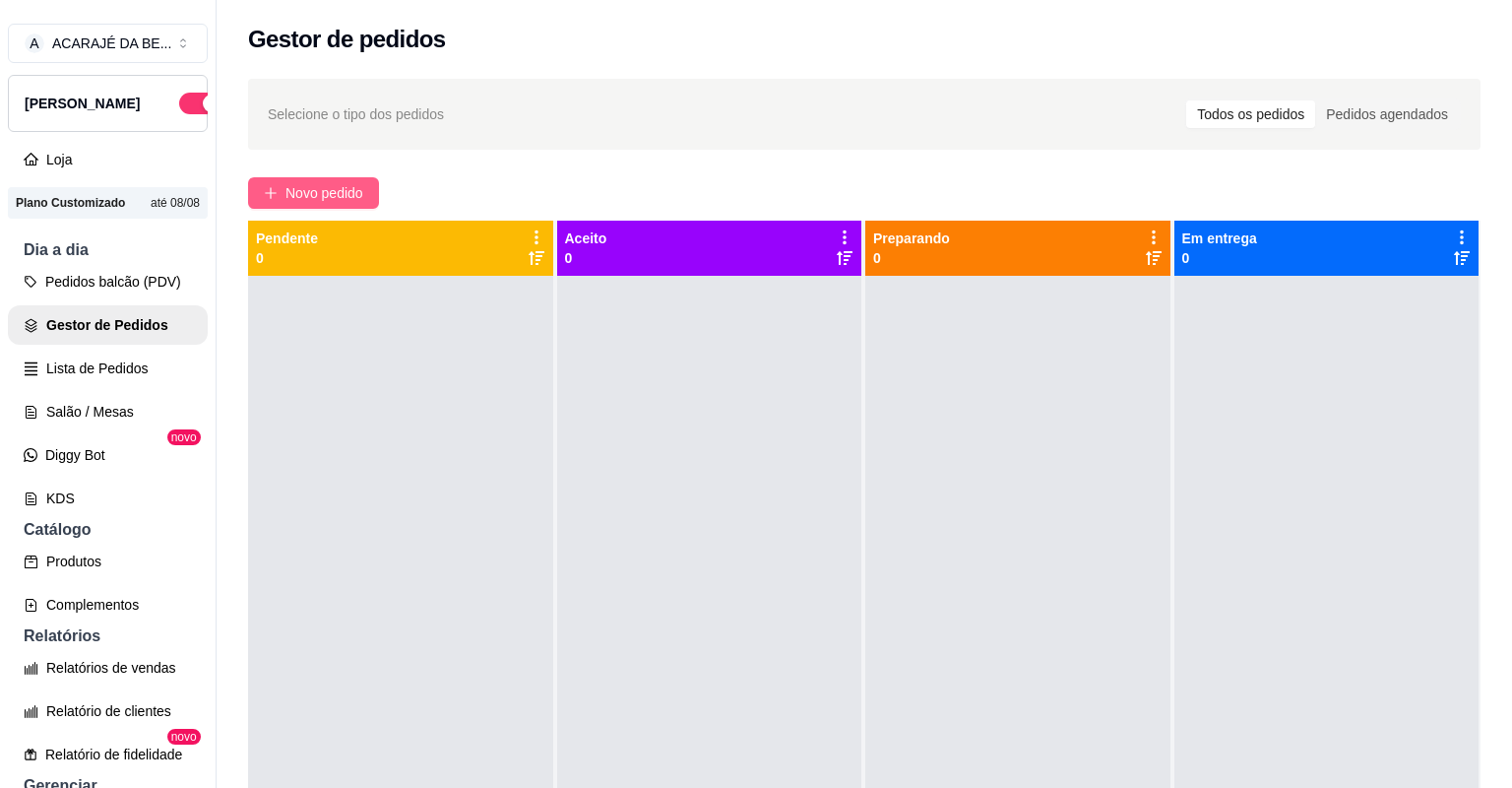 click on "Novo pedido" at bounding box center [324, 193] 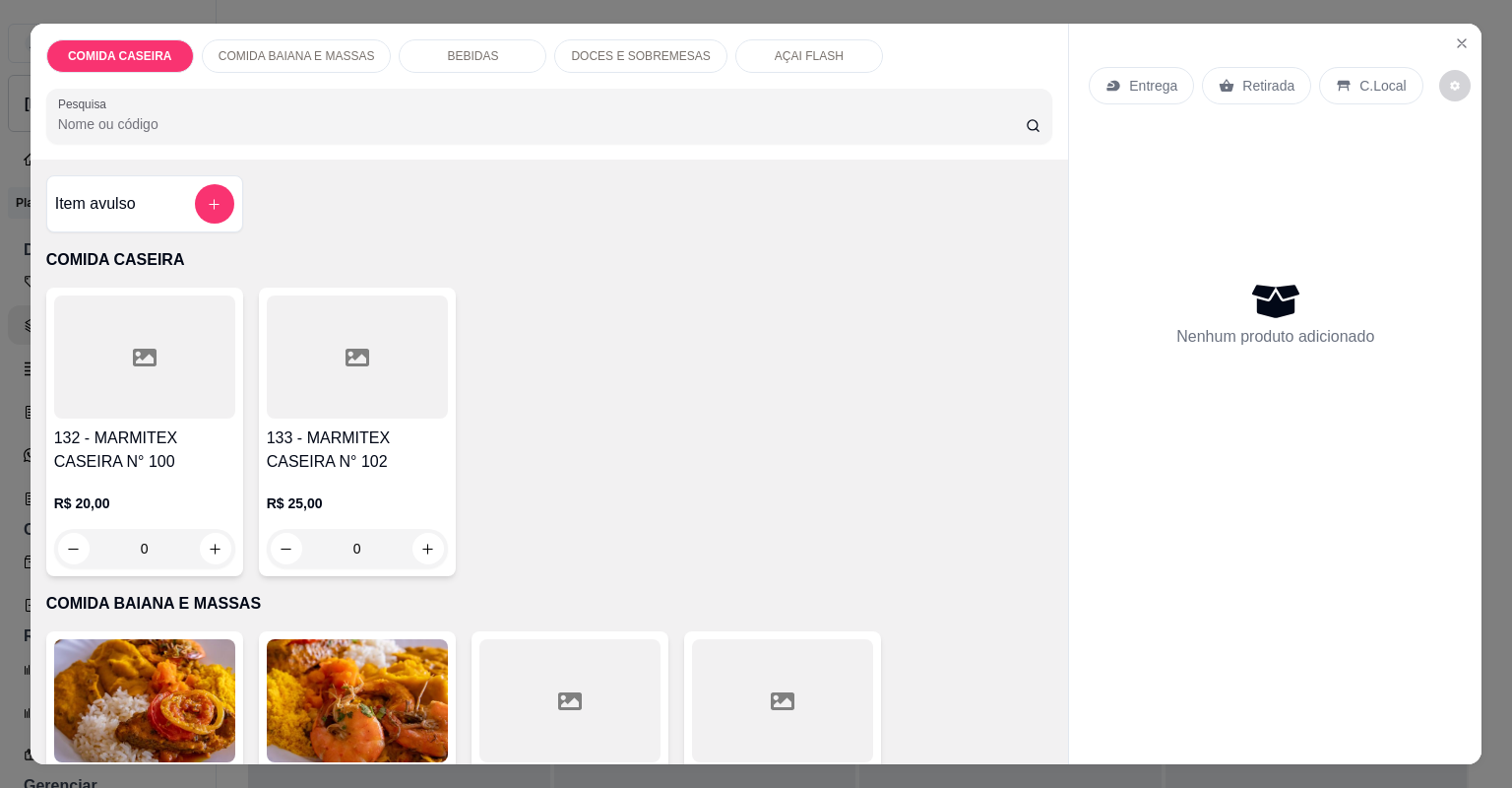 click at bounding box center (145, 357) 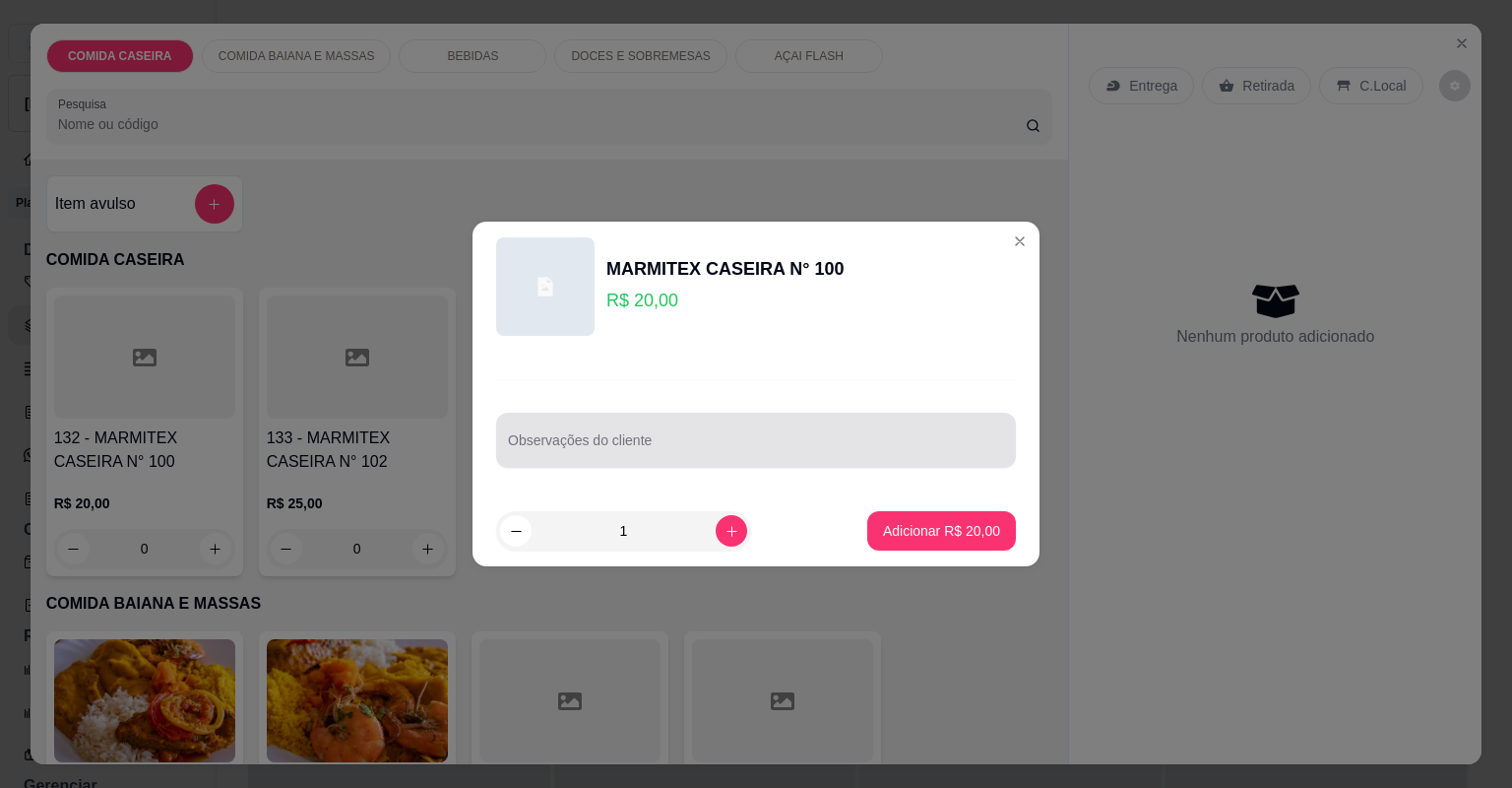 click on "Observações do cliente" at bounding box center (756, 448) 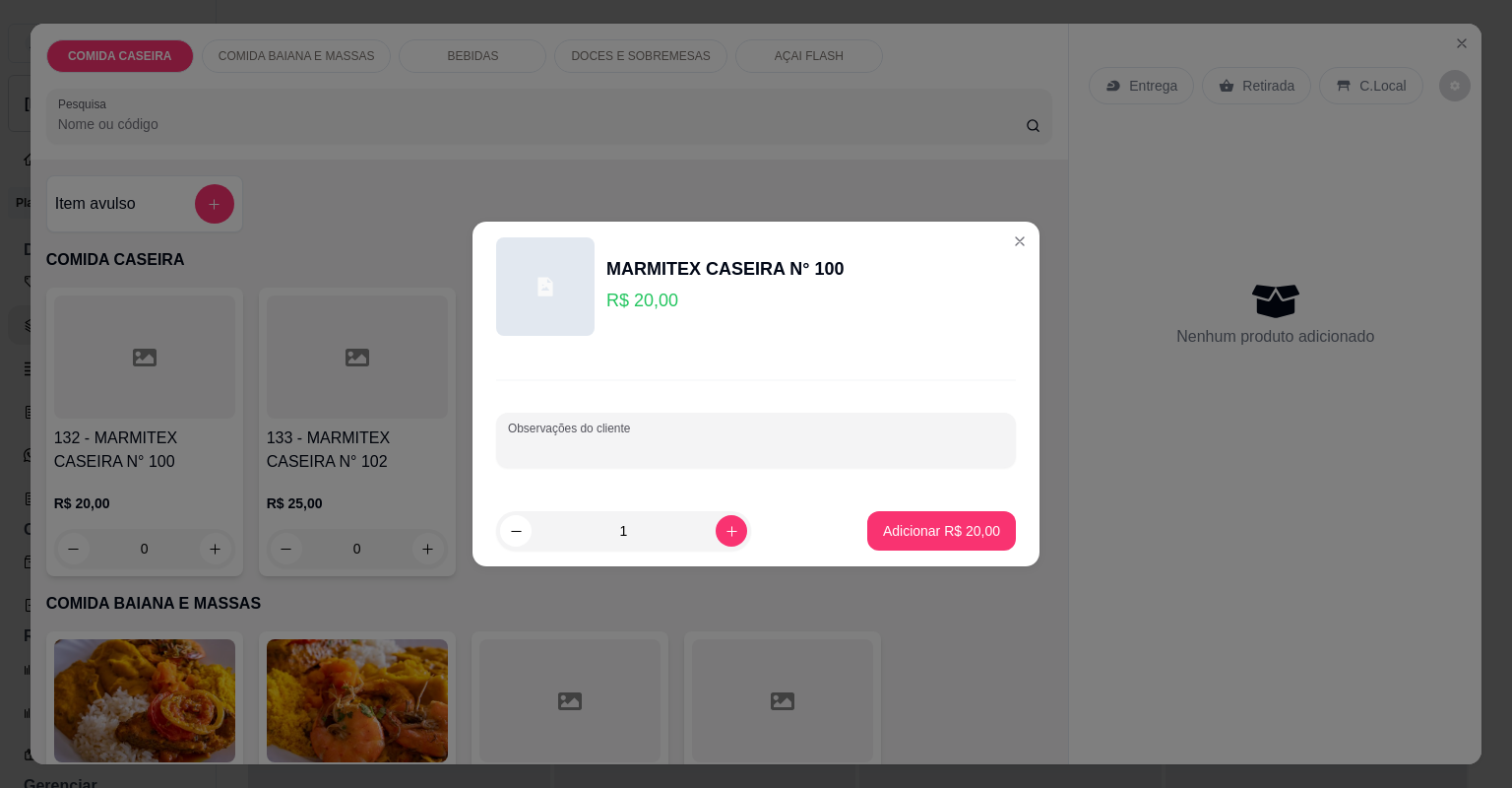 paste on "Arroz  Fígado acebolado  Filé de frango  Purê de batata" 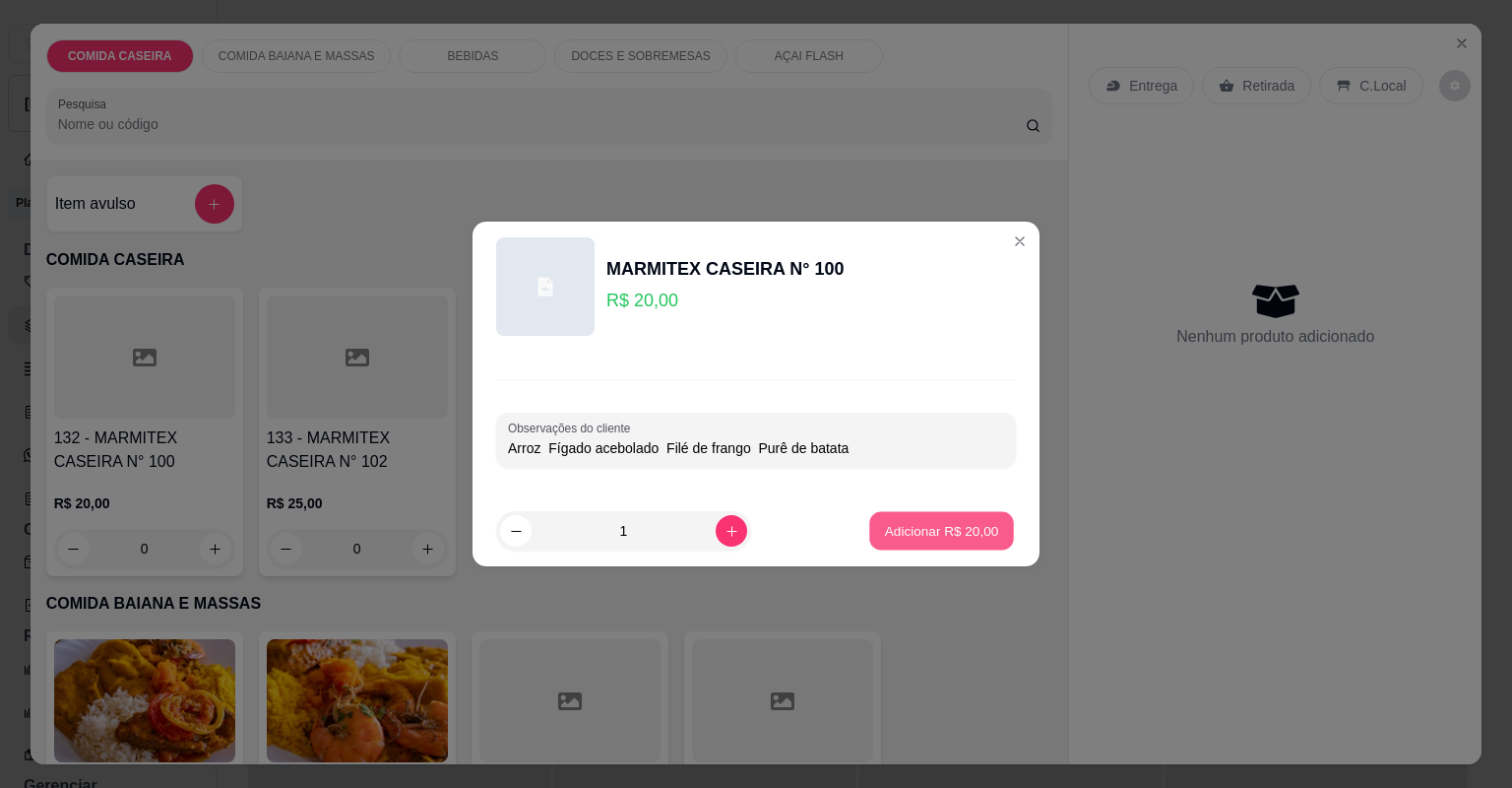 click on "Adicionar   R$ 20,00" at bounding box center (942, 530) 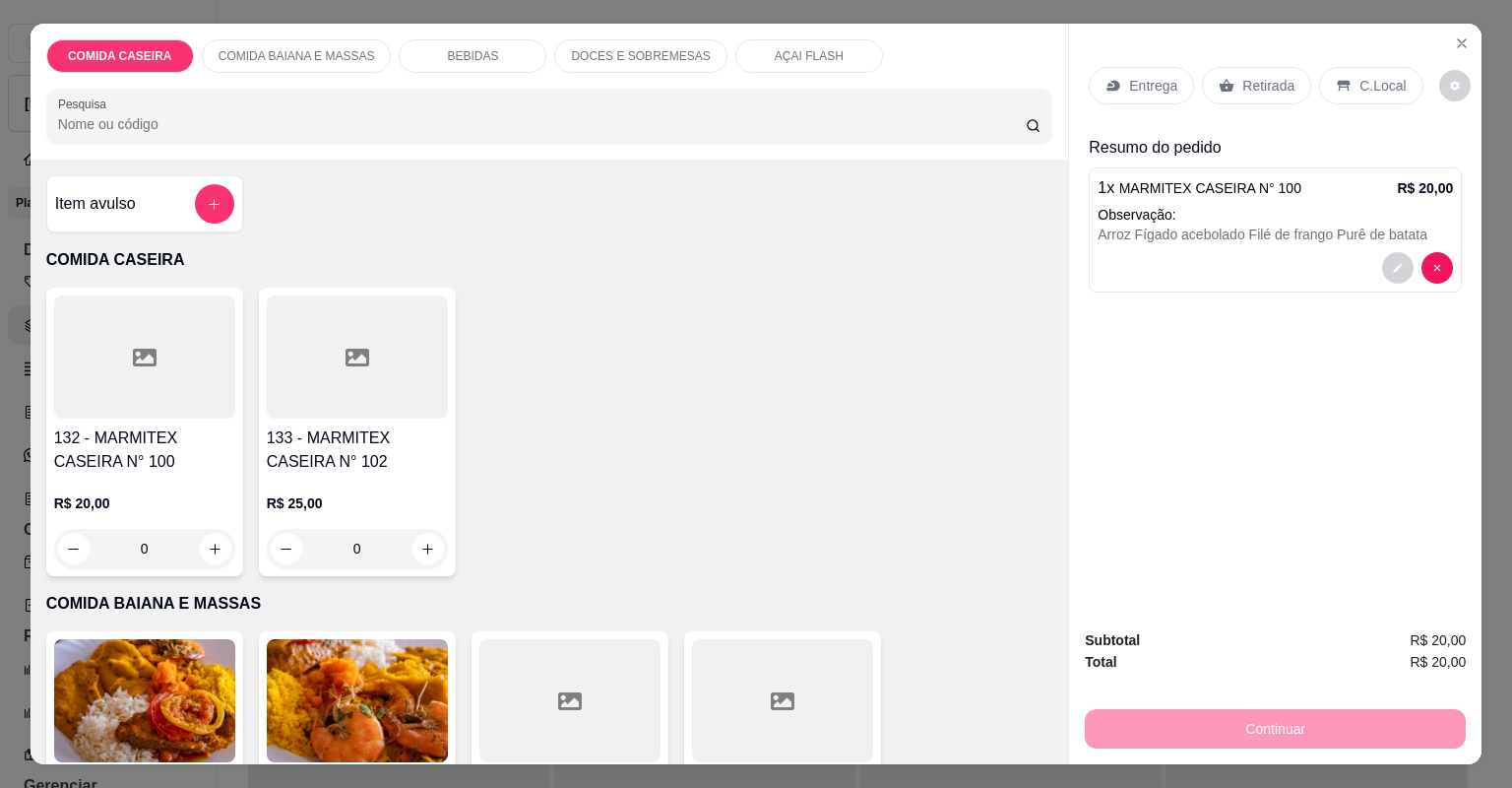 click on "Entrega" at bounding box center [1141, 86] 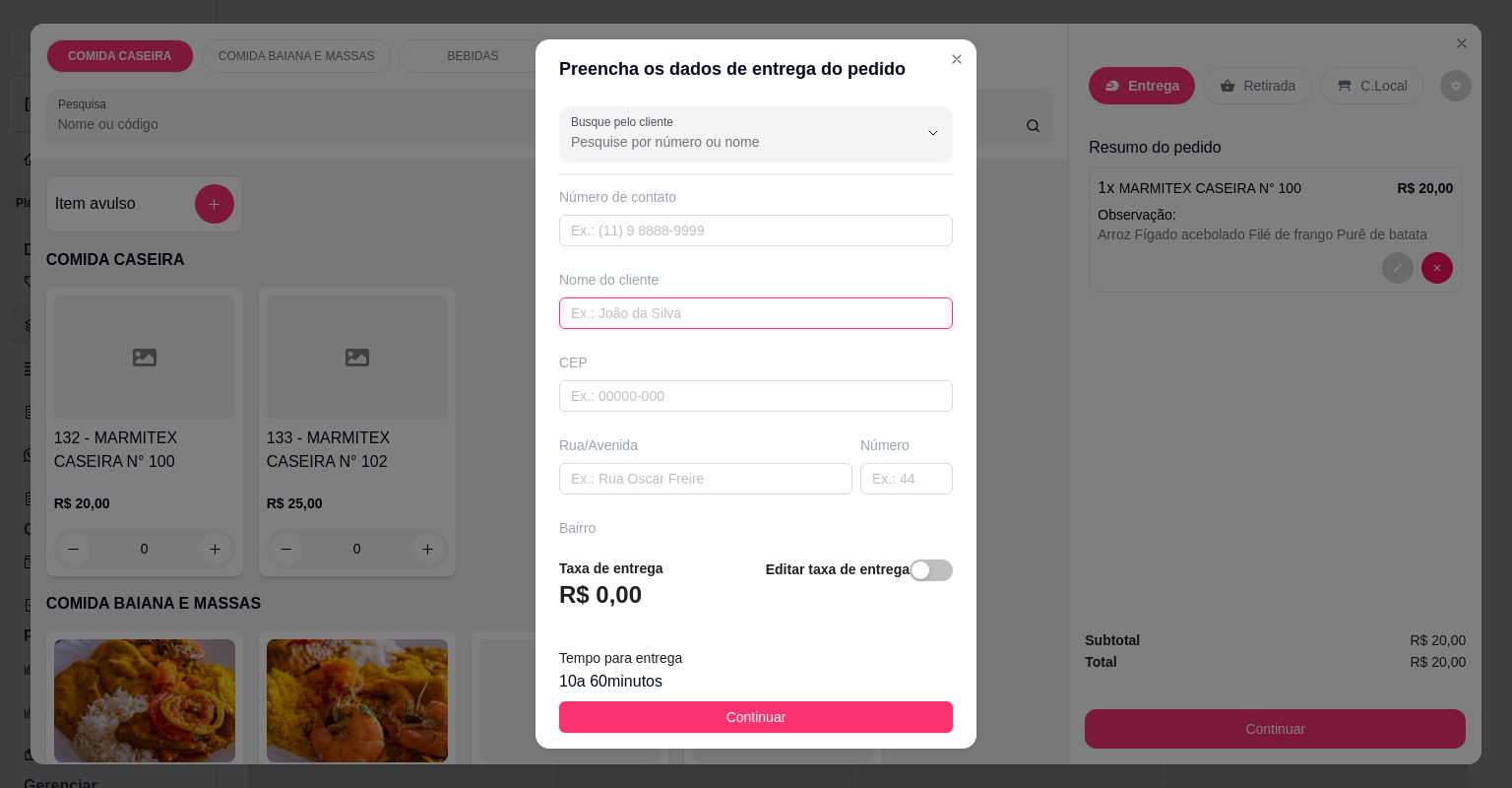 click at bounding box center (756, 313) 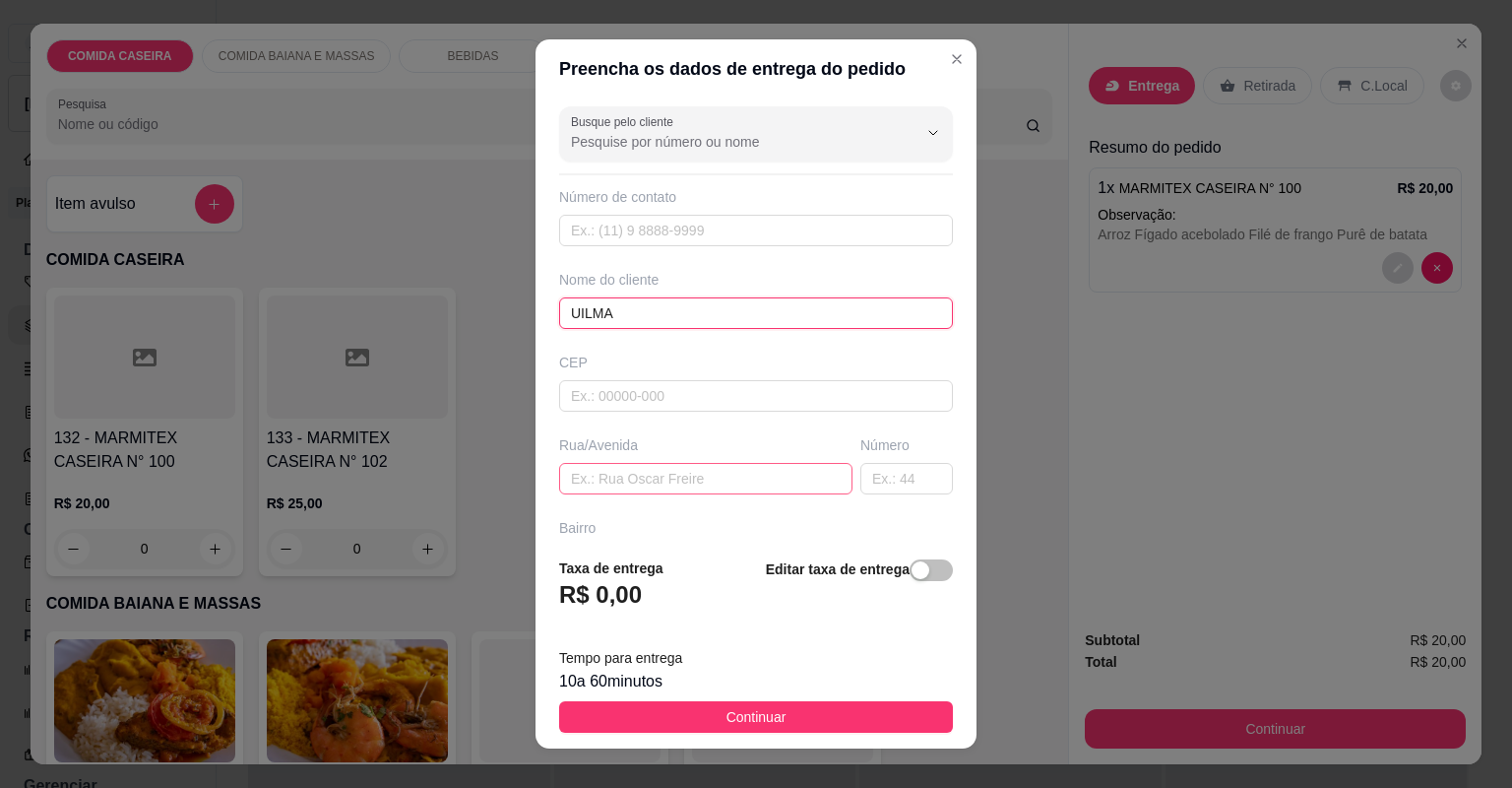 type on "UILMA" 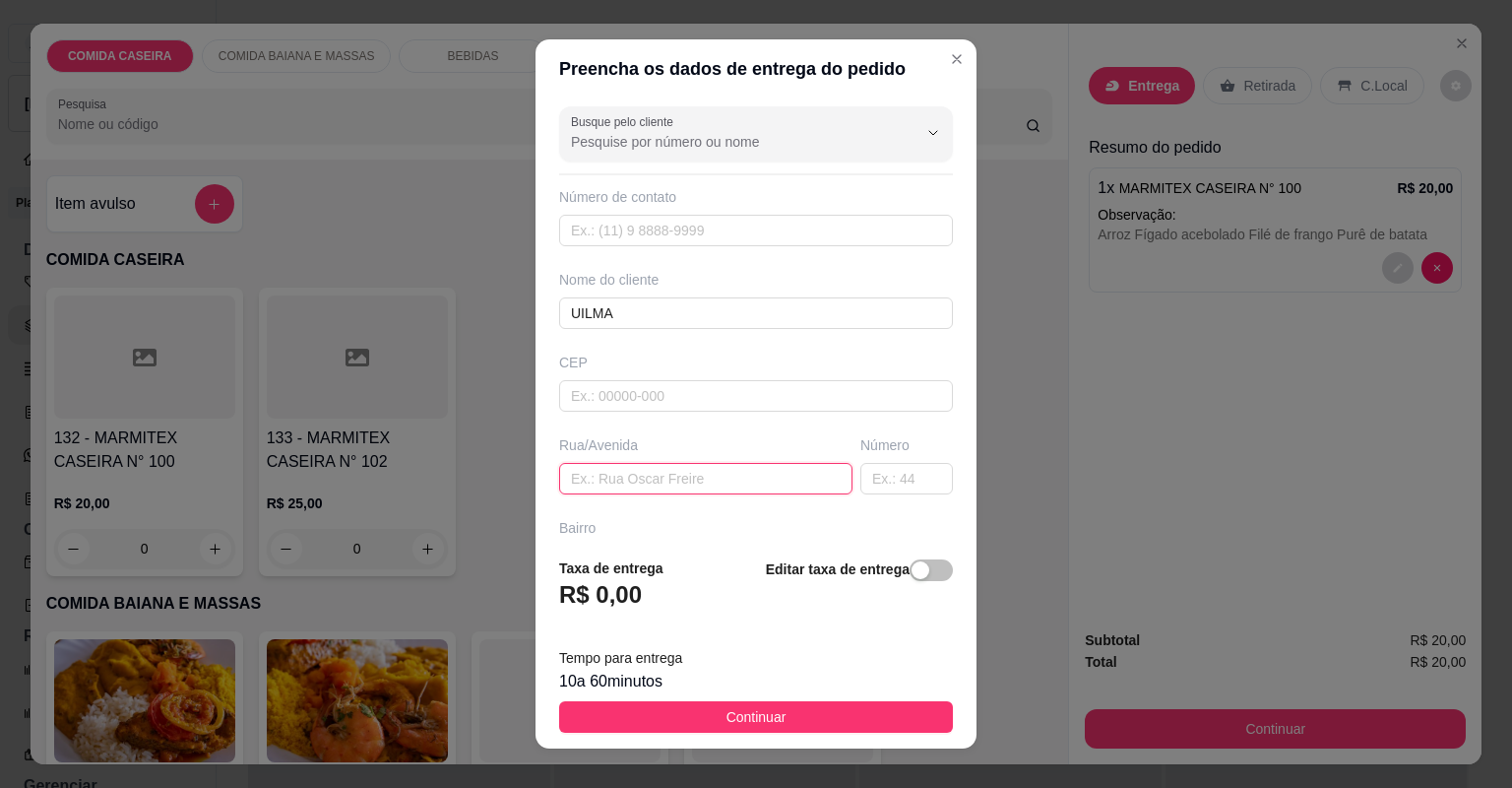click at bounding box center (706, 479) 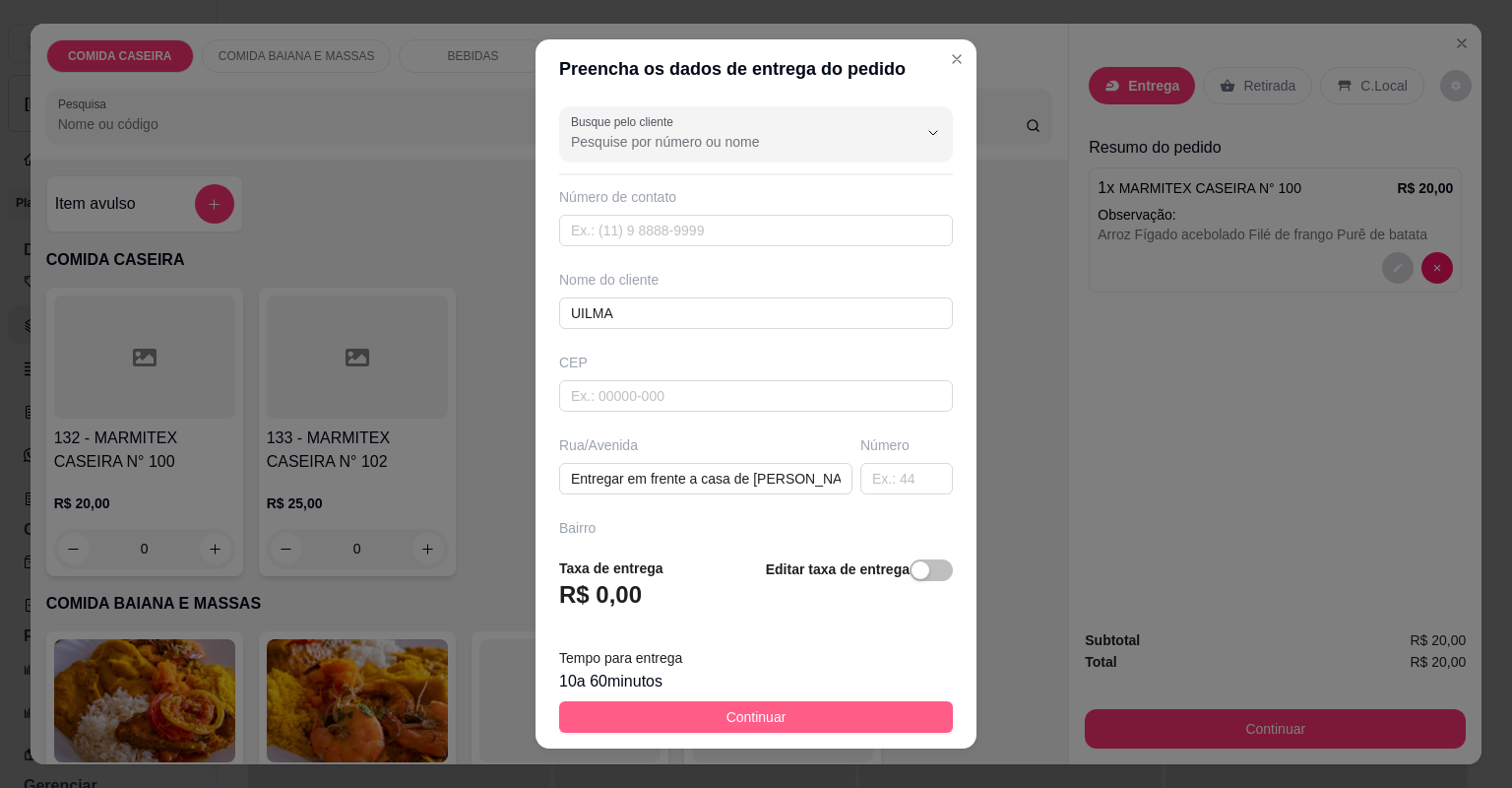 click on "Continuar" at bounding box center [756, 717] 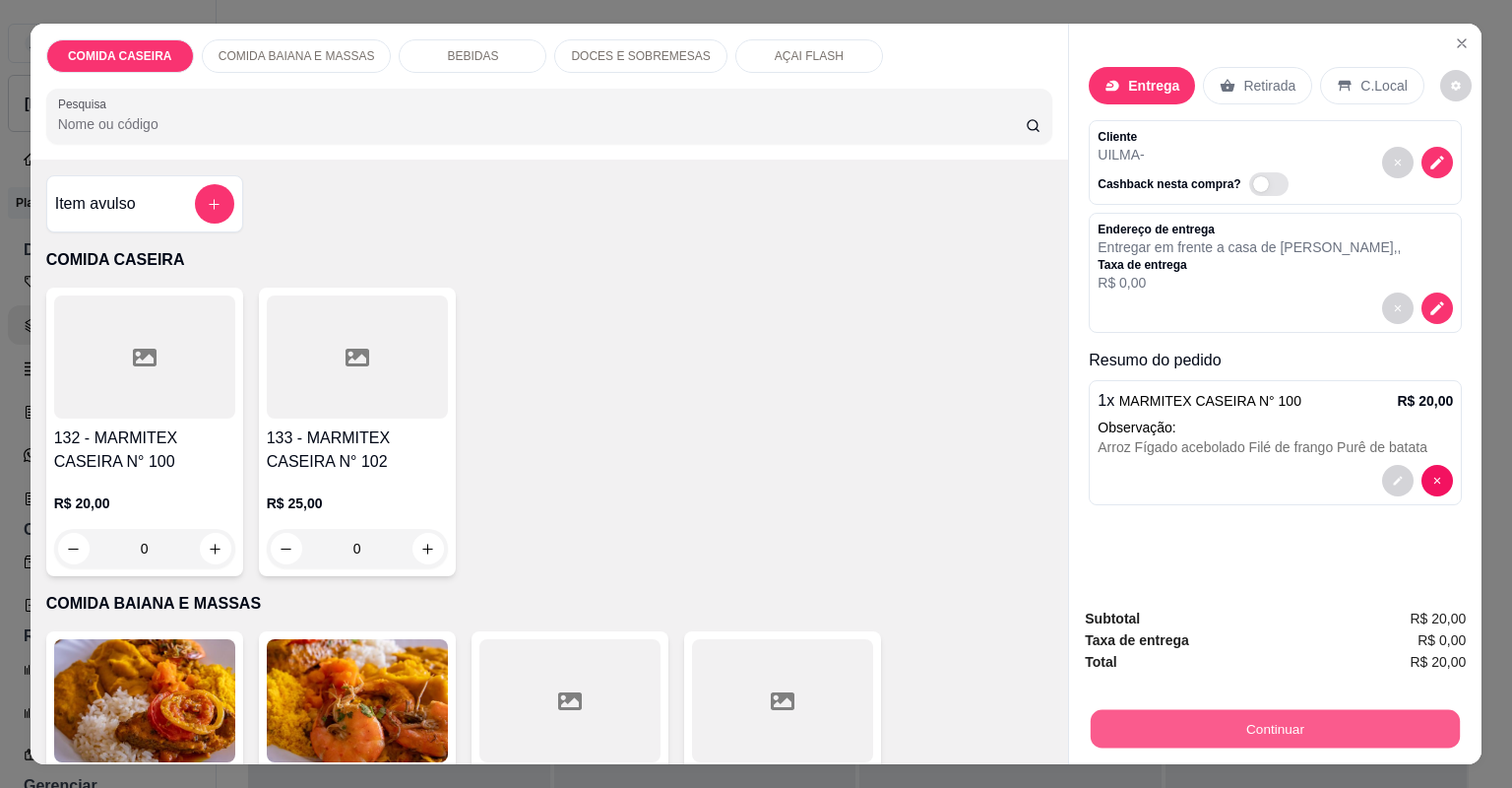 click on "Continuar" at bounding box center (1275, 729) 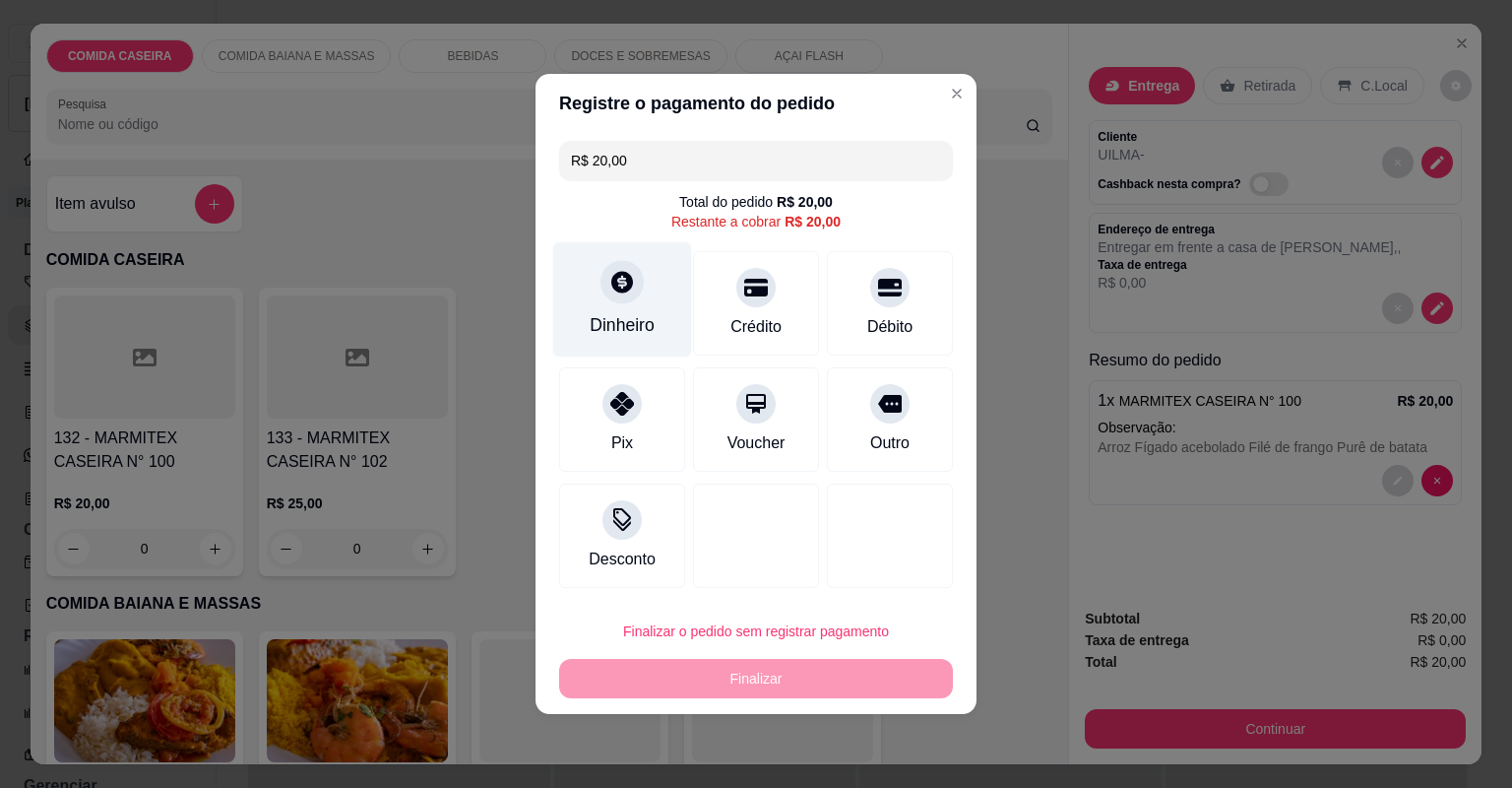 click at bounding box center [622, 282] 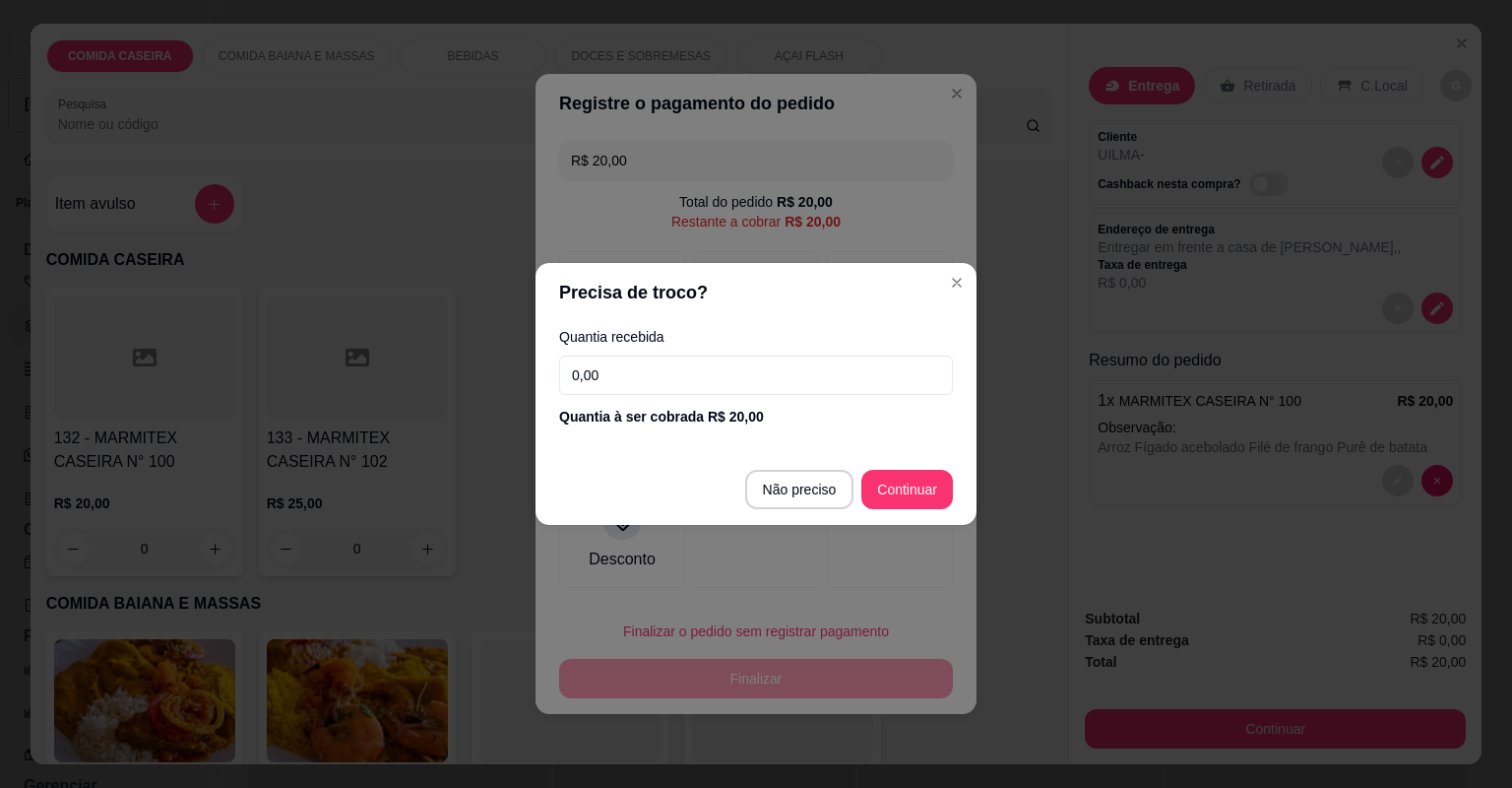click on "0,00" at bounding box center [756, 375] 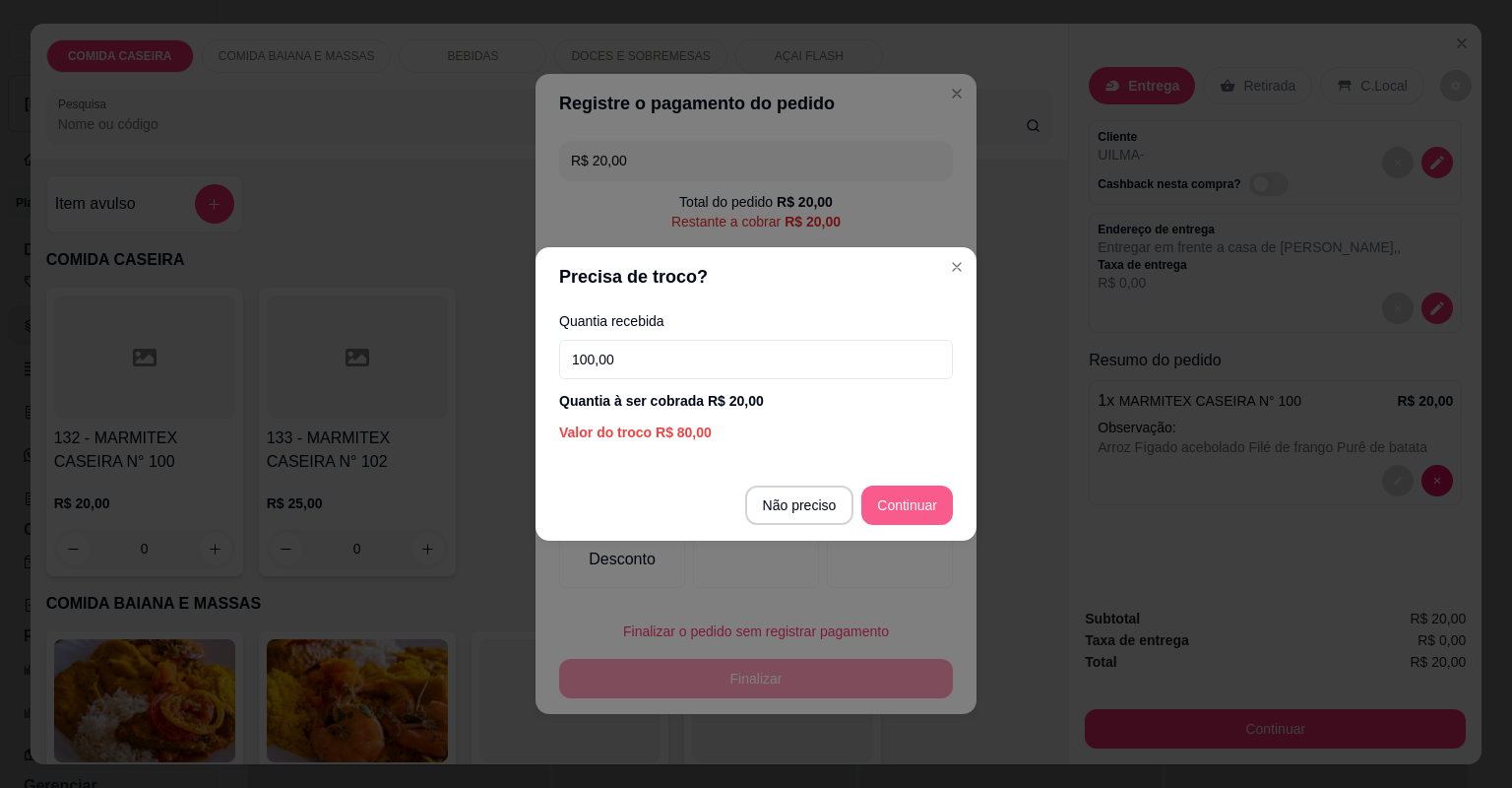 type on "R$ 0,00" 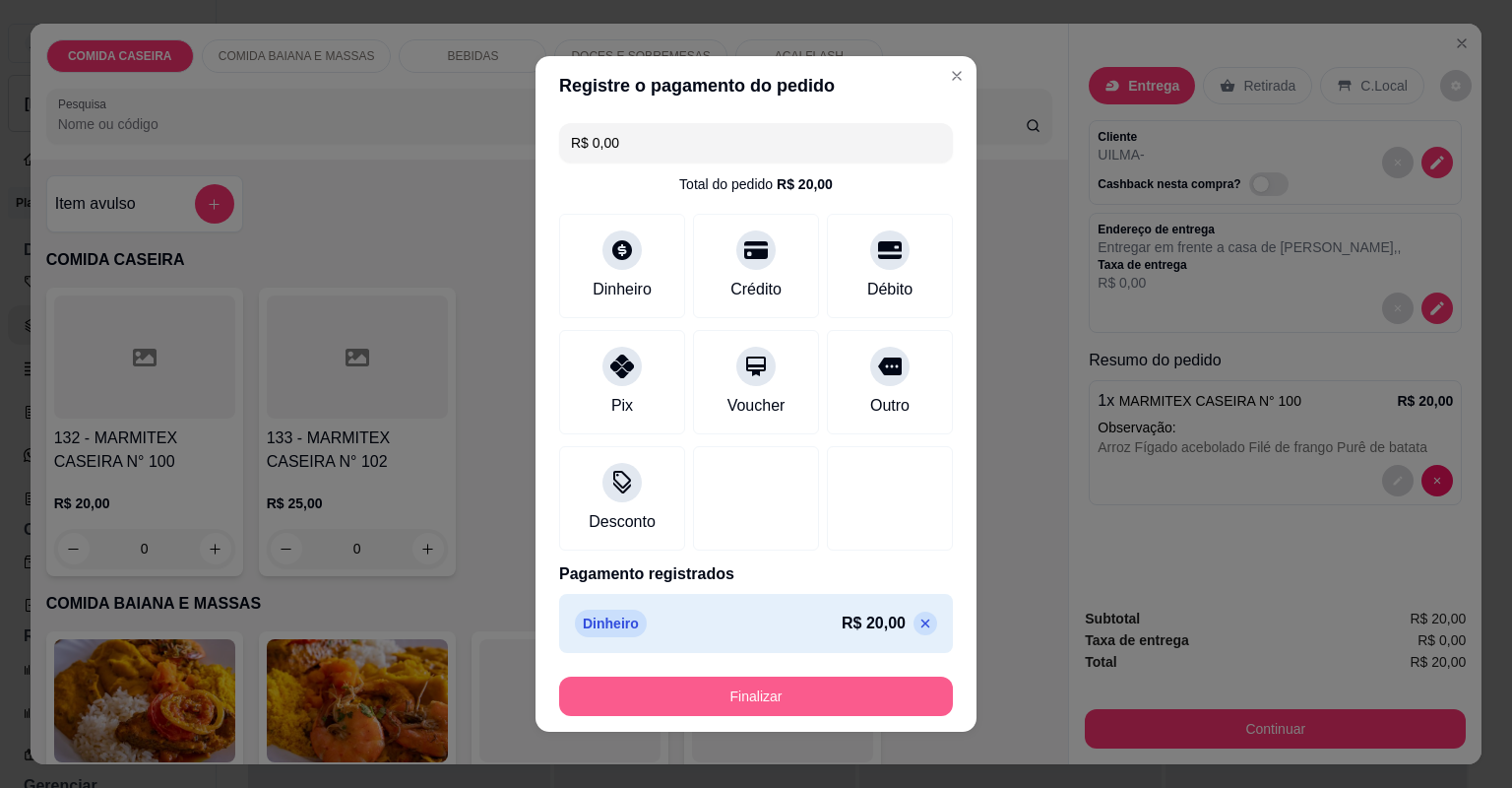 click on "Finalizar" at bounding box center [756, 696] 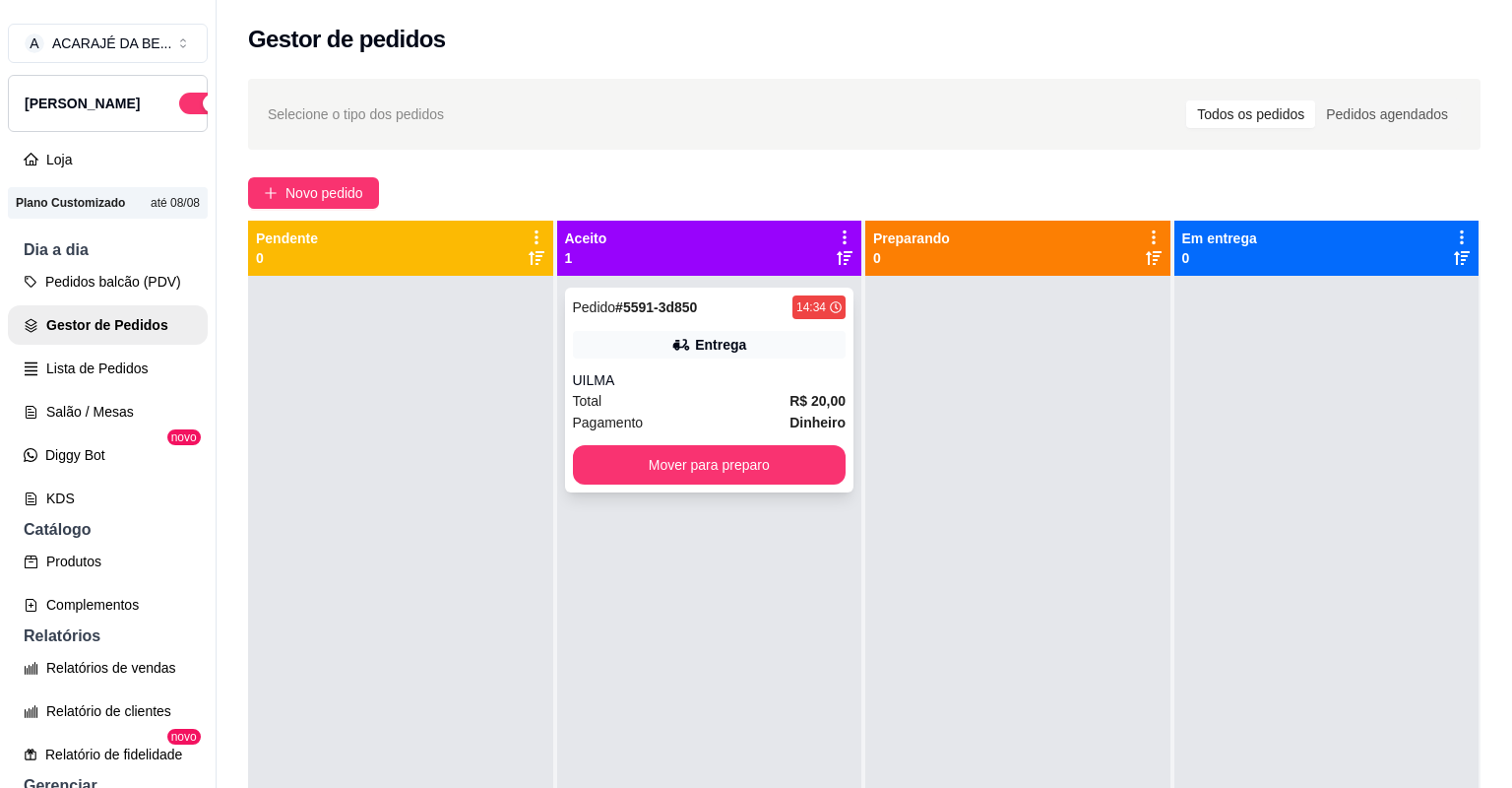click on "Pedido  # 5591-3d850 14:34 Entrega UILMA Total R$ 20,00 Pagamento Dinheiro Mover para preparo" at bounding box center [710, 390] 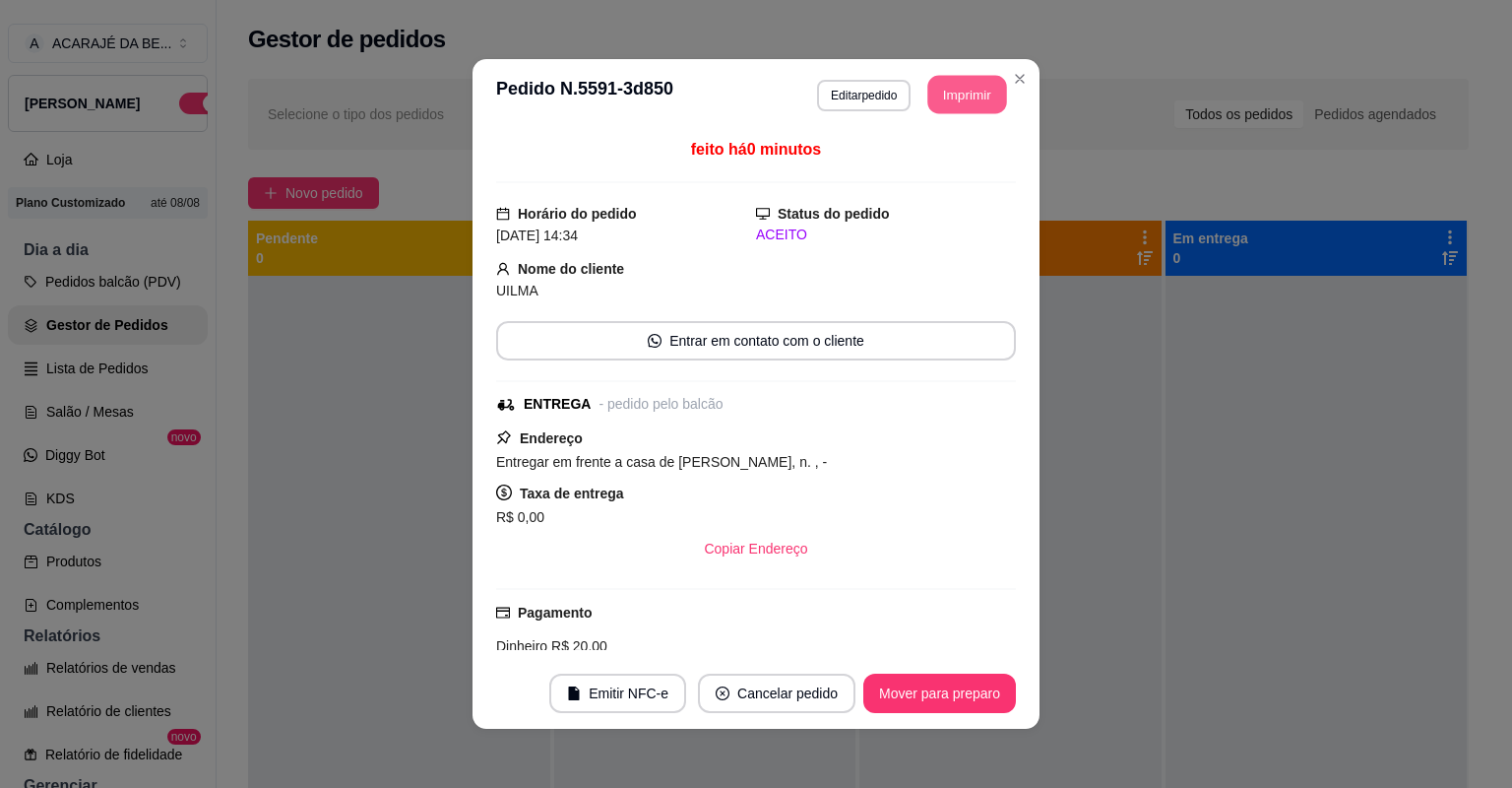 click on "Imprimir" at bounding box center (968, 95) 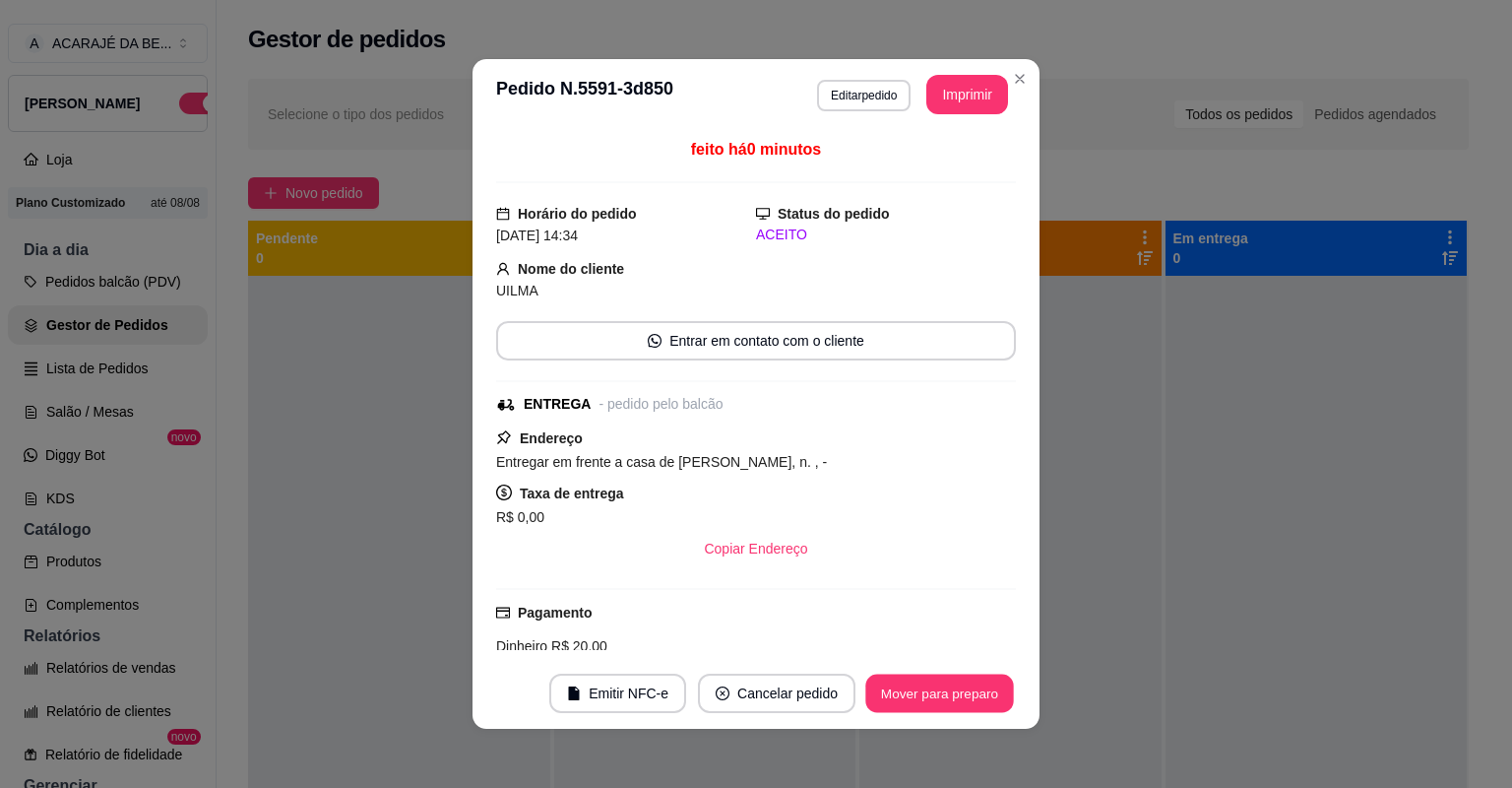 click on "Mover para preparo" at bounding box center (939, 693) 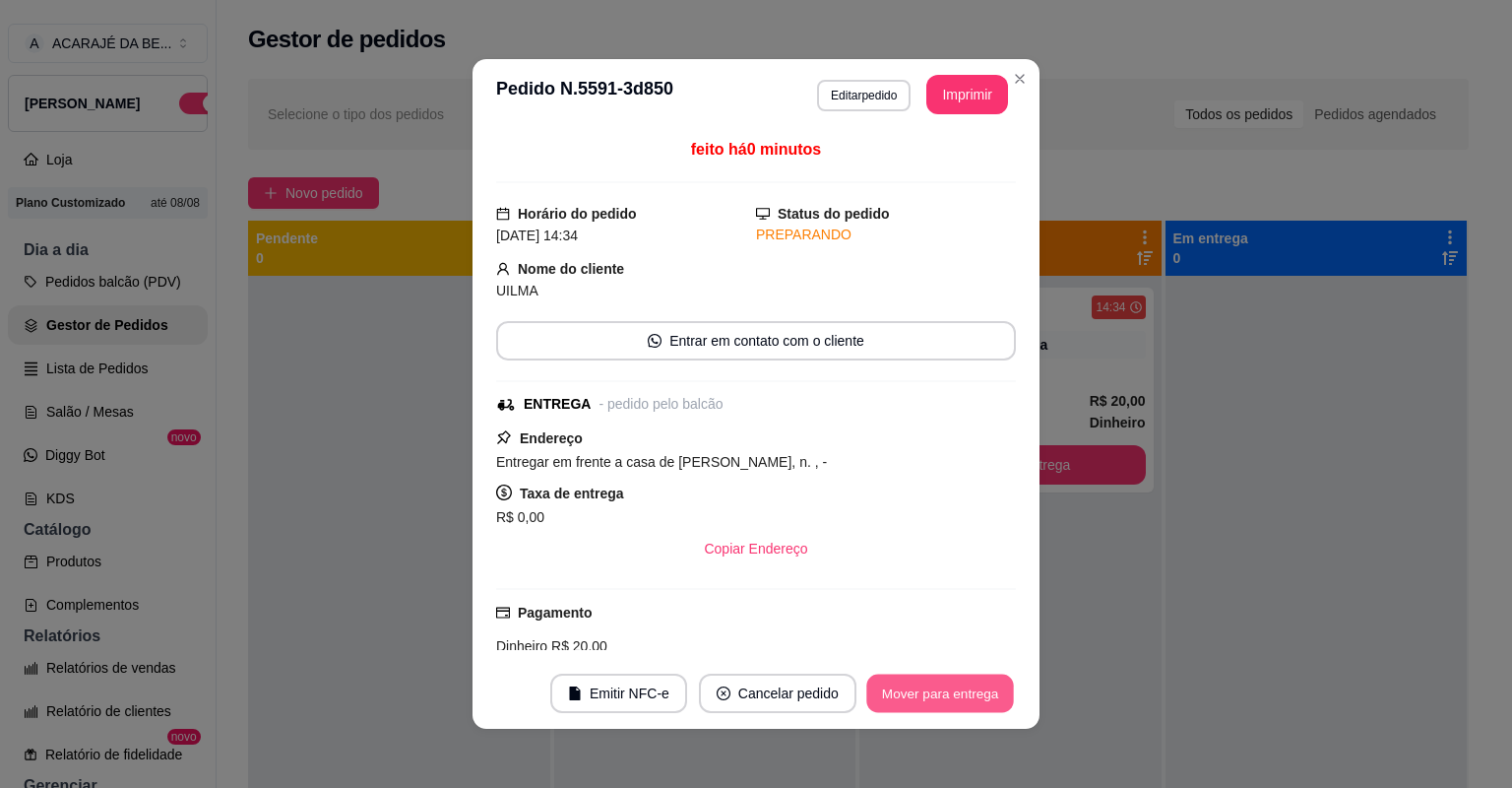 click on "Mover para entrega" at bounding box center [940, 693] 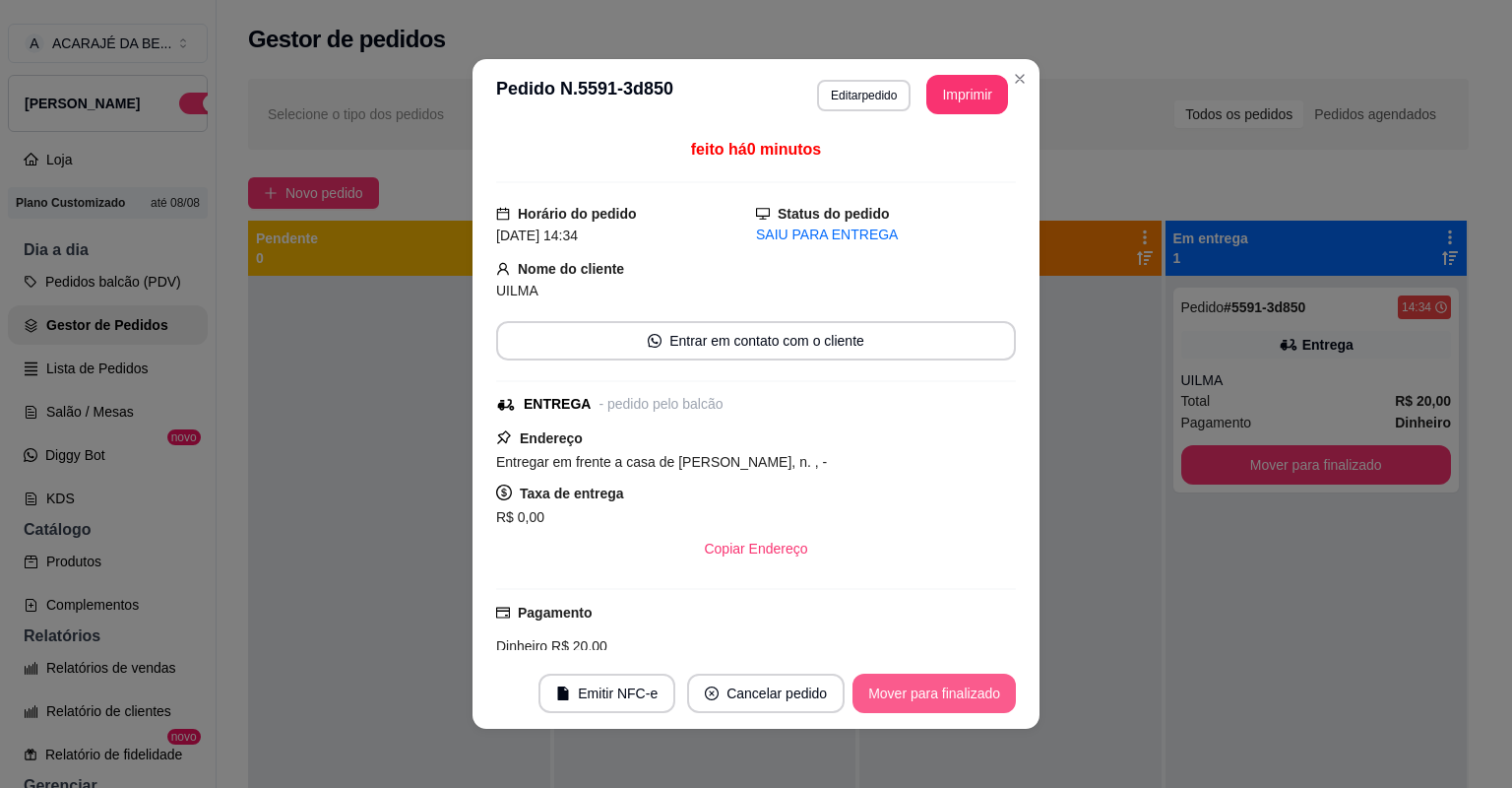 click on "Mover para finalizado" at bounding box center [934, 693] 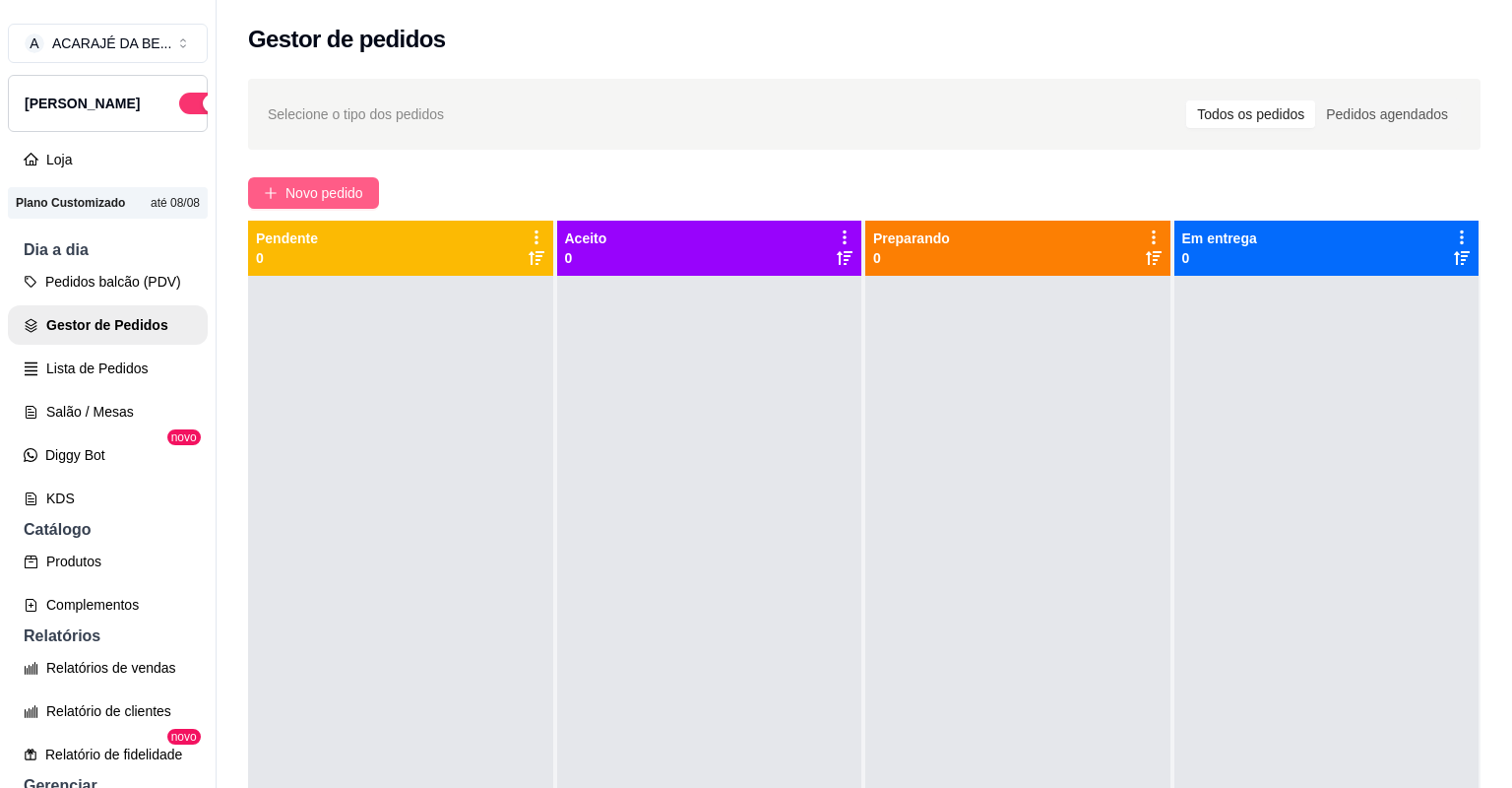 click on "Novo pedido" at bounding box center (324, 193) 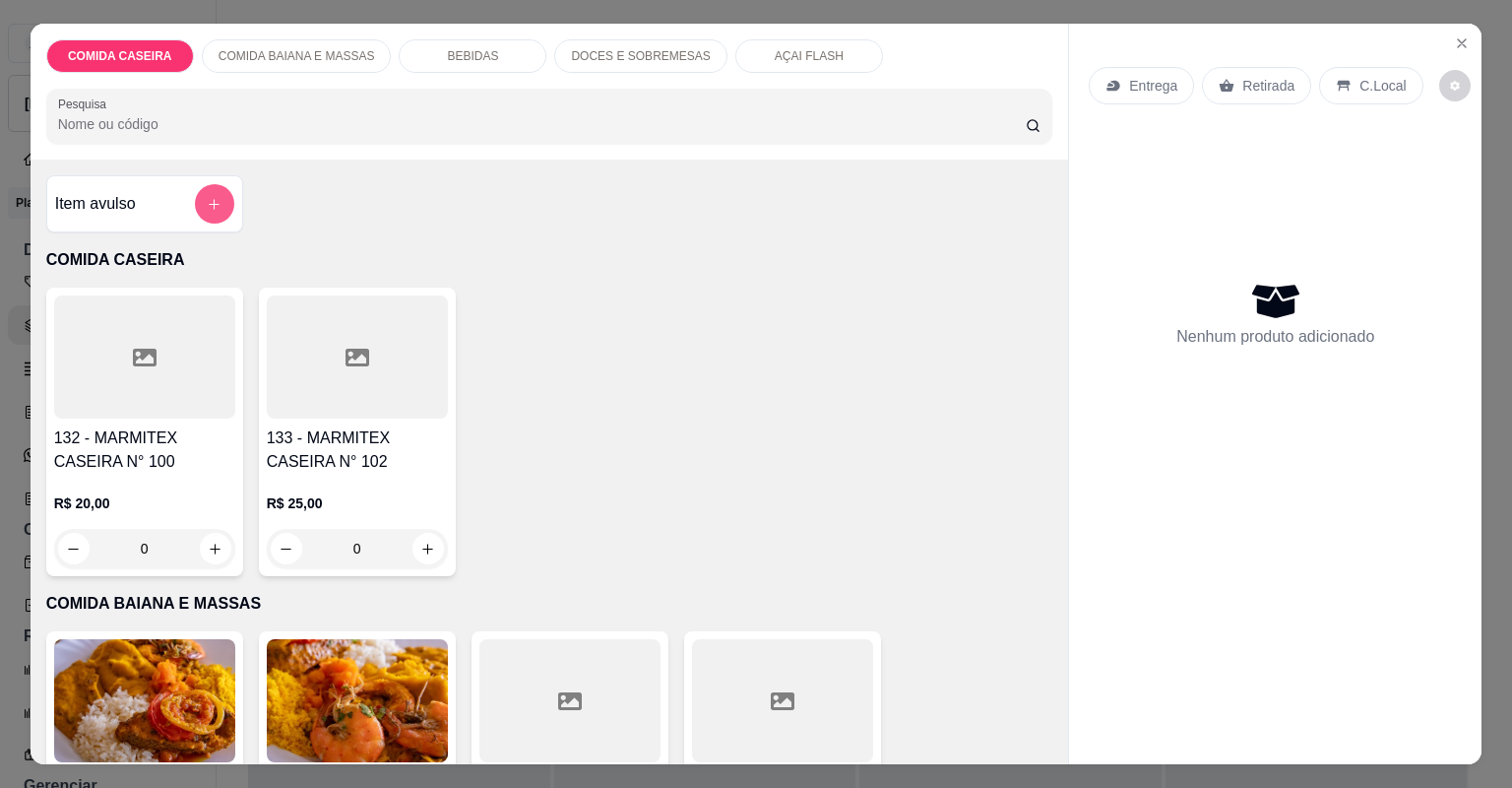 click 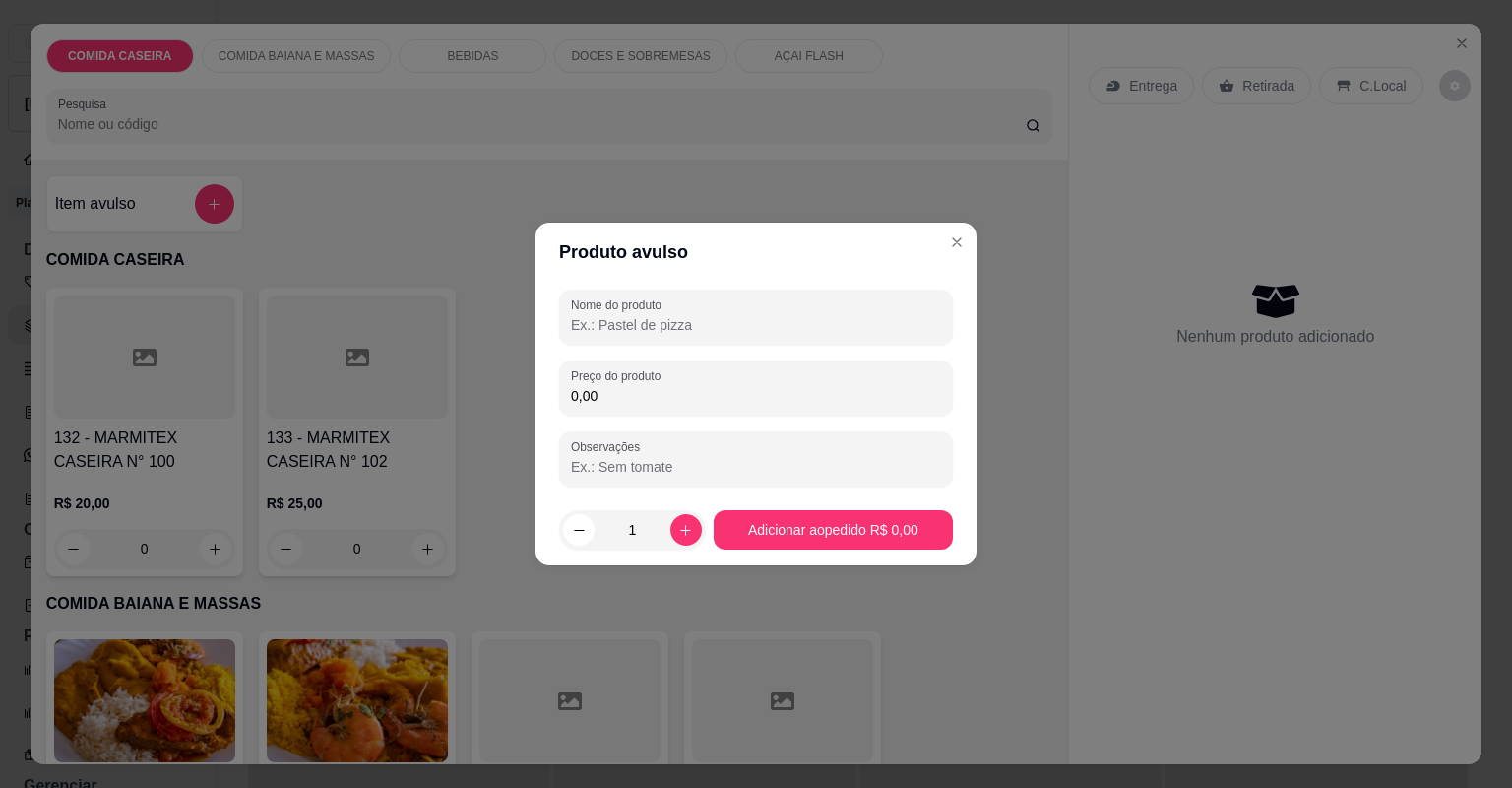 click on "Nome do produto" at bounding box center (756, 325) 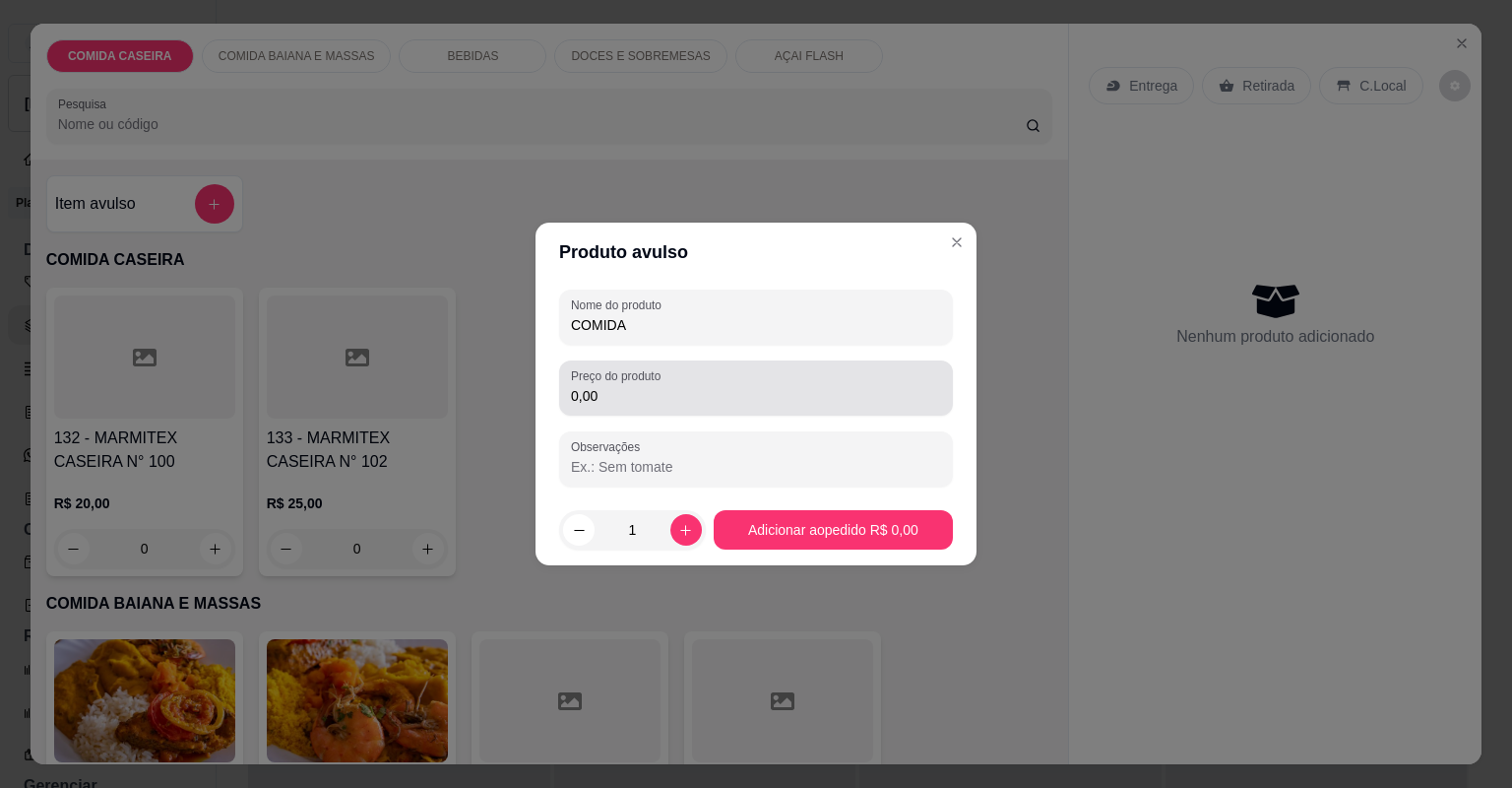 type on "COMIDA" 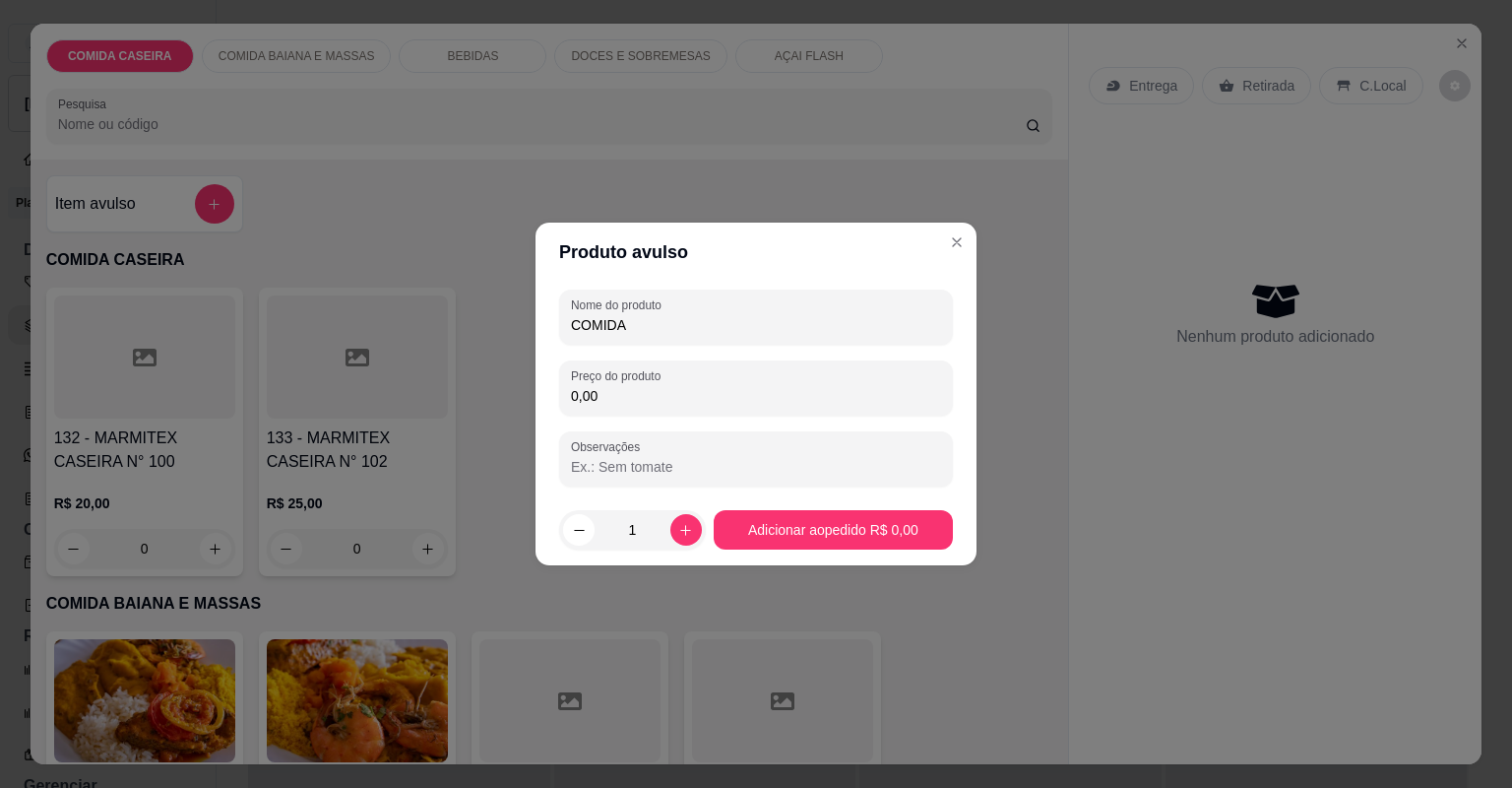 type on "0,02" 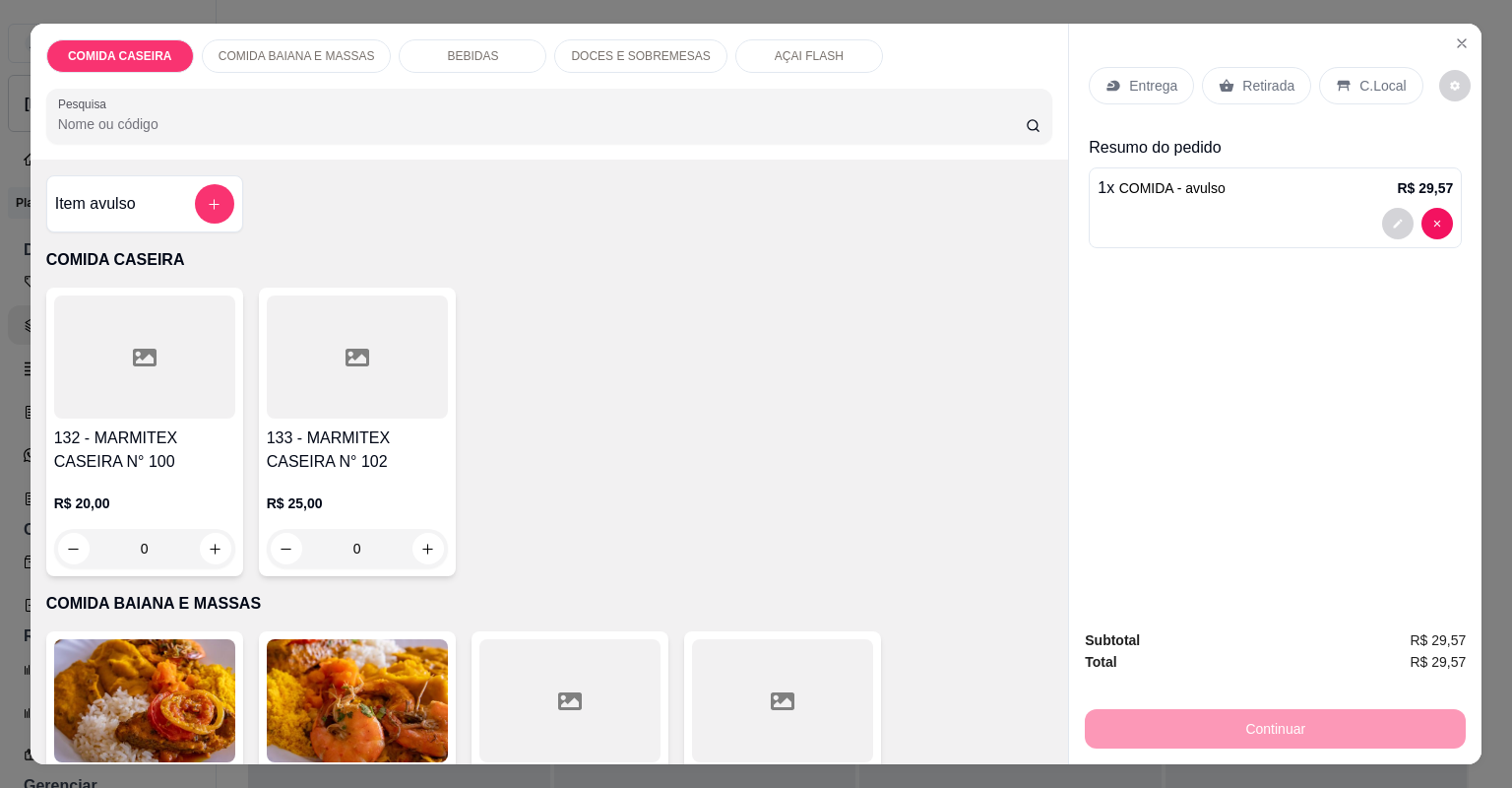click on "0" at bounding box center (570, 1236) 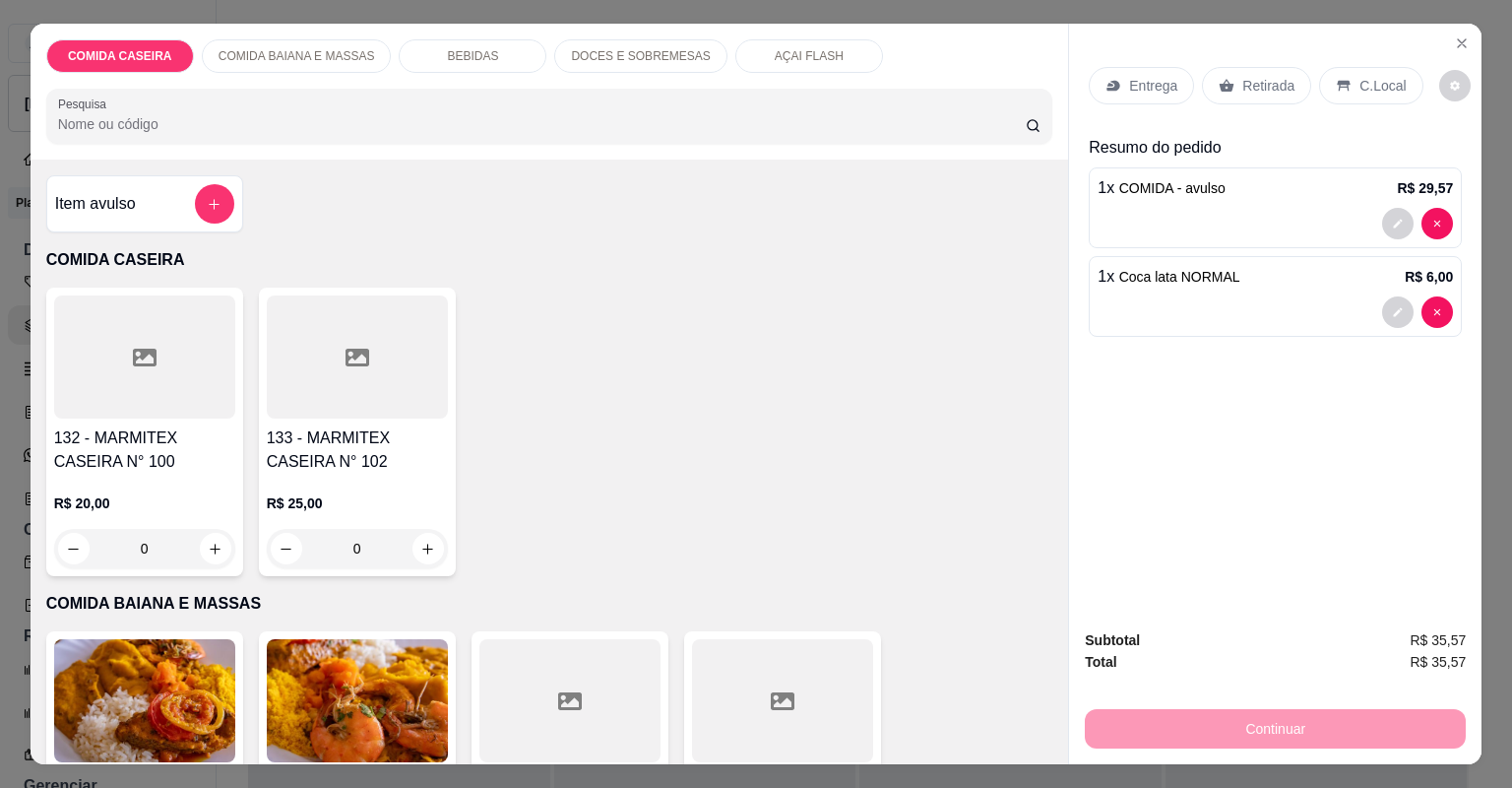 click on "Retirada" at bounding box center [1268, 86] 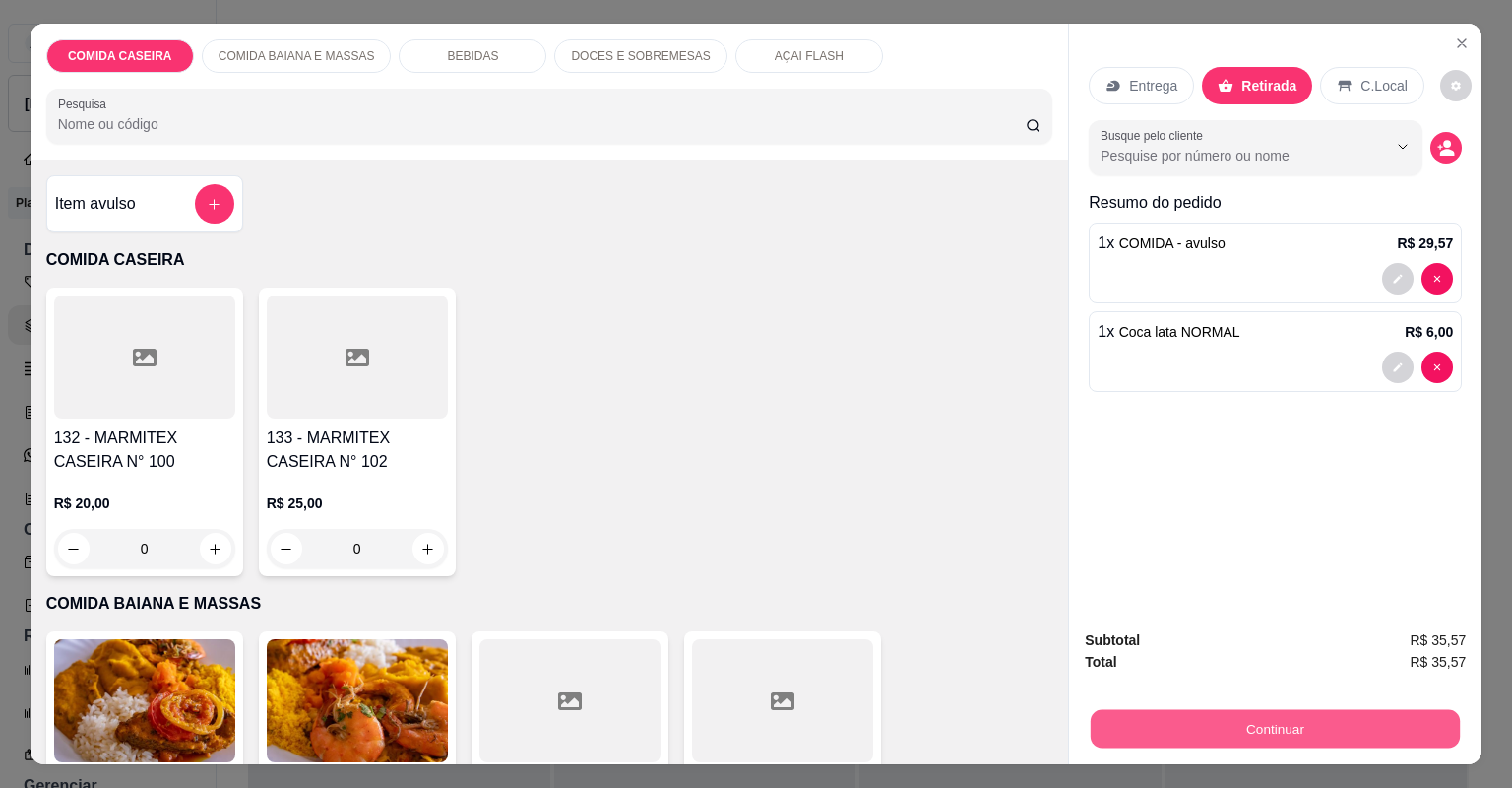 click on "Continuar" at bounding box center [1275, 729] 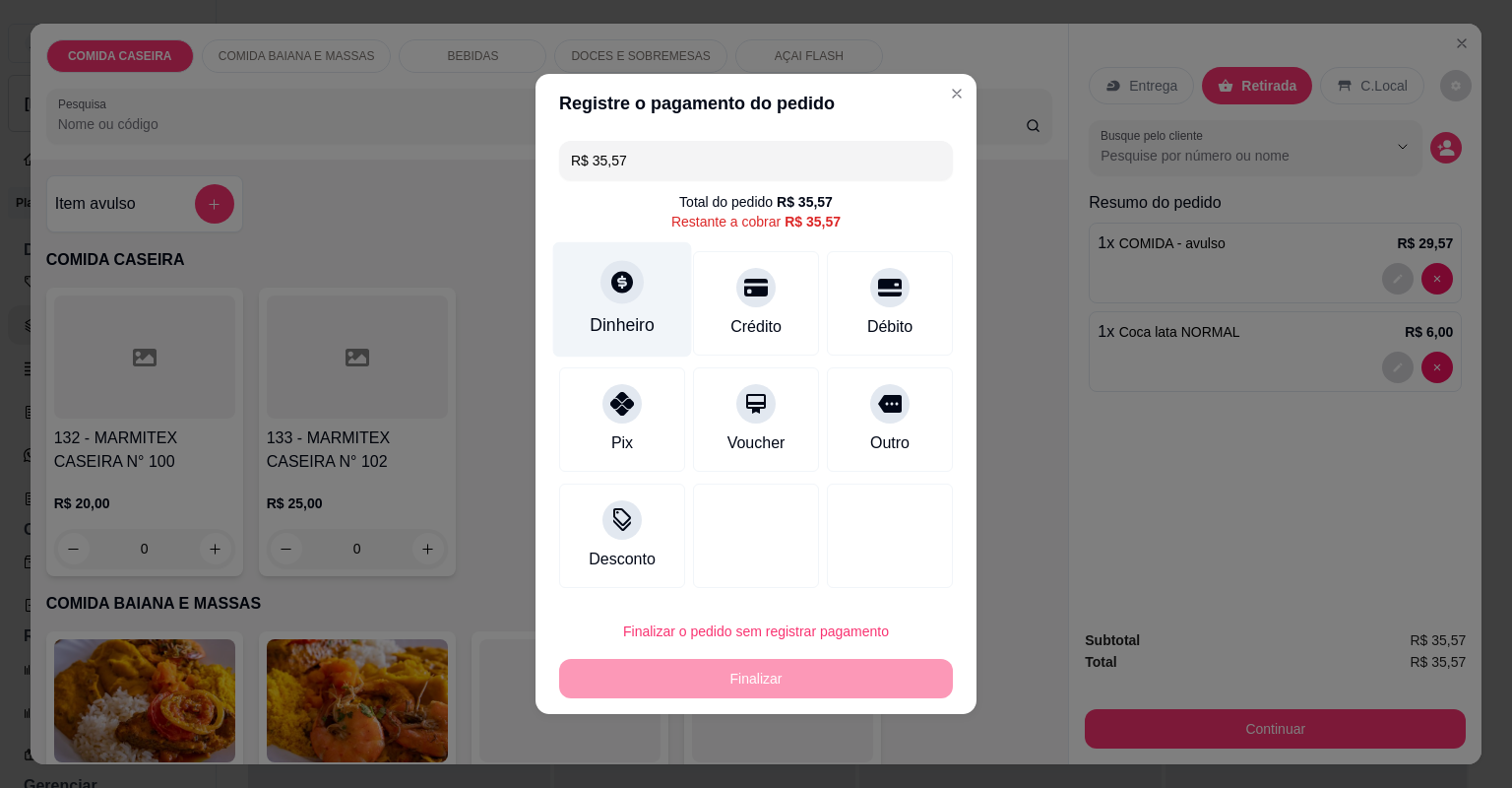 click on "Dinheiro" at bounding box center [622, 299] 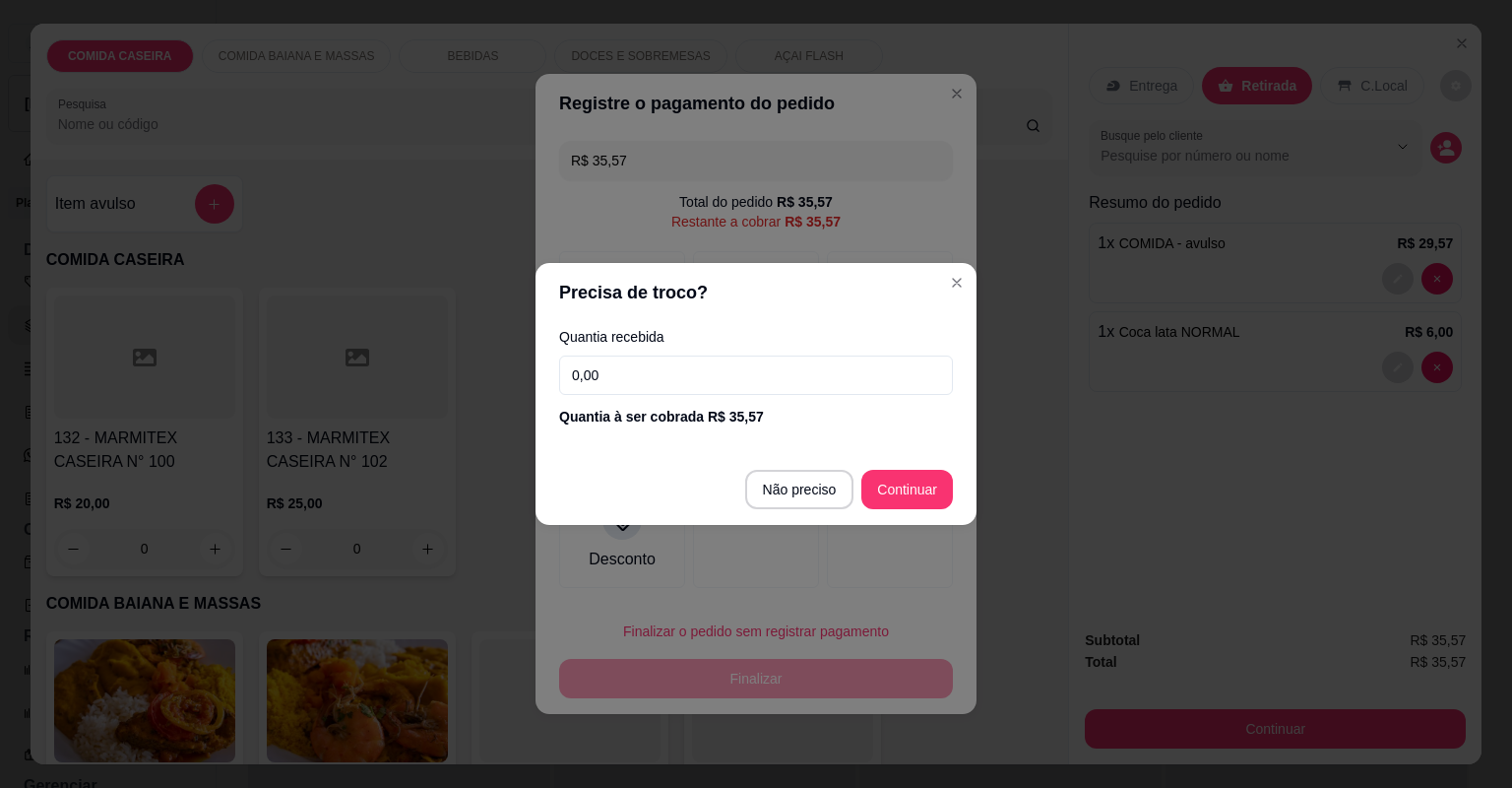 click on "0,00" at bounding box center [756, 375] 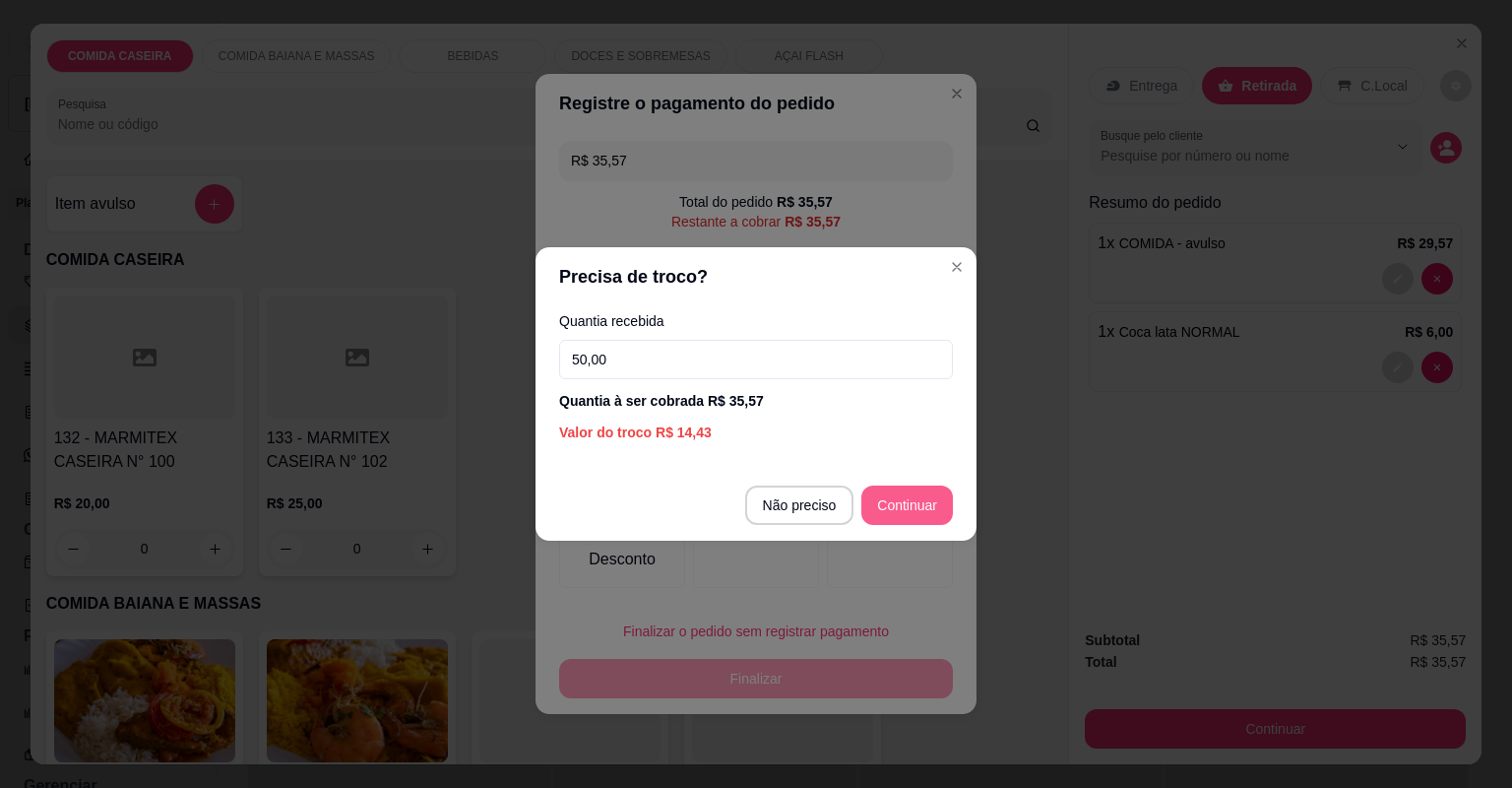 type on "R$ 0,00" 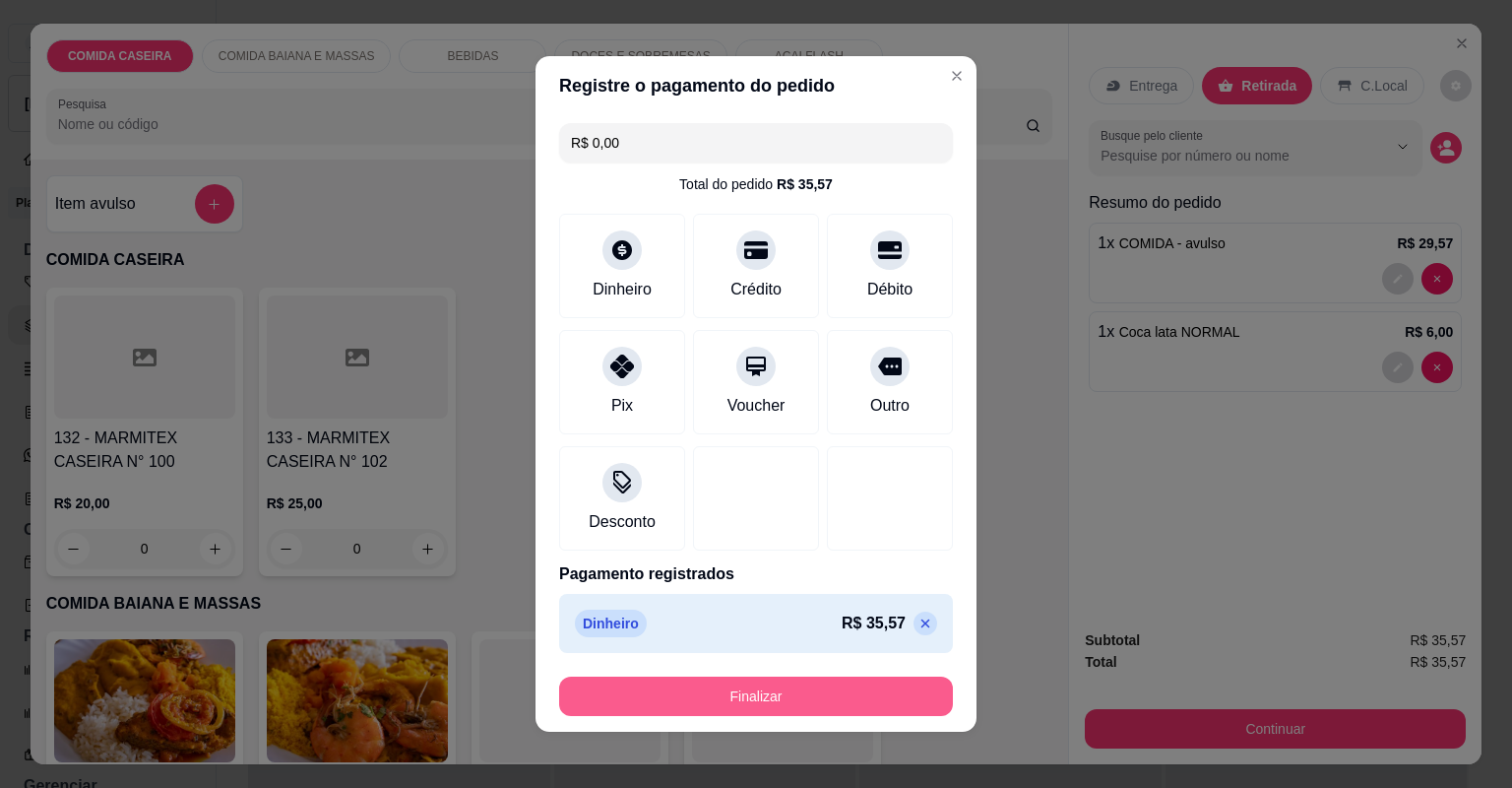 click on "Finalizar" at bounding box center (756, 696) 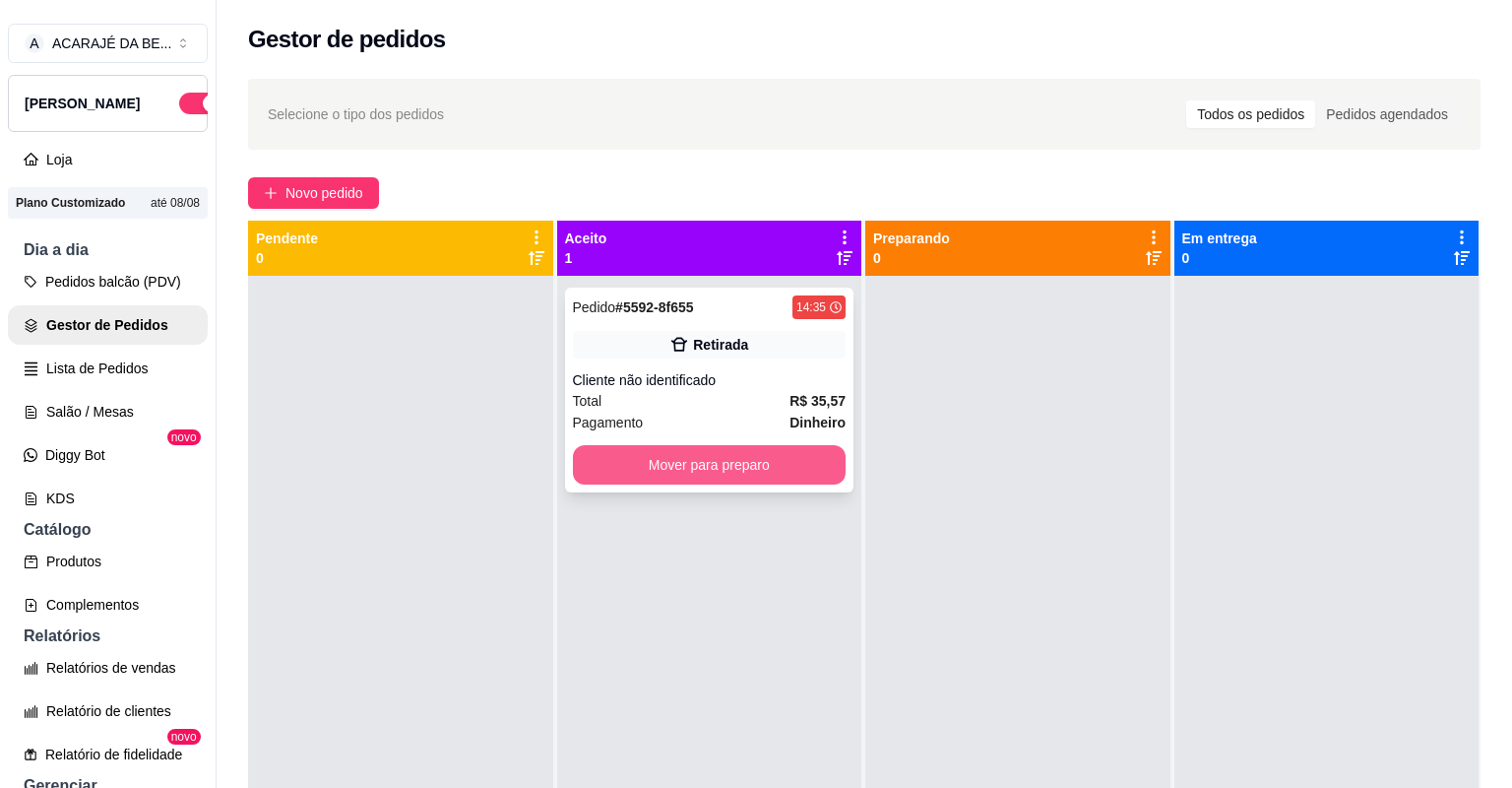 click on "Mover para preparo" at bounding box center [710, 465] 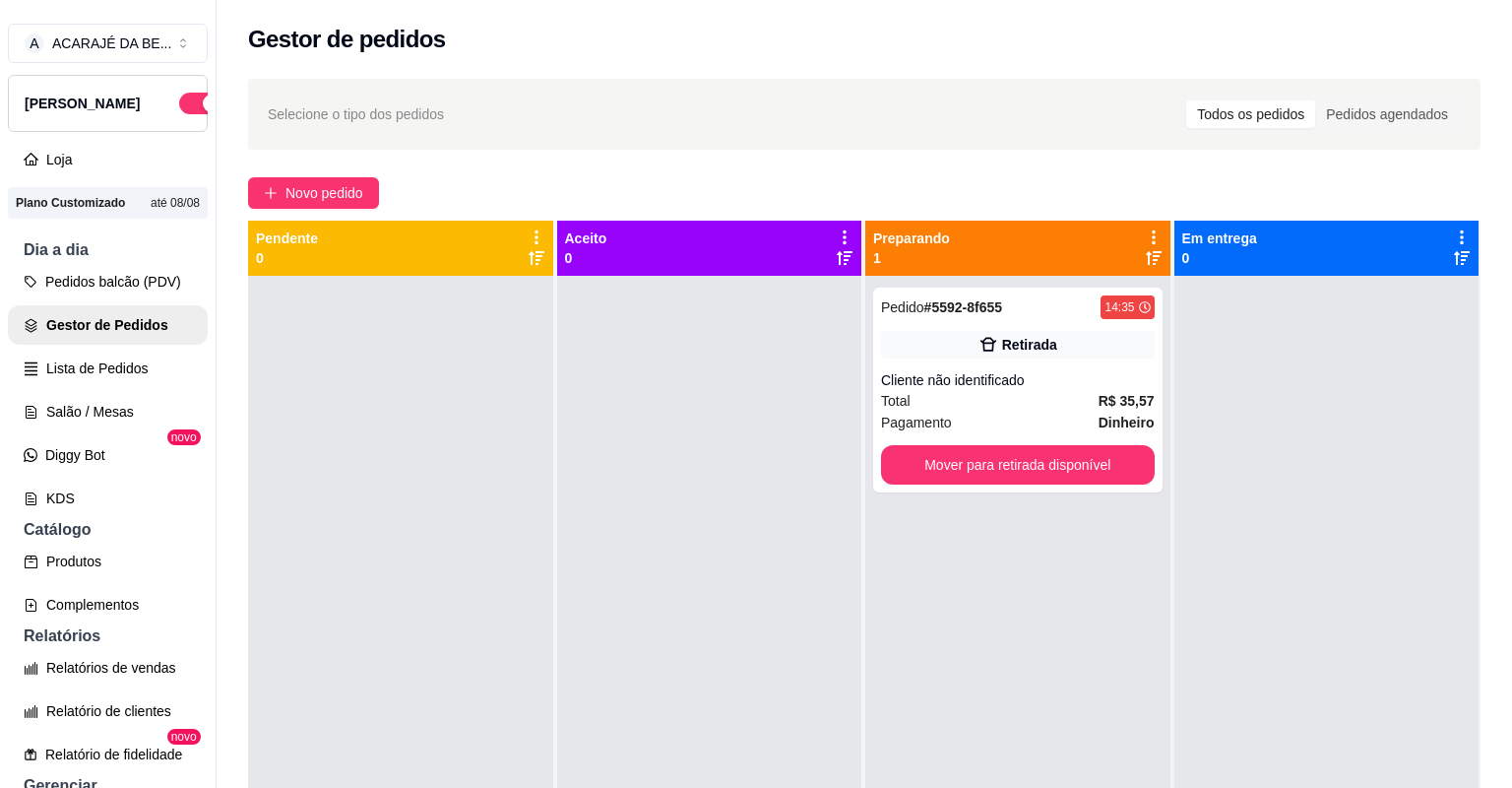 click on "Pedido  # 5592-8f655 14:35 Retirada Cliente não identificado Total R$ 35,57 Pagamento Dinheiro Mover para retirada disponível" at bounding box center (1018, 670) 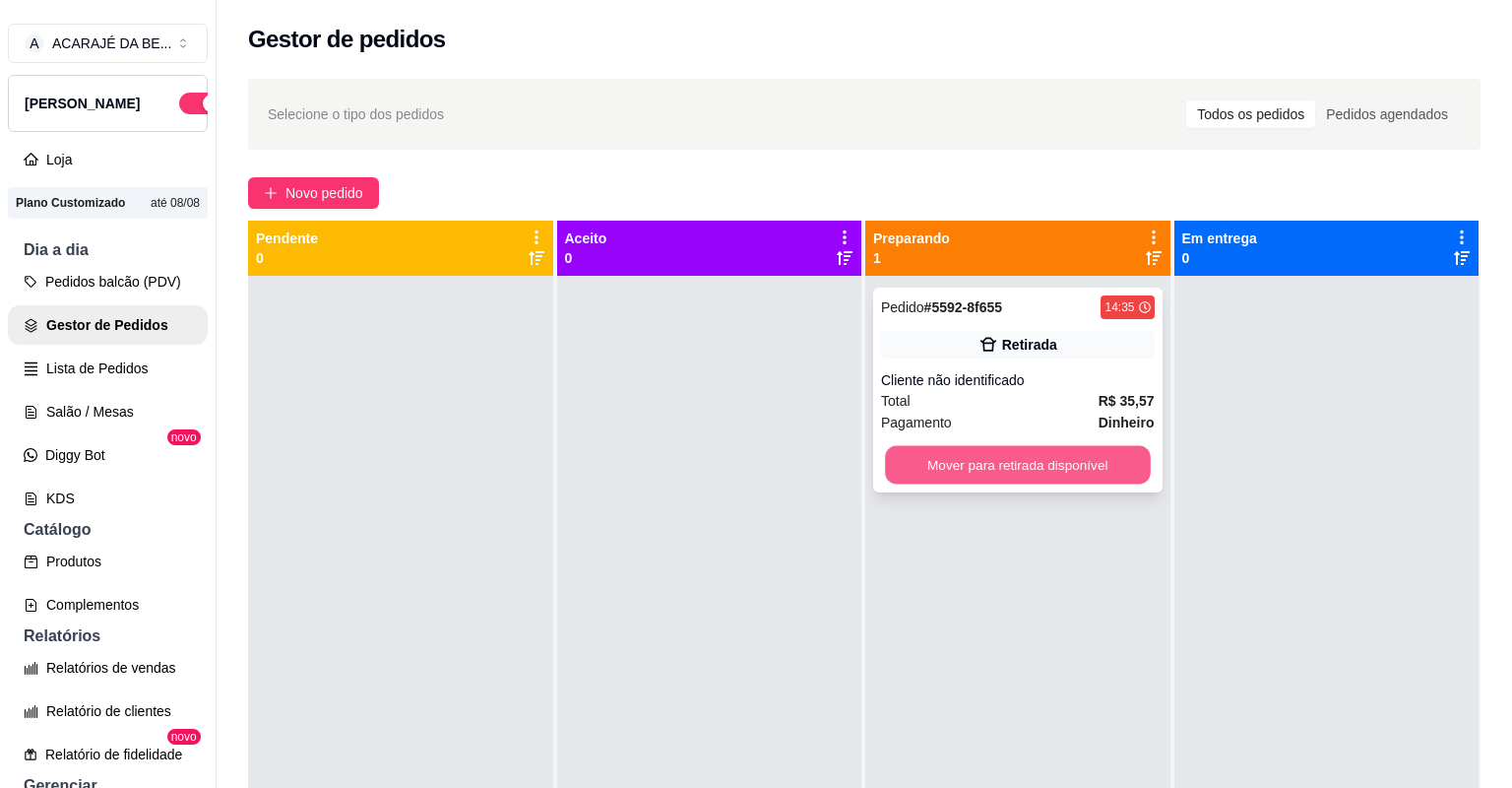 click on "Mover para retirada disponível" at bounding box center (1017, 465) 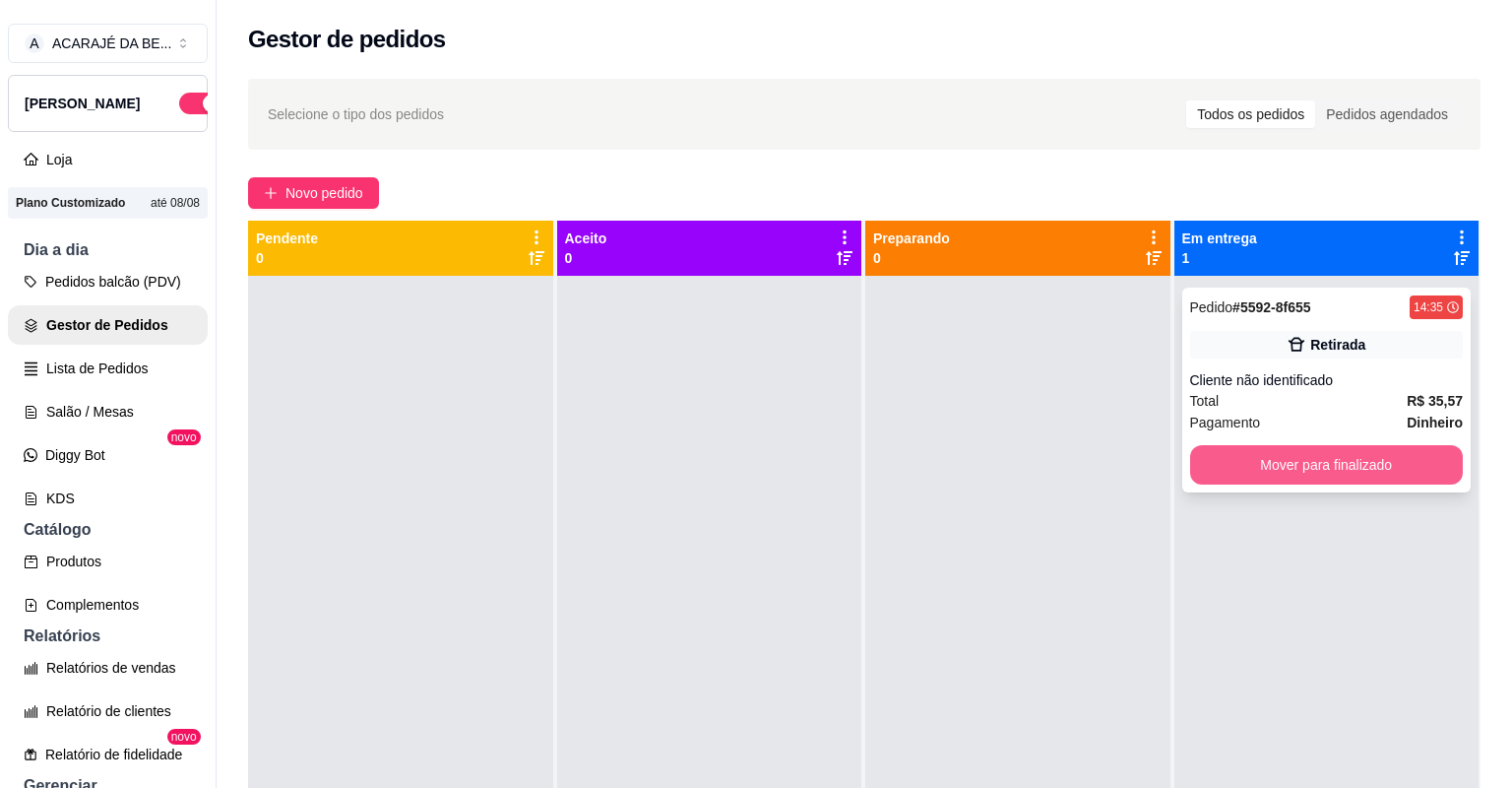 click on "Mover para finalizado" at bounding box center (1327, 465) 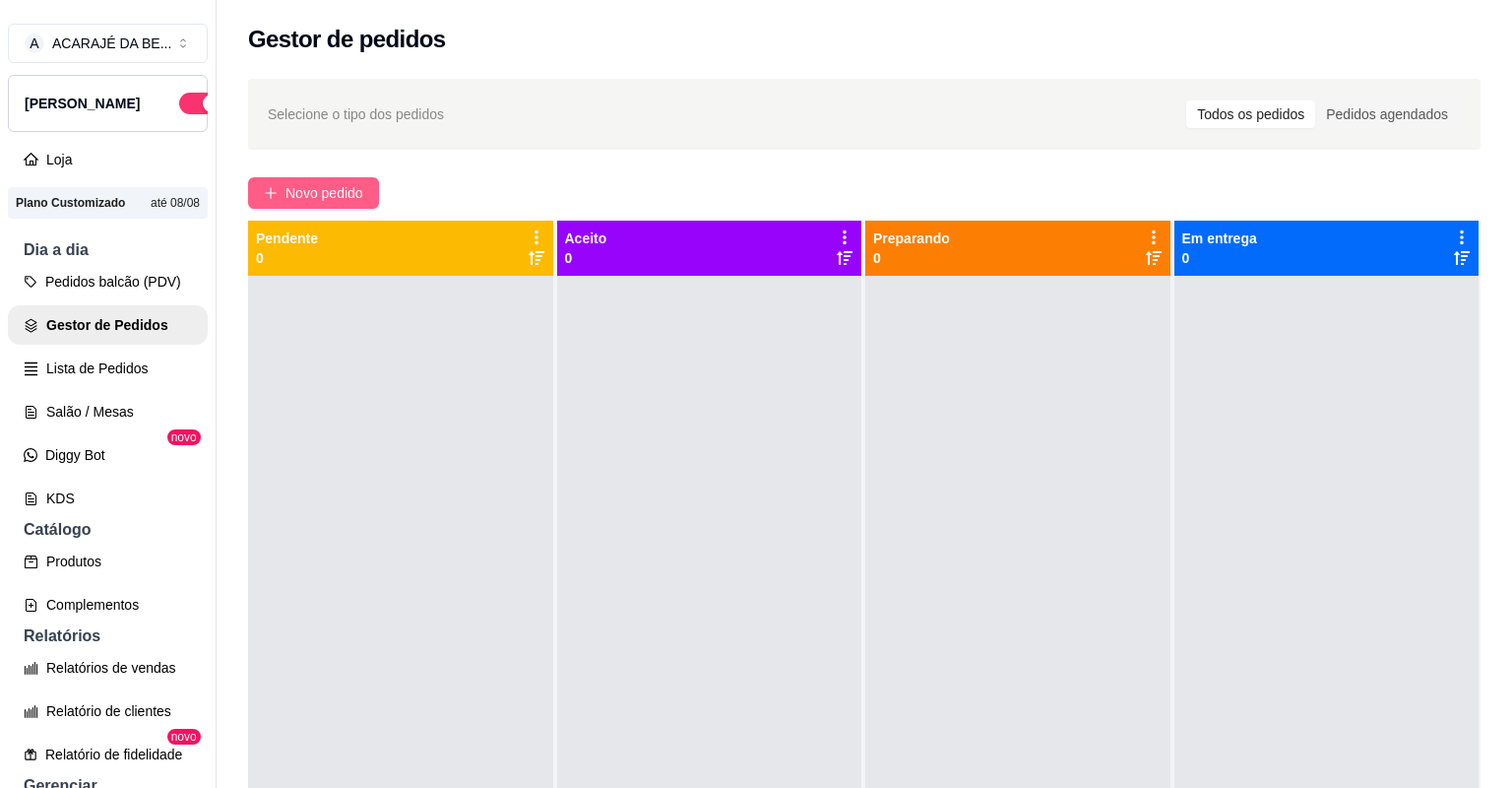 click on "Novo pedido" at bounding box center (324, 193) 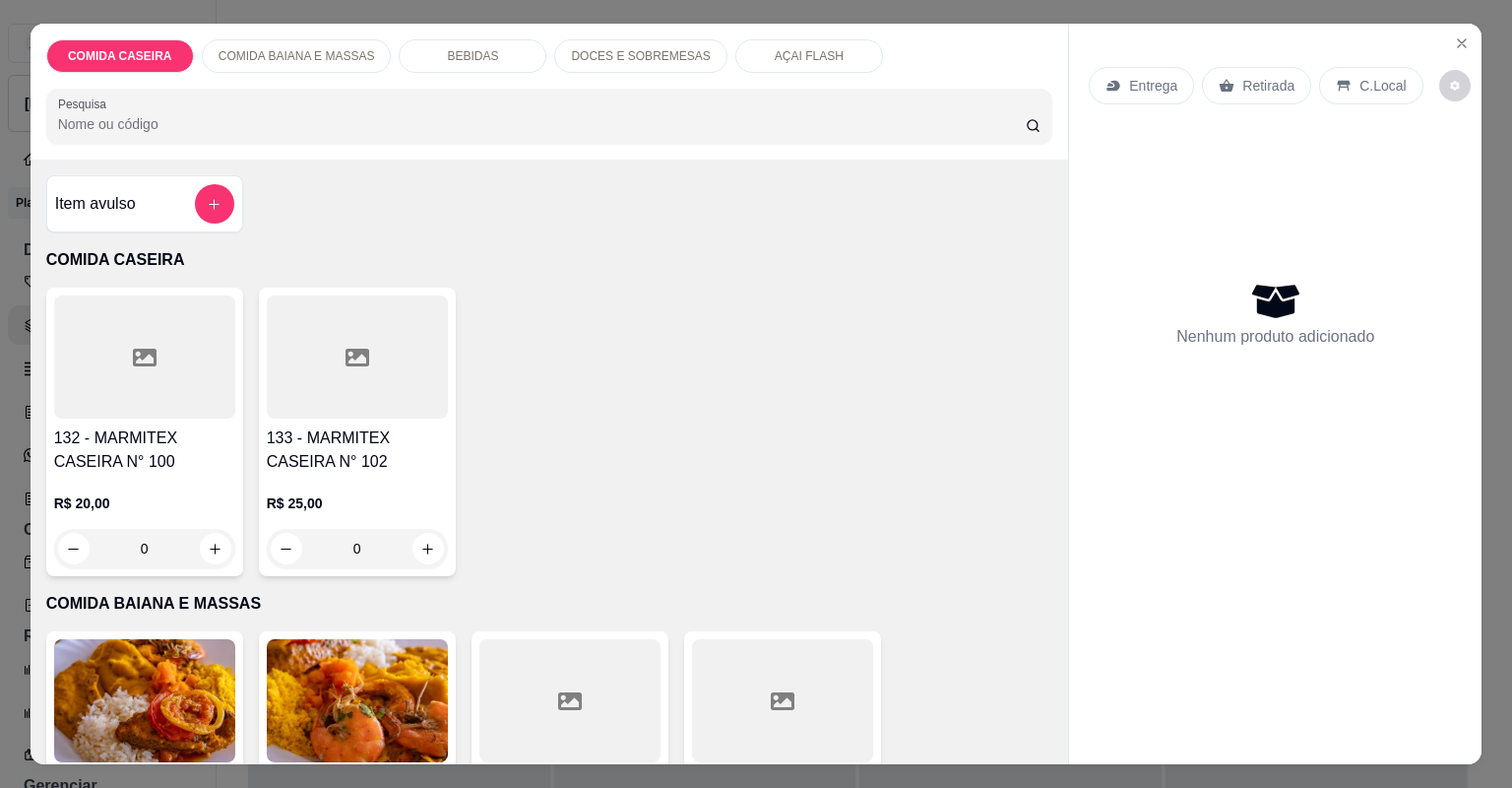 click at bounding box center (145, 357) 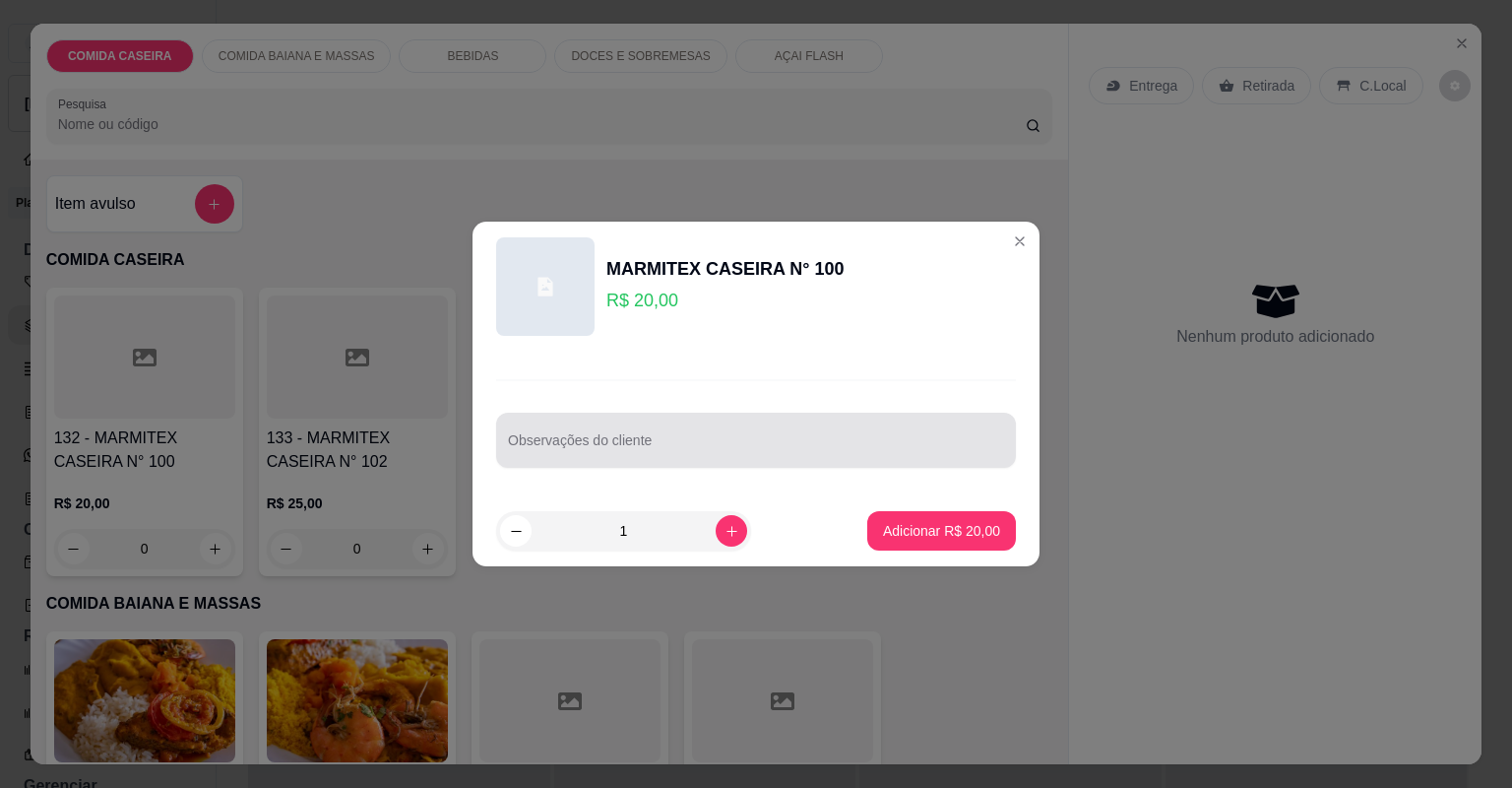 click on "Observações do cliente" at bounding box center [756, 448] 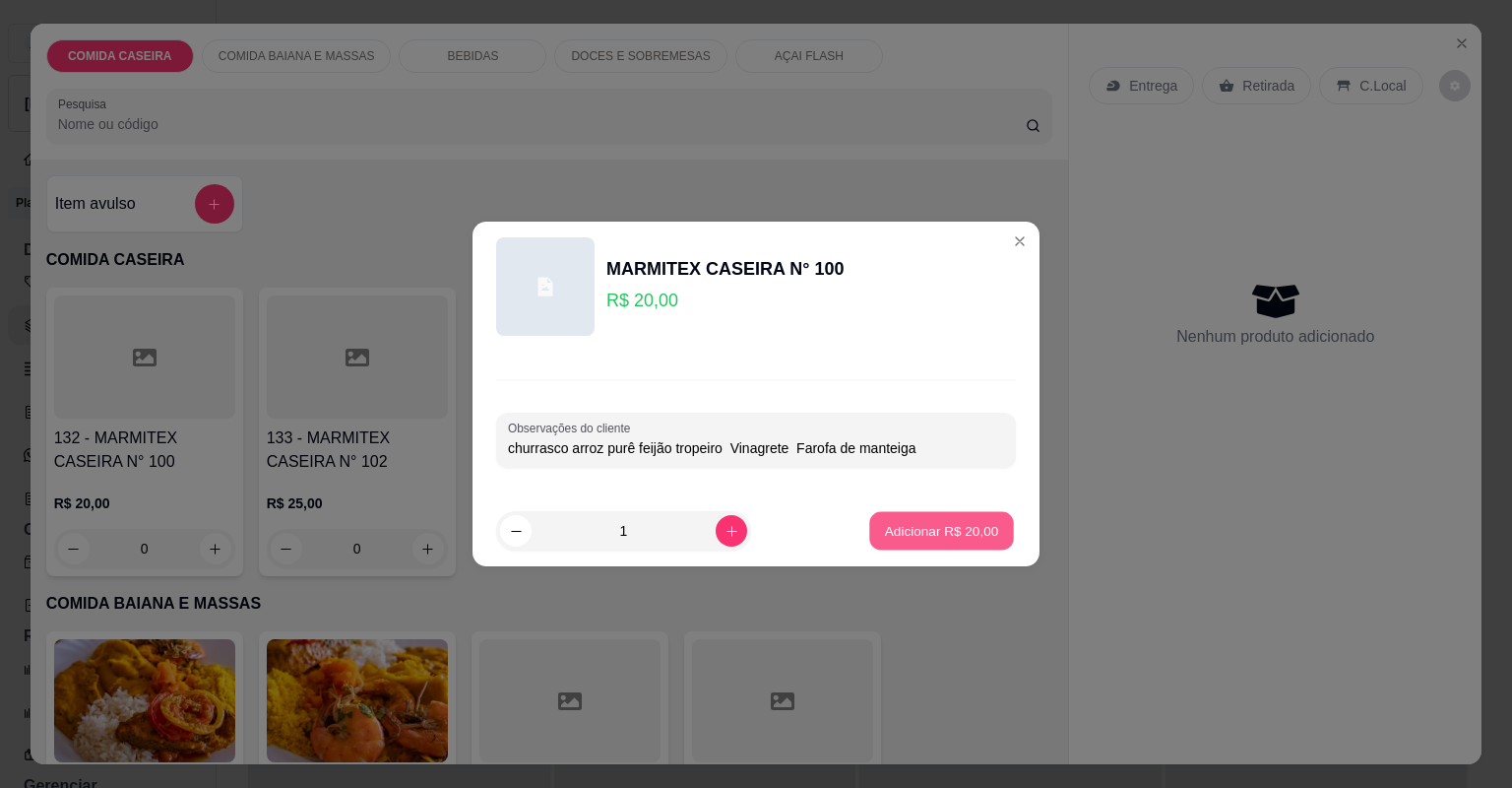 click on "Adicionar   R$ 20,00" at bounding box center [941, 531] 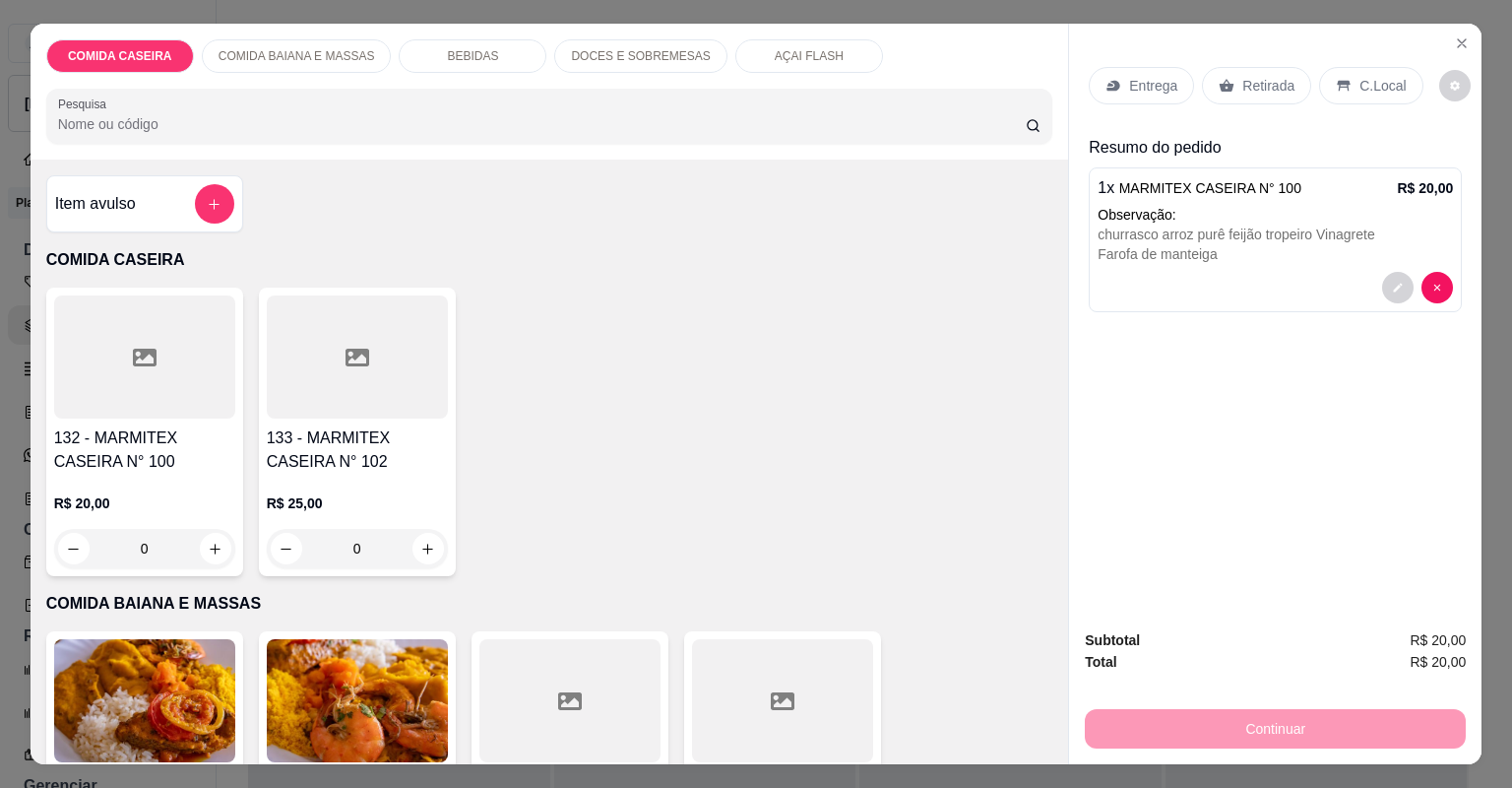 click on "Entrega" at bounding box center (1153, 86) 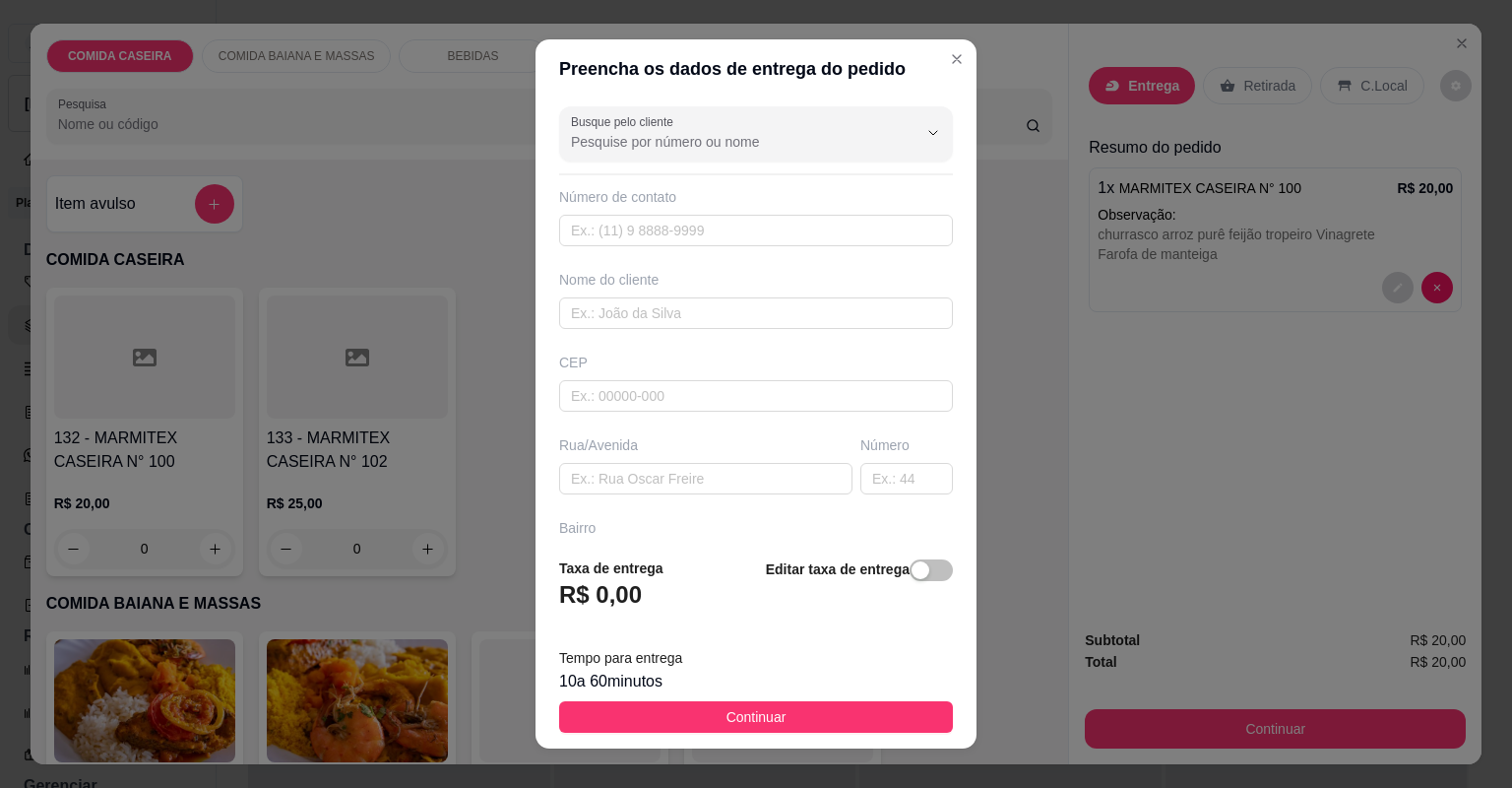 click on "Busque pelo cliente Número de contato Nome do cliente CEP Rua/Avenida Número Bairro Cidade Complemento" at bounding box center [756, 320] 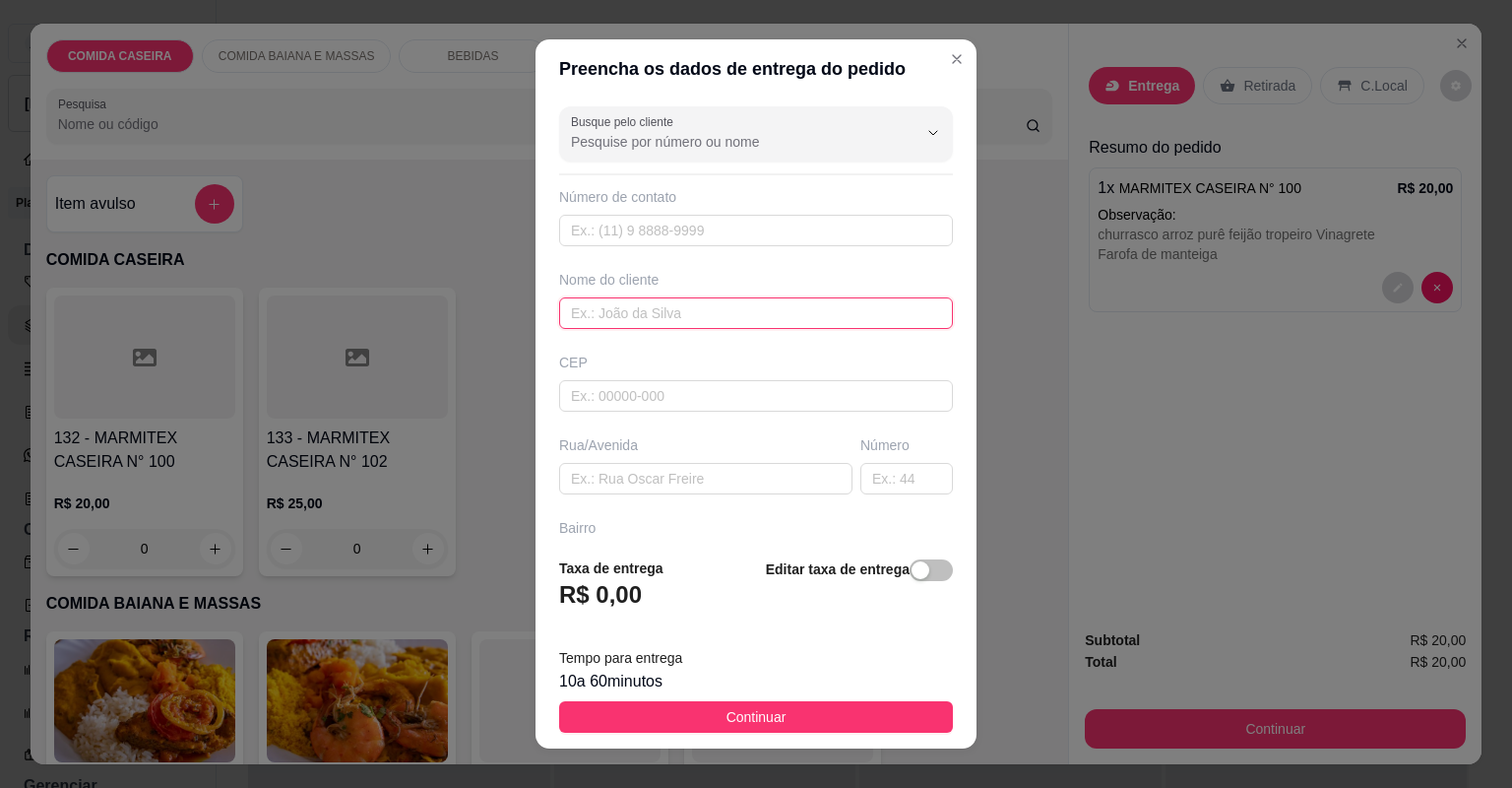 click at bounding box center (756, 313) 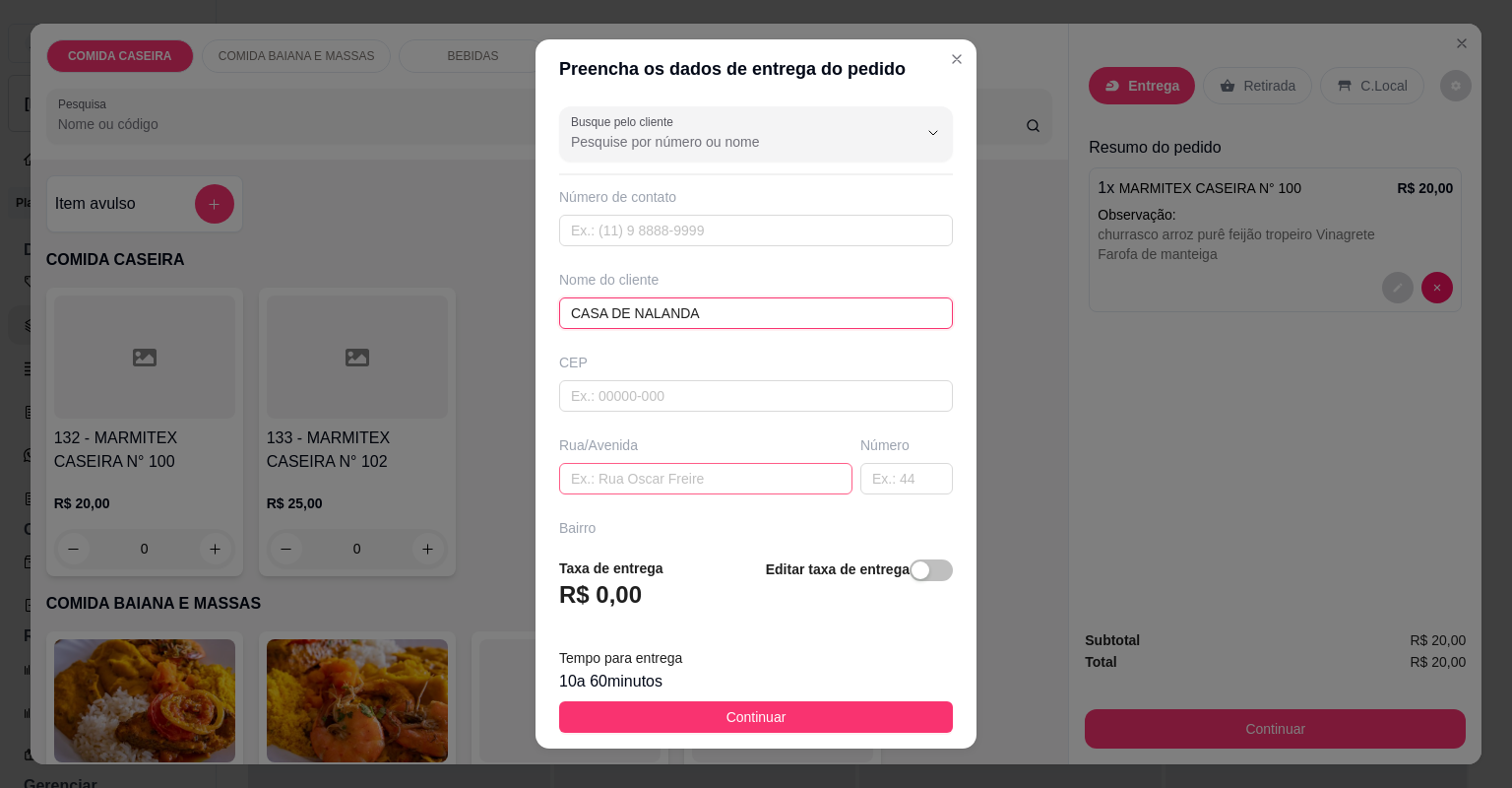 type on "CASA DE NALANDA" 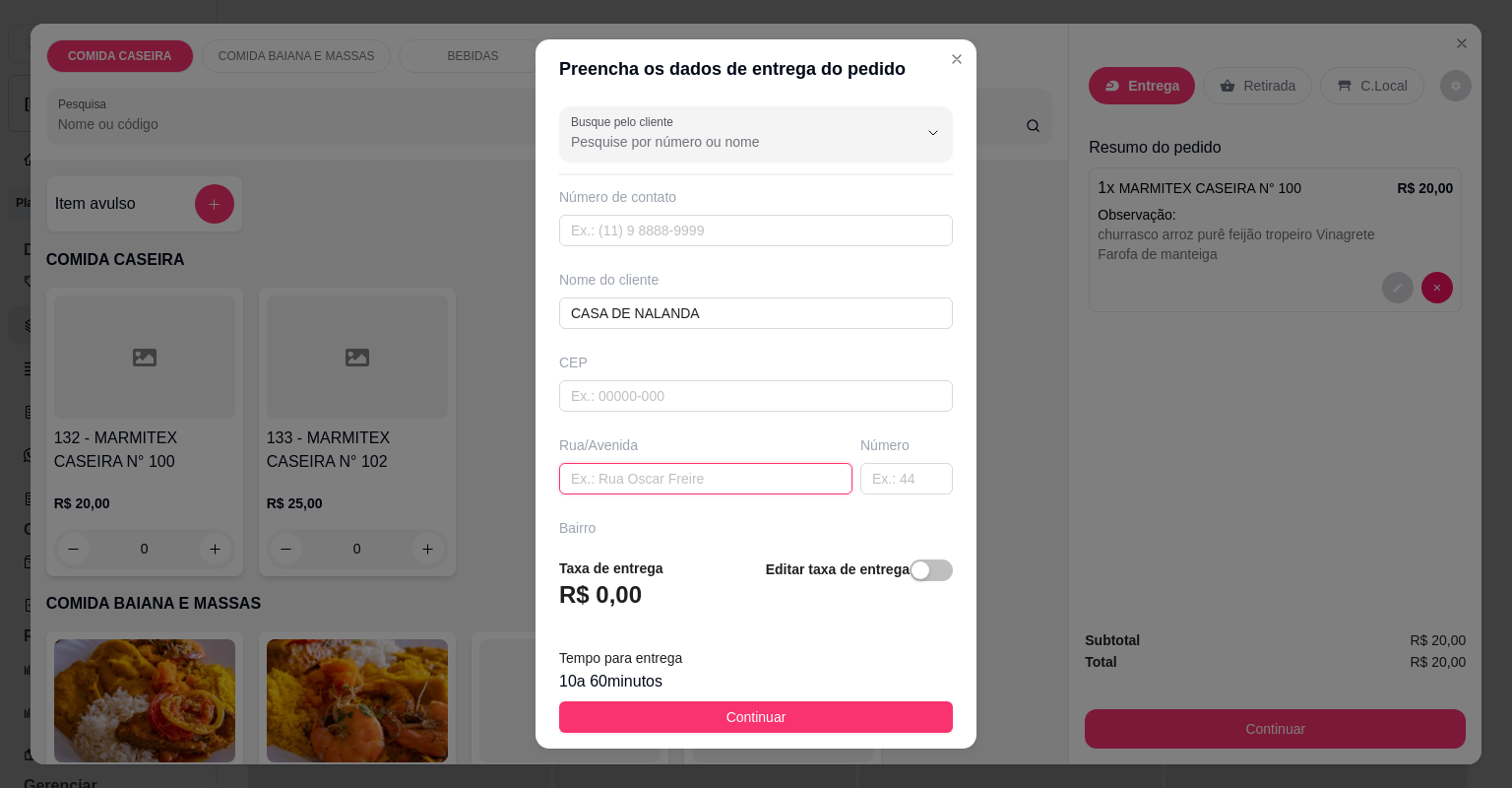 click at bounding box center [706, 479] 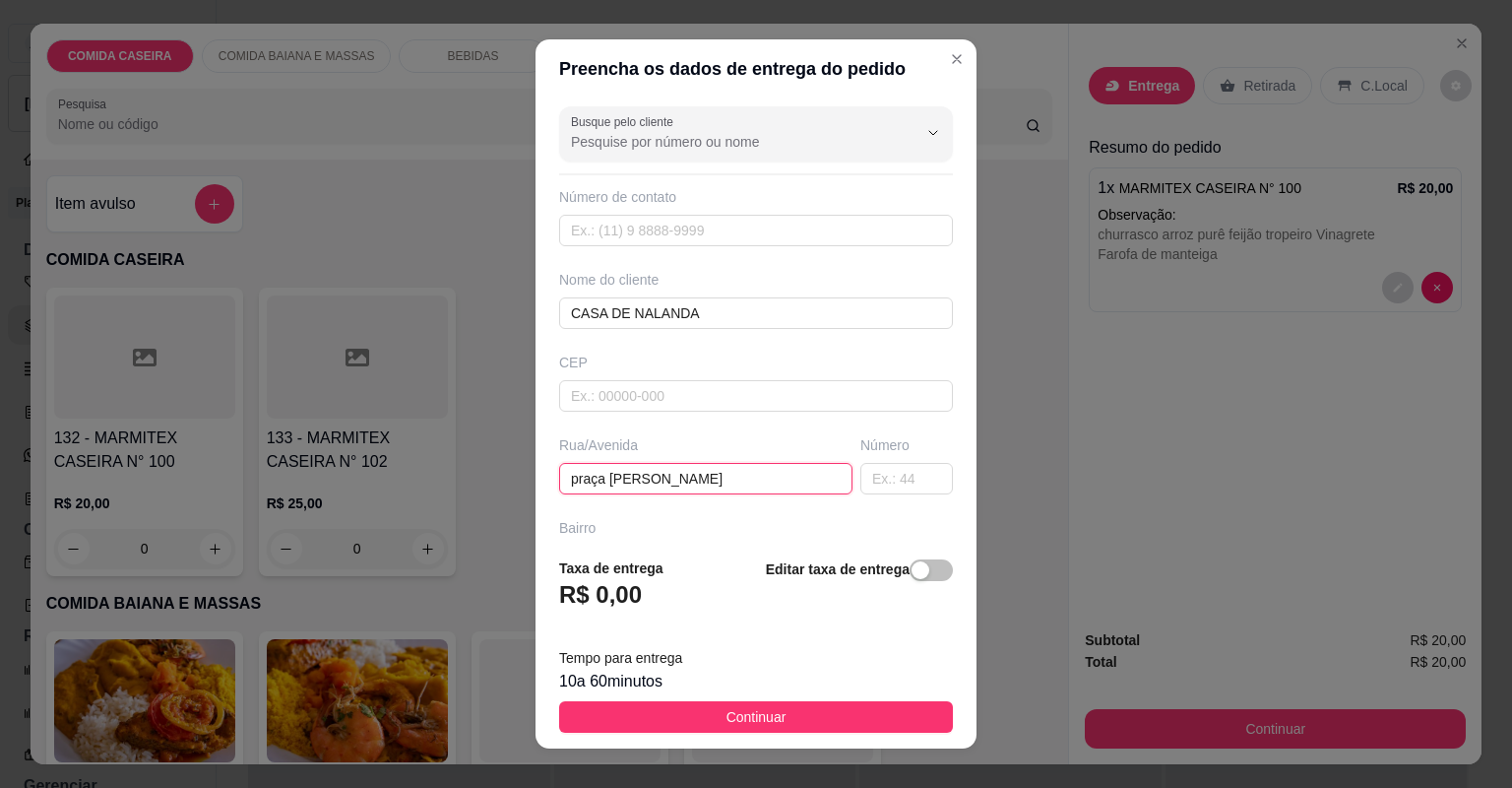 type on "praça João Dudu" 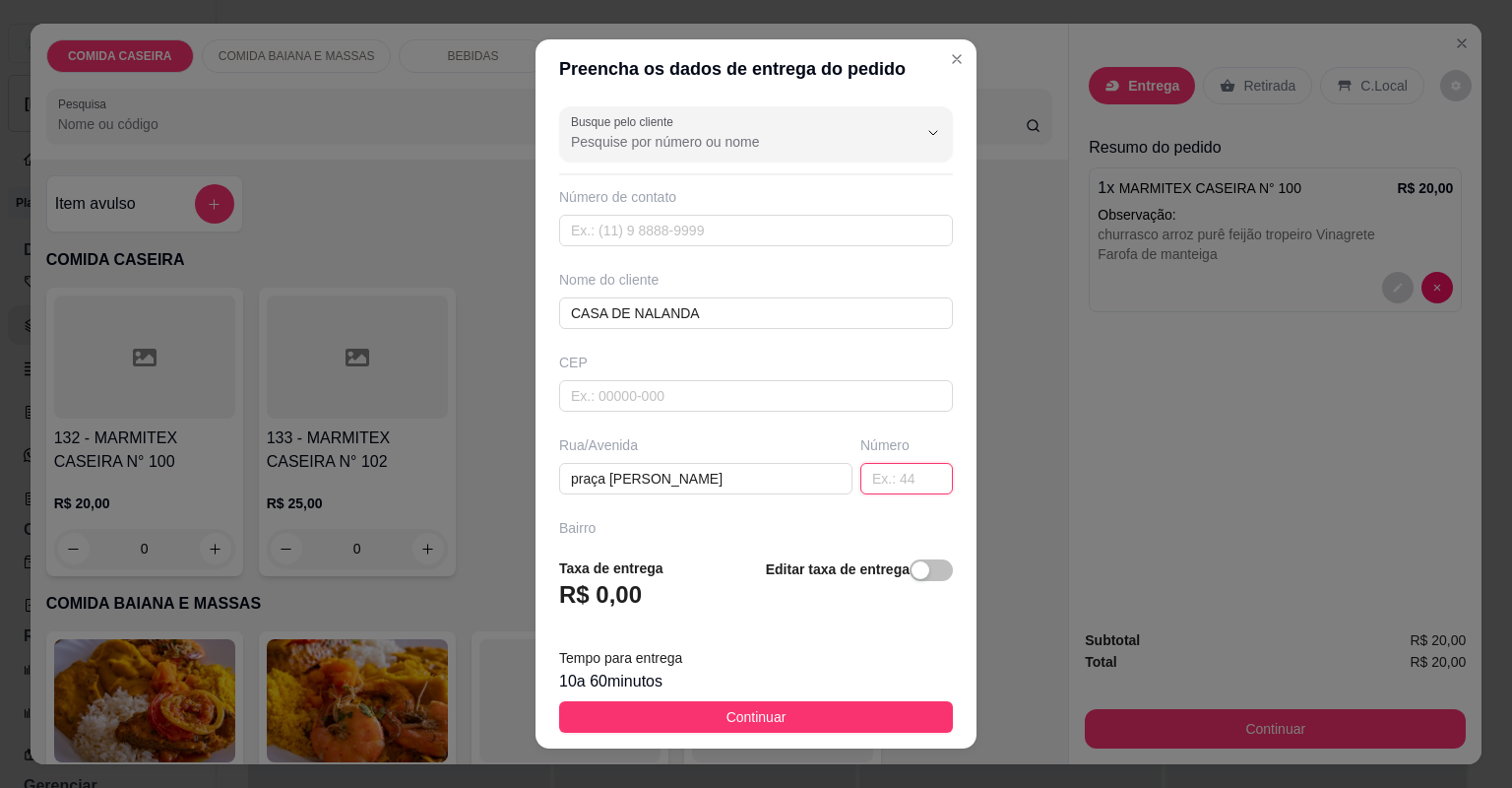 click at bounding box center [907, 479] 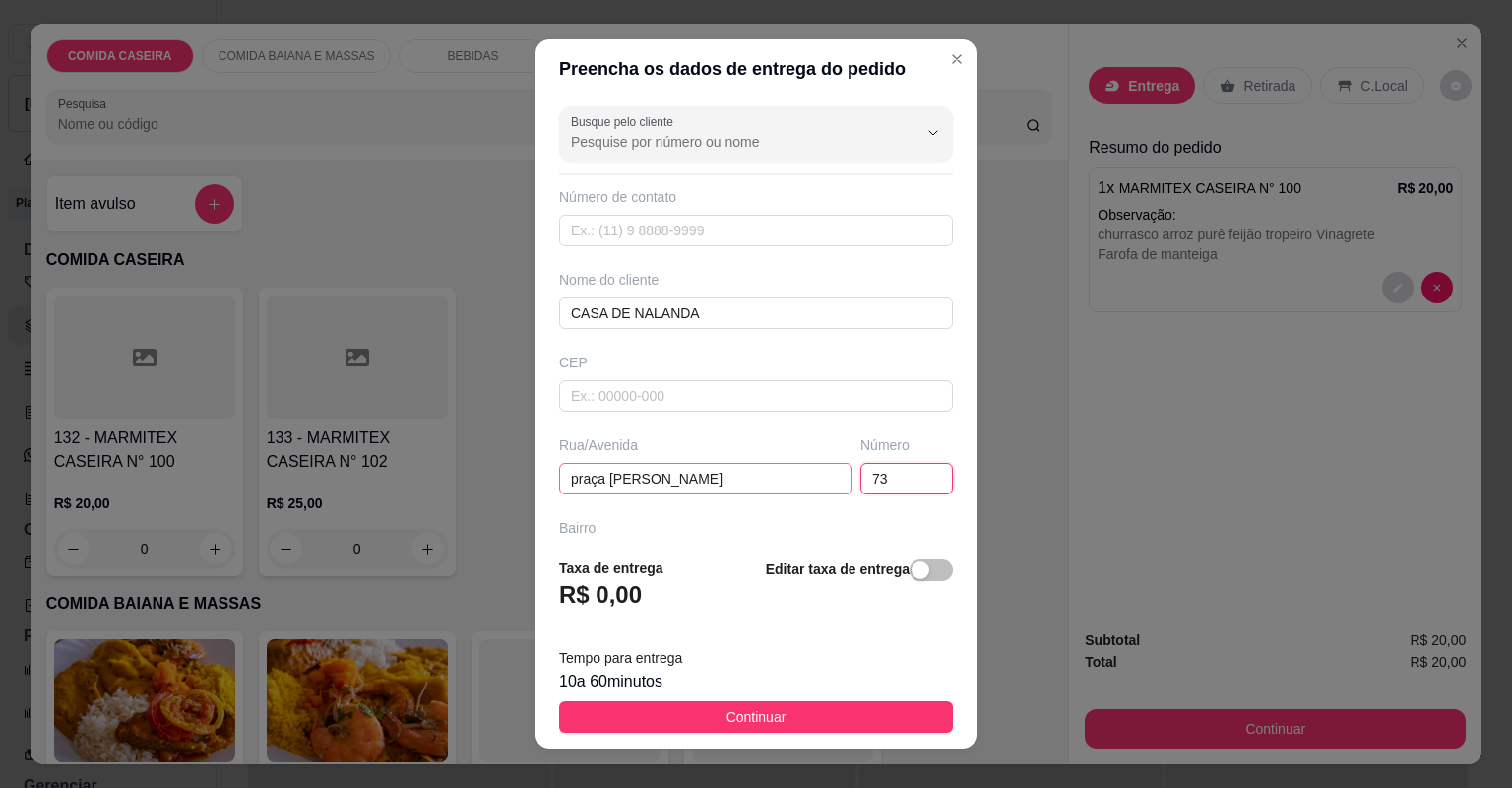 type on "73" 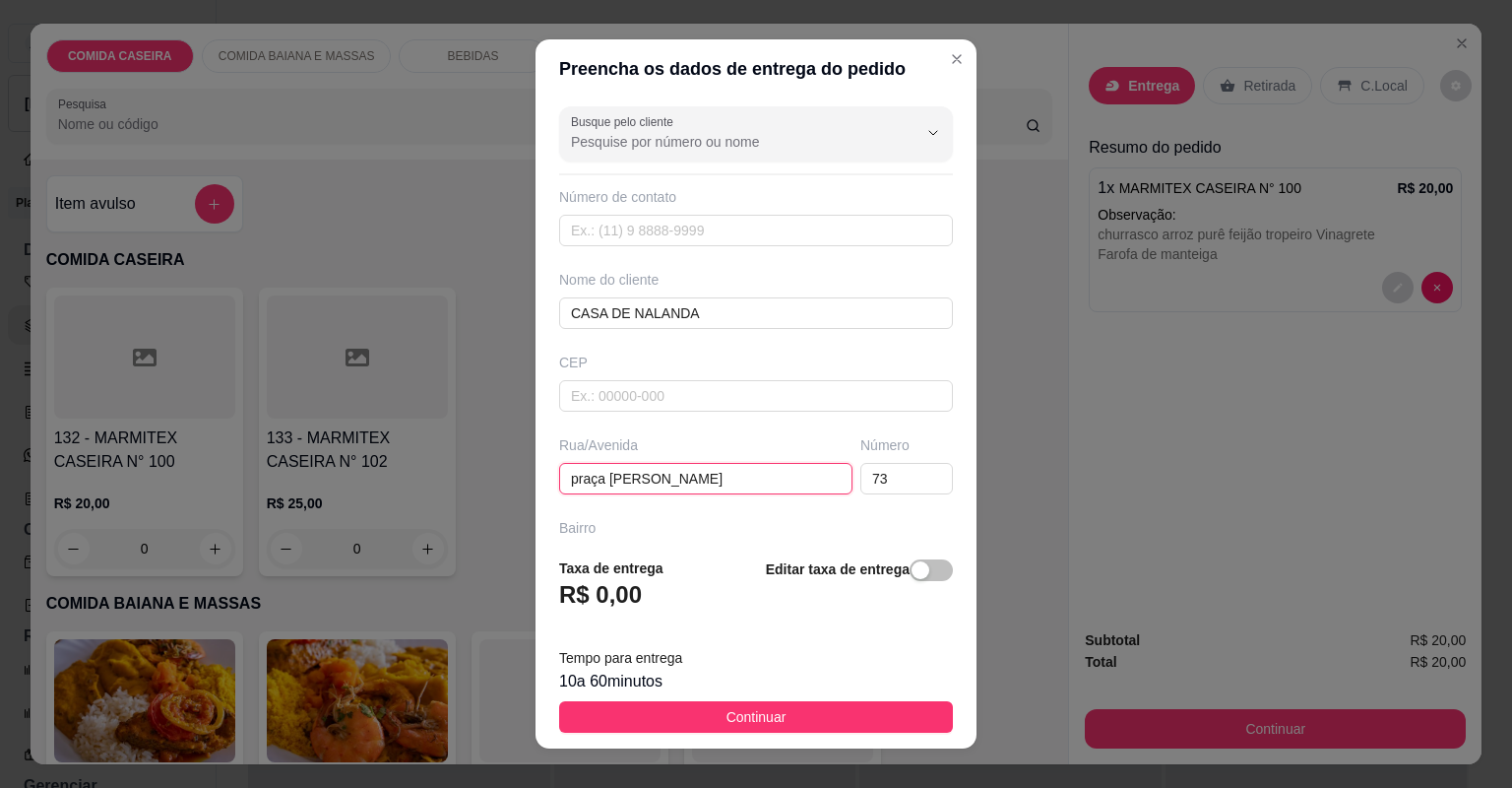 click on "praça João Dudu" at bounding box center [706, 479] 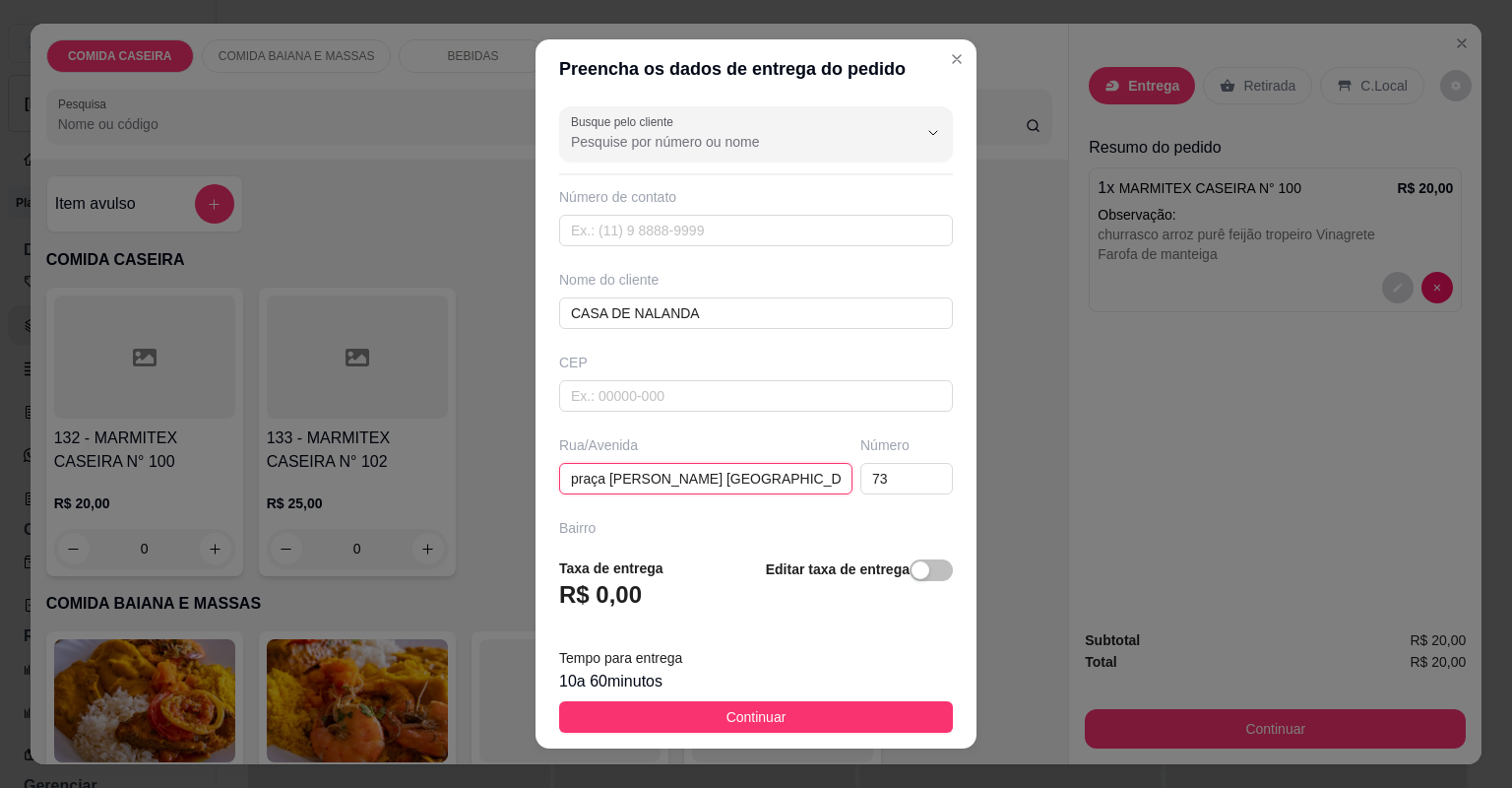 type on "praça João Dudu CASA DE NALANDA" 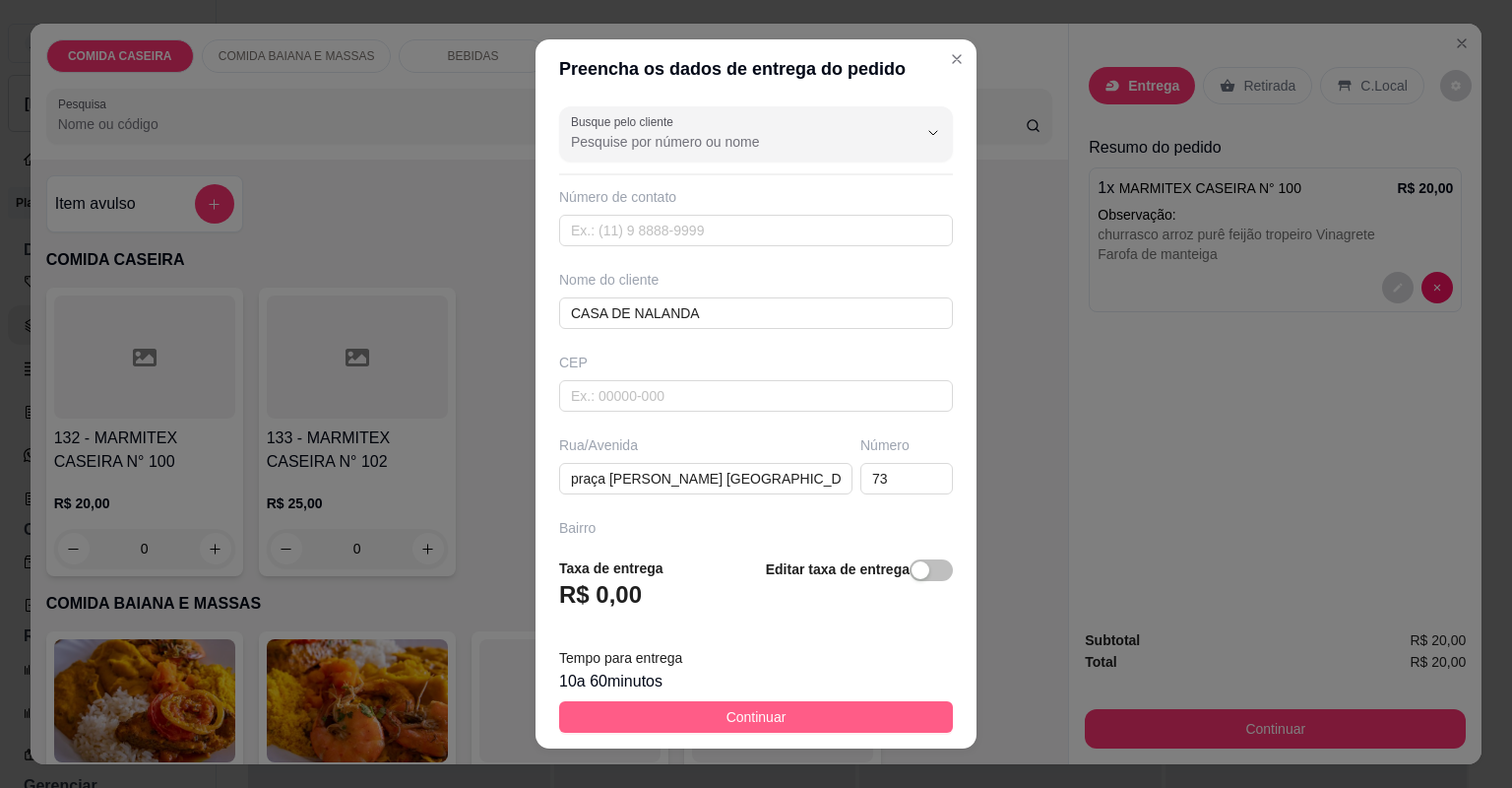 click on "Continuar" at bounding box center (756, 717) 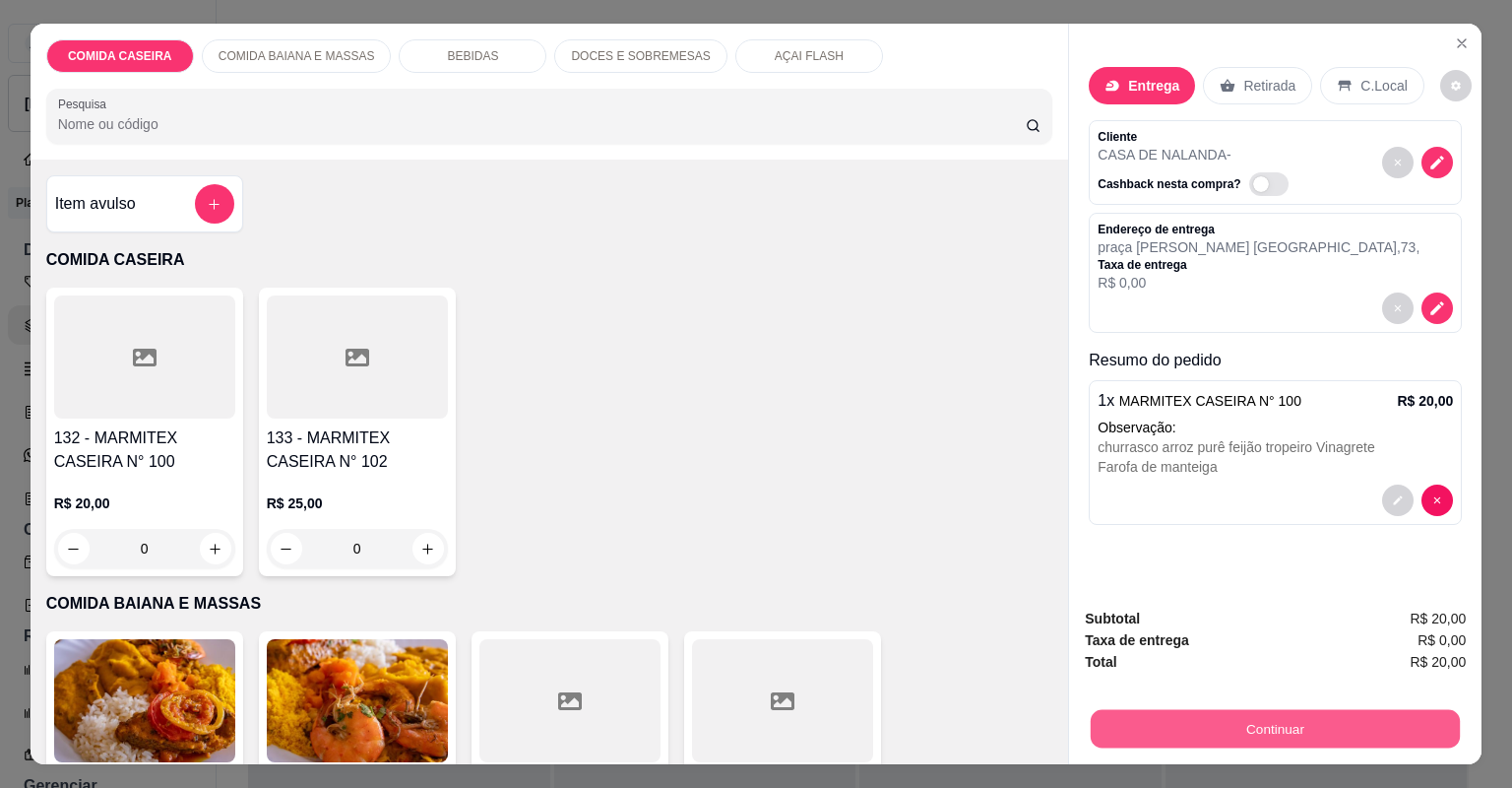 click on "Continuar" at bounding box center [1275, 729] 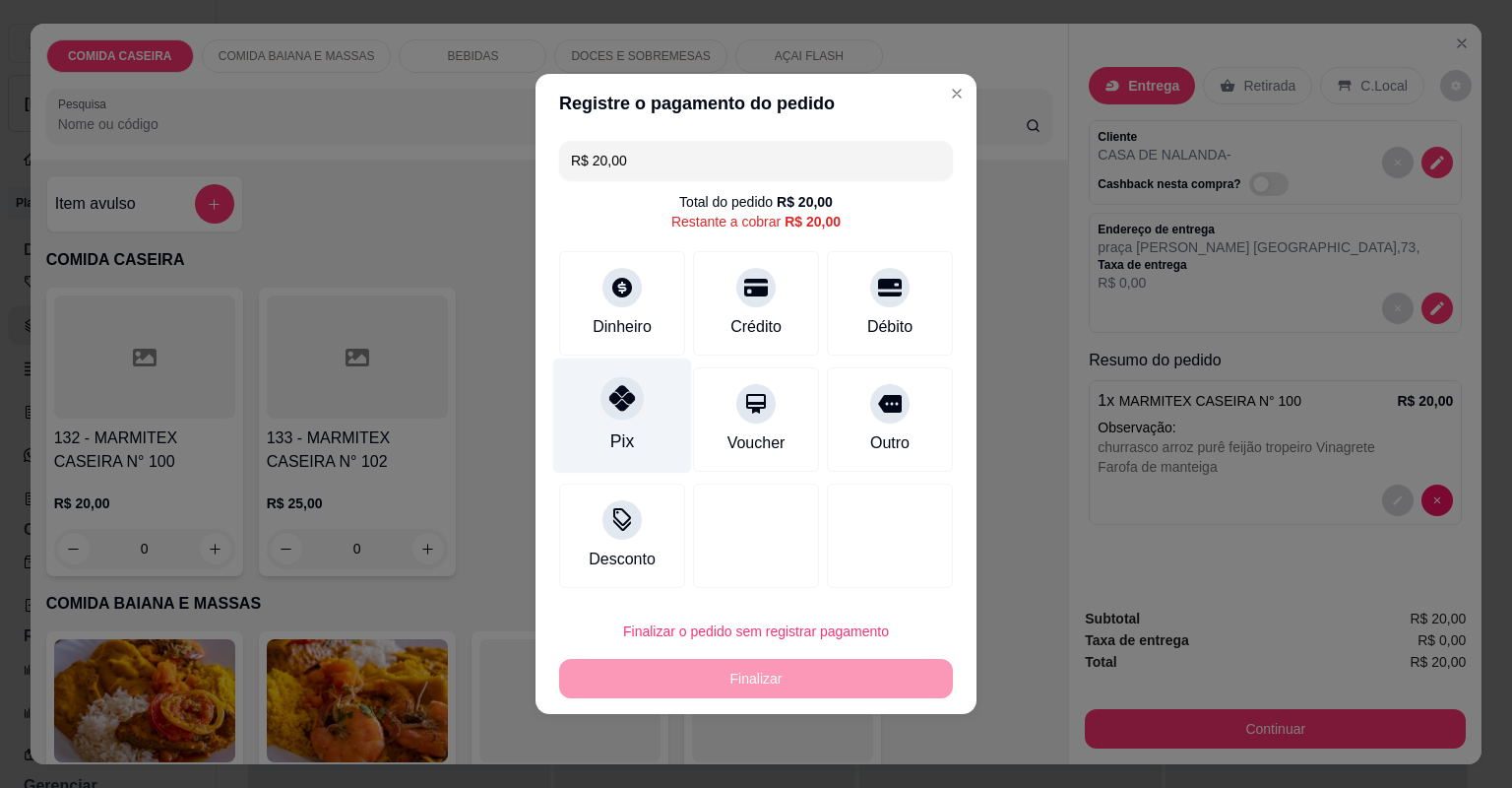 click on "Pix" at bounding box center [622, 416] 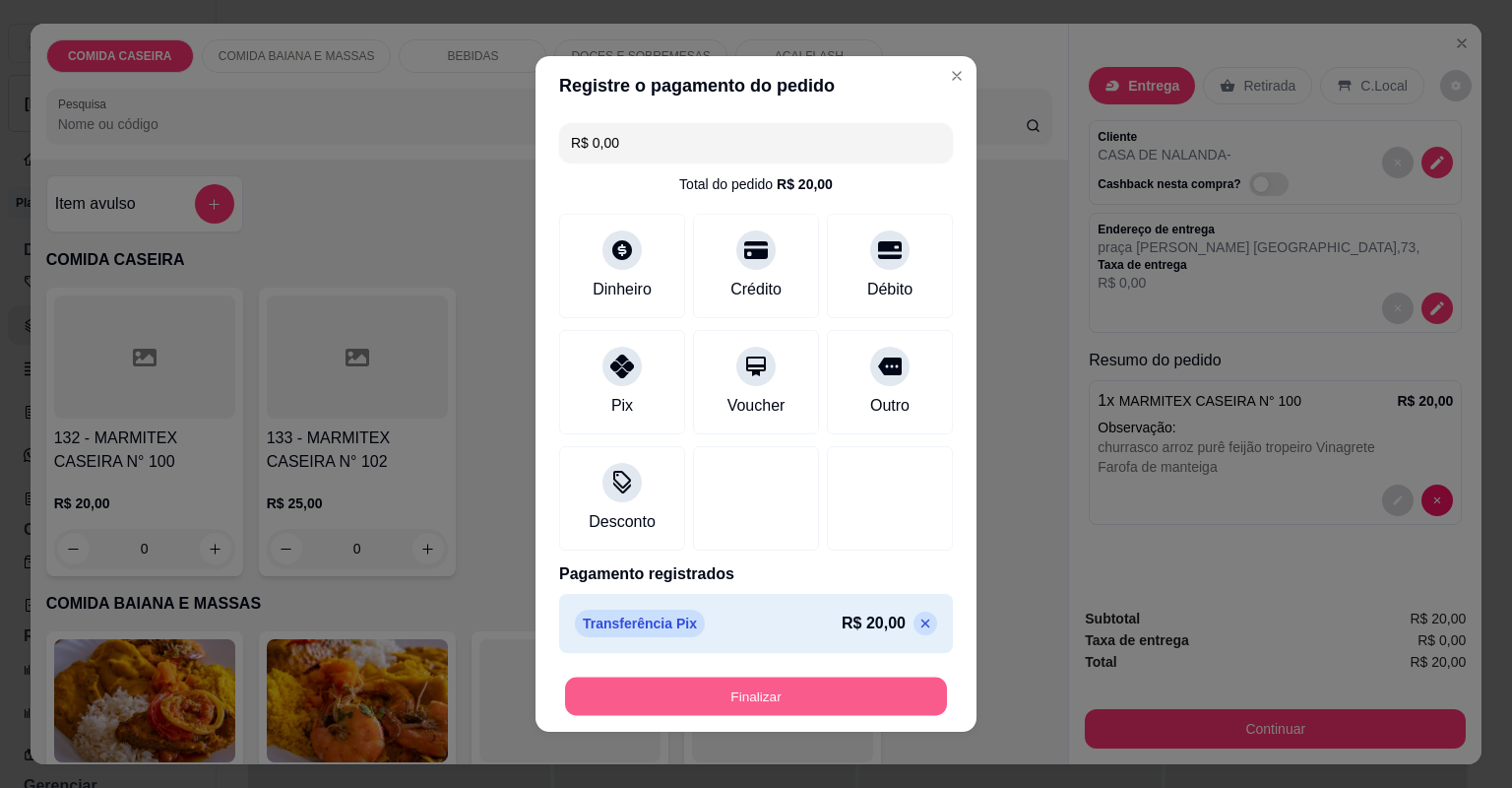 click on "Finalizar" at bounding box center (756, 696) 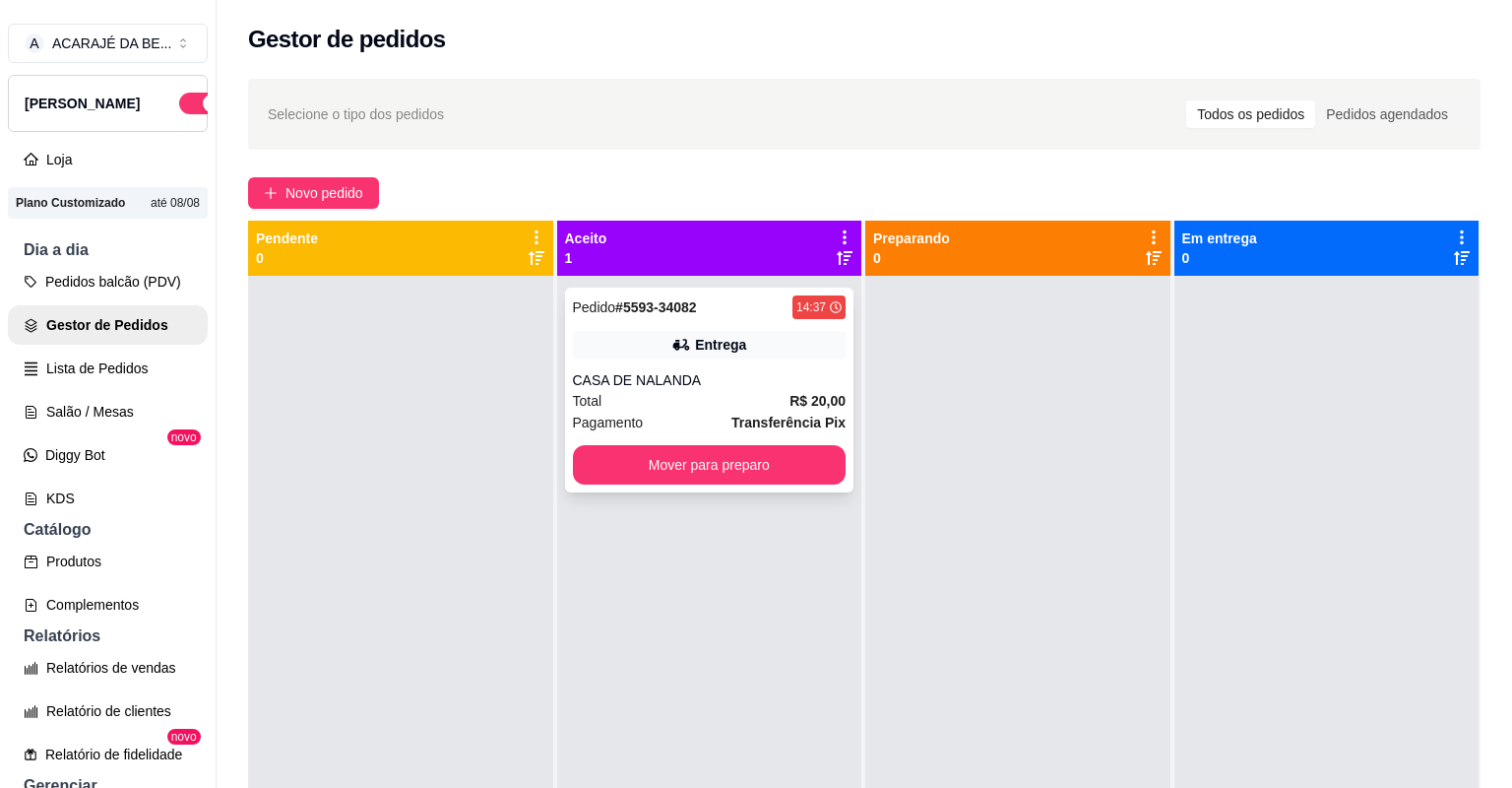 click on "CASA DE NALANDA" at bounding box center (710, 380) 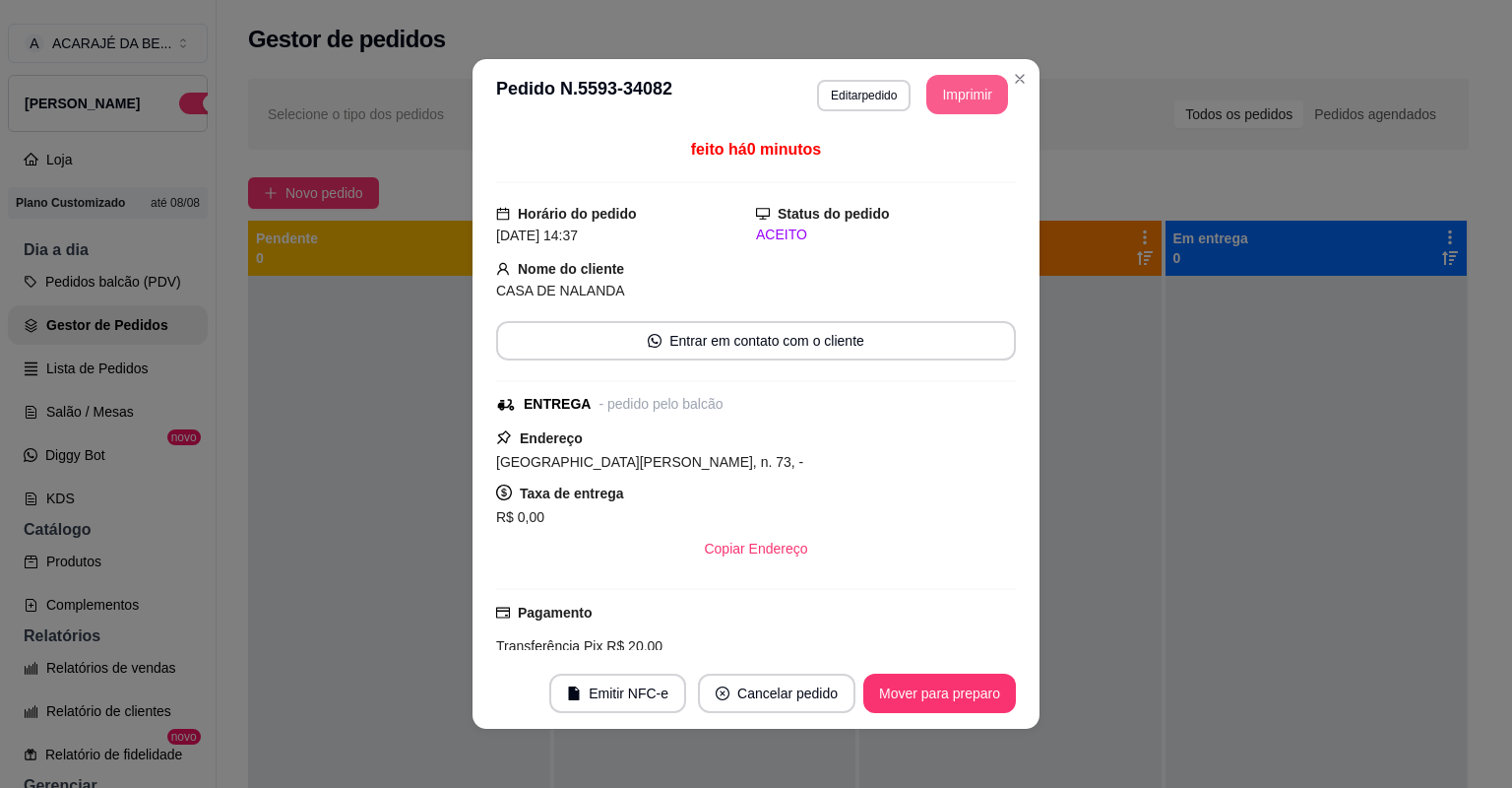 click on "Imprimir" at bounding box center (967, 95) 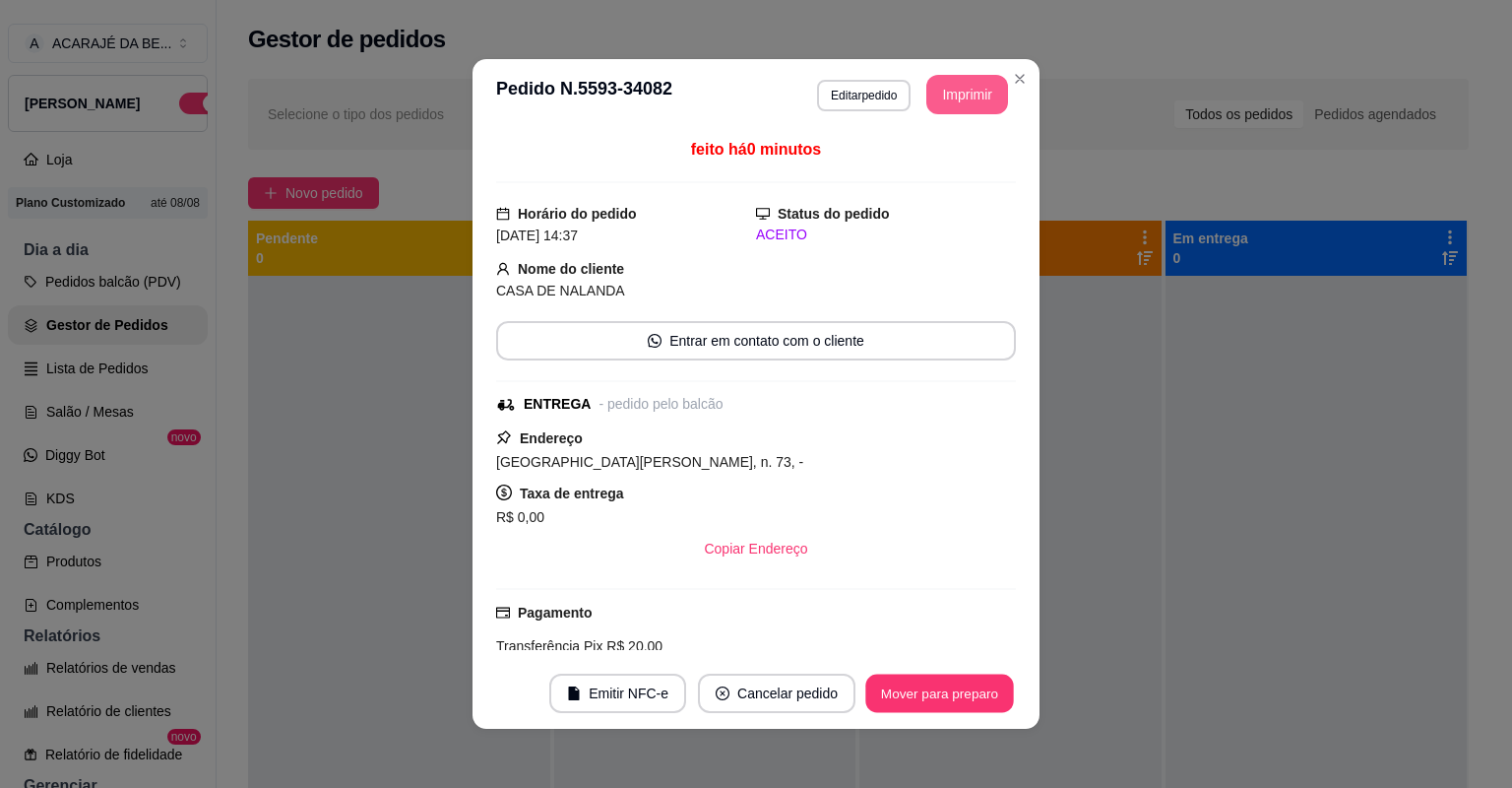 click on "Mover para preparo" at bounding box center (939, 693) 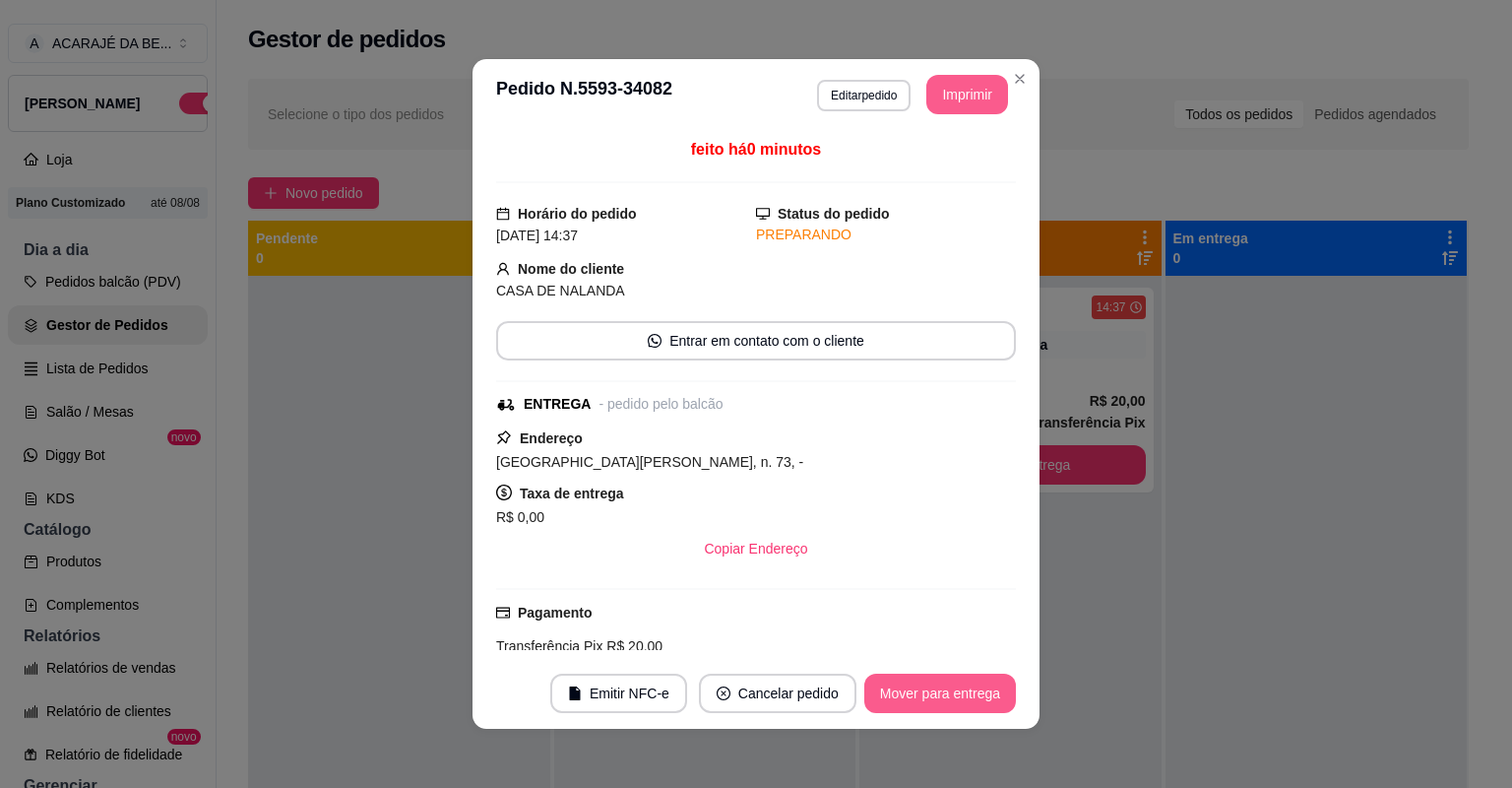 click on "Mover para entrega" at bounding box center [940, 693] 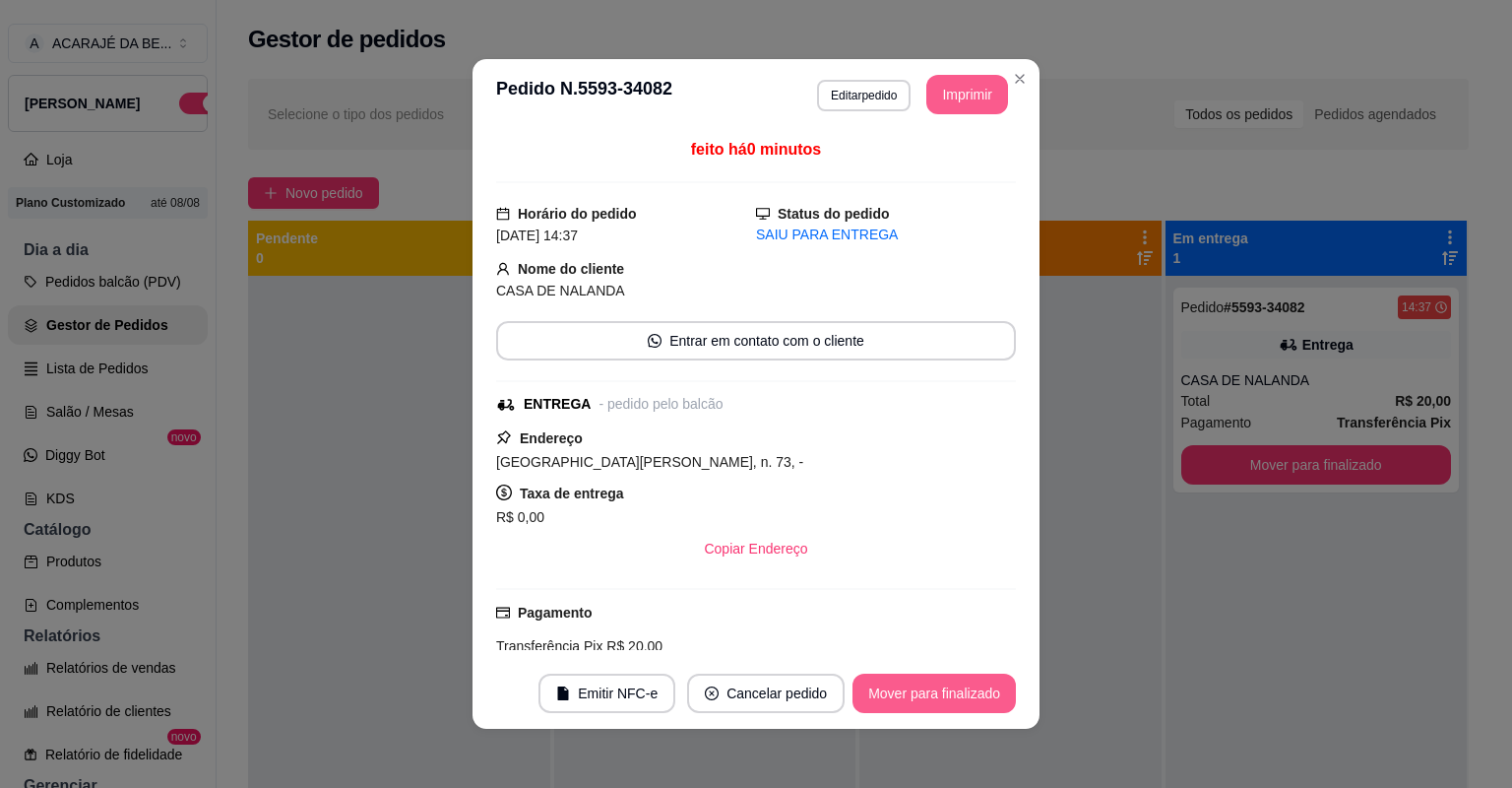 click on "Mover para finalizado" at bounding box center (934, 693) 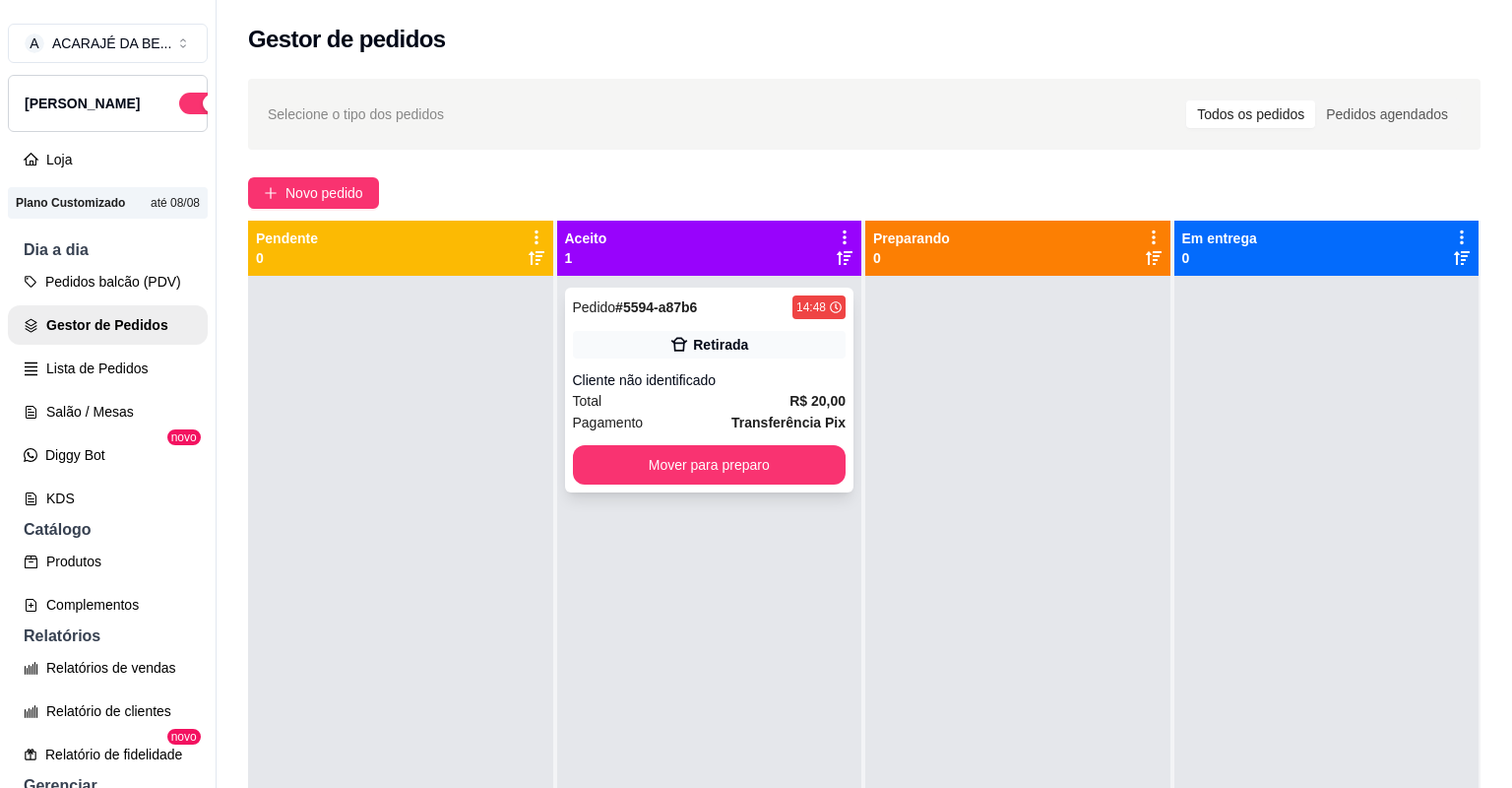 click on "Pagamento Transferência Pix" at bounding box center [710, 423] 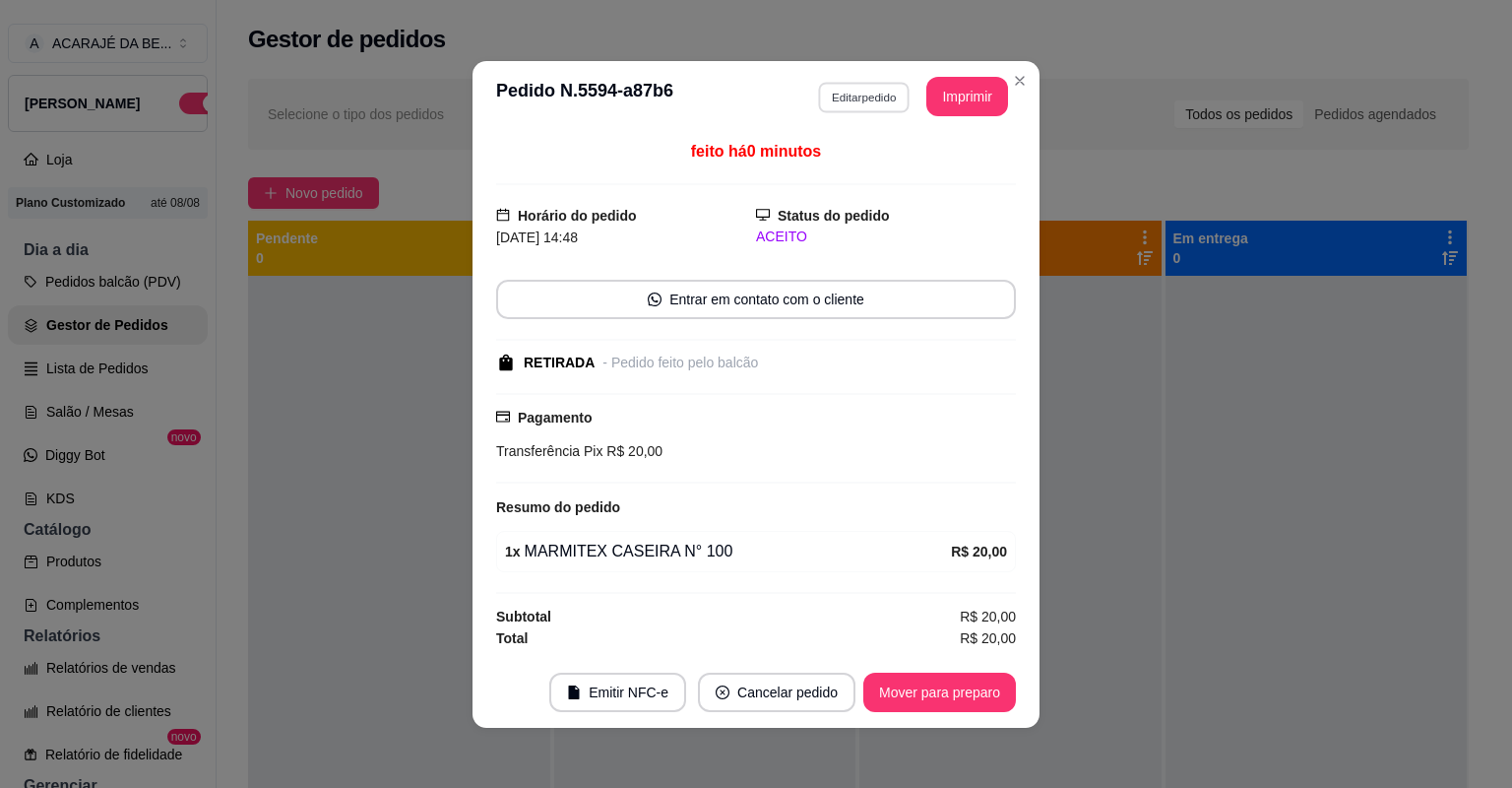 click on "Editar  pedido" at bounding box center [863, 97] 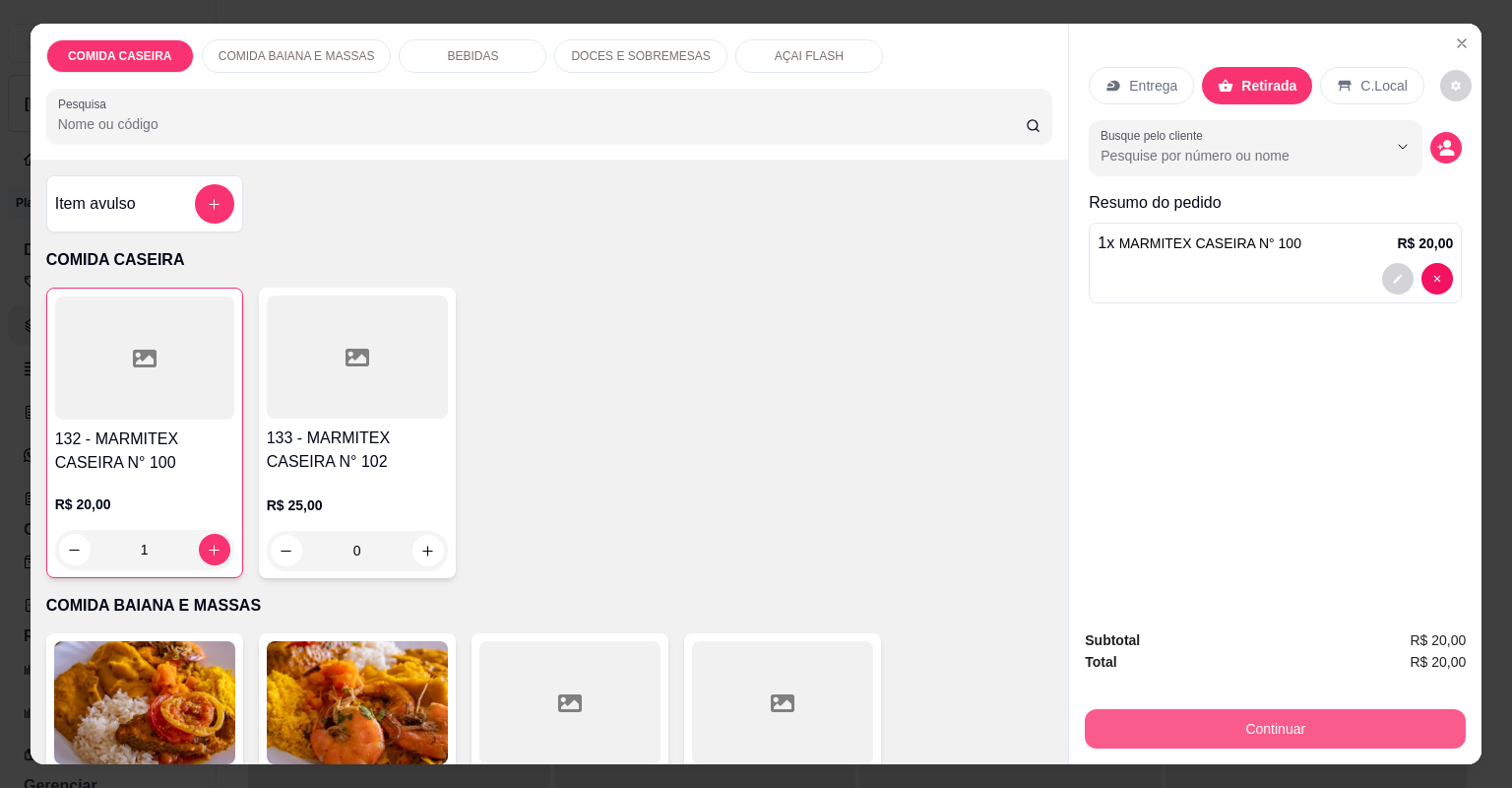 click on "Continuar" at bounding box center [1275, 729] 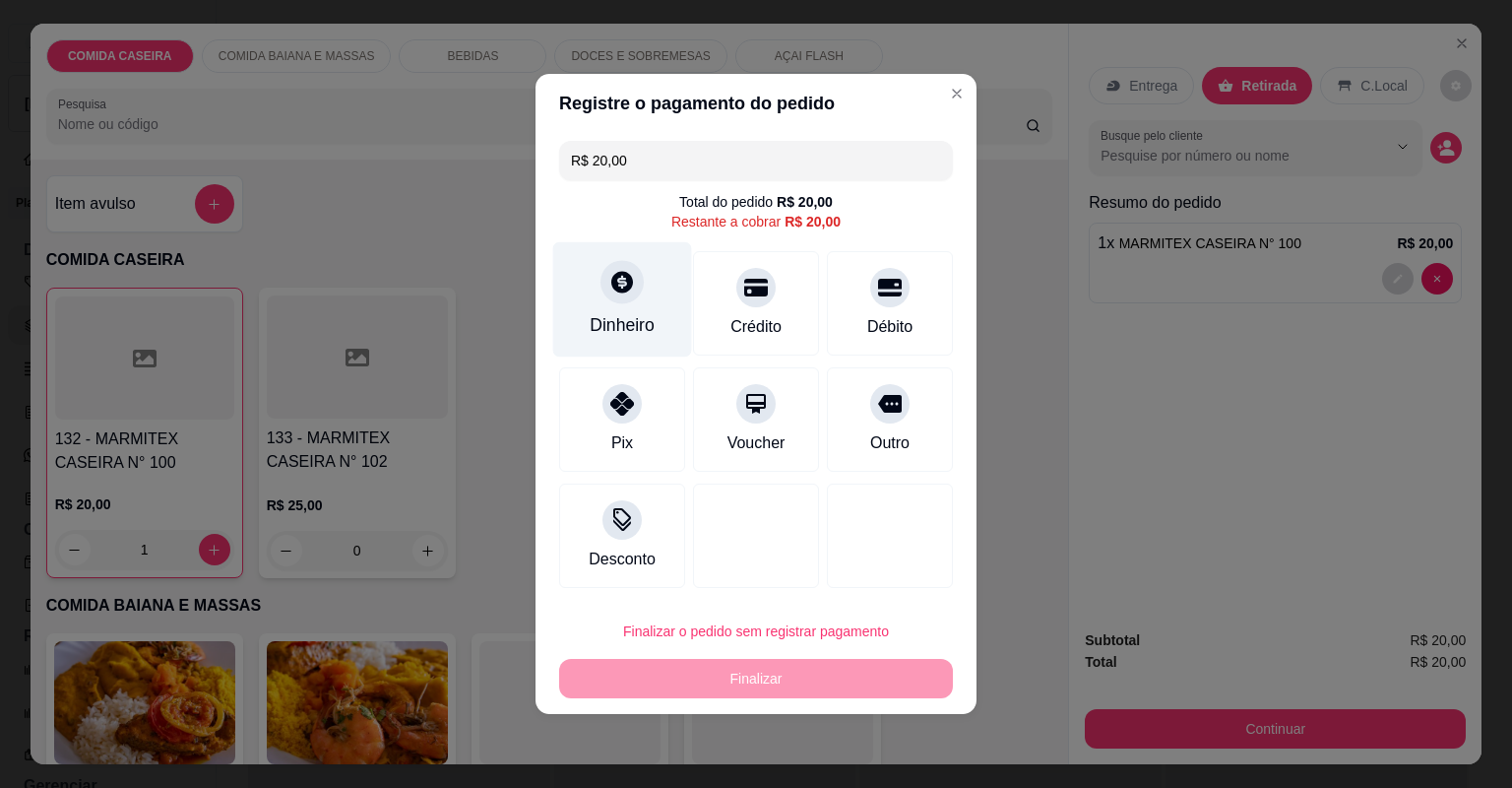 click on "Dinheiro" at bounding box center (622, 325) 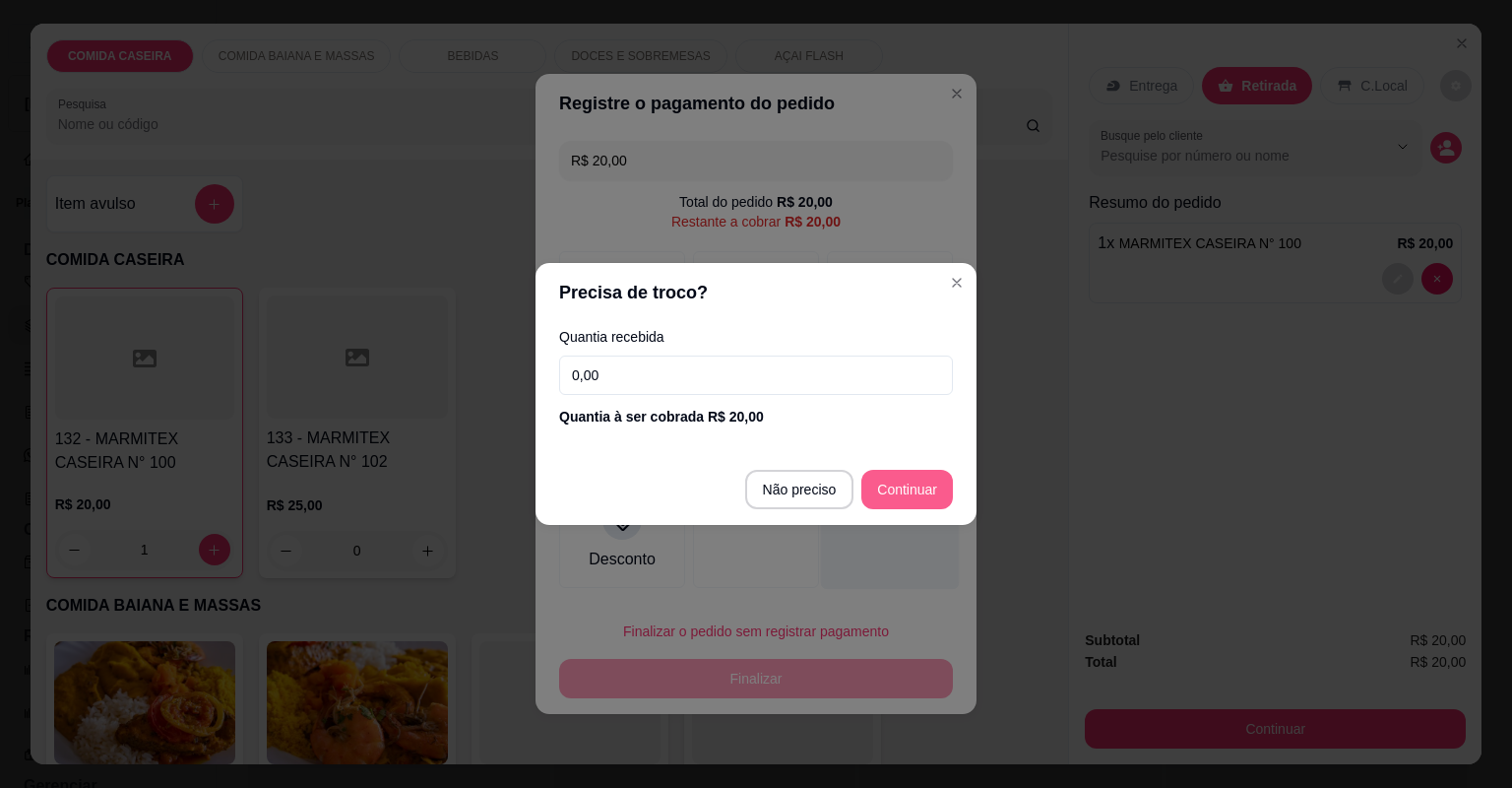 type on "R$ 0,00" 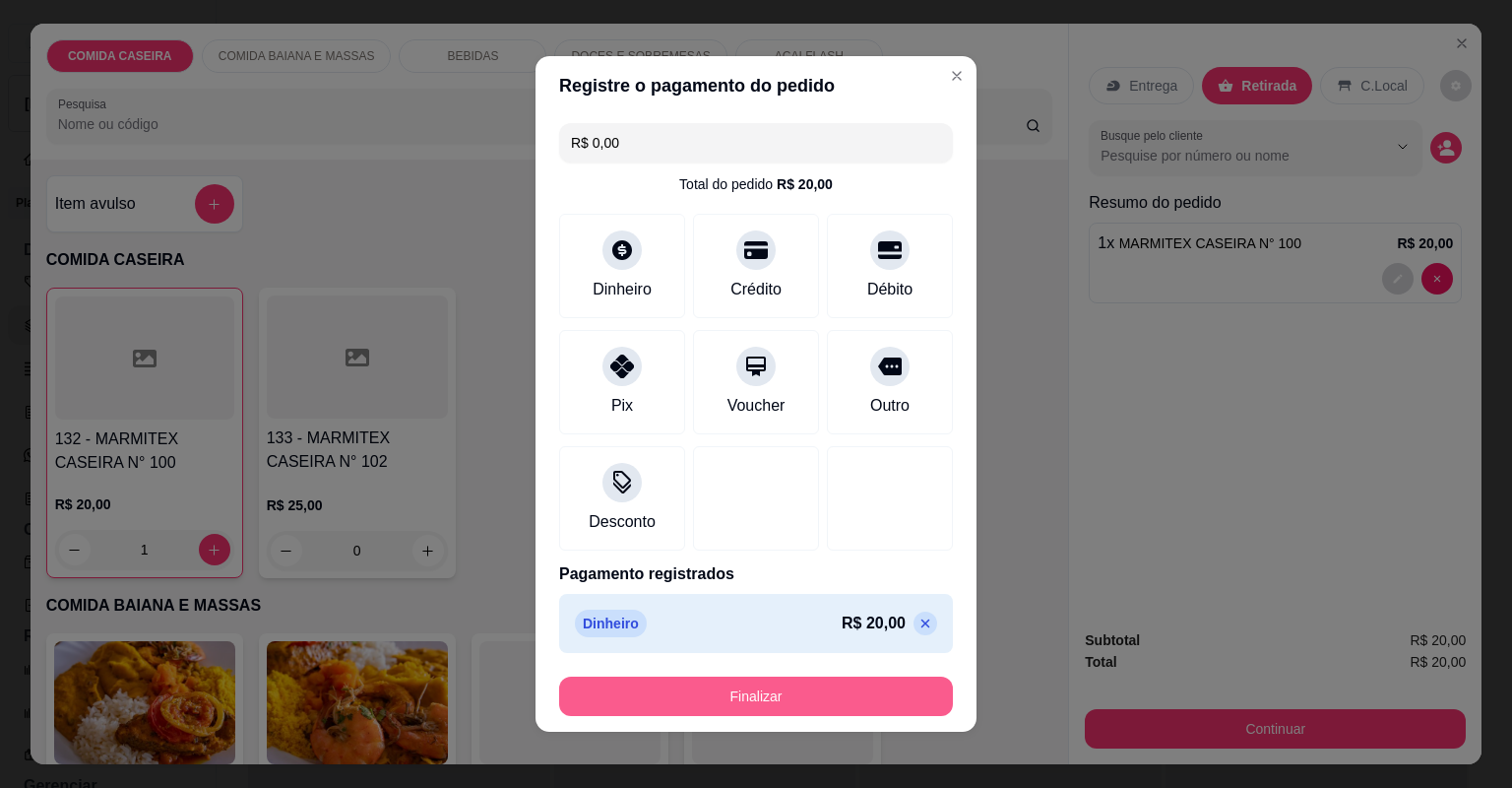 click on "Finalizar" at bounding box center [756, 696] 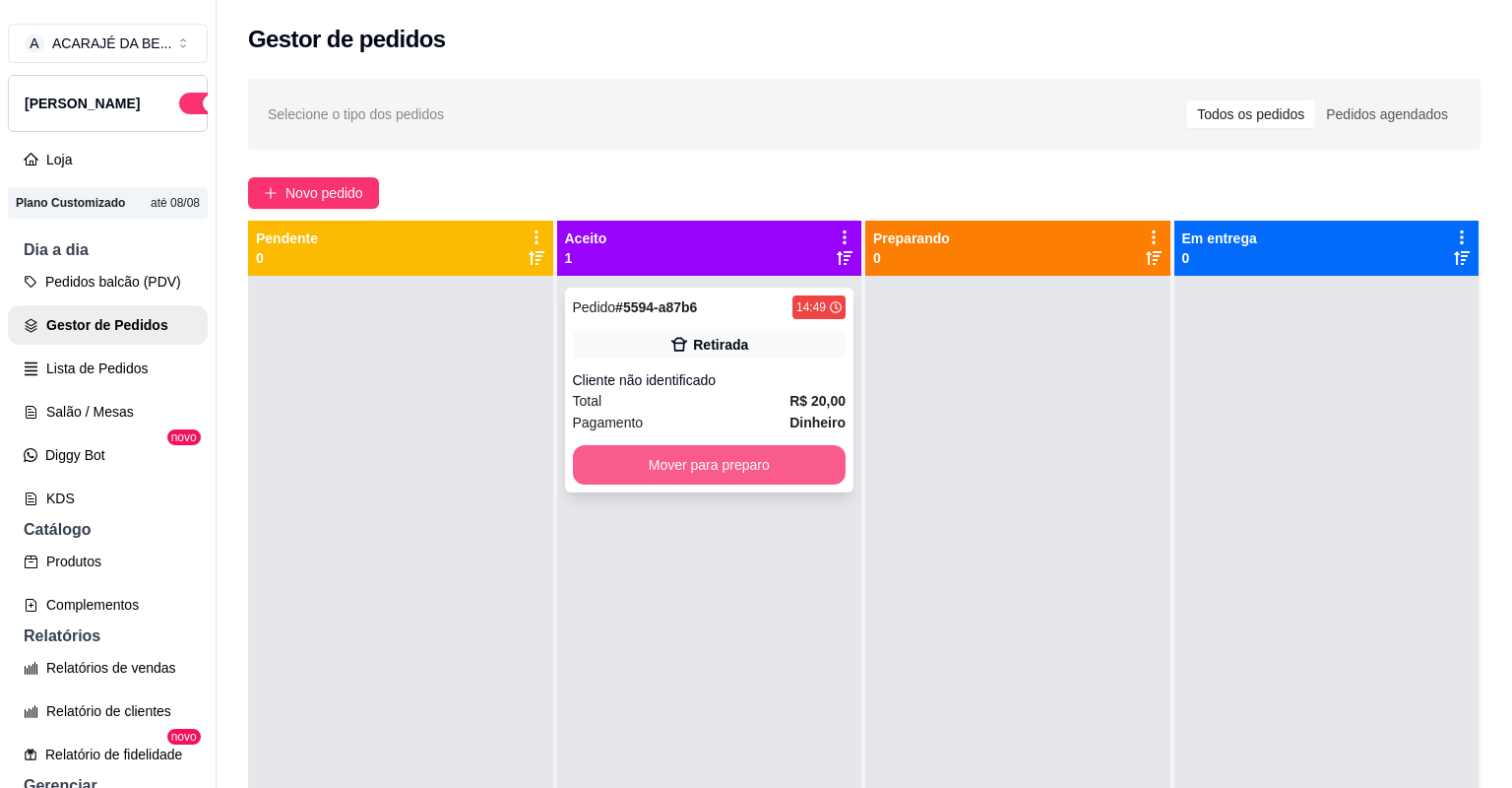 click on "Mover para preparo" at bounding box center [710, 465] 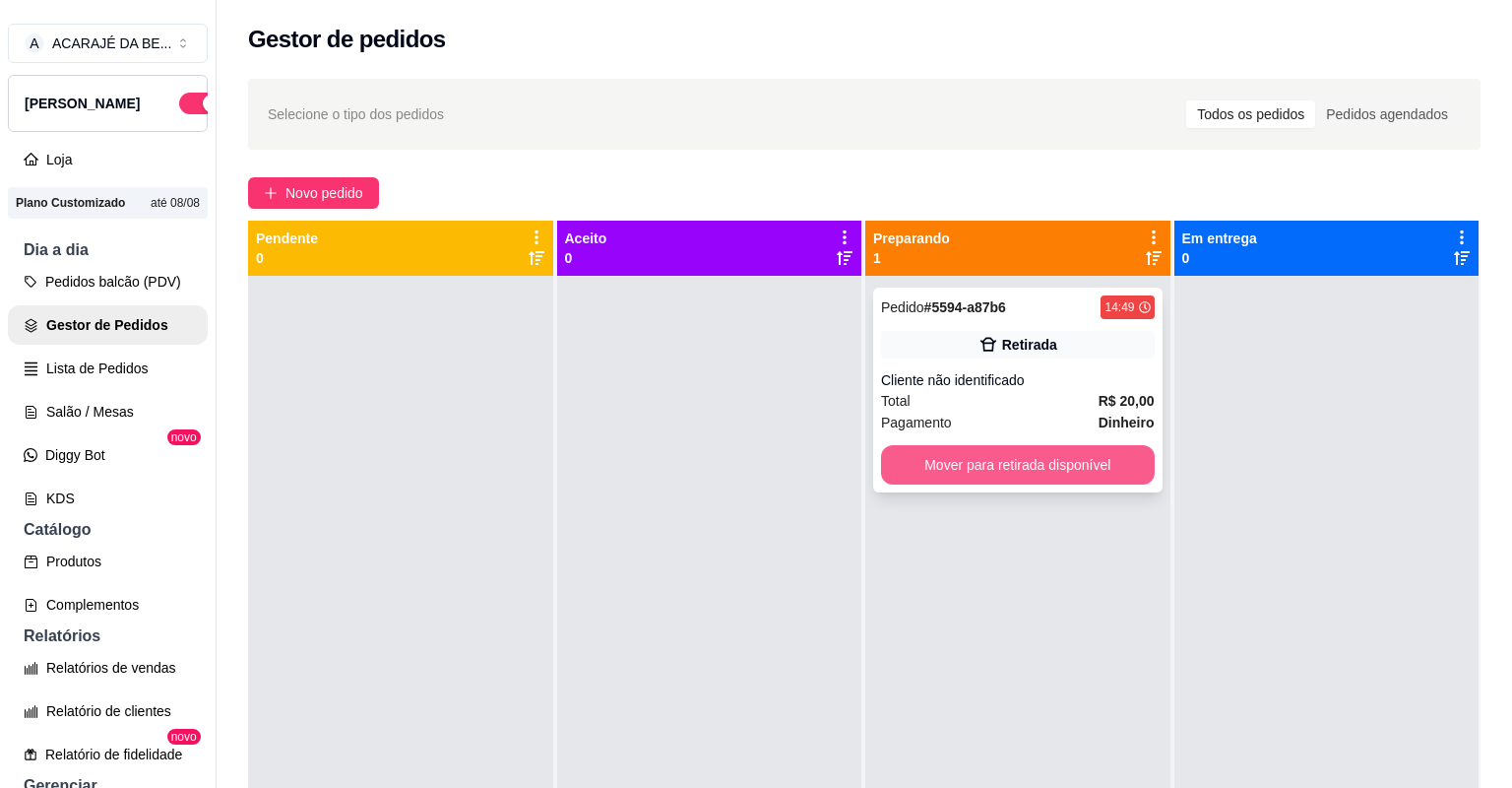 click on "Mover para retirada disponível" at bounding box center (1018, 465) 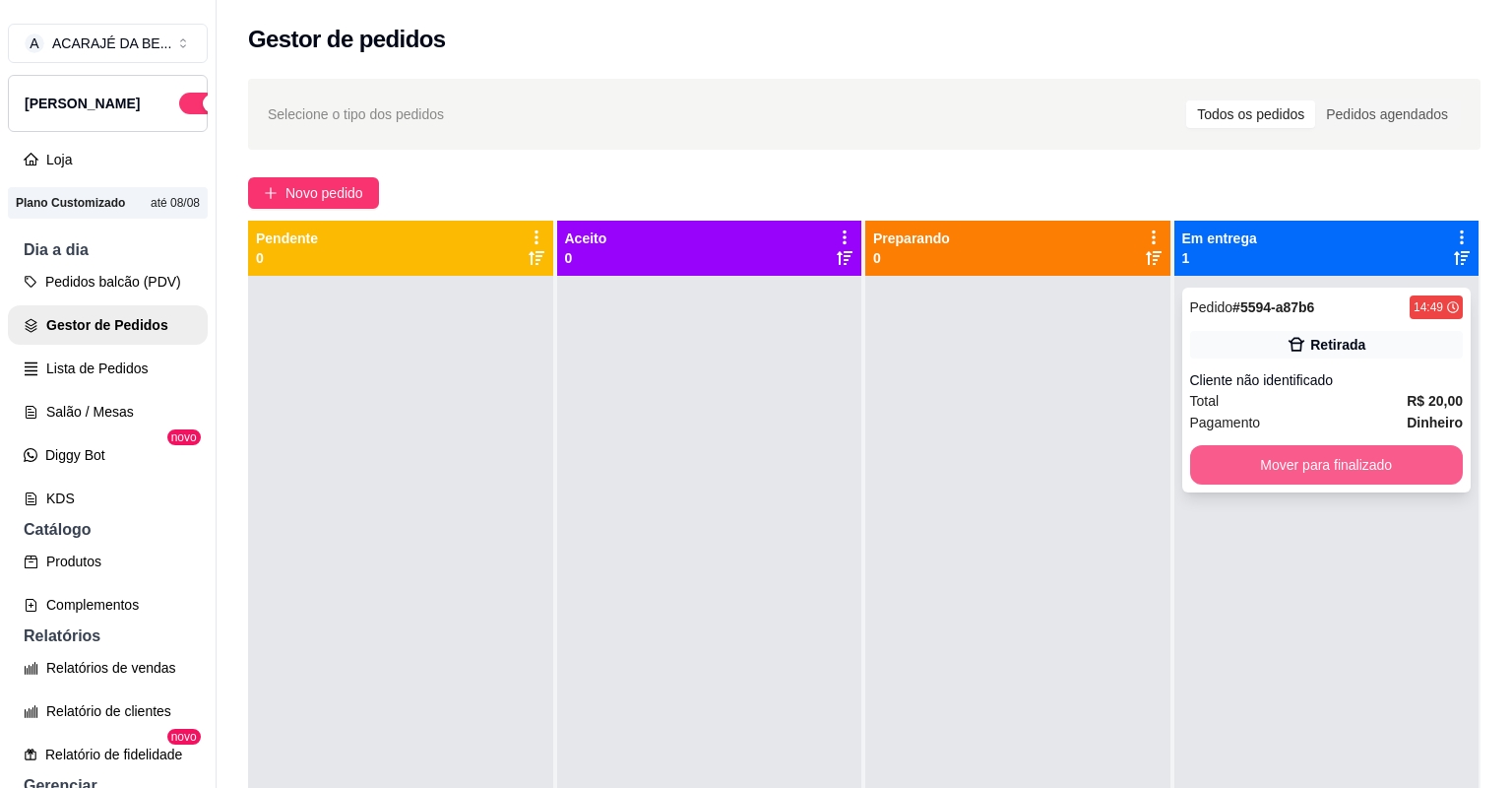 click on "Mover para finalizado" at bounding box center (1327, 465) 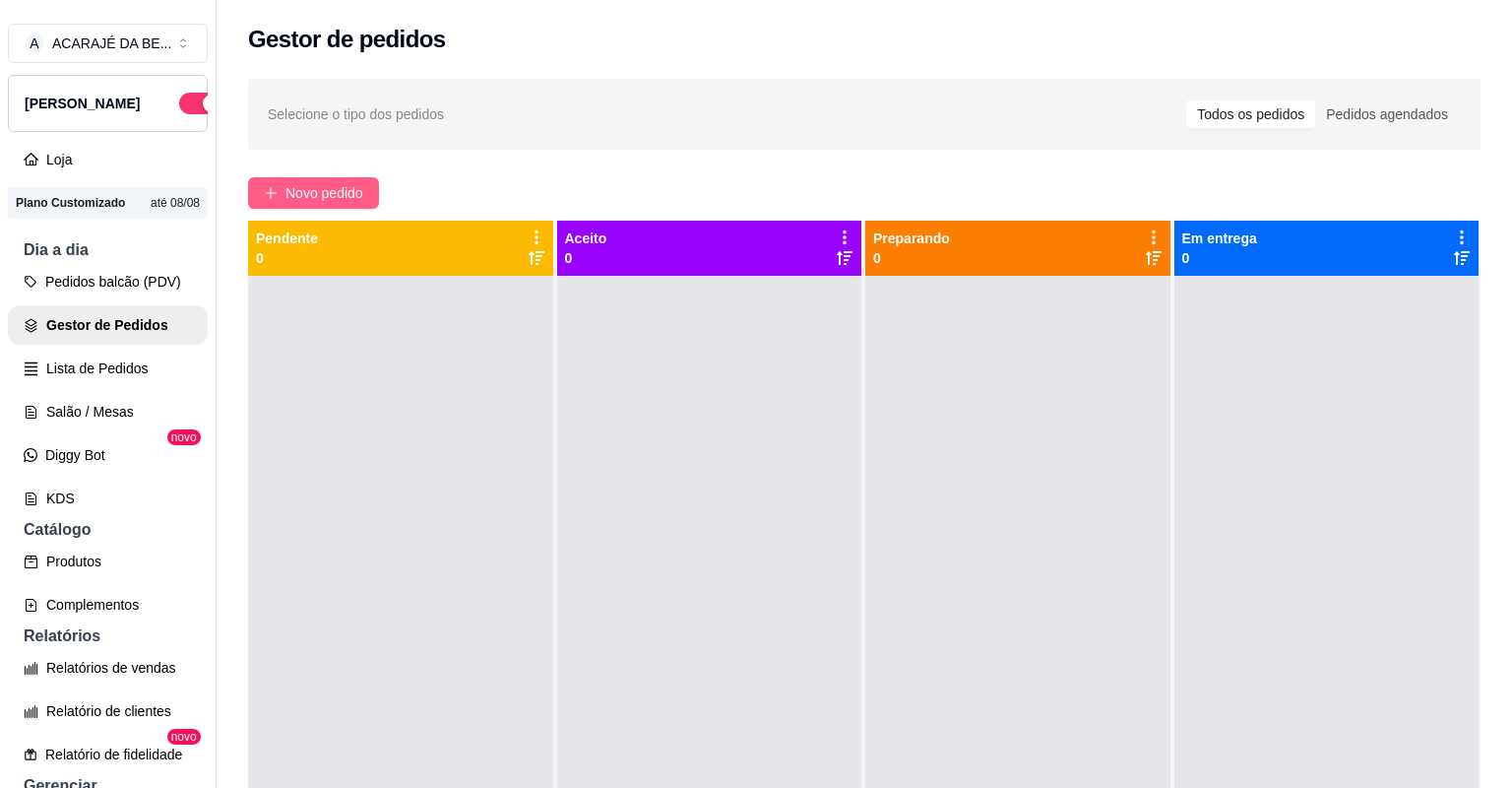 click on "Novo pedido" at bounding box center (324, 193) 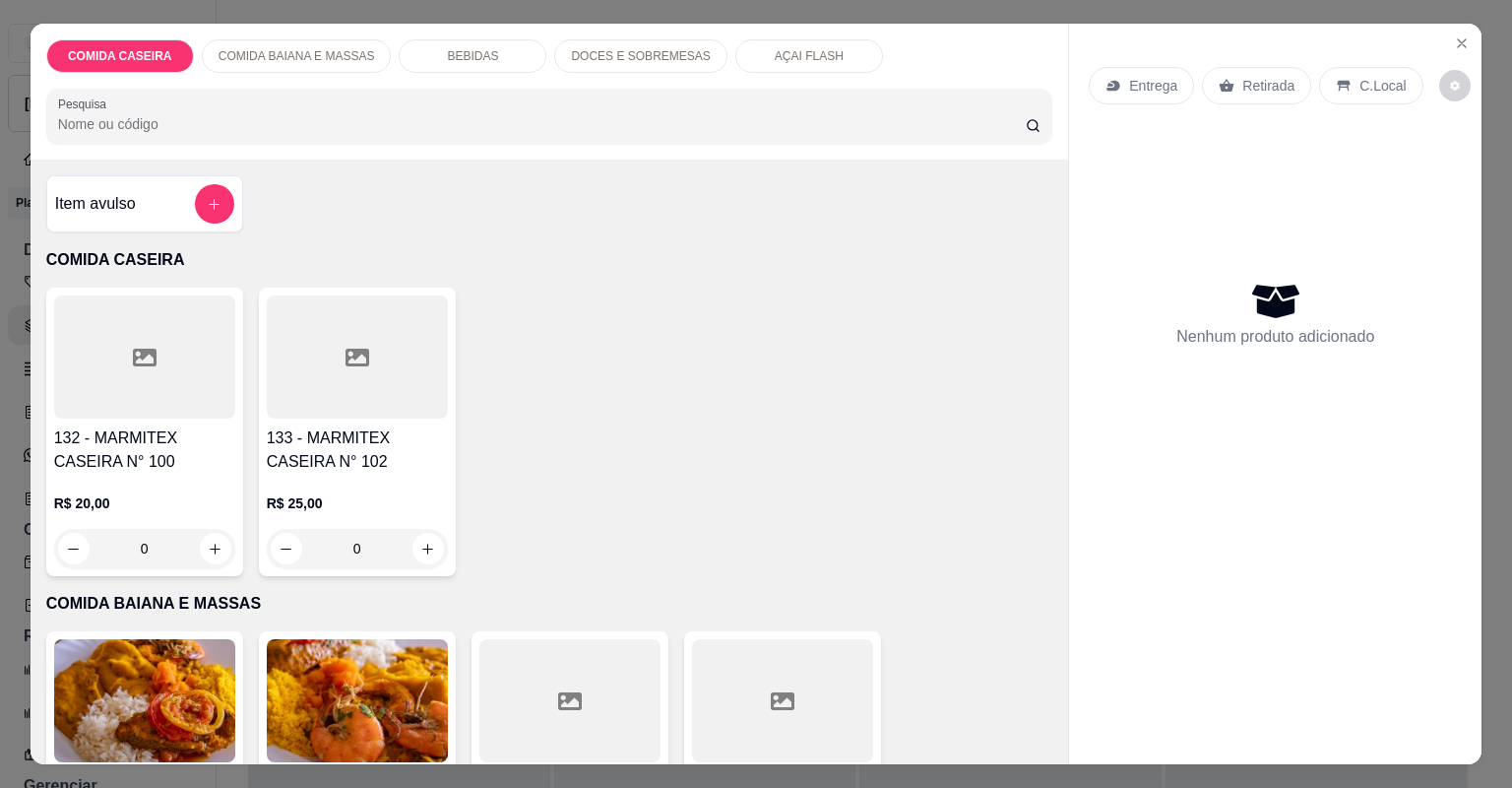 click on "Item avulso" at bounding box center [95, 204] 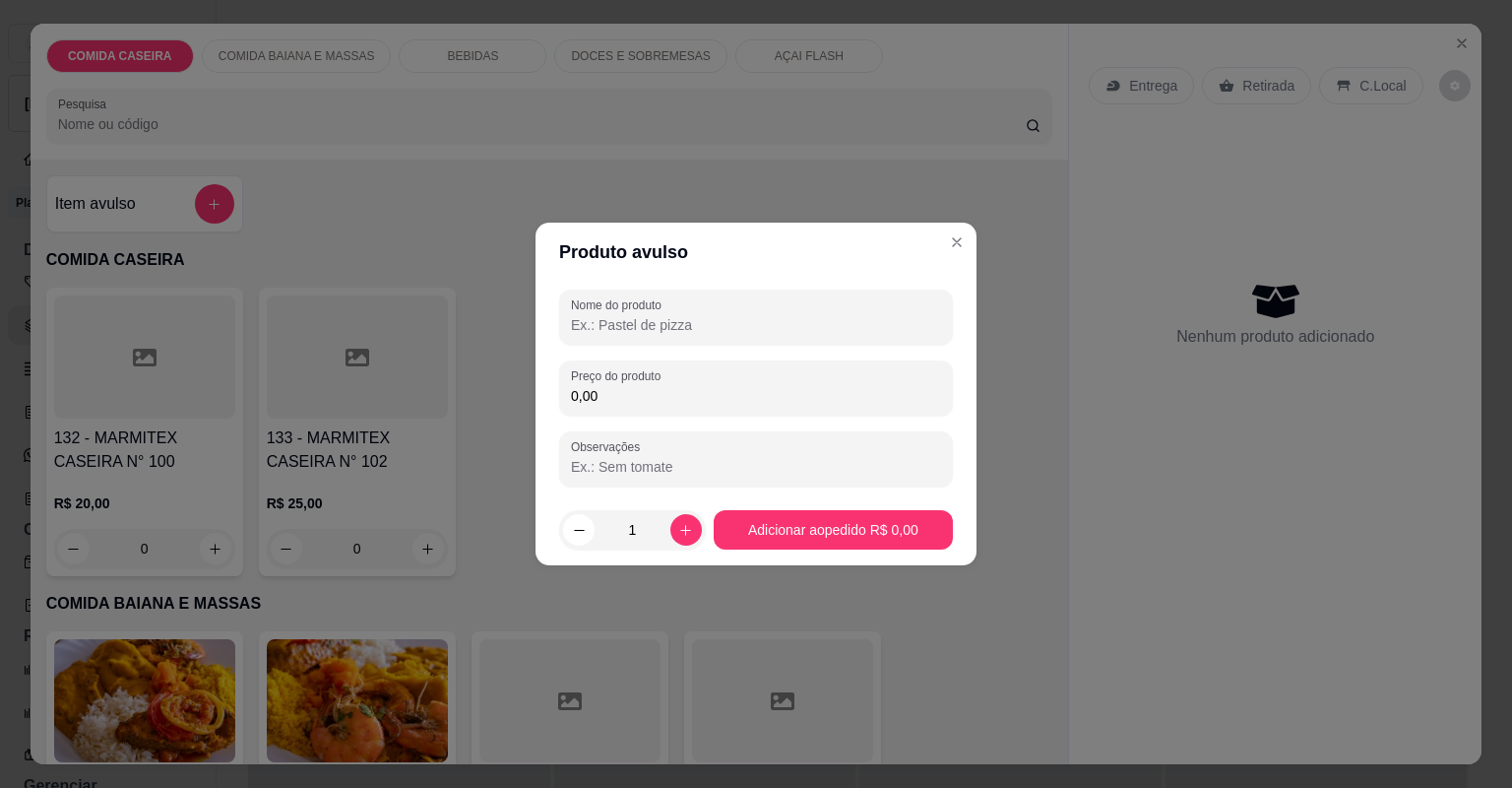 click on "Nome do produto" at bounding box center (756, 325) 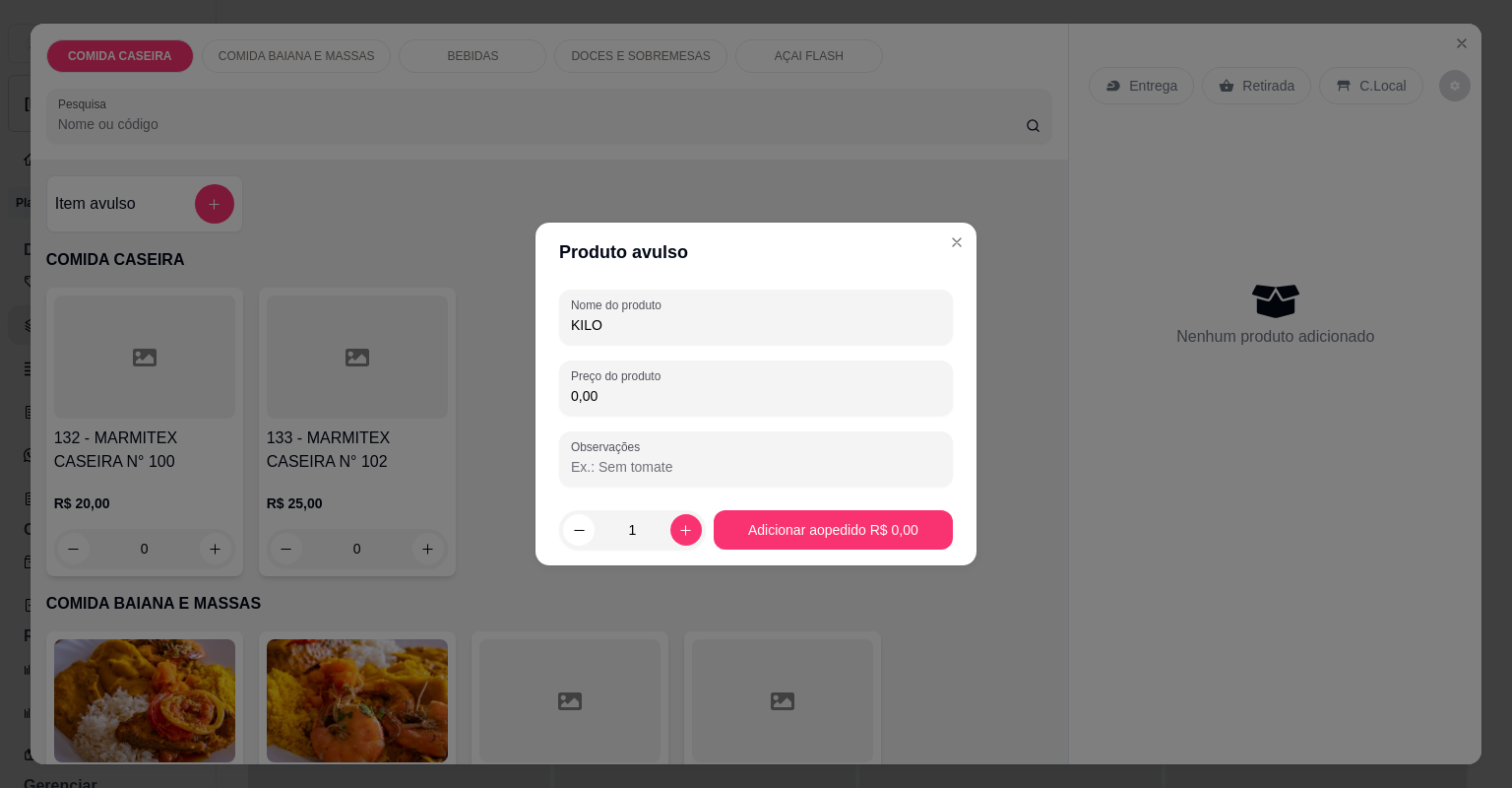 type on "KILO" 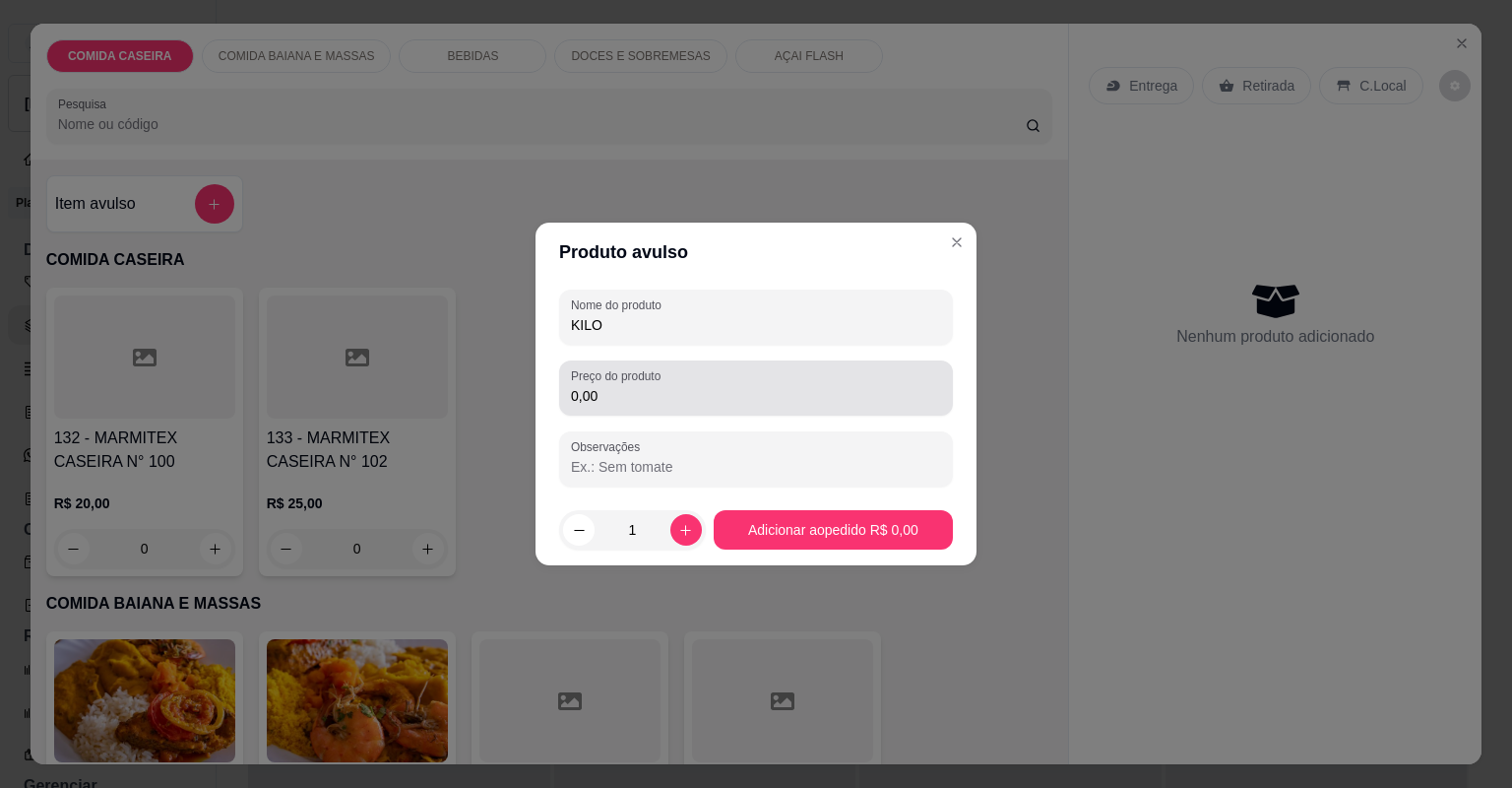 drag, startPoint x: 626, startPoint y: 411, endPoint x: 622, endPoint y: 399, distance: 12.649111 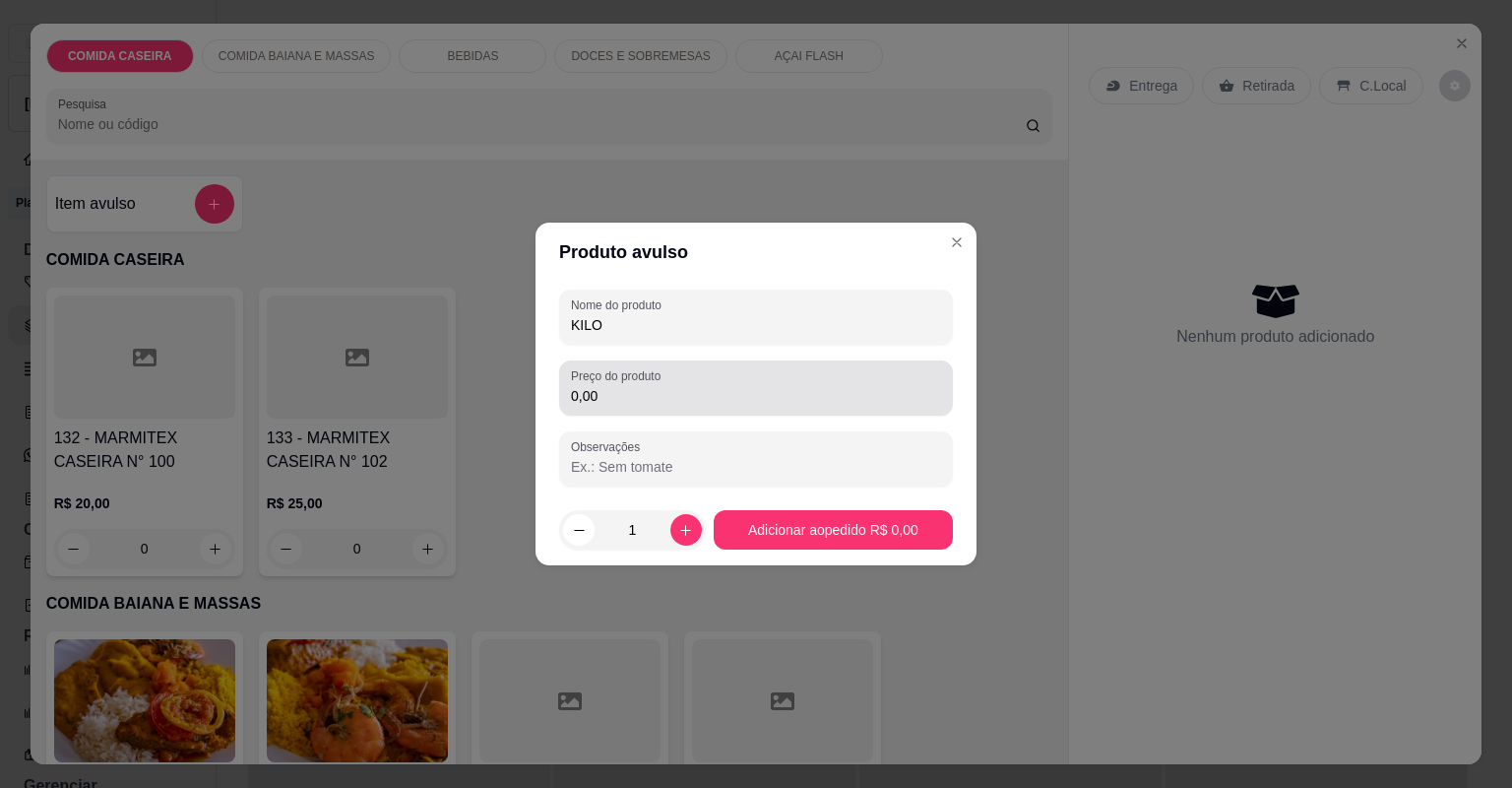 click on "Preço do produto 0,00" at bounding box center (756, 388) 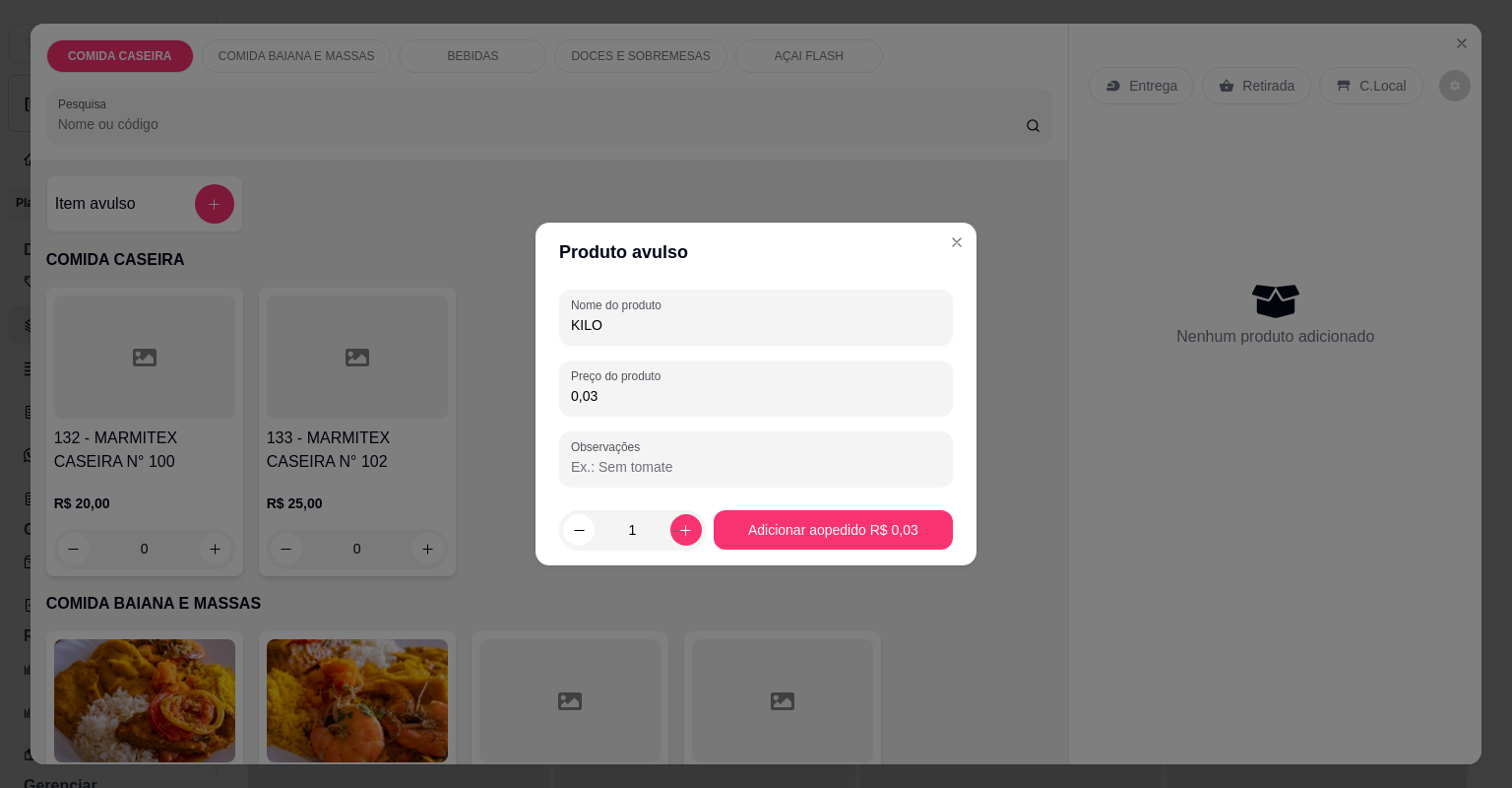 type on "0,39" 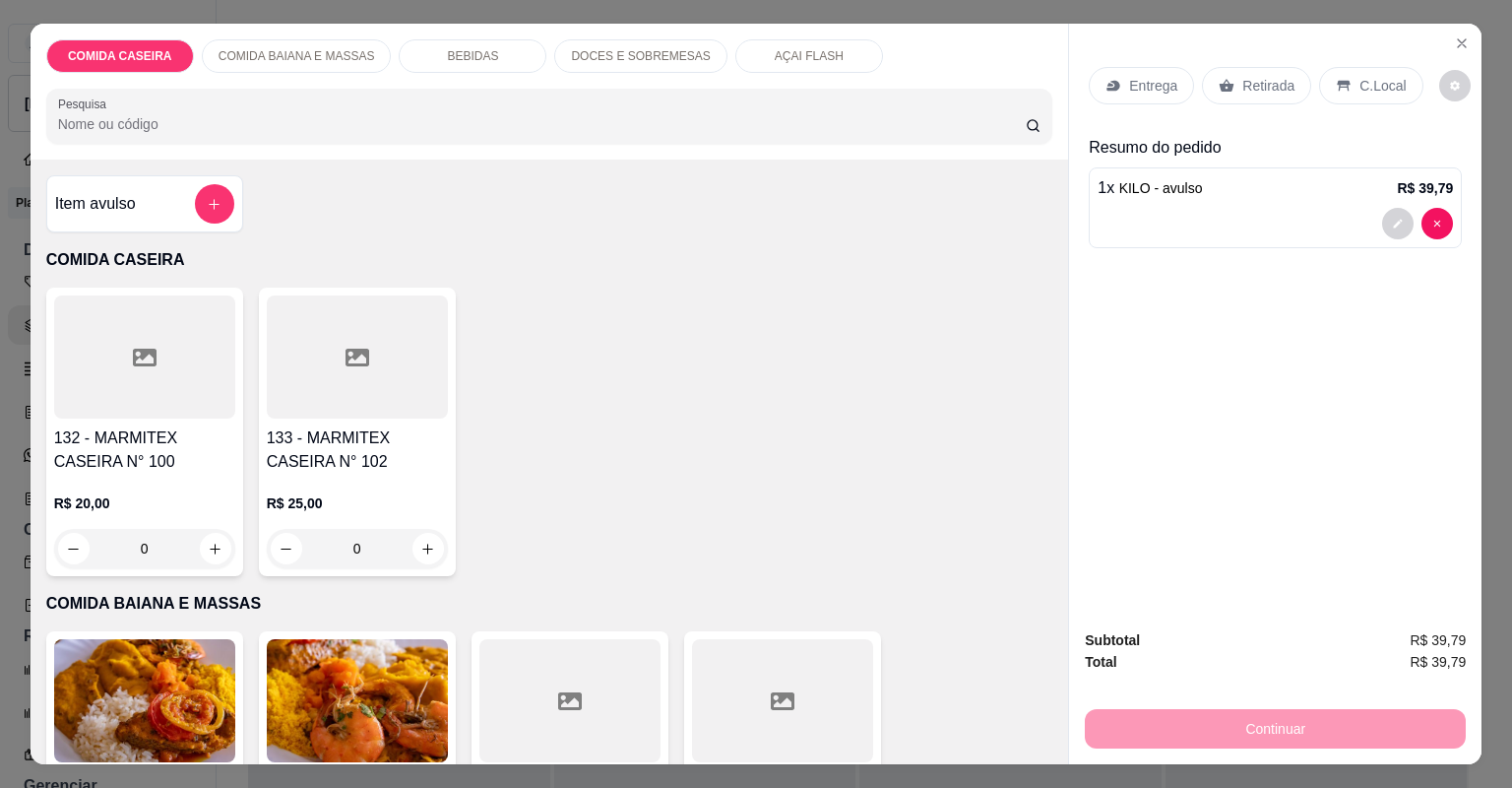 click on "Retirada" at bounding box center [1268, 86] 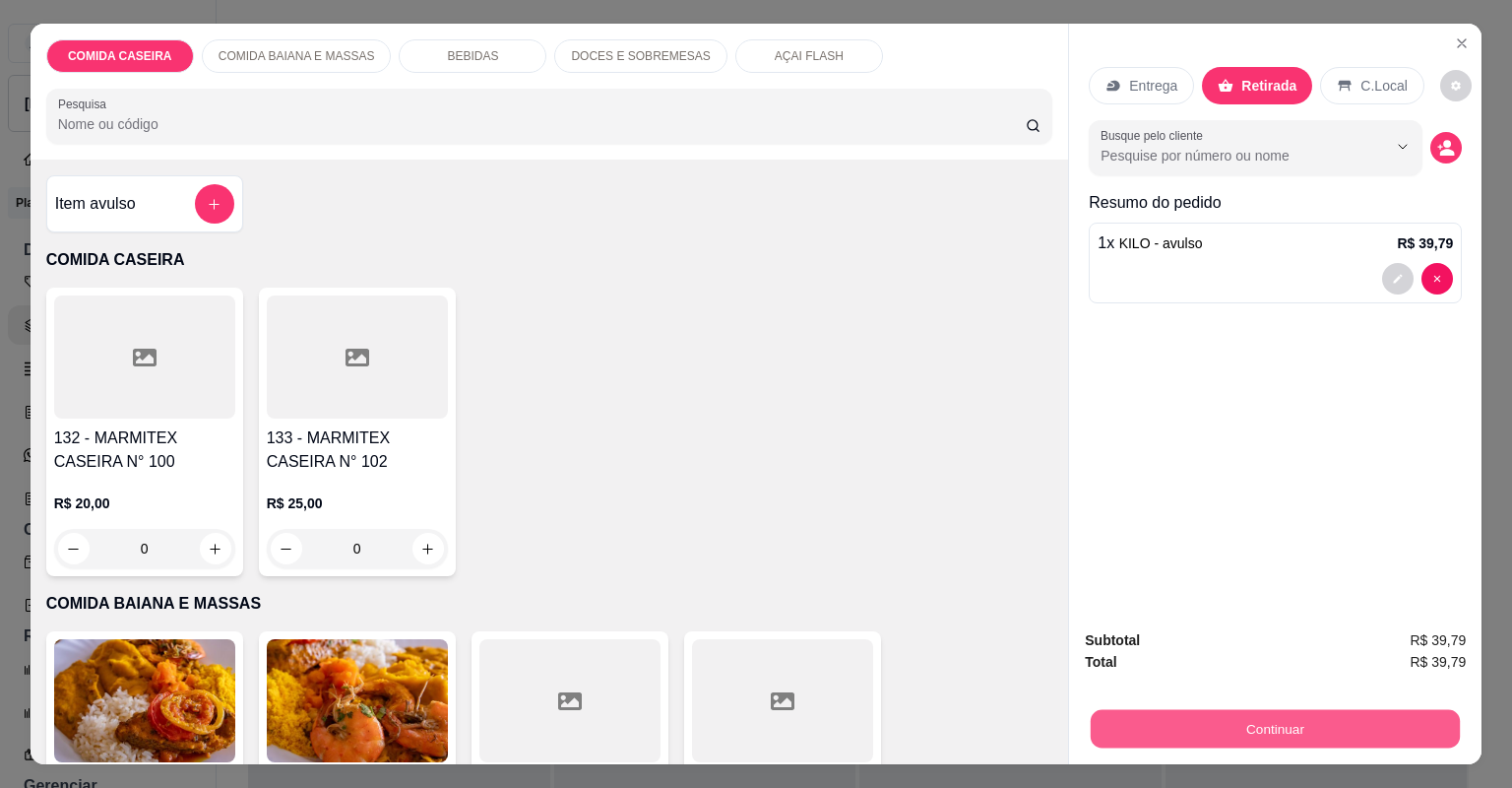 click on "Continuar" at bounding box center [1275, 729] 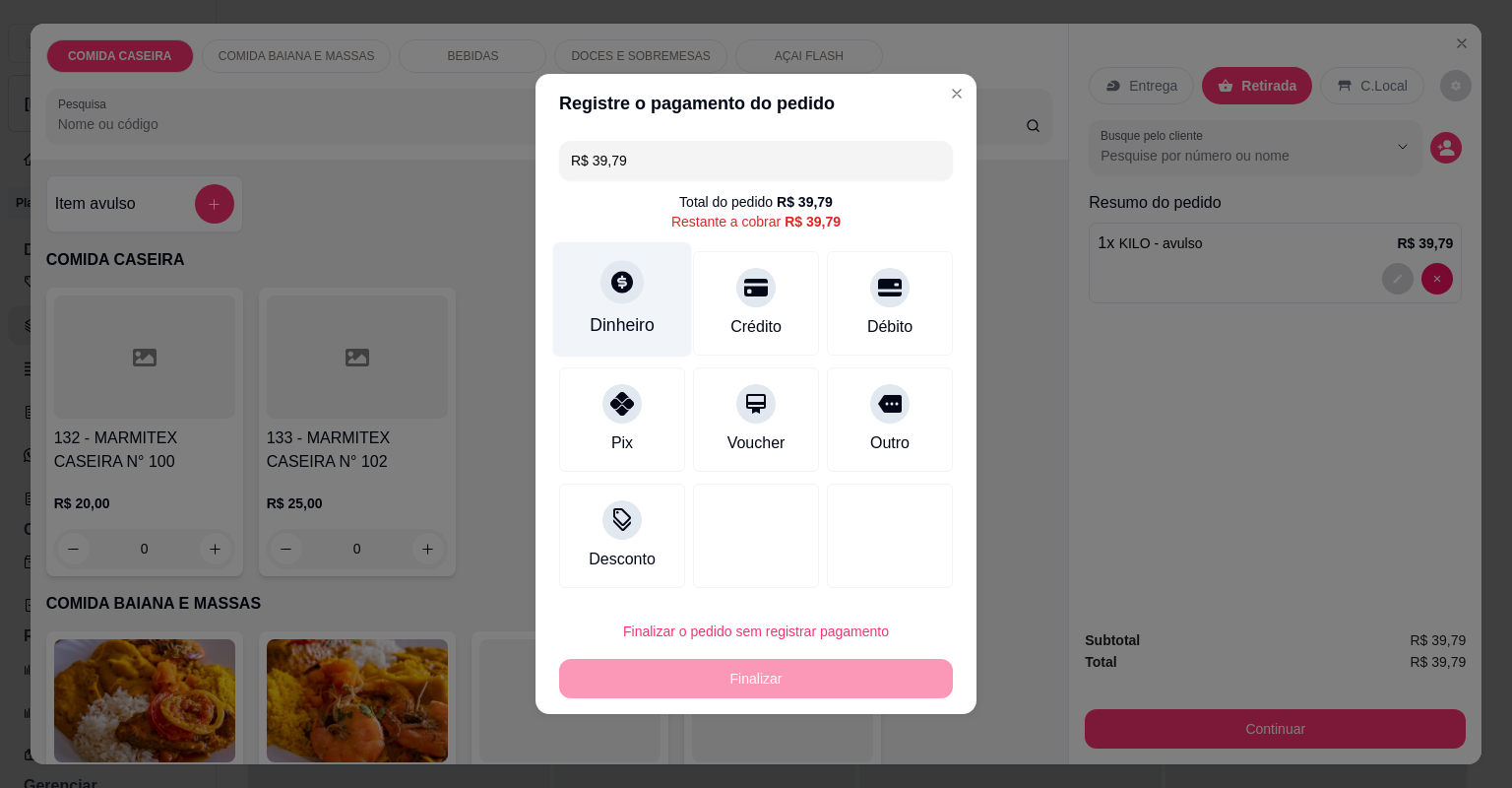 click on "Dinheiro" at bounding box center [622, 325] 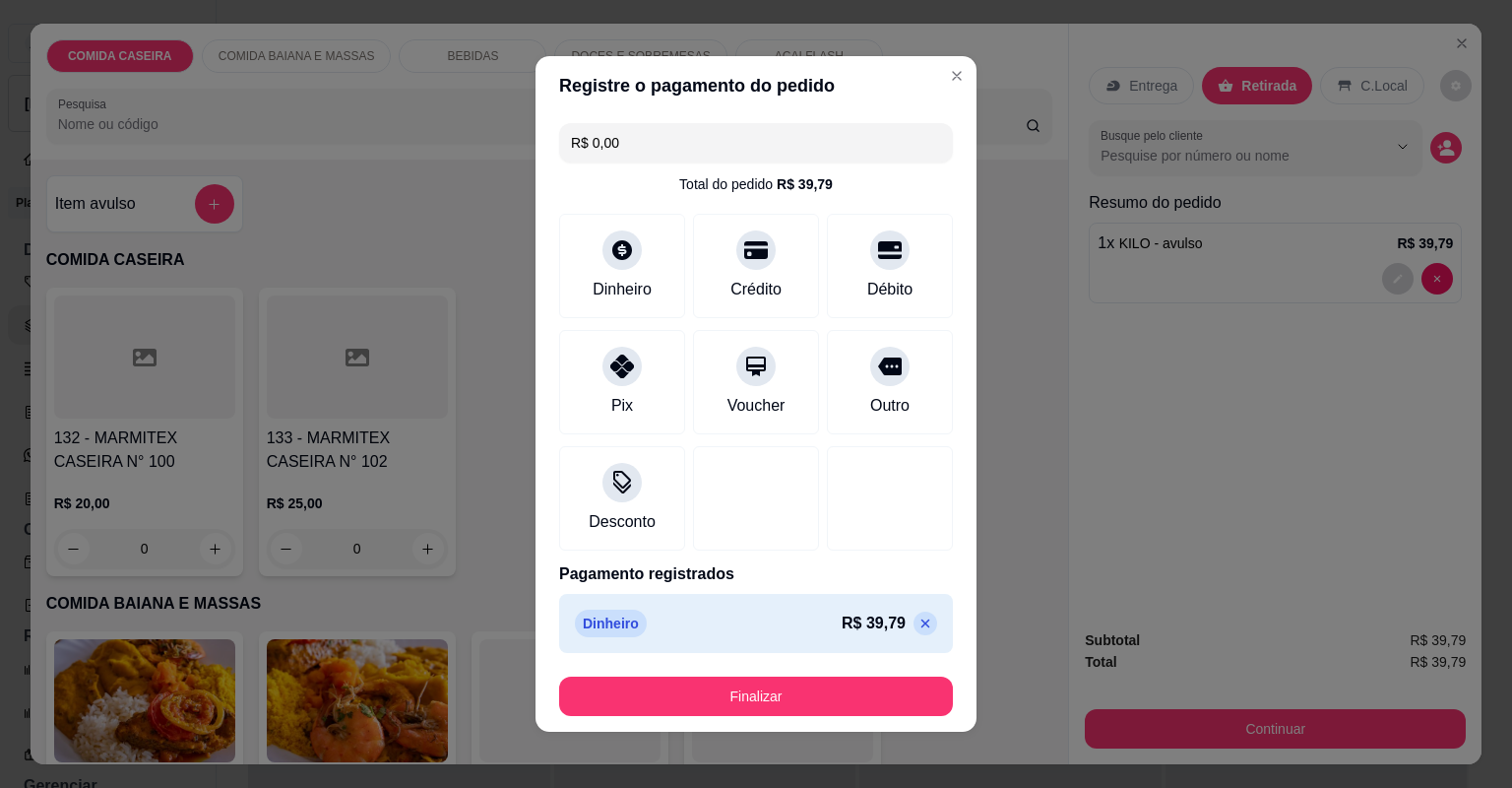type on "R$ 0,00" 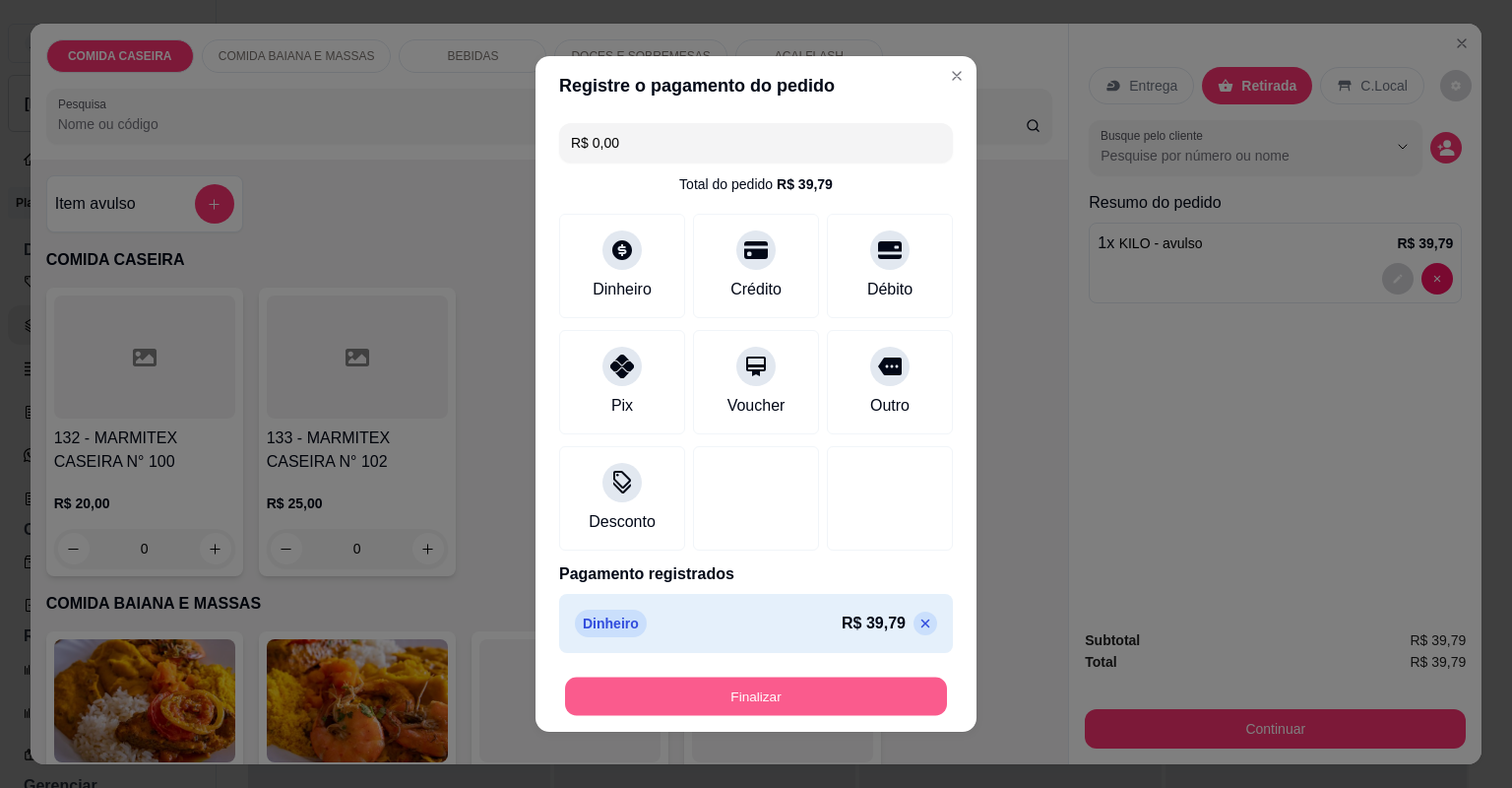 click on "Finalizar" at bounding box center (756, 696) 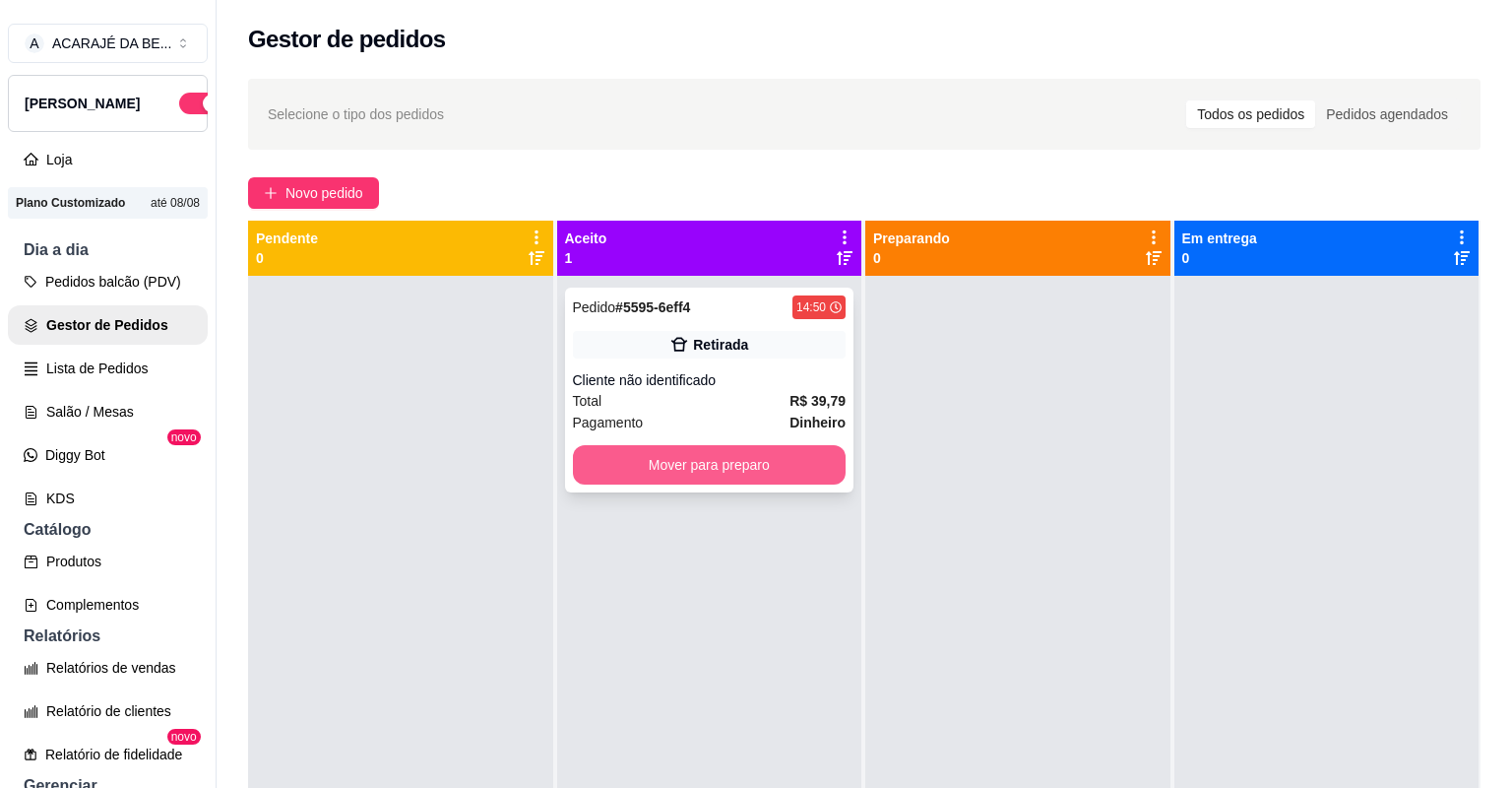 click on "Mover para preparo" at bounding box center (710, 465) 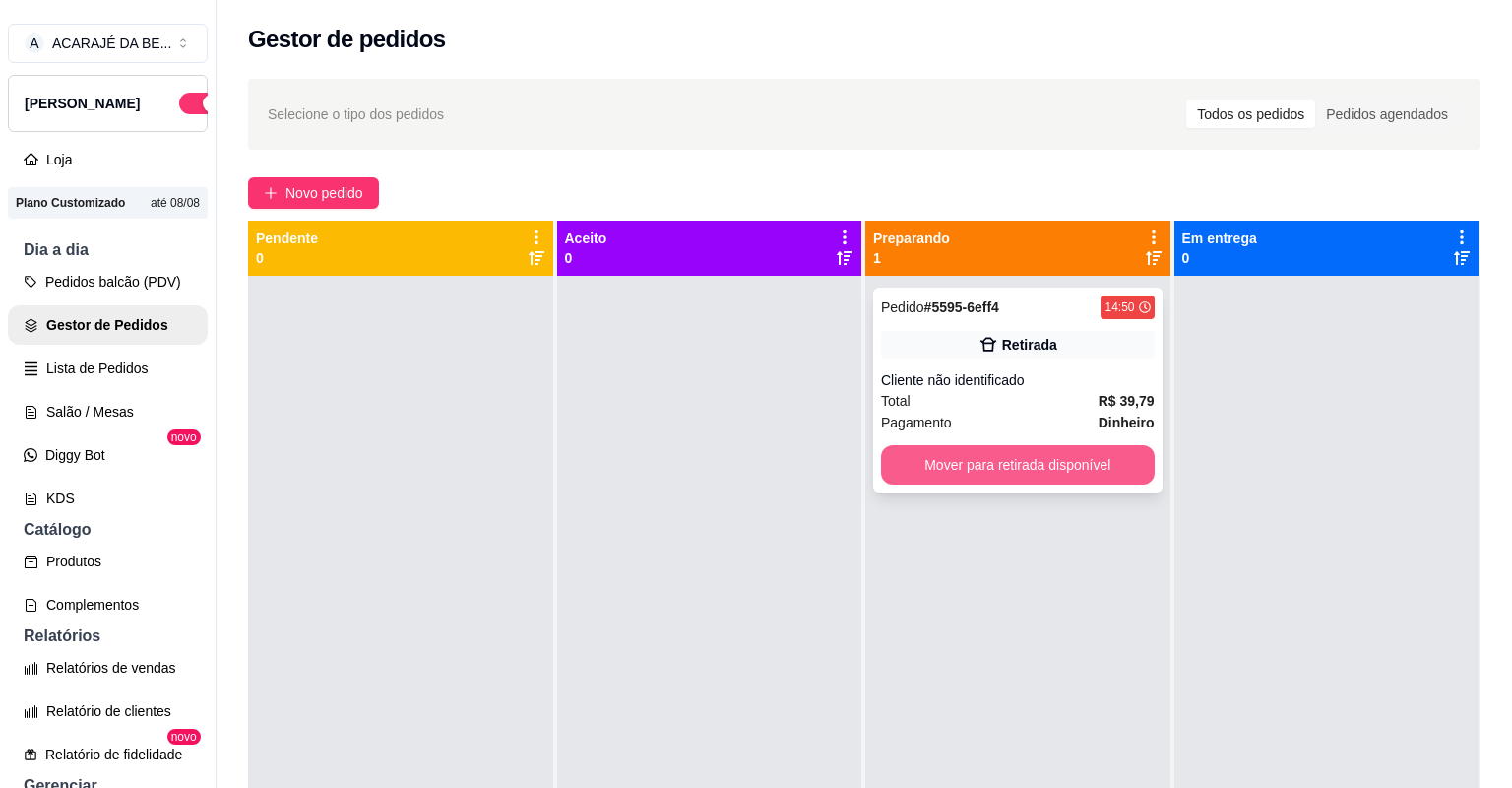 click on "Mover para retirada disponível" at bounding box center [1018, 465] 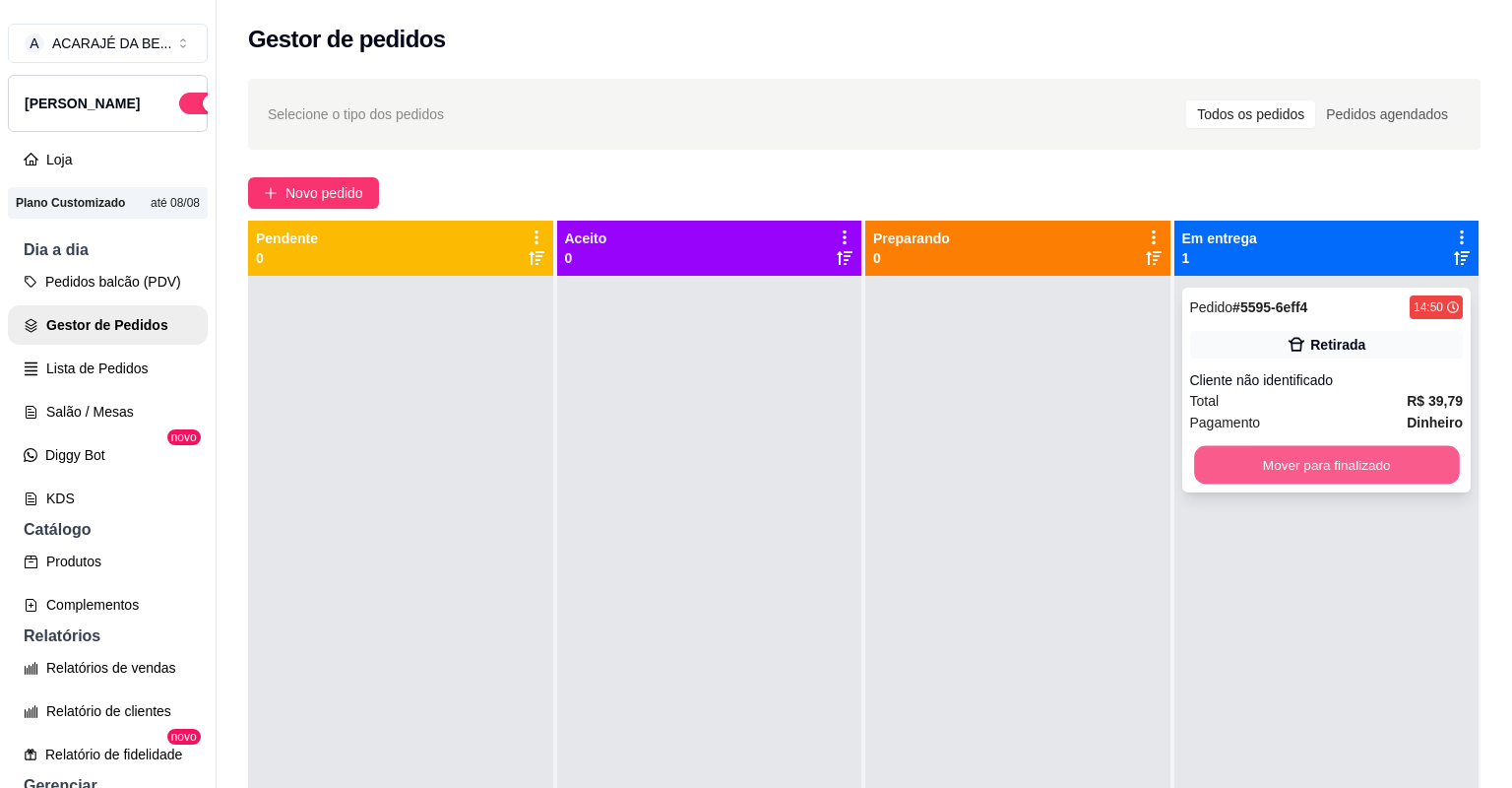 click on "Mover para finalizado" at bounding box center (1326, 465) 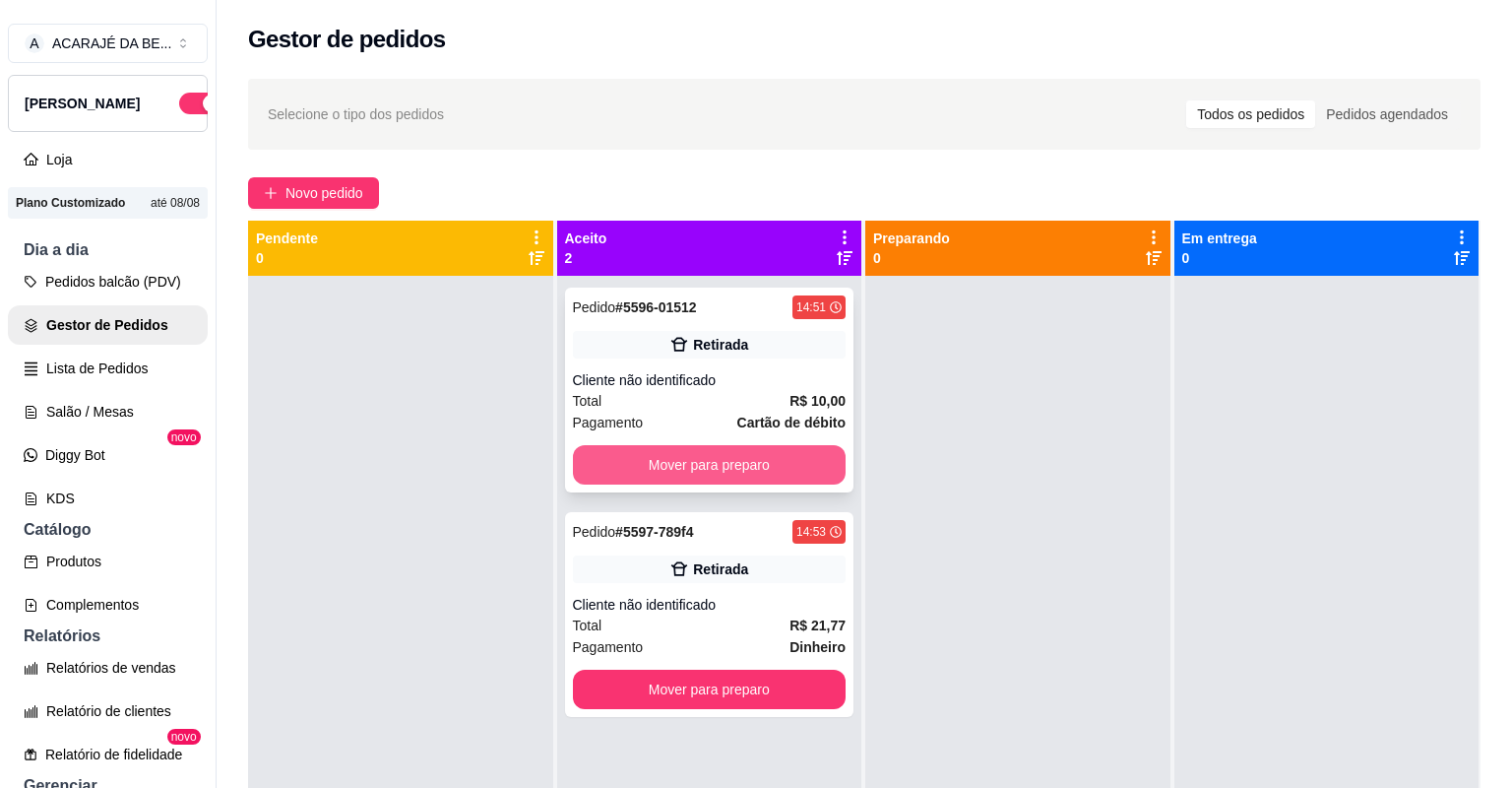 click on "Mover para preparo" at bounding box center [710, 465] 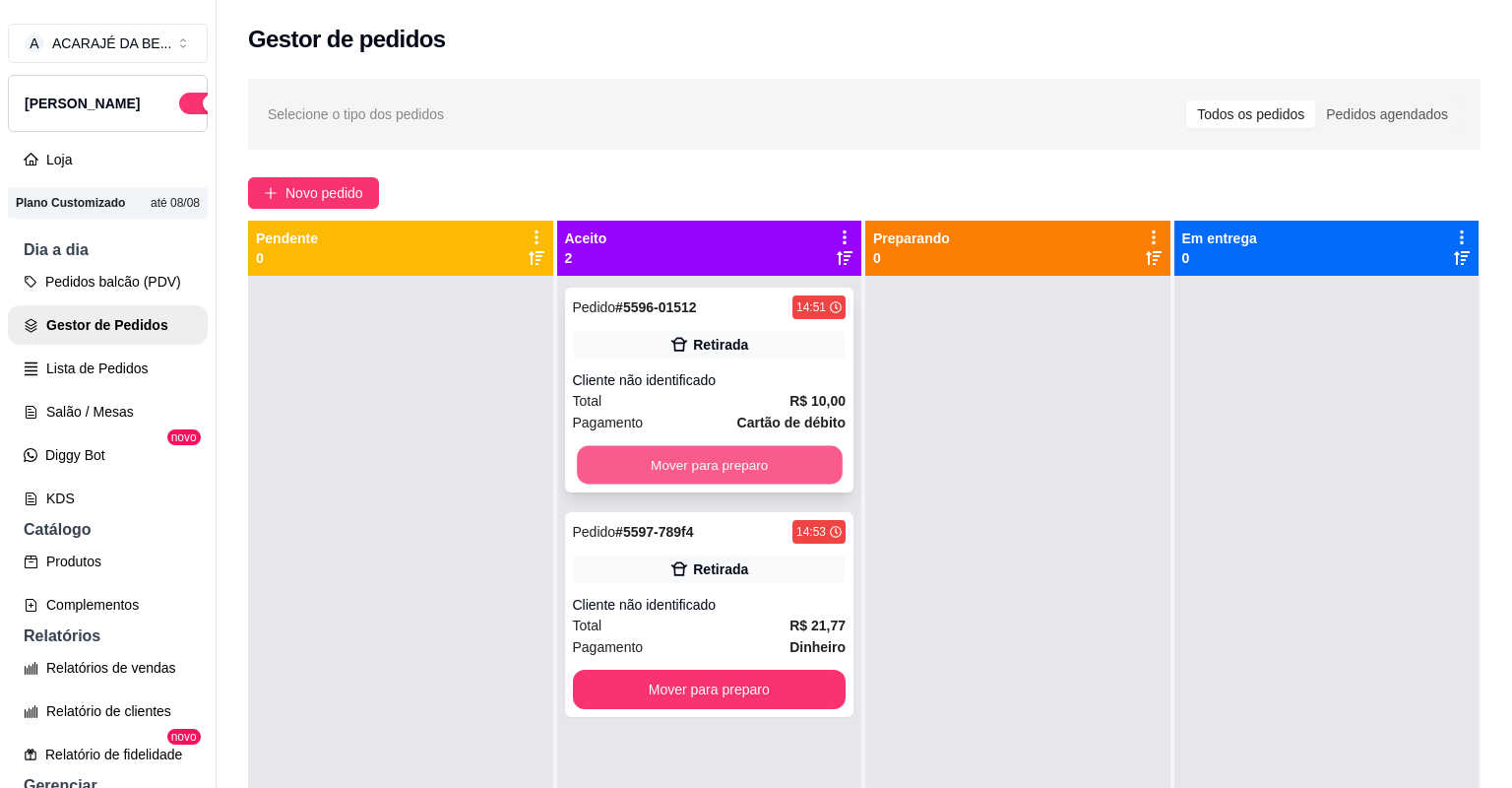click on "Mover para preparo" at bounding box center [709, 465] 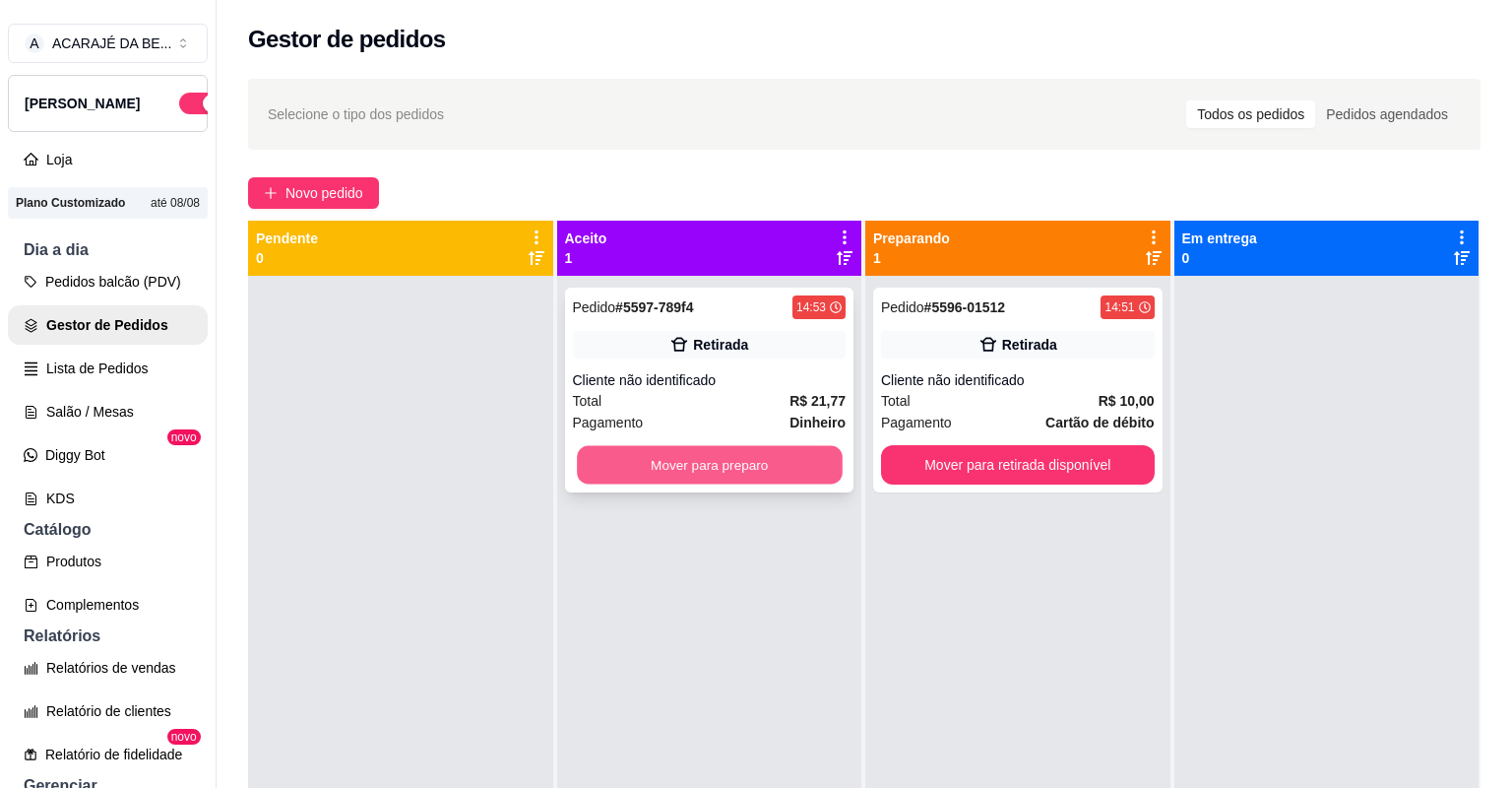 click on "Mover para preparo" at bounding box center [709, 465] 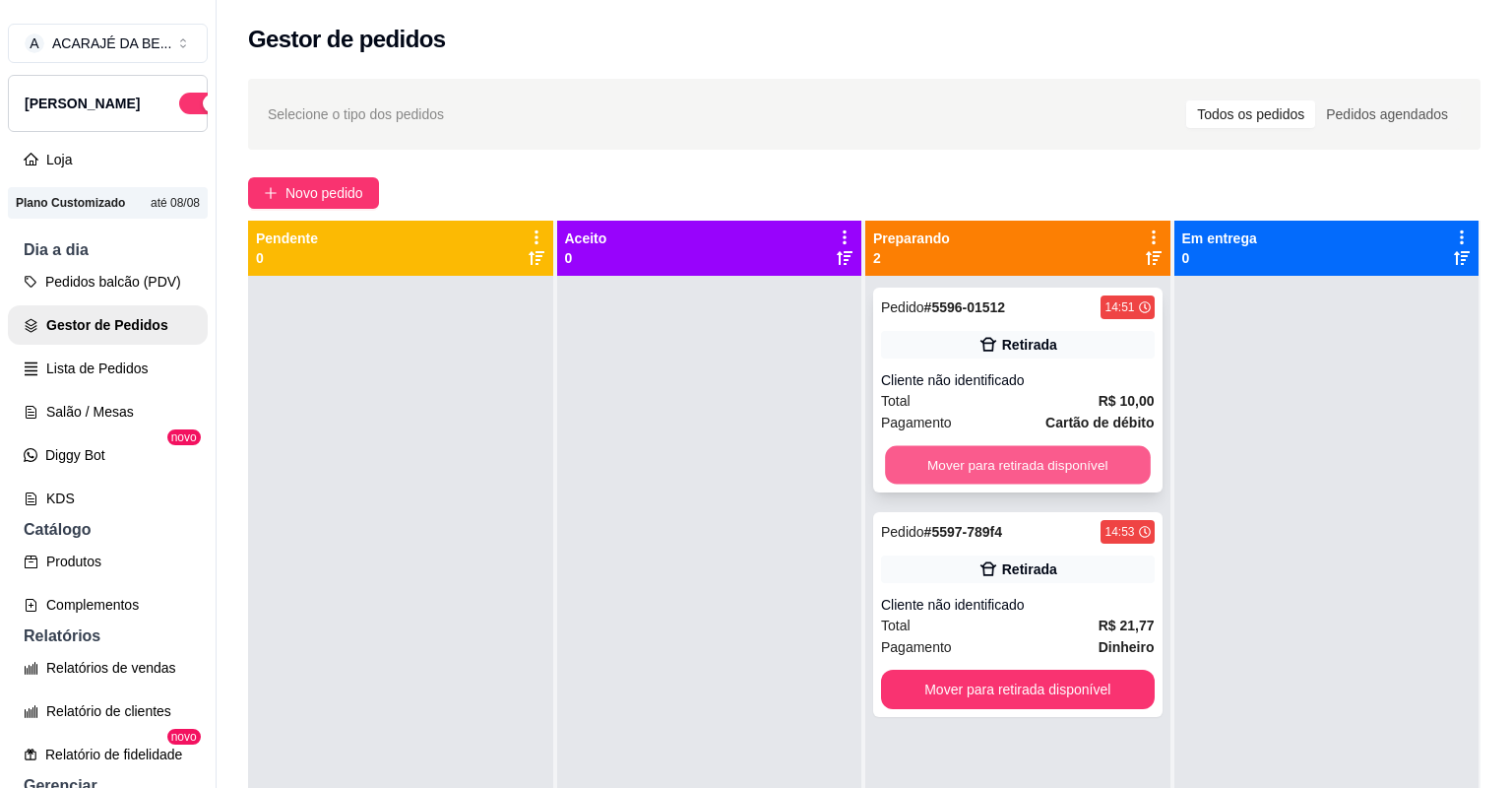 click on "Mover para retirada disponível" at bounding box center (1017, 465) 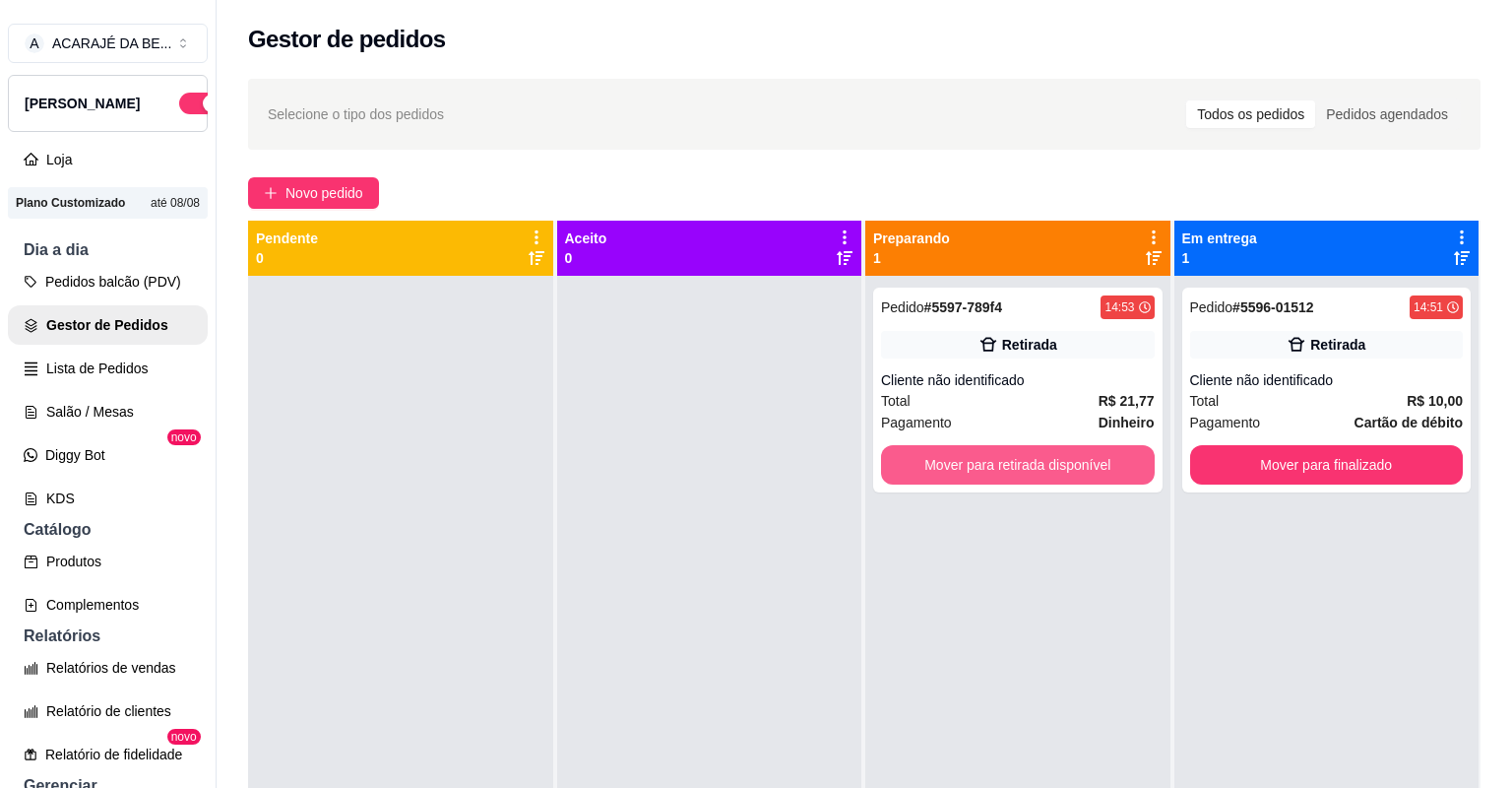 click on "Mover para retirada disponível" at bounding box center (1018, 465) 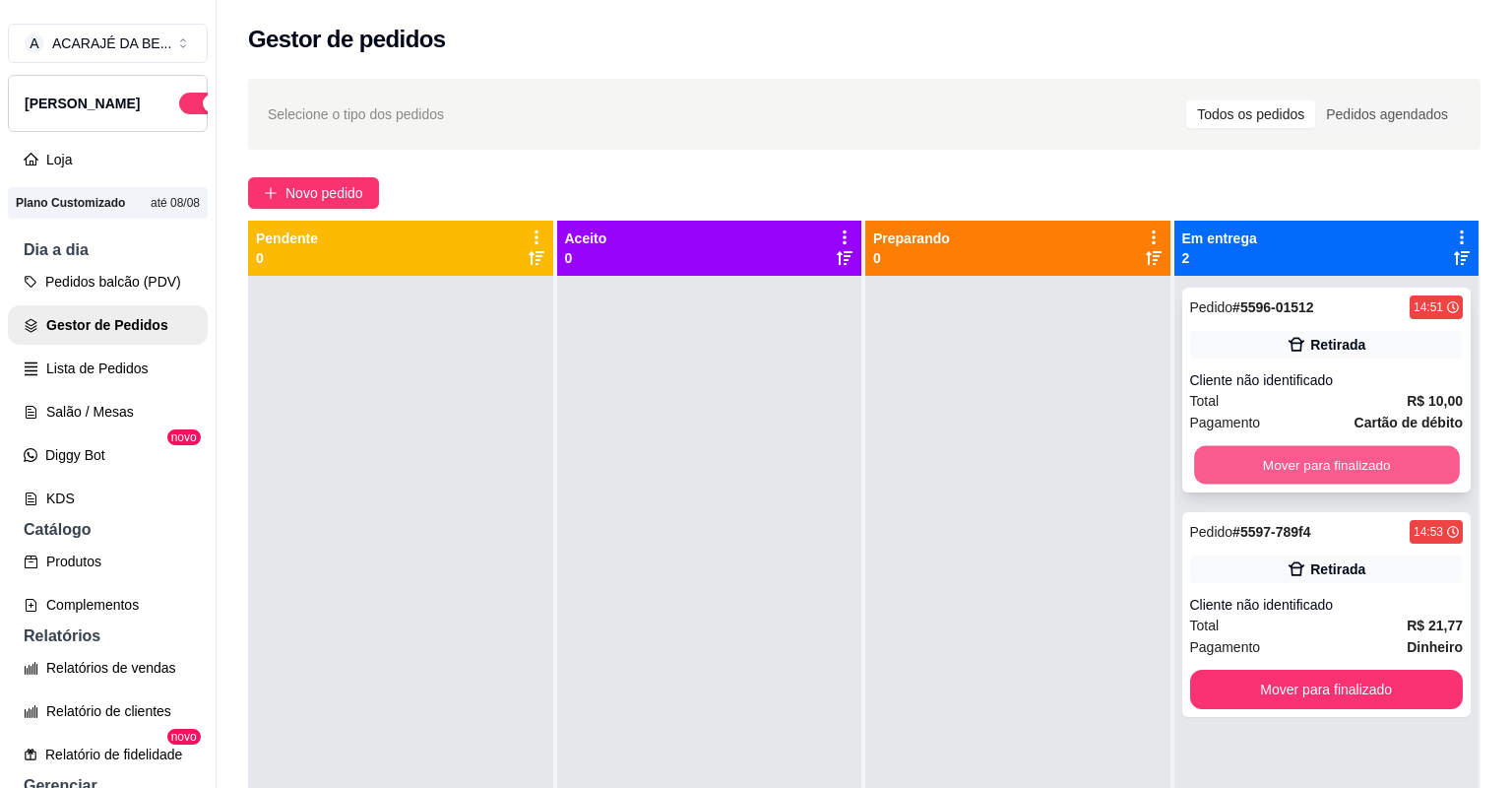 click on "Mover para finalizado" at bounding box center [1326, 465] 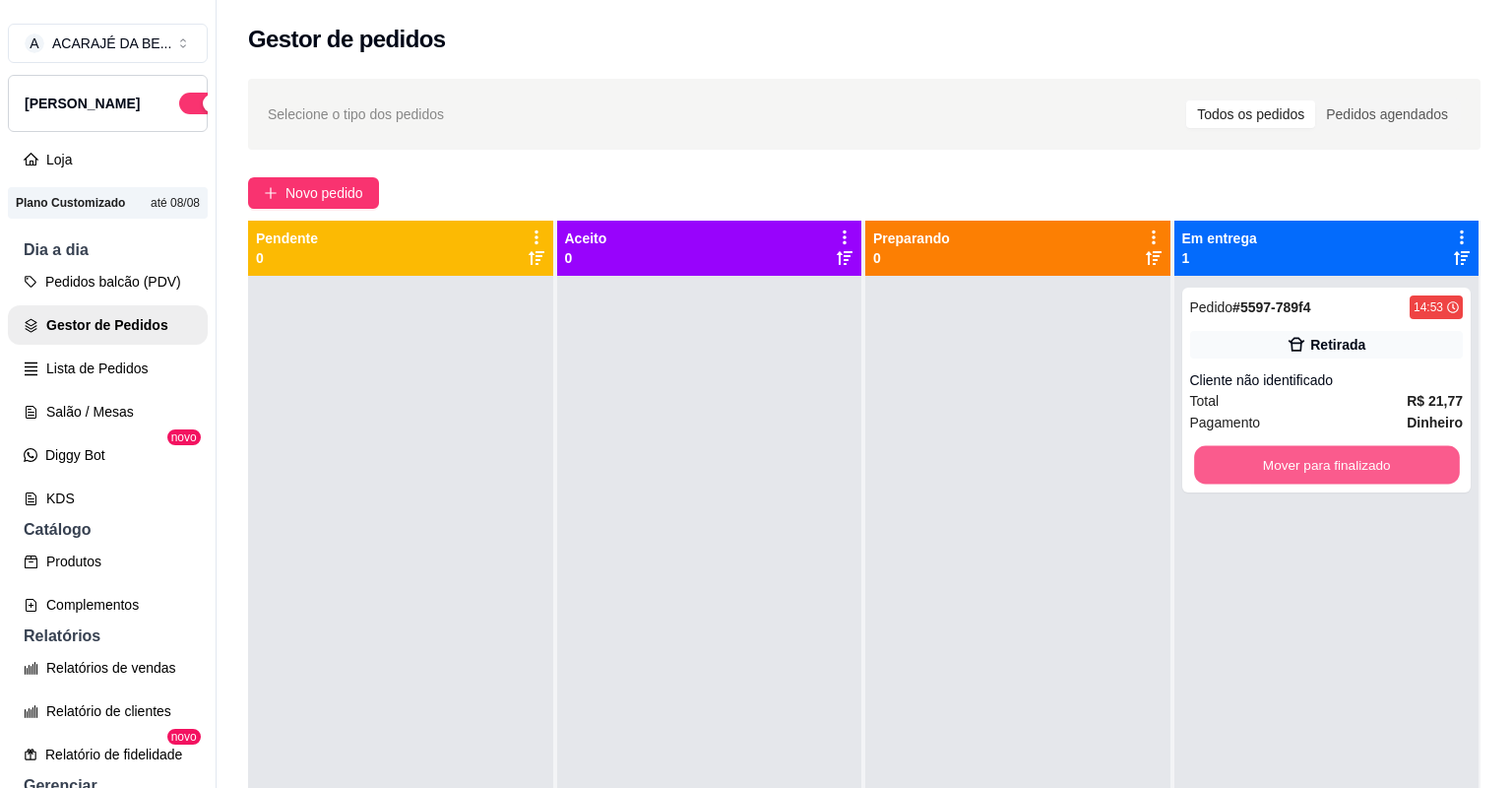click on "Mover para finalizado" at bounding box center [1326, 465] 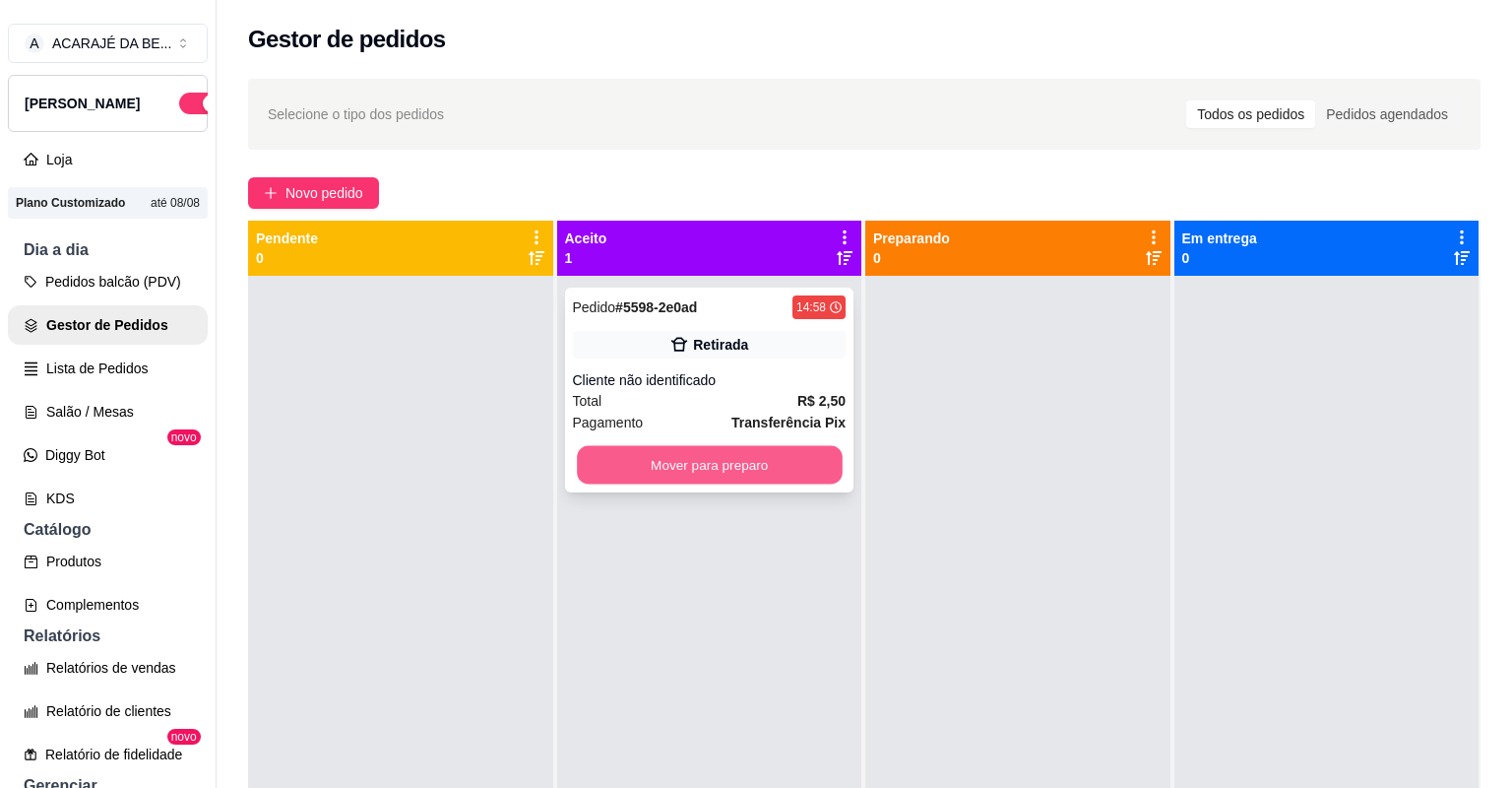 click on "Mover para preparo" at bounding box center [709, 465] 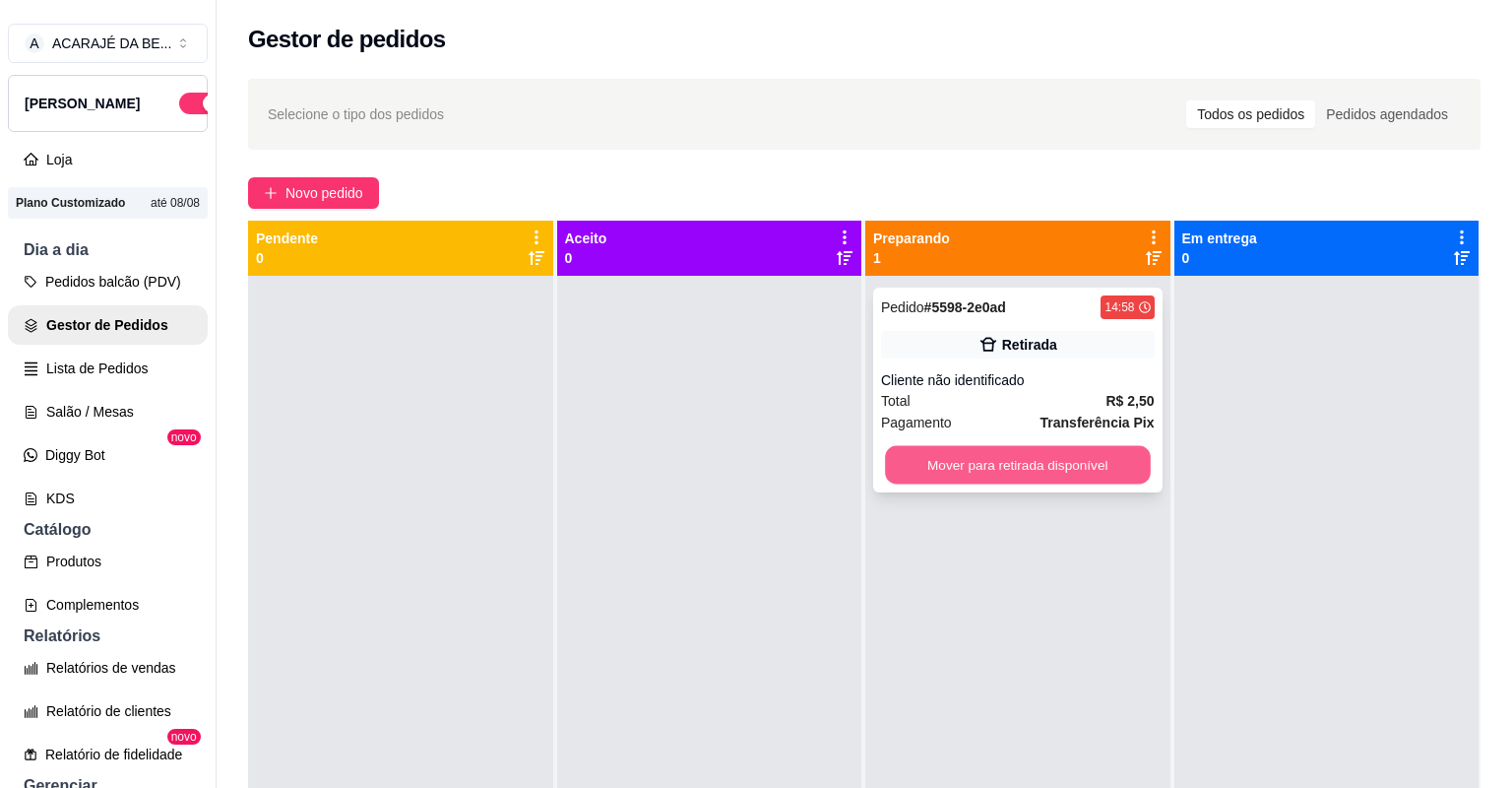 click on "Mover para retirada disponível" at bounding box center [1017, 465] 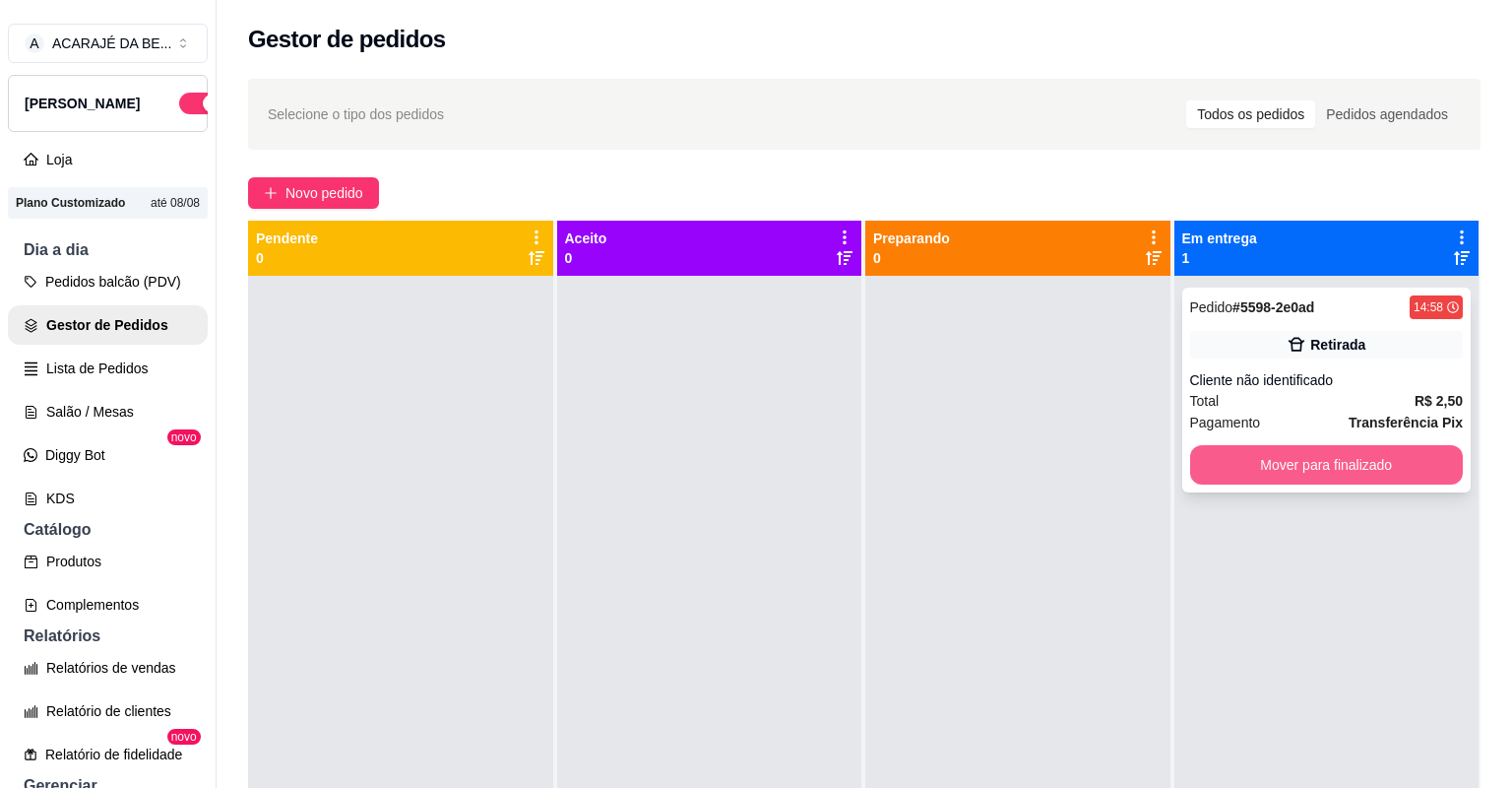 click on "Mover para finalizado" at bounding box center (1327, 465) 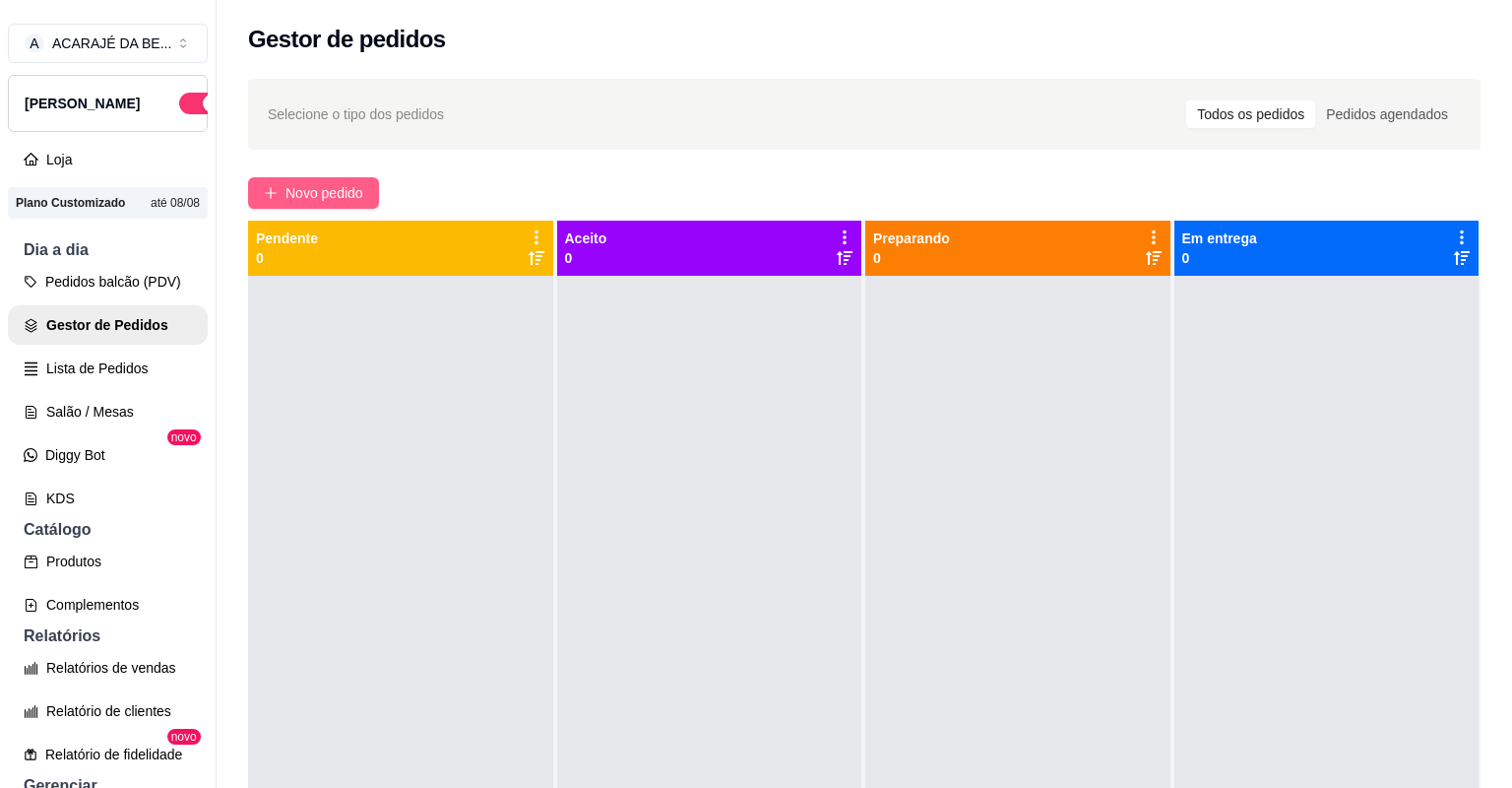 click on "Novo pedido" at bounding box center (324, 193) 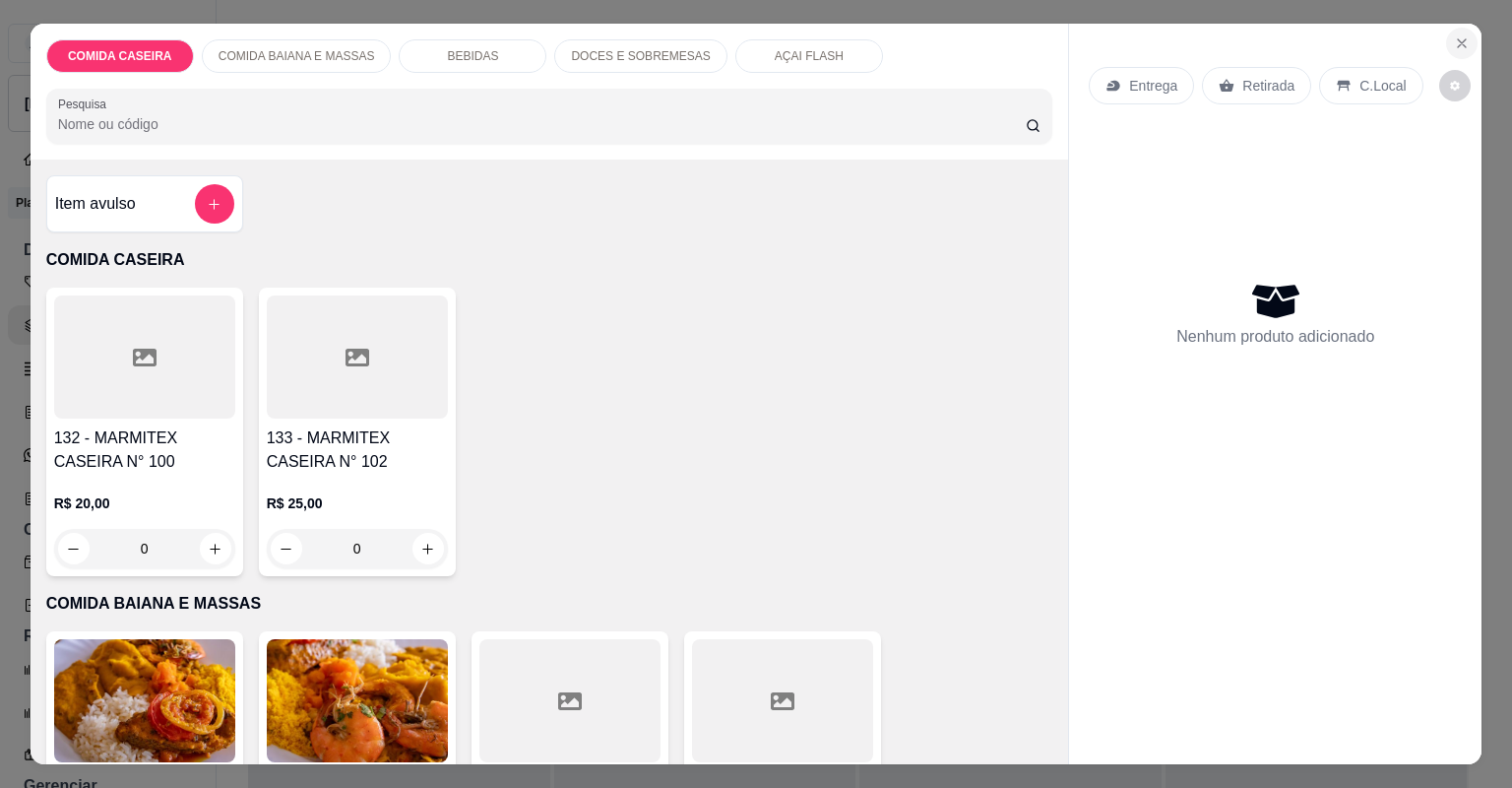 click 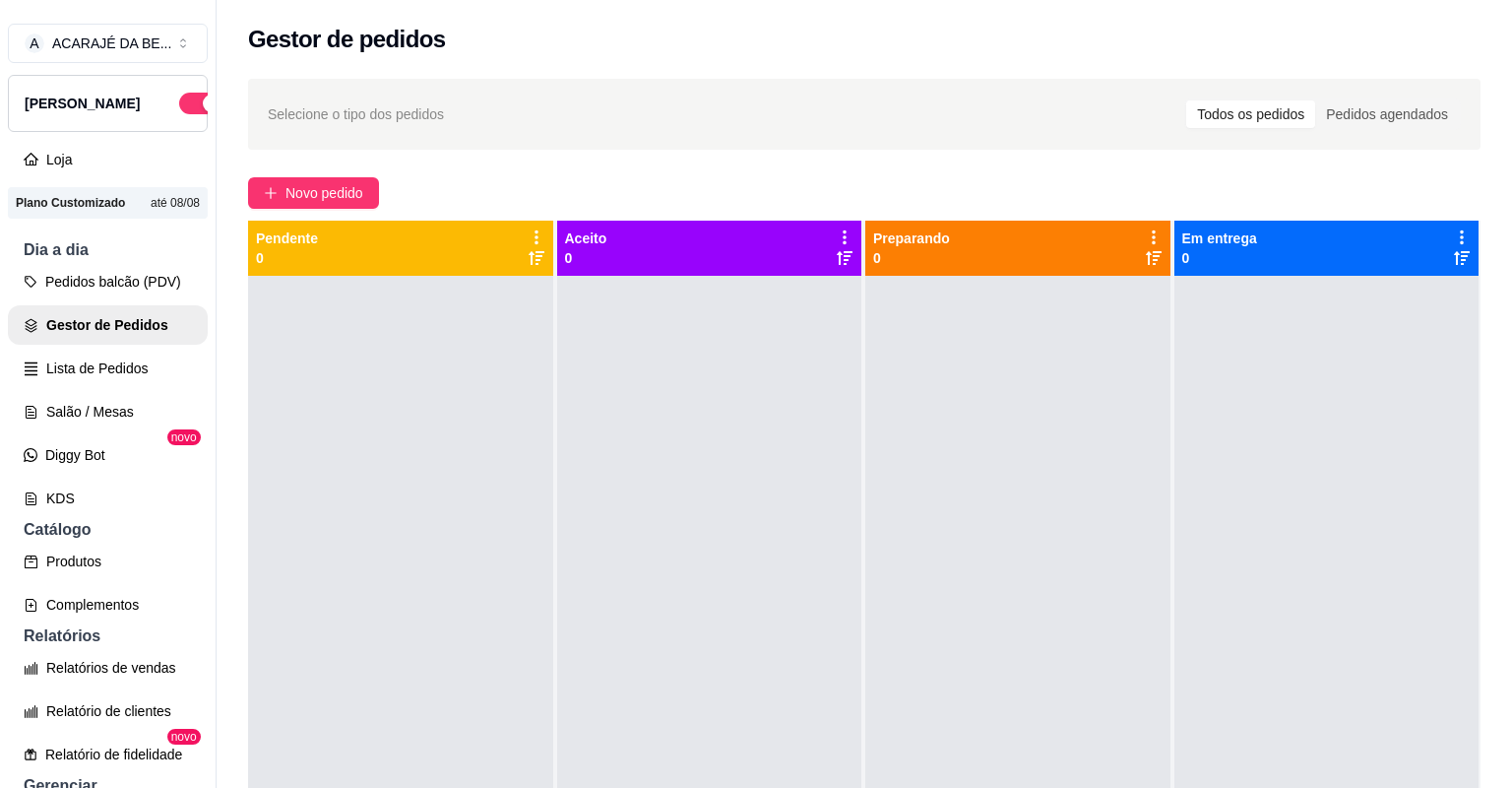 click on "Controle de caixa" at bounding box center [107, 904] 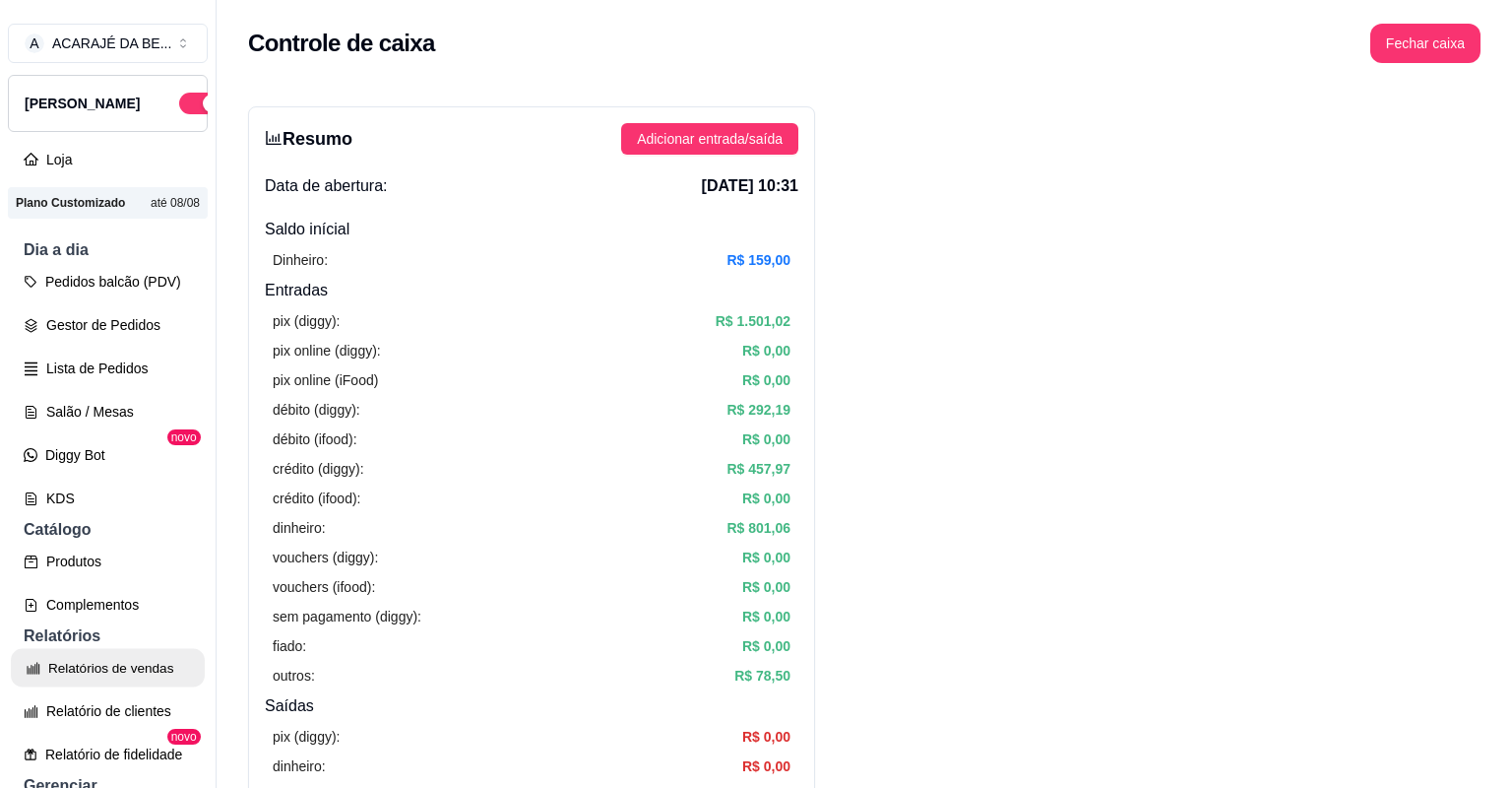 click on "Relatórios de vendas" at bounding box center [107, 668] 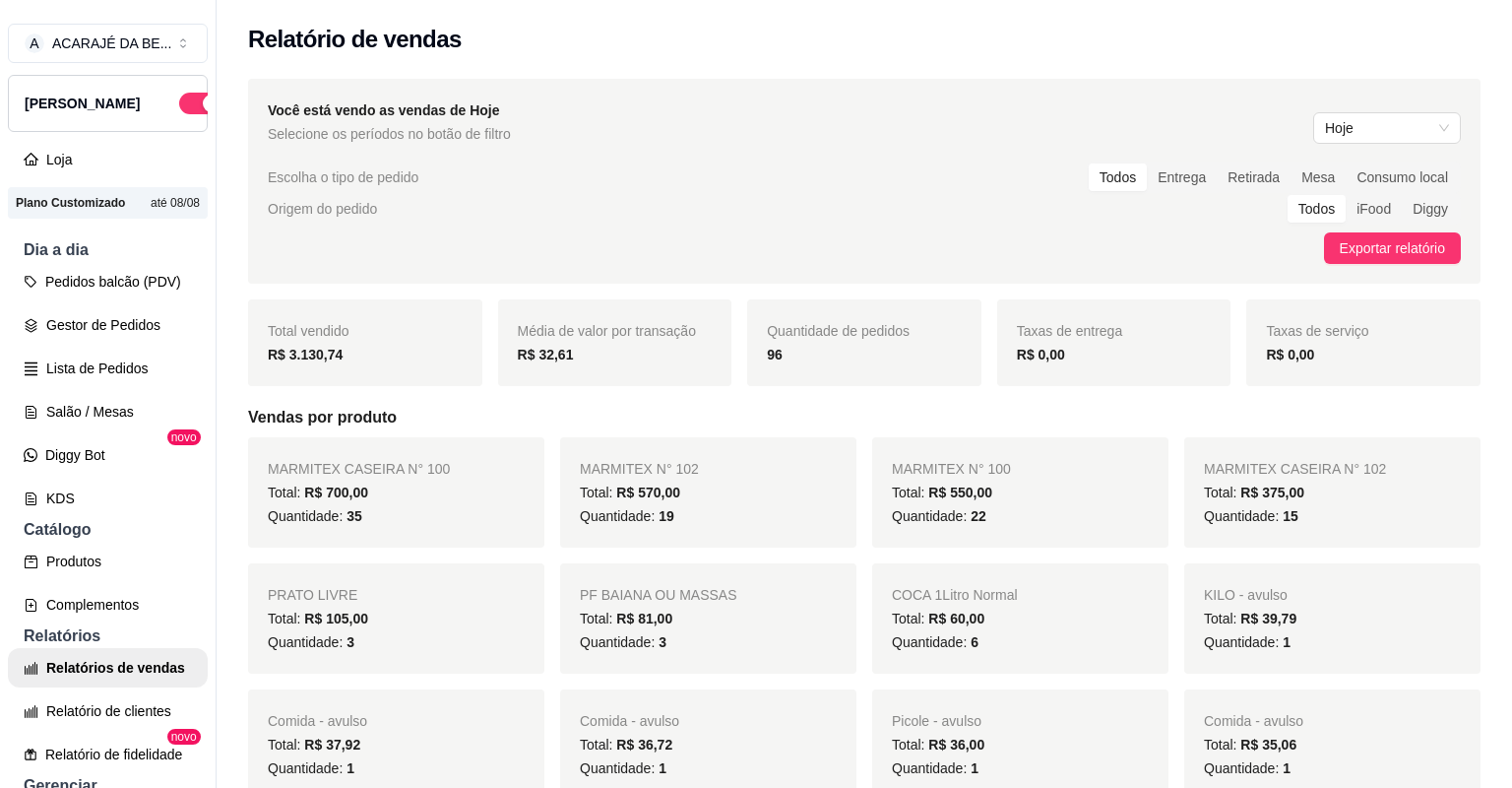drag, startPoint x: 266, startPoint y: 365, endPoint x: 840, endPoint y: 365, distance: 574 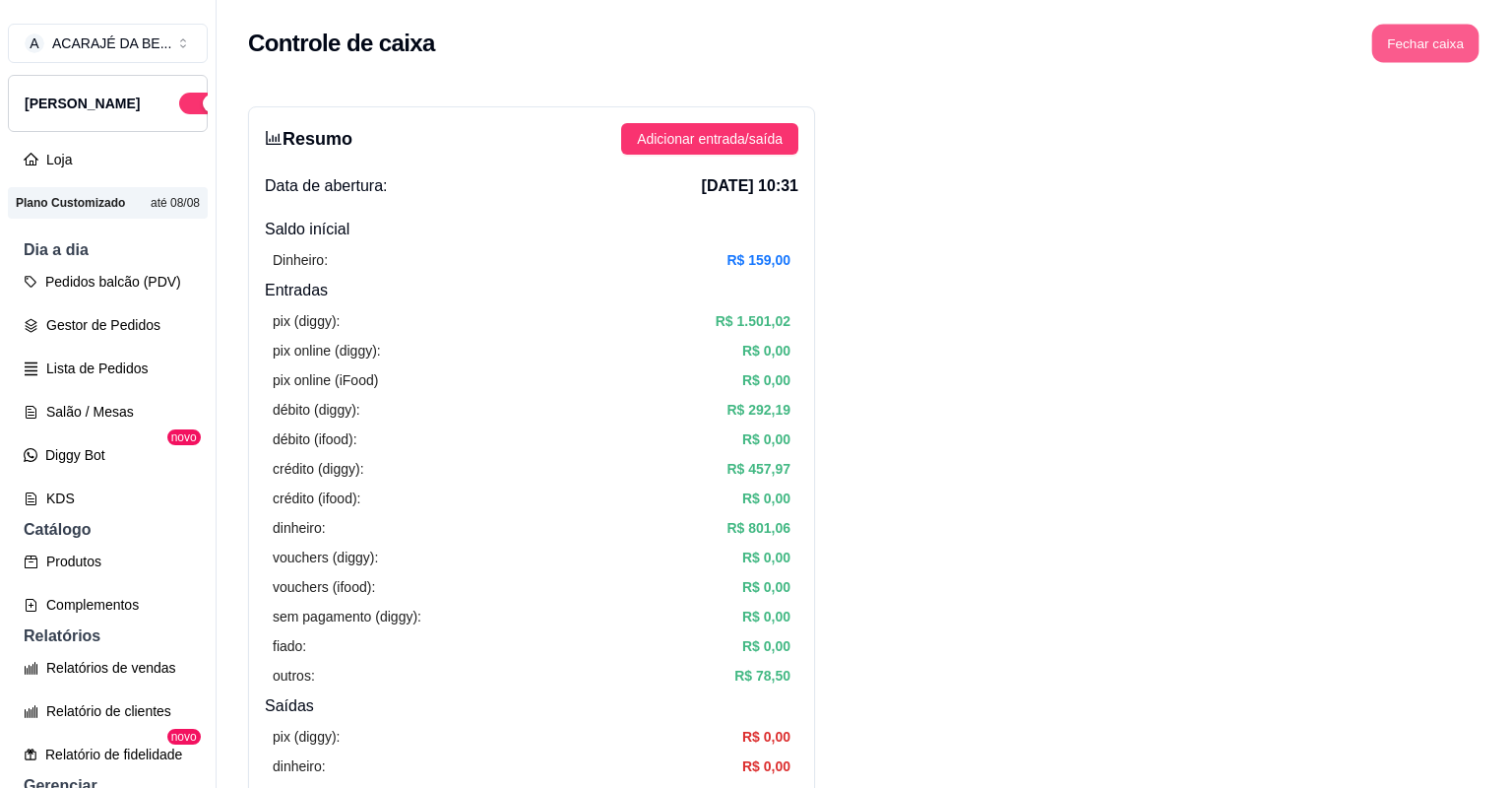 click on "Fechar caixa" at bounding box center [1425, 43] 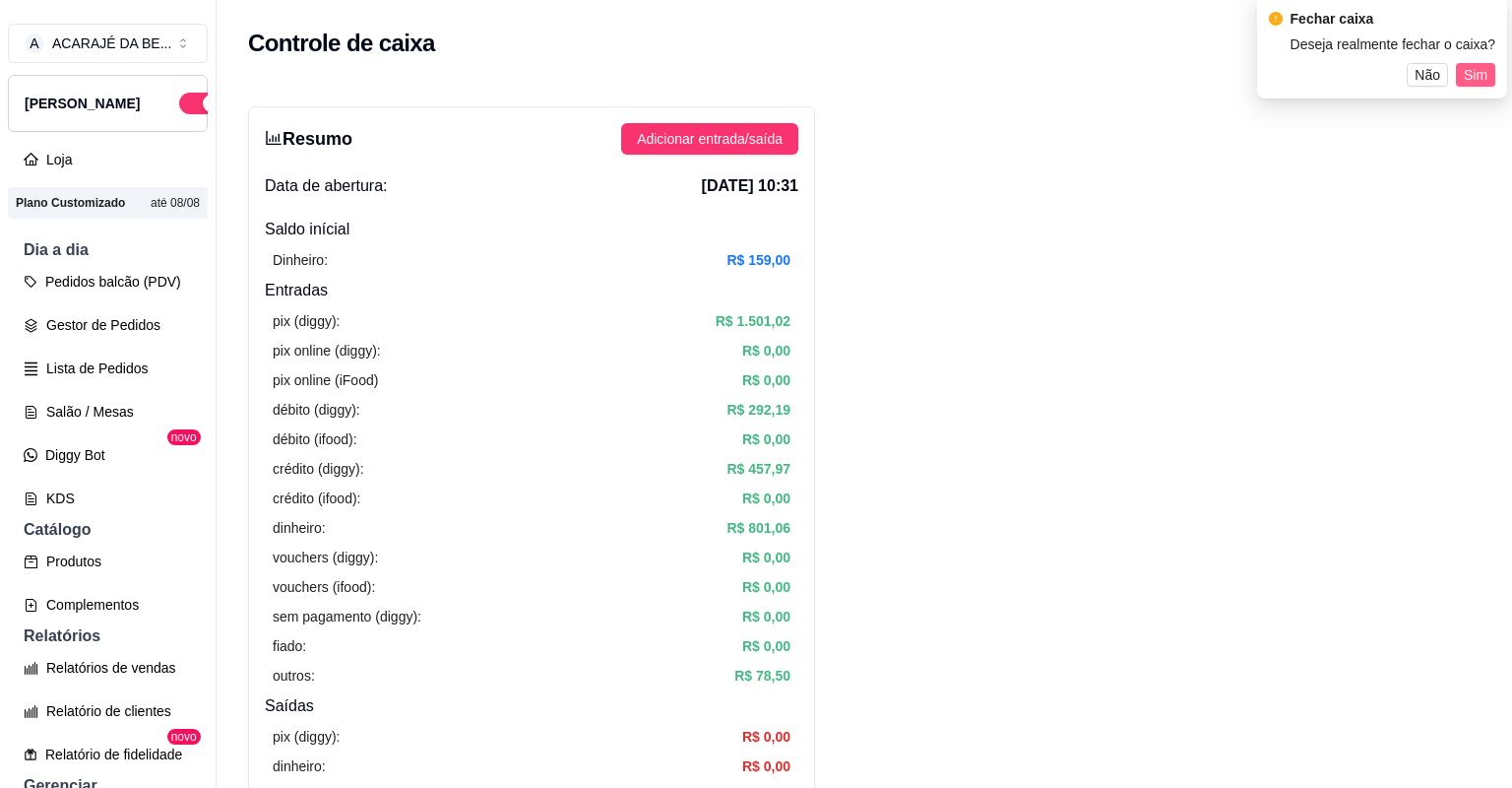click on "Sim" at bounding box center (1476, 75) 